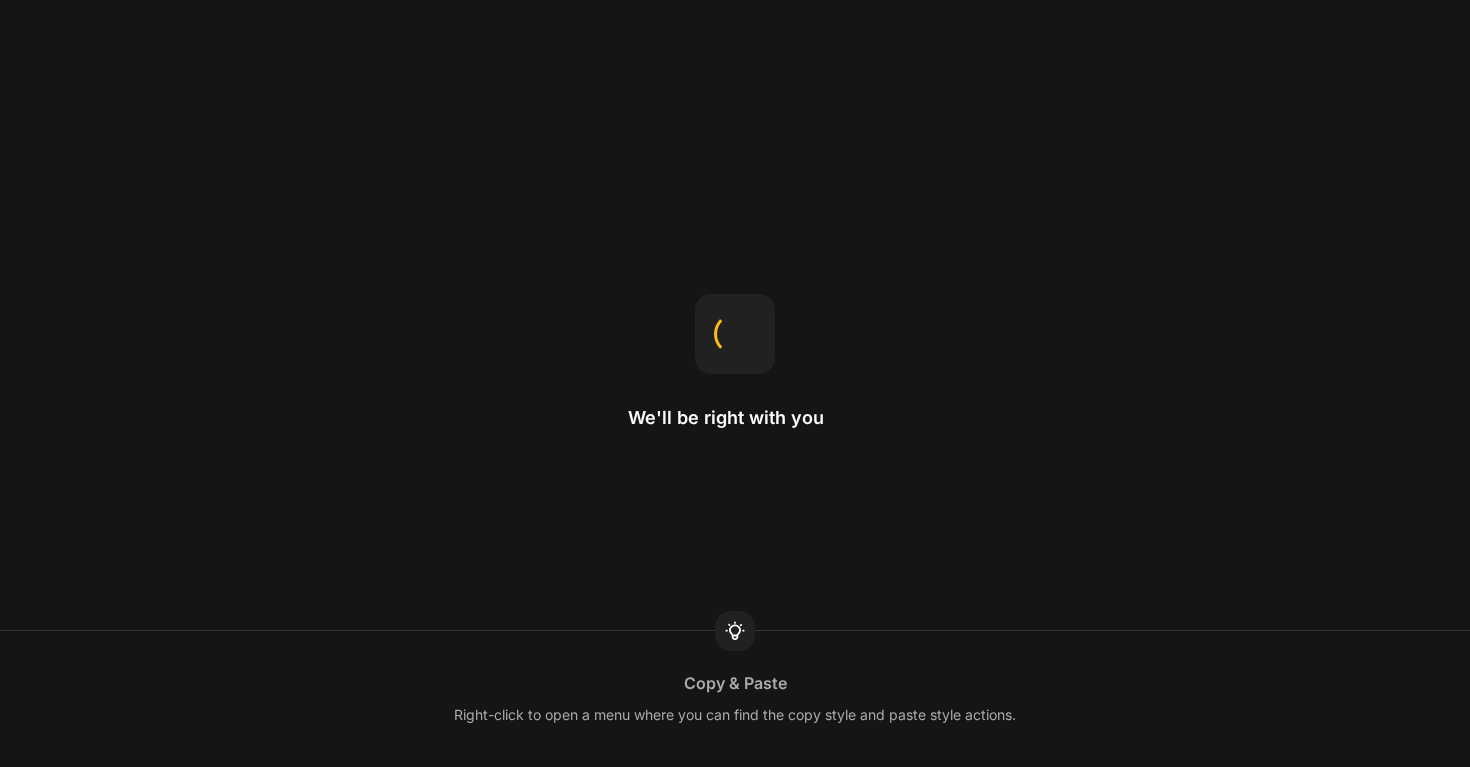 scroll, scrollTop: 0, scrollLeft: 0, axis: both 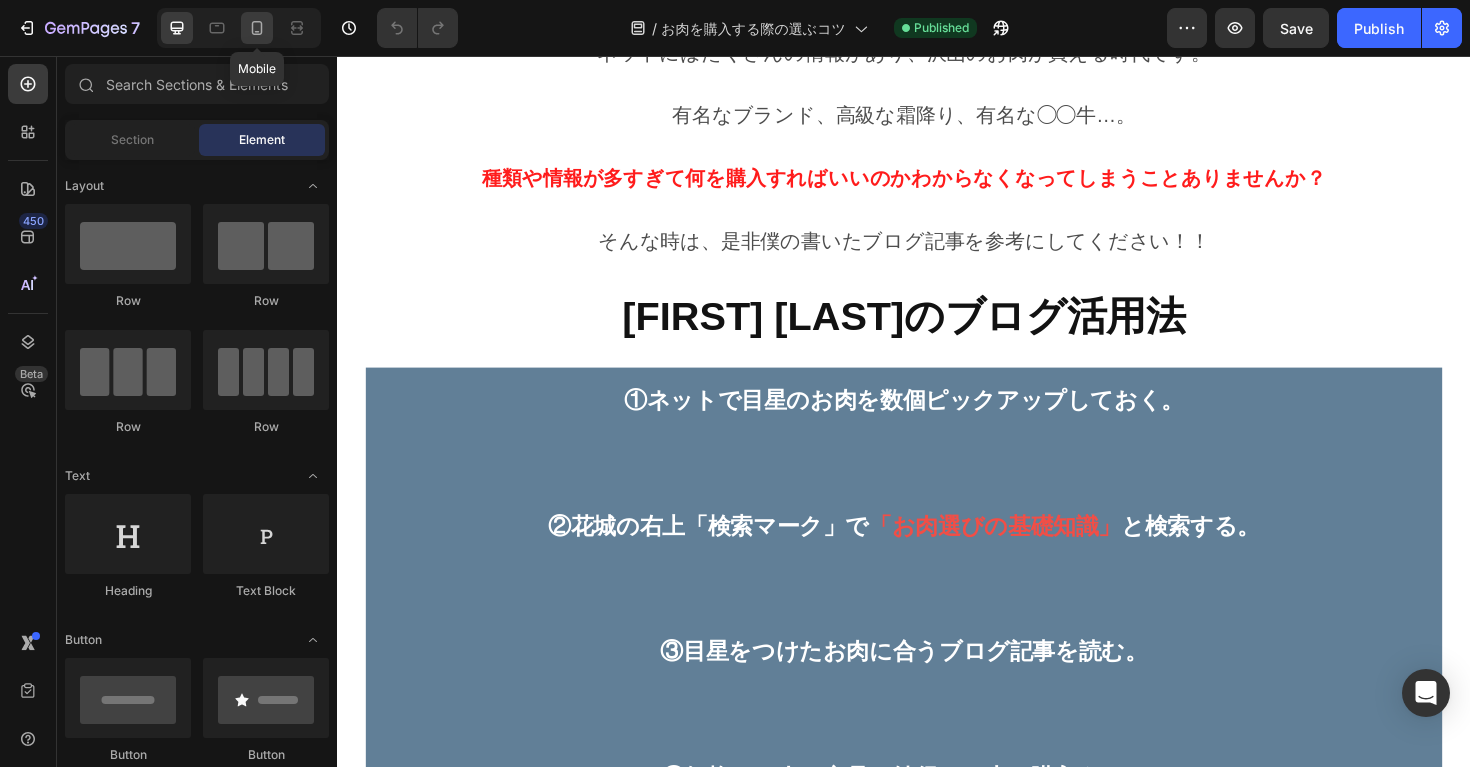 click 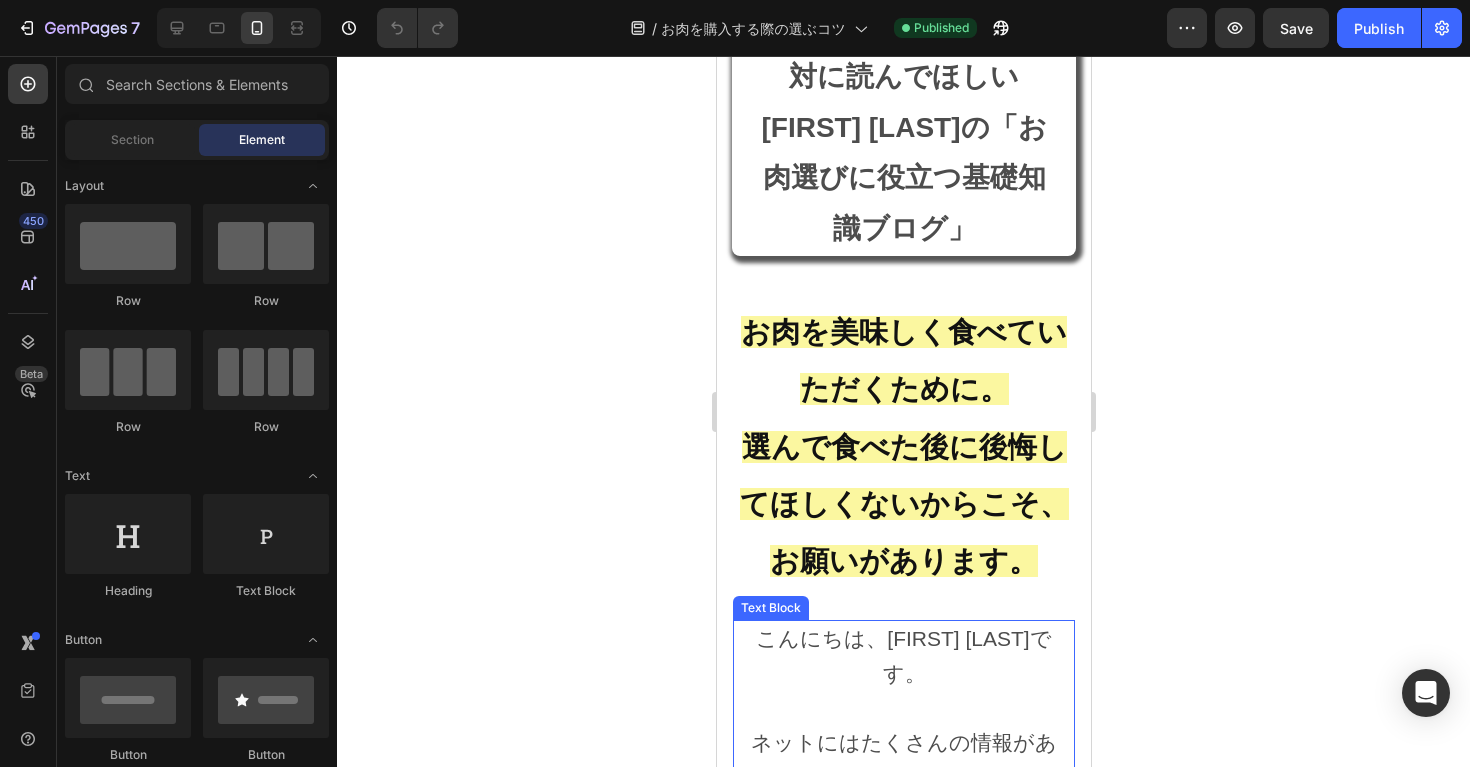 scroll, scrollTop: 203, scrollLeft: 0, axis: vertical 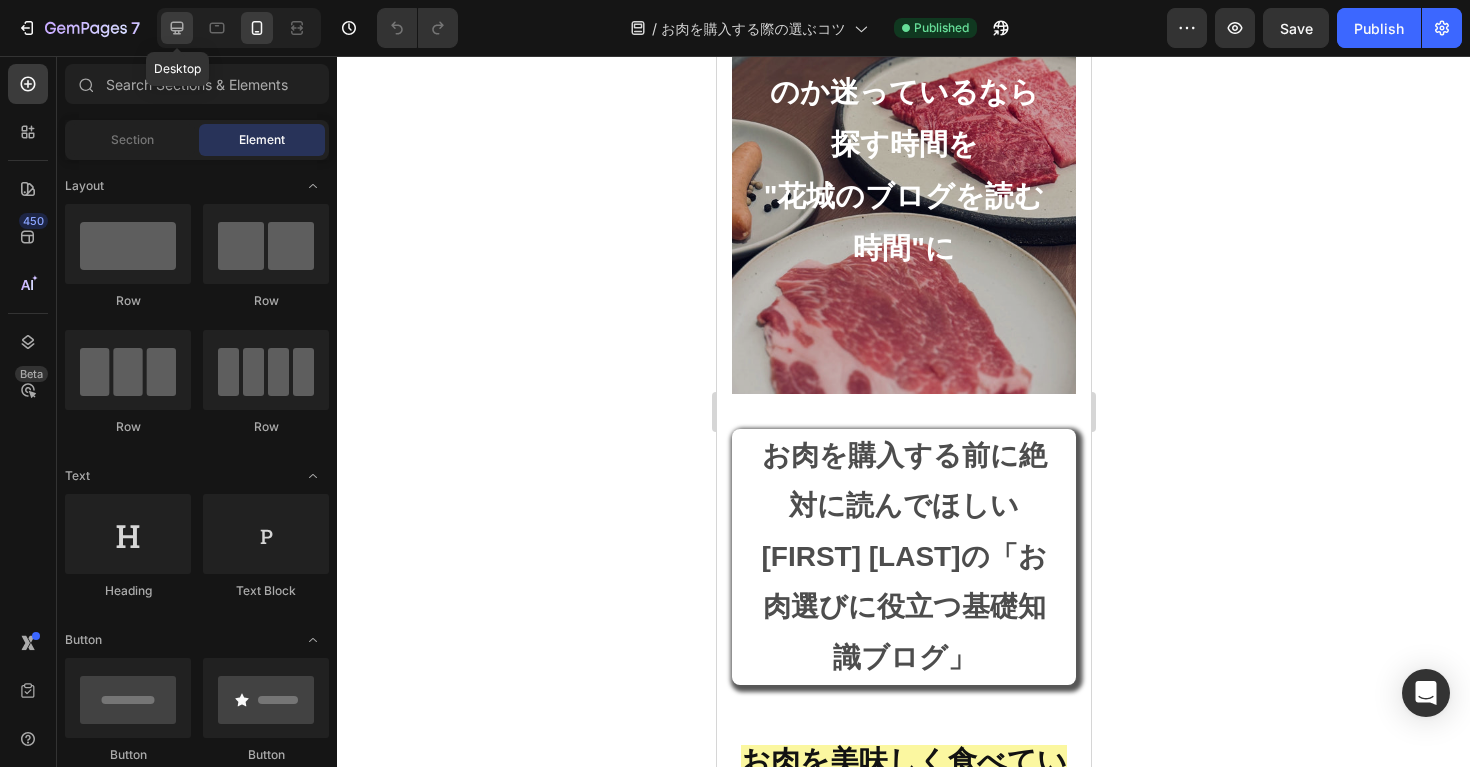 click 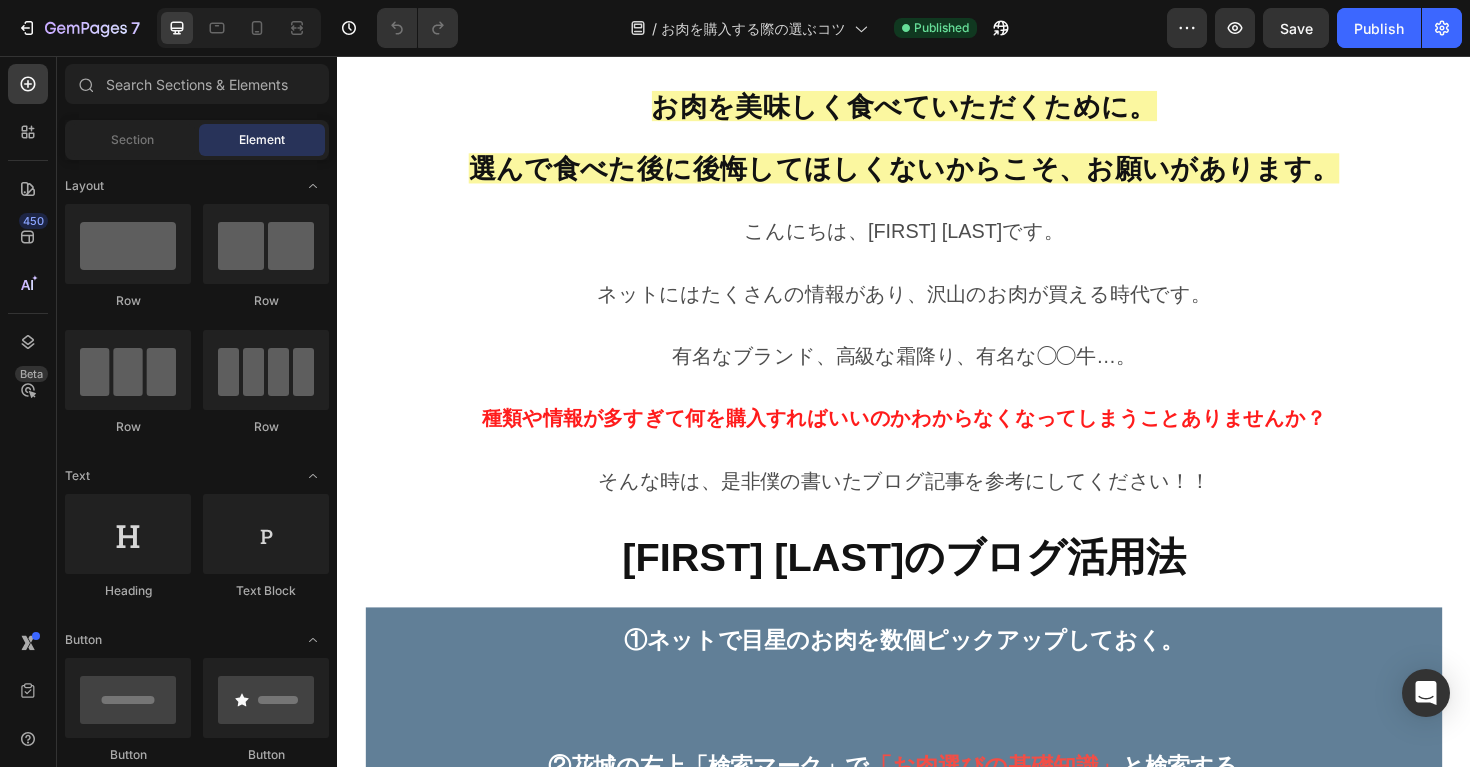 scroll, scrollTop: 290, scrollLeft: 0, axis: vertical 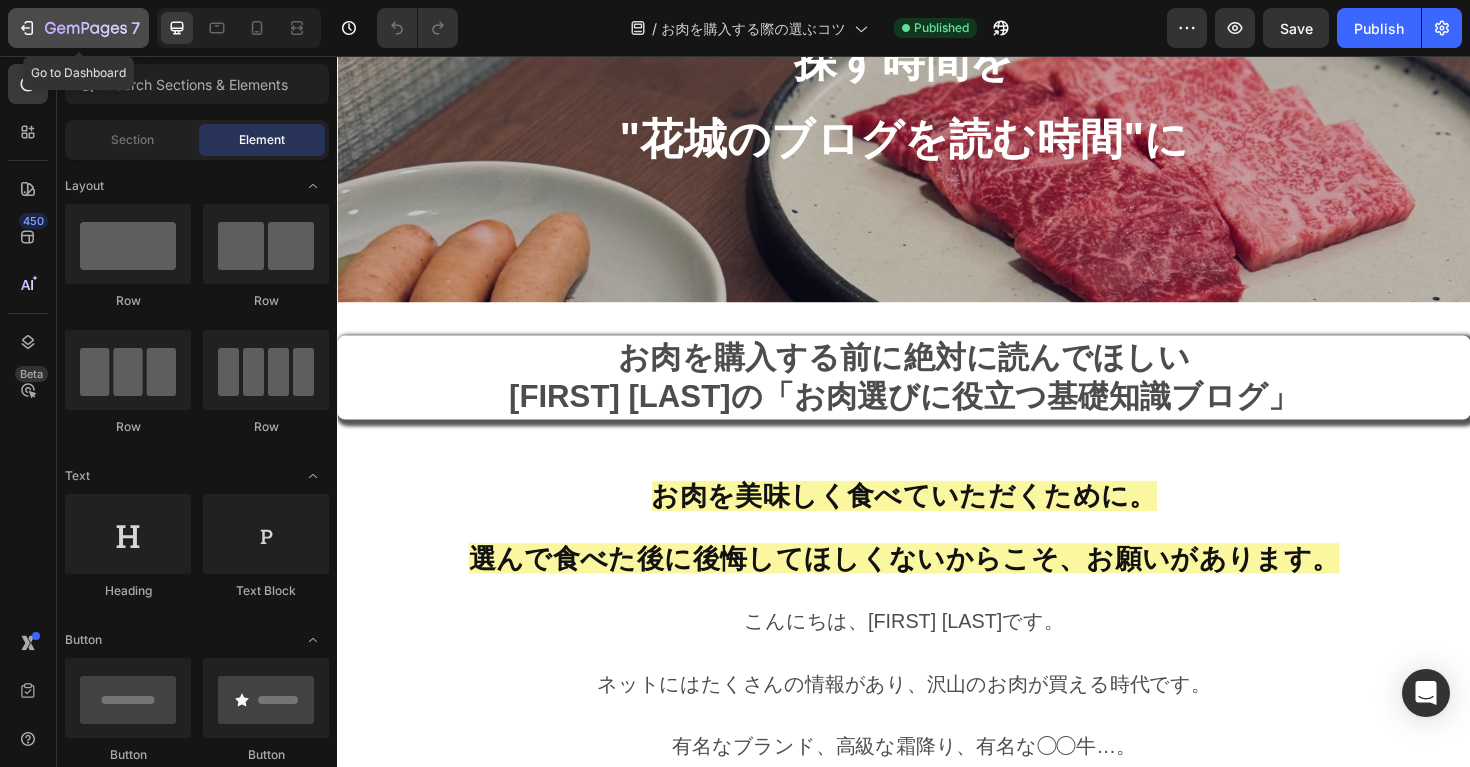 click on "7" 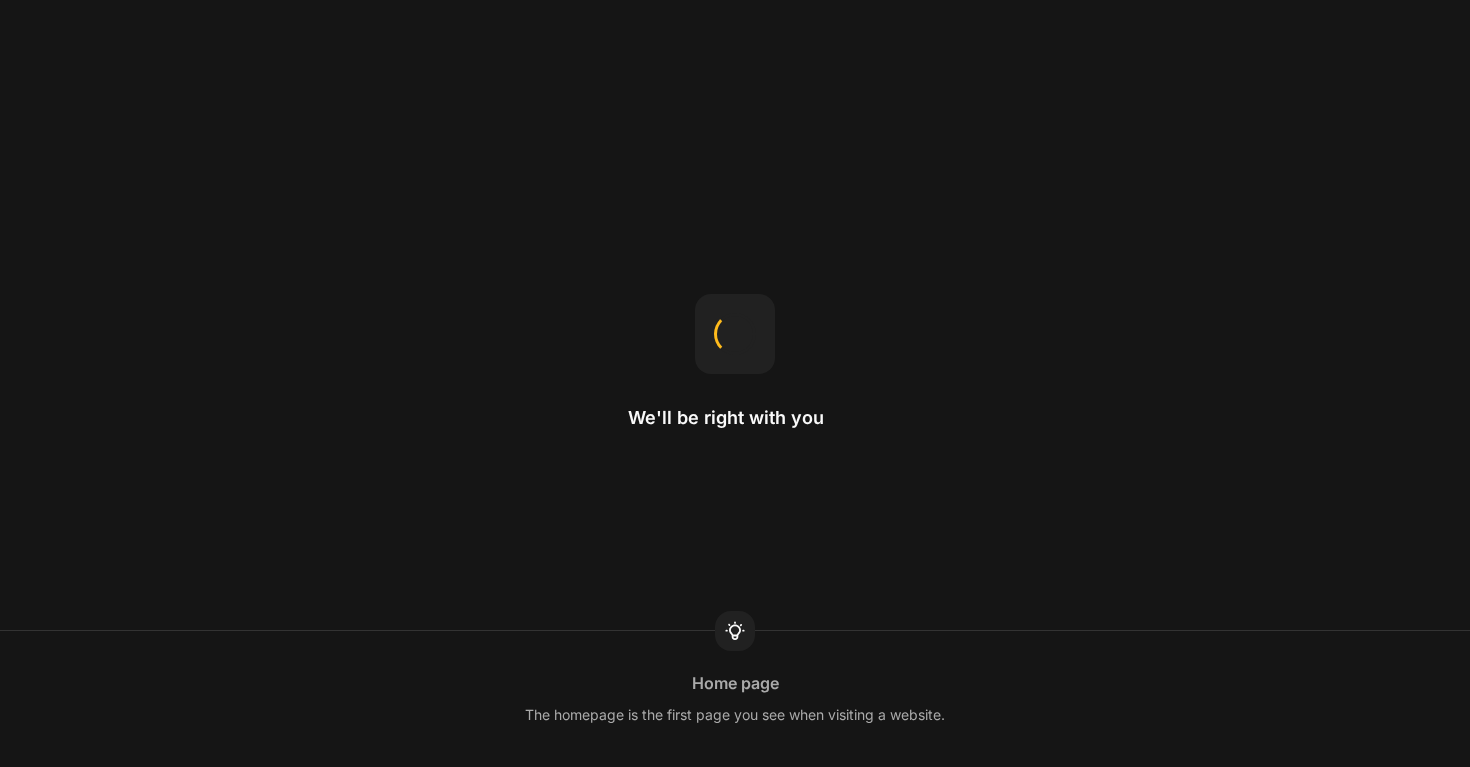 scroll, scrollTop: 0, scrollLeft: 0, axis: both 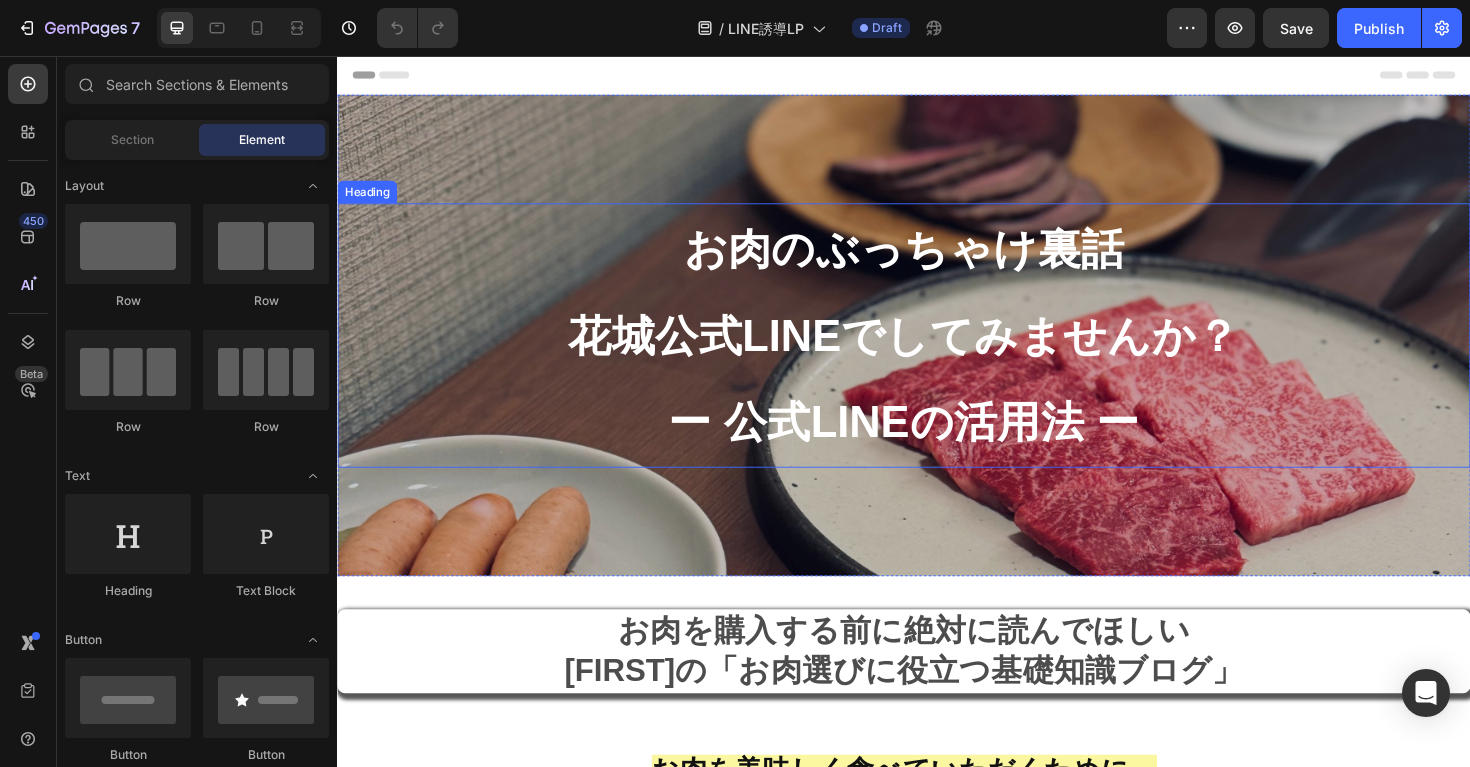 click on "お肉のぶっちゃけ裏話 花城公式LINEでしてみませんか？ ー 公式LINEの活用法 ー" at bounding box center [937, 352] 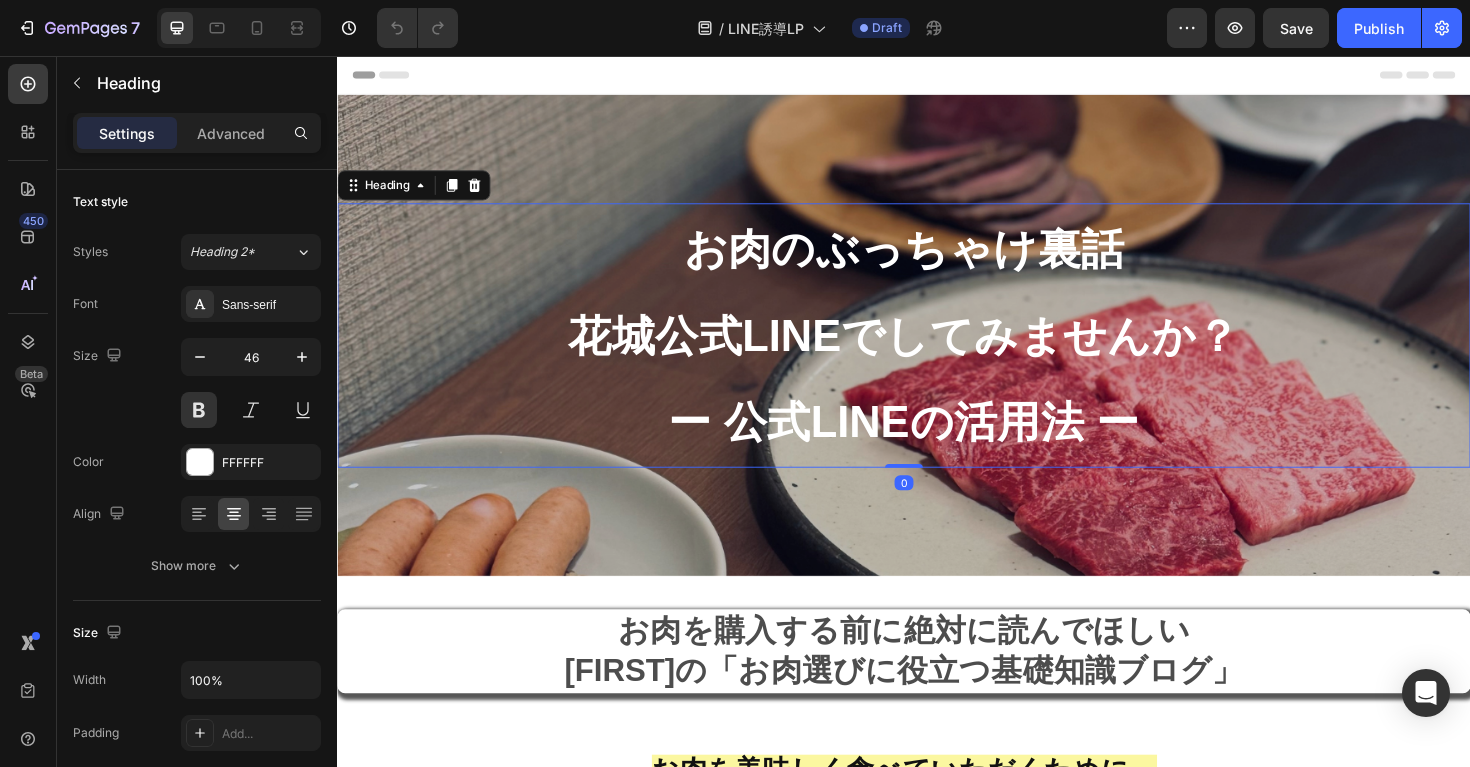 click on "お肉のぶっちゃけ裏話 花城公式LINEでしてみませんか？ ー 公式LINEの活用法 ー" at bounding box center (937, 352) 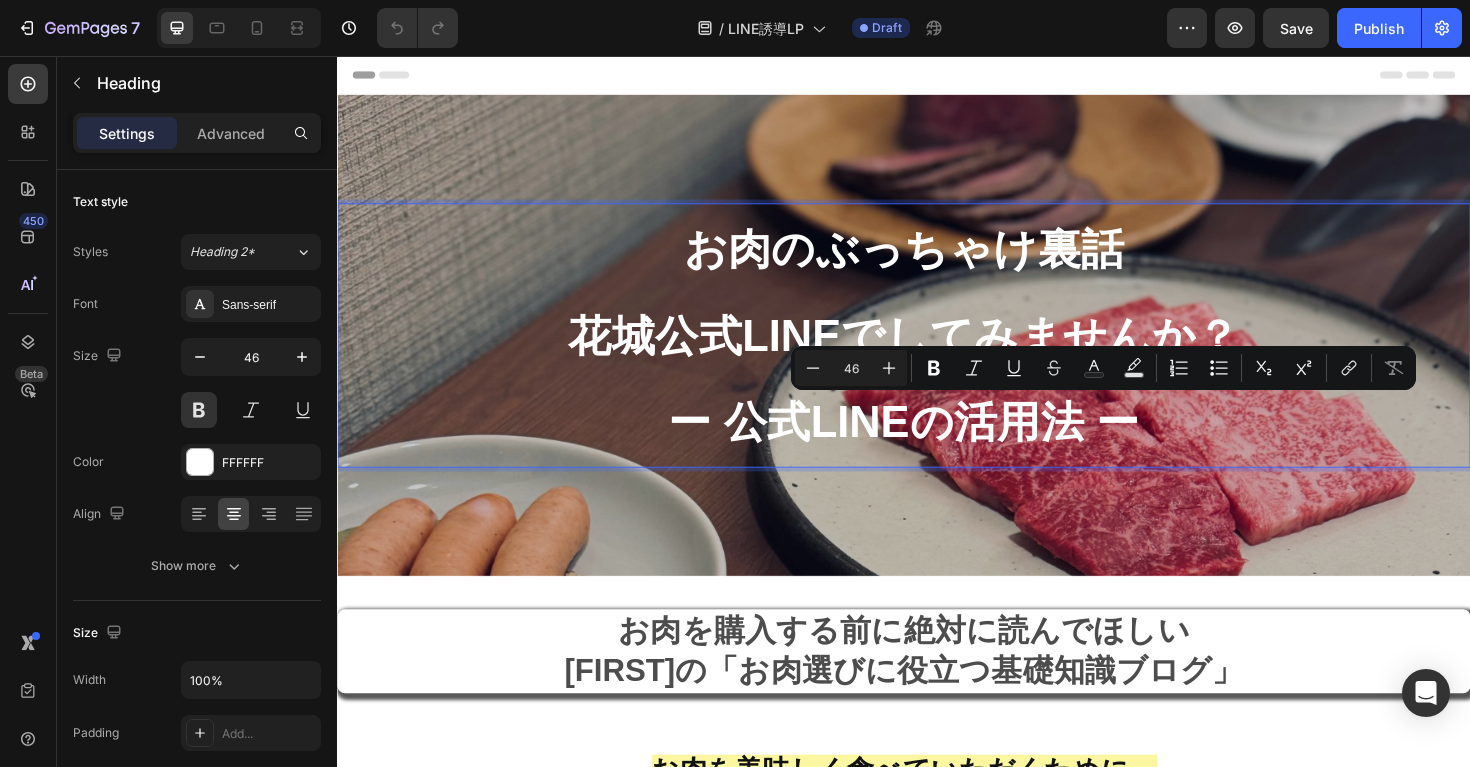 click on "お肉のぶっちゃけ裏話 花城公式LINEでしてみませんか？ ー 公式LINEの活用法 ー" at bounding box center (937, 352) 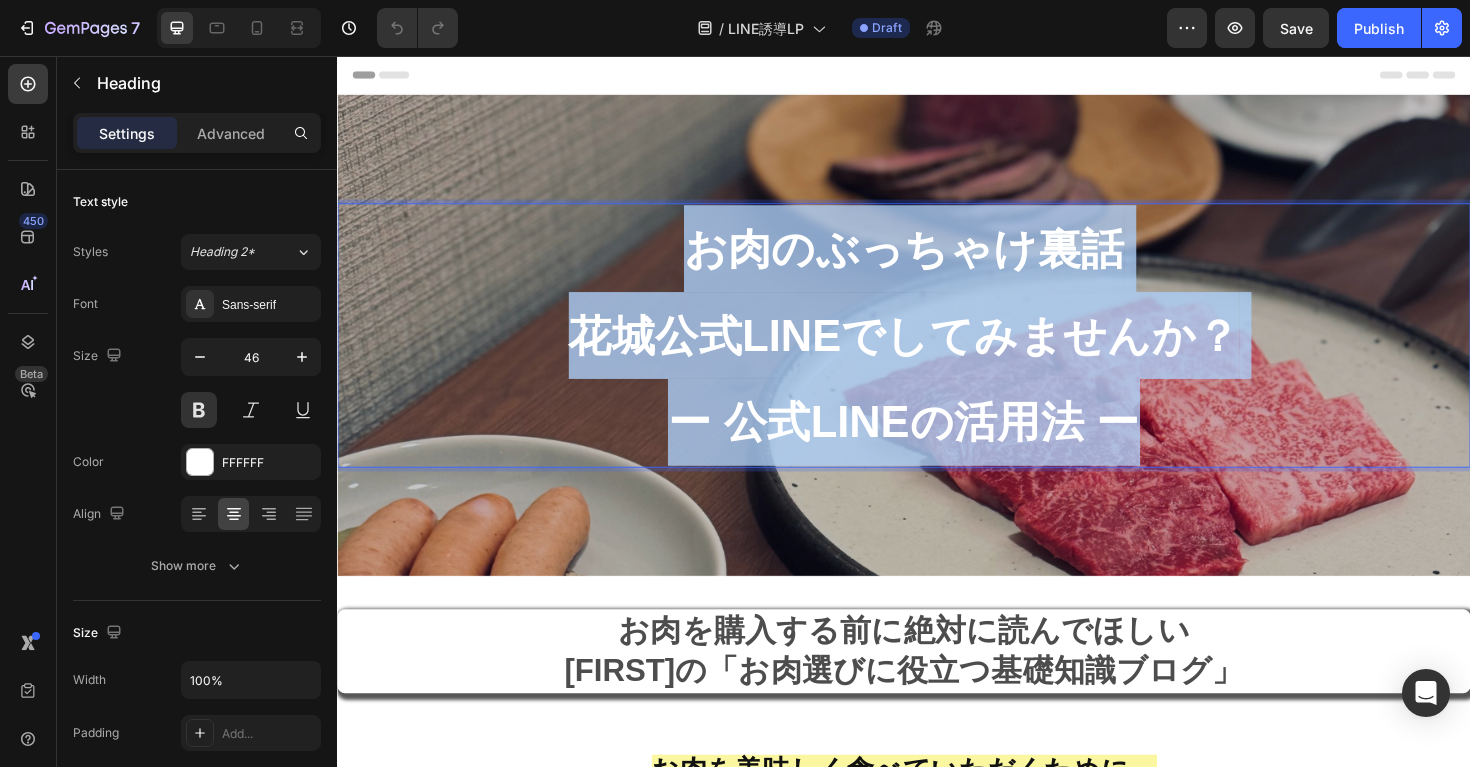 drag, startPoint x: 1207, startPoint y: 445, endPoint x: 675, endPoint y: 269, distance: 560.35706 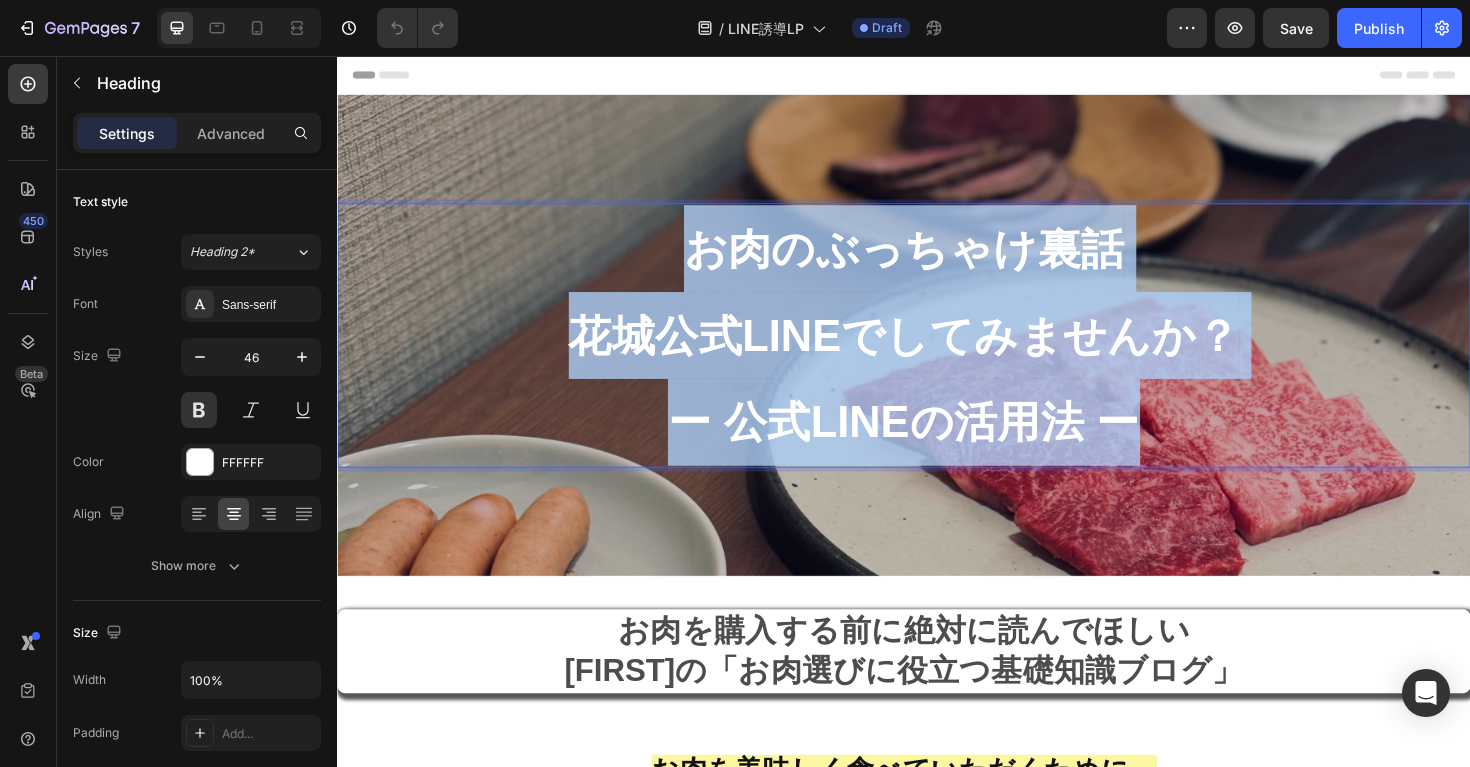 click on "お肉のぶっちゃけ裏話 花城公式LINEでしてみませんか？ ー 公式LINEの活用法 ー" at bounding box center [937, 352] 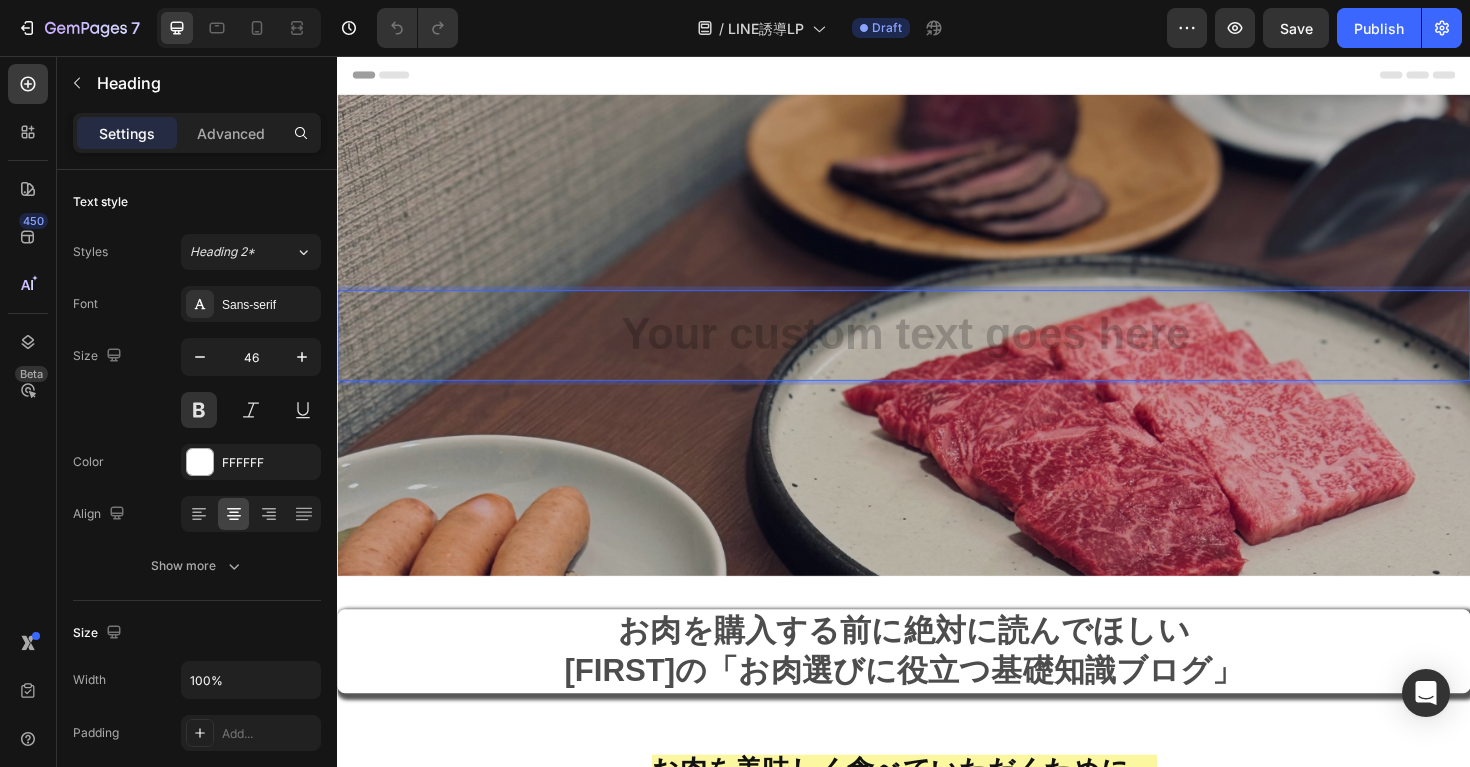 type 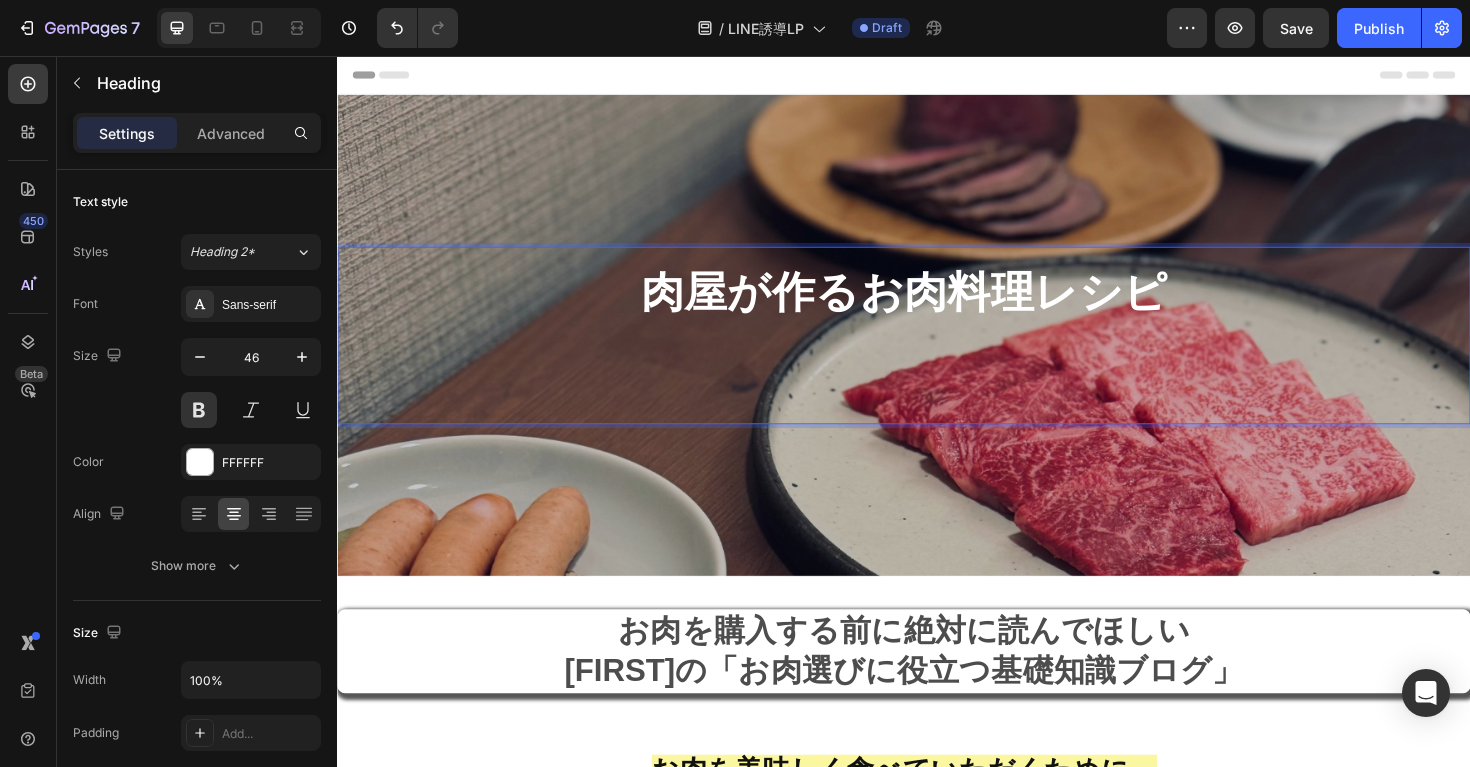 click on "肉屋が作るお肉料理レシピ" at bounding box center [937, 352] 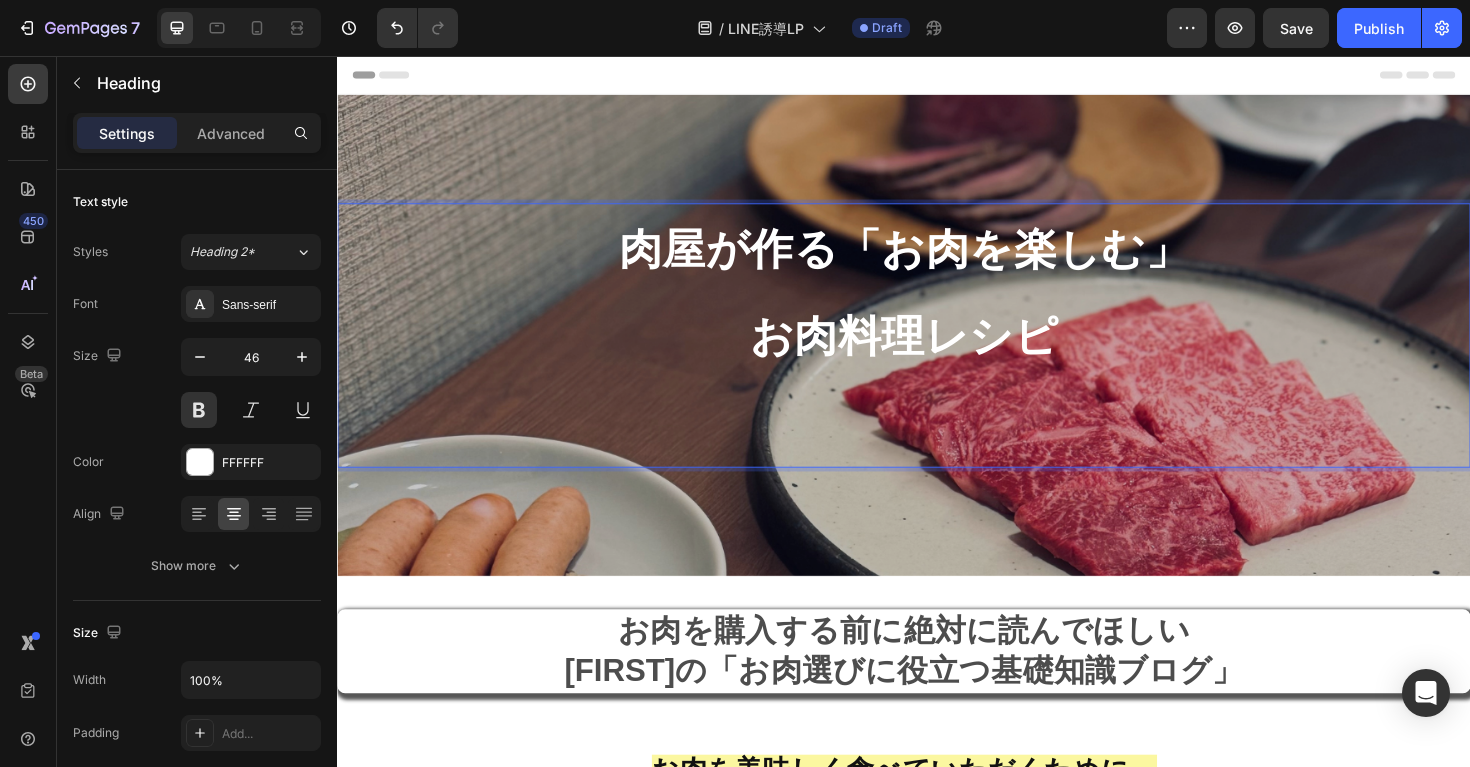 click on "肉屋が作る「お肉を楽しむ」 お肉料理レシピ" at bounding box center [937, 352] 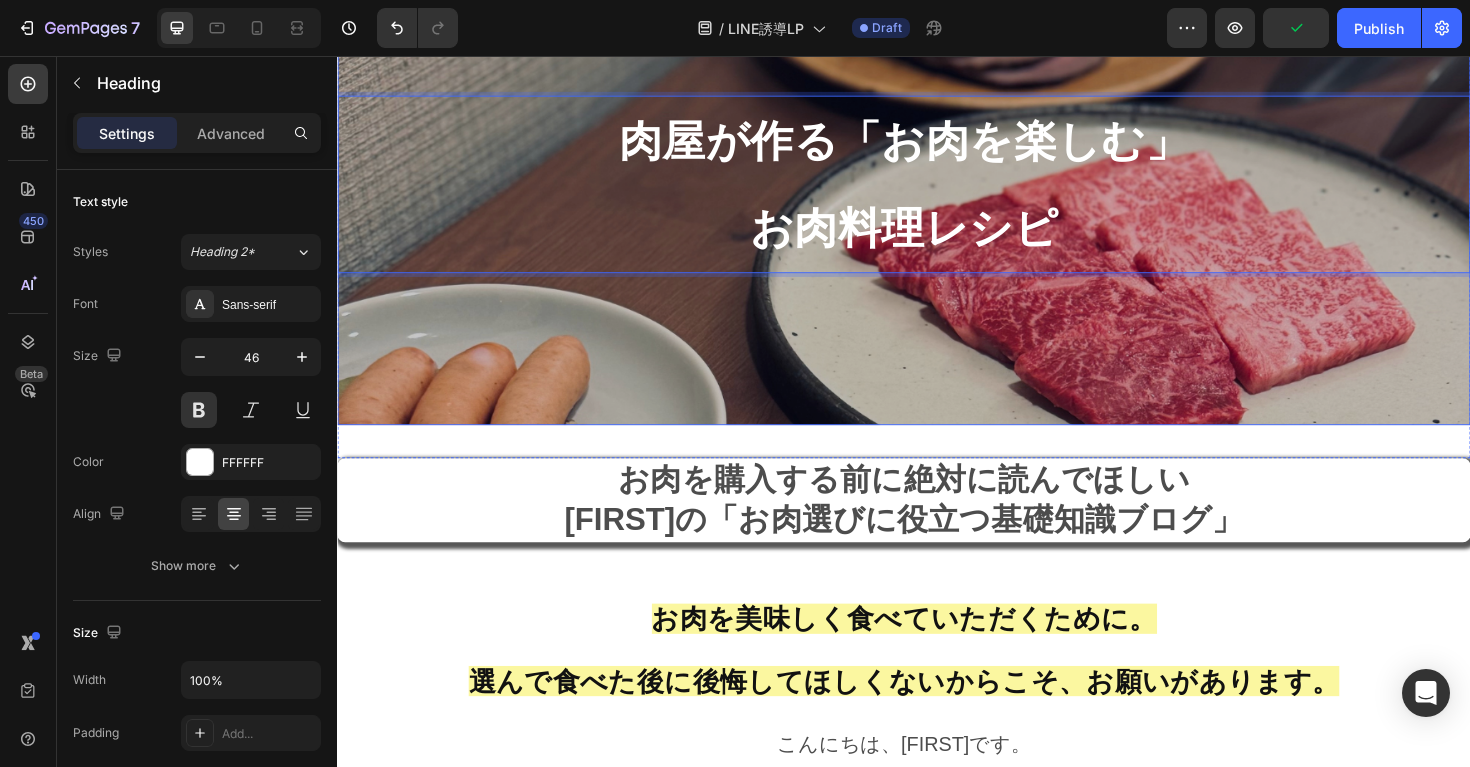 scroll, scrollTop: 161, scrollLeft: 0, axis: vertical 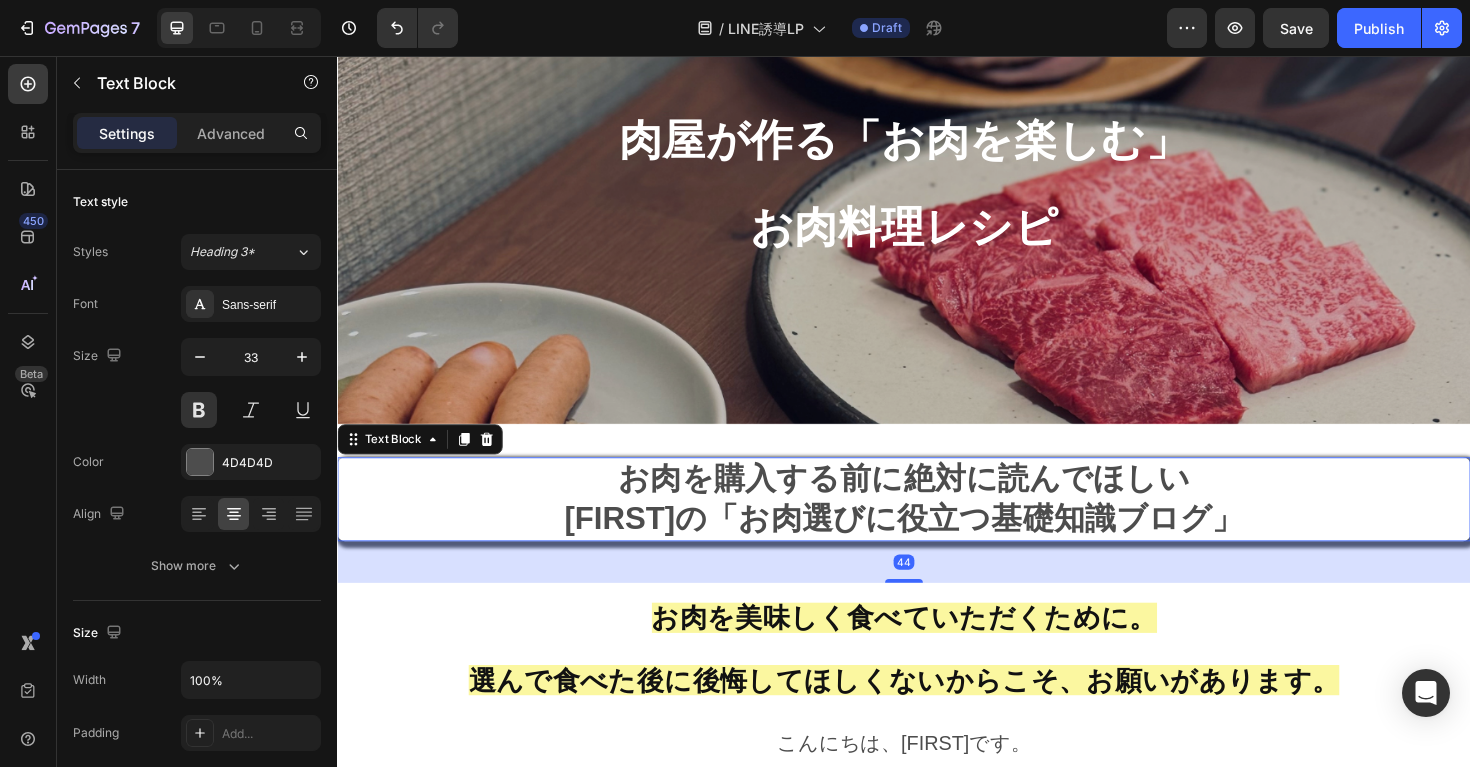 click on "お肉を購入する前に絶対に読んでほしい 花城一樹の「お肉選びに役立つ基礎知識ブログ」" at bounding box center (937, 526) 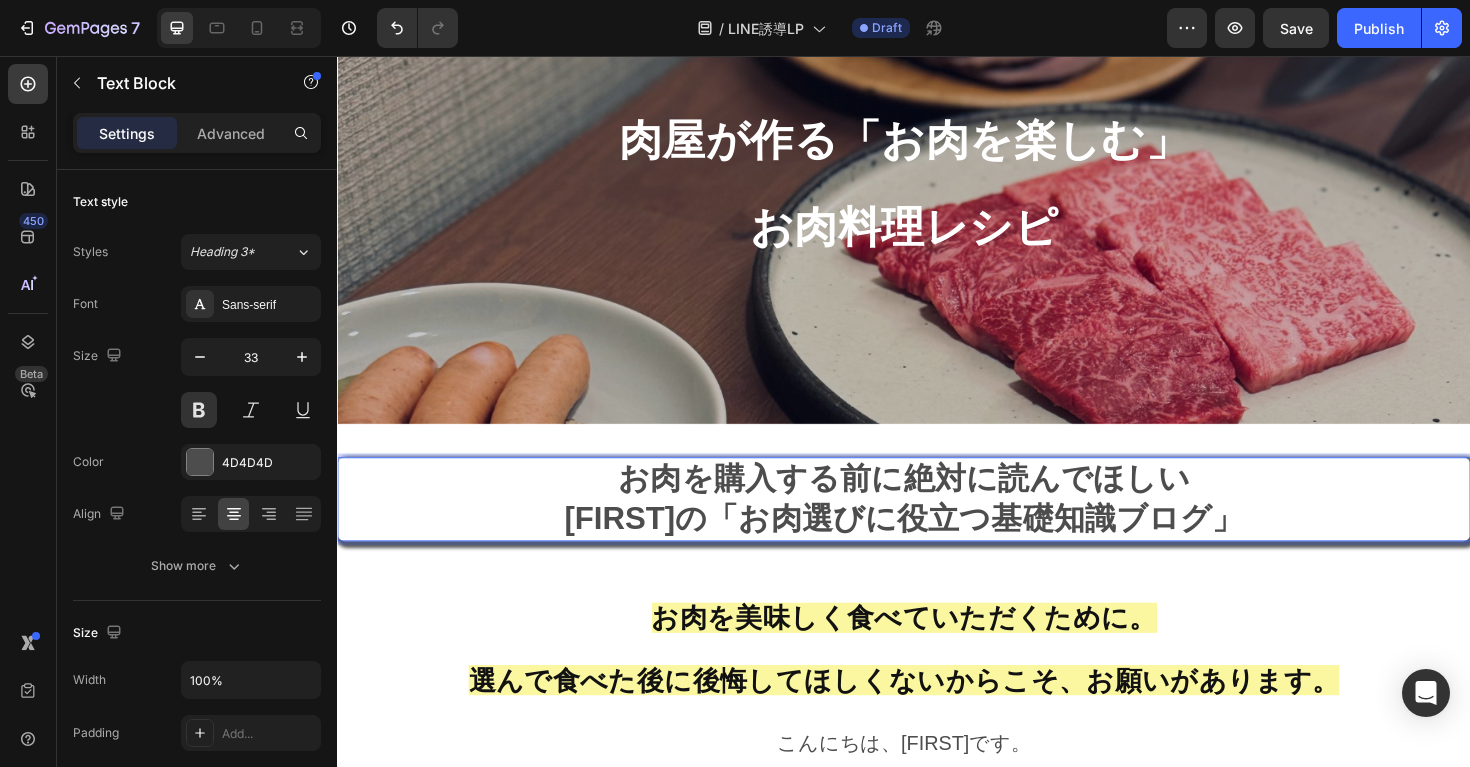 click on "お肉を購入する前に絶対に読んでほしい 花城一樹の「お肉選びに役立つ基礎知識ブログ」" at bounding box center [937, 526] 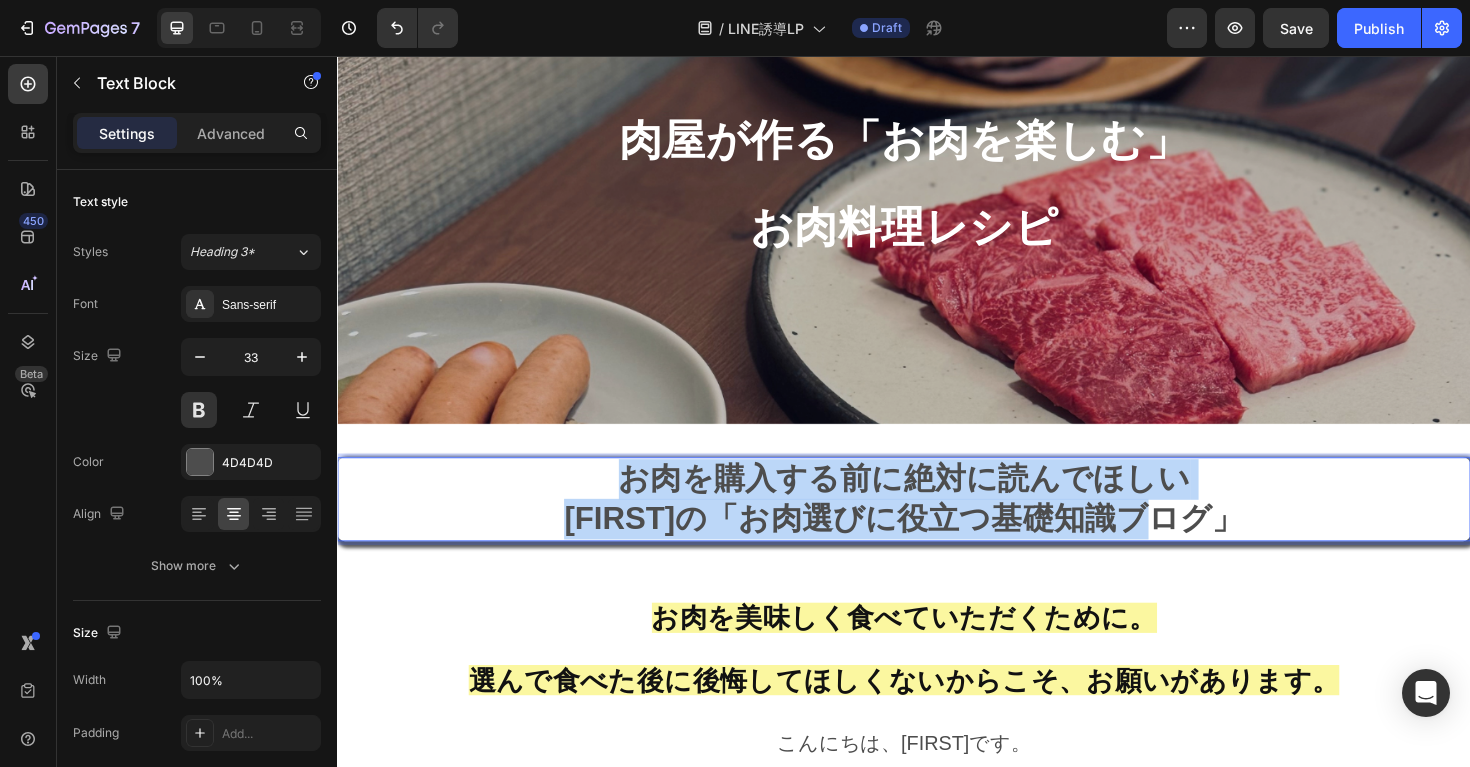 drag, startPoint x: 1308, startPoint y: 538, endPoint x: 627, endPoint y: 482, distance: 683.29865 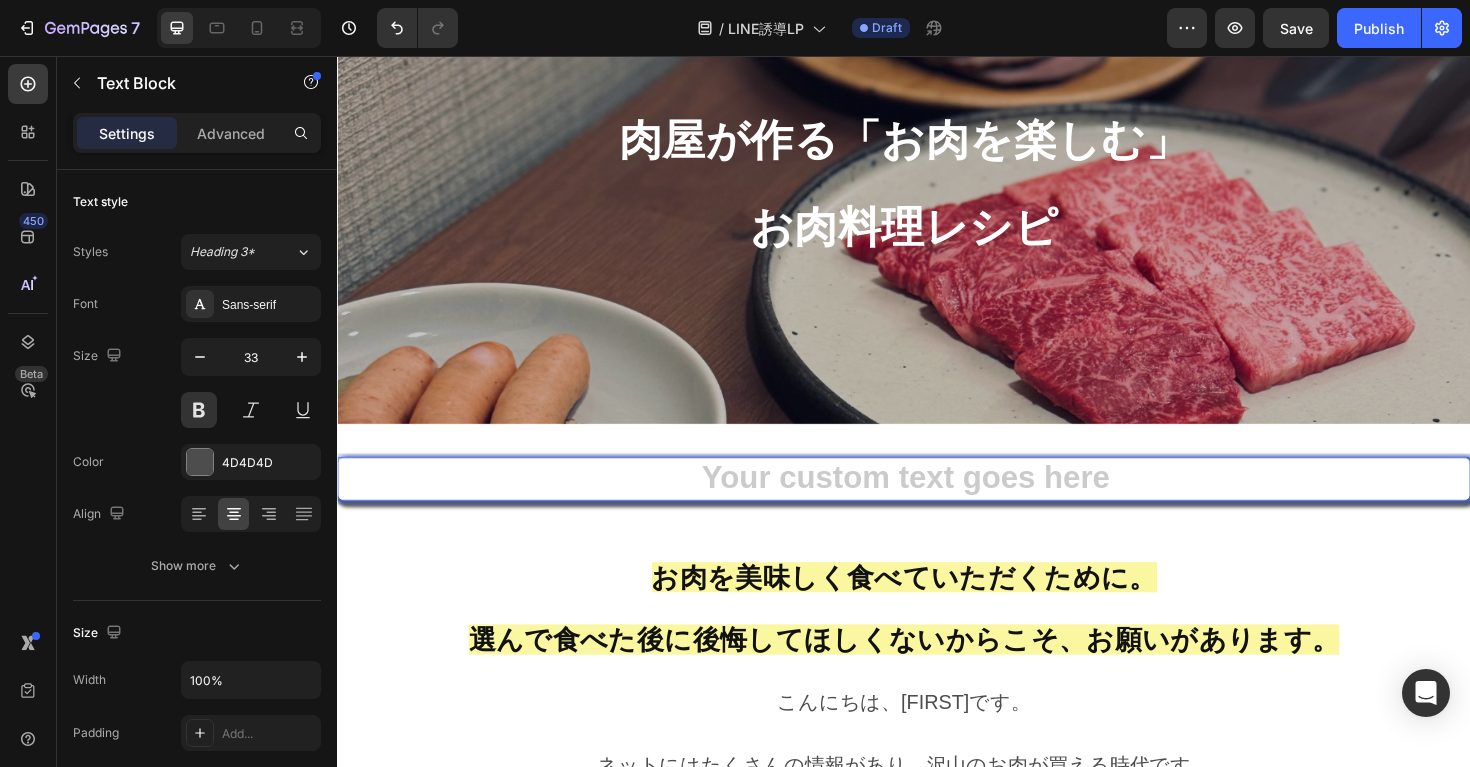 type 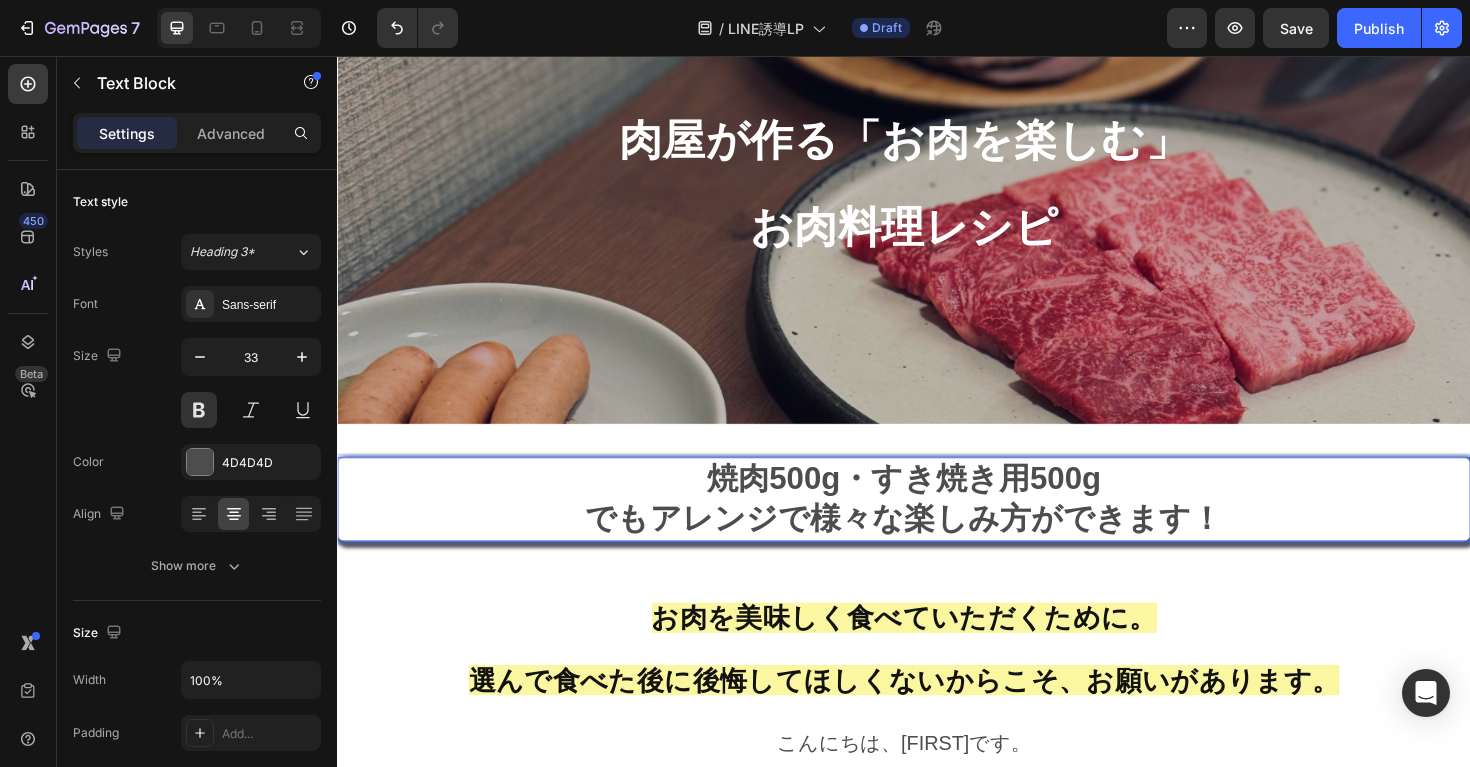 click on "焼肉500g・すき焼き用500g でもアレンジで様々な楽しみ方ができます！" at bounding box center [937, 526] 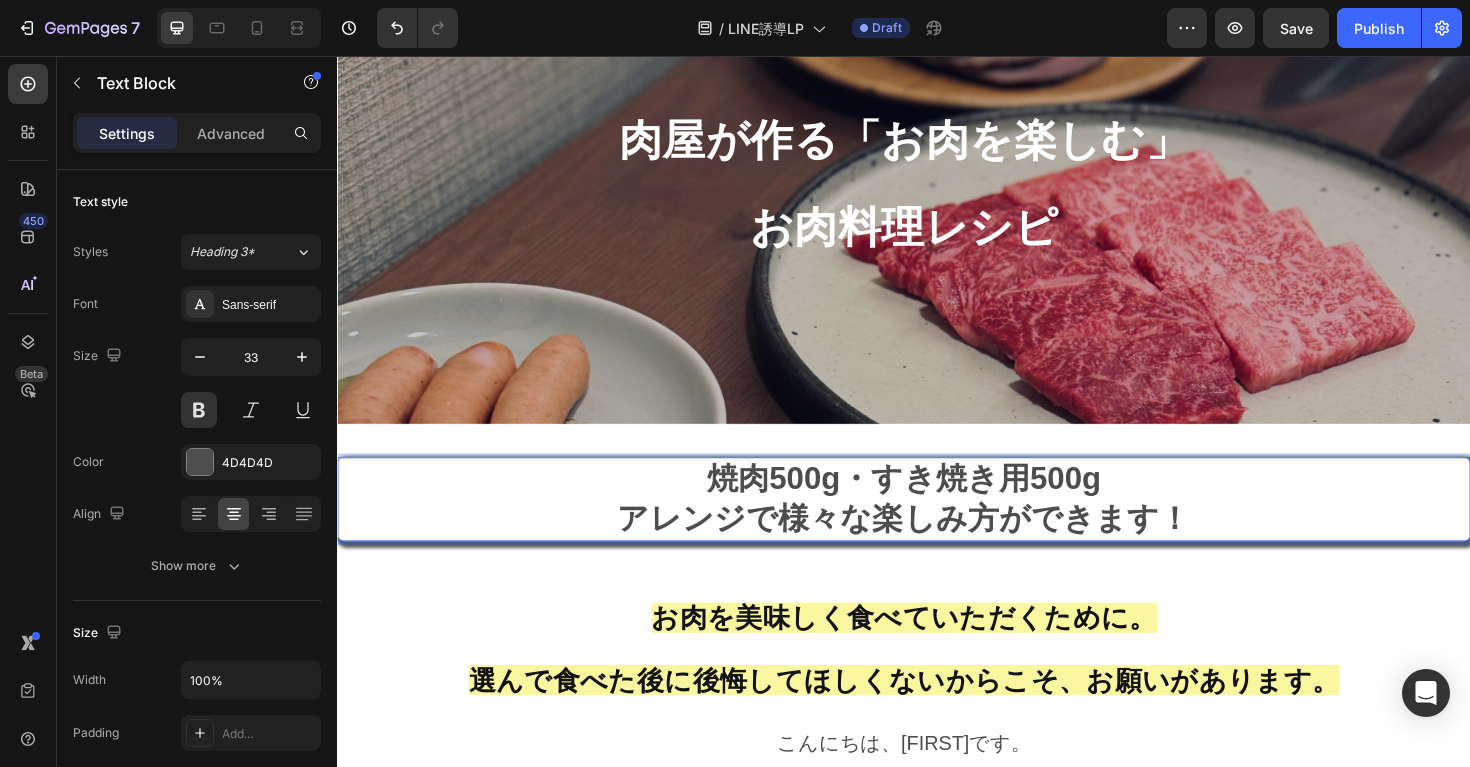 click on "焼肉500g・すき焼き用500g アレンジで様々な楽しみ方ができます！" at bounding box center [937, 526] 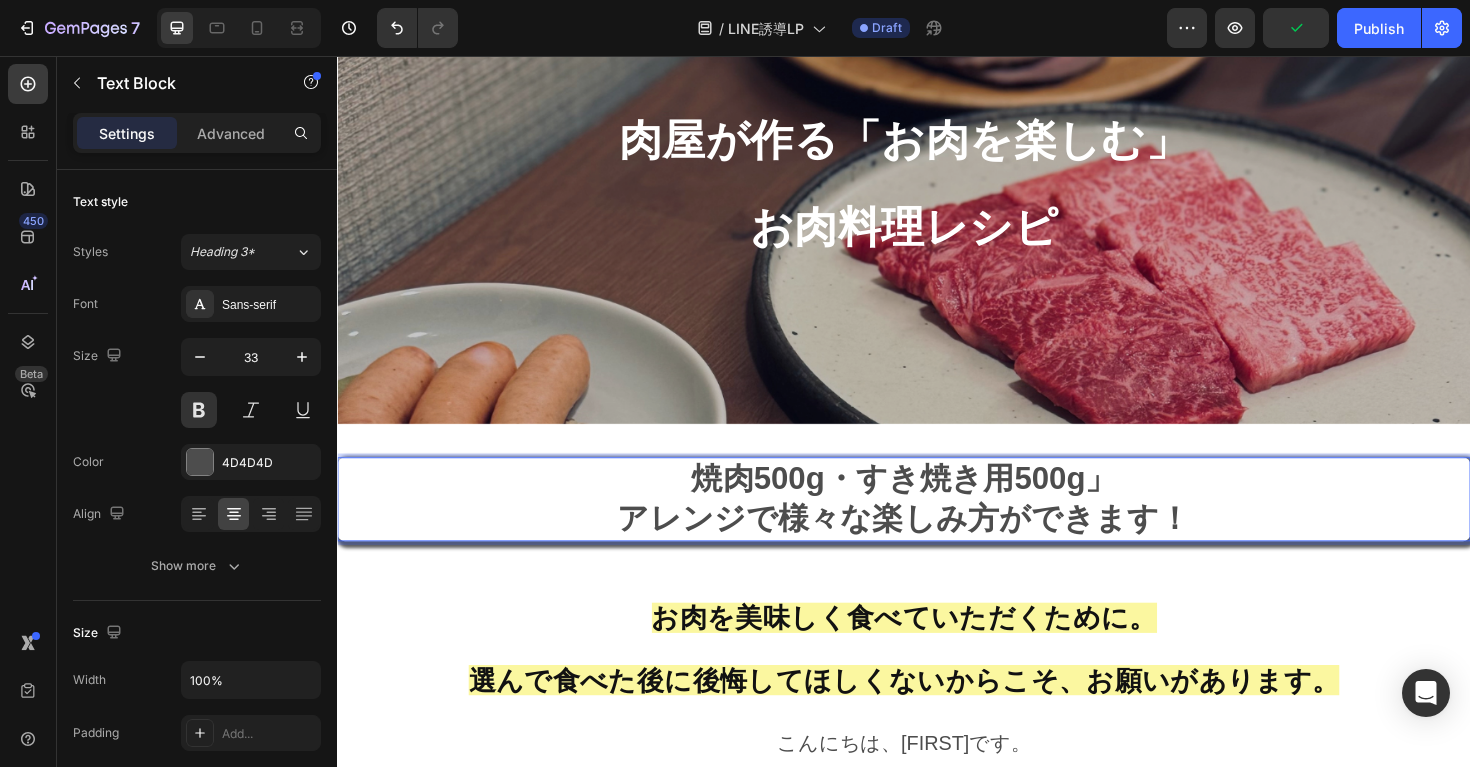 click on "焼肉500g・すき焼き用500g」 アレンジで様々な楽しみ方ができます！" at bounding box center (937, 526) 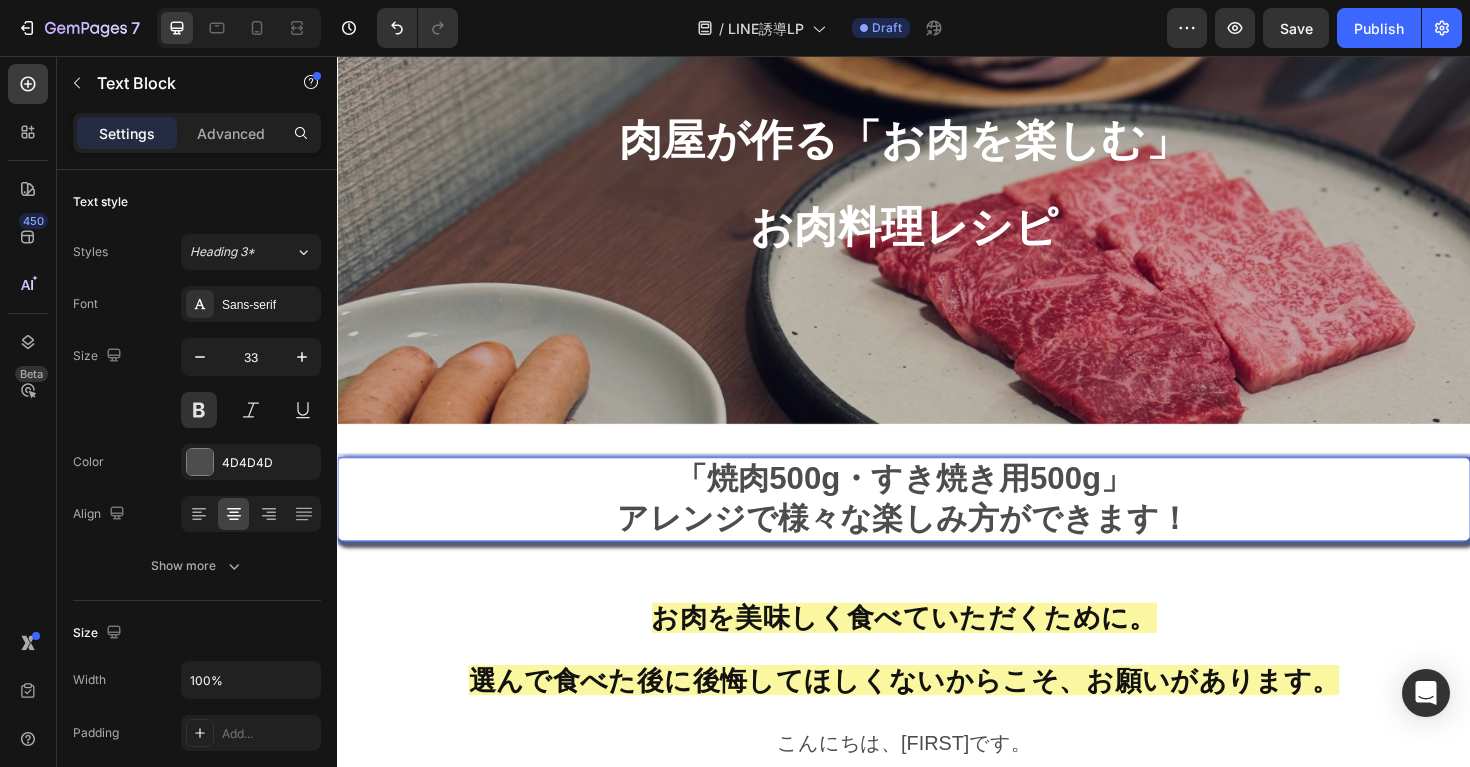 click on "「焼肉500g・すき焼き用500g」 アレンジで様々な楽しみ方ができます！" at bounding box center [937, 526] 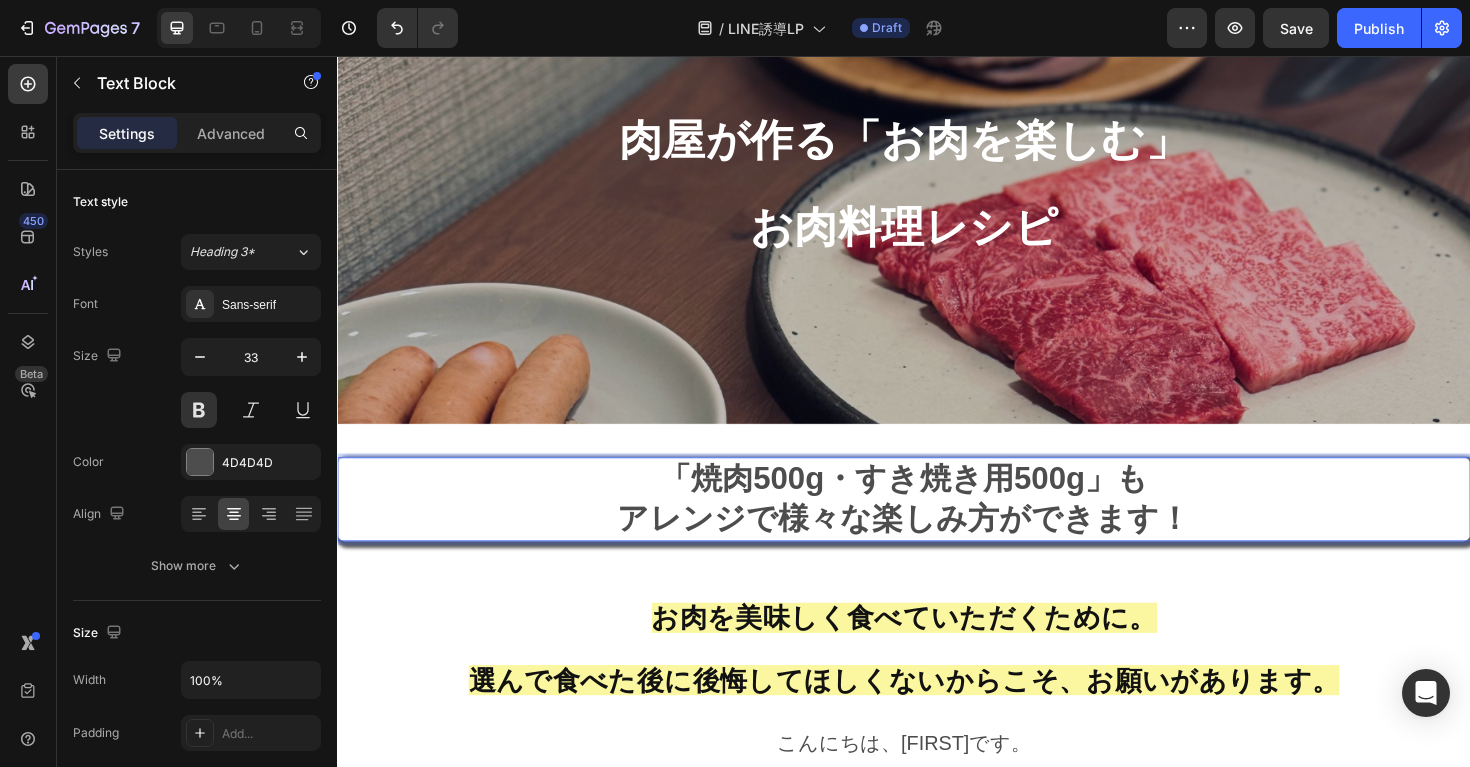 click on "「焼肉500g・すき焼き用500g」も アレンジで様々な楽しみ方ができます！" at bounding box center (937, 526) 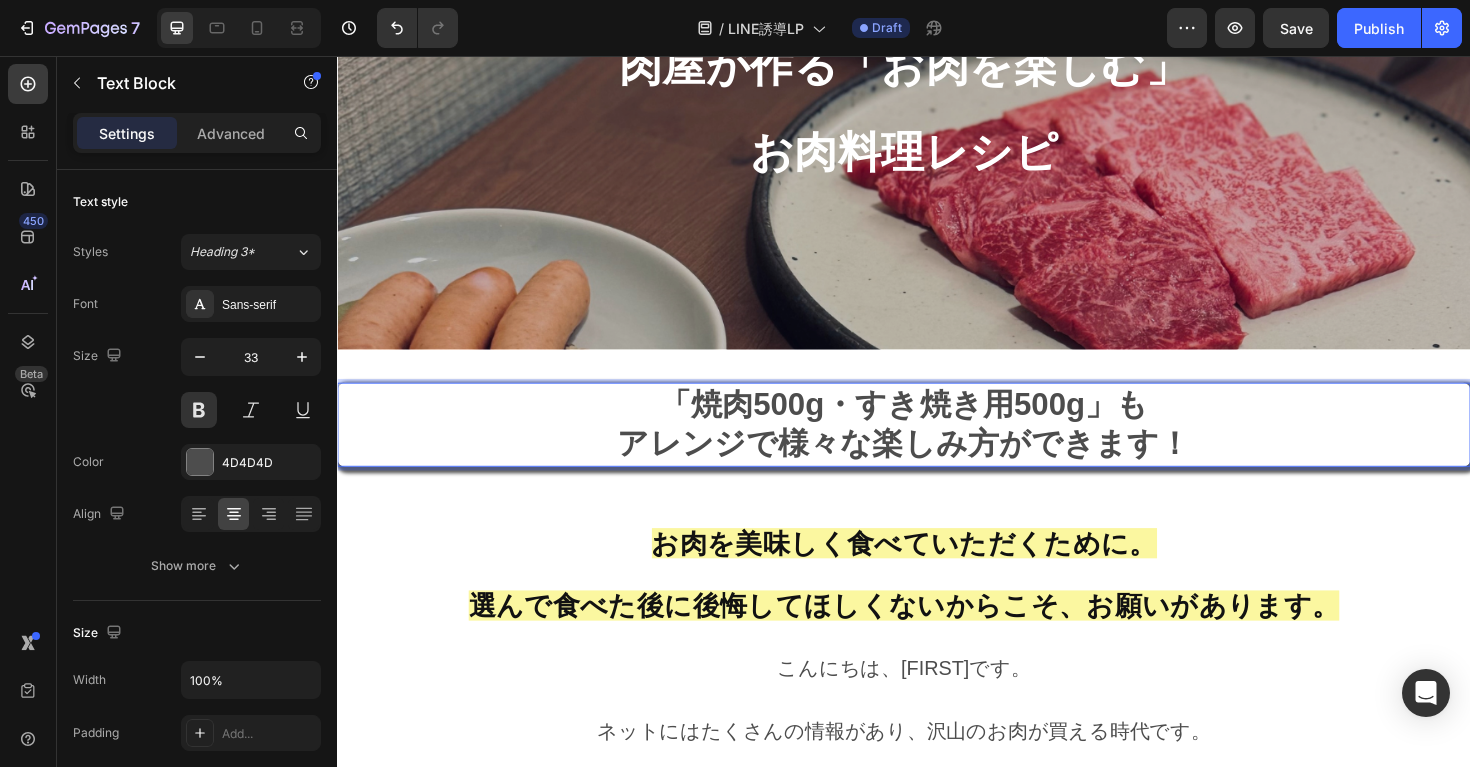 scroll, scrollTop: 290, scrollLeft: 0, axis: vertical 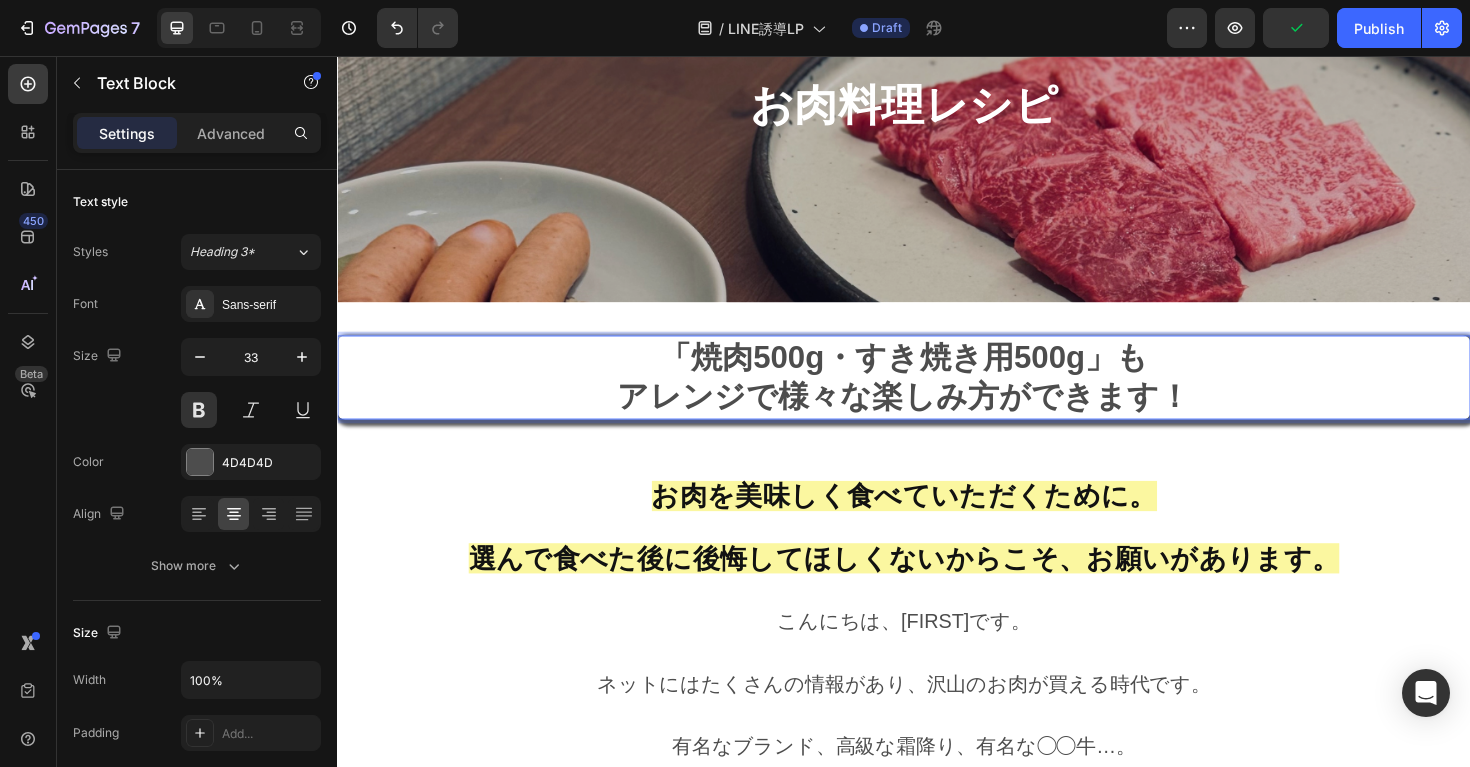 click on "「焼肉500g・すき焼き用500g」も アレンジで様々な楽しみ方ができます！" at bounding box center (937, 397) 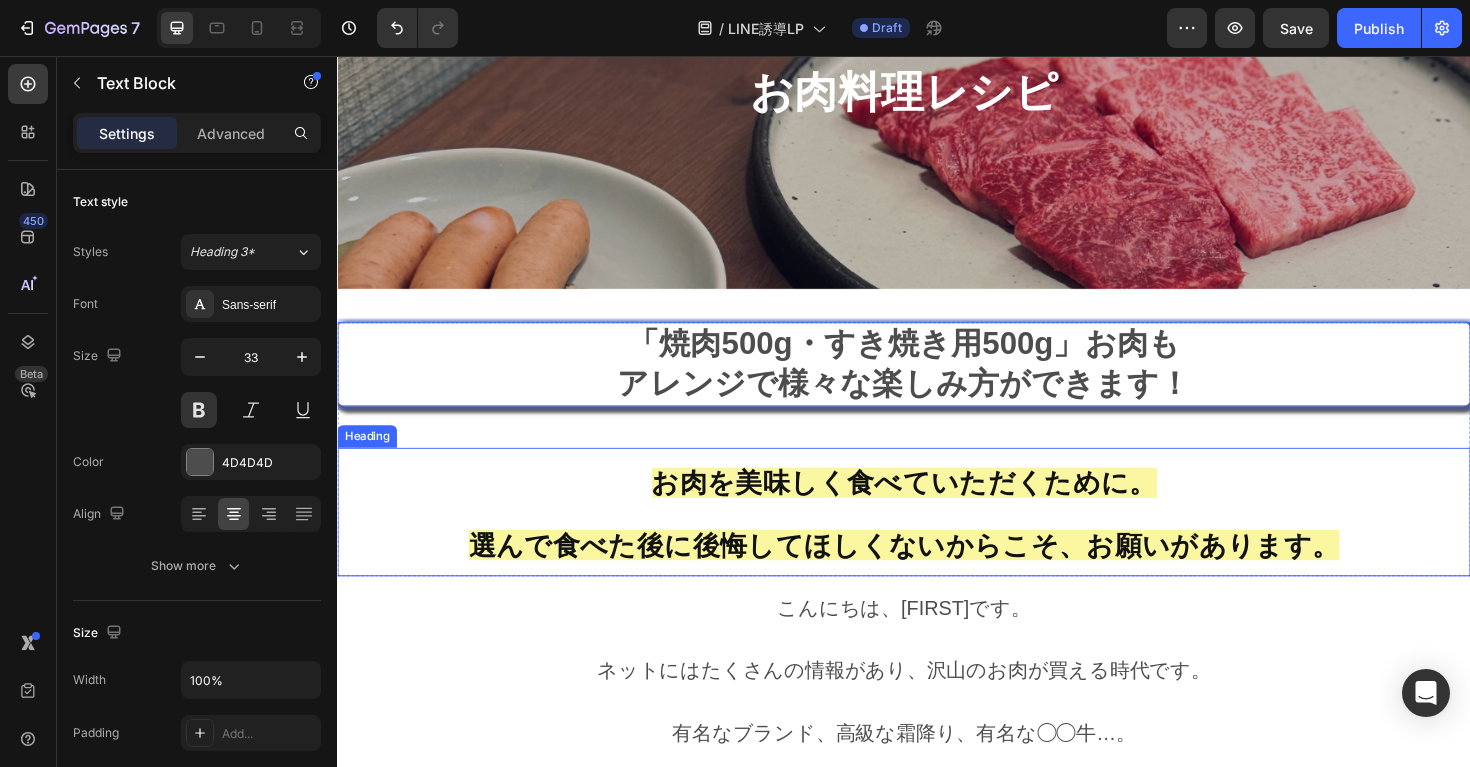 scroll, scrollTop: 322, scrollLeft: 0, axis: vertical 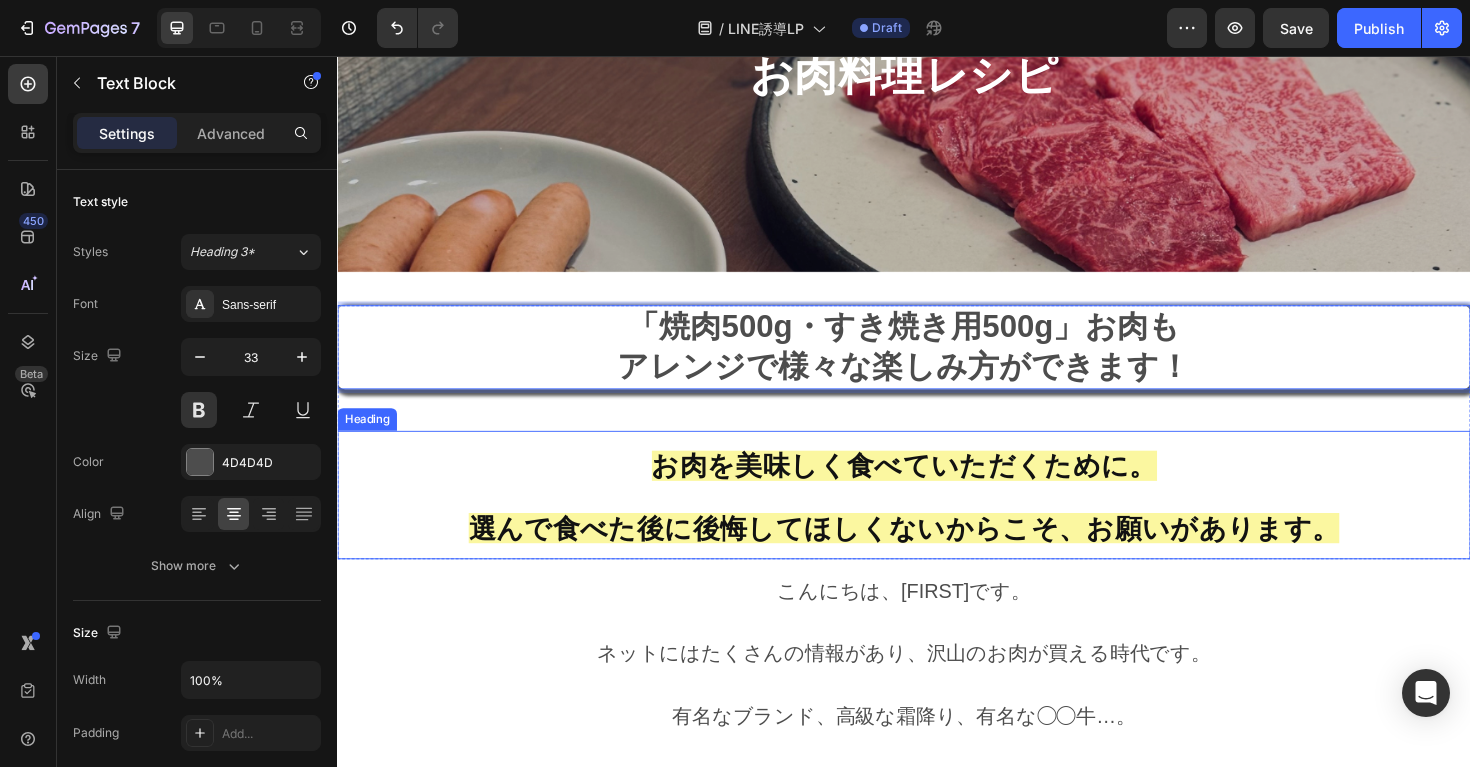 click on "選んで食べた後に後悔してほしくないからこそ、お願いがあります。" at bounding box center [937, 556] 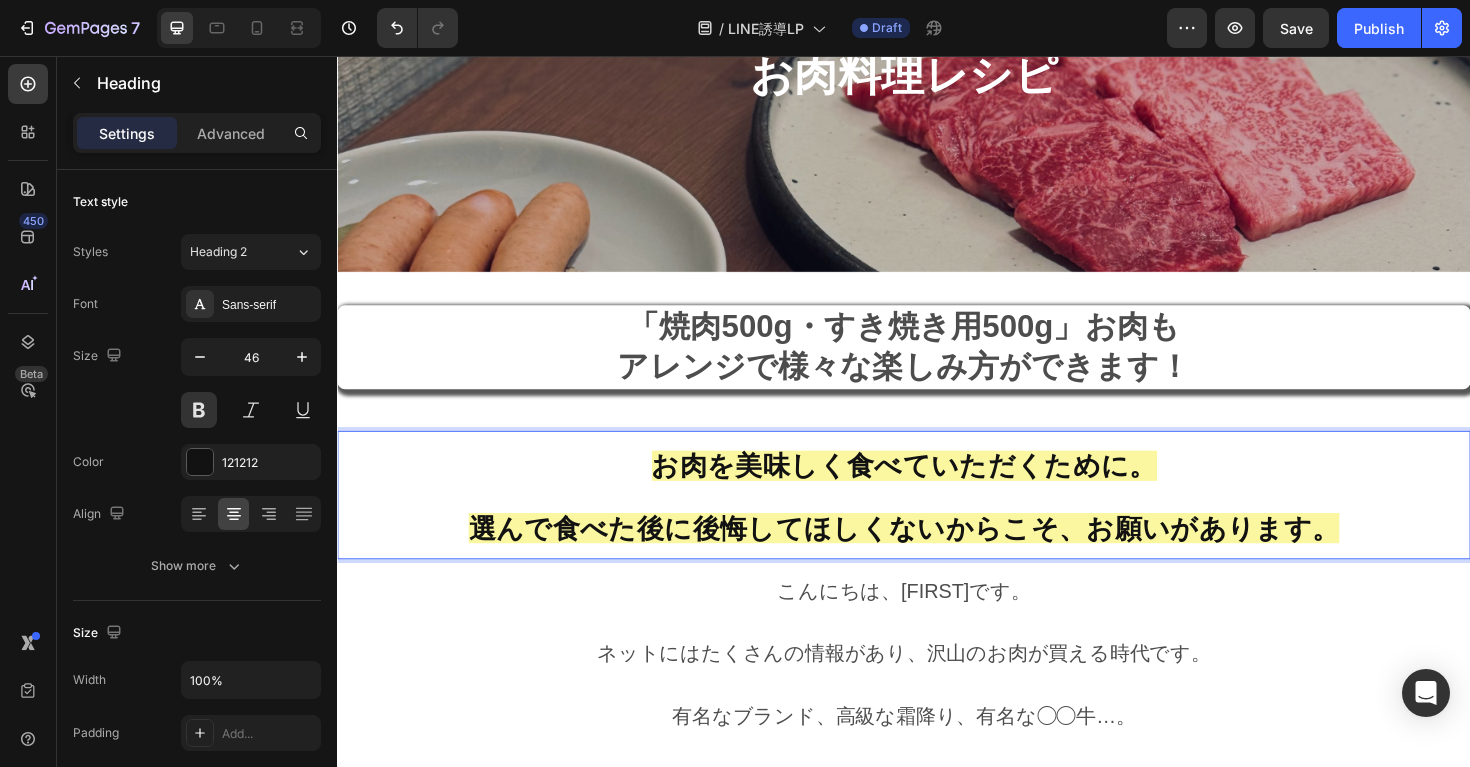 click on "選んで食べた後に後悔してほしくないからこそ、お願いがあります。" at bounding box center (937, 556) 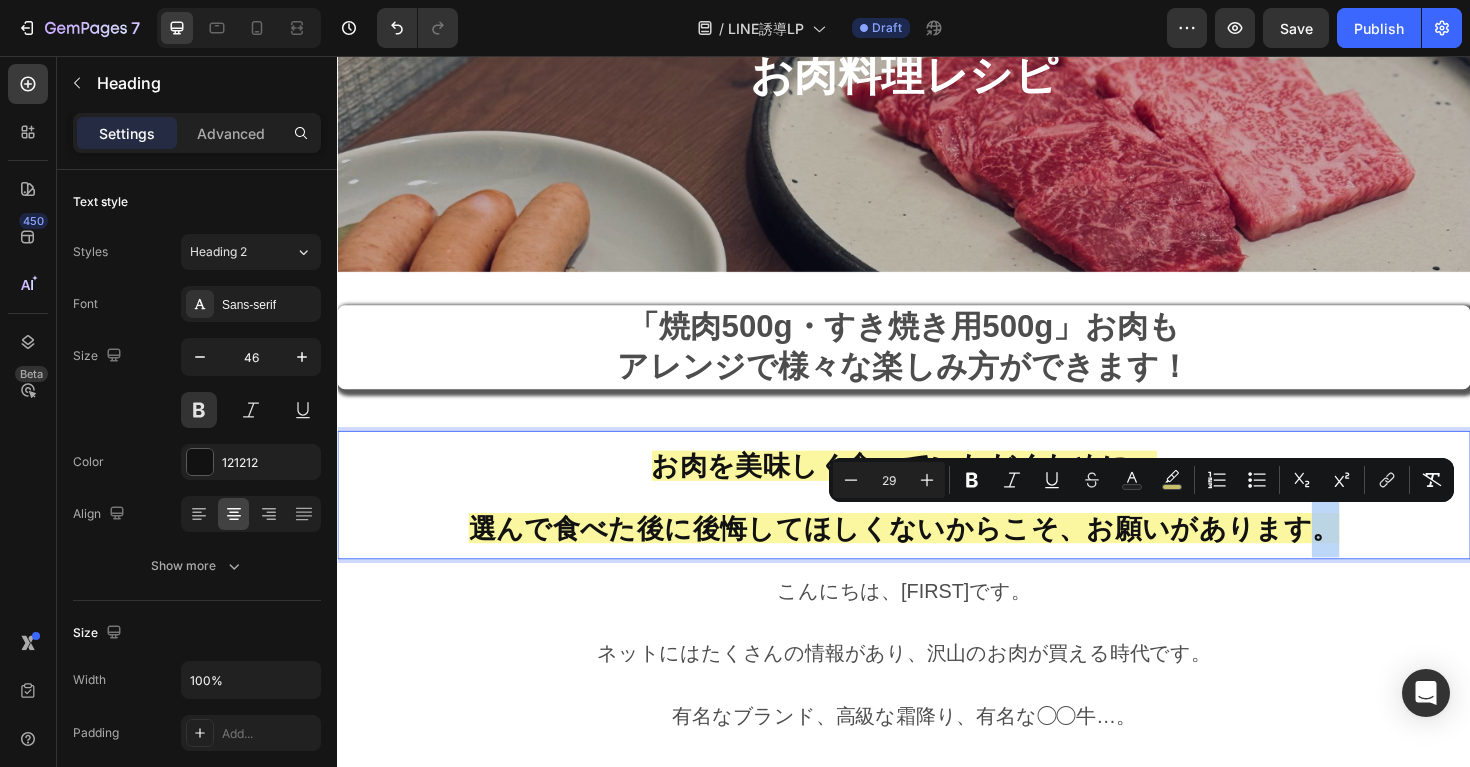 click on "お肉を美味しく食べていただくために。 選んで食べた後に後悔してほしくないからこそ、お願いがあります。" at bounding box center [937, 521] 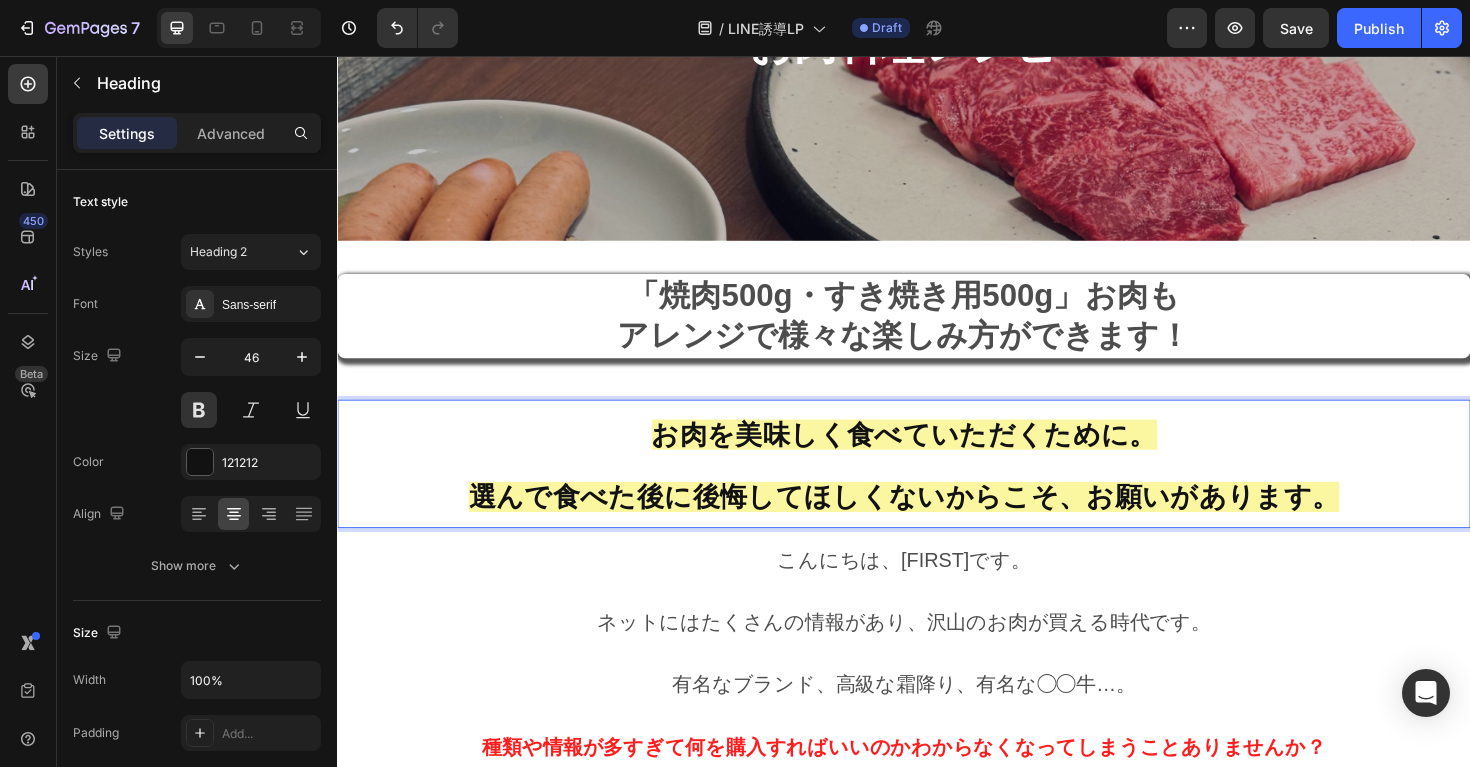 scroll, scrollTop: 356, scrollLeft: 0, axis: vertical 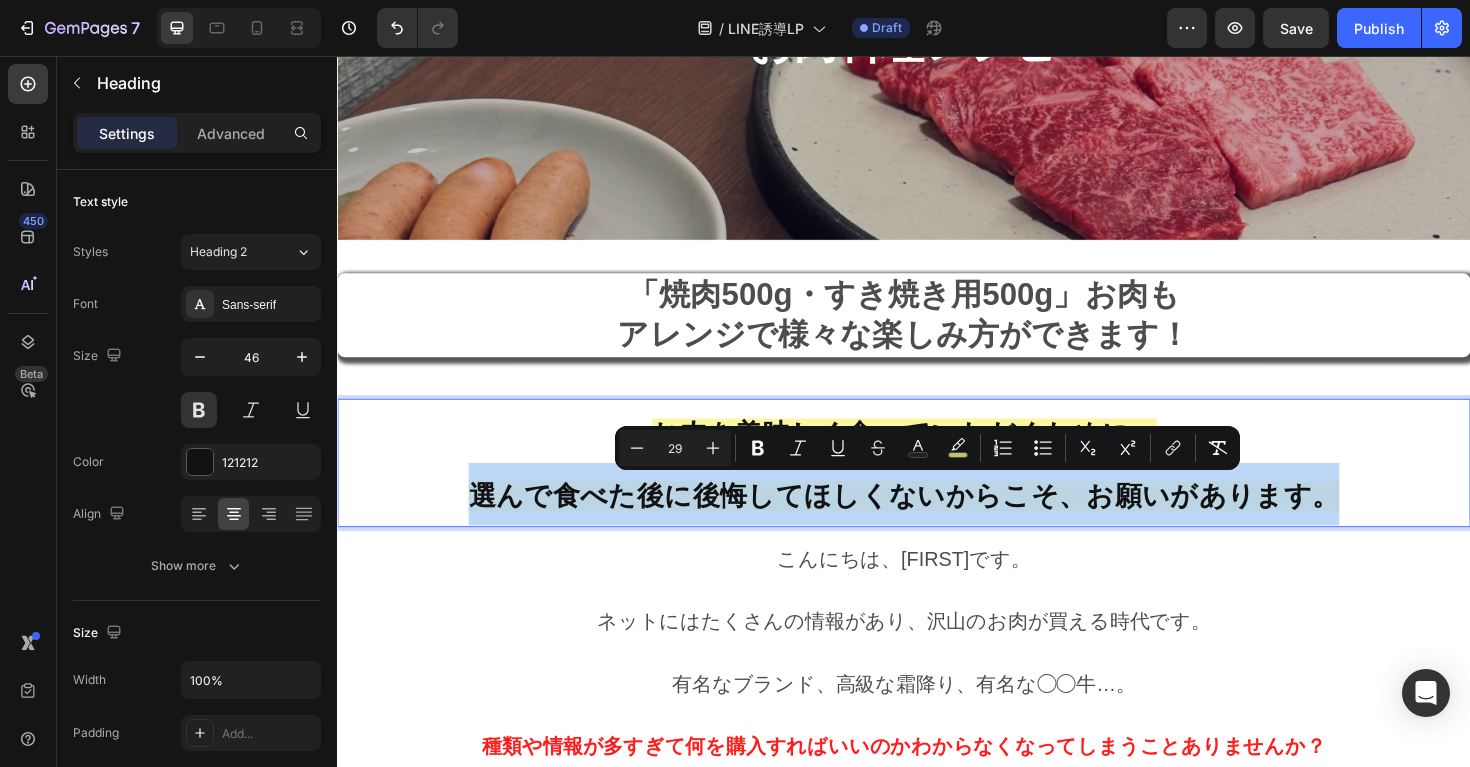 drag, startPoint x: 1388, startPoint y: 521, endPoint x: 493, endPoint y: 519, distance: 895.00226 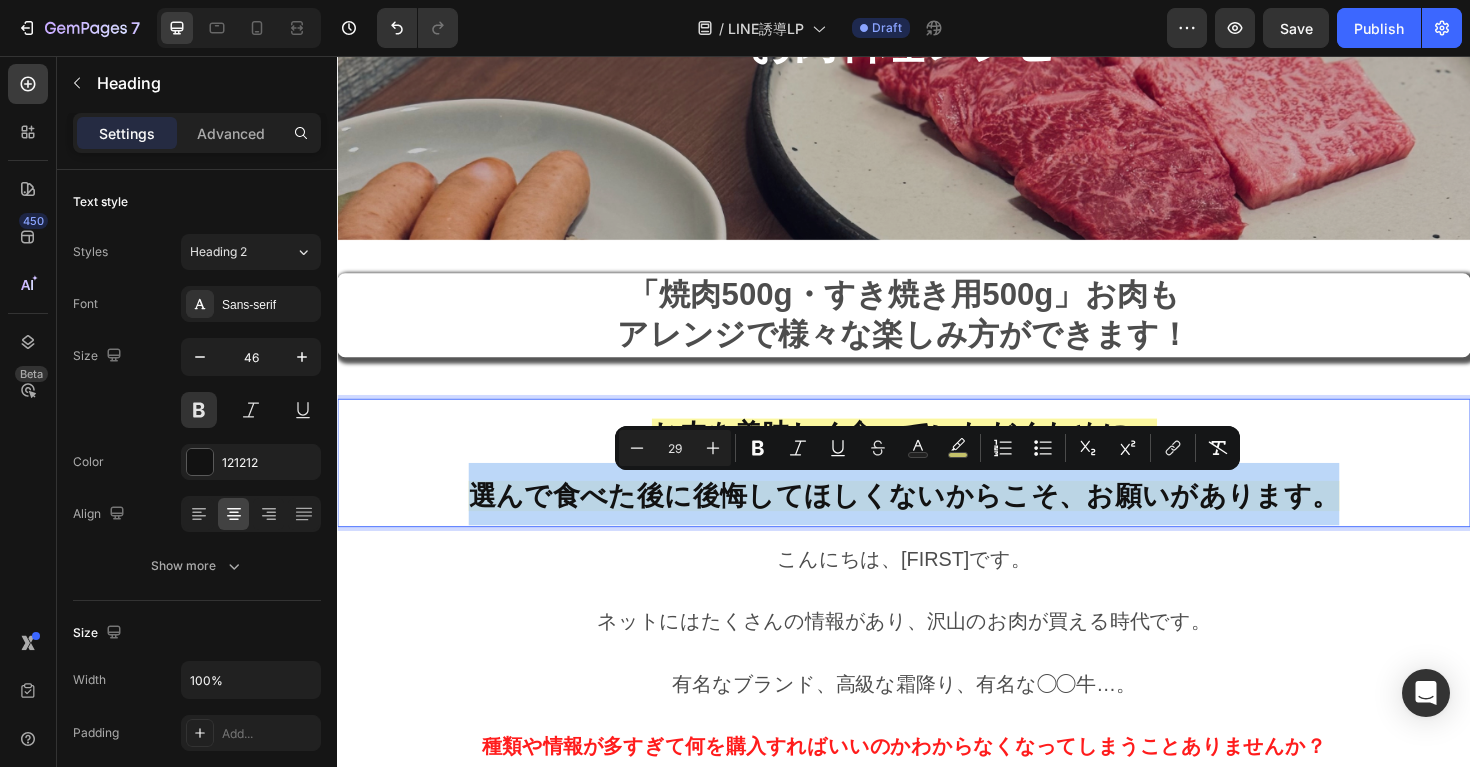 click on "お肉を美味しく食べていただくために。 選んで食べた後に後悔してほしくないからこそ、お願いがあります。" at bounding box center [937, 487] 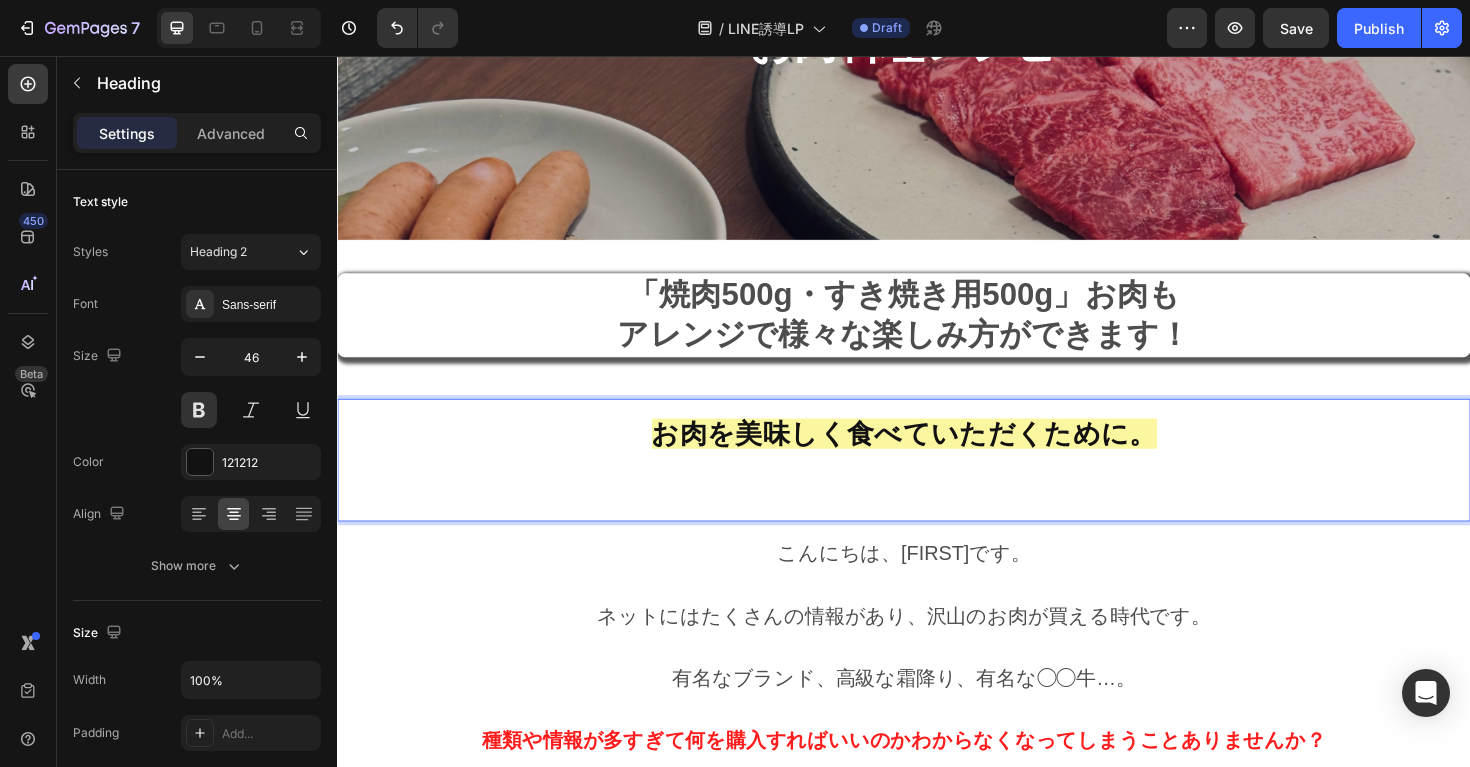 type 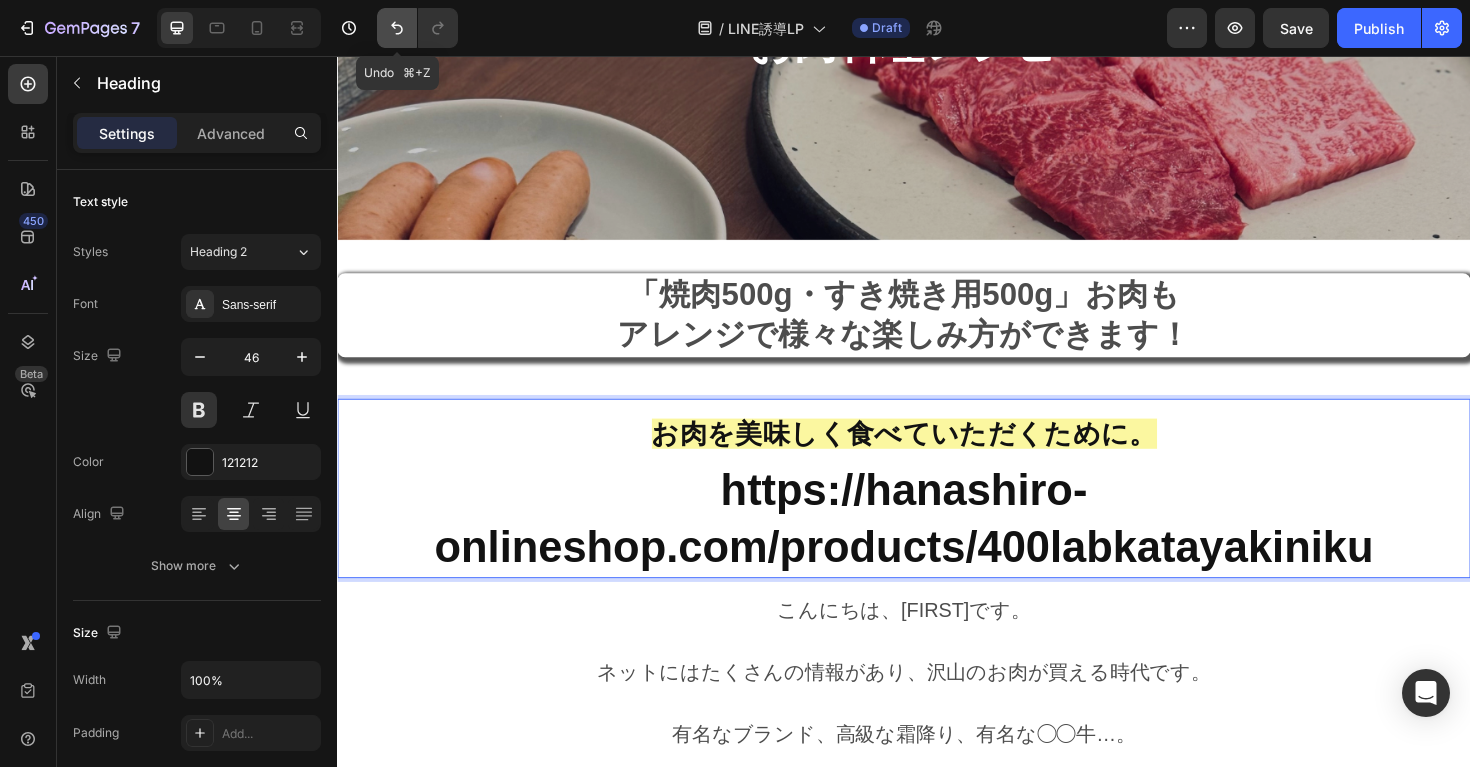 click 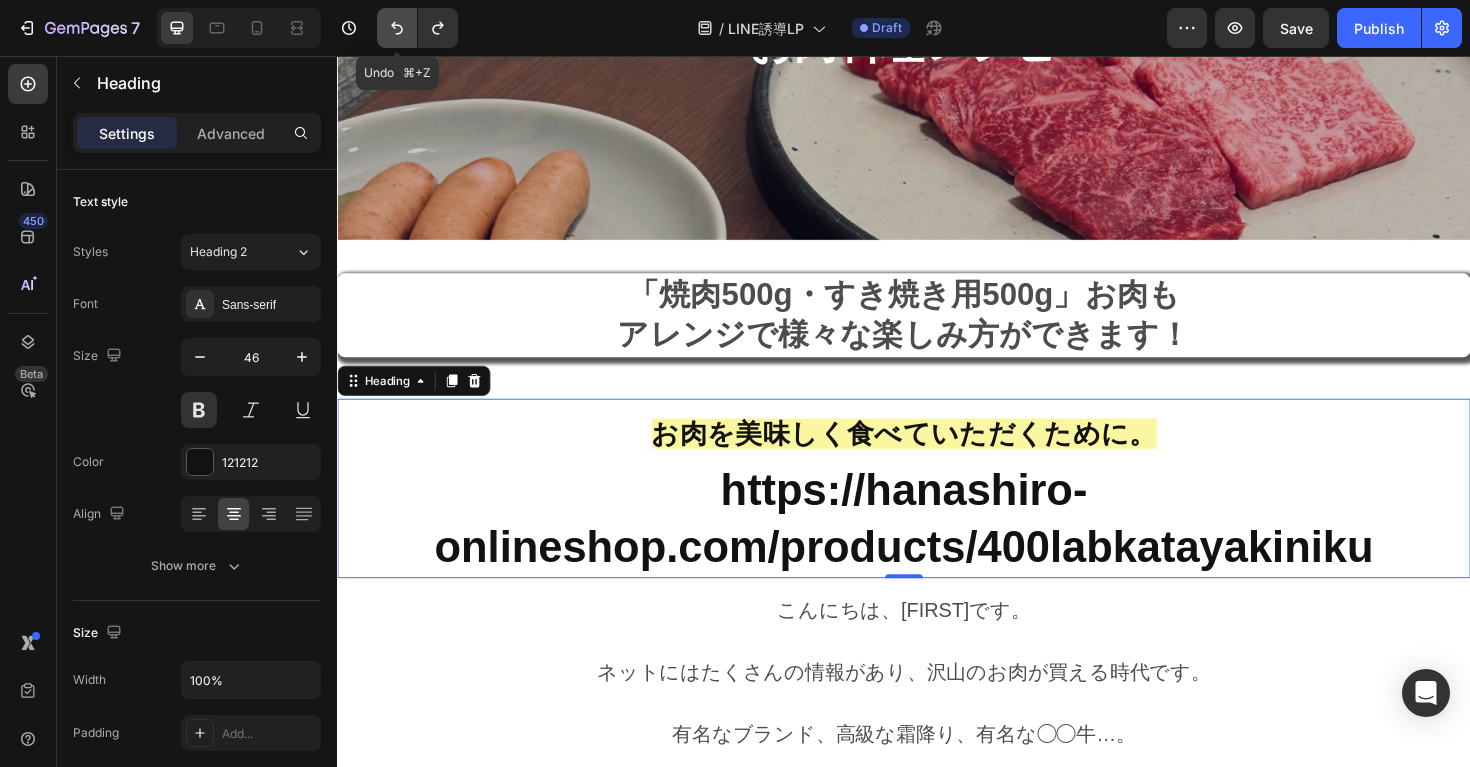 click 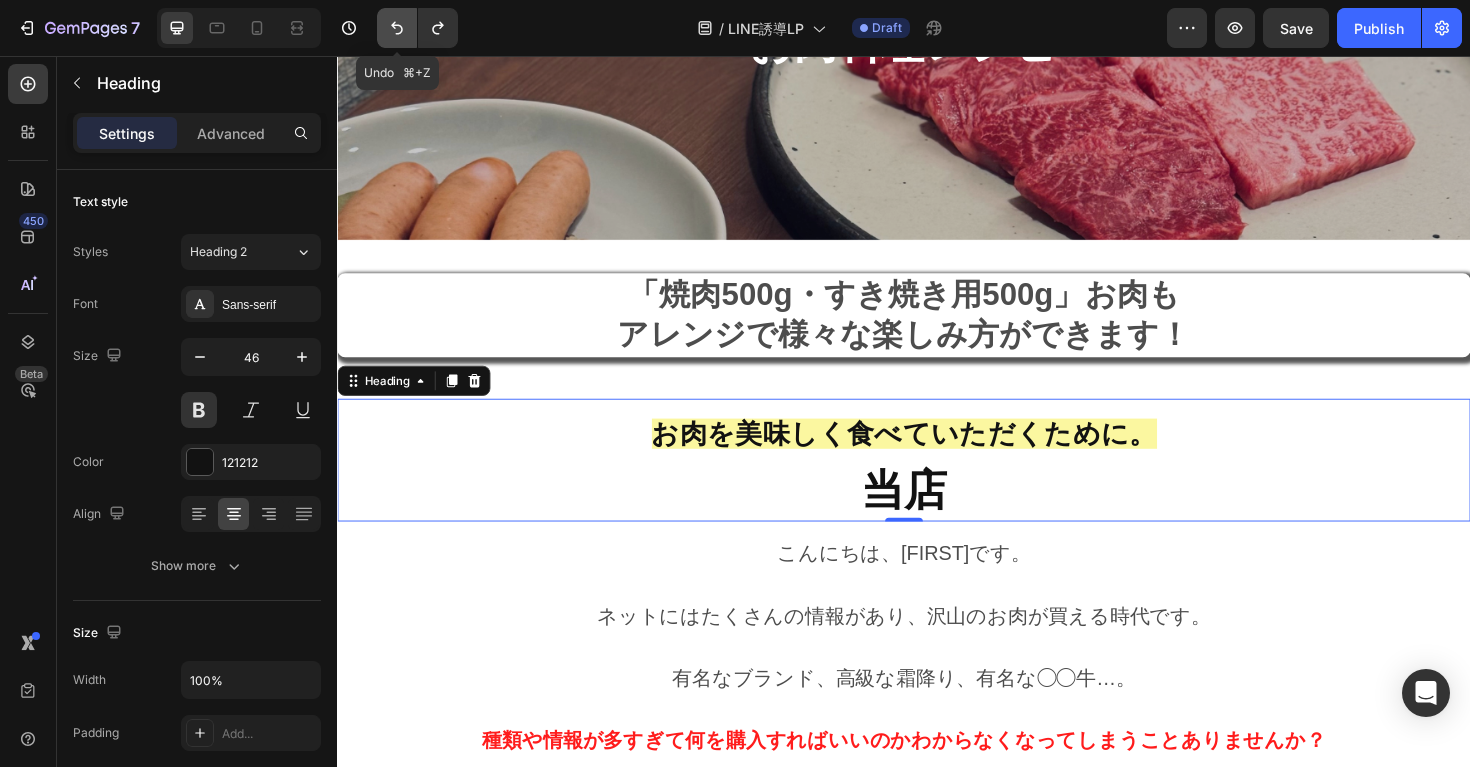 click 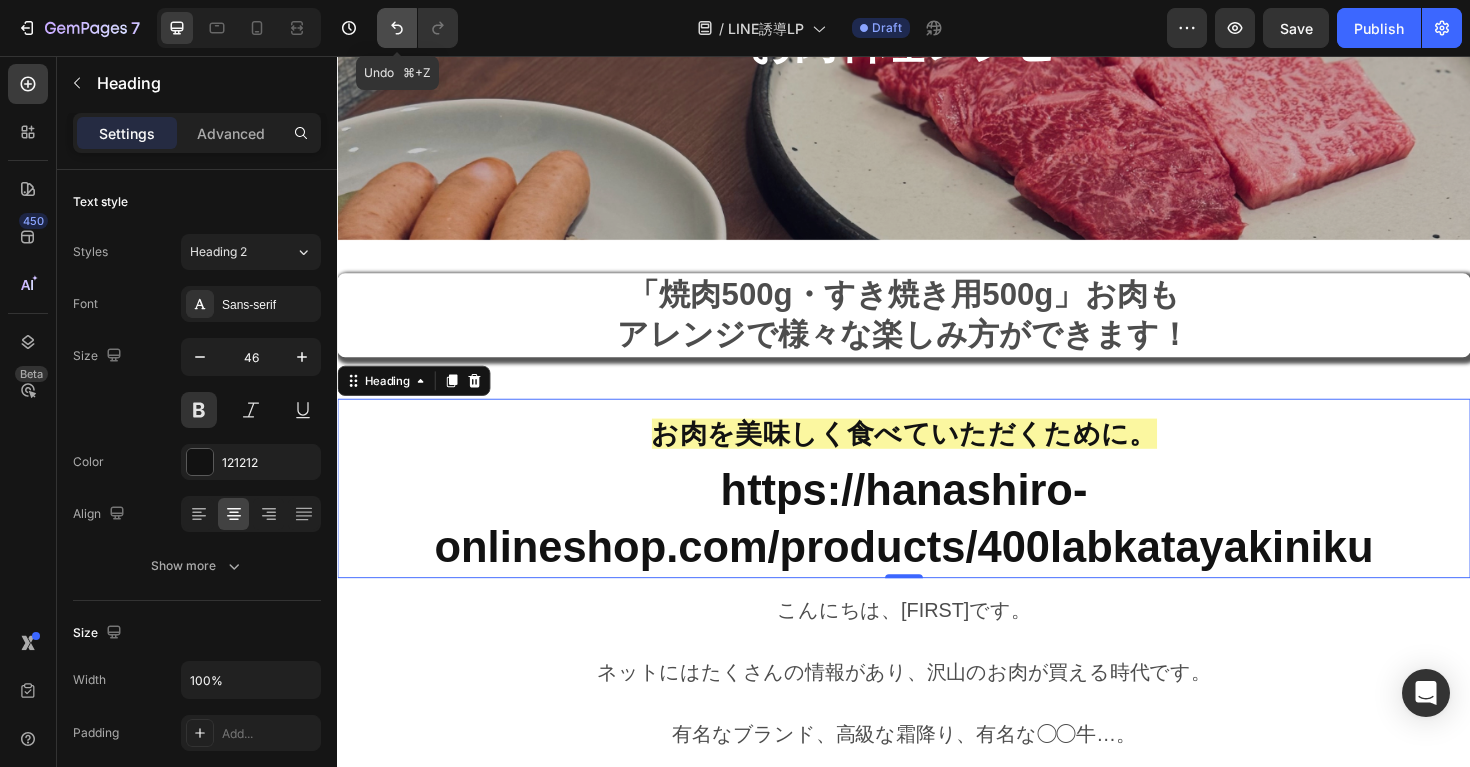 click 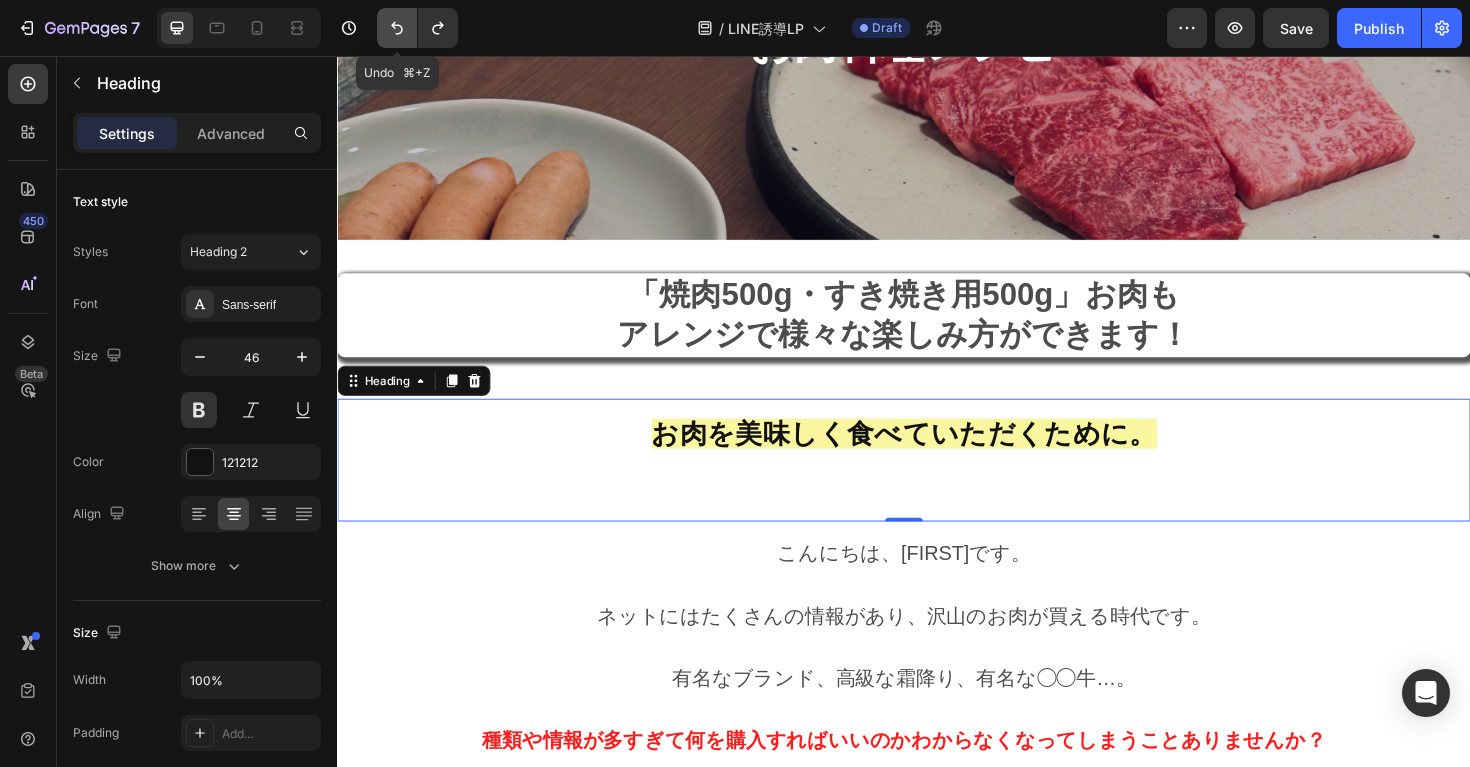 click 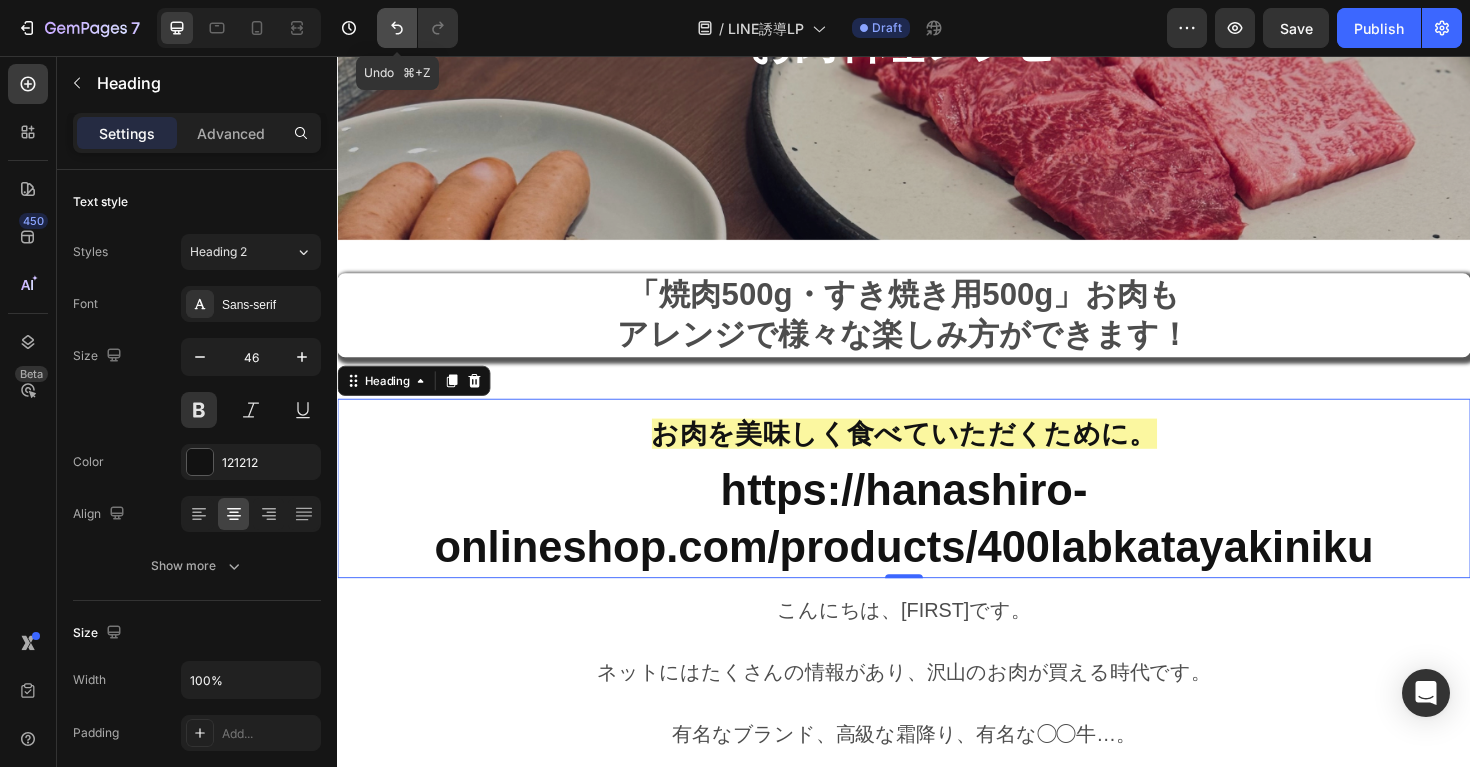 click 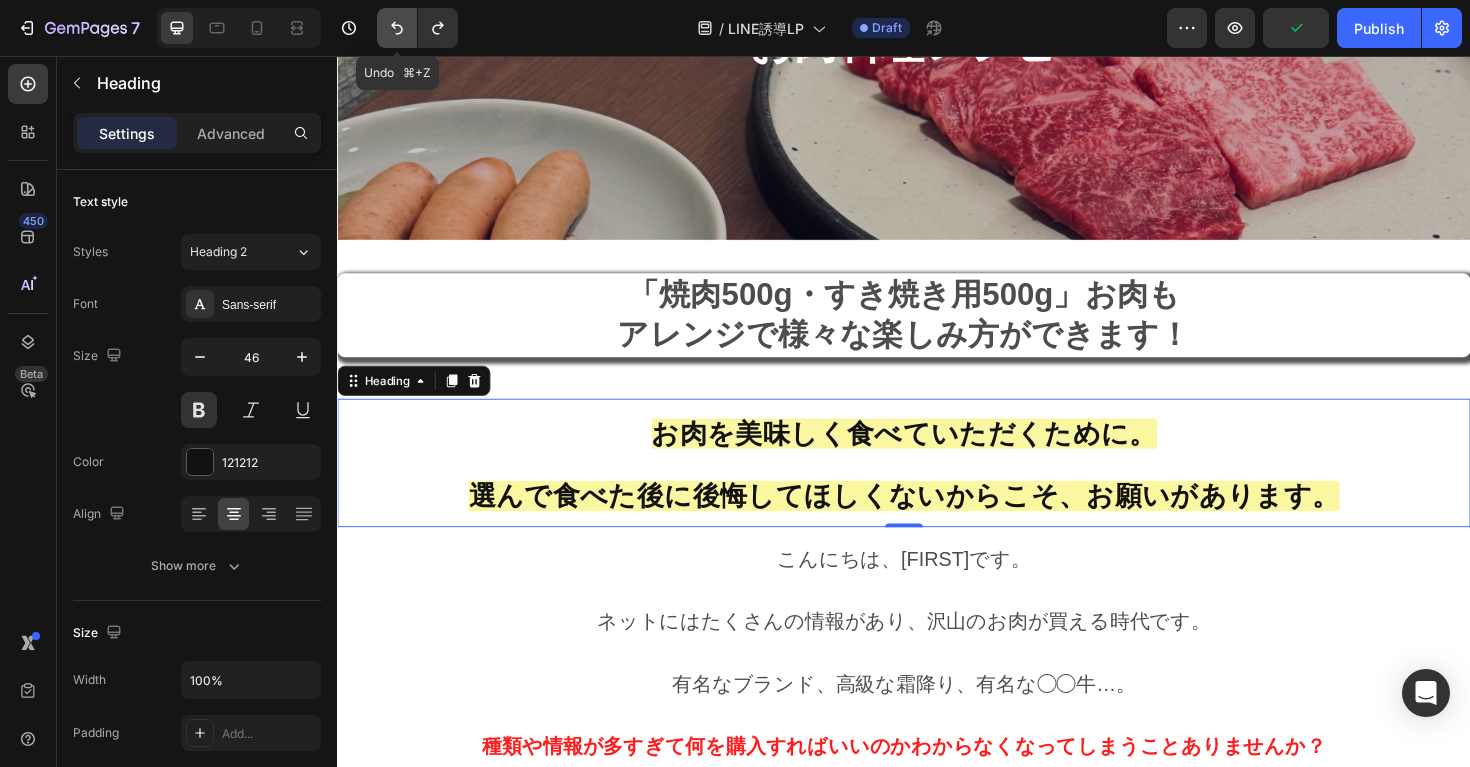 click 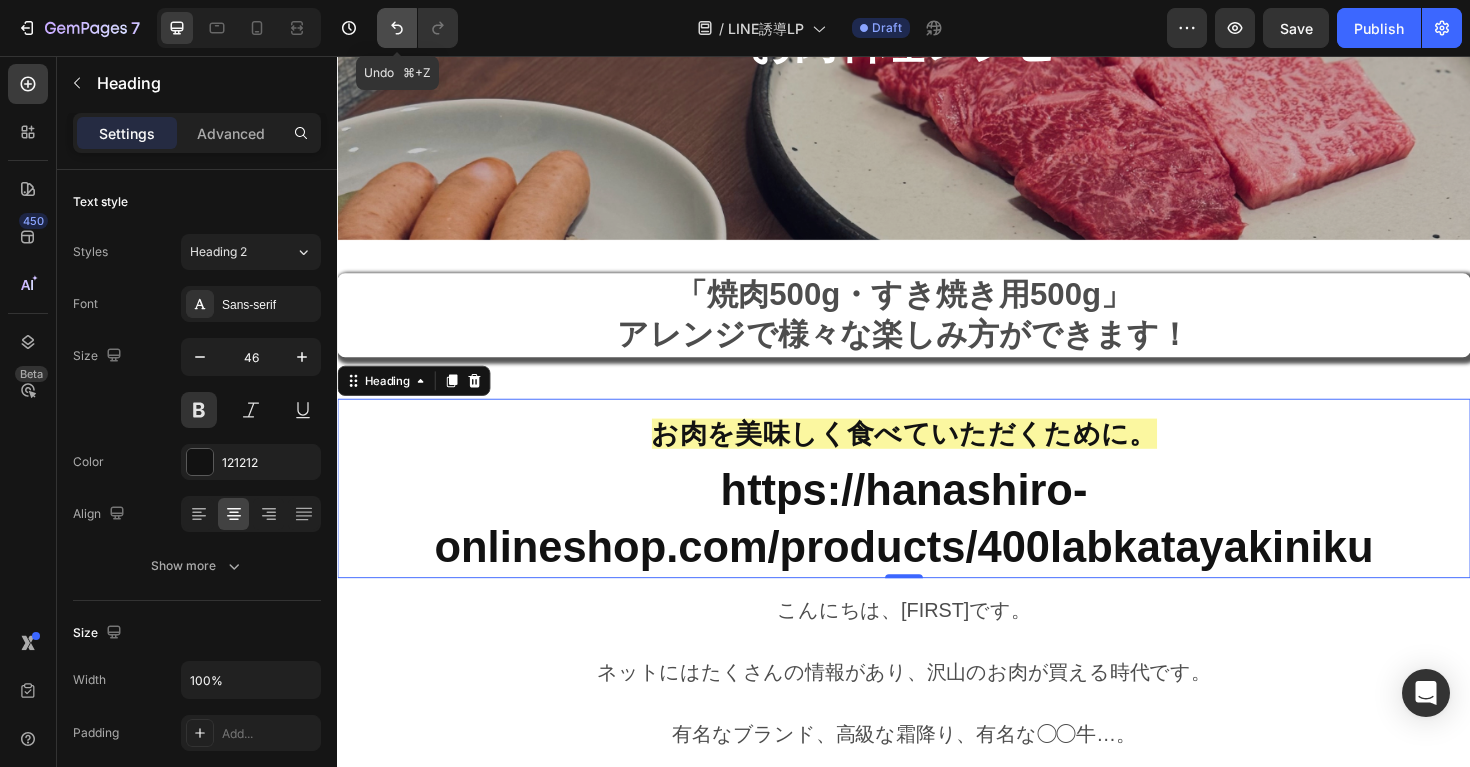 click 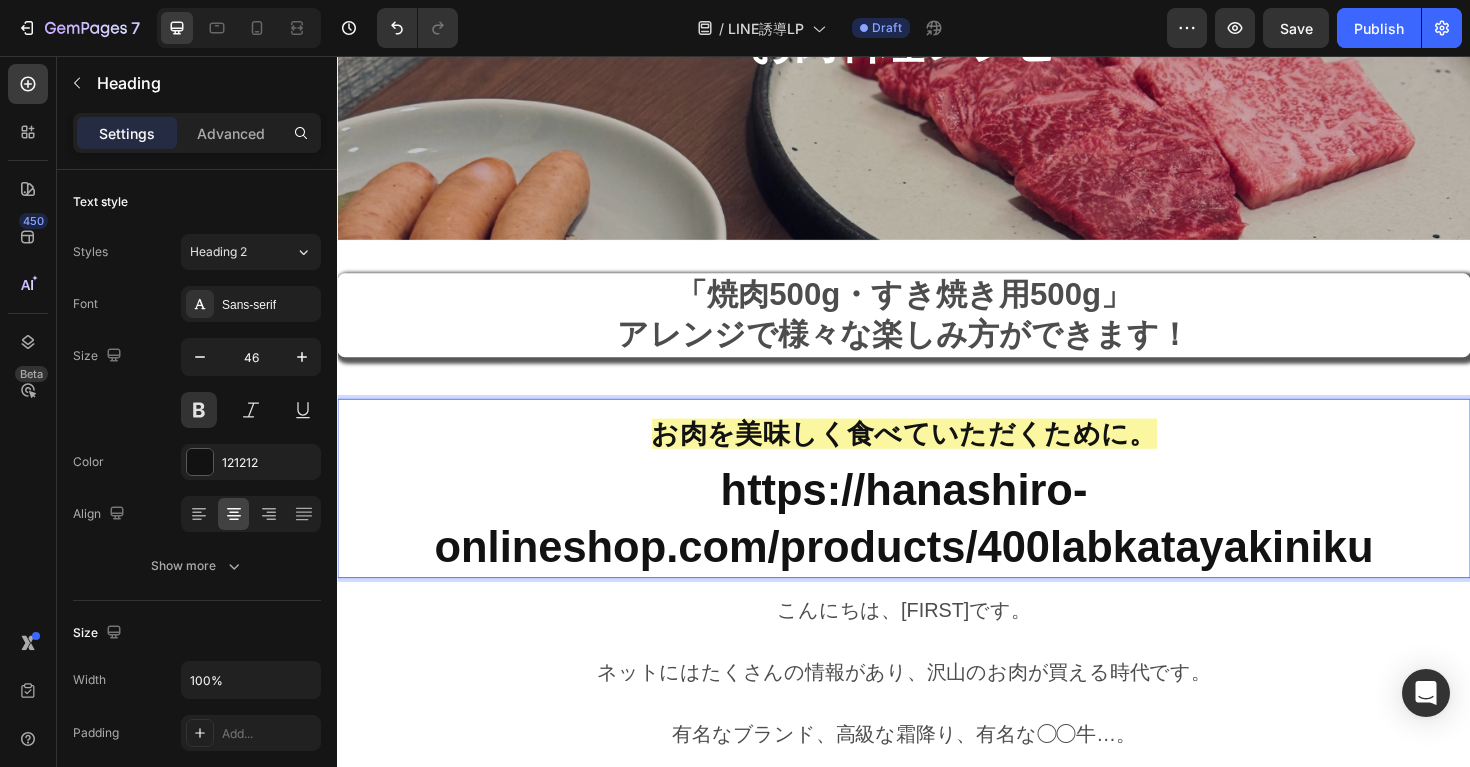 click on "お肉を美味しく食べていただくために。 https://hanashiro-onlineshop.com/products/400labkatayakiniku" at bounding box center (937, 513) 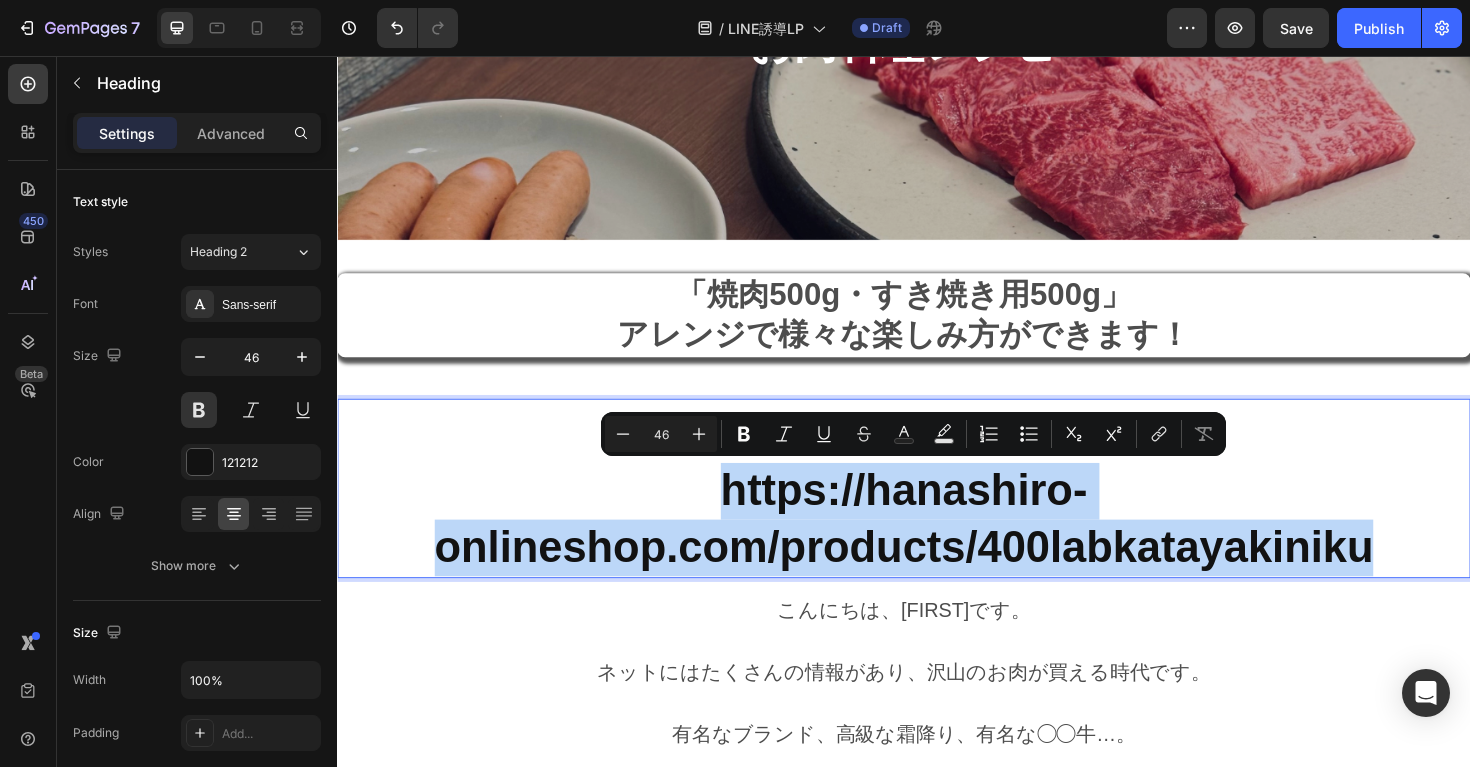 drag, startPoint x: 1508, startPoint y: 575, endPoint x: 662, endPoint y: 530, distance: 847.196 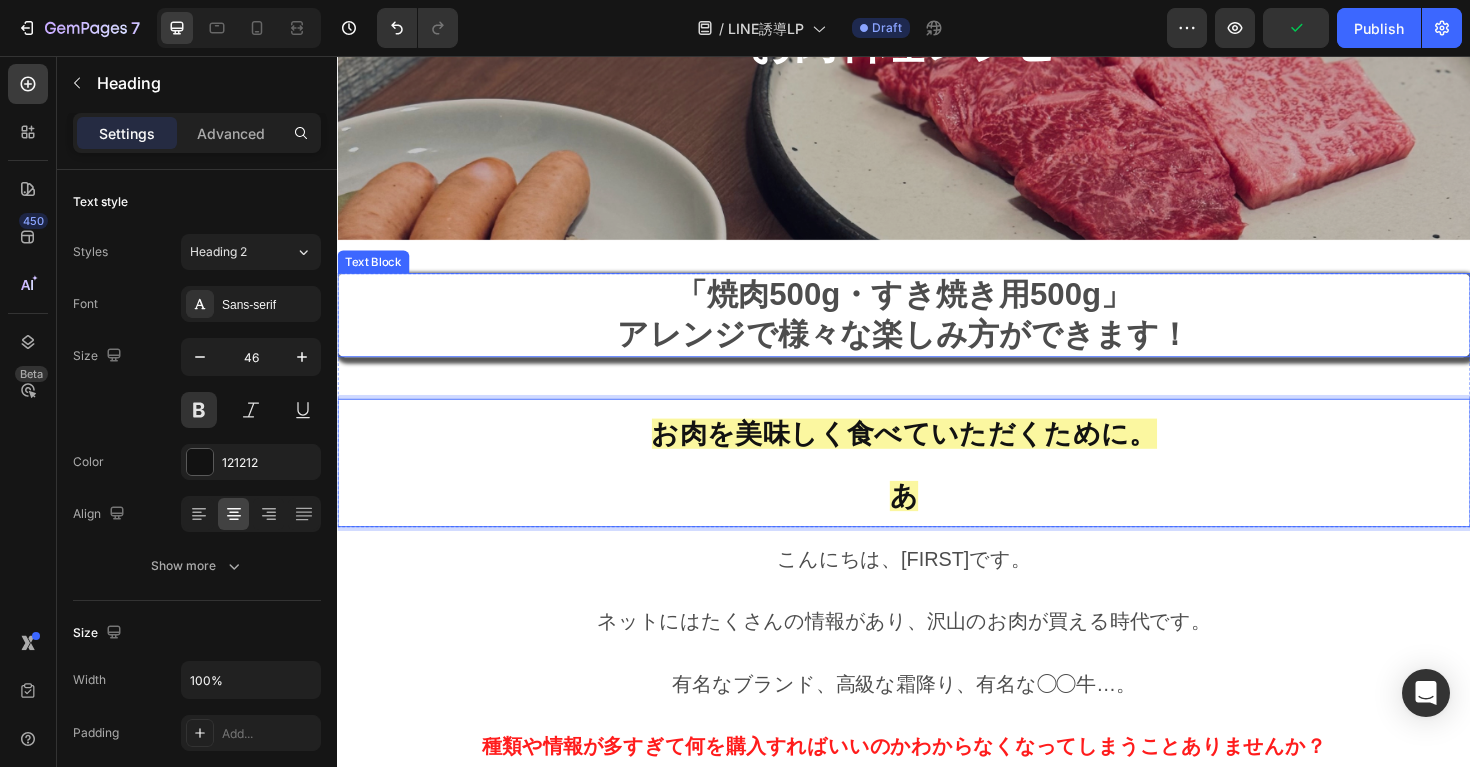 click on "「焼肉500g・すき焼き用500g」 アレンジで様々な楽しみ方ができます！" at bounding box center (937, 331) 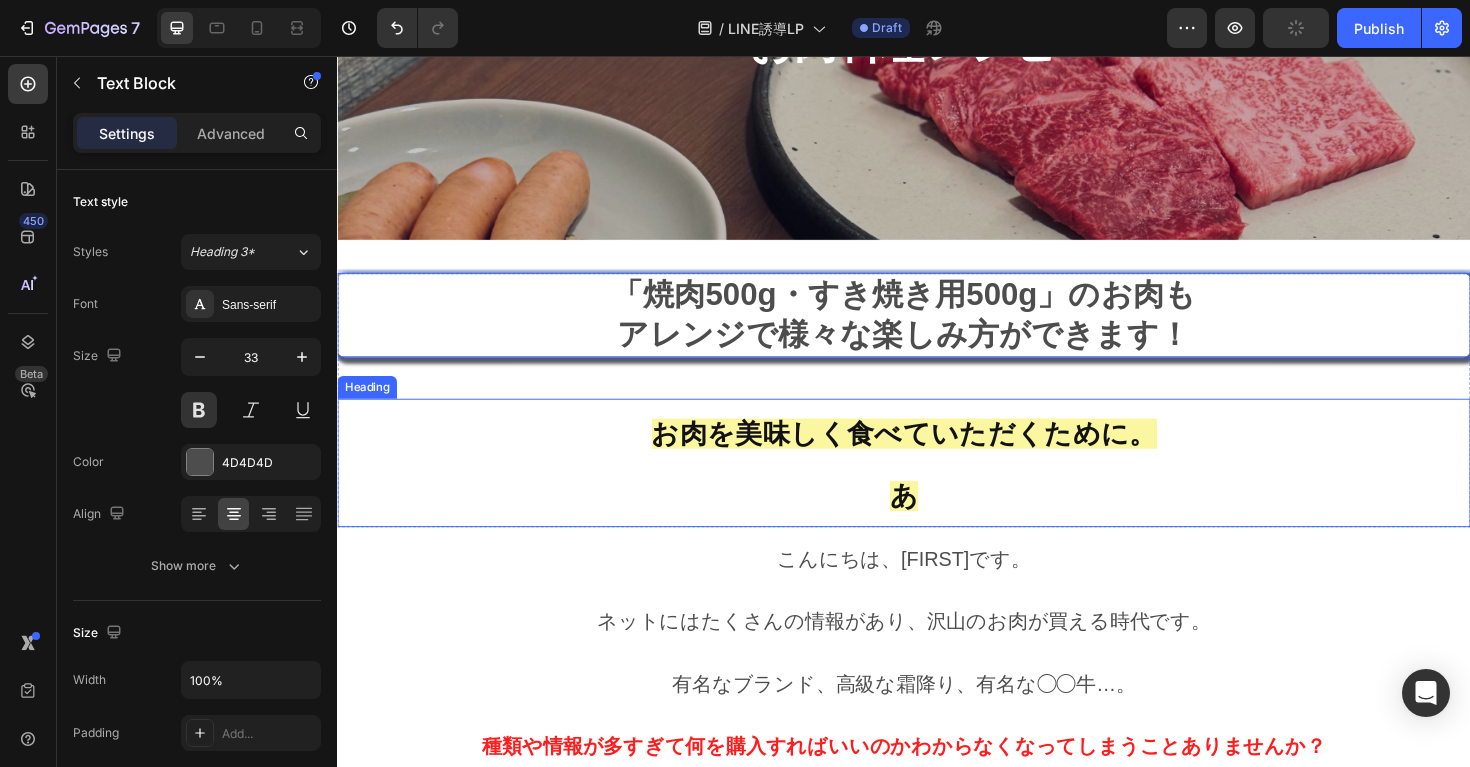 click on "⁠⁠⁠⁠⁠⁠⁠ お肉を美味しく食べていただくために。 あ" at bounding box center [937, 487] 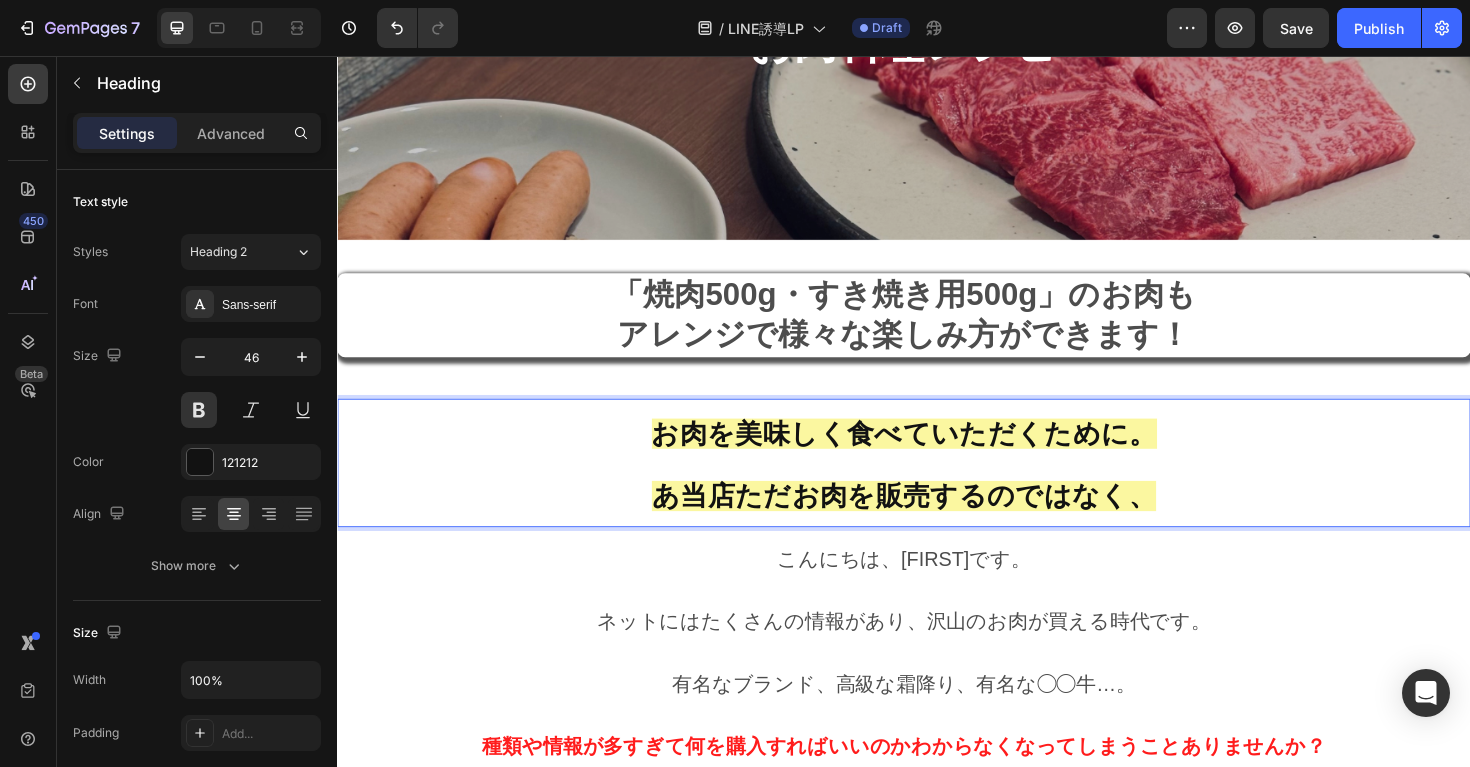 click on "あ当店ただお肉を販売するのではなく、" at bounding box center [937, 522] 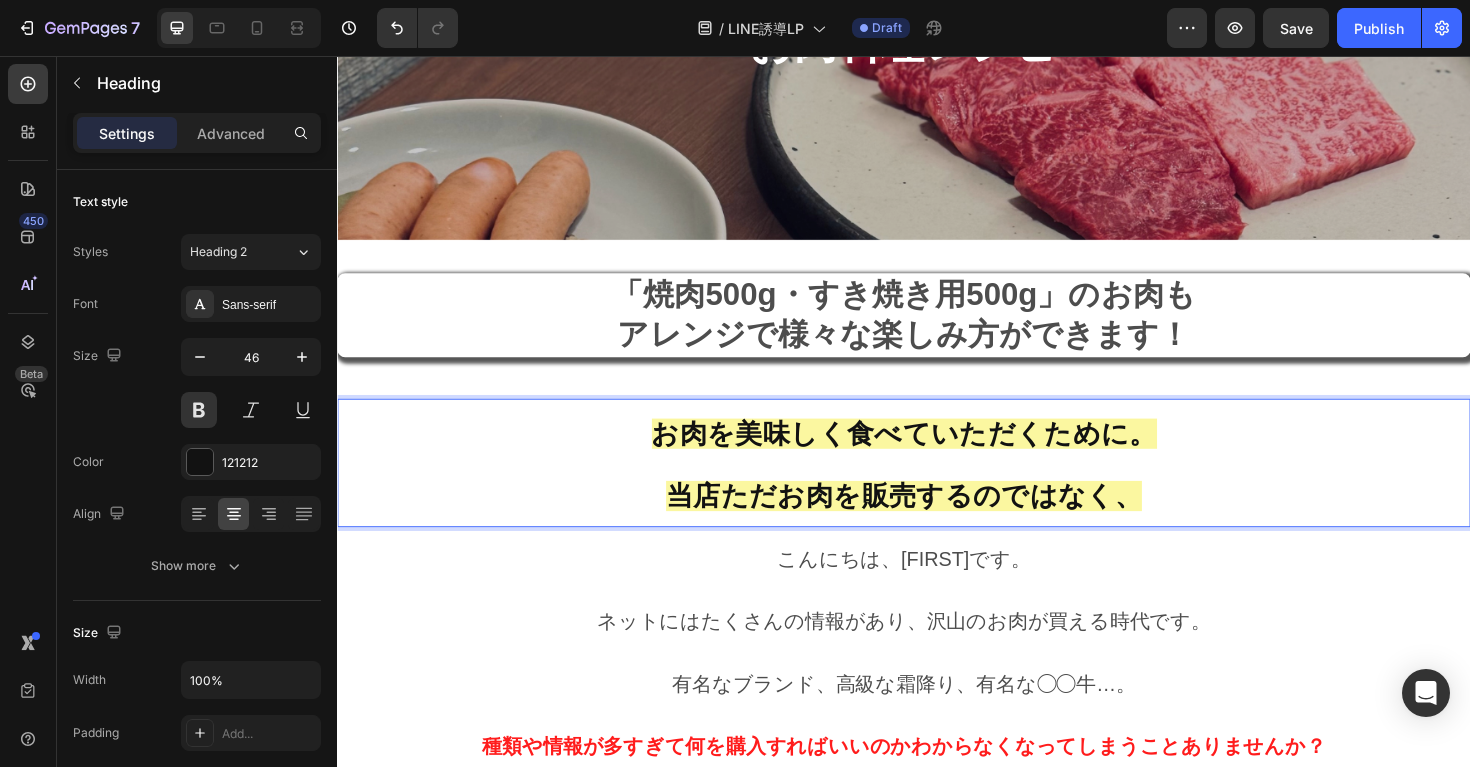 click on "当店ただお肉を販売するのではなく、" at bounding box center (937, 522) 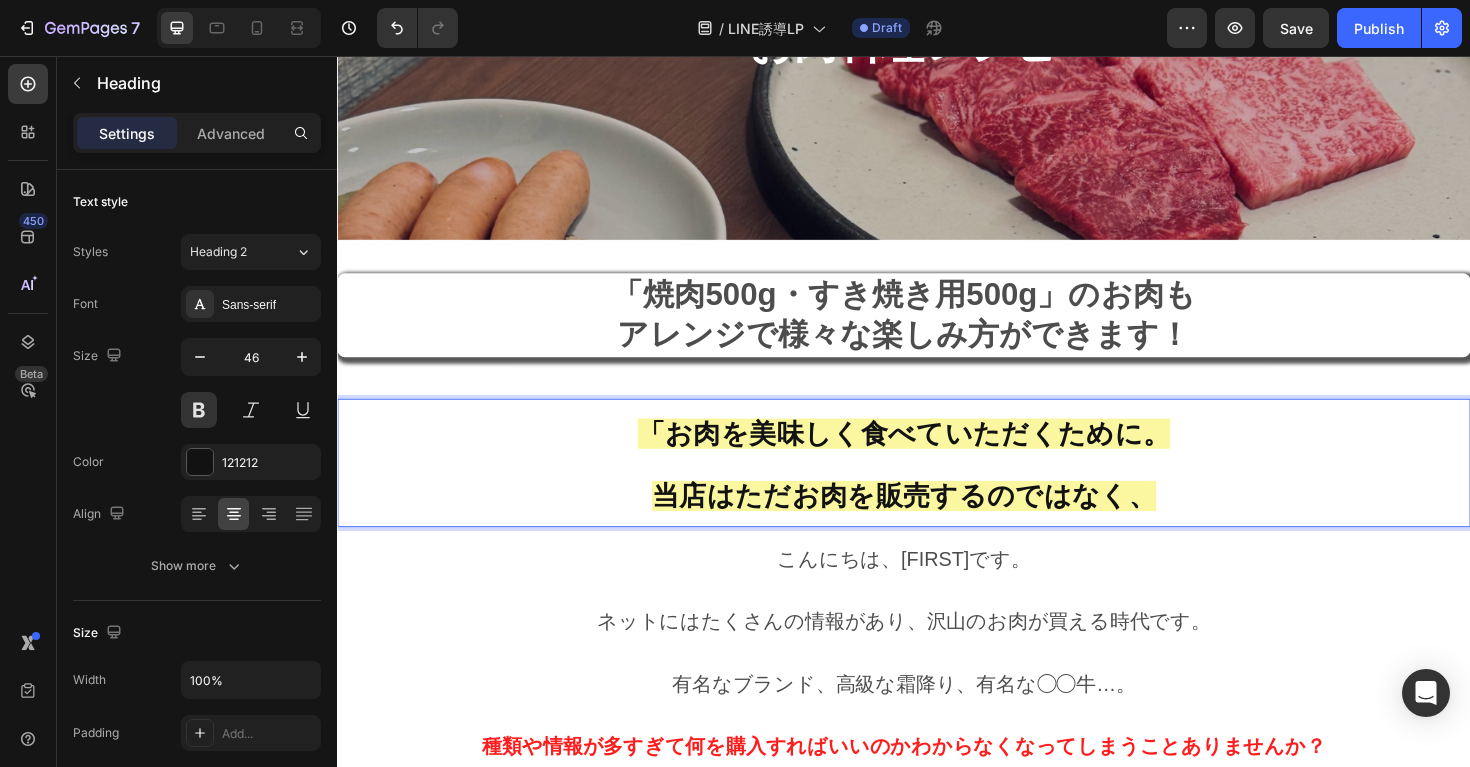 click on "当店はただお肉を販売するのではなく、" at bounding box center [937, 522] 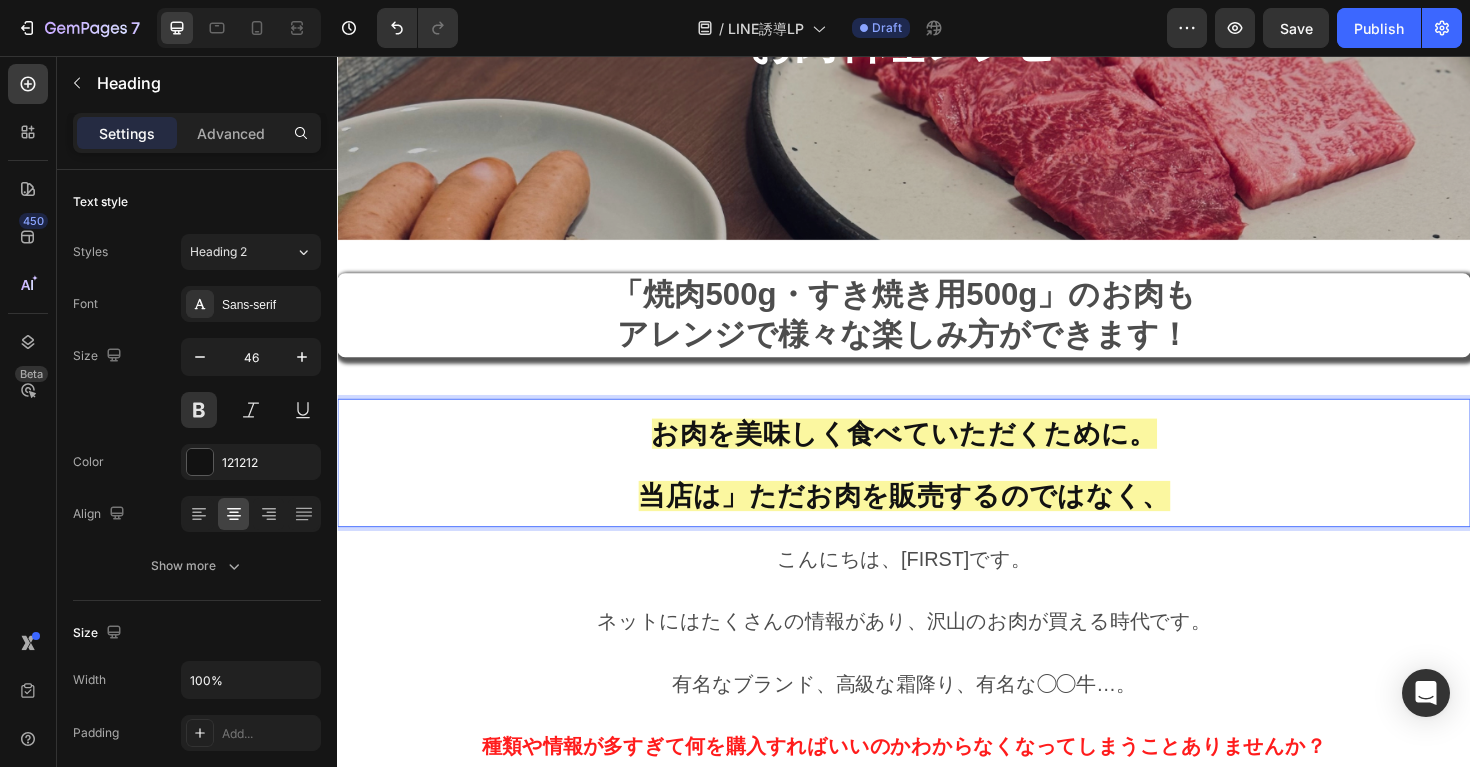 click on "お肉を美味しく食べていただくために。 当店は」ただお肉を販売するのではなく、" at bounding box center (937, 487) 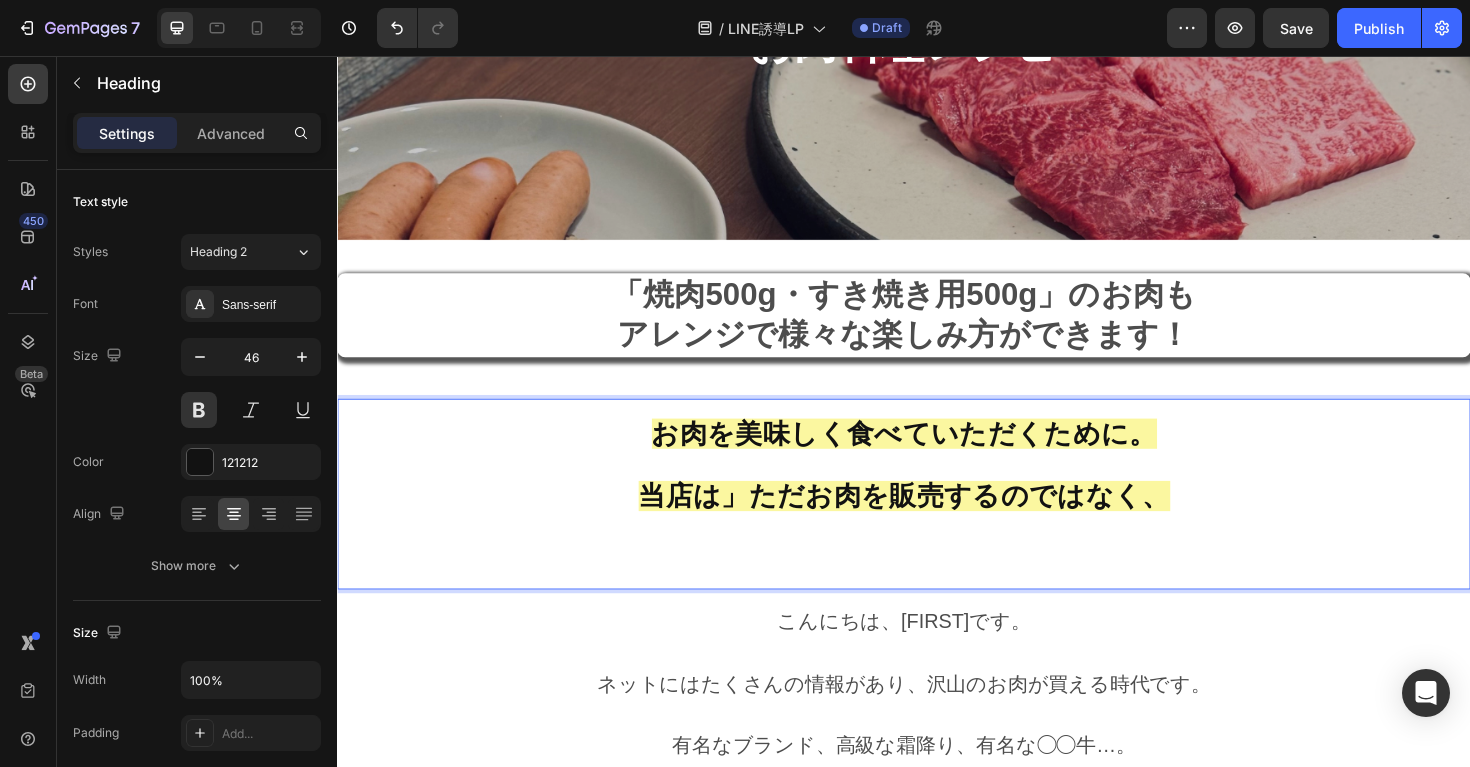 click on "当店は」ただお肉を販売するのではなく、" at bounding box center [937, 522] 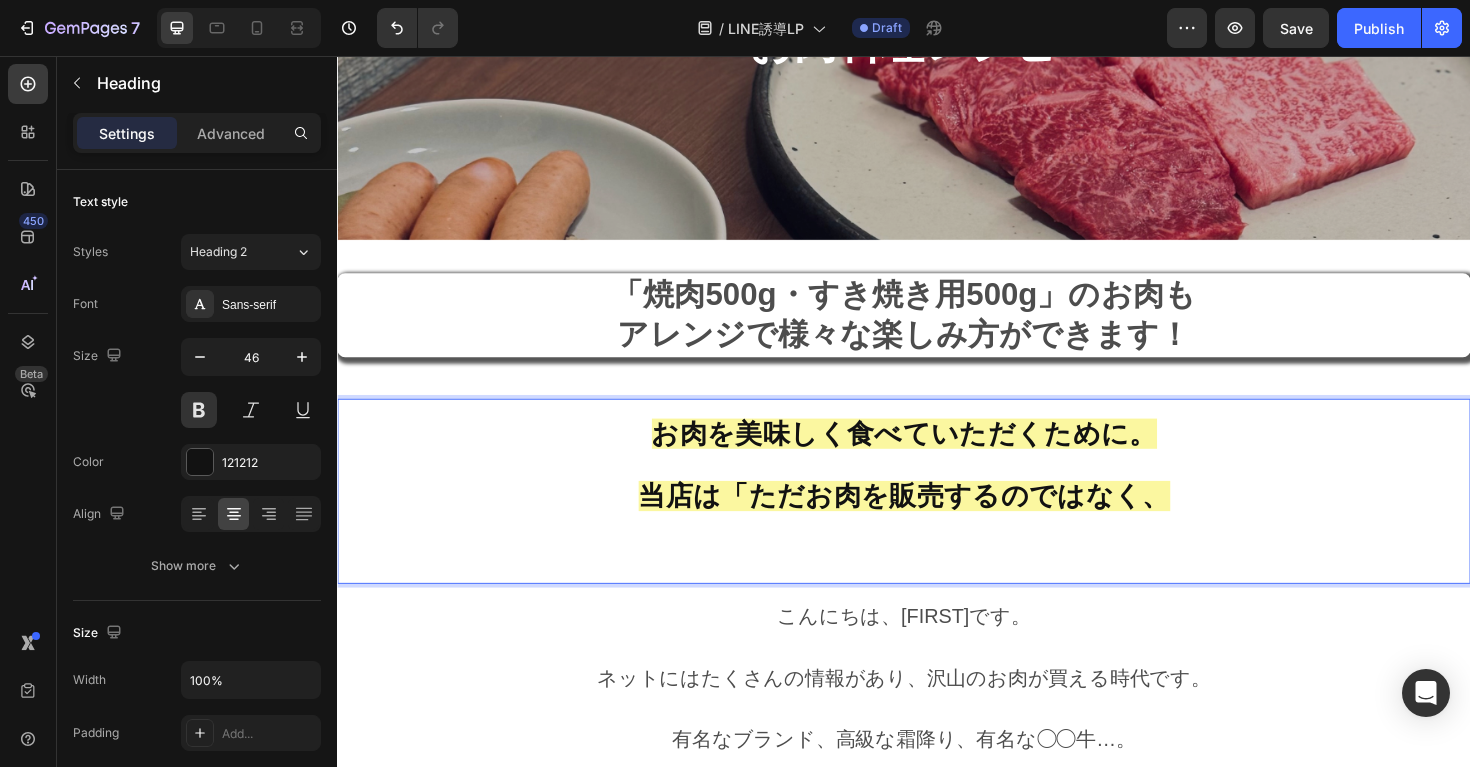 click on "当店は「ただお肉を販売するのではなく、" at bounding box center [937, 522] 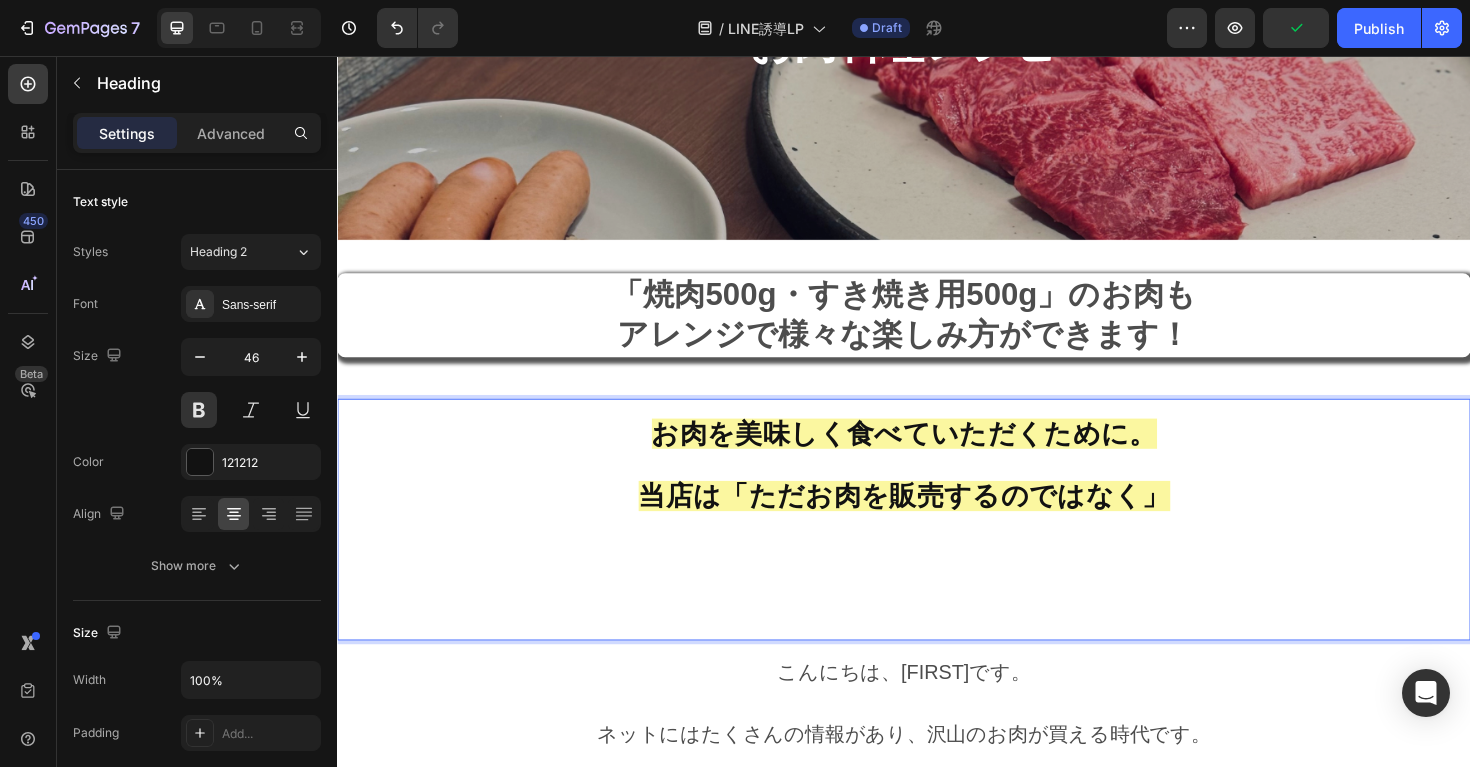 click on "お肉を美味しく食べていただくために。 当店は「ただお肉を販売するのではなく」" at bounding box center [937, 546] 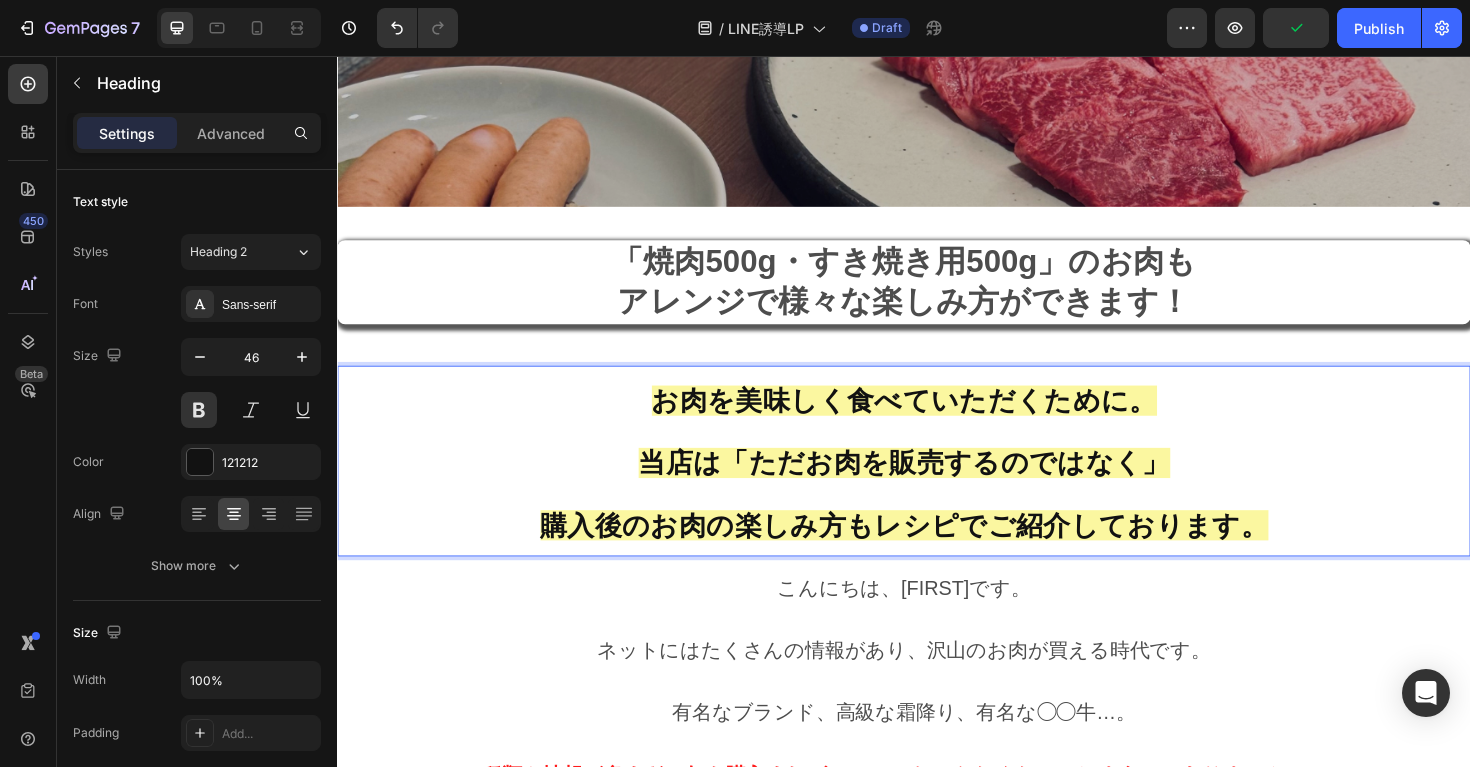scroll, scrollTop: 408, scrollLeft: 0, axis: vertical 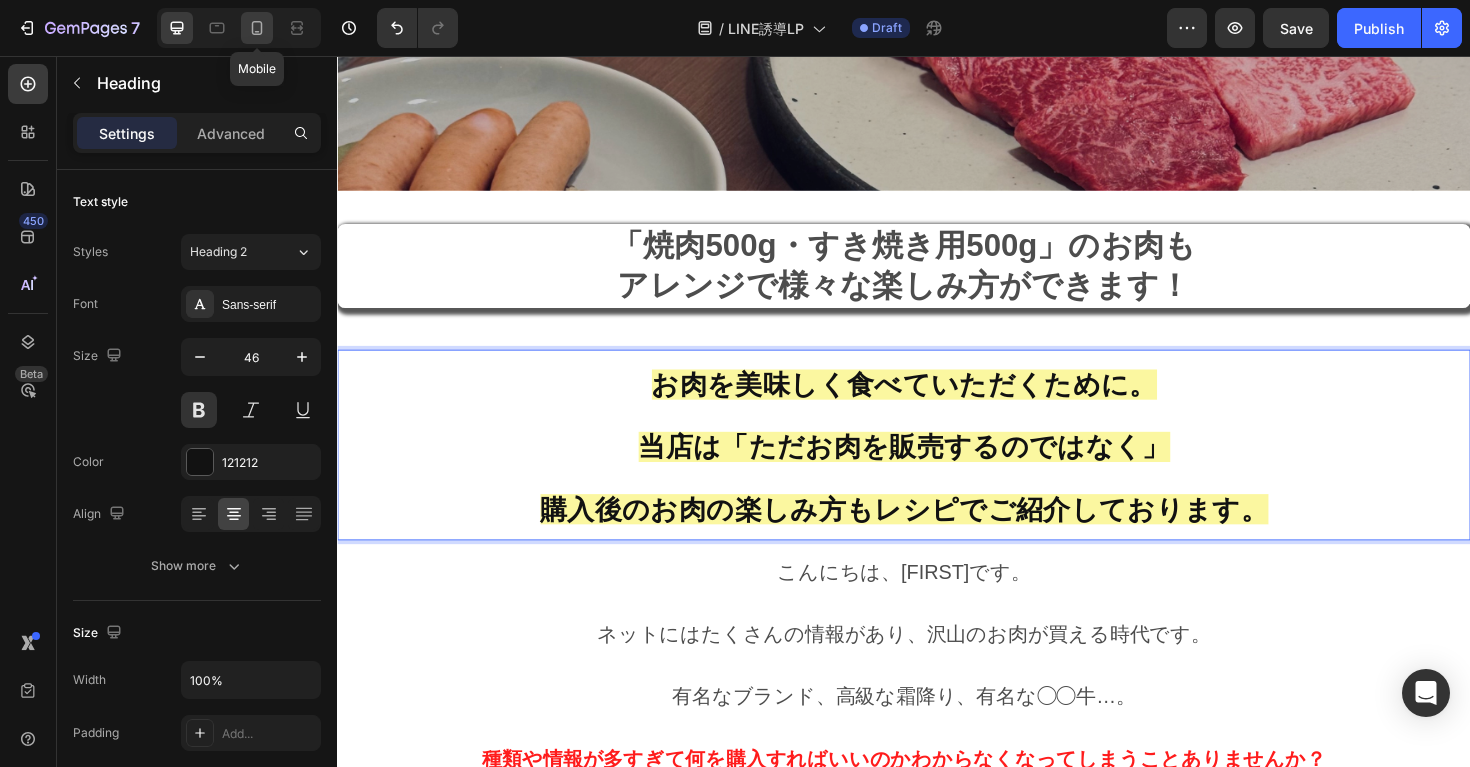 click 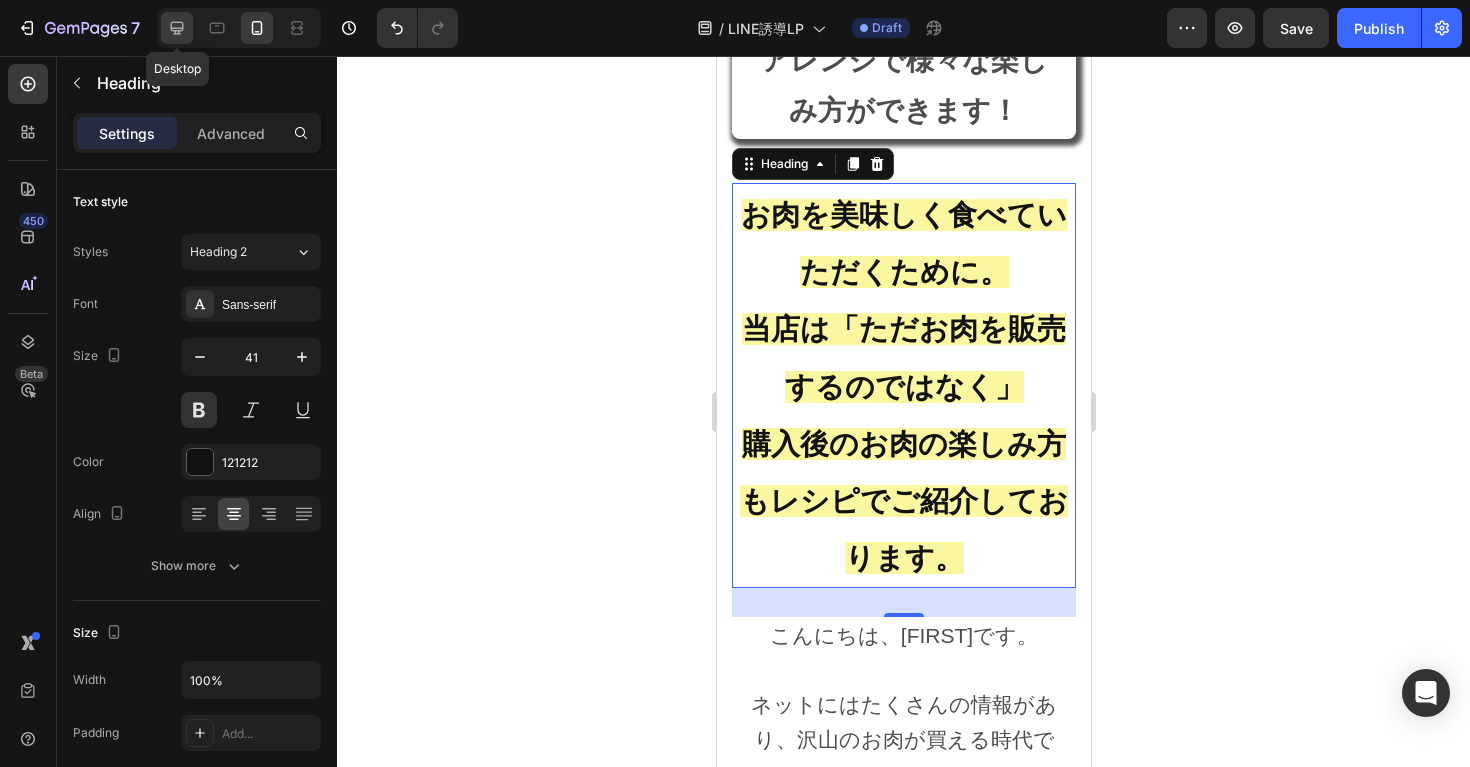 scroll, scrollTop: 755, scrollLeft: 0, axis: vertical 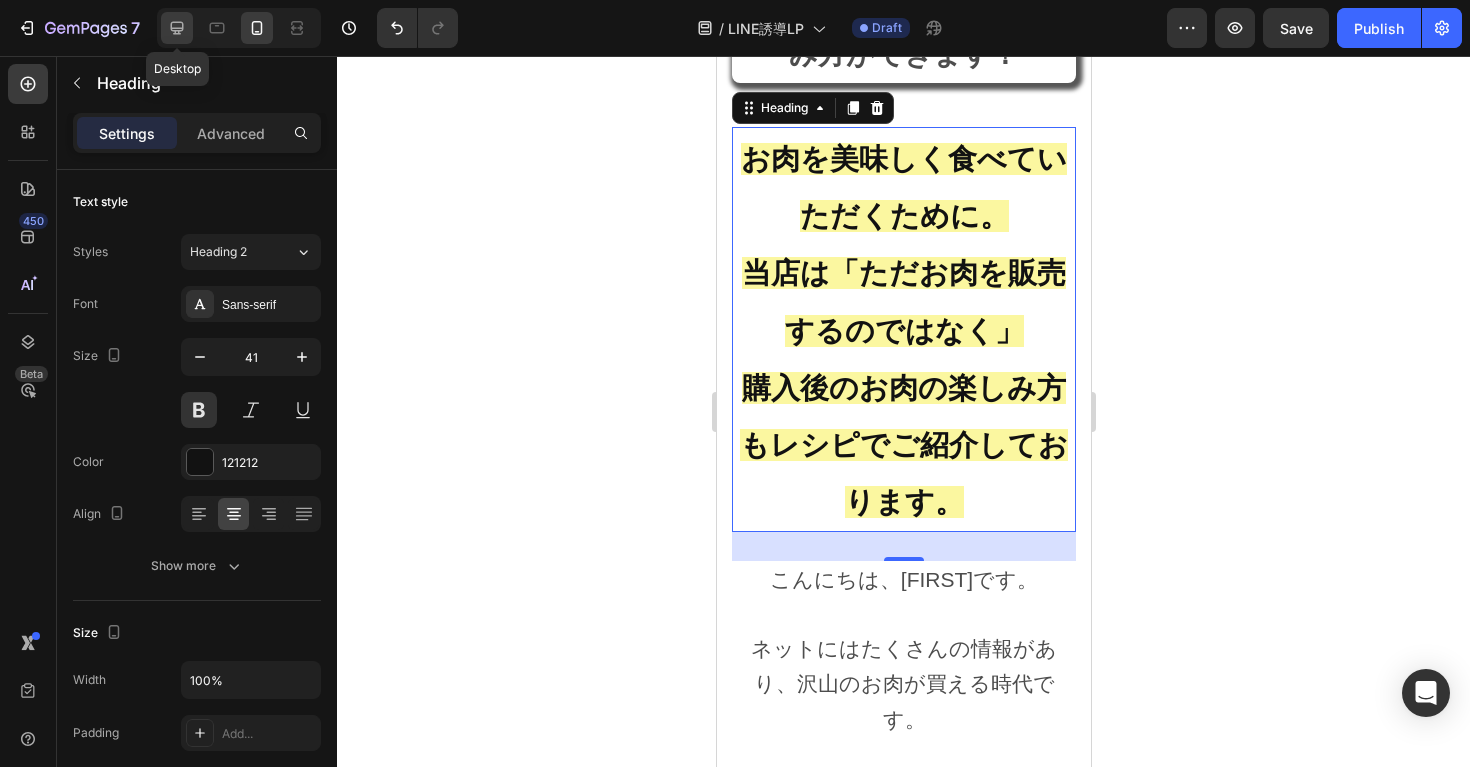 click 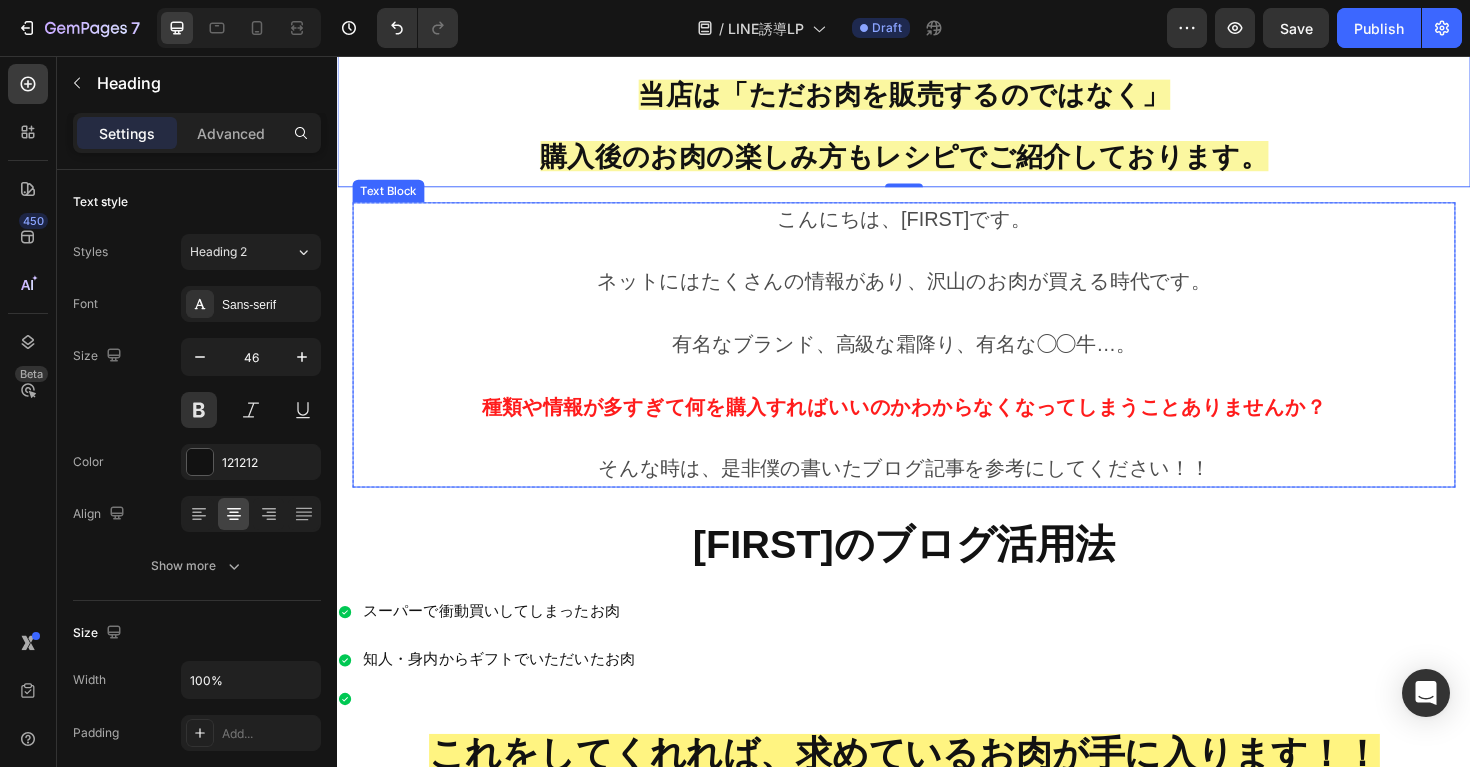 scroll, scrollTop: 781, scrollLeft: 0, axis: vertical 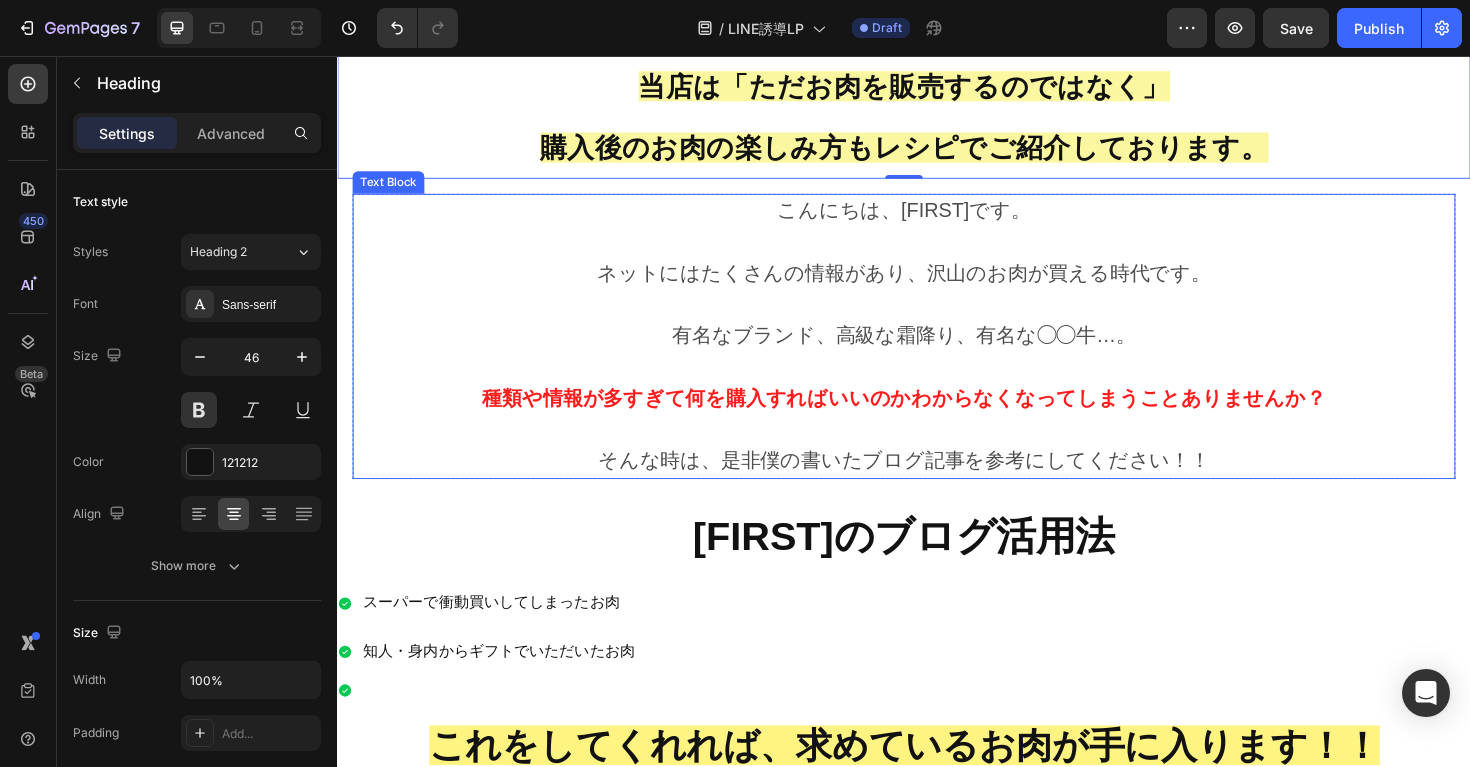 click on "そんな時は、是非僕の書いたブログ記事を参考にしてください！！" at bounding box center [937, 484] 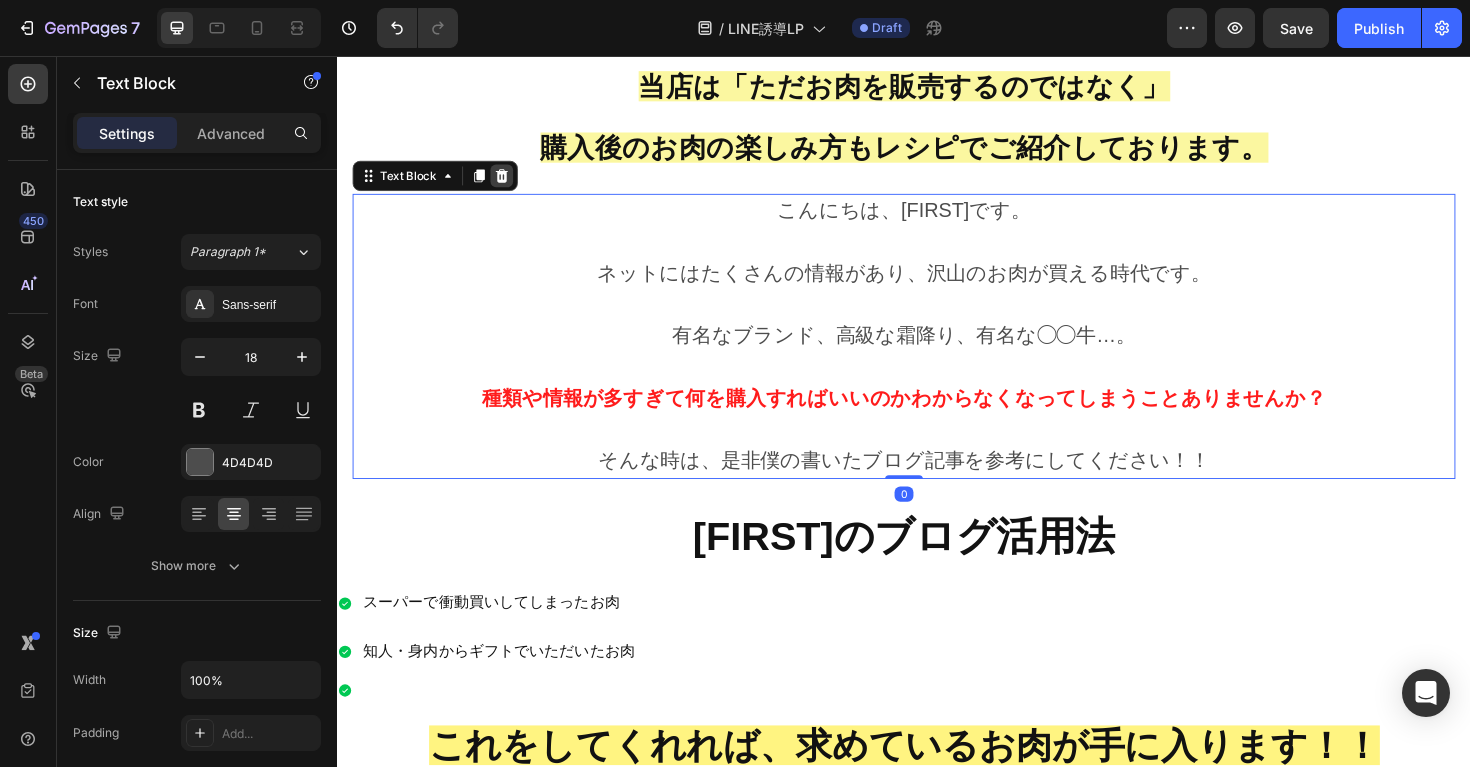 click 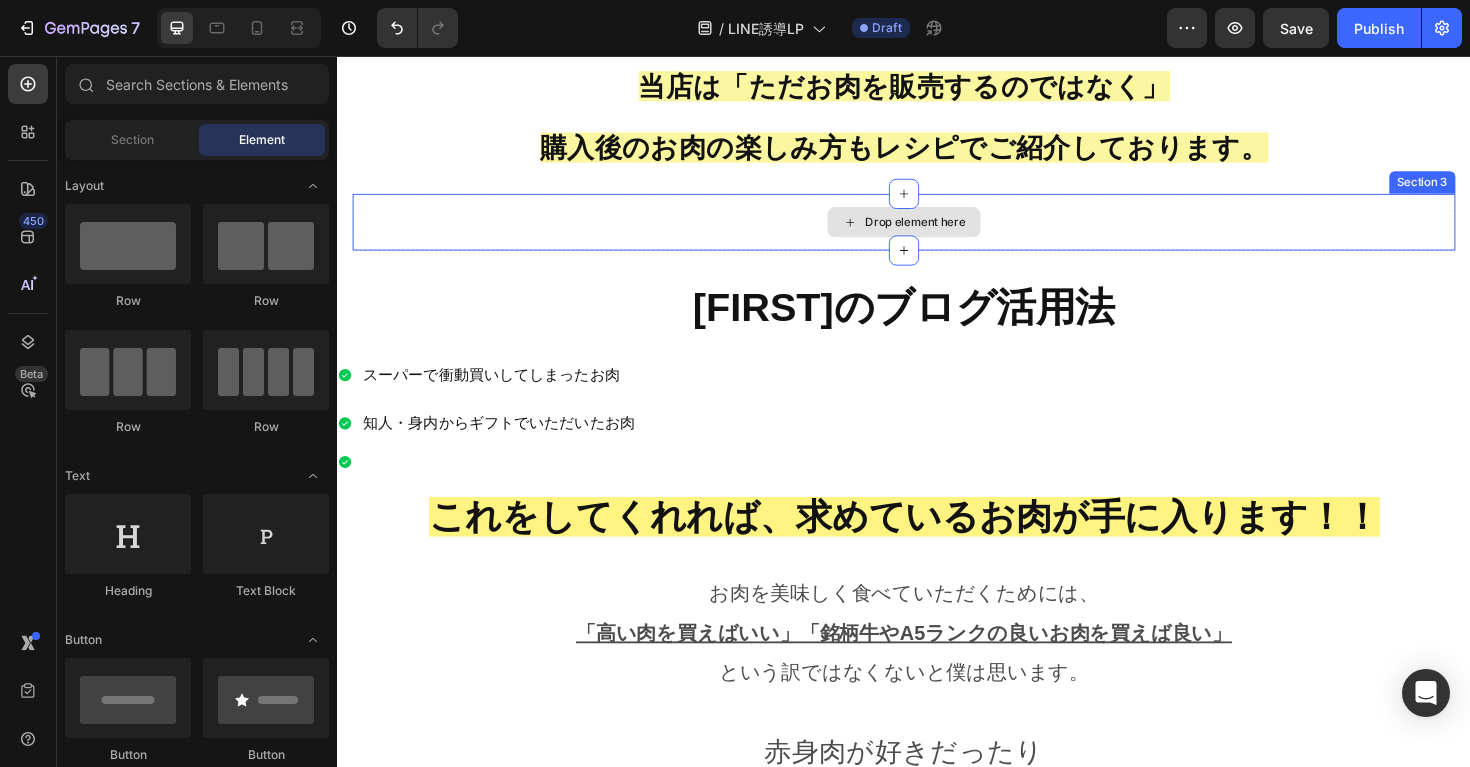 click on "Drop element here" at bounding box center (937, 232) 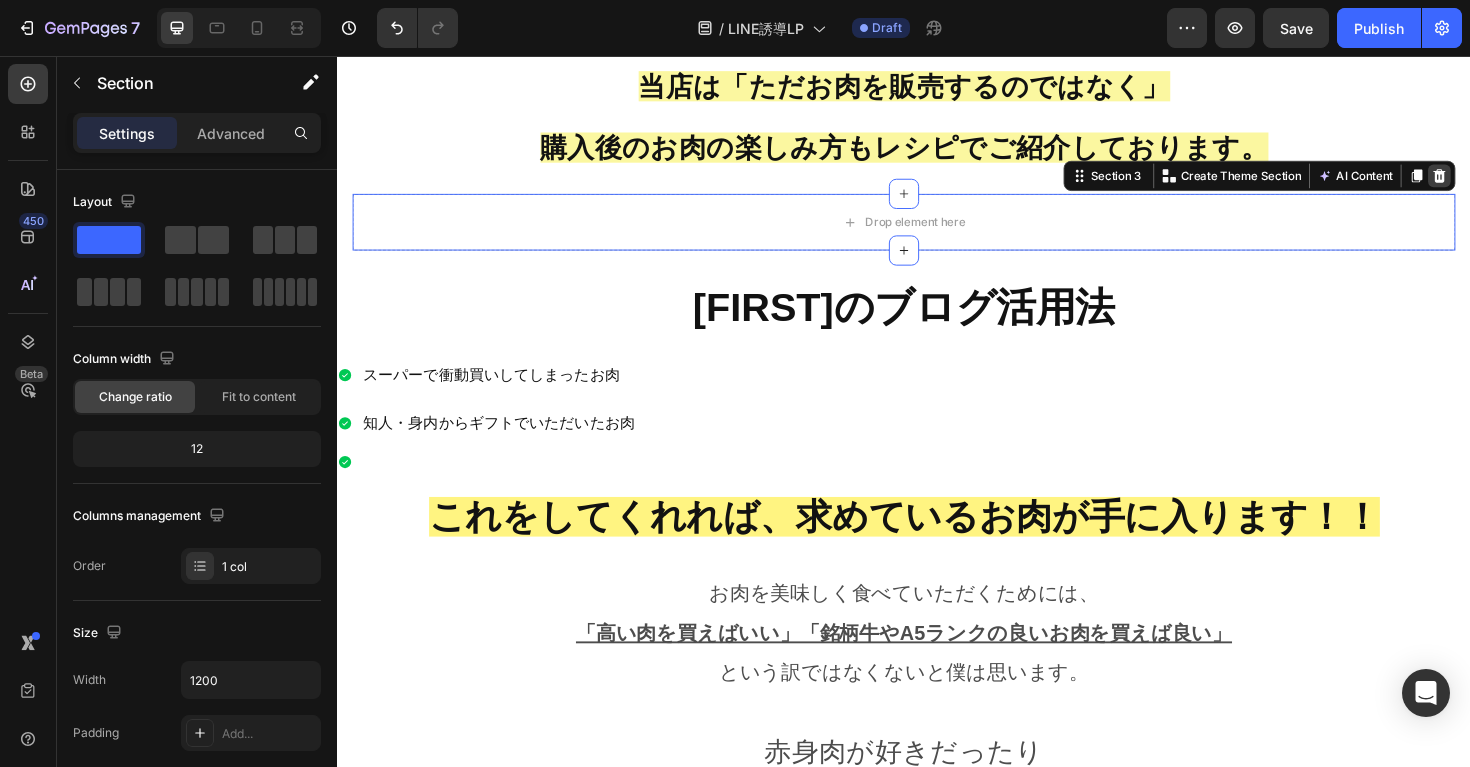 click 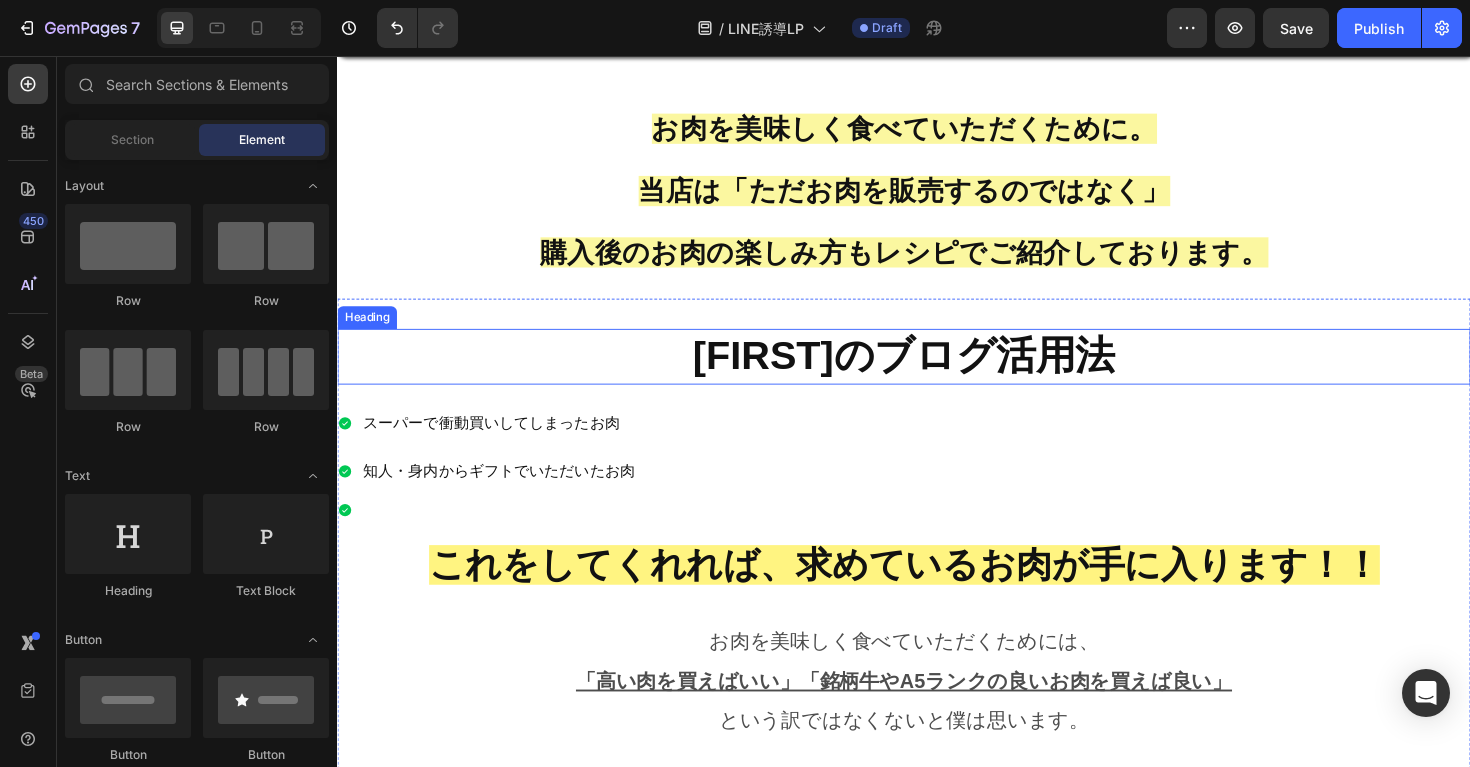 scroll, scrollTop: 616, scrollLeft: 0, axis: vertical 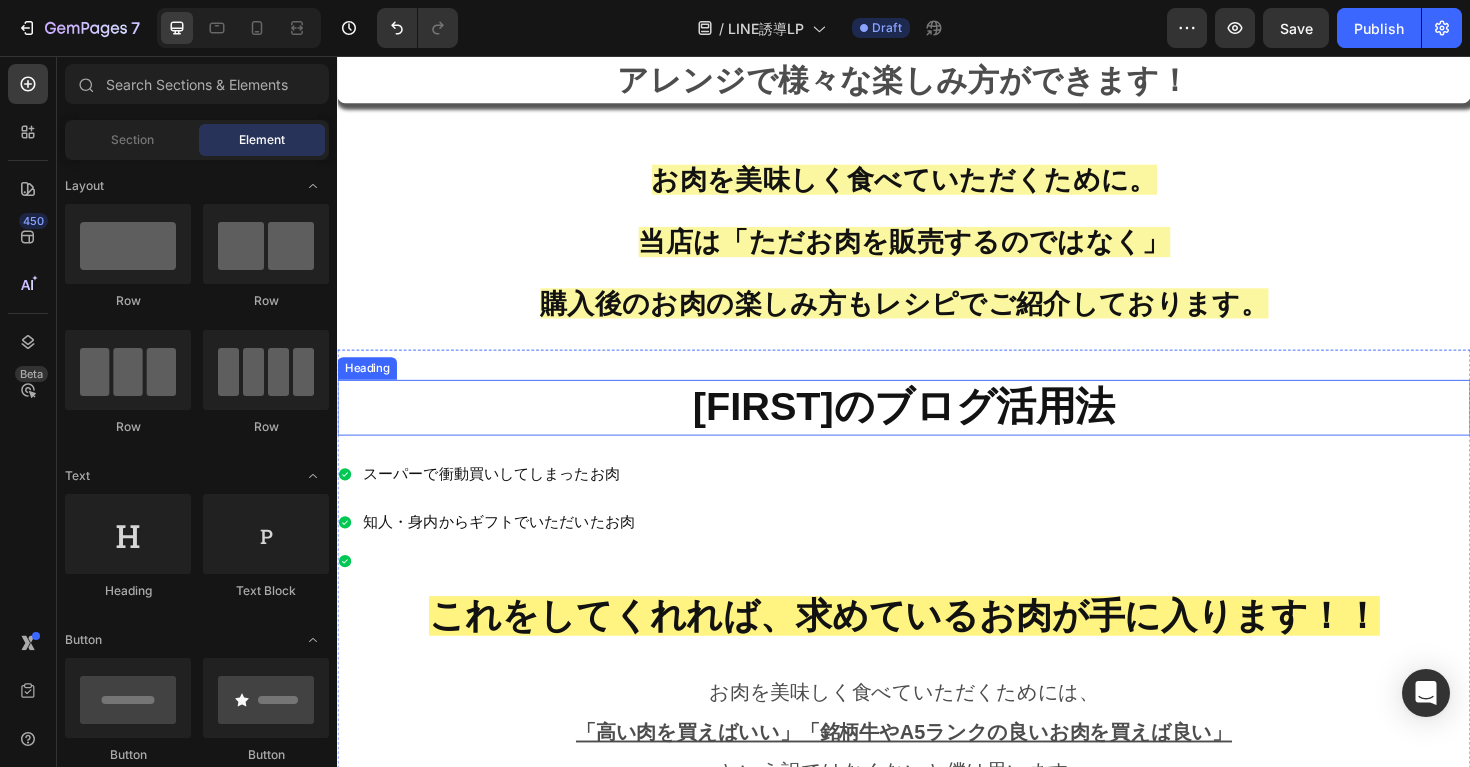 click on "花城一樹のブログ活用法" at bounding box center (937, 428) 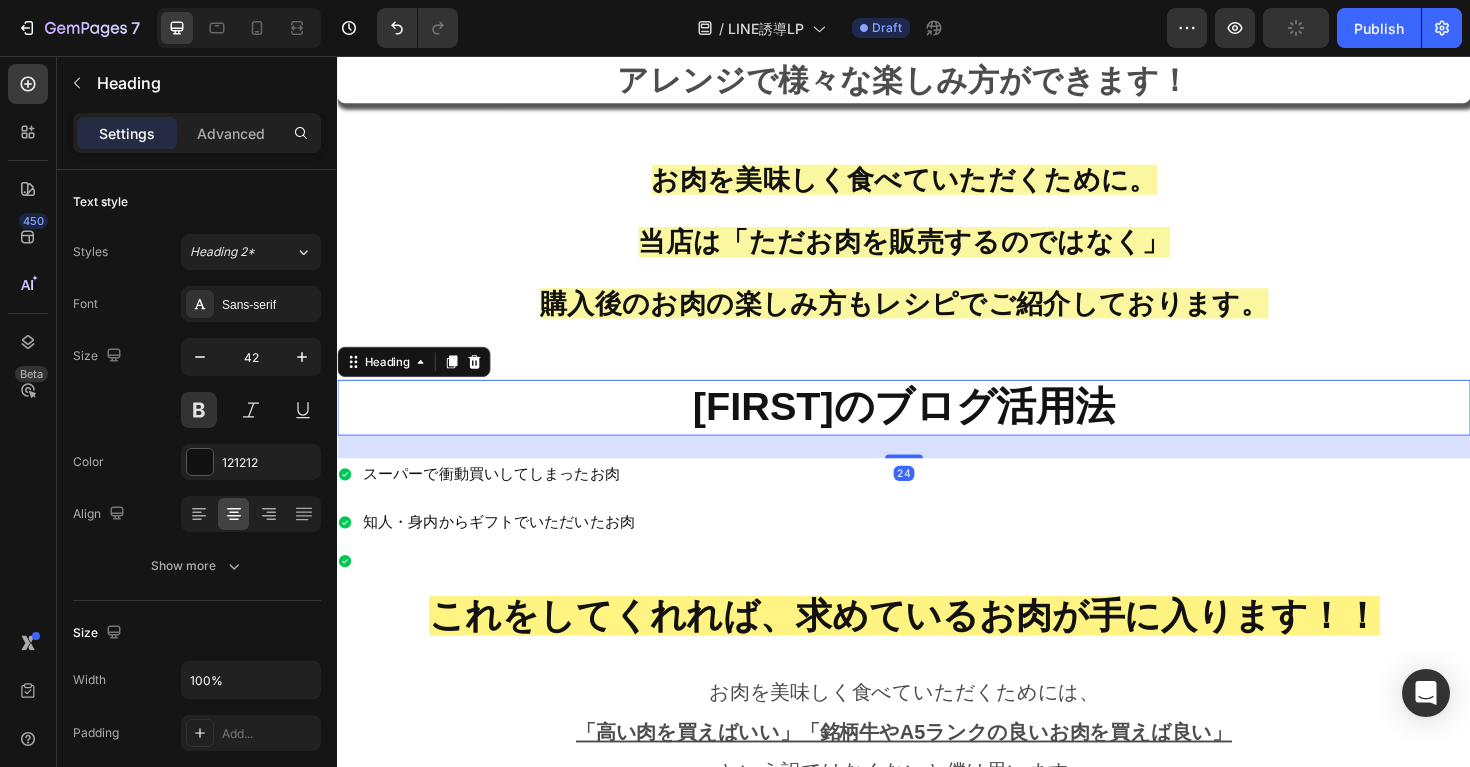 click on "花城一樹のブログ活用法" at bounding box center (937, 428) 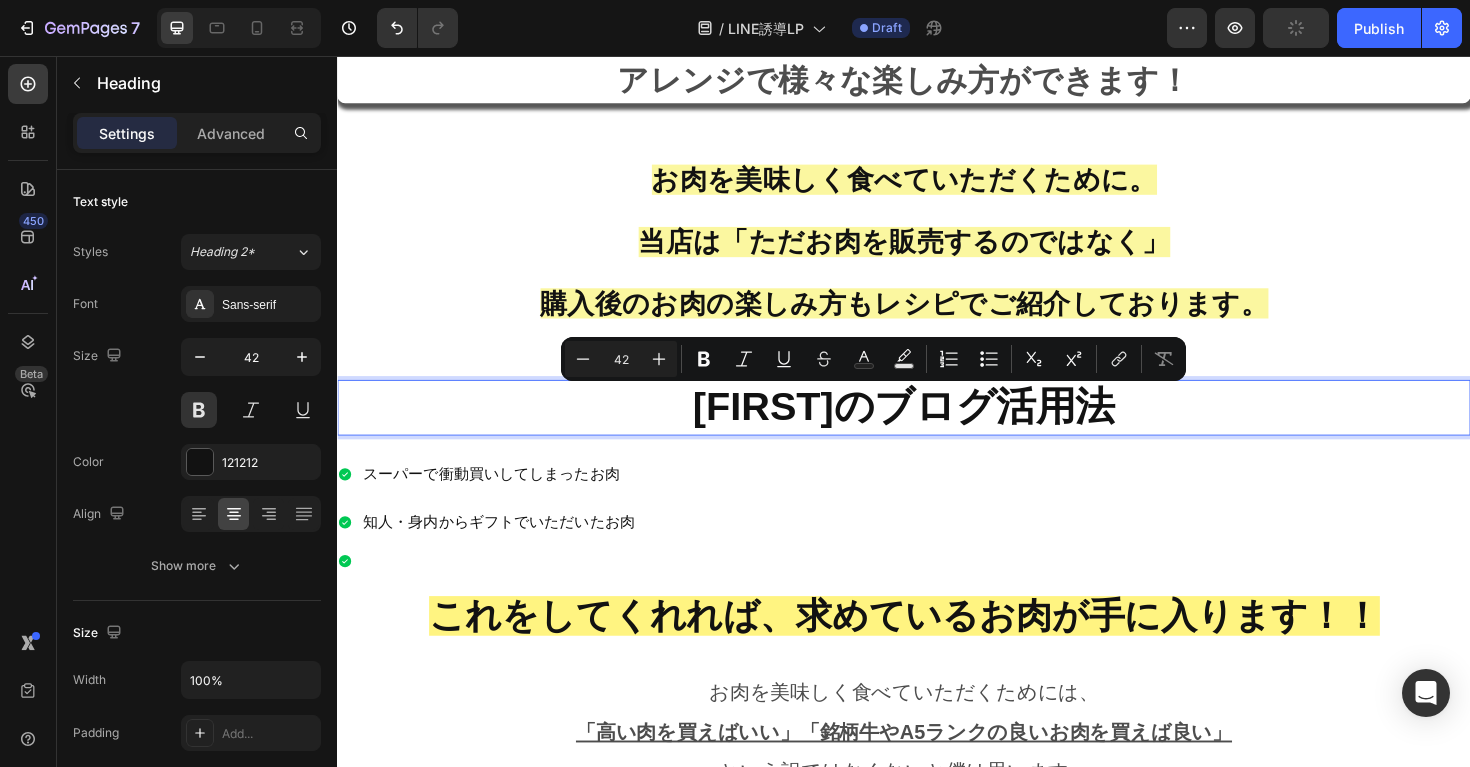 click on "花城一樹のブログ活用法" at bounding box center [937, 428] 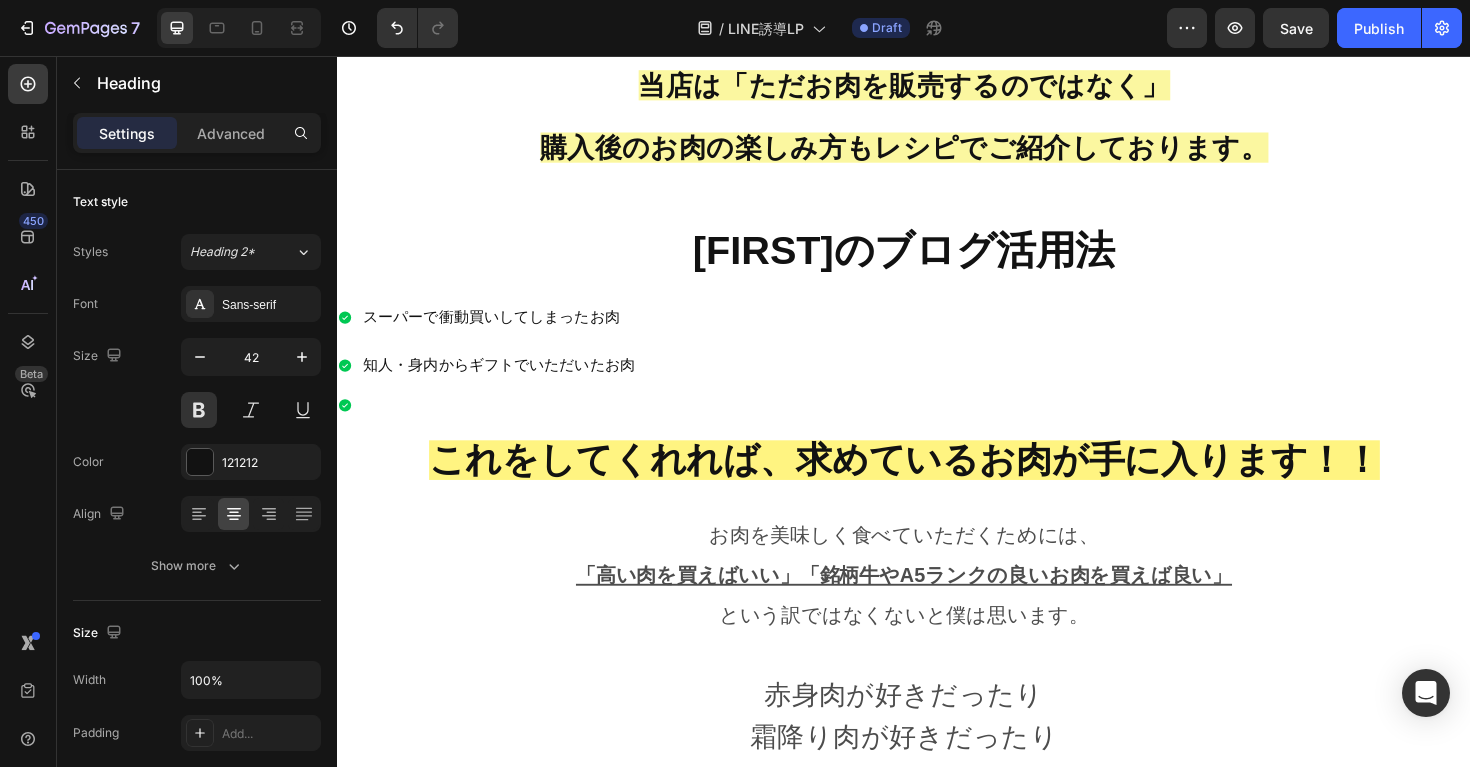 scroll, scrollTop: 671, scrollLeft: 0, axis: vertical 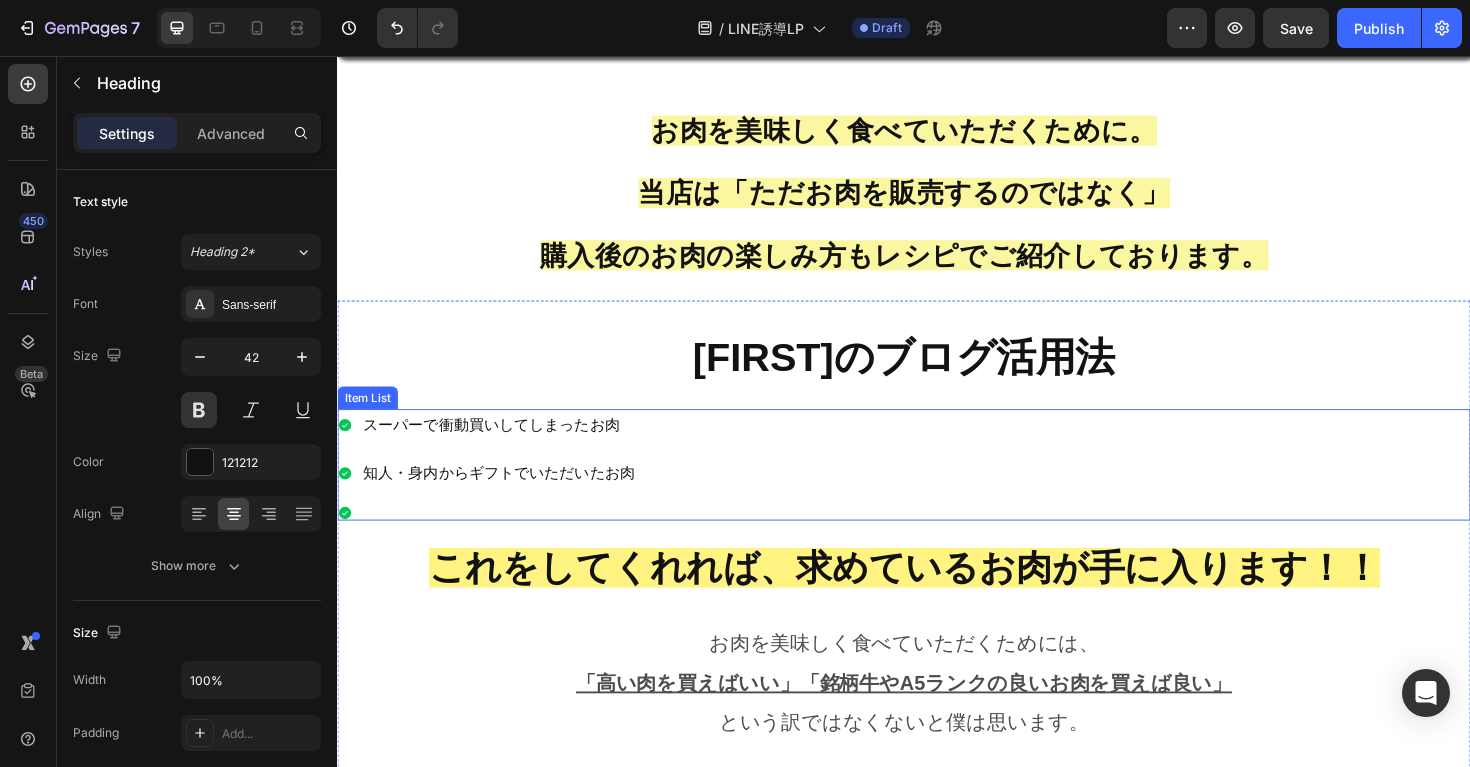 click on "スーパーで衝動買いしてしまったお肉 知人・身内からギフトでいただいたお肉" at bounding box center (937, 489) 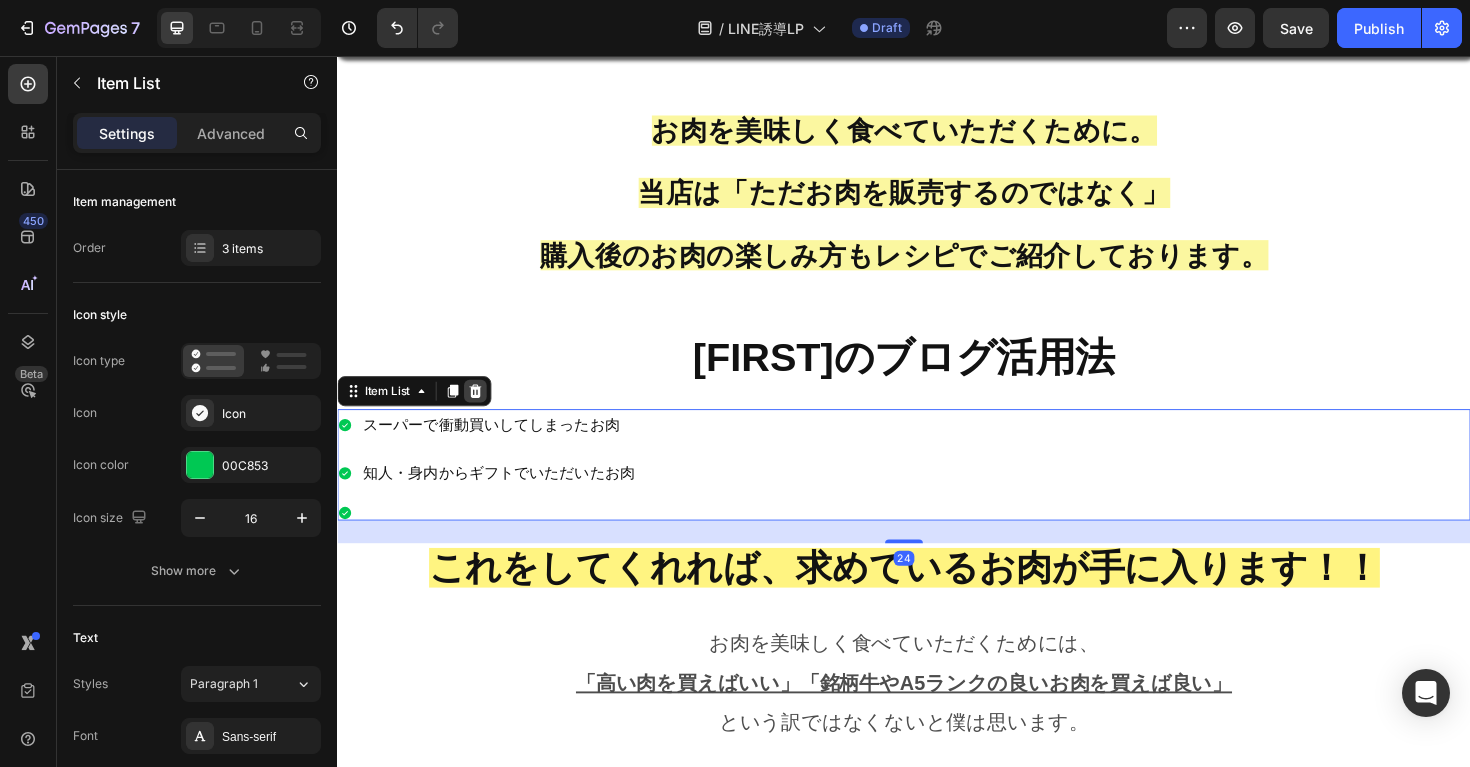 click at bounding box center (483, 411) 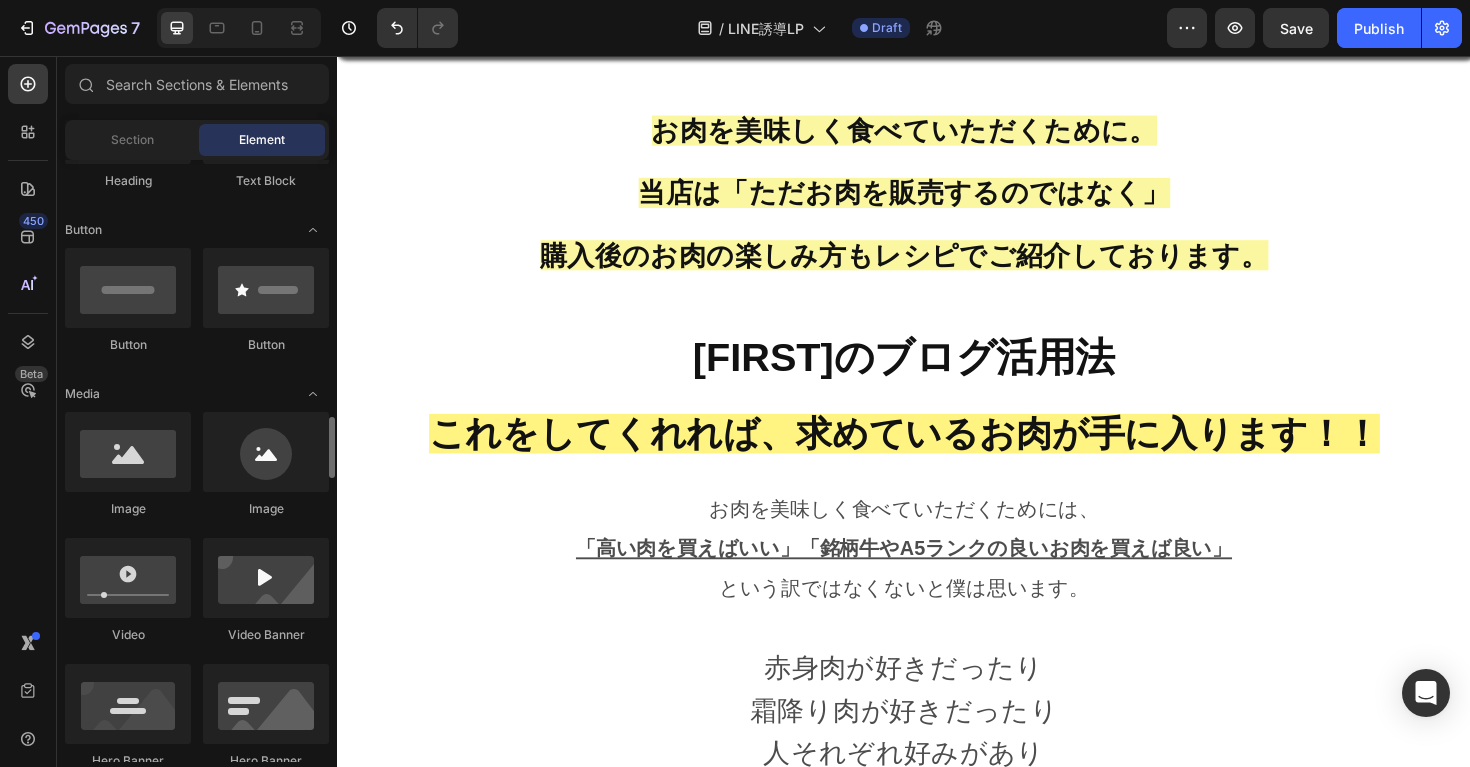 scroll, scrollTop: 820, scrollLeft: 0, axis: vertical 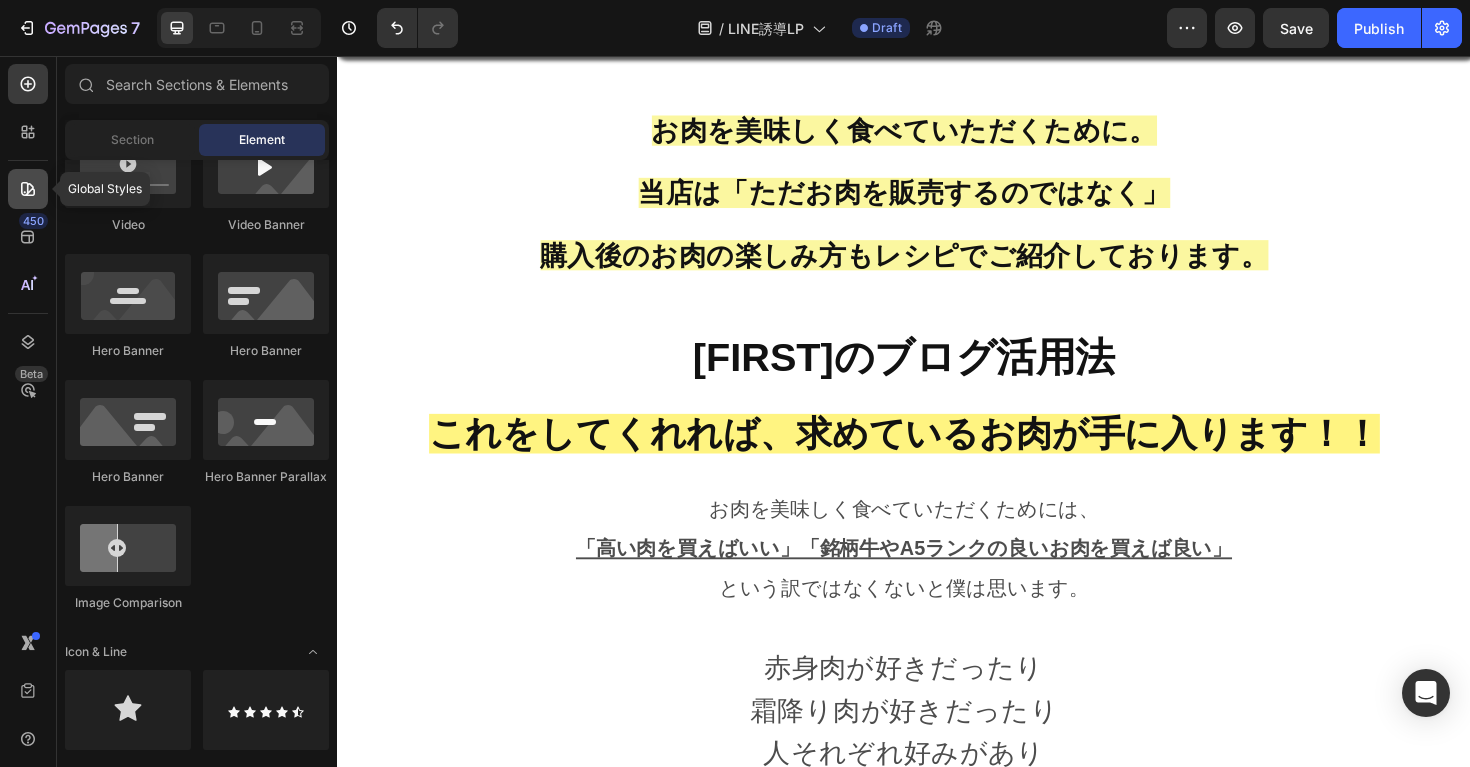 click 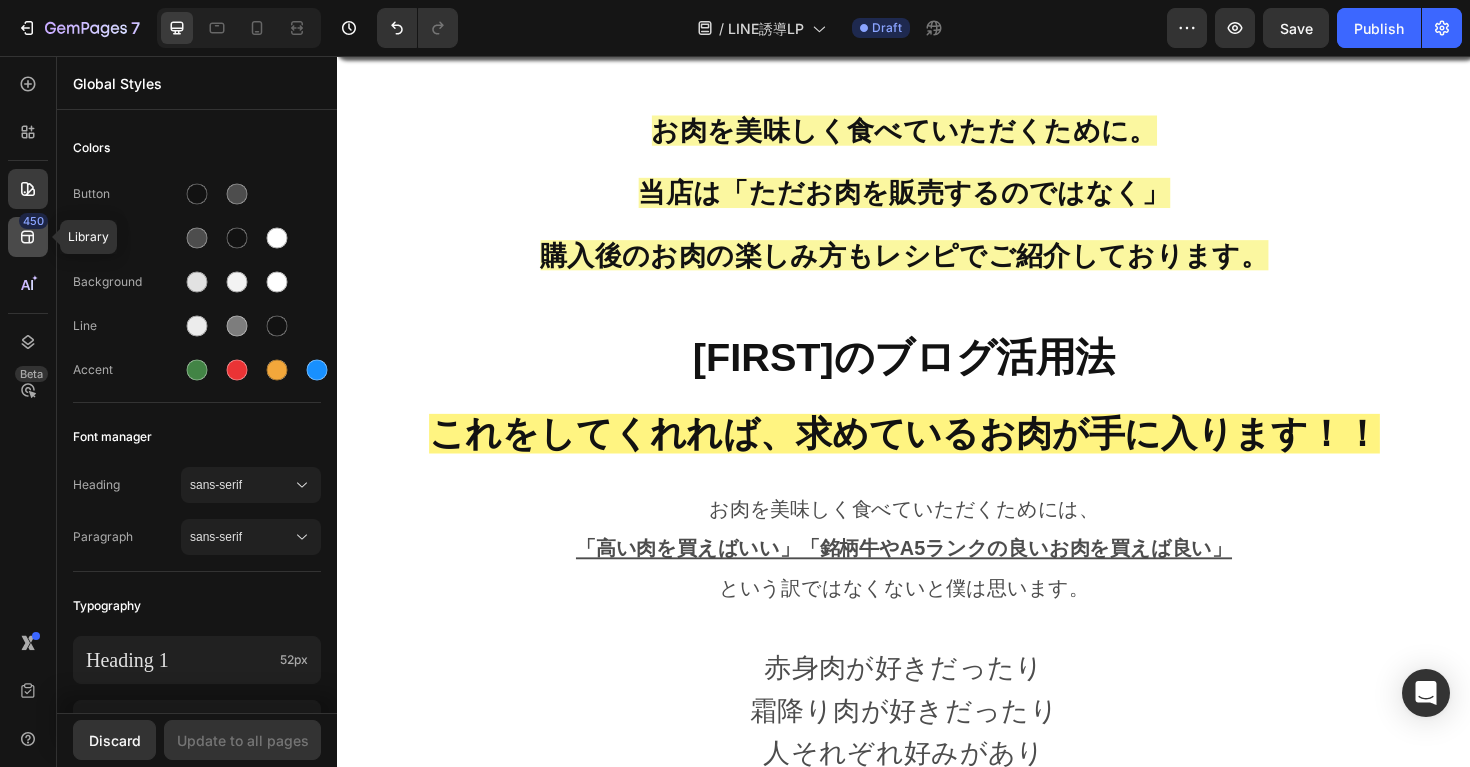 click on "450" at bounding box center (33, 221) 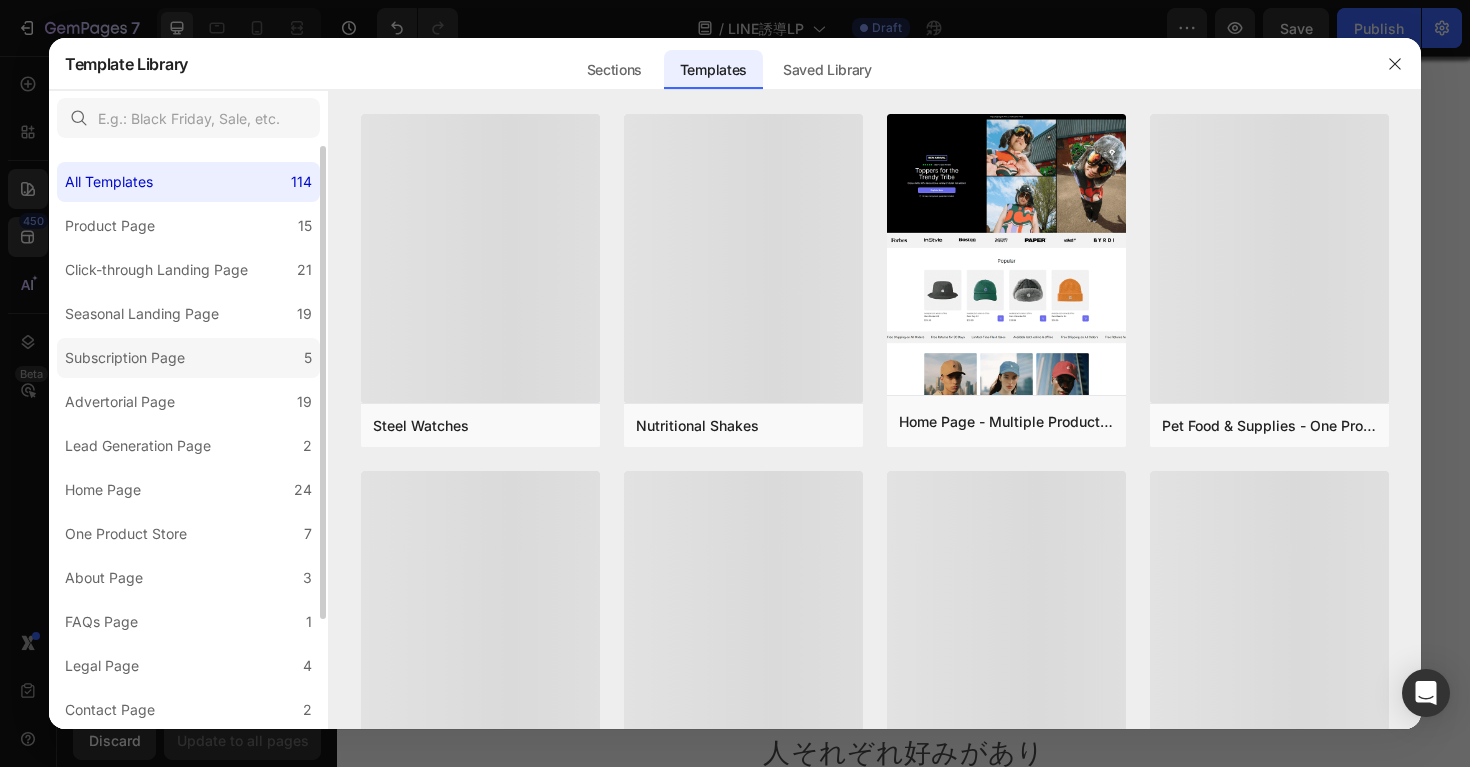 scroll, scrollTop: 133, scrollLeft: 0, axis: vertical 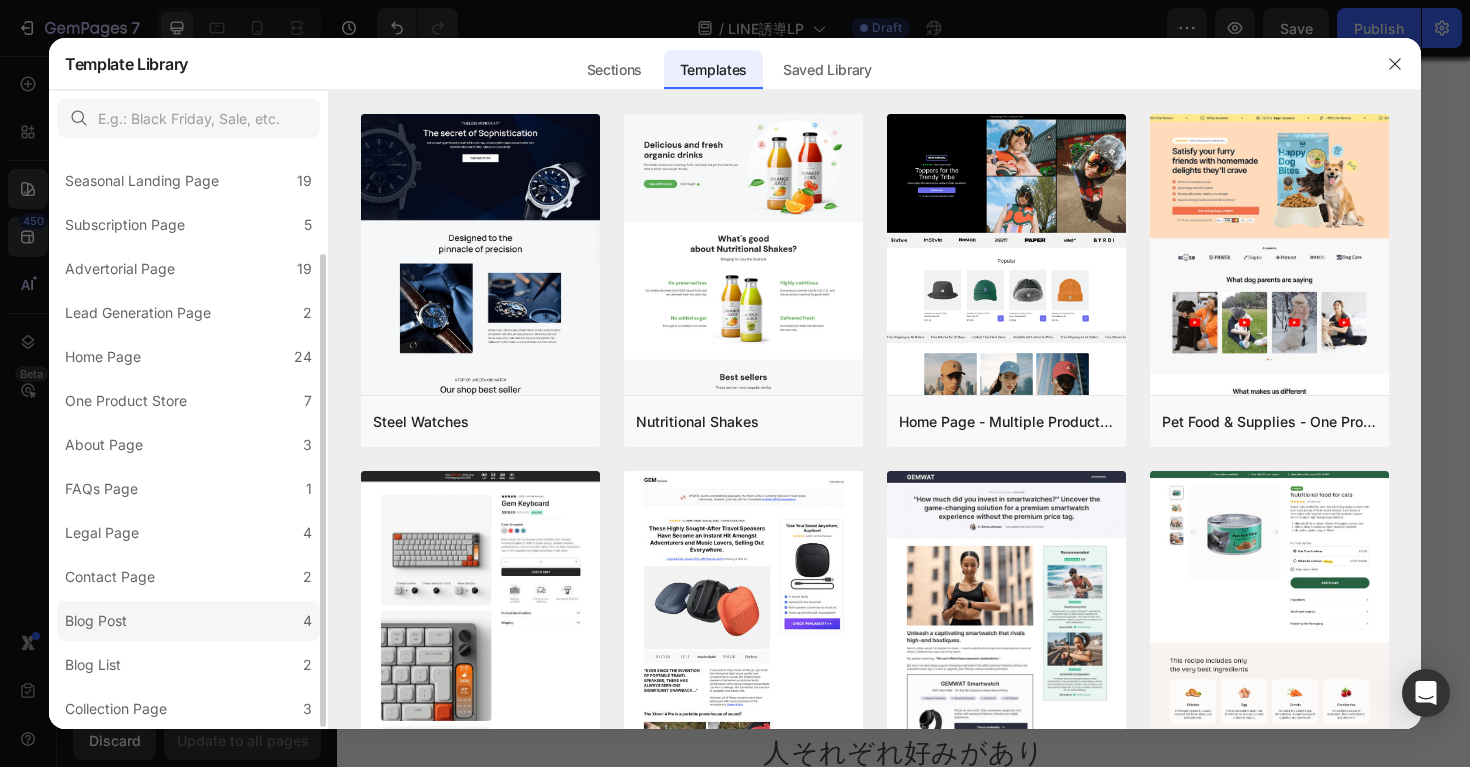 click on "Blog Post 4" 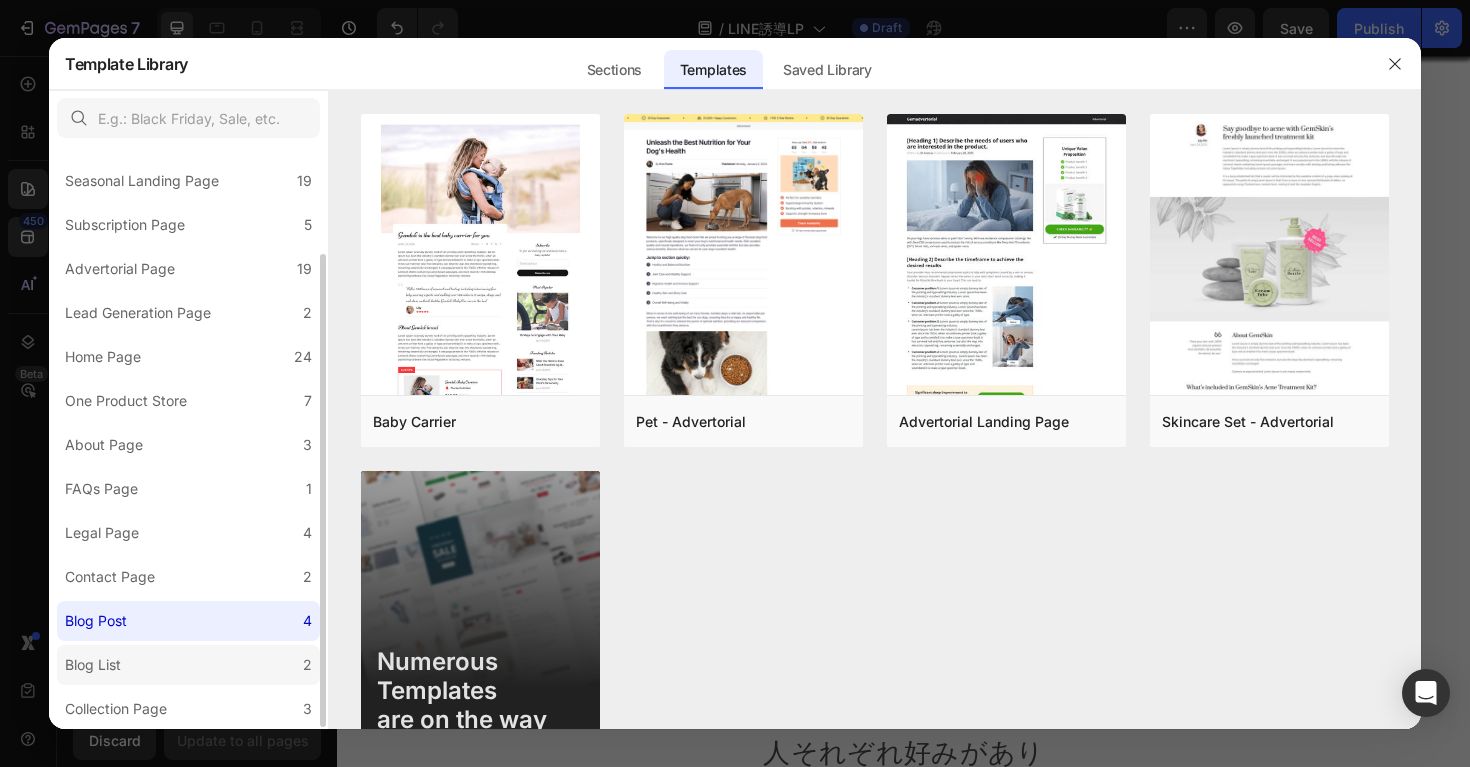 click on "Blog List 2" 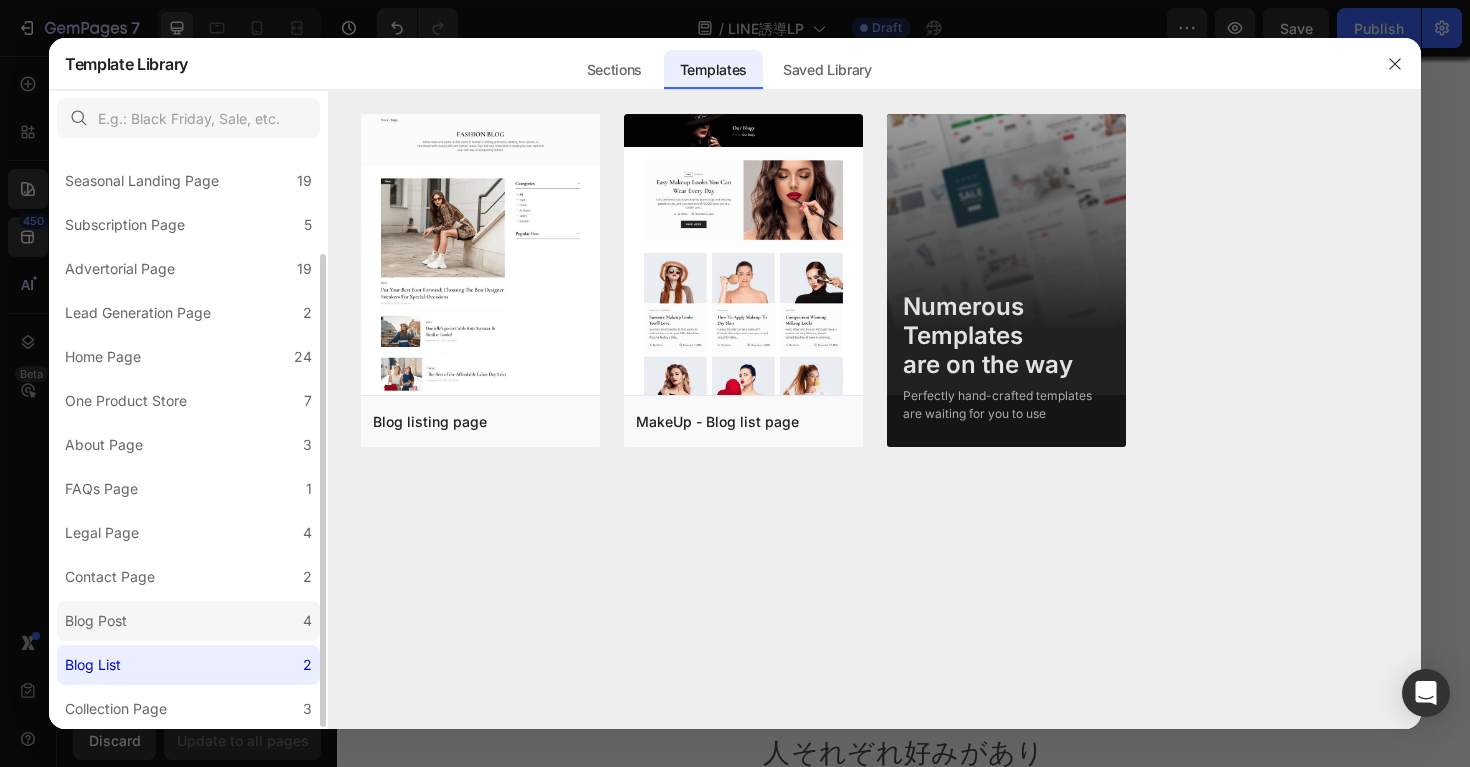 click on "Blog Post 4" 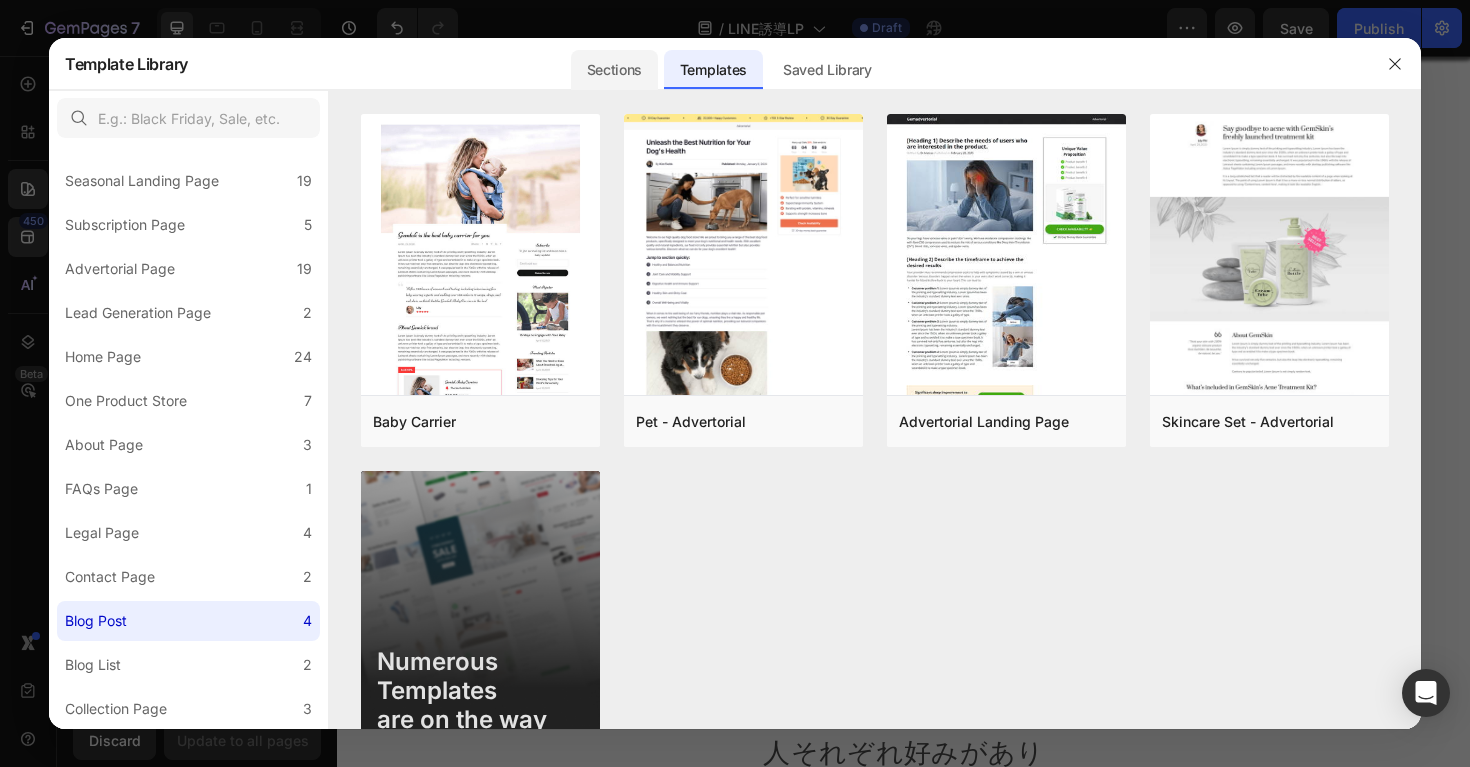 click on "Sections" 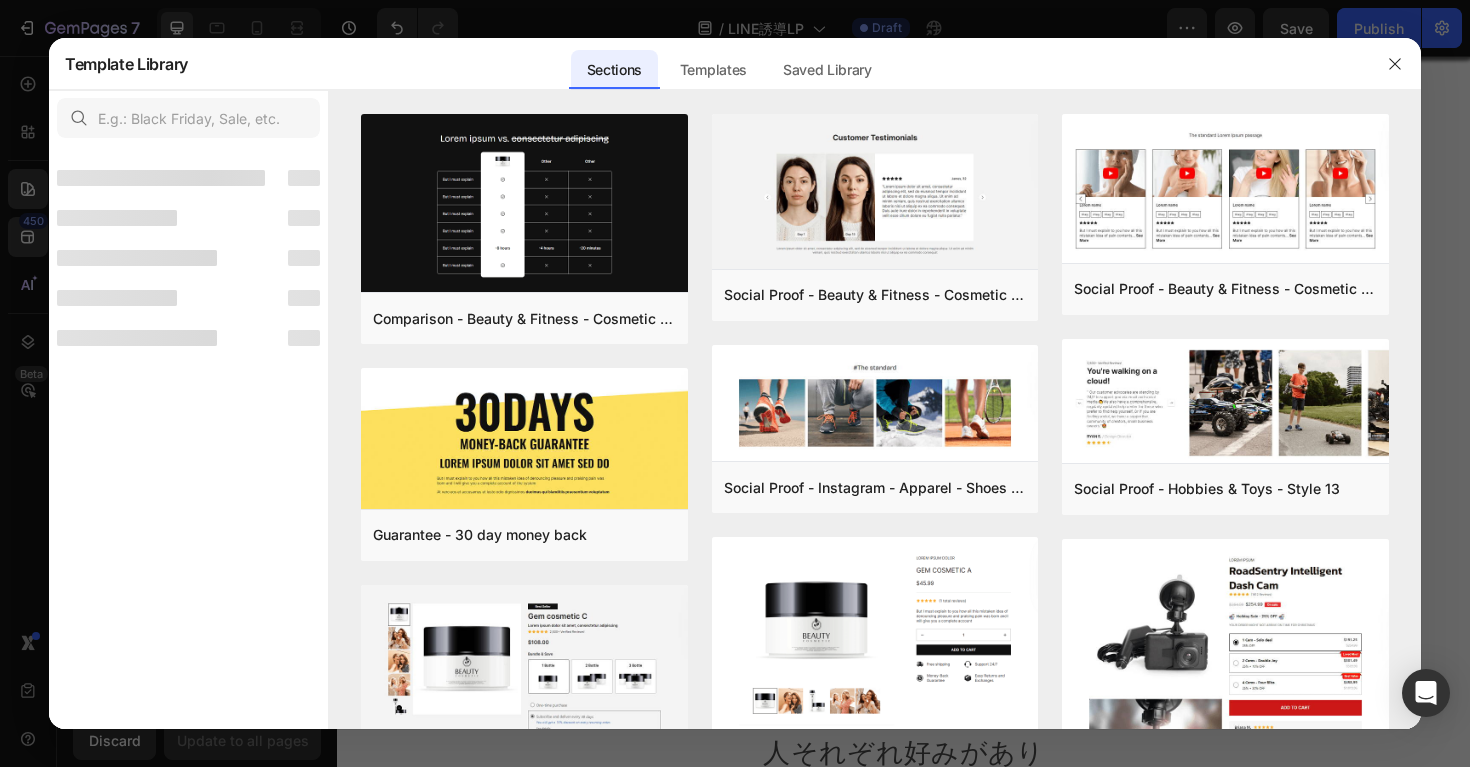 scroll, scrollTop: 0, scrollLeft: 0, axis: both 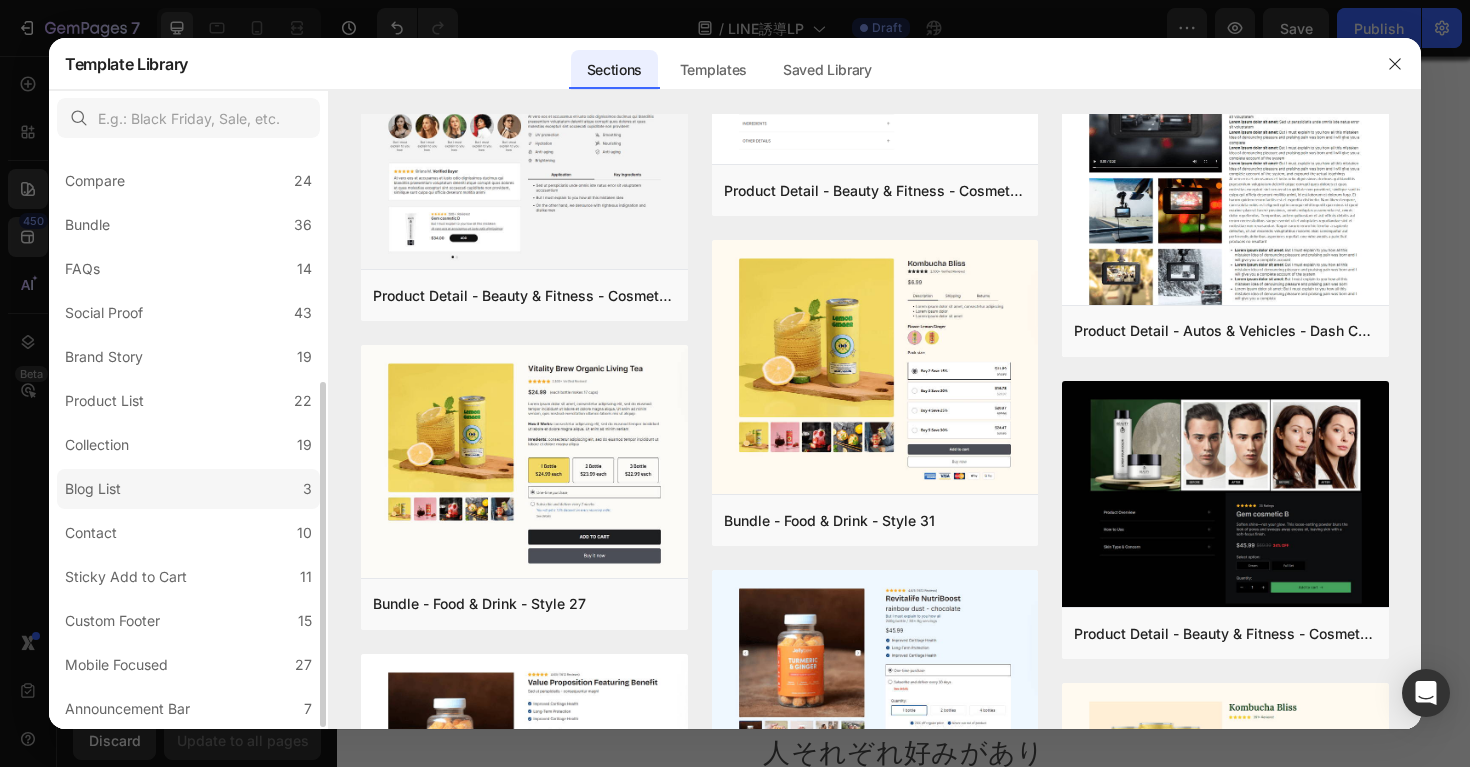 click on "Blog List 3" 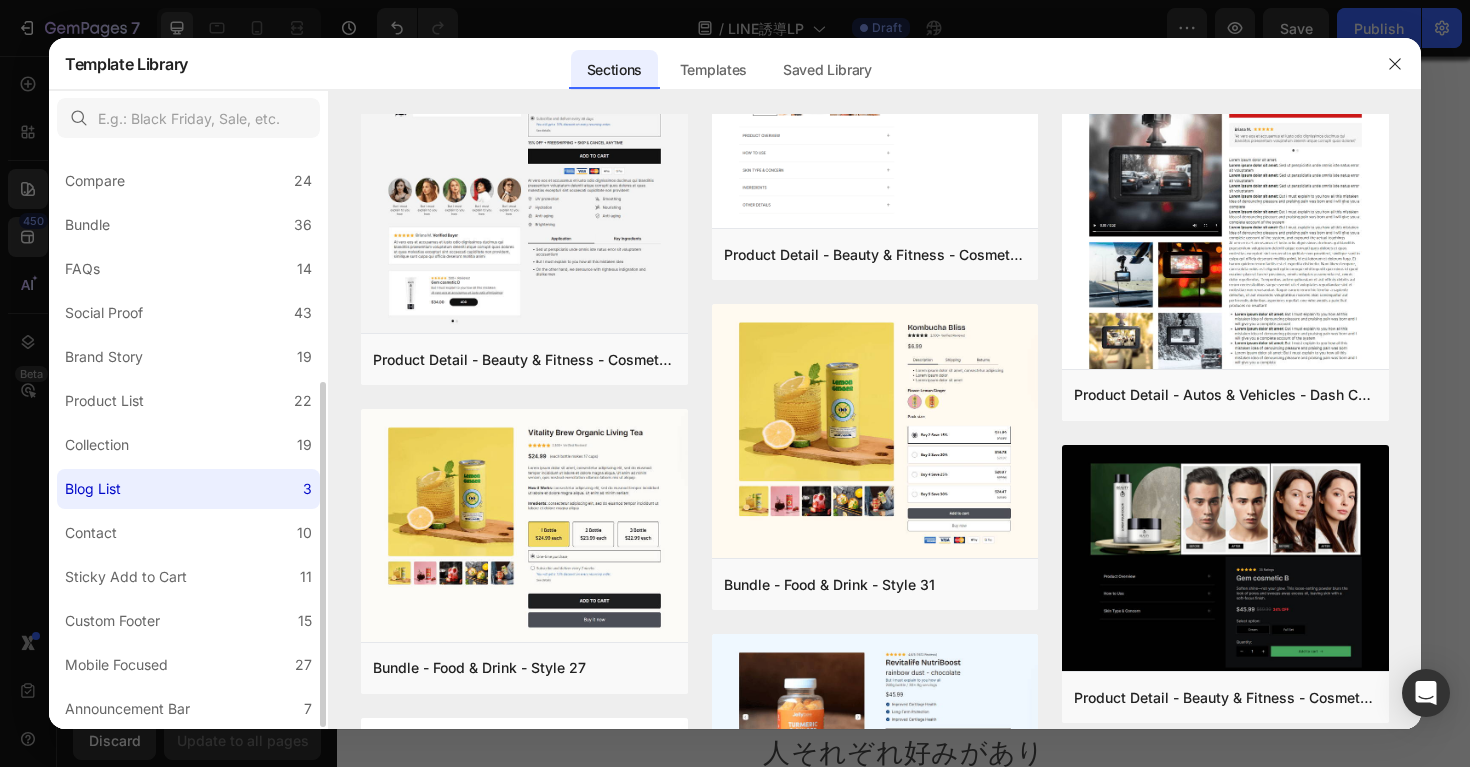 scroll, scrollTop: 0, scrollLeft: 0, axis: both 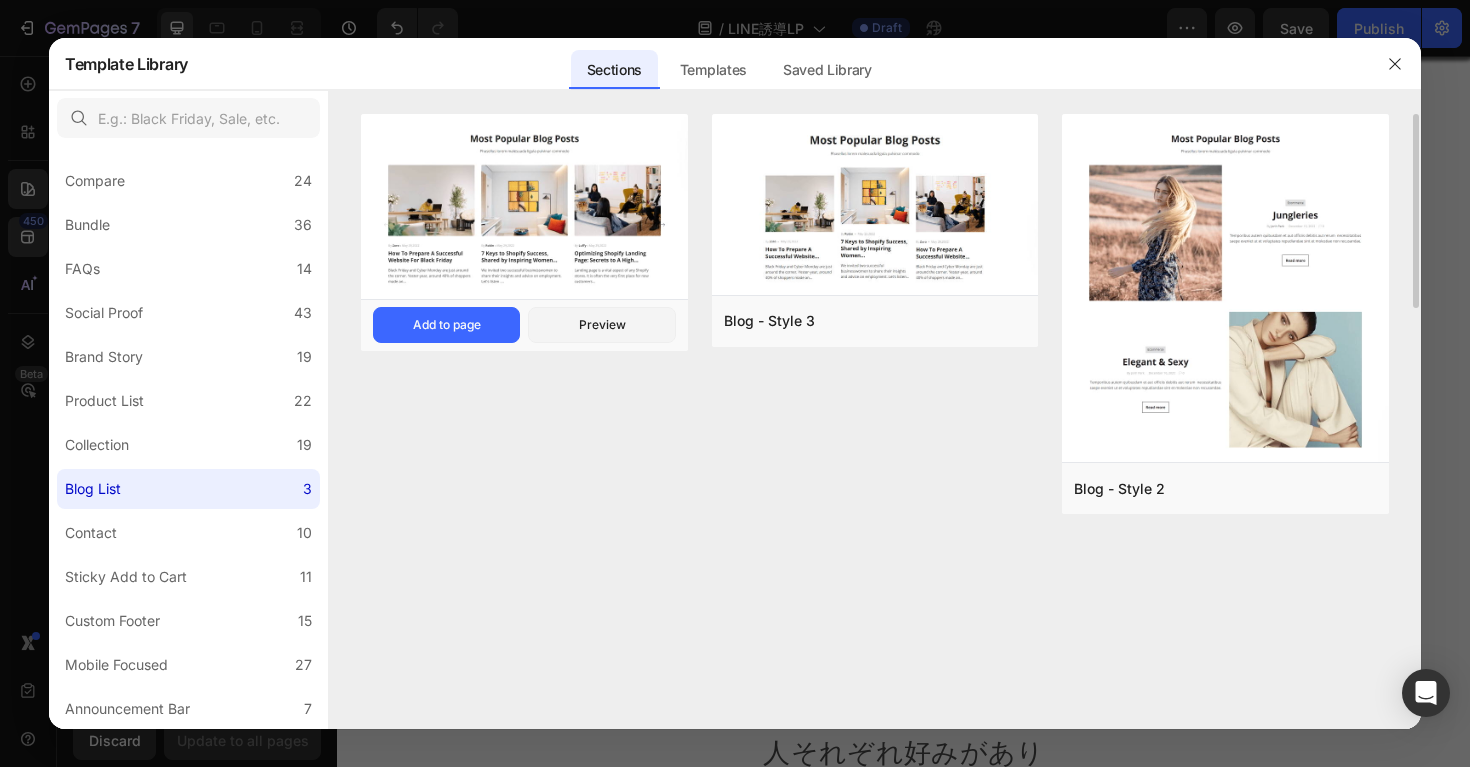 click at bounding box center [524, 208] 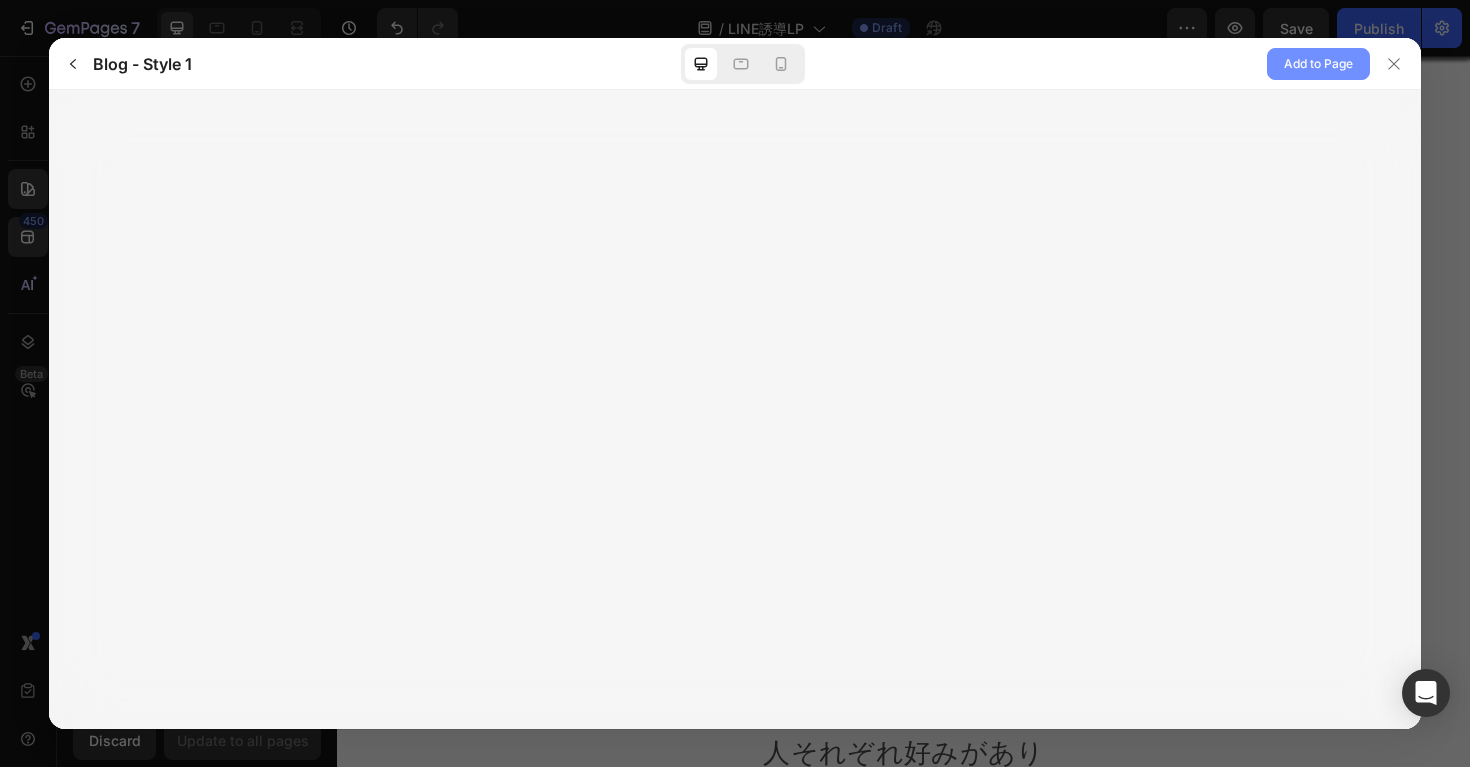 click on "Add to Page" 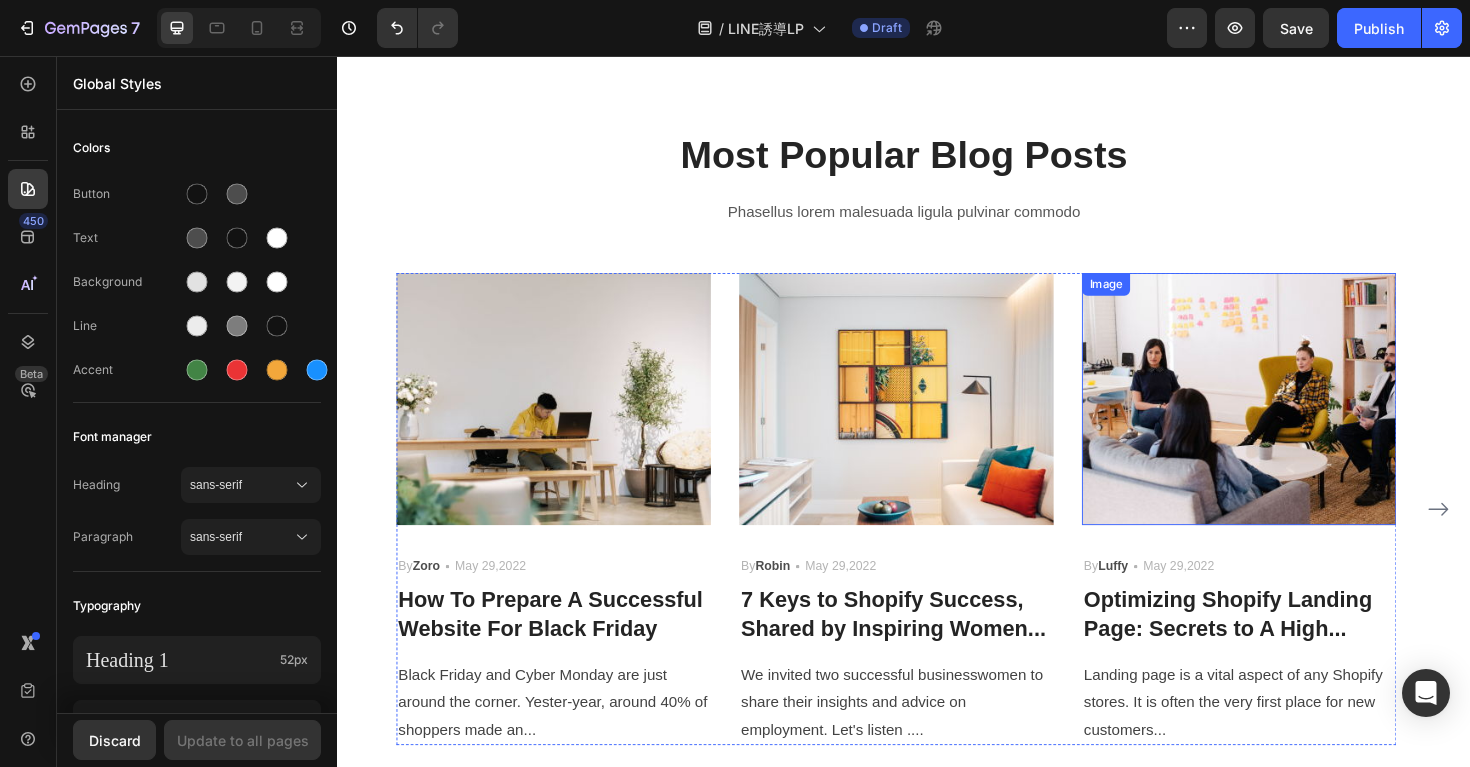 scroll, scrollTop: 4543, scrollLeft: 0, axis: vertical 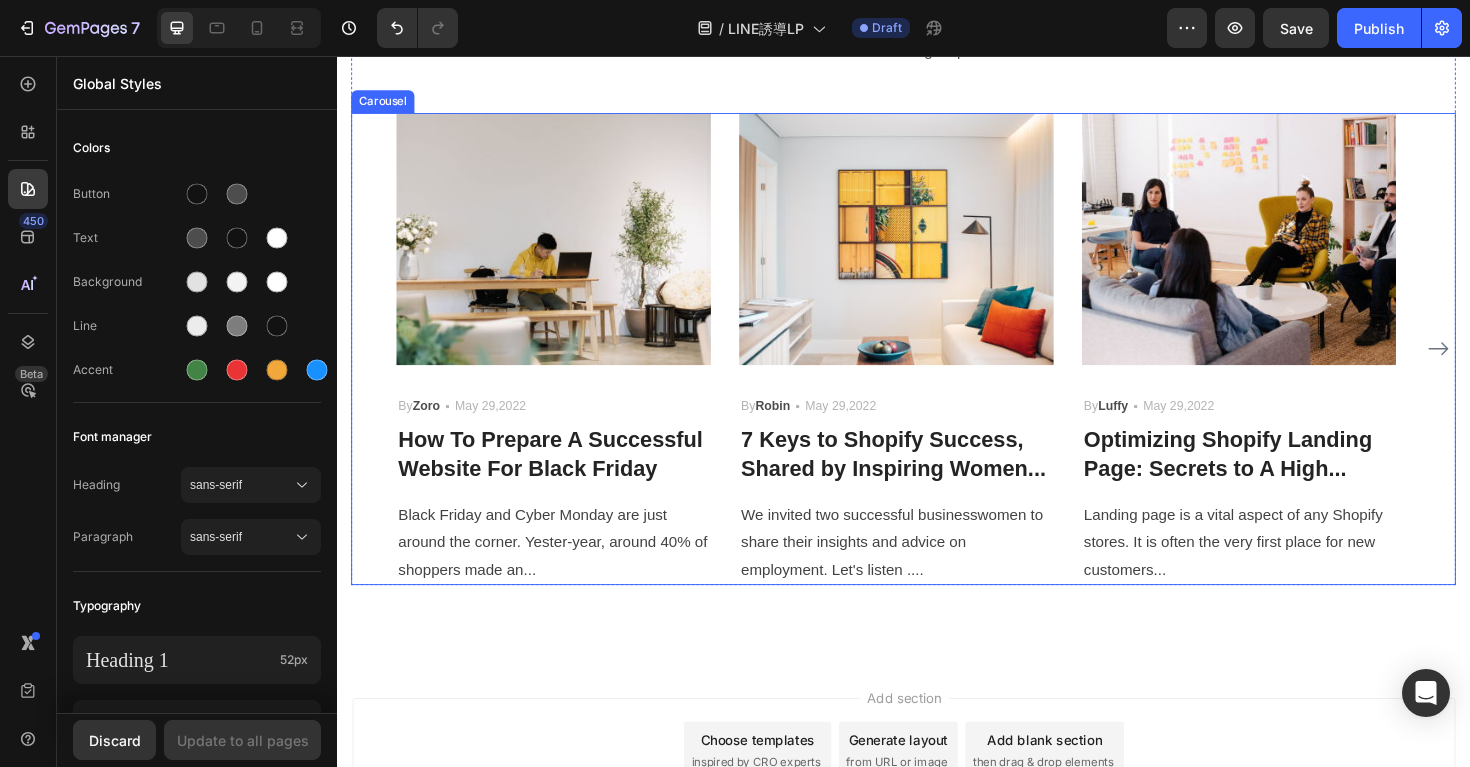click 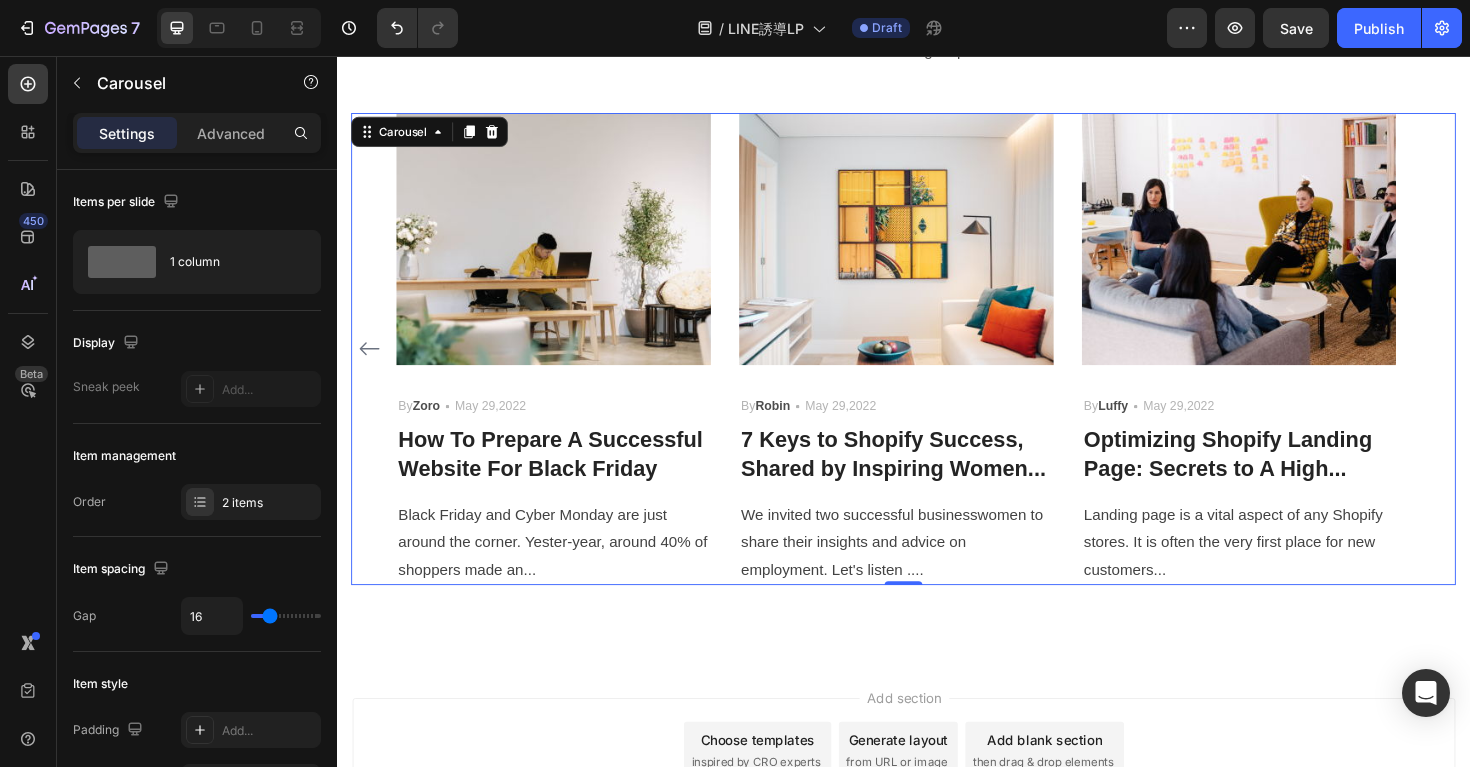 click 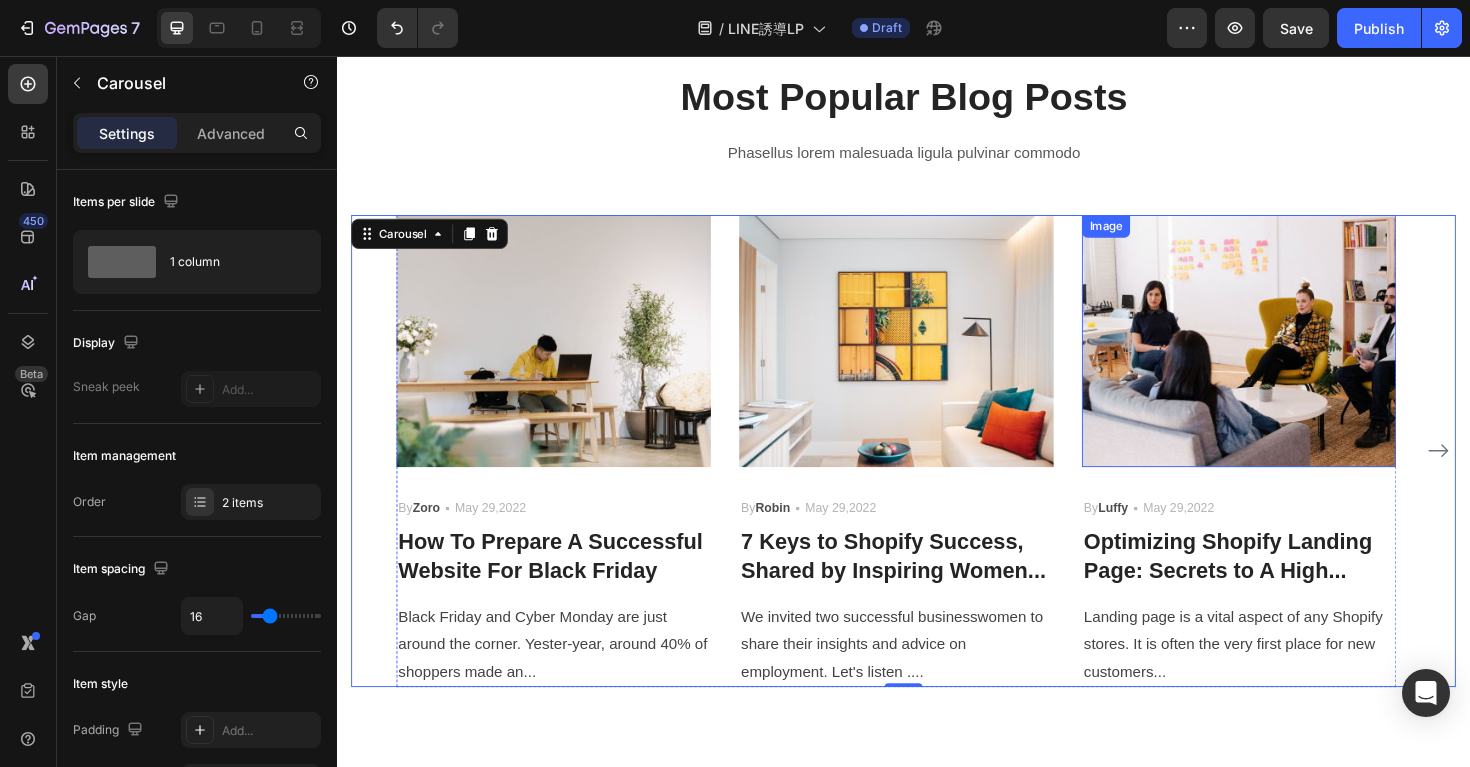 scroll, scrollTop: 4379, scrollLeft: 0, axis: vertical 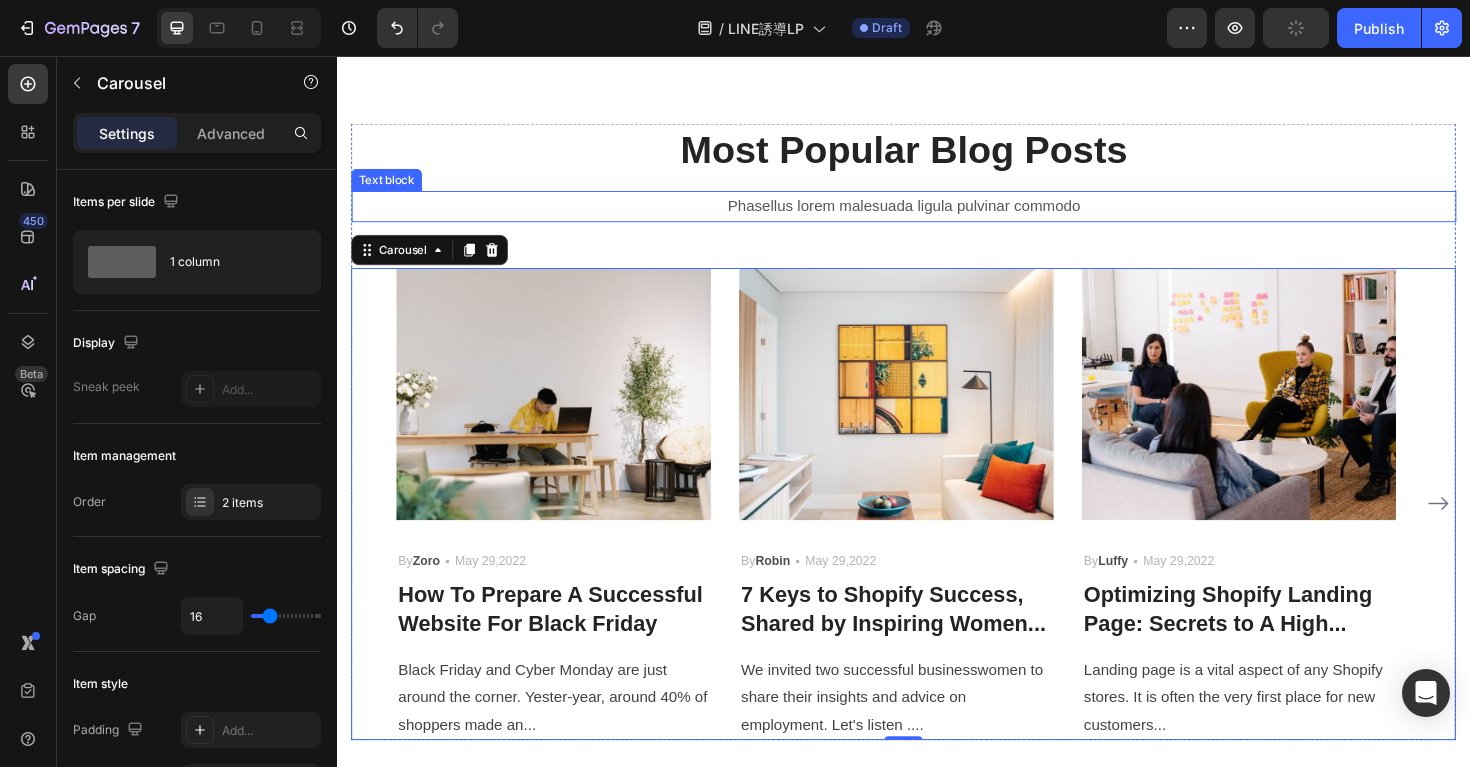 click on "Phasellus lorem malesuada ligula pulvinar commodo" at bounding box center [937, 215] 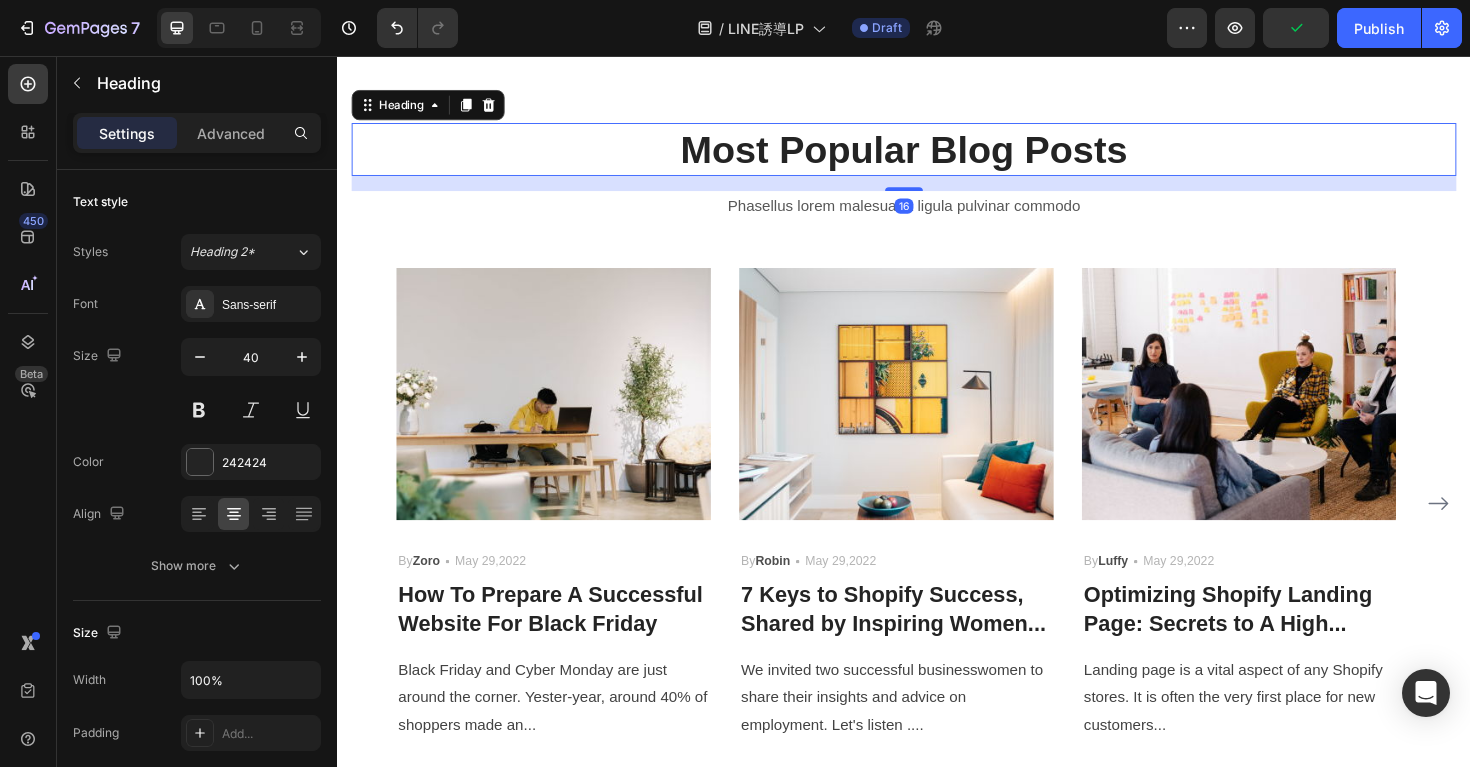 click on "Most Popular Blog Posts" at bounding box center [937, 155] 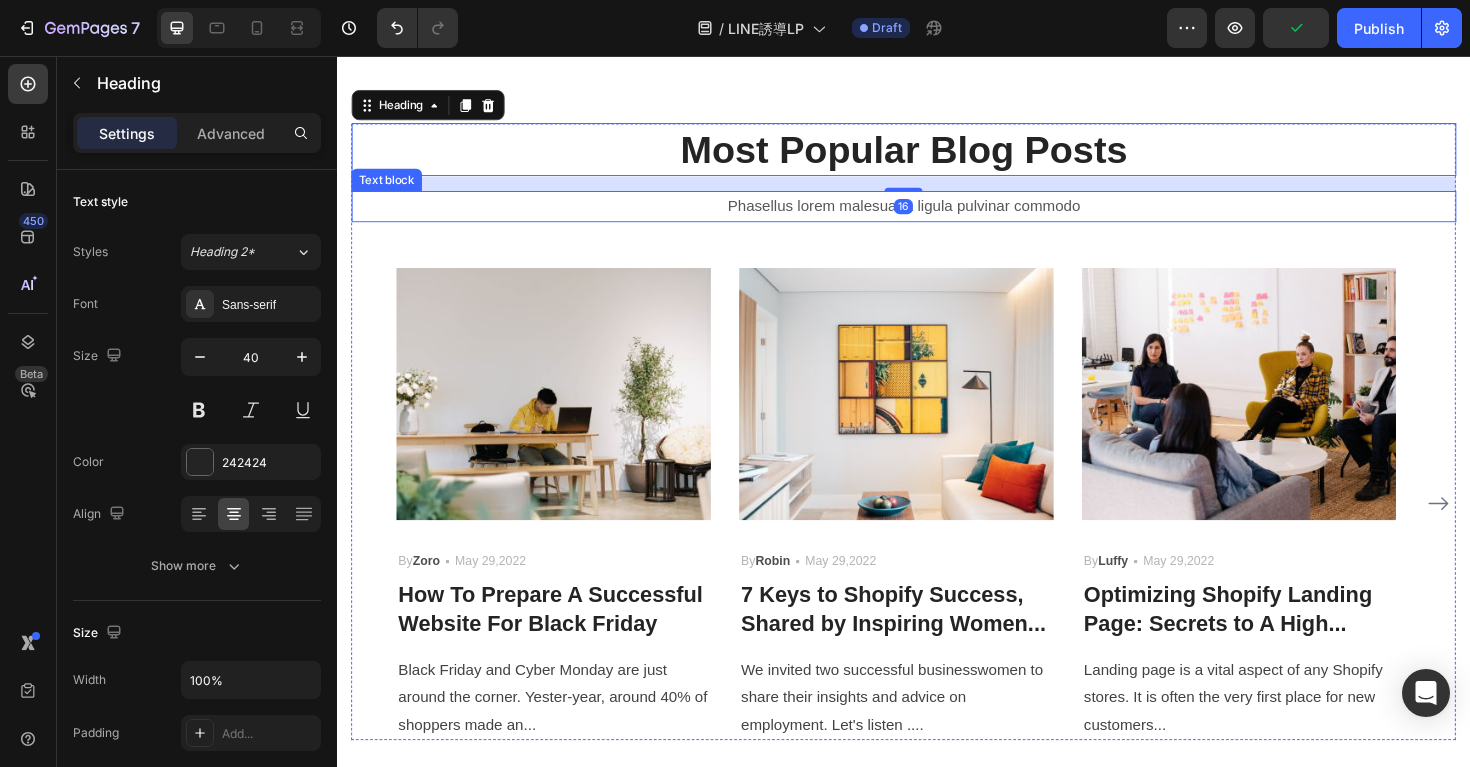 scroll, scrollTop: 4216, scrollLeft: 0, axis: vertical 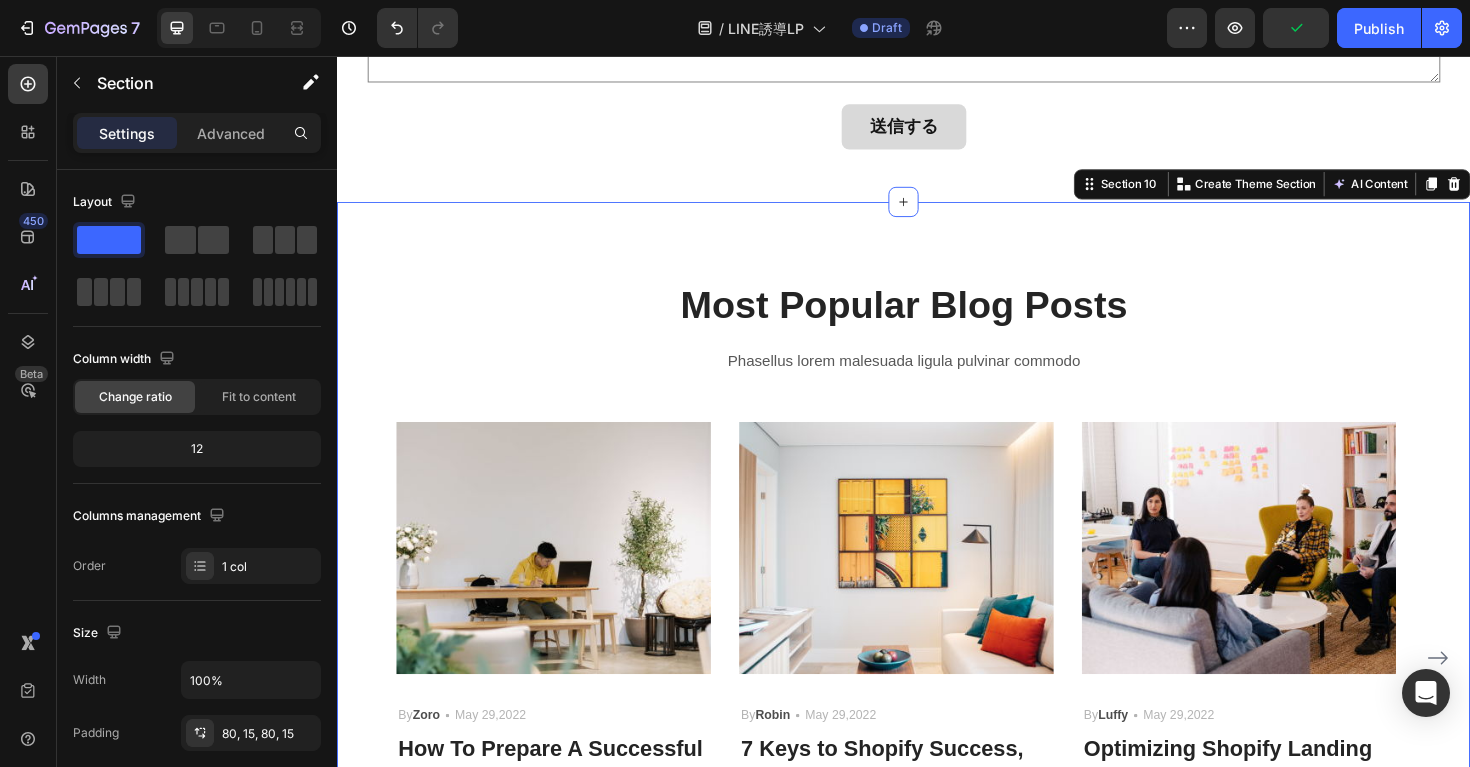 click on "Most Popular Blog Posts Heading Phasellus lorem malesuada ligula pulvinar commodo Text block
Image By  Zoro Text block
Icon May 29,2022 Text block Row How To Prepare A Successful Website For Black Friday Heading Black Friday and Cyber Monday are just around the corner. Yester-year, around 40% of shoppers made an... Text block Image By  Robin Text block
Icon May 29,2022 Text block Row 7 Keys to Shopify Success, Shared by Inspiring Women... Heading We invited two successful businesswomen to share their insights and advice on employment. Let's listen .... Text block Image By  Luffy Text block
Icon May 29,2022 Text block Row Optimizing Shopify Landing Page: Secrets to A High... Heading Landing page is a vital aspect of any Shopify stores. It is often the very first place for new customers... Text block Row Image By  Zoro Text block
Icon May 29,2022 Text block Row How To Prepare A Successful Website For Black Friday Heading Text block" at bounding box center (937, 617) 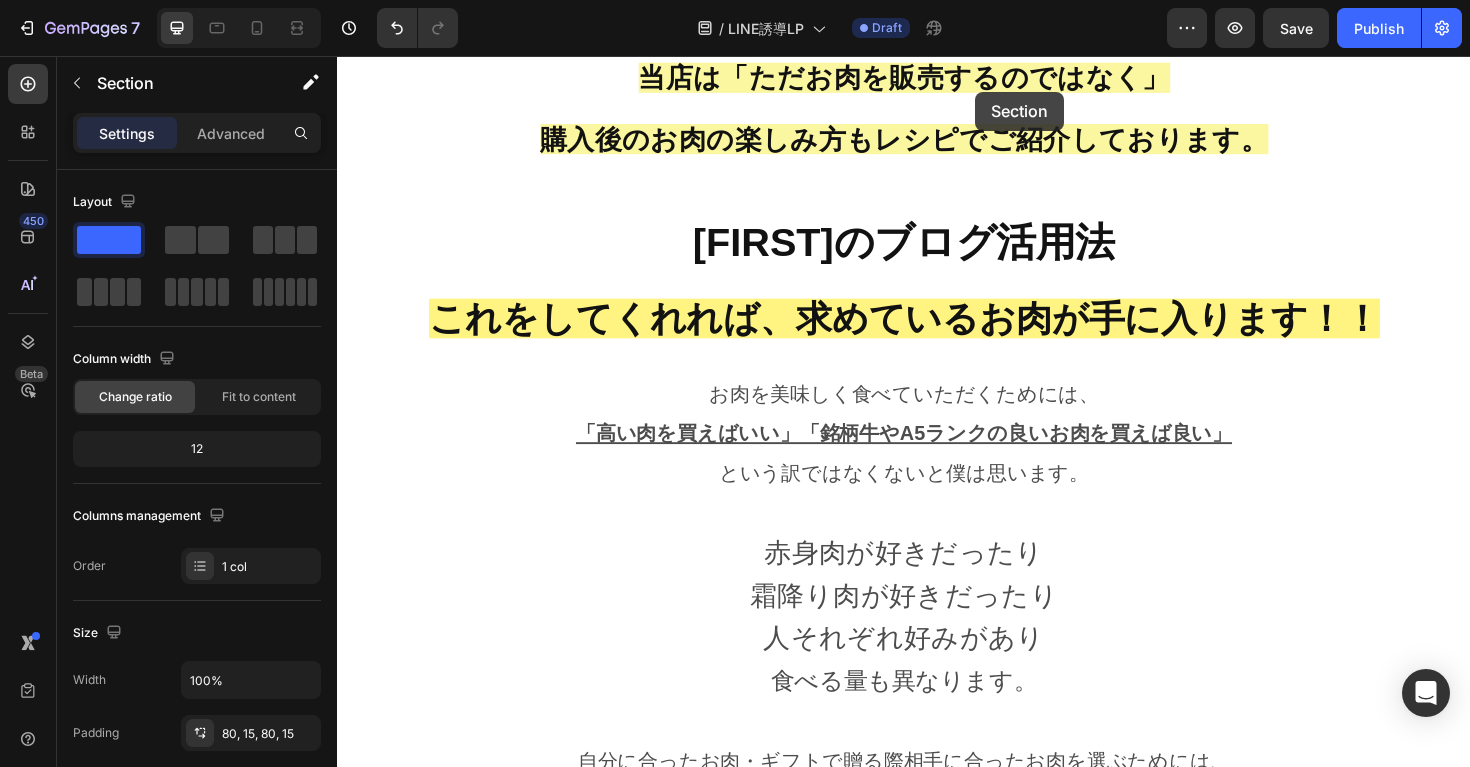 scroll, scrollTop: 204, scrollLeft: 0, axis: vertical 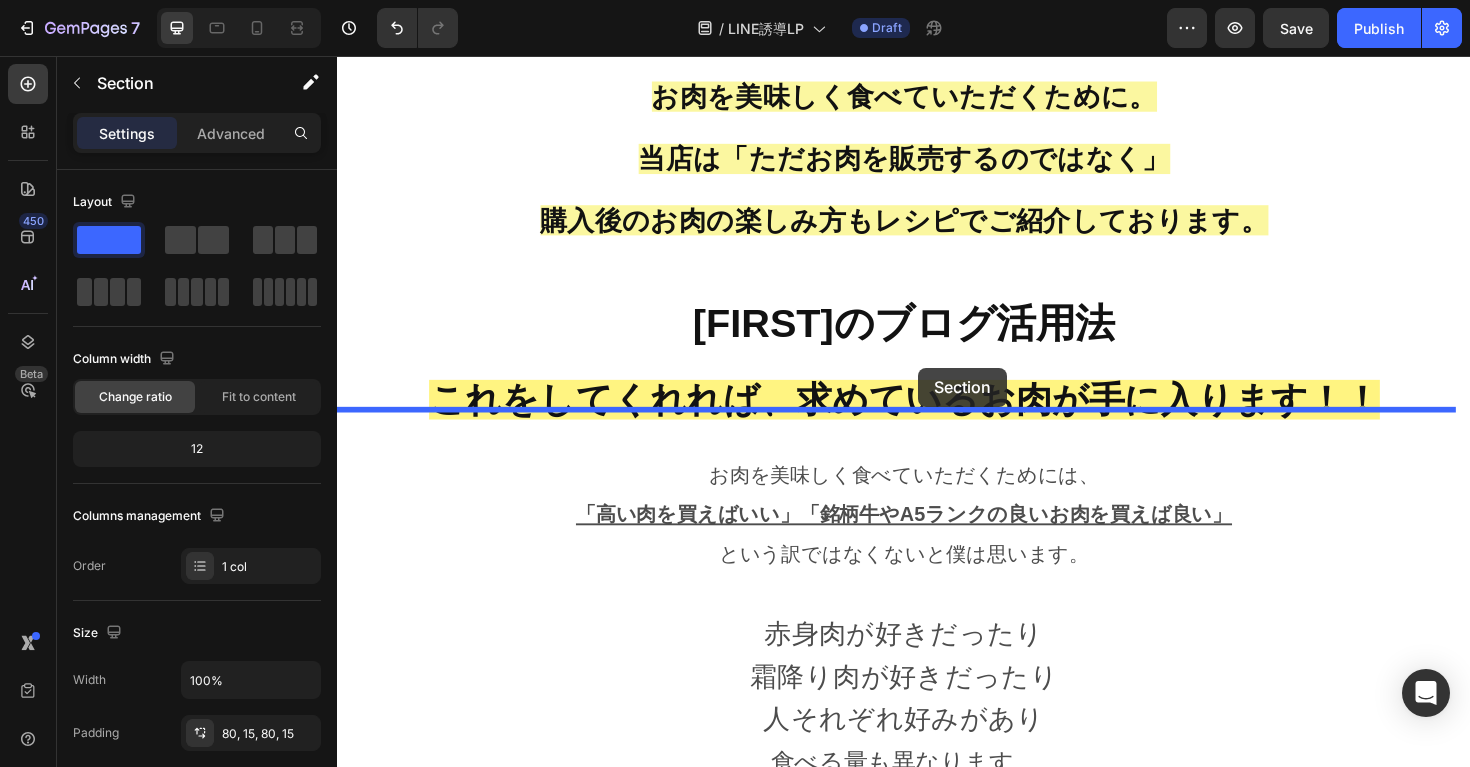 drag, startPoint x: 1119, startPoint y: 195, endPoint x: 952, endPoint y: 389, distance: 255.97852 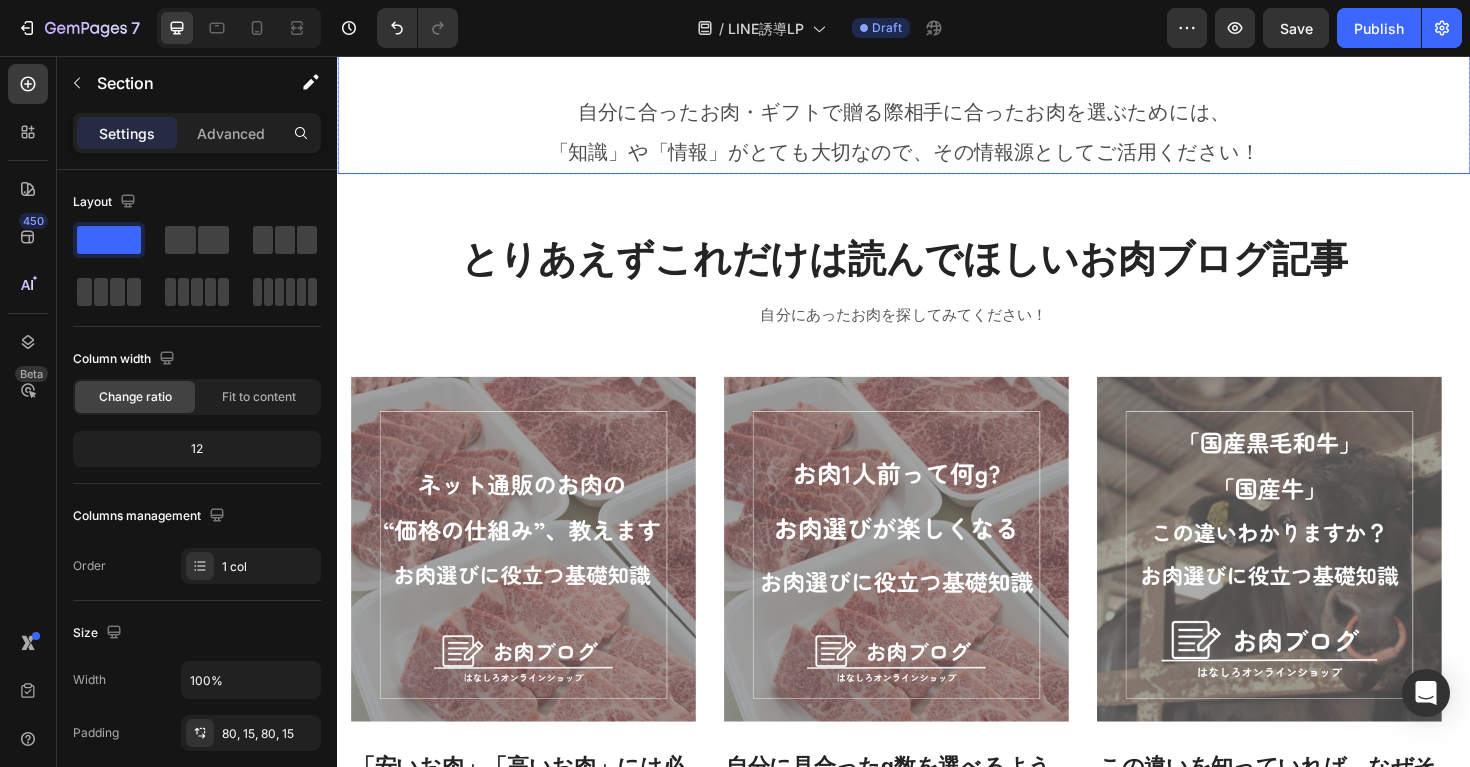 scroll, scrollTop: 1931, scrollLeft: 0, axis: vertical 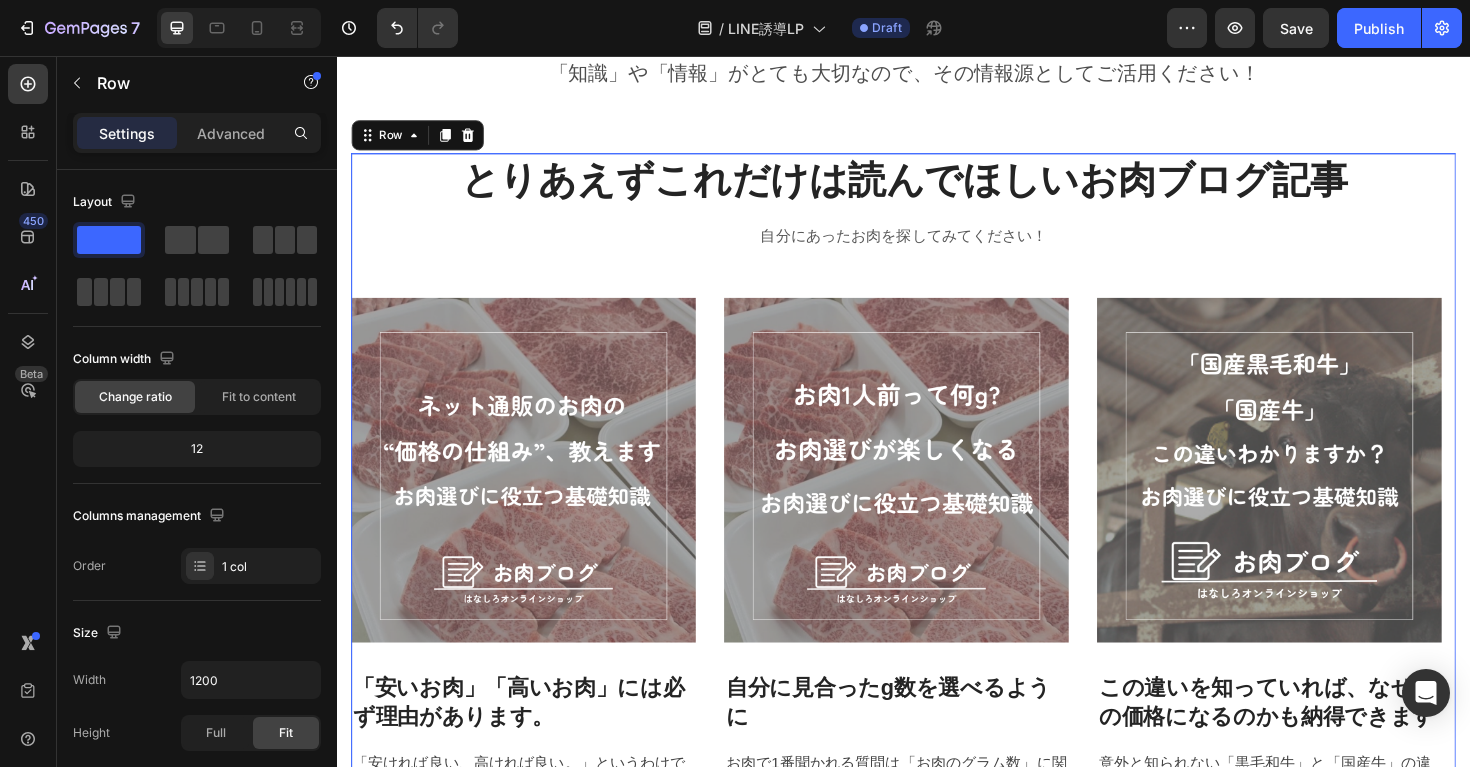 click on "とりあえずこれだけは読んでほしいお肉ブログ記事 Heading 自分にあったお肉を探してみてください！ Text block Image 「安いお肉」「高いお肉」には必ず理由があります。 Heading 「安ければ良い、高ければ良い。」というわけではありません。なぜその価格になっているか背景を読み取り、納得のいく買い物を！ Text block Image 自分に見合ったg数を選べるように Heading お肉で1番聞かれる質問は「お肉のグラム数」に関することが多いです。 決して安い買い物ではないからこそ、ちょうど良い数量で選べると節約にも繋がります。 Text block Image この違いを知っていれば、なぜその価格になるのかも納得できます Heading 意外と知られない「黒毛和牛」と「国産牛」の違い。お肉を選ぶ際には絶対に知っておきたい知識です。 Text block Row Image By  Zoro Text block
Row" at bounding box center (937, 533) 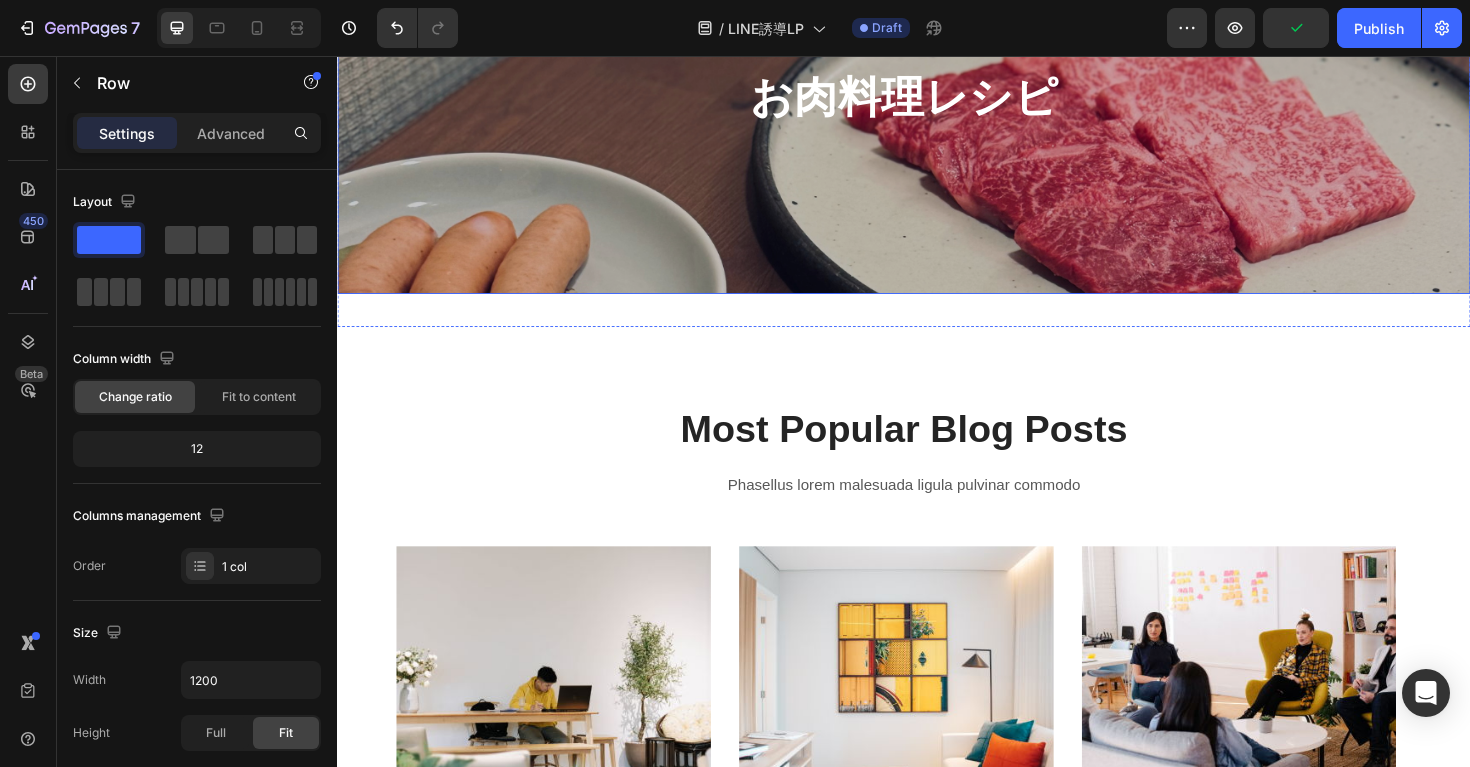 scroll, scrollTop: 403, scrollLeft: 0, axis: vertical 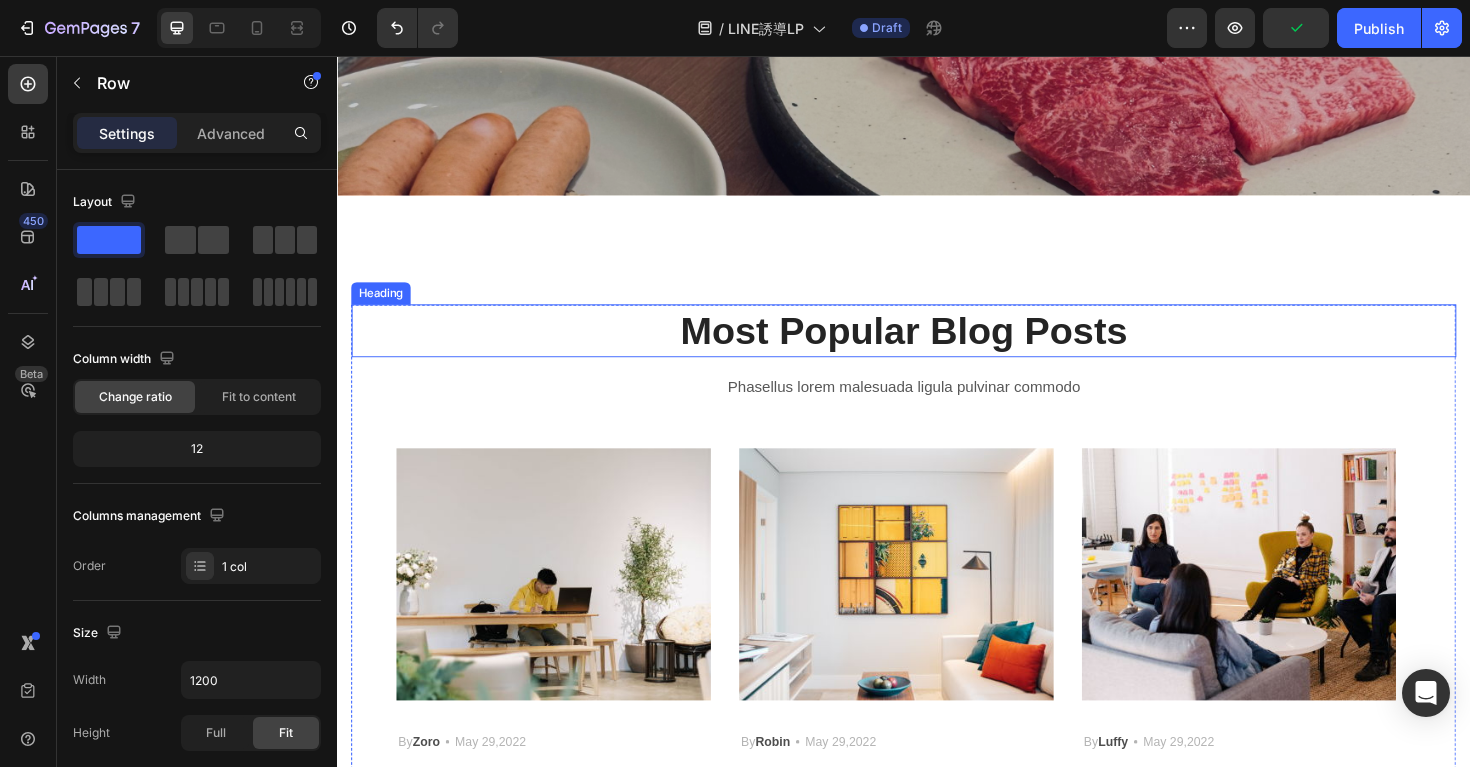click on "Most Popular Blog Posts" at bounding box center [937, 347] 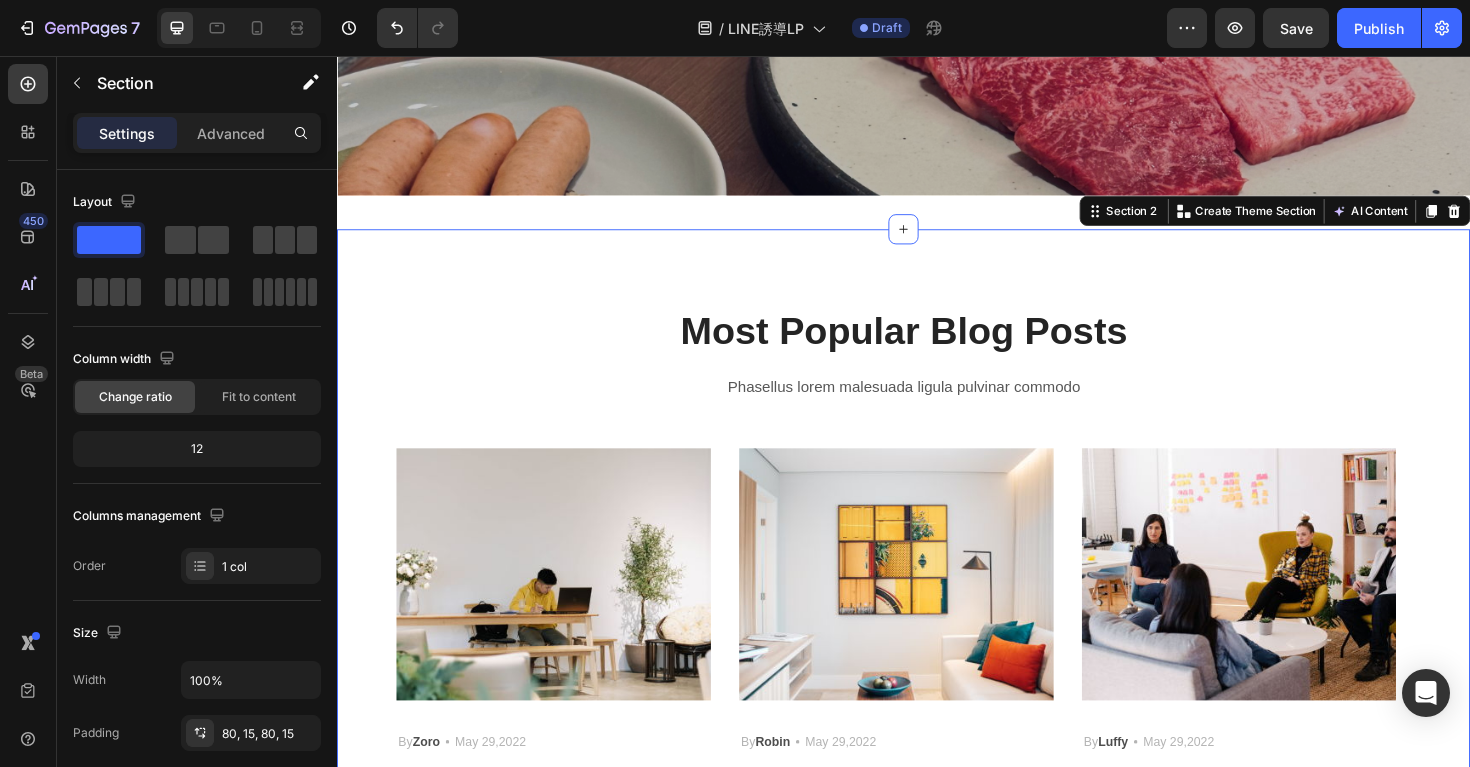 click on "Most Popular Blog Posts Heading Phasellus lorem malesuada ligula pulvinar commodo Text block
Image By  Zoro Text block
Icon May 29,2022 Text block Row How To Prepare A Successful Website For Black Friday Heading Black Friday and Cyber Monday are just around the corner. Yester-year, around 40% of shoppers made an... Text block Image By  Robin Text block
Icon May 29,2022 Text block Row 7 Keys to Shopify Success, Shared by Inspiring Women... Heading We invited two successful businesswomen to share their insights and advice on employment. Let's listen .... Text block Image By  Luffy Text block
Icon May 29,2022 Text block Row Optimizing Shopify Landing Page: Secrets to A High... Heading Landing page is a vital aspect of any Shopify stores. It is often the very first place for new customers... Text block Row Image By  Zoro Text block
Icon May 29,2022 Text block Row How To Prepare A Successful Website For Black Friday Heading Text block" at bounding box center (937, 645) 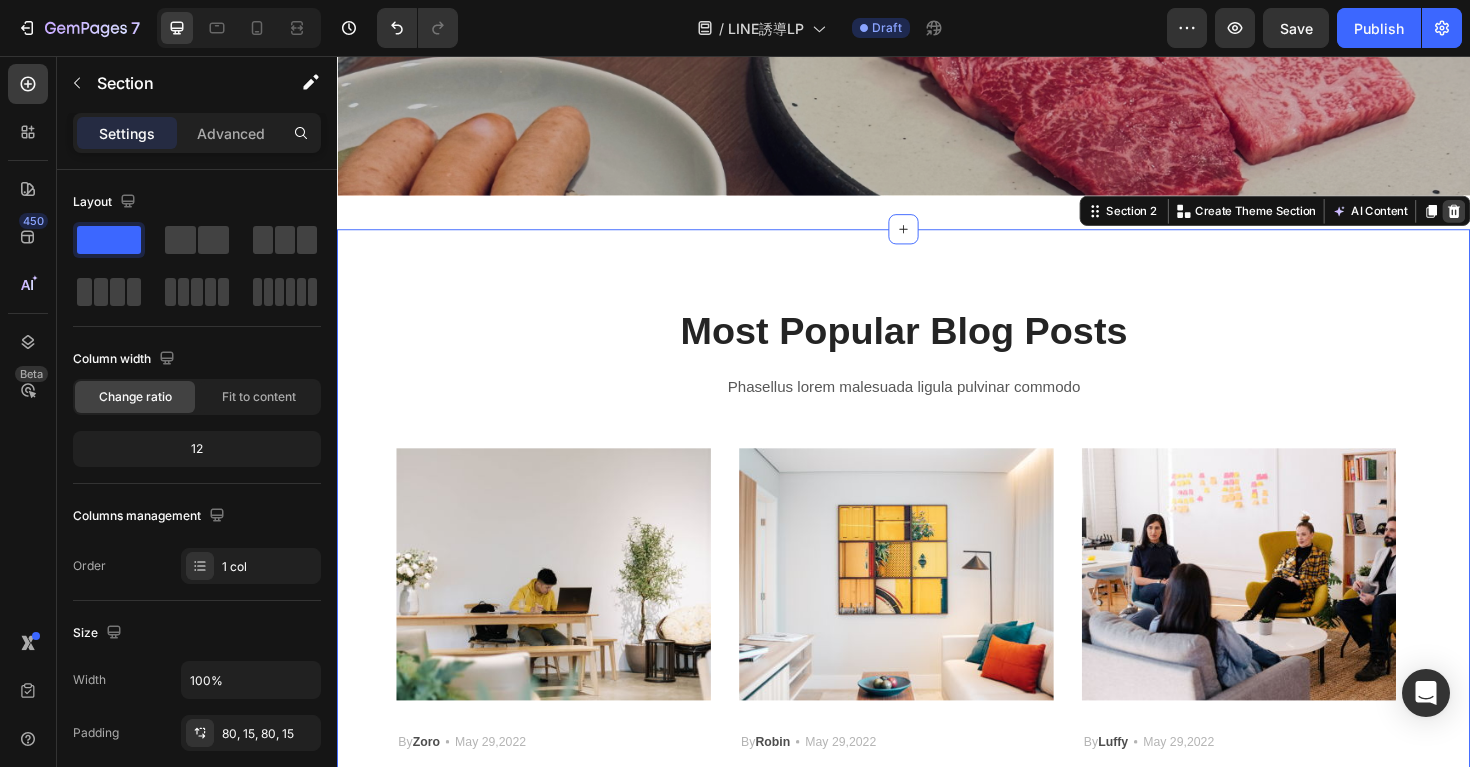 click 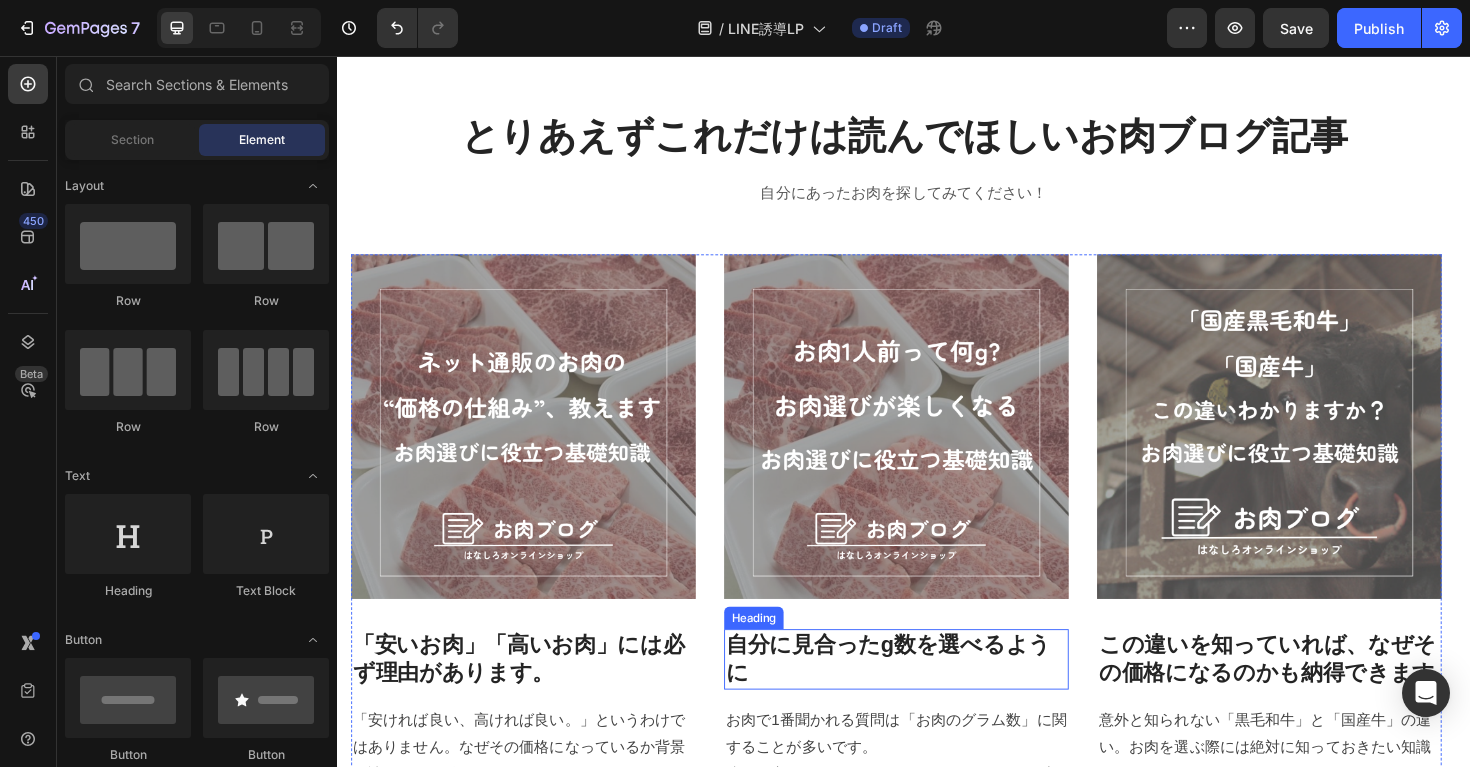 scroll, scrollTop: 1493, scrollLeft: 0, axis: vertical 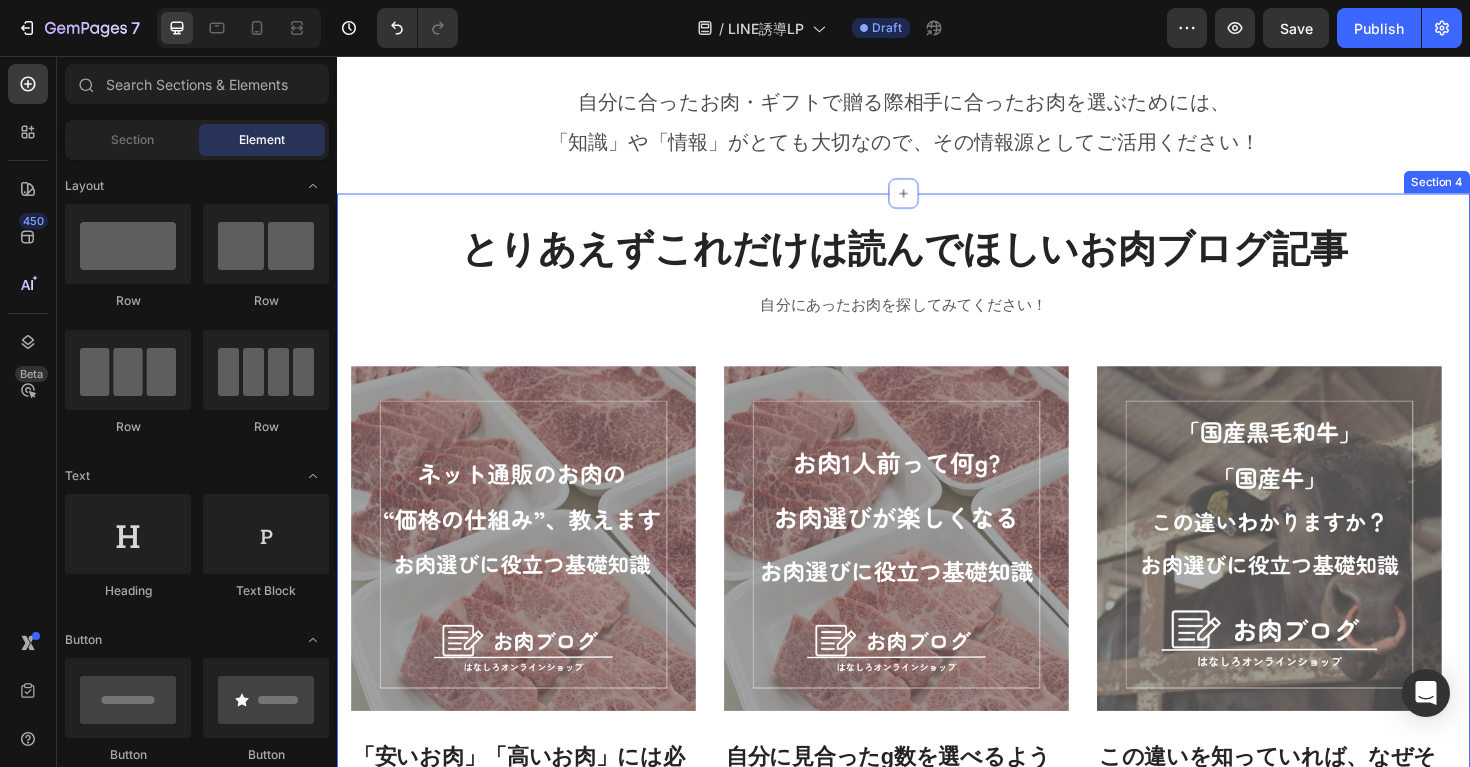 click on "とりあえずこれだけは読んでほしいお肉ブログ記事 Heading 自分にあったお肉を探してみてください！ Text block Image 「安いお肉」「高いお肉」には必ず理由があります。 Heading 「安ければ良い、高ければ良い。」というわけではありません。なぜその価格になっているか背景を読み取り、納得のいく買い物を！ Text block Image 自分に見合ったg数を選べるように Heading お肉で1番聞かれる質問は「お肉のグラム数」に関することが多いです。 決して安い買い物ではないからこそ、ちょうど良い数量で選べると節約にも繋がります。 Text block Image この違いを知っていれば、なぜその価格になるのかも納得できます Heading 意外と知られない「黒毛和牛」と「国産牛」の違い。お肉を選ぶ際には絶対に知っておきたい知識です。 Text block Row Image By  Zoro Text block
Row" at bounding box center [937, 668] 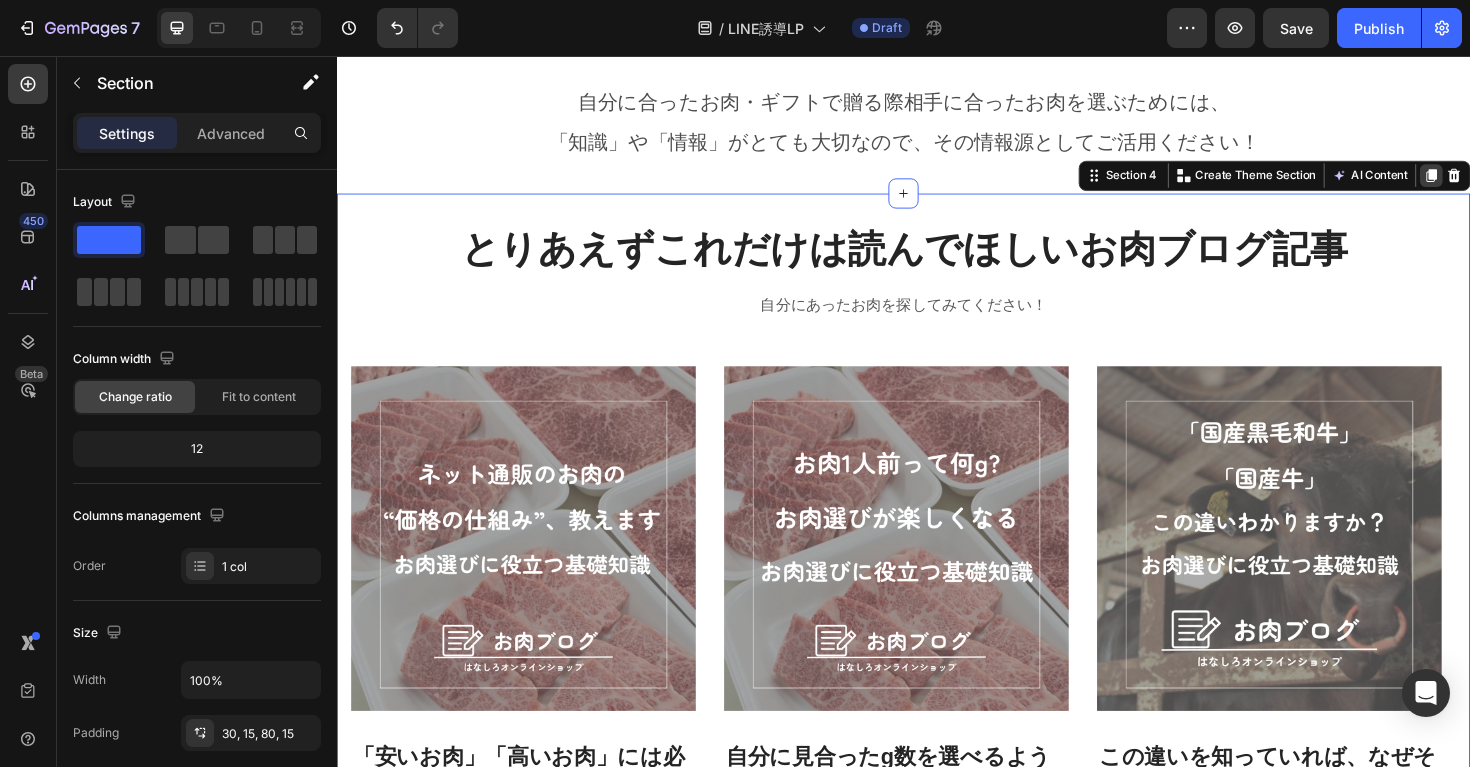 click 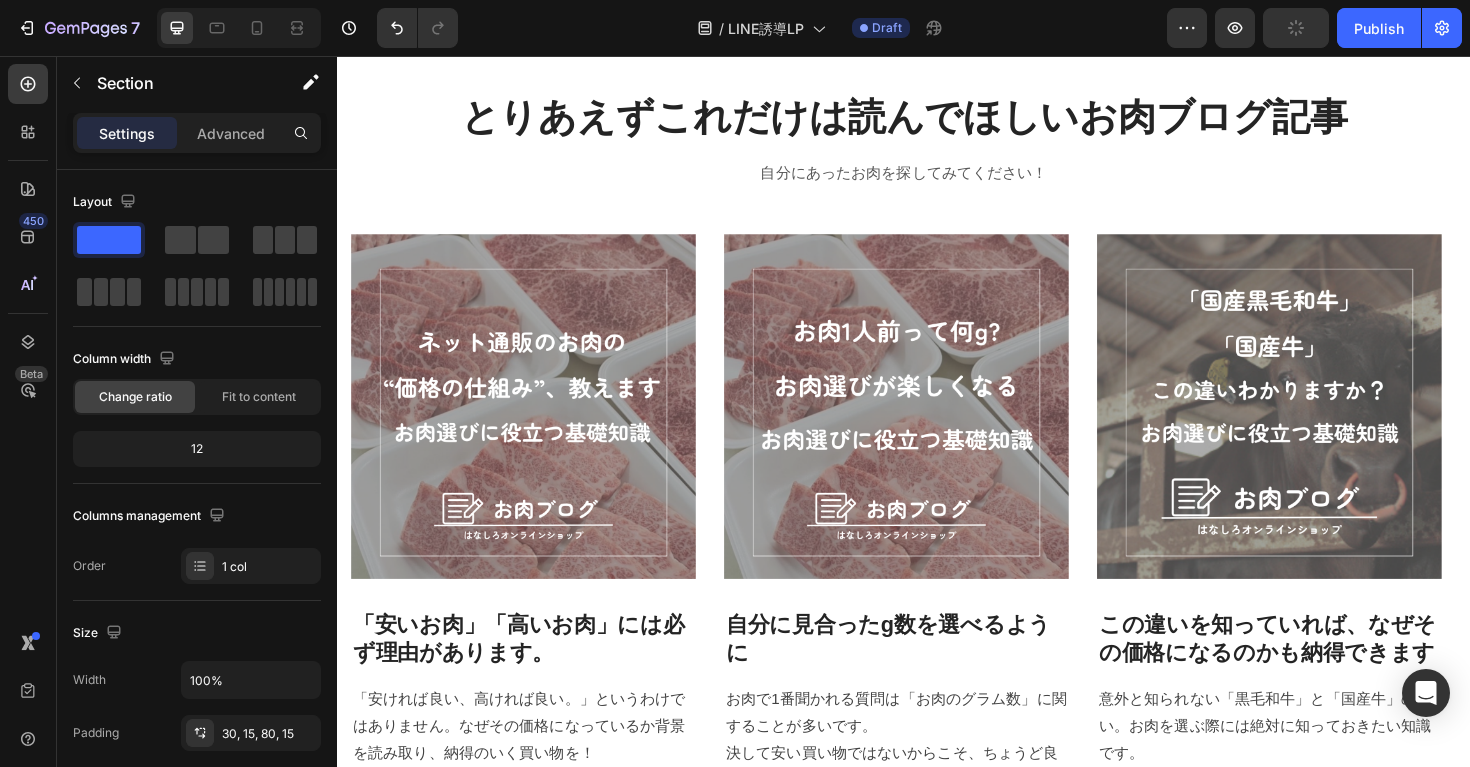 scroll, scrollTop: 1426, scrollLeft: 0, axis: vertical 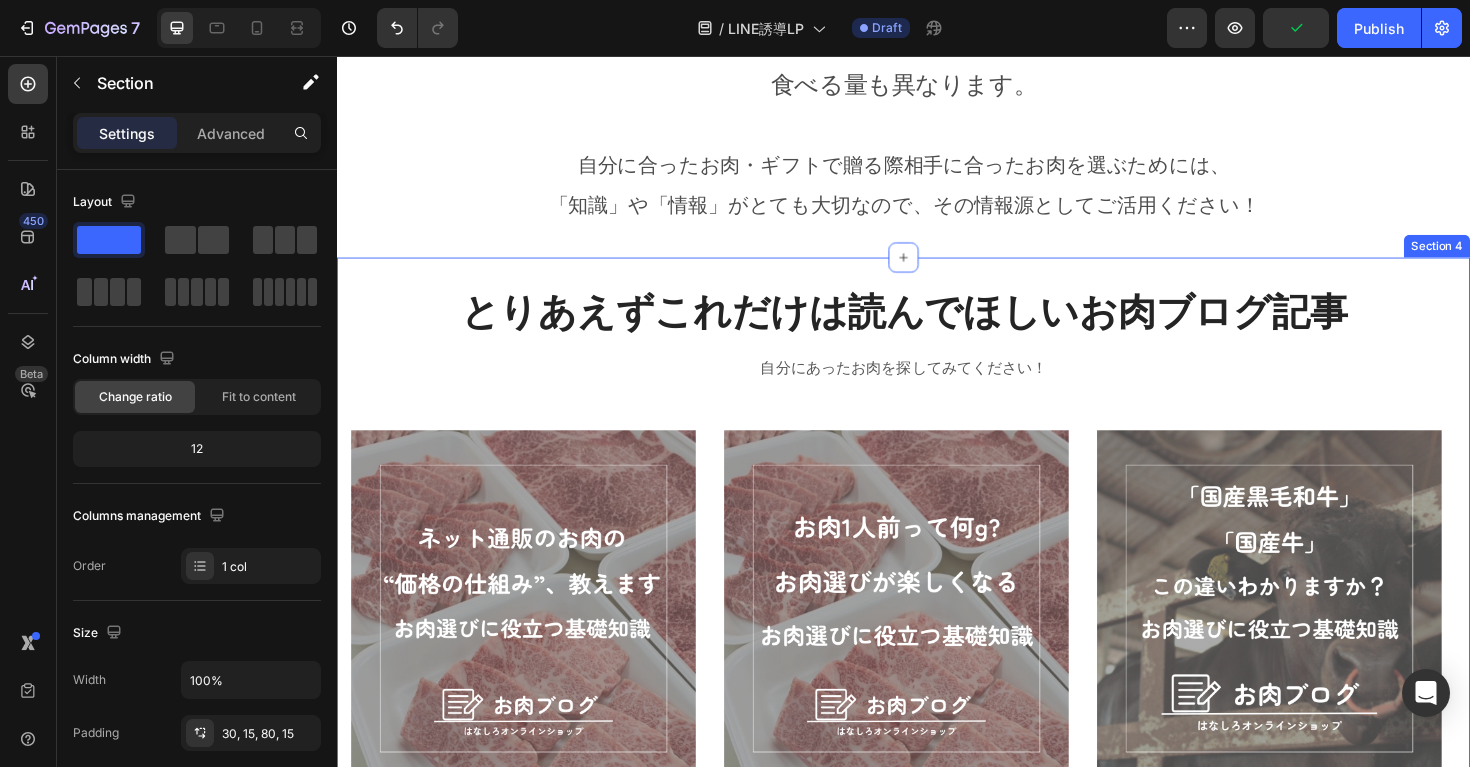 click on "とりあえずこれだけは読んでほしいお肉ブログ記事 Heading 自分にあったお肉を探してみてください！ Text block Image 「安いお肉」「高いお肉」には必ず理由があります。 Heading 「安ければ良い、高ければ良い。」というわけではありません。なぜその価格になっているか背景を読み取り、納得のいく買い物を！ Text block Image 自分に見合ったg数を選べるように Heading お肉で1番聞かれる質問は「お肉のグラム数」に関することが多いです。 決して安い買い物ではないからこそ、ちょうど良い数量で選べると節約にも繋がります。 Text block Image この違いを知っていれば、なぜその価格になるのかも納得できます Heading 意外と知られない「黒毛和牛」と「国産牛」の違い。お肉を選ぶ際には絶対に知っておきたい知識です。 Text block Row Image By  Zoro Text block
Row" at bounding box center (937, 735) 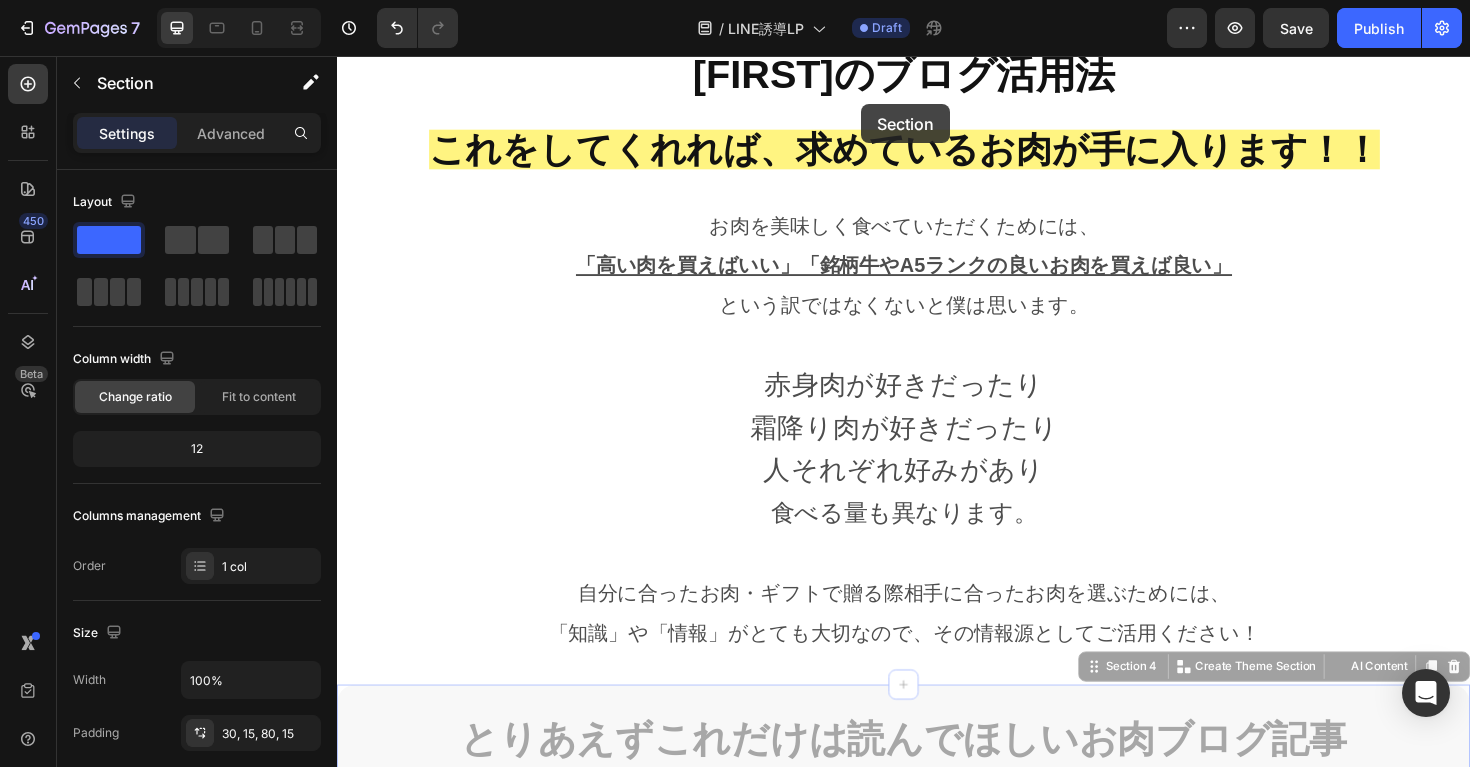 scroll, scrollTop: 912, scrollLeft: 0, axis: vertical 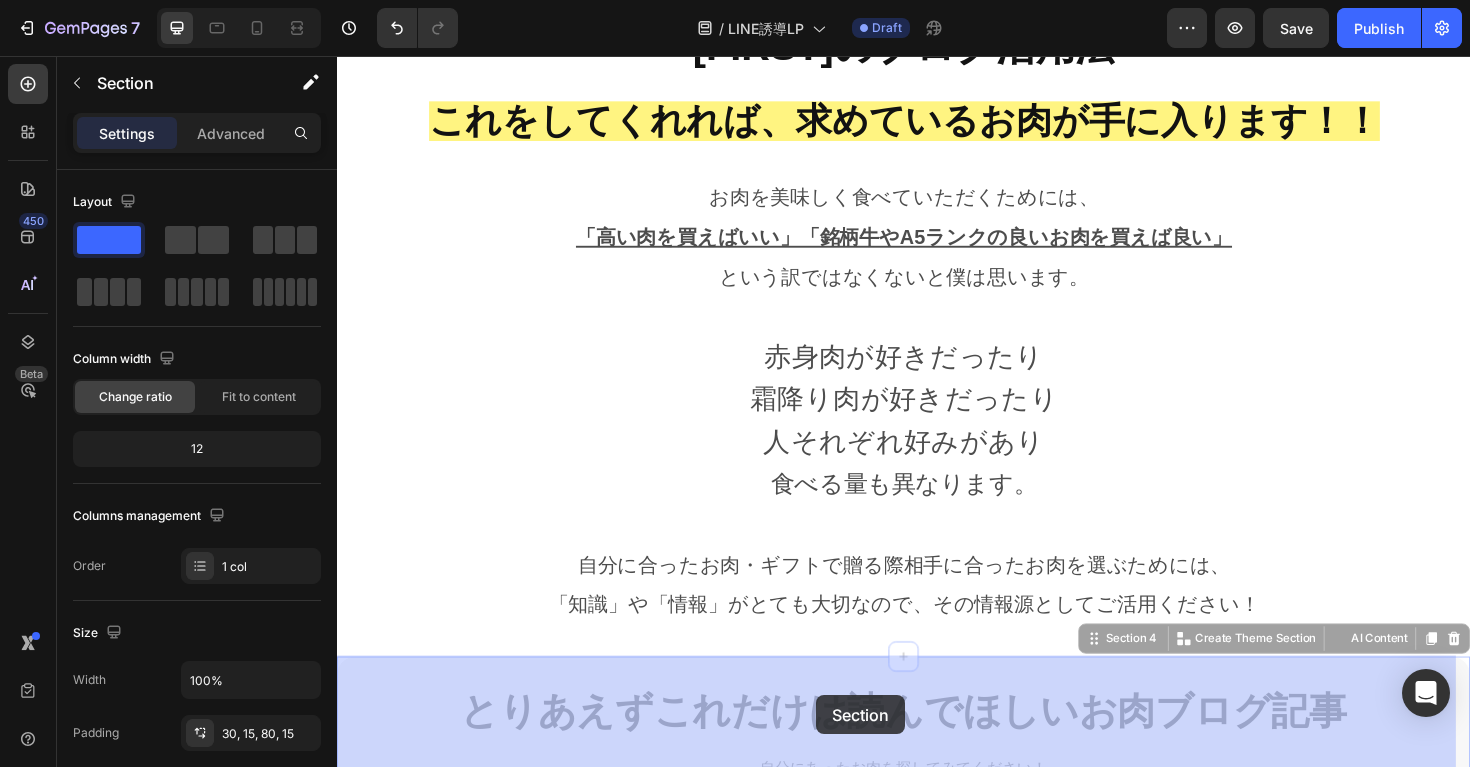 drag, startPoint x: 1121, startPoint y: 256, endPoint x: 878, endPoint y: 560, distance: 389.18506 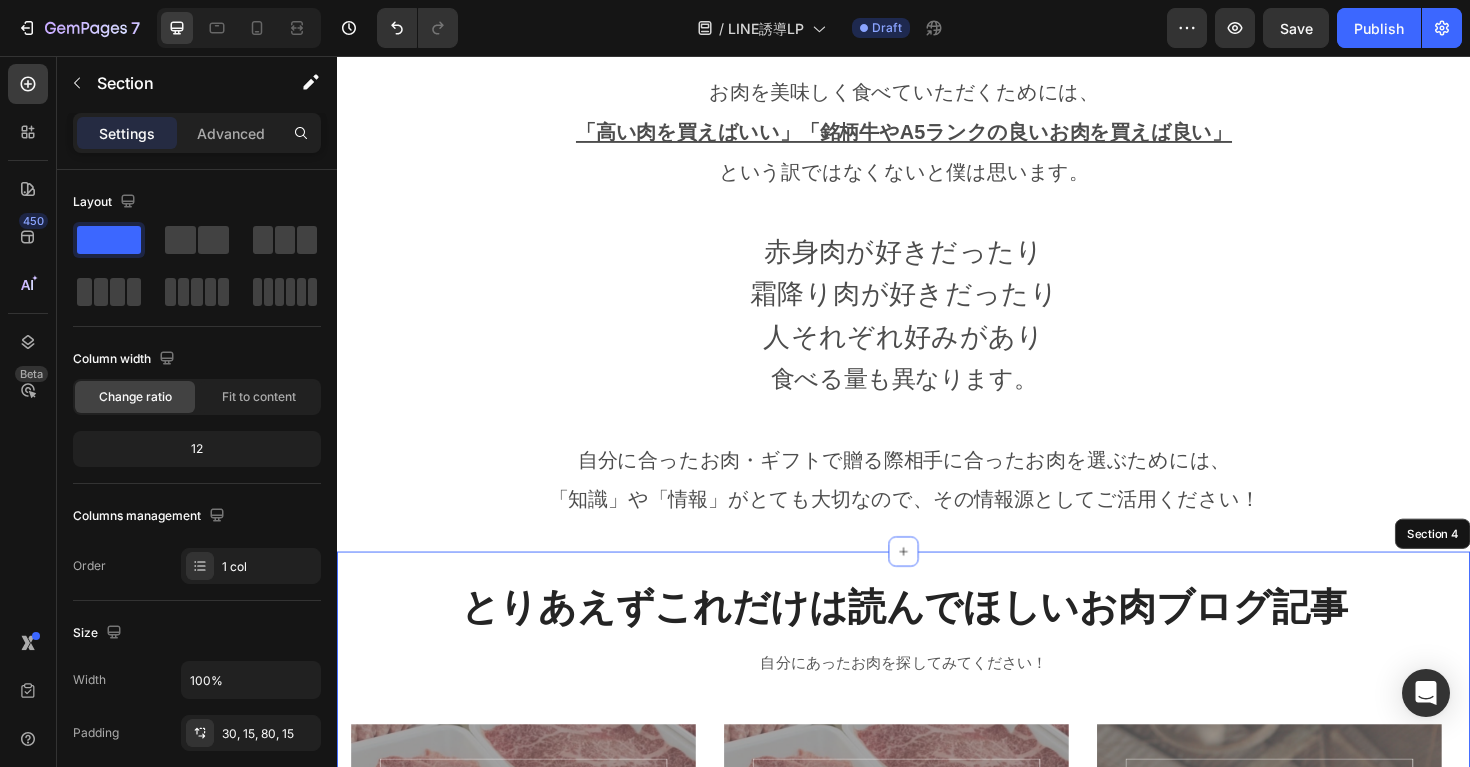 scroll, scrollTop: 1201, scrollLeft: 0, axis: vertical 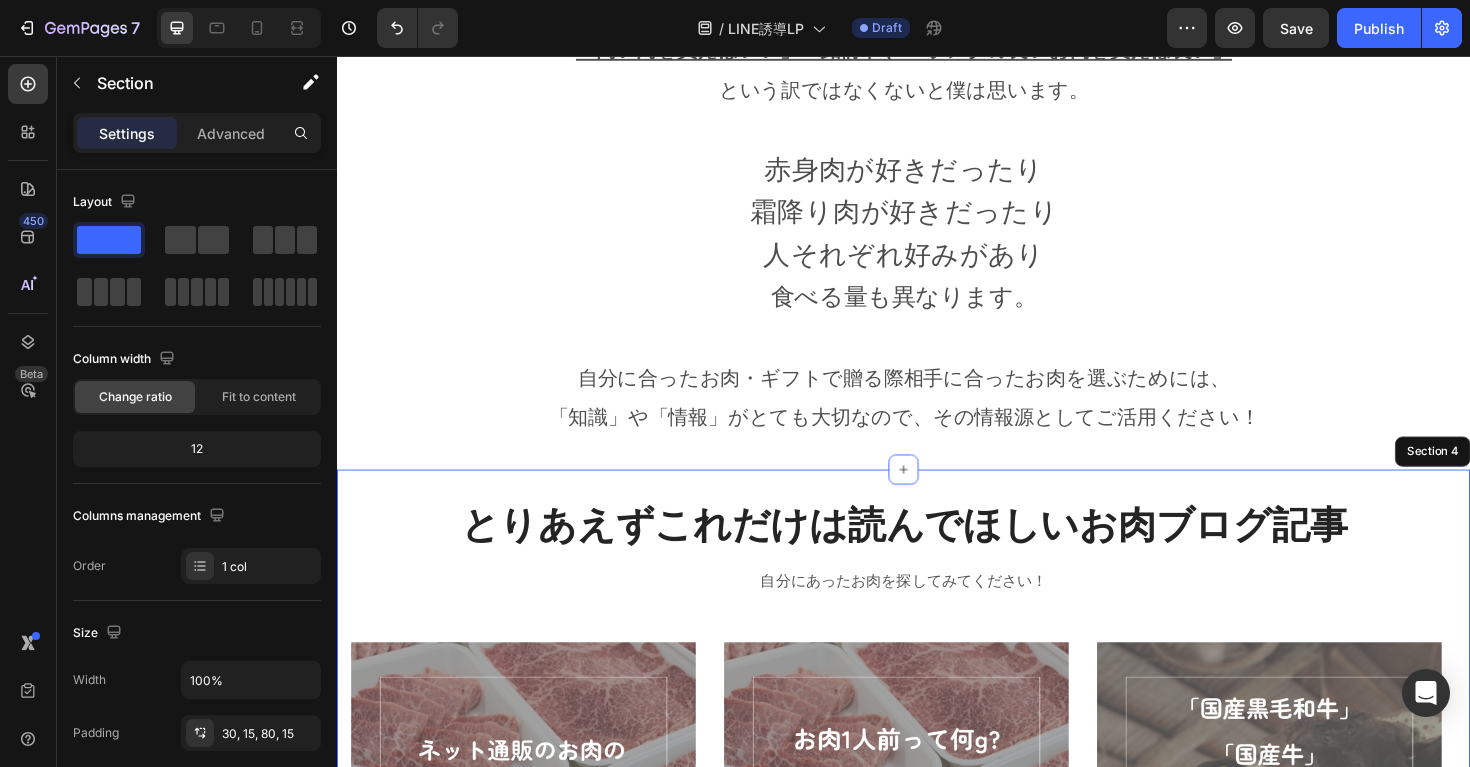 click on "とりあえずこれだけは読んでほしいお肉ブログ記事 Heading 自分にあったお肉を探してみてください！ Text block Image 「安いお肉」「高いお肉」には必ず理由があります。 Heading 「安ければ良い、高ければ良い。」というわけではありません。なぜその価格になっているか背景を読み取り、納得のいく買い物を！ Text block Image 自分に見合ったg数を選べるように Heading お肉で1番聞かれる質問は「お肉のグラム数」に関することが多いです。 決して安い買い物ではないからこそ、ちょうど良い数量で選べると節約にも繋がります。 Text block Image この違いを知っていれば、なぜその価格になるのかも納得できます Heading 意外と知られない「黒毛和牛」と「国産牛」の違い。お肉を選ぶ際には絶対に知っておきたい知識です。 Text block Row Image By  Zoro Text block
Row" at bounding box center [937, 960] 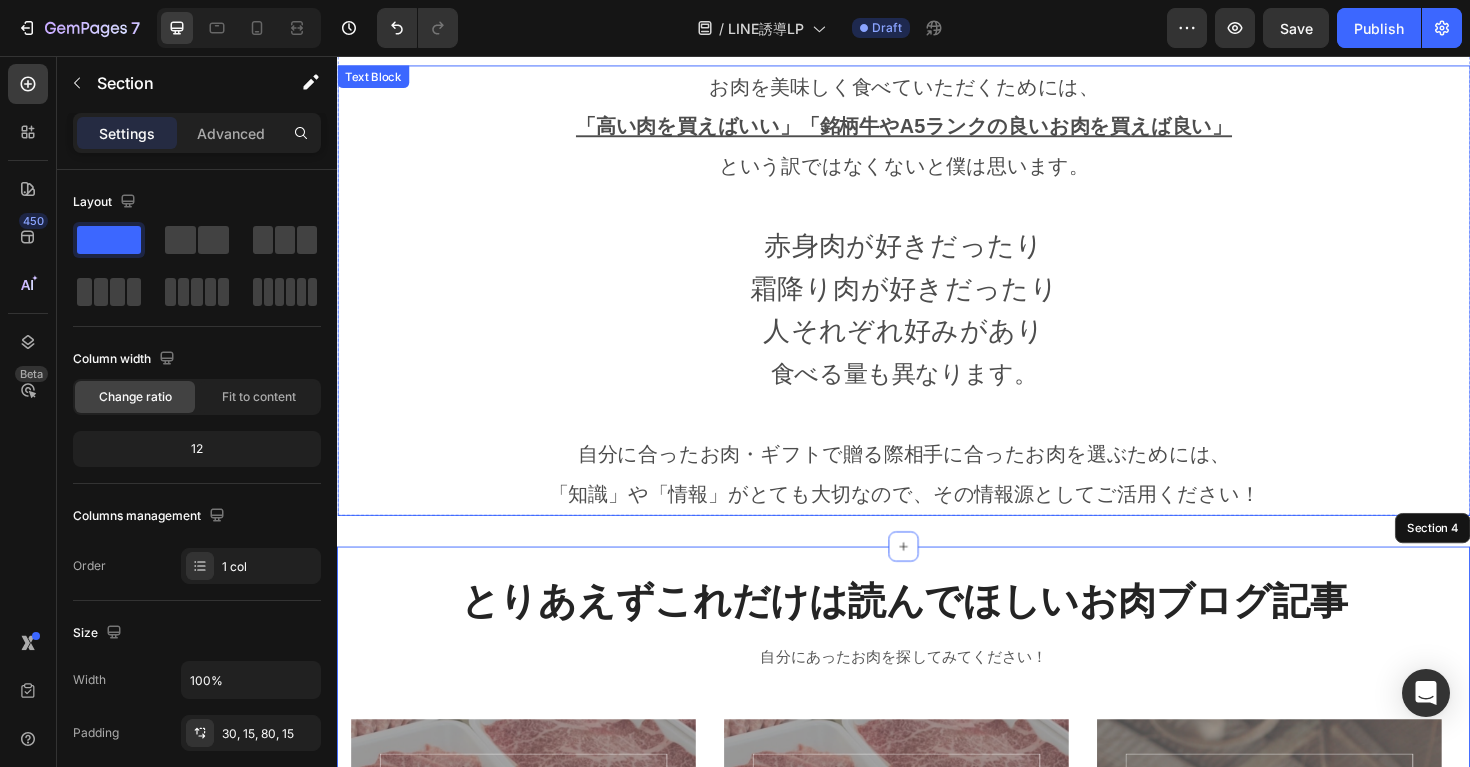 scroll, scrollTop: 1016, scrollLeft: 0, axis: vertical 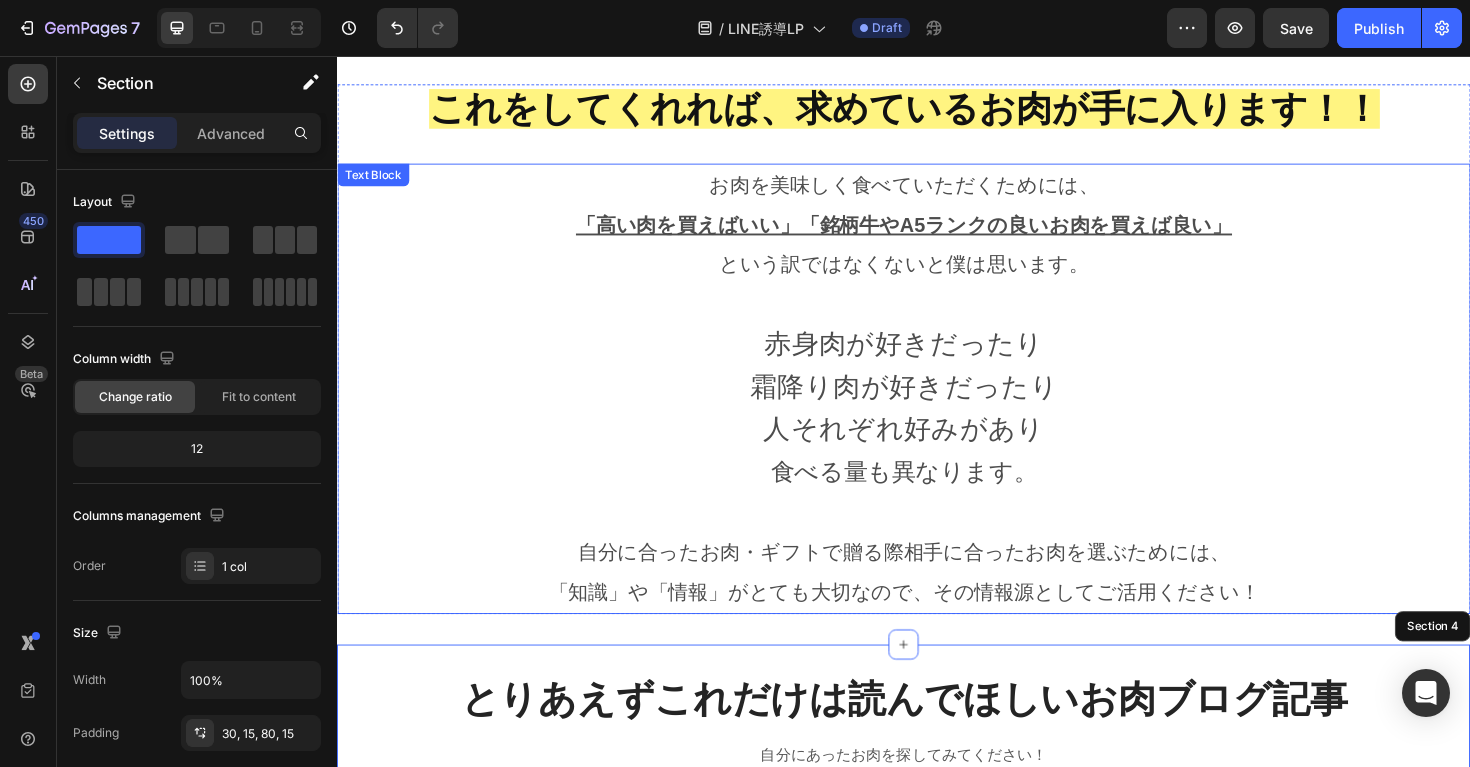 click on "霜降り肉が好きだったり" at bounding box center [937, 406] 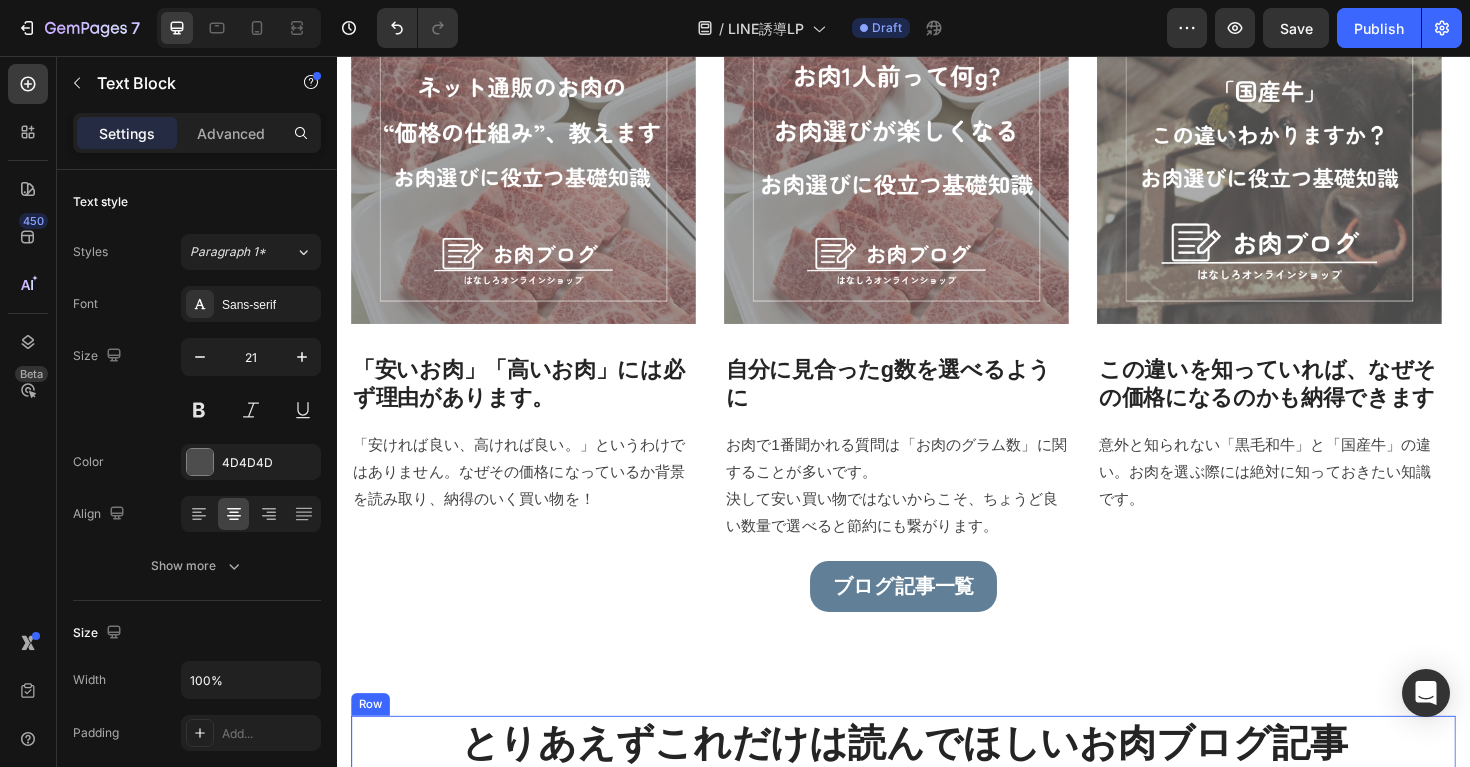 scroll, scrollTop: 2067, scrollLeft: 0, axis: vertical 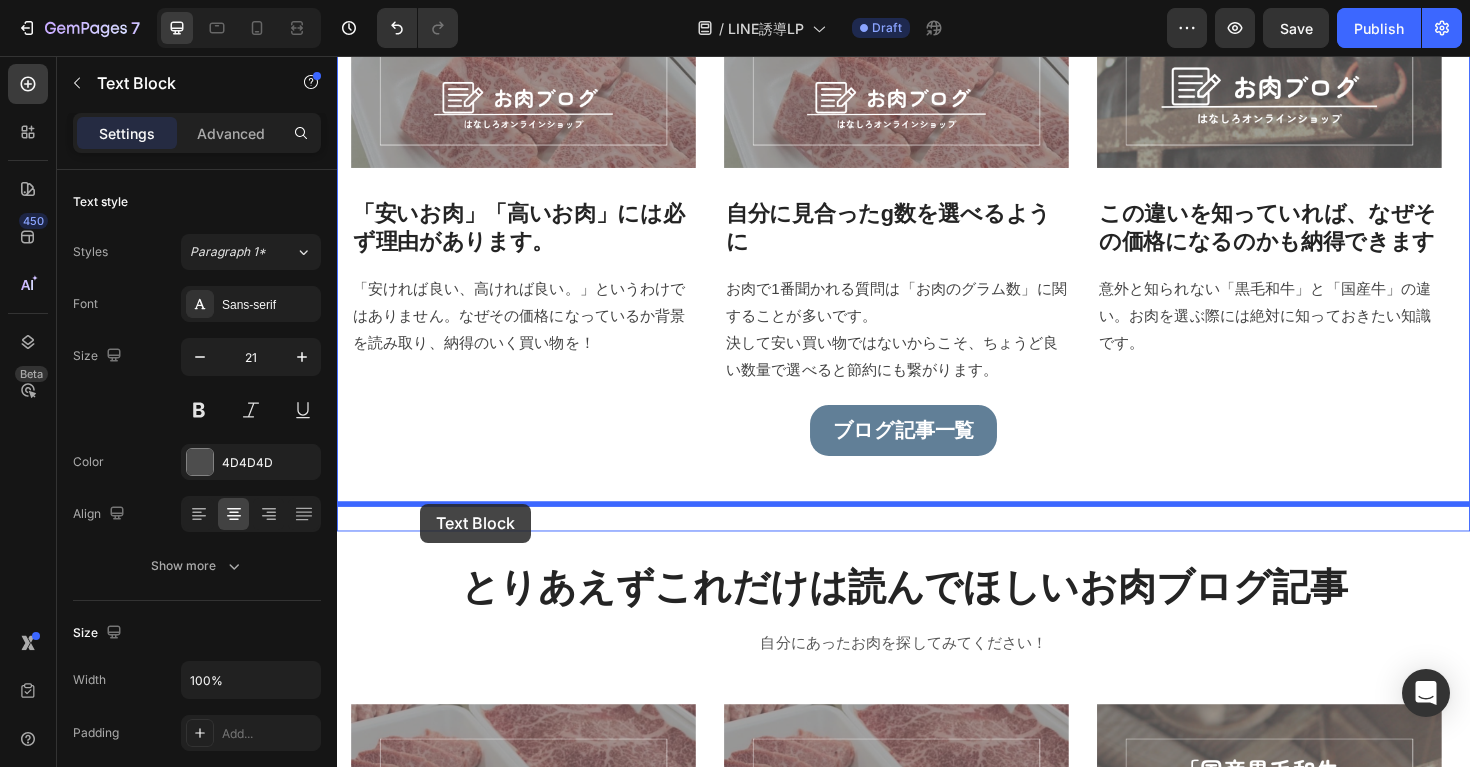 drag, startPoint x: 354, startPoint y: 154, endPoint x: 426, endPoint y: 522, distance: 374.97733 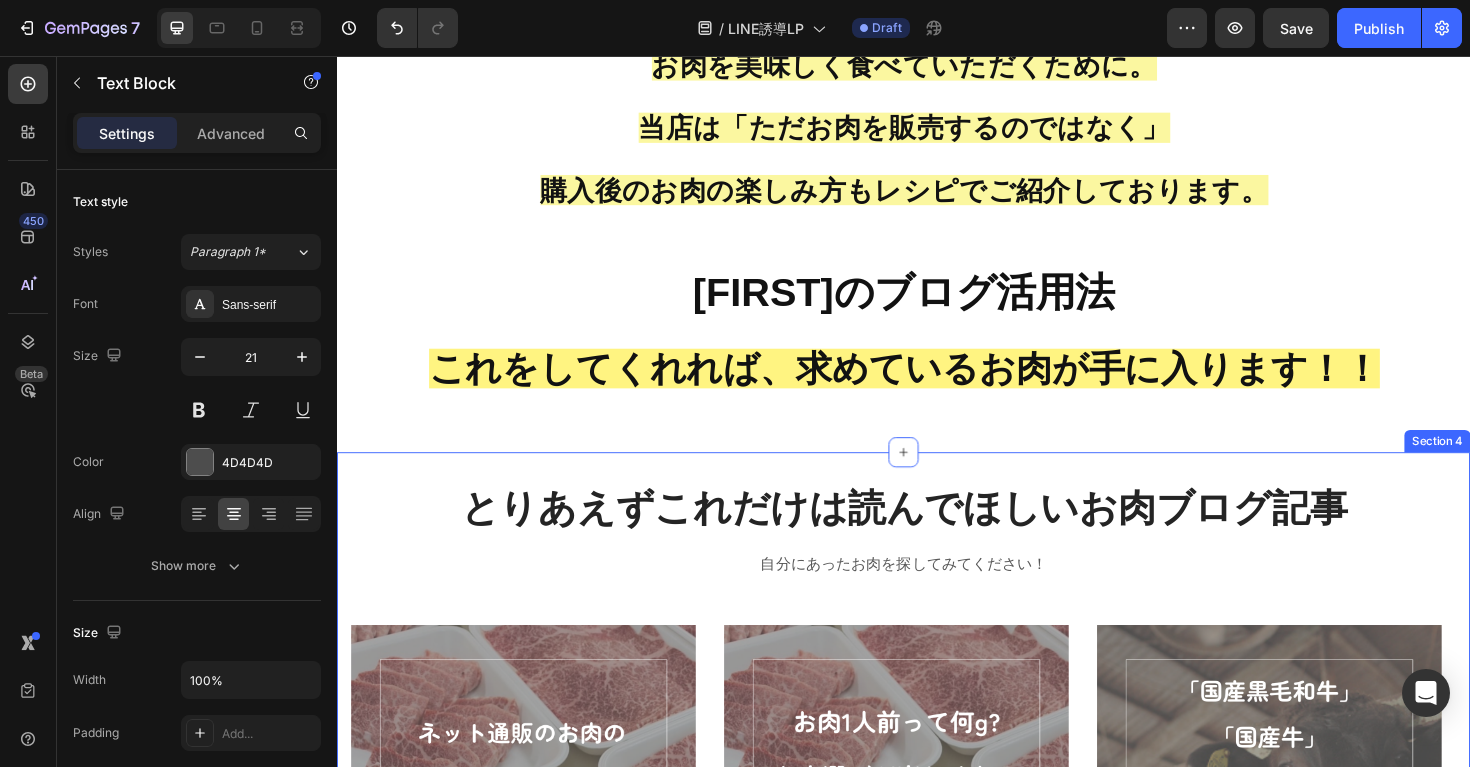 scroll, scrollTop: 744, scrollLeft: 0, axis: vertical 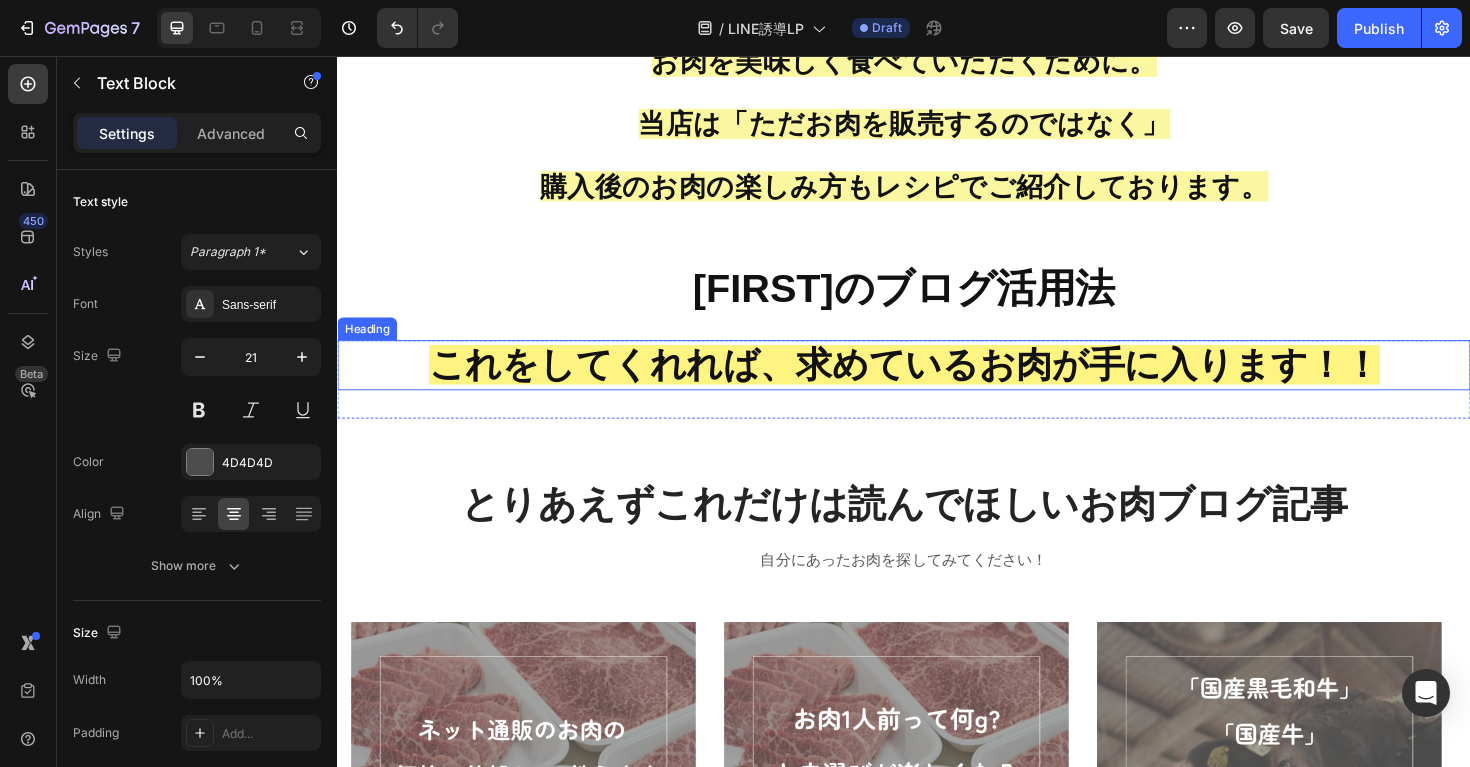 click on "これをしてくれれば、求めているお肉が手に入ります！！" at bounding box center (937, 383) 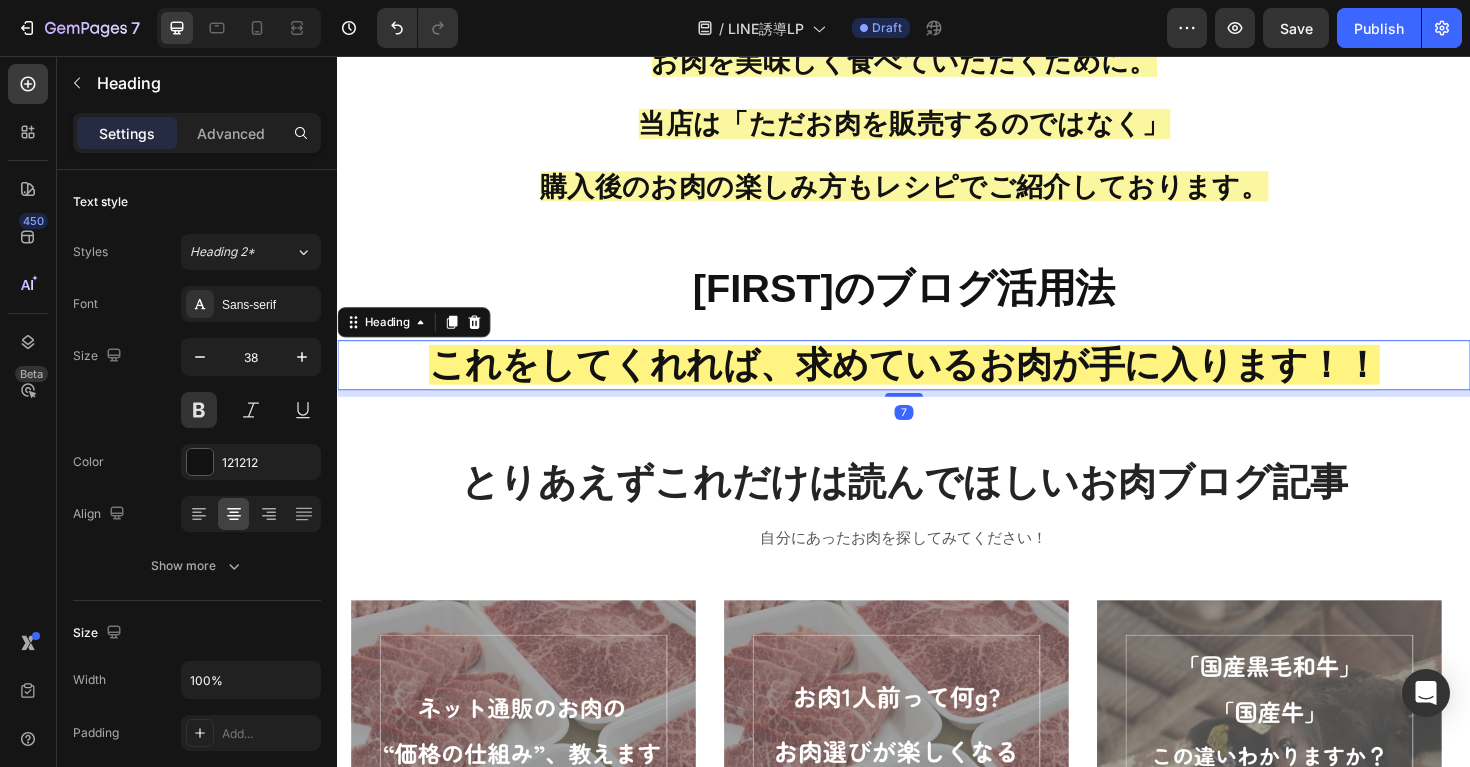 drag, startPoint x: 929, startPoint y: 425, endPoint x: 928, endPoint y: 401, distance: 24.020824 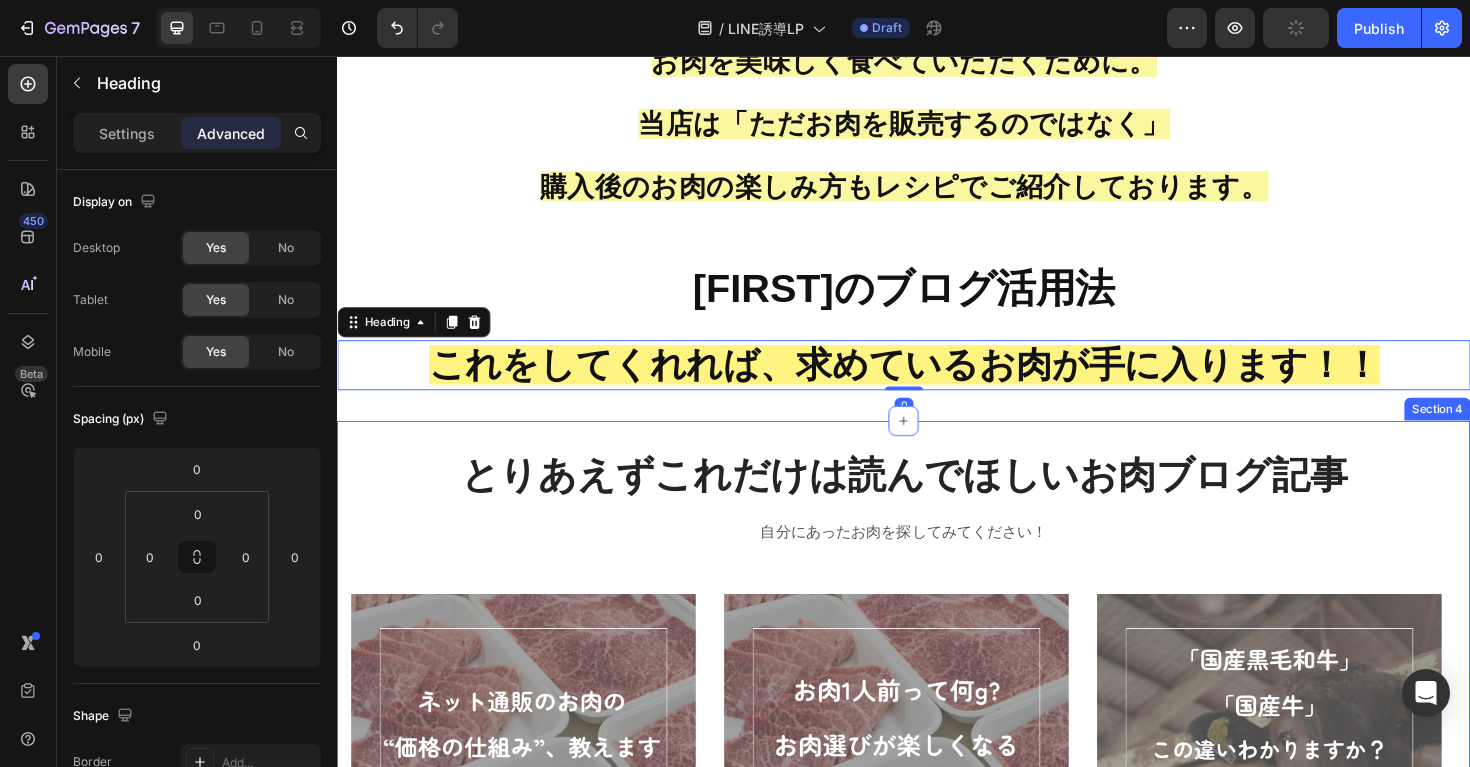 click on "とりあえずこれだけは読んでほしいお肉ブログ記事 Heading 自分にあったお肉を探してみてください！ Text block Image 「安いお肉」「高いお肉」には必ず理由があります。 Heading 「安ければ良い、高ければ良い。」というわけではありません。なぜその価格になっているか背景を読み取り、納得のいく買い物を！ Text block Image 自分に見合ったg数を選べるように Heading お肉で1番聞かれる質問は「お肉のグラム数」に関することが多いです。 決して安い買い物ではないからこそ、ちょうど良い数量で選べると節約にも繋がります。 Text block Image この違いを知っていれば、なぜその価格になるのかも納得できます Heading 意外と知られない「黒毛和牛」と「国産牛」の違い。お肉を選ぶ際には絶対に知っておきたい知識です。 Text block Row Image By  Zoro Text block
Row" at bounding box center (937, 908) 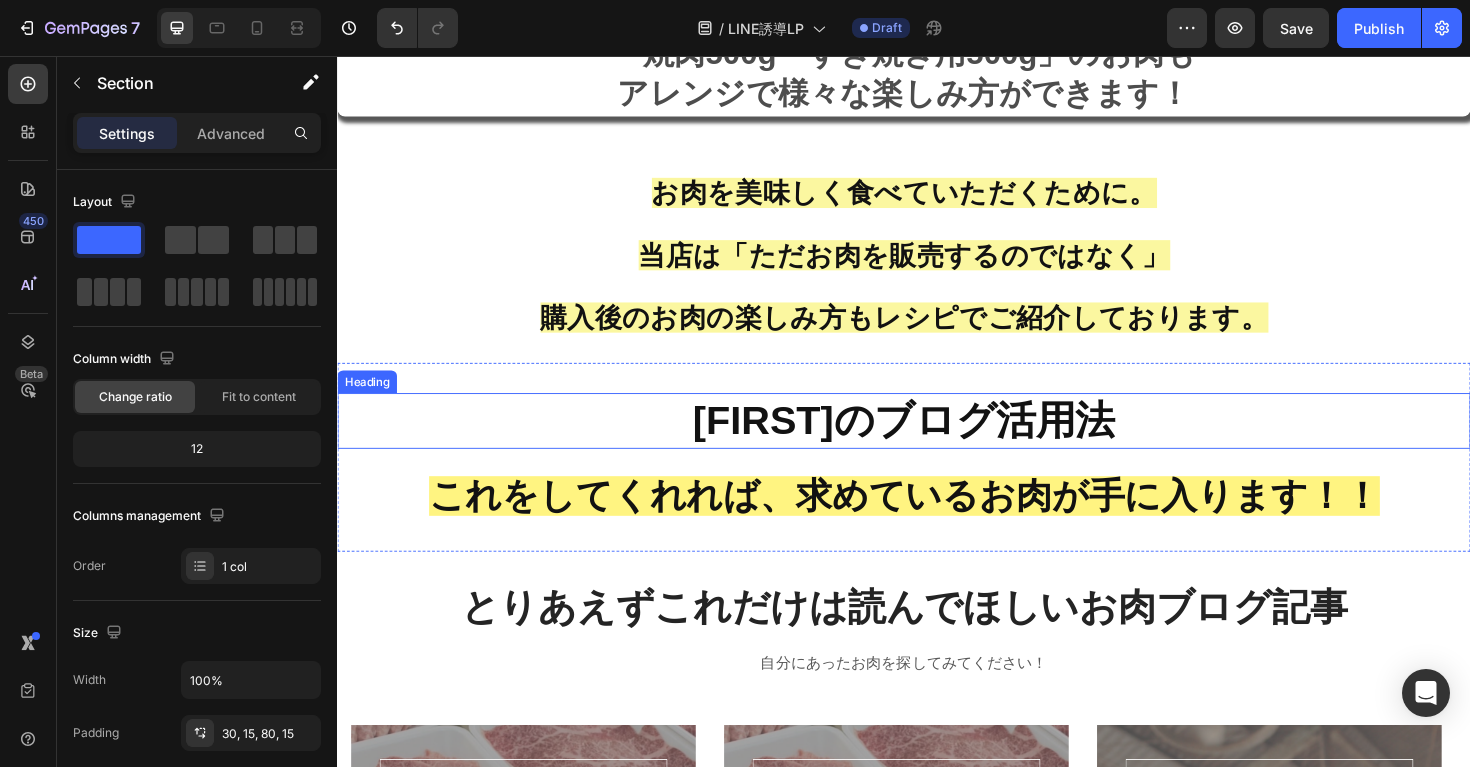 scroll, scrollTop: 643, scrollLeft: 0, axis: vertical 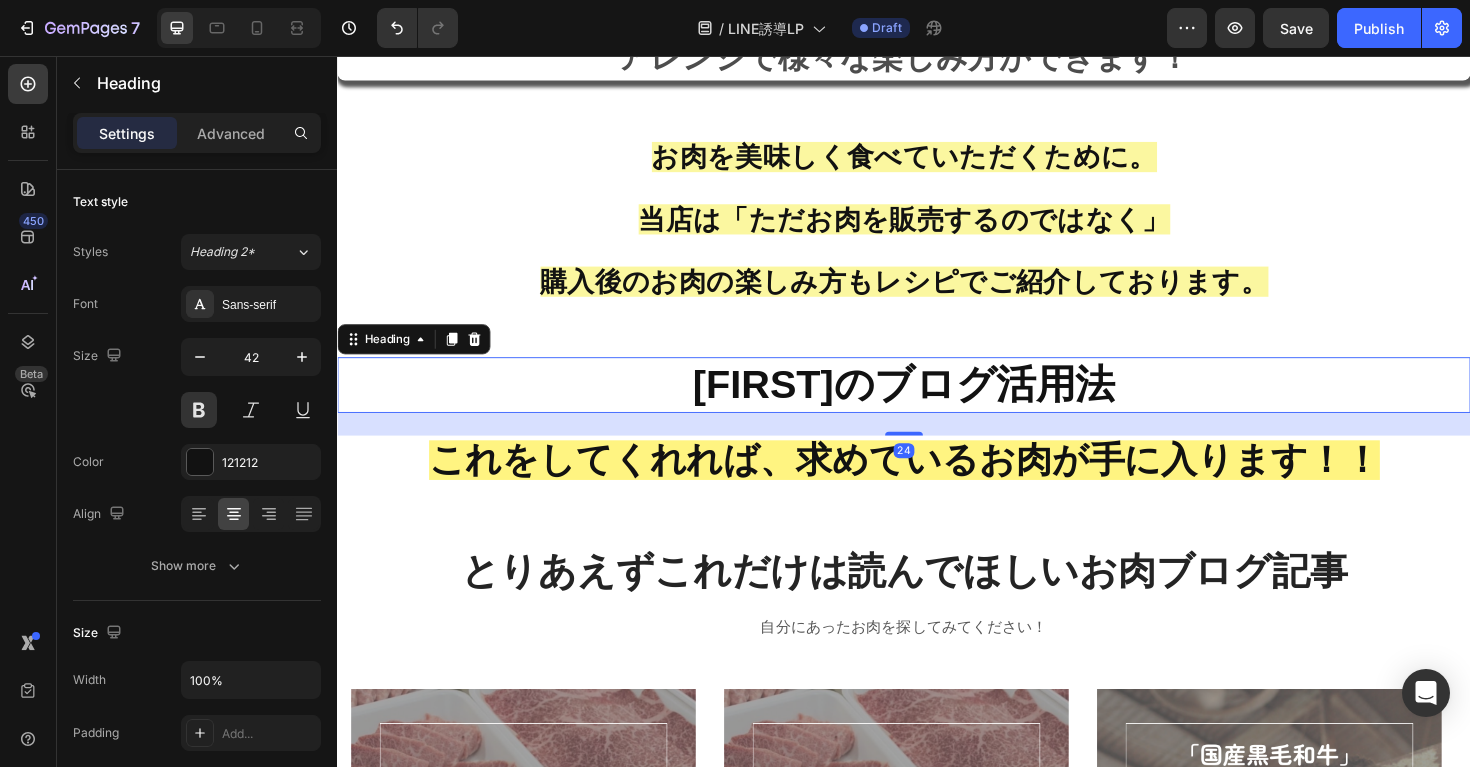 click on "花城一樹のブログ活用法" at bounding box center [937, 404] 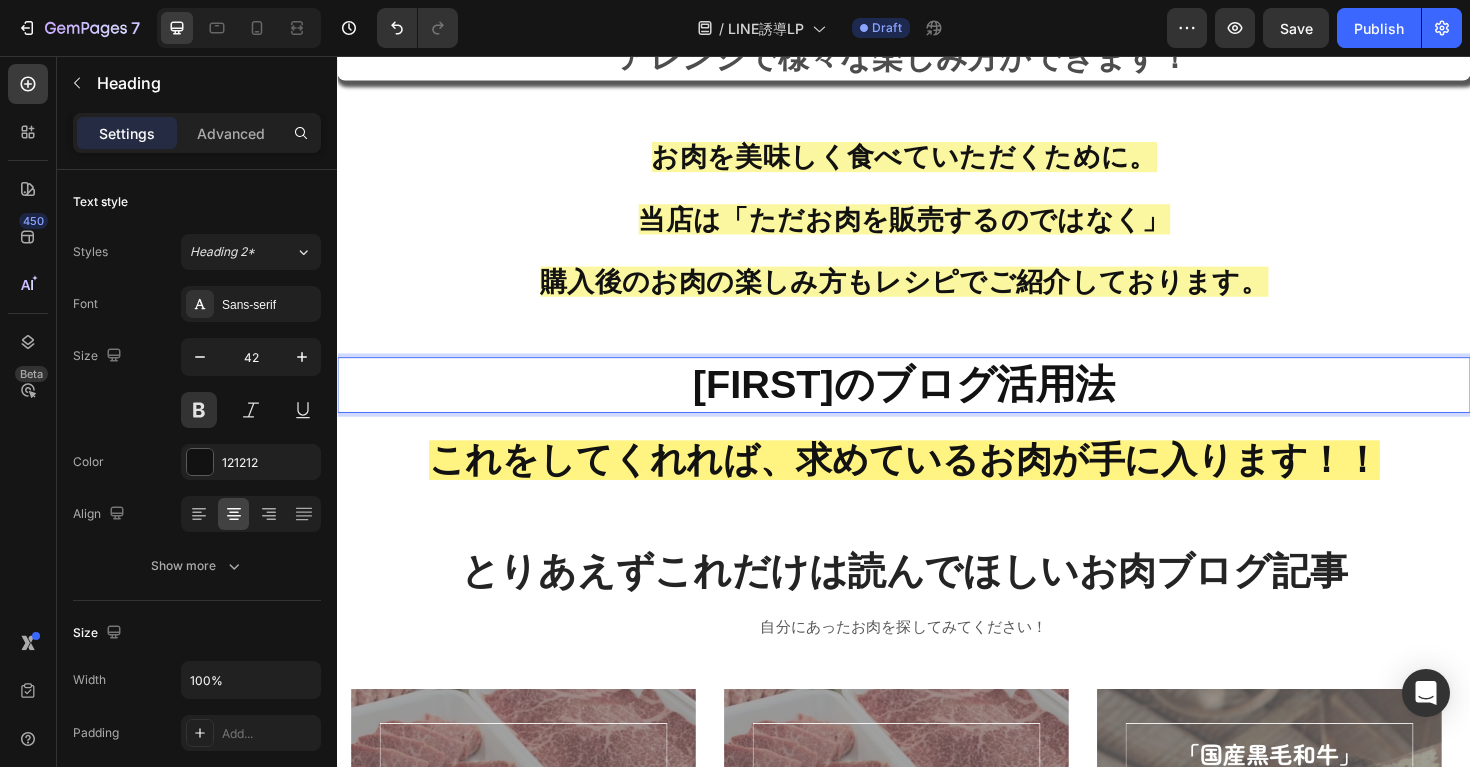click on "花城一樹のブログ活用法" at bounding box center [937, 404] 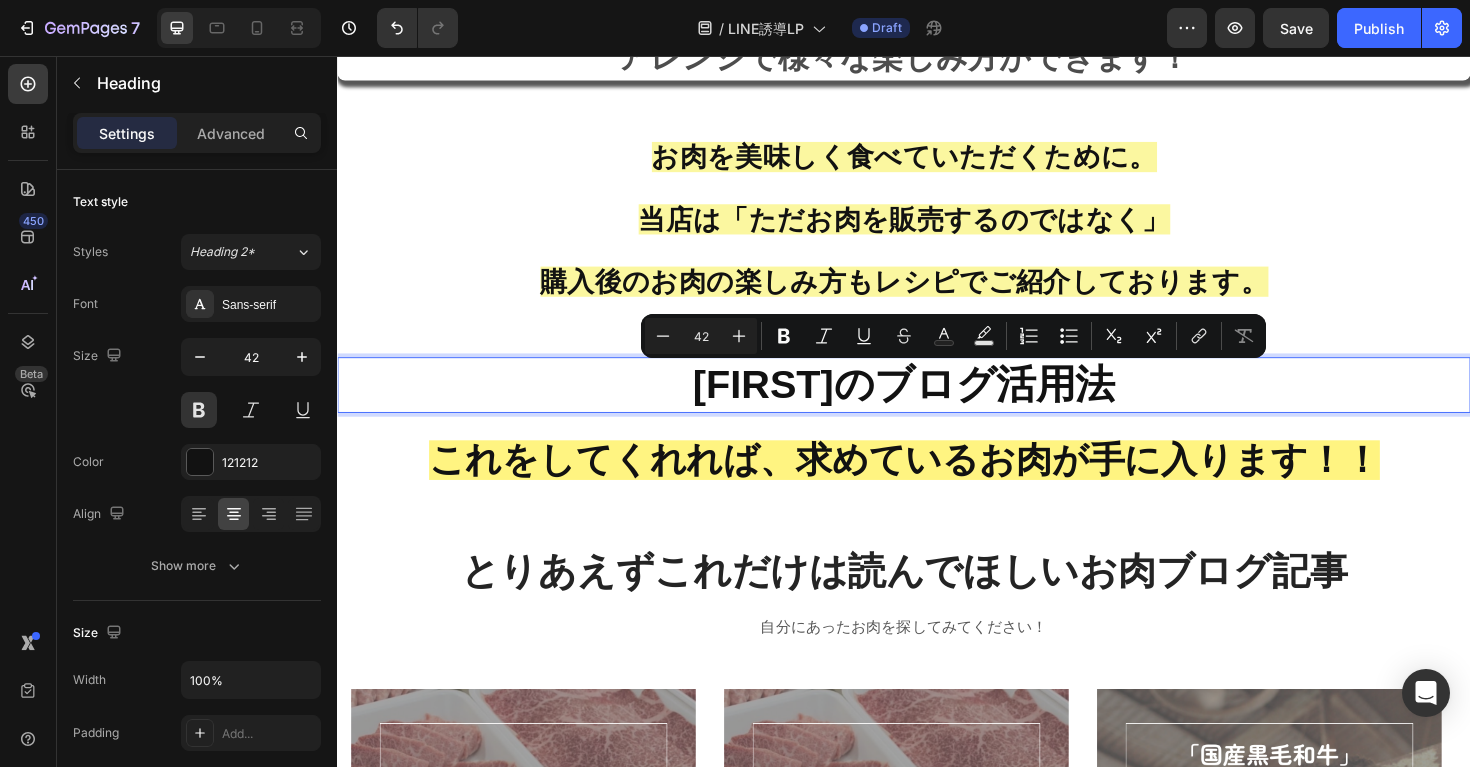 click on "花城一樹のブログ活用法" at bounding box center [937, 404] 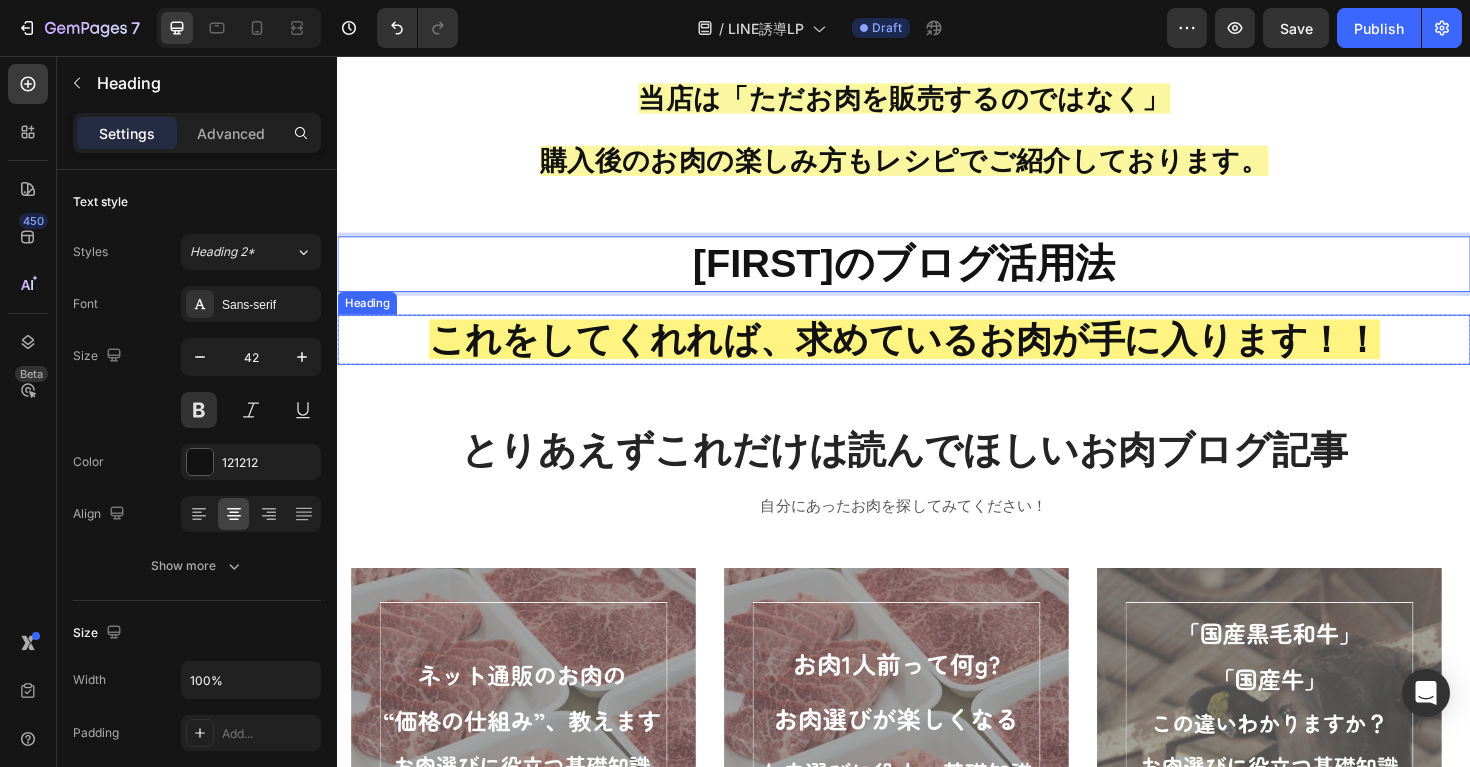 scroll, scrollTop: 772, scrollLeft: 0, axis: vertical 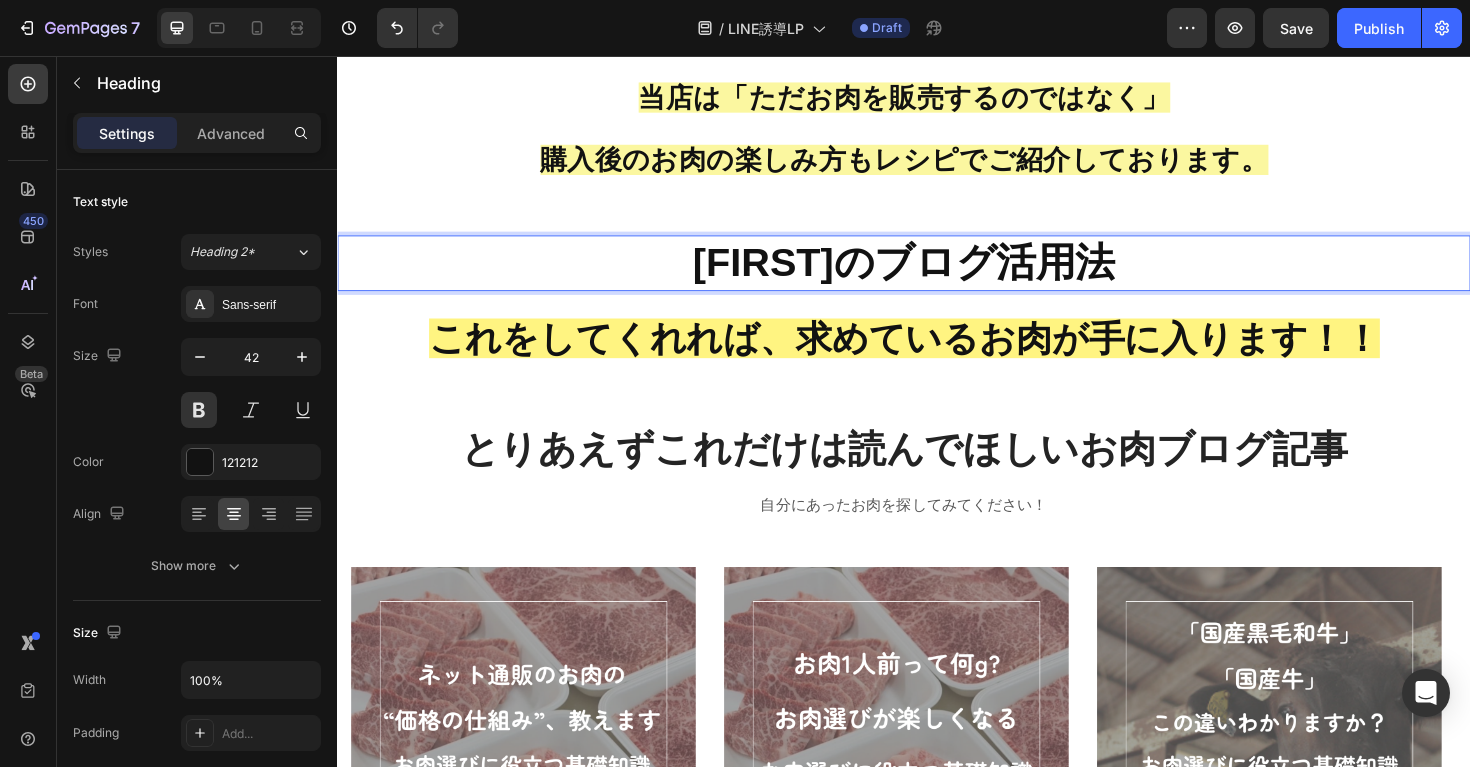 click on "花城一樹のブログ活用法" at bounding box center [937, 275] 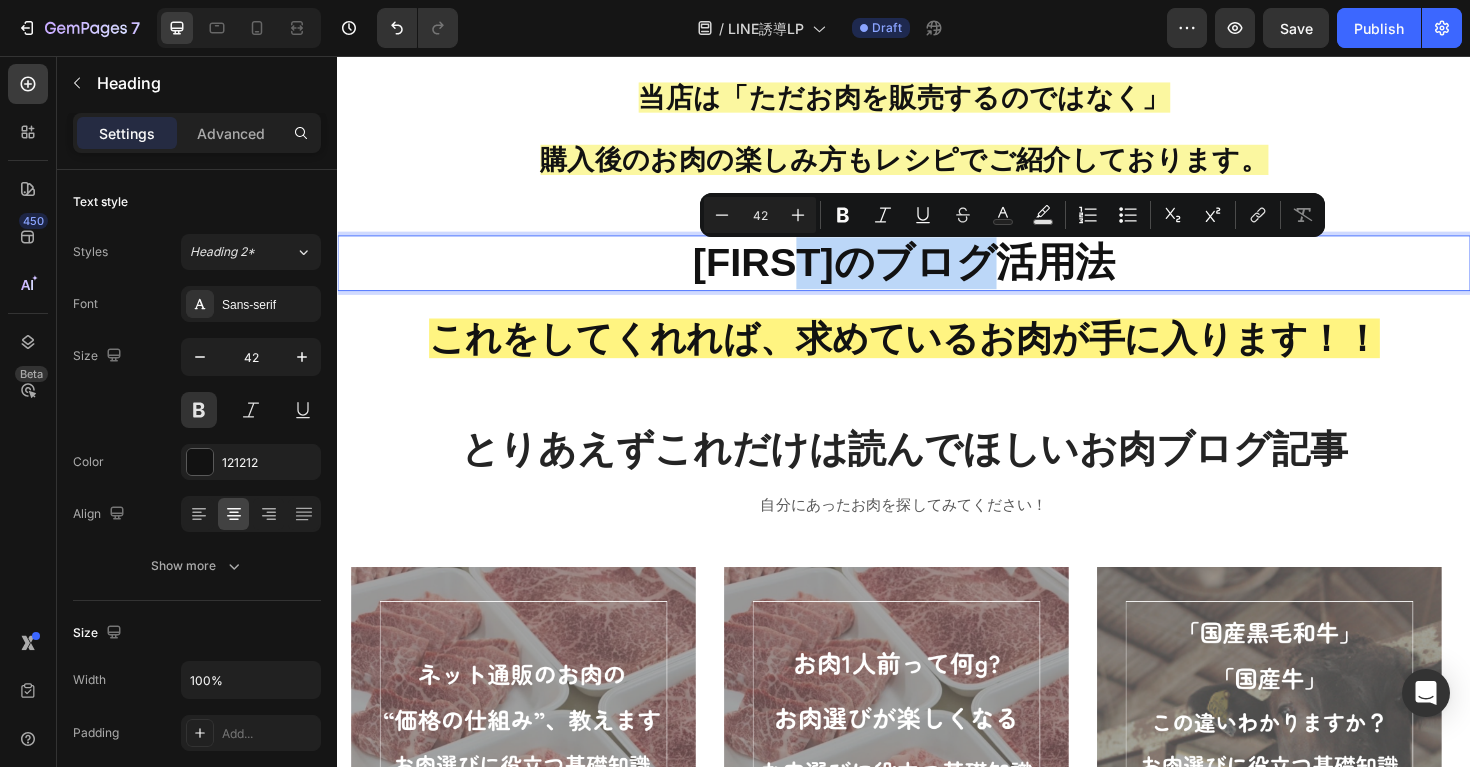 drag, startPoint x: 1175, startPoint y: 280, endPoint x: 924, endPoint y: 274, distance: 251.0717 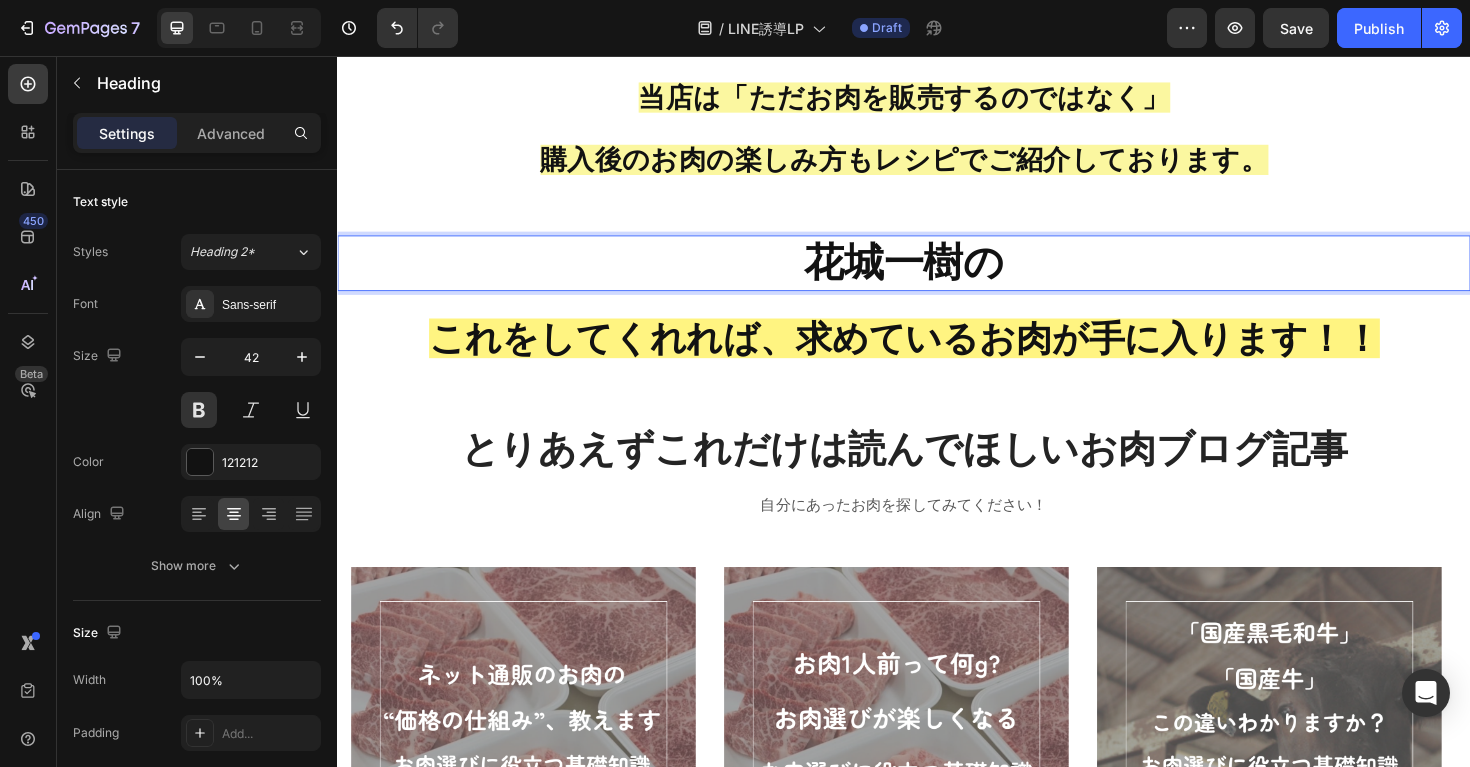 type 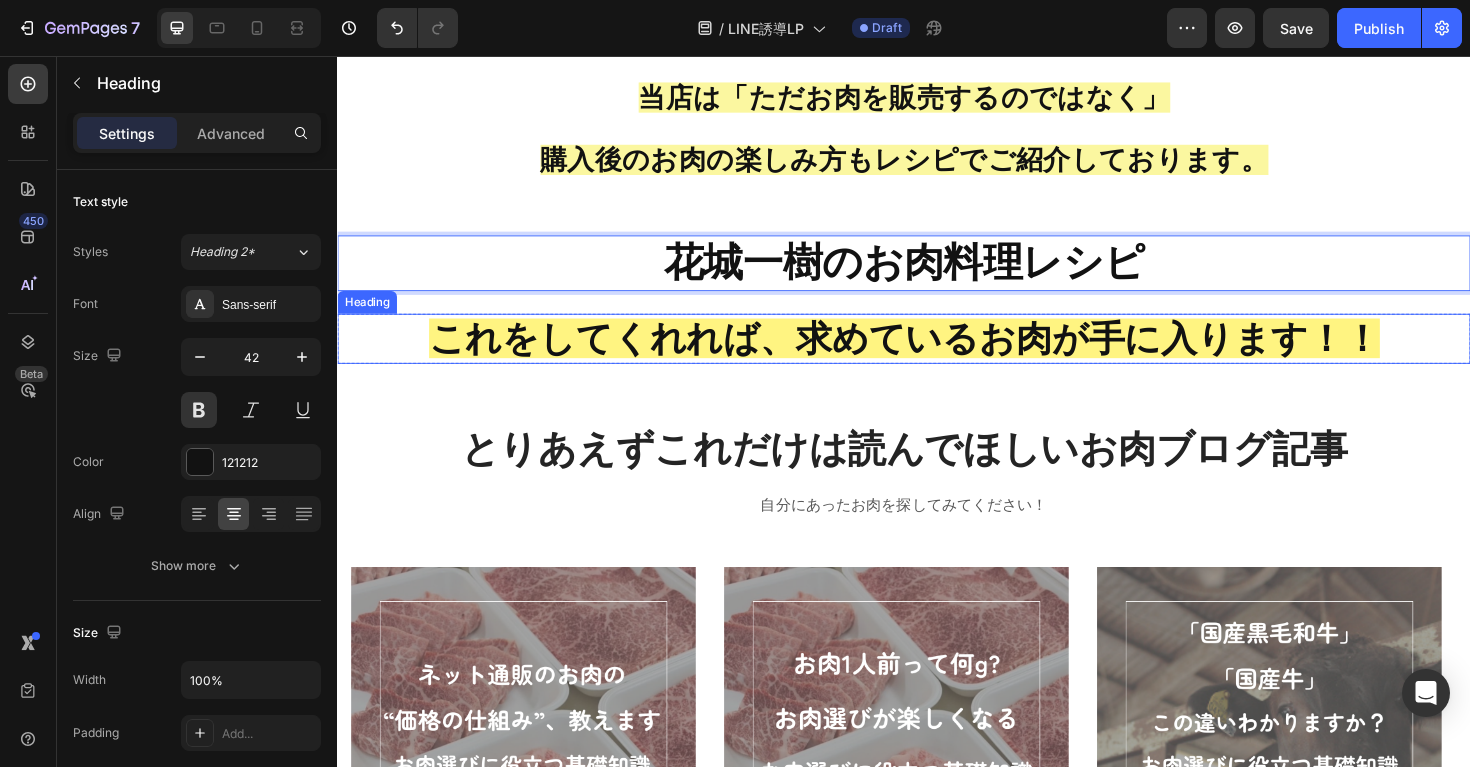 click on "これをしてくれれば、求めているお肉が手に入ります！！" at bounding box center [937, 355] 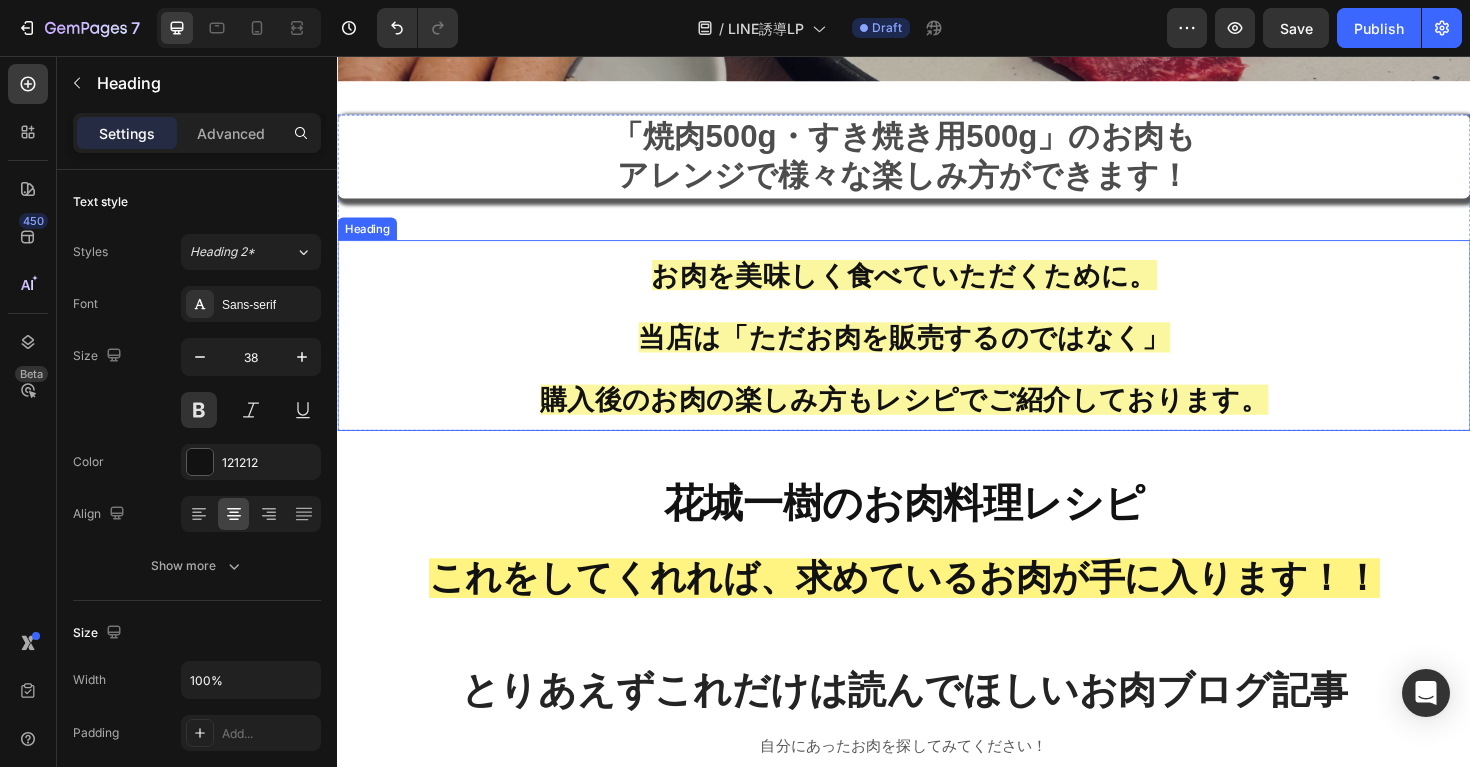 scroll, scrollTop: 693, scrollLeft: 0, axis: vertical 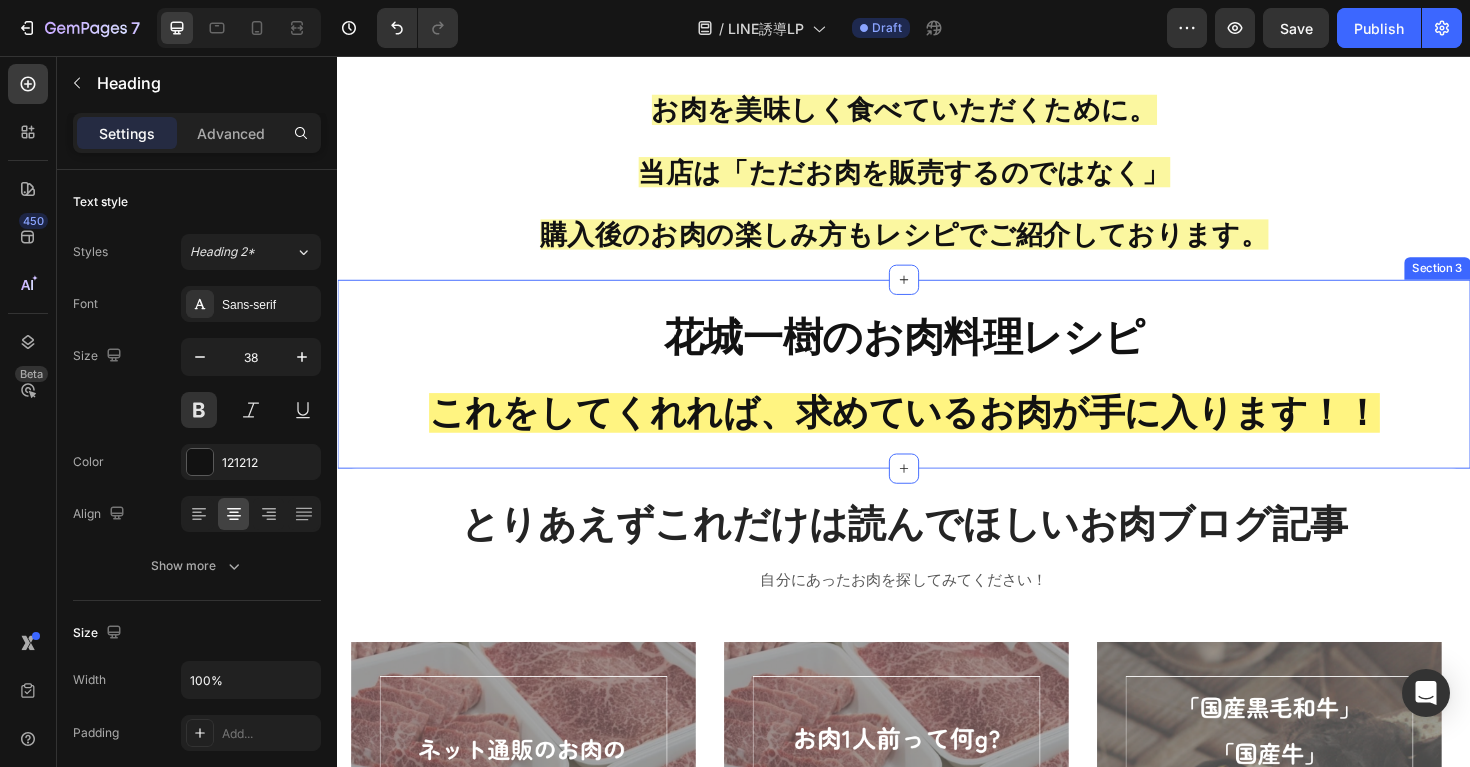 click on "花城一樹のお肉料理レシピ Heading これをしてくれれば、求めているお肉が手に入ります！！ Heading Row Section 3" at bounding box center [937, 393] 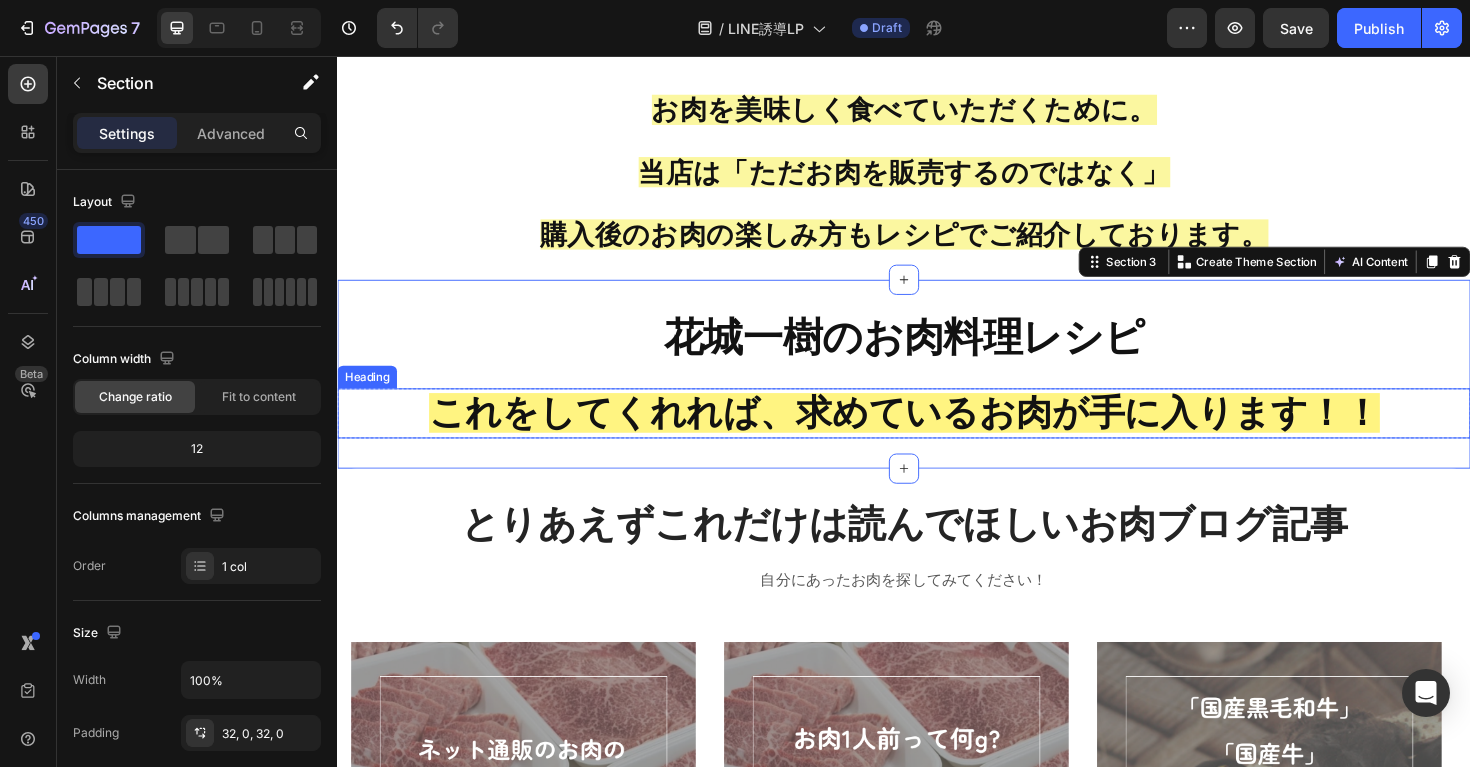 click on "⁠⁠⁠⁠⁠⁠⁠ これをしてくれれば、求めているお肉が手に入ります！！" at bounding box center [937, 434] 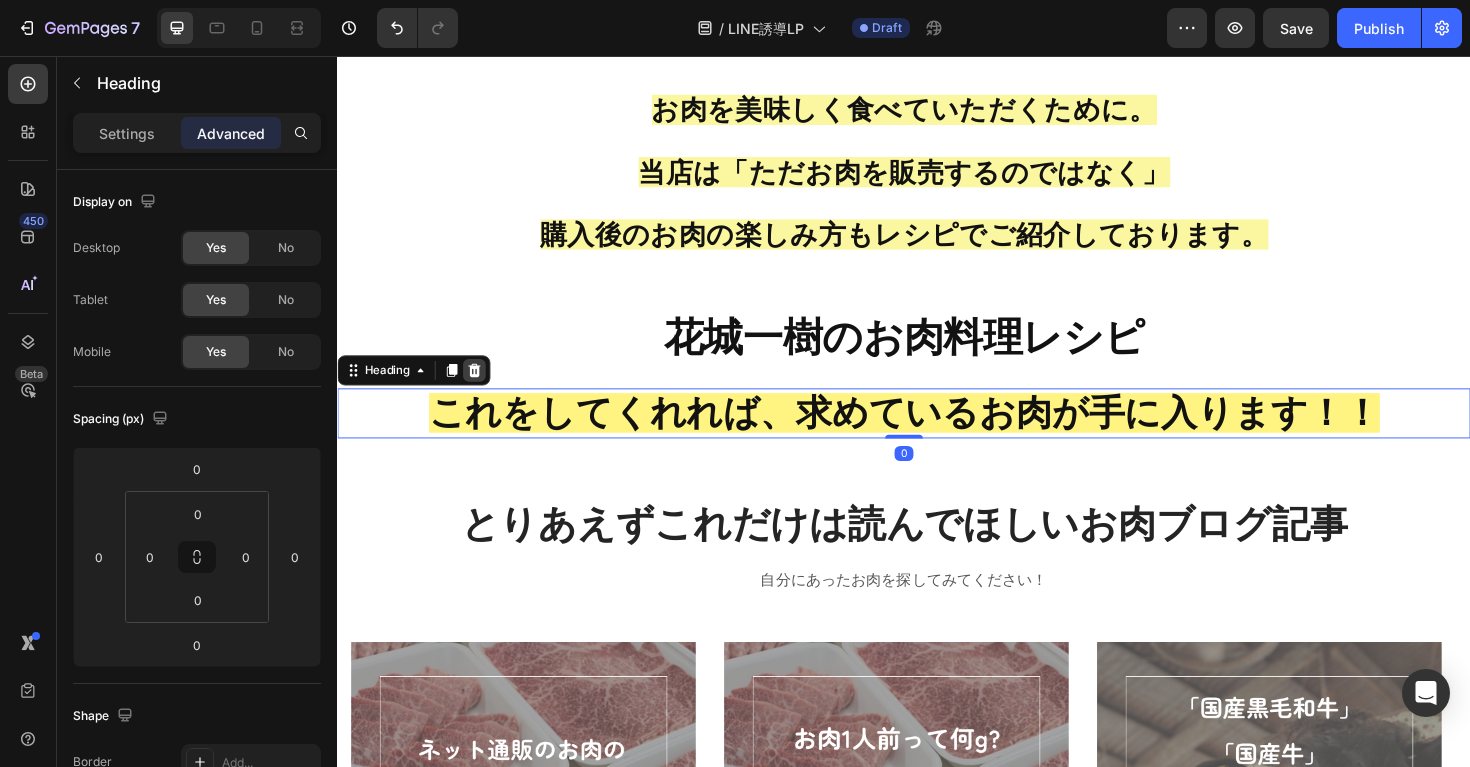 click 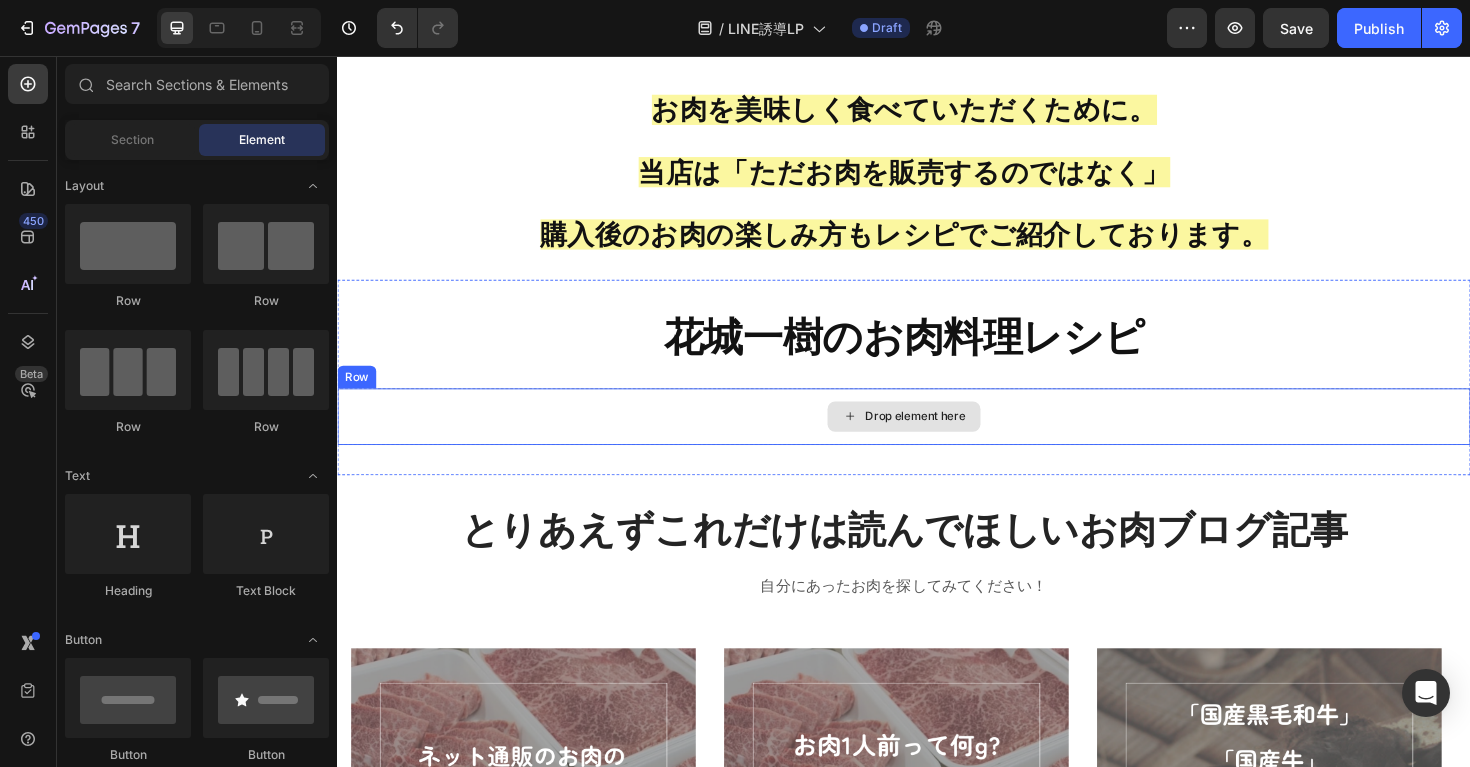 click on "Drop element here" at bounding box center [937, 438] 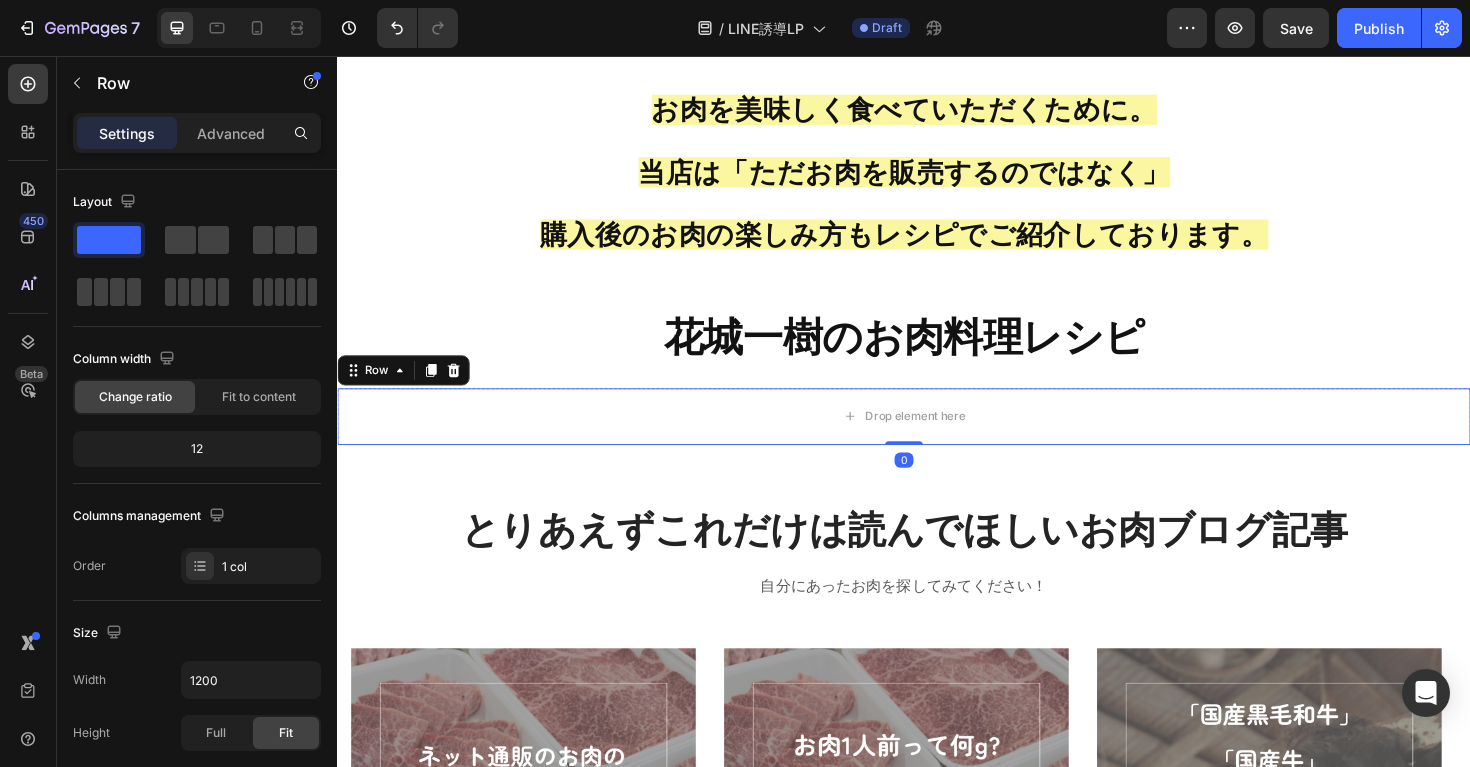 click 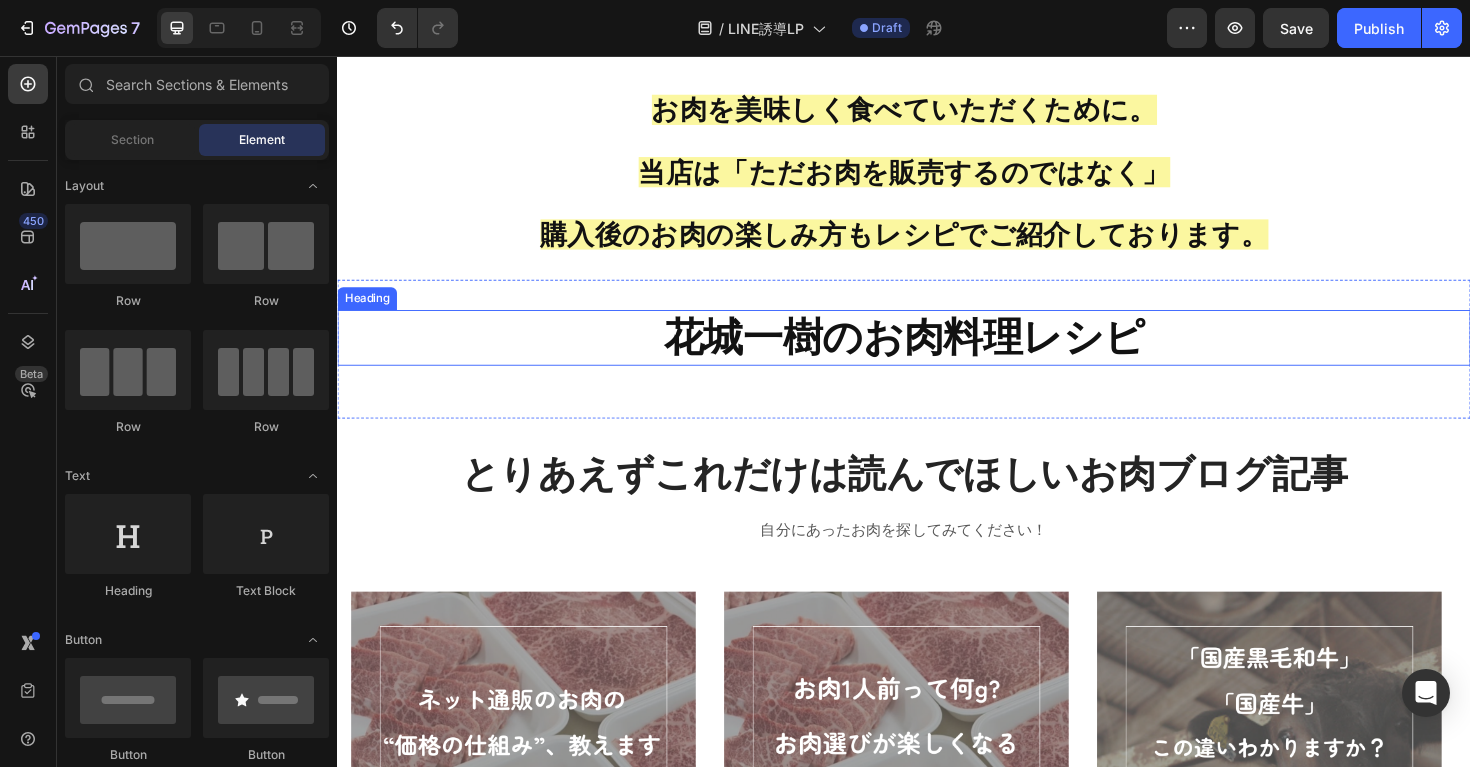 click on "花城一樹のお肉料理レシピ" at bounding box center [937, 354] 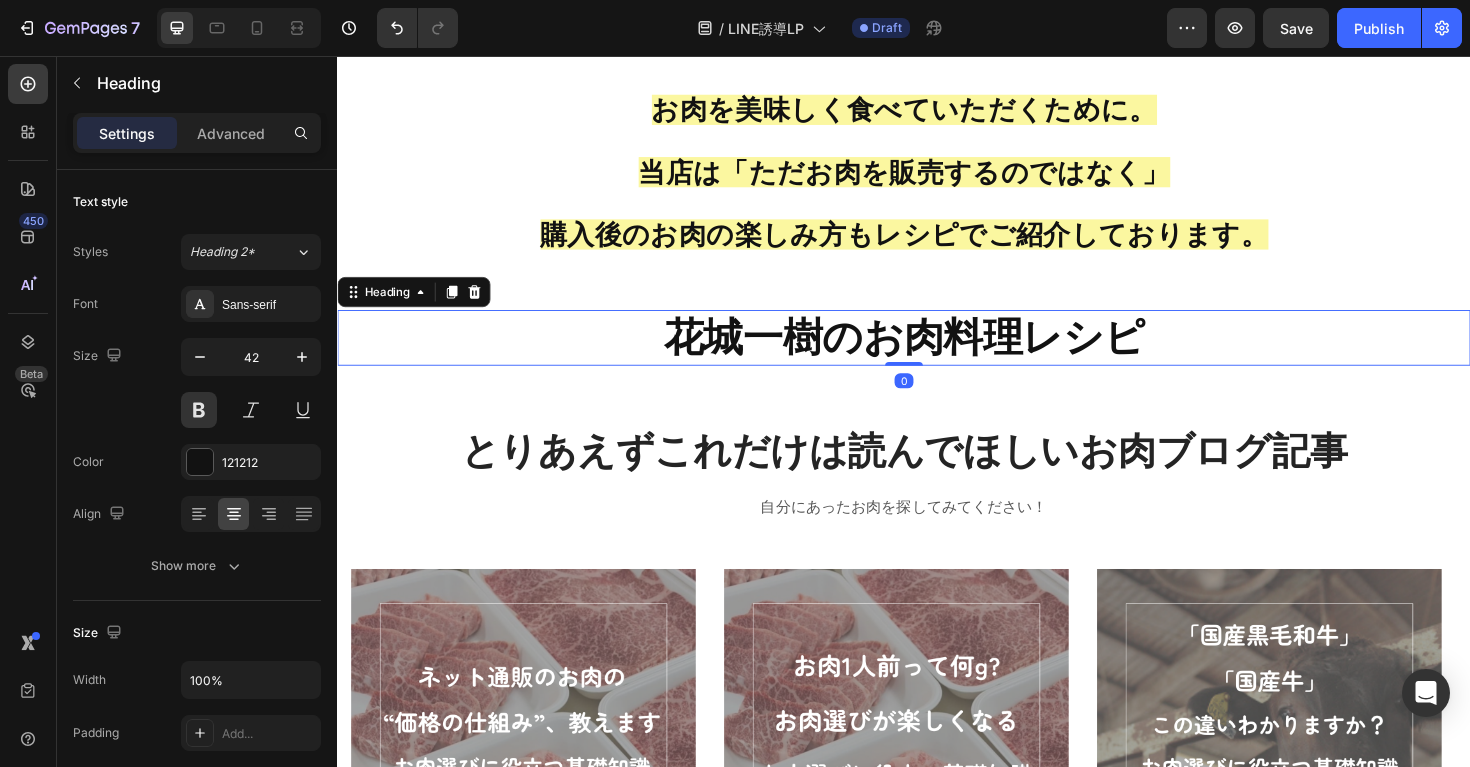 drag, startPoint x: 937, startPoint y: 406, endPoint x: 939, endPoint y: 374, distance: 32.06244 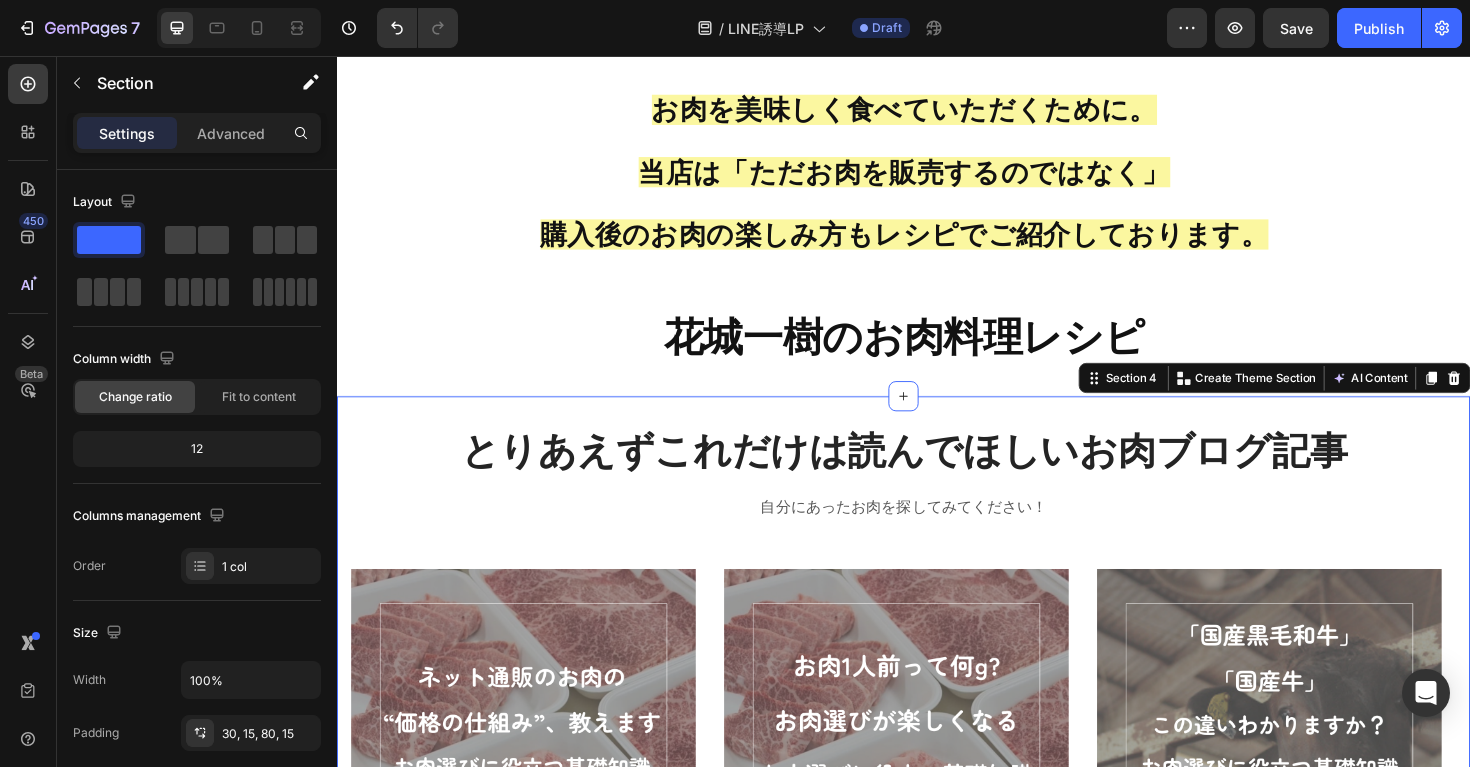 click on "とりあえずこれだけは読んでほしいお肉ブログ記事 Heading 自分にあったお肉を探してみてください！ Text block Image 「安いお肉」「高いお肉」には必ず理由があります。 Heading 「安ければ良い、高ければ良い。」というわけではありません。なぜその価格になっているか背景を読み取り、納得のいく買い物を！ Text block Image 自分に見合ったg数を選べるように Heading お肉で1番聞かれる質問は「お肉のグラム数」に関することが多いです。 決して安い買い物ではないからこそ、ちょうど良い数量で選べると節約にも繋がります。 Text block Image この違いを知っていれば、なぜその価格になるのかも納得できます Heading 意外と知られない「黒毛和牛」と「国産牛」の違い。お肉を選ぶ際には絶対に知っておきたい知識です。 Text block Row Image By  Zoro Text block
Row" at bounding box center [937, 882] 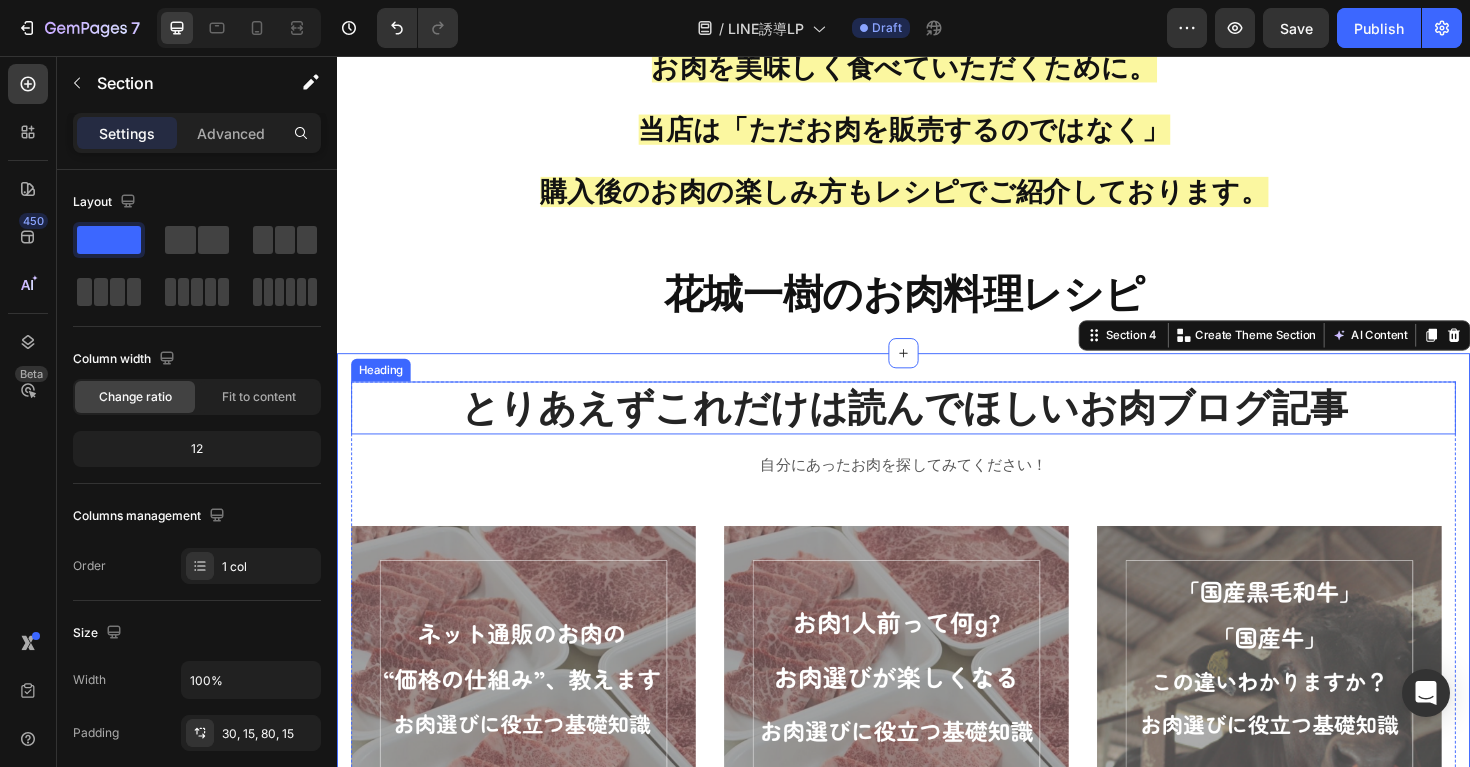 scroll, scrollTop: 837, scrollLeft: 0, axis: vertical 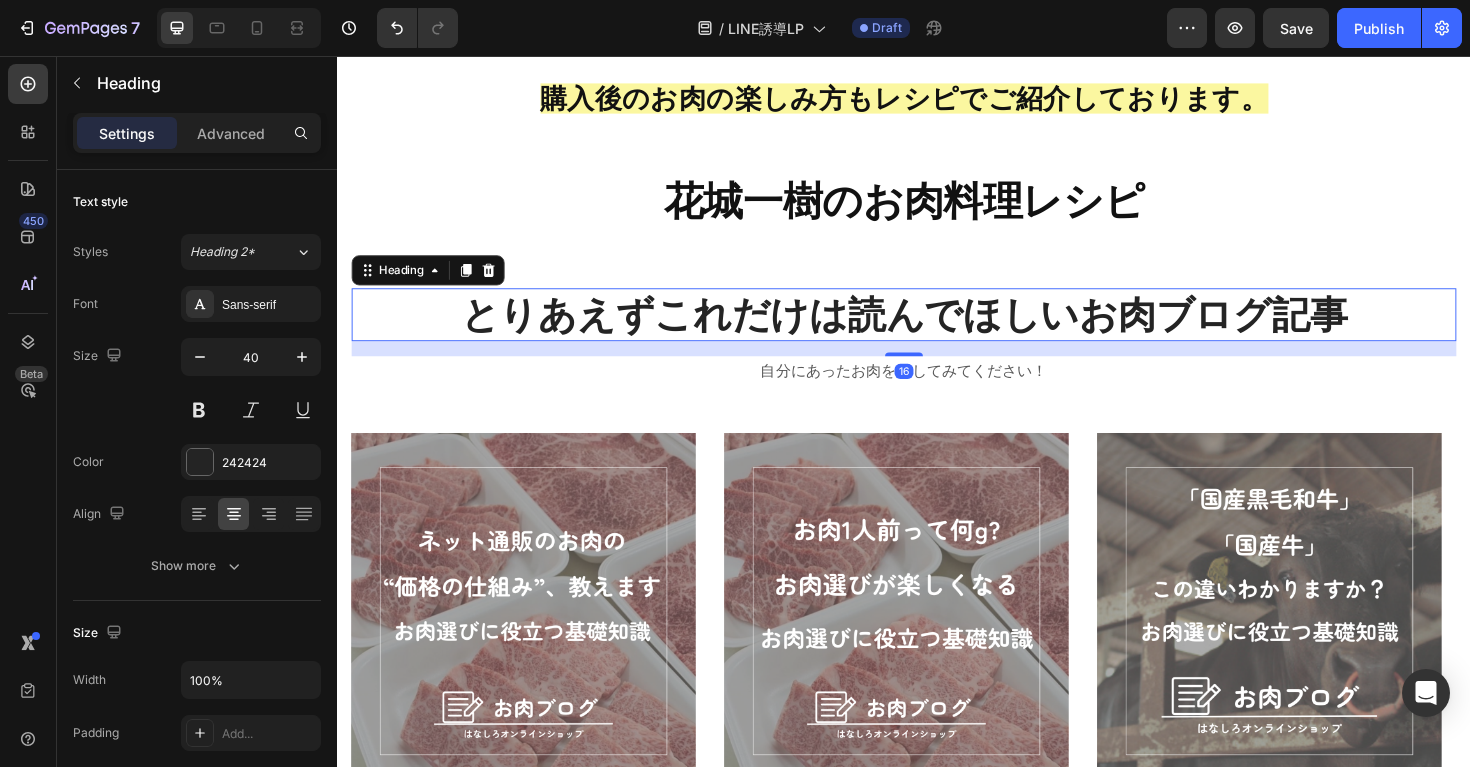 click on "とりあえずこれだけは読んでほしいお肉ブログ記事" at bounding box center [937, 330] 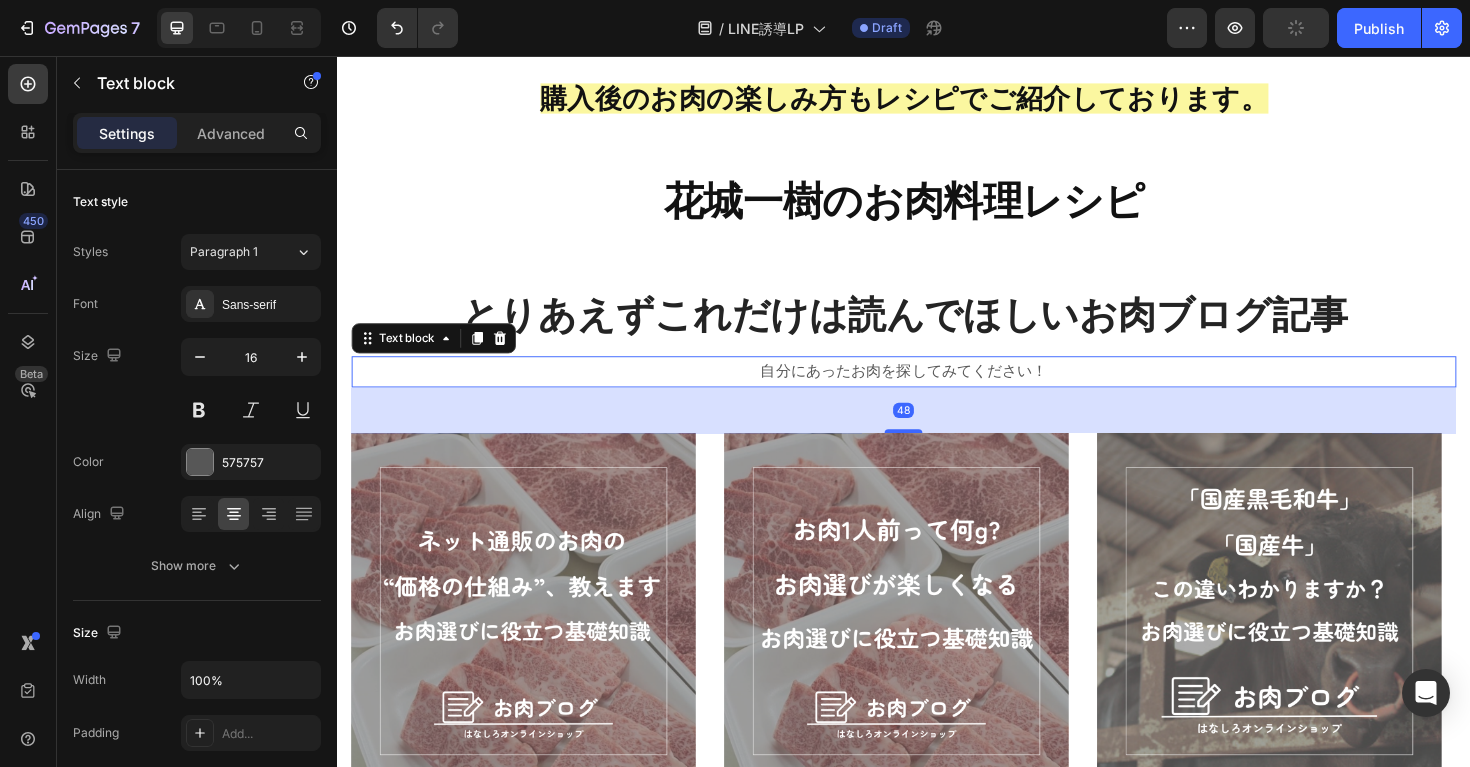 click on "自分にあったお肉を探してみてください！" at bounding box center (937, 390) 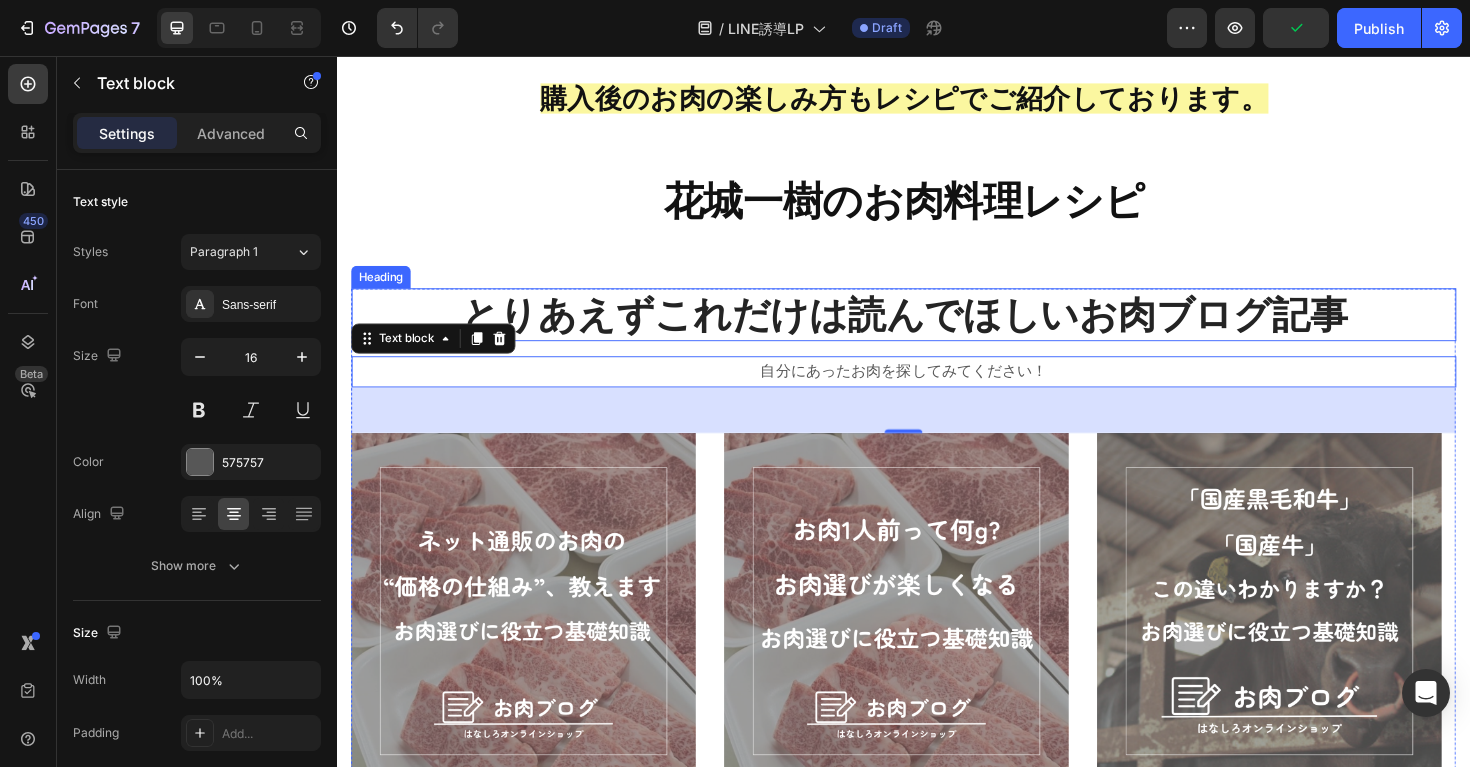 click on "とりあえずこれだけは読んでほしいお肉ブログ記事" at bounding box center (937, 330) 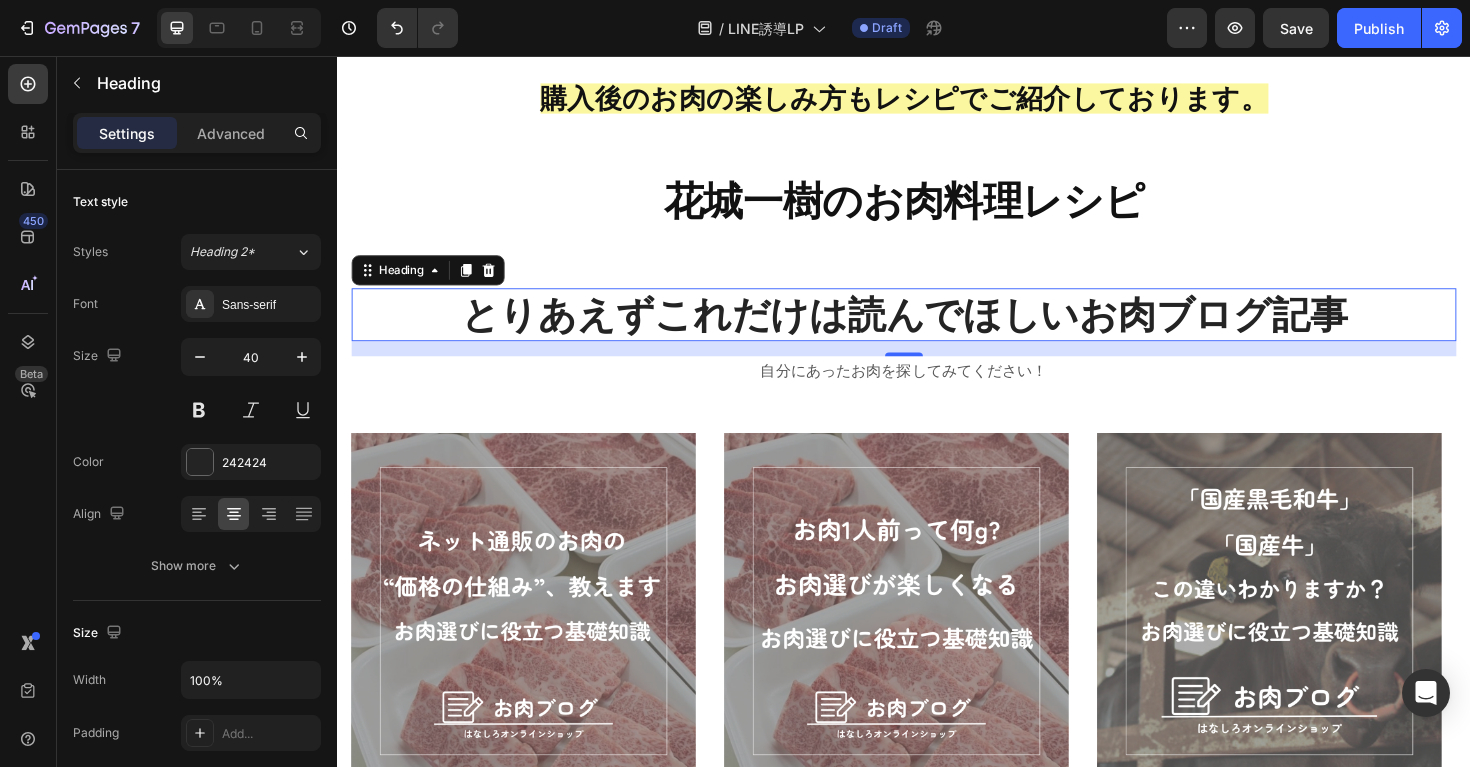 click on "とりあえずこれだけは読んでほしいお肉ブログ記事" at bounding box center (937, 330) 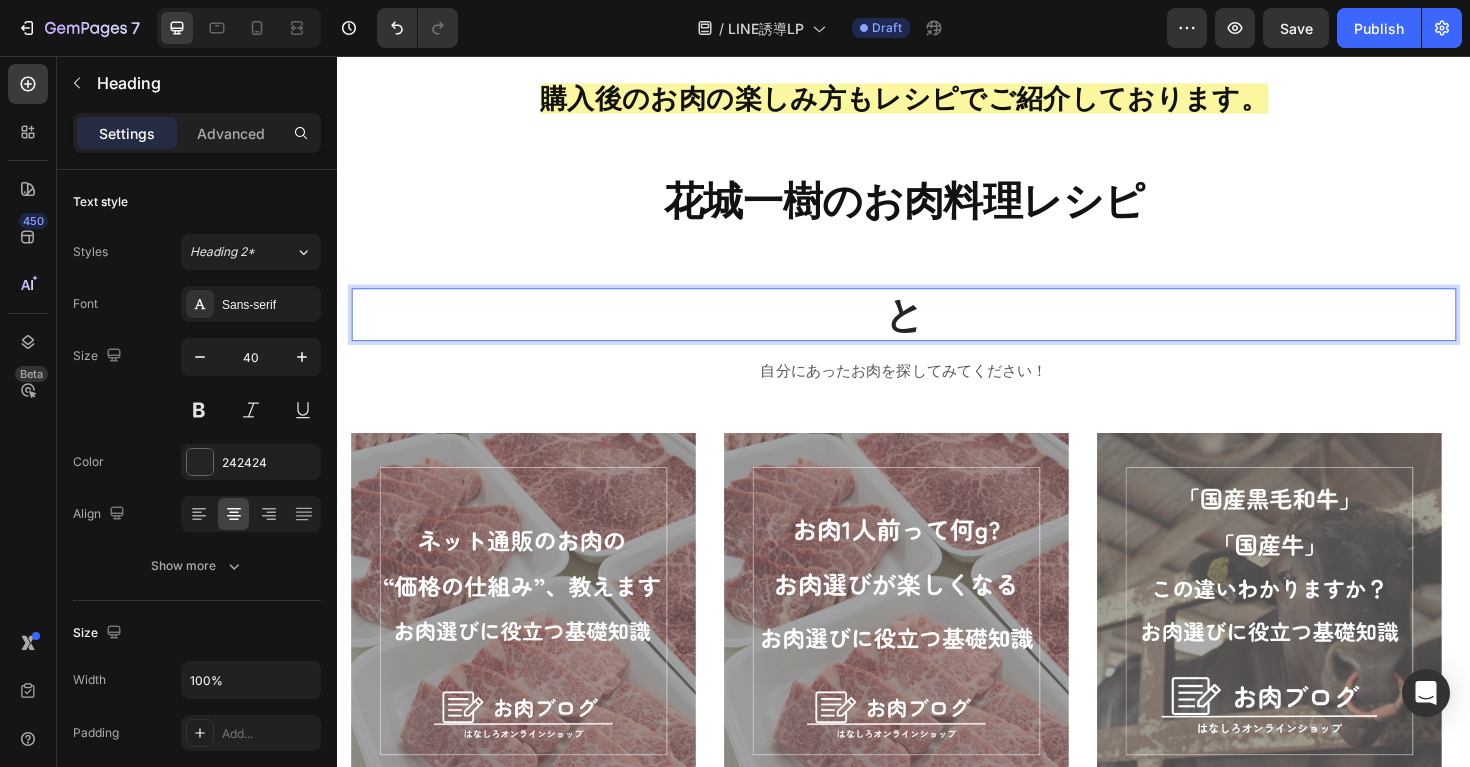 type 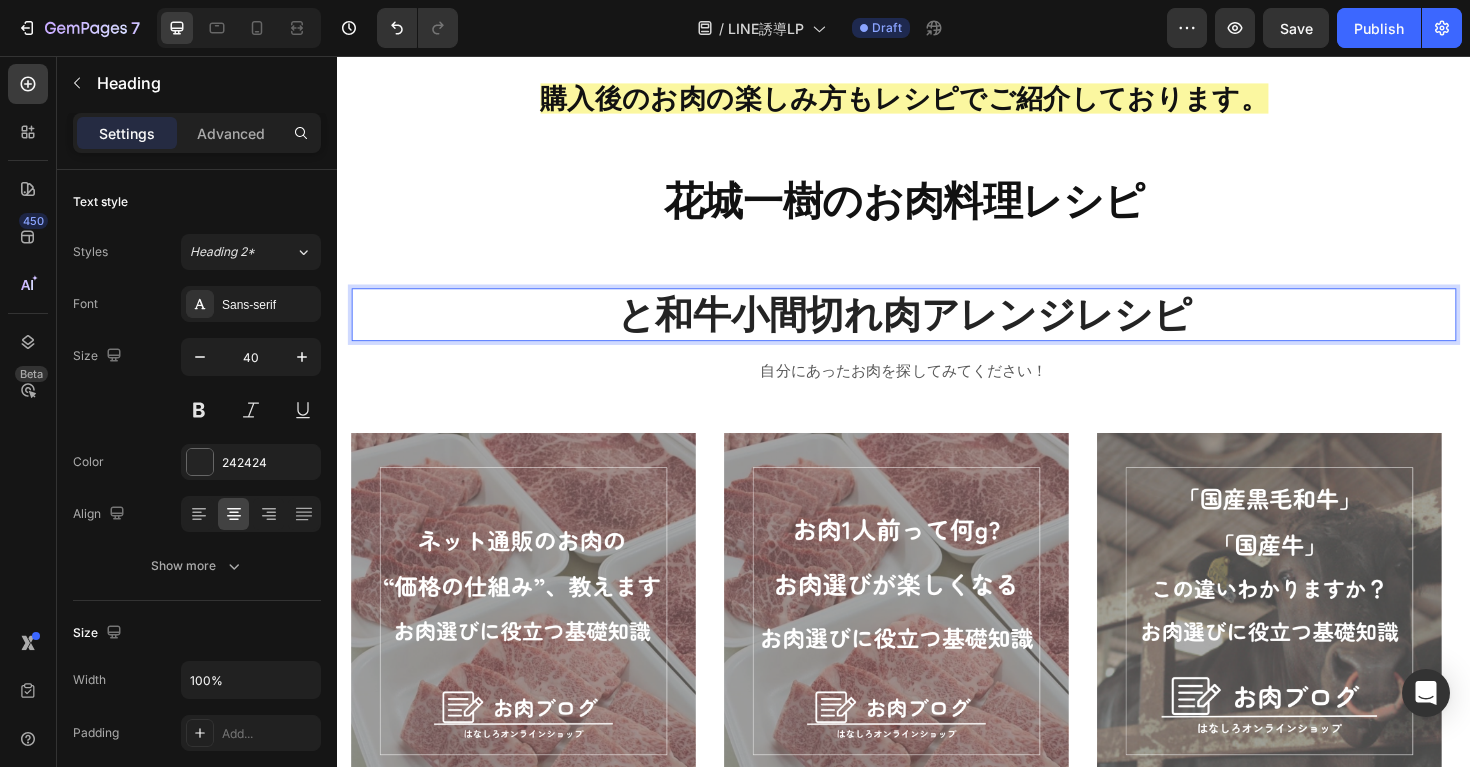 click on "と和牛小間切れ肉アレンジレシピ" at bounding box center (937, 330) 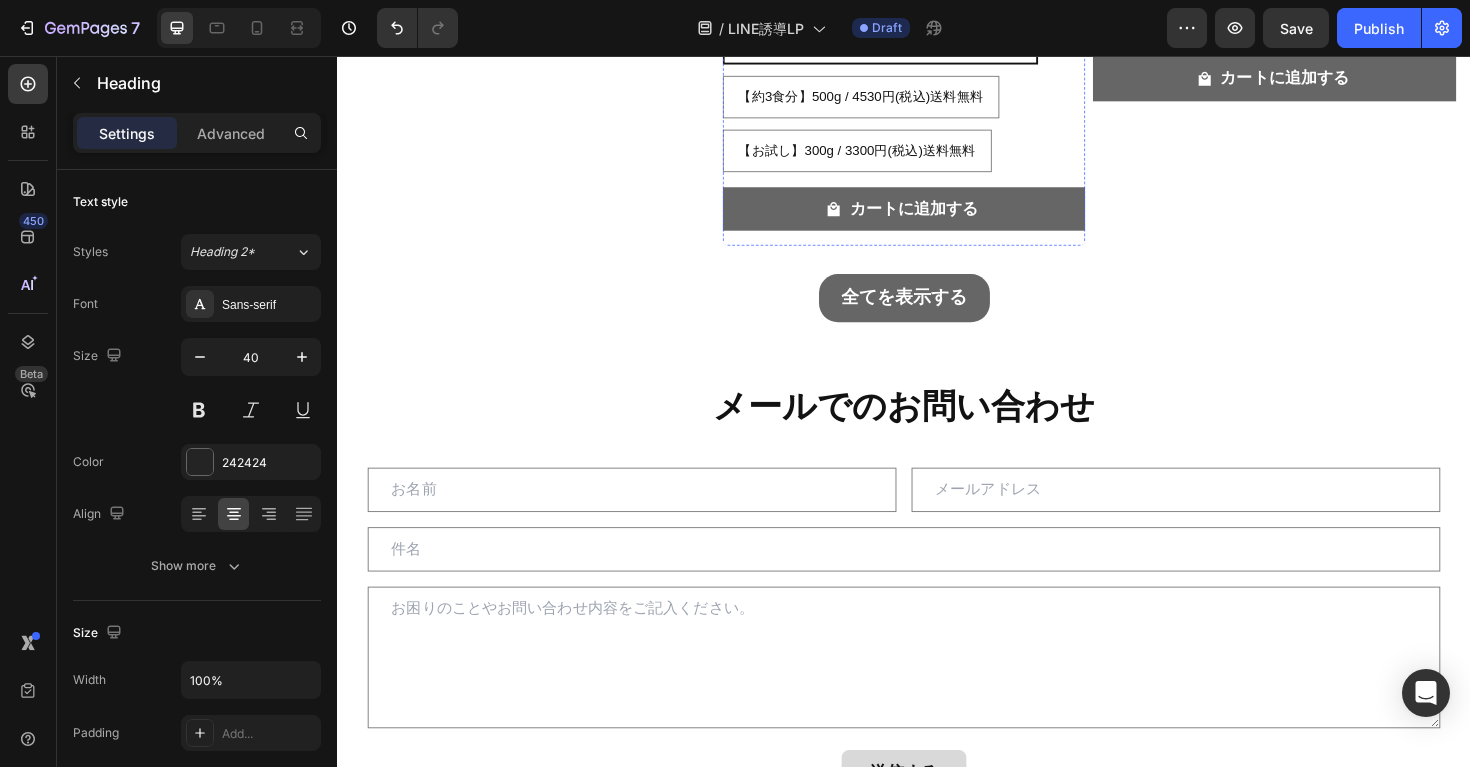 scroll, scrollTop: 5290, scrollLeft: 0, axis: vertical 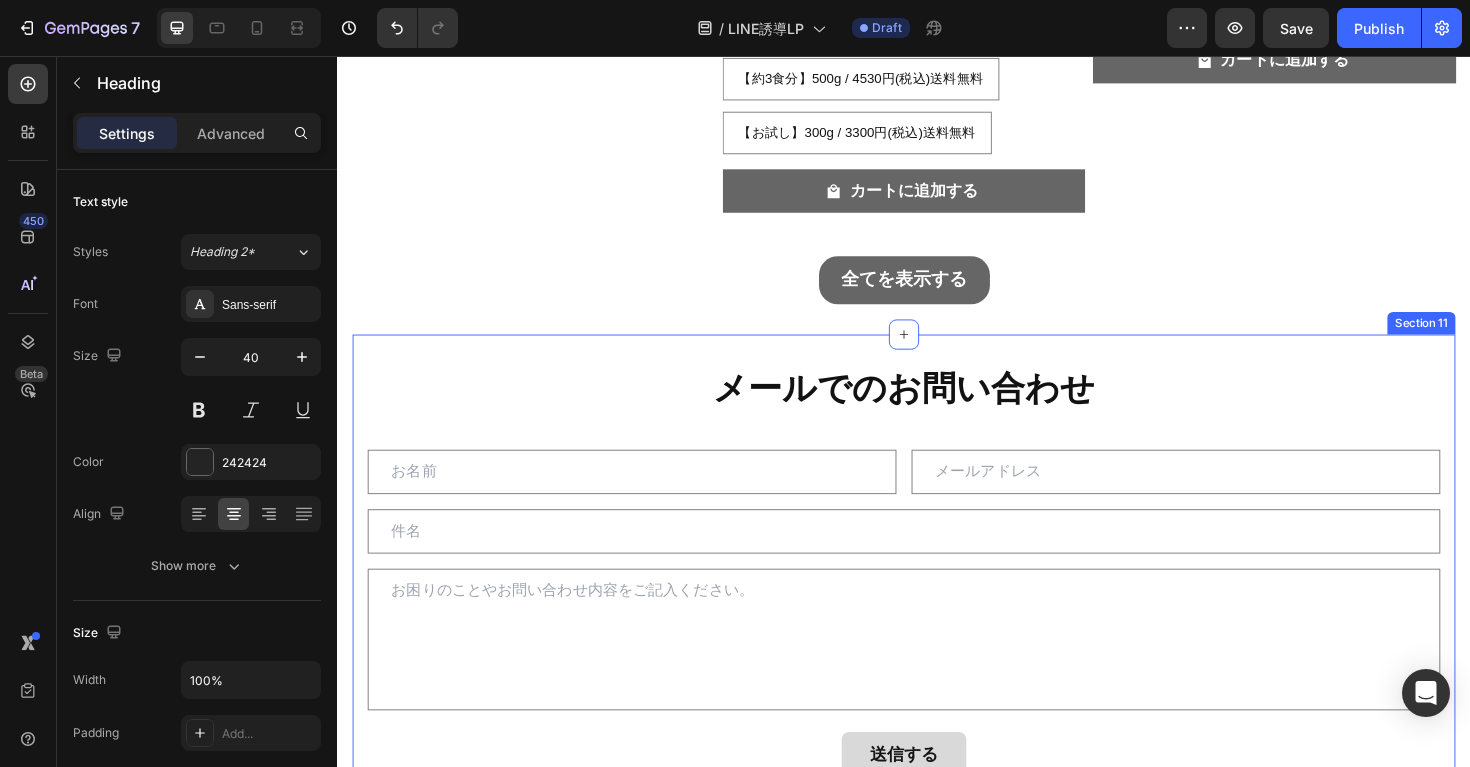 click on "メールでのお問い合わせ Heading Row Text Field Email Field Row Text Field Text Area 送信する Submit Button Contact Form" at bounding box center [937, 614] 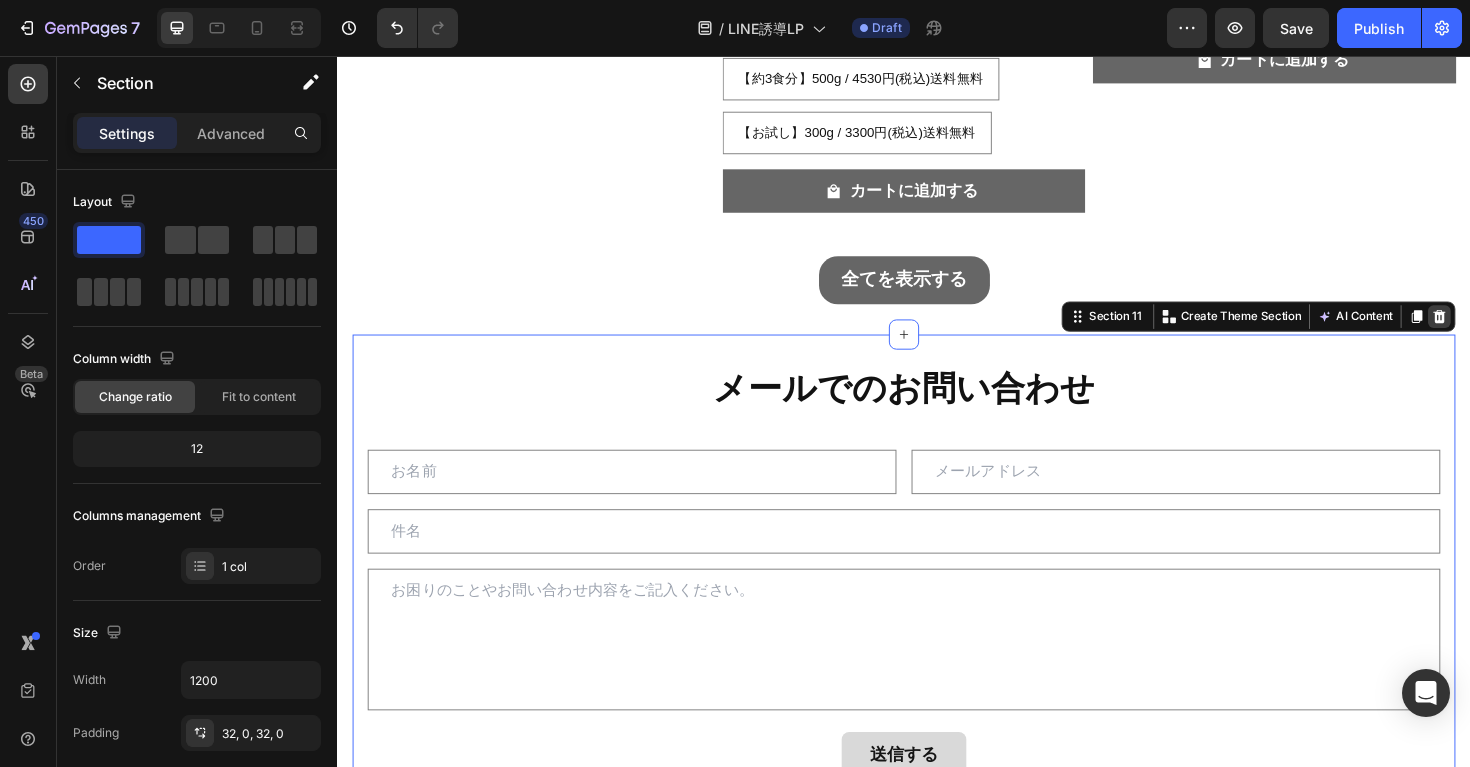 click 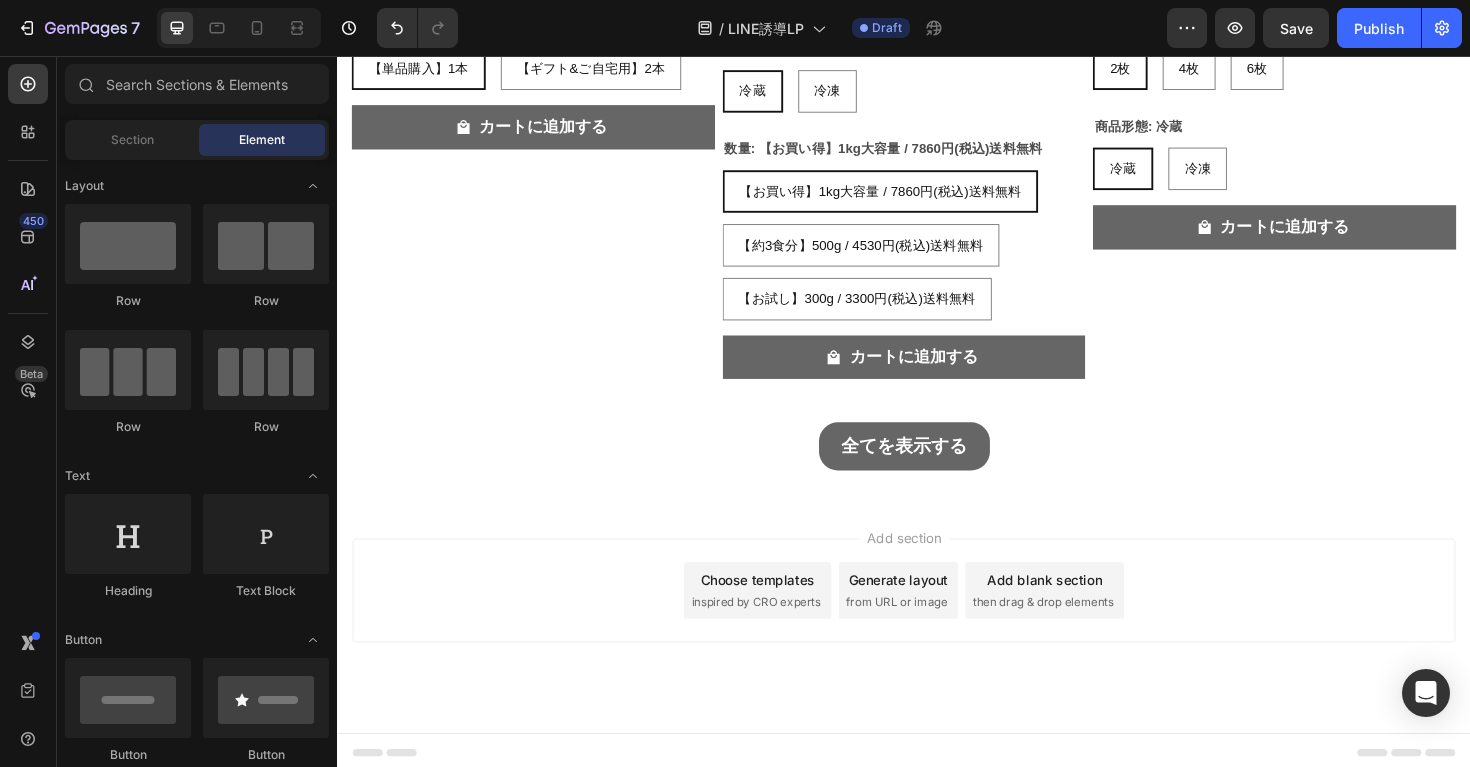 click on "Add section Choose templates inspired by CRO experts Generate layout from URL or image Add blank section then drag & drop elements" at bounding box center [937, 622] 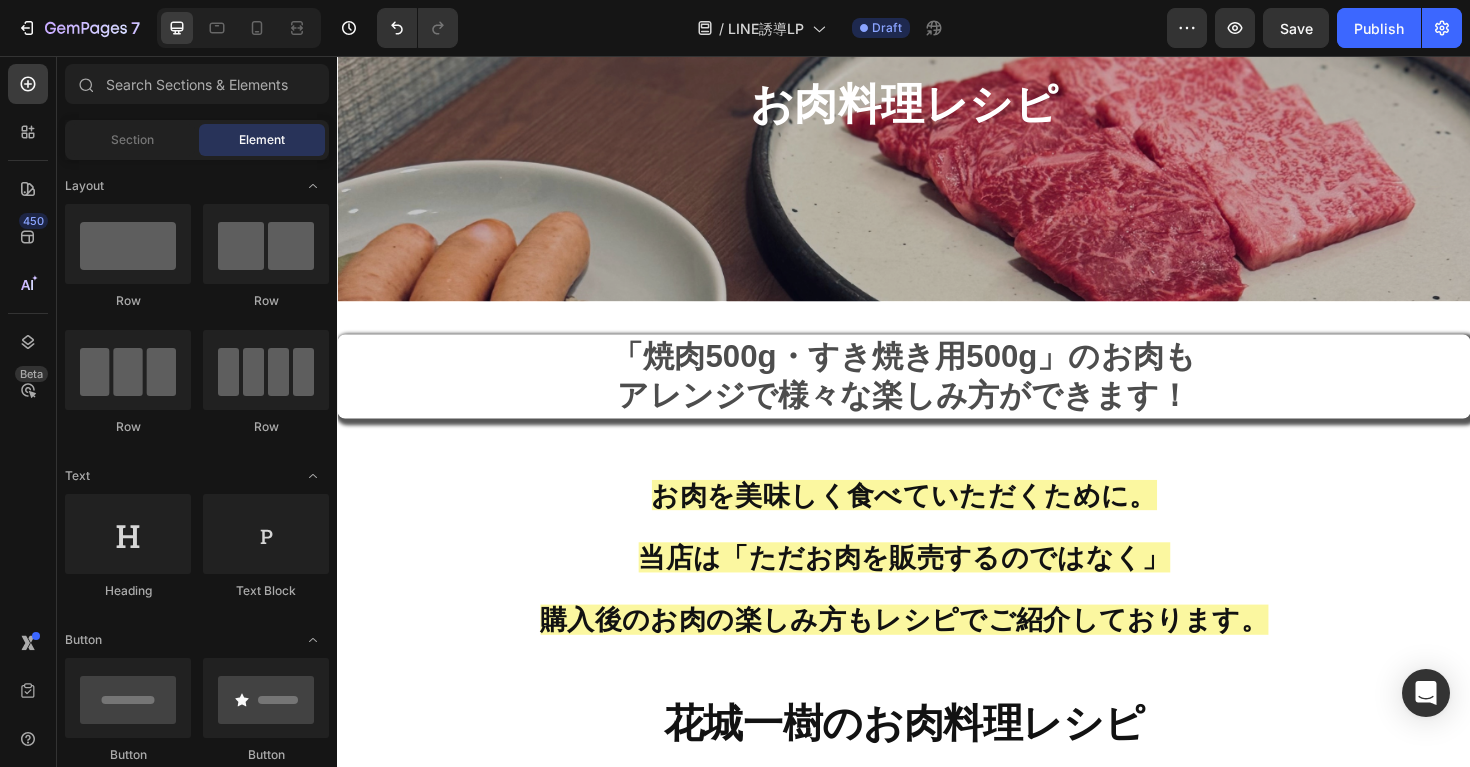 scroll, scrollTop: 92, scrollLeft: 0, axis: vertical 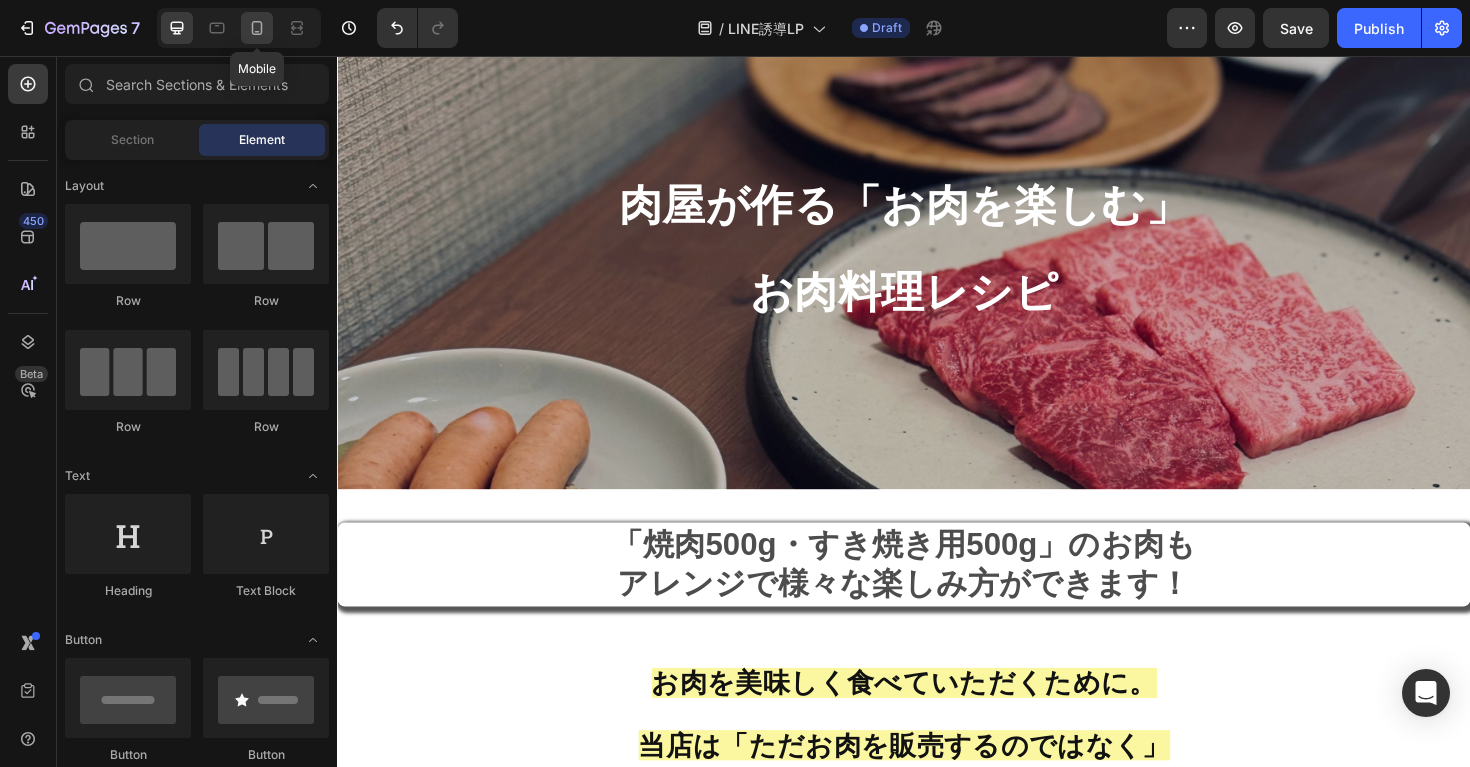 click 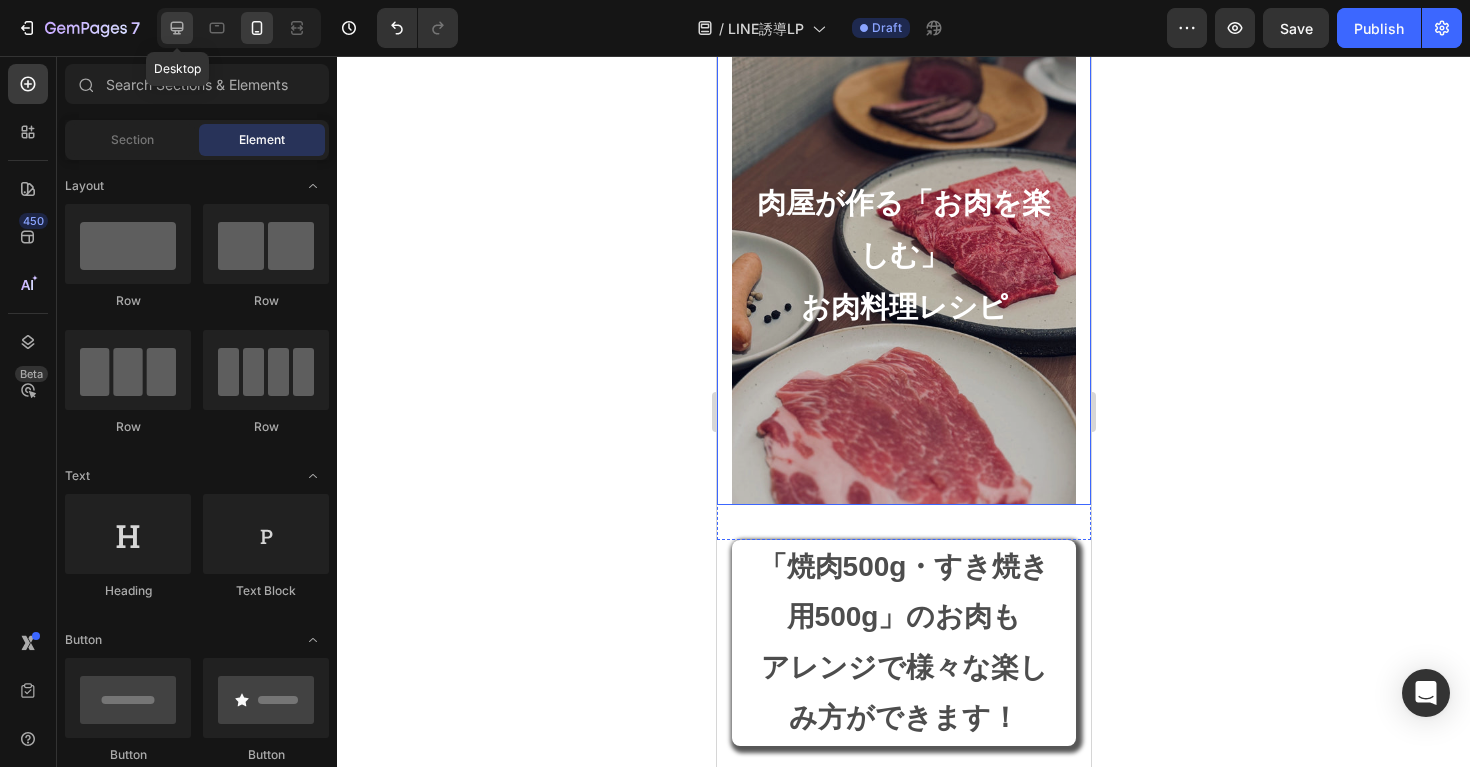 click 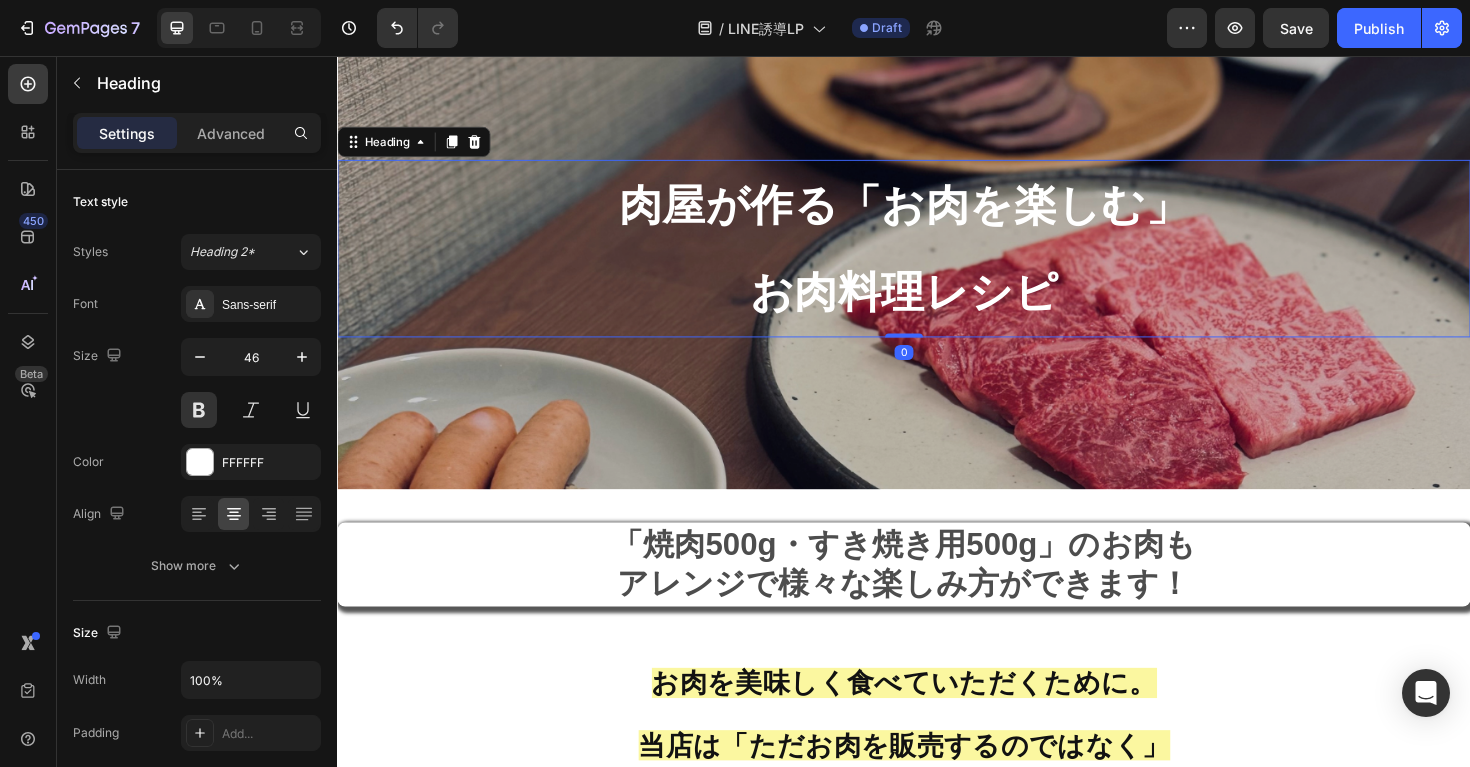 click on "肉屋が作る「お肉を楽しむ」 お肉料理レシピ" at bounding box center (937, 260) 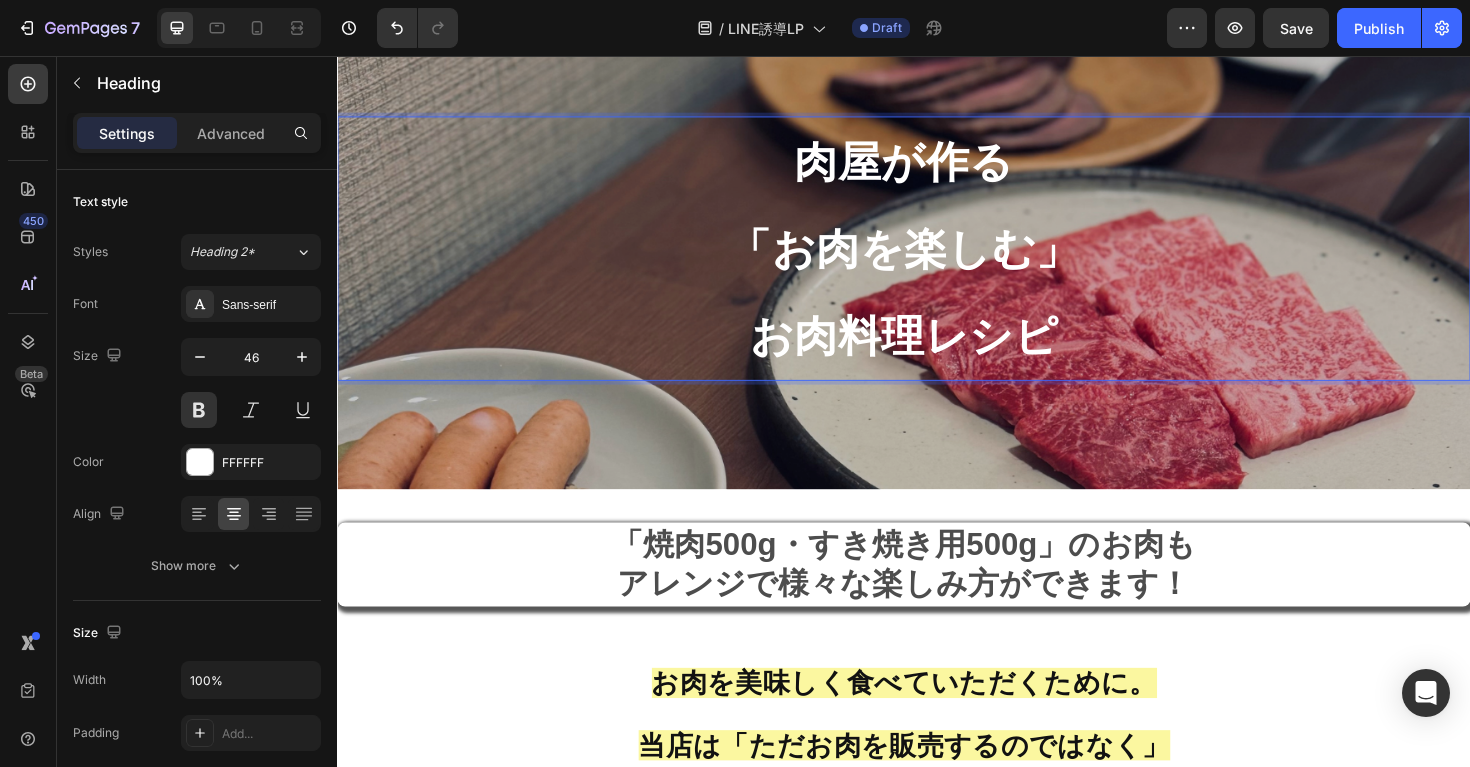 scroll, scrollTop: 46, scrollLeft: 0, axis: vertical 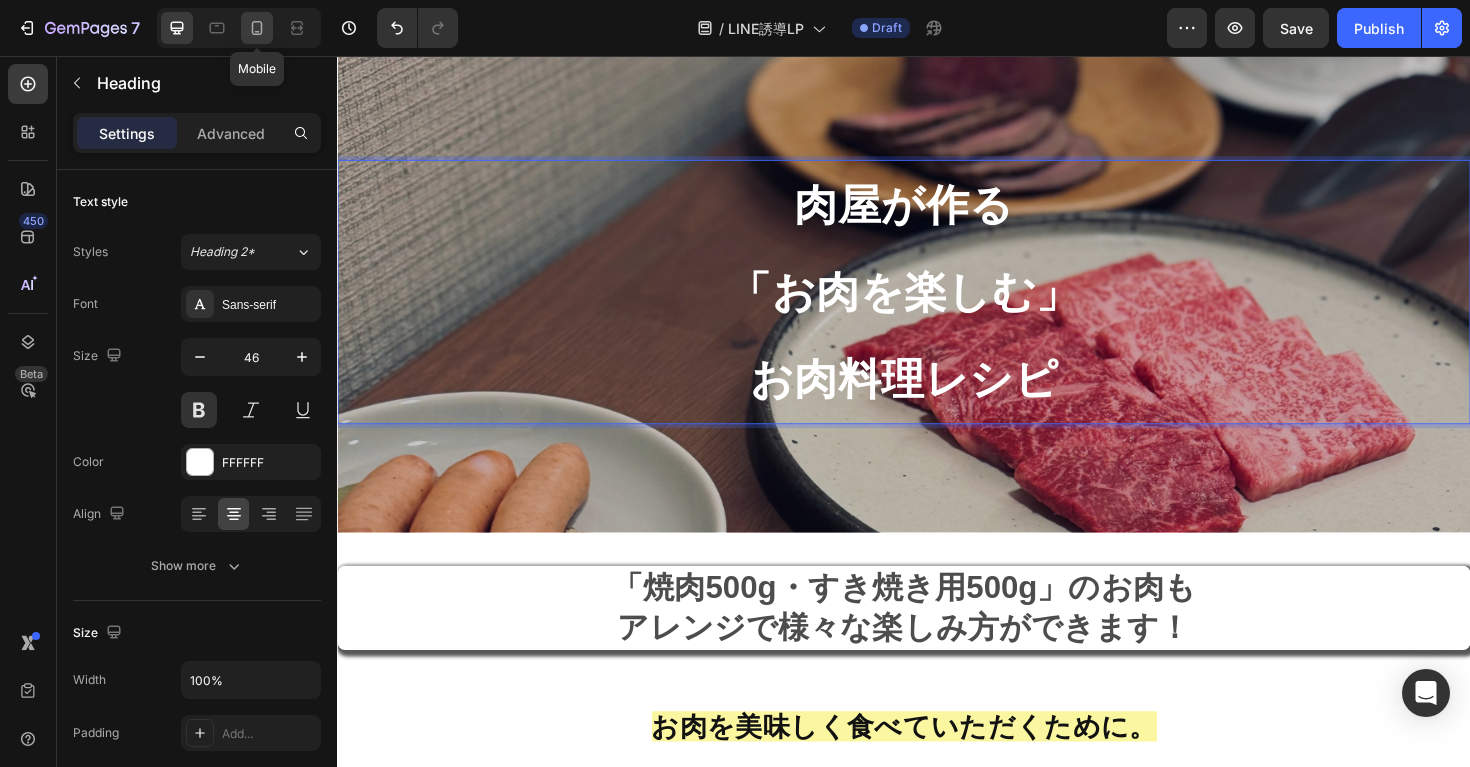 click 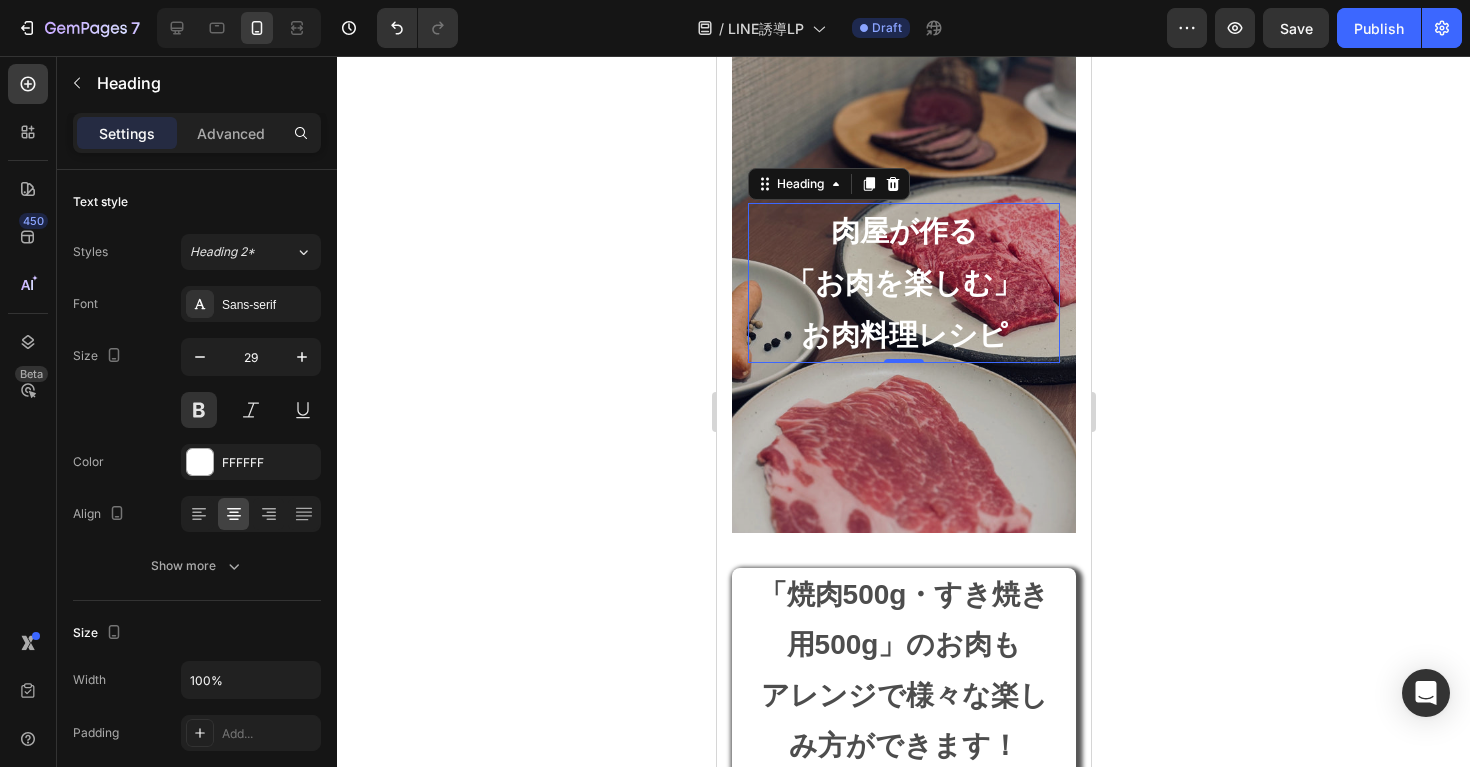 scroll, scrollTop: 0, scrollLeft: 0, axis: both 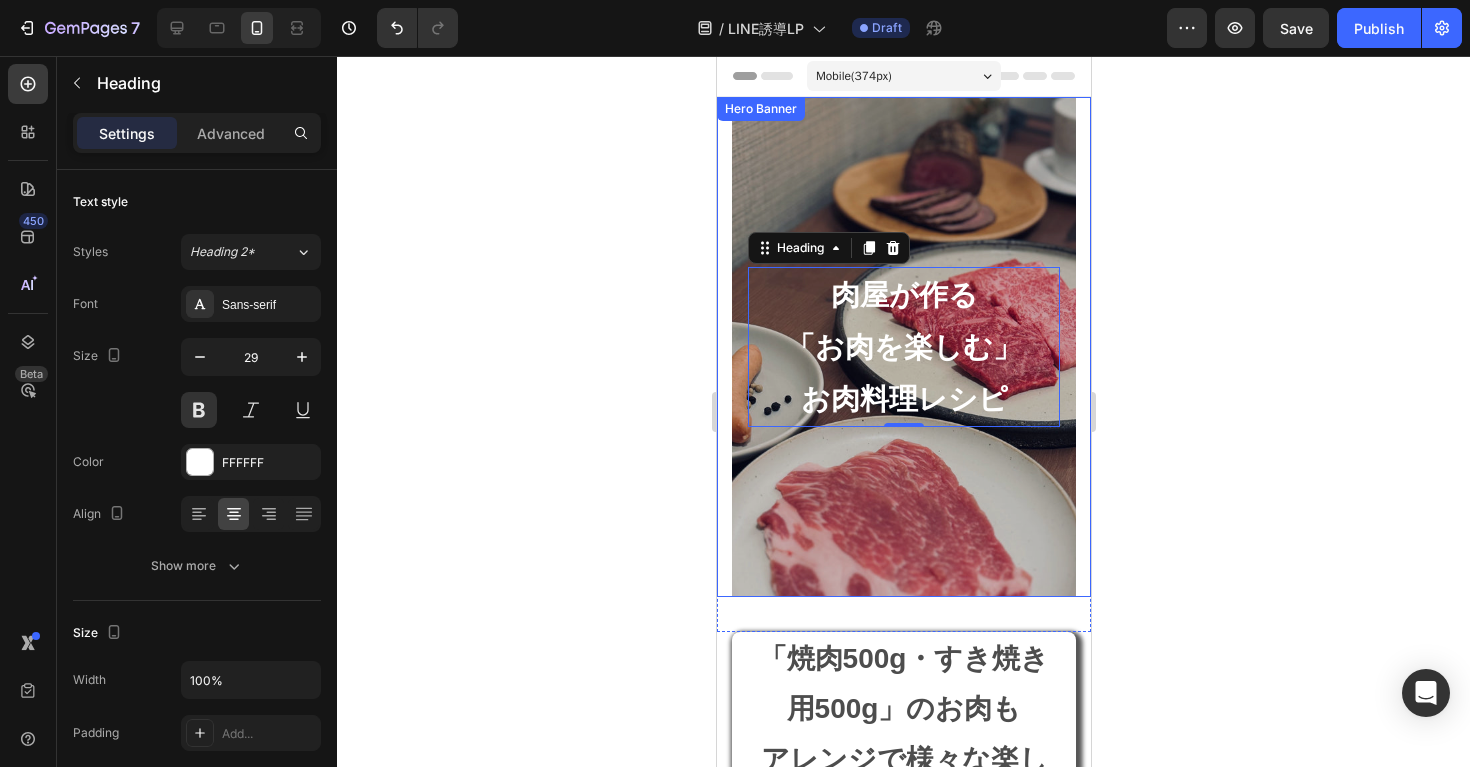 click at bounding box center [903, 347] 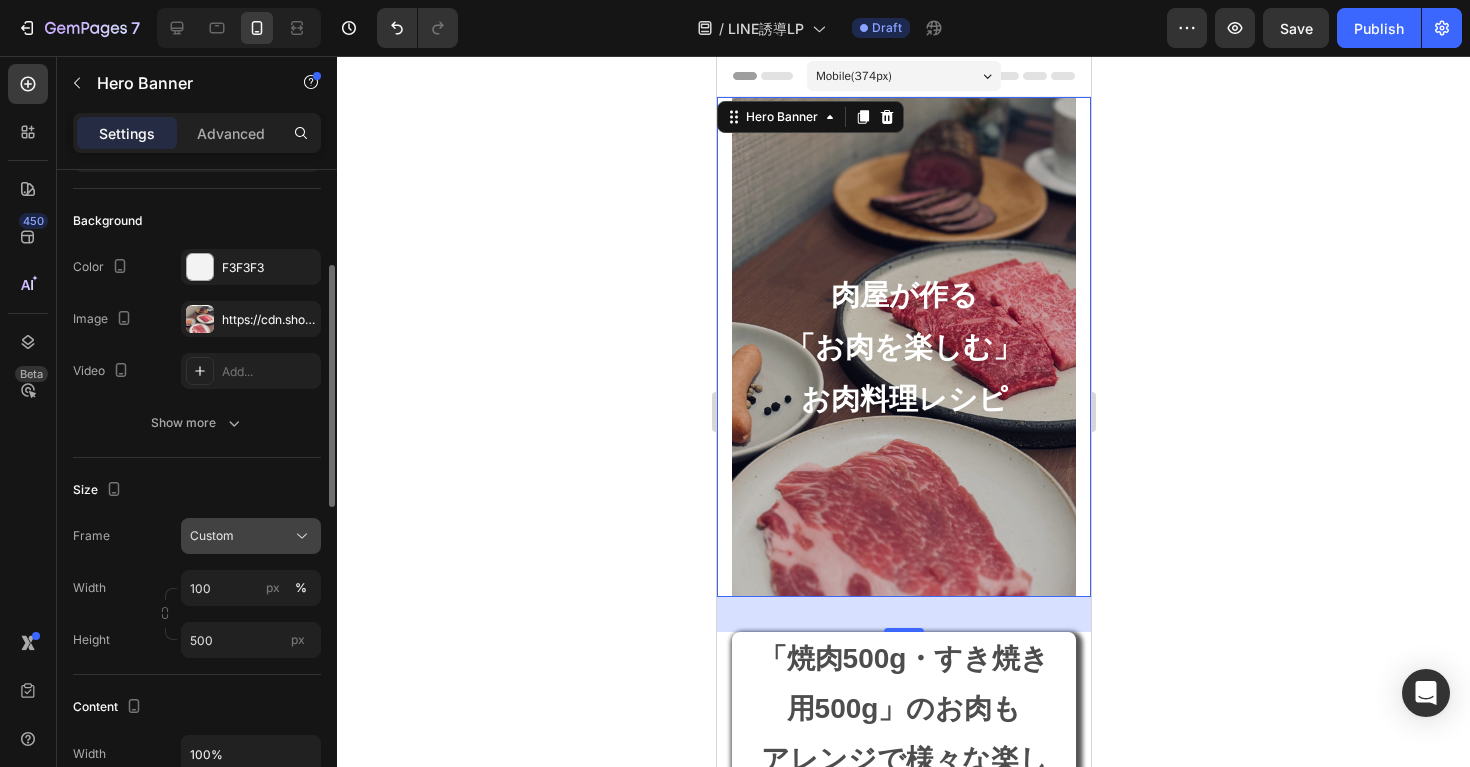 scroll, scrollTop: 246, scrollLeft: 0, axis: vertical 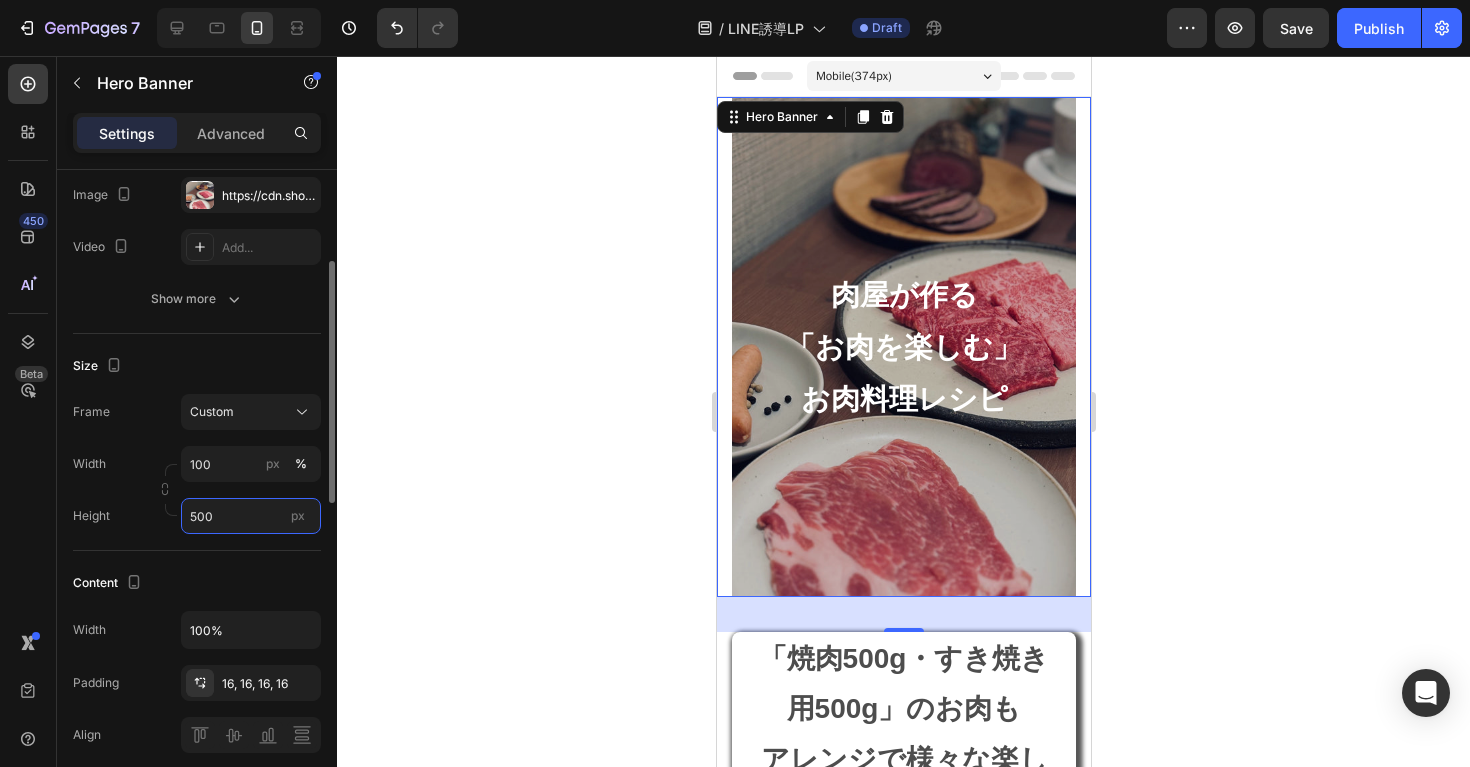 click on "500" at bounding box center (251, 516) 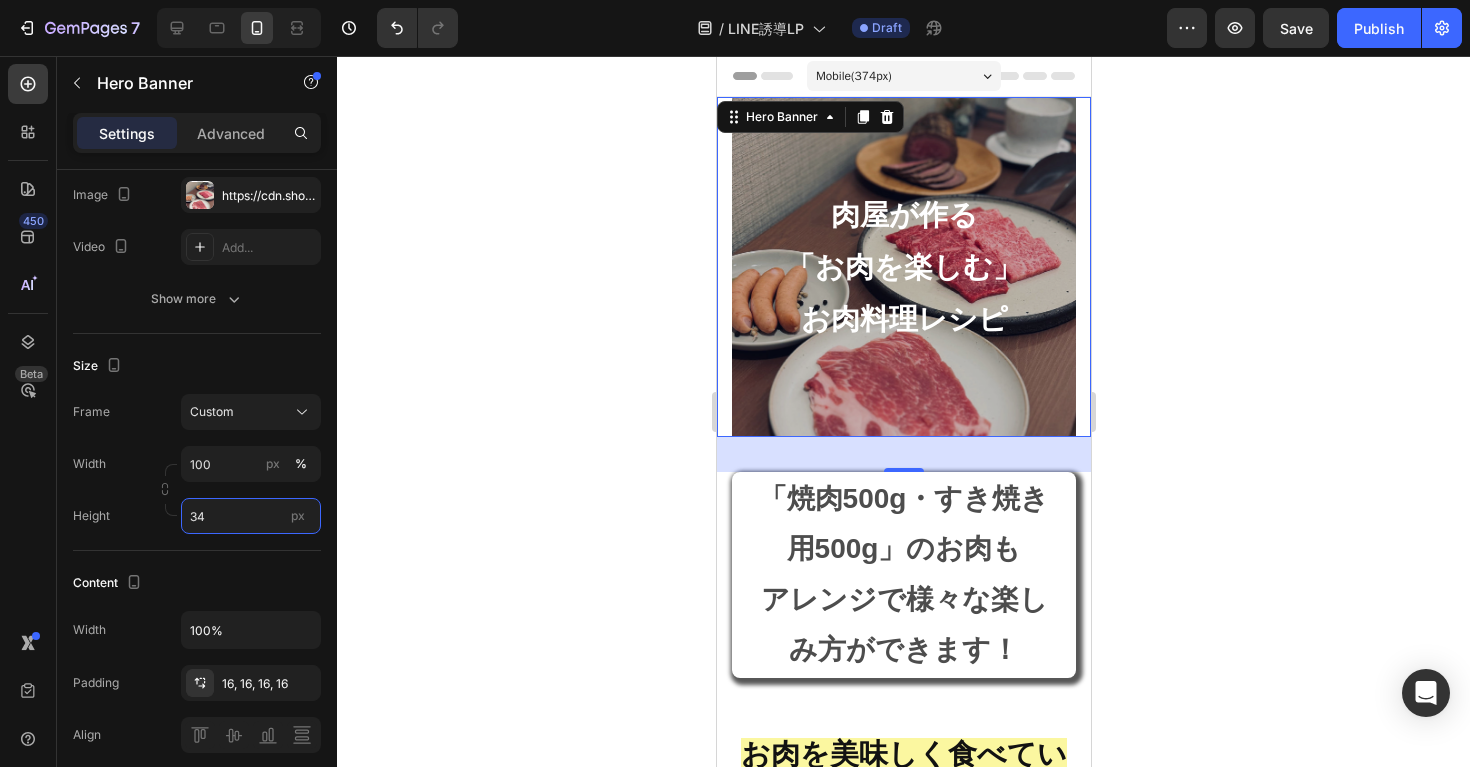 type on "3" 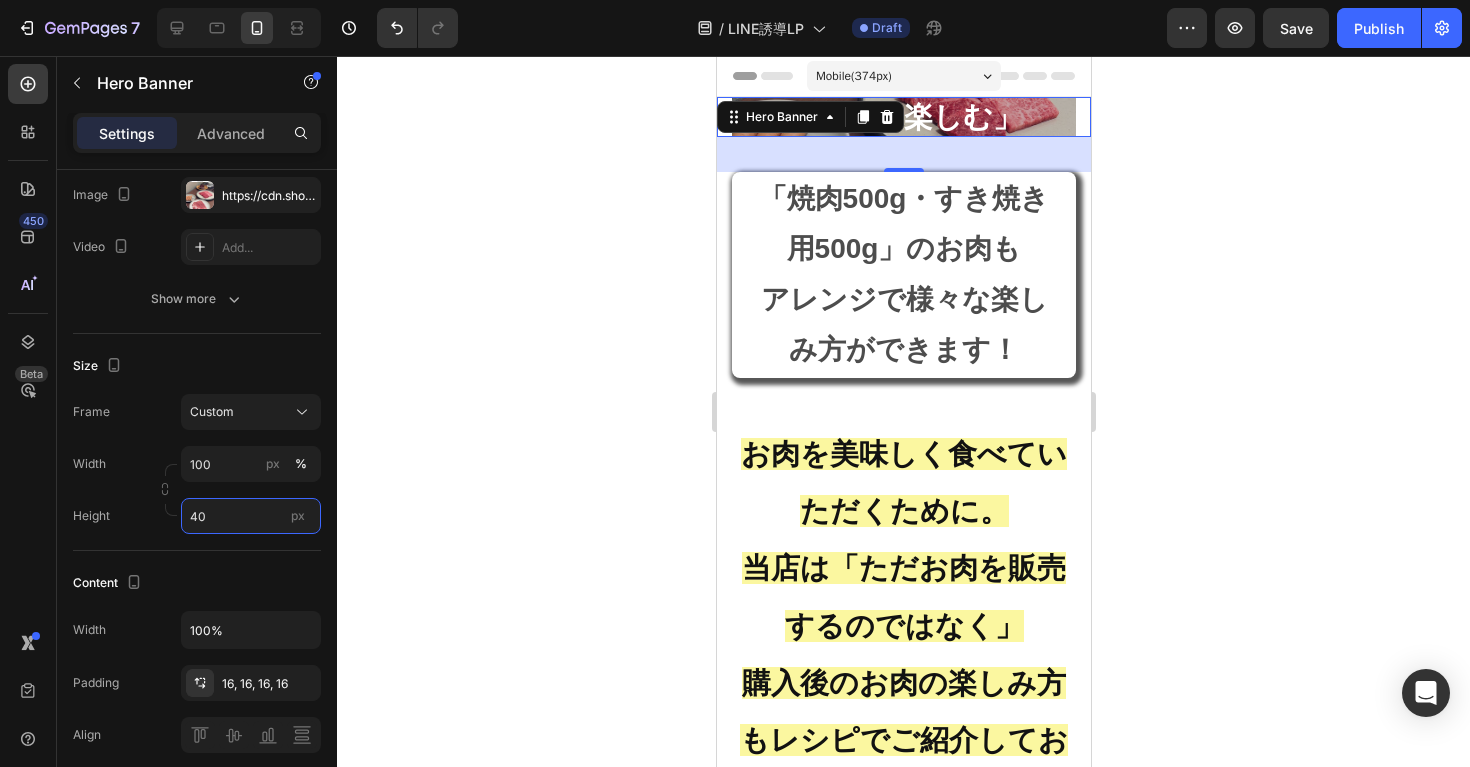 type on "400" 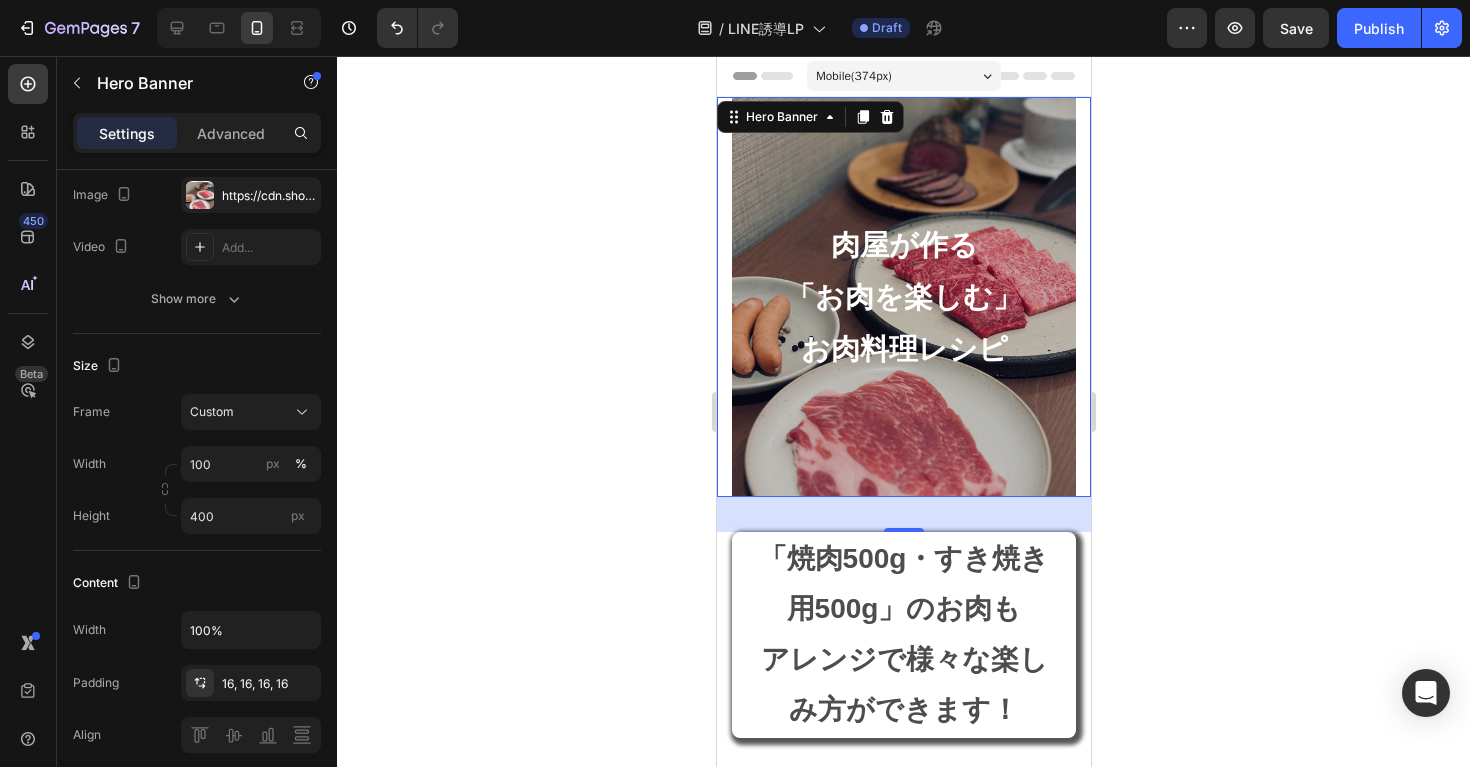 click 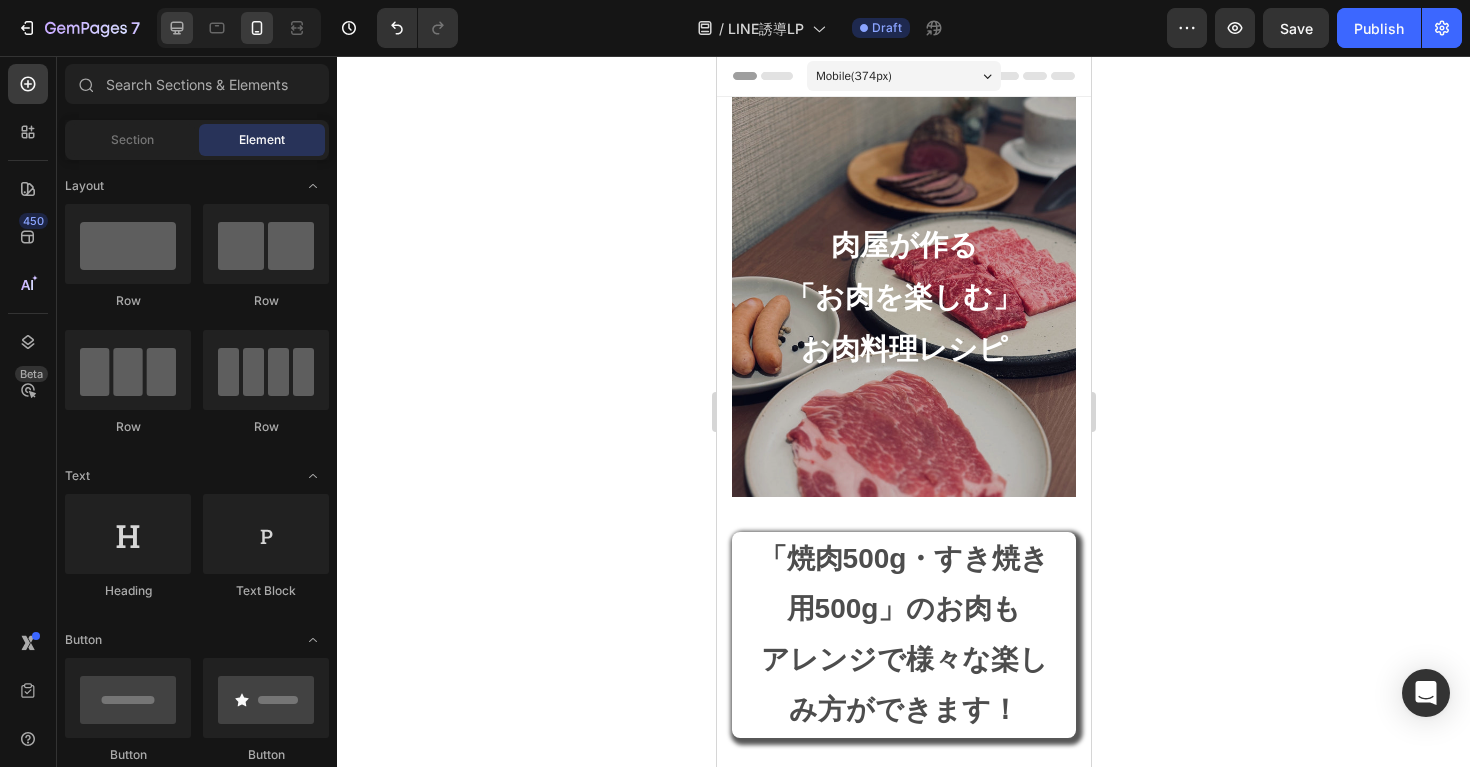 click 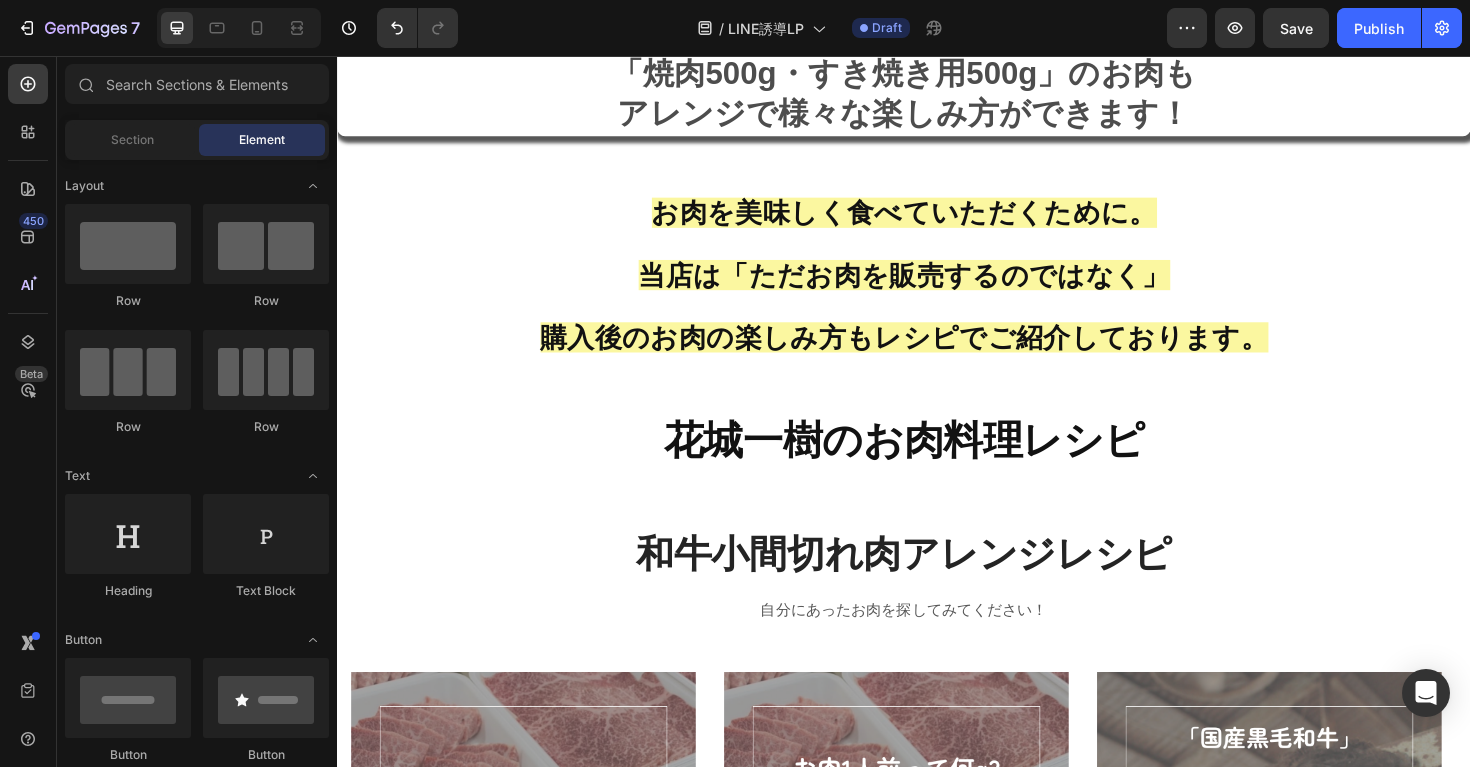 scroll, scrollTop: 610, scrollLeft: 0, axis: vertical 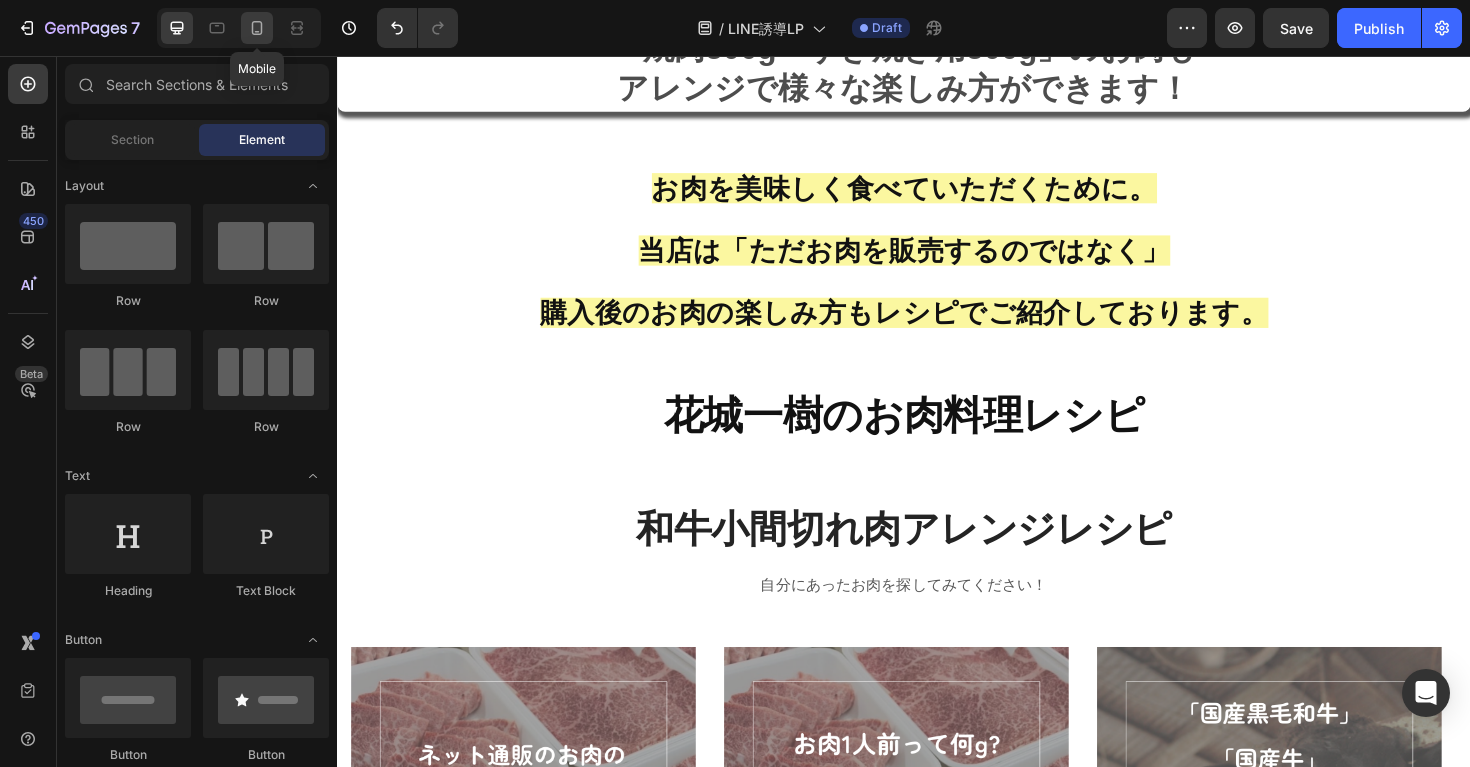 click 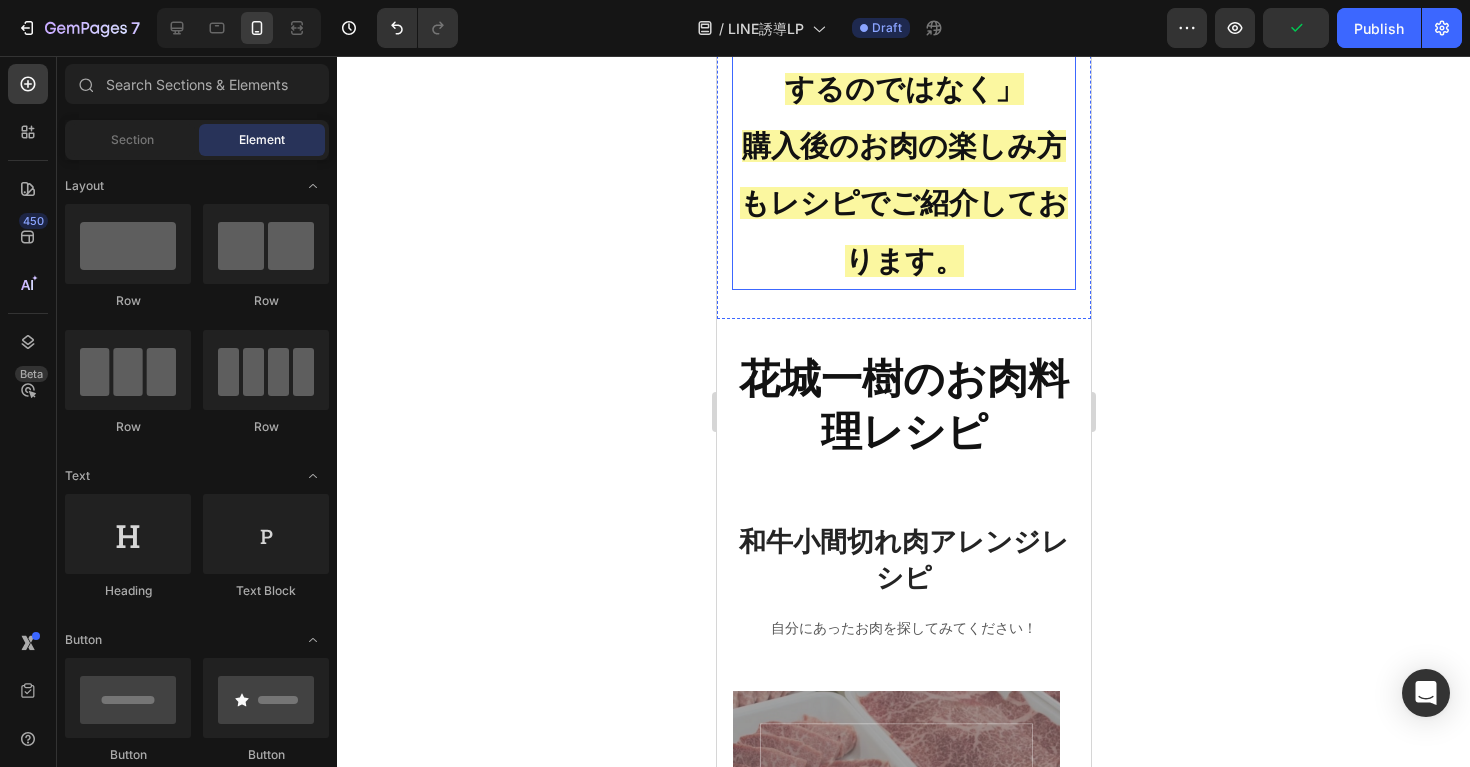 scroll, scrollTop: 1066, scrollLeft: 0, axis: vertical 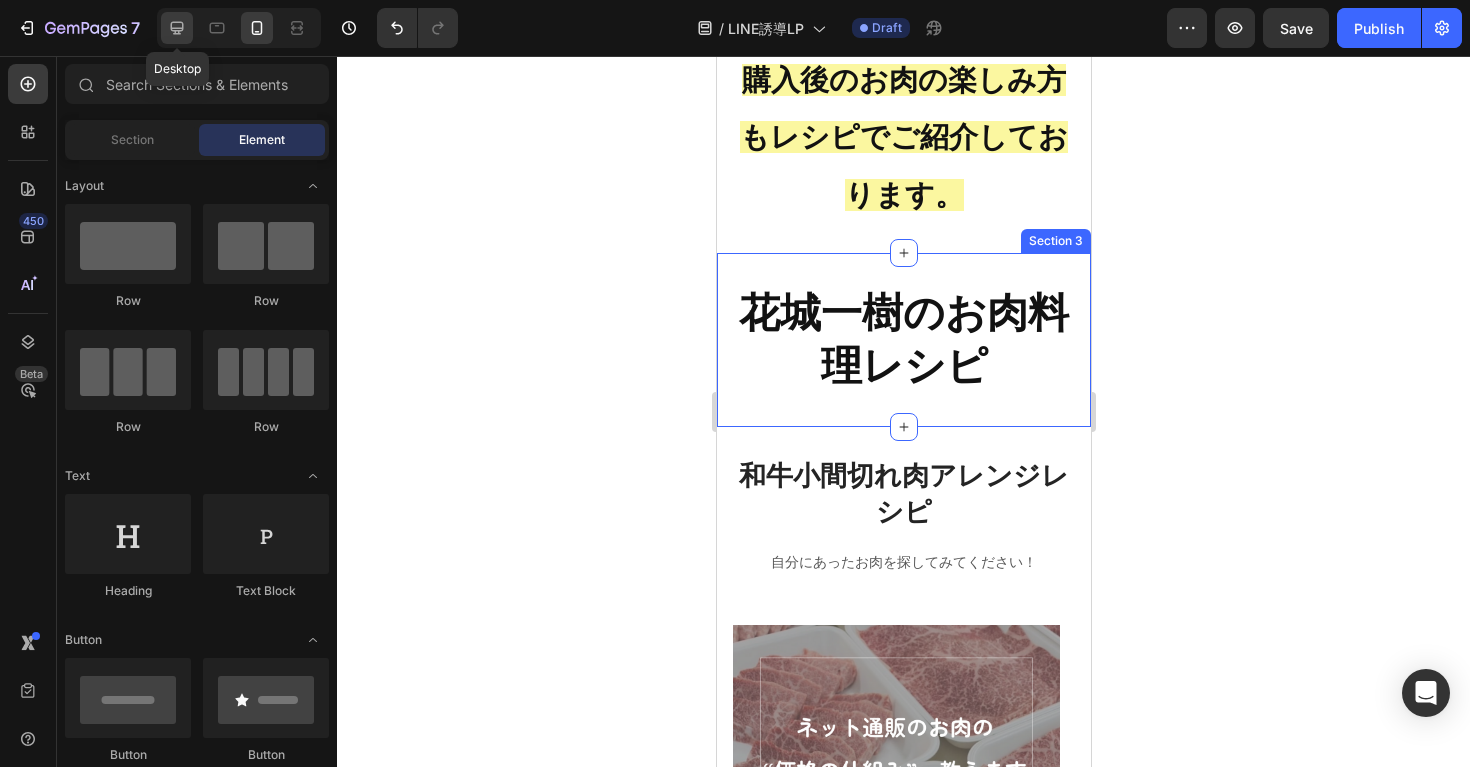 click 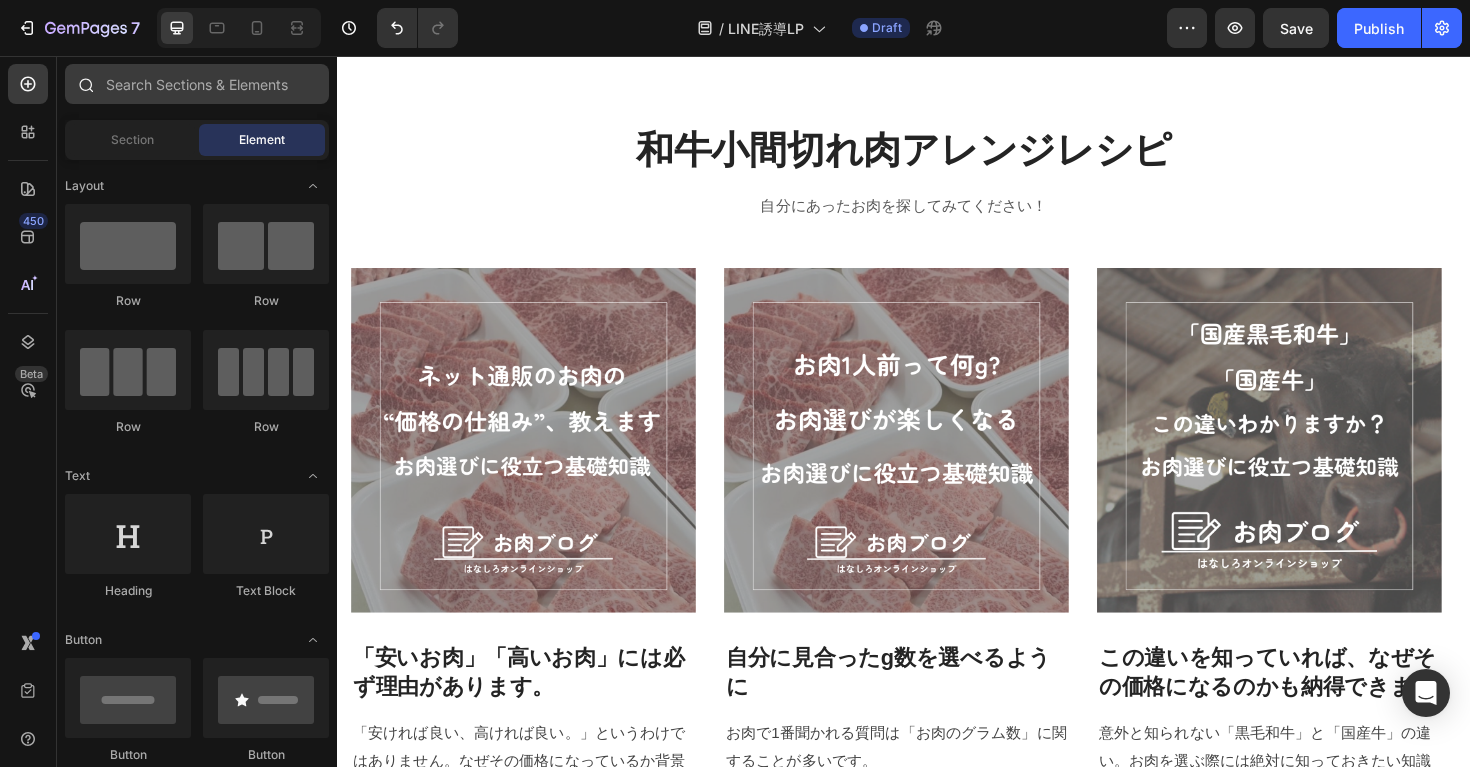scroll, scrollTop: 1113, scrollLeft: 0, axis: vertical 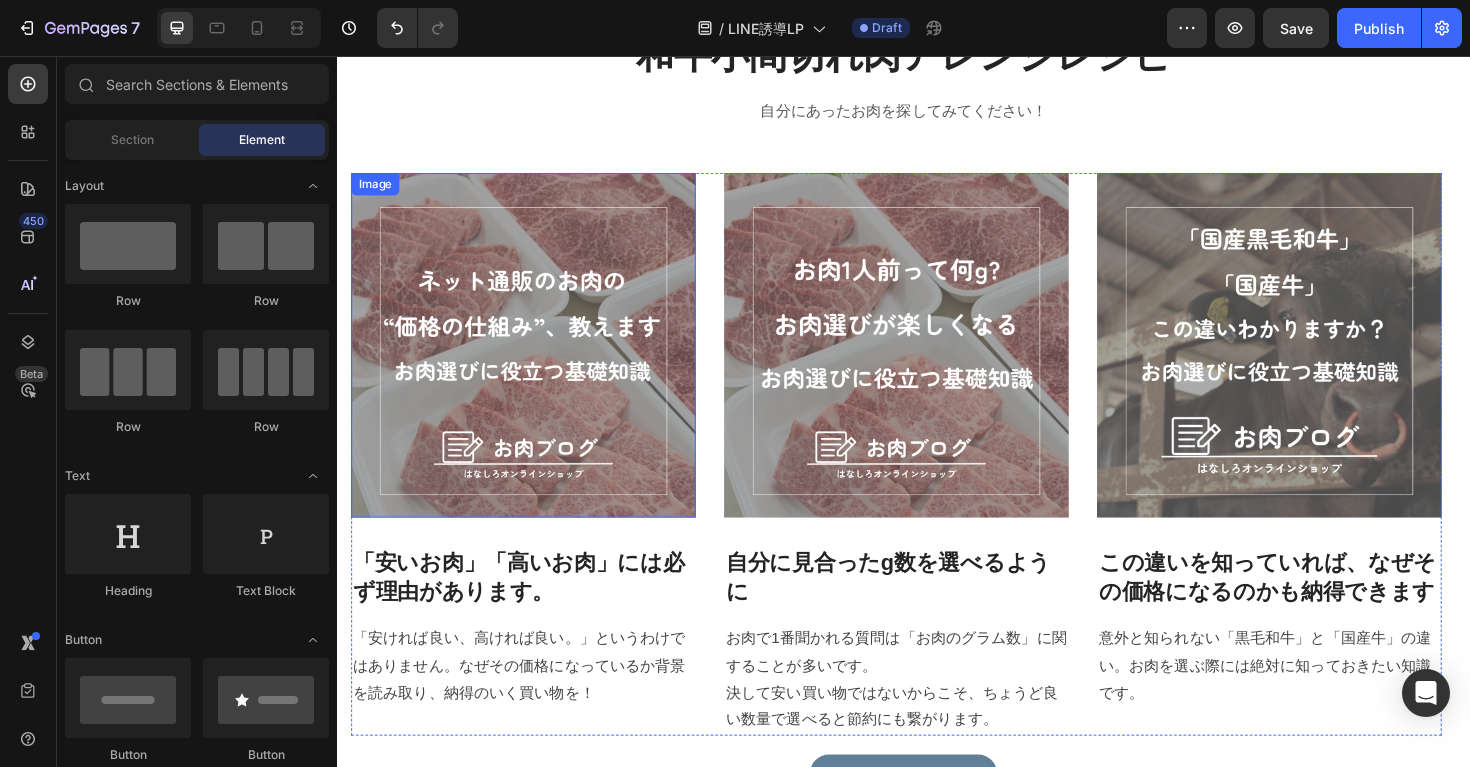 click at bounding box center [534, 362] 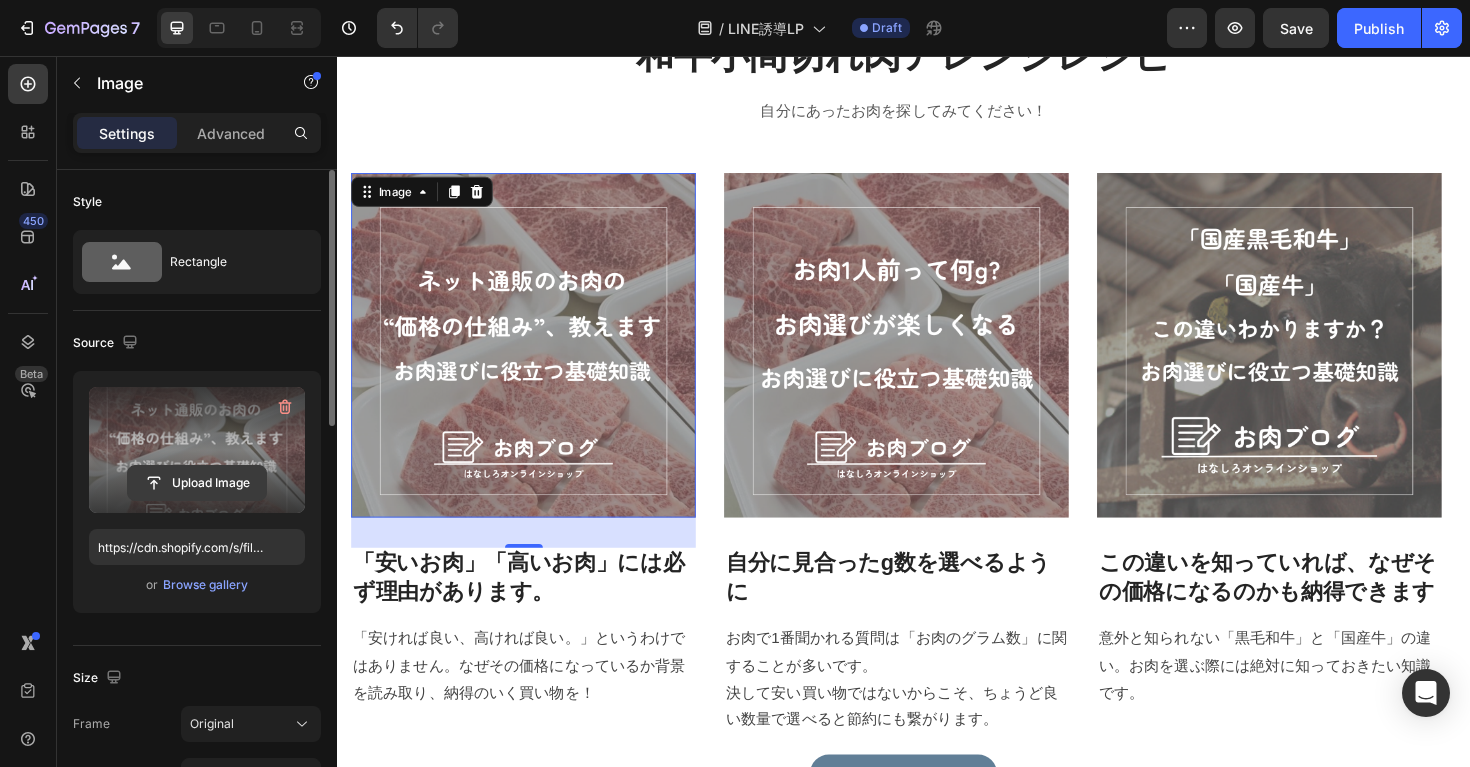 click 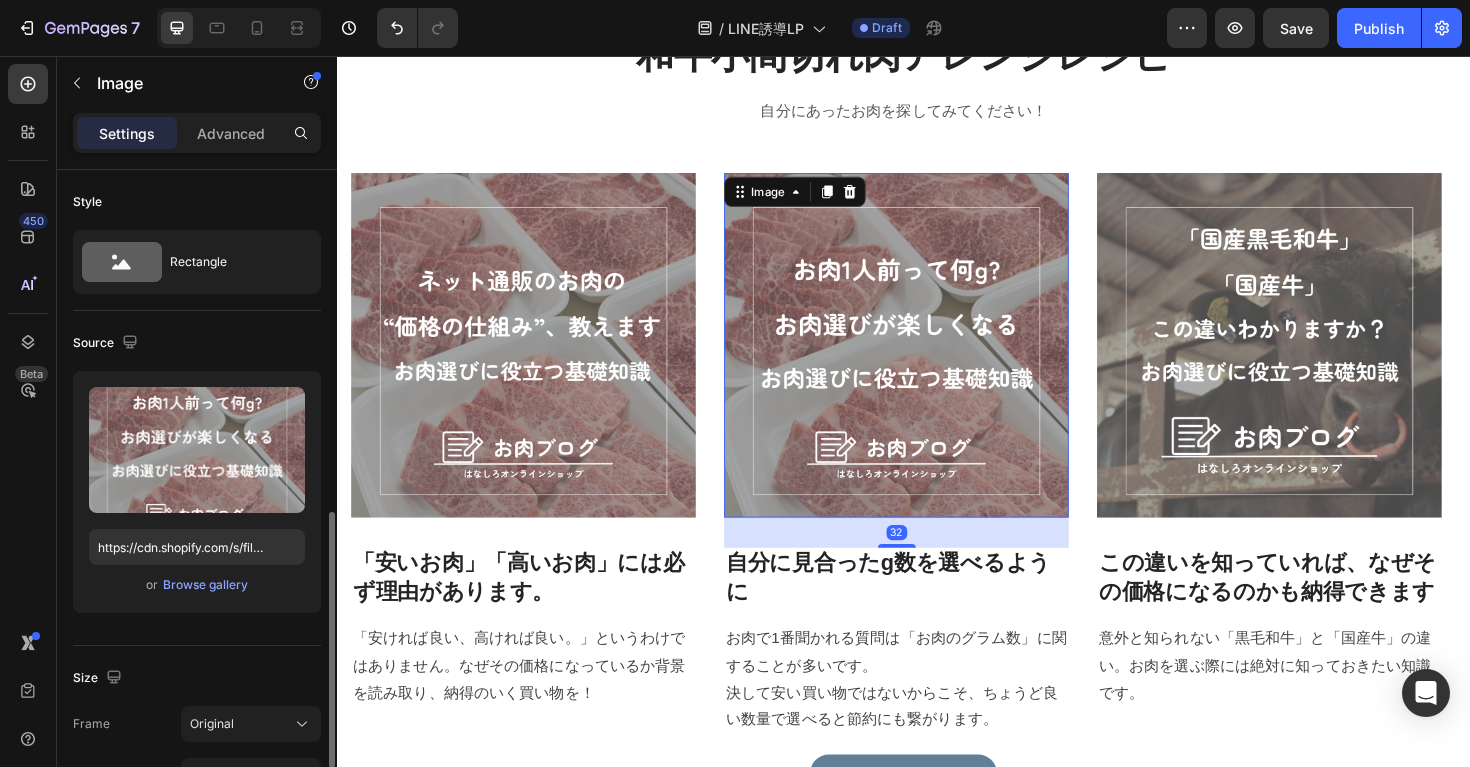 click at bounding box center (929, 362) 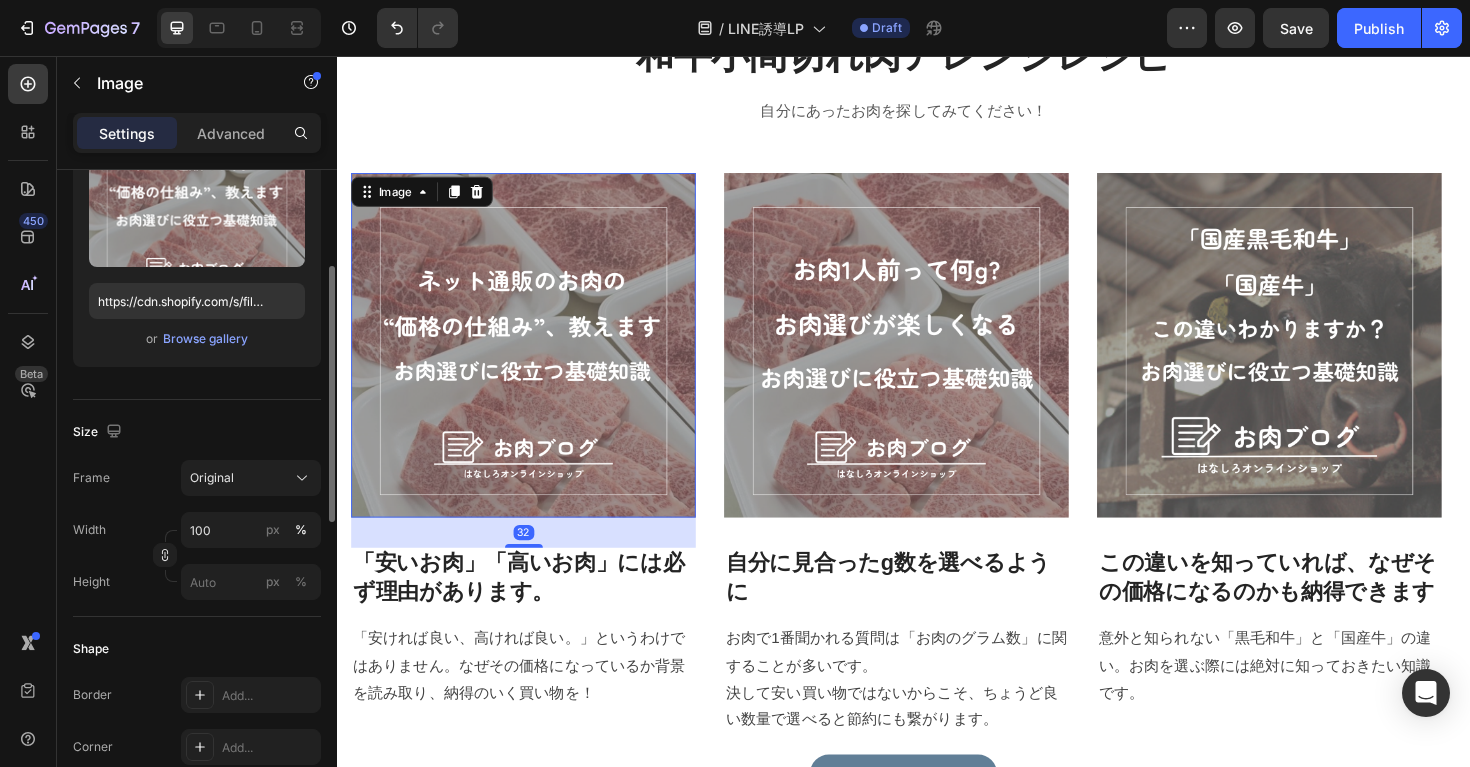 click at bounding box center [534, 362] 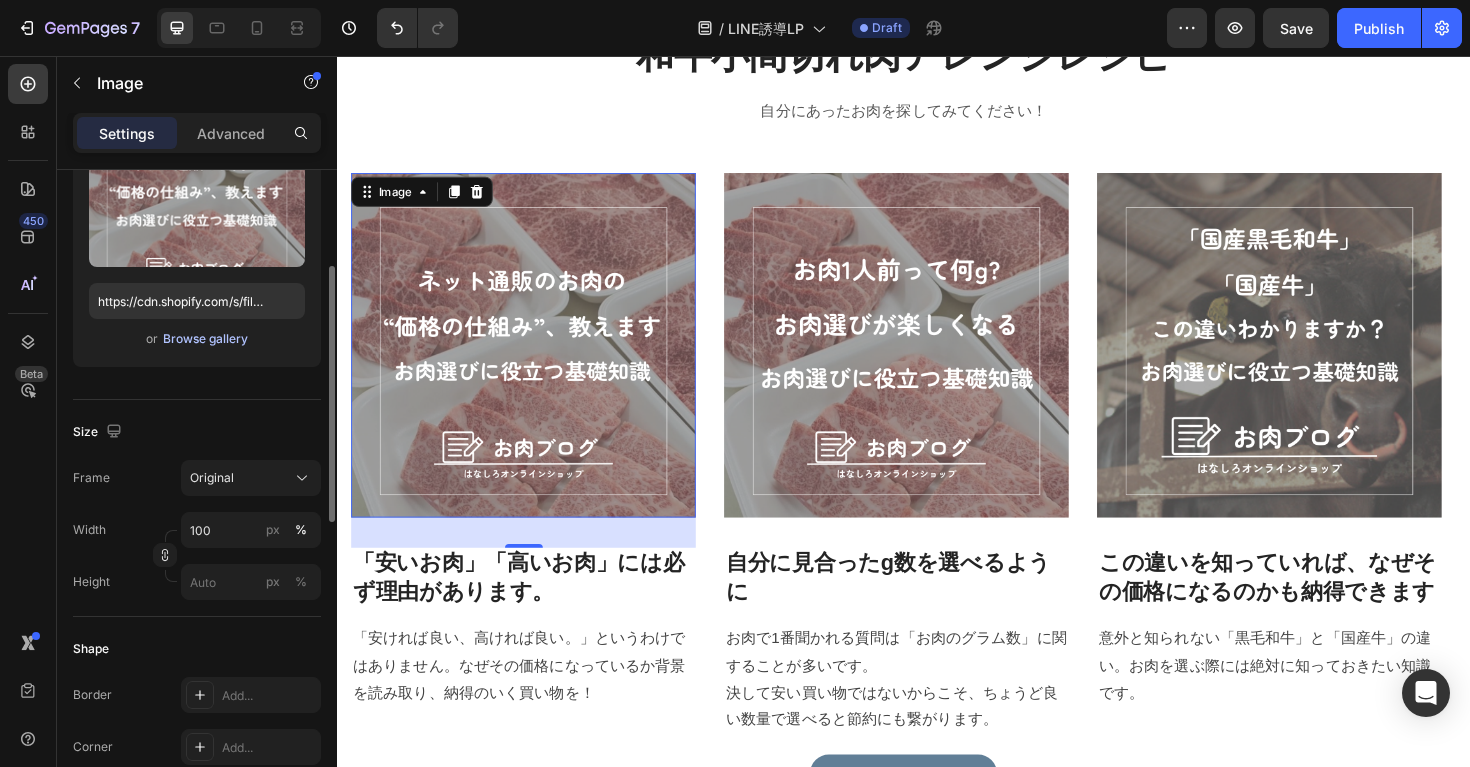 scroll, scrollTop: 0, scrollLeft: 0, axis: both 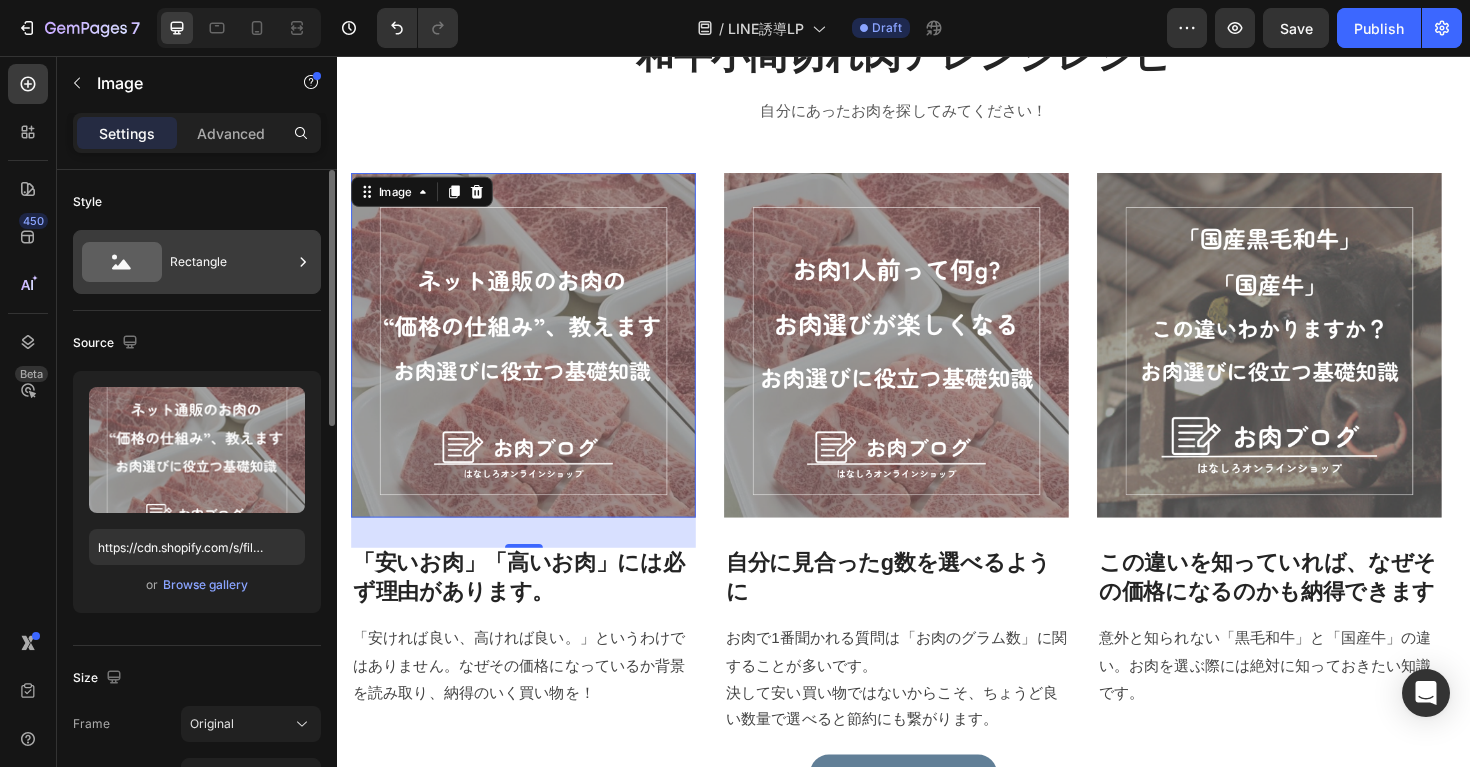 click on "Rectangle" at bounding box center (231, 262) 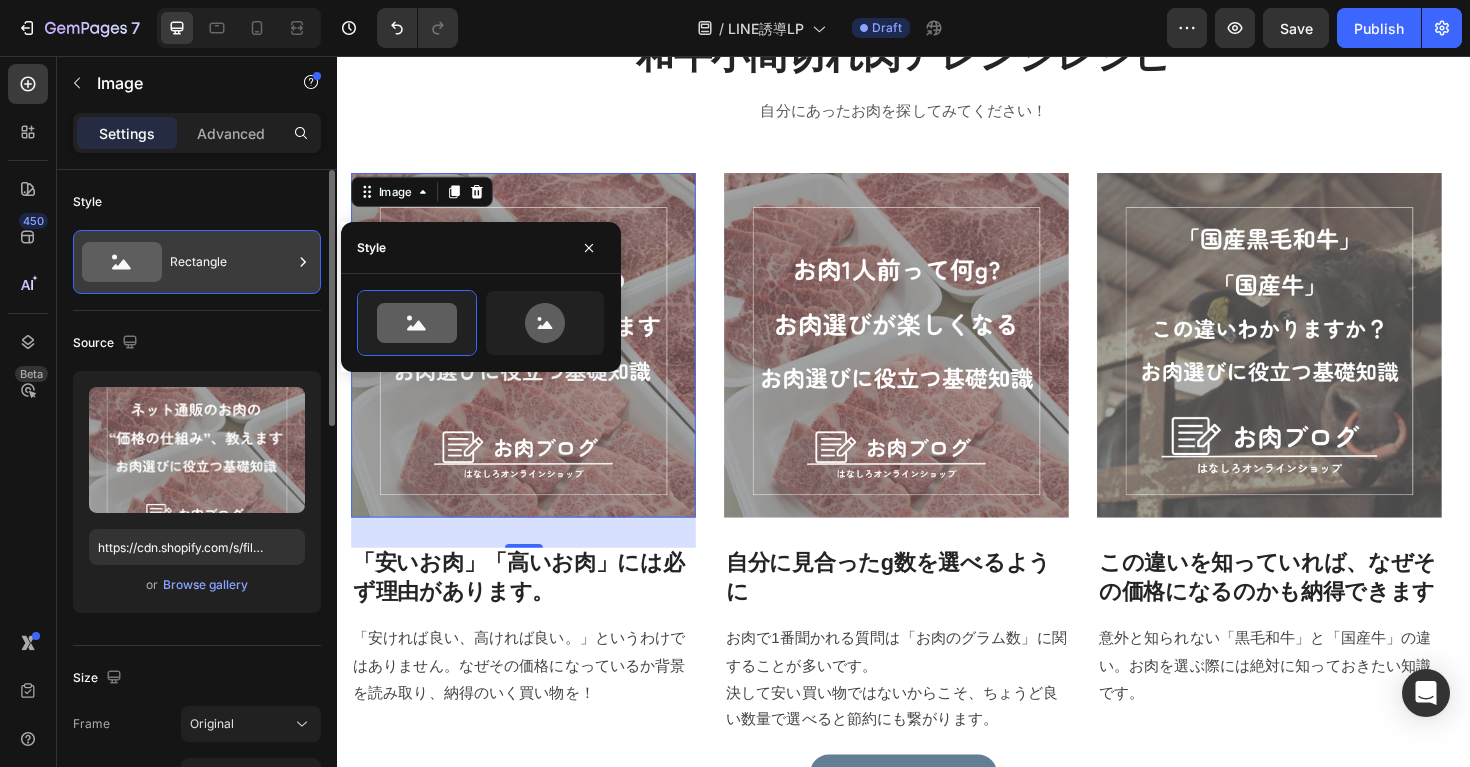 click on "Rectangle" at bounding box center (231, 262) 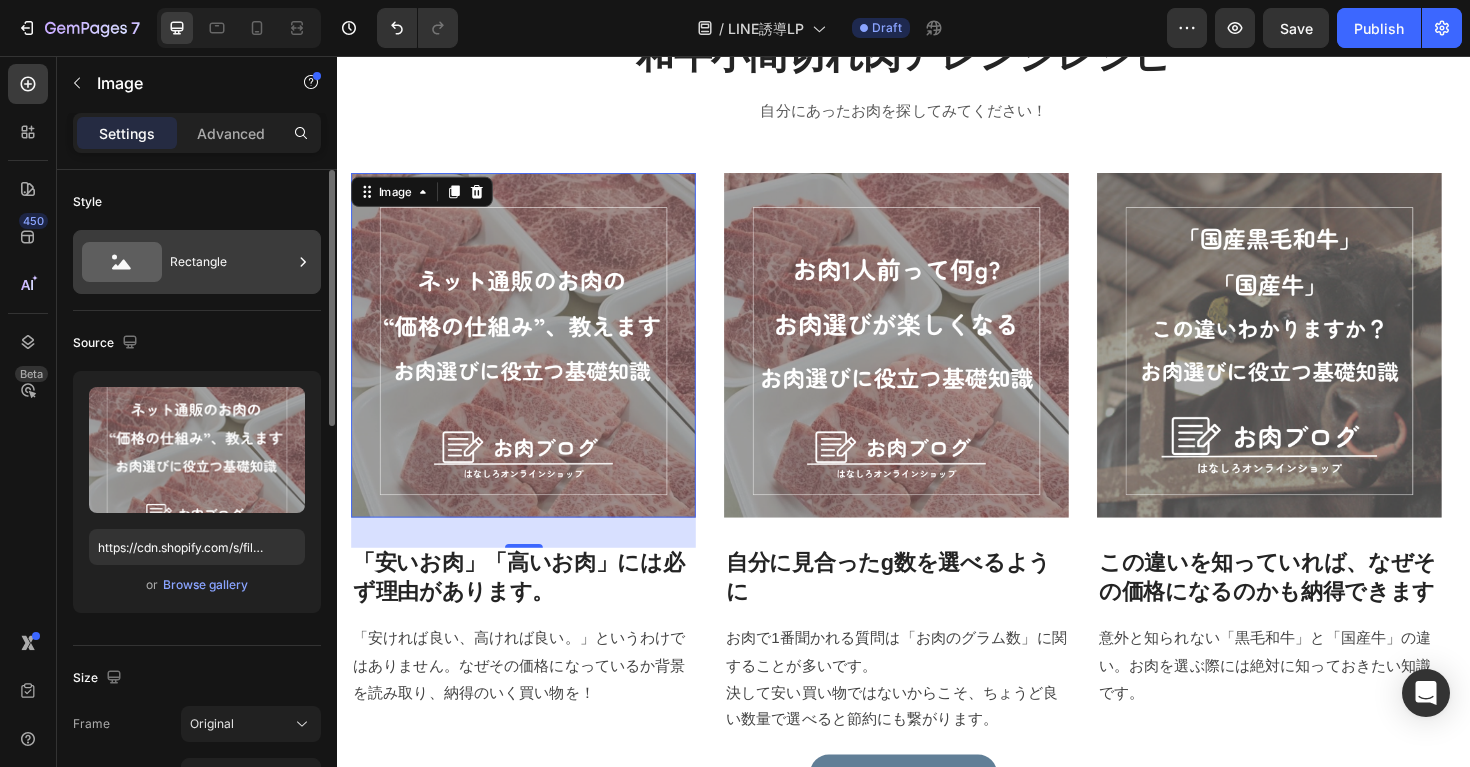 click on "Rectangle" at bounding box center (231, 262) 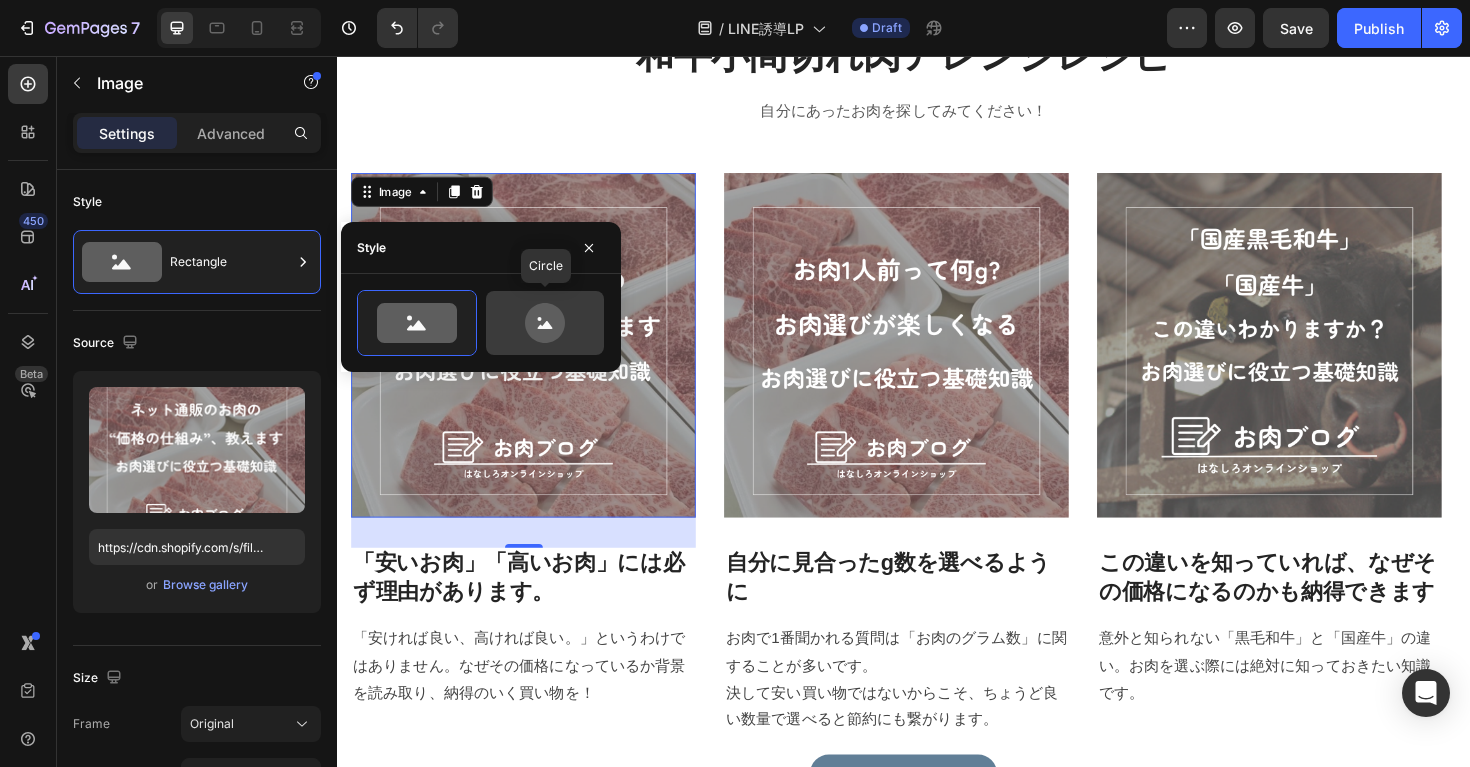 click 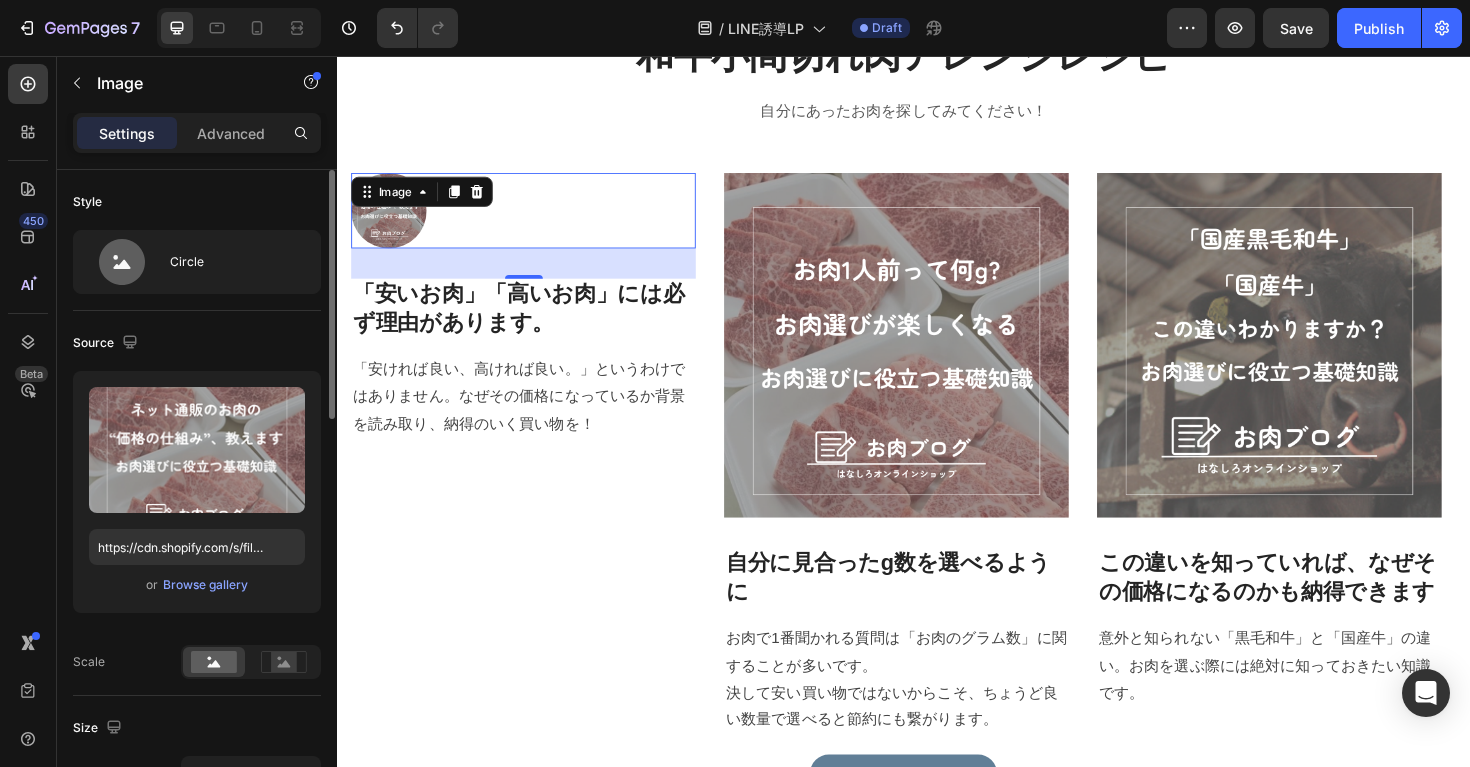 click on "Style Circle" 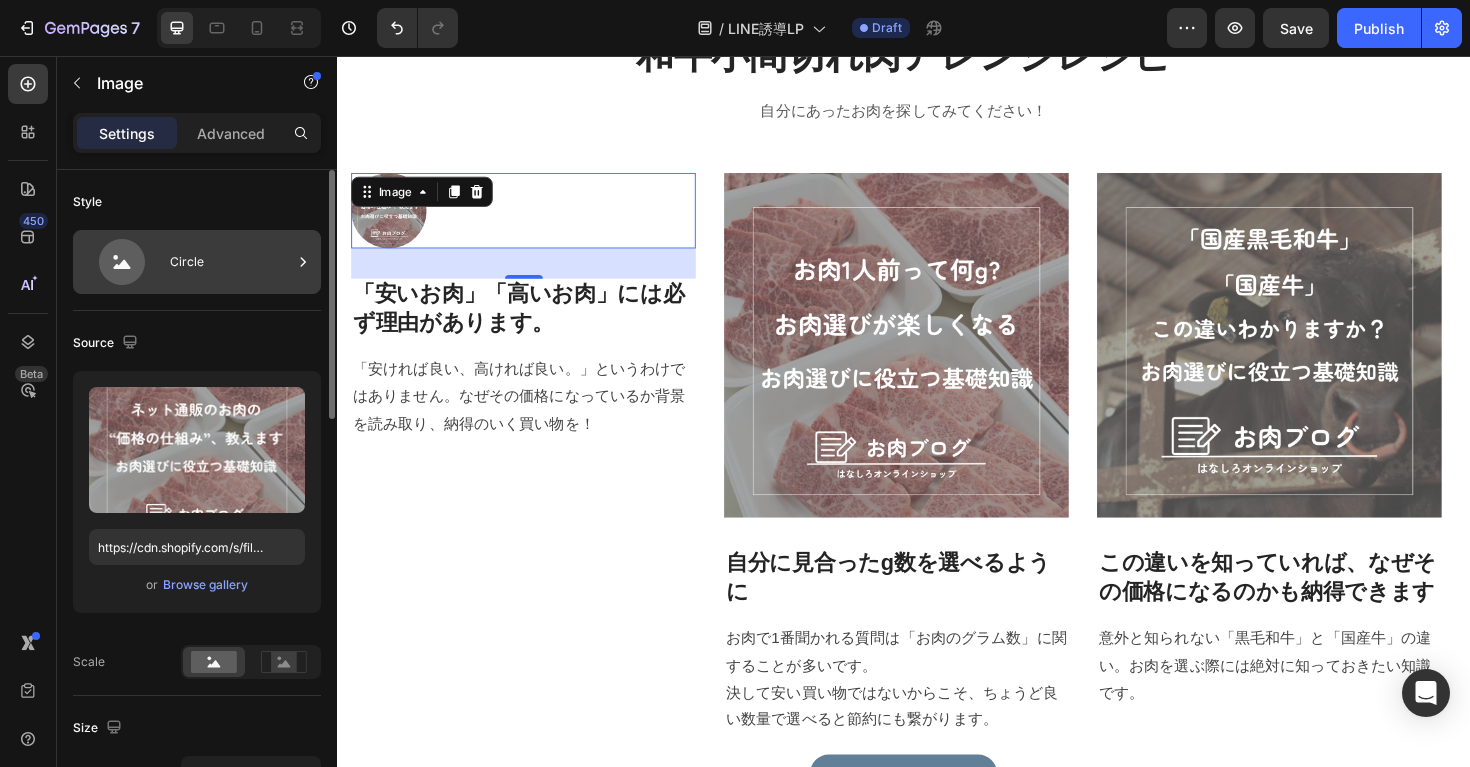 click on "Circle" at bounding box center [231, 262] 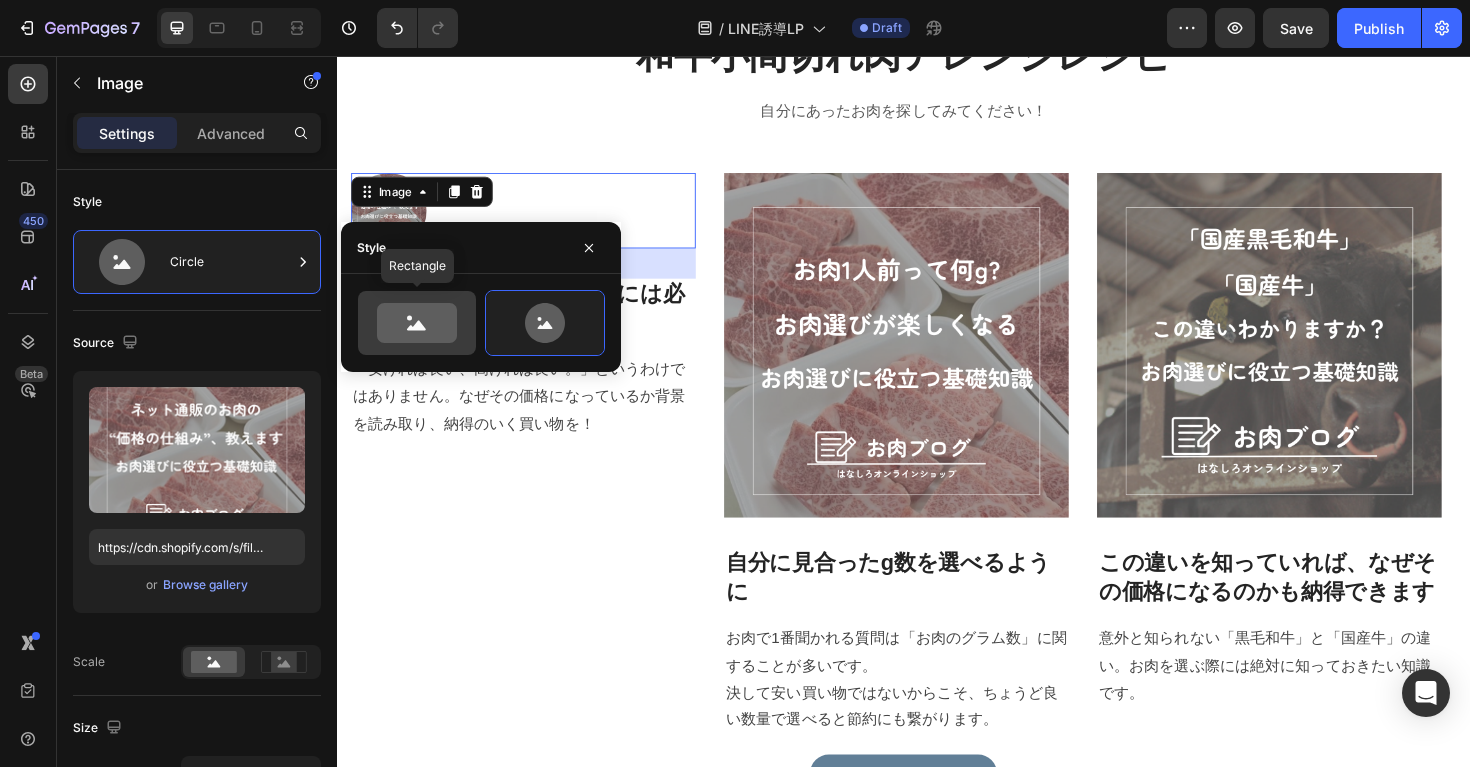 click 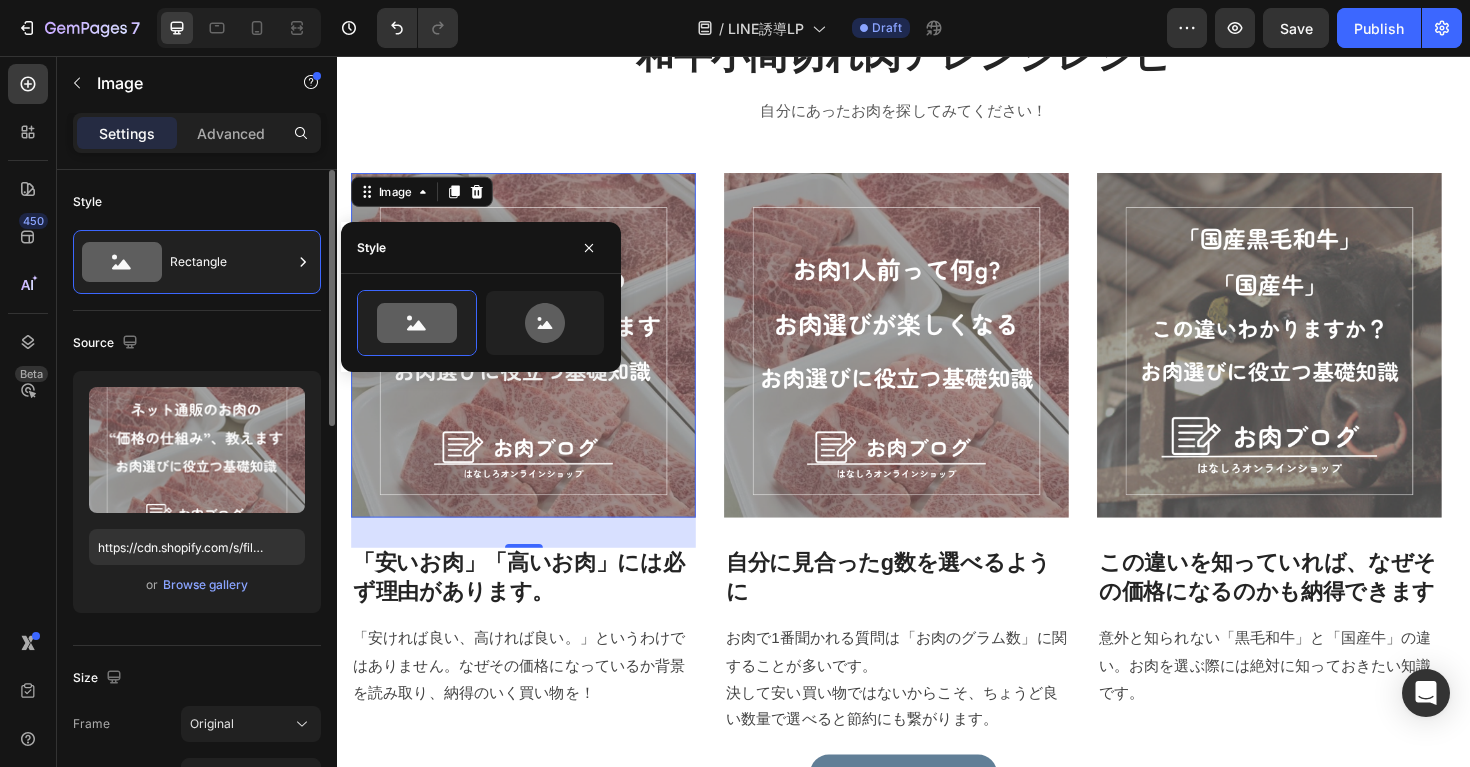 drag, startPoint x: 230, startPoint y: 340, endPoint x: 242, endPoint y: 332, distance: 14.422205 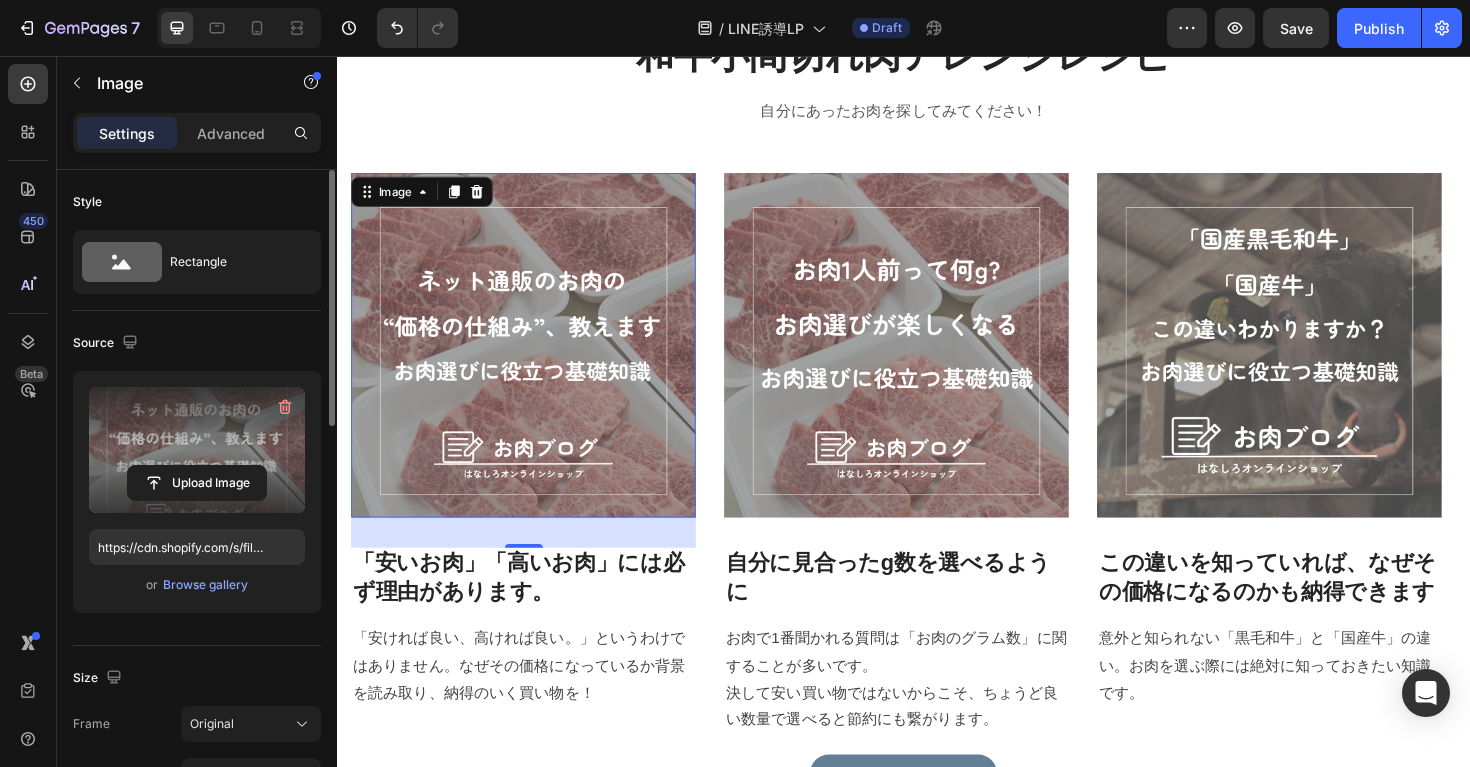 click at bounding box center (197, 450) 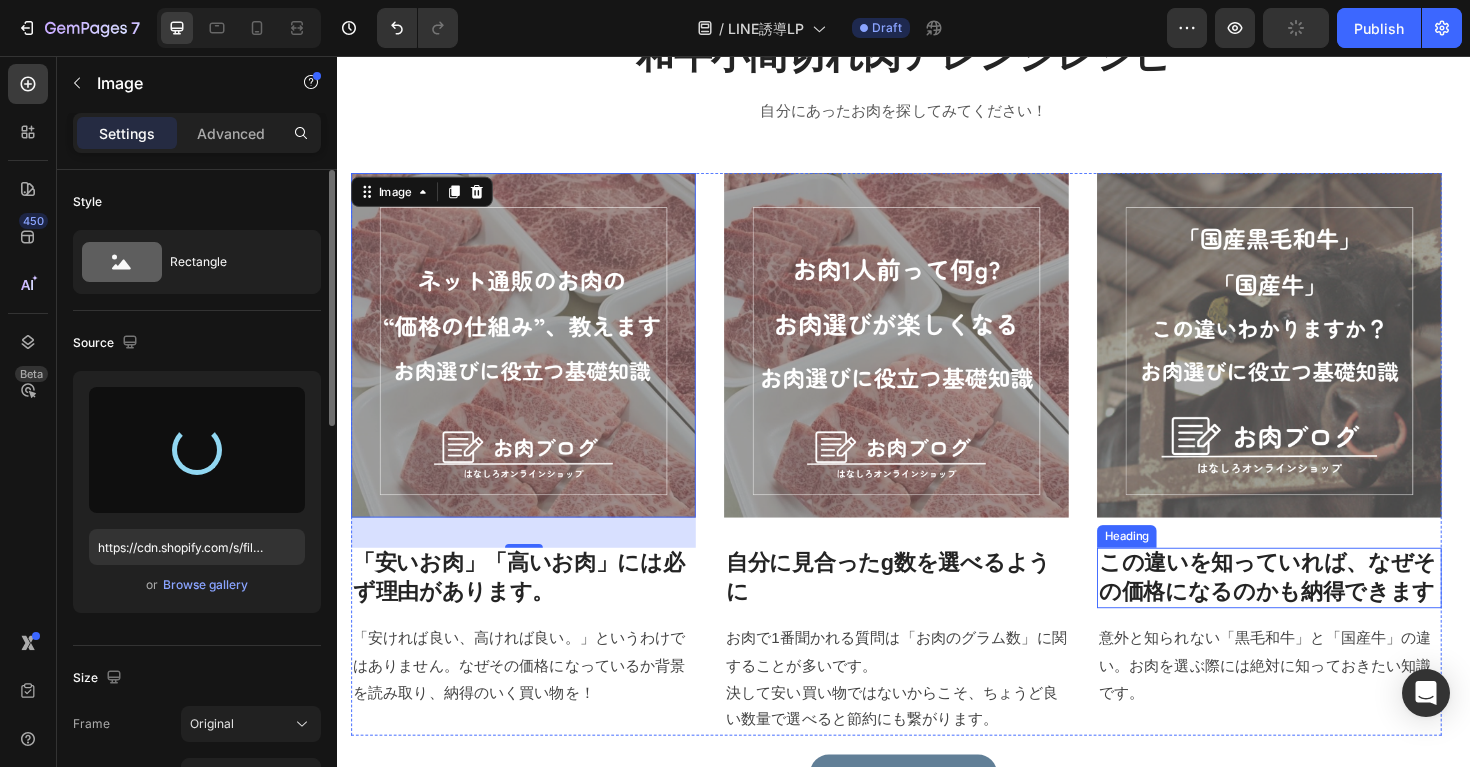 type on "https://cdn.shopify.com/s/files/1/0720/0656/6128/files/gempages_529307075897983966-44c41cb9-efbd-4d6a-84b5-42fc36ac56c9.png" 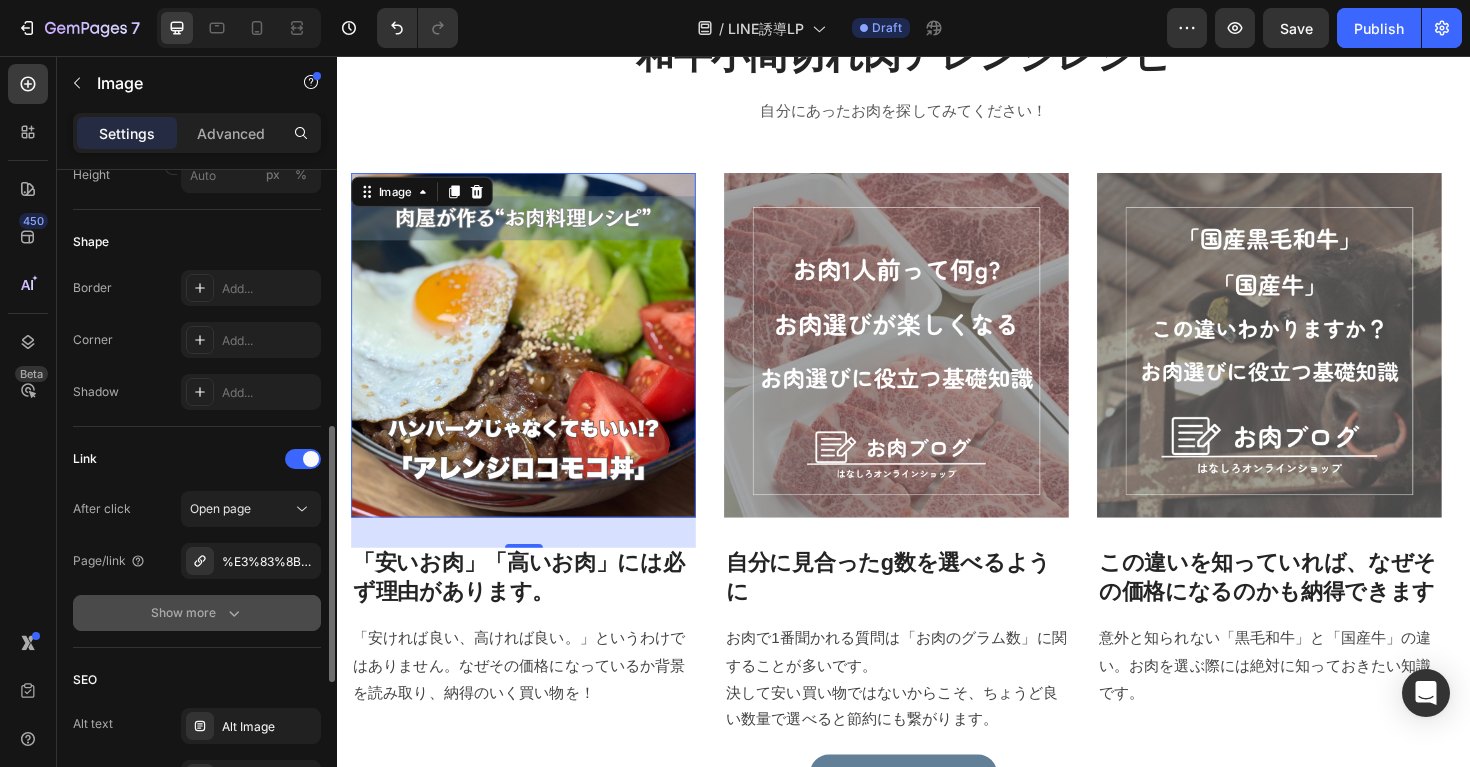 scroll, scrollTop: 734, scrollLeft: 0, axis: vertical 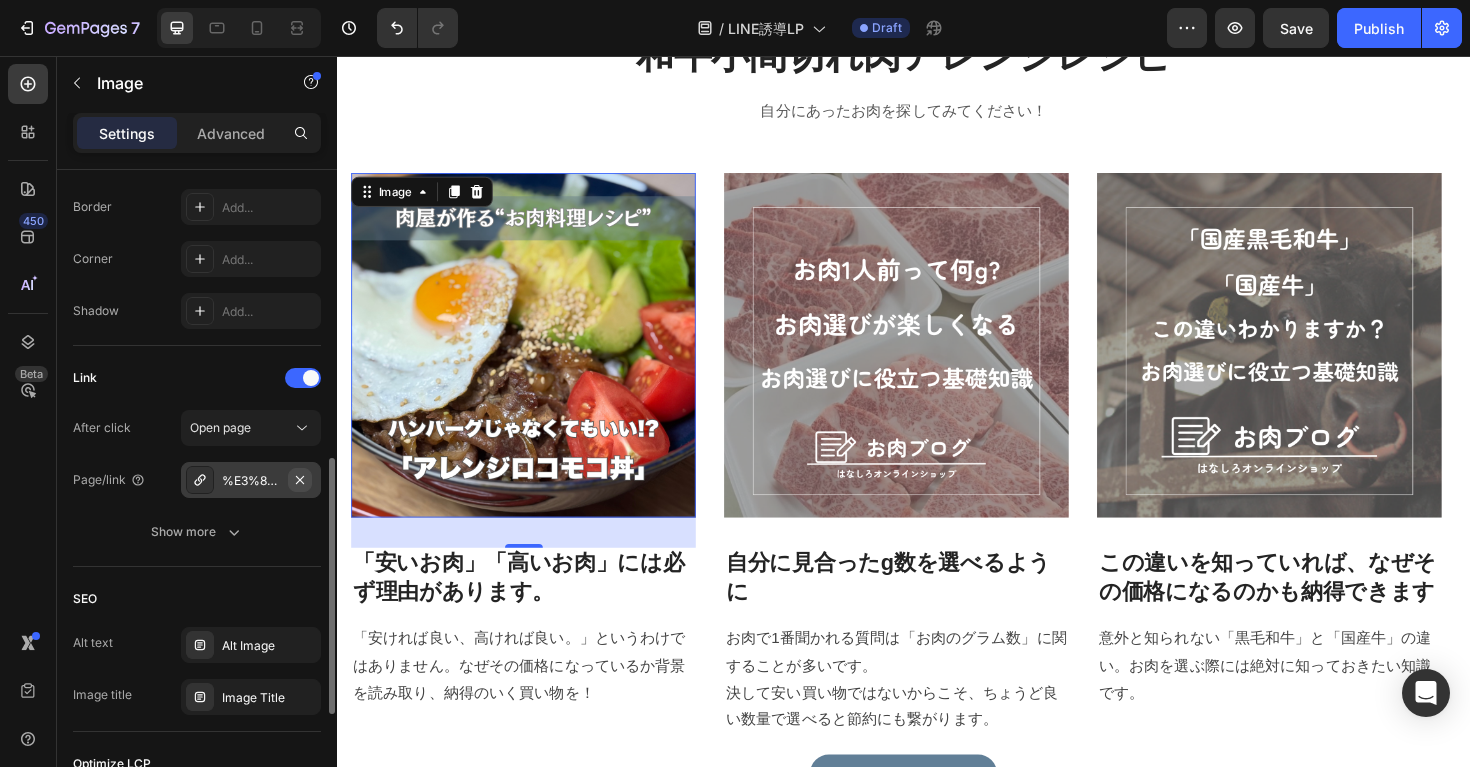 click 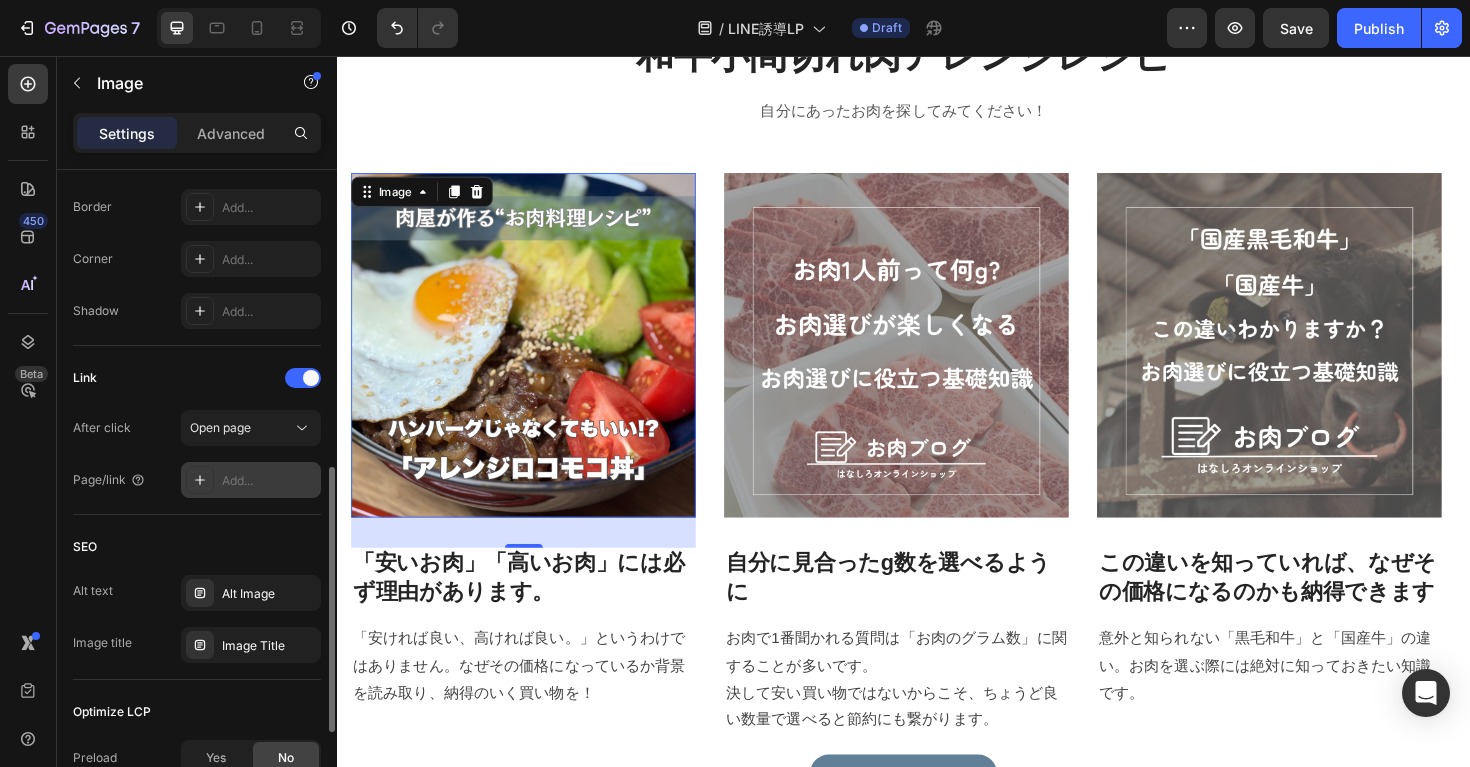 click on "Add..." at bounding box center [269, 481] 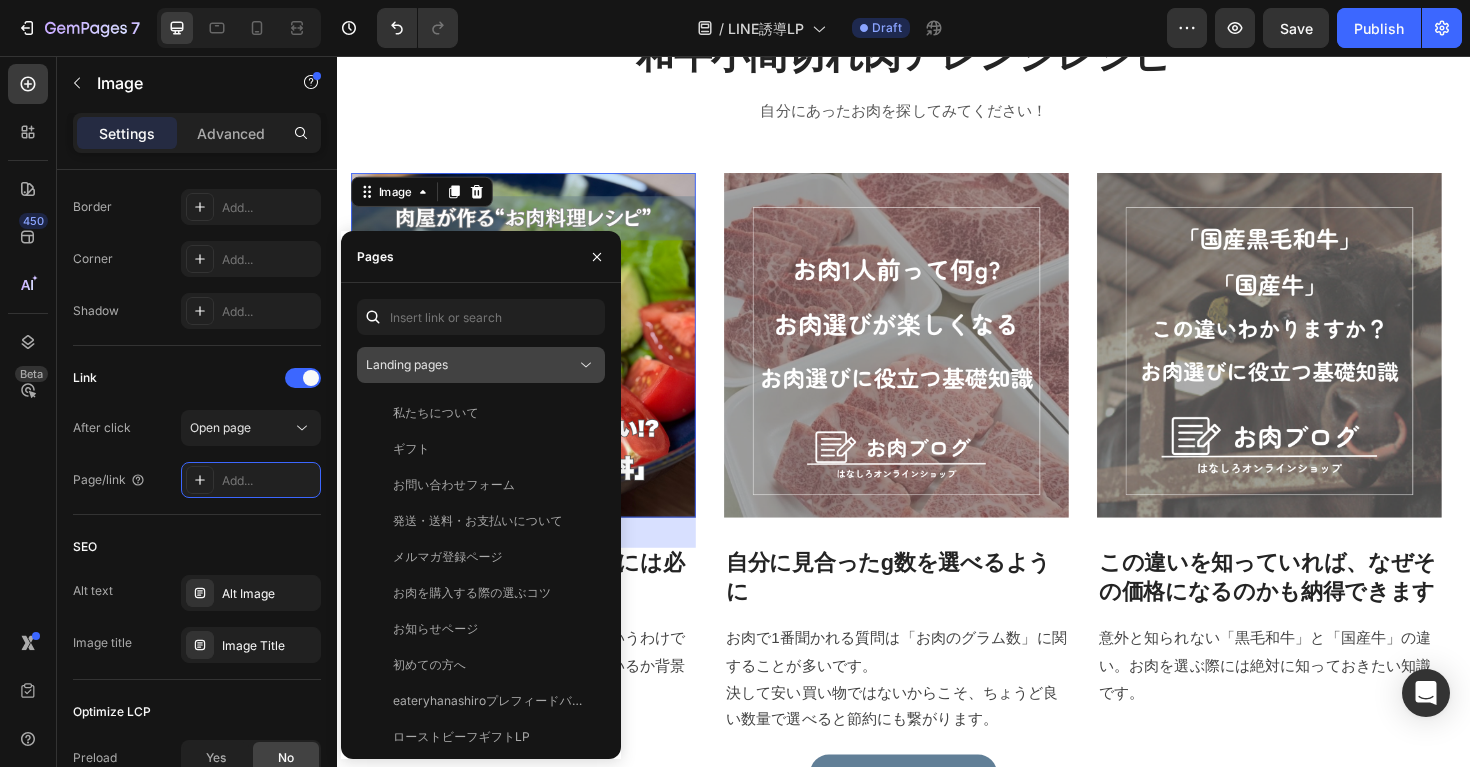 click 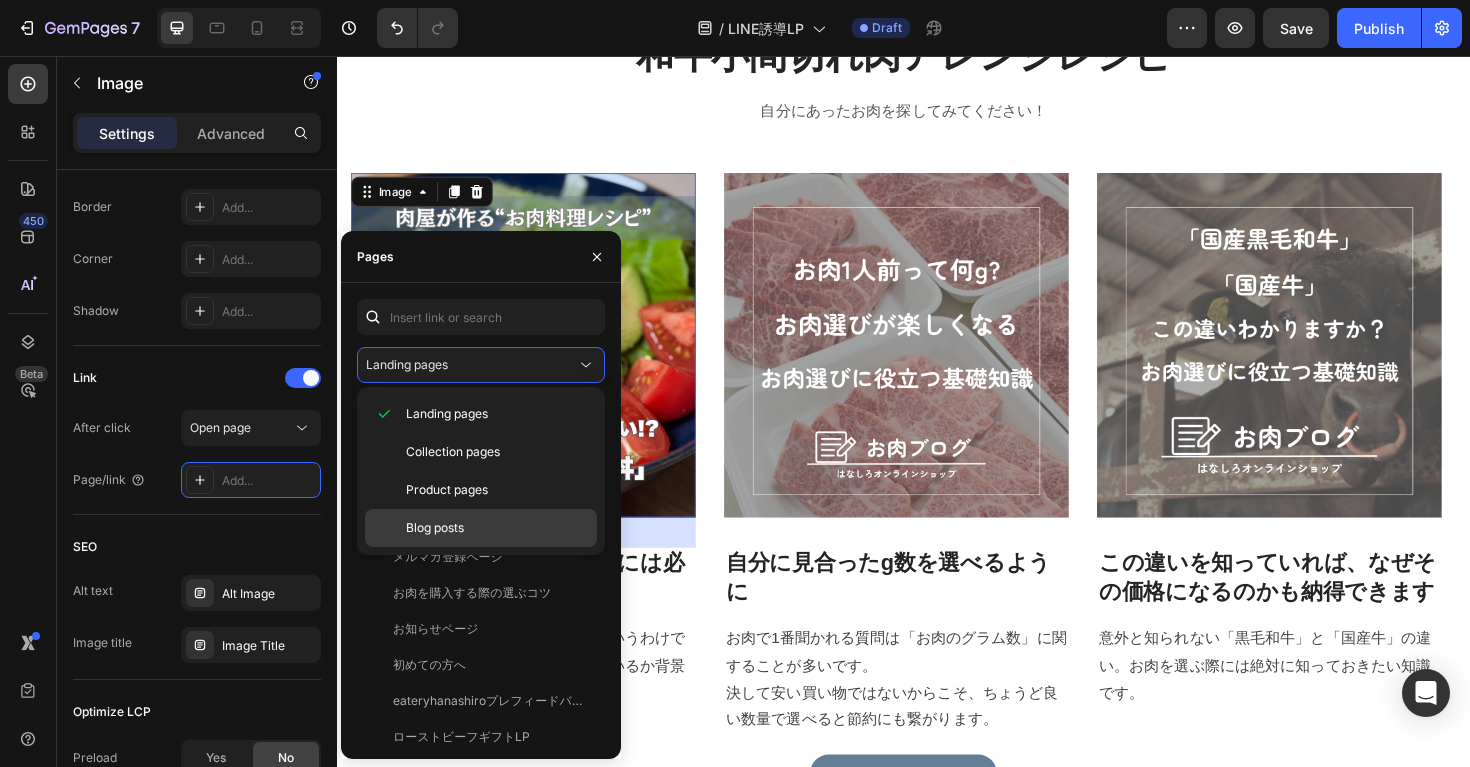 click on "Blog posts" at bounding box center (497, 528) 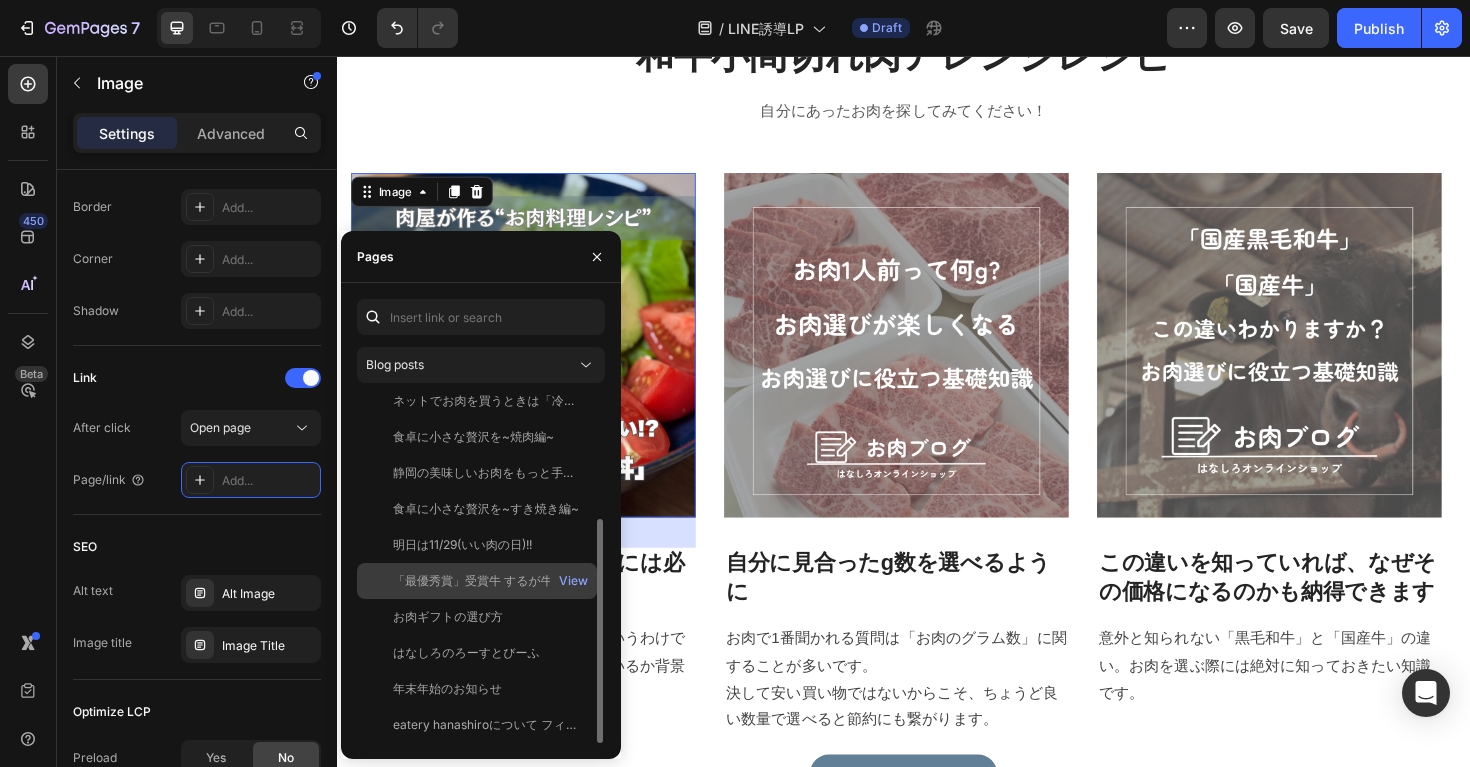scroll, scrollTop: 0, scrollLeft: 0, axis: both 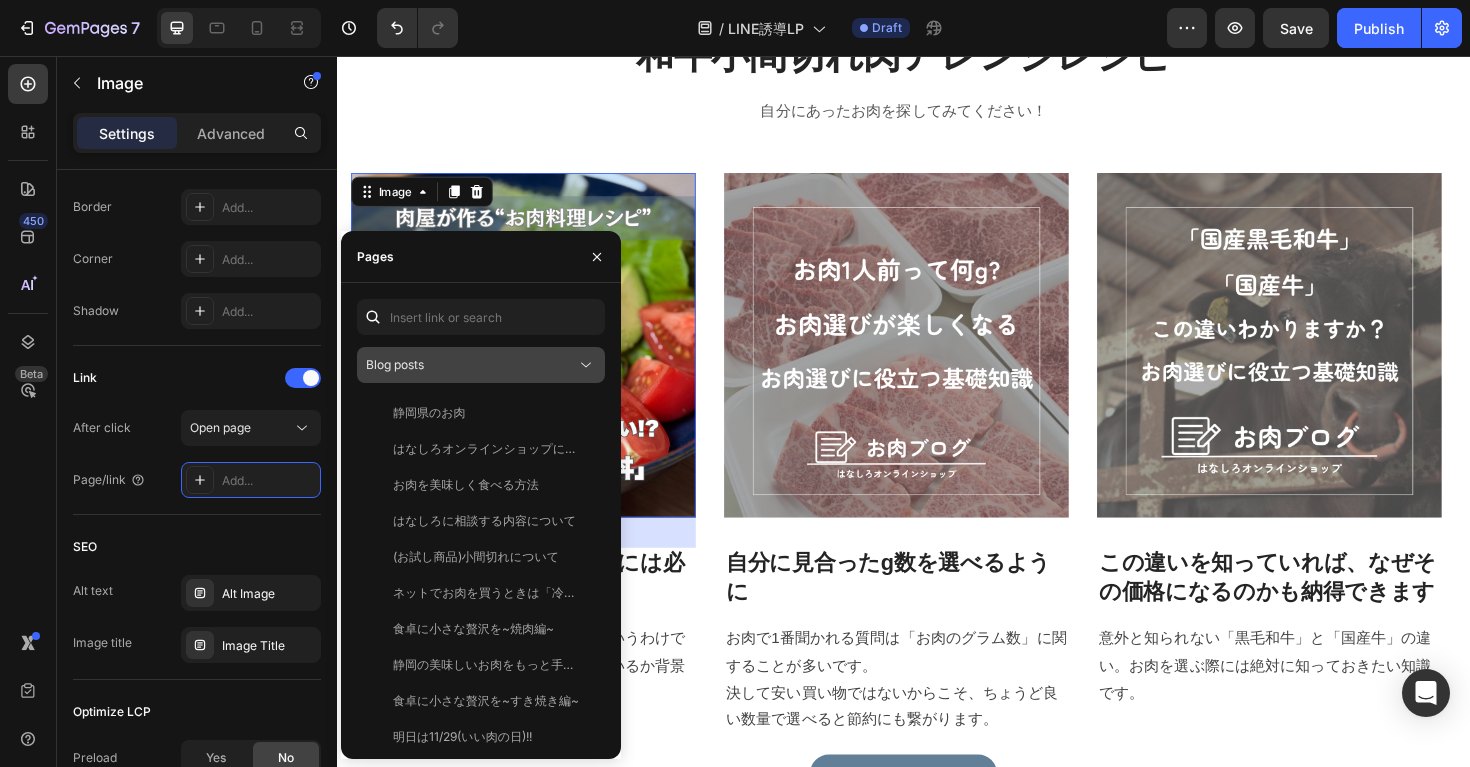 click 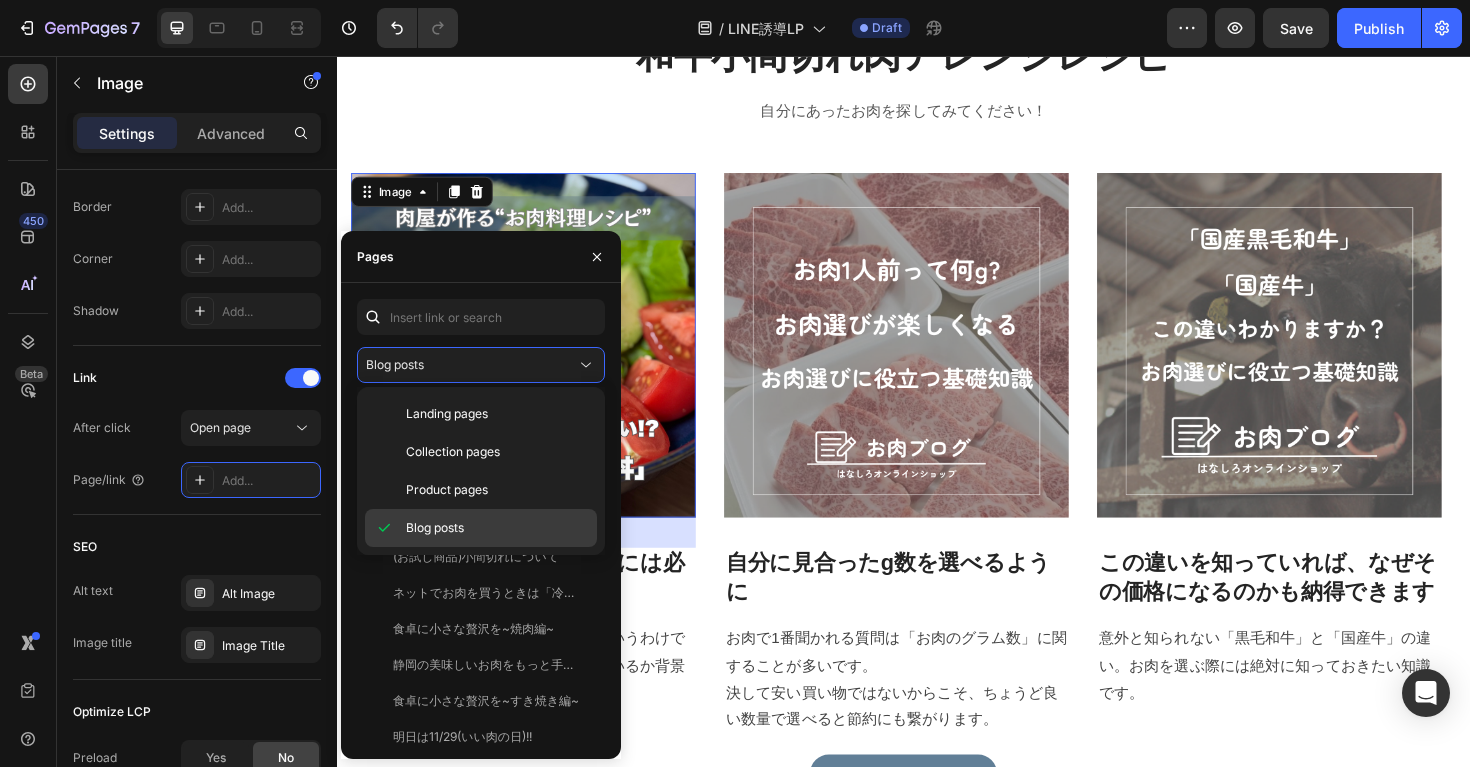 click on "Blog posts" at bounding box center [497, 528] 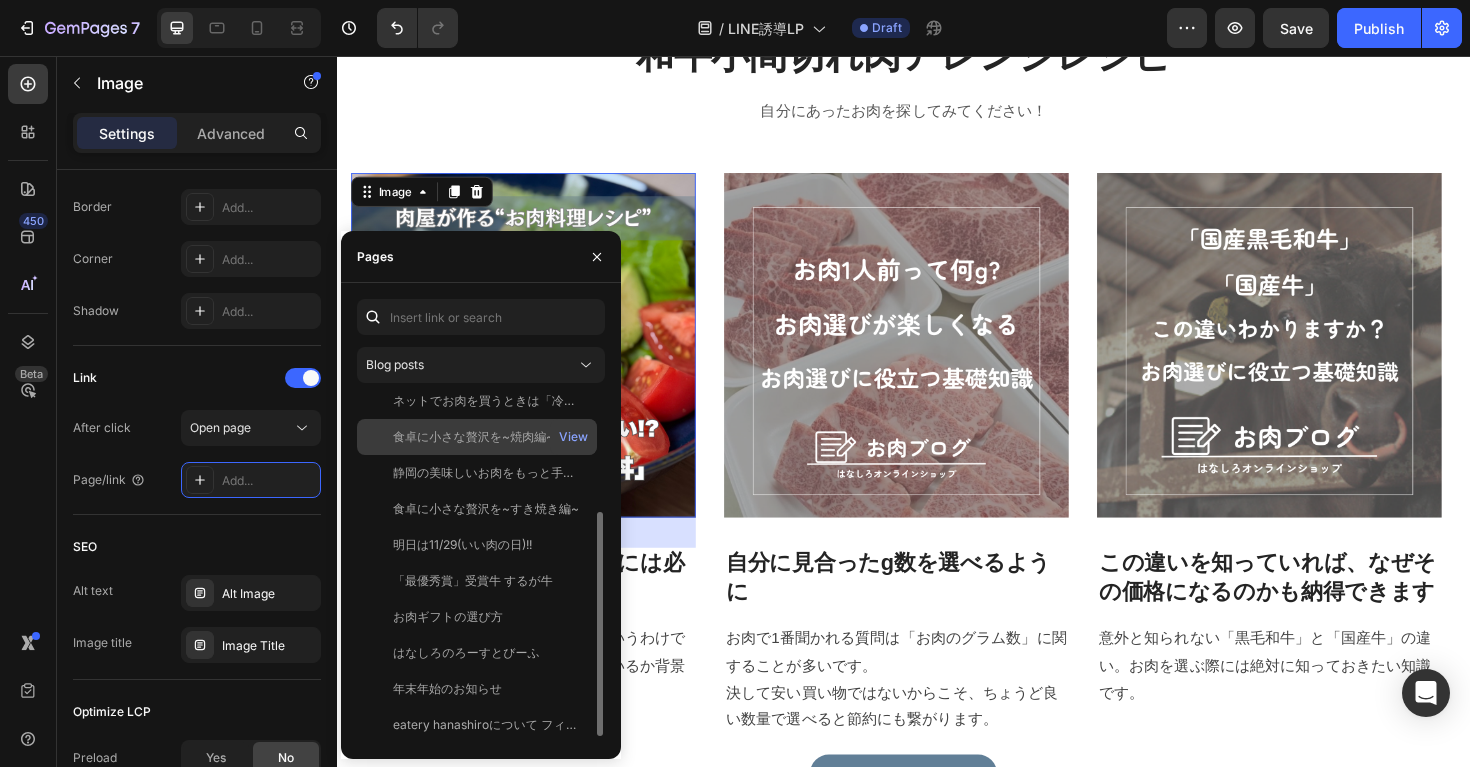 scroll, scrollTop: 0, scrollLeft: 0, axis: both 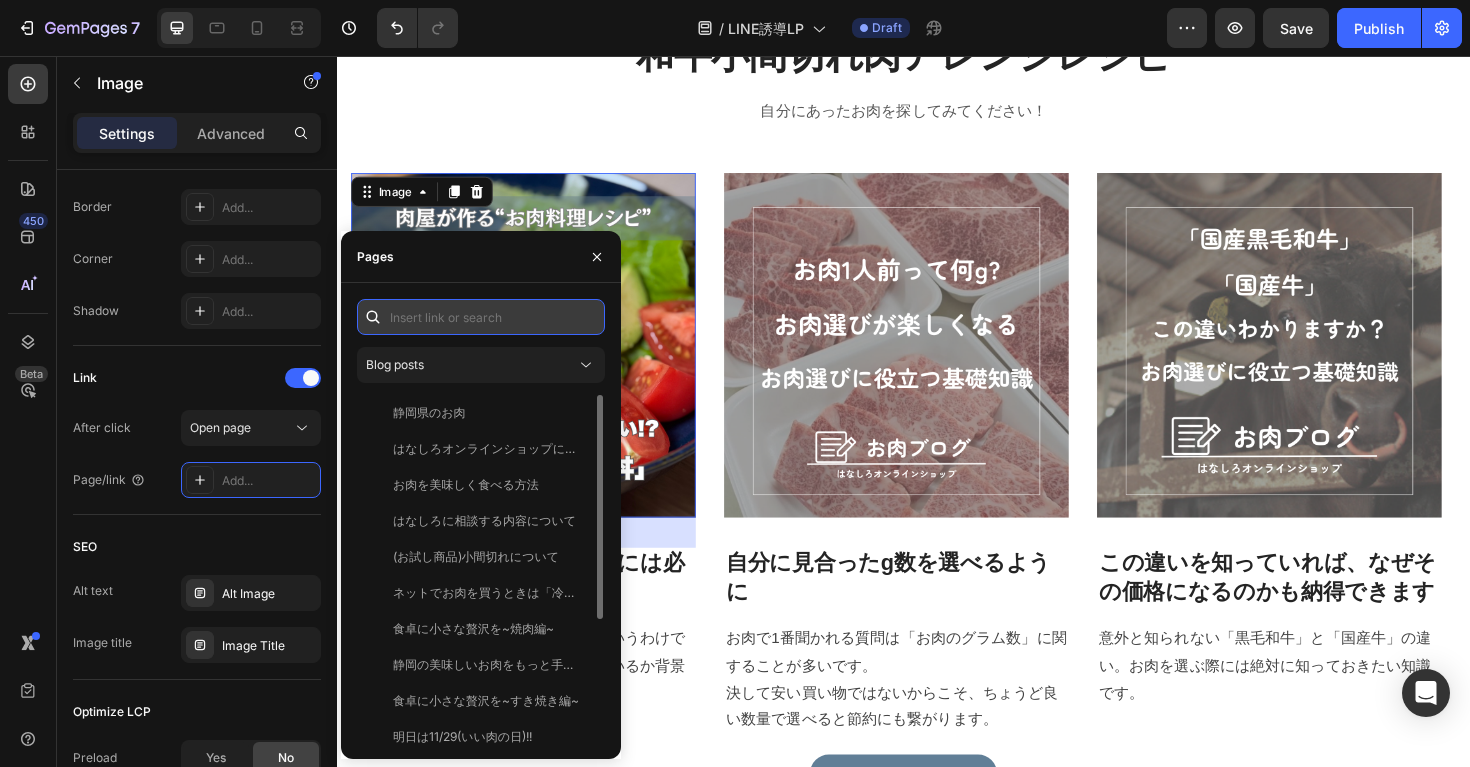 click at bounding box center [481, 317] 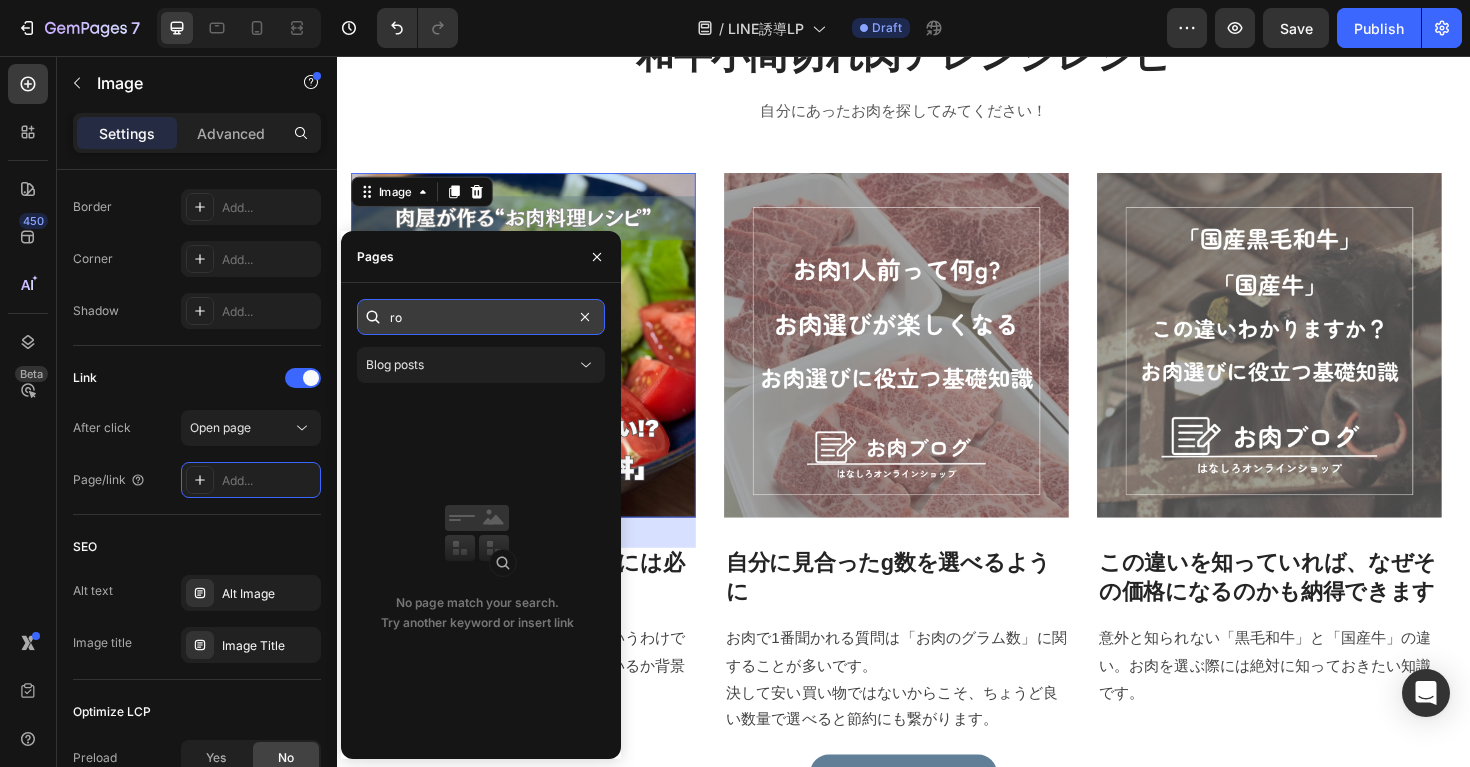 type on "r" 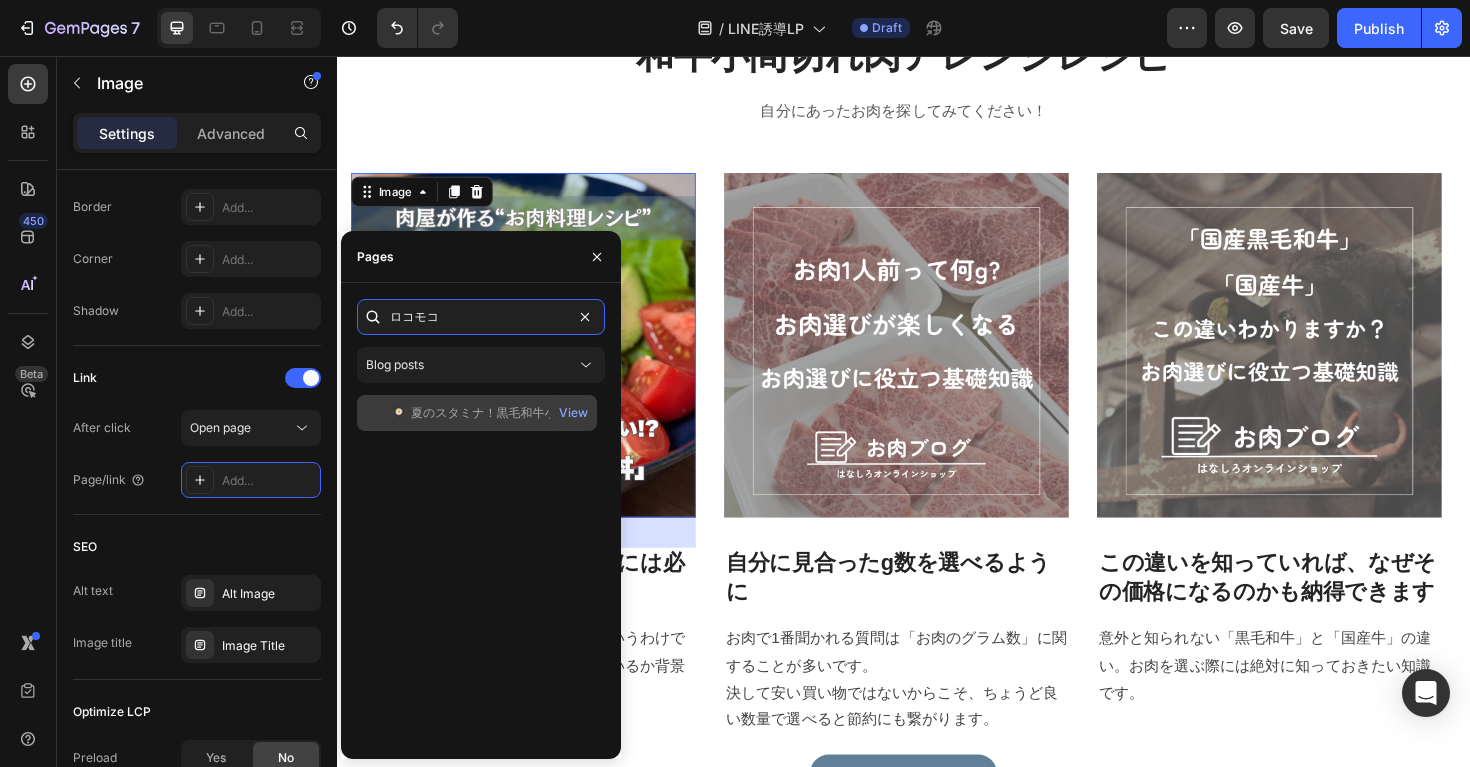 type on "ロコモコ" 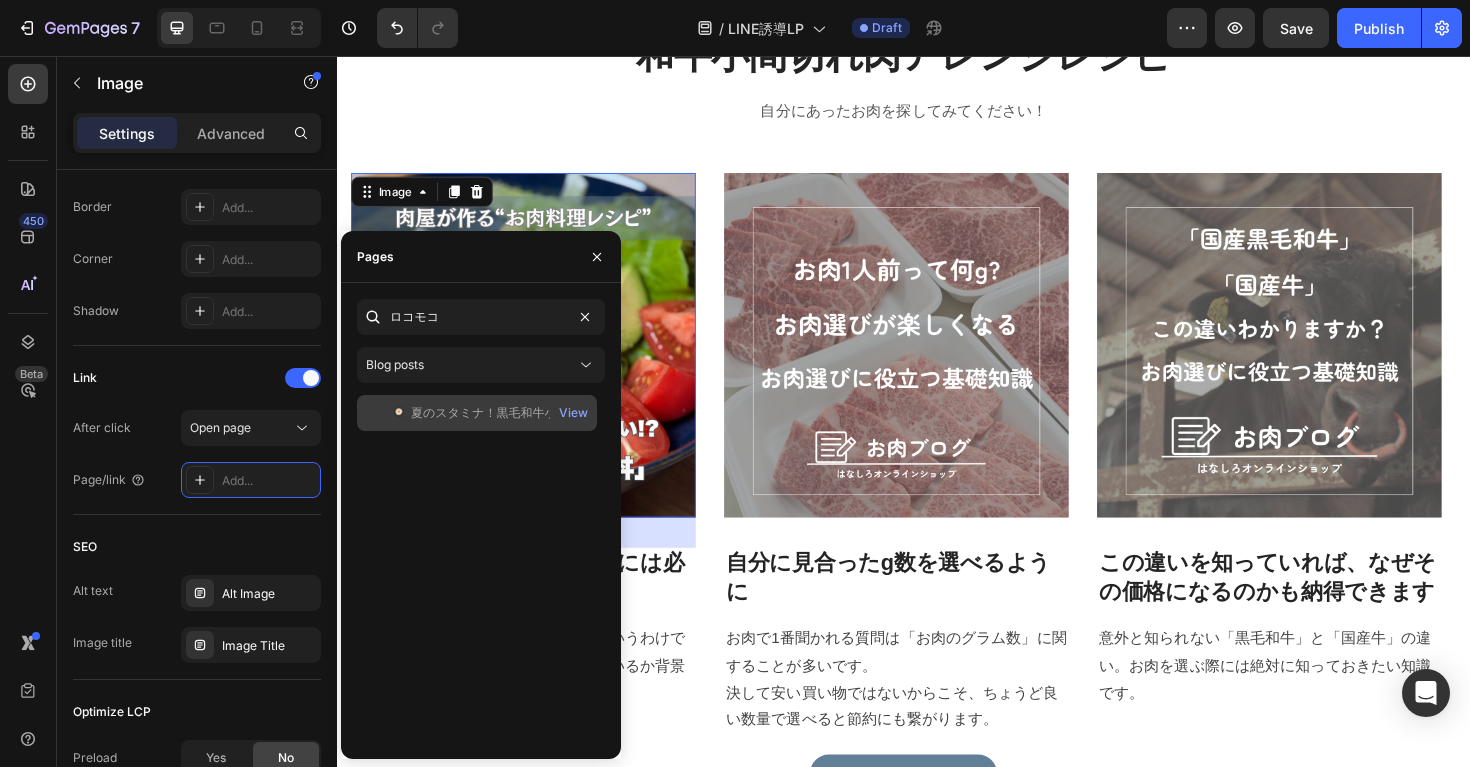 click on "🍳 夏のスタミナ！黒毛和牛小間切れの和風ロコモコ丼 ーお肉料理レシピ" 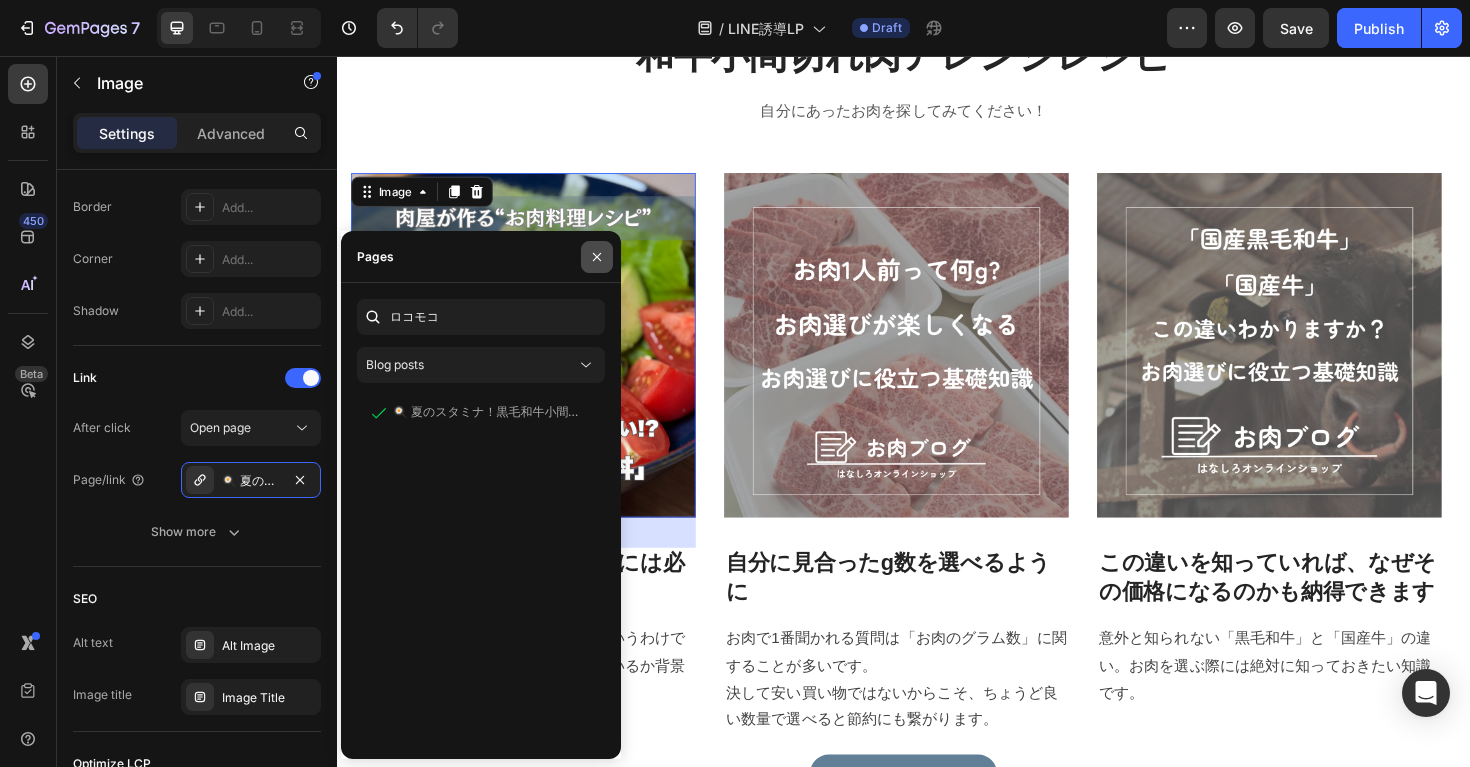 click 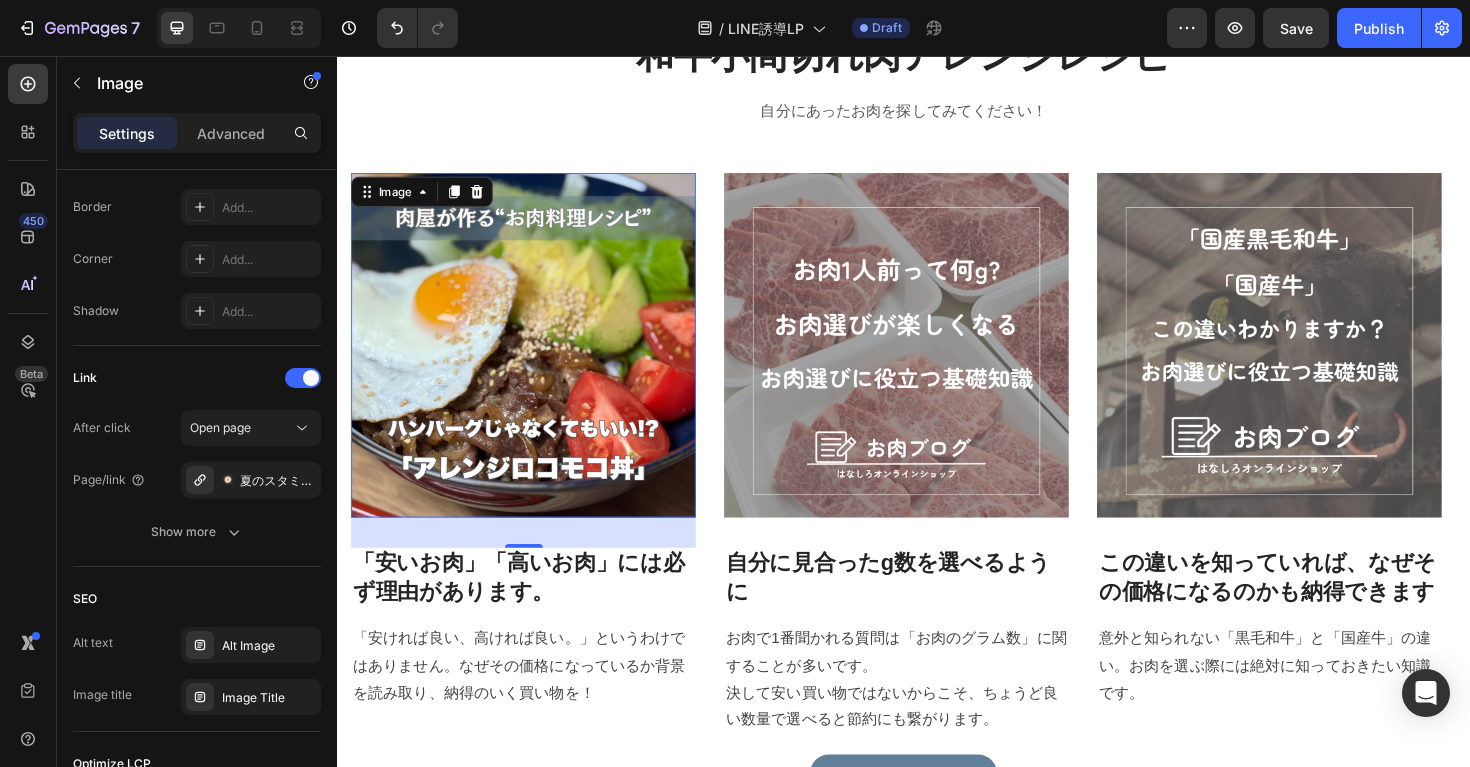 click at bounding box center (534, 362) 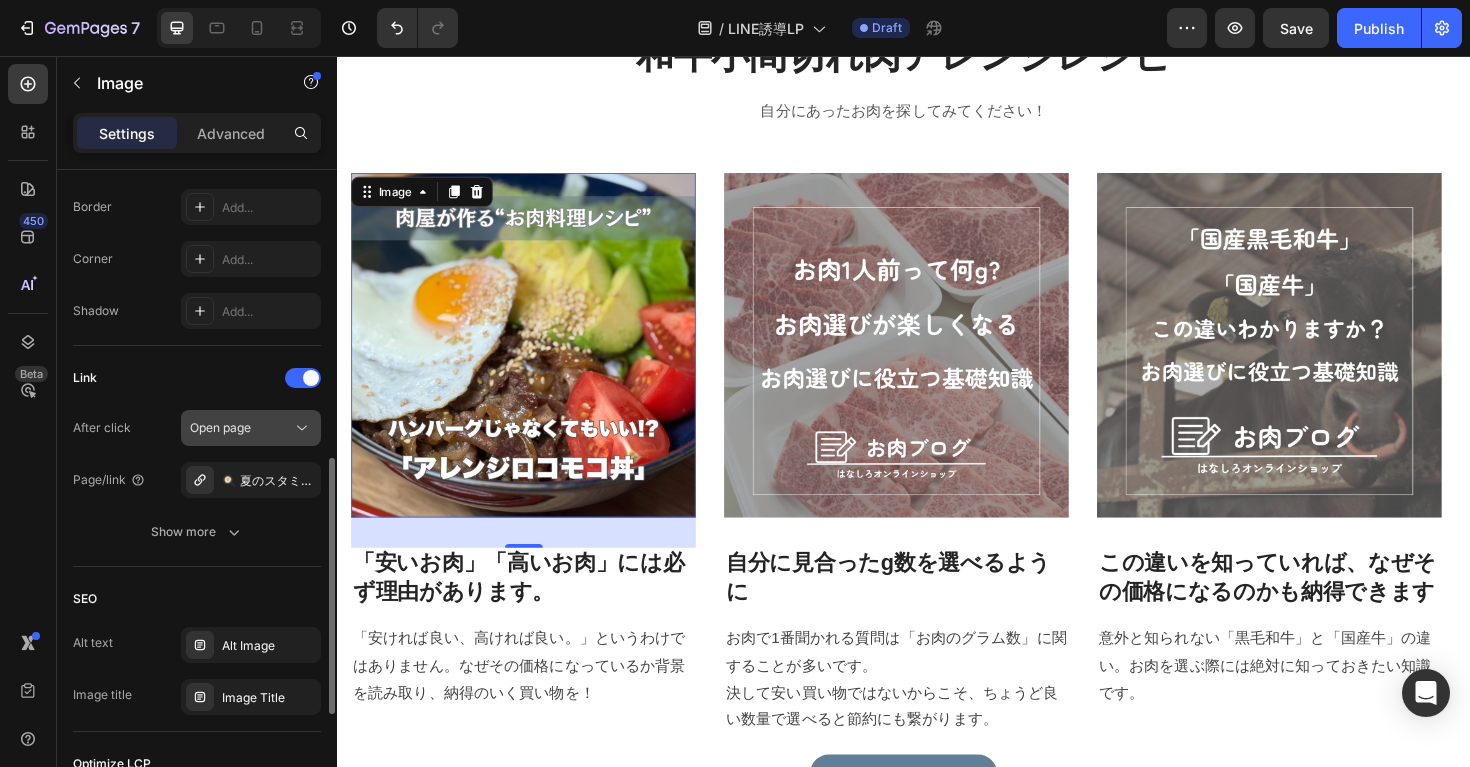 click 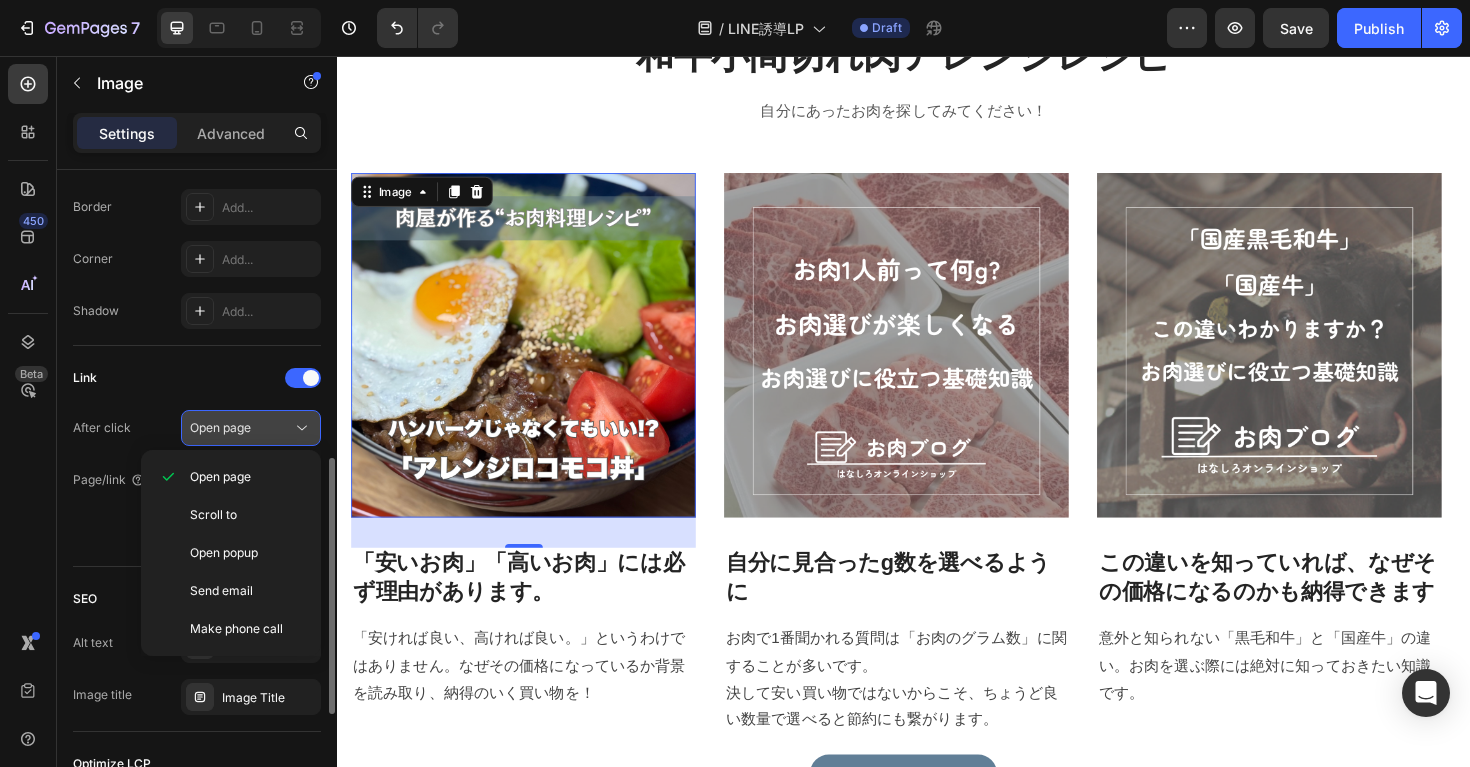 click 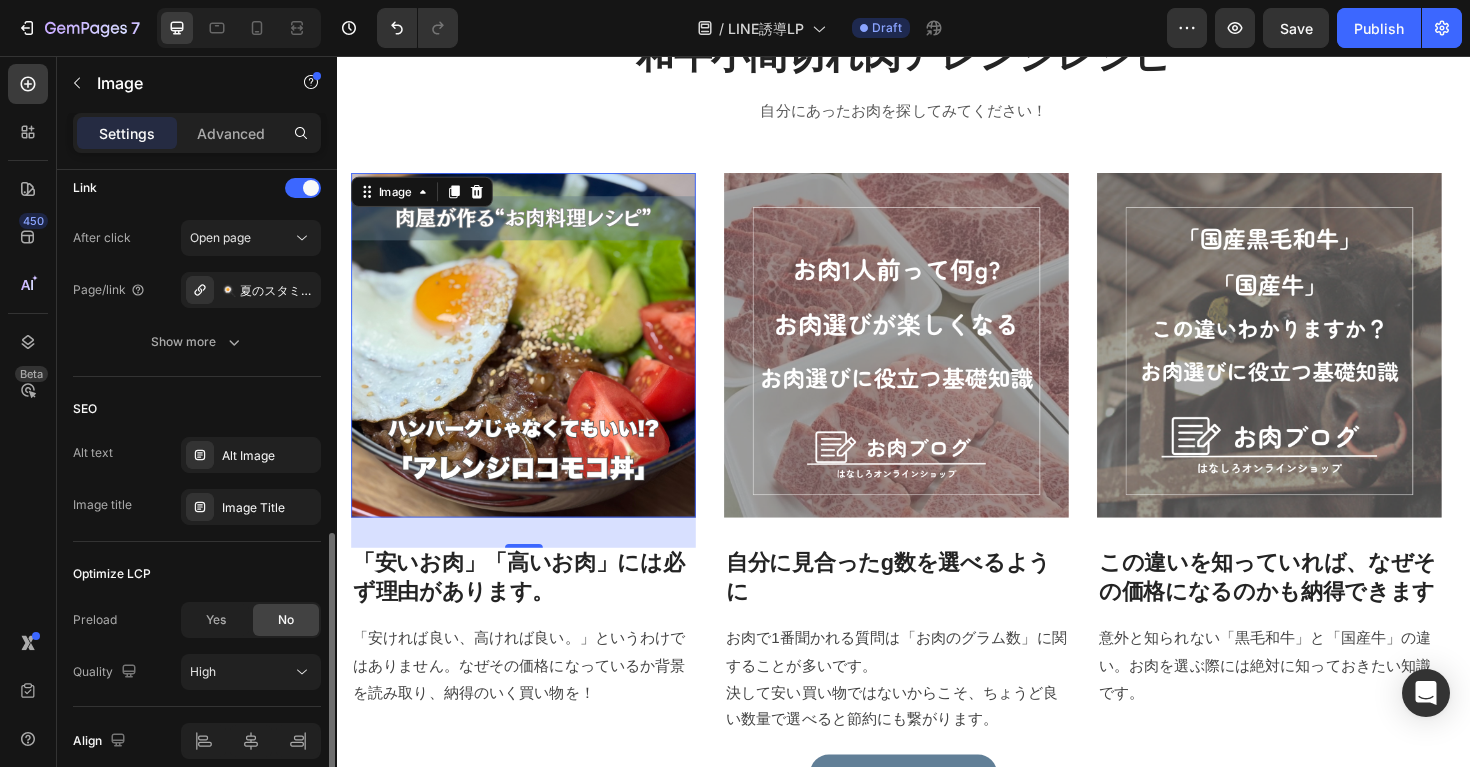 scroll, scrollTop: 1012, scrollLeft: 0, axis: vertical 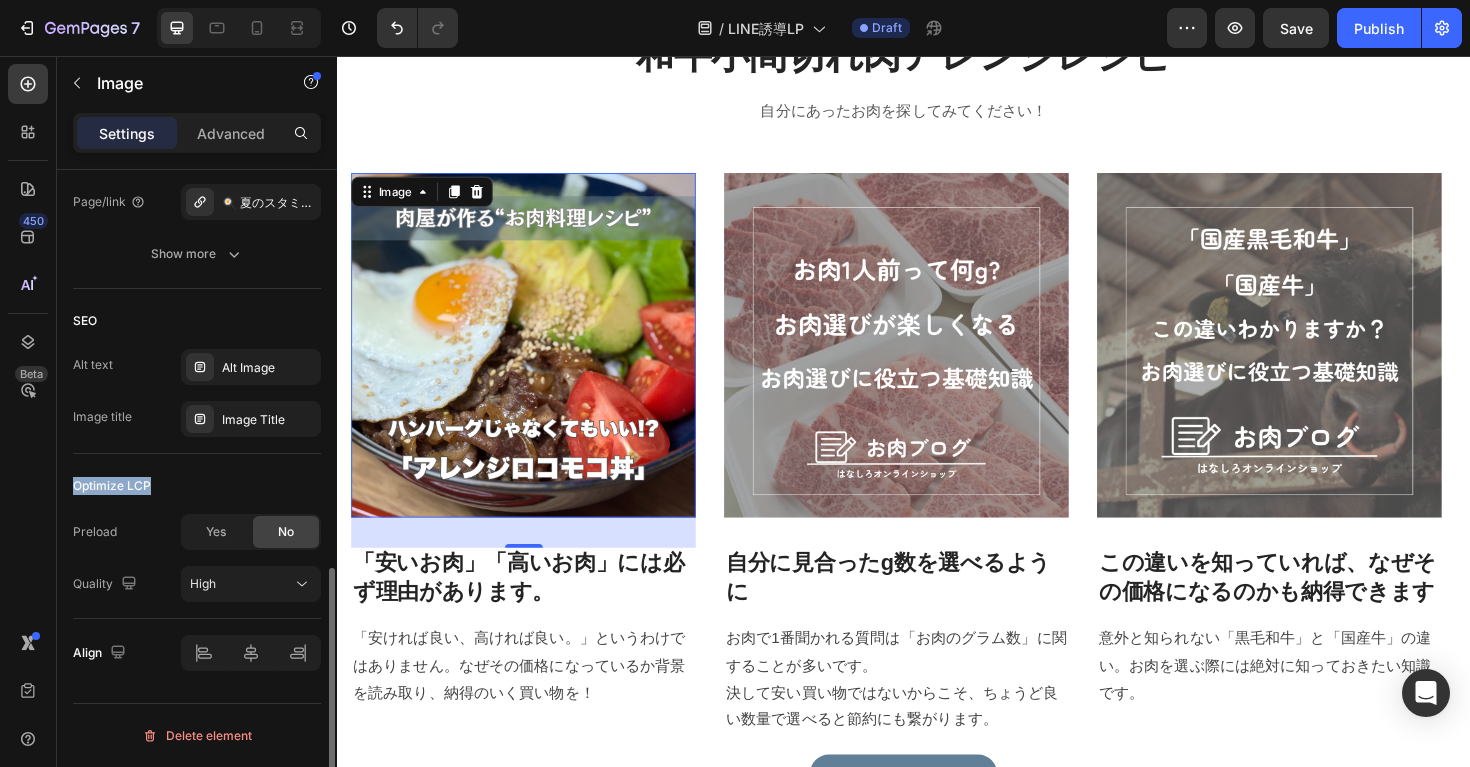 drag, startPoint x: 169, startPoint y: 491, endPoint x: 72, endPoint y: 489, distance: 97.020615 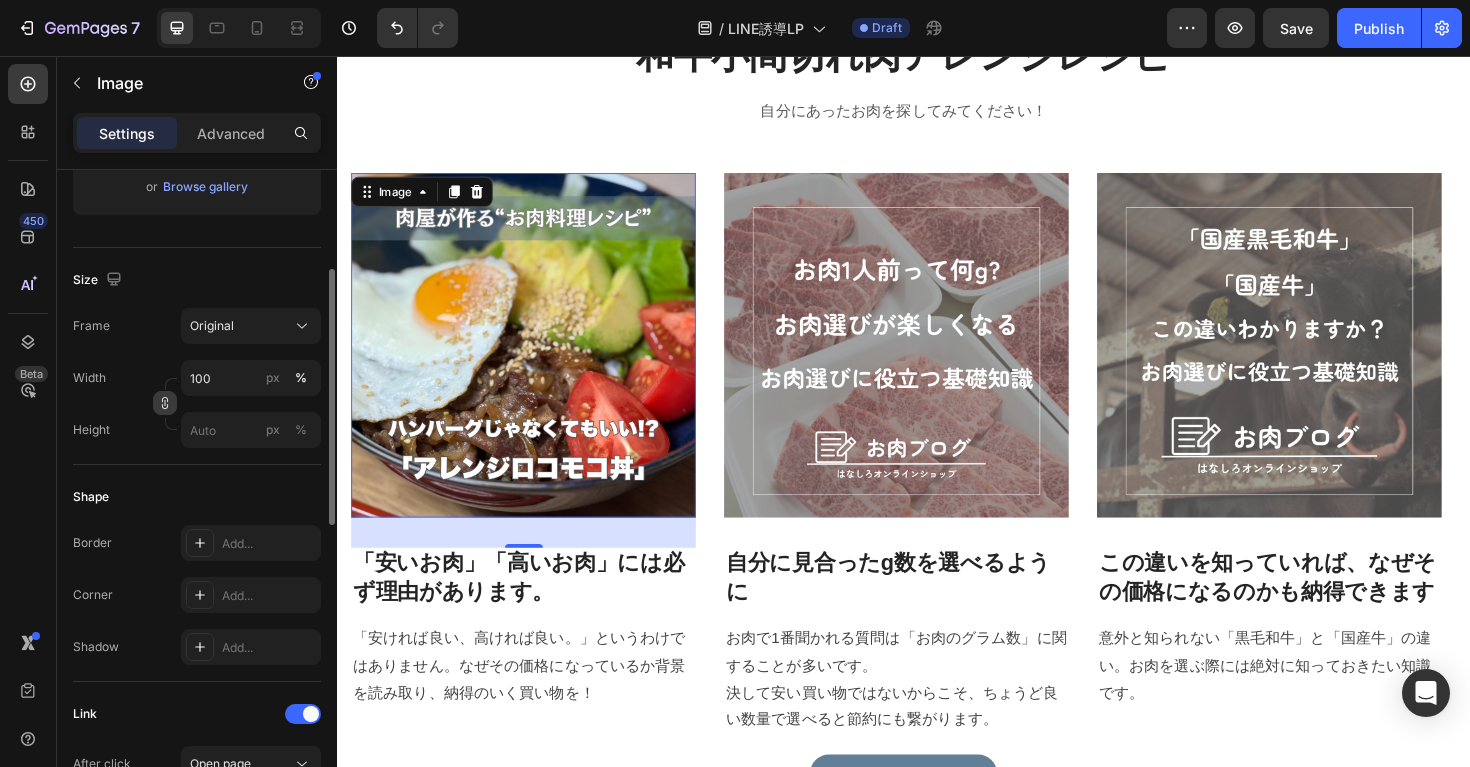 scroll, scrollTop: 213, scrollLeft: 0, axis: vertical 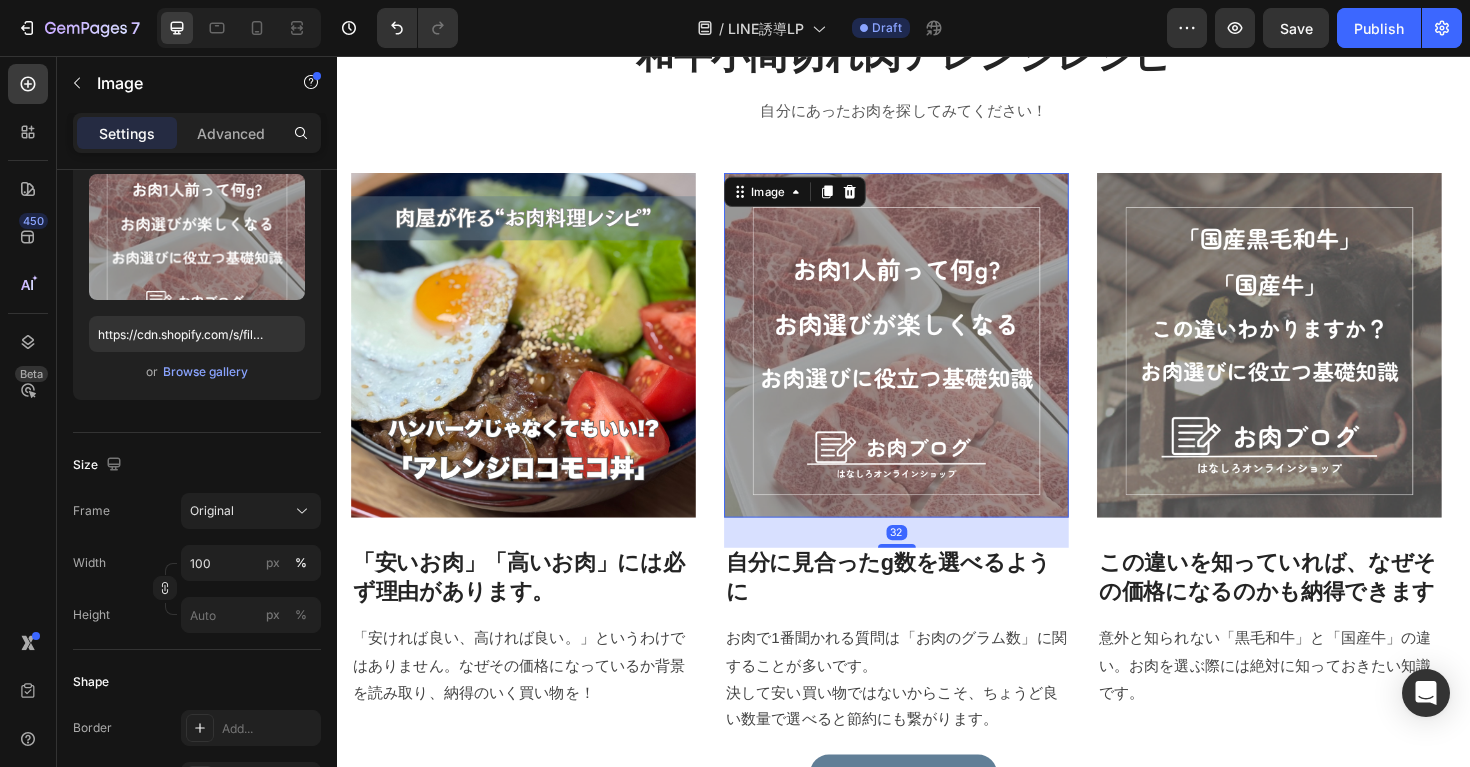 click at bounding box center [929, 362] 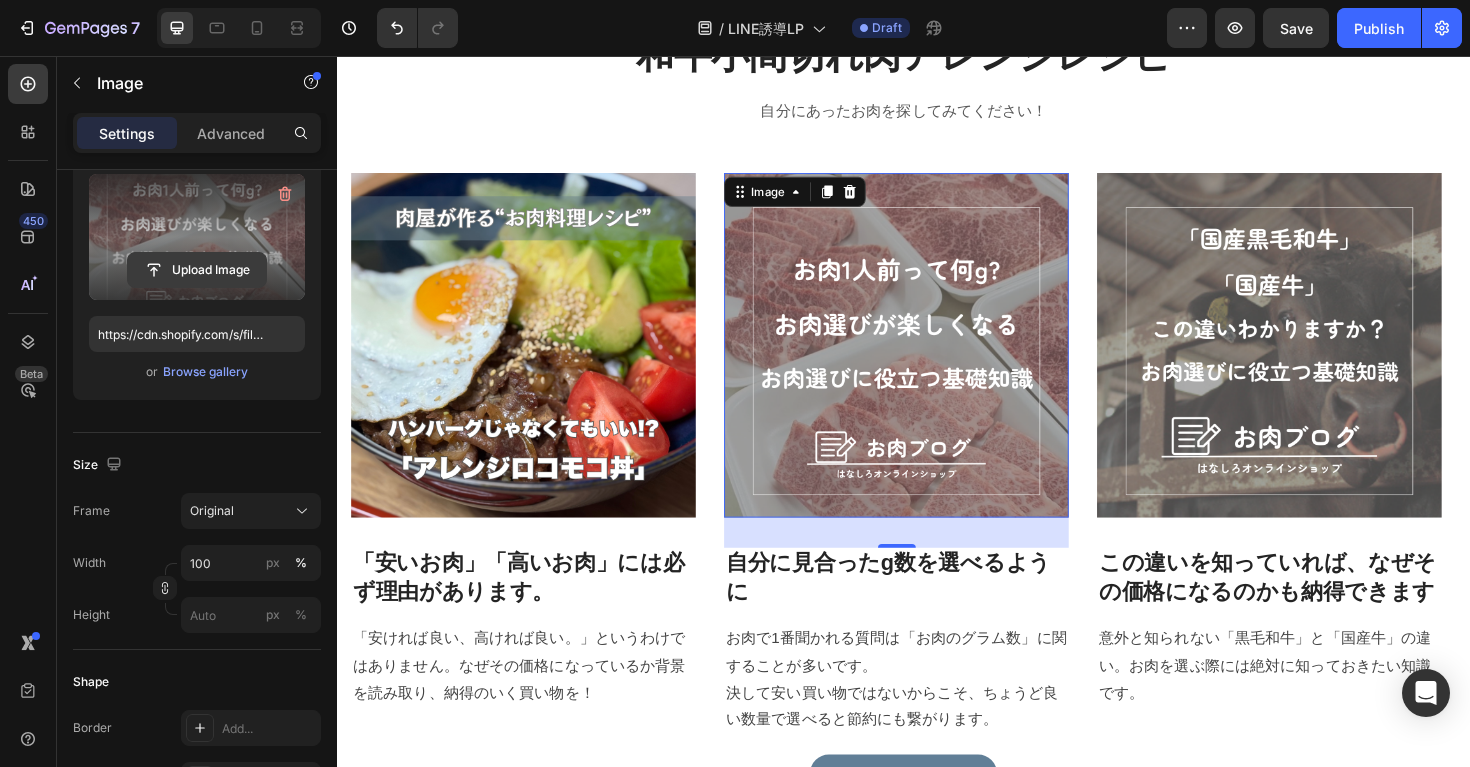 click 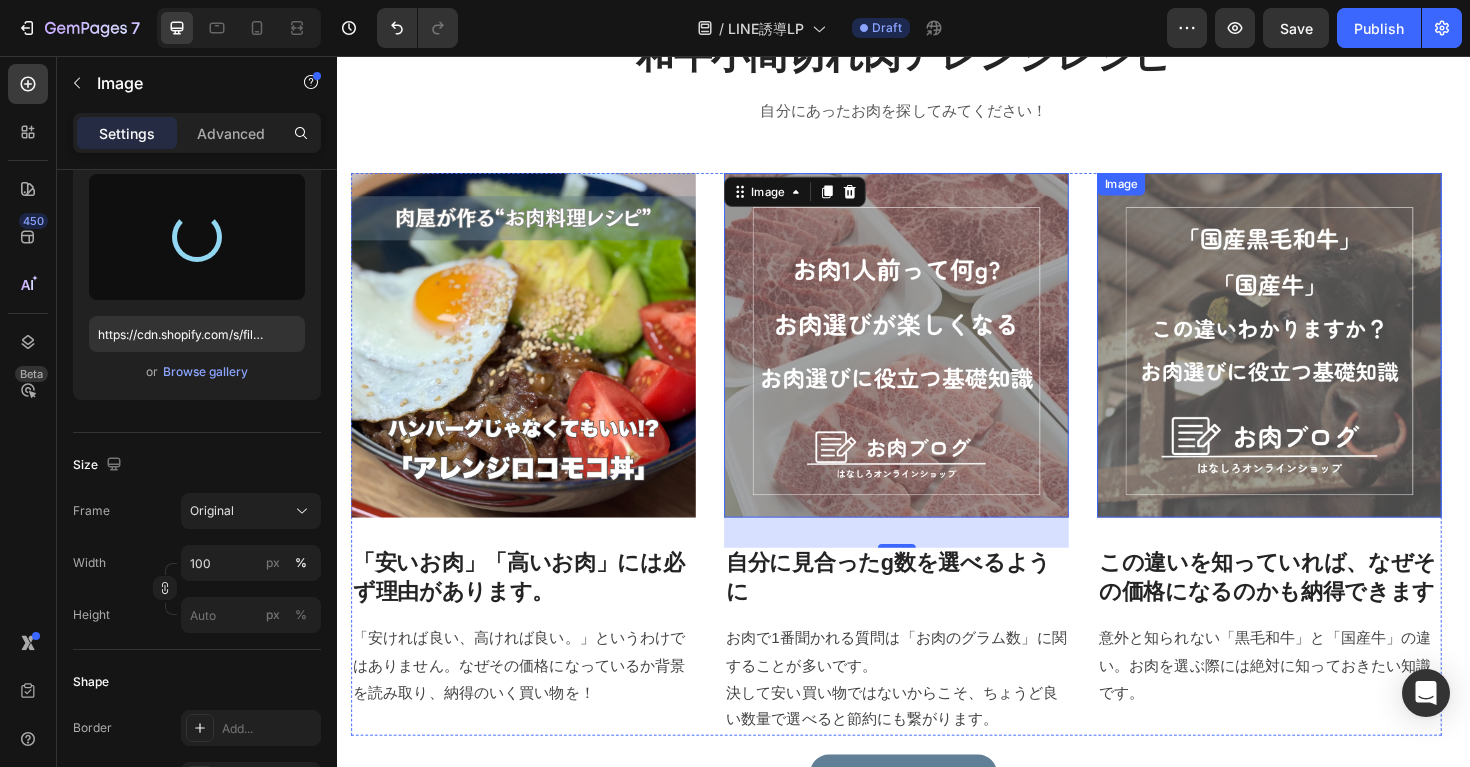 type on "https://cdn.shopify.com/s/files/1/0720/0656/6128/files/gempages_529307075897983966-9a74cf11-68c2-4354-894f-697ed9e3148e.png" 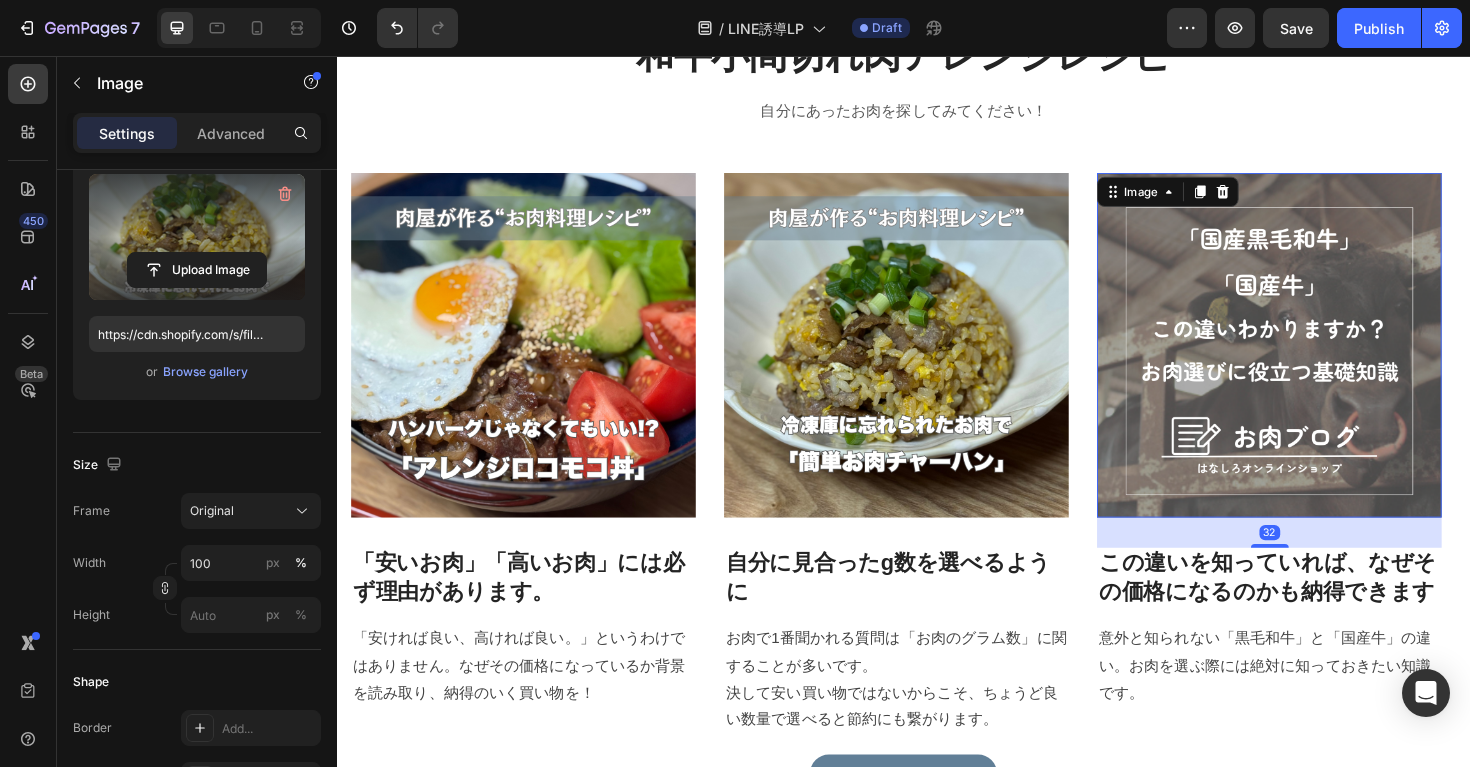 click at bounding box center [1324, 362] 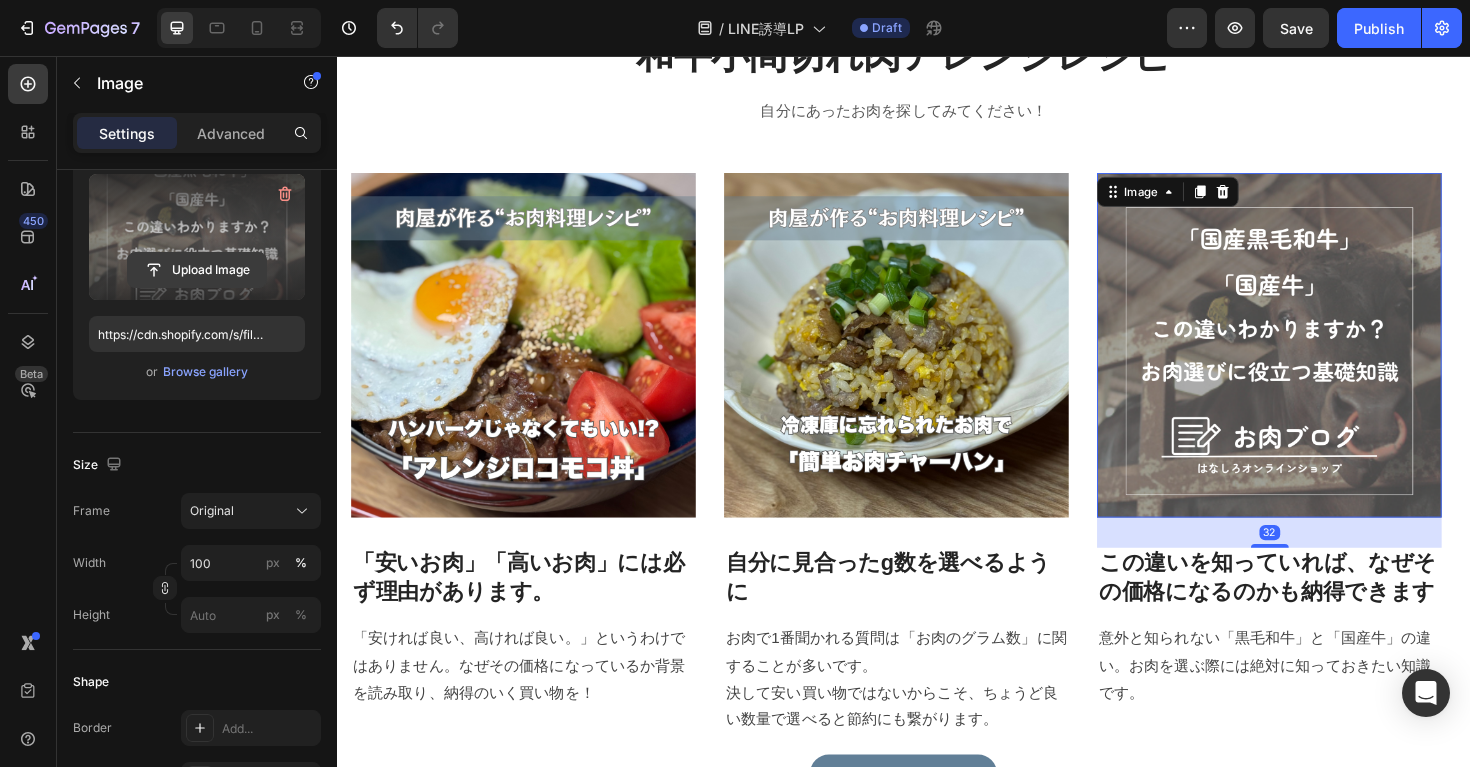 click 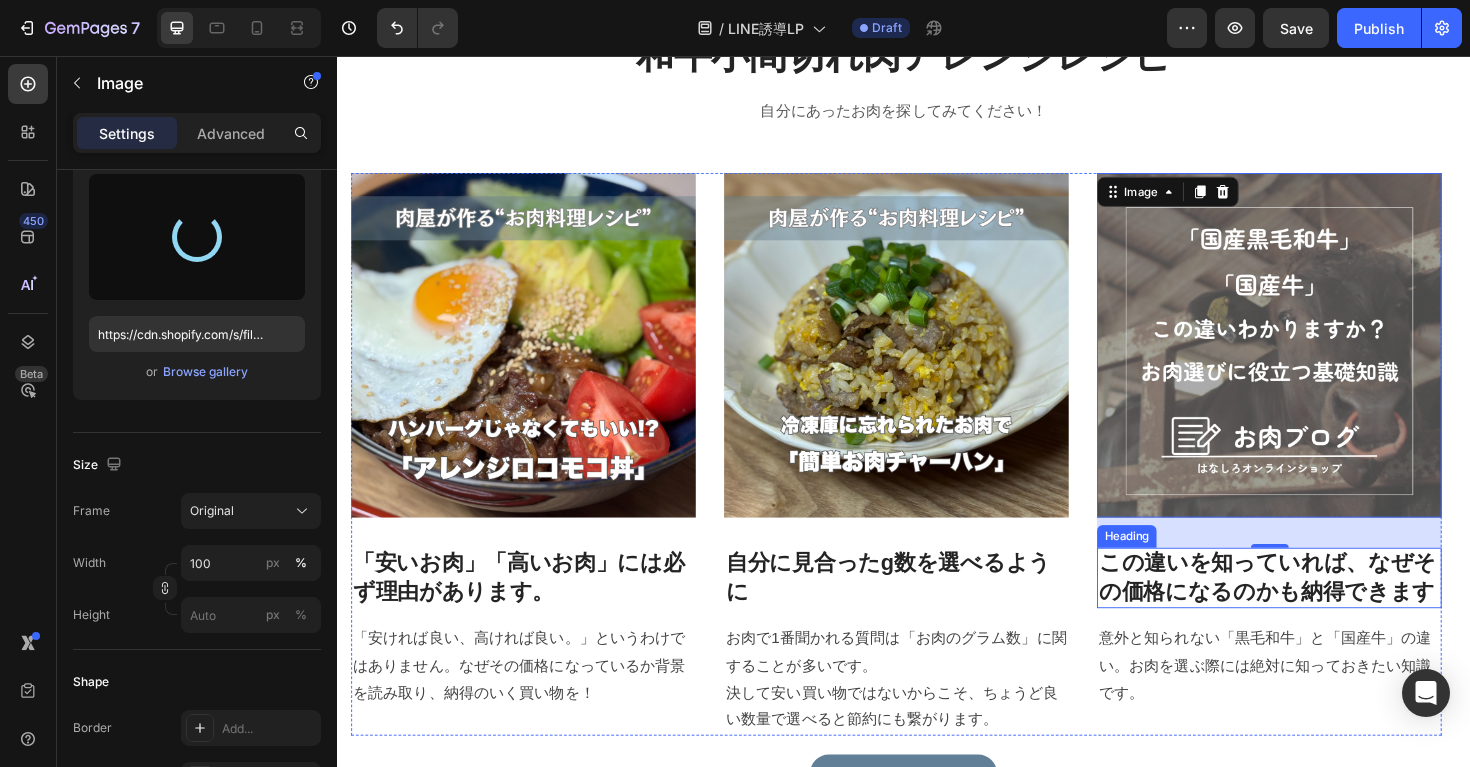 type on "https://cdn.shopify.com/s/files/1/0720/0656/6128/files/gempages_529307075897983966-d2ec985d-5335-4c0e-bf1a-a3a6f1792b40.png" 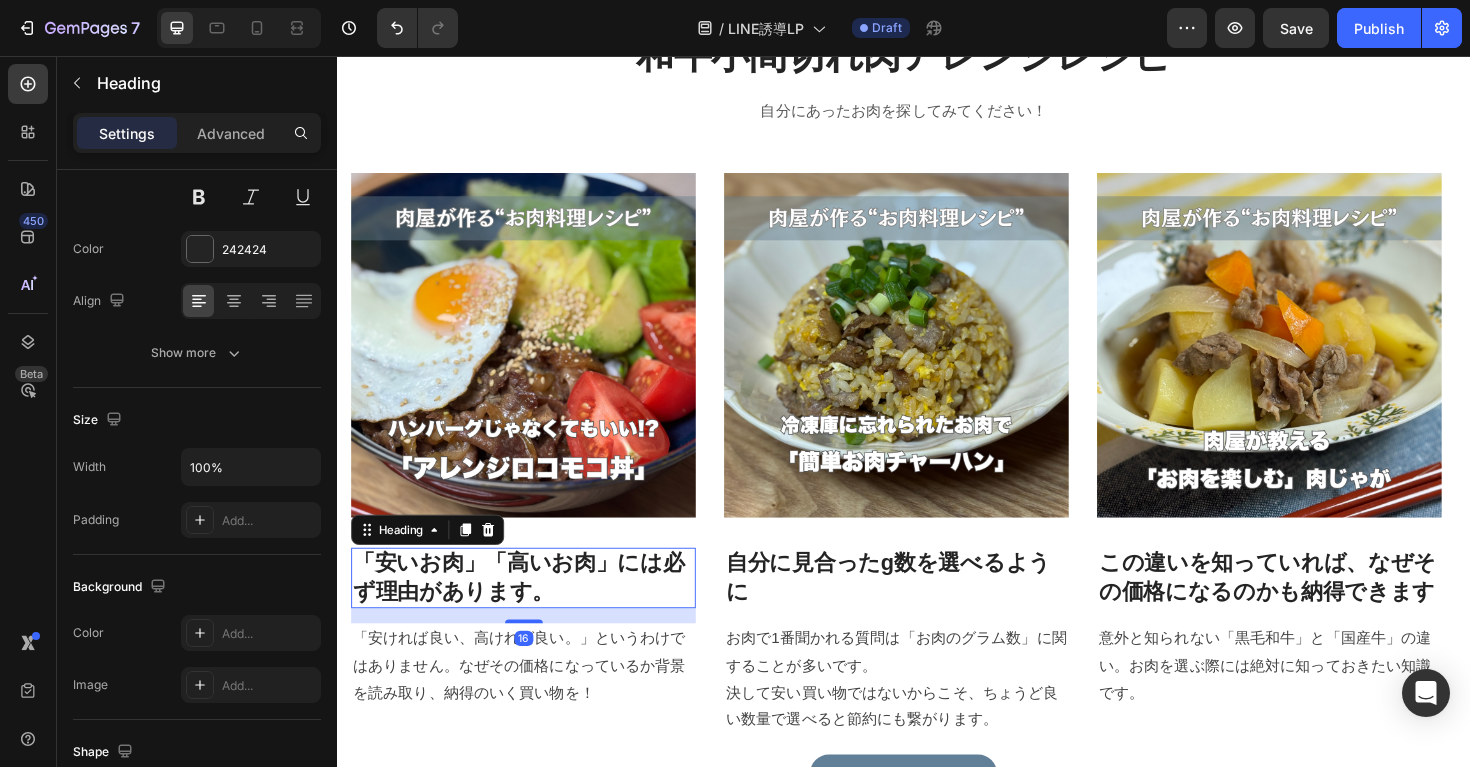 click on "「安いお肉」「高いお肉」には必ず理由があります。" at bounding box center (534, 609) 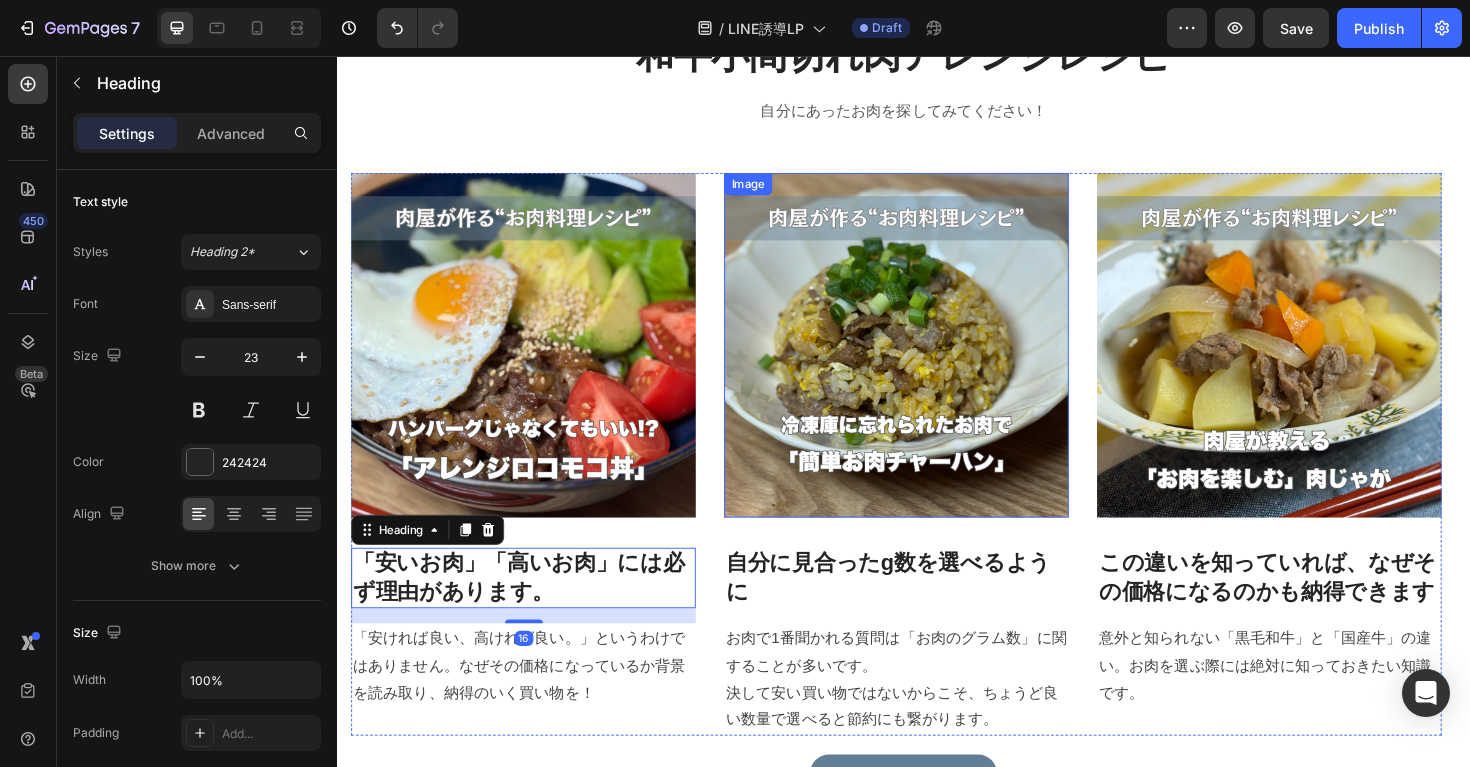 click at bounding box center (929, 362) 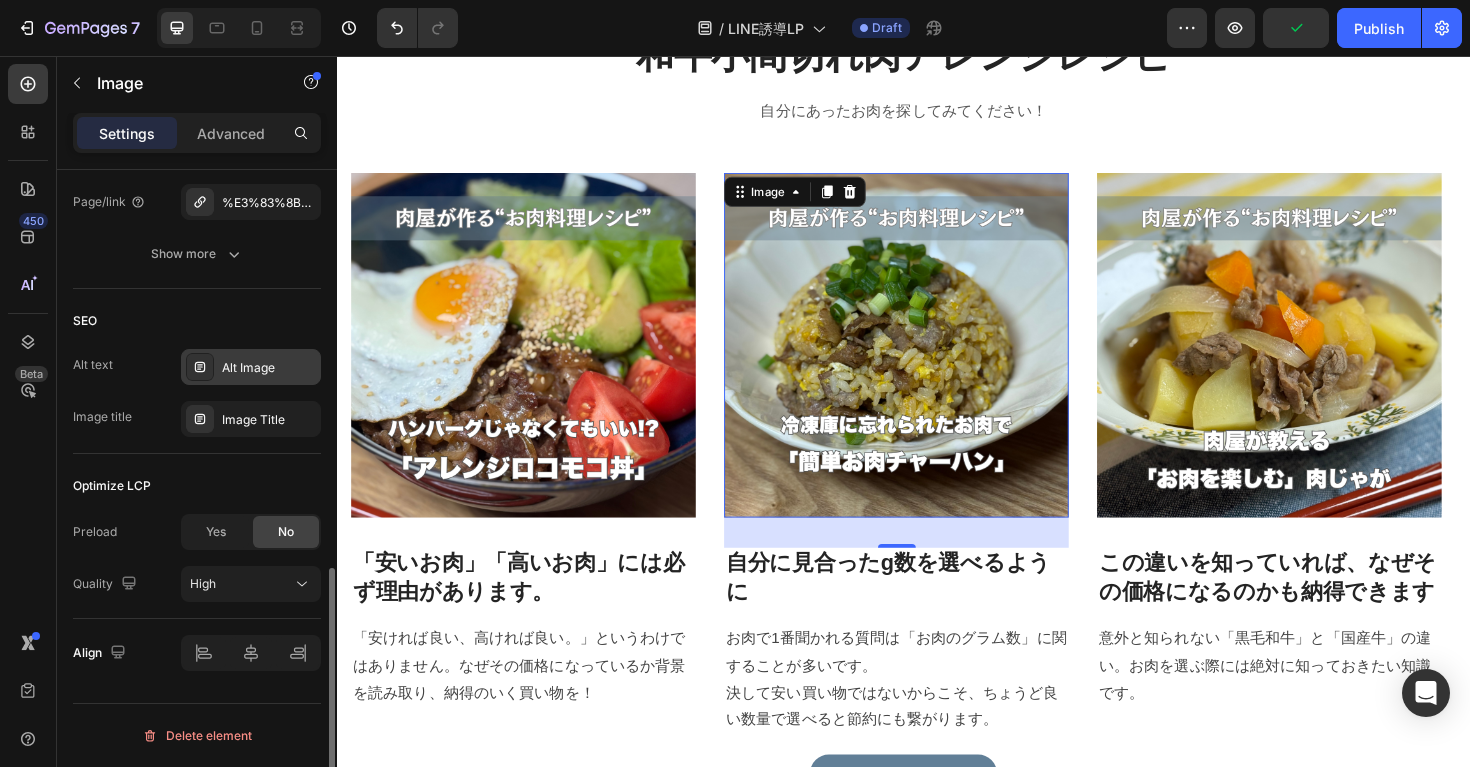 scroll, scrollTop: 837, scrollLeft: 0, axis: vertical 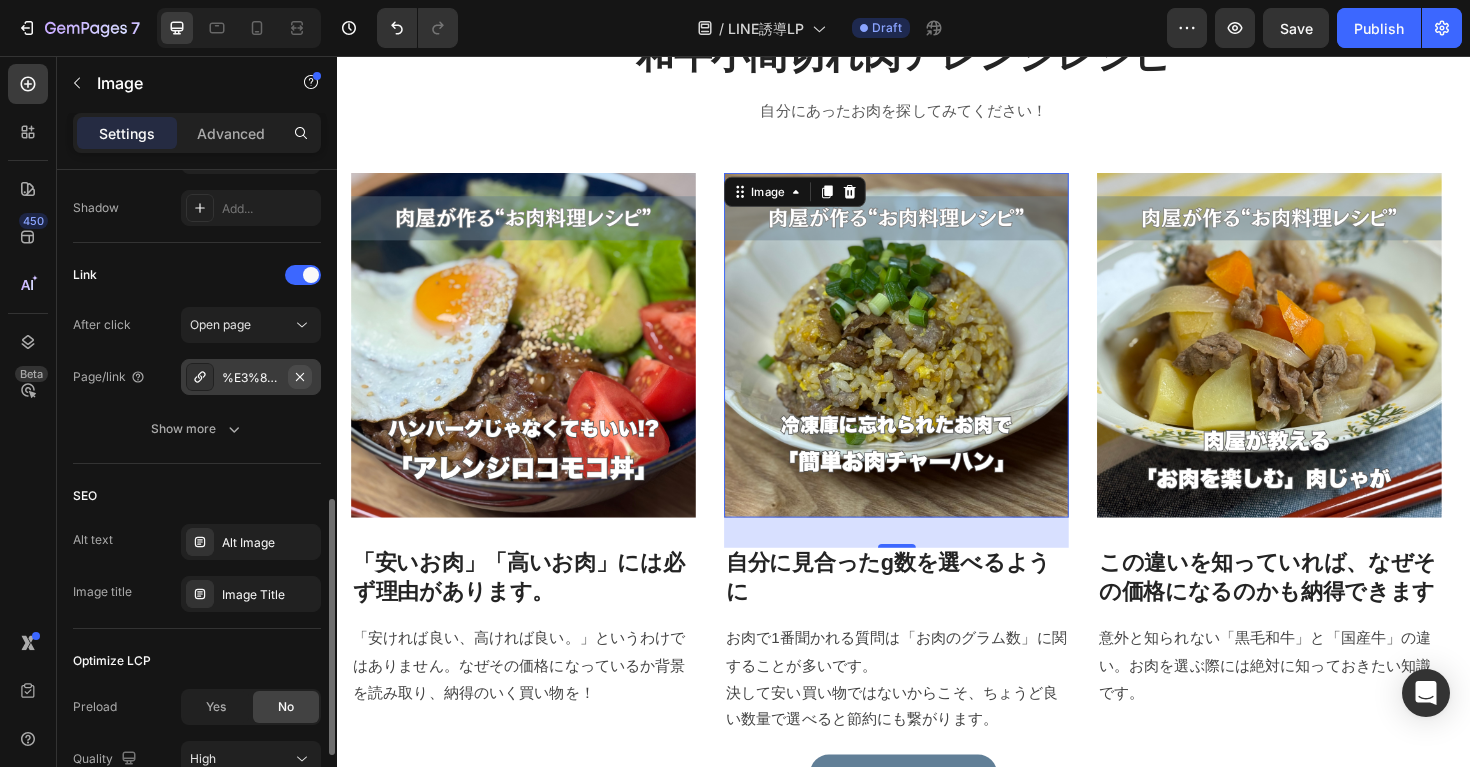 click 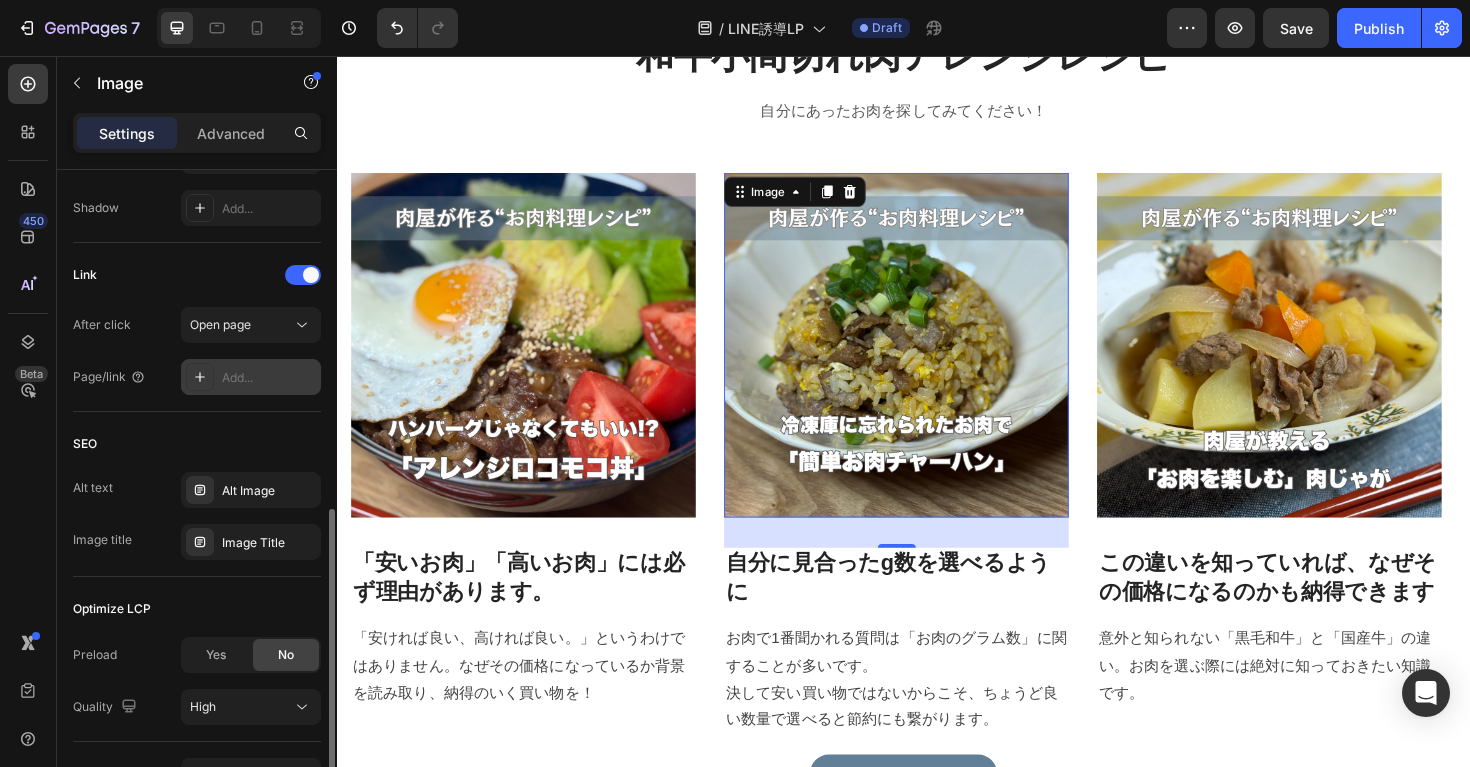 click on "Add..." at bounding box center (269, 378) 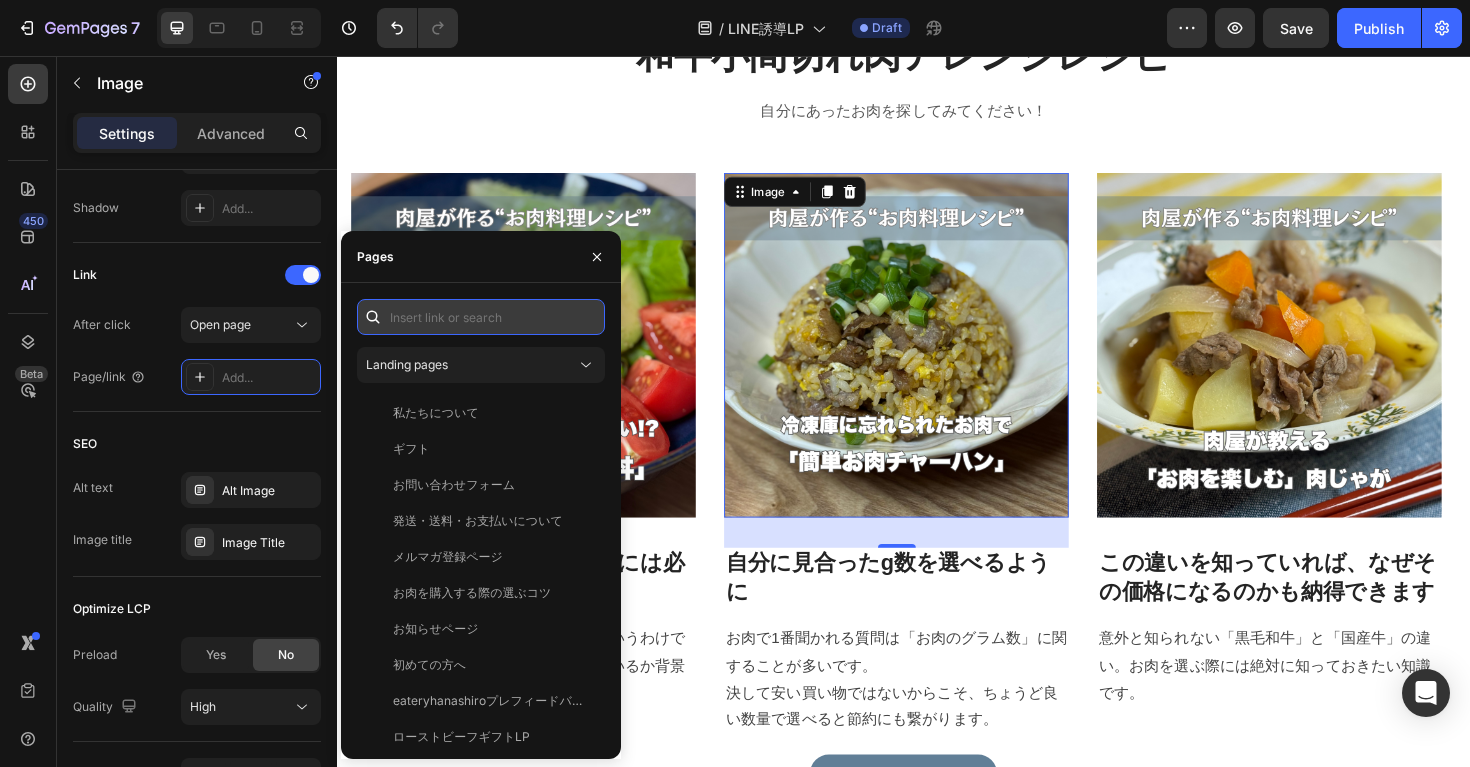 click at bounding box center (481, 317) 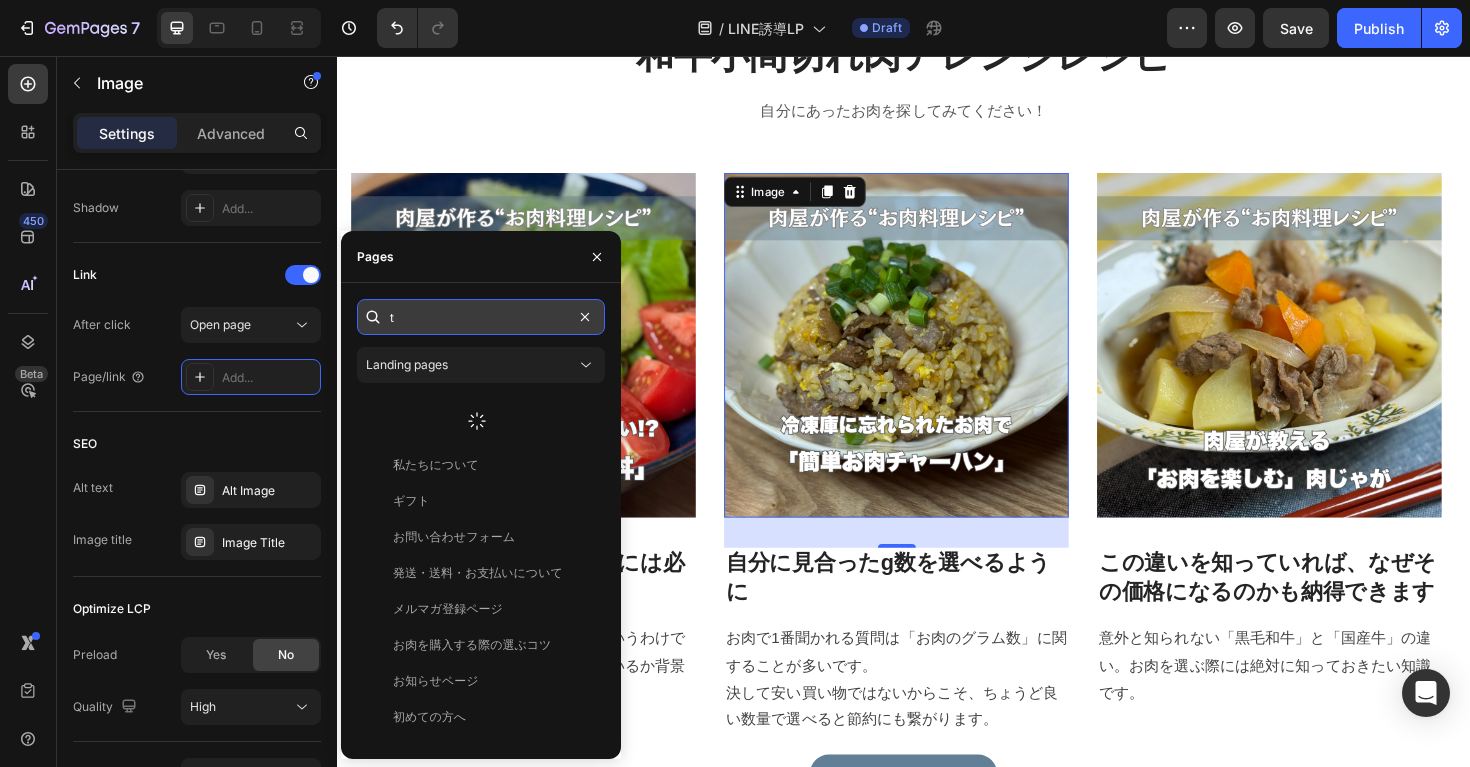 type on "た" 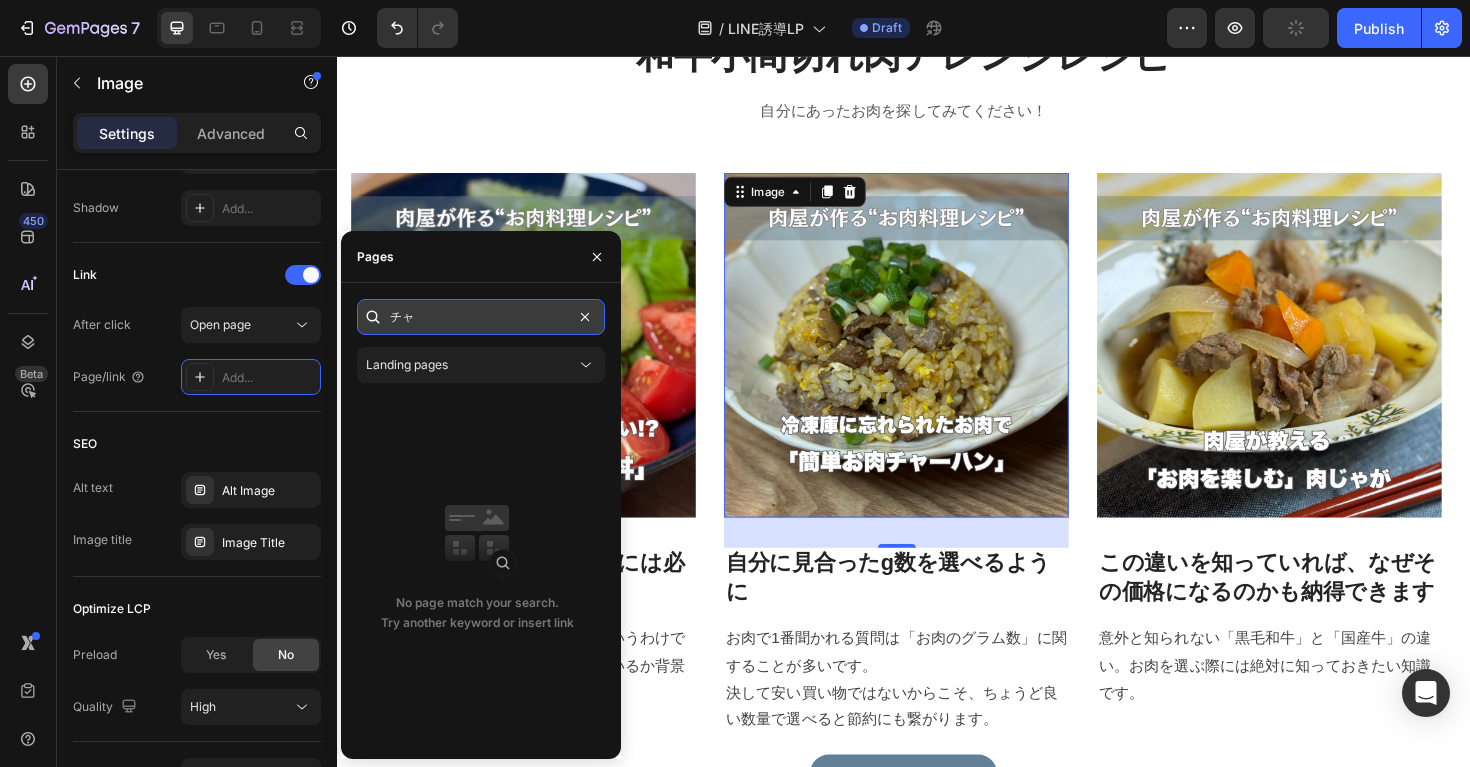 type on "チ" 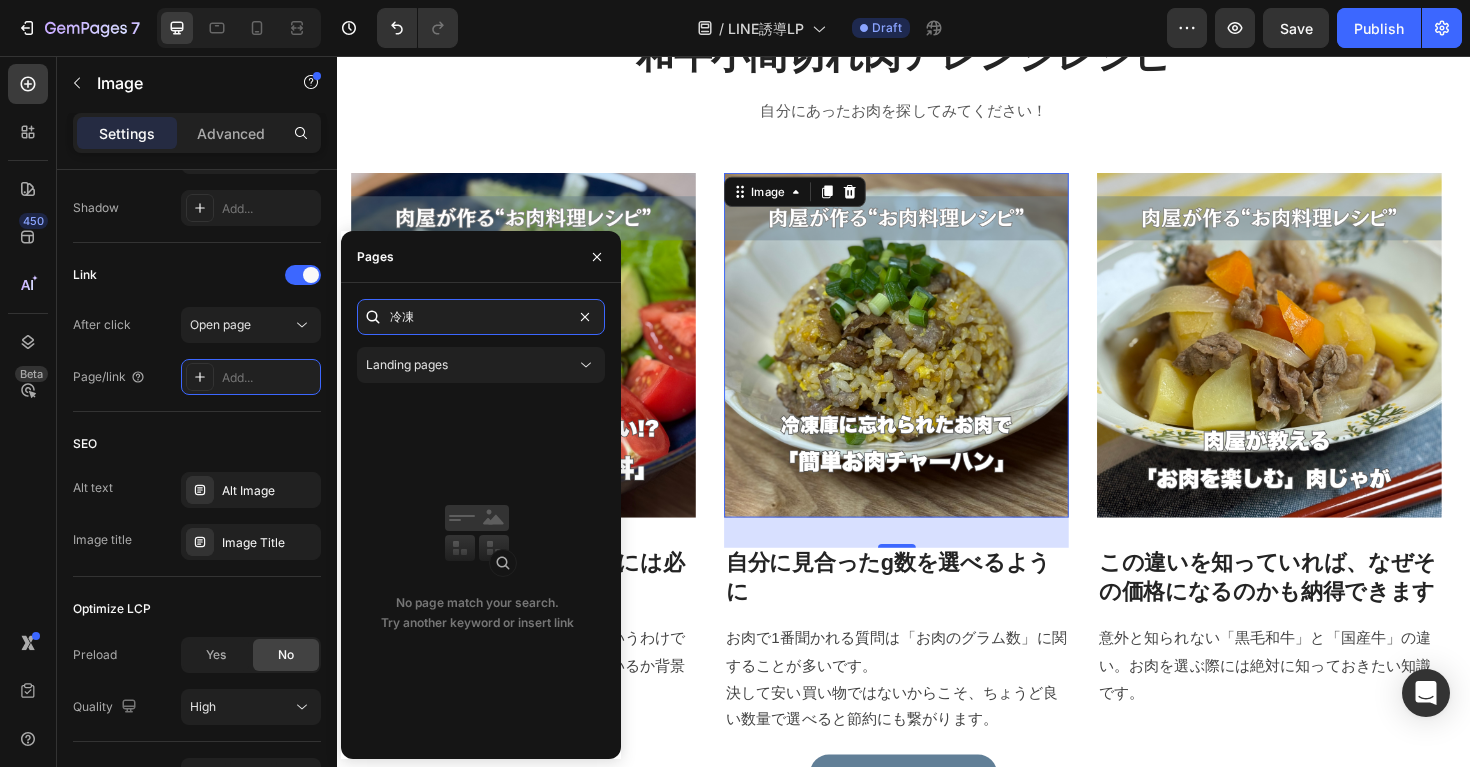 type on "冷" 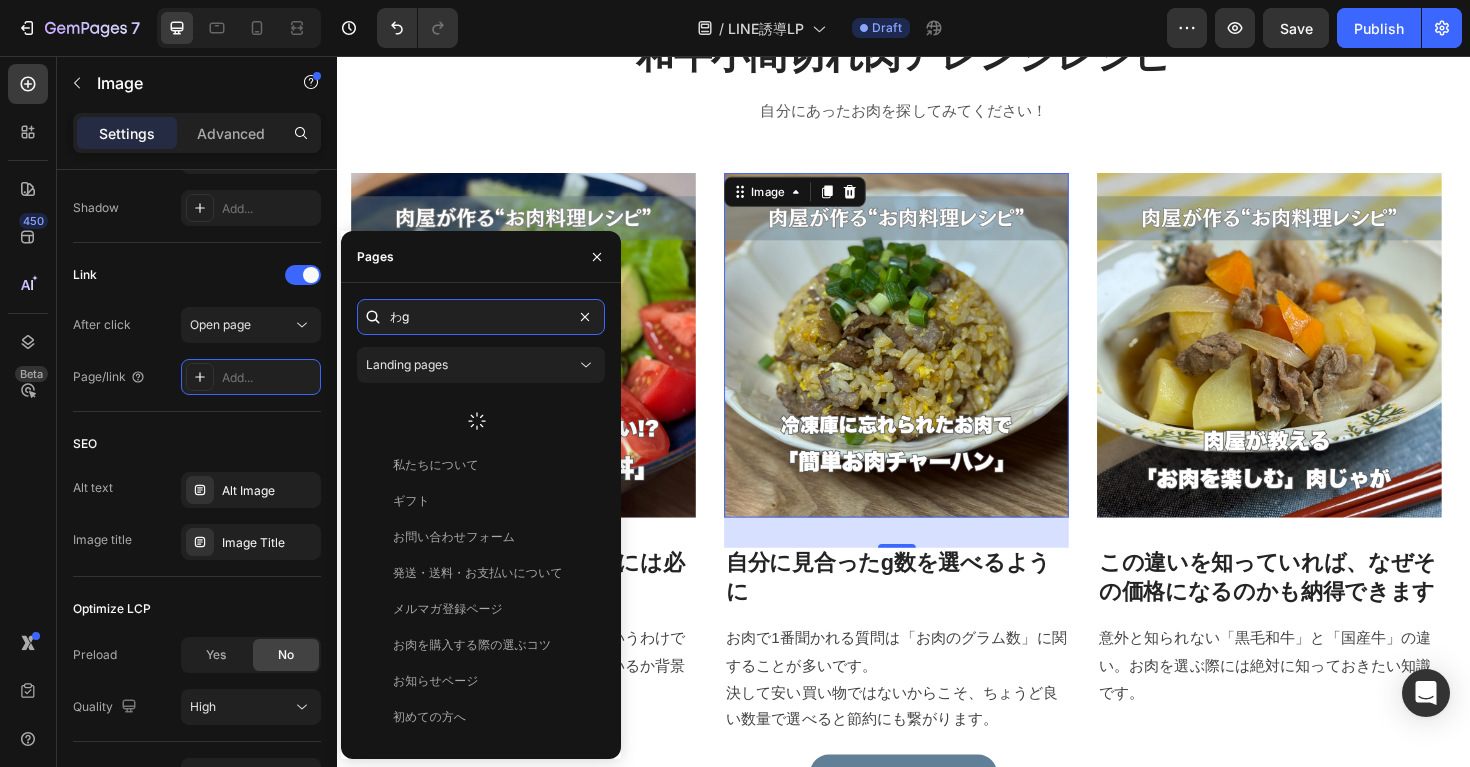 type on "わ" 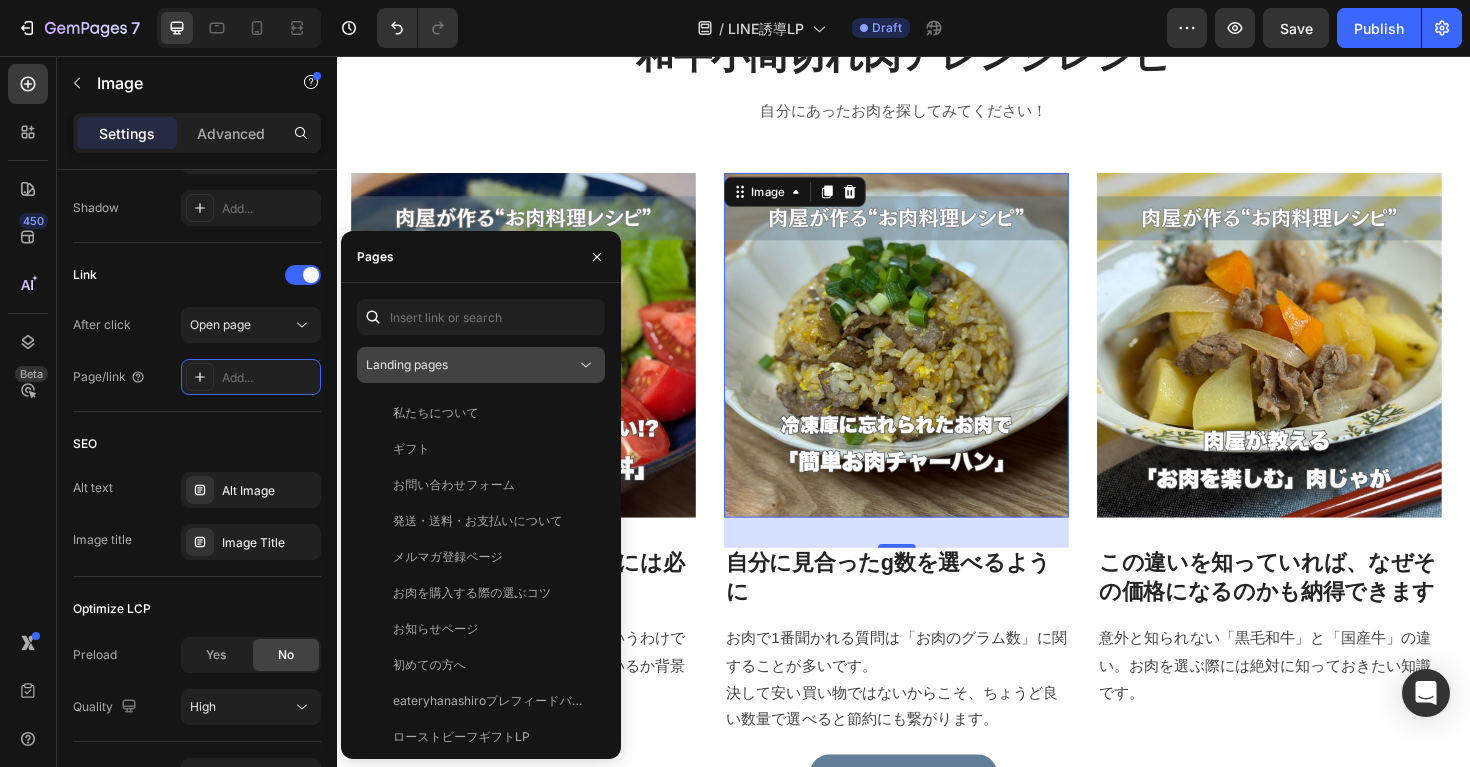 click 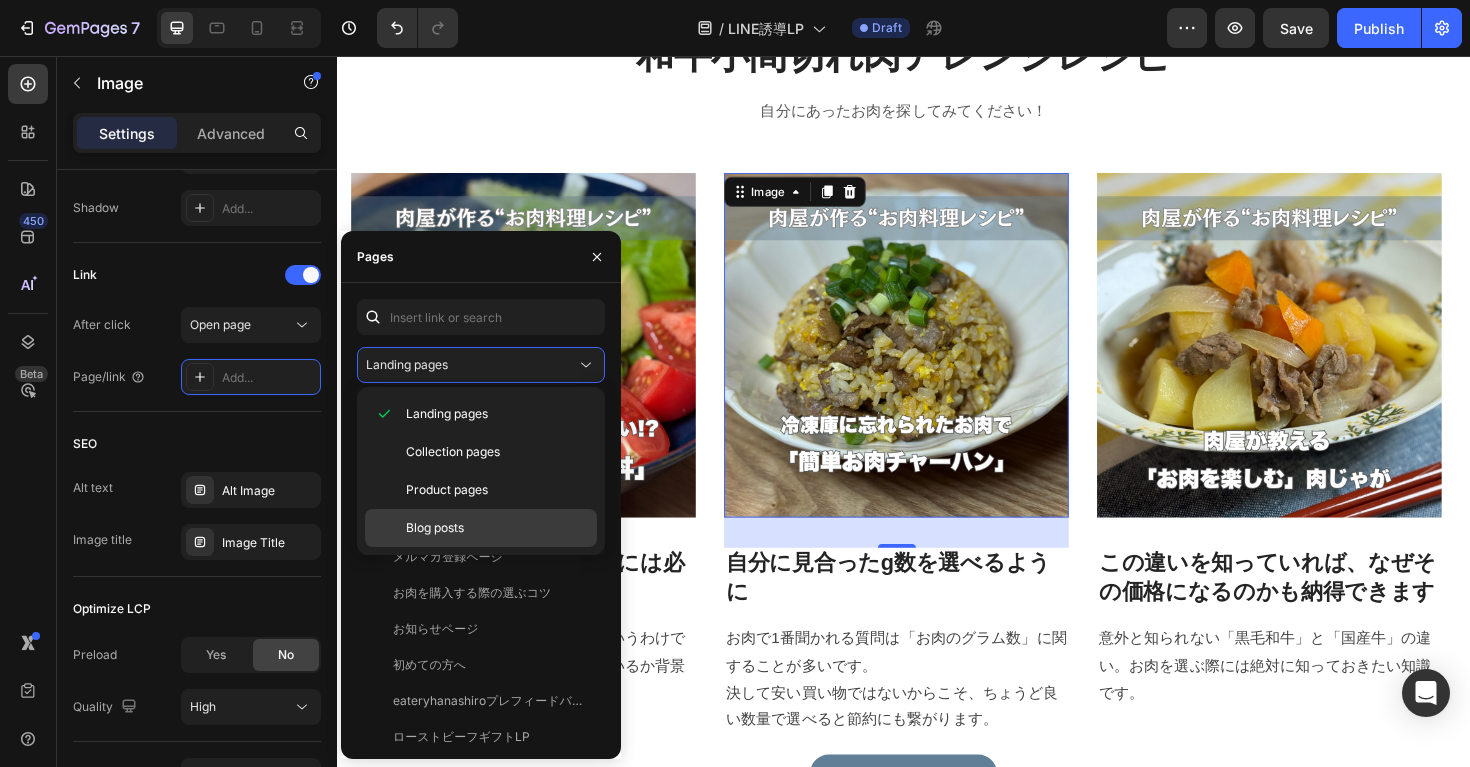 click on "Blog posts" at bounding box center [497, 528] 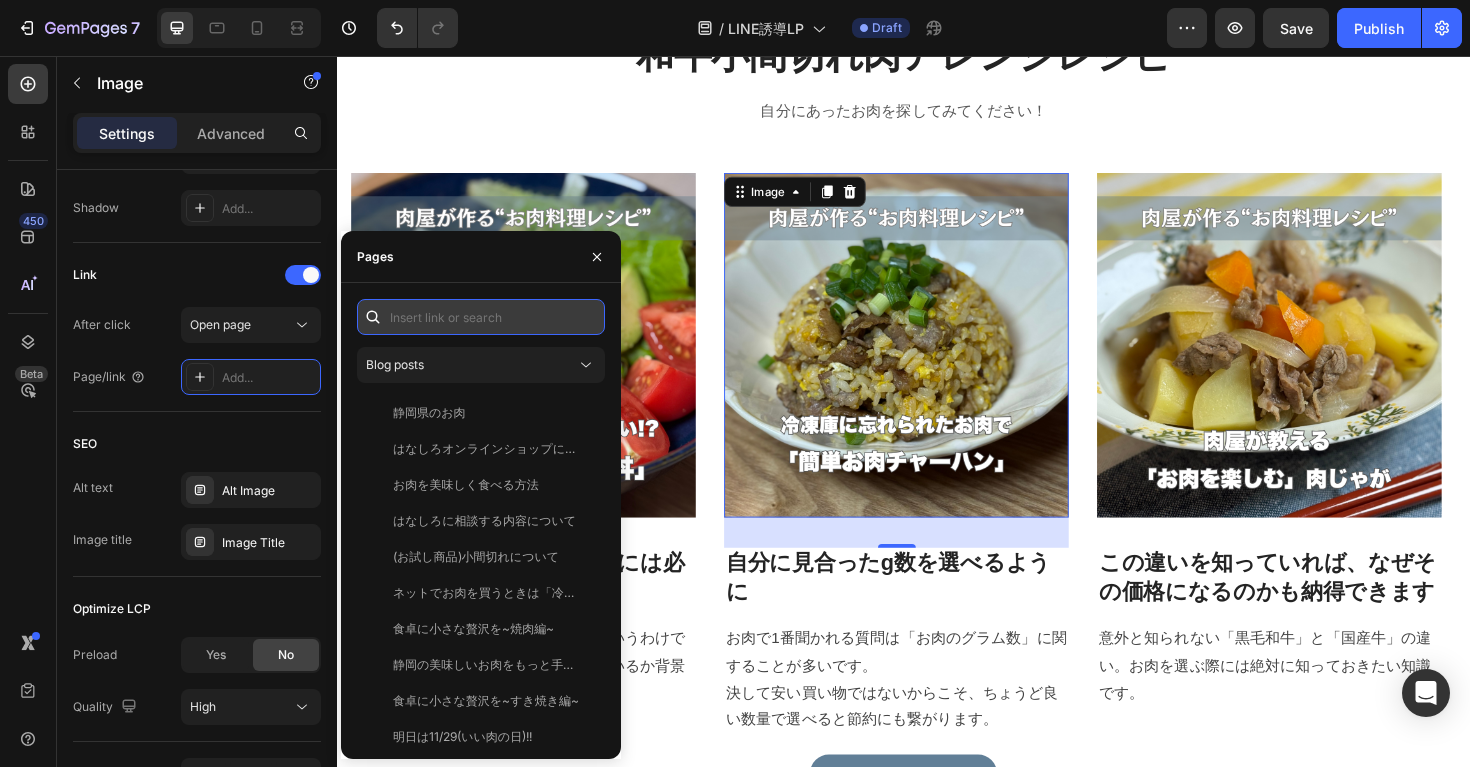 click at bounding box center (481, 317) 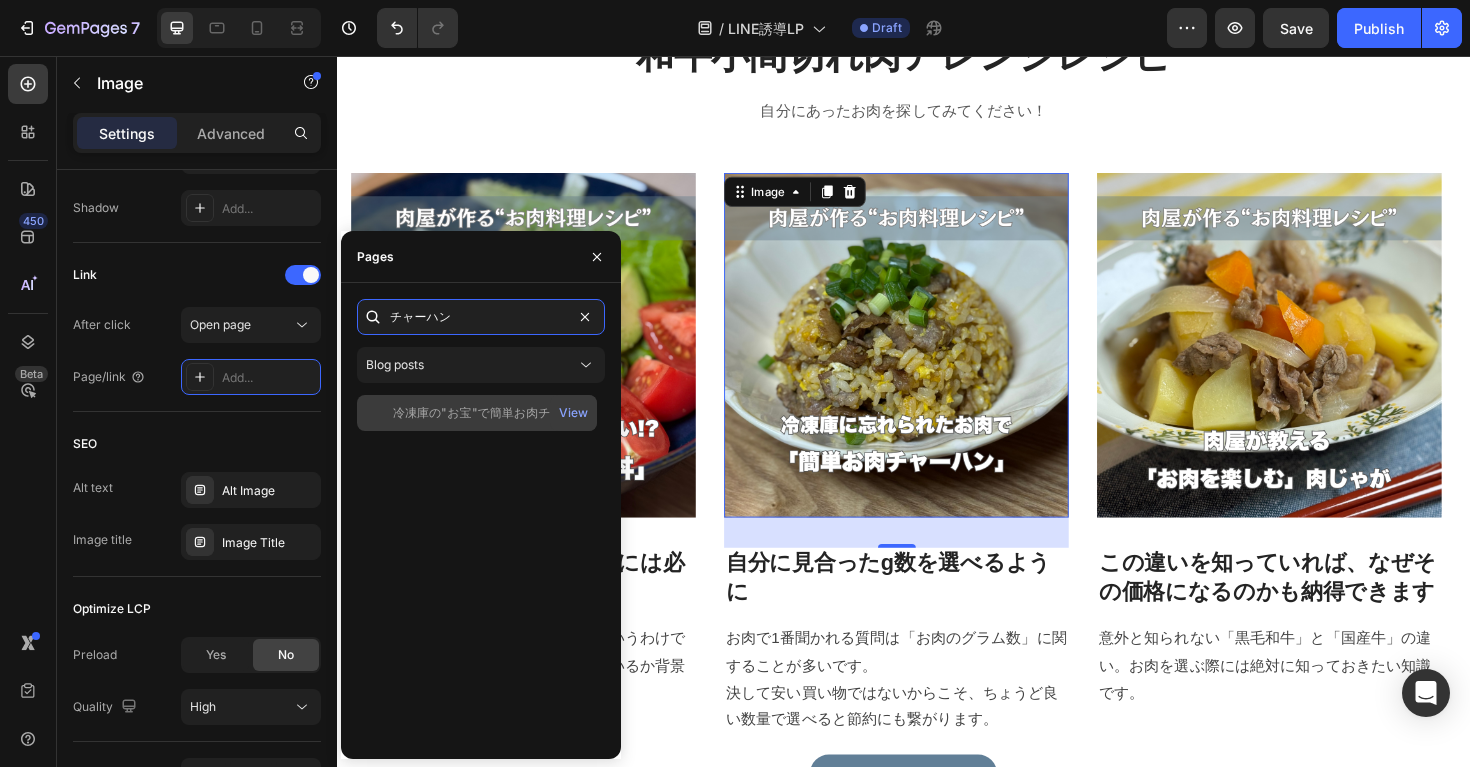 type on "チャーハン" 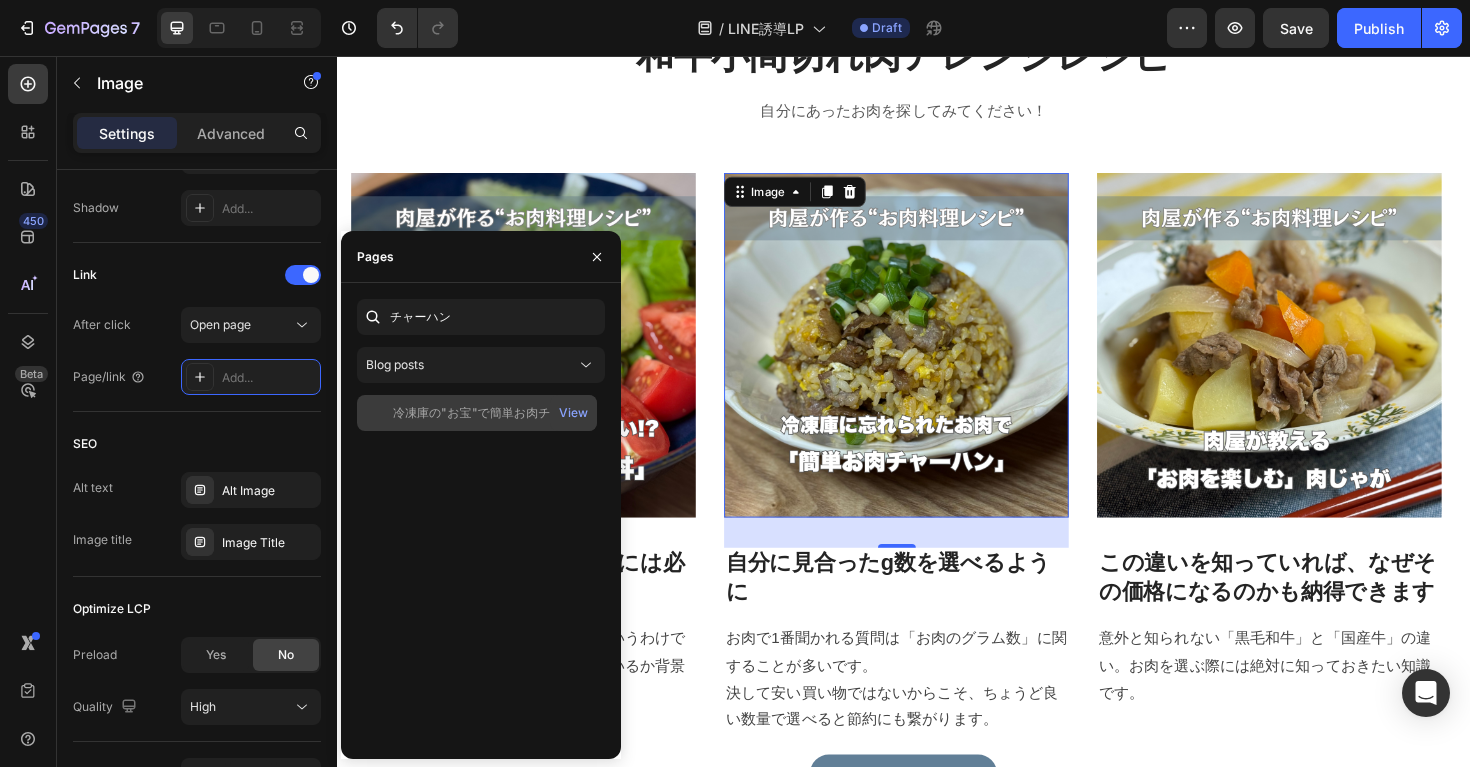 click on "冷凍庫の"お宝"で簡単お肉チャーハン！ーお肉料理レシピ" 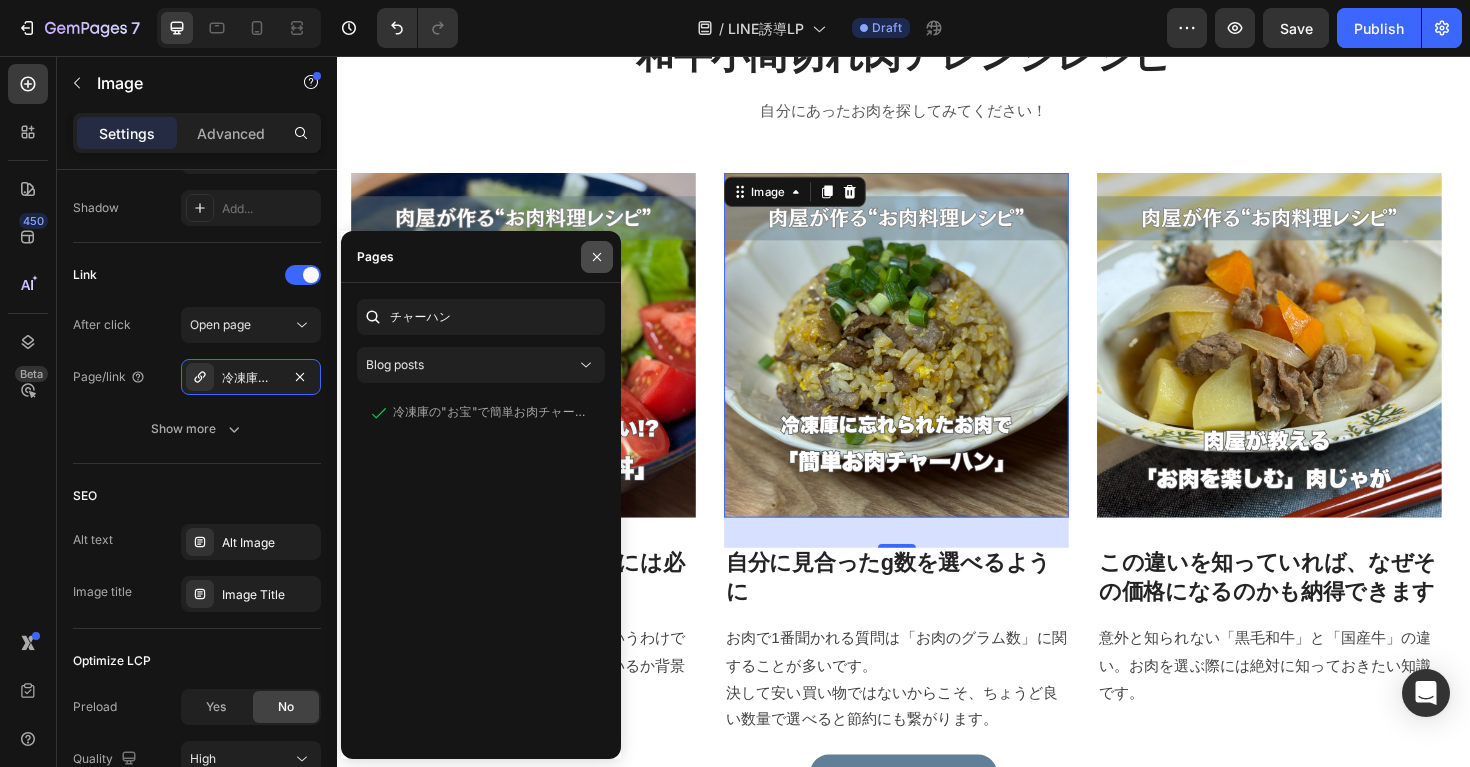 click 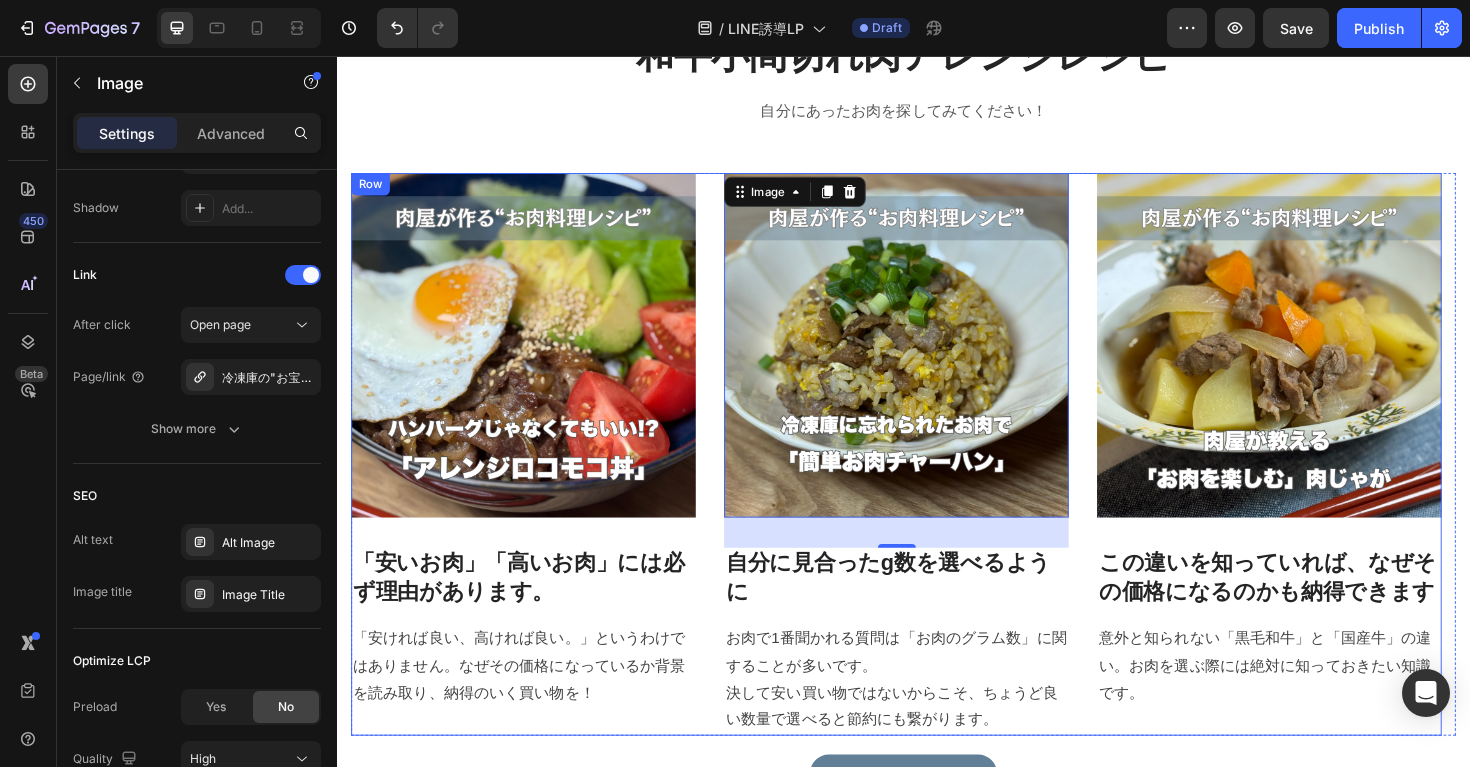 click at bounding box center [1324, 362] 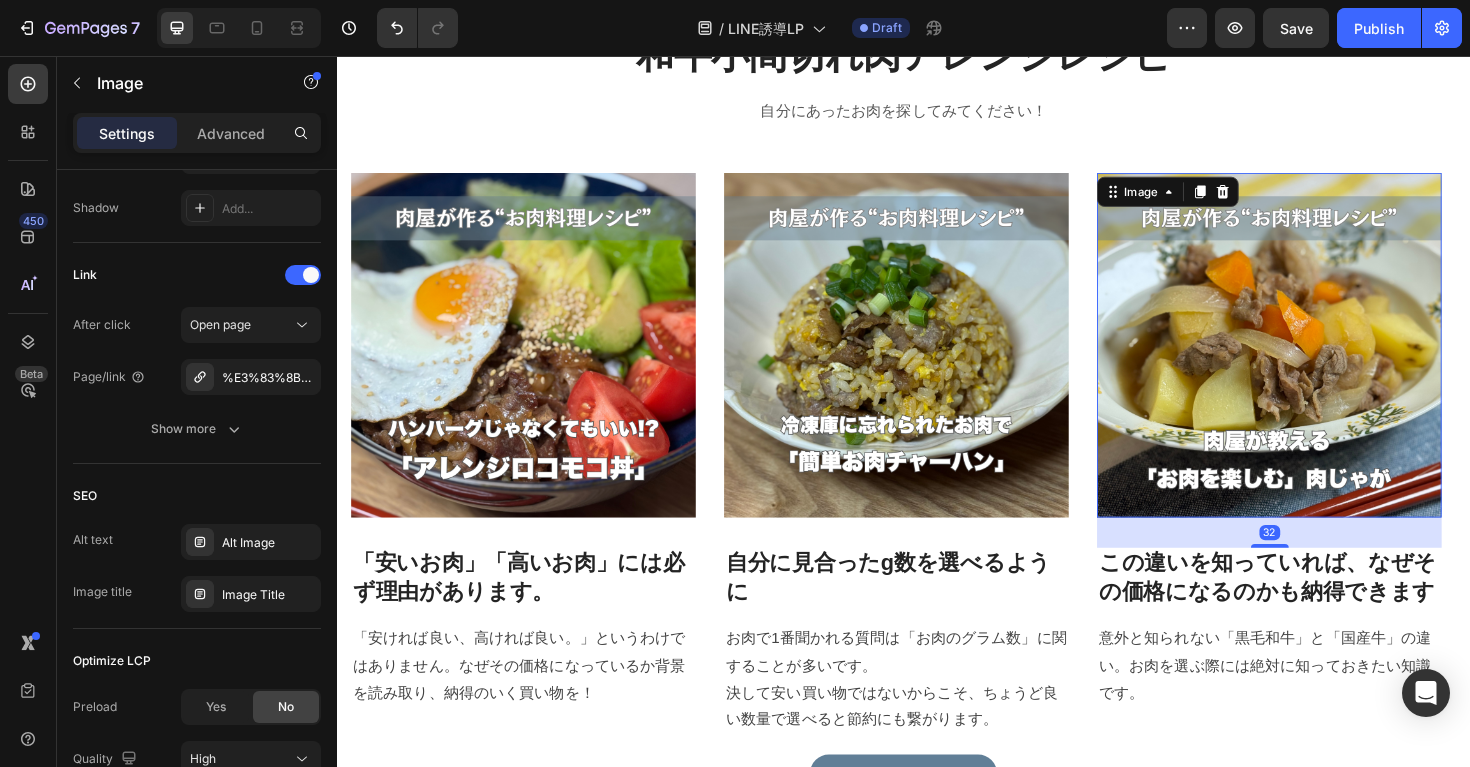 scroll, scrollTop: 837, scrollLeft: 0, axis: vertical 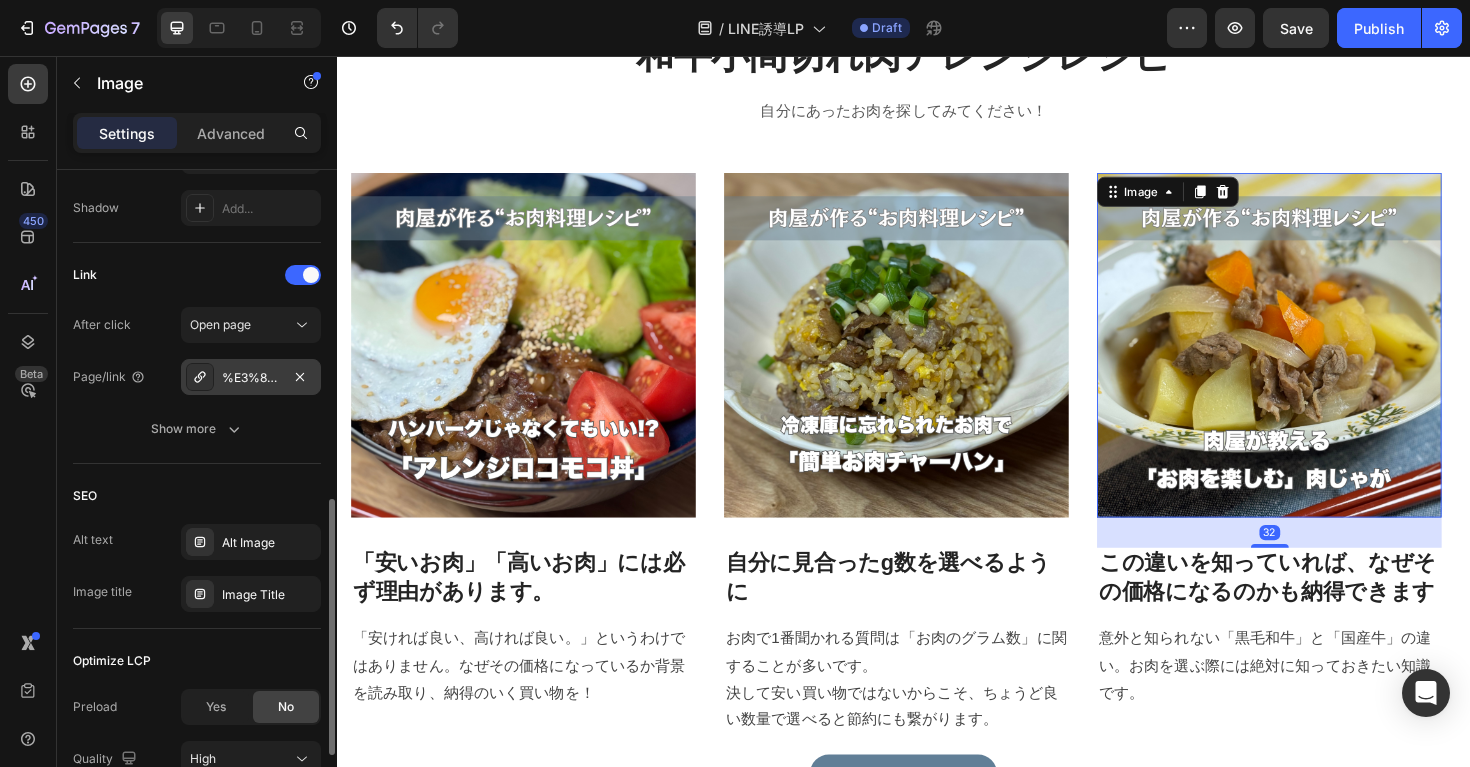 click on "%E3%83%8B%E3%83%A5%E3%83%BC%E3%82%B9/%E5%9B%BD%E7%94%A3%E7%89%9B-%E3%81%A8-%E9%BB%92%E6%AF%9B%E5%92%8C%E7%89%9B-%E3%81%AE%E9%81%95%E3%81%84-%E7%9F%A5%E3%81%A3%E3%81%A6%E3%81%84%E3%81%BE%E3%81%99%E3%81%8B-%E3%81%8A%E8%82%89%E9%81%B8%E3%81%B3%E3%81%AB%E5%BD%B9%E7%AB%8B%E3%81%A4%E5%9F%BA%E7%A4%8E%E7%9F%A5%E8%AD%98" at bounding box center [251, 377] 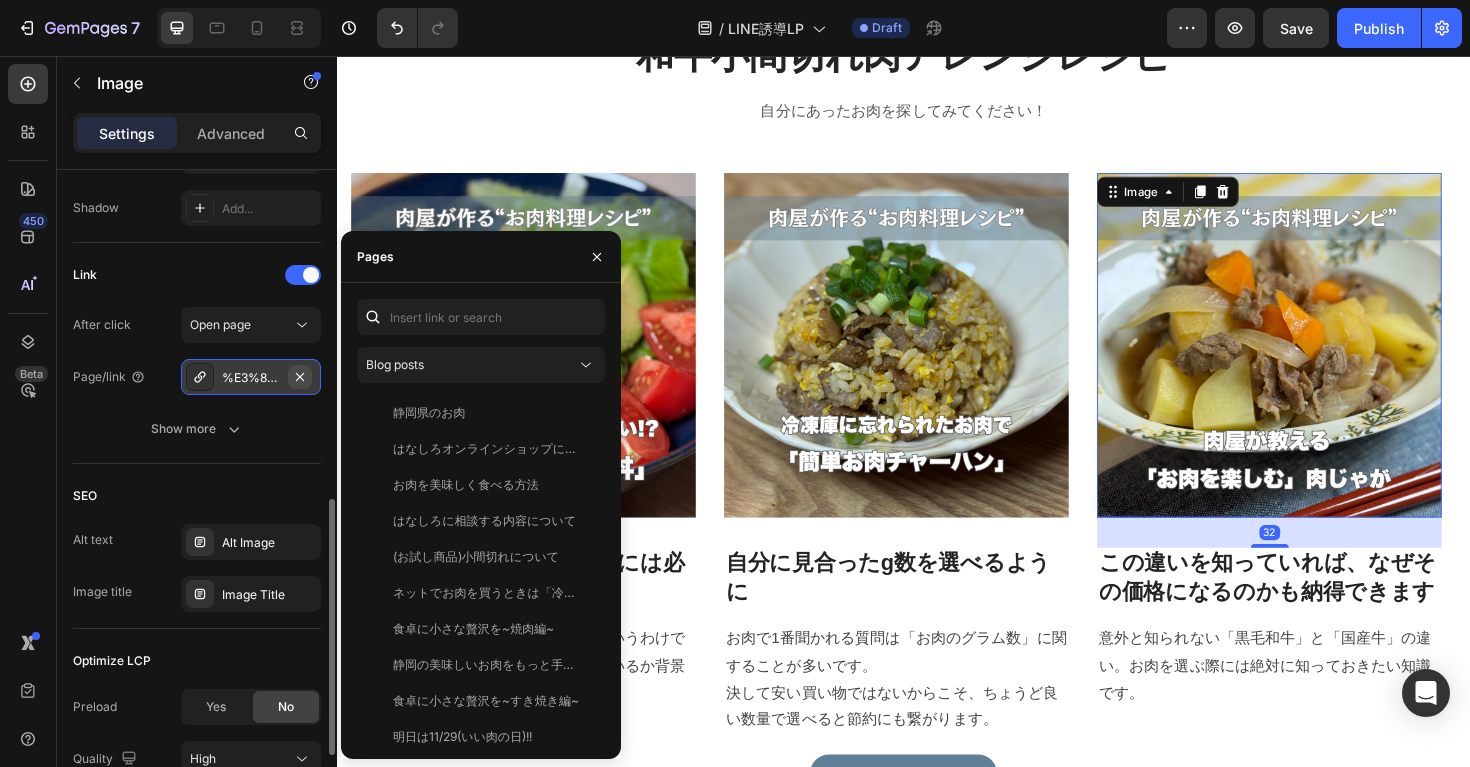 click 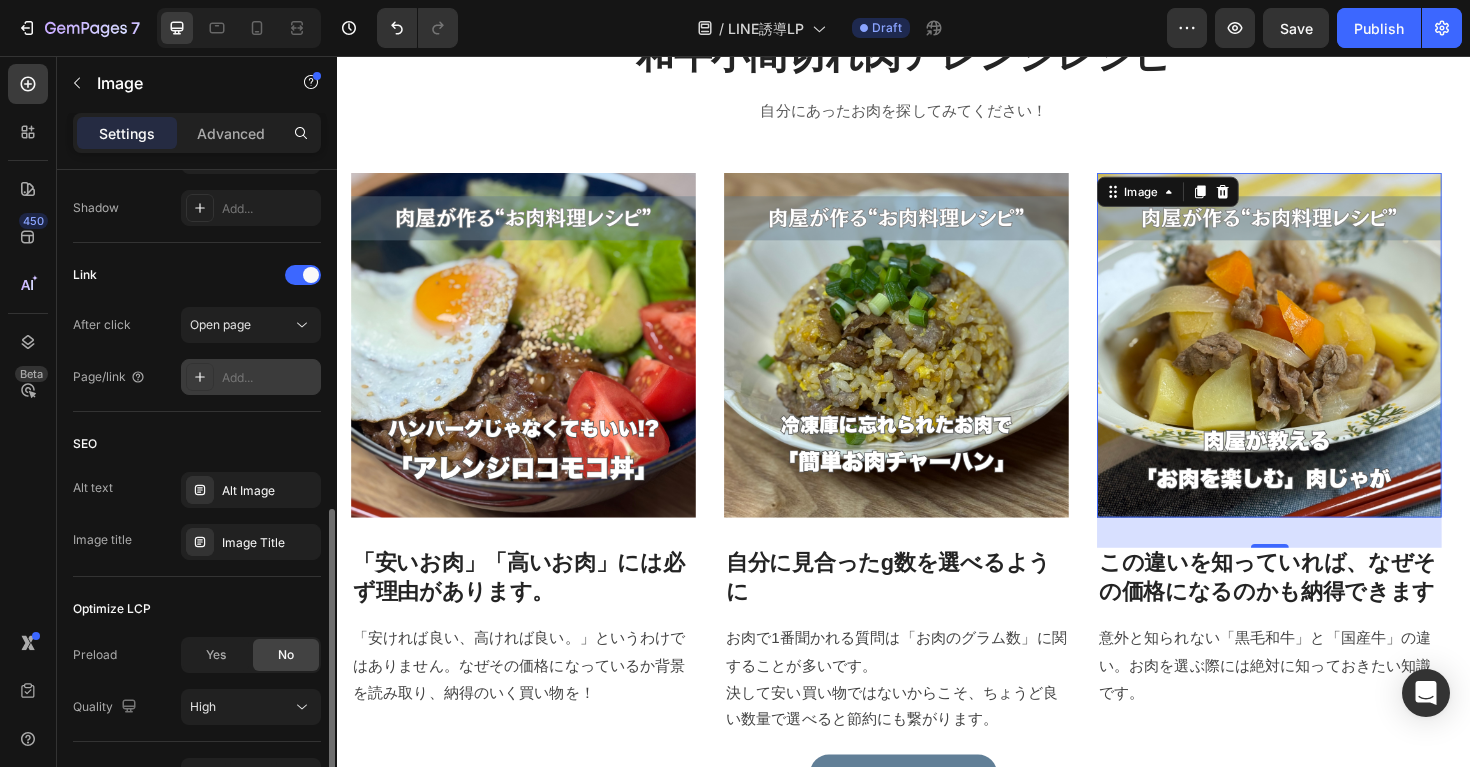 click on "Add..." at bounding box center [269, 378] 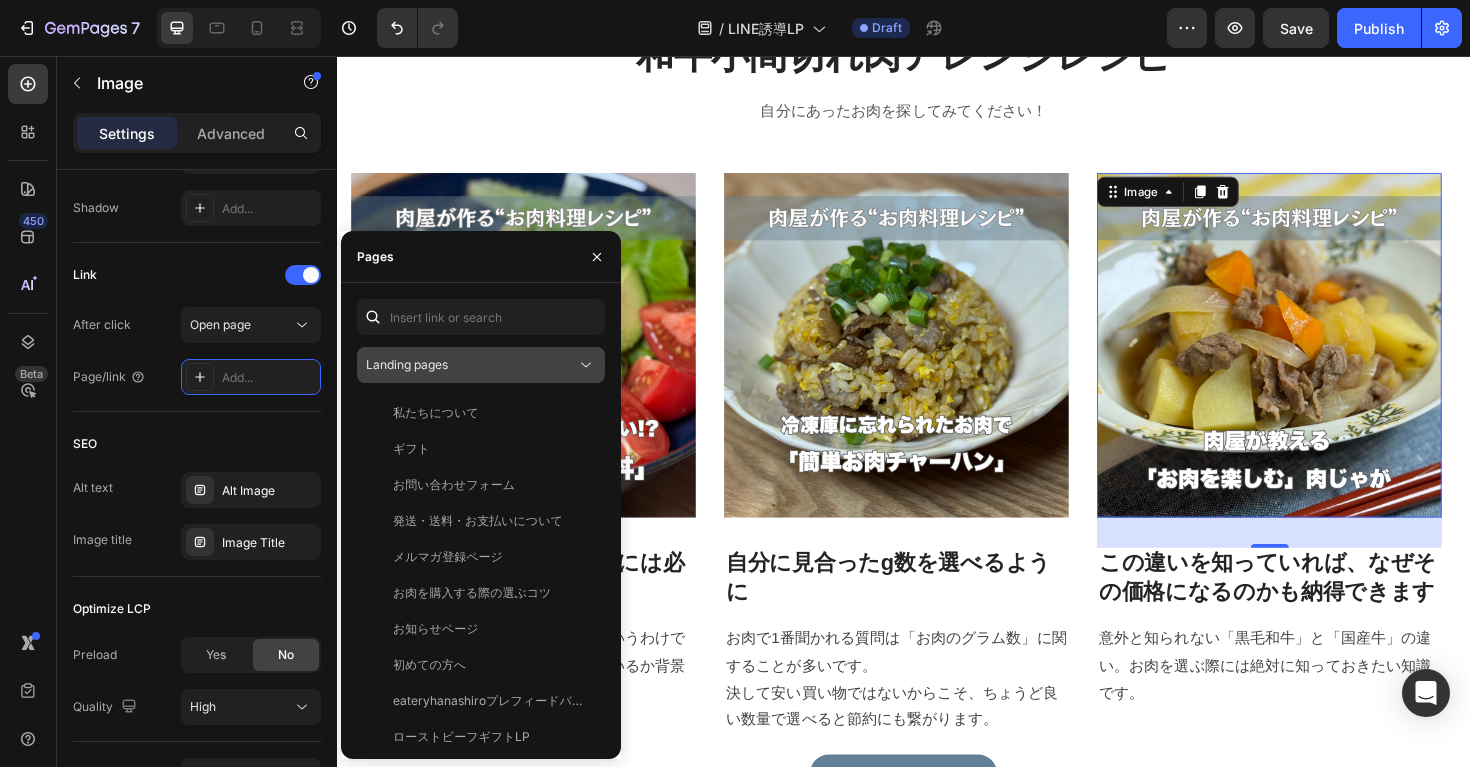 click on "Landing pages" at bounding box center (471, 365) 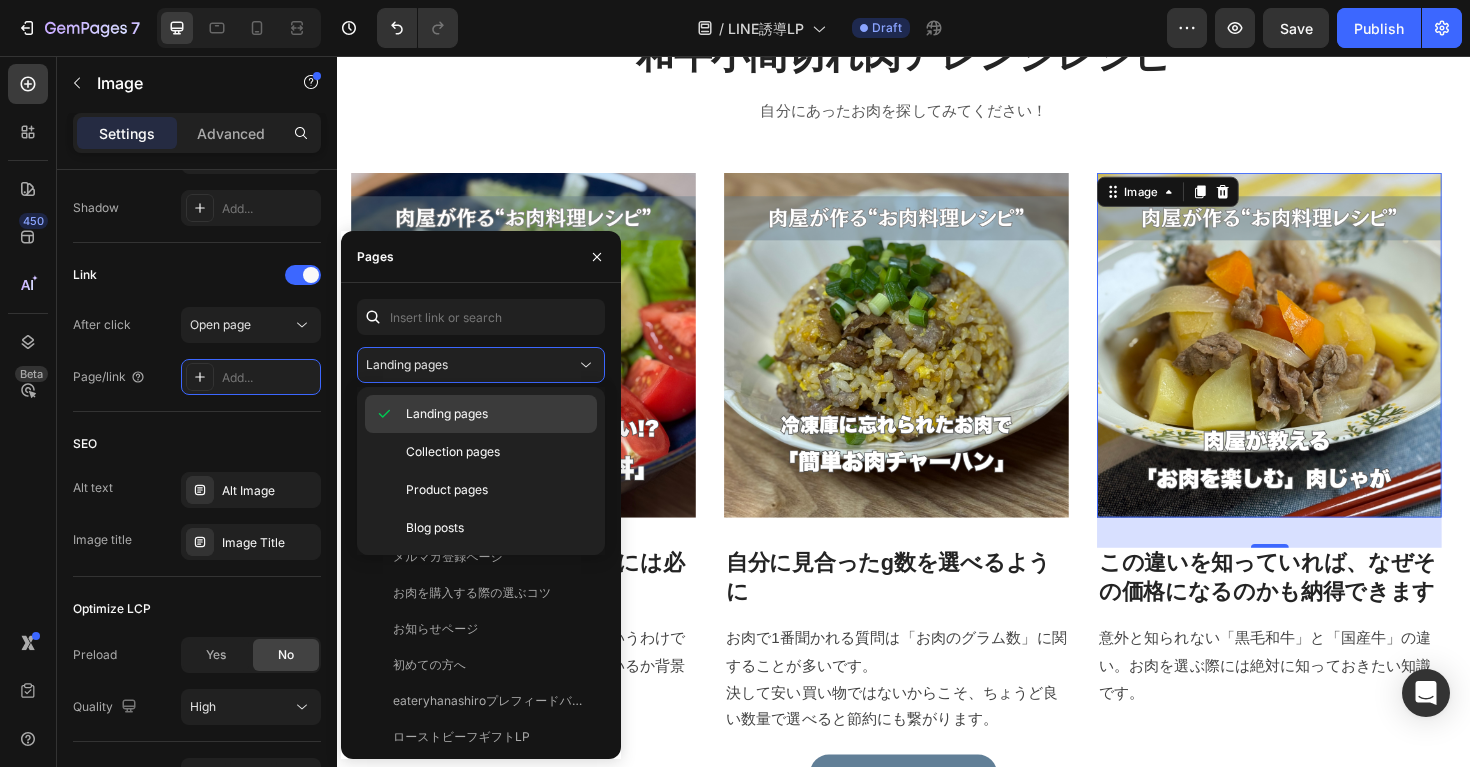 drag, startPoint x: 475, startPoint y: 520, endPoint x: 472, endPoint y: 415, distance: 105.04285 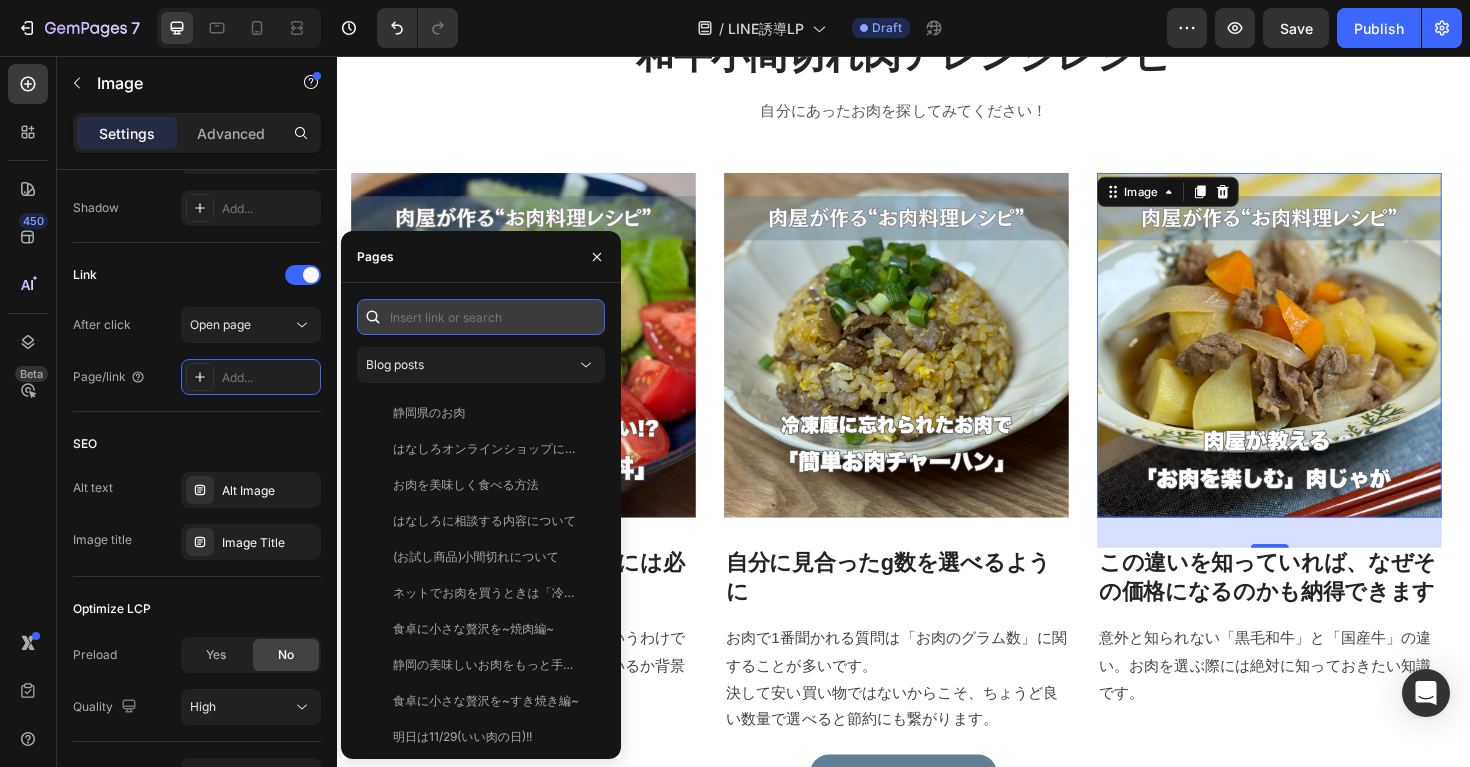 click at bounding box center [481, 317] 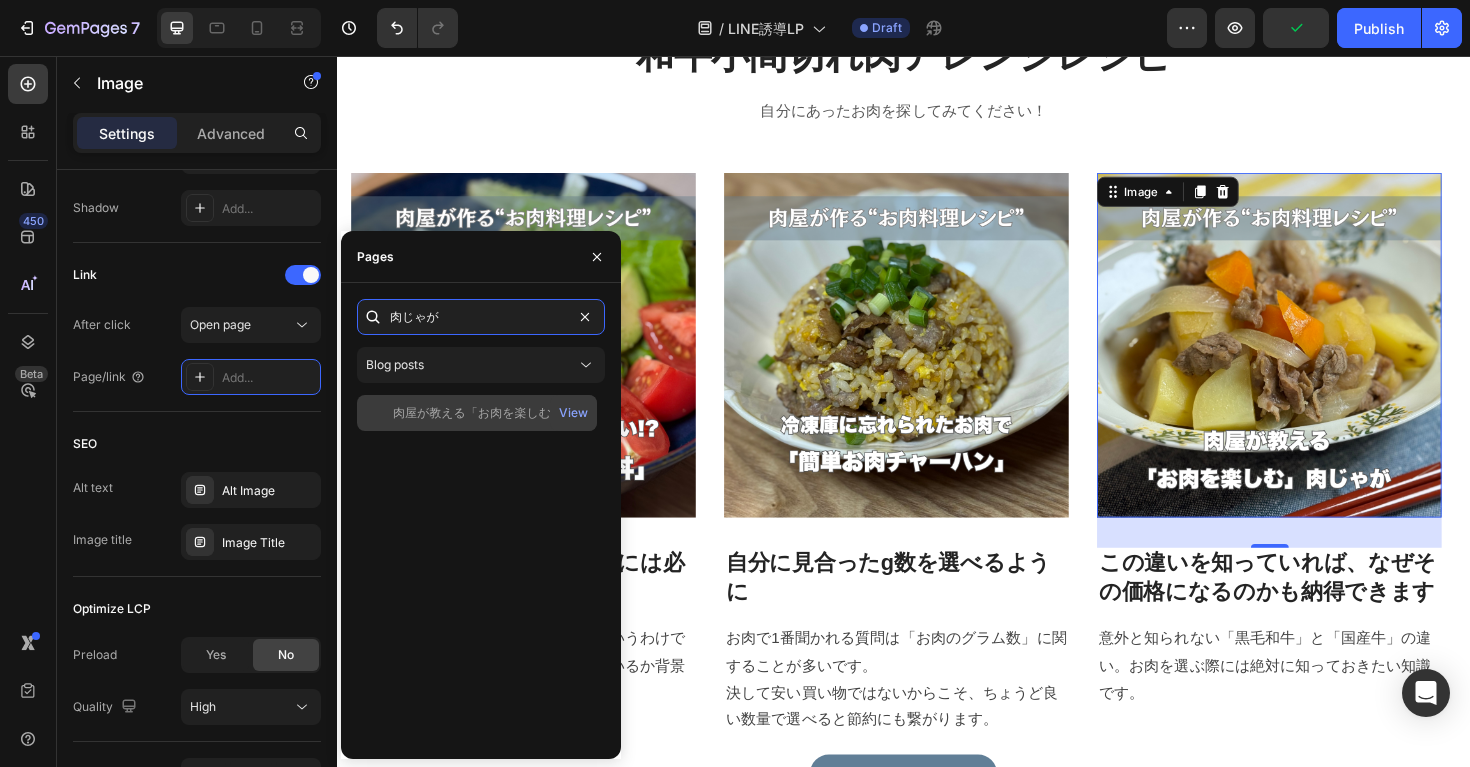 type on "肉じゃが" 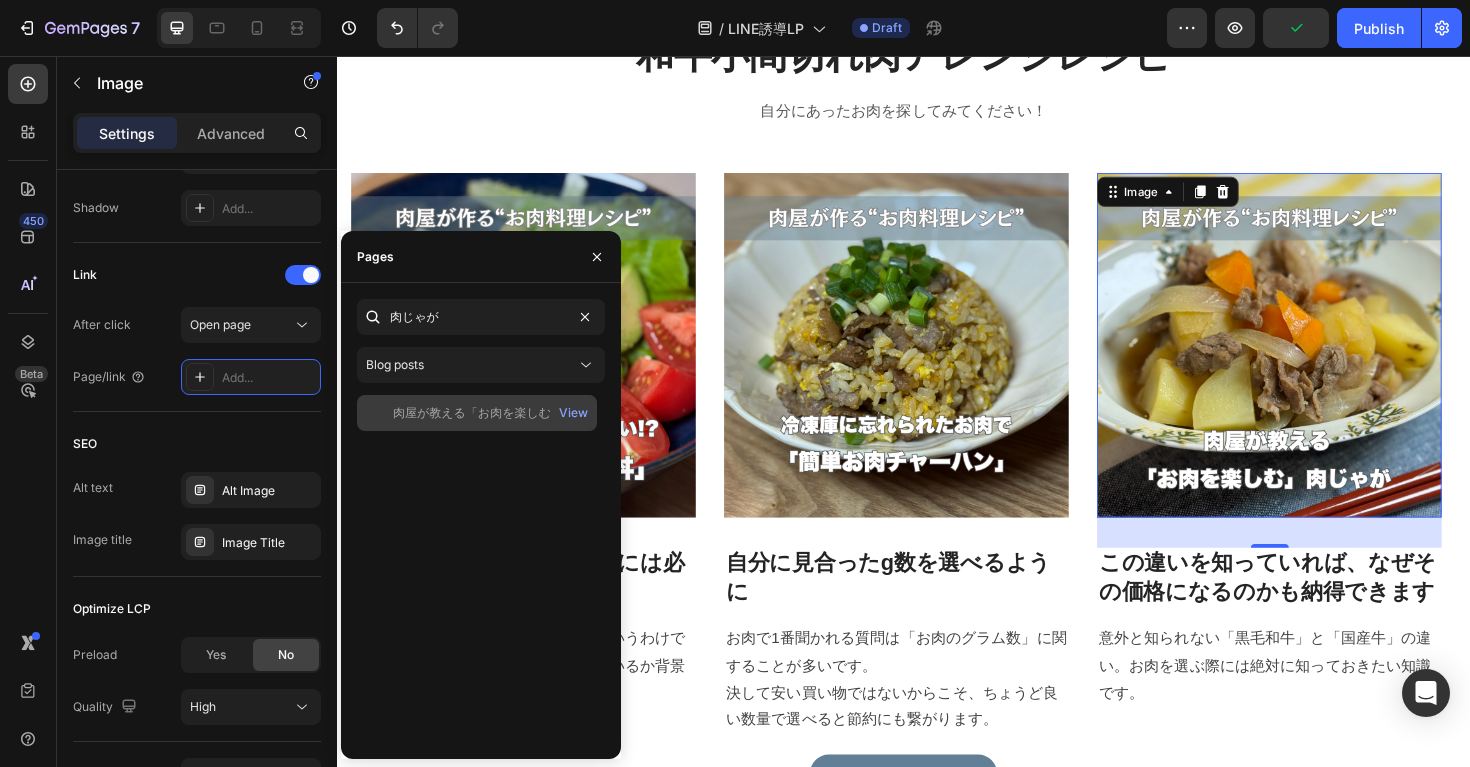 click on "肉屋が教える「お肉を楽しむ」肉じゃがレシピ - お肉料理レシピ" 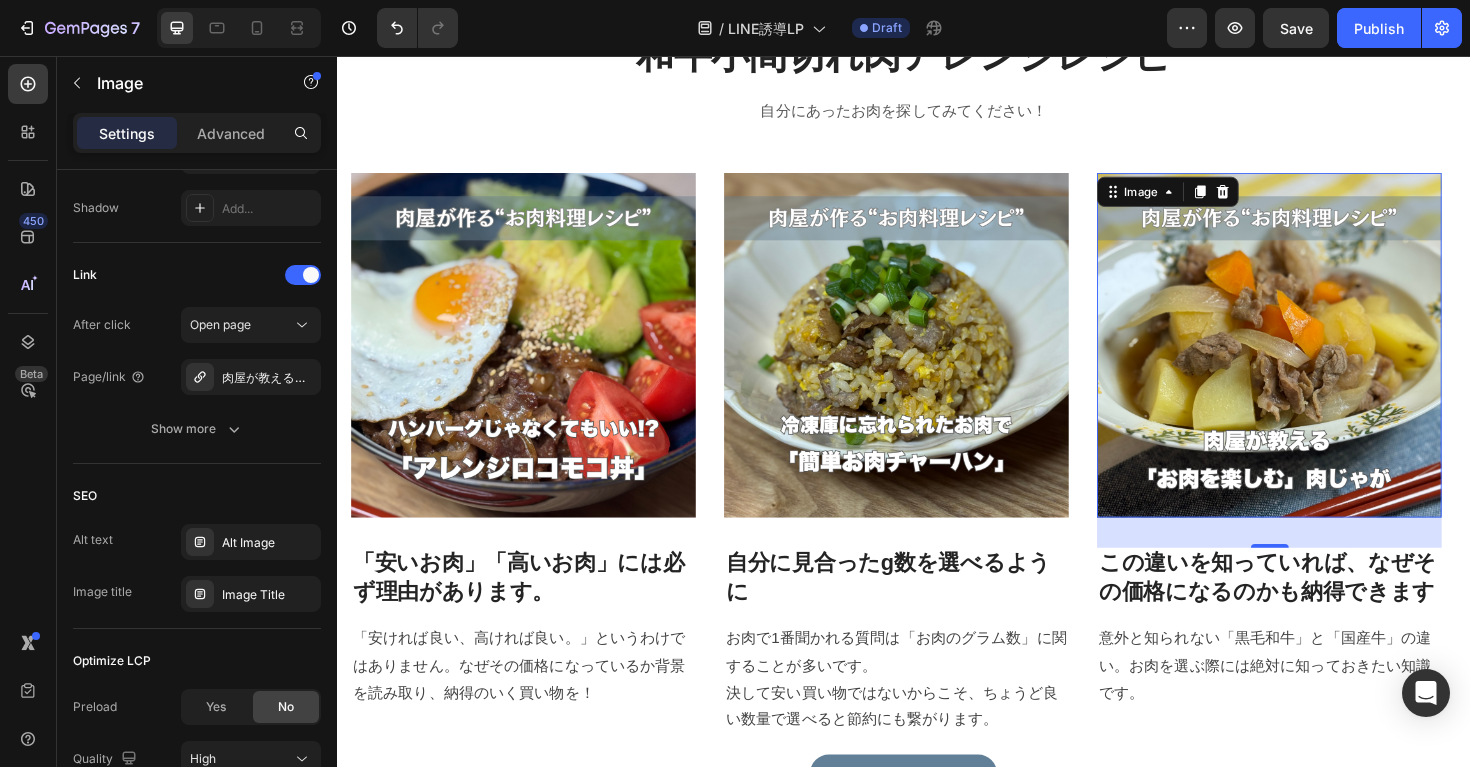 click at bounding box center (1324, 362) 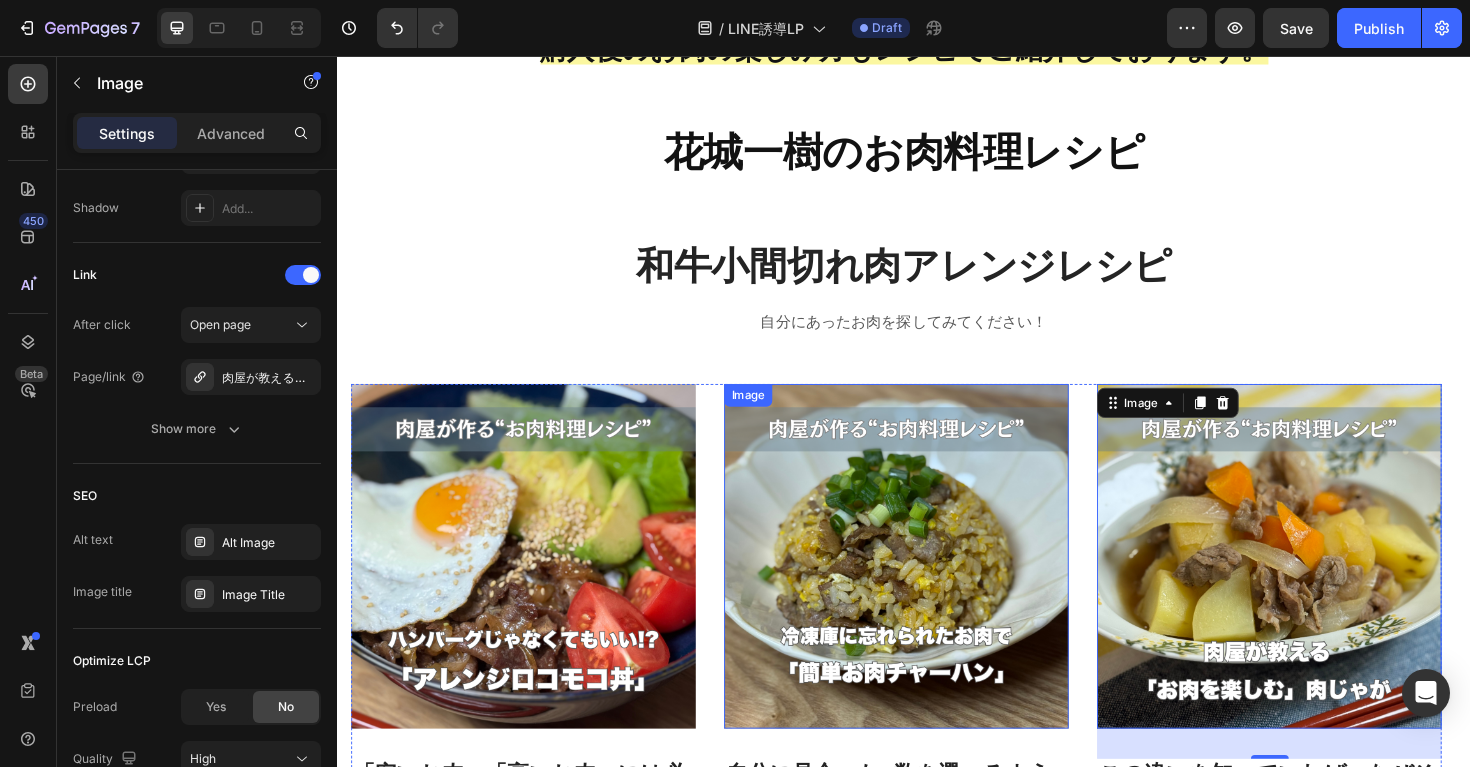 scroll, scrollTop: 893, scrollLeft: 0, axis: vertical 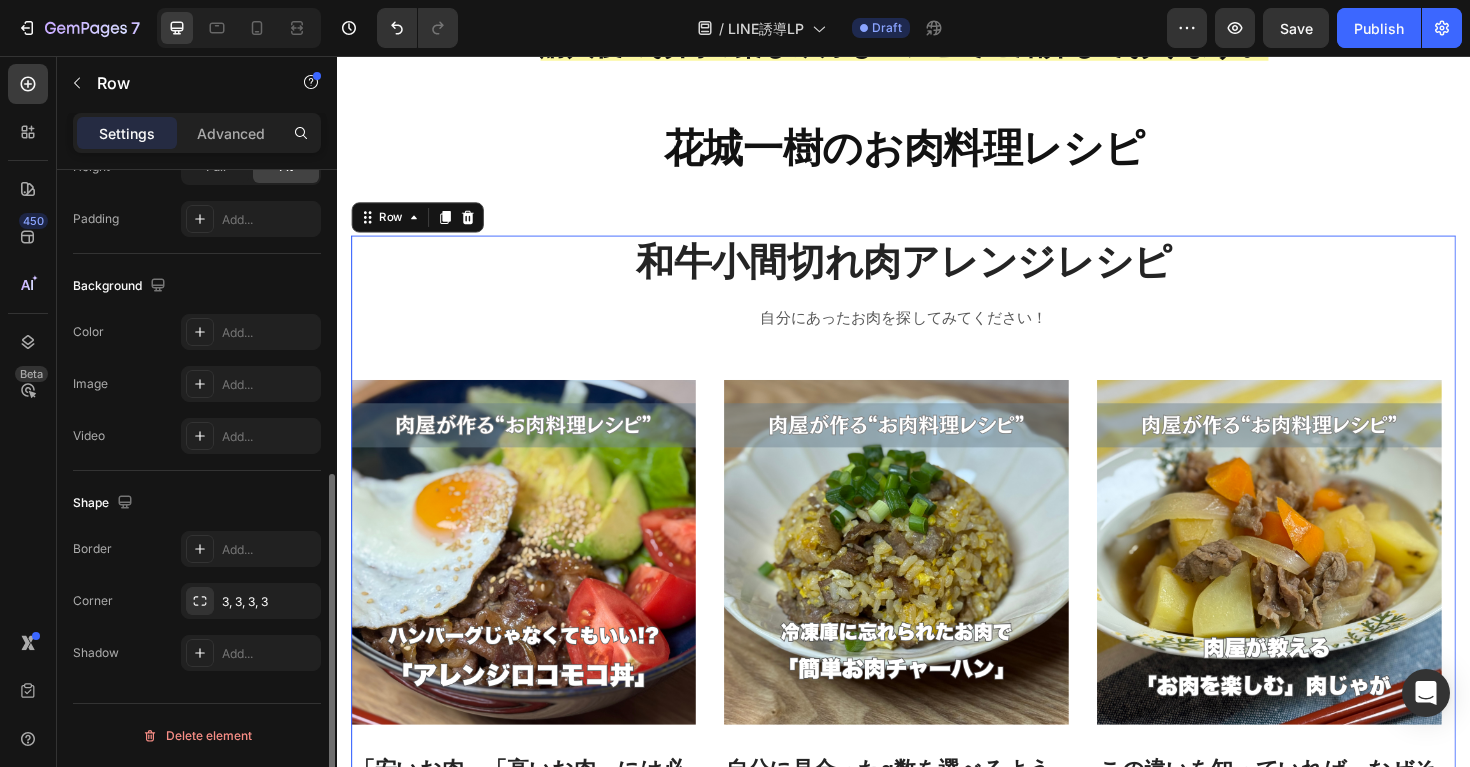 click on "和牛小間切れ肉アレンジレシピ Heading 自分にあったお肉を探してみてください！ Text block Image 「安いお肉」「高いお肉」には必ず理由があります。 Heading 「安ければ良い、高ければ良い。」というわけではありません。なぜその価格になっているか背景を読み取り、納得のいく買い物を！ Text block Image 自分に見合ったg数を選べるように Heading お肉で1番聞かれる質問は「お肉のグラム数」に関することが多いです。 決して安い買い物ではないからこそ、ちょうど良い数量で選べると節約にも繋がります。 Text block Image この違いを知っていれば、なぜその価格になるのかも納得できます Heading 意外と知られない「黒毛和牛」と「国産牛」の違い。お肉を選ぶ際には絶対に知っておきたい知識です。 Text block Row Image By  Zoro Text block
Icon May 29,2022 Text block" at bounding box center (937, 620) 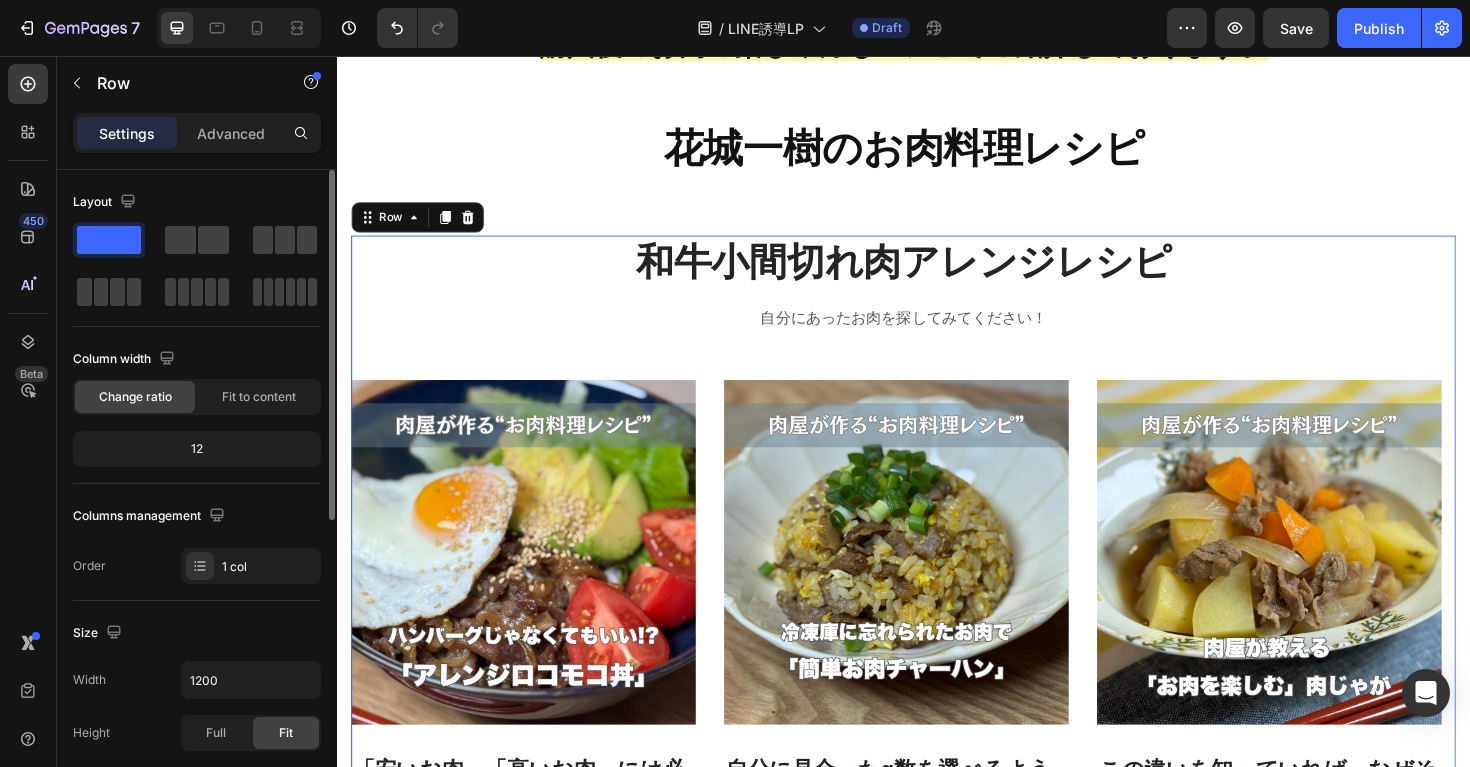 click on "和牛小間切れ肉アレンジレシピ Heading 自分にあったお肉を探してみてください！ Text block Image 「安いお肉」「高いお肉」には必ず理由があります。 Heading 「安ければ良い、高ければ良い。」というわけではありません。なぜその価格になっているか背景を読み取り、納得のいく買い物を！ Text block Image 自分に見合ったg数を選べるように Heading お肉で1番聞かれる質問は「お肉のグラム数」に関することが多いです。 決して安い買い物ではないからこそ、ちょうど良い数量で選べると節約にも繋がります。 Text block Image この違いを知っていれば、なぜその価格になるのかも納得できます Heading 意外と知られない「黒毛和牛」と「国産牛」の違い。お肉を選ぶ際には絶対に知っておきたい知識です。 Text block Row Image By  Zoro Text block
Icon May 29,2022 Text block" at bounding box center [937, 620] 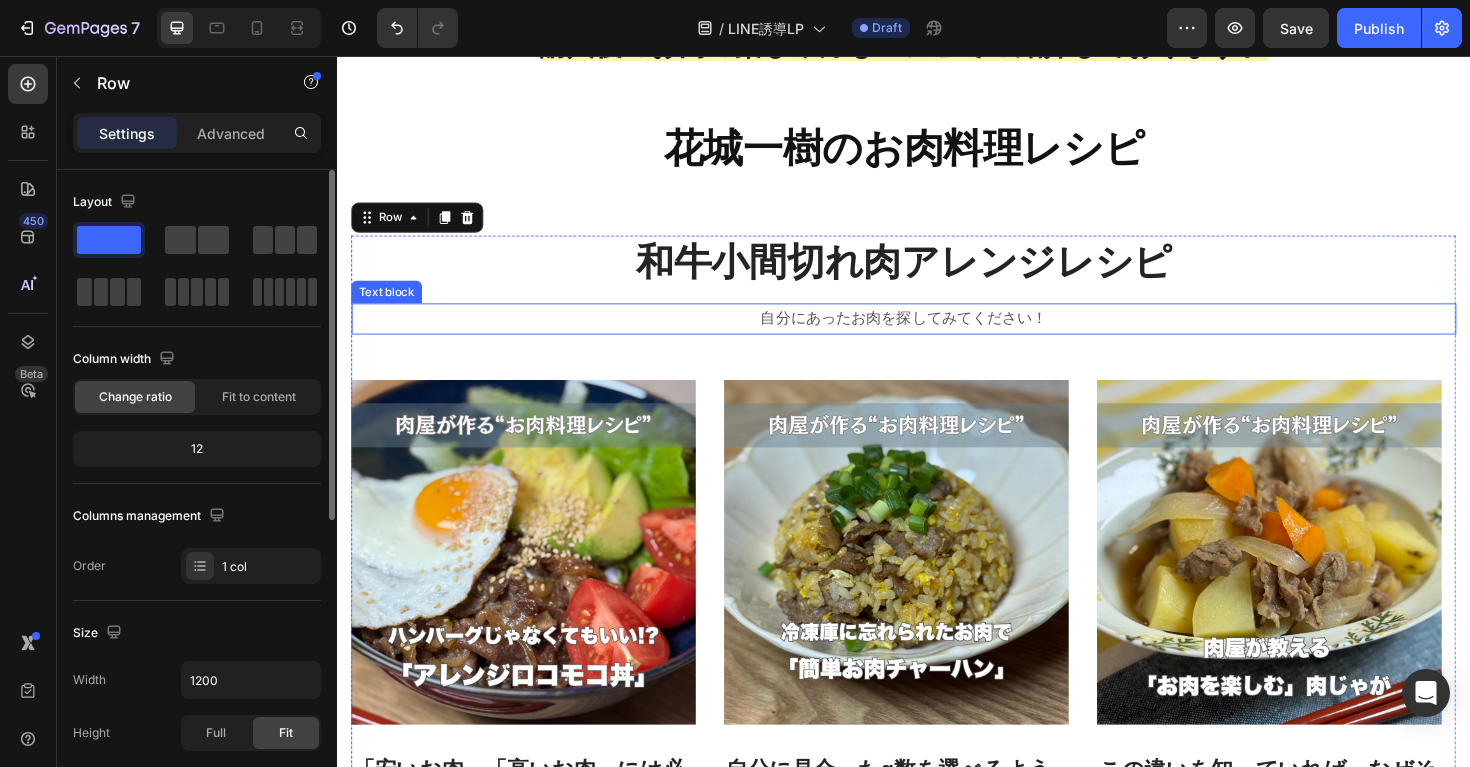 click on "自分にあったお肉を探してみてください！" at bounding box center (937, 334) 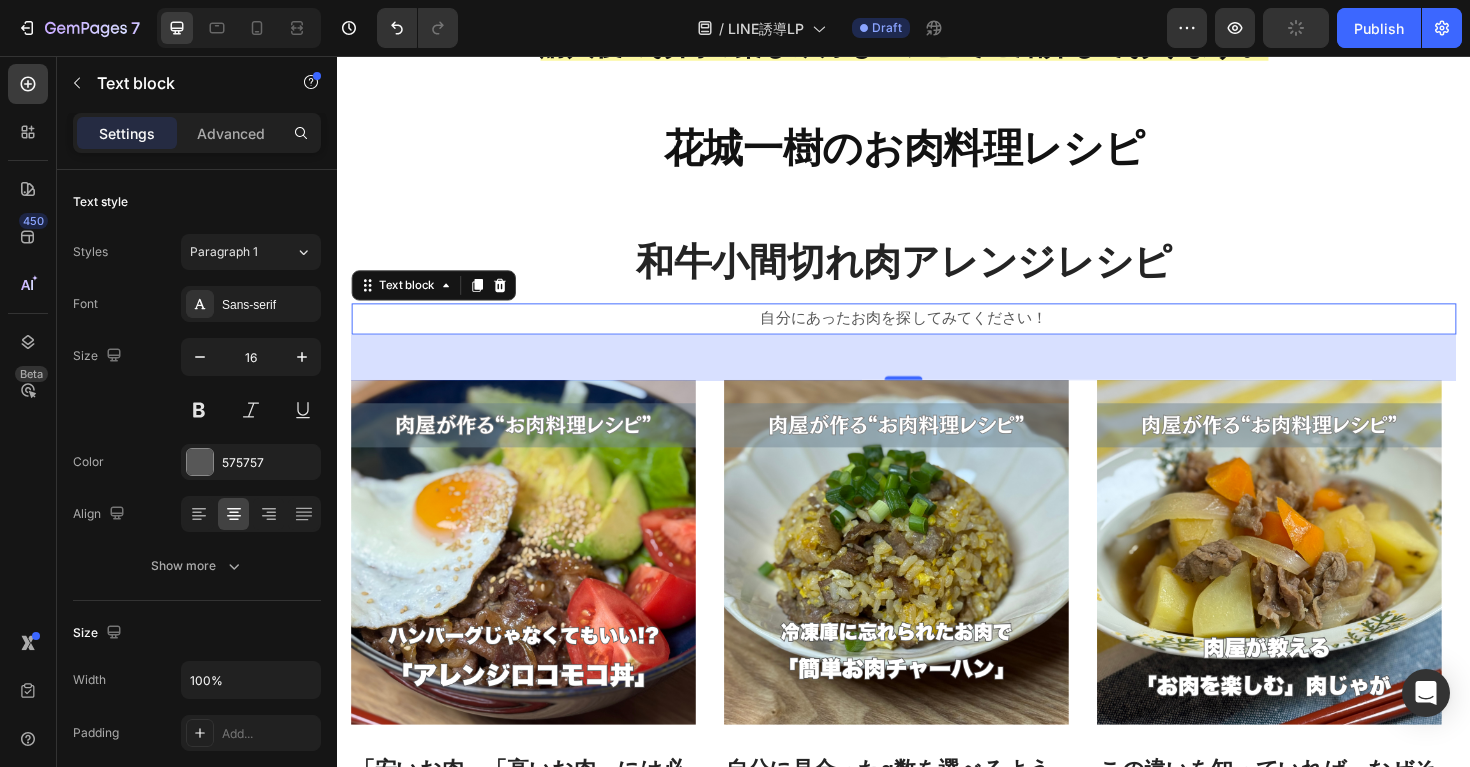 click on "48" at bounding box center [937, 375] 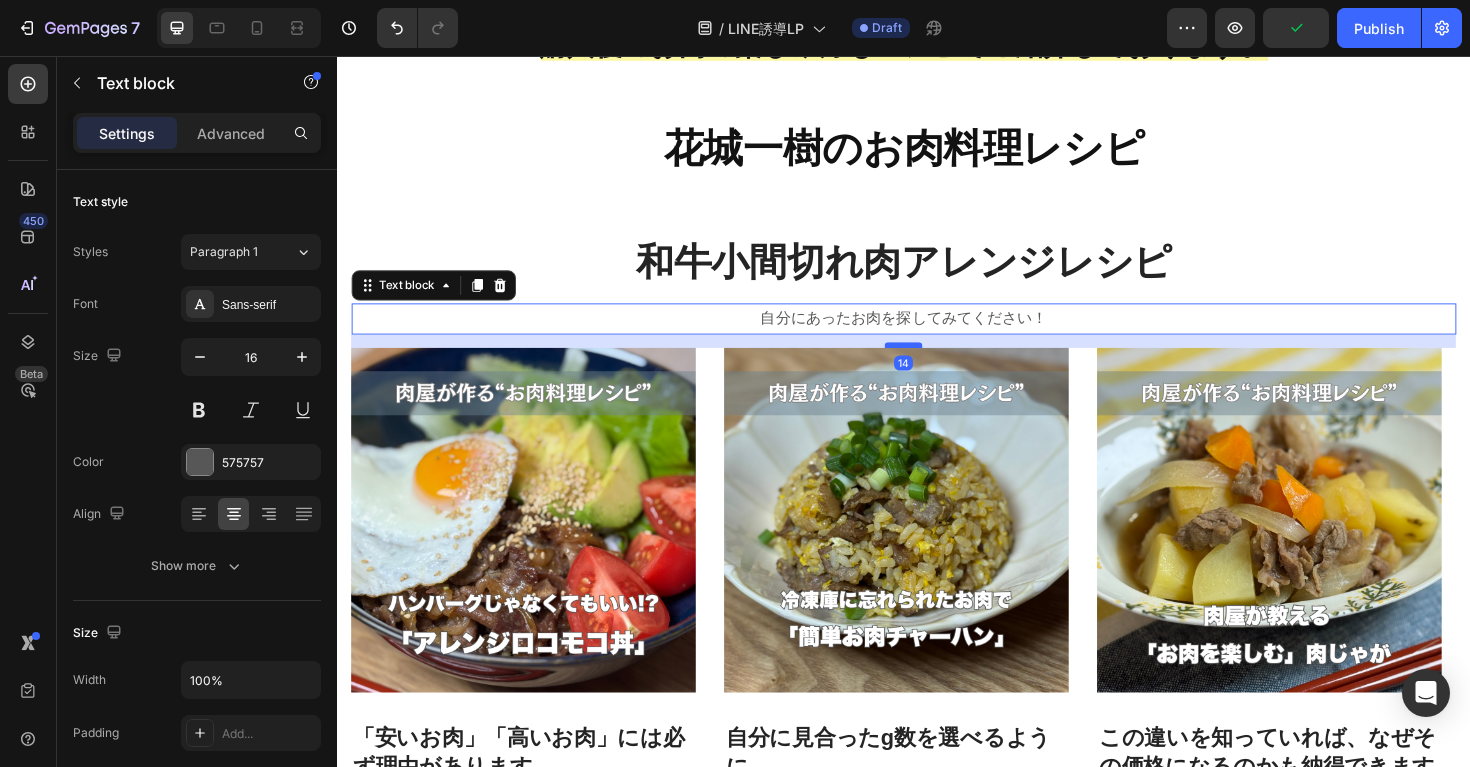 drag, startPoint x: 927, startPoint y: 395, endPoint x: 926, endPoint y: 361, distance: 34.0147 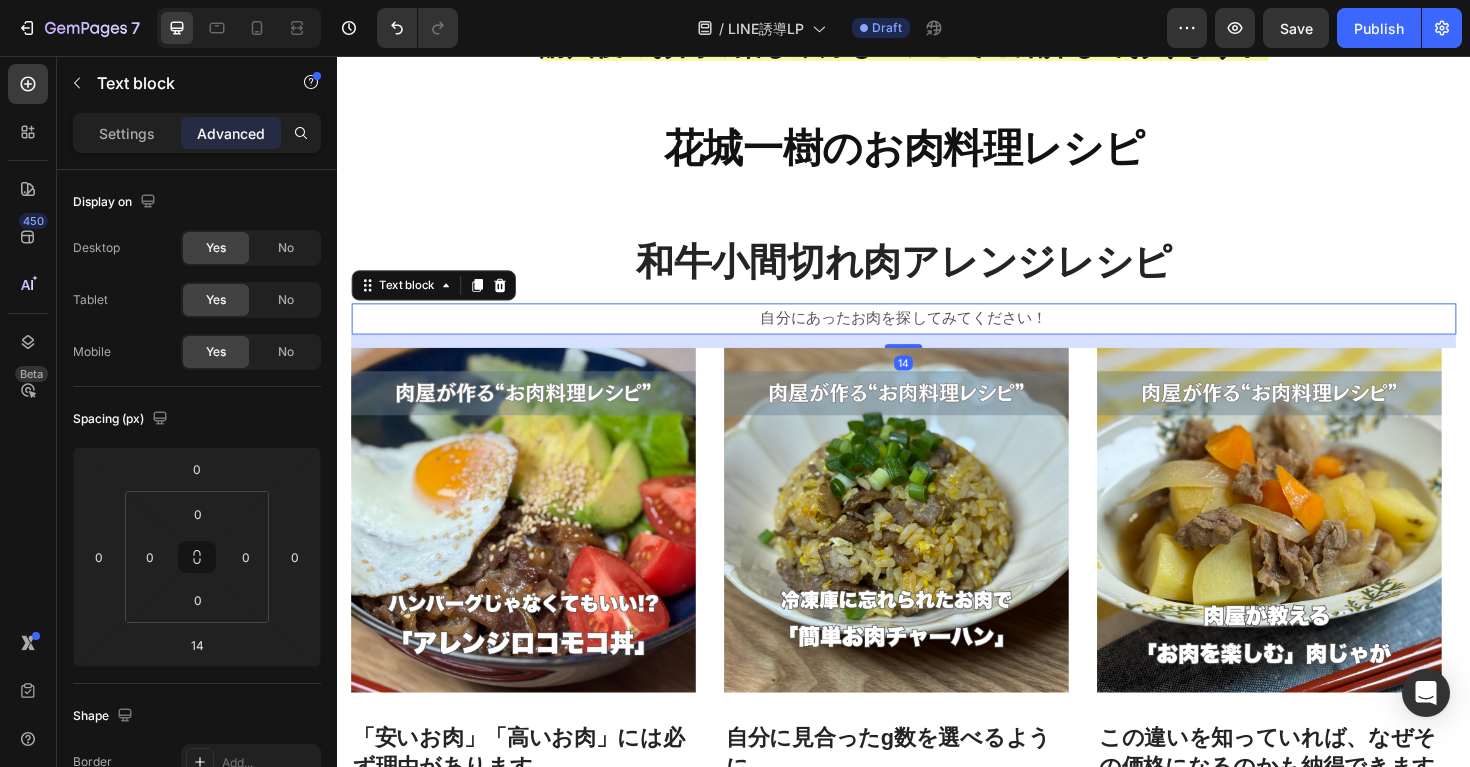 click on "自分にあったお肉を探してみてください！" at bounding box center [937, 334] 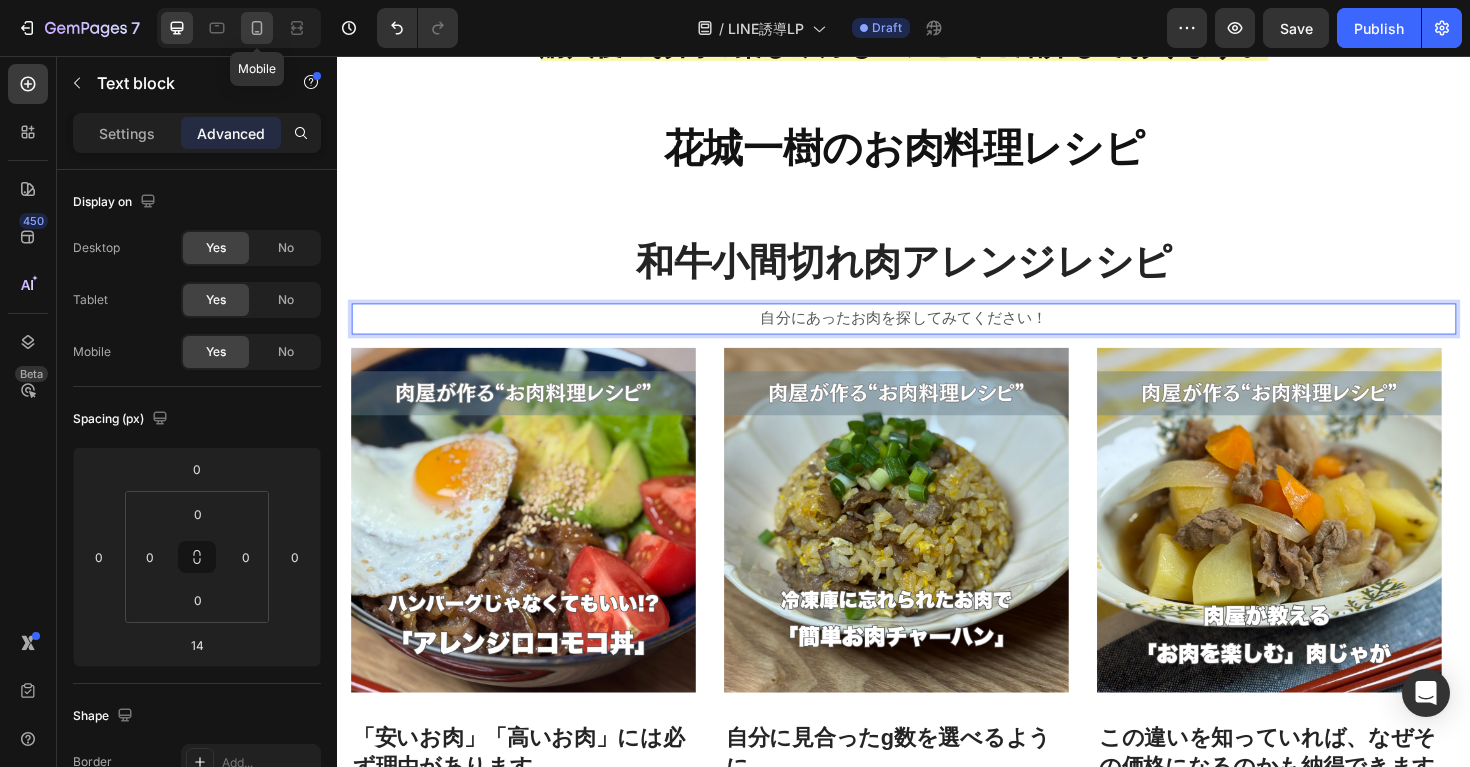 click 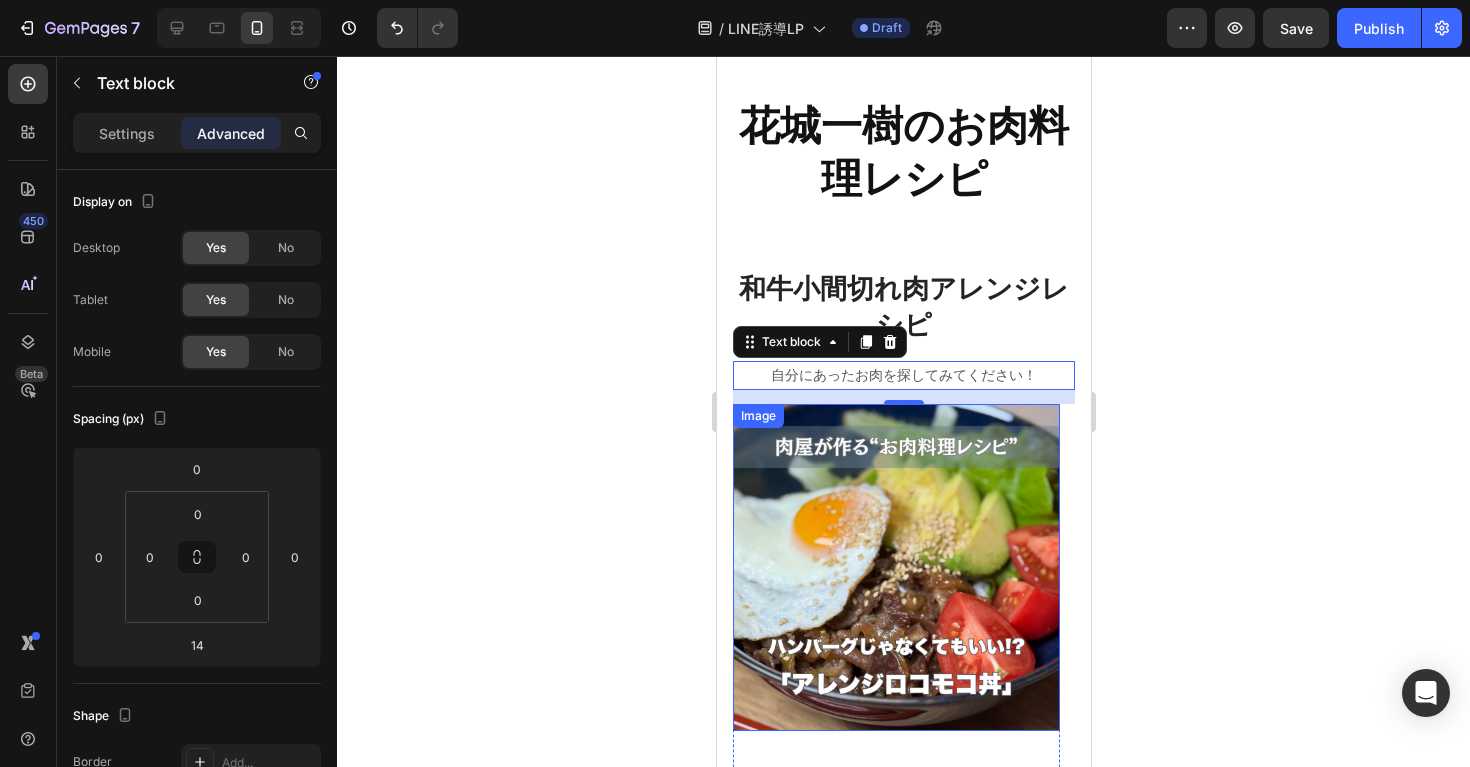 scroll, scrollTop: 1151, scrollLeft: 0, axis: vertical 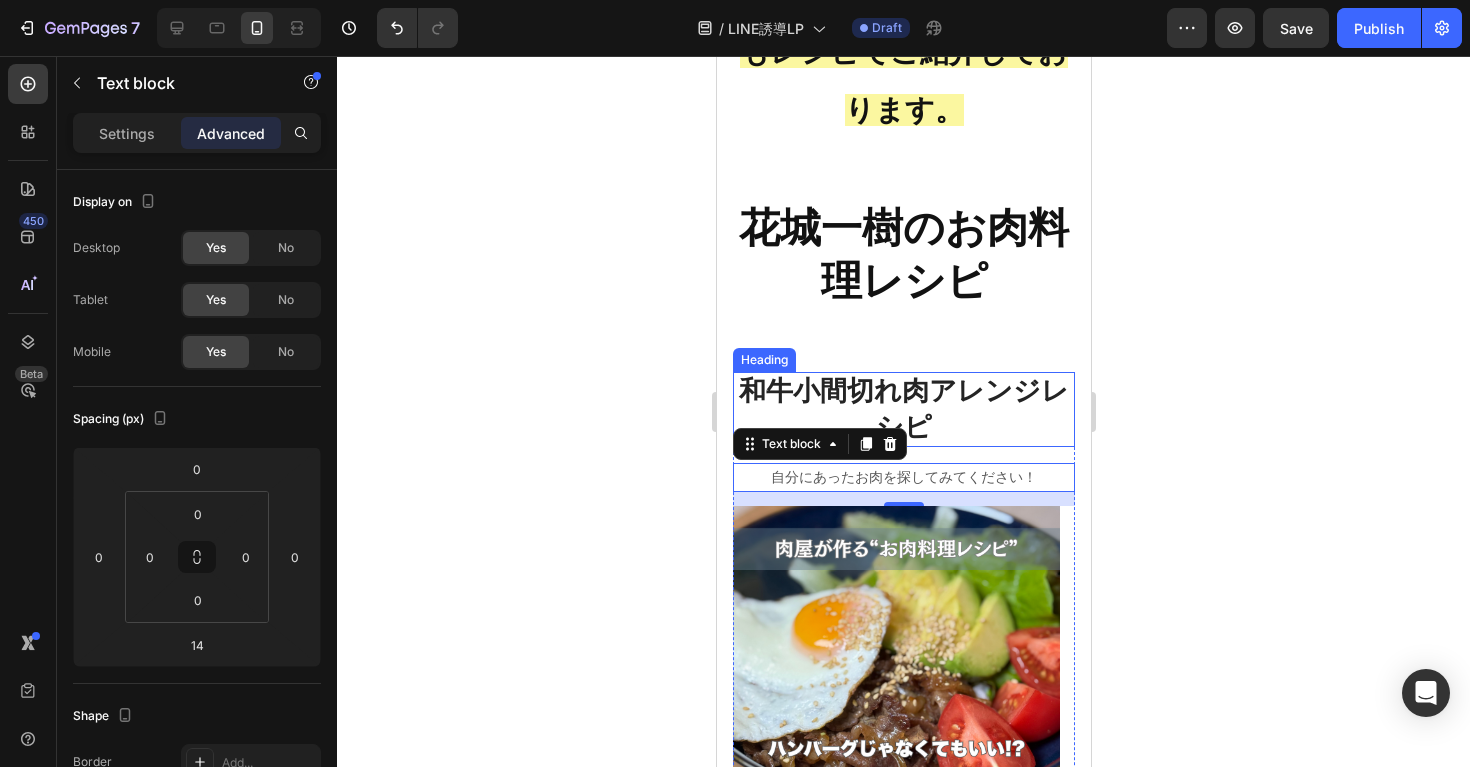 click on "和牛小間切れ肉アレンジレシピ" at bounding box center (903, 409) 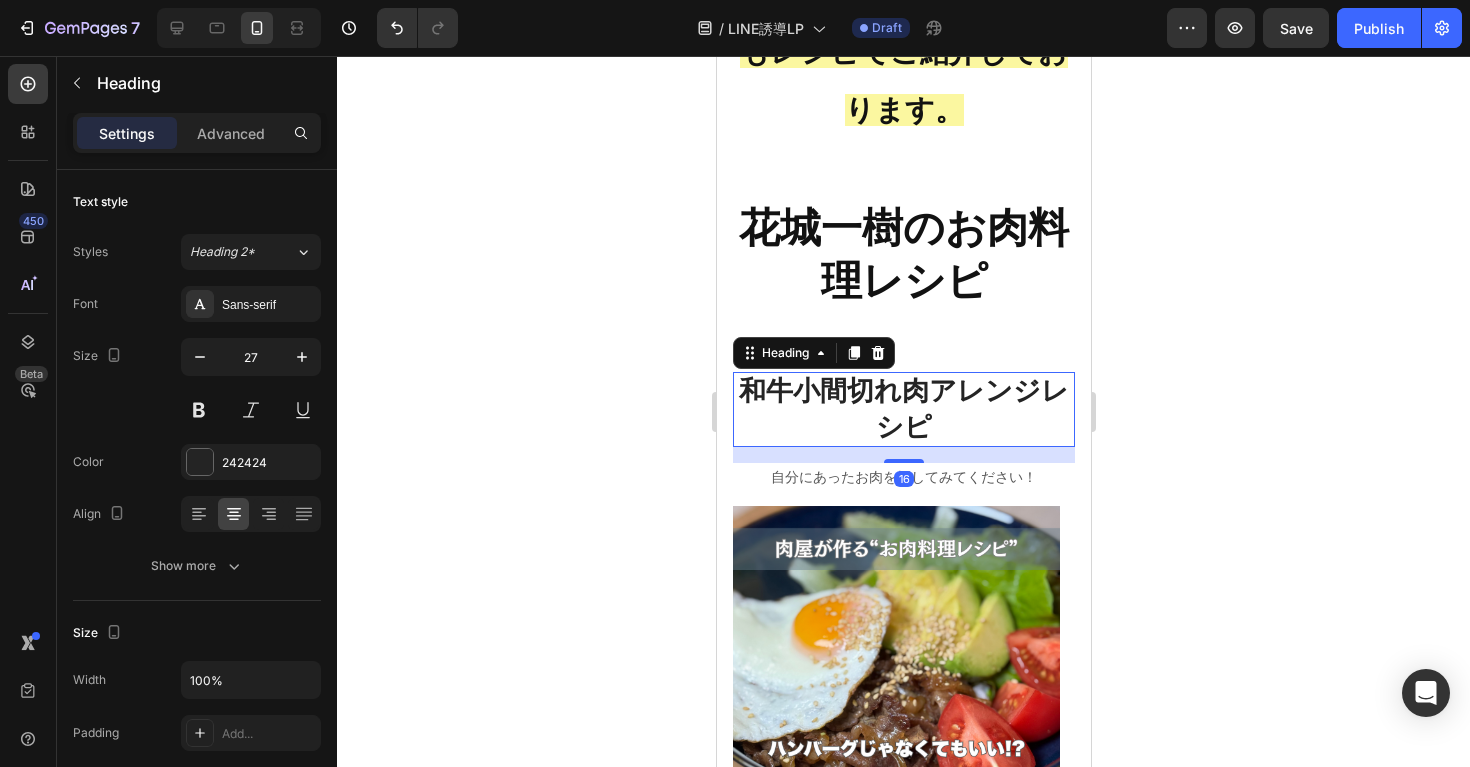 click on "和牛小間切れ肉アレンジレシピ" at bounding box center [903, 409] 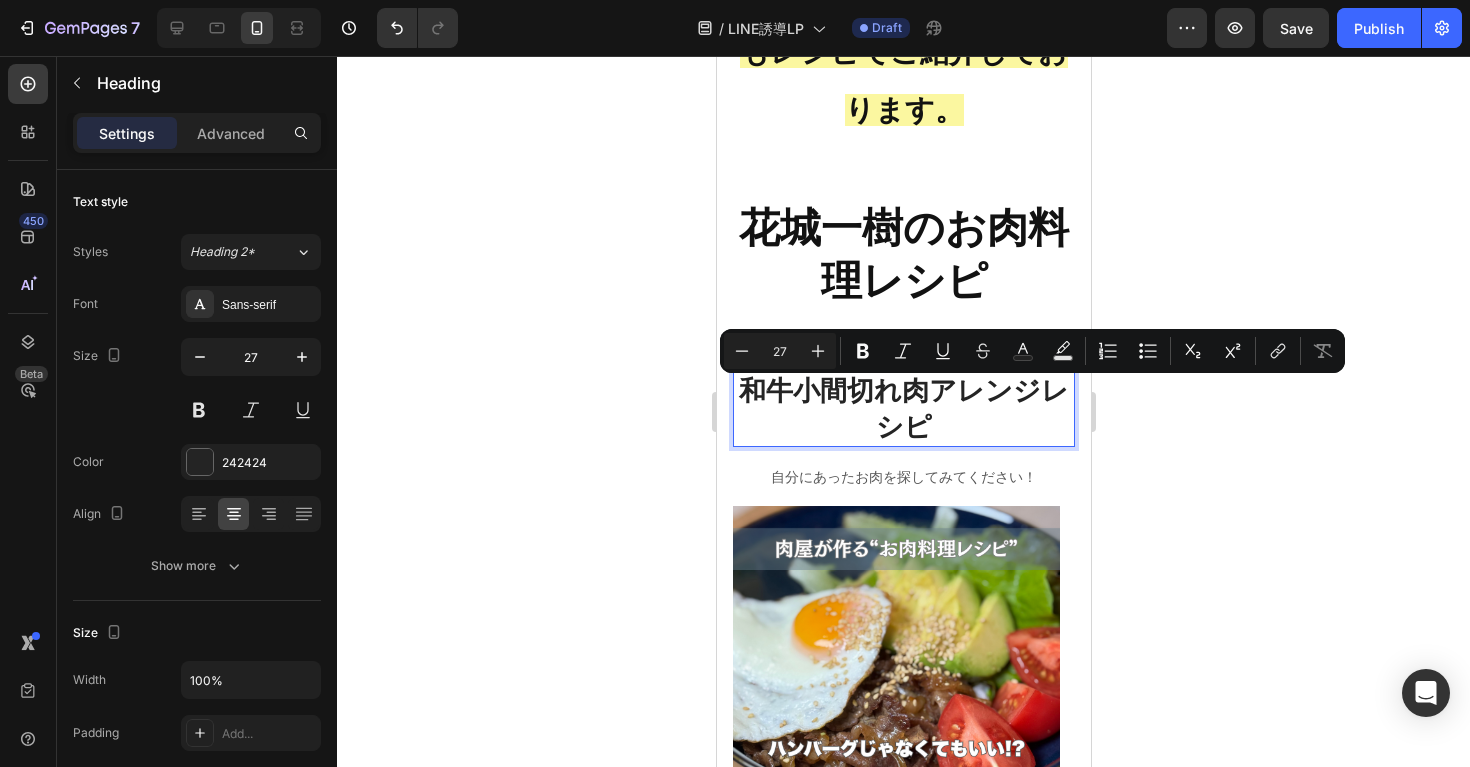 click on "和牛小間切れ肉アレンジレシピ" at bounding box center [903, 409] 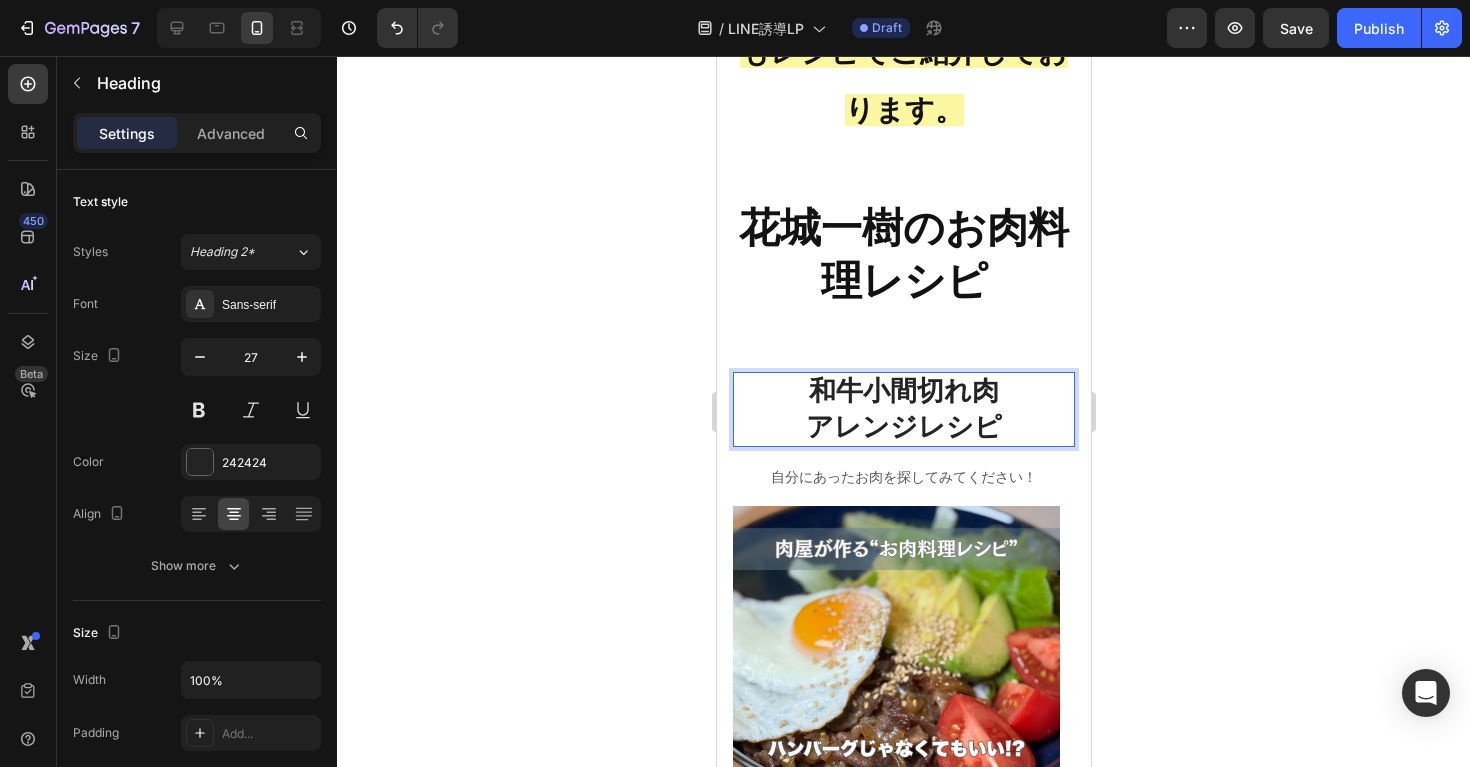 click on "和牛小間切れ肉 アレンジレシピ" at bounding box center [903, 409] 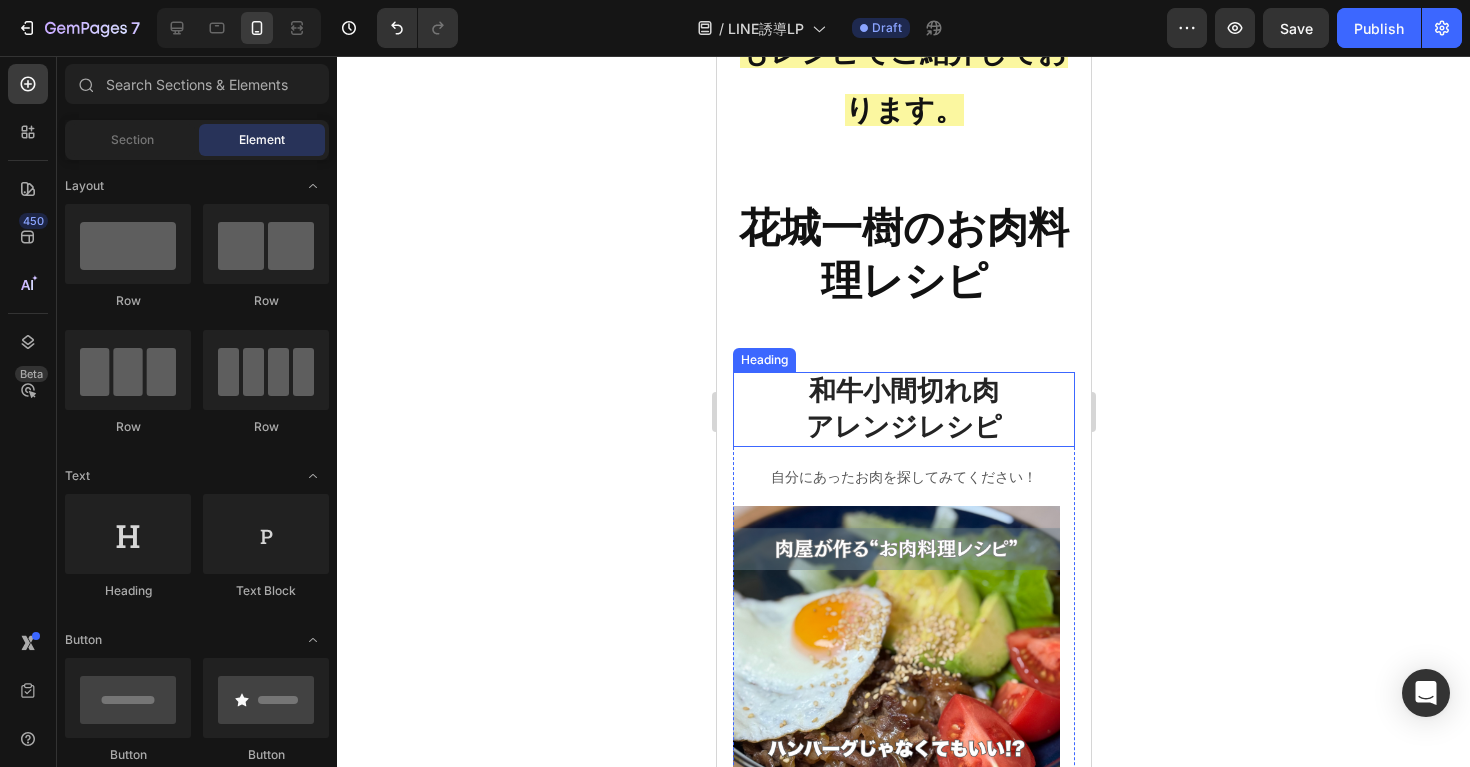 click on "和牛小間切れ肉 アレンジレシピ" at bounding box center [903, 409] 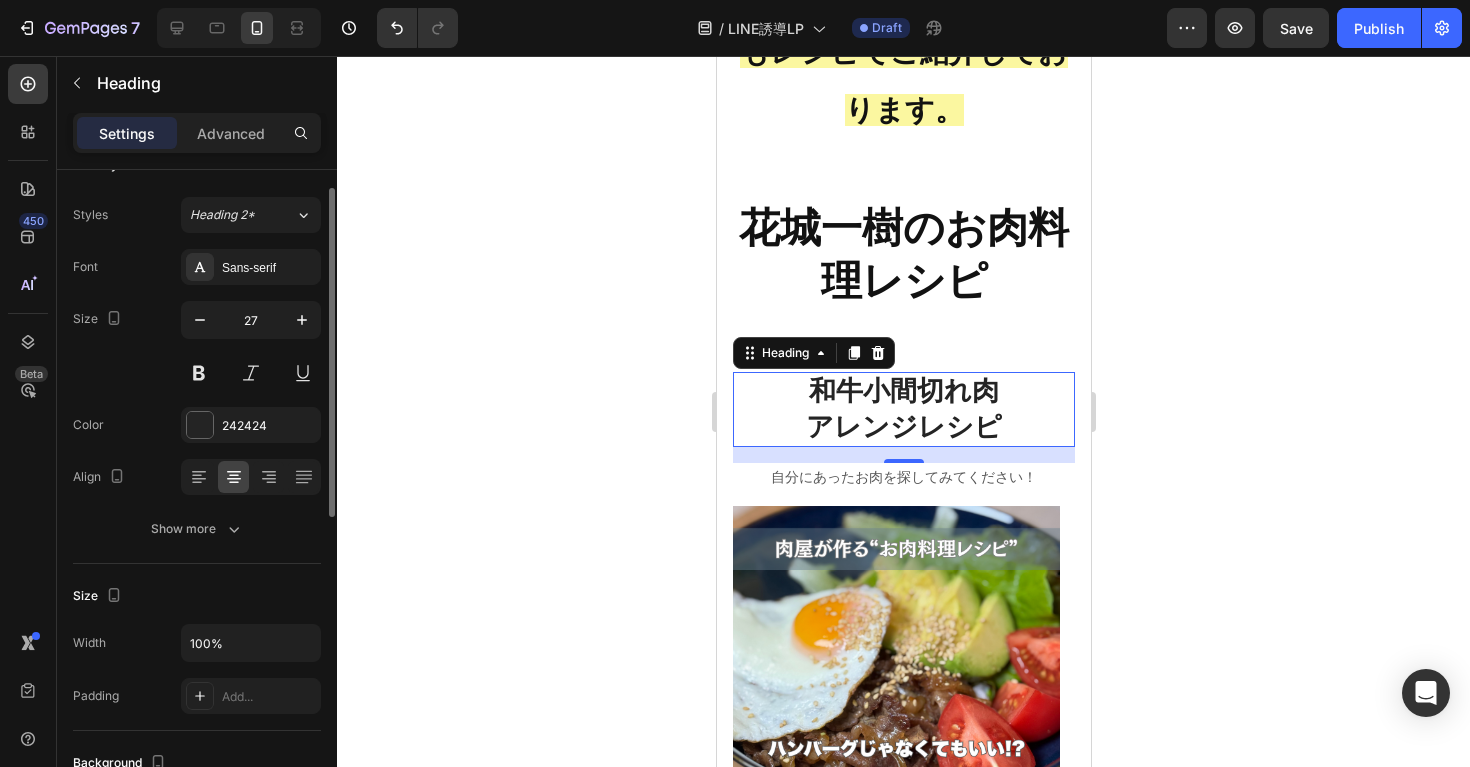 scroll, scrollTop: 0, scrollLeft: 0, axis: both 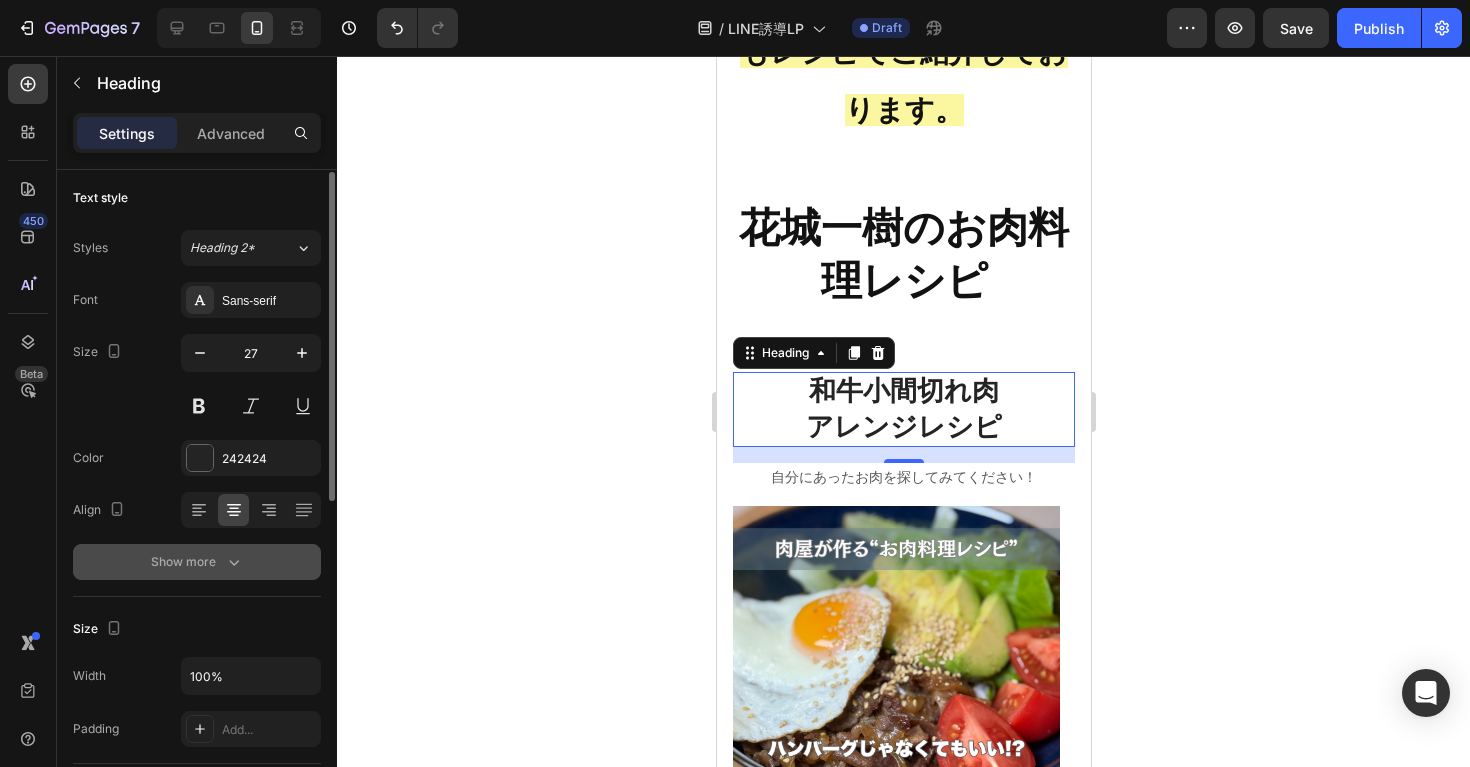 click 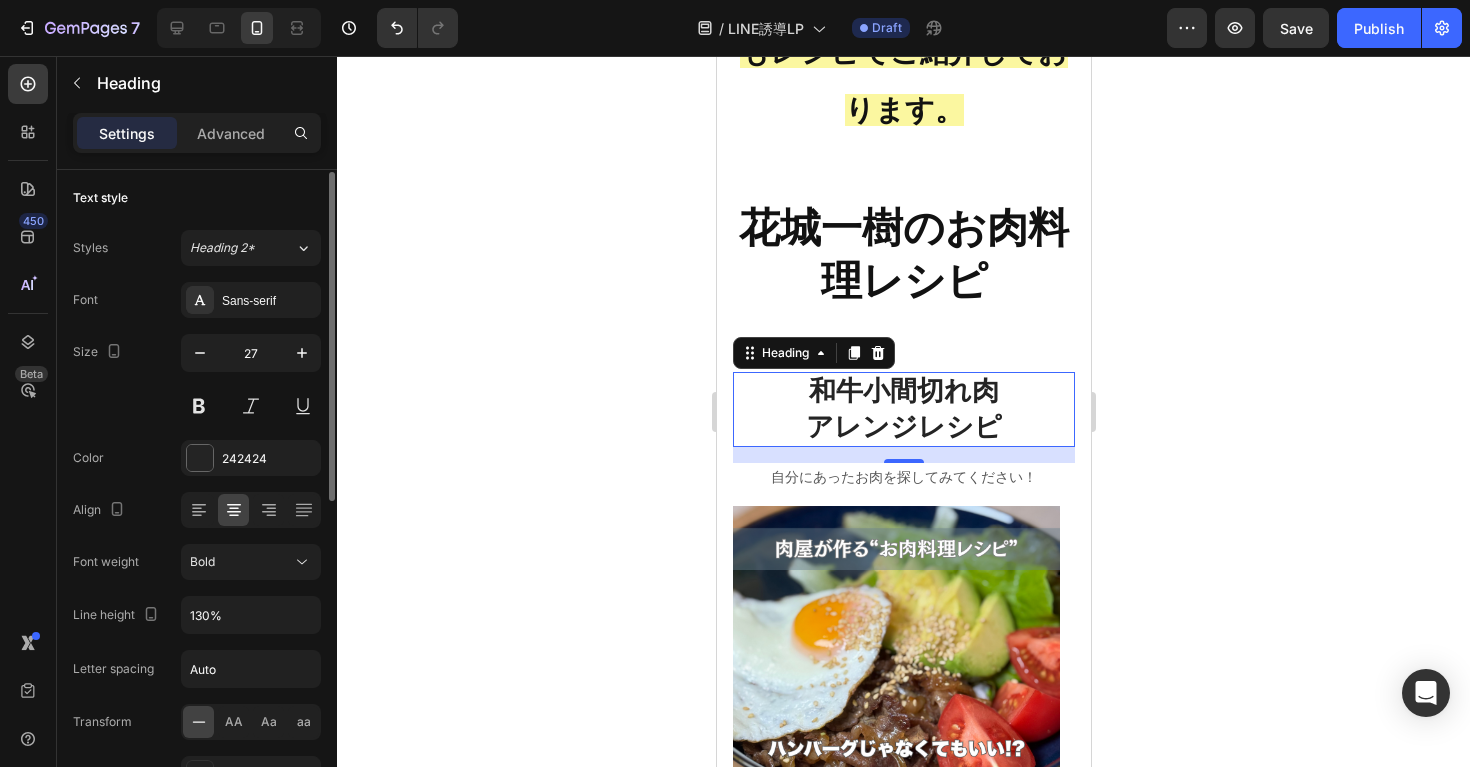 scroll, scrollTop: 40, scrollLeft: 0, axis: vertical 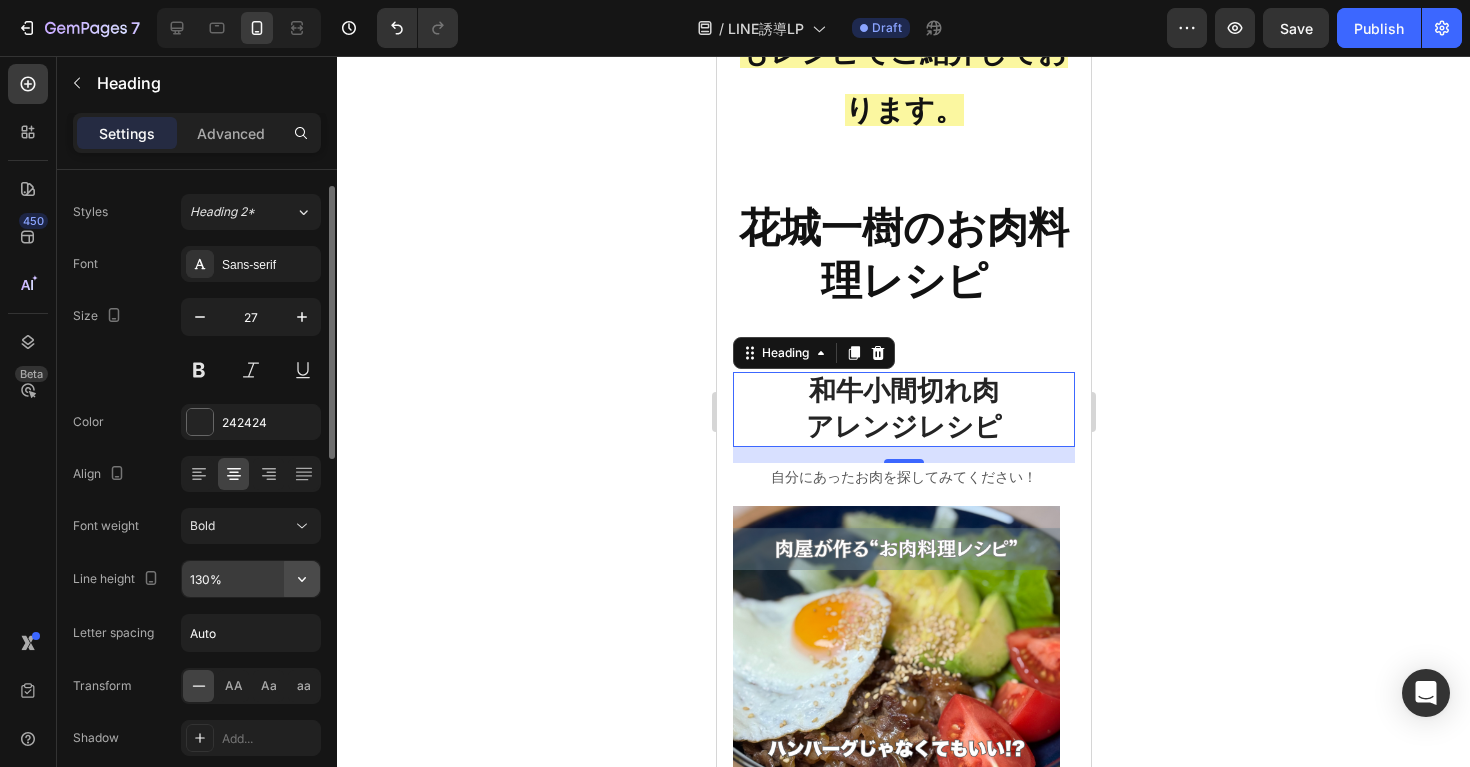 click 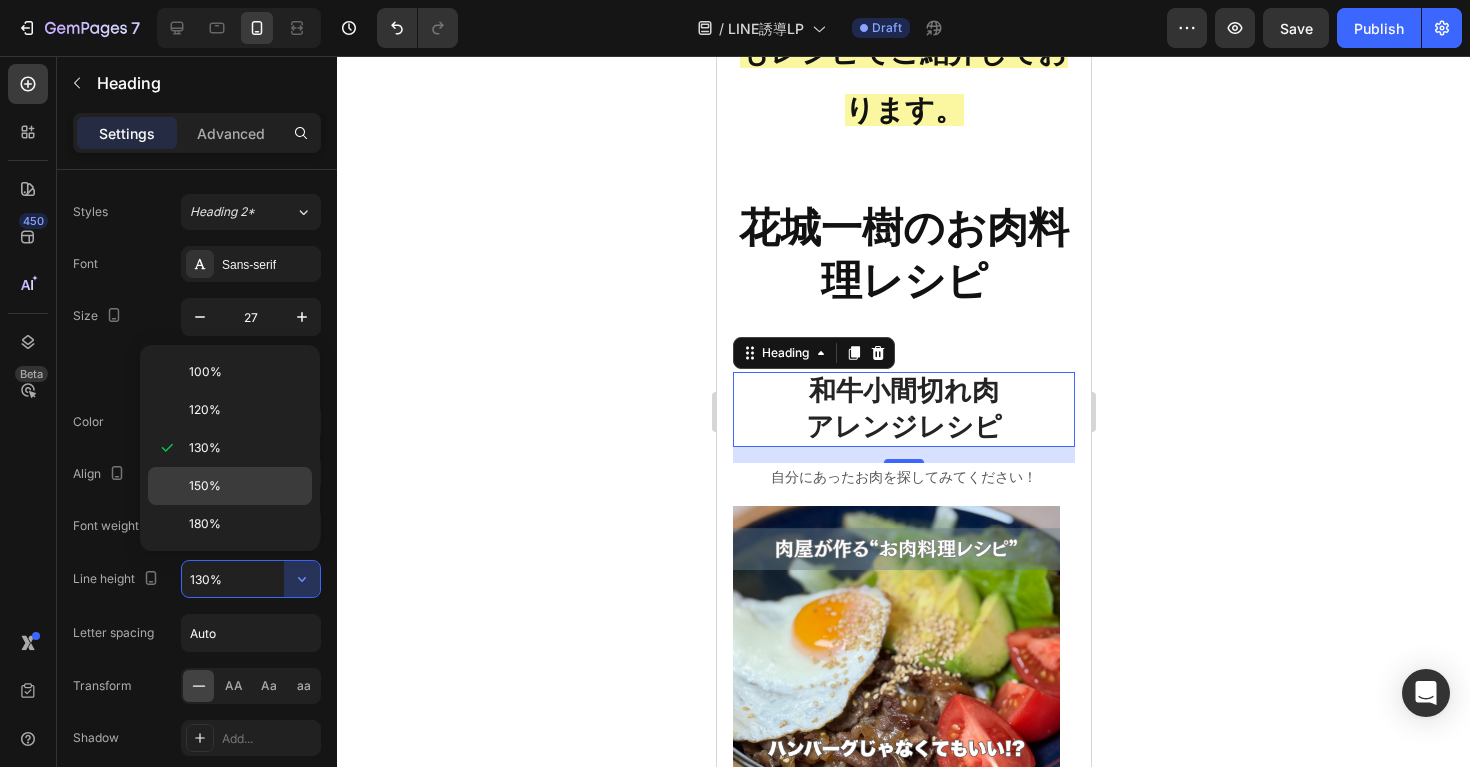 click on "150%" at bounding box center (246, 486) 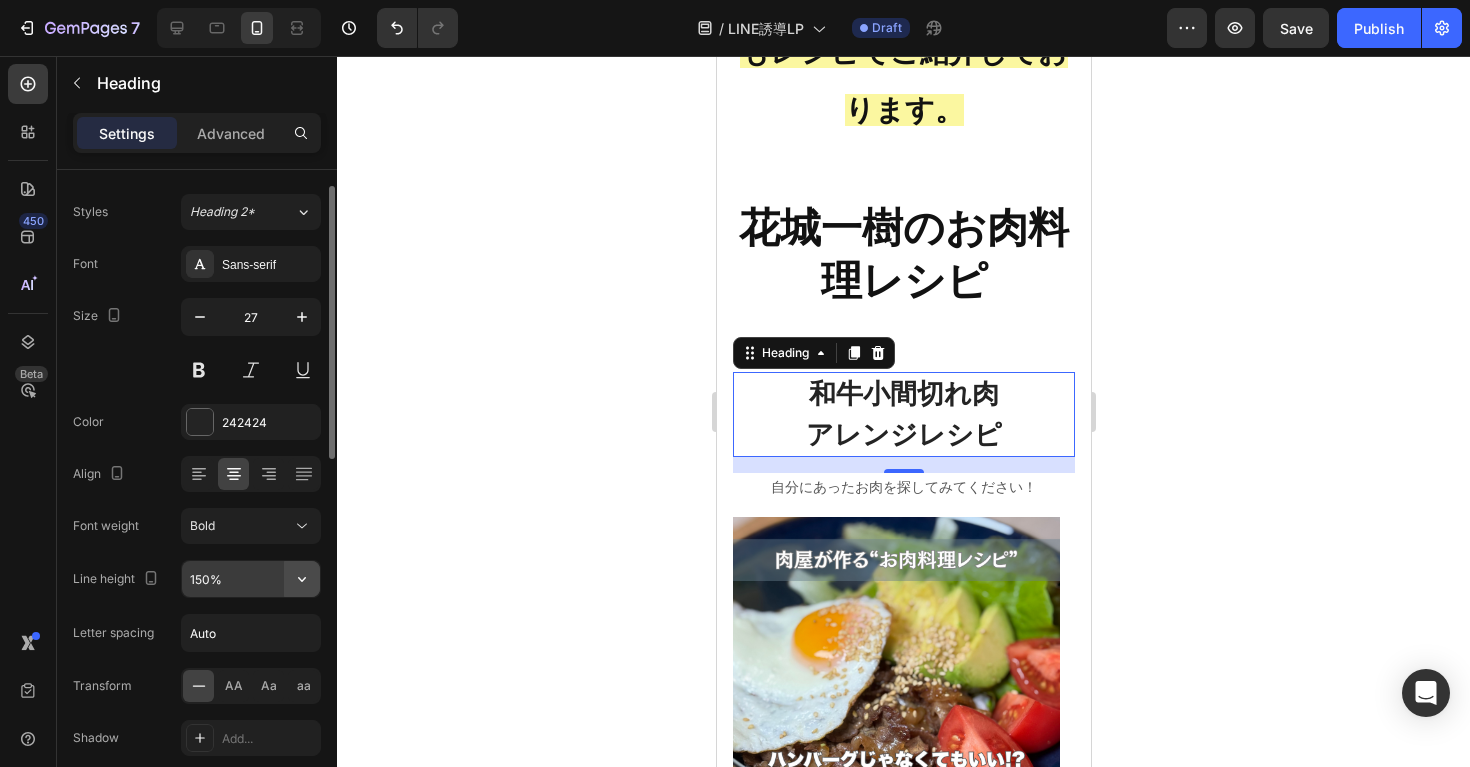 scroll, scrollTop: 44, scrollLeft: 0, axis: vertical 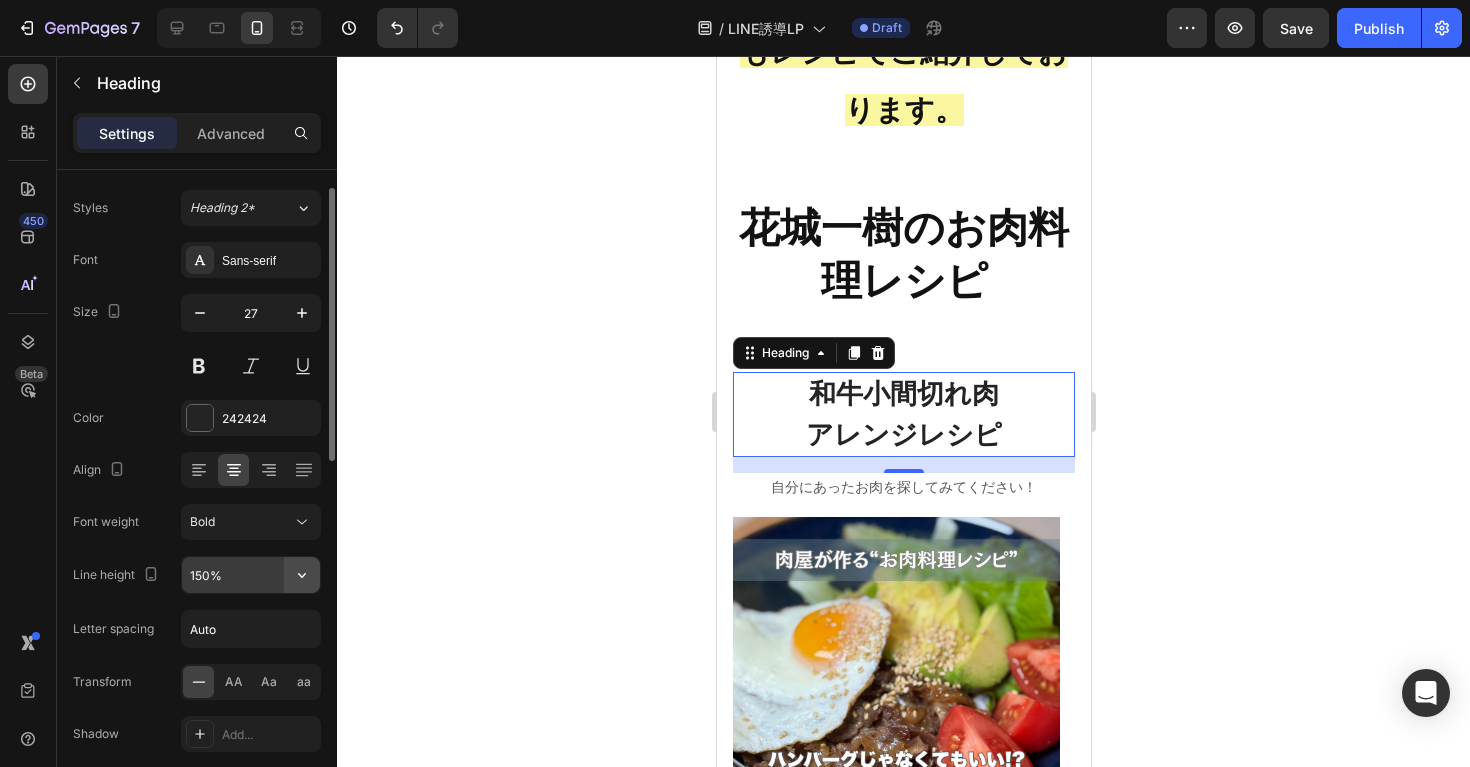 click 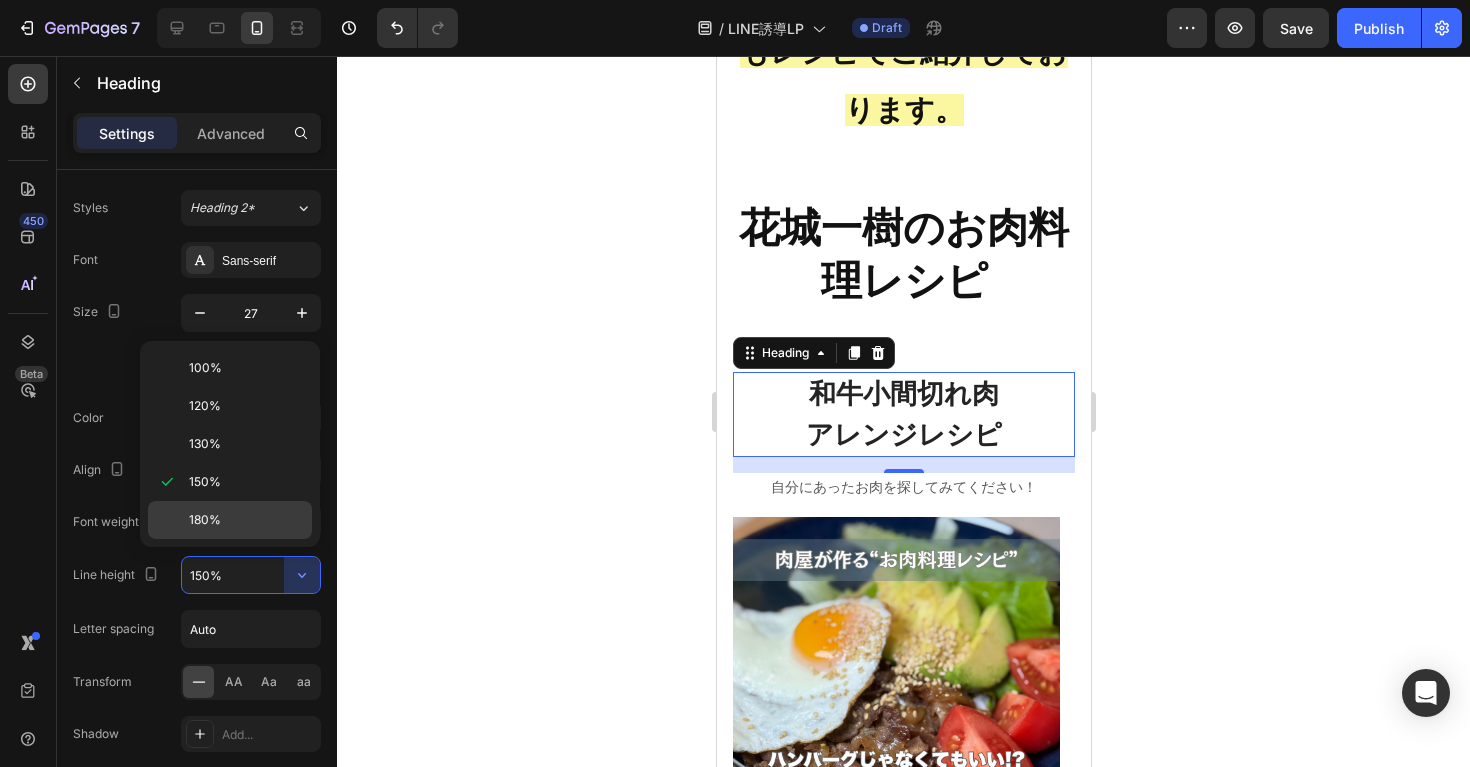 click on "180%" at bounding box center [246, 520] 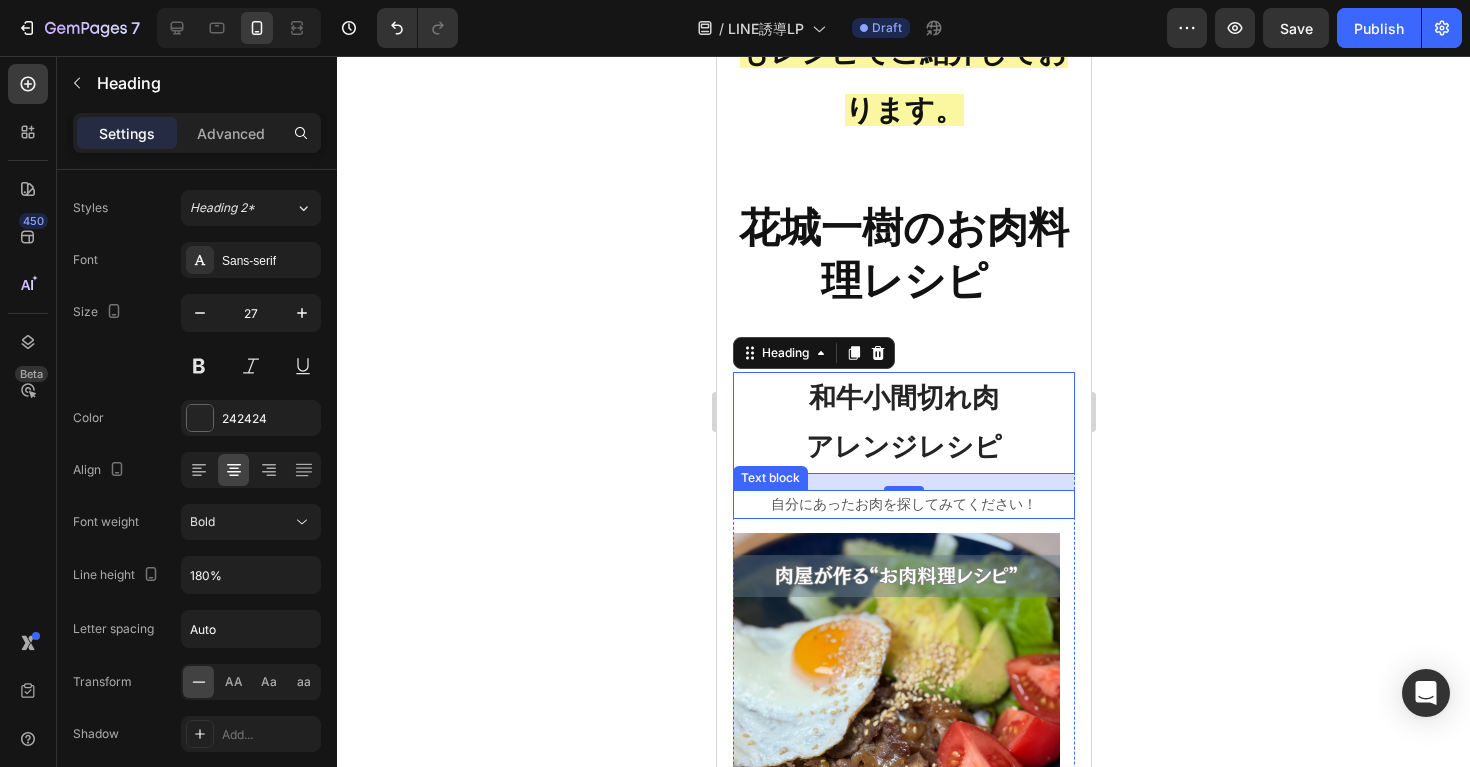 click on "自分にあったお肉を探してみてください！" at bounding box center (903, 504) 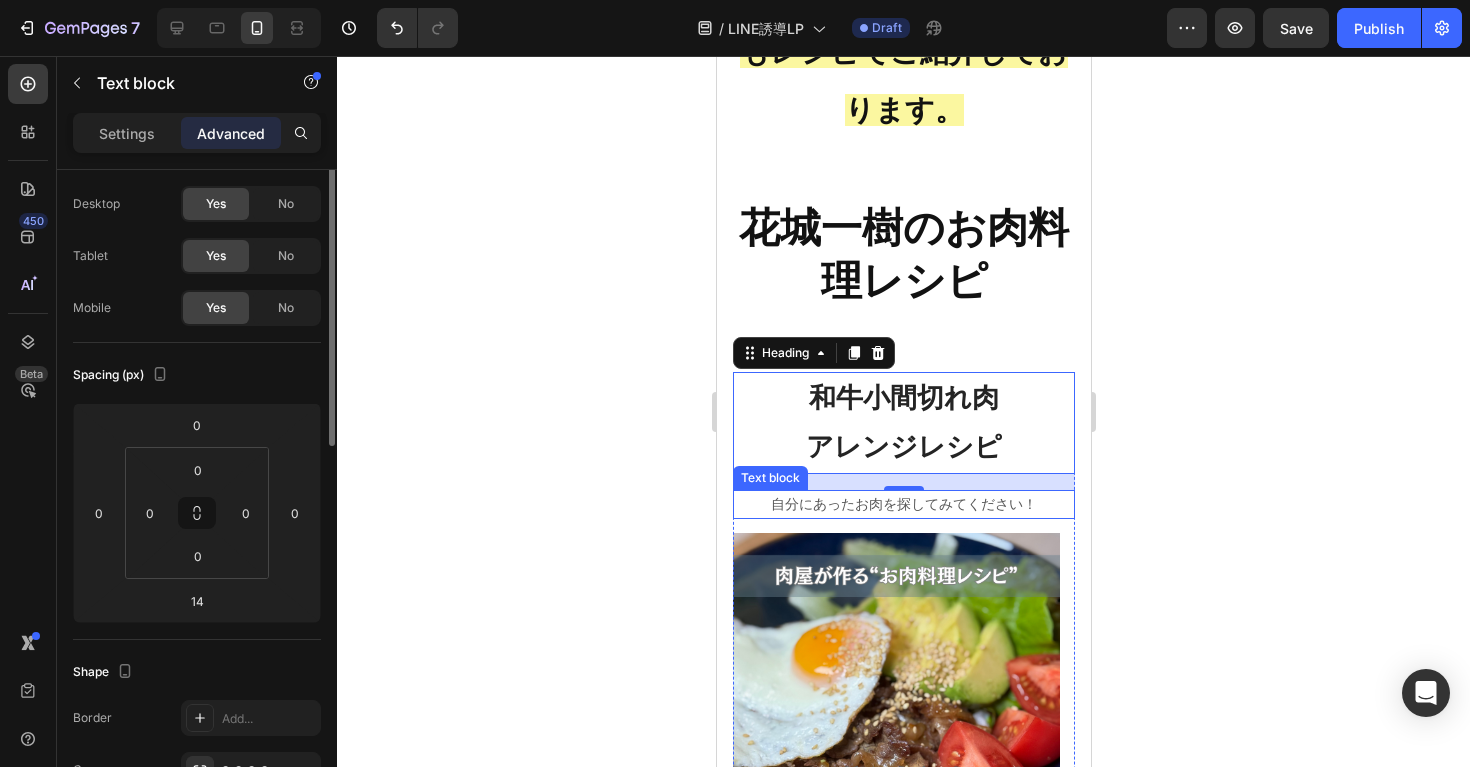 scroll, scrollTop: 0, scrollLeft: 0, axis: both 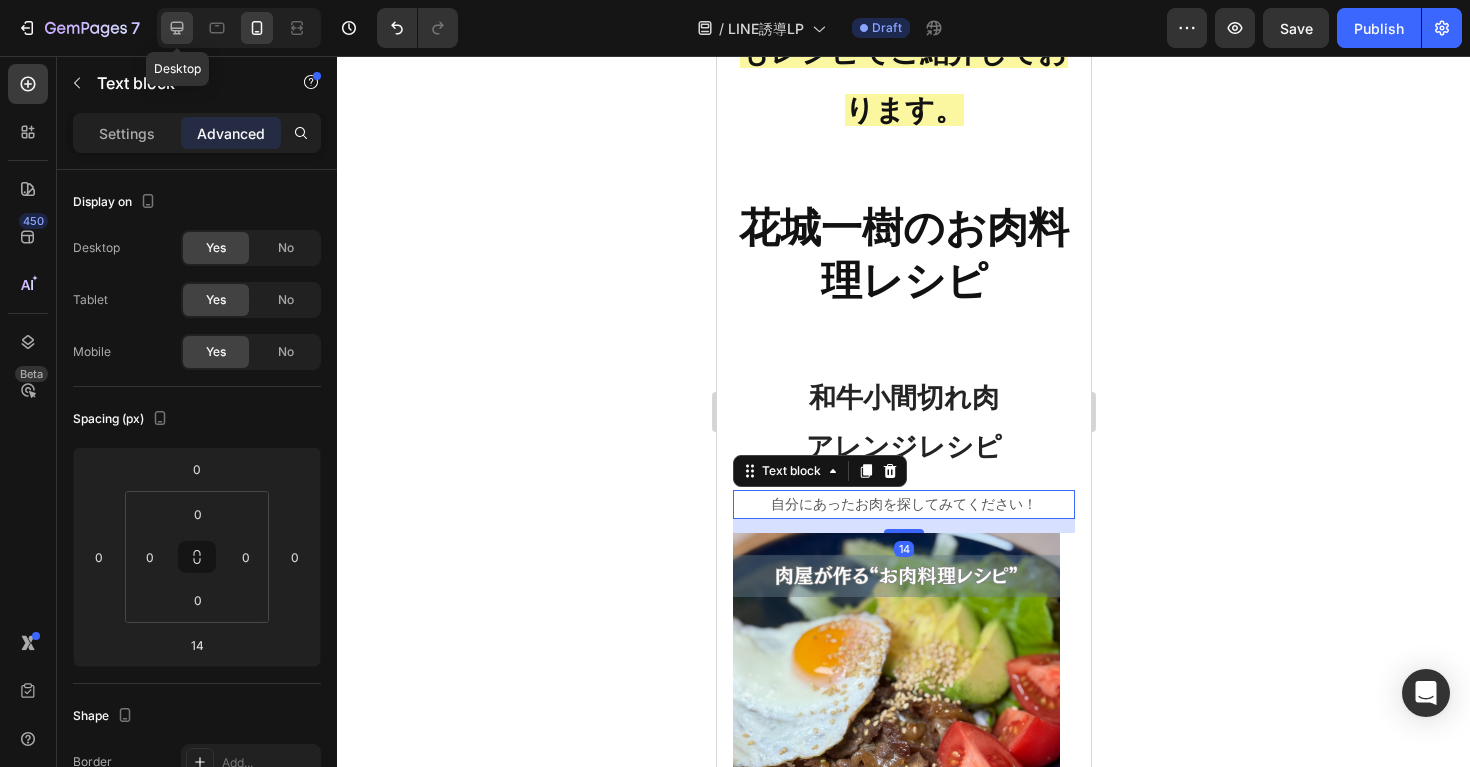 click 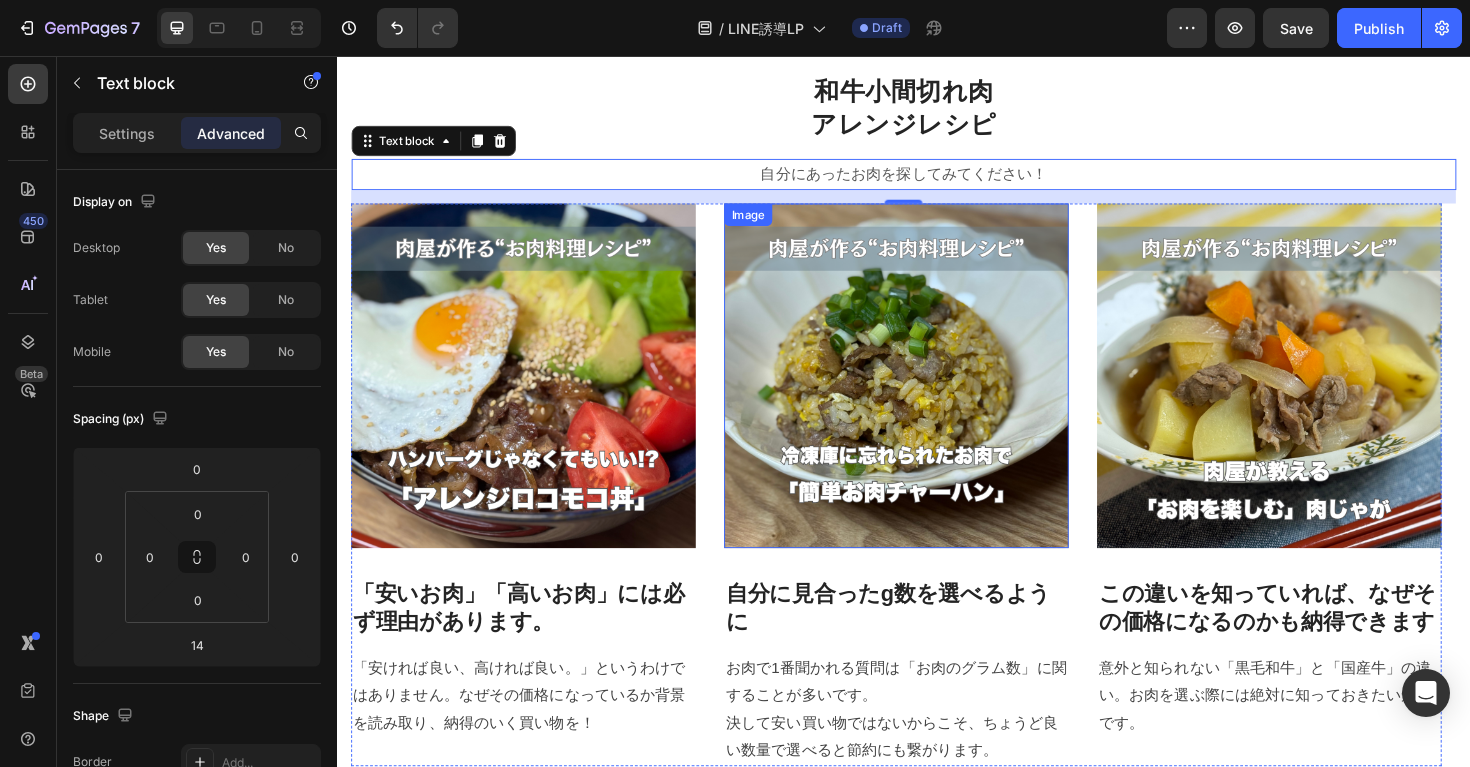 scroll, scrollTop: 887, scrollLeft: 0, axis: vertical 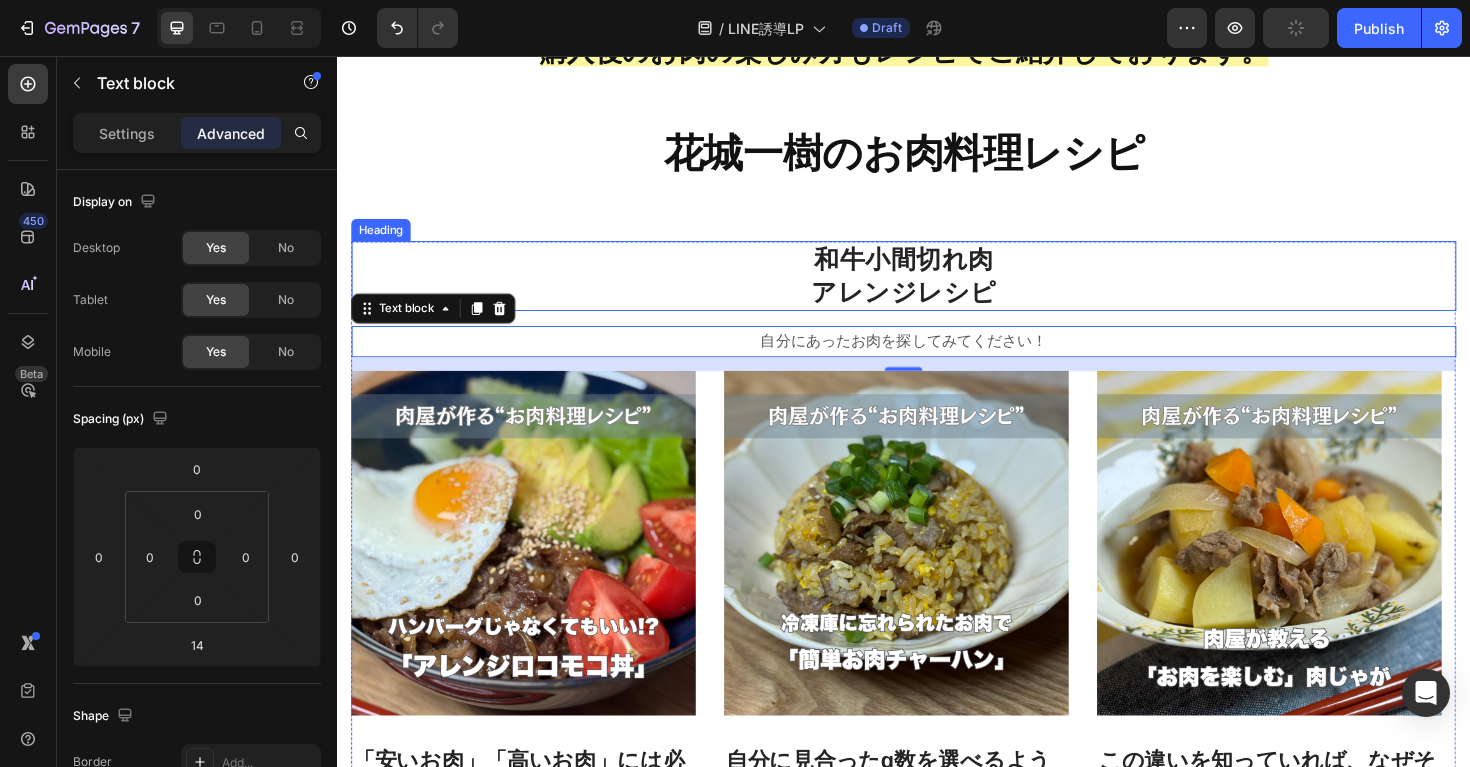 click on "和牛小間切れ肉 アレンジレシピ" at bounding box center [937, 289] 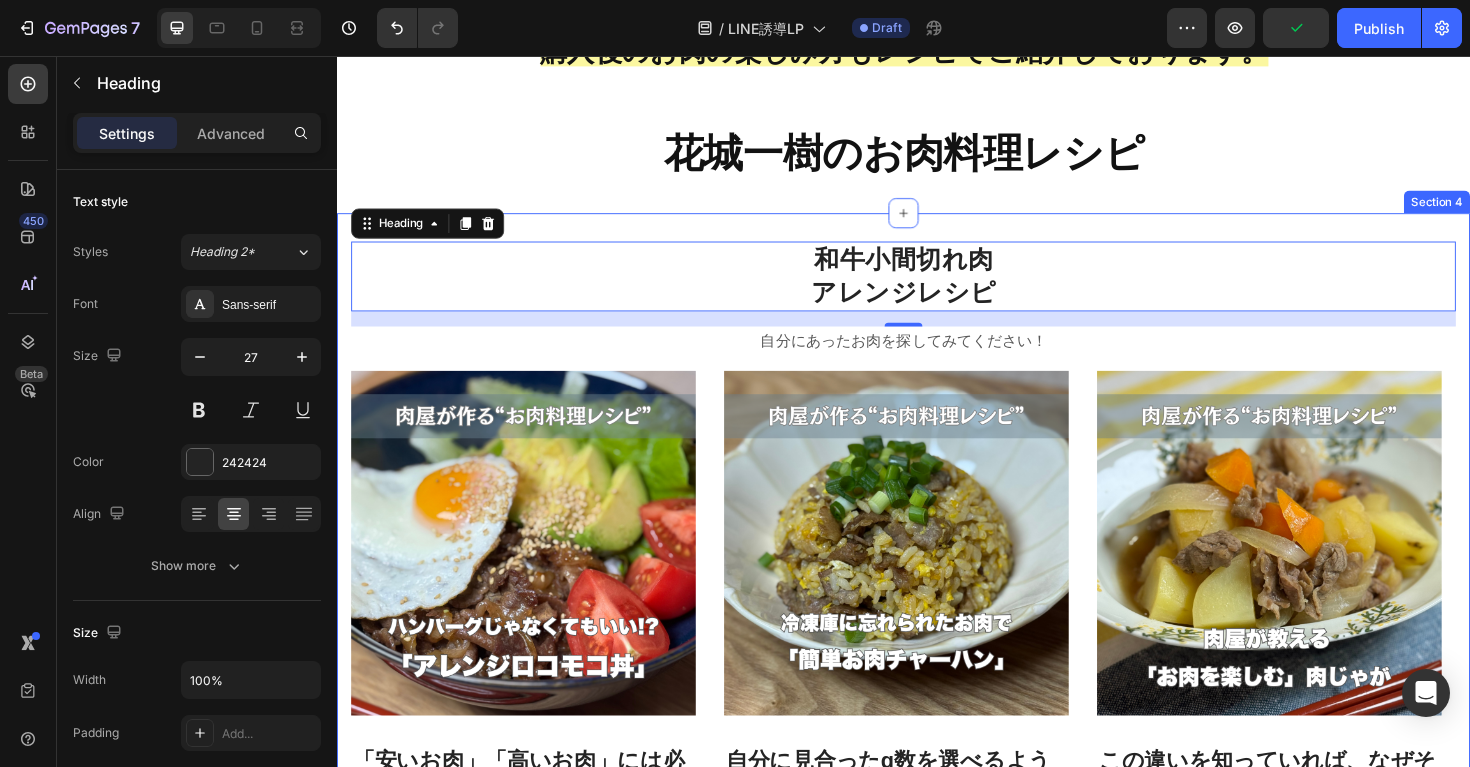 click on "和牛小間切れ肉 アレンジレシピ Heading   16 自分にあったお肉を探してみてください！ Text block Image 「安いお肉」「高いお肉」には必ず理由があります。 Heading 「安ければ良い、高ければ良い。」というわけではありません。なぜその価格になっているか背景を読み取り、納得のいく買い物を！ Text block Image 自分に見合ったg数を選べるように Heading お肉で1番聞かれる質問は「お肉のグラム数」に関することが多いです。 決して安い買い物ではないからこそ、ちょうど良い数量で選べると節約にも繋がります。 Text block Image この違いを知っていれば、なぜその価格になるのかも納得できます Heading 意外と知られない「黒毛和牛」と「国産牛」の違い。お肉を選ぶ際には絶対に知っておきたい知識です。 Text block Row Image By  Zoro Text block
Icon May 29,2022 Row By" at bounding box center [937, 680] 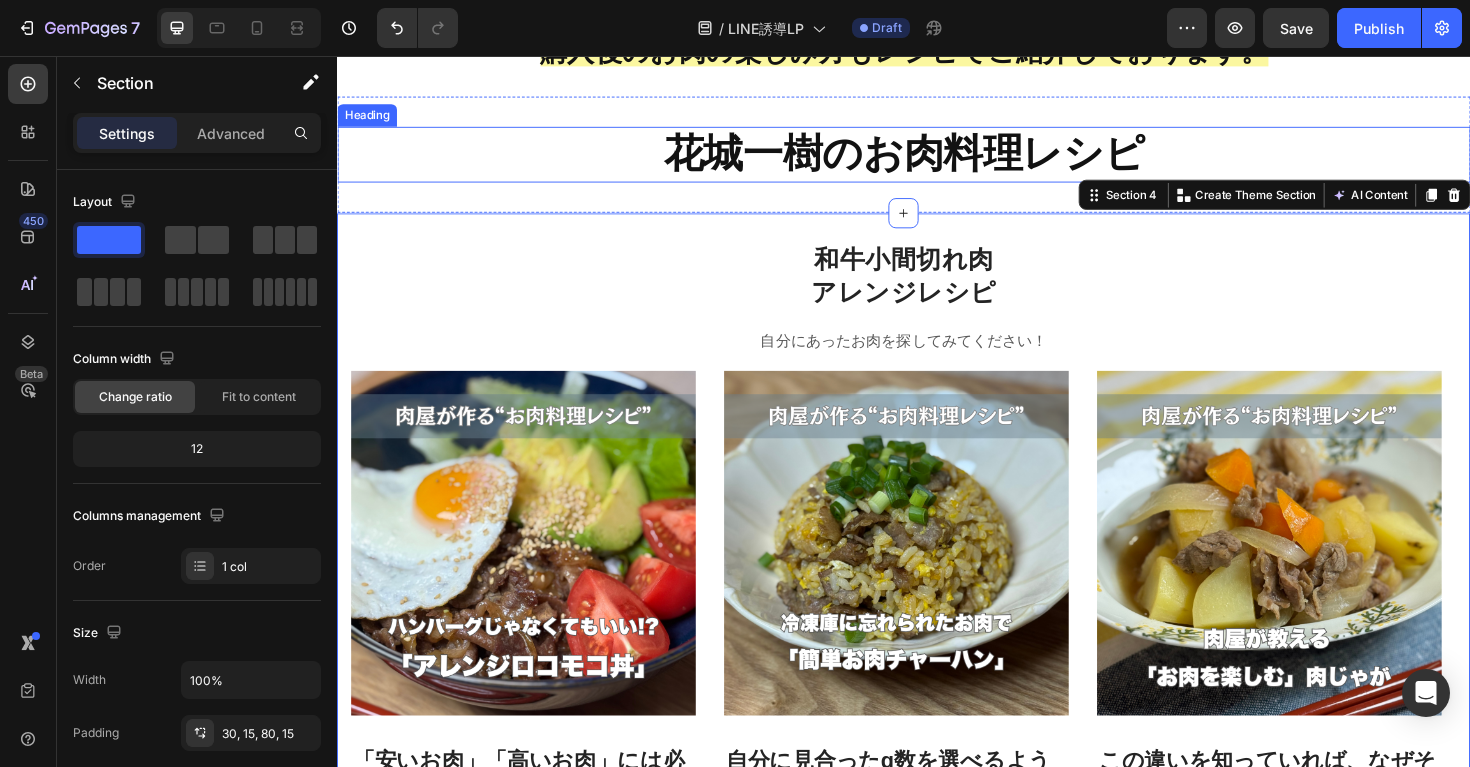 click on "花城一樹のお肉料理レシピ" at bounding box center [937, 160] 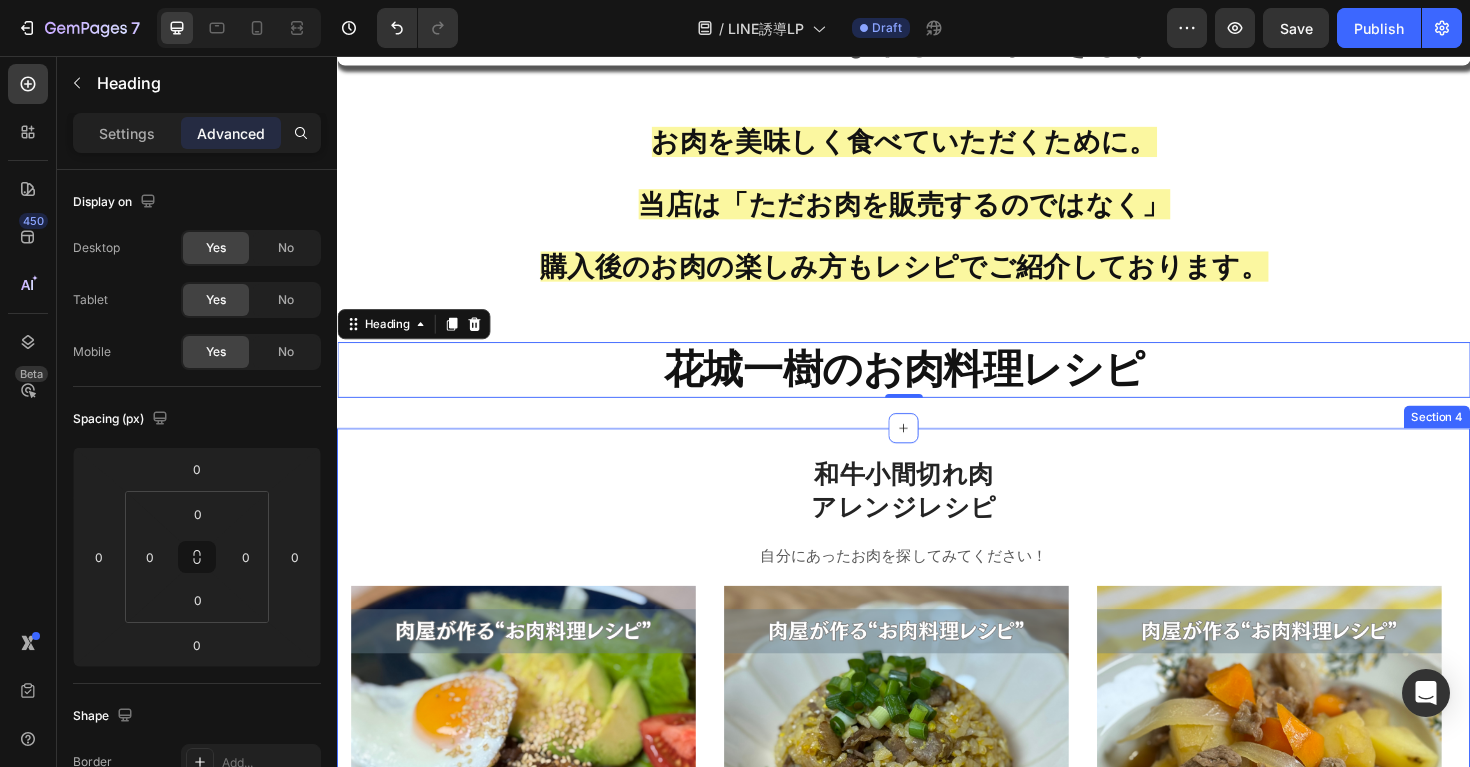 scroll, scrollTop: 829, scrollLeft: 0, axis: vertical 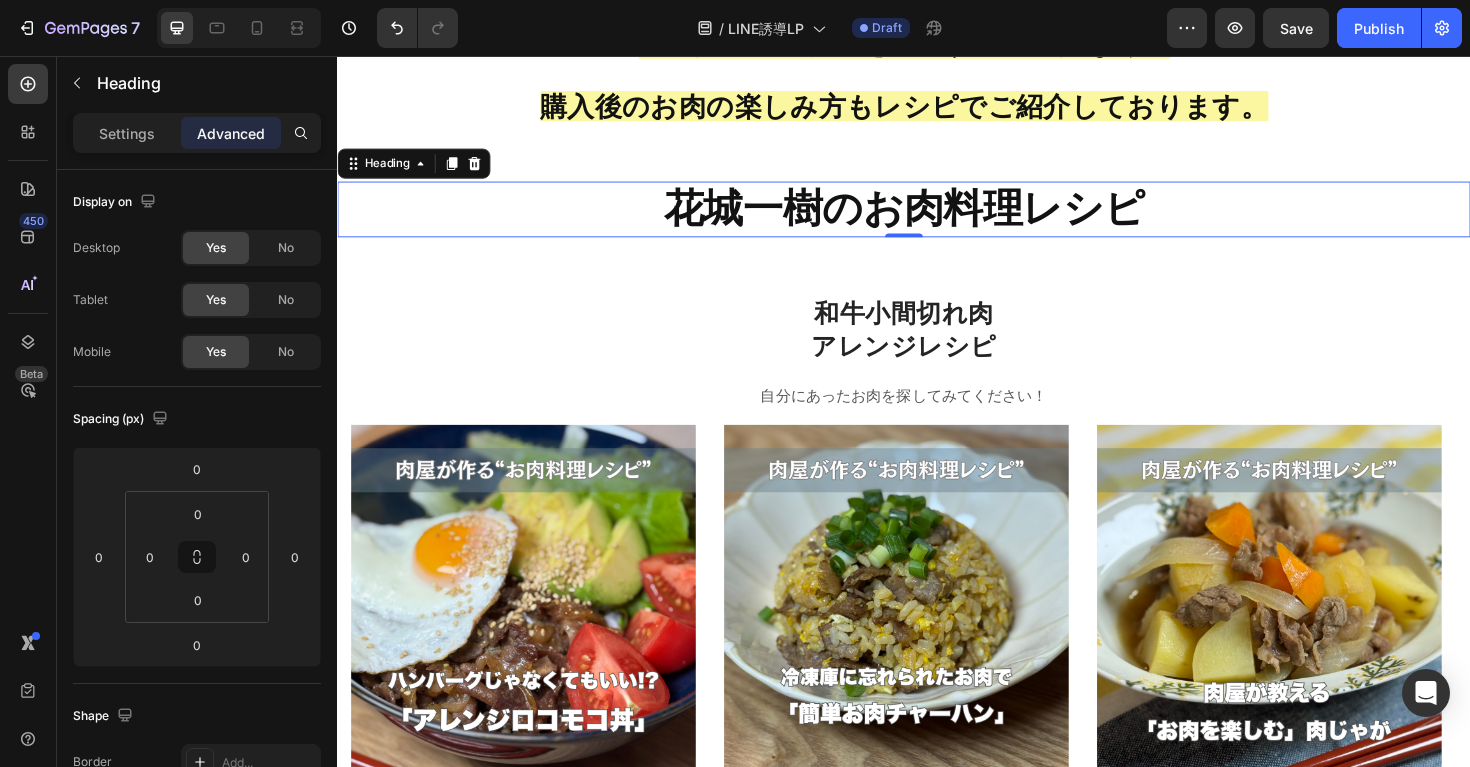 click on "花城一樹のお肉料理レシピ" at bounding box center (937, 218) 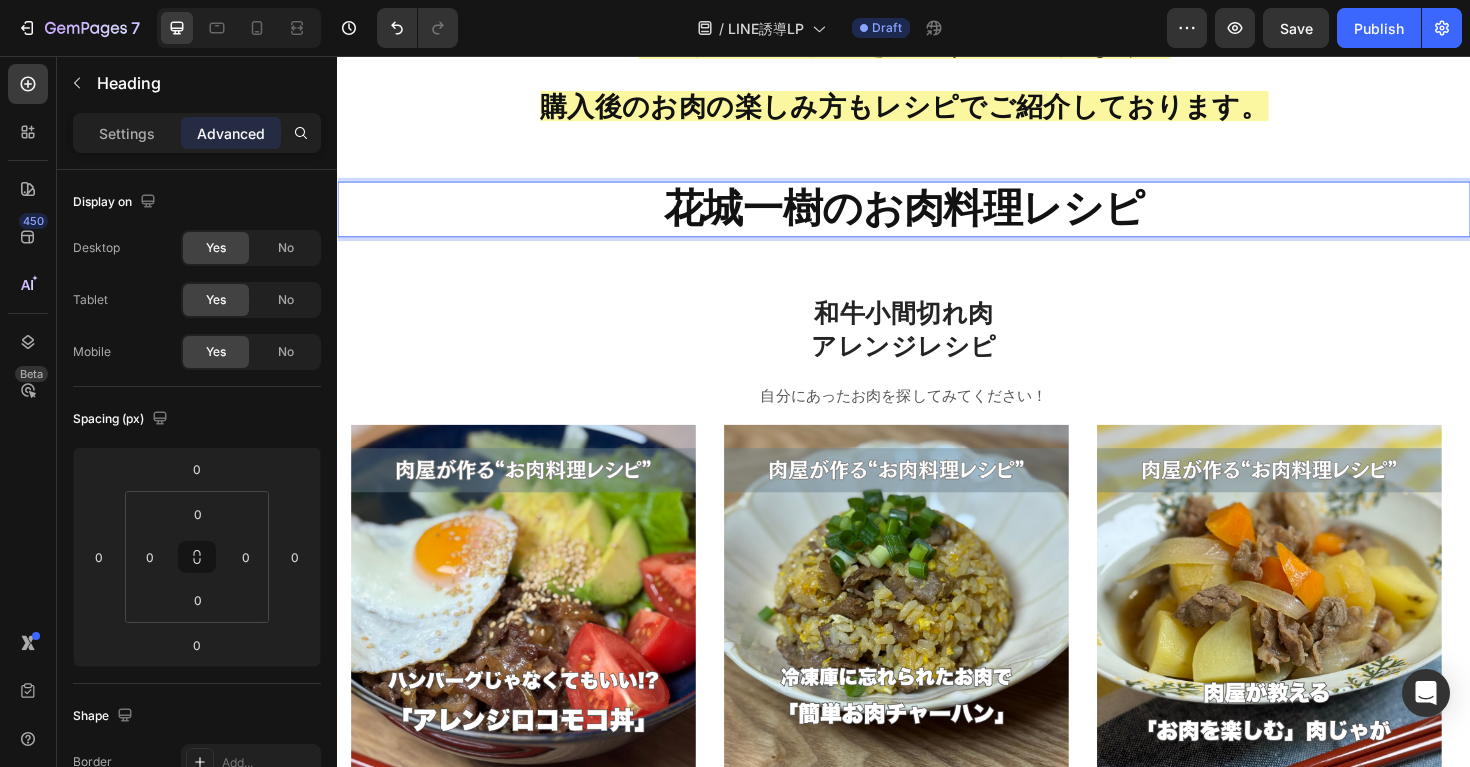 click on "花城一樹のお肉料理レシピ" at bounding box center (937, 218) 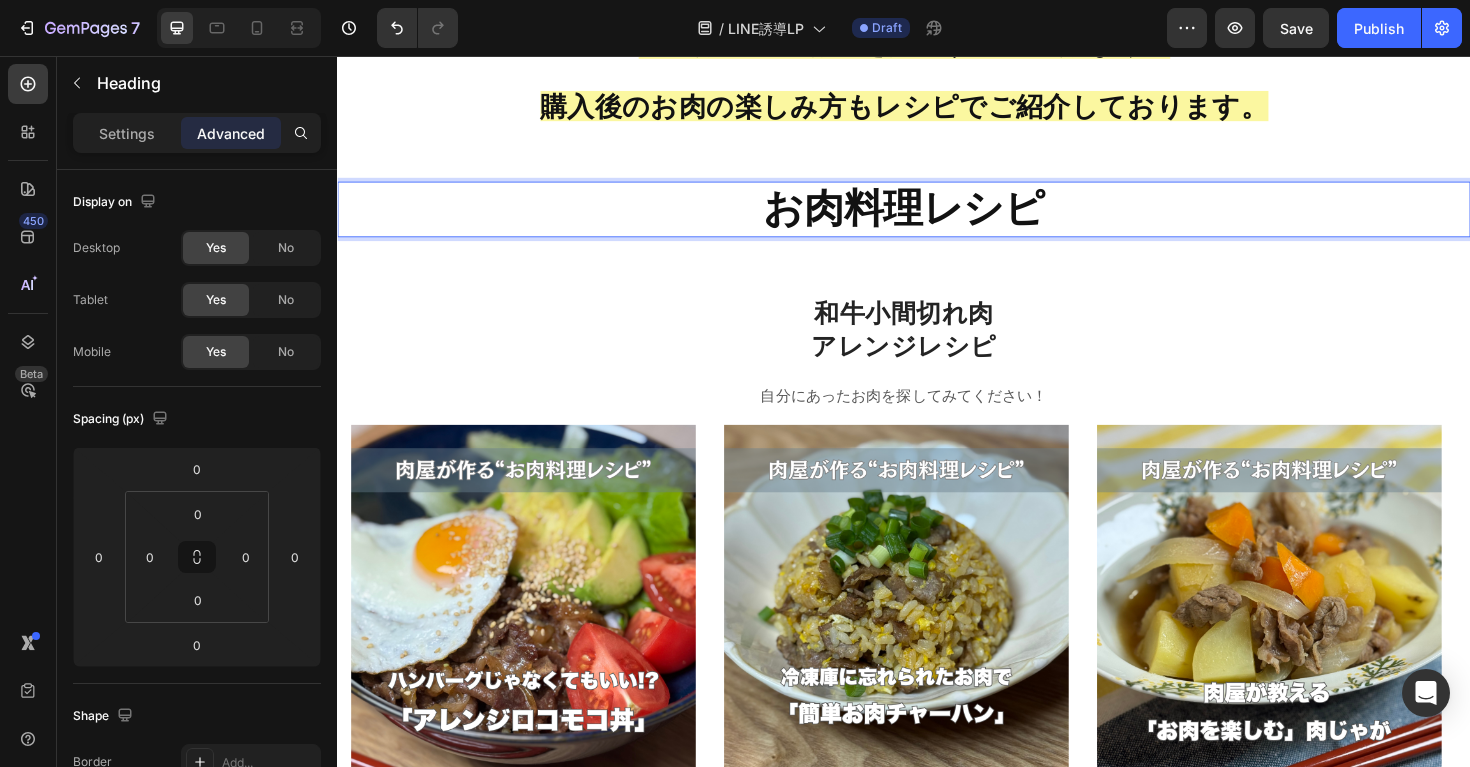 type 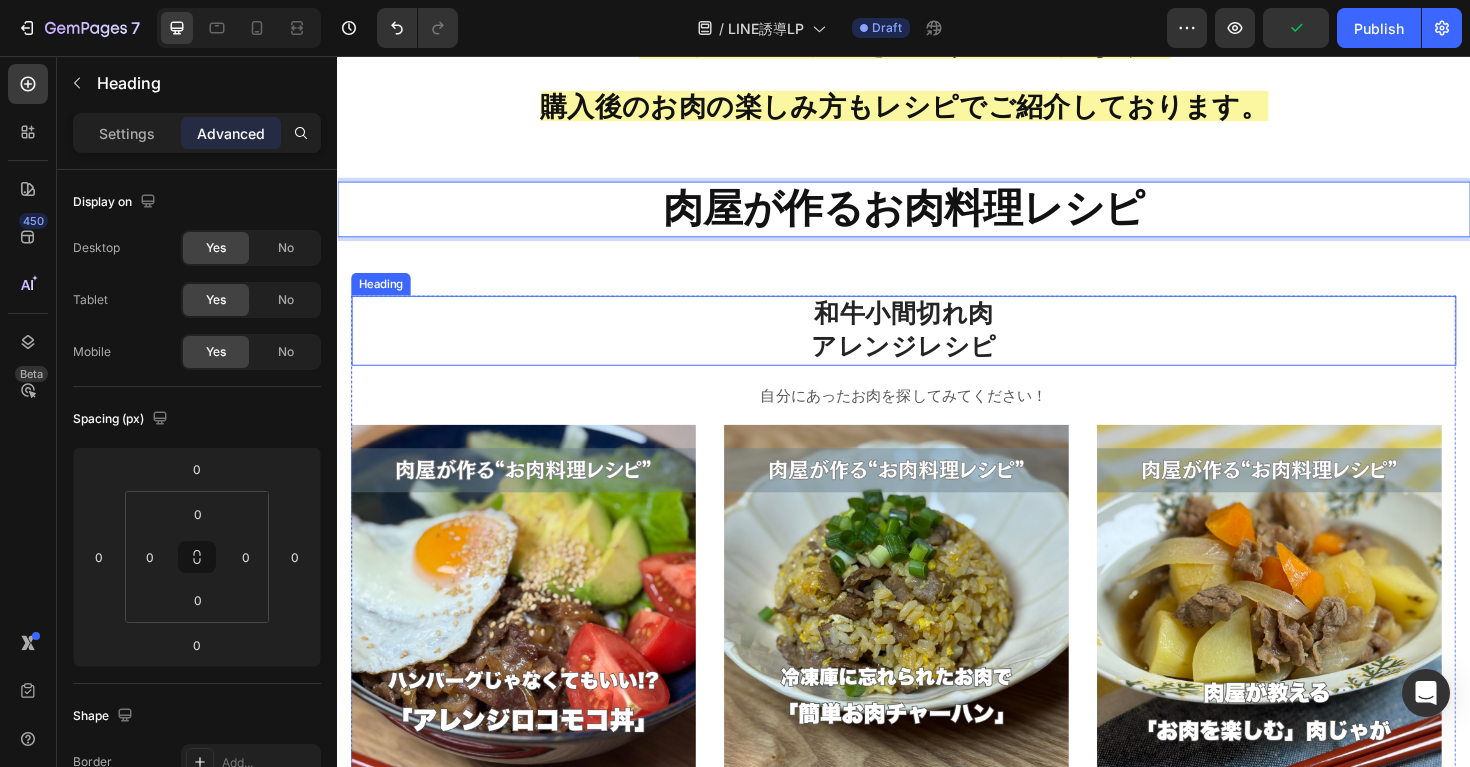 click on "和牛小間切れ肉 アレンジレシピ" at bounding box center (937, 347) 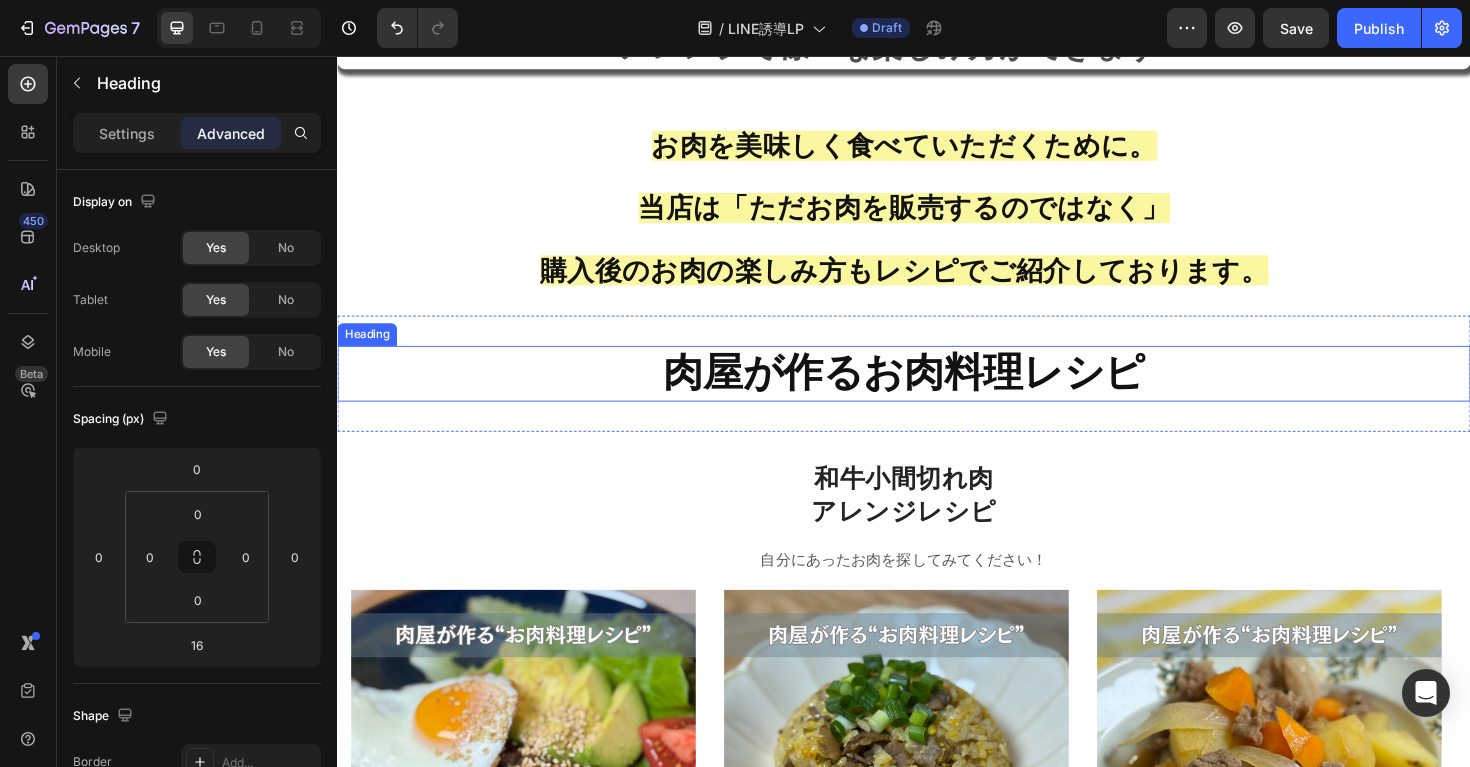 scroll, scrollTop: 741, scrollLeft: 0, axis: vertical 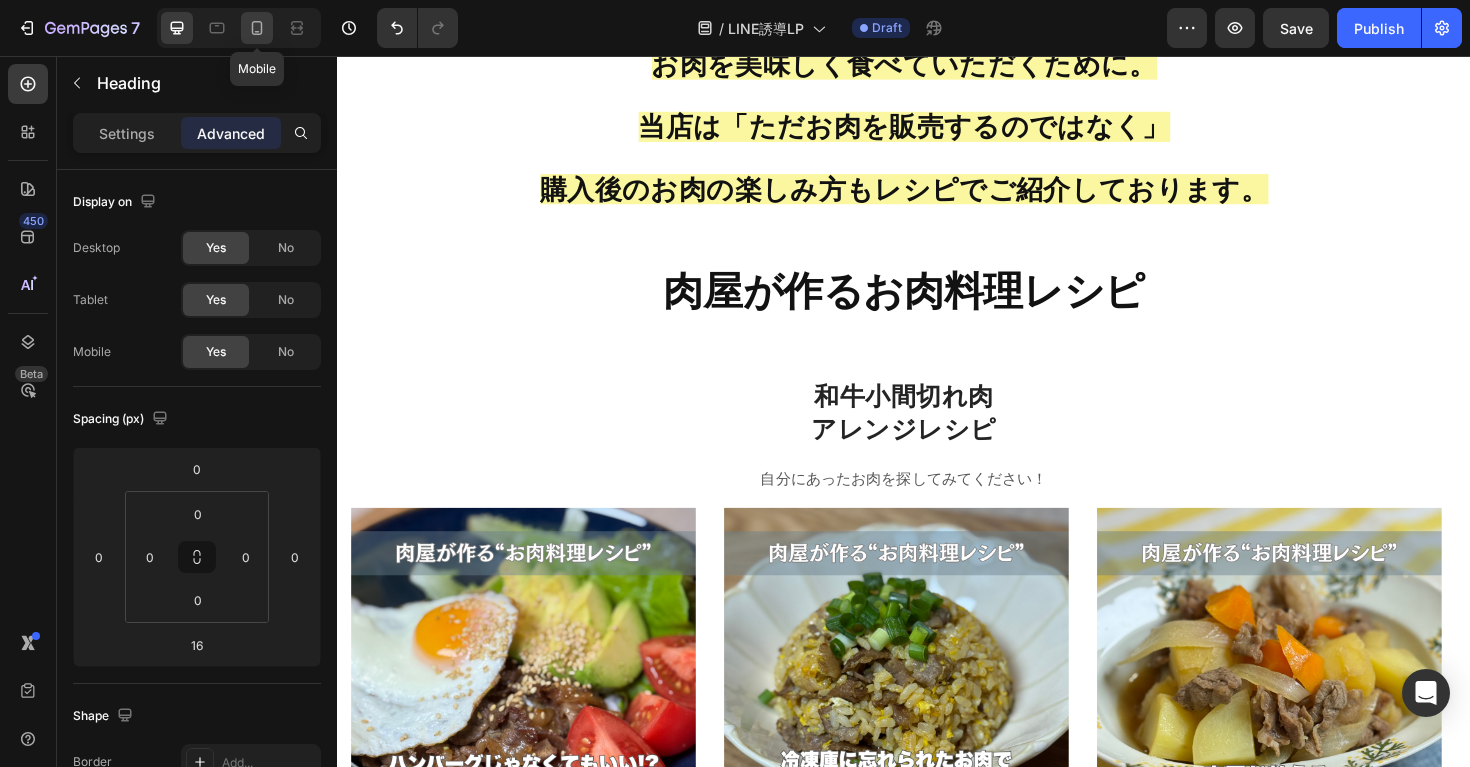 click 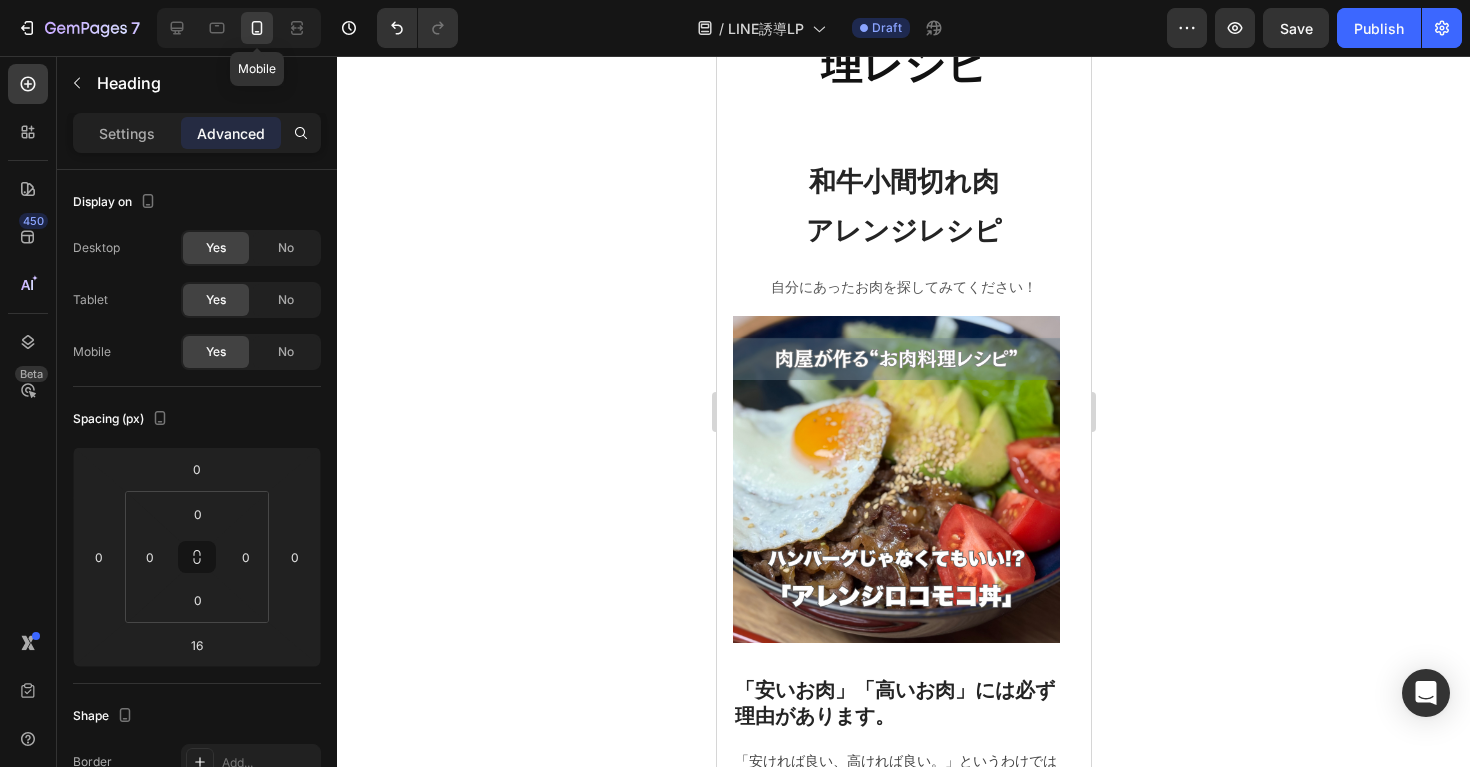 scroll, scrollTop: 1401, scrollLeft: 0, axis: vertical 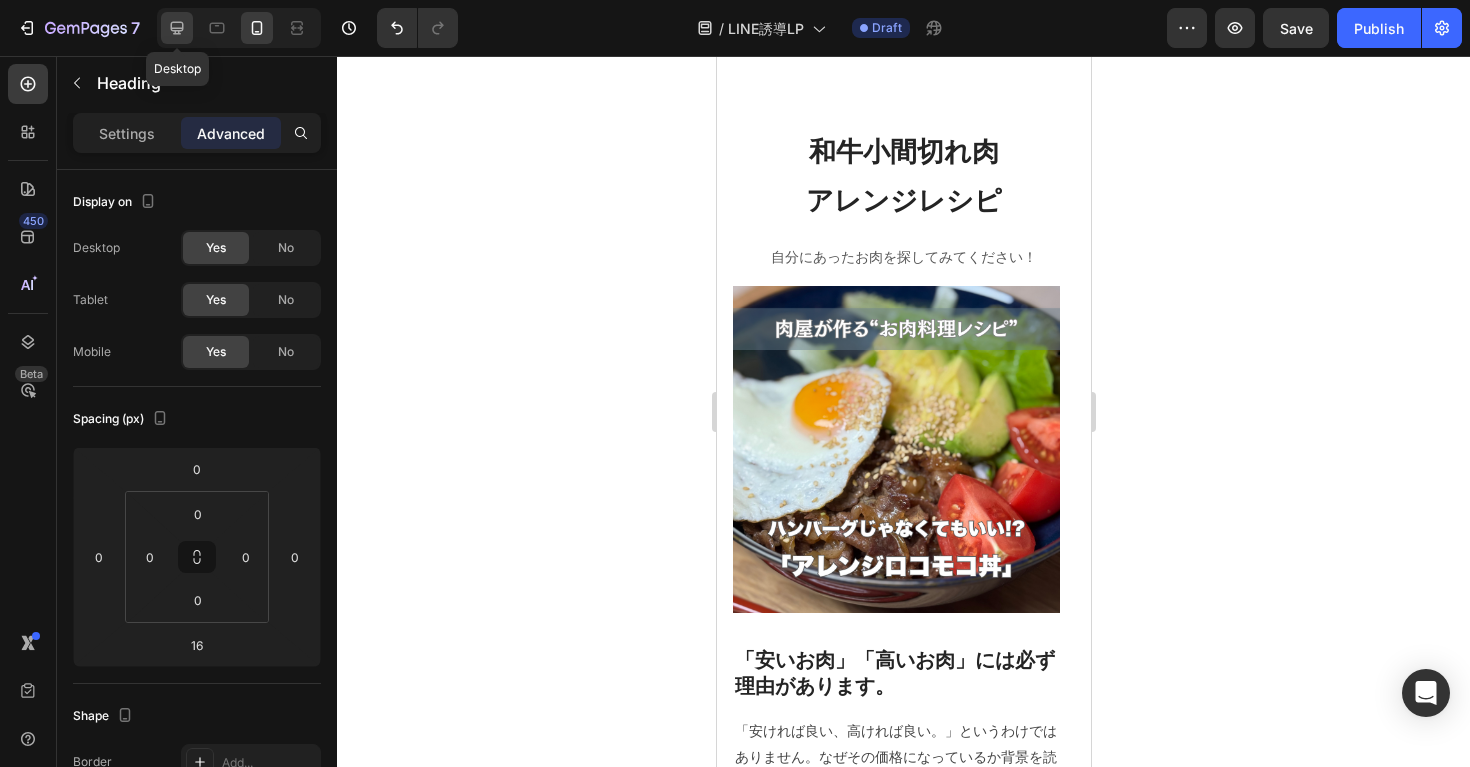 click 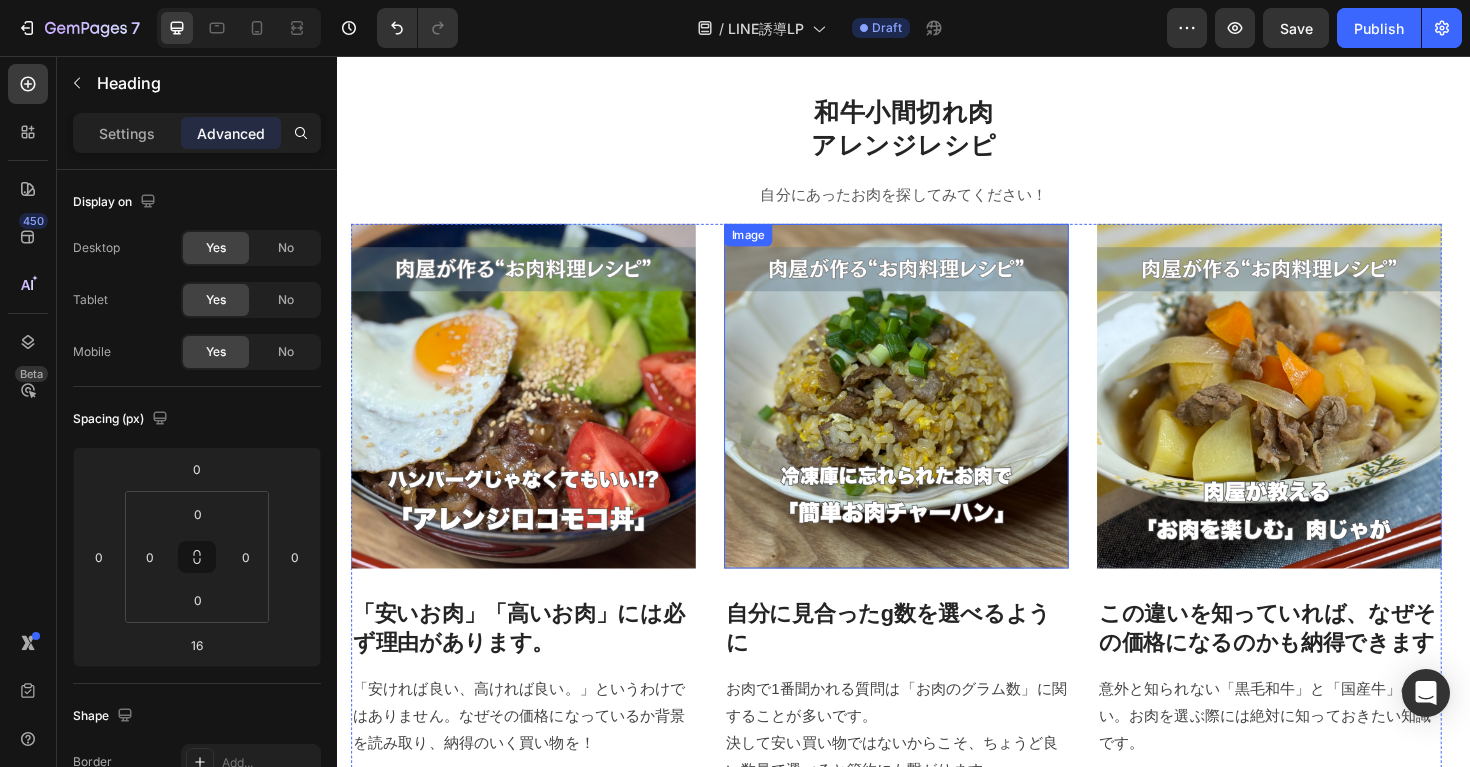 scroll, scrollTop: 781, scrollLeft: 0, axis: vertical 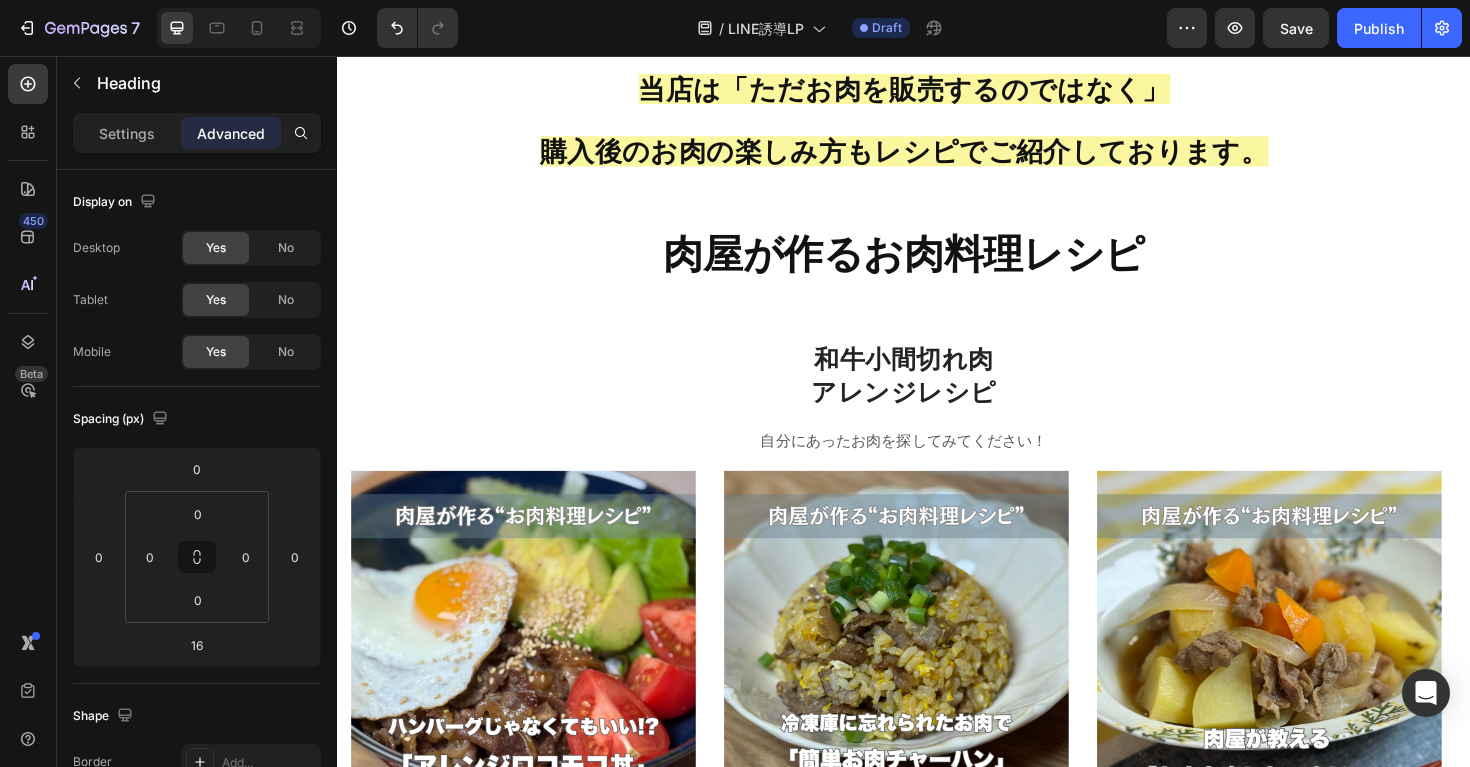 click on "和牛小間切れ肉 アレンジレシピ" at bounding box center (937, 395) 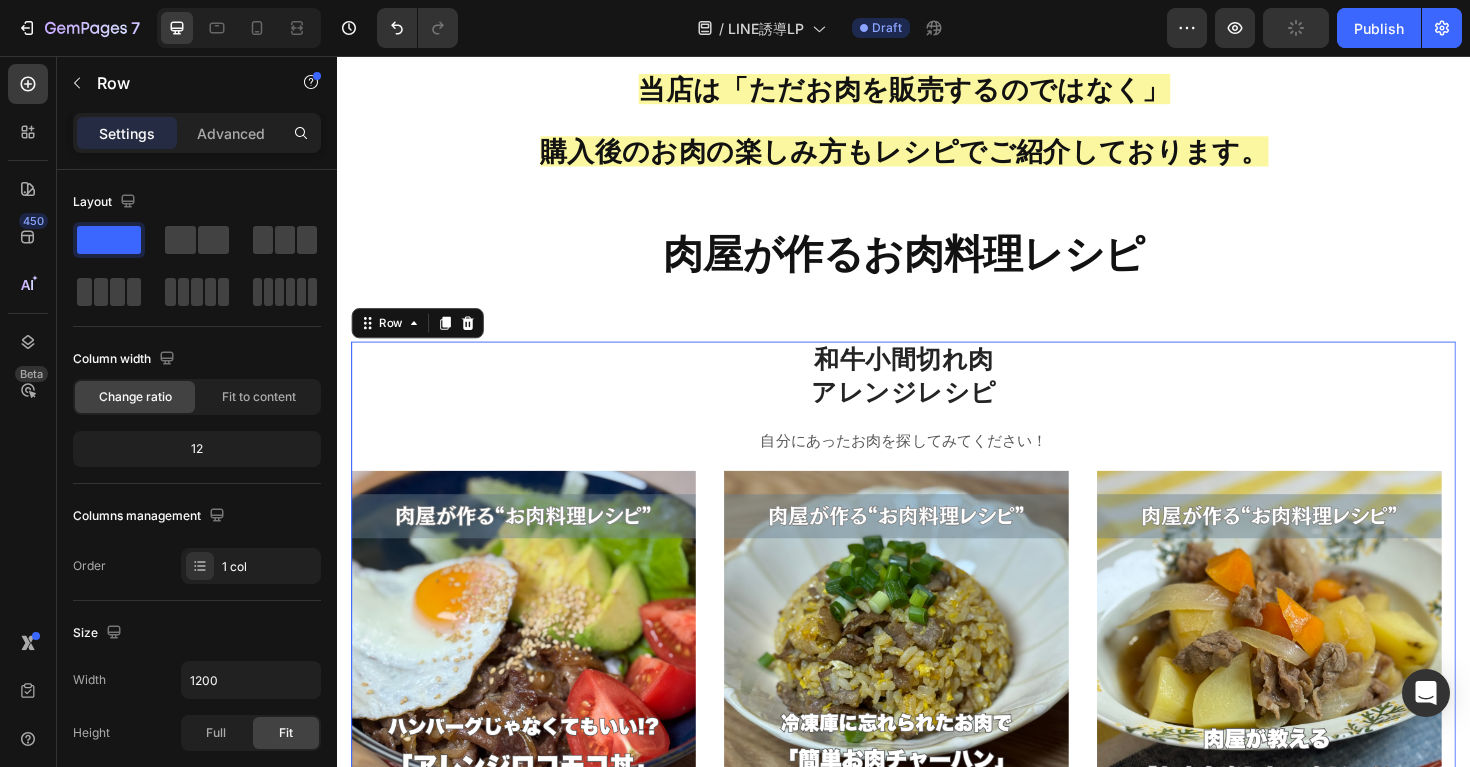 click on "和牛小間切れ肉 アレンジレシピ Heading 自分にあったお肉を探してみてください！ Text block Image 「安いお肉」「高いお肉」には必ず理由があります。 Heading 「安ければ良い、高ければ良い。」というわけではありません。なぜその価格になっているか背景を読み取り、納得のいく買い物を！ Text block Image 自分に見合ったg数を選べるように Heading お肉で1番聞かれる質問は「お肉のグラム数」に関することが多いです。 決して安い買い物ではないからこそ、ちょうど良い数量で選べると節約にも繋がります。 Text block Image この違いを知っていれば、なぜその価格になるのかも納得できます Heading 意外と知られない「黒毛和牛」と「国産牛」の違い。お肉を選ぶ際には絶対に知っておきたい知識です。 Text block Row Image By  Zoro Text block
Icon May 29,2022 Text block" at bounding box center (937, 724) 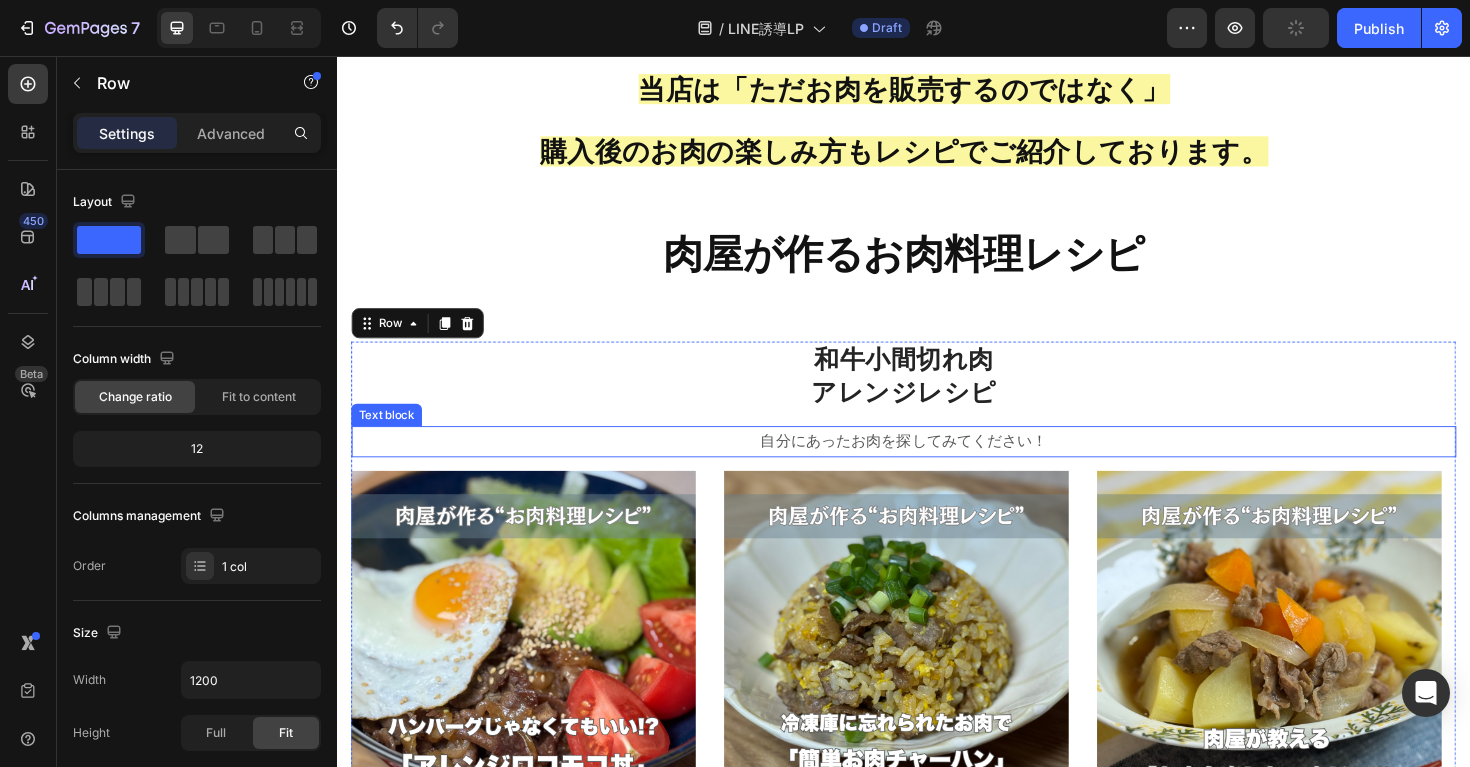 click on "自分にあったお肉を探してみてください！" at bounding box center (937, 464) 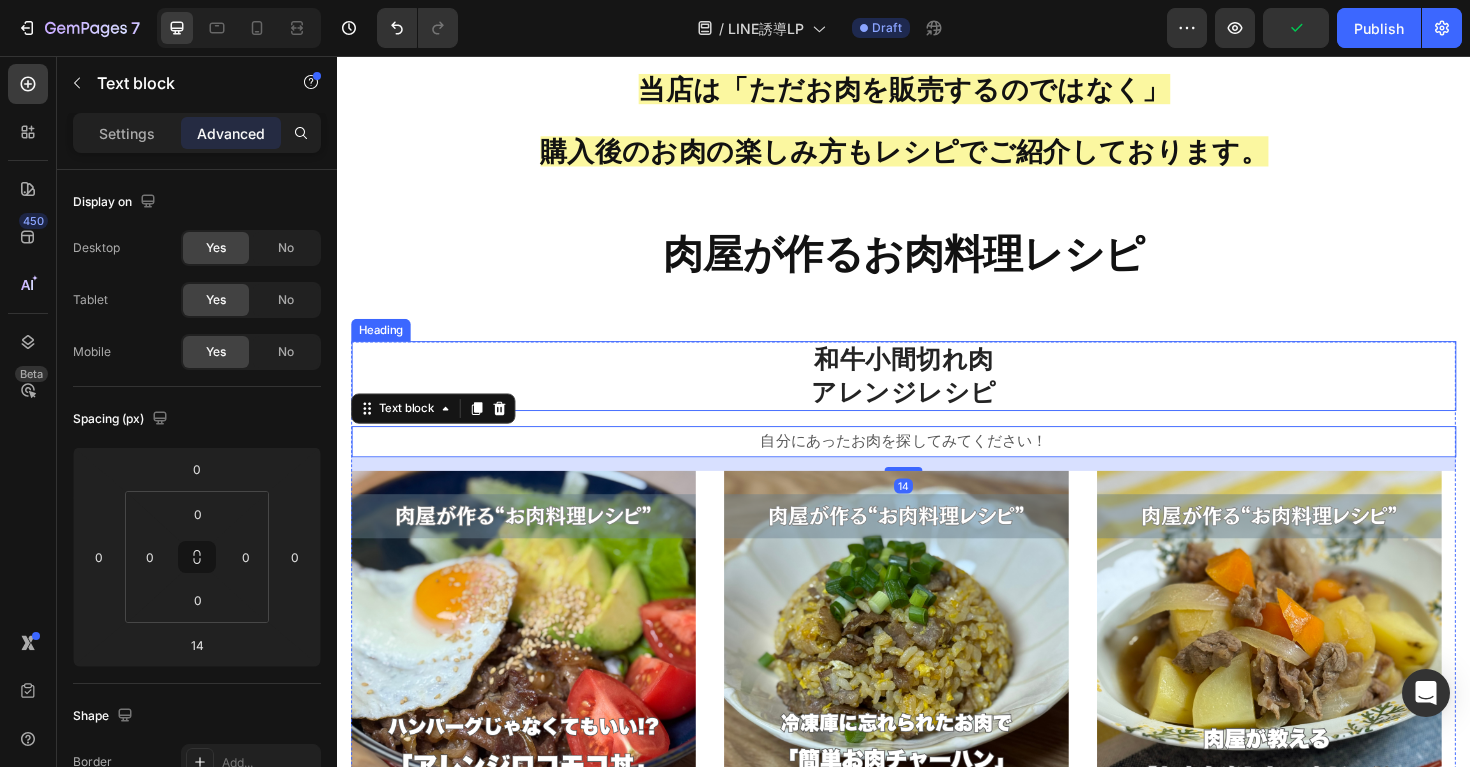 click on "和牛小間切れ肉 アレンジレシピ" at bounding box center [937, 395] 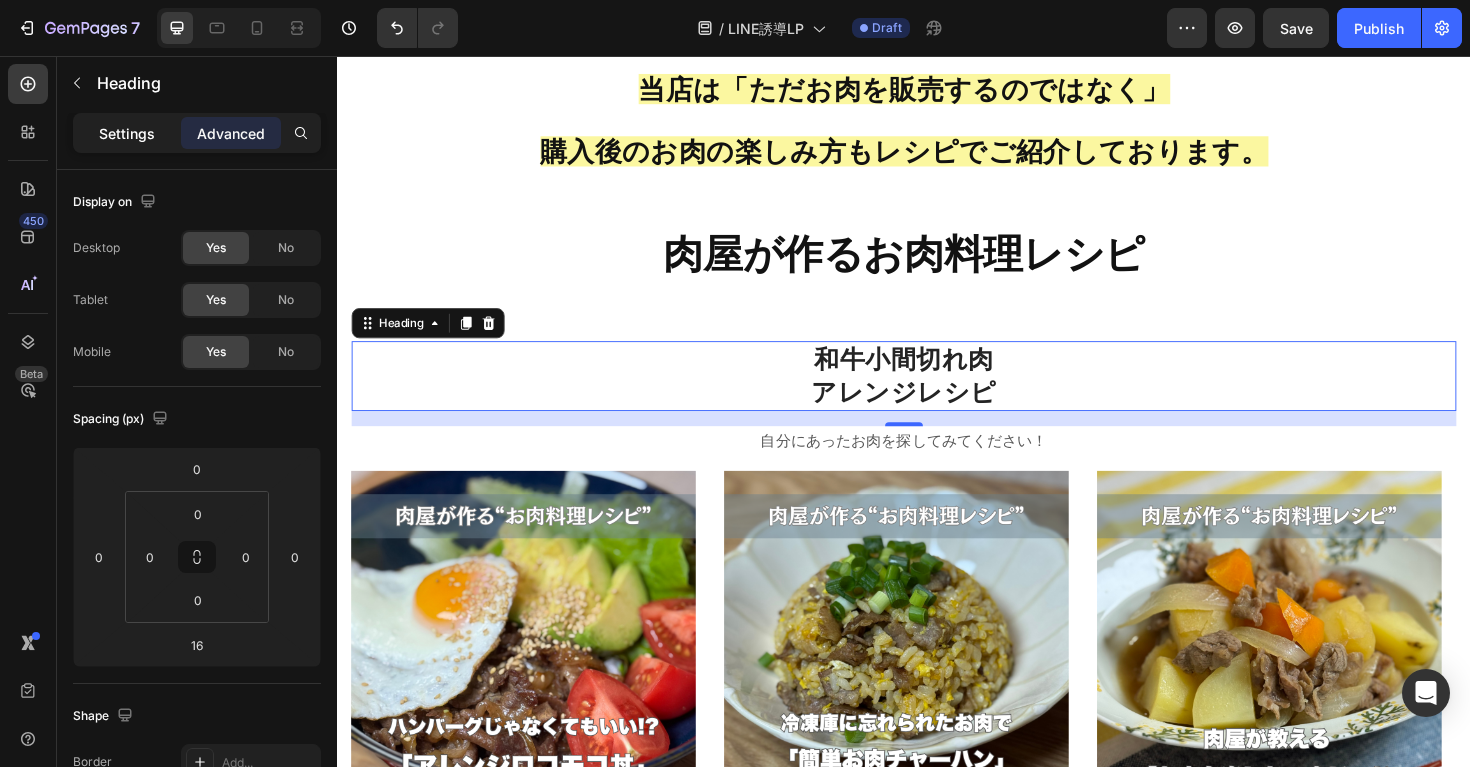 click on "Settings" at bounding box center (127, 133) 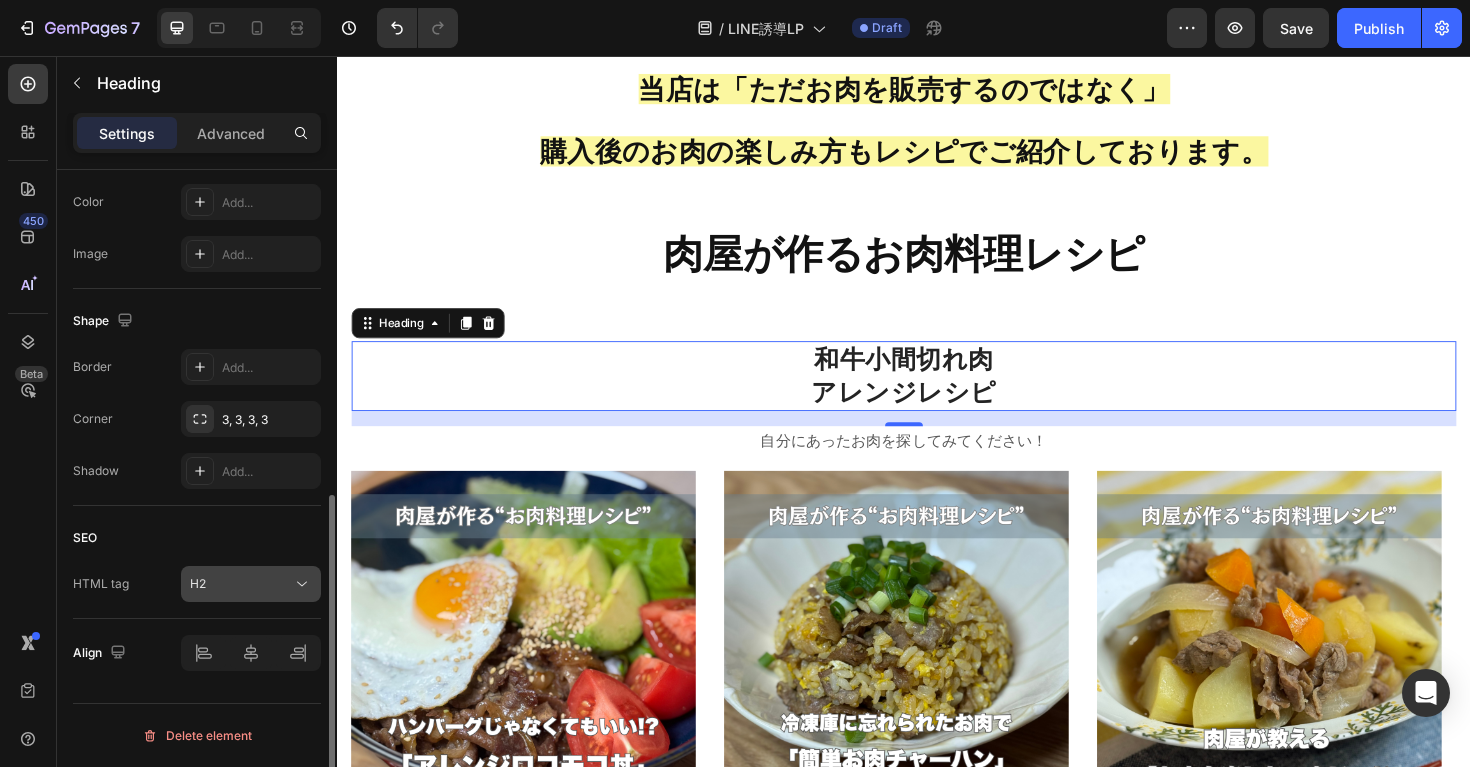 scroll, scrollTop: 473, scrollLeft: 0, axis: vertical 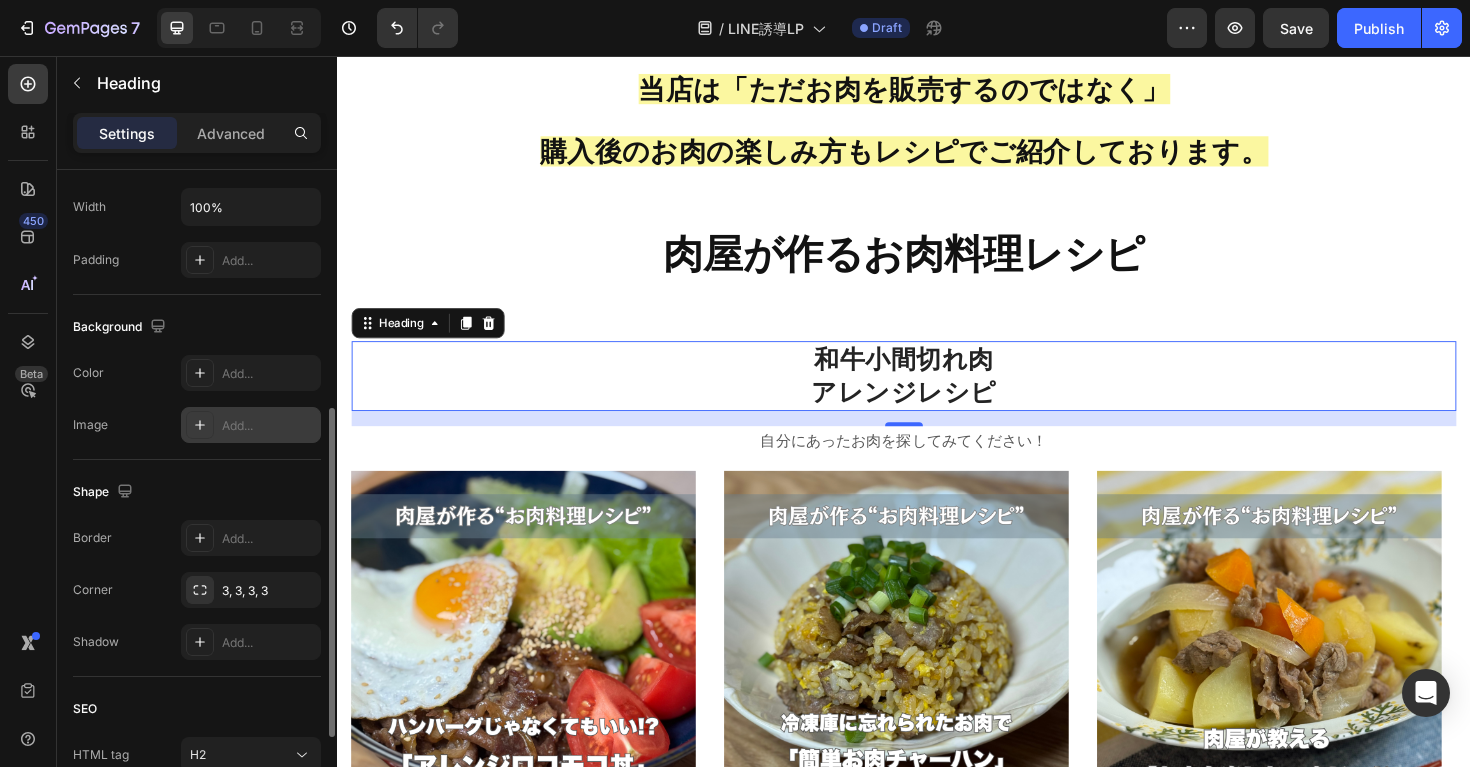click 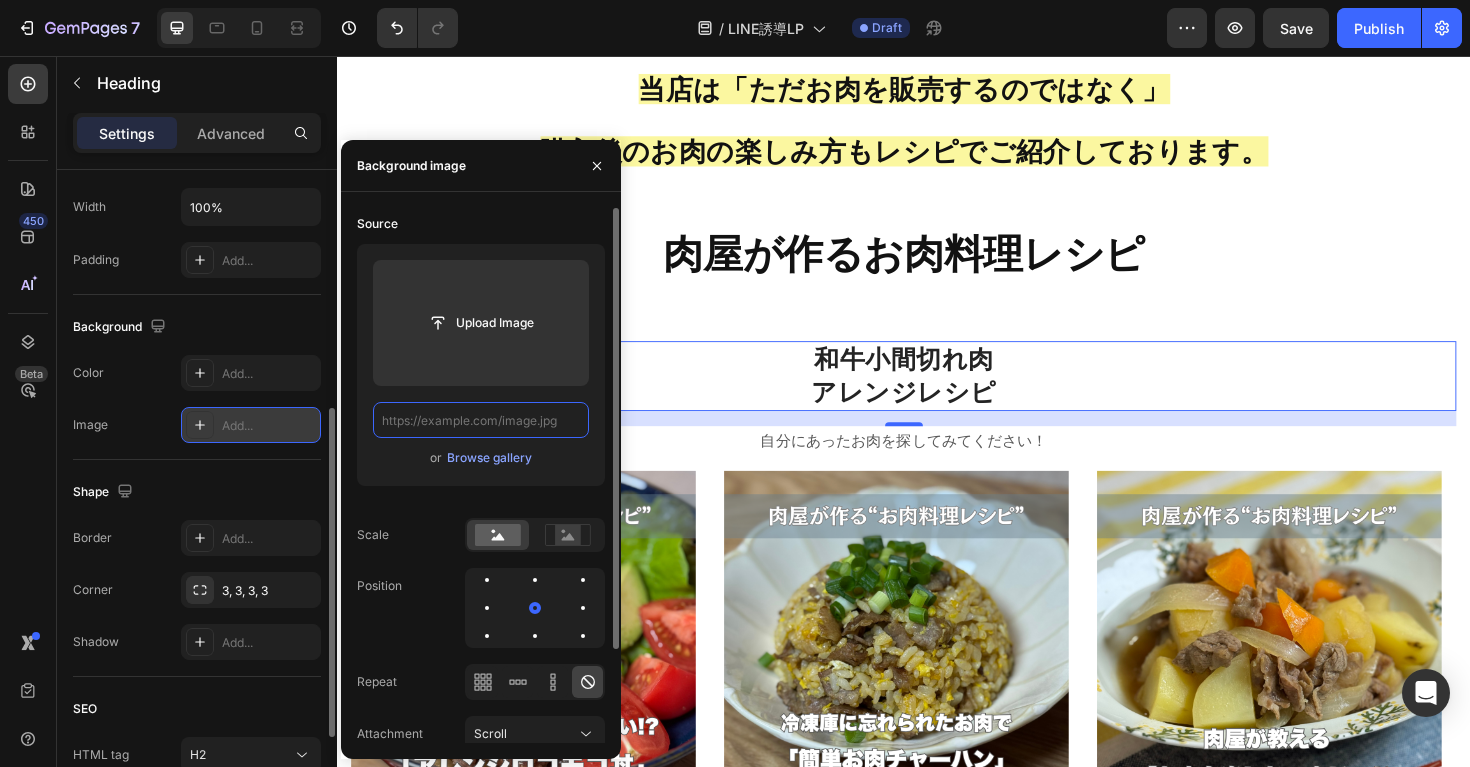 scroll, scrollTop: 0, scrollLeft: 0, axis: both 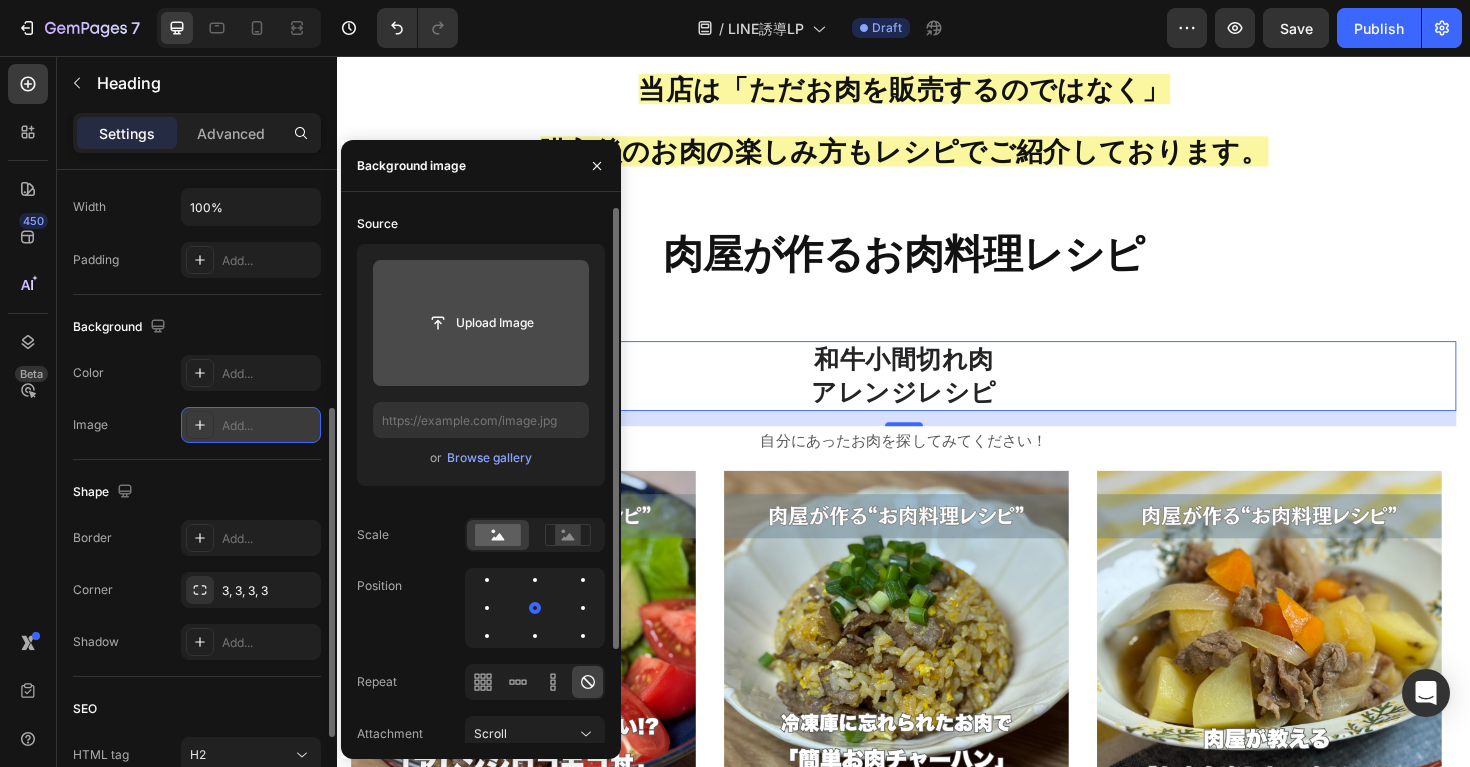click 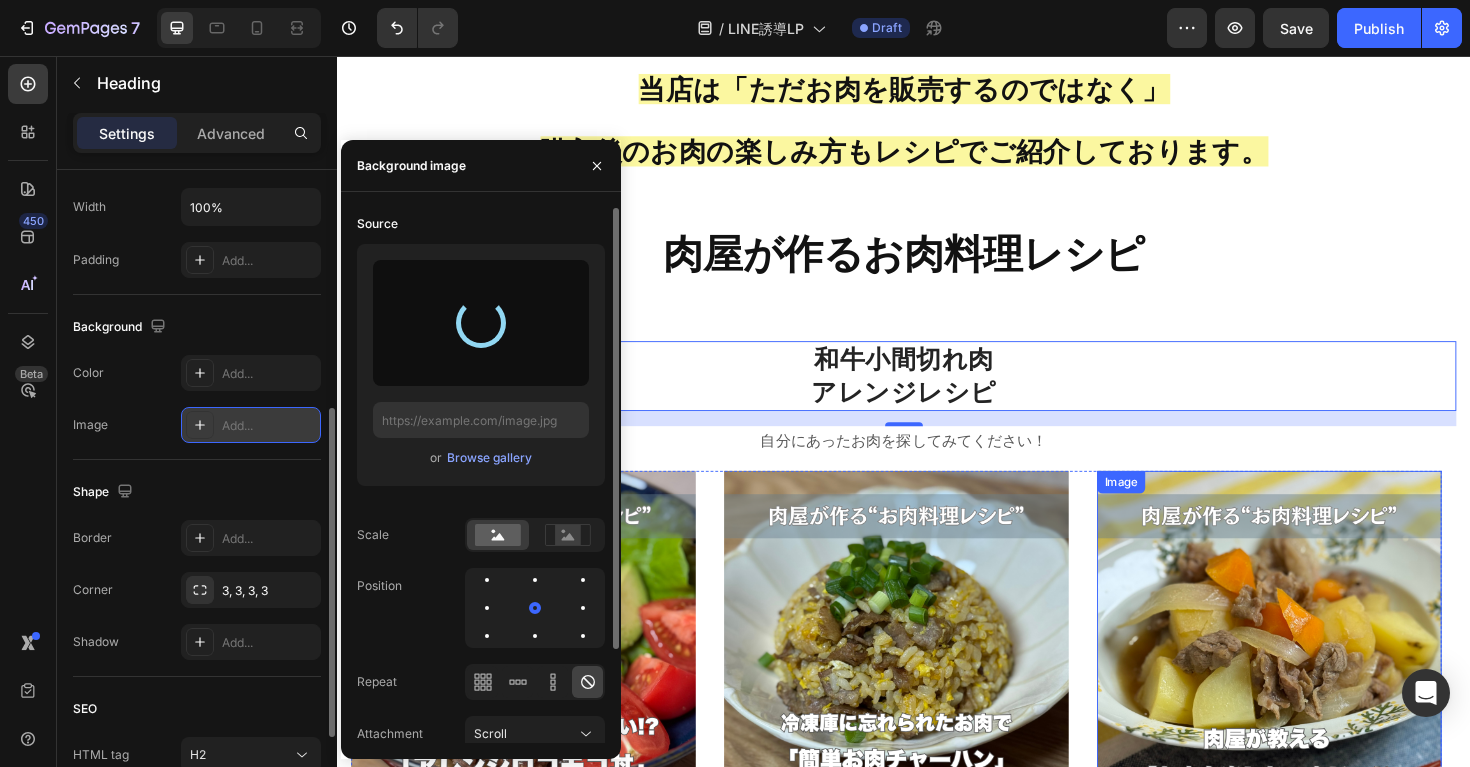 type on "https://cdn.shopify.com/s/files/1/0720/0656/6128/files/gempages_529307075897983966-b2e14c92-bab9-4880-8de5-c23739353fe1.jpg" 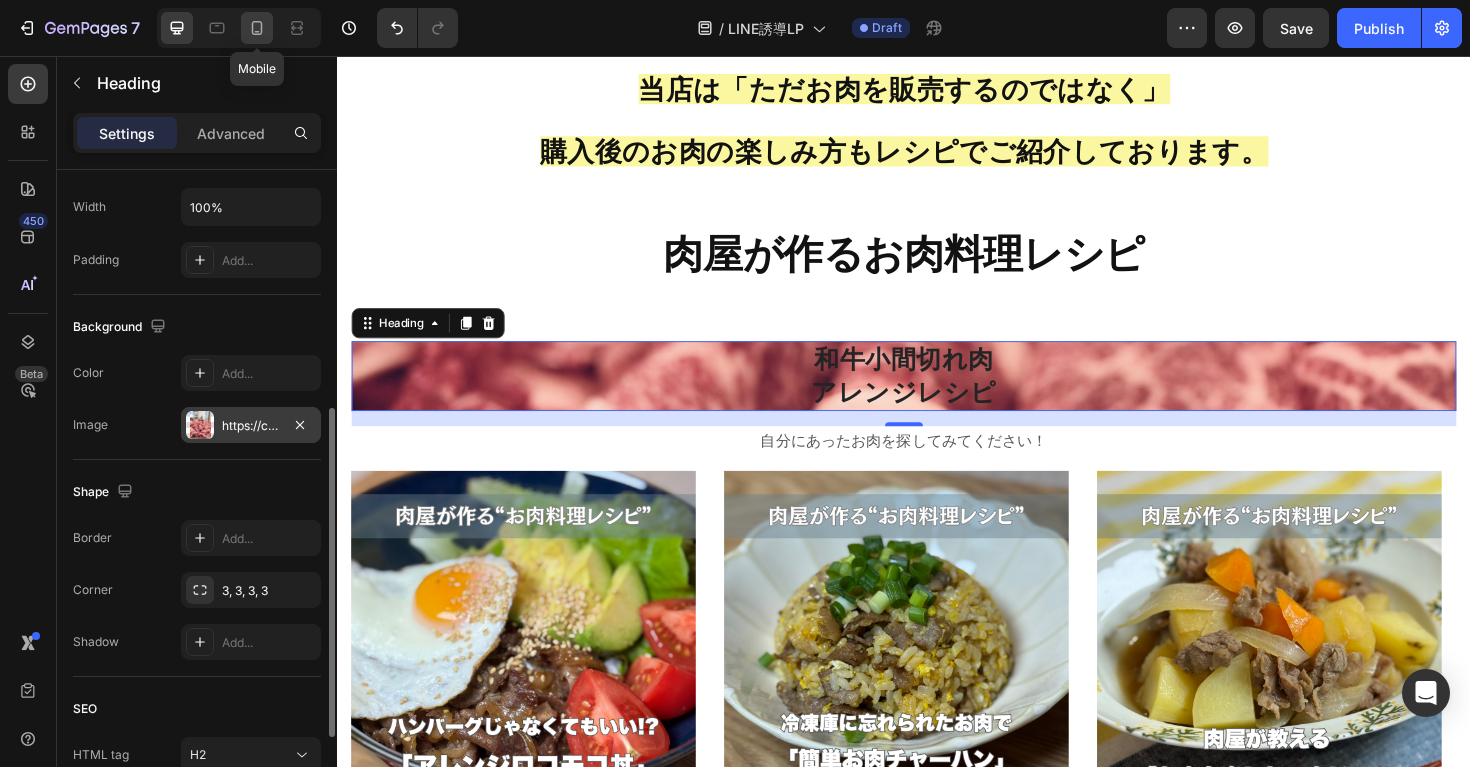click 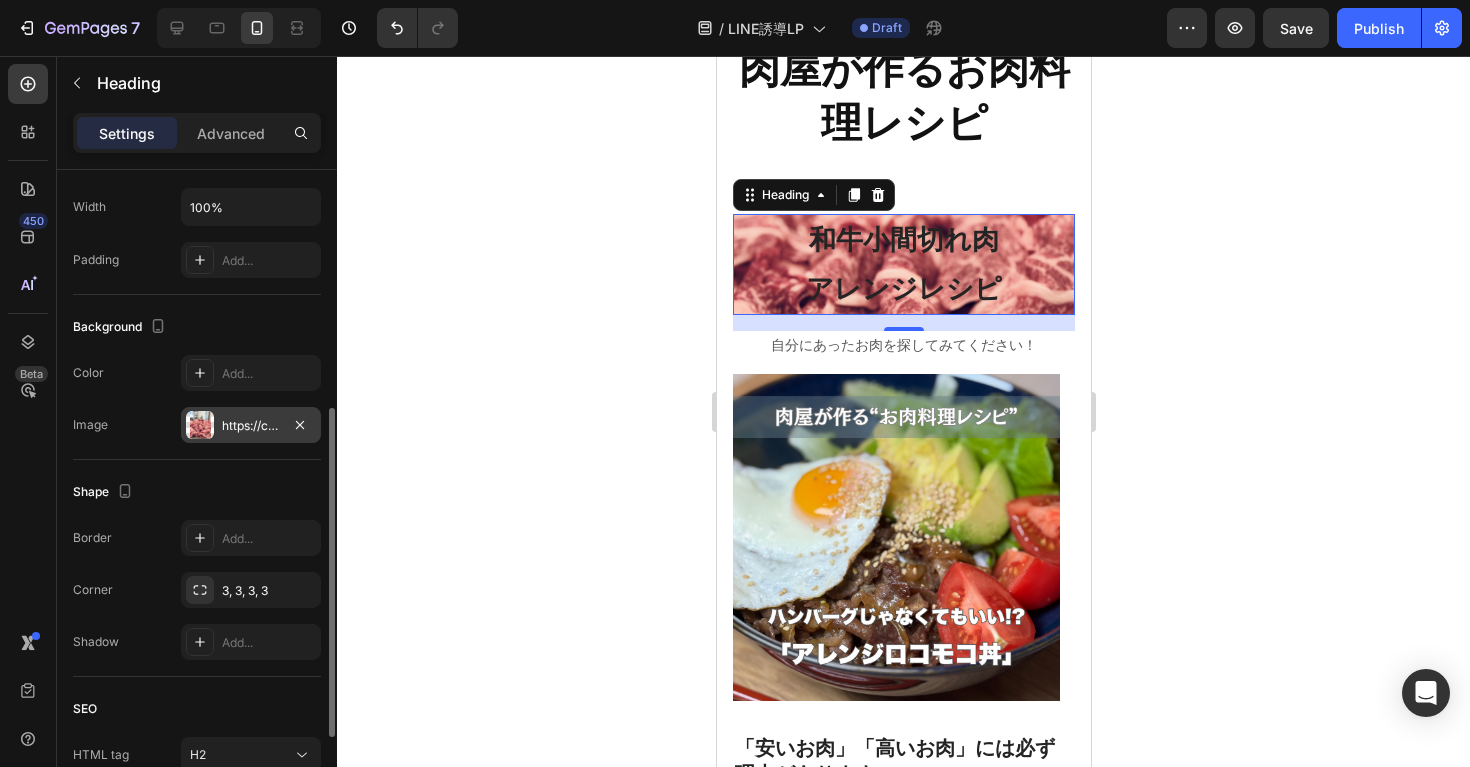 scroll, scrollTop: 1401, scrollLeft: 0, axis: vertical 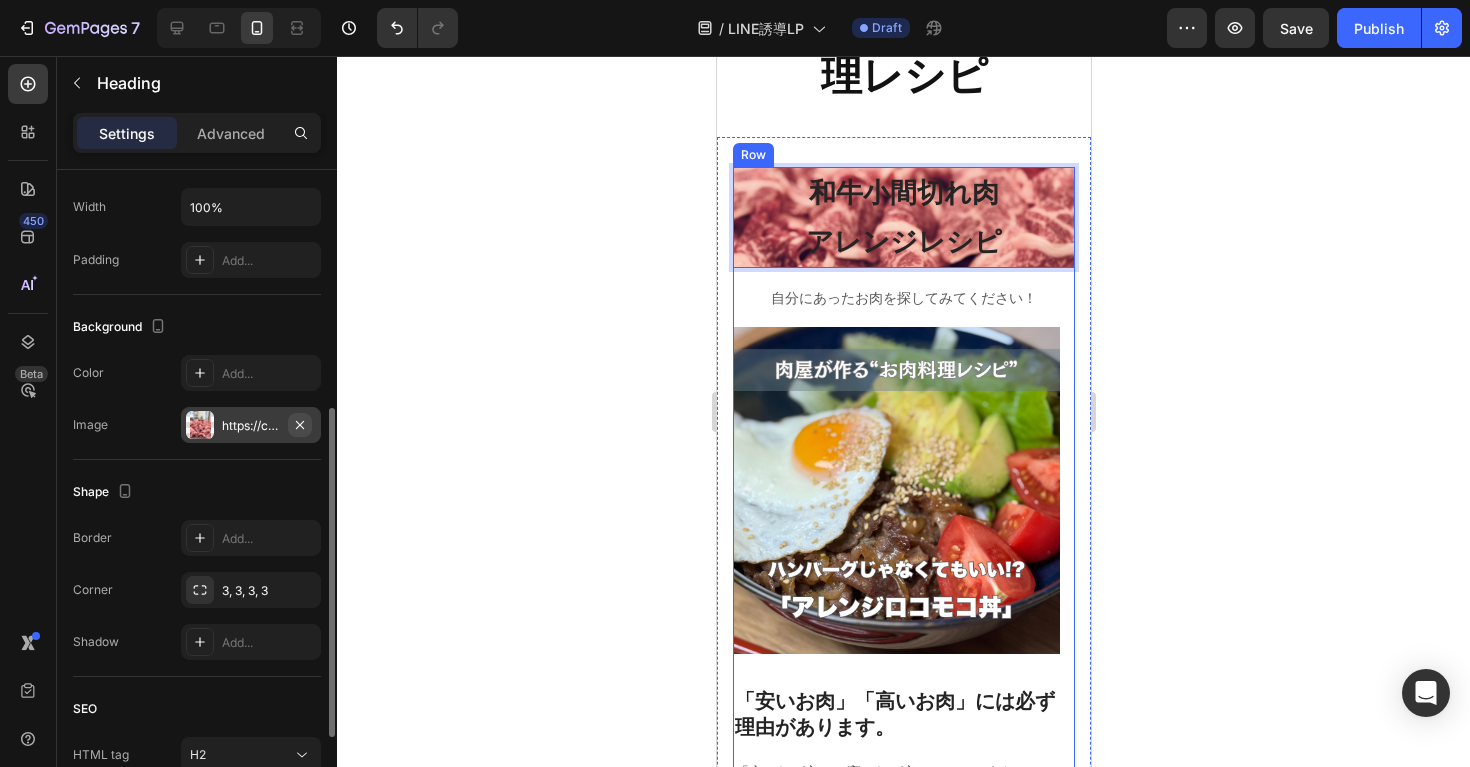 click 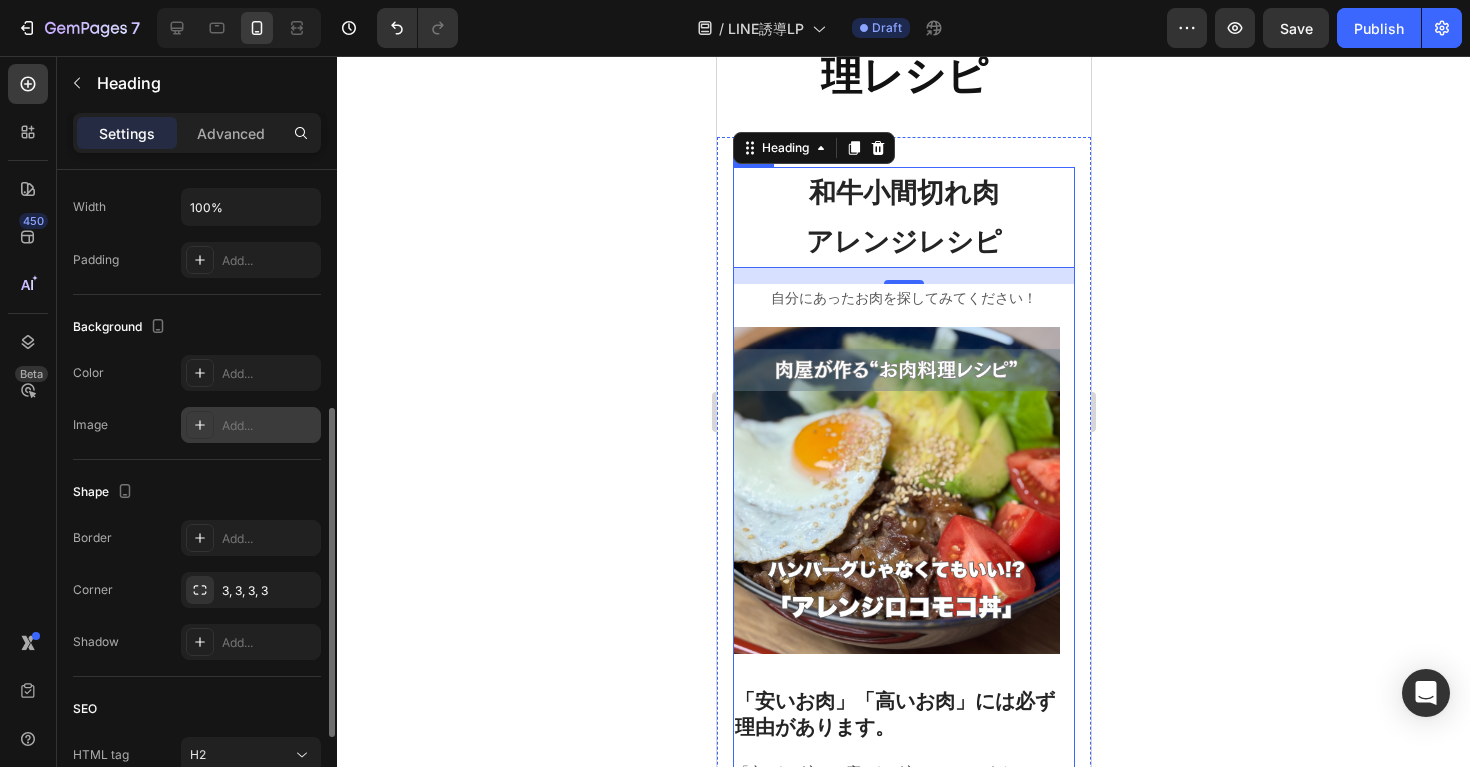 click on "Add..." at bounding box center (269, 426) 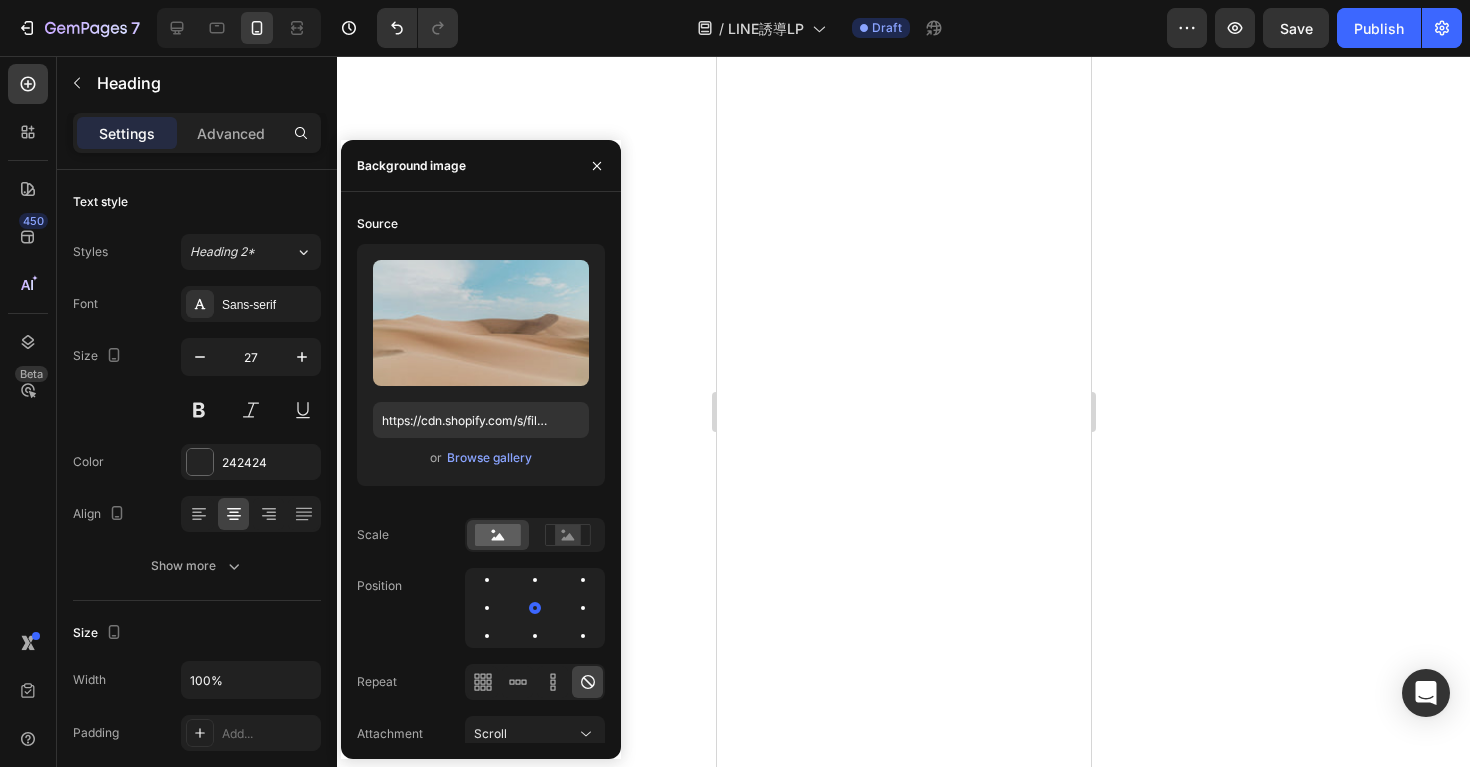scroll, scrollTop: 0, scrollLeft: 0, axis: both 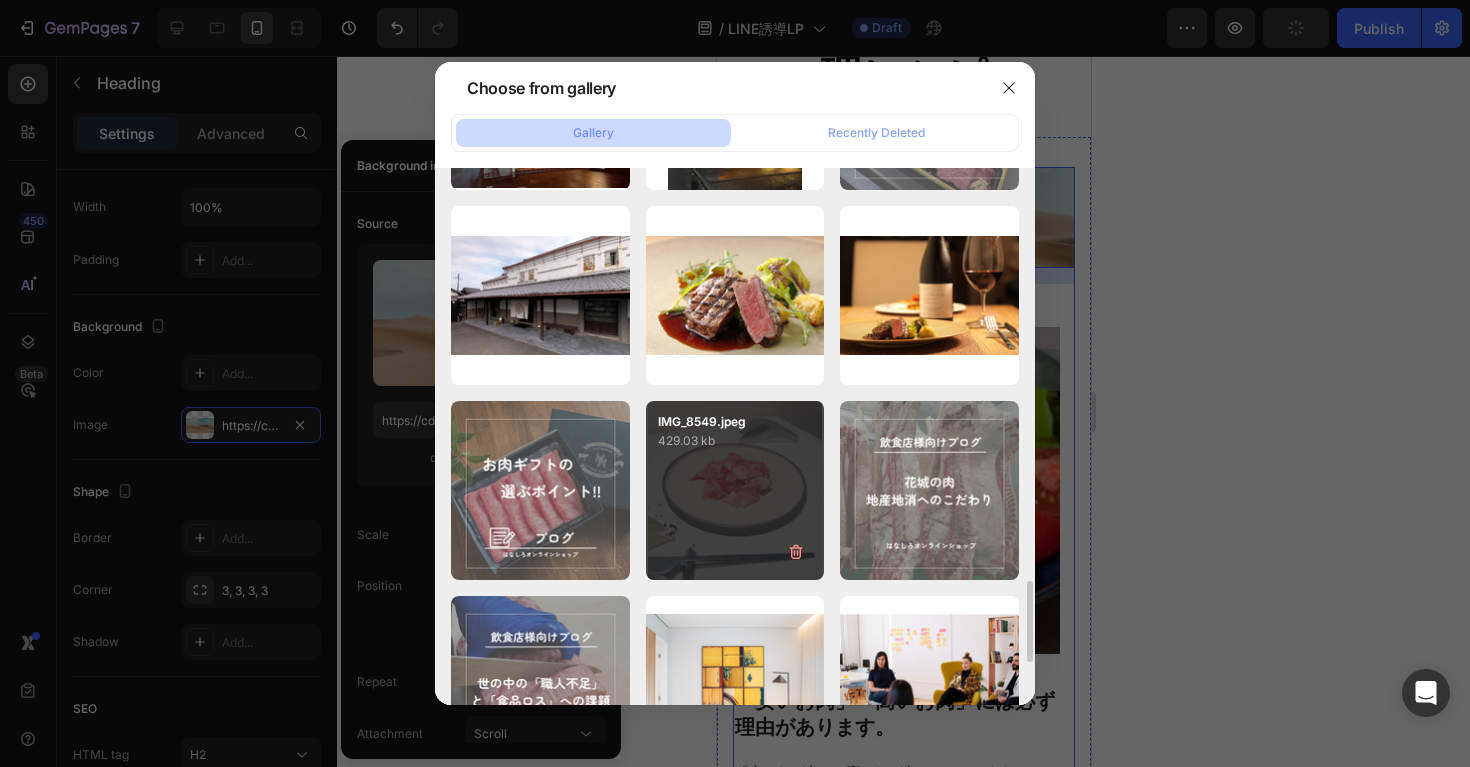 click on "IMG_8549.jpeg 429.03 kb" at bounding box center [735, 490] 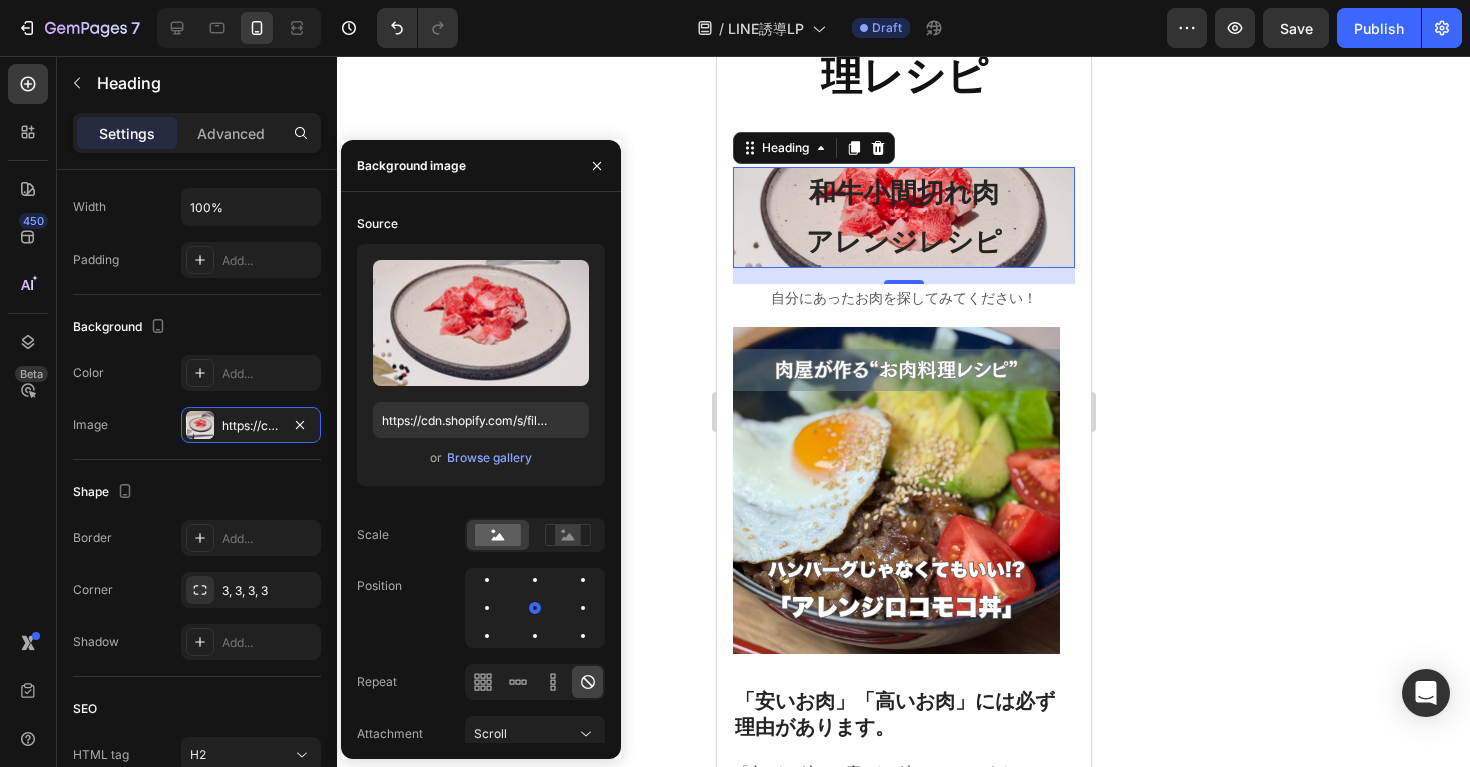 click 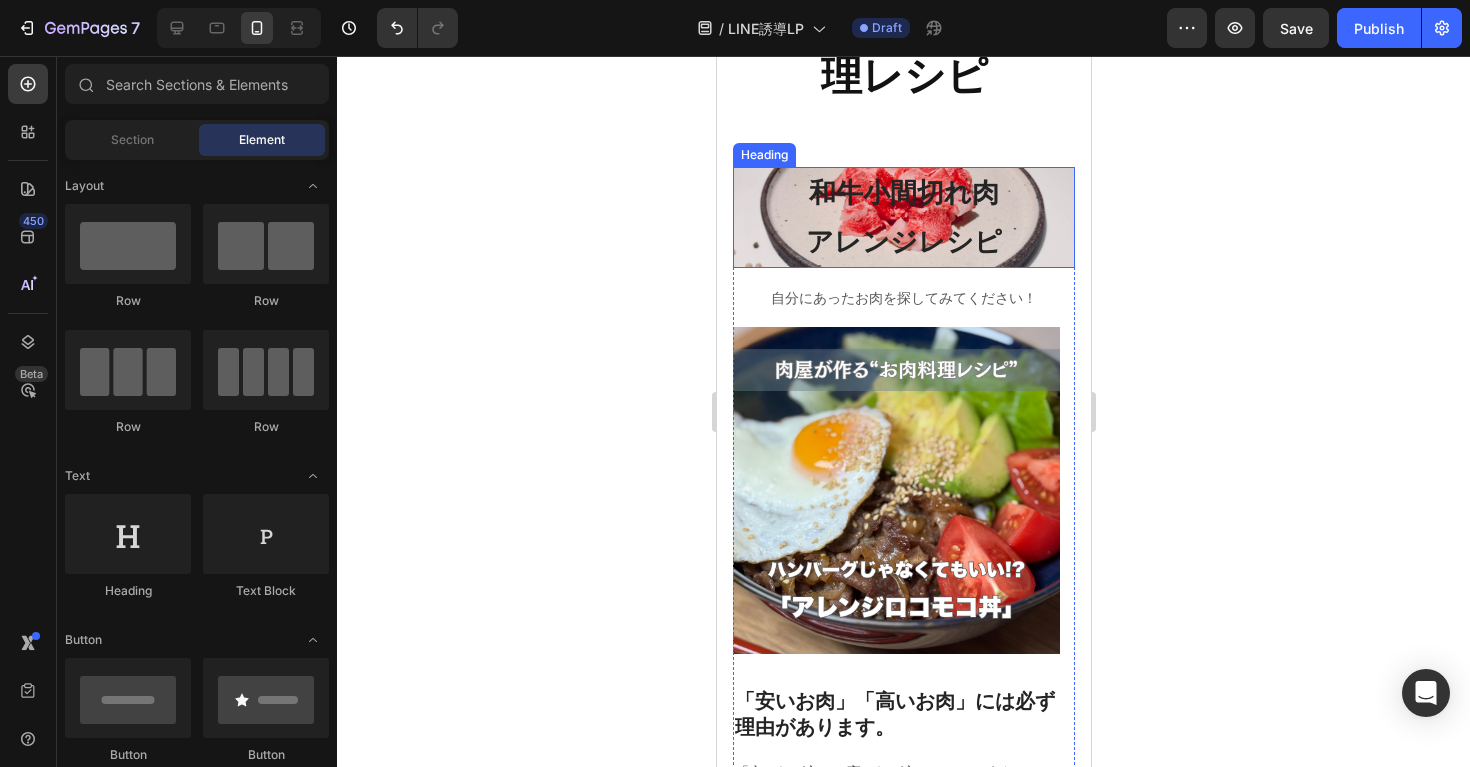 click on "和牛小間切れ肉 アレンジレシピ" at bounding box center (903, 217) 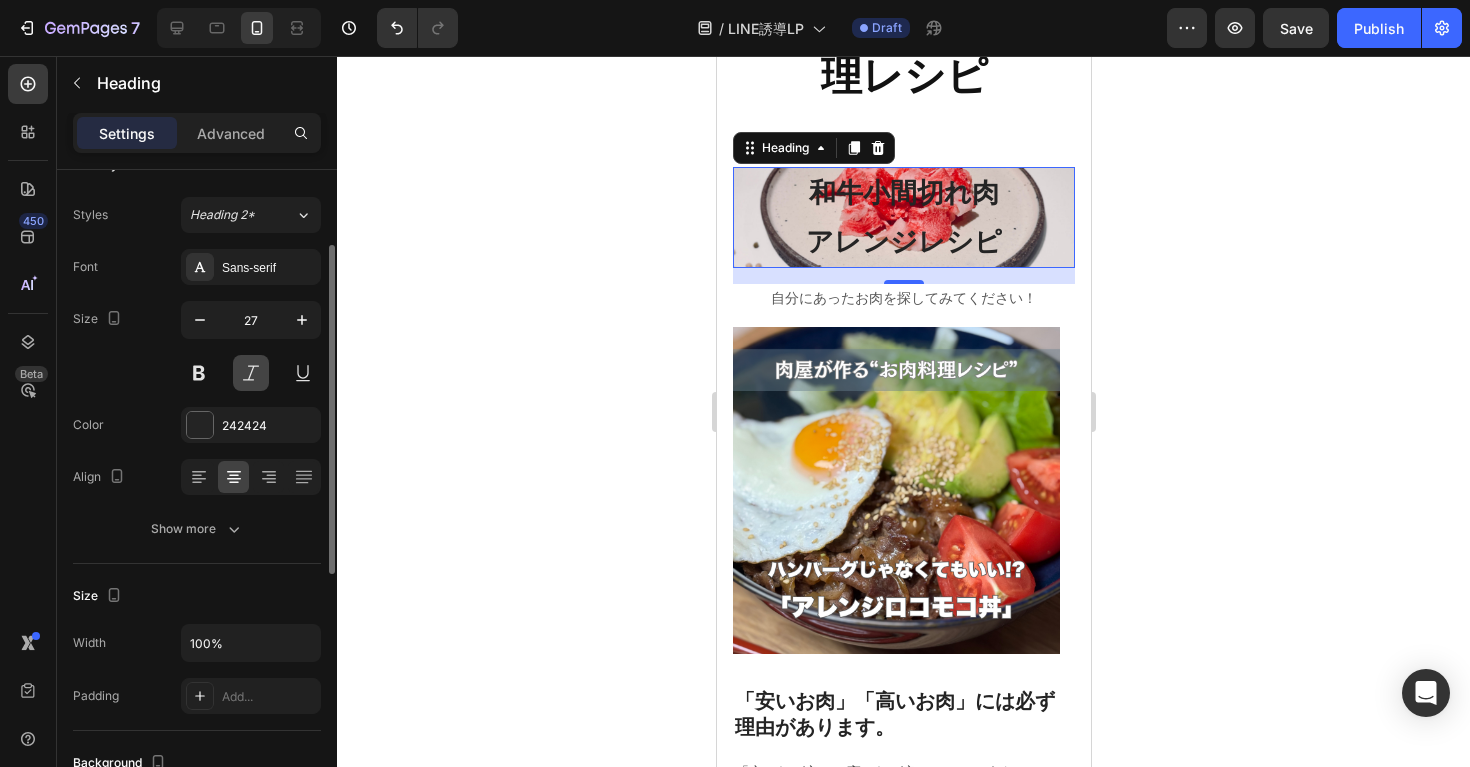 scroll, scrollTop: 178, scrollLeft: 0, axis: vertical 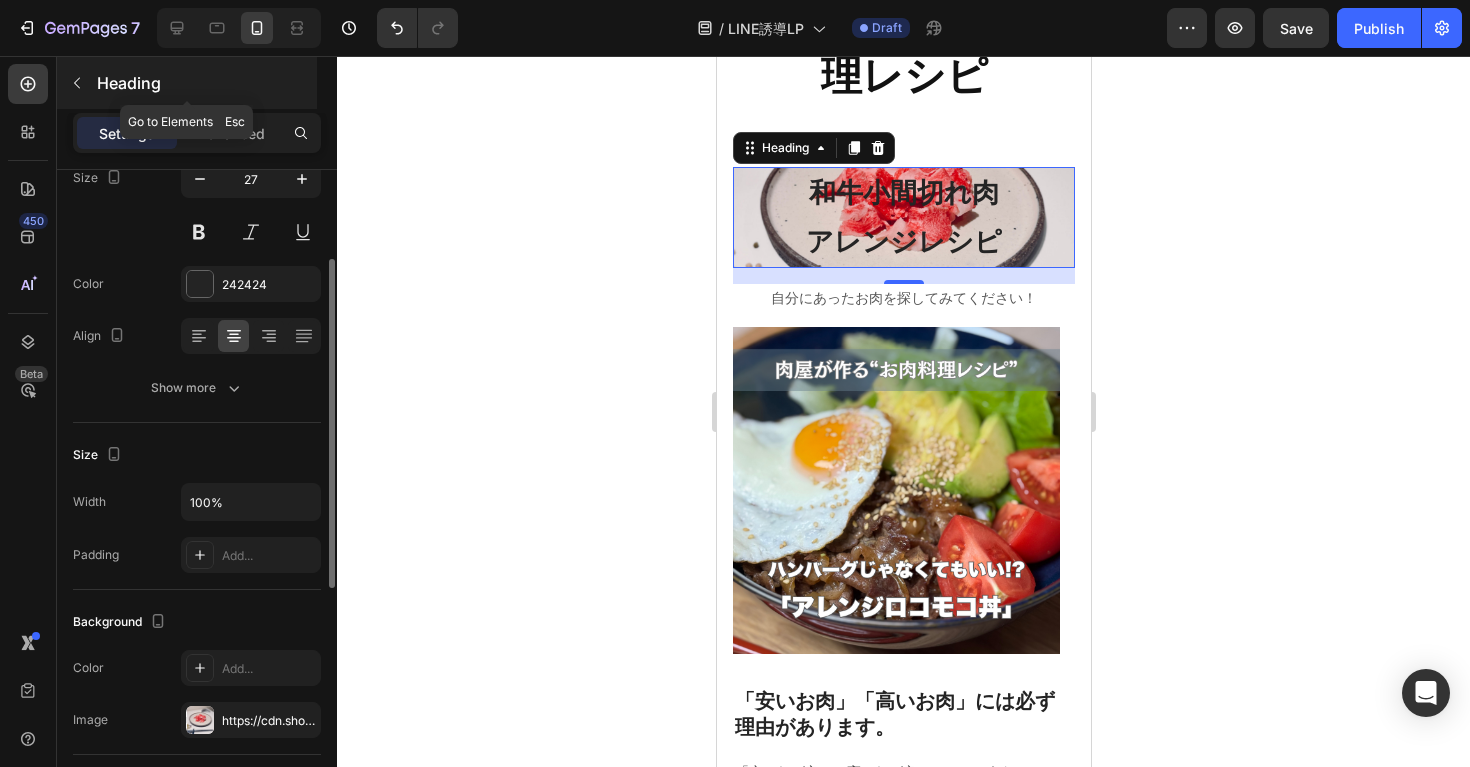 click at bounding box center (77, 83) 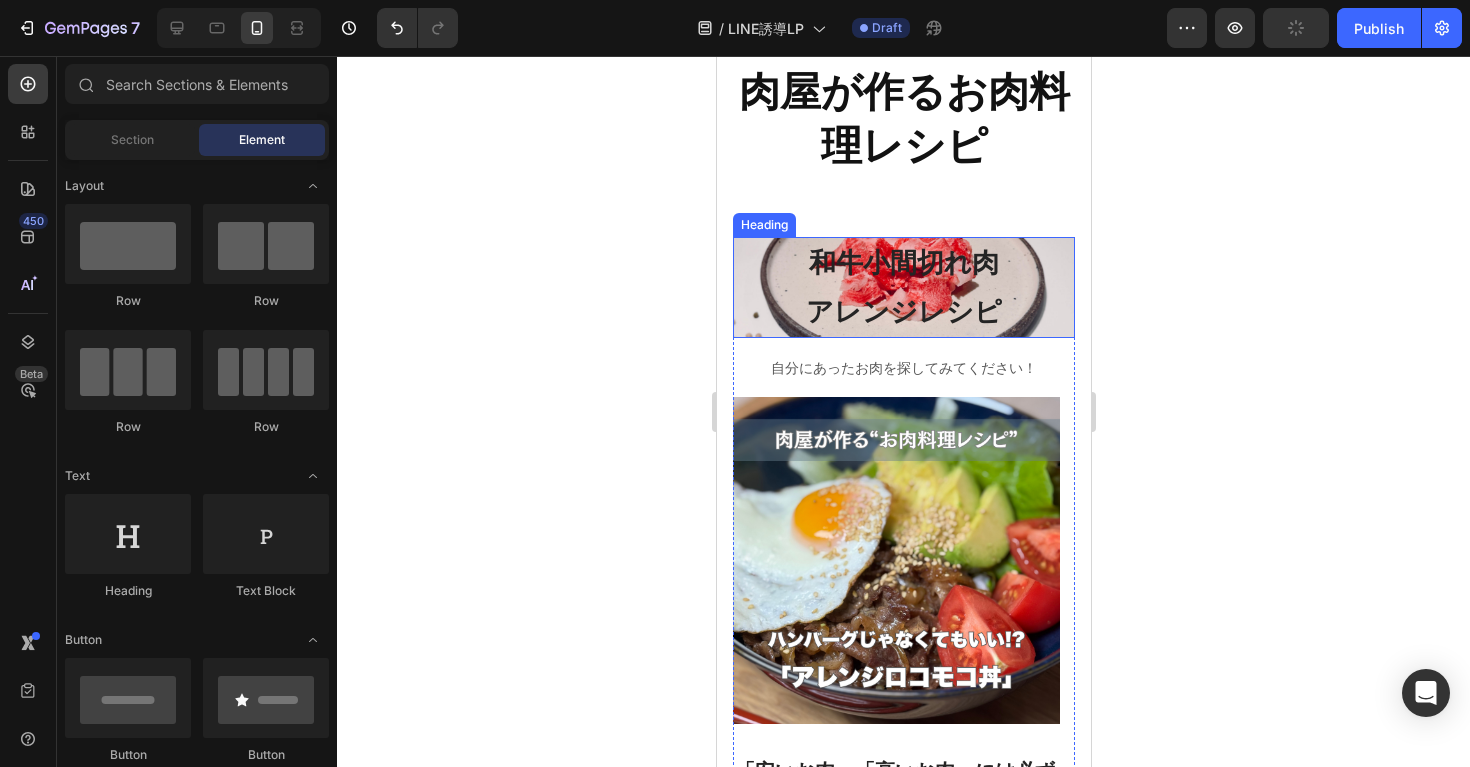 scroll, scrollTop: 1210, scrollLeft: 0, axis: vertical 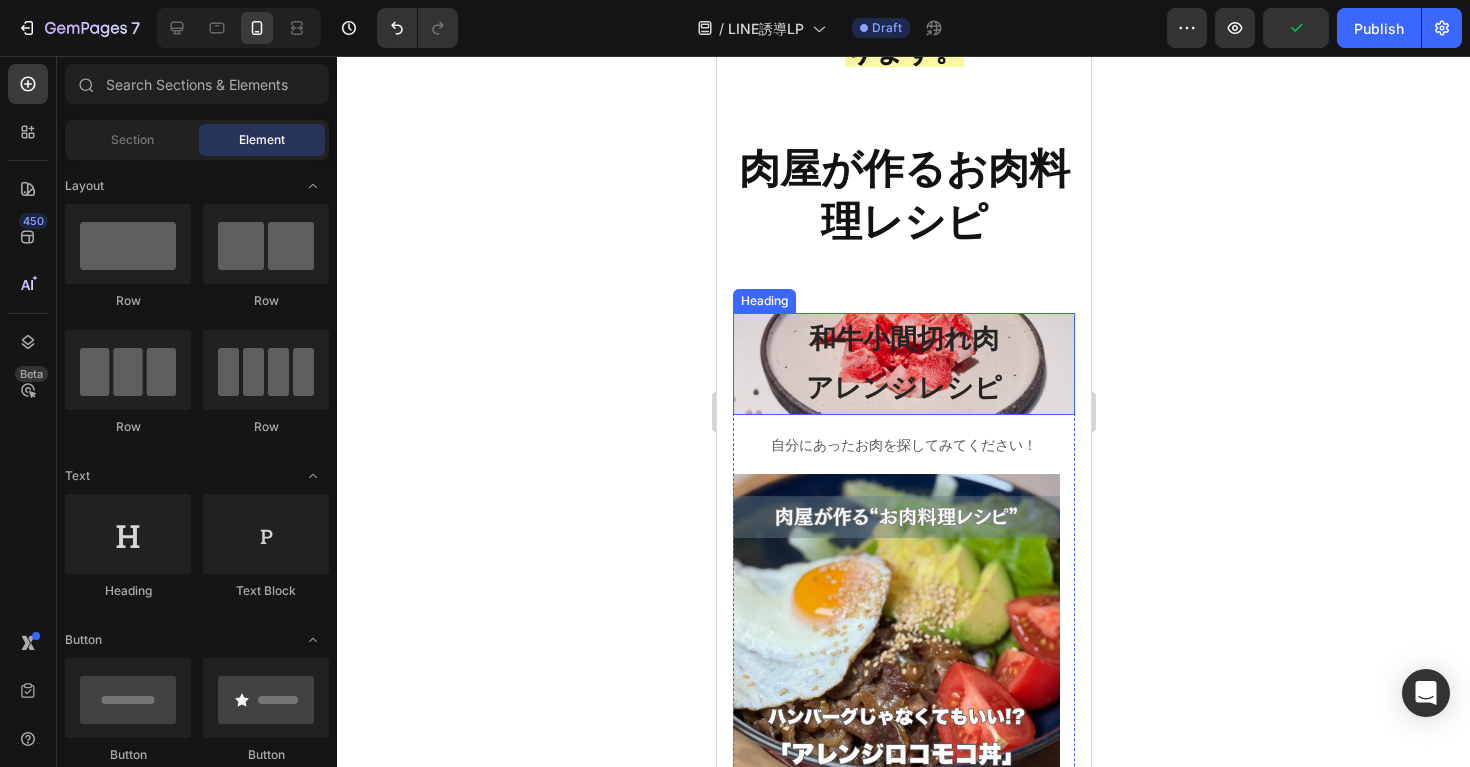 click on "和牛小間切れ肉 アレンジレシピ" at bounding box center [903, 363] 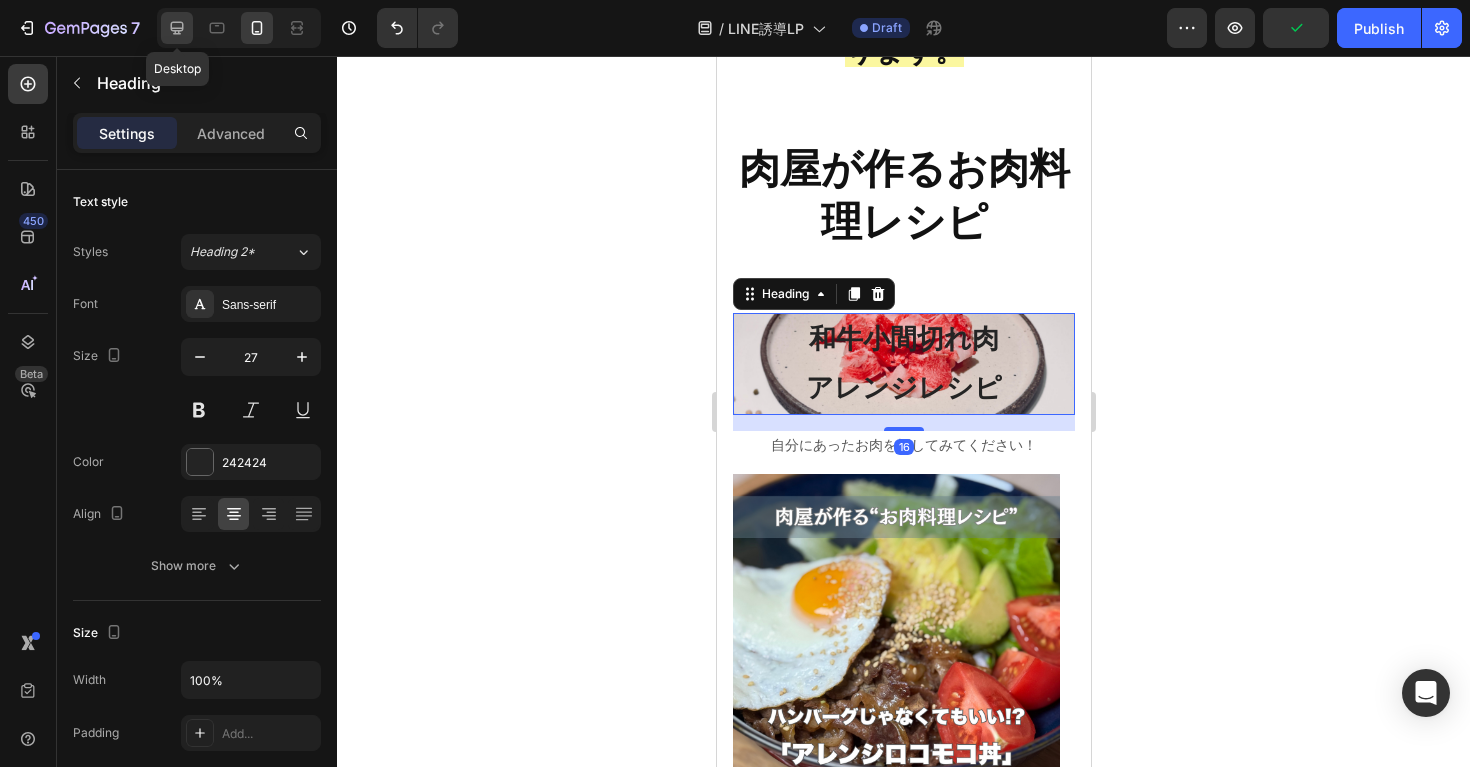 click 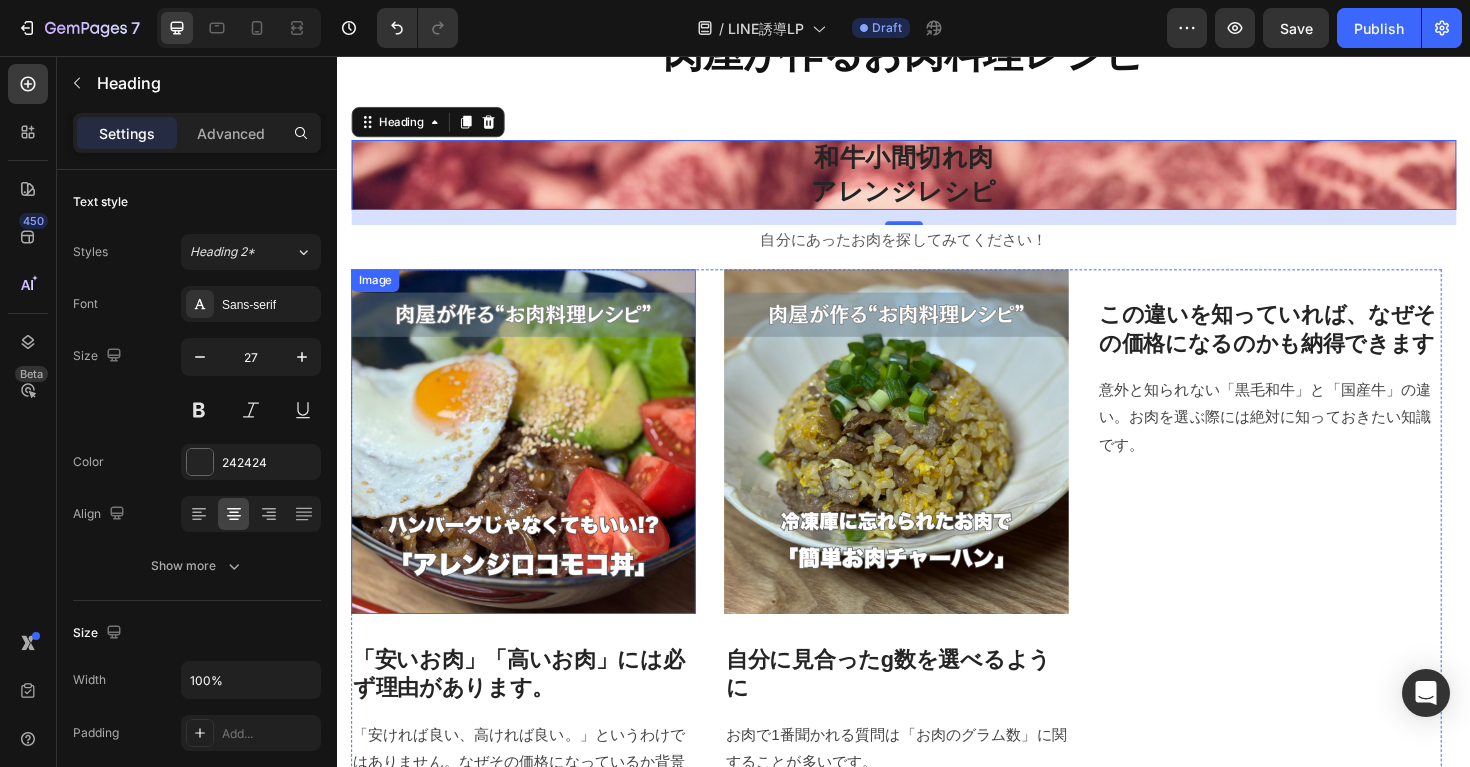 scroll, scrollTop: 1251, scrollLeft: 0, axis: vertical 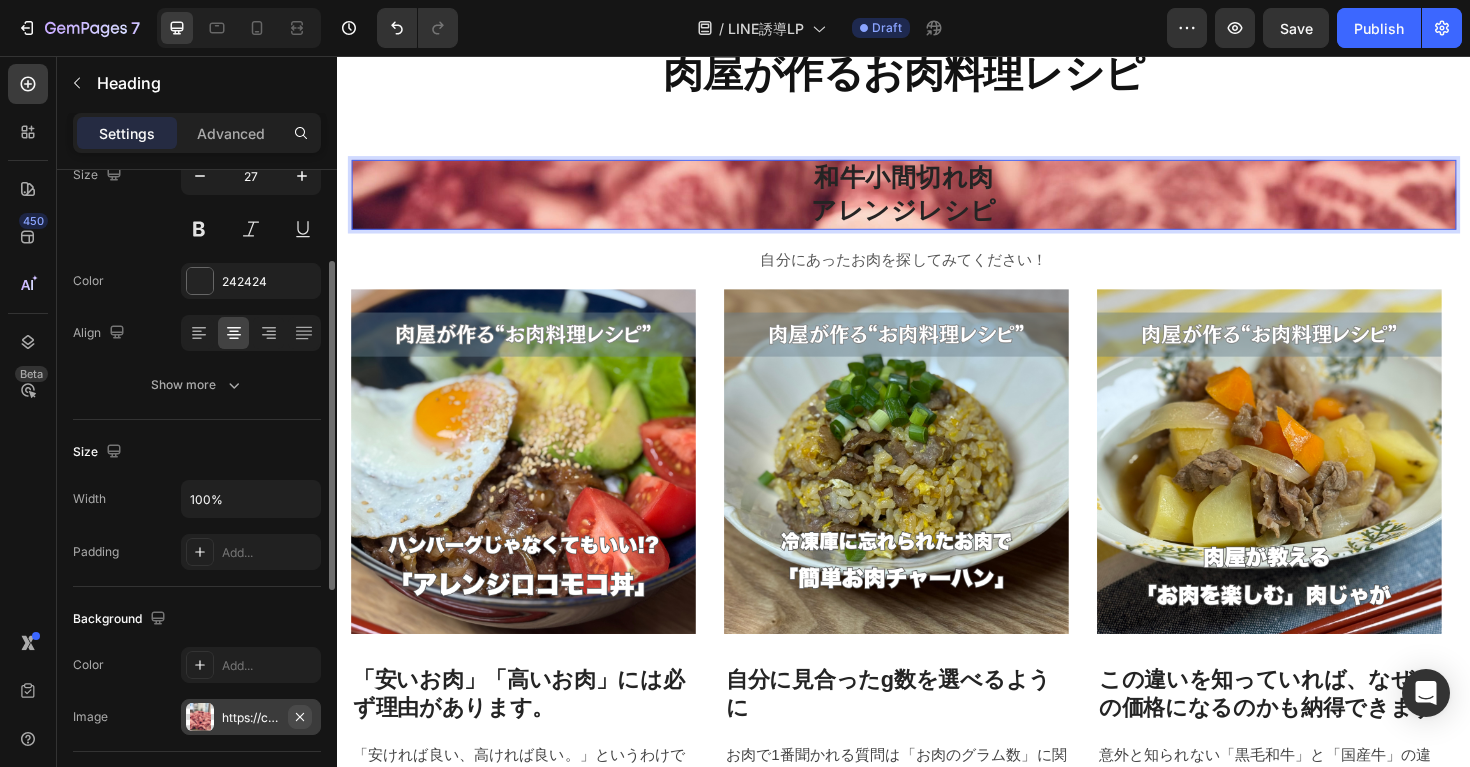 click 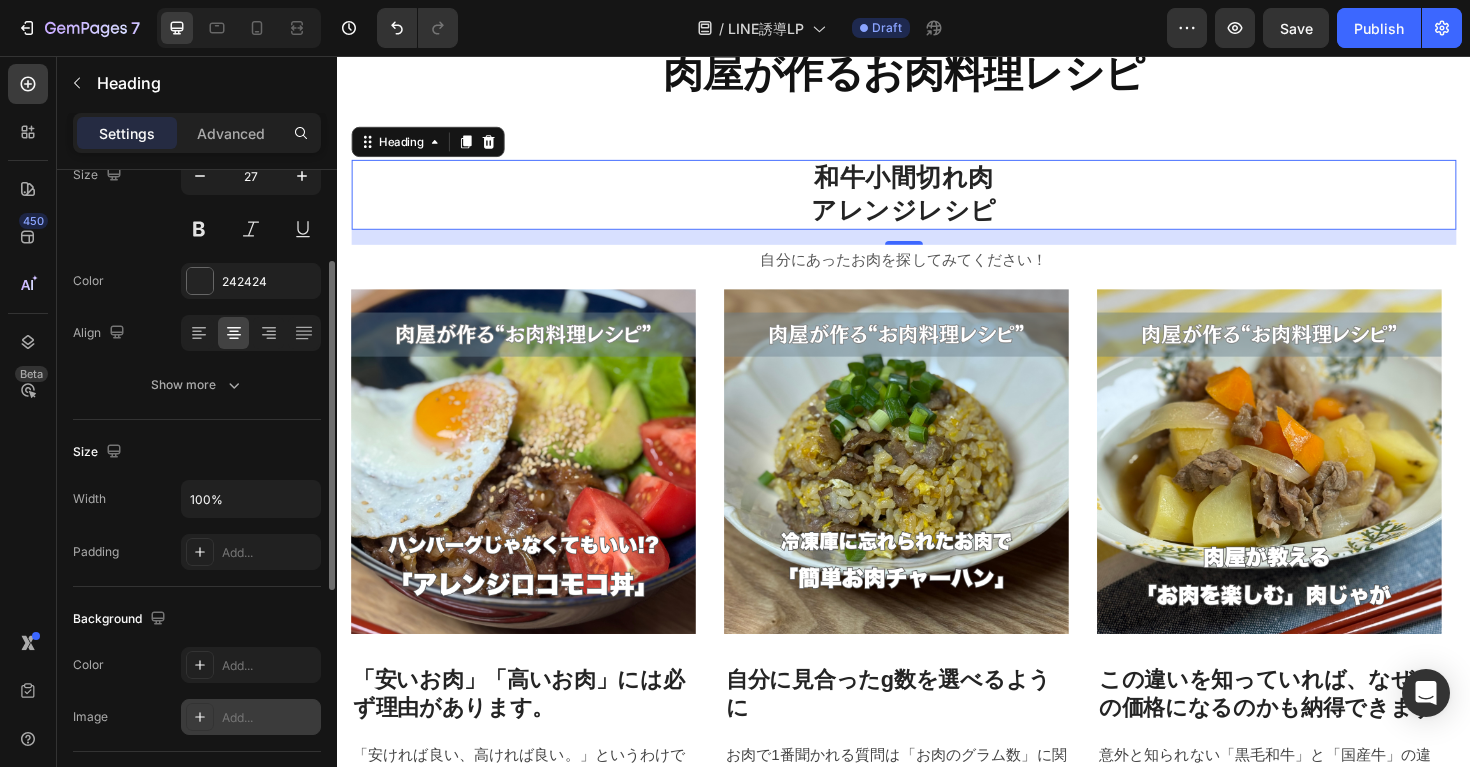 click on "Add..." at bounding box center [269, 718] 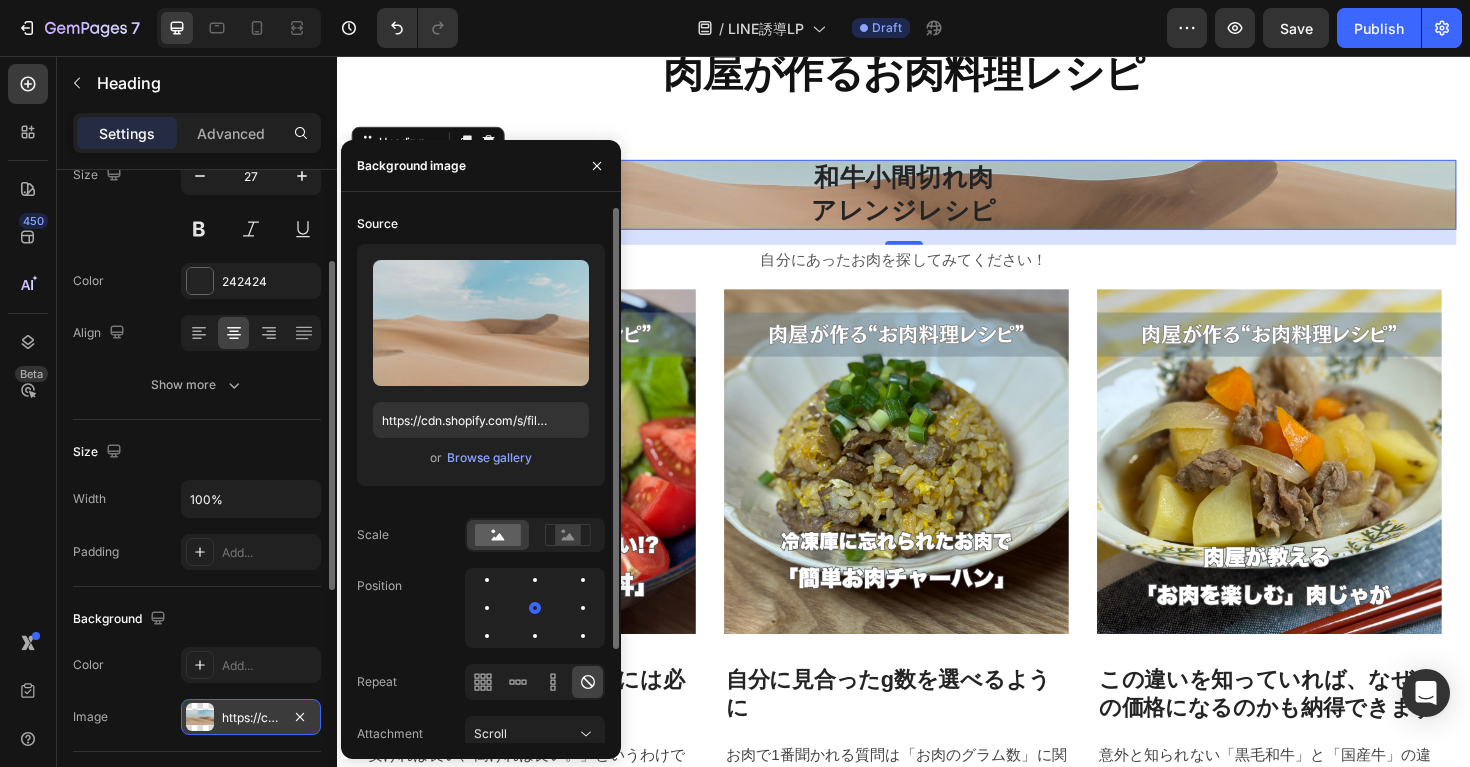 click on "or  Browse gallery" at bounding box center (481, 458) 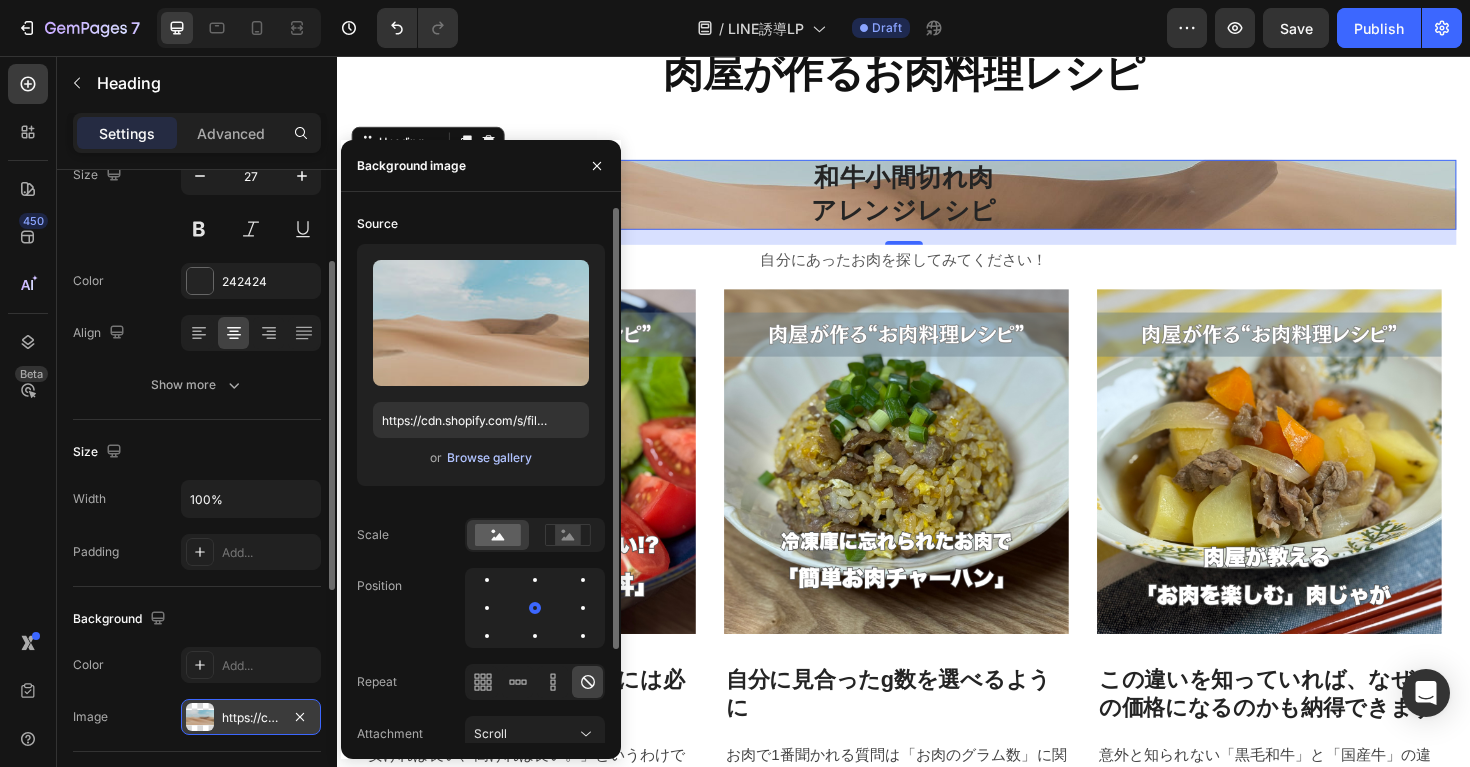 click on "Browse gallery" at bounding box center (489, 458) 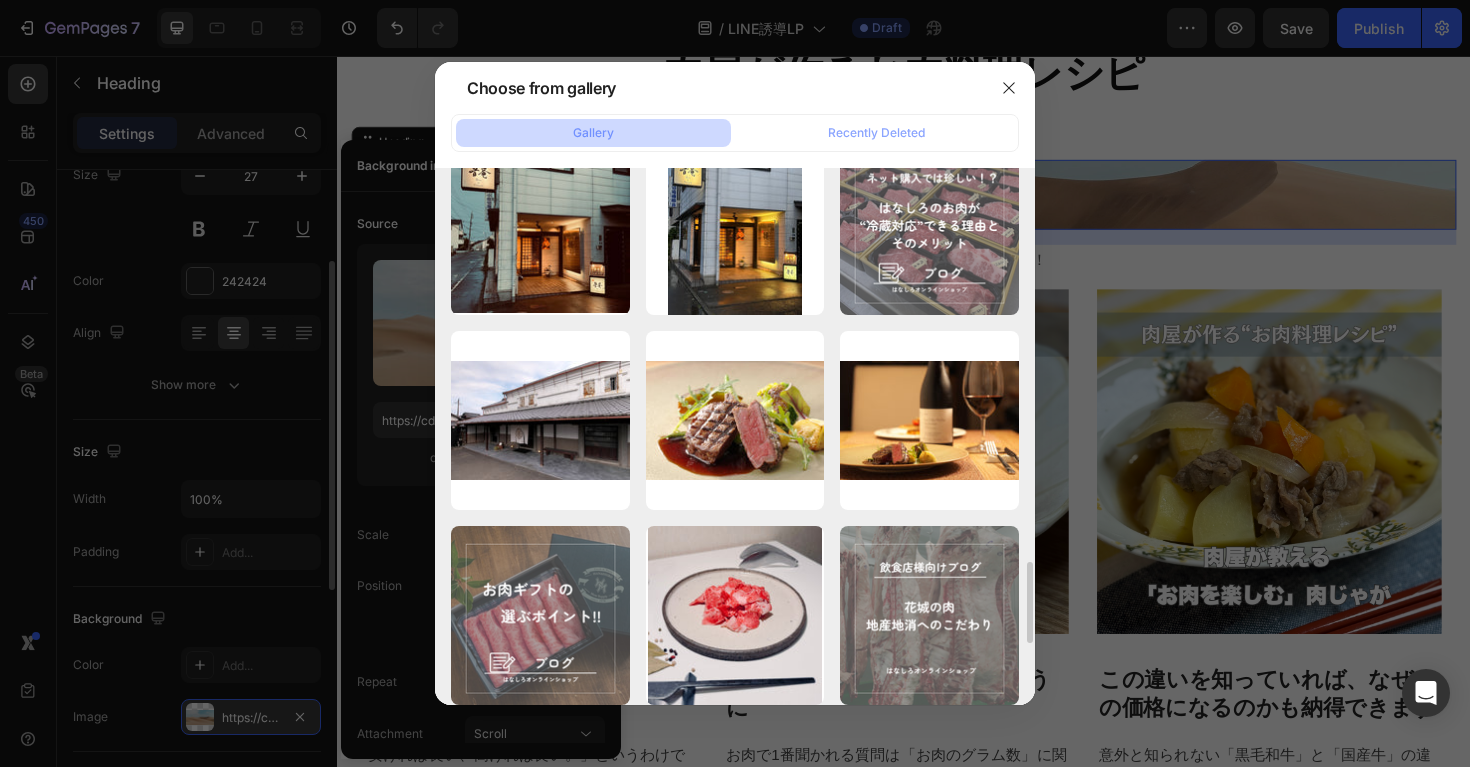 scroll, scrollTop: 2782, scrollLeft: 0, axis: vertical 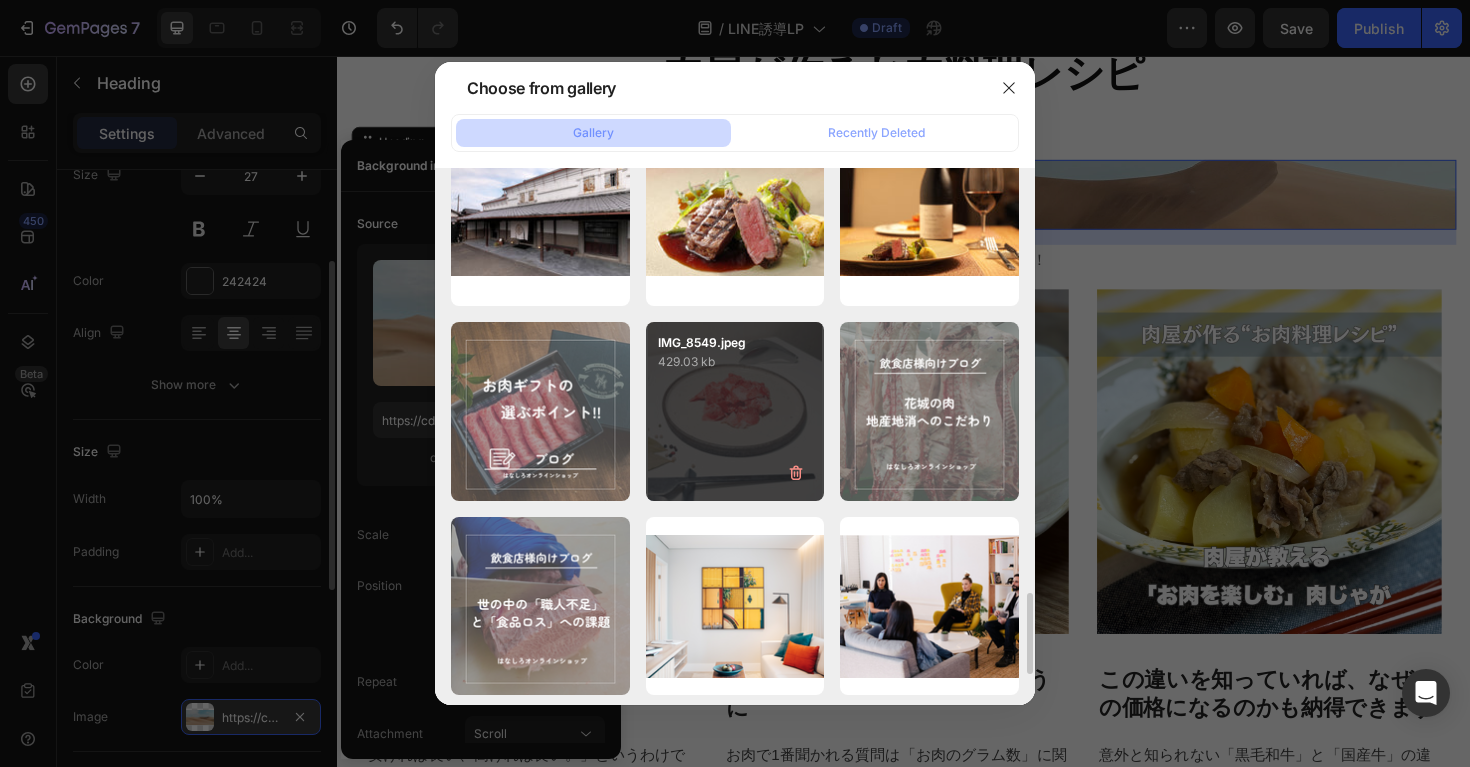 click on "IMG_8549.jpeg 429.03 kb" at bounding box center (735, 411) 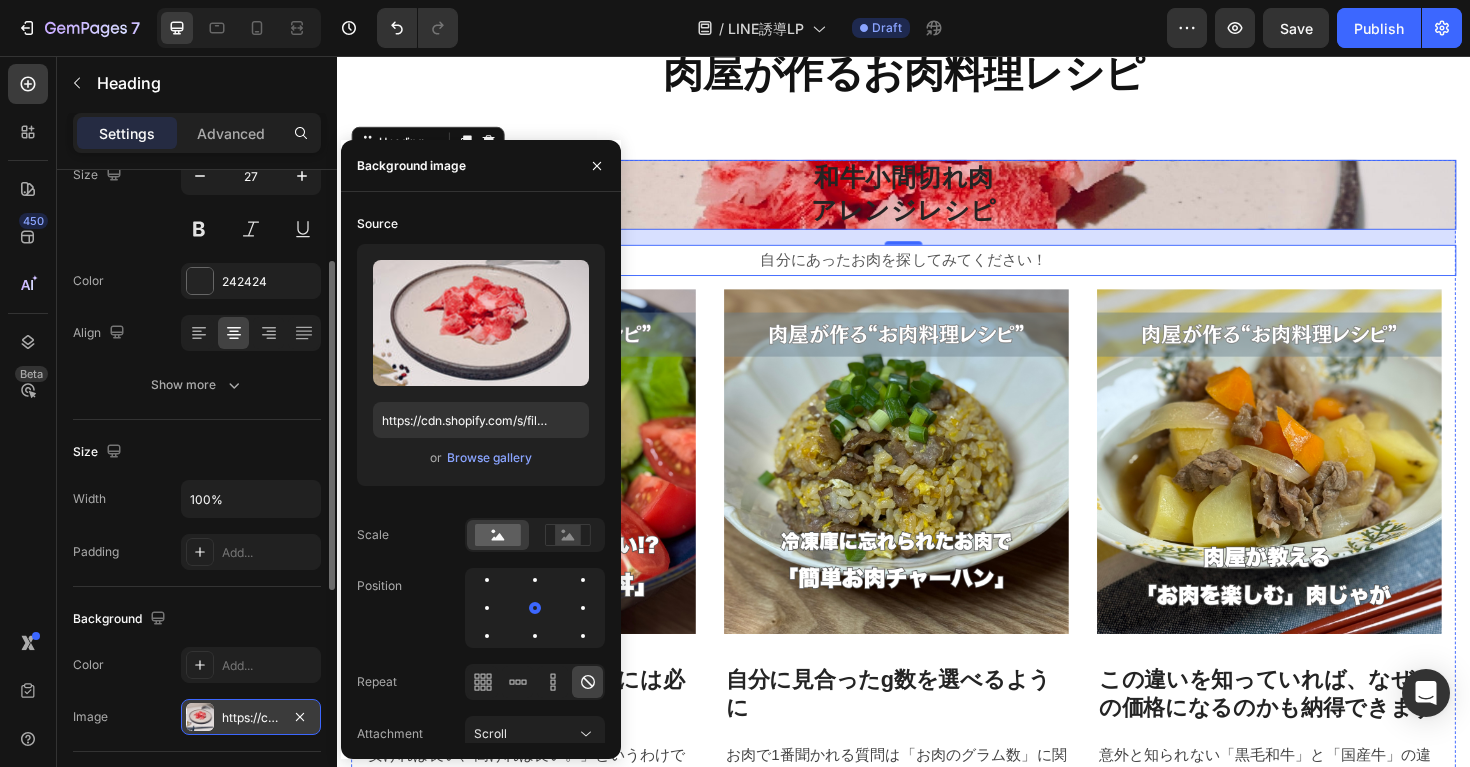 click on "自分にあったお肉を探してみてください！" at bounding box center [937, 272] 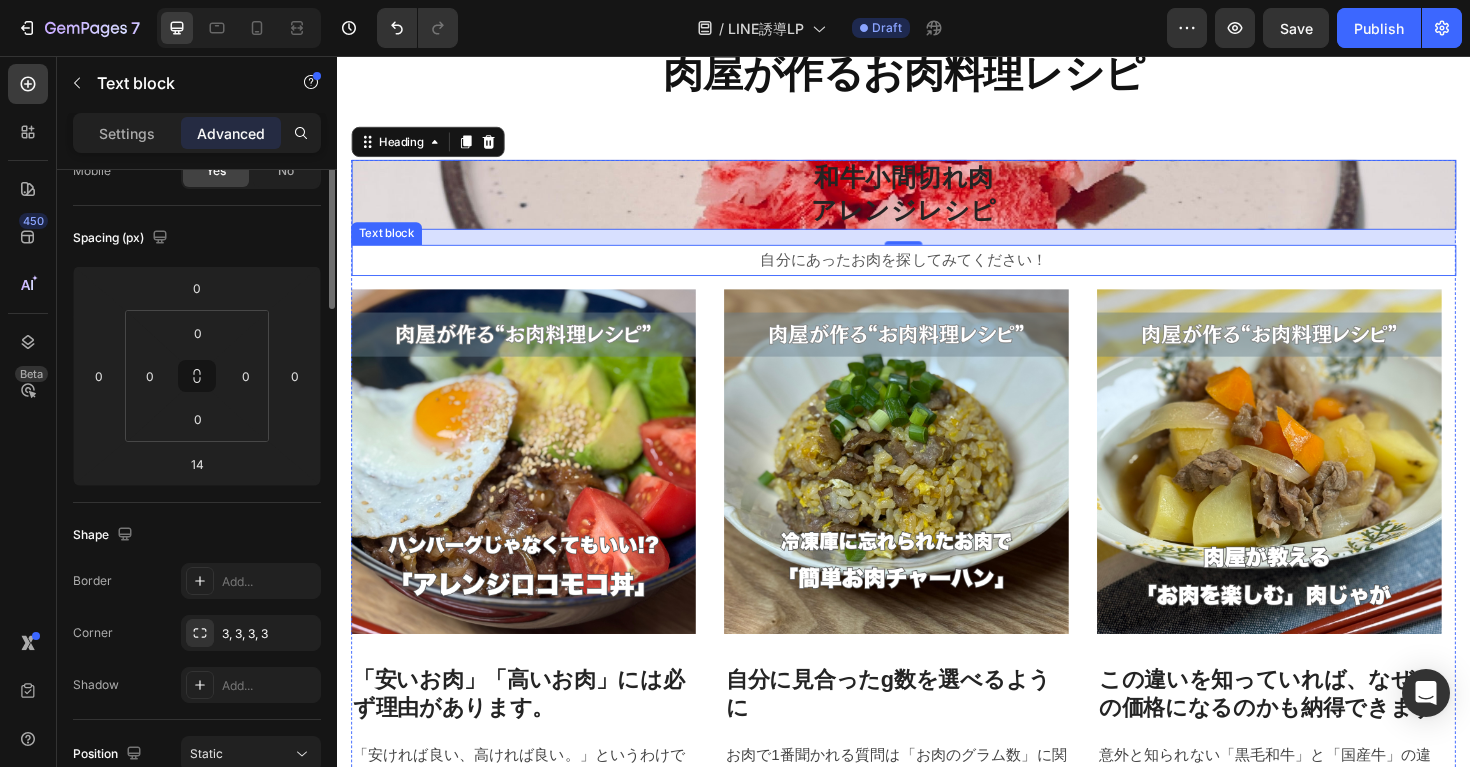 scroll, scrollTop: 0, scrollLeft: 0, axis: both 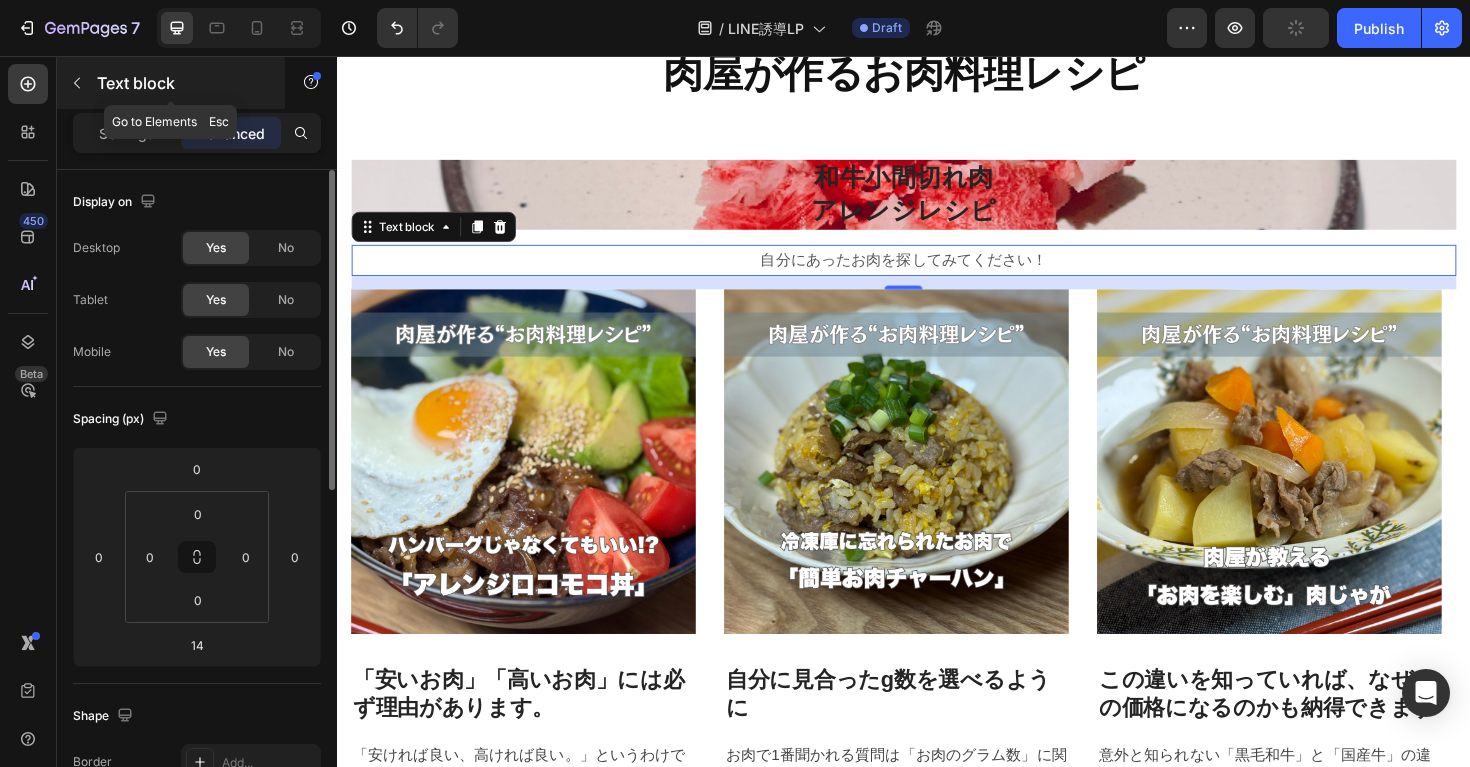 click 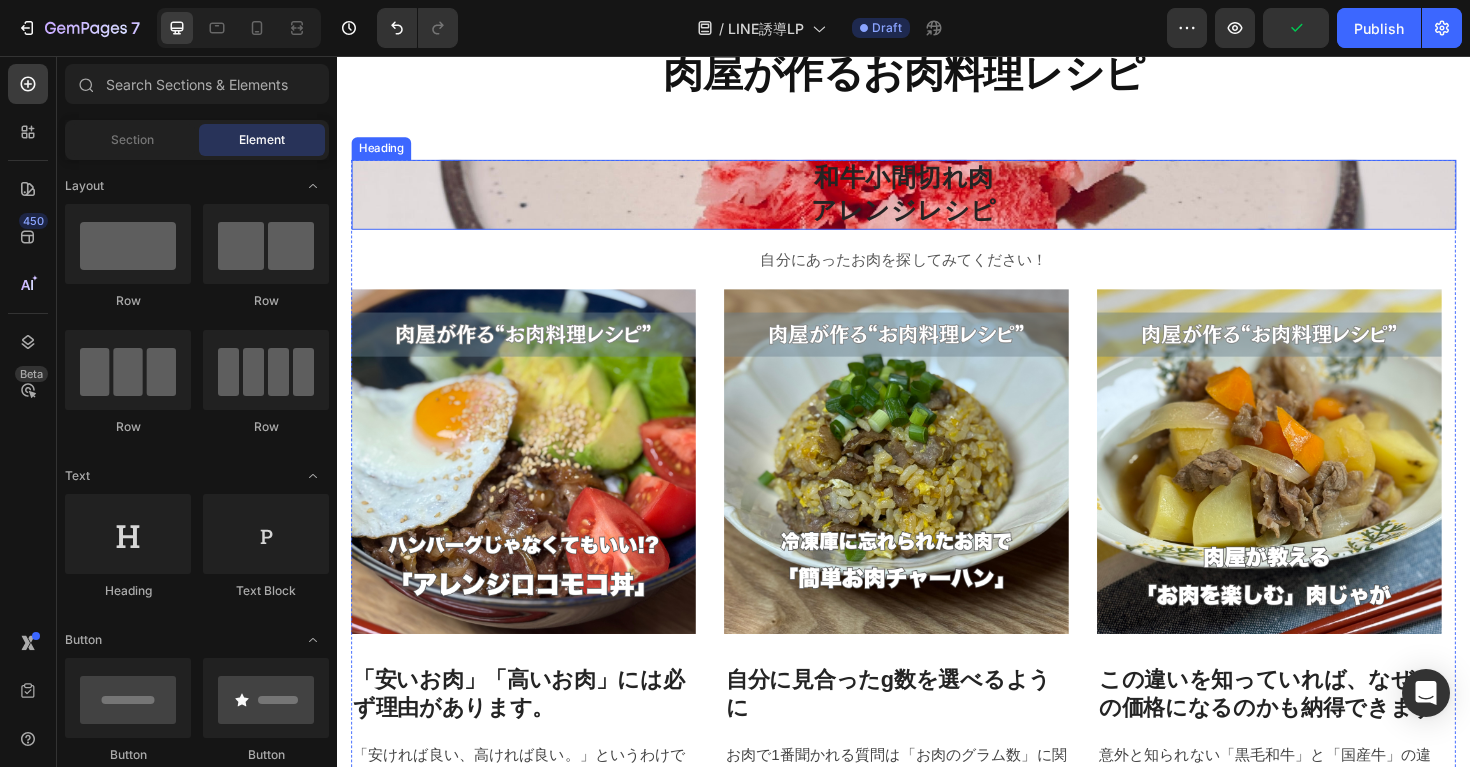 click on "和牛小間切れ肉 アレンジレシピ" at bounding box center [937, 203] 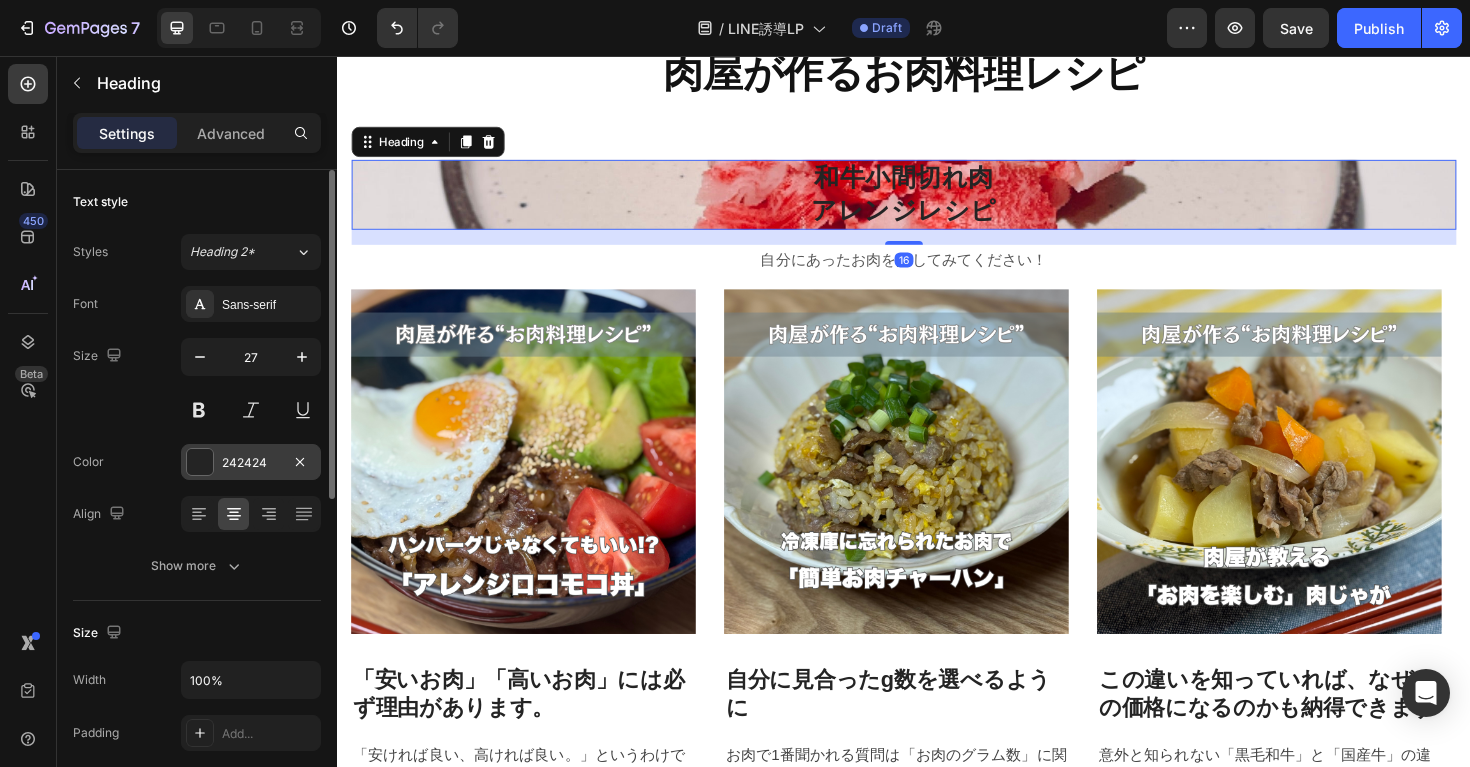 click at bounding box center (200, 462) 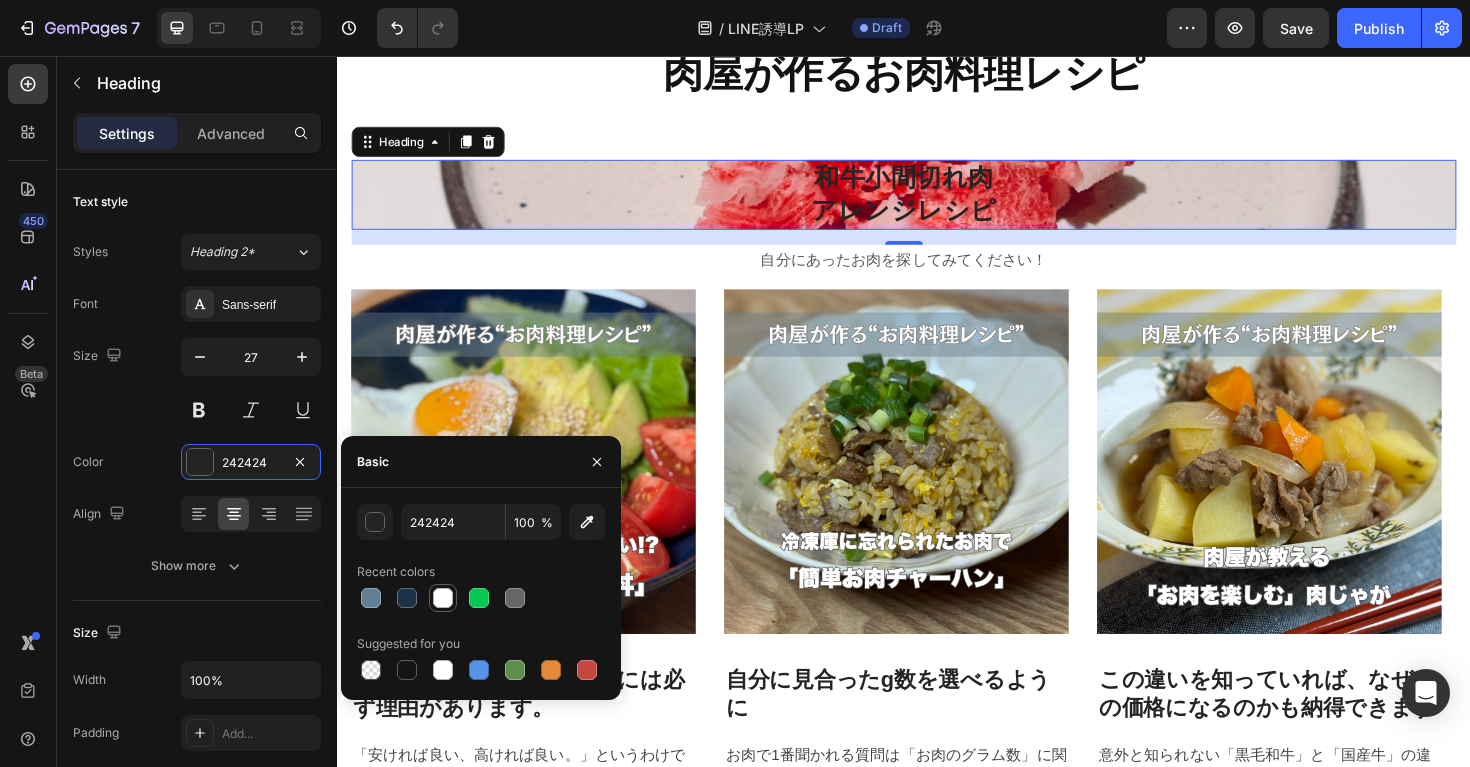 click at bounding box center [443, 598] 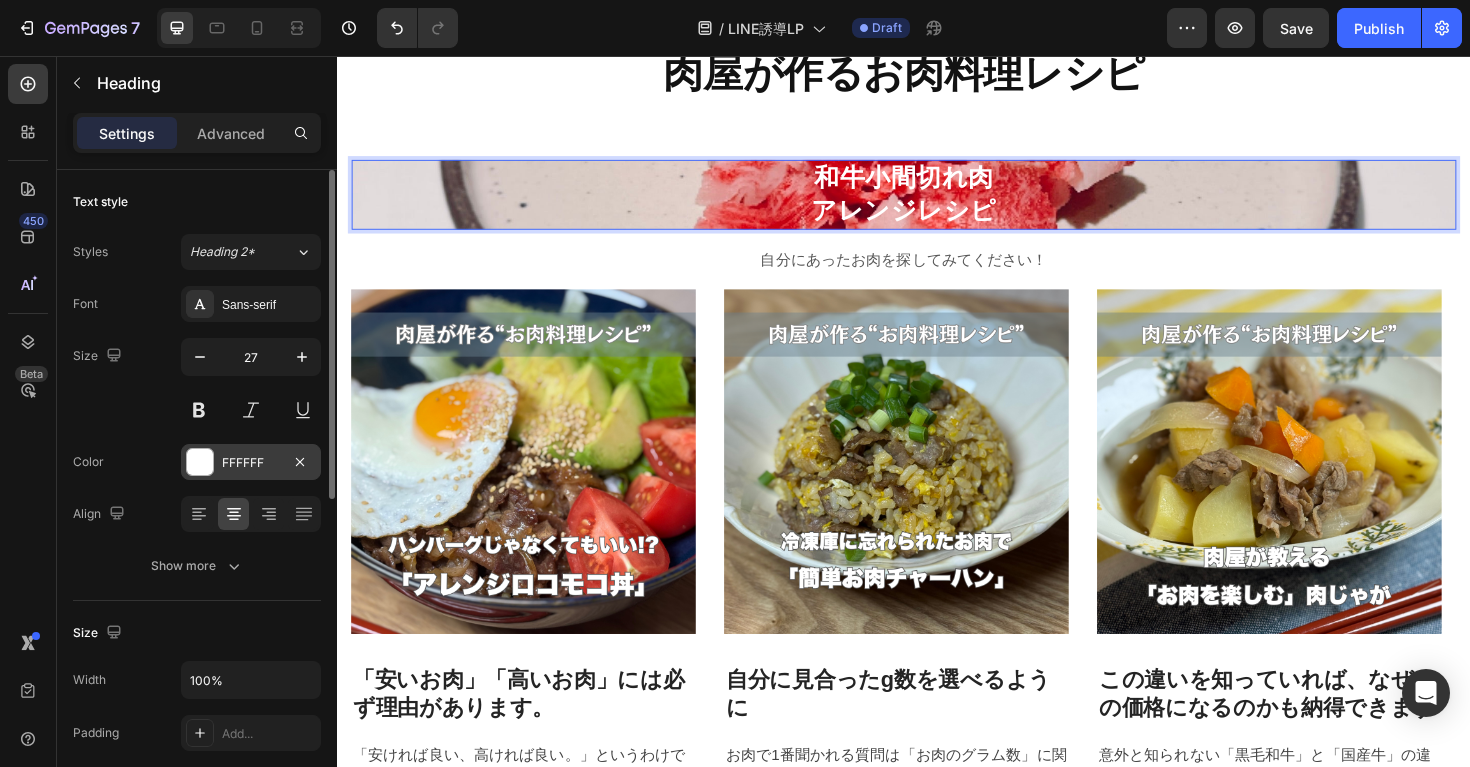 scroll, scrollTop: 26, scrollLeft: 0, axis: vertical 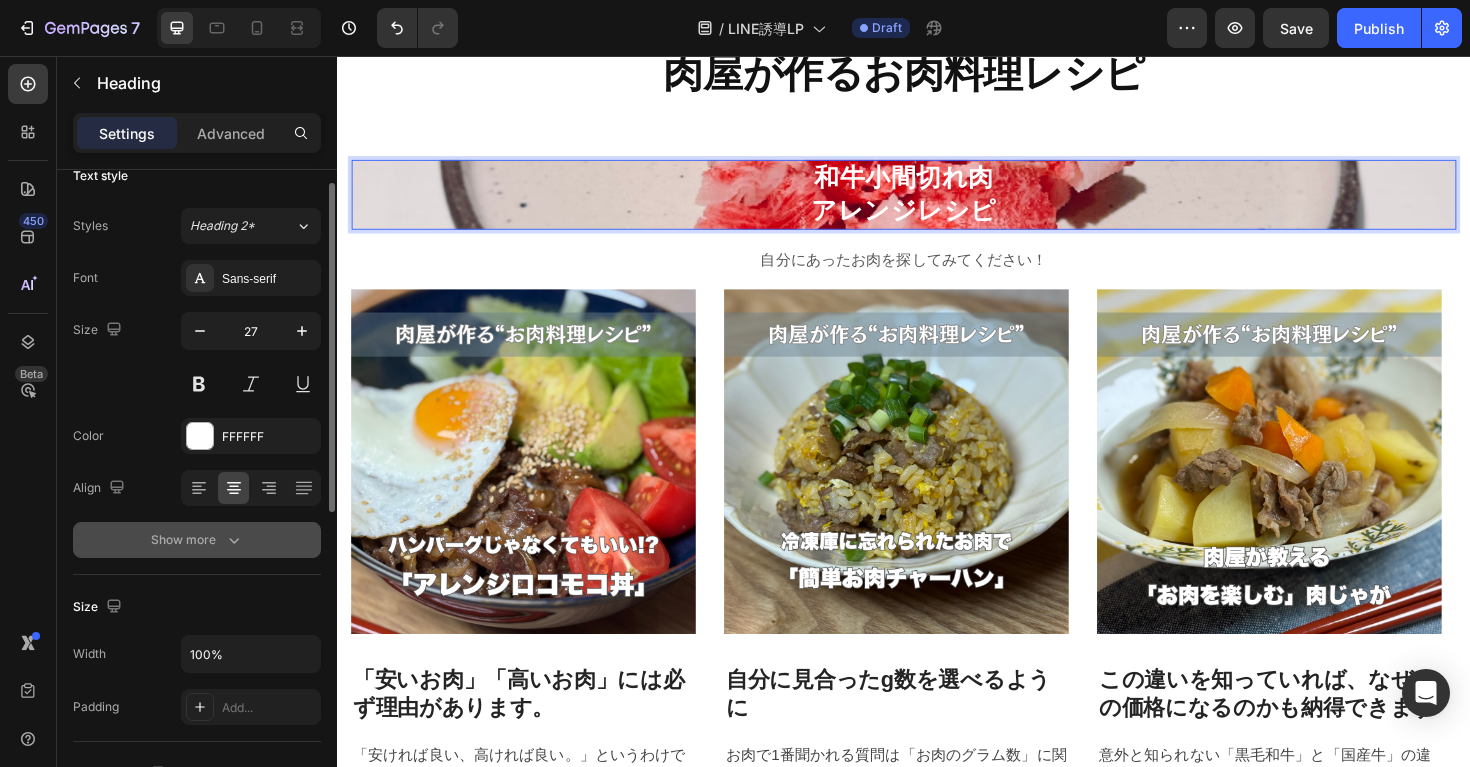 click on "Show more" at bounding box center (197, 540) 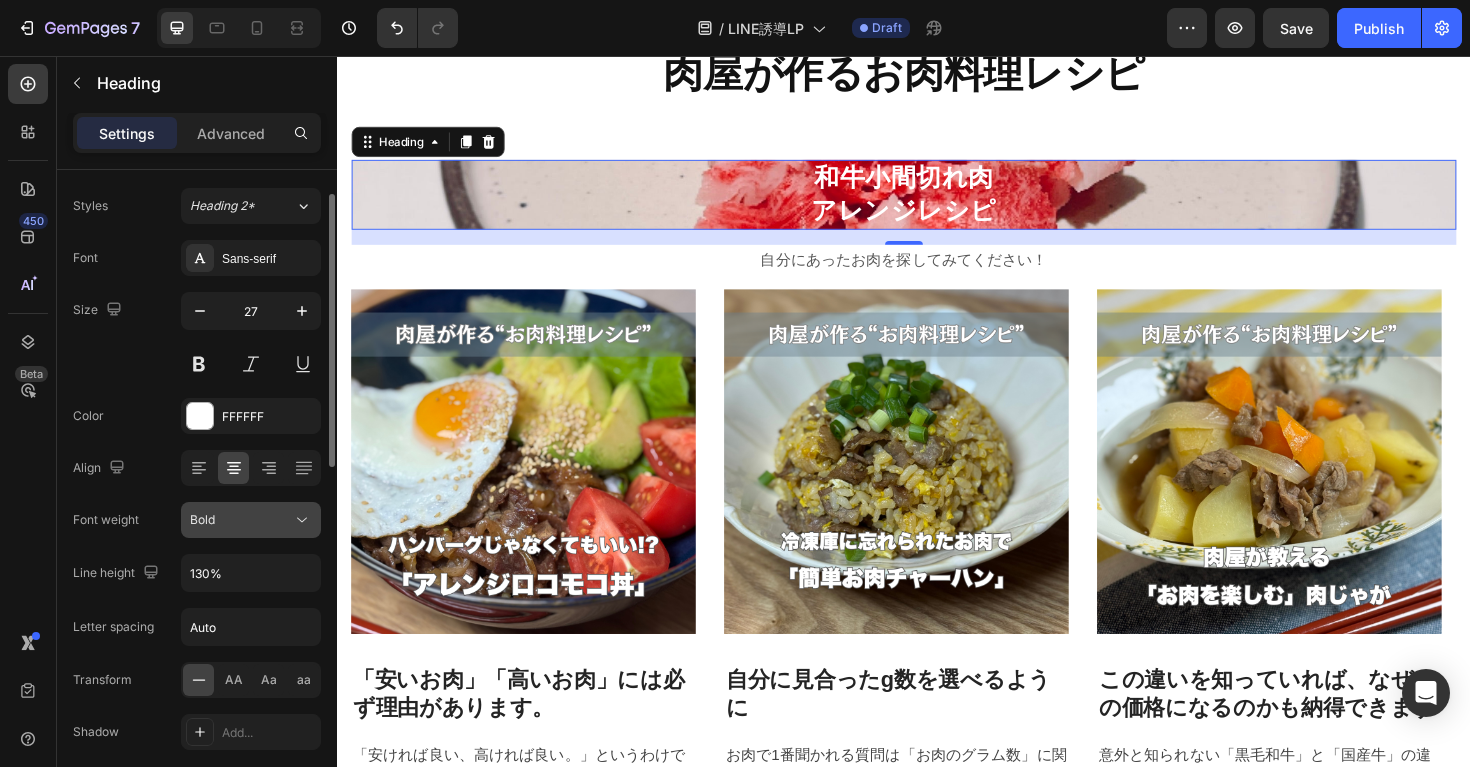scroll, scrollTop: 50, scrollLeft: 0, axis: vertical 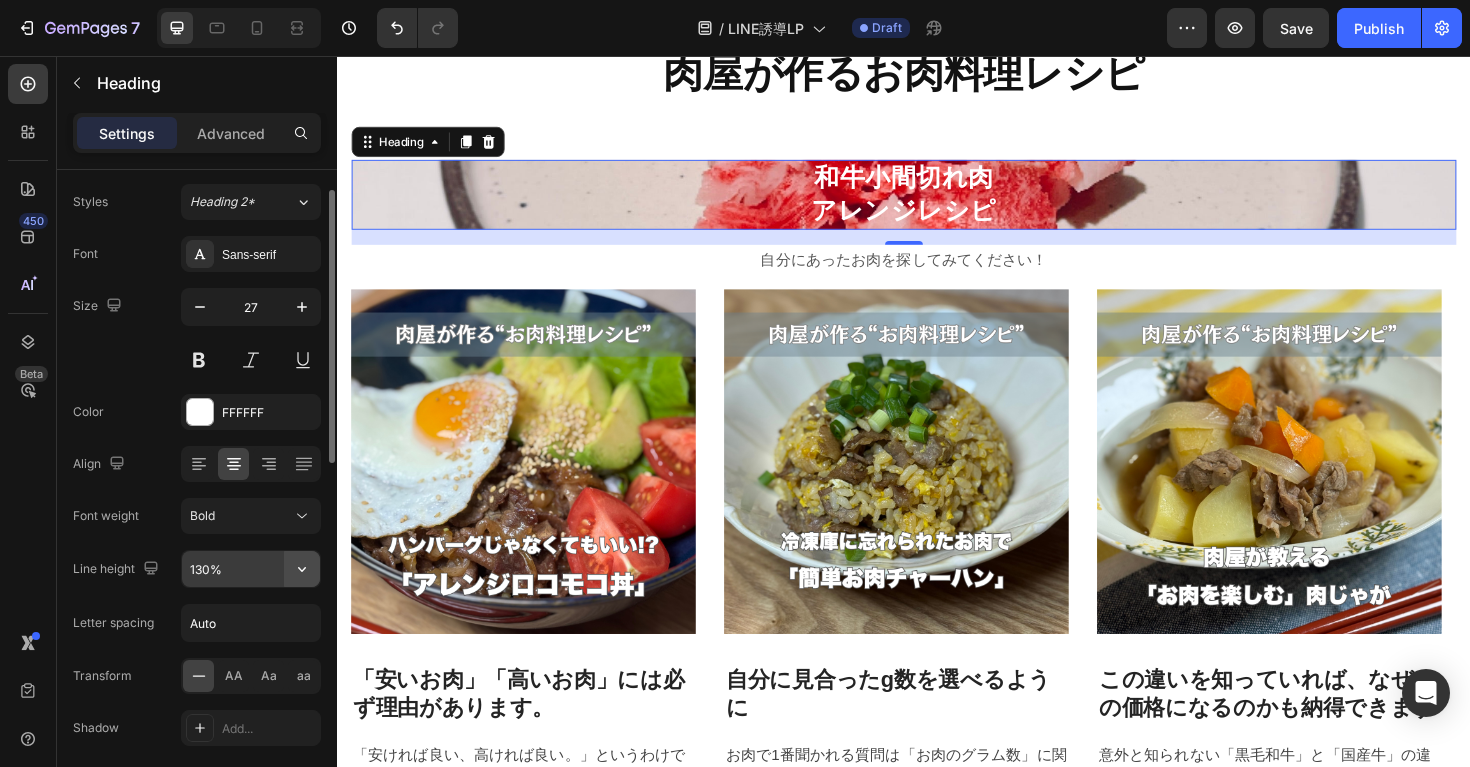 click 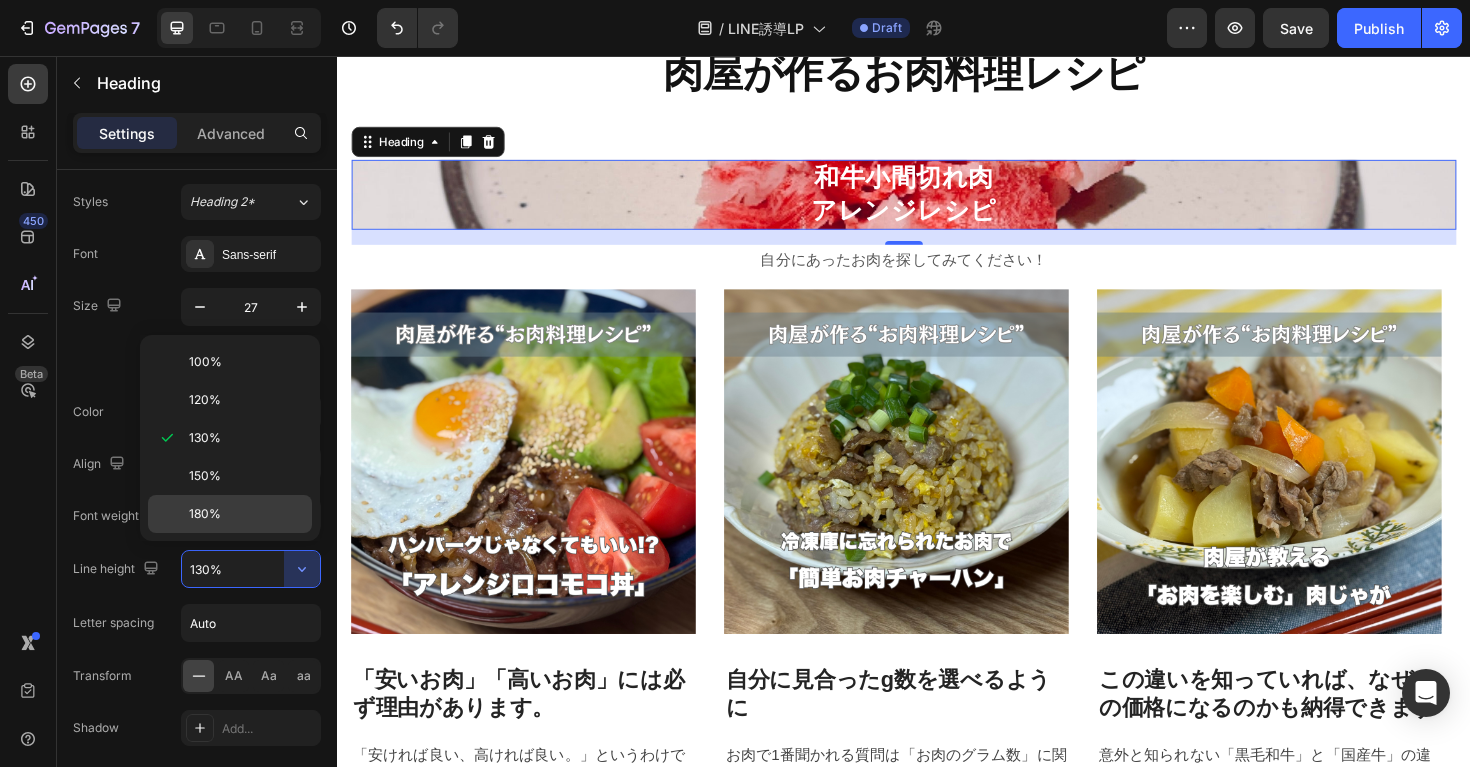 click on "180%" at bounding box center [246, 514] 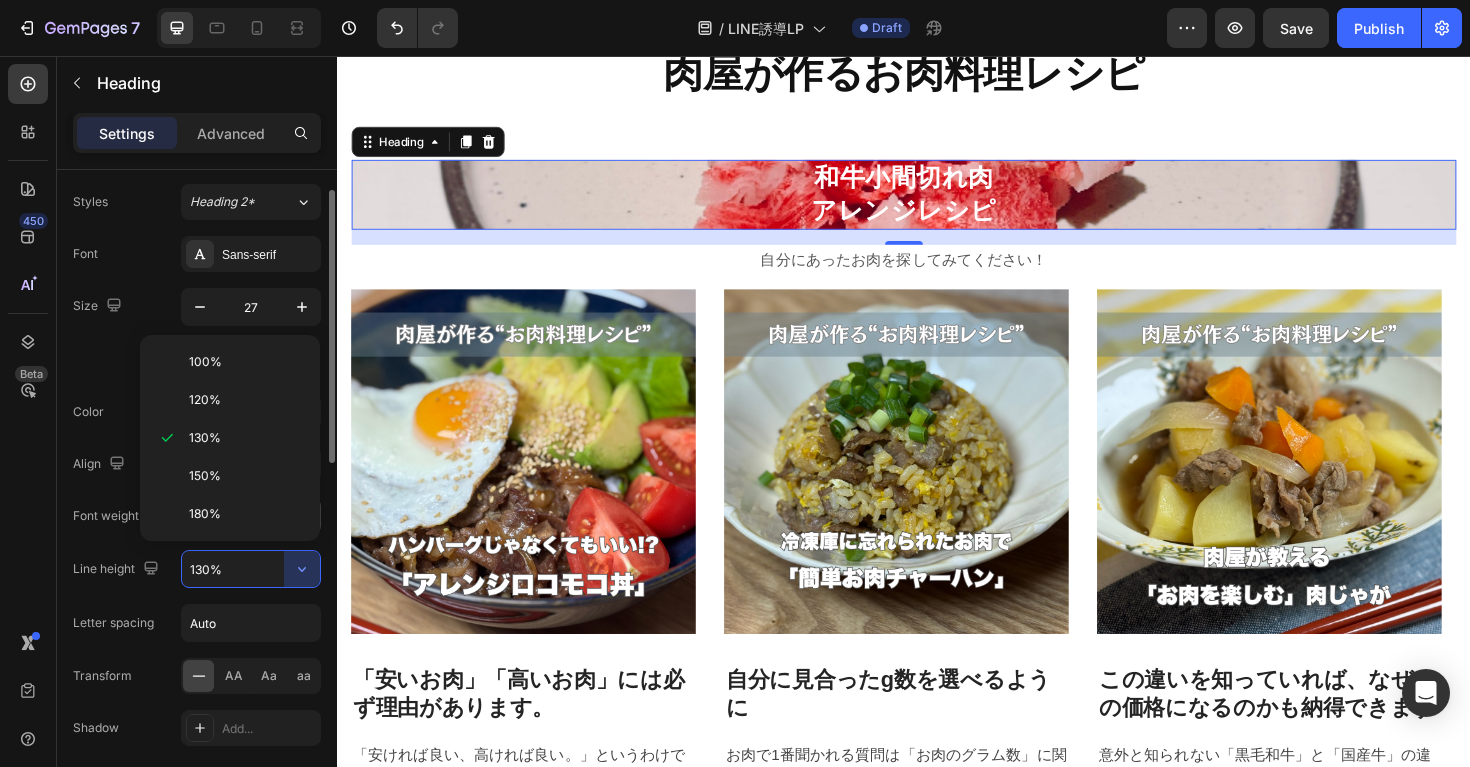type on "180%" 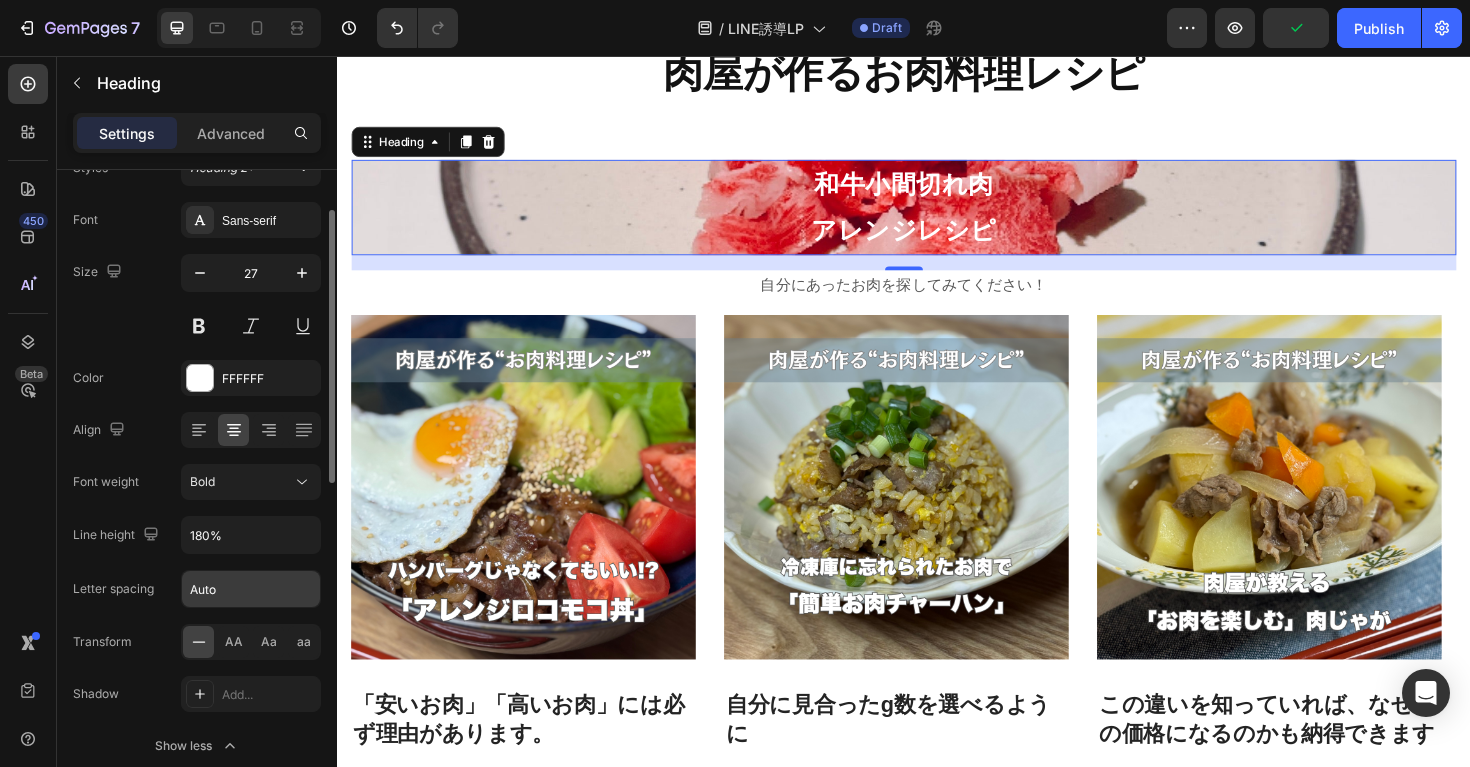 scroll, scrollTop: 154, scrollLeft: 0, axis: vertical 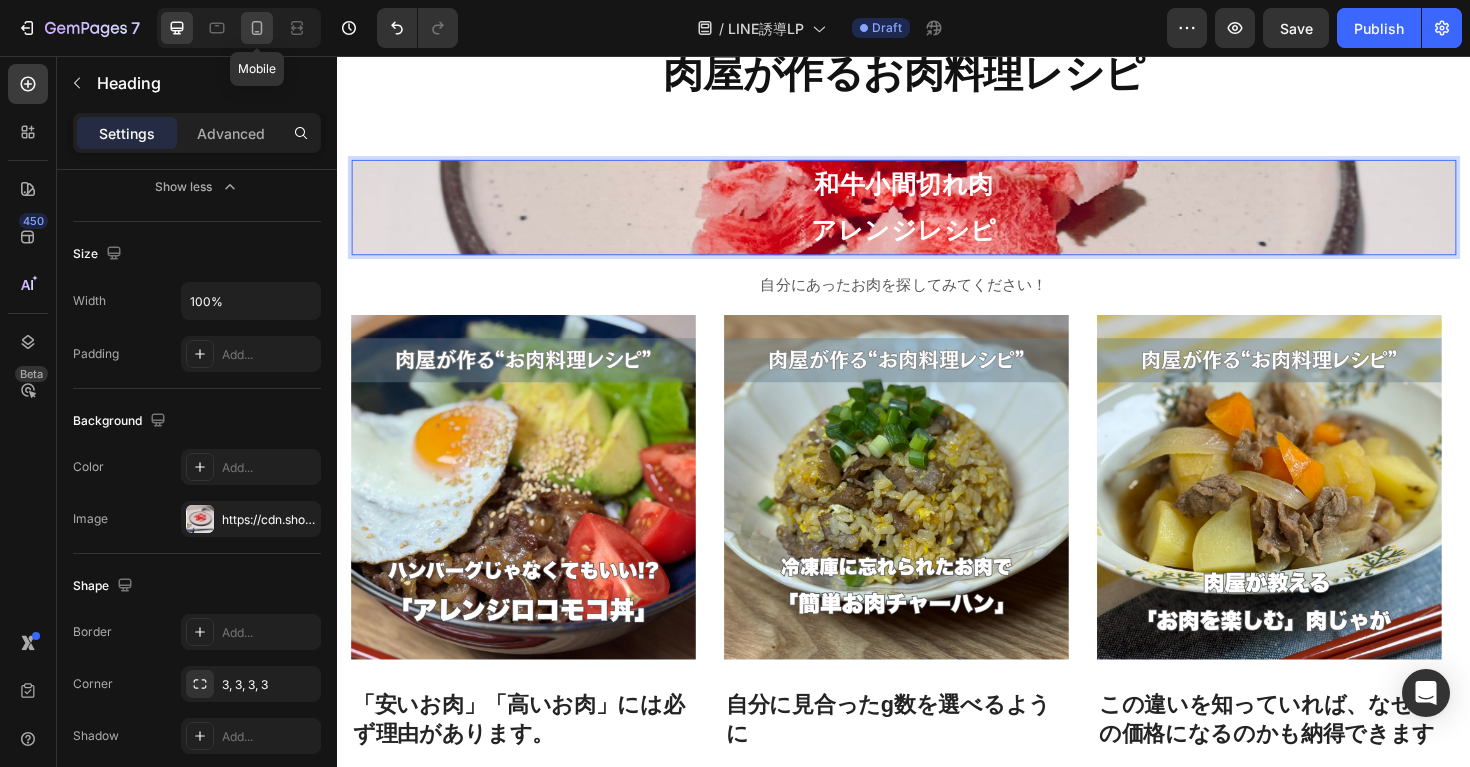 click 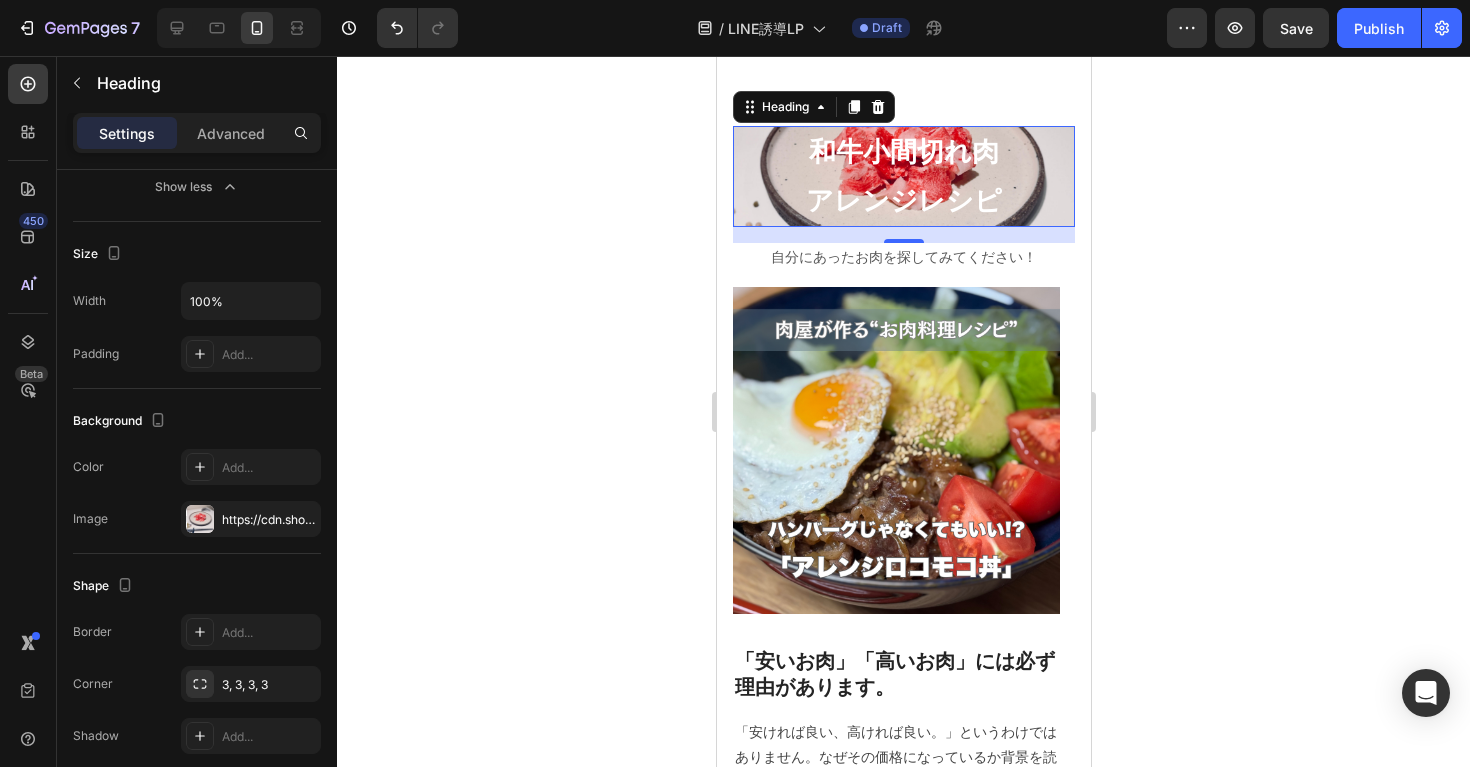 scroll, scrollTop: 1302, scrollLeft: 0, axis: vertical 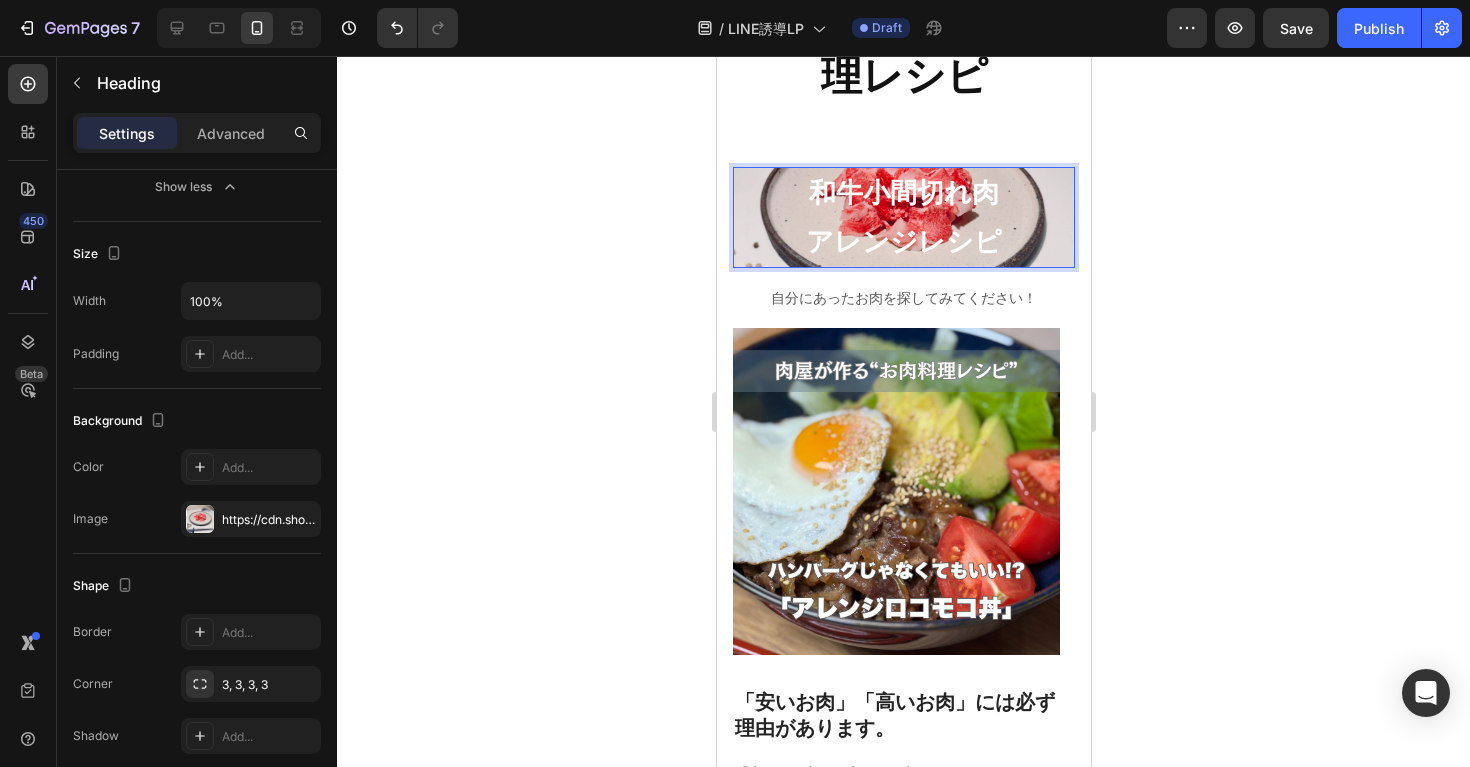 click on "和牛小間切れ肉 アレンジレシピ" at bounding box center (903, 217) 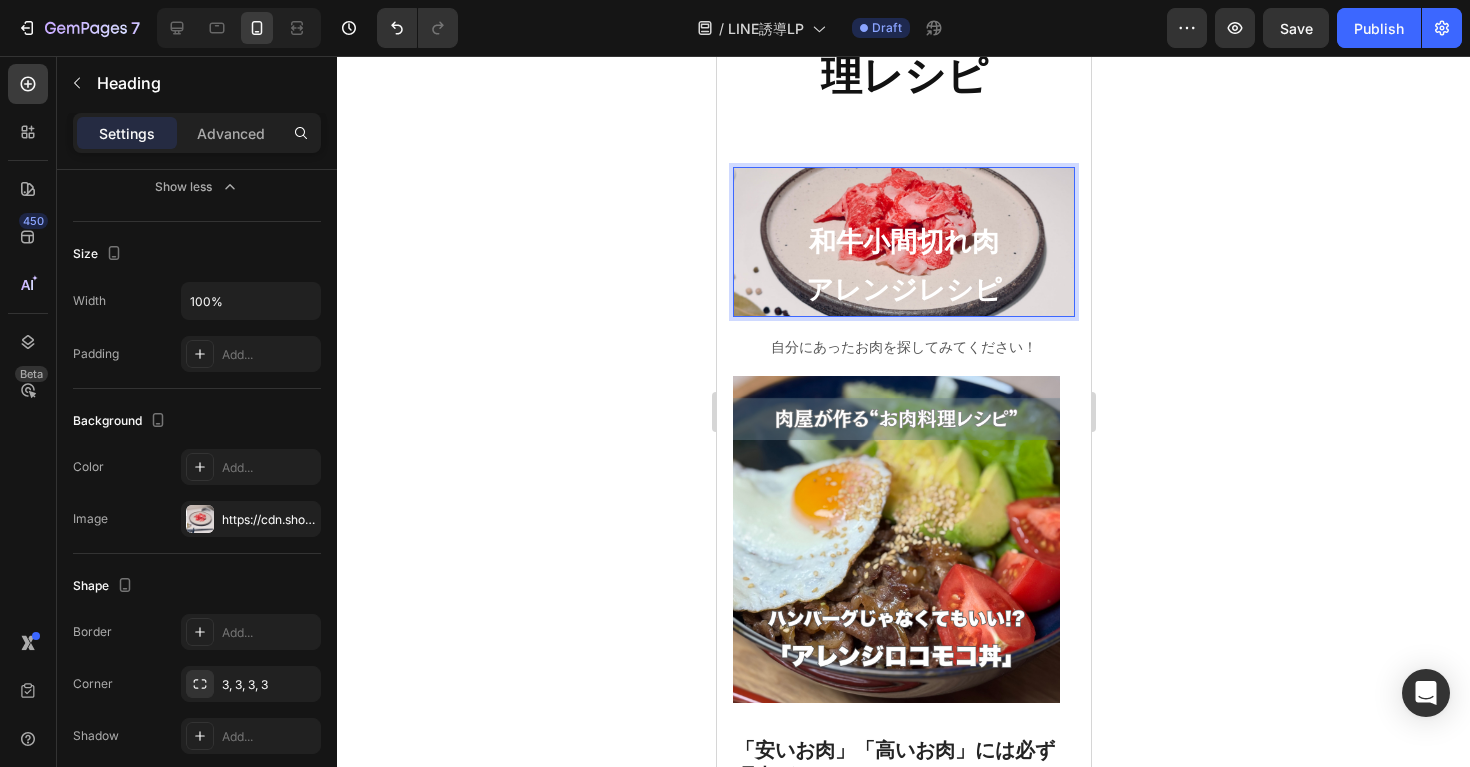 click on "和牛小間切れ肉 アレンジレシピ" at bounding box center [903, 242] 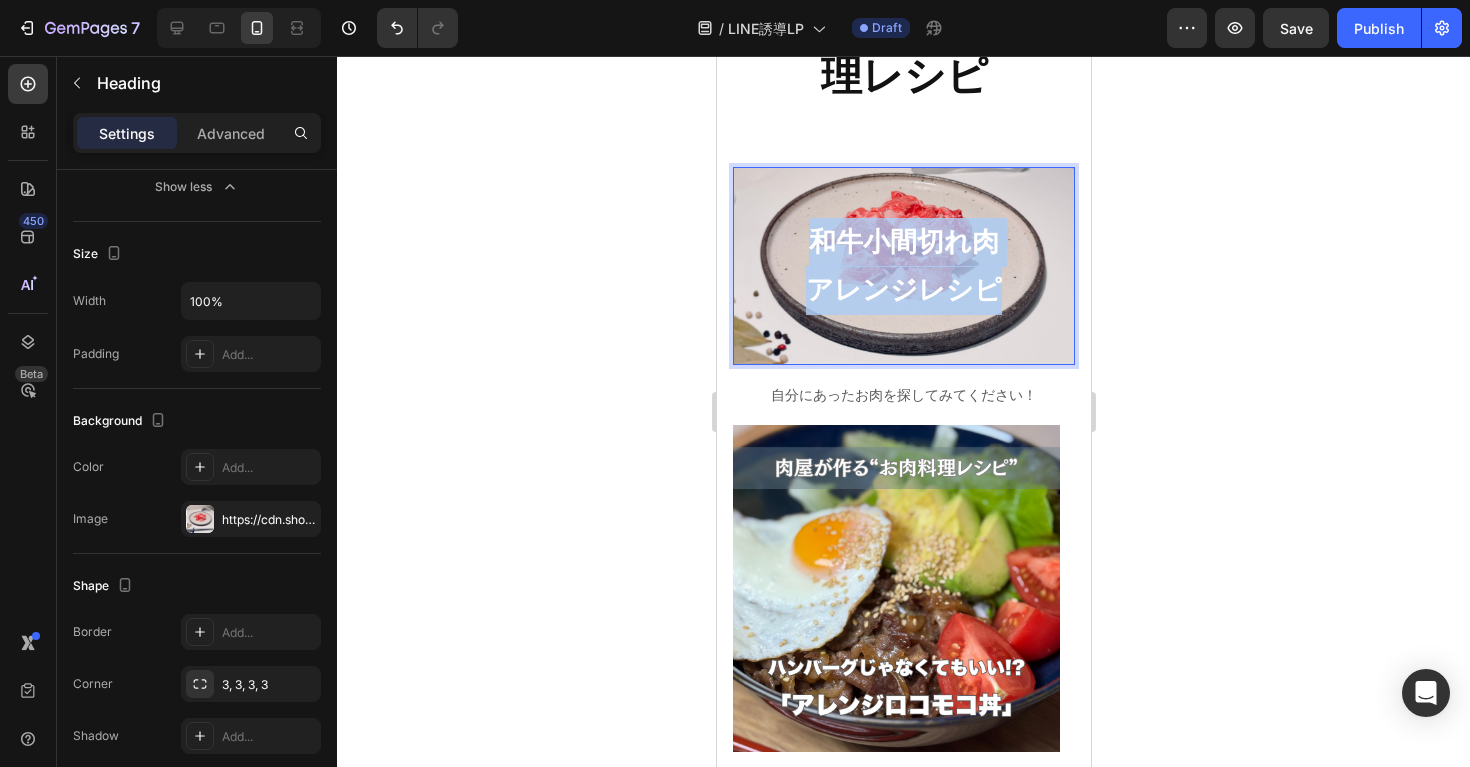 drag, startPoint x: 1000, startPoint y: 293, endPoint x: 774, endPoint y: 246, distance: 230.83543 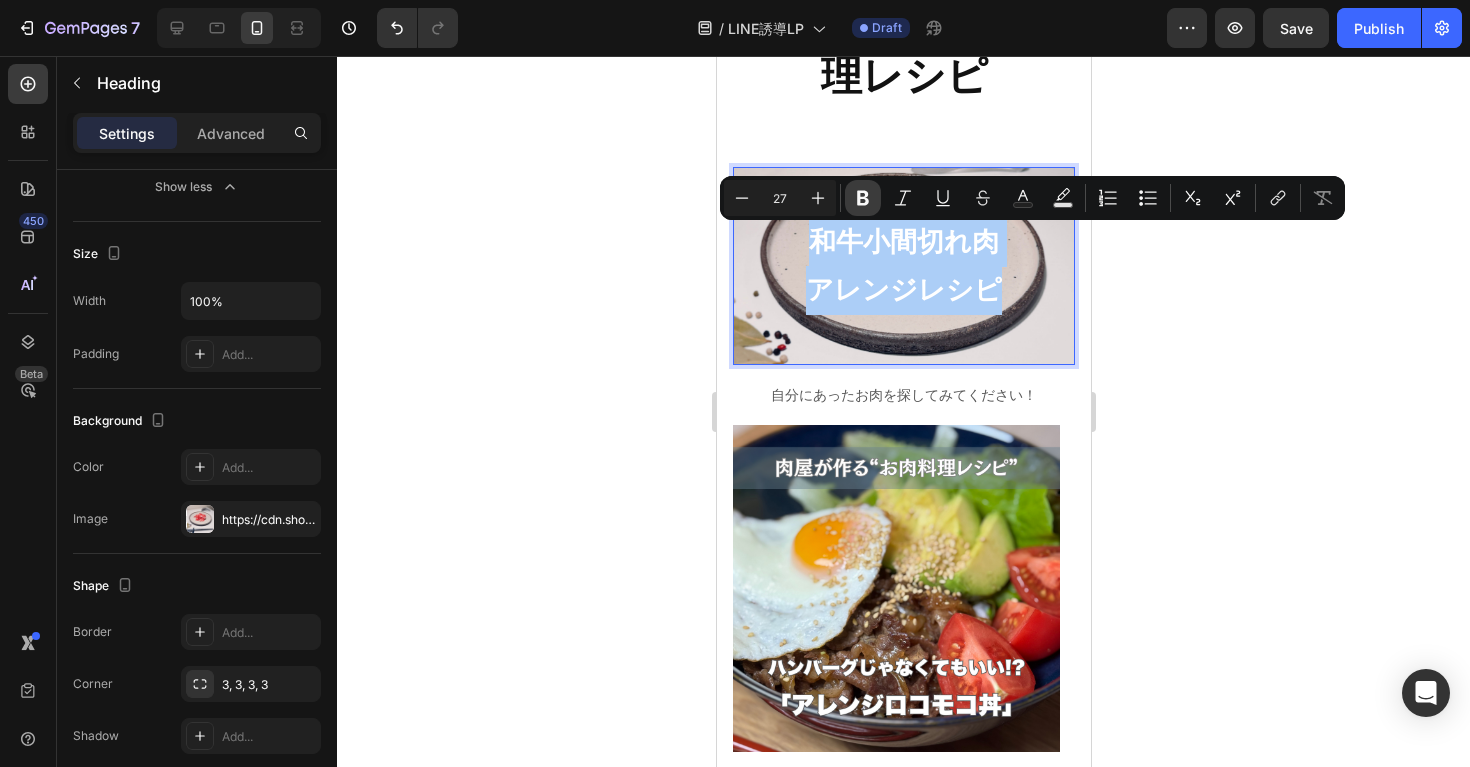 click 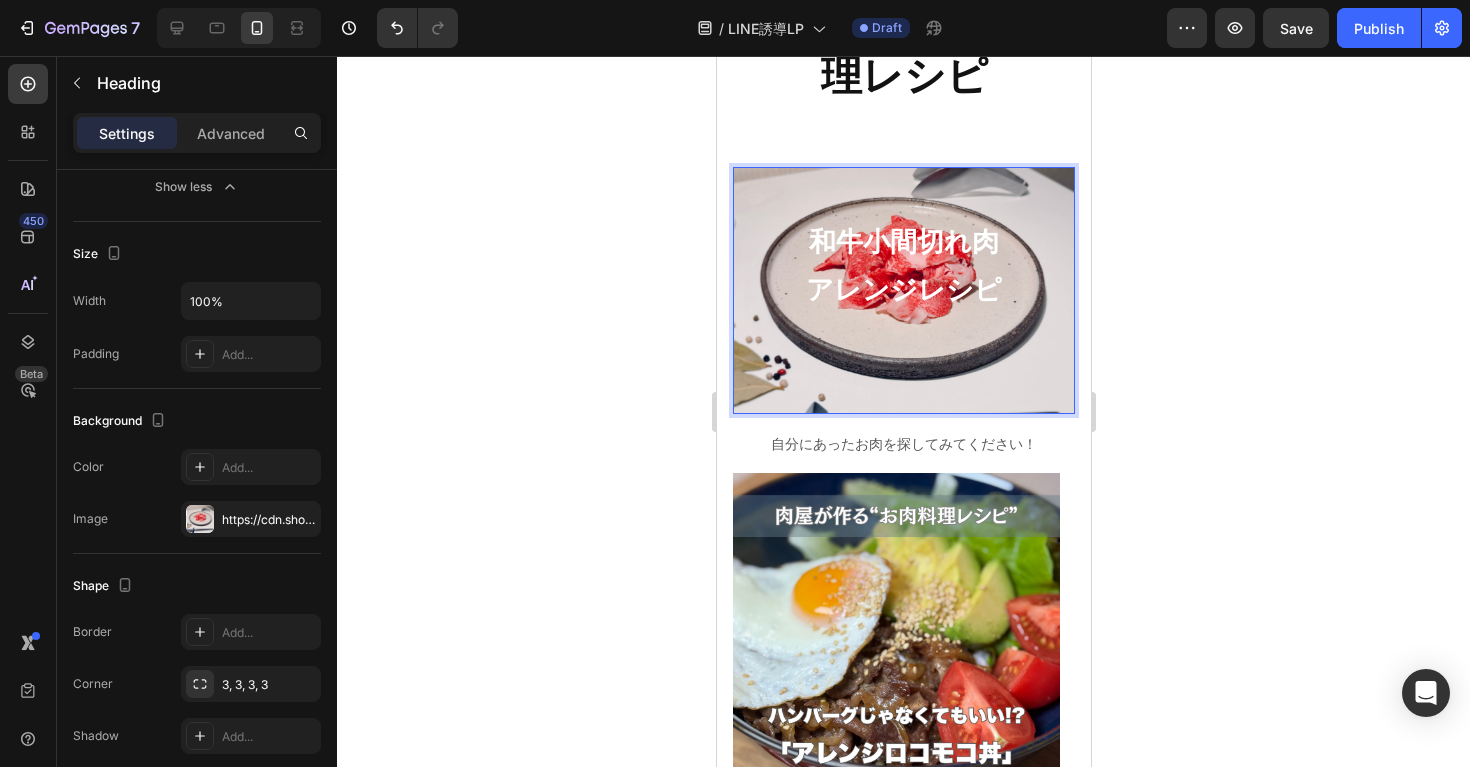 click on "⁠⁠⁠⁠⁠⁠⁠ 和牛小間切れ肉 アレンジレシピ" at bounding box center [903, 290] 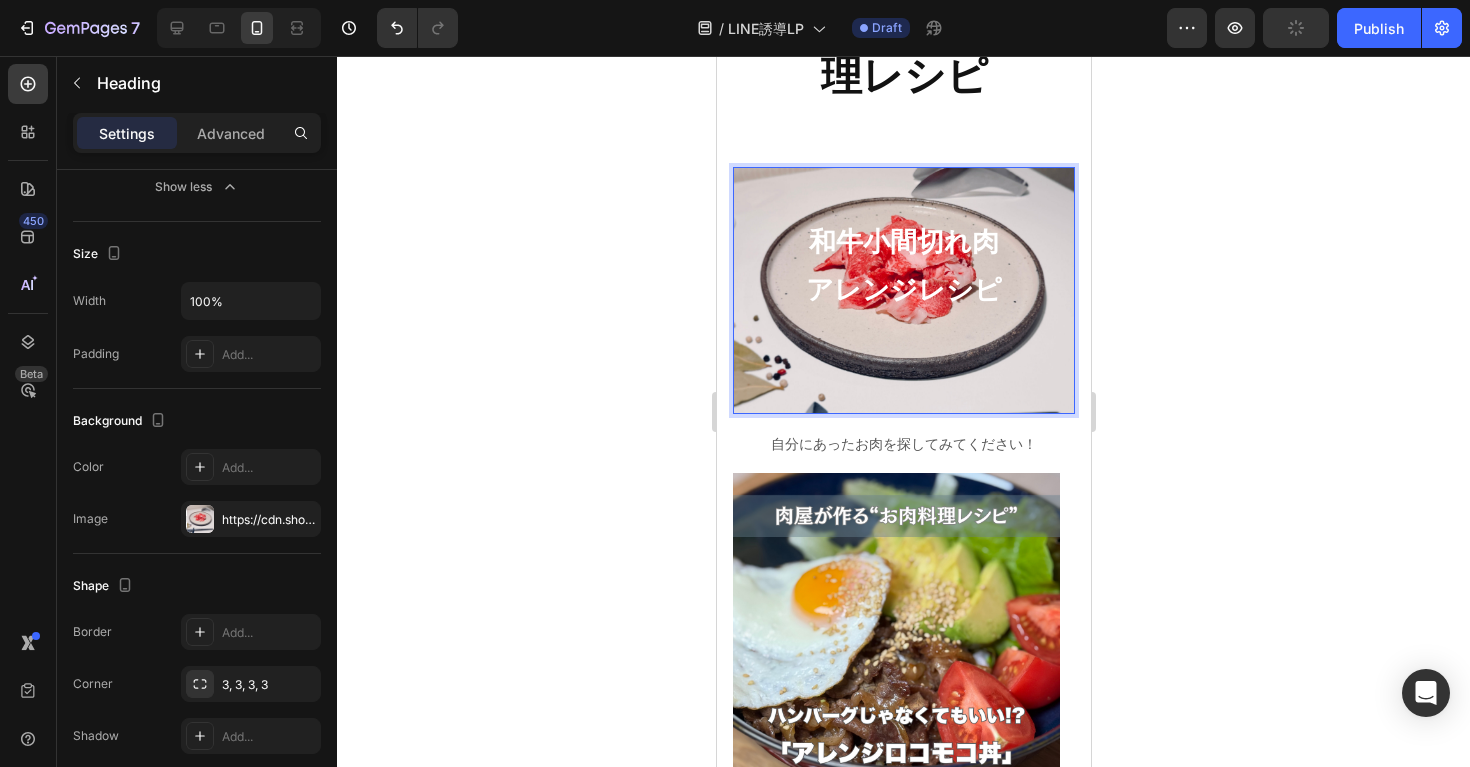 click on "和牛小間切れ肉 アレンジレシピ ⁠⁠⁠⁠⁠⁠⁠" at bounding box center [903, 290] 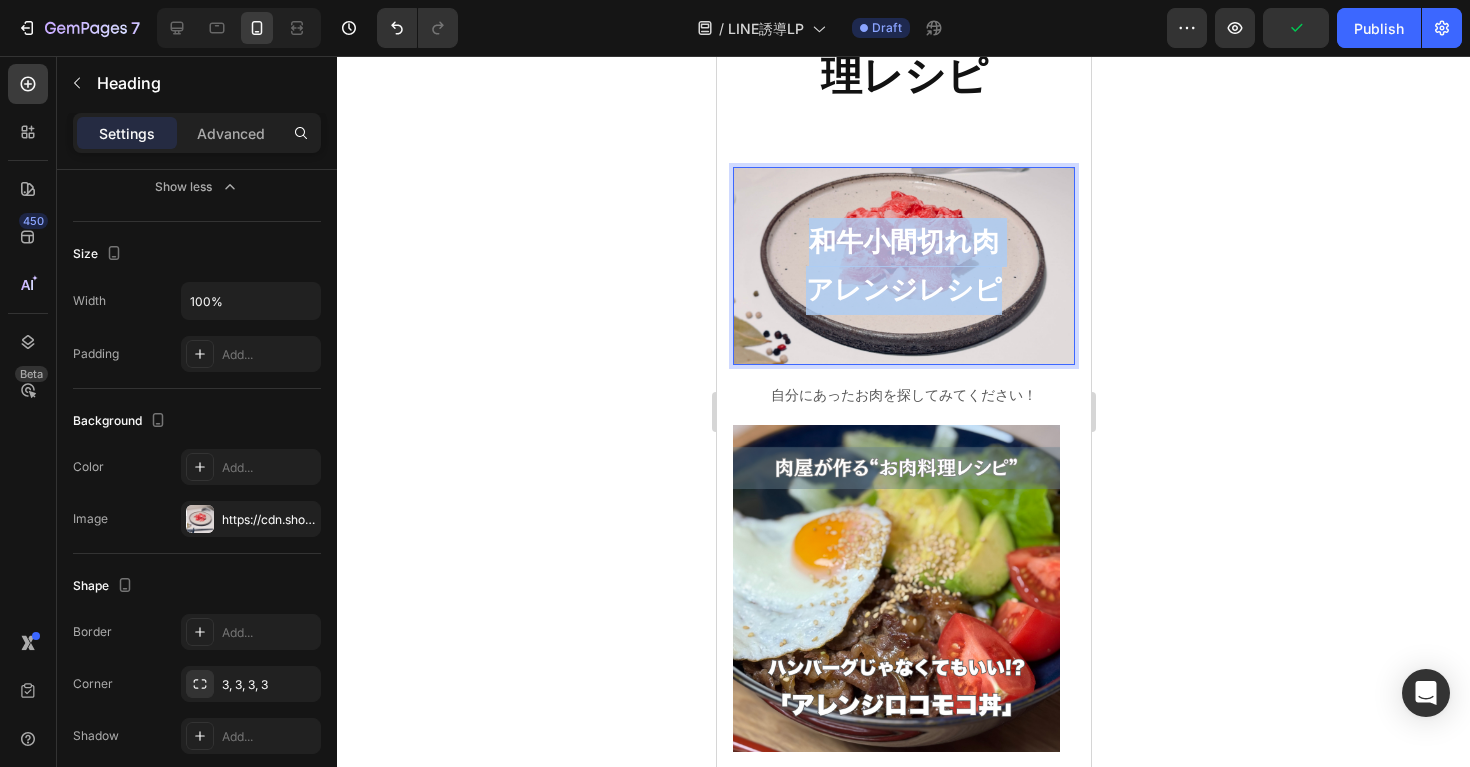 drag, startPoint x: 1015, startPoint y: 302, endPoint x: 782, endPoint y: 245, distance: 239.8708 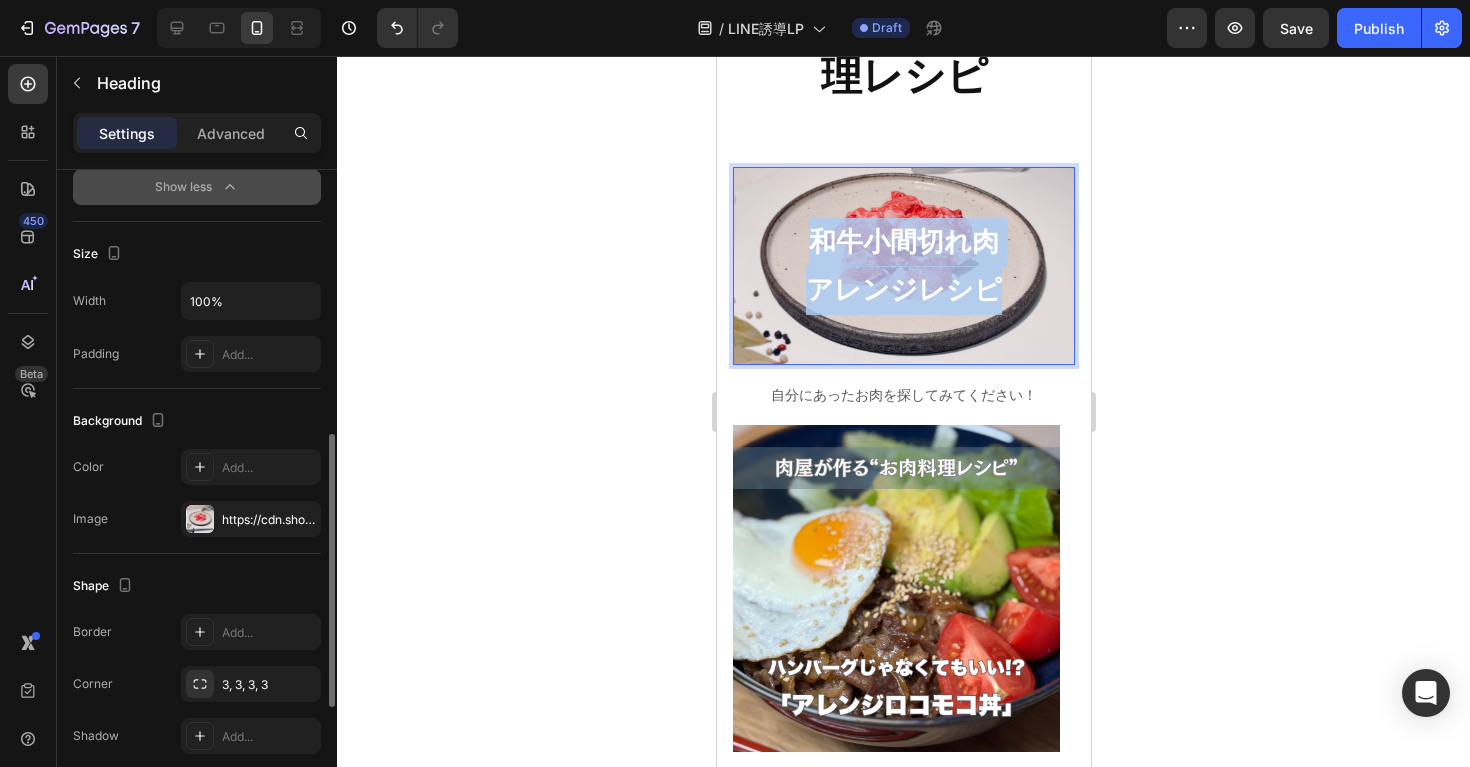 scroll, scrollTop: 0, scrollLeft: 0, axis: both 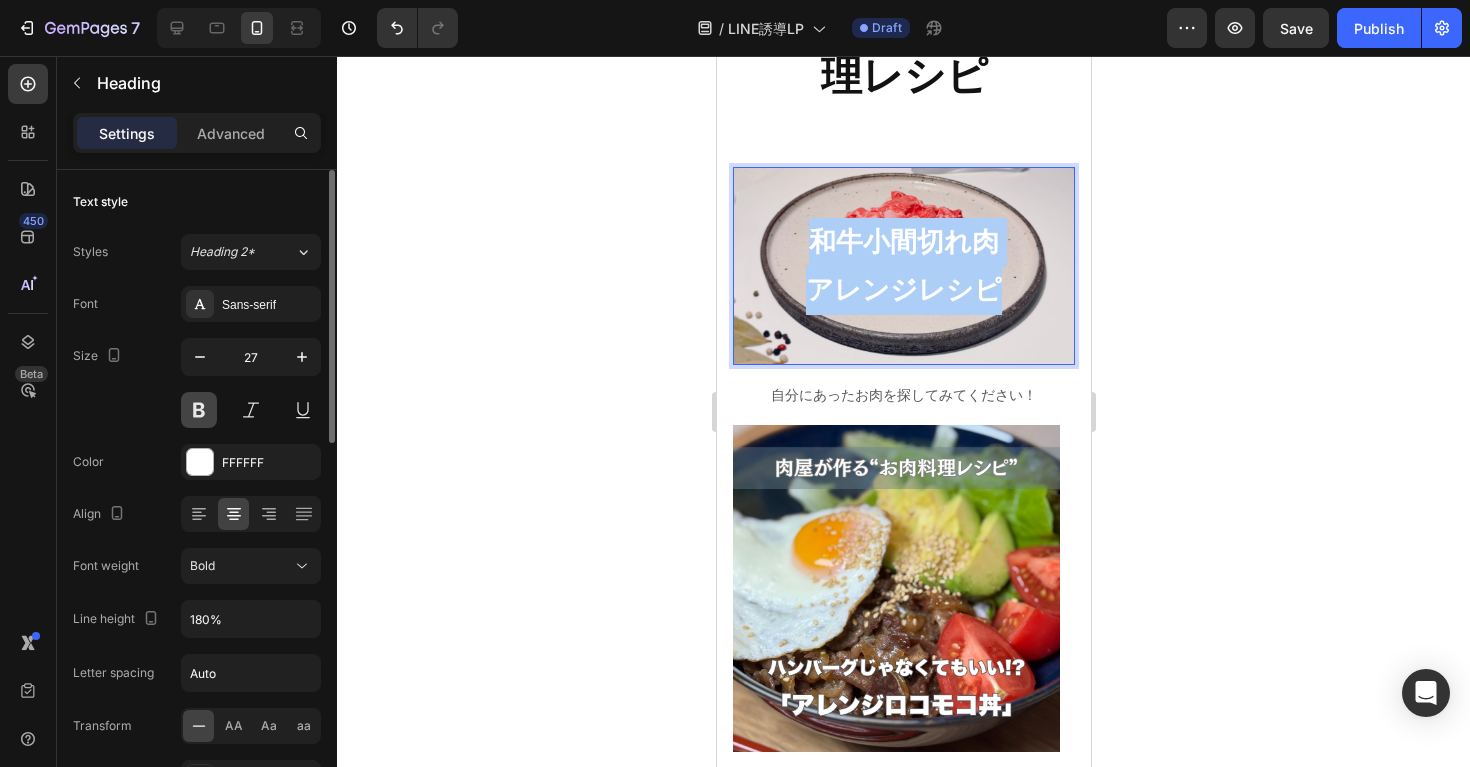click at bounding box center (199, 410) 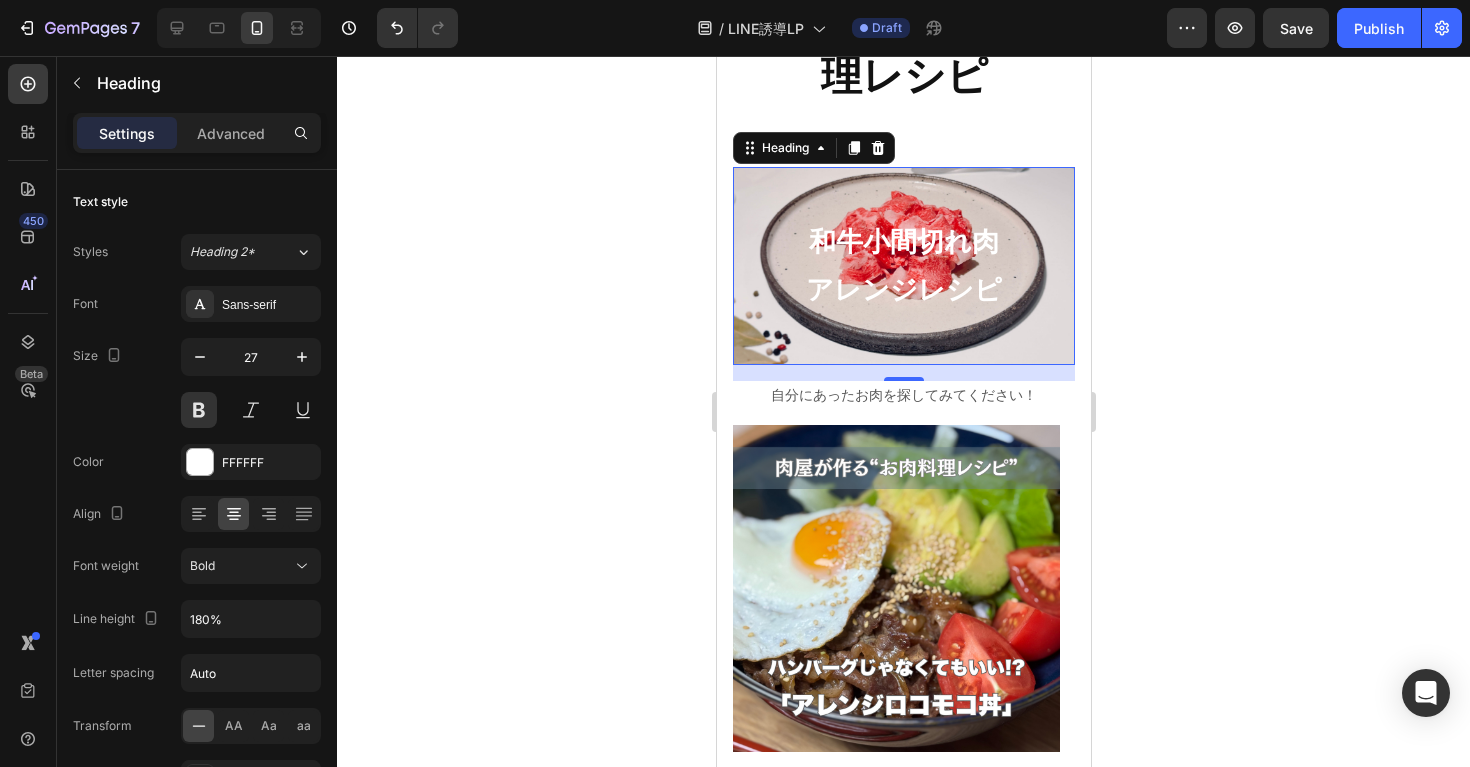 click on "アレンジレシピ" at bounding box center [903, 290] 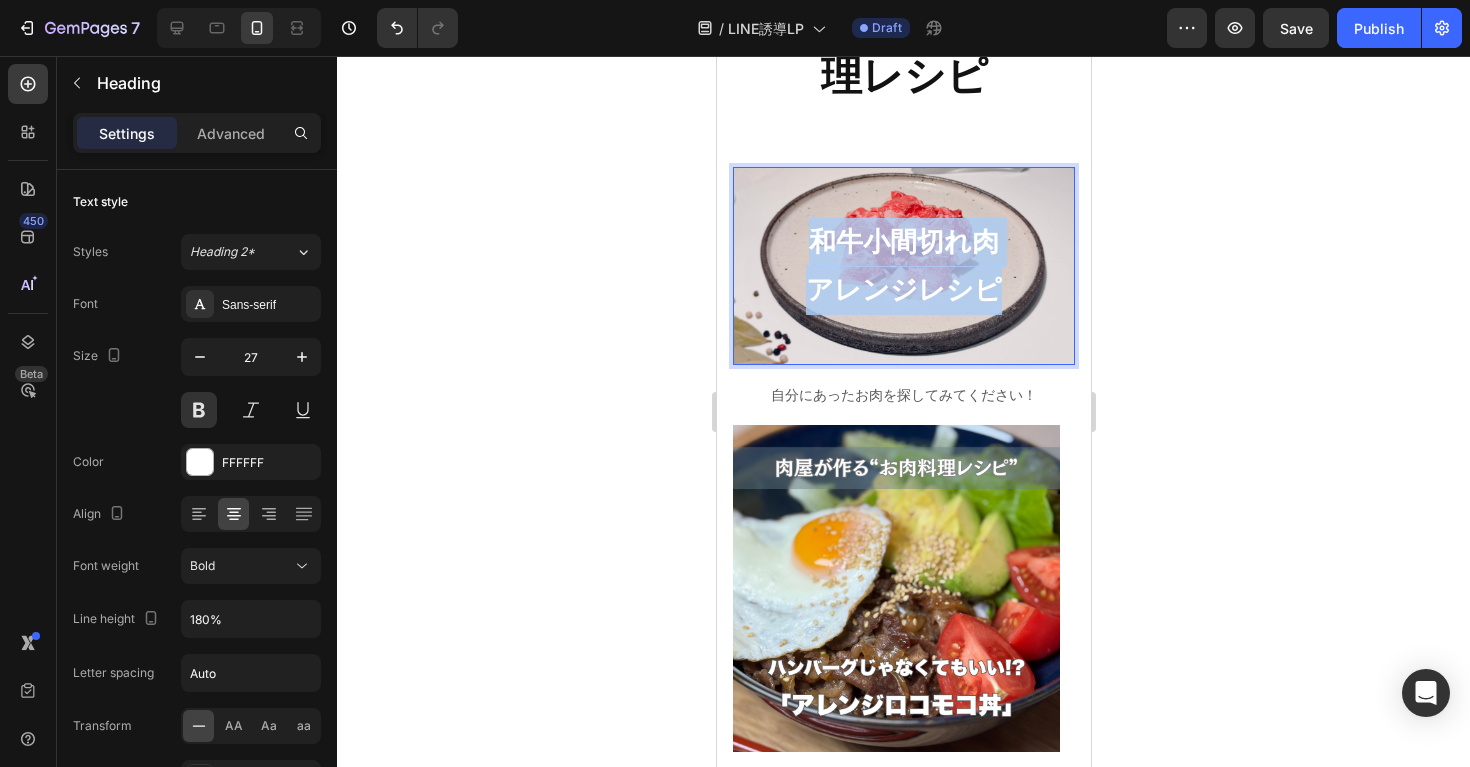 drag, startPoint x: 1006, startPoint y: 286, endPoint x: 800, endPoint y: 239, distance: 211.29364 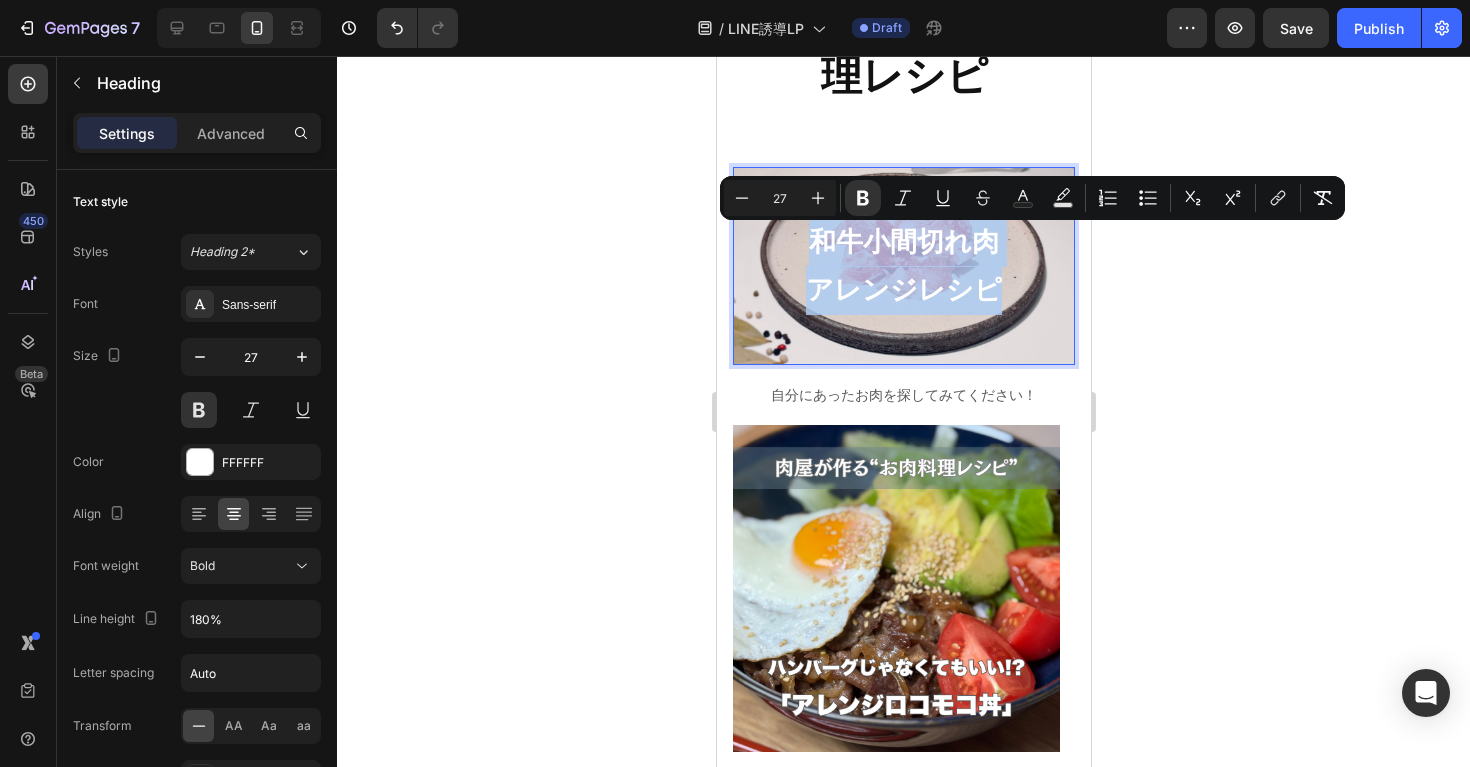 click on "和牛小間切れ肉 アレンジレシピ" at bounding box center [903, 266] 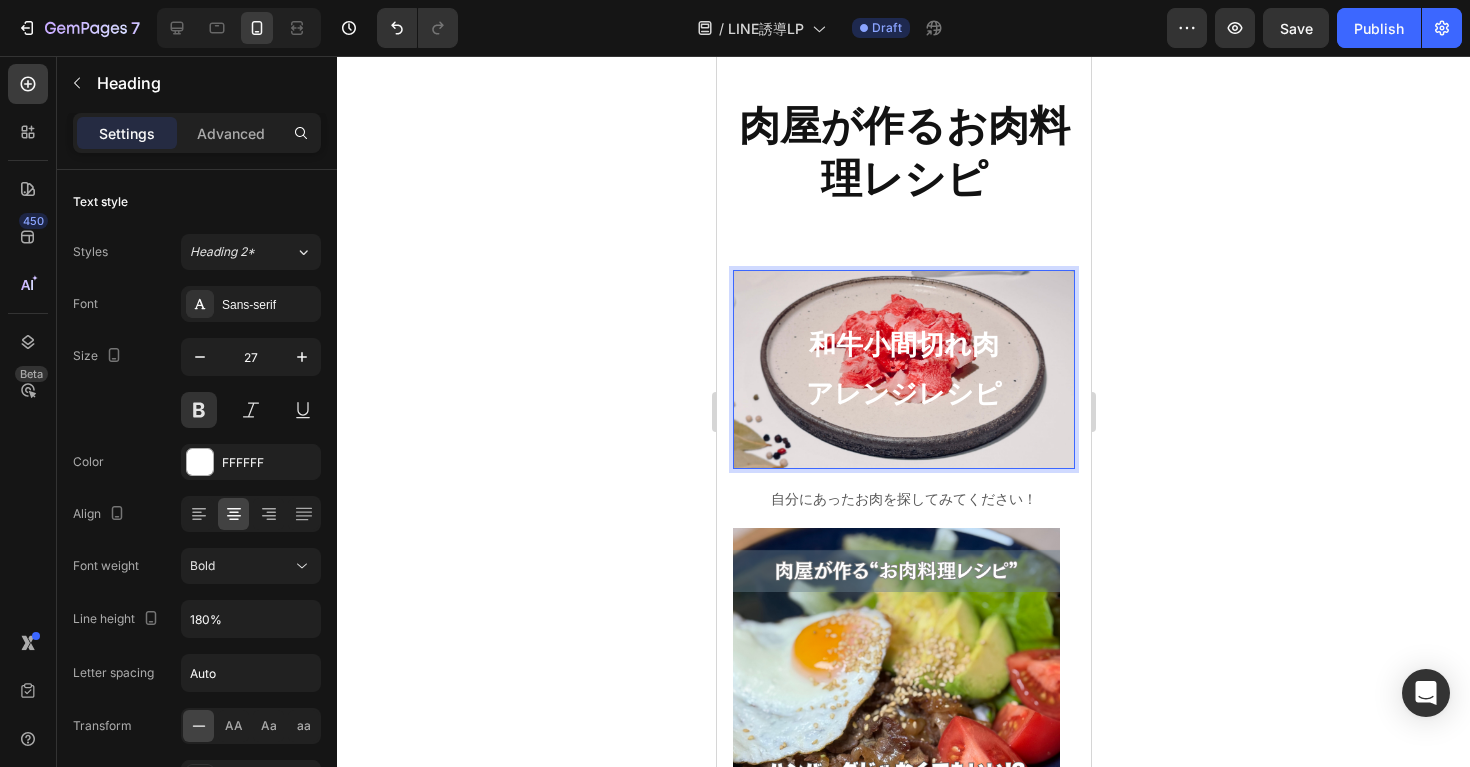 scroll, scrollTop: 1254, scrollLeft: 0, axis: vertical 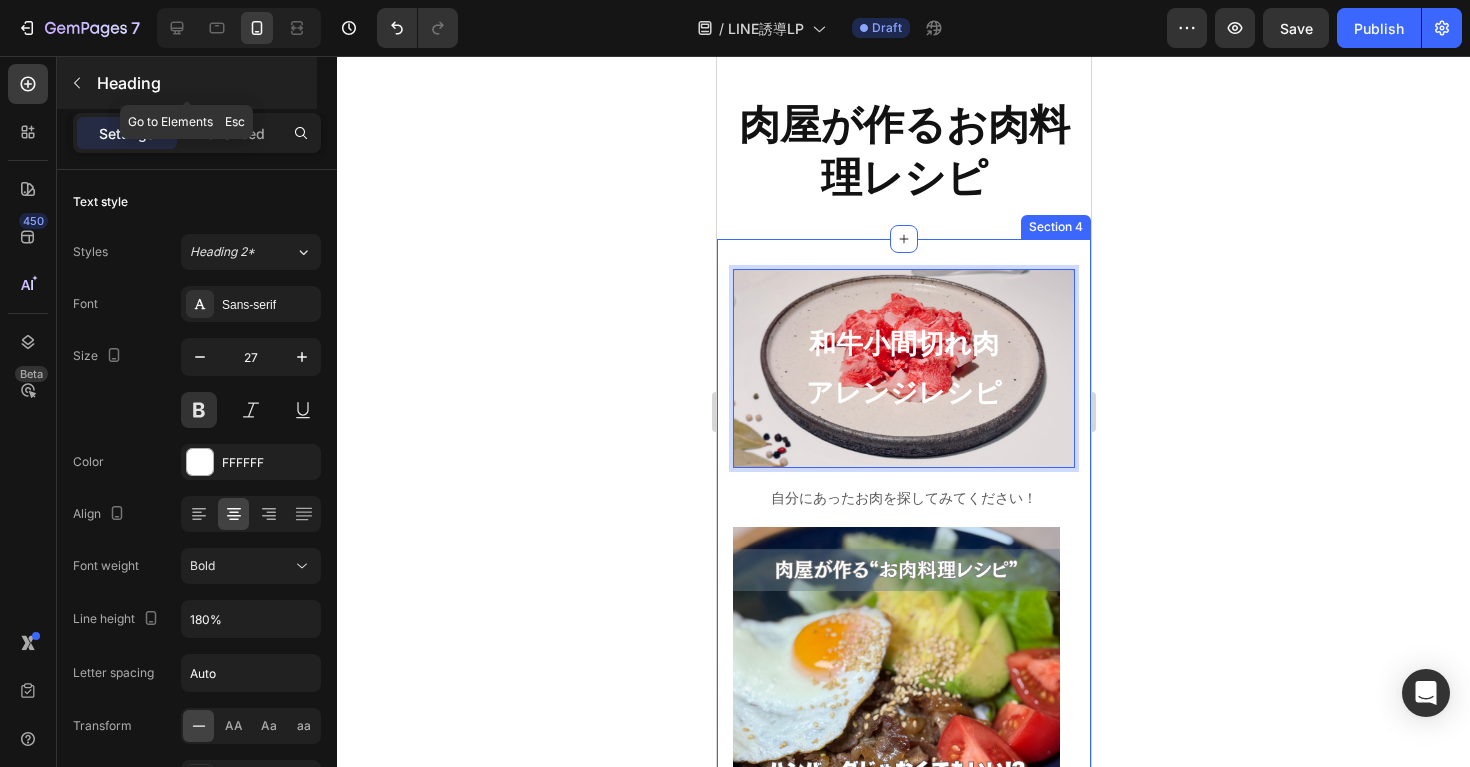 click on "Heading" at bounding box center [187, 83] 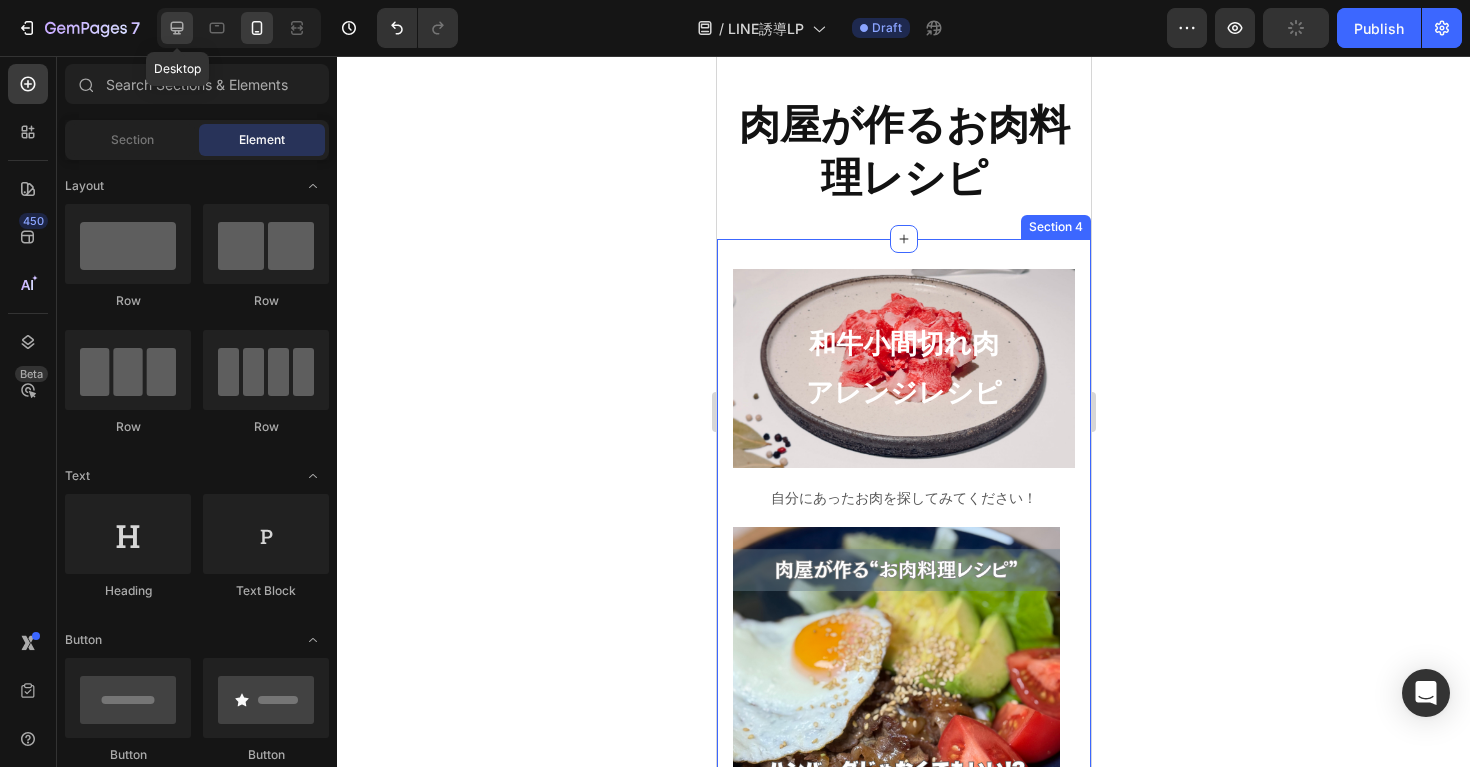 click 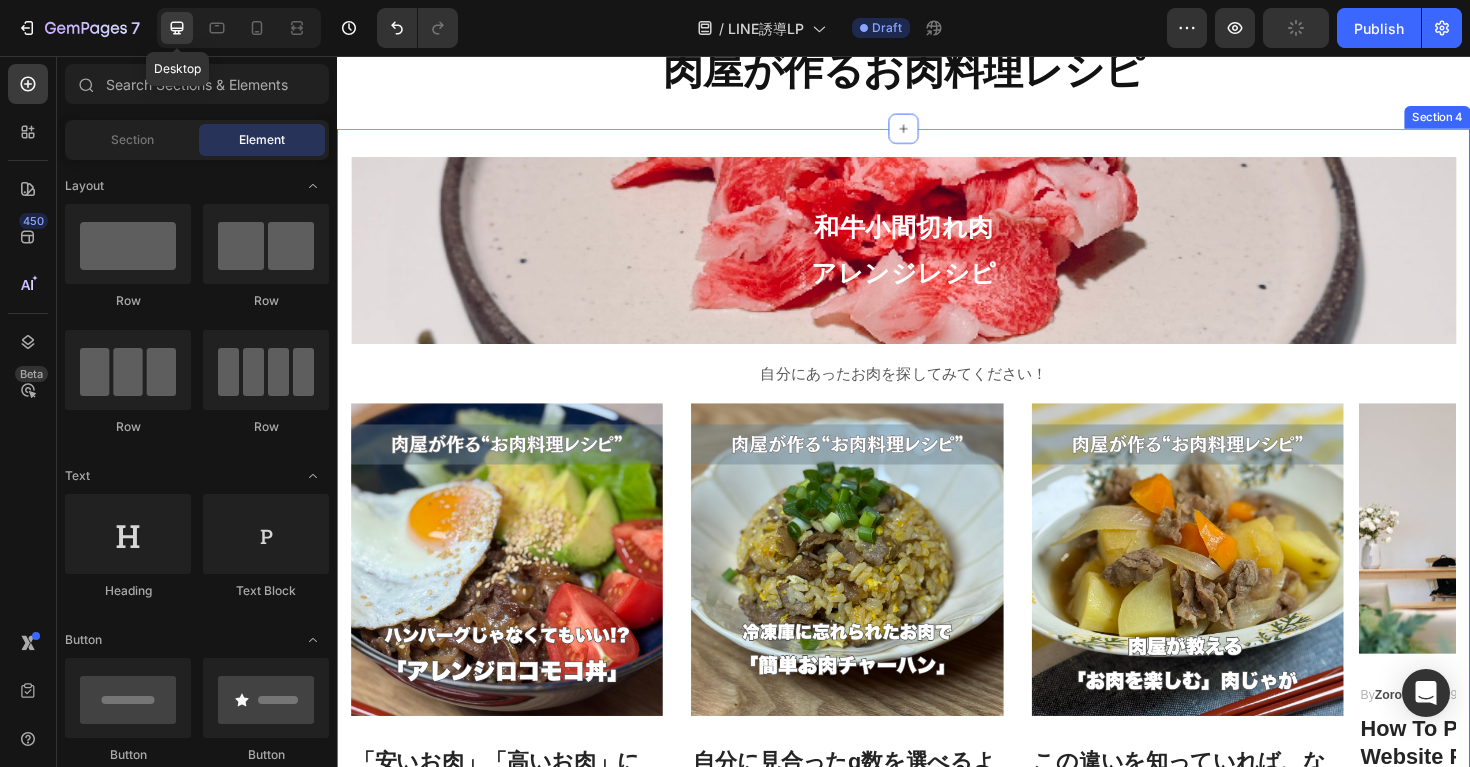 scroll, scrollTop: 1254, scrollLeft: 0, axis: vertical 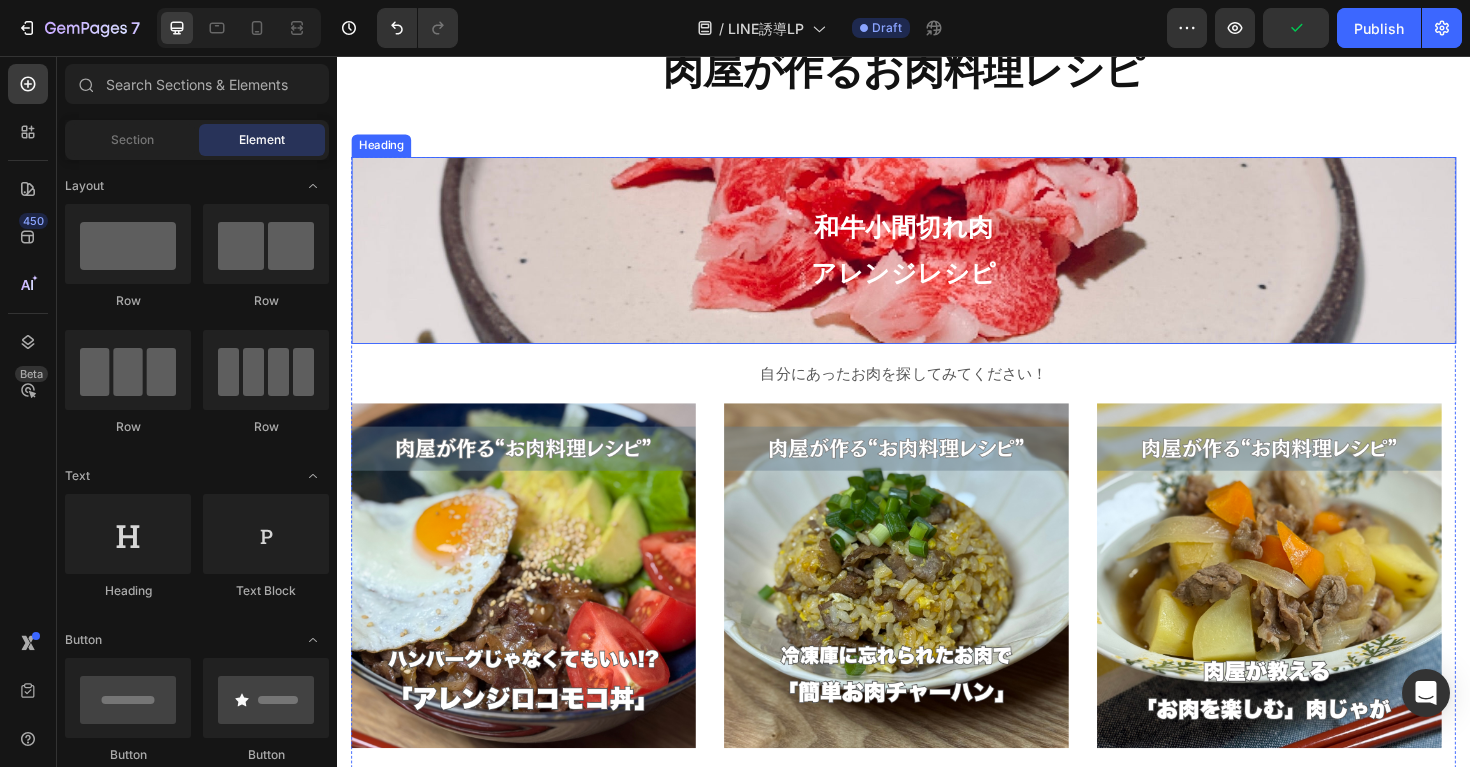 click on "⁠⁠⁠⁠⁠⁠⁠ 和牛小間切れ肉 アレンジレシピ" at bounding box center (937, 262) 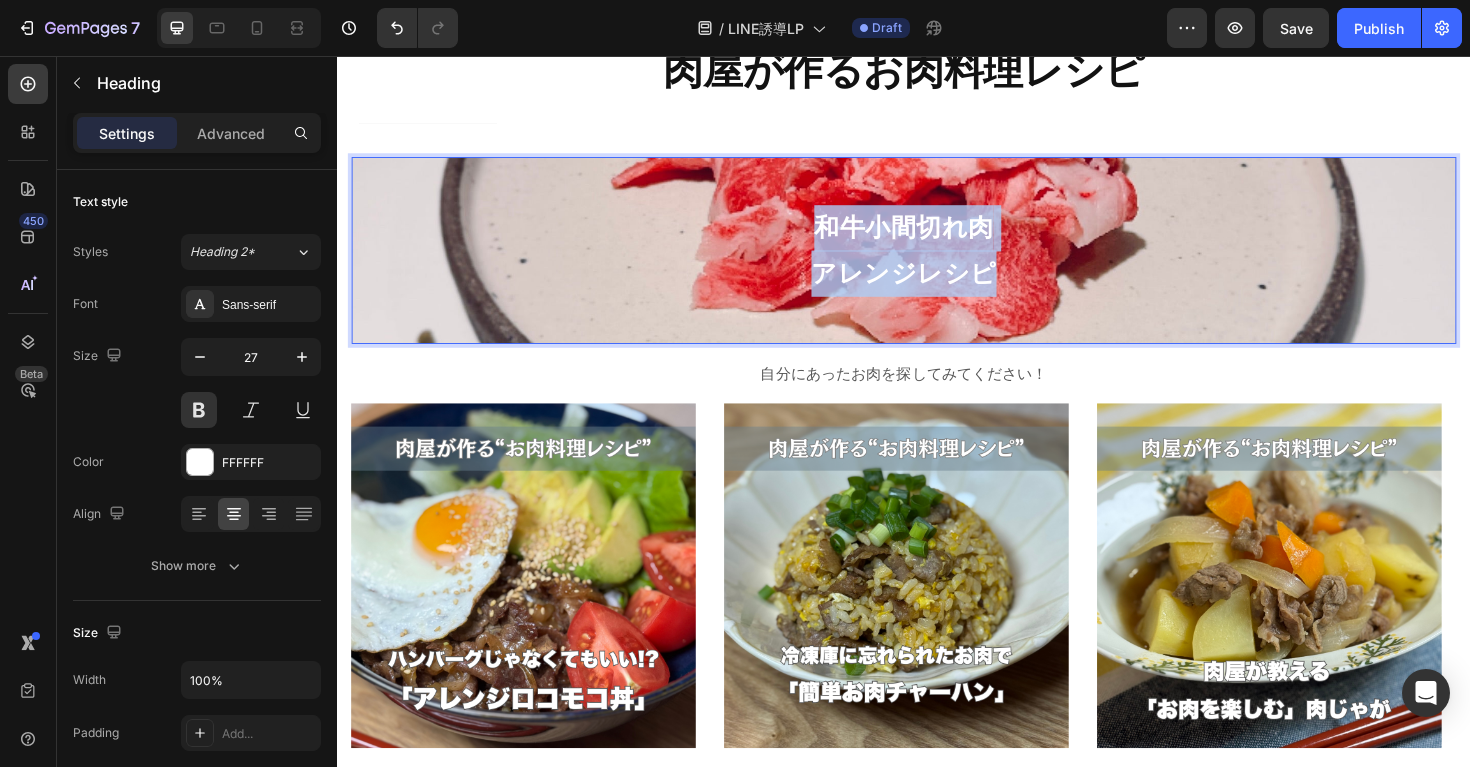 drag, startPoint x: 1003, startPoint y: 292, endPoint x: 823, endPoint y: 247, distance: 185.53975 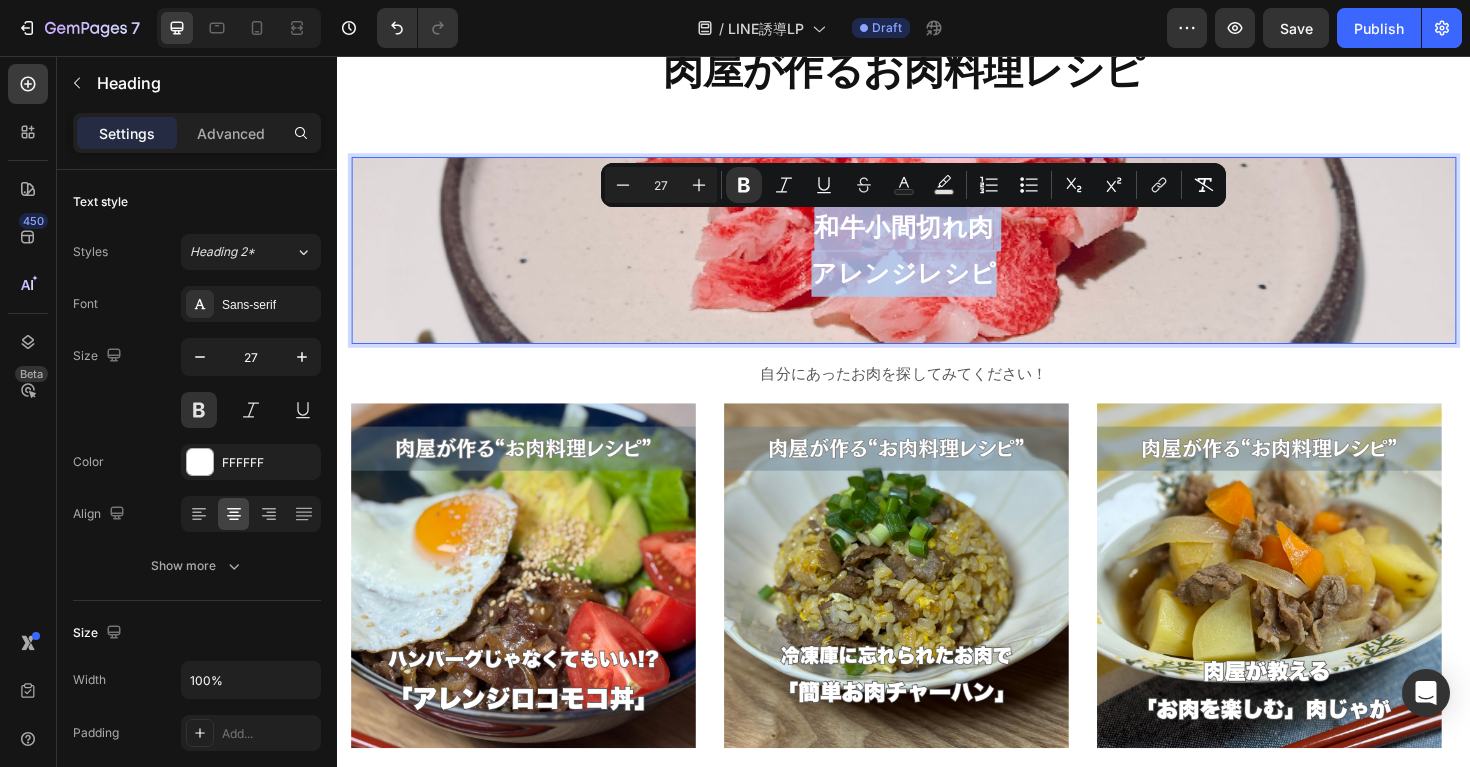 click on "和牛小間切れ肉 アレンジレシピ" at bounding box center (937, 262) 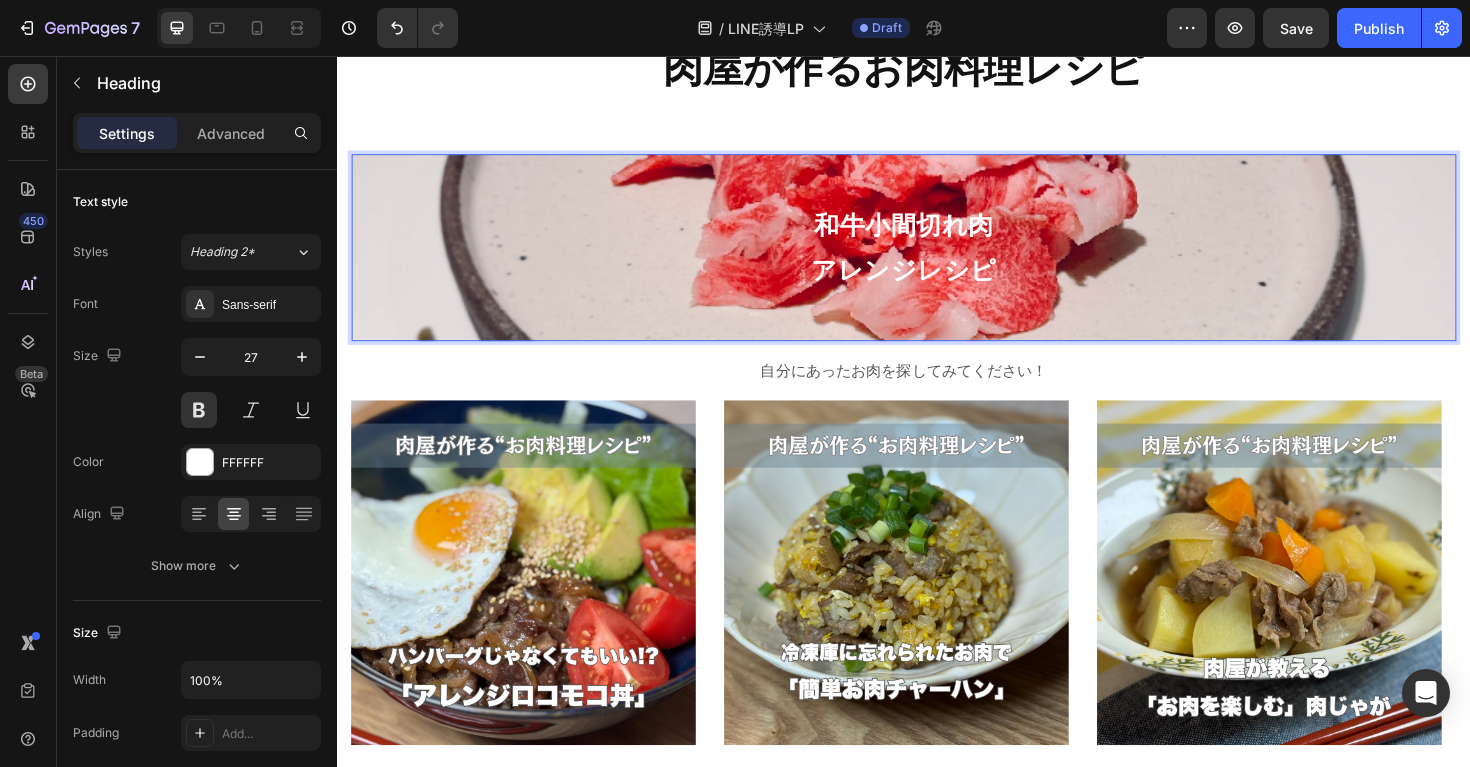 scroll, scrollTop: 1258, scrollLeft: 0, axis: vertical 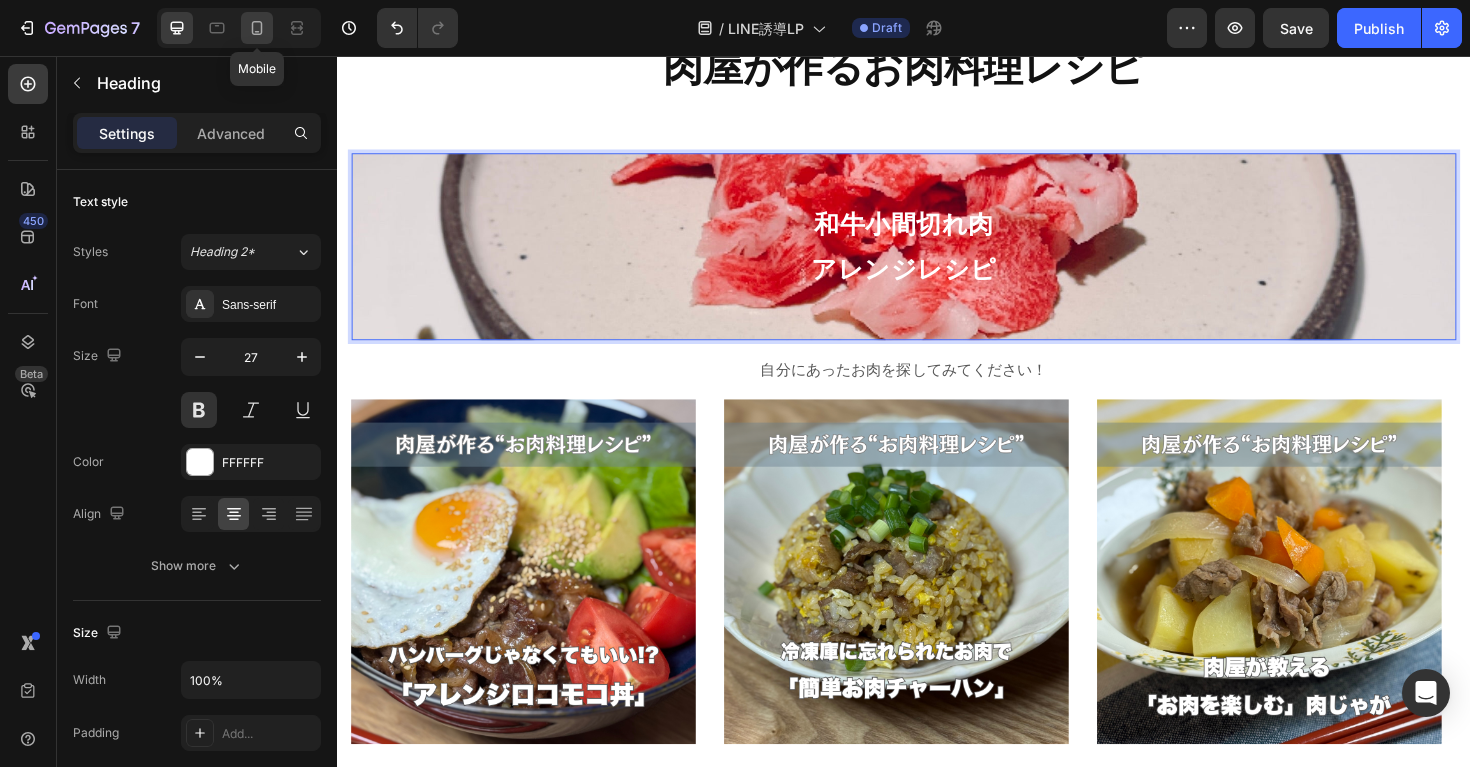 click 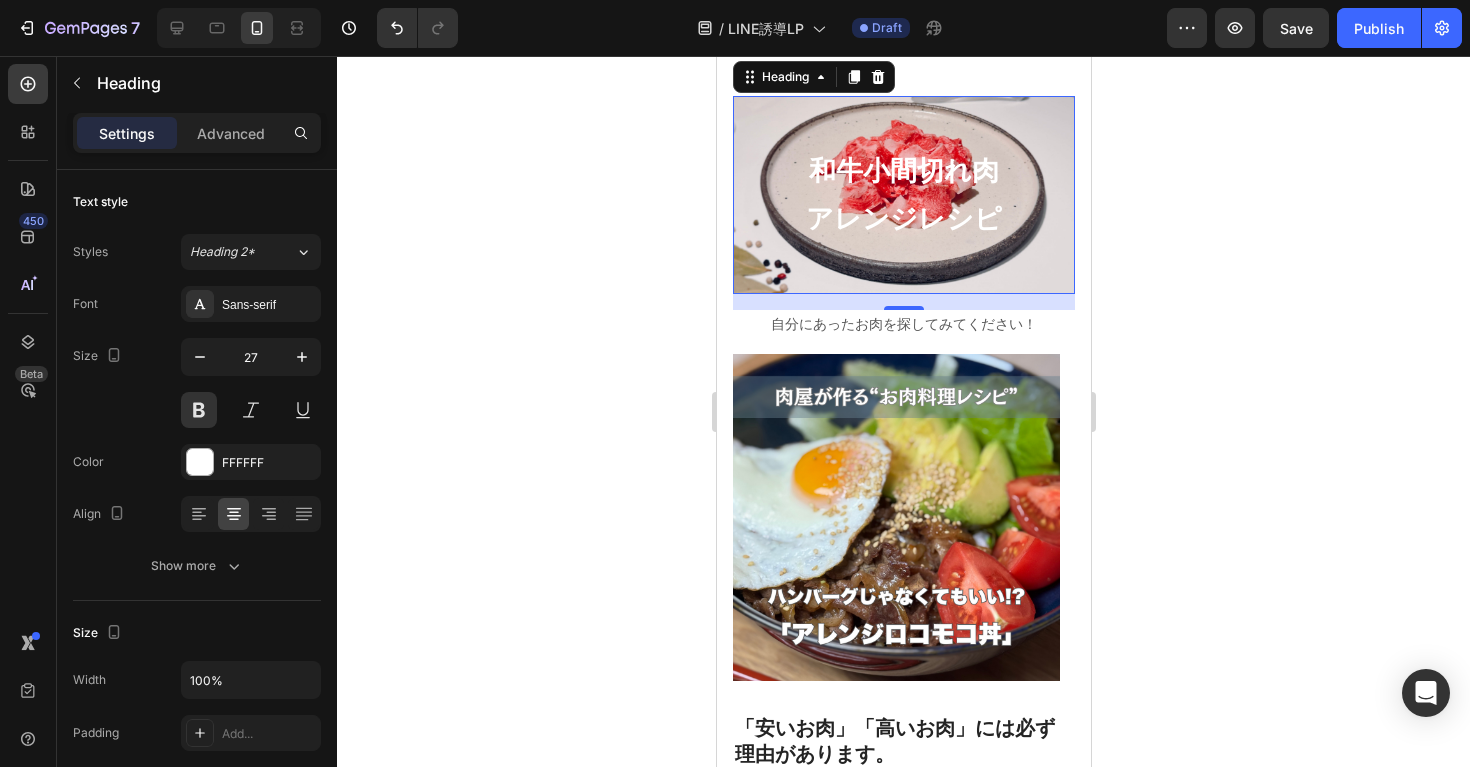 scroll, scrollTop: 1386, scrollLeft: 0, axis: vertical 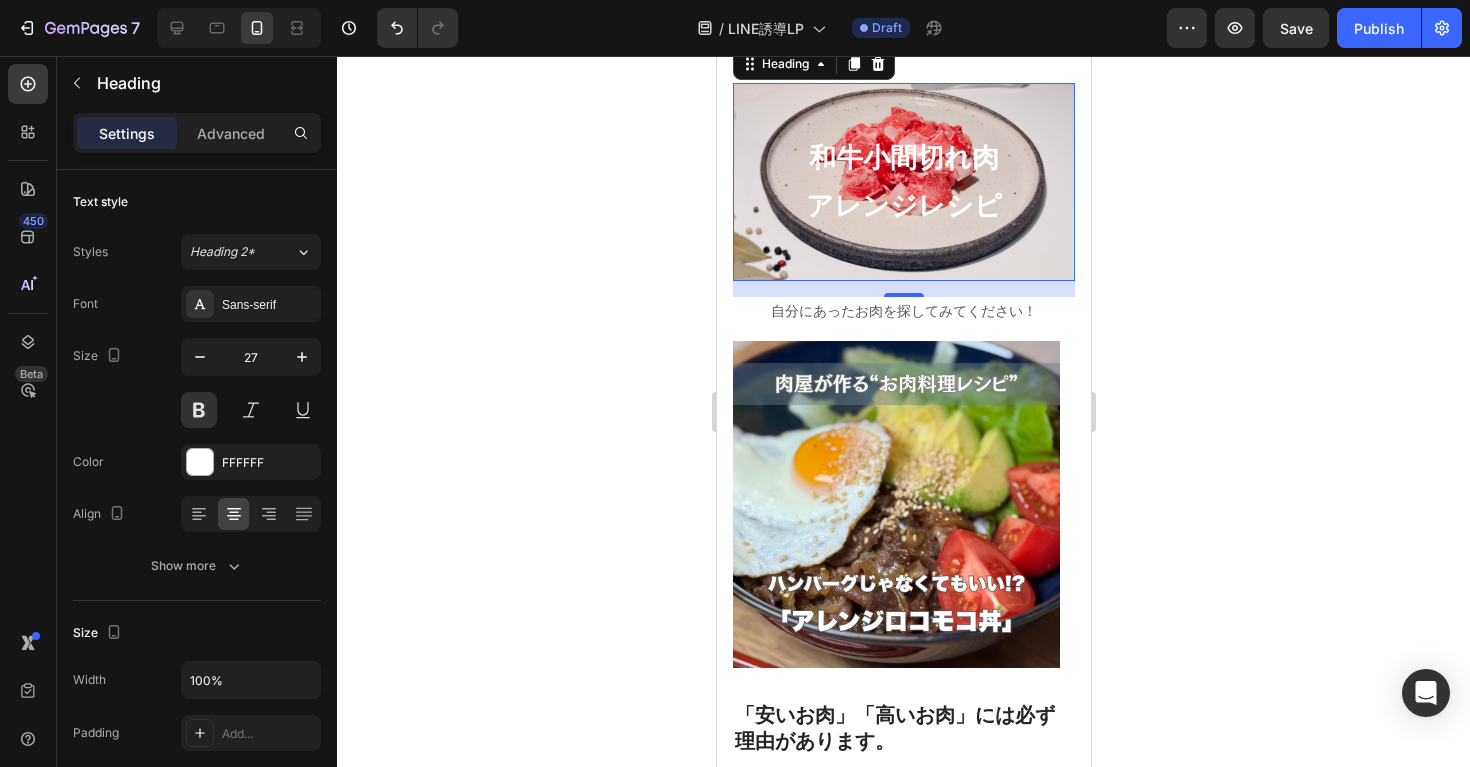 click on "16" at bounding box center [903, 313] 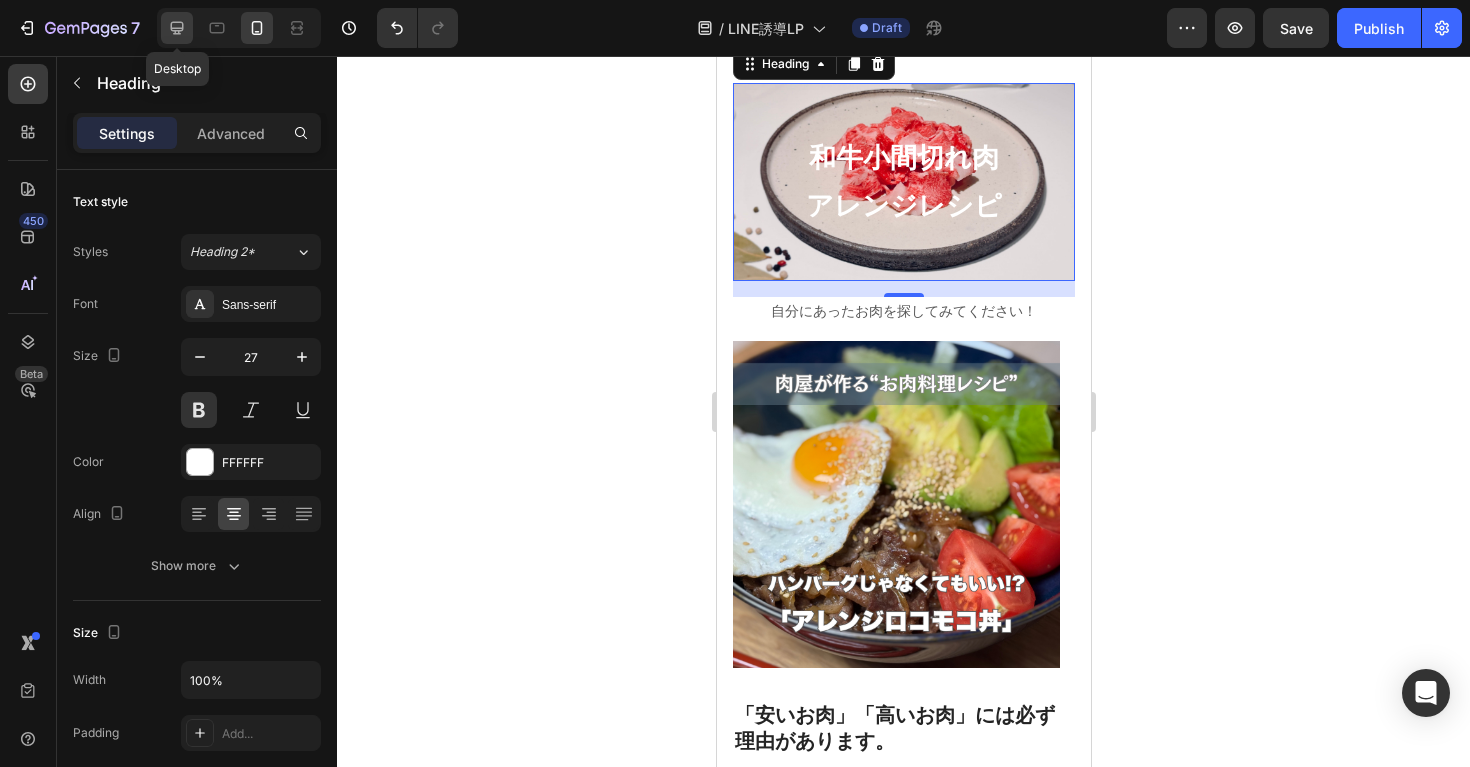 click 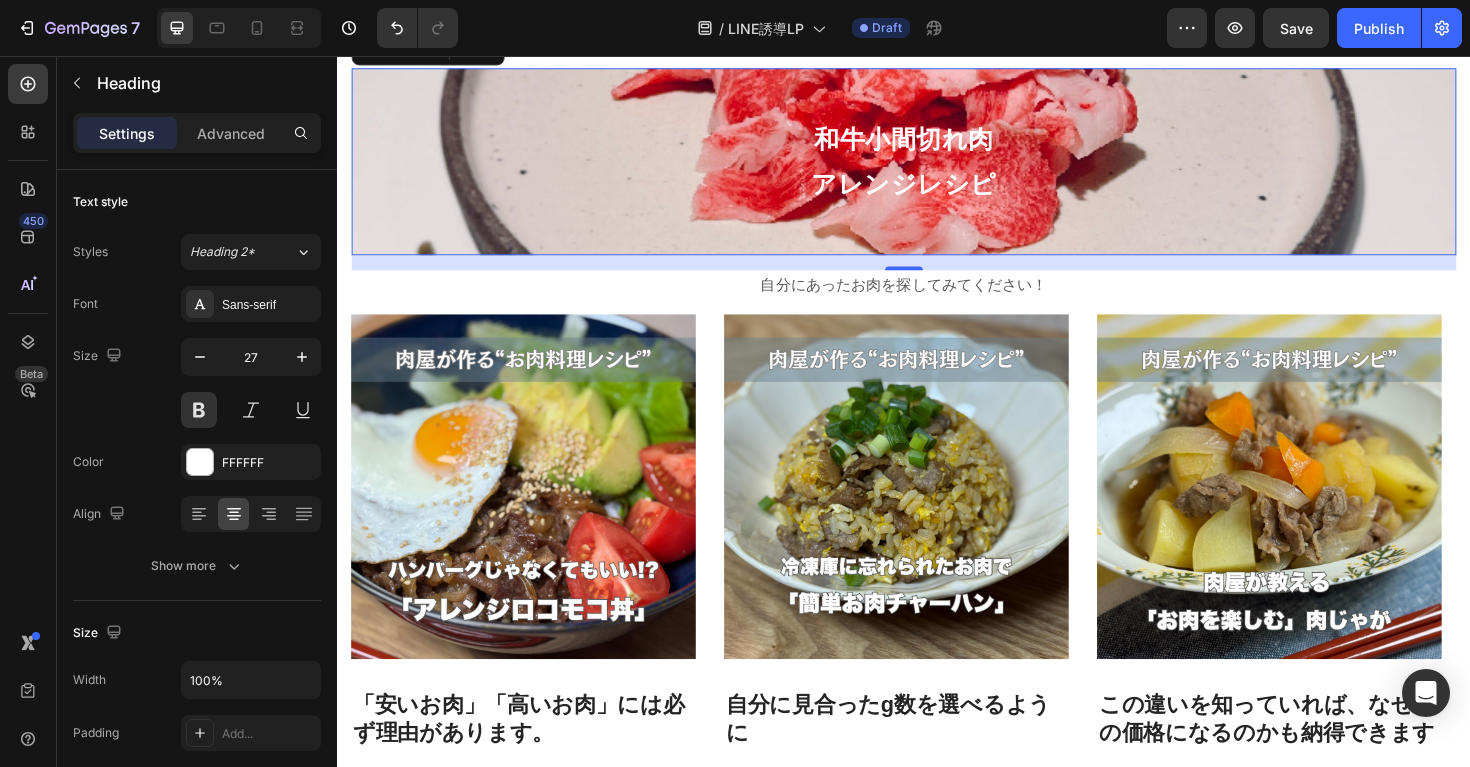 scroll, scrollTop: 1343, scrollLeft: 0, axis: vertical 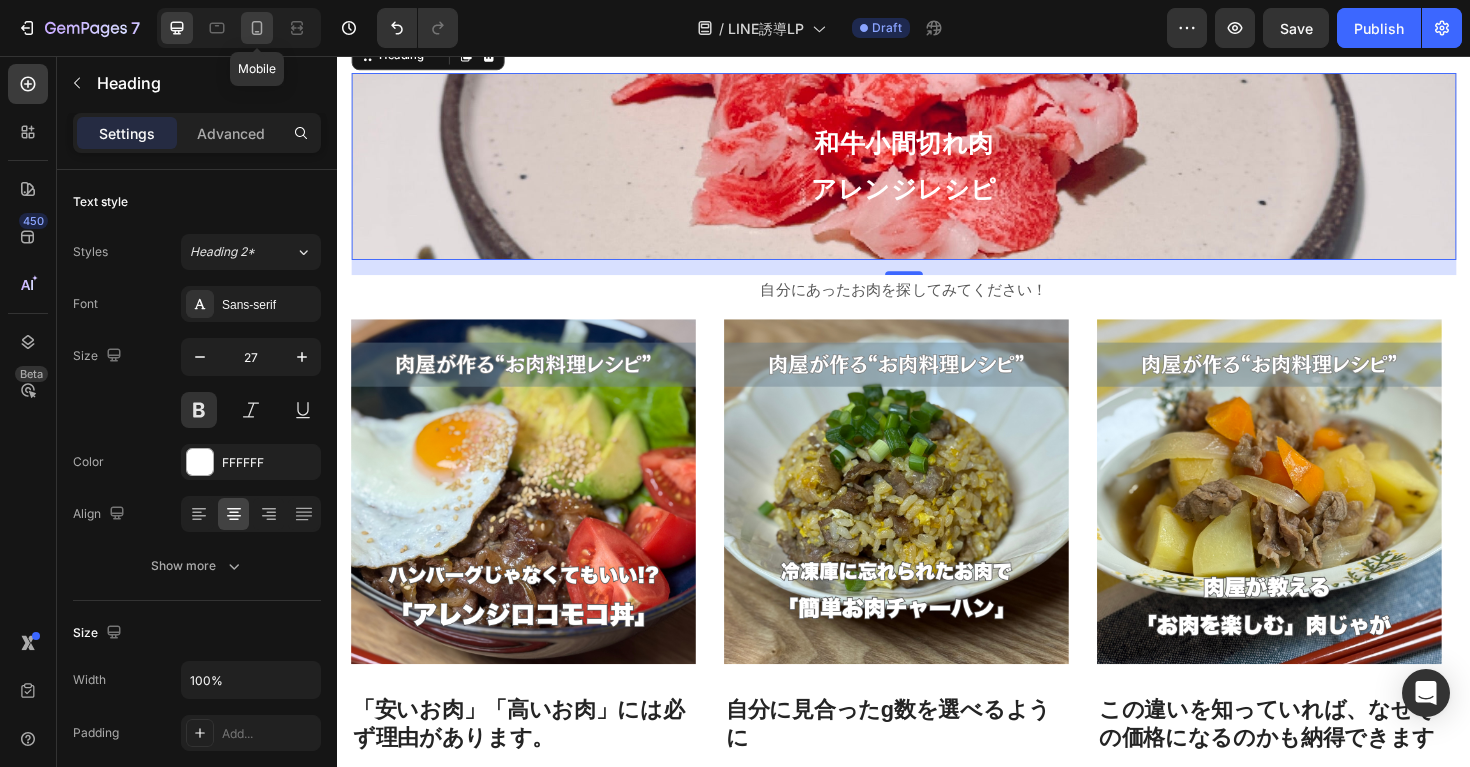 click 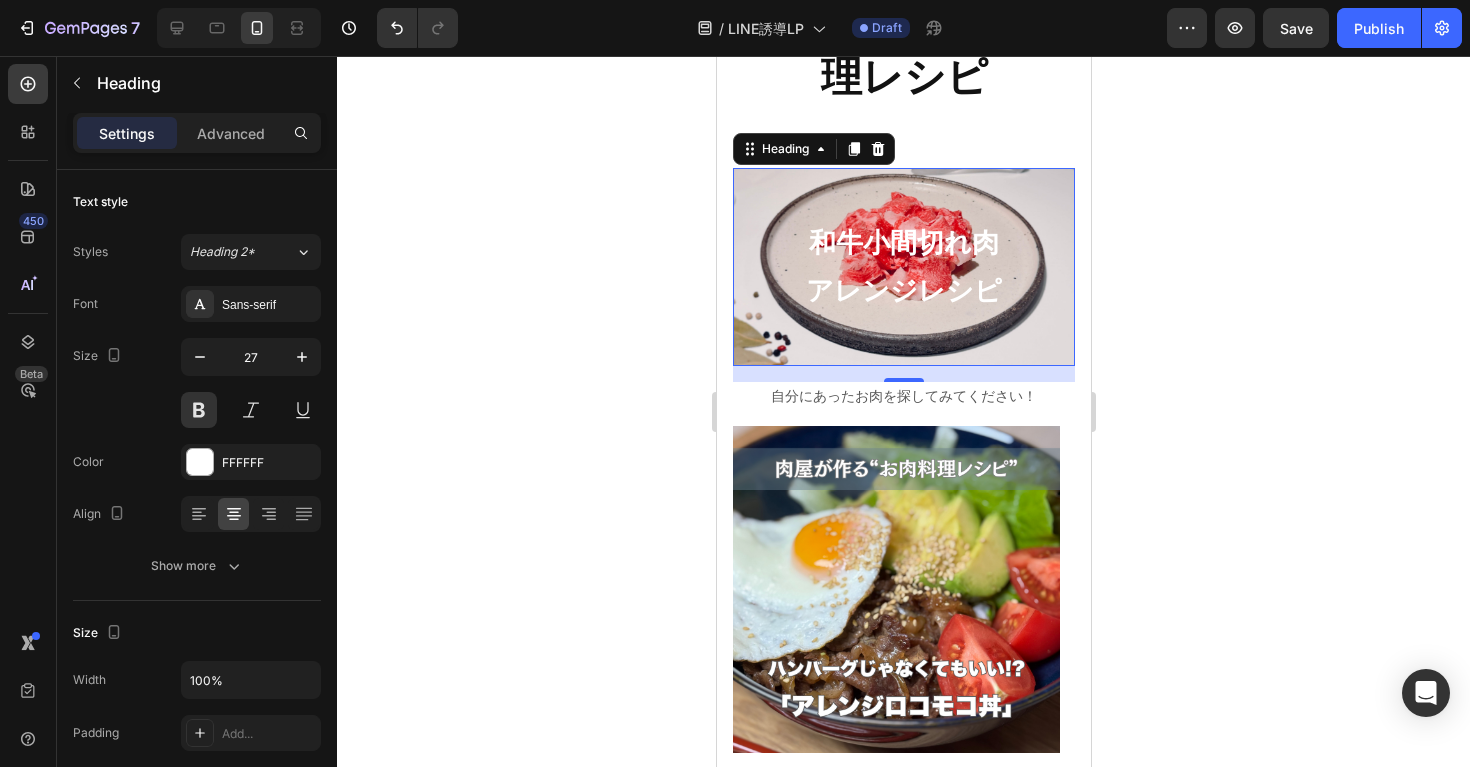 scroll, scrollTop: 1291, scrollLeft: 0, axis: vertical 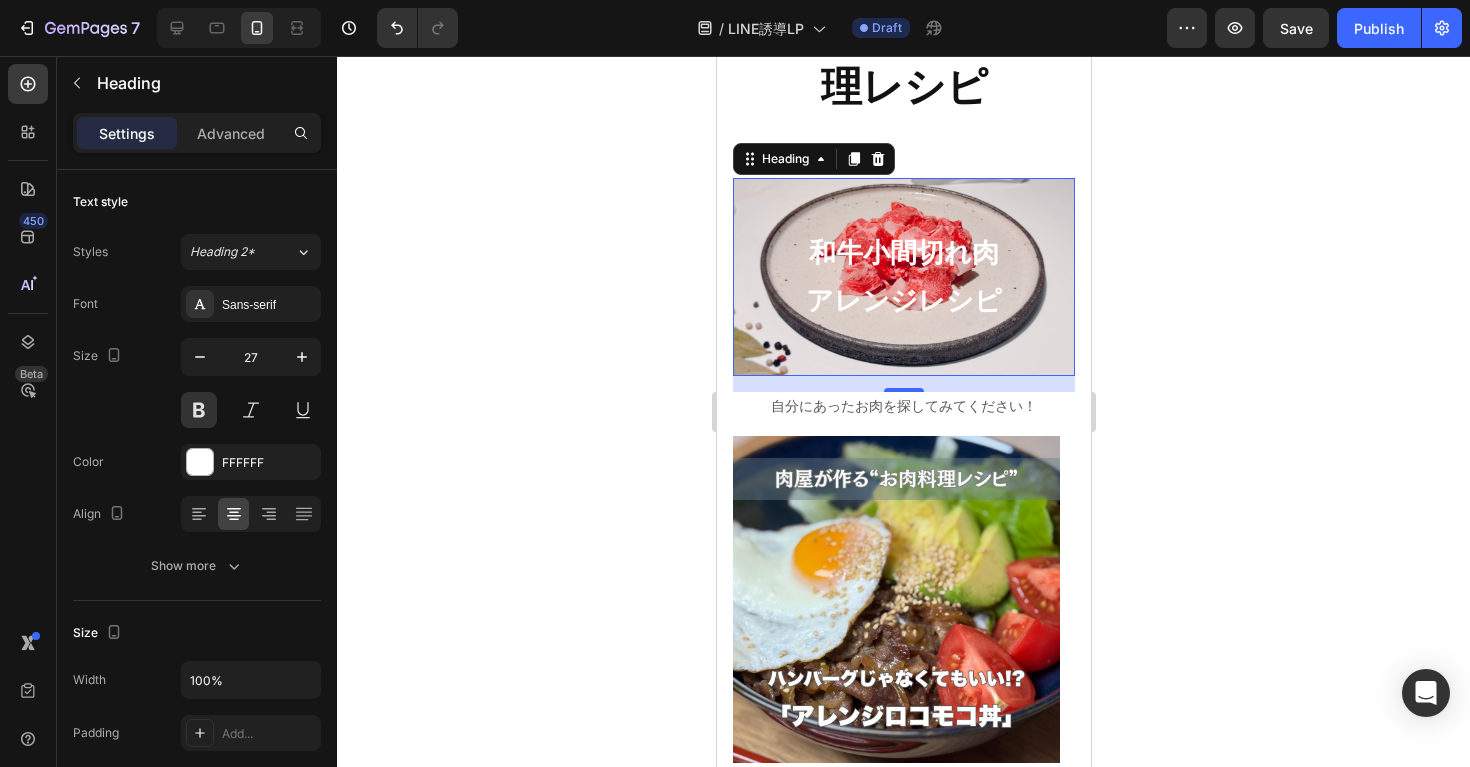click 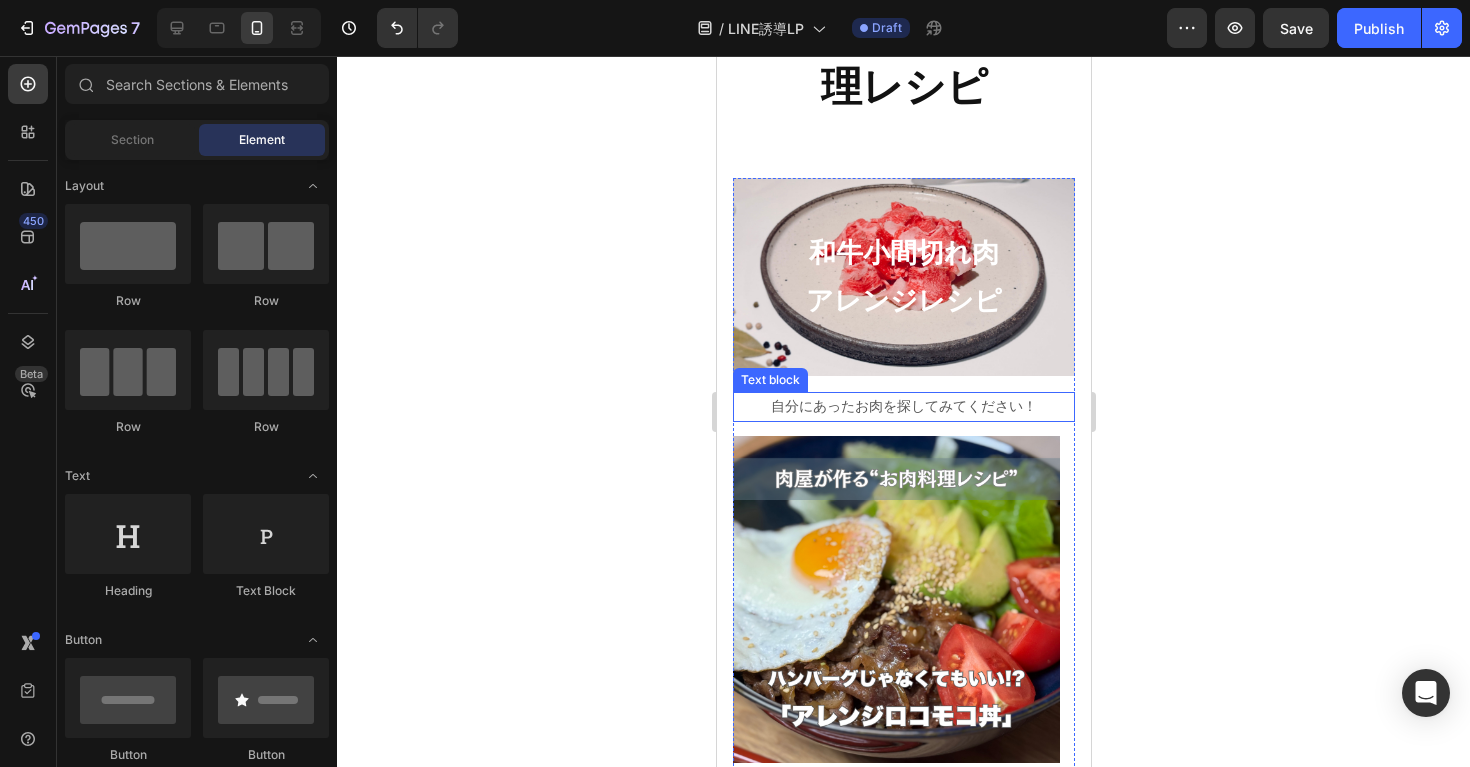 click on "自分にあったお肉を探してみてください！" at bounding box center [903, 406] 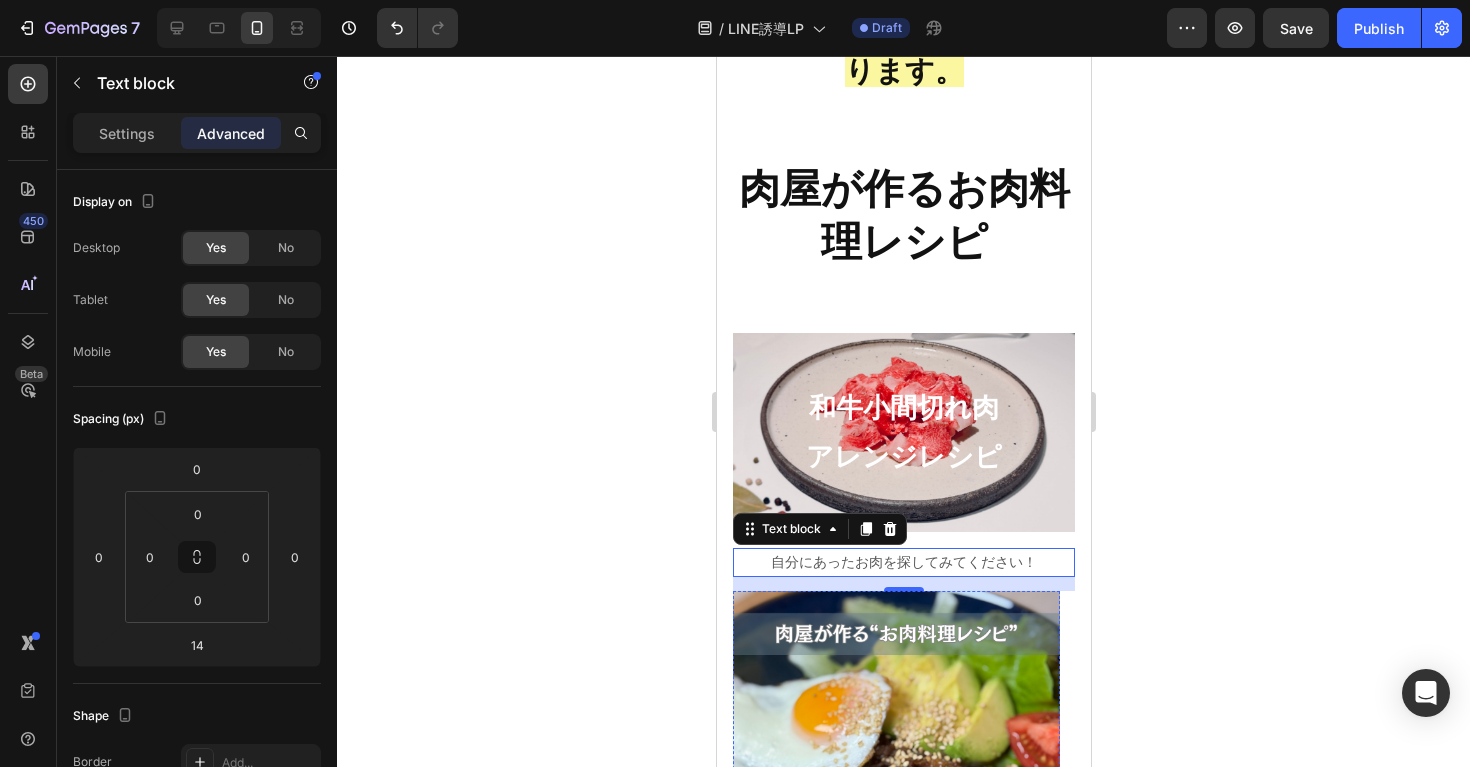 scroll, scrollTop: 1356, scrollLeft: 0, axis: vertical 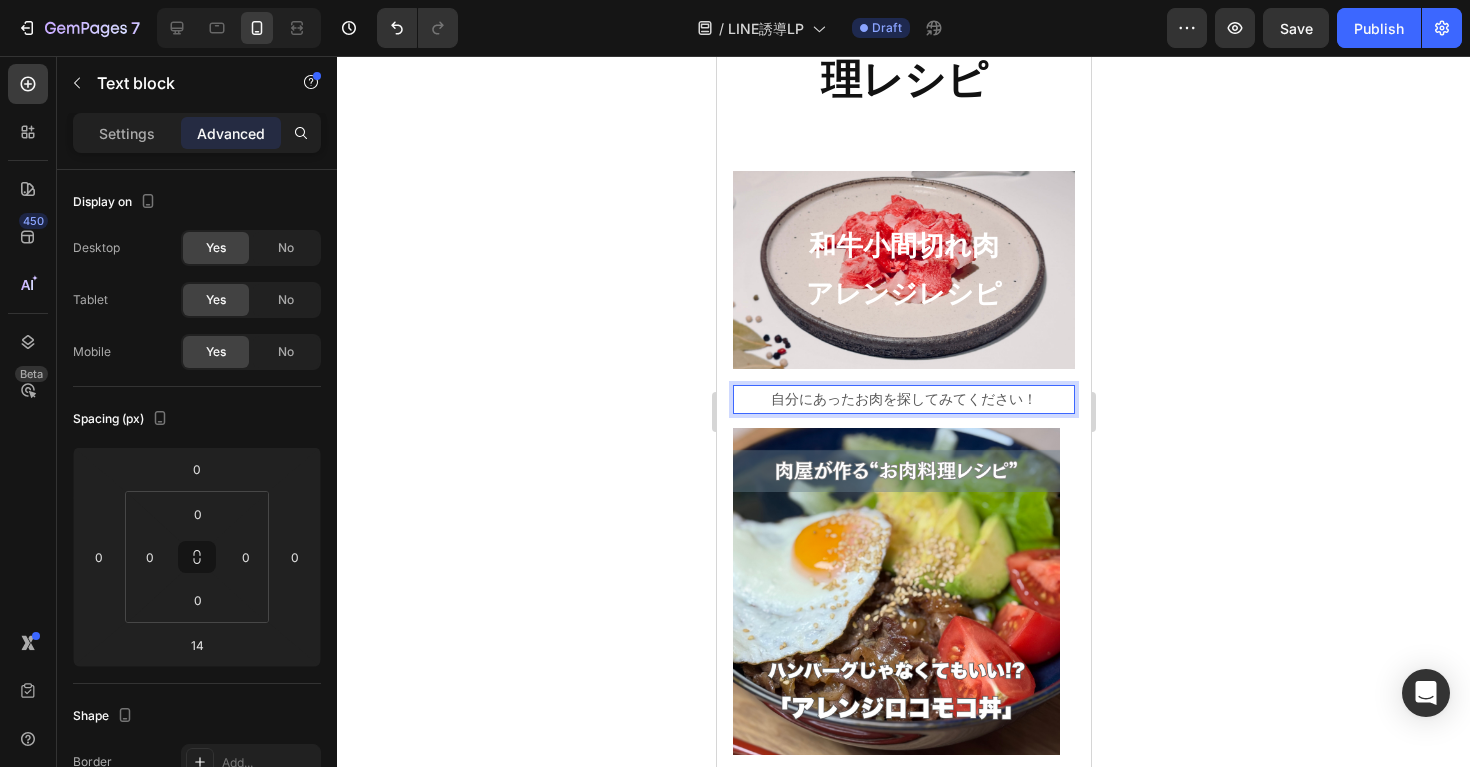 click on "自分にあったお肉を探してみてください！" at bounding box center (903, 399) 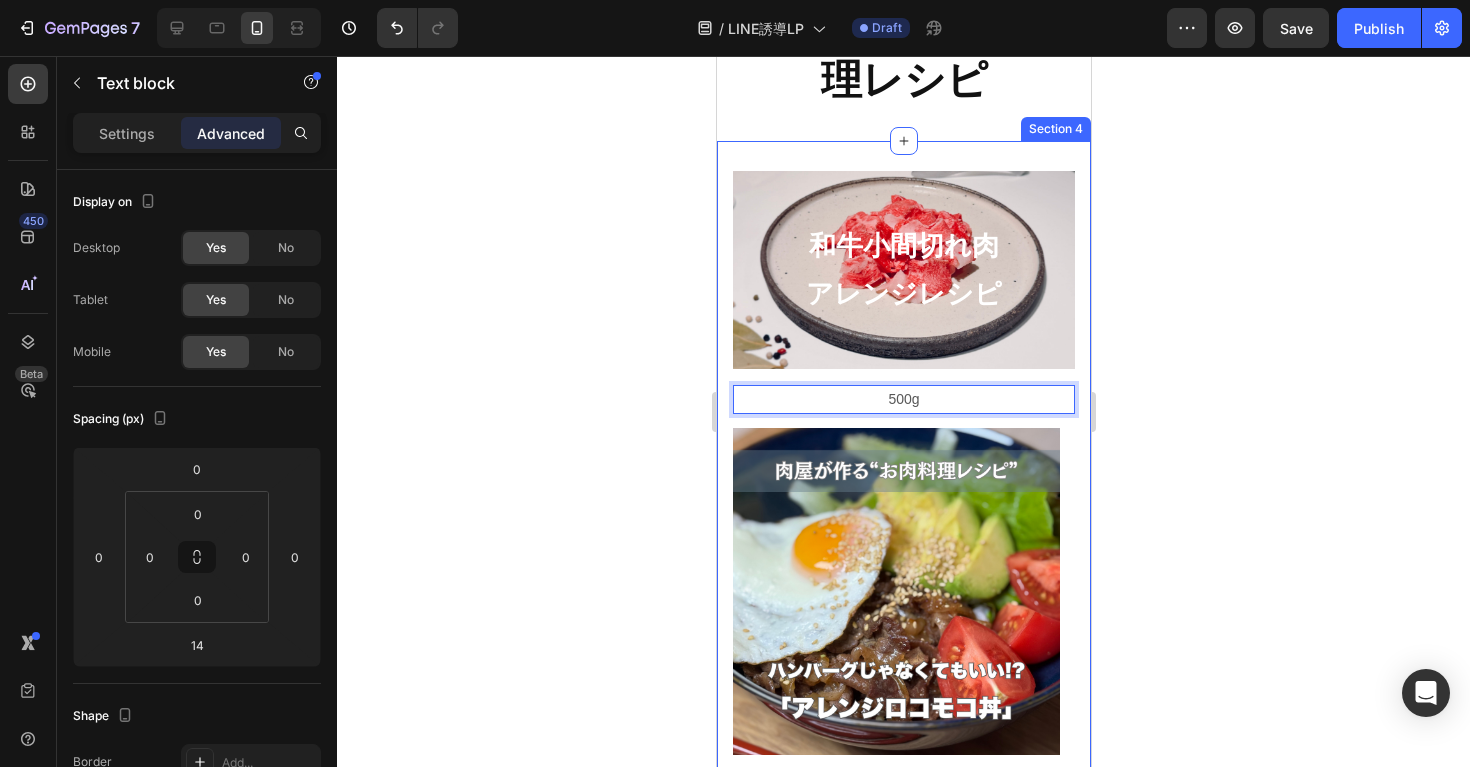 type 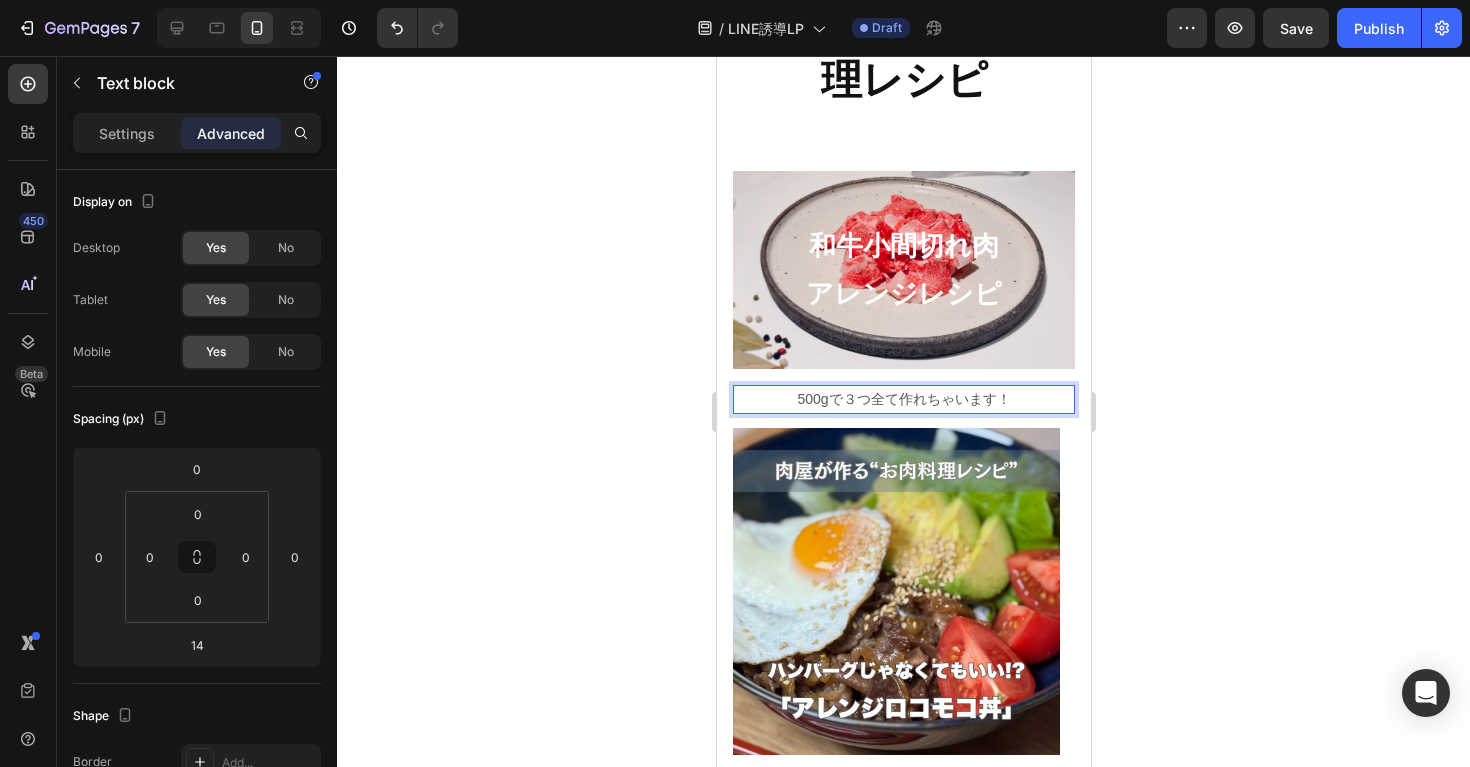 click 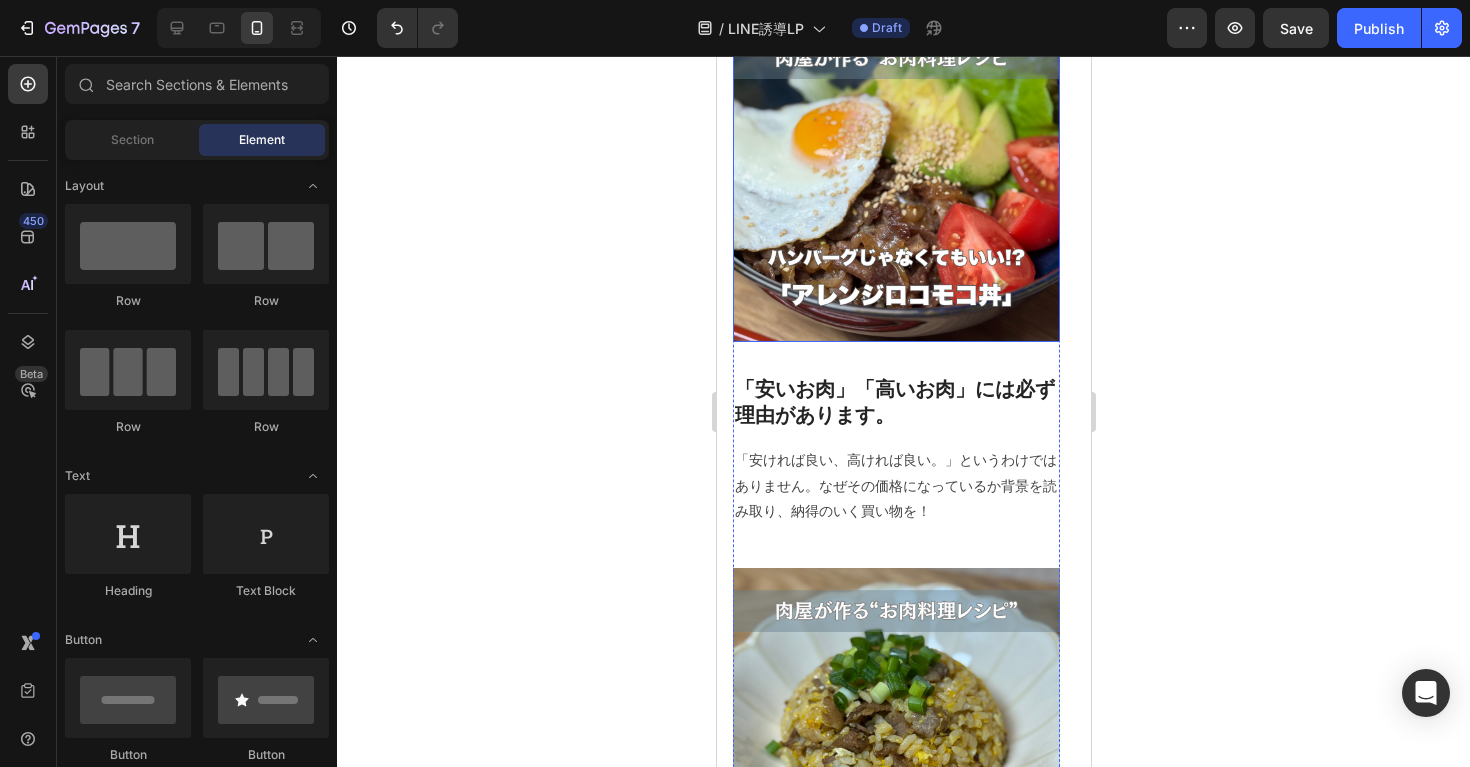 scroll, scrollTop: 1835, scrollLeft: 0, axis: vertical 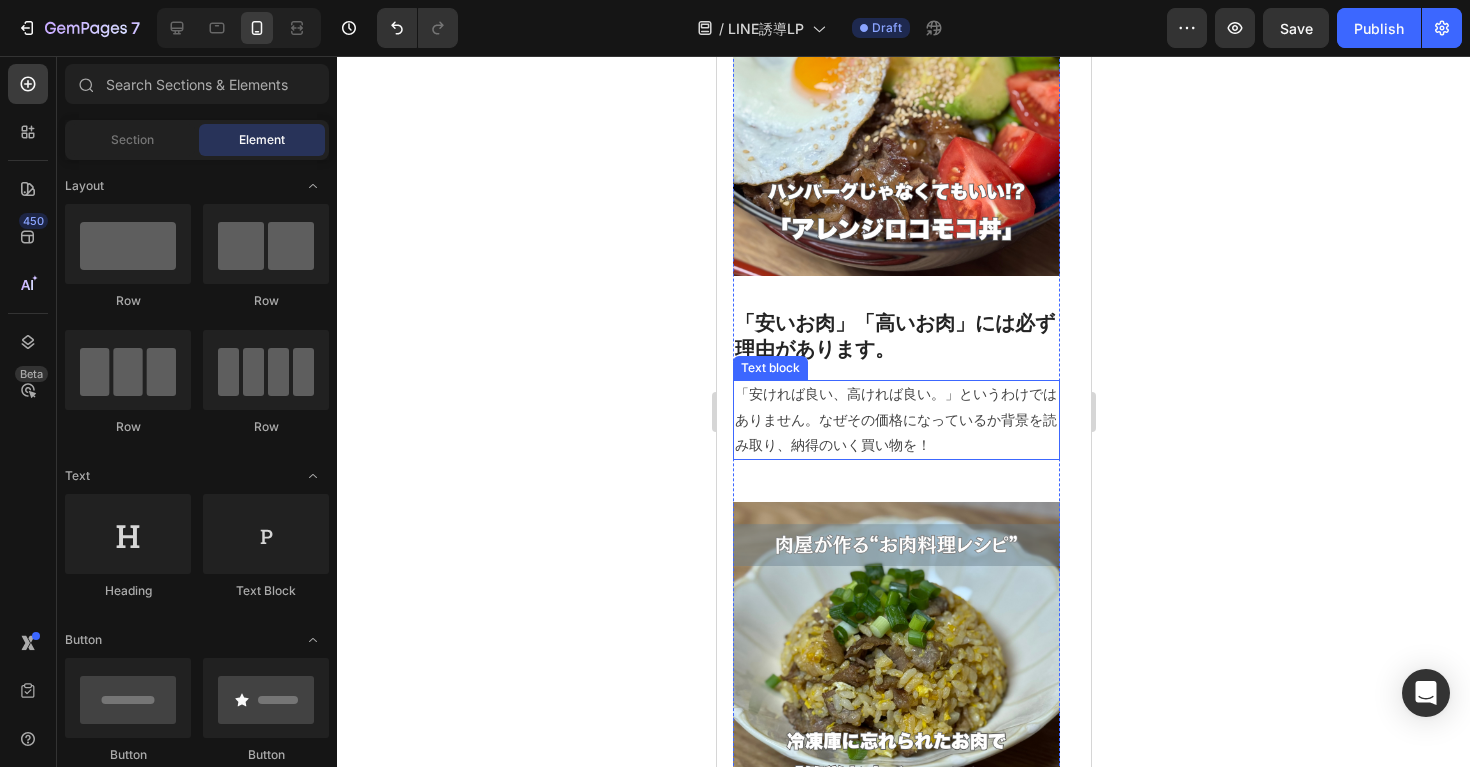 click on "「安ければ良い、高ければ良い。」というわけではありません。なぜその価格になっているか背景を読み取り、納得のいく買い物を！" at bounding box center [895, 420] 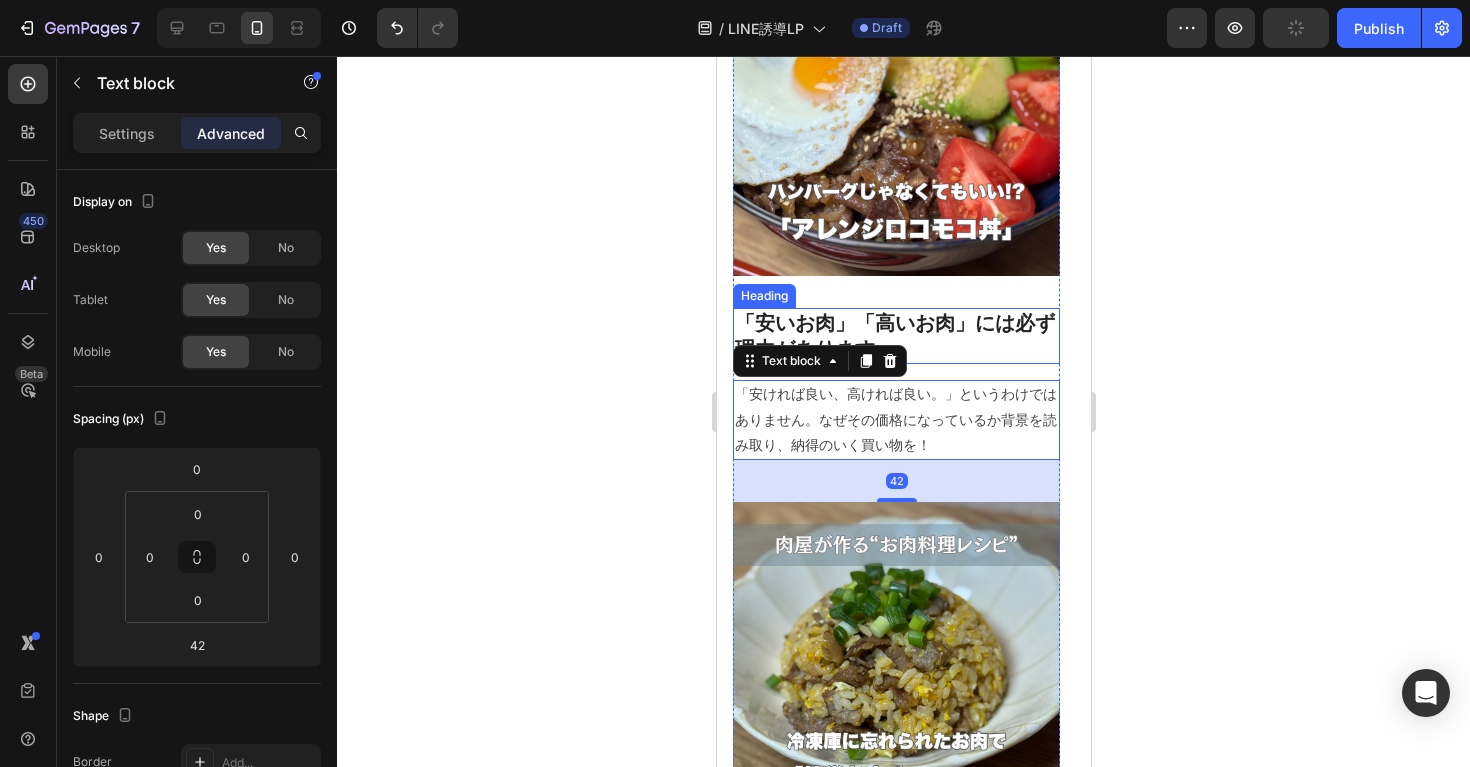 click on "「安いお肉」「高いお肉」には必ず理由があります。" at bounding box center (895, 336) 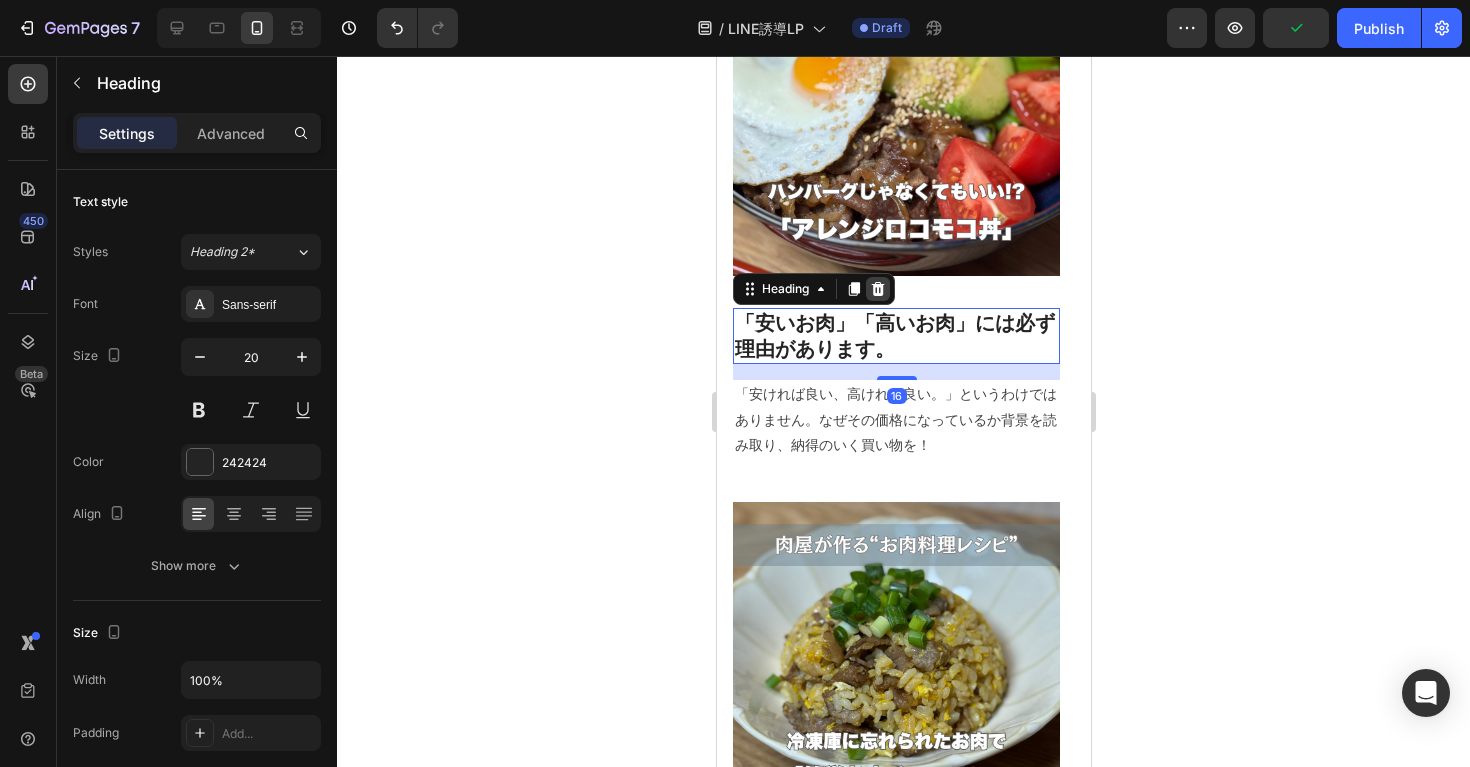 click 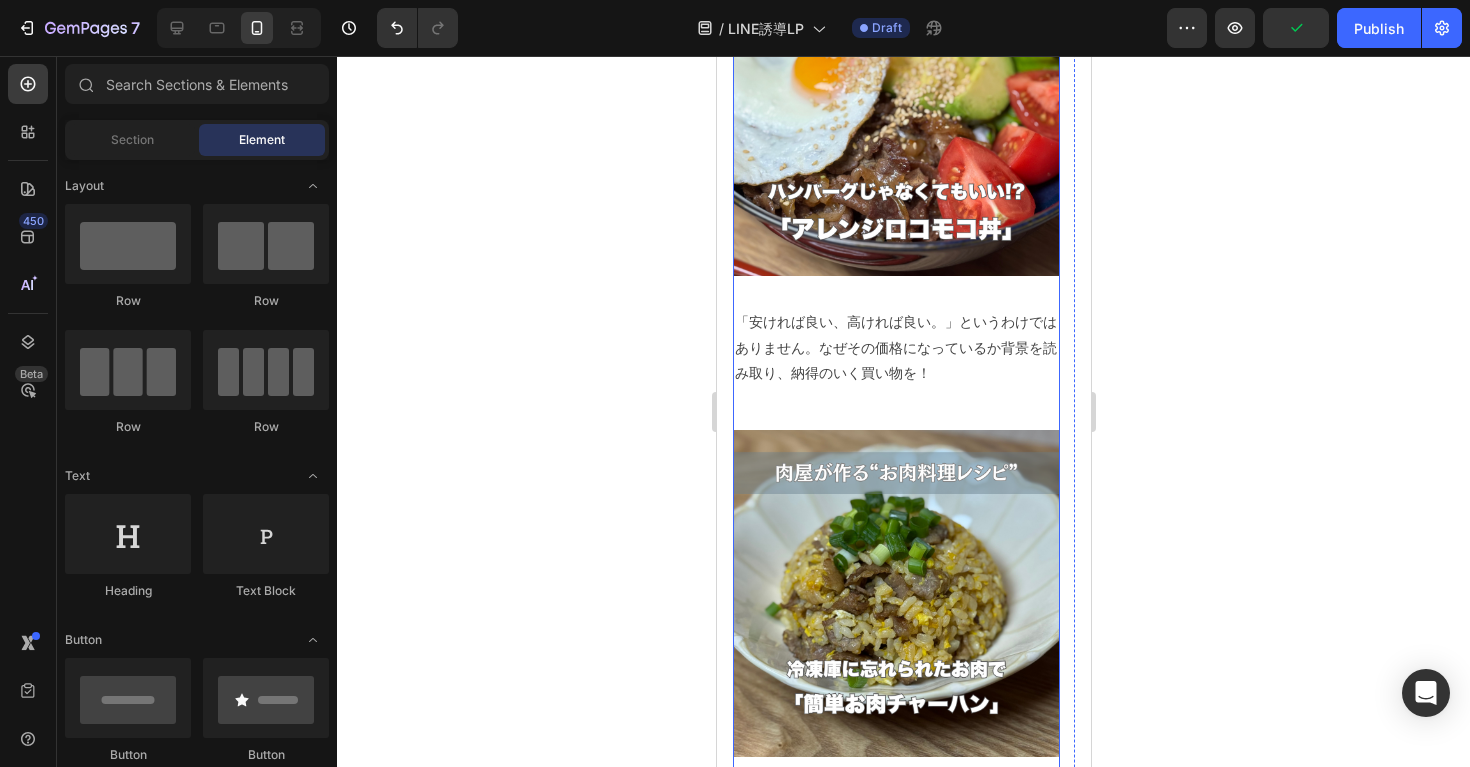 click on "「安ければ良い、高ければ良い。」というわけではありません。なぜその価格になっているか背景を読み取り、納得のいく買い物を！" at bounding box center (895, 348) 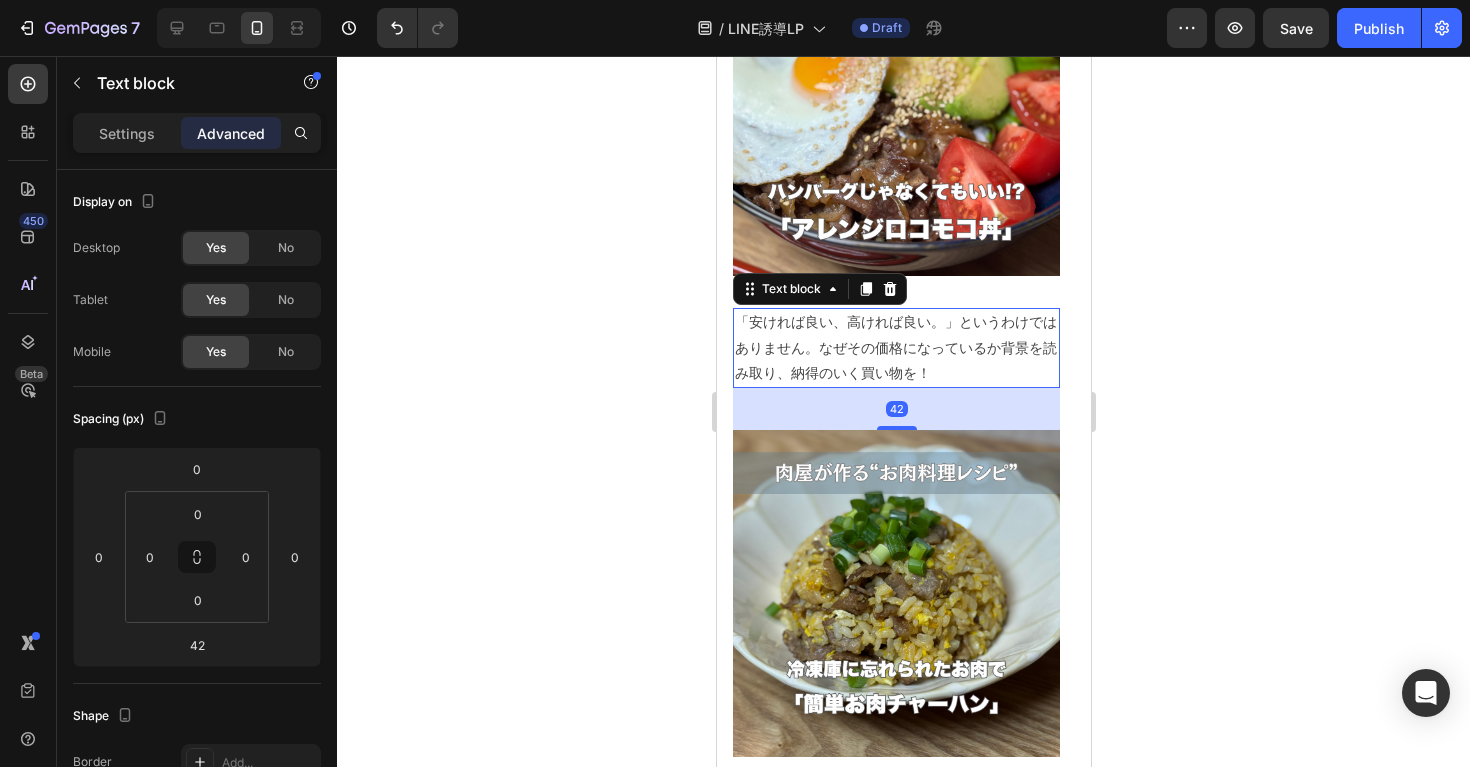 click 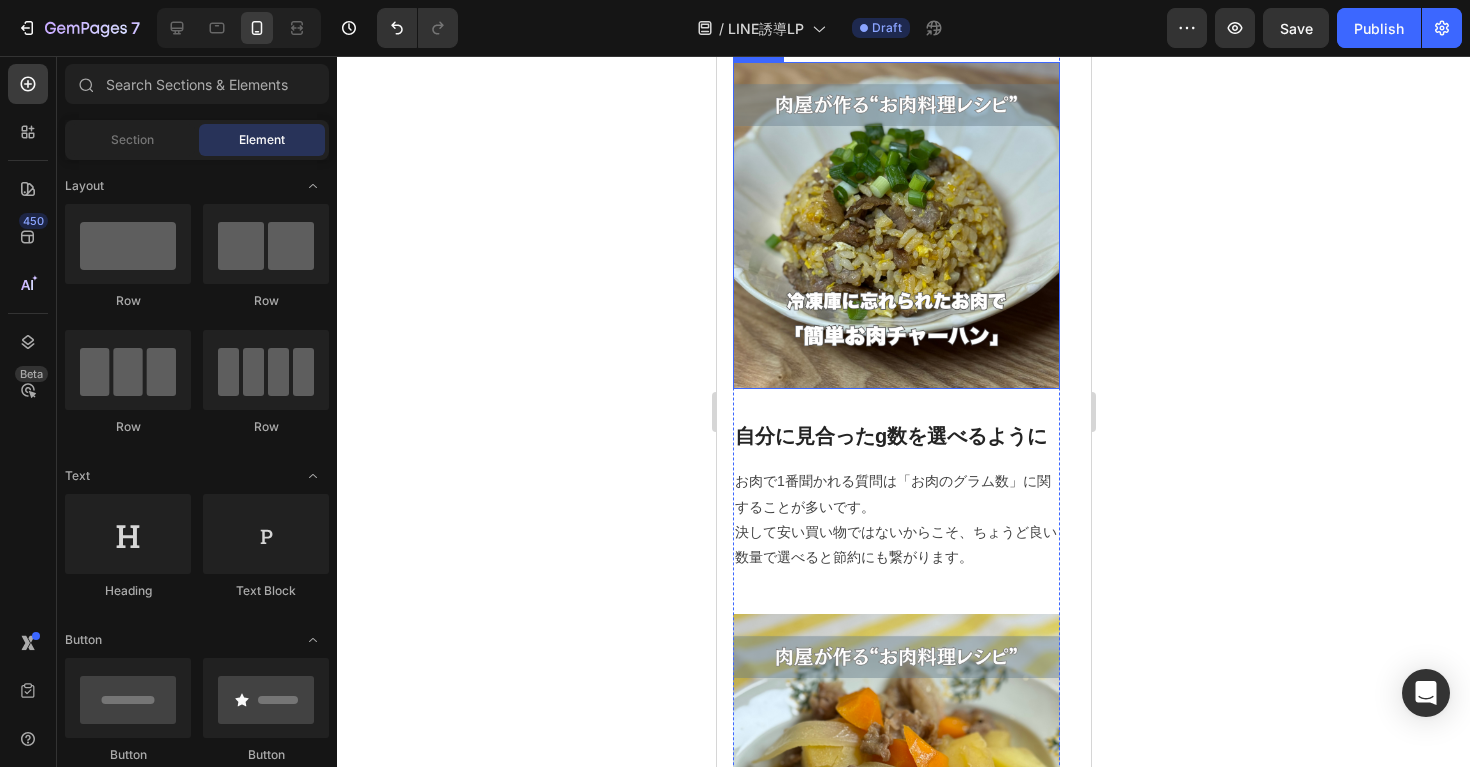 scroll, scrollTop: 2121, scrollLeft: 0, axis: vertical 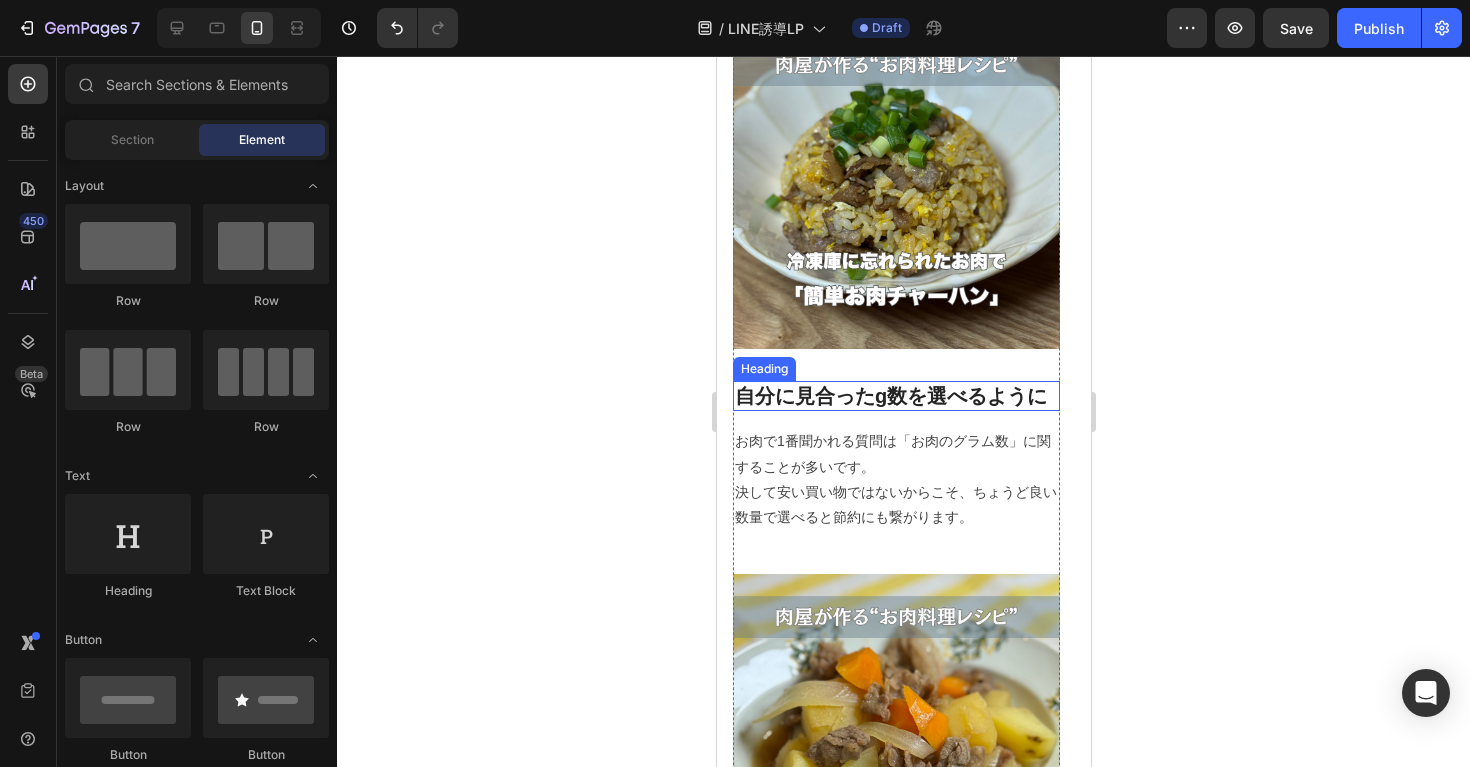 click on "自分に見合ったg数を選べるように" at bounding box center (895, 396) 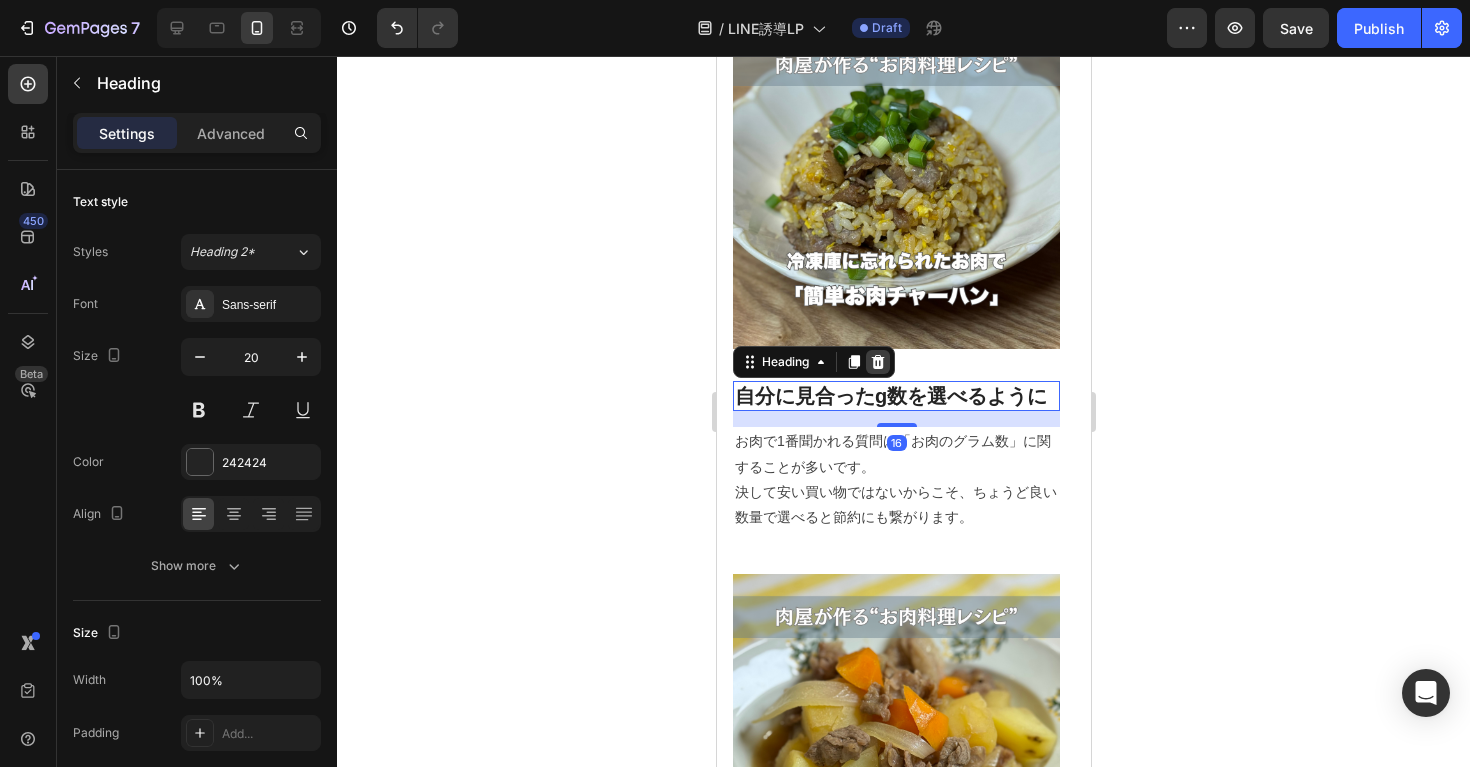 click 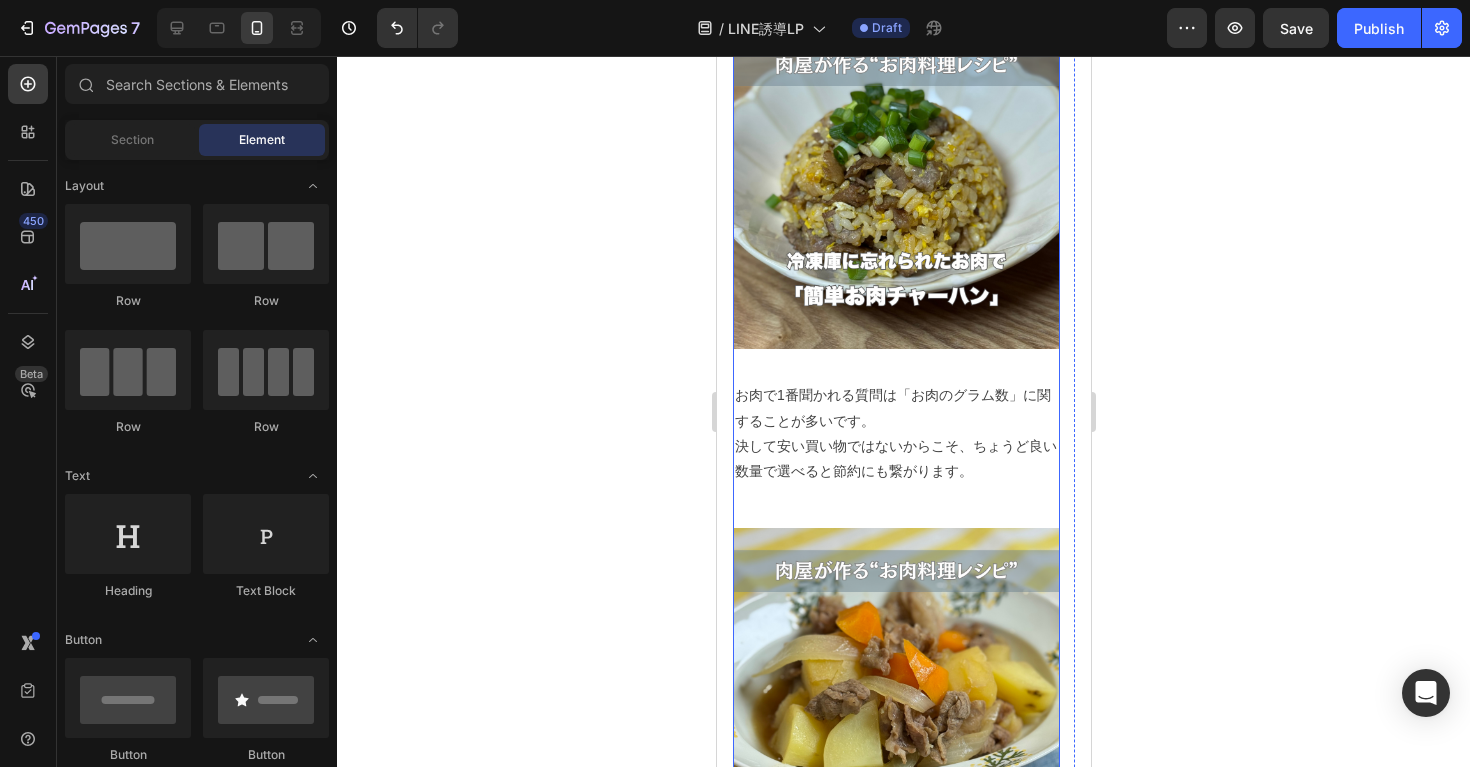 click on "お肉で1番聞かれる質問は「お肉のグラム数」に関することが多いです。" at bounding box center [895, 408] 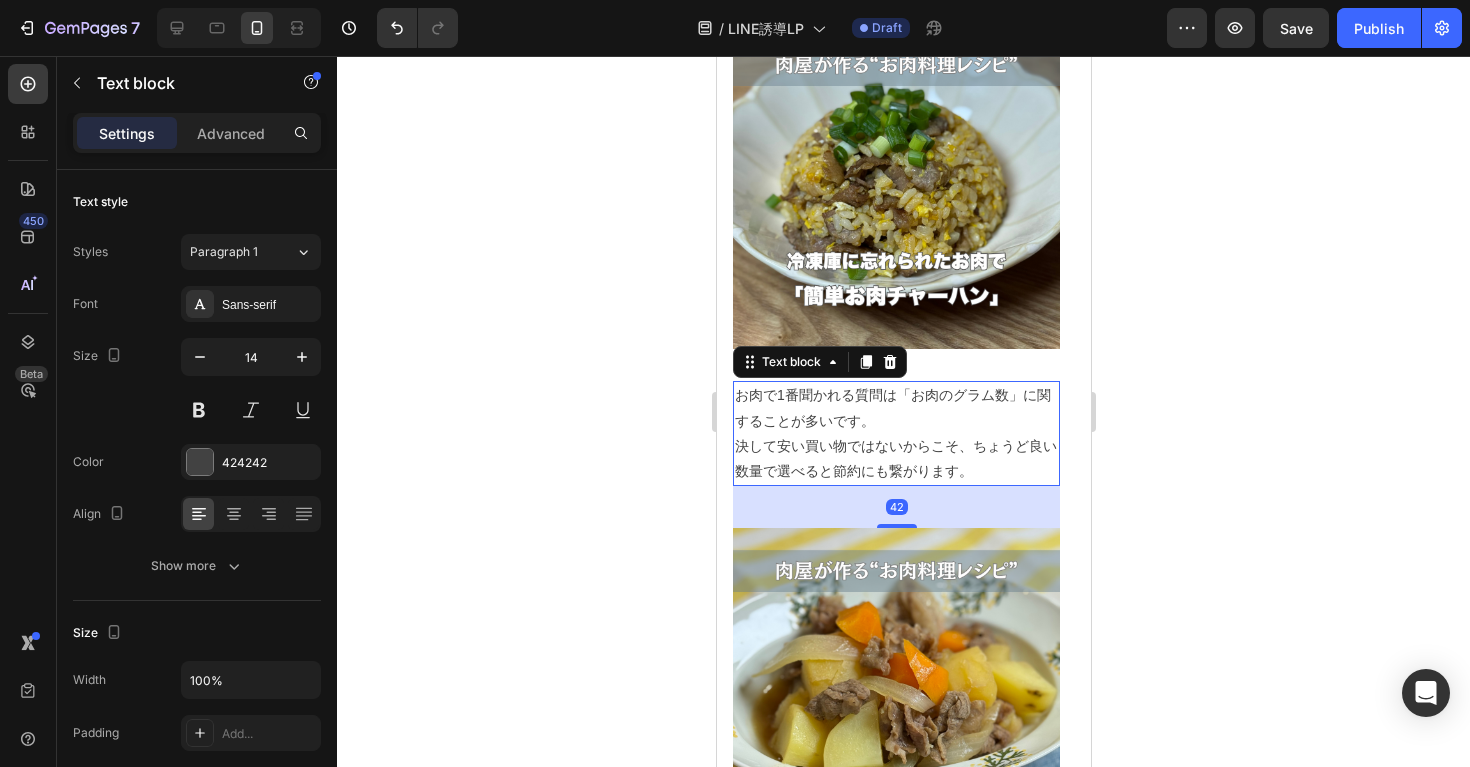 click 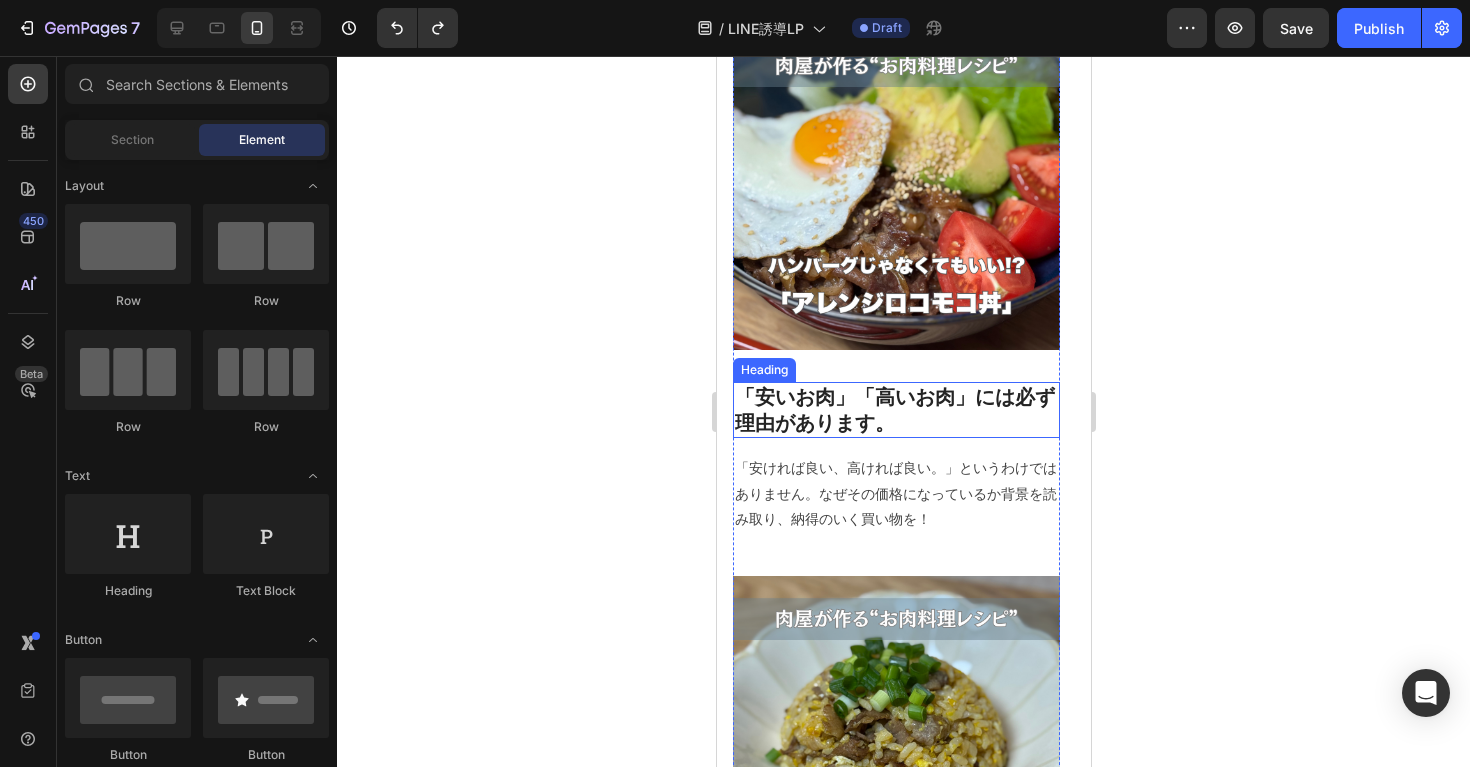 scroll, scrollTop: 1760, scrollLeft: 0, axis: vertical 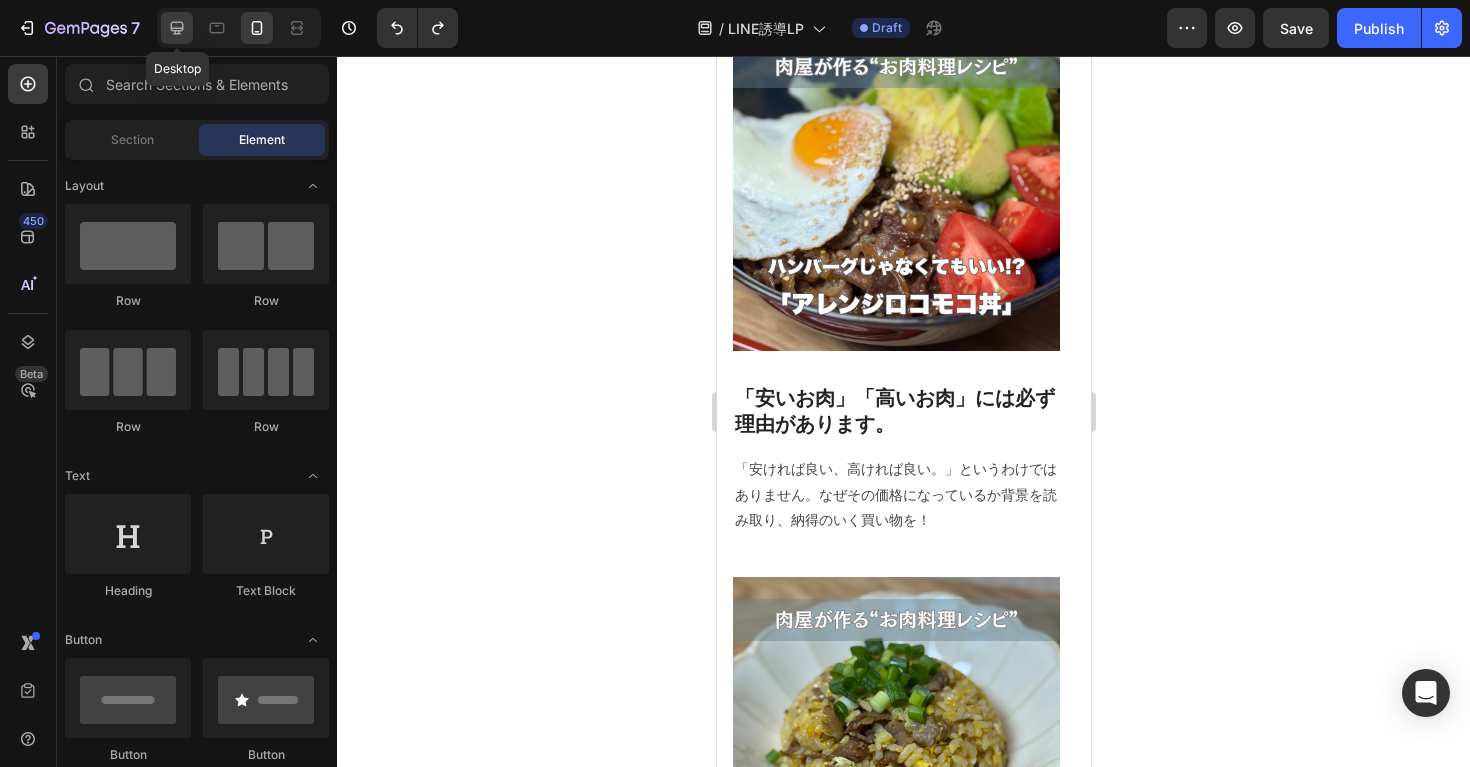 click 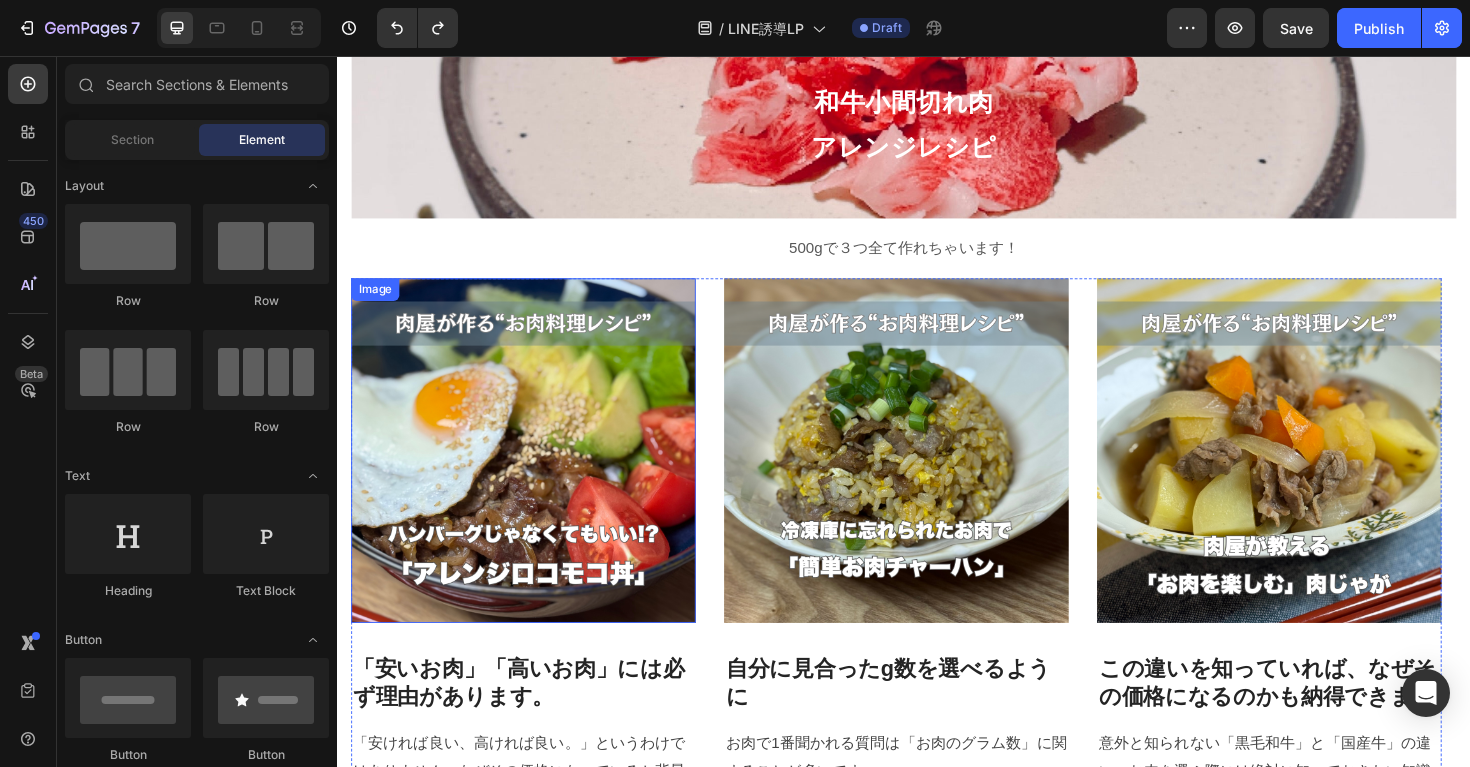 scroll, scrollTop: 1331, scrollLeft: 0, axis: vertical 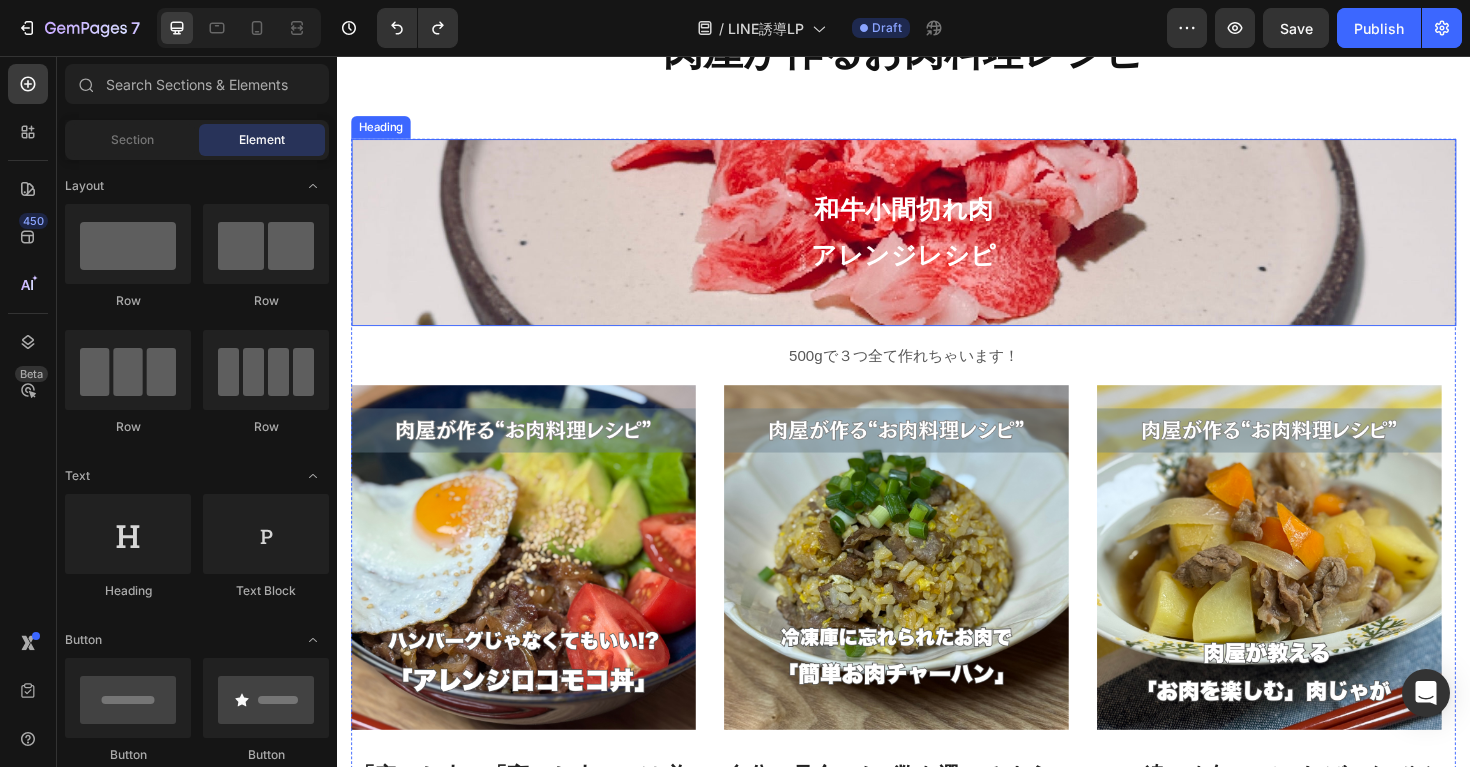 click on "⁠⁠⁠⁠⁠⁠⁠ 和牛小間切れ肉 アレンジレシピ" at bounding box center [937, 243] 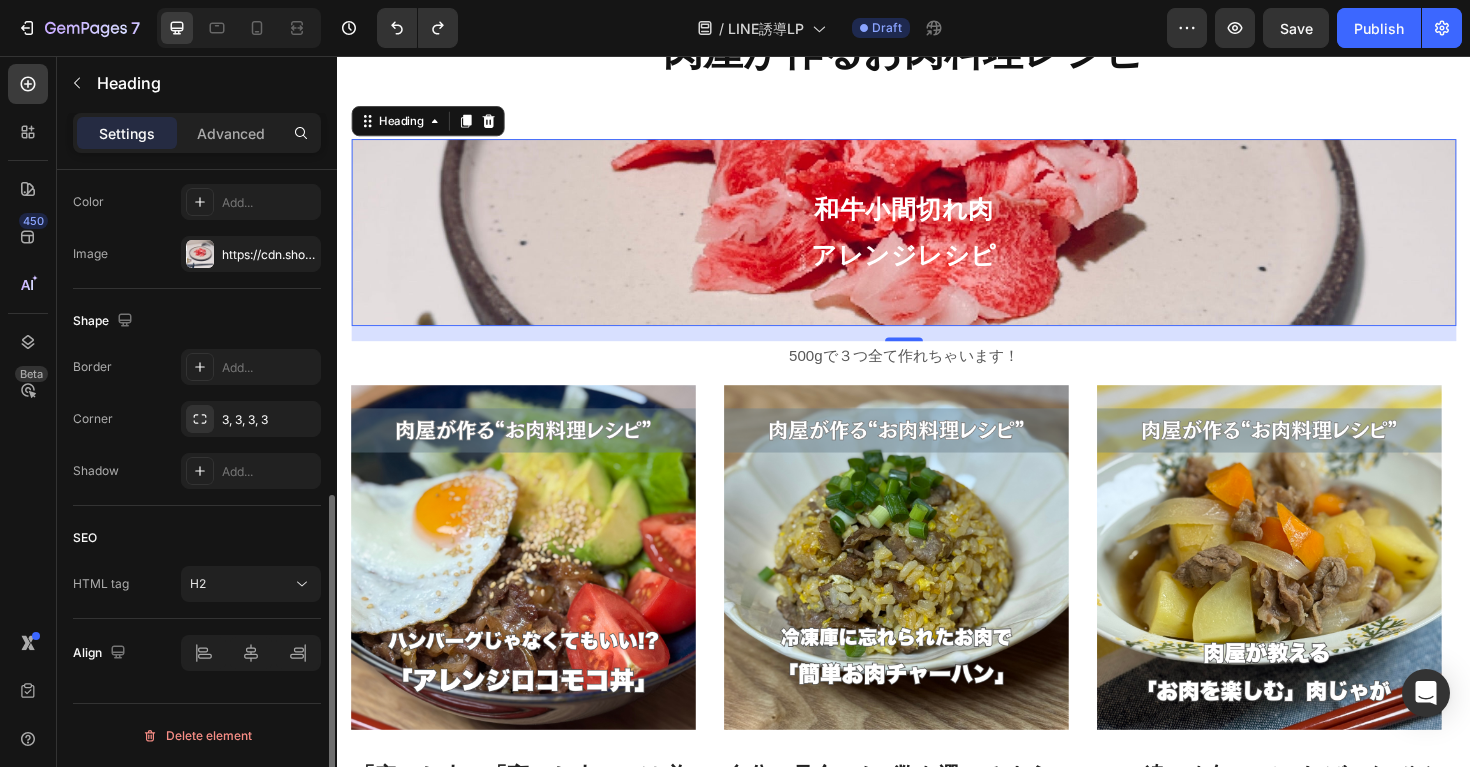 scroll, scrollTop: 0, scrollLeft: 0, axis: both 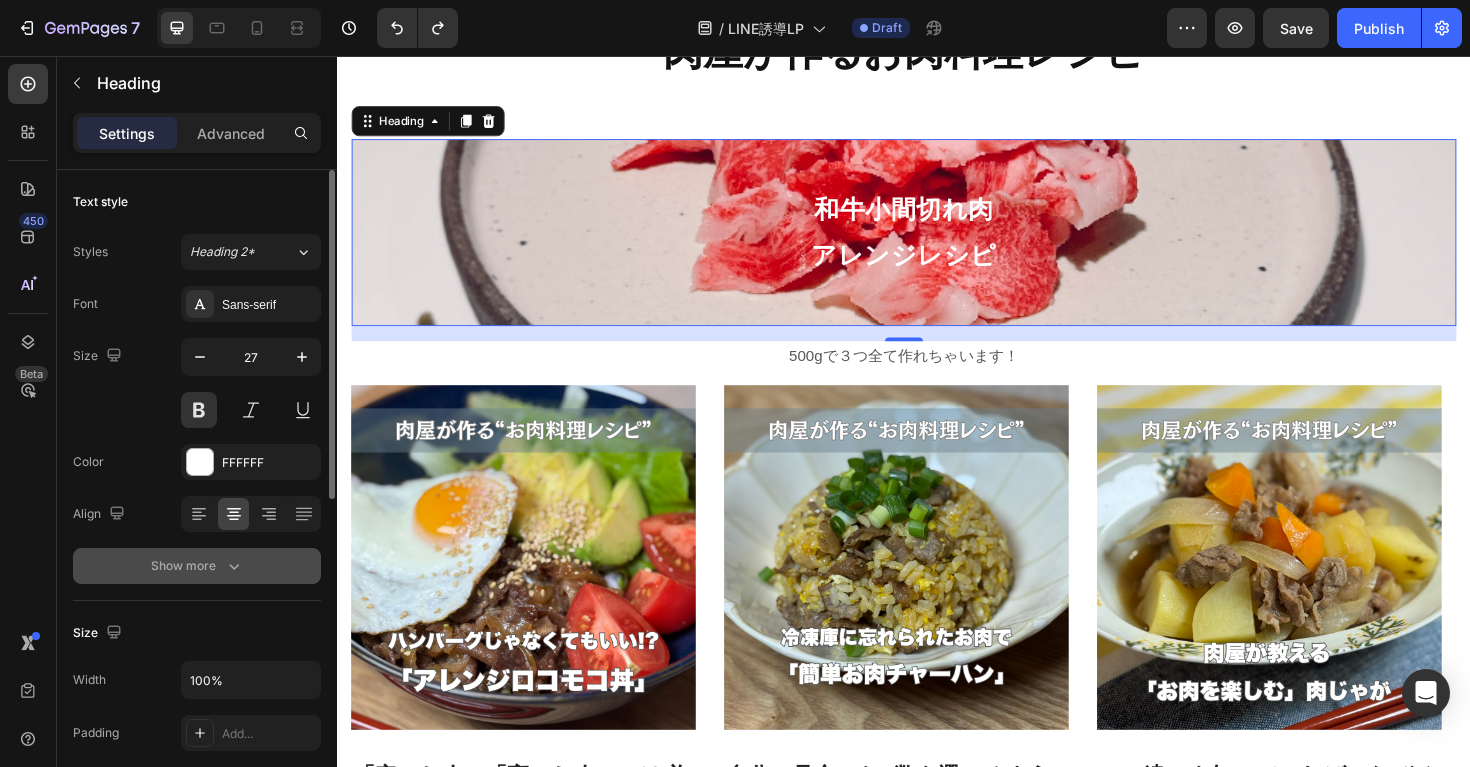 click on "Show more" at bounding box center [197, 566] 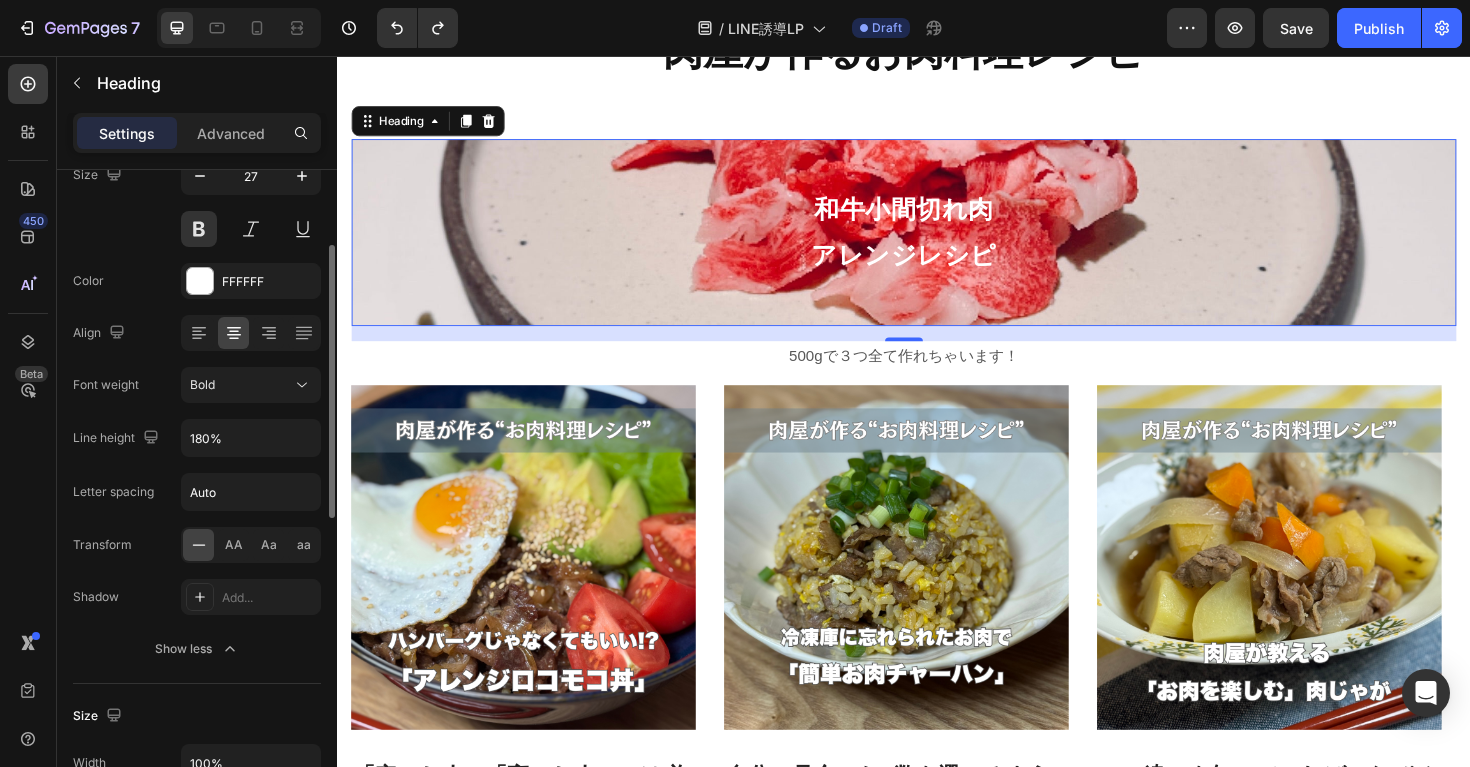 scroll, scrollTop: 216, scrollLeft: 0, axis: vertical 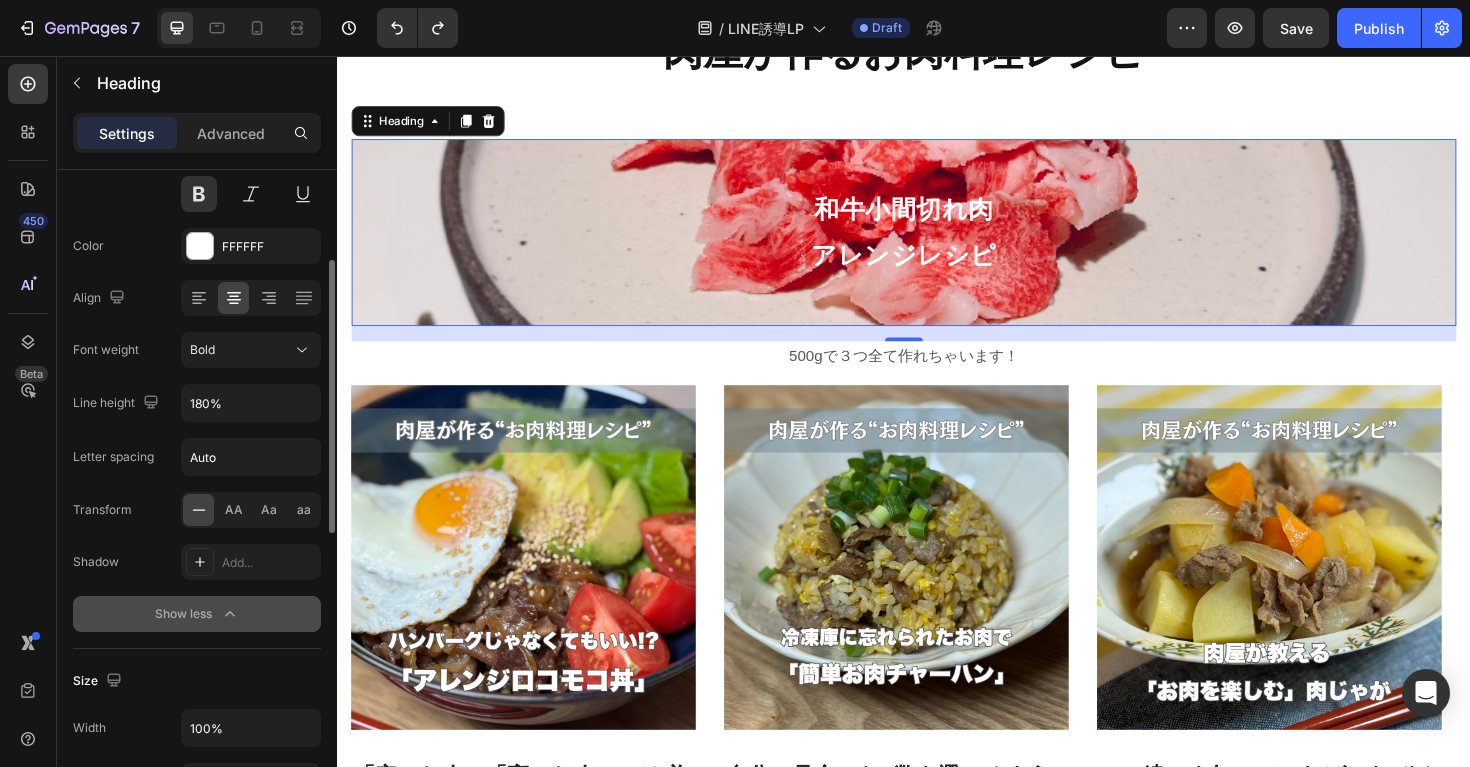 click on "Show less" 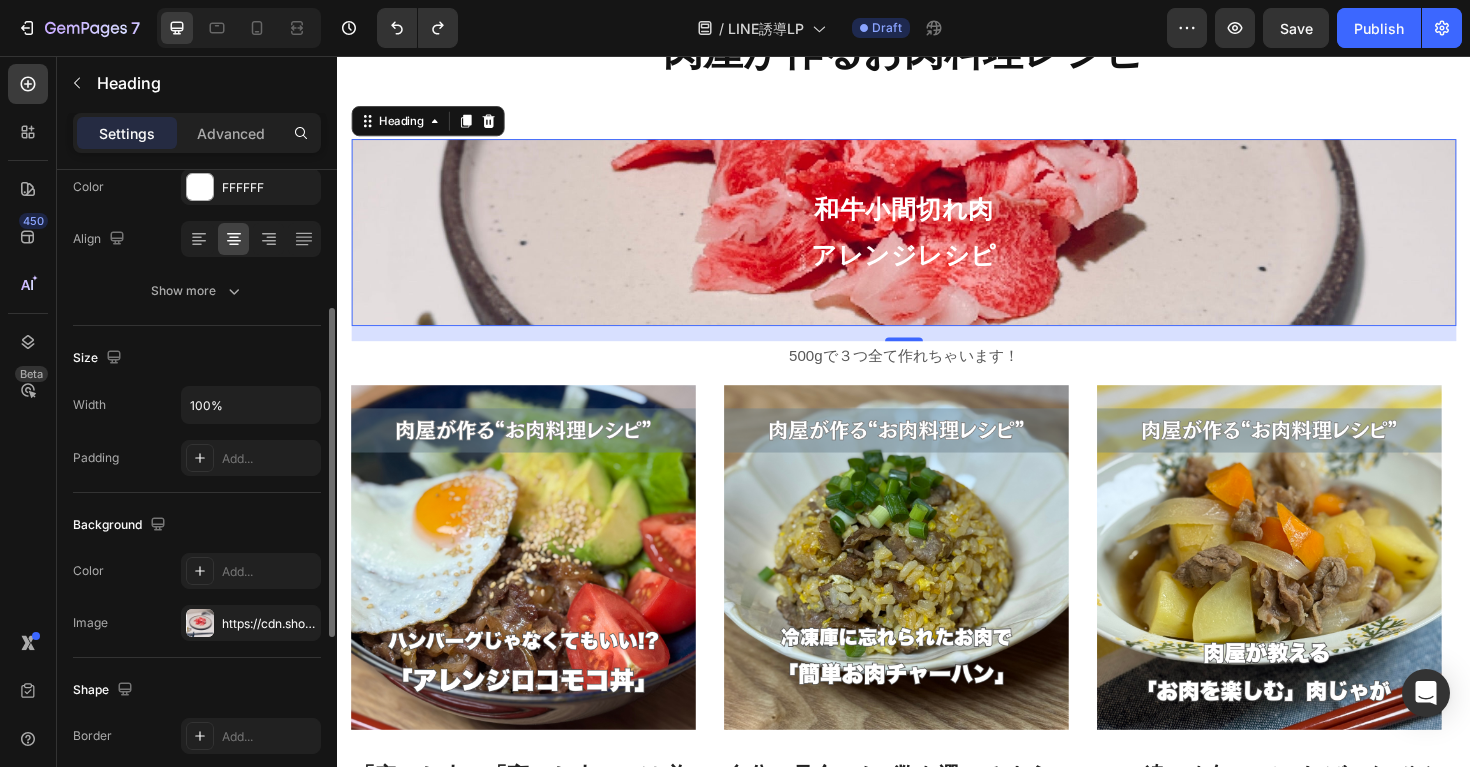 scroll, scrollTop: 0, scrollLeft: 0, axis: both 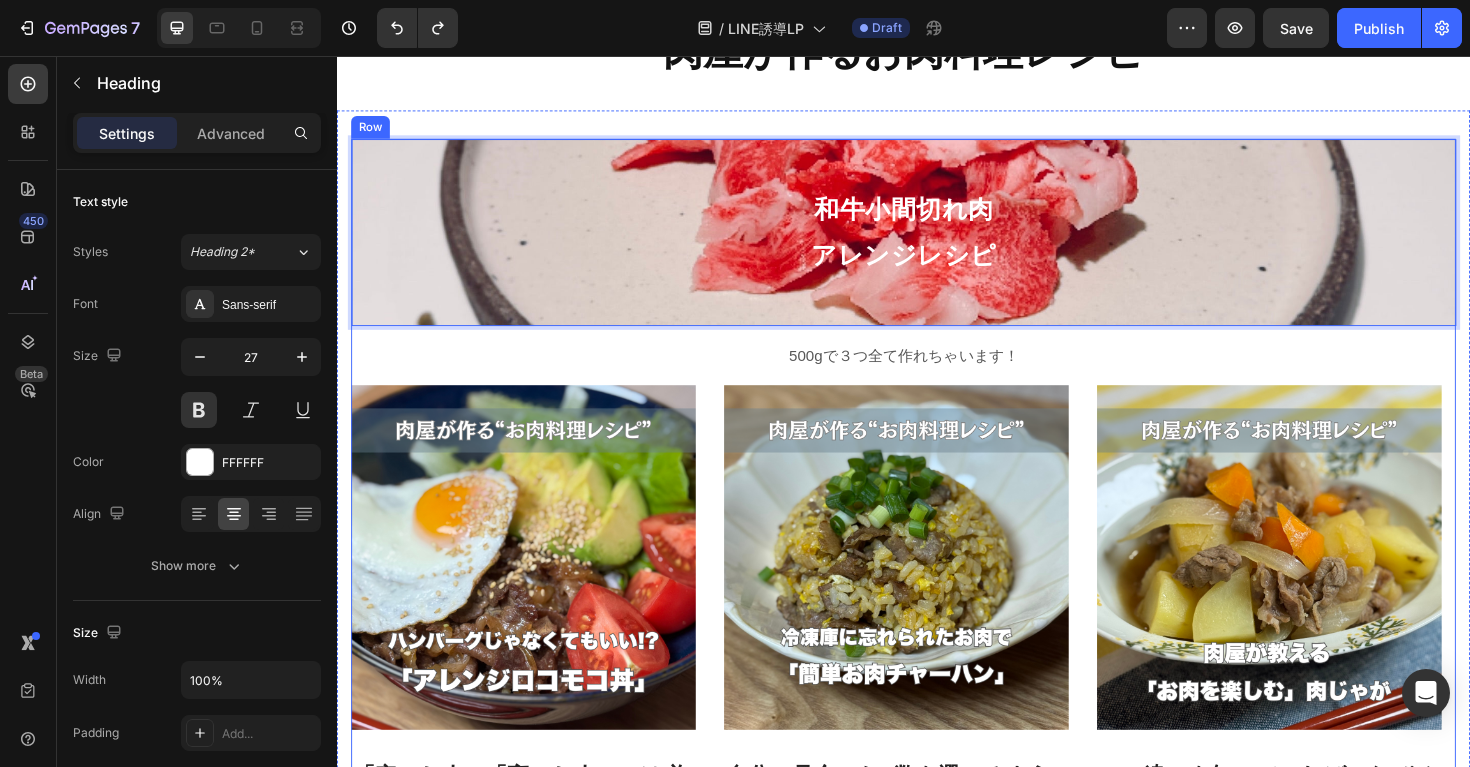 click on "500gで３つ全て作れちゃいます！" at bounding box center (937, 374) 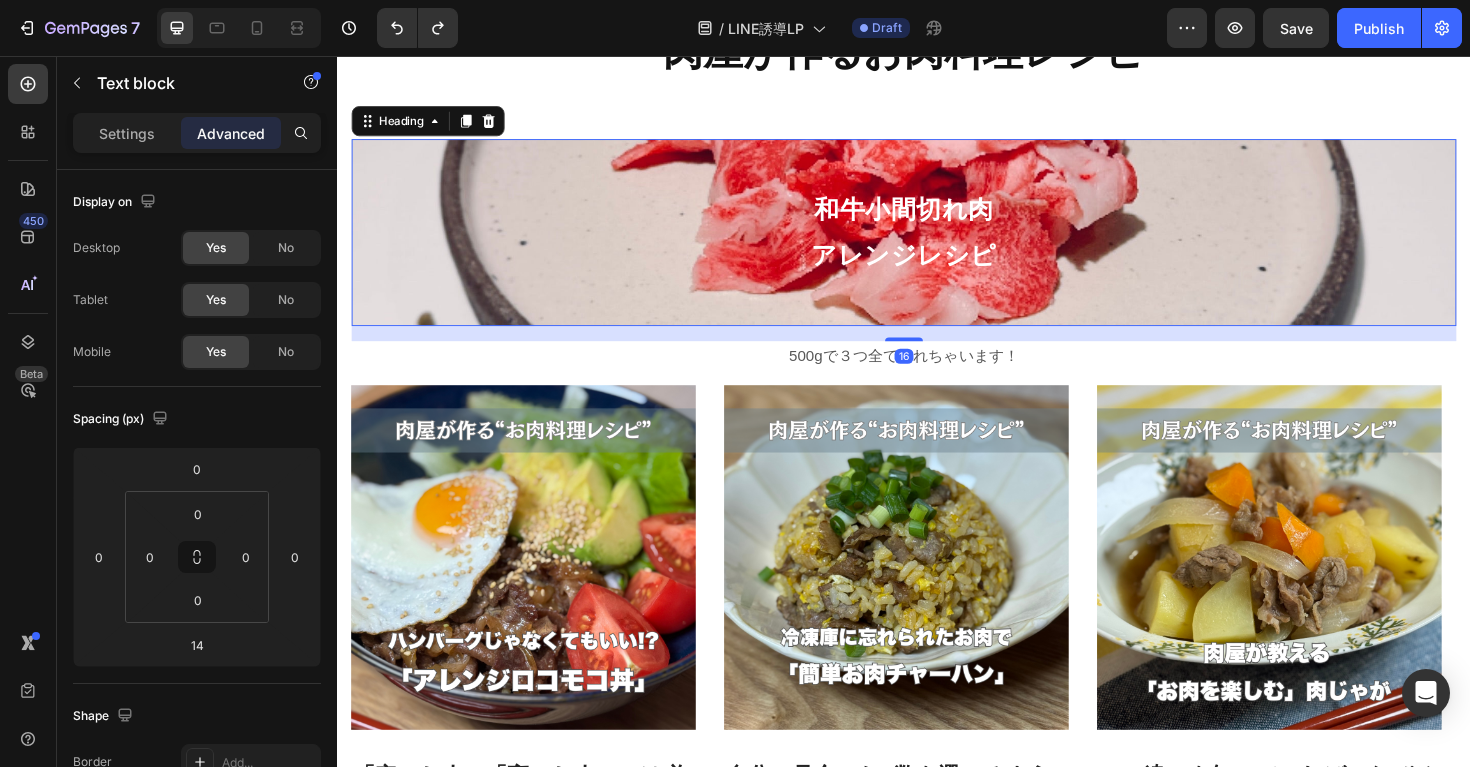 click on "⁠⁠⁠⁠⁠⁠⁠ 和牛小間切れ肉 アレンジレシピ" at bounding box center [937, 243] 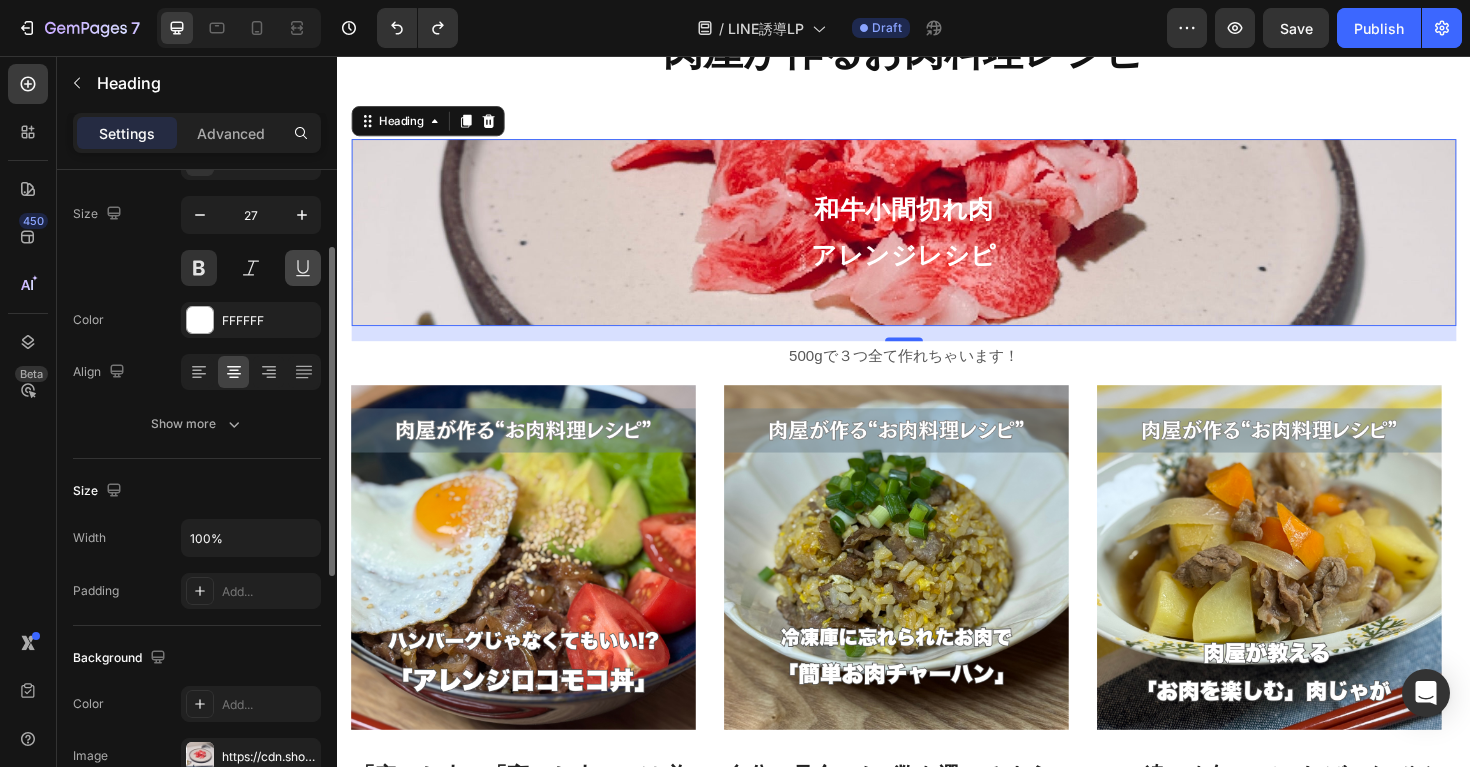 scroll, scrollTop: 290, scrollLeft: 0, axis: vertical 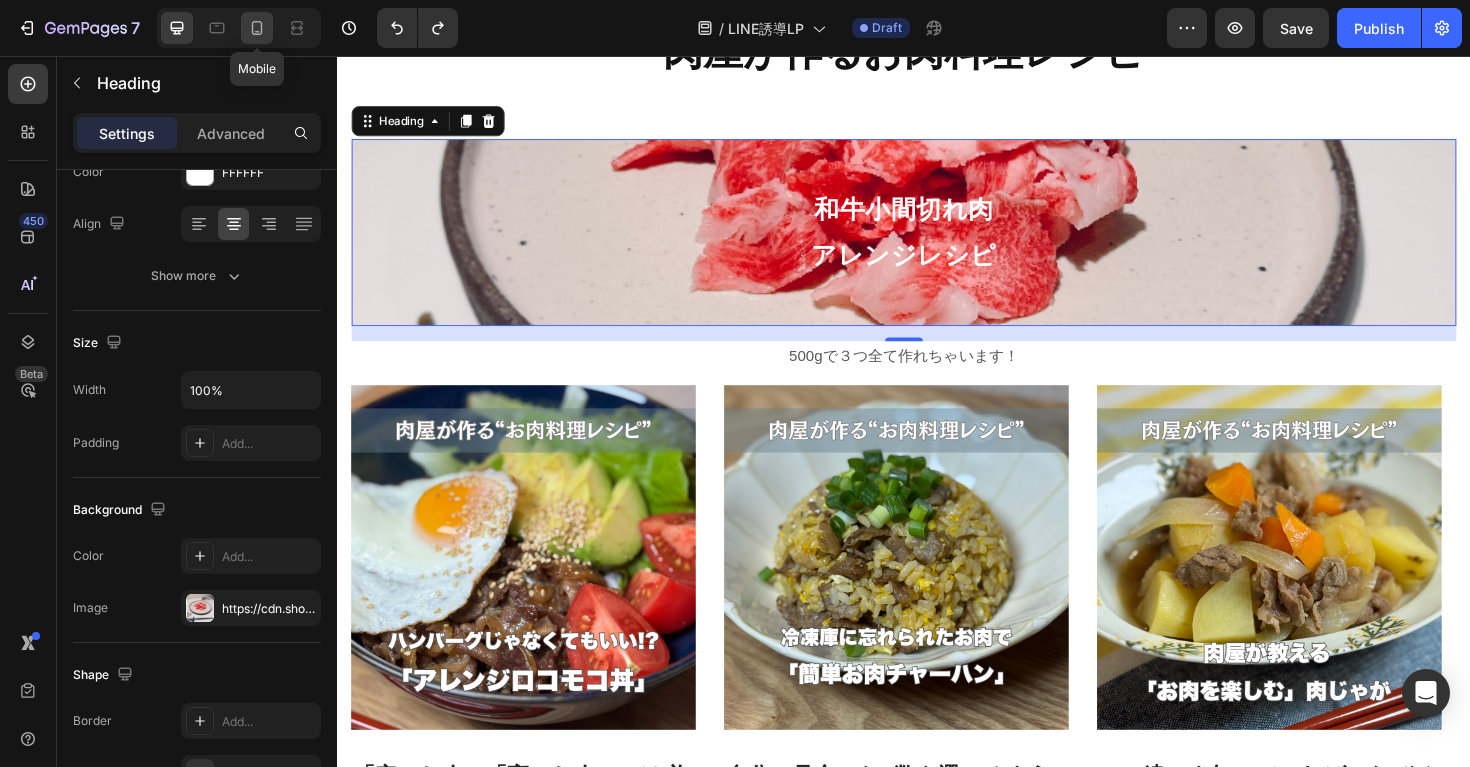 click 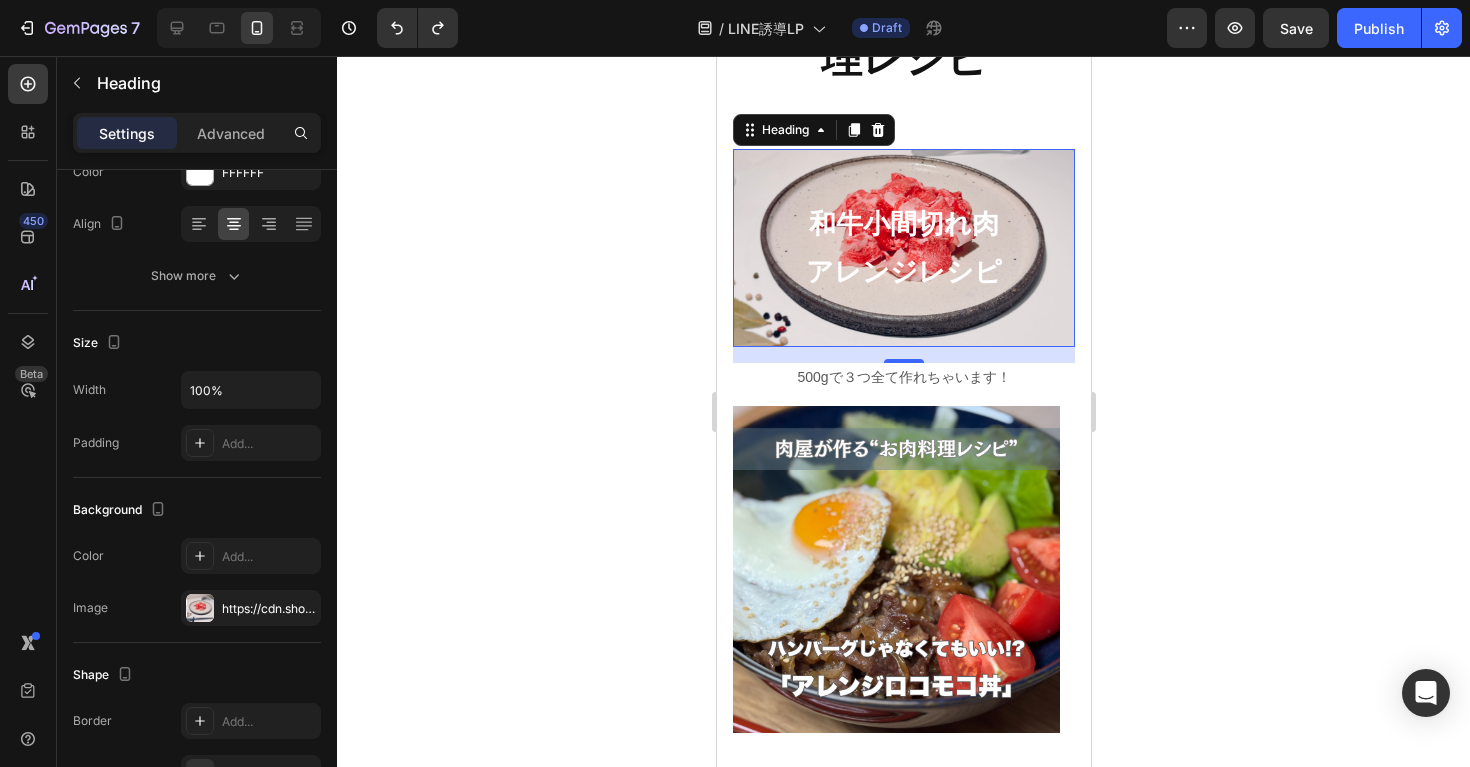 scroll, scrollTop: 1401, scrollLeft: 0, axis: vertical 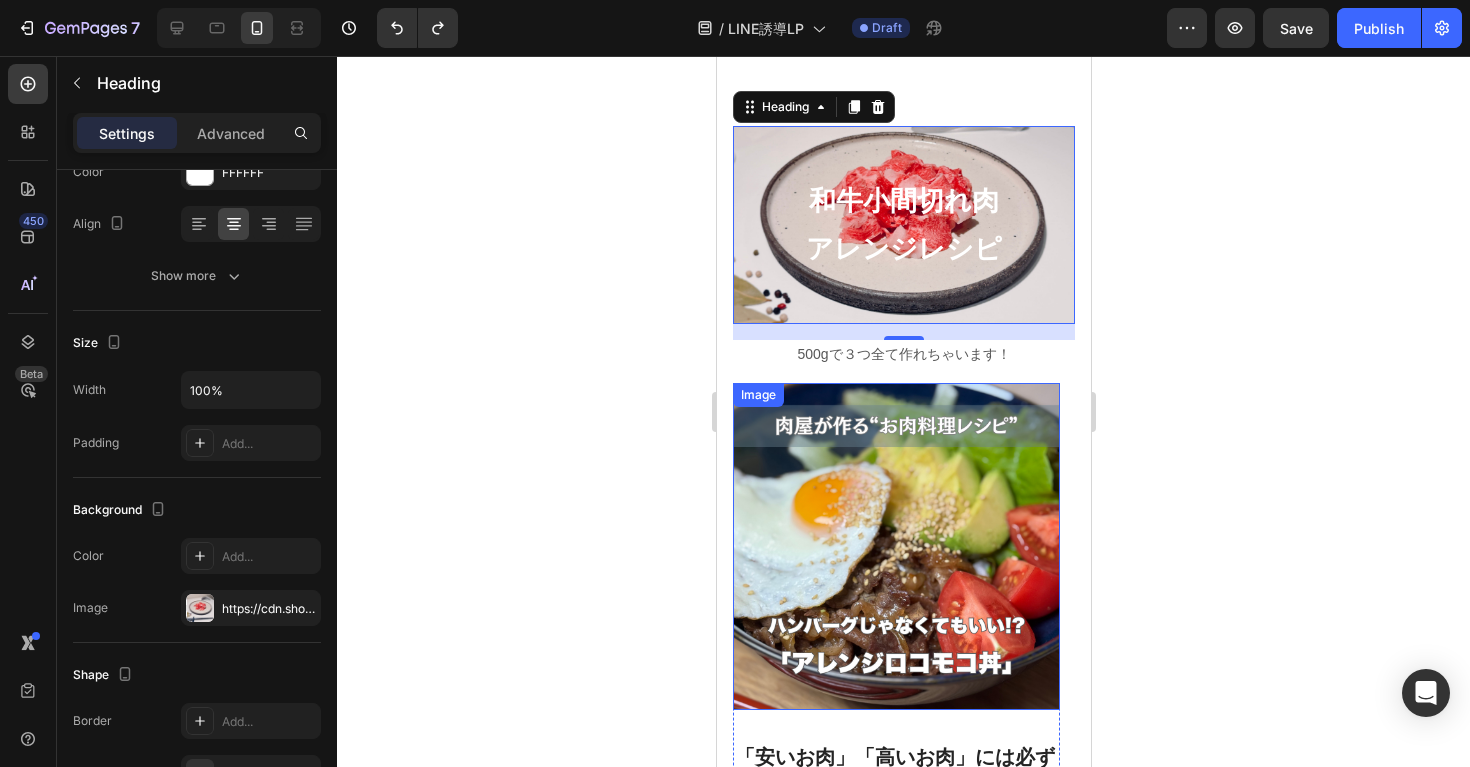 click at bounding box center [895, 546] 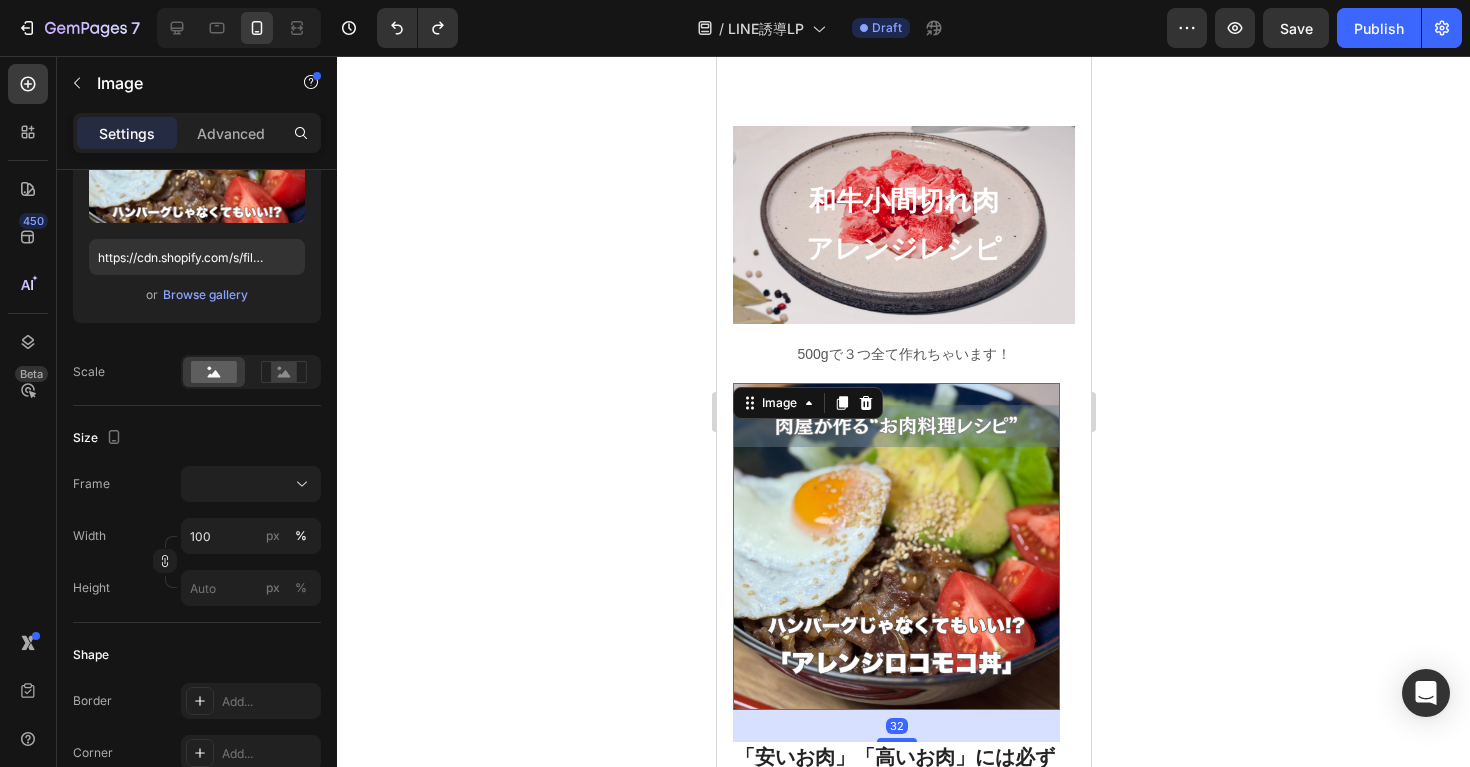 scroll, scrollTop: 0, scrollLeft: 0, axis: both 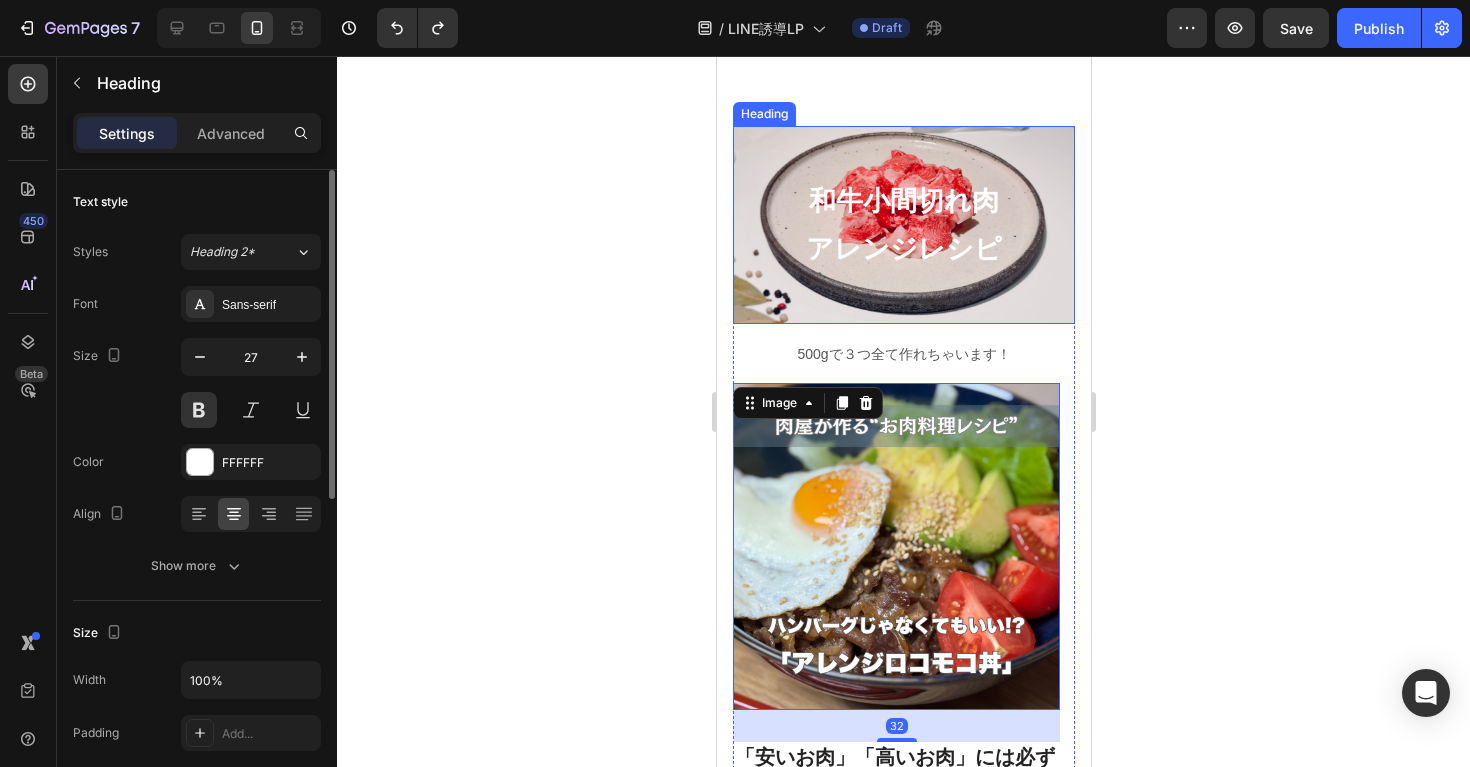 click on "アレンジレシピ" at bounding box center [903, 249] 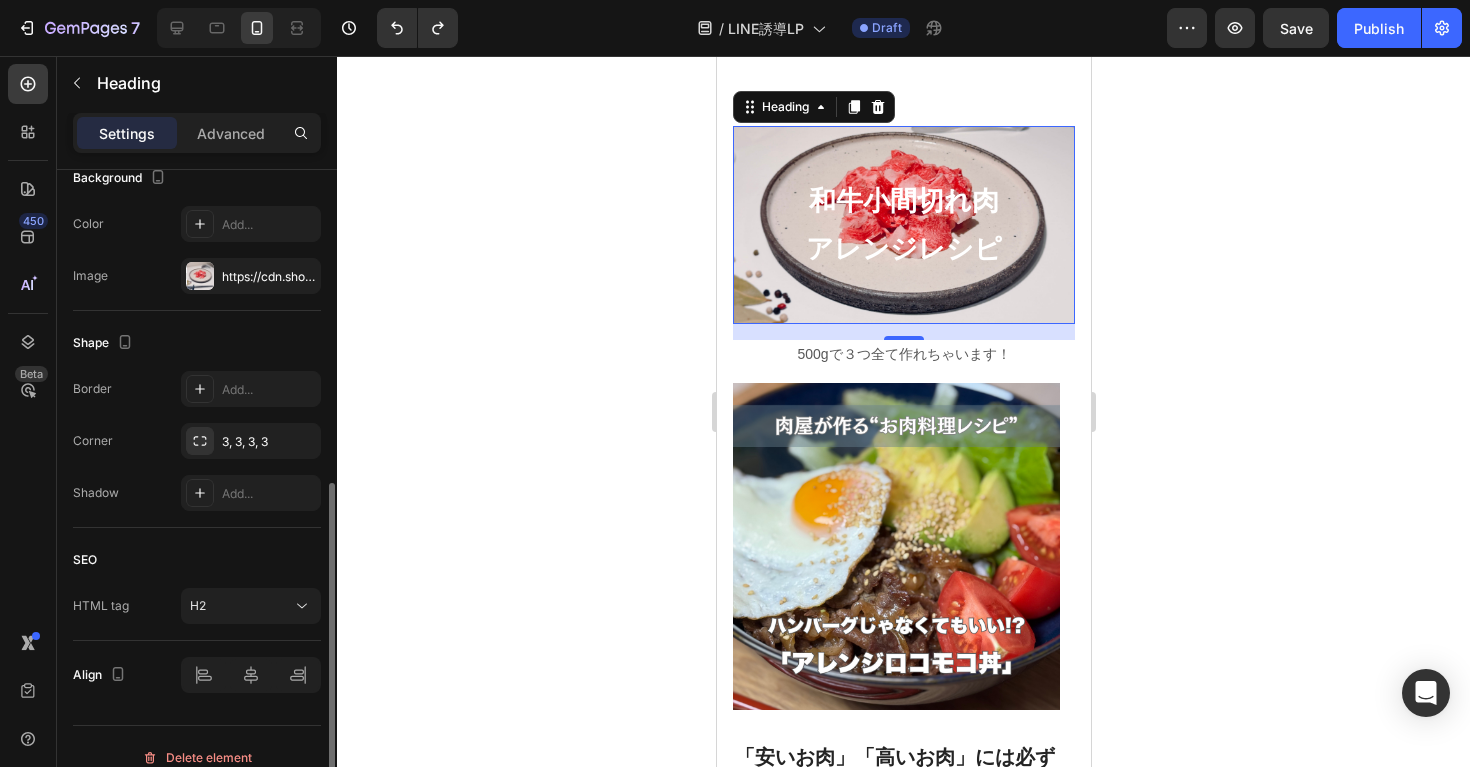 scroll, scrollTop: 644, scrollLeft: 0, axis: vertical 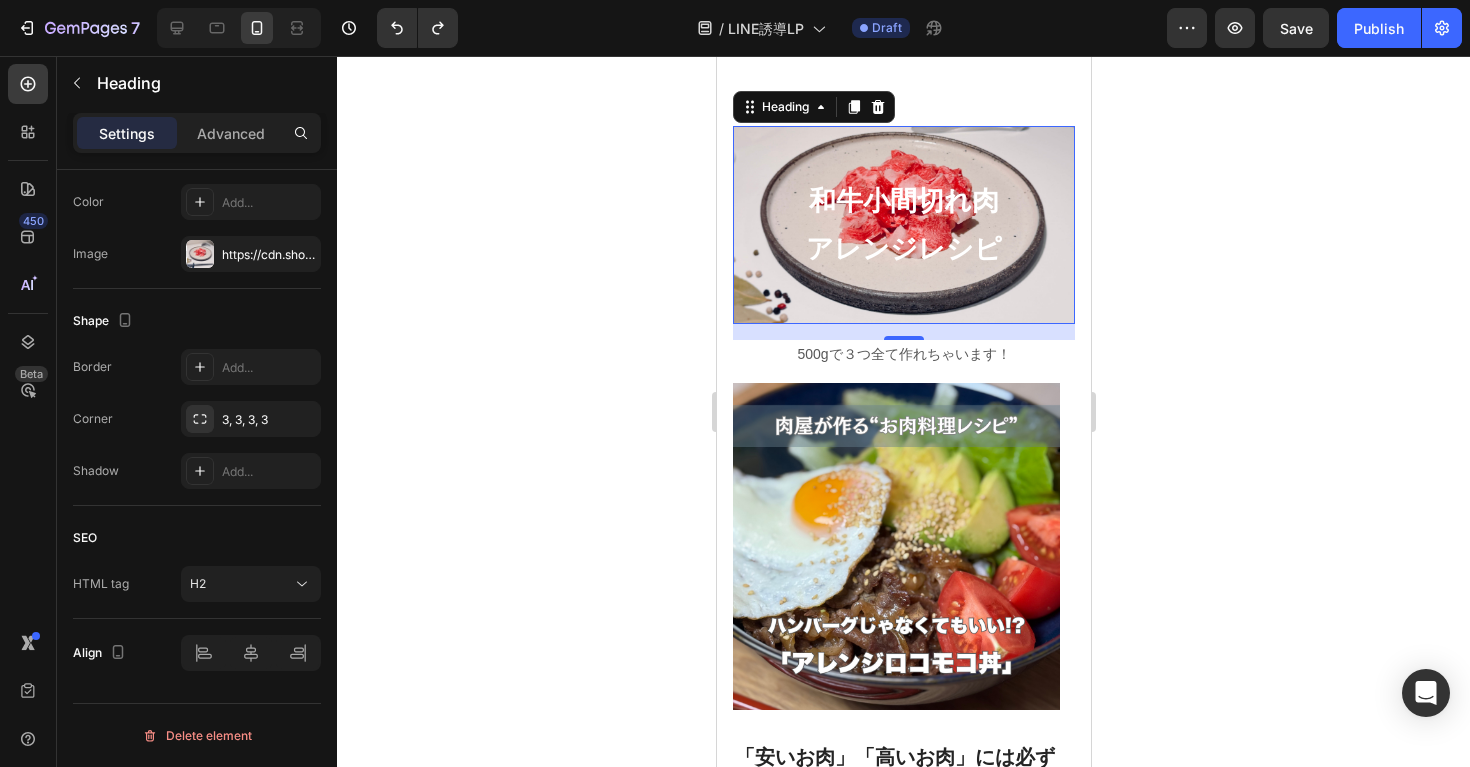 click 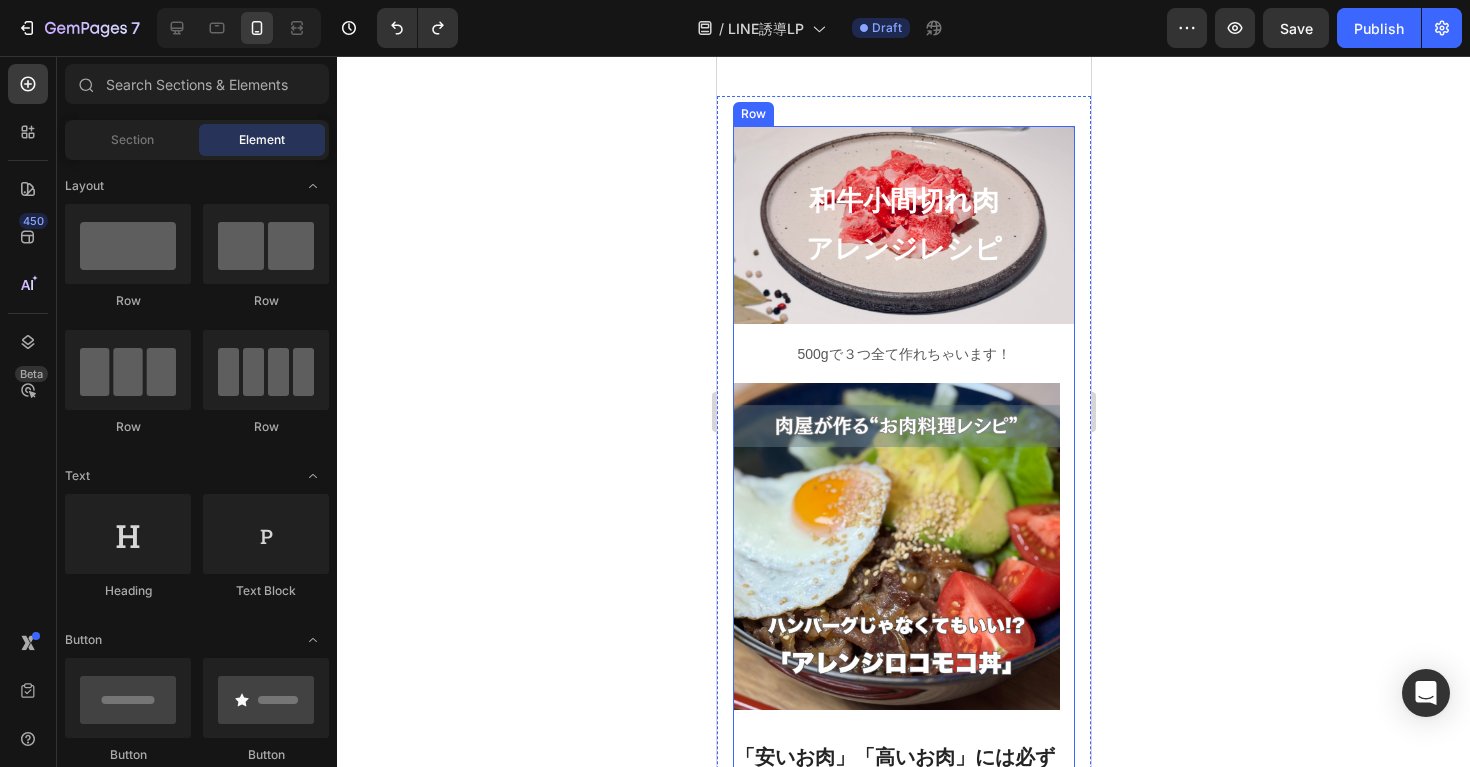 click on "⁠⁠⁠⁠⁠⁠⁠ 和牛小間切れ肉 アレンジレシピ   Heading 500gで３つ全て作れちゃいます！ Text block Image 「安いお肉」「高いお肉」には必ず理由があります。 Heading 「安ければ良い、高ければ良い。」というわけではありません。なぜその価格になっているか背景を読み取り、納得のいく買い物を！ Text block Image 自分に見合ったg数を選べるように Heading お肉で1番聞かれる質問は「お肉のグラム数」に関することが多いです。 決して安い買い物ではないからこそ、ちょうど良い数量で選べると節約にも繋がります。 Text block Image この違いを知っていれば、なぜその価格になるのかも納得できます Heading 意外と知られない「黒毛和牛」と「国産牛」の違い。お肉を選ぶ際には絶対に知っておきたい知識です。 Text block Row Image By  Zoro Text block
Icon May 29,2022" at bounding box center (903, 1062) 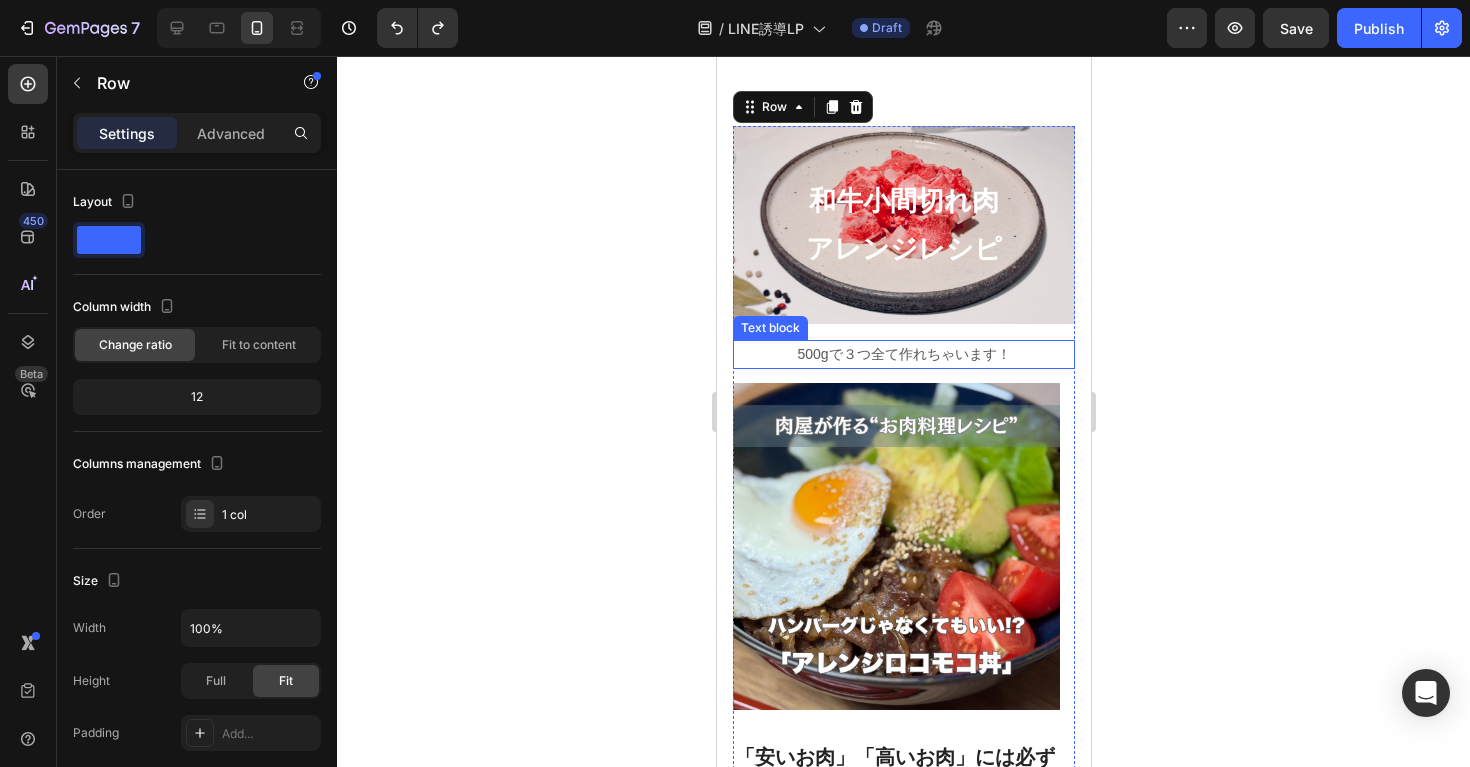 click on "500gで３つ全て作れちゃいます！" at bounding box center [903, 354] 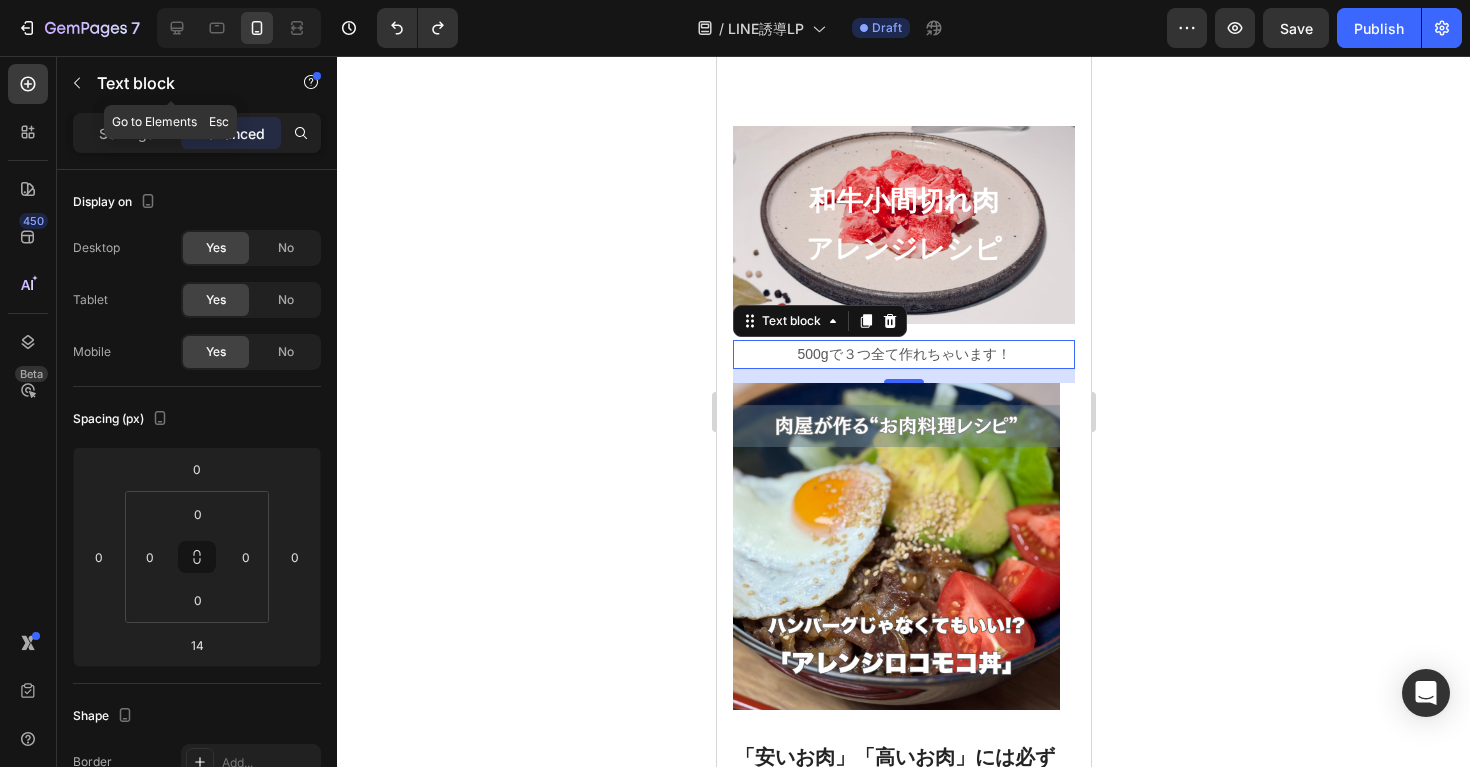 click at bounding box center (77, 83) 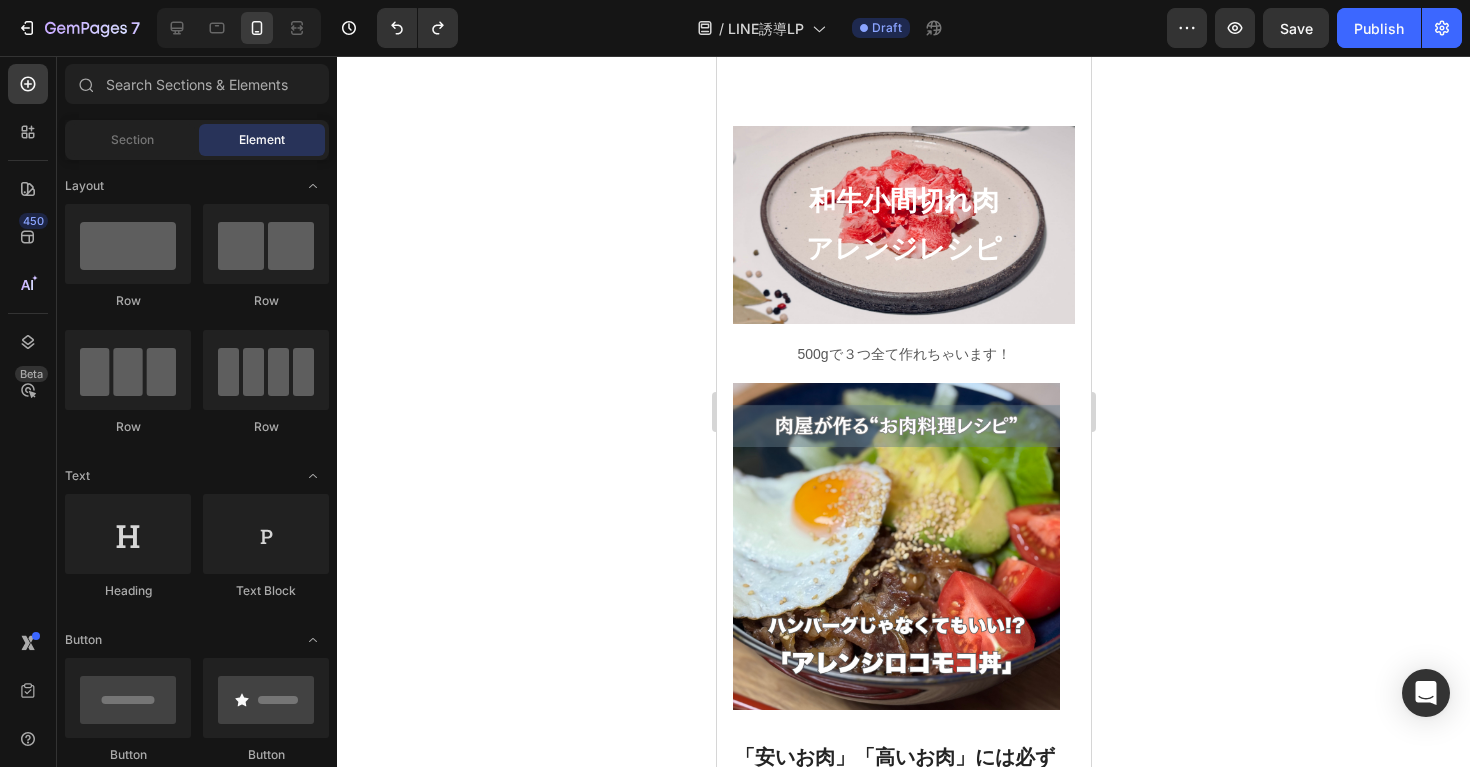 click on "500gで３つ全て作れちゃいます！" at bounding box center [903, 354] 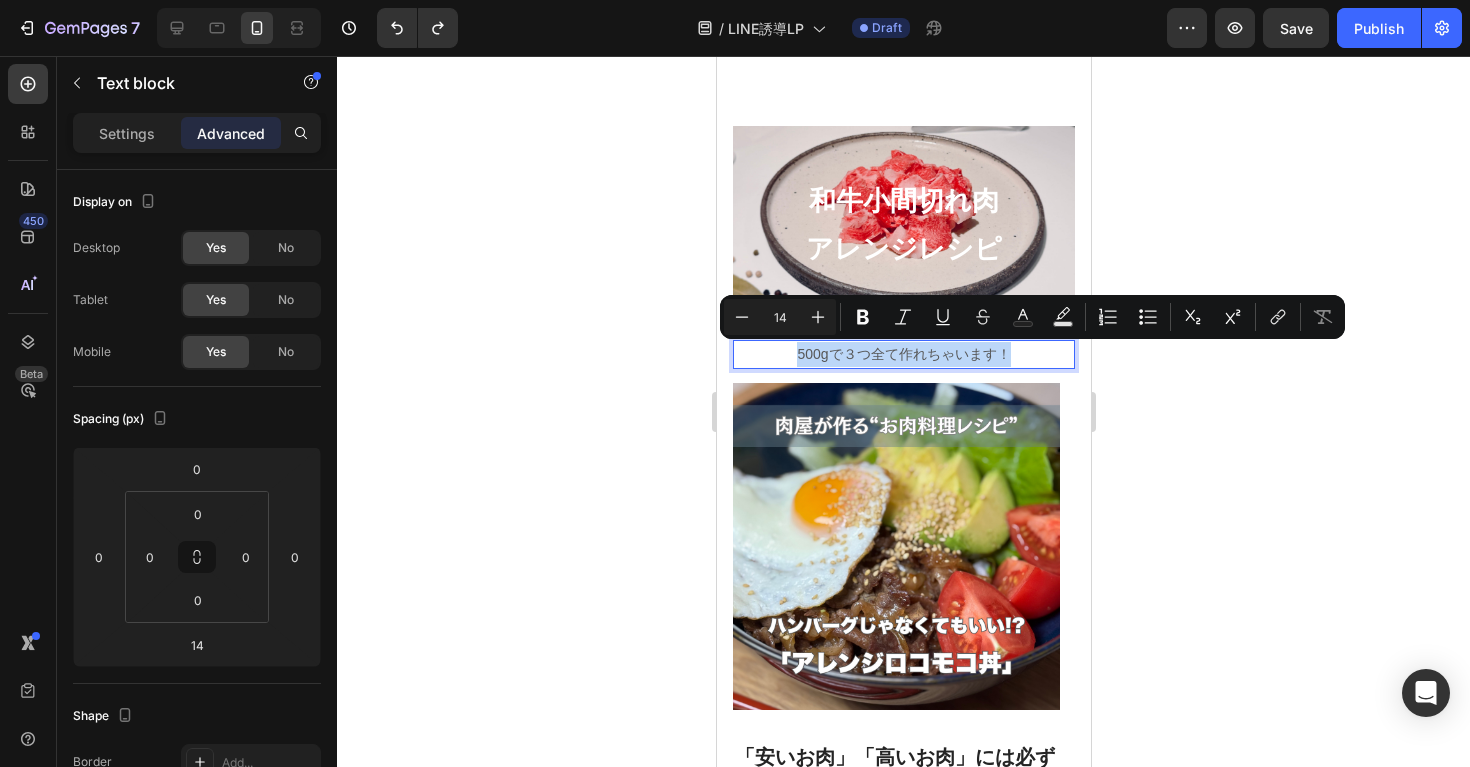 drag, startPoint x: 1015, startPoint y: 357, endPoint x: 748, endPoint y: 356, distance: 267.00186 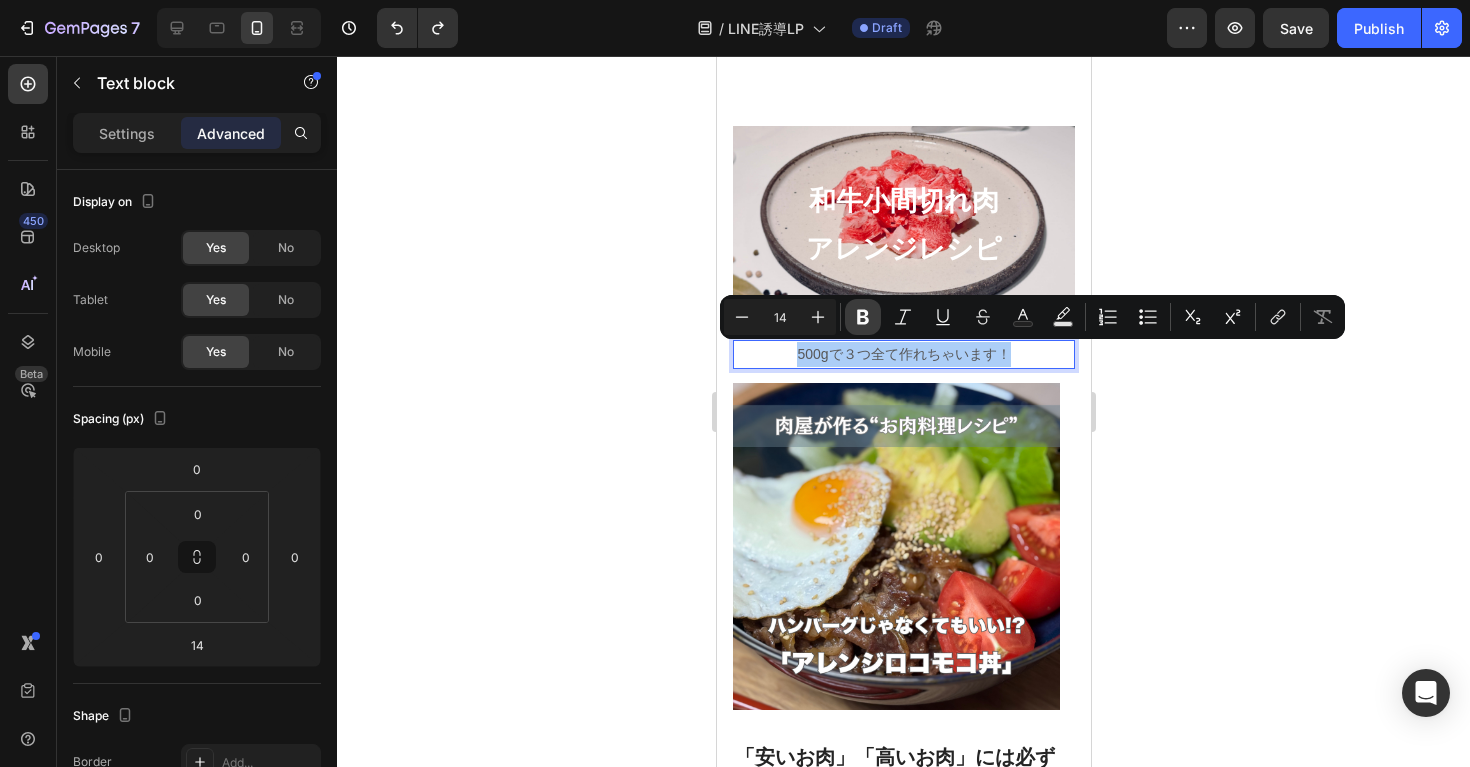 click 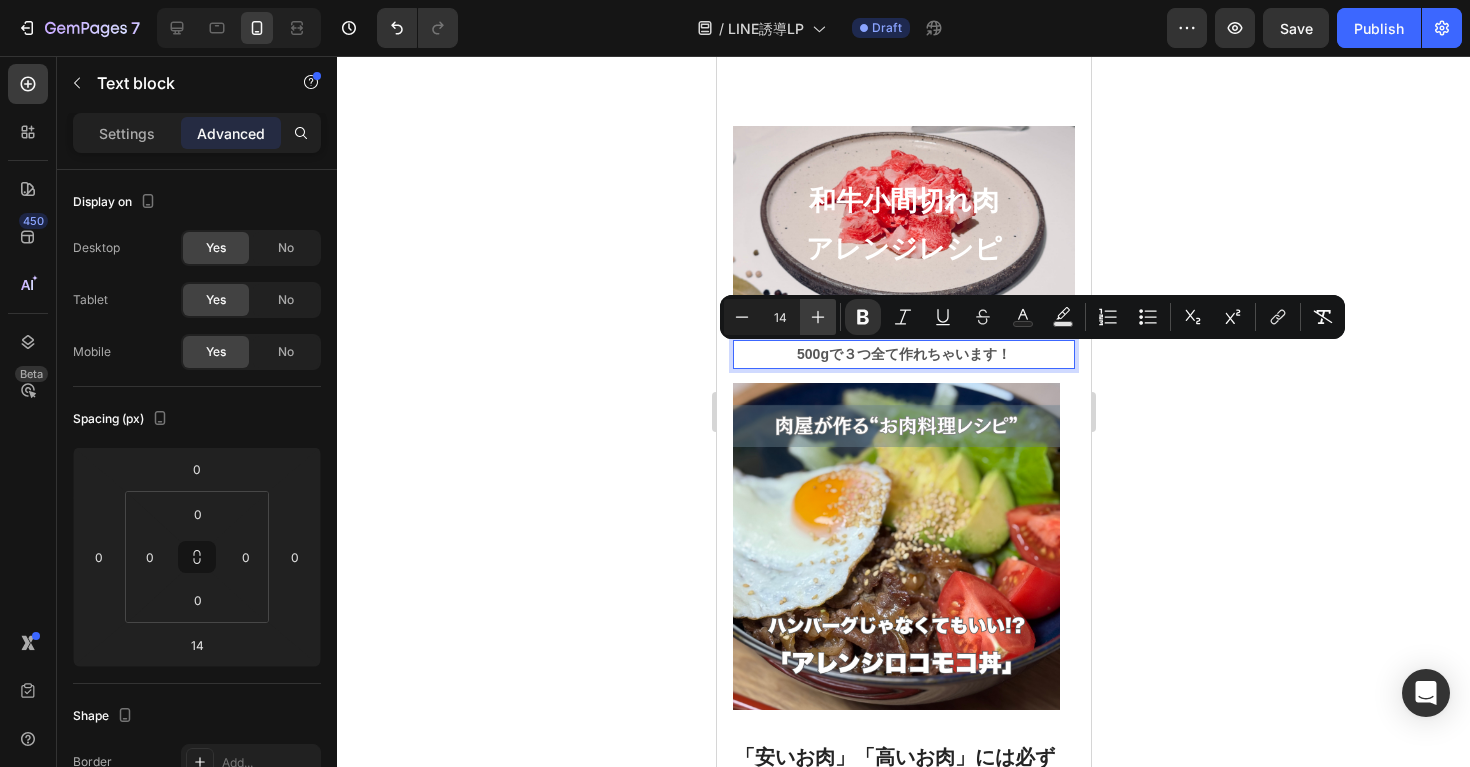 click 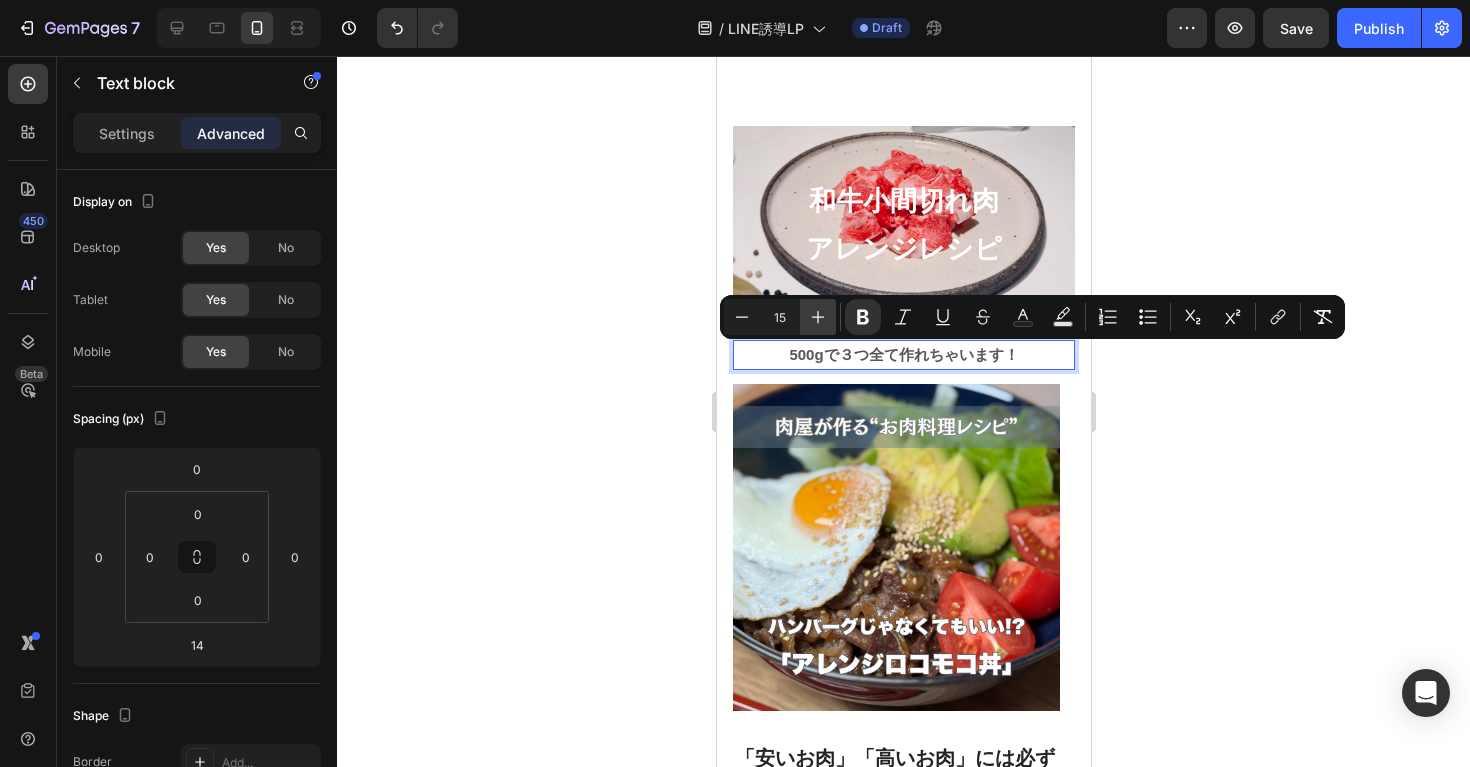 click 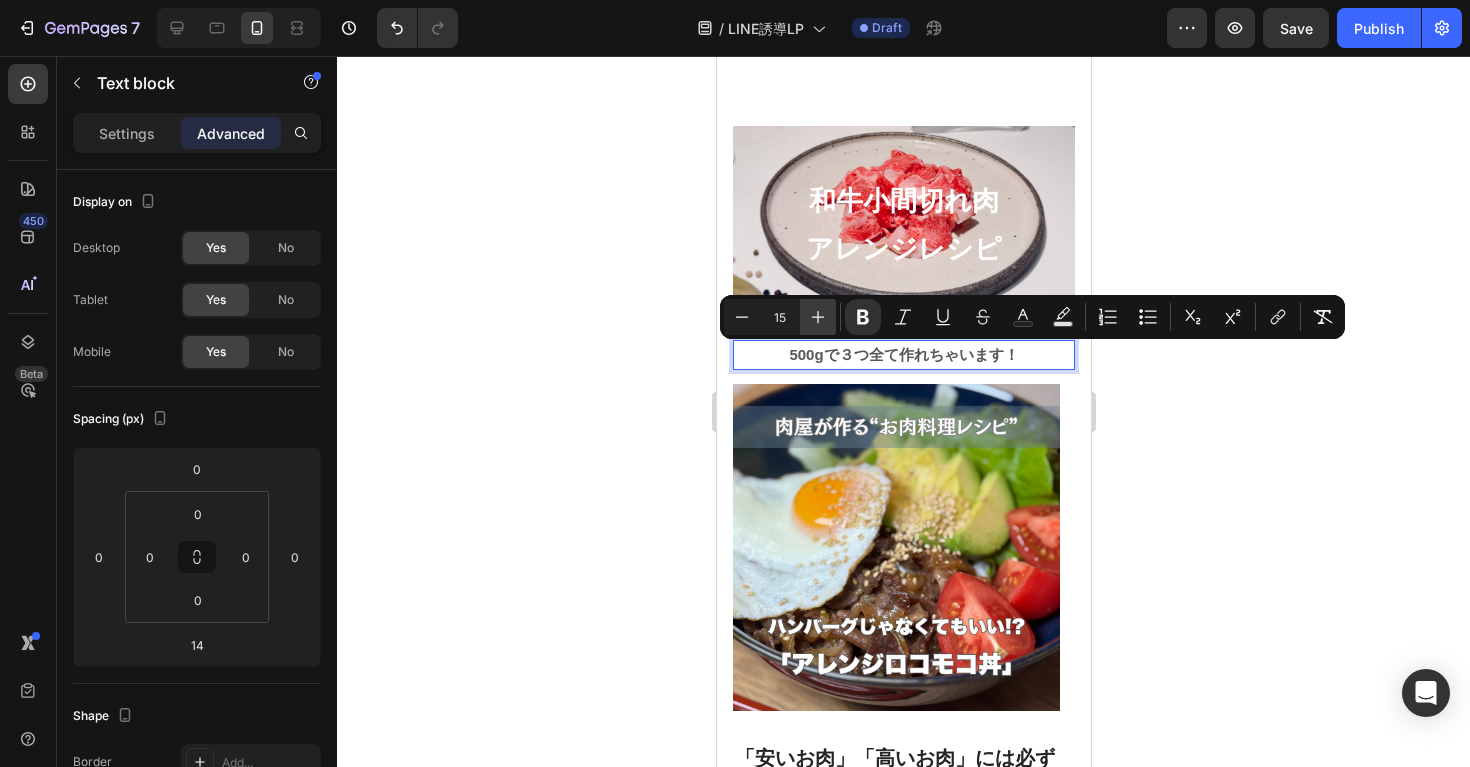 type on "16" 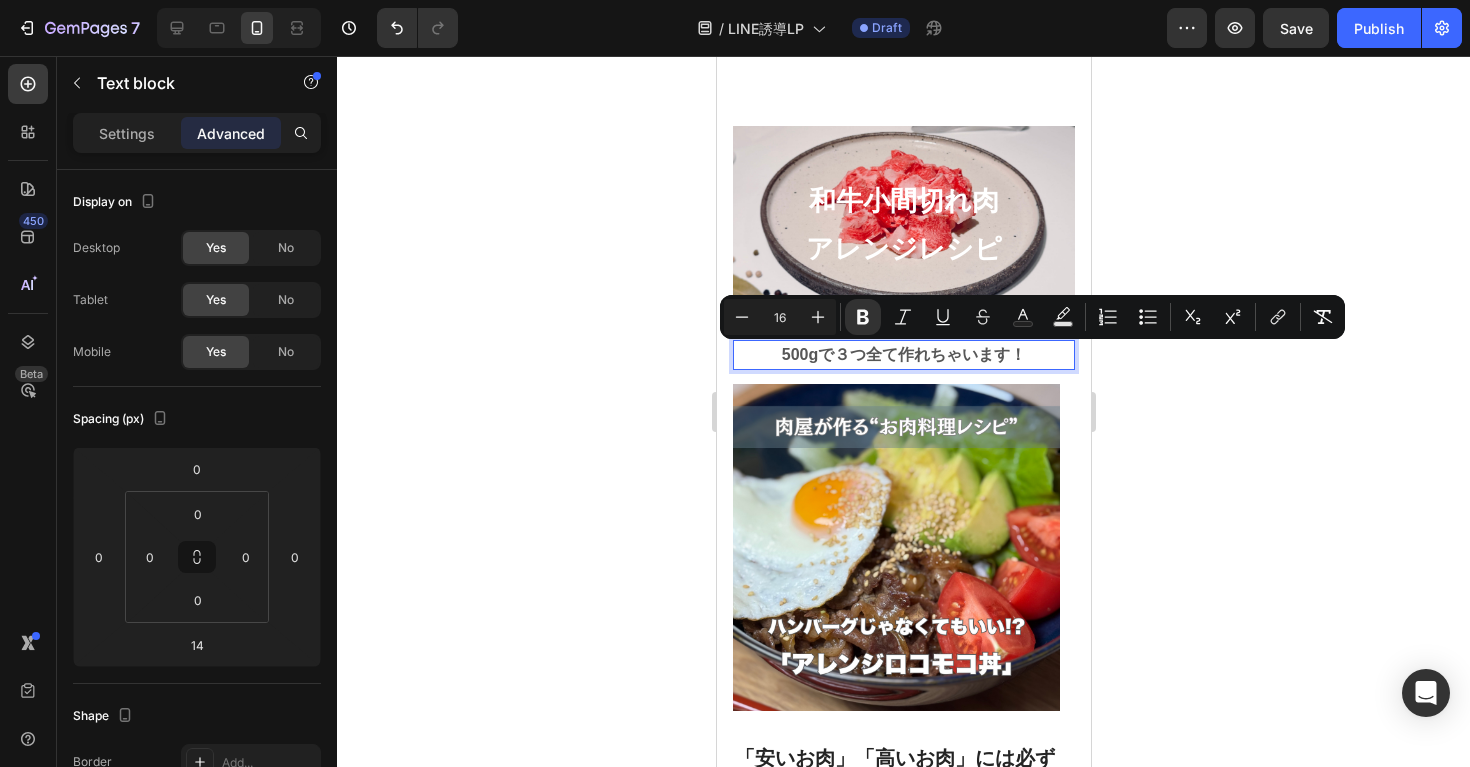 click 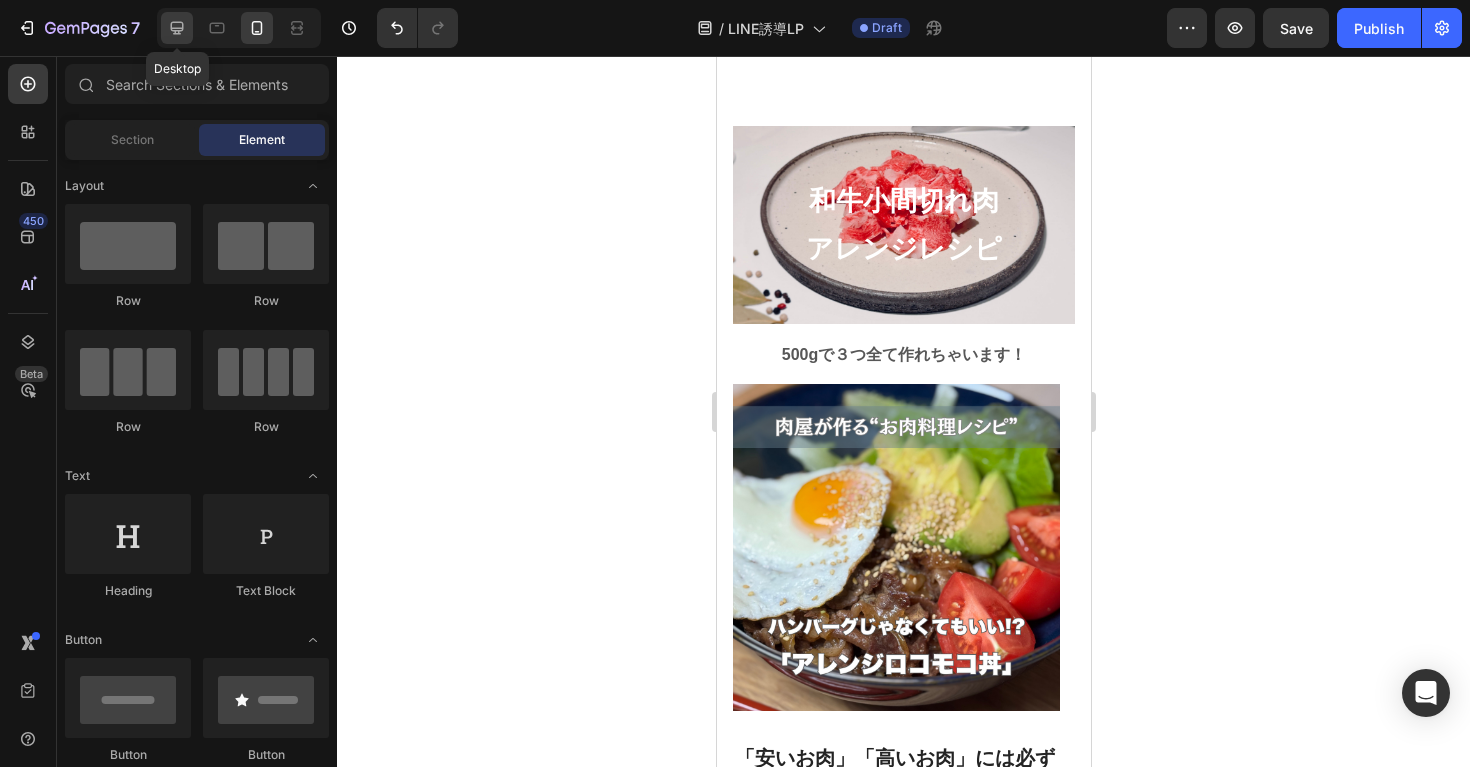 click 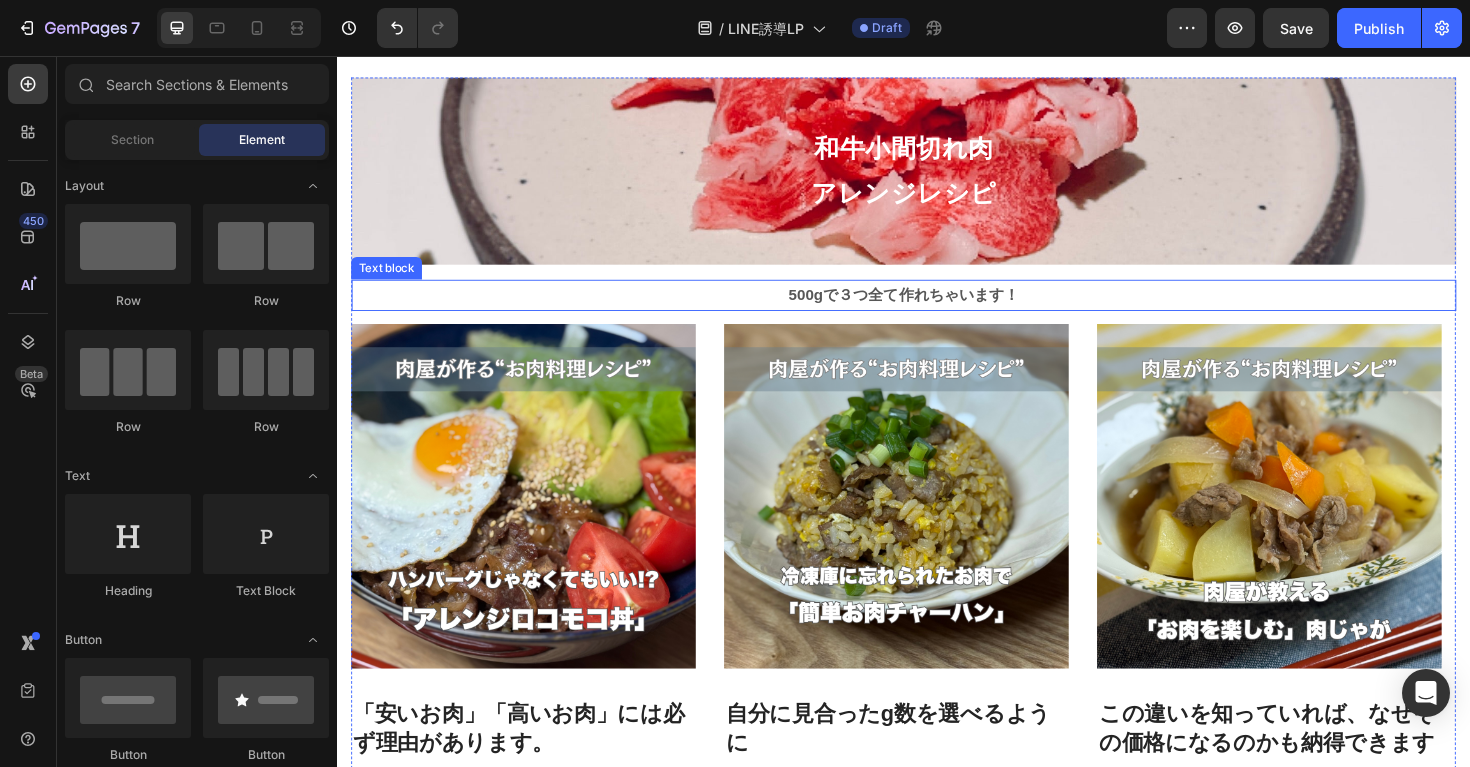 click on "500gで３つ全て作れちゃいます！" at bounding box center [937, 308] 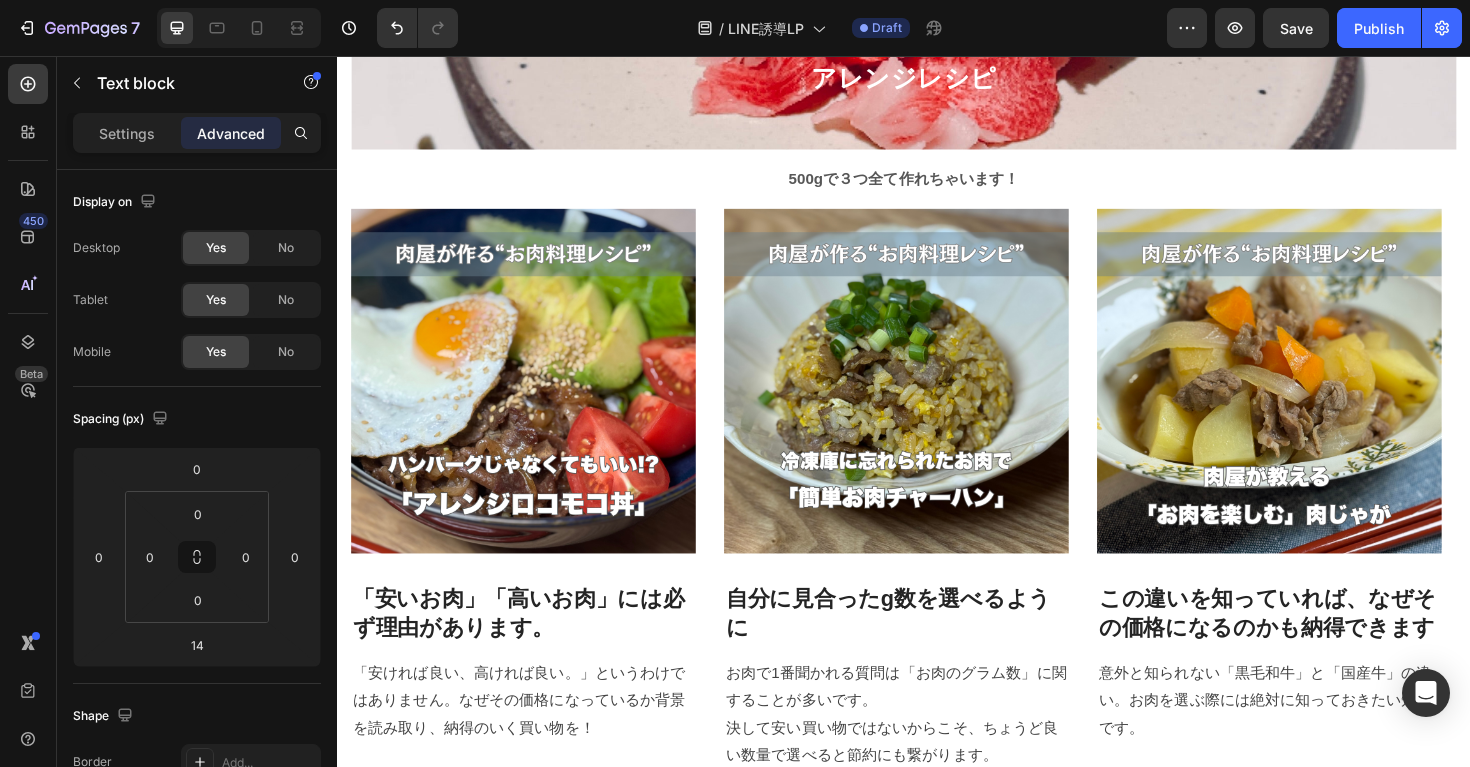 scroll, scrollTop: 1291, scrollLeft: 0, axis: vertical 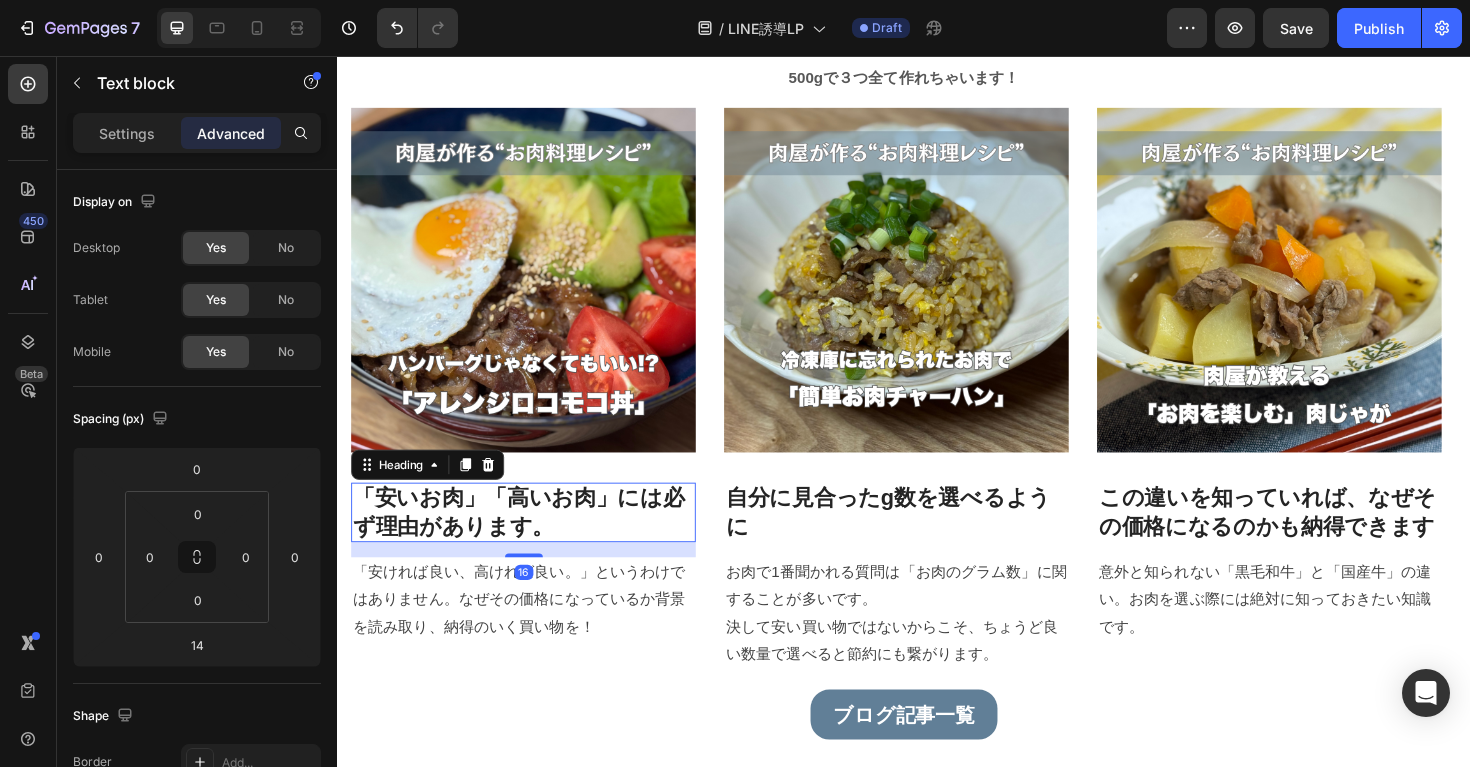 click on "「安いお肉」「高いお肉」には必ず理由があります。" at bounding box center [534, 540] 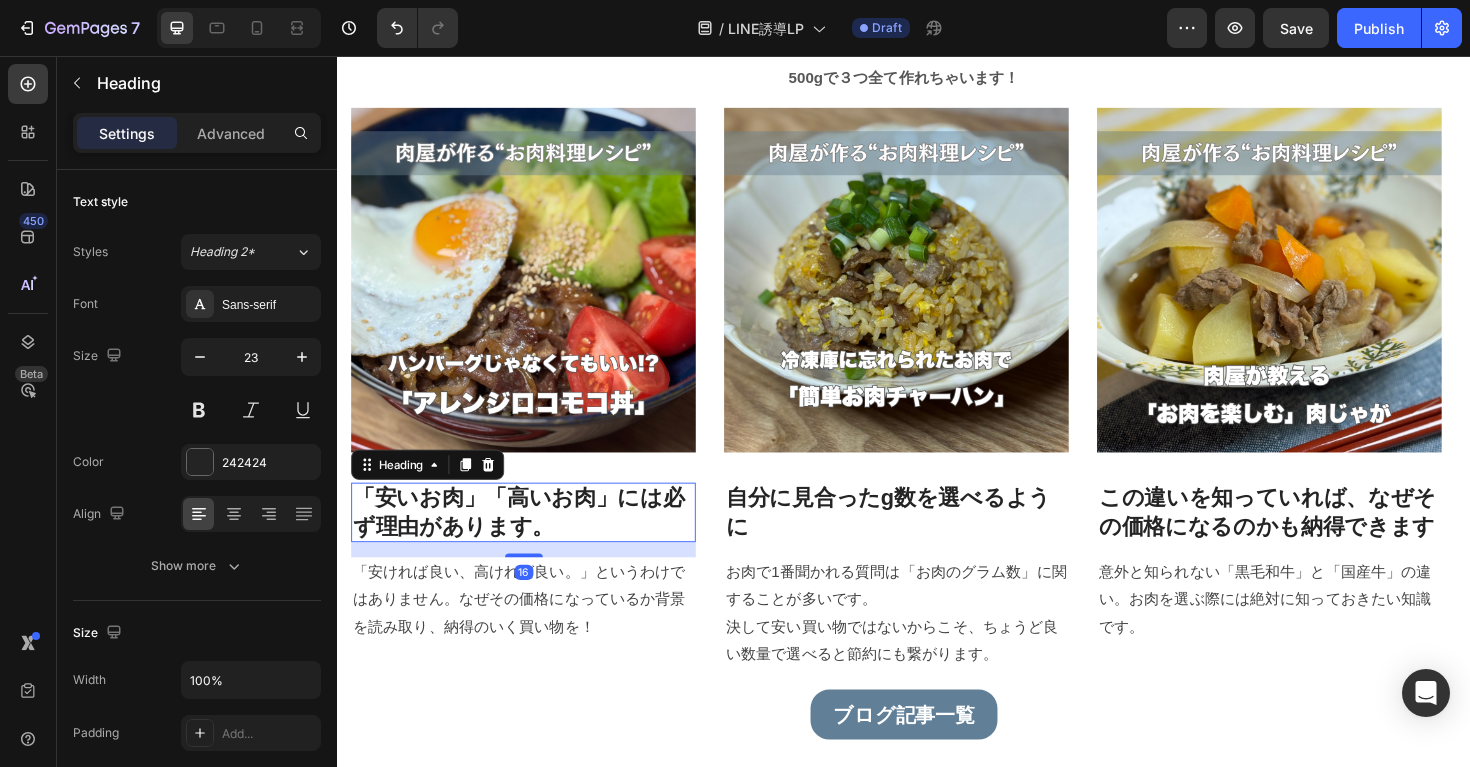 click on "「安いお肉」「高いお肉」には必ず理由があります。" at bounding box center [534, 540] 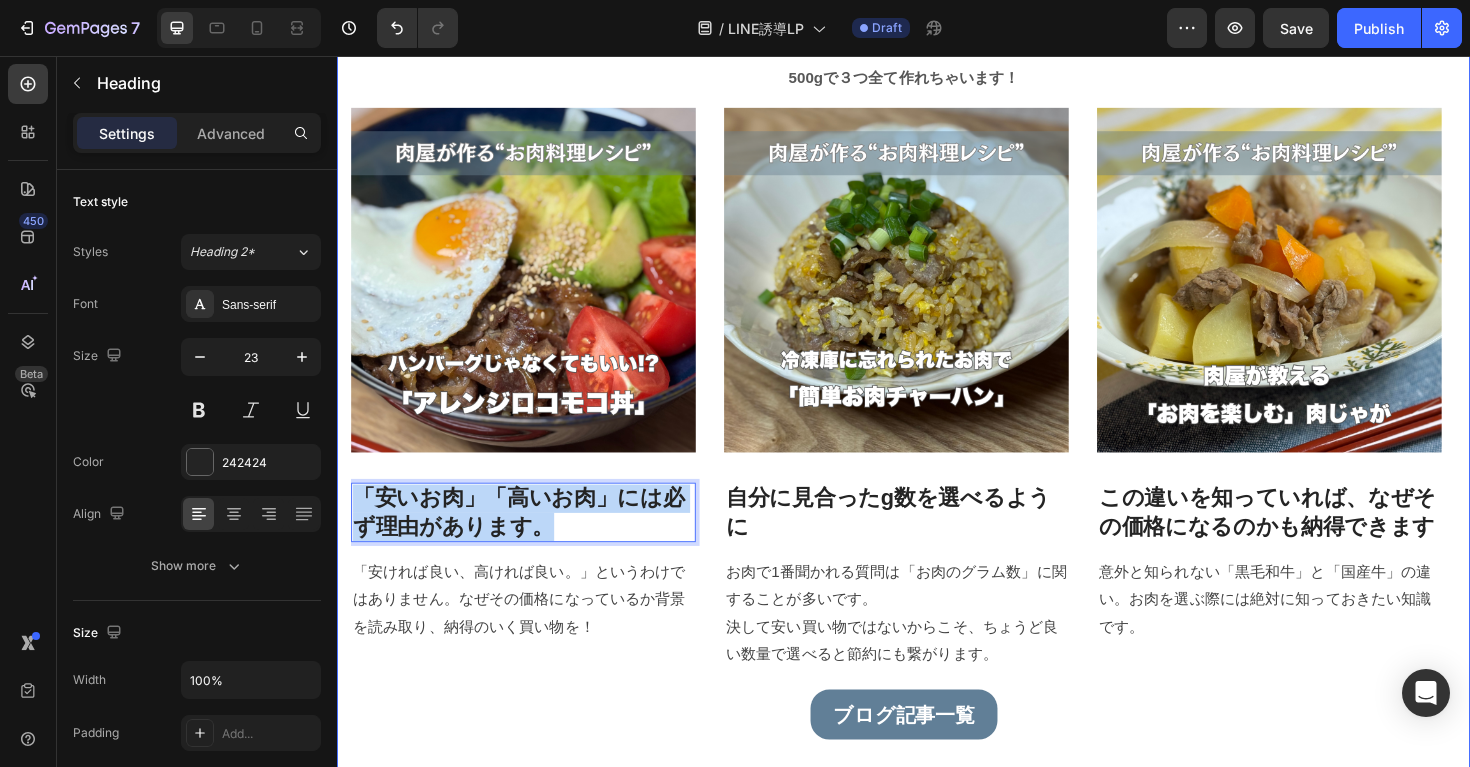 drag, startPoint x: 551, startPoint y: 557, endPoint x: 341, endPoint y: 514, distance: 214.35718 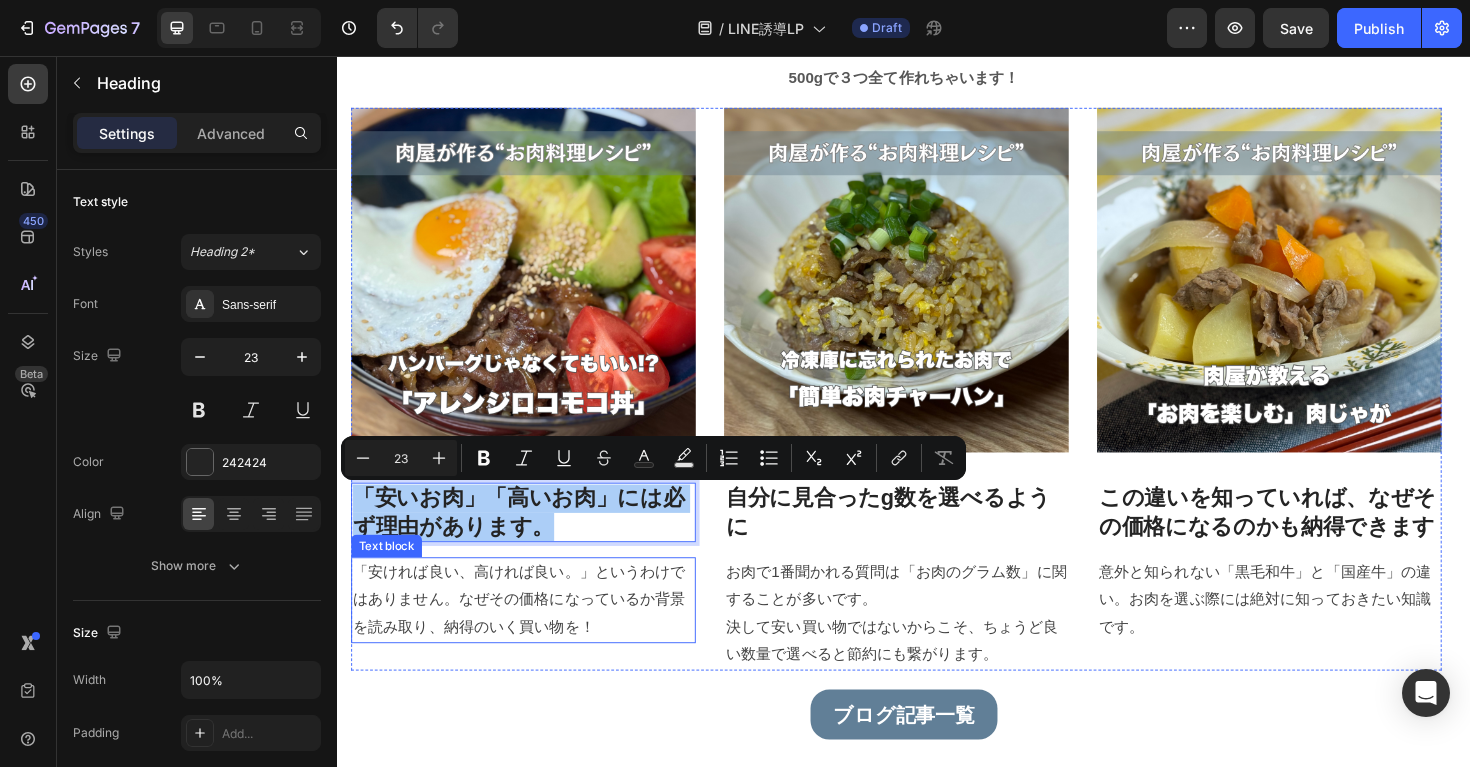 click on "「安ければ良い、高ければ良い。」というわけではありません。なぜその価格になっているか背景を読み取り、納得のいく買い物を！" at bounding box center [534, 632] 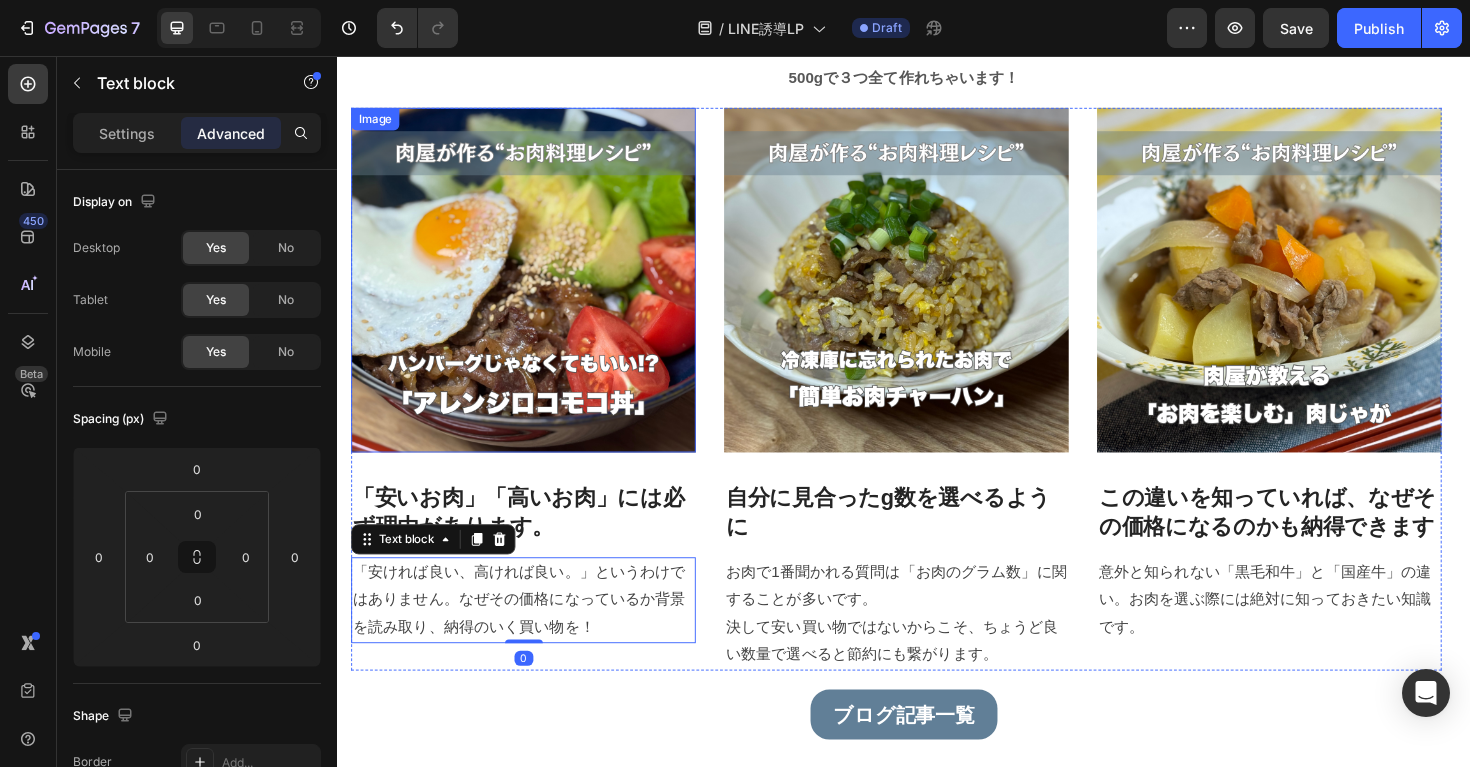 click at bounding box center [534, 293] 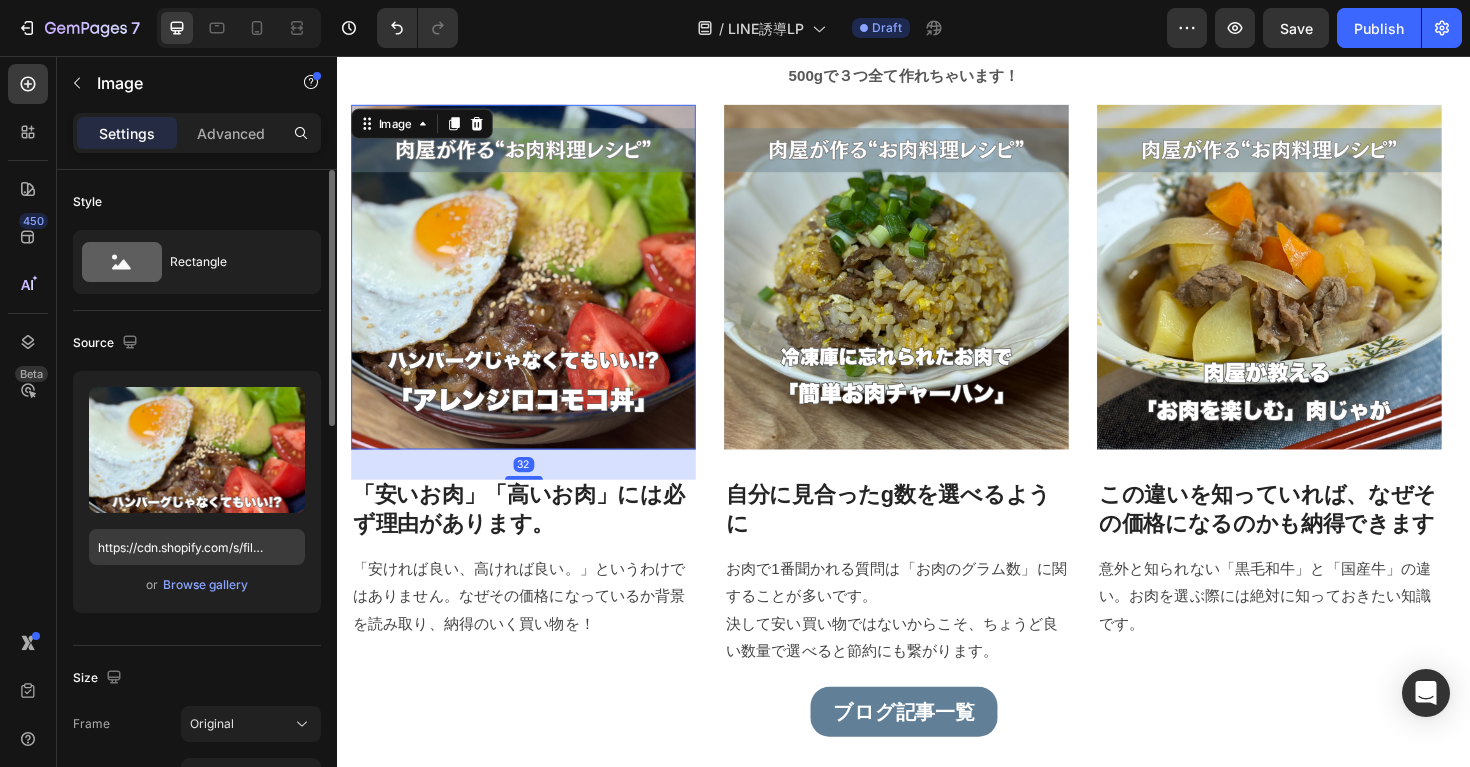 scroll, scrollTop: 1295, scrollLeft: 0, axis: vertical 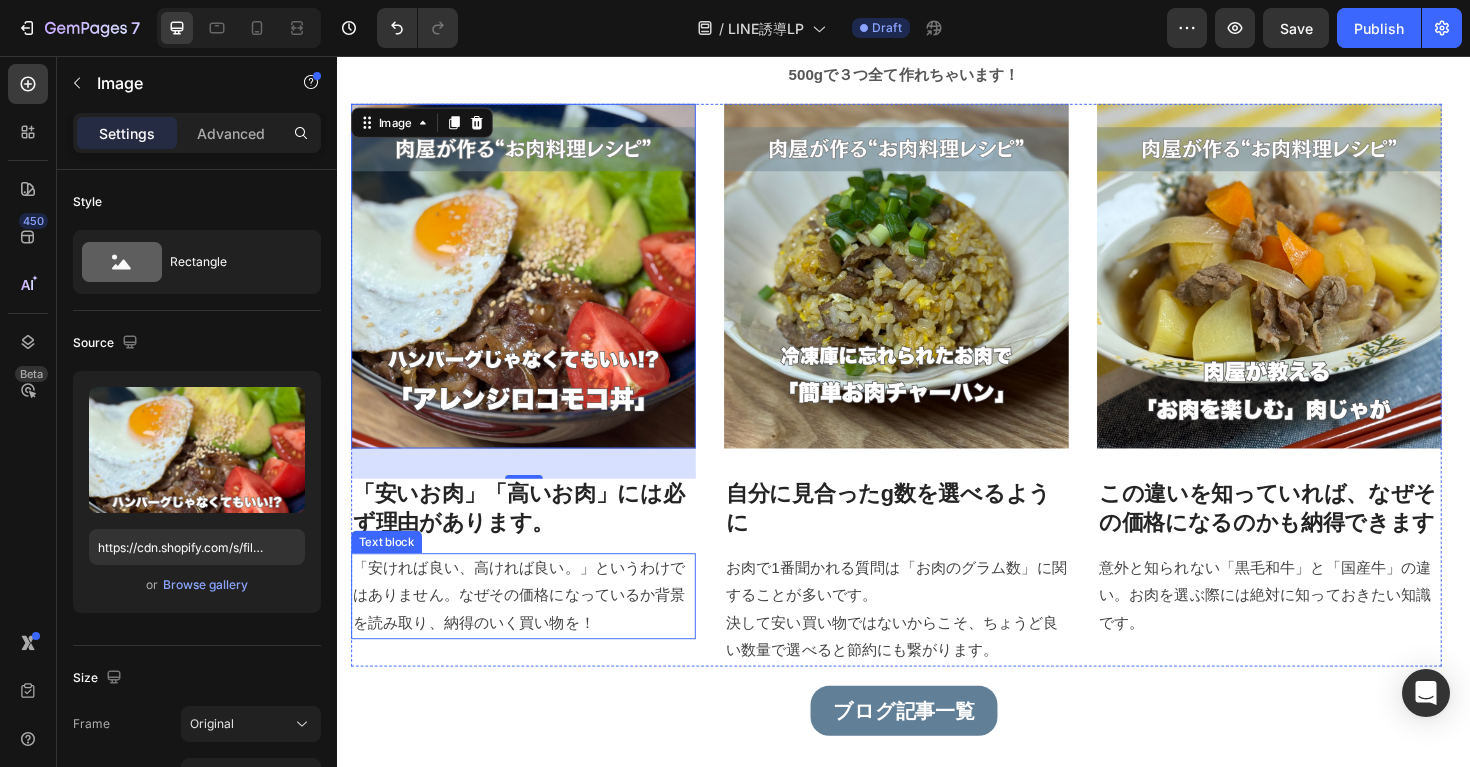 click on "「安ければ良い、高ければ良い。」というわけではありません。なぜその価格になっているか背景を読み取り、納得のいく買い物を！" at bounding box center [534, 628] 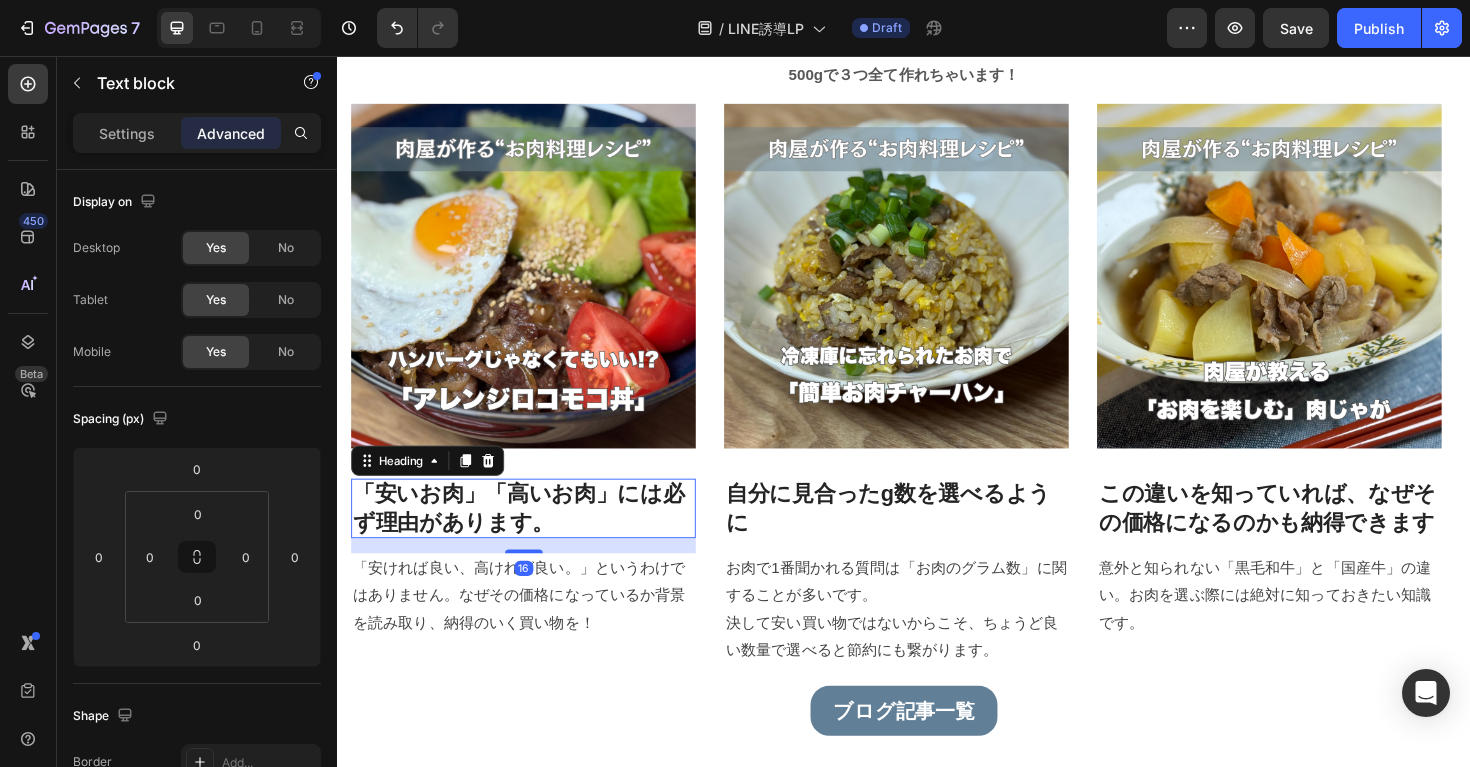 click on "「安いお肉」「高いお肉」には必ず理由があります。" at bounding box center [534, 536] 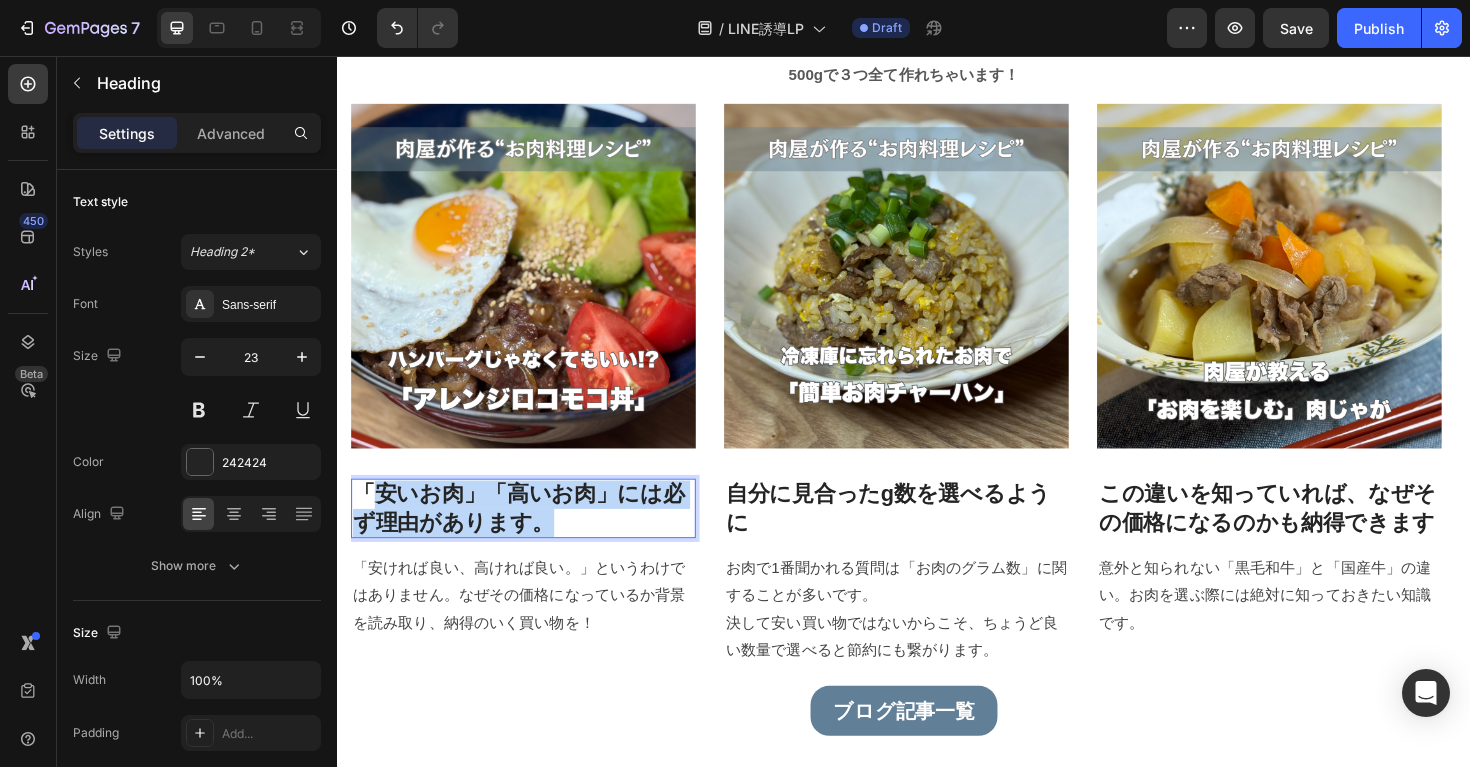 drag, startPoint x: 541, startPoint y: 552, endPoint x: 383, endPoint y: 525, distance: 160.29036 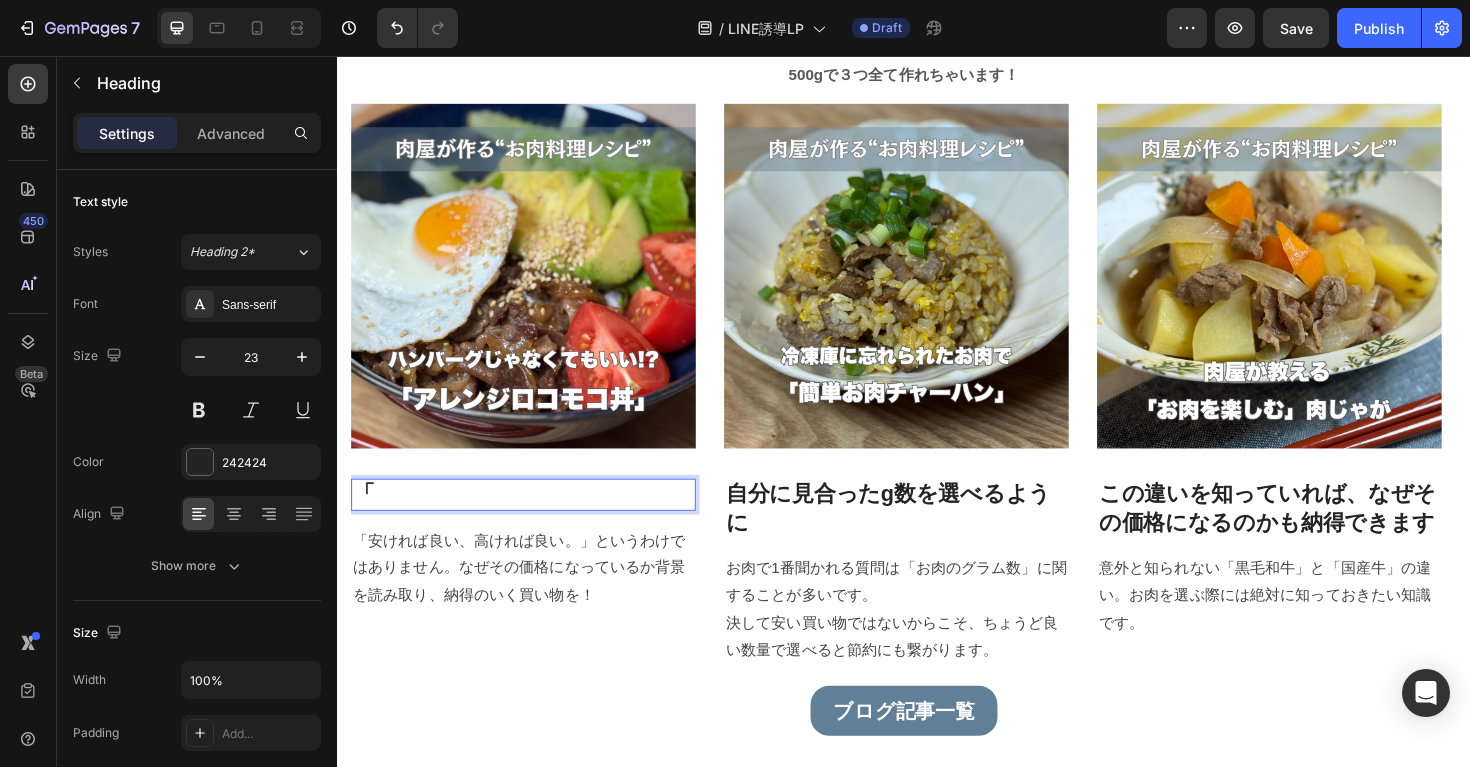 type 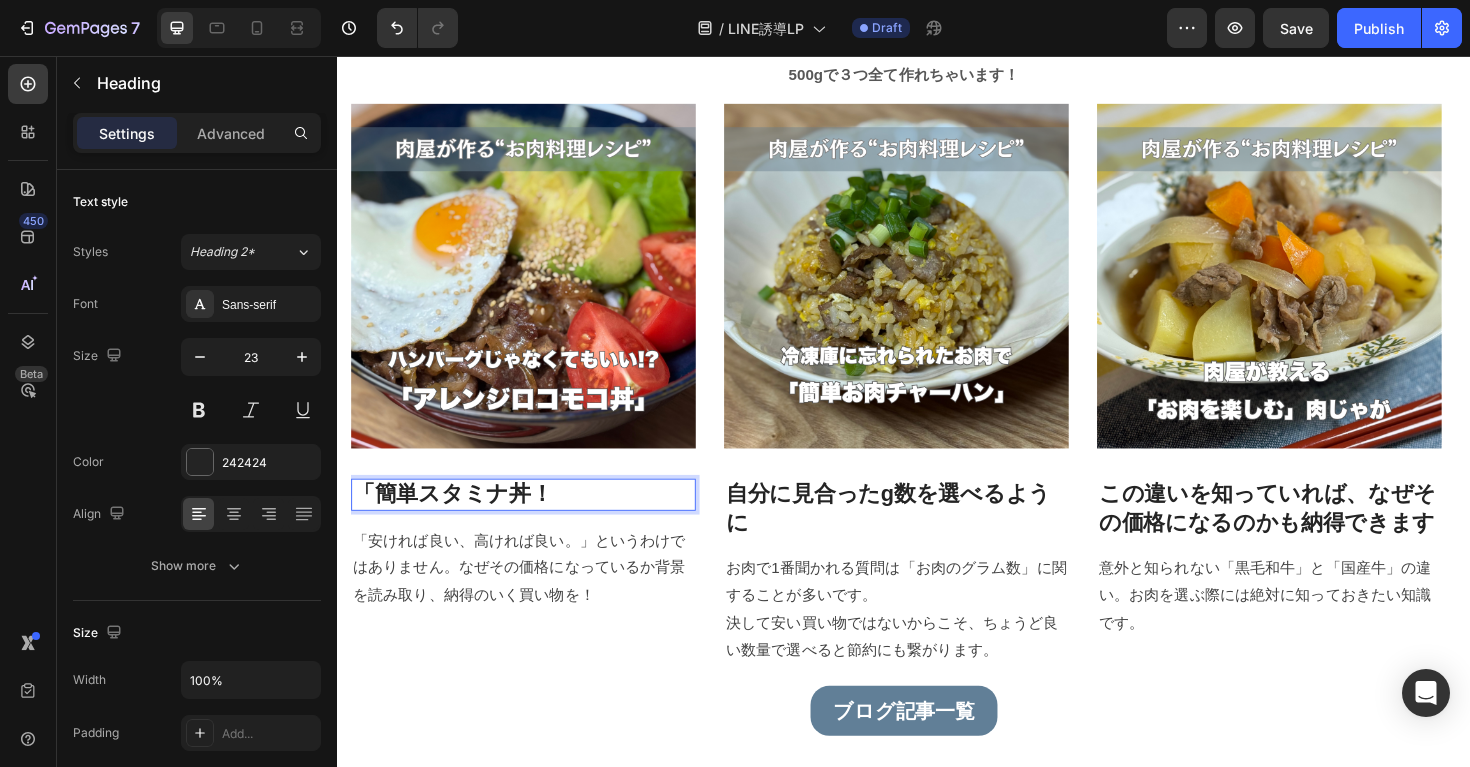 click on "「簡単スタミナ丼！" at bounding box center (534, 521) 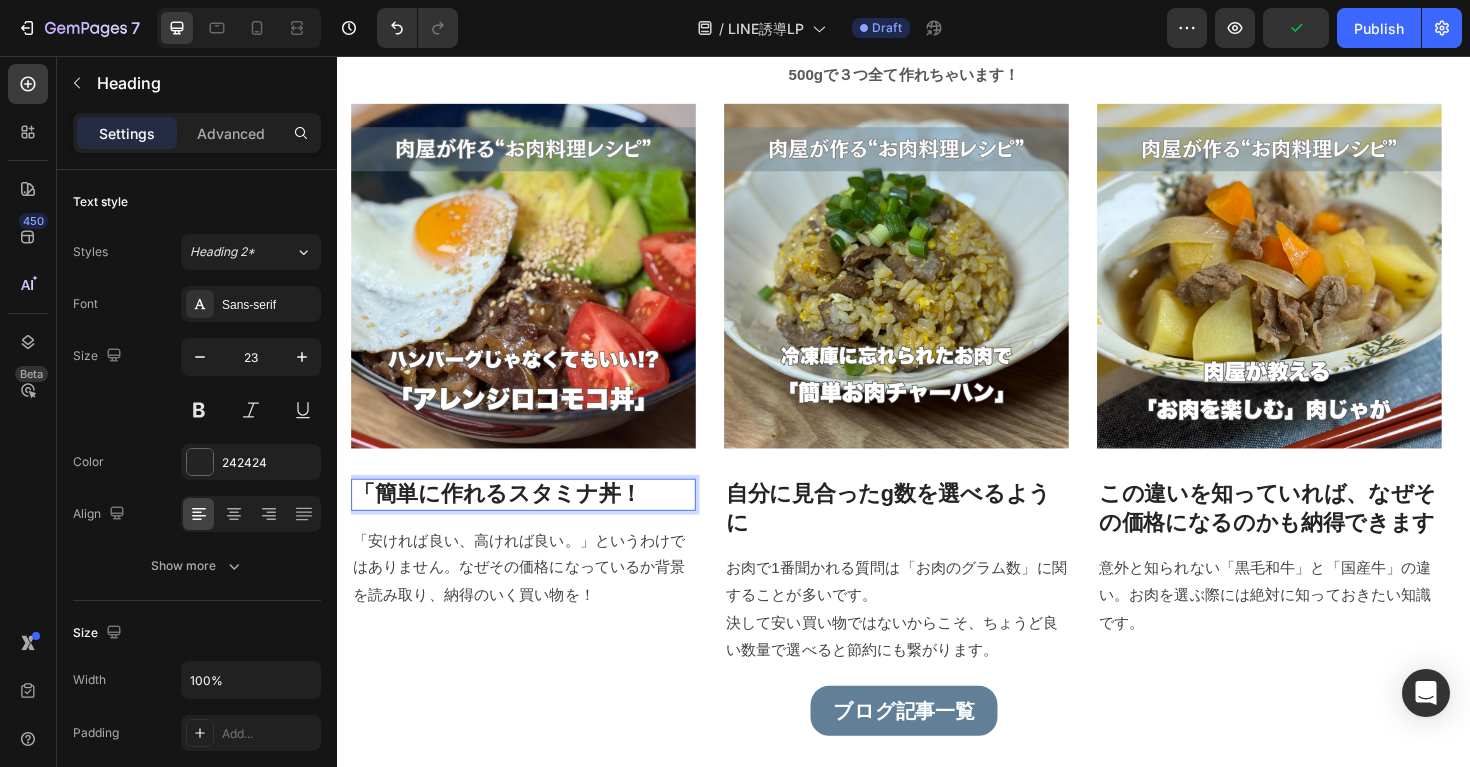 click on "「簡単に作れるスタミナ丼！" at bounding box center (534, 521) 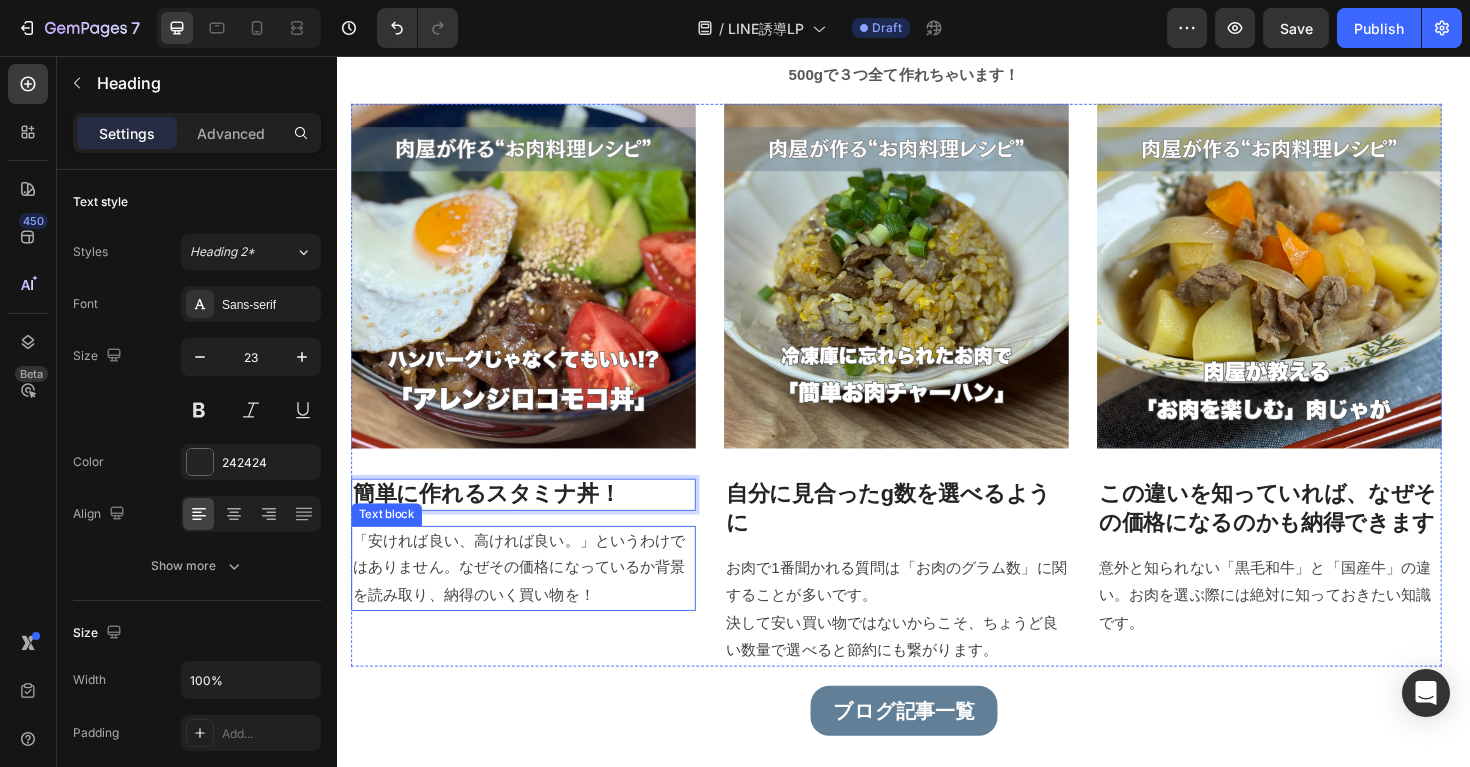 click on "「安ければ良い、高ければ良い。」というわけではありません。なぜその価格になっているか背景を読み取り、納得のいく買い物を！" at bounding box center (534, 599) 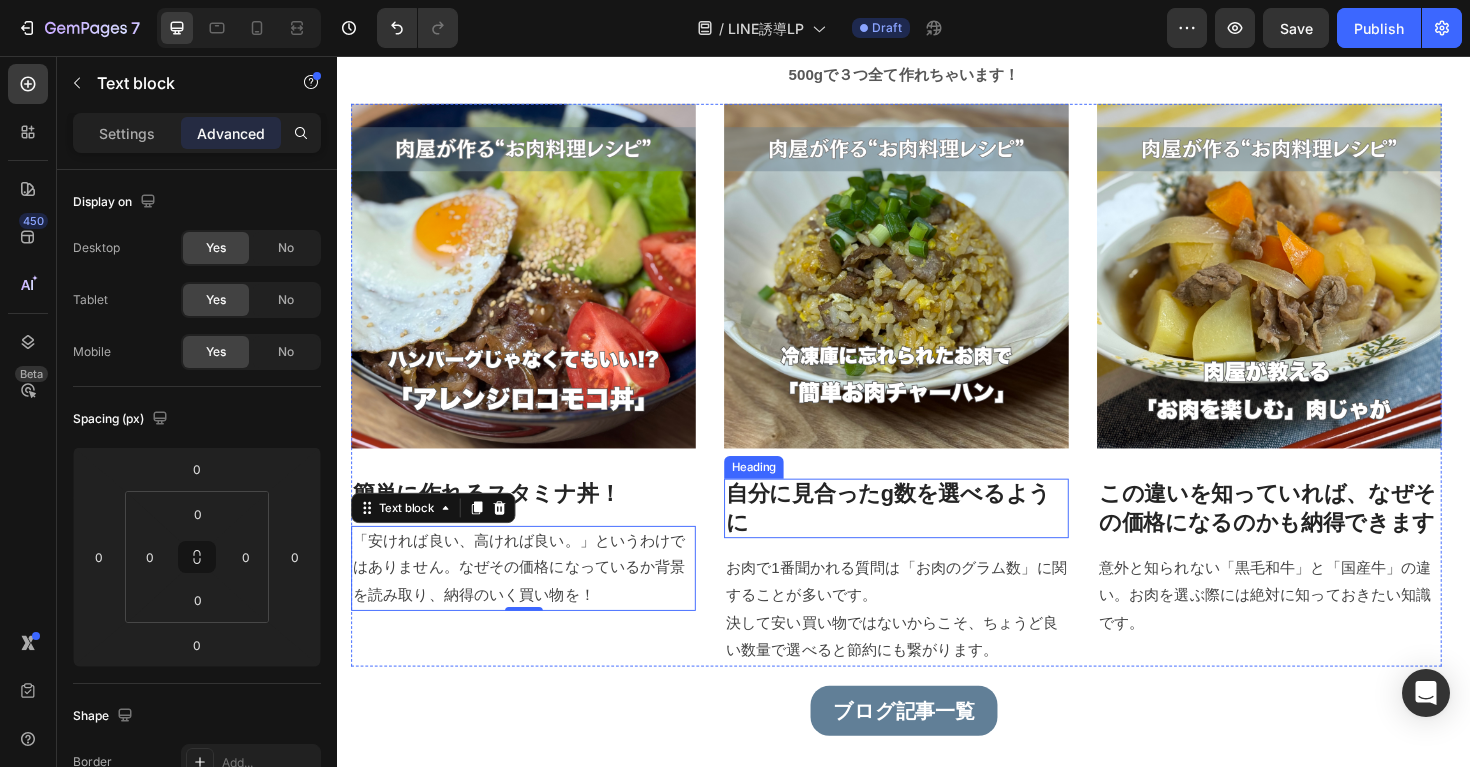 click on "自分に見合ったg数を選べるように" at bounding box center [929, 536] 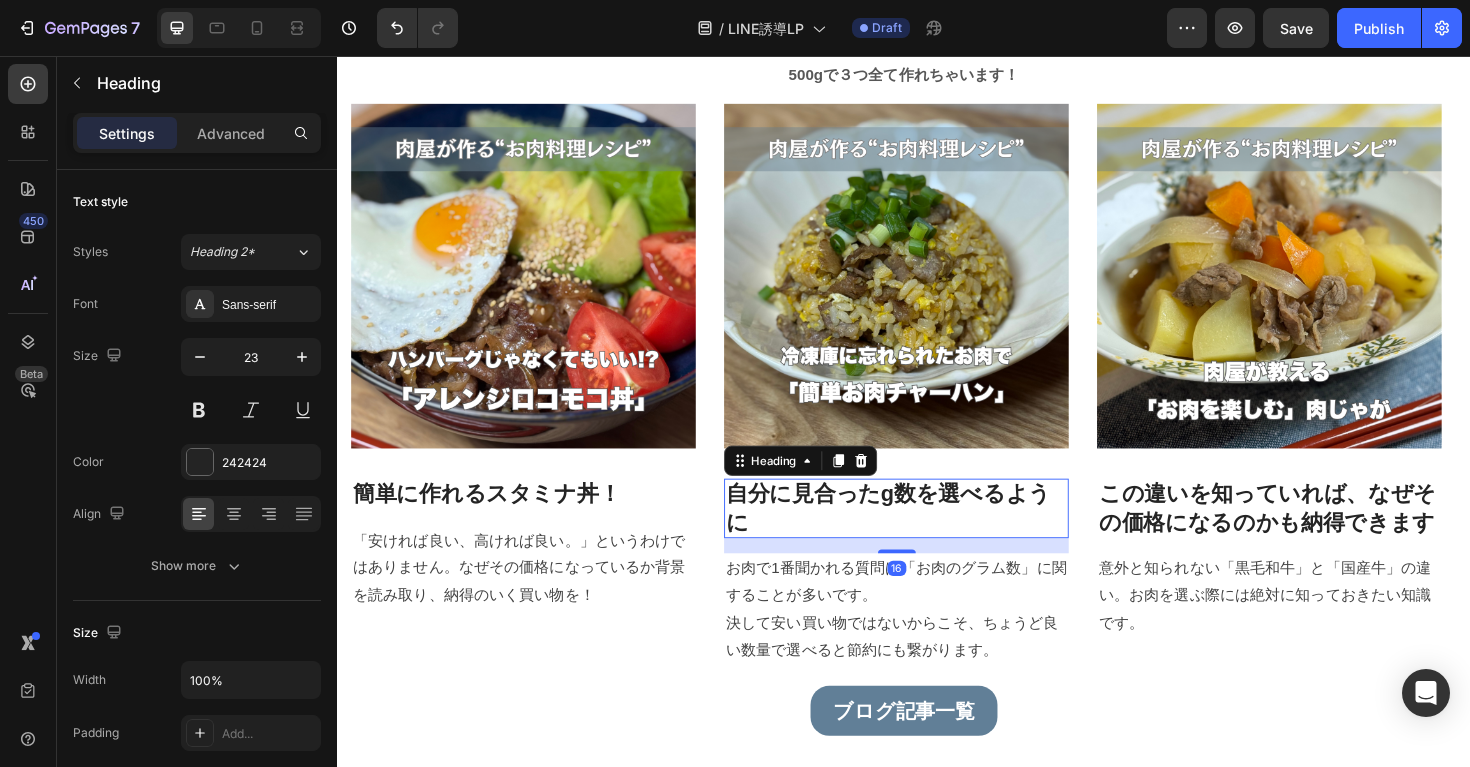 click on "自分に見合ったg数を選べるように" at bounding box center (929, 536) 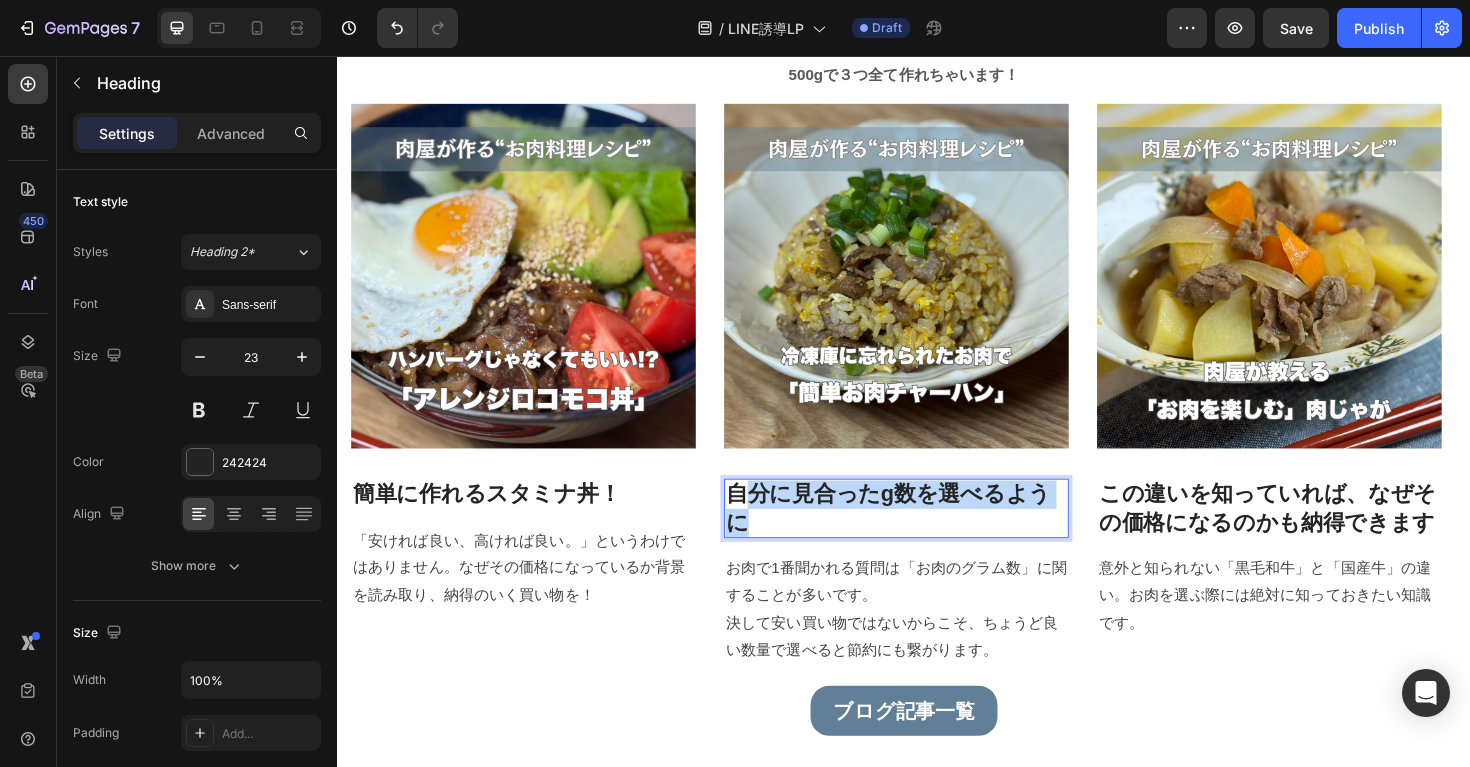 drag, startPoint x: 1109, startPoint y: 523, endPoint x: 767, endPoint y: 526, distance: 342.01315 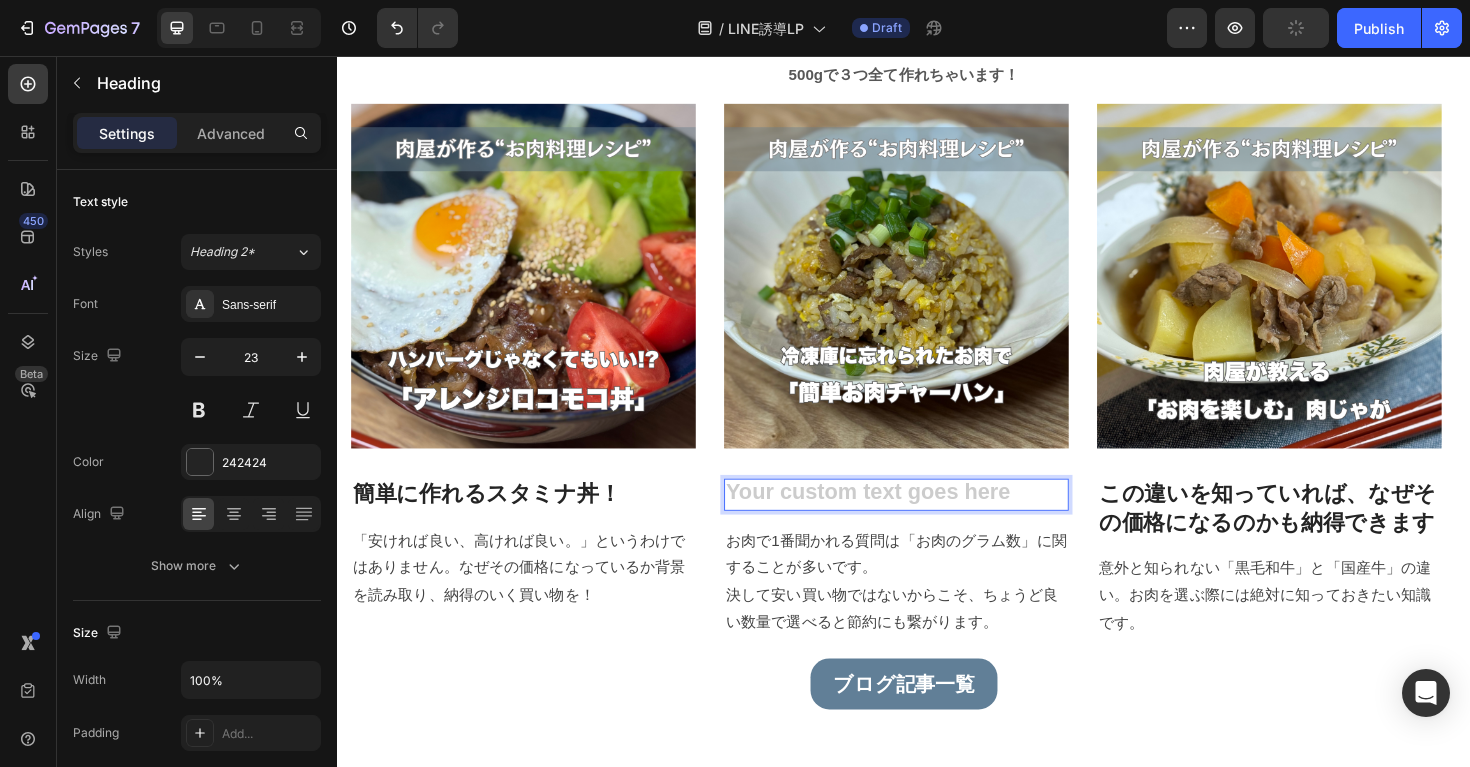 type 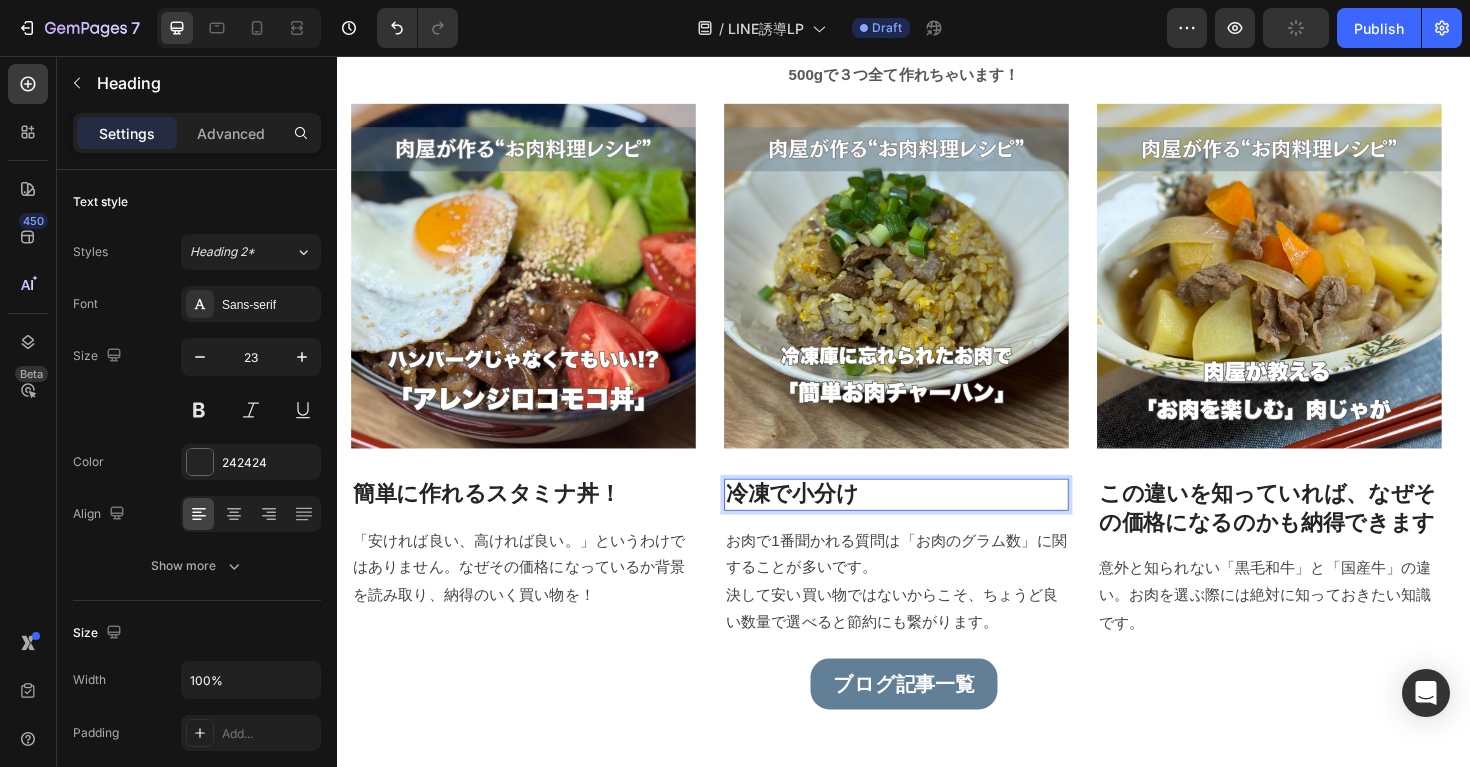 drag, startPoint x: 890, startPoint y: 524, endPoint x: 902, endPoint y: 526, distance: 12.165525 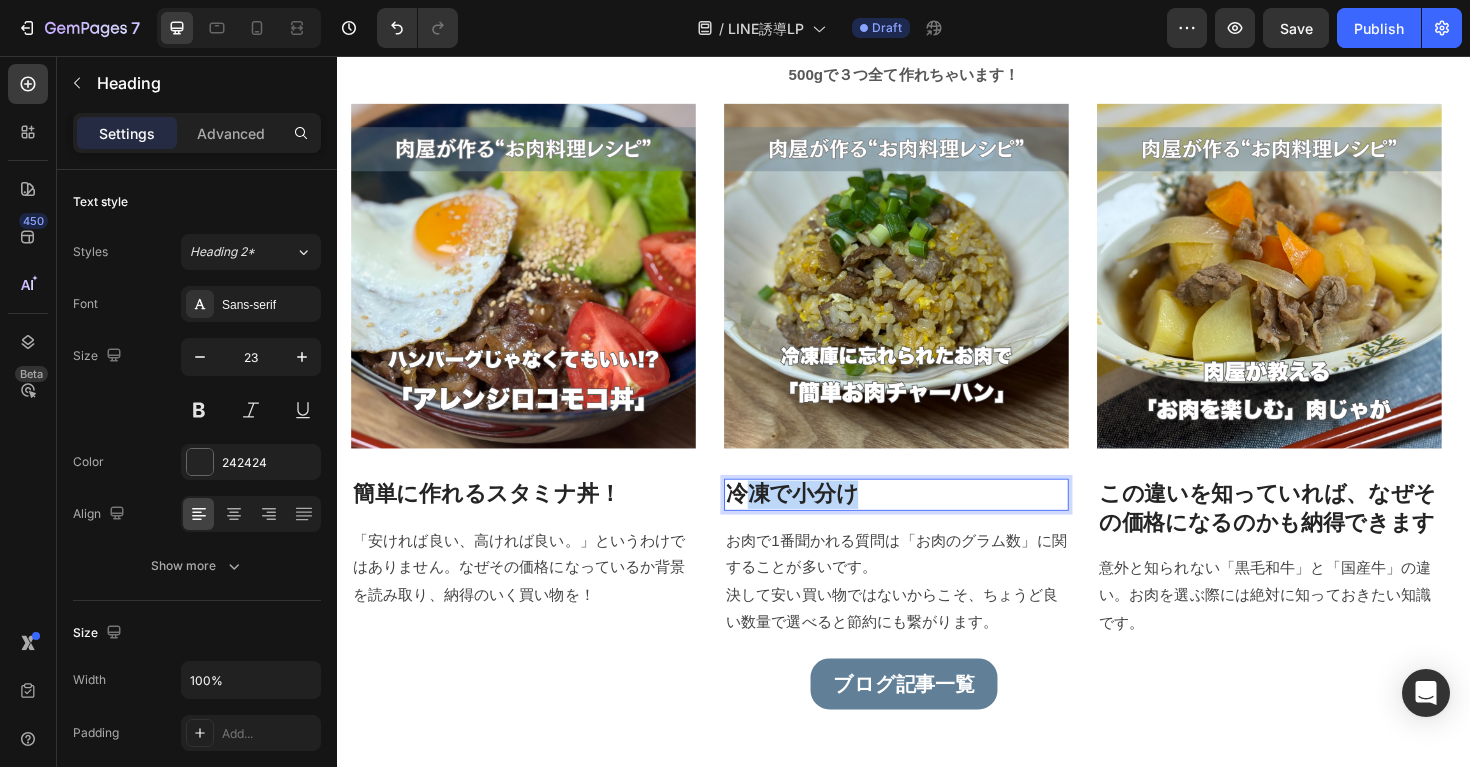 drag, startPoint x: 899, startPoint y: 527, endPoint x: 762, endPoint y: 526, distance: 137.00365 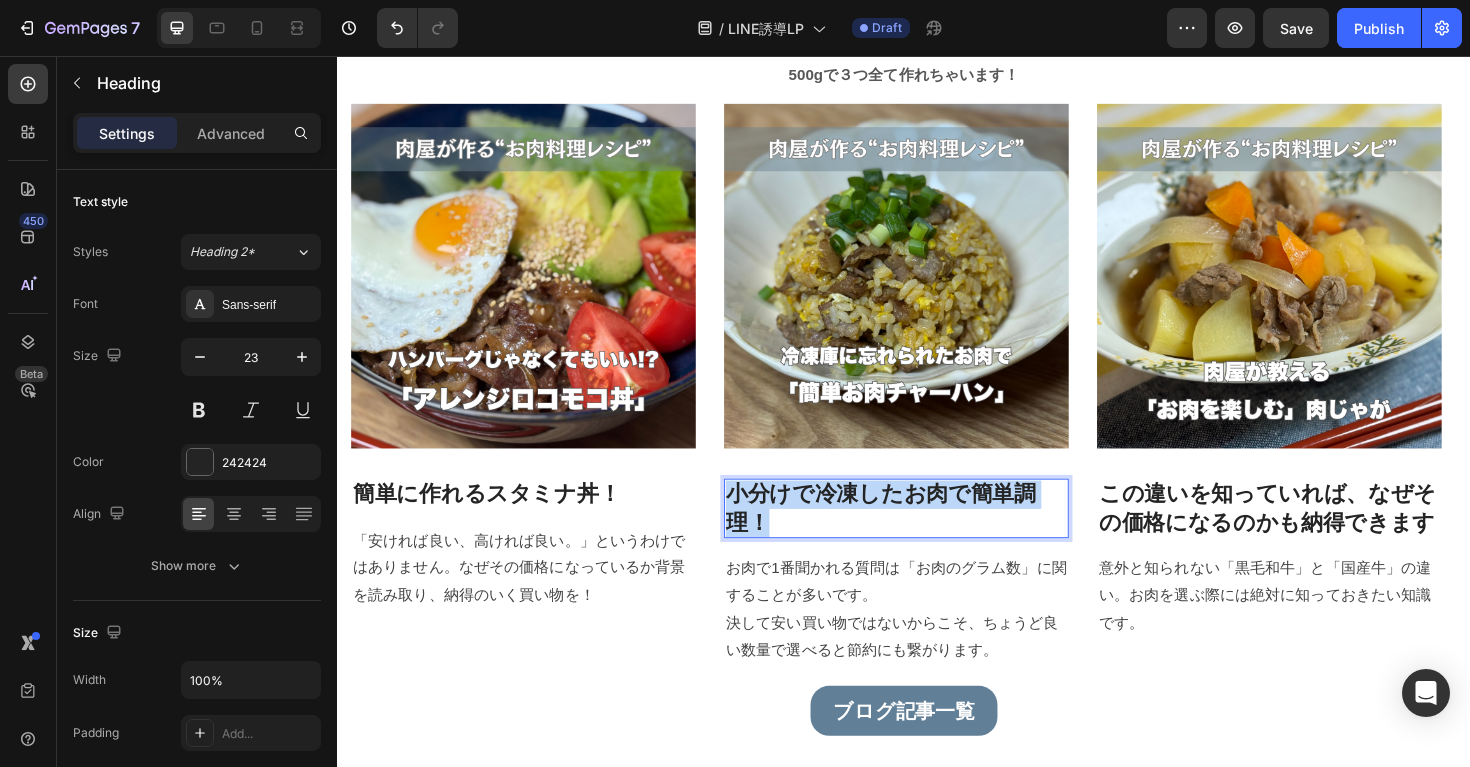 drag, startPoint x: 808, startPoint y: 549, endPoint x: 749, endPoint y: 519, distance: 66.189125 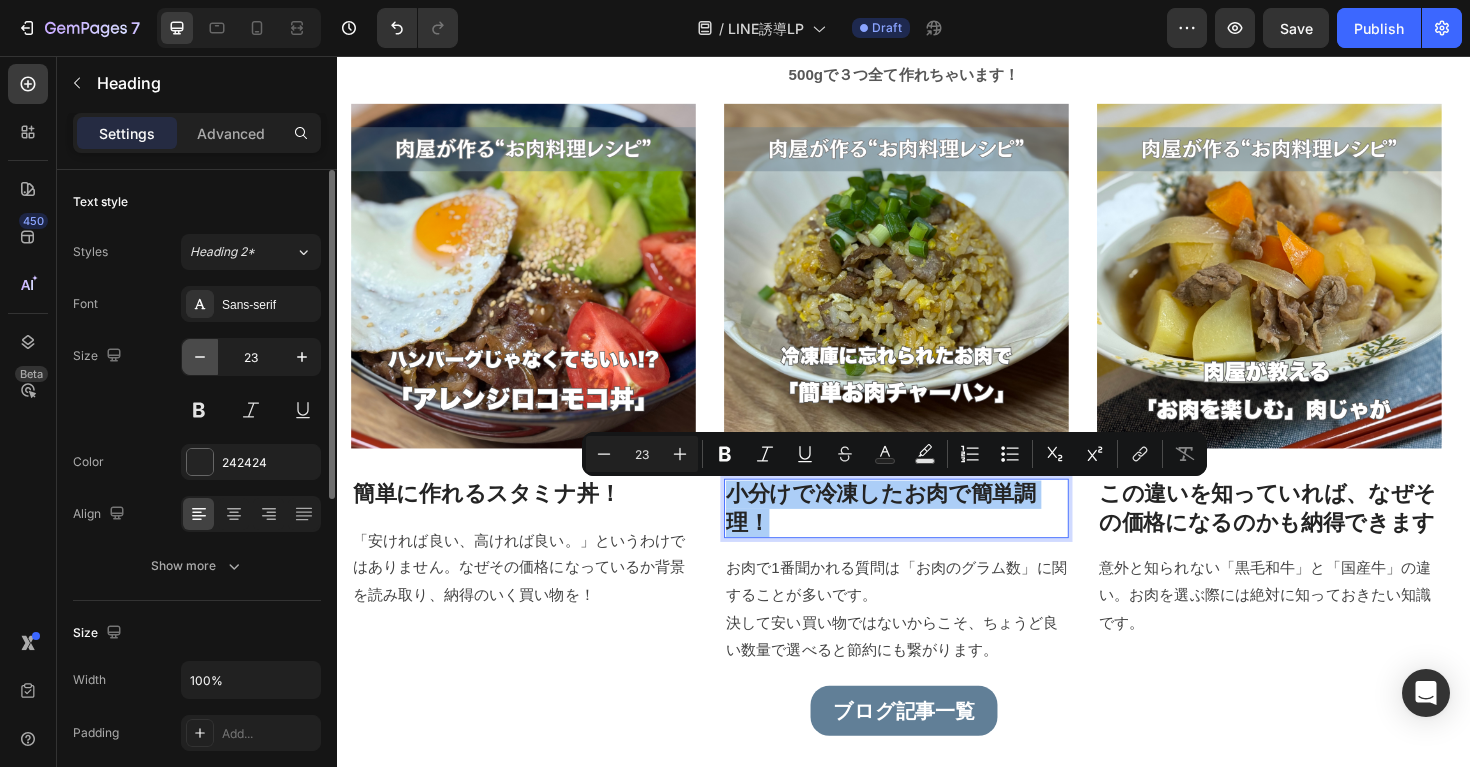 click 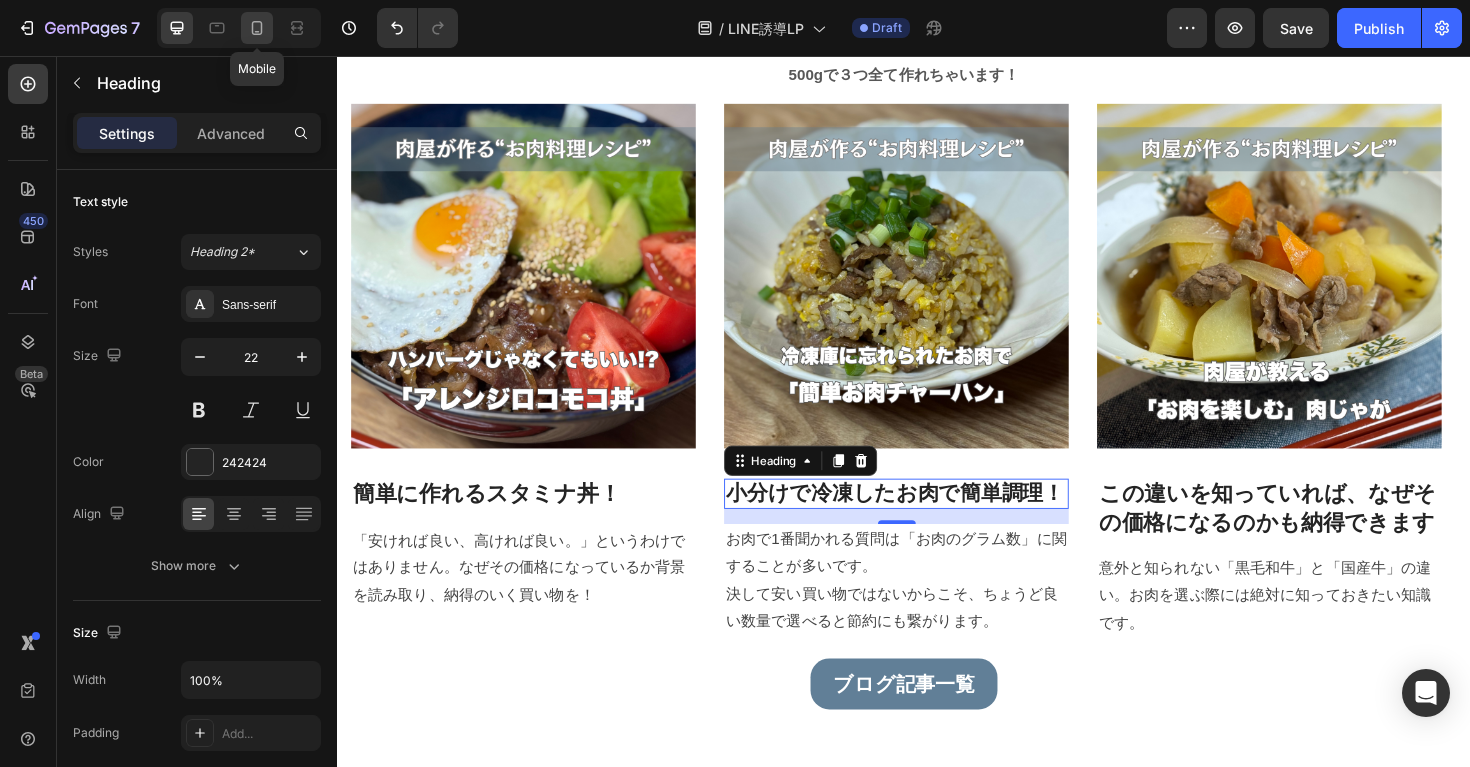 click 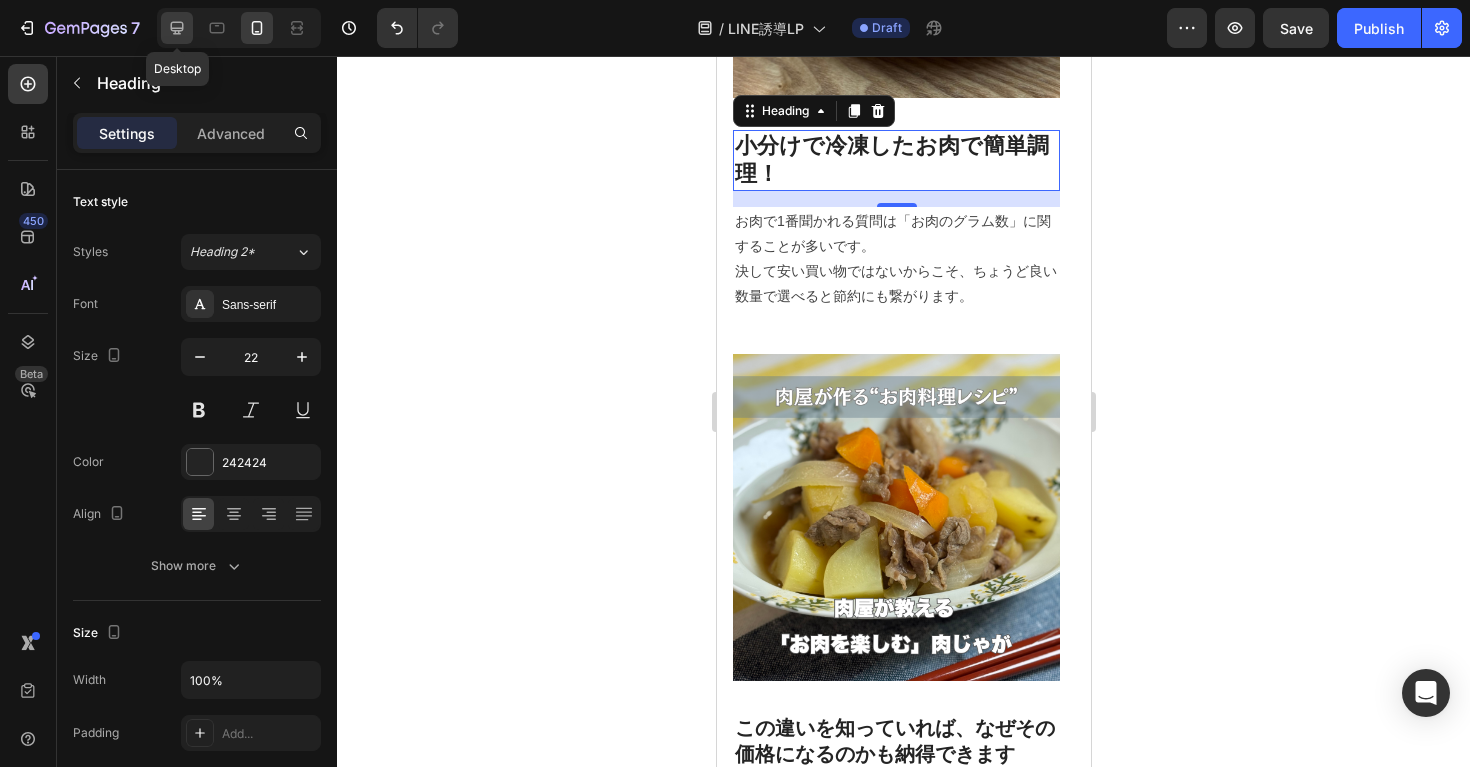 scroll, scrollTop: 2158, scrollLeft: 0, axis: vertical 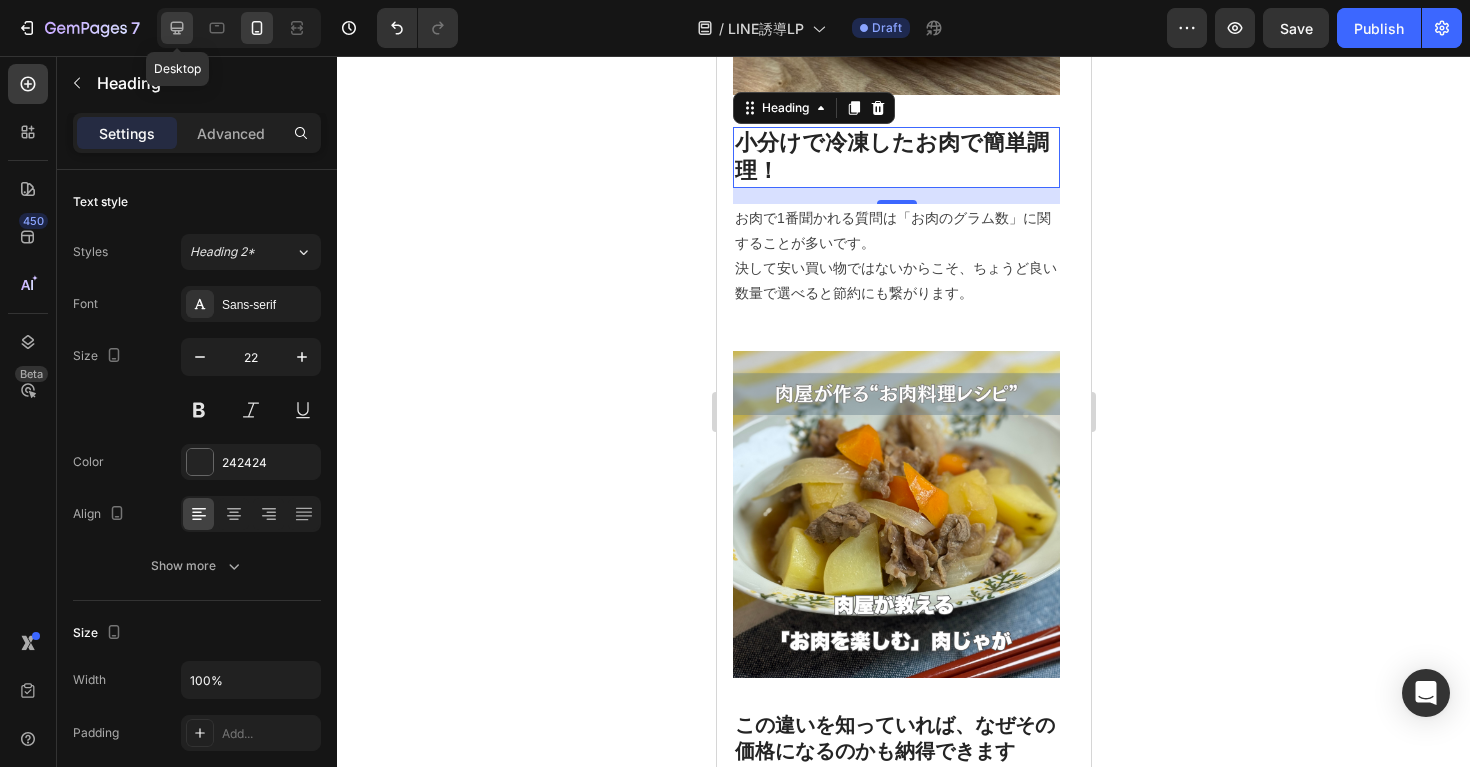 click 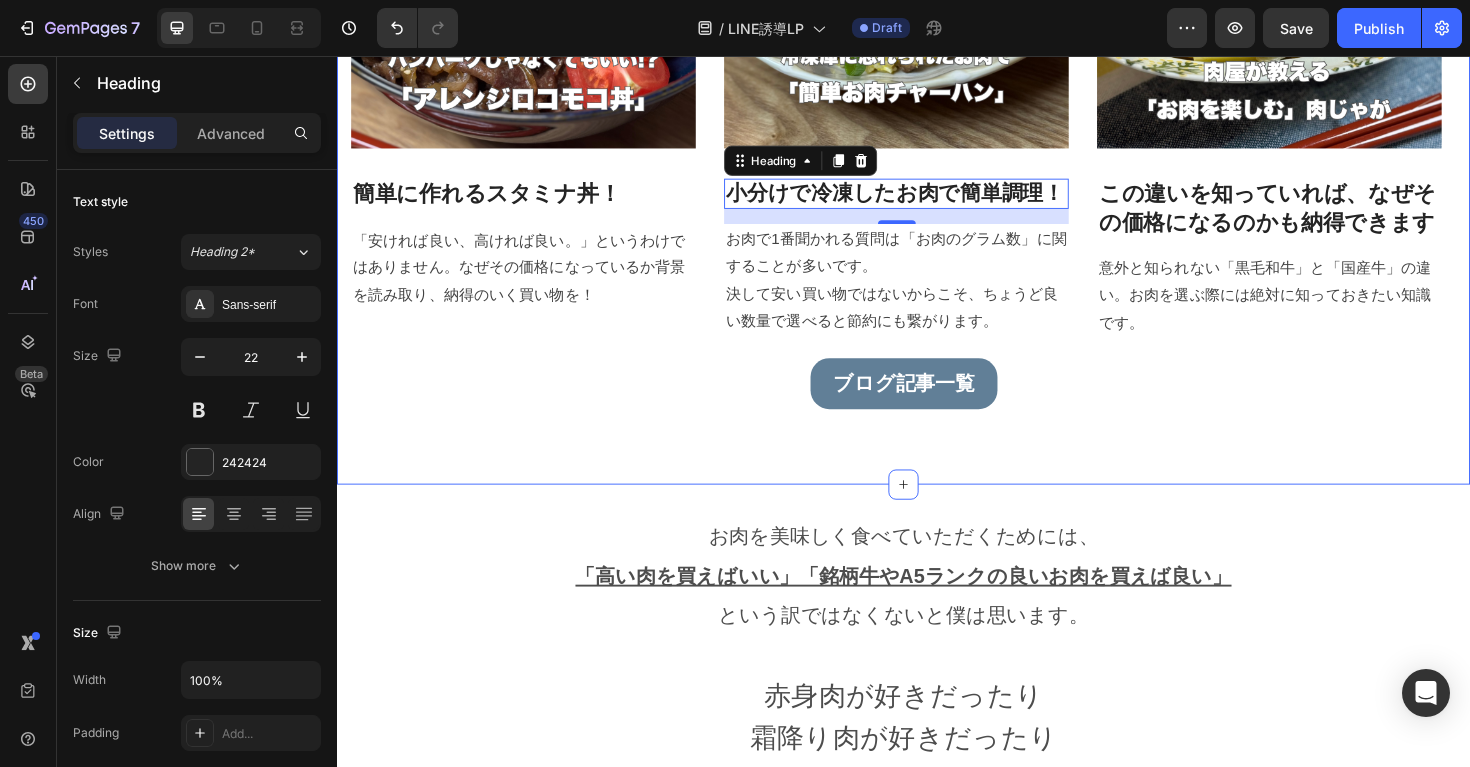 scroll, scrollTop: 1498, scrollLeft: 0, axis: vertical 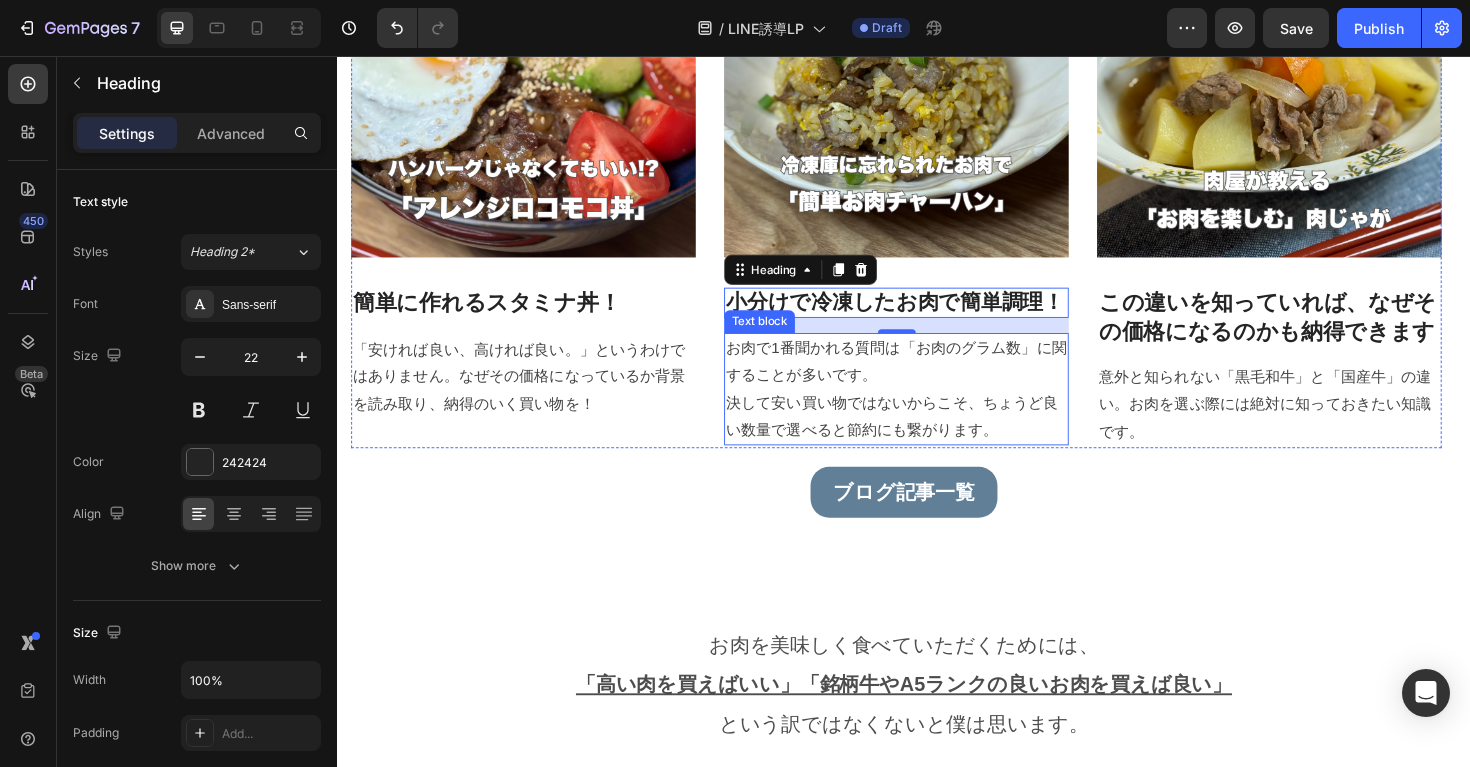 click on "決して安い買い物ではないからこそ、ちょうど良い数量で選べると節約にも繋がります。" at bounding box center (929, 438) 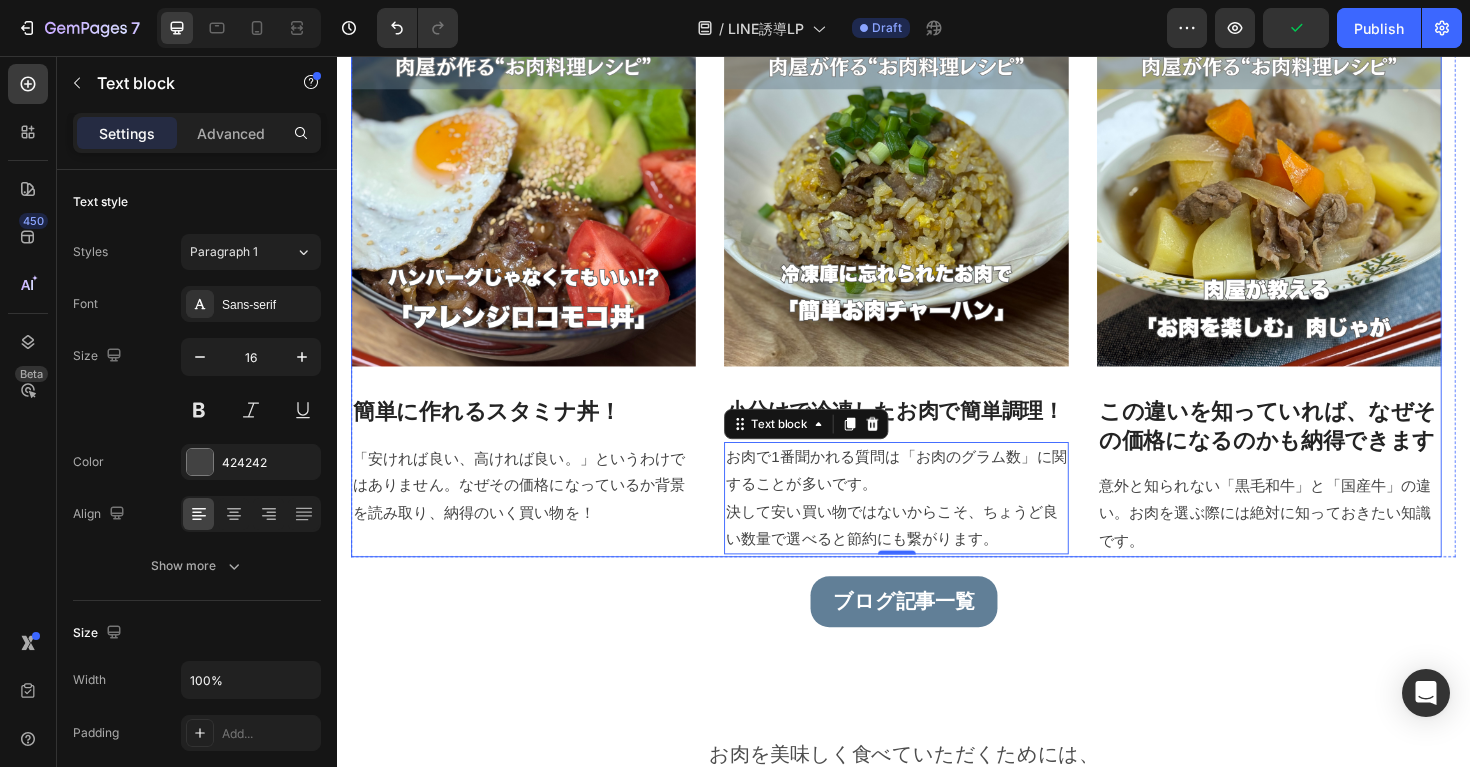 scroll, scrollTop: 1366, scrollLeft: 0, axis: vertical 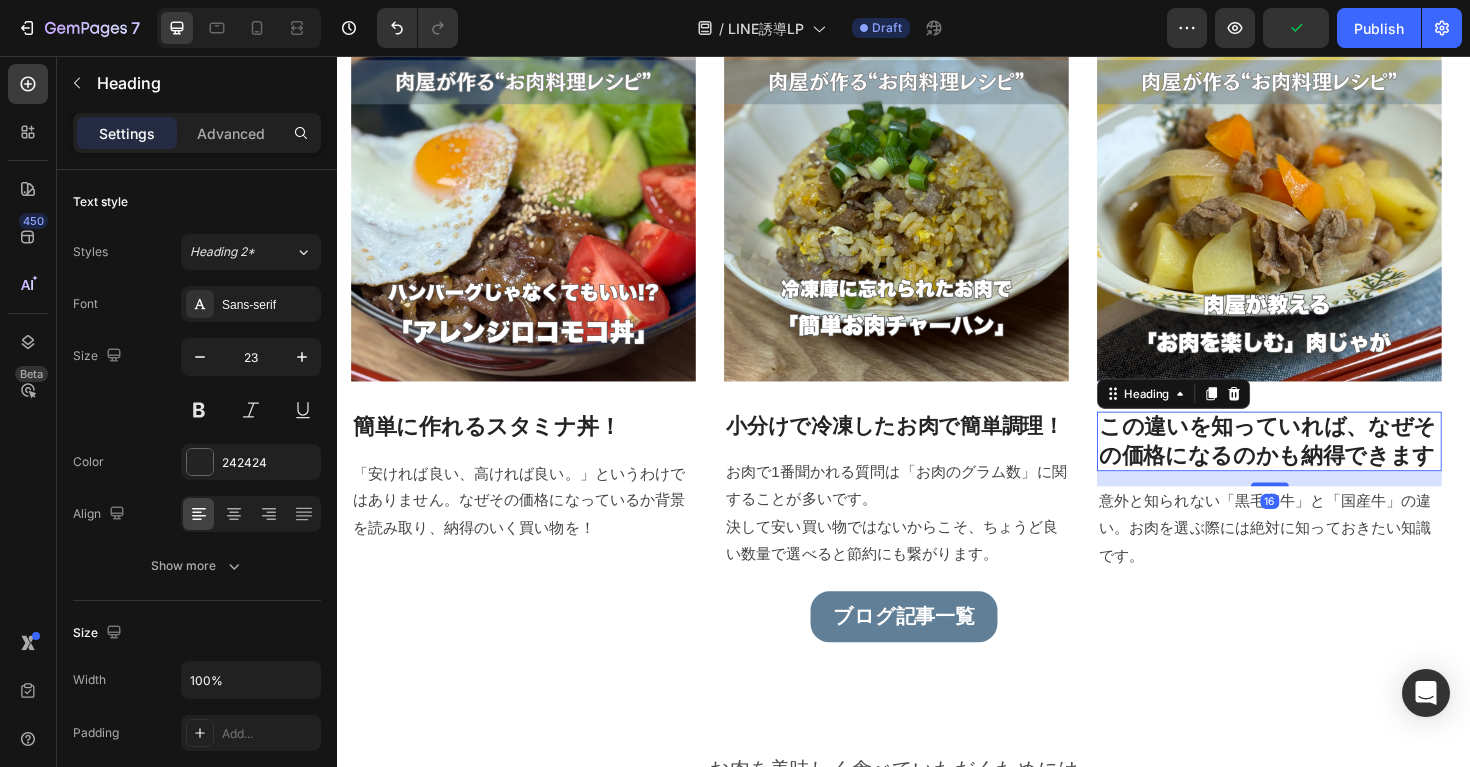 click on "この違いを知っていれば、なぜその価格になるのかも納得できます" at bounding box center (1324, 465) 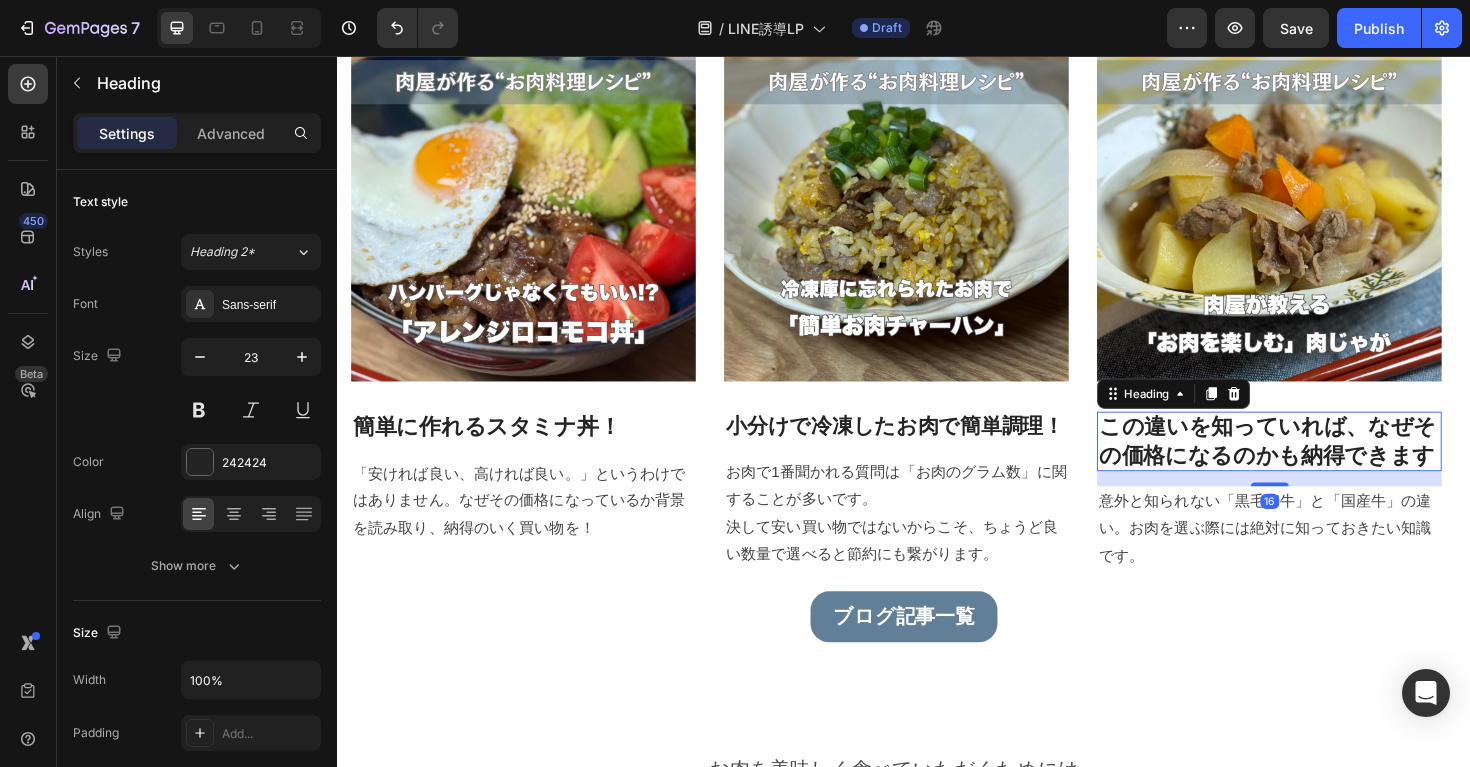 click on "この違いを知っていれば、なぜその価格になるのかも納得できます" at bounding box center (1324, 465) 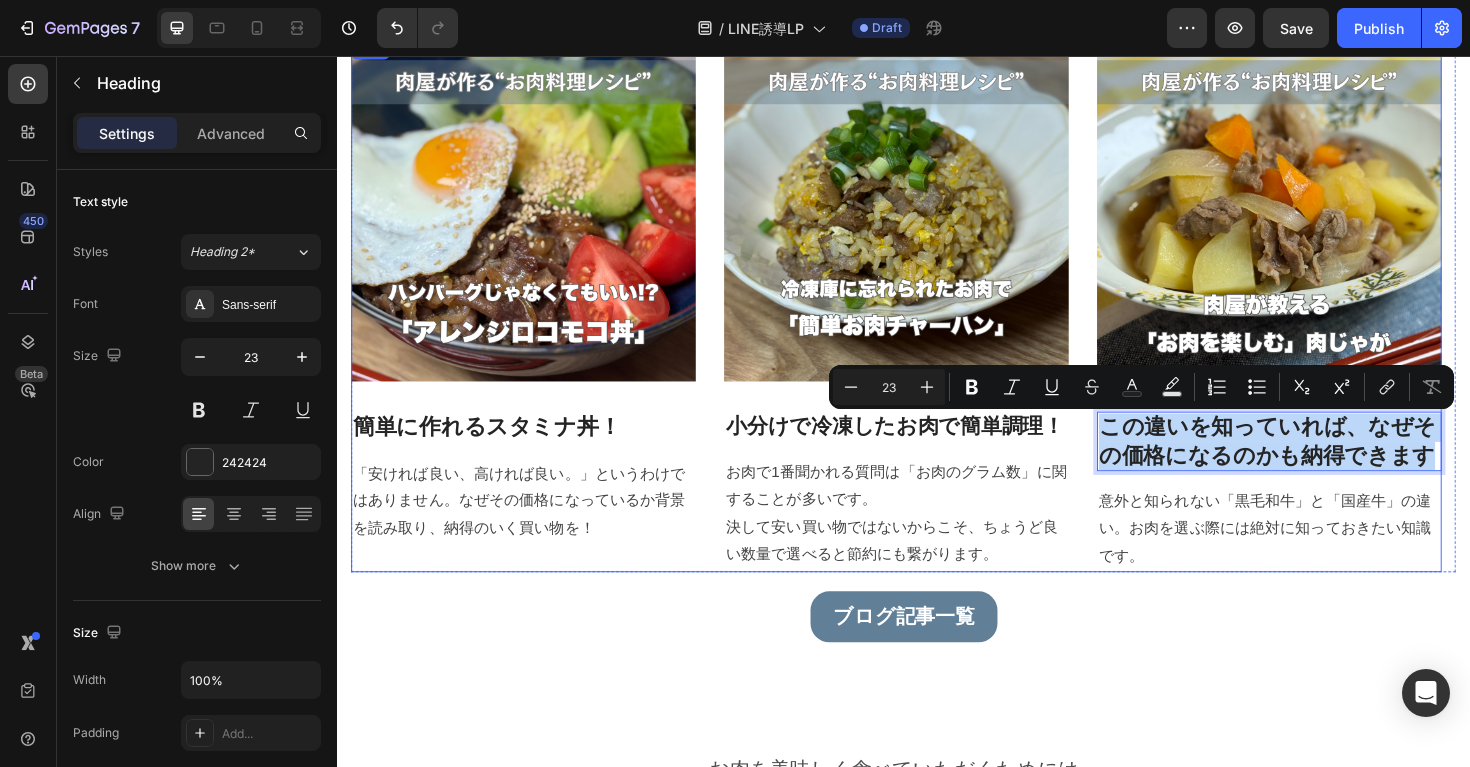 drag, startPoint x: 1492, startPoint y: 474, endPoint x: 1131, endPoint y: 458, distance: 361.3544 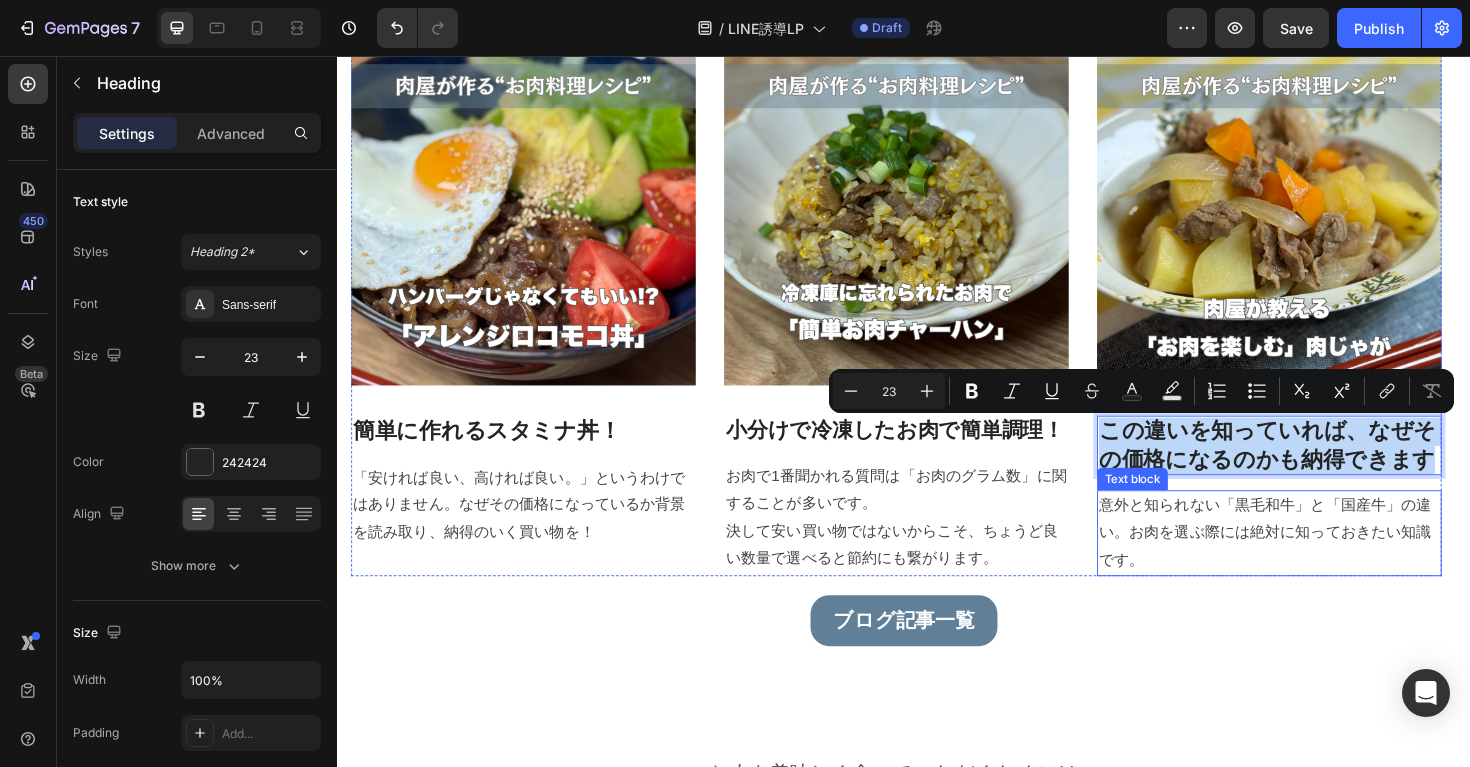 scroll, scrollTop: 1362, scrollLeft: 0, axis: vertical 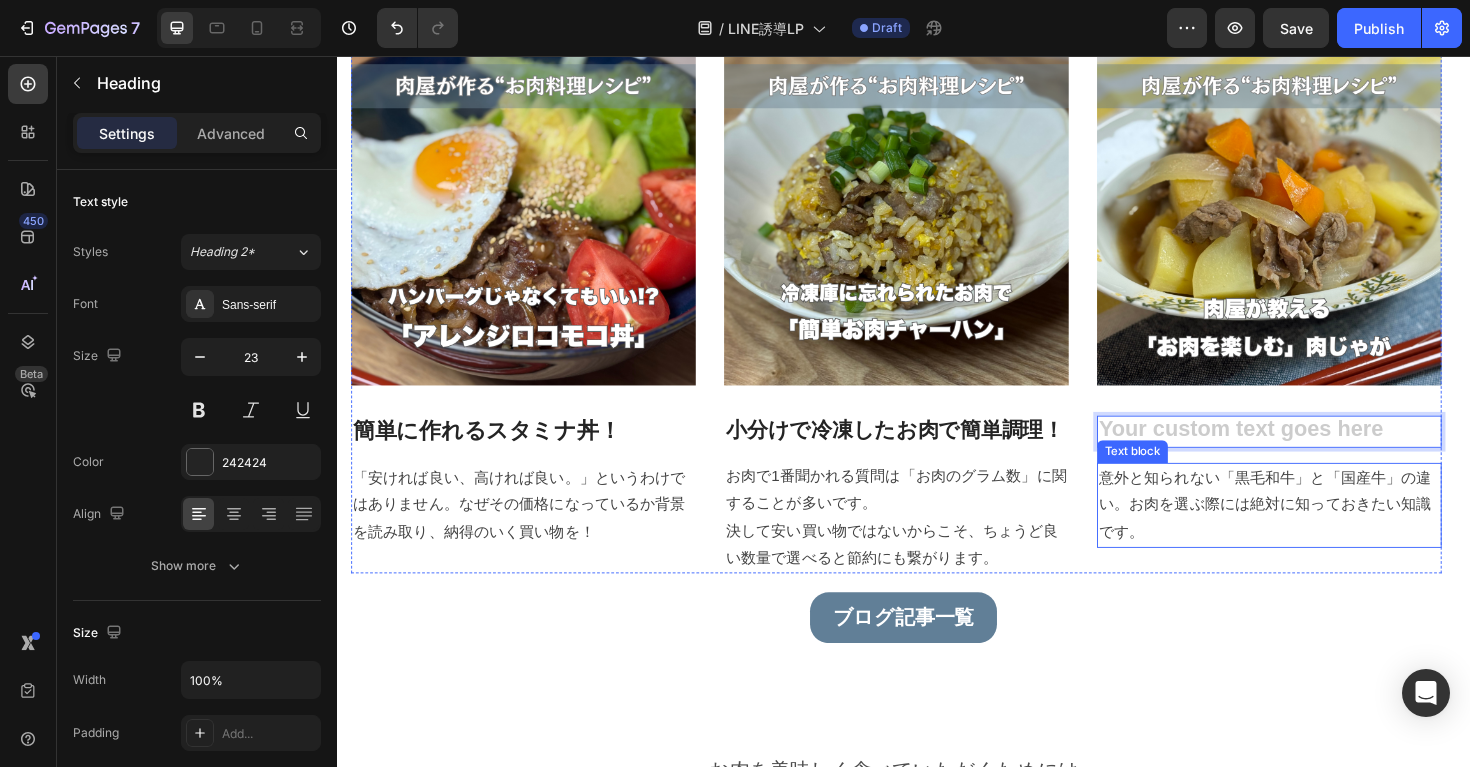 type 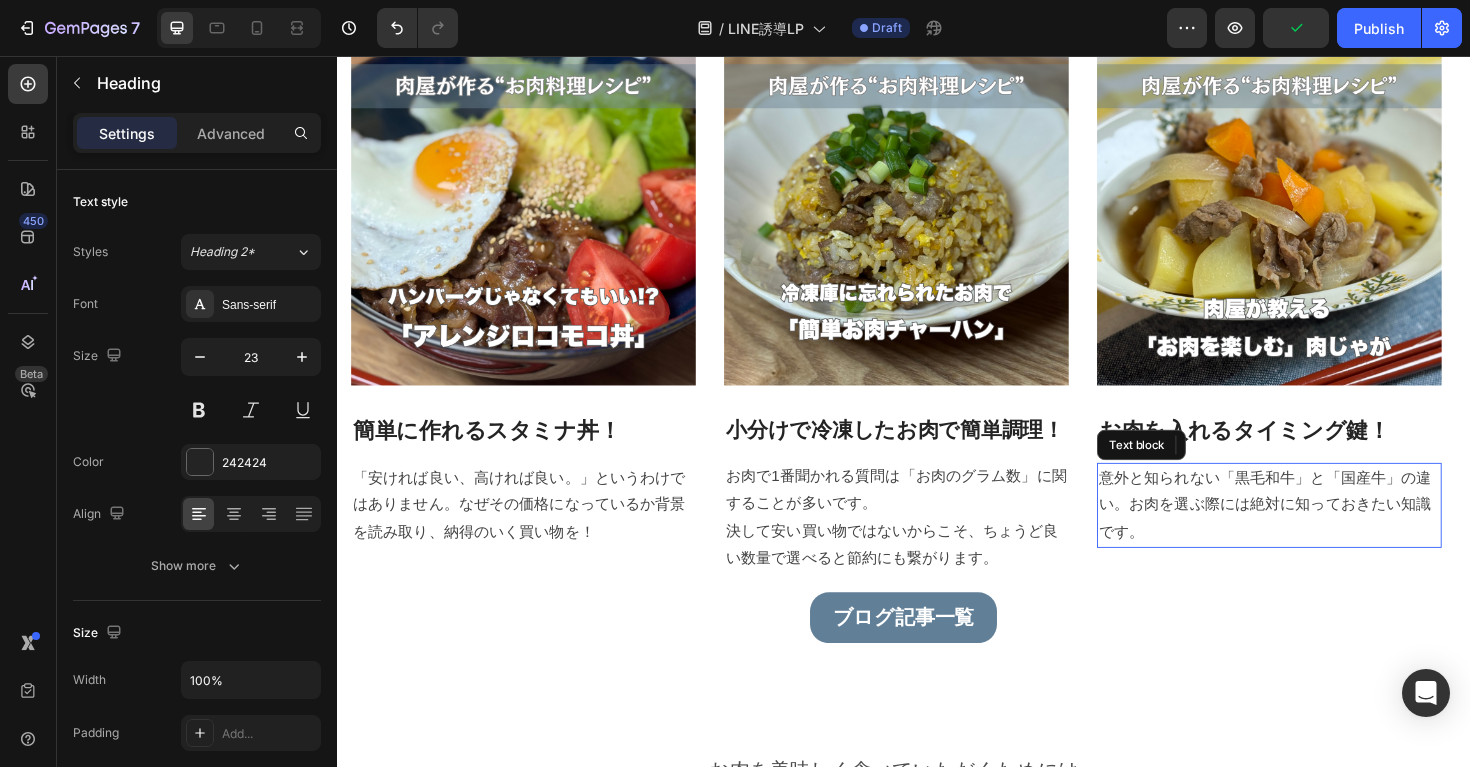 click on "意外と知られない「黒毛和牛」と「国産牛」の違い。お肉を選ぶ際には絶対に知っておきたい知識です。" at bounding box center [1324, 532] 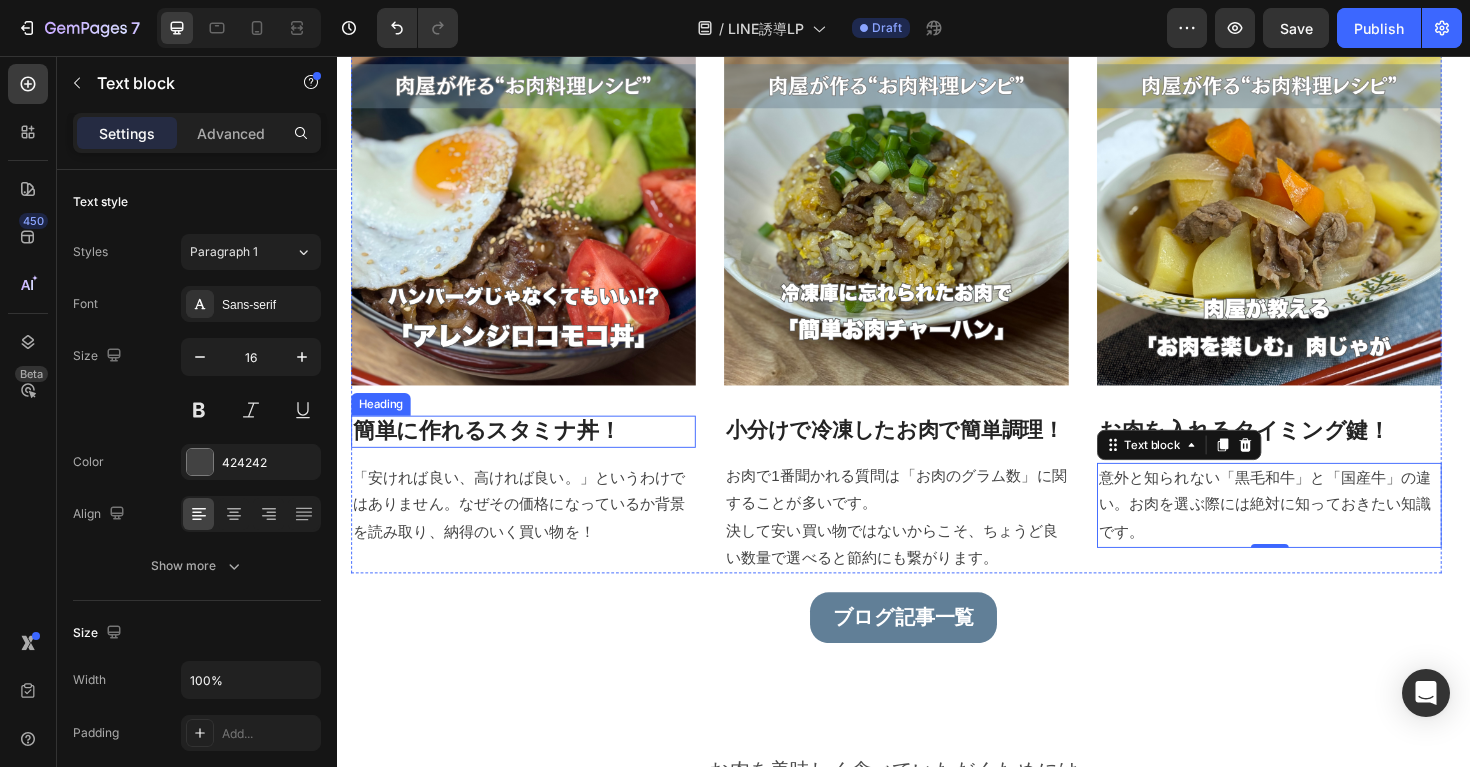 click on "簡単に作れるスタミナ丼！" at bounding box center (534, 454) 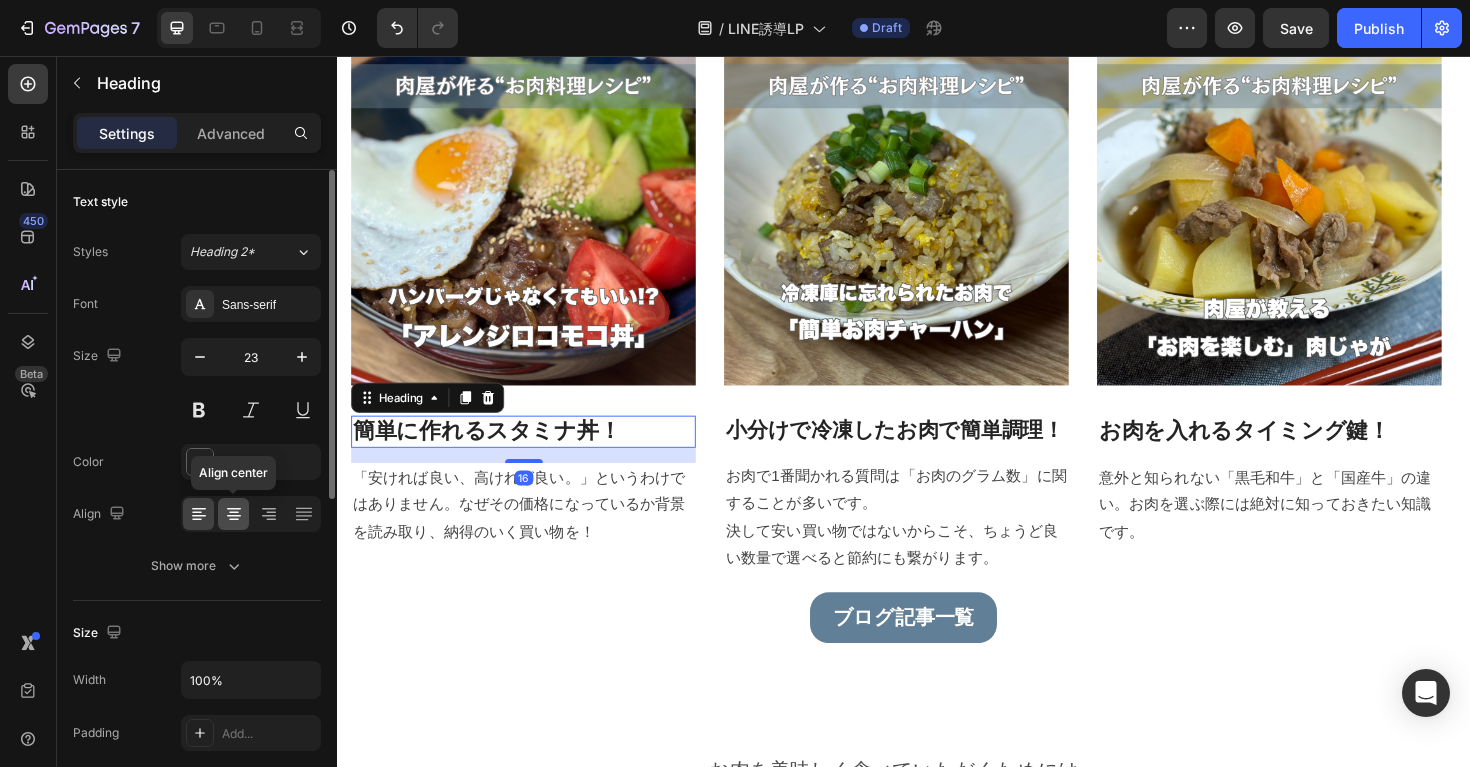 click 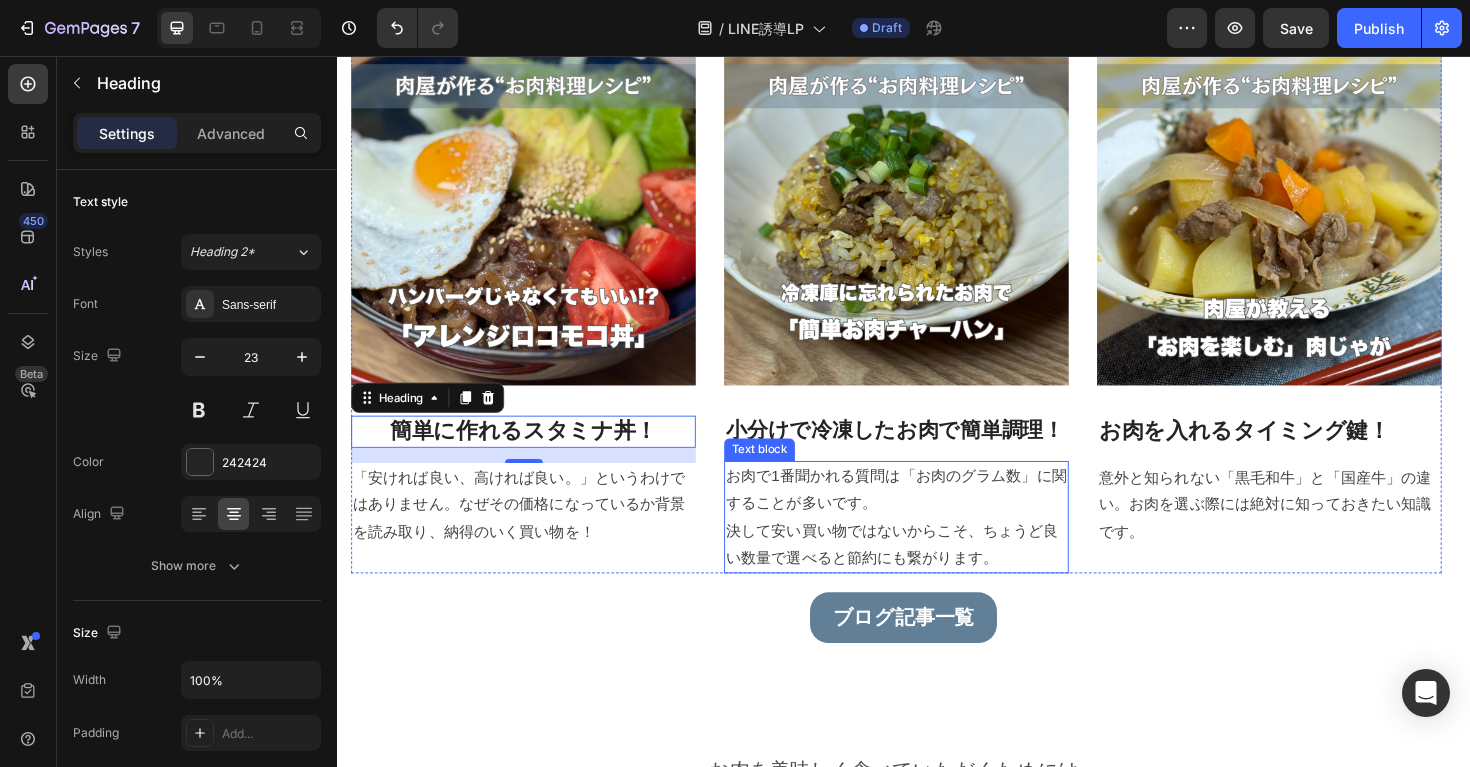 click on "Text block" at bounding box center (784, 473) 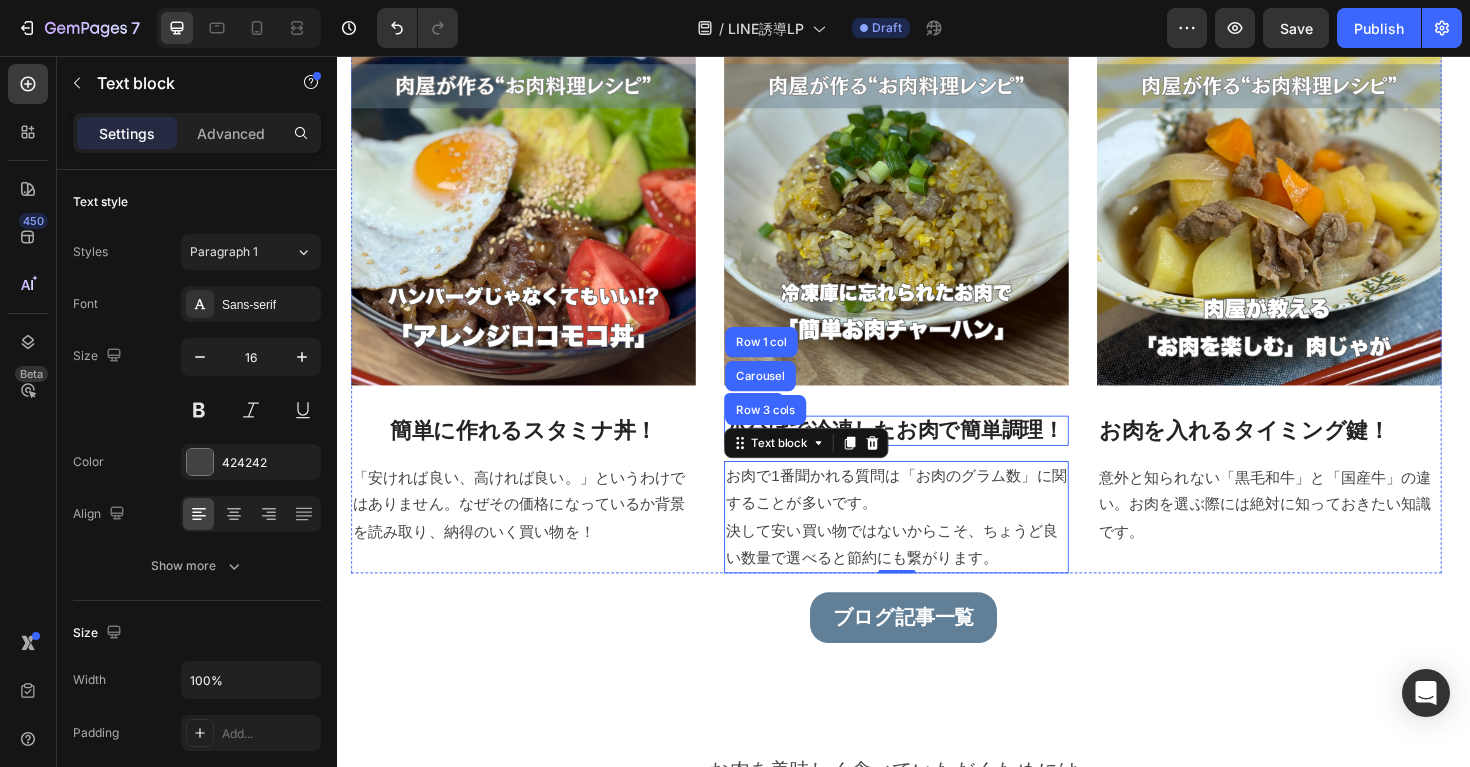 click on "小分けで冷凍したお肉で簡単調理！" at bounding box center [929, 453] 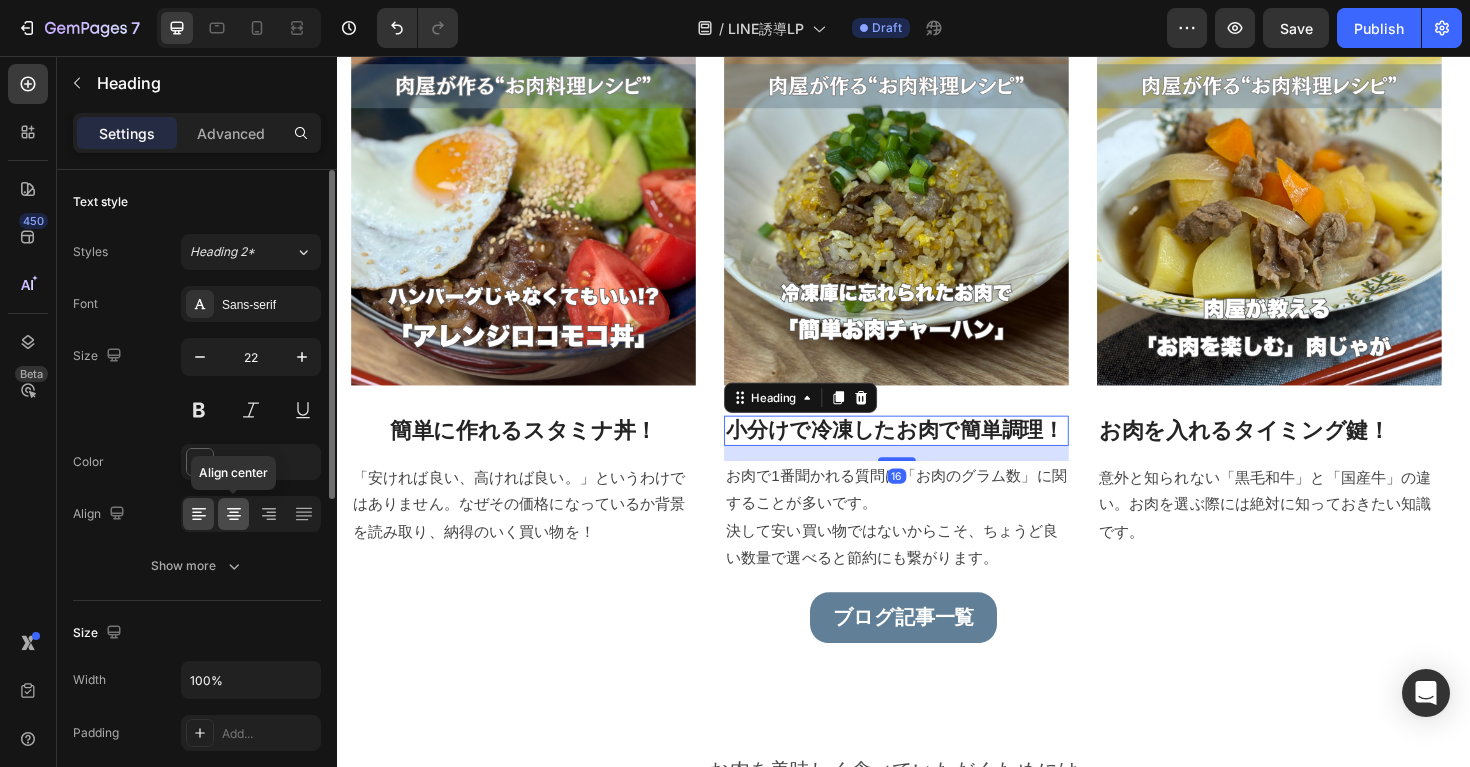 click 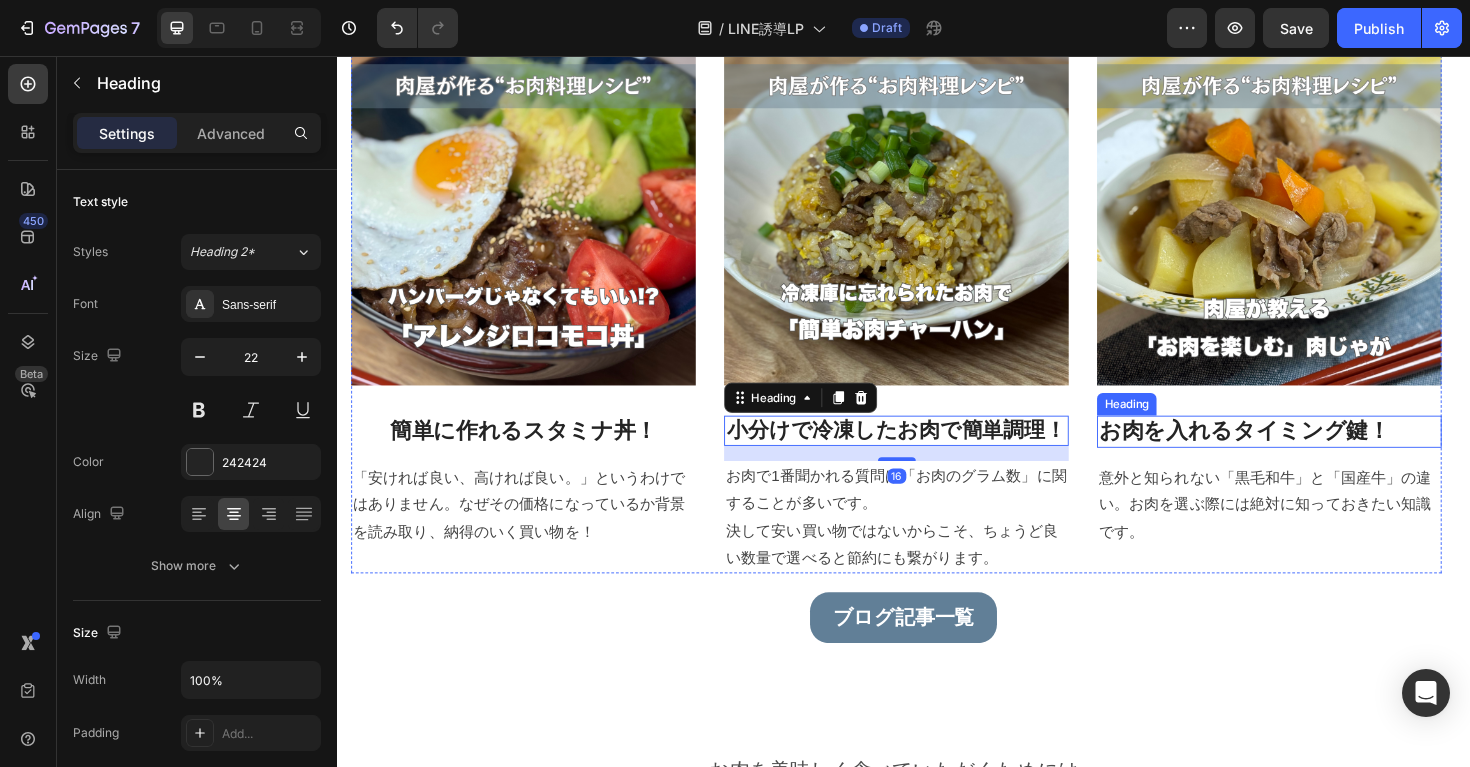 click on "お肉を入れるタイミング鍵！" at bounding box center [1324, 454] 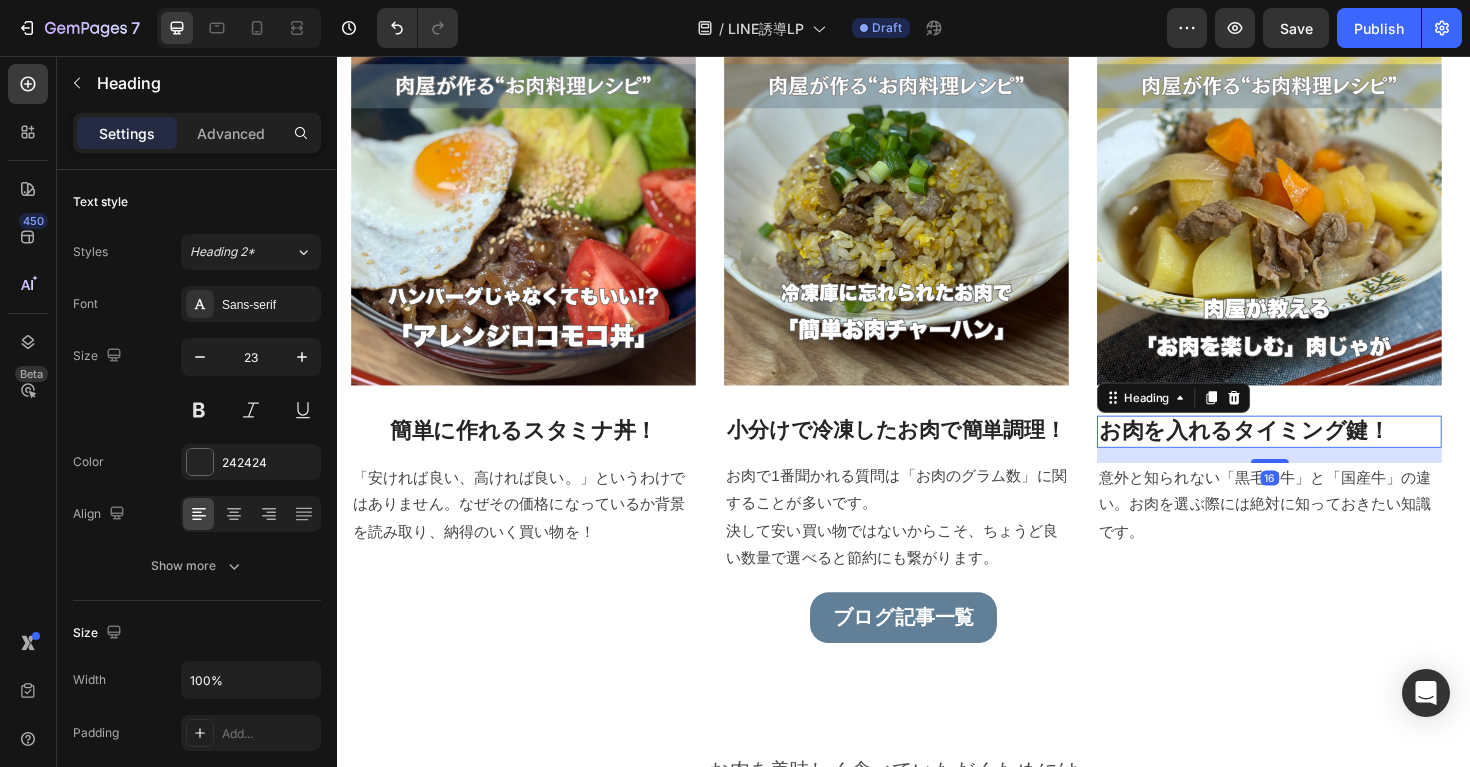 scroll, scrollTop: 644, scrollLeft: 0, axis: vertical 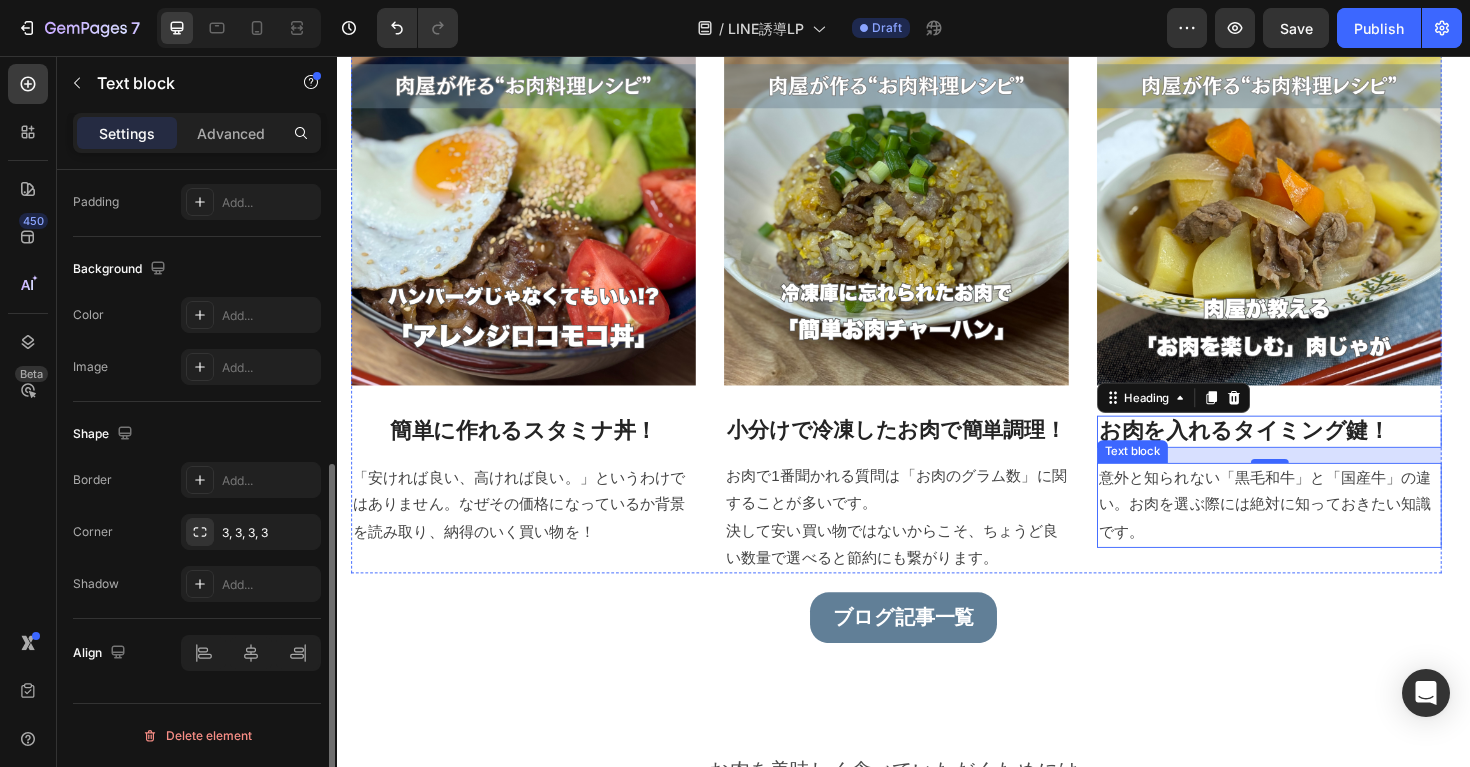 click on "意外と知られない「黒毛和牛」と「国産牛」の違い。お肉を選ぶ際には絶対に知っておきたい知識です。" at bounding box center (1324, 532) 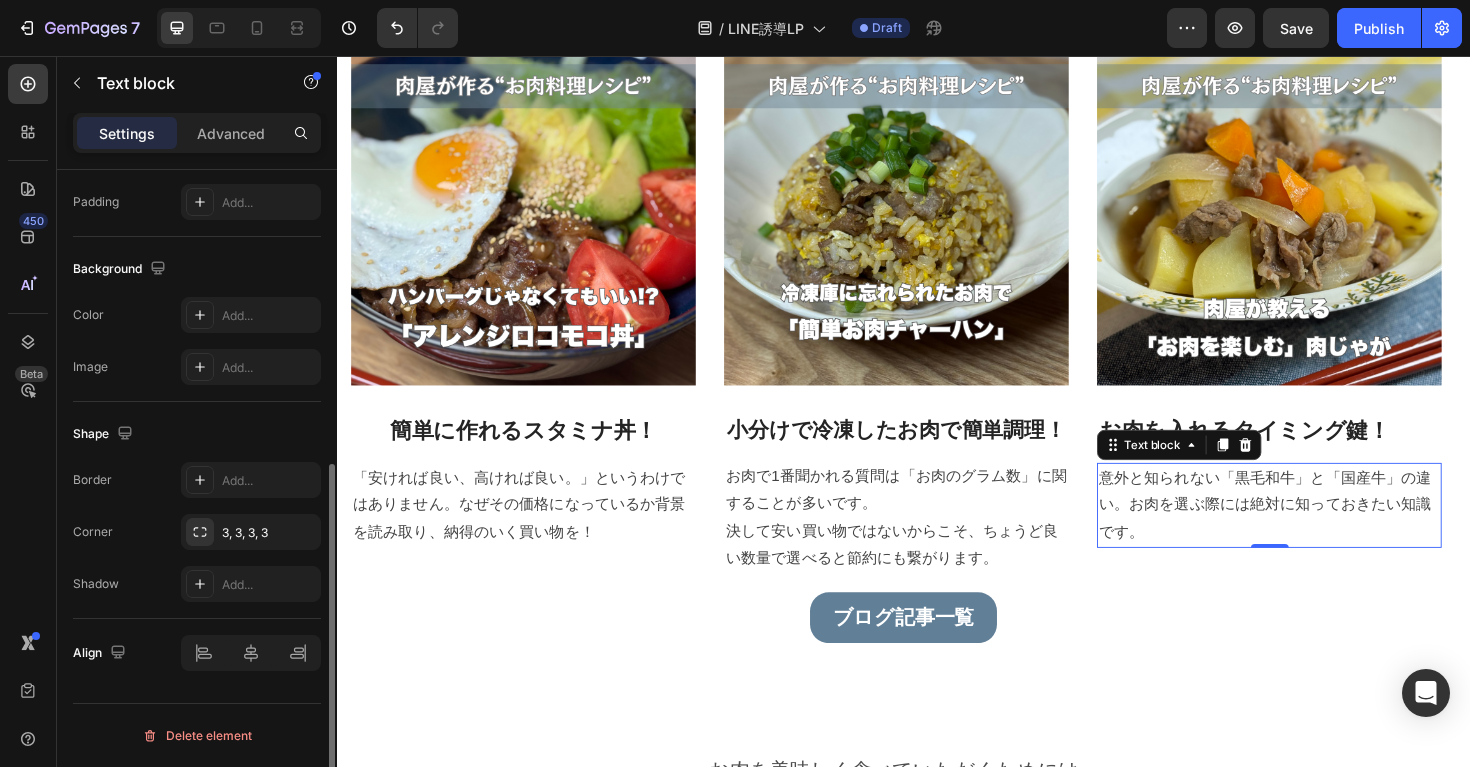 scroll, scrollTop: 0, scrollLeft: 0, axis: both 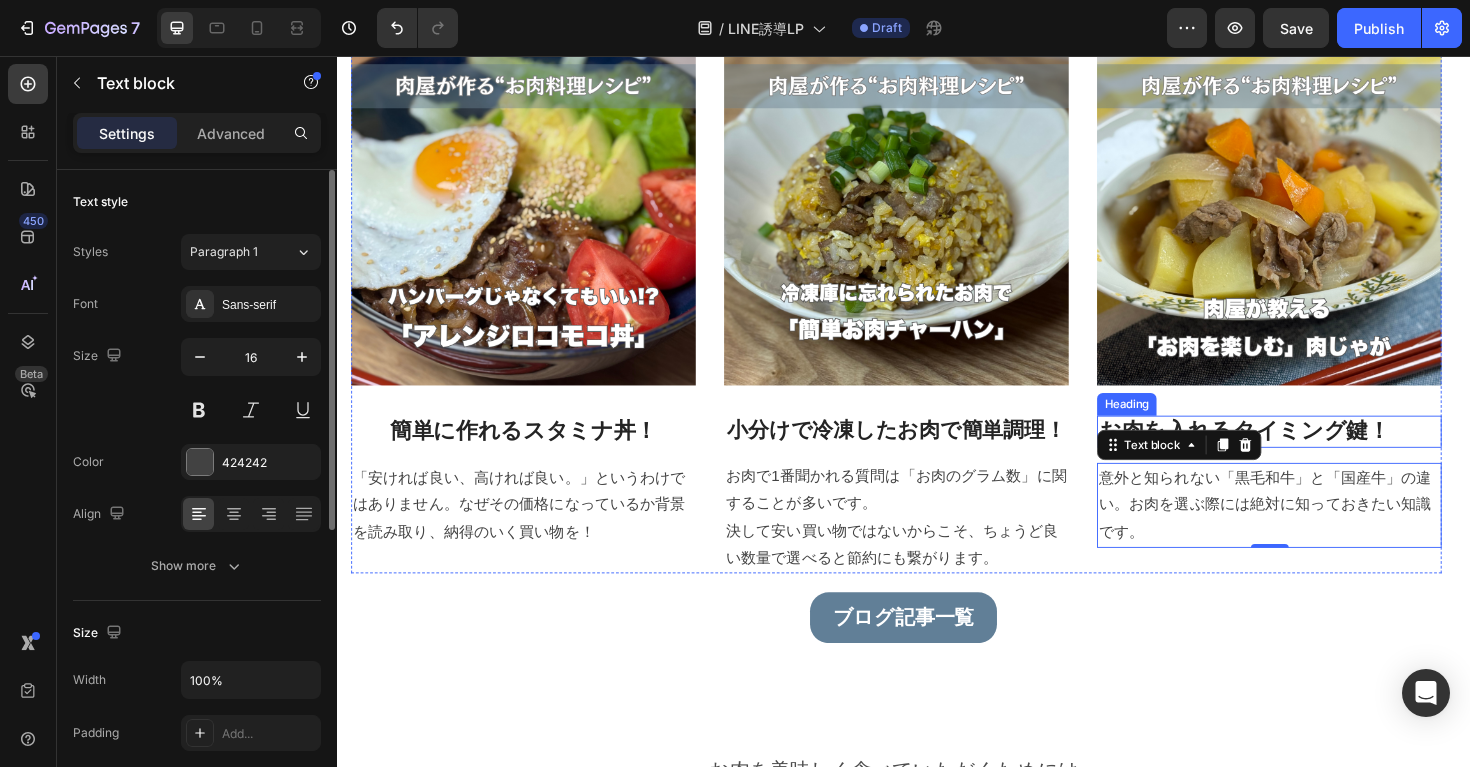 click on "お肉を入れるタイミング鍵！" at bounding box center [1324, 454] 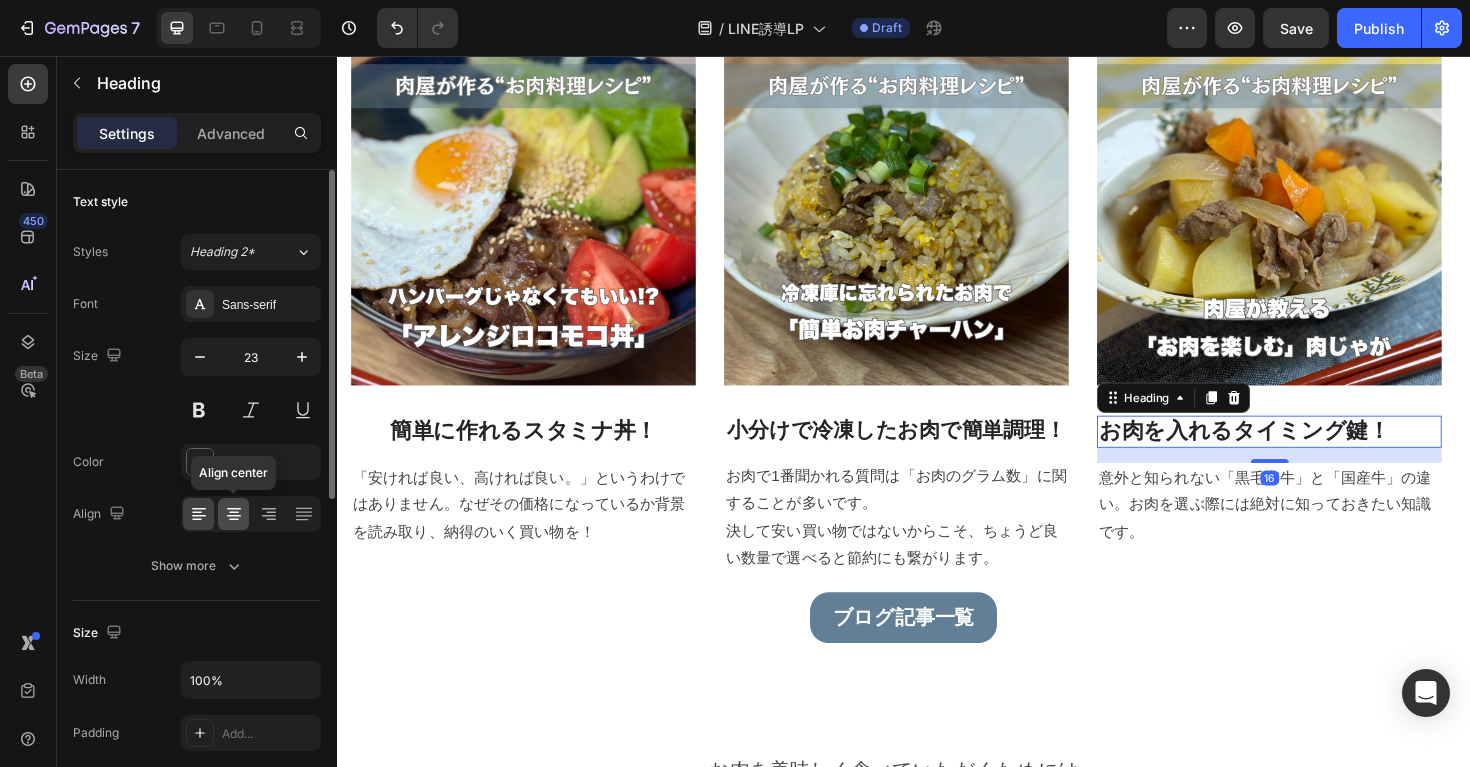 click 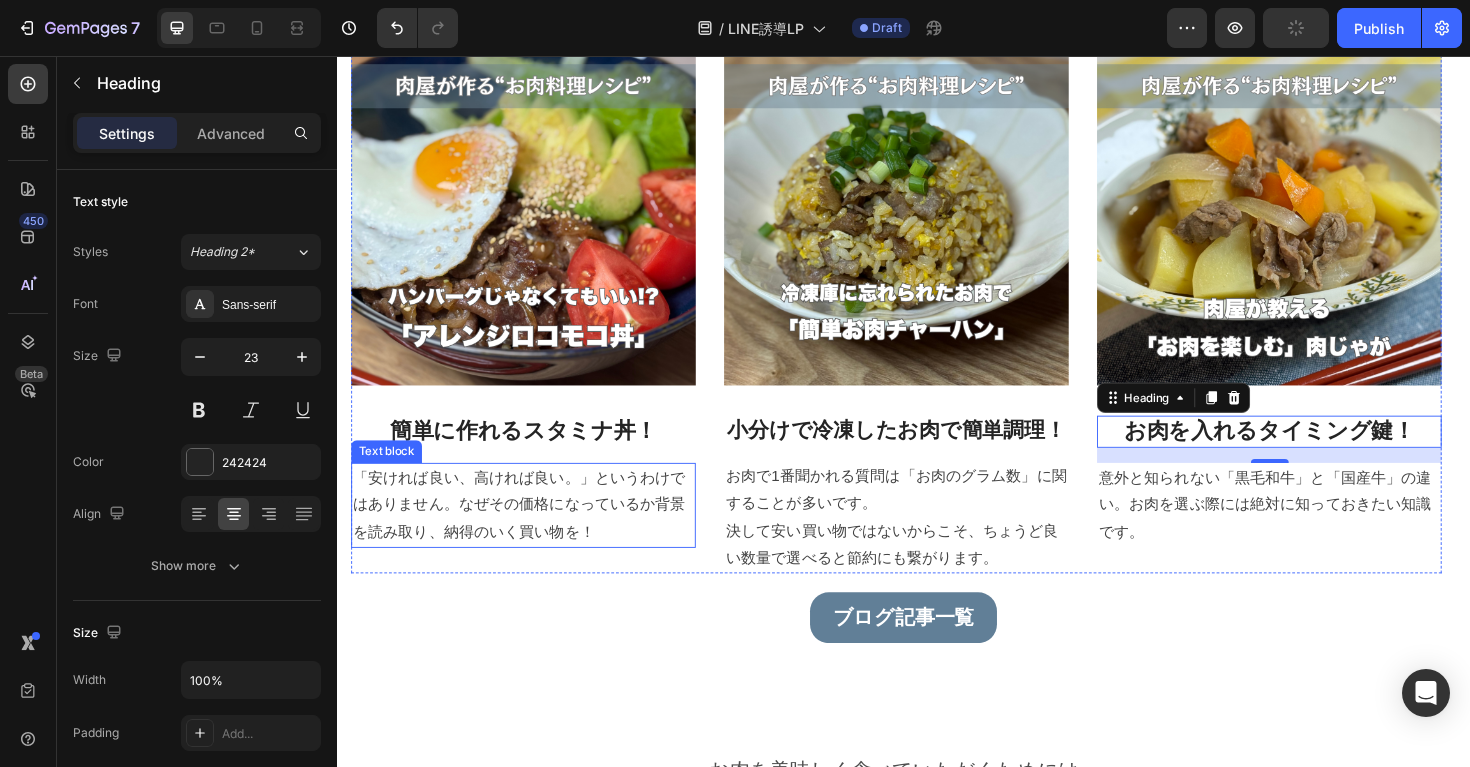 click on "「安ければ良い、高ければ良い。」というわけではありません。なぜその価格になっているか背景を読み取り、納得のいく買い物を！" at bounding box center (534, 532) 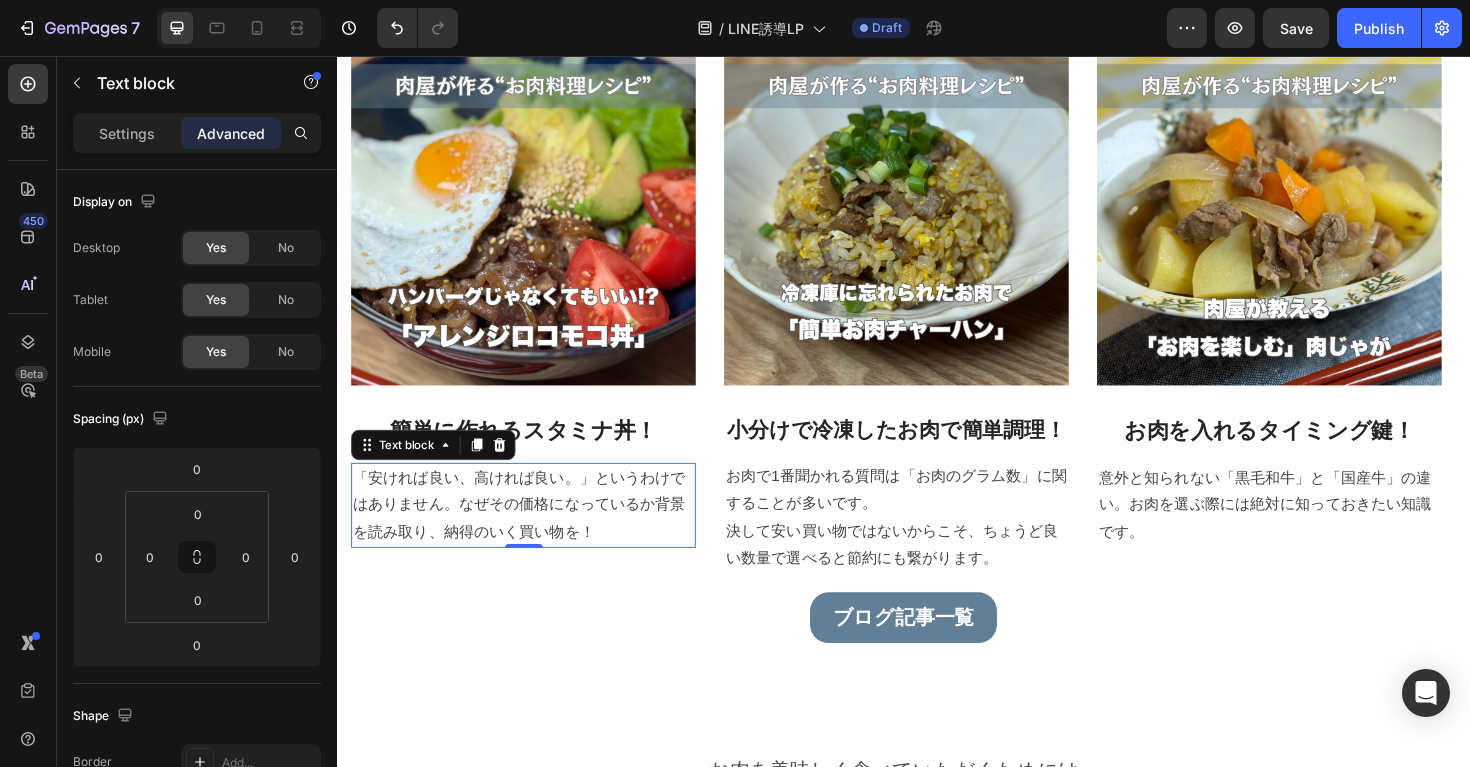 click on "「安ければ良い、高ければ良い。」というわけではありません。なぜその価格になっているか背景を読み取り、納得のいく買い物を！" at bounding box center [534, 532] 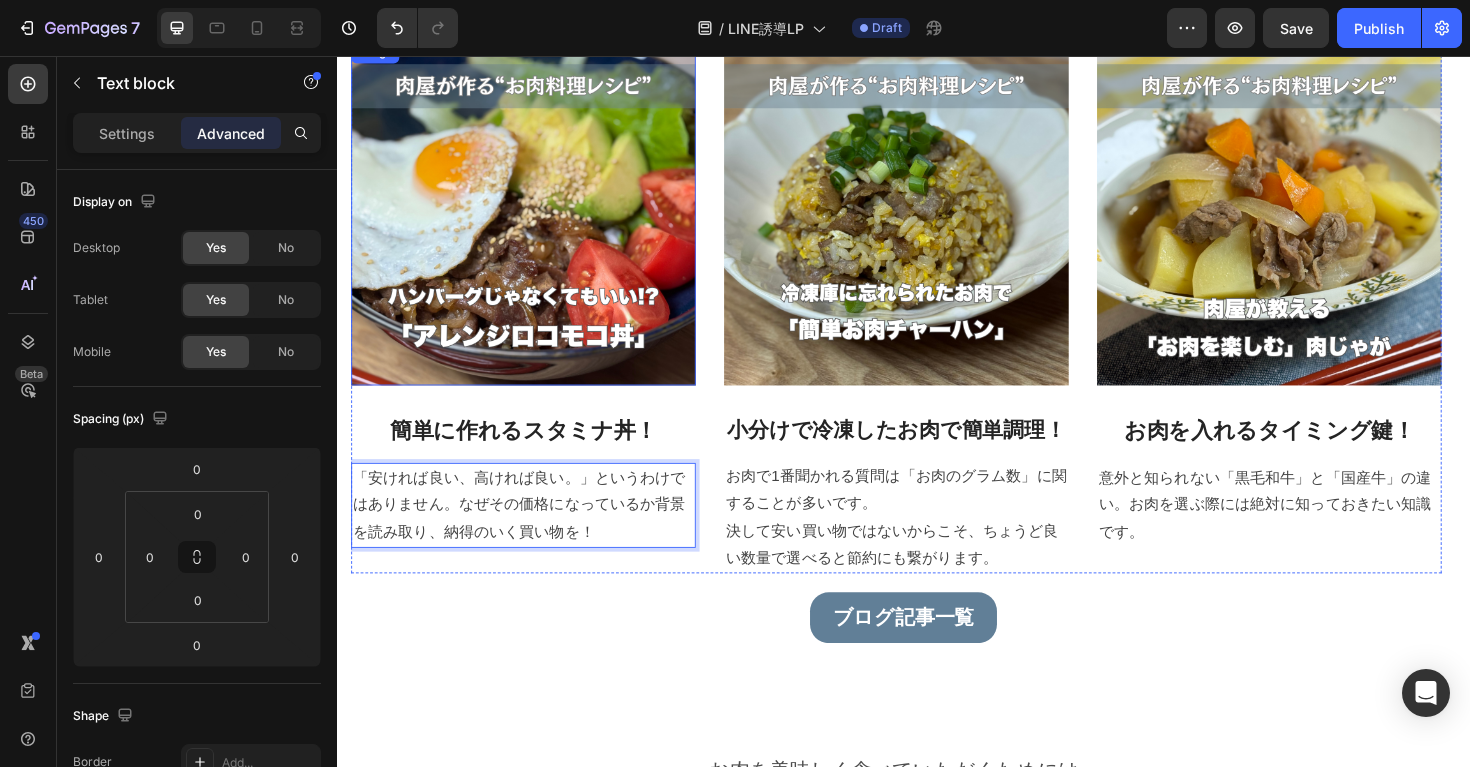 click at bounding box center (534, 222) 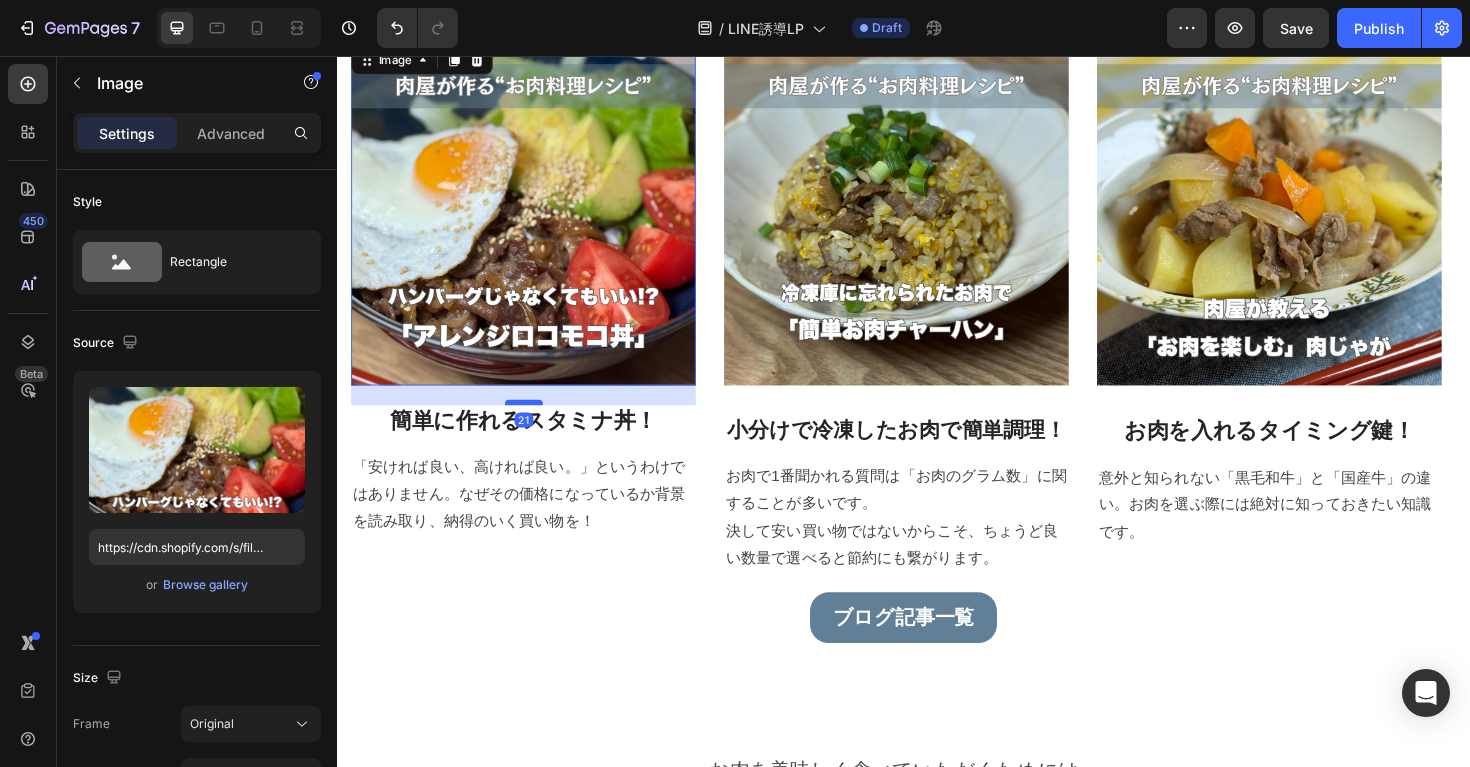 drag, startPoint x: 536, startPoint y: 431, endPoint x: 535, endPoint y: 420, distance: 11.045361 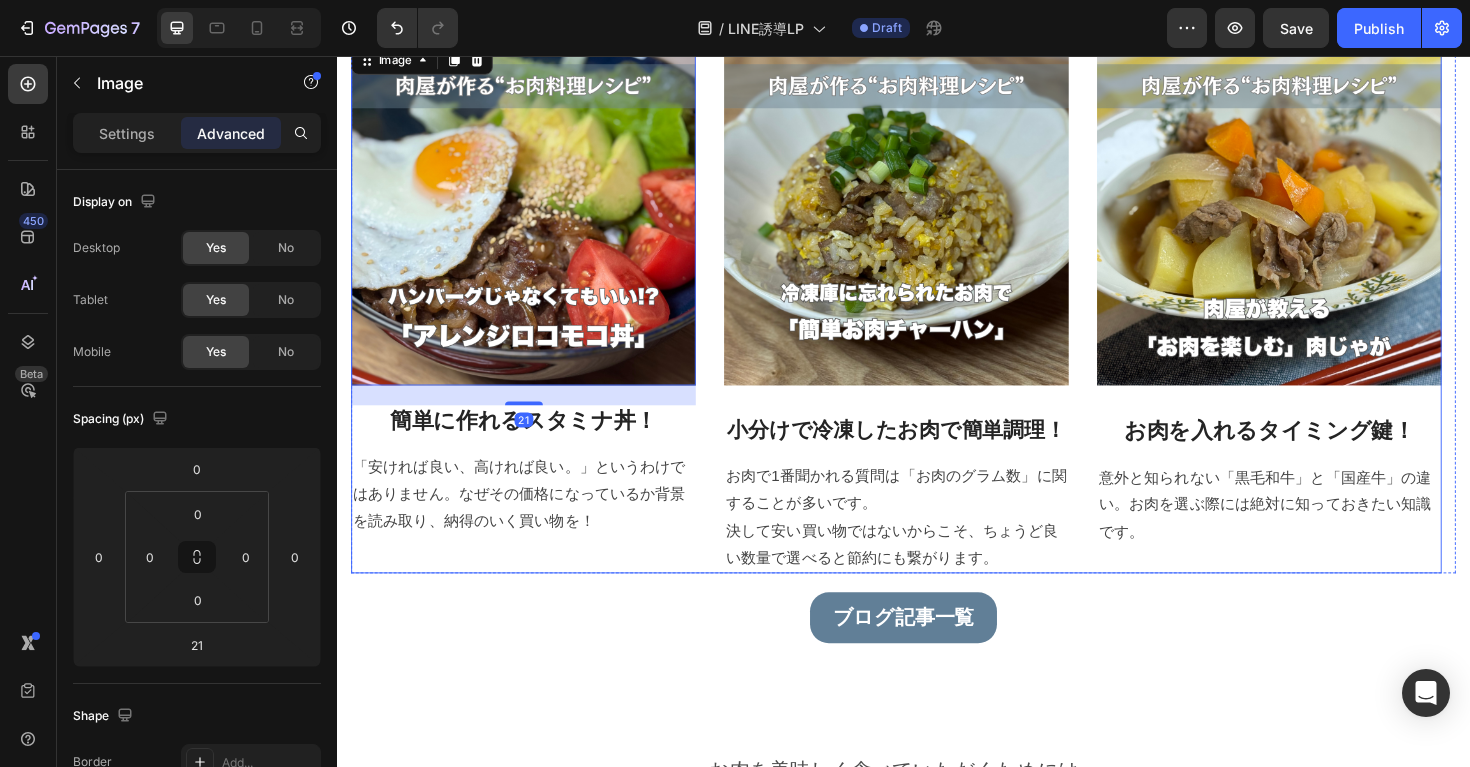 click on "Image 小分けで冷凍したお肉で簡単調理！ Heading お肉で1番聞かれる質問は「お肉のグラム数」に関することが多いです。 決して安い買い物ではないからこそ、ちょうど良い数量で選べると節約にも繋がります。 Text block" at bounding box center [929, 322] 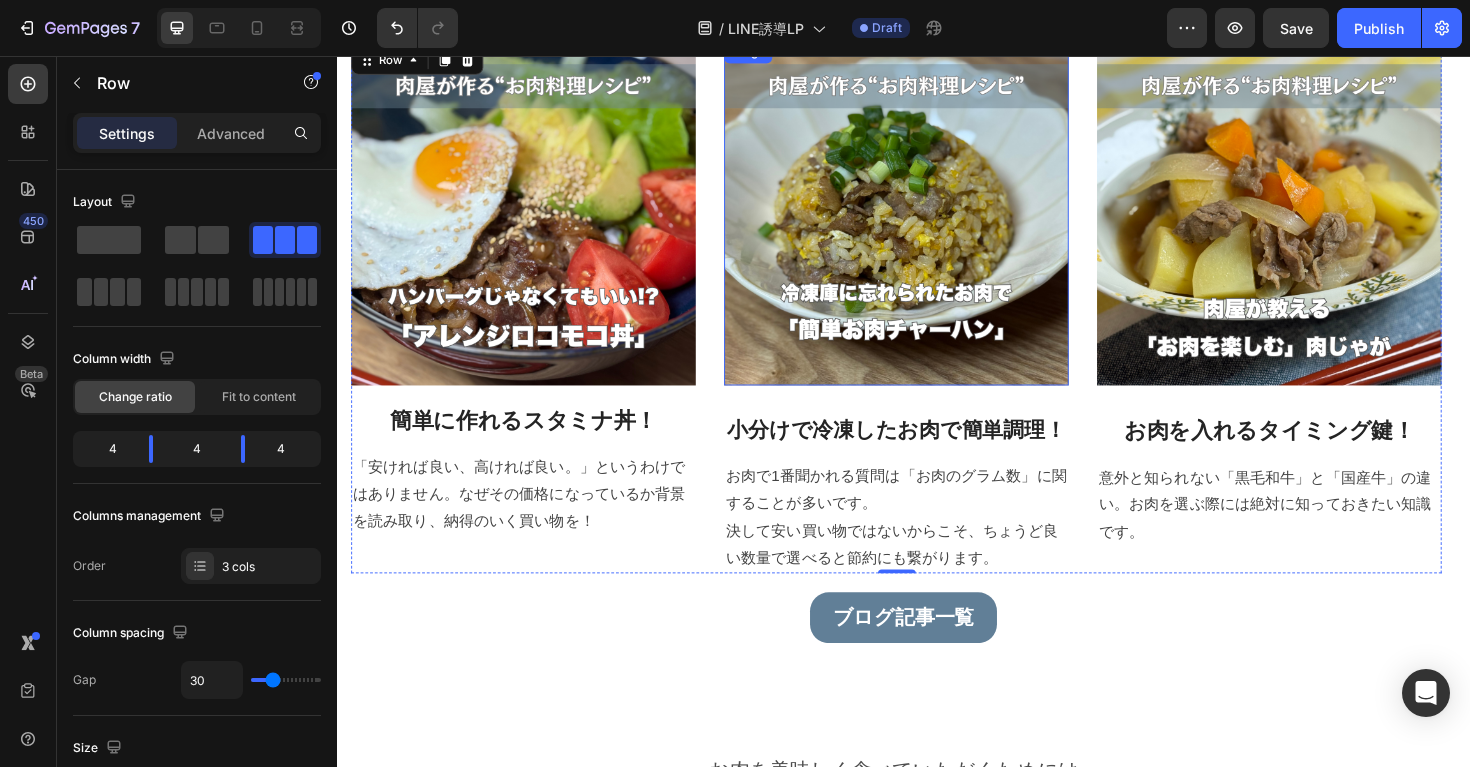 click at bounding box center (929, 222) 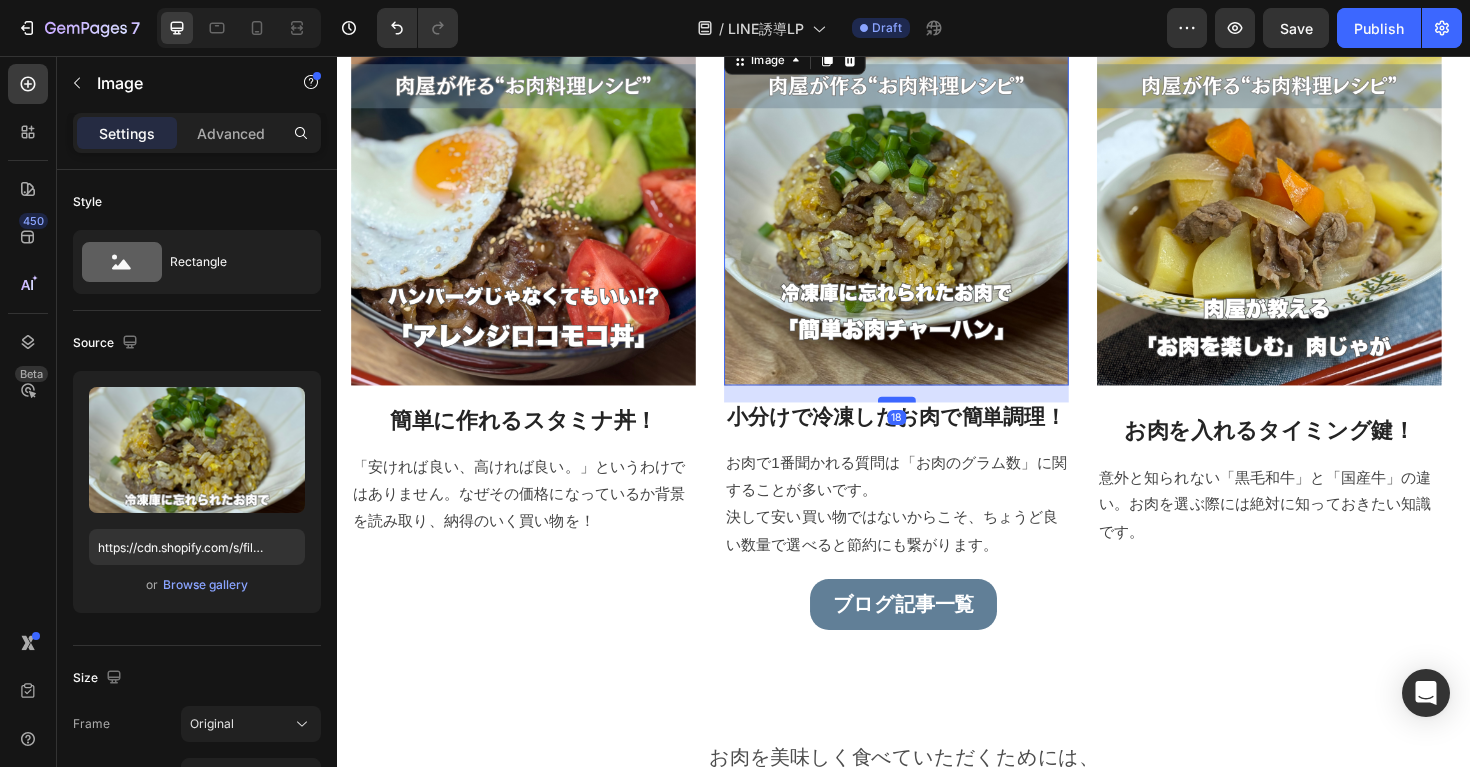 drag, startPoint x: 922, startPoint y: 431, endPoint x: 910, endPoint y: 420, distance: 16.27882 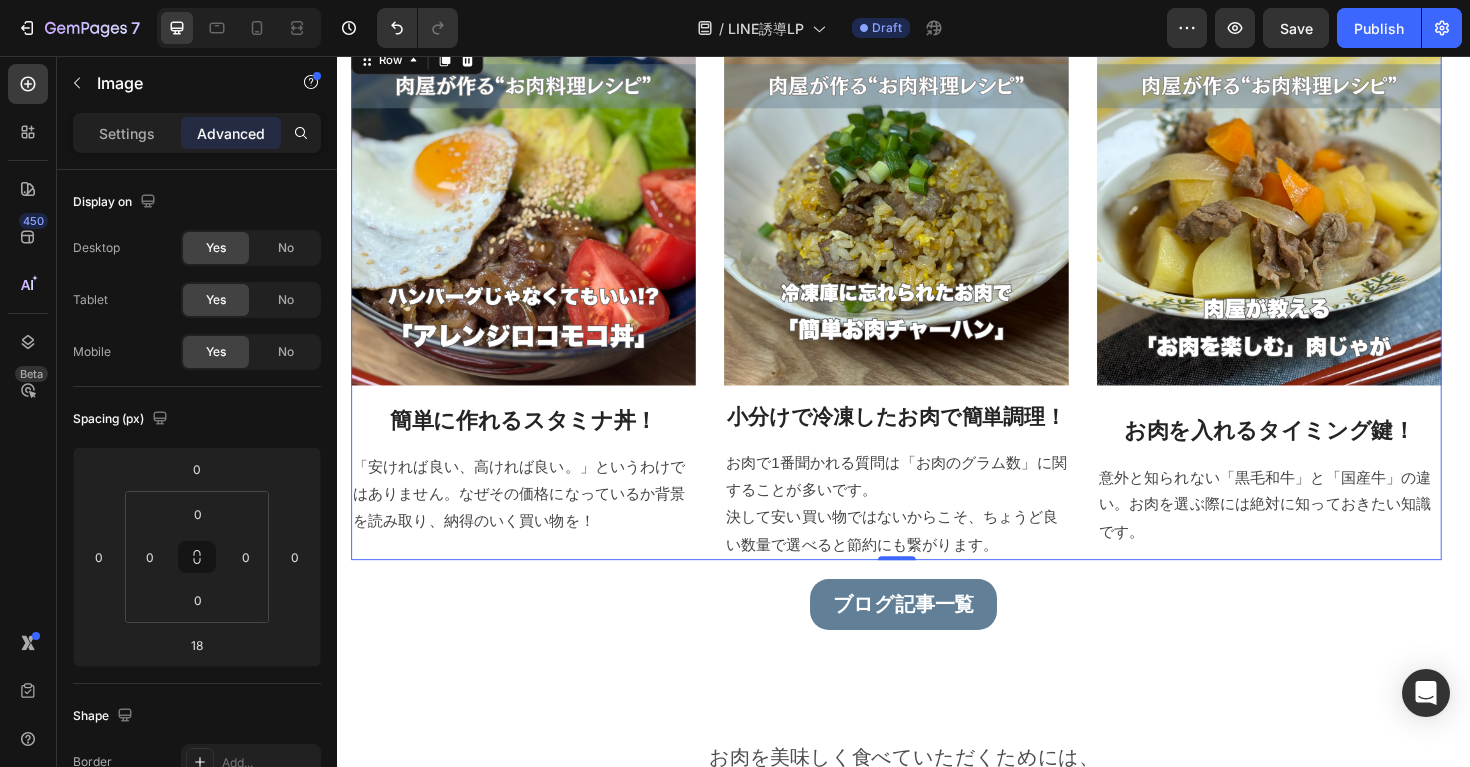 click on "Image 簡単に作れるスタミナ丼！ Heading 「安ければ良い、高ければ良い。」というわけではありません。なぜその価格になっているか背景を読み取り、納得のいく買い物を！ Text block" at bounding box center [534, 315] 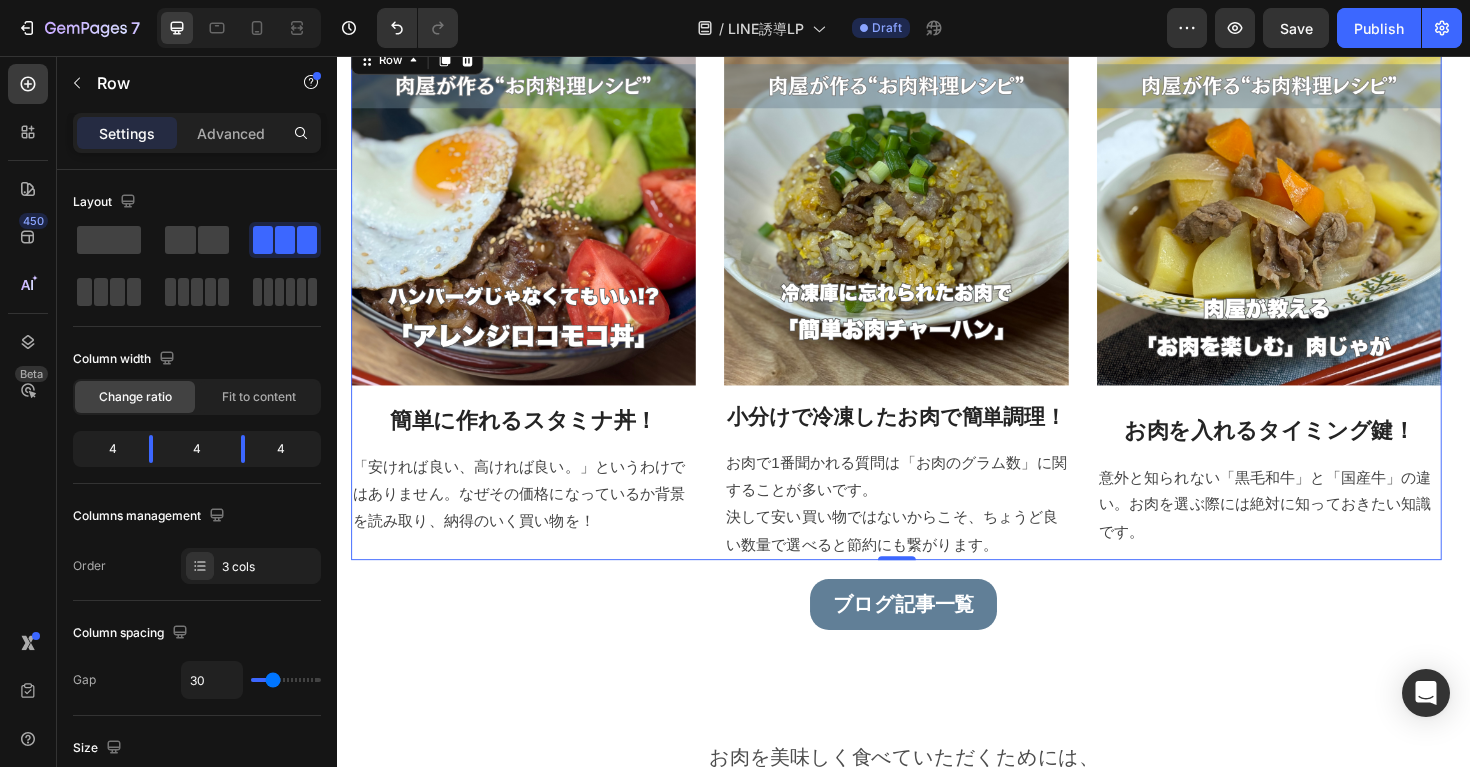 click on "Image 簡単に作れるスタミナ丼！ Heading 「安ければ良い、高ければ良い。」というわけではありません。なぜその価格になっているか背景を読み取り、納得のいく買い物を！ Text block" at bounding box center (534, 315) 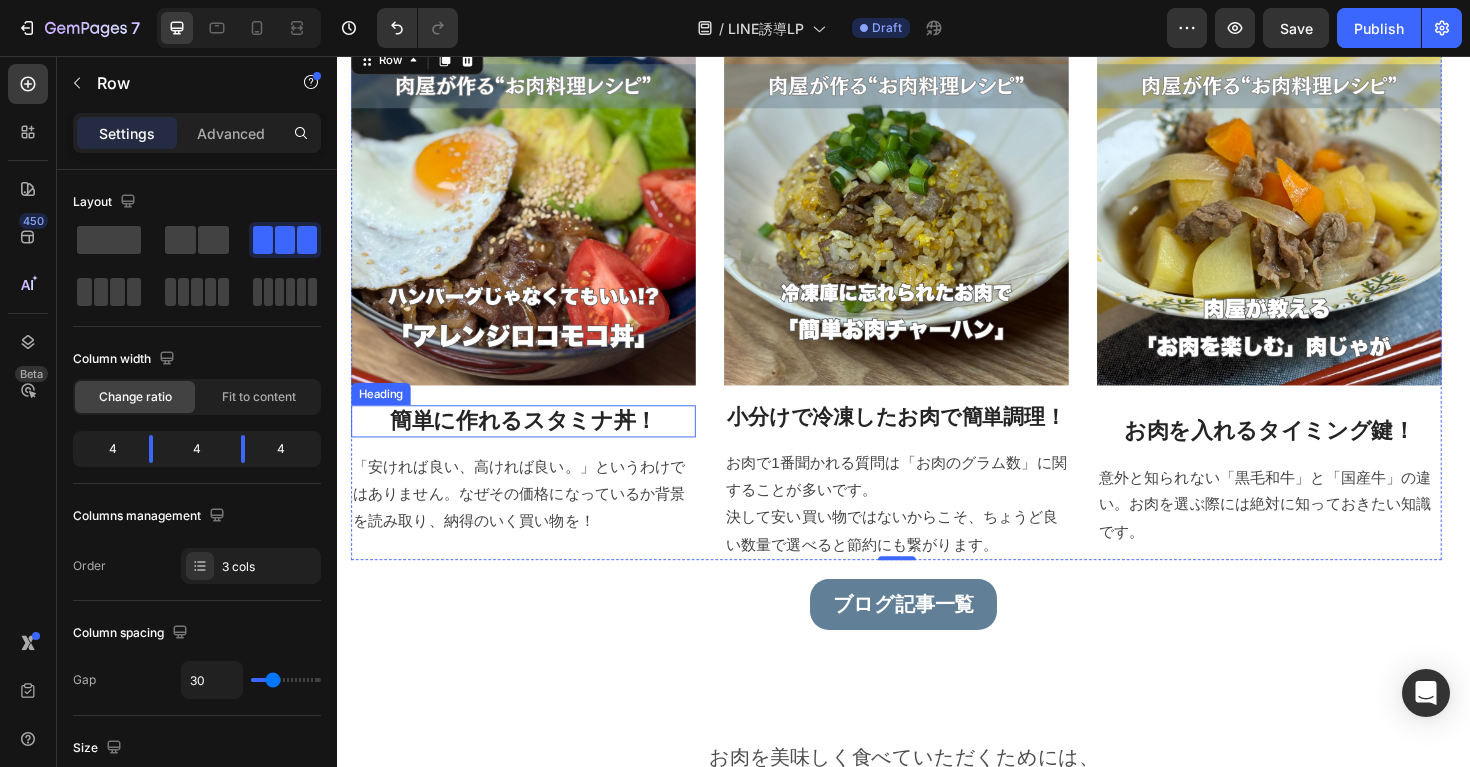 click on "簡単に作れるスタミナ丼！" at bounding box center (534, 443) 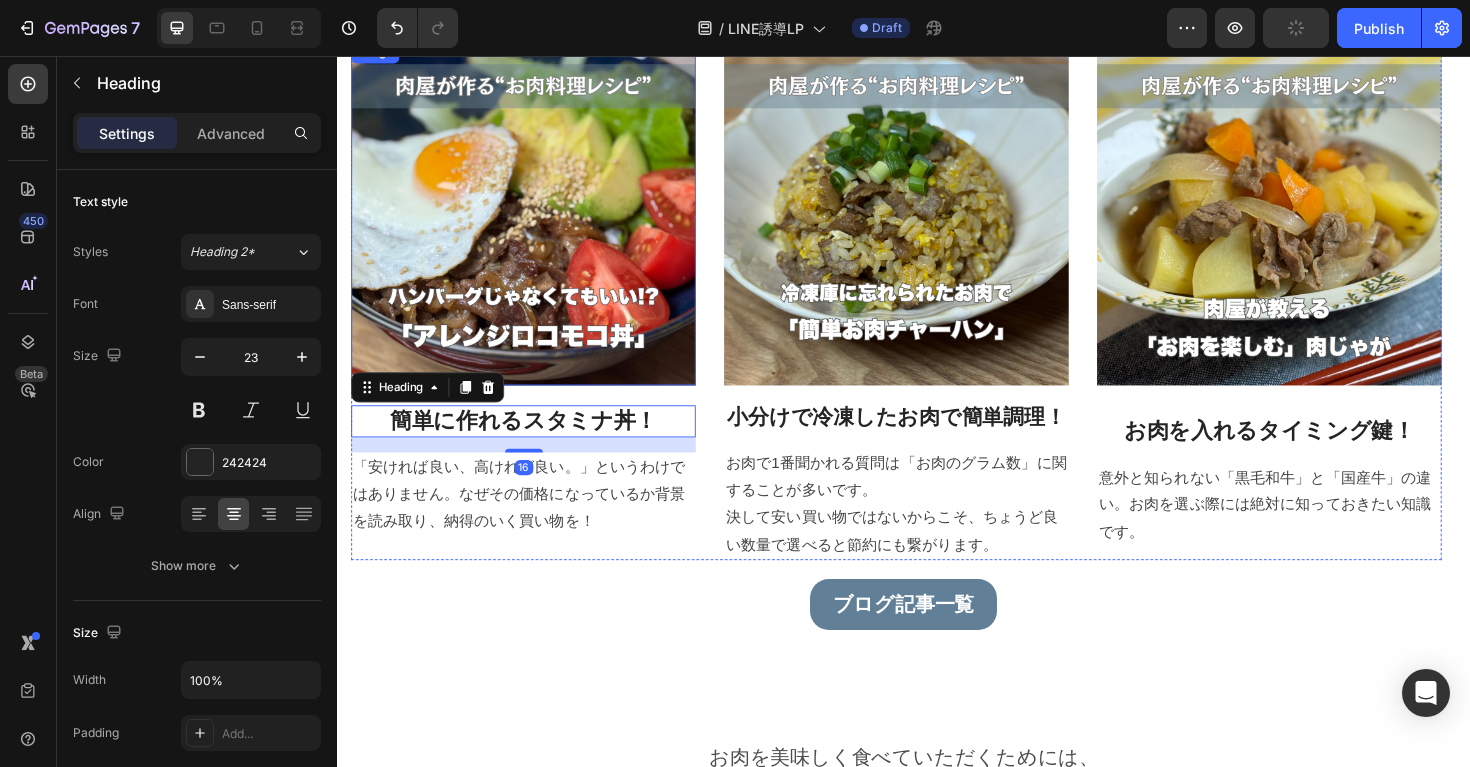 click at bounding box center [534, 222] 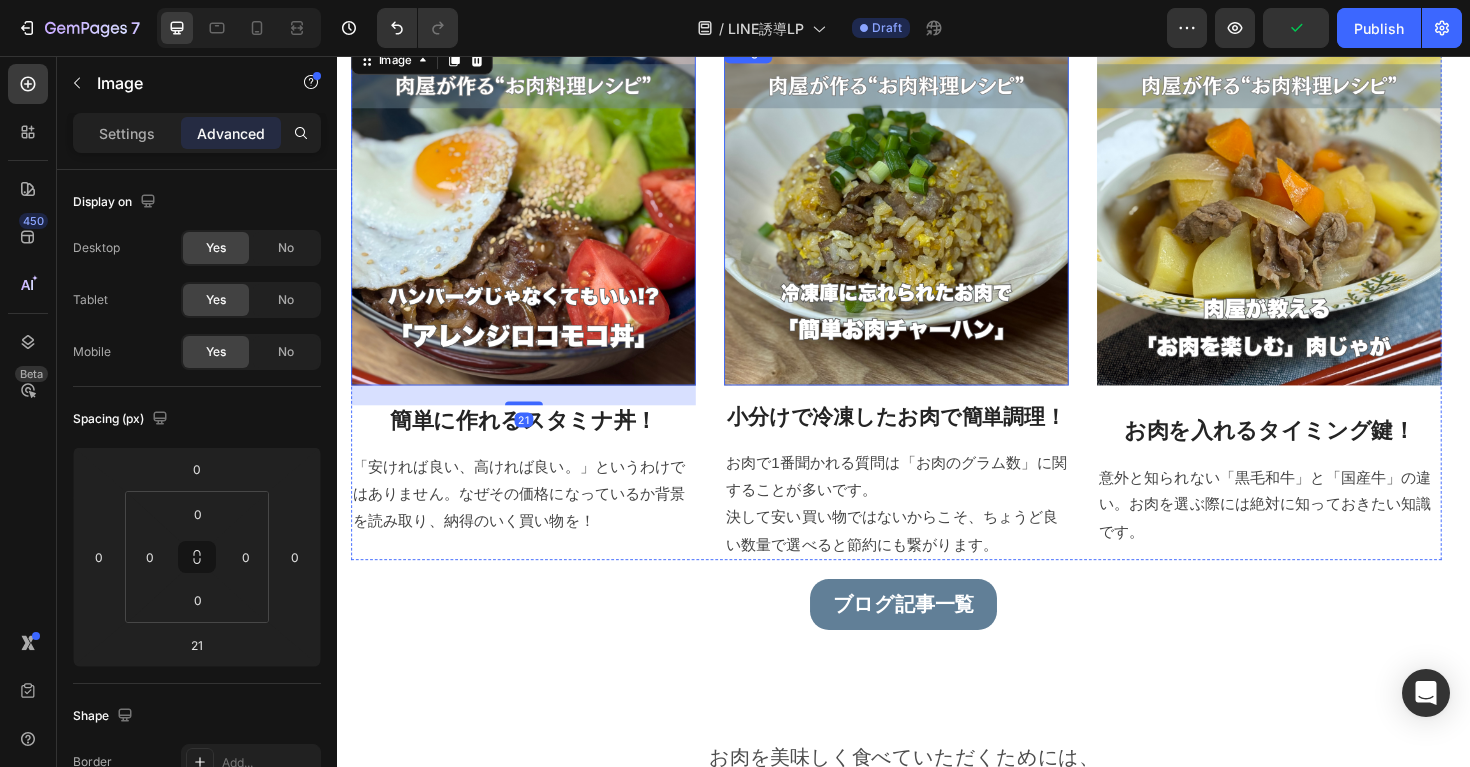 click at bounding box center [929, 222] 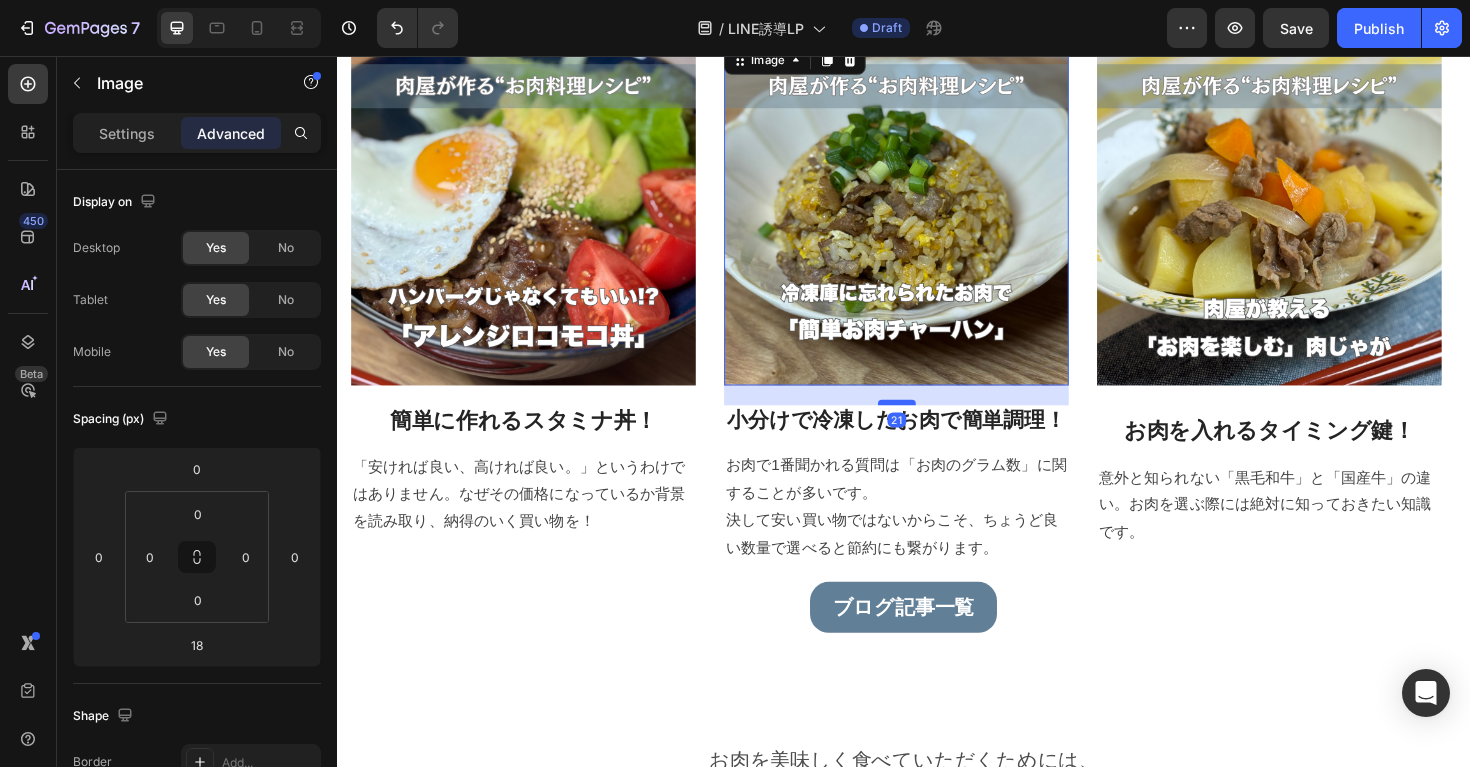 click at bounding box center (930, 423) 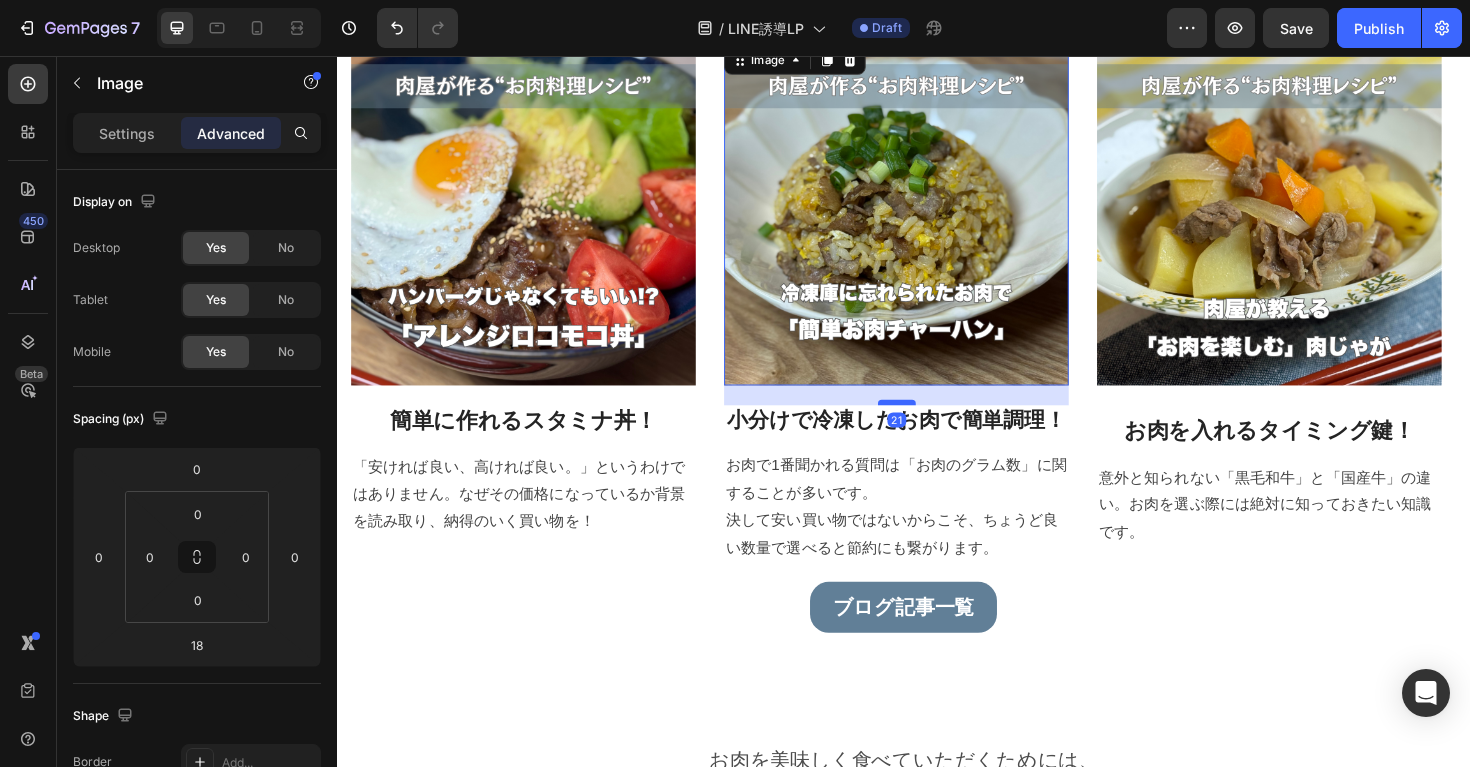 type on "21" 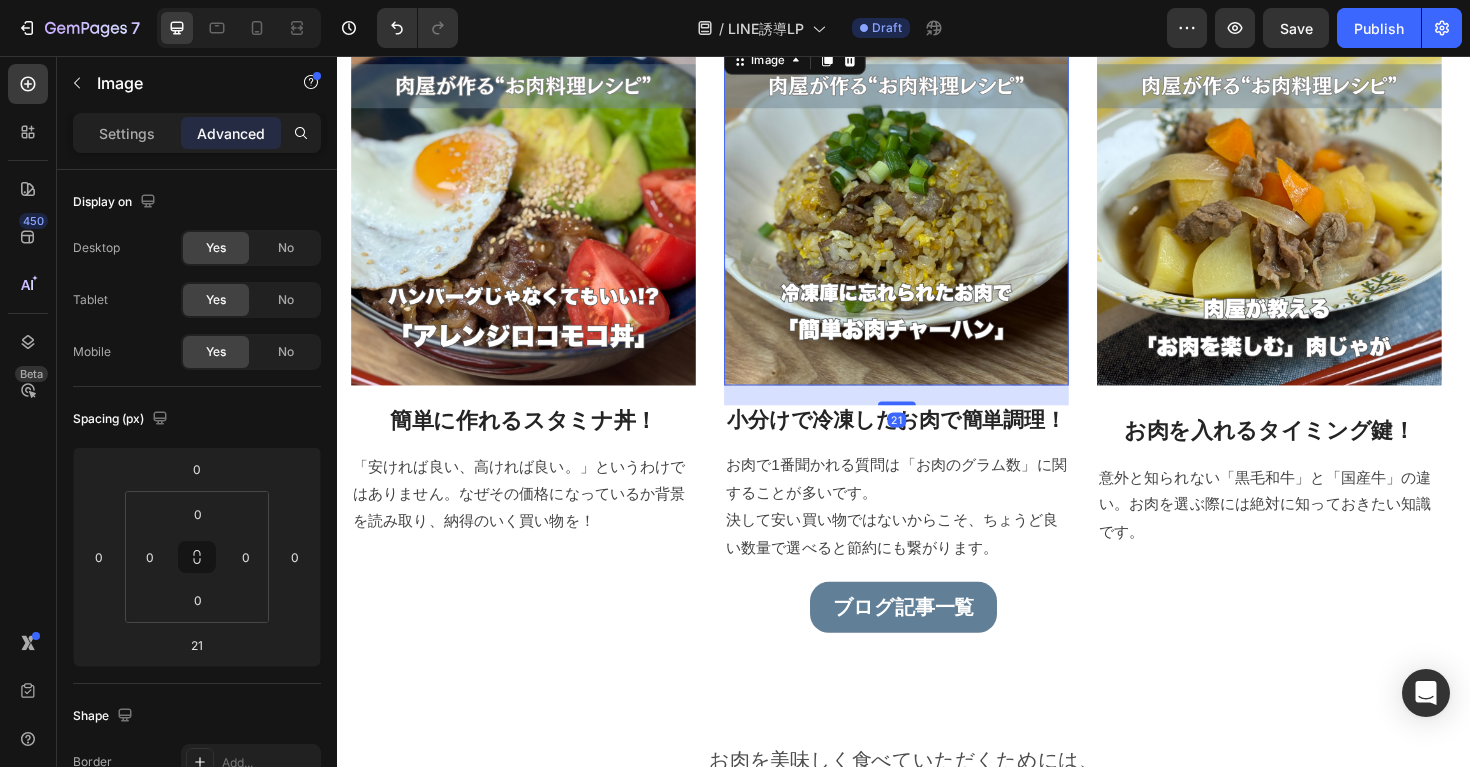 click at bounding box center (1324, 222) 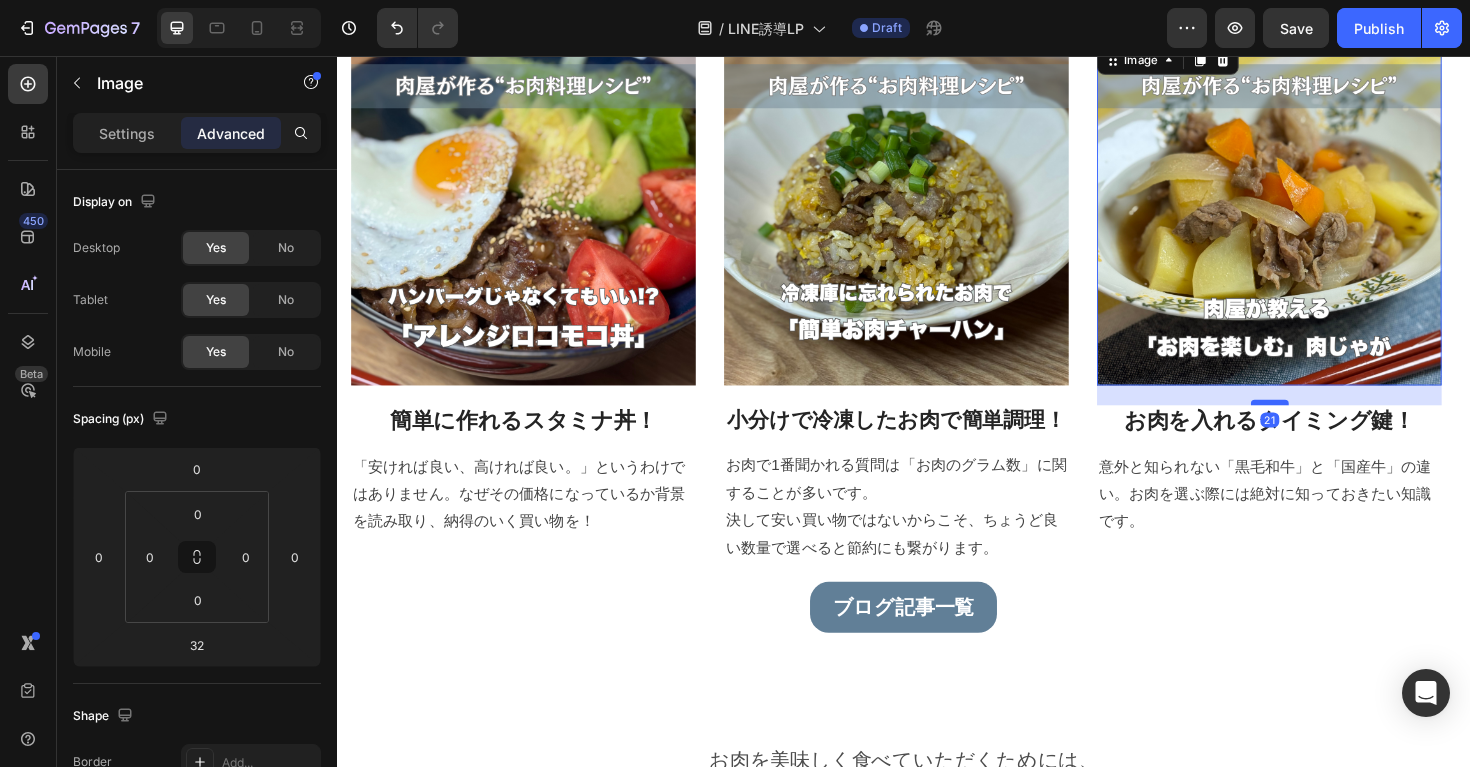 click at bounding box center [1325, 423] 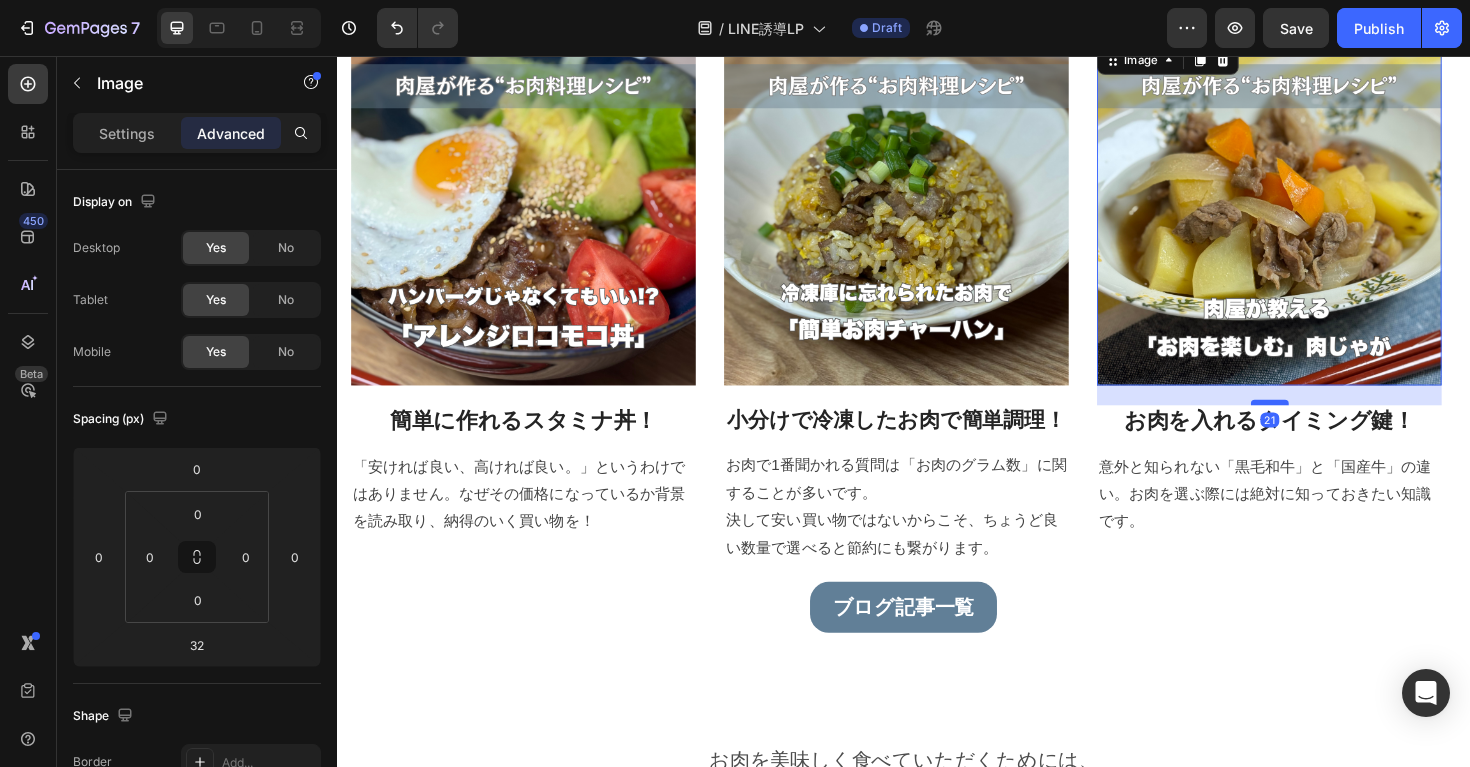 type on "21" 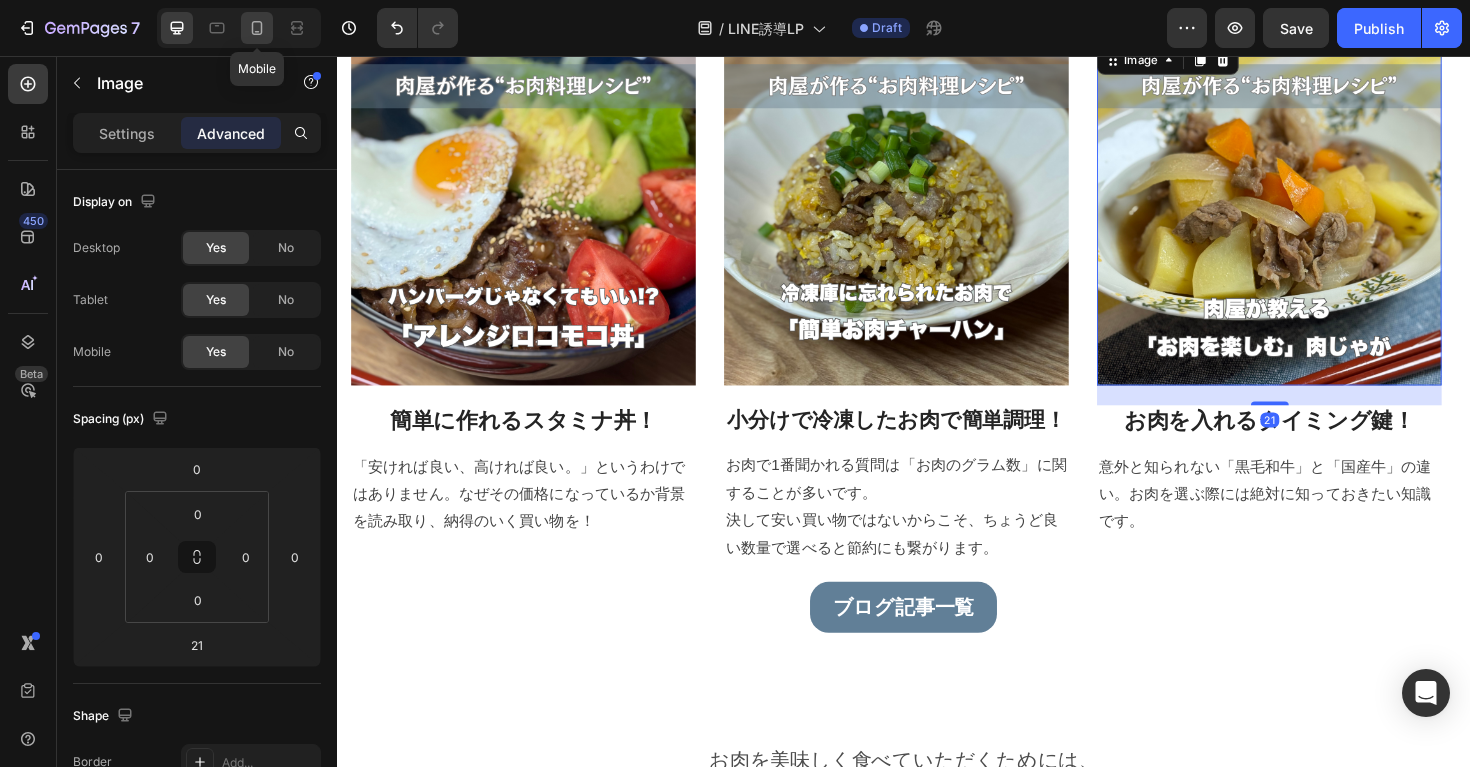 click 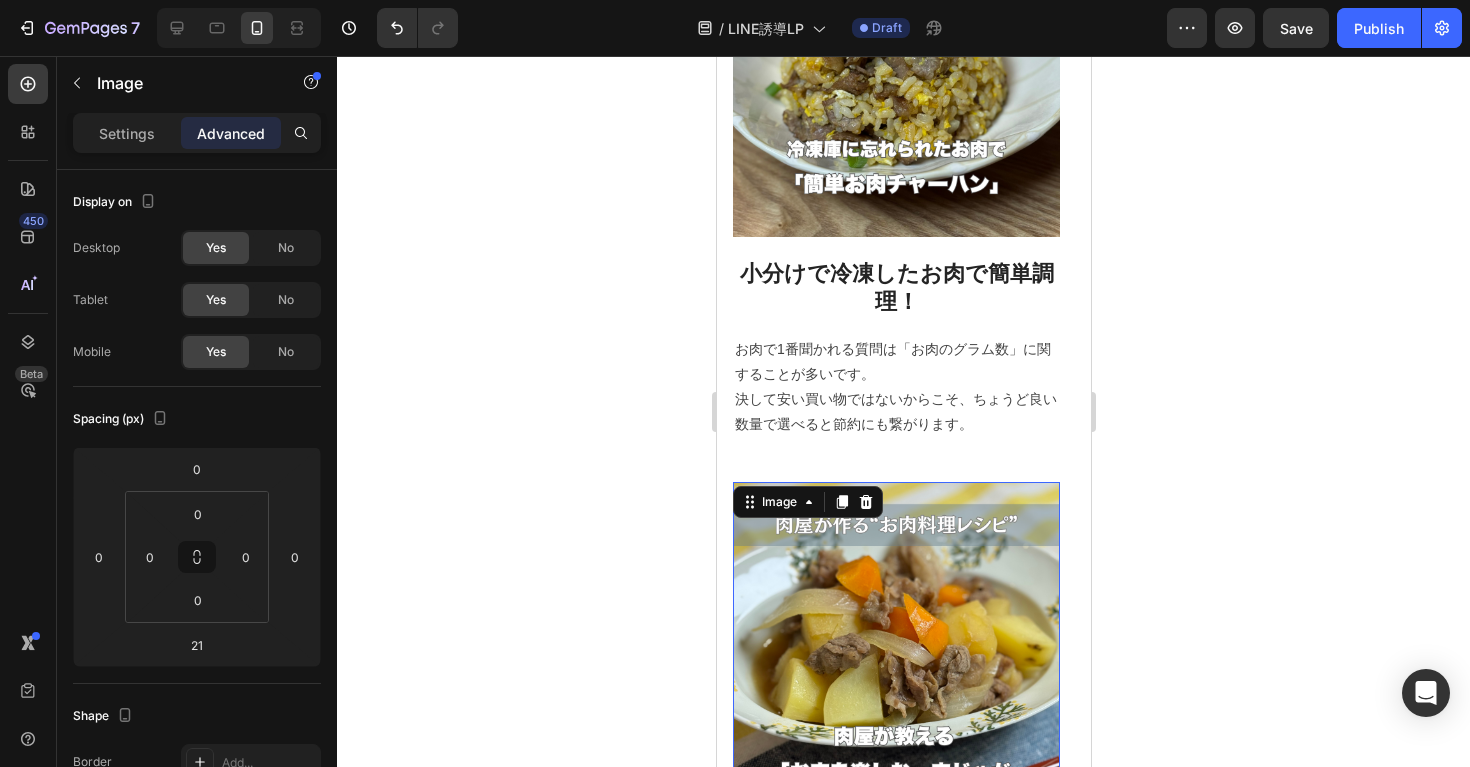 scroll, scrollTop: 1975, scrollLeft: 0, axis: vertical 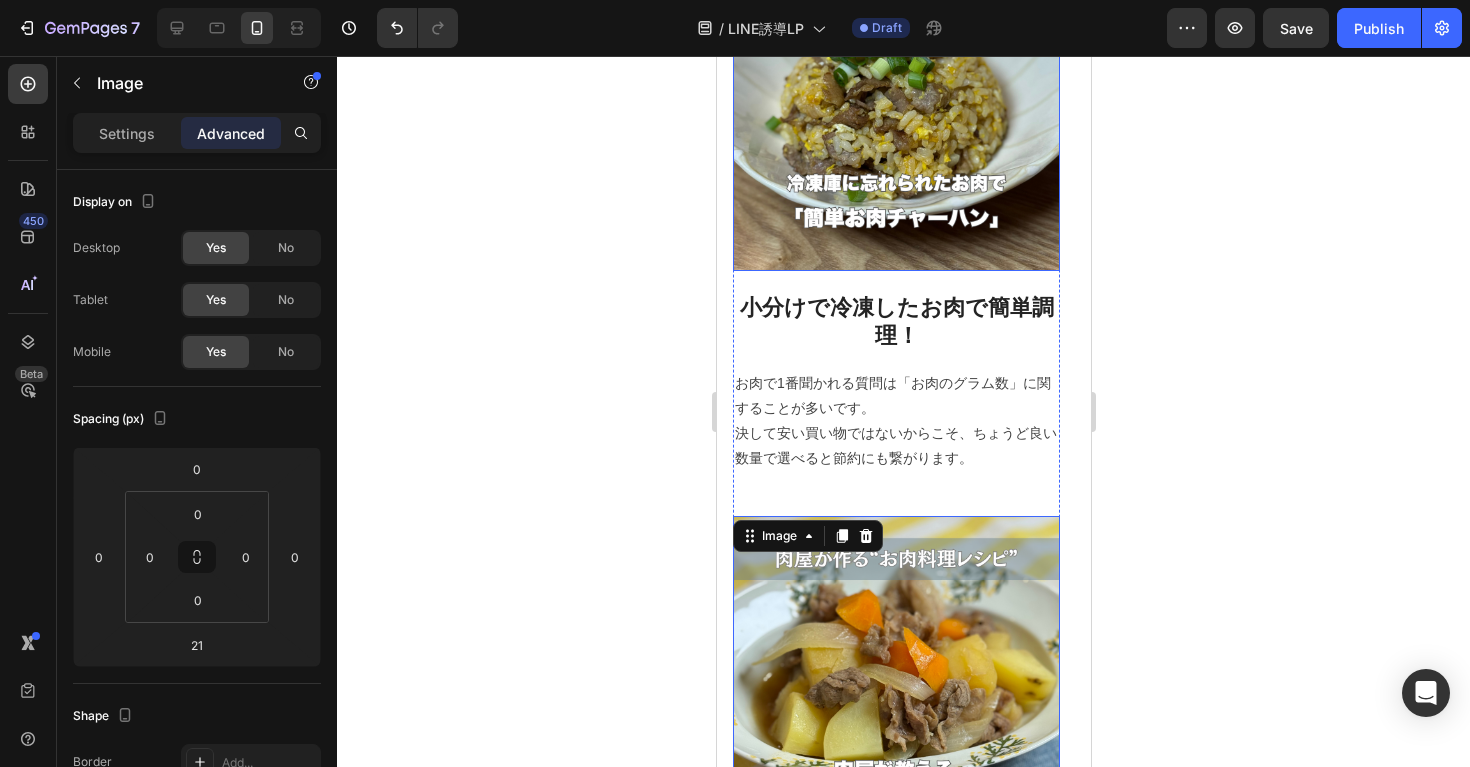 click at bounding box center (895, 107) 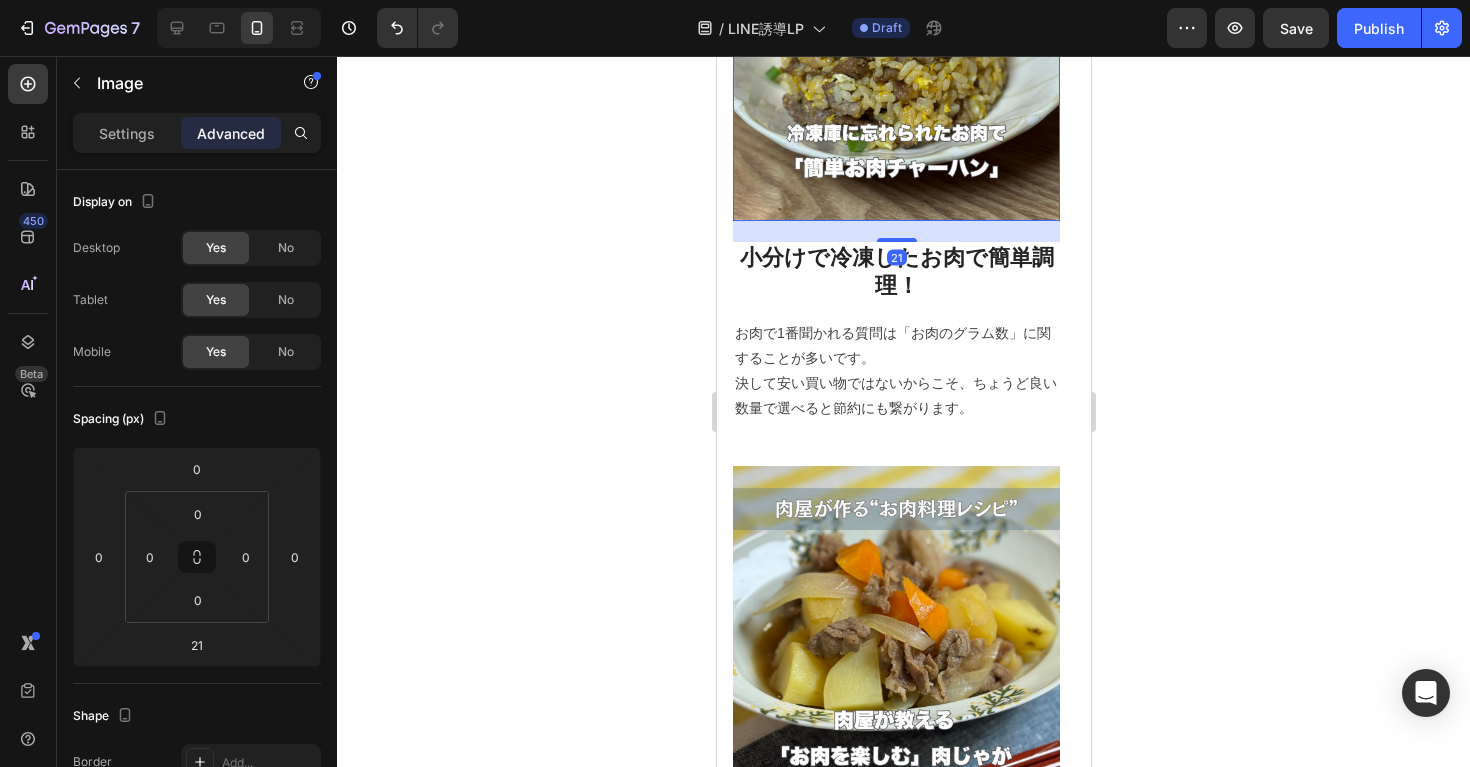 scroll, scrollTop: 2205, scrollLeft: 0, axis: vertical 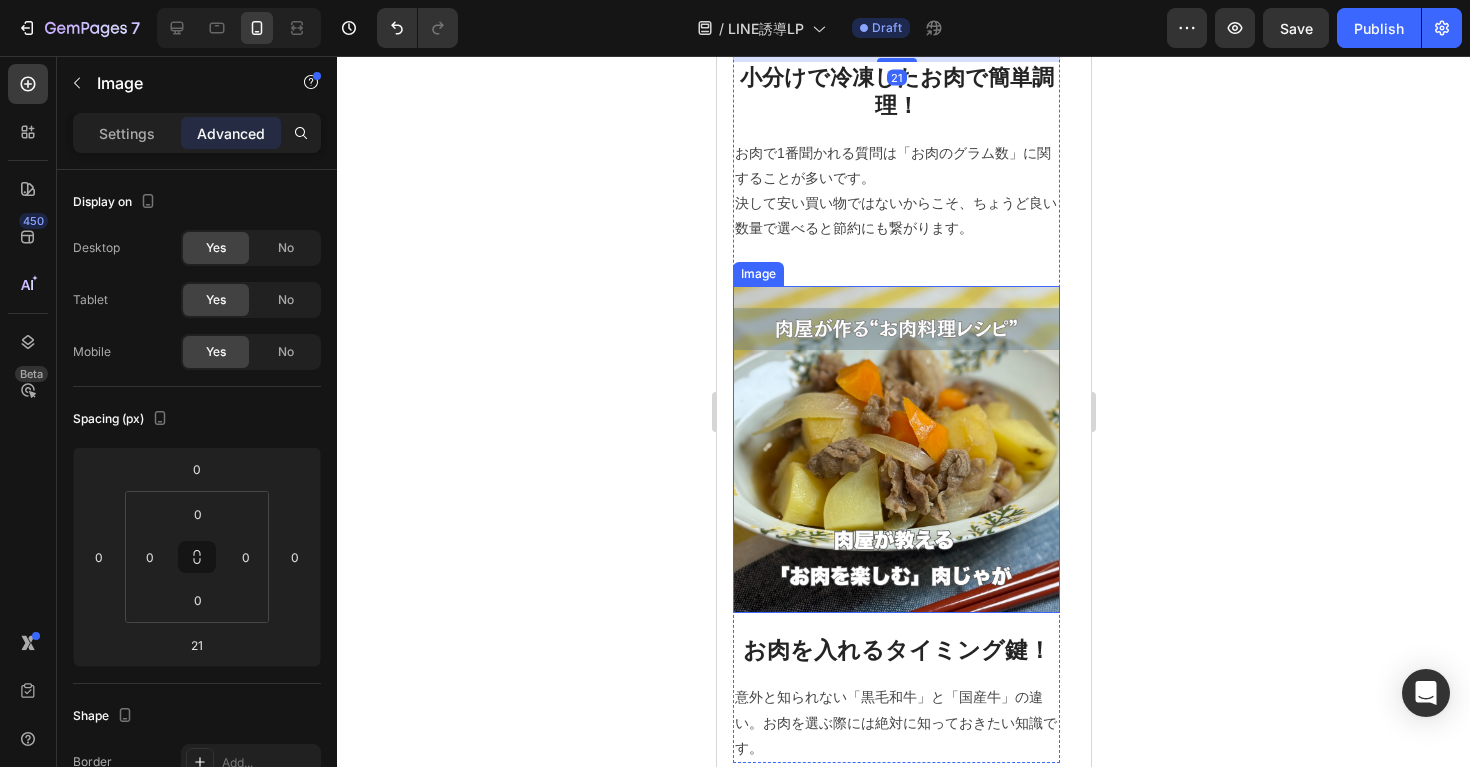 click at bounding box center (895, 449) 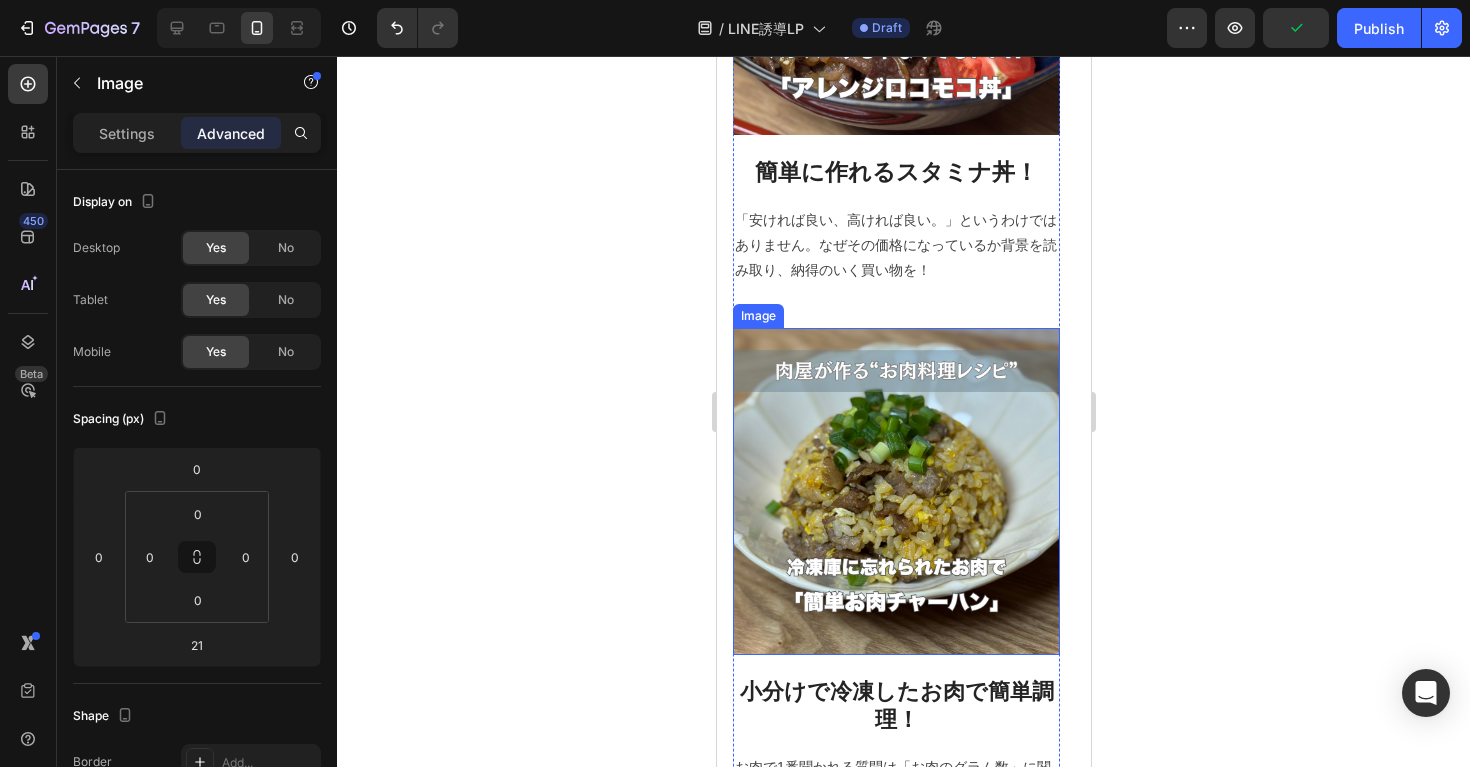 scroll, scrollTop: 1769, scrollLeft: 0, axis: vertical 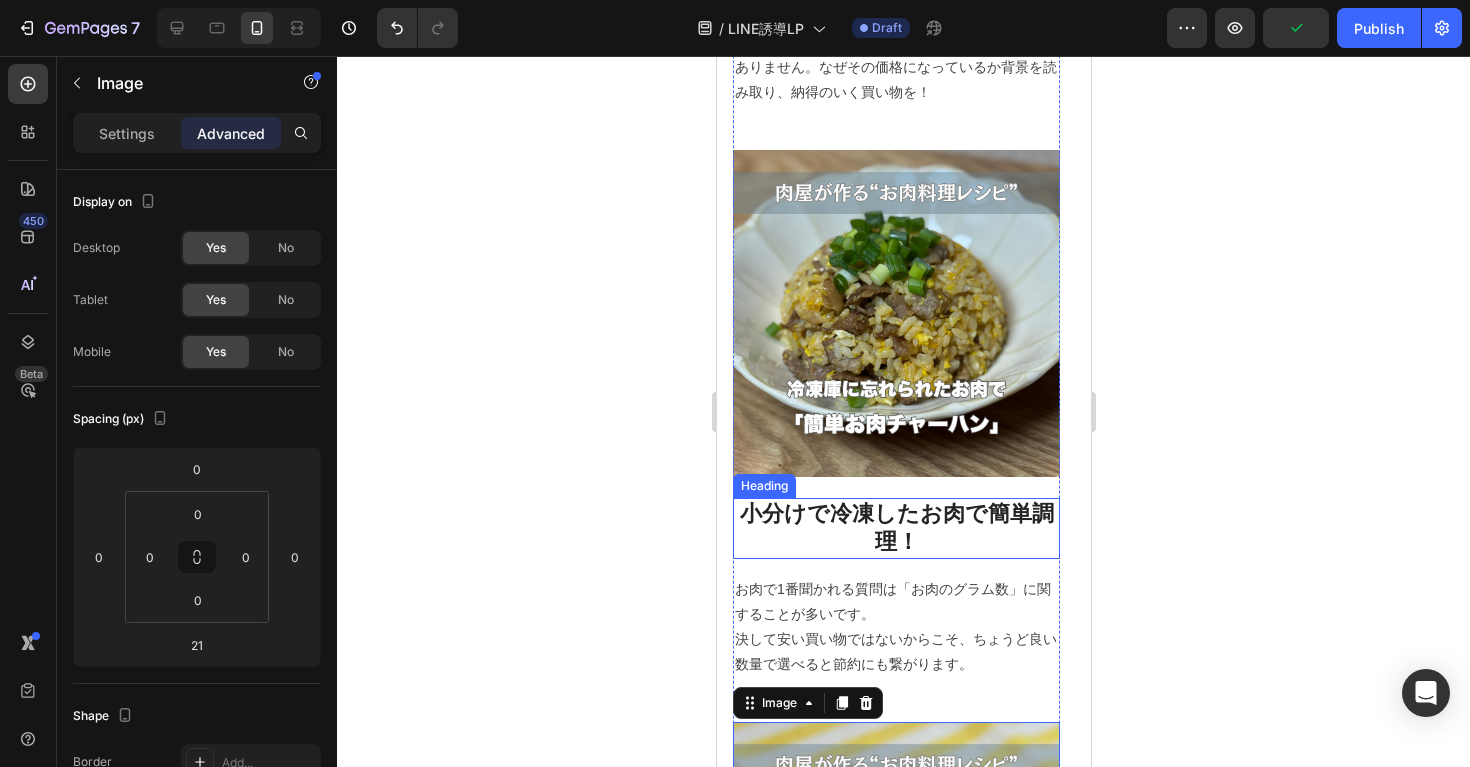 click on "小分けで冷凍したお肉で簡単調理！" at bounding box center [895, 528] 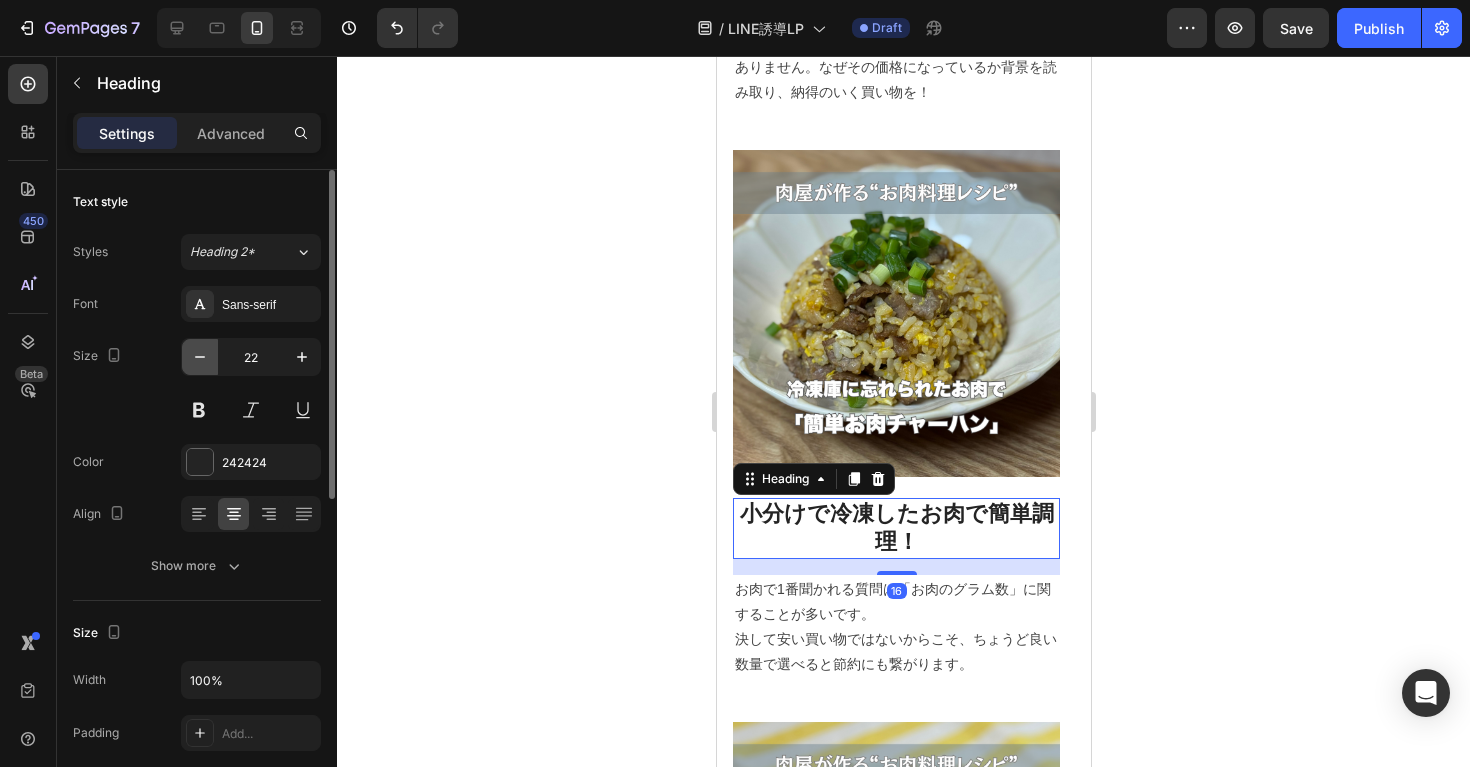 click 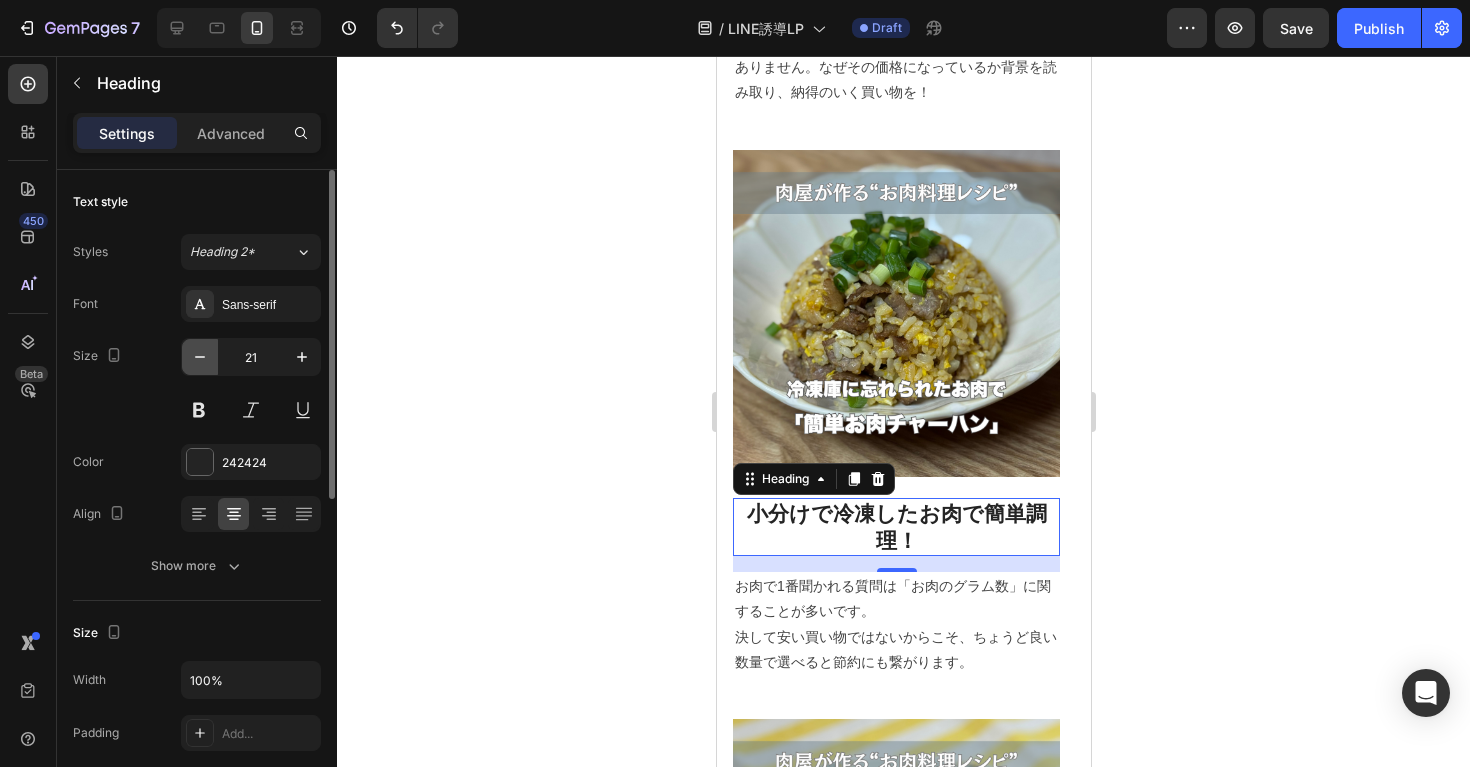click 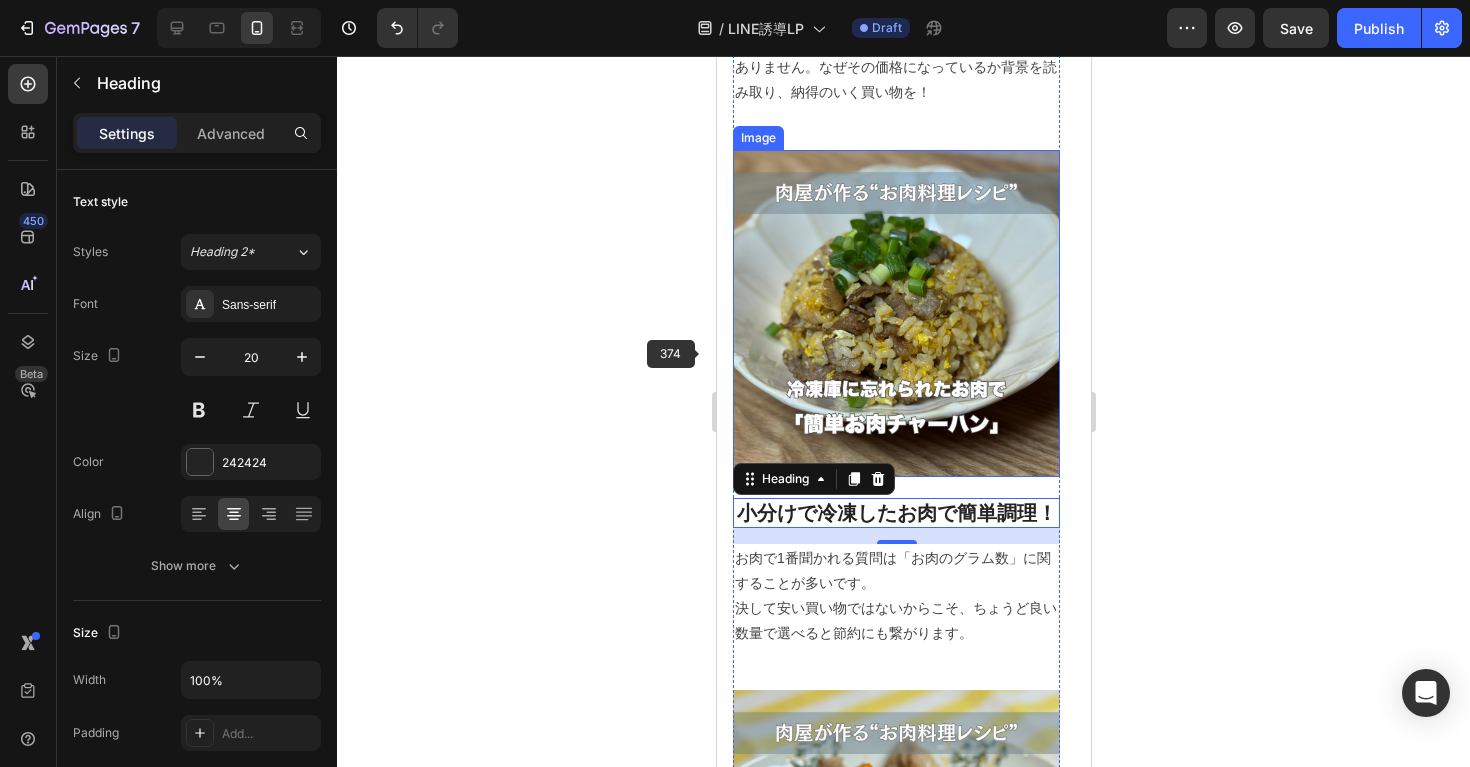 click at bounding box center (895, 313) 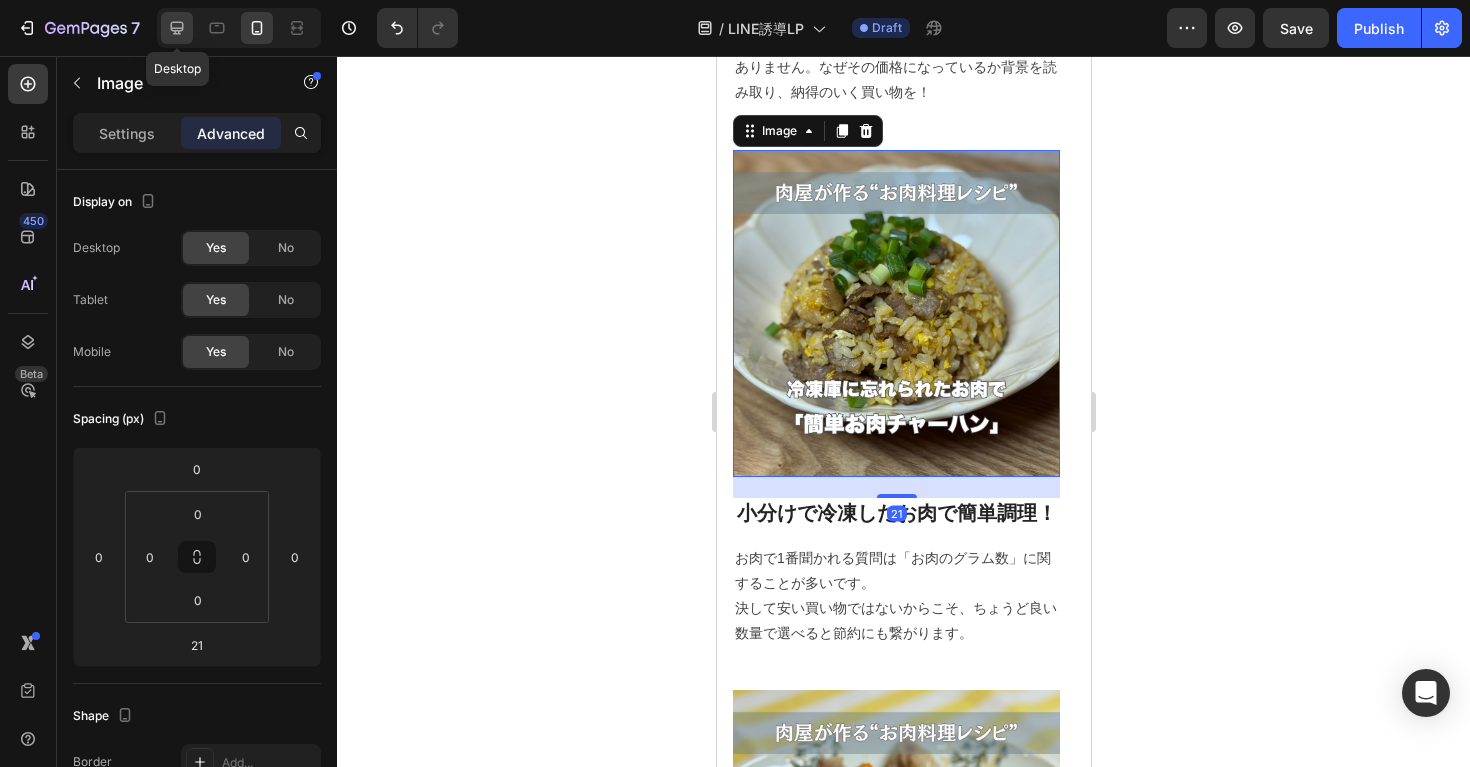 click 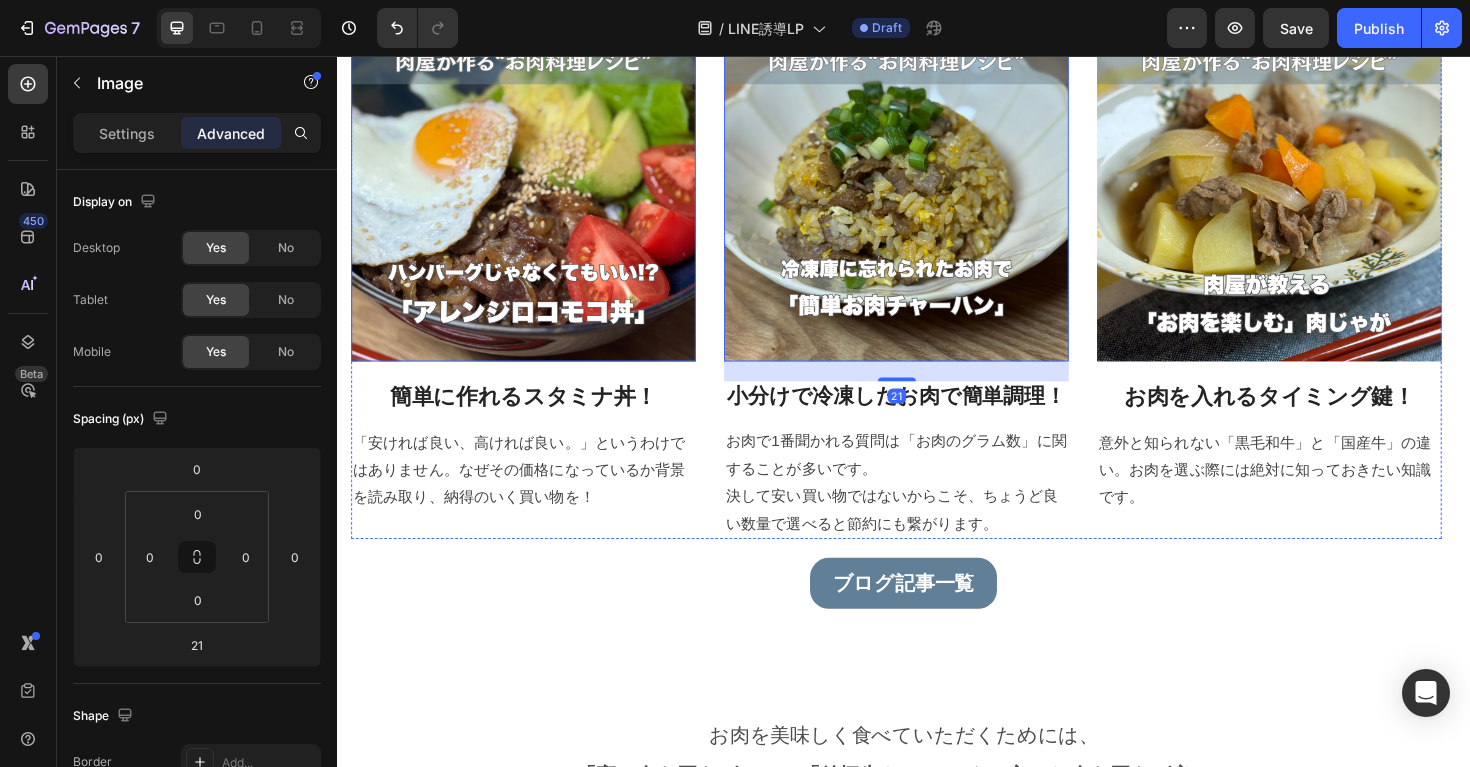 scroll, scrollTop: 1275, scrollLeft: 0, axis: vertical 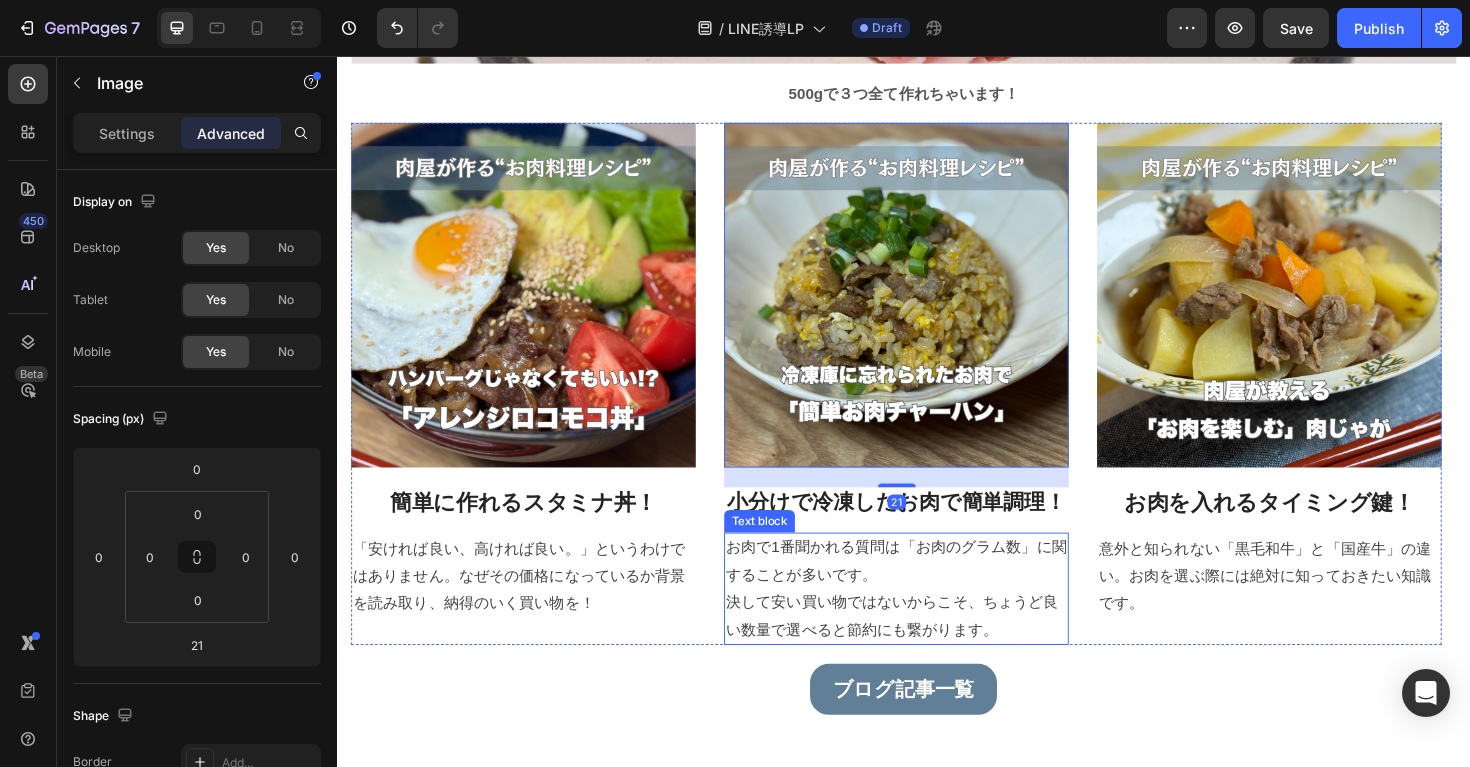 click on "お肉で1番聞かれる質問は「お肉のグラム数」に関することが多いです。" at bounding box center [929, 592] 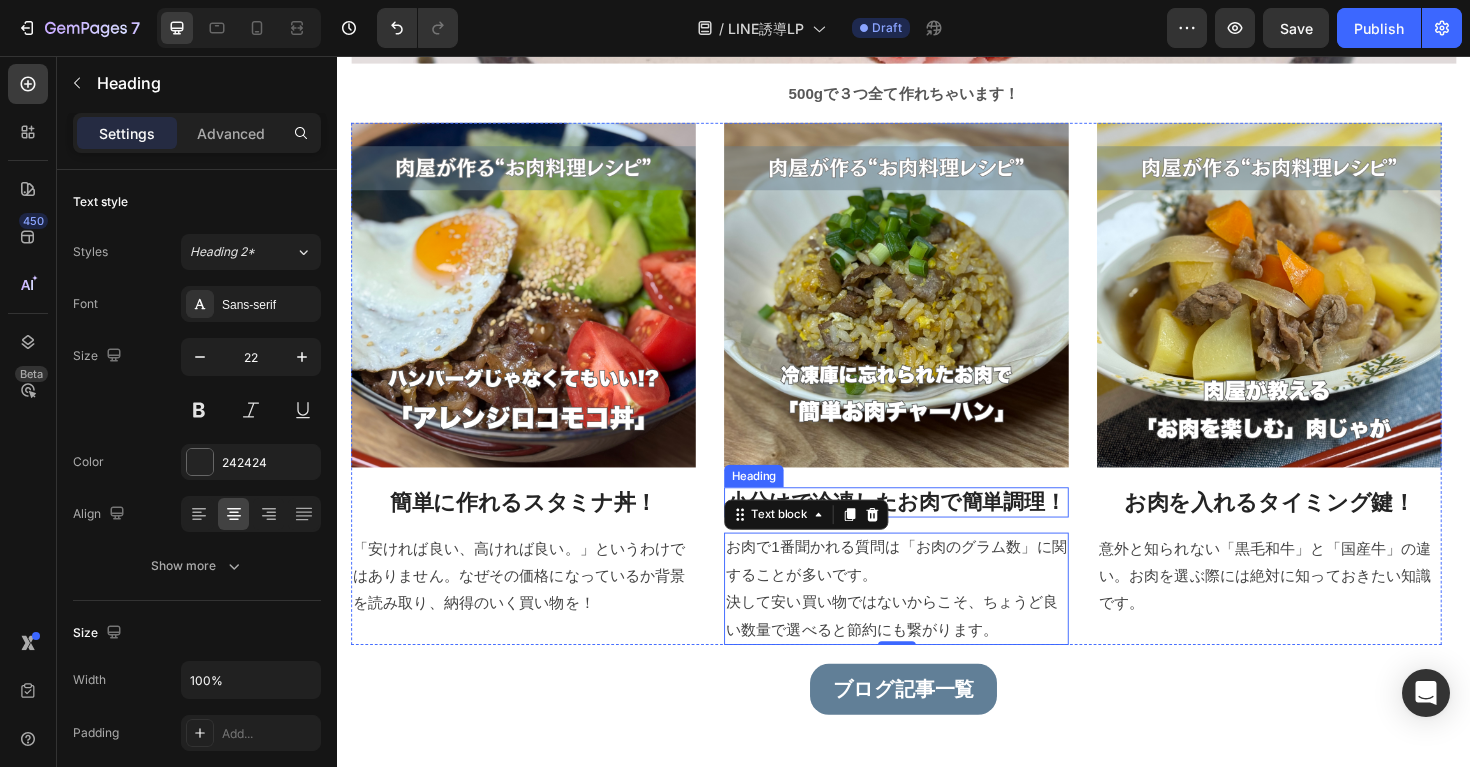 click on "小分けで冷凍したお肉で簡単調理！" at bounding box center [929, 529] 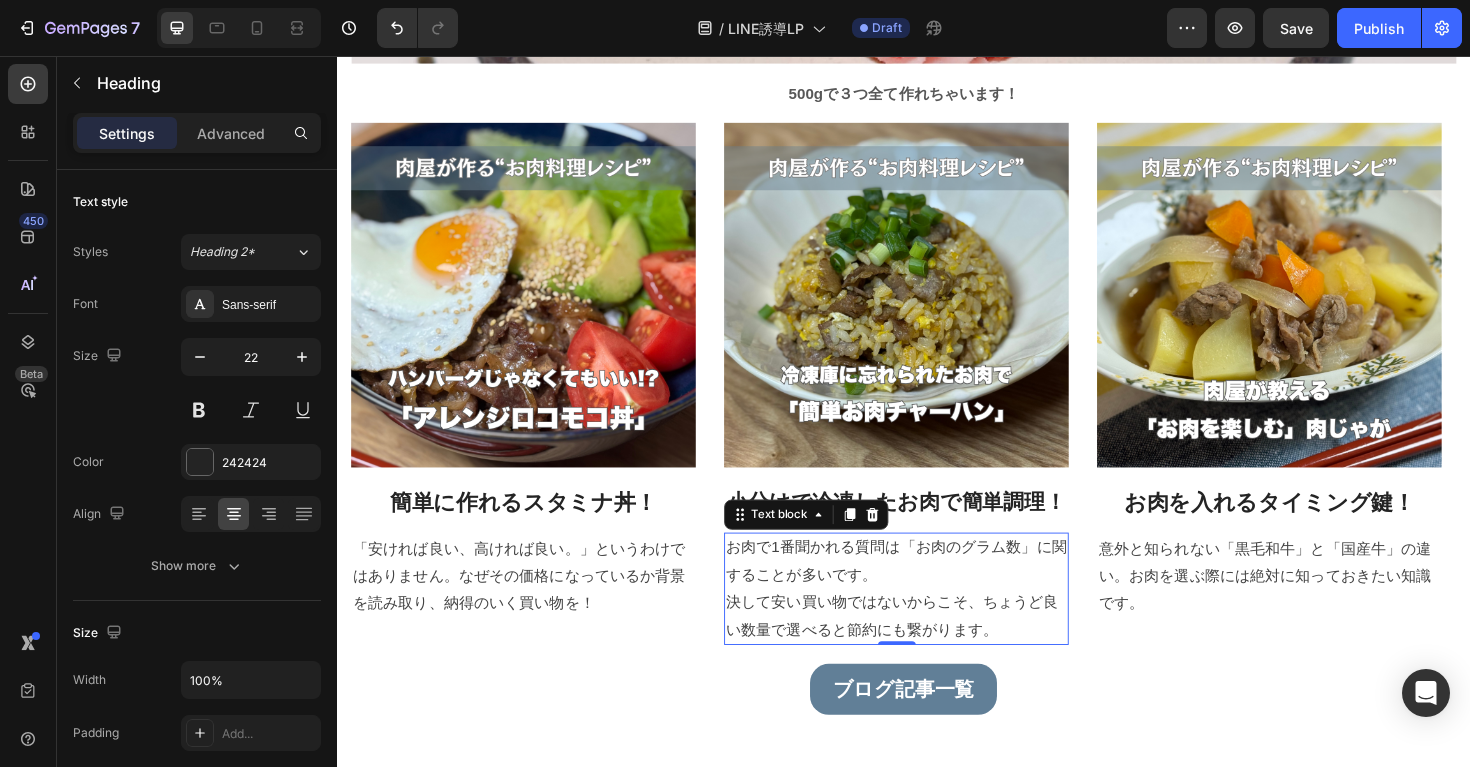 click on "お肉で1番聞かれる質問は「お肉のグラム数」に関することが多いです。" at bounding box center [929, 592] 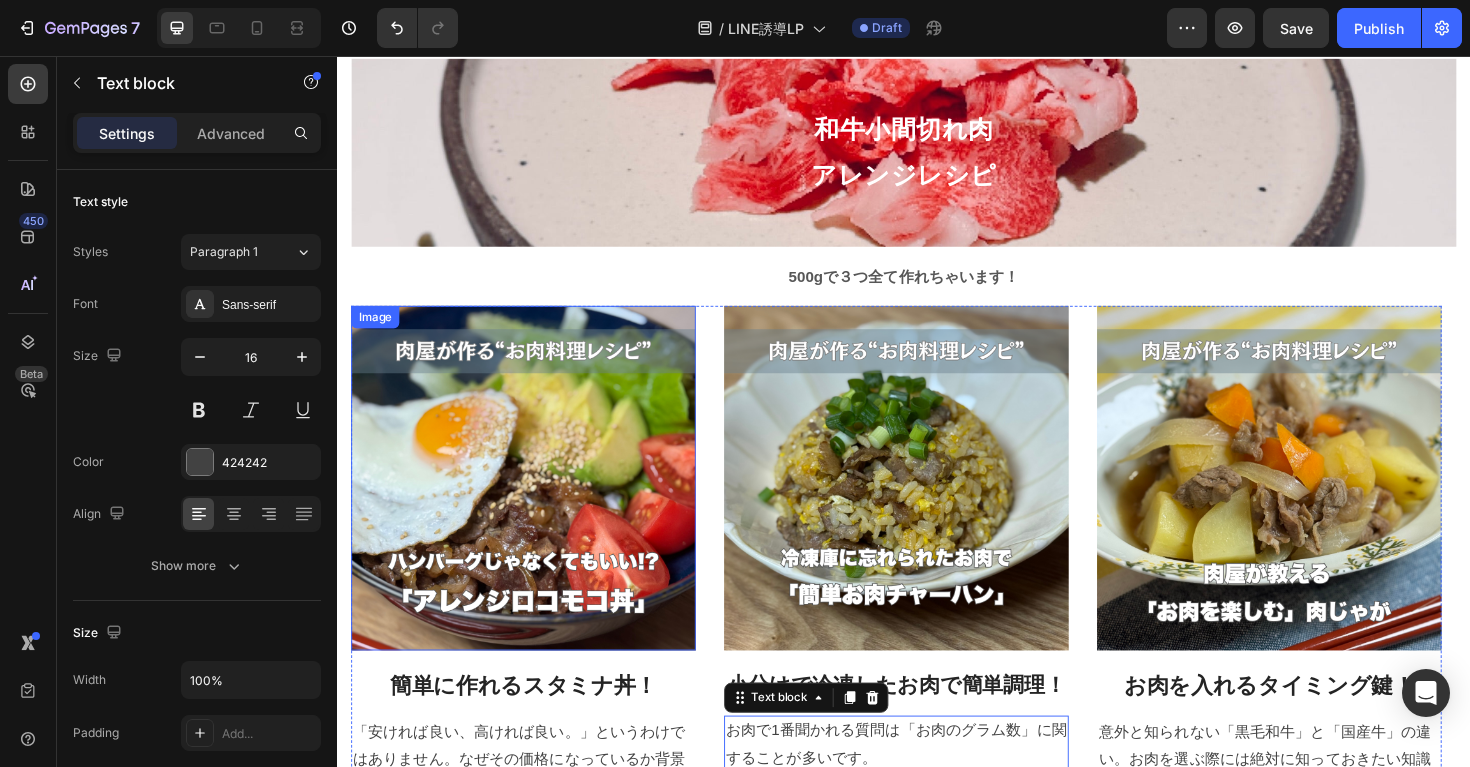 scroll, scrollTop: 977, scrollLeft: 0, axis: vertical 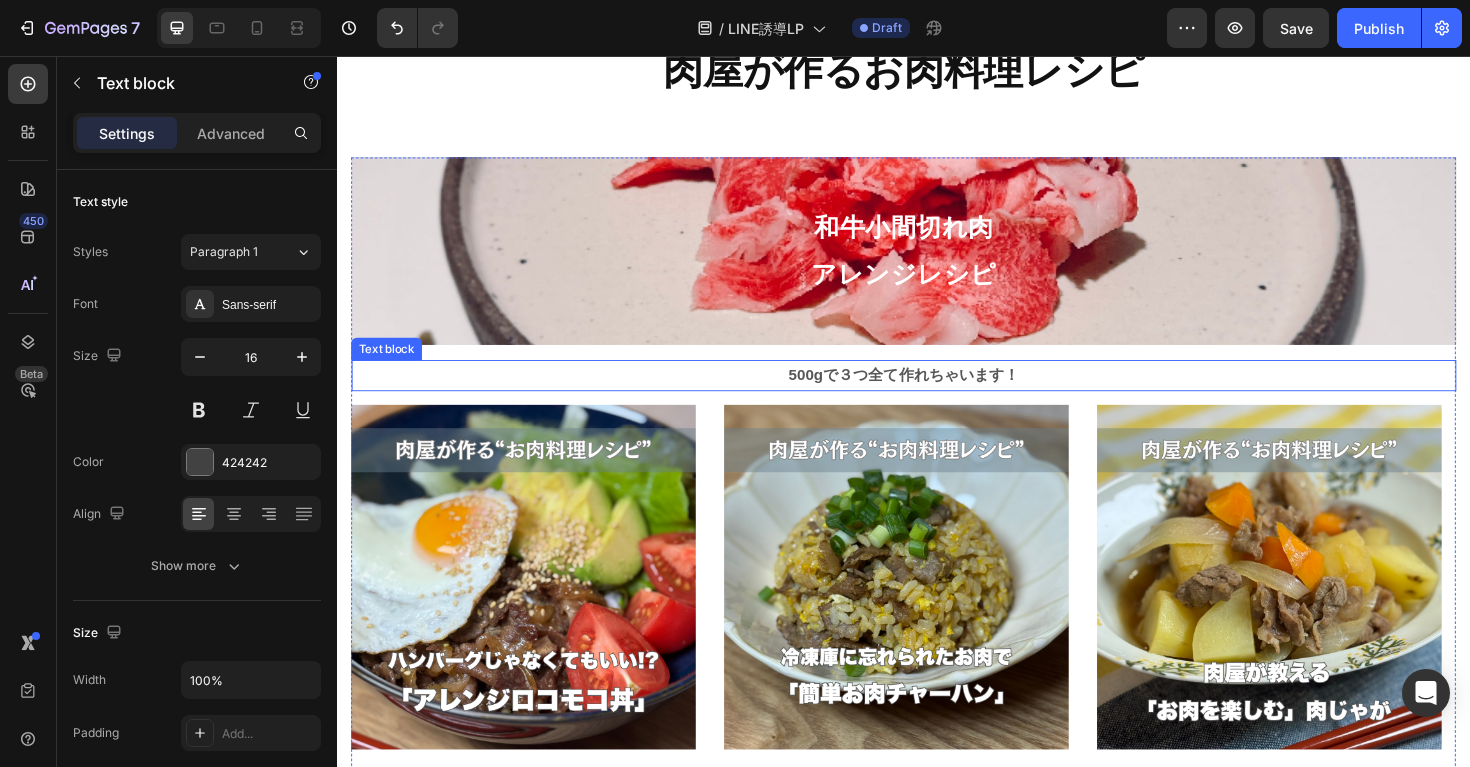 click on "500gで３つ全て作れちゃいます！" at bounding box center (937, 394) 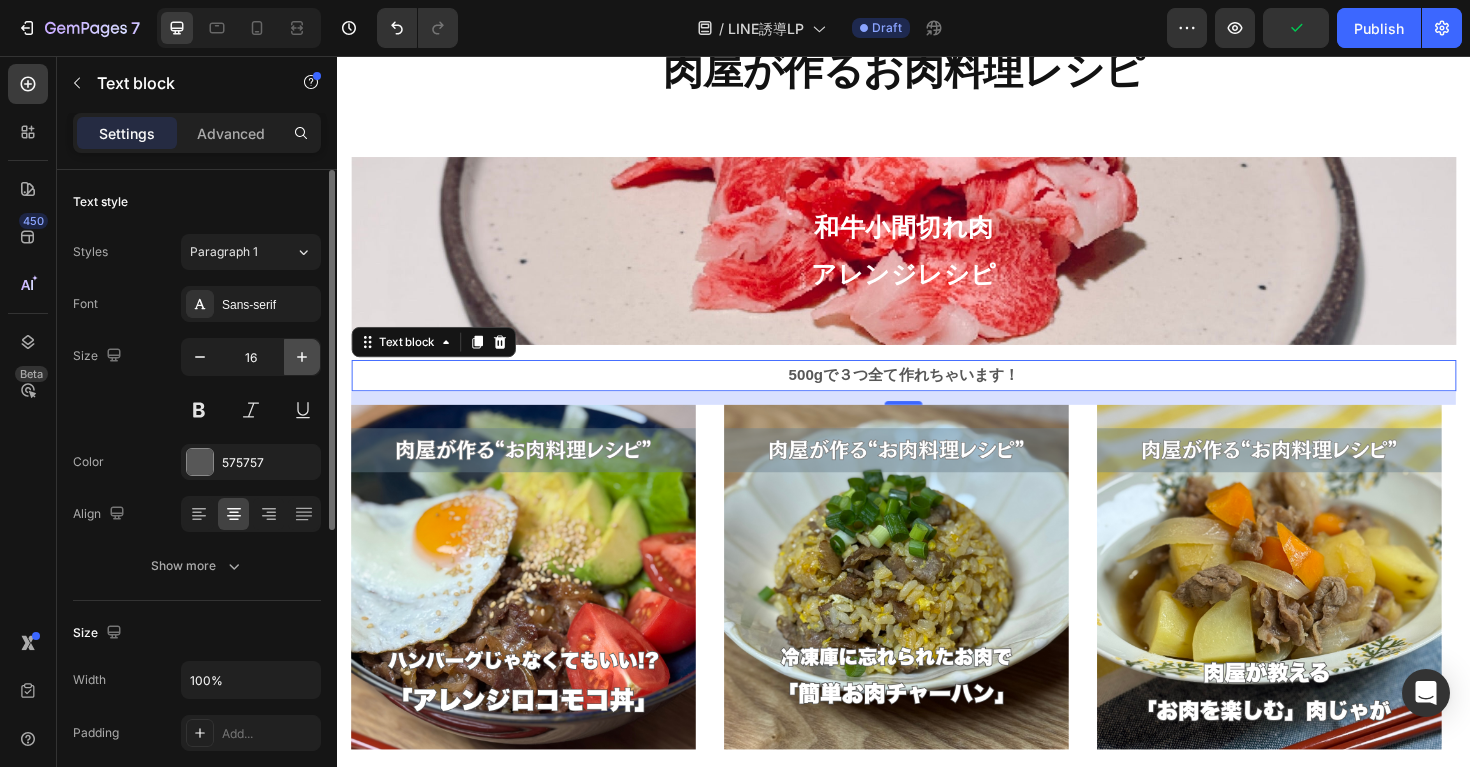 click 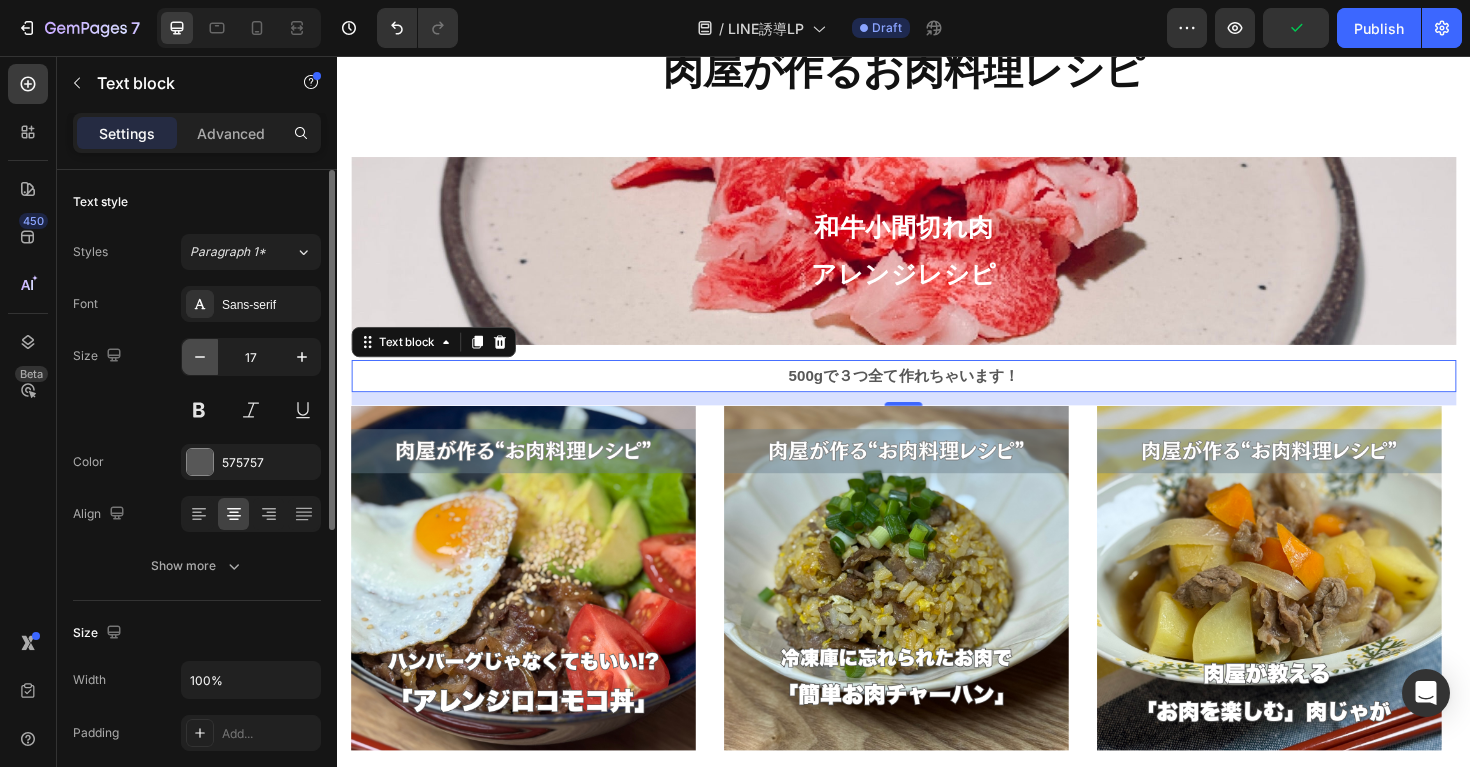 click 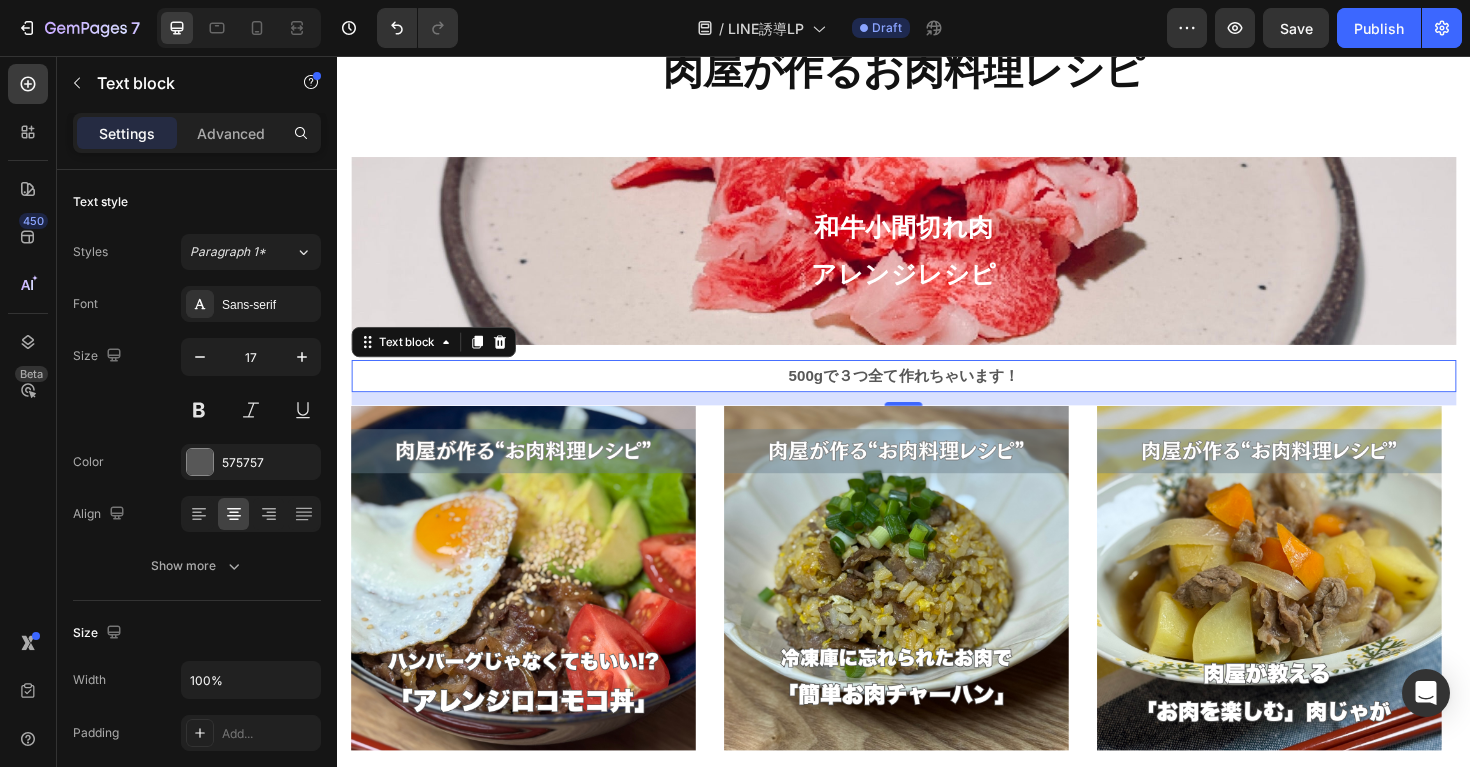 type on "16" 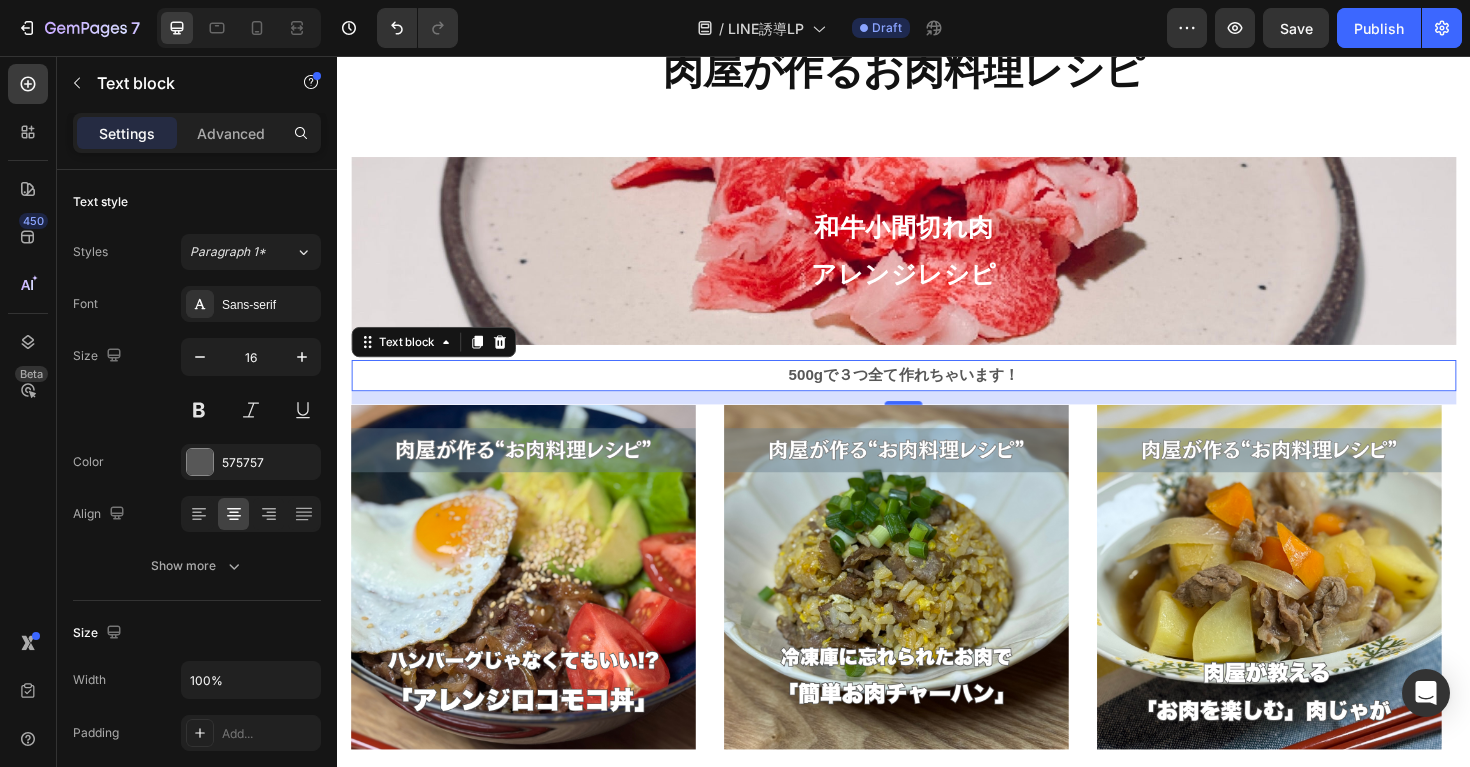 click on "500gで３つ全て作れちゃいます！" at bounding box center [937, 393] 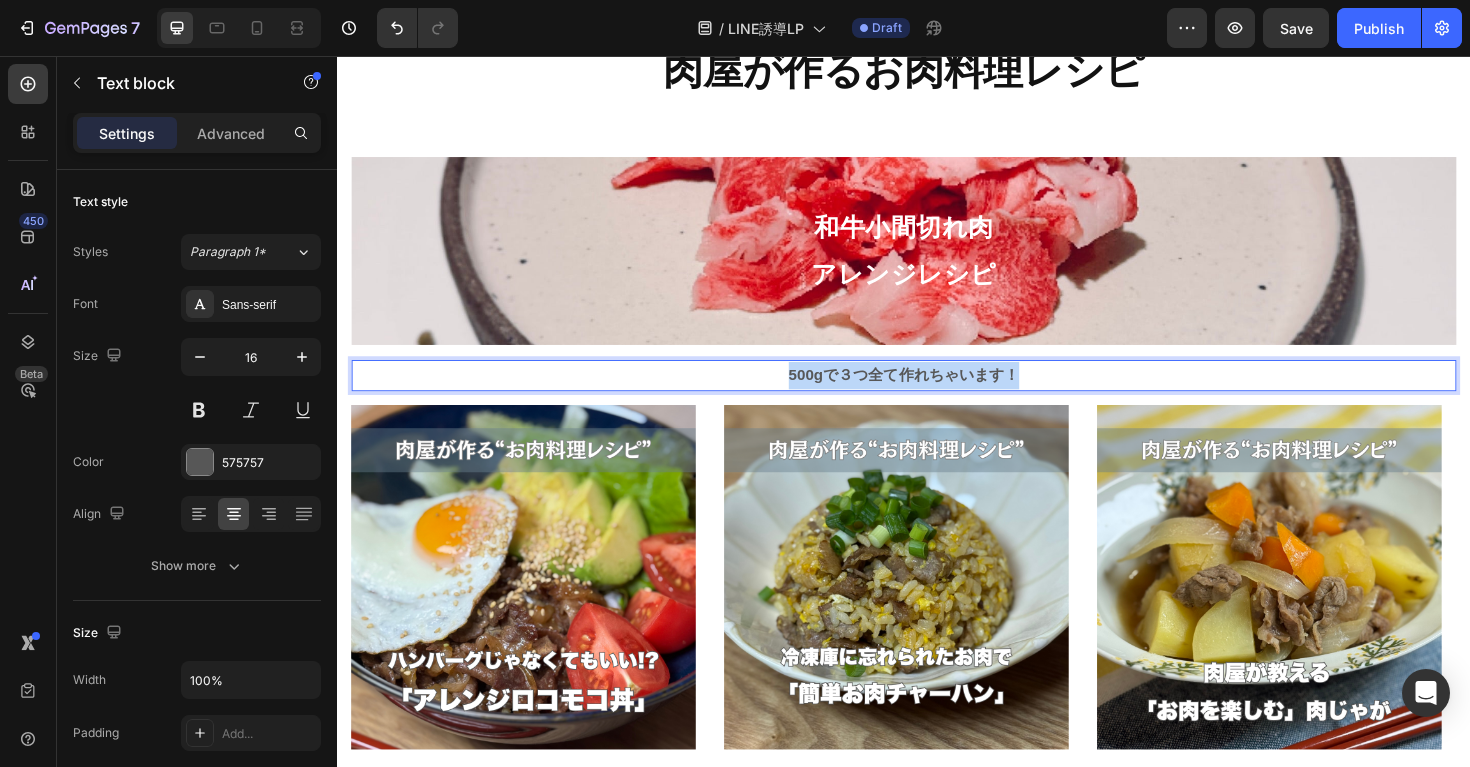 drag, startPoint x: 1104, startPoint y: 387, endPoint x: 801, endPoint y: 397, distance: 303.16498 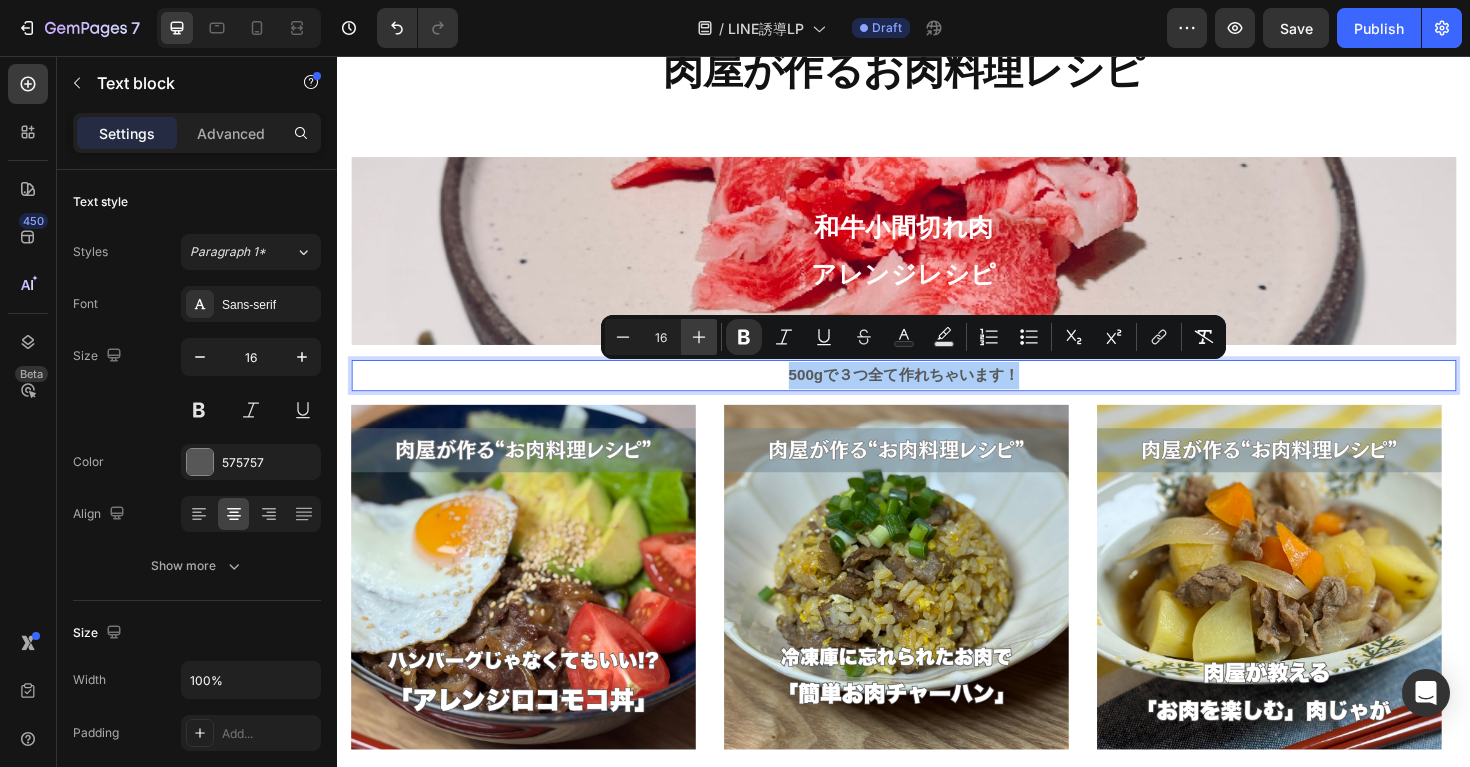 click on "Plus" at bounding box center [699, 337] 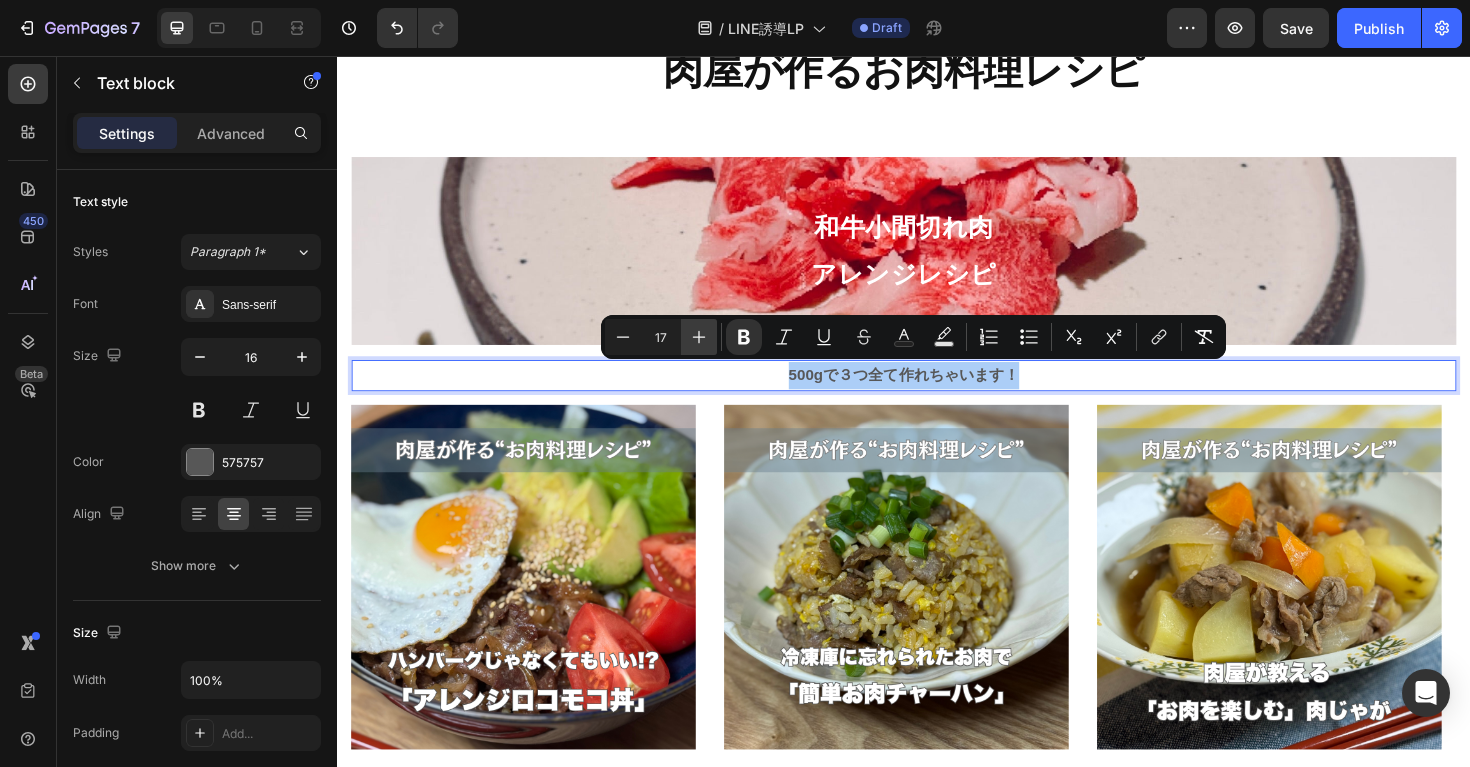 click on "Plus" at bounding box center (699, 337) 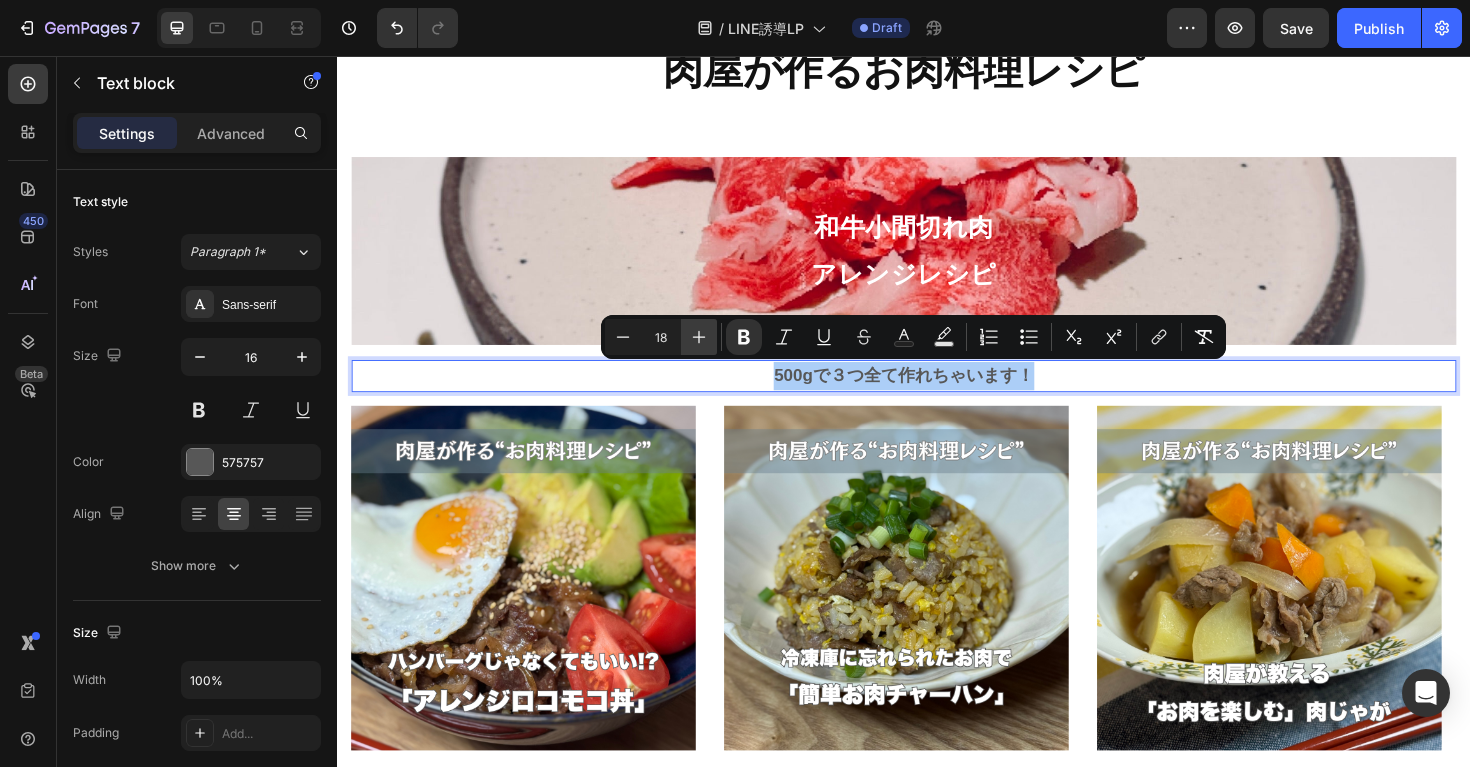 click on "Plus" at bounding box center (699, 337) 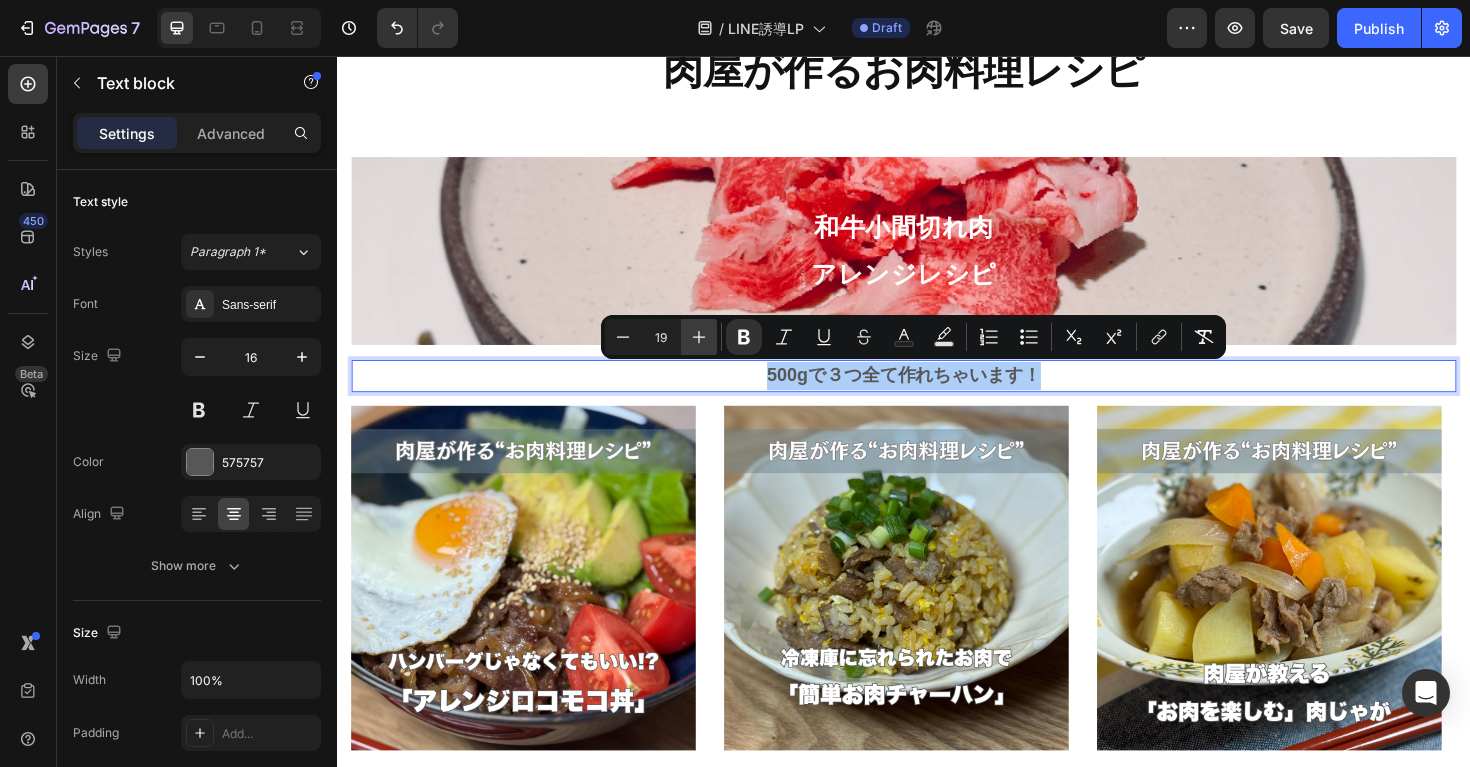 click on "Plus" at bounding box center [699, 337] 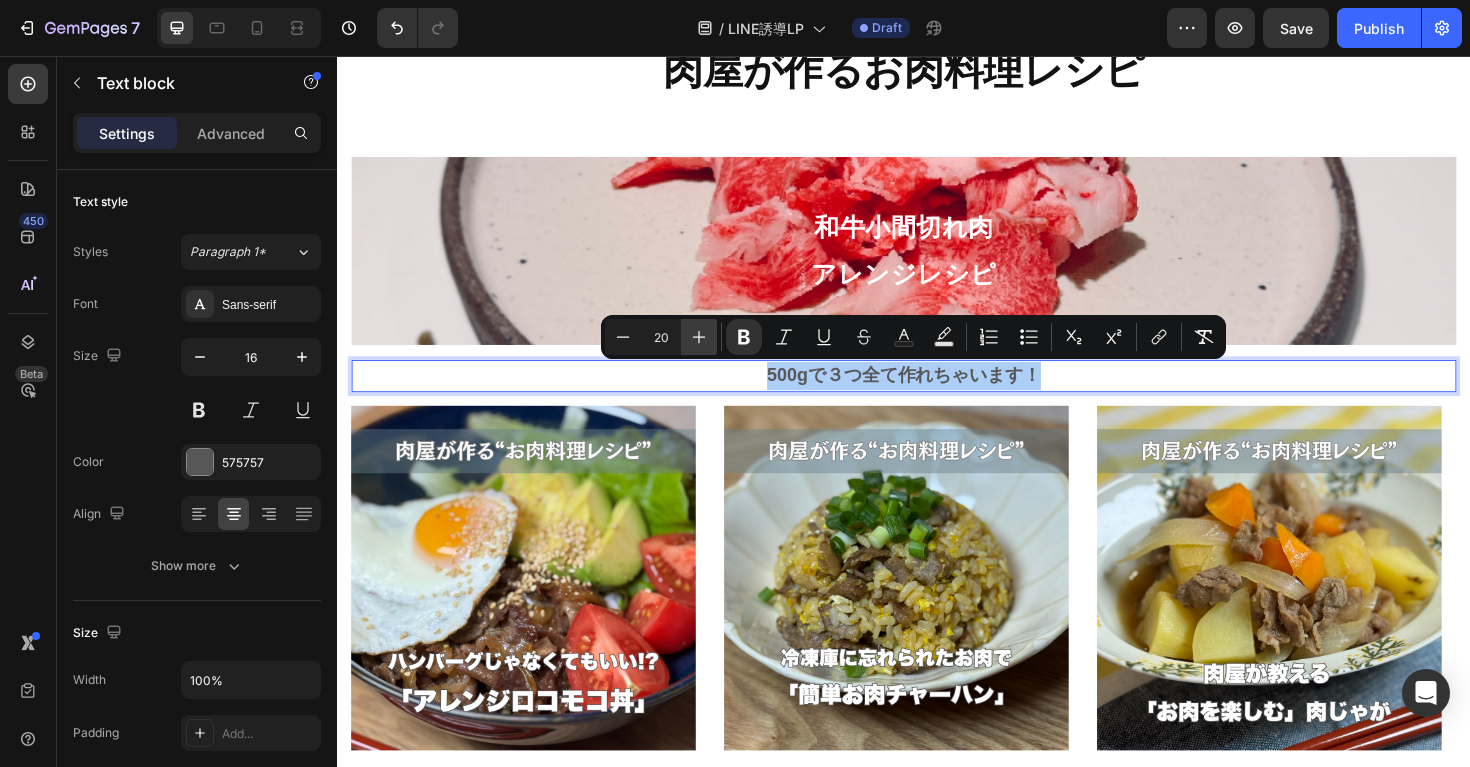 click on "Plus" at bounding box center [699, 337] 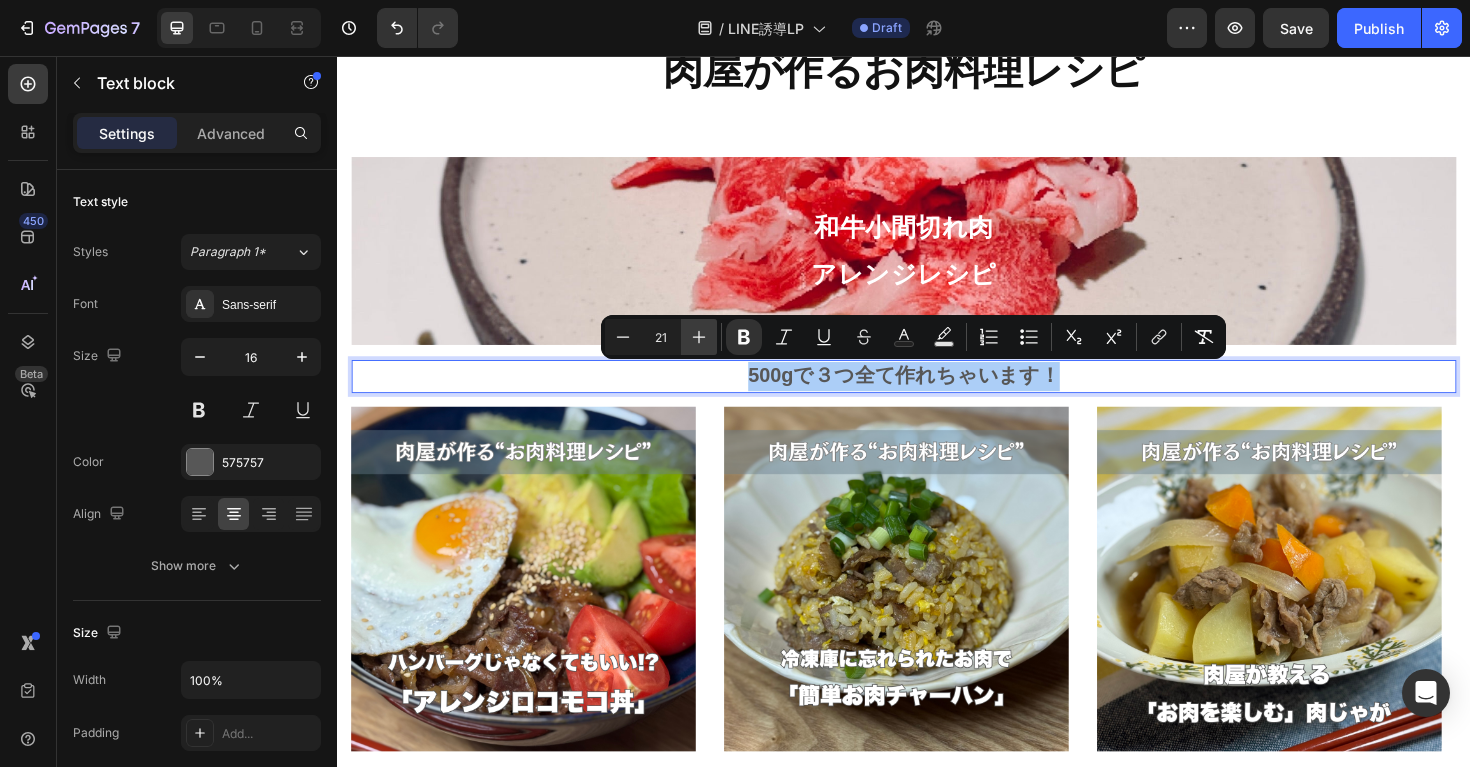 click on "Plus" at bounding box center (699, 337) 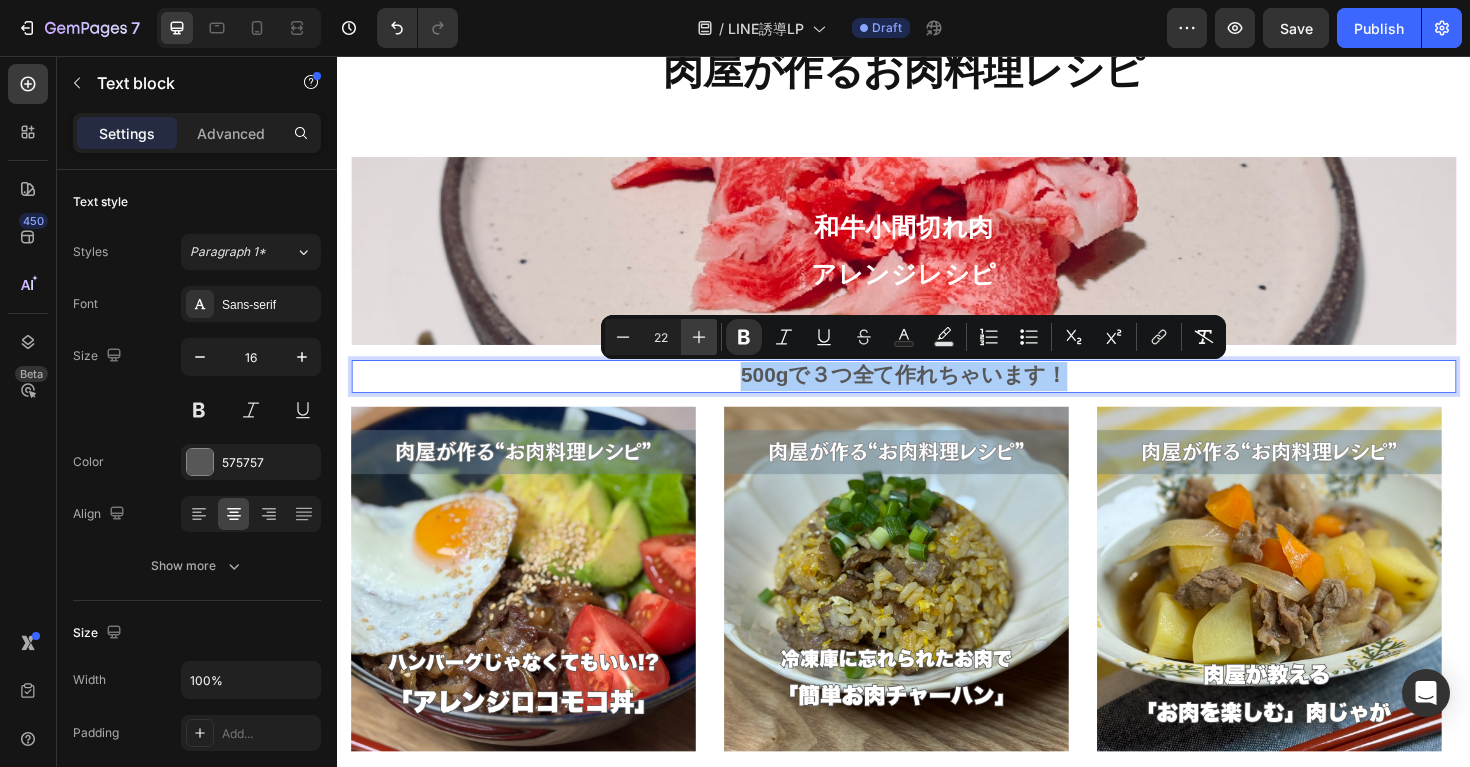 click on "Plus" at bounding box center (699, 337) 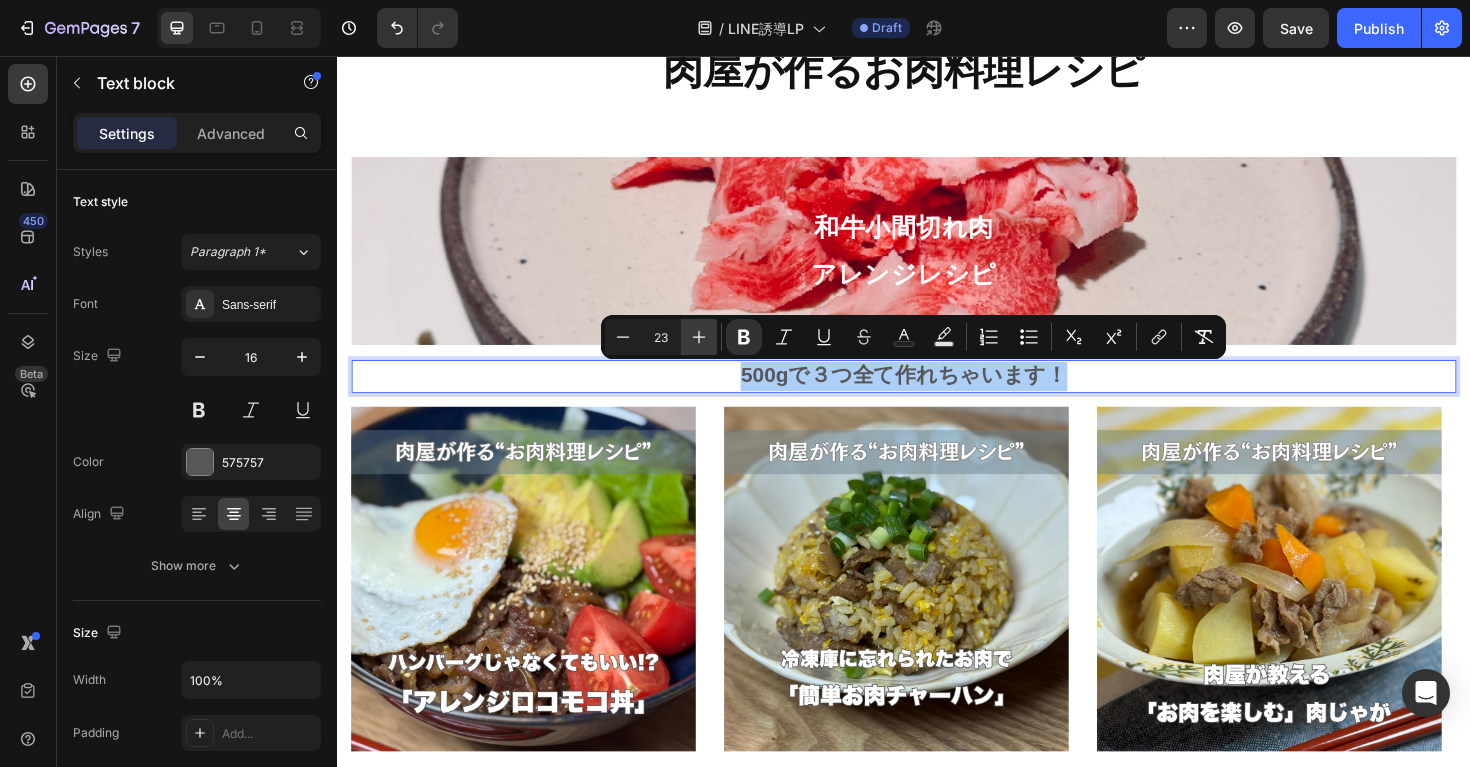 click on "Plus" at bounding box center (699, 337) 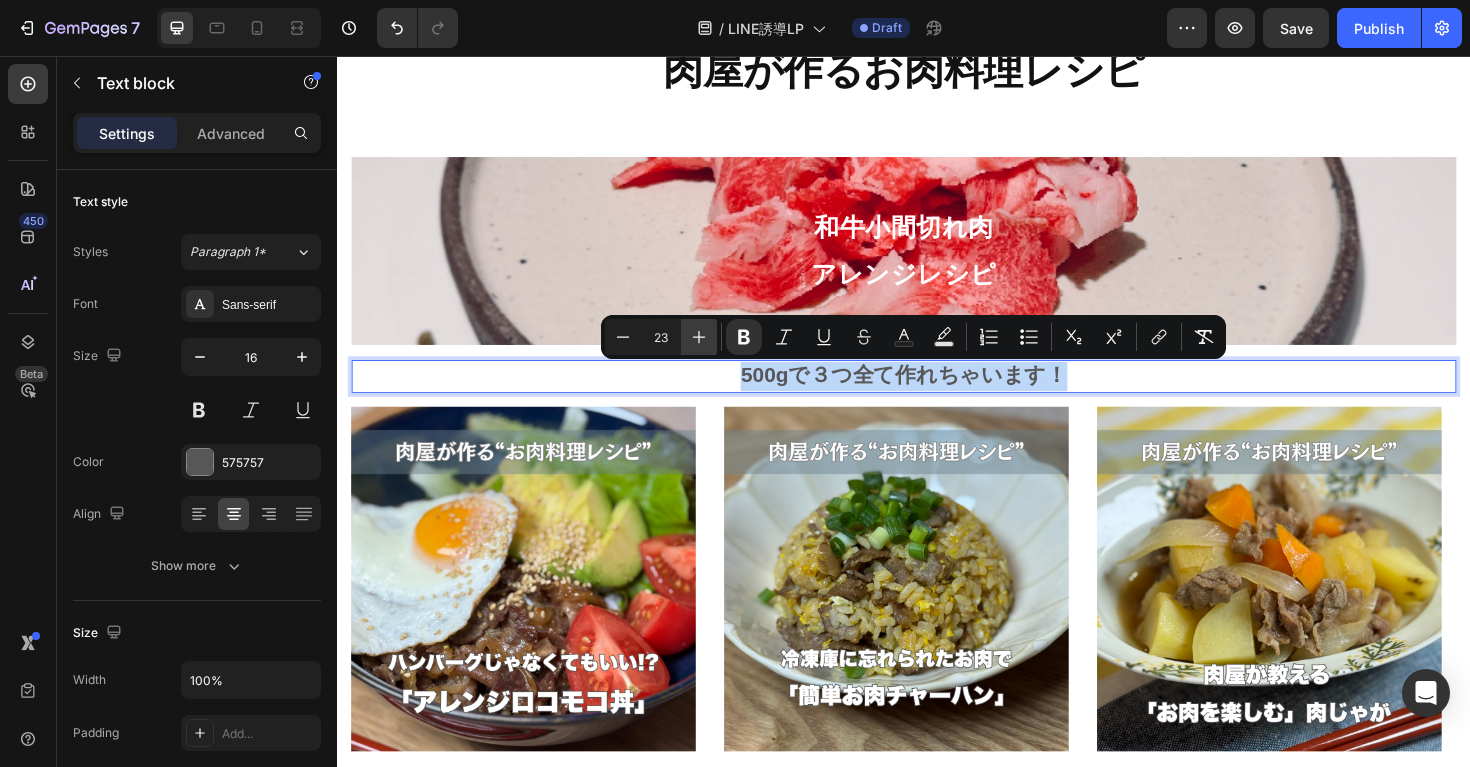 type on "24" 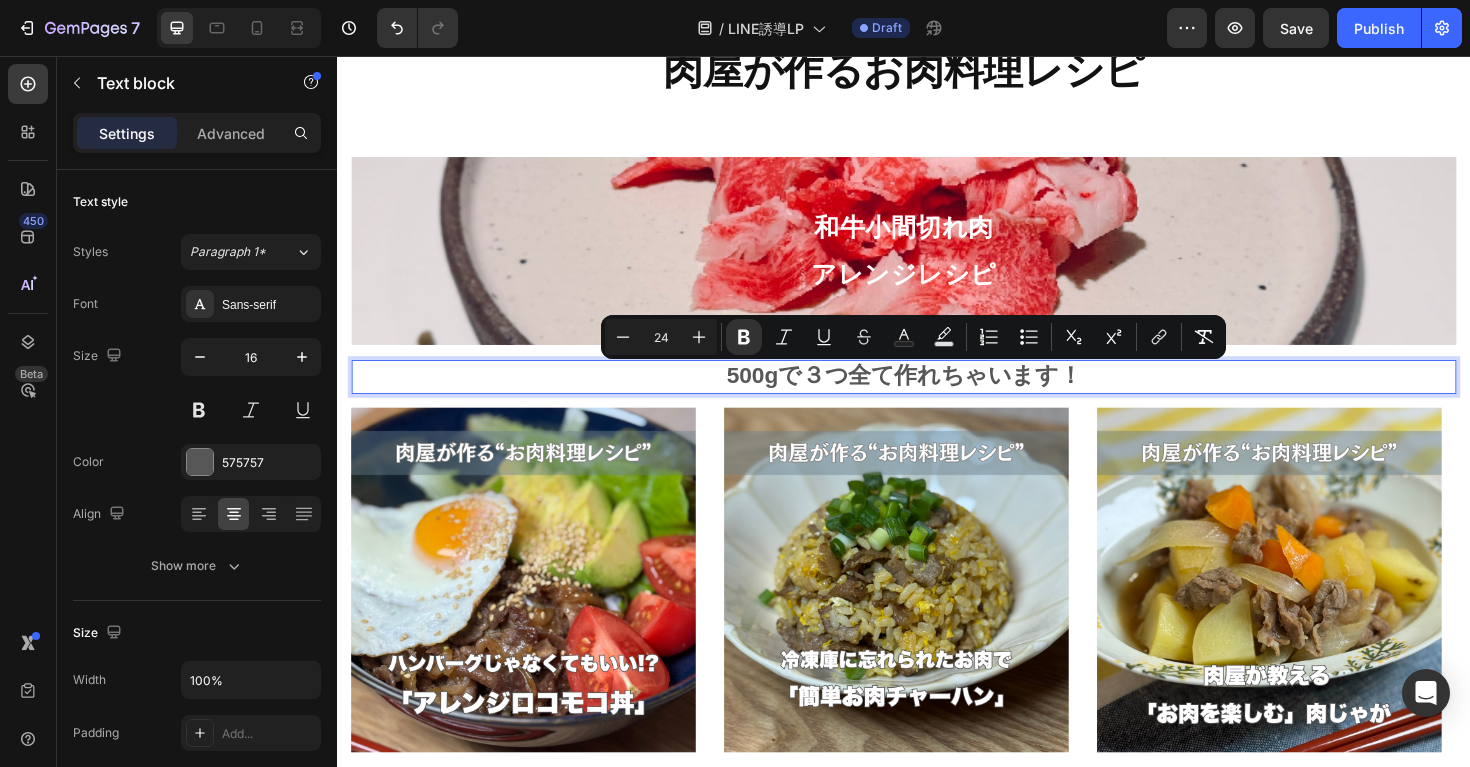 click on "500gで３つ全て作れちゃいます！" at bounding box center [937, 396] 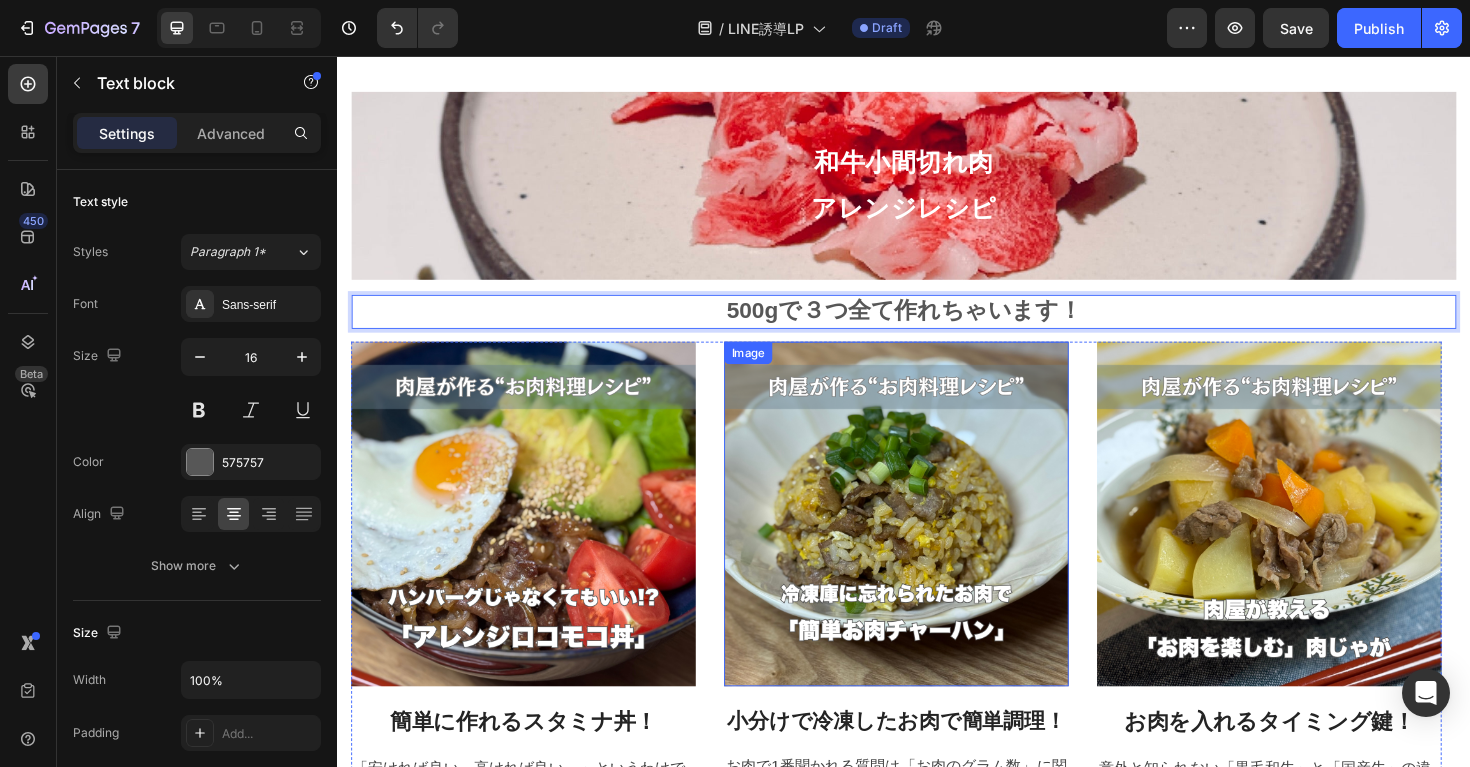 scroll, scrollTop: 1127, scrollLeft: 0, axis: vertical 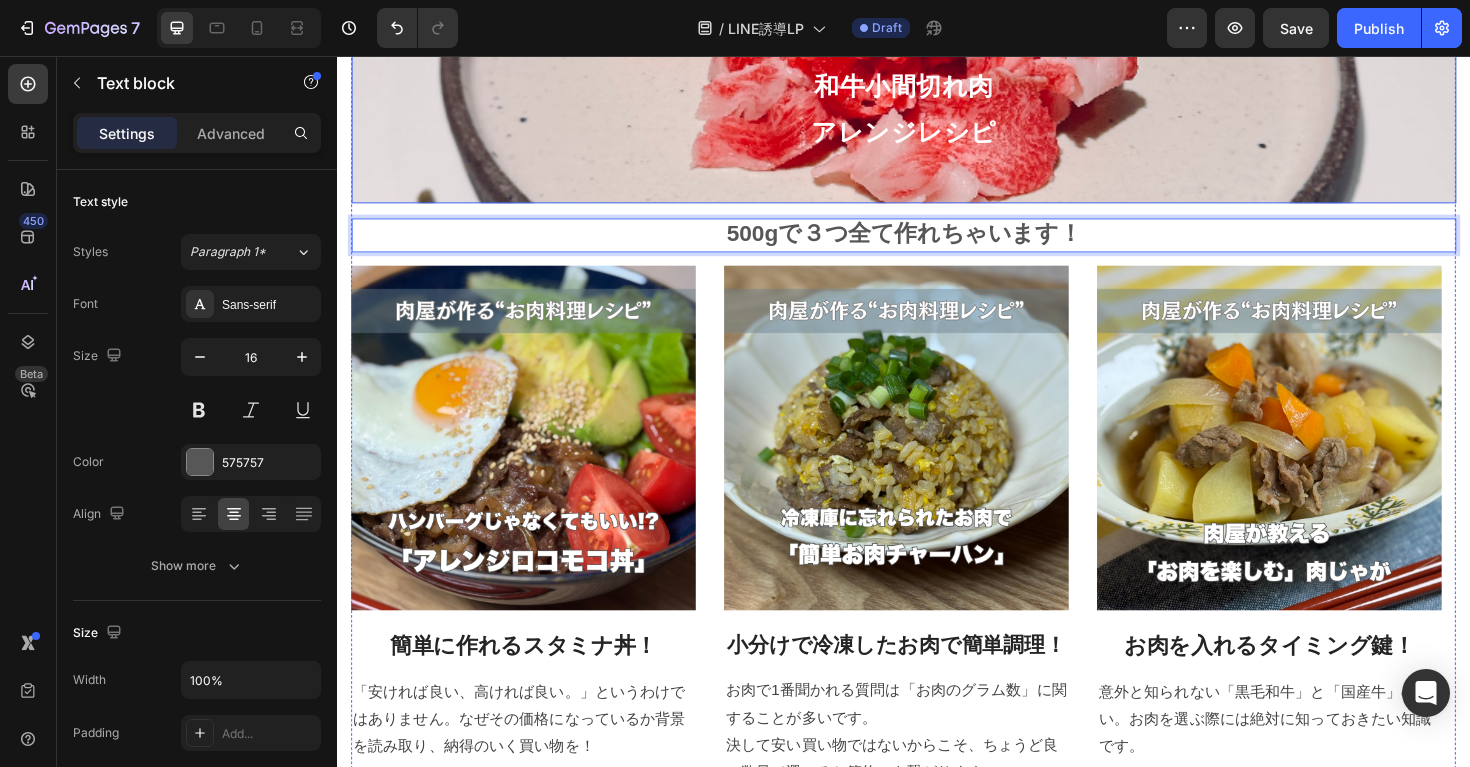 click on "和牛小間切れ肉 アレンジレシピ" at bounding box center (937, 112) 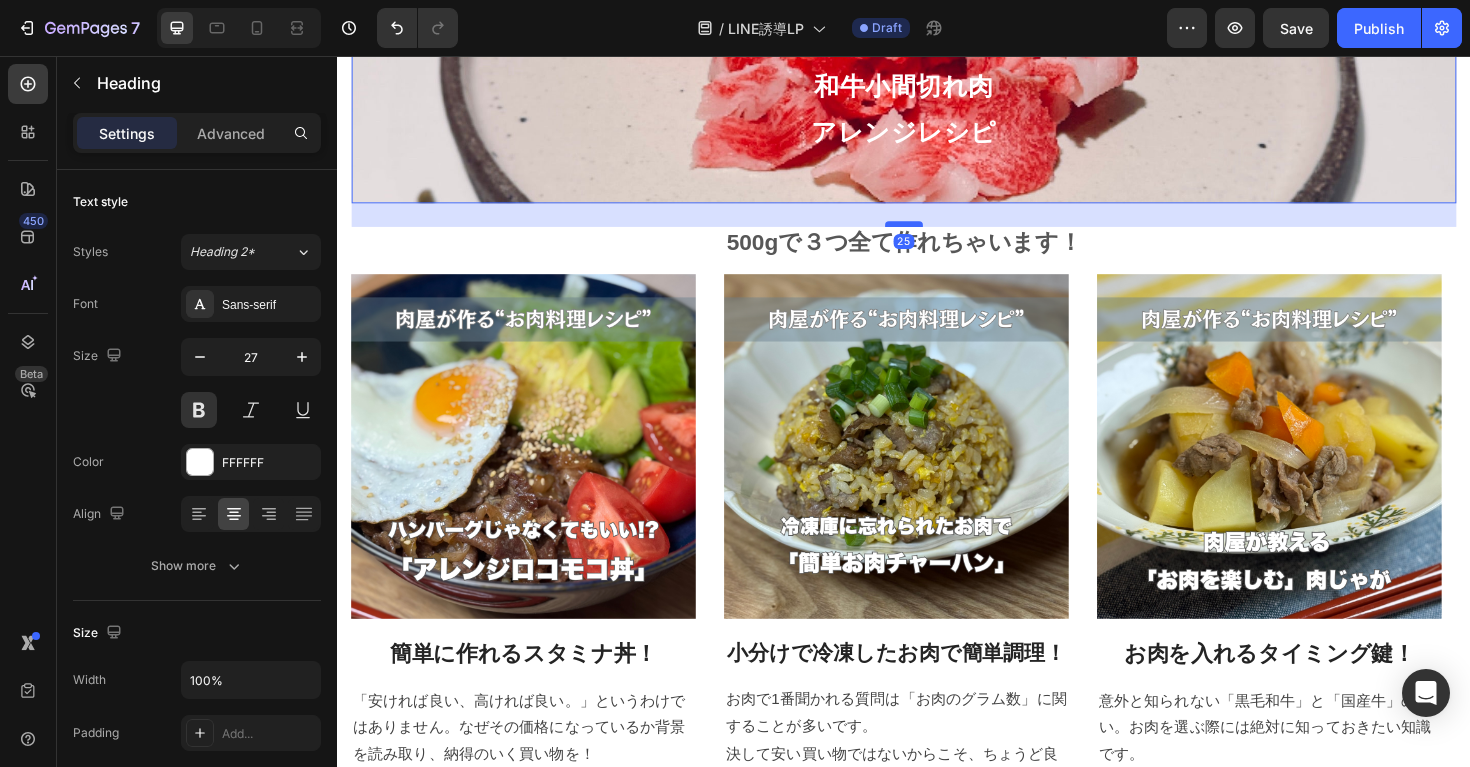 click at bounding box center (937, 234) 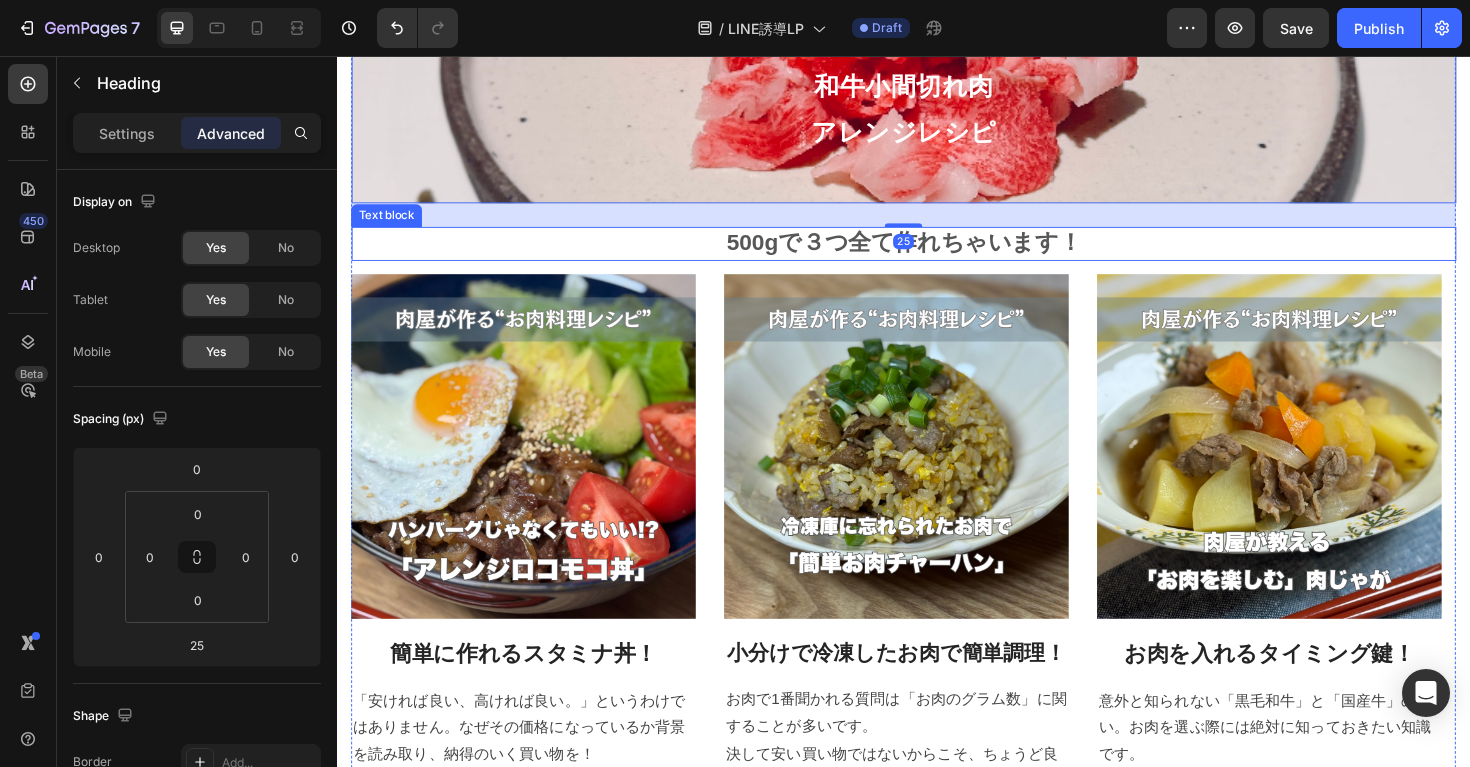 click on "500gで３つ全て作れちゃいます！" at bounding box center (937, 252) 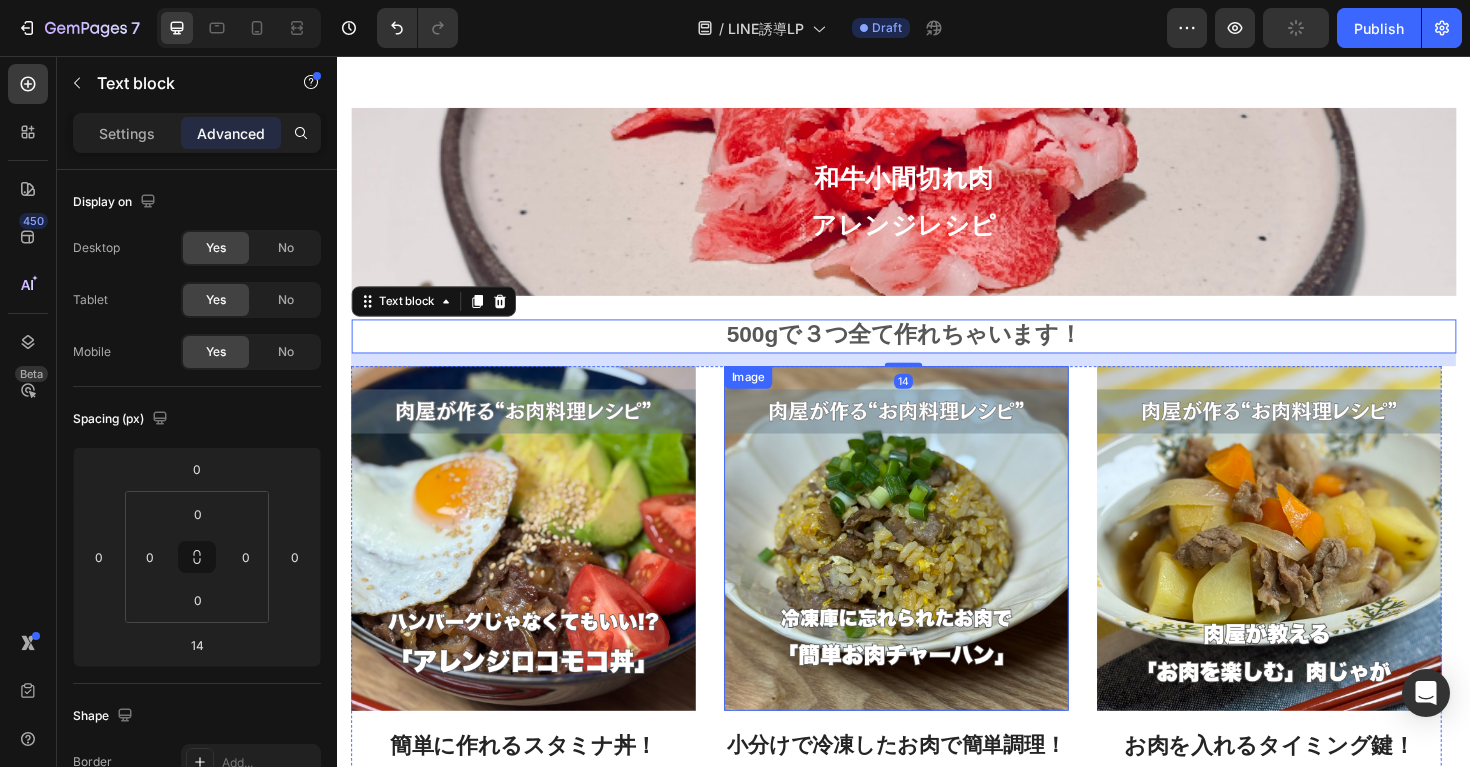 scroll, scrollTop: 943, scrollLeft: 0, axis: vertical 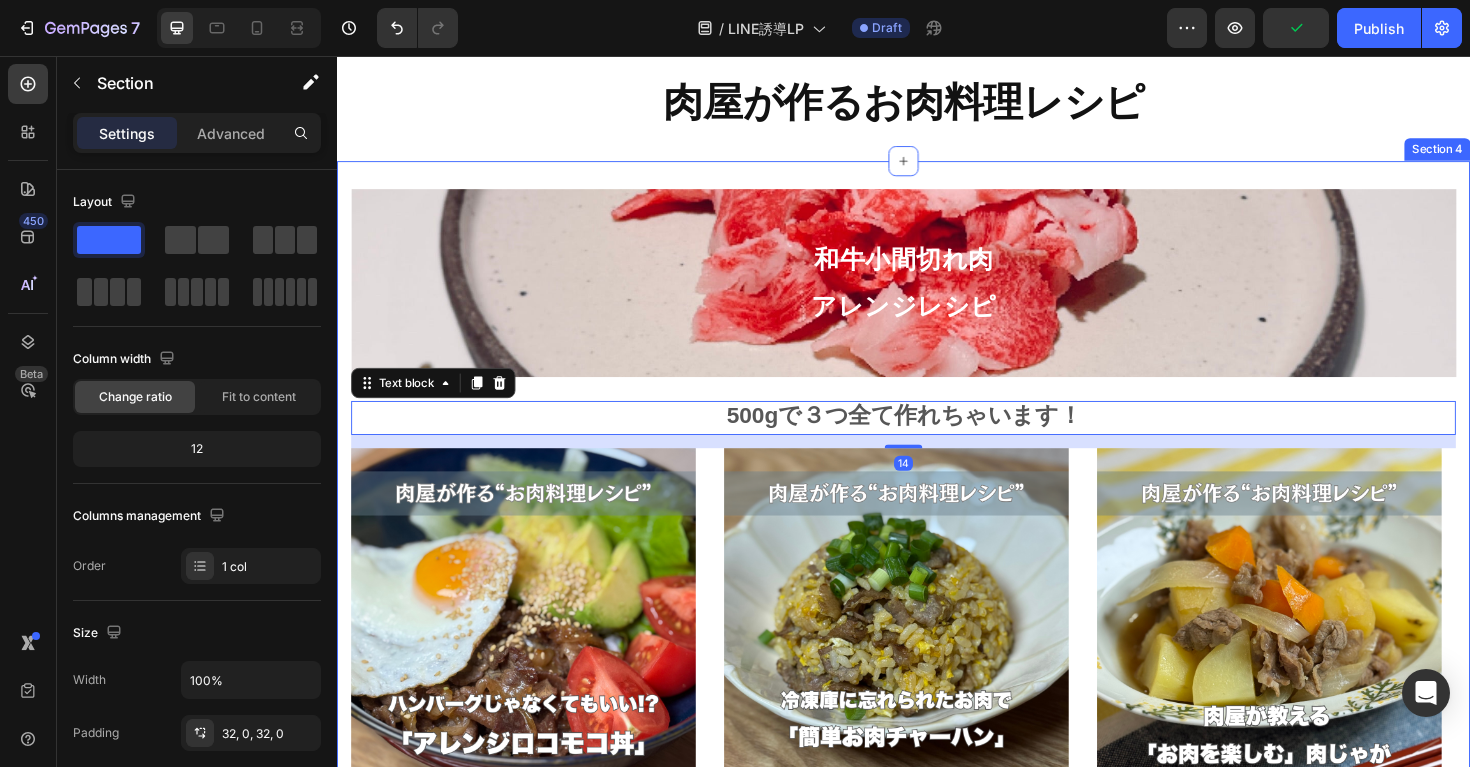 click on "肉屋が作るお肉料理レシピ Heading Section 3" at bounding box center [937, 106] 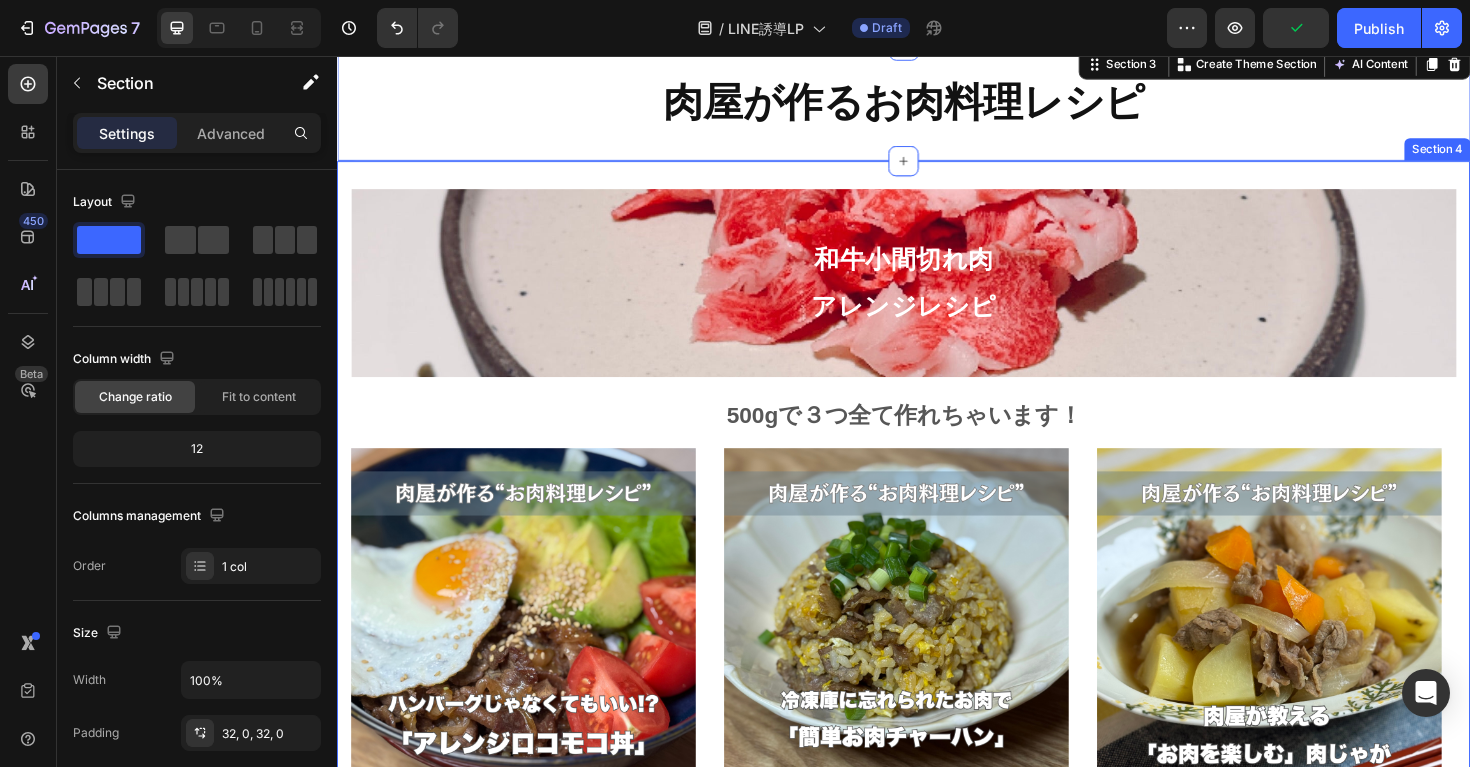 click on "和牛小間切れ肉 アレンジレシピ   Heading 500gで３つ全て作れちゃいます！ Text block Image 簡単に作れるスタミナ丼！ Heading 「安ければ良い、高ければ良い。」というわけではありません。なぜその価格になっているか背景を読み取り、納得のいく買い物を！ Text block Image 小分けで冷凍したお肉で簡単調理！ Heading お肉で1番聞かれる質問は「お肉のグラム数」に関することが多いです。 決して安い買い物ではないからこそ、ちょうど良い数量で選べると節約にも繋がります。 Text block Image お肉を入れるタイミング鍵！ Heading 意外と知られない「黒毛和牛」と「国産牛」の違い。お肉を選ぶ際には絶対に知っておきたい知識です。 Text block Row Image By  Zoro Text block
Icon May 29,2022 Text block Row How To Prepare A Successful Website For Black Friday Heading Text block Image By  Robin Icon" at bounding box center (937, 672) 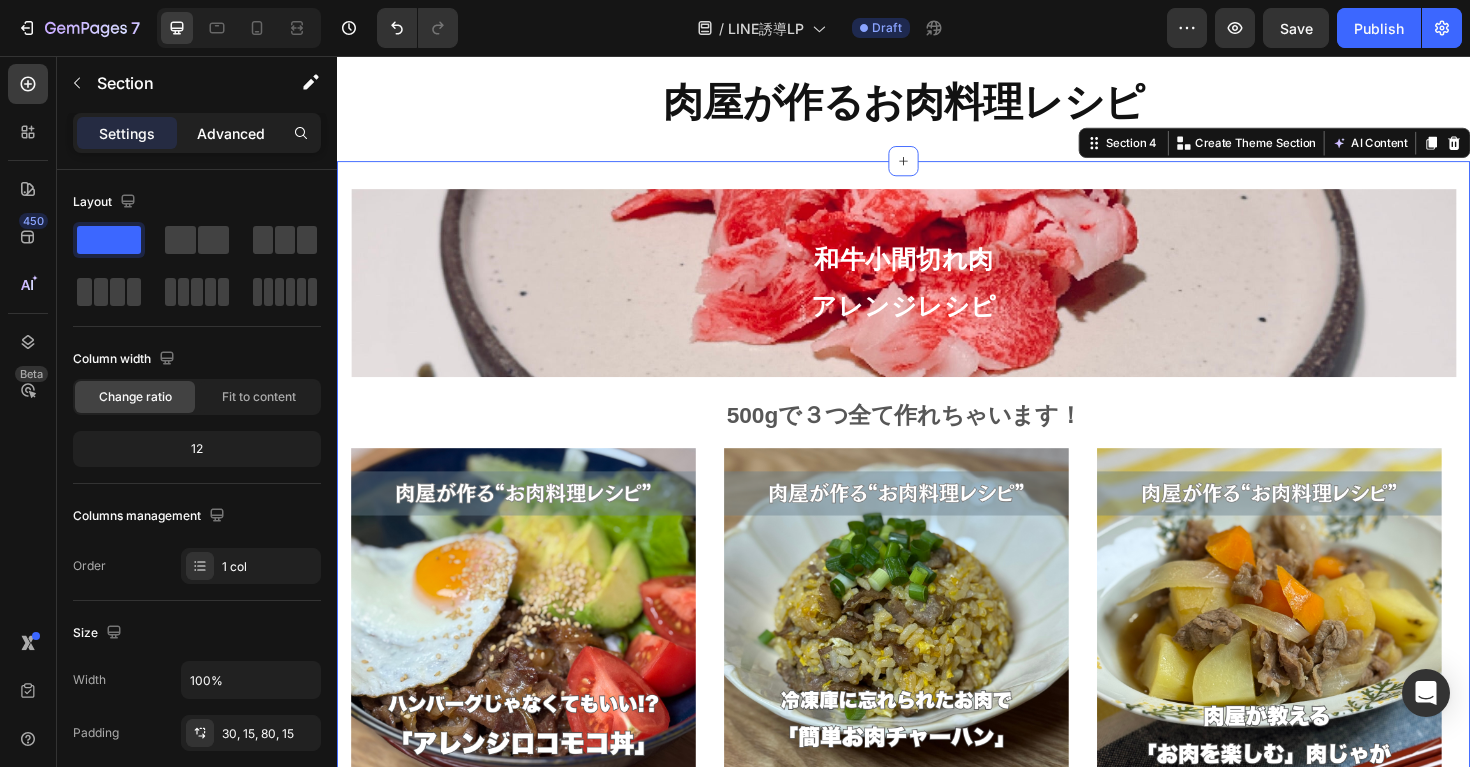 click on "Advanced" at bounding box center (231, 133) 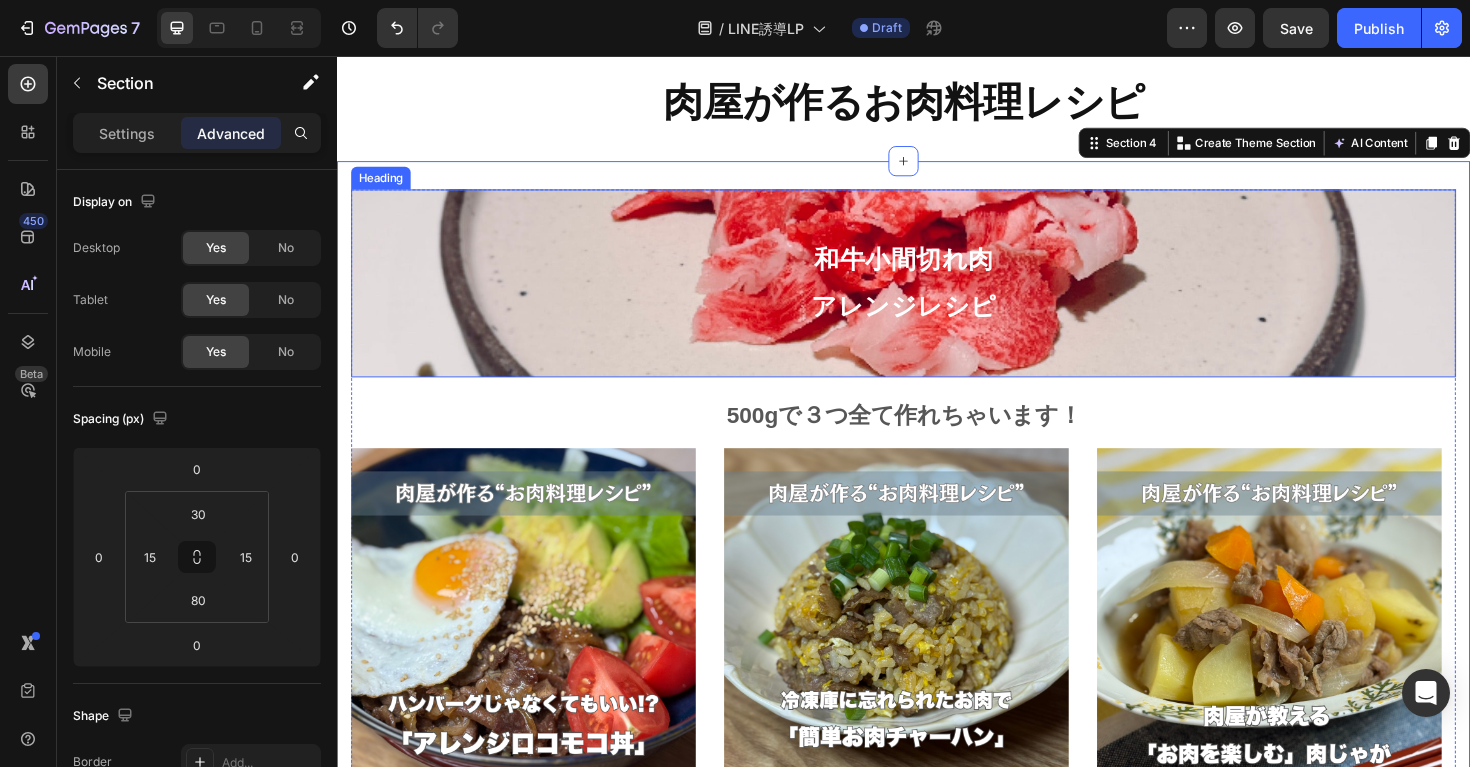 click on "和牛小間切れ肉 アレンジレシピ" at bounding box center (937, 296) 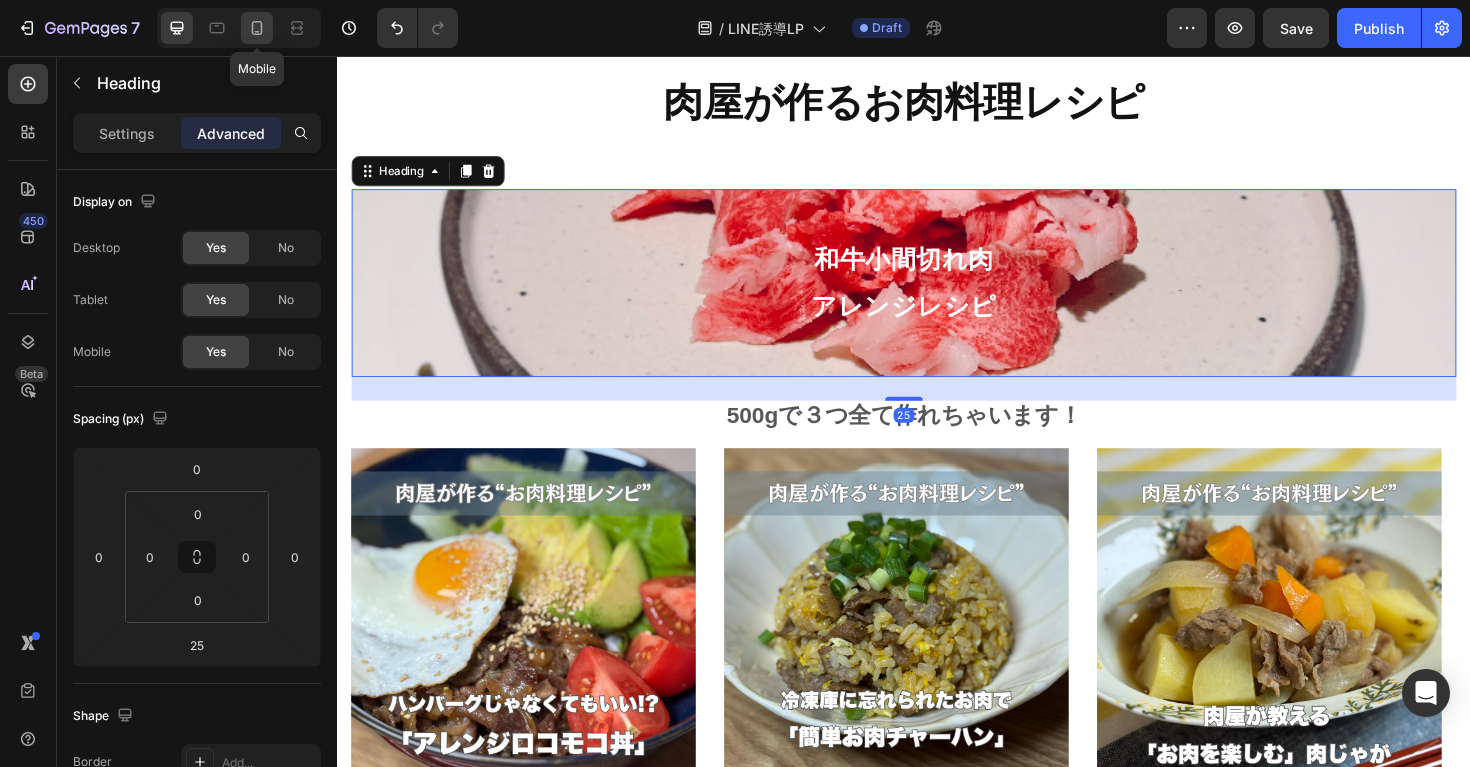 click 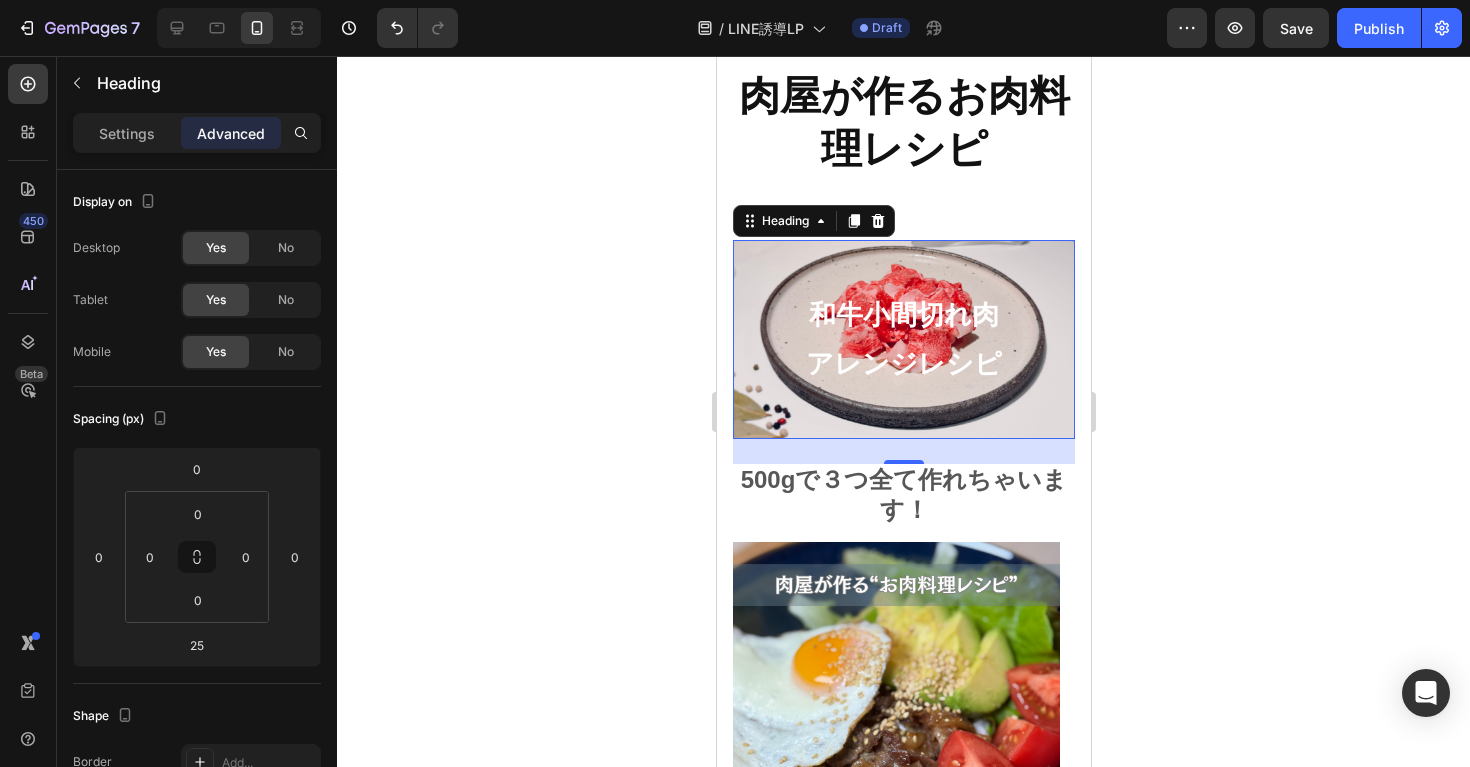 scroll, scrollTop: 870, scrollLeft: 0, axis: vertical 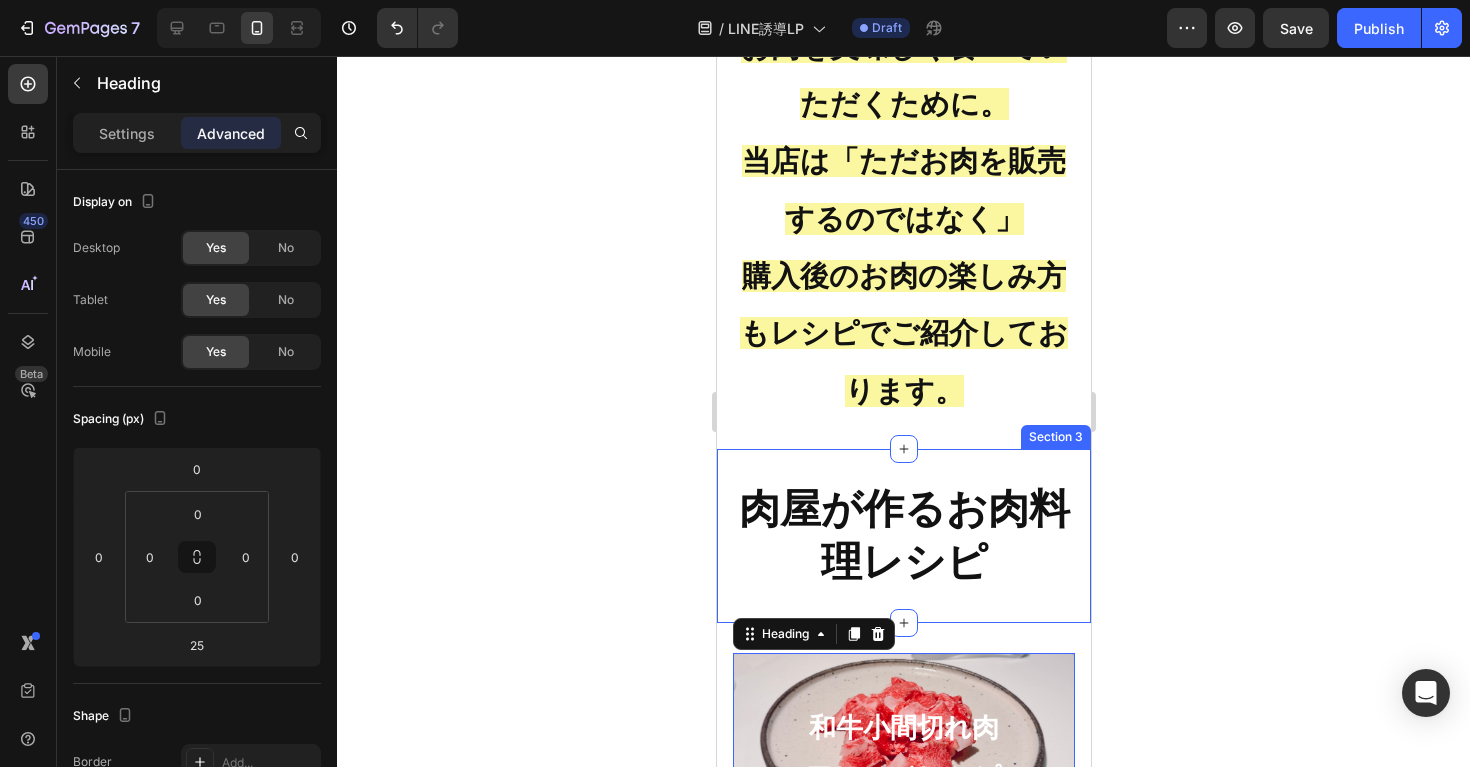 click on "肉屋が作るお肉料理レシピ Heading Section 3" at bounding box center (903, 536) 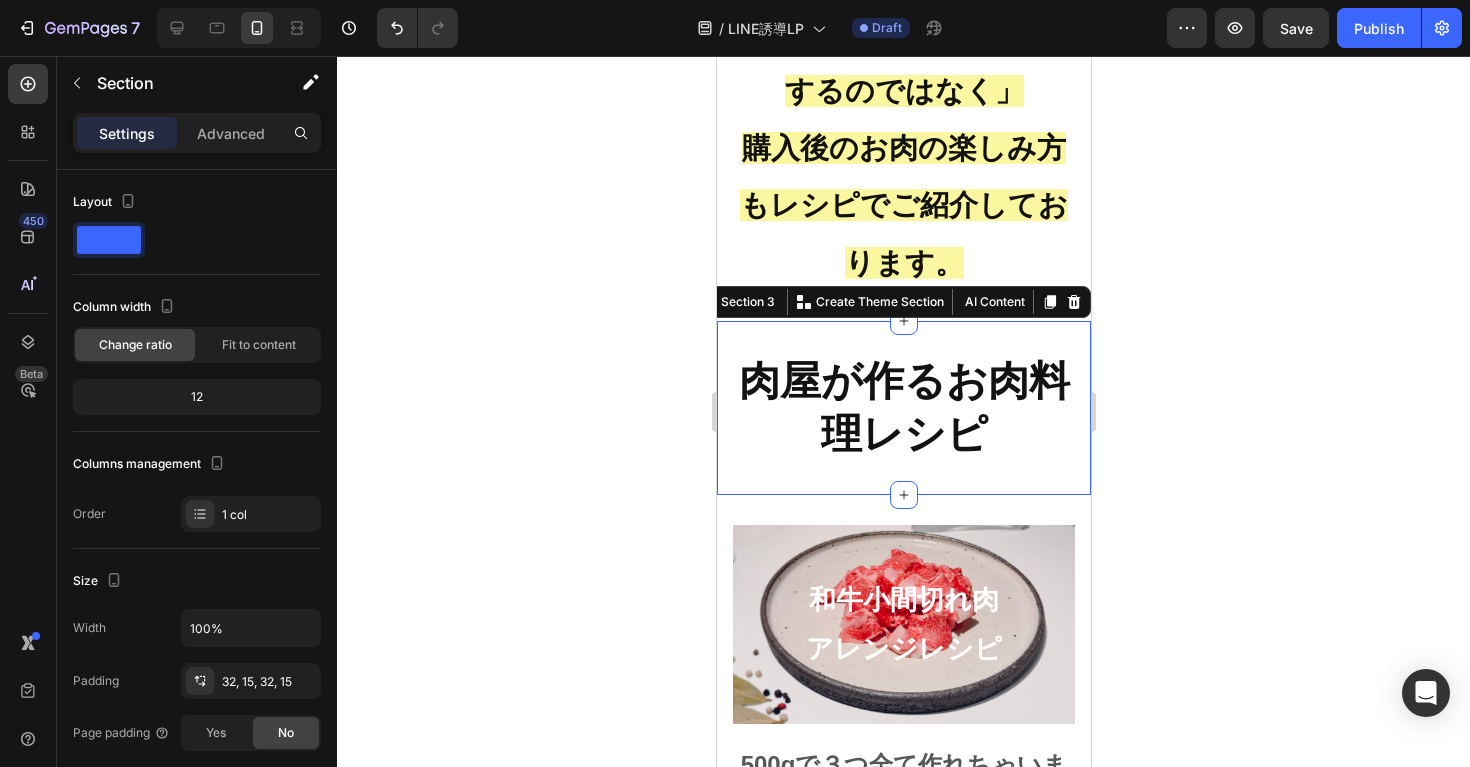 scroll, scrollTop: 1009, scrollLeft: 0, axis: vertical 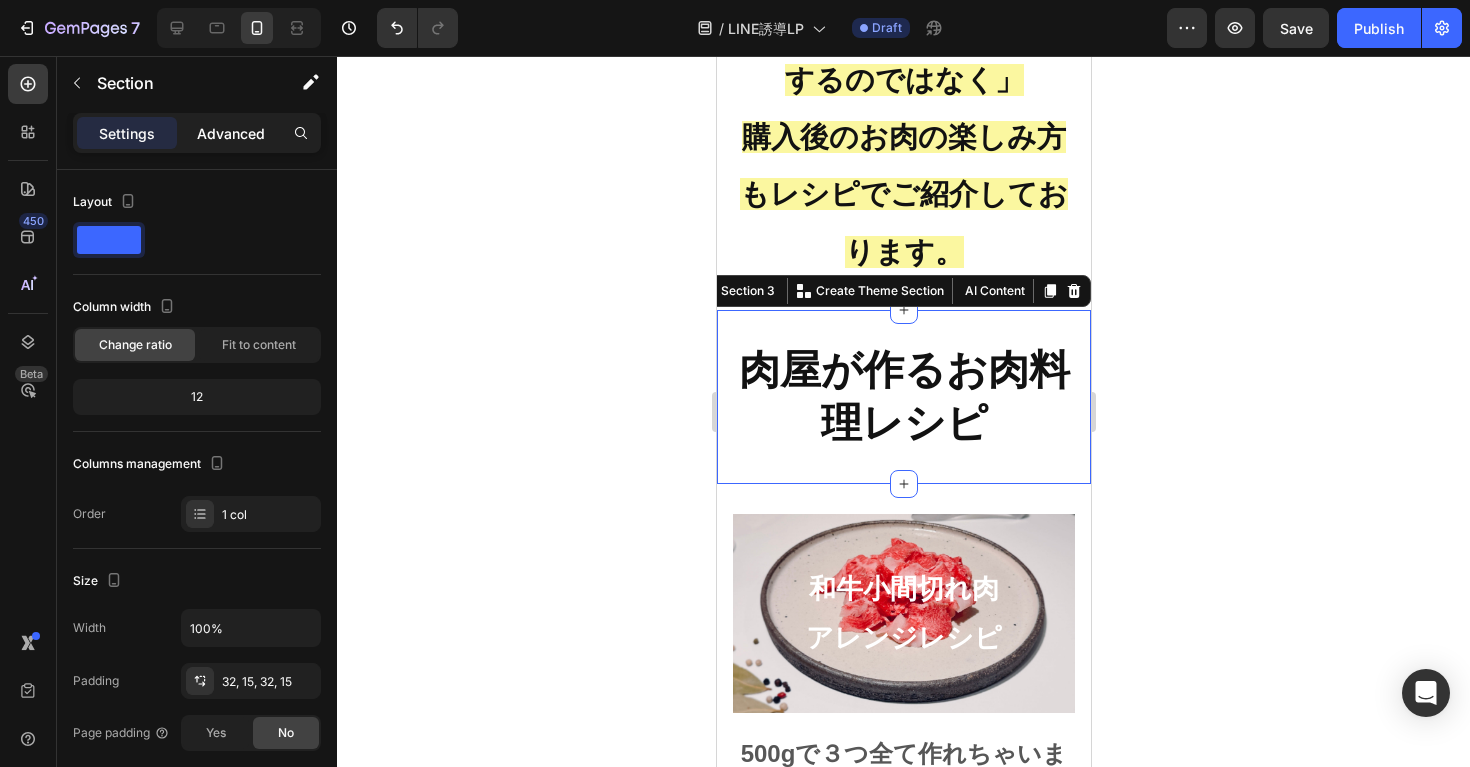 click on "Advanced" at bounding box center (231, 133) 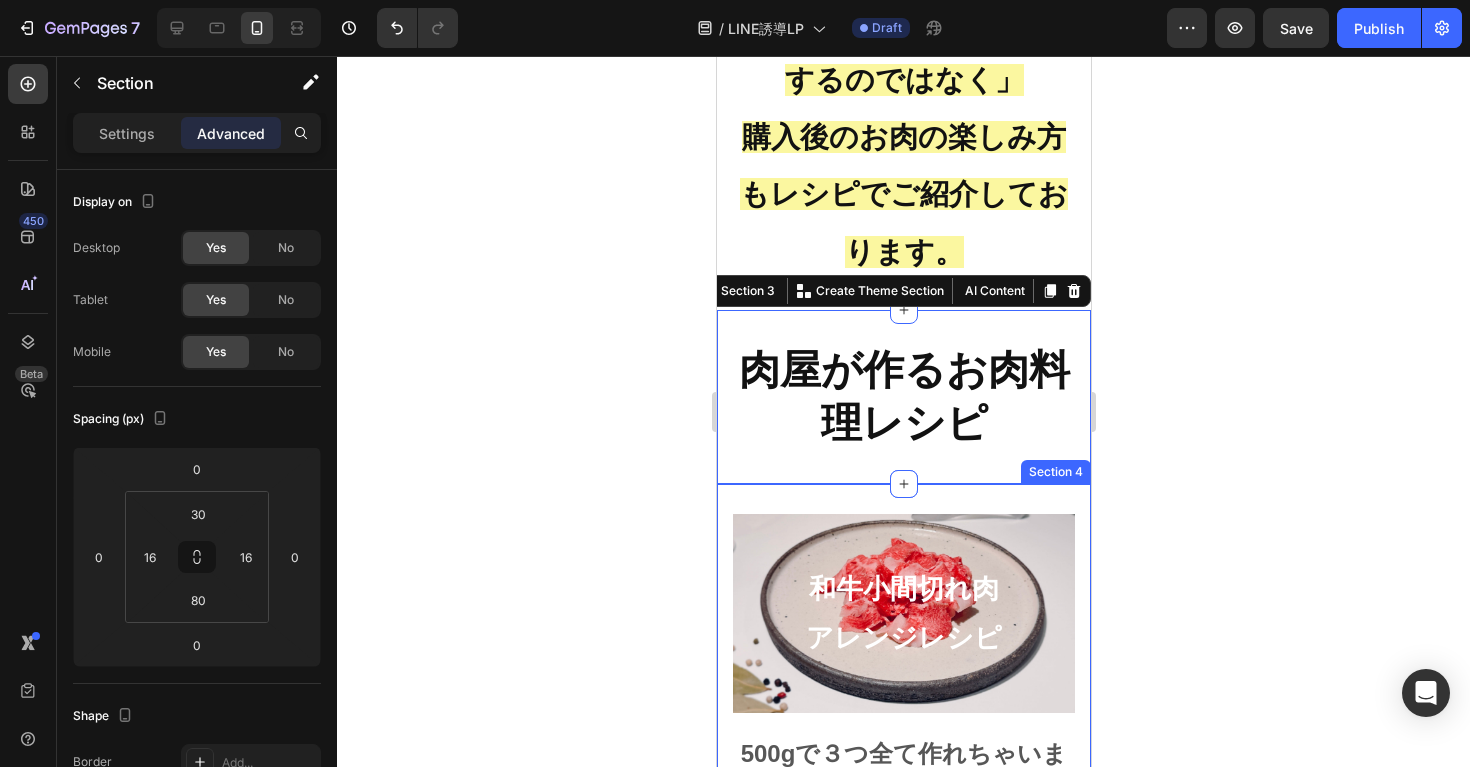 click on "和牛小間切れ肉 アレンジレシピ   Heading 500gで３つ全て作れちゃいます！ Text block Image 簡単に作れるスタミナ丼！ Heading 「安ければ良い、高ければ良い。」というわけではありません。なぜその価格になっているか背景を読み取り、納得のいく買い物を！ Text block Image 小分けで冷凍したお肉で簡単調理！ Heading お肉で1番聞かれる質問は「お肉のグラム数」に関することが多いです。 決して安い買い物ではないからこそ、ちょうど良い数量で選べると節約にも繋がります。 Text block Image お肉を入れるタイミング鍵！ Heading 意外と知られない「黒毛和牛」と「国産牛」の違い。お肉を選ぶ際には絶対に知っておきたい知識です。 Text block Row Image By  Zoro Text block
Icon May 29,2022 Text block Row How To Prepare A Successful Website For Black Friday Heading Text block Image By  Robin Icon" at bounding box center [903, 1489] 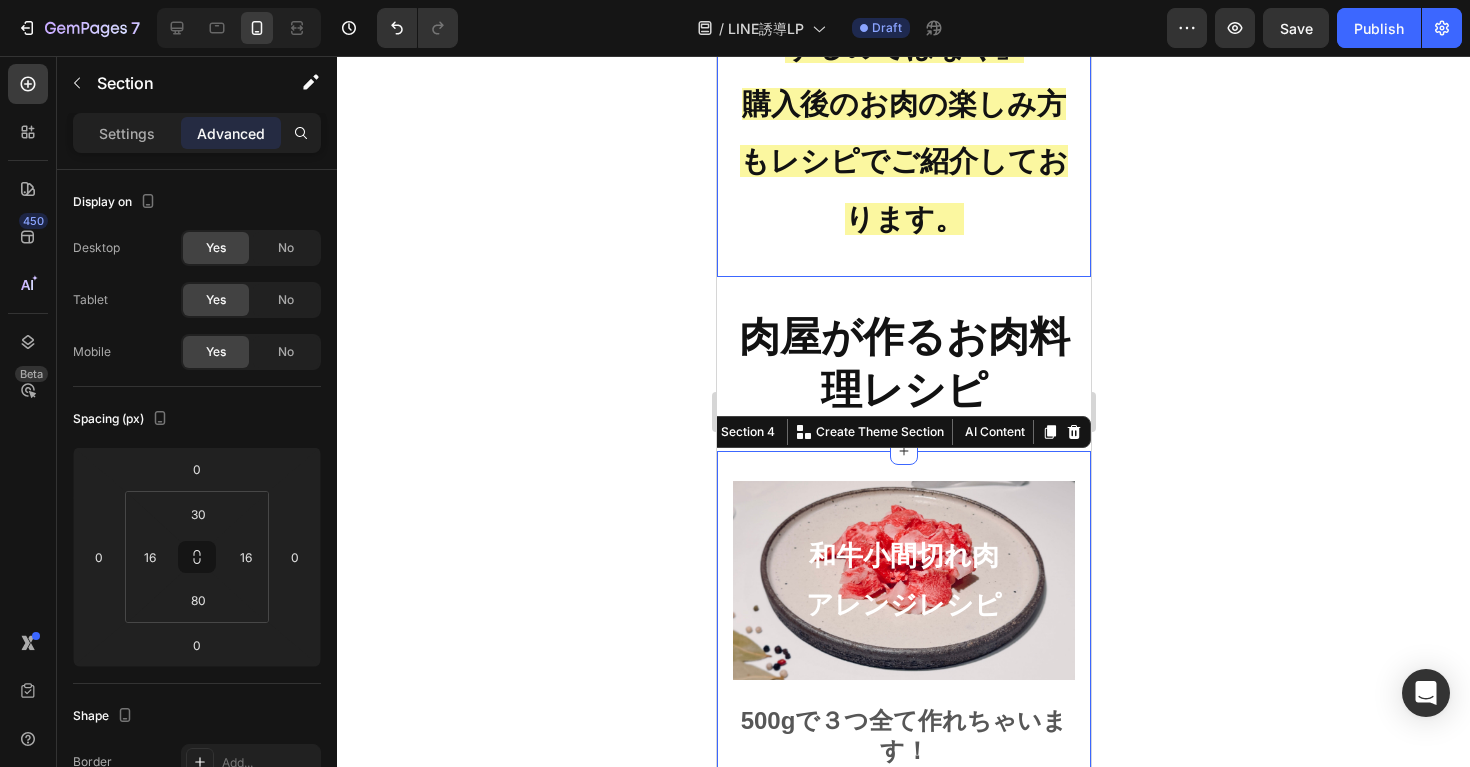 scroll, scrollTop: 1042, scrollLeft: 0, axis: vertical 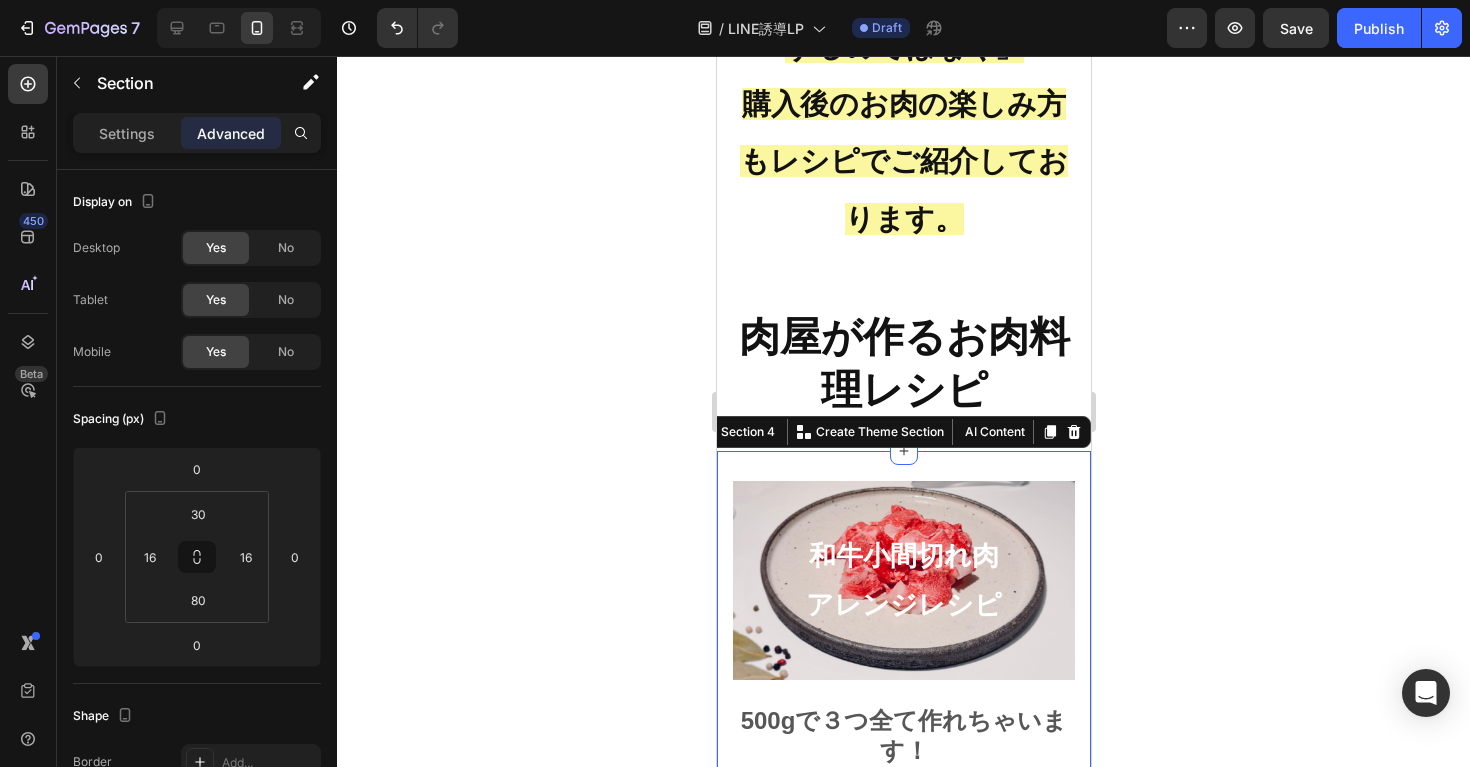 click on "和牛小間切れ肉 アレンジレシピ   Heading 500gで３つ全て作れちゃいます！ Text block Image 簡単に作れるスタミナ丼！ Heading 「安ければ良い、高ければ良い。」というわけではありません。なぜその価格になっているか背景を読み取り、納得のいく買い物を！ Text block Image 小分けで冷凍したお肉で簡単調理！ Heading お肉で1番聞かれる質問は「お肉のグラム数」に関することが多いです。 決して安い買い物ではないからこそ、ちょうど良い数量で選べると節約にも繋がります。 Text block Image お肉を入れるタイミング鍵！ Heading 意外と知られない「黒毛和牛」と「国産牛」の違い。お肉を選ぶ際には絶対に知っておきたい知識です。 Text block Row Image By  Zoro Text block
Icon May 29,2022 Text block Row How To Prepare A Successful Website For Black Friday Heading Text block Image By  Robin Icon" at bounding box center (903, 1456) 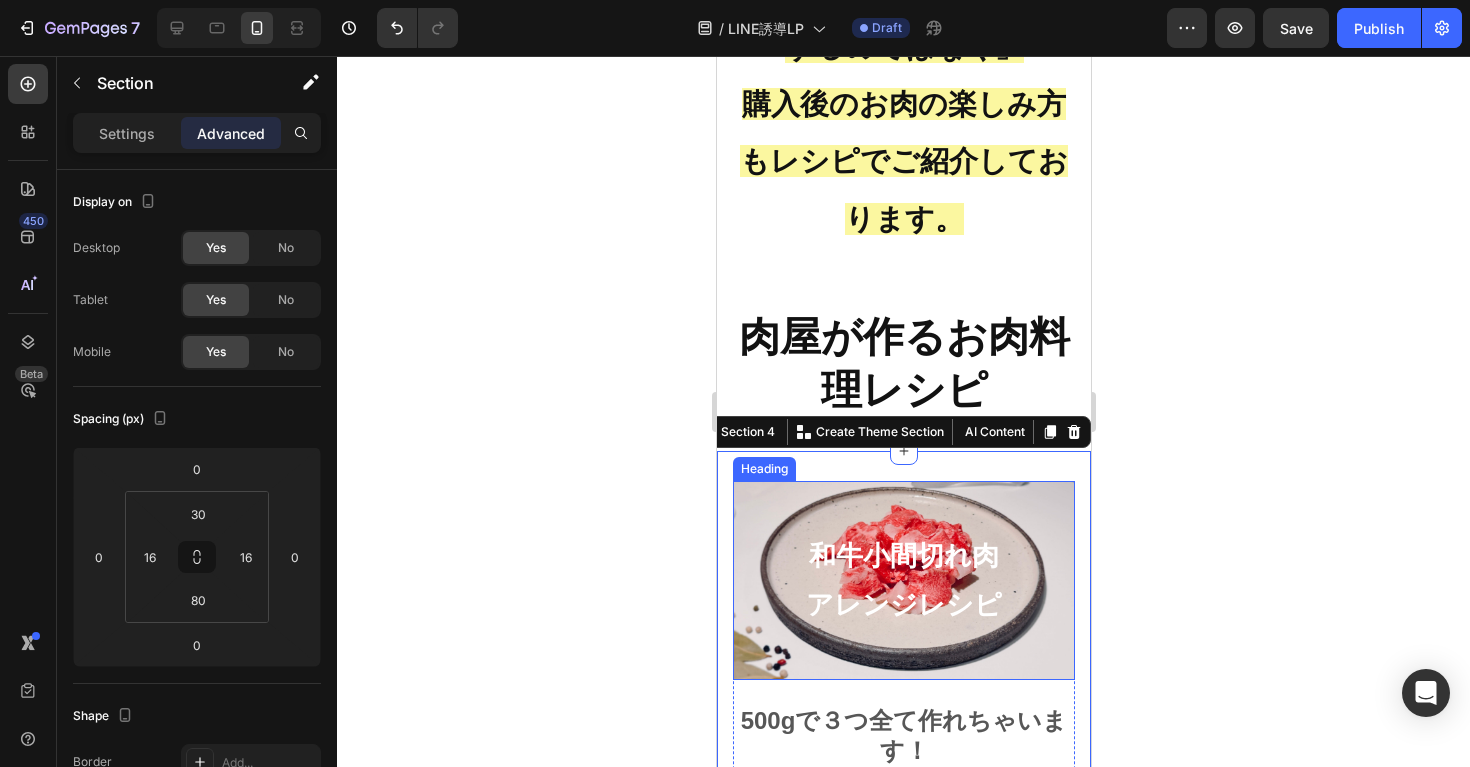 click on "和牛小間切れ肉 アレンジレシピ" at bounding box center (903, 580) 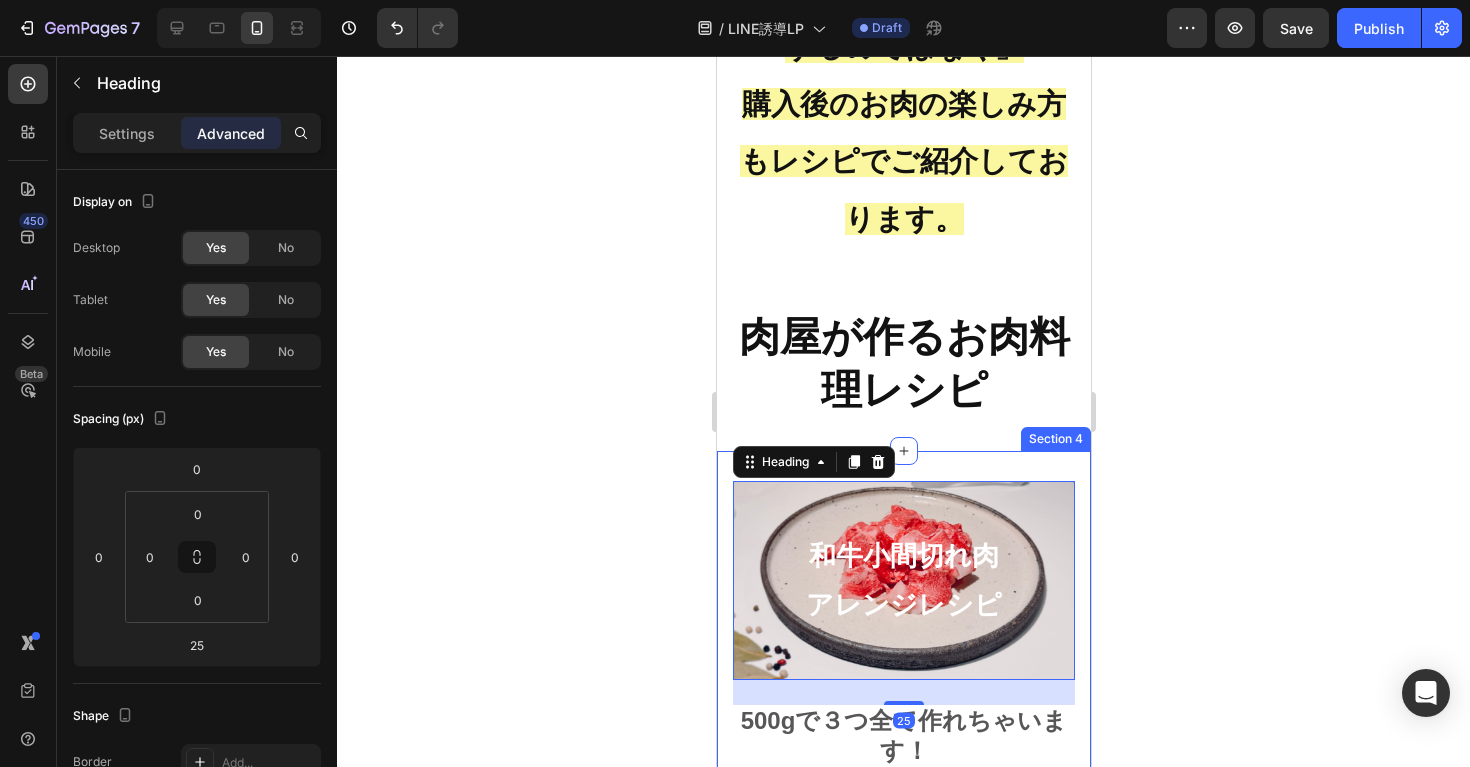 click on "和牛小間切れ肉 アレンジレシピ   Heading   25 500gで３つ全て作れちゃいます！ Text block Image 簡単に作れるスタミナ丼！ Heading 「安ければ良い、高ければ良い。」というわけではありません。なぜその価格になっているか背景を読み取り、納得のいく買い物を！ Text block Image 小分けで冷凍したお肉で簡単調理！ Heading お肉で1番聞かれる質問は「お肉のグラム数」に関することが多いです。 決して安い買い物ではないからこそ、ちょうど良い数量で選べると節約にも繋がります。 Text block Image お肉を入れるタイミング鍵！ Heading 意外と知られない「黒毛和牛」と「国産牛」の違い。お肉を選ぶ際には絶対に知っておきたい知識です。 Text block Row Image By  Zoro Text block
Icon May 29,2022 Text block Row How To Prepare A Successful Website For Black Friday Heading Text block Image By  Robin" at bounding box center (903, 1456) 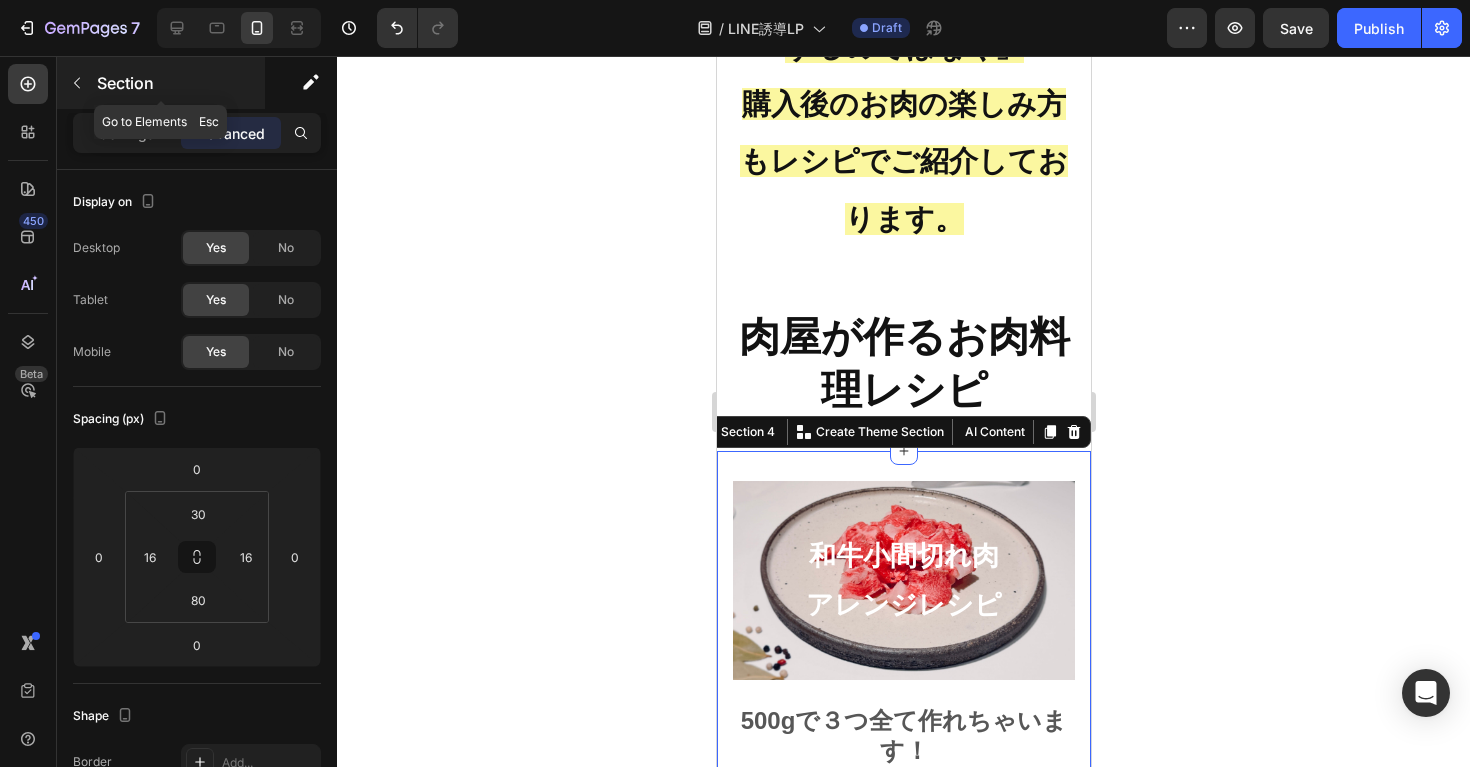 click 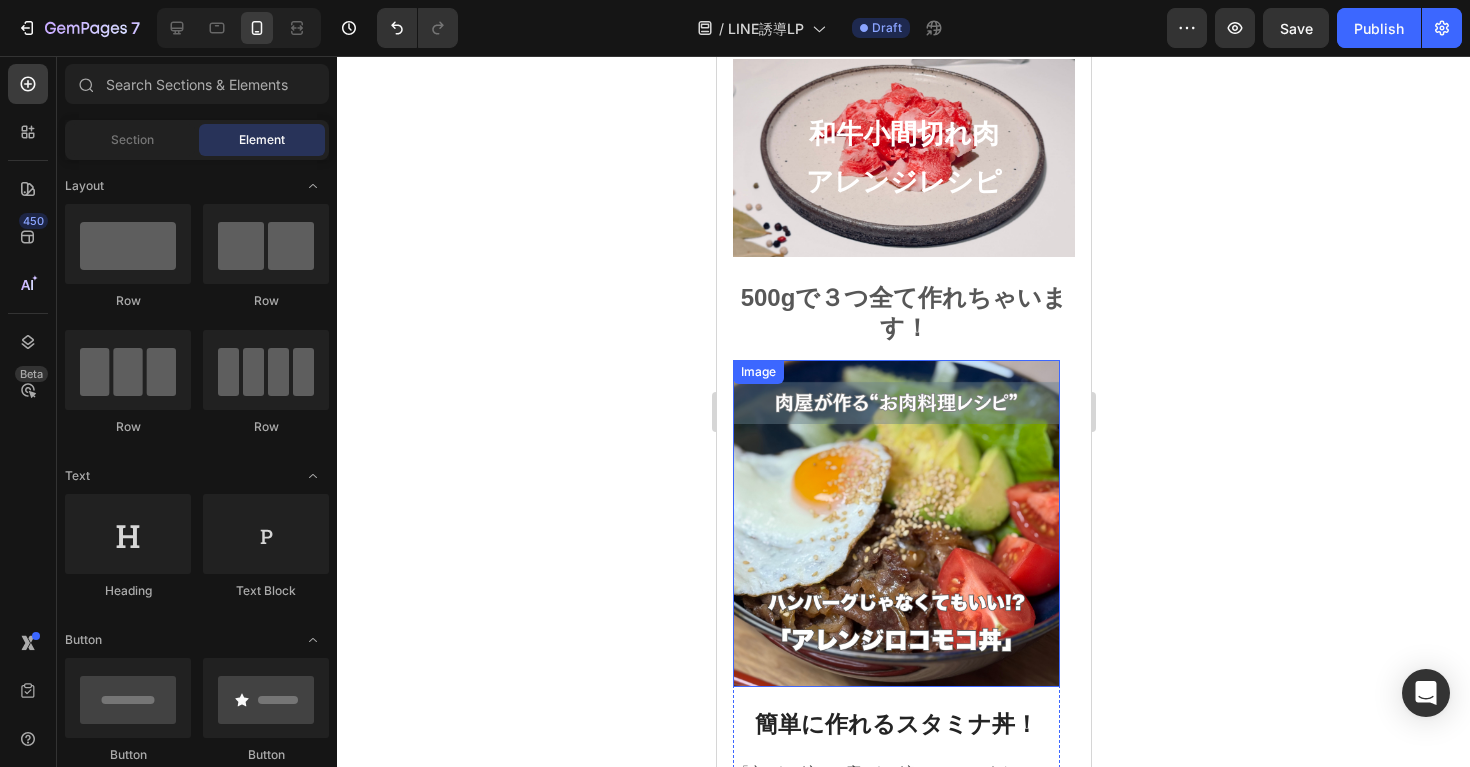 scroll, scrollTop: 1489, scrollLeft: 0, axis: vertical 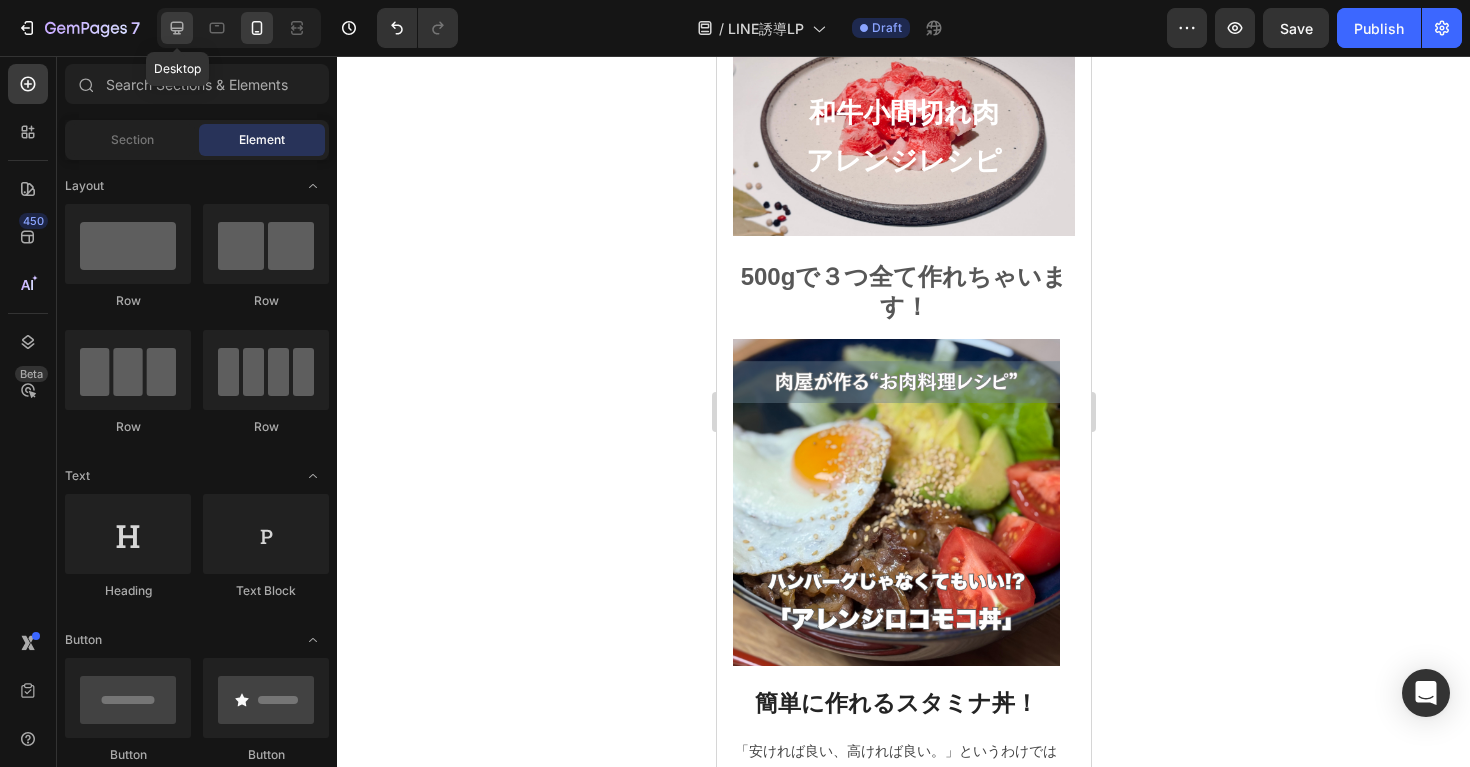 click 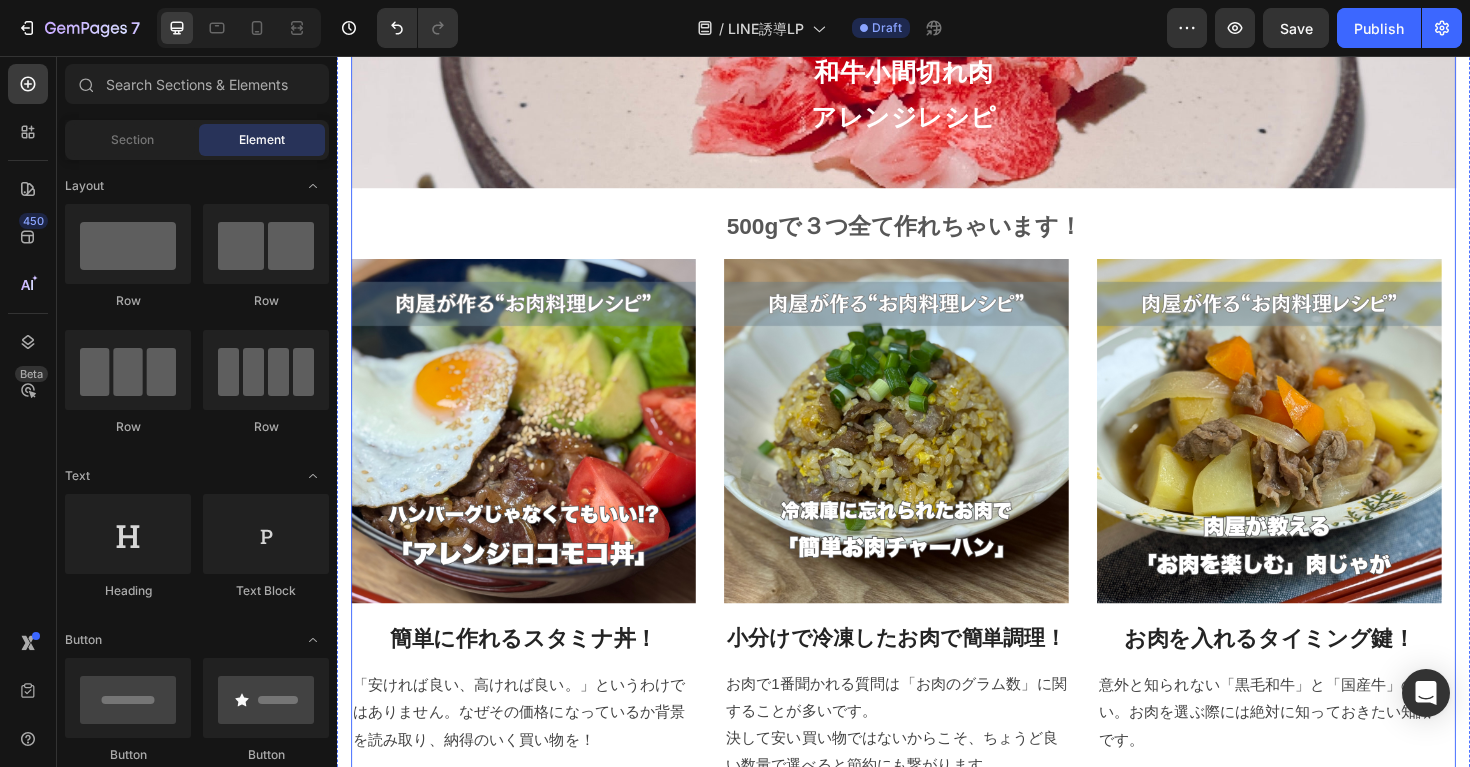 scroll, scrollTop: 1690, scrollLeft: 0, axis: vertical 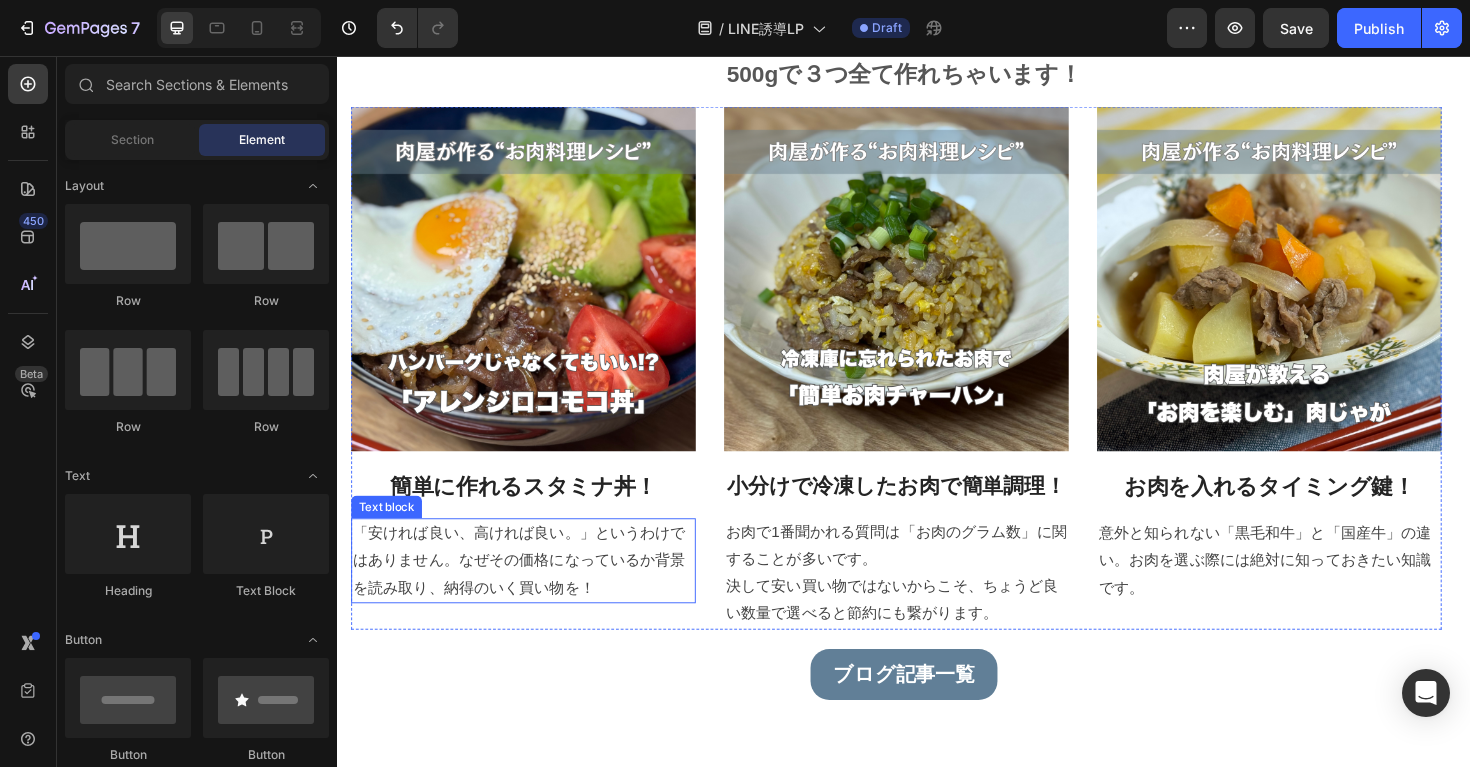 click on "「安ければ良い、高ければ良い。」というわけではありません。なぜその価格になっているか背景を読み取り、納得のいく買い物を！" at bounding box center (534, 591) 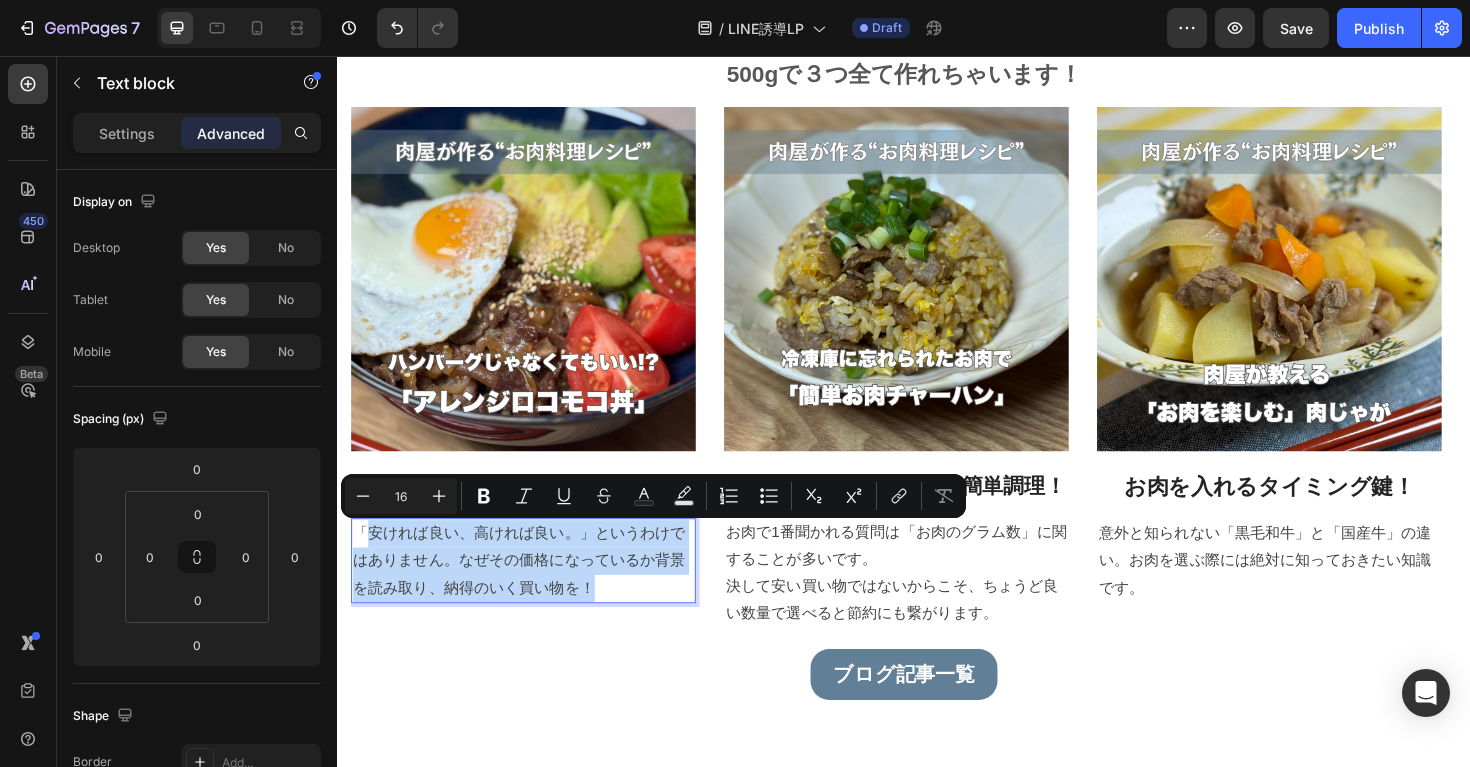 drag, startPoint x: 626, startPoint y: 618, endPoint x: 368, endPoint y: 568, distance: 262.8003 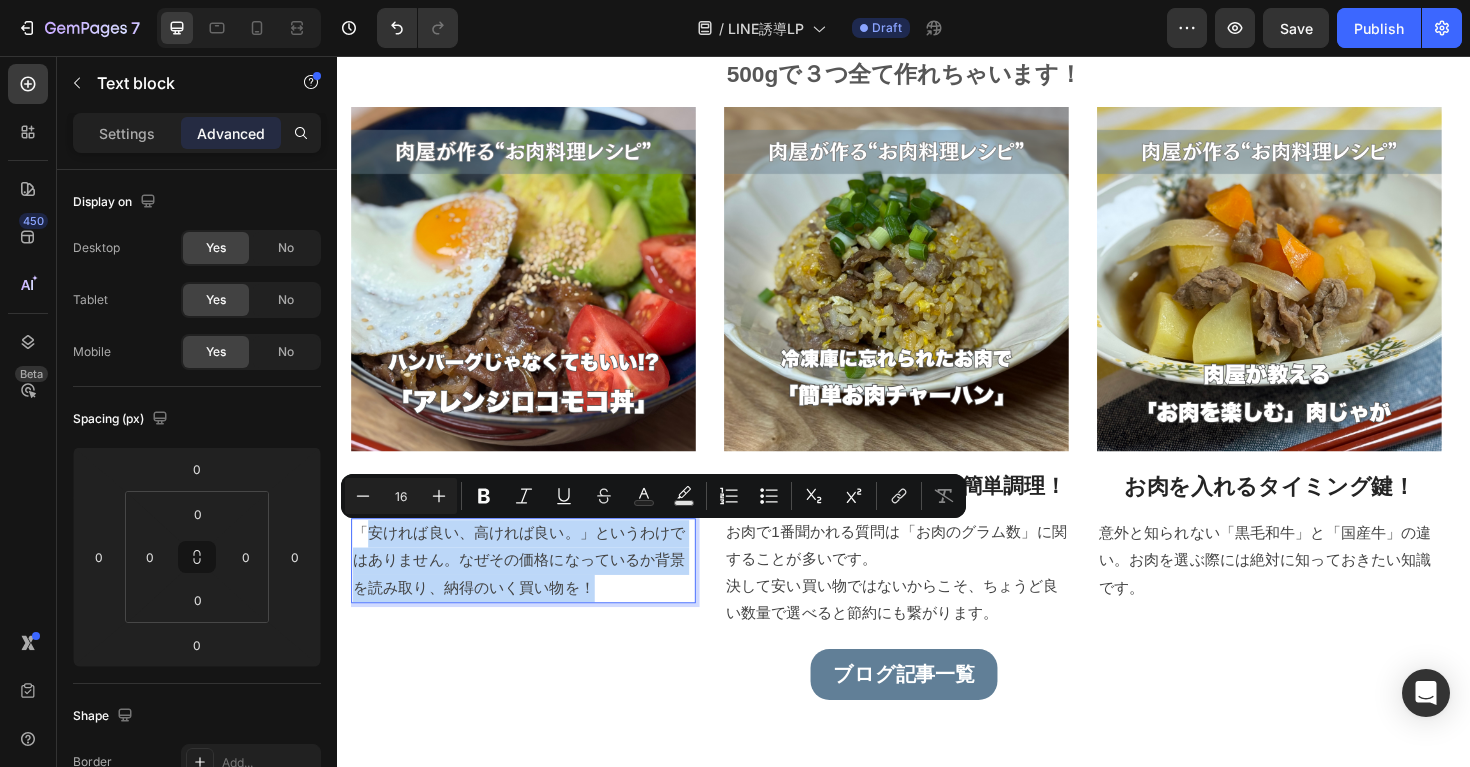 click on "「安ければ良い、高ければ良い。」というわけではありません。なぜその価格になっているか背景を読み取り、納得のいく買い物を！" at bounding box center (534, 591) 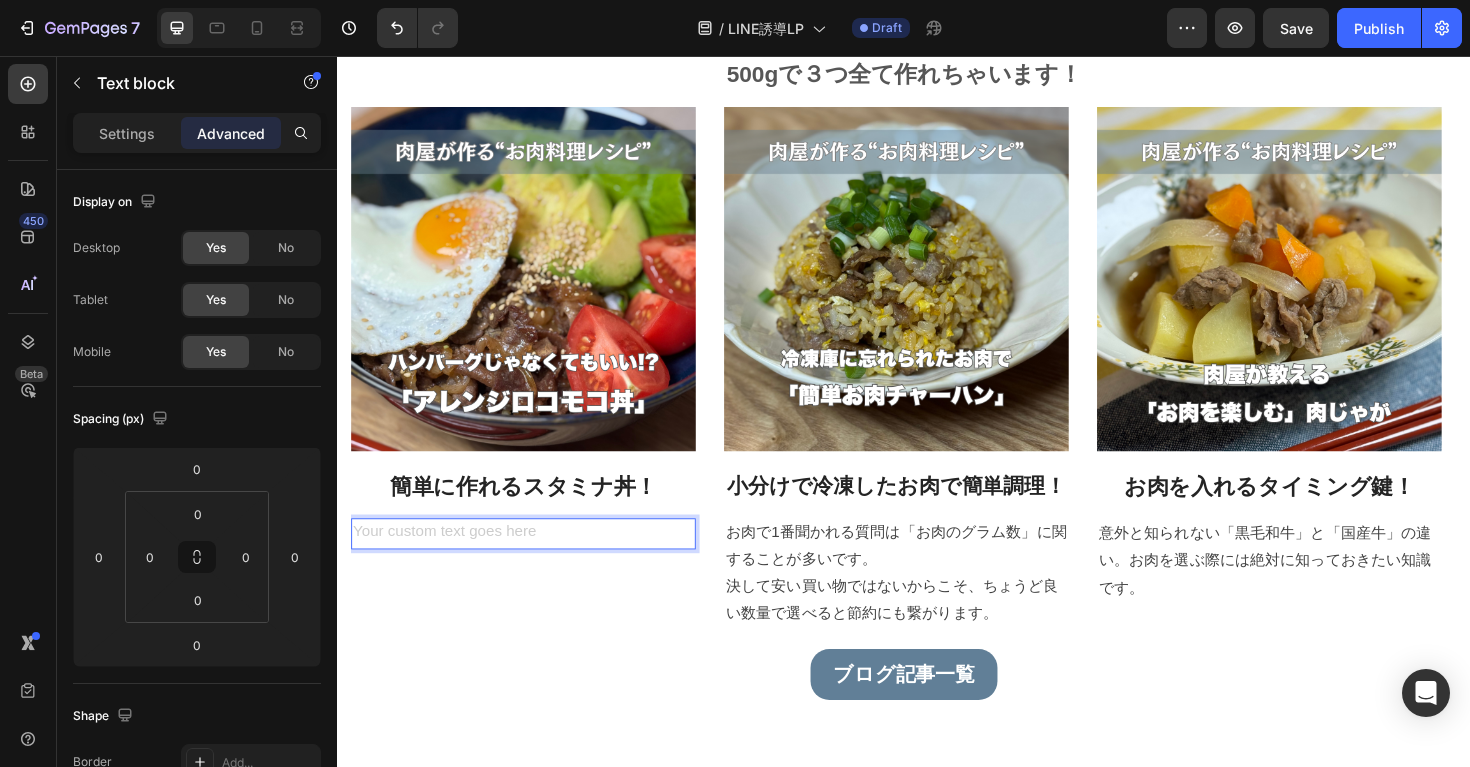 type 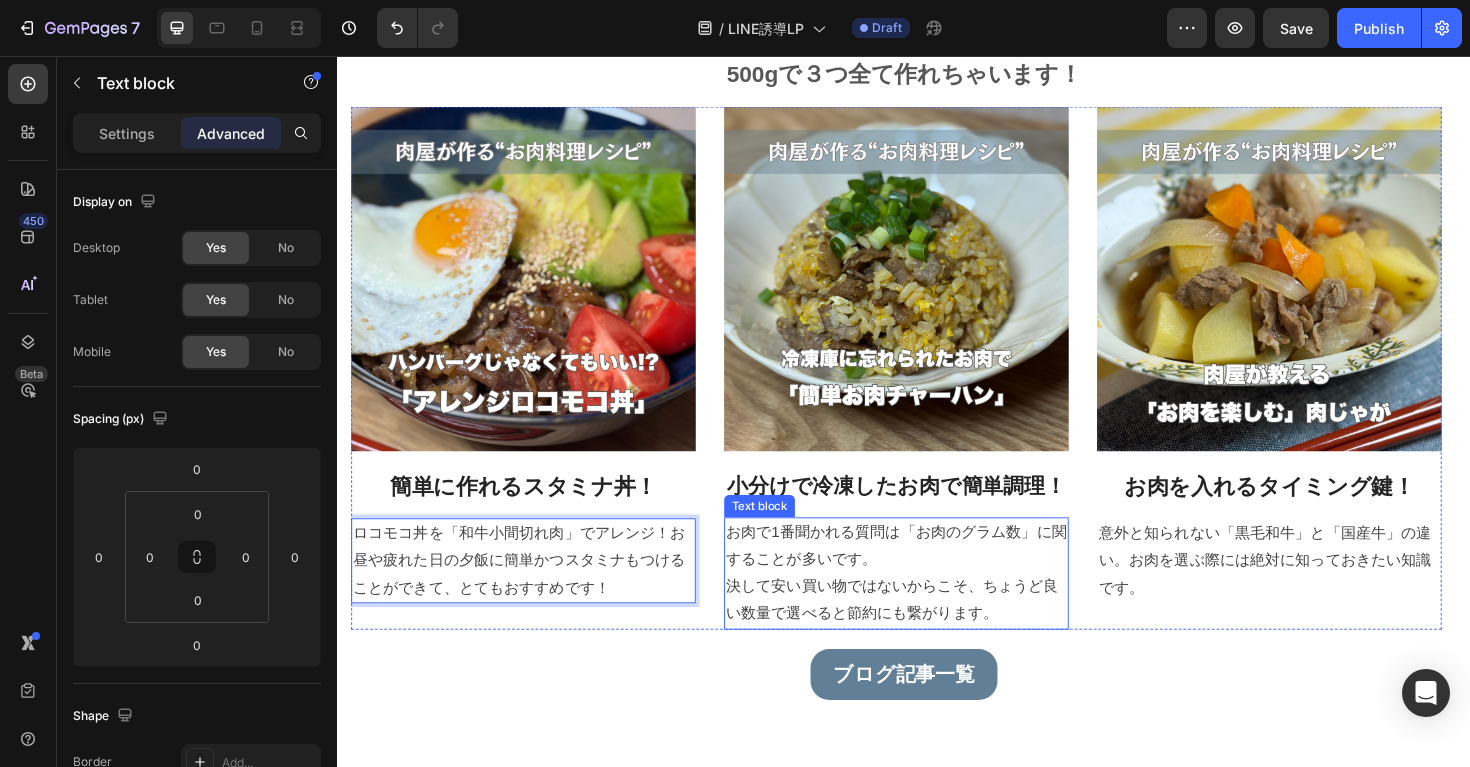 click on "決して安い買い物ではないからこそ、ちょうど良い数量で選べると節約にも繋がります。" at bounding box center (929, 633) 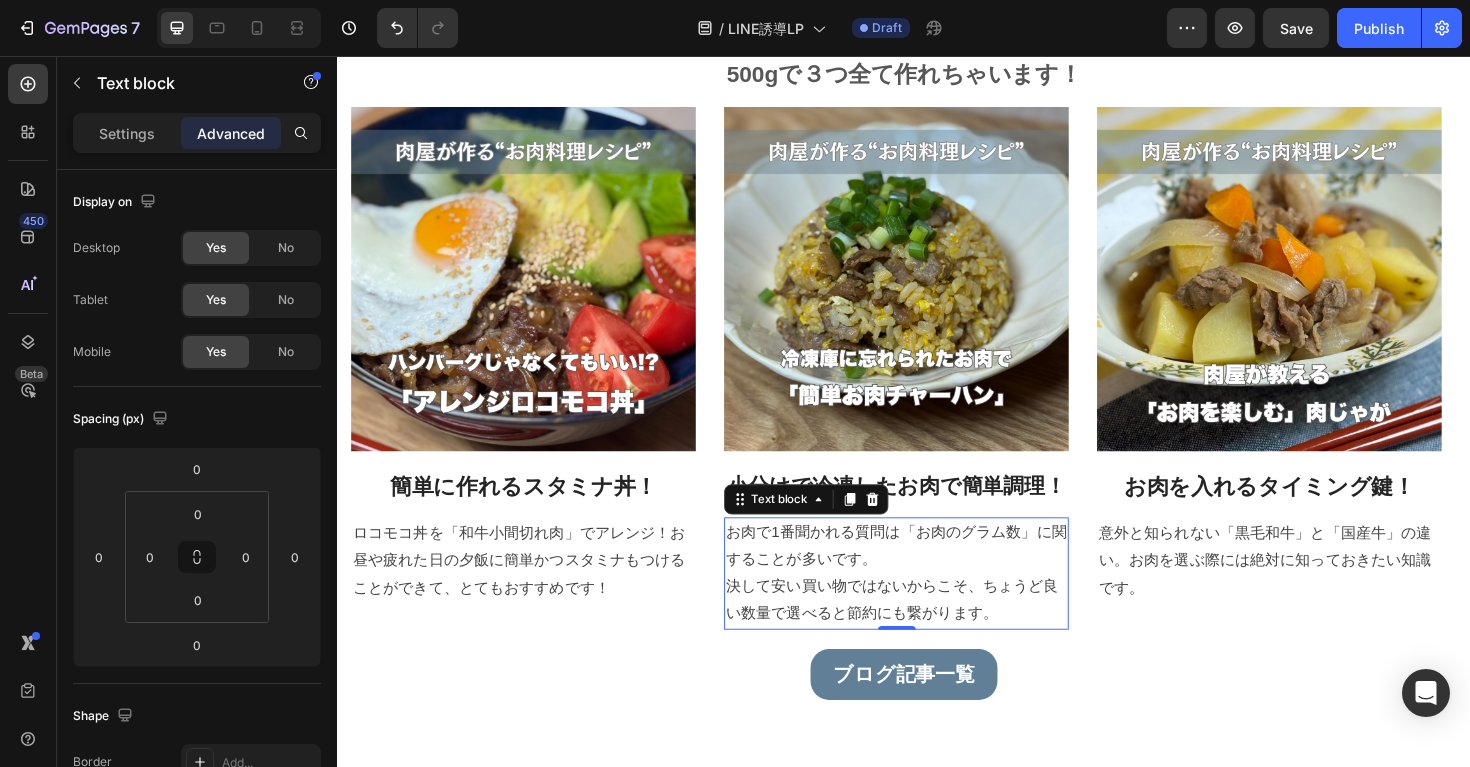 click on "決して安い買い物ではないからこそ、ちょうど良い数量で選べると節約にも繋がります。" at bounding box center (929, 633) 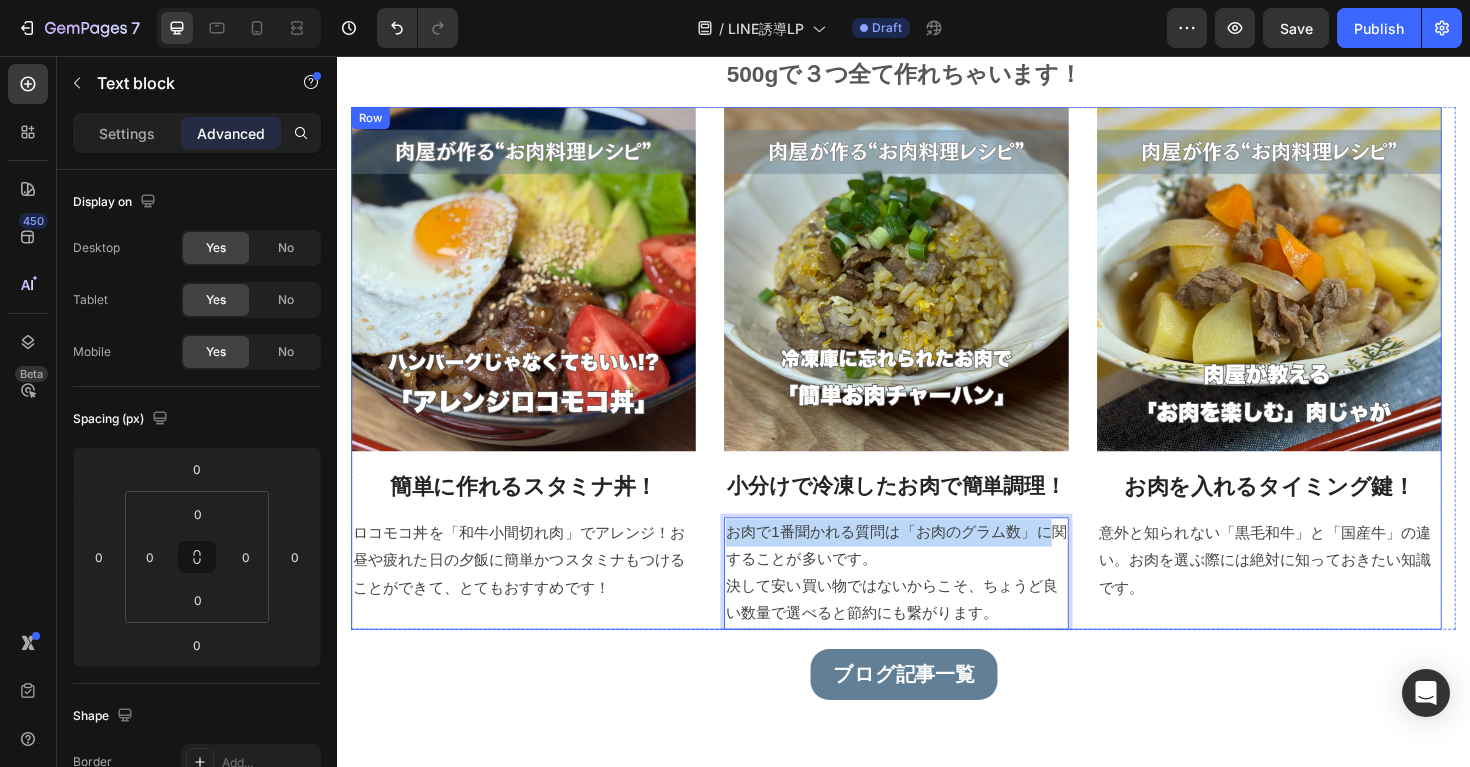 drag, startPoint x: 984, startPoint y: 645, endPoint x: 786, endPoint y: 612, distance: 200.73117 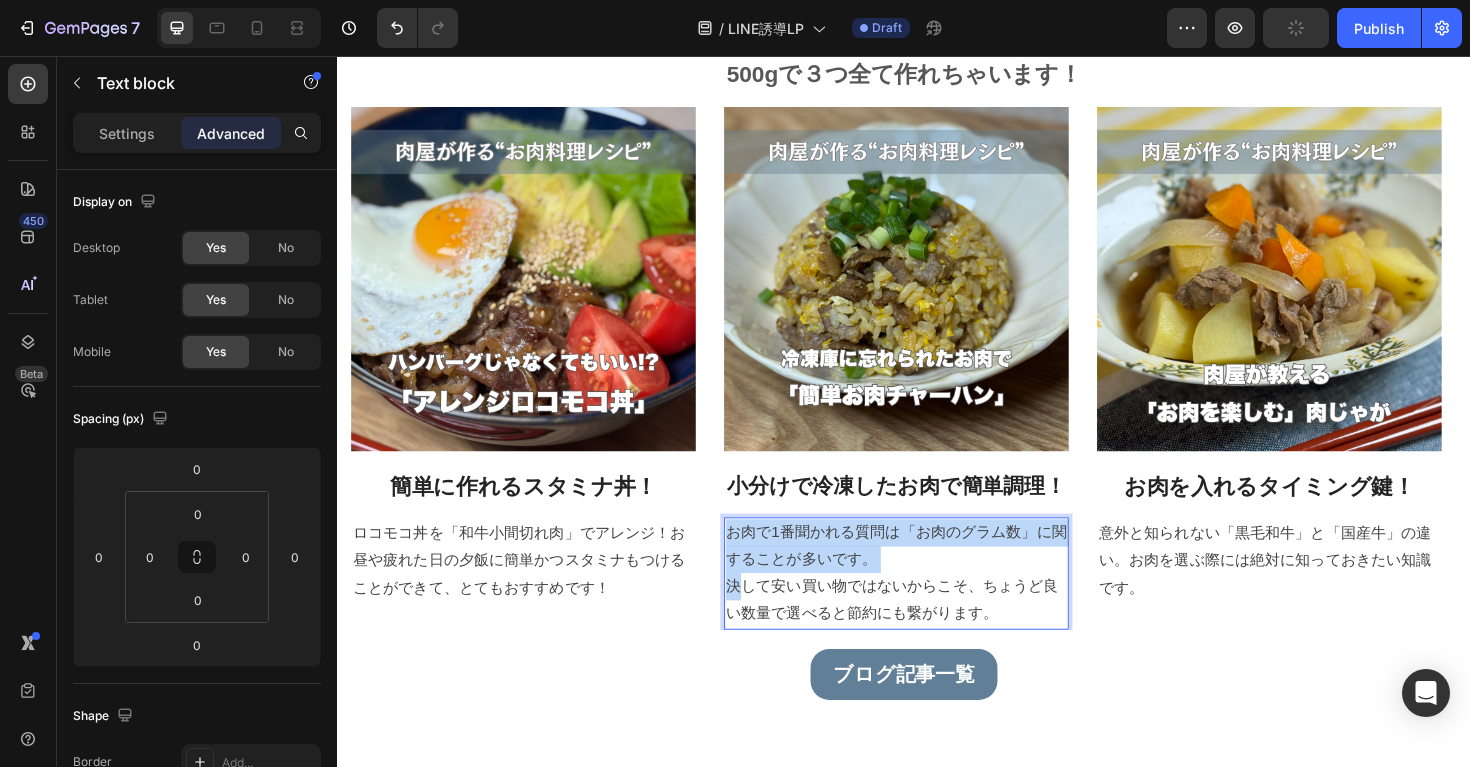 click on "決して安い買い物ではないからこそ、ちょうど良い数量で選べると節約にも繋がります。" at bounding box center [929, 633] 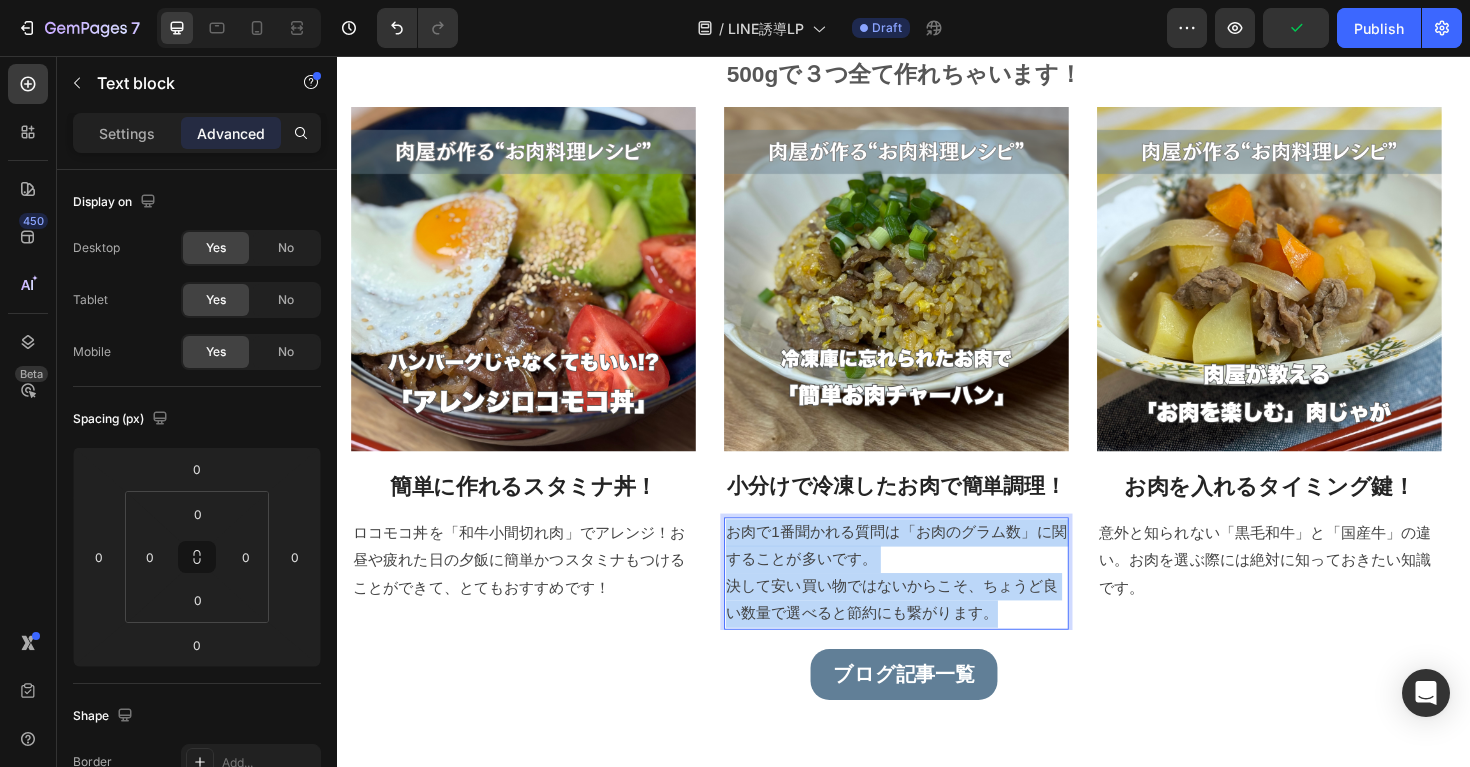 drag, startPoint x: 1038, startPoint y: 650, endPoint x: 752, endPoint y: 567, distance: 297.80026 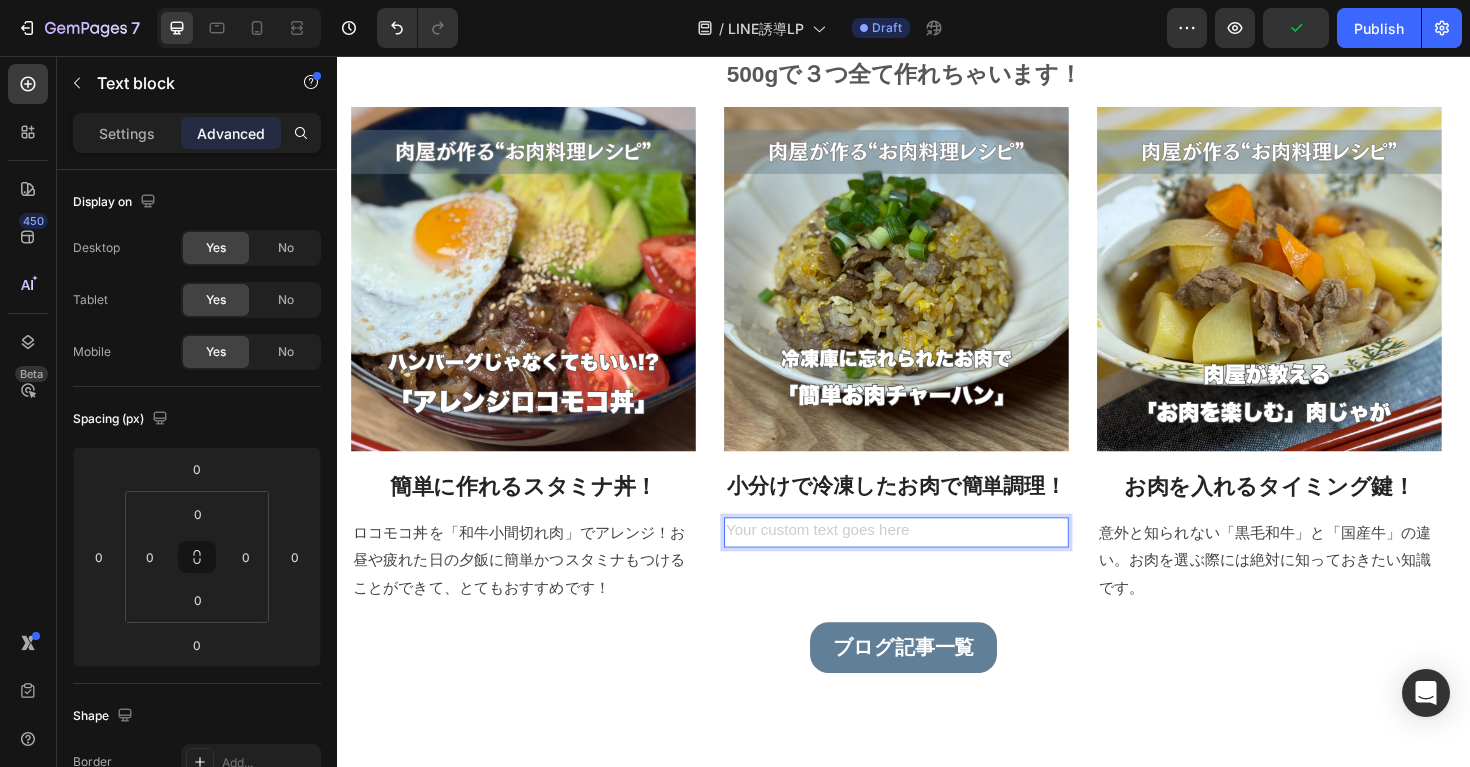 type 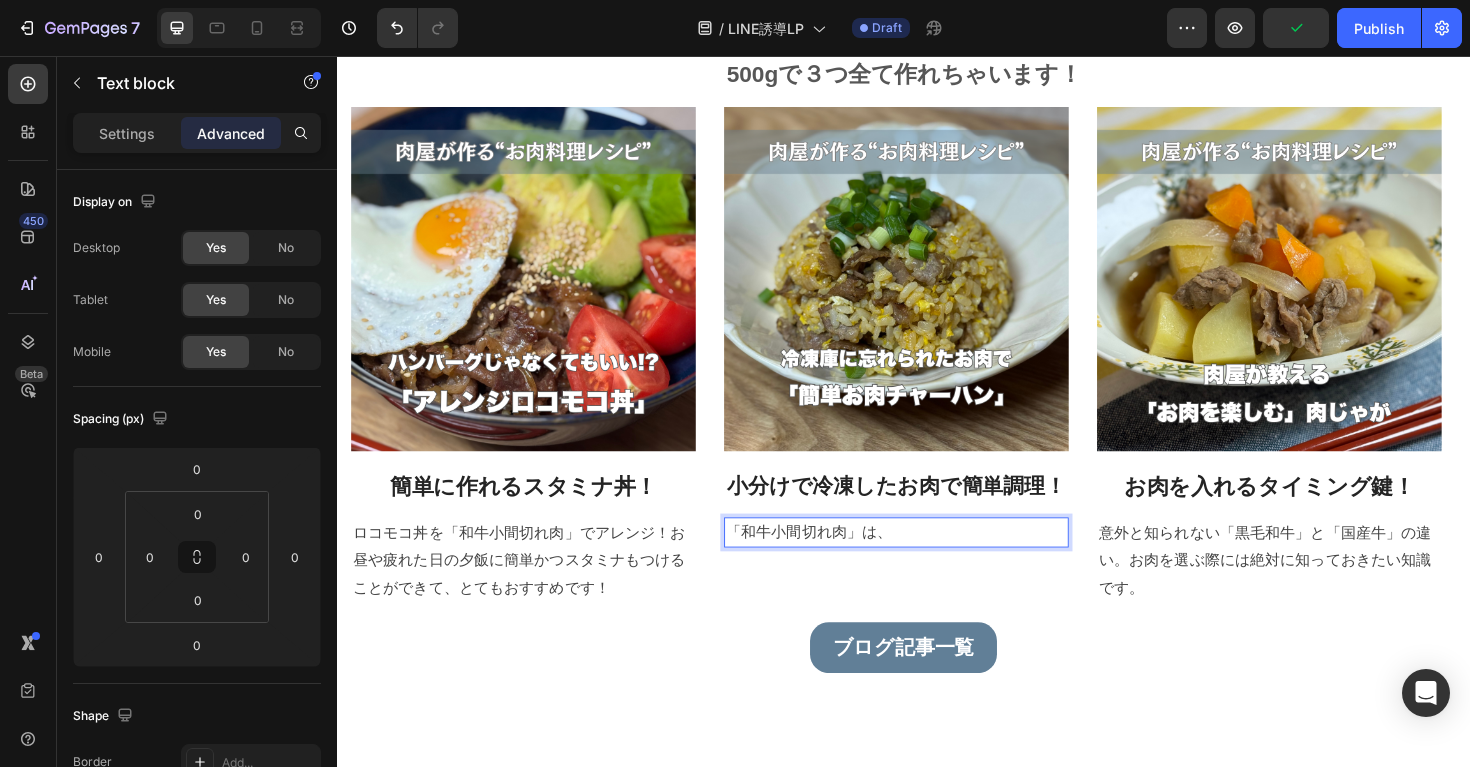 click on "「和牛小間切れ肉」は、" at bounding box center (929, 561) 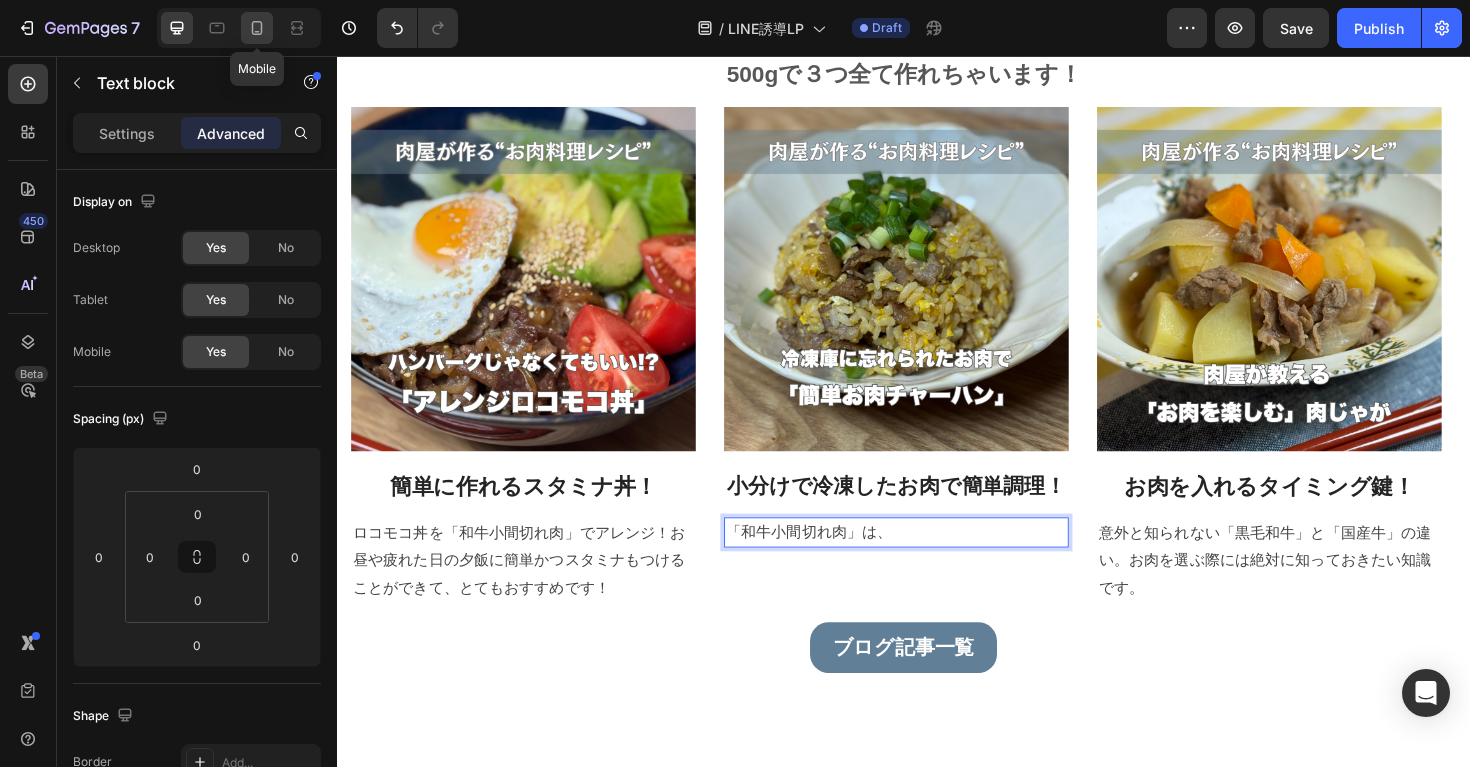 click 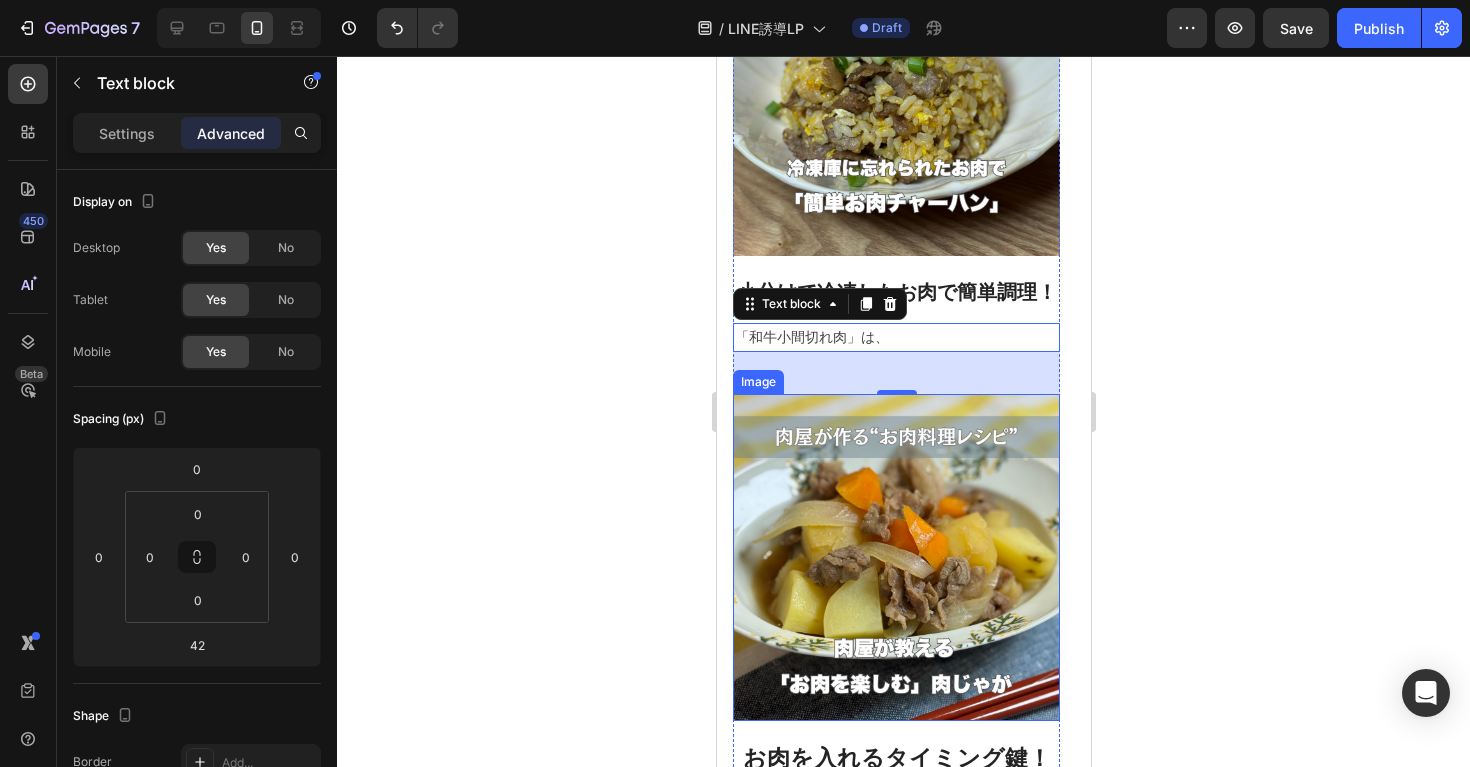 scroll, scrollTop: 2277, scrollLeft: 0, axis: vertical 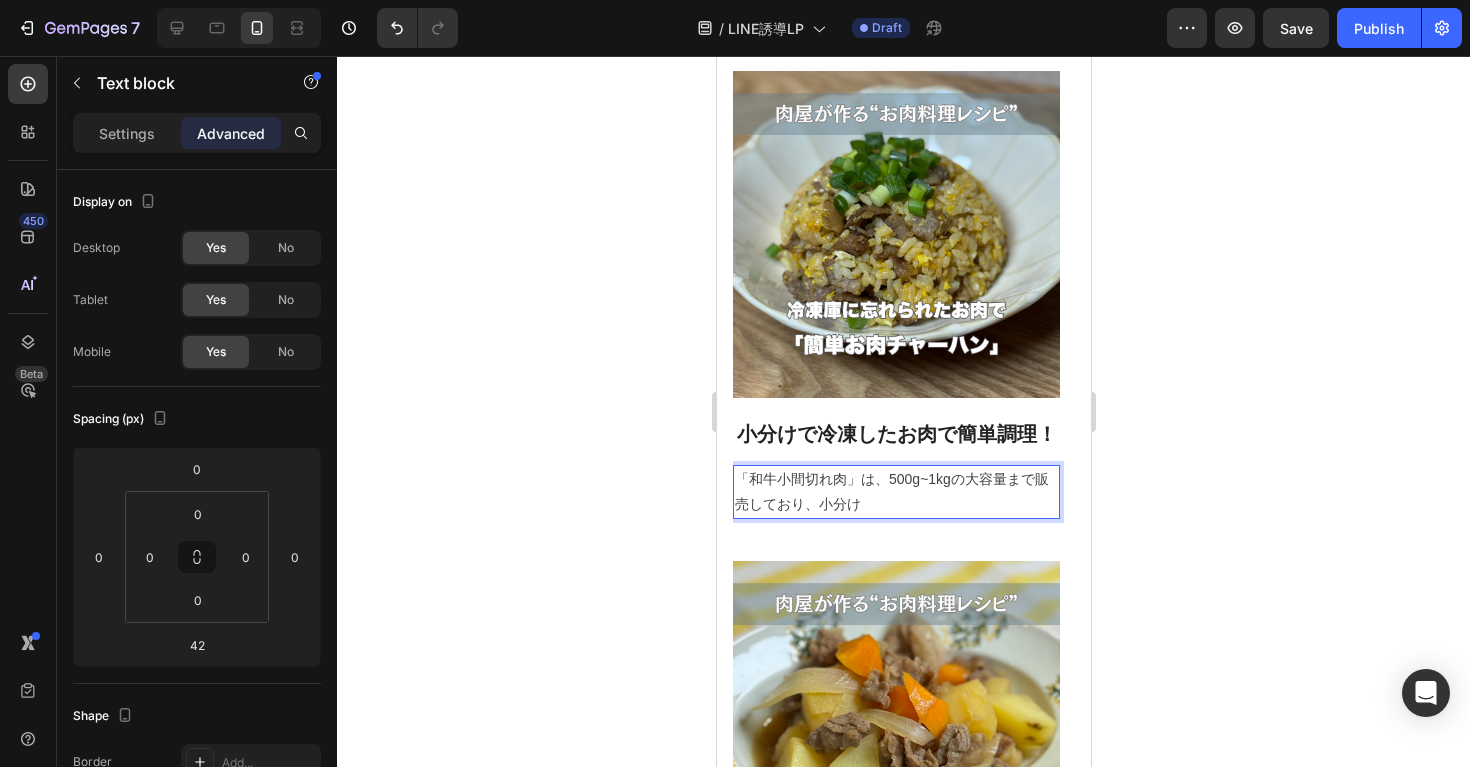 click on "「和牛小間切れ肉」は、500g~1kgの大容量まで販売しており、小分け" at bounding box center (895, 492) 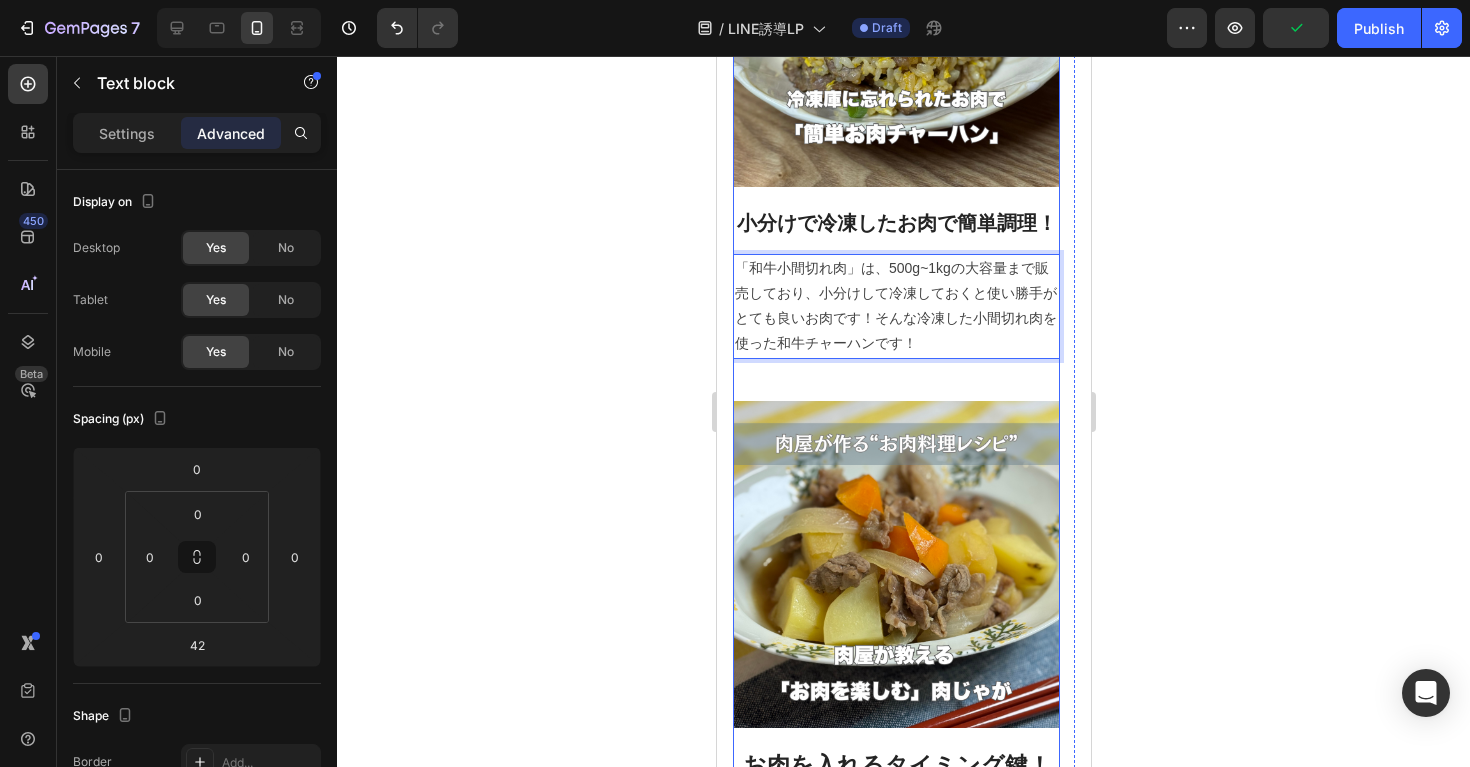 scroll, scrollTop: 2652, scrollLeft: 0, axis: vertical 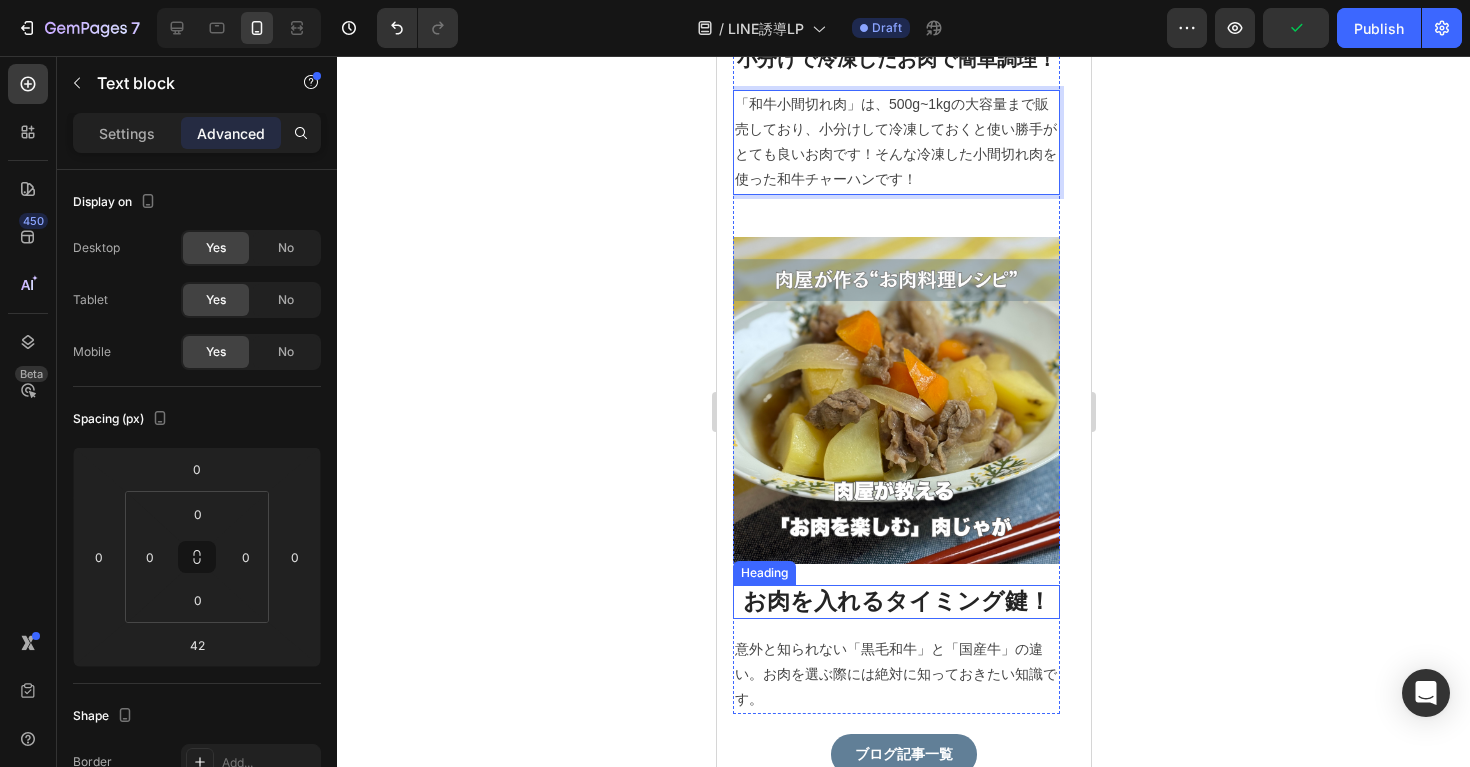 click on "お肉を入れるタイミング鍵！" at bounding box center [895, 602] 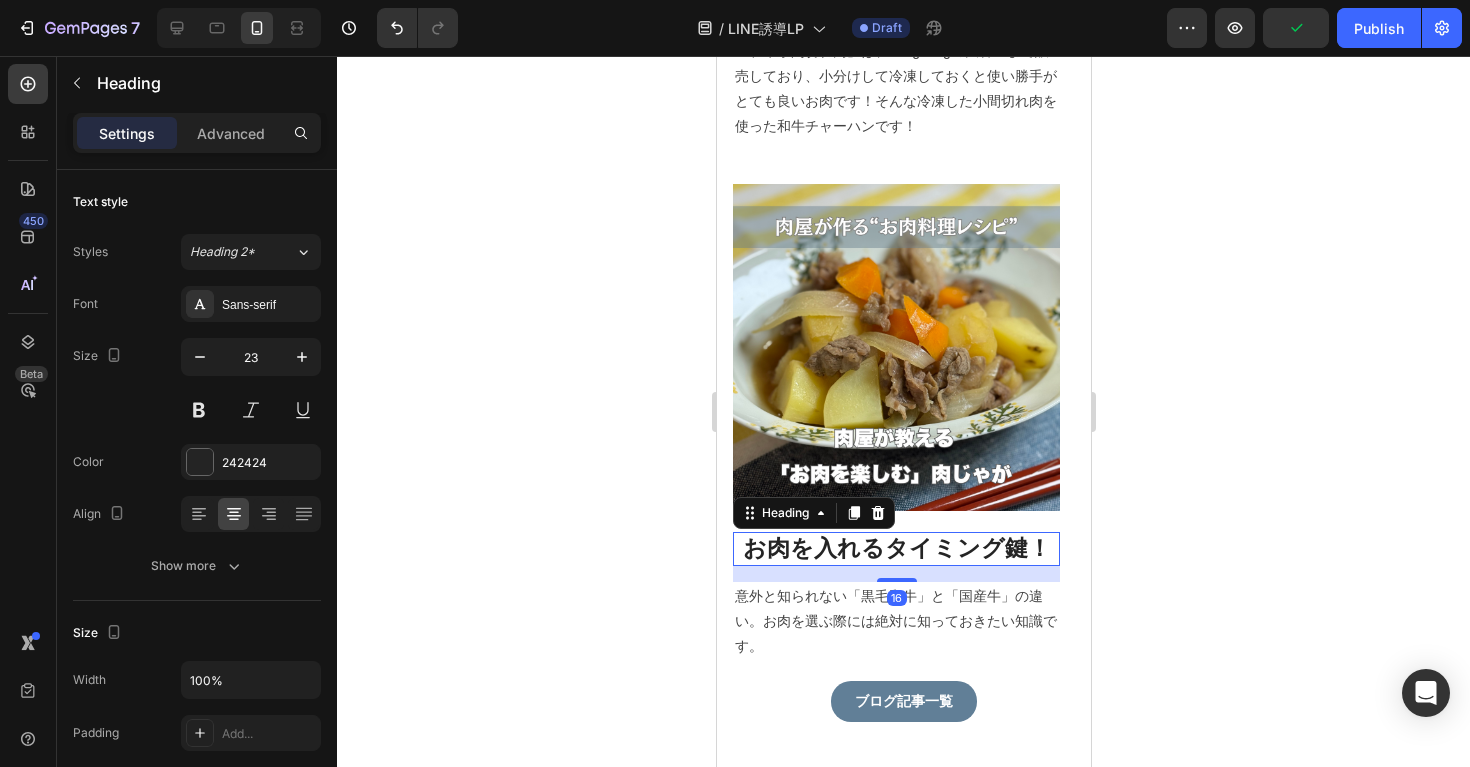 scroll, scrollTop: 2814, scrollLeft: 0, axis: vertical 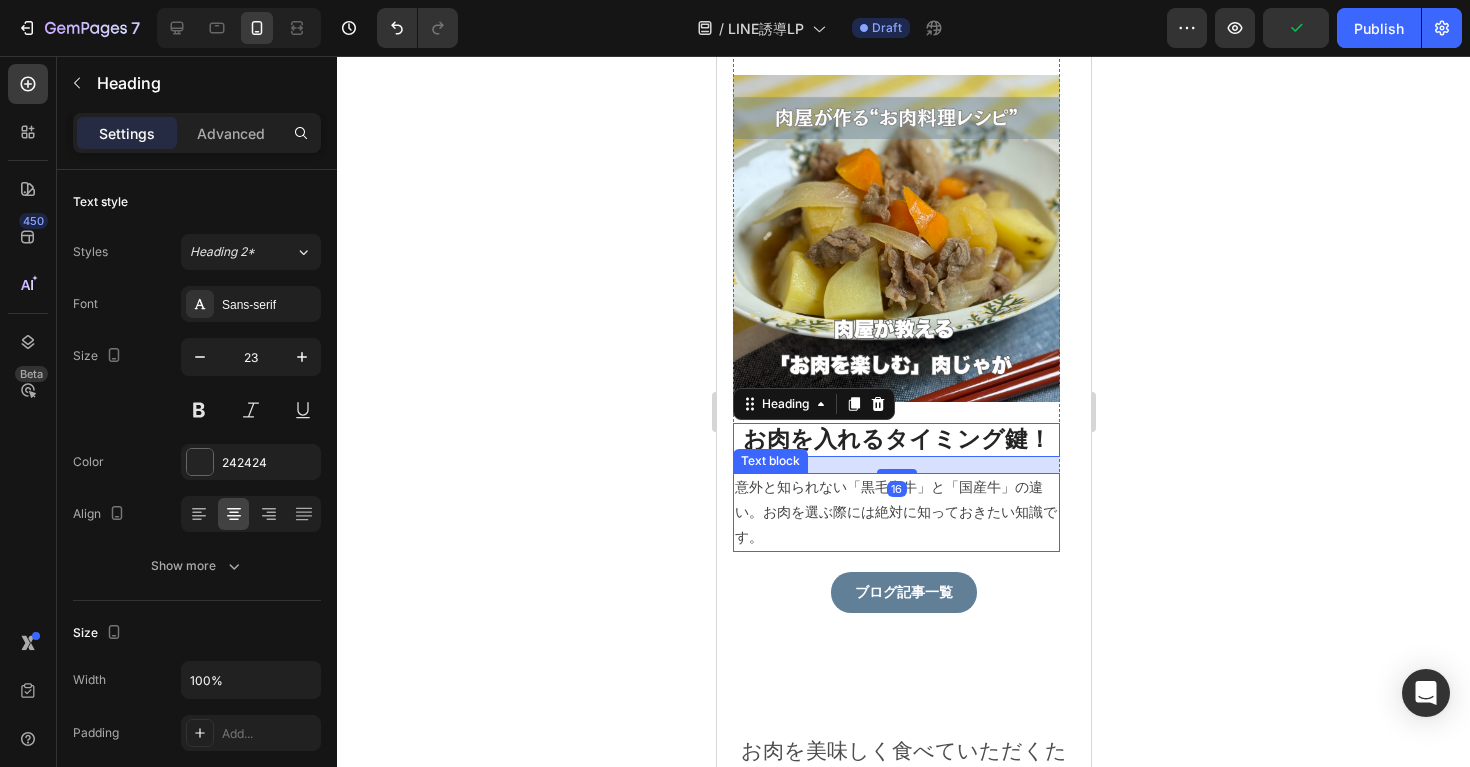 click on "意外と知られない「黒毛和牛」と「国産牛」の違い。お肉を選ぶ際には絶対に知っておきたい知識です。" at bounding box center (895, 513) 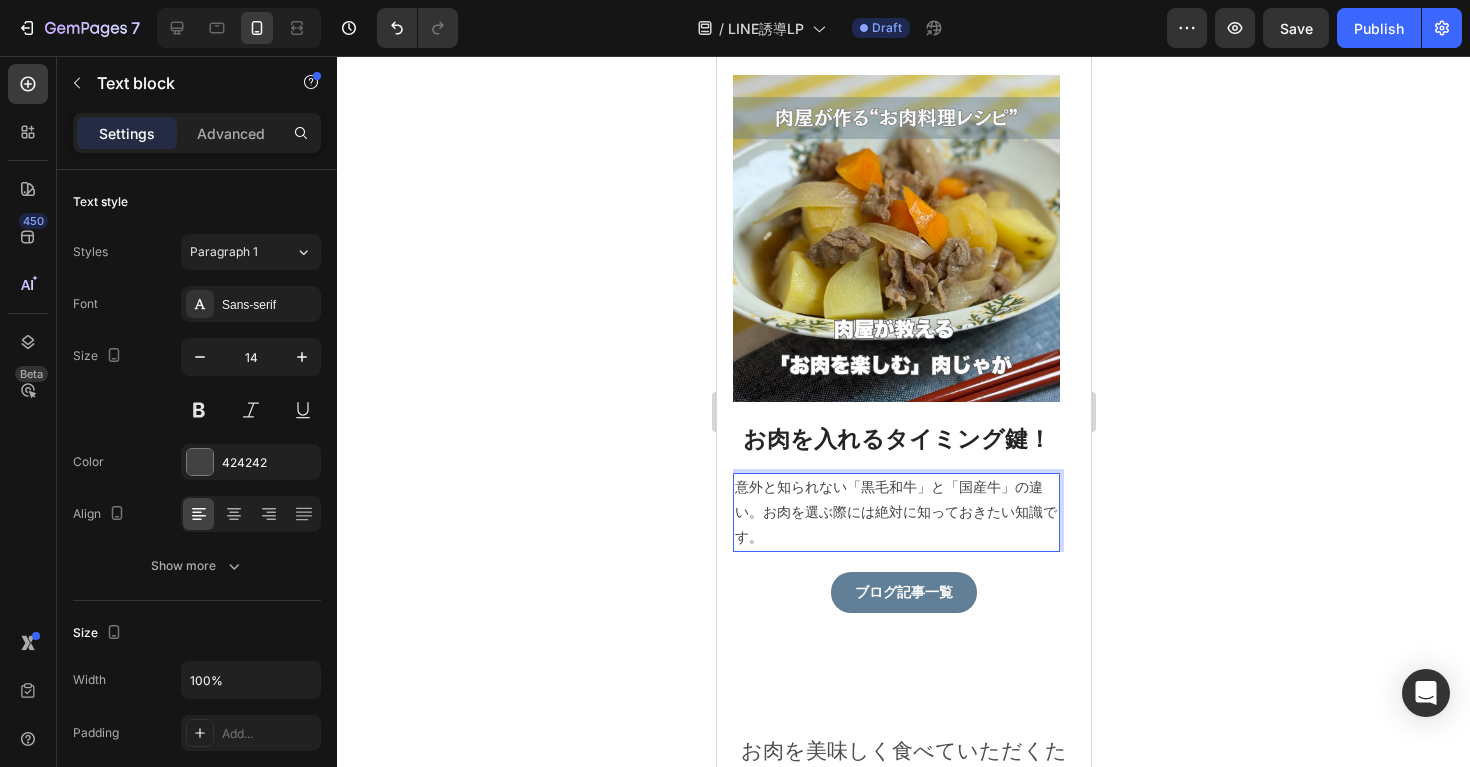 click on "意外と知られない「黒毛和牛」と「国産牛」の違い。お肉を選ぶ際には絶対に知っておきたい知識です。" at bounding box center [895, 513] 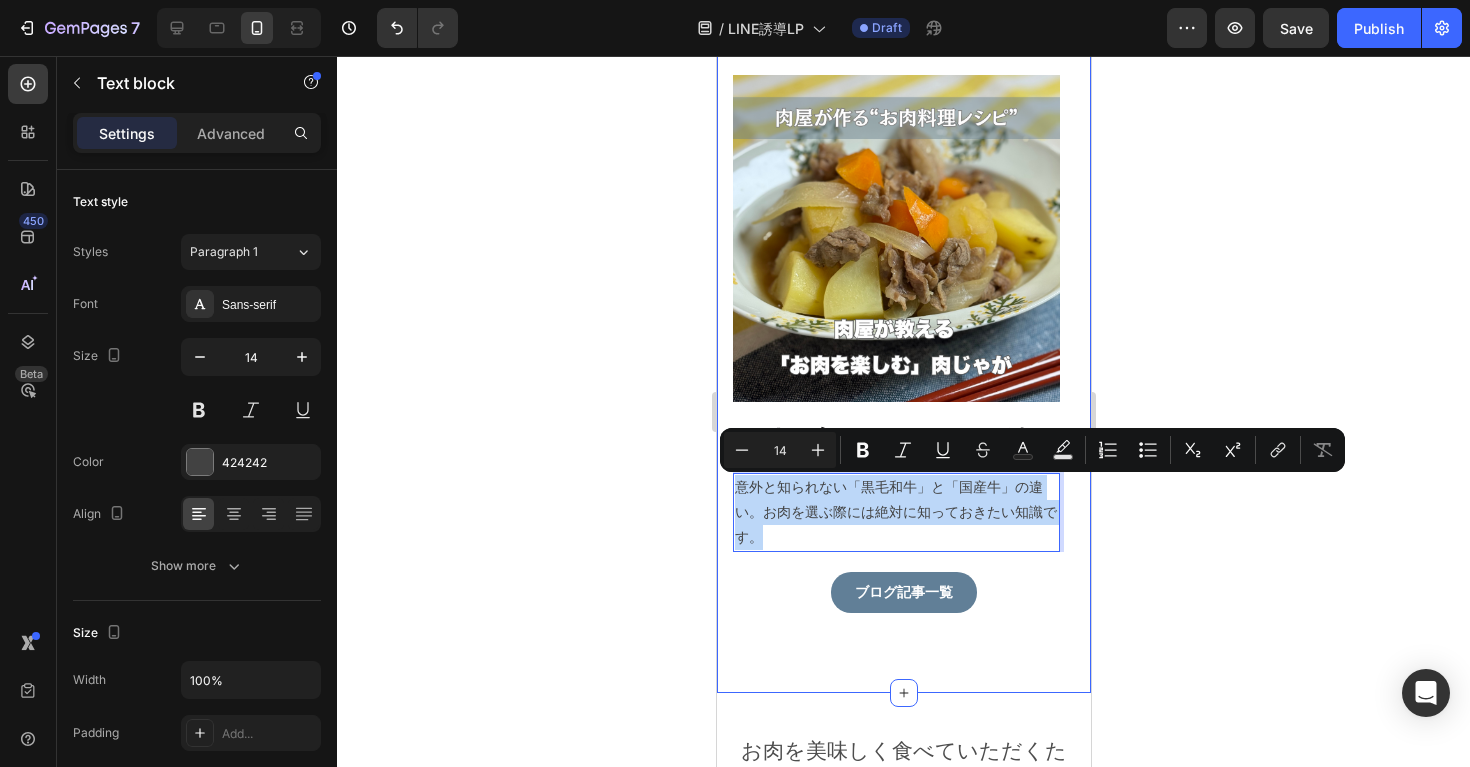 drag, startPoint x: 777, startPoint y: 533, endPoint x: 726, endPoint y: 487, distance: 68.68042 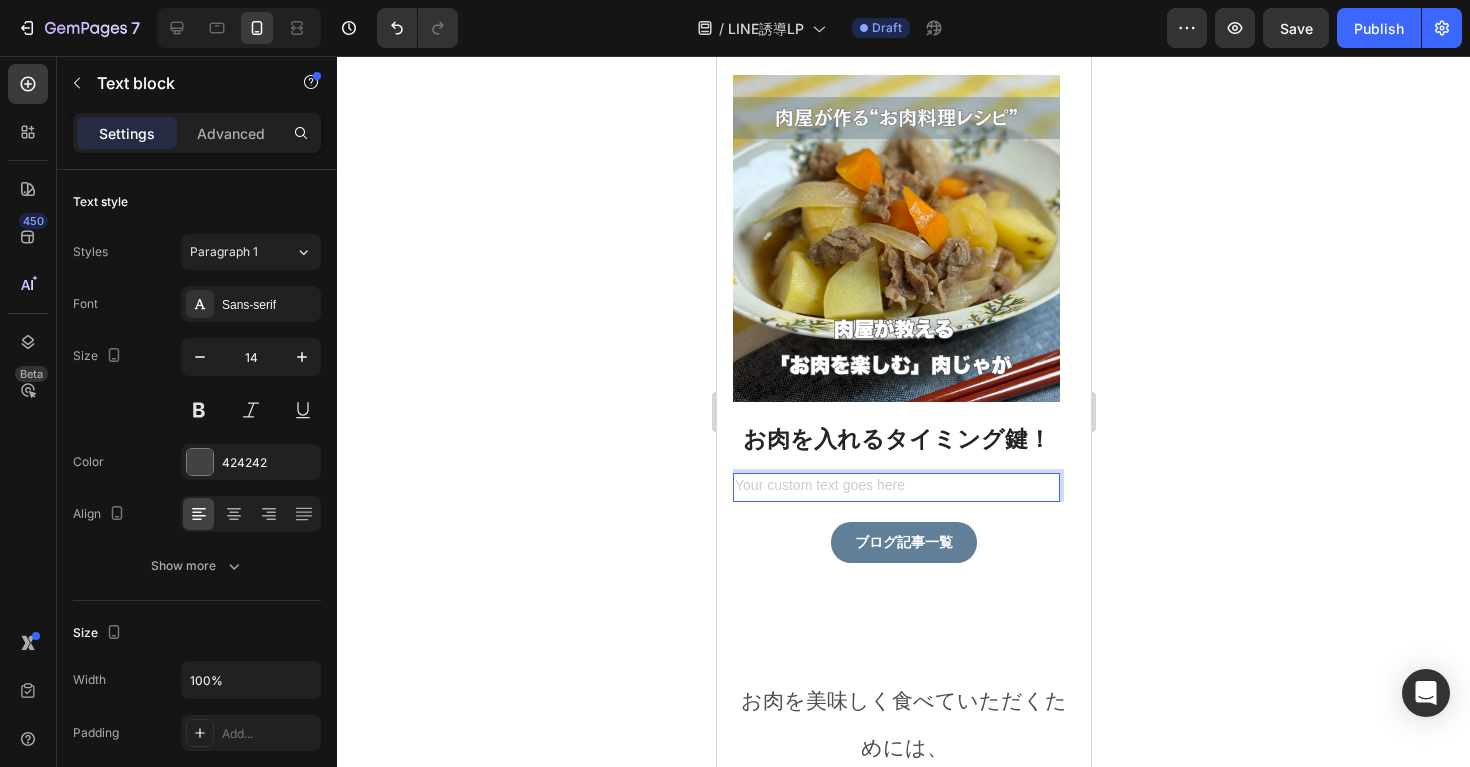 type 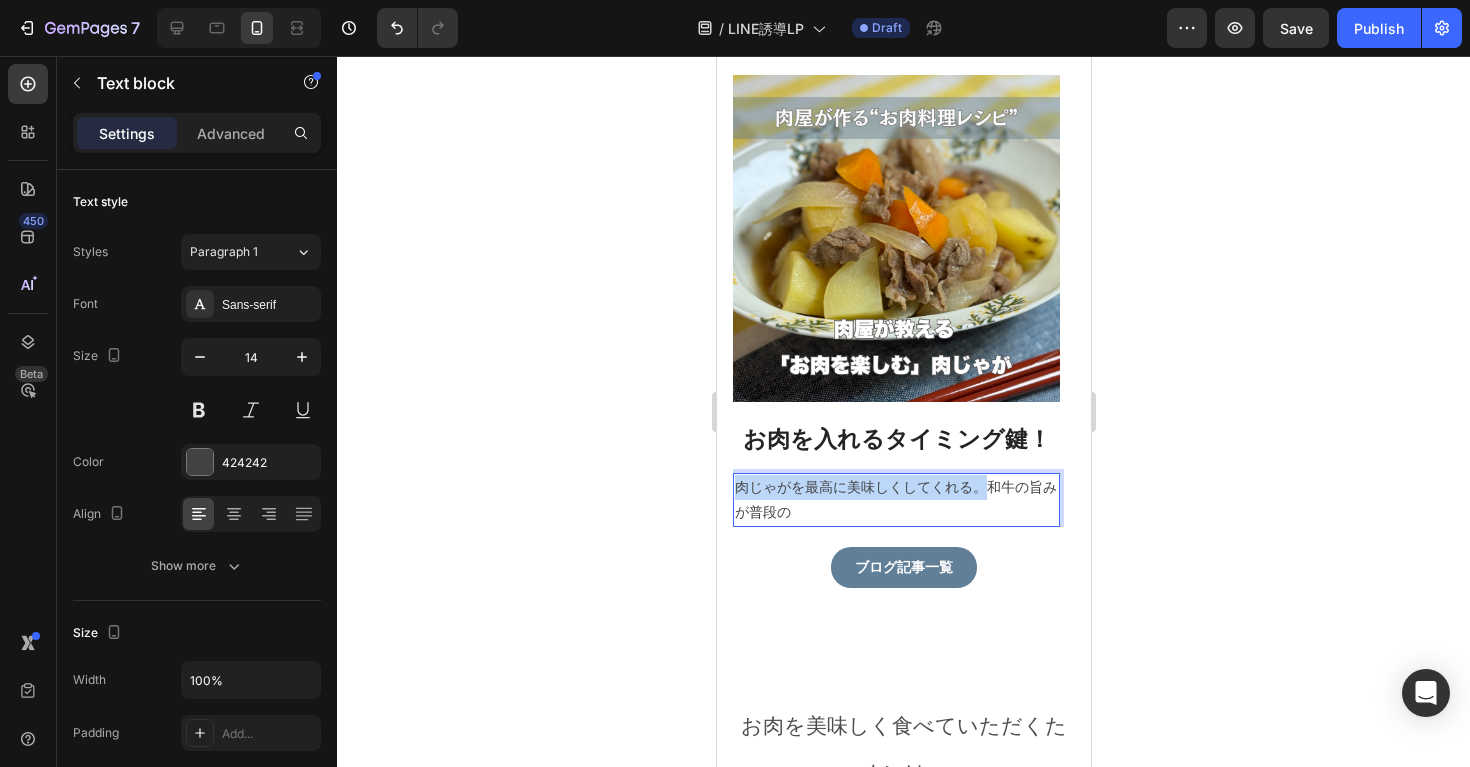 drag, startPoint x: 980, startPoint y: 489, endPoint x: 732, endPoint y: 486, distance: 248.01814 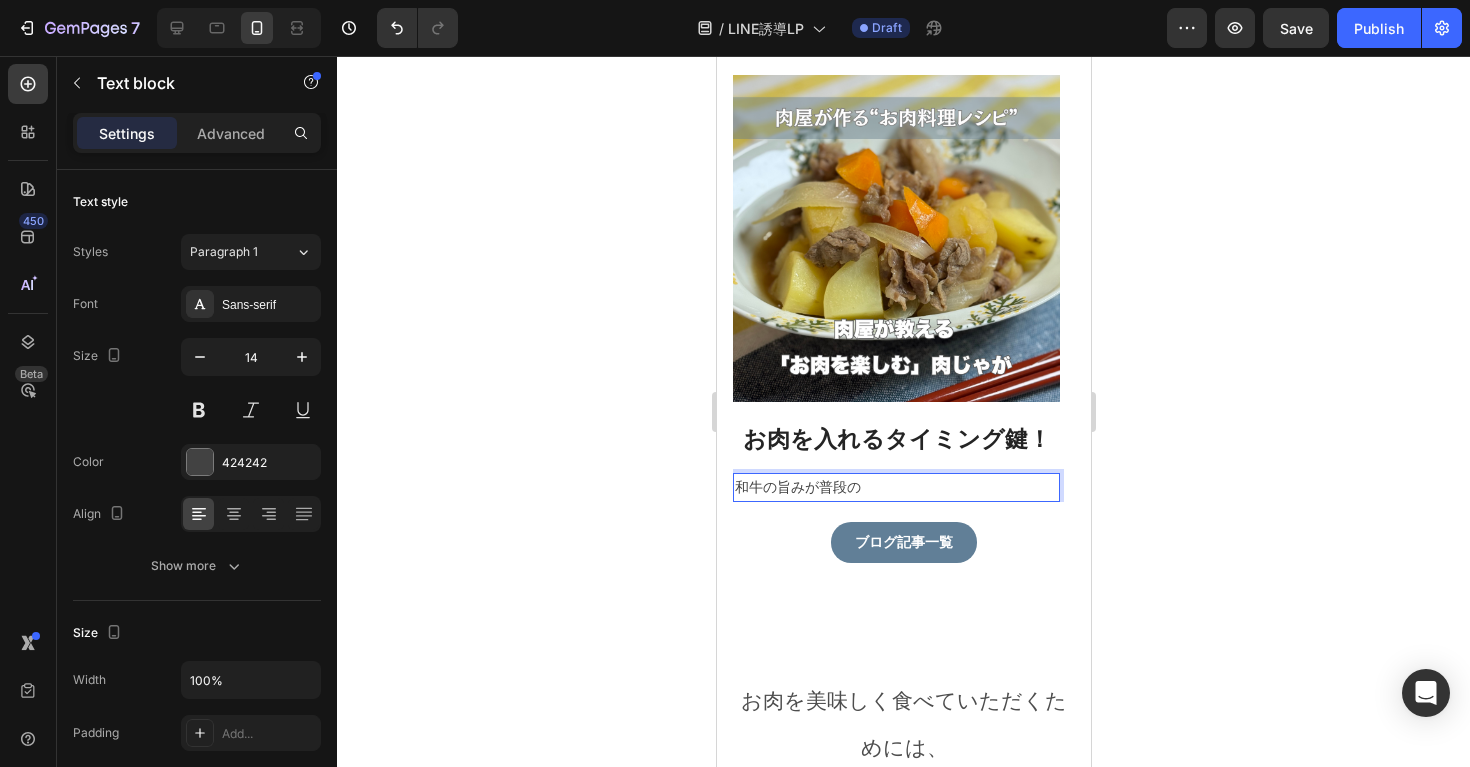click on "和牛の旨みが普段の" at bounding box center [895, 487] 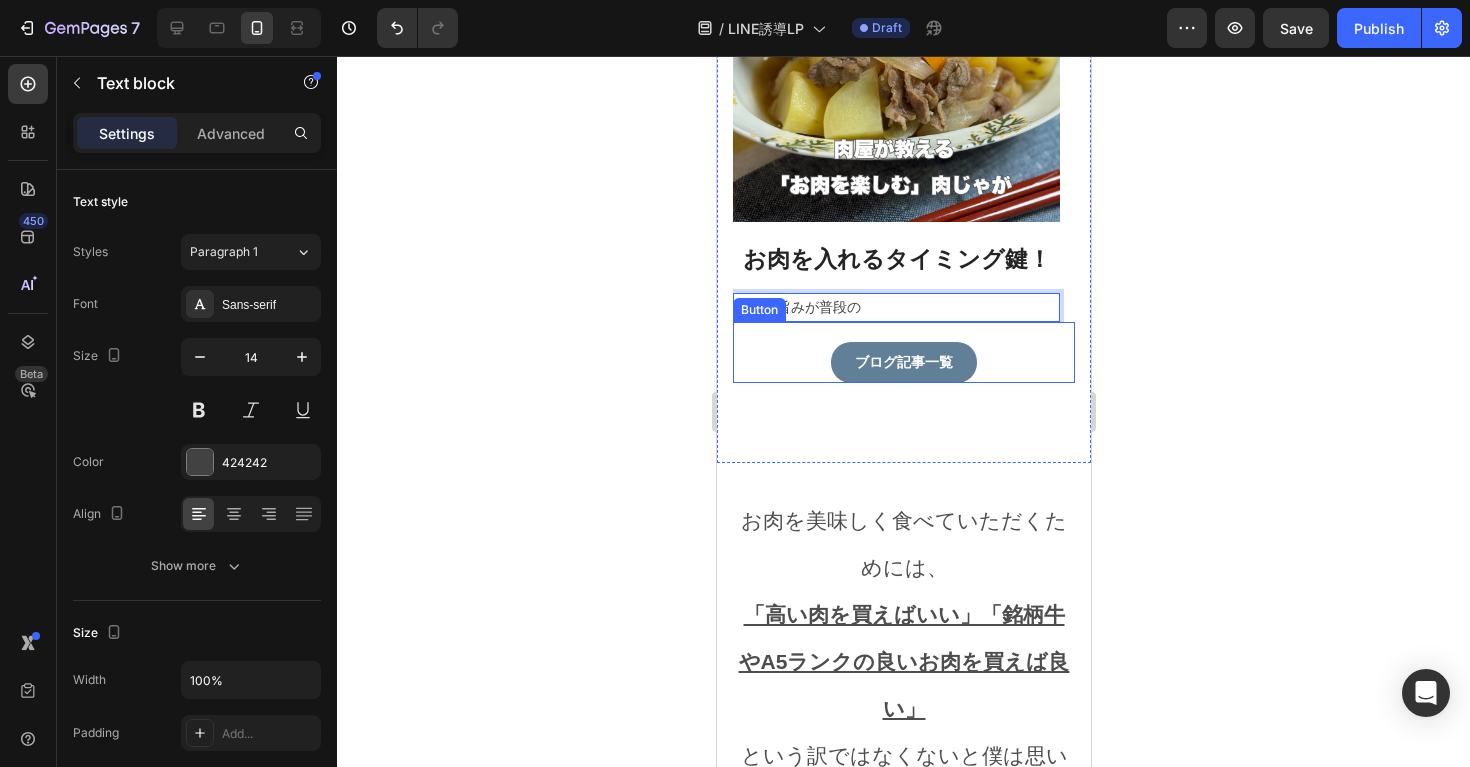 scroll, scrollTop: 2898, scrollLeft: 0, axis: vertical 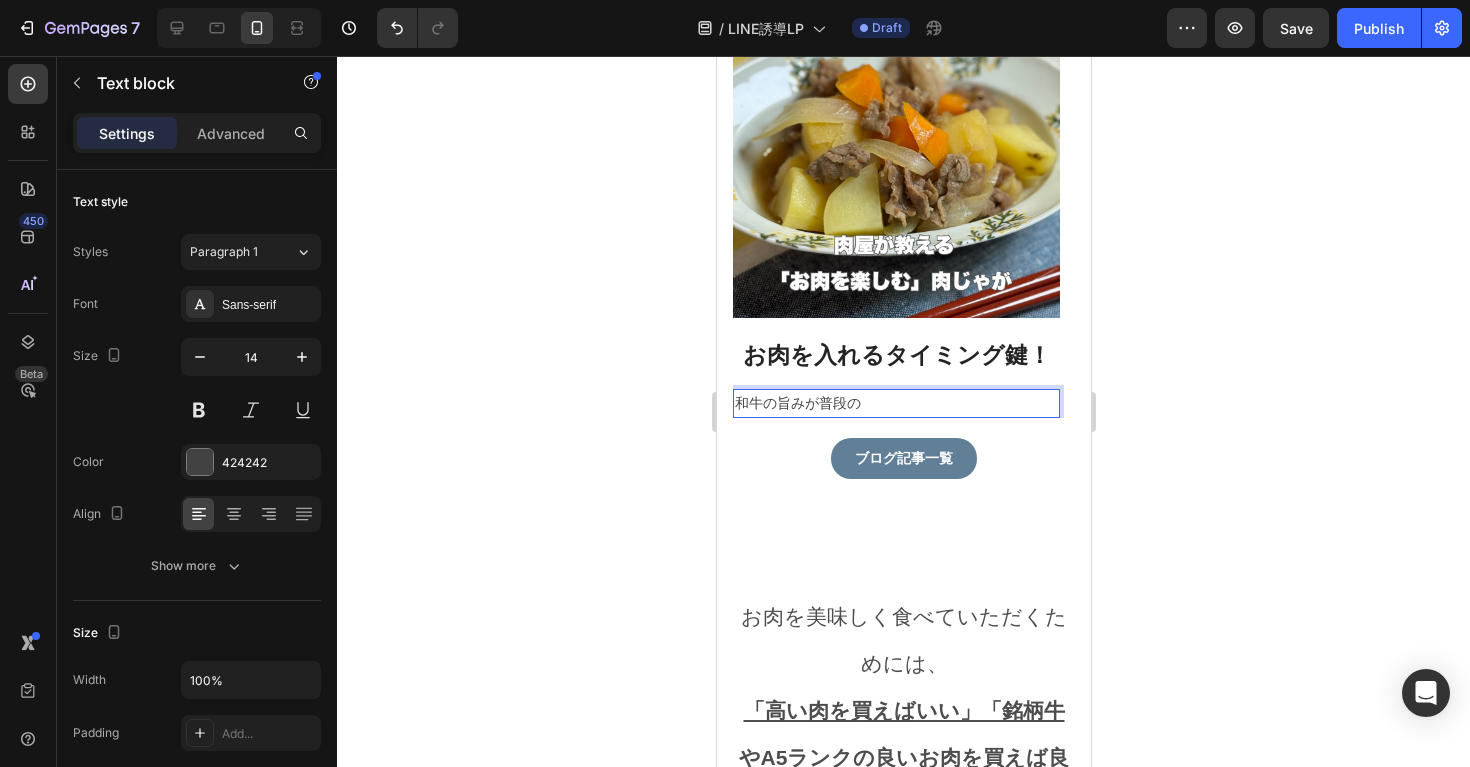 click on "和牛の旨みが普段の" at bounding box center [895, 403] 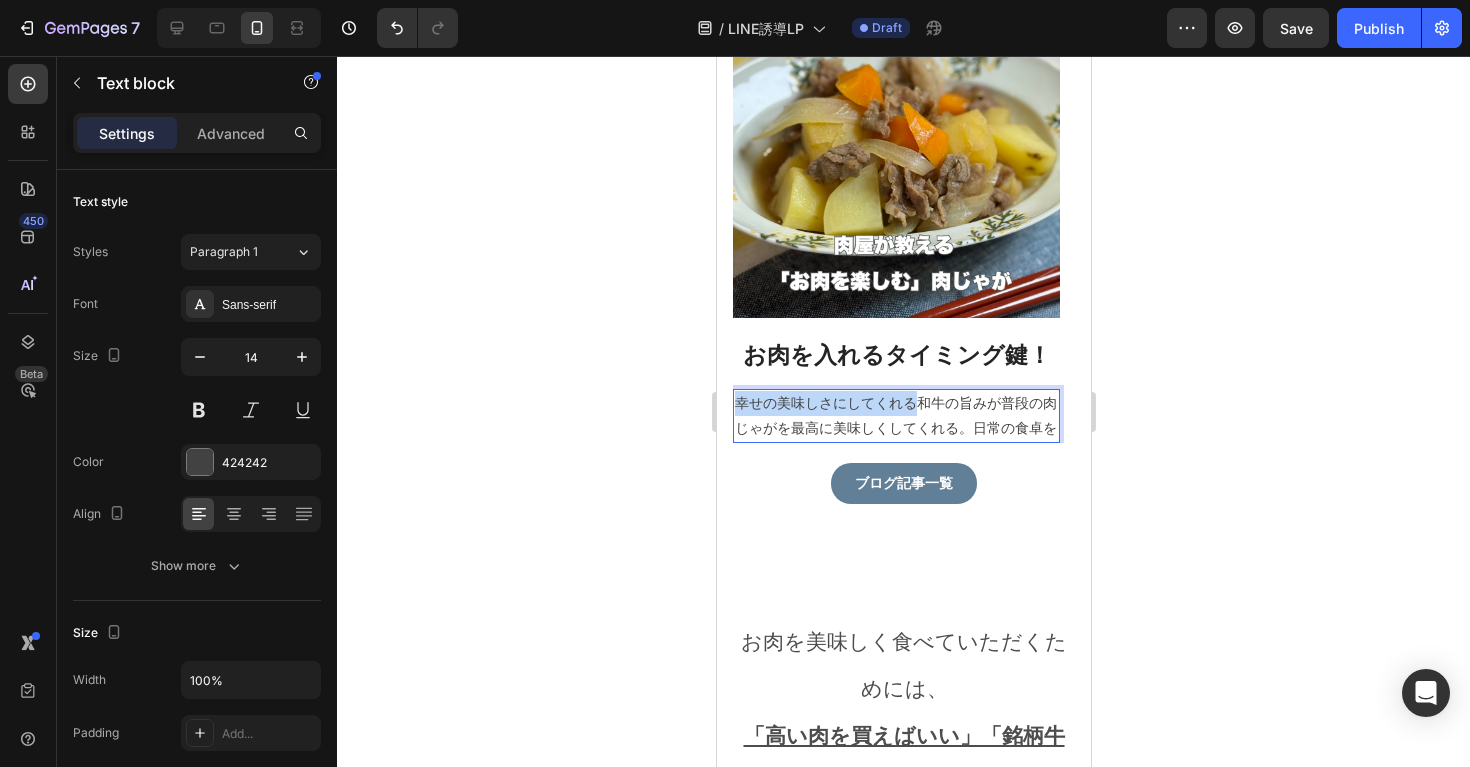 drag, startPoint x: 917, startPoint y: 402, endPoint x: 739, endPoint y: 409, distance: 178.13759 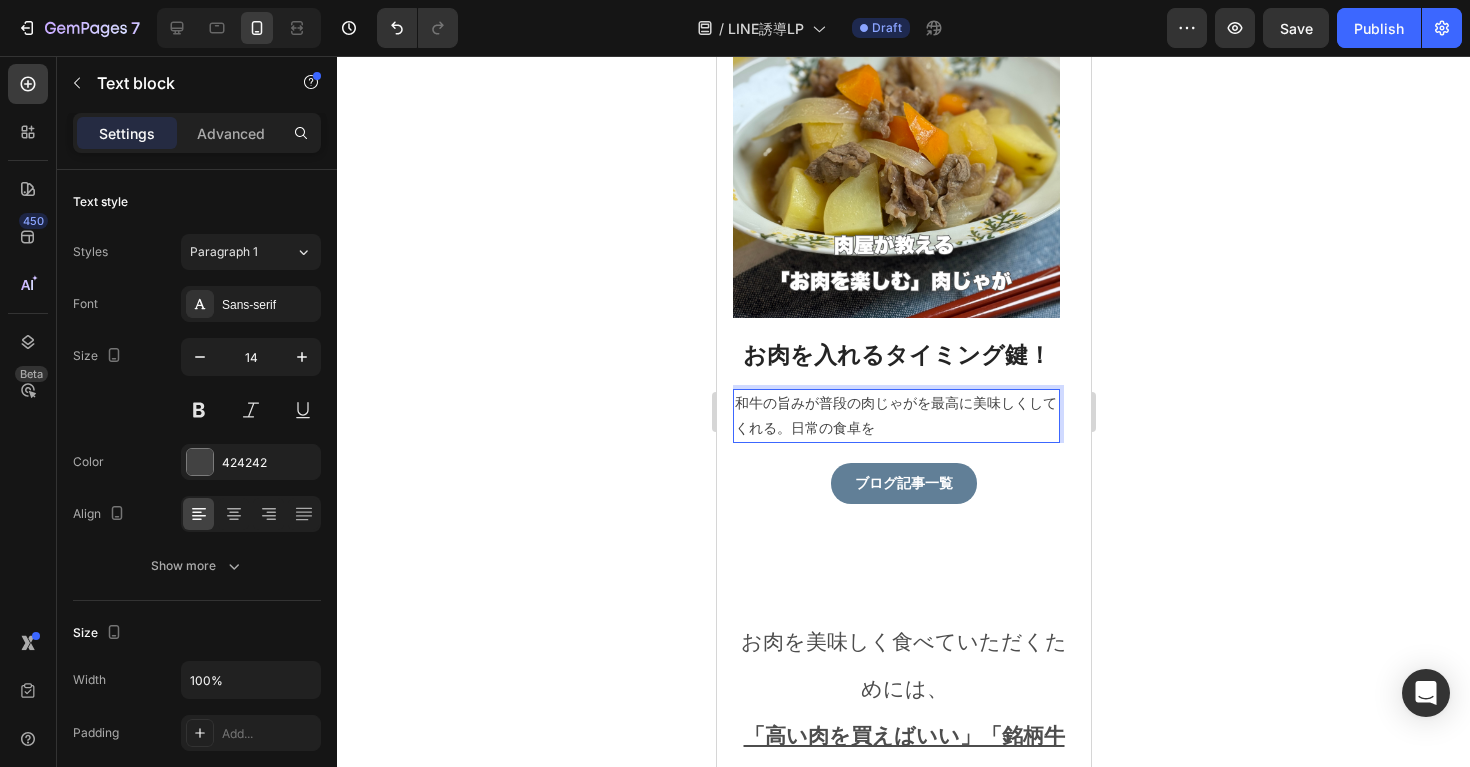 click on "和牛の旨みが普段の肉じゃがを最高に美味しくしてくれる。日常の食卓を" at bounding box center (895, 416) 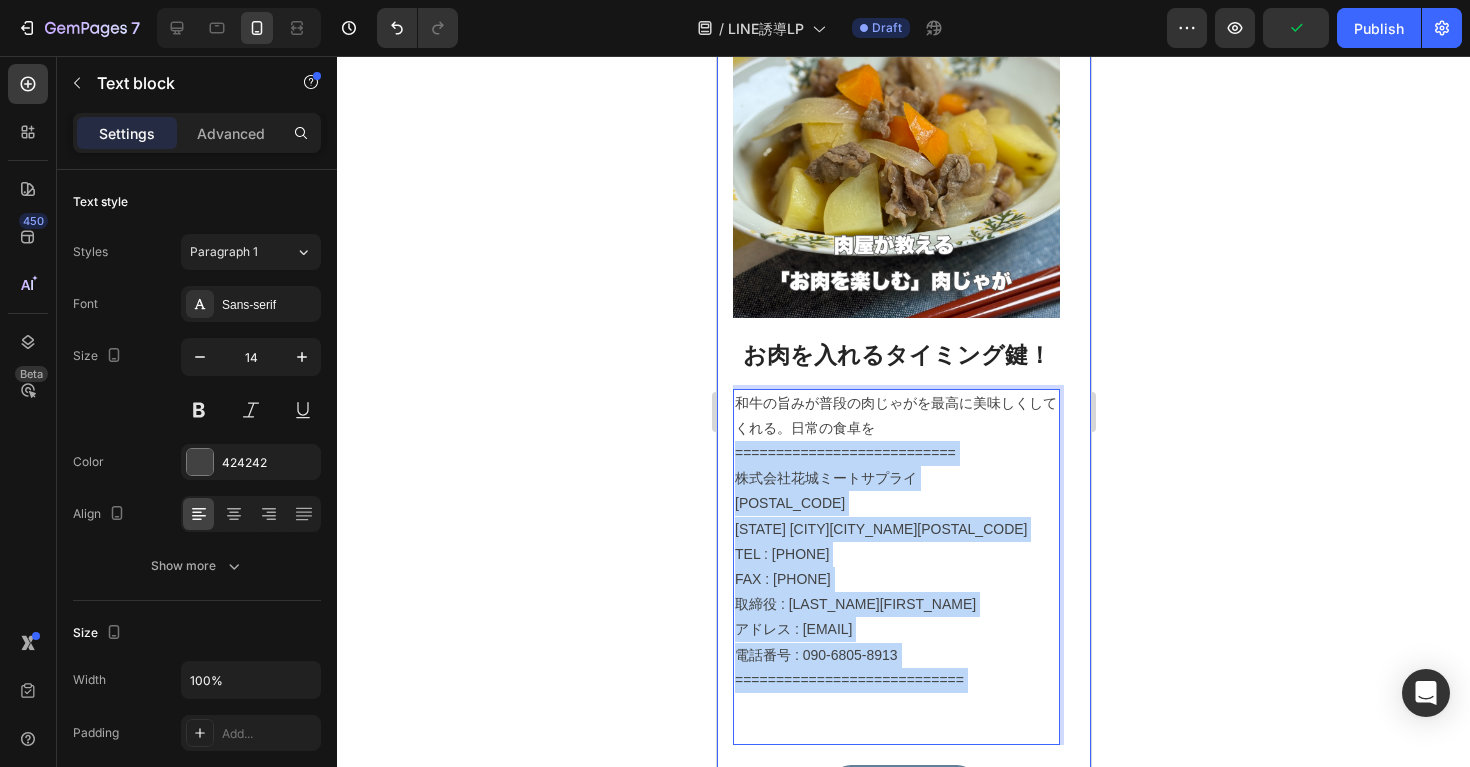 drag, startPoint x: 893, startPoint y: 712, endPoint x: 726, endPoint y: 454, distance: 307.33206 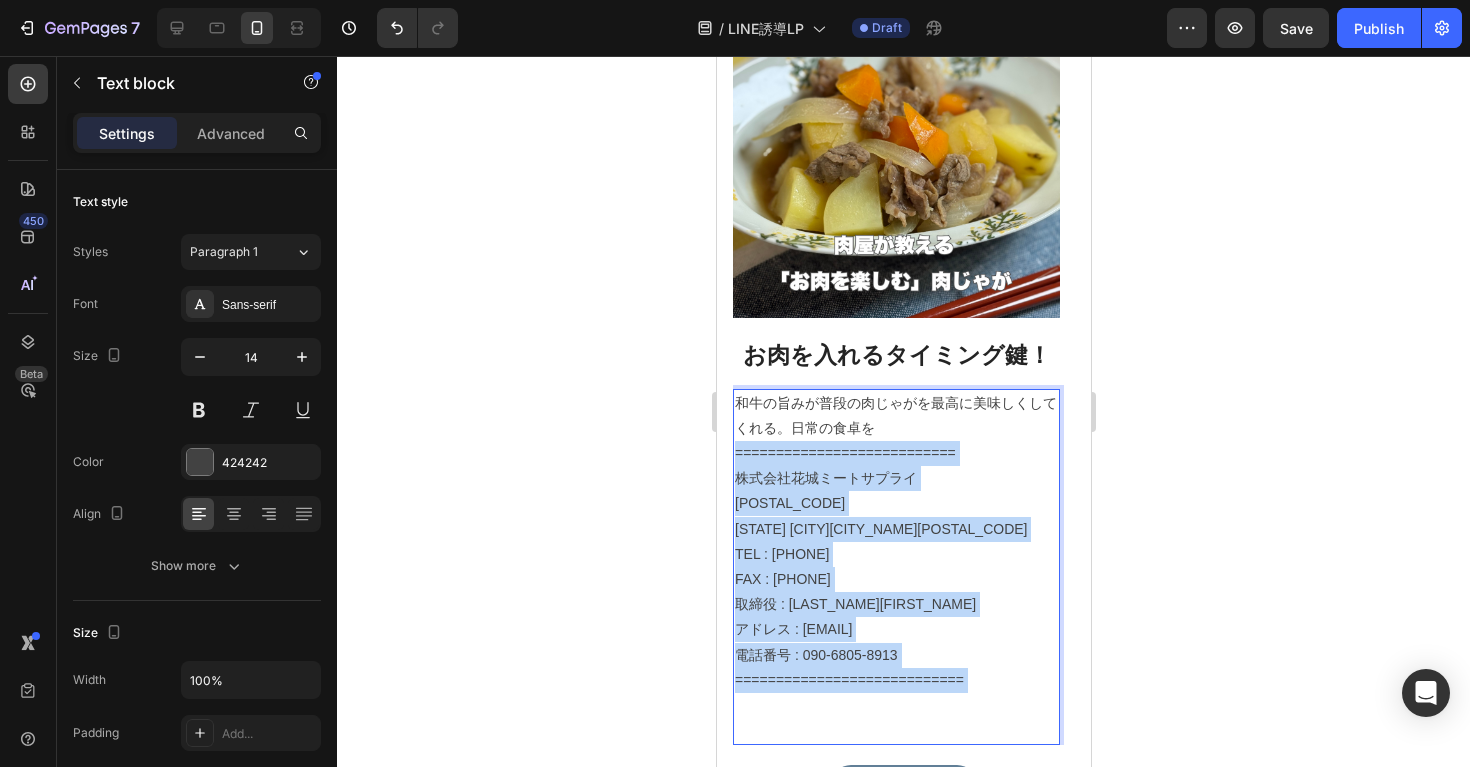 click on "取締役 : 花城一樹 アドレス : hanashiro.kg@gmail.com 電話番号 : 090-6805-8913" at bounding box center (895, 630) 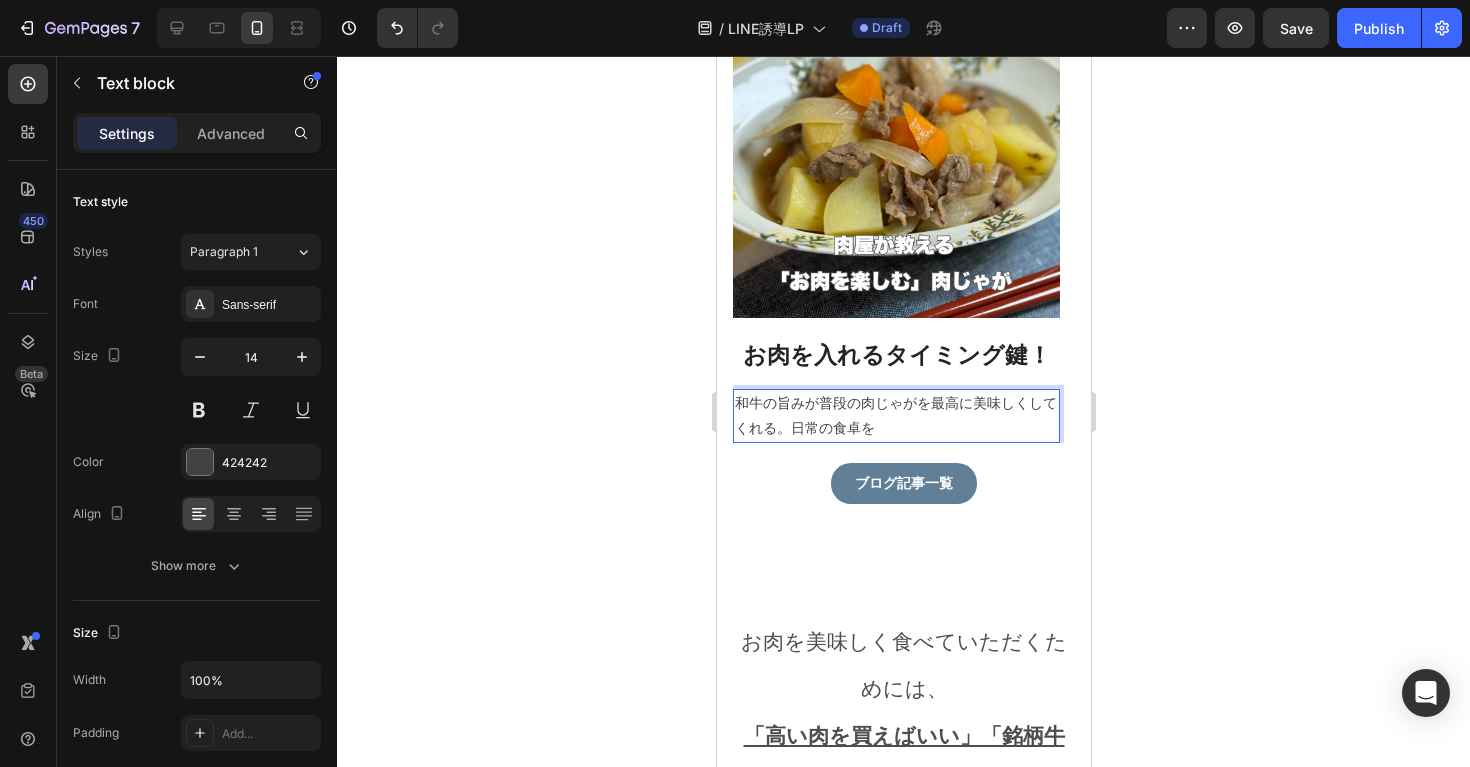 click on "和牛の旨みが普段の肉じゃがを最高に美味しくしてくれる。日常の食卓を" at bounding box center (895, 416) 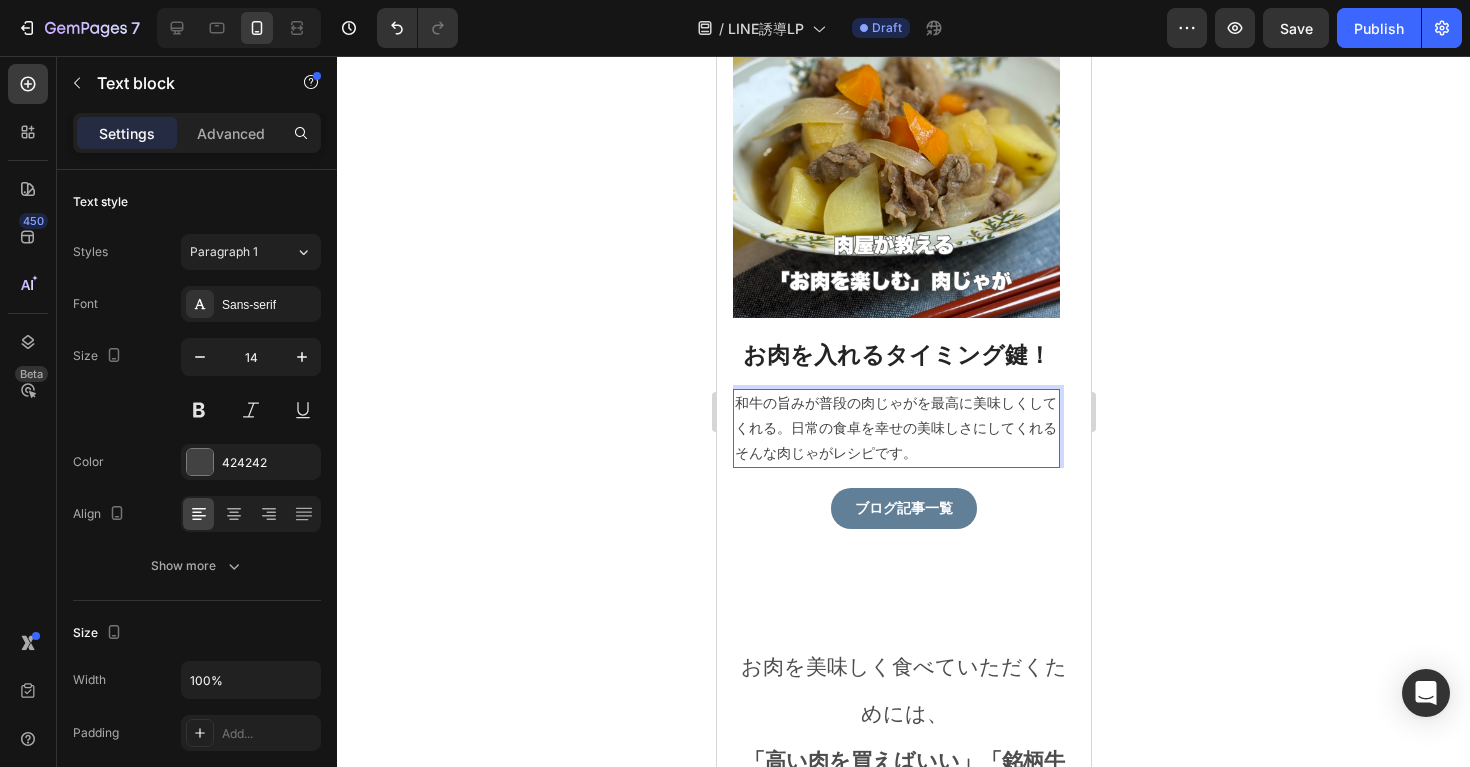 click 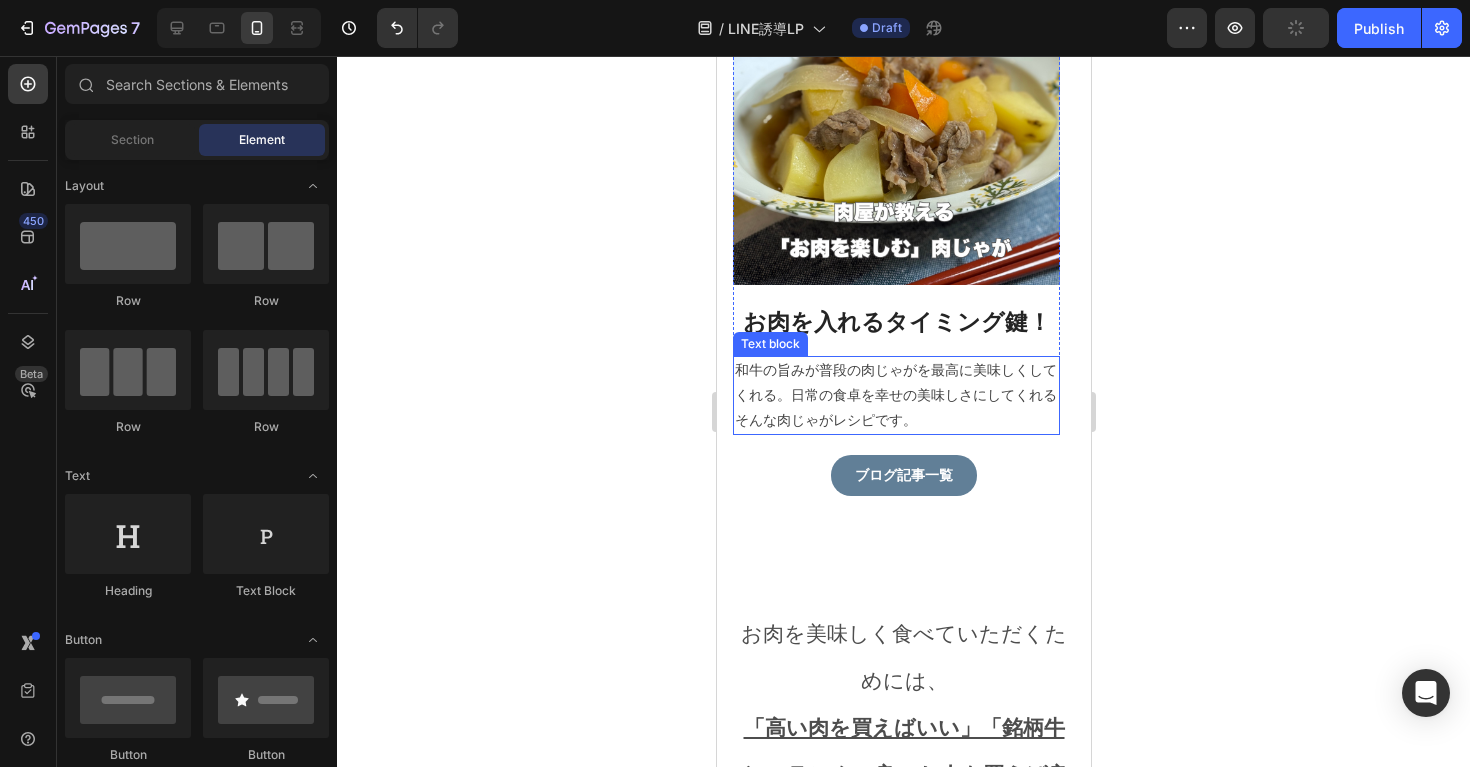 scroll, scrollTop: 2931, scrollLeft: 0, axis: vertical 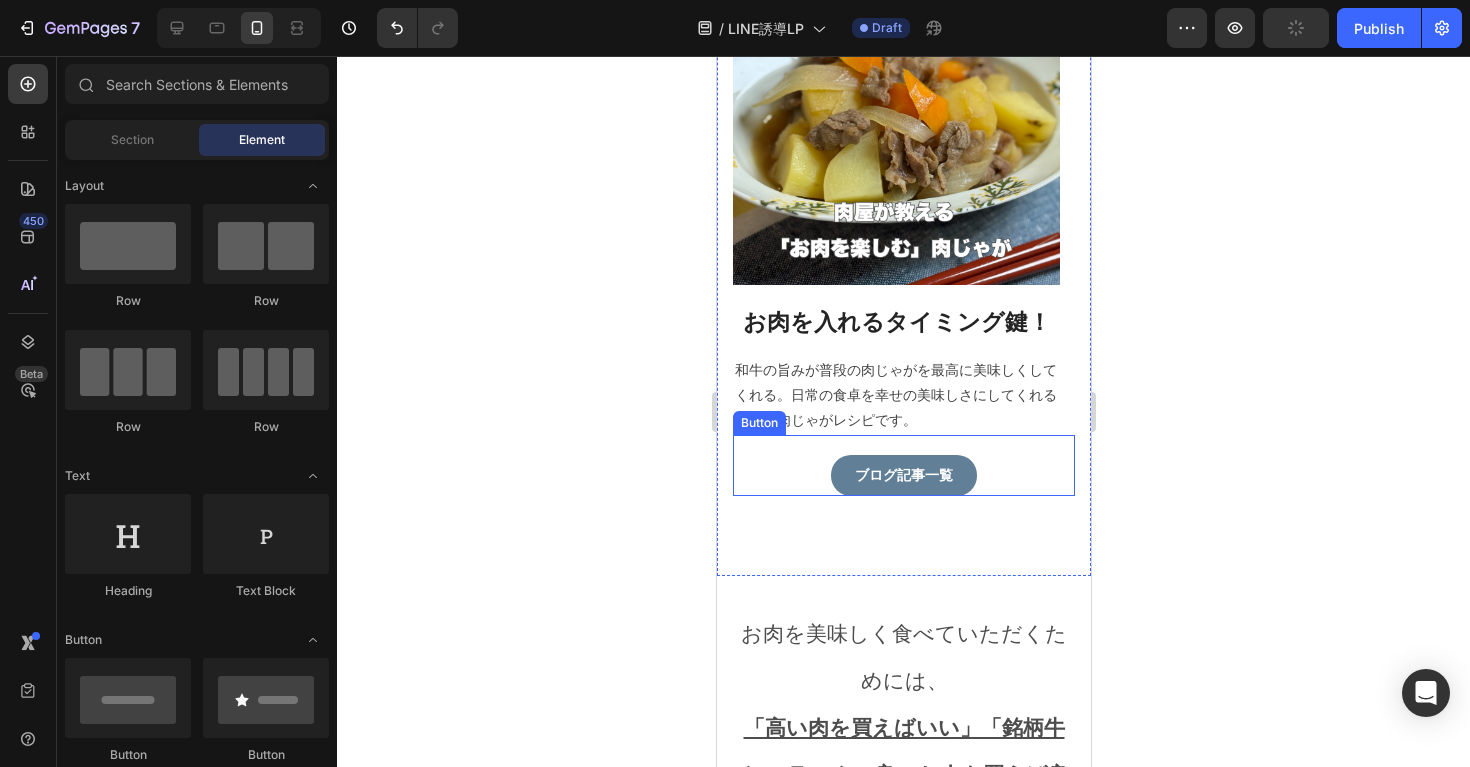 click on "ブログ記事一覧" at bounding box center (903, 475) 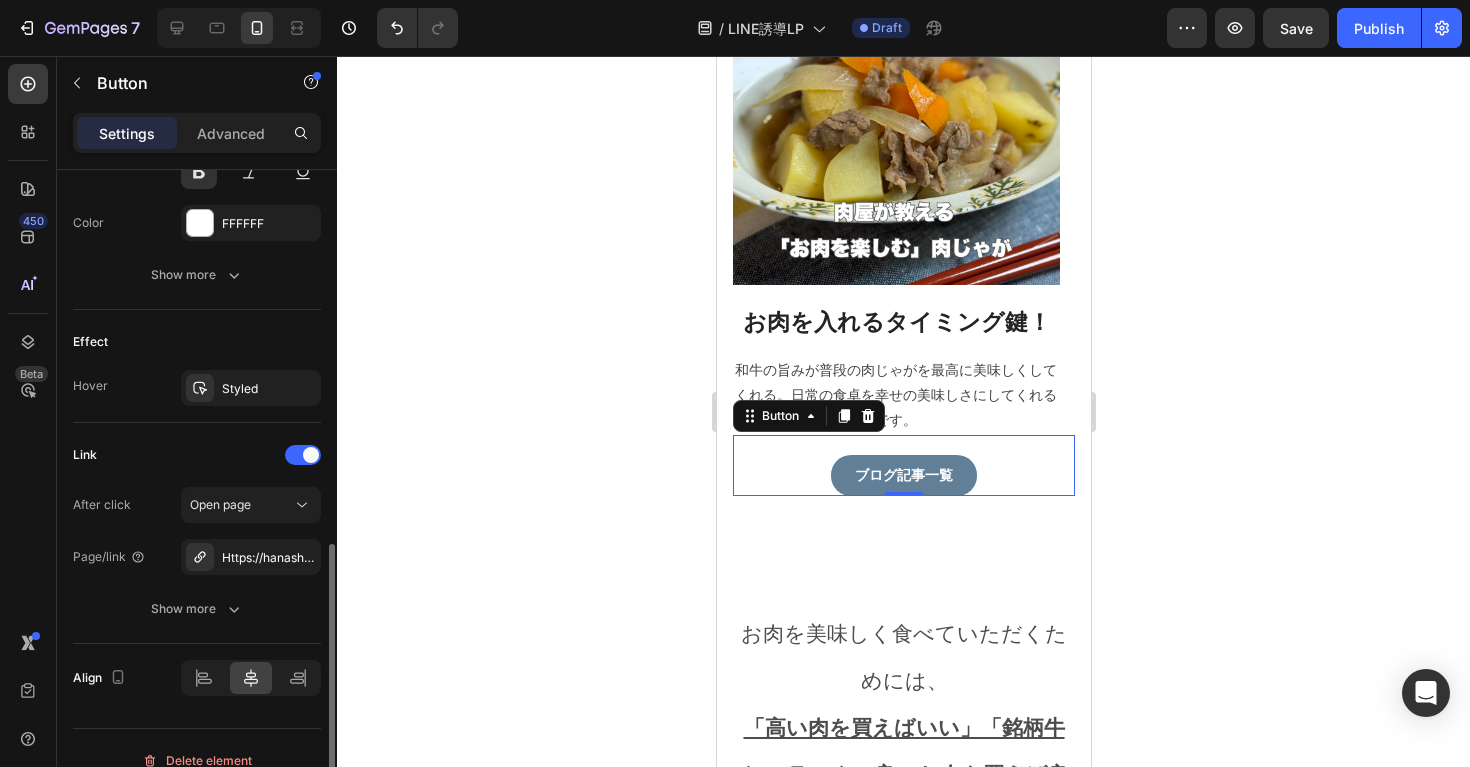 scroll, scrollTop: 936, scrollLeft: 0, axis: vertical 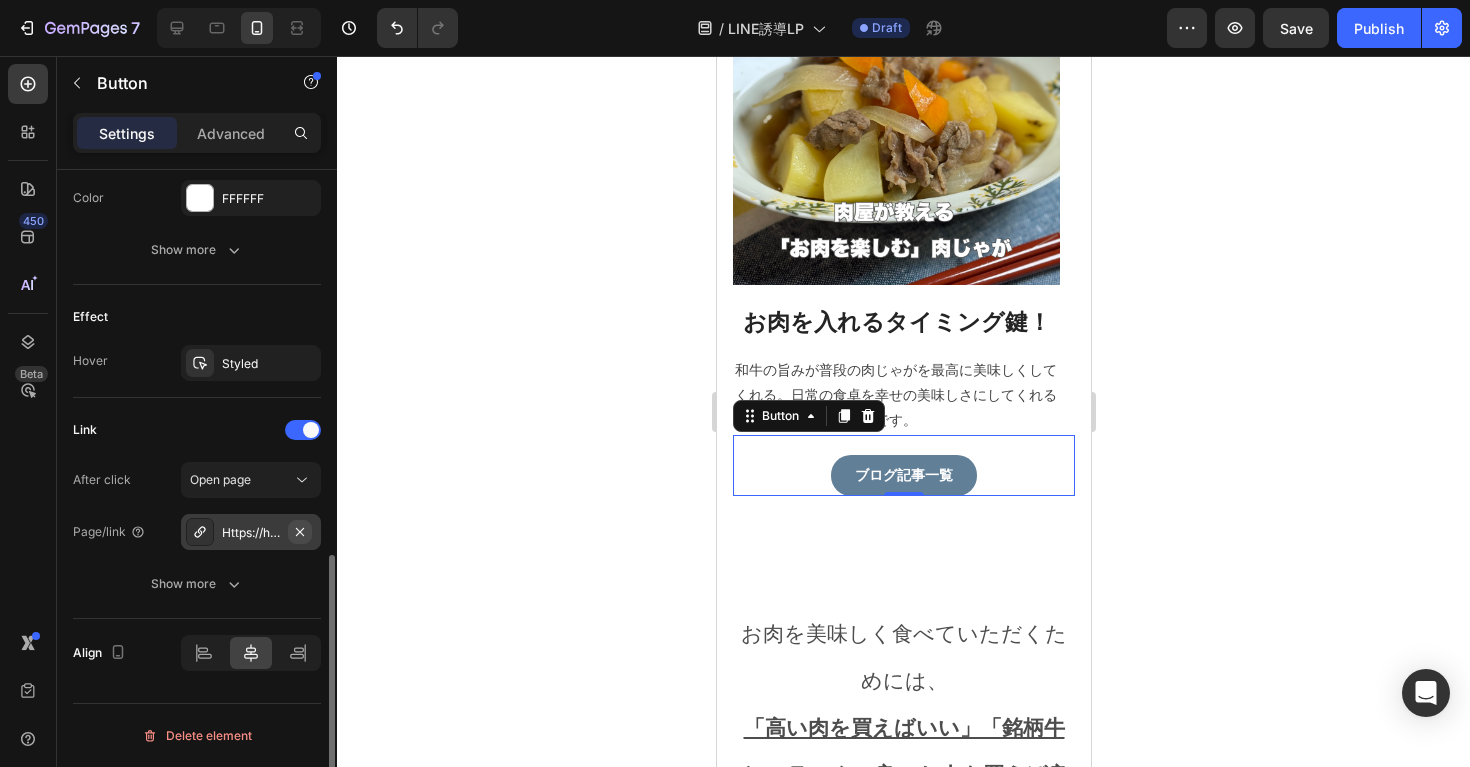 click 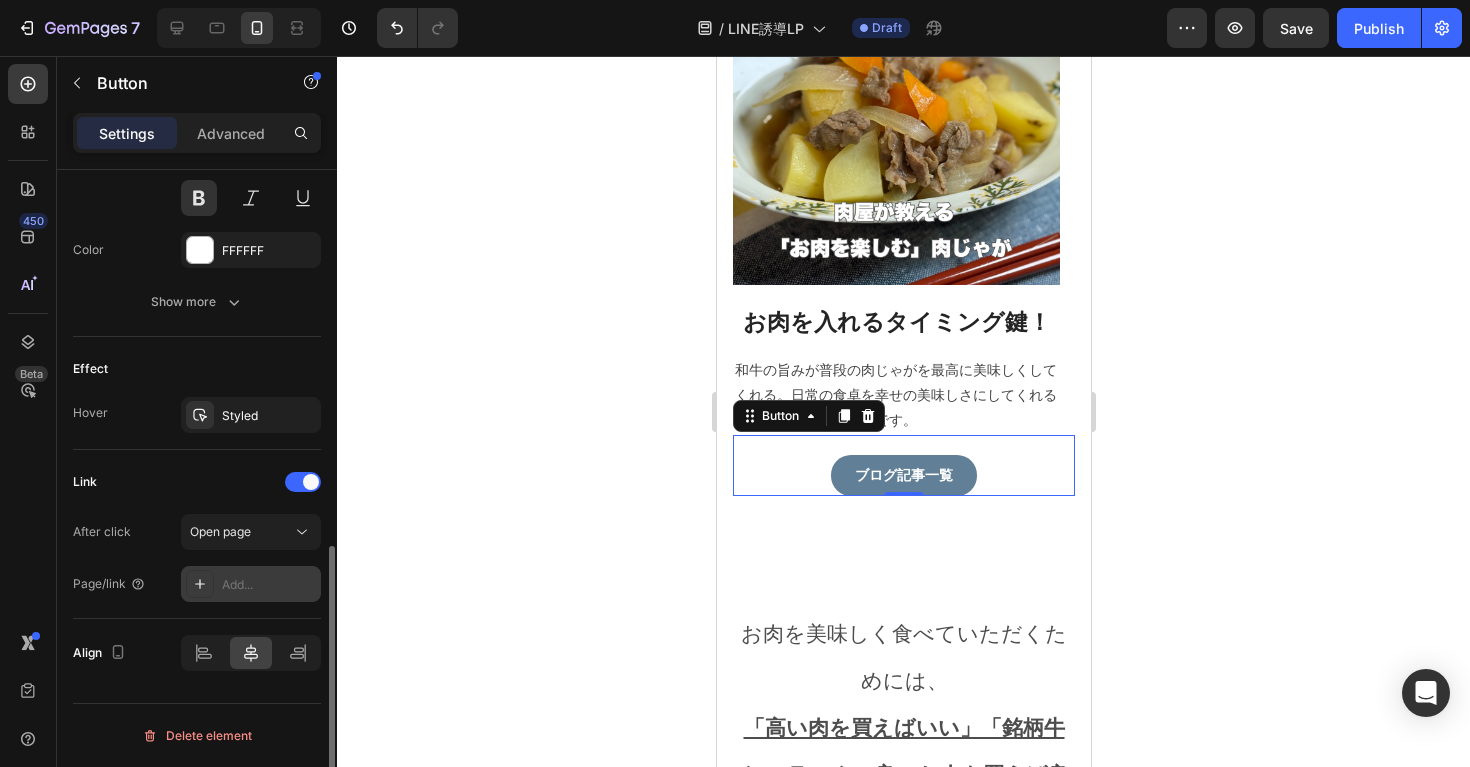 scroll, scrollTop: 884, scrollLeft: 0, axis: vertical 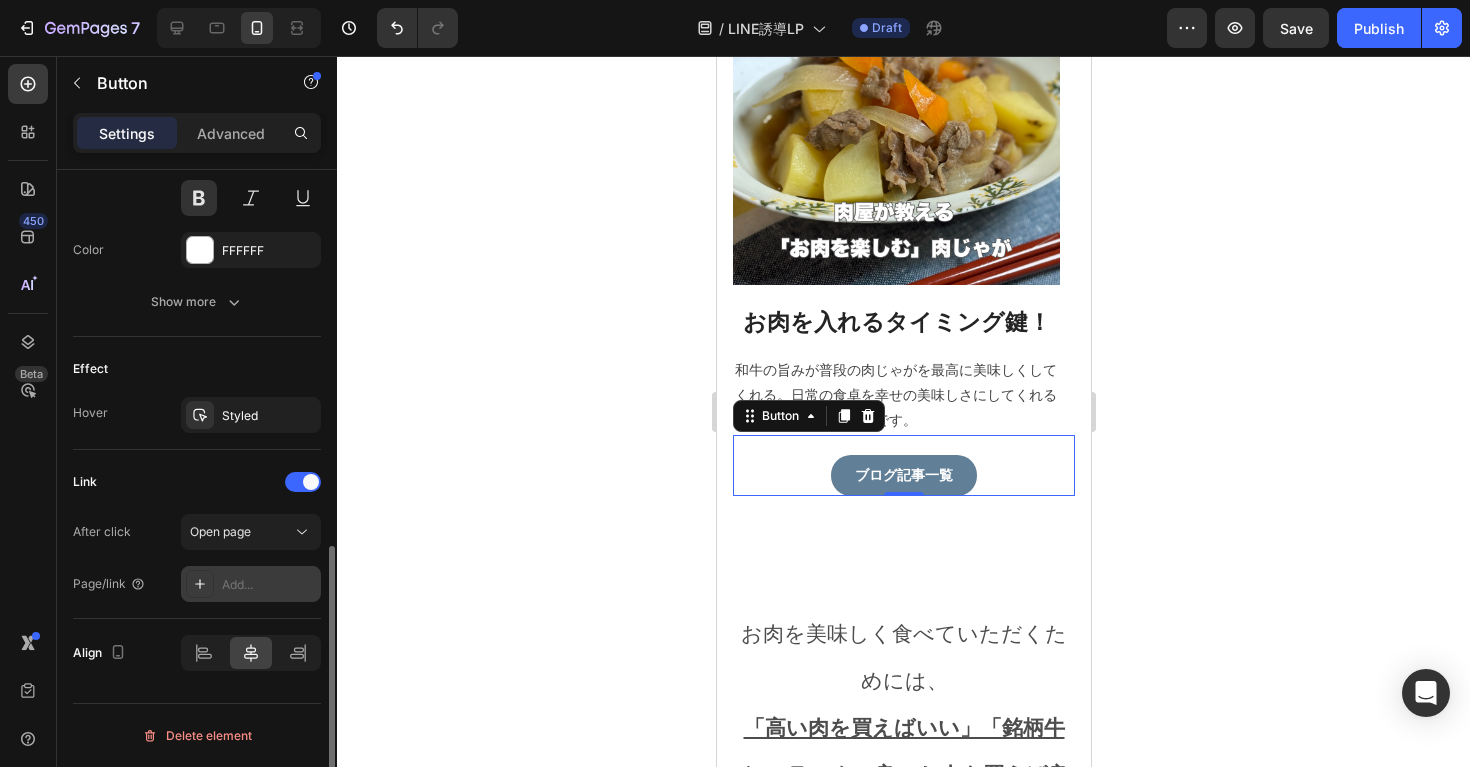 click on "Add..." at bounding box center [269, 585] 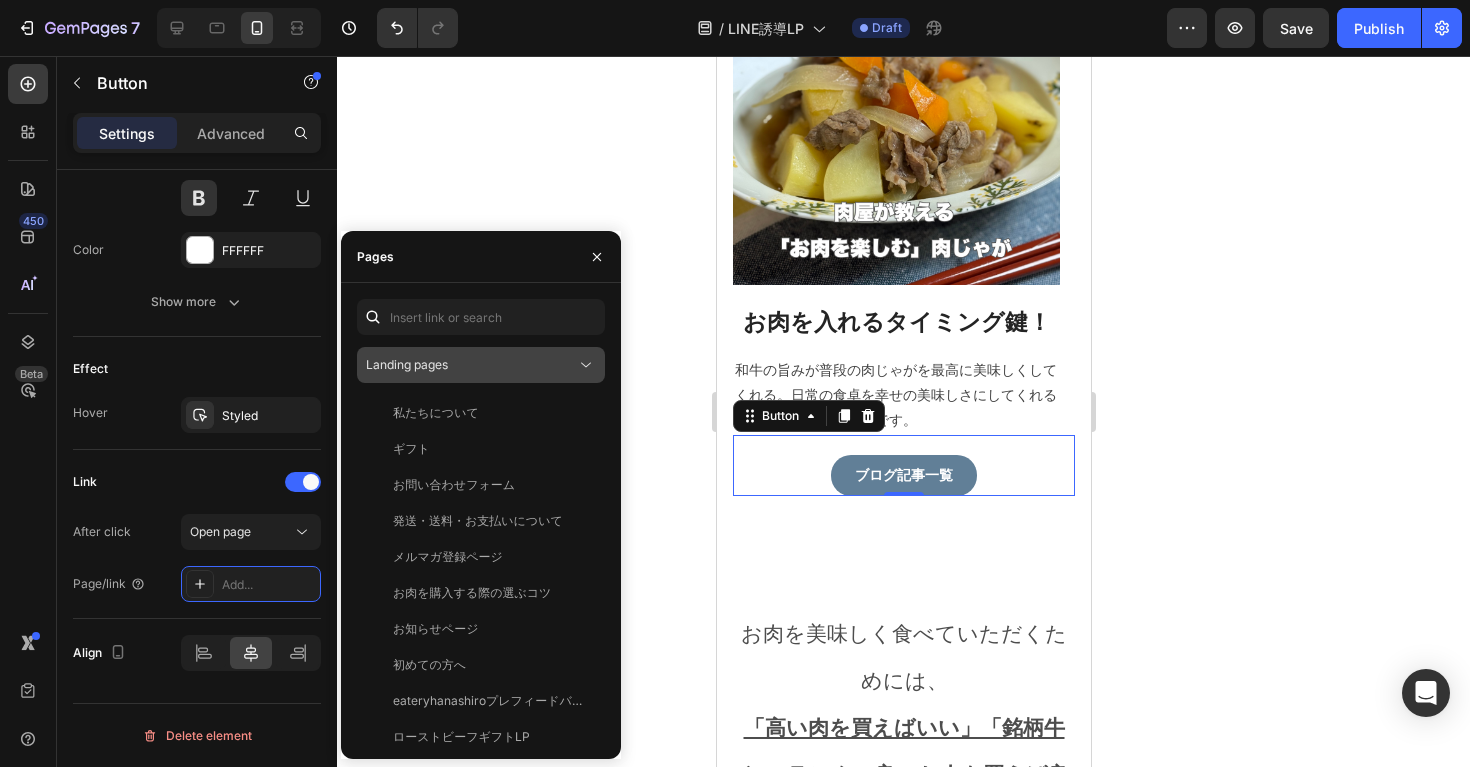 click 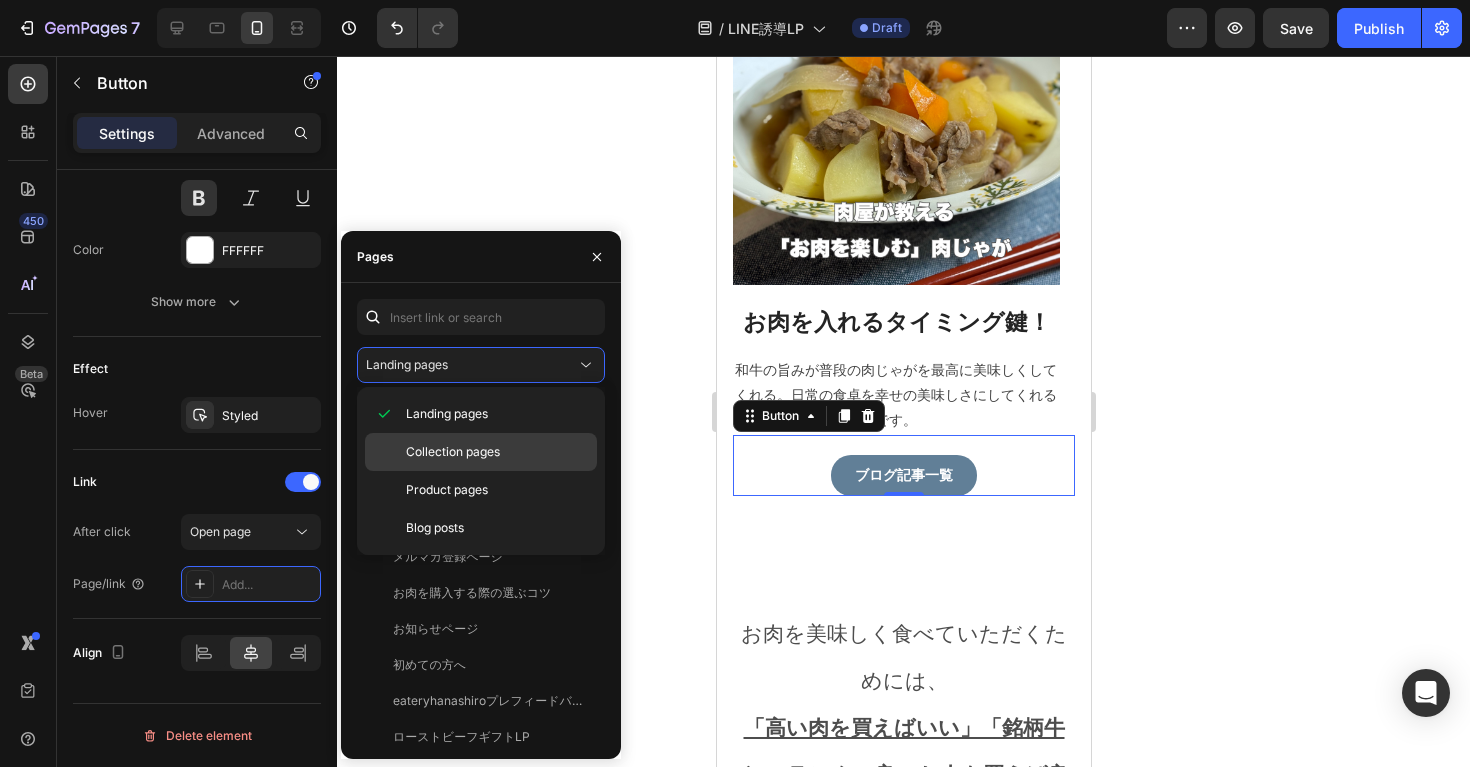 click on "Collection pages" 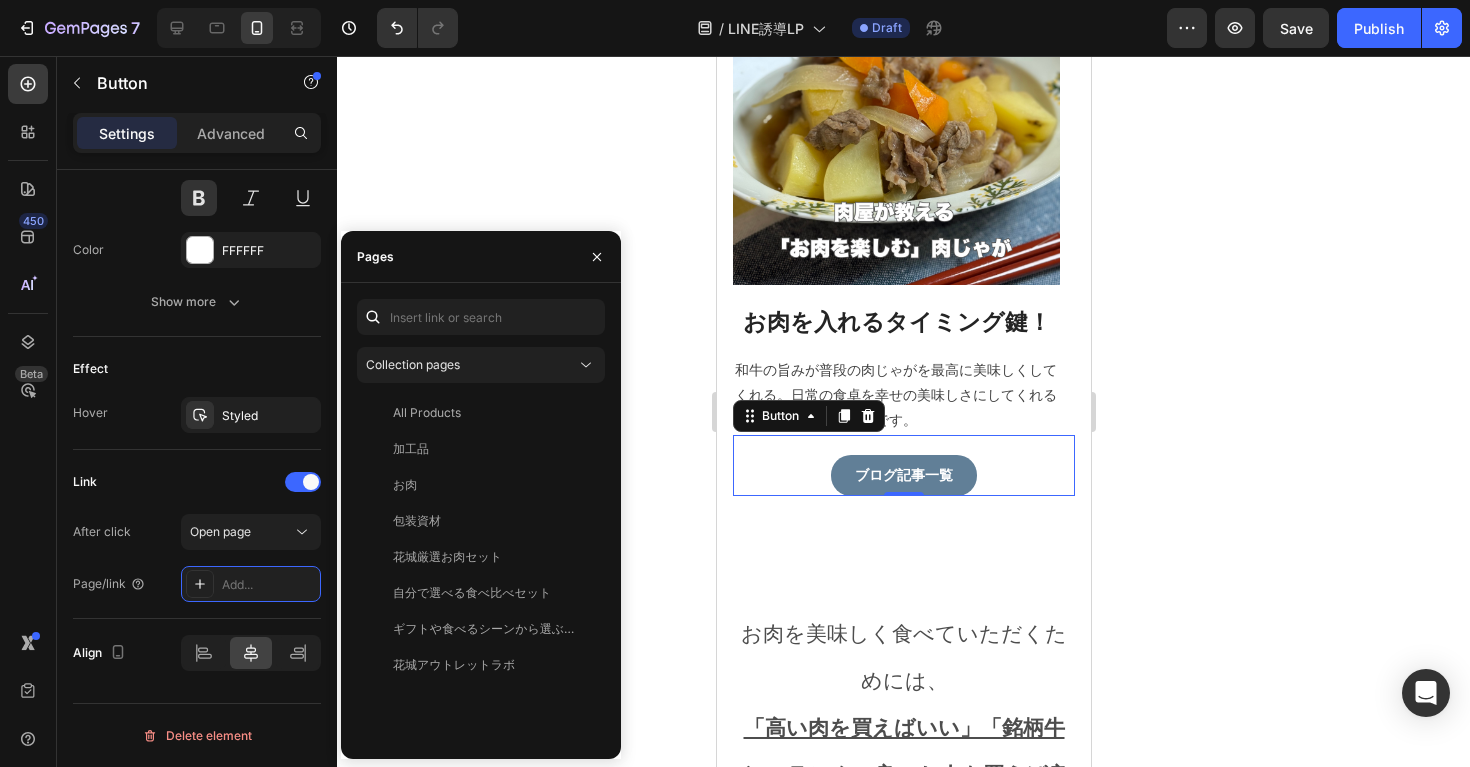 drag, startPoint x: 587, startPoint y: 356, endPoint x: 539, endPoint y: 394, distance: 61.220913 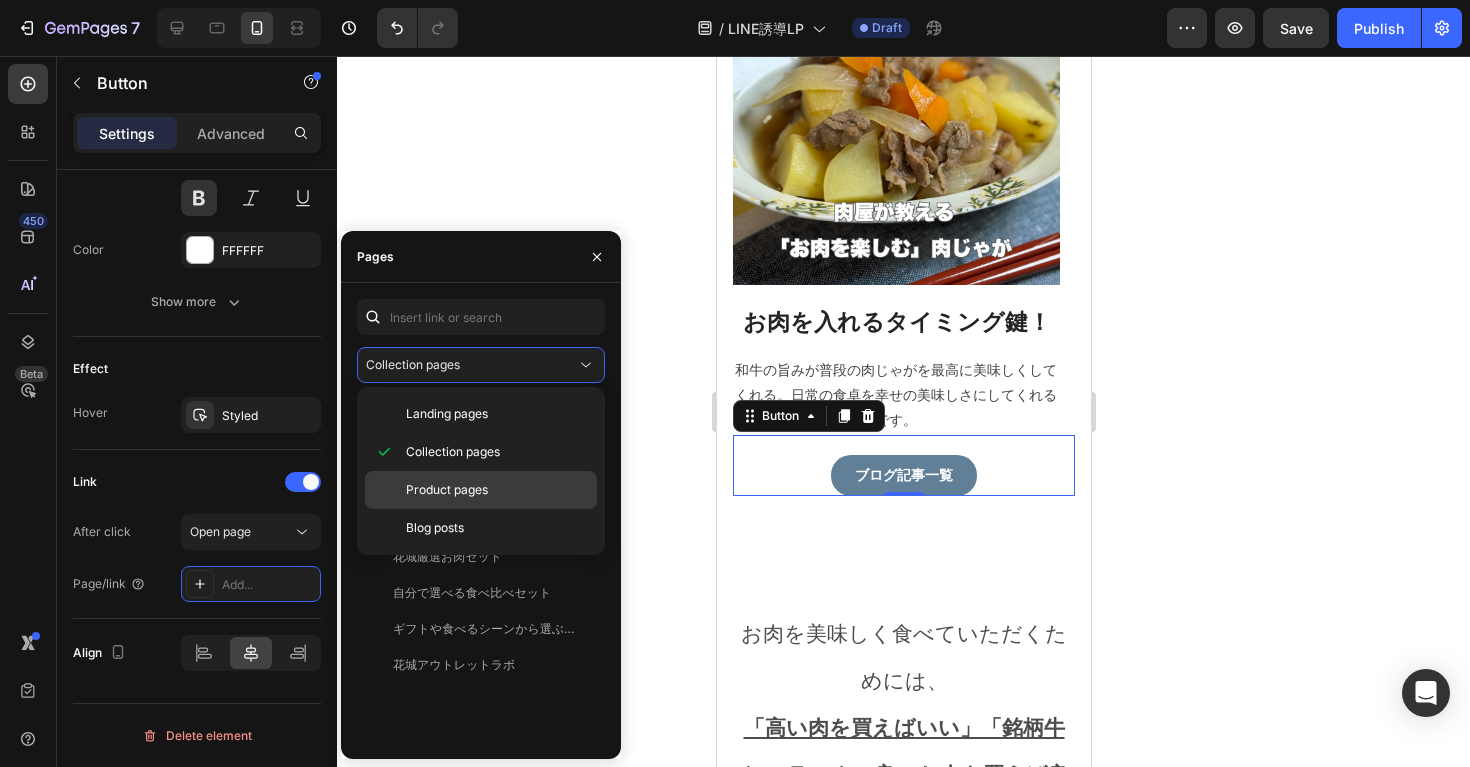 click on "Product pages" at bounding box center [447, 490] 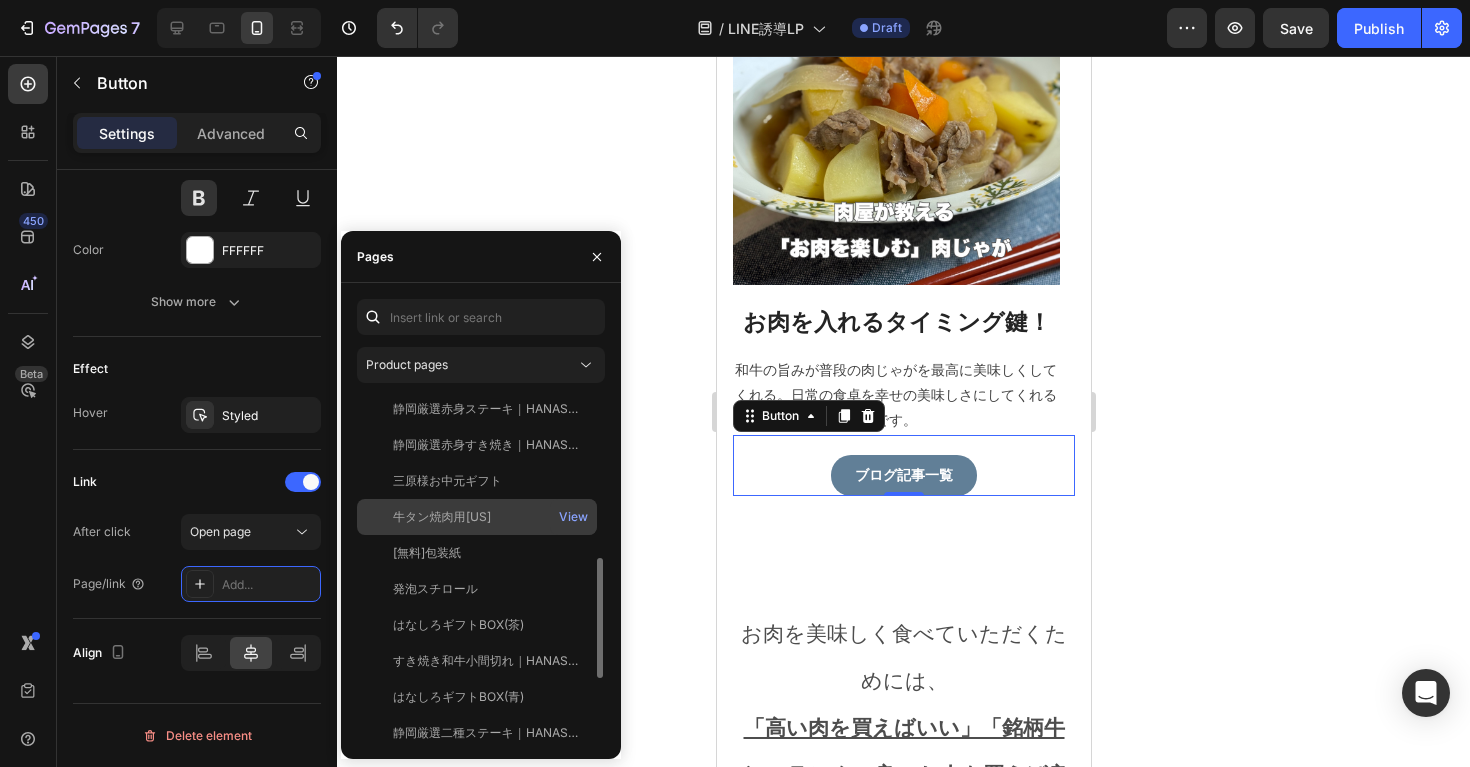 scroll, scrollTop: 535, scrollLeft: 0, axis: vertical 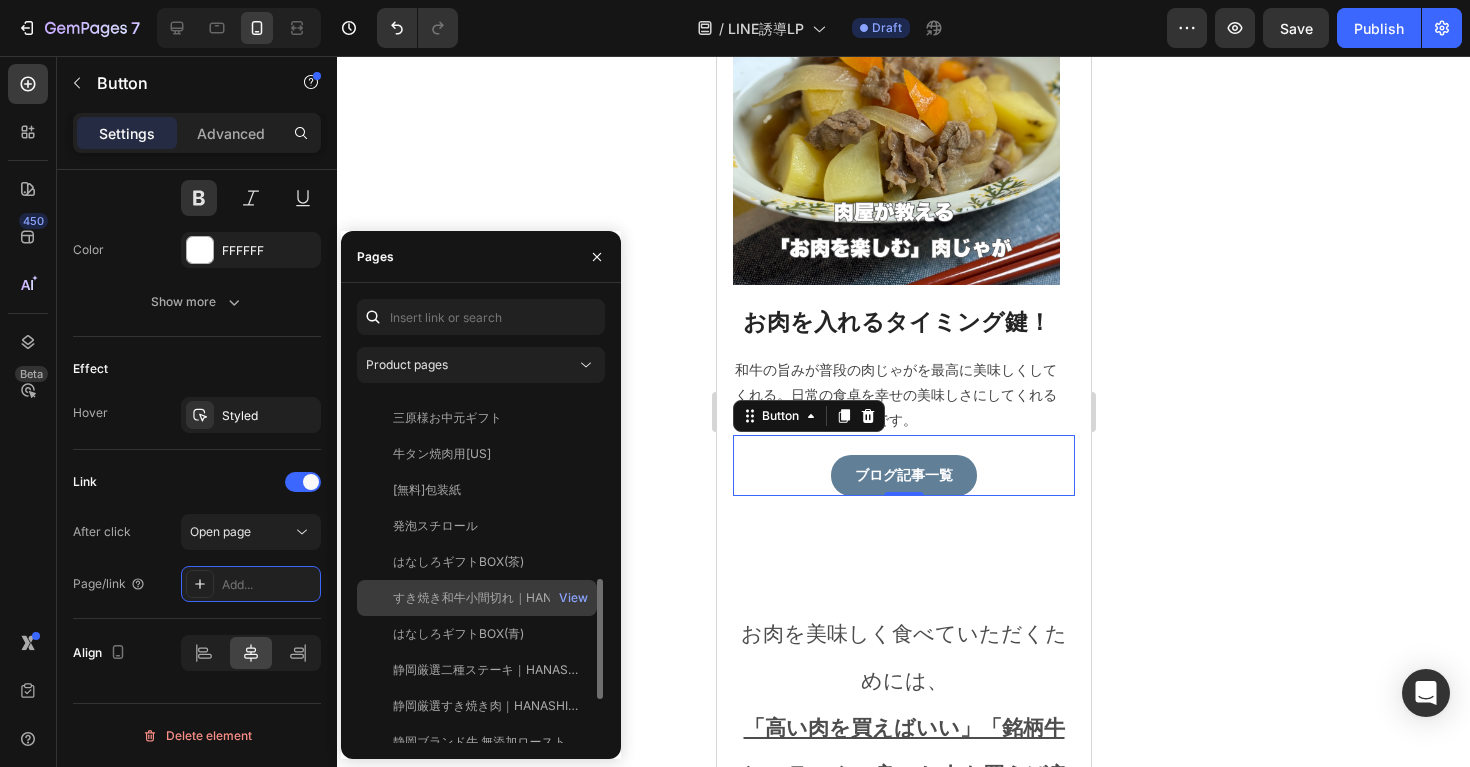 click on "すき焼き和牛小間切れ｜HANASHIRO BASE MEAT" 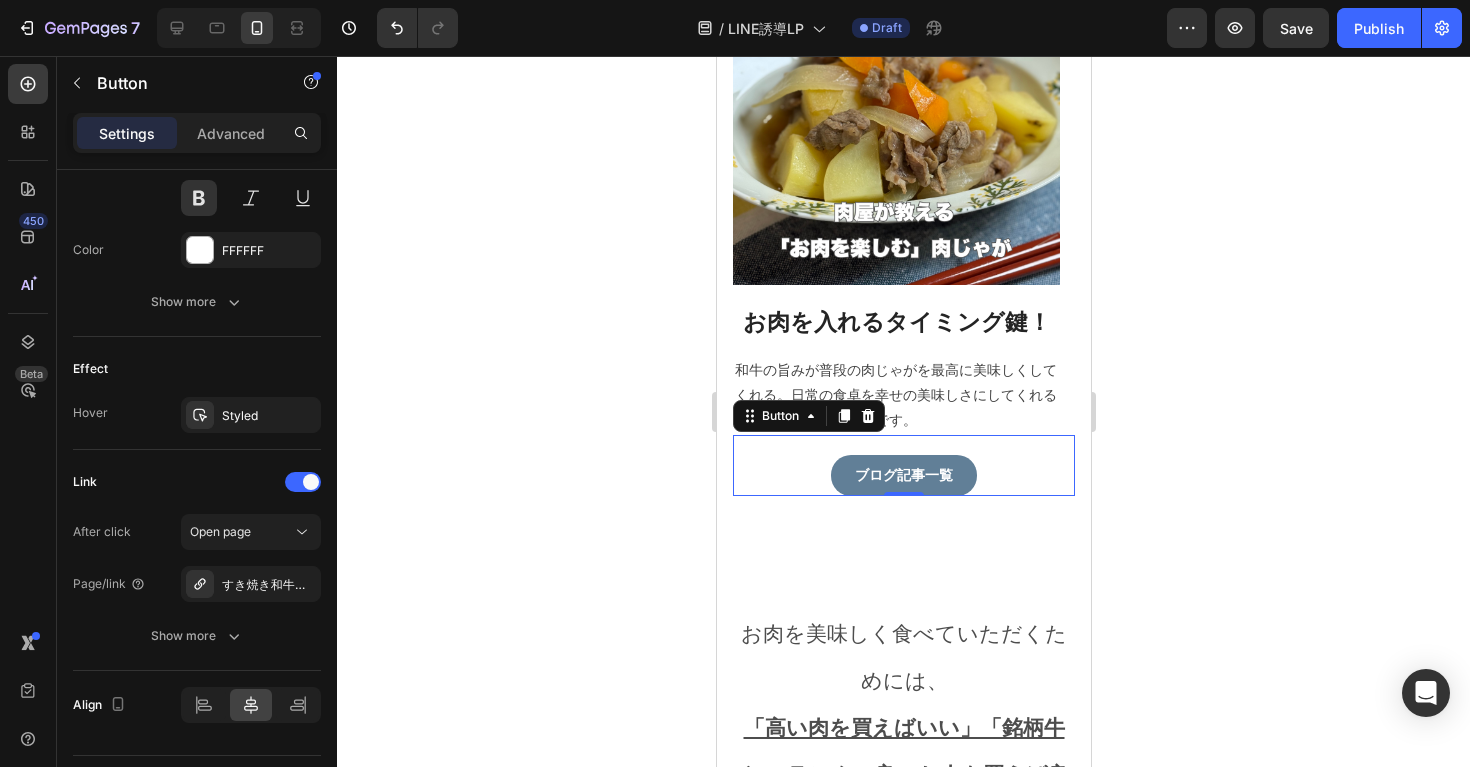 click on "ブログ記事一覧　 Button   0" at bounding box center [903, 465] 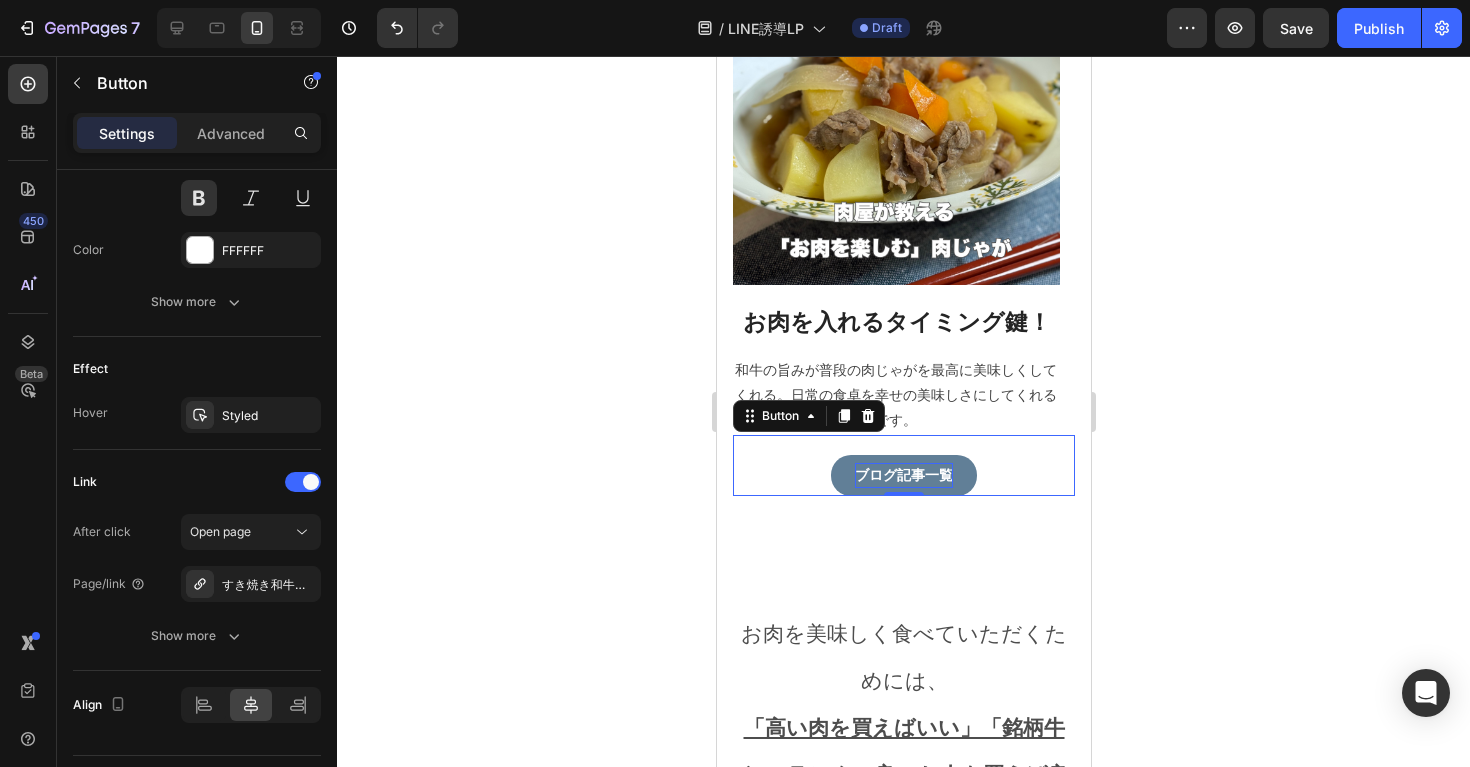 click on "ブログ記事一覧" at bounding box center [903, 475] 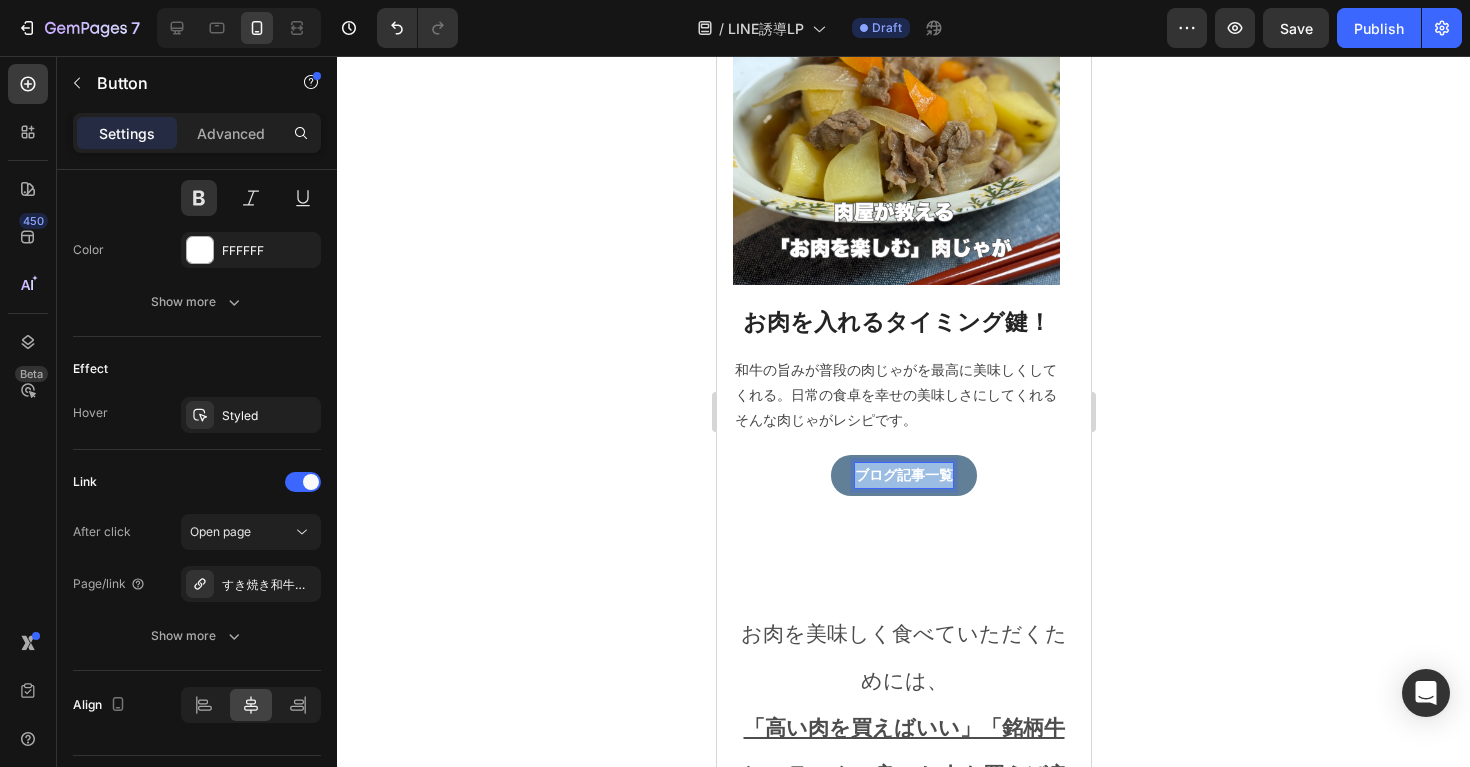 drag, startPoint x: 951, startPoint y: 476, endPoint x: 845, endPoint y: 481, distance: 106.11786 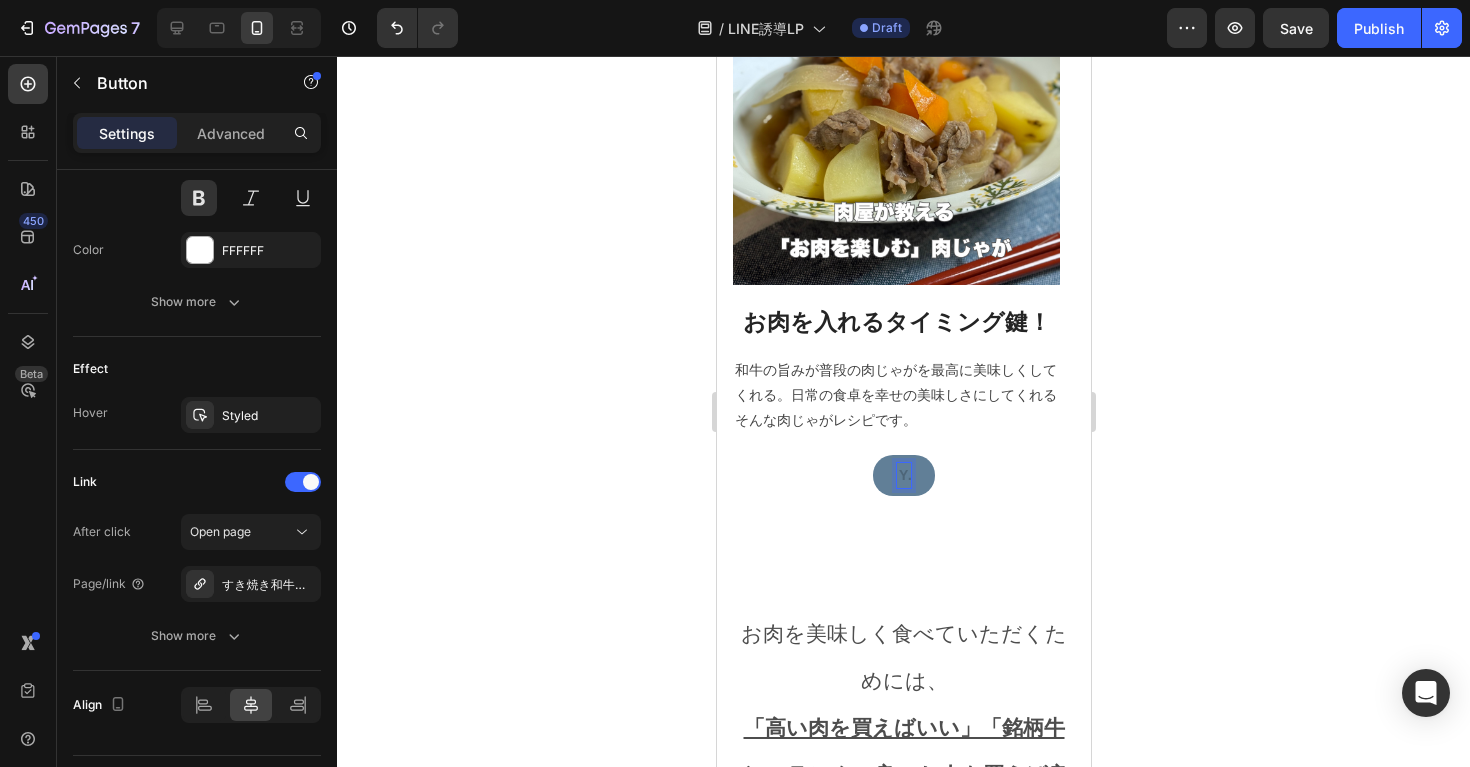 type 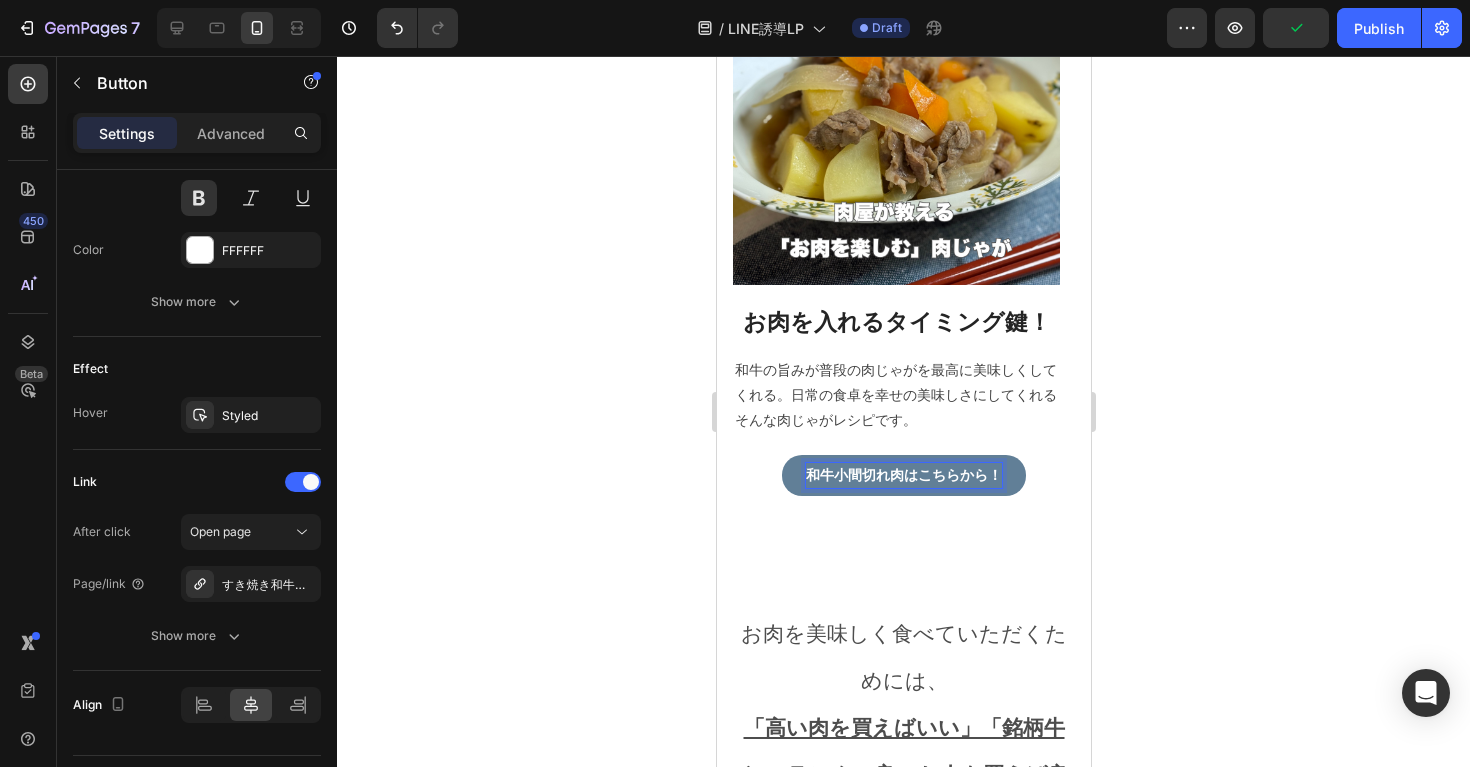 click 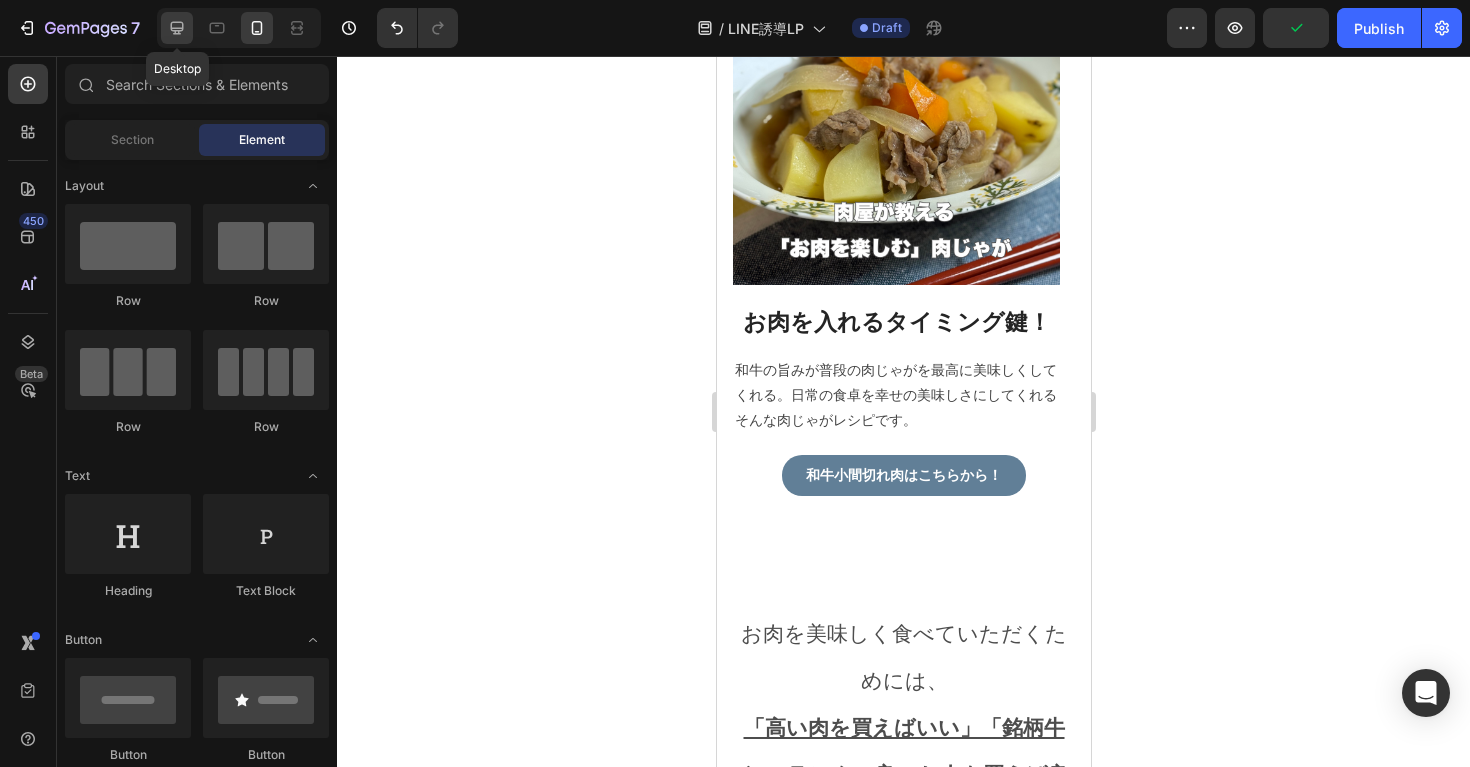 click 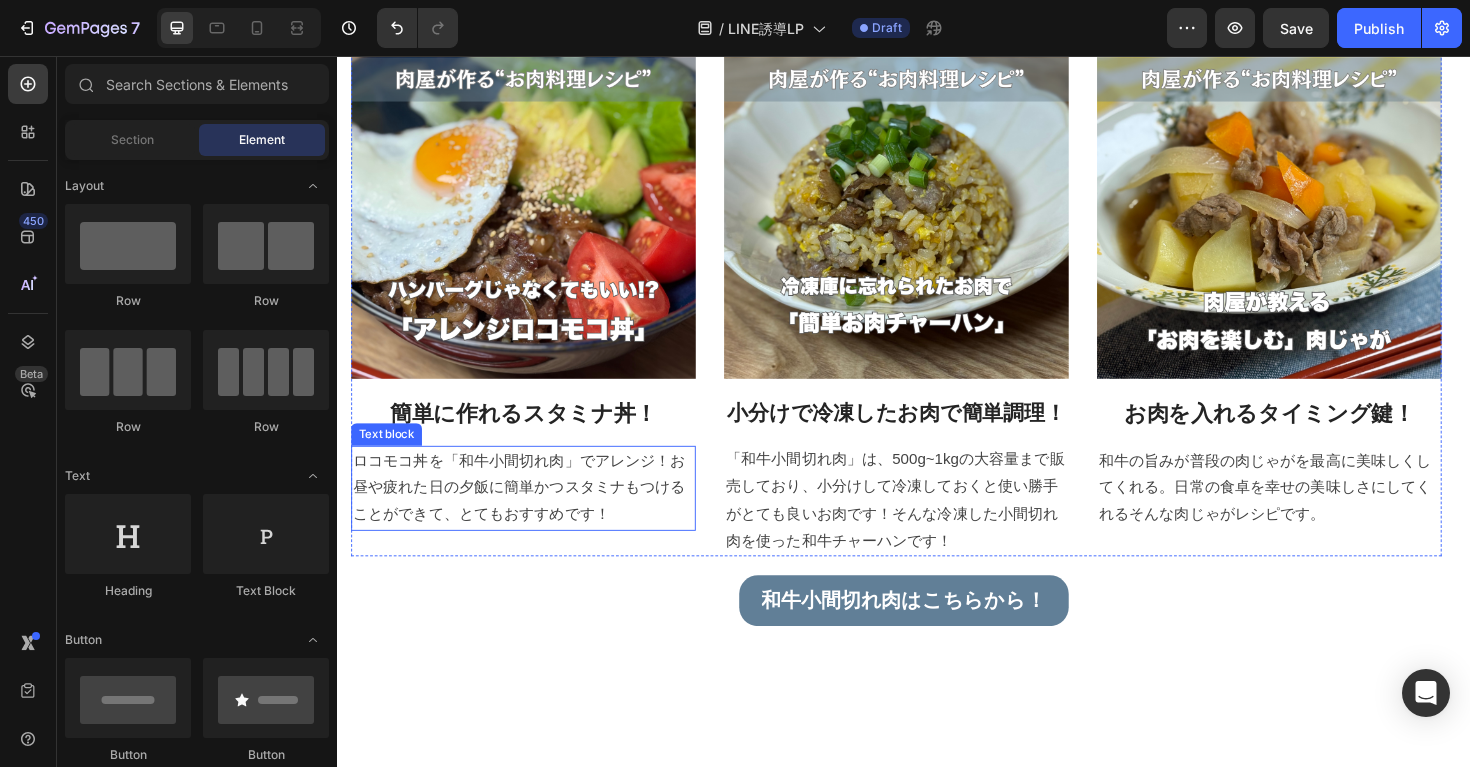 scroll, scrollTop: 1387, scrollLeft: 0, axis: vertical 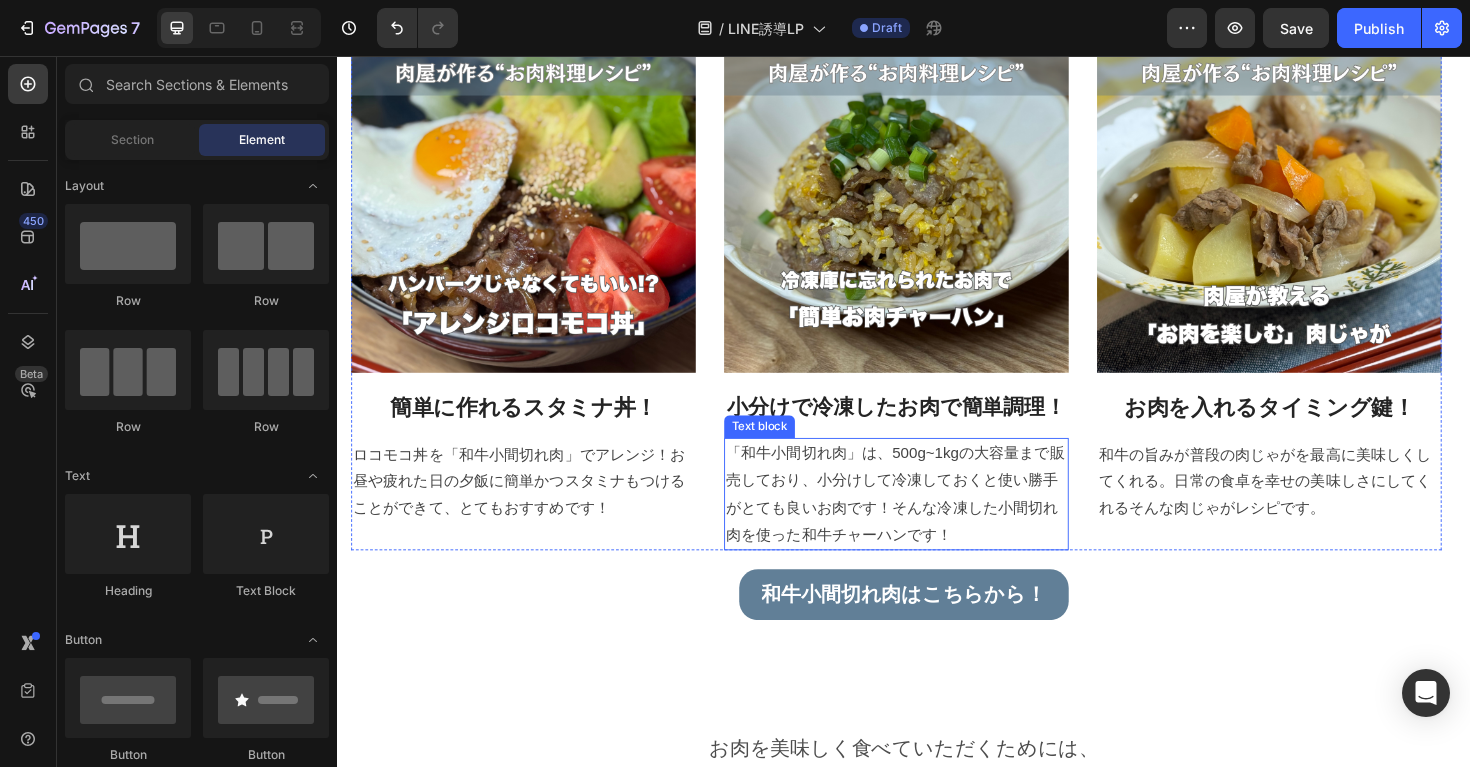 click on "「和牛小間切れ肉」は、500g~1kgの大容量まで販売しており、小分けして冷凍しておくと使い勝手がとても良いお肉です！そんな冷凍した小間切れ肉を使った和牛チャーハンです！" at bounding box center [929, 520] 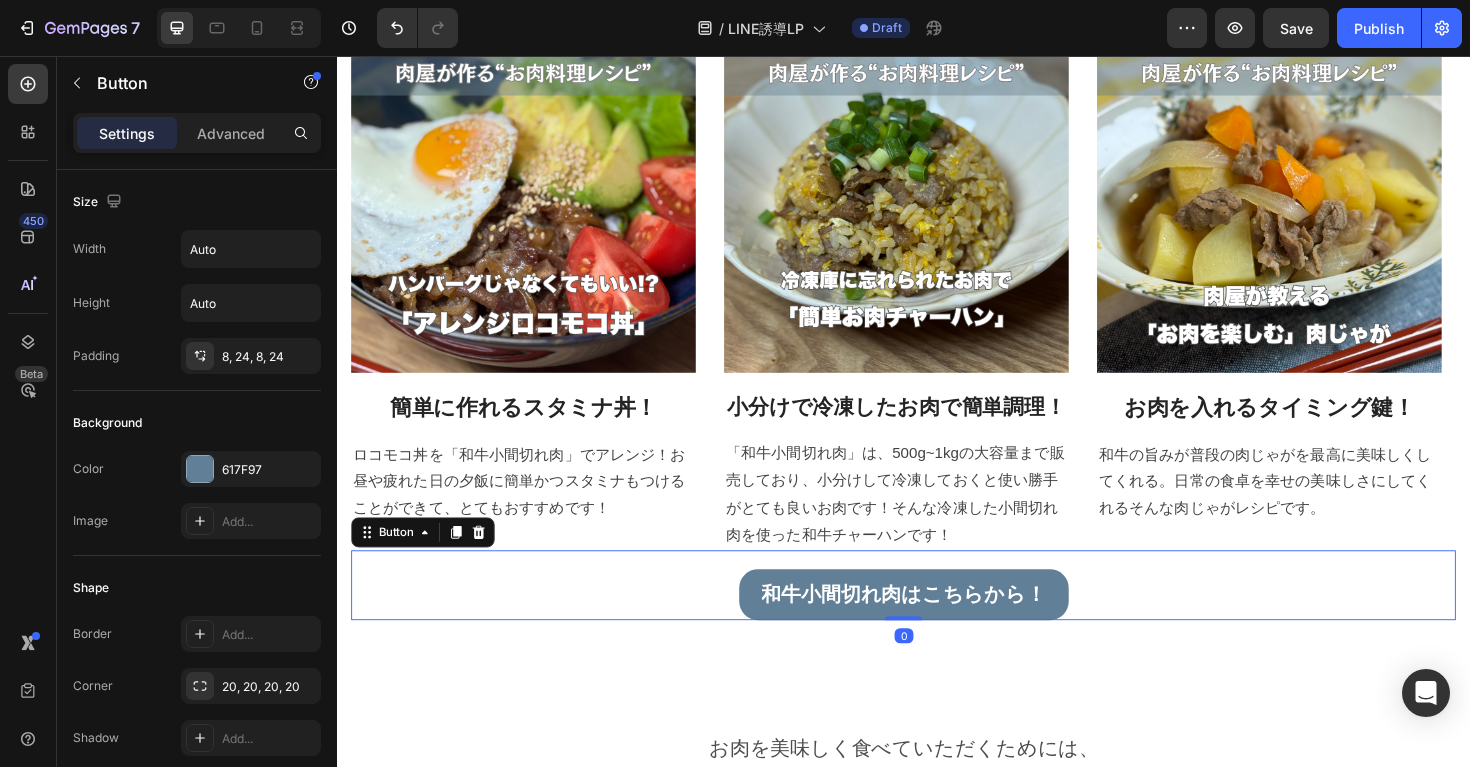 click on "和牛小間切れ肉はこちらから！　 Button   0" at bounding box center (937, 617) 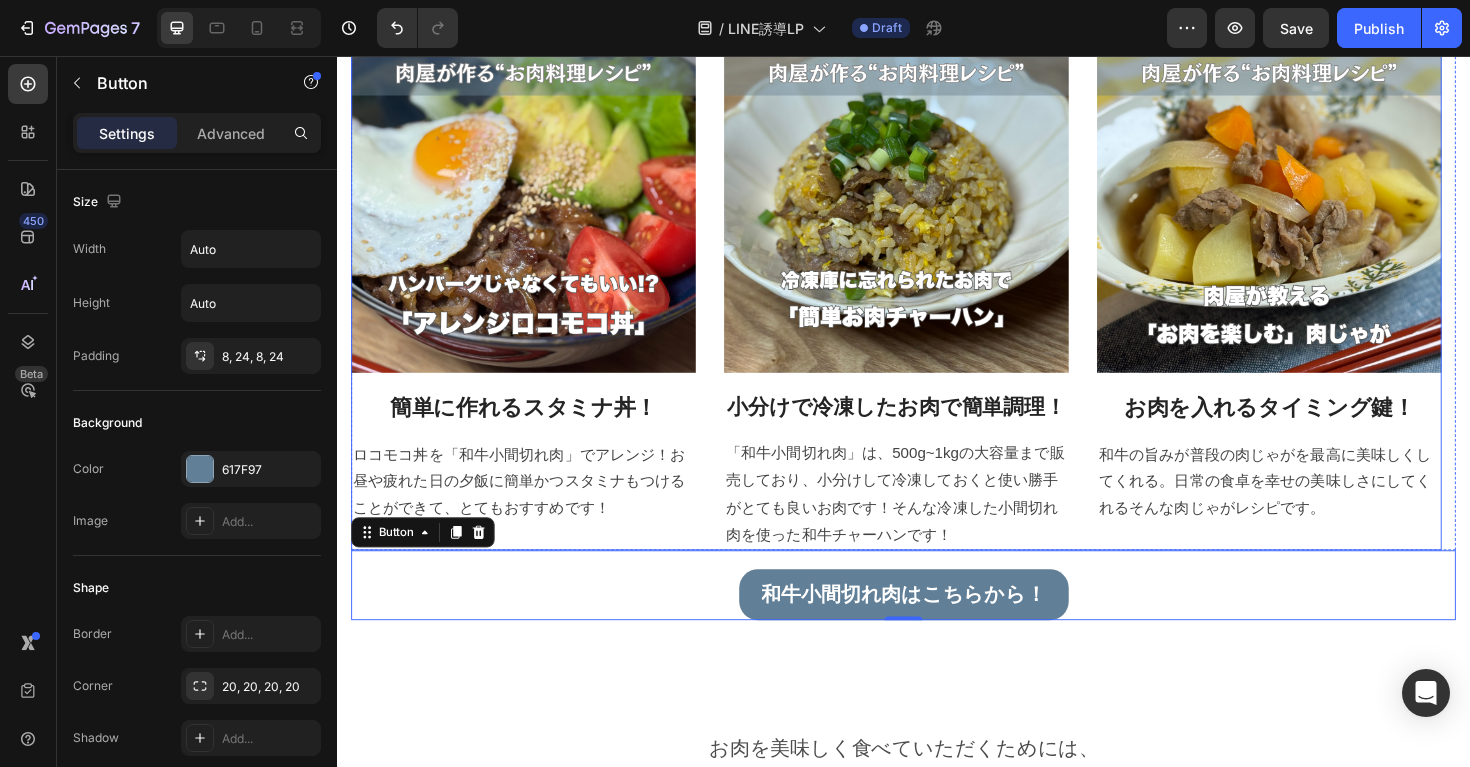 click on "Image 簡単に作れるスタミナ丼！ Heading ロコモコ丼を「和牛小間切れ肉」でアレンジ！お昼や疲れた日の夕飯に簡単かつスタミナもつけることができて、とてもおすすめです！ Text block" at bounding box center (534, 304) 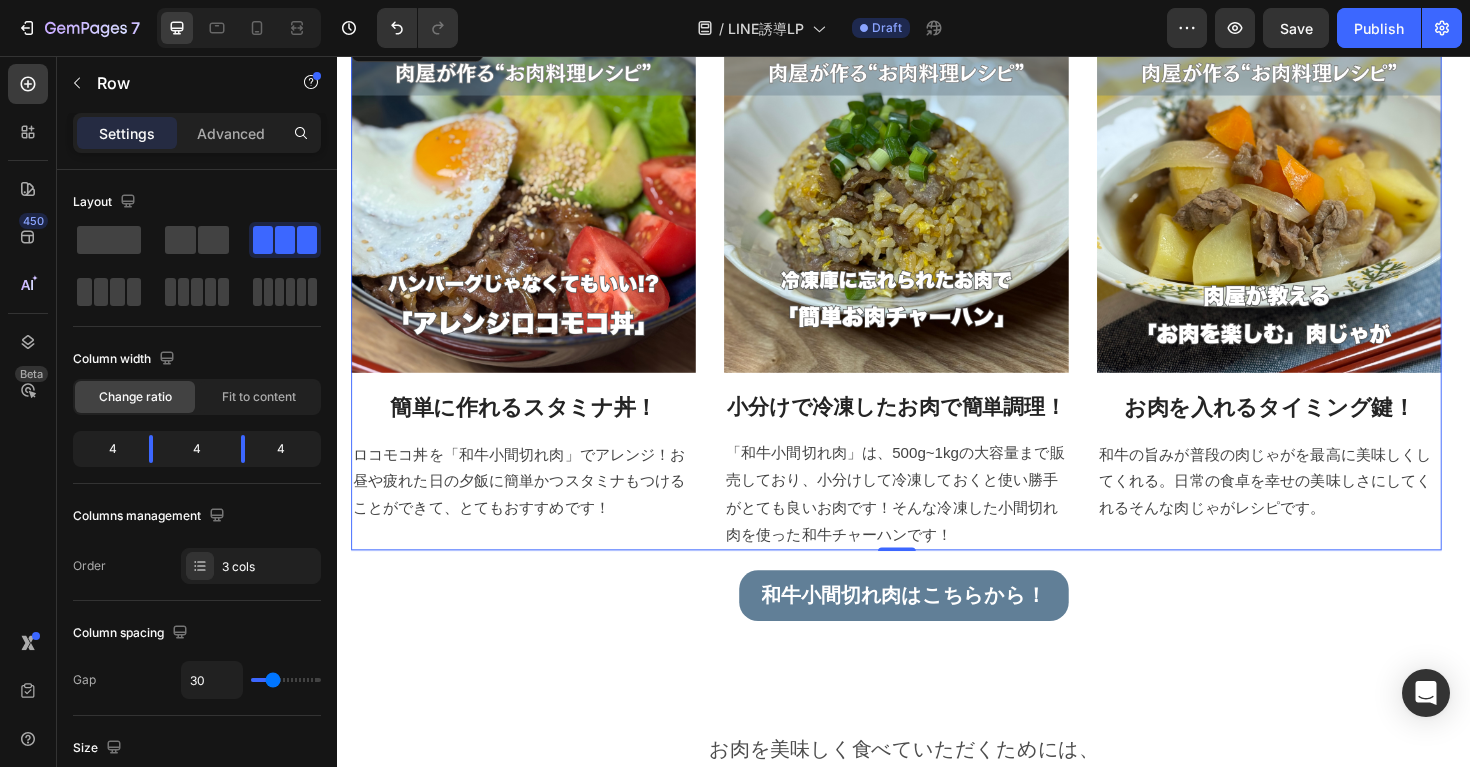 click on "Image 簡単に作れるスタミナ丼！ Heading ロコモコ丼を「和牛小間切れ肉」でアレンジ！お昼や疲れた日の夕飯に簡単かつスタミナもつけることができて、とてもおすすめです！ Text block Image 小分けで冷凍したお肉で簡単調理！ Heading 「和牛小間切れ肉」は、500g~1kgの大容量まで販売しており、小分けして冷凍しておくと使い勝手がとても良いお肉です！そんな冷凍した小間切れ肉を使った和牛チャーハンです！ Text block Image お肉を入れるタイミング鍵！ Heading 和牛の旨みが普段の肉じゃがを最高に美味しくしてくれる。日常の食卓を幸せの美味しさにしてくれるそんな肉じゃがレシピです。 Text block Row   1" at bounding box center (929, 304) 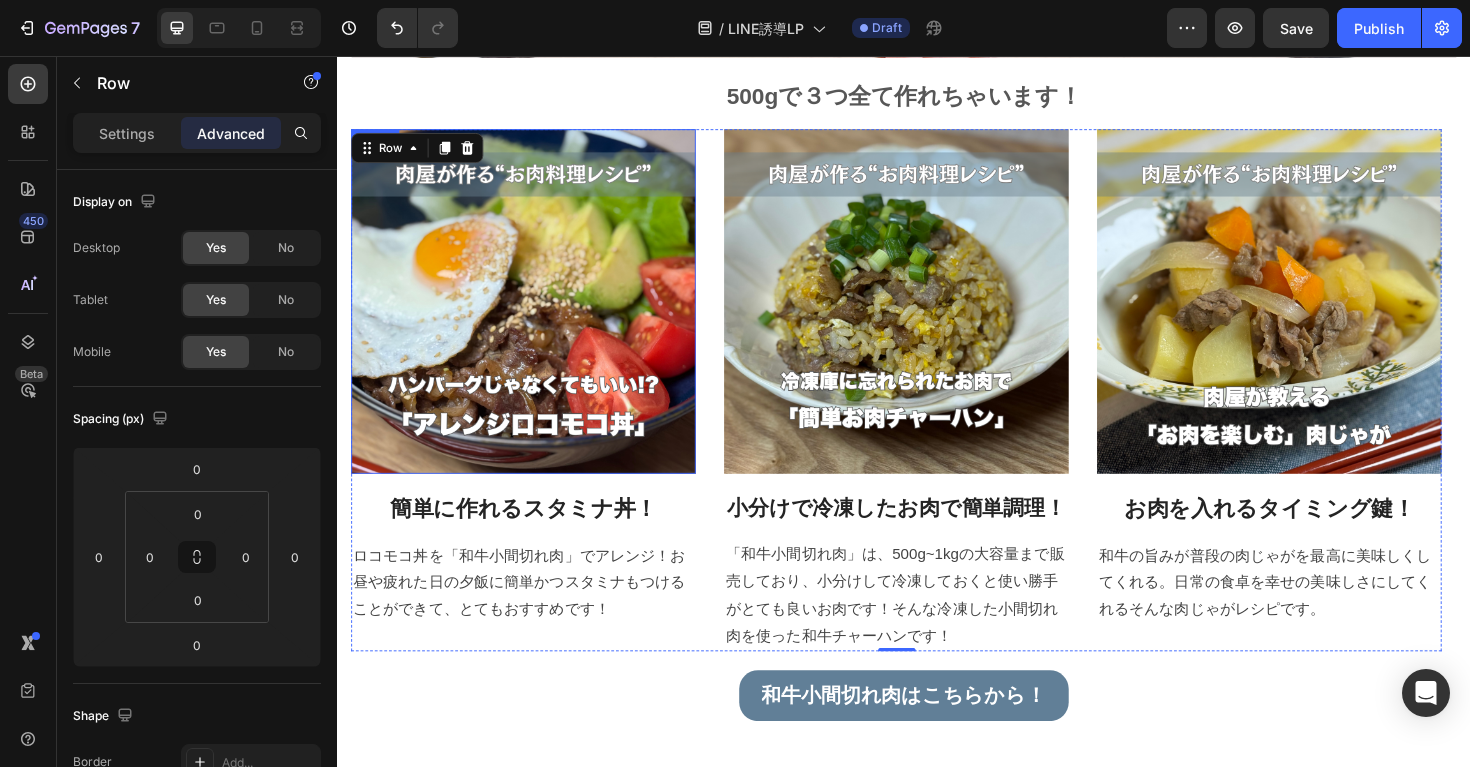 scroll, scrollTop: 1203, scrollLeft: 0, axis: vertical 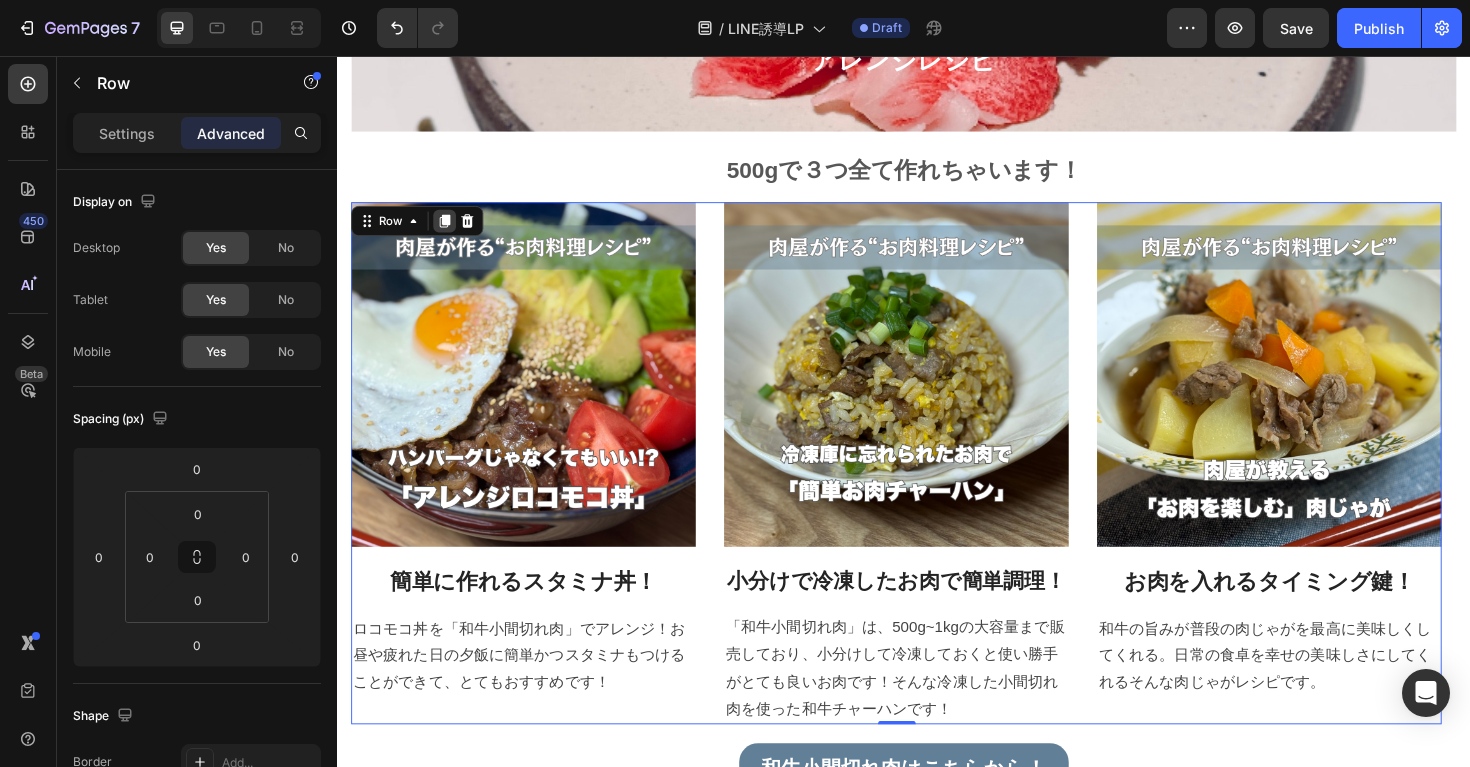 click 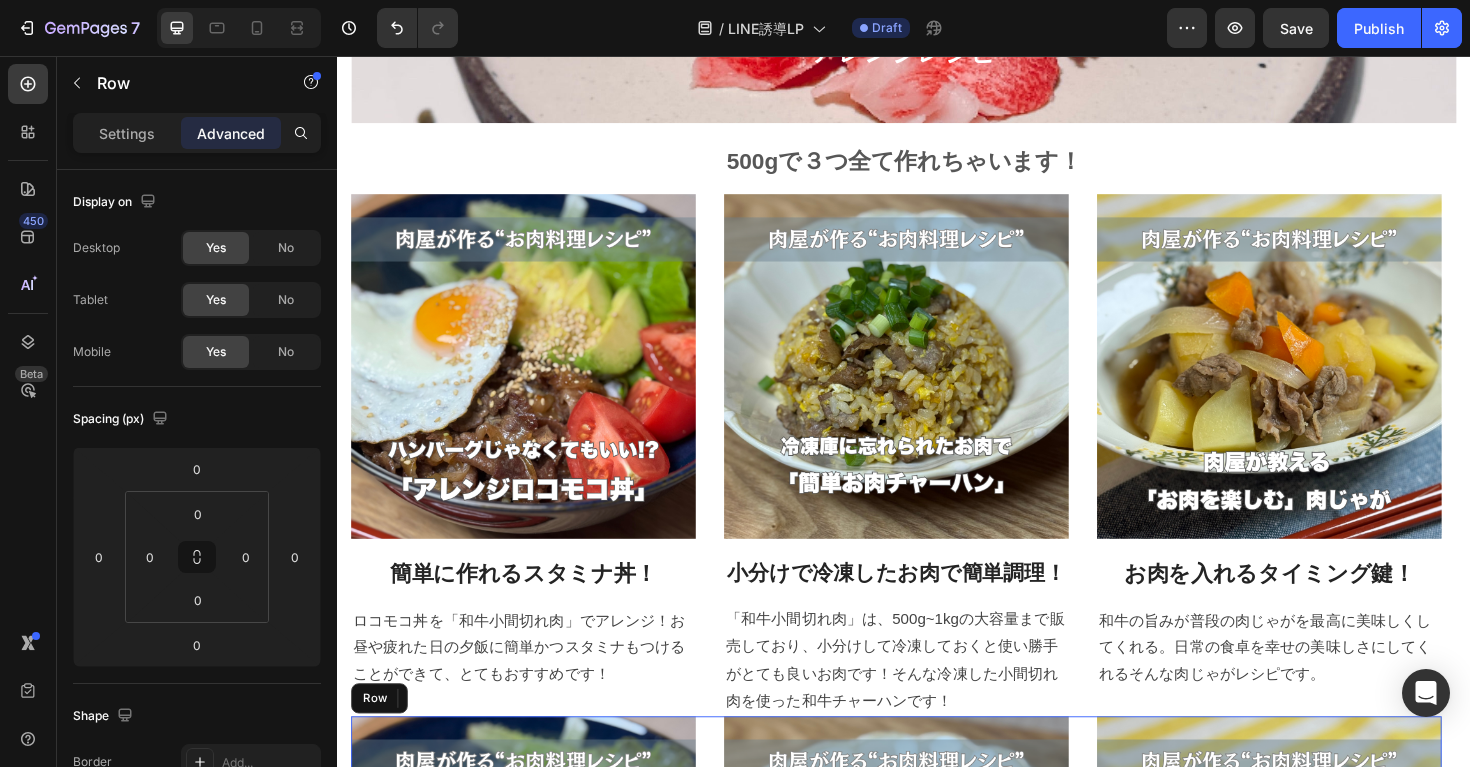 scroll, scrollTop: 680, scrollLeft: 0, axis: vertical 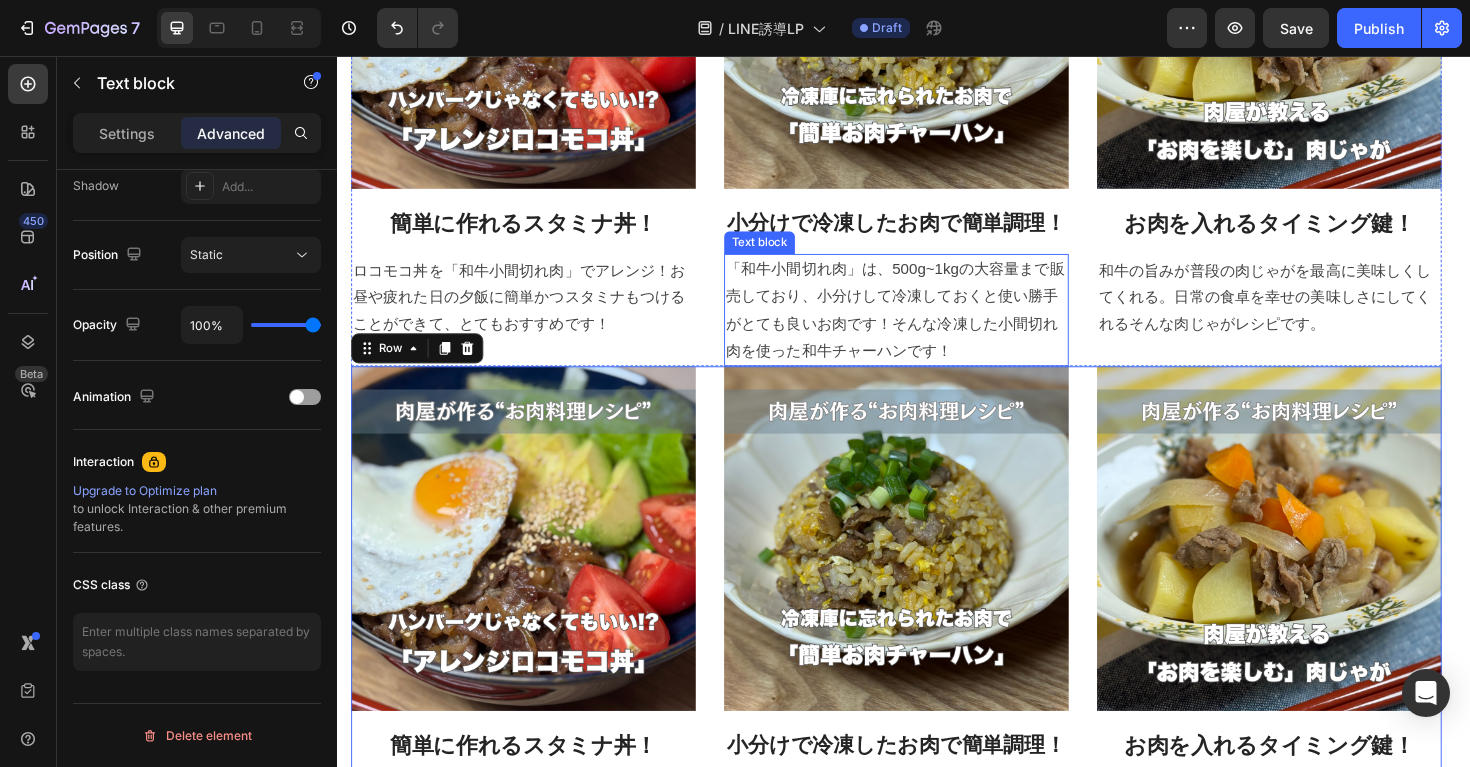 click on "「和牛小間切れ肉」は、500g~1kgの大容量まで販売しており、小分けして冷凍しておくと使い勝手がとても良いお肉です！そんな冷凍した小間切れ肉を使った和牛チャーハンです！" at bounding box center (929, 325) 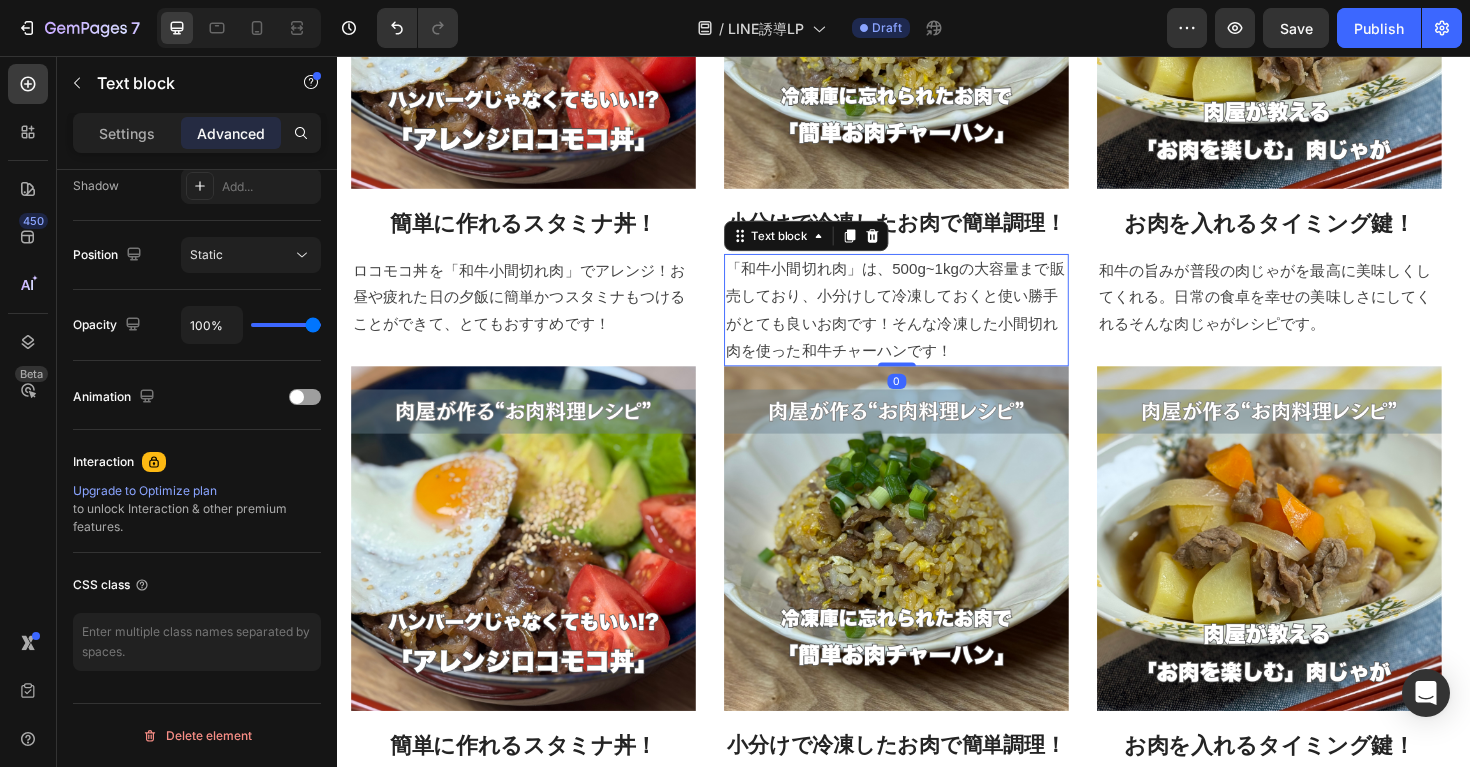 scroll, scrollTop: 0, scrollLeft: 0, axis: both 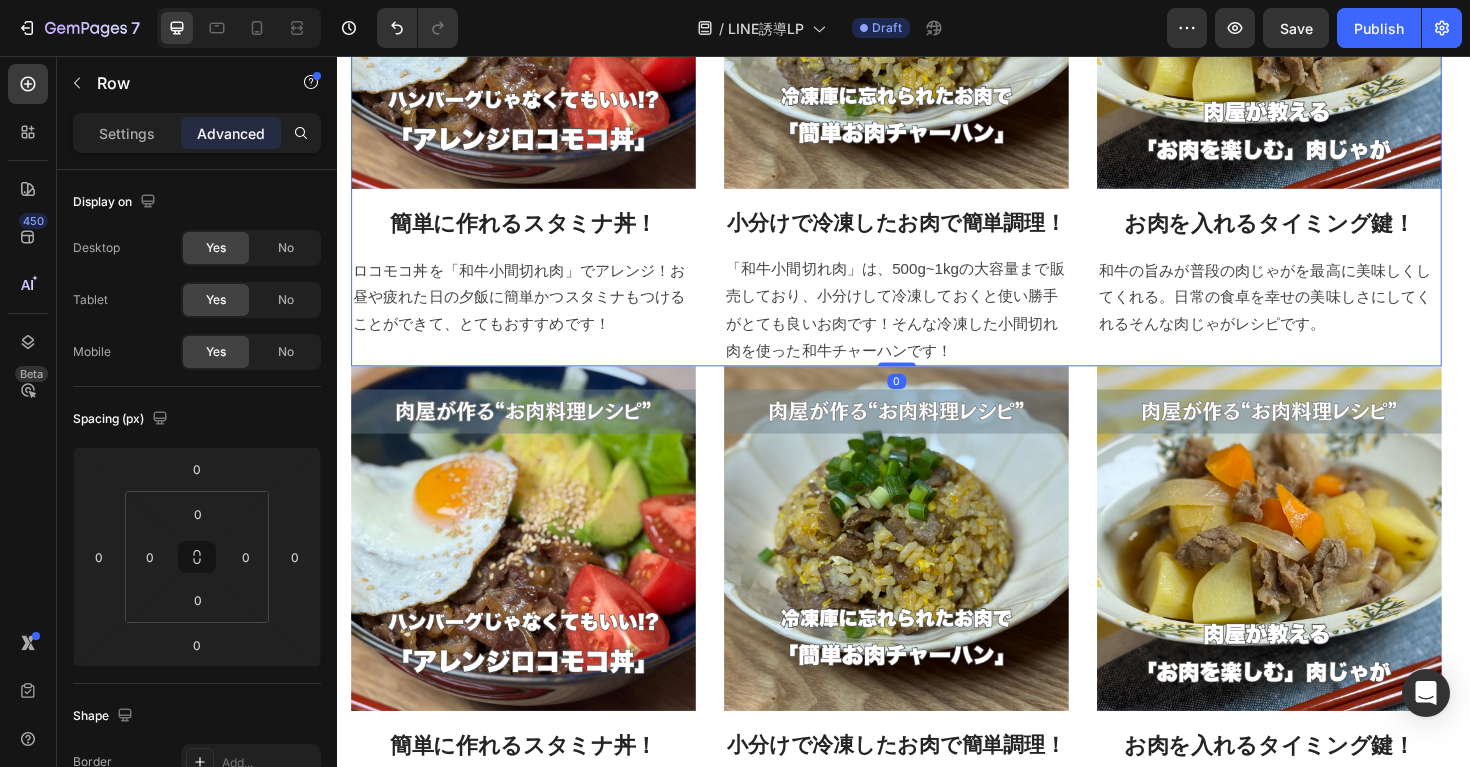 click on "Image 簡単に作れるスタミナ丼！ Heading ロコモコ丼を「和牛小間切れ肉」でアレンジ！お昼や疲れた日の夕飯に簡単かつスタミナもつけることができて、とてもおすすめです！ Text block Image 小分けで冷凍したお肉で簡単調理！ Heading 「和牛小間切れ肉」は、500g~1kgの大容量まで販売しており、小分けして冷凍しておくと使い勝手がとても良いお肉です！そんな冷凍した小間切れ肉を使った和牛チャーハンです！ Text block Image お肉を入れるタイミング鍵！ Heading 和牛の旨みが普段の肉じゃがを最高に美味しくしてくれる。日常の食卓を幸せの美味しさにしてくれるそんな肉じゃがレシピです。 Text block Row   0" at bounding box center [929, 109] 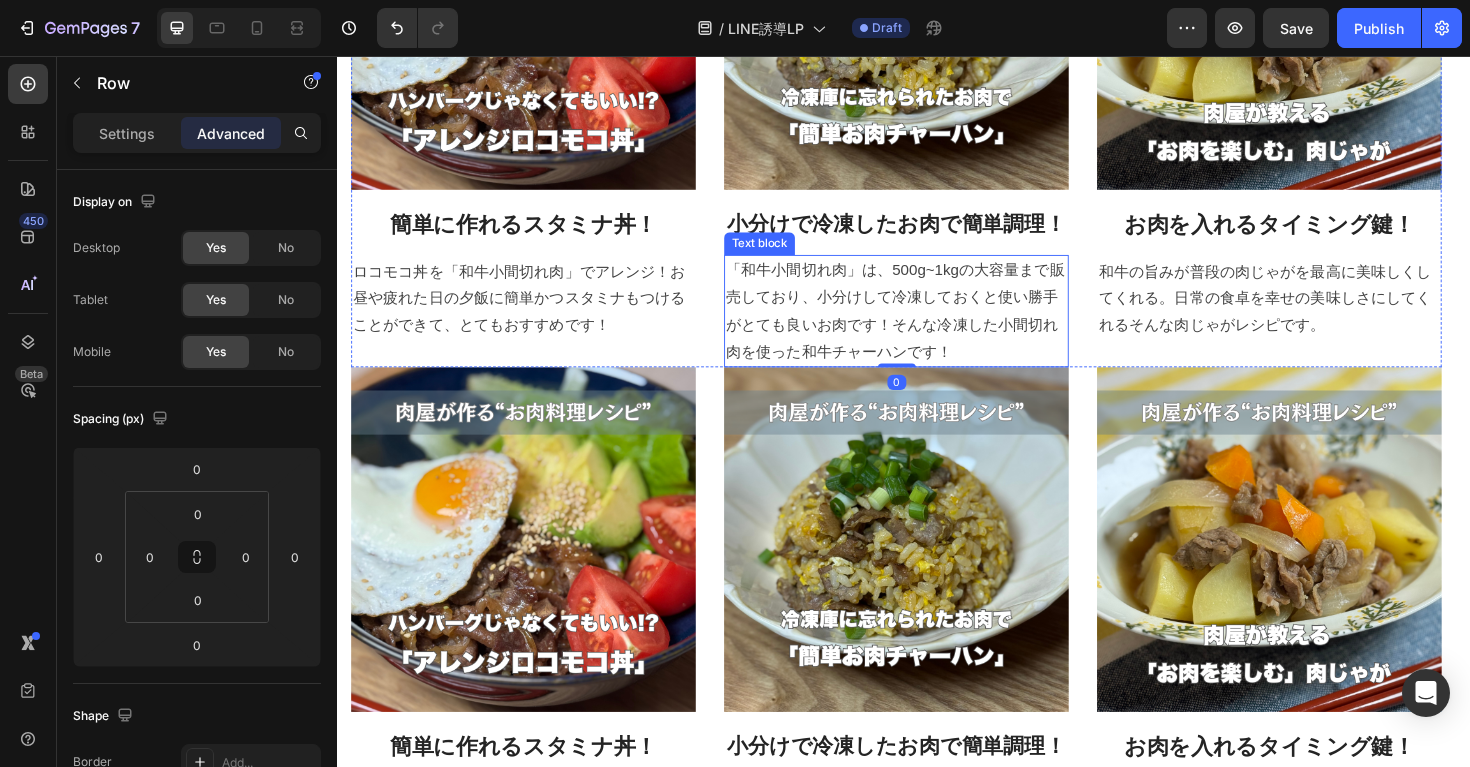 scroll, scrollTop: 1187, scrollLeft: 0, axis: vertical 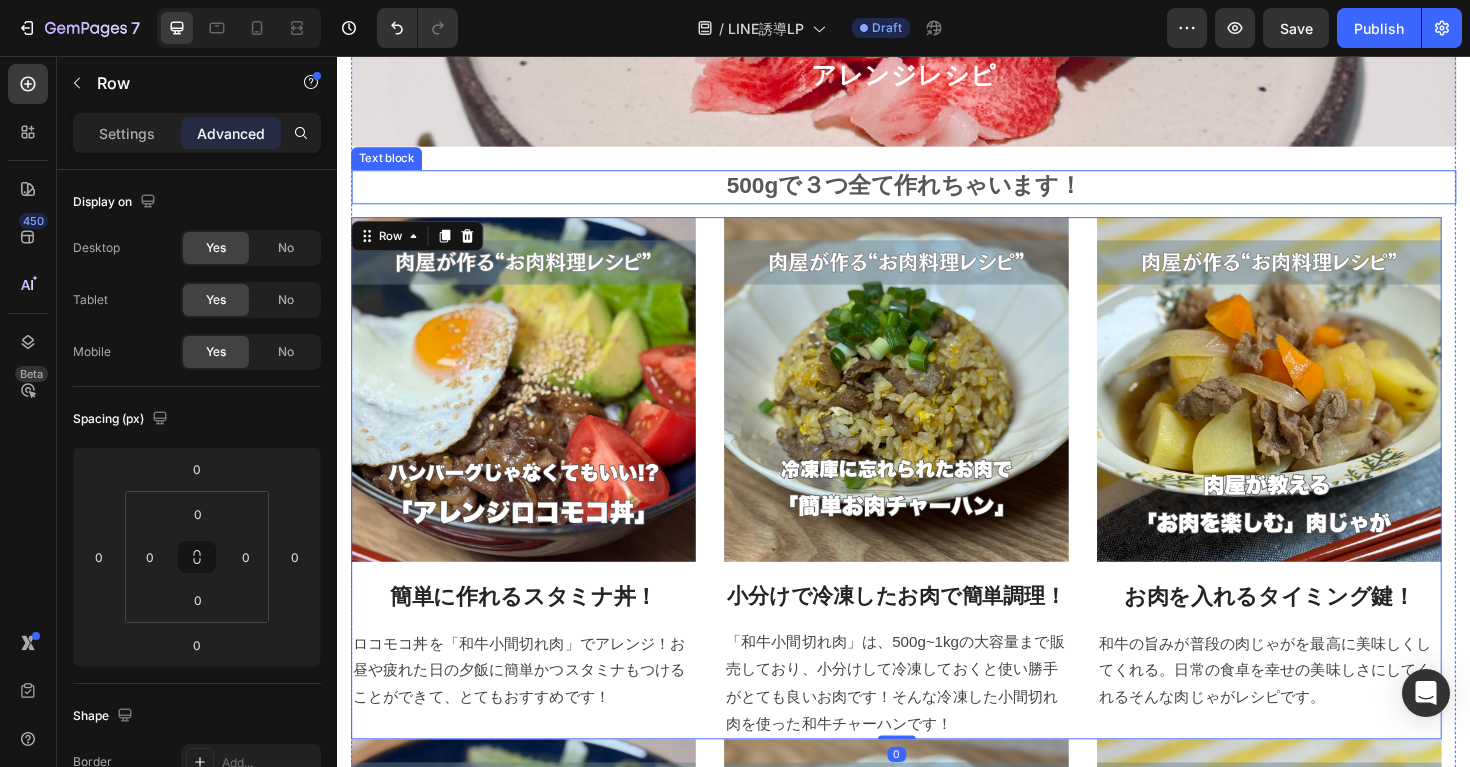 click on "500gで３つ全て作れちゃいます！" at bounding box center [937, 195] 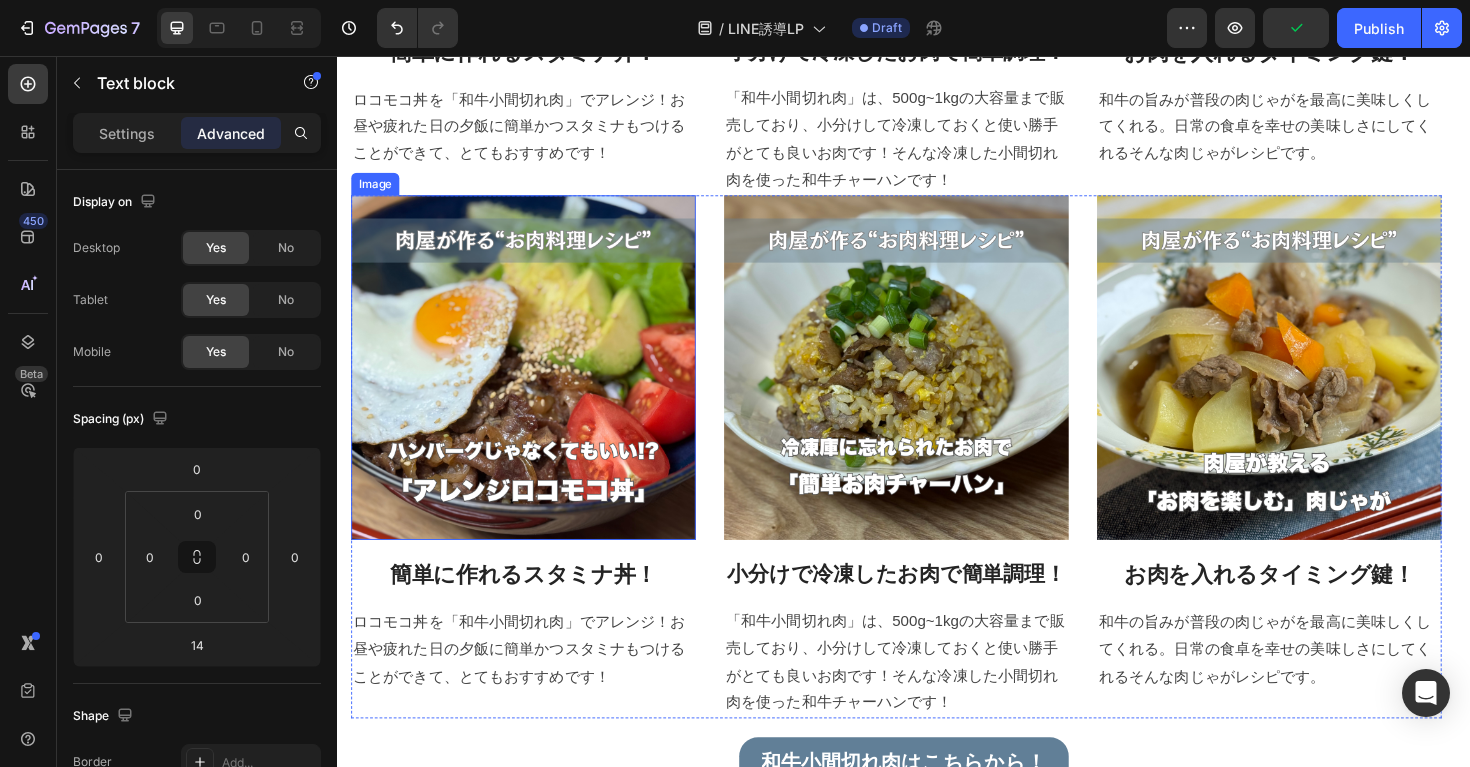 scroll, scrollTop: 1945, scrollLeft: 0, axis: vertical 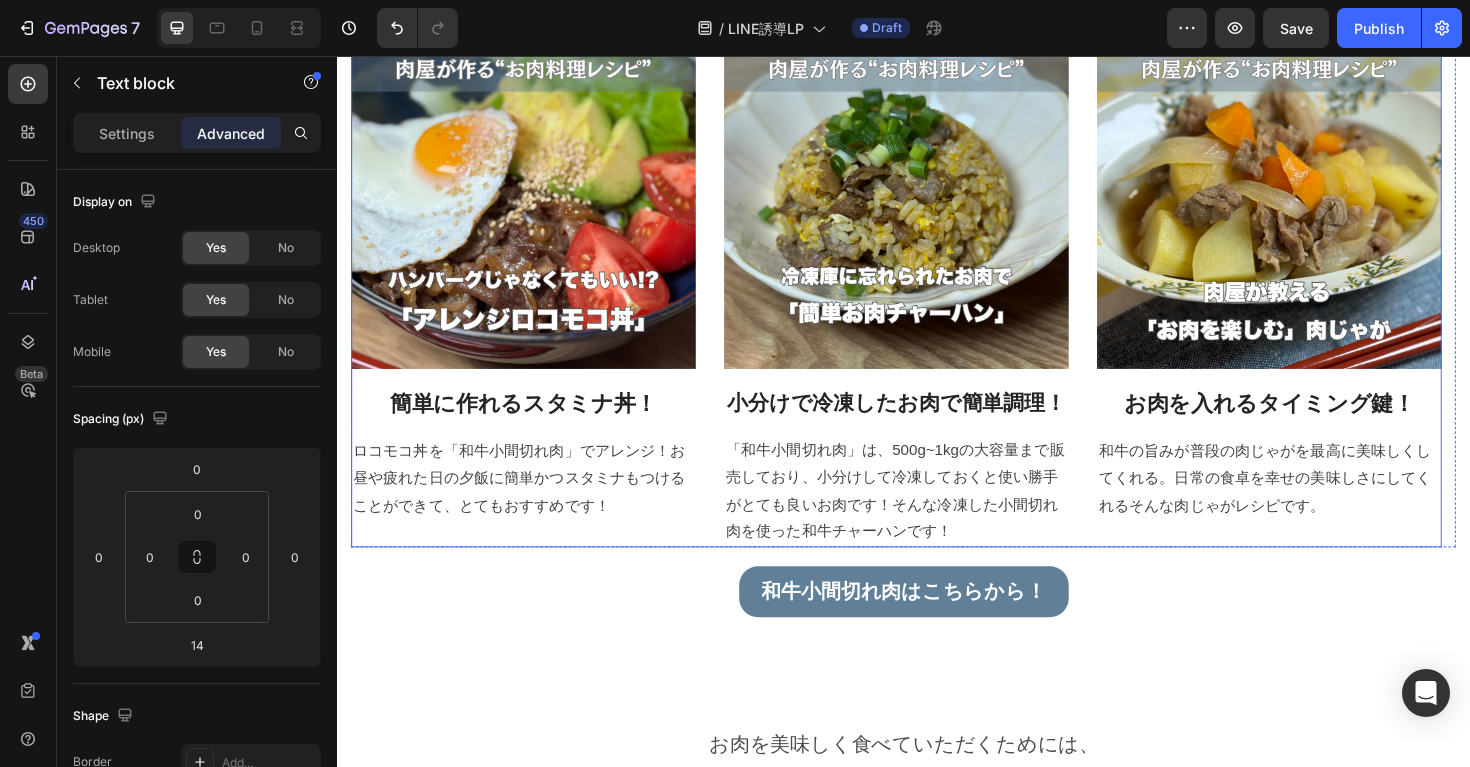 click on "Image 簡単に作れるスタミナ丼！ Heading ロコモコ丼を「和牛小間切れ肉」でアレンジ！お昼や疲れた日の夕飯に簡単かつスタミナもつけることができて、とてもおすすめです！ Text block Image 小分けで冷凍したお肉で簡単調理！ Heading 「和牛小間切れ肉」は、500g~1kgの大容量まで販売しており、小分けして冷凍しておくと使い勝手がとても良いお肉です！そんな冷凍した小間切れ肉を使った和牛チャーハンです！ Text block Image お肉を入れるタイミング鍵！ Heading 和牛の旨みが普段の肉じゃがを最高に美味しくしてくれる。日常の食卓を幸せの美味しさにしてくれるそんな肉じゃがレシピです。 Text block Row" at bounding box center (929, 299) 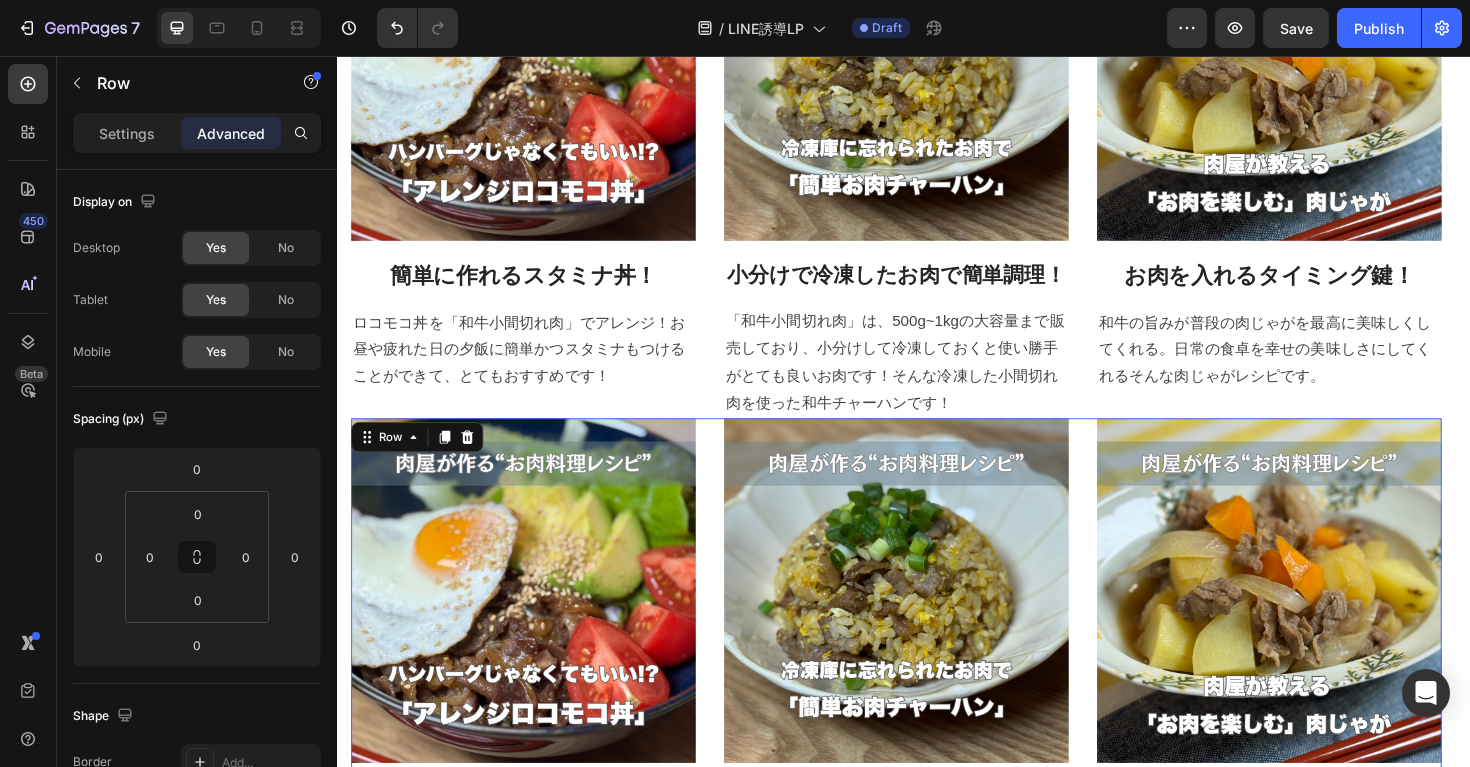 scroll, scrollTop: 1269, scrollLeft: 0, axis: vertical 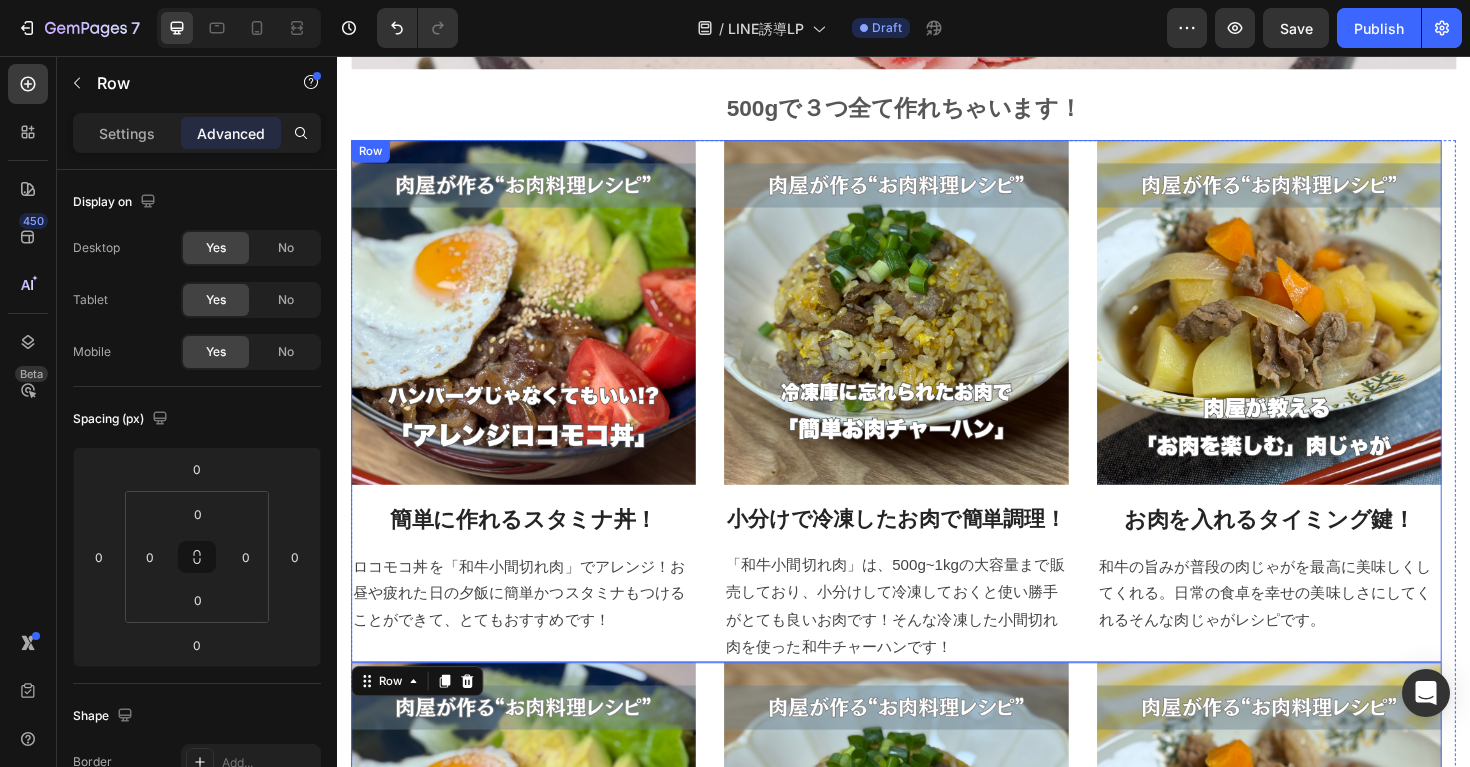 click on "Image 簡単に作れるスタミナ丼！ Heading ロコモコ丼を「和牛小間切れ肉」でアレンジ！お昼や疲れた日の夕飯に簡単かつスタミナもつけることができて、とてもおすすめです！ Text block Image 小分けで冷凍したお肉で簡単調理！ Heading 「和牛小間切れ肉」は、500g~1kgの大容量まで販売しており、小分けして冷凍しておくと使い勝手がとても良いお肉です！そんな冷凍した小間切れ肉を使った和牛チャーハンです！ Text block Image お肉を入れるタイミング鍵！ Heading 和牛の旨みが普段の肉じゃがを最高に美味しくしてくれる。日常の食卓を幸せの美味しさにしてくれるそんな肉じゃがレシピです。 Text block Row" at bounding box center (929, 422) 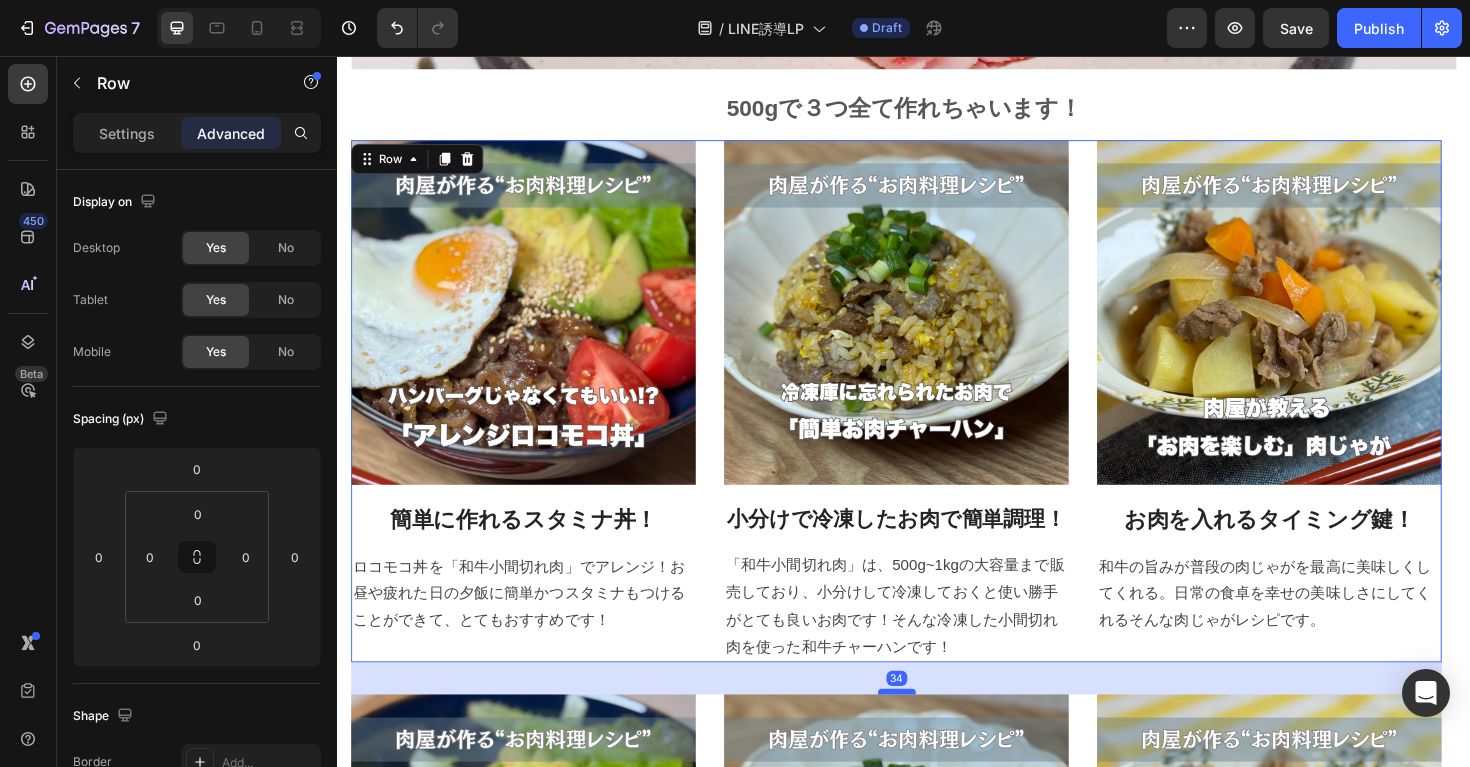 drag, startPoint x: 923, startPoint y: 696, endPoint x: 927, endPoint y: 730, distance: 34.234486 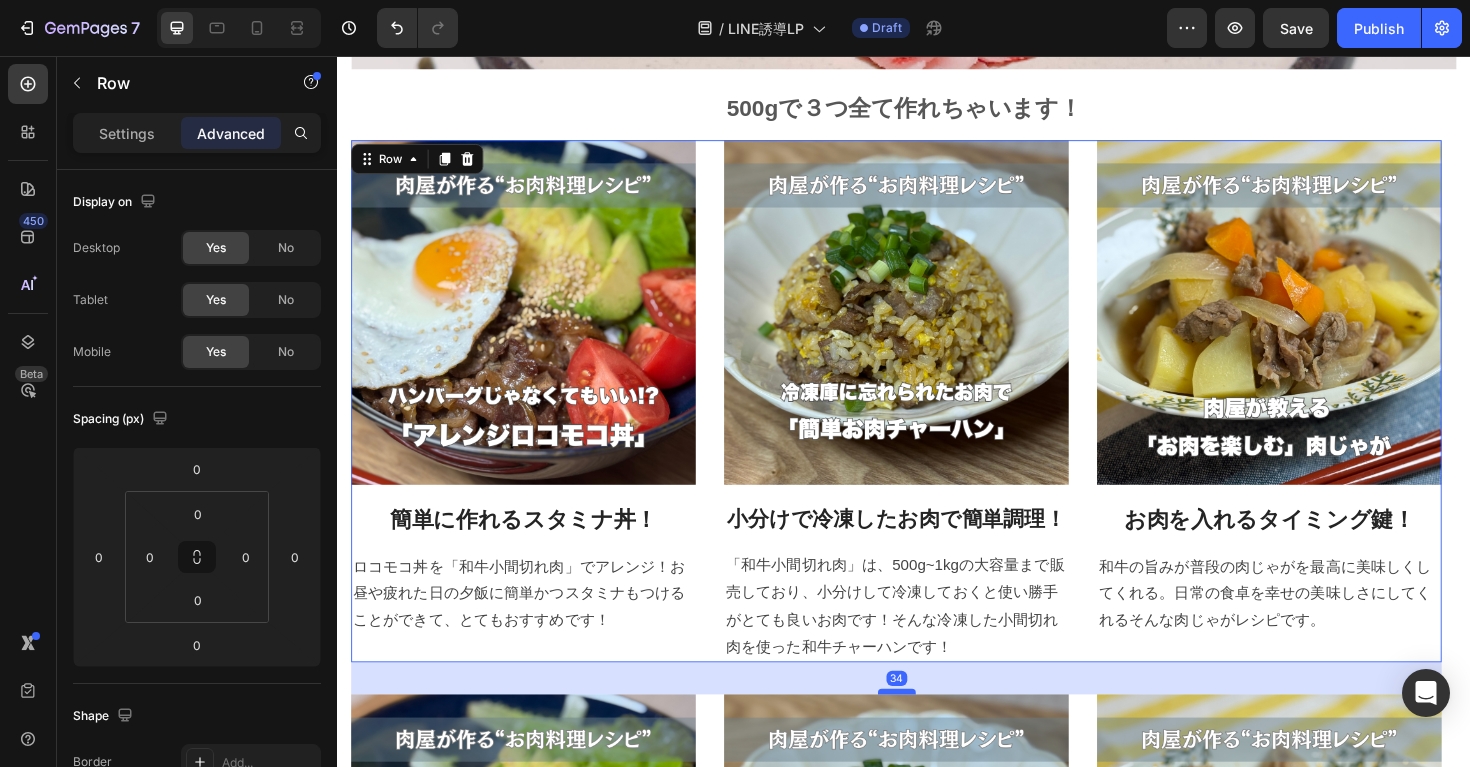 click at bounding box center (930, 729) 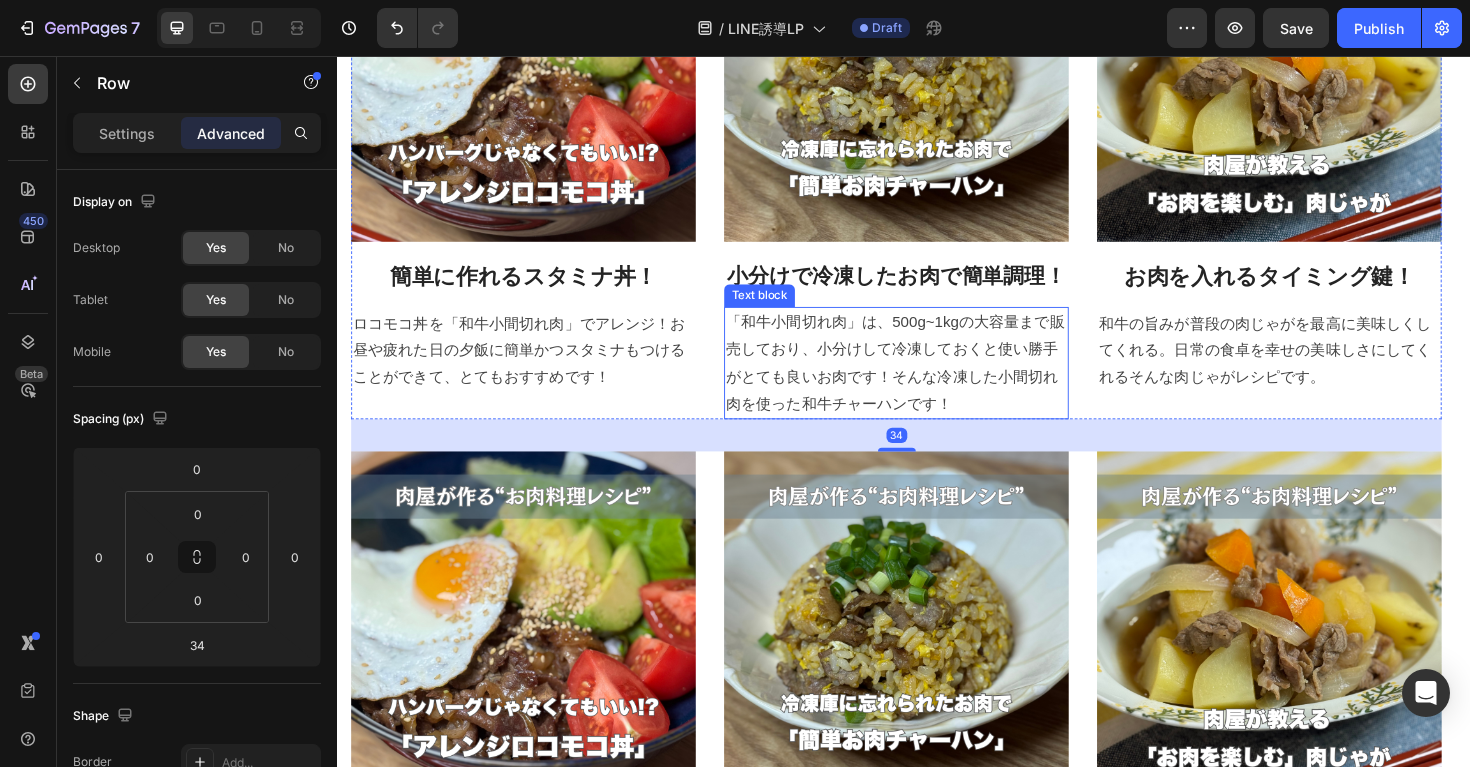 scroll, scrollTop: 1675, scrollLeft: 0, axis: vertical 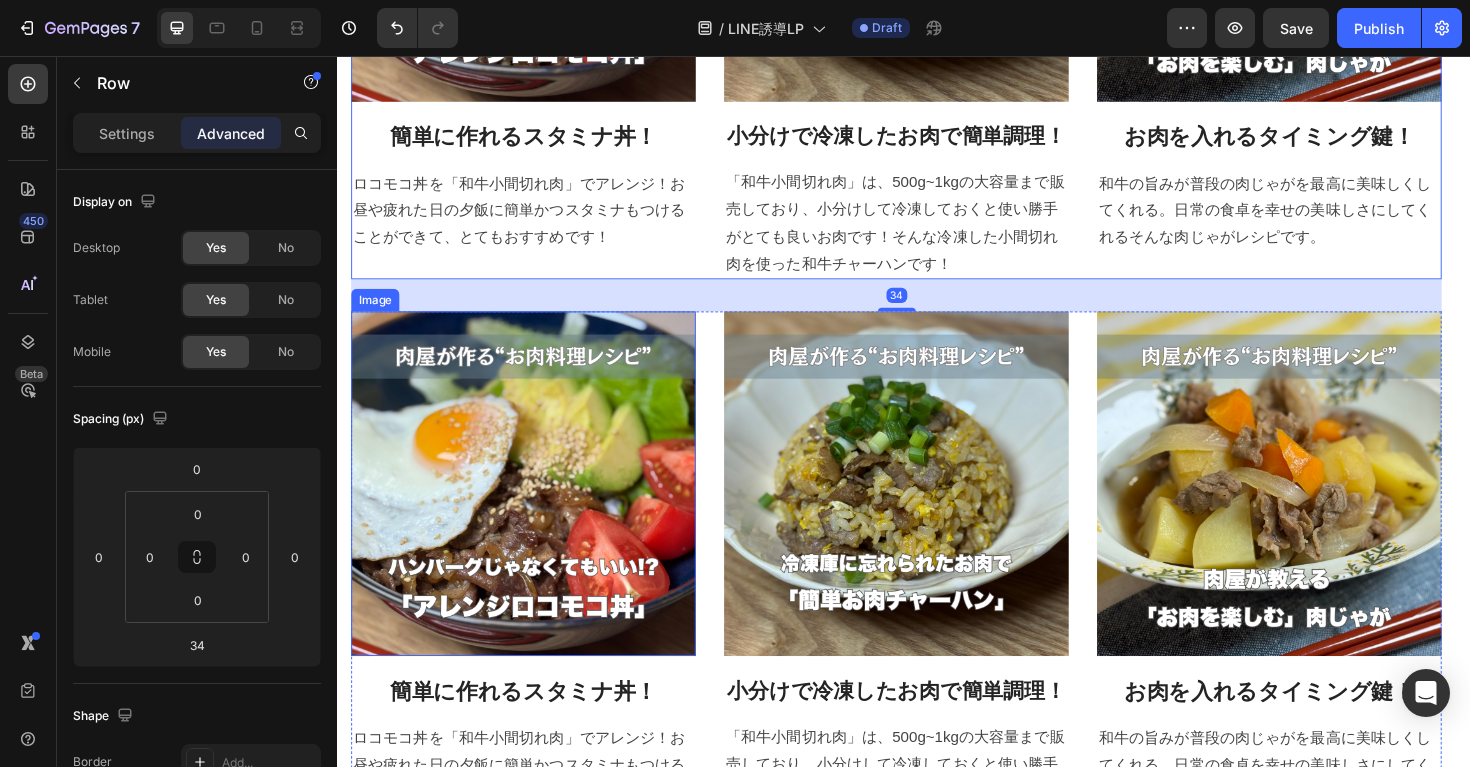 click at bounding box center [534, 508] 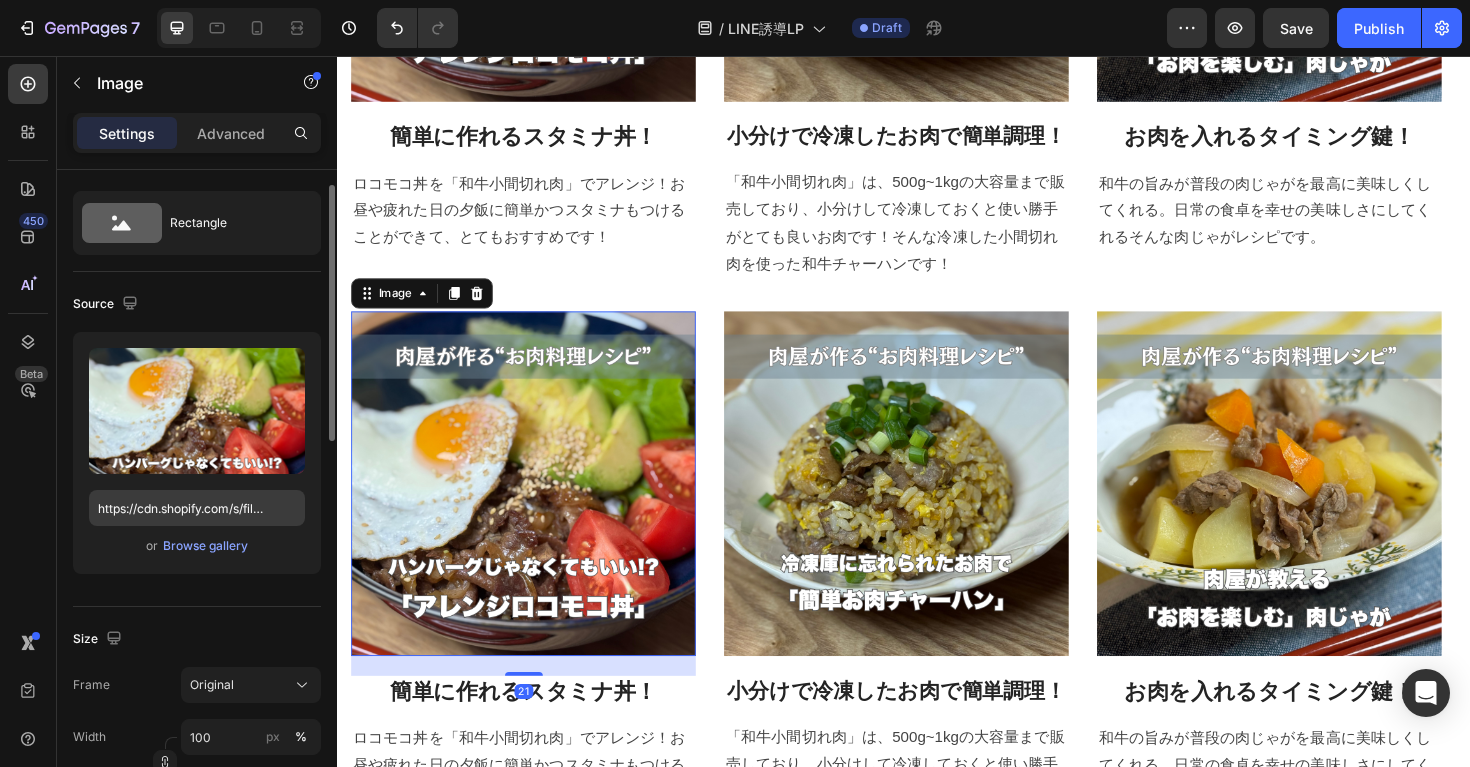 scroll, scrollTop: 212, scrollLeft: 0, axis: vertical 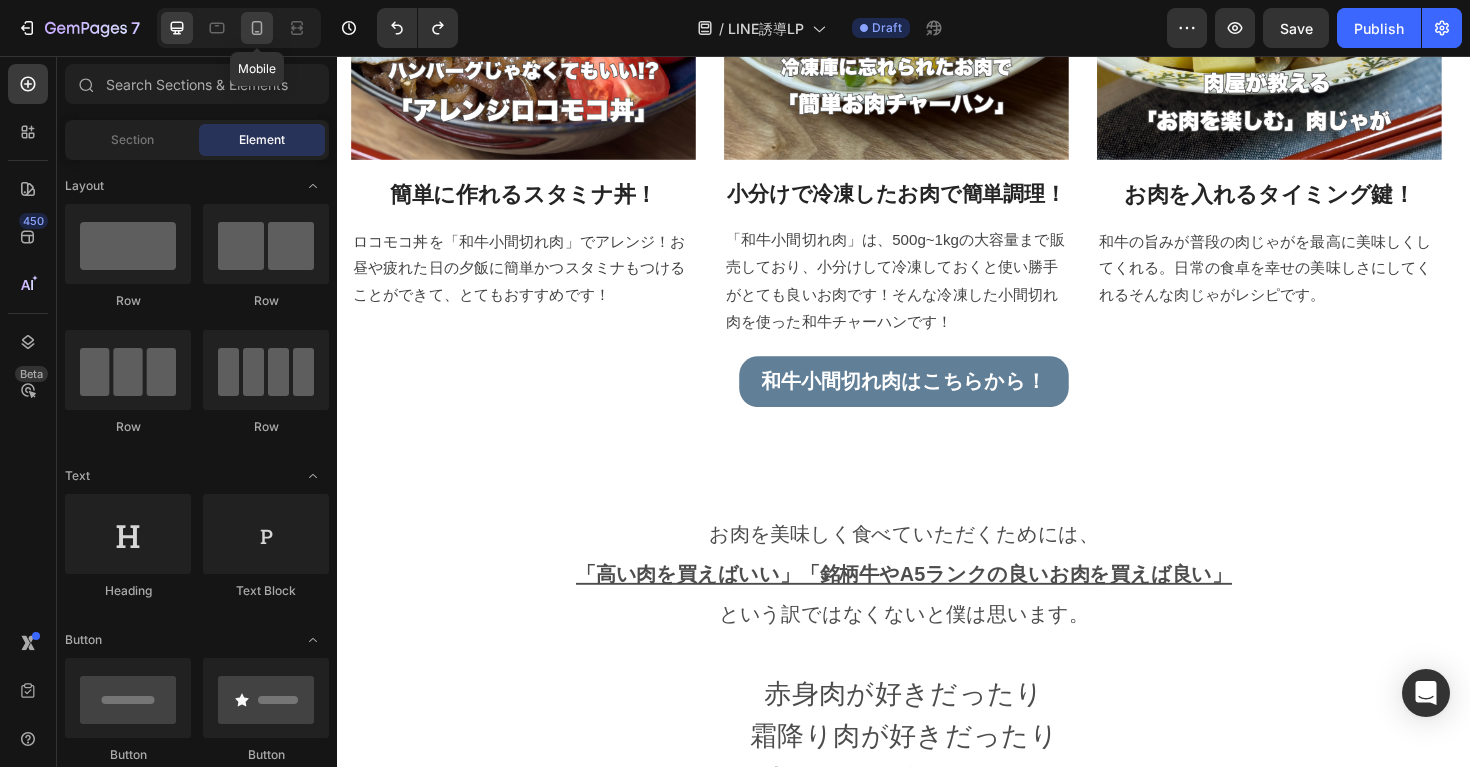 click 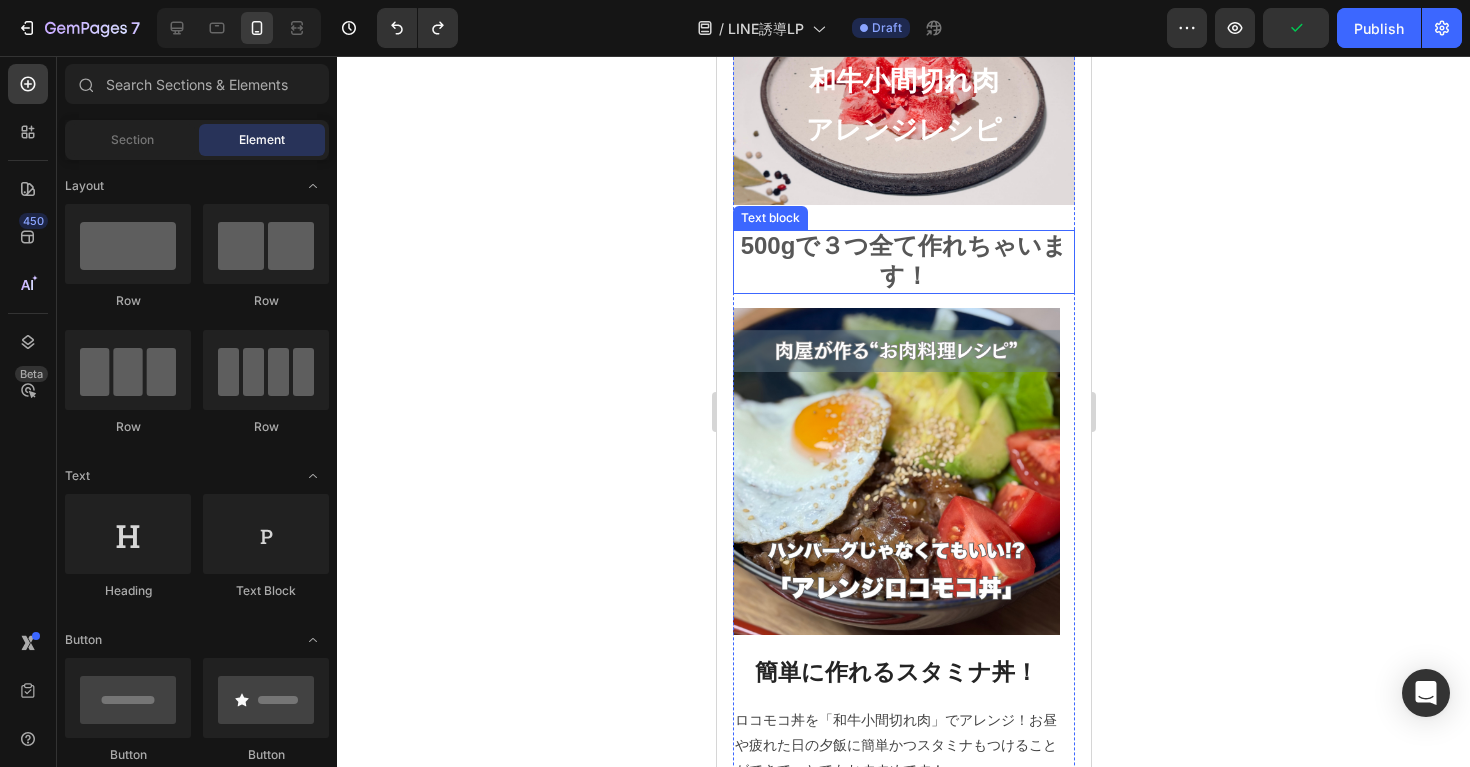 scroll, scrollTop: 1526, scrollLeft: 0, axis: vertical 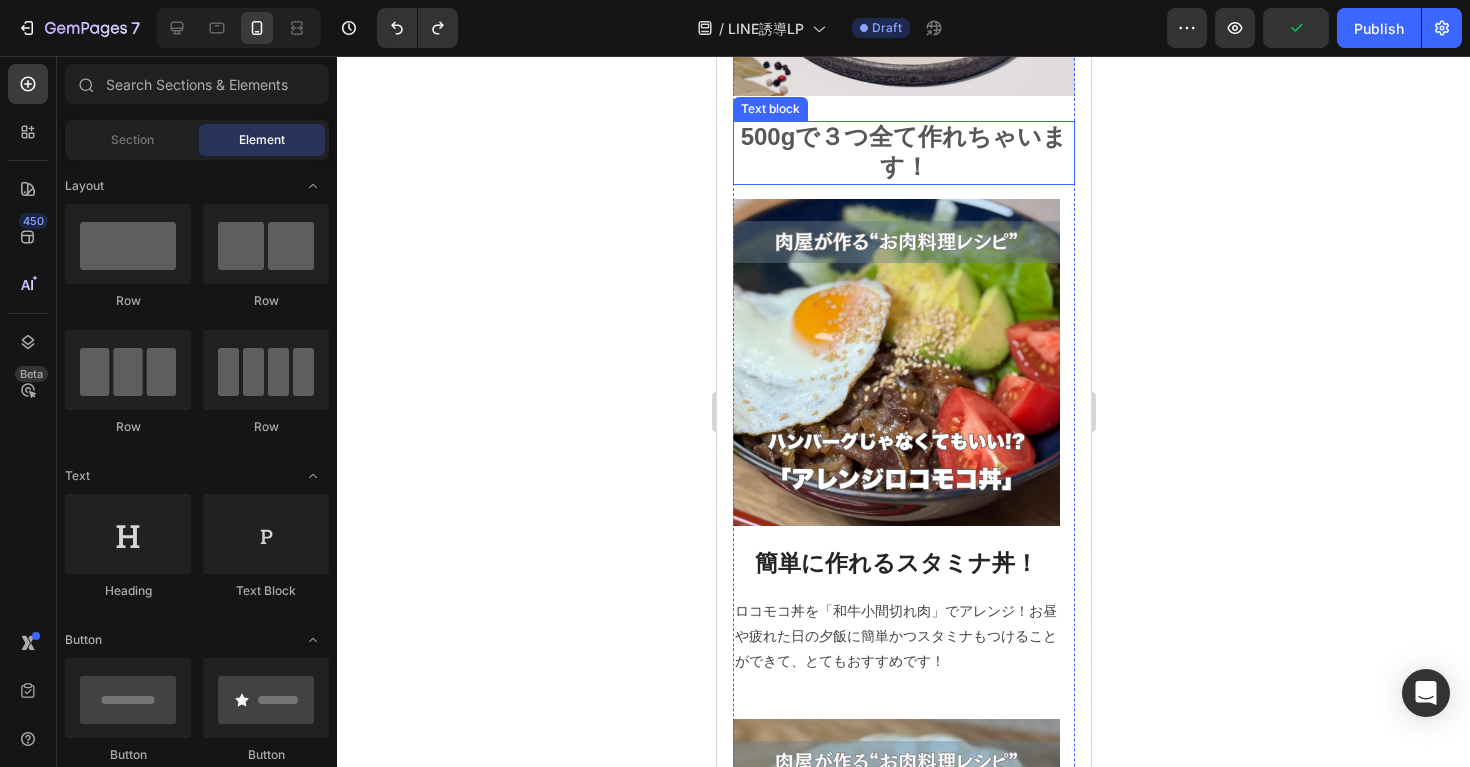 click on "500gで３つ全て作れちゃいます！" at bounding box center [903, 151] 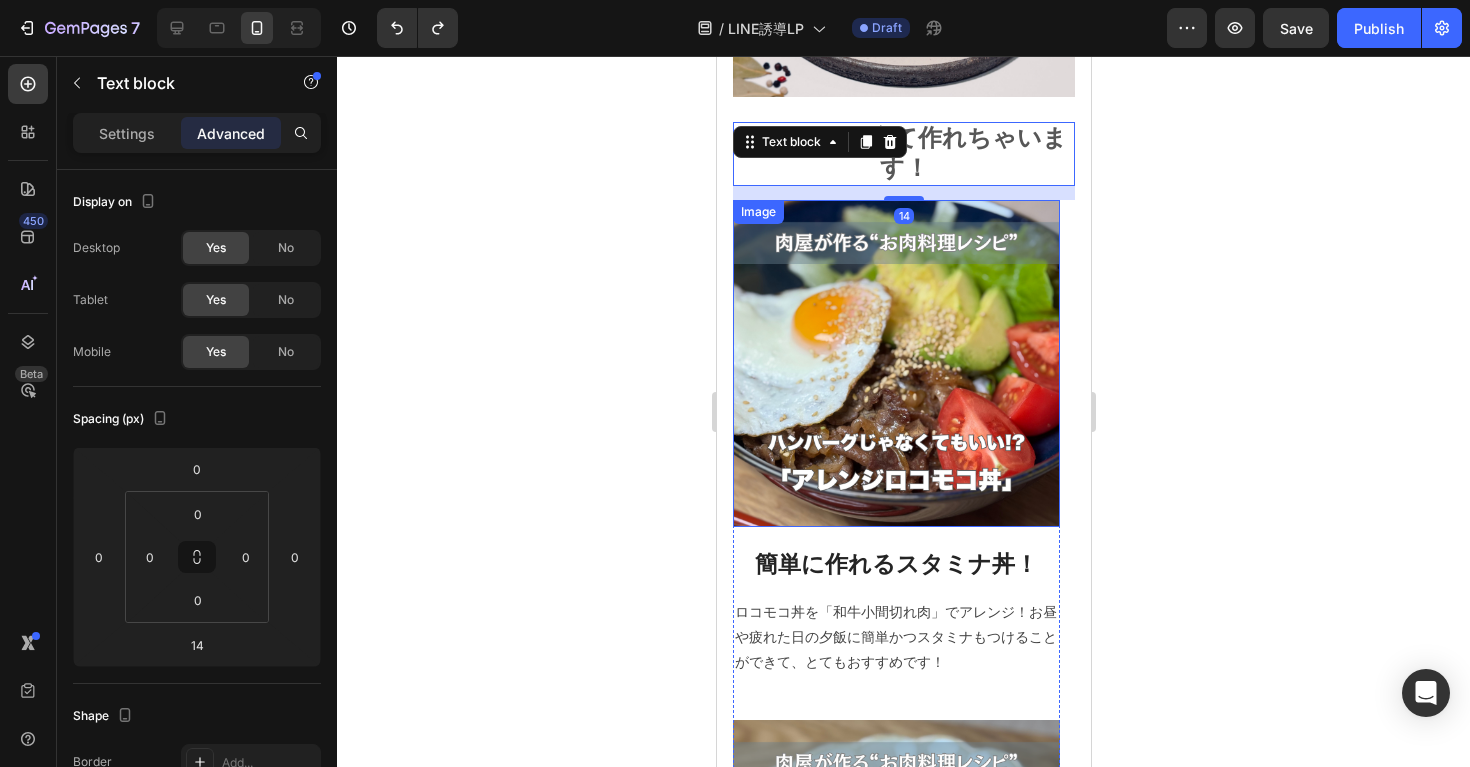 scroll, scrollTop: 1136, scrollLeft: 0, axis: vertical 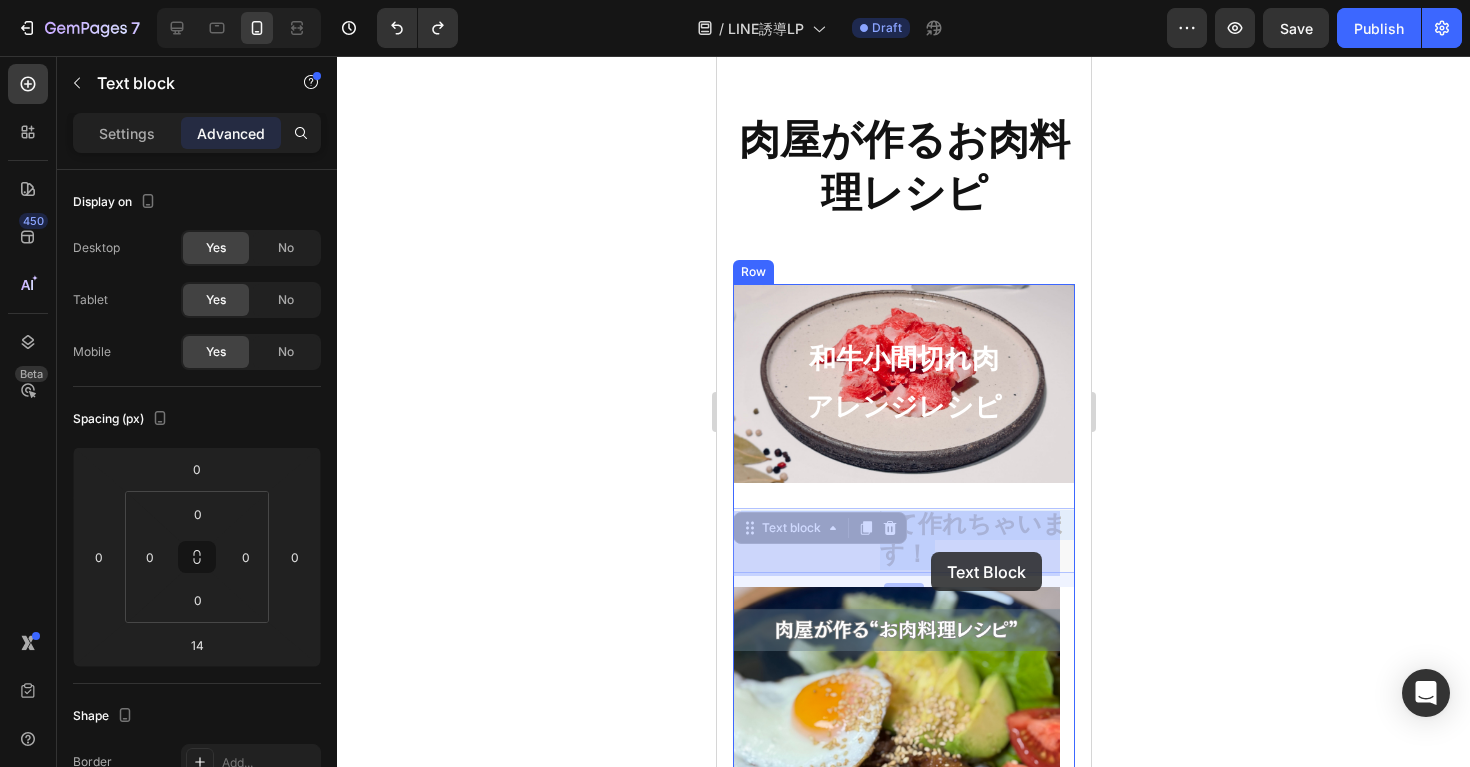 drag, startPoint x: 947, startPoint y: 561, endPoint x: 930, endPoint y: 545, distance: 23.345236 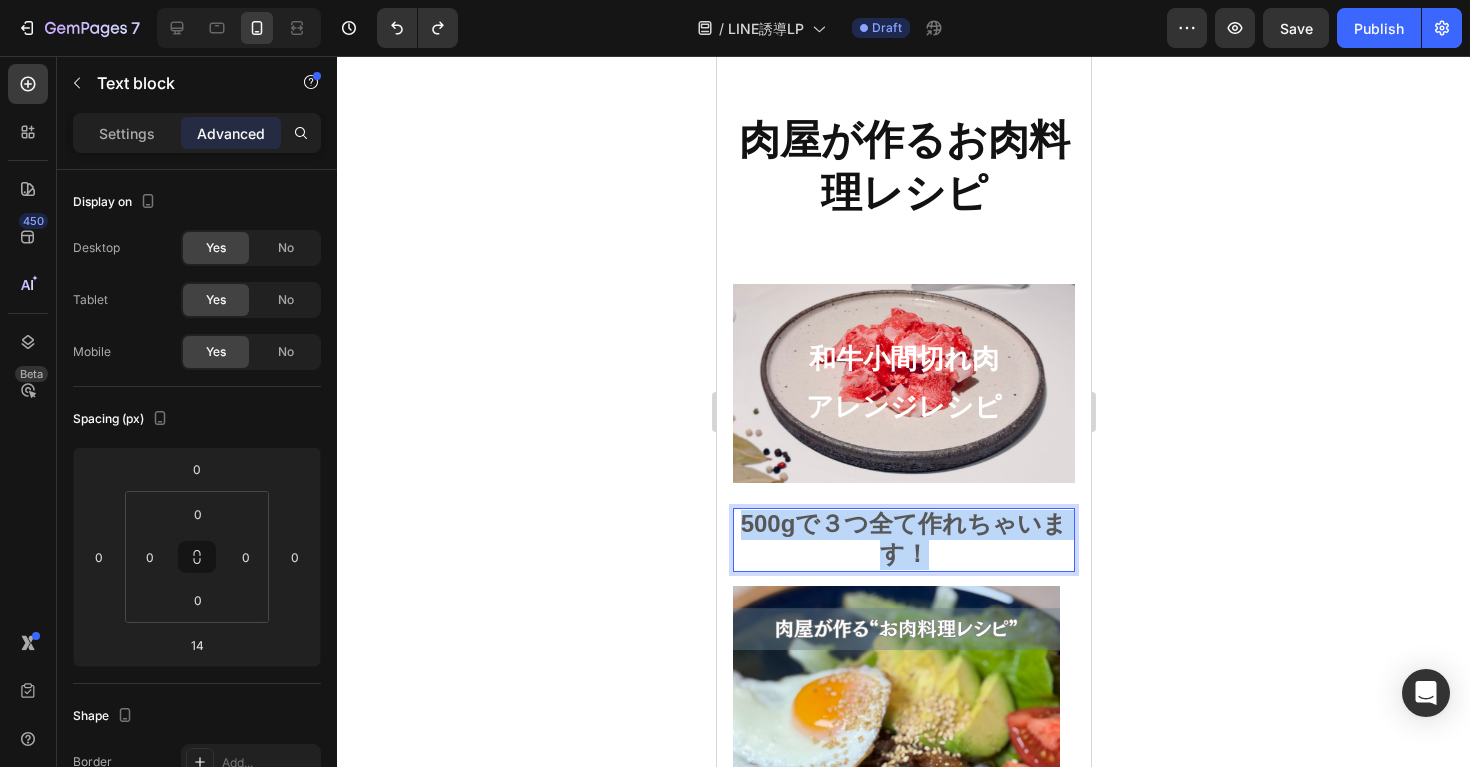 drag, startPoint x: 901, startPoint y: 556, endPoint x: 739, endPoint y: 535, distance: 163.35544 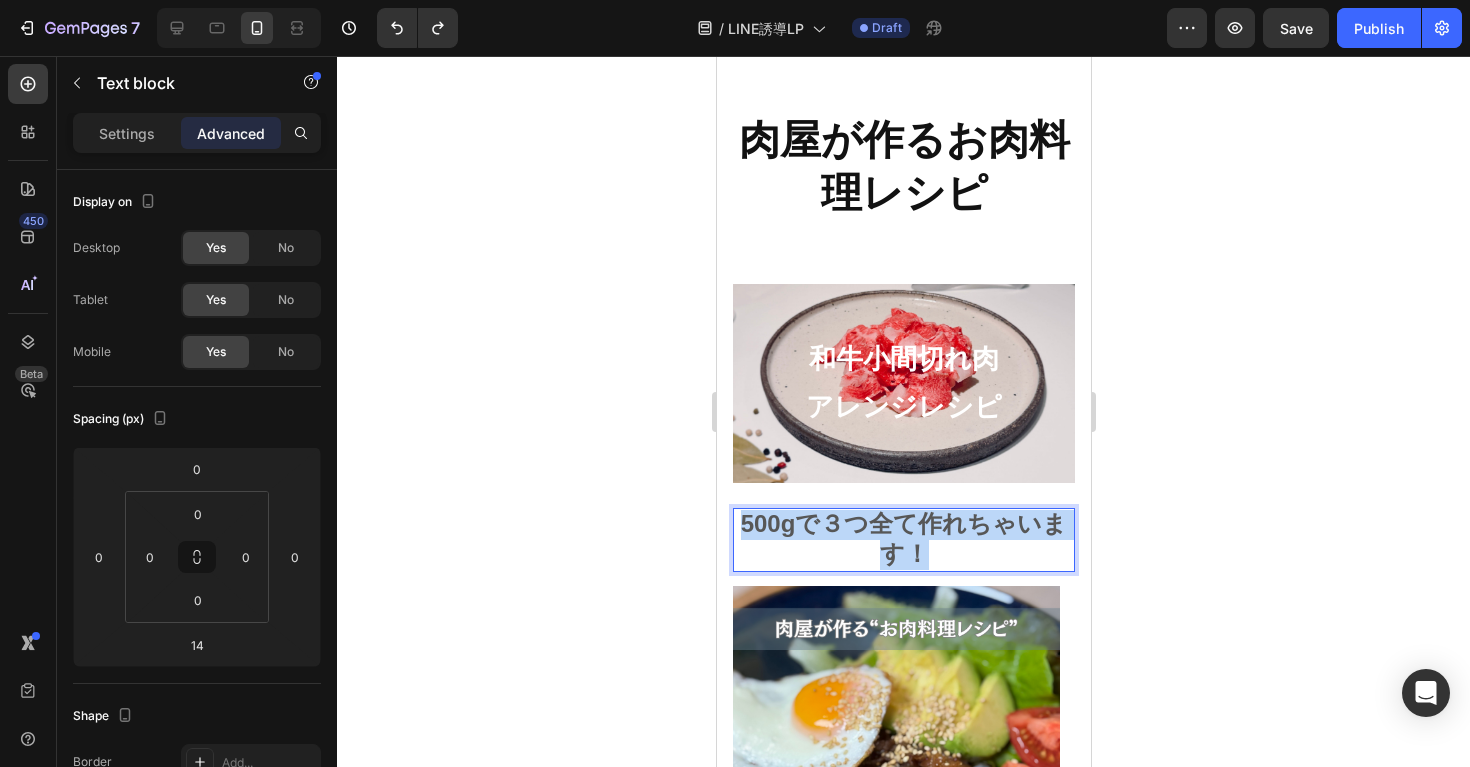 click on "500gで３つ全て作れちゃいます！" at bounding box center [903, 540] 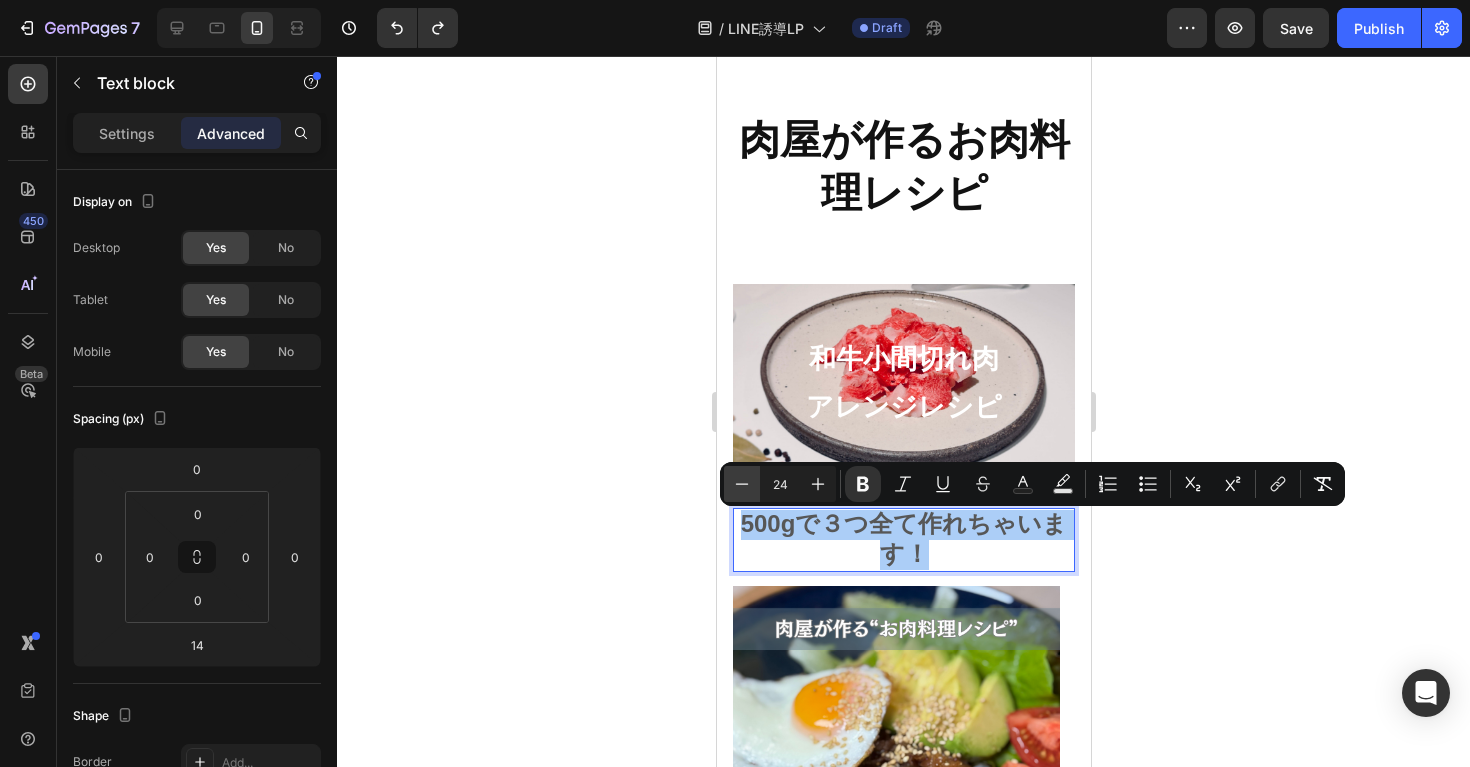 click 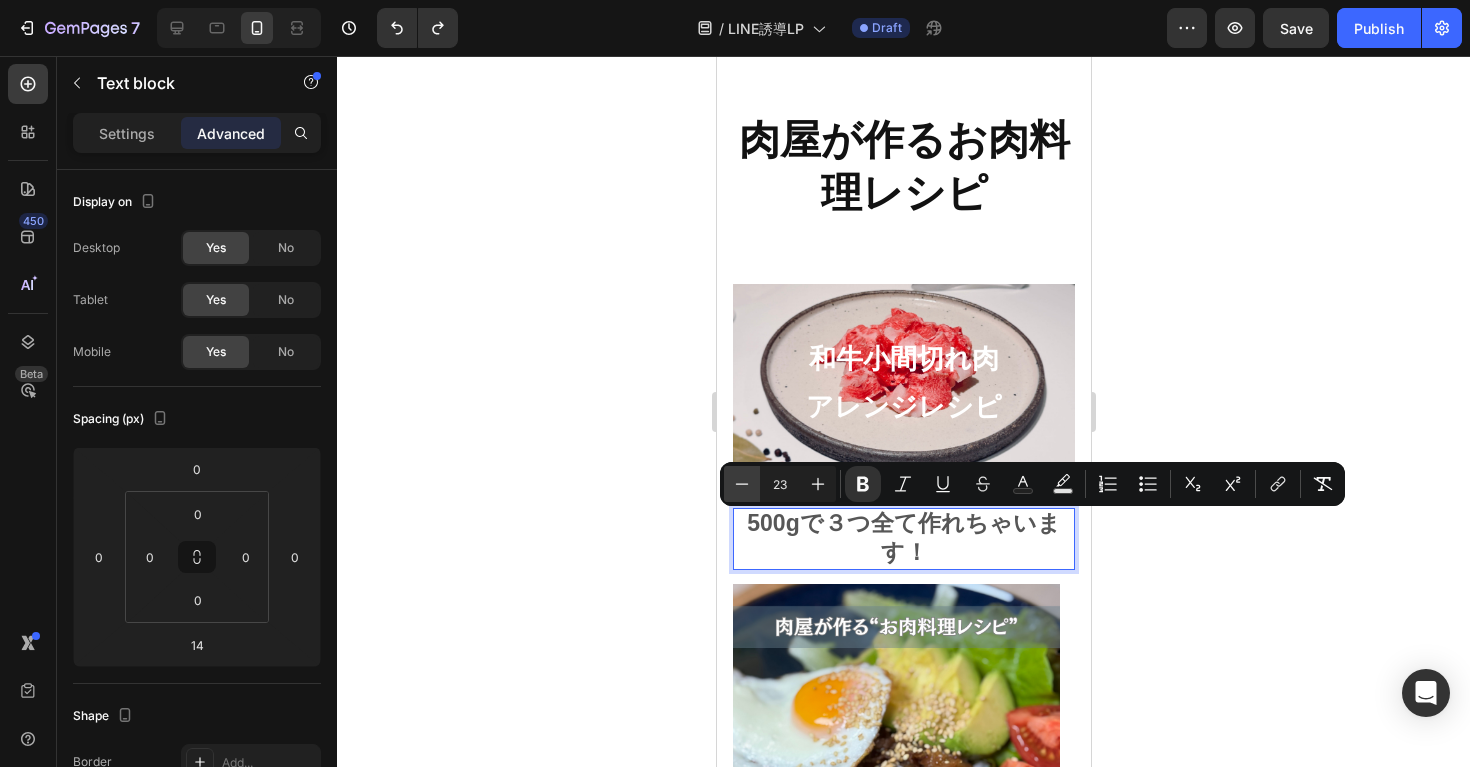 click 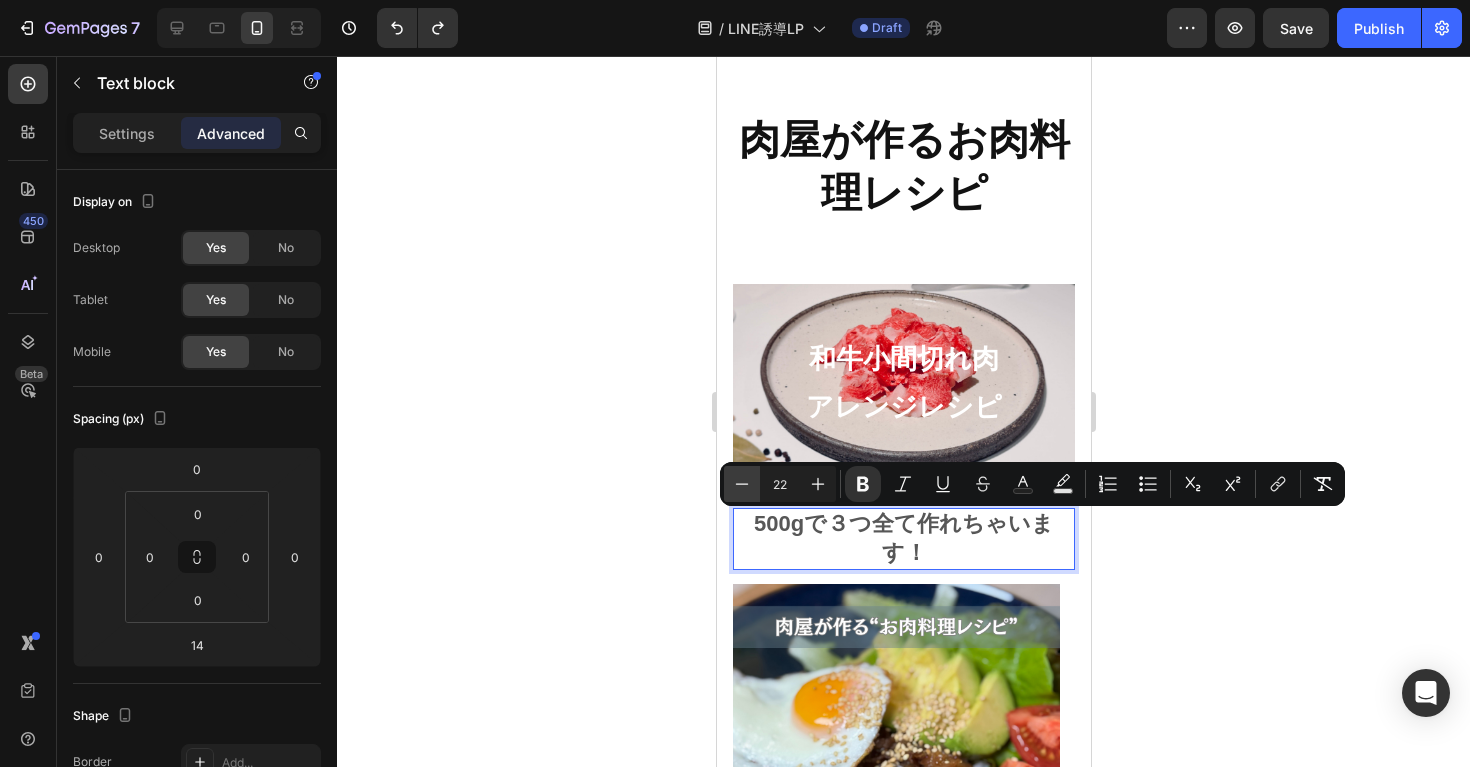 click 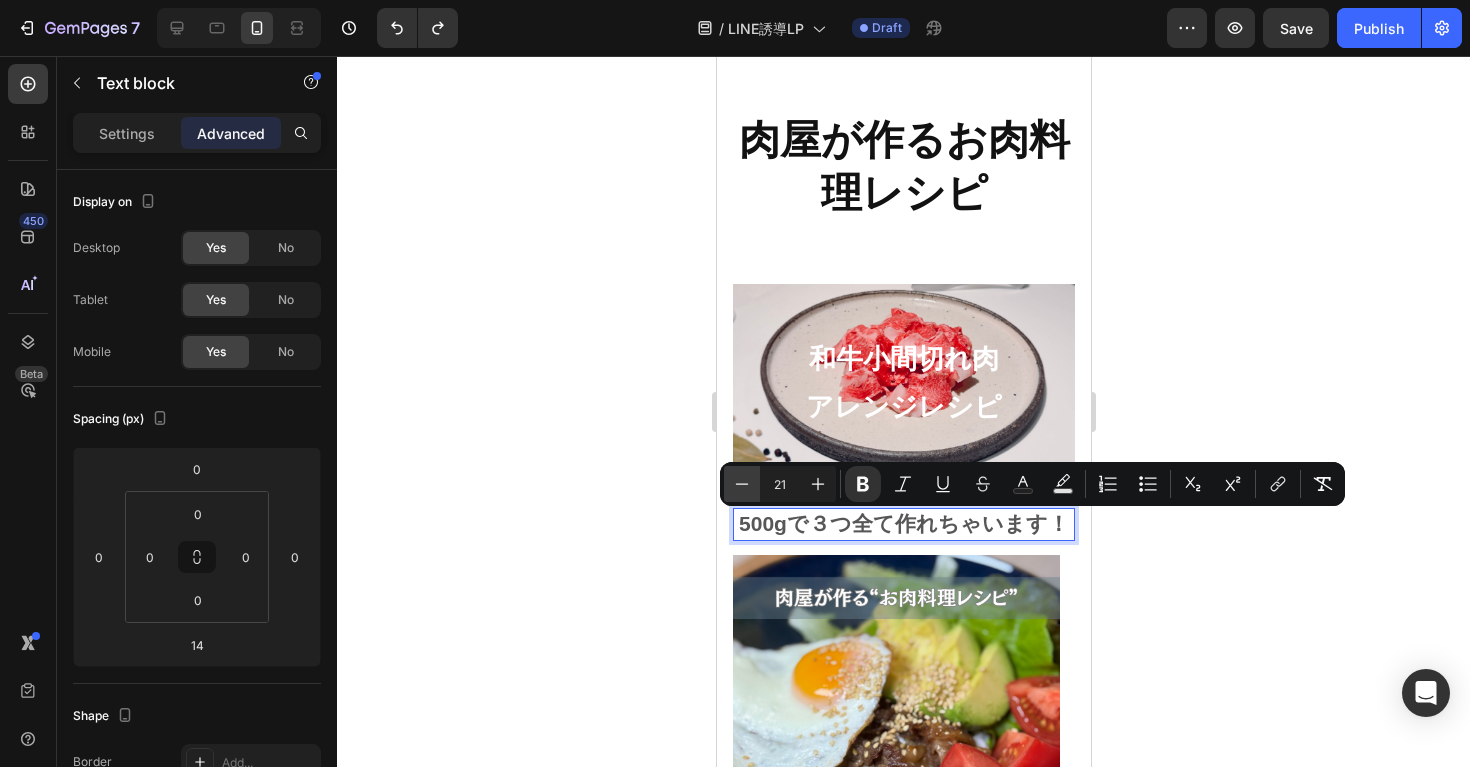 click 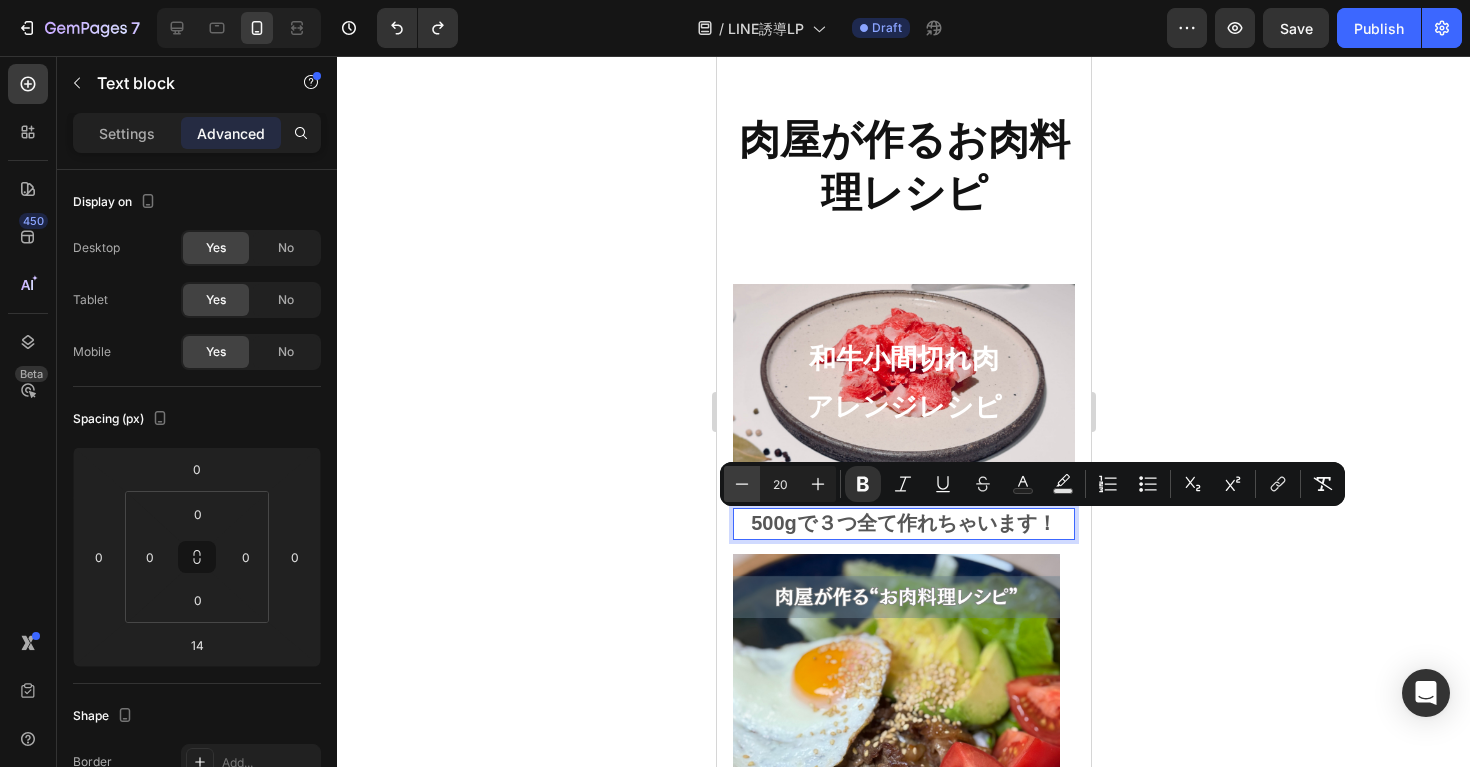 click 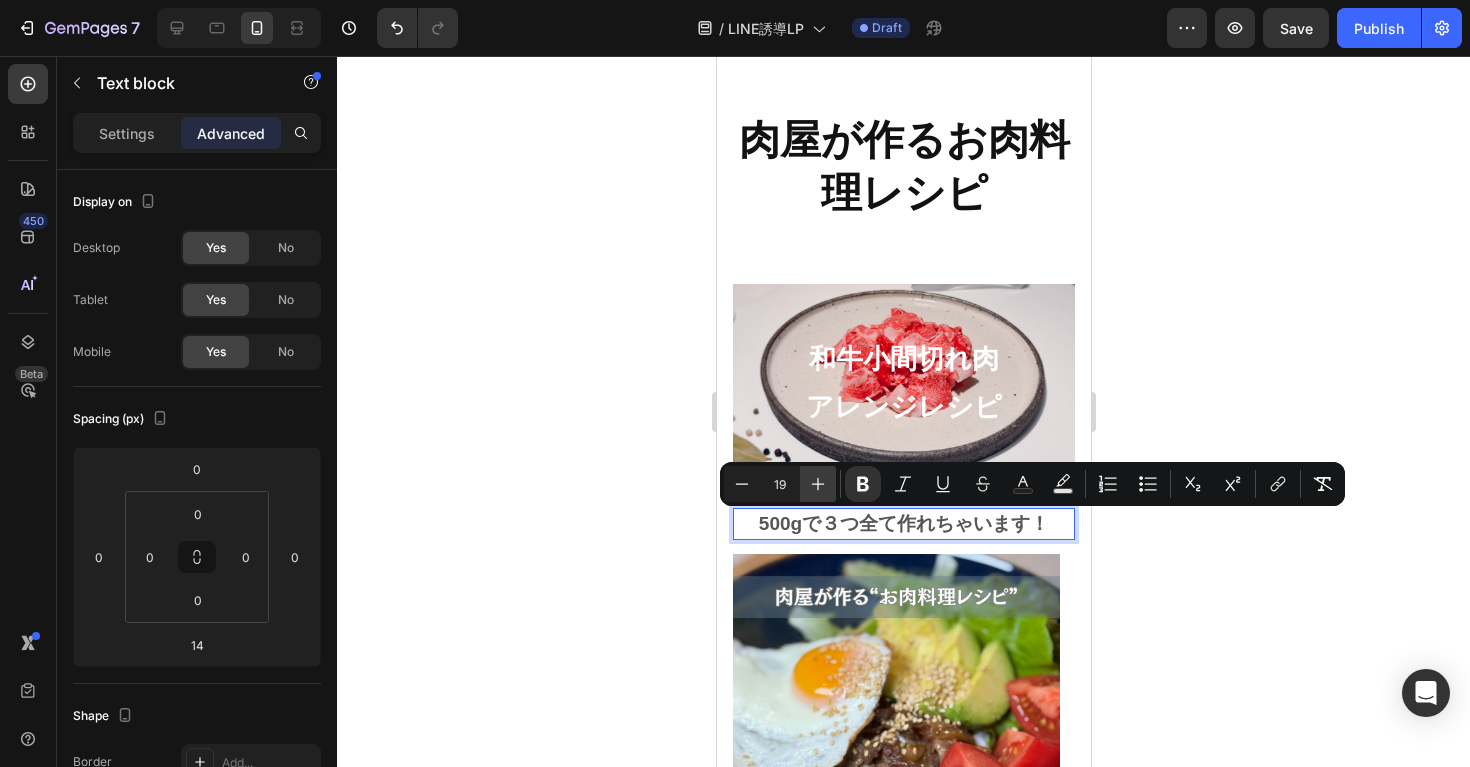 click 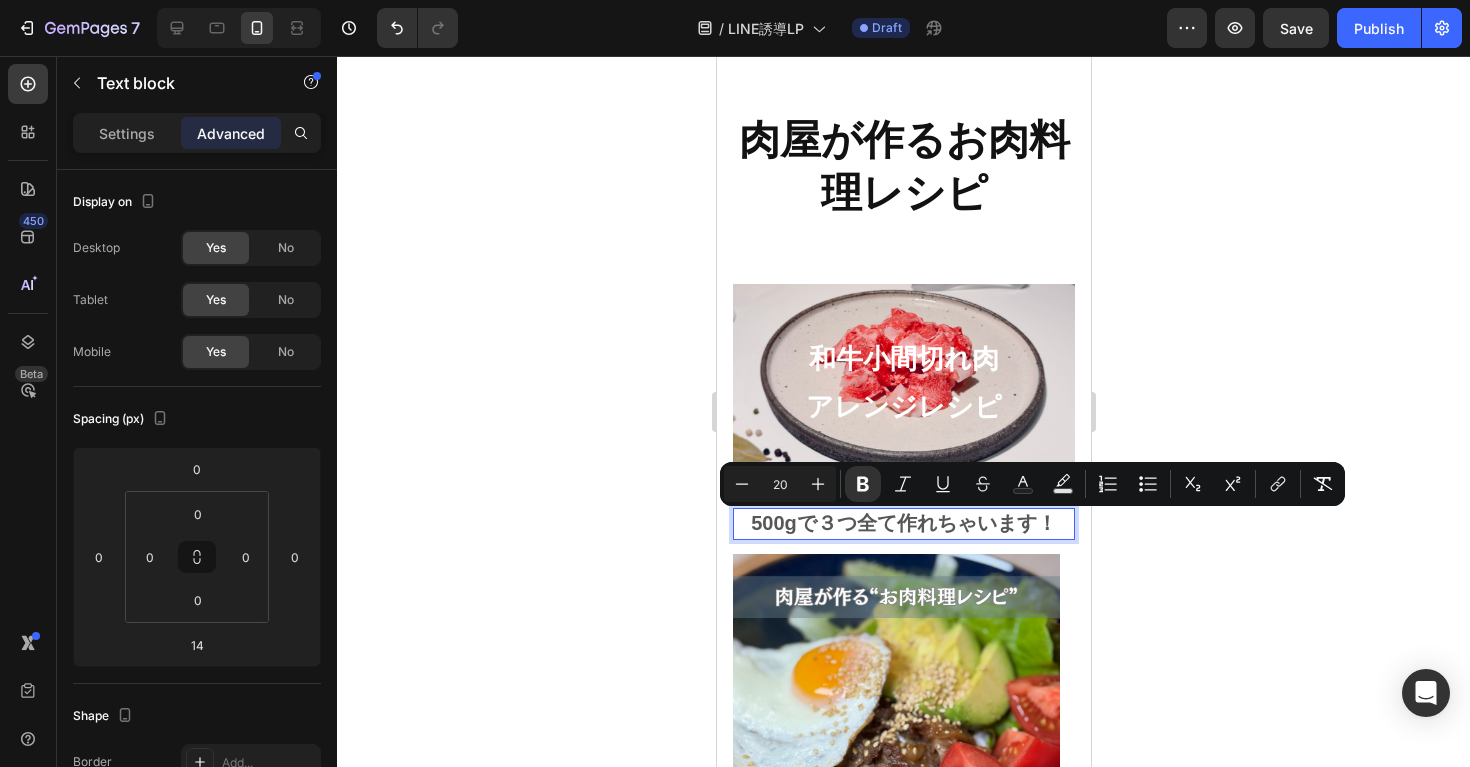 click 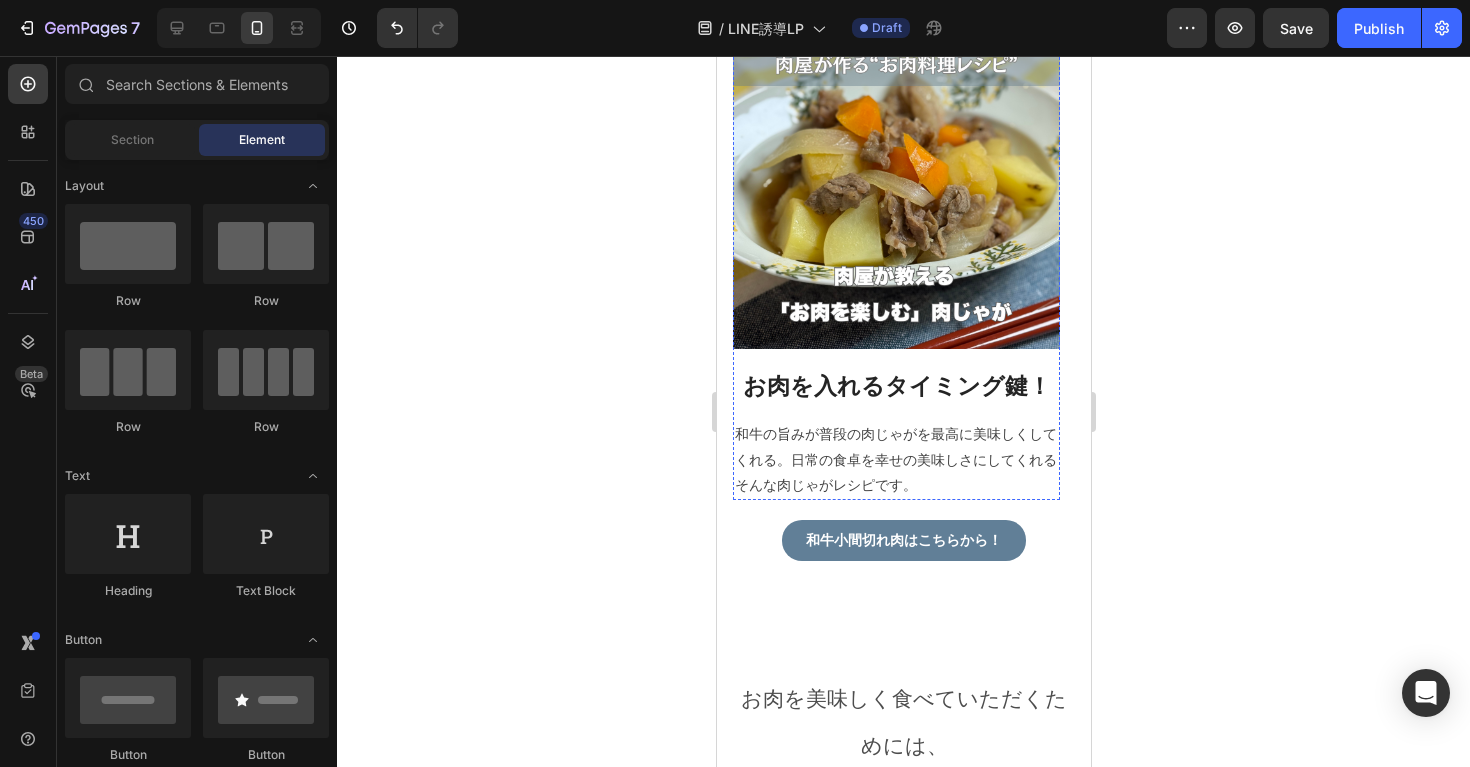 scroll, scrollTop: 2835, scrollLeft: 0, axis: vertical 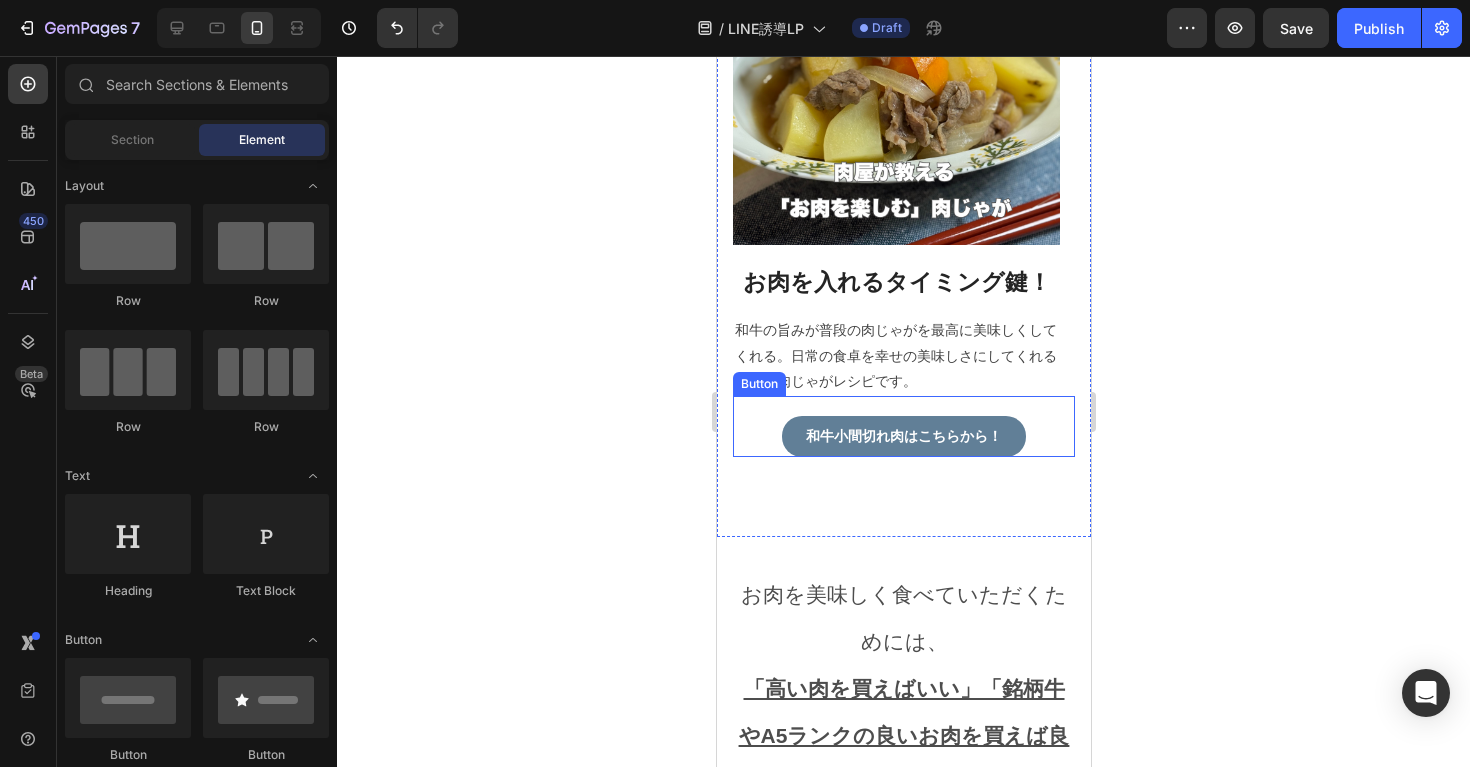 click on "和牛小間切れ肉はこちらから！　 Button" at bounding box center [903, 426] 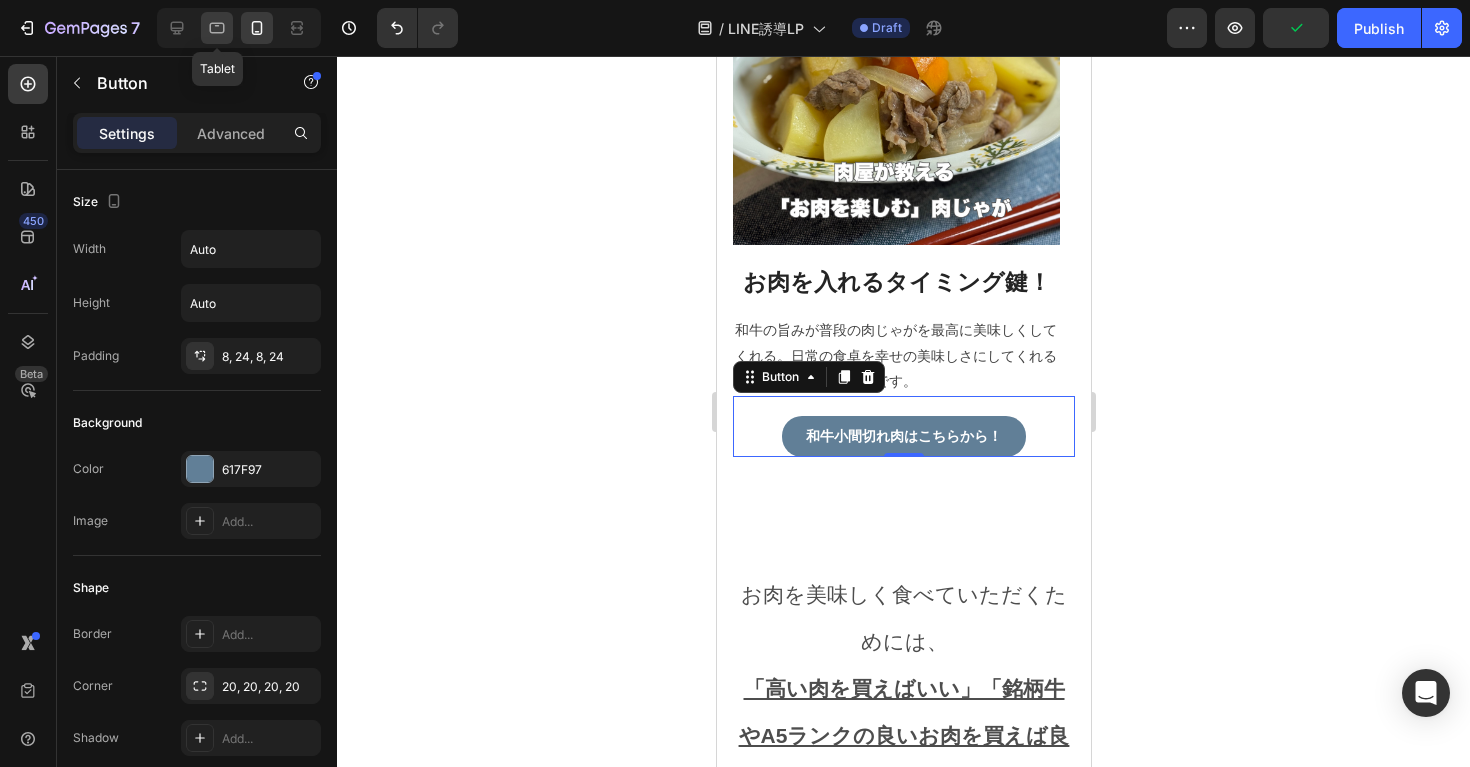click 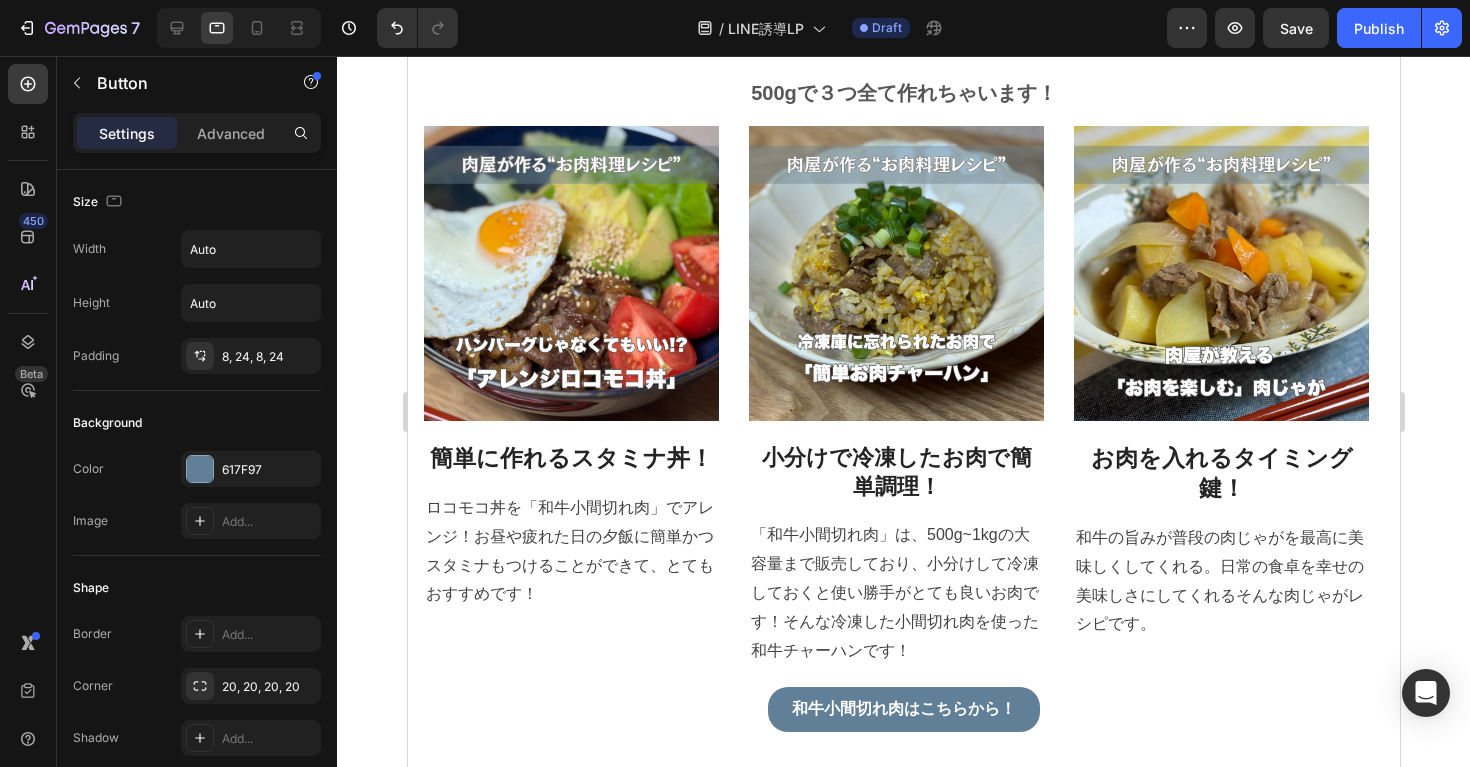 scroll, scrollTop: 1528, scrollLeft: 0, axis: vertical 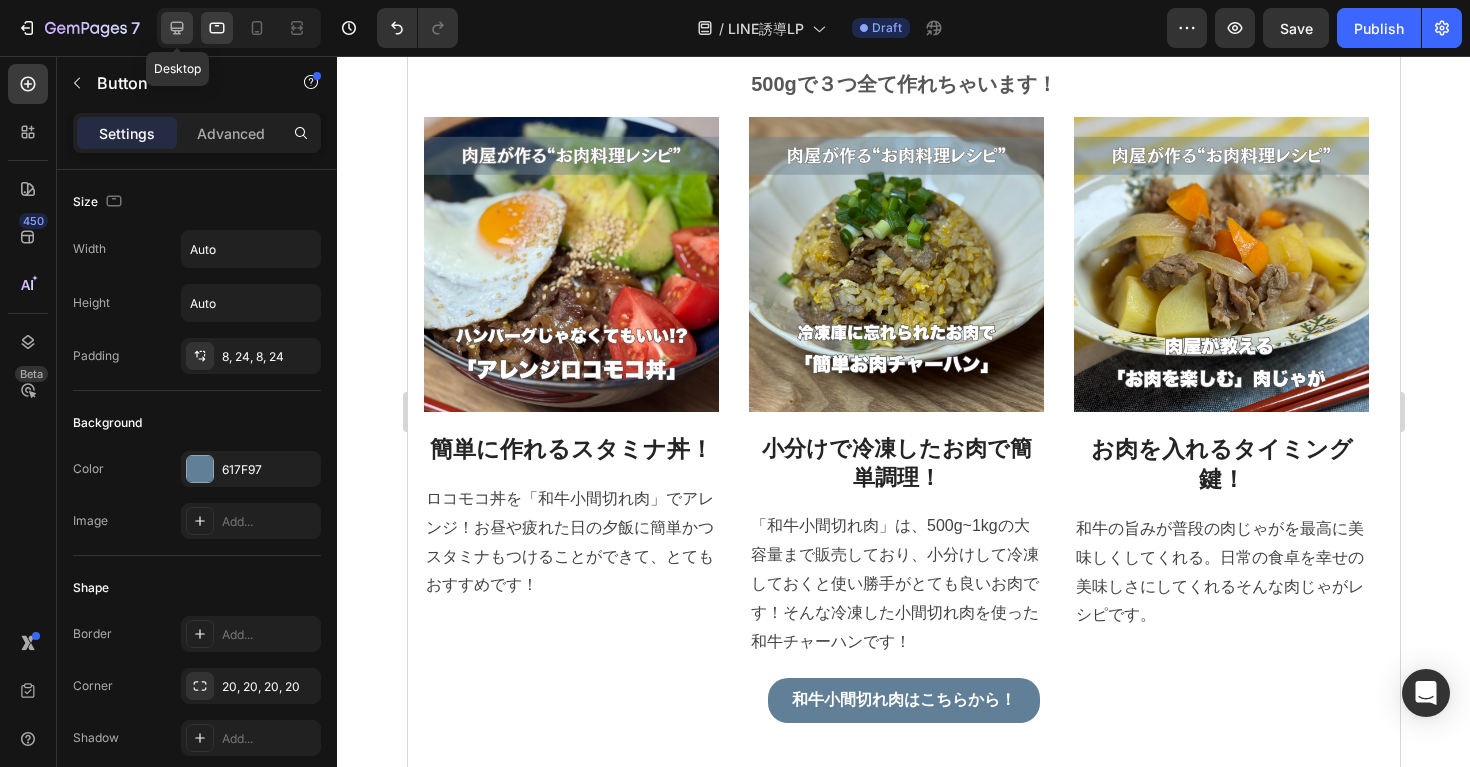 click 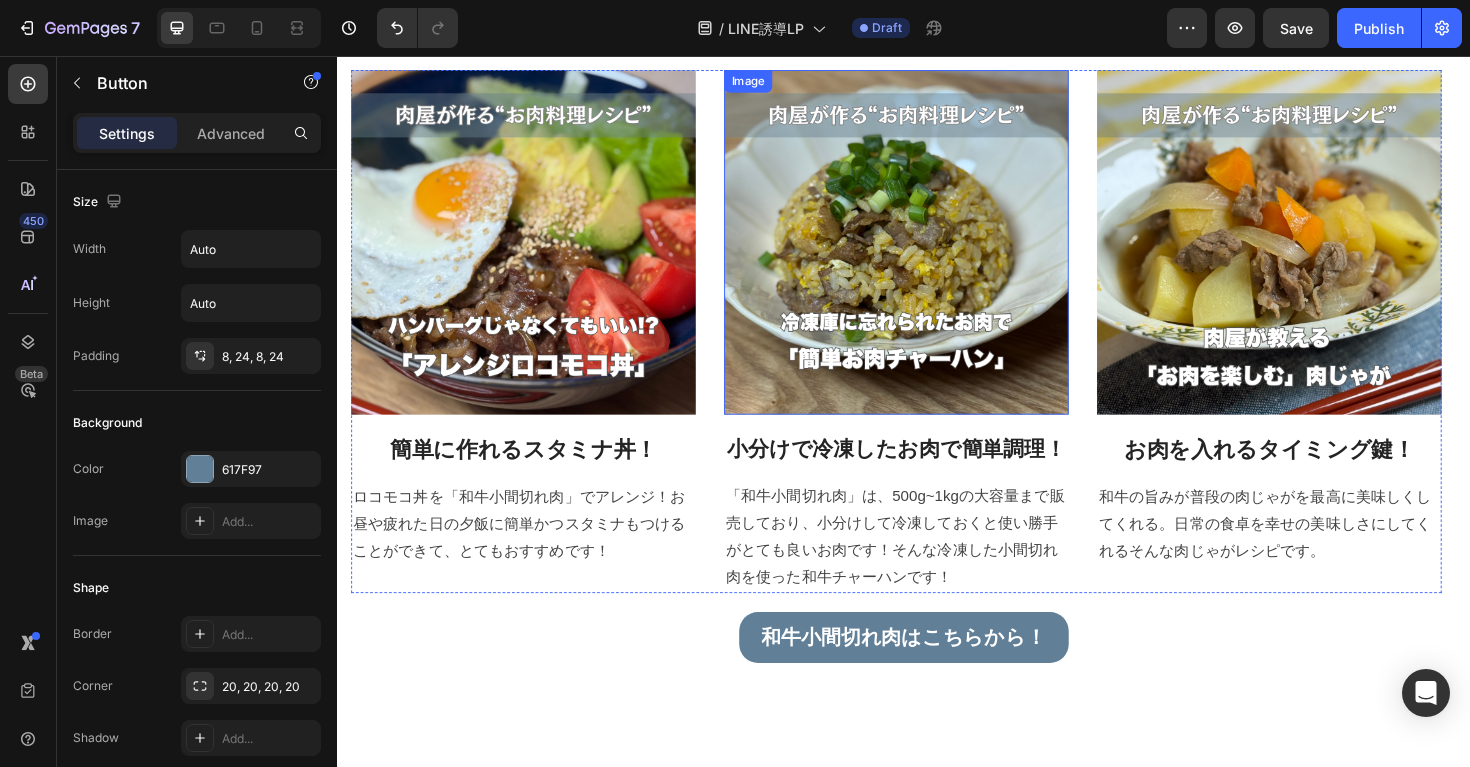 scroll, scrollTop: 557, scrollLeft: 0, axis: vertical 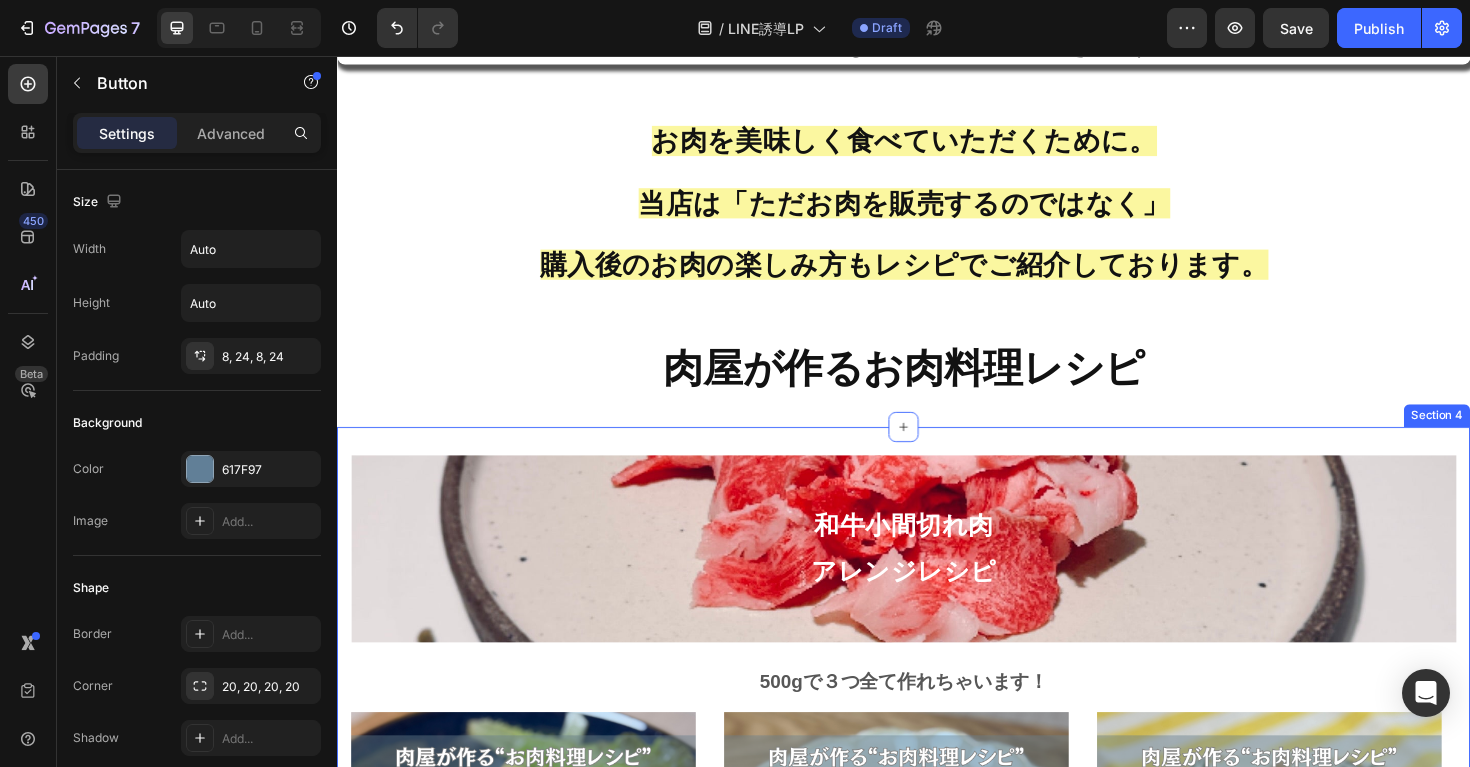 click on "和牛小間切れ肉 アレンジレシピ   Heading 500gで３つ全て作れちゃいます！ Text block Image 簡単に作れるスタミナ丼！ Heading ロコモコ丼を「和牛小間切れ肉」でアレンジ！お昼や疲れた日の夕飯に簡単かつスタミナもつけることができて、とてもおすすめです！ Text block Image 小分けで冷凍したお肉で簡単調理！ Heading 「和牛小間切れ肉」は、500g~1kgの大容量まで販売しており、小分けして冷凍しておくと使い勝手がとても良いお肉です！そんな冷凍した小間切れ肉を使った和牛チャーハンです！ Text block Image お肉を入れるタイミング鍵！ Heading 和牛の旨みが普段の肉じゃがを最高に美味しくしてくれる。日常の食卓を幸せの美味しさにしてくれるそんな肉じゃがレシピです。 Text block Row Image By  Zoro Text block
Icon May 29,2022 Text block Row Heading Text block Image By  Icon" at bounding box center [937, 954] 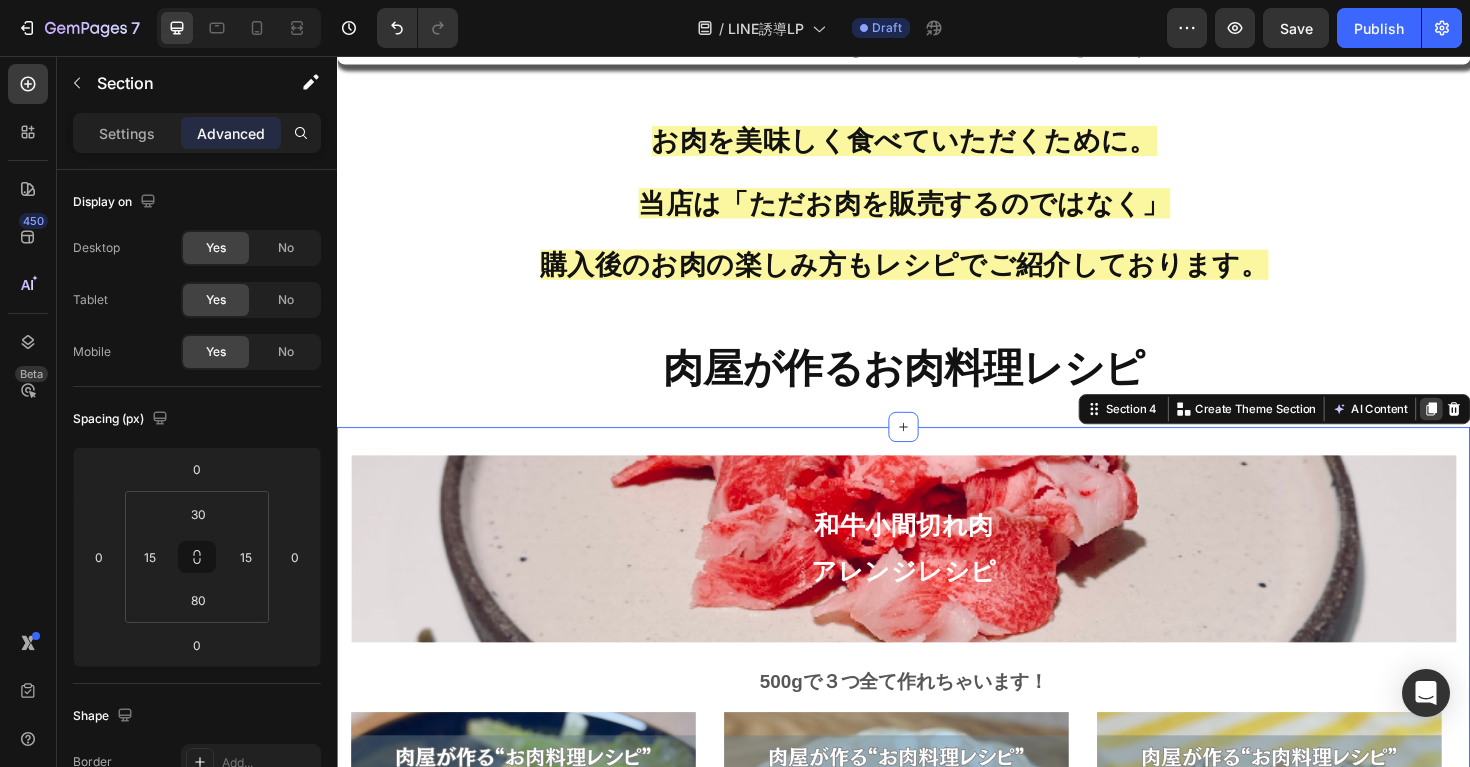 click 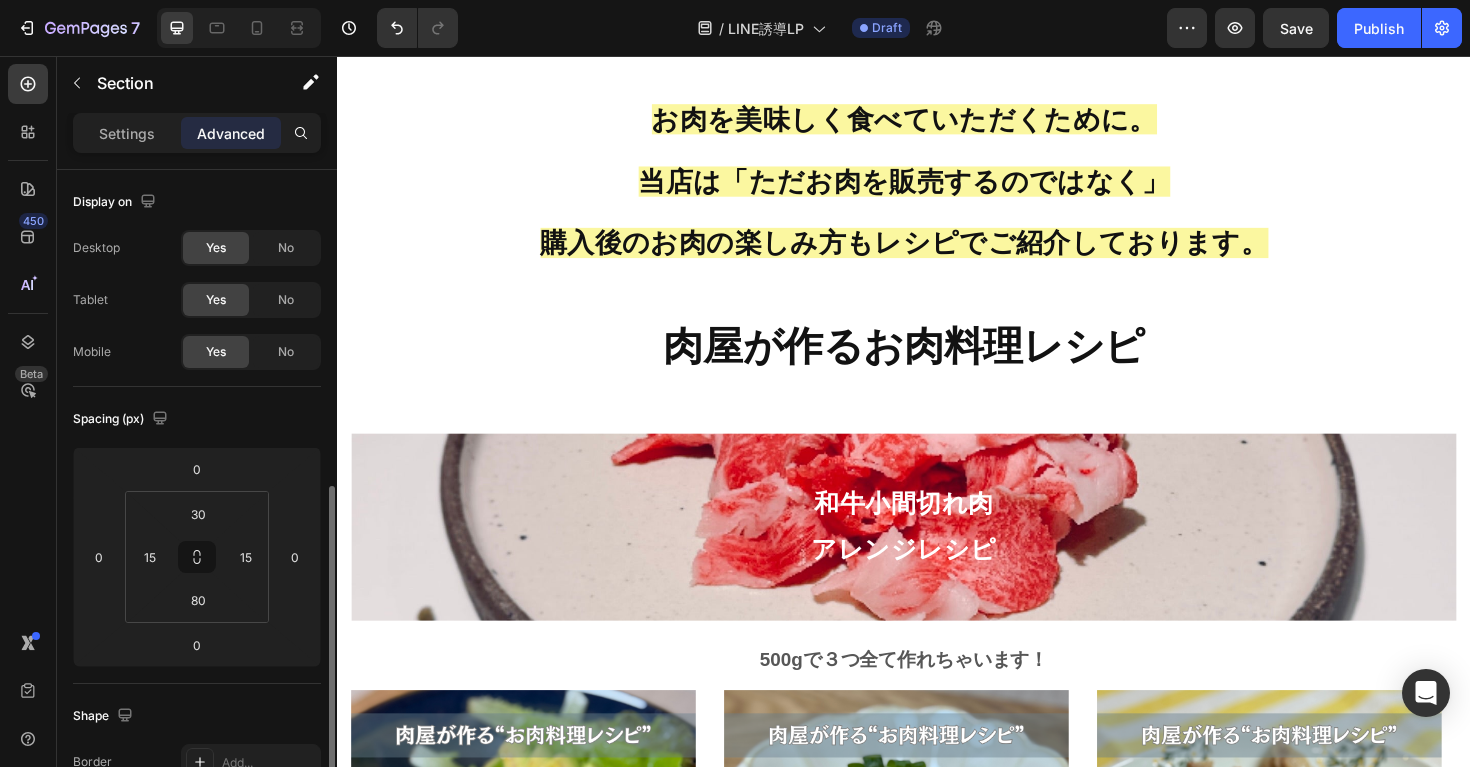 scroll, scrollTop: 212, scrollLeft: 0, axis: vertical 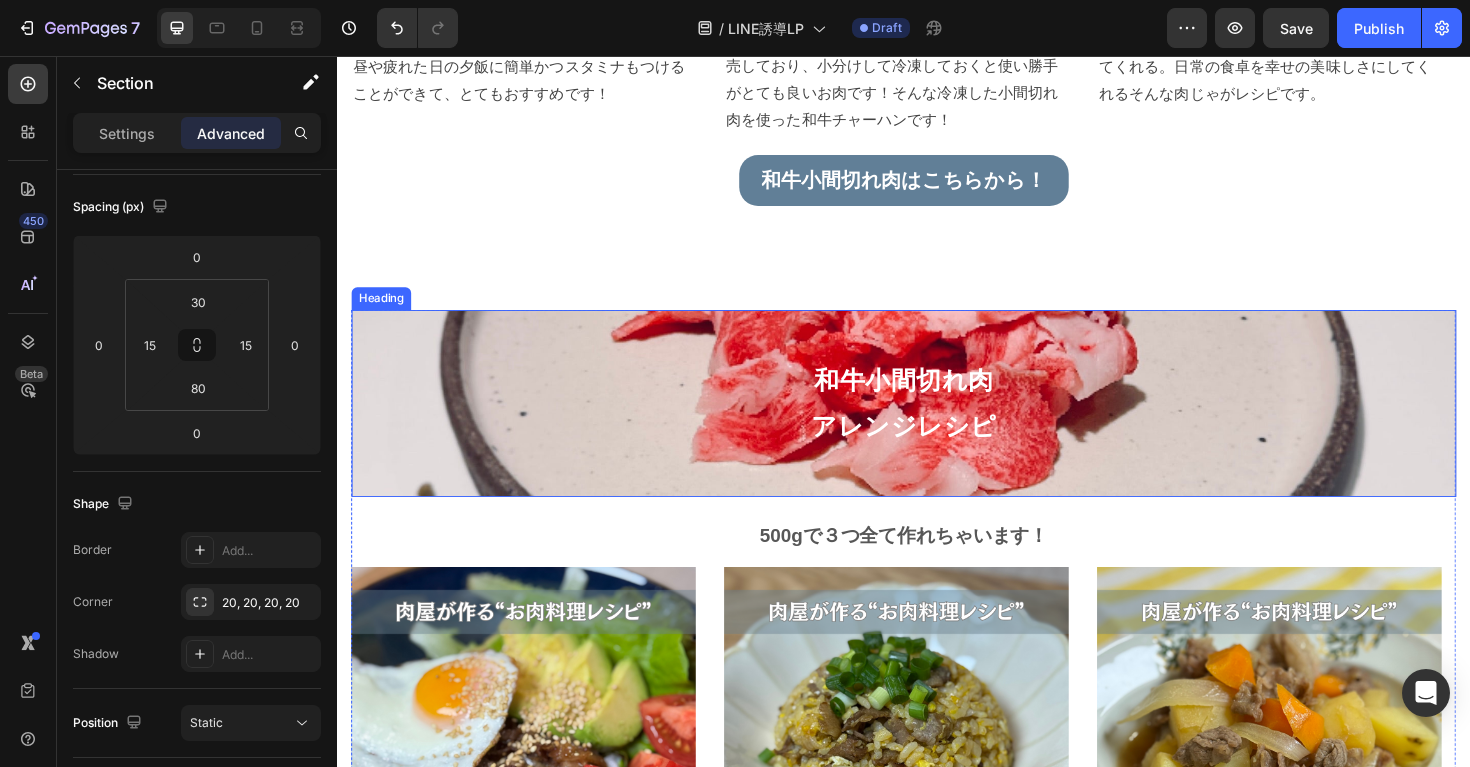 click on "和牛小間切れ肉 アレンジレシピ" at bounding box center (937, 424) 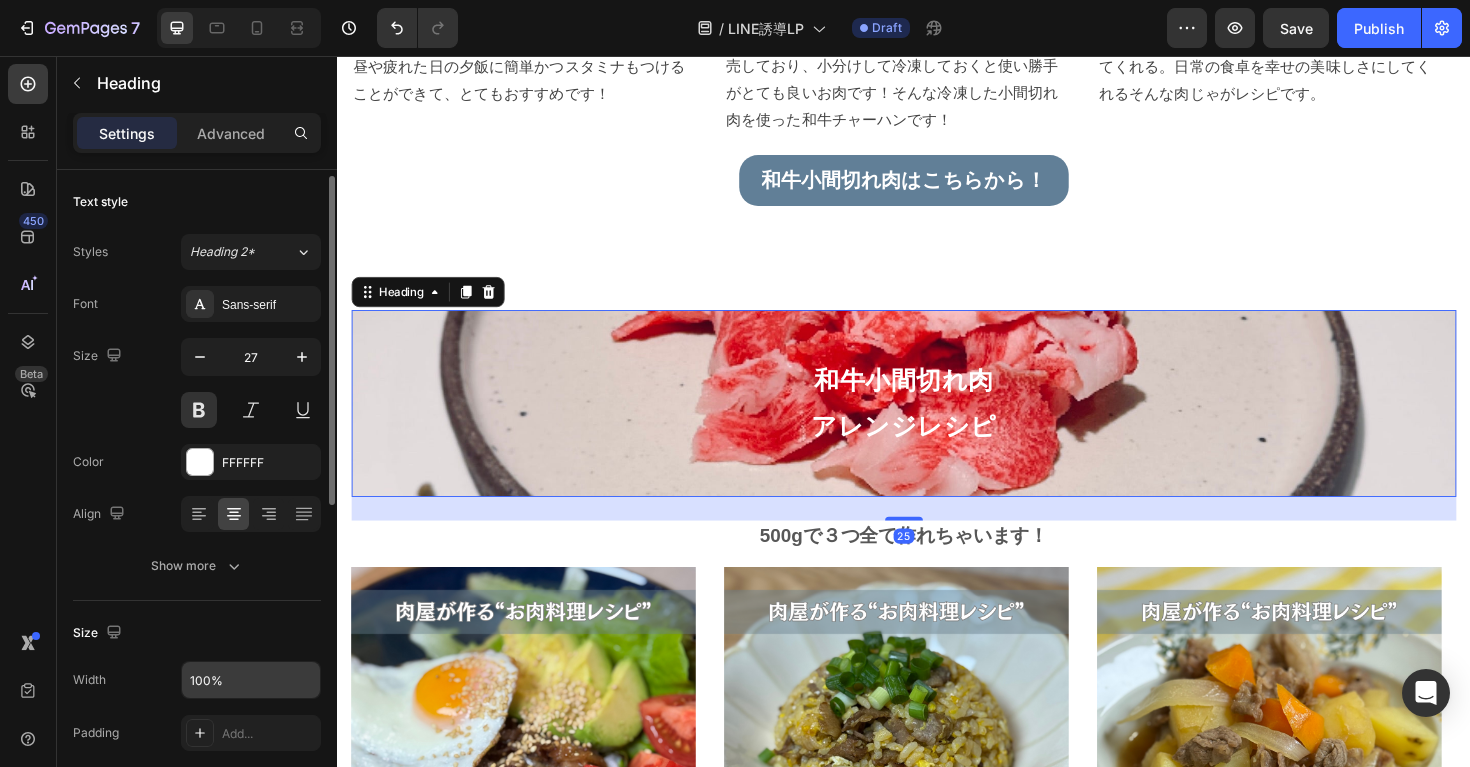 scroll, scrollTop: 396, scrollLeft: 0, axis: vertical 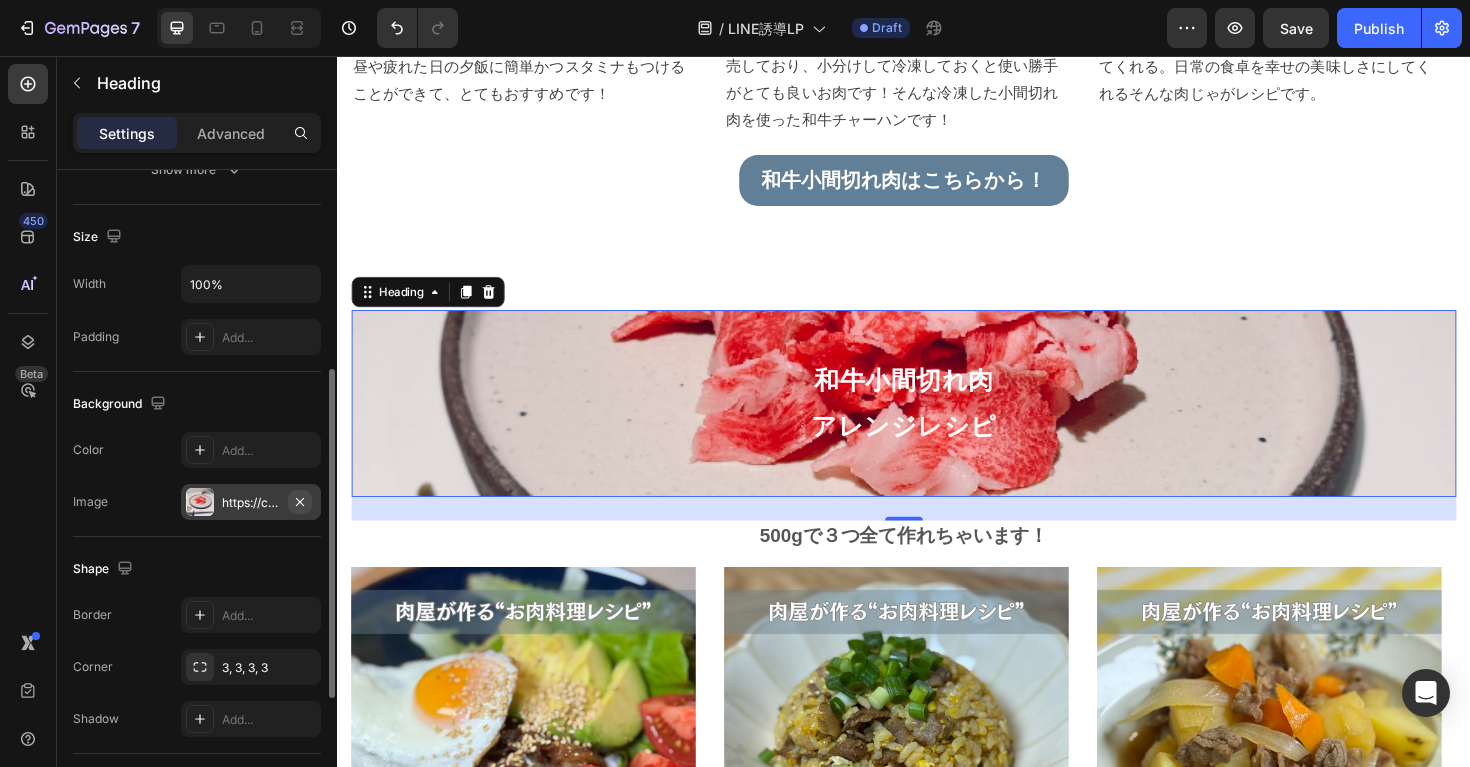 click 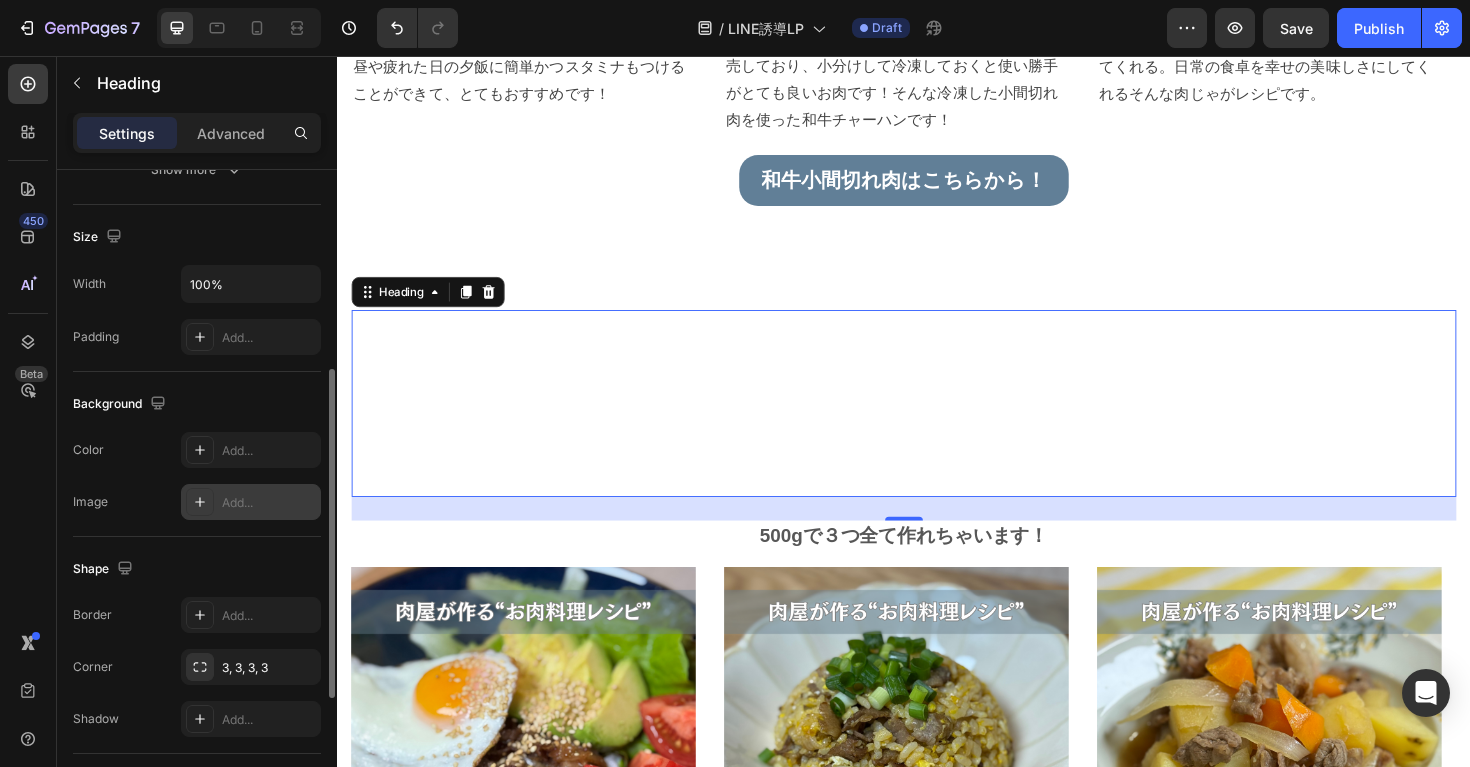 click on "Add..." at bounding box center [269, 503] 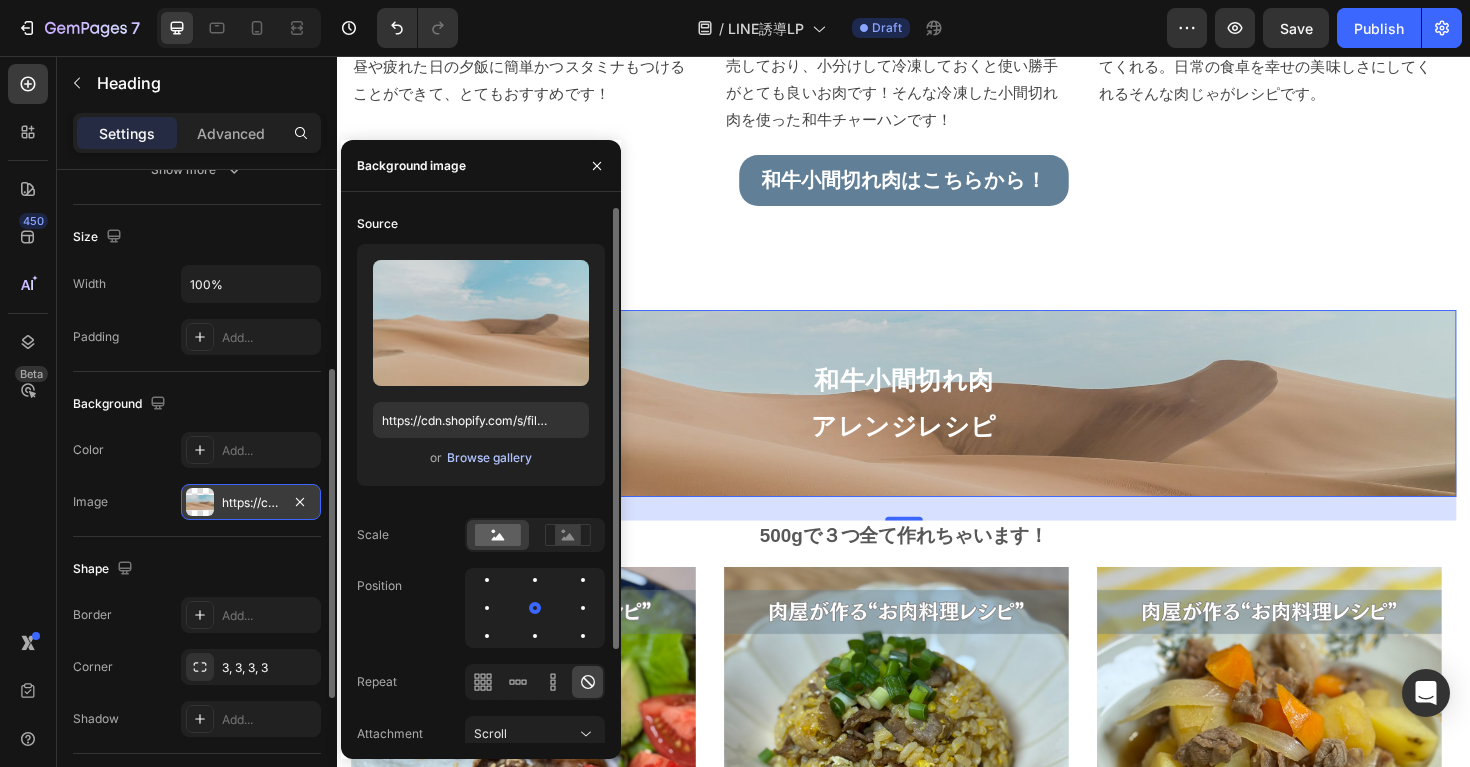 click on "Browse gallery" at bounding box center (489, 458) 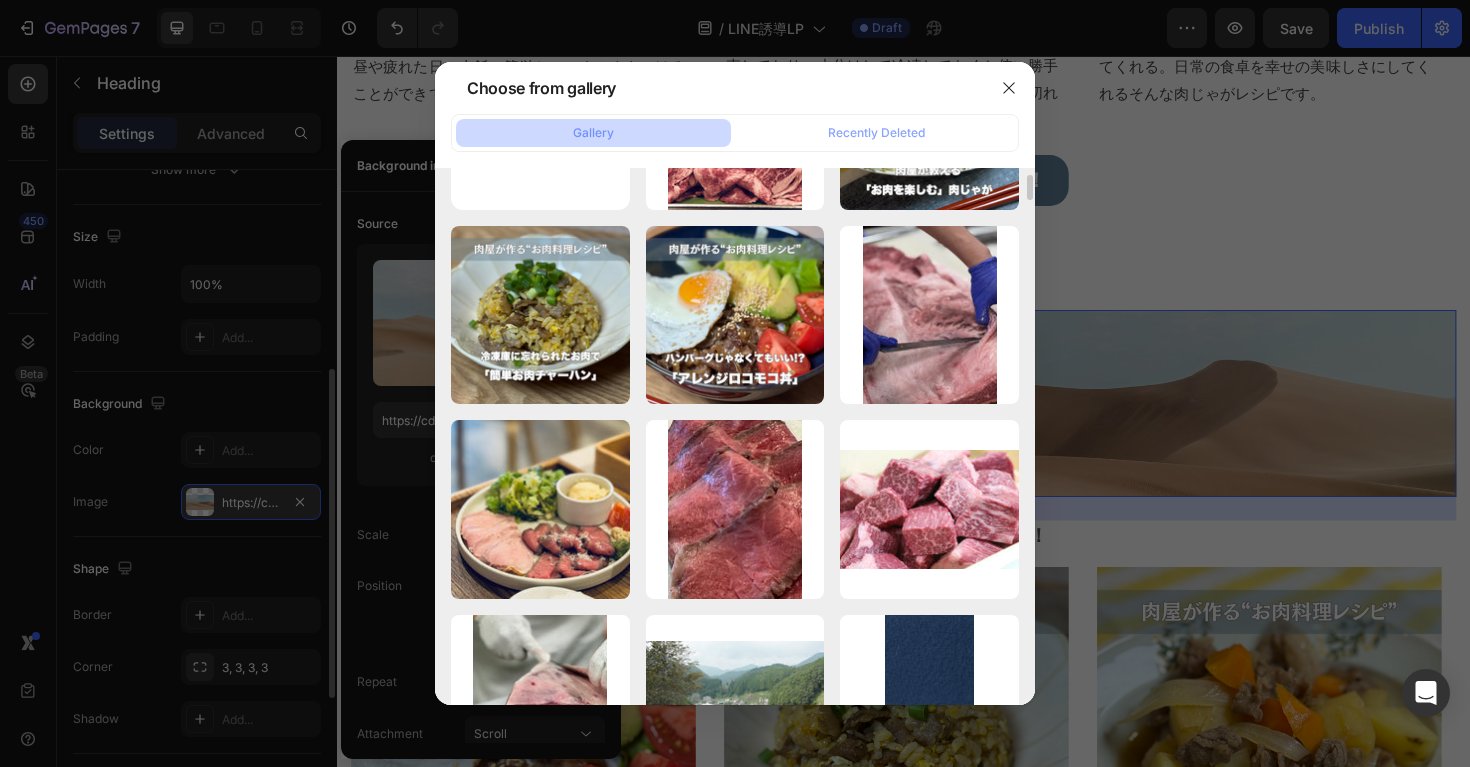 scroll, scrollTop: 0, scrollLeft: 0, axis: both 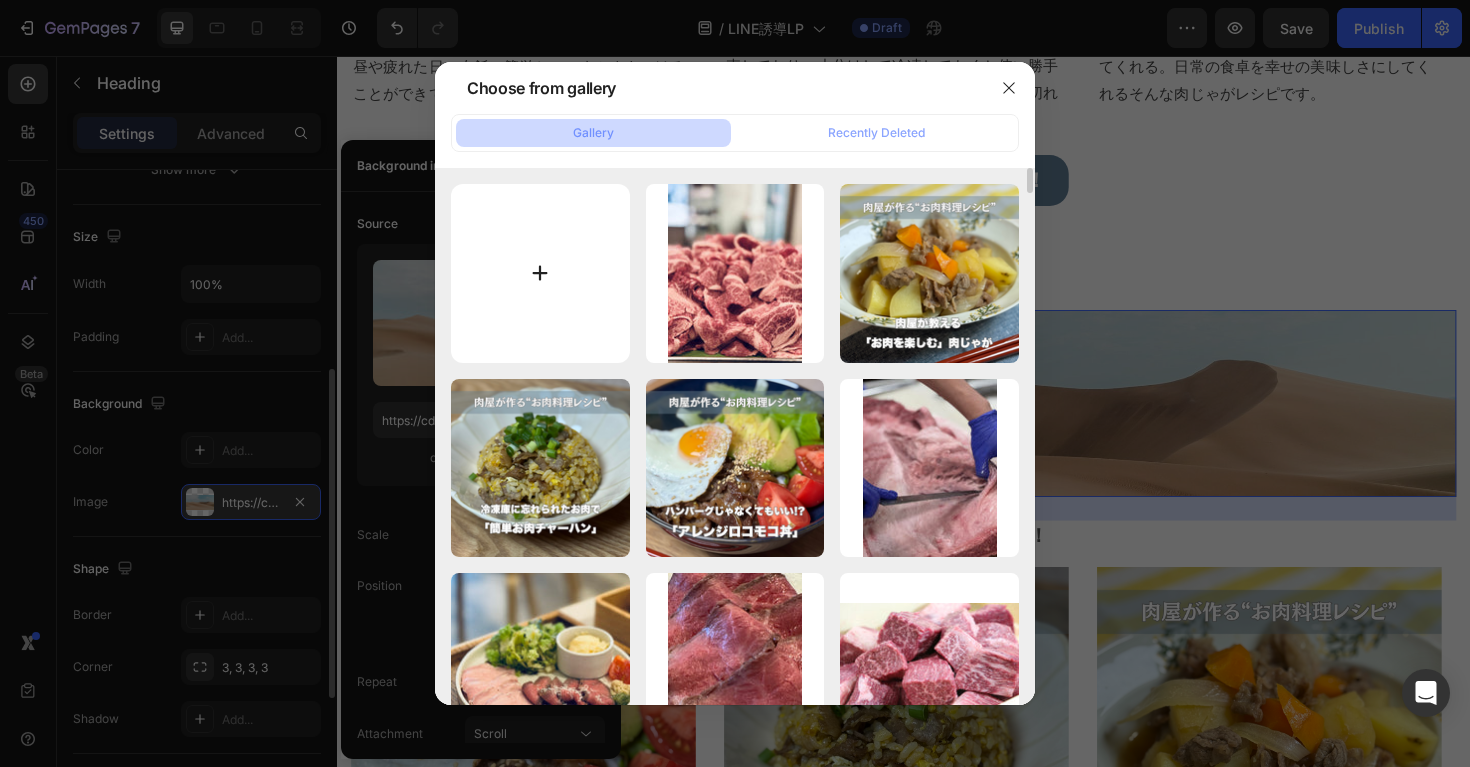 click at bounding box center [540, 273] 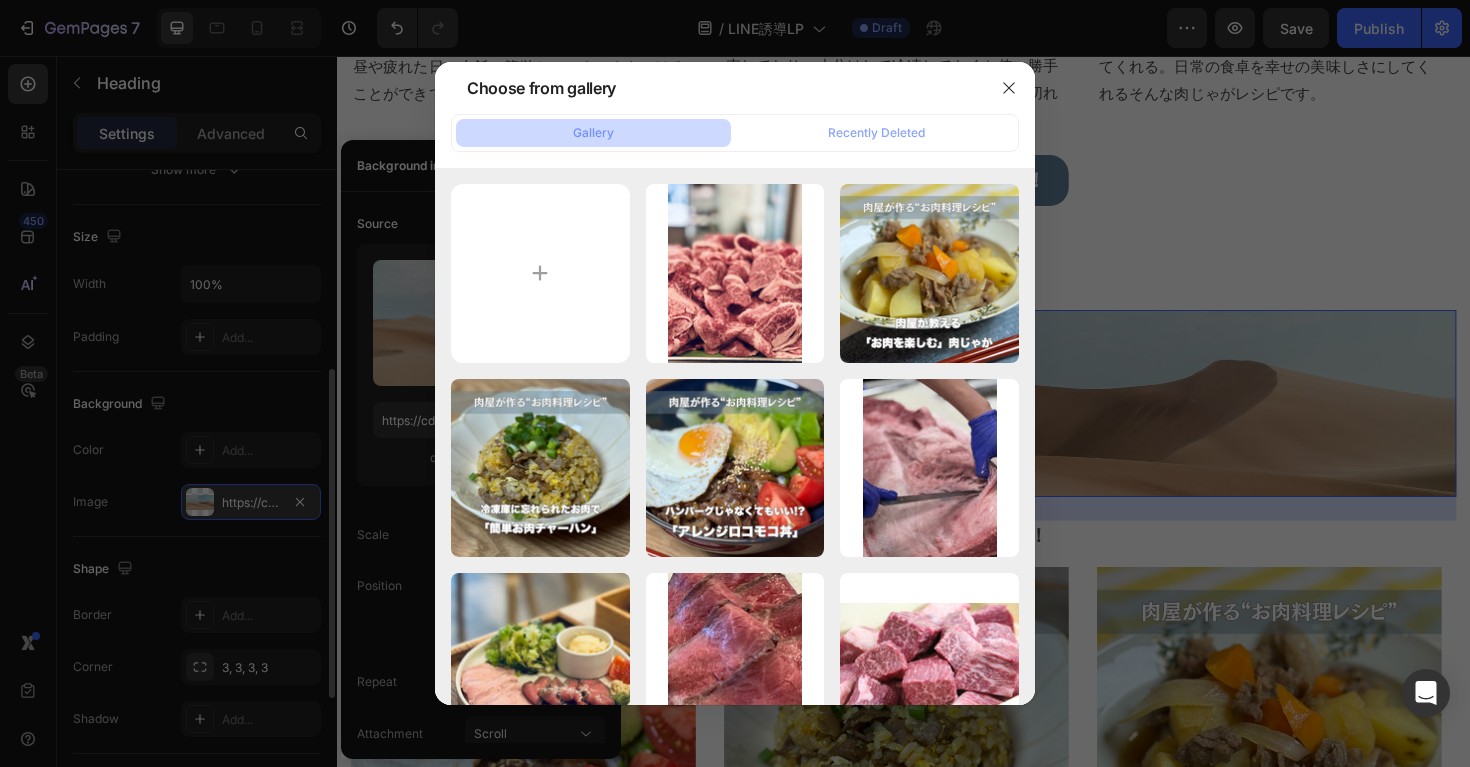 type on "C:\fakepath\IMG_8582.jpeg" 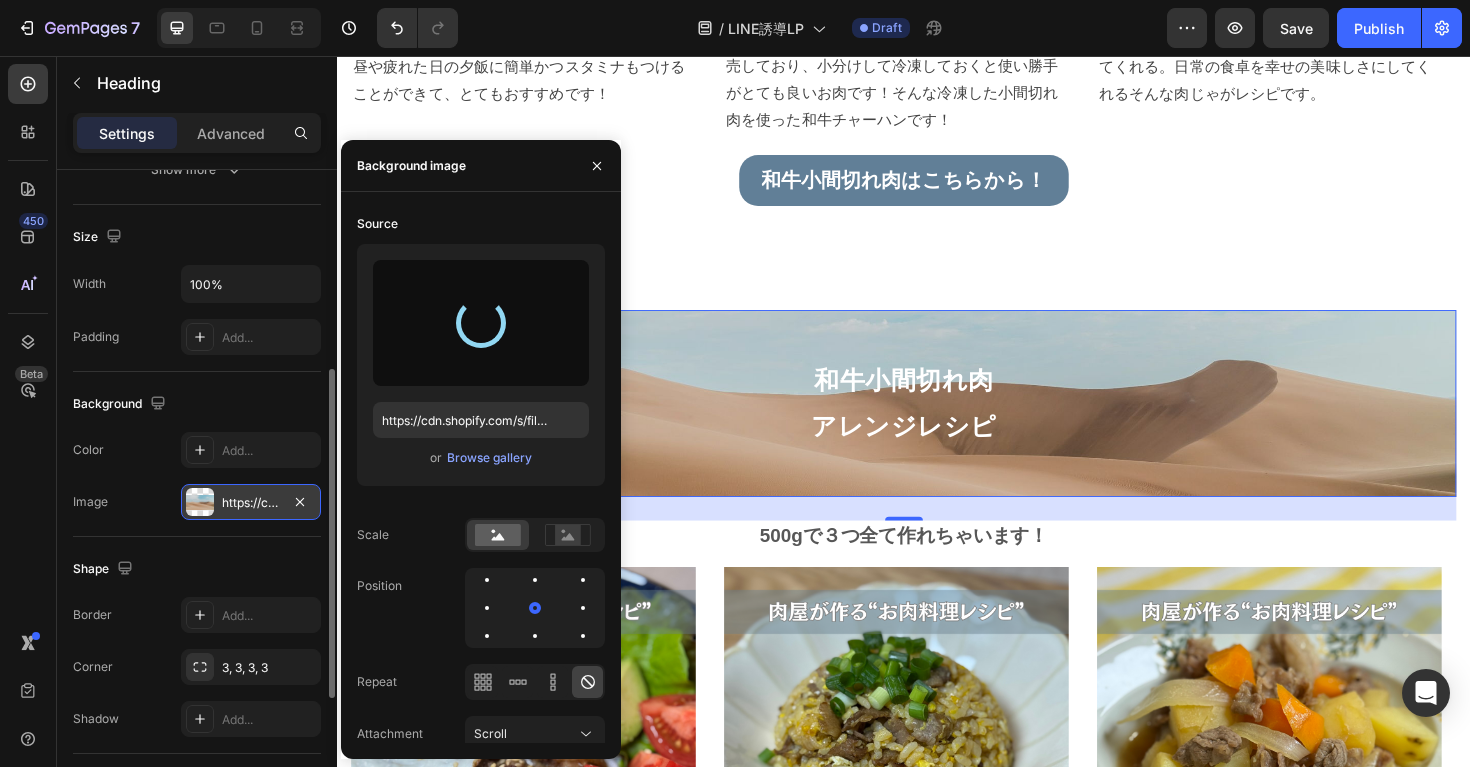 type on "https://cdn.shopify.com/s/files/1/0720/0656/6128/files/gempages_529307075897983966-595074b3-62d7-4c30-b9ca-e093bb1cbde8.jpg" 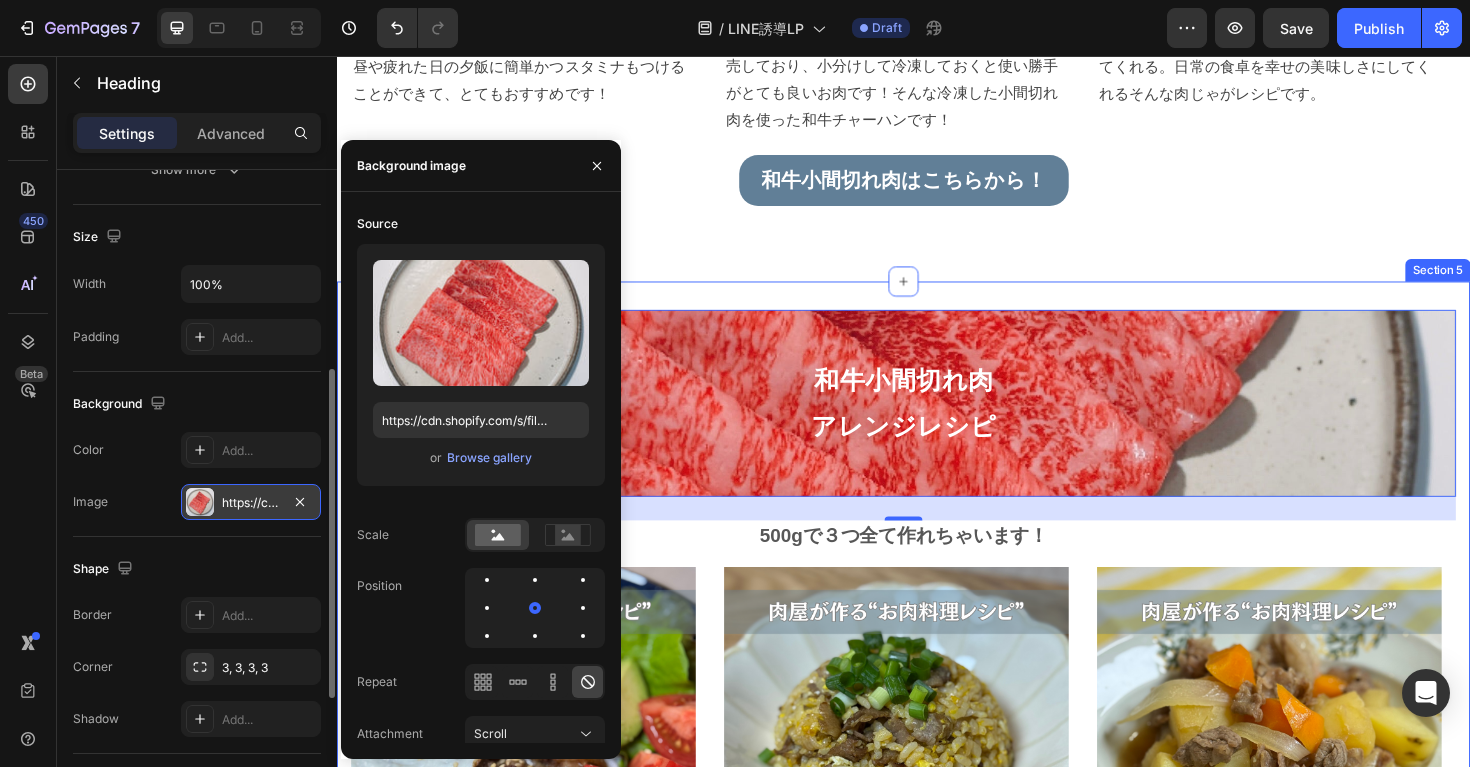 click on "和牛小間切れ肉 アレンジレシピ   Heading   25 500gで３つ全て作れちゃいます！ Text block Image 簡単に作れるスタミナ丼！ Heading ロコモコ丼を「和牛小間切れ肉」でアレンジ！お昼や疲れた日の夕飯に簡単かつスタミナもつけることができて、とてもおすすめです！ Text block Image 小分けで冷凍したお肉で簡単調理！ Heading 「和牛小間切れ肉」は、500g~1kgの大容量まで販売しており、小分けして冷凍しておくと使い勝手がとても良いお肉です！そんな冷凍した小間切れ肉を使った和牛チャーハンです！ Text block Image お肉を入れるタイミング鍵！ Heading 和牛の旨みが普段の肉じゃがを最高に美味しくしてくれる。日常の食卓を幸せの美味しさにしてくれるそんな肉じゃがレシピです。 Text block Row Image By  Zoro Text block
Icon May 29,2022 Text block Row Heading Text block Image By" at bounding box center [937, 800] 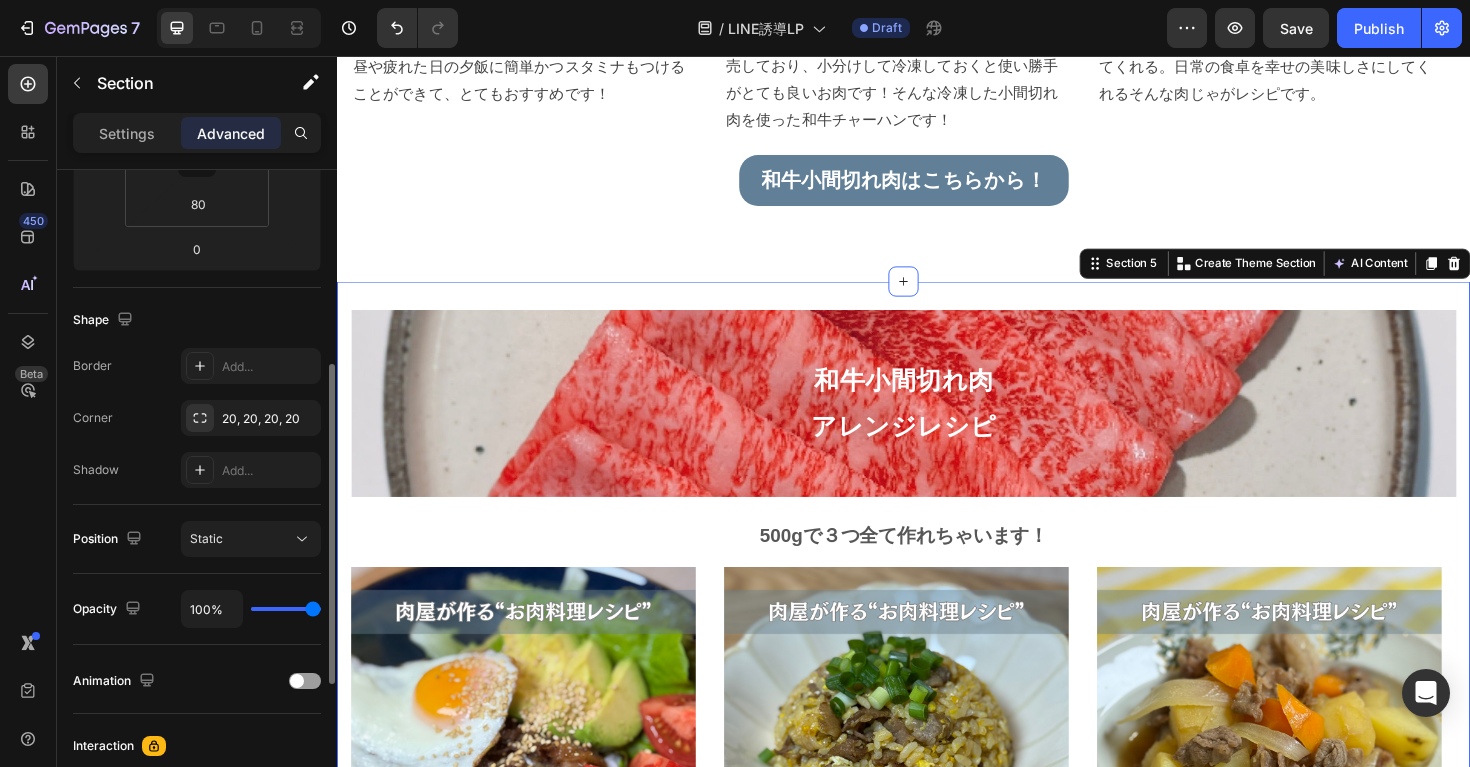 scroll, scrollTop: 0, scrollLeft: 0, axis: both 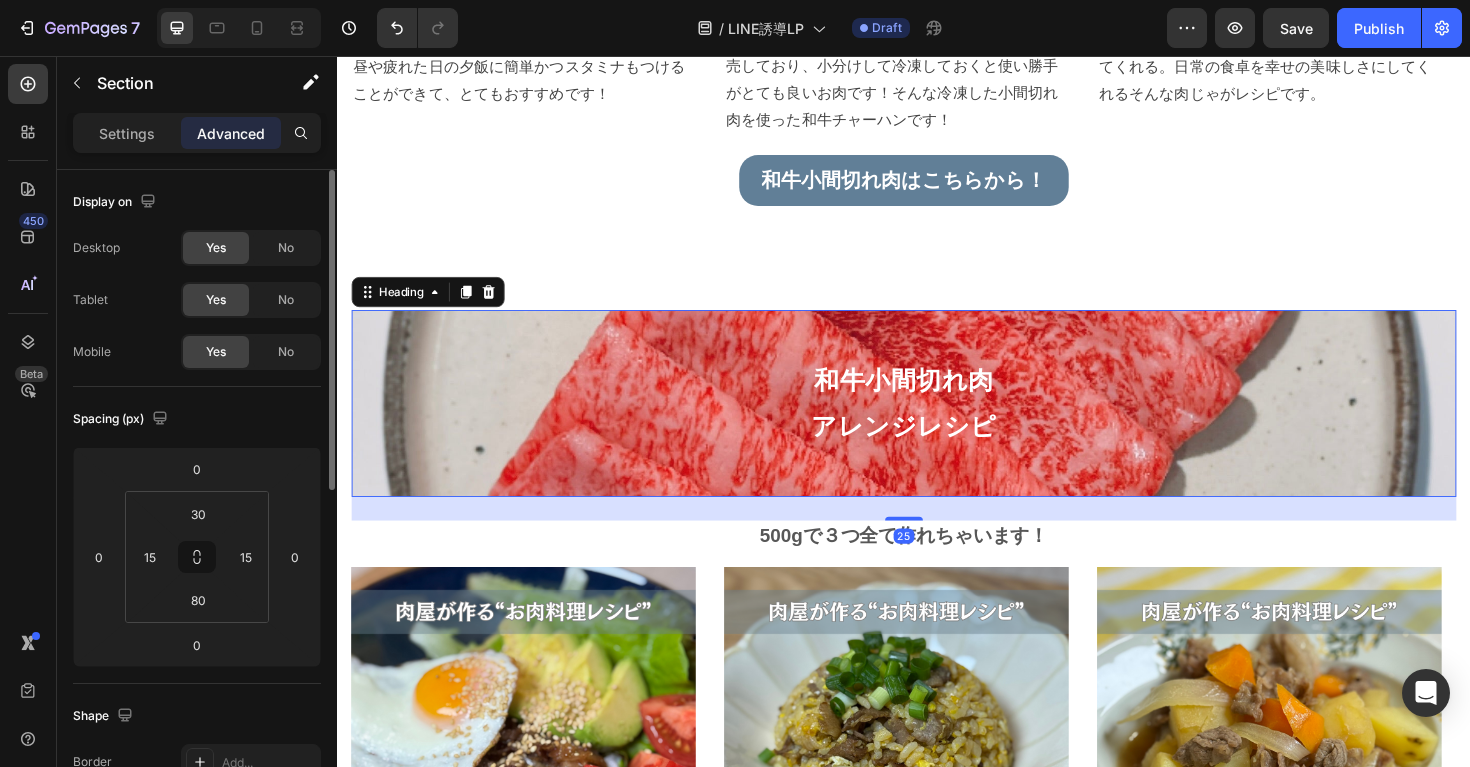 click on "和牛小間切れ肉 アレンジレシピ" at bounding box center (937, 424) 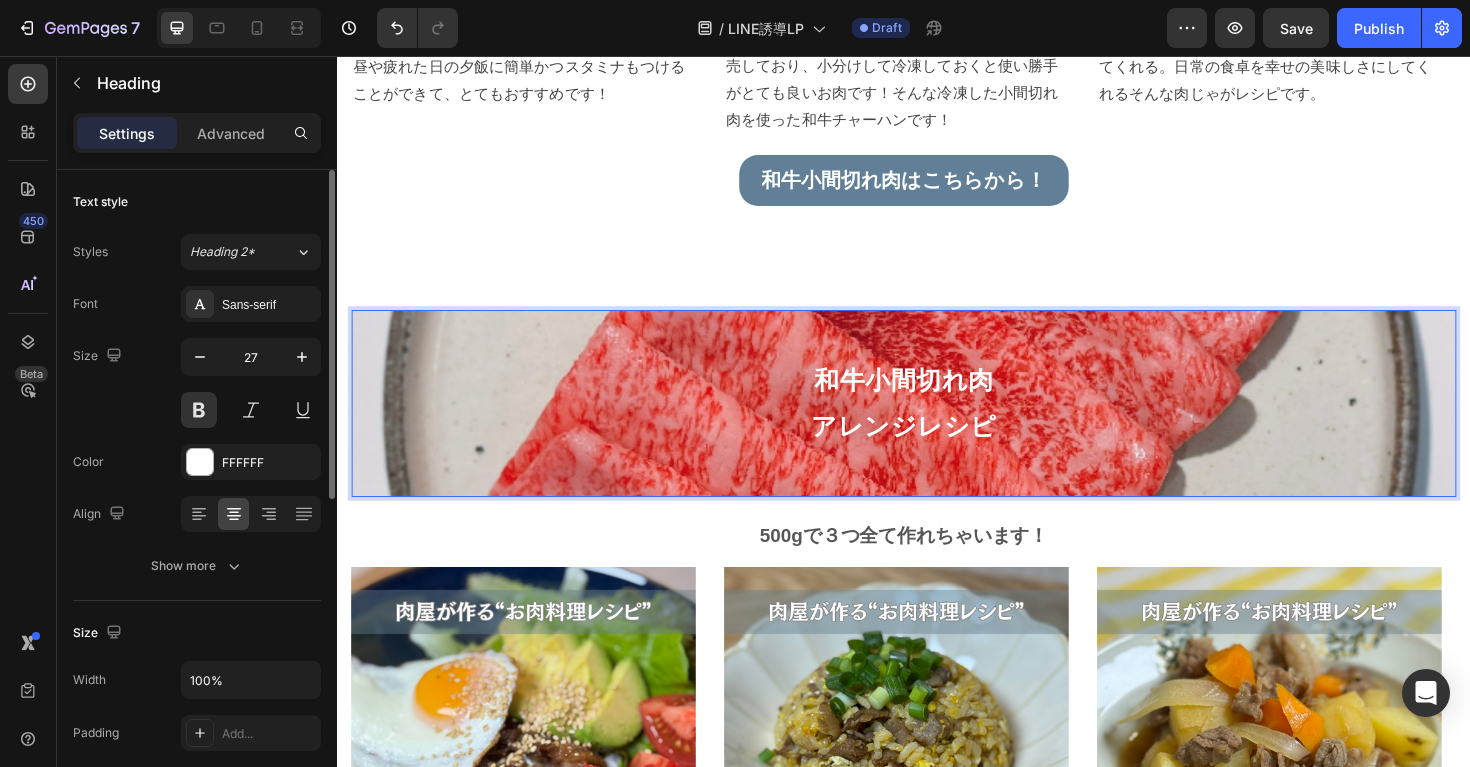 click on "和牛小間切れ肉" at bounding box center (937, 400) 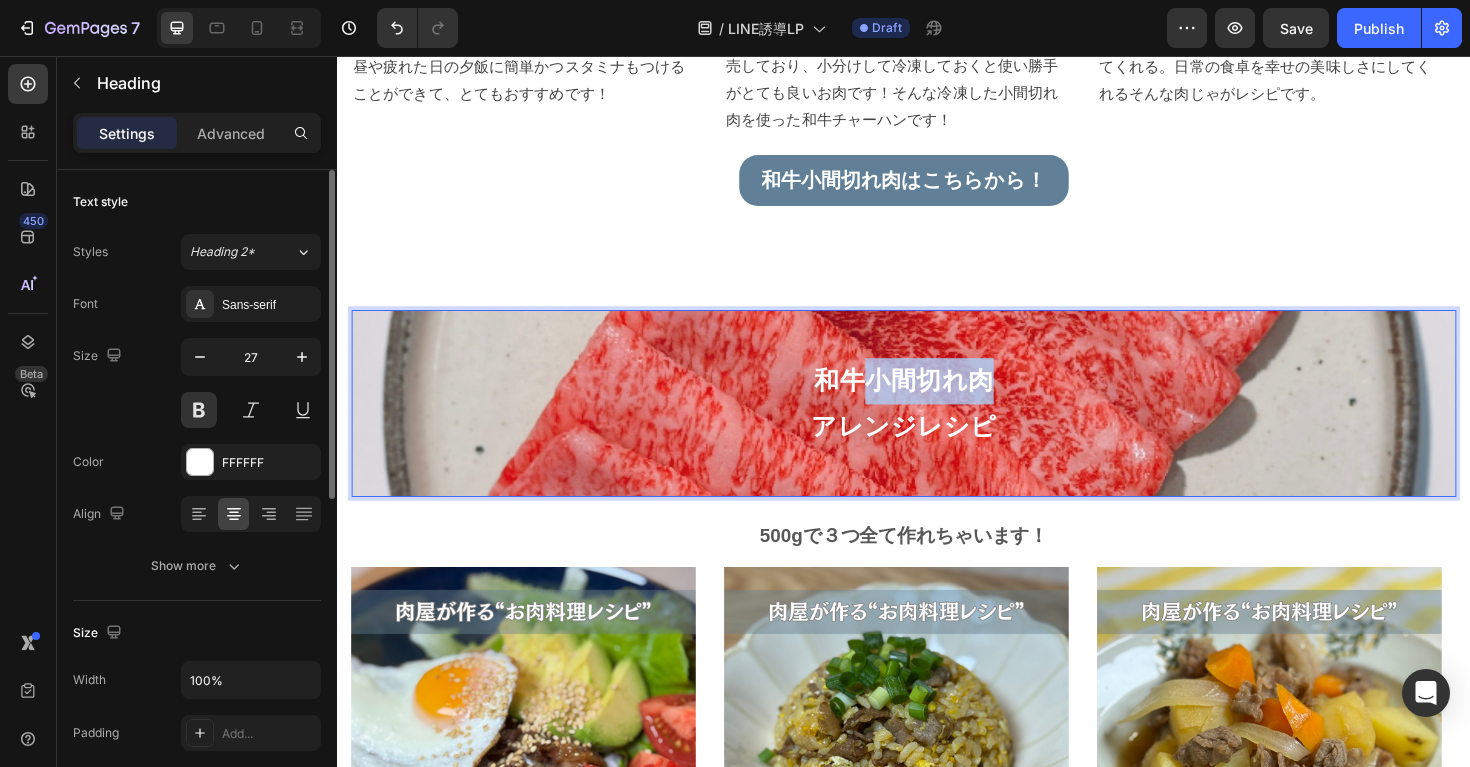 drag, startPoint x: 1031, startPoint y: 406, endPoint x: 884, endPoint y: 413, distance: 147.16656 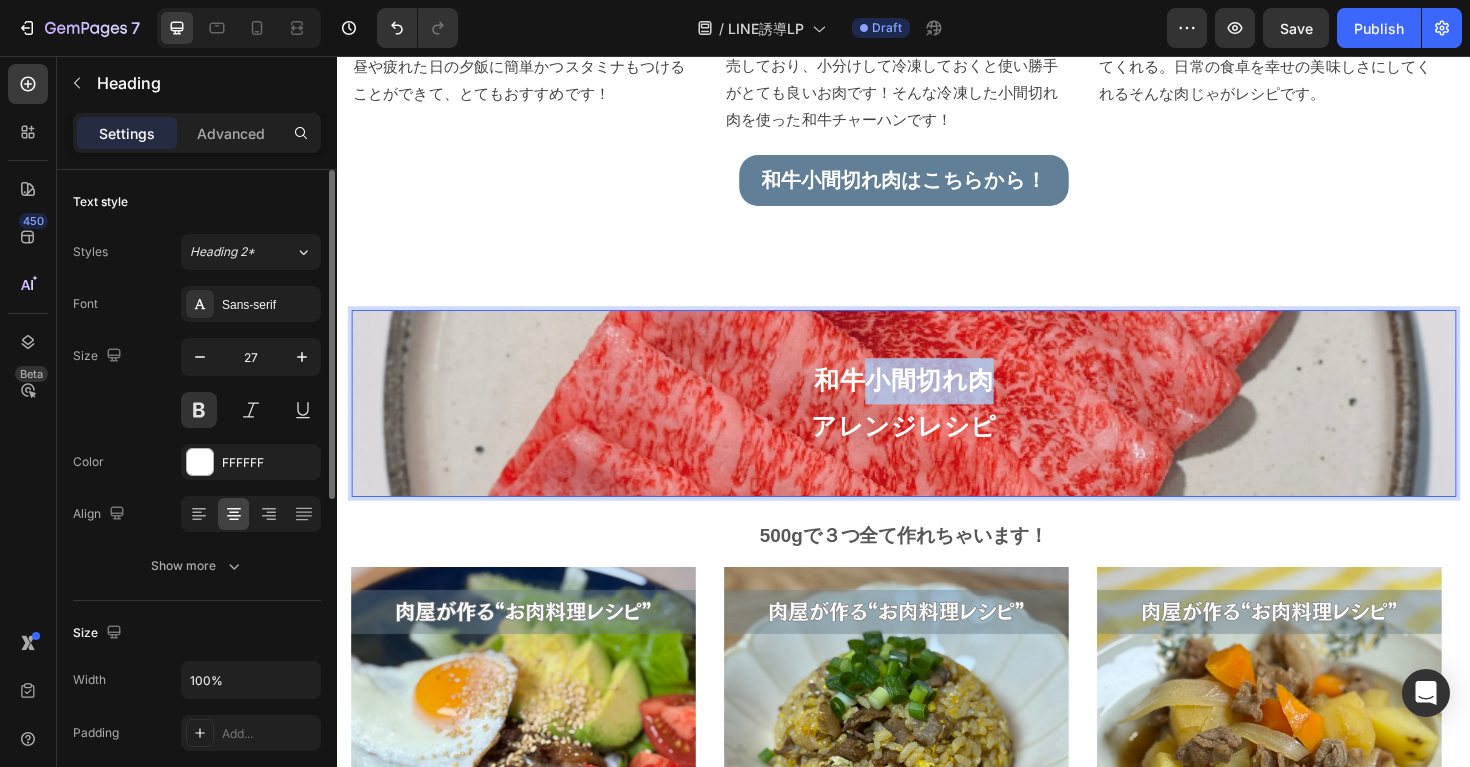 click on "和牛小間切れ肉 アレンジレシピ" at bounding box center (937, 424) 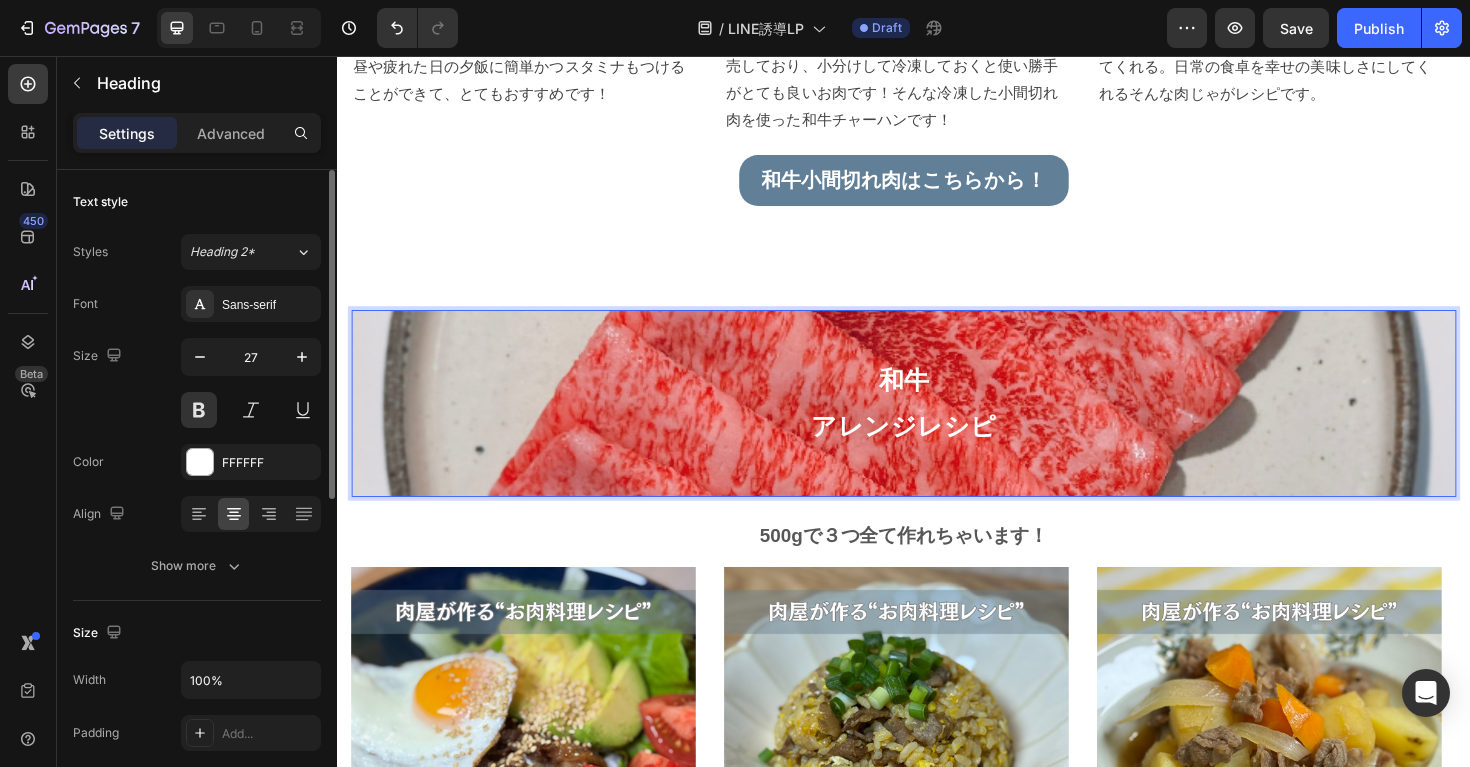 type 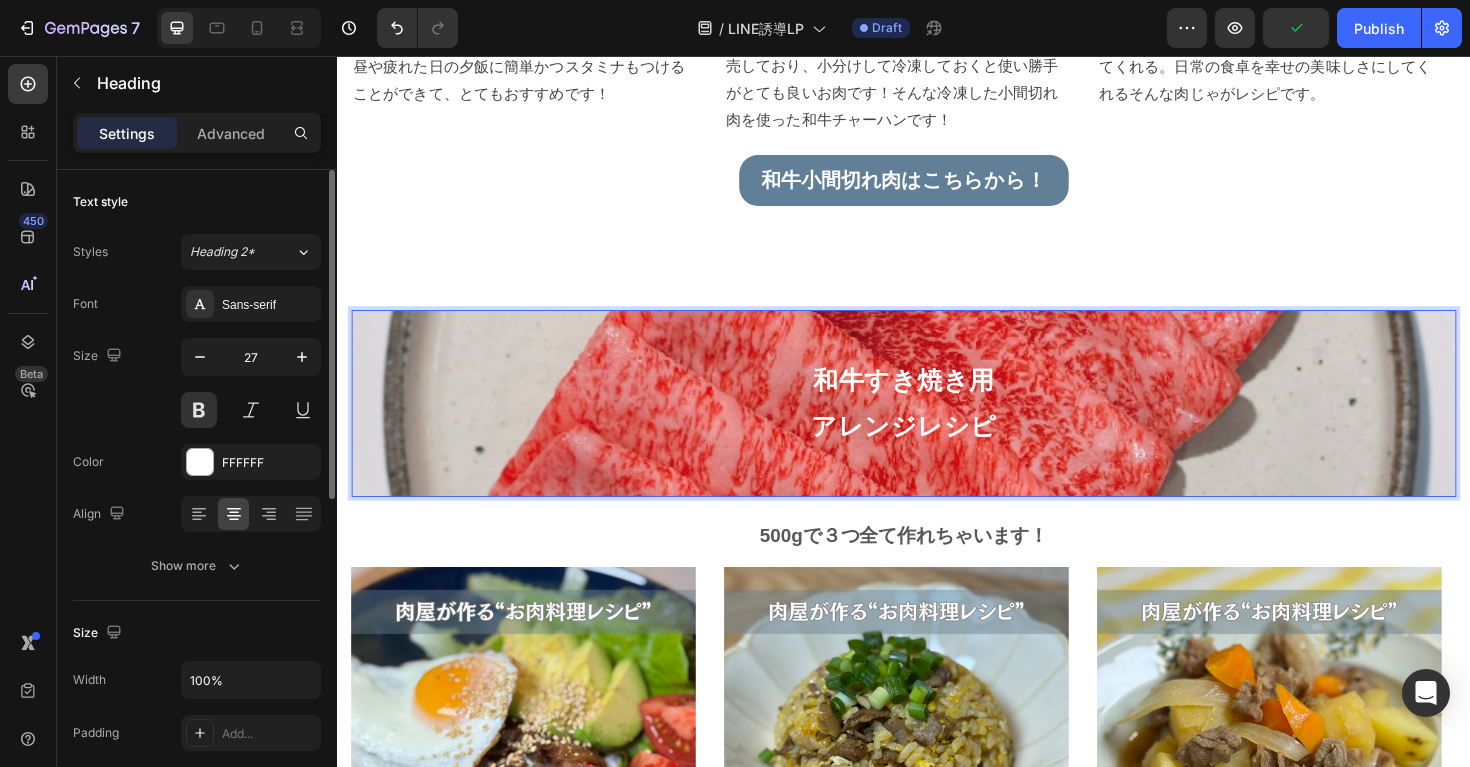 click on "和牛すき焼き用 アレンジレシピ" at bounding box center [937, 424] 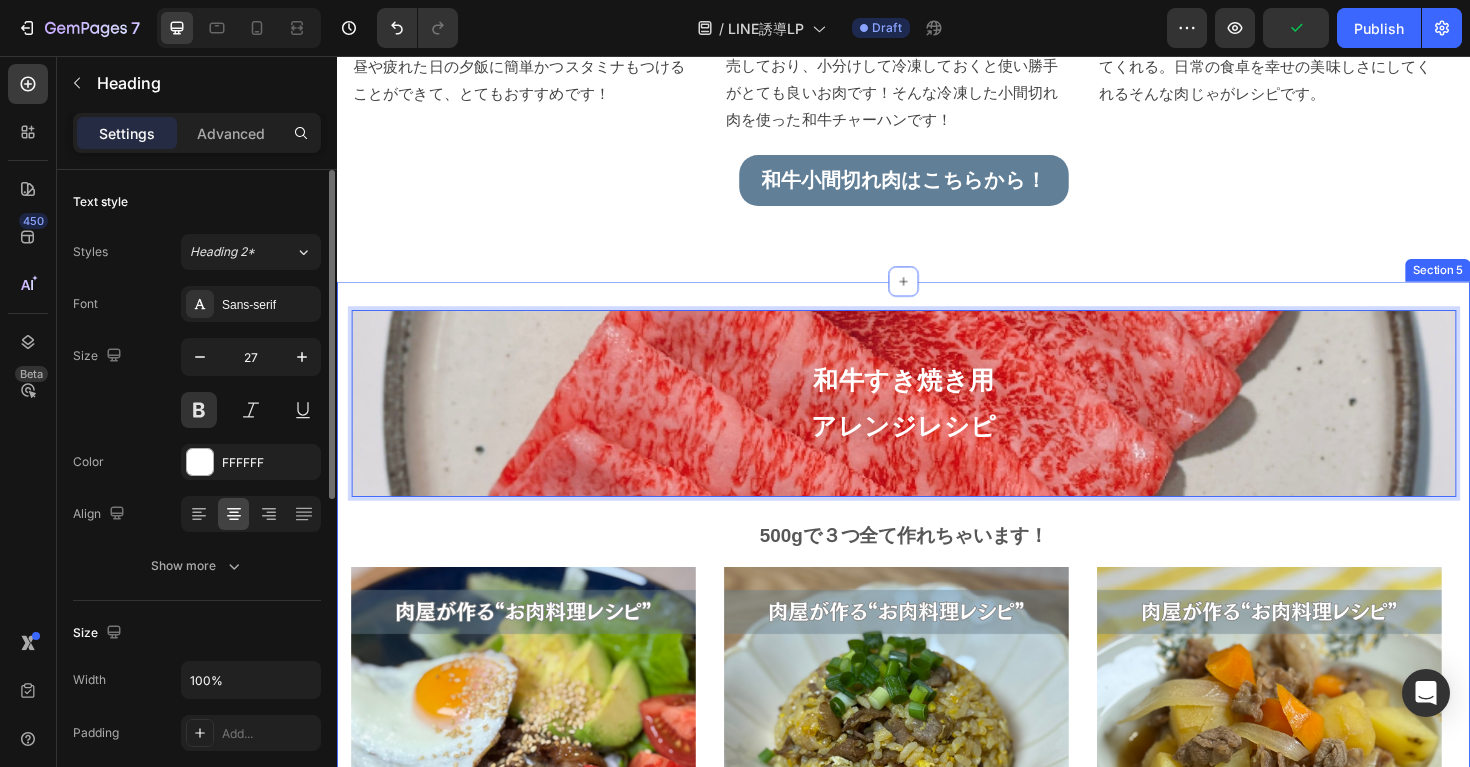 click on "和牛すき焼き用 アレンジレシピ   Heading   25 500gで３つ全て作れちゃいます！ Text block Image 簡単に作れるスタミナ丼！ Heading ロコモコ丼を「和牛小間切れ肉」でアレンジ！お昼や疲れた日の夕飯に簡単かつスタミナもつけることができて、とてもおすすめです！ Text block Image 小分けで冷凍したお肉で簡単調理！ Heading 「和牛小間切れ肉」は、500g~1kgの大容量まで販売しており、小分けして冷凍しておくと使い勝手がとても良いお肉です！そんな冷凍した小間切れ肉を使った和牛チャーハンです！ Text block Image お肉を入れるタイミング鍵！ Heading 和牛の旨みが普段の肉じゃがを最高に美味しくしてくれる。日常の食卓を幸せの美味しさにしてくれるそんな肉じゃがレシピです。 Text block Row Image By  Zoro Text block
Icon May 29,2022 Text block Row Heading Text block Image By" at bounding box center (937, 800) 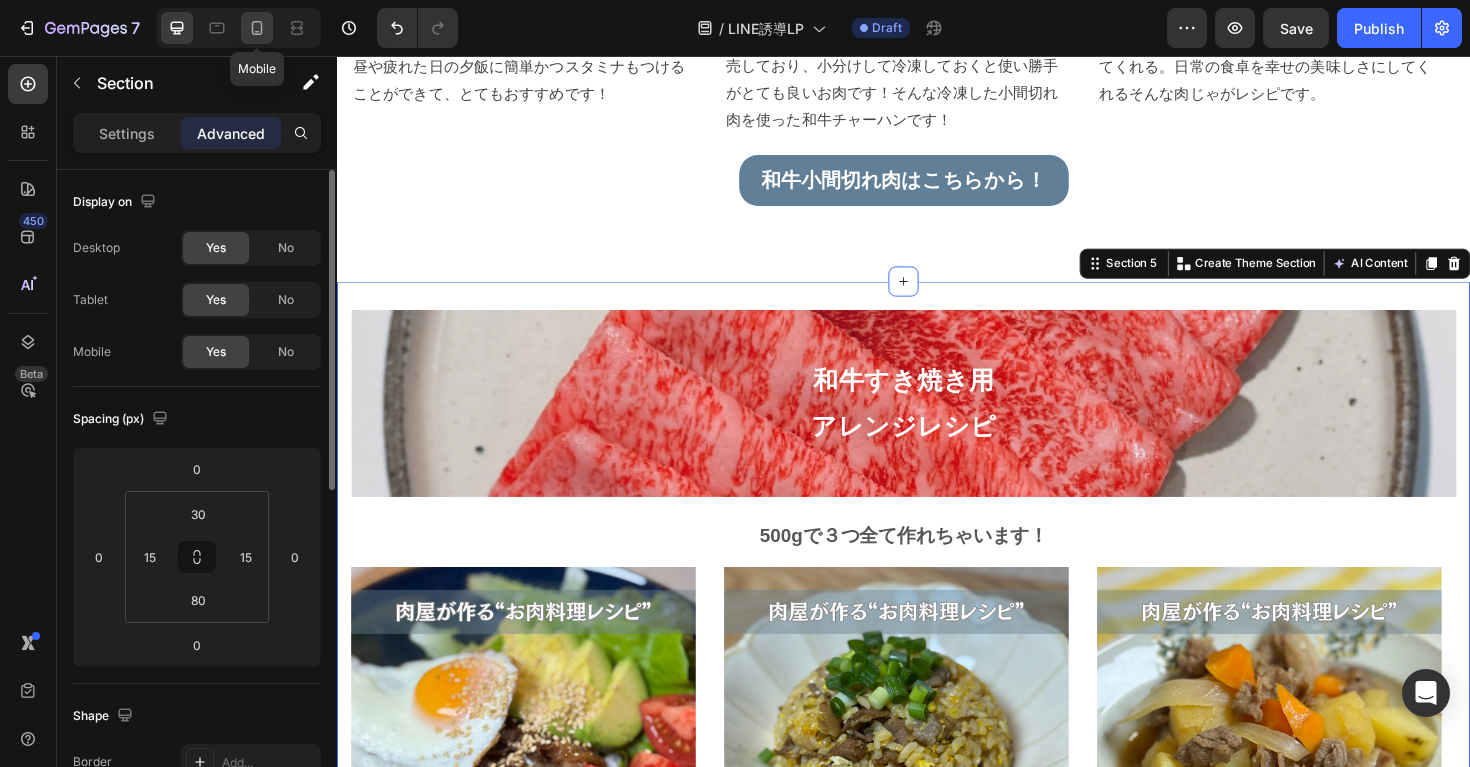 click 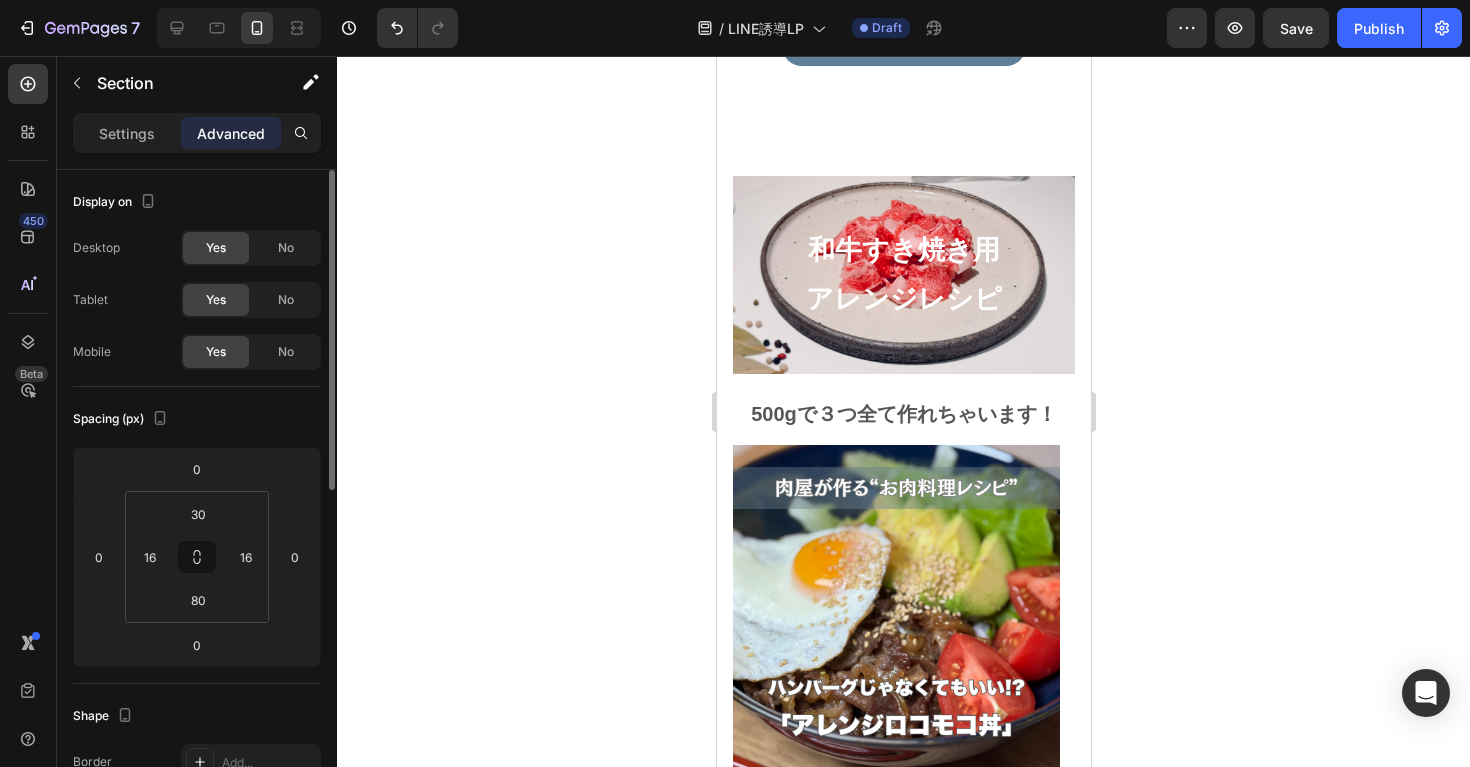 scroll, scrollTop: 2860, scrollLeft: 0, axis: vertical 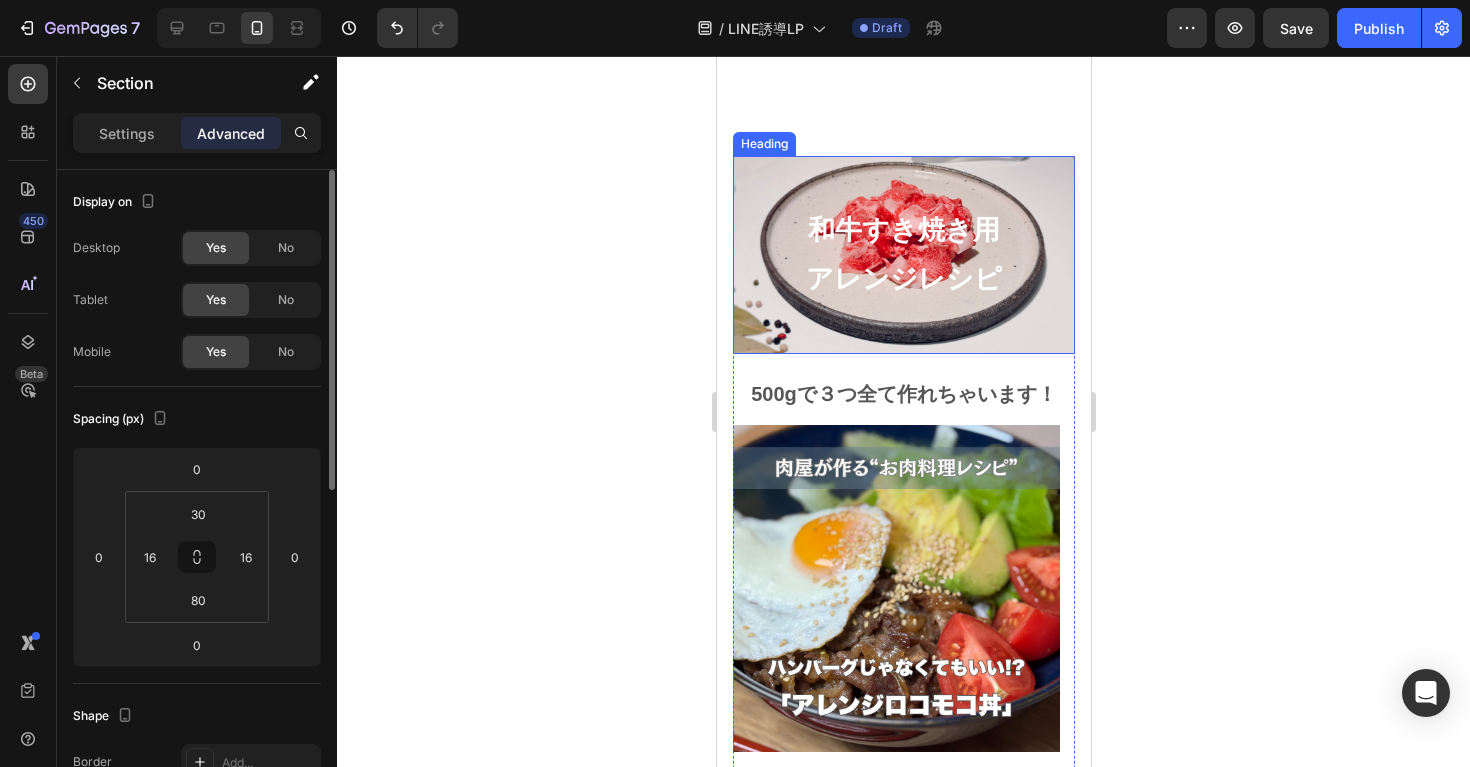 click on "和牛すき焼き用 アレンジレシピ" at bounding box center (903, 255) 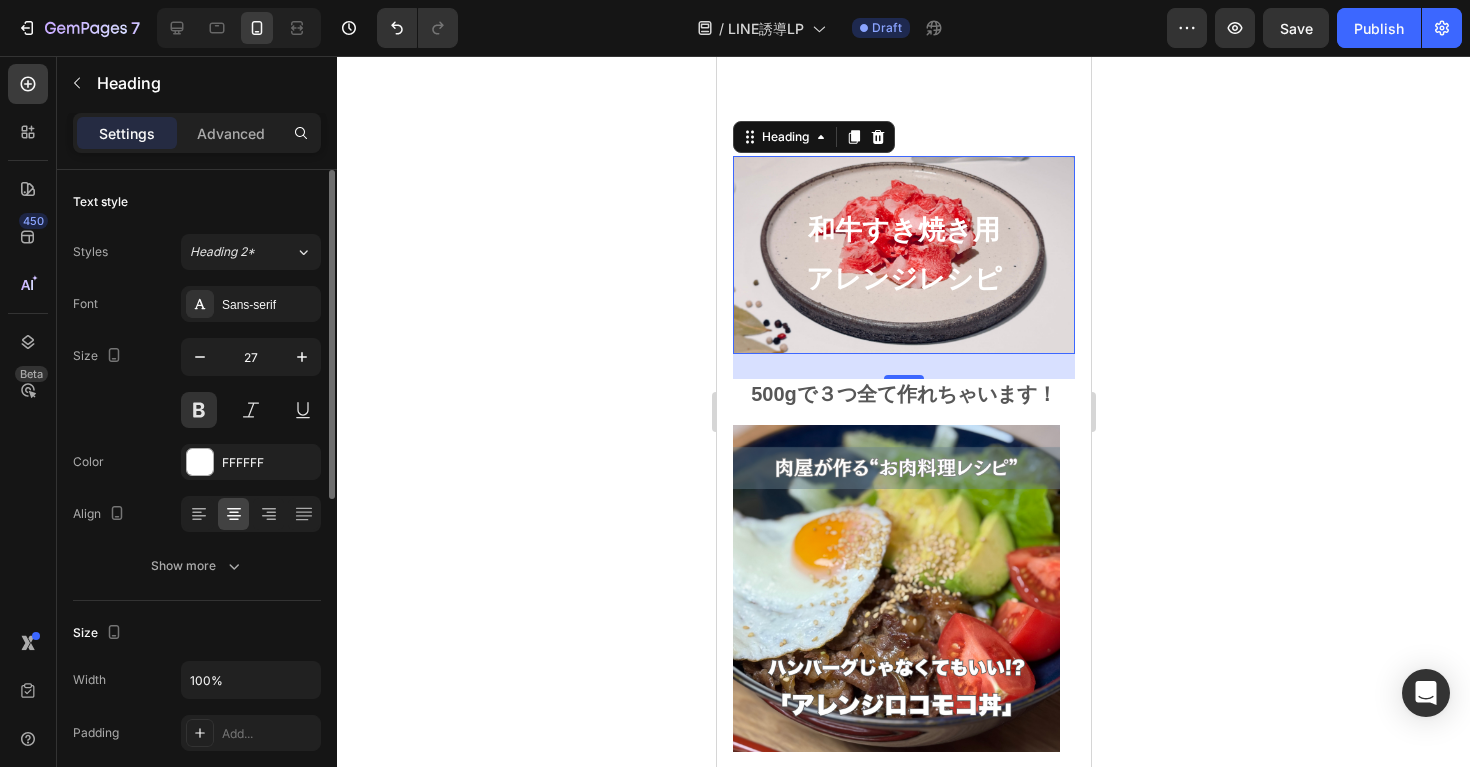click 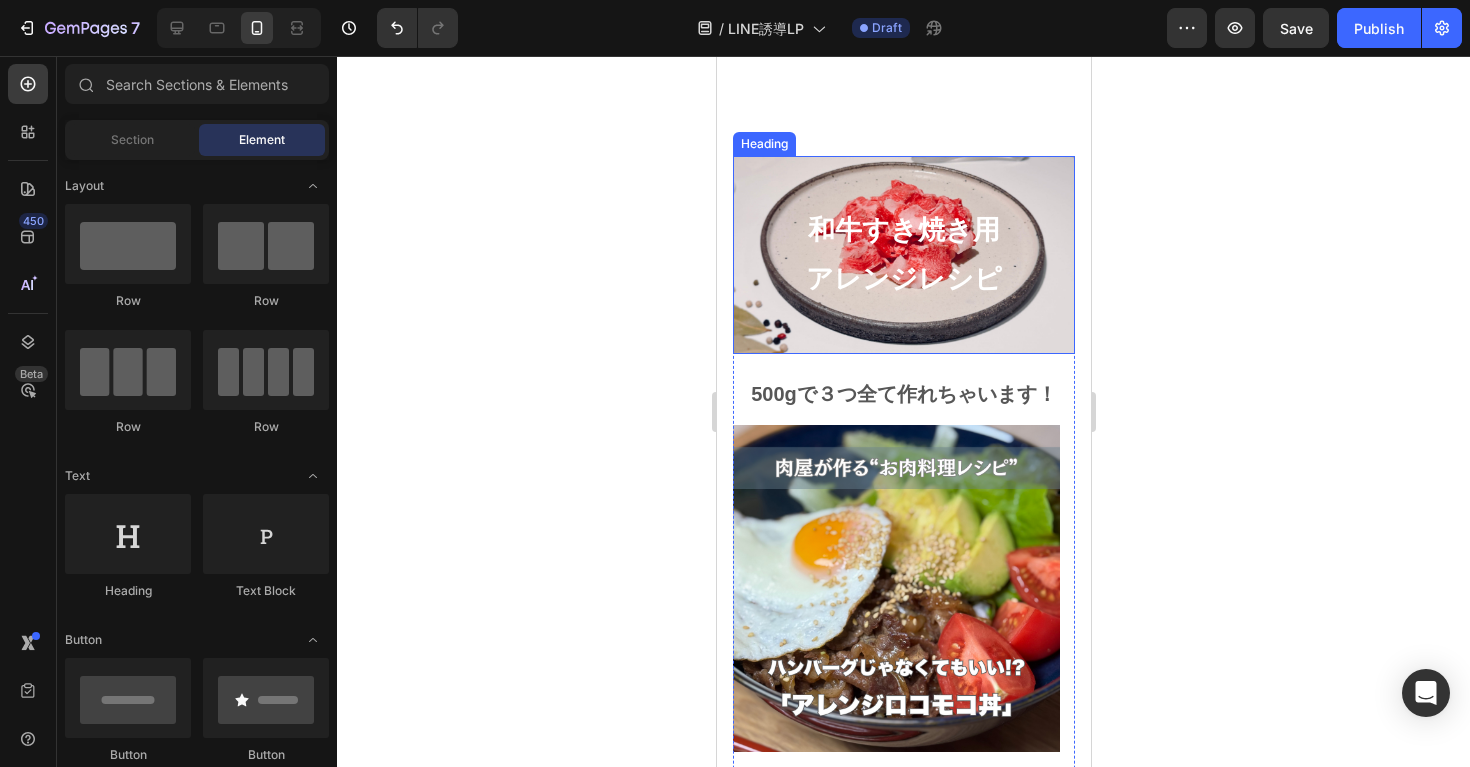 click on "和牛すき焼き用 アレンジレシピ" at bounding box center [903, 255] 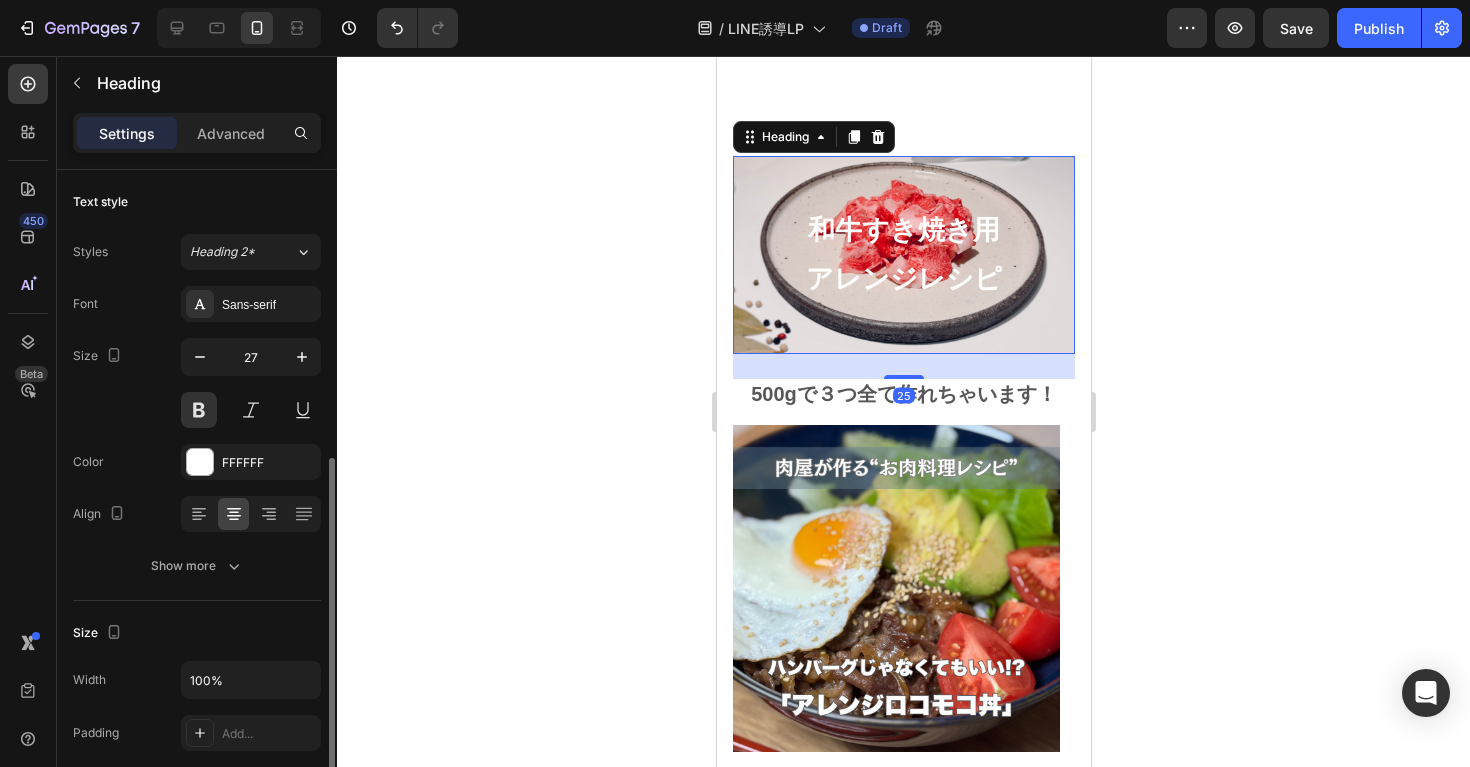 scroll, scrollTop: 192, scrollLeft: 0, axis: vertical 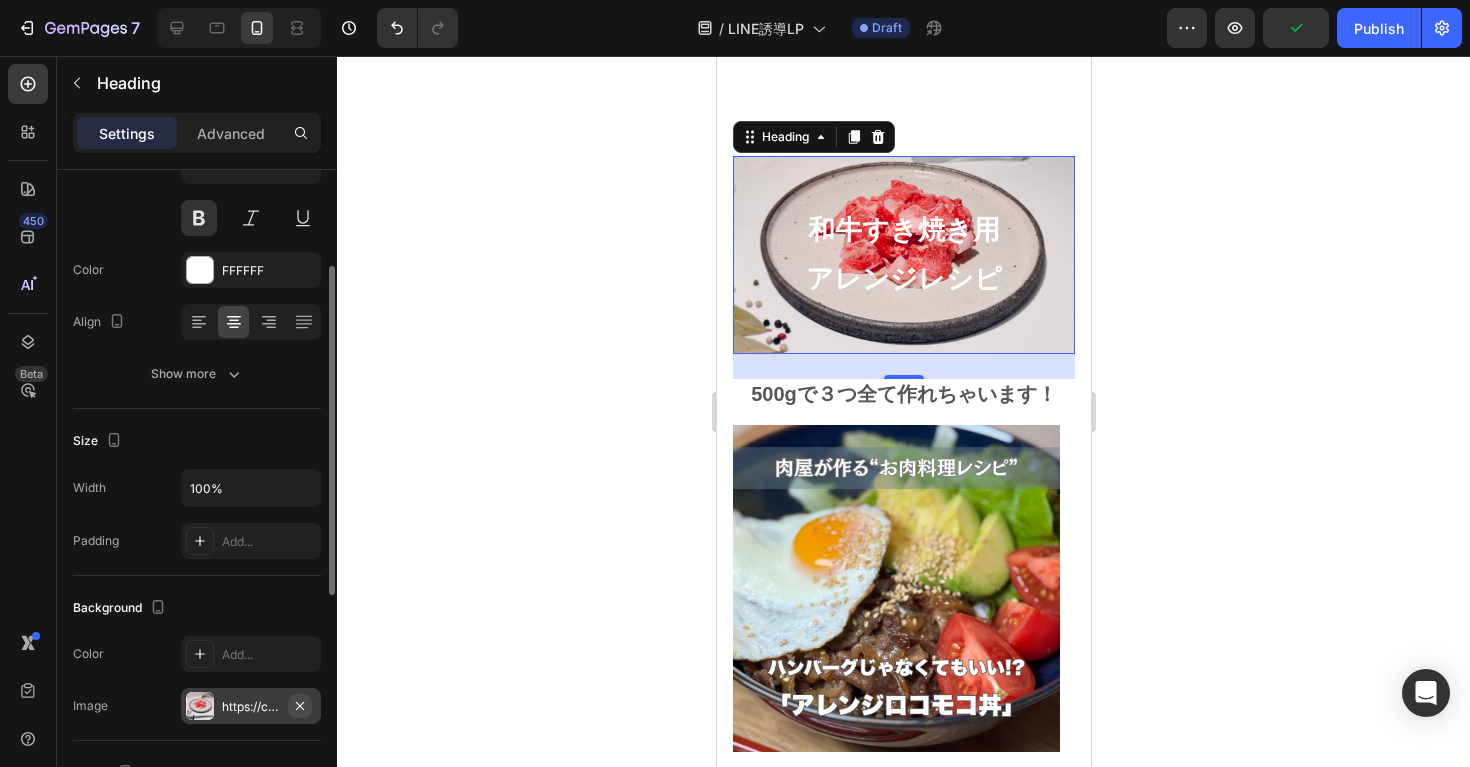 click 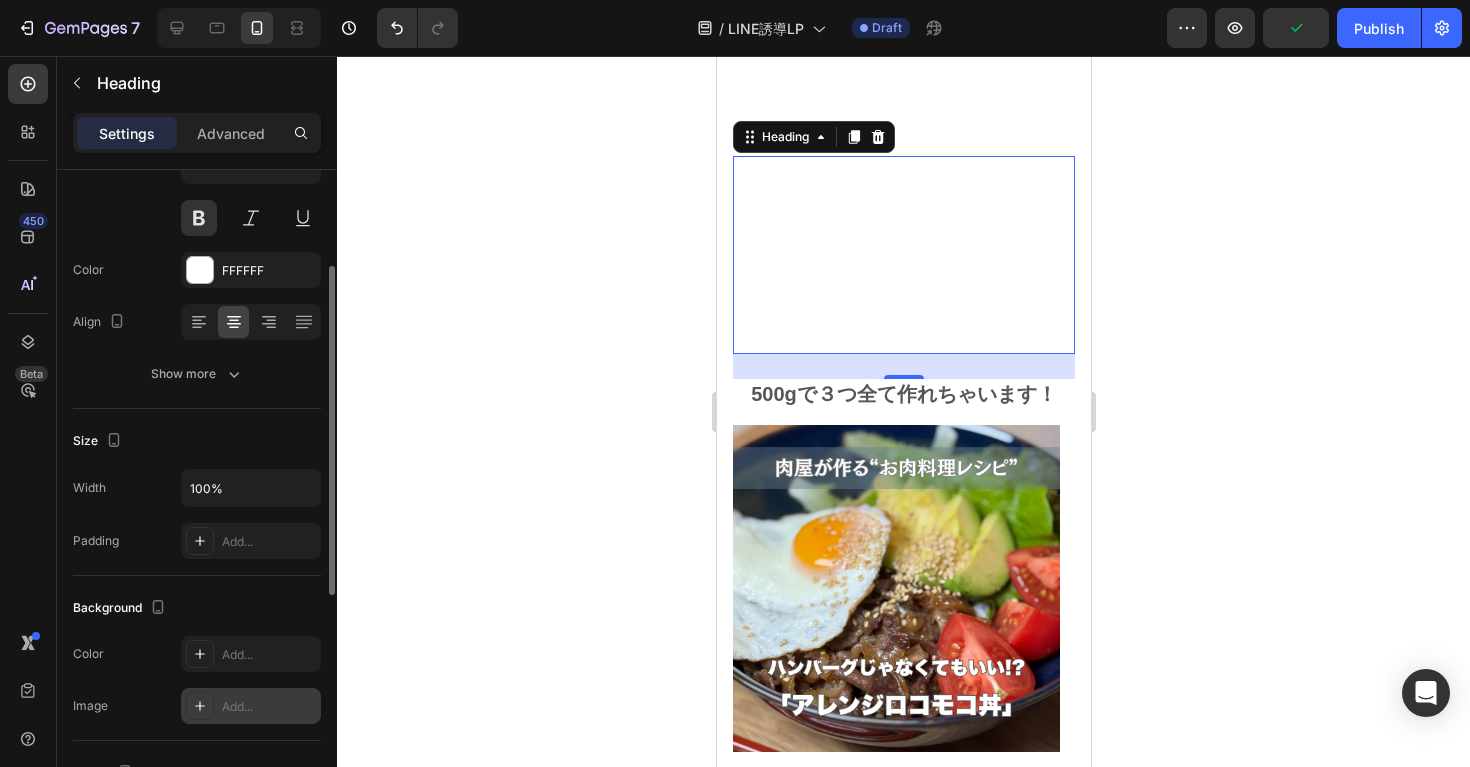 click on "Add..." at bounding box center (269, 707) 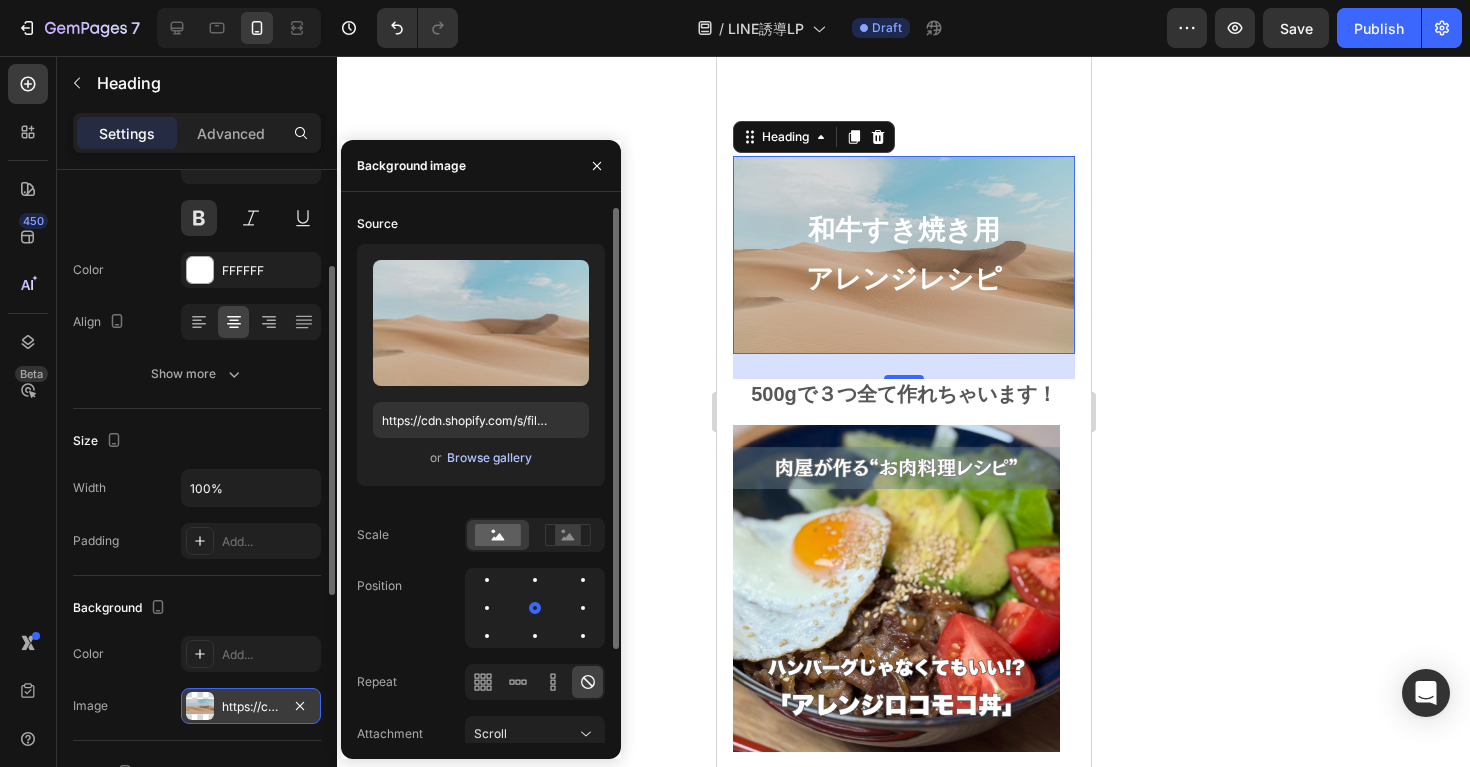 click on "Browse gallery" at bounding box center (489, 458) 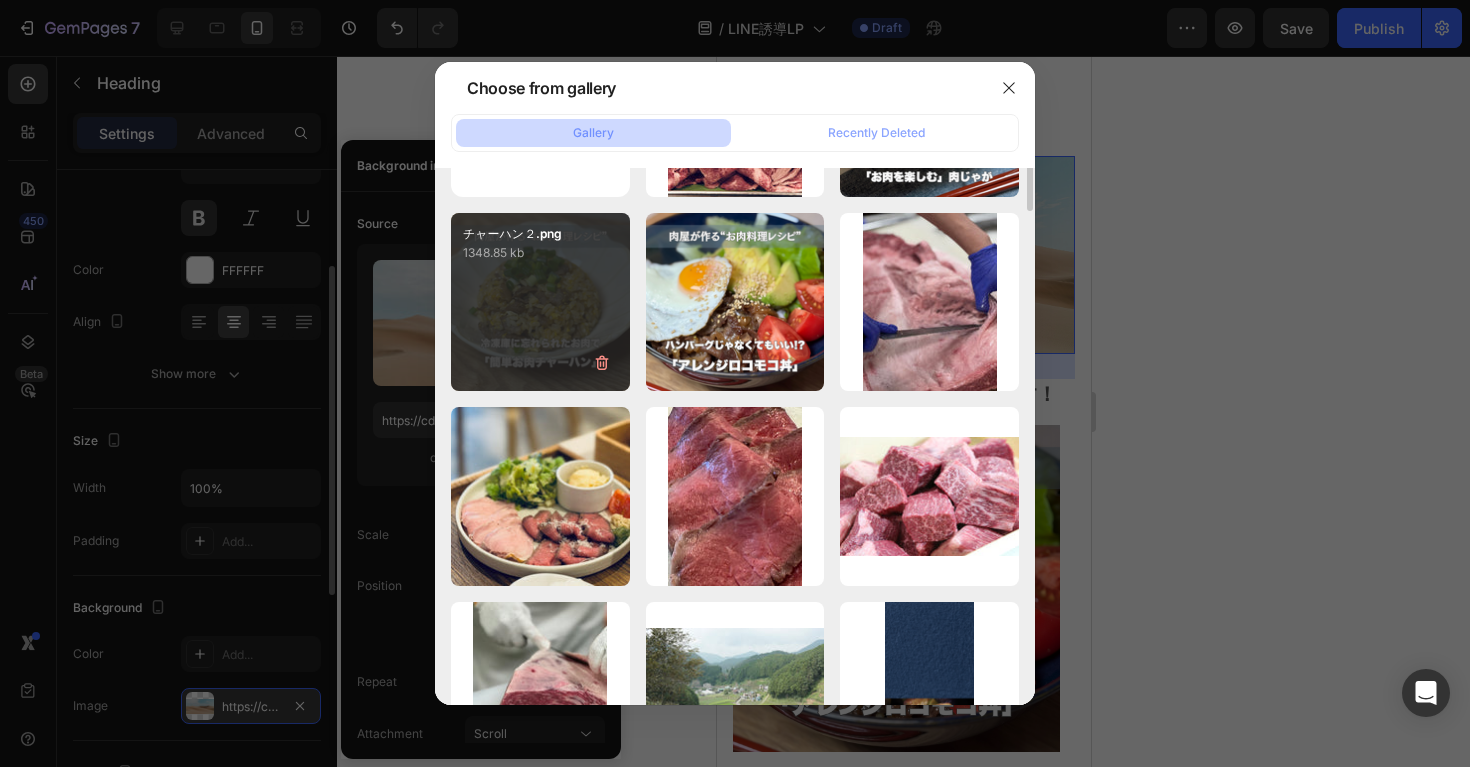 scroll, scrollTop: 0, scrollLeft: 0, axis: both 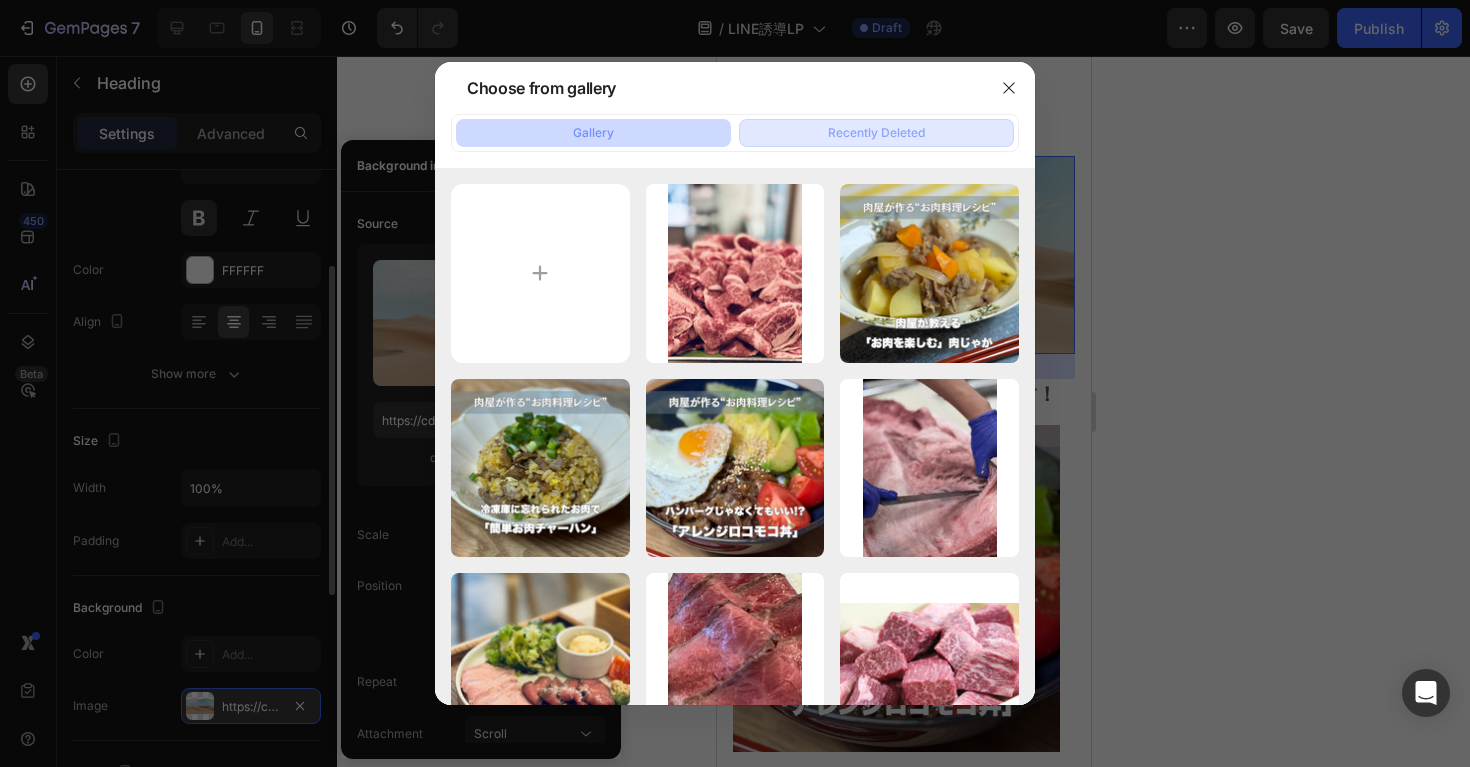 click on "Recently Deleted" 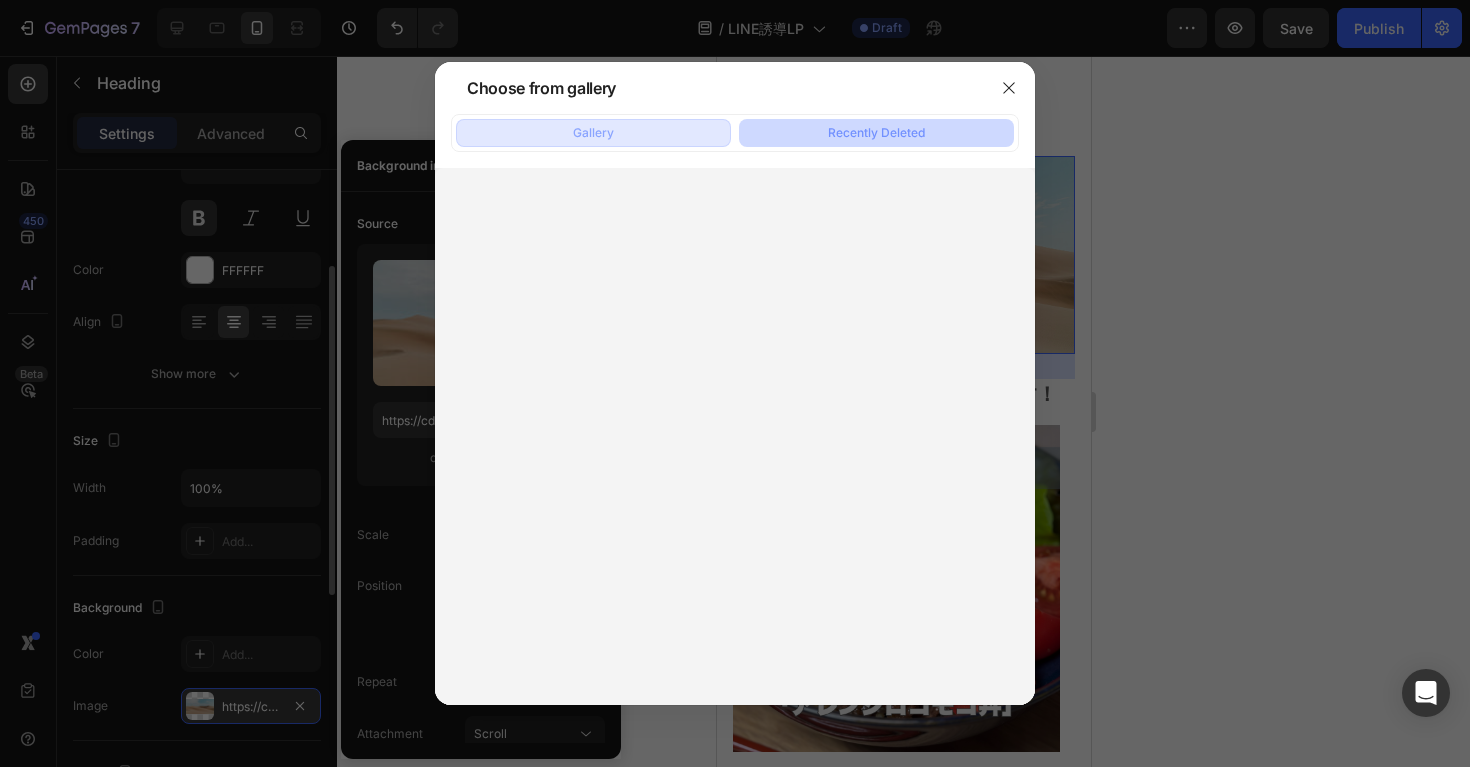 click on "Gallery" 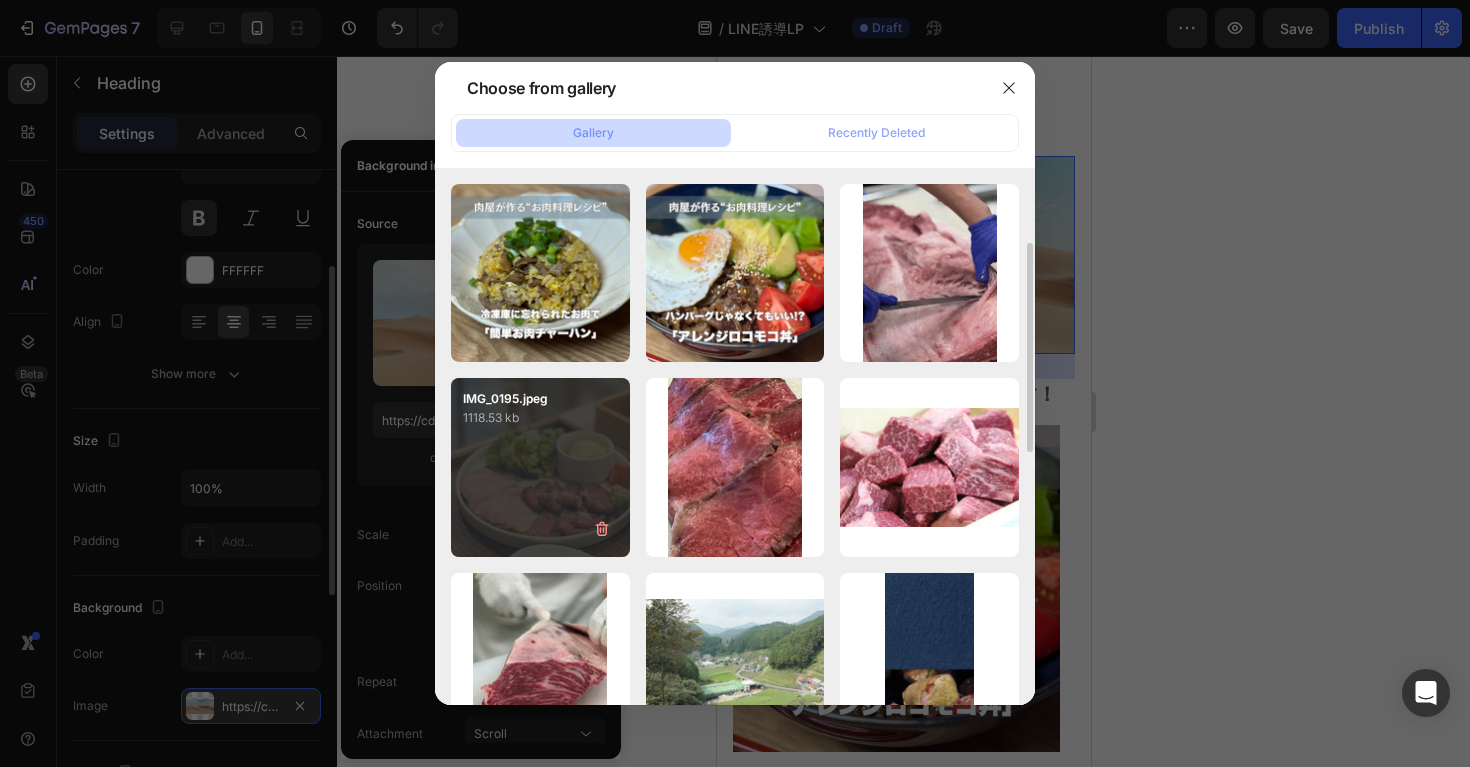 scroll, scrollTop: 0, scrollLeft: 0, axis: both 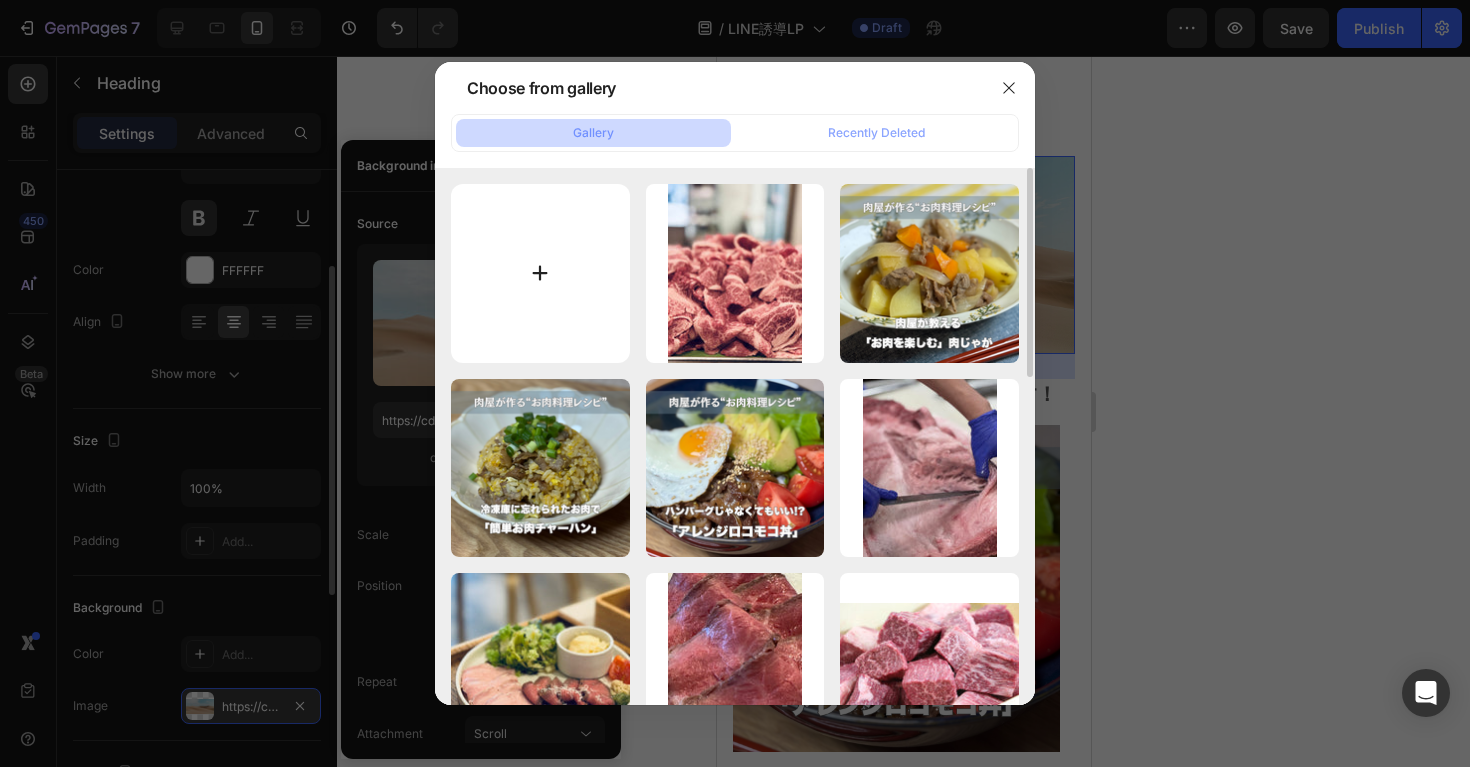 click at bounding box center (540, 273) 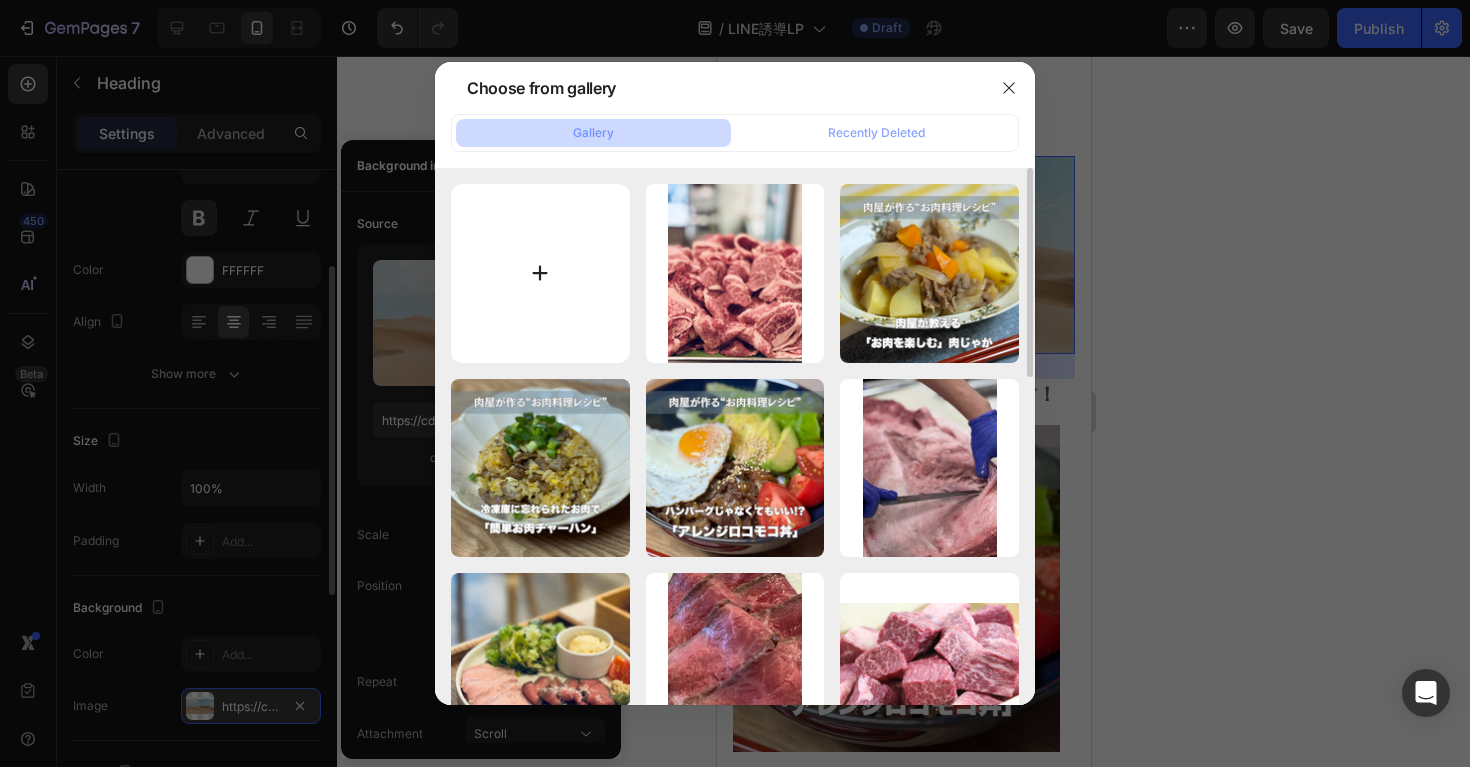 type on "C:\fakepath\IMG_8582.jpeg" 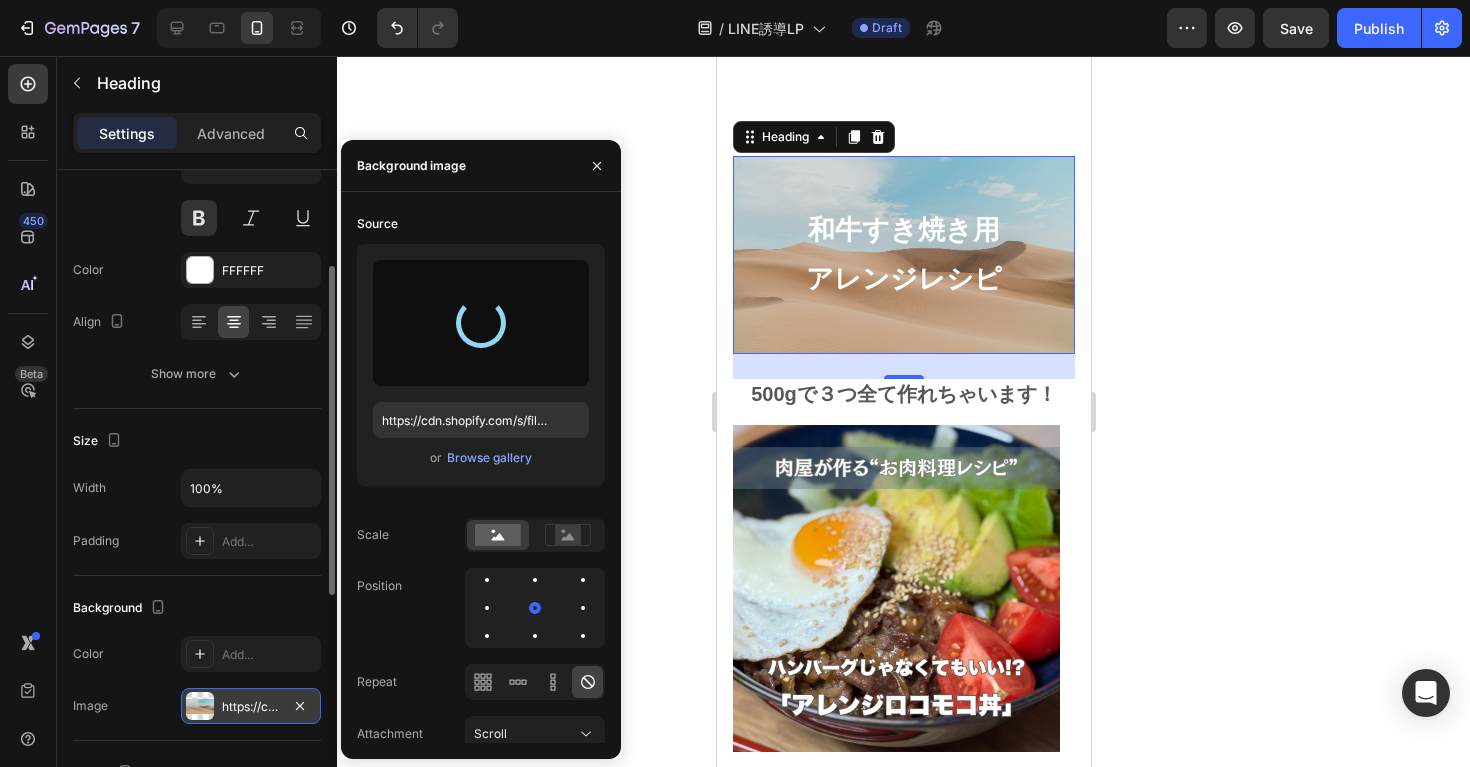 type on "https://cdn.shopify.com/s/files/1/0720/0656/6128/files/gempages_529307075897983966-595074b3-62d7-4c30-b9ca-e093bb1cbde8.jpg" 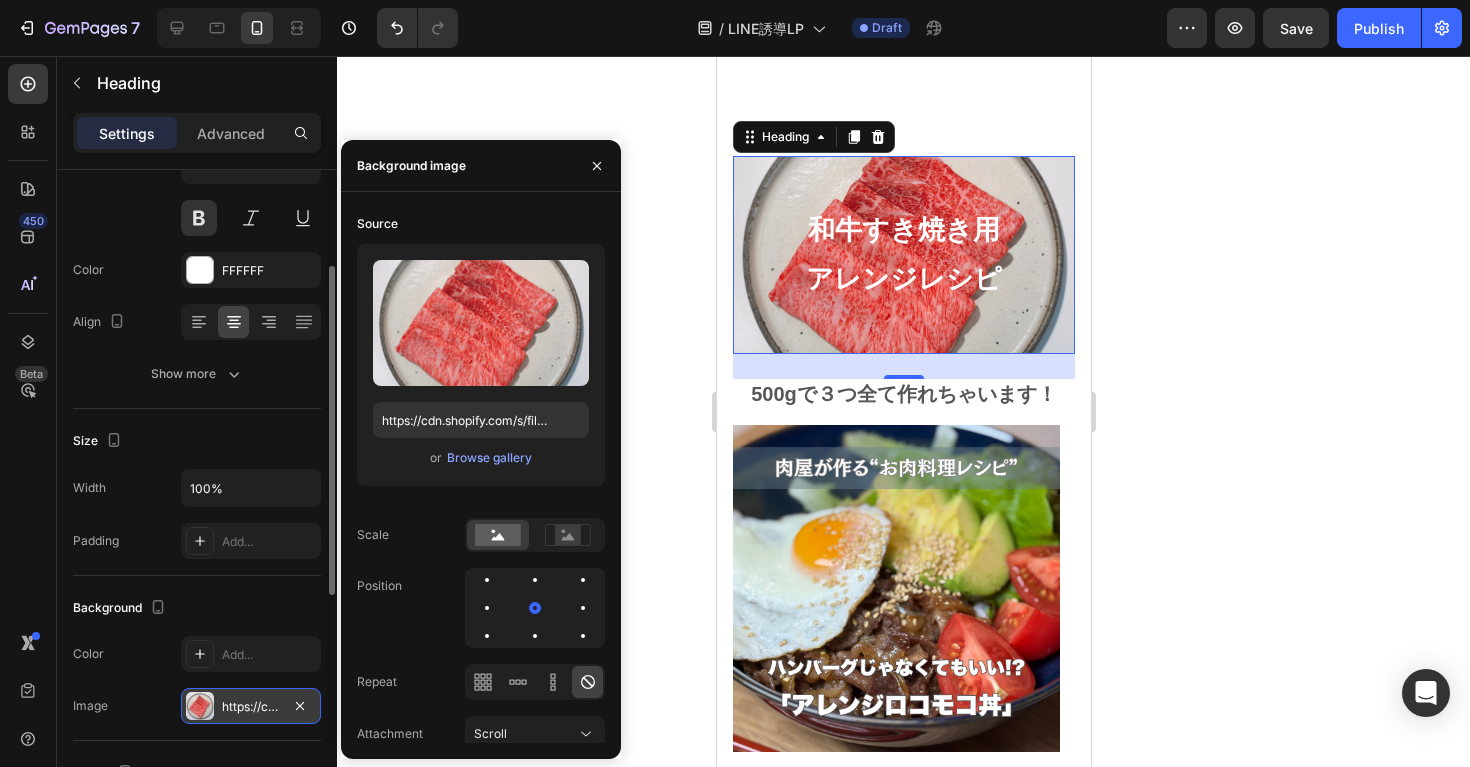 click 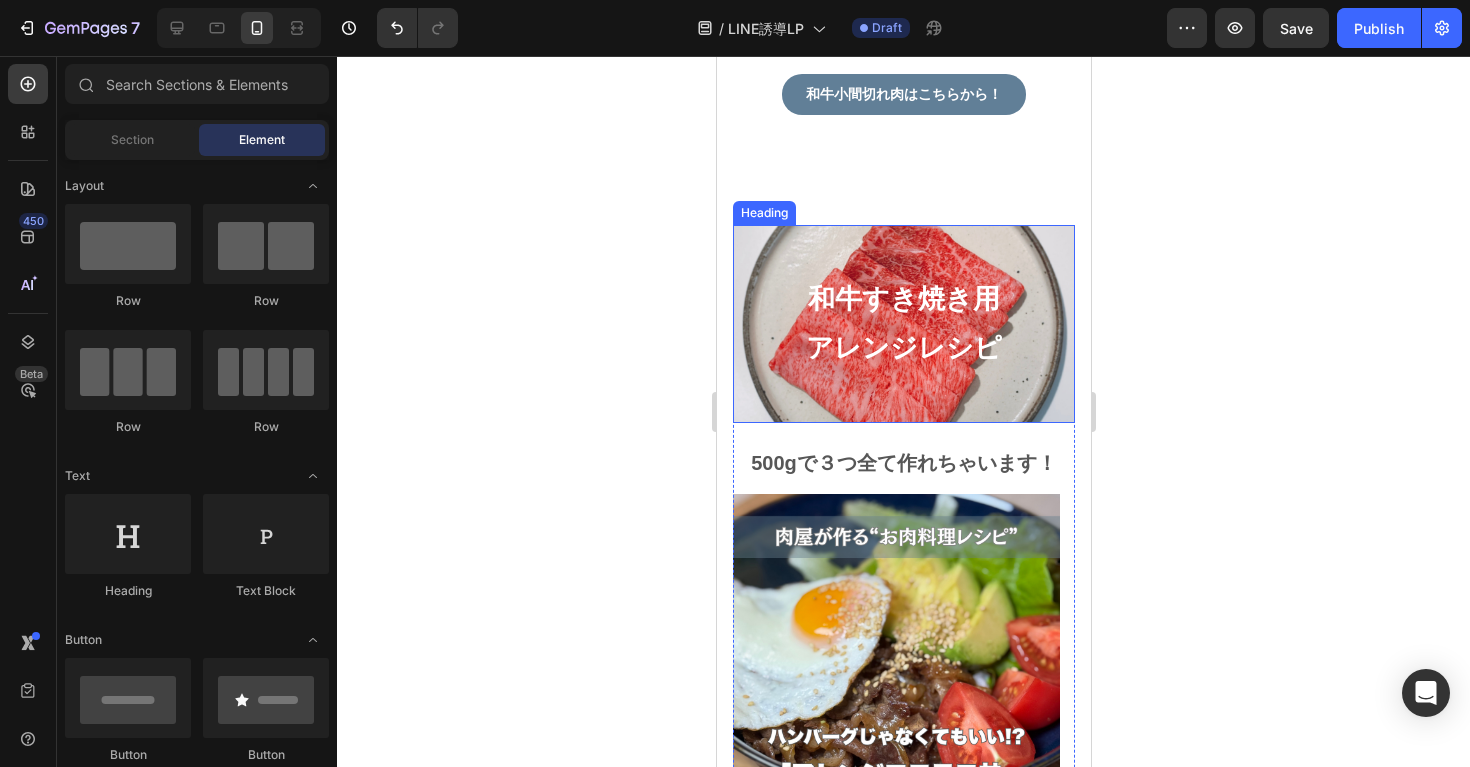 scroll, scrollTop: 2828, scrollLeft: 0, axis: vertical 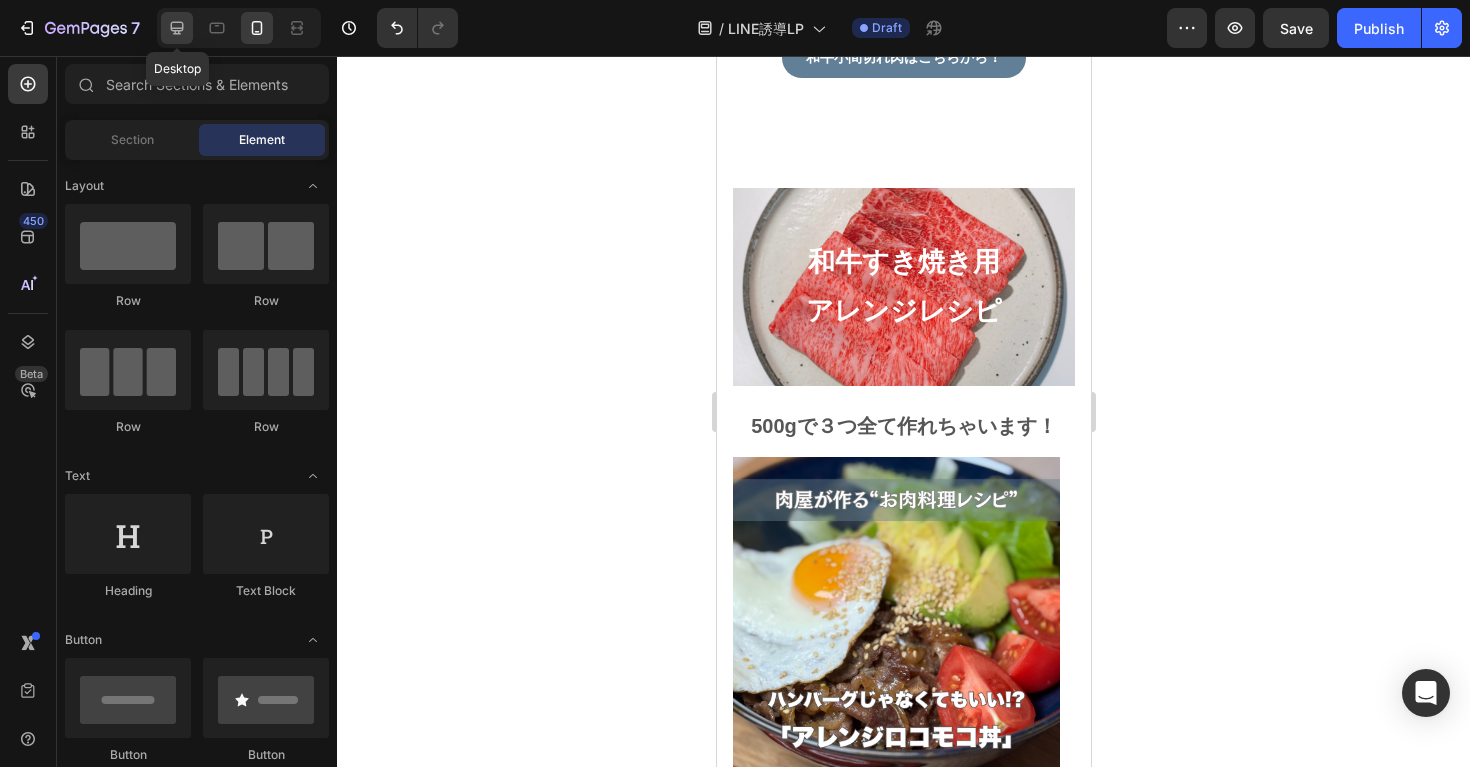 click 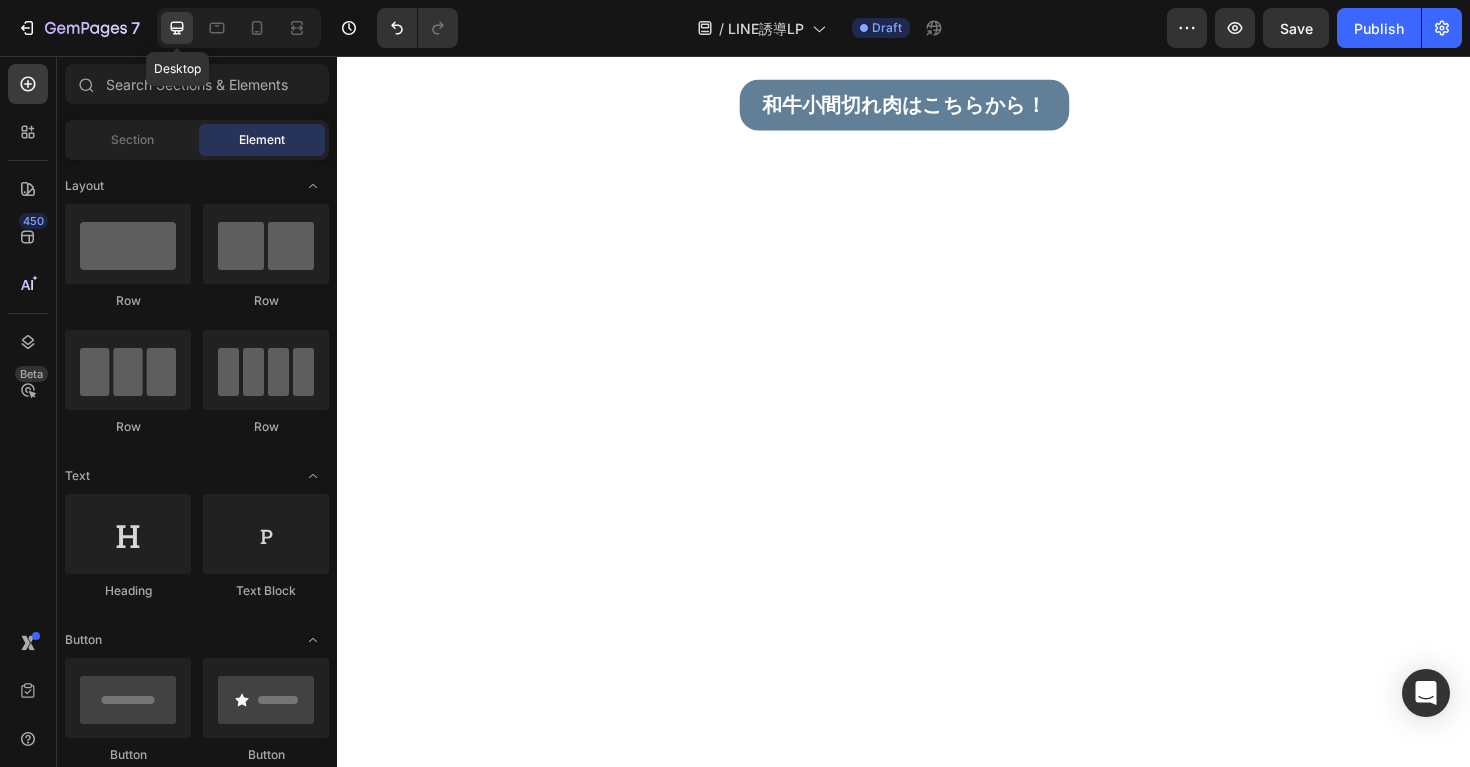 scroll, scrollTop: 2737, scrollLeft: 0, axis: vertical 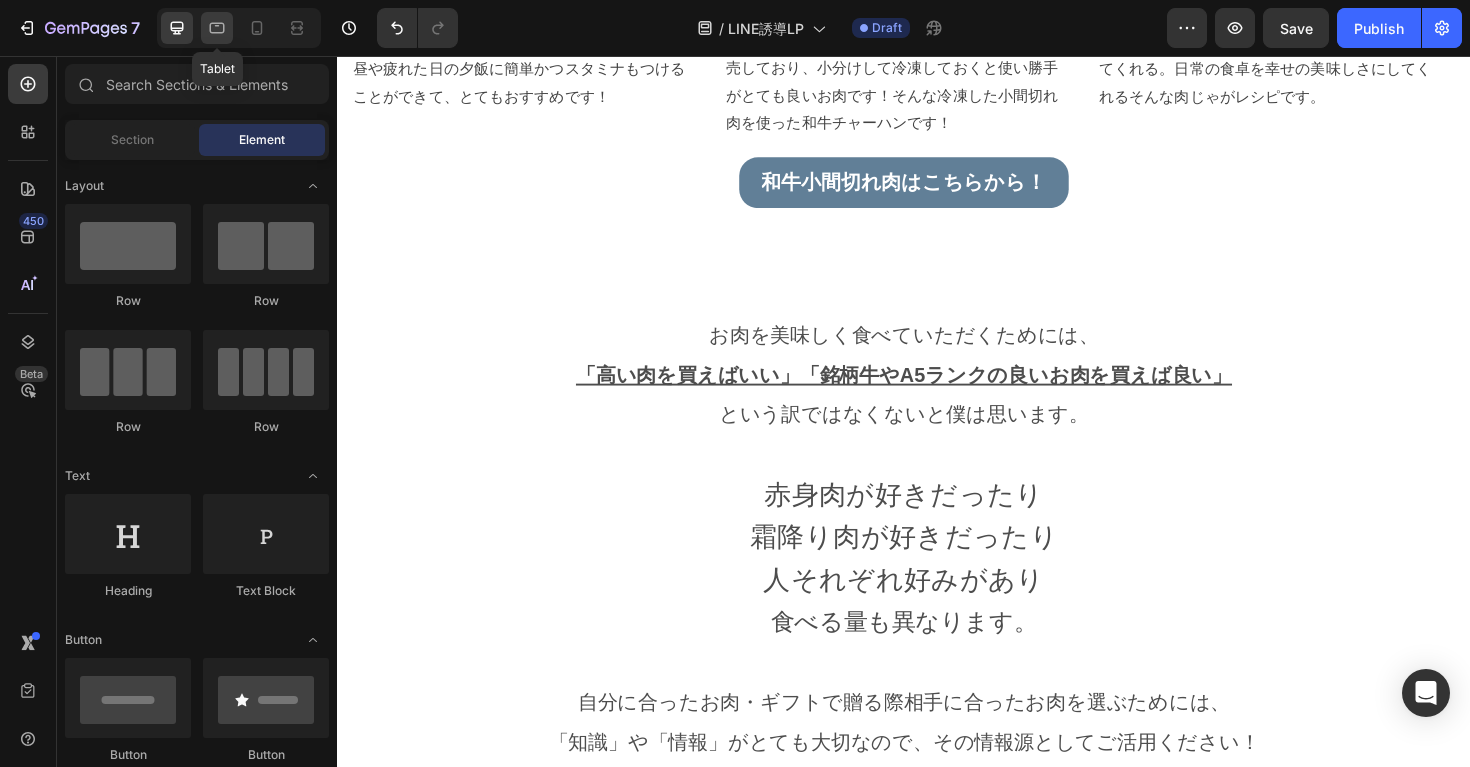 click 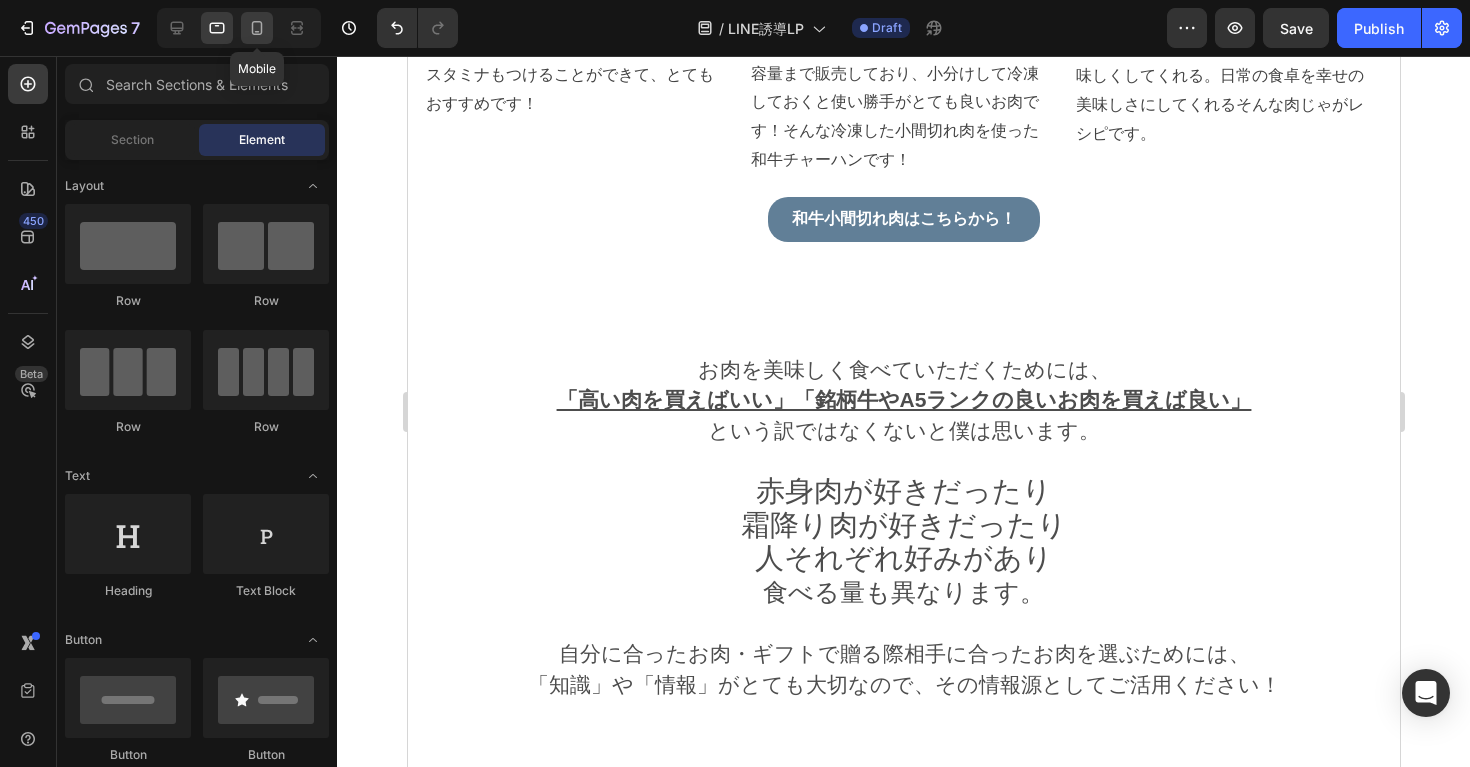 click 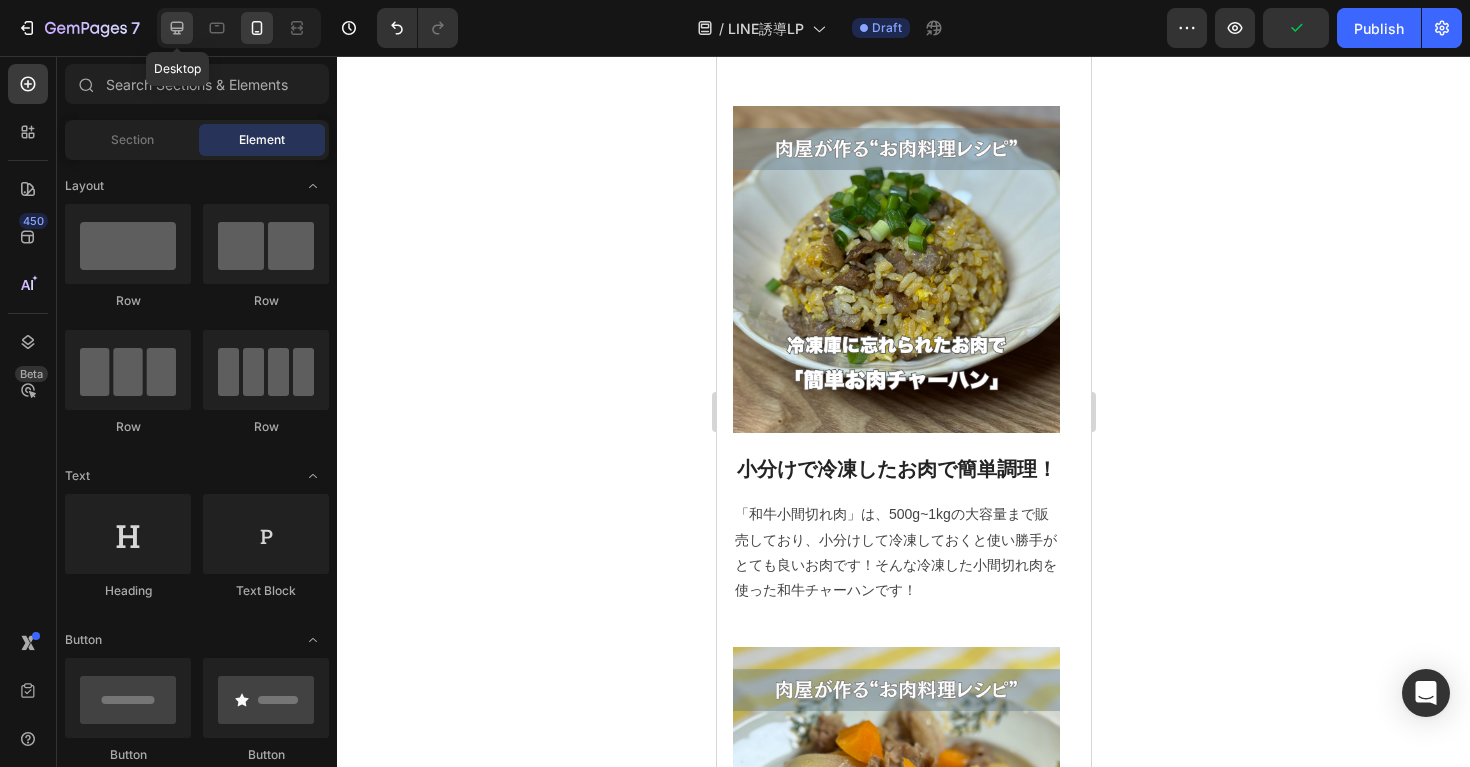 click 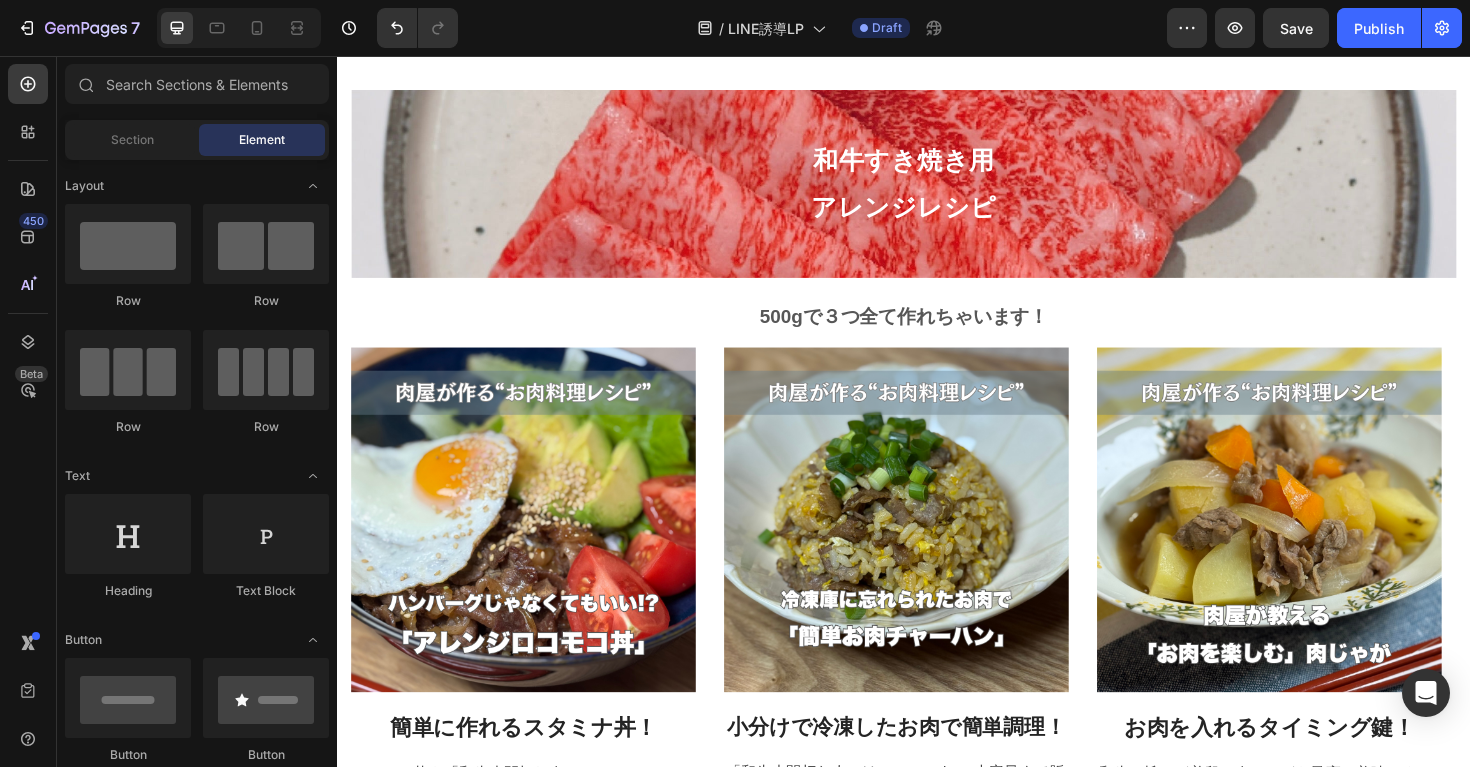 scroll, scrollTop: 1987, scrollLeft: 0, axis: vertical 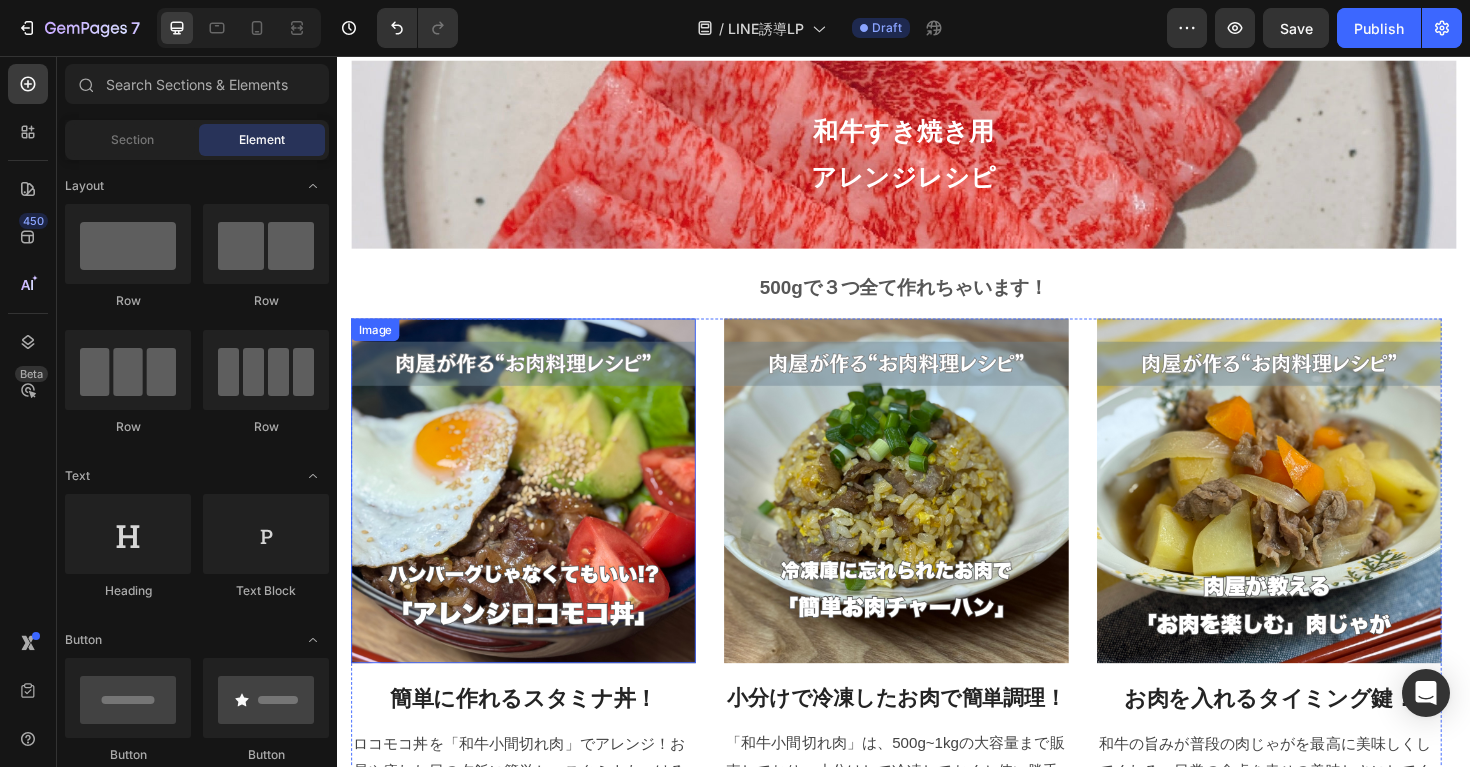 click at bounding box center [534, 516] 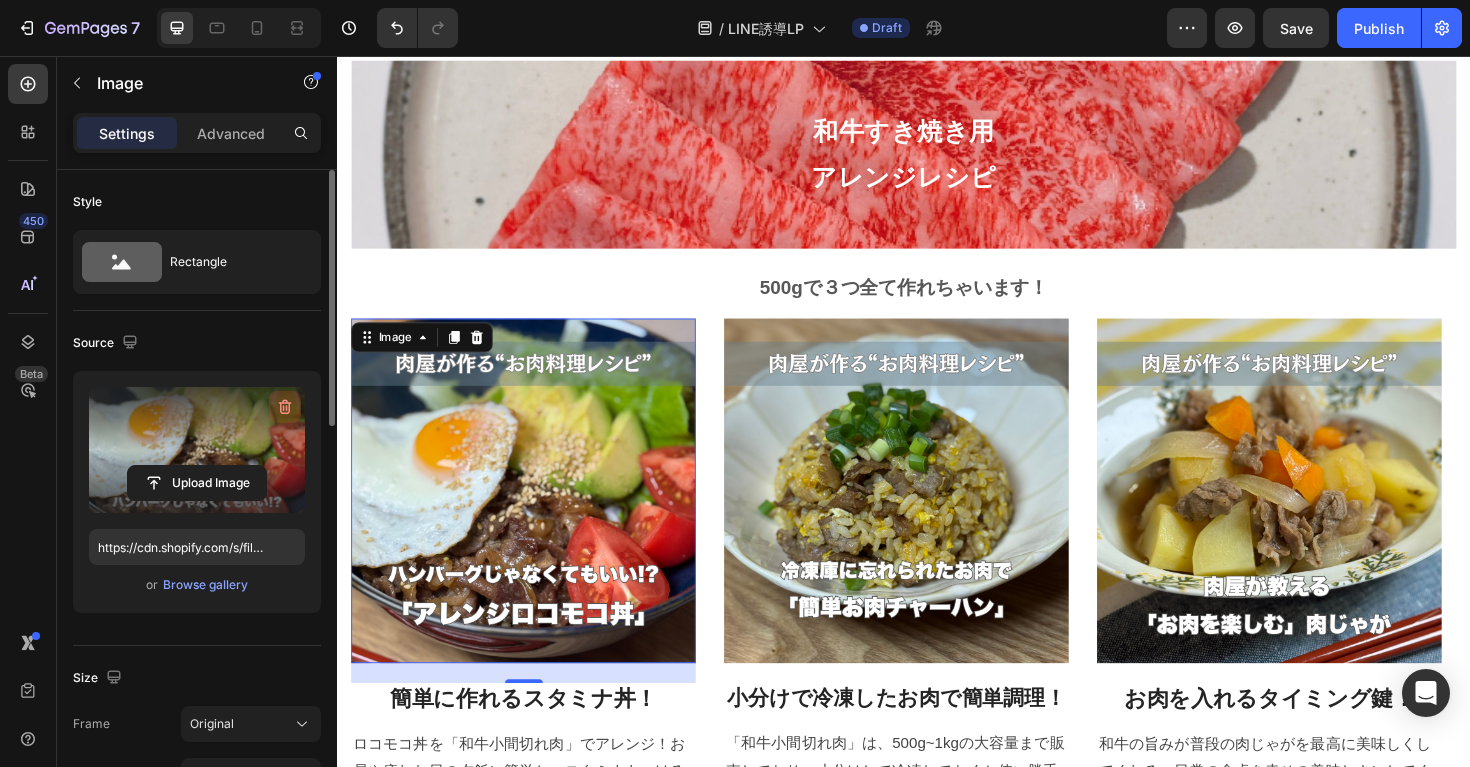 click 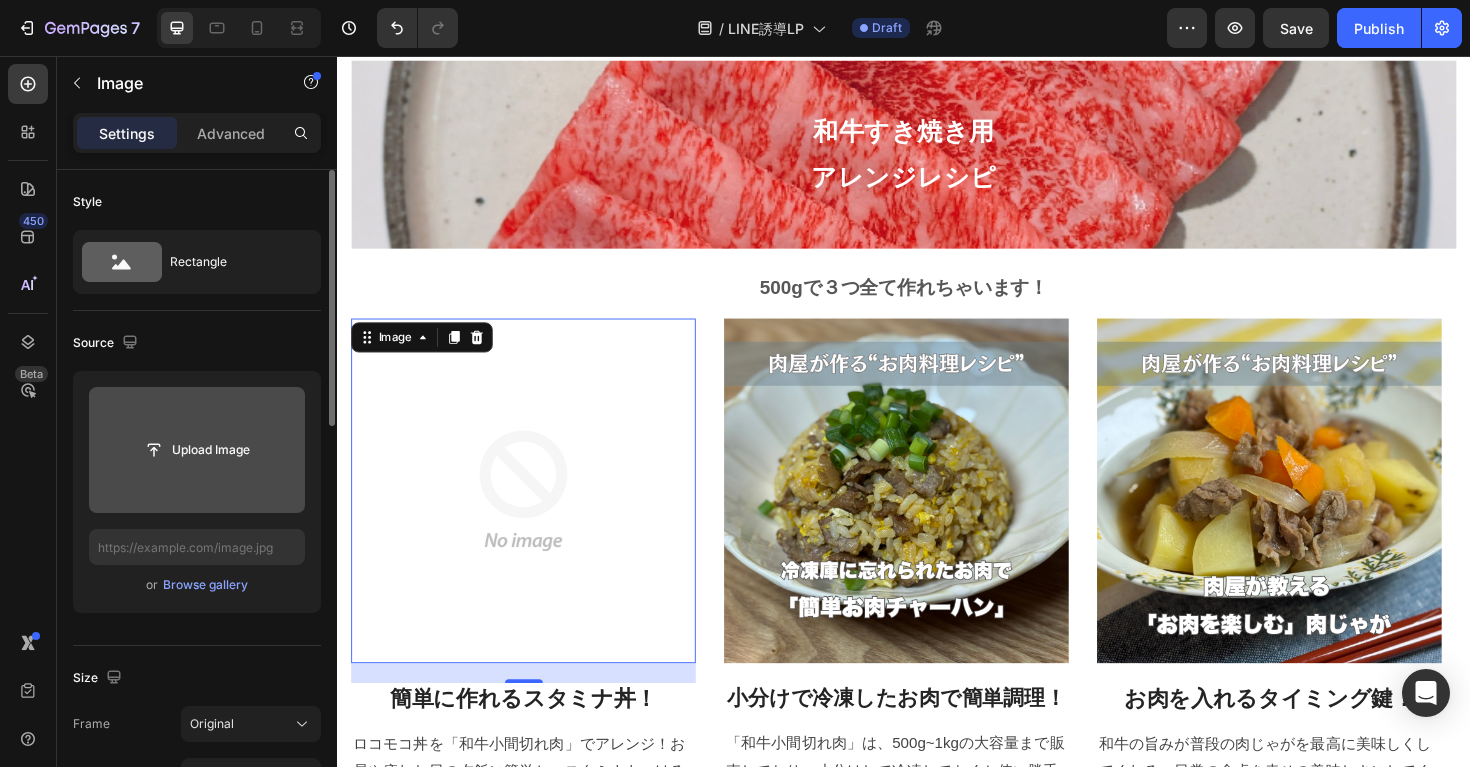 click 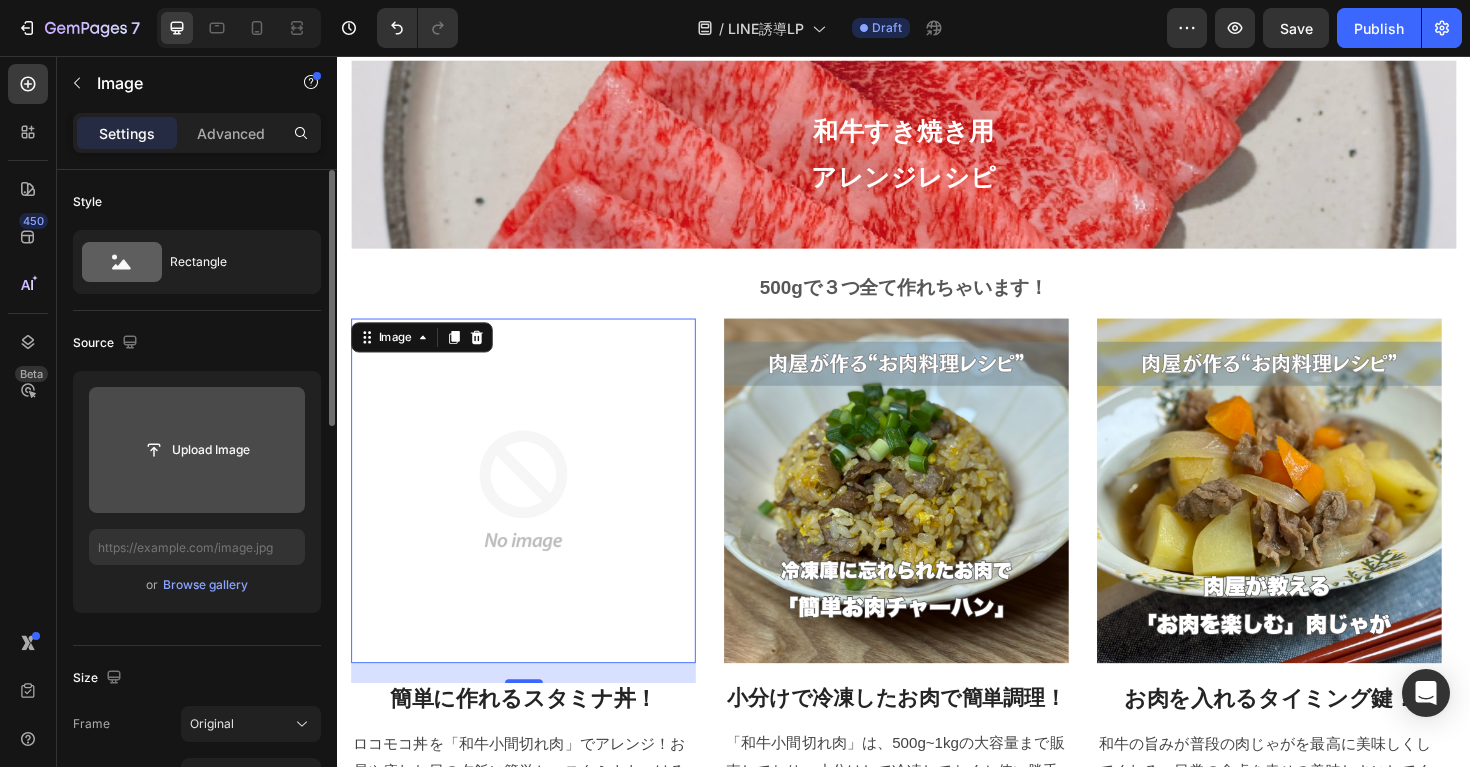 click 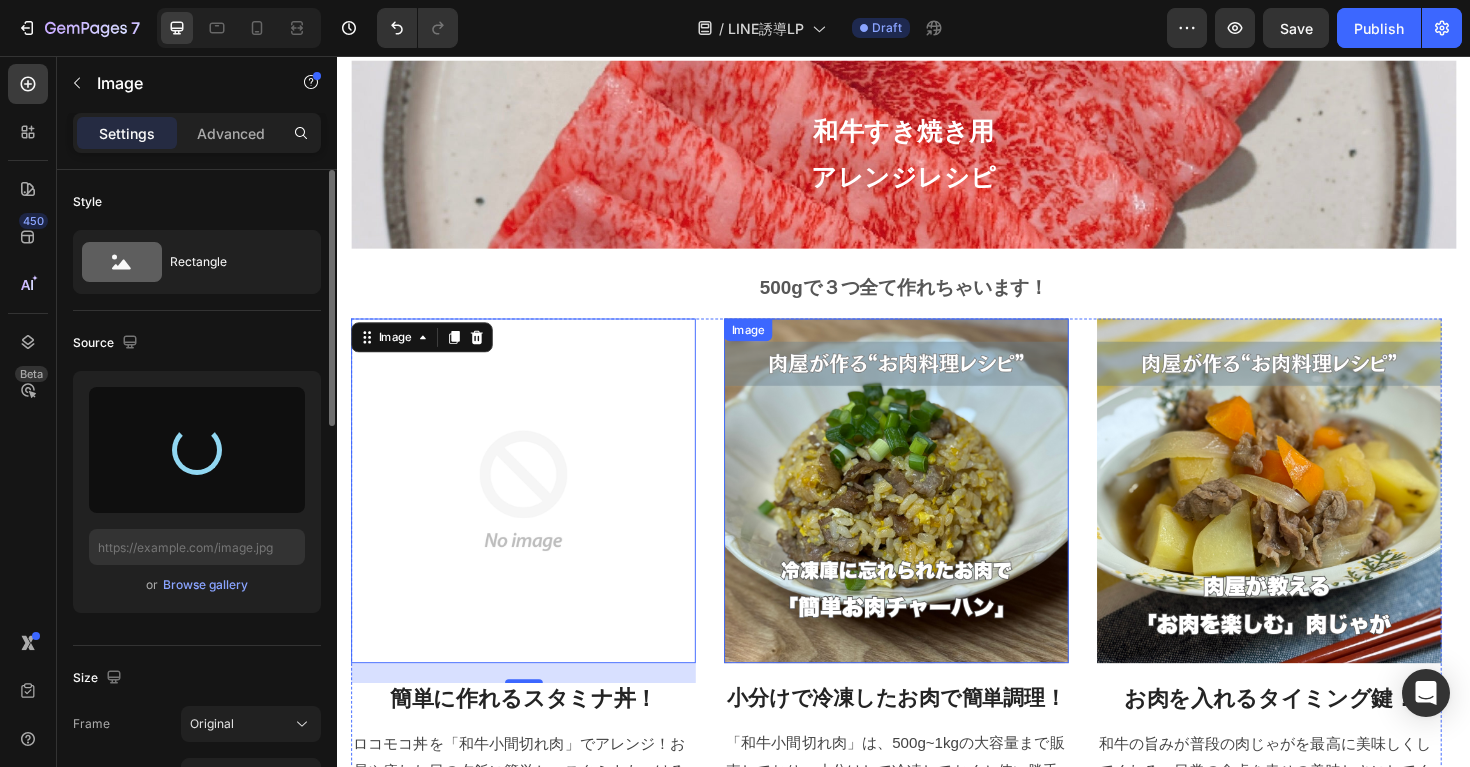 type on "https://cdn.shopify.com/s/files/1/0720/0656/6128/files/gempages_529307075897983966-01bfedc4-c506-41be-866f-217553f43c90.png" 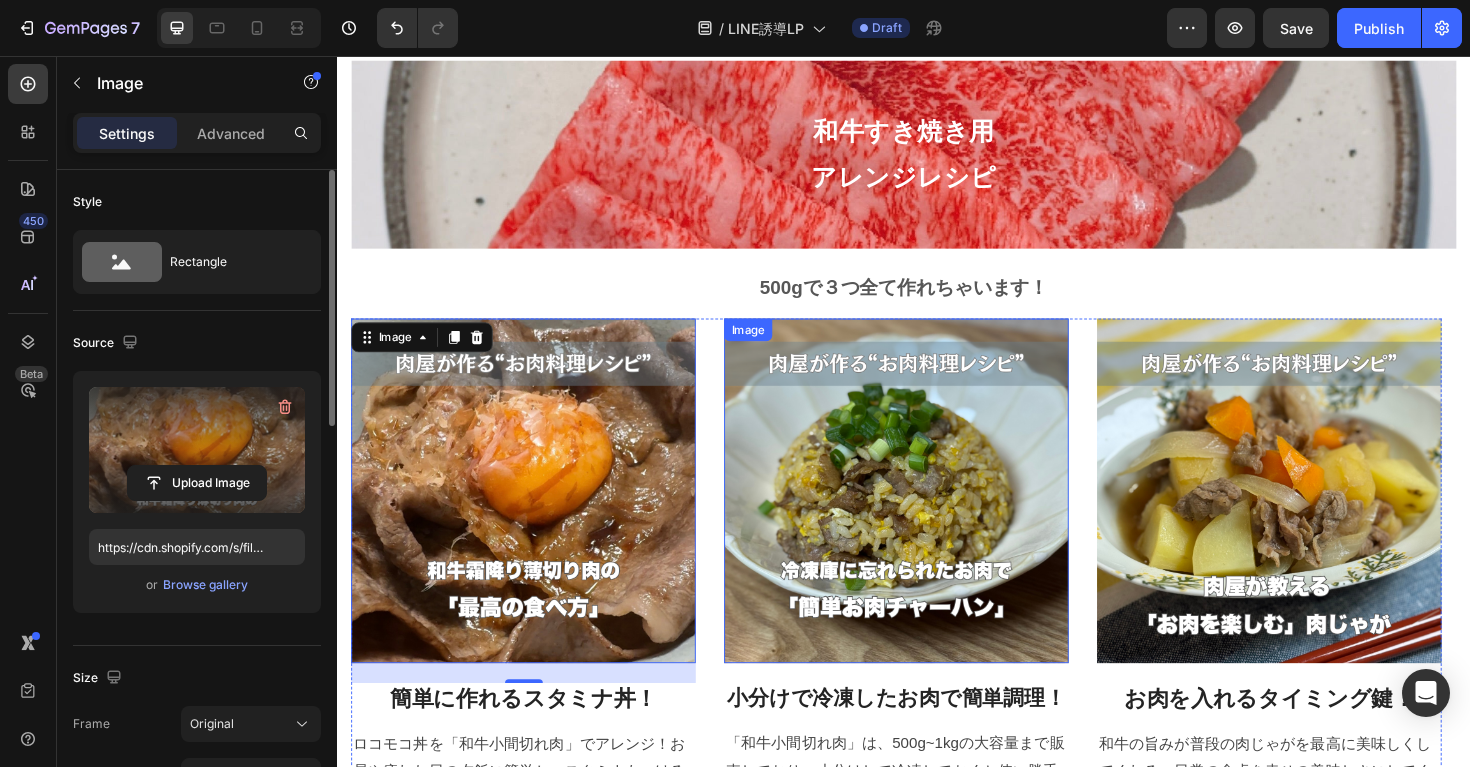 click at bounding box center (929, 516) 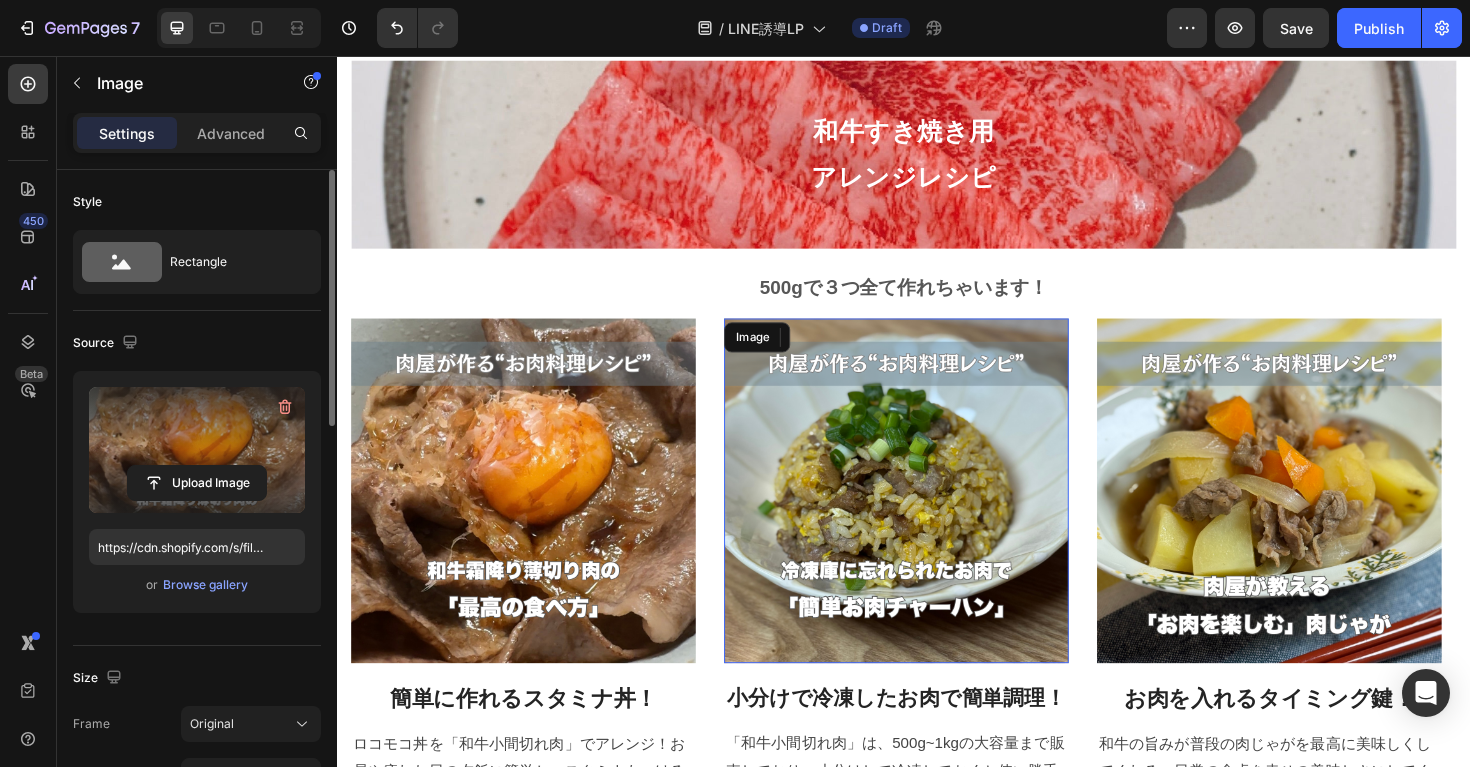 scroll, scrollTop: 192, scrollLeft: 0, axis: vertical 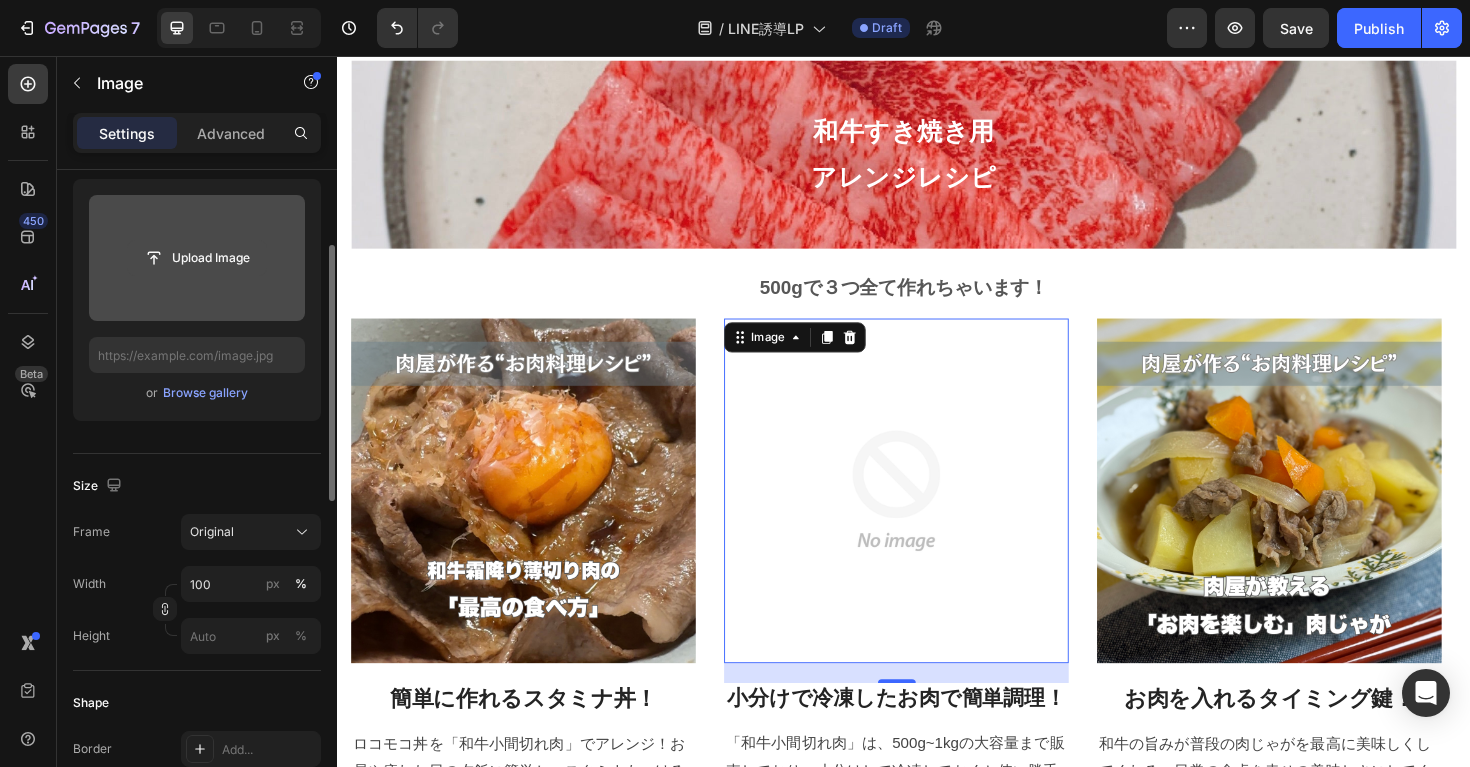 click 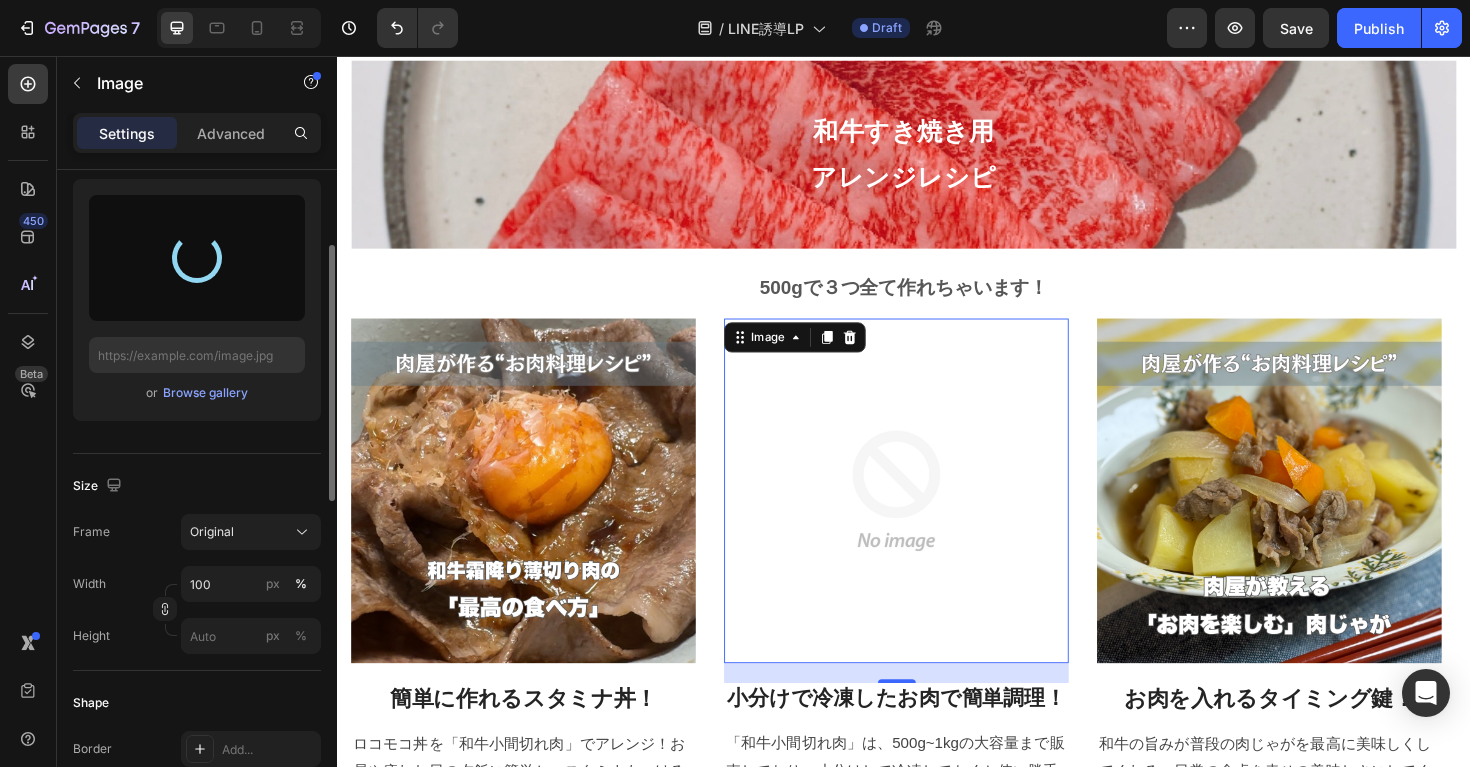 type on "https://cdn.shopify.com/s/files/1/0720/0656/6128/files/gempages_529307075897983966-f3f98265-e10a-423a-b6e1-5215ee744124.png" 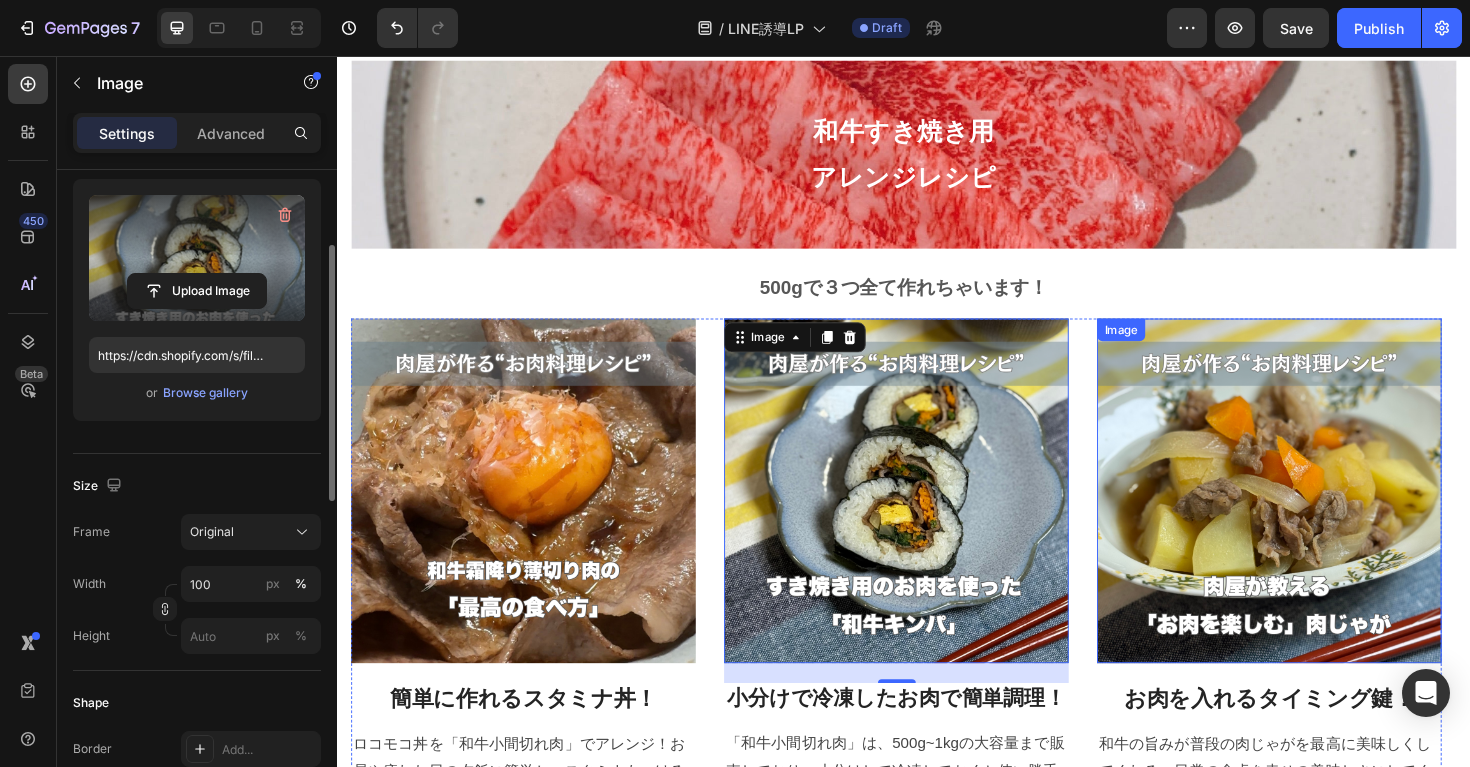 click at bounding box center [1324, 516] 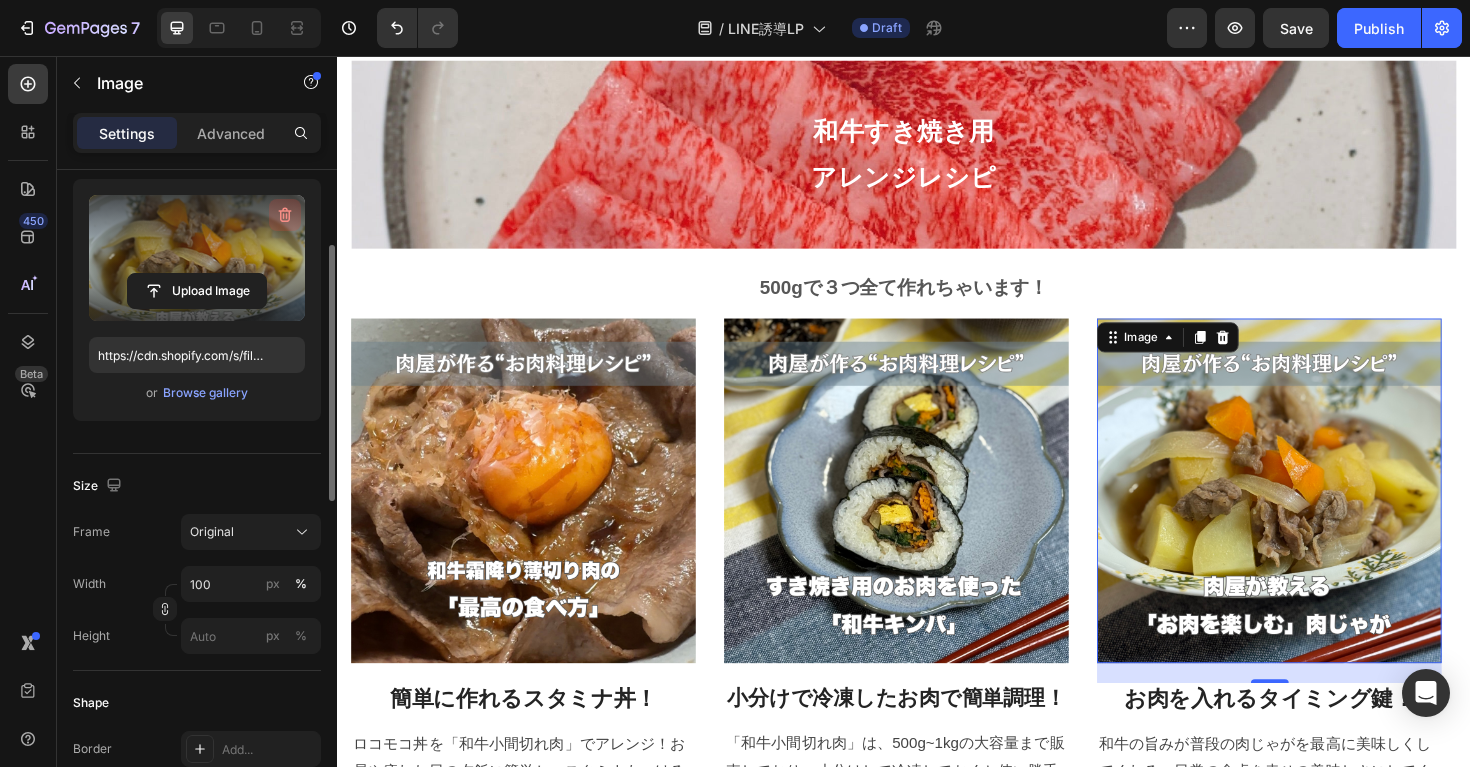click 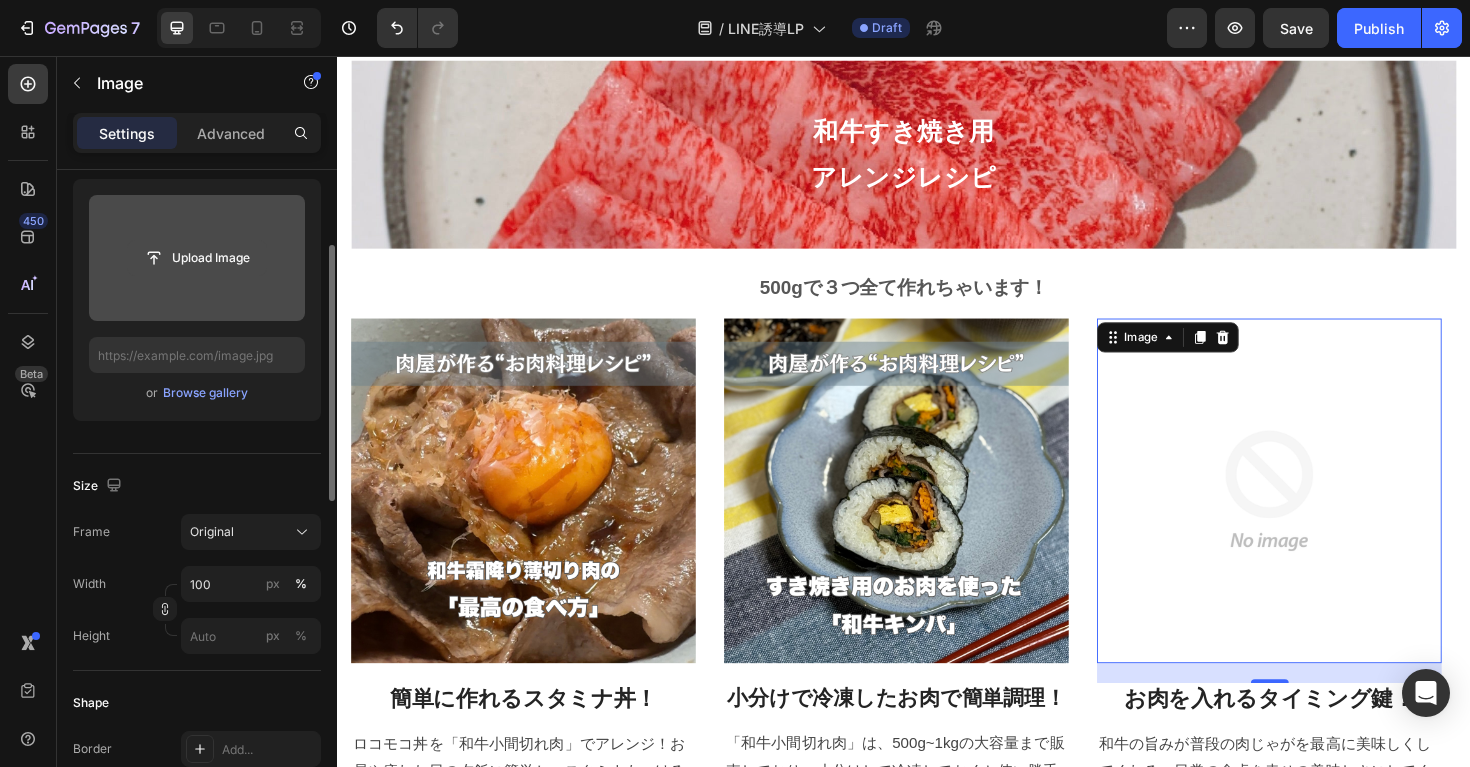 click 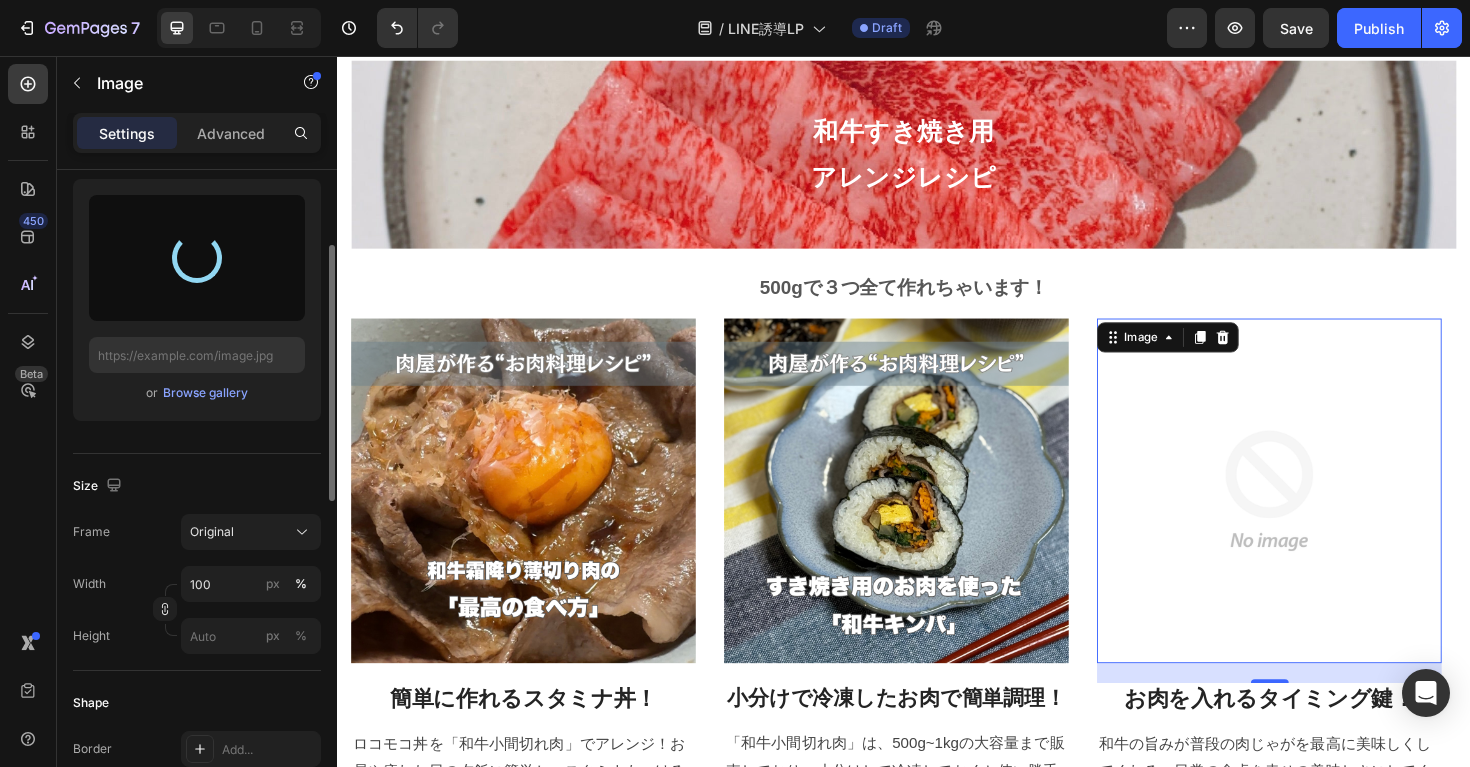type on "https://cdn.shopify.com/s/files/1/0720/0656/6128/files/gempages_529307075897983966-a7f58a6e-ac22-4c30-8bf9-7bd1f80083eb.png" 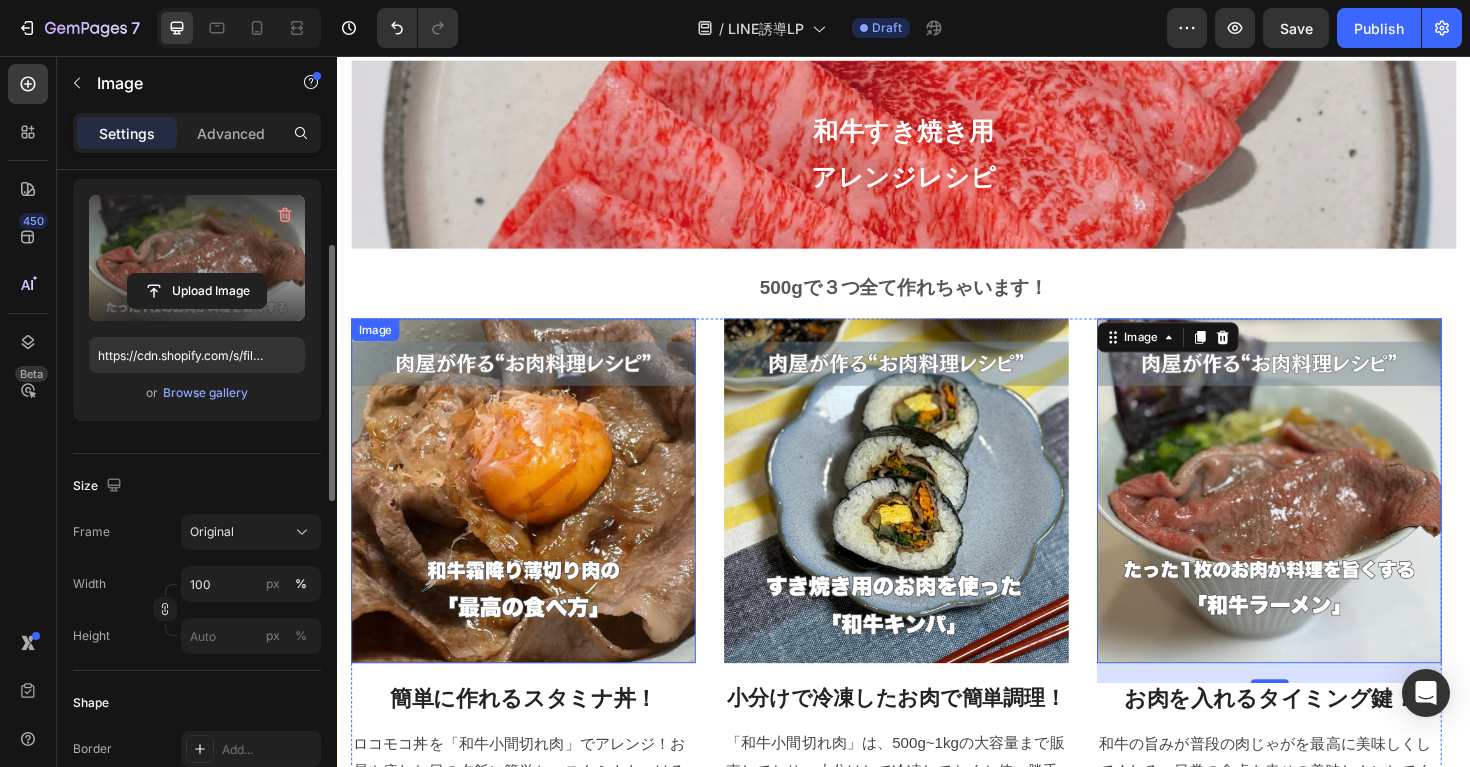 click at bounding box center (534, 516) 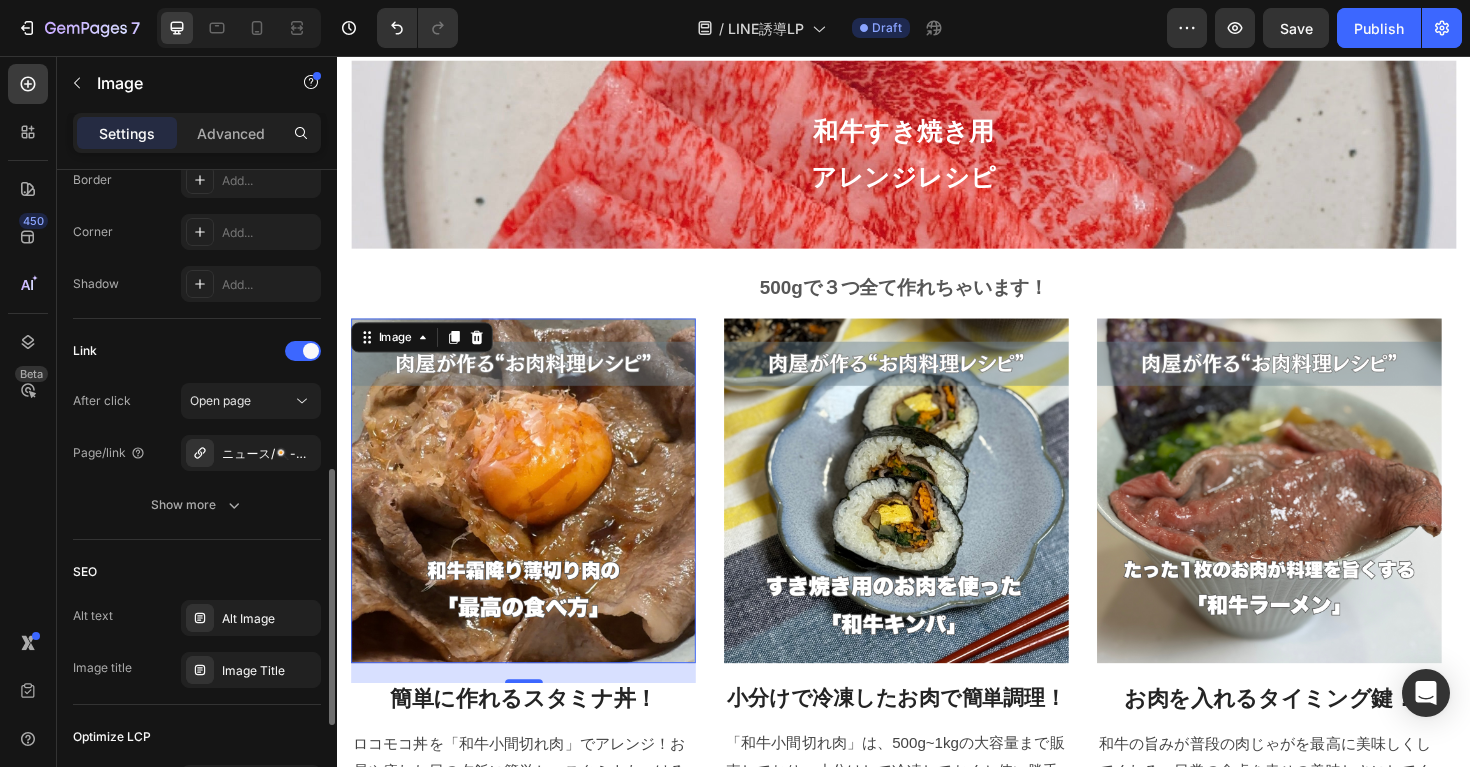 scroll, scrollTop: 795, scrollLeft: 0, axis: vertical 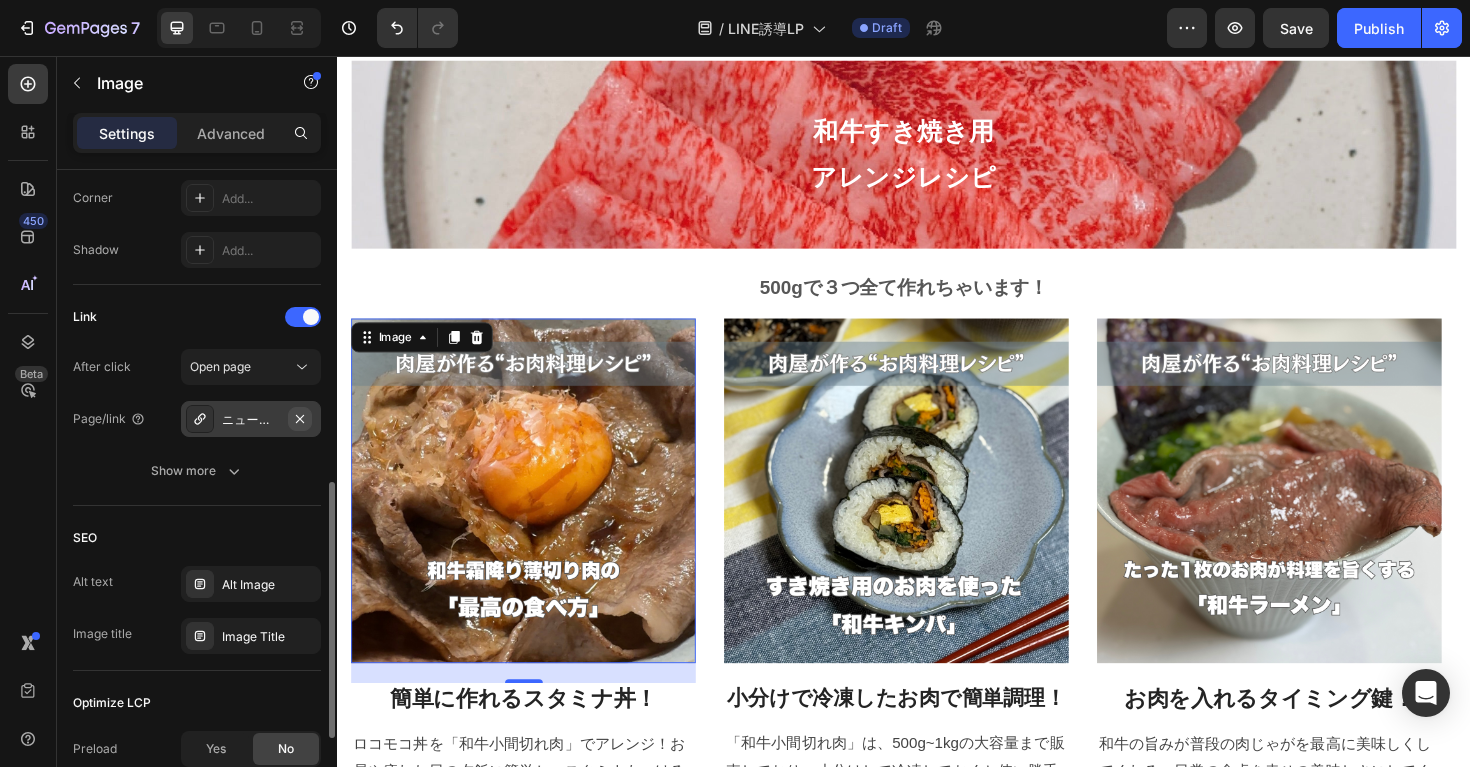 click 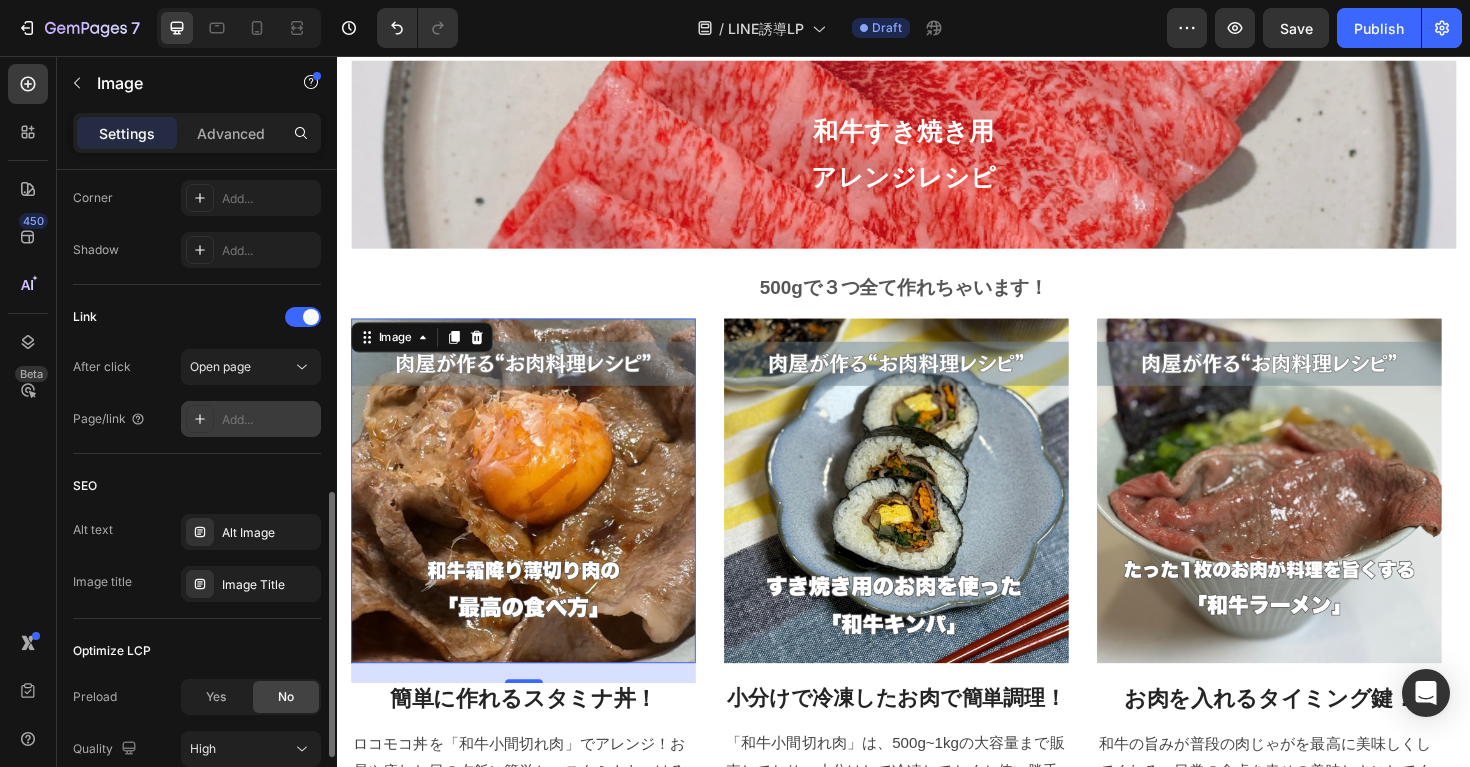 click on "Add..." at bounding box center [269, 420] 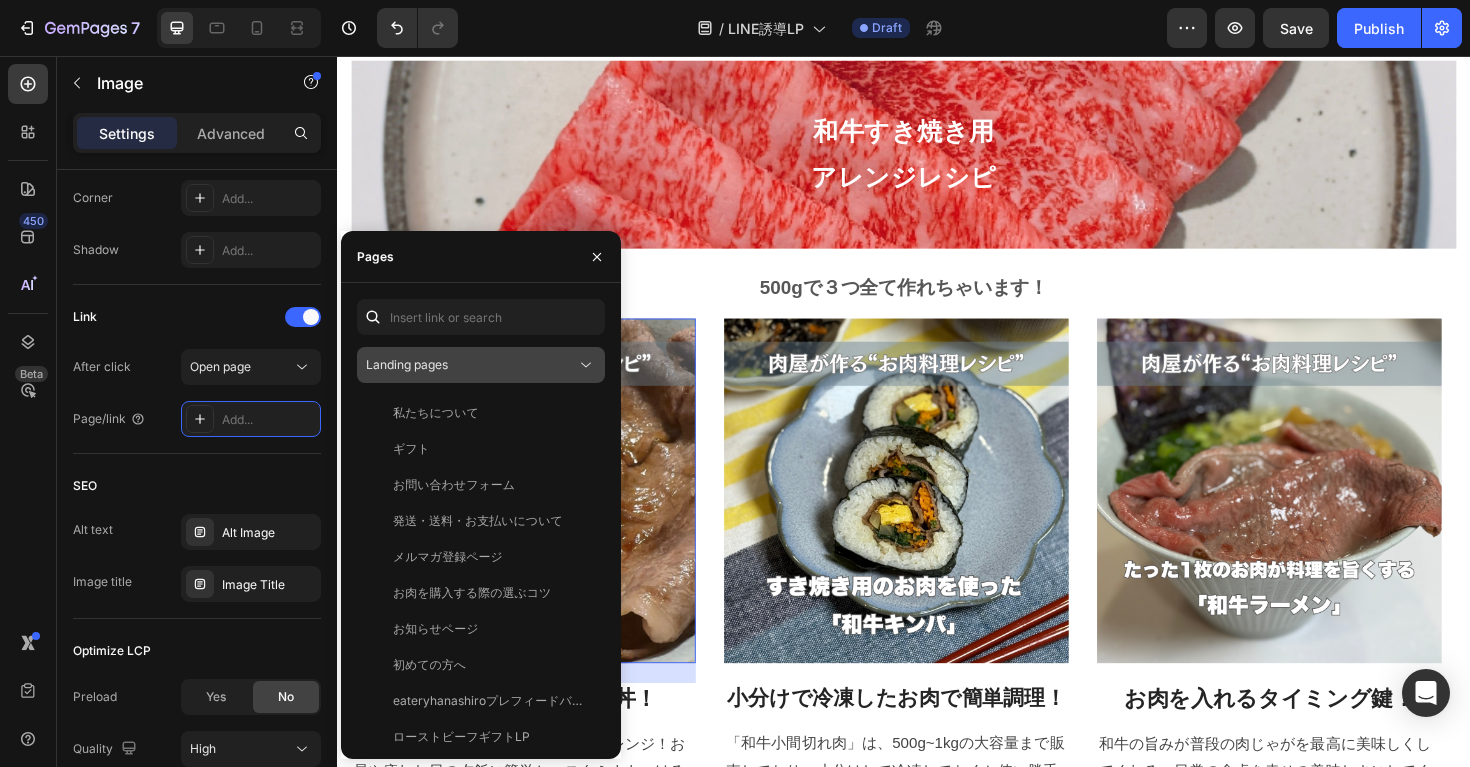 click on "Landing pages" at bounding box center [471, 365] 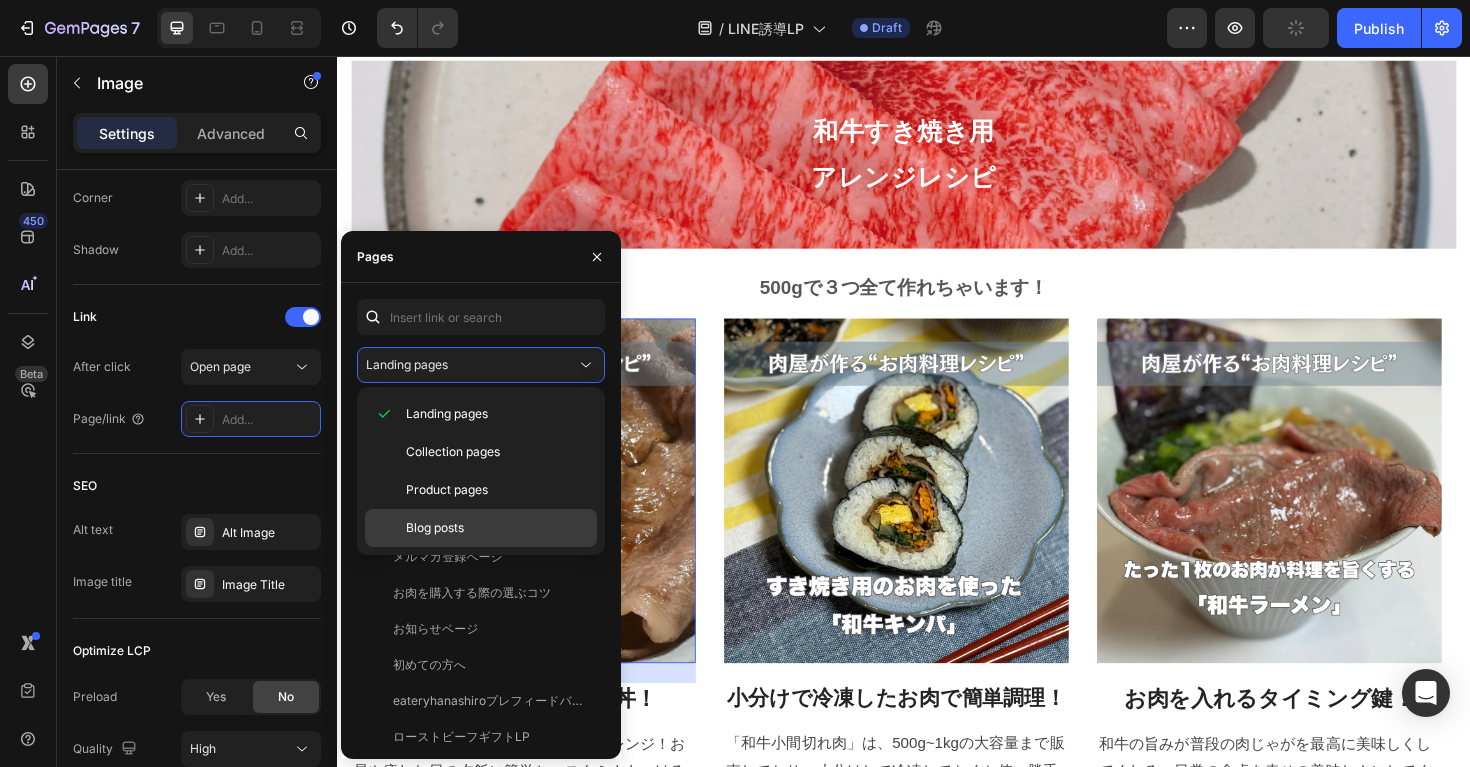 click on "Blog posts" at bounding box center [435, 528] 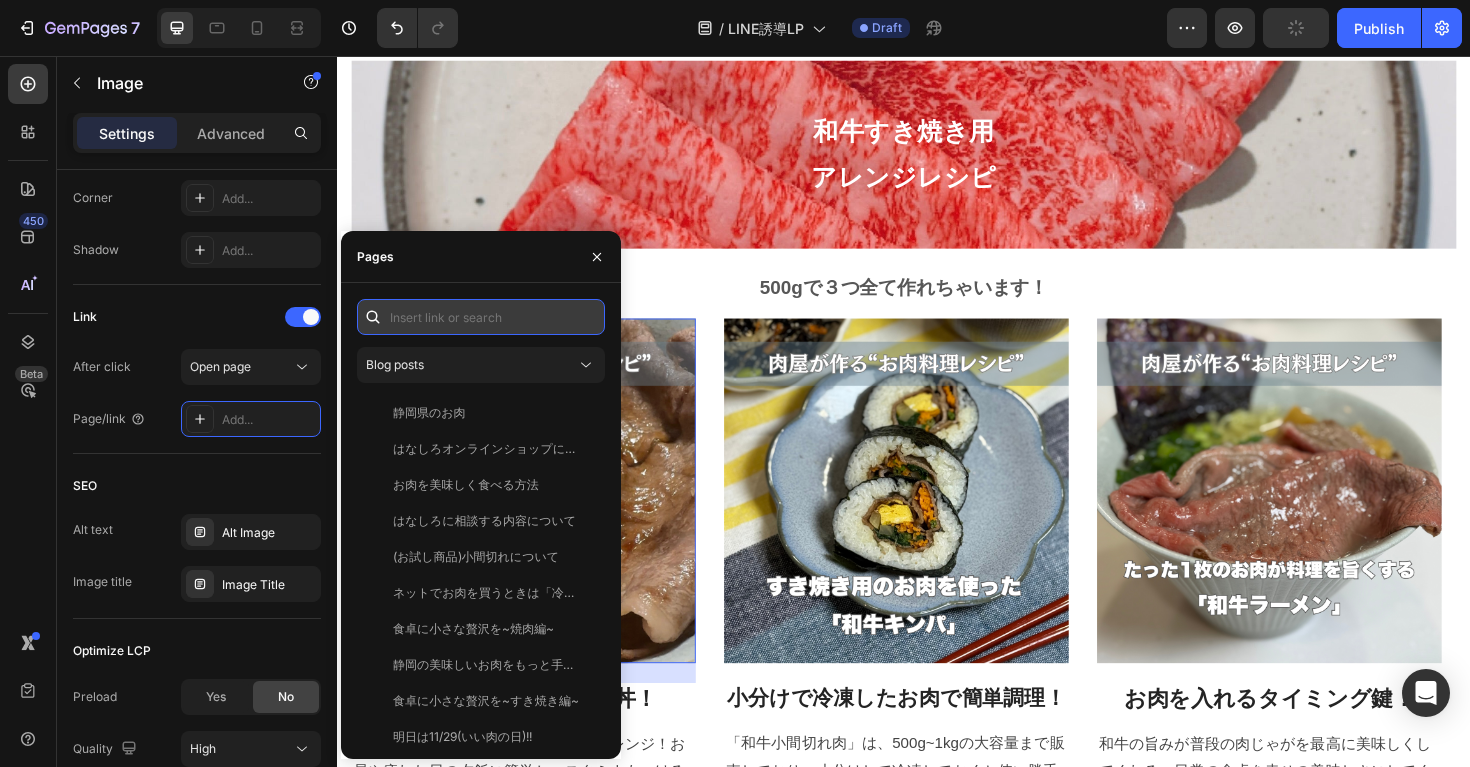 click at bounding box center [481, 317] 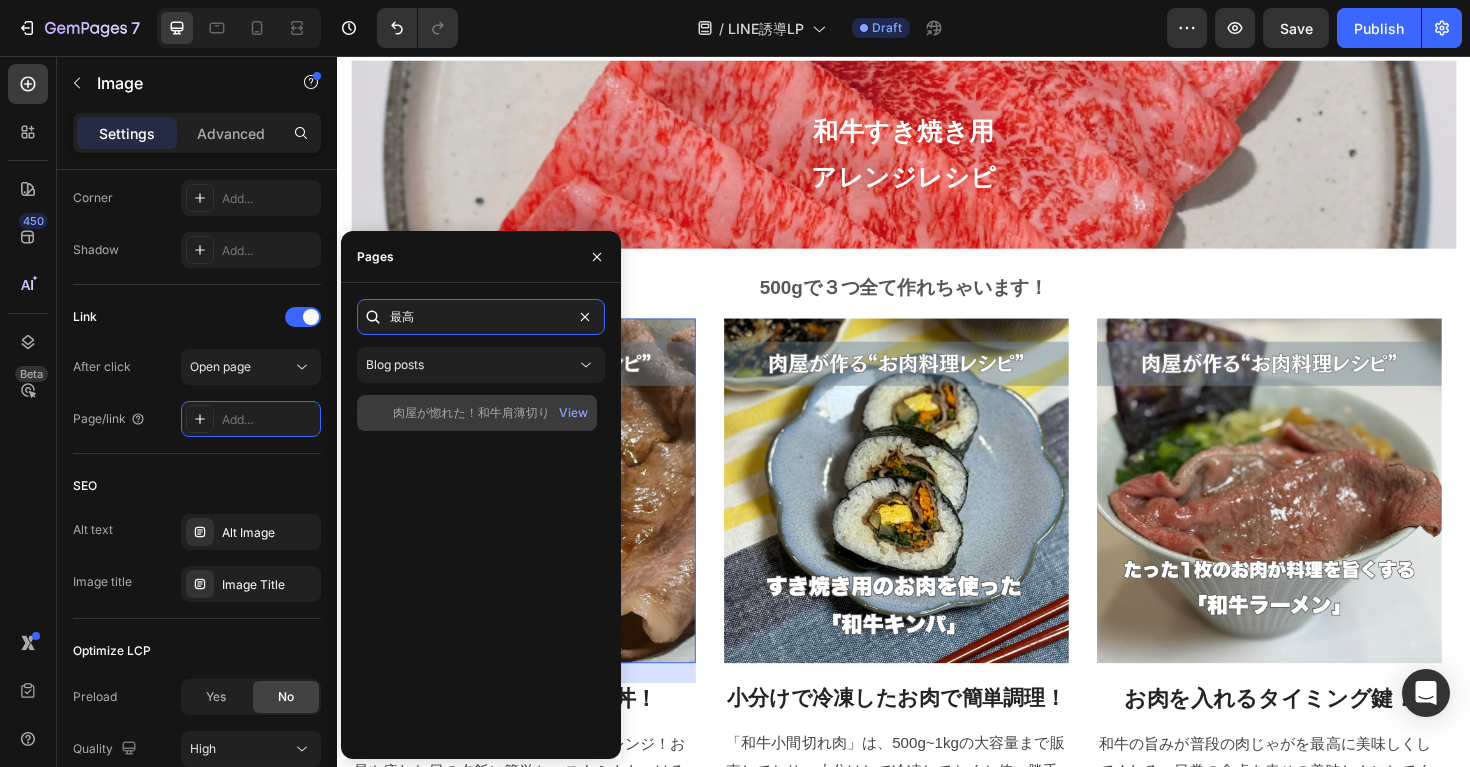 type on "最高" 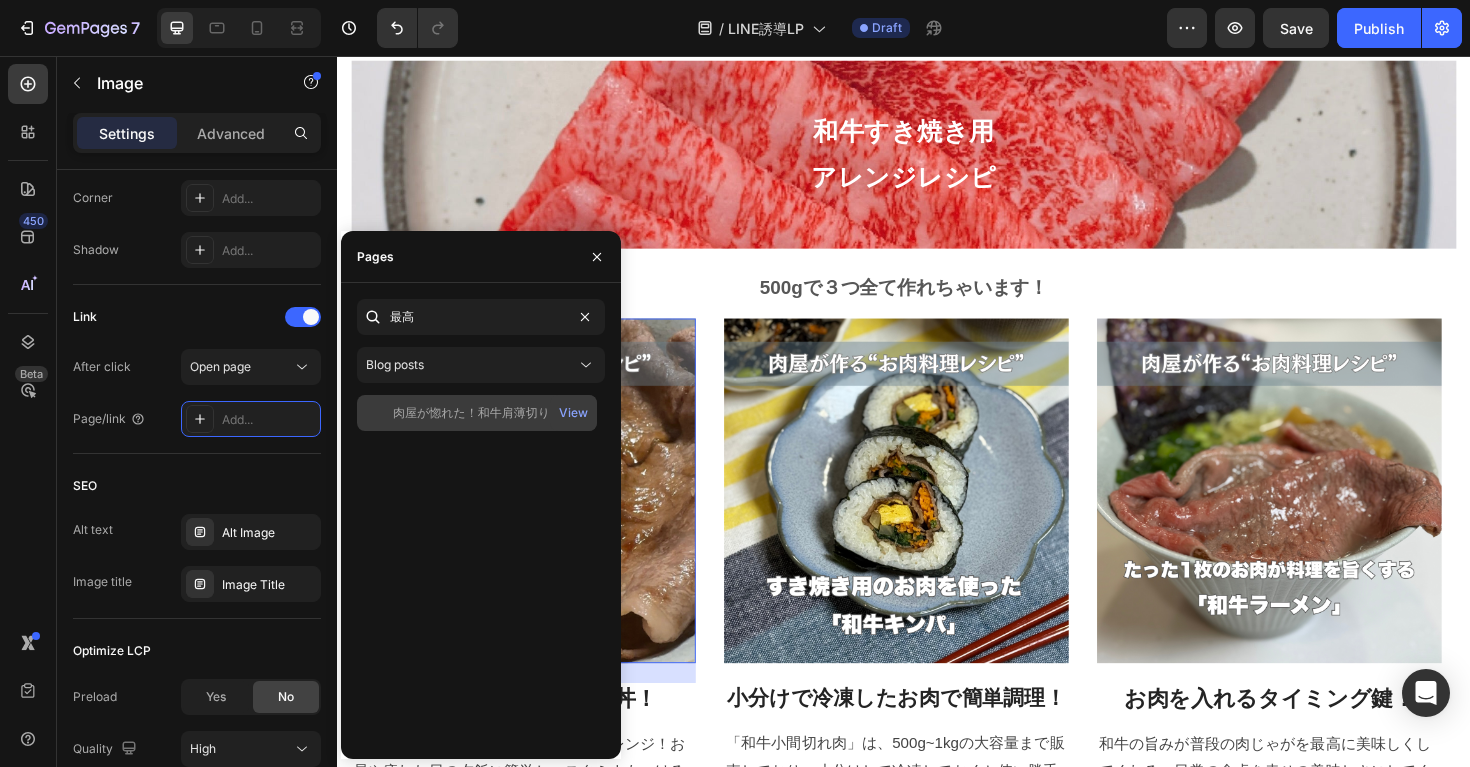 click on "肉屋が惚れた！和牛肩薄切りの最高すぎる食べ方 -お肉料理レシピ" 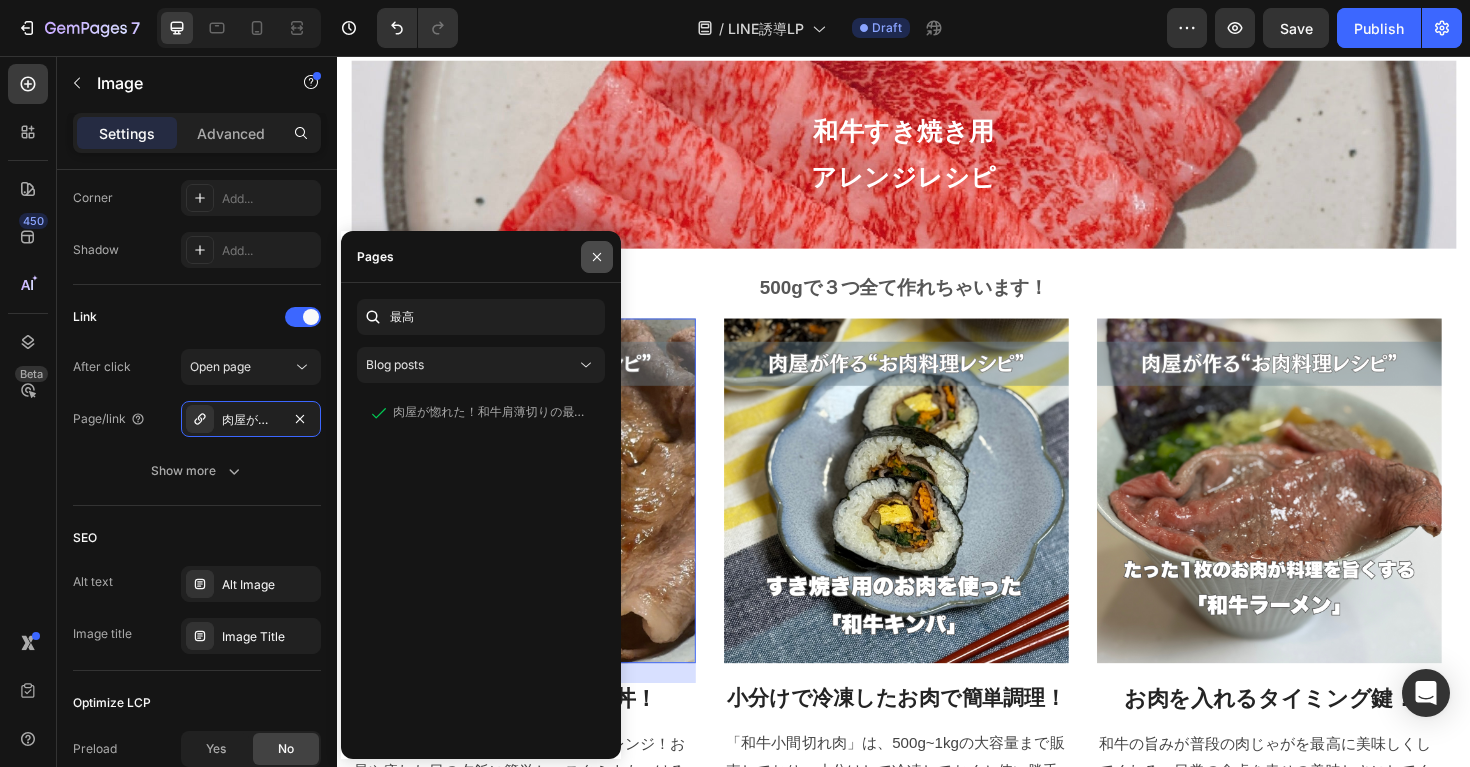 click 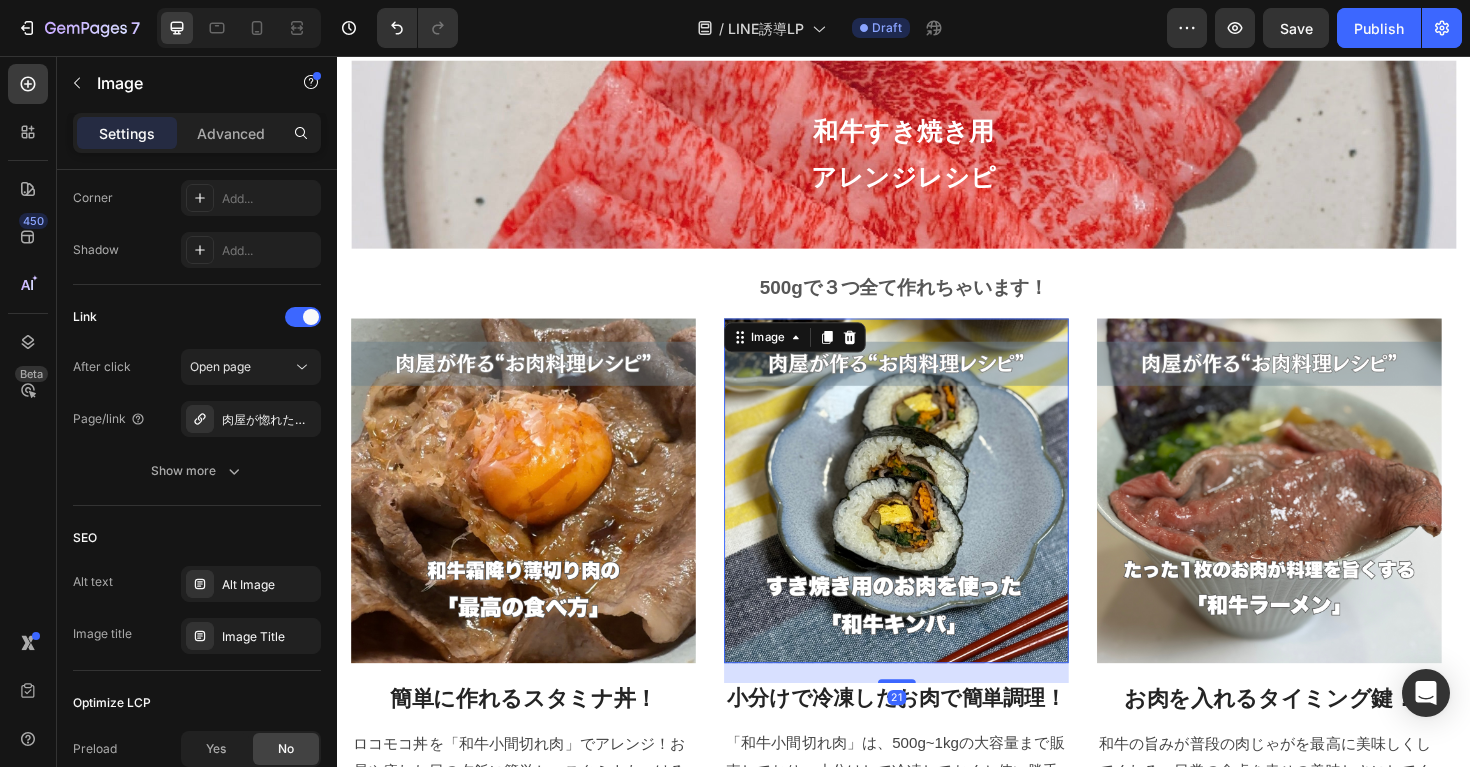 click at bounding box center [929, 516] 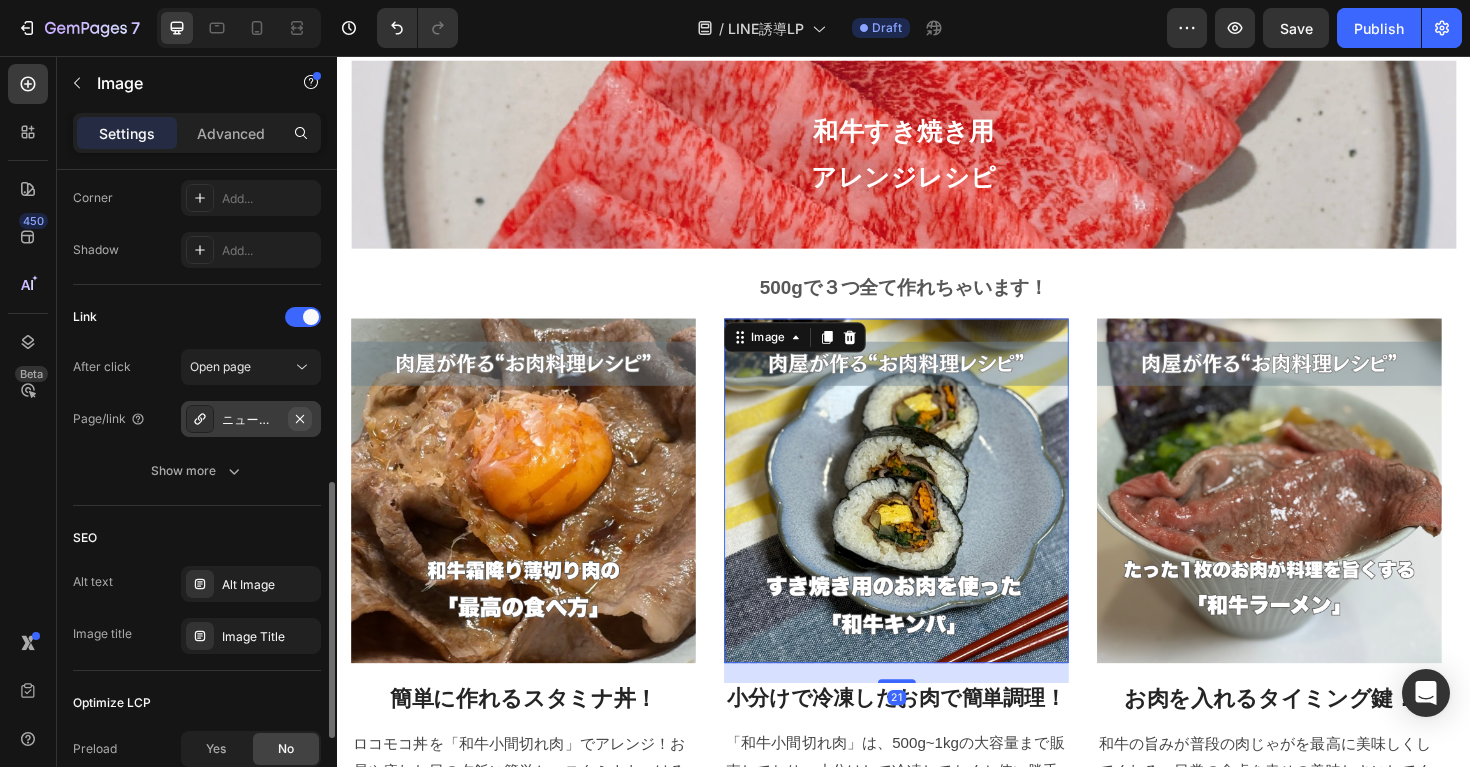 click 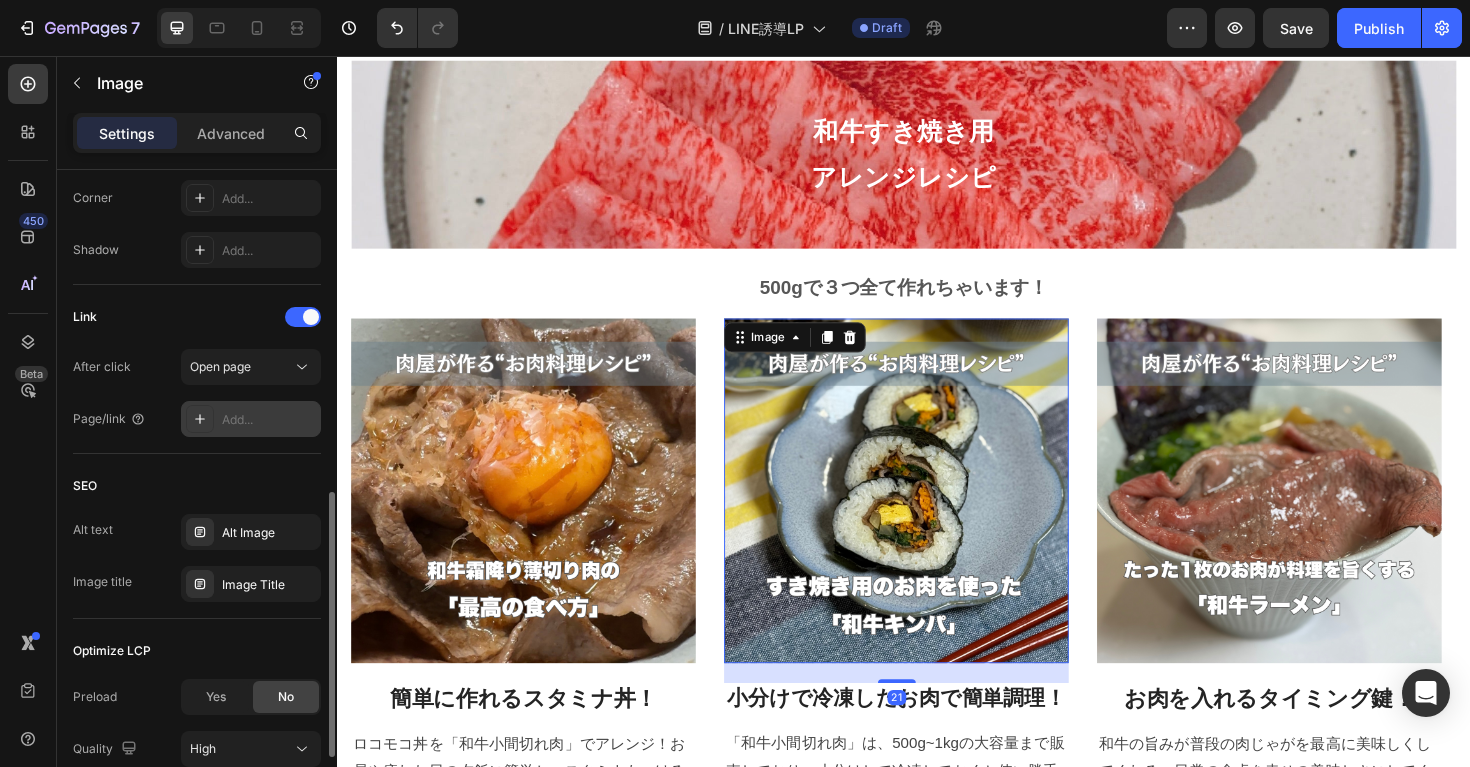 click on "Add..." at bounding box center (269, 420) 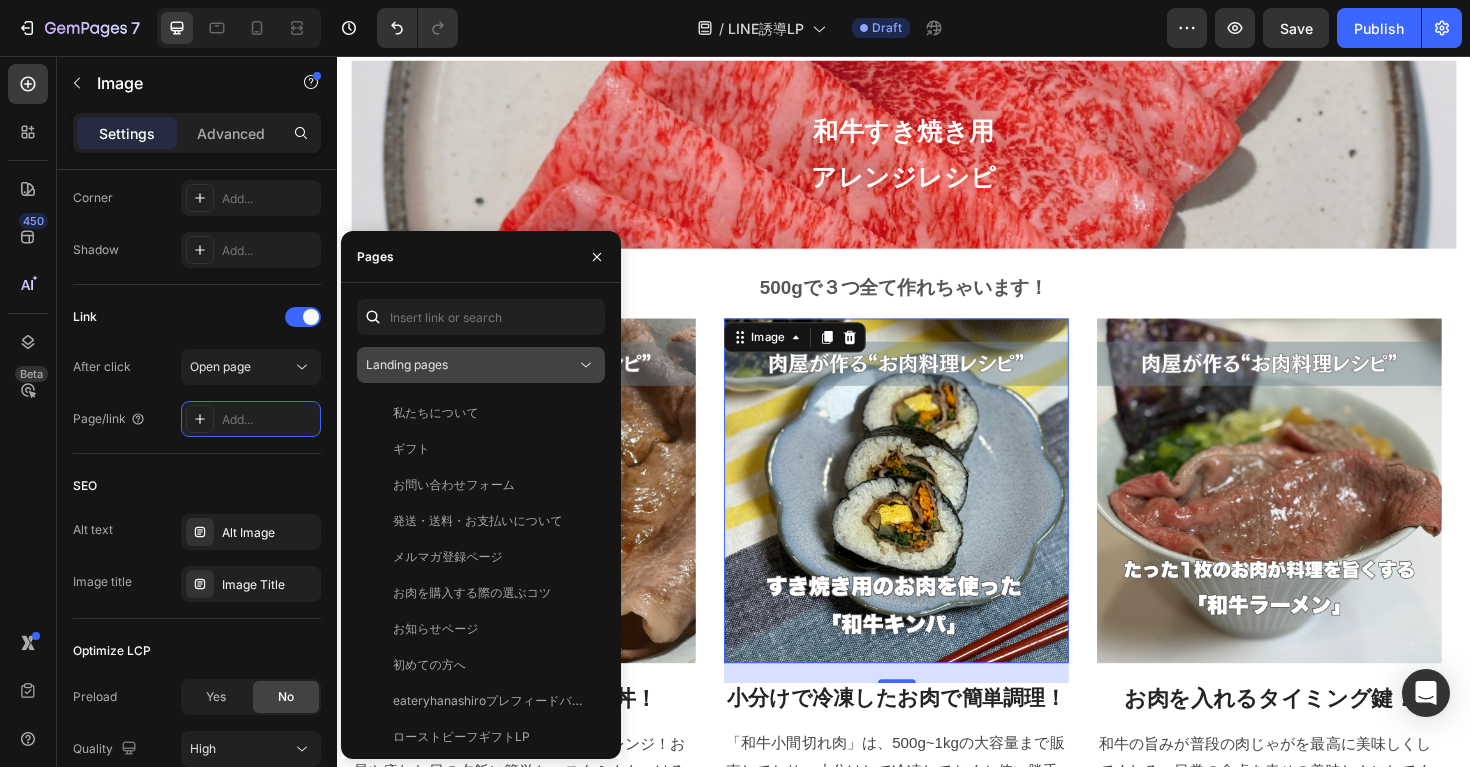 click on "Landing pages" at bounding box center [471, 365] 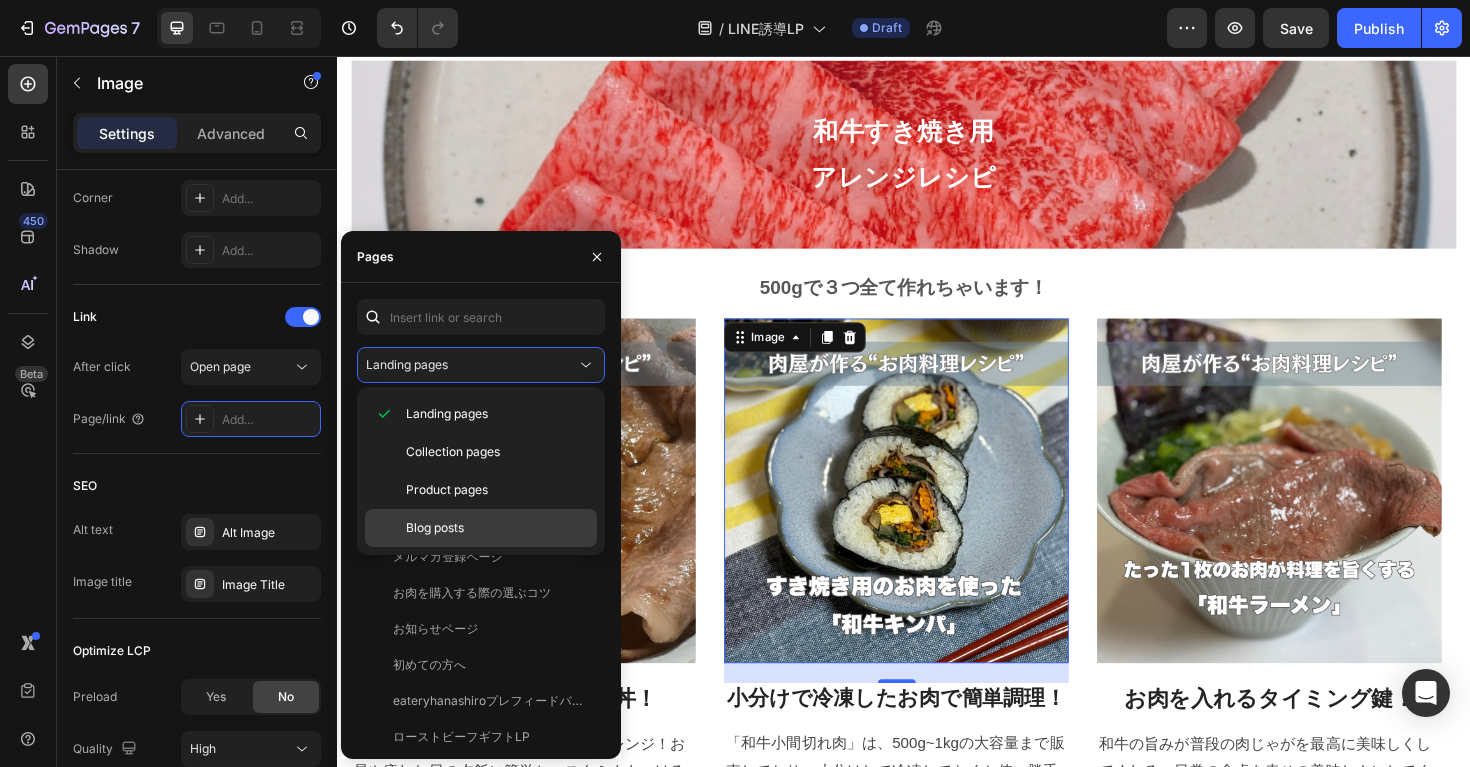 click on "Blog posts" at bounding box center [435, 528] 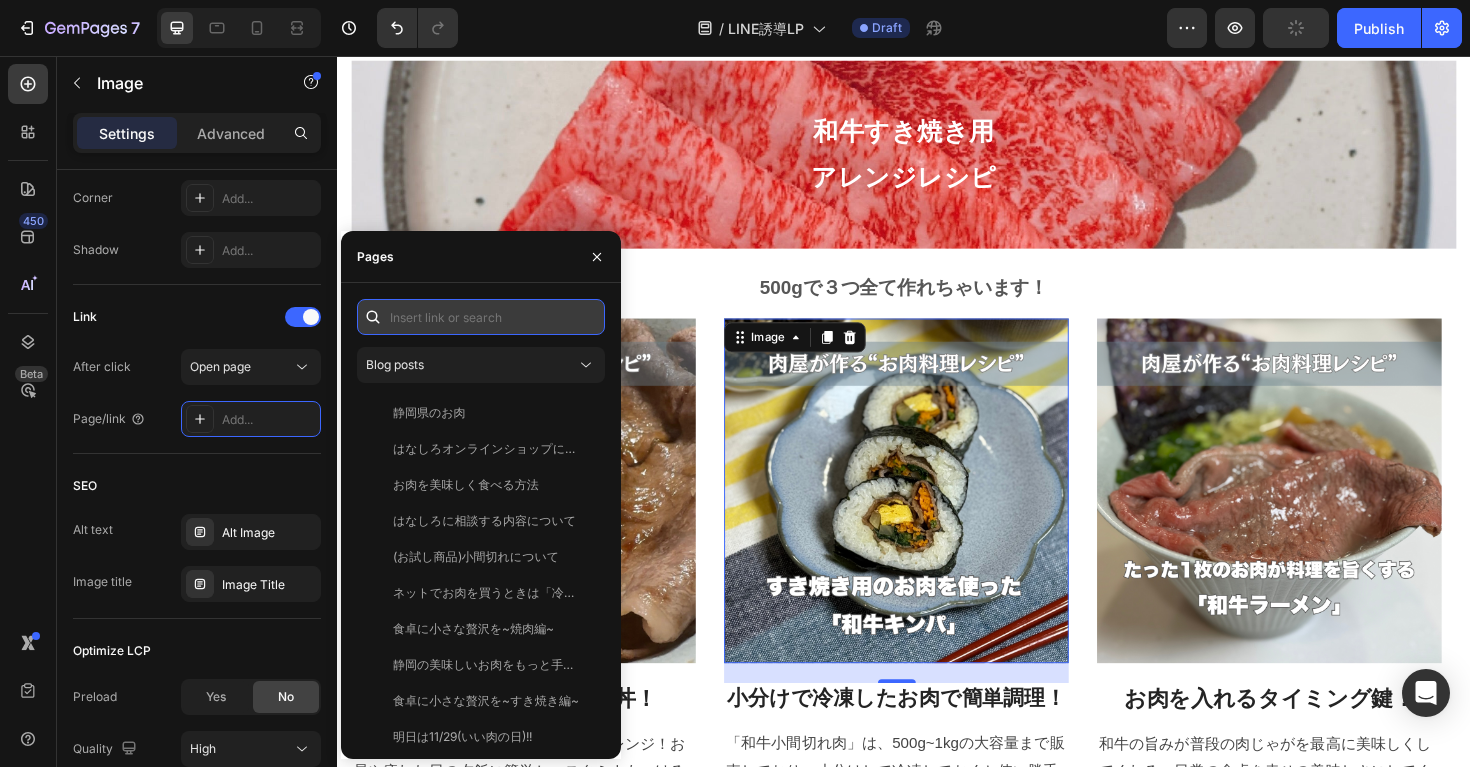 click at bounding box center (481, 317) 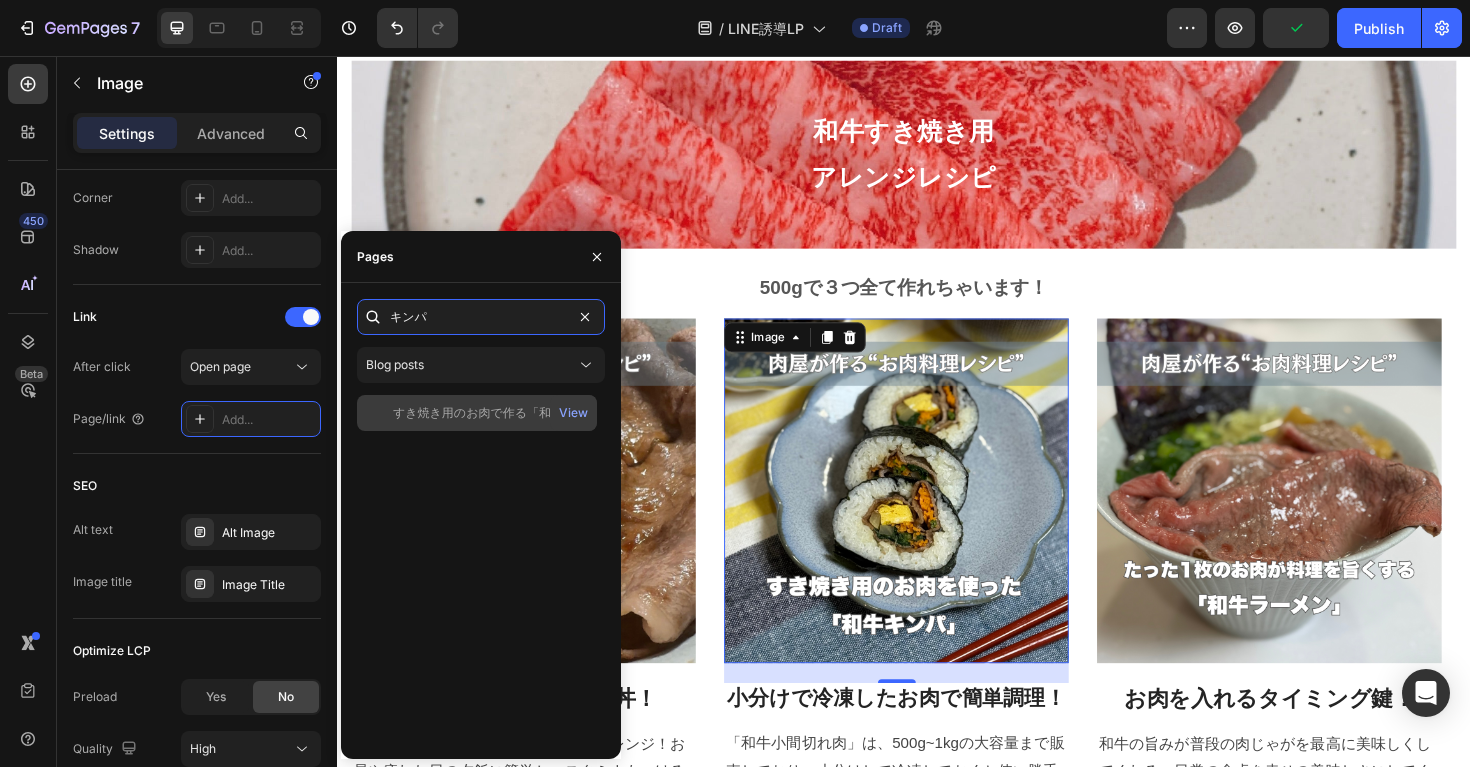 type on "キンパ" 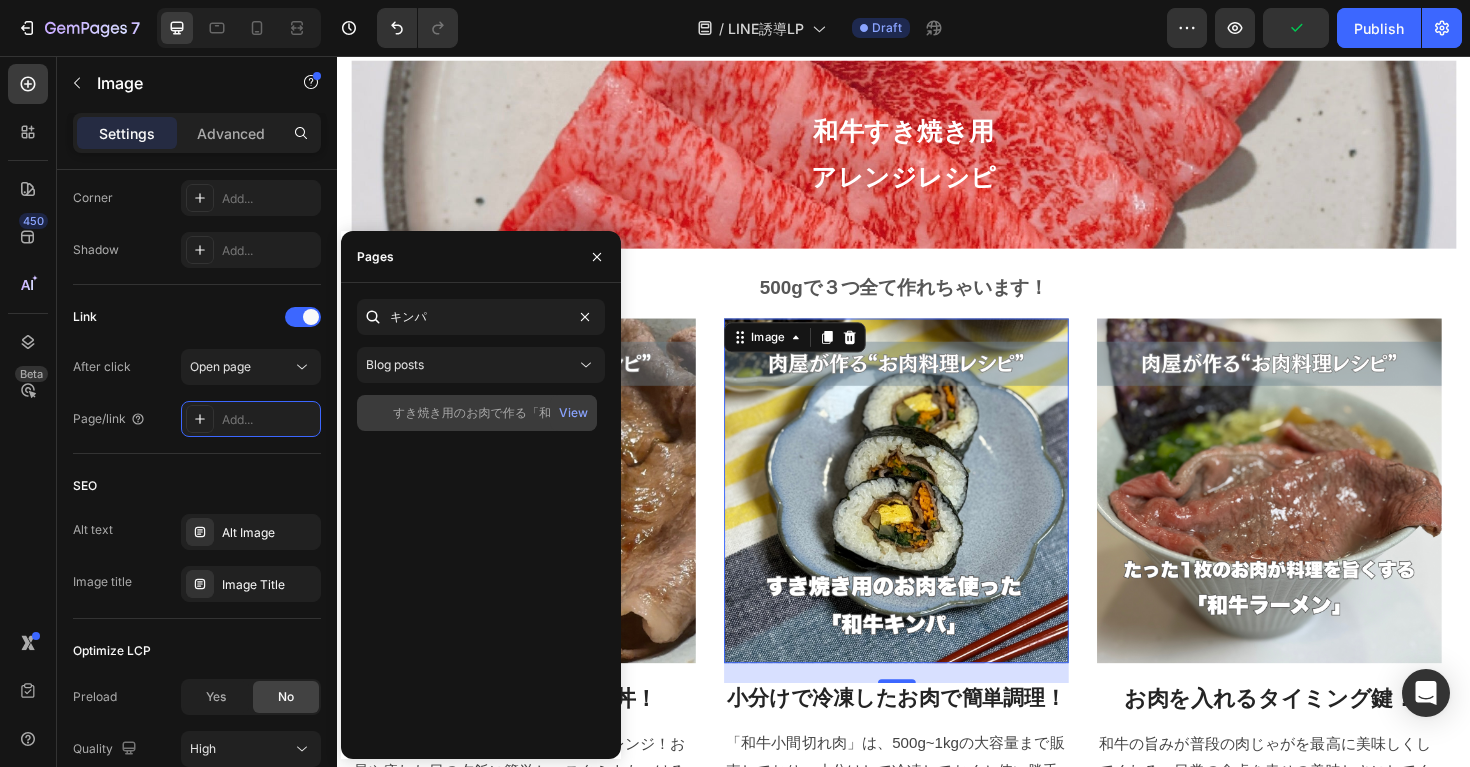 click on "すき焼き用のお肉で作る「和牛キンパ」 -お肉料理レシピ" 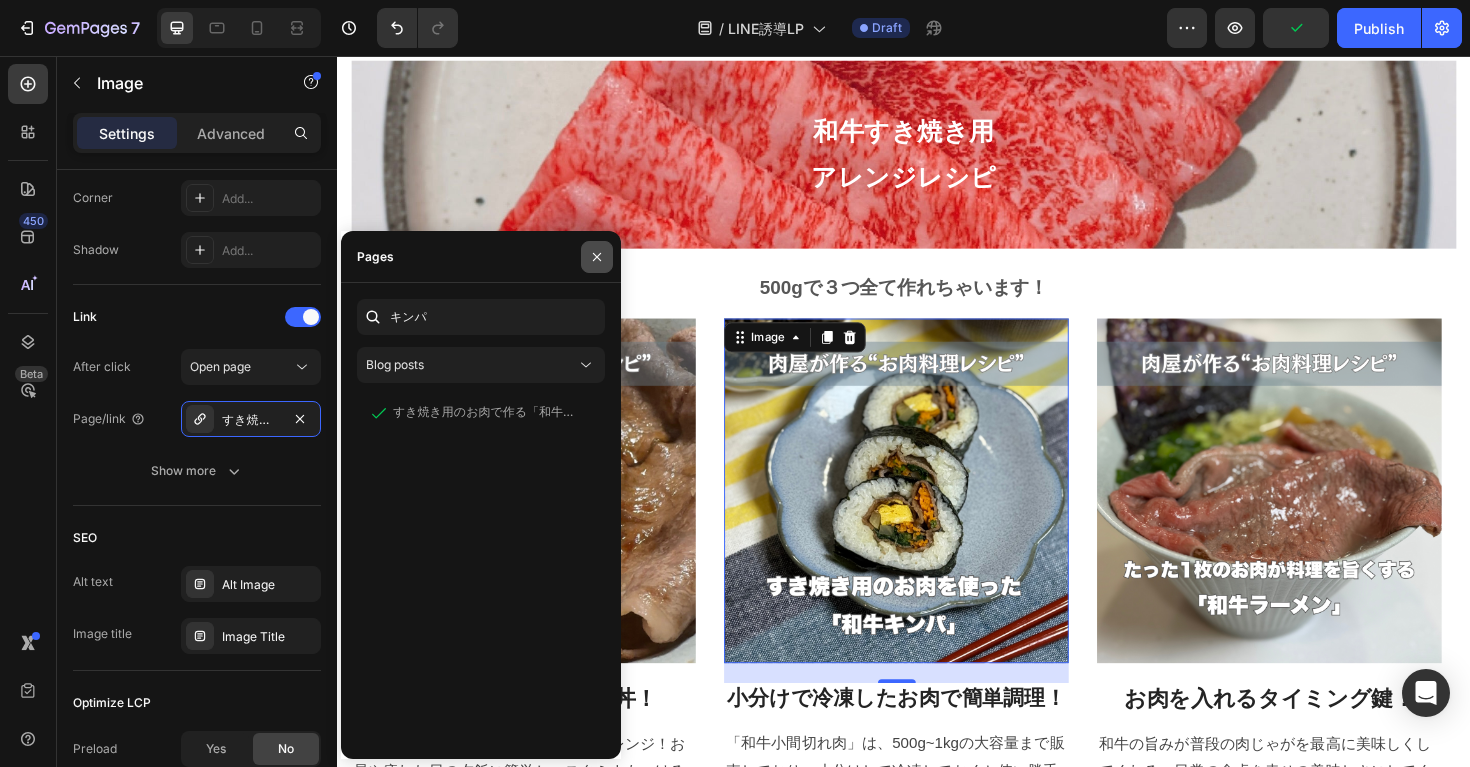 click 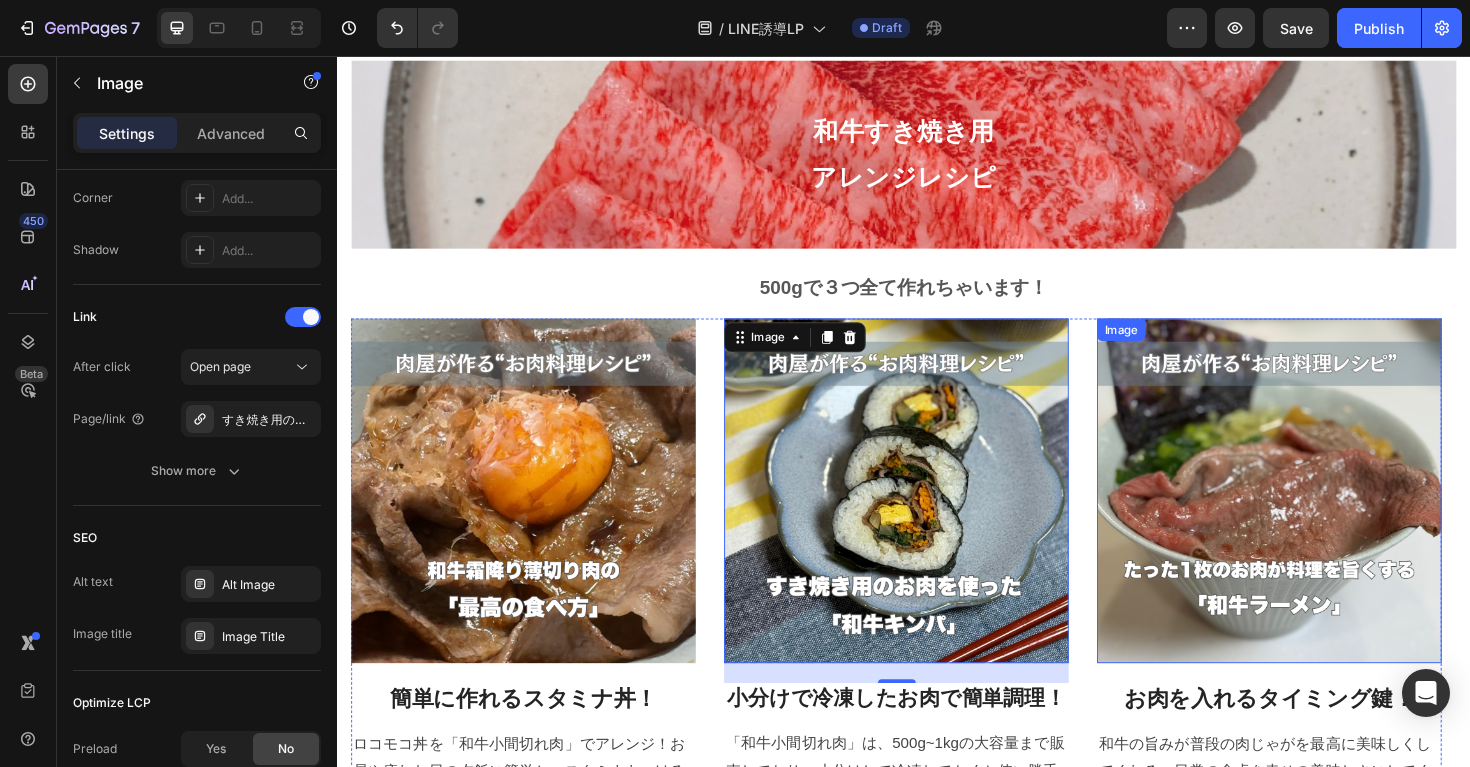 click at bounding box center [1324, 516] 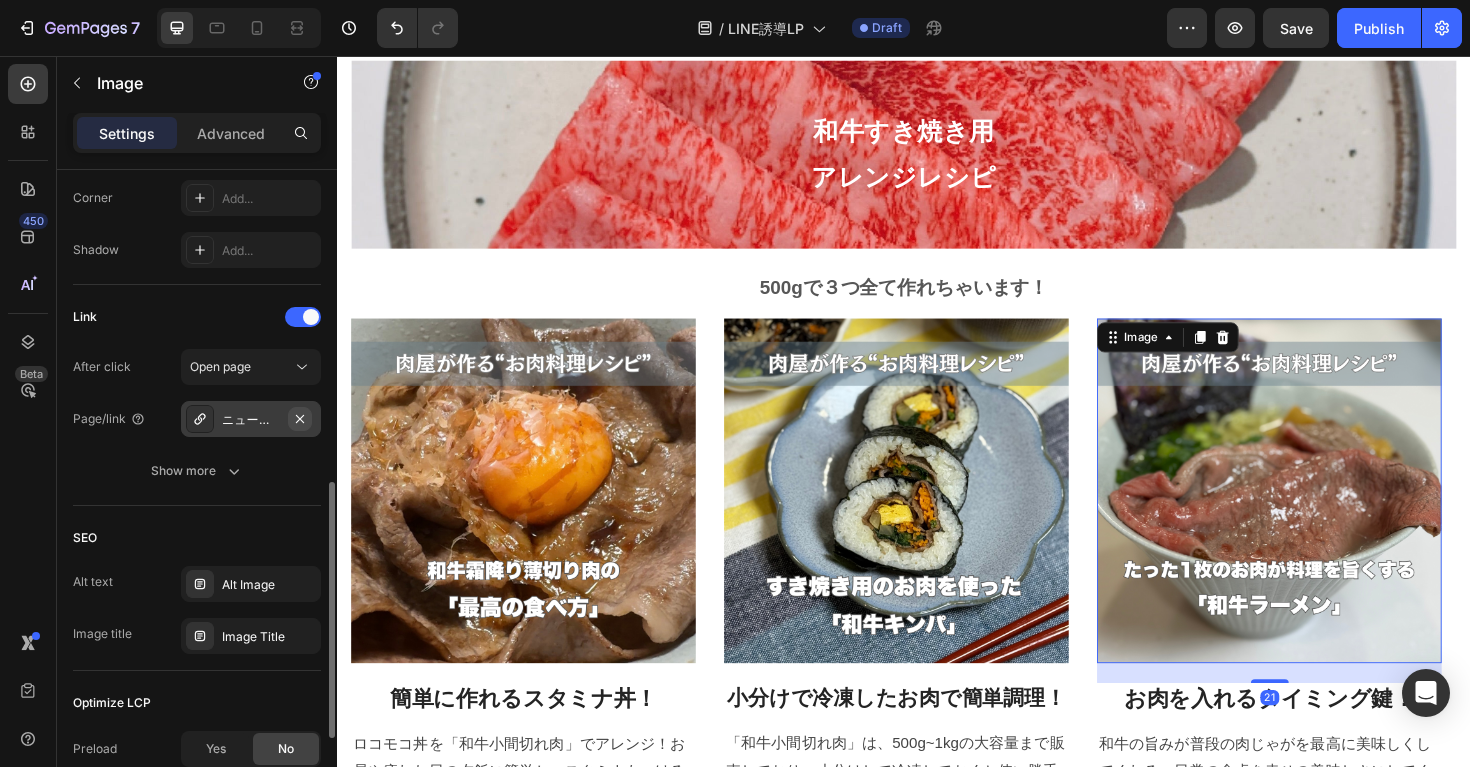 click 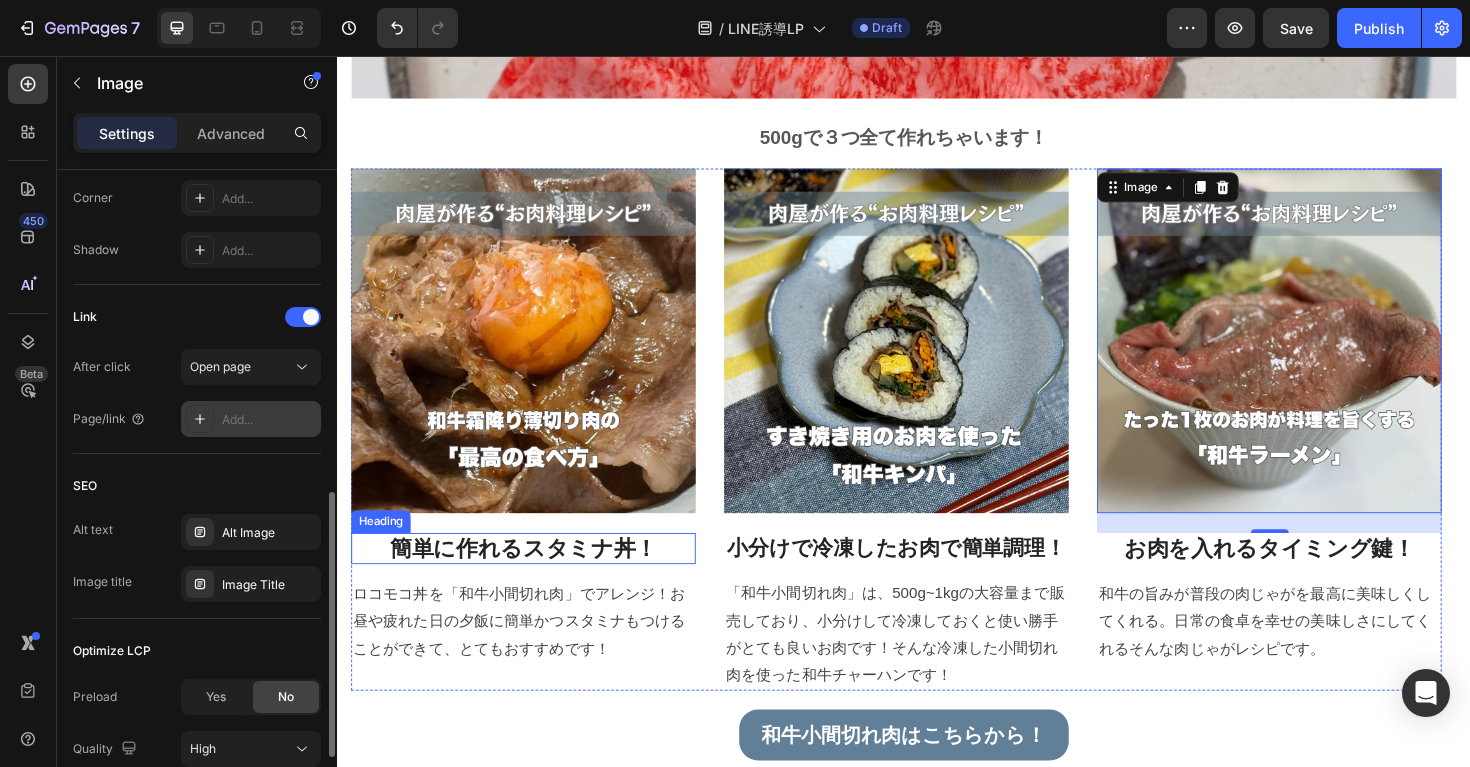 scroll, scrollTop: 2129, scrollLeft: 0, axis: vertical 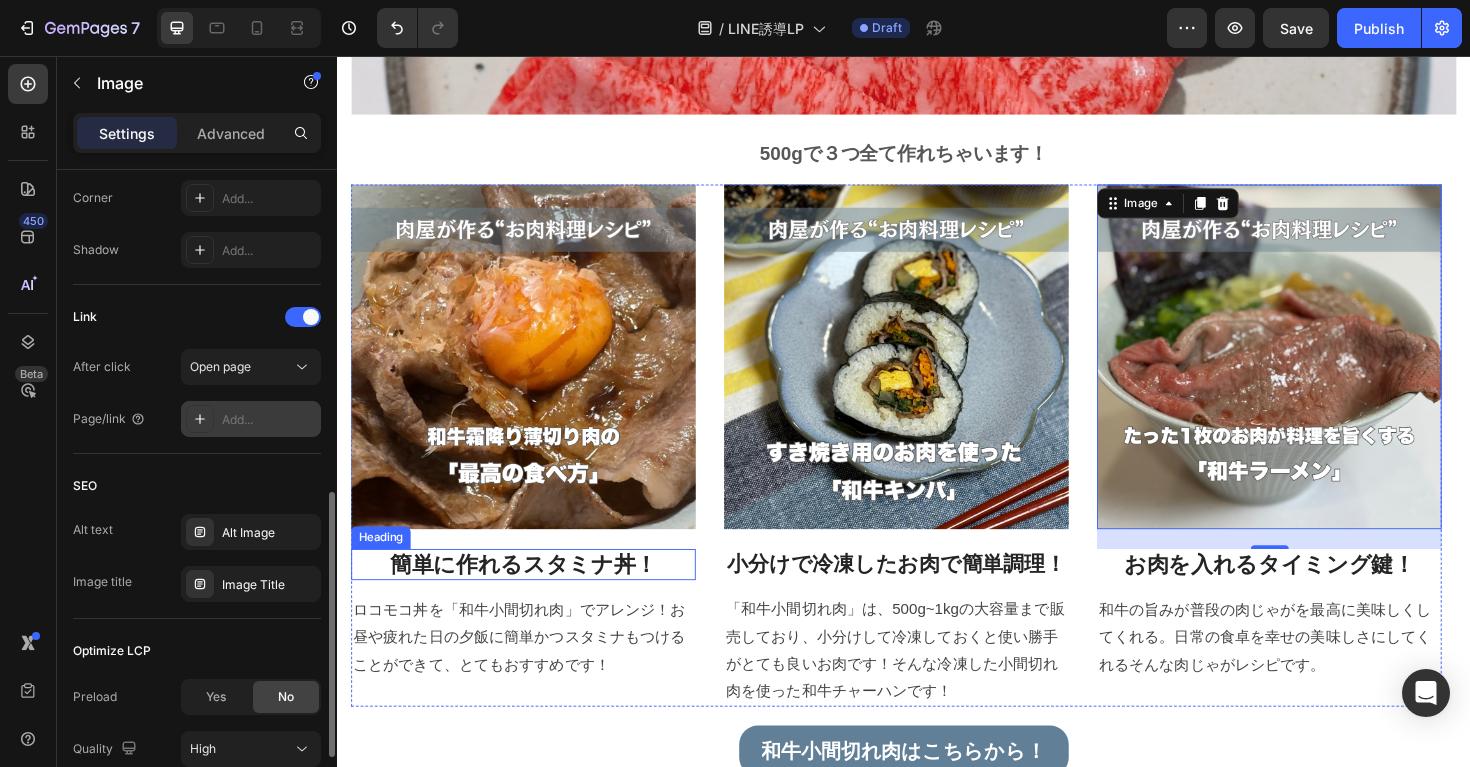 click on "簡単に作れるスタミナ丼！" at bounding box center [534, 595] 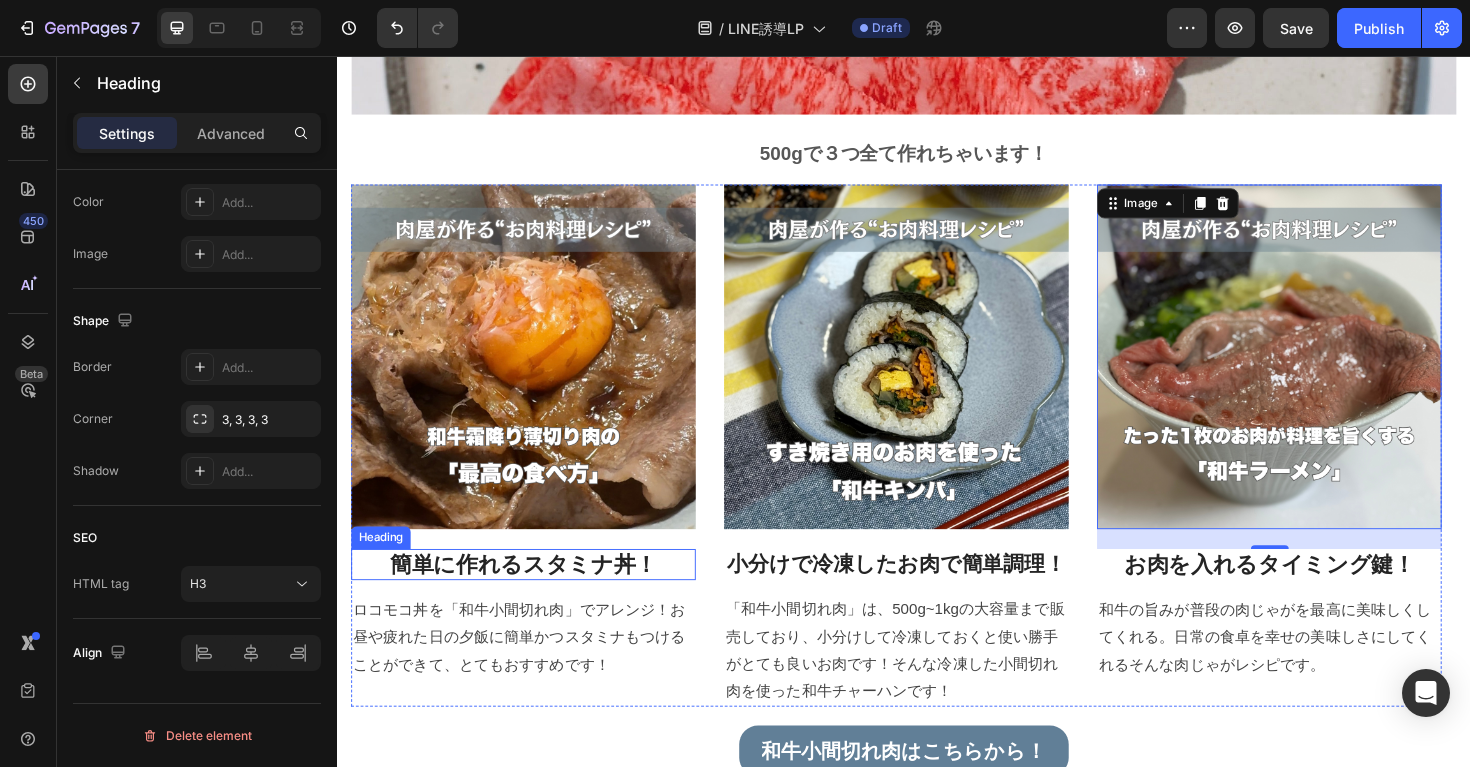 scroll, scrollTop: 0, scrollLeft: 0, axis: both 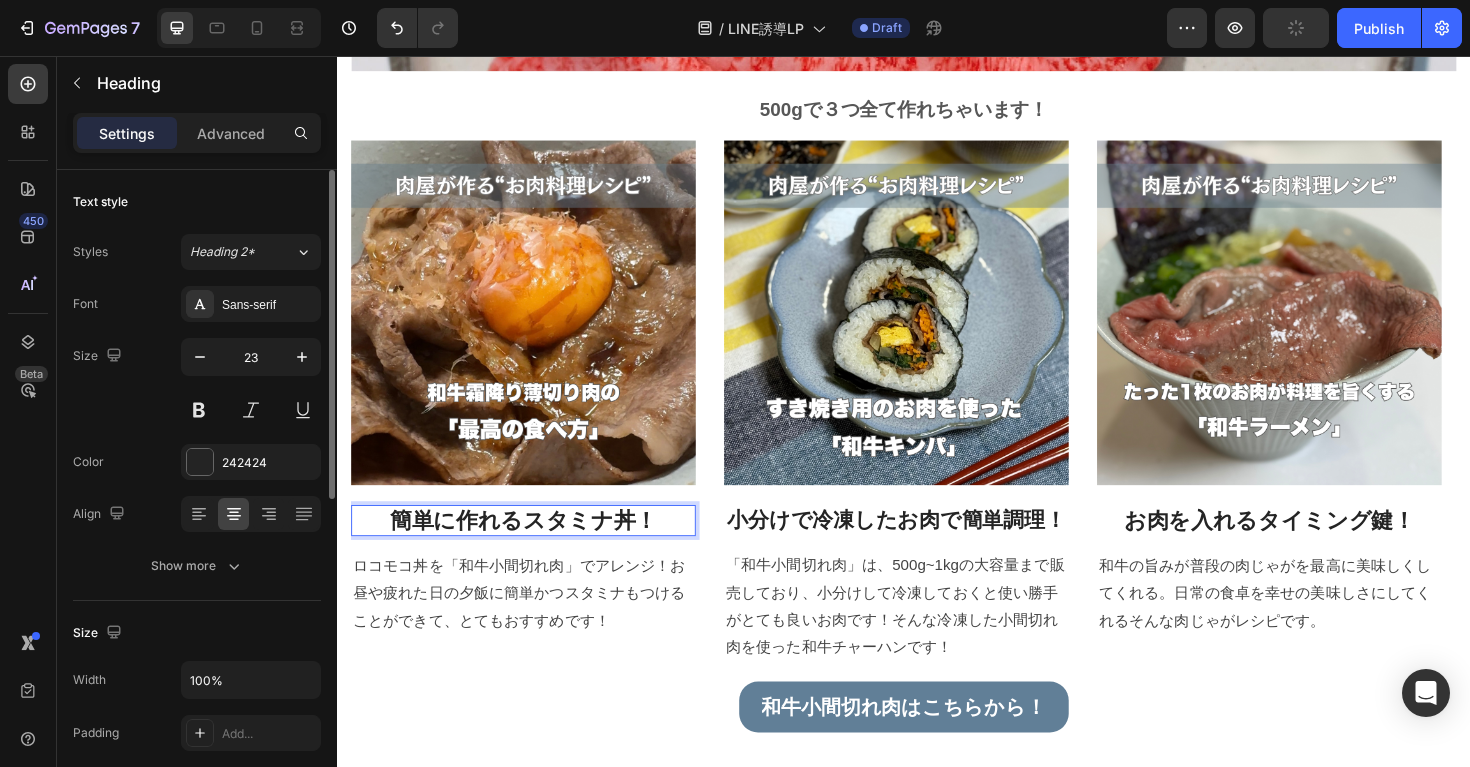 click on "簡単に作れるスタミナ丼！" at bounding box center [534, 549] 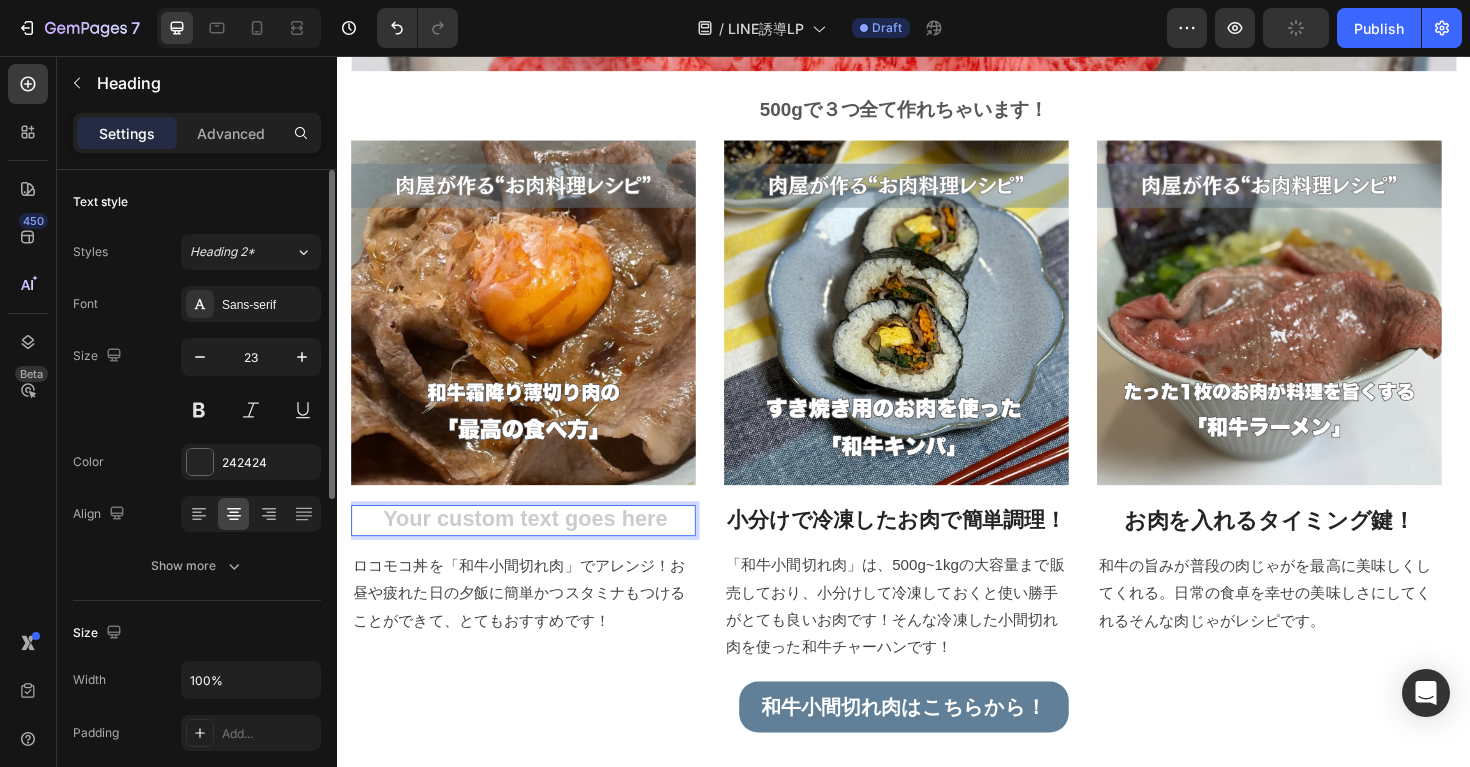 type 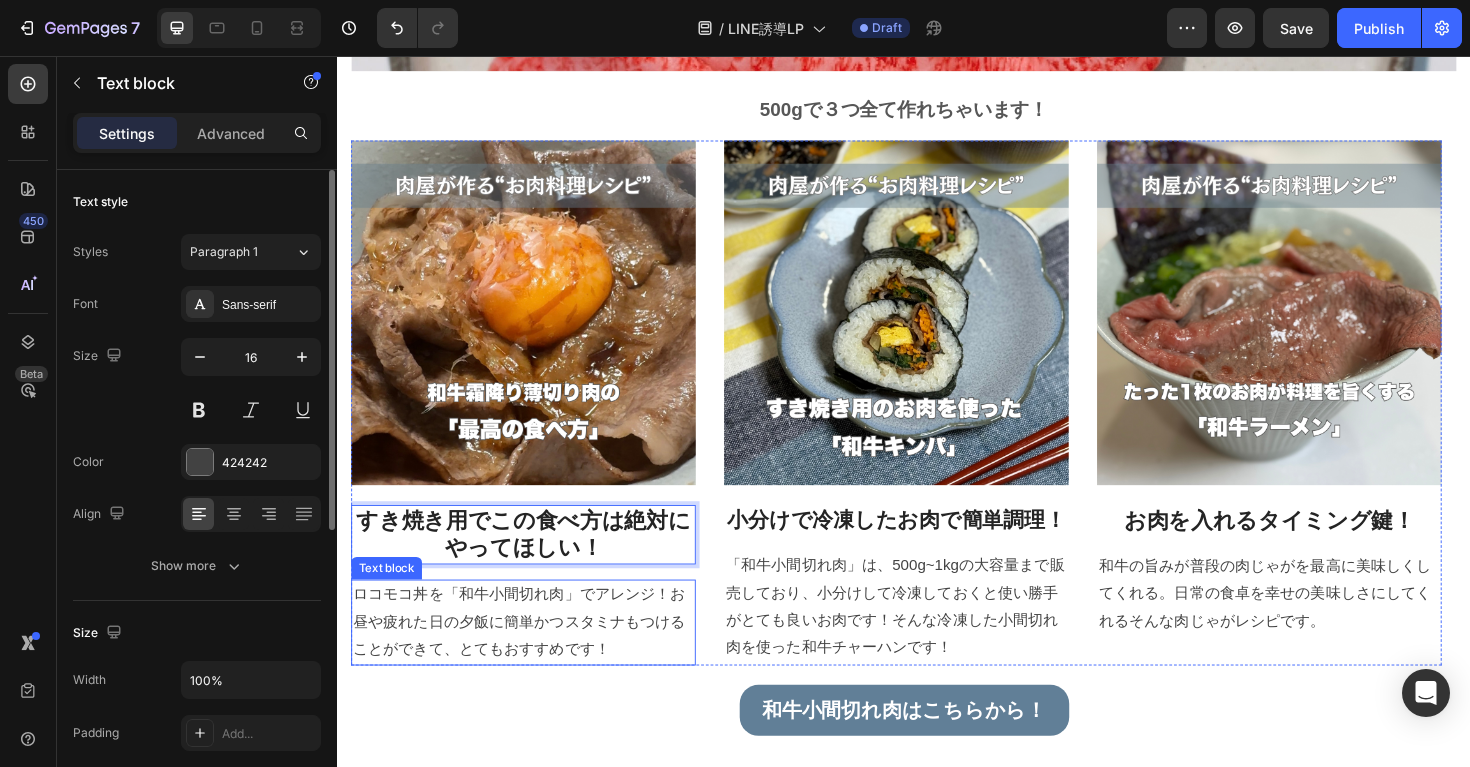 click on "ロコモコ丼を「和牛小間切れ肉」でアレンジ！お昼や疲れた日の夕飯に簡単かつスタミナもつけることができて、とてもおすすめです！" at bounding box center (534, 656) 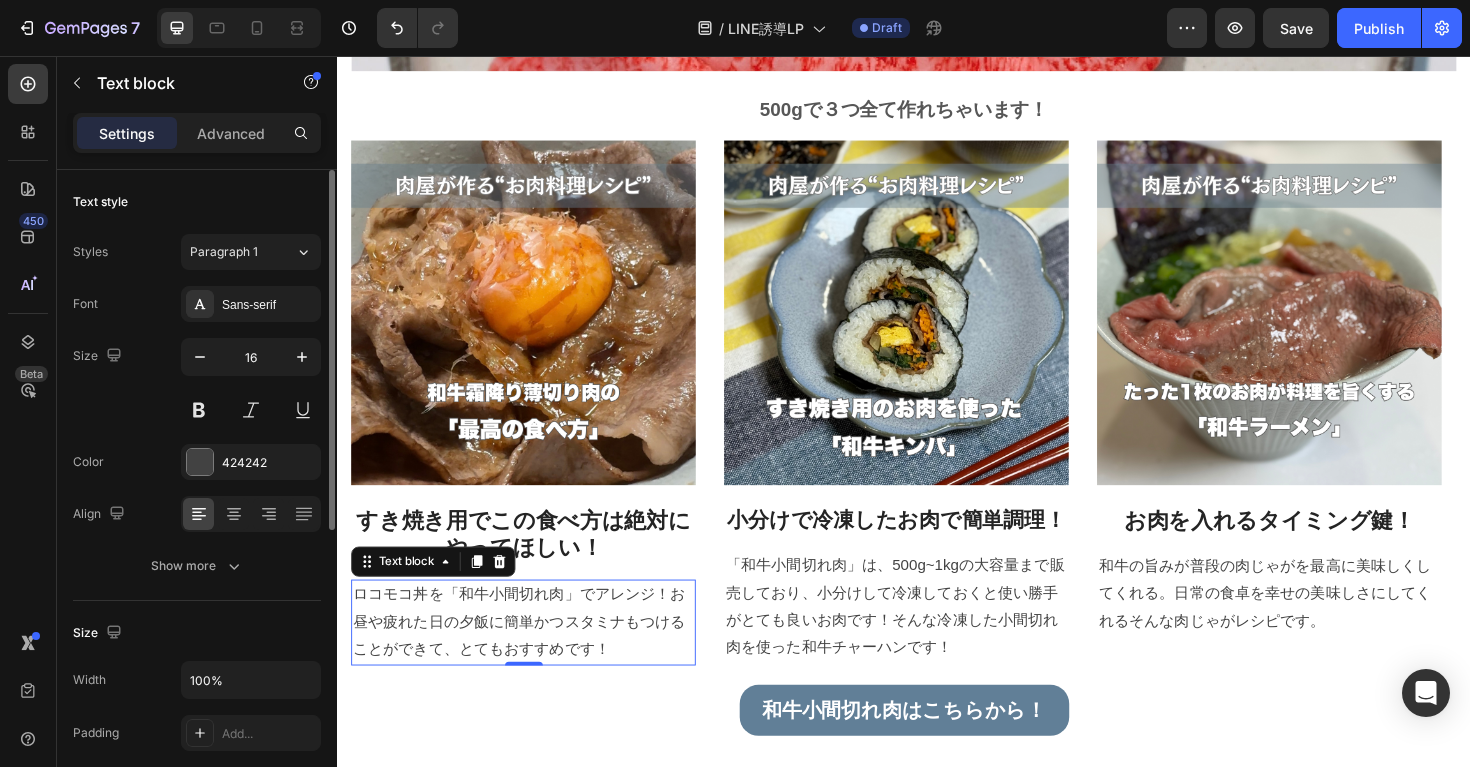 click on "ロコモコ丼を「和牛小間切れ肉」でアレンジ！お昼や疲れた日の夕飯に簡単かつスタミナもつけることができて、とてもおすすめです！" at bounding box center [534, 656] 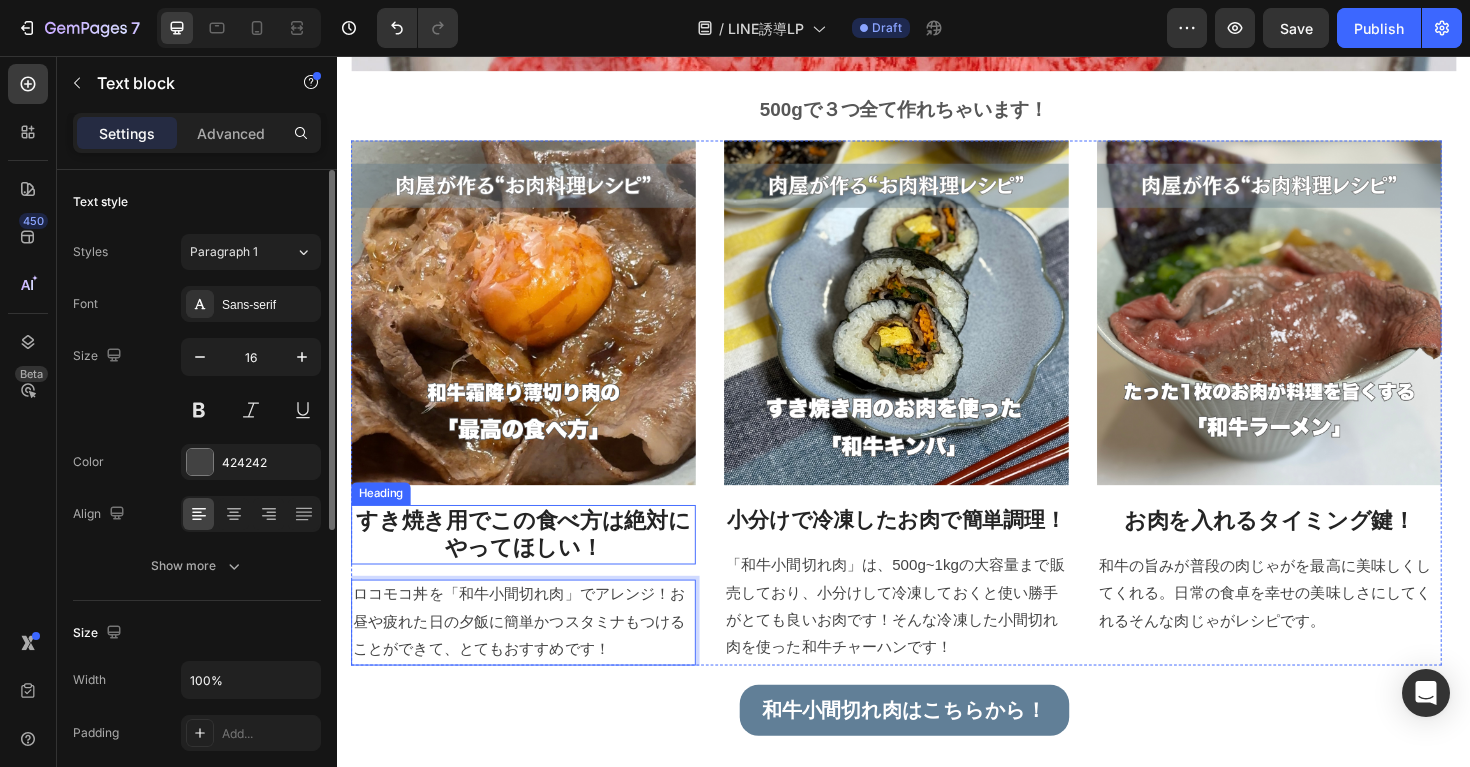 click on "すき焼き用でこの食べ方は絶対にやってほしい！" at bounding box center (534, 564) 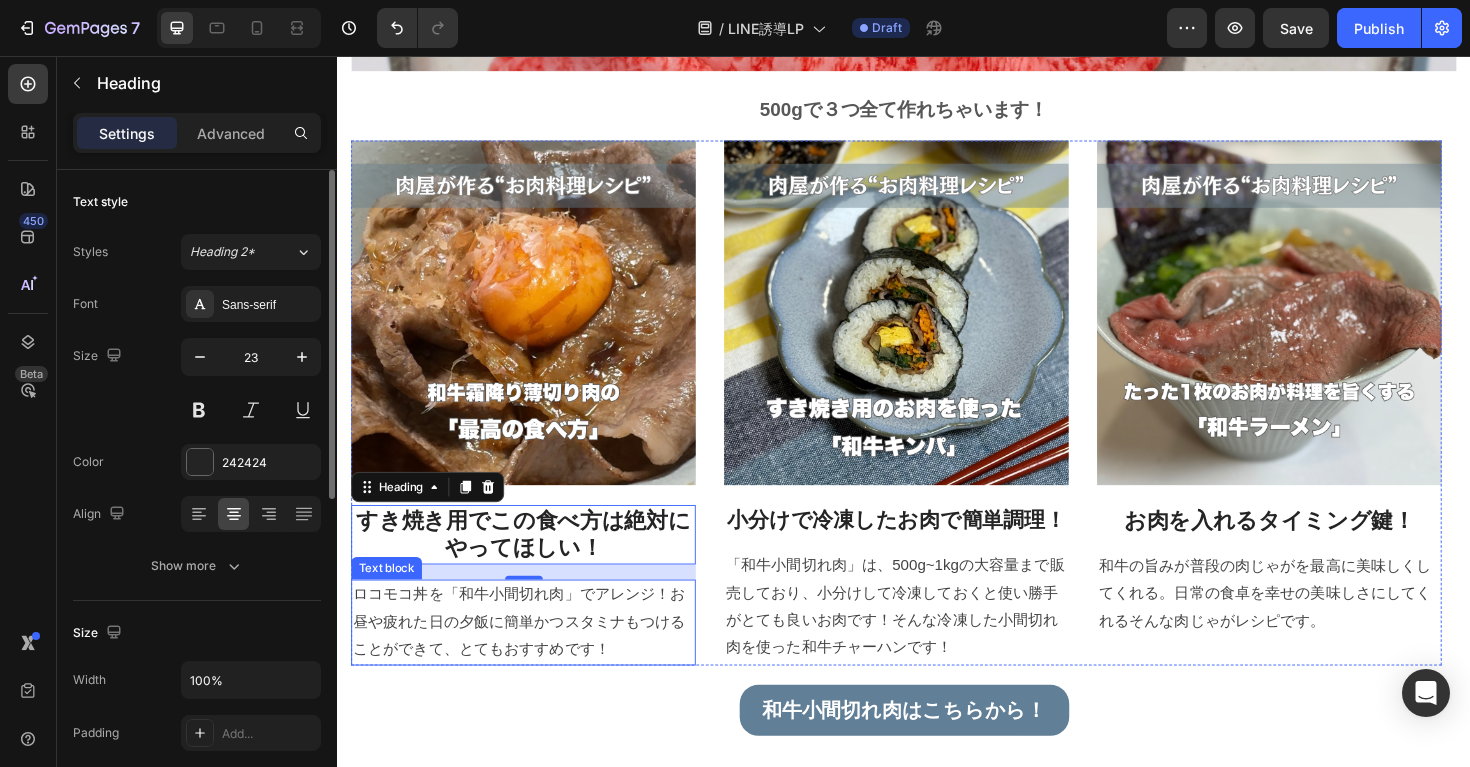 click on "ロコモコ丼を「和牛小間切れ肉」でアレンジ！お昼や疲れた日の夕飯に簡単かつスタミナもつけることができて、とてもおすすめです！" at bounding box center [534, 656] 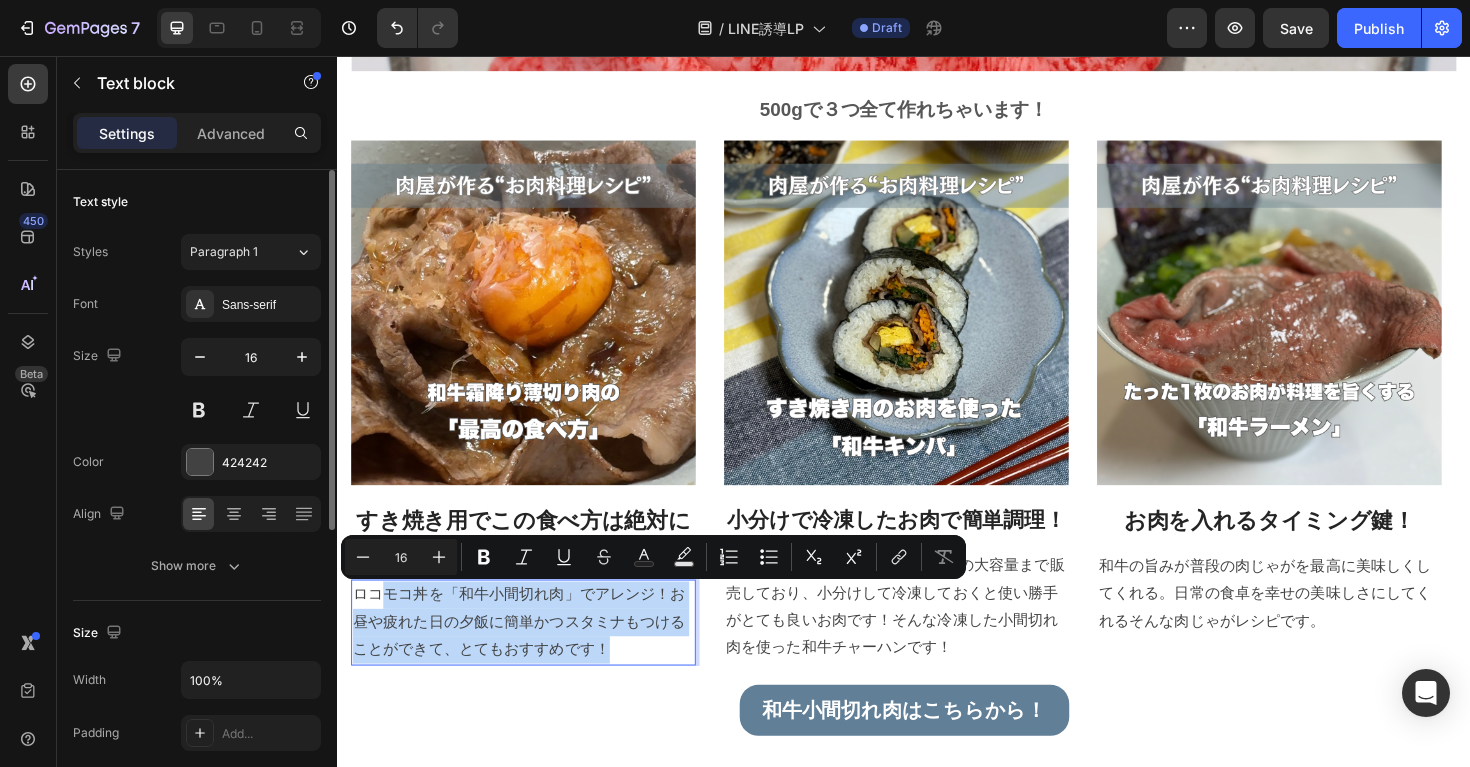 drag, startPoint x: 640, startPoint y: 691, endPoint x: 378, endPoint y: 631, distance: 268.78244 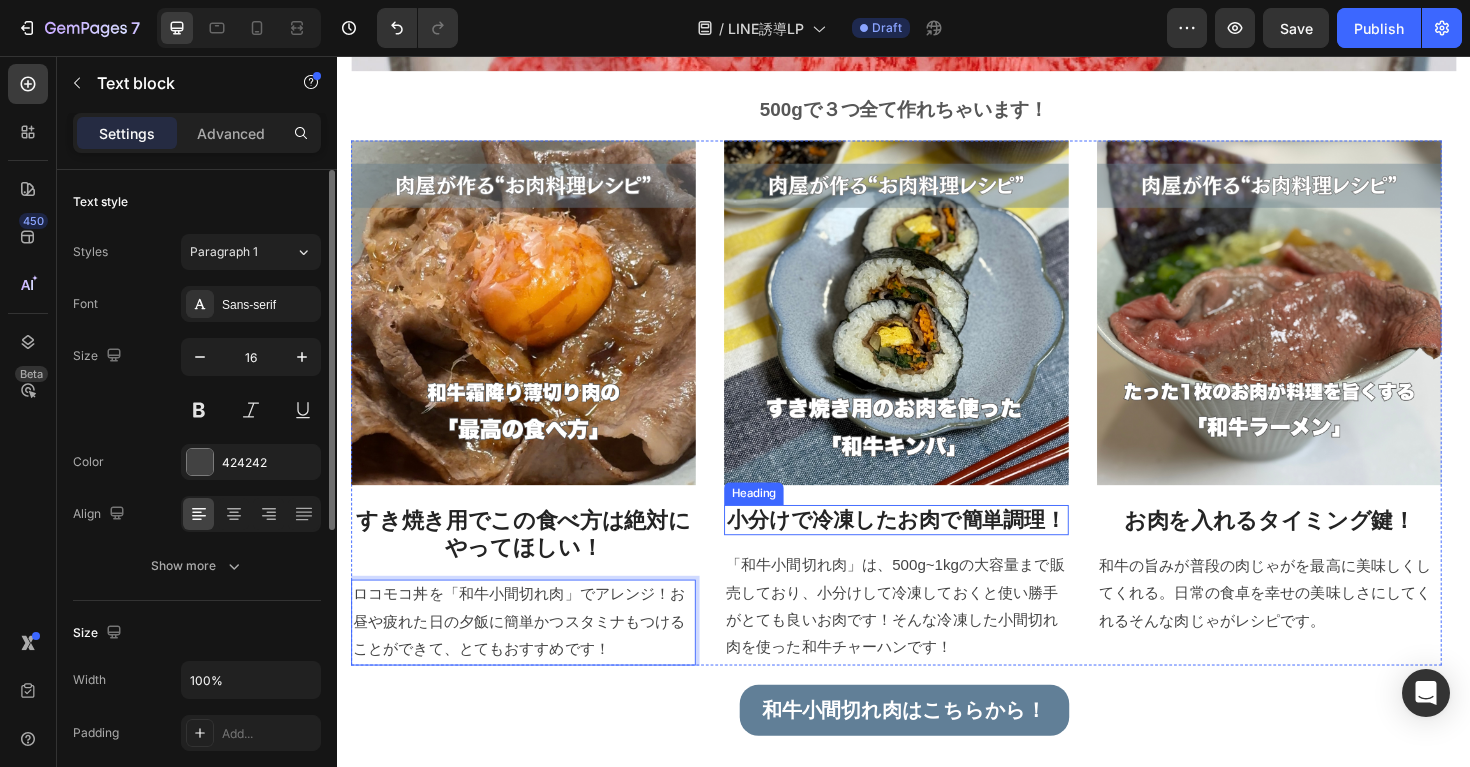 click on "小分けで冷凍したお肉で簡単調理！" at bounding box center (929, 548) 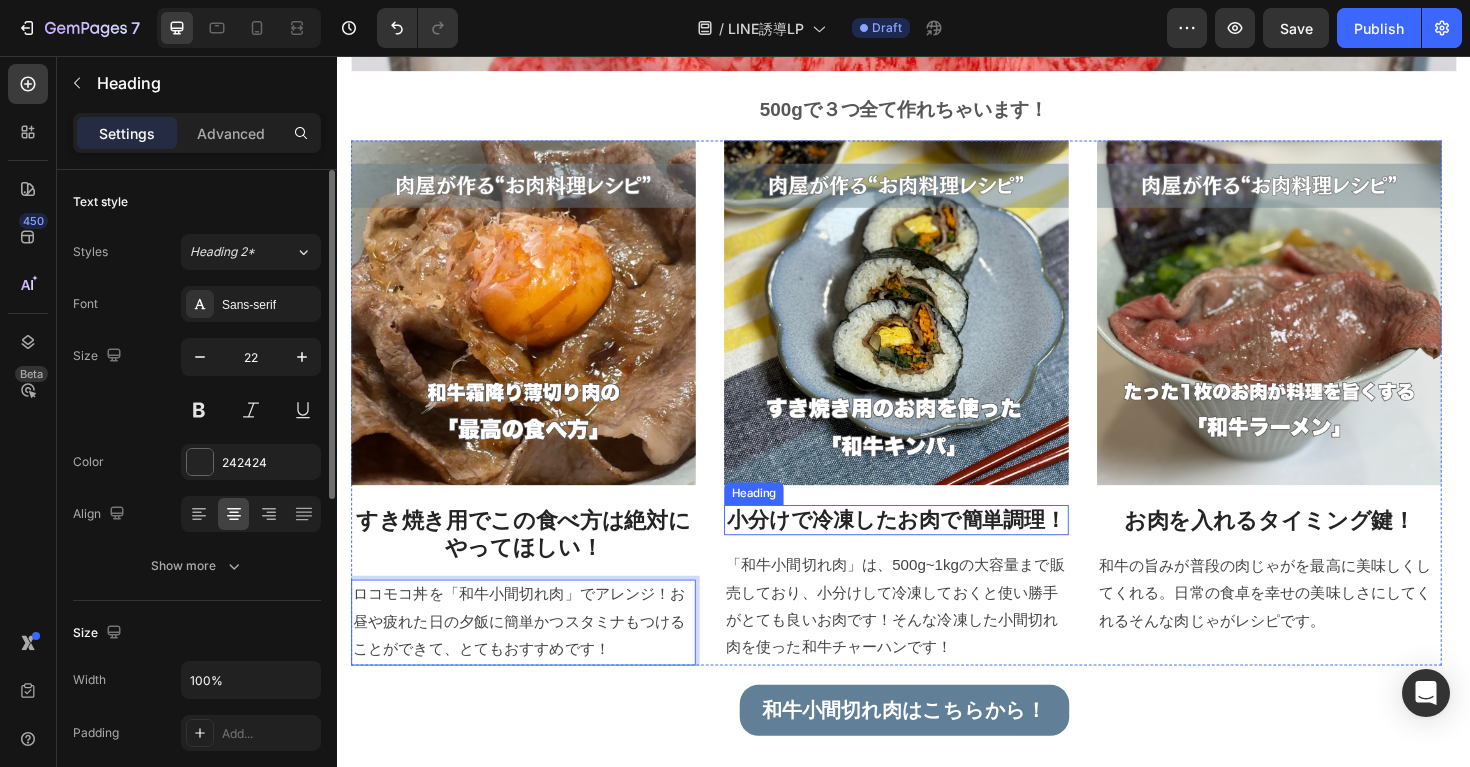 click on "小分けで冷凍したお肉で簡単調理！" at bounding box center [929, 548] 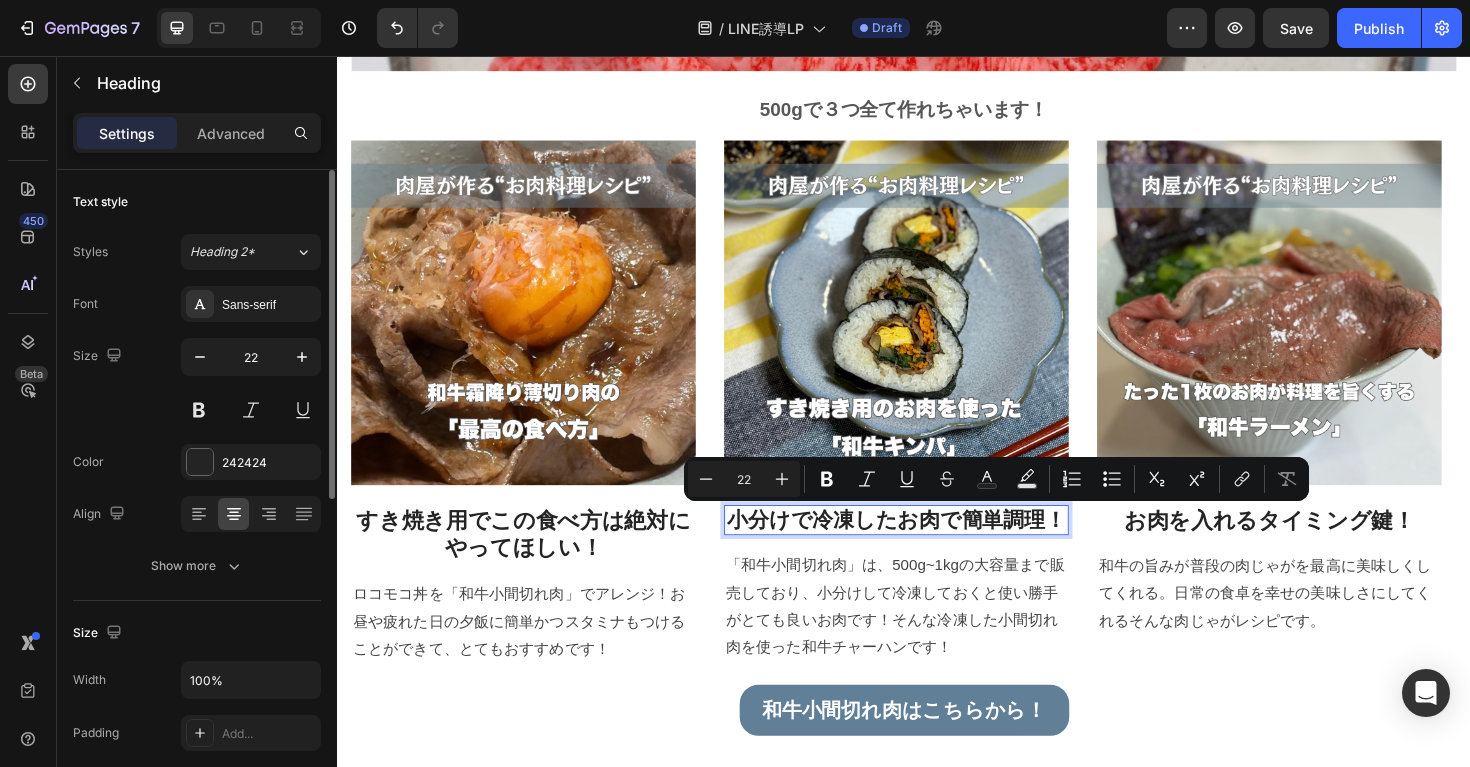 click on "小分けで冷凍したお肉で簡単調理！" at bounding box center (929, 548) 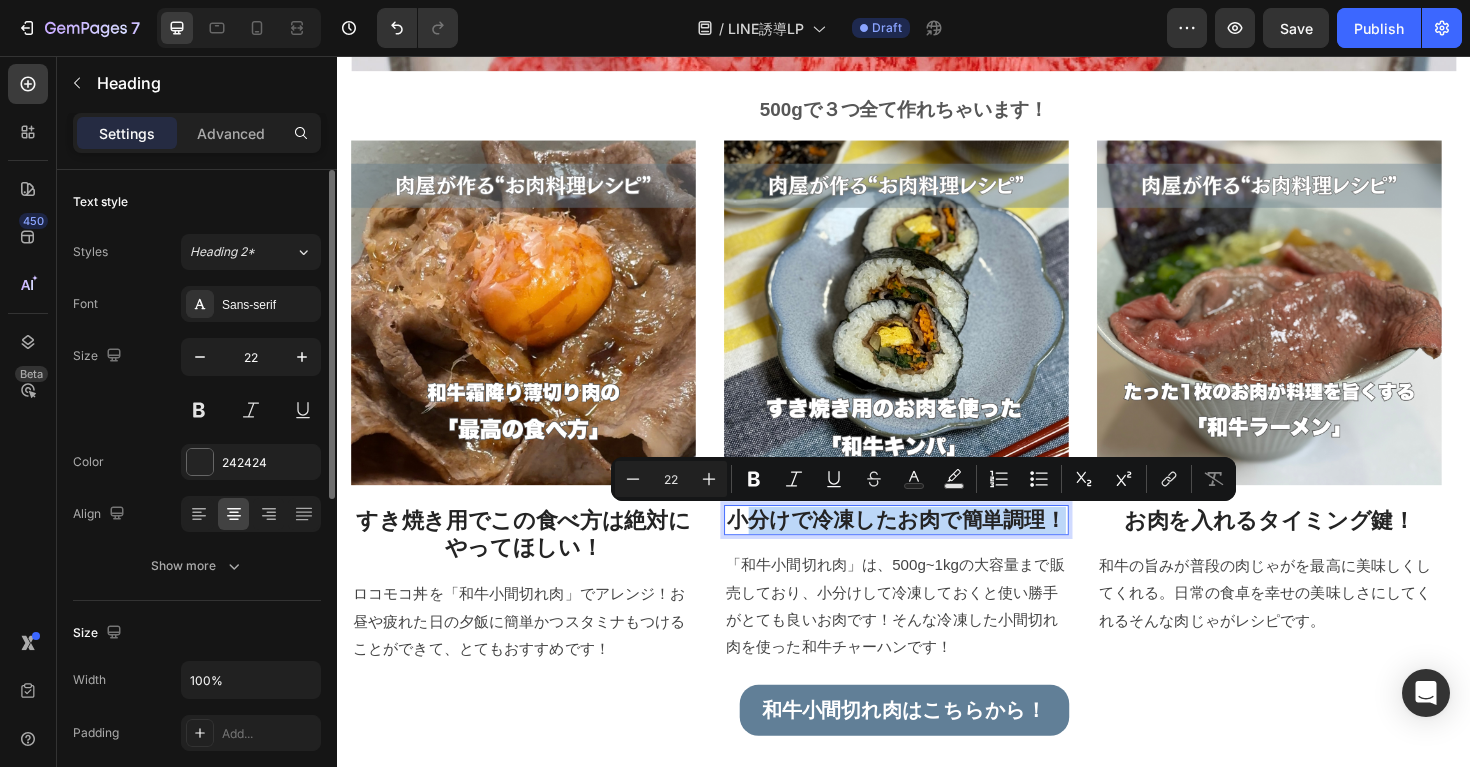 drag, startPoint x: 1102, startPoint y: 546, endPoint x: 772, endPoint y: 552, distance: 330.05453 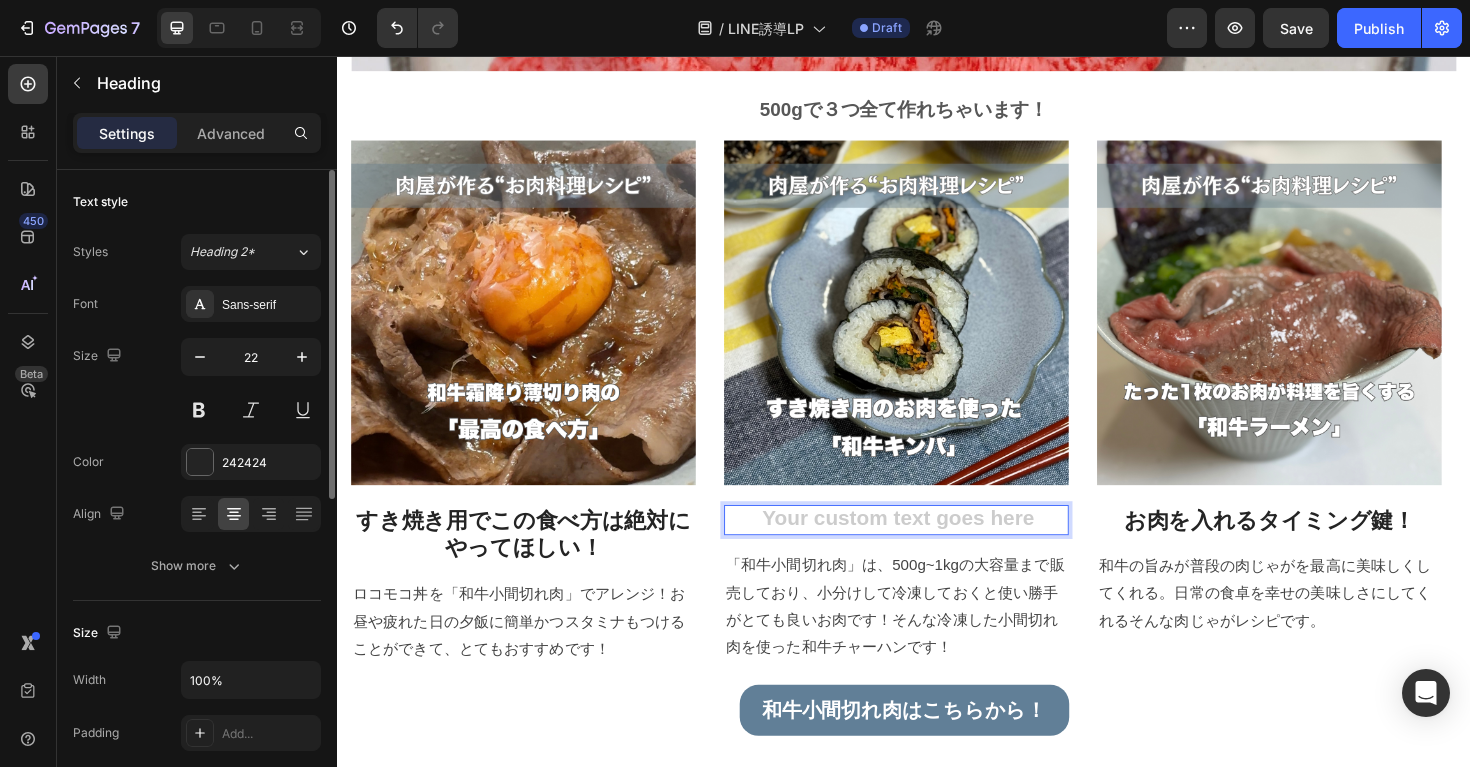 type 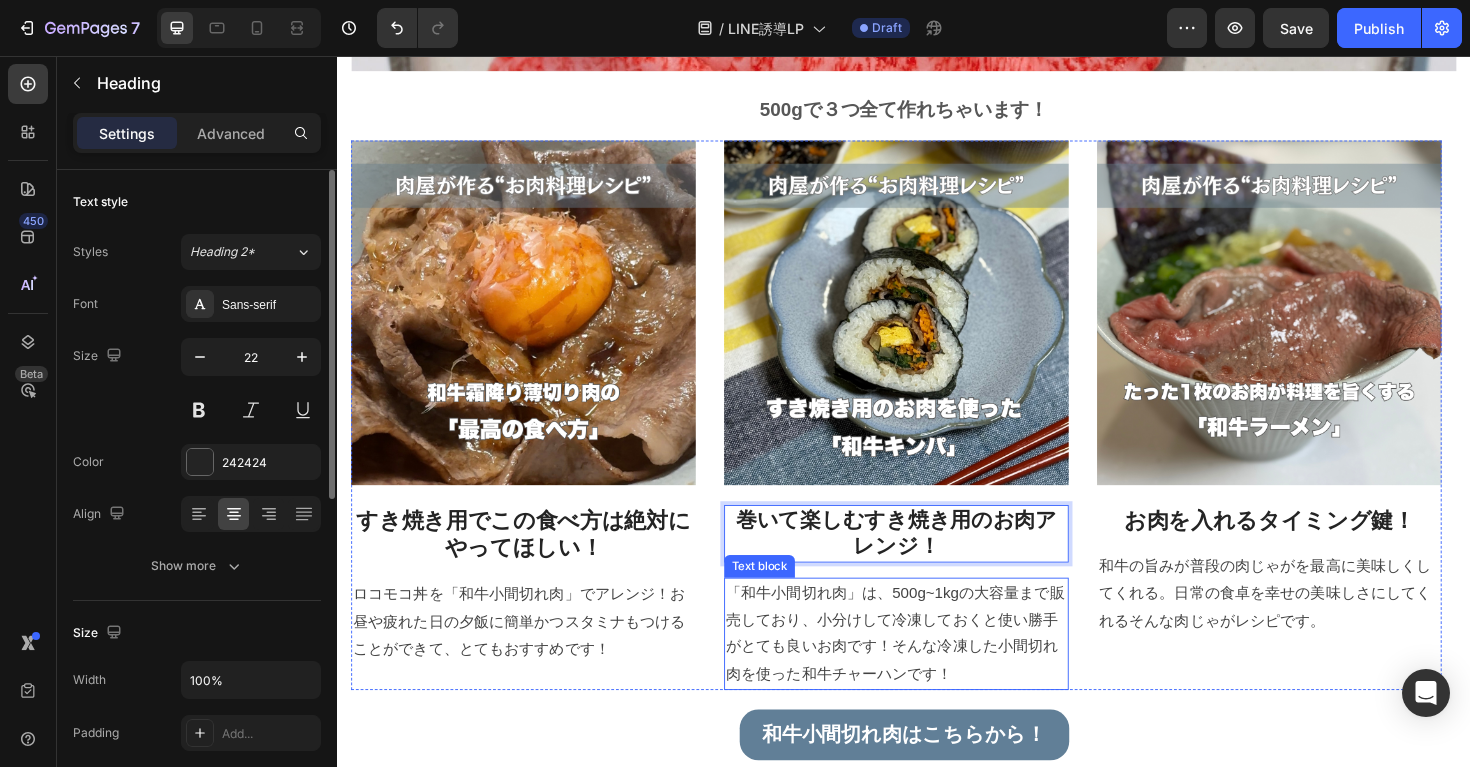 click on "「和牛小間切れ肉」は、500g~1kgの大容量まで販売しており、小分けして冷凍しておくと使い勝手がとても良いお肉です！そんな冷凍した小間切れ肉を使った和牛チャーハンです！" at bounding box center (929, 668) 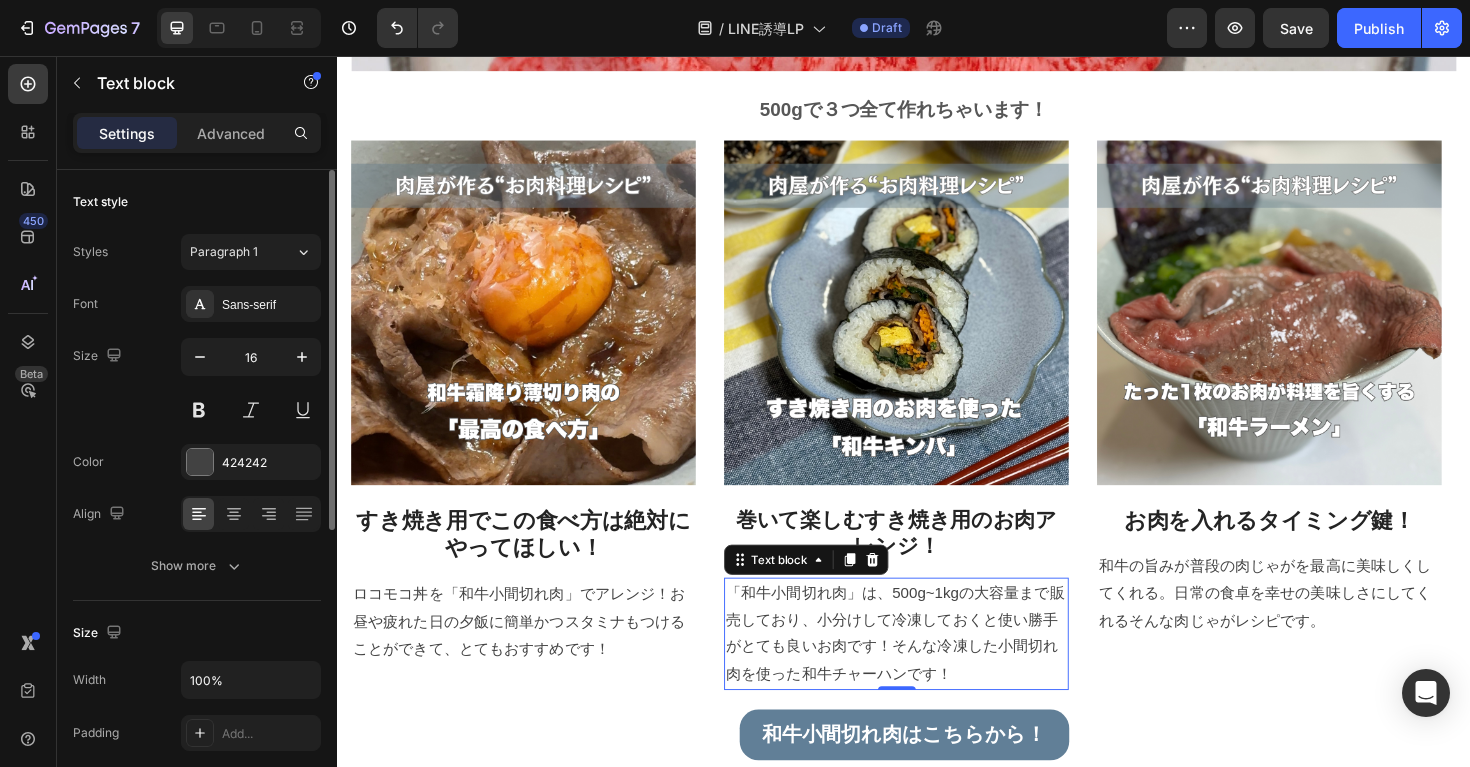 click on "「和牛小間切れ肉」は、500g~1kgの大容量まで販売しており、小分けして冷凍しておくと使い勝手がとても良いお肉です！そんな冷凍した小間切れ肉を使った和牛チャーハンです！" at bounding box center [929, 668] 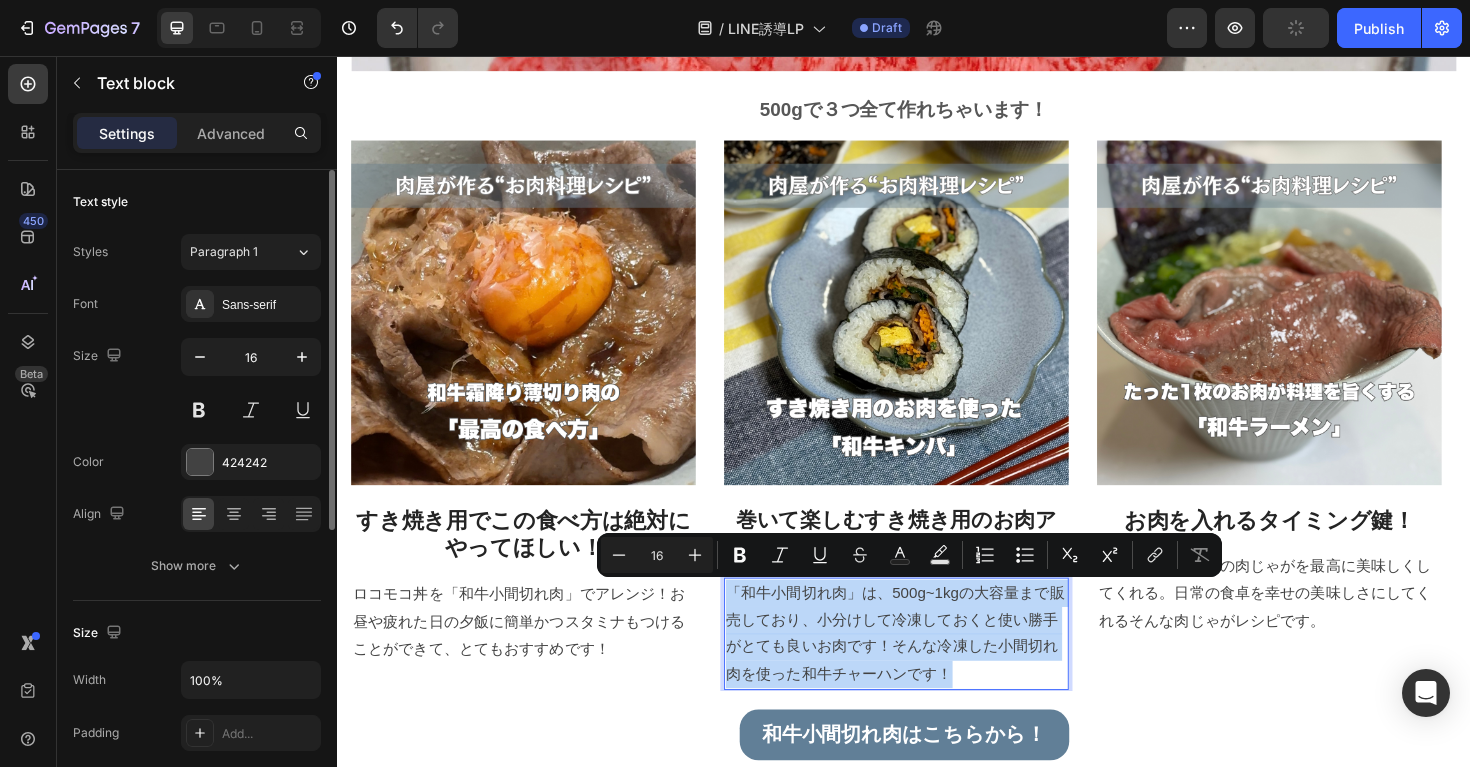 drag, startPoint x: 1014, startPoint y: 708, endPoint x: 754, endPoint y: 637, distance: 269.51996 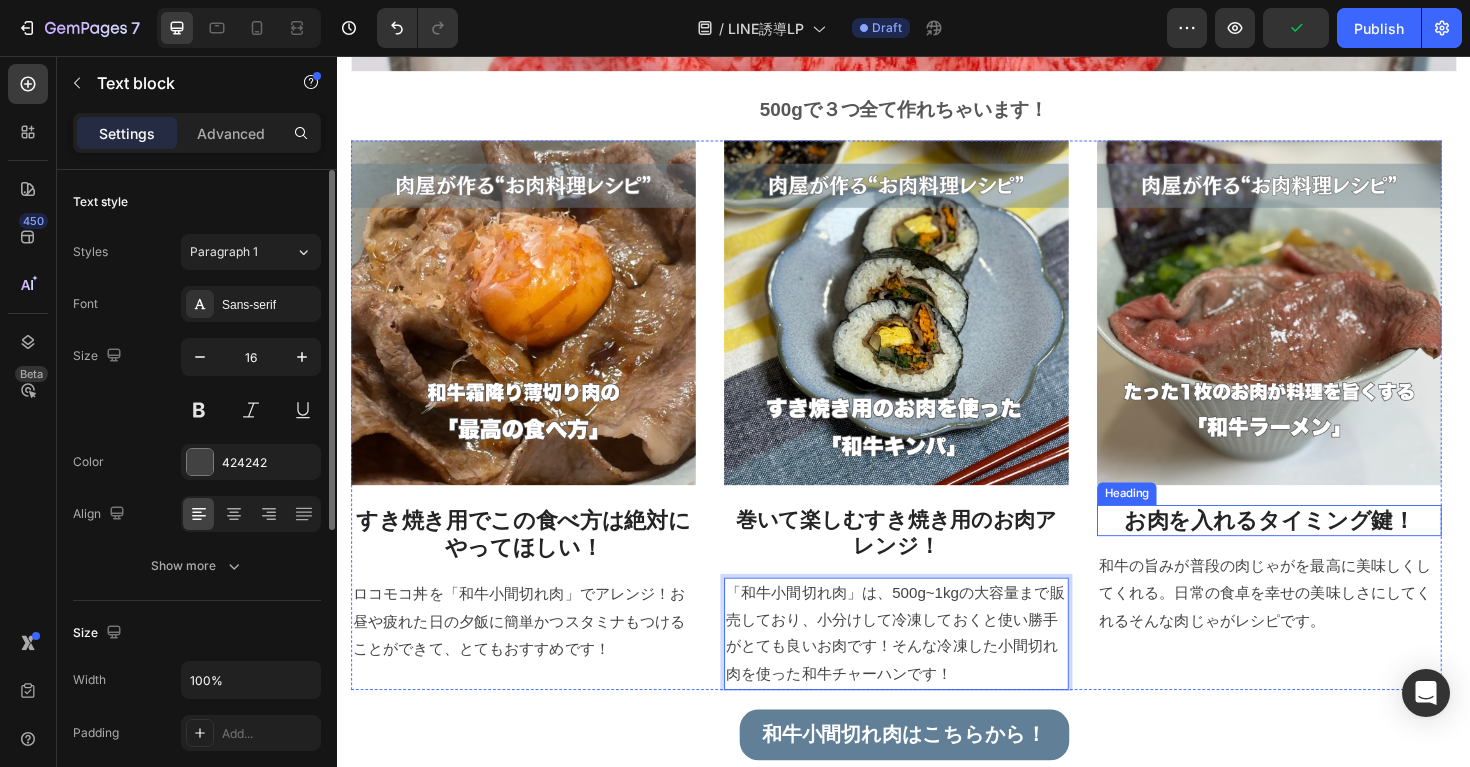 click on "お肉を入れるタイミング鍵！" at bounding box center [1324, 549] 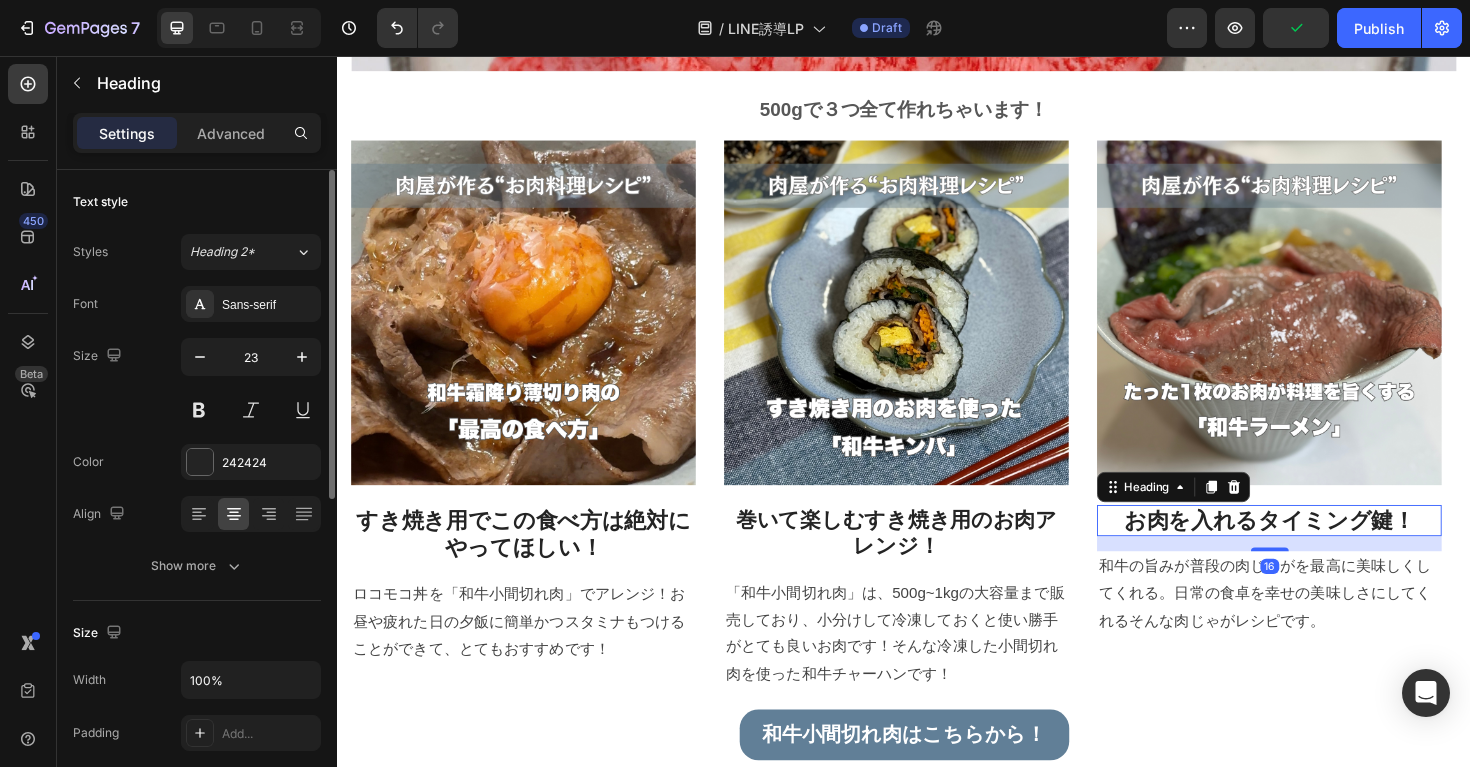 click on "お肉を入れるタイミング鍵！" at bounding box center [1324, 549] 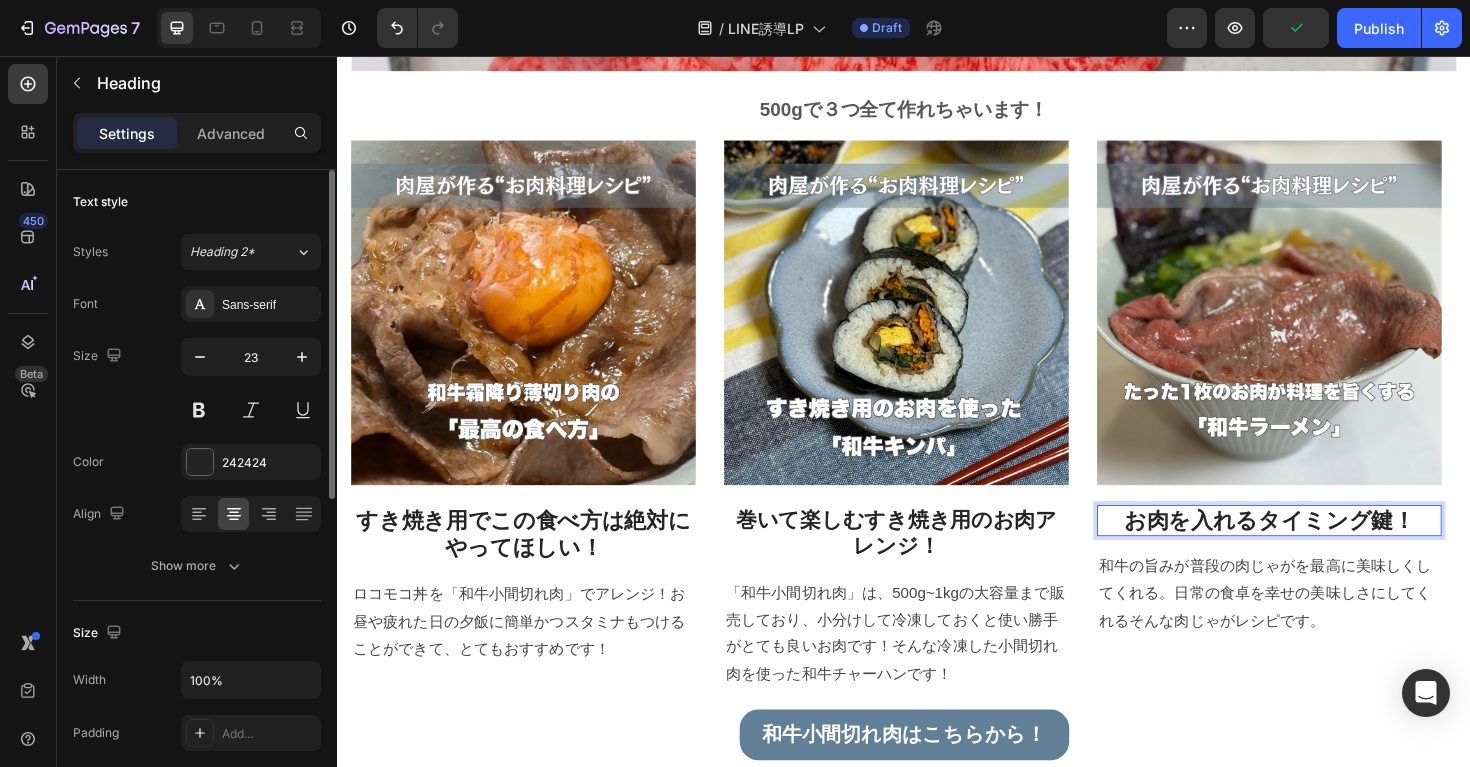 drag, startPoint x: 1498, startPoint y: 547, endPoint x: 1484, endPoint y: 549, distance: 14.142136 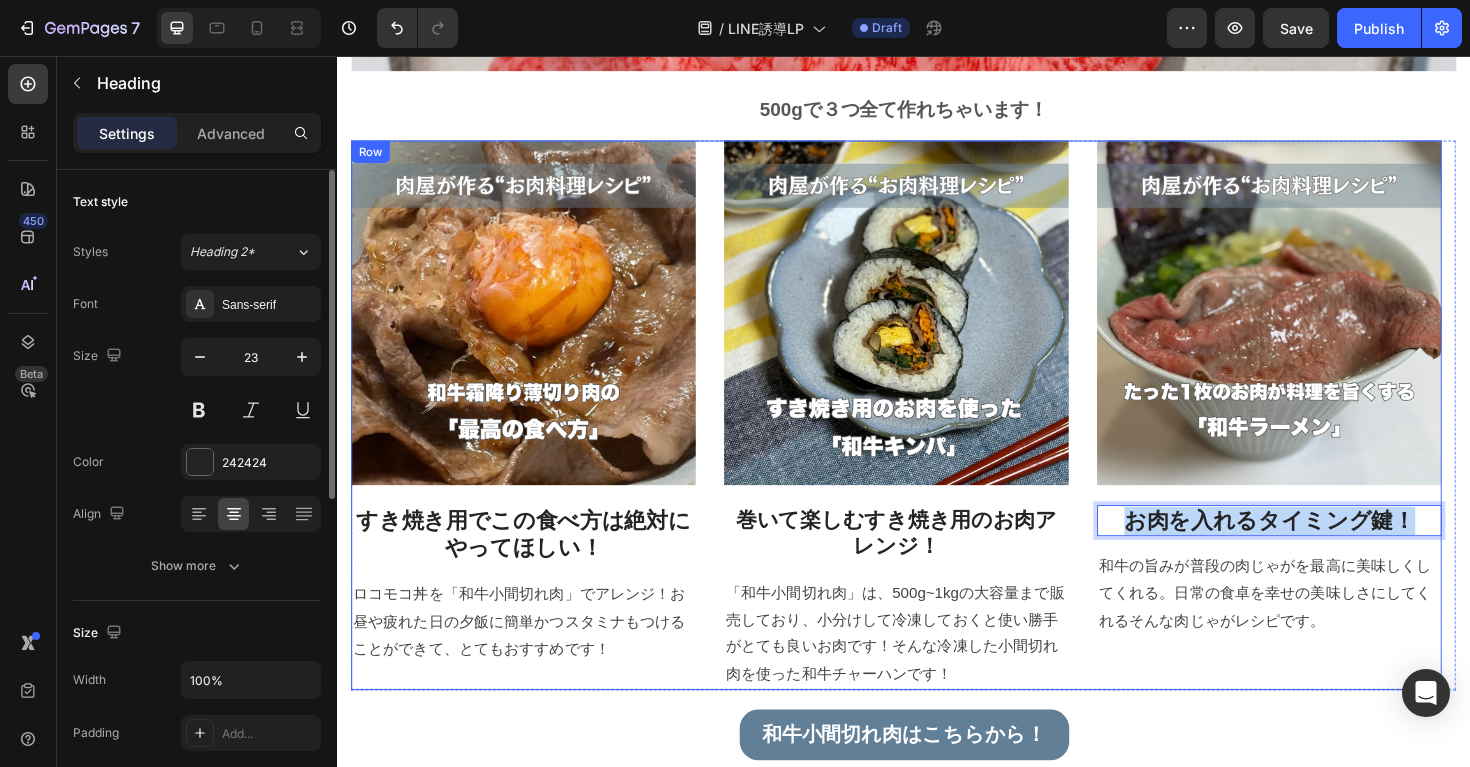 drag, startPoint x: 1484, startPoint y: 547, endPoint x: 1138, endPoint y: 545, distance: 346.00577 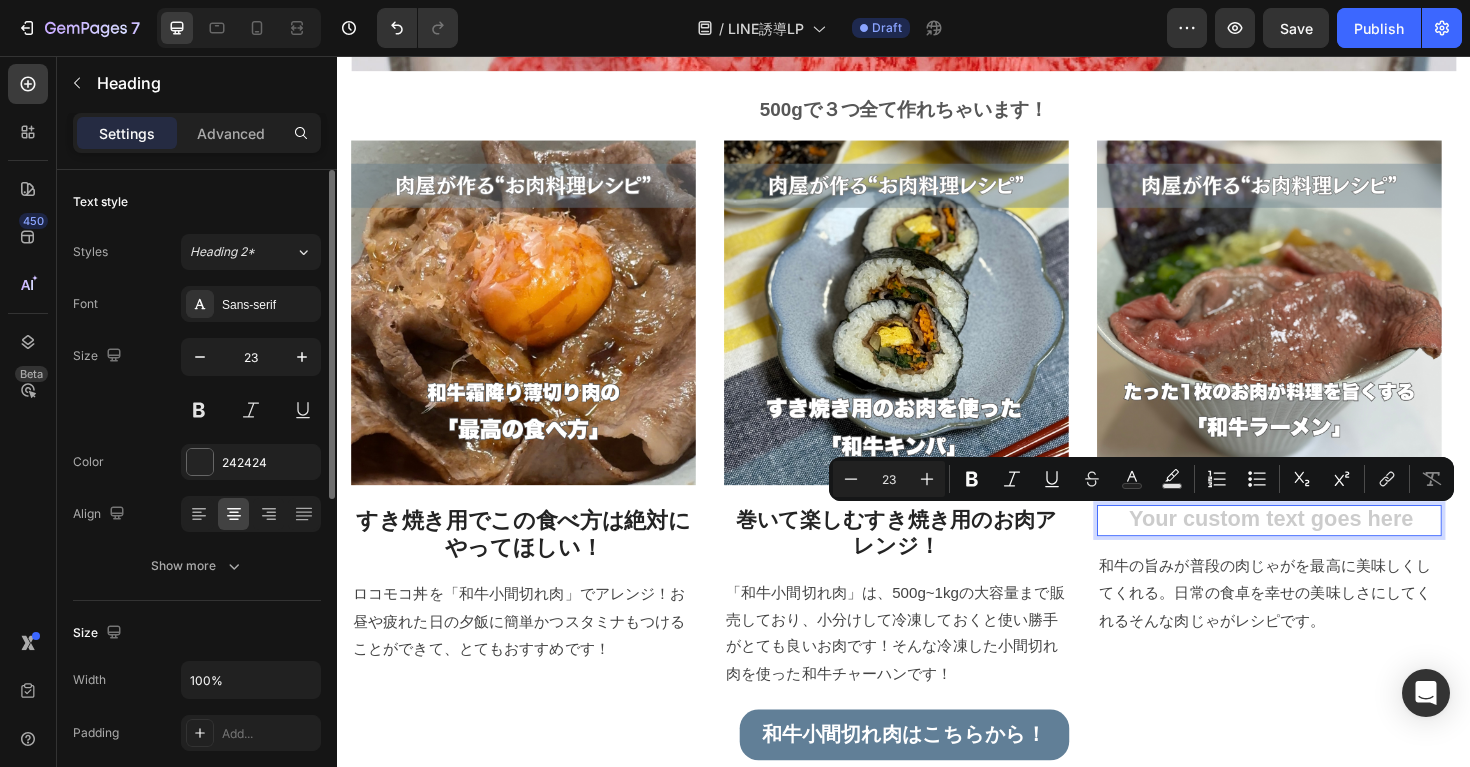 type 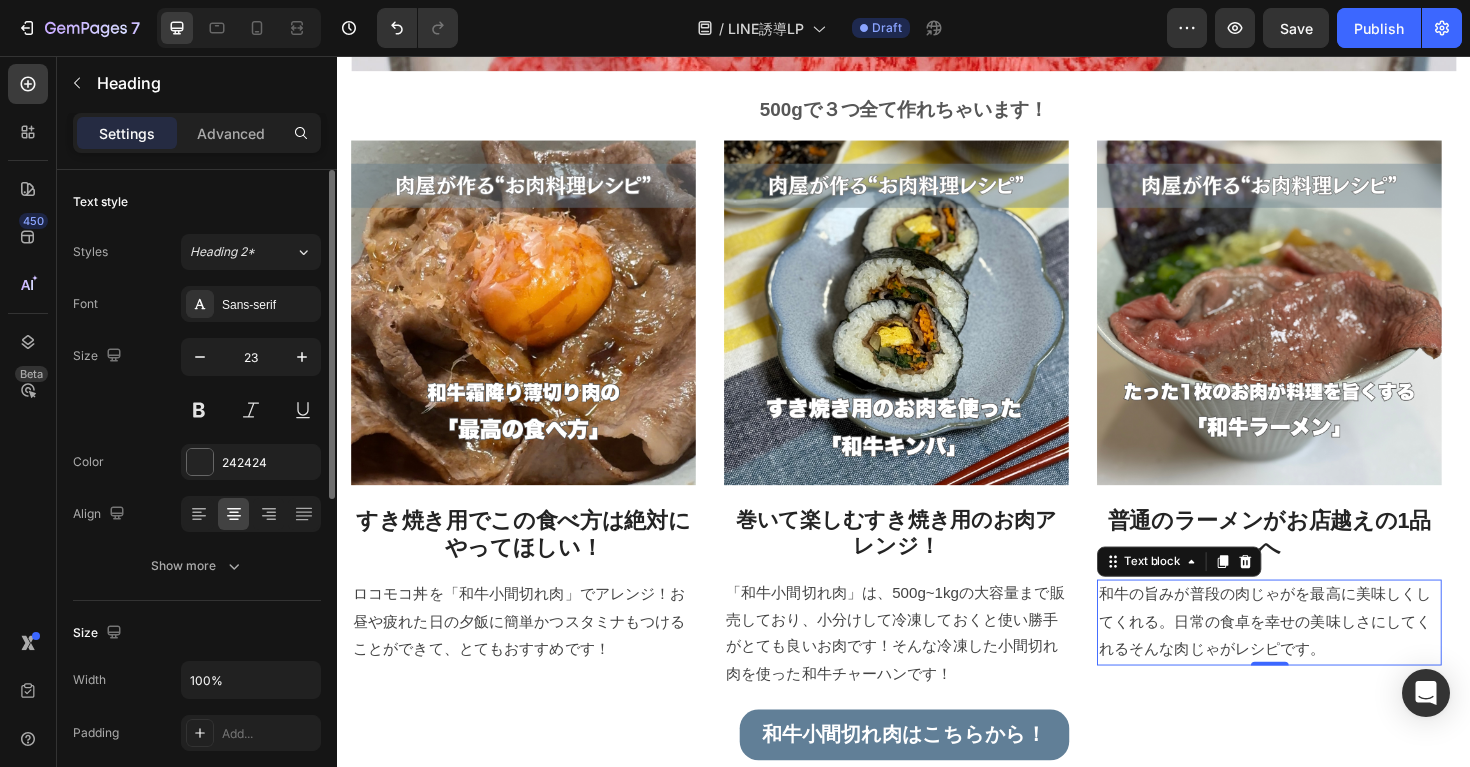 click on "和牛の旨みが普段の肉じゃがを最高に美味しくしてくれる。日常の食卓を幸せの美味しさにしてくれるそんな肉じゃがレシピです。" at bounding box center (1324, 656) 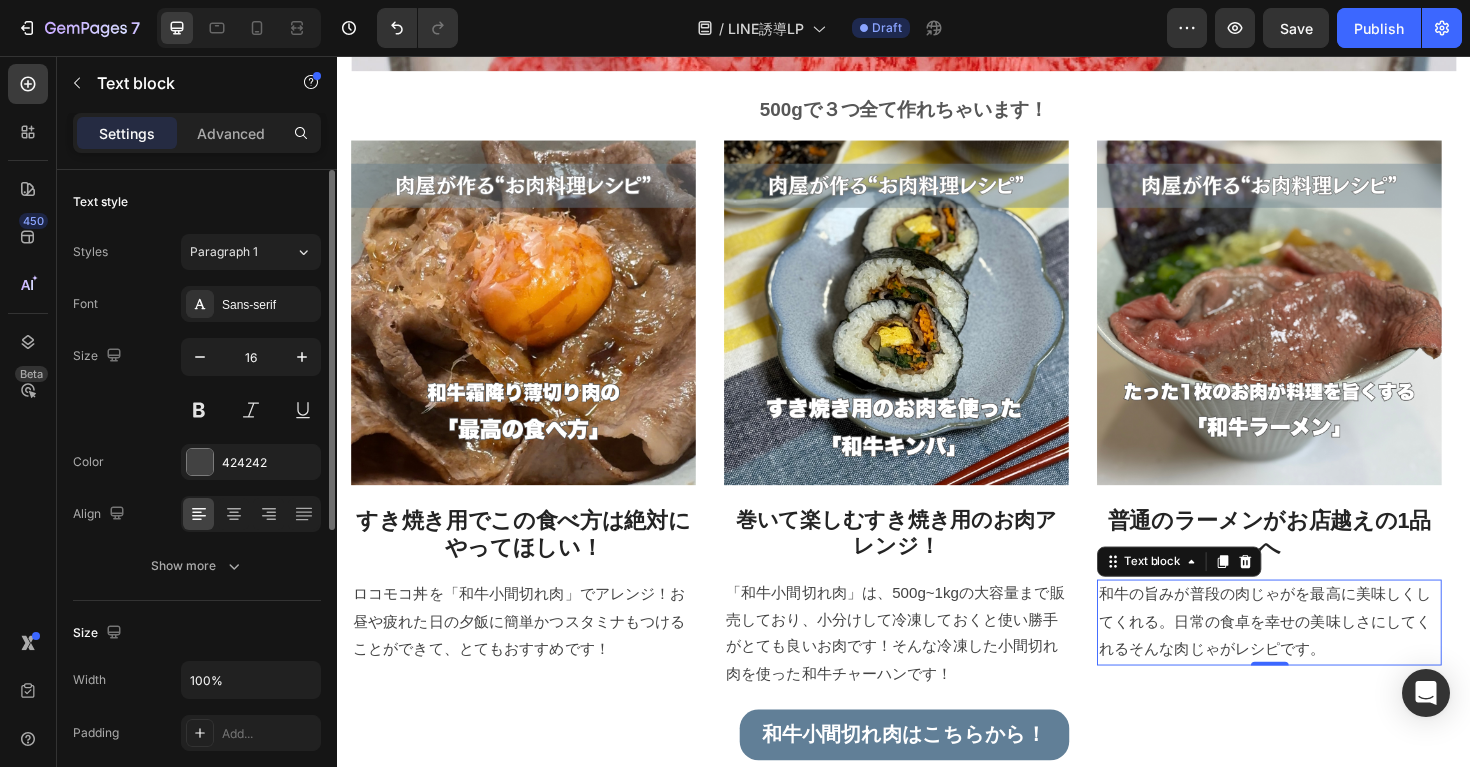 click on "和牛の旨みが普段の肉じゃがを最高に美味しくしてくれる。日常の食卓を幸せの美味しさにしてくれるそんな肉じゃがレシピです。" at bounding box center [1324, 656] 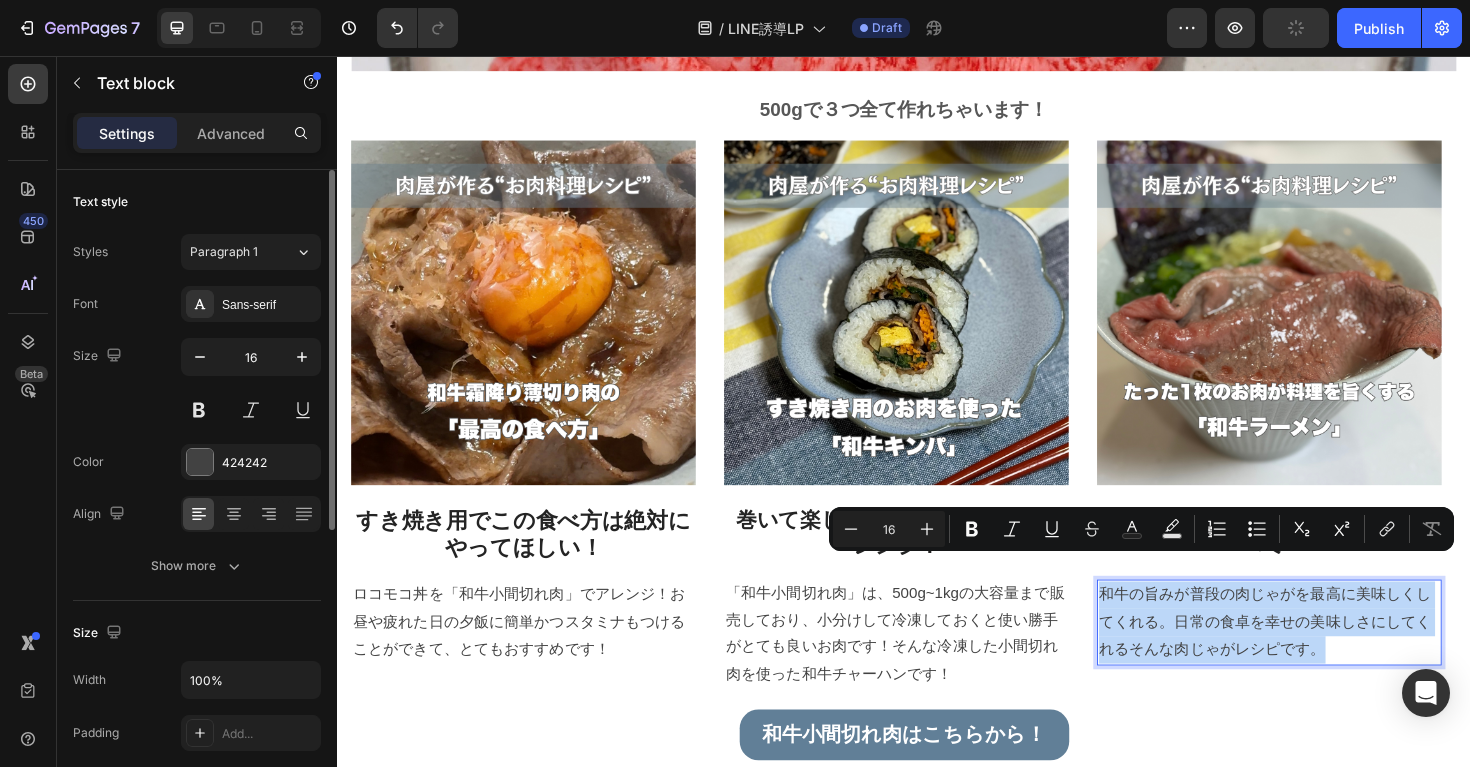 drag, startPoint x: 1392, startPoint y: 662, endPoint x: 1142, endPoint y: 603, distance: 256.86768 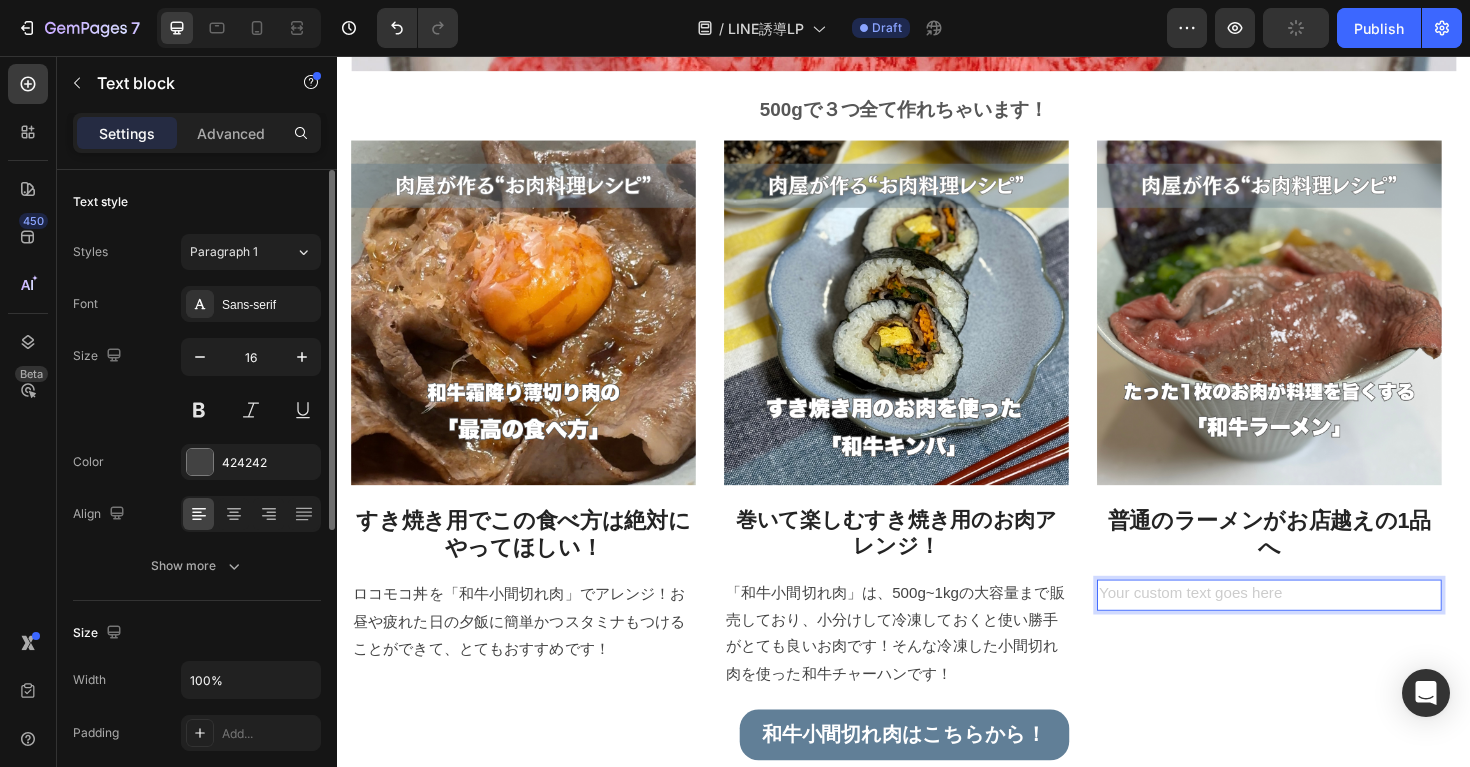 type 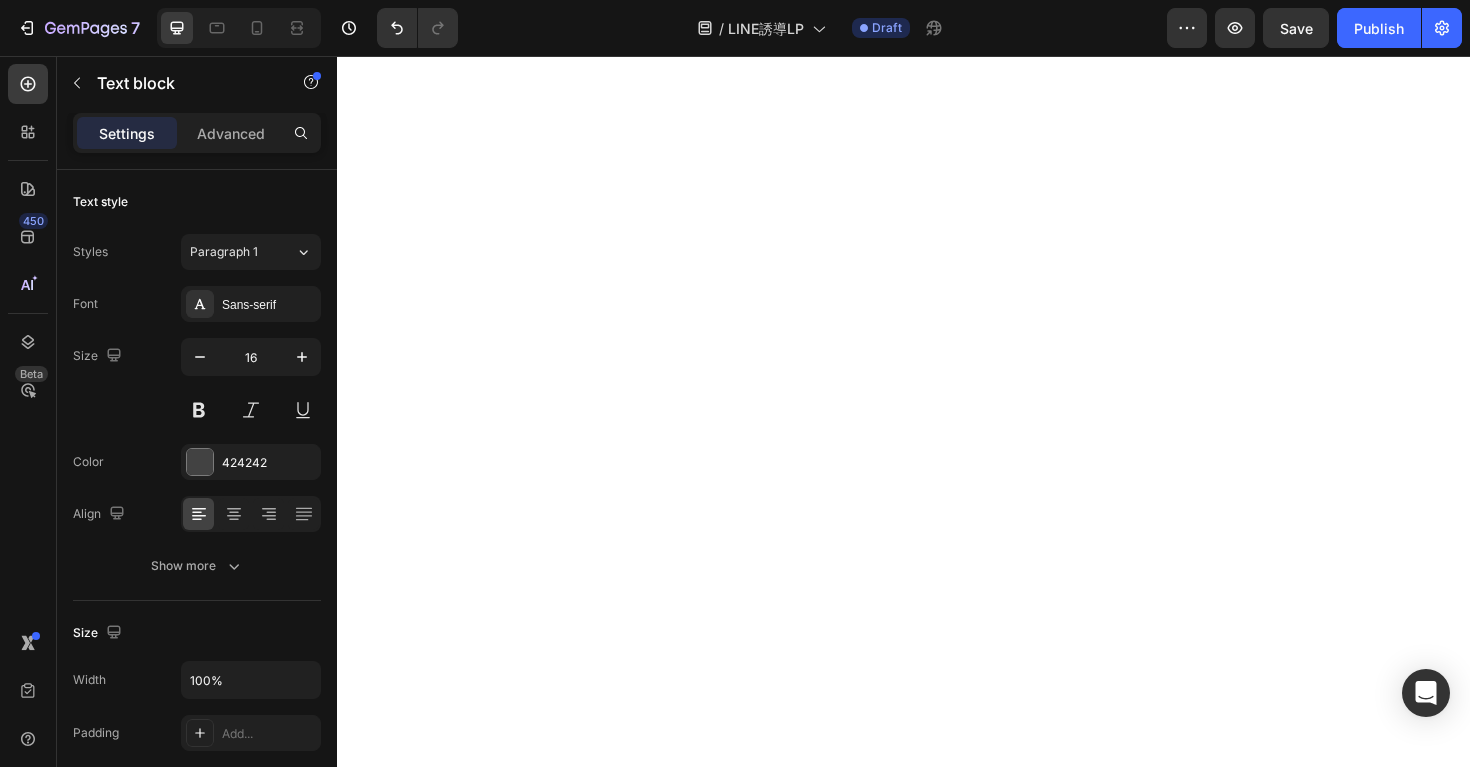 scroll, scrollTop: 0, scrollLeft: 0, axis: both 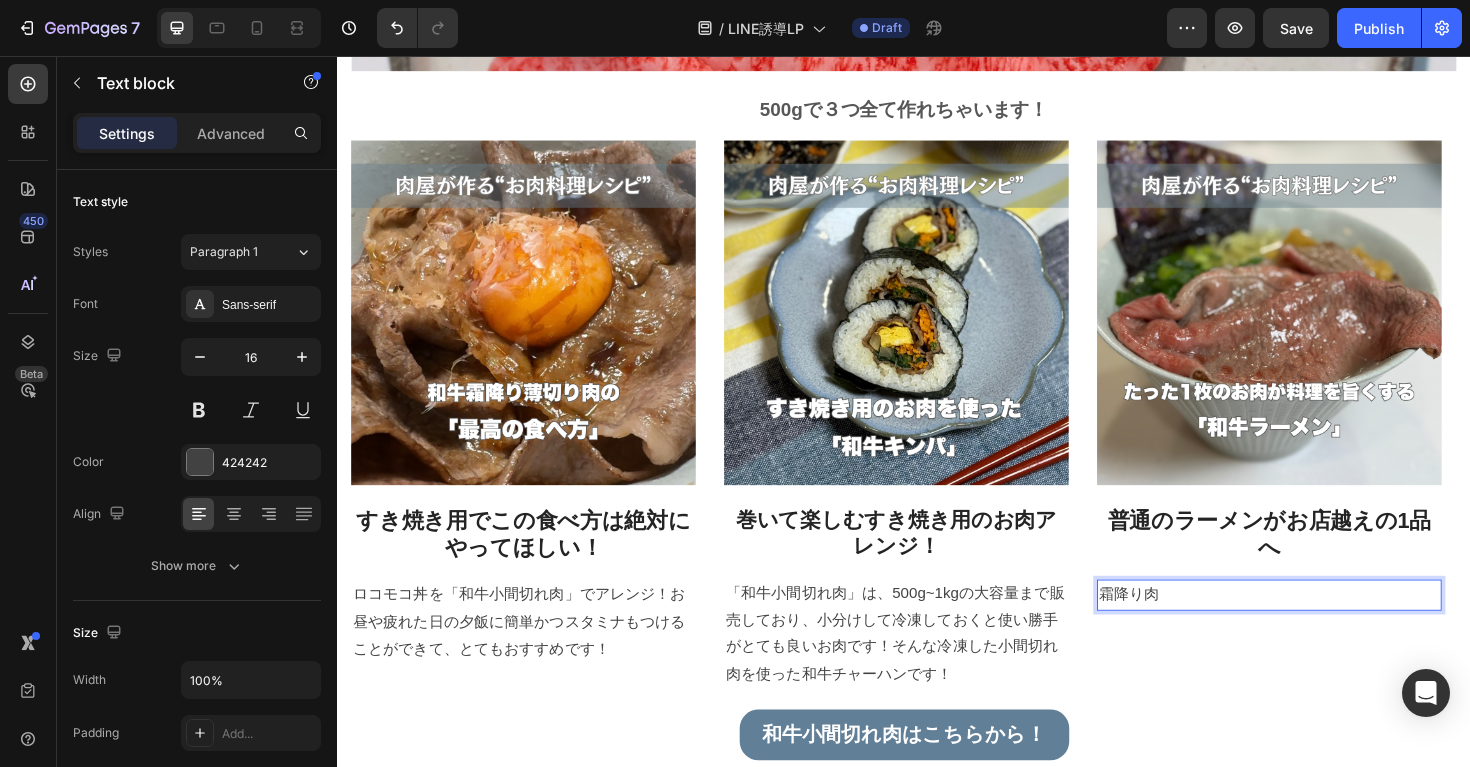 type 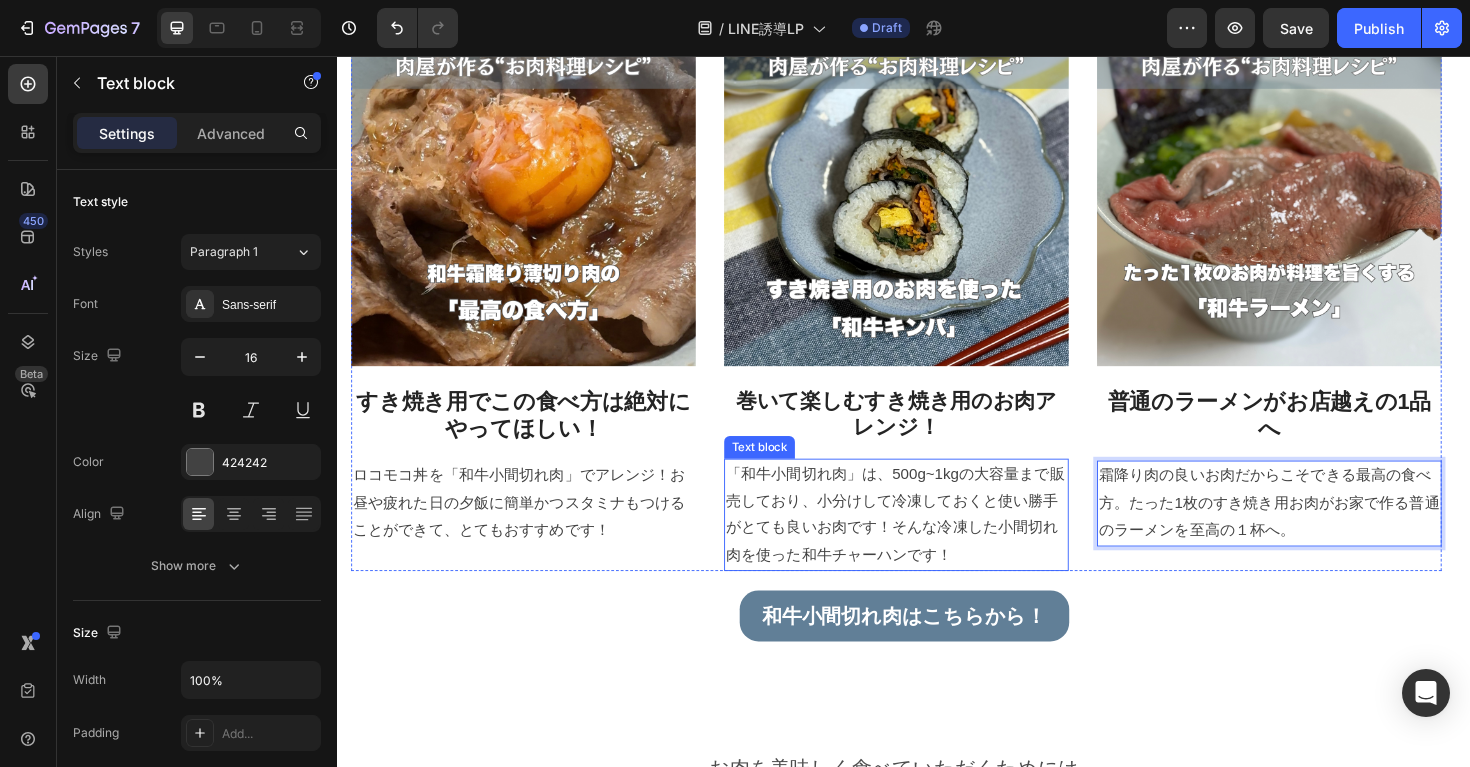 scroll, scrollTop: 2307, scrollLeft: 0, axis: vertical 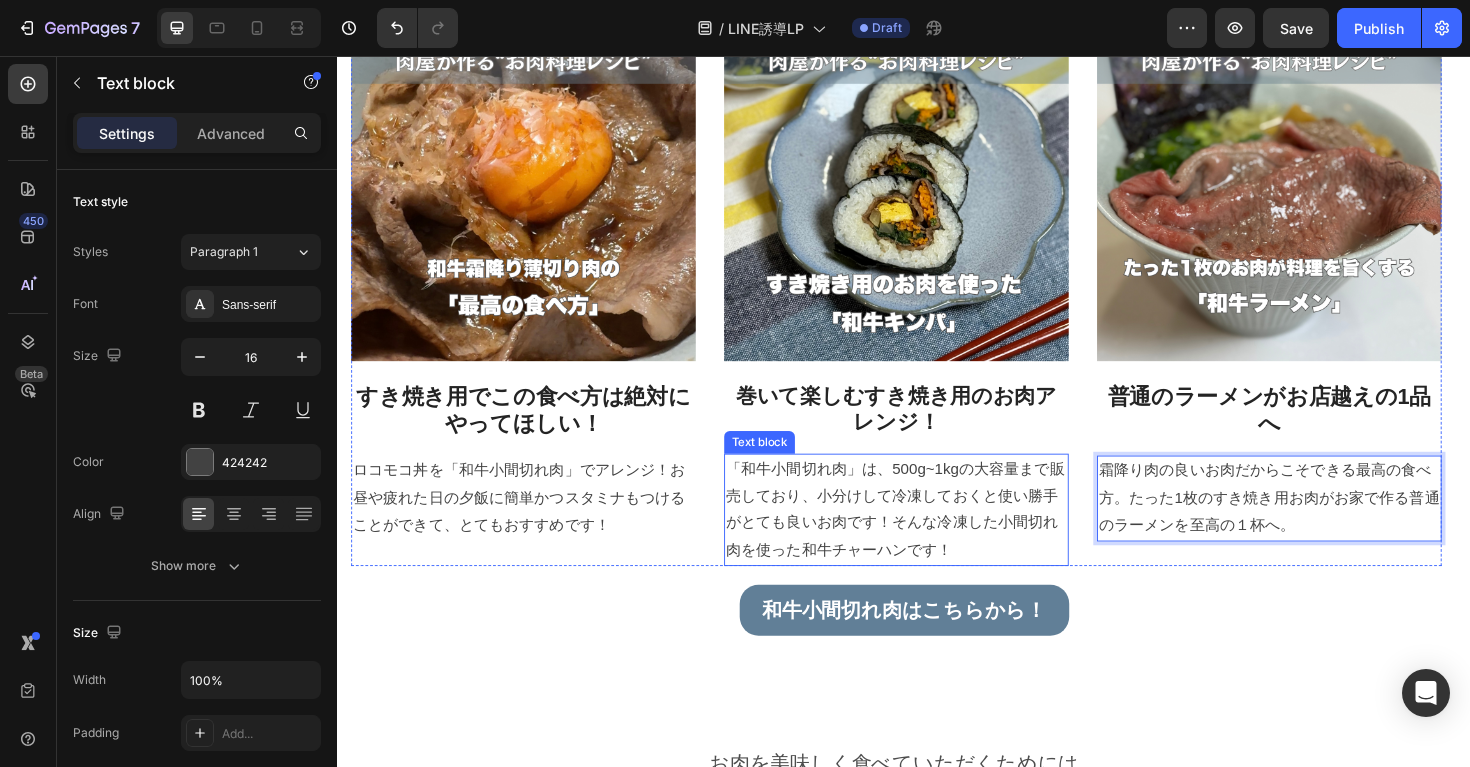 click on "「和牛小間切れ肉」は、500g~1kgの大容量まで販売しており、小分けして冷凍しておくと使い勝手がとても良いお肉です！そんな冷凍した小間切れ肉を使った和牛チャーハンです！" at bounding box center [929, 536] 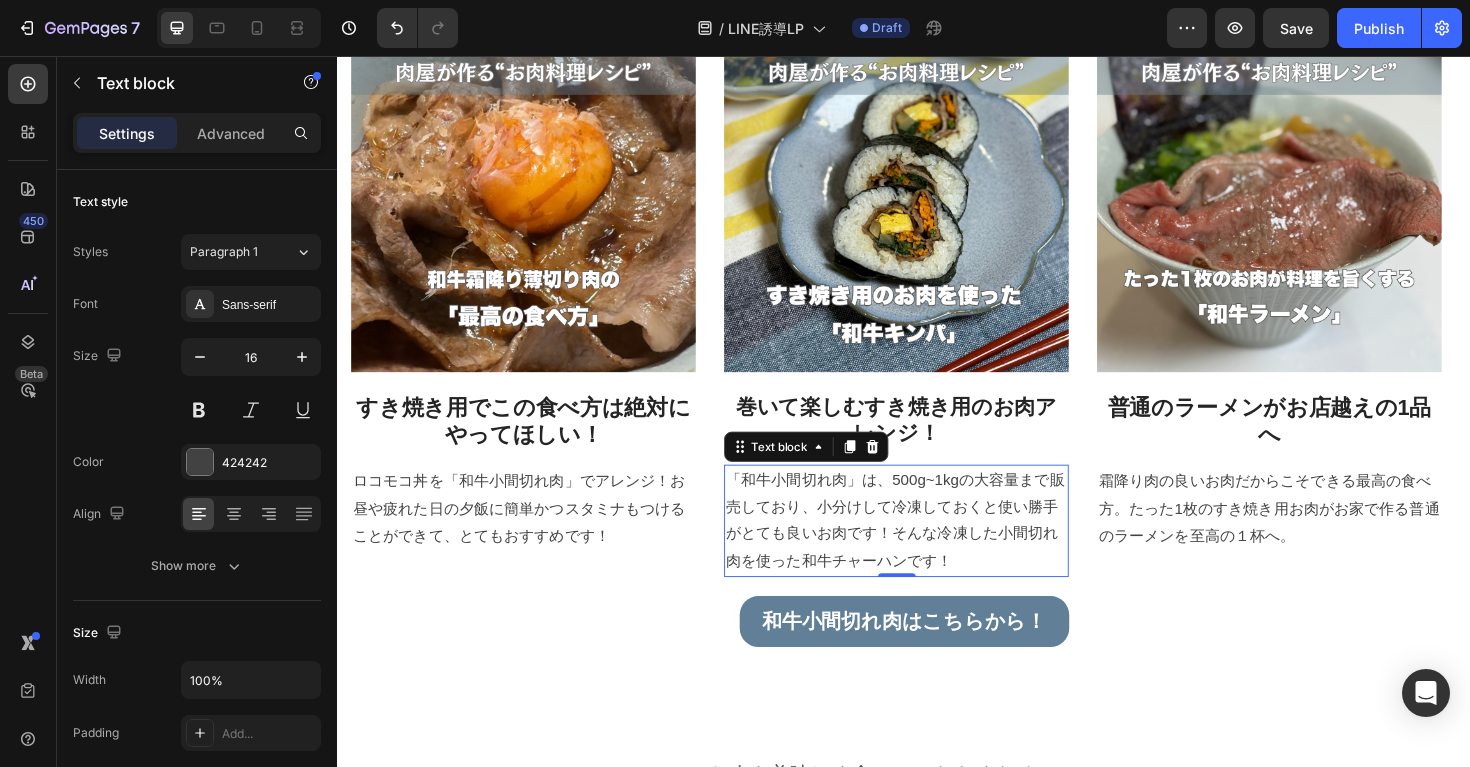 scroll, scrollTop: 2274, scrollLeft: 0, axis: vertical 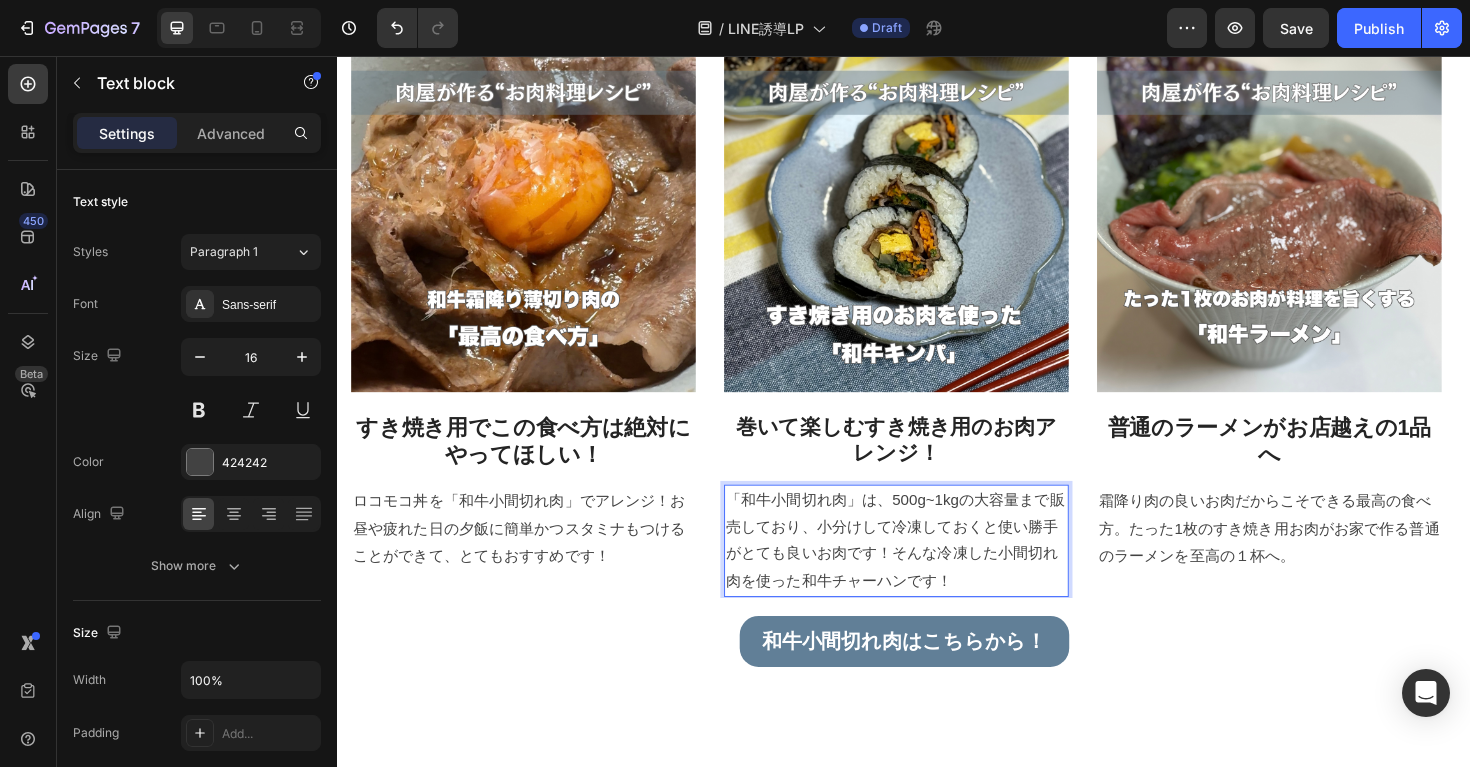 click on "「和牛小間切れ肉」は、500g~1kgの大容量まで販売しており、小分けして冷凍しておくと使い勝手がとても良いお肉です！そんな冷凍した小間切れ肉を使った和牛チャーハンです！" at bounding box center [929, 569] 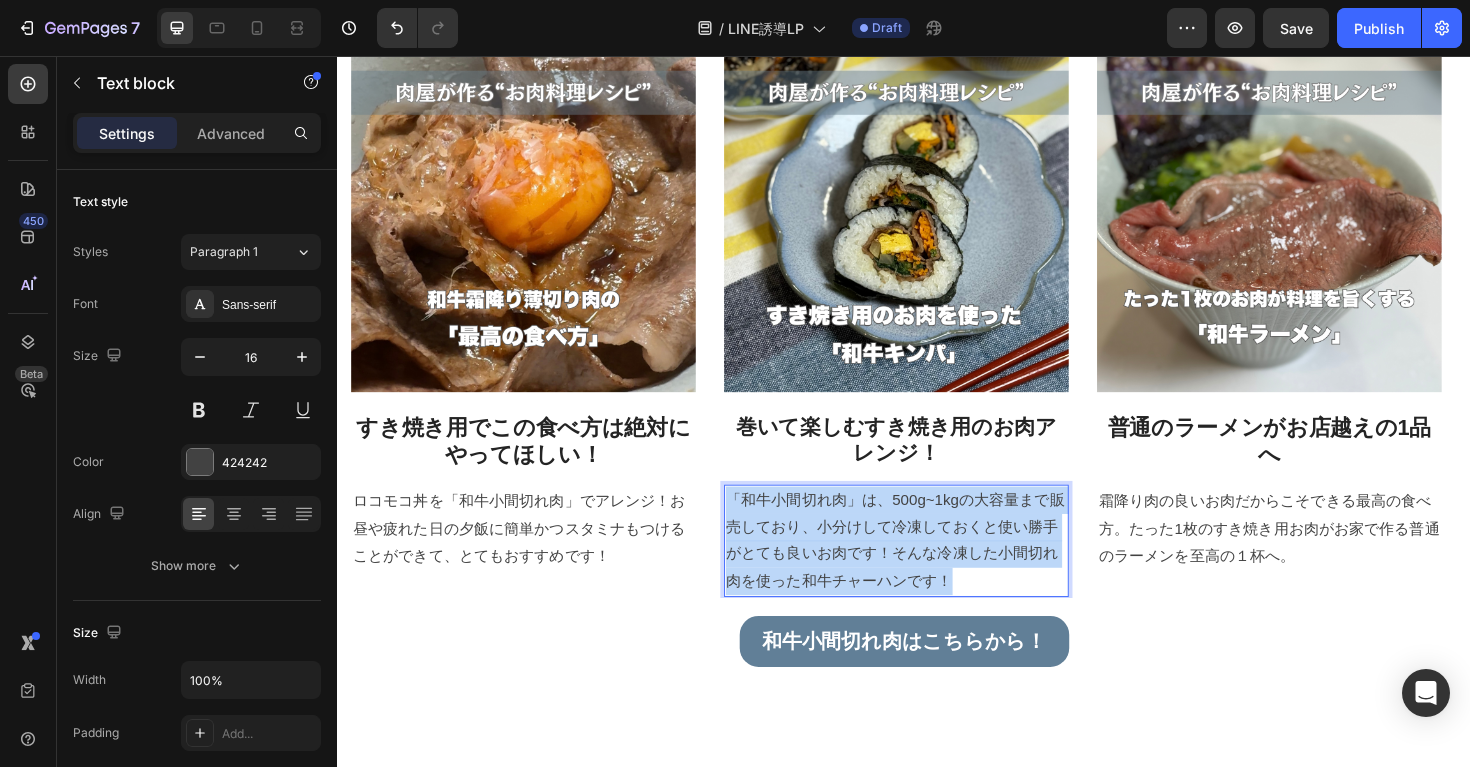 drag, startPoint x: 1022, startPoint y: 609, endPoint x: 754, endPoint y: 529, distance: 279.68555 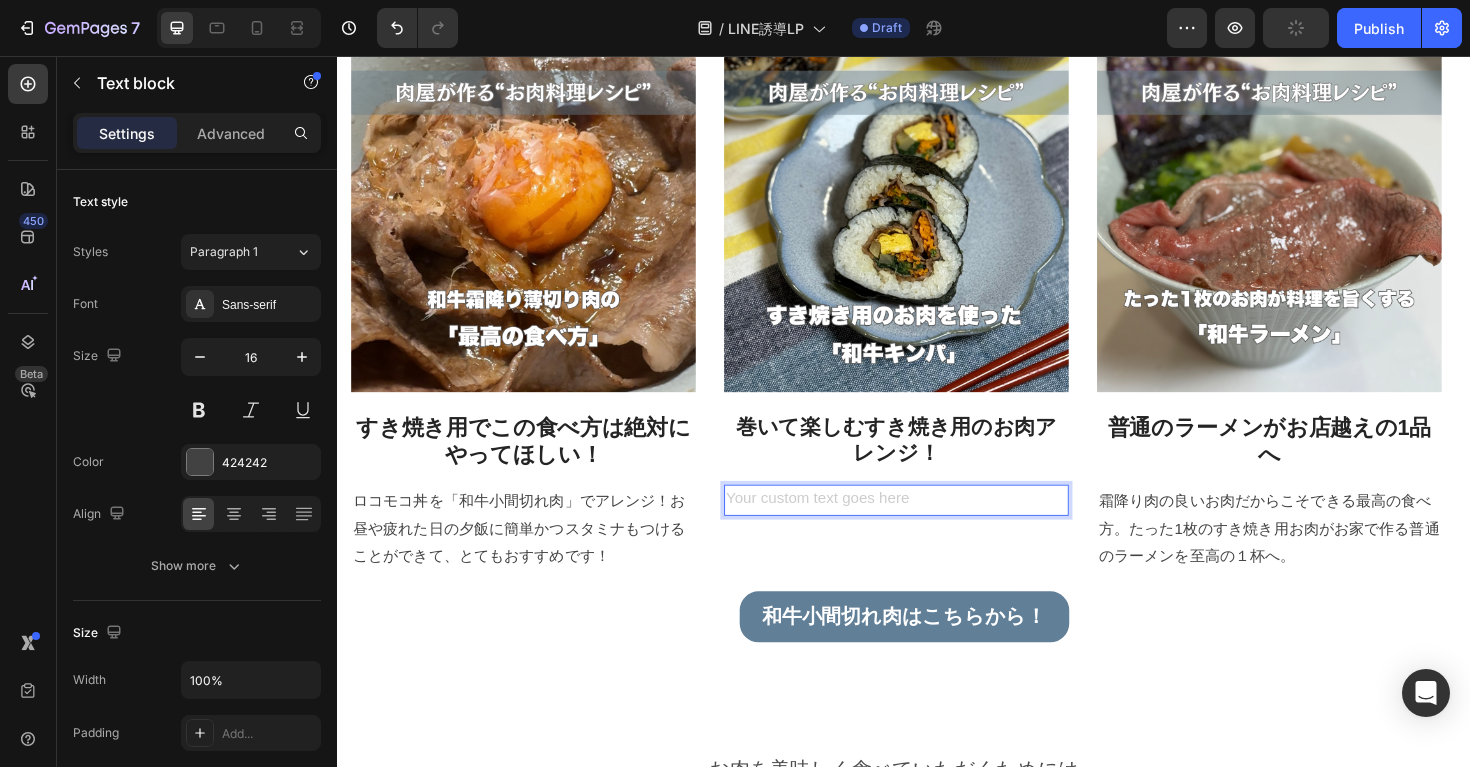 type 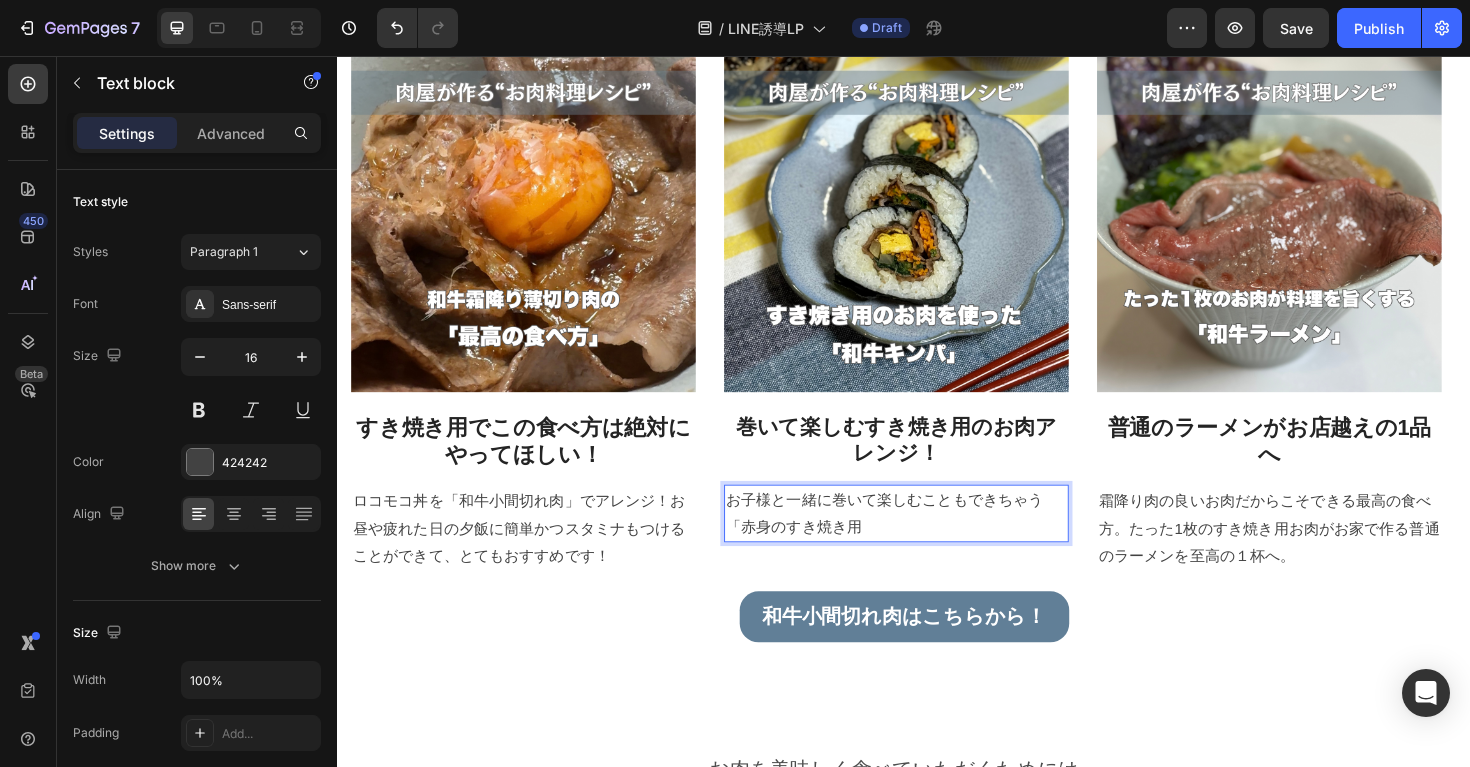 click on "お子様と一緒に巻いて楽しむこともできちゃう「赤身のすき焼き用" at bounding box center (929, 541) 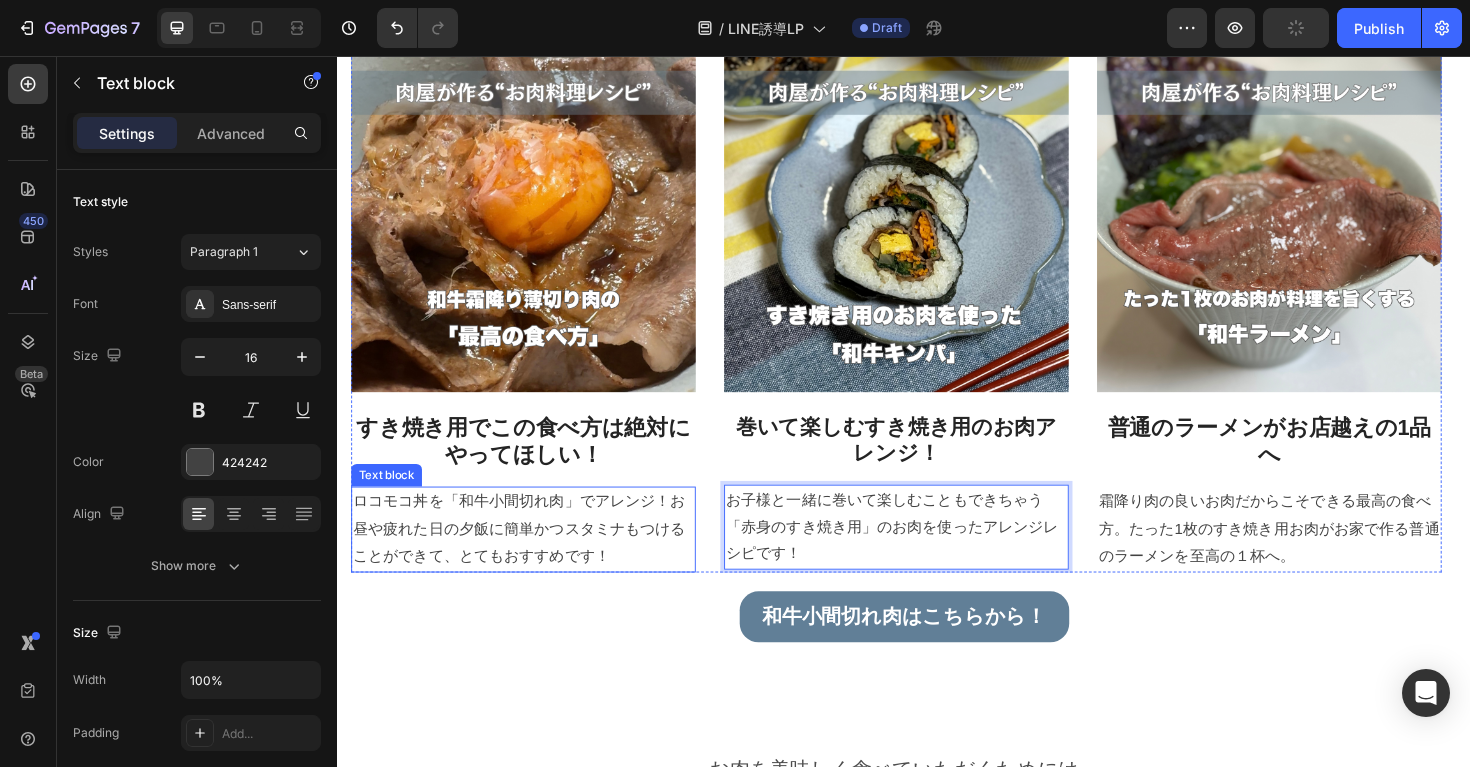 click on "ロコモコ丼を「和牛小間切れ肉」でアレンジ！お昼や疲れた日の夕飯に簡単かつスタミナもつけることができて、とてもおすすめです！" at bounding box center [534, 557] 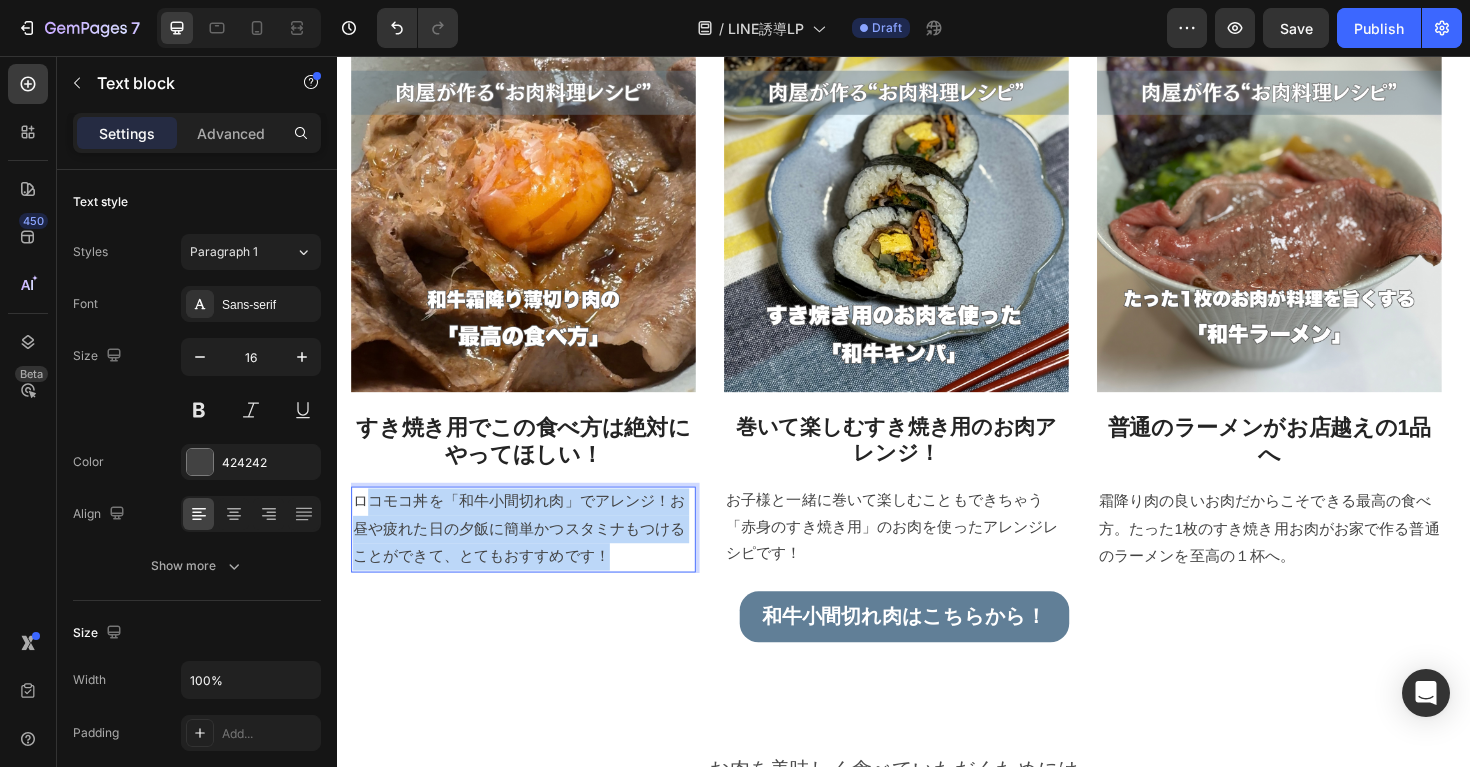 drag, startPoint x: 652, startPoint y: 579, endPoint x: 368, endPoint y: 542, distance: 286.40005 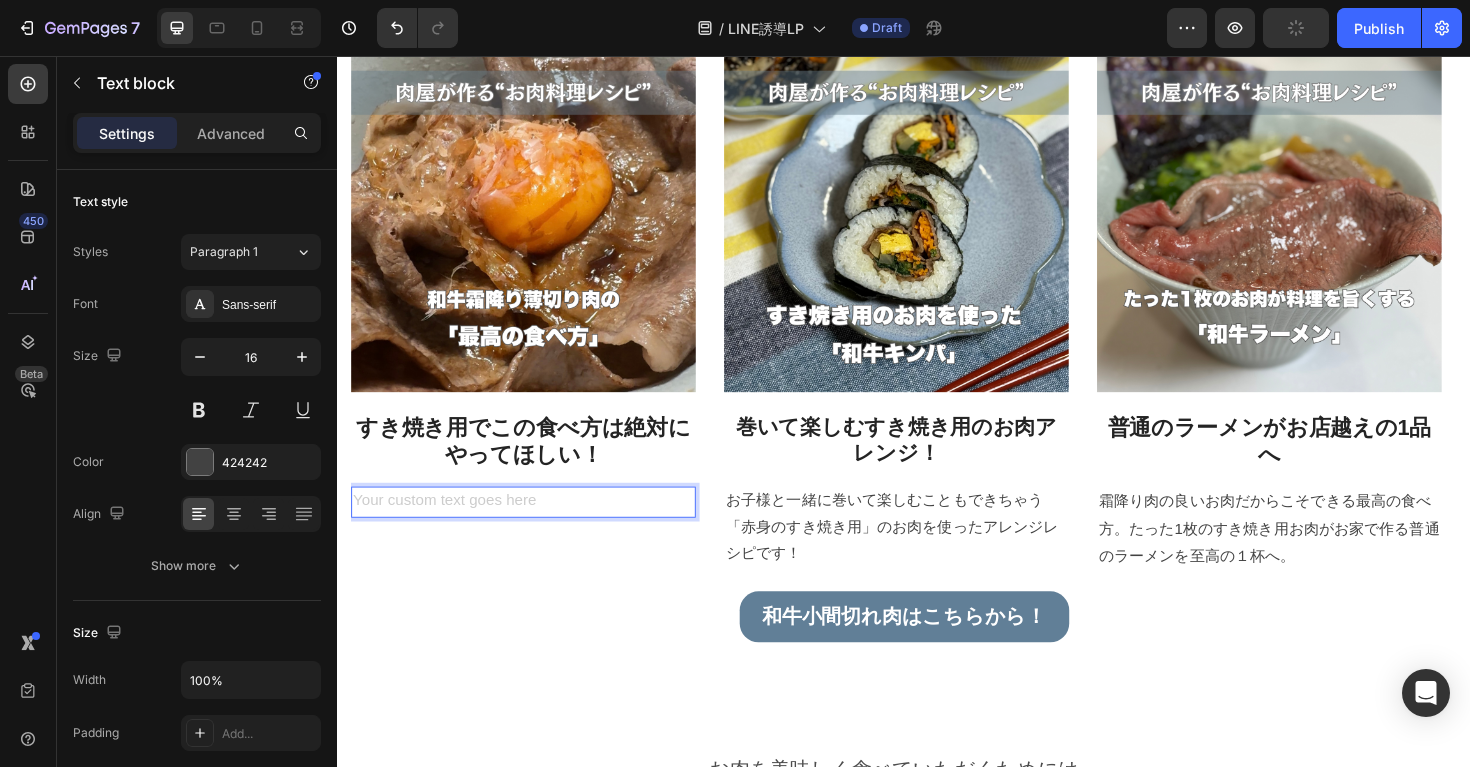 type 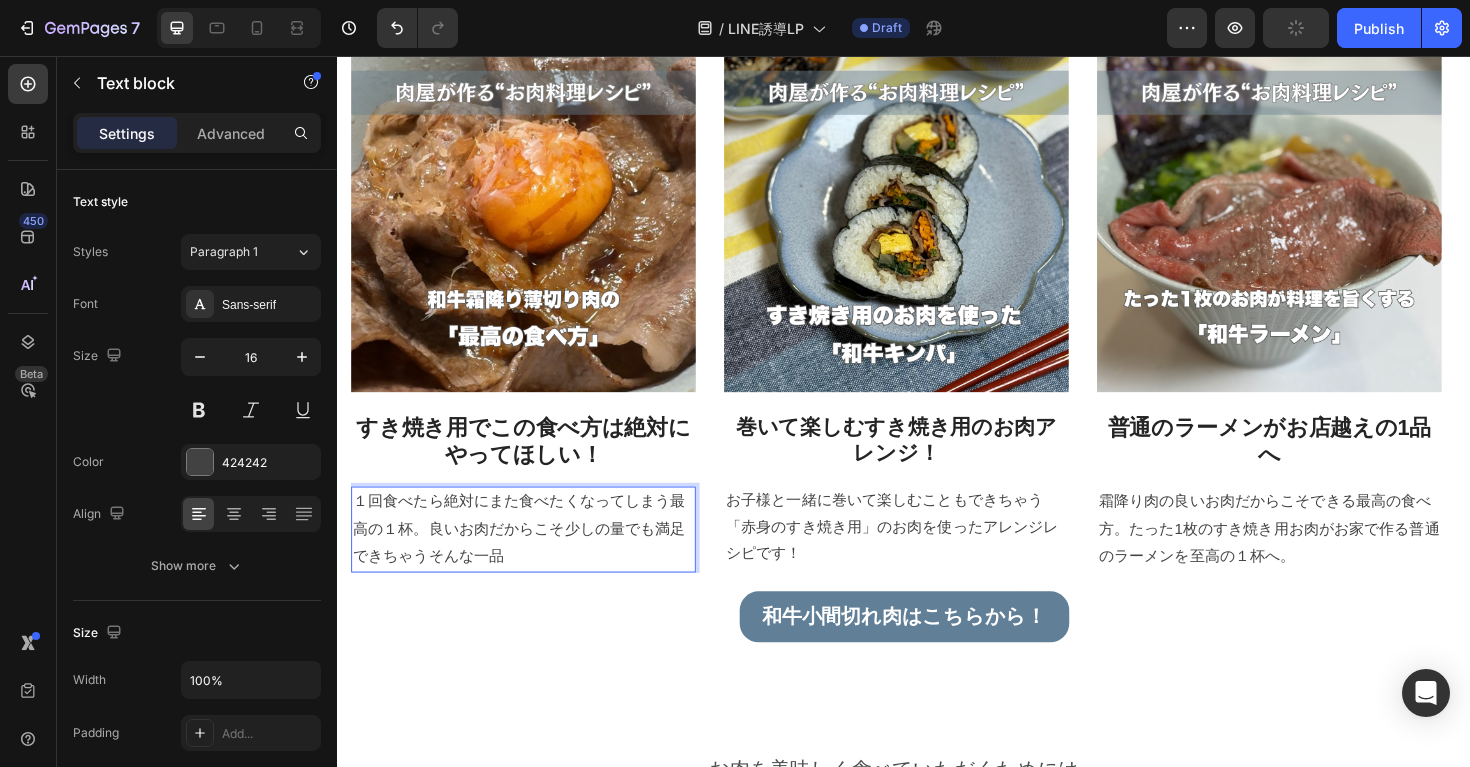 click on "１回食べたら絶対にまた食べたくなってしまう最高の１杯。良いお肉だからこそ少しの量でも満足できちゃうそんな一品" at bounding box center [534, 557] 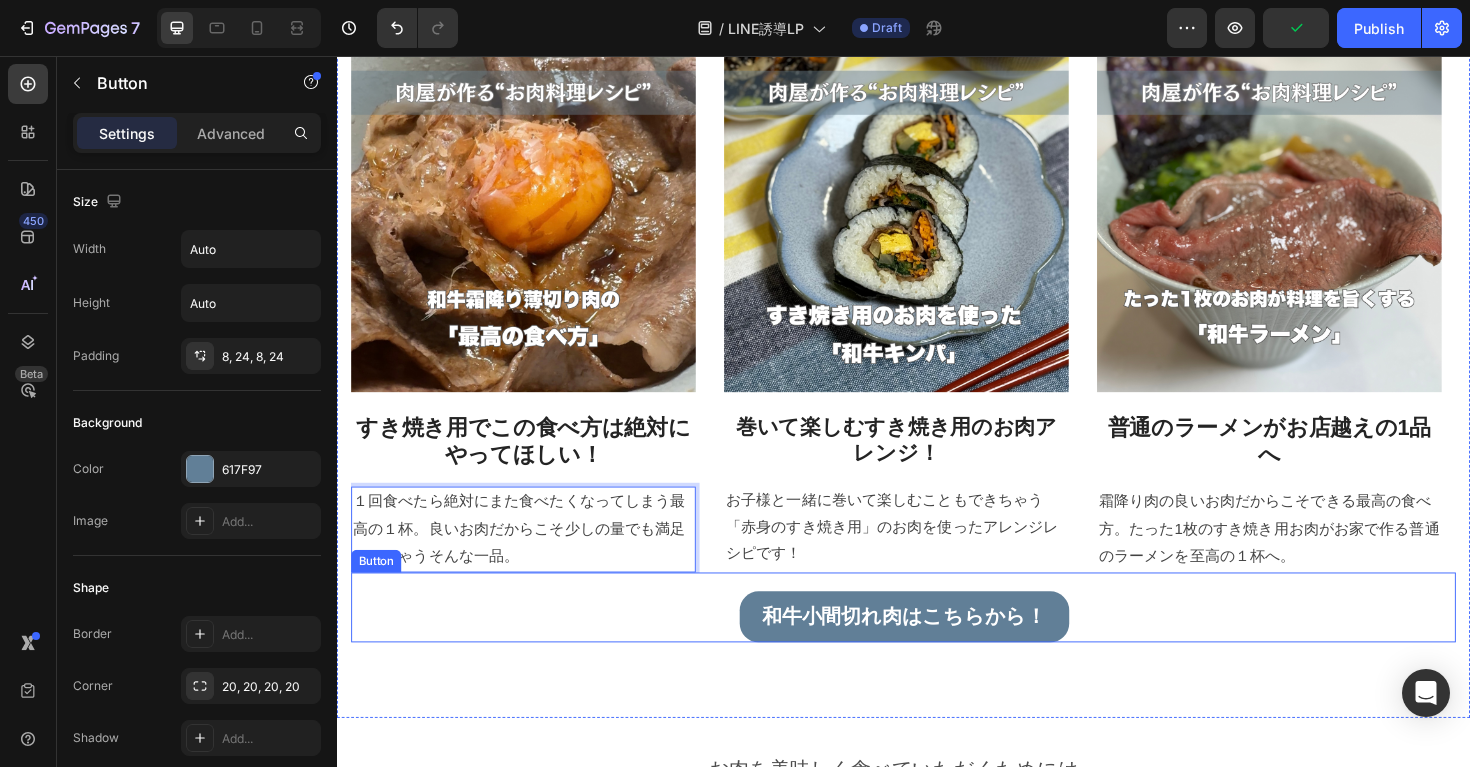 click on "和牛小間切れ肉はこちらから！　 Button" at bounding box center (937, 640) 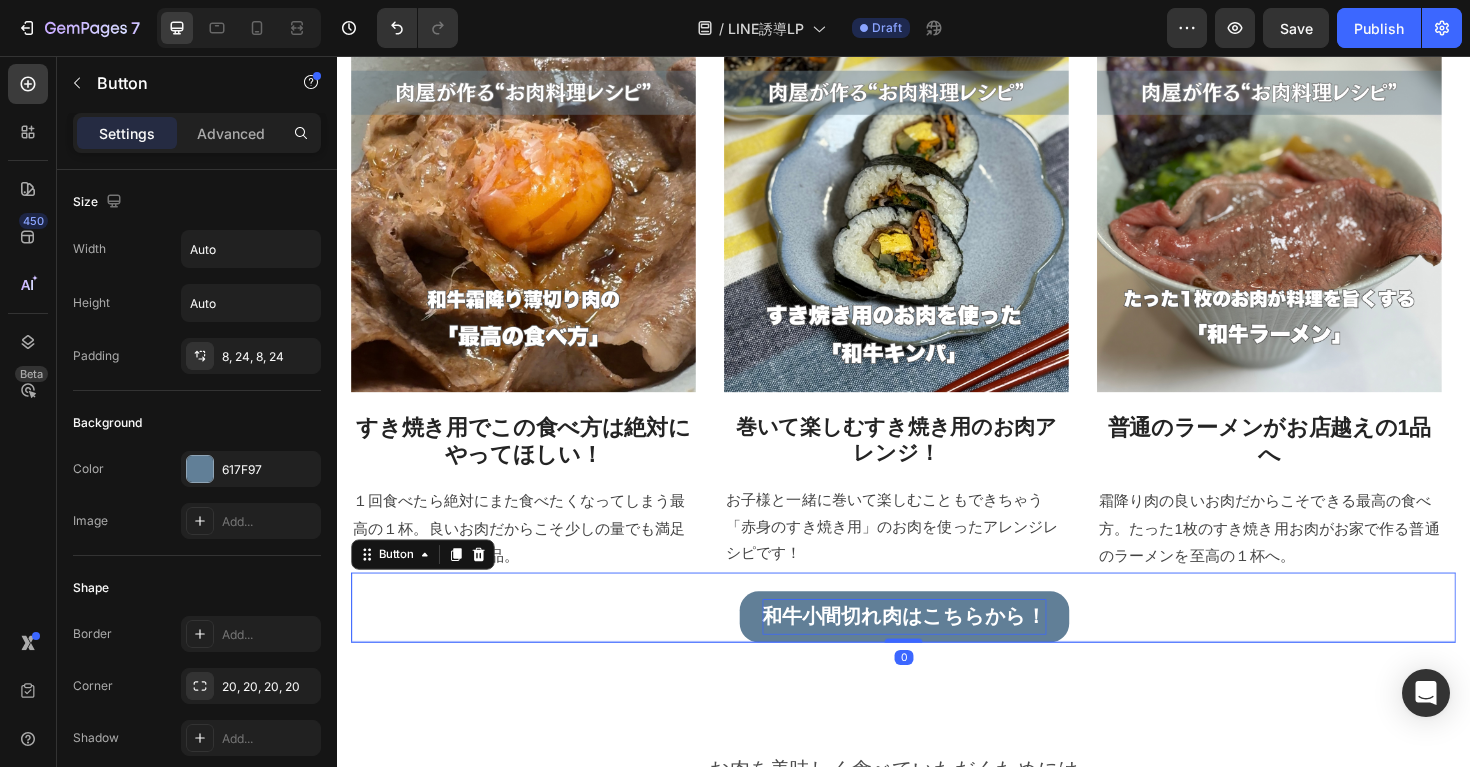 click on "和牛小間切れ肉はこちらから！" at bounding box center [937, 650] 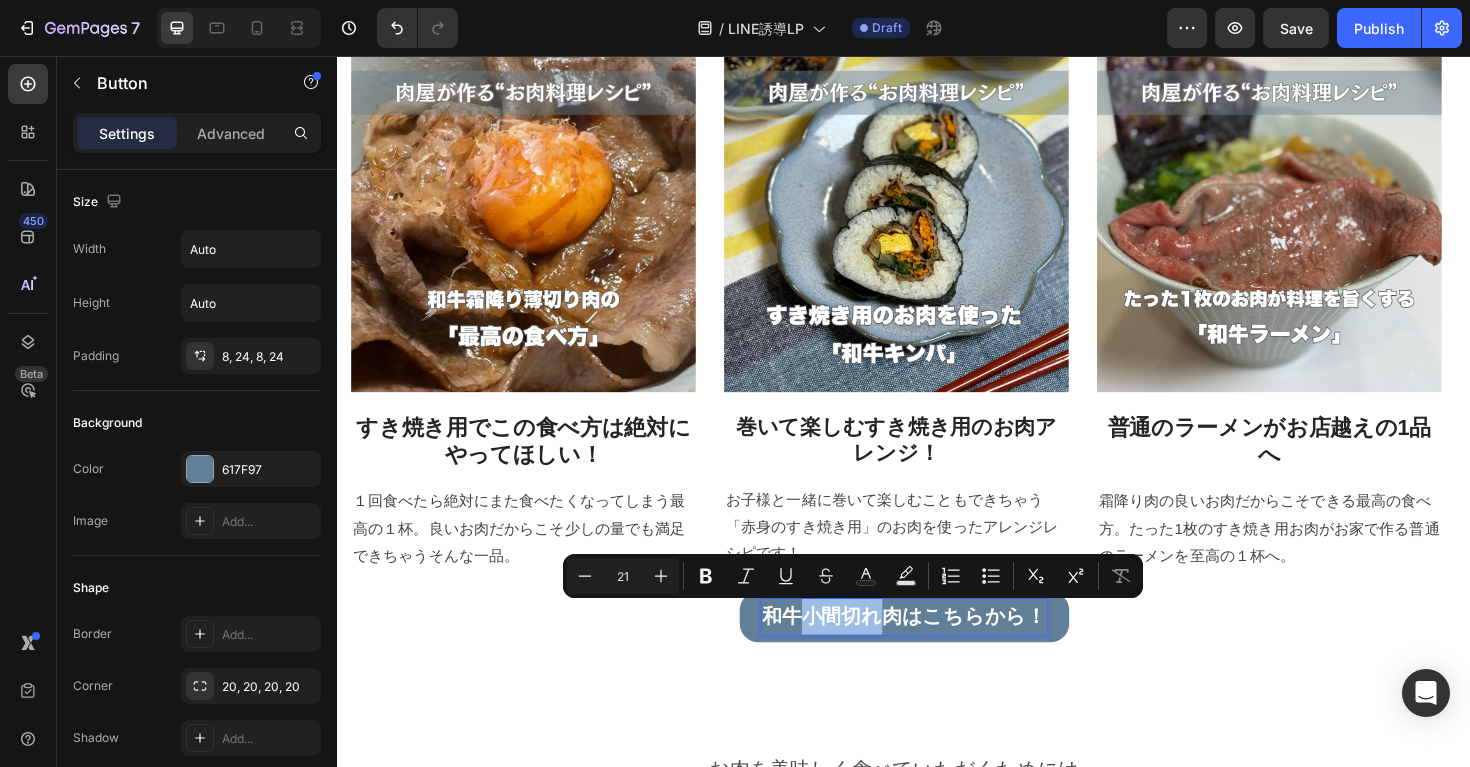 drag, startPoint x: 910, startPoint y: 650, endPoint x: 826, endPoint y: 654, distance: 84.095184 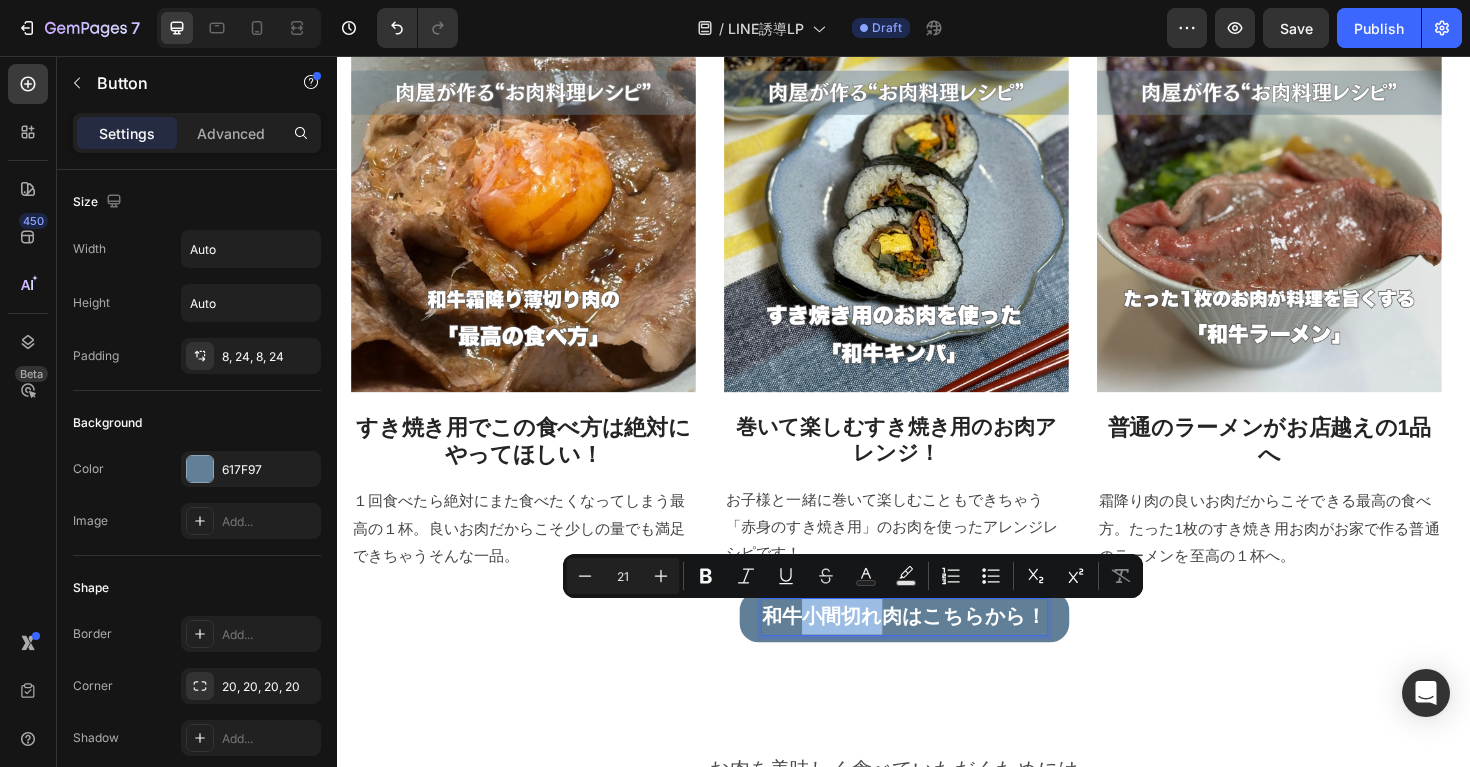 click on "和牛小間切れ肉はこちらから！" at bounding box center (937, 650) 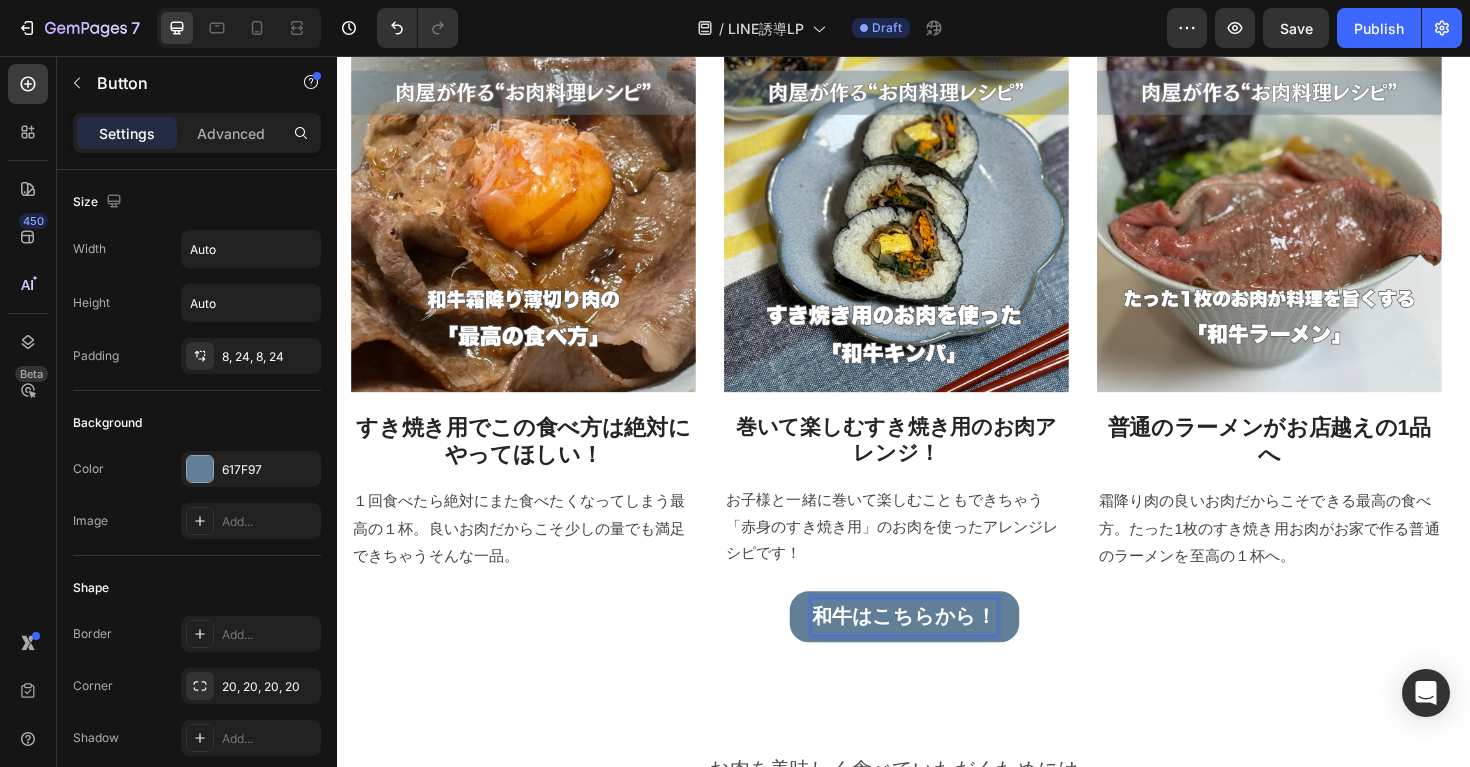 type 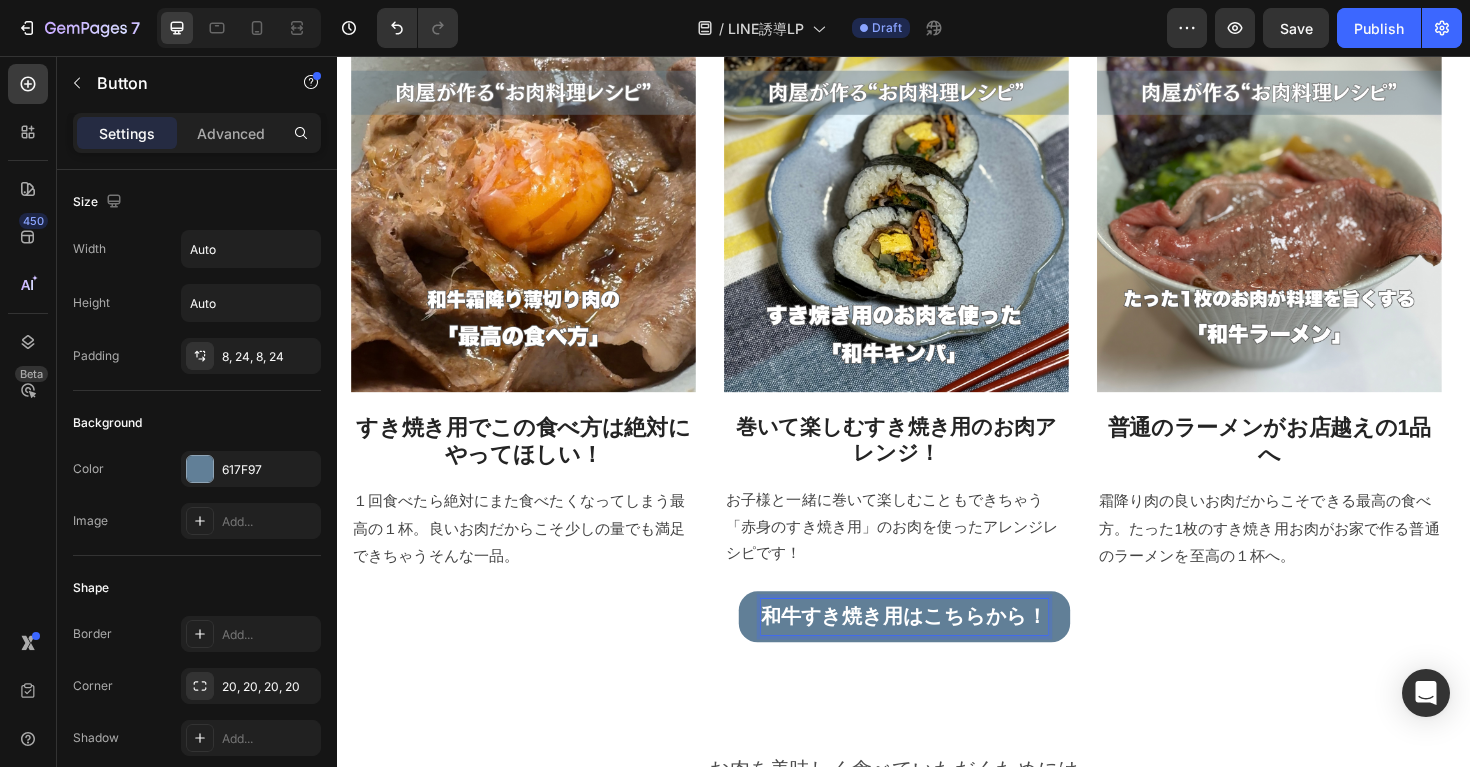 click on "和牛すき焼き用はこちらから！ Button 0" at bounding box center [937, 640] 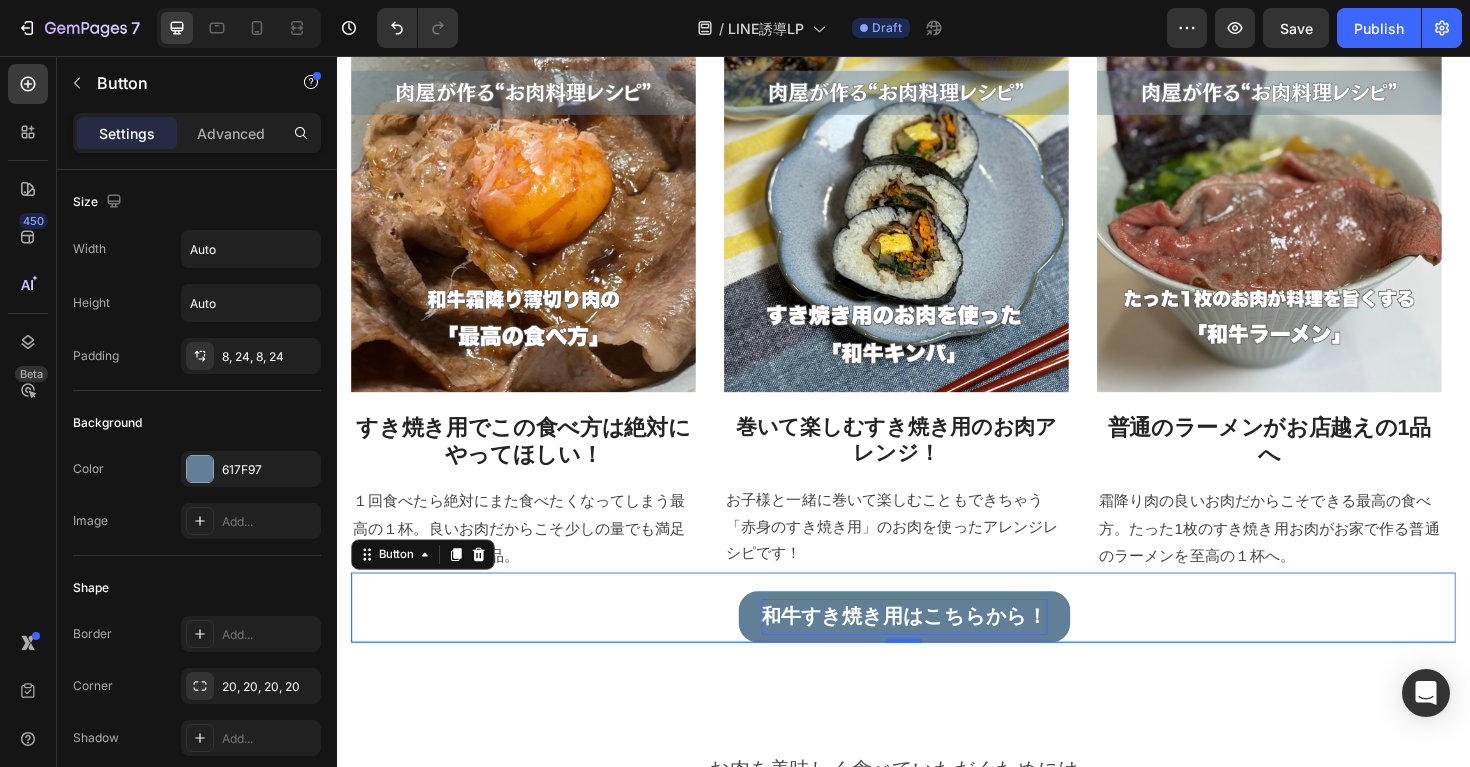 click on "和牛すき焼き用はこちらから！" at bounding box center [937, 650] 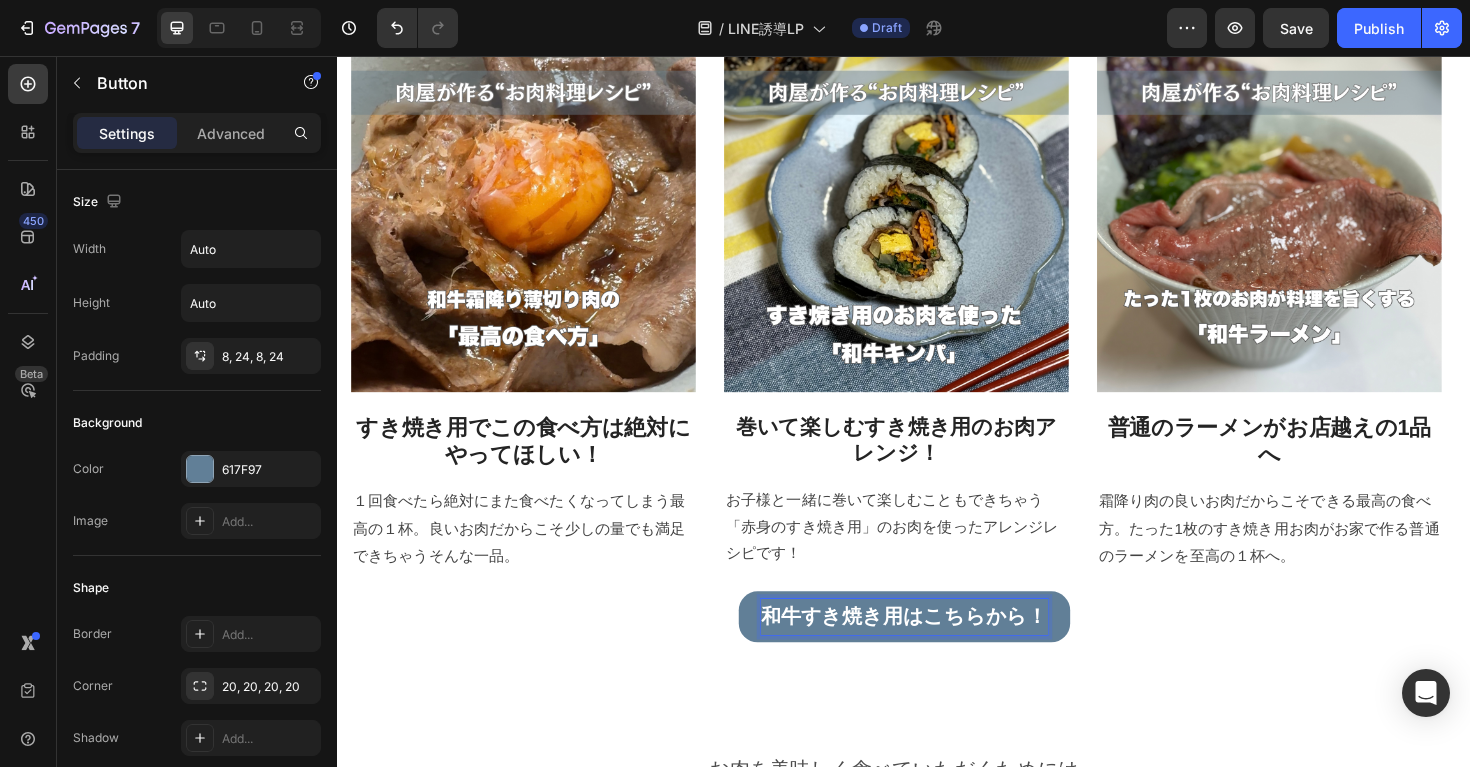 click on "和牛すき焼き用はこちらから！ Button 0" at bounding box center (937, 640) 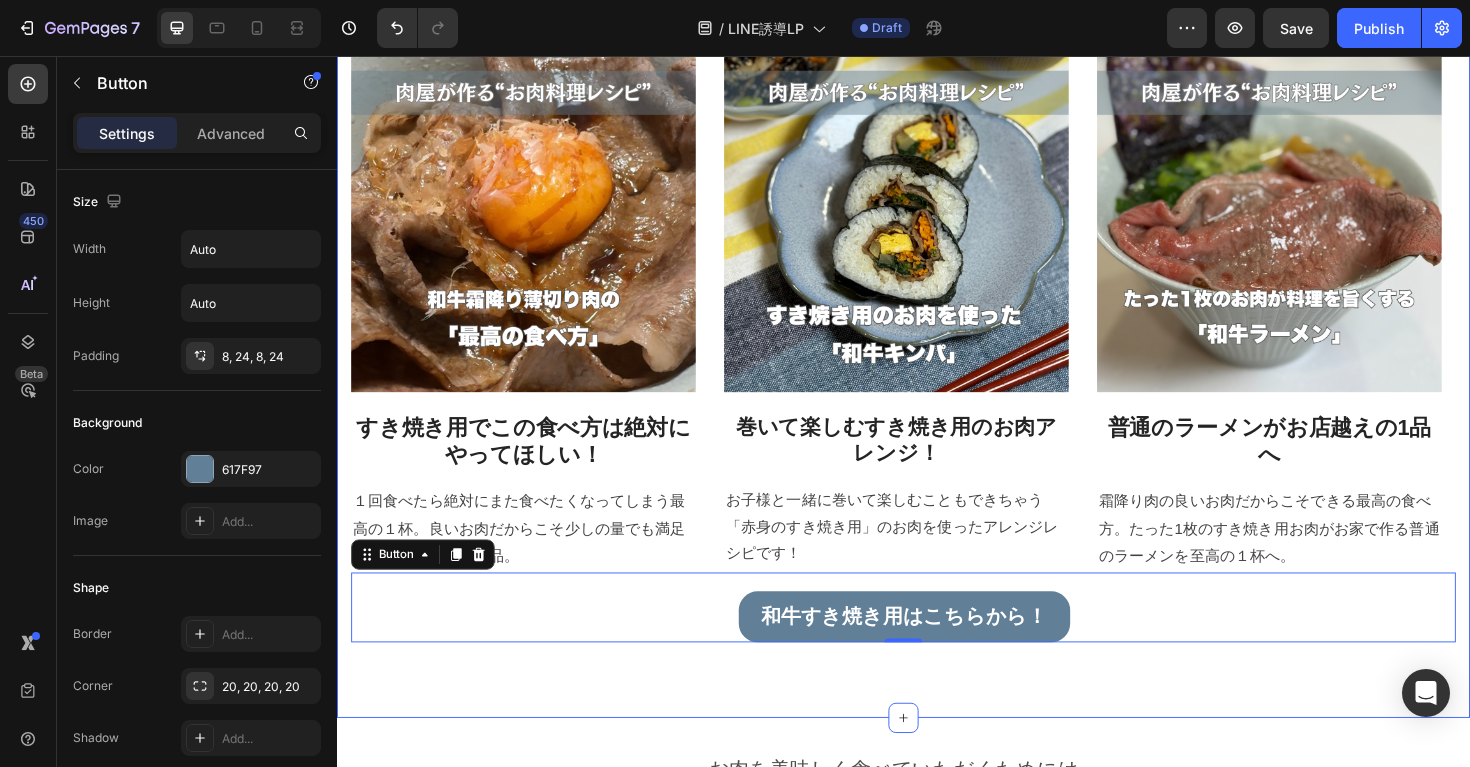 click on "和牛すき焼き用 アレンジレシピ   Heading 500gで３つ全て作れちゃいます！ Text block Image すき焼き用でこの食べ方は絶対にやってほしい！ Heading １回食べたら絶対にまた食べたくなってしまう最高の１杯。良いお肉だからこそ少しの量でも満足できちゃうそんな一品。 Text block Image 巻いて楽しむすき焼き用のお肉アレンジ！ Heading お子様と一緒に巻いて楽しむこともできちゃう「赤身のすき焼き用」のお肉を使ったアレンジレシピです！ Text block Image 普通のラーメンがお店越えの1品へ Heading 霜降り肉の良いお肉だからこそできる最高の食べ方。たった1枚のすき焼き用お肉がお家で作る普通のラーメンを至高の１杯へ。 Text block Row Image By [PERSON] Text block
Icon May 29,2022 Text block Row How To Prepare A Successful Website For Black Friday Heading Text block Image By [PERSON] Text block Icon" at bounding box center [937, 250] 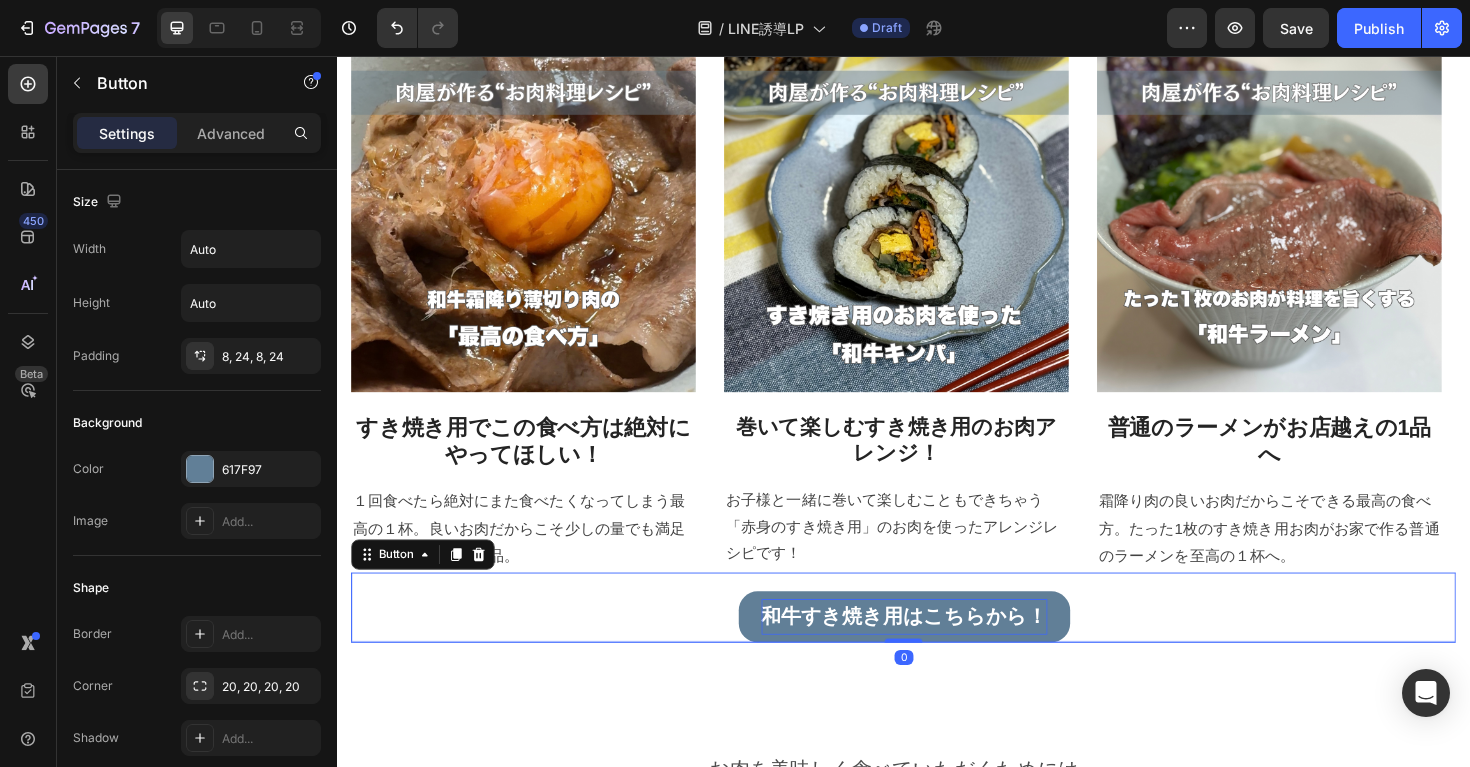 click on "和牛すき焼き用はこちらから！" at bounding box center (937, 650) 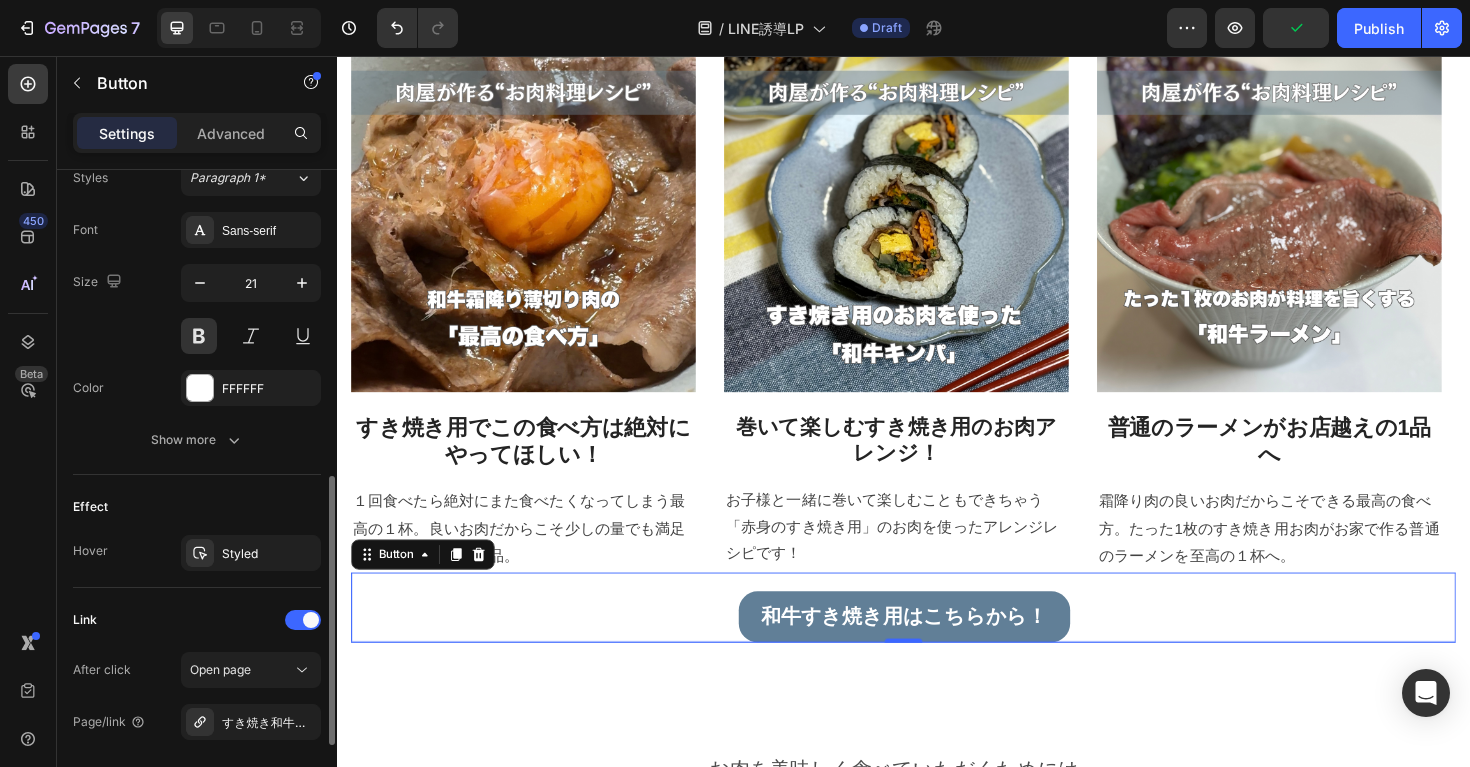 scroll, scrollTop: 936, scrollLeft: 0, axis: vertical 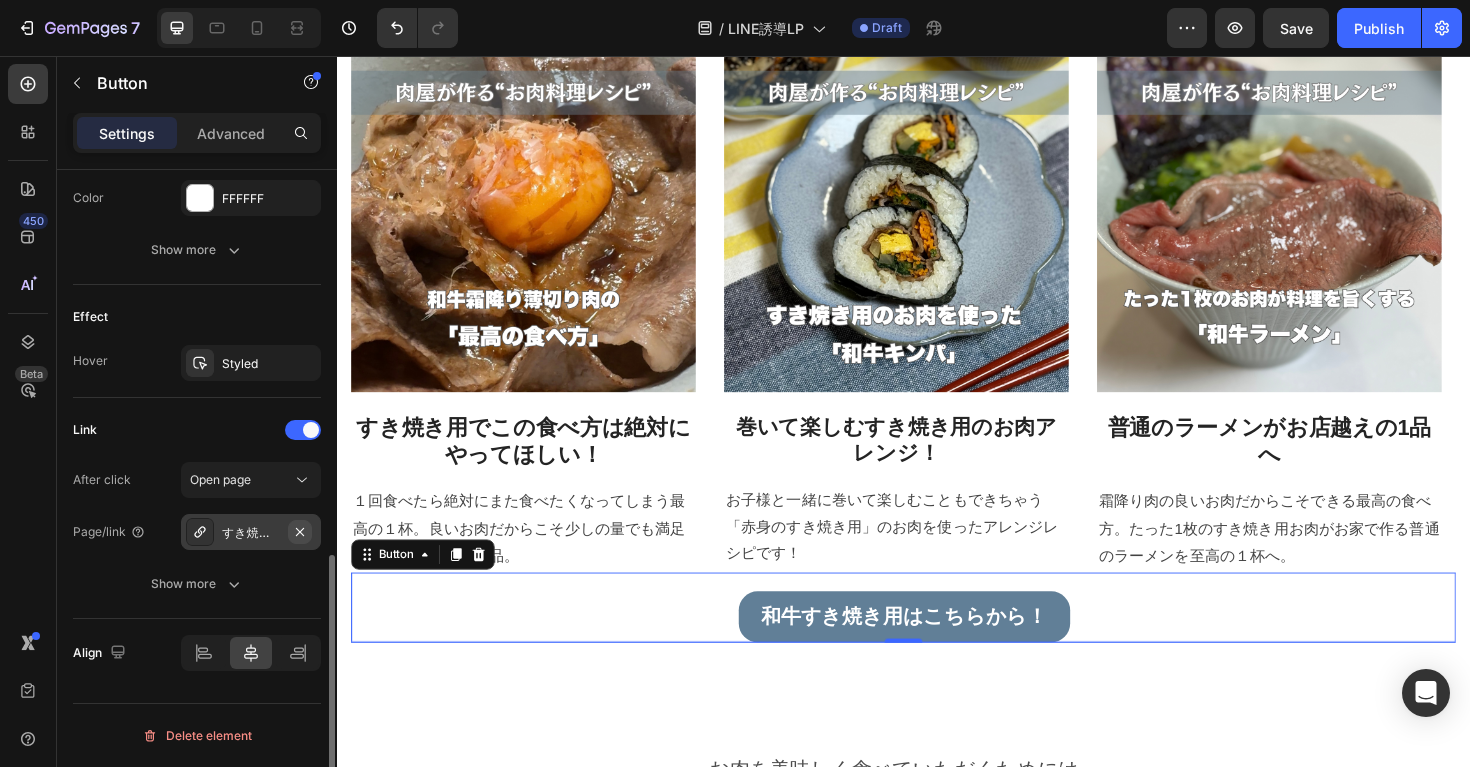 click 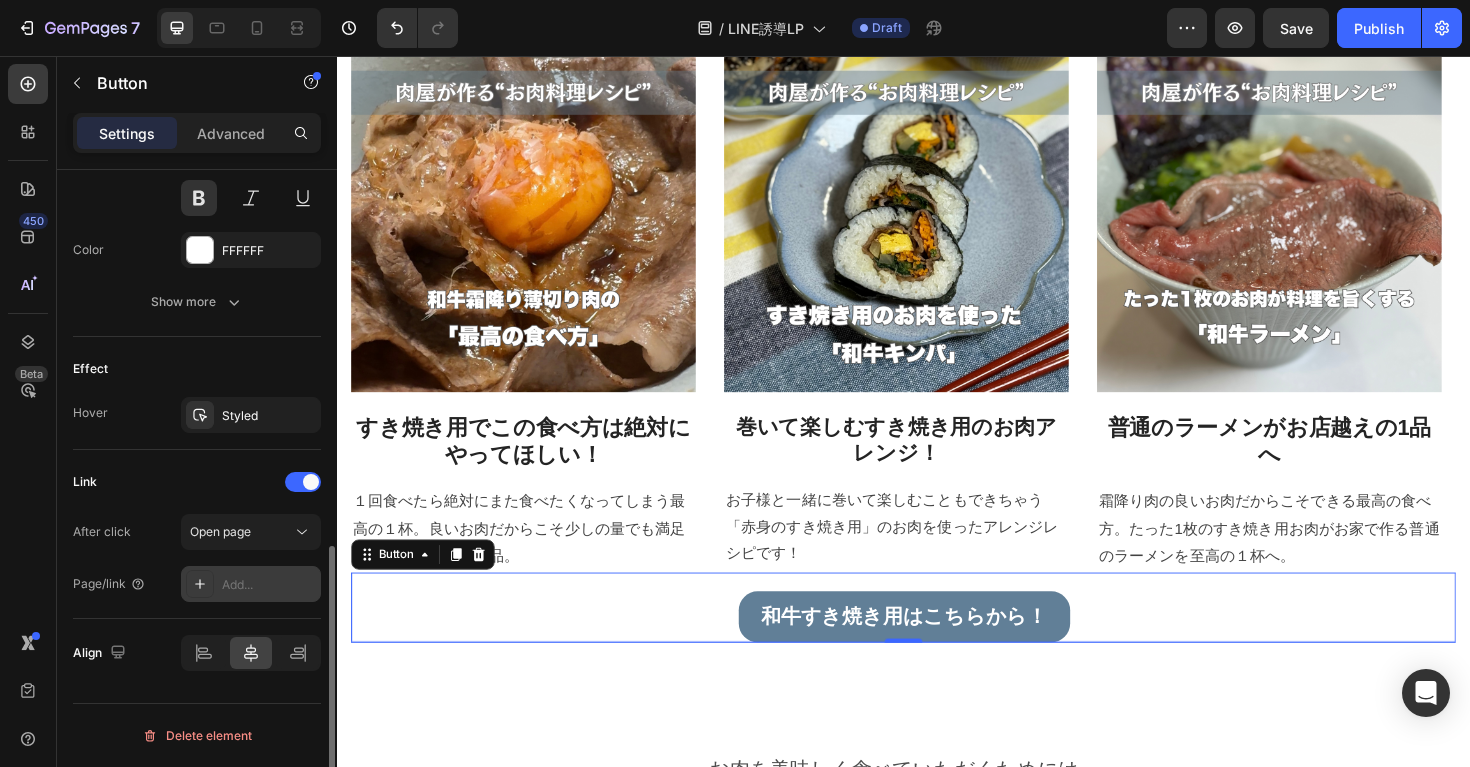 scroll, scrollTop: 884, scrollLeft: 0, axis: vertical 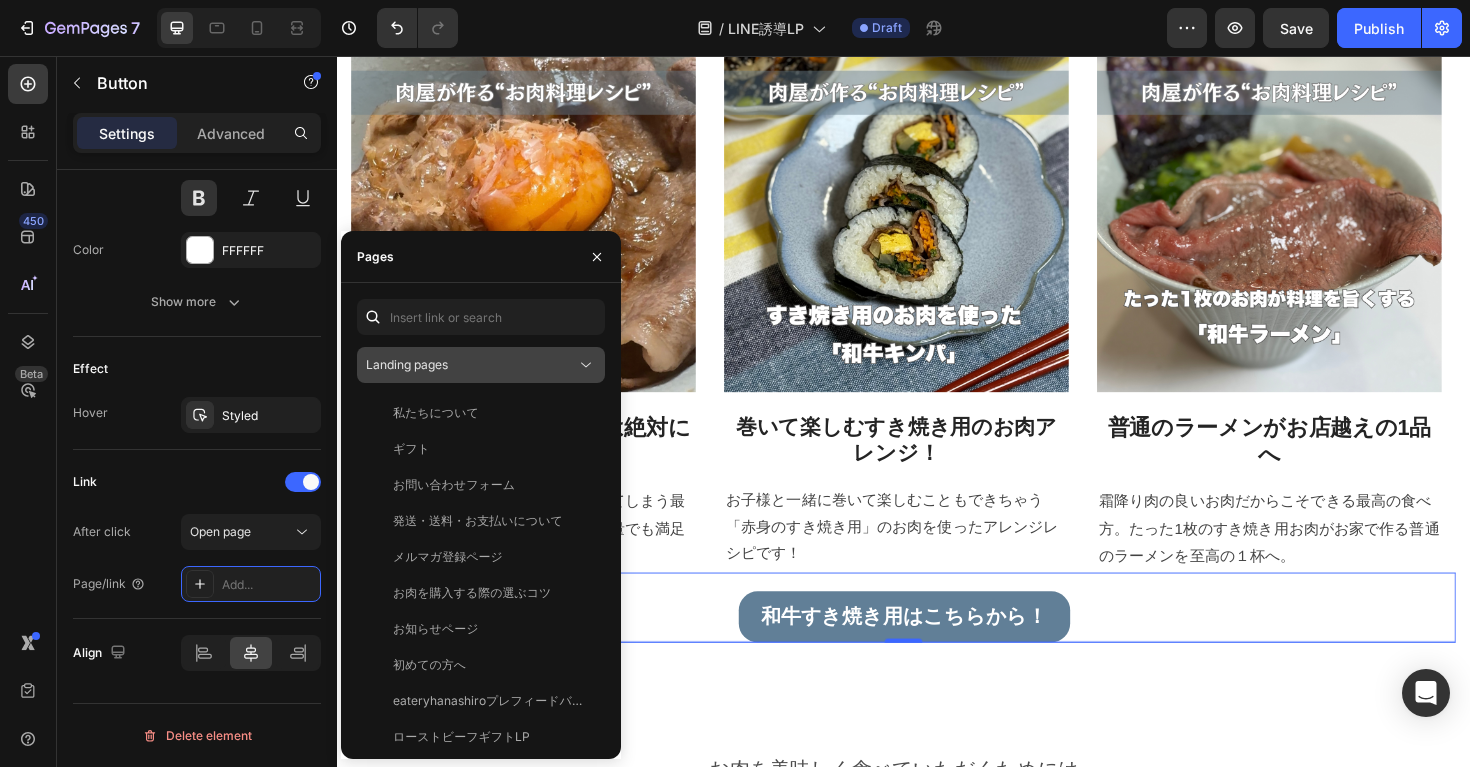 click 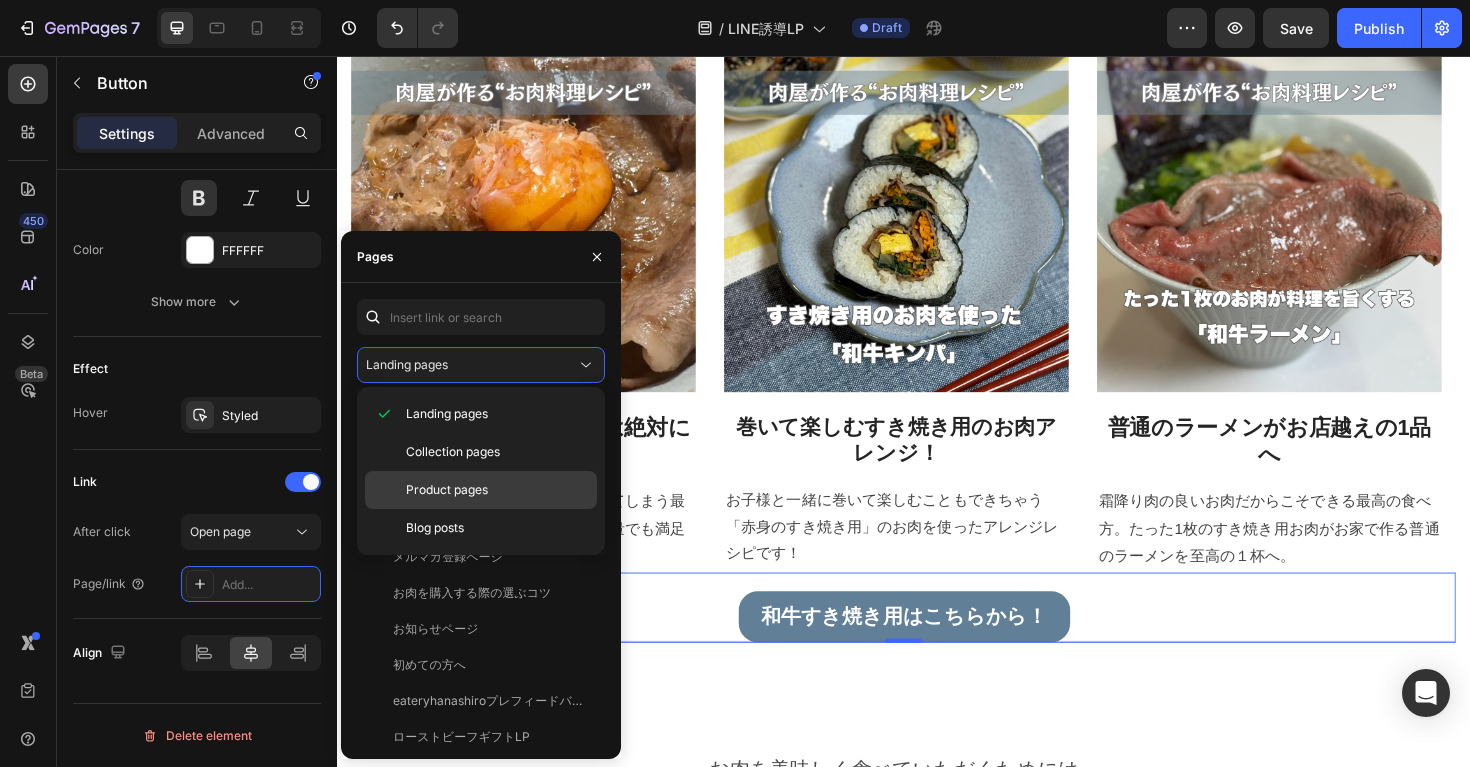click on "Product pages" at bounding box center [447, 490] 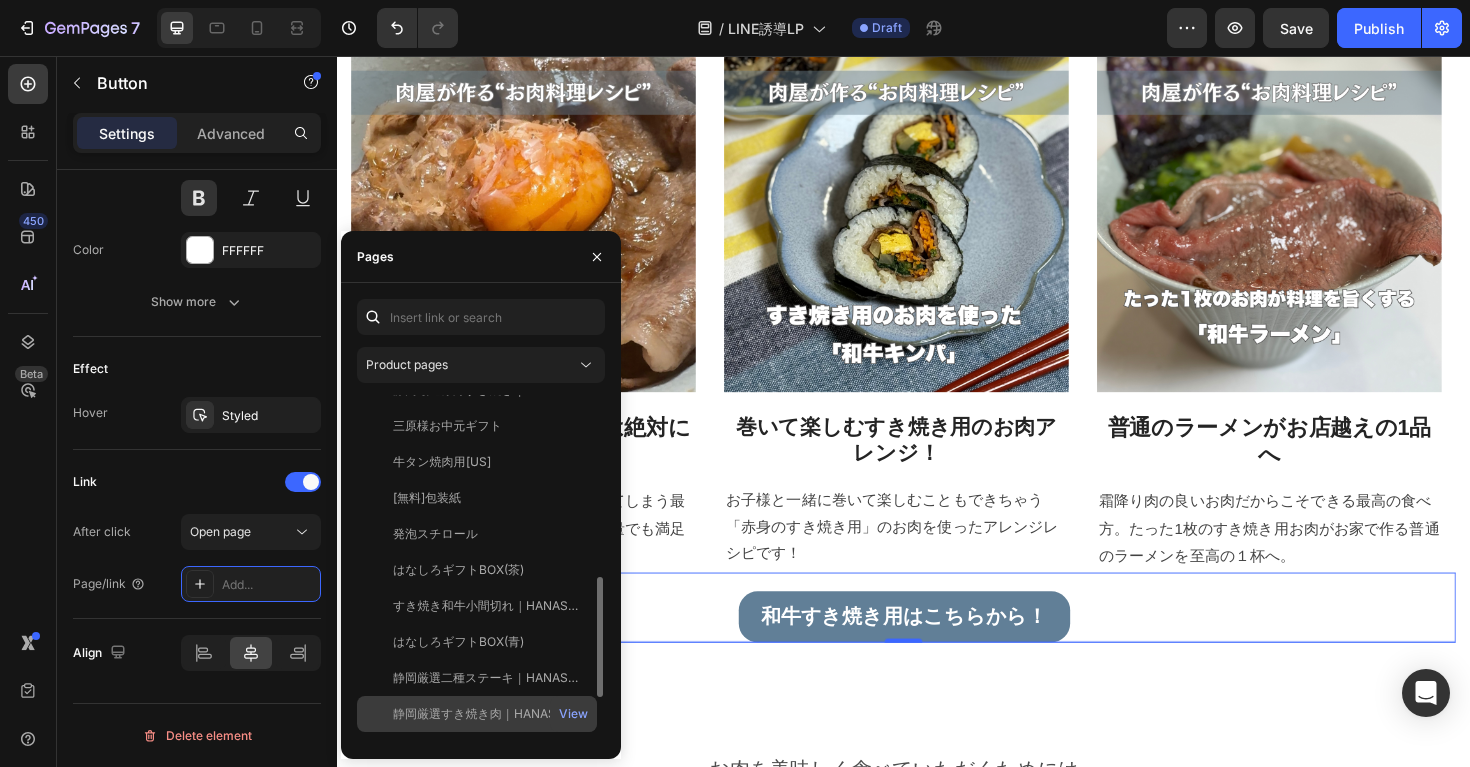 scroll, scrollTop: 531, scrollLeft: 0, axis: vertical 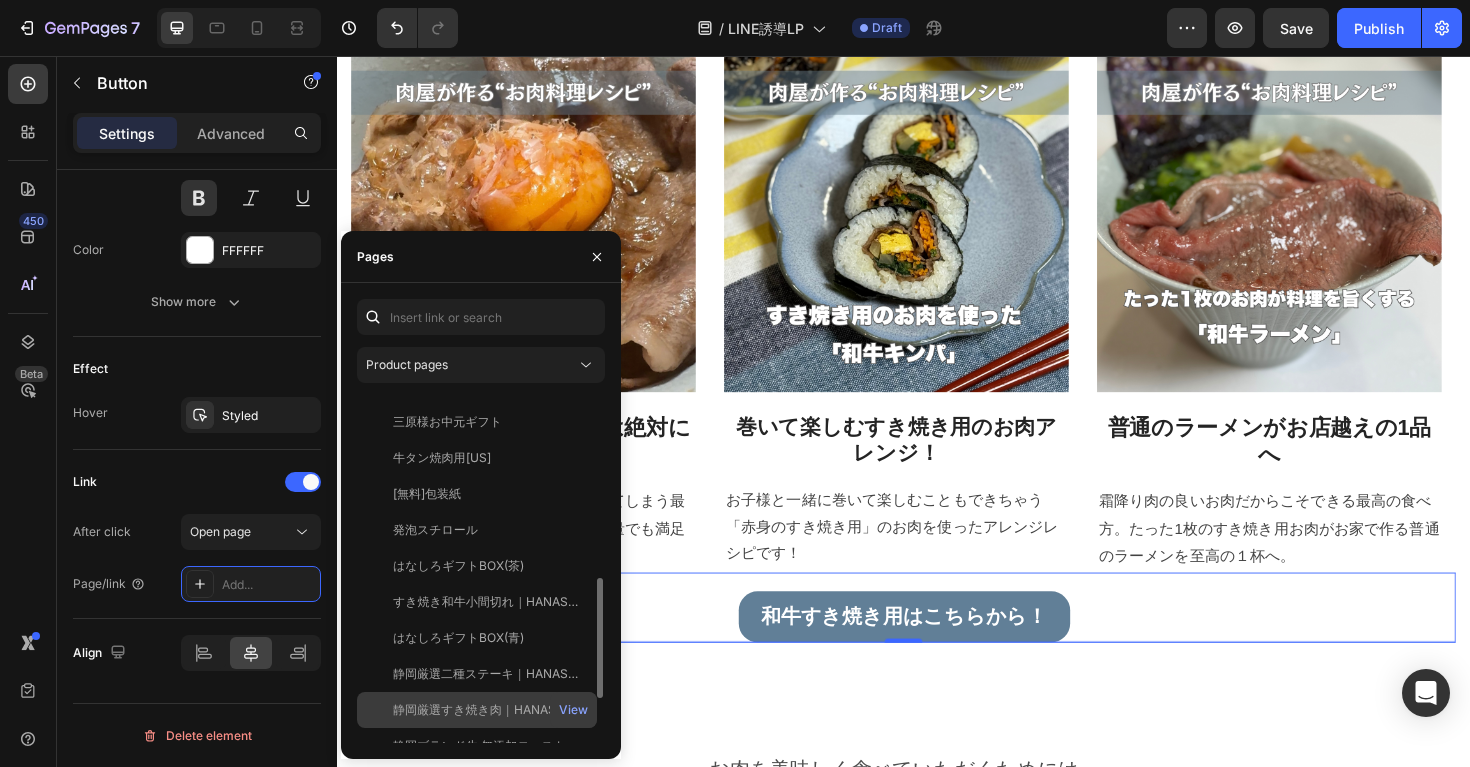 click on "静岡厳選すき焼き肉｜HANASHIRO SELECT" 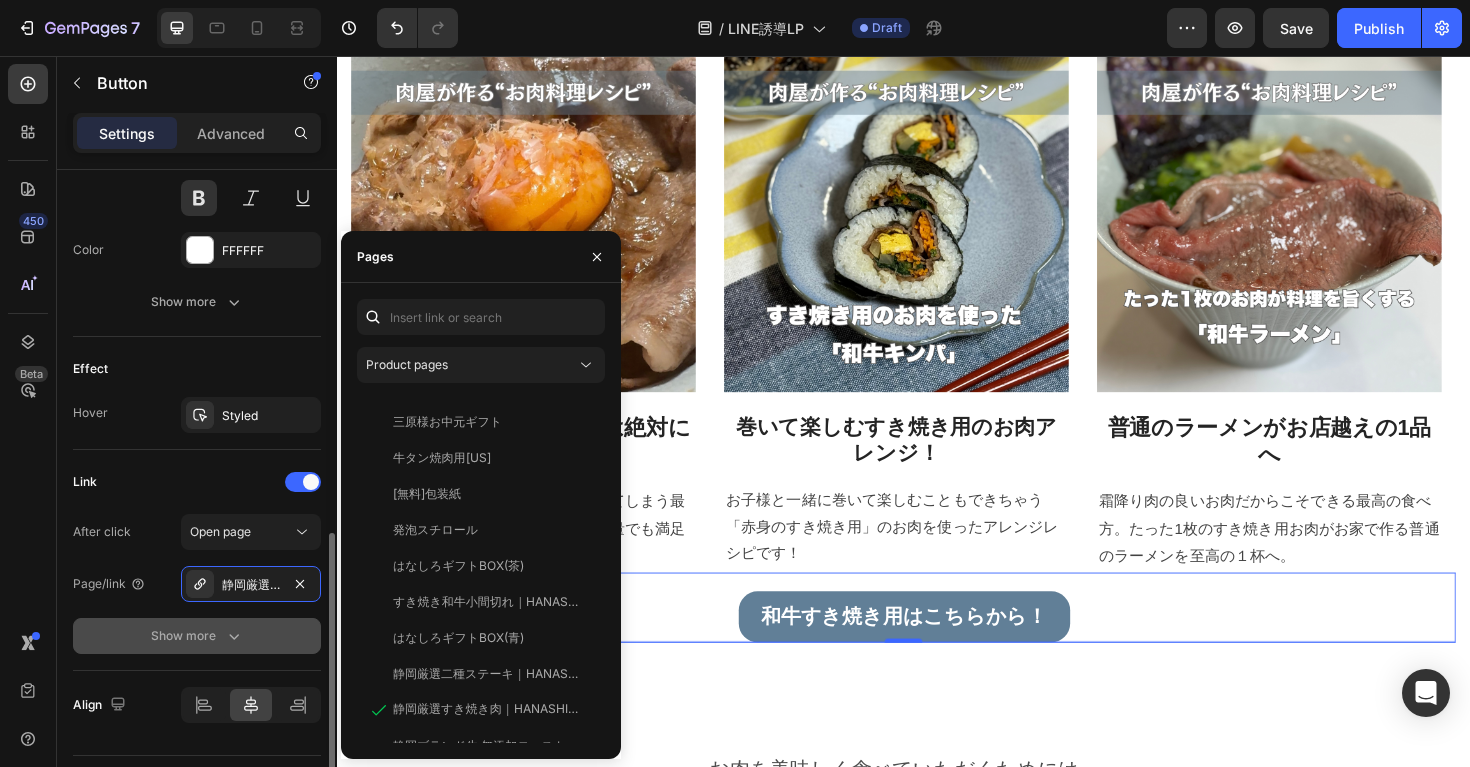 click on "Show more" 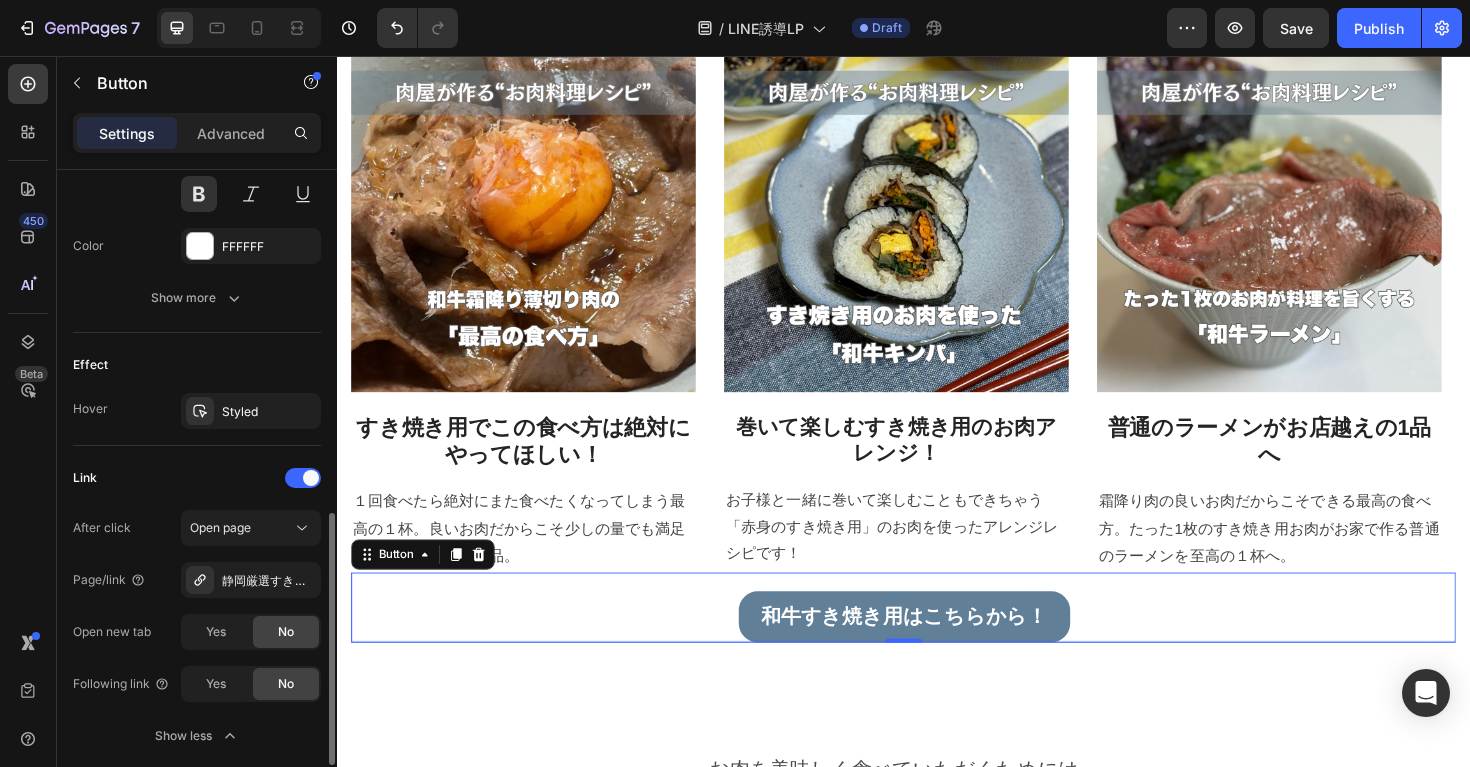 scroll, scrollTop: 892, scrollLeft: 0, axis: vertical 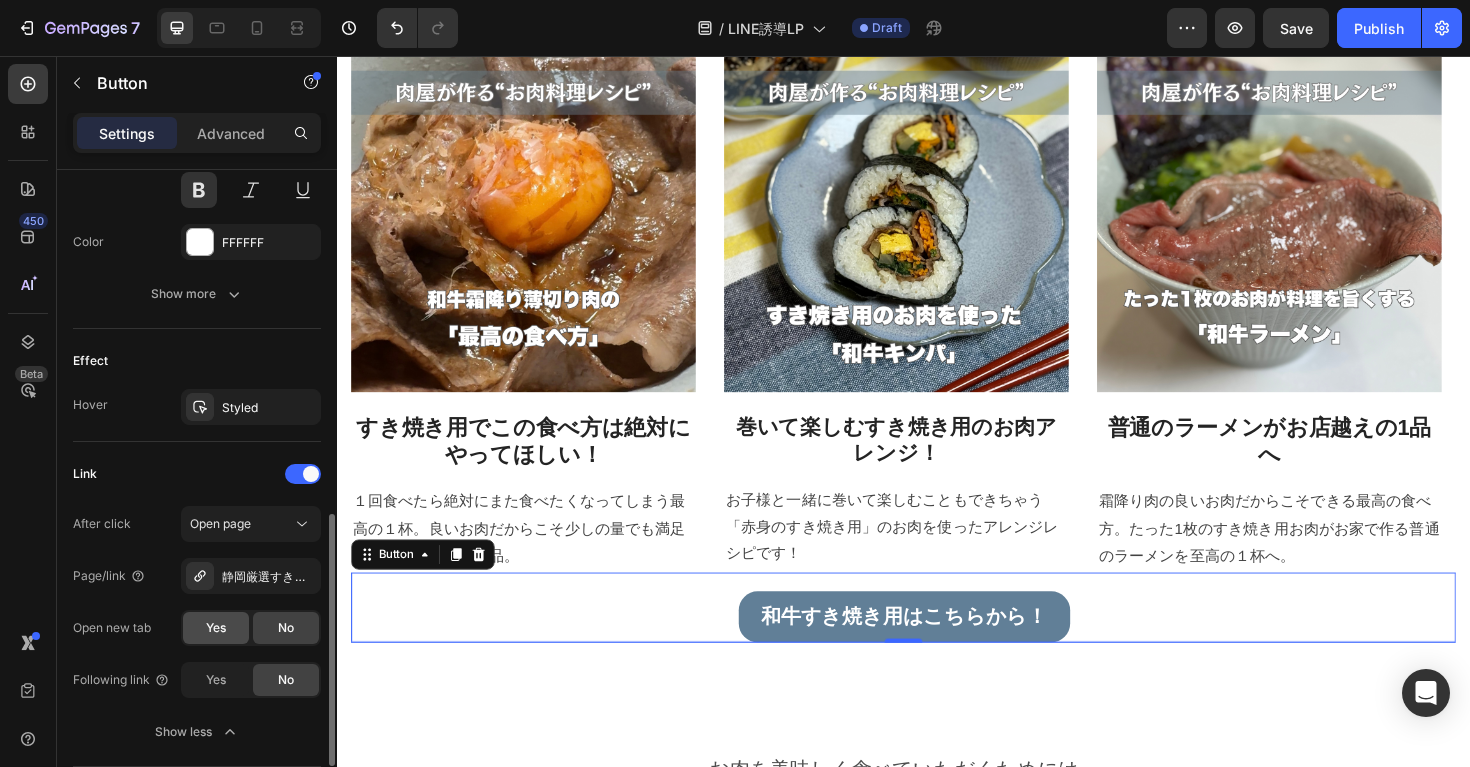 click on "Yes" 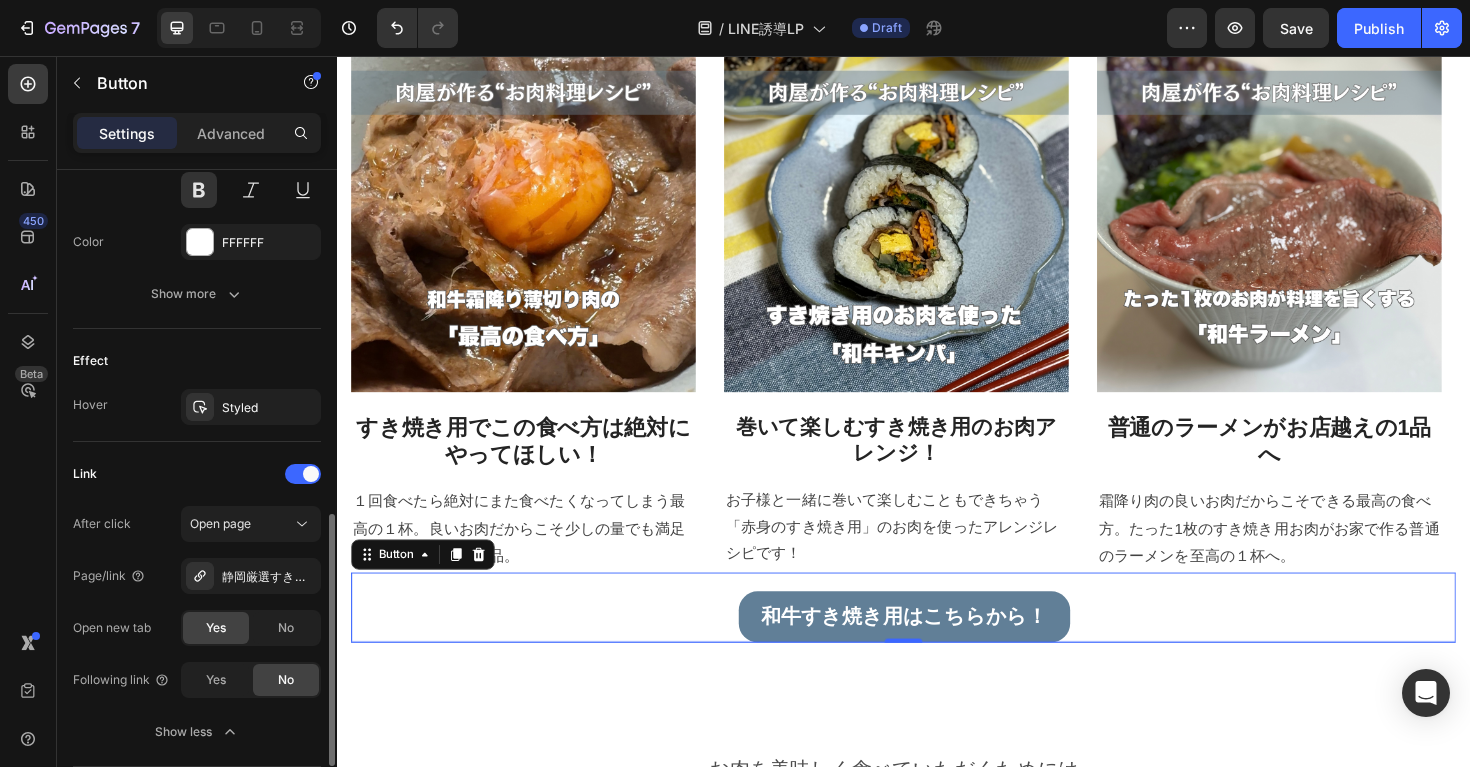 scroll, scrollTop: 1038, scrollLeft: 0, axis: vertical 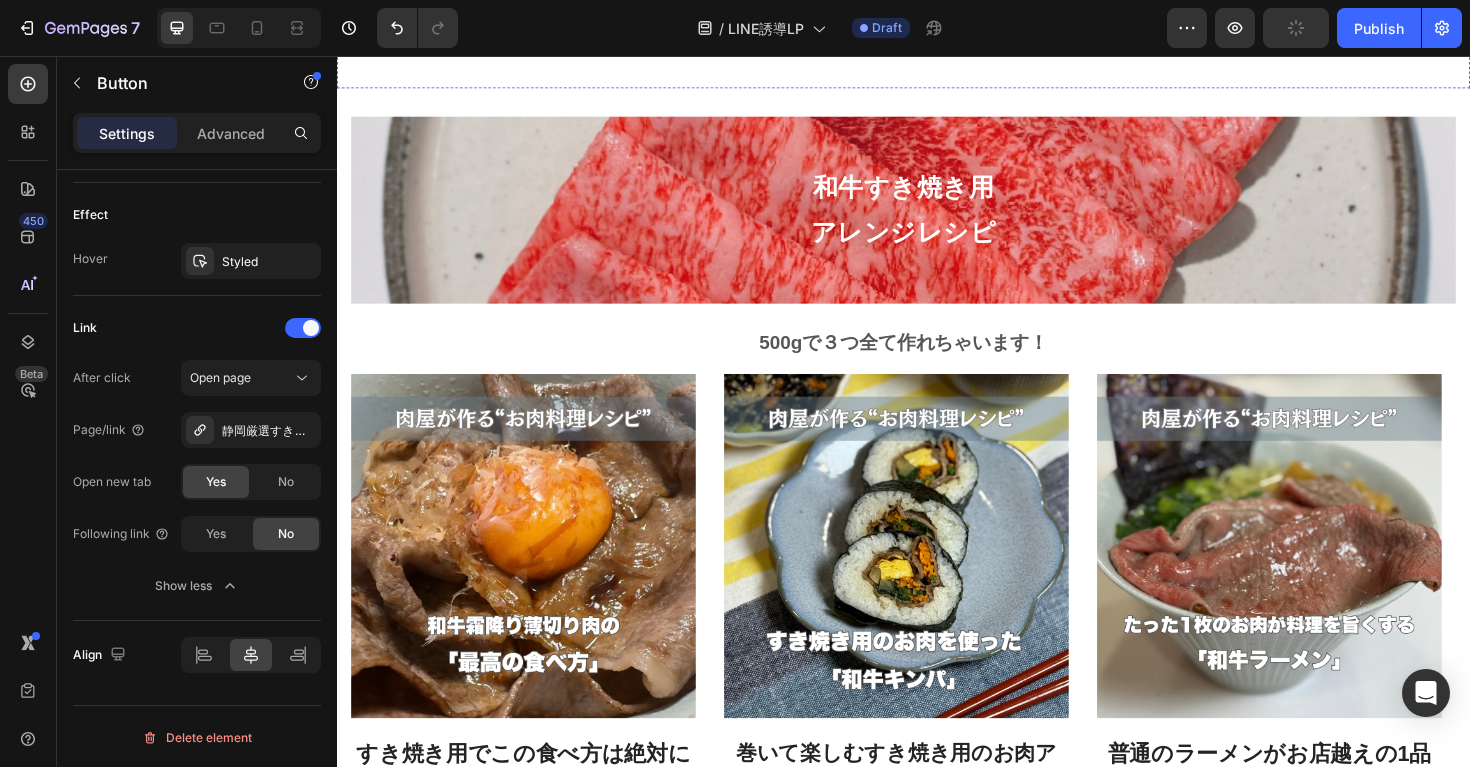 click on "和牛小間切れ肉はこちらから！" at bounding box center (937, -17) 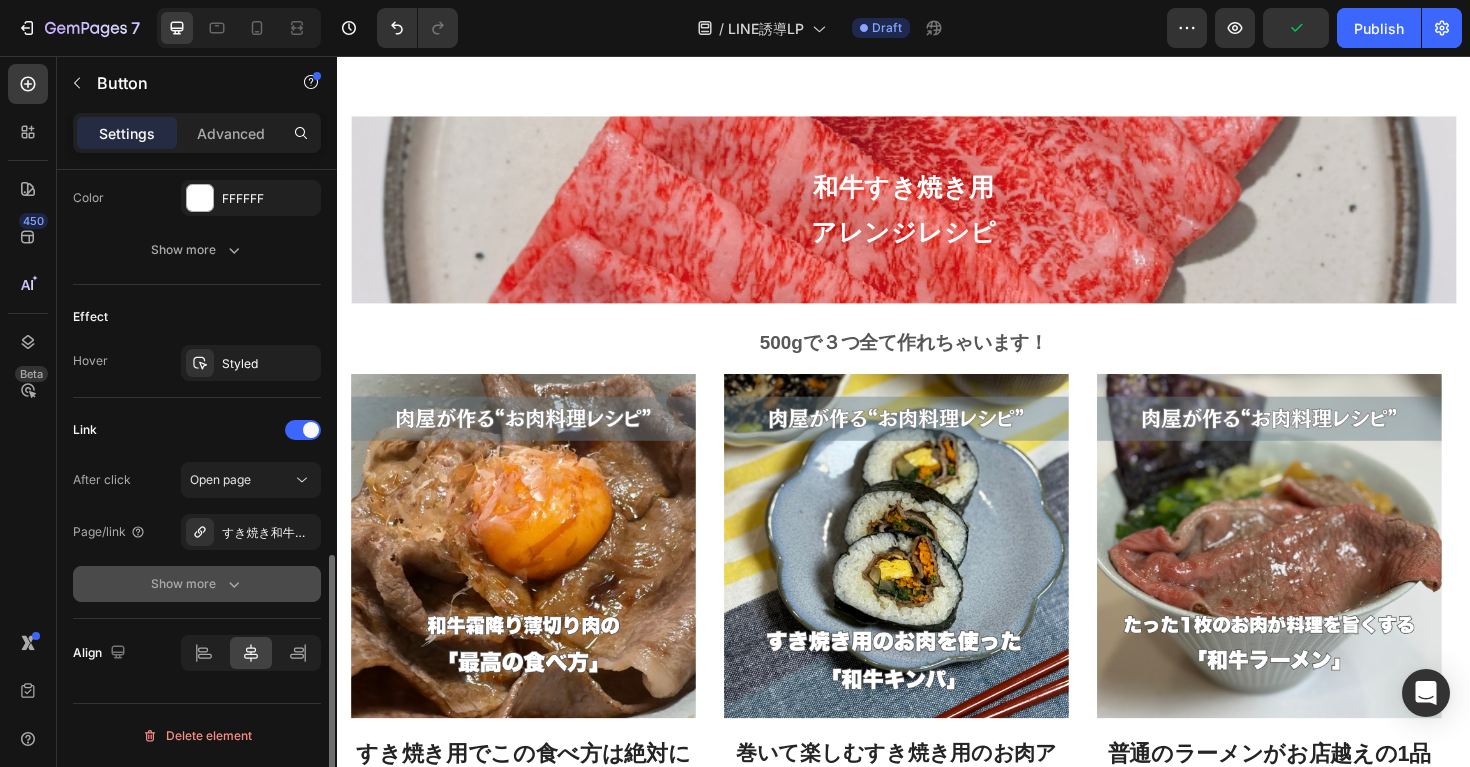 click on "Show more" 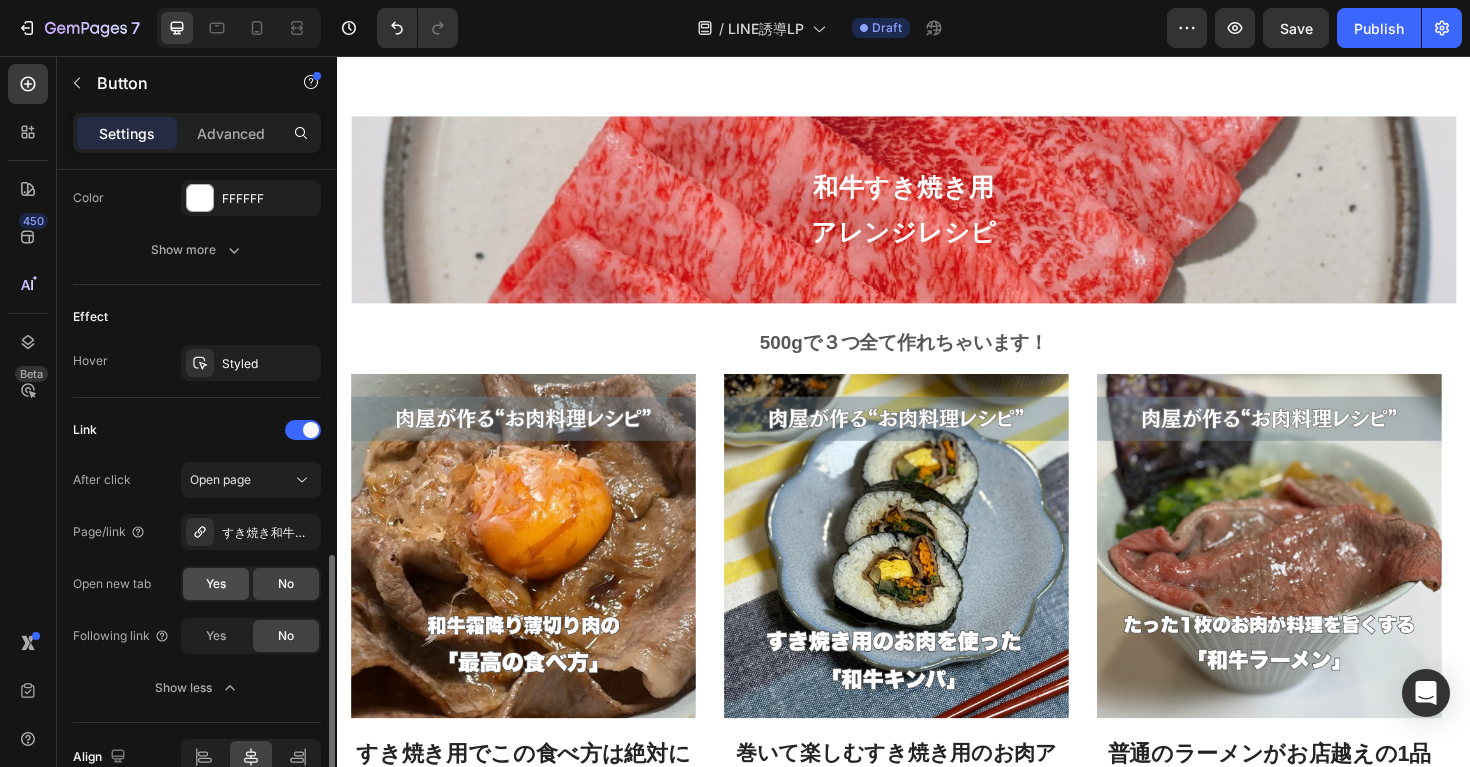 click on "Yes" 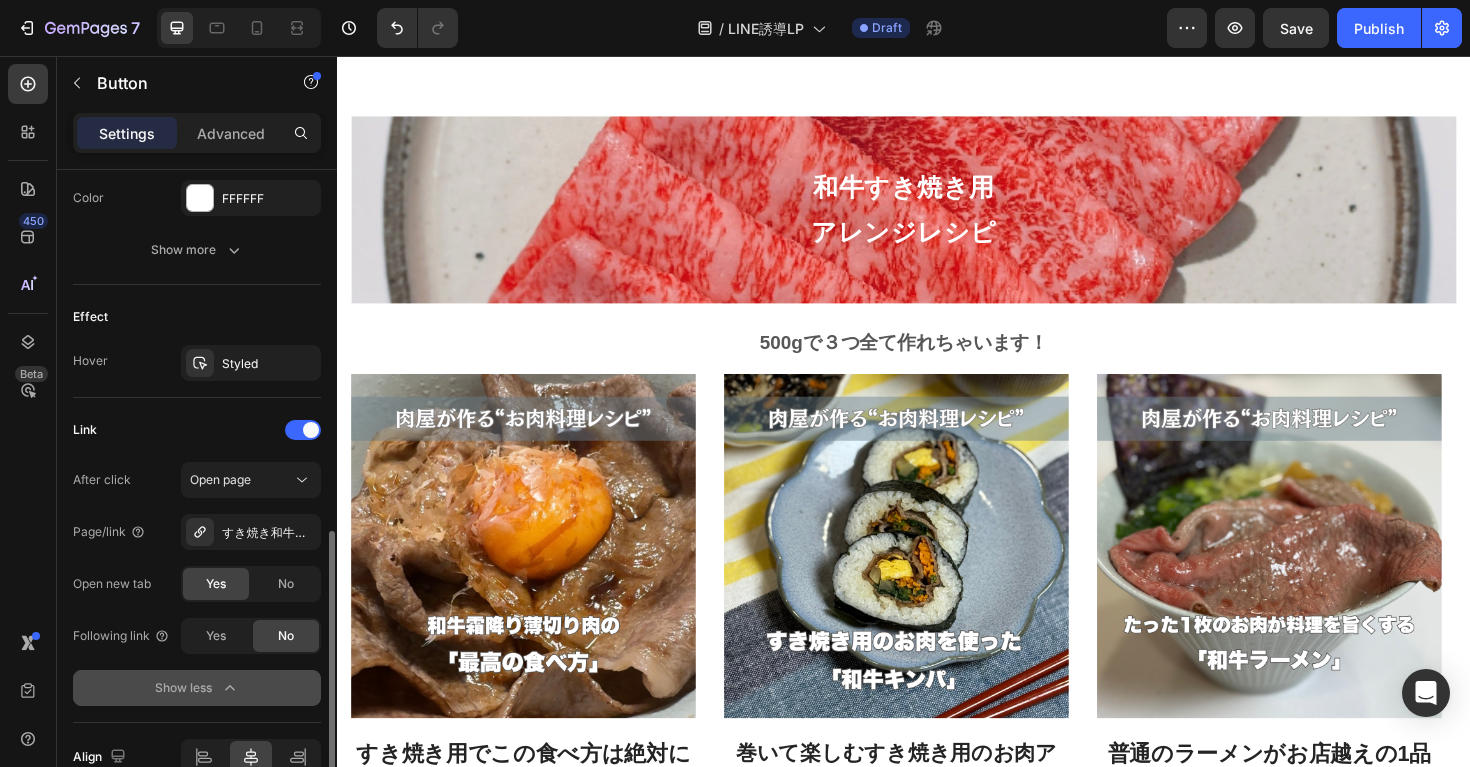 click on "Show less" 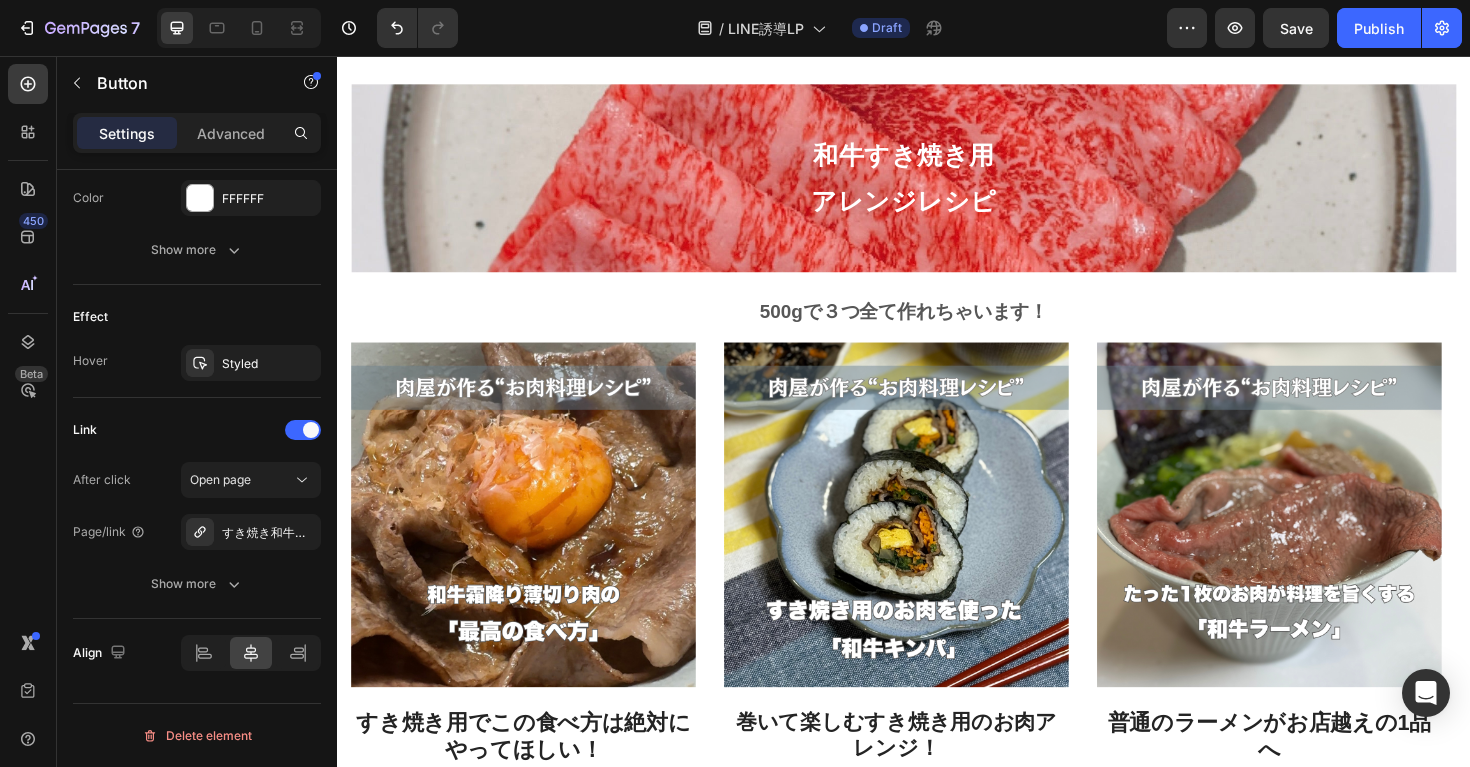scroll, scrollTop: 2134, scrollLeft: 0, axis: vertical 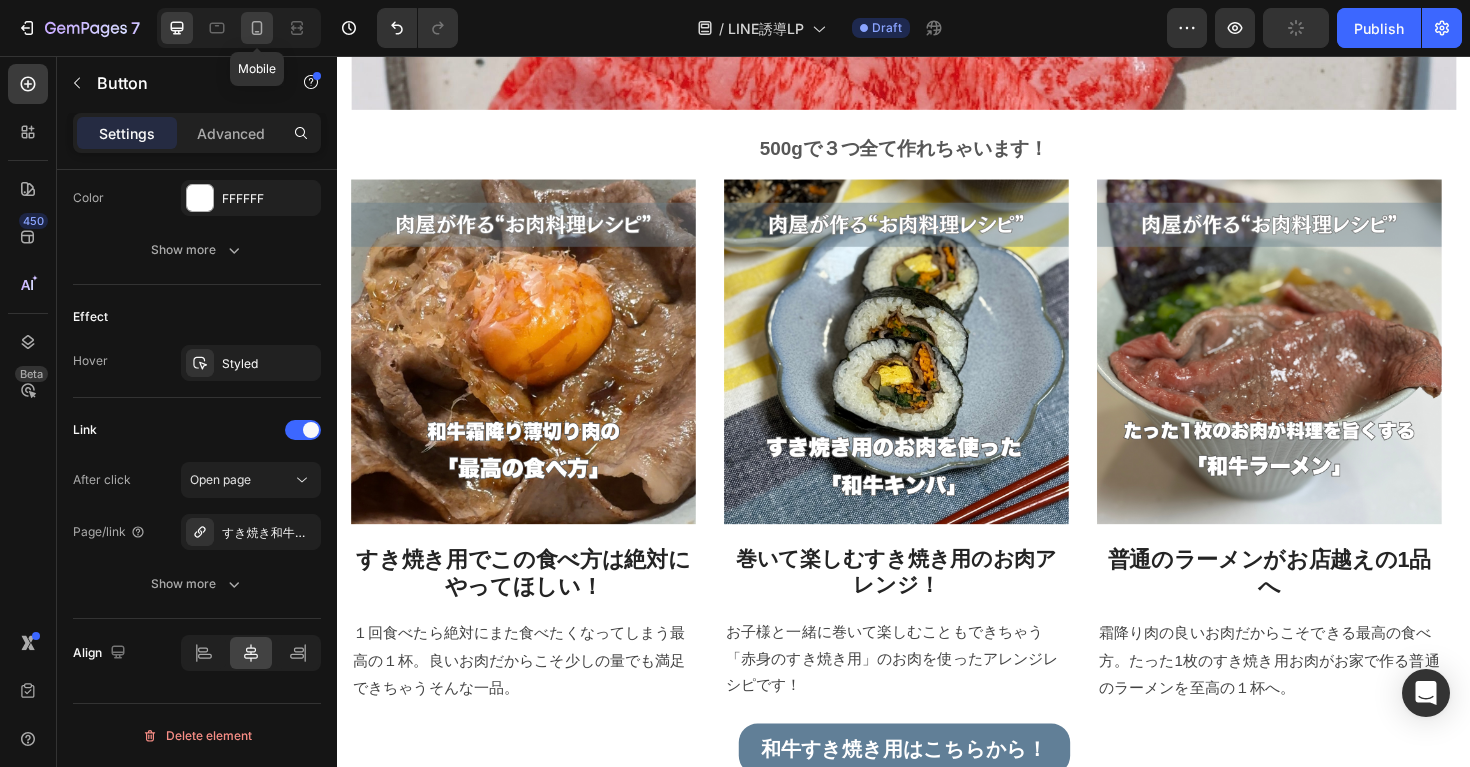 click 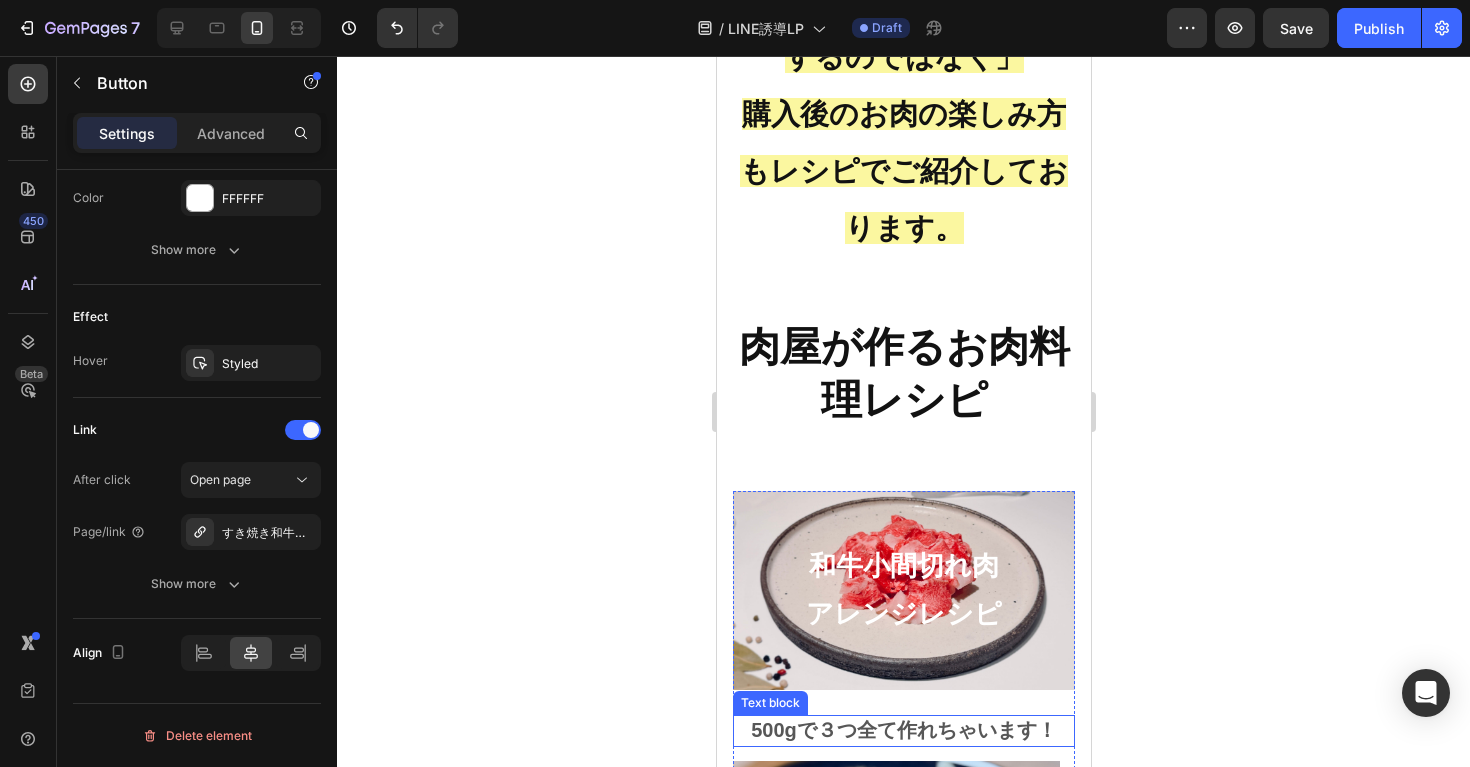 scroll, scrollTop: 866, scrollLeft: 0, axis: vertical 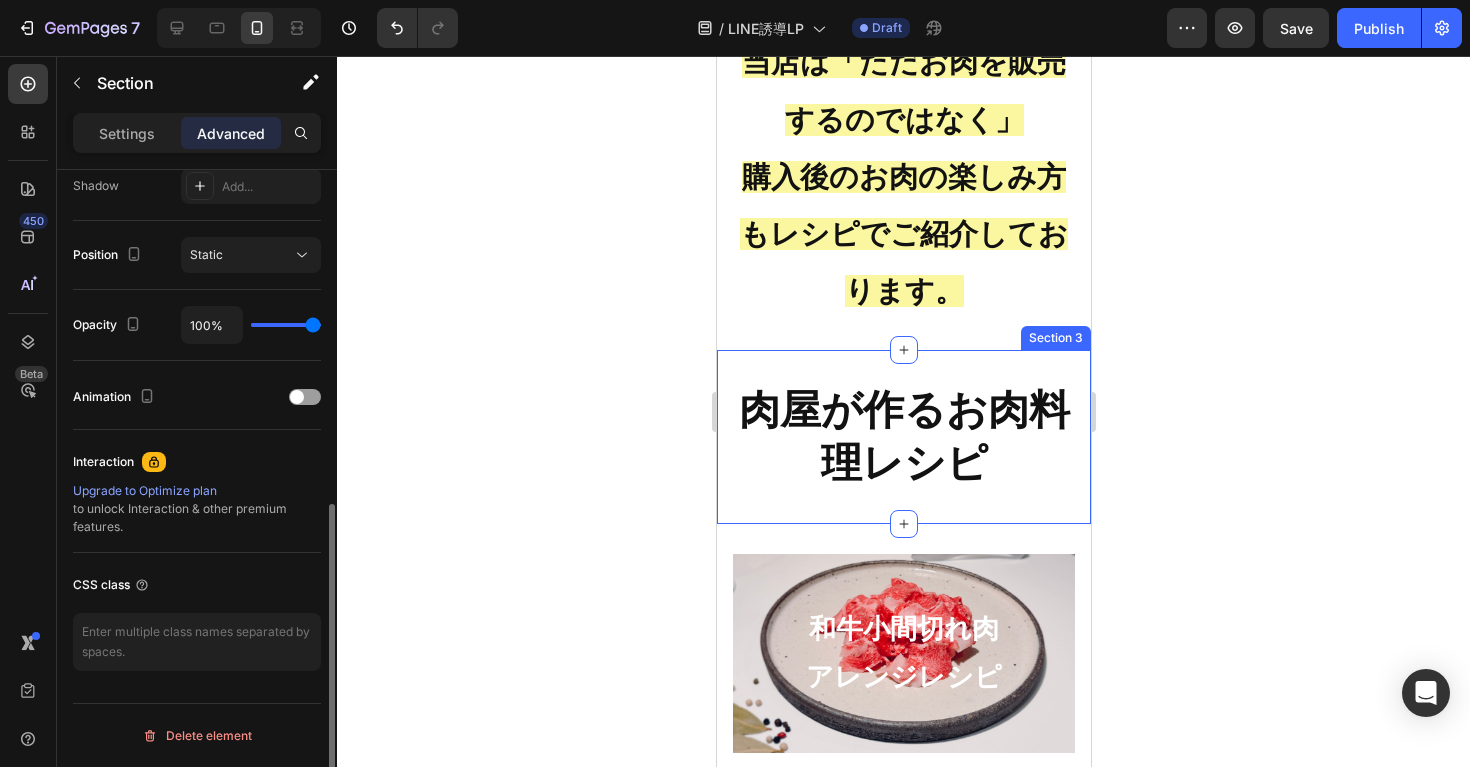 click on "肉屋が作るお肉料理レシピ Heading Section 3" at bounding box center [903, 437] 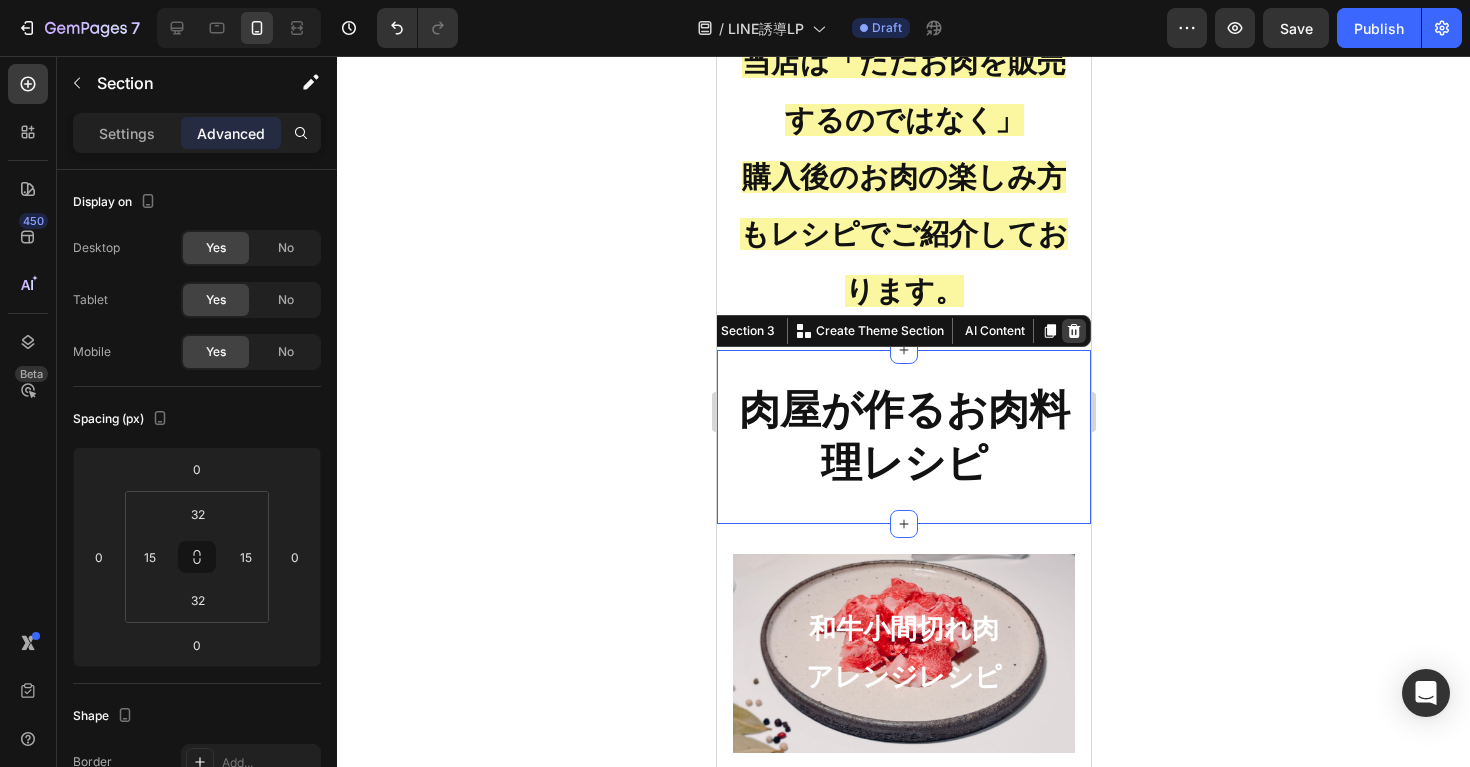 click 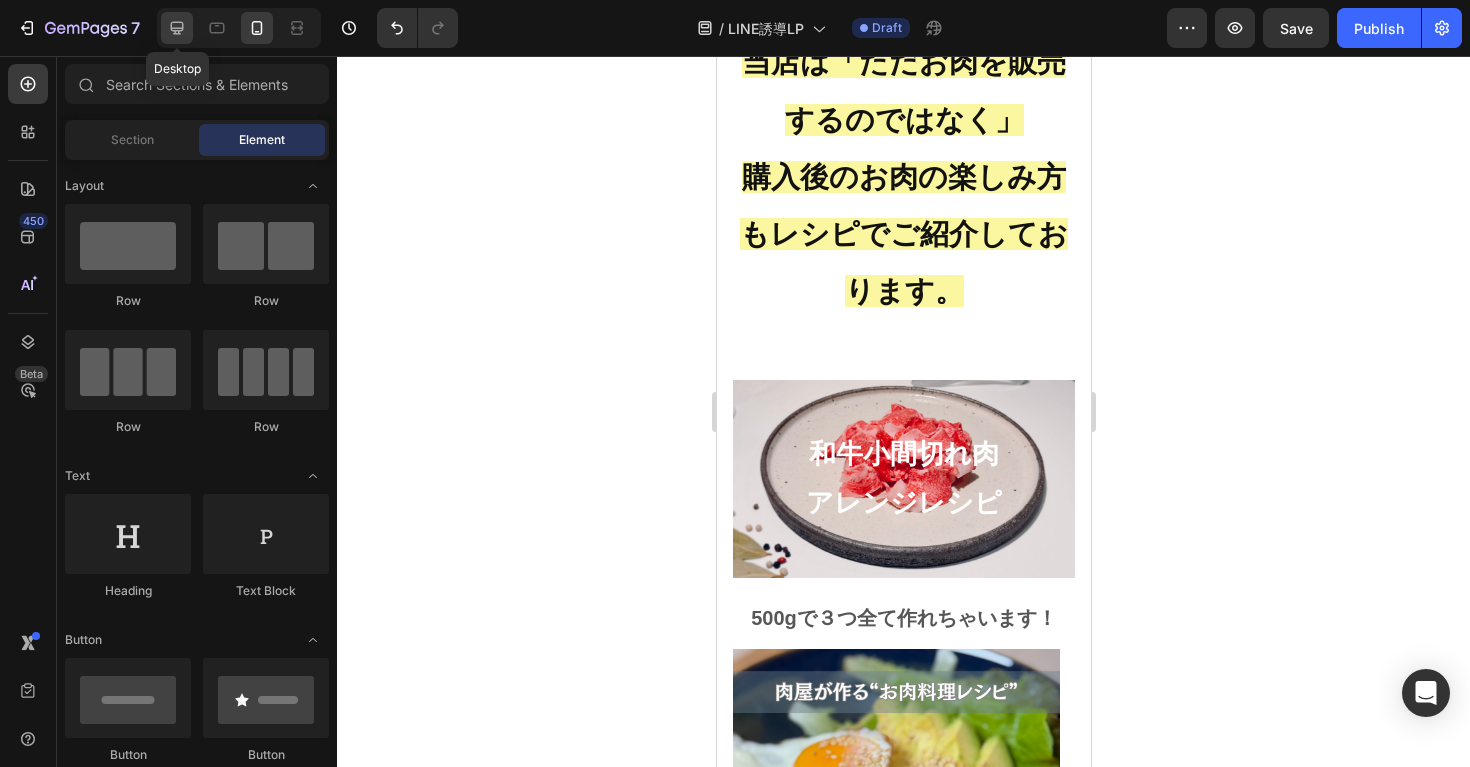 click 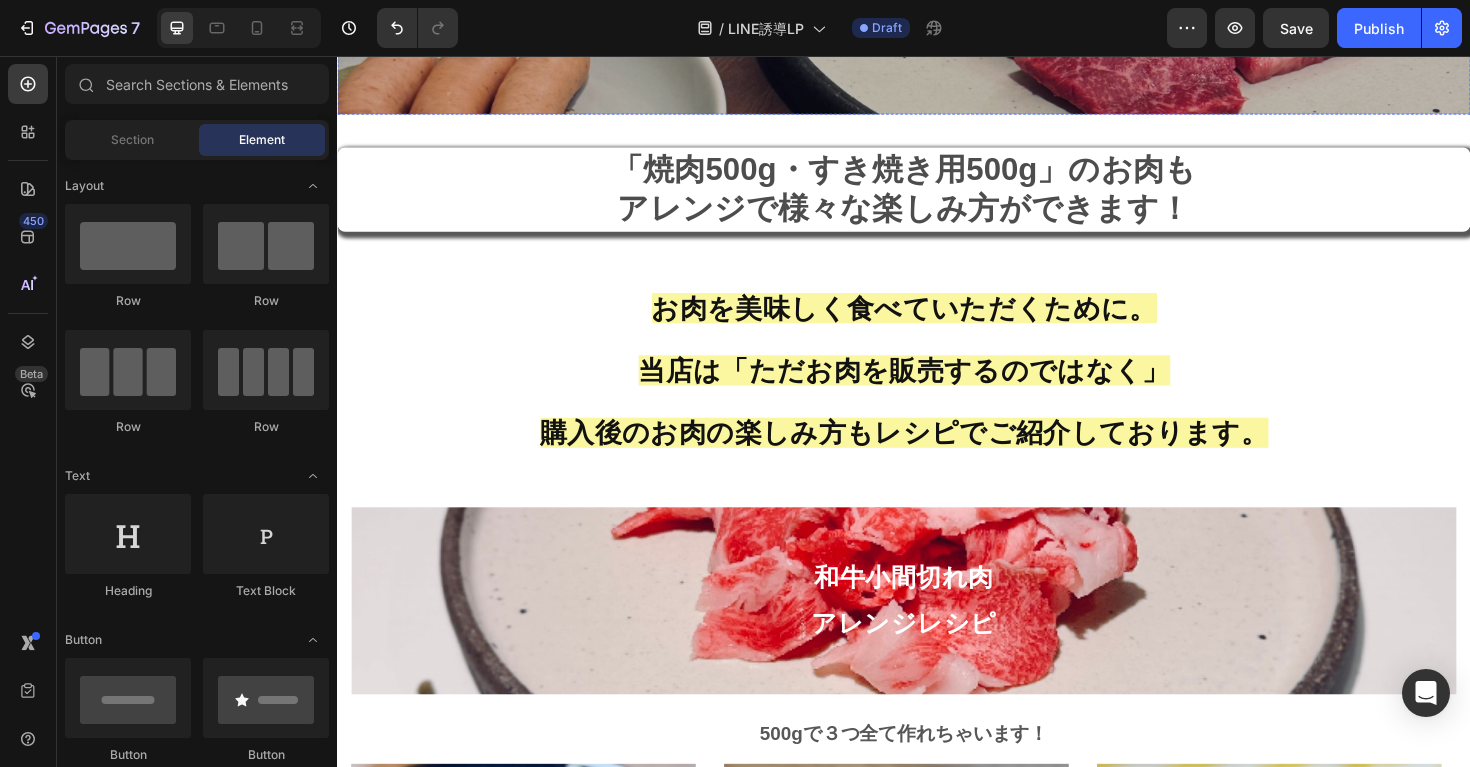 scroll, scrollTop: 601, scrollLeft: 0, axis: vertical 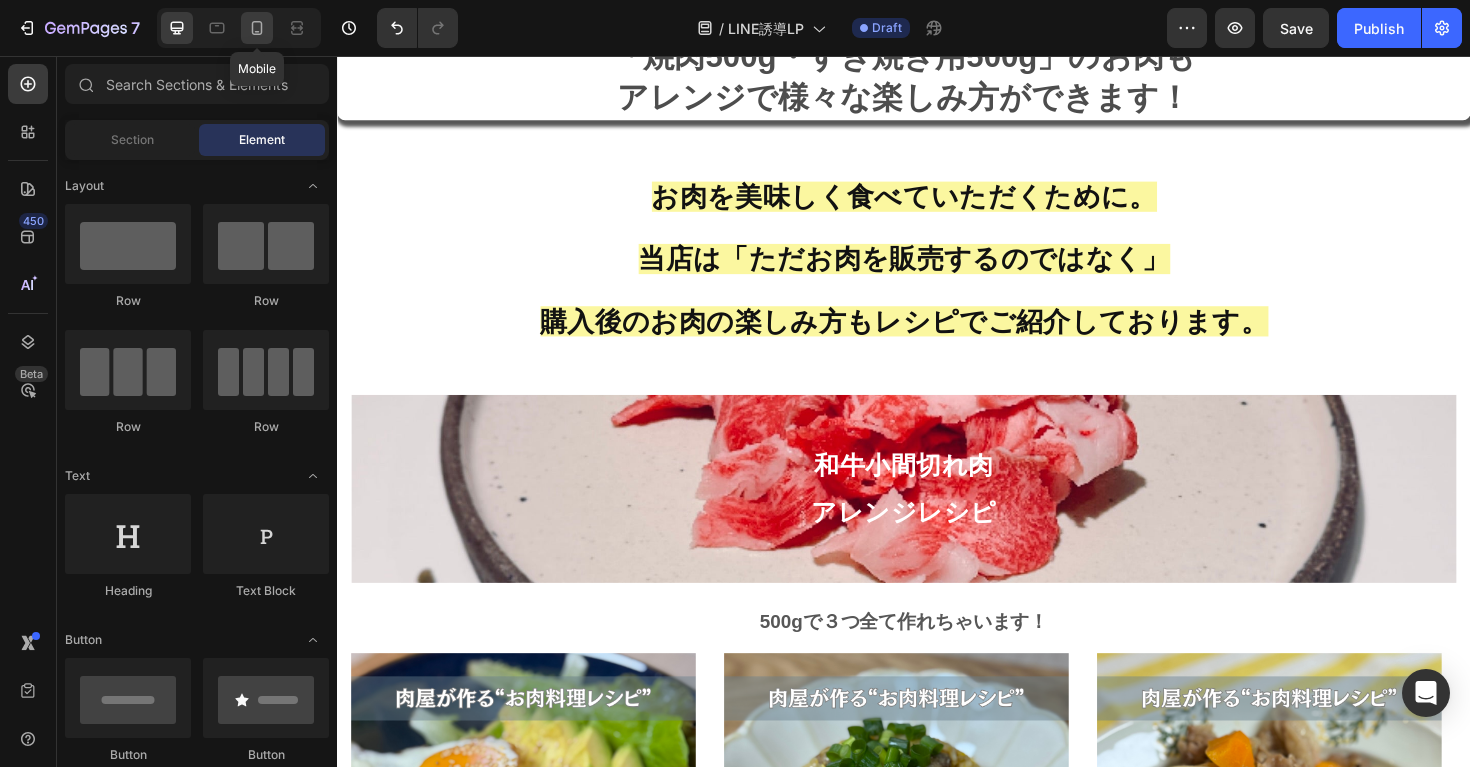 click 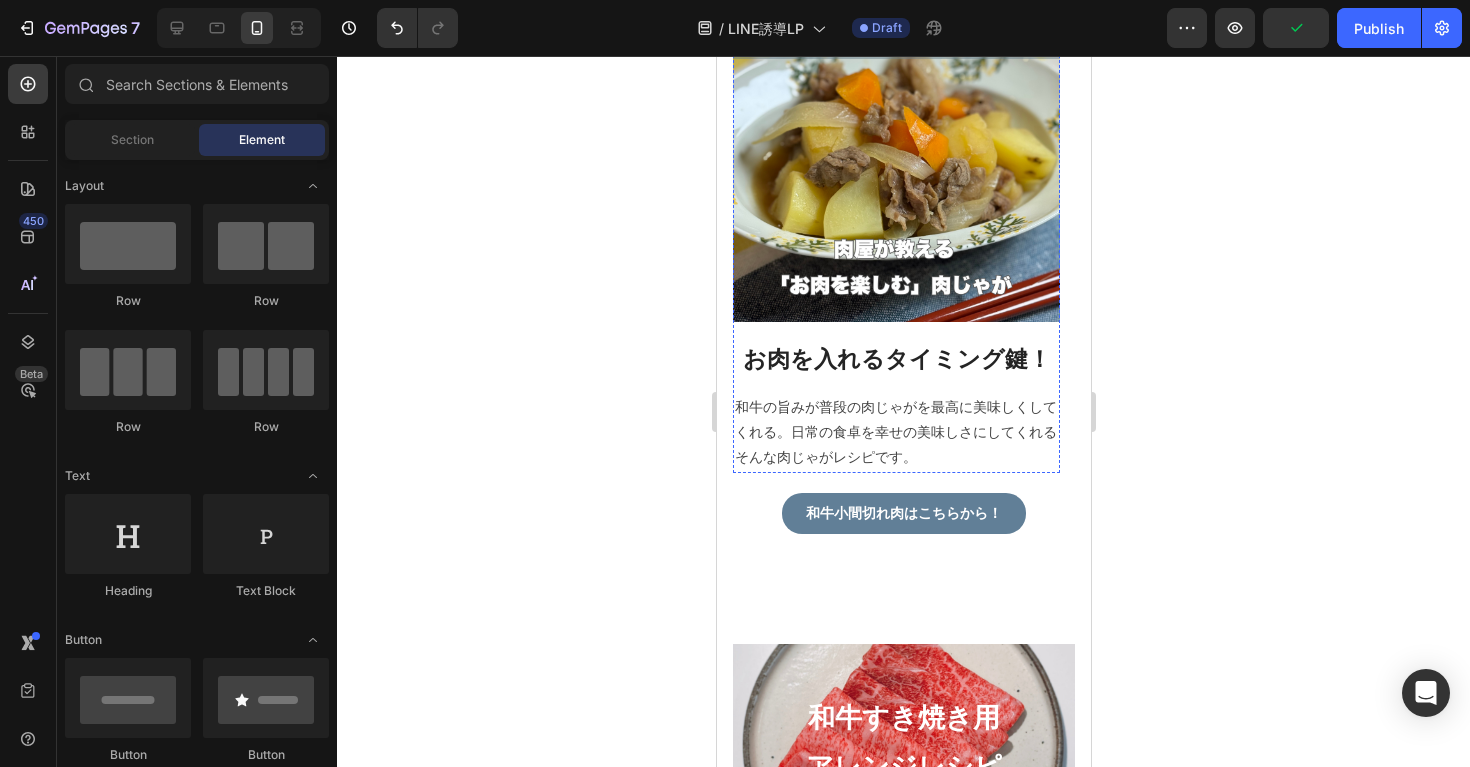scroll, scrollTop: 2774, scrollLeft: 0, axis: vertical 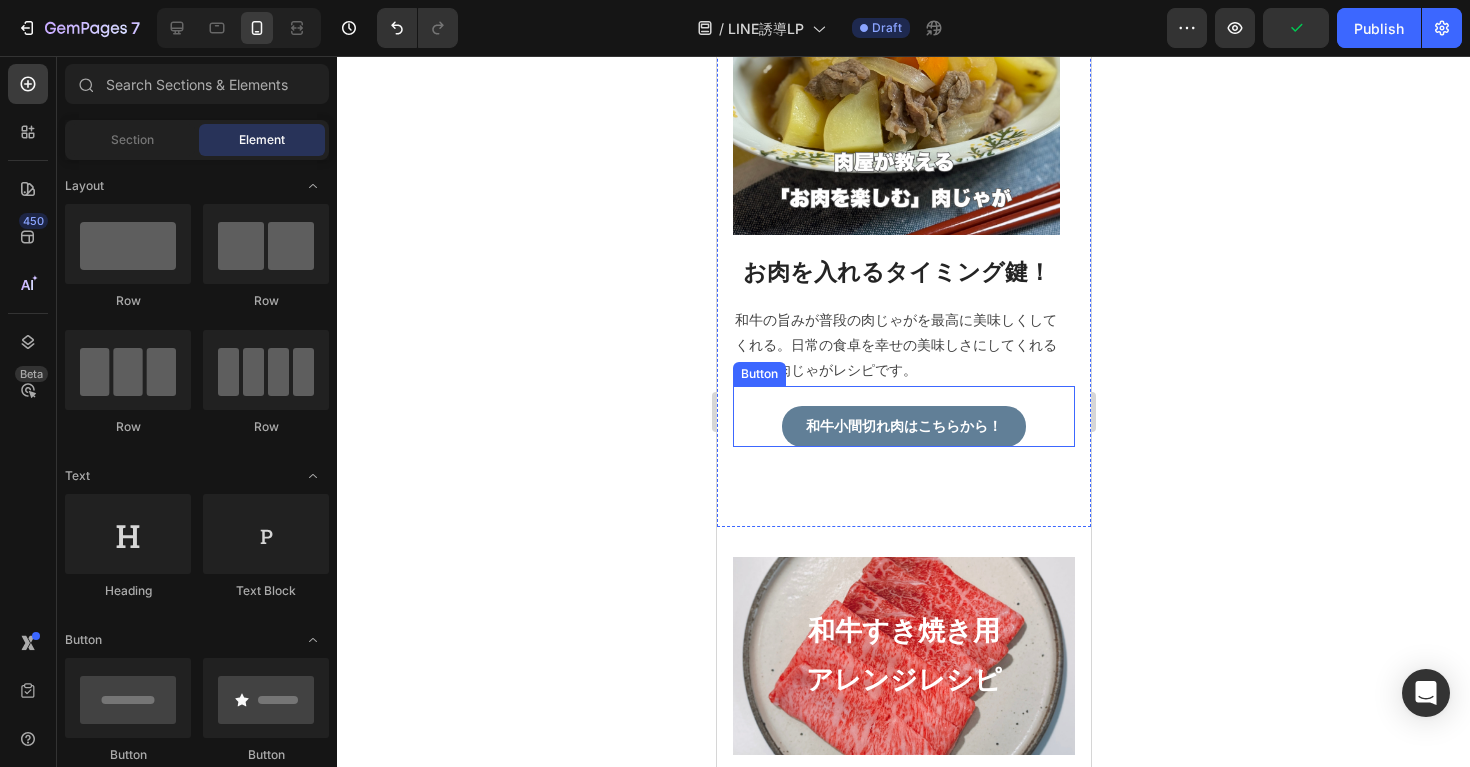 click on "和牛小間切れ肉はこちらから！　 Button" at bounding box center [903, 416] 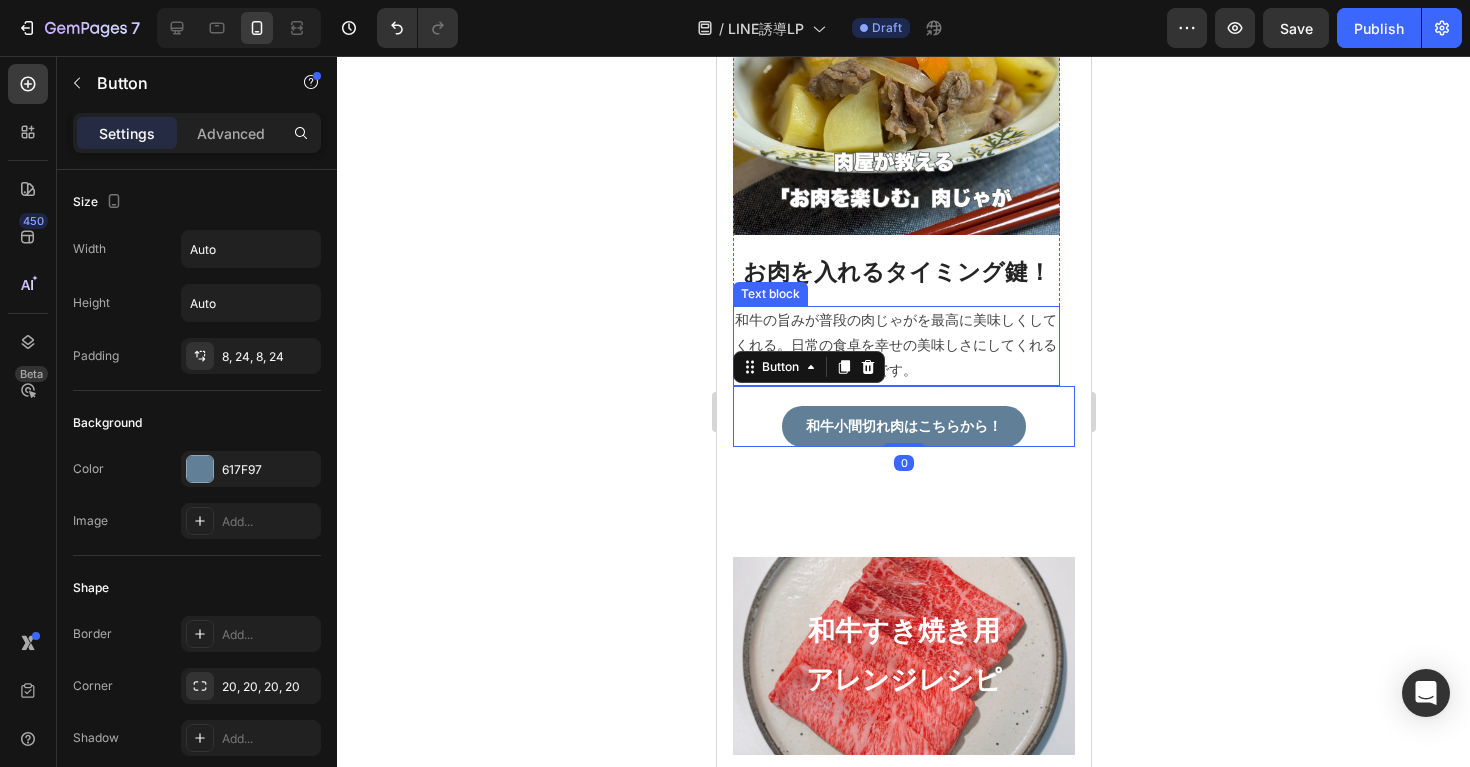 click on "和牛の旨みが普段の肉じゃがを最高に美味しくしてくれる。日常の食卓を幸せの美味しさにしてくれるそんな肉じゃがレシピです。" at bounding box center [895, 346] 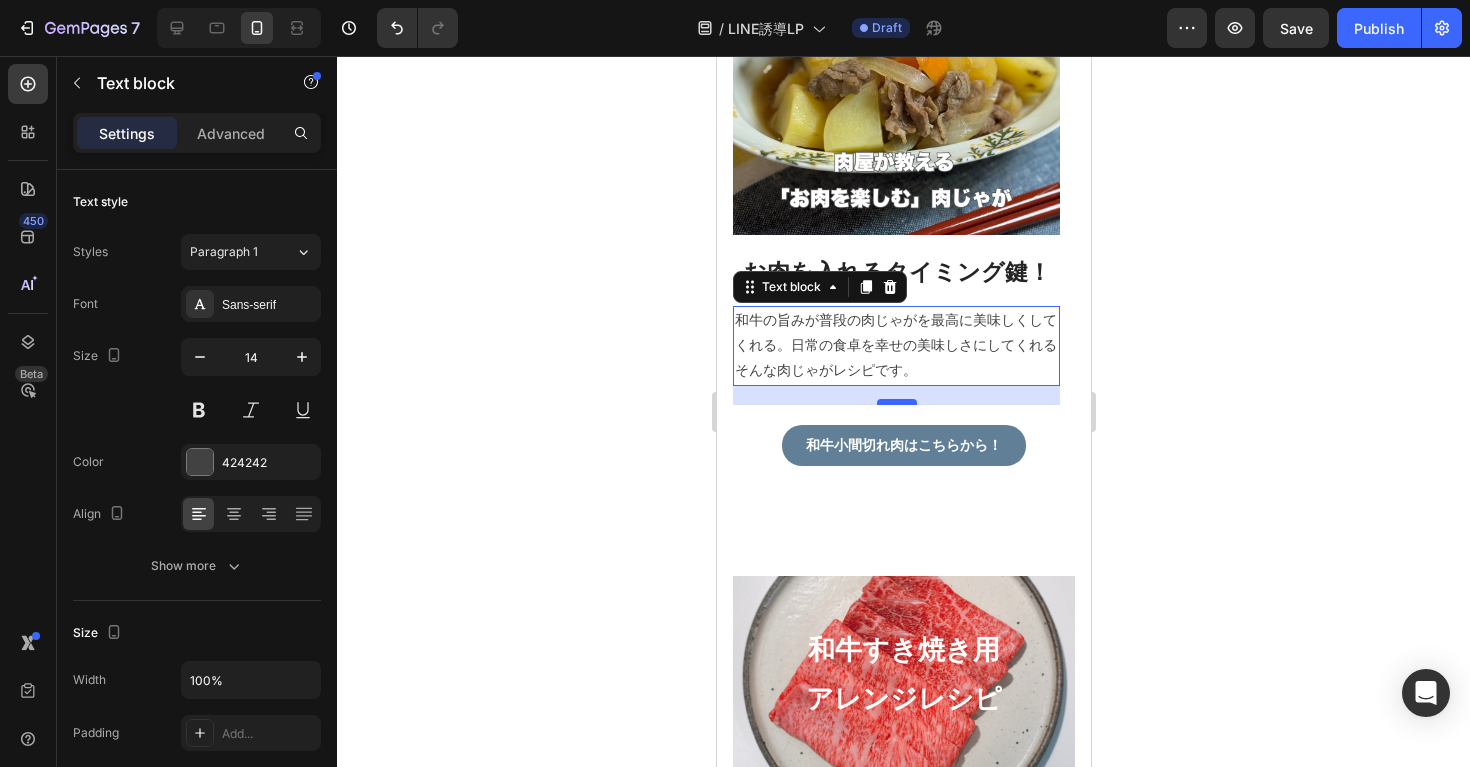 drag, startPoint x: 899, startPoint y: 386, endPoint x: 898, endPoint y: 404, distance: 18.027756 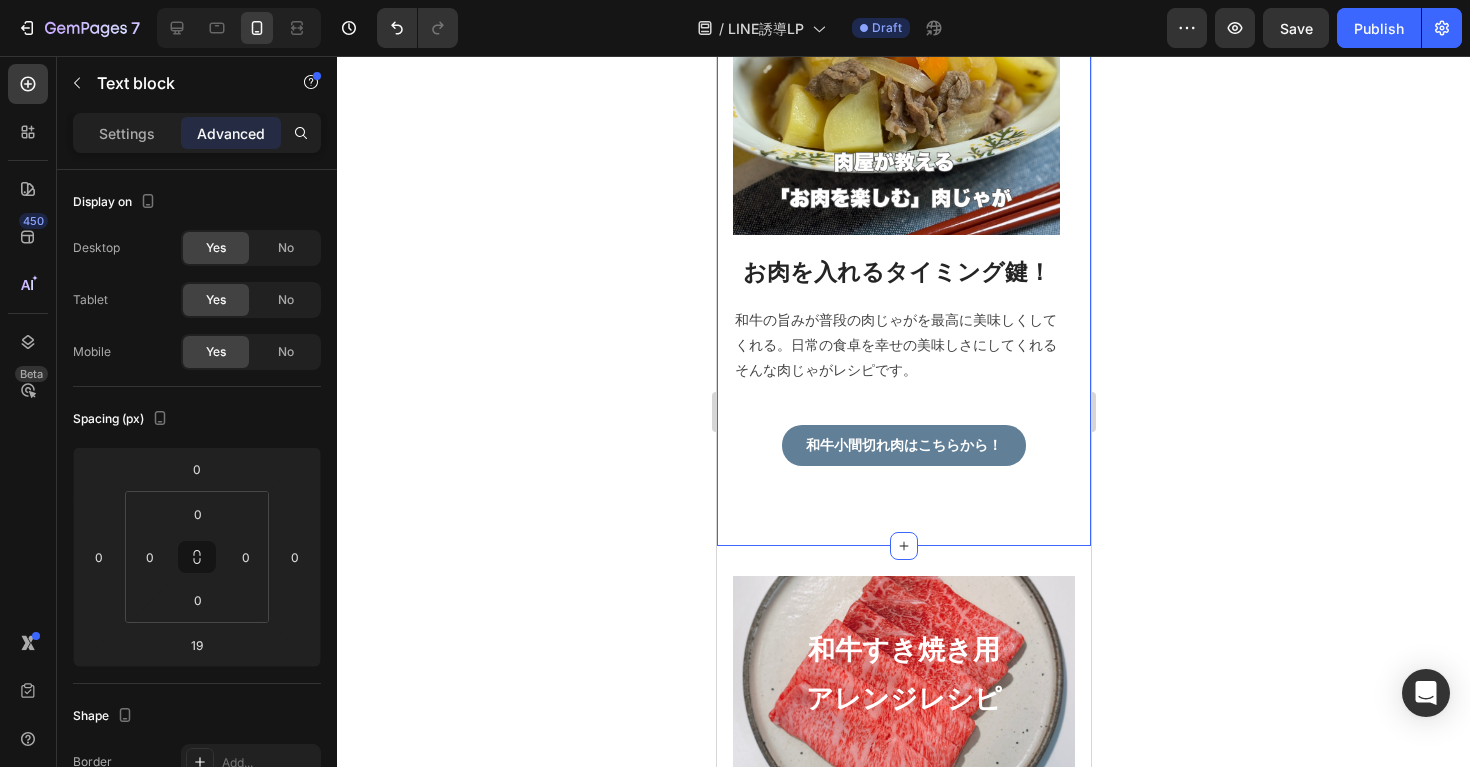 click on "和牛小間切れ肉 アレンジレシピ   Heading 500gで３つ全て作れちゃいます！ Text block Image 簡単に作れるスタミナ丼！ Heading ロコモコ丼を「和牛小間切れ肉」でアレンジ！お昼や疲れた日の夕飯に簡単かつスタミナもつけることができて、とてもおすすめです！ Text block Image 小分けで冷凍したお肉で簡単調理！ Heading 「和牛小間切れ肉」は、500g~1kgの大容量まで販売しており、小分けして冷凍しておくと使い勝手がとても良いお肉です！そんな冷凍した小間切れ肉を使った和牛チャーハンです！ Text block Image お肉を入れるタイミング鍵！ Heading 和牛の旨みが普段の肉じゃがを最高に美味しくしてくれる。日常の食卓を幸せの美味しさにしてくれるそんな肉じゃがレシピです。 Text block Row Image By  Zoro Text block
Icon May 29,2022 Text block Row Heading Text block Image By  Icon" at bounding box center [903, -454] 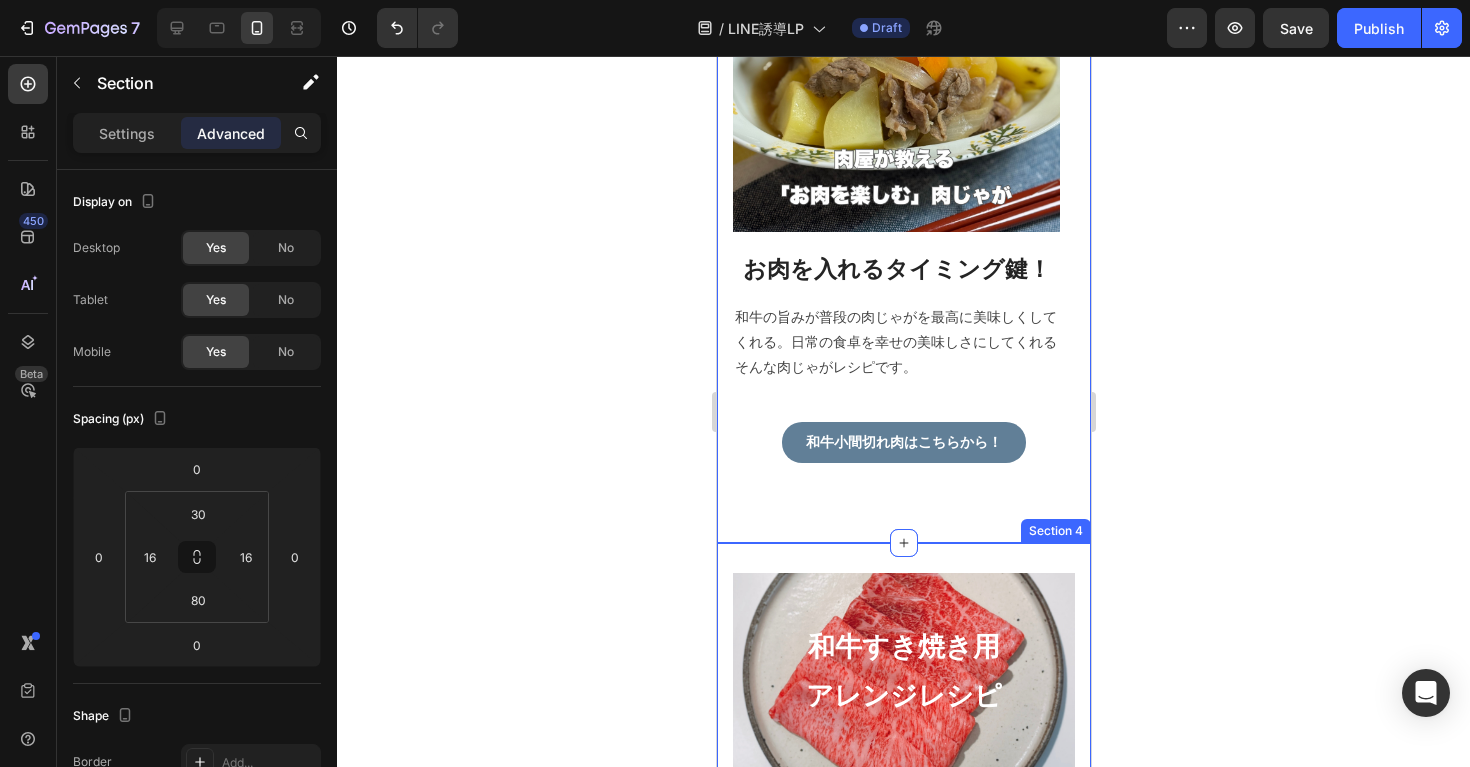 scroll, scrollTop: 2778, scrollLeft: 0, axis: vertical 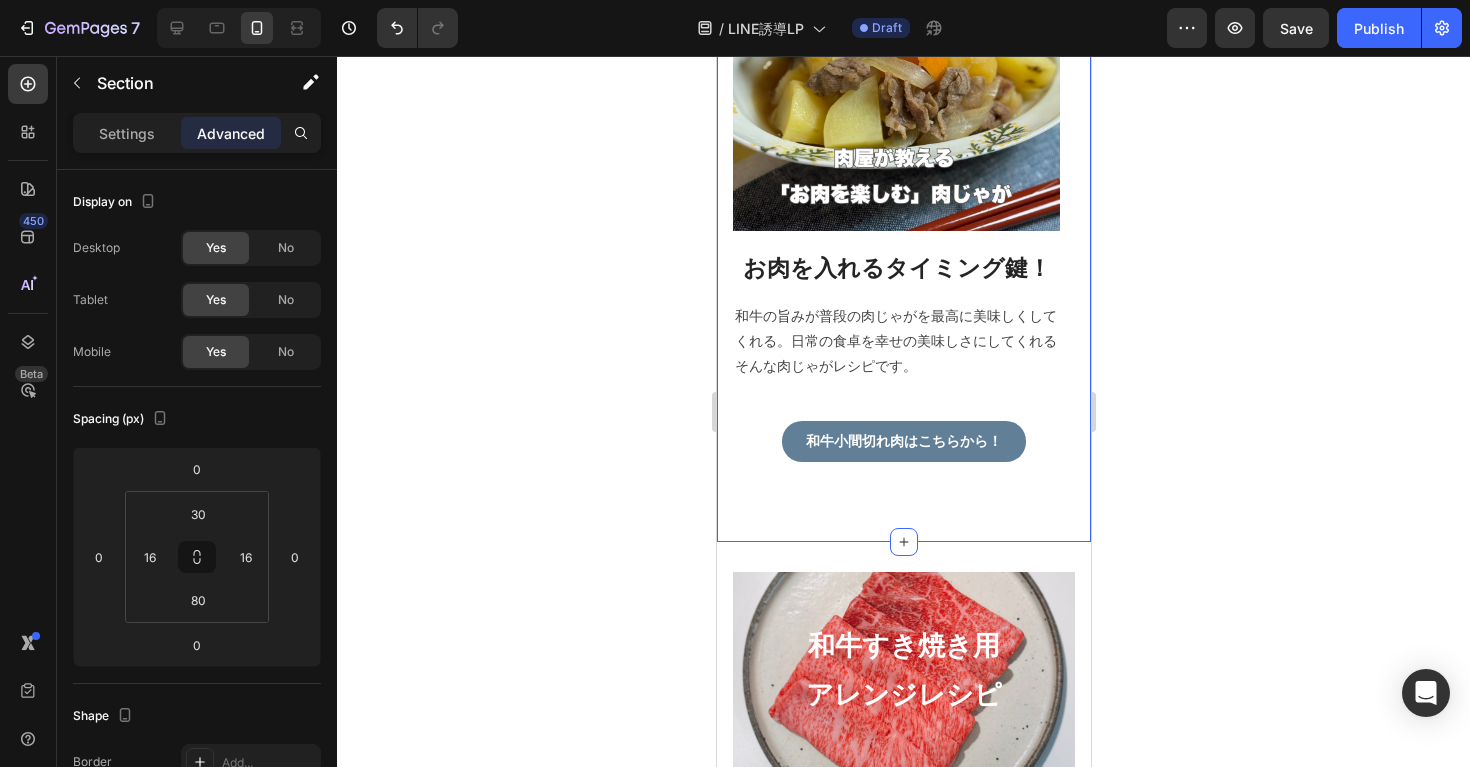 click on "和牛小間切れ肉 アレンジレシピ   Heading 500gで３つ全て作れちゃいます！ Text block Image 簡単に作れるスタミナ丼！ Heading ロコモコ丼を「和牛小間切れ肉」でアレンジ！お昼や疲れた日の夕飯に簡単かつスタミナもつけることができて、とてもおすすめです！ Text block Image 小分けで冷凍したお肉で簡単調理！ Heading 「和牛小間切れ肉」は、500g~1kgの大容量まで販売しており、小分けして冷凍しておくと使い勝手がとても良いお肉です！そんな冷凍した小間切れ肉を使った和牛チャーハンです！ Text block Image お肉を入れるタイミング鍵！ Heading 和牛の旨みが普段の肉じゃがを最高に美味しくしてくれる。日常の食卓を幸せの美味しさにしてくれるそんな肉じゃがレシピです。 Text block Row Image By  Zoro Text block
Icon May 29,2022 Text block Row Heading Text block Image By  Icon" at bounding box center [903, -458] 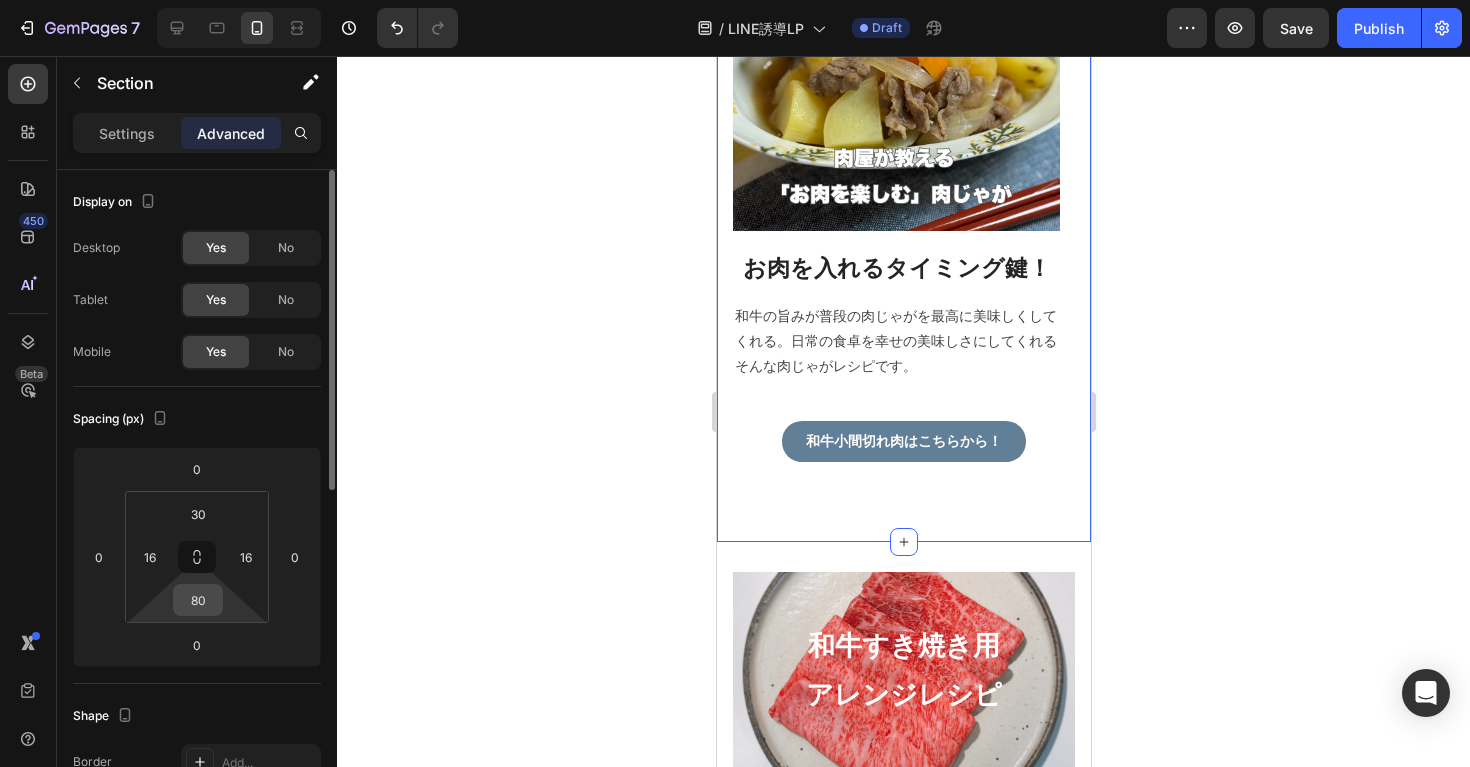 click on "80" at bounding box center [198, 600] 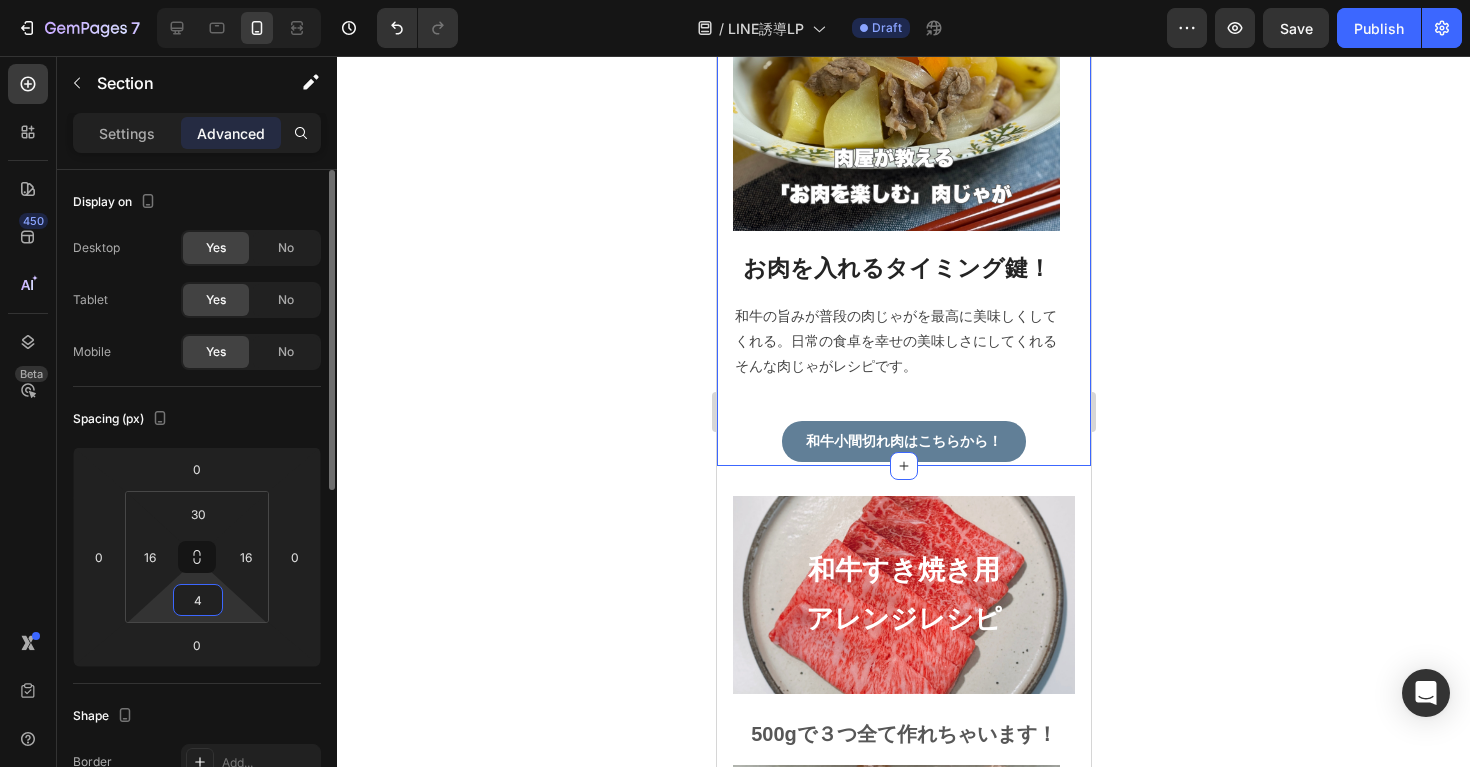 type on "40" 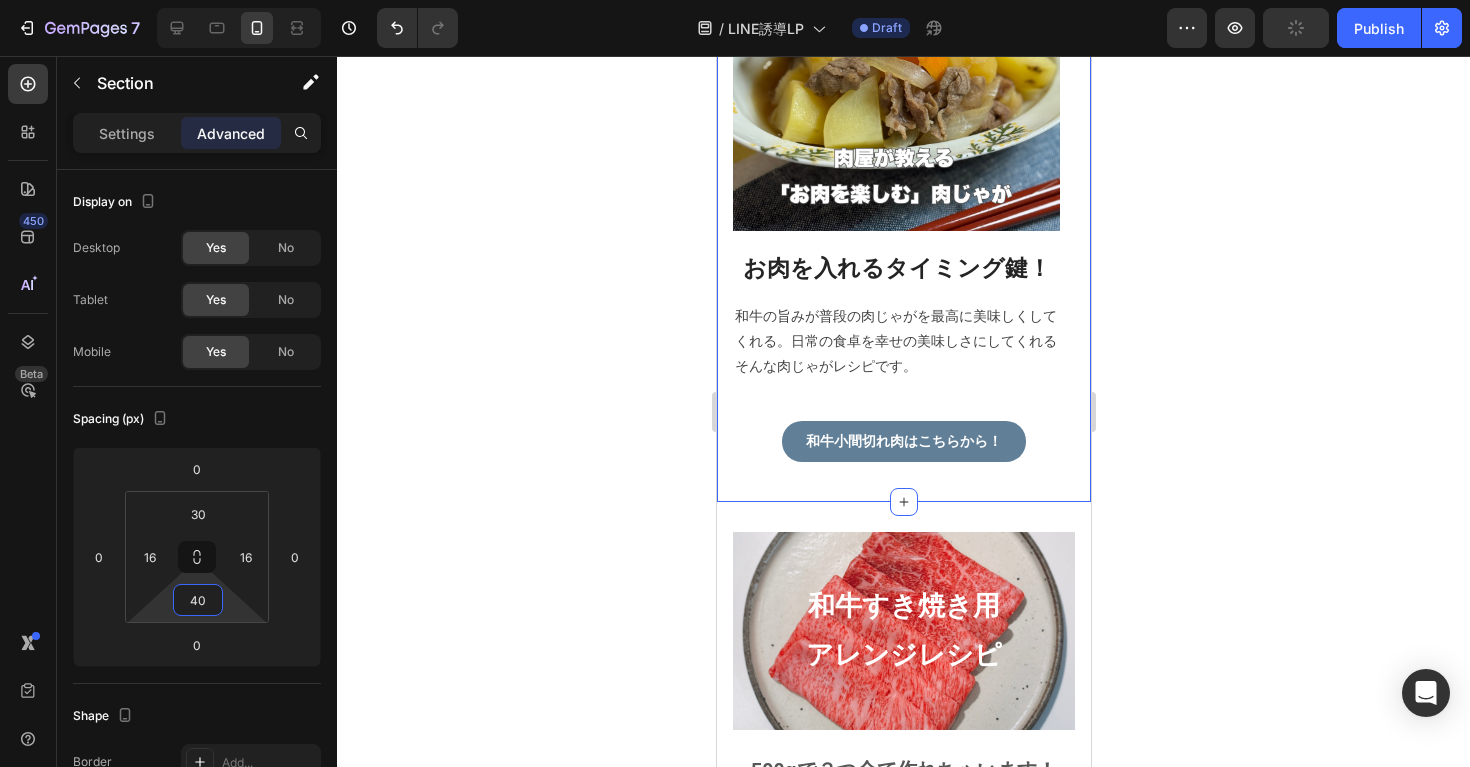 click 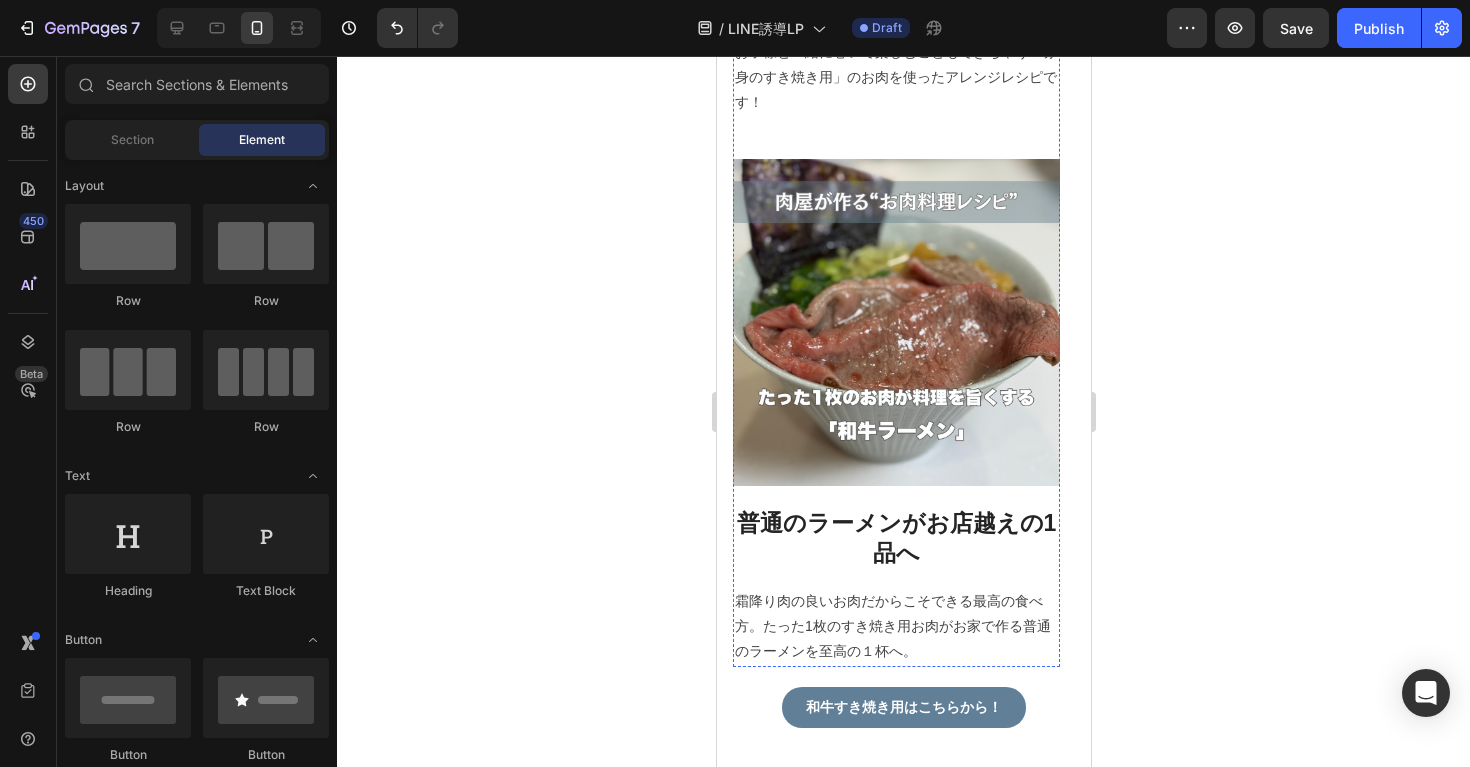 scroll, scrollTop: 4780, scrollLeft: 0, axis: vertical 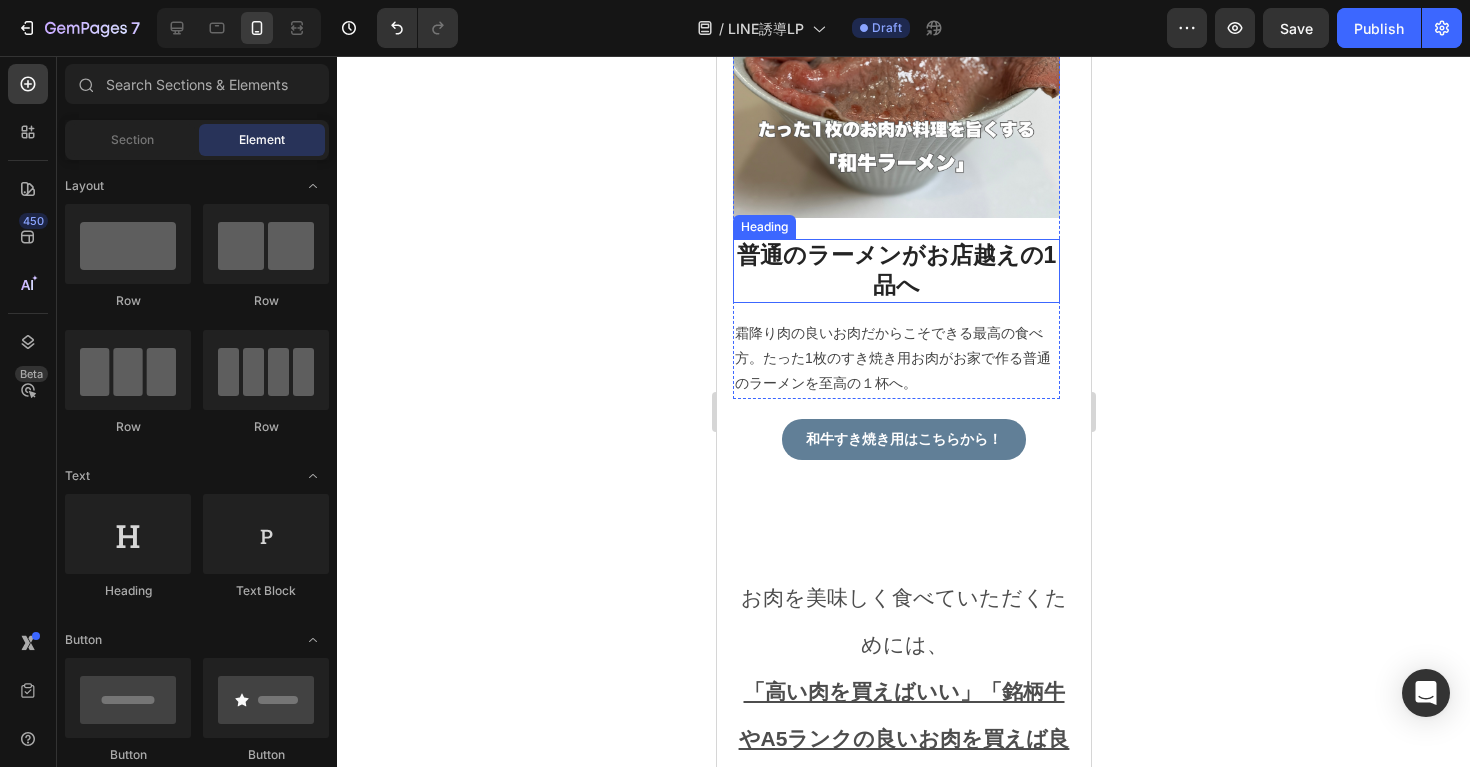 click on "普通のラーメンがお店越えの1品へ" at bounding box center [895, 271] 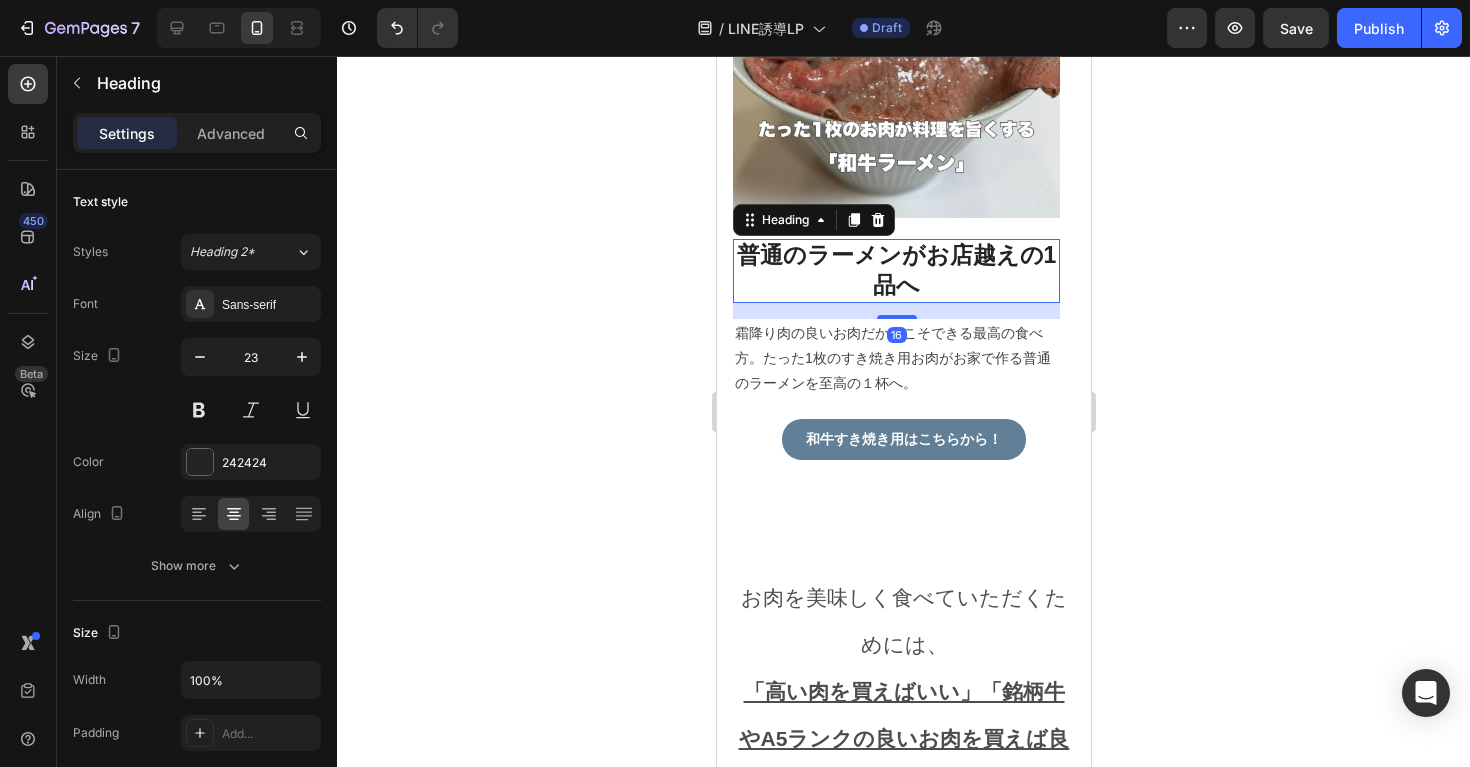 click on "普通のラーメンがお店越えの1品へ" at bounding box center [895, 271] 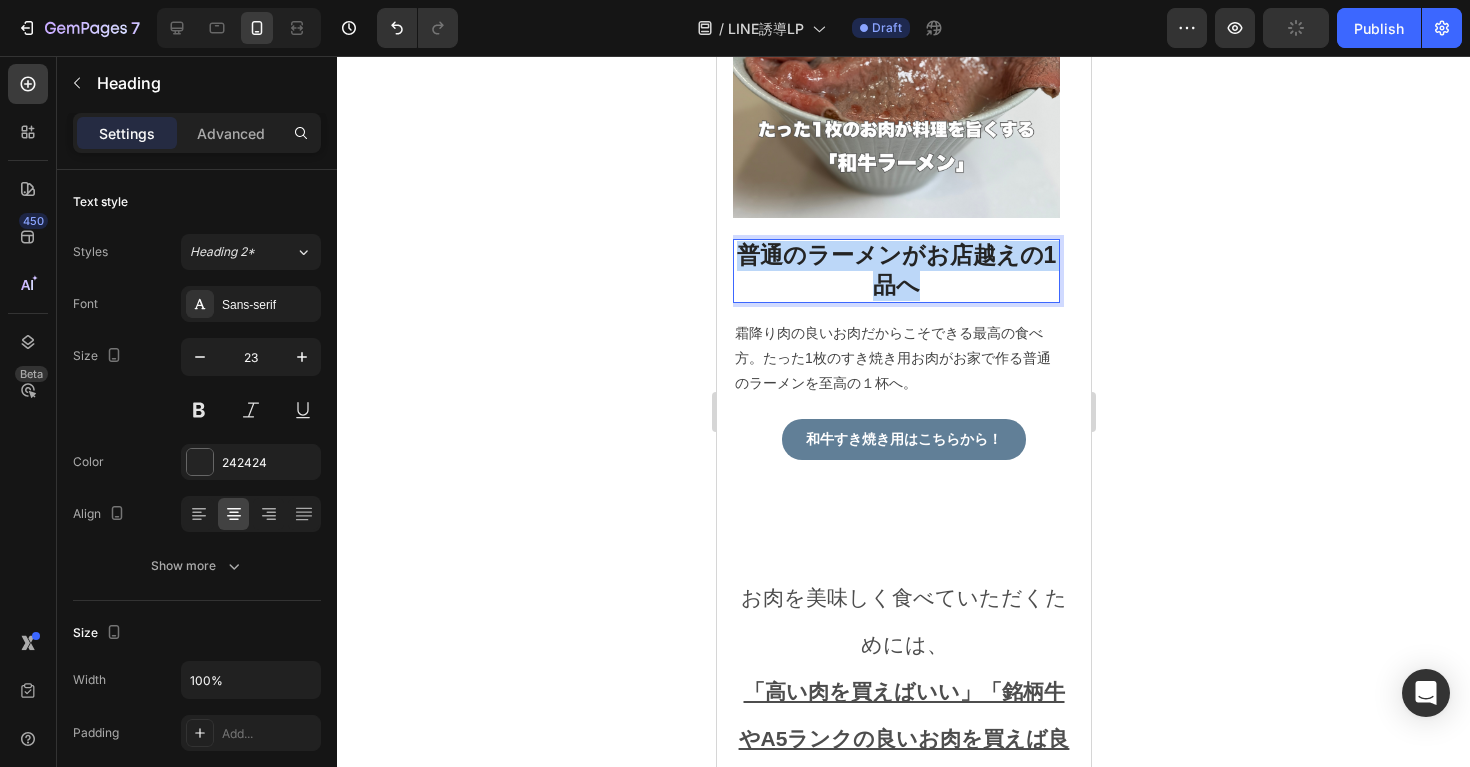 drag, startPoint x: 934, startPoint y: 283, endPoint x: 738, endPoint y: 260, distance: 197.34488 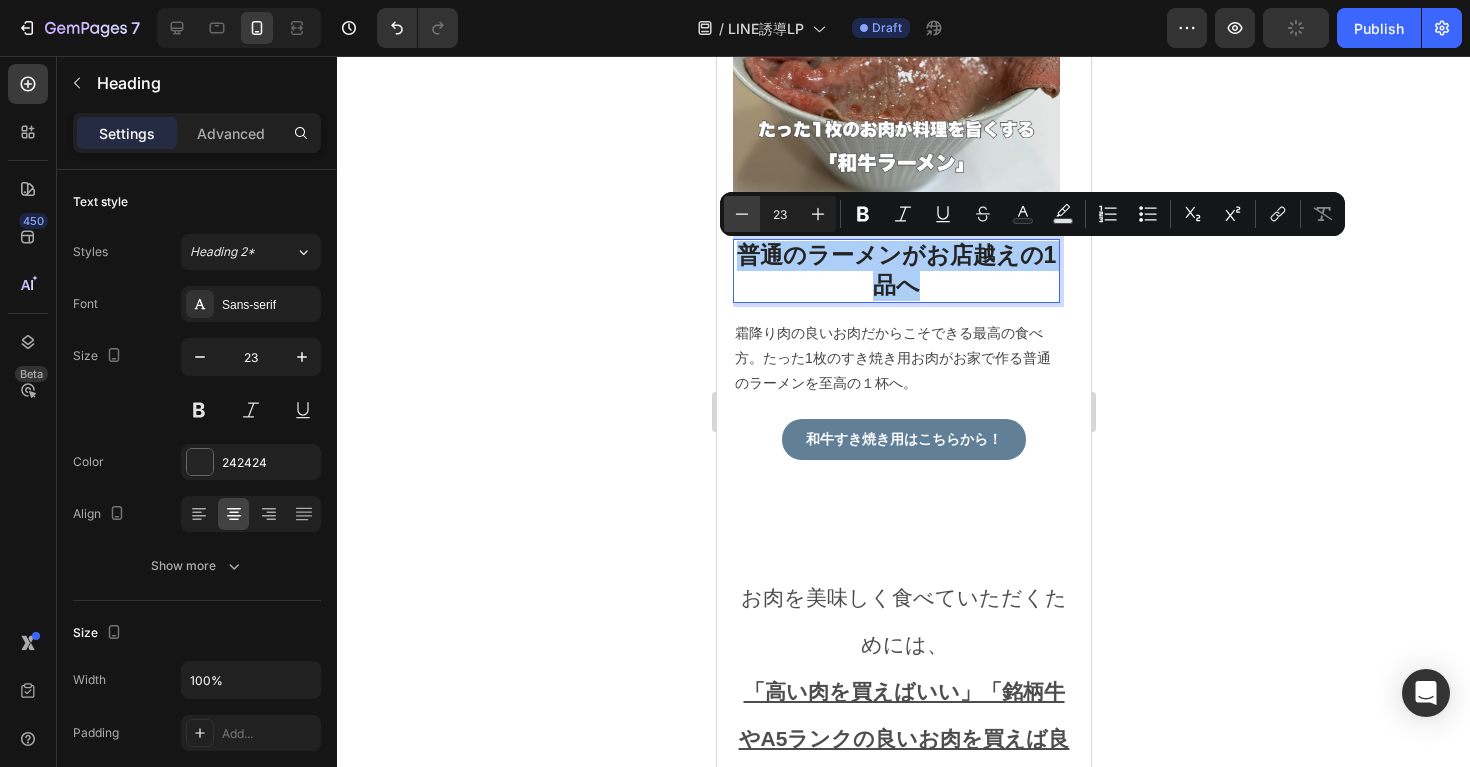 click 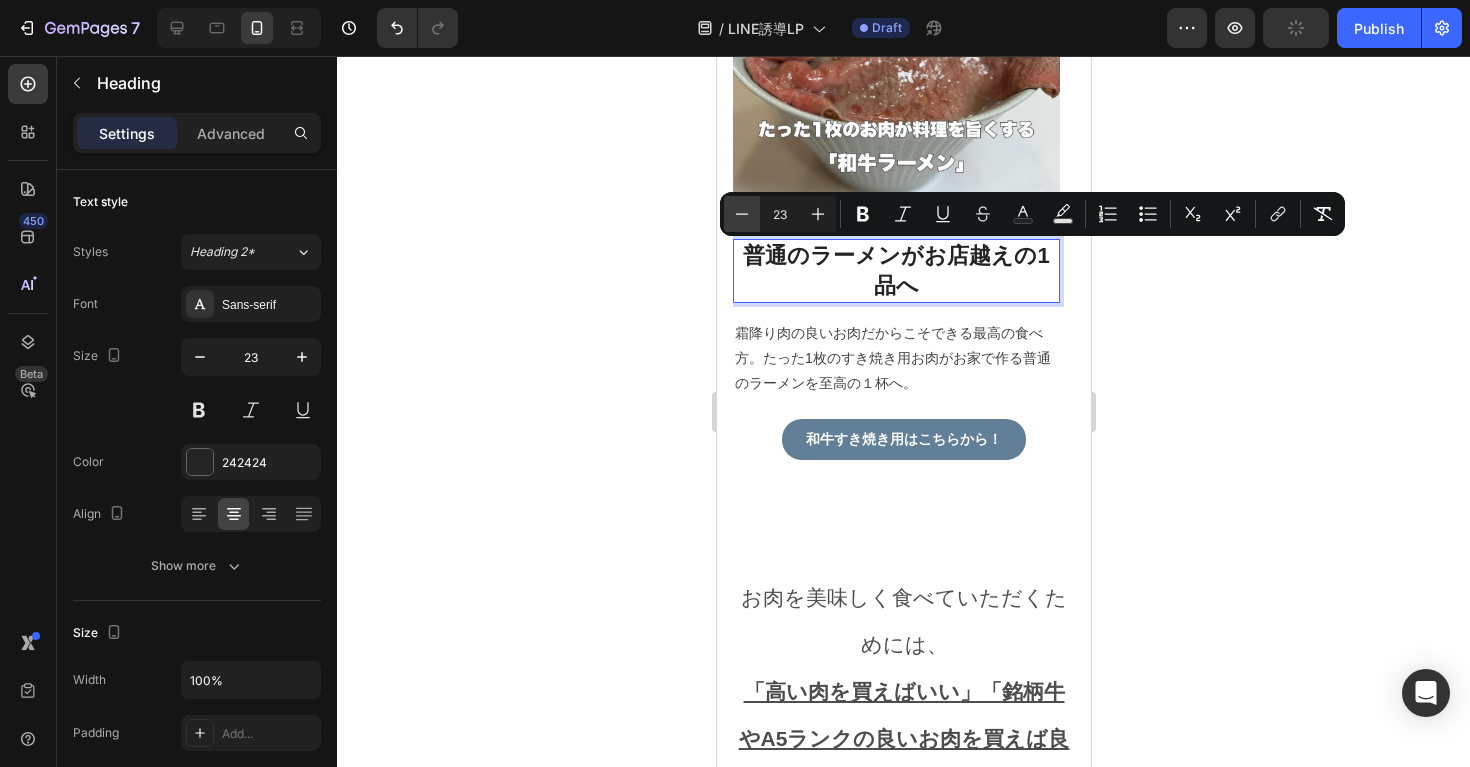 click 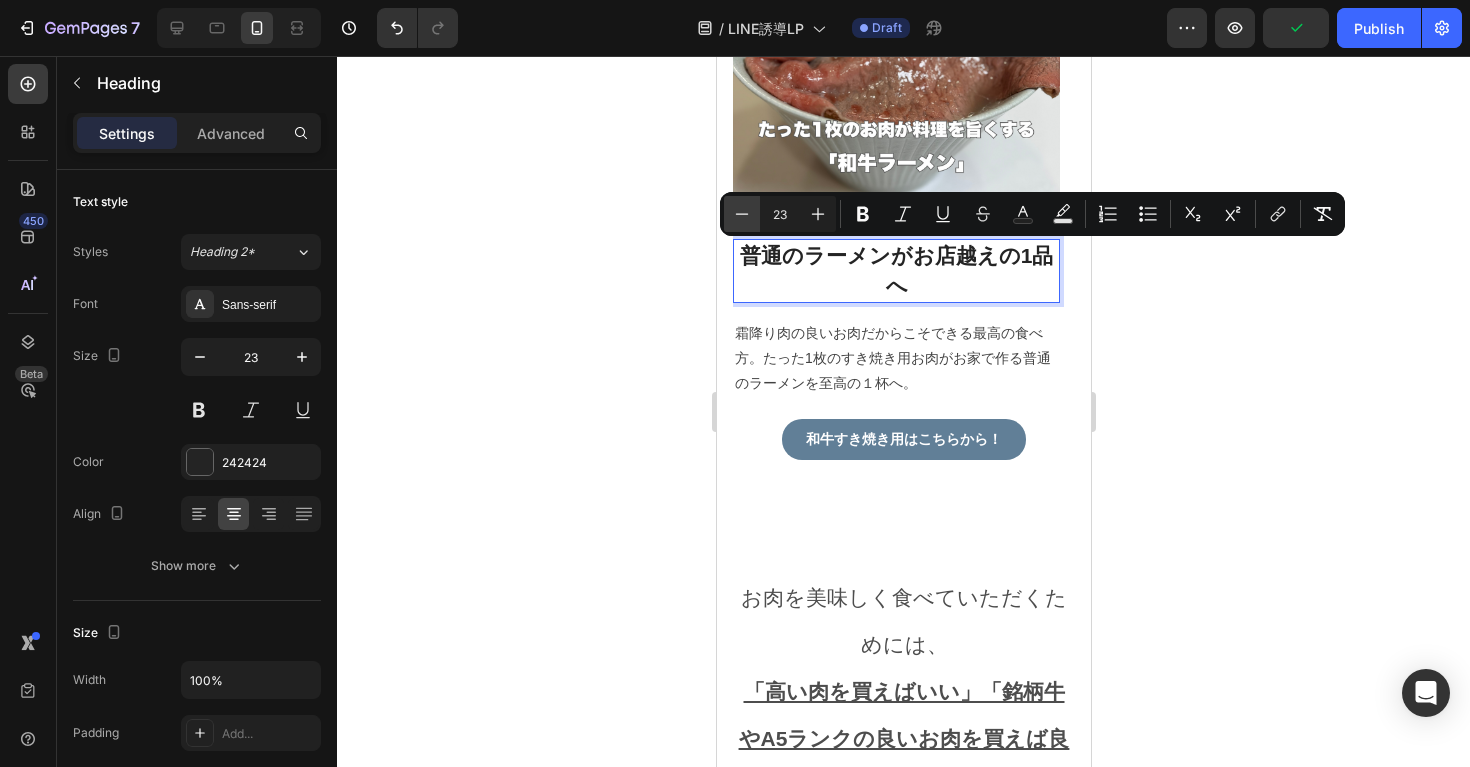 click 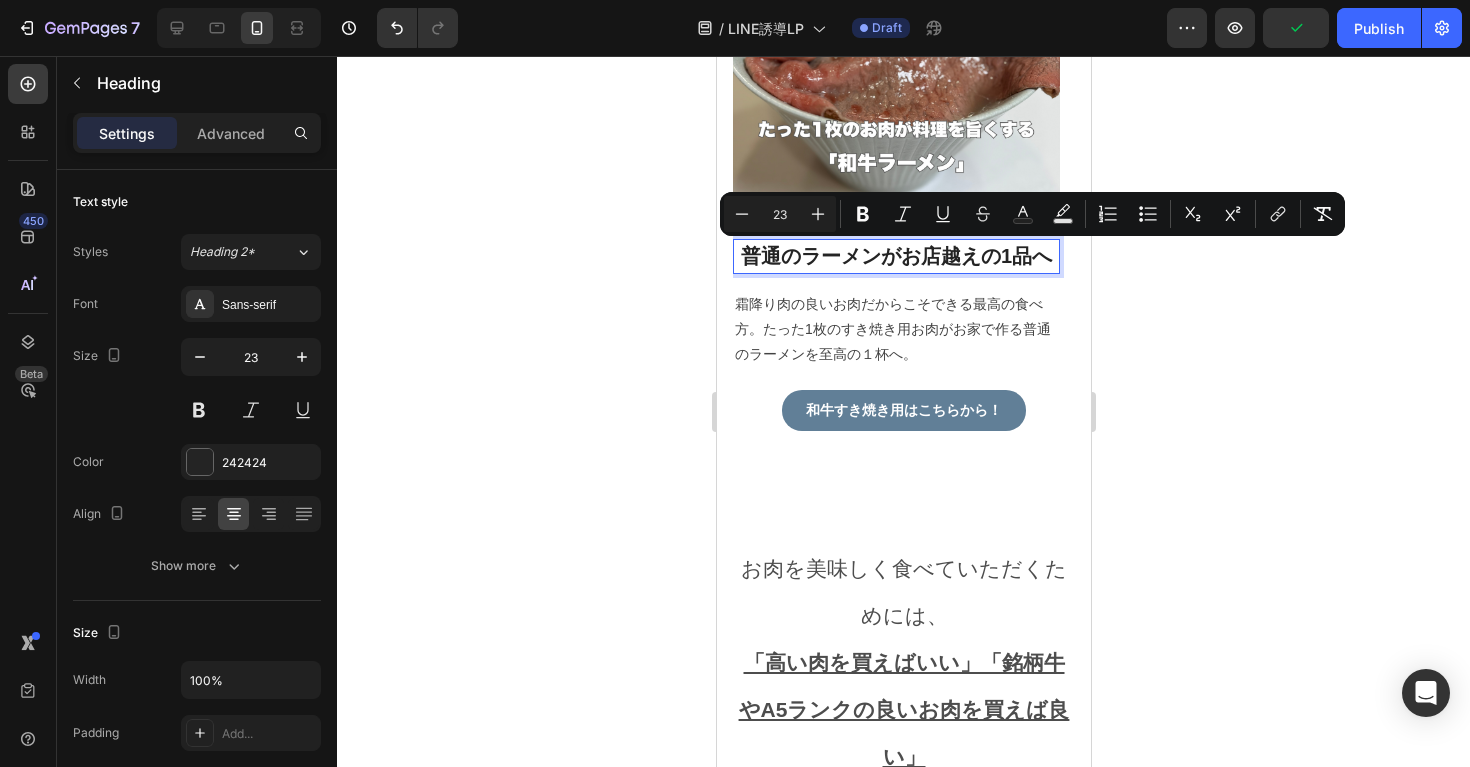 click 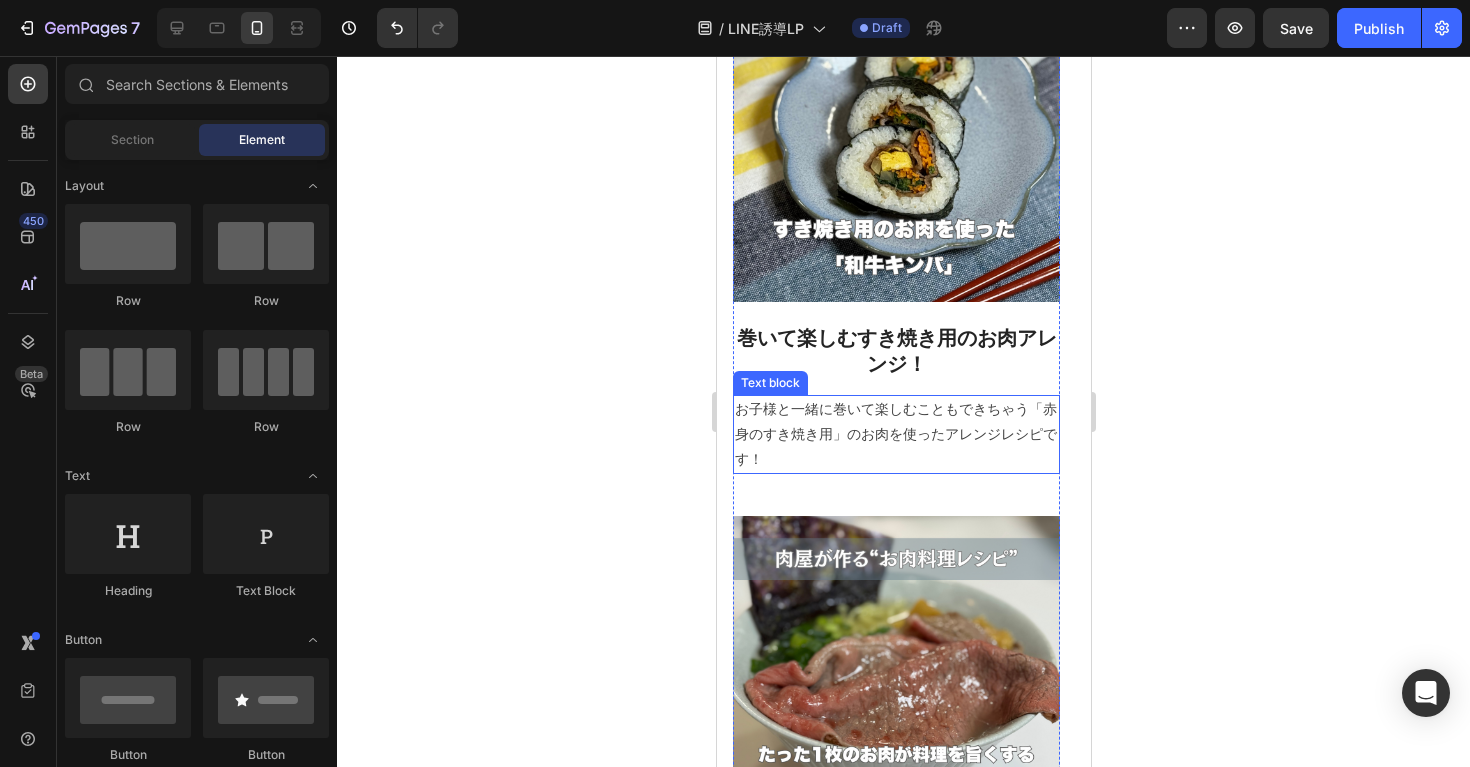 scroll, scrollTop: 4154, scrollLeft: 0, axis: vertical 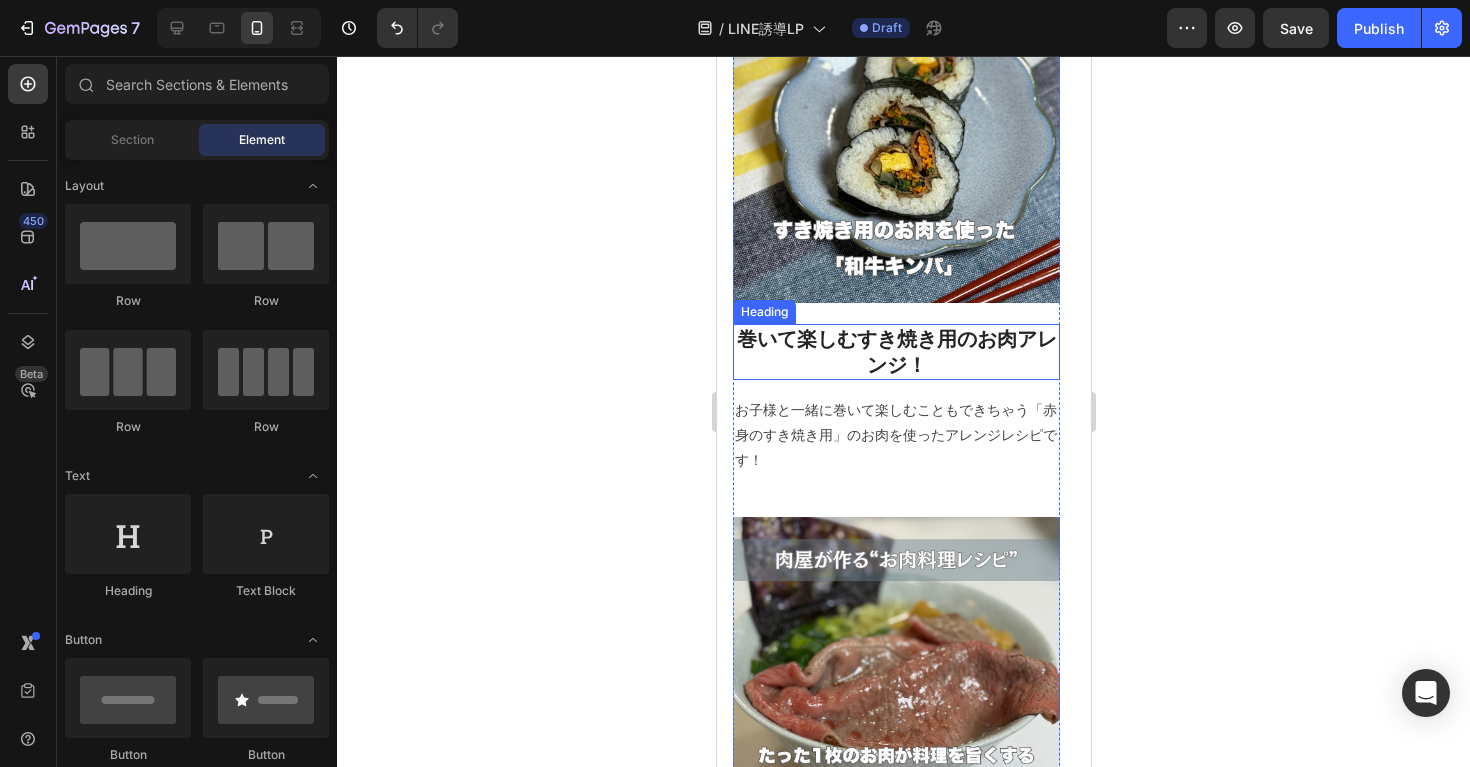 click on "巻いて楽しむすき焼き用のお肉アレンジ！" at bounding box center [895, 352] 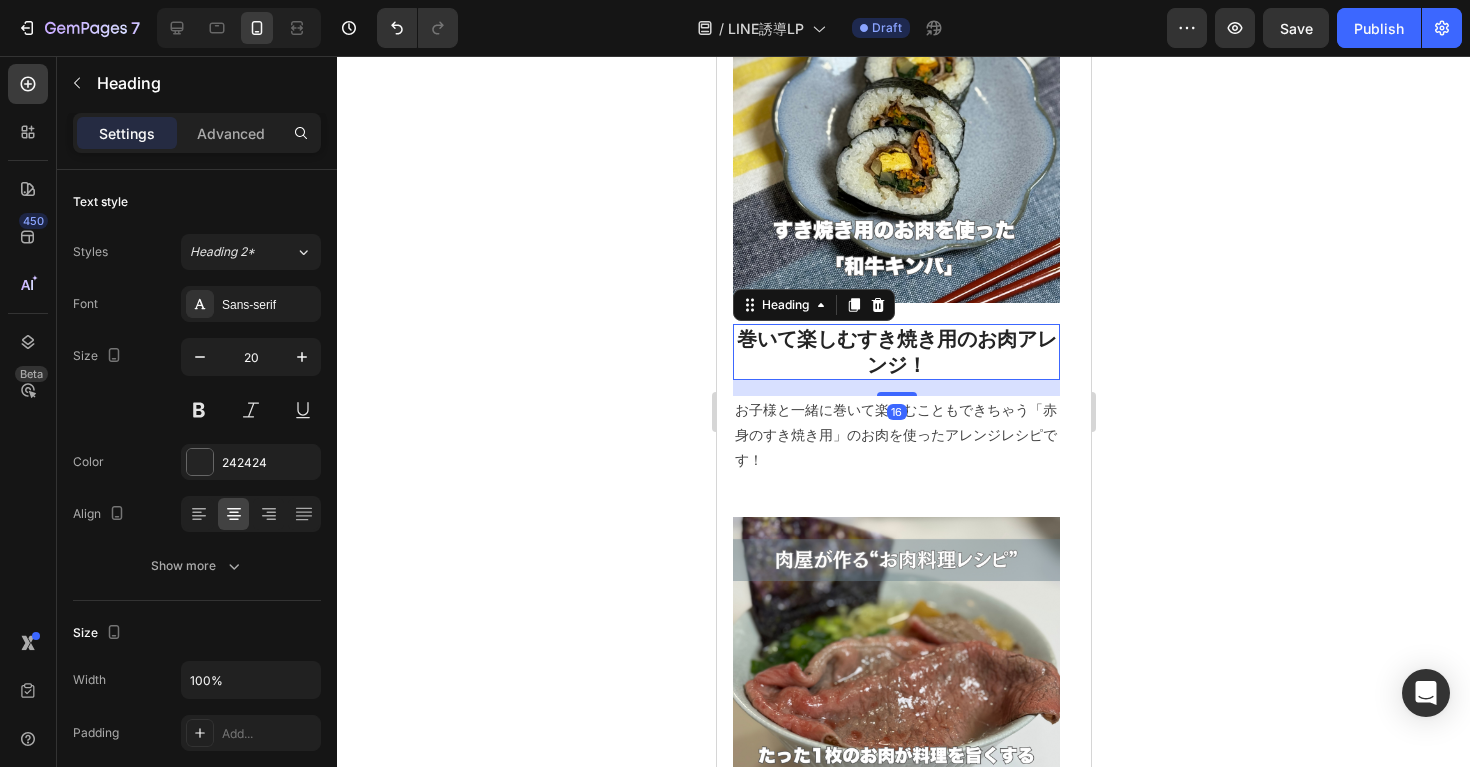 click on "巻いて楽しむすき焼き用のお肉アレンジ！" at bounding box center (895, 352) 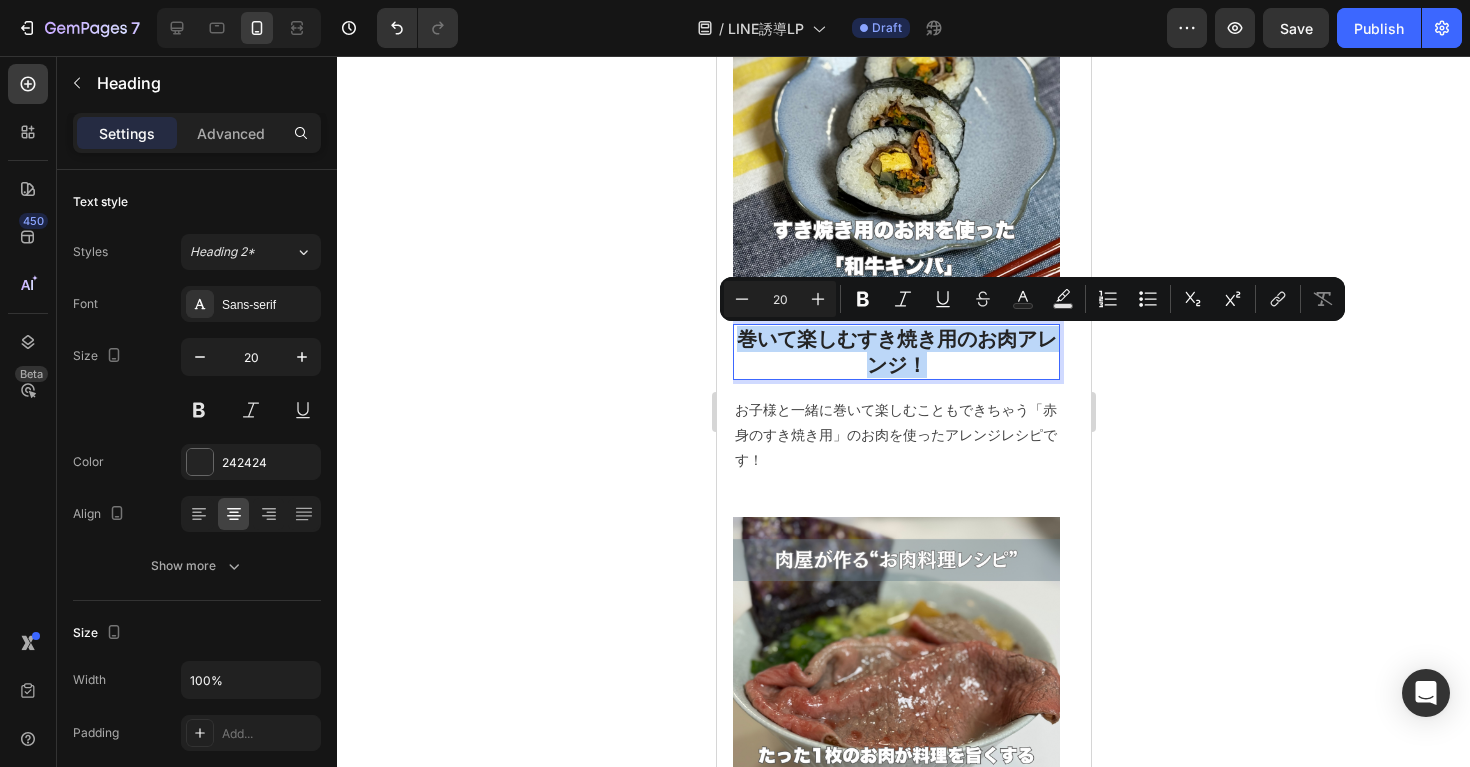 drag, startPoint x: 927, startPoint y: 364, endPoint x: 722, endPoint y: 342, distance: 206.17711 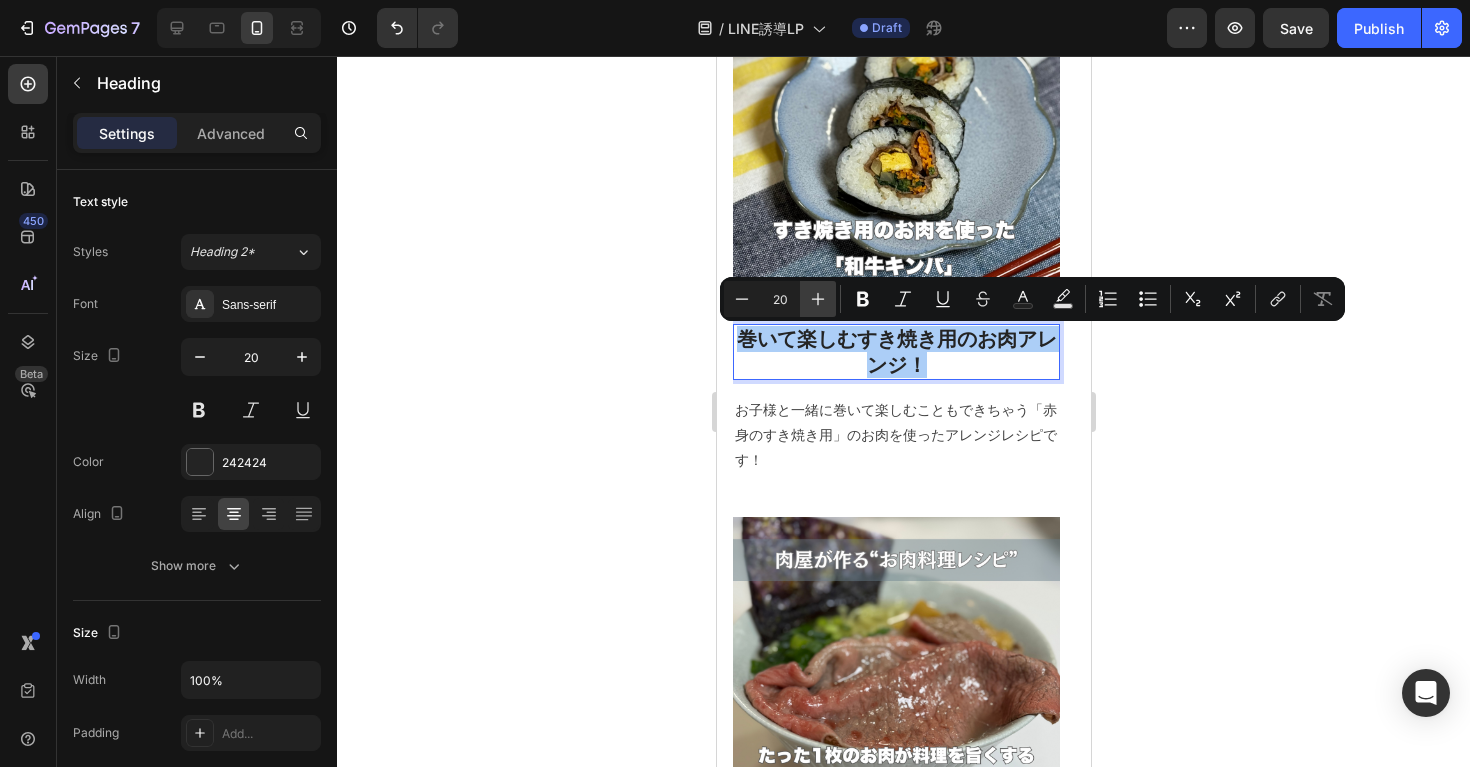 click 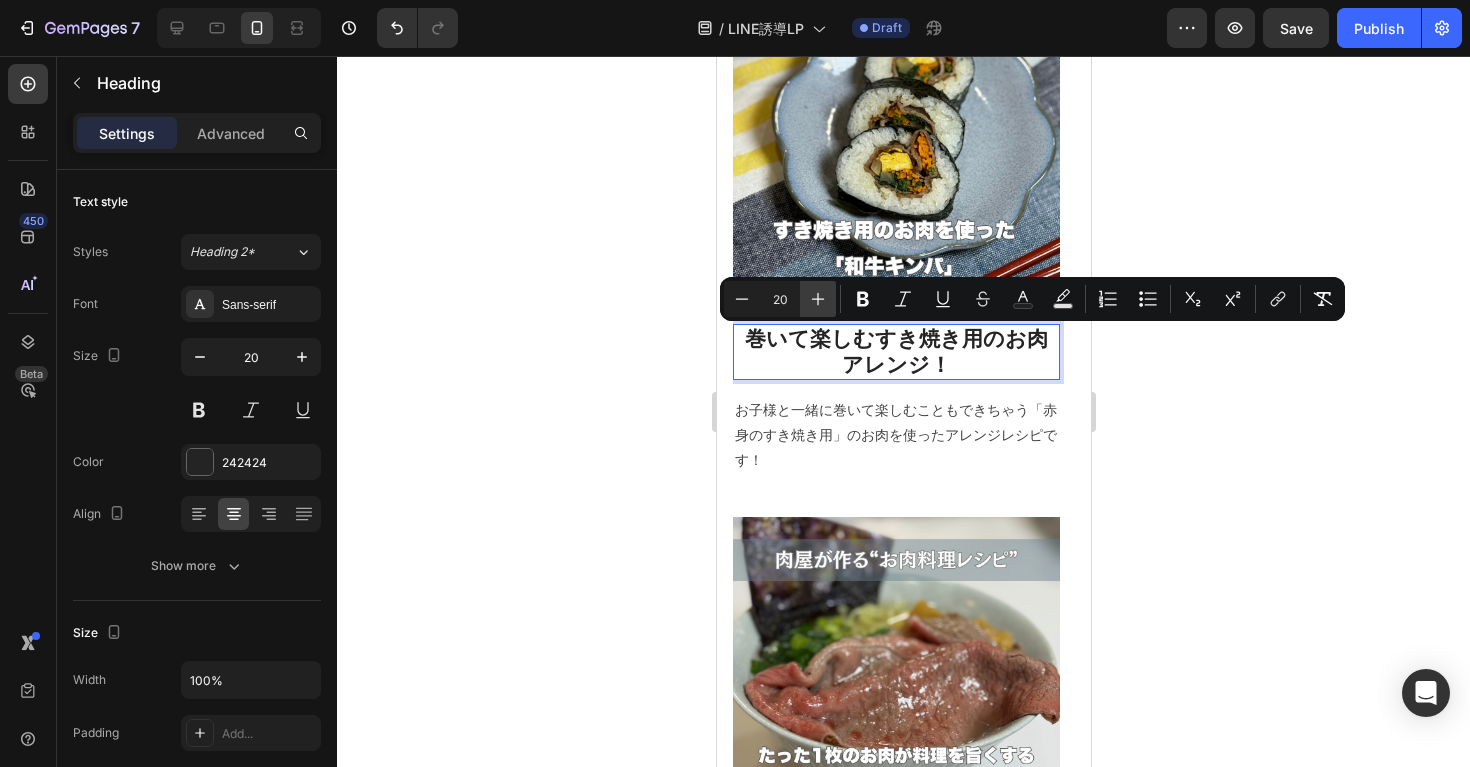click 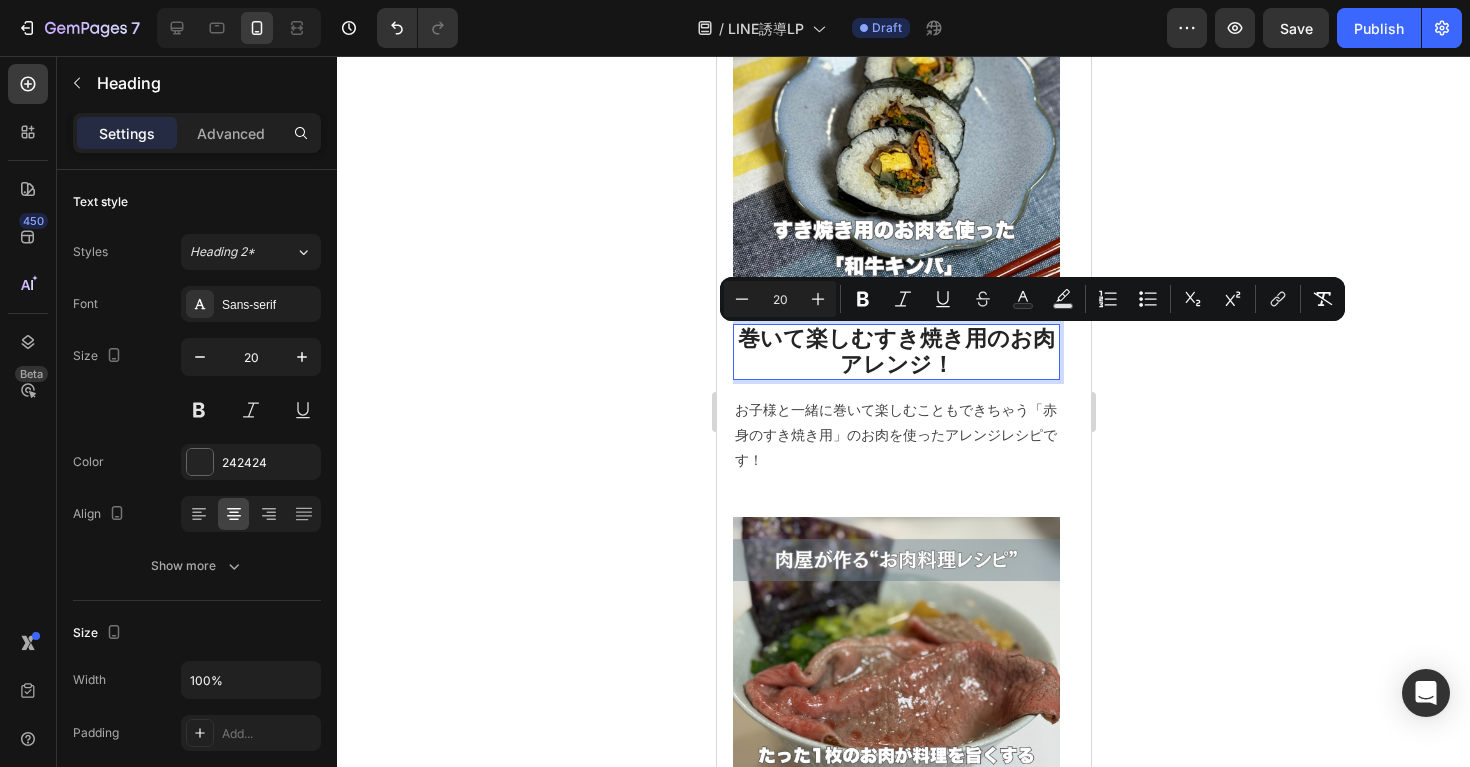 click 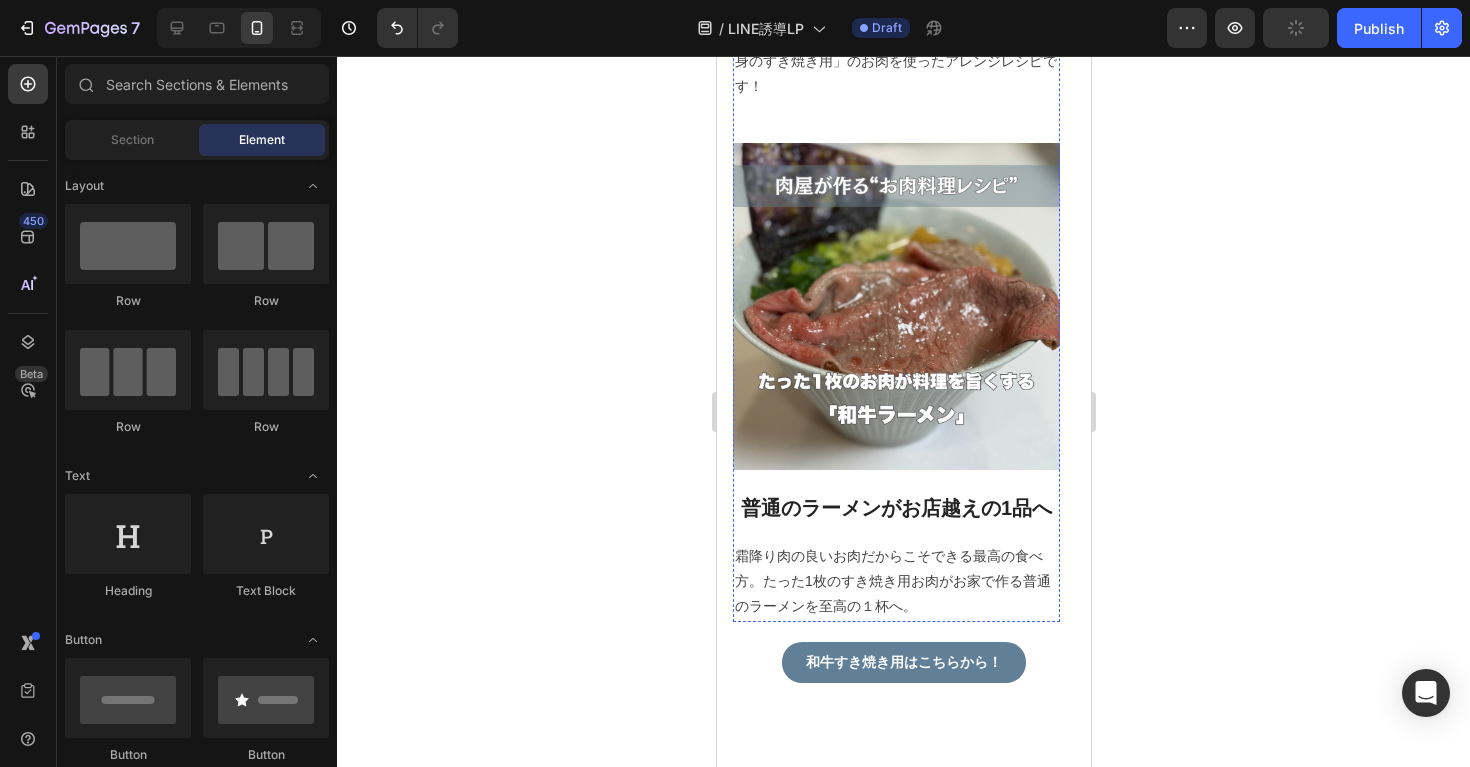 scroll, scrollTop: 4643, scrollLeft: 0, axis: vertical 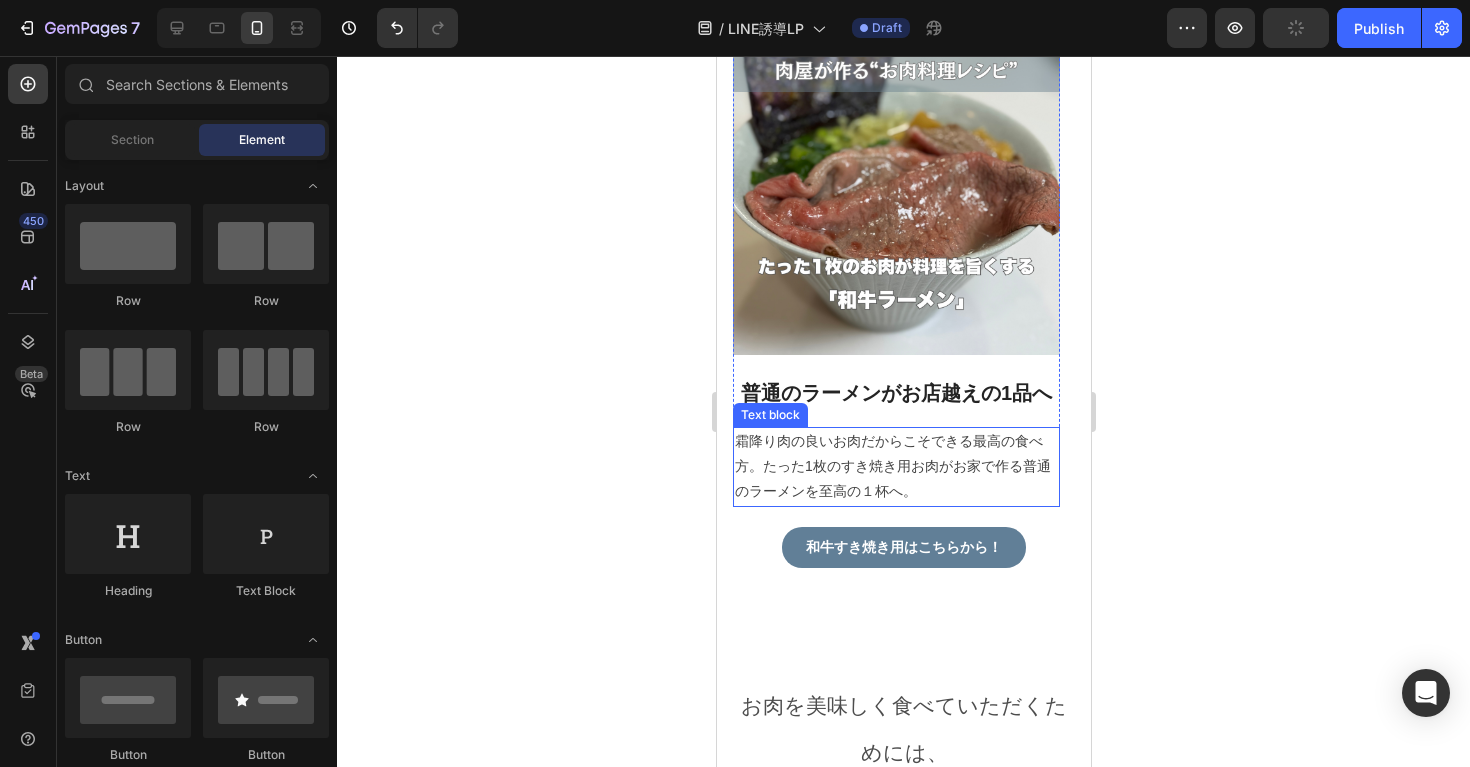 click on "霜降り肉の良いお肉だからこそできる最高の食べ方。たった1枚のすき焼き用お肉がお家で作る普通のラーメンを至高の１杯へ。" at bounding box center [895, 467] 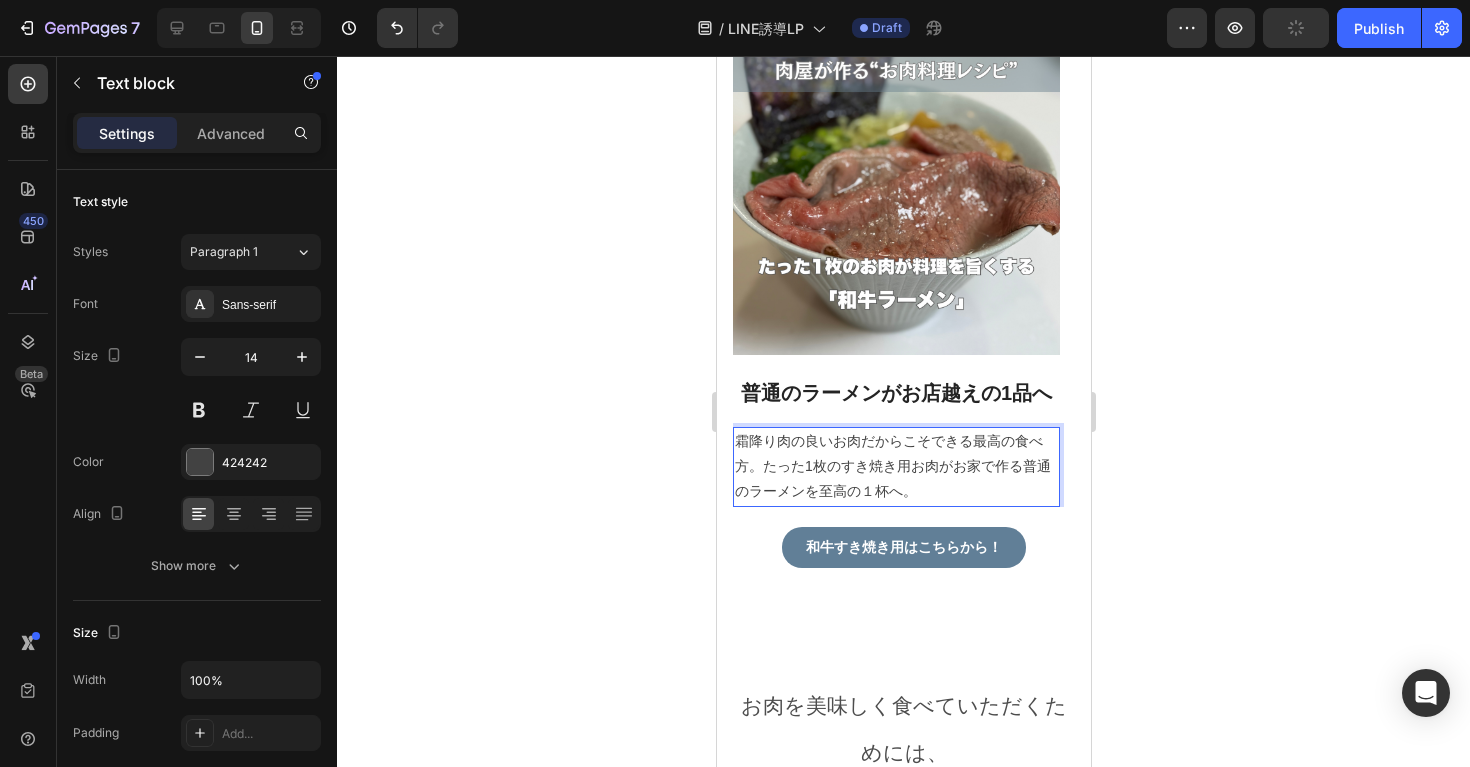 click on "霜降り肉の良いお肉だからこそできる最高の食べ方。たった1枚のすき焼き用お肉がお家で作る普通のラーメンを至高の１杯へ。" at bounding box center (895, 467) 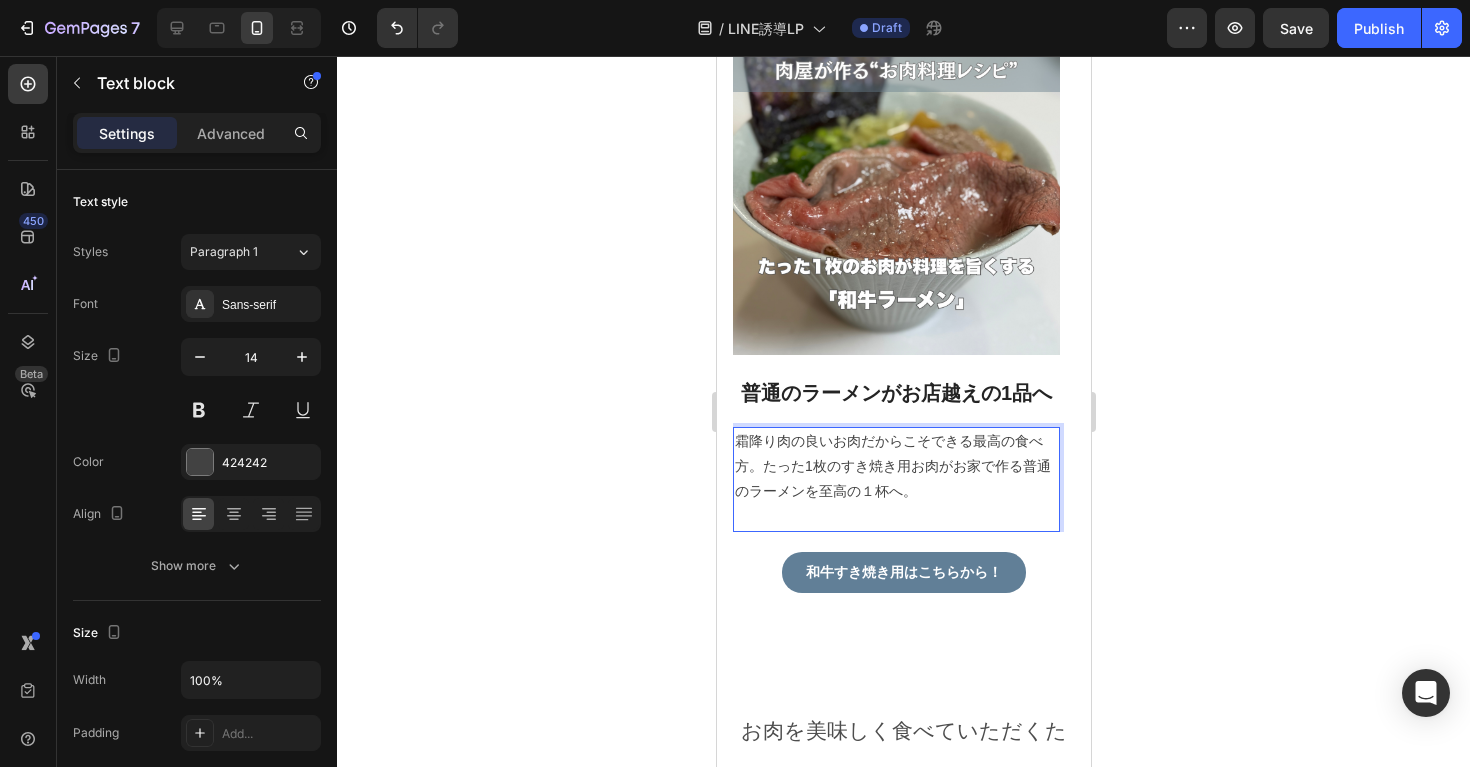 type 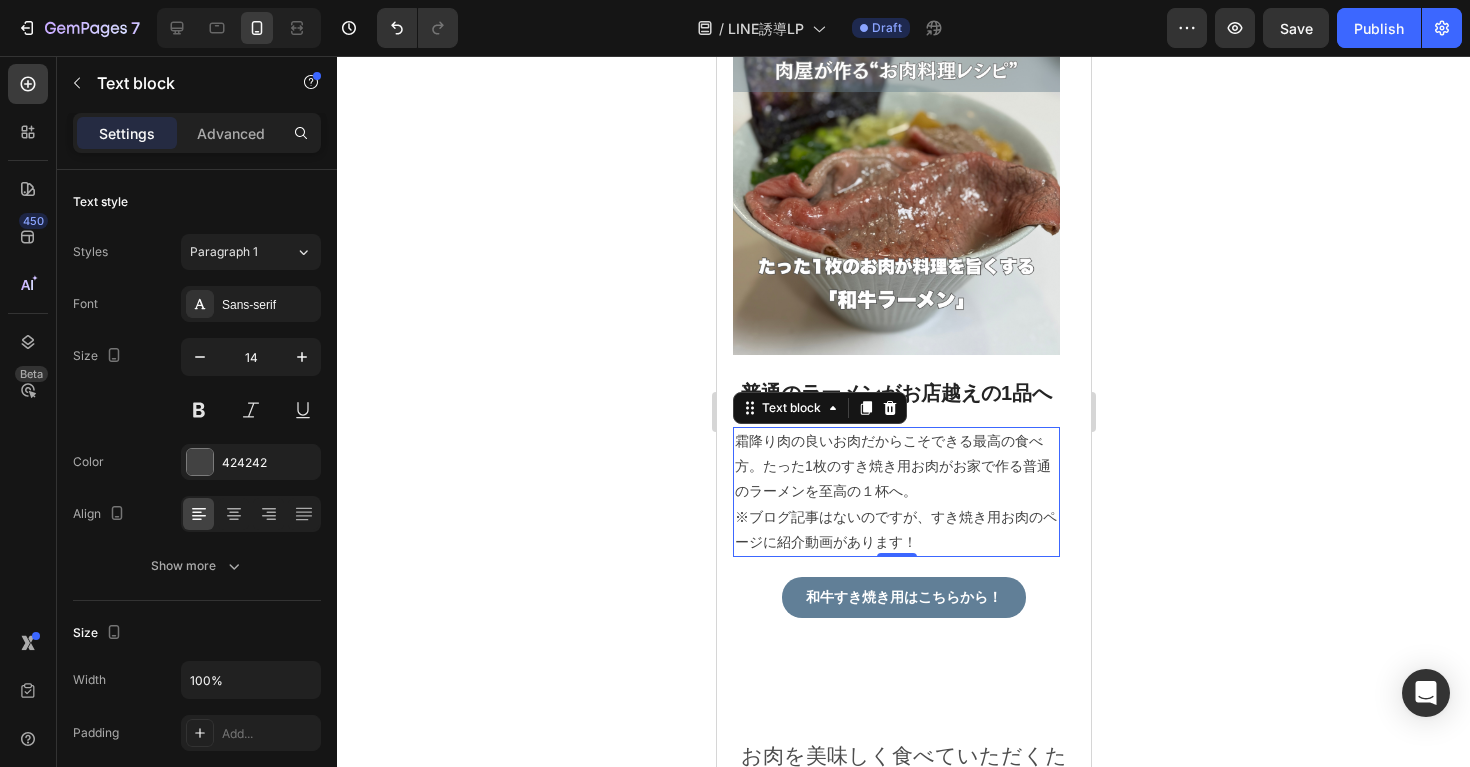 click 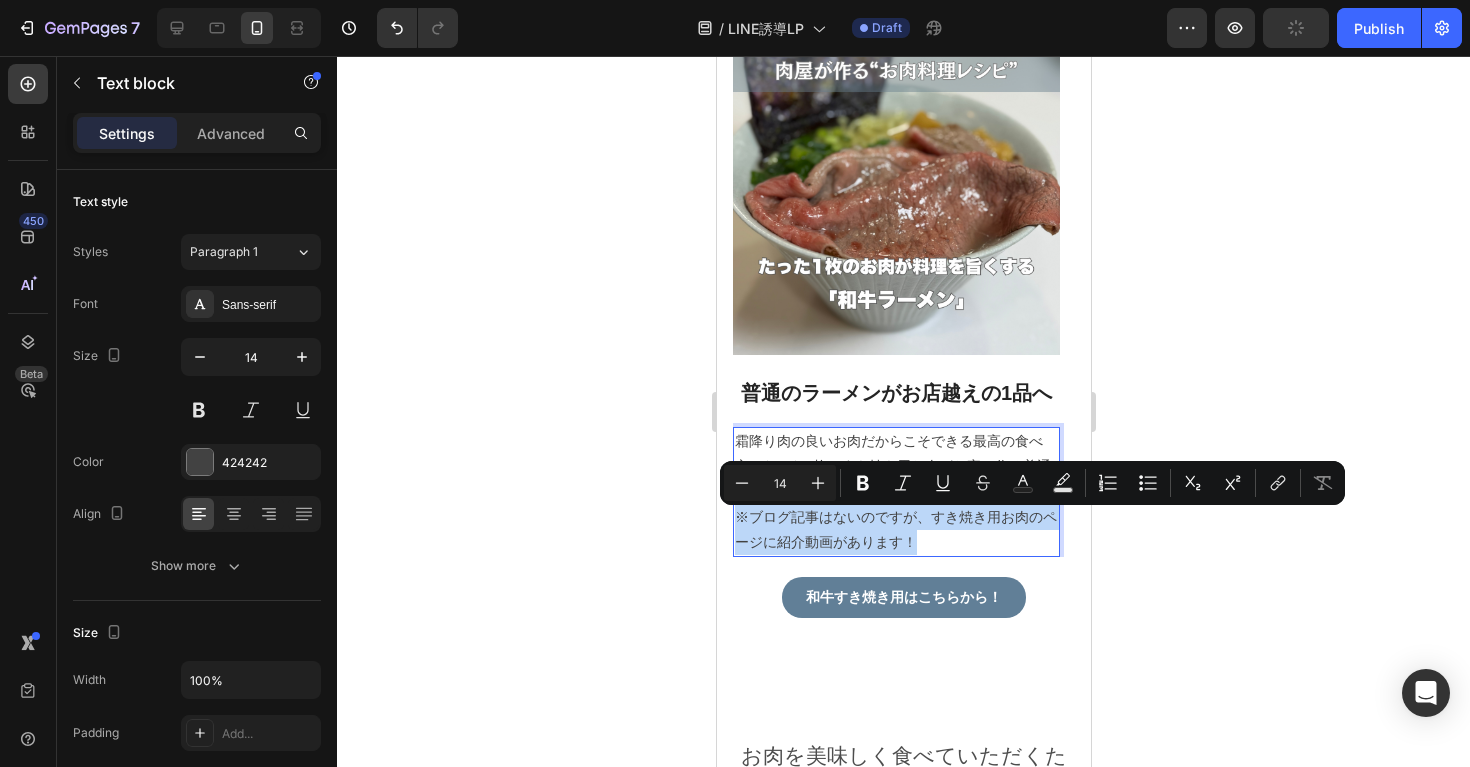 drag, startPoint x: 935, startPoint y: 550, endPoint x: 735, endPoint y: 520, distance: 202.23749 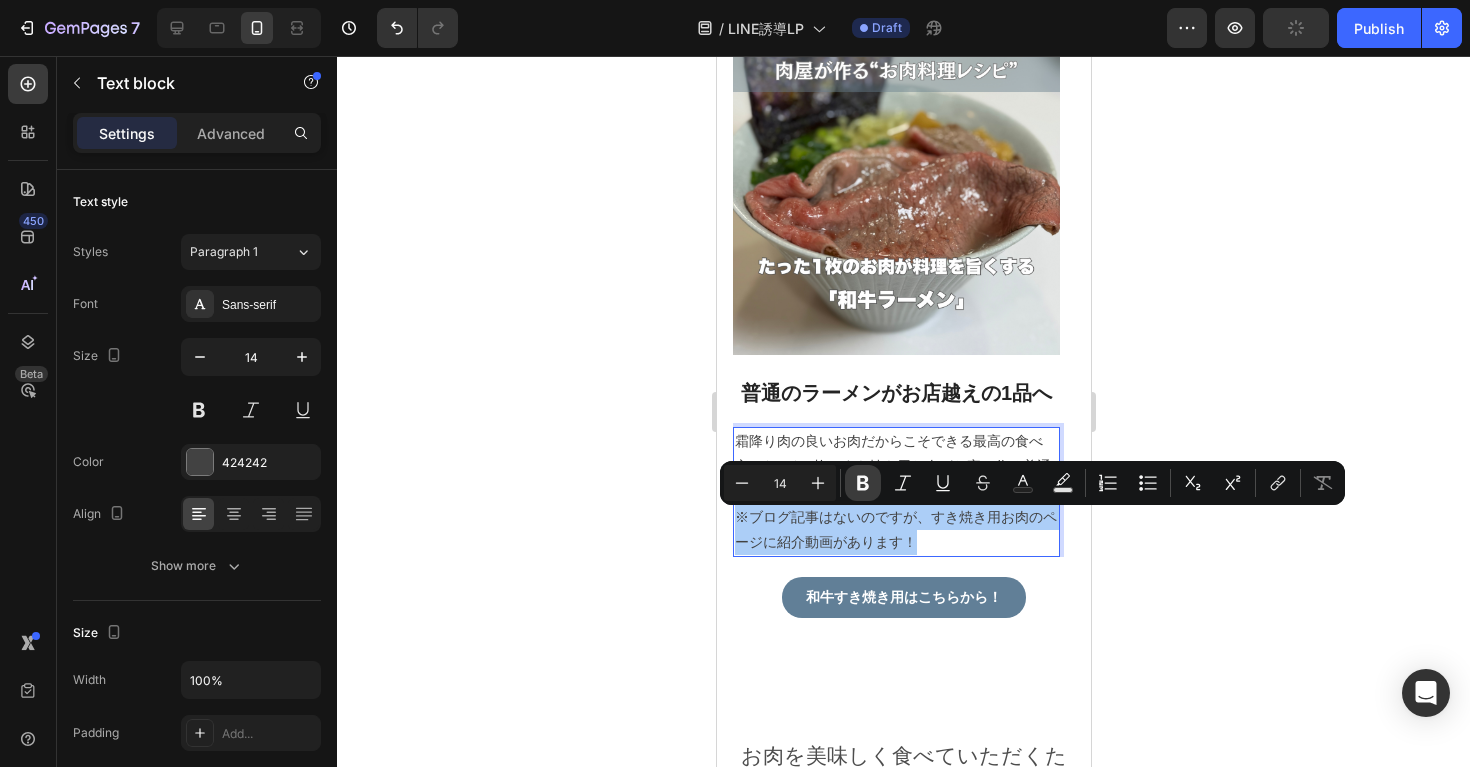 click 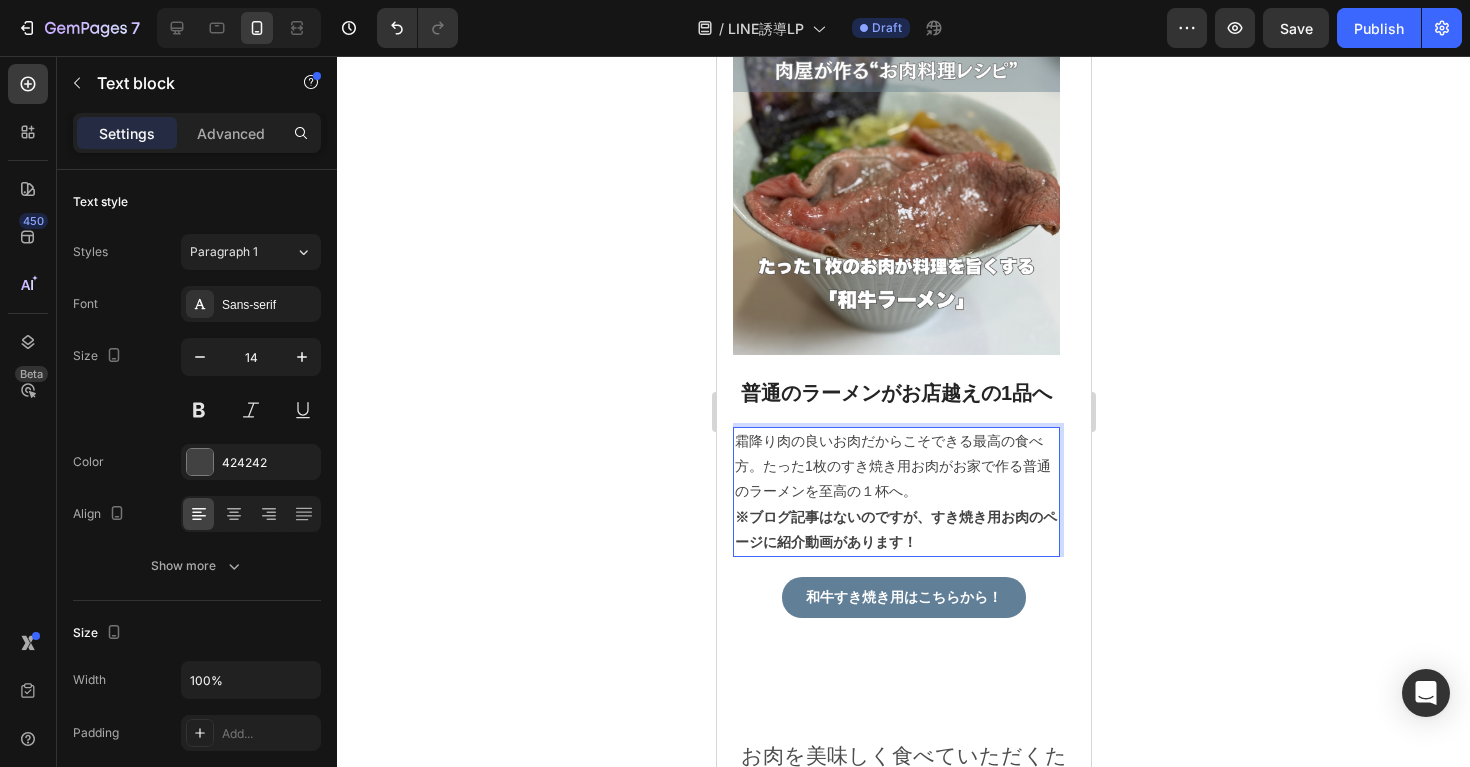 click 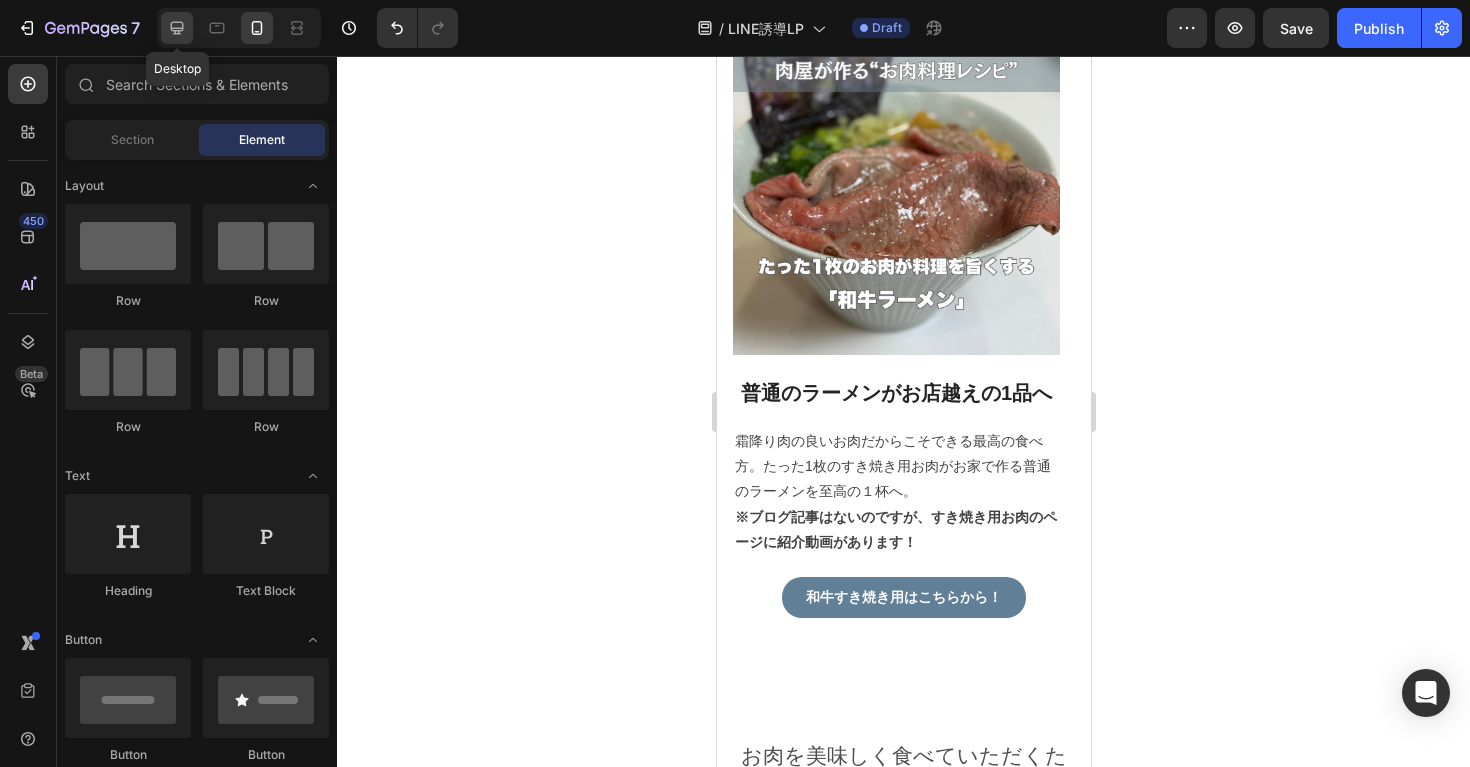 click 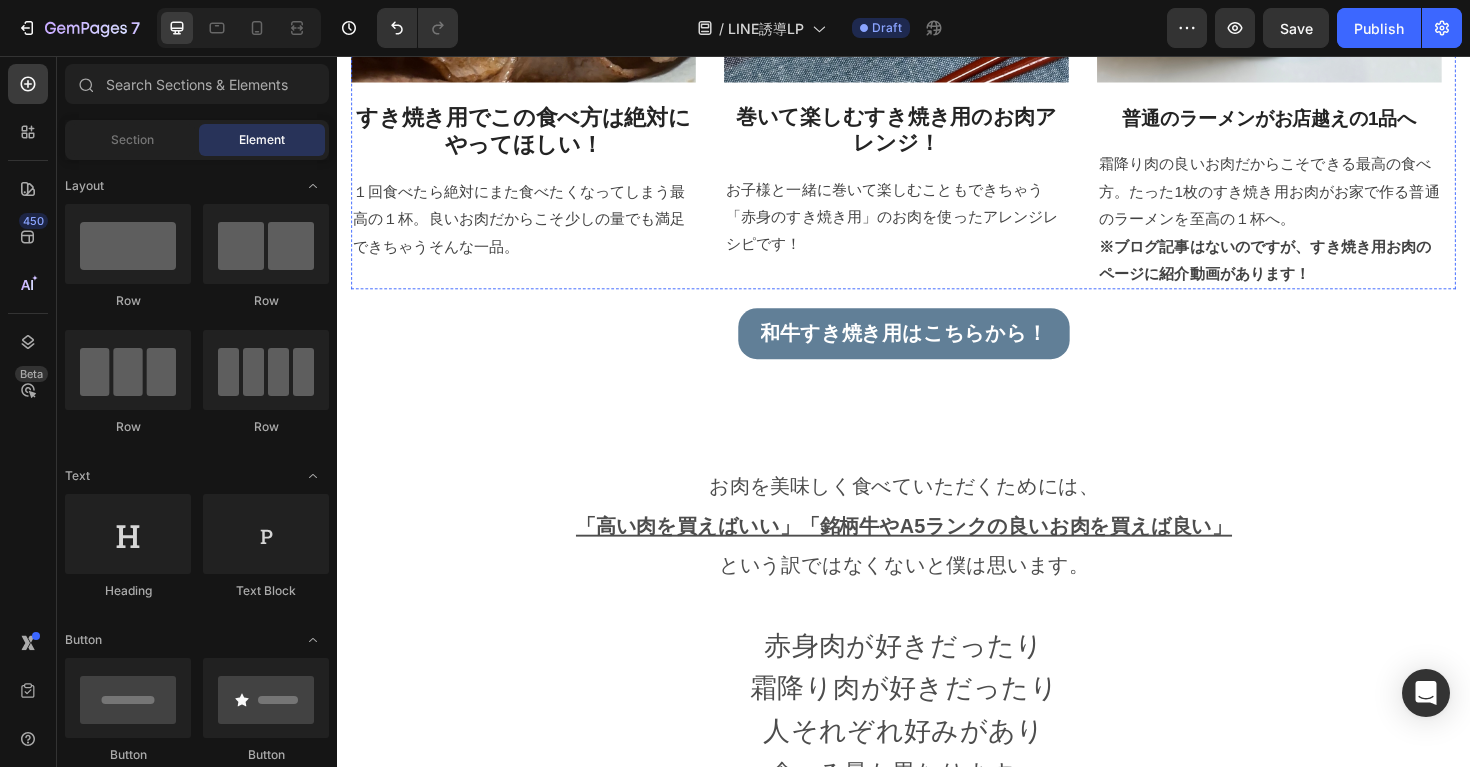 scroll, scrollTop: 2655, scrollLeft: 0, axis: vertical 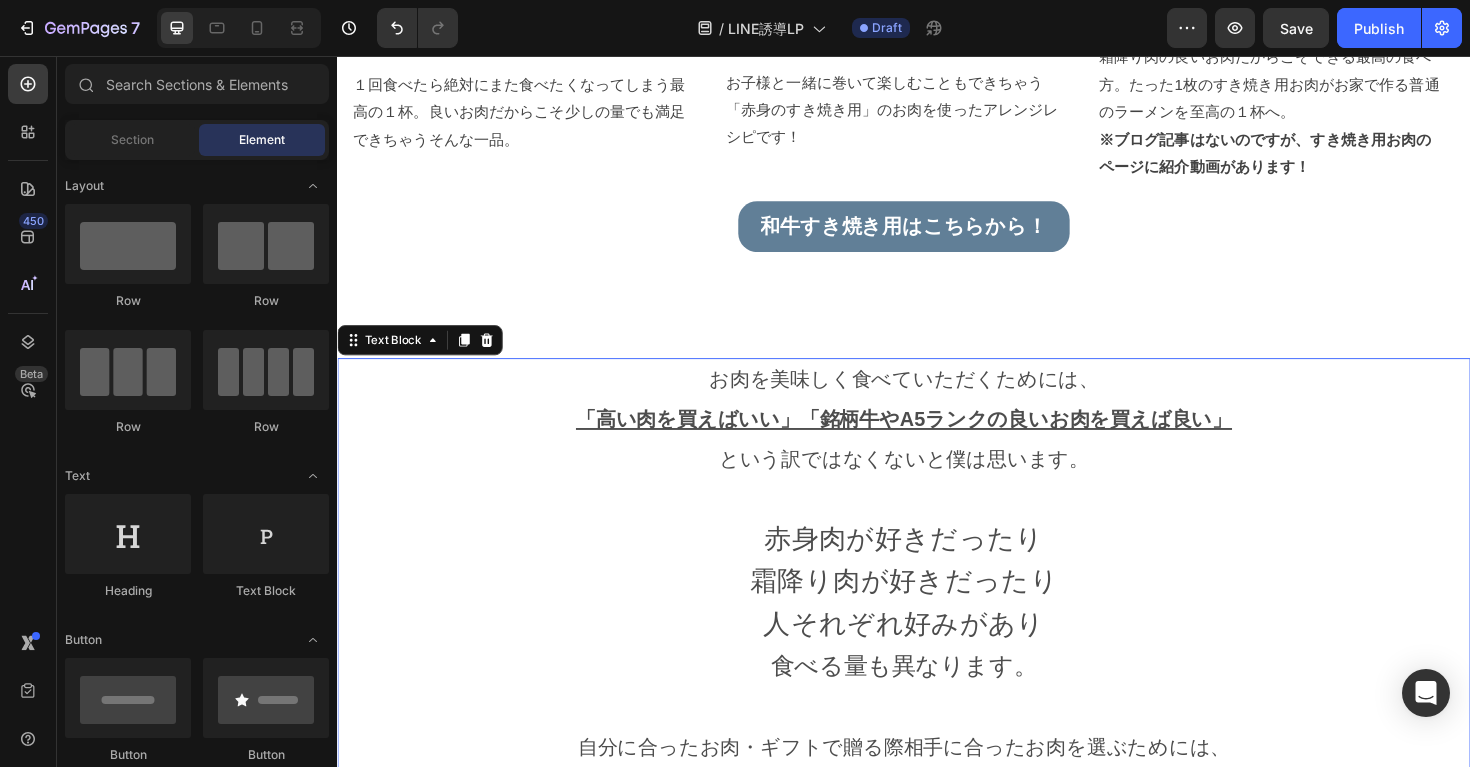 click on "赤身肉が好きだったり" at bounding box center [937, 568] 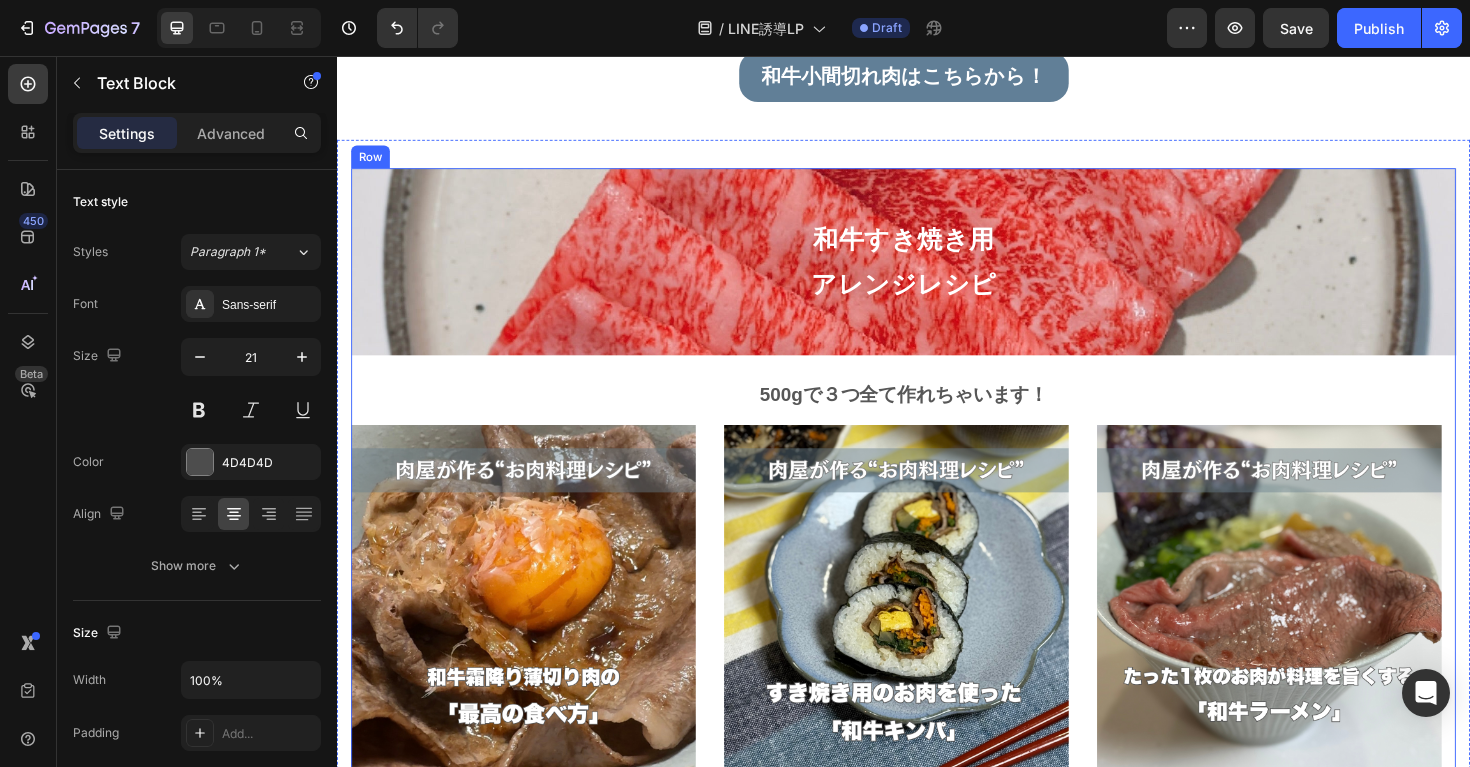 scroll, scrollTop: 1617, scrollLeft: 0, axis: vertical 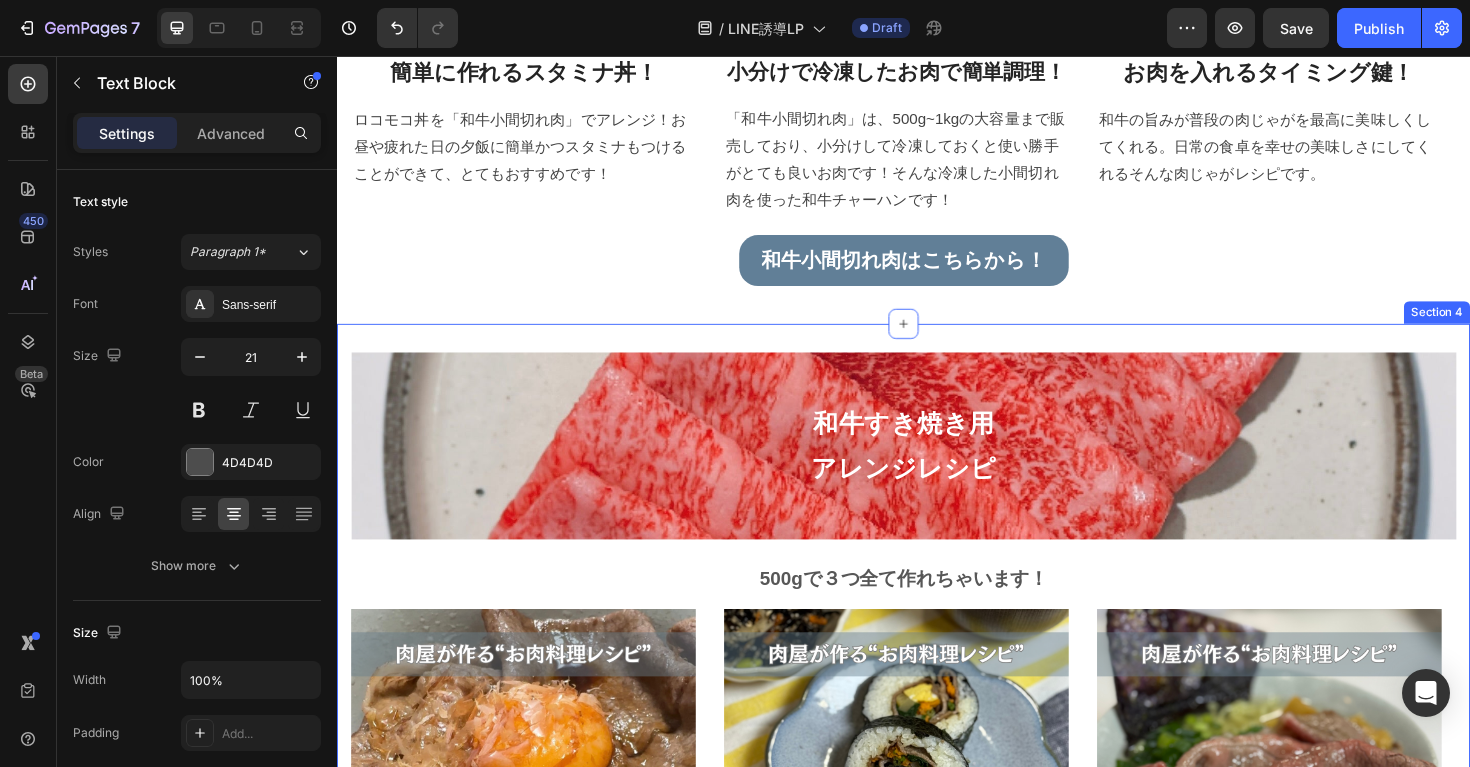 click on "和牛すき焼き用 アレンジレシピ   Heading 500gで３つ全て作れちゃいます！ Text block Image すき焼き用でこの食べ方は絶対にやってほしい！ Heading １回食べたら絶対にまた食べたくなってしまう最高の１杯。良いお肉だからこそ少しの量でも満足できちゃうそんな一品。 Text block Image 巻いて楽しむすき焼き用のお肉アレンジ！ Heading お子様と一緒に巻いて楽しむこともできちゃう「赤身のすき焼き用」のお肉を使ったアレンジレシピです！ Text block Image 普通のラーメンがお店越えの1品へ Heading 霜降り肉の良いお肉だからこそできる最高の食べ方。たった1枚のすき焼き用お肉がお家で作る普通のラーメンを至高の１杯へ。 ※ブログ記事はないのですが、すき焼き用お肉のページに紹介動画があります！ Text block Row Image By  Zoro Text block
Icon May 29,2022 Text block" at bounding box center (937, 860) 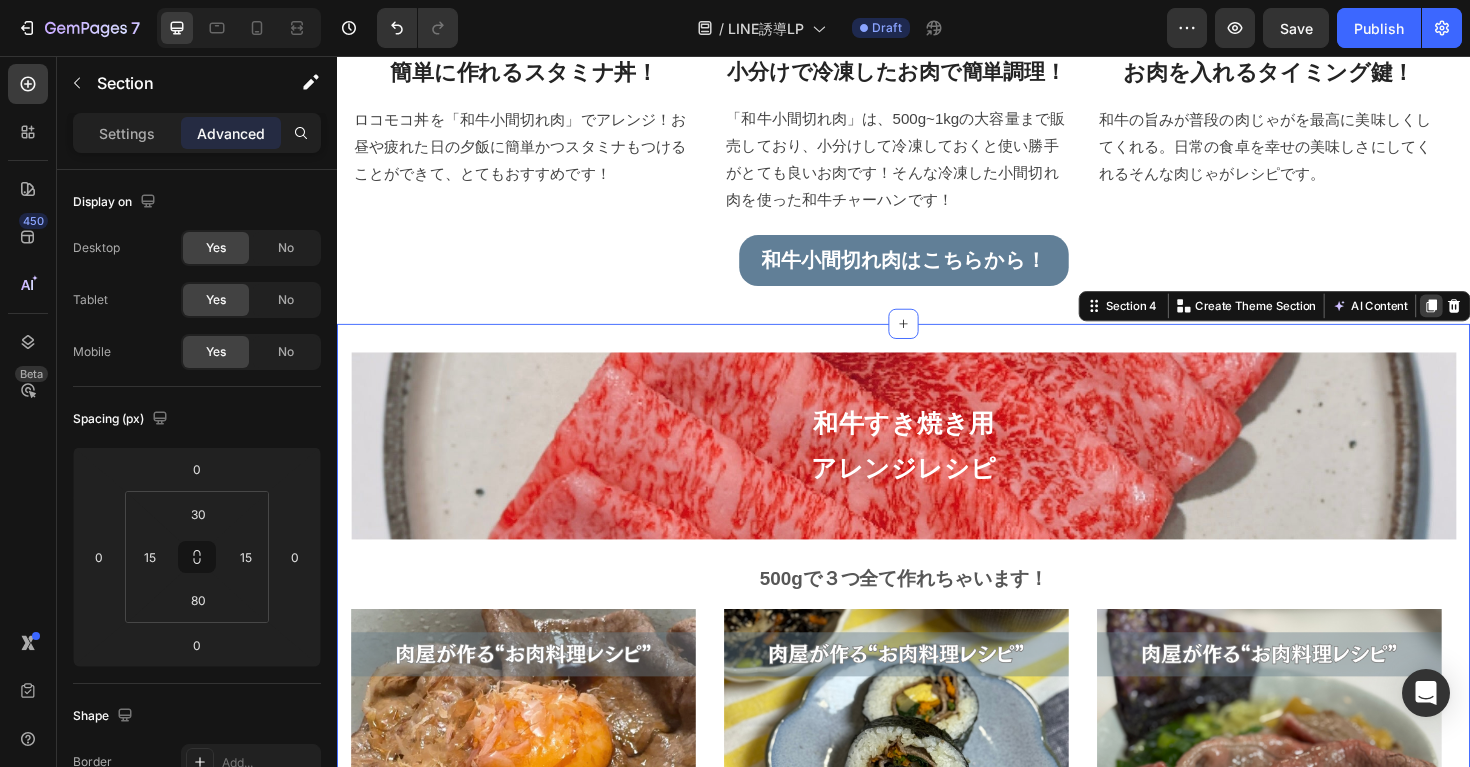 click 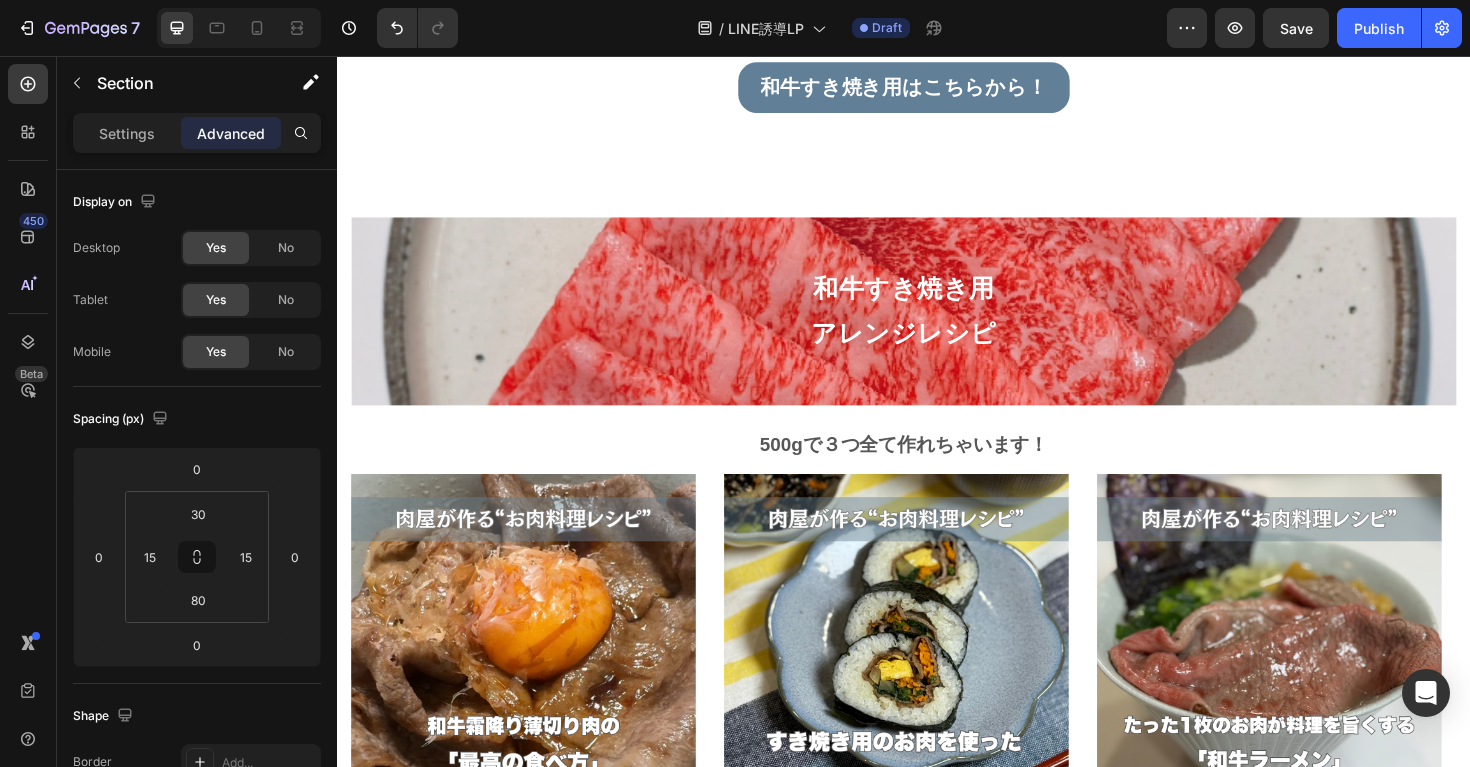 scroll, scrollTop: 2873, scrollLeft: 0, axis: vertical 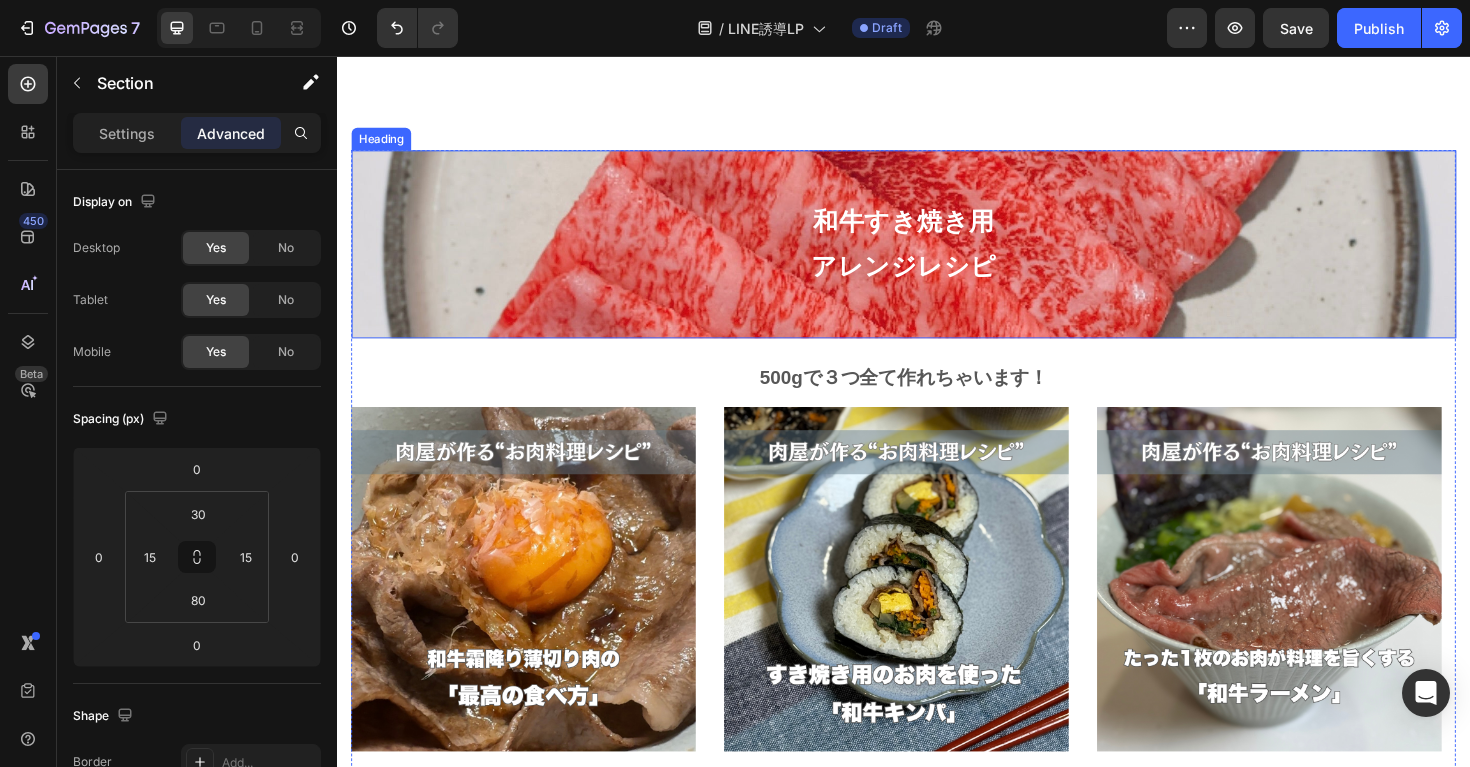click on "アレンジレシピ" at bounding box center (937, 279) 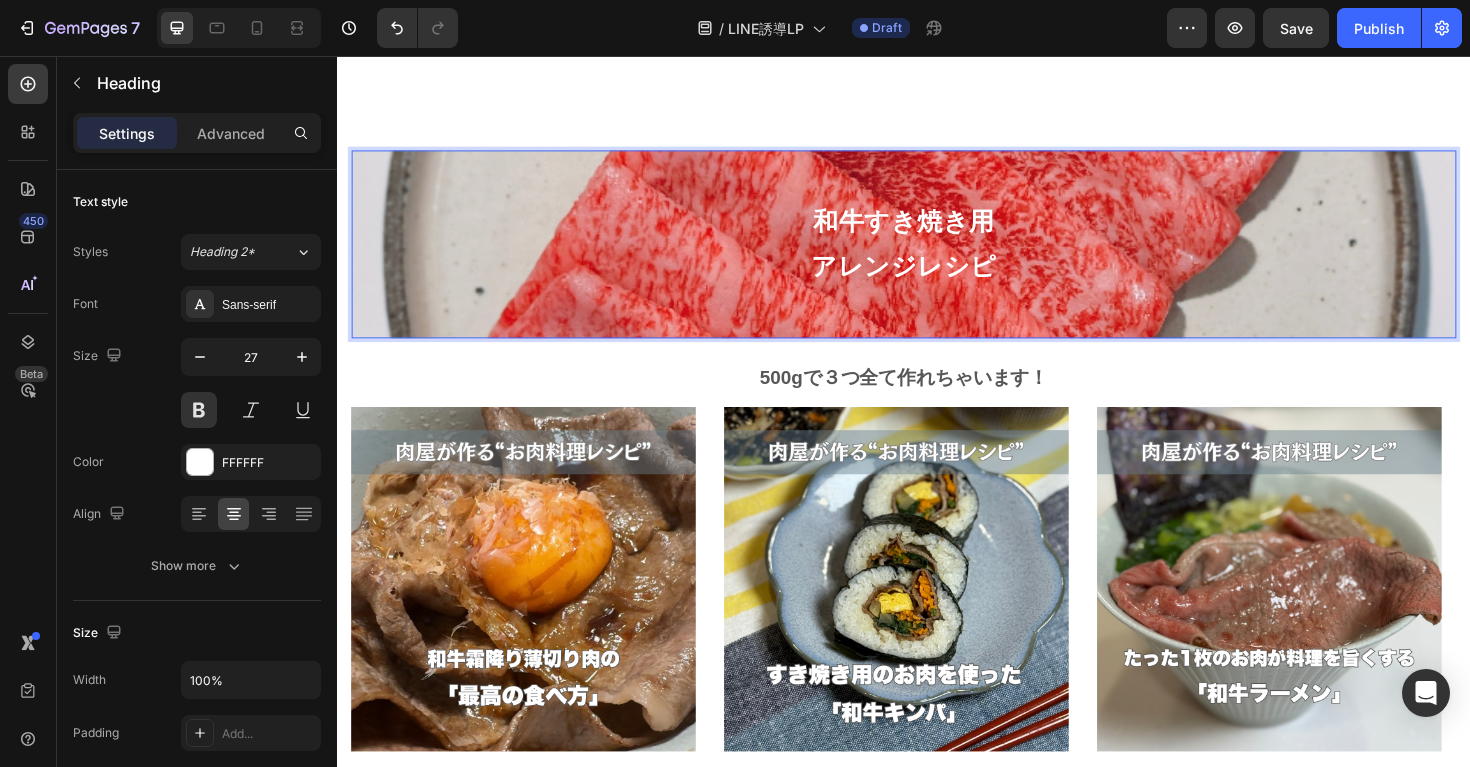 click on "和牛すき焼き用" at bounding box center (937, 231) 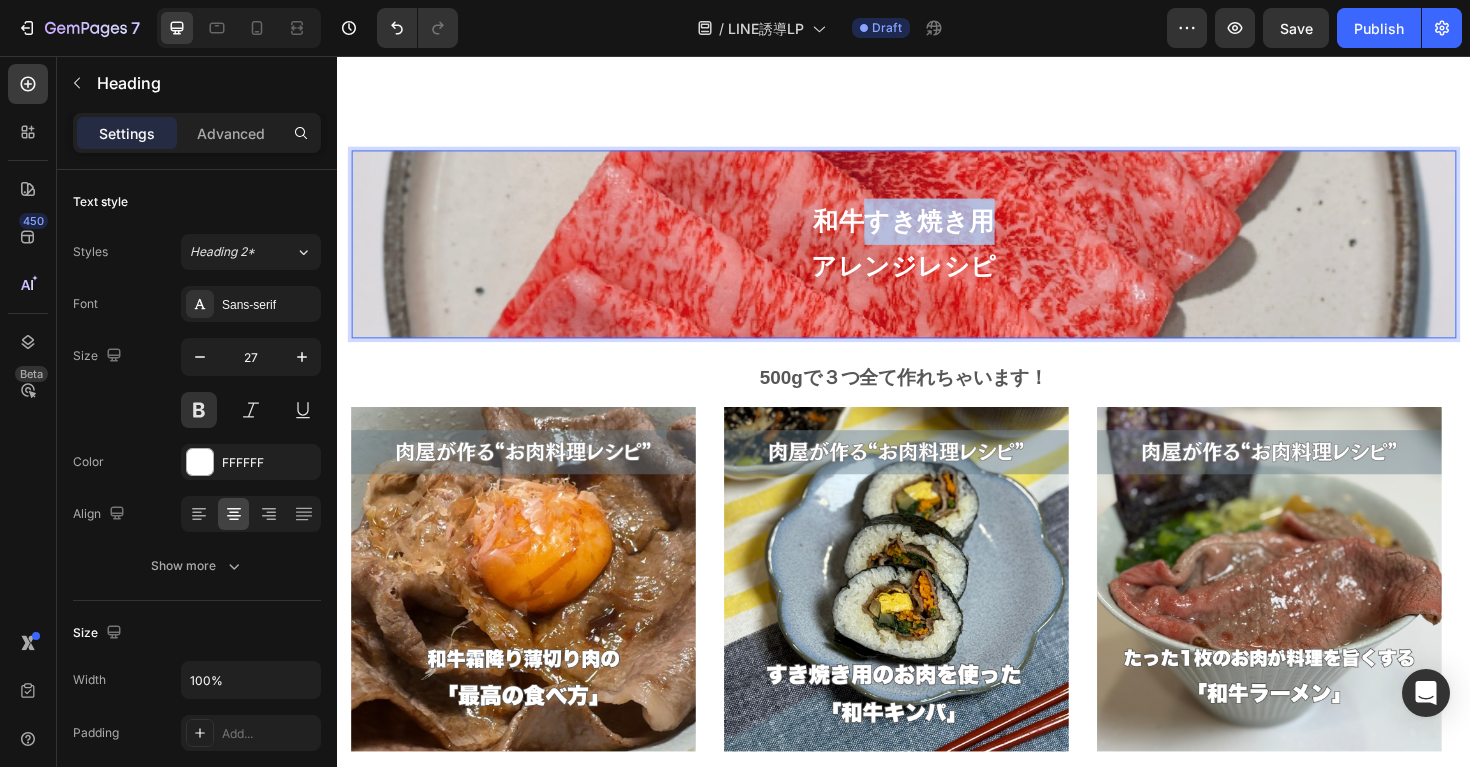 drag, startPoint x: 991, startPoint y: 236, endPoint x: 898, endPoint y: 239, distance: 93.04838 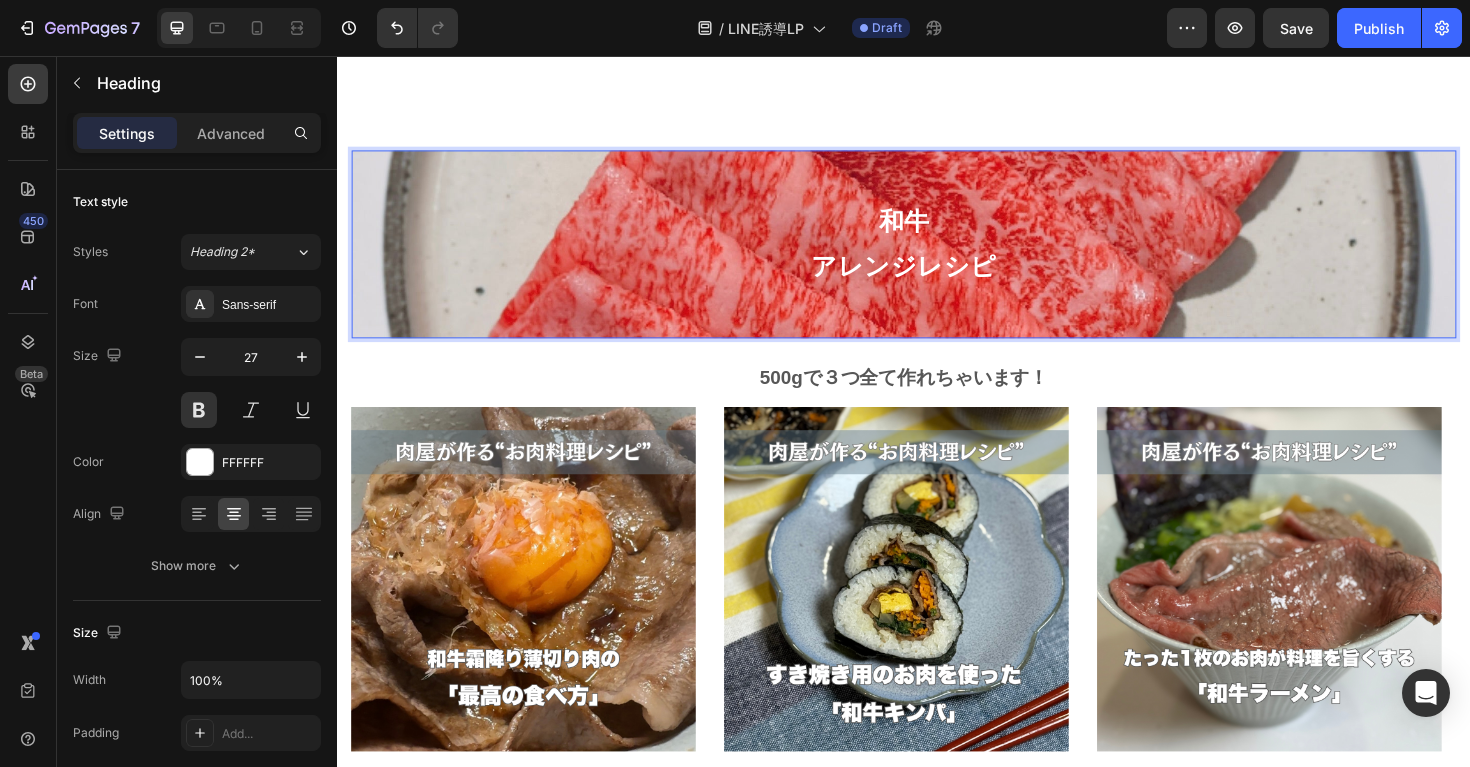 type 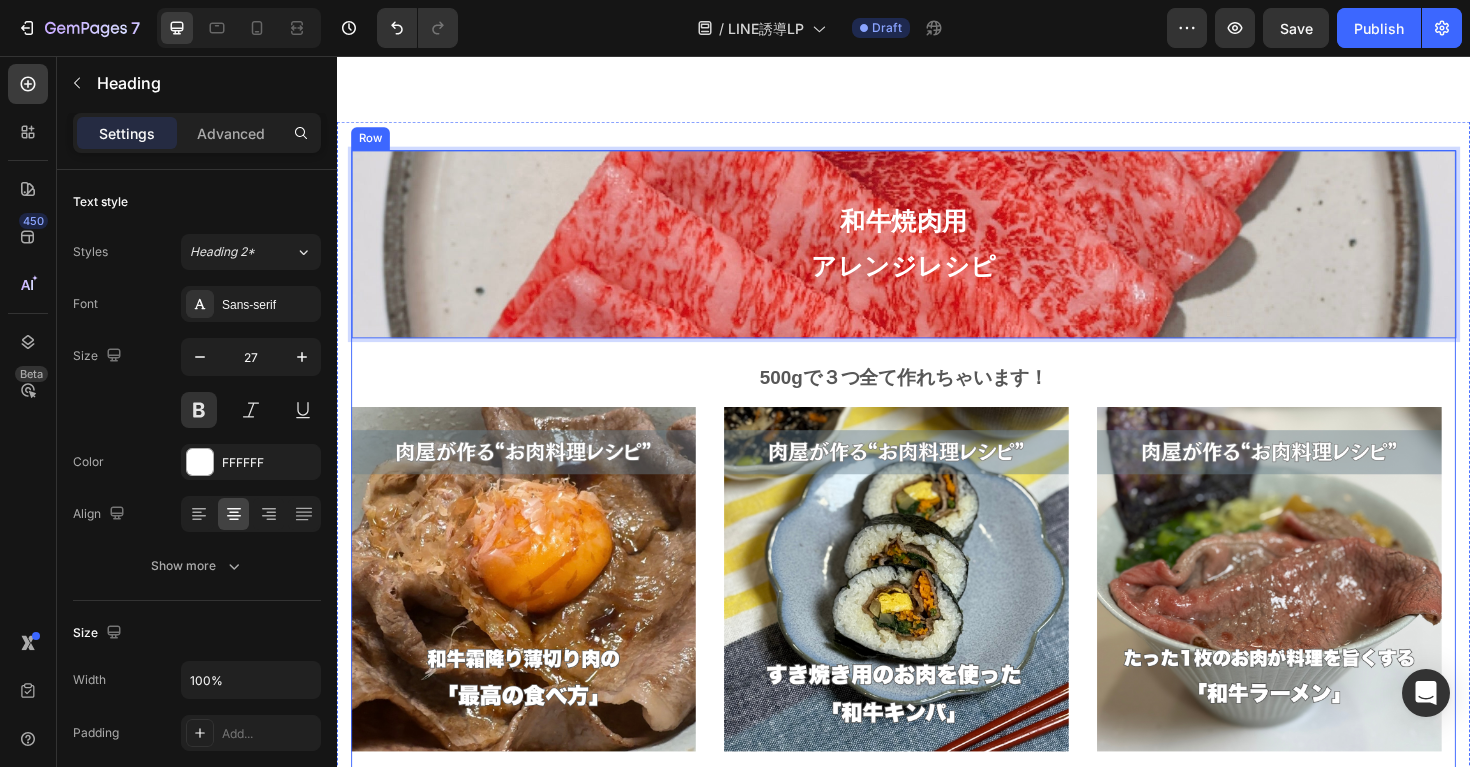 click on "500gで３つ全て作れちゃいます！" at bounding box center [937, 396] 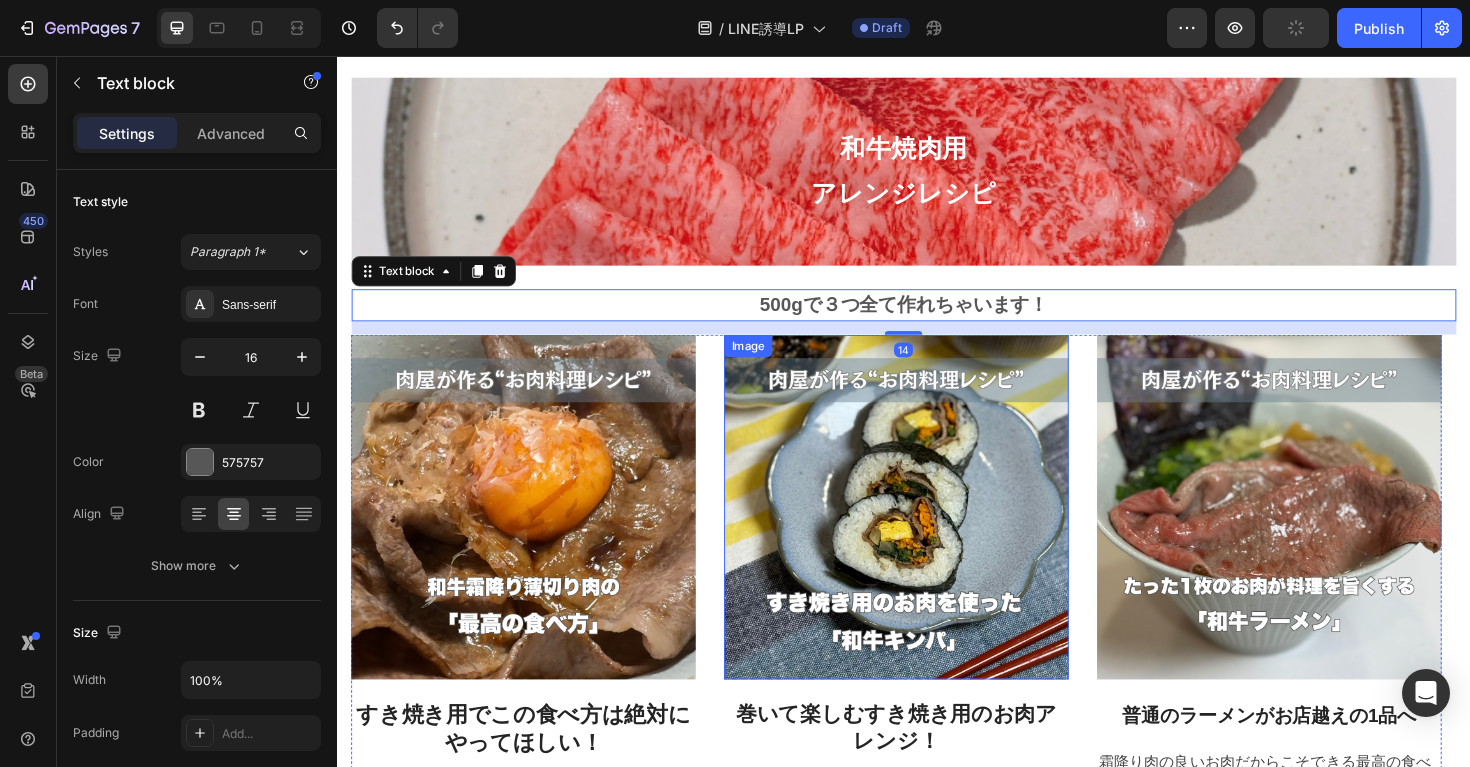 scroll, scrollTop: 2863, scrollLeft: 0, axis: vertical 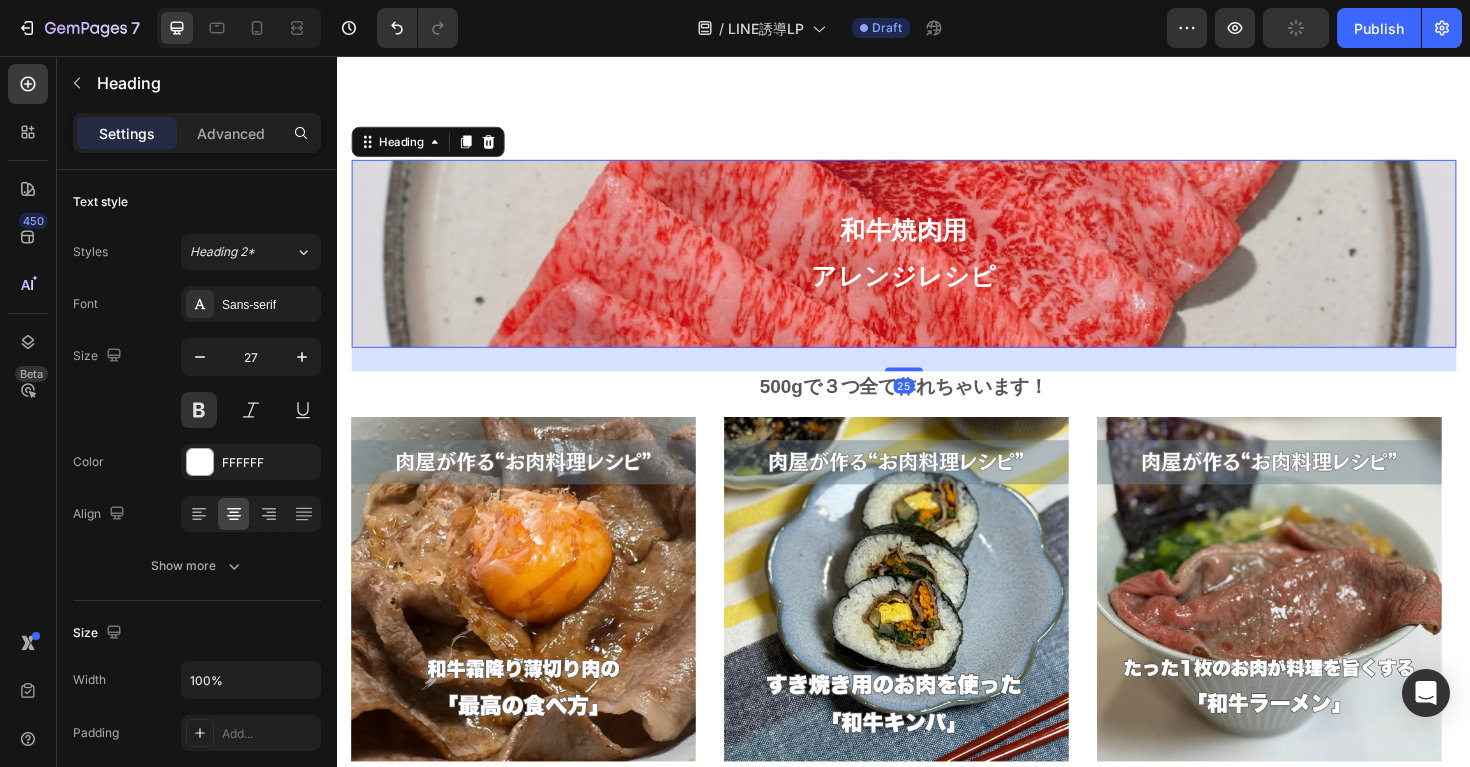 click on "⁠⁠⁠⁠⁠⁠⁠ 和牛焼肉用 アレンジレシピ" at bounding box center [937, 265] 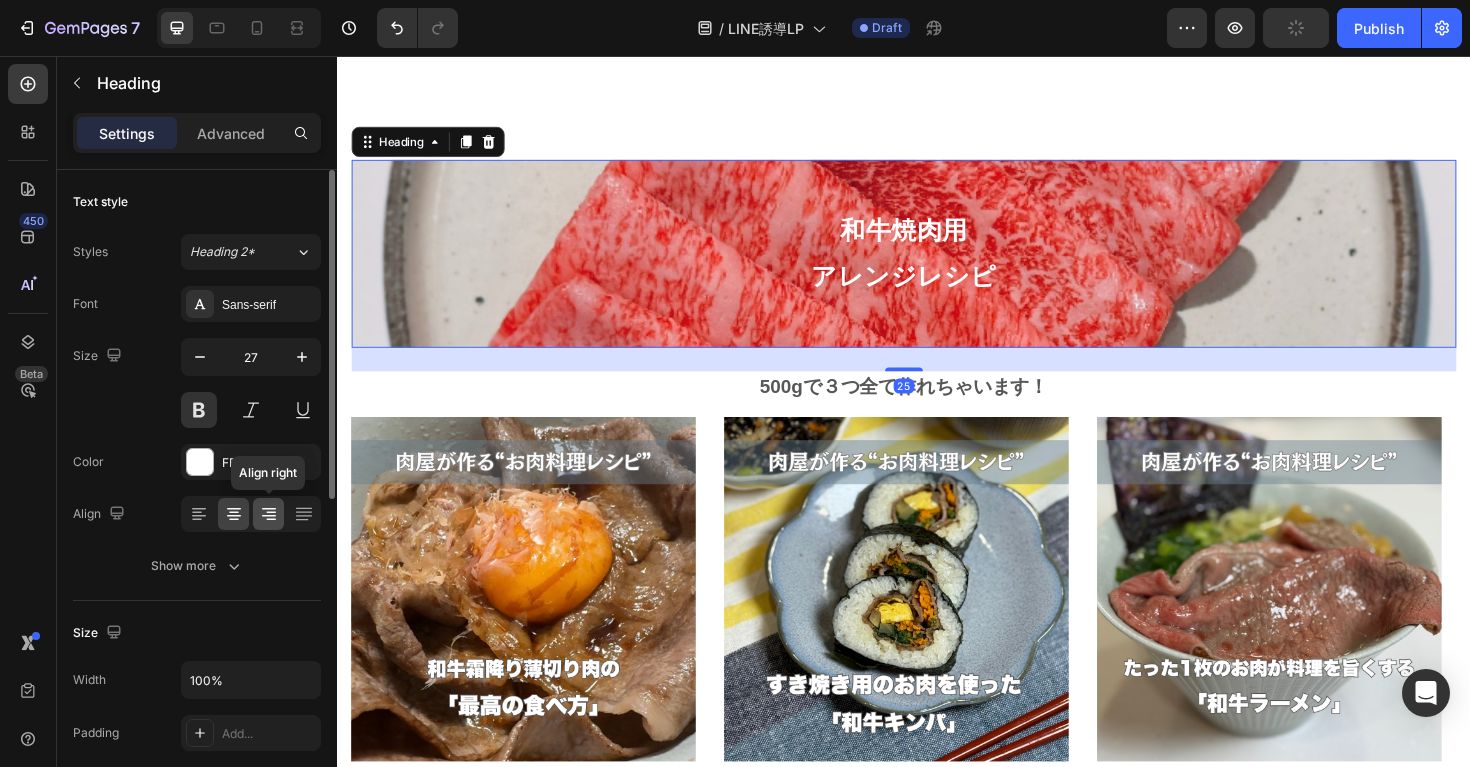 scroll, scrollTop: 184, scrollLeft: 0, axis: vertical 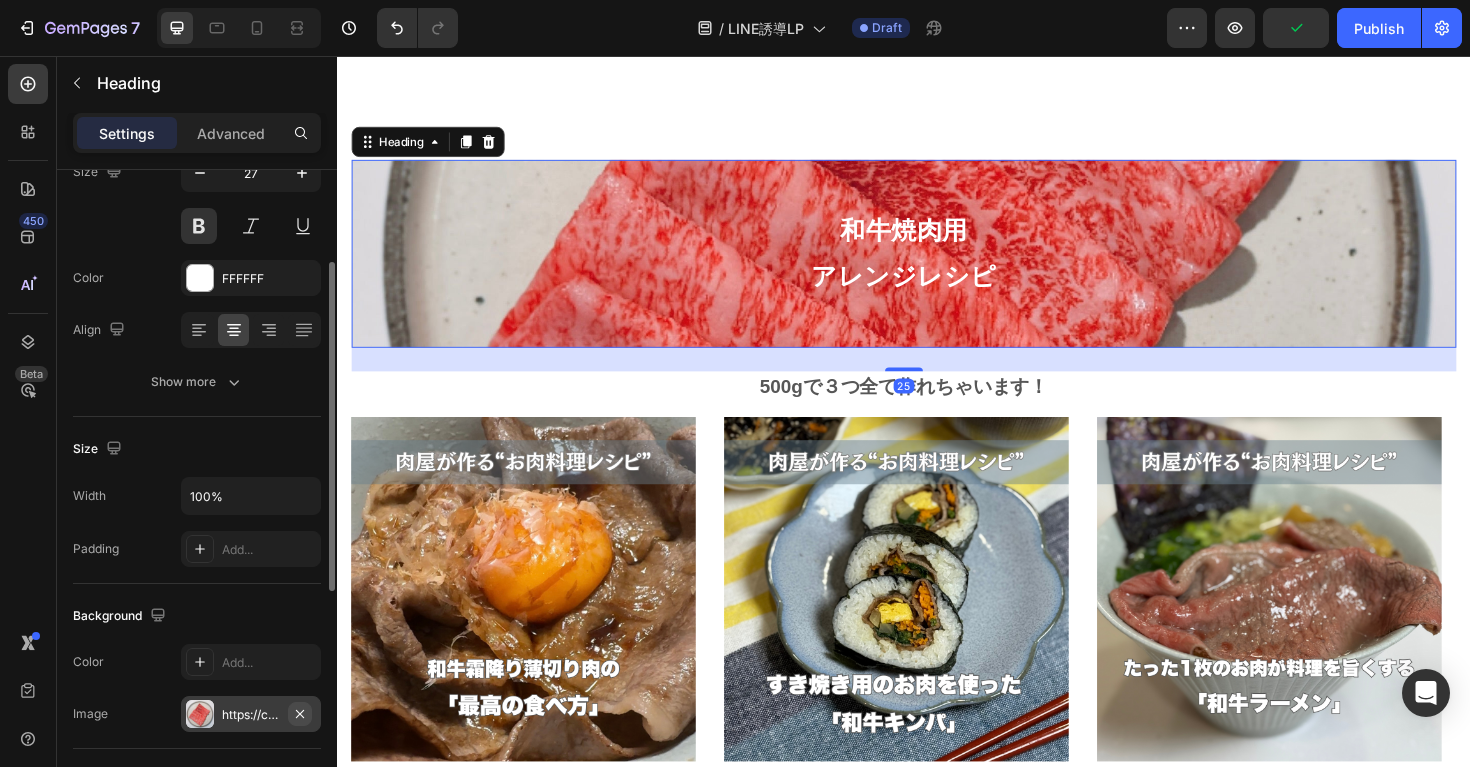 click 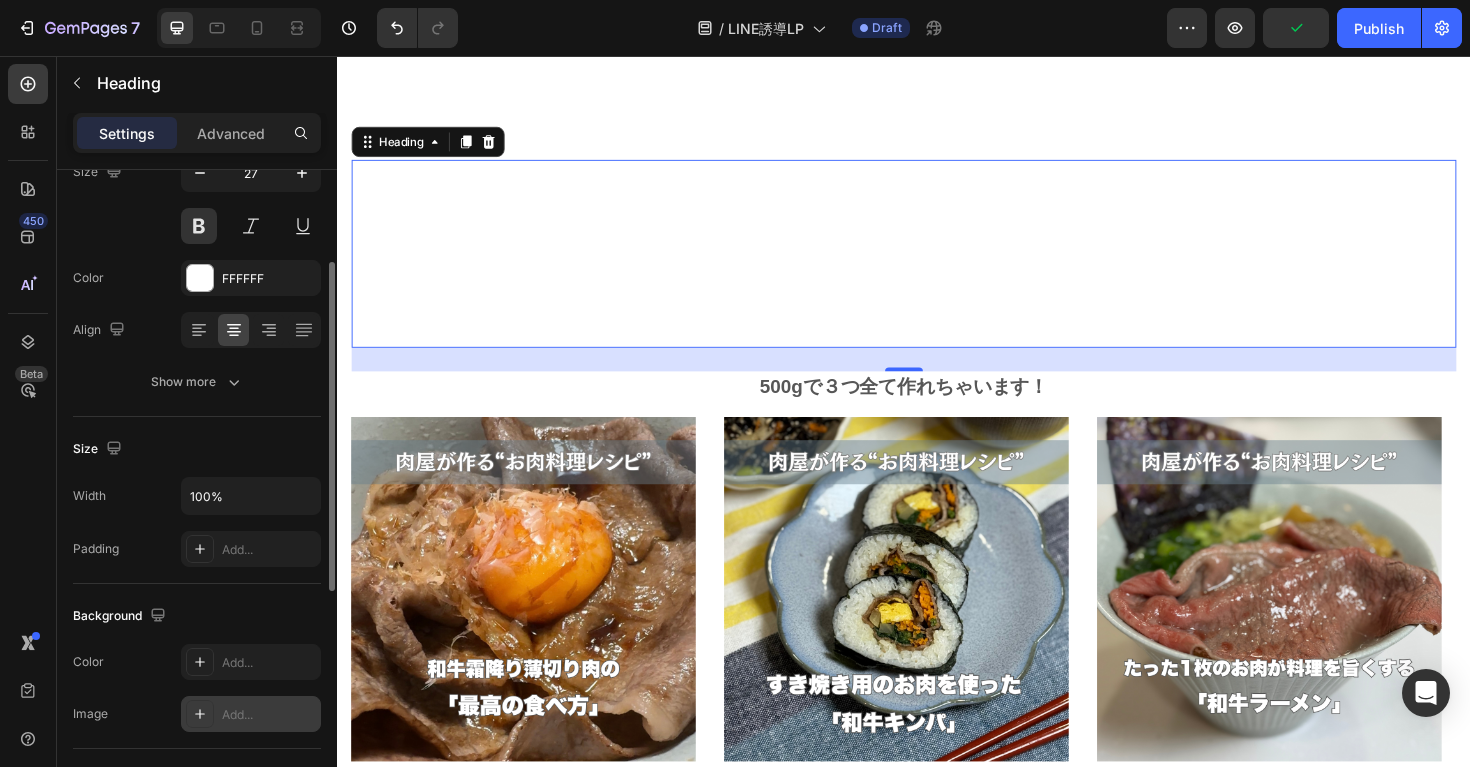 click on "Add..." at bounding box center [269, 715] 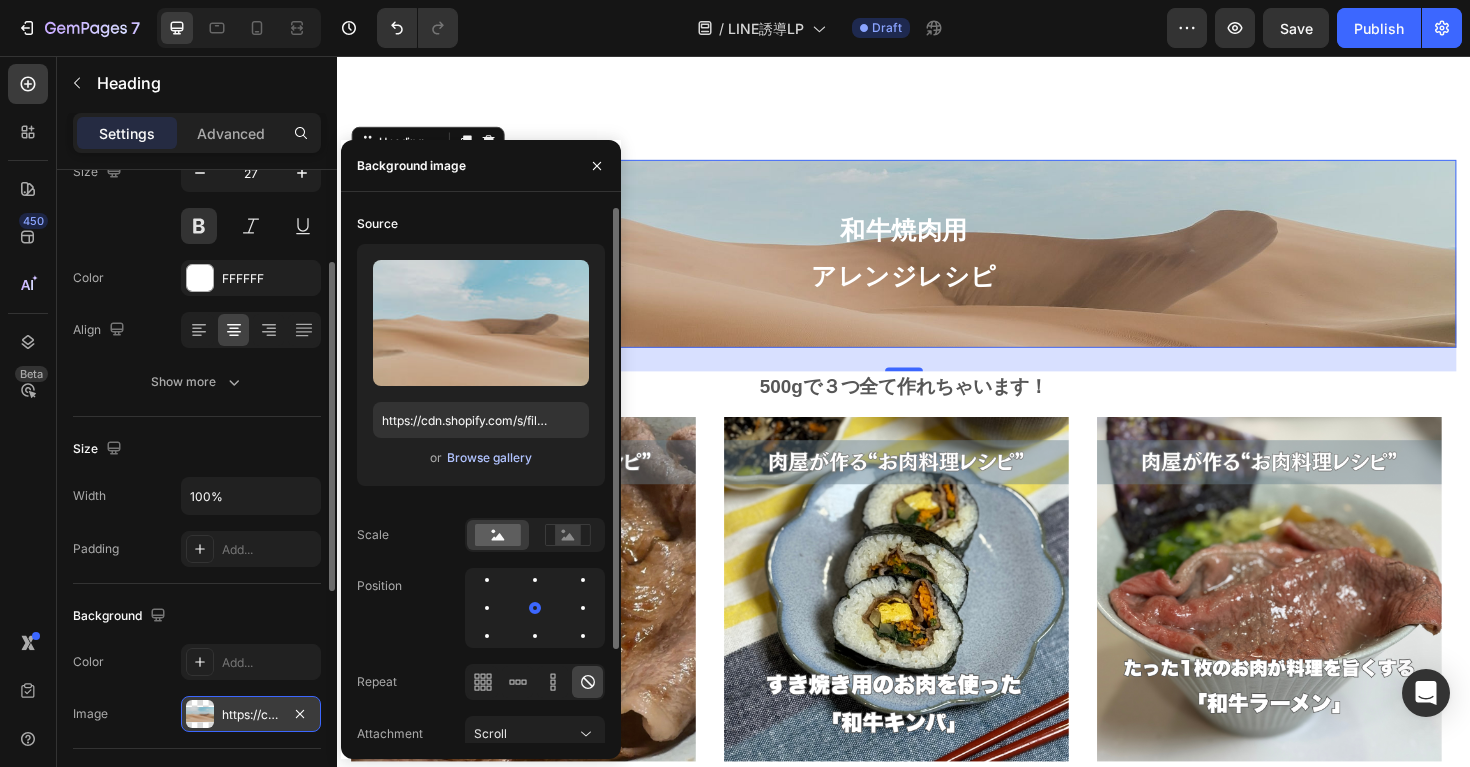 click on "Browse gallery" at bounding box center [489, 458] 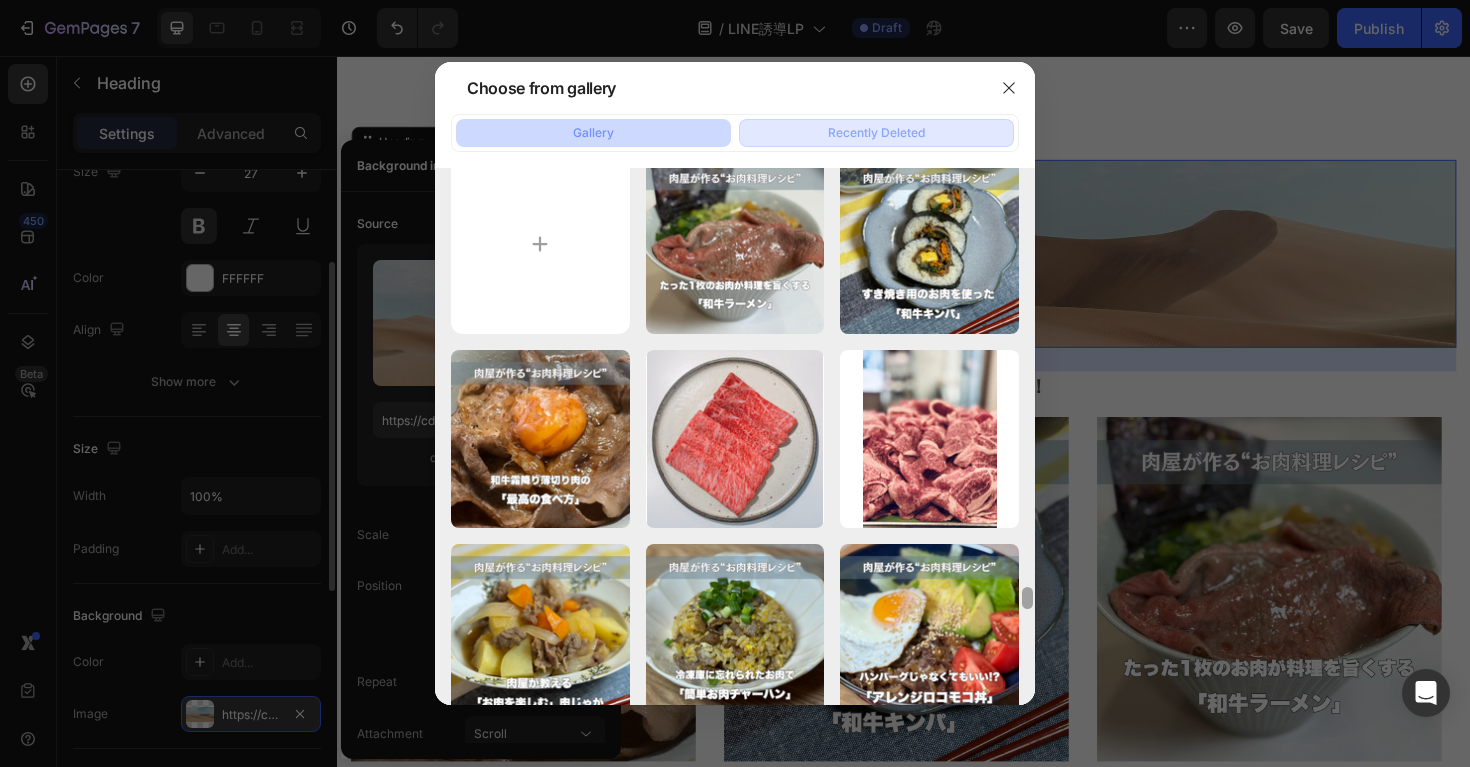 scroll, scrollTop: 0, scrollLeft: 0, axis: both 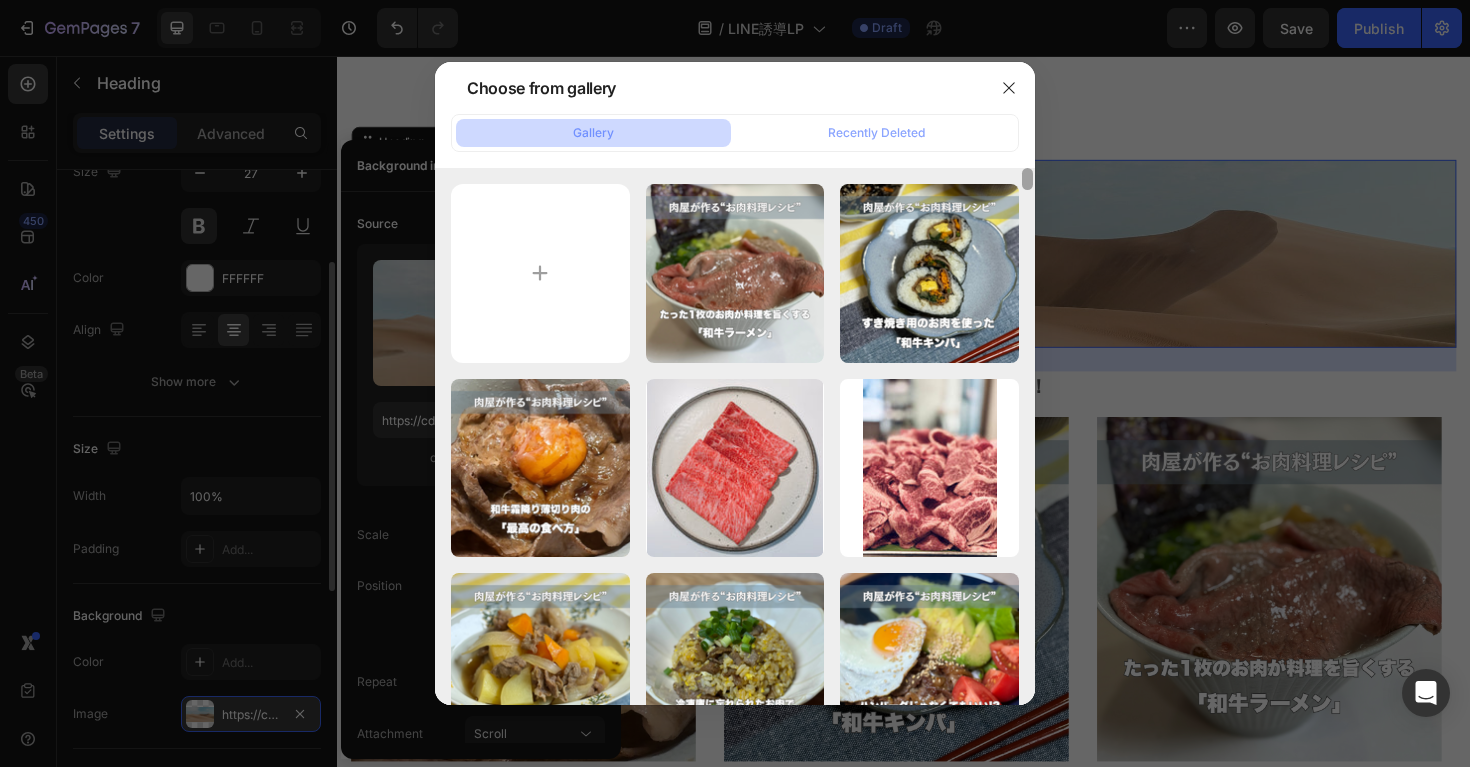 drag, startPoint x: 1031, startPoint y: 682, endPoint x: 949, endPoint y: 113, distance: 574.87823 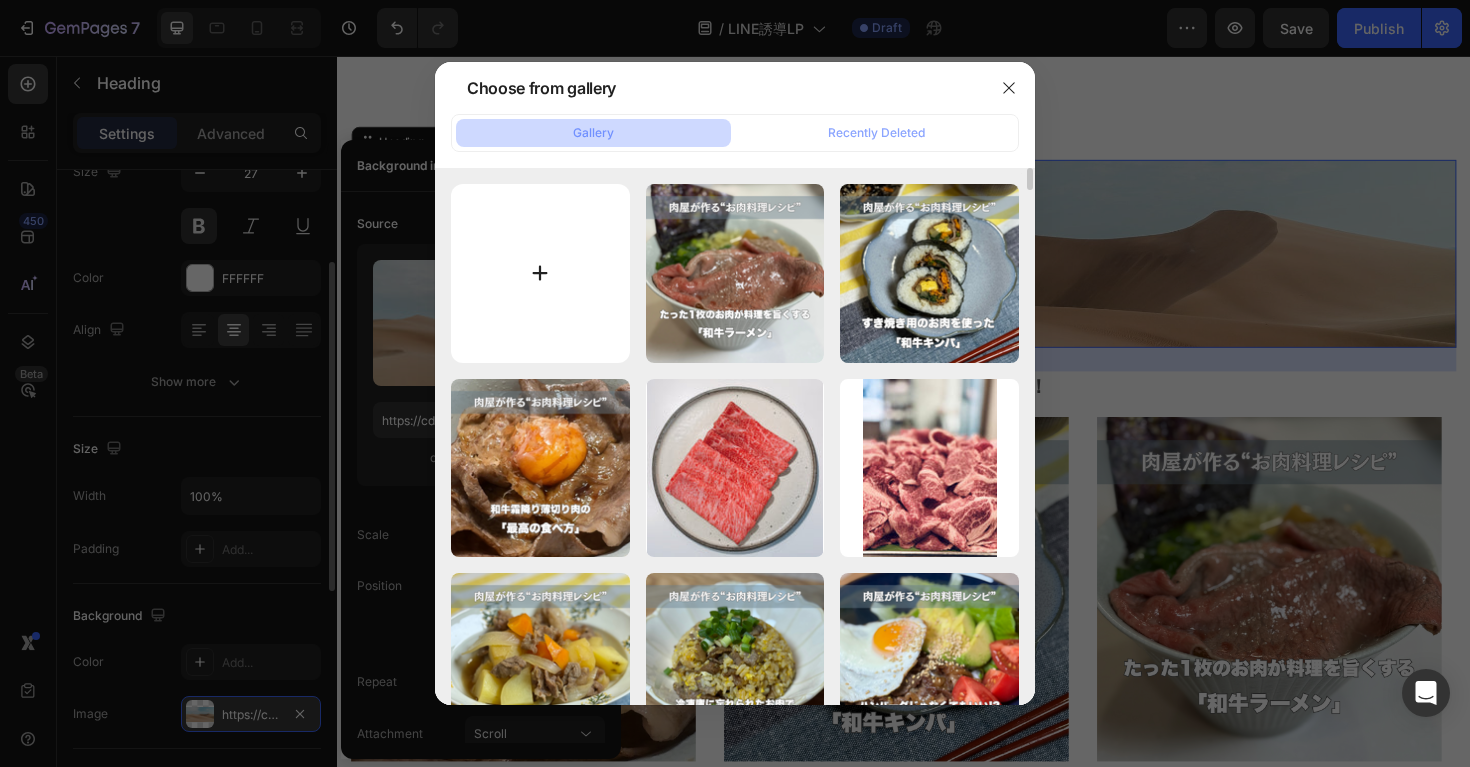 click at bounding box center (540, 273) 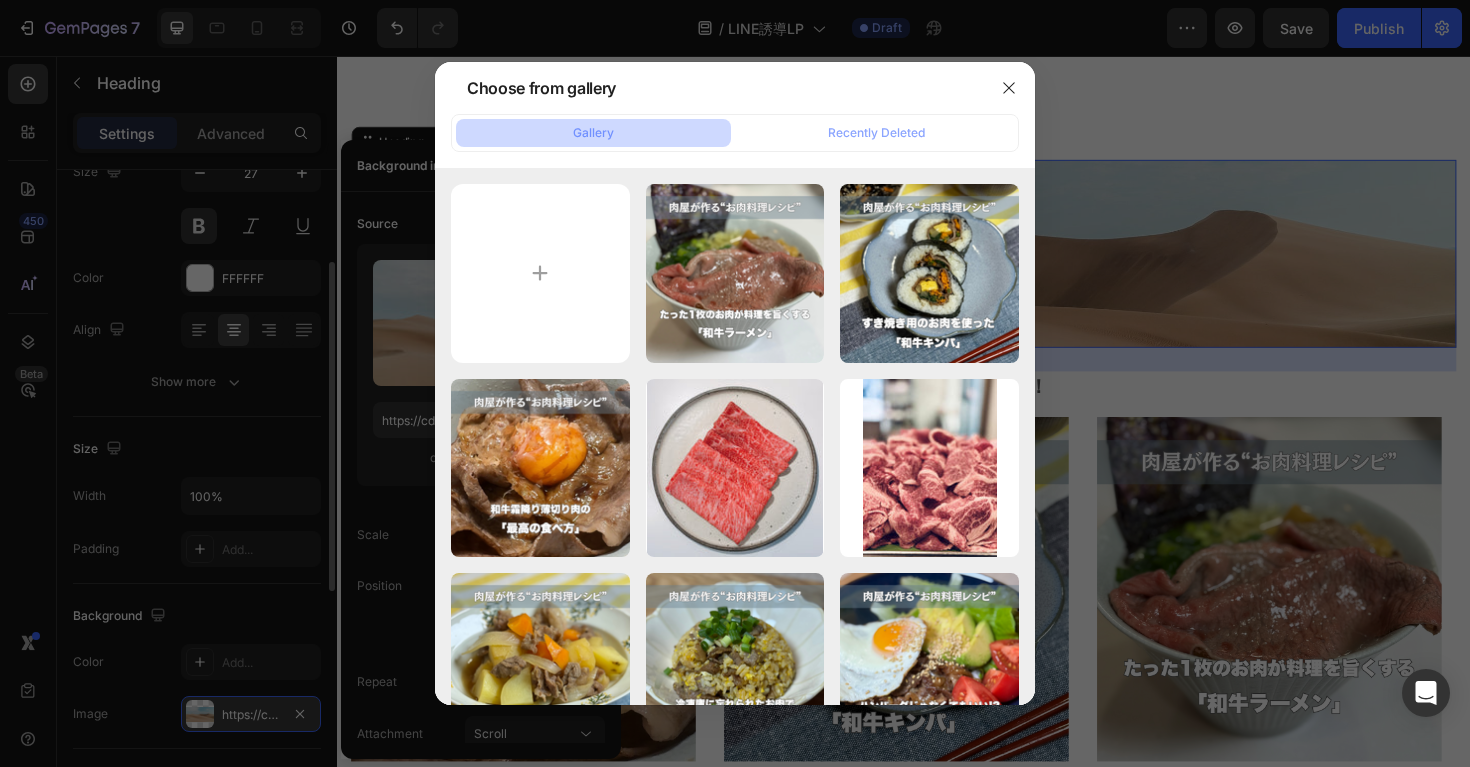 type on "C:\fakepath\IMG_8491.jpeg" 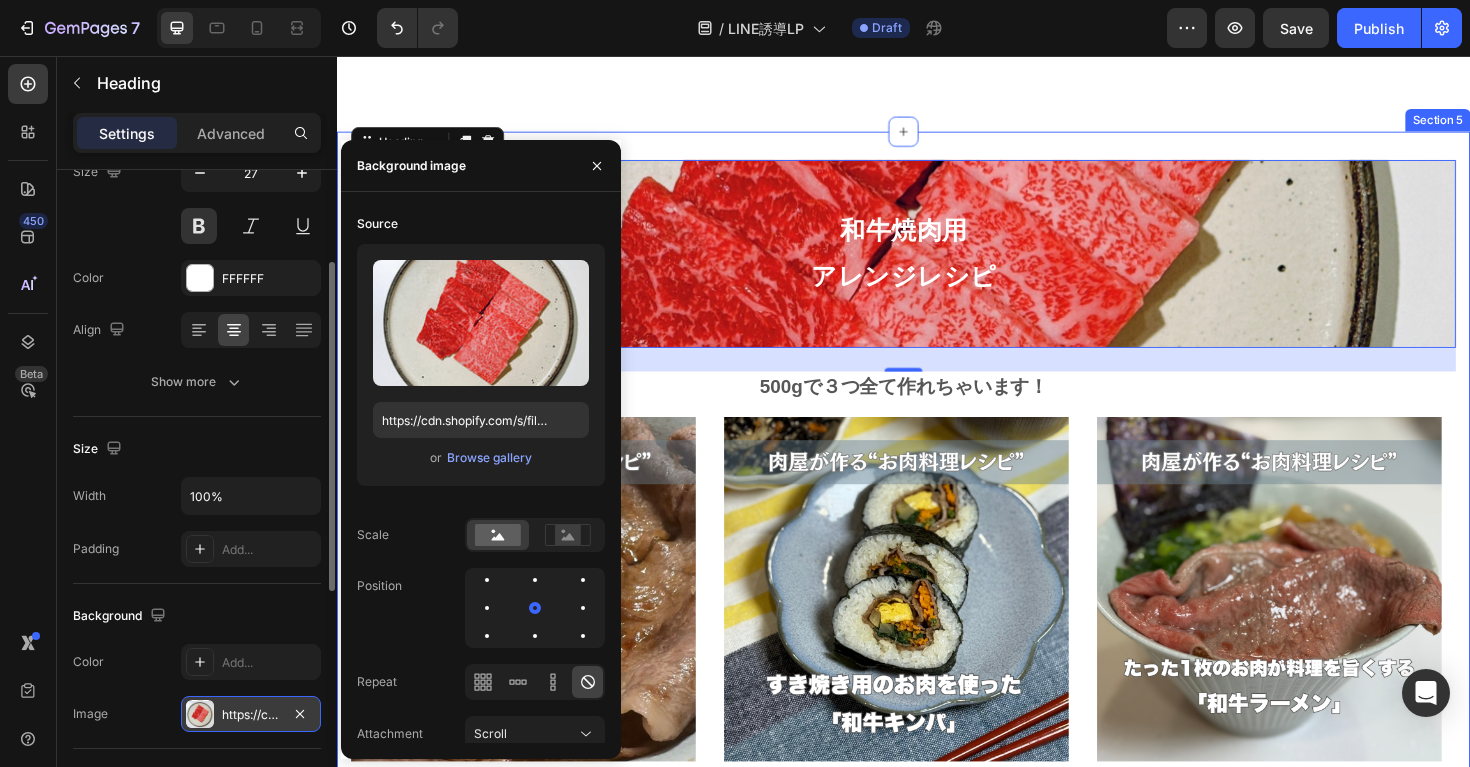 click on "⁠⁠⁠⁠⁠⁠⁠ 和牛焼肉用 アレンジレシピ   Heading   25 500gで３つ全て作れちゃいます！ Text block Image すき焼き用でこの食べ方は絶対にやってほしい！ Heading １回食べたら絶対にまた食べたくなってしまう最高の１杯。良いお肉だからこそ少しの量でも満足できちゃうそんな一品。 Text block Image 巻いて楽しむすき焼き用のお肉アレンジ！ Heading お子様と一緒に巻いて楽しむこともできちゃう「赤身のすき焼き用」のお肉を使ったアレンジレシピです！ Text block Image 普通のラーメンがお店越えの1品へ Heading 霜降り肉の良いお肉だからこそできる最高の食べ方。たった1枚のすき焼き用お肉がお家で作る普通のラーメンを至高の１杯へ。 ※ブログ記事はないのですが、すき焼き用お肉のページに紹介動画があります！ Text block Row Image By  Zoro Text block
Icon" at bounding box center (937, 656) 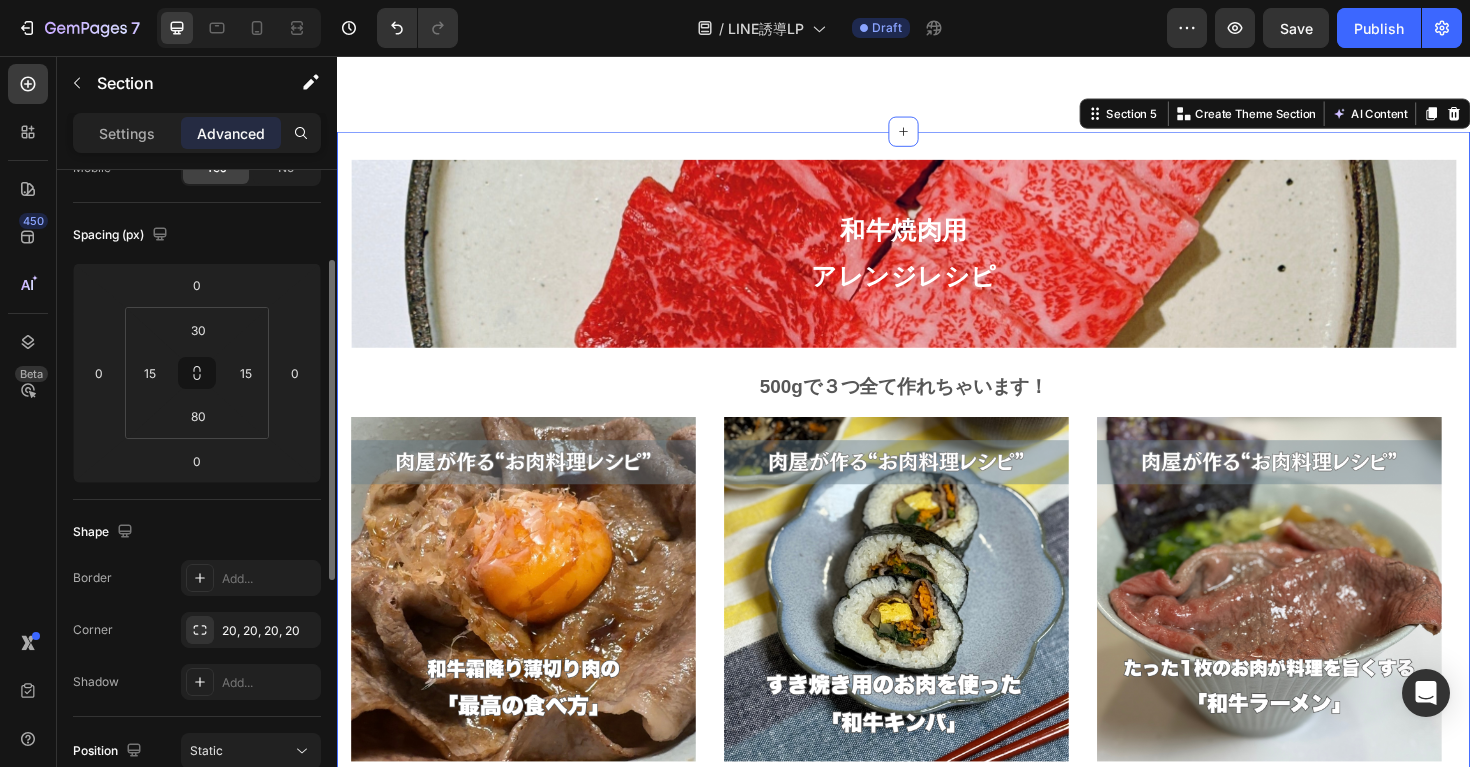 scroll, scrollTop: 0, scrollLeft: 0, axis: both 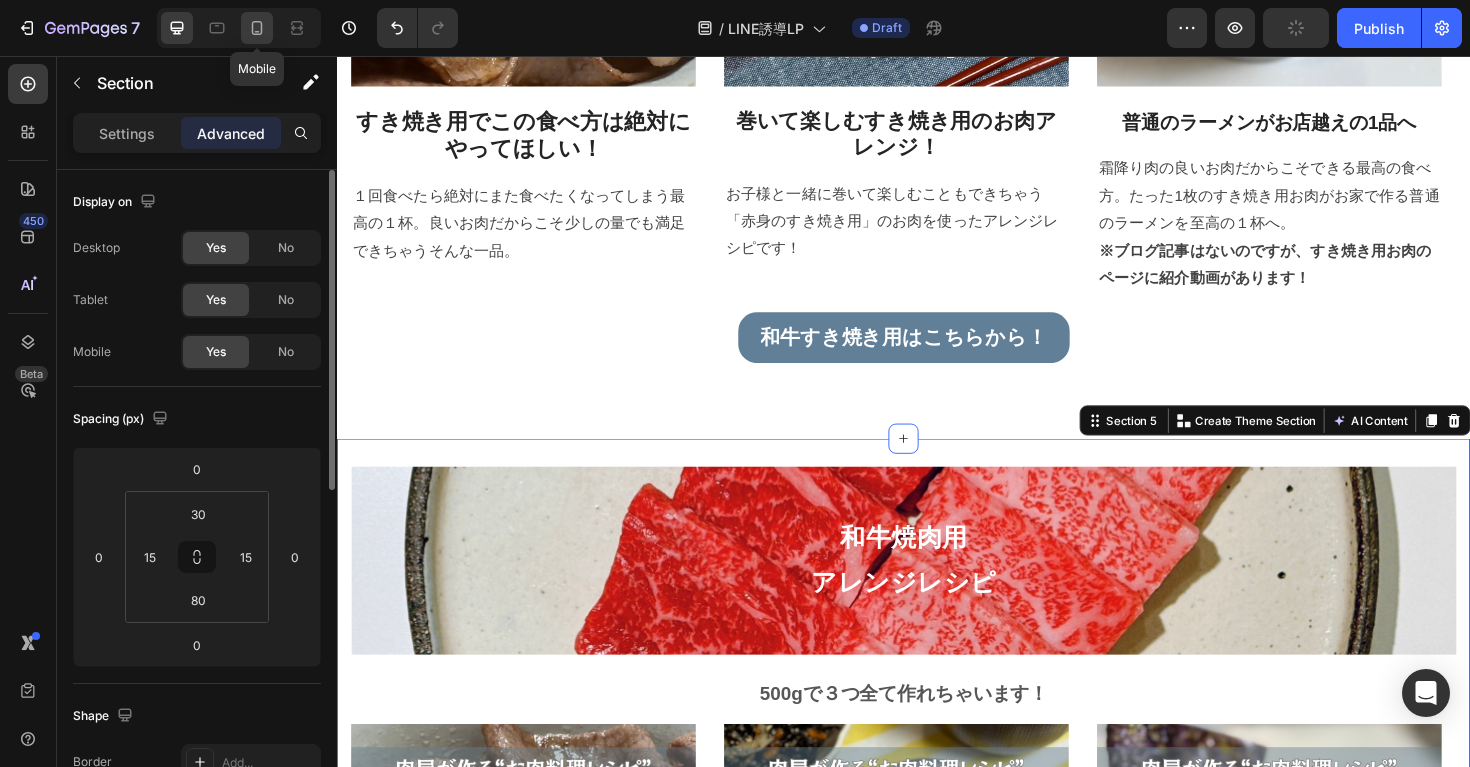 click 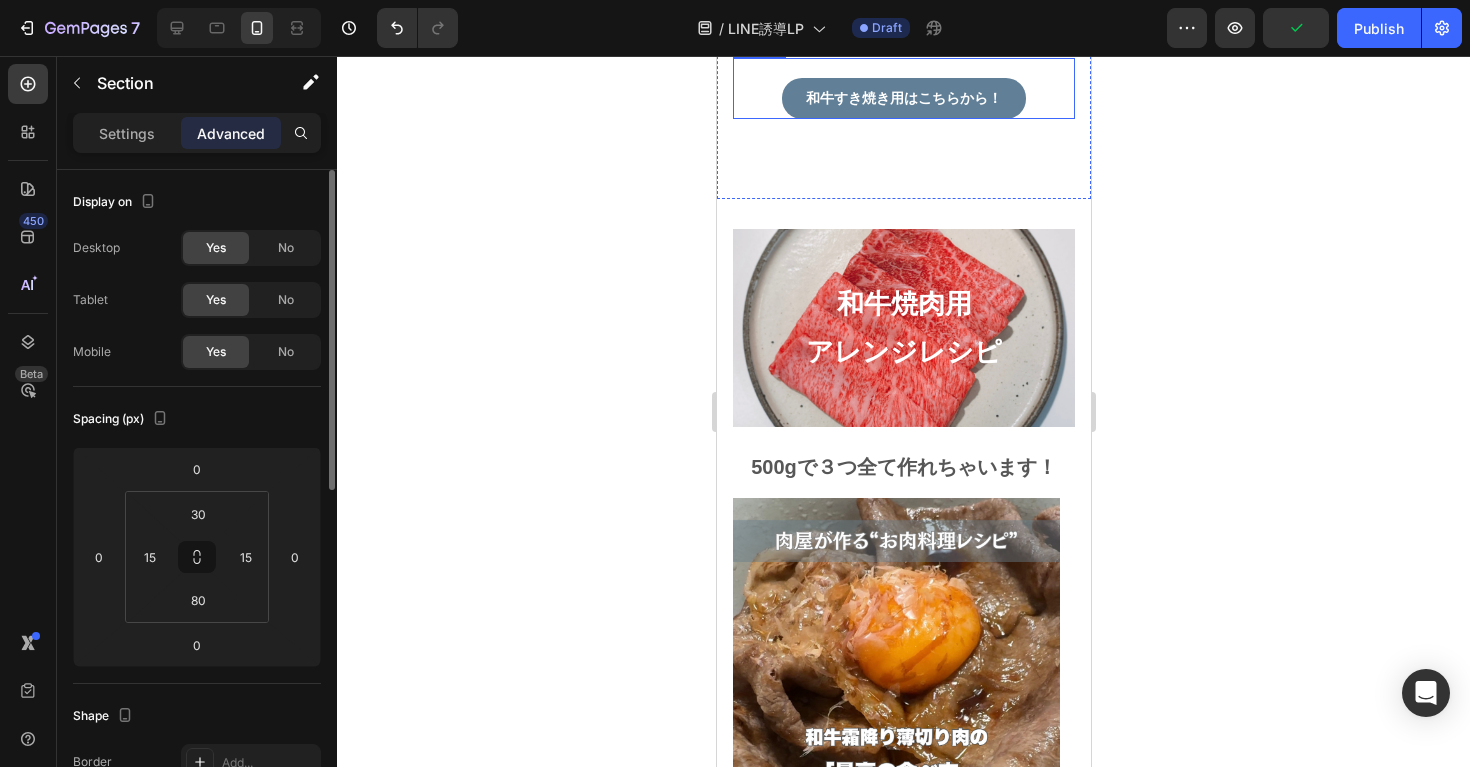 scroll, scrollTop: 3896, scrollLeft: 0, axis: vertical 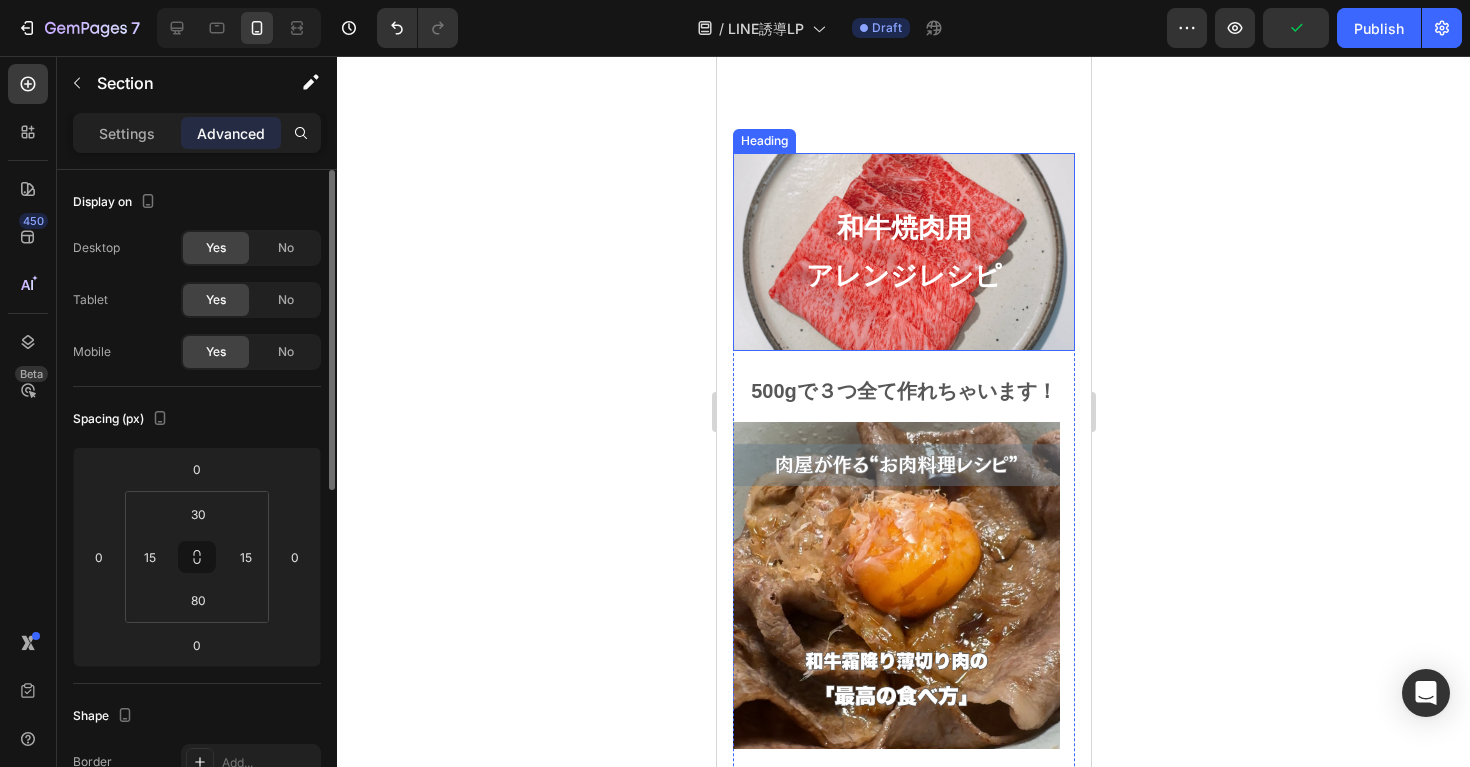 click on "和牛焼肉用 アレンジレシピ" at bounding box center [903, 252] 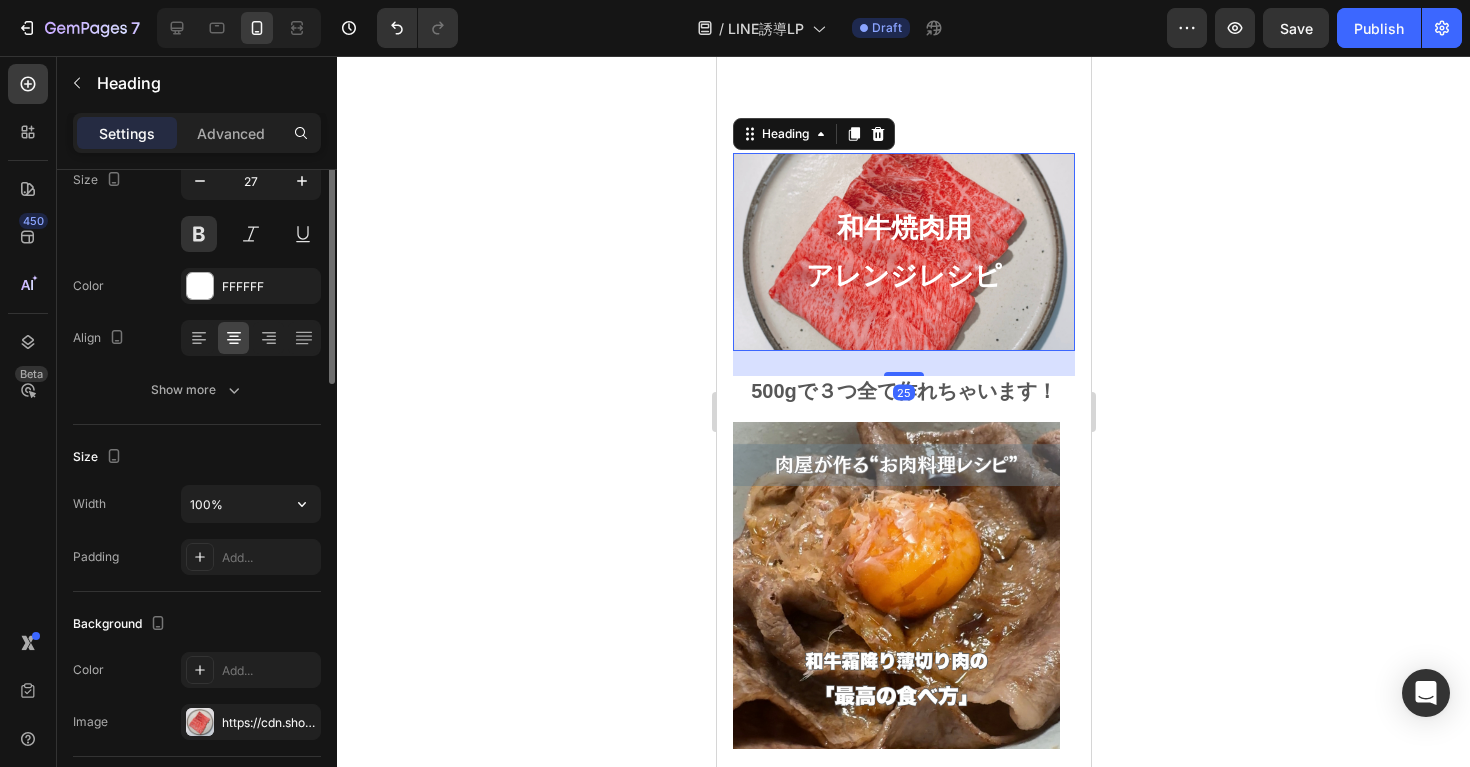 scroll, scrollTop: 362, scrollLeft: 0, axis: vertical 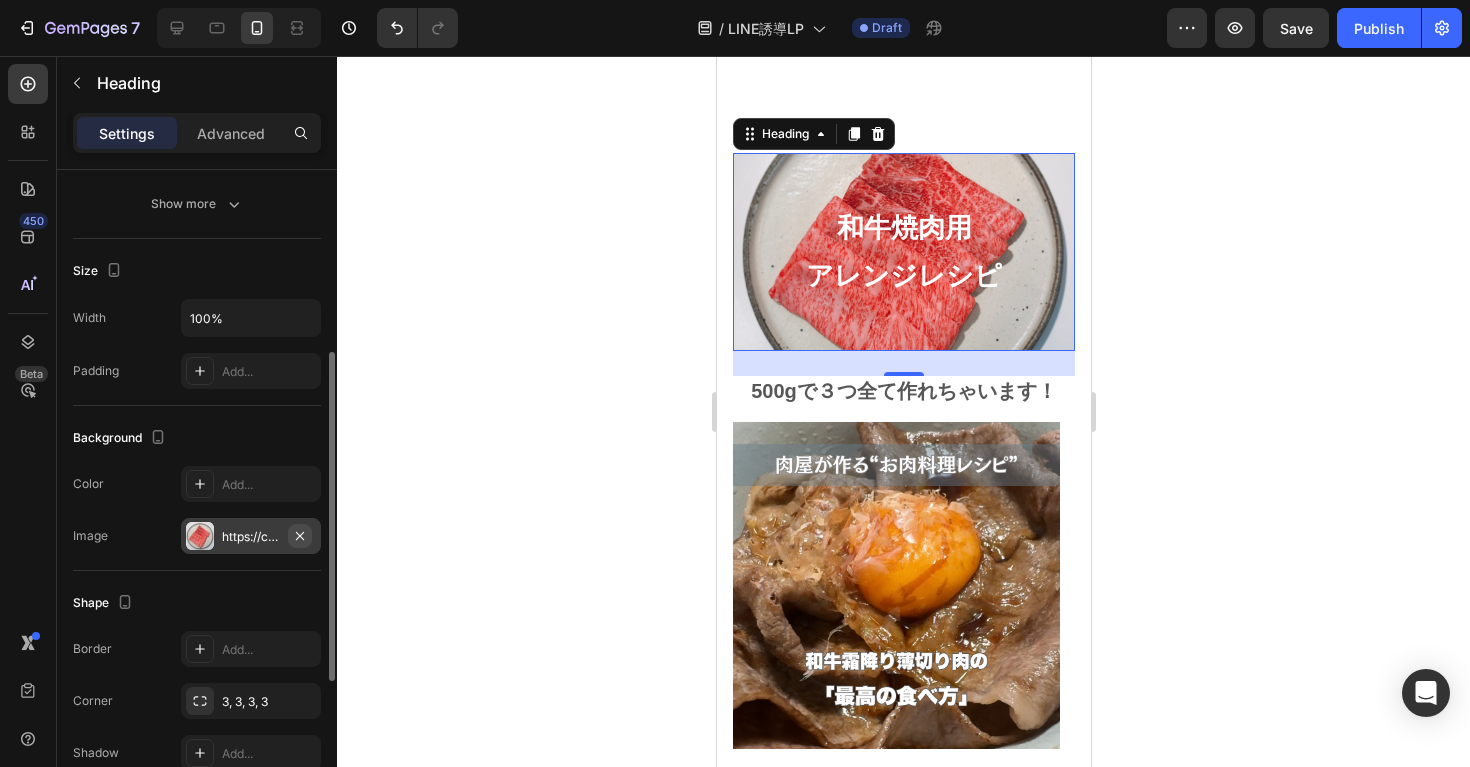 click 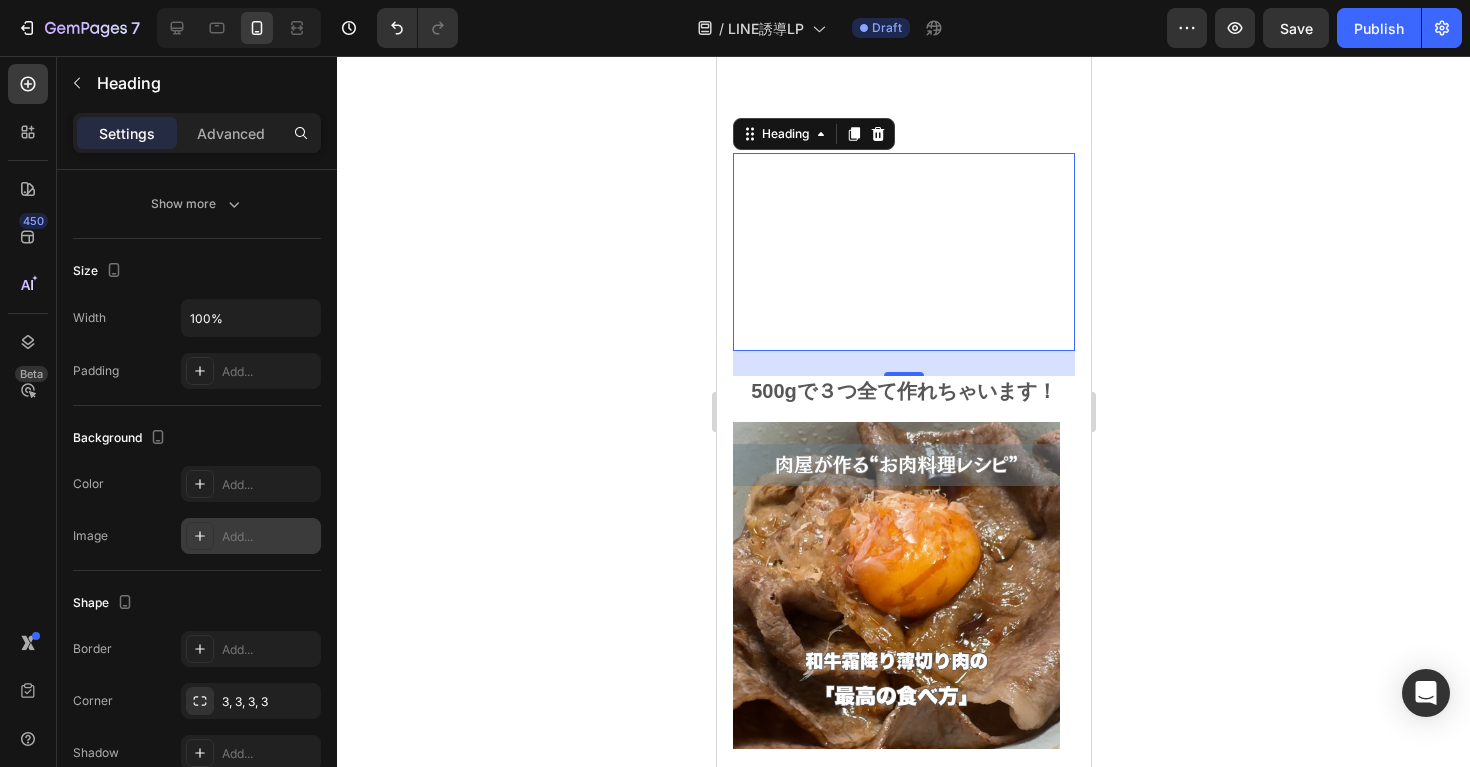 click on "Add..." at bounding box center (269, 537) 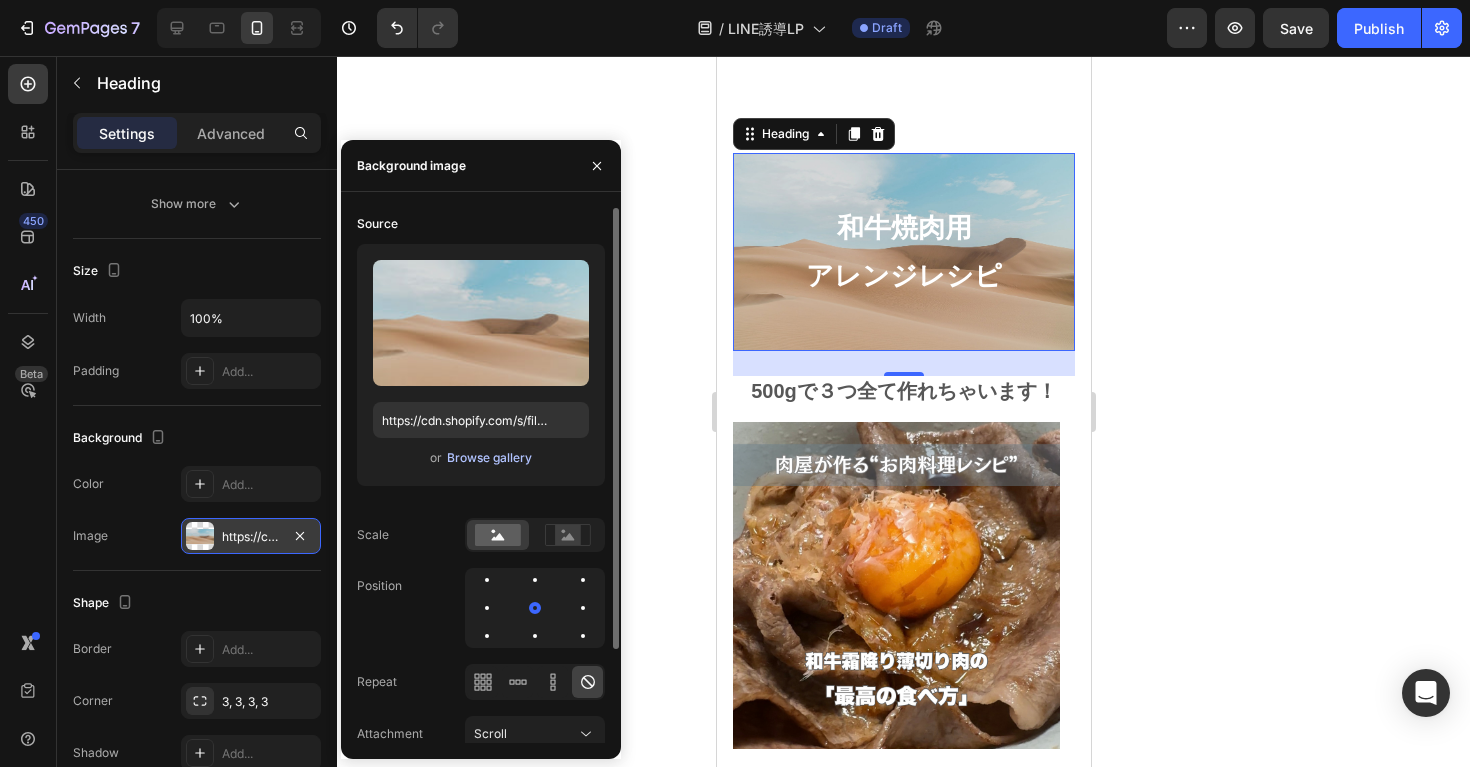 click on "Browse gallery" at bounding box center (489, 458) 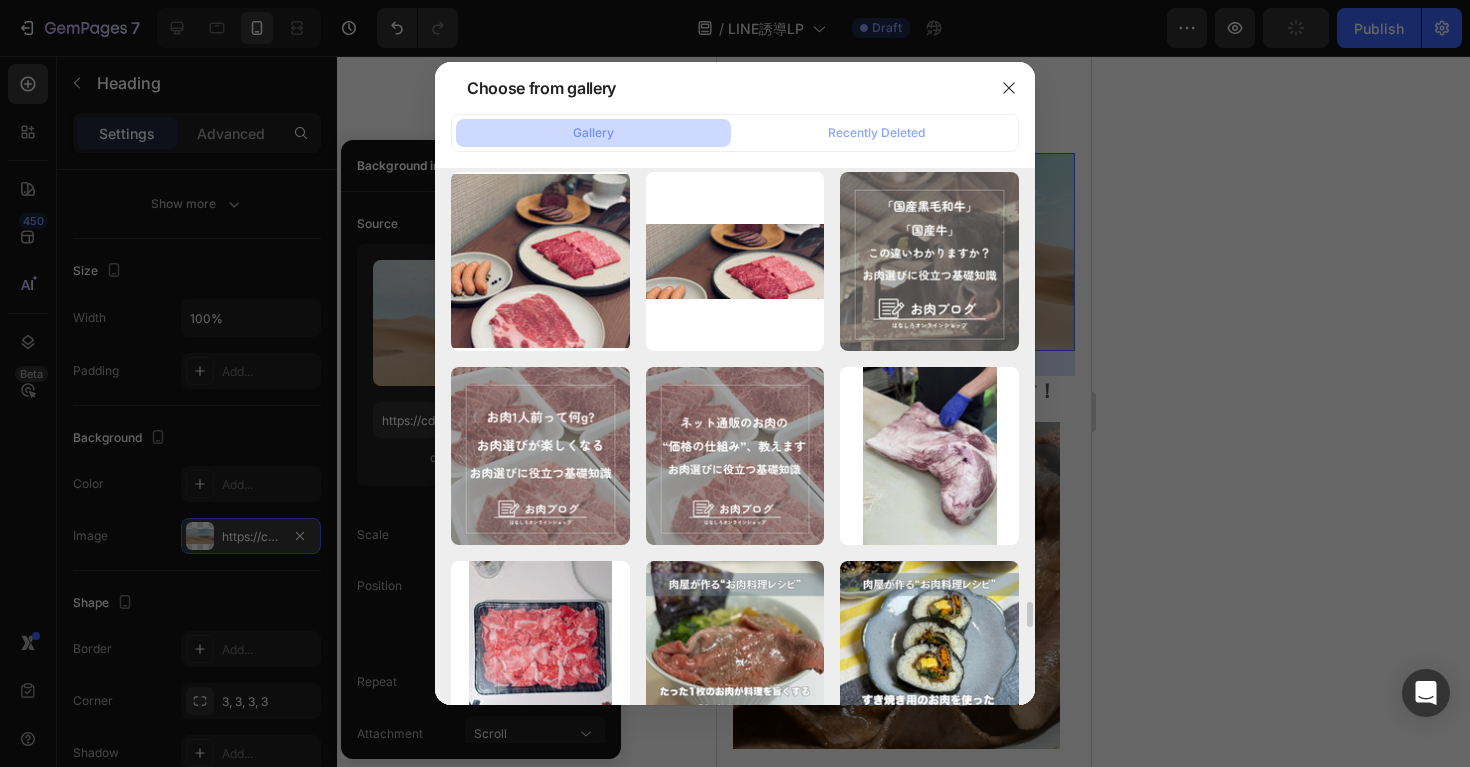 scroll, scrollTop: 9396, scrollLeft: 0, axis: vertical 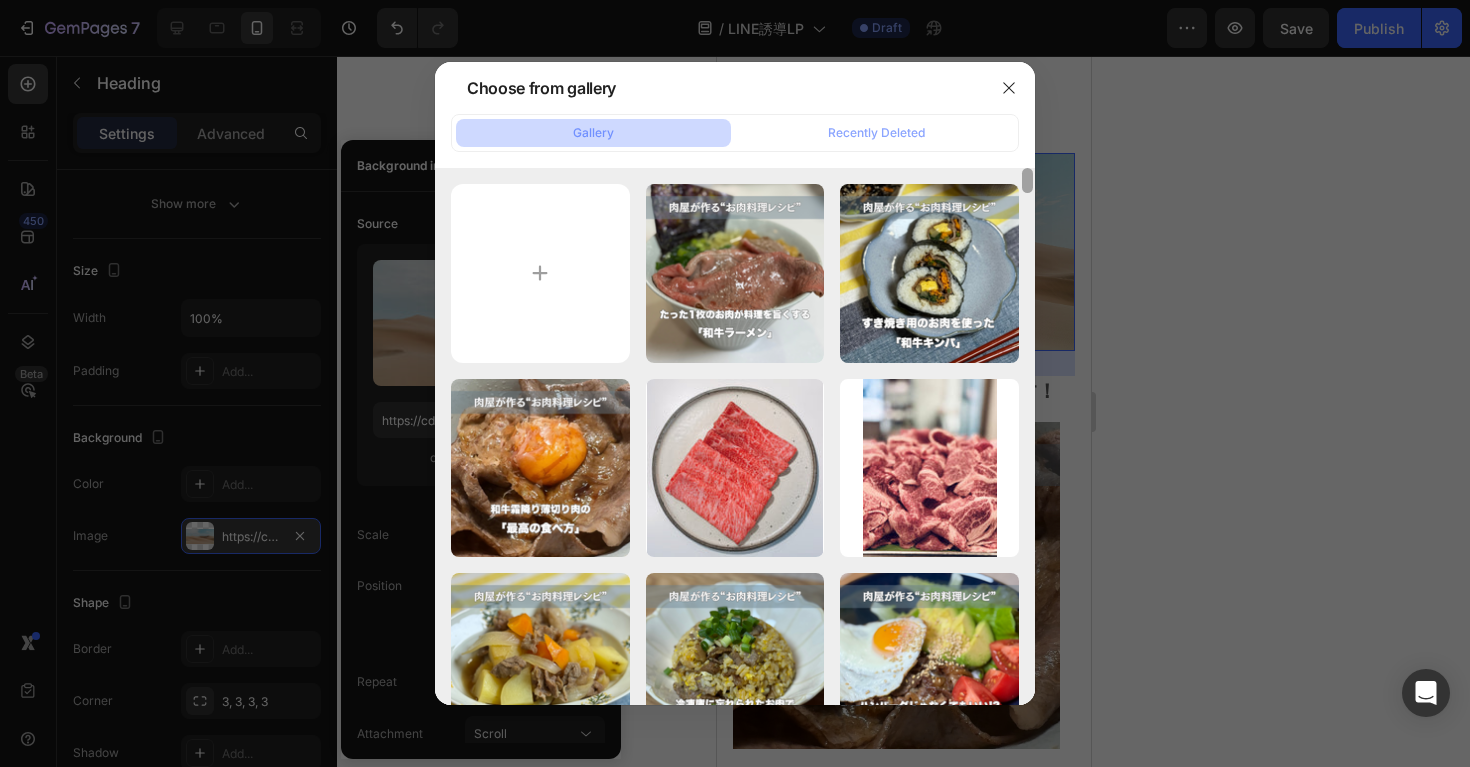 drag, startPoint x: 1028, startPoint y: 631, endPoint x: 1006, endPoint y: 160, distance: 471.51352 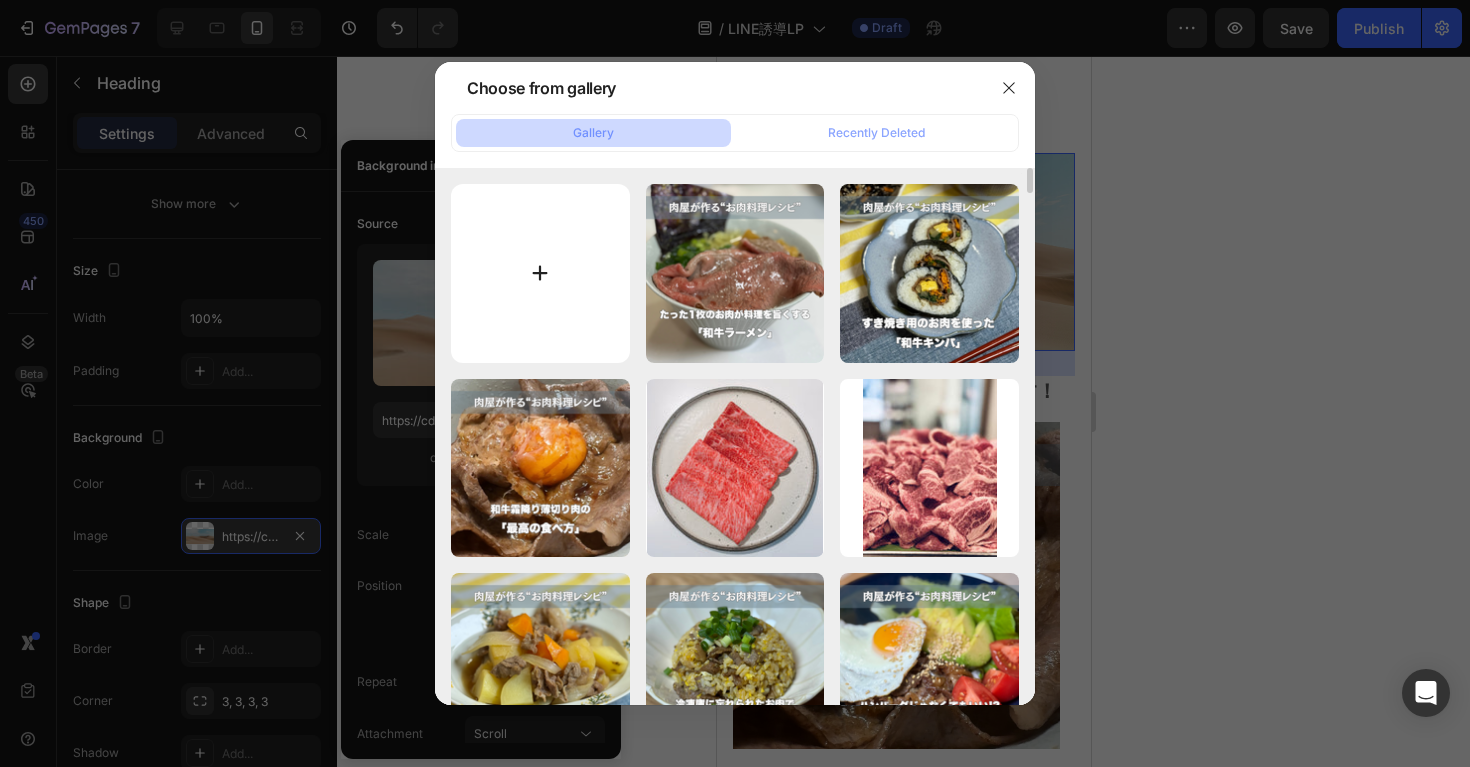 click at bounding box center (540, 273) 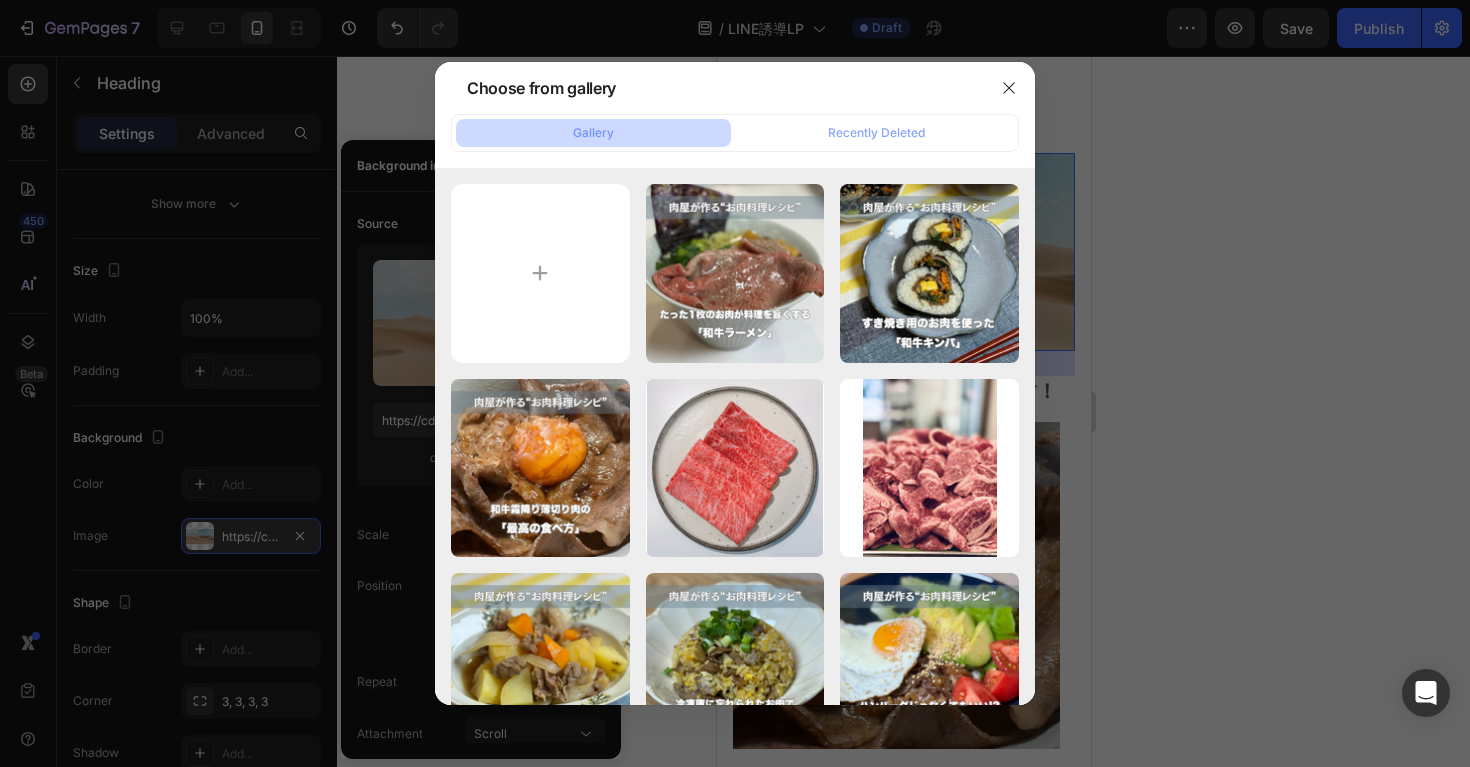 type on "C:\fakepath\IMG_8489.jpeg" 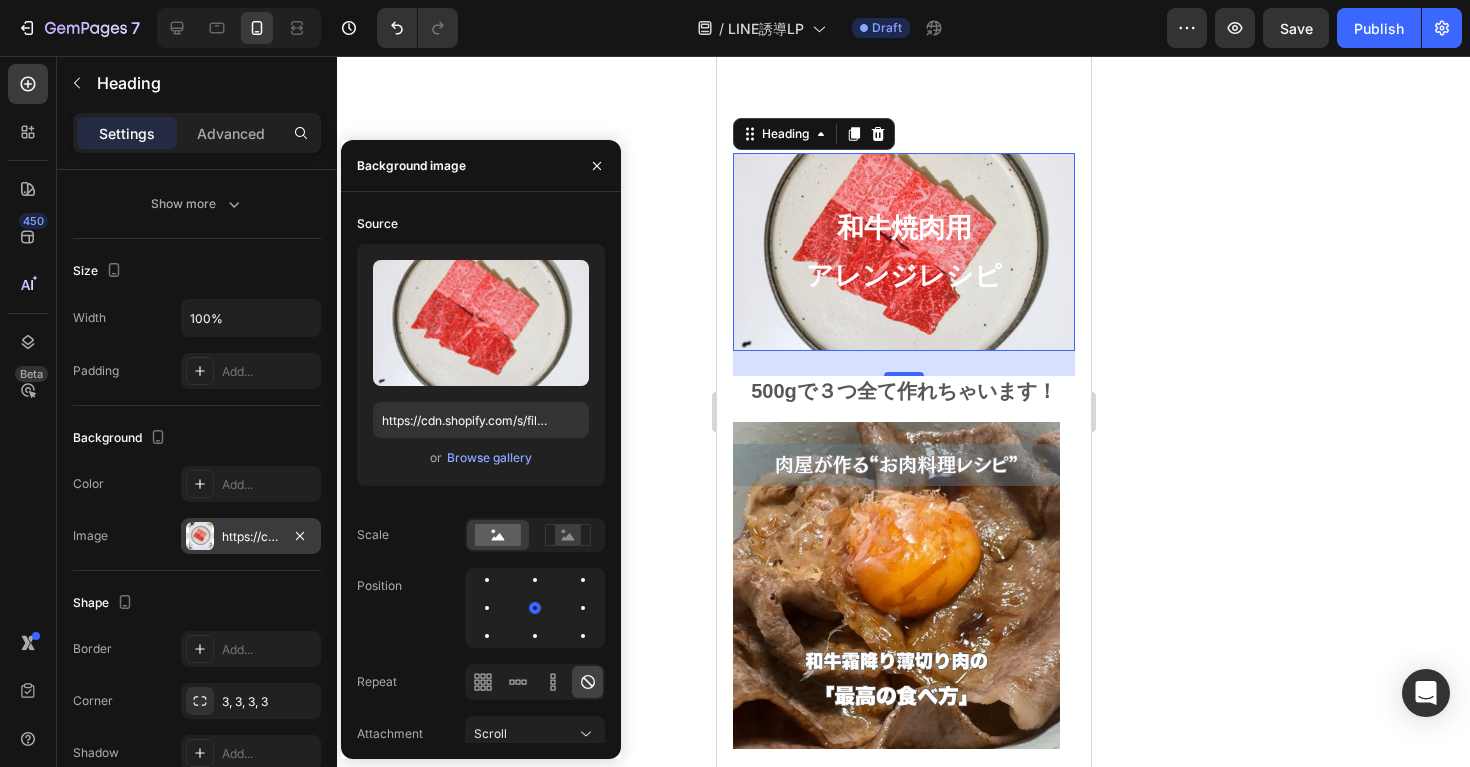 click 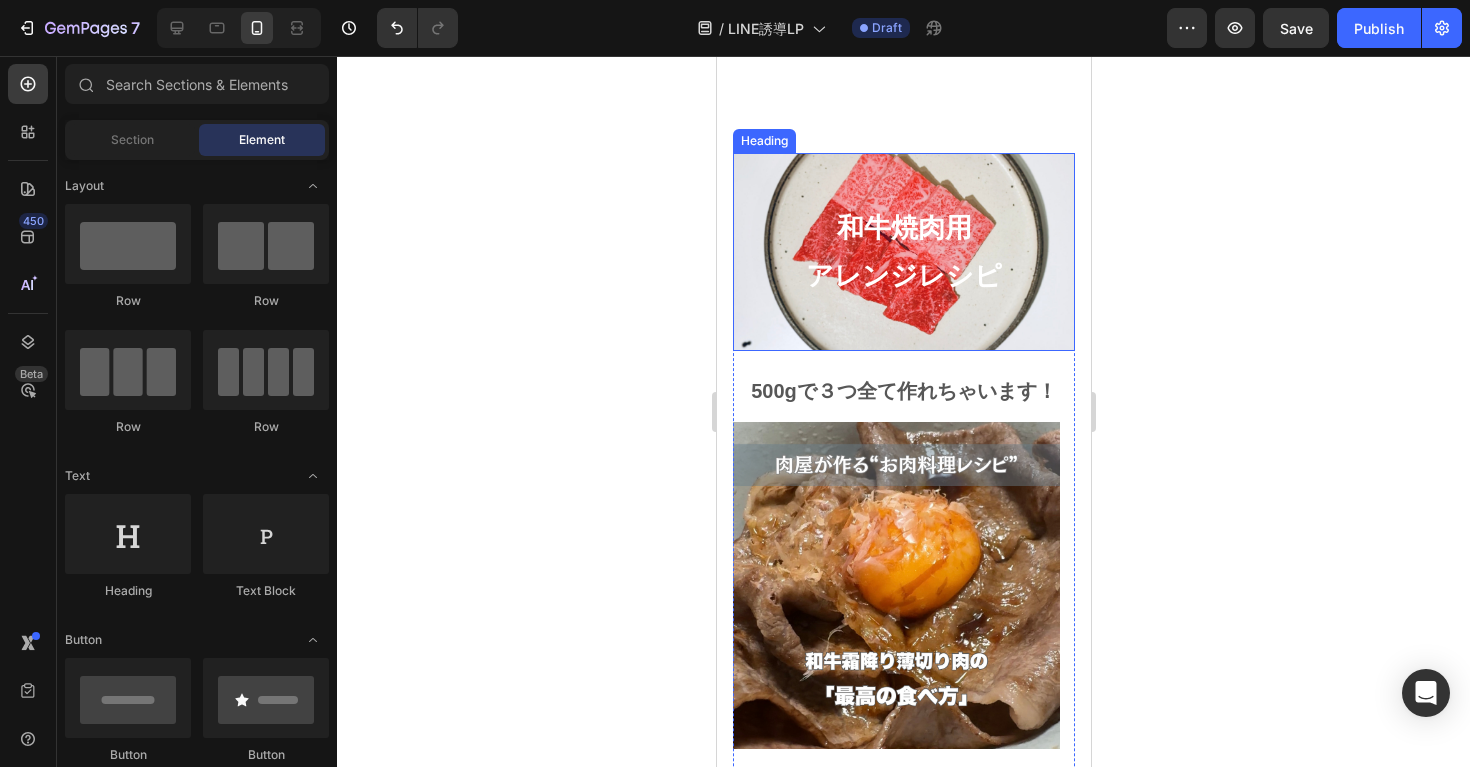 click on "和牛焼肉用 アレンジレシピ" at bounding box center (903, 252) 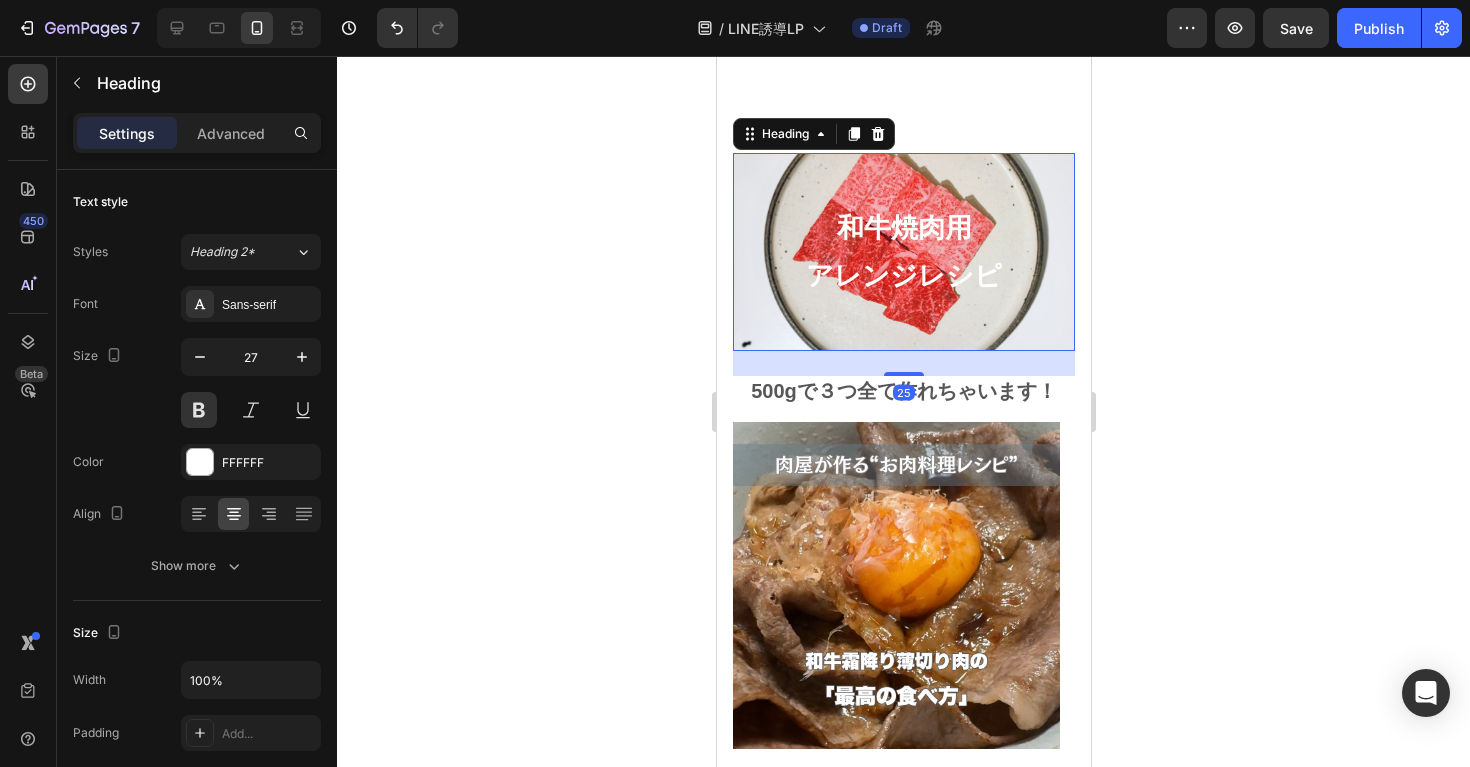 click on "和牛焼肉用 アレンジレシピ" at bounding box center (903, 252) 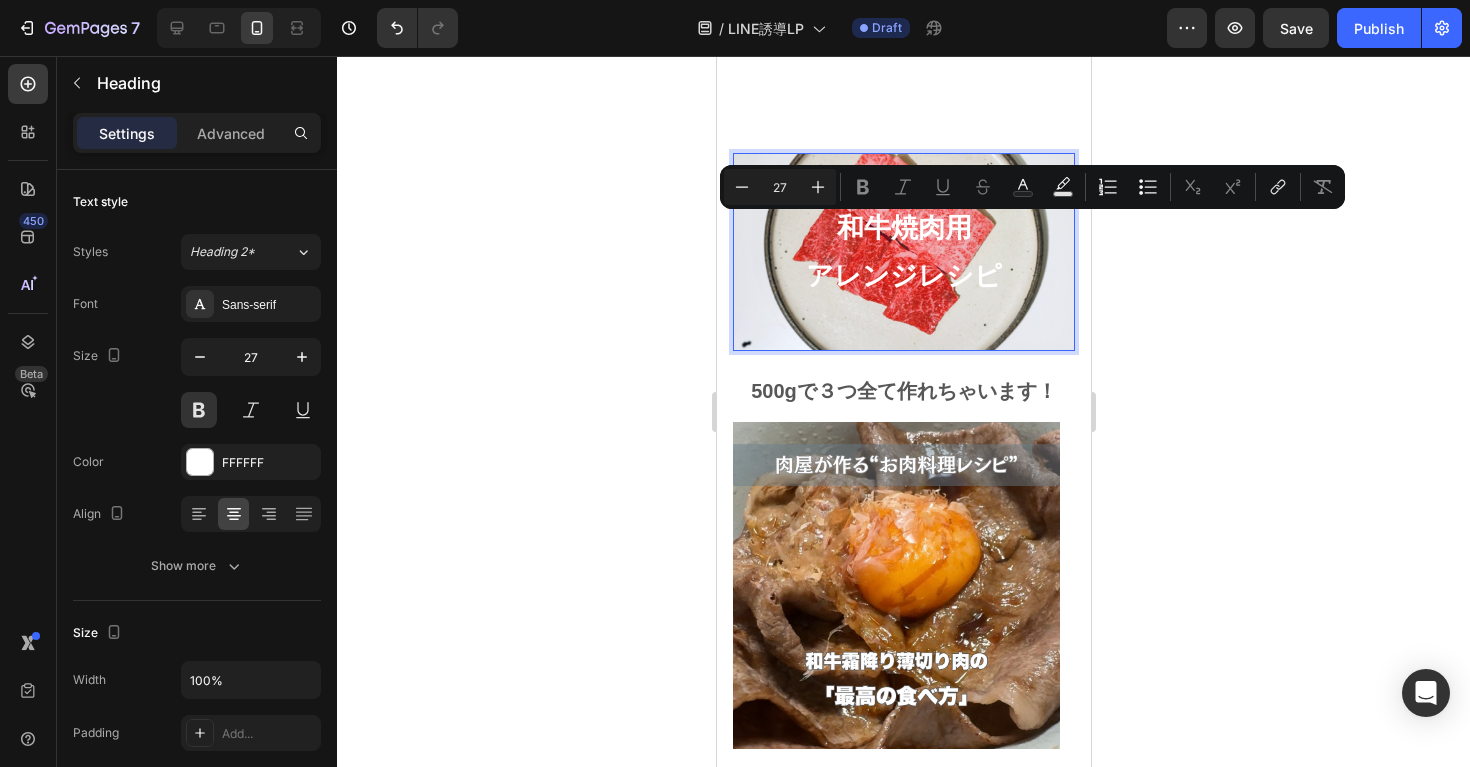 click on "Minus 27 Plus Bold Italic Underline       Strikethrough
Text Color
Text Background Color Numbered List Bulleted List Subscript Superscript       link Remove Format" at bounding box center (1032, 187) 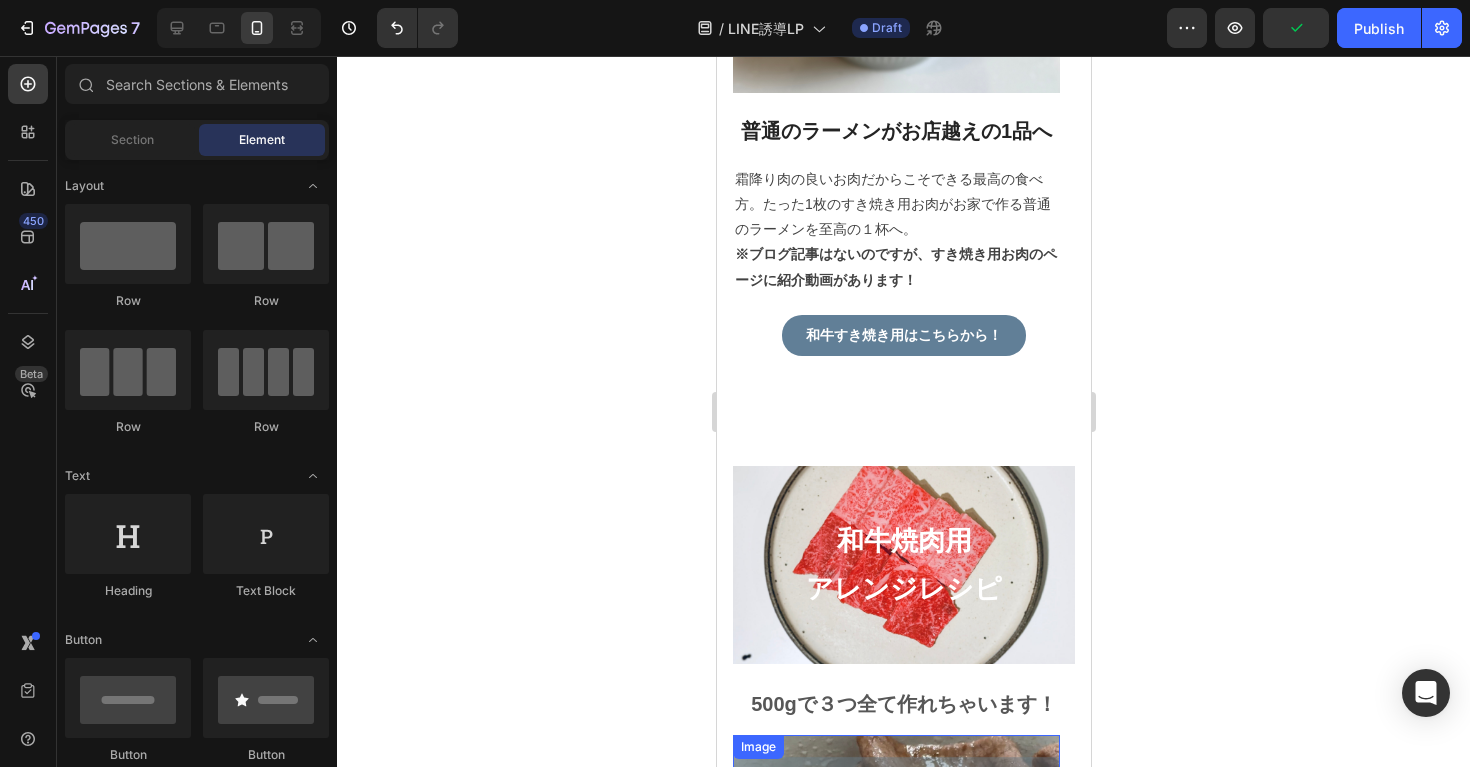 scroll, scrollTop: 3509, scrollLeft: 0, axis: vertical 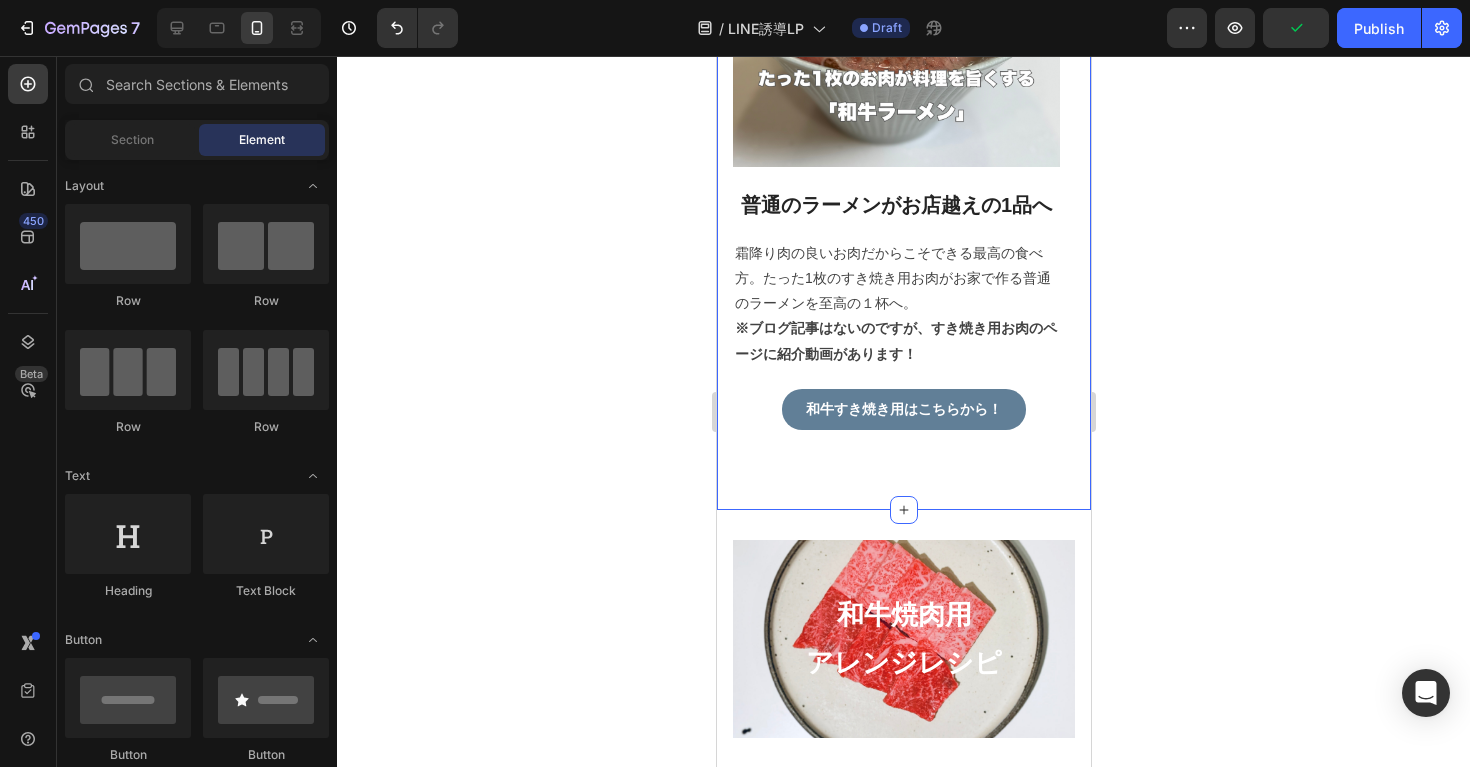 click on "和牛すき焼き用 アレンジレシピ   Heading 500gで３つ全て作れちゃいます！ Text block Image すき焼き用でこの食べ方は絶対にやってほしい！ Heading １回食べたら絶対にまた食べたくなってしまう最高の１杯。良いお肉だからこそ少しの量でも満足できちゃうそんな一品。 Text block Image 巻いて楽しむすき焼き用のお肉アレンジ！ Heading お子様と一緒に巻いて楽しむこともできちゃう「赤身のすき焼き用」のお肉を使ったアレンジレシピです！ Text block Image 普通のラーメンがお店越えの1品へ Heading 霜降り肉の良いお肉だからこそできる最高の食べ方。たった1枚のすき焼き用お肉がお家で作る普通のラーメンを至高の１杯へ。 ※ブログ記事はないのですが、すき焼き用お肉のページに紹介動画があります！ Text block Row Image By  Zoro Text block
Icon May 29,2022 Text block" at bounding box center [903, -521] 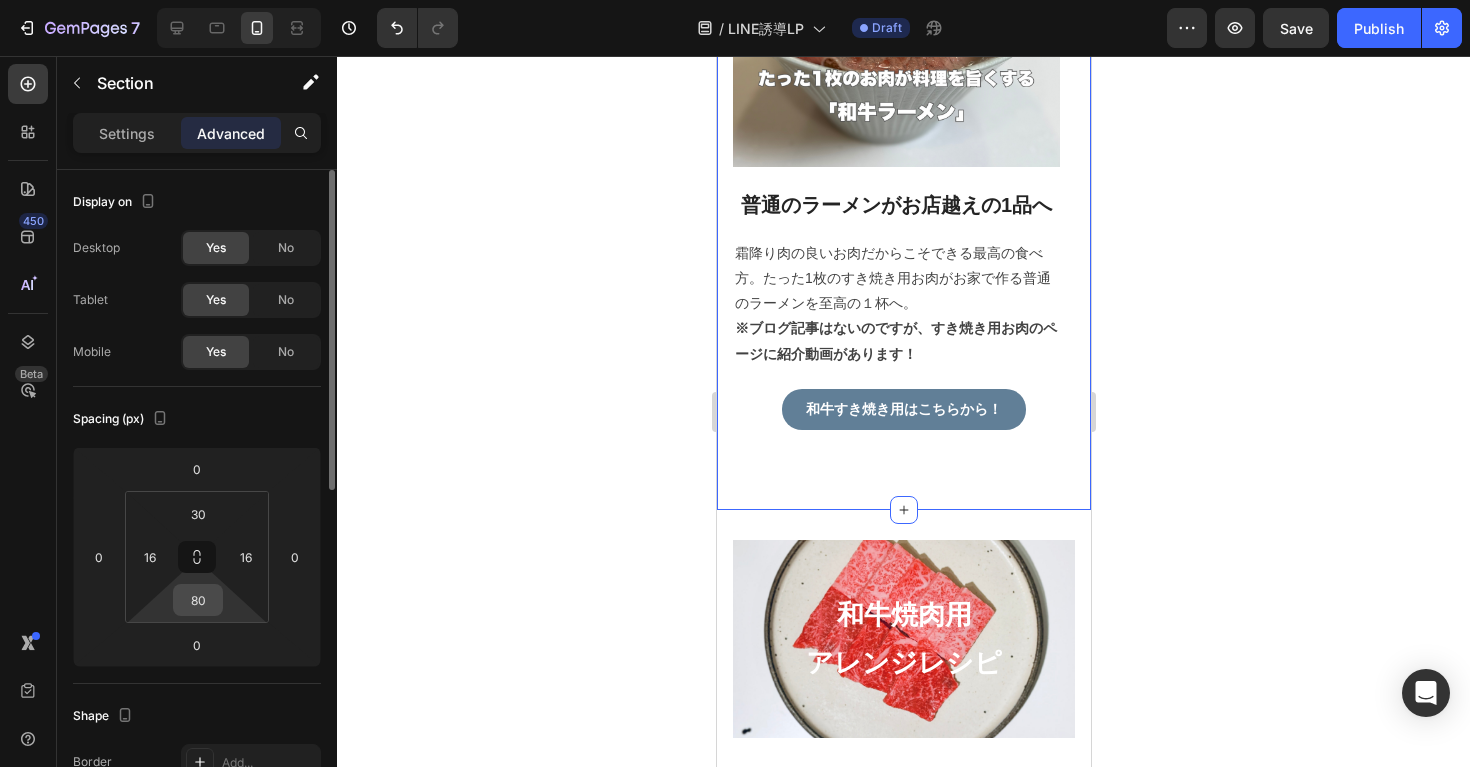 click on "80" at bounding box center (198, 600) 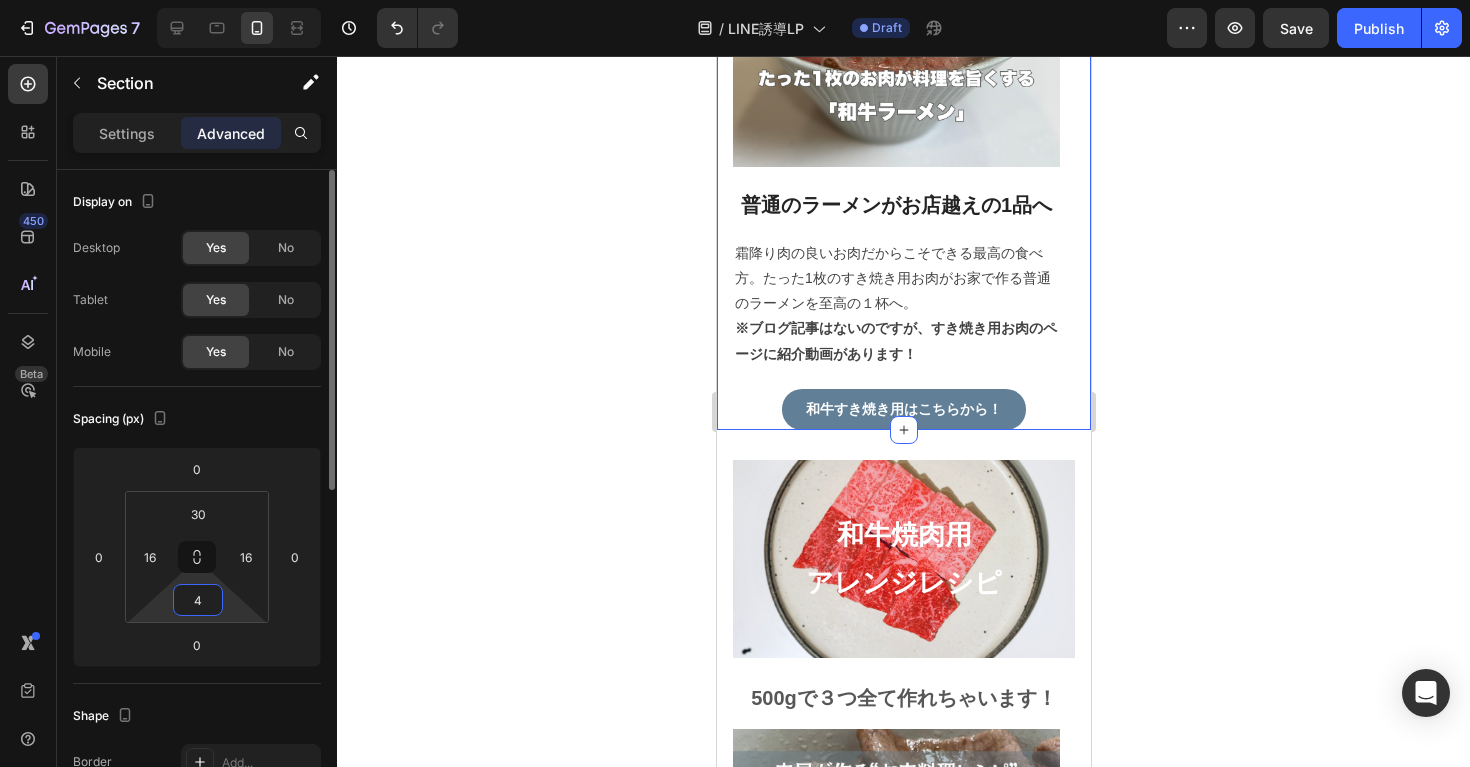 type on "40" 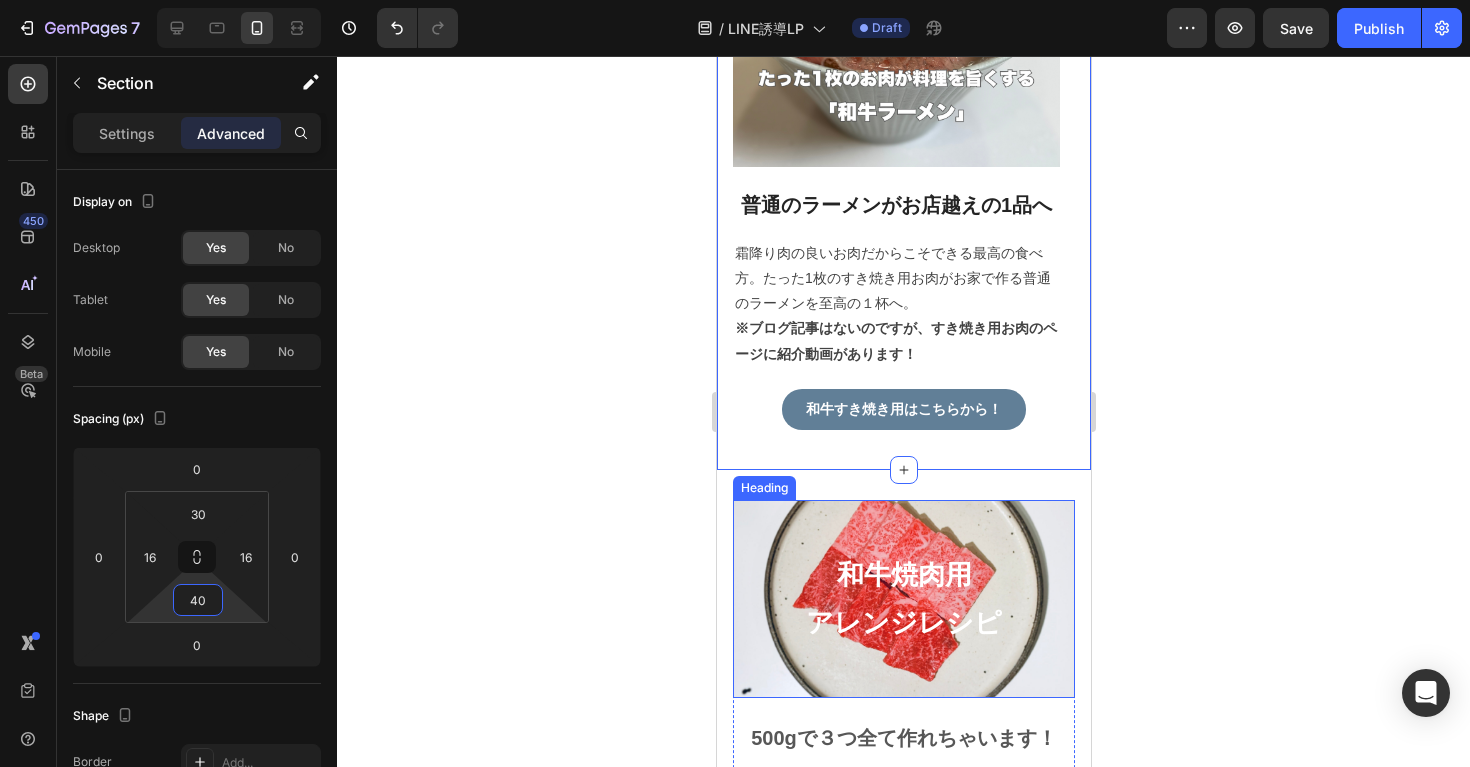 click 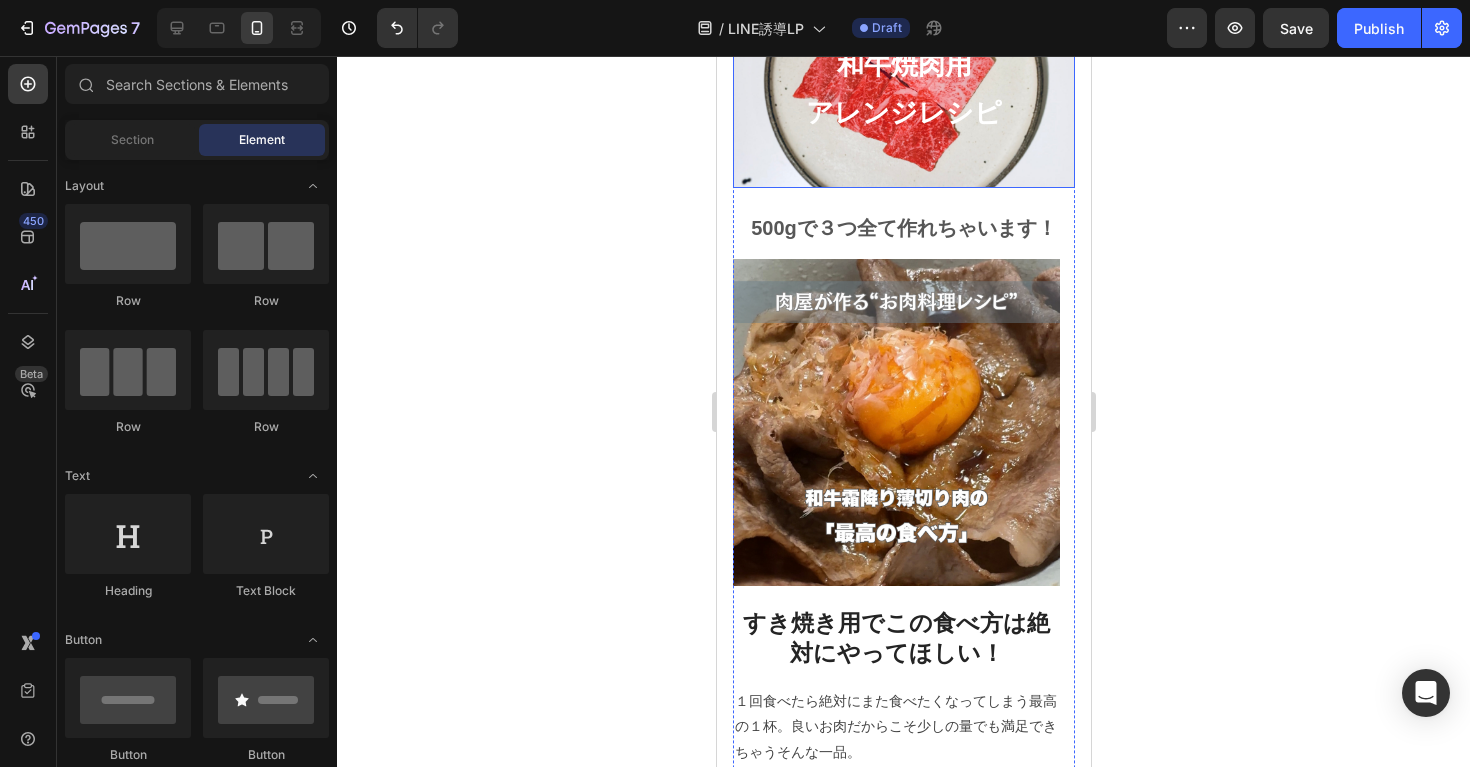 scroll, scrollTop: 4024, scrollLeft: 0, axis: vertical 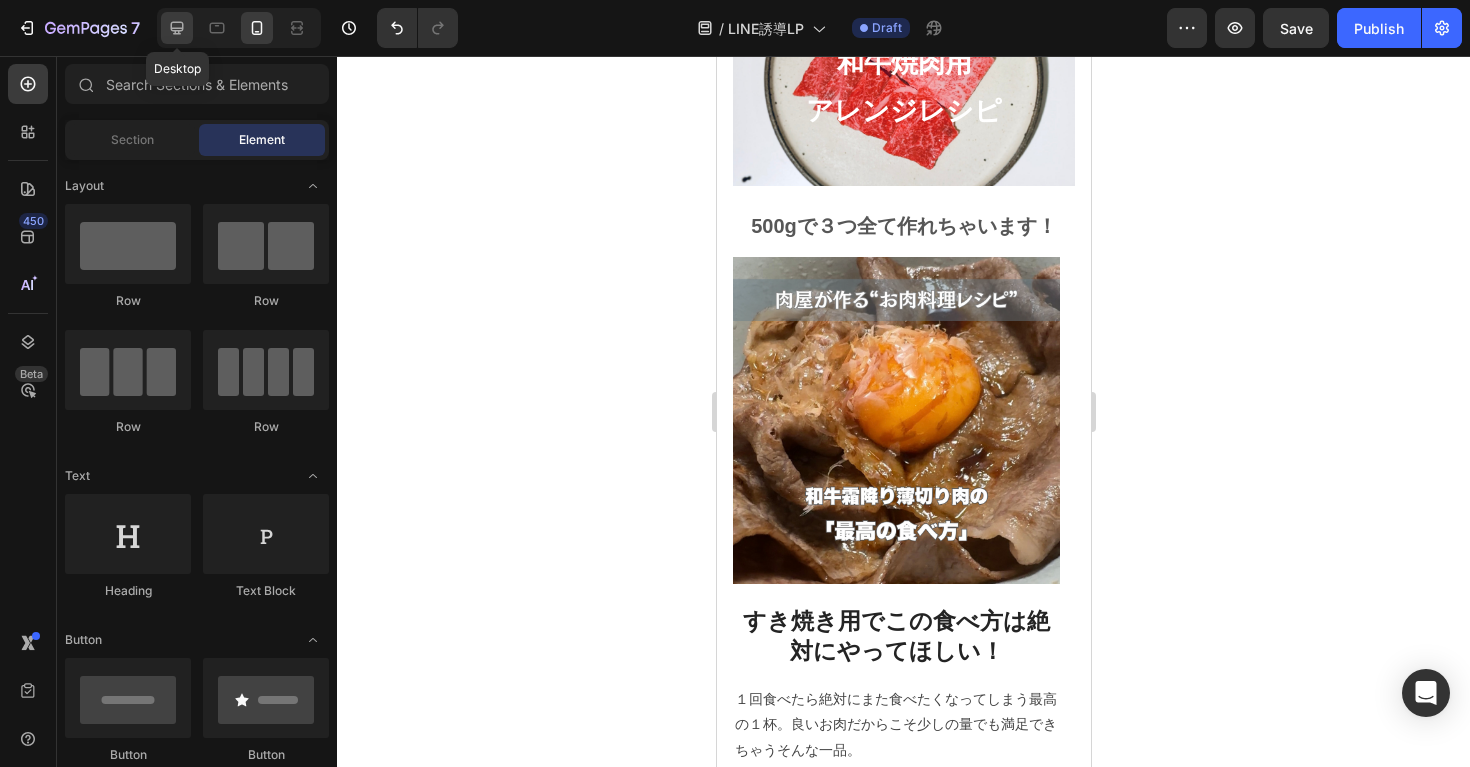 click 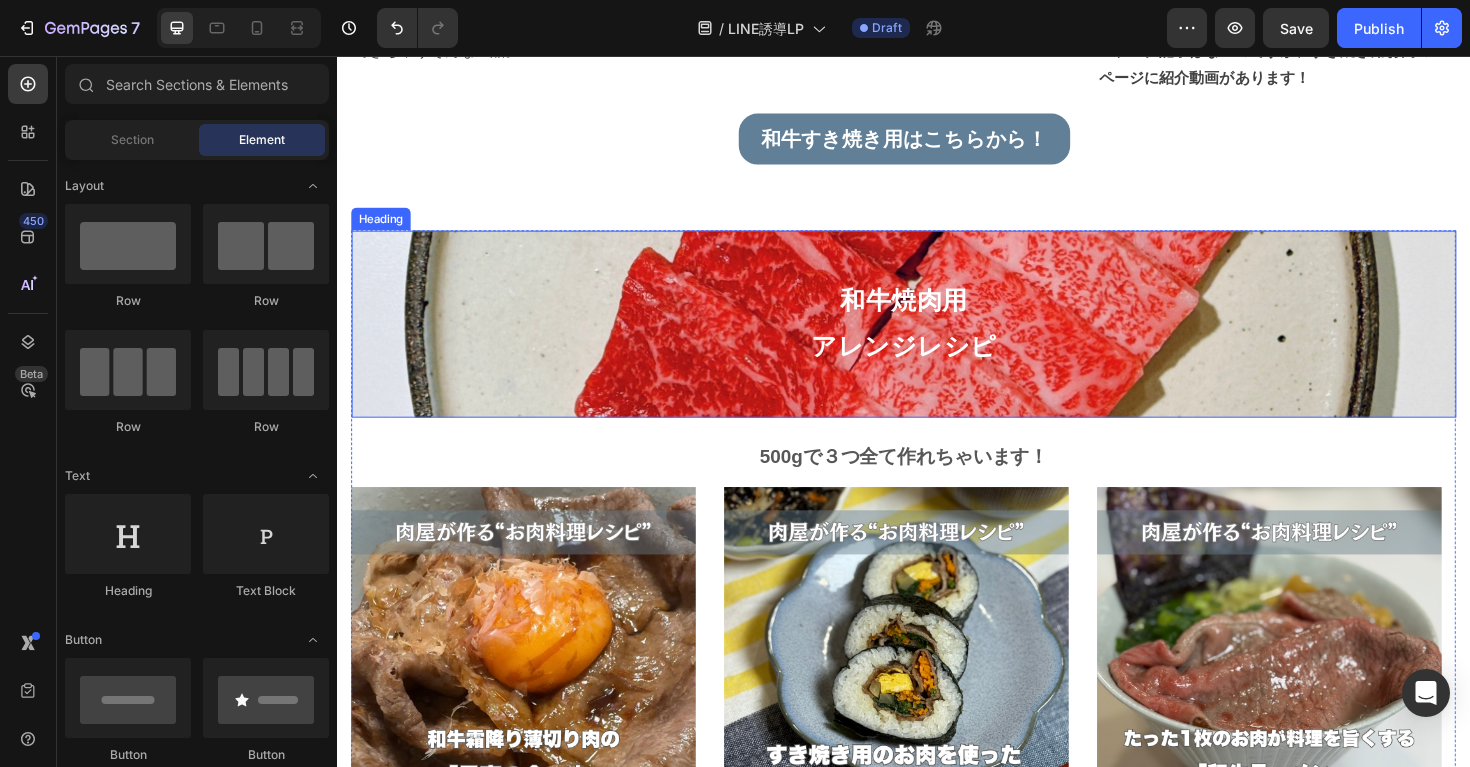 scroll, scrollTop: 3120, scrollLeft: 0, axis: vertical 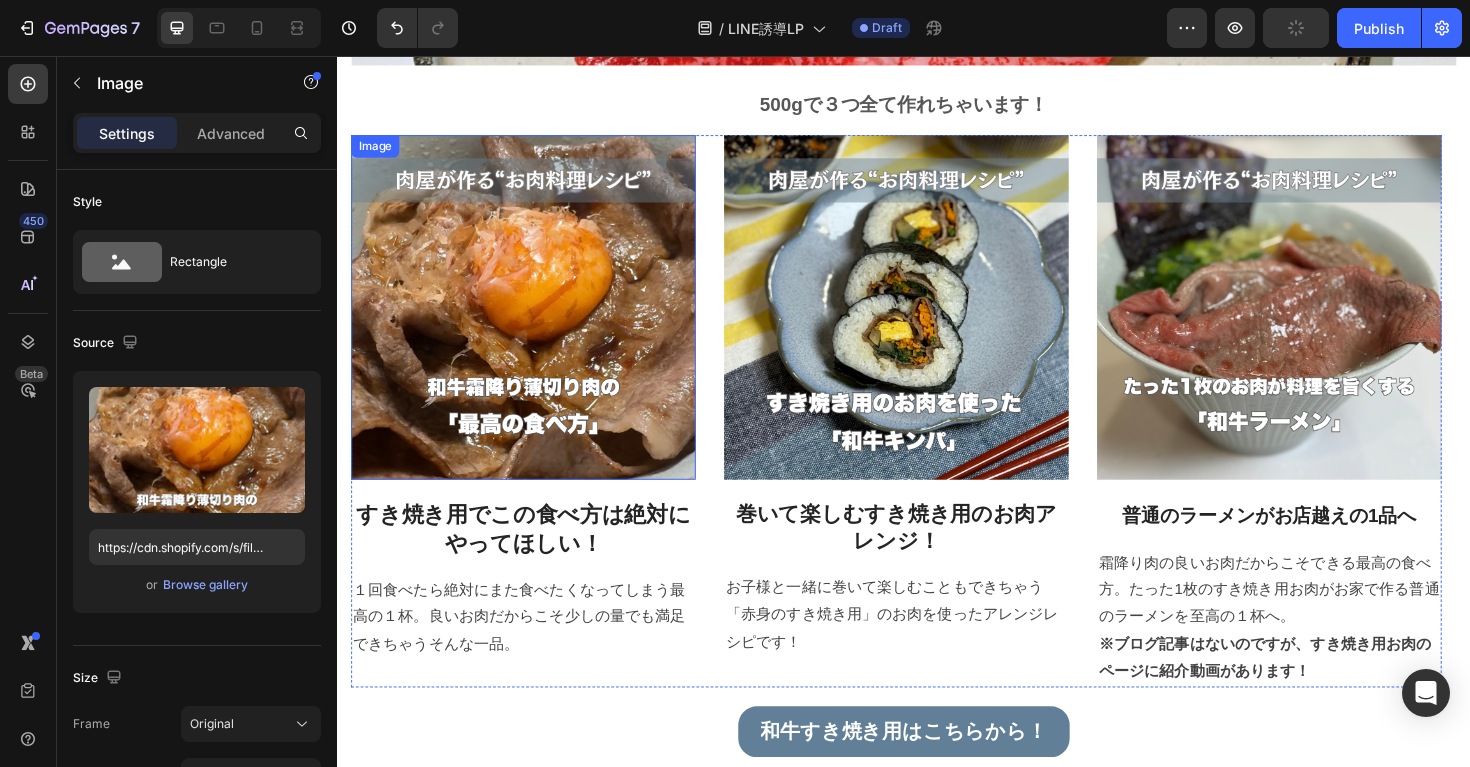 click at bounding box center (534, 322) 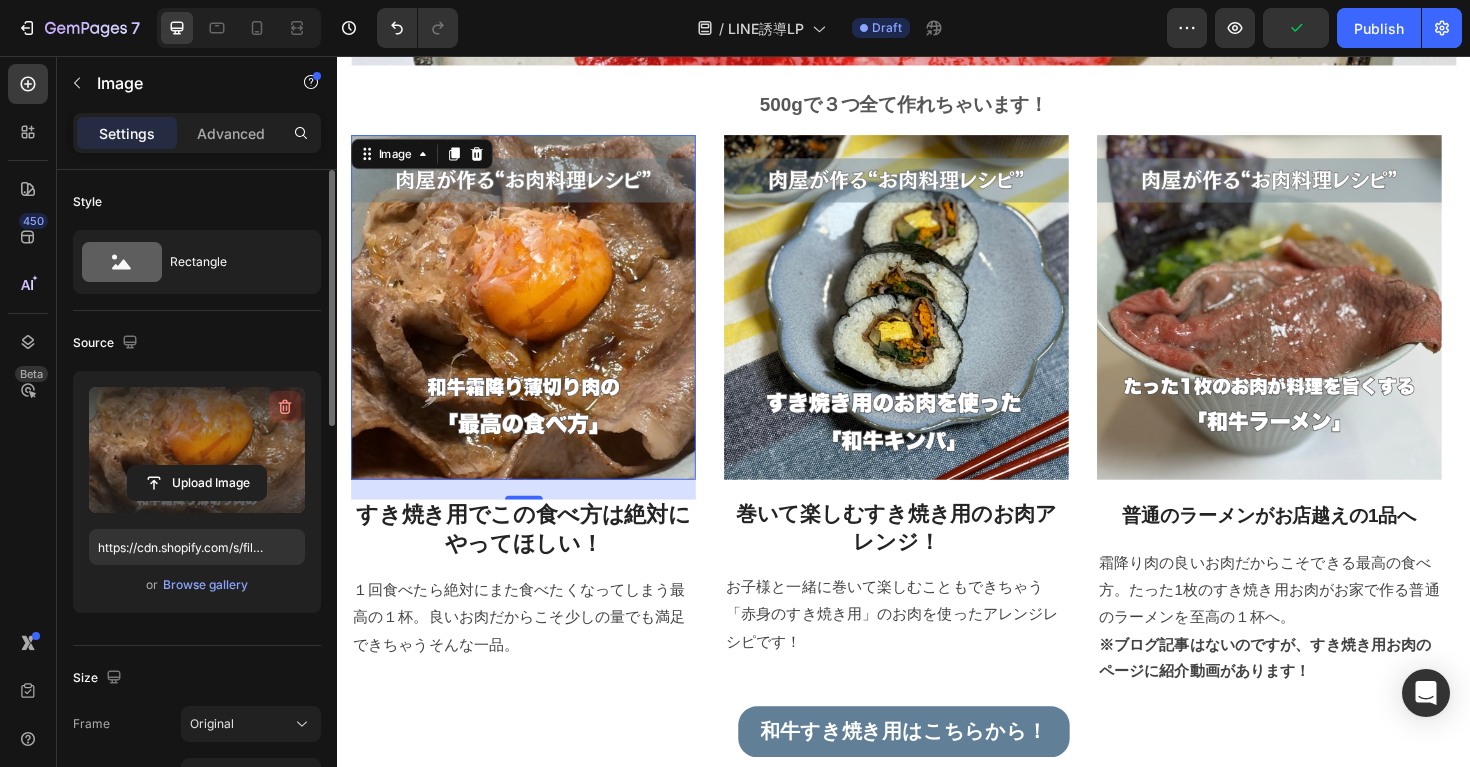 click 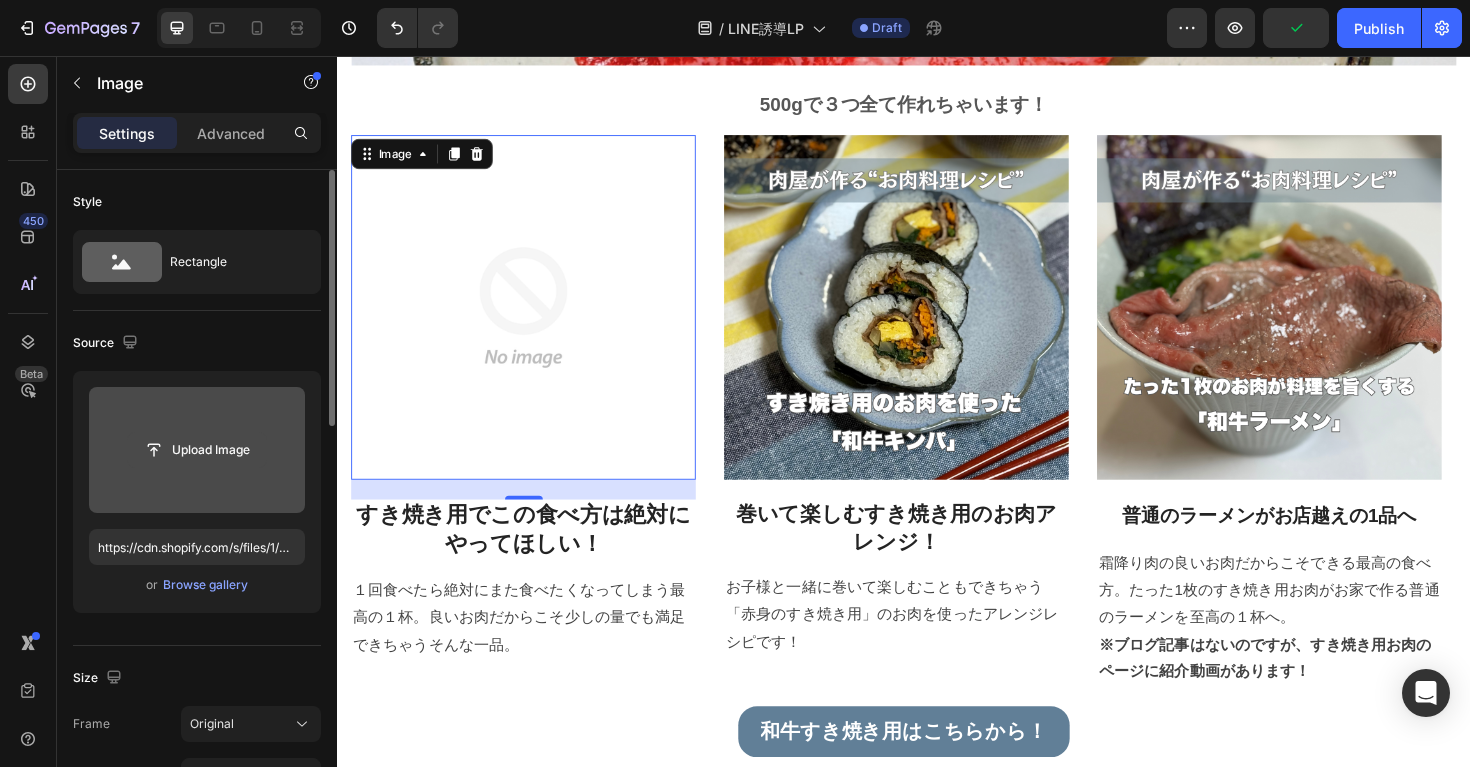click 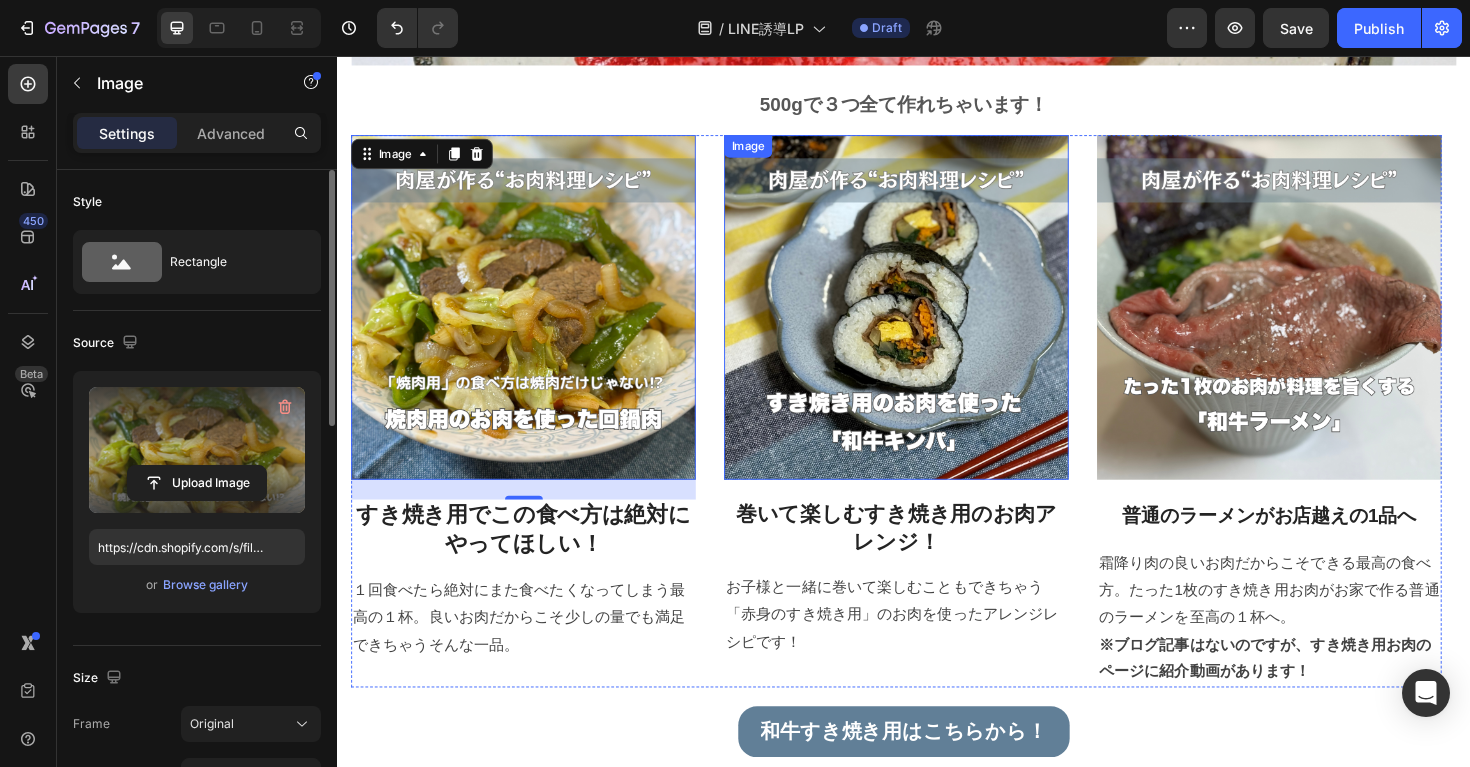 click at bounding box center [929, 322] 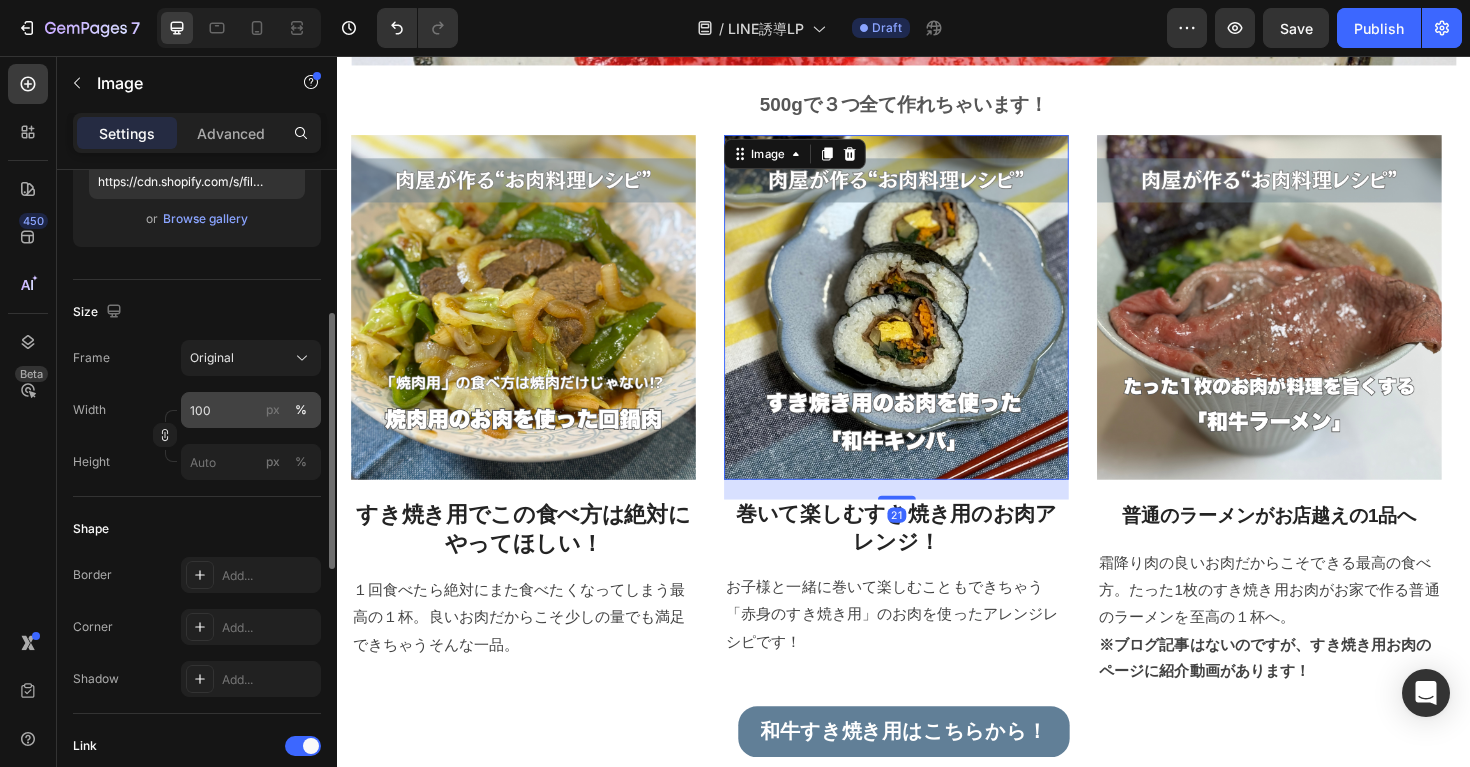 scroll, scrollTop: 0, scrollLeft: 0, axis: both 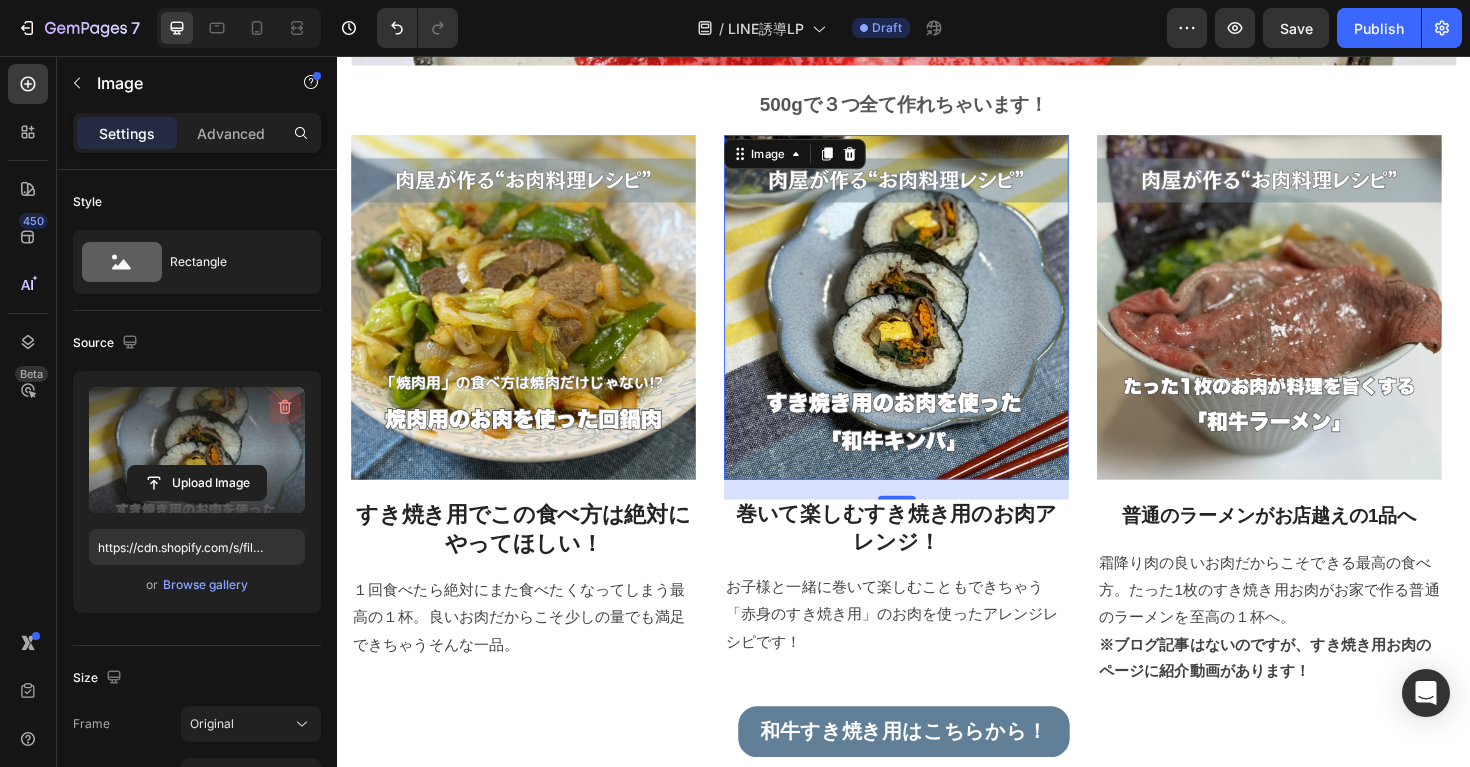 click 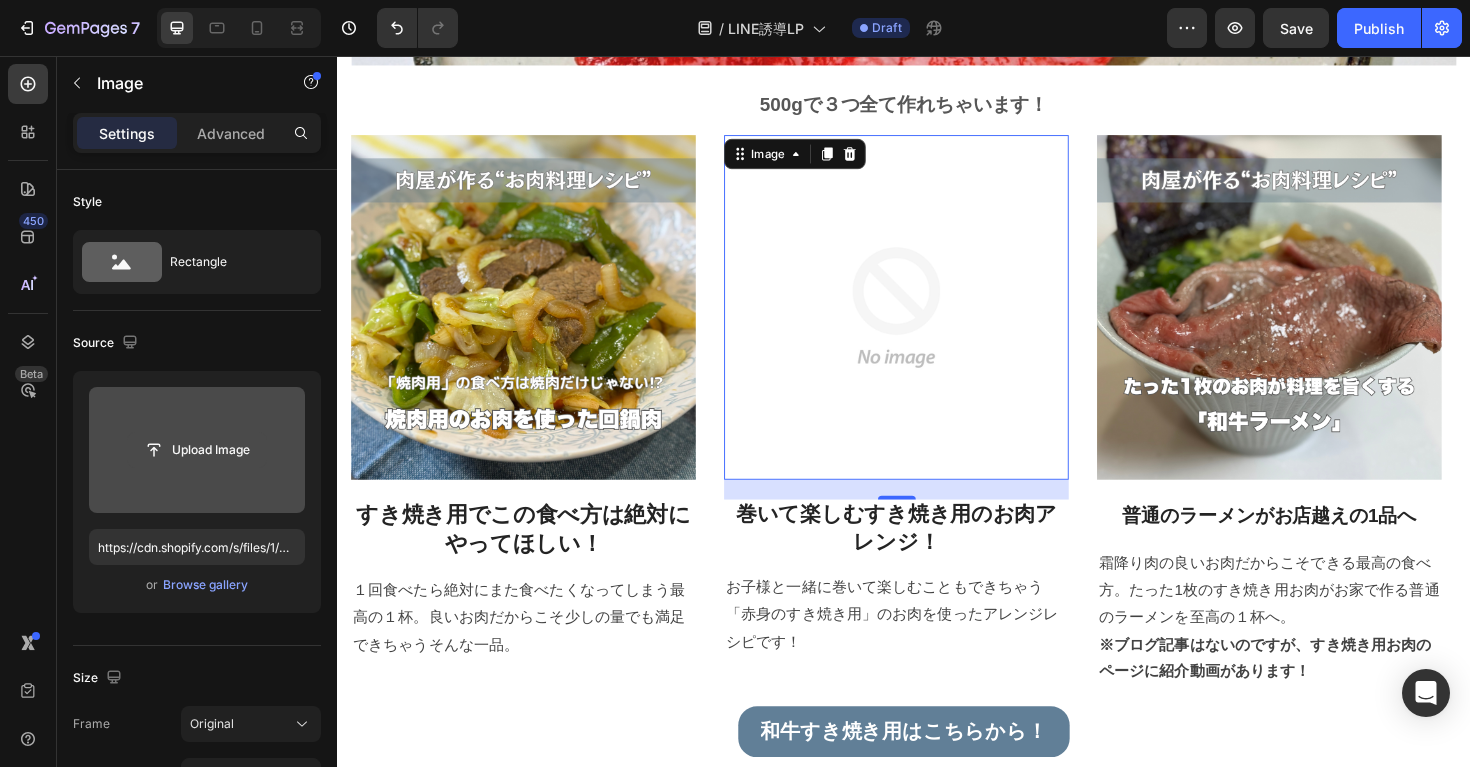 click 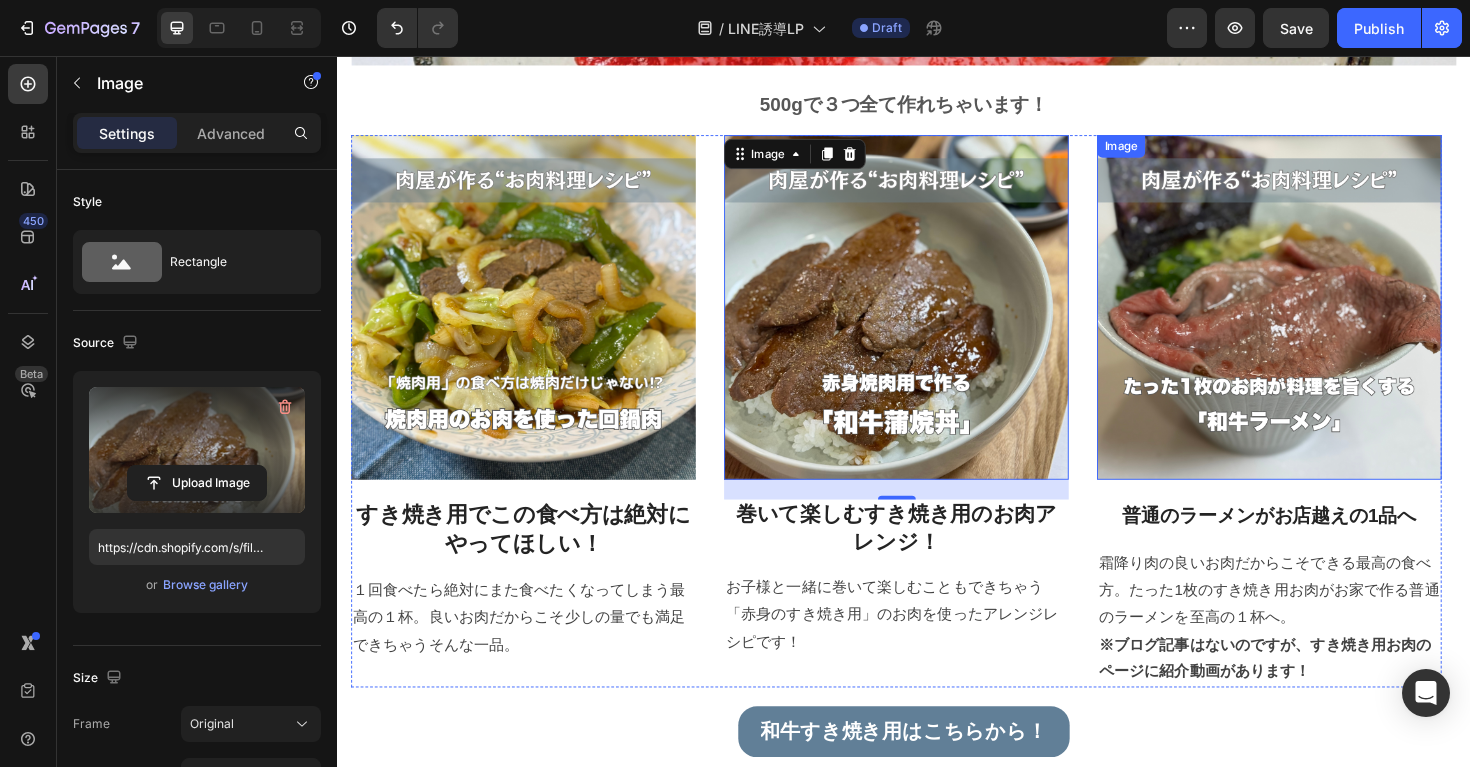 click at bounding box center (1324, 322) 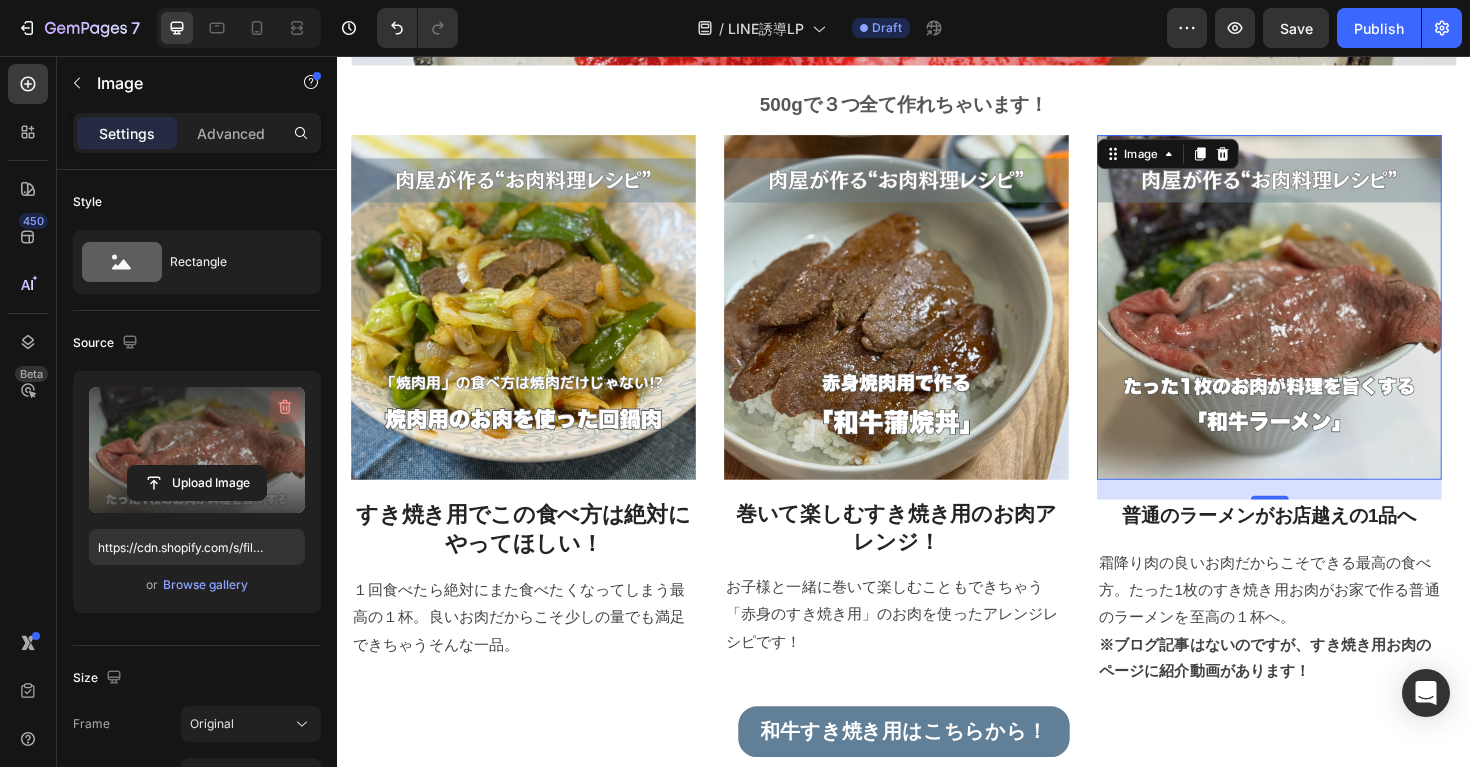 click 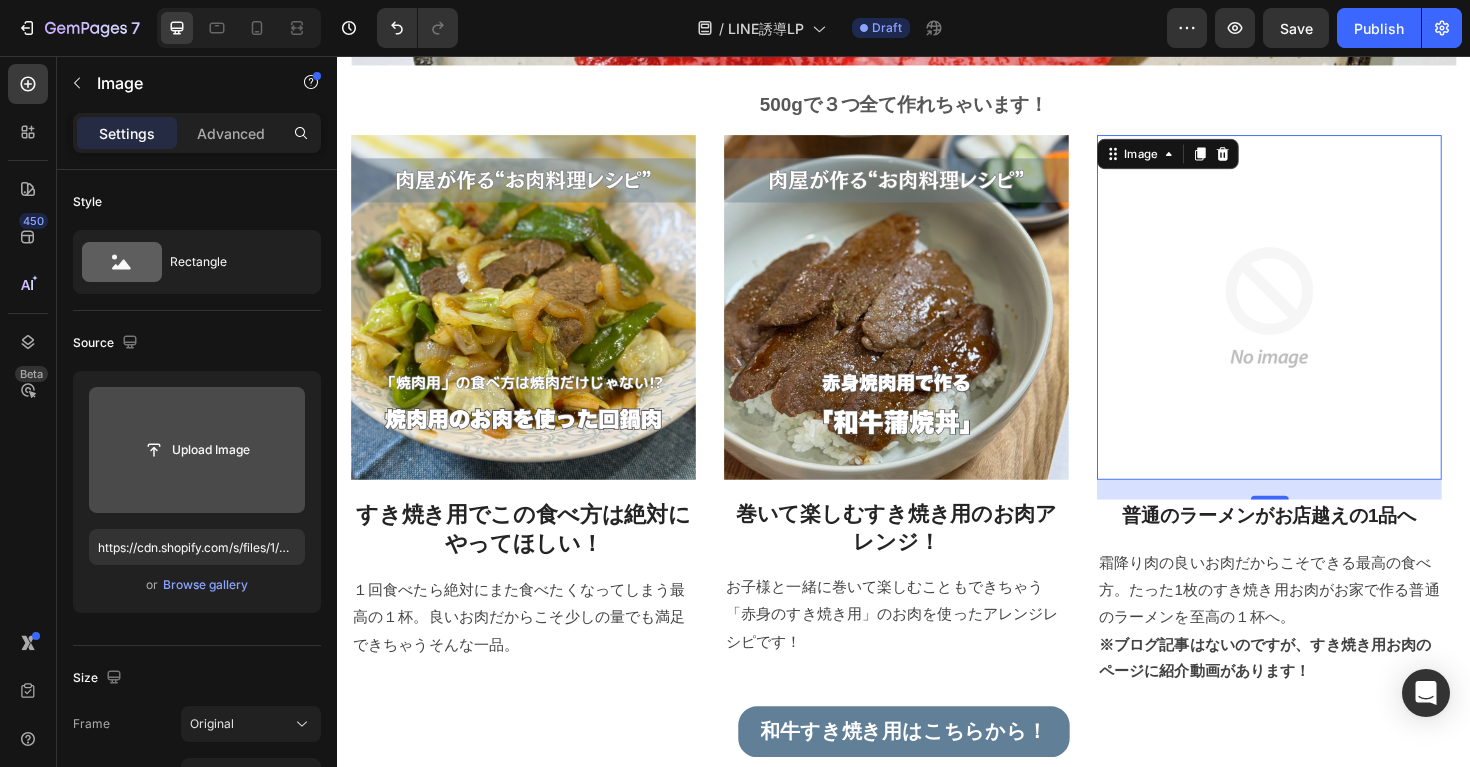 click 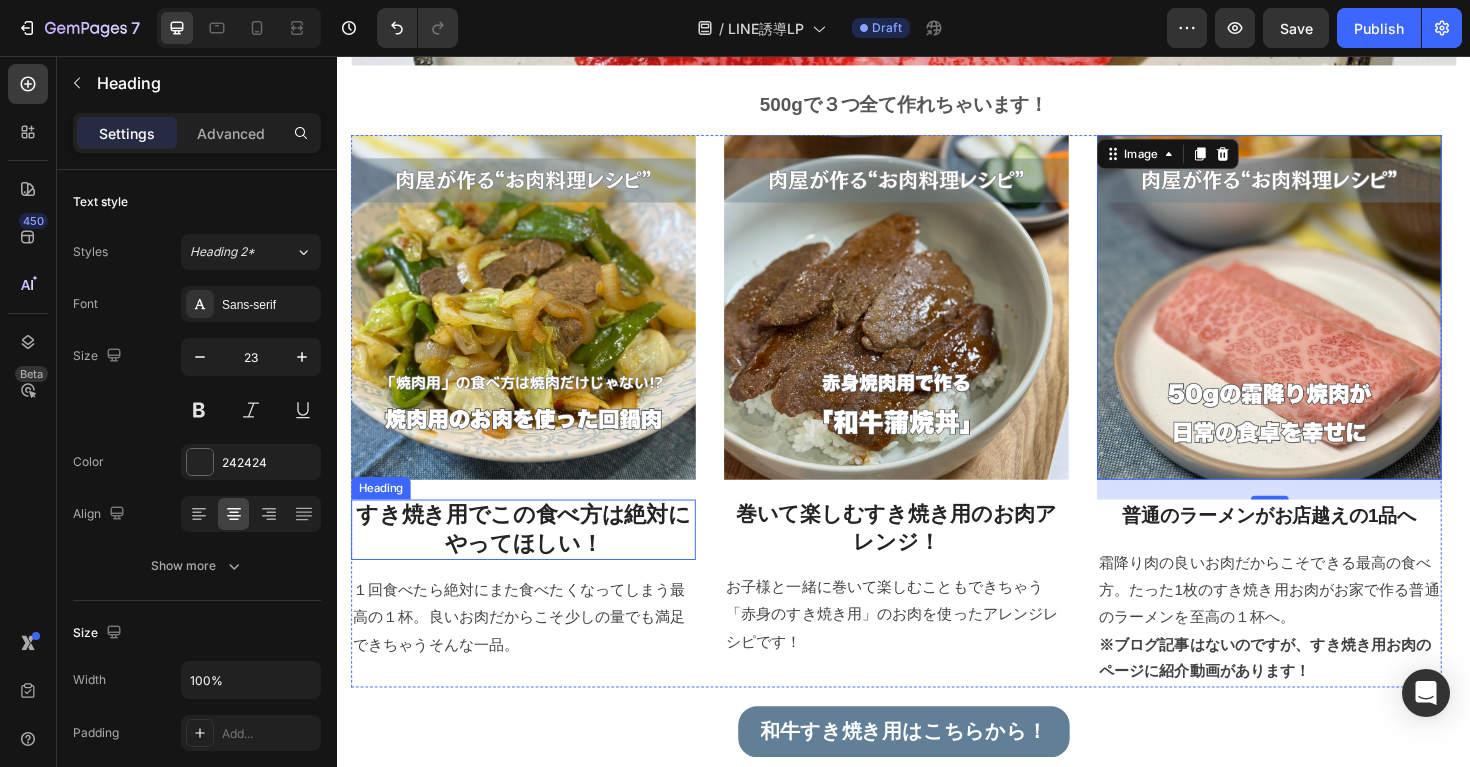 click on "すき焼き用でこの食べ方は絶対にやってほしい！" at bounding box center [534, 558] 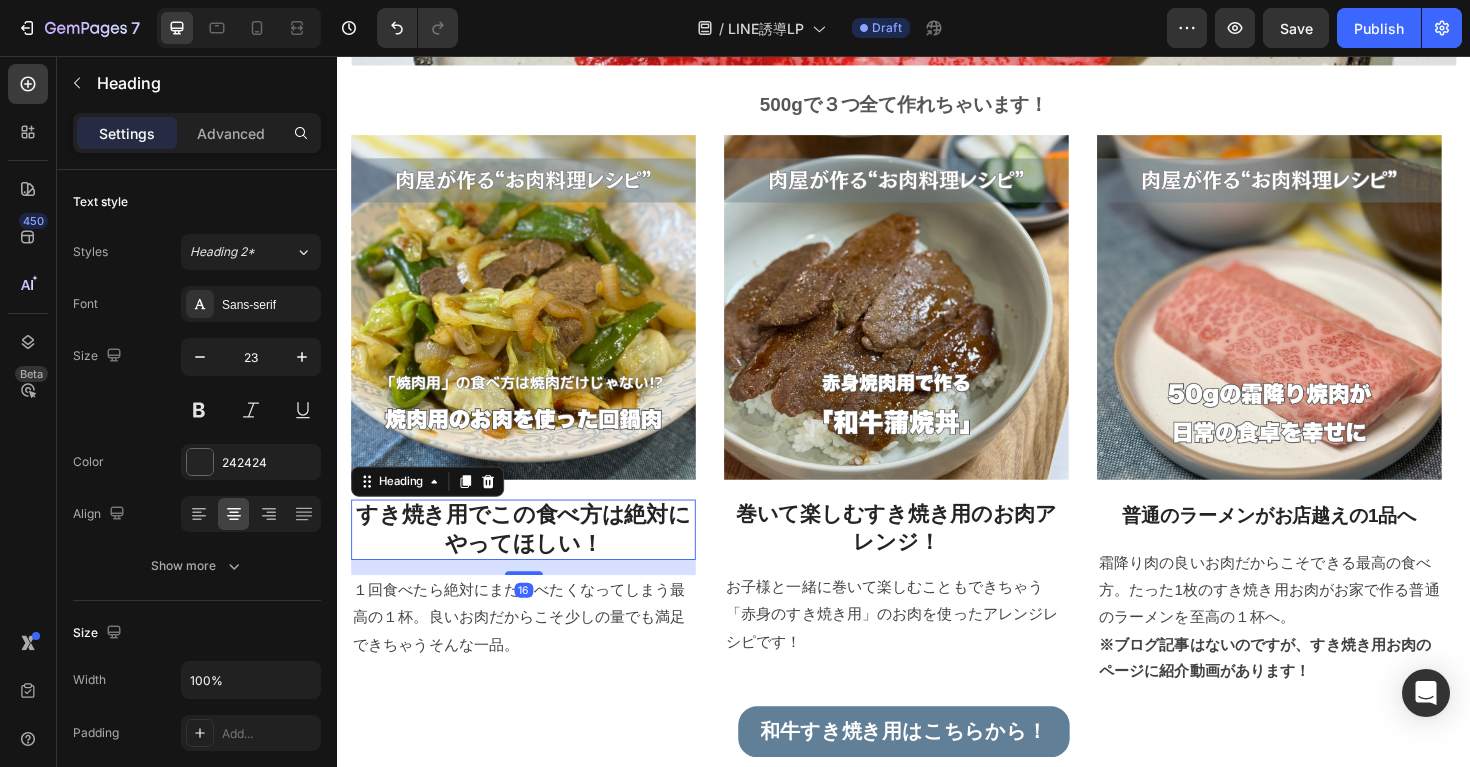 click on "すき焼き用でこの食べ方は絶対にやってほしい！" at bounding box center [534, 558] 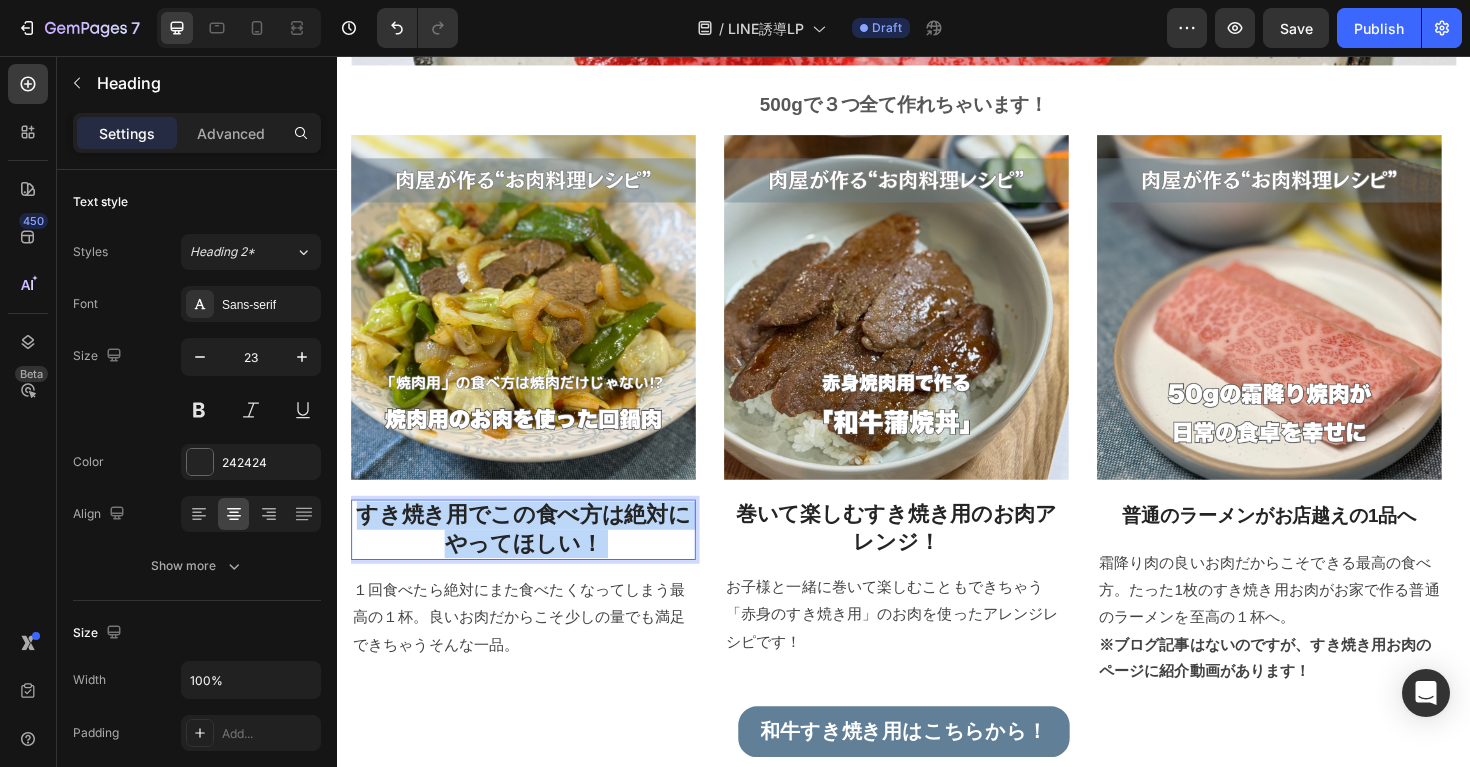 drag, startPoint x: 630, startPoint y: 566, endPoint x: 470, endPoint y: 550, distance: 160.798 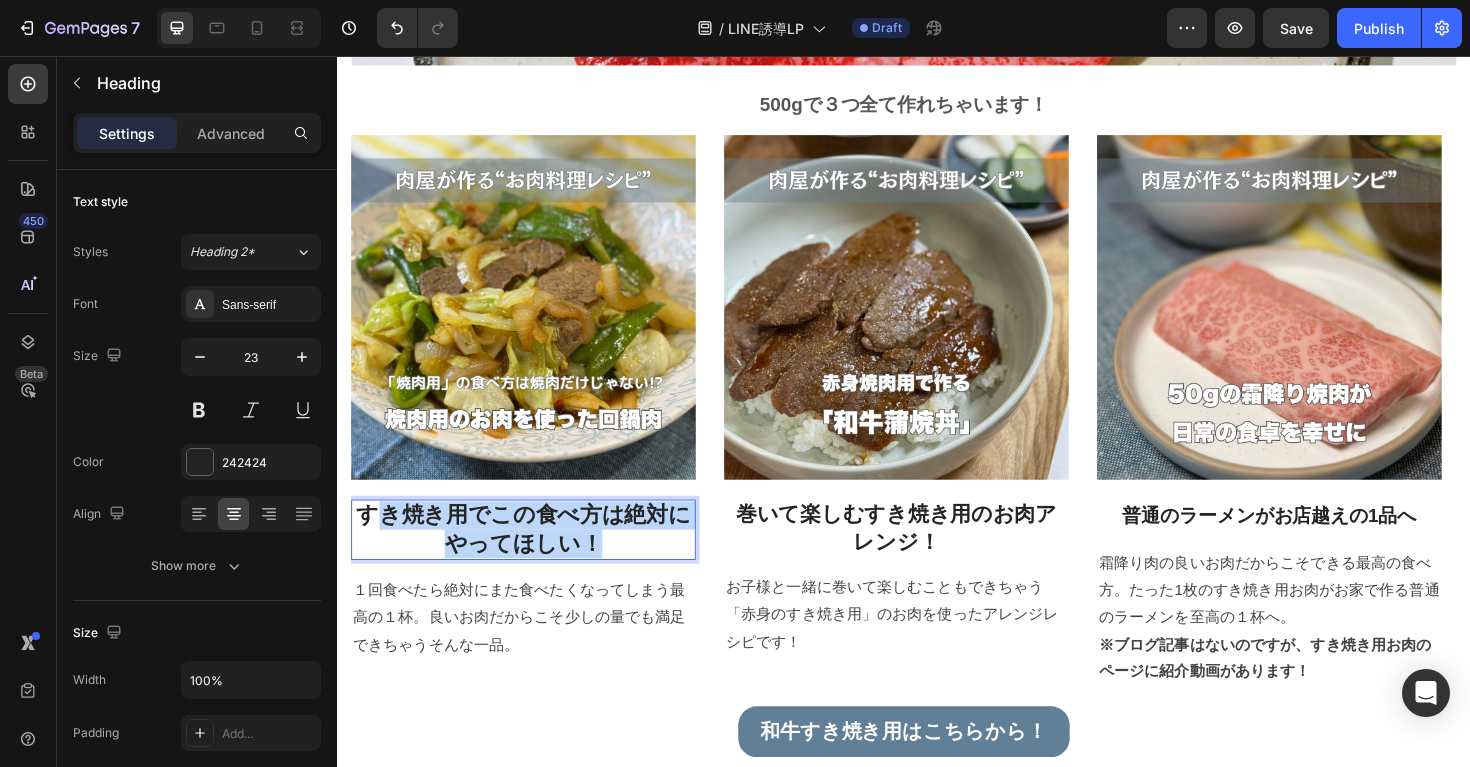 drag, startPoint x: 620, startPoint y: 571, endPoint x: 386, endPoint y: 546, distance: 235.33168 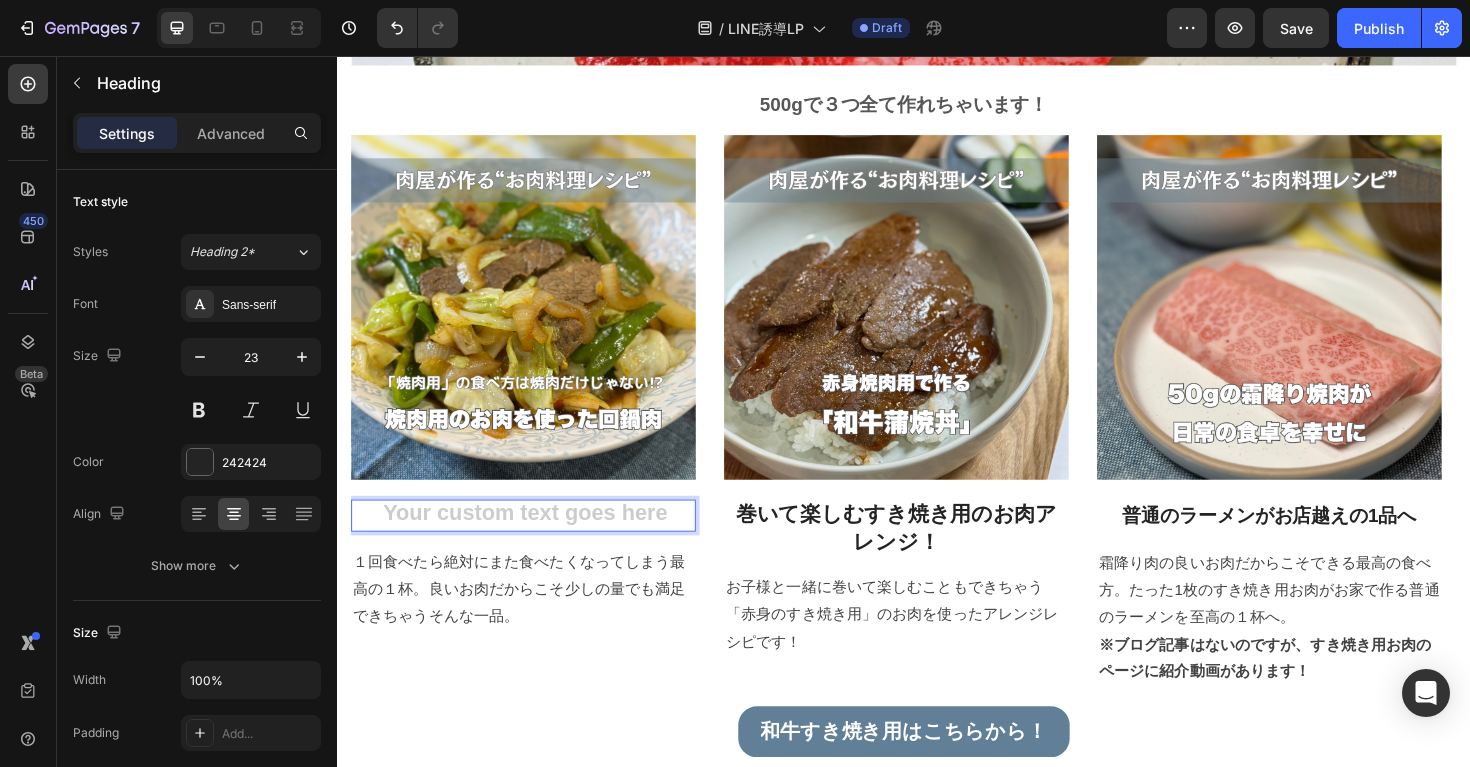 type 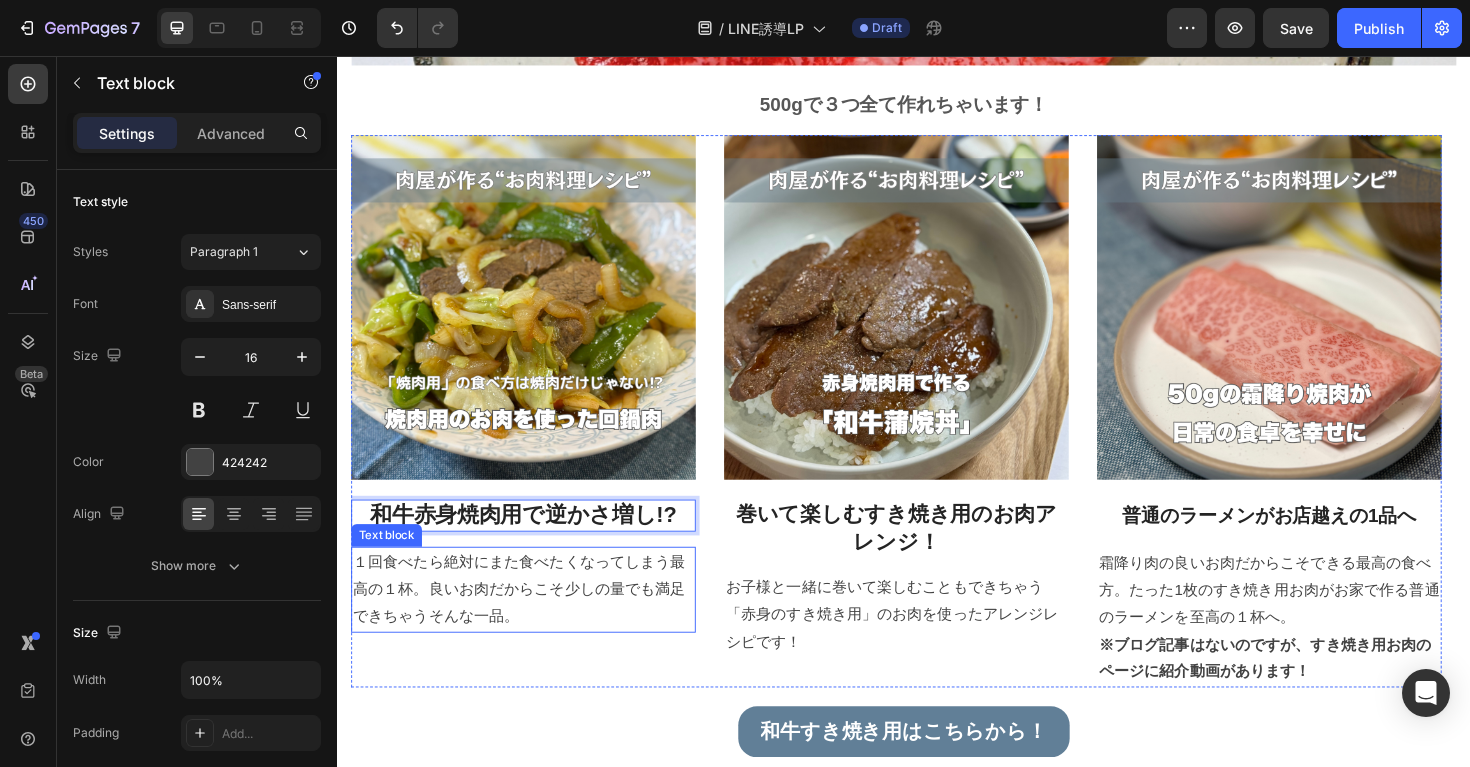 click on "１回食べたら絶対にまた食べたくなってしまう最高の１杯。良いお肉だからこそ少しの量でも満足できちゃうそんな一品。" at bounding box center [534, 621] 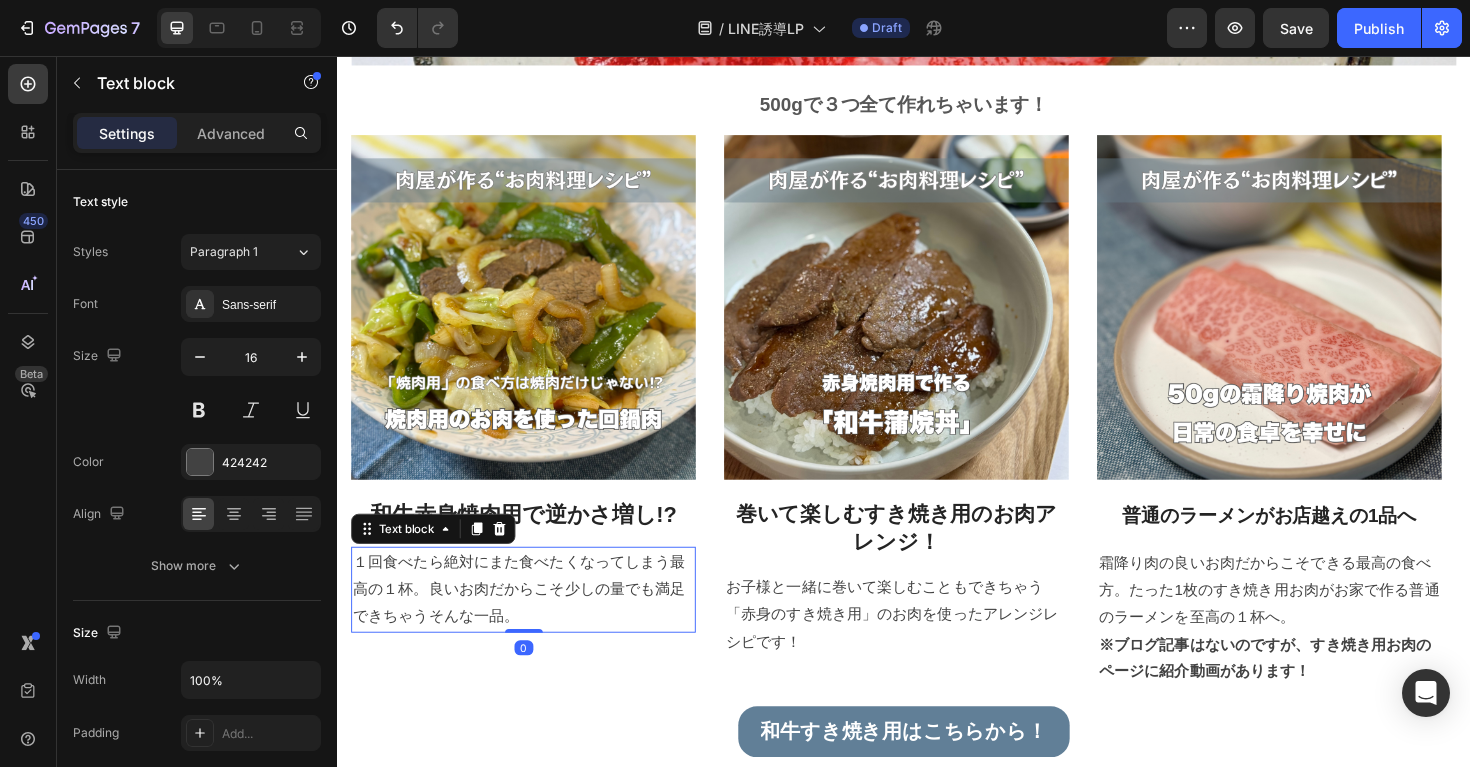 click on "１回食べたら絶対にまた食べたくなってしまう最高の１杯。良いお肉だからこそ少しの量でも満足できちゃうそんな一品。" at bounding box center (534, 621) 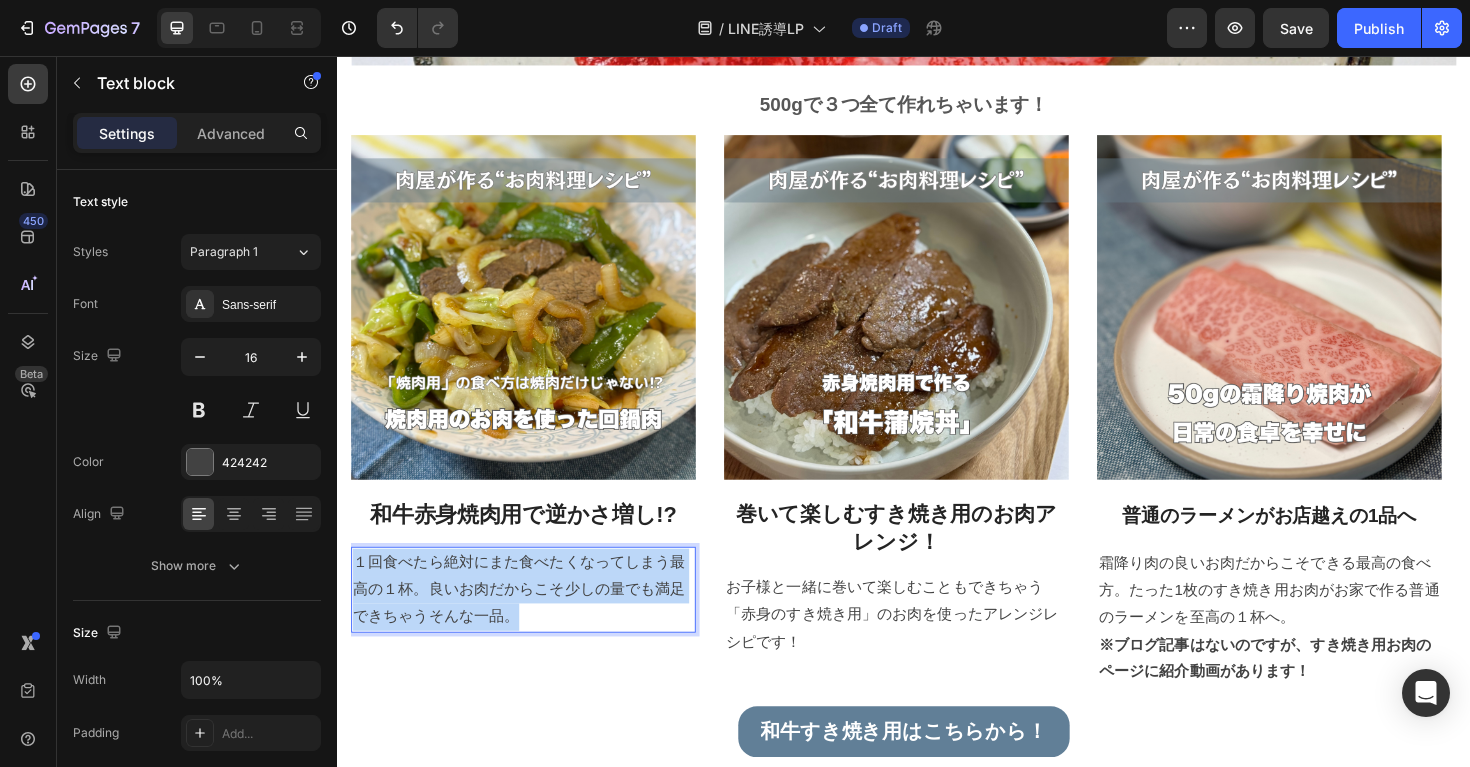 drag, startPoint x: 545, startPoint y: 651, endPoint x: 355, endPoint y: 602, distance: 196.21672 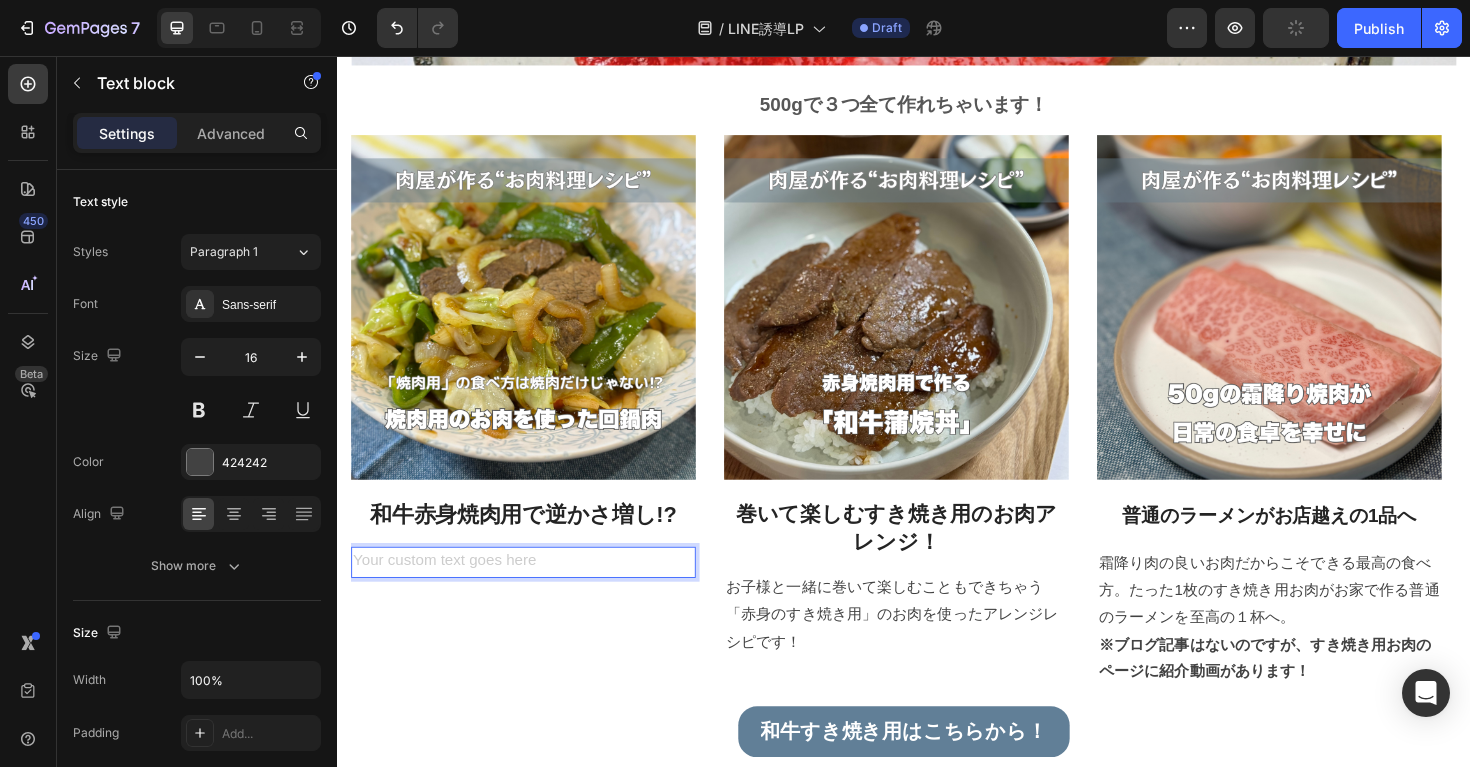 type 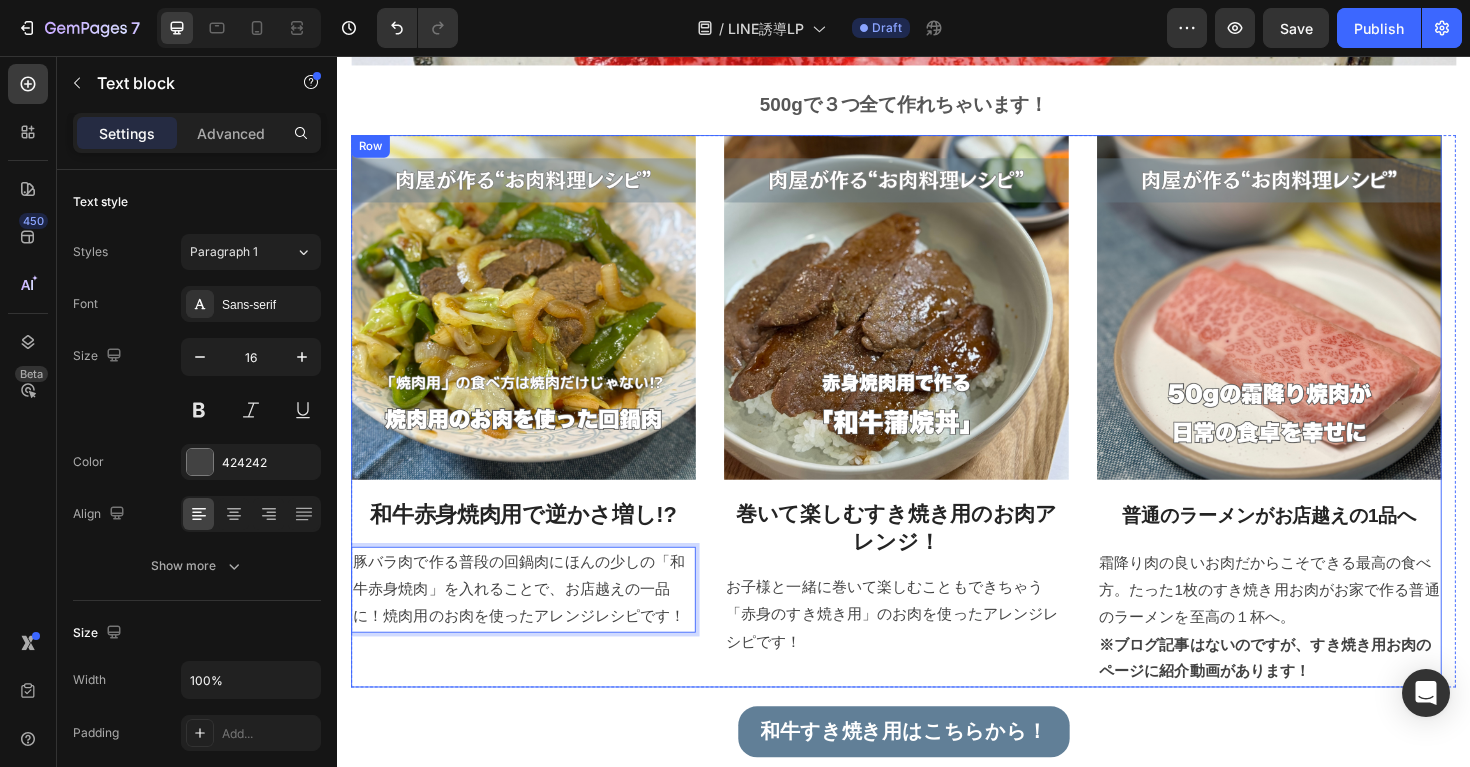 click on "Image 和牛赤身焼肉用で逆かさ増し!? Heading 豚バラ肉で作る普段の回鍋肉にほんの少しの「和牛赤身焼肉」を入れることで、お店越えの一品に！焼肉用のお肉を使ったアレンジレシピです！ Text block   0" at bounding box center (534, 432) 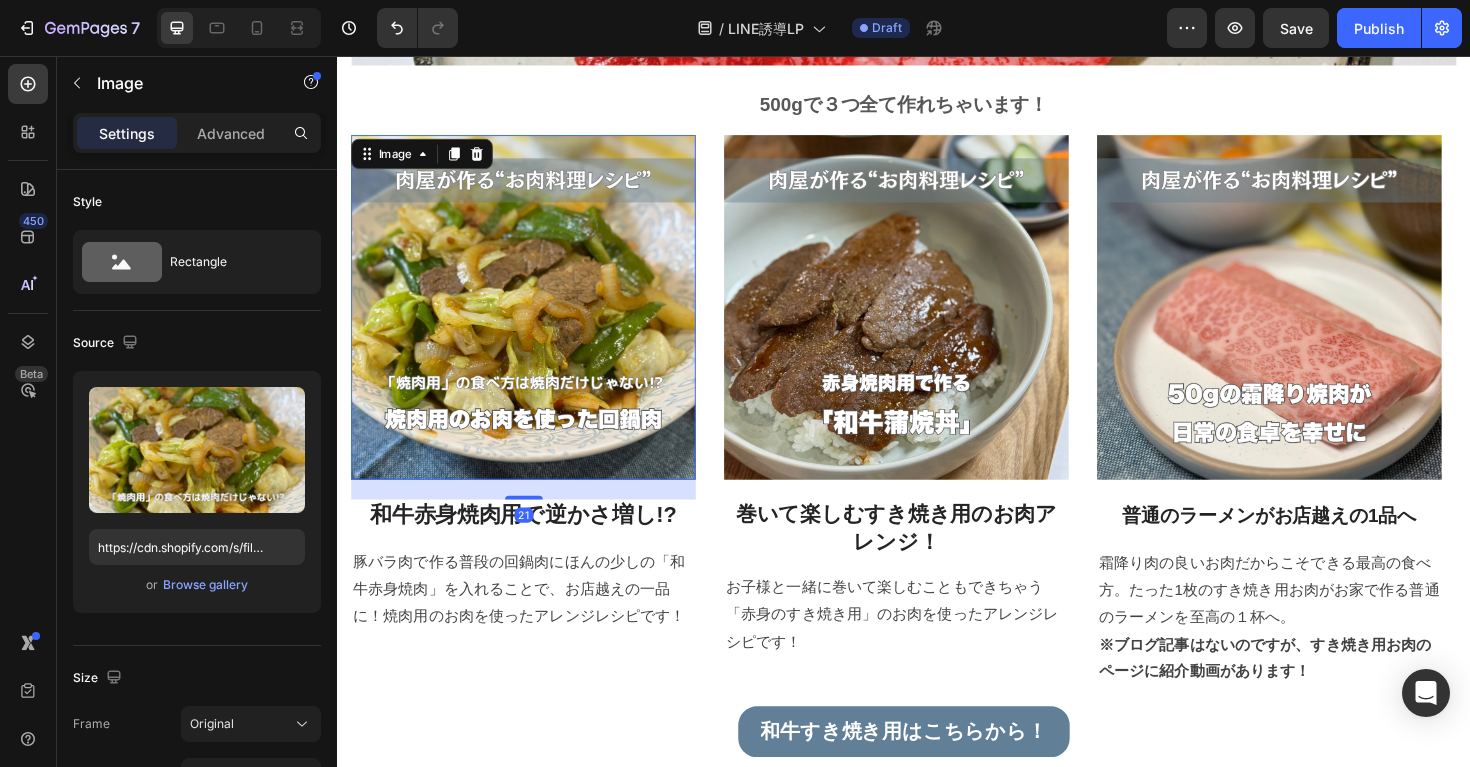 click at bounding box center (534, 322) 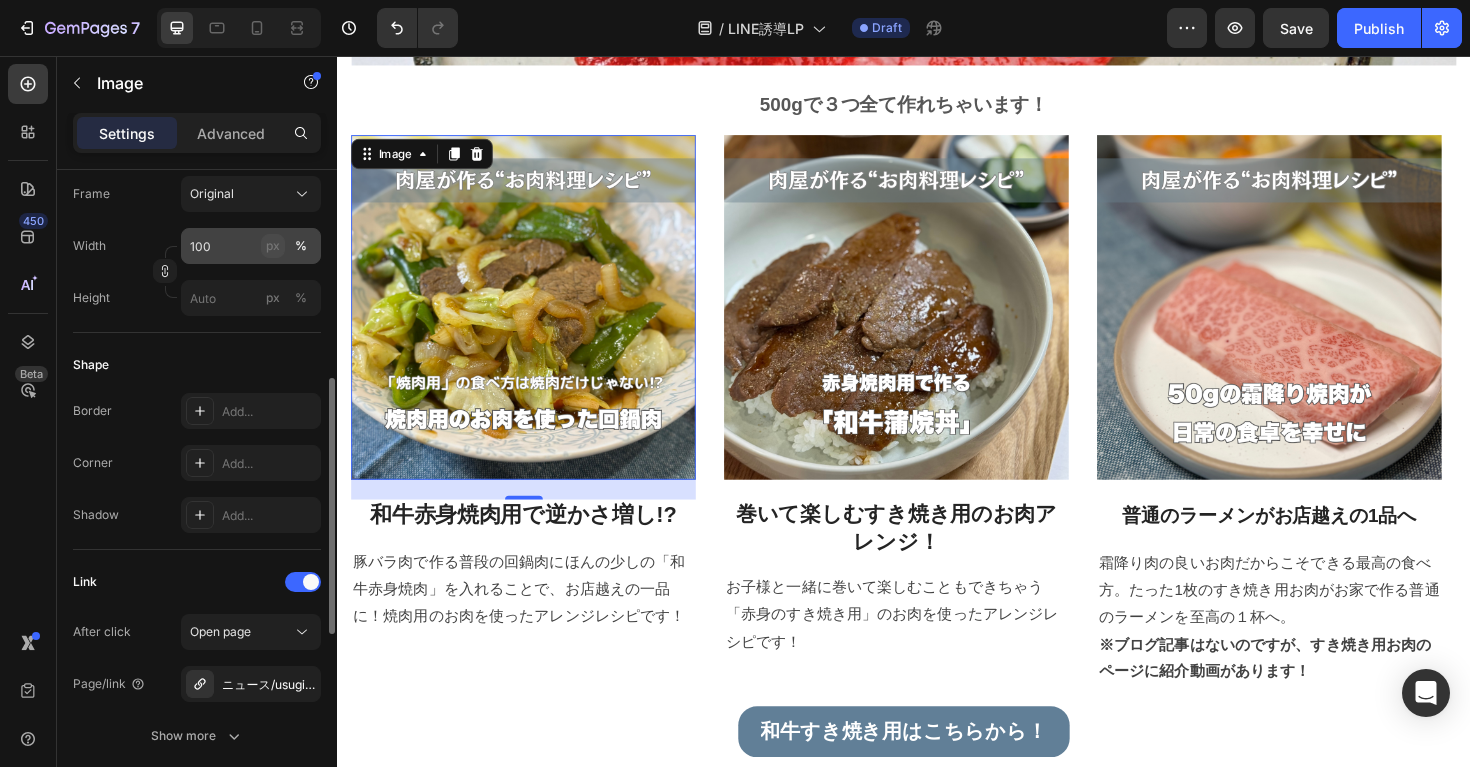 scroll, scrollTop: 705, scrollLeft: 0, axis: vertical 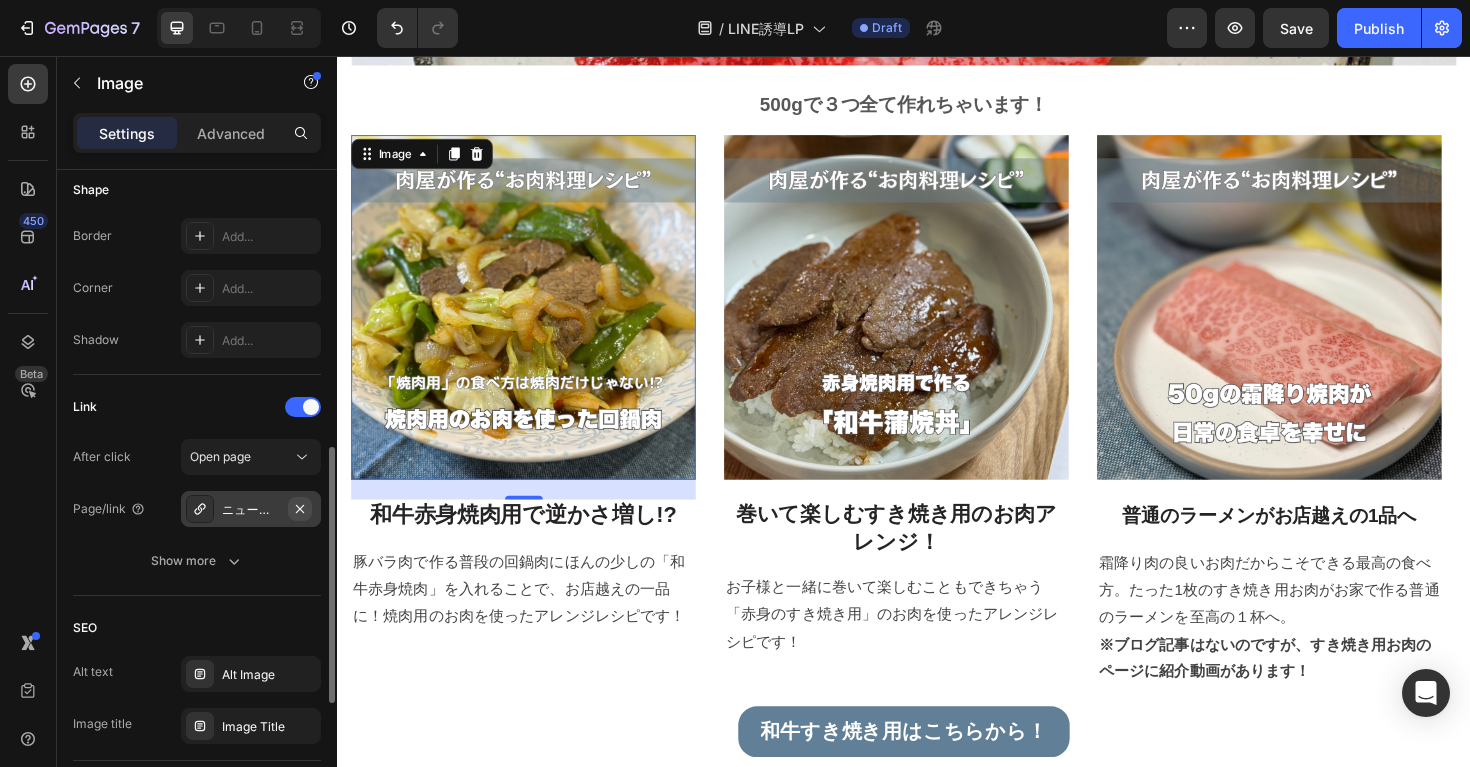 click 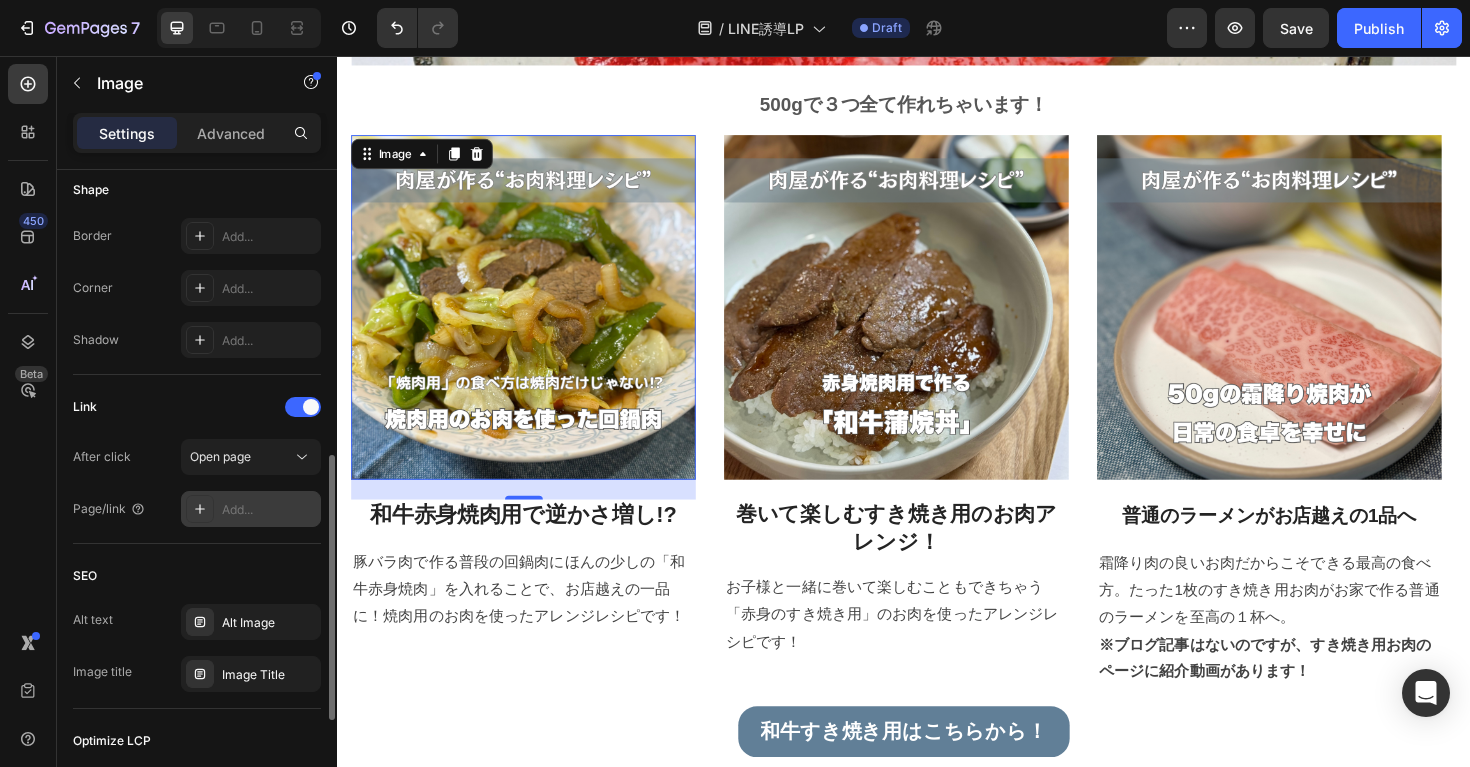 click on "Add..." at bounding box center (269, 510) 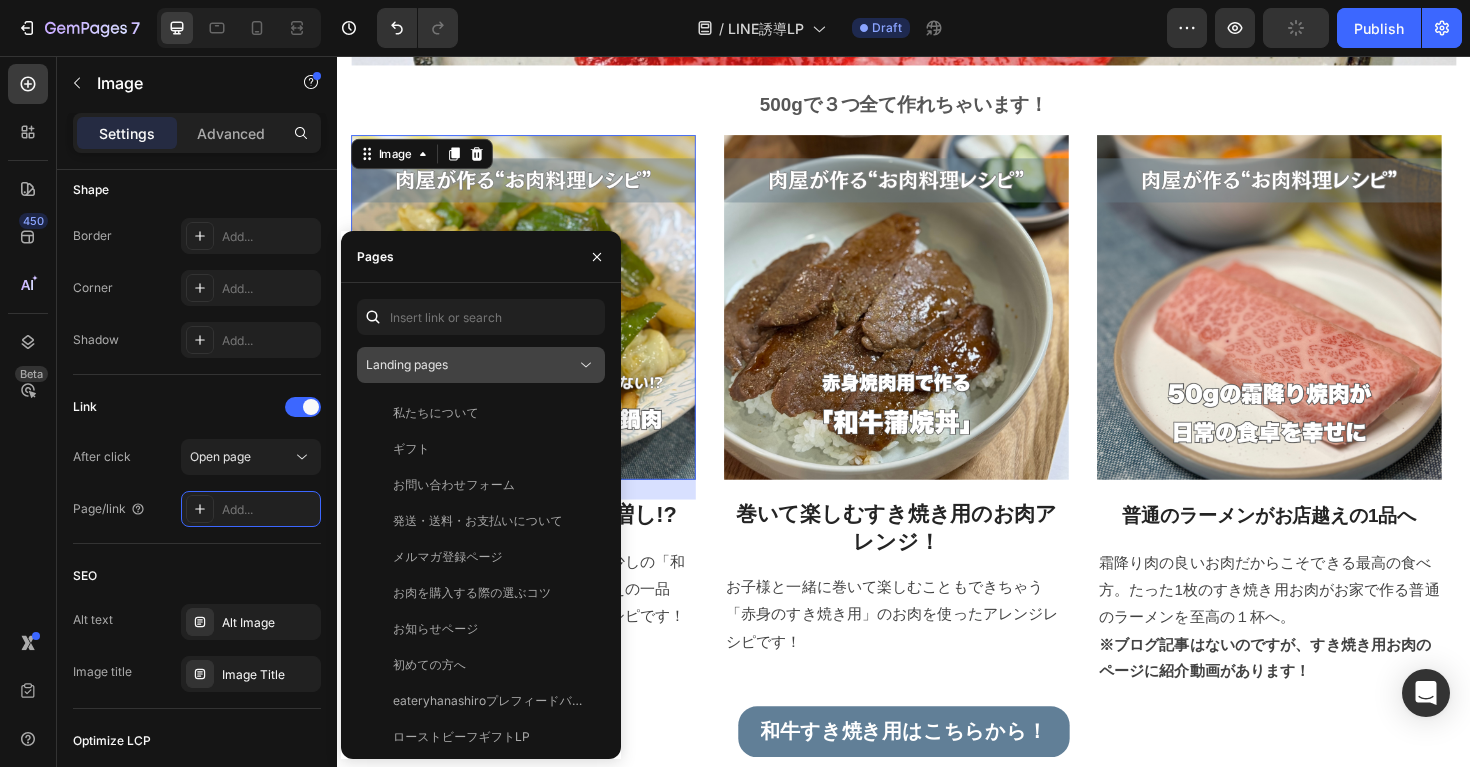 click on "Landing pages" at bounding box center [471, 365] 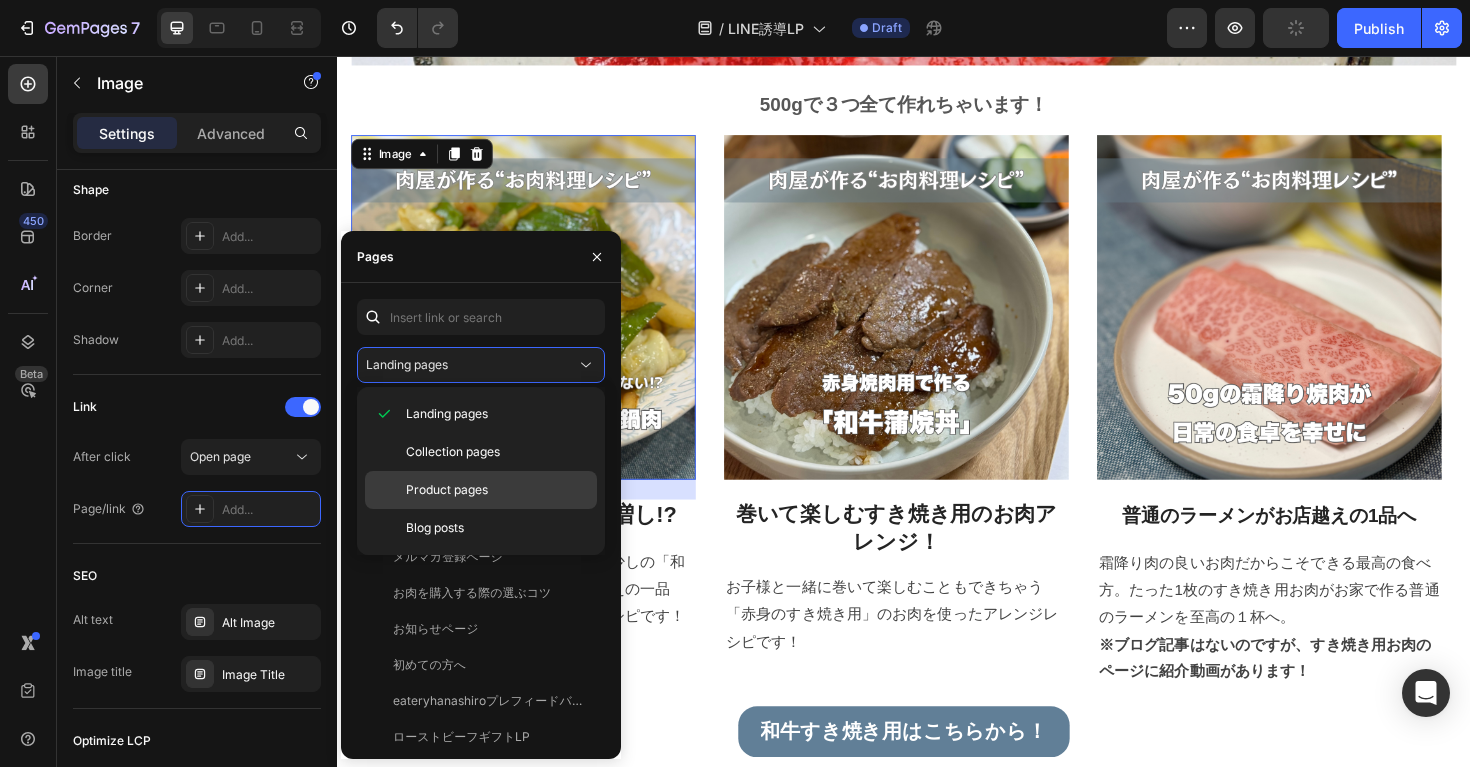 click on "Product pages" at bounding box center (447, 490) 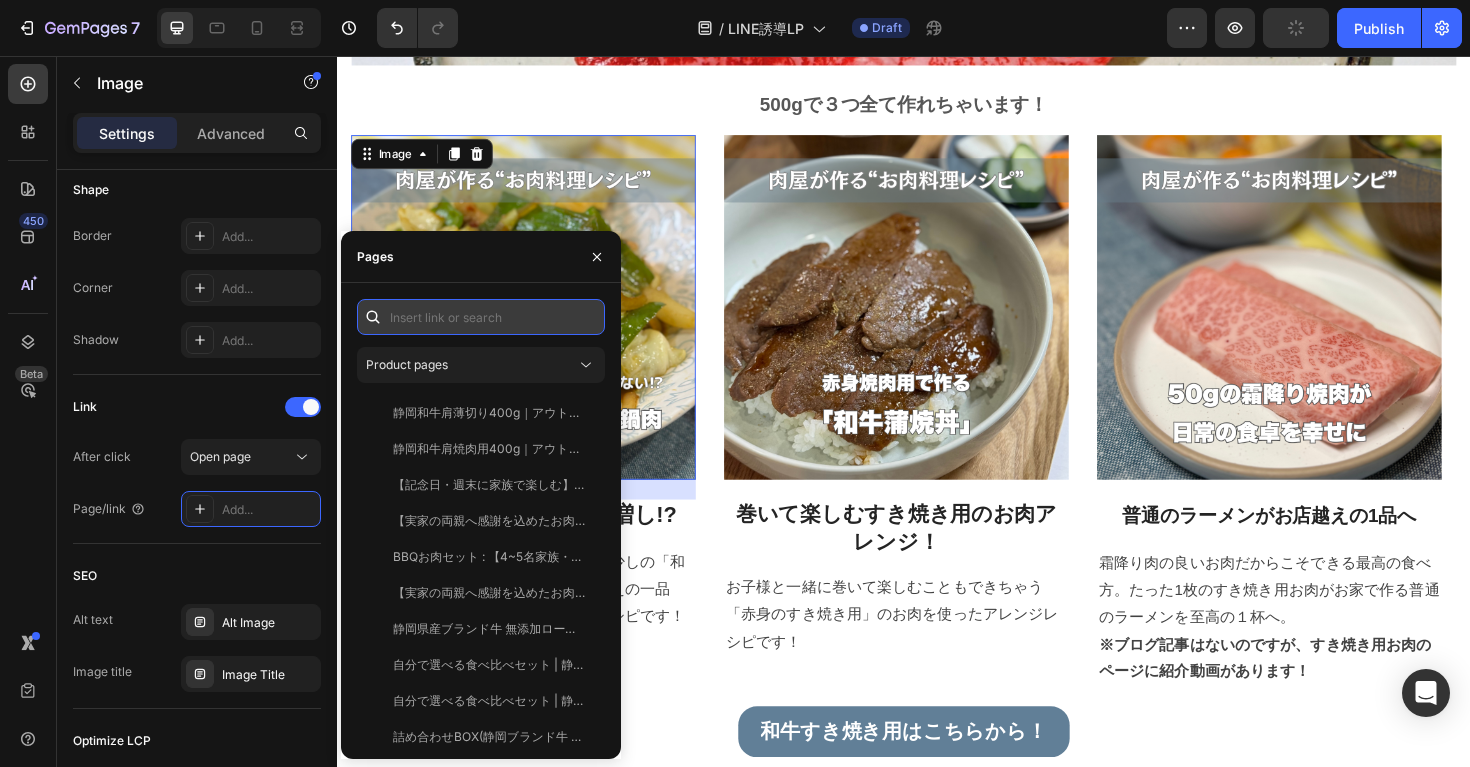 click at bounding box center (481, 317) 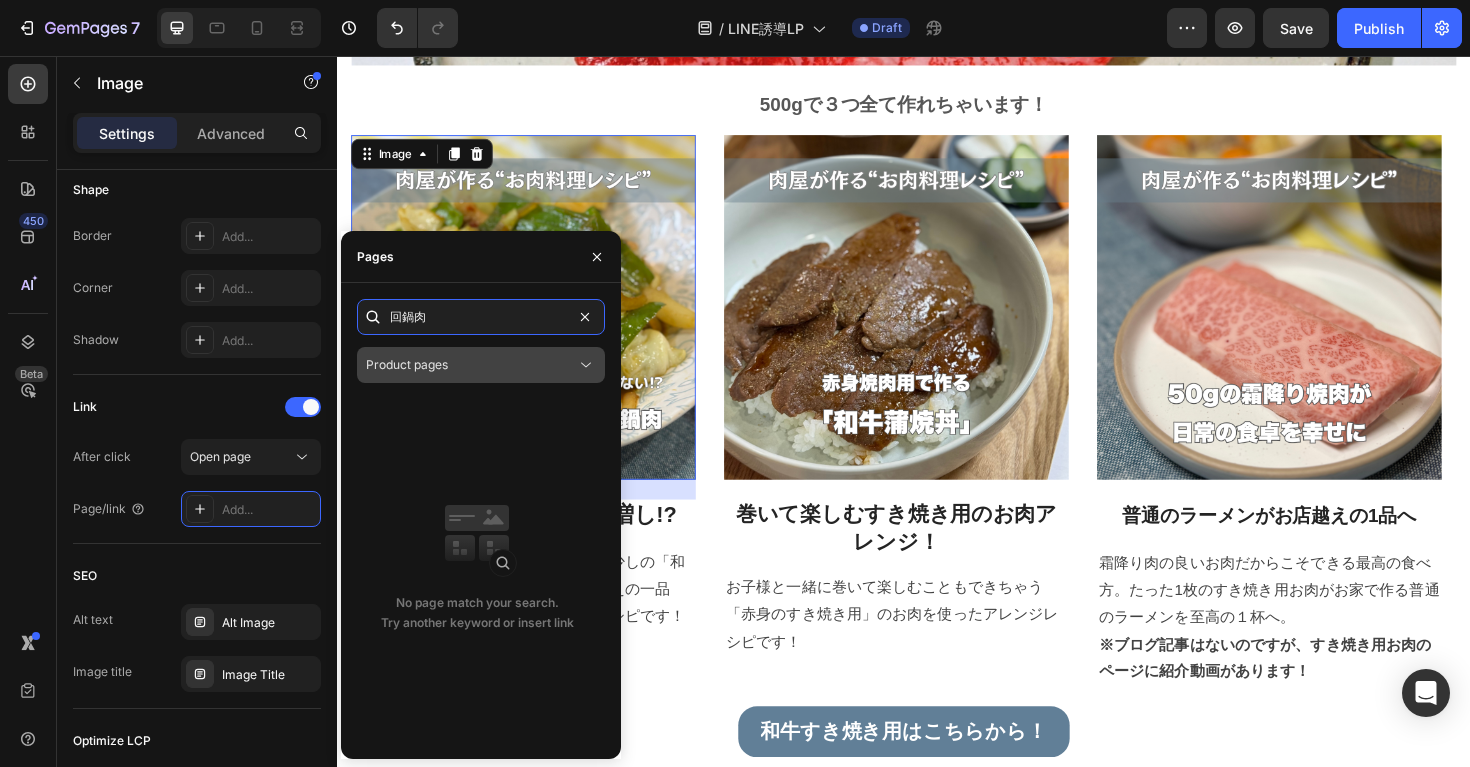 type on "回鍋肉" 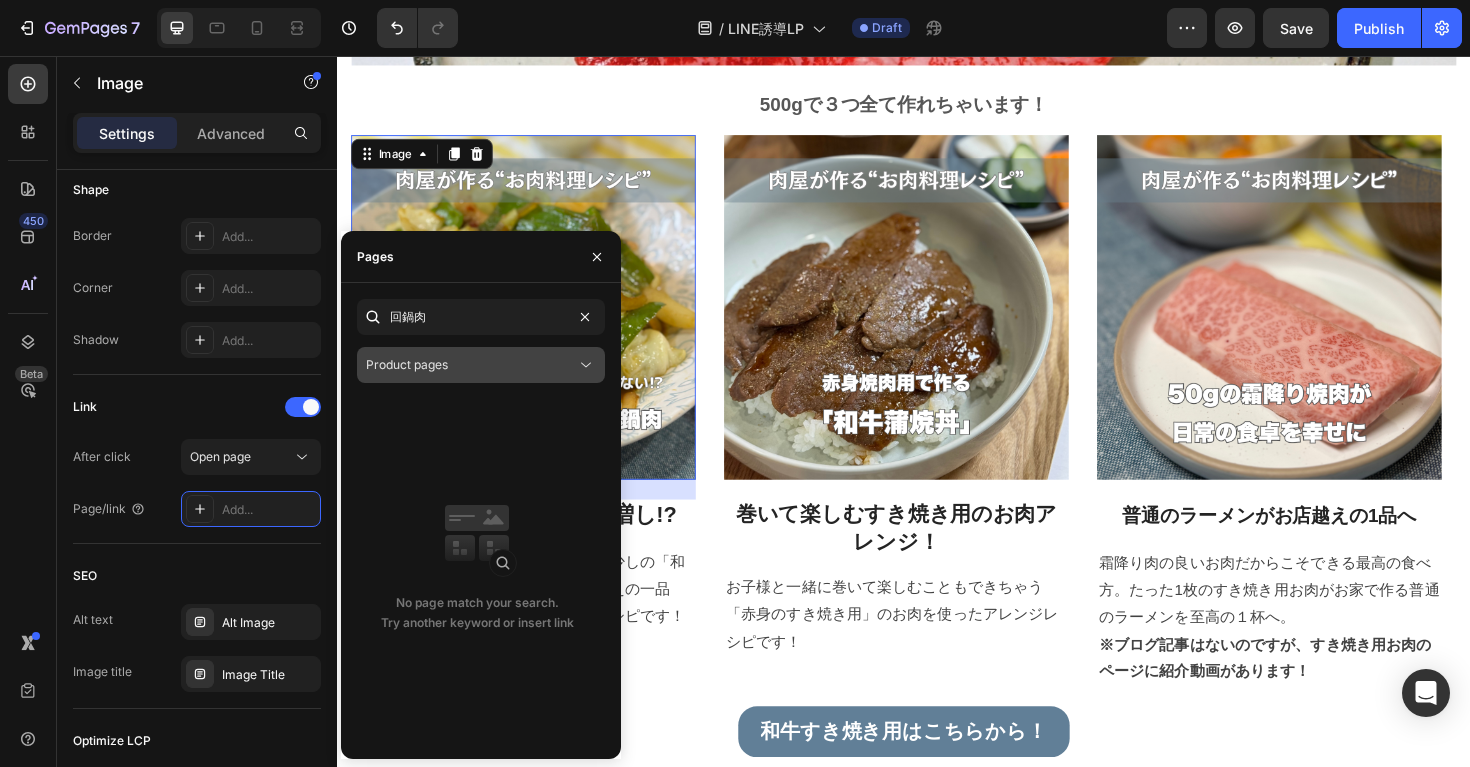 click on "Product pages" at bounding box center [471, 365] 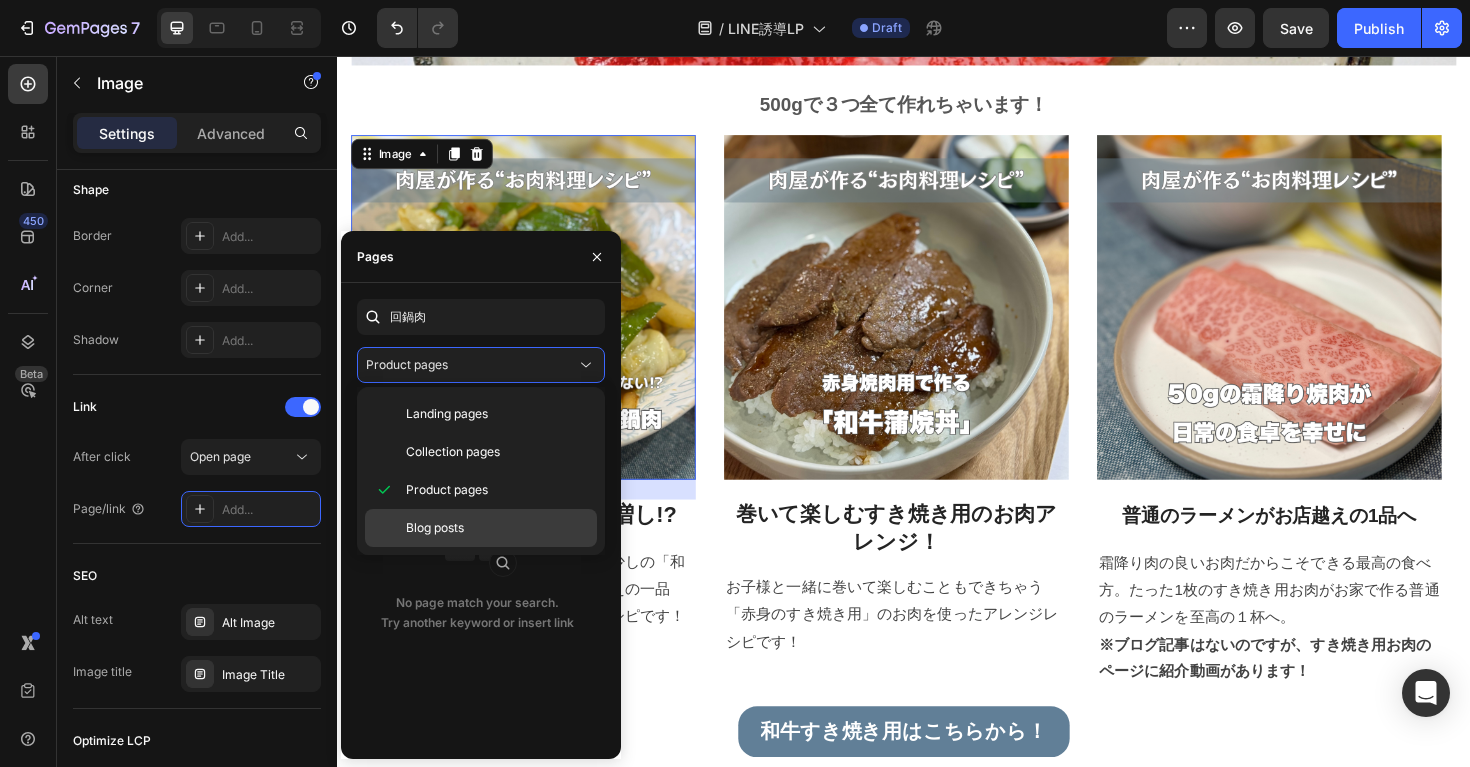 click on "Blog posts" at bounding box center [497, 528] 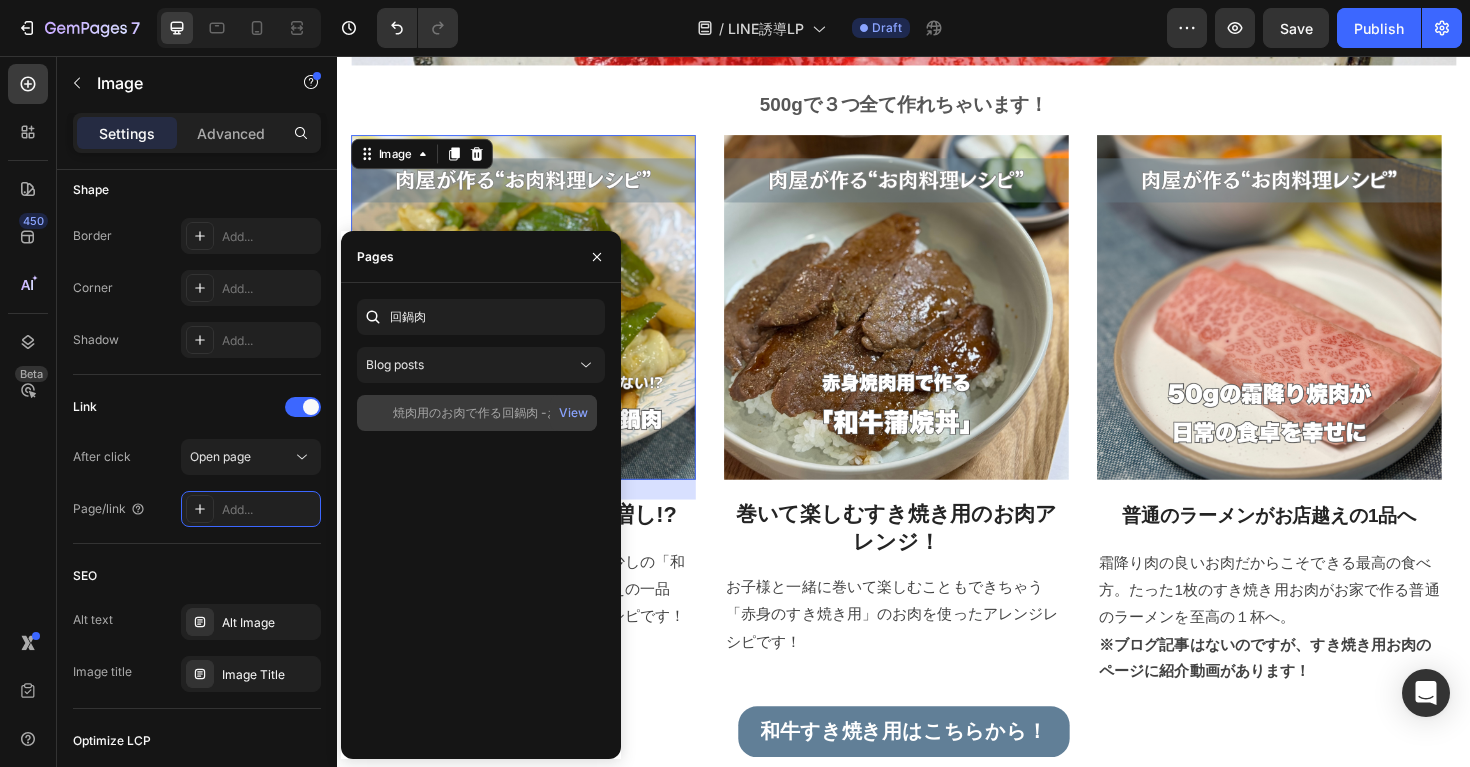 click on "焼肉用のお肉で作る回鍋肉 -お肉料理レシピ" 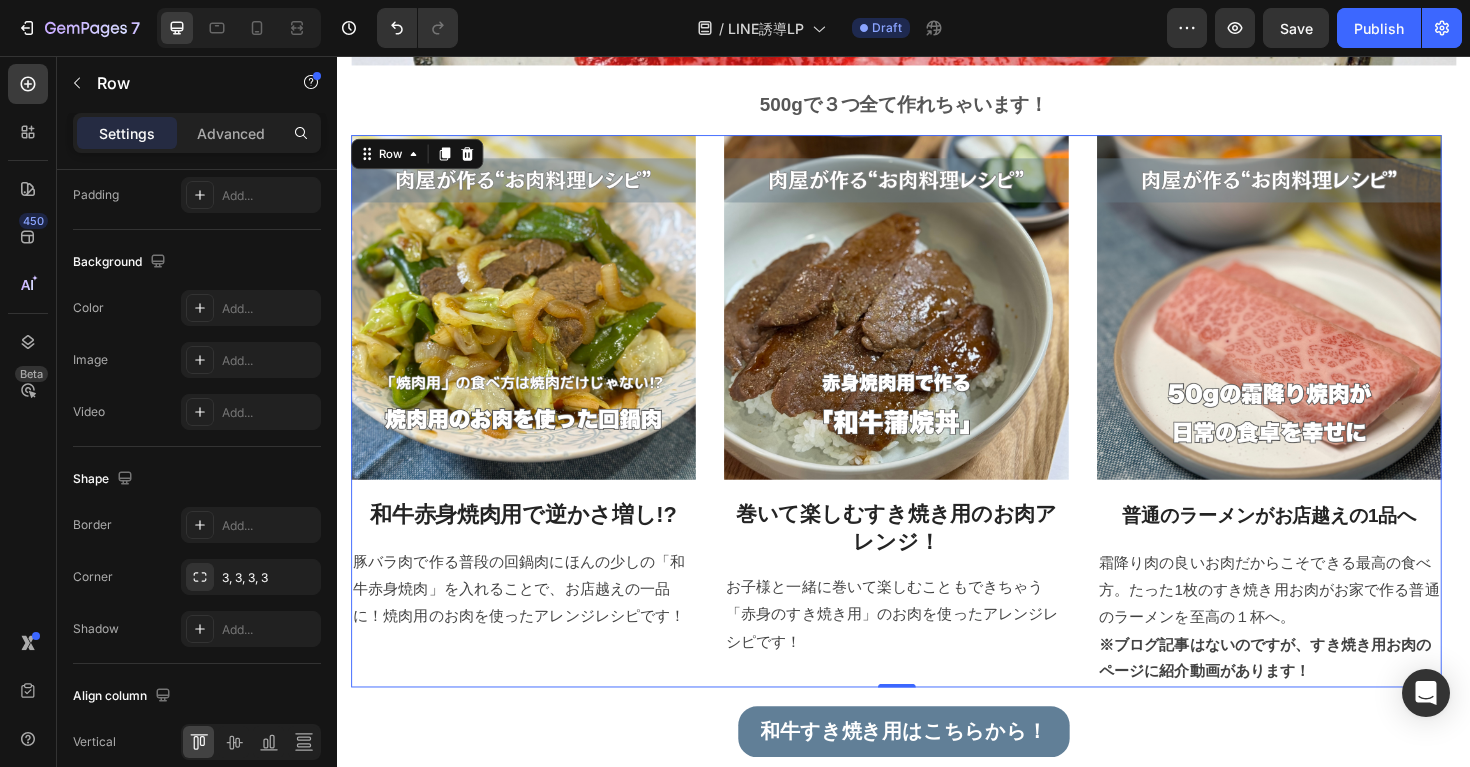 click on "Image 和牛赤身焼肉用で逆かさ増し!? Heading 豚バラ肉で作る普段の回鍋肉にほんの少しの「和牛赤身焼肉」を入れることで、お店越えの一品に！焼肉用のお肉を使ったアレンジレシピです！ Text block Image 巻いて楽しむすき焼き用のお肉アレンジ！ Heading お子様と一緒に巻いて楽しむこともできちゃう「赤身のすき焼き用」のお肉を使ったアレンジレシピです！ Text block Image 普通のラーメンがお店越えの1品へ Heading 霜降り肉の良いお肉だからこそできる最高の食べ方。たった1枚のすき焼き用お肉がお家で作る普通のラーメンを至高の１杯へ。 ※ブログ記事はないのですが、すき焼き用お肉のページに紹介動画があります！ Text block Row   0" at bounding box center [929, 432] 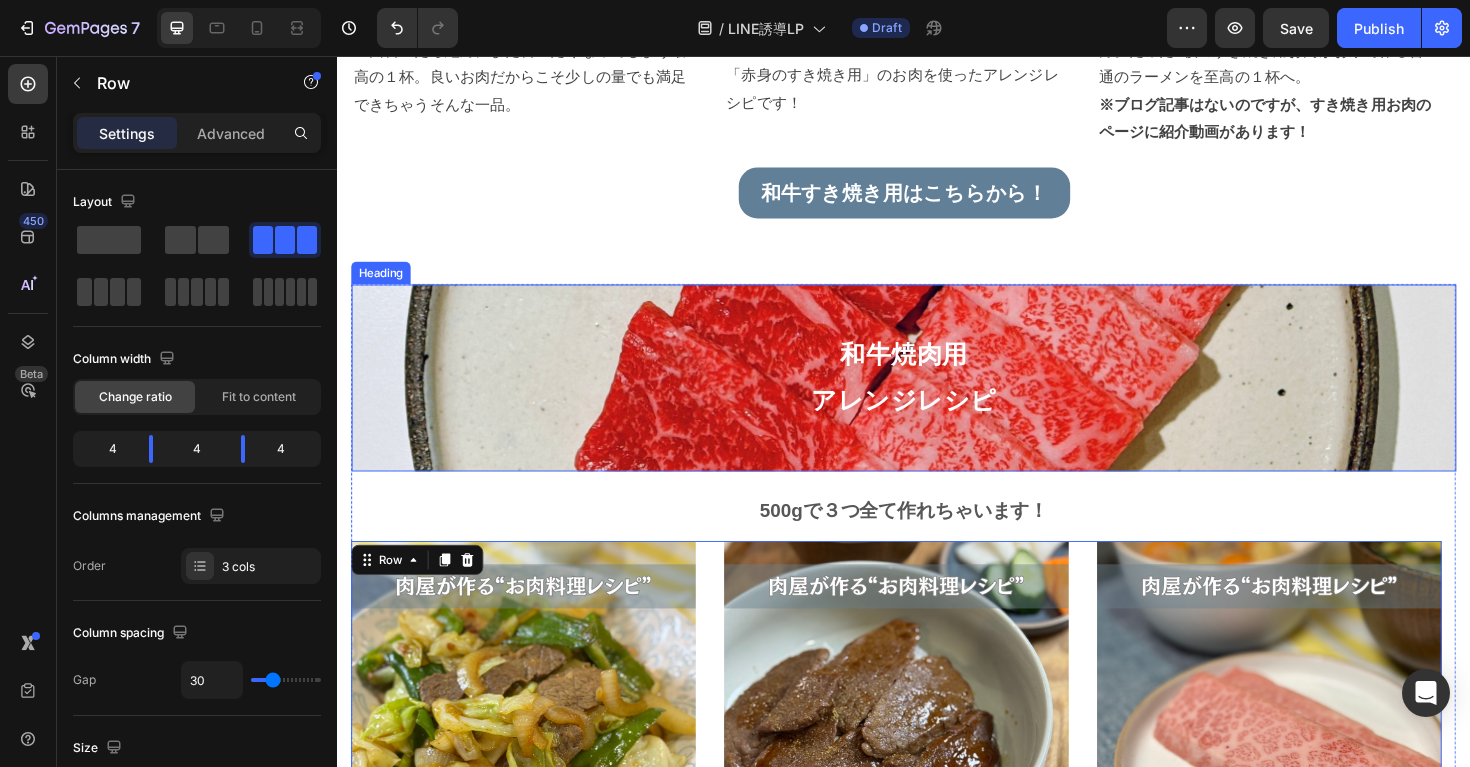 scroll, scrollTop: 2261, scrollLeft: 0, axis: vertical 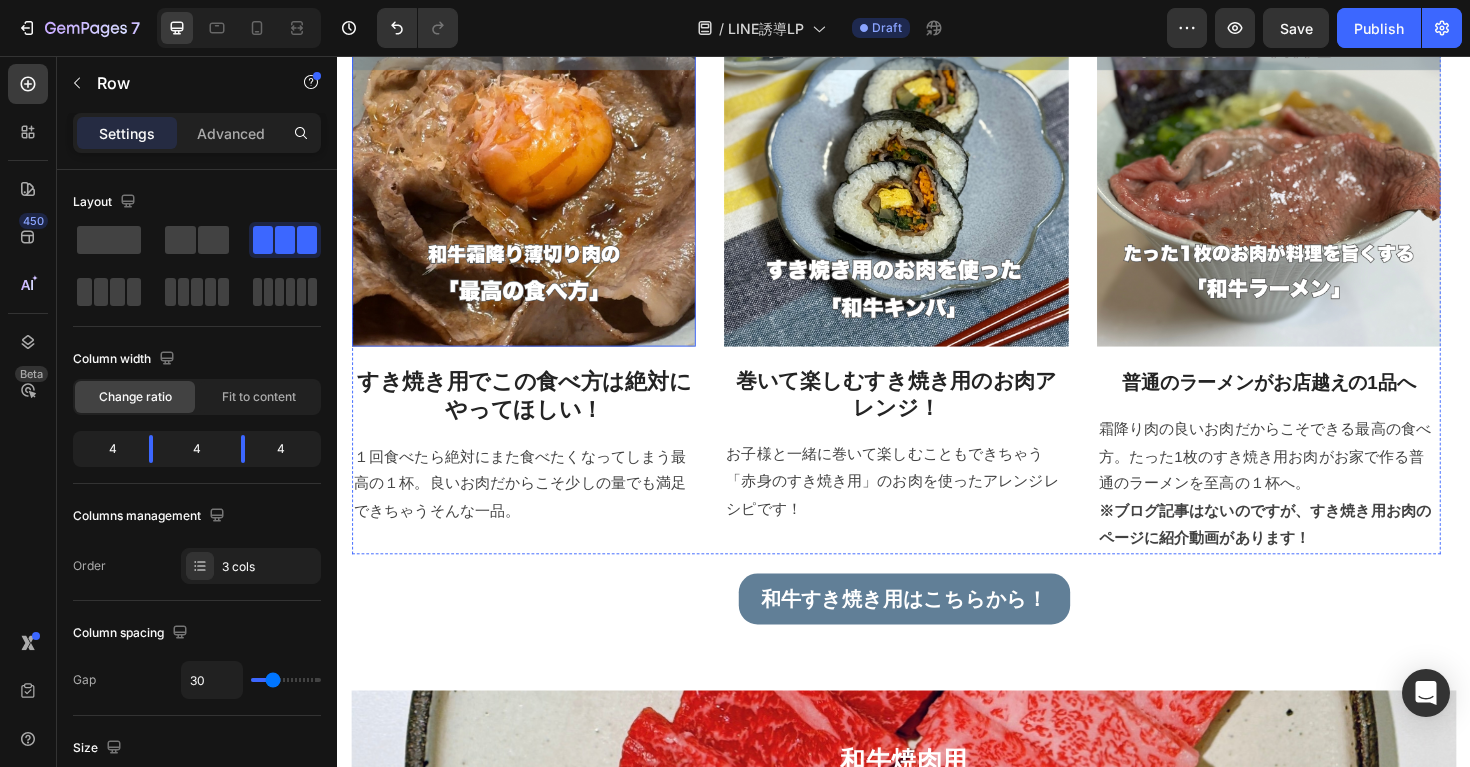 click at bounding box center [535, 182] 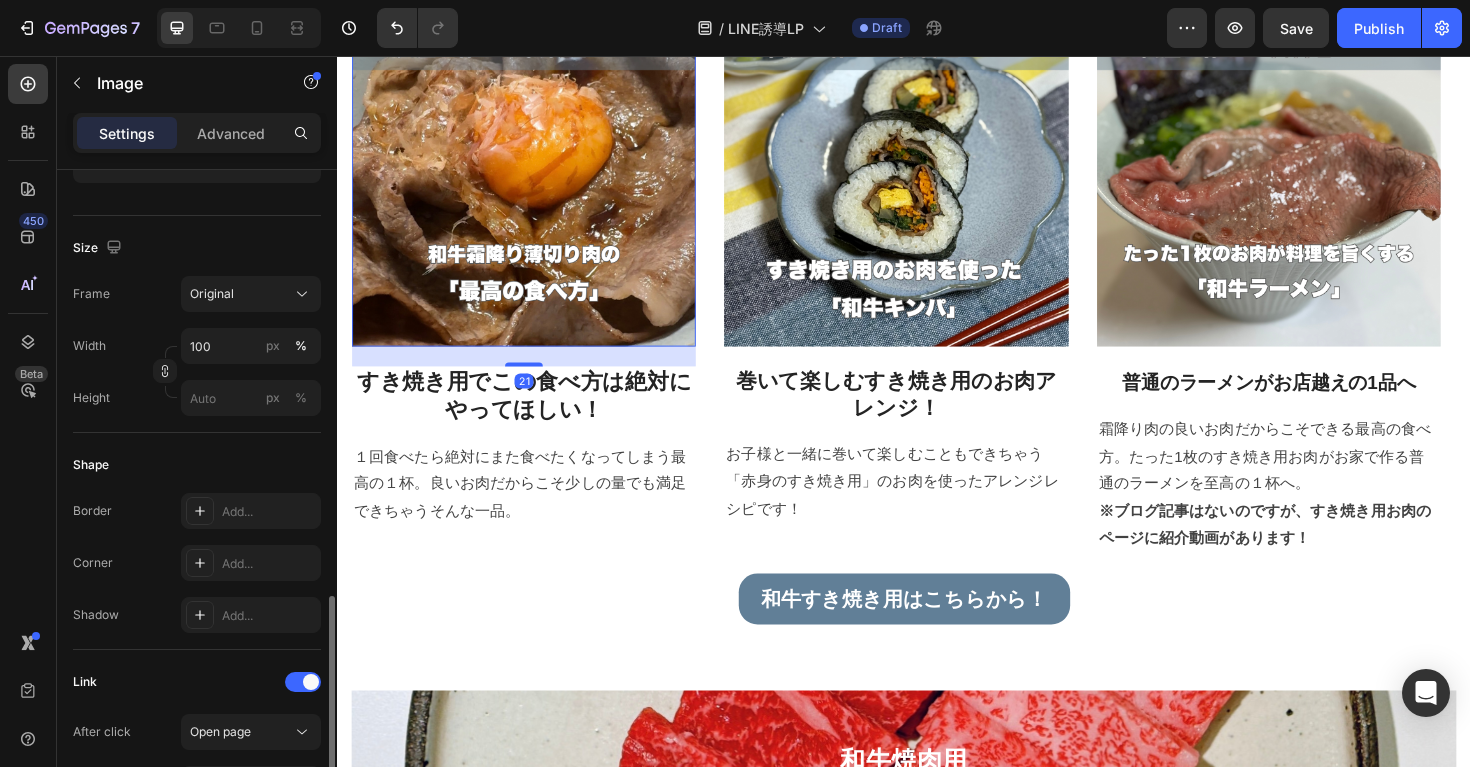 scroll, scrollTop: 815, scrollLeft: 0, axis: vertical 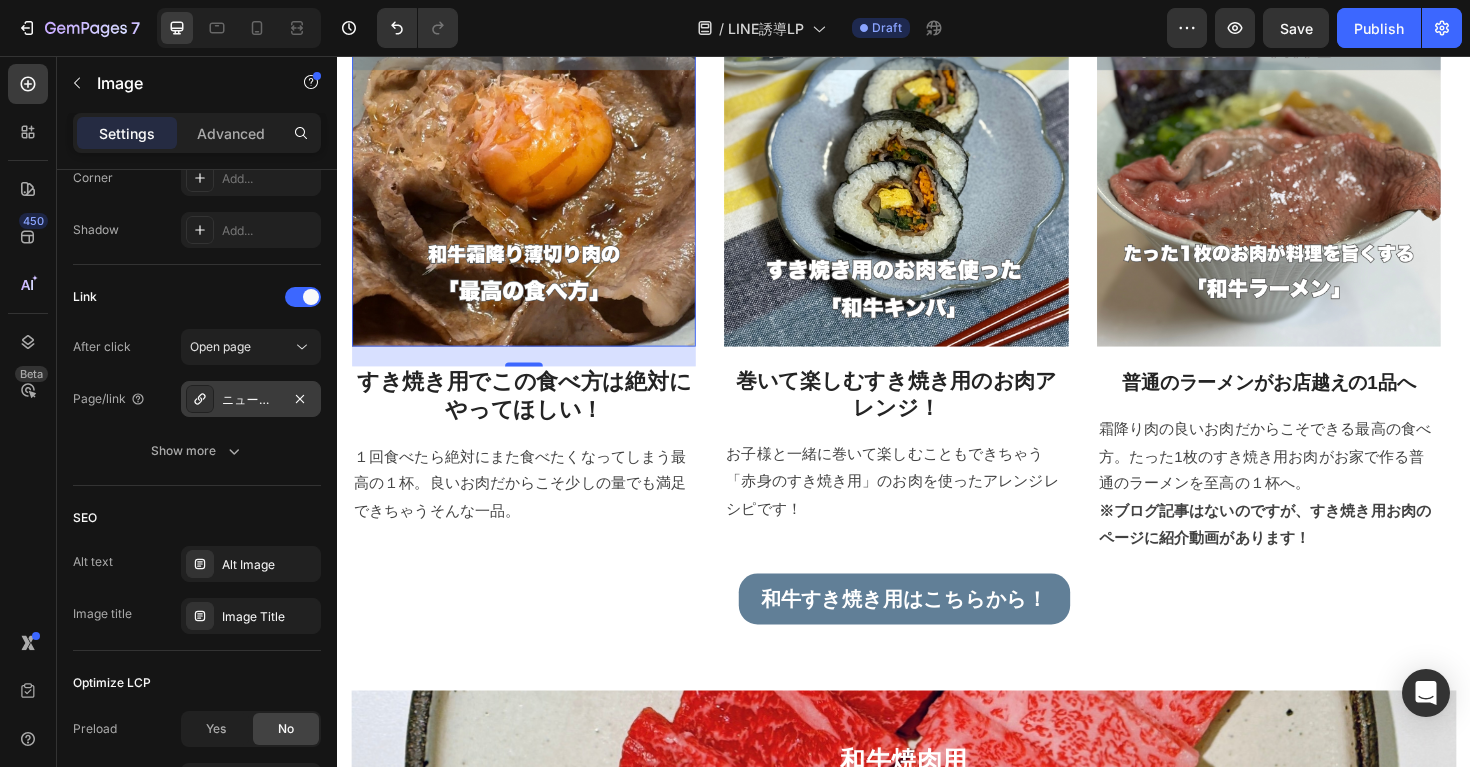 click on "ニュース/usugiriburogu20250714" at bounding box center [251, 400] 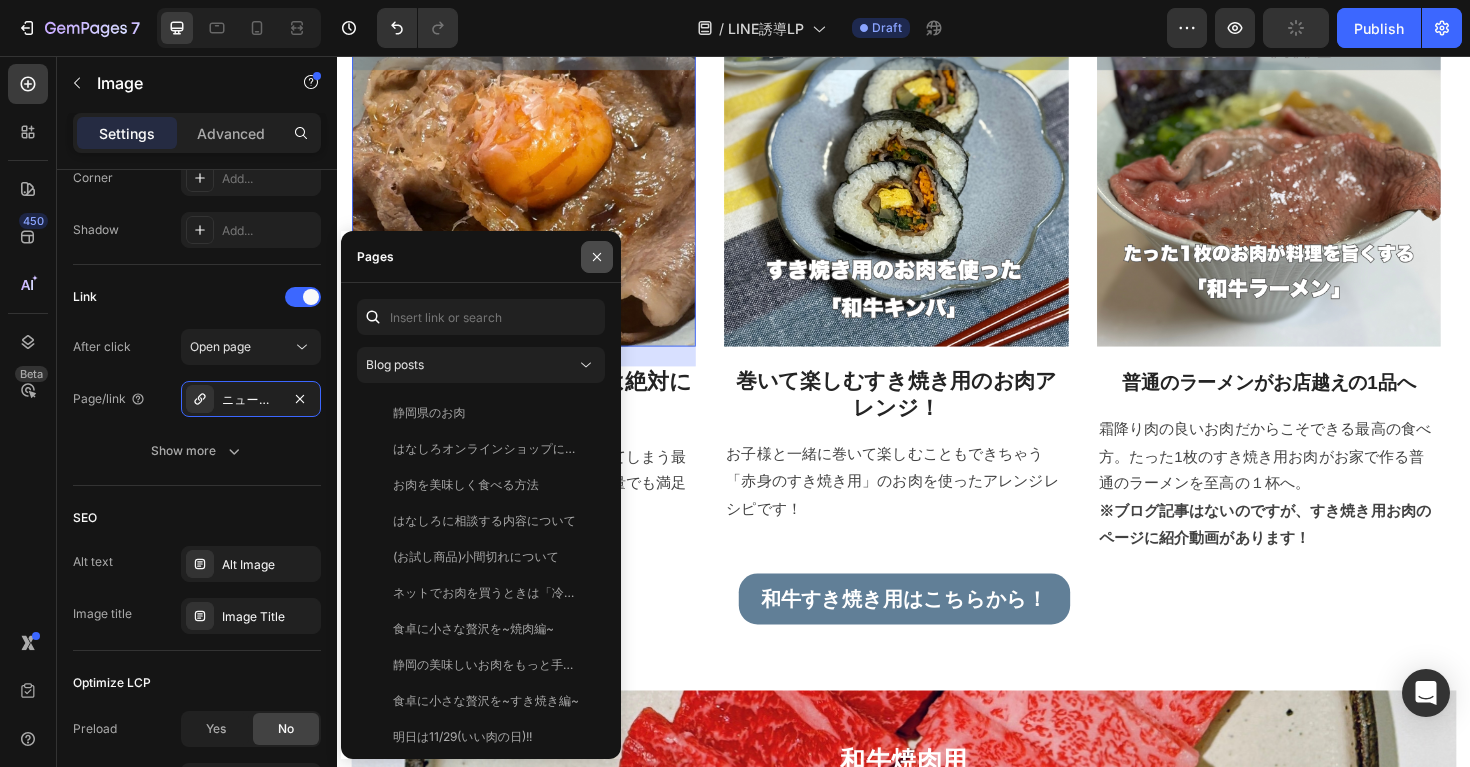 click 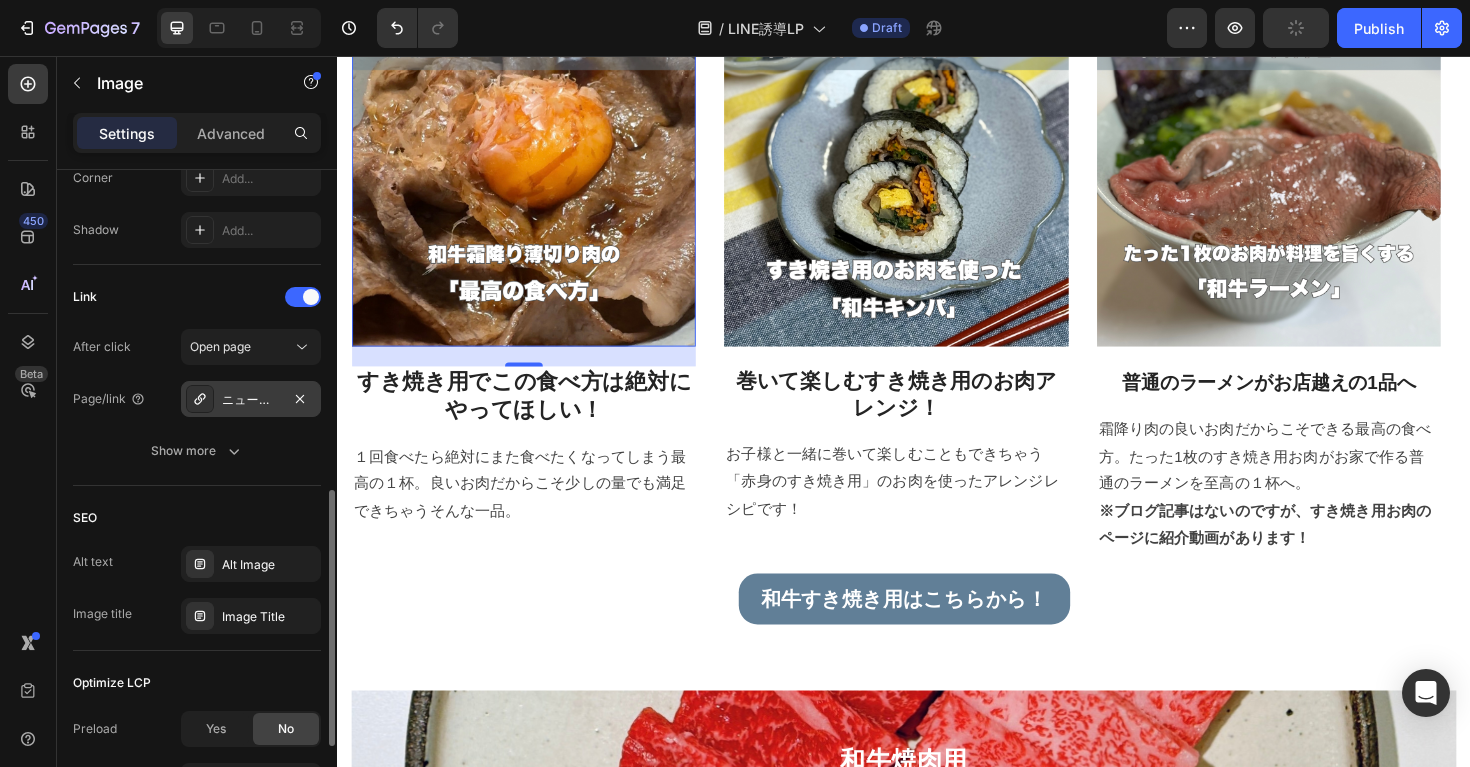 click 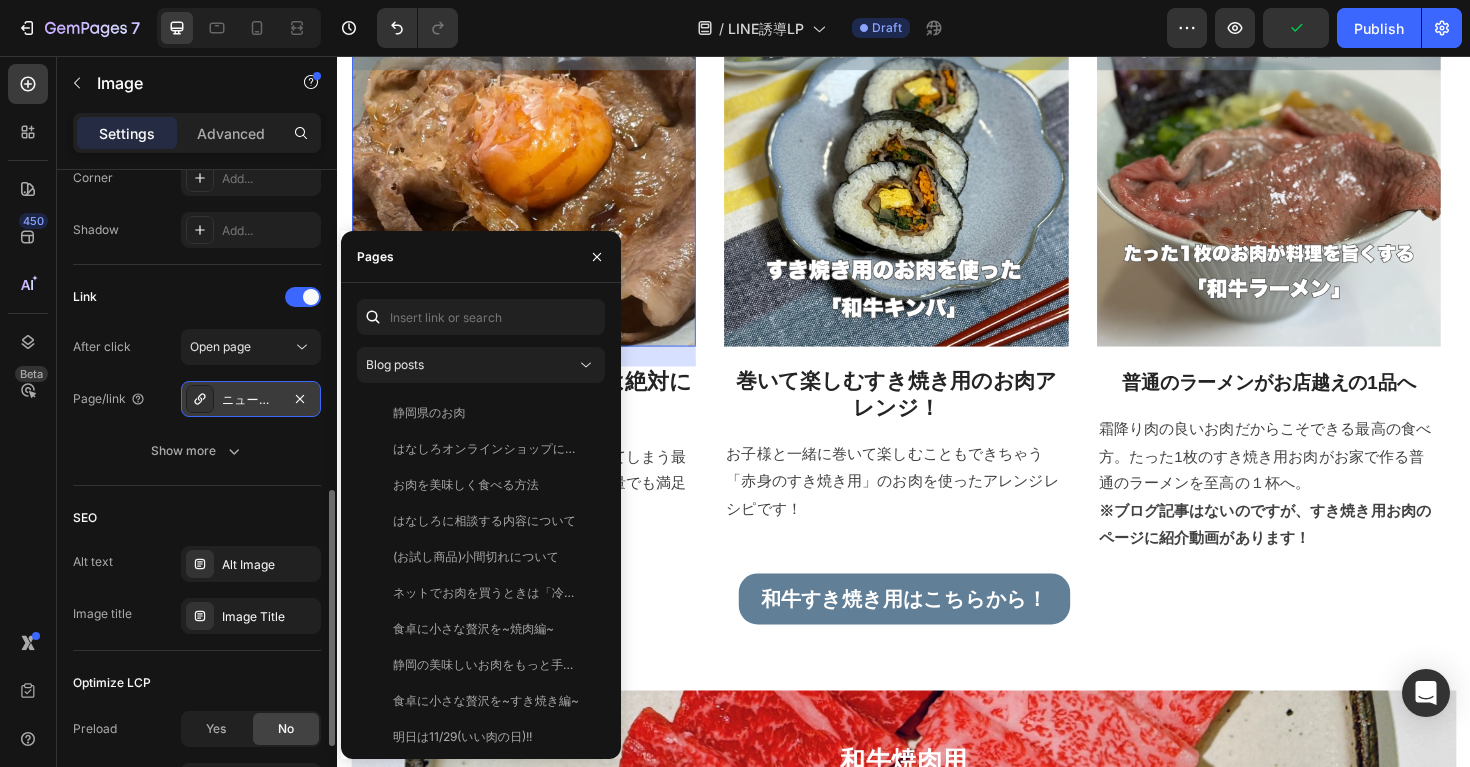 click 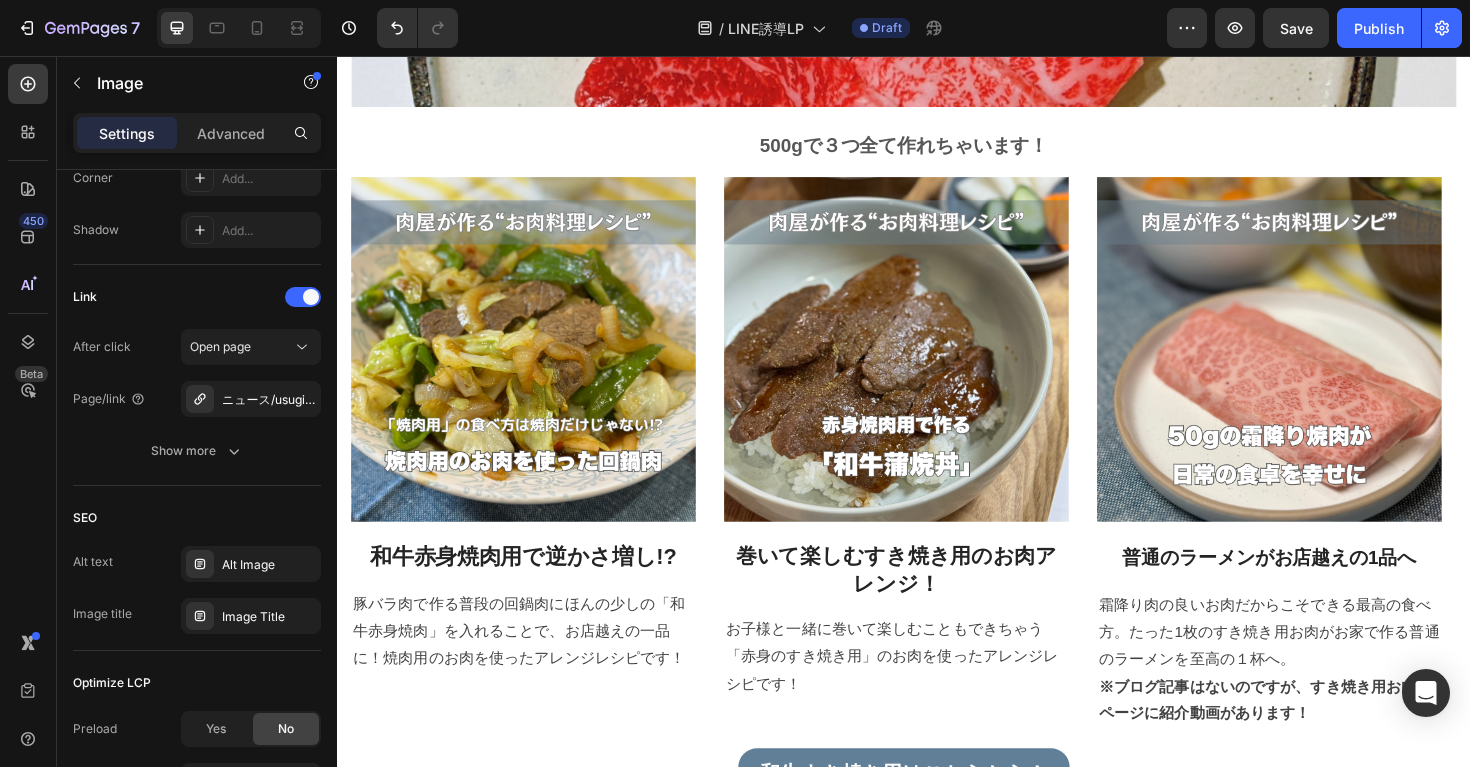 scroll, scrollTop: 3185, scrollLeft: 0, axis: vertical 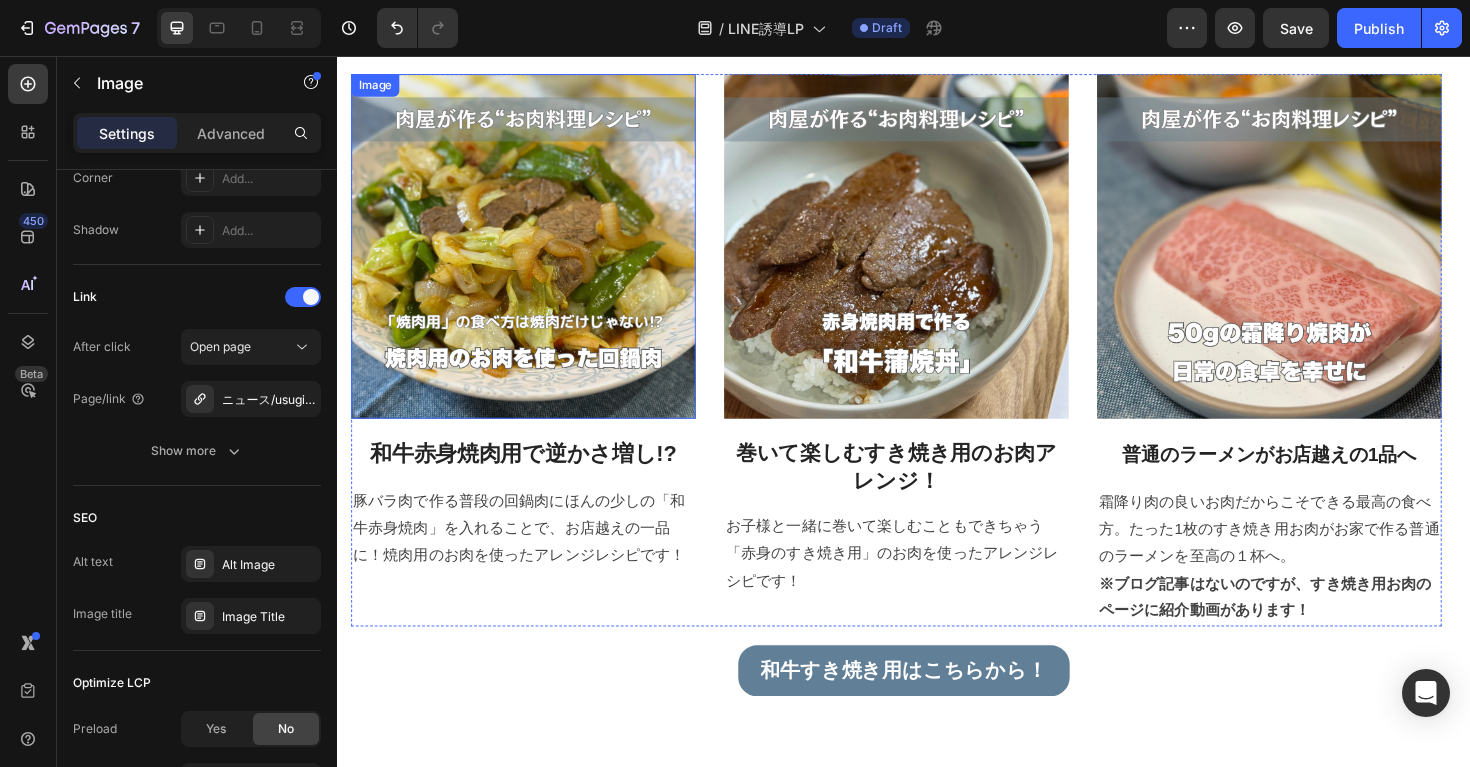 click at bounding box center [534, 257] 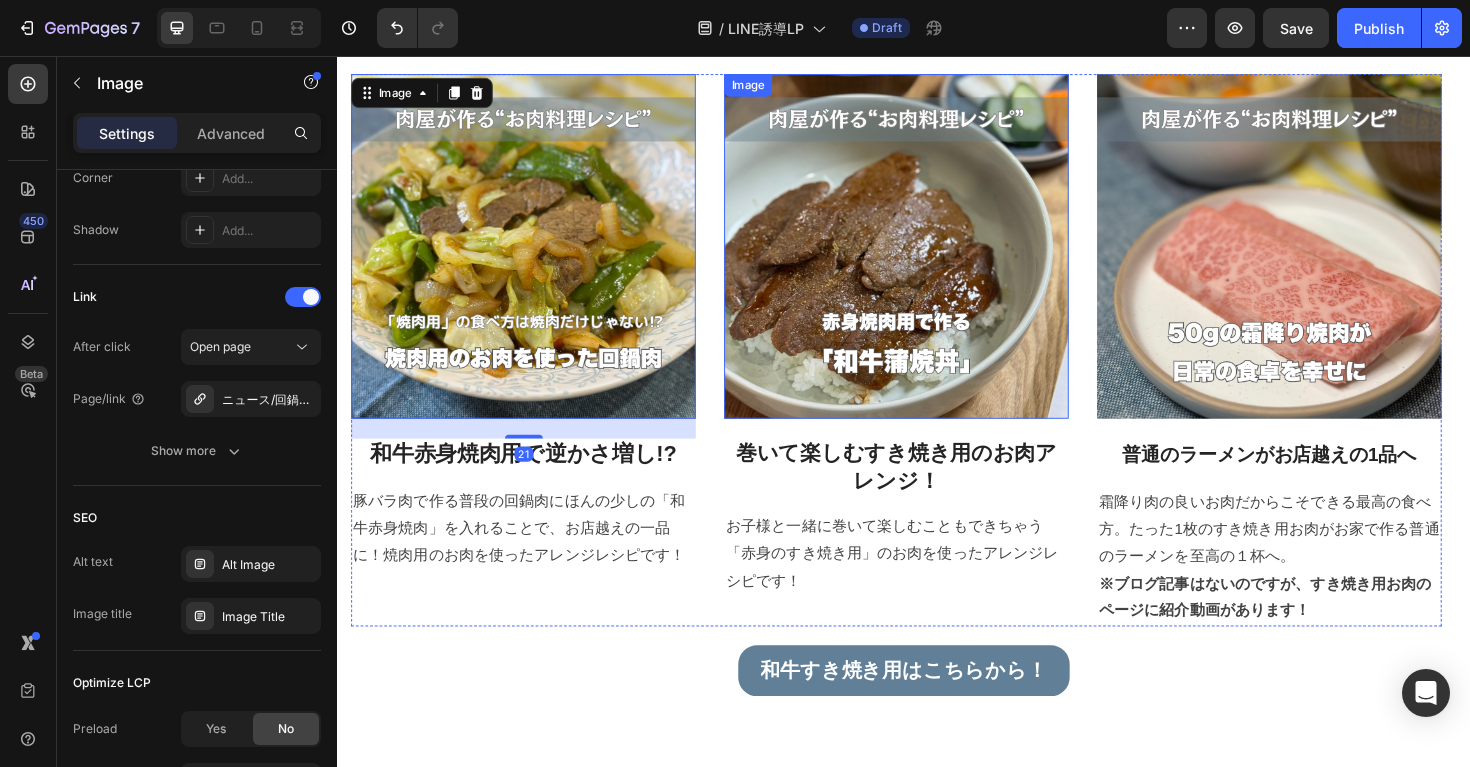 click at bounding box center [929, 257] 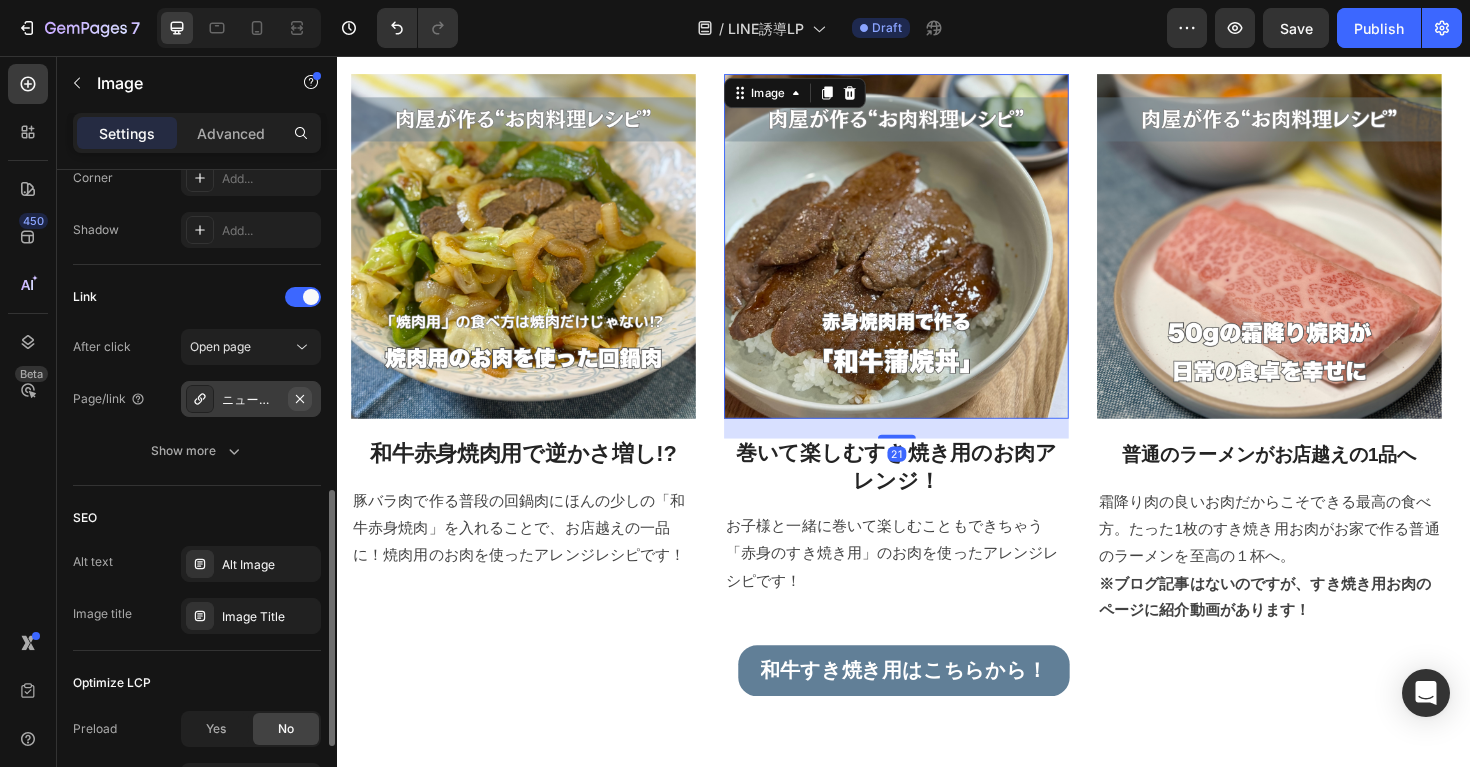 click 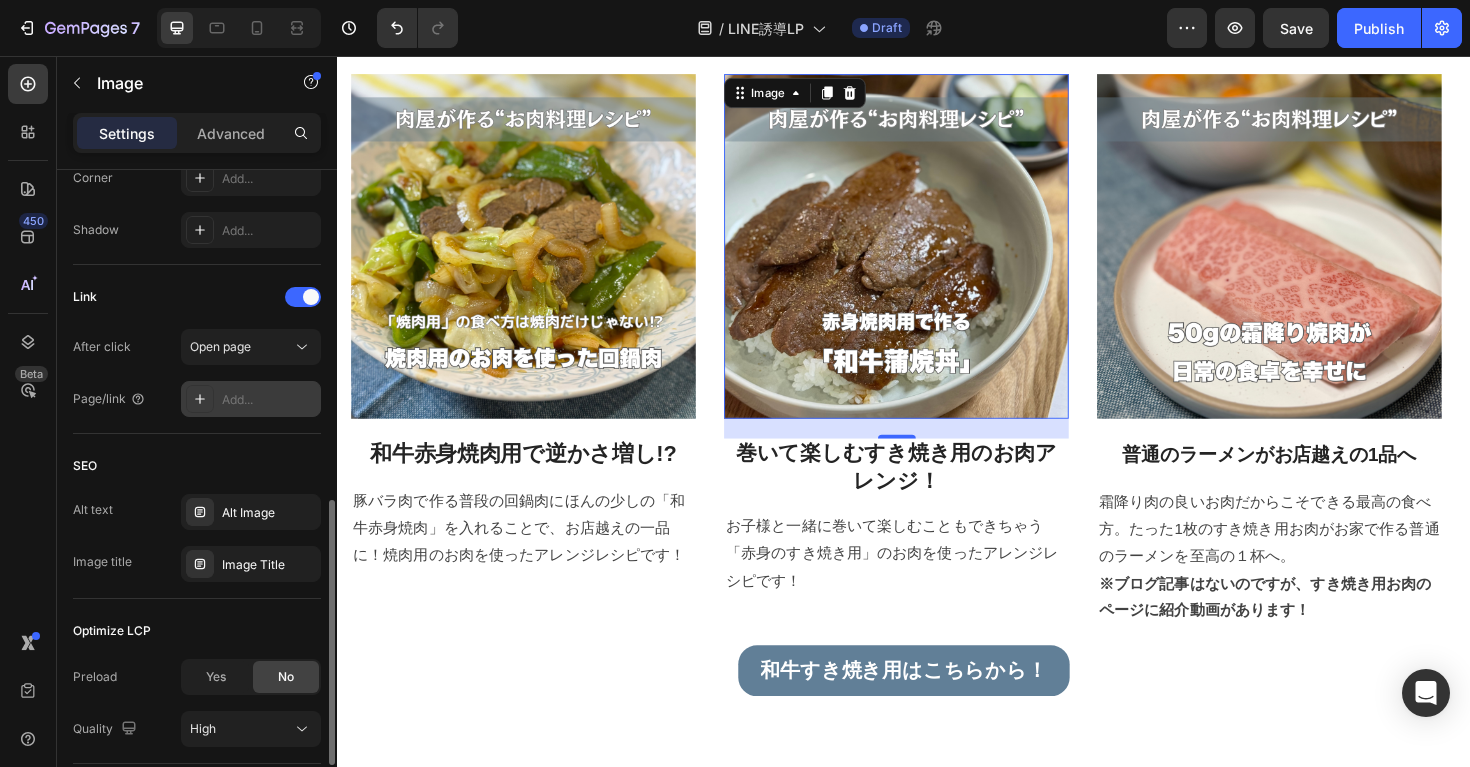 click on "Add..." at bounding box center [269, 400] 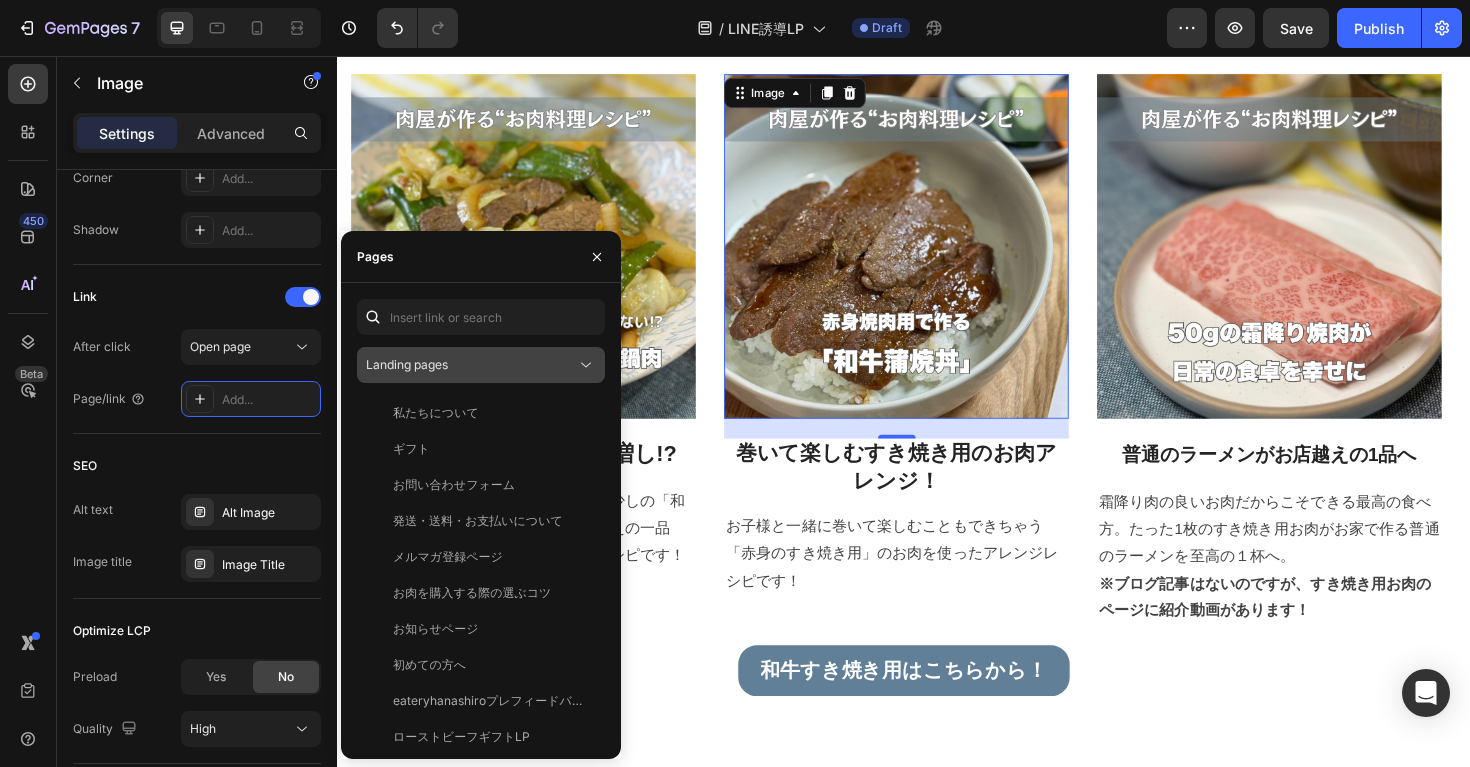 click on "Landing pages" at bounding box center [471, 365] 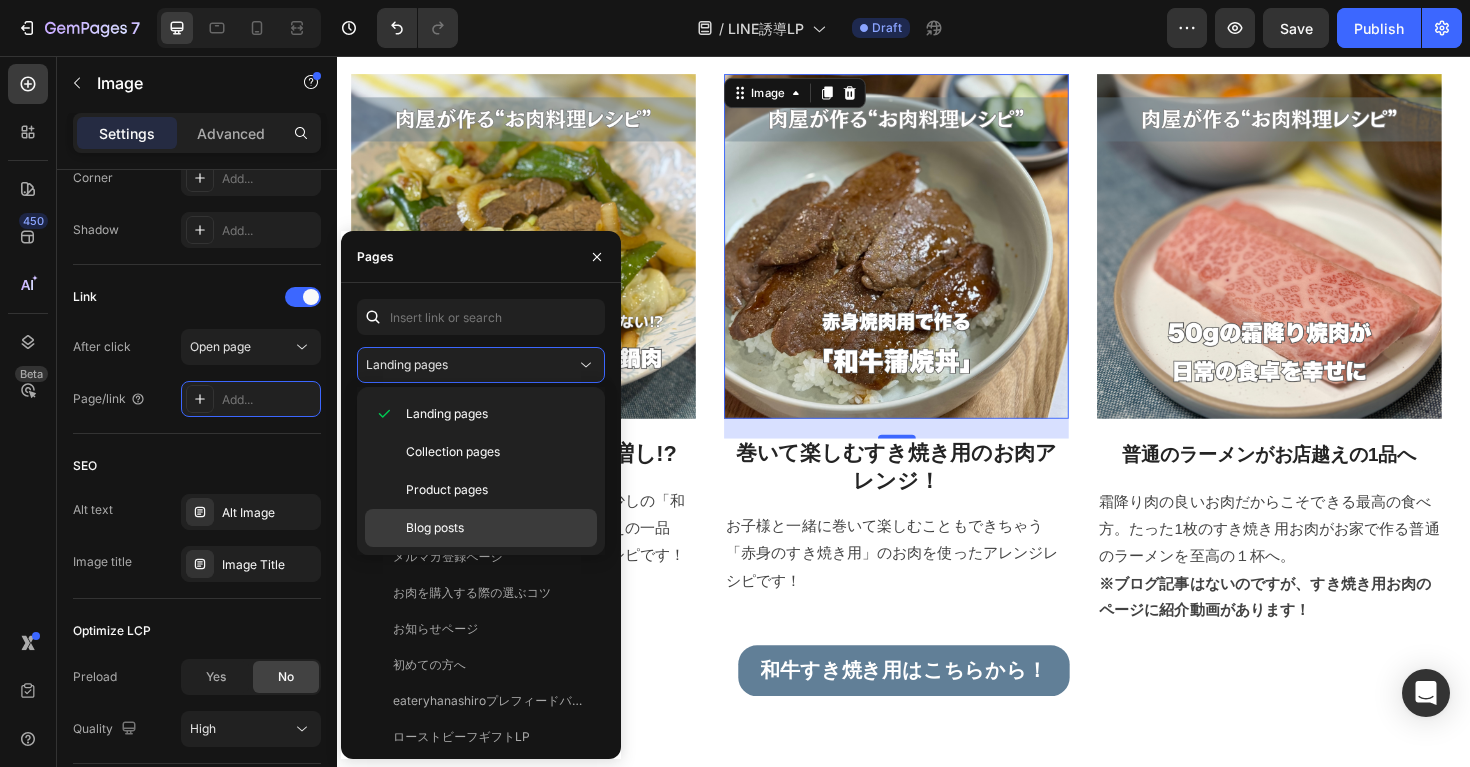 click on "Blog posts" at bounding box center (435, 528) 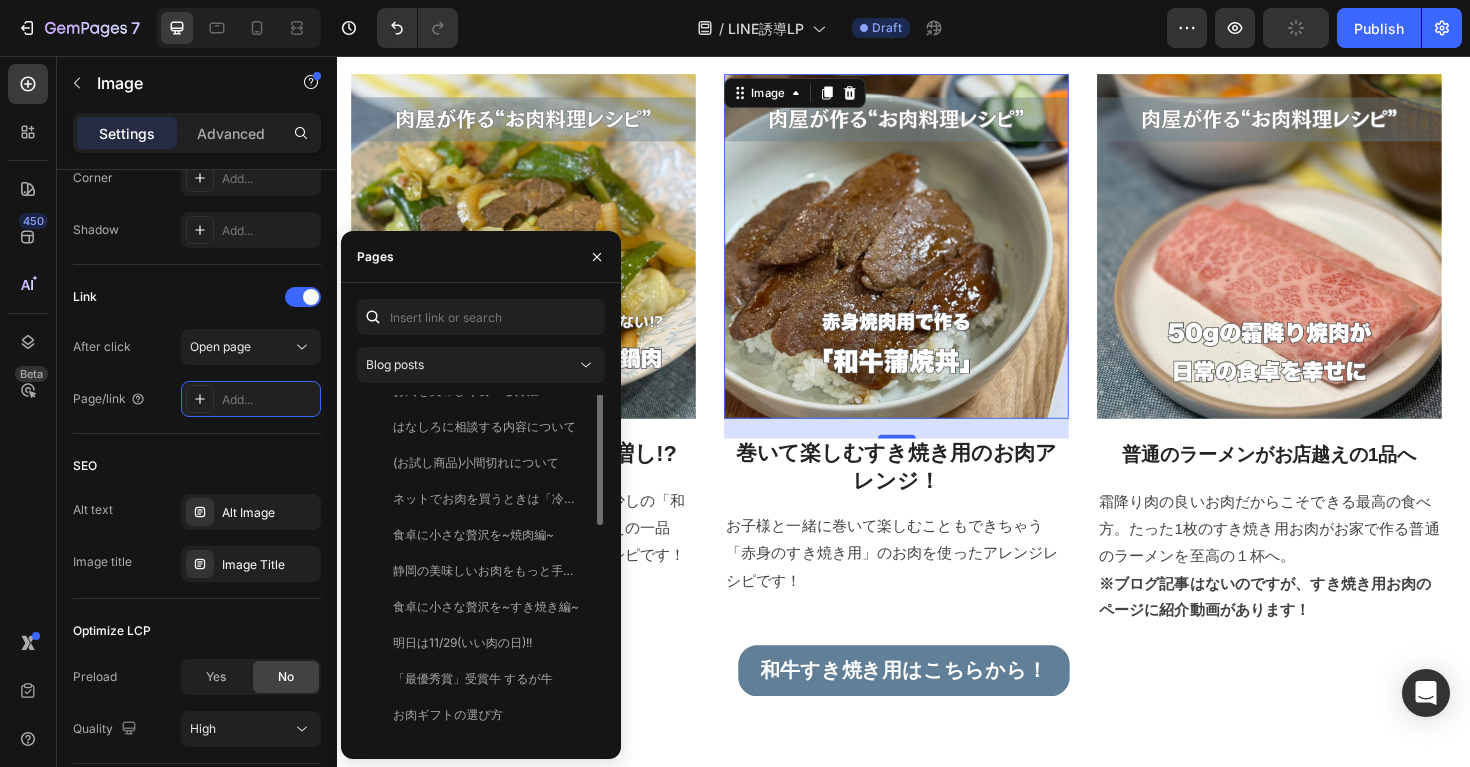 scroll, scrollTop: 0, scrollLeft: 0, axis: both 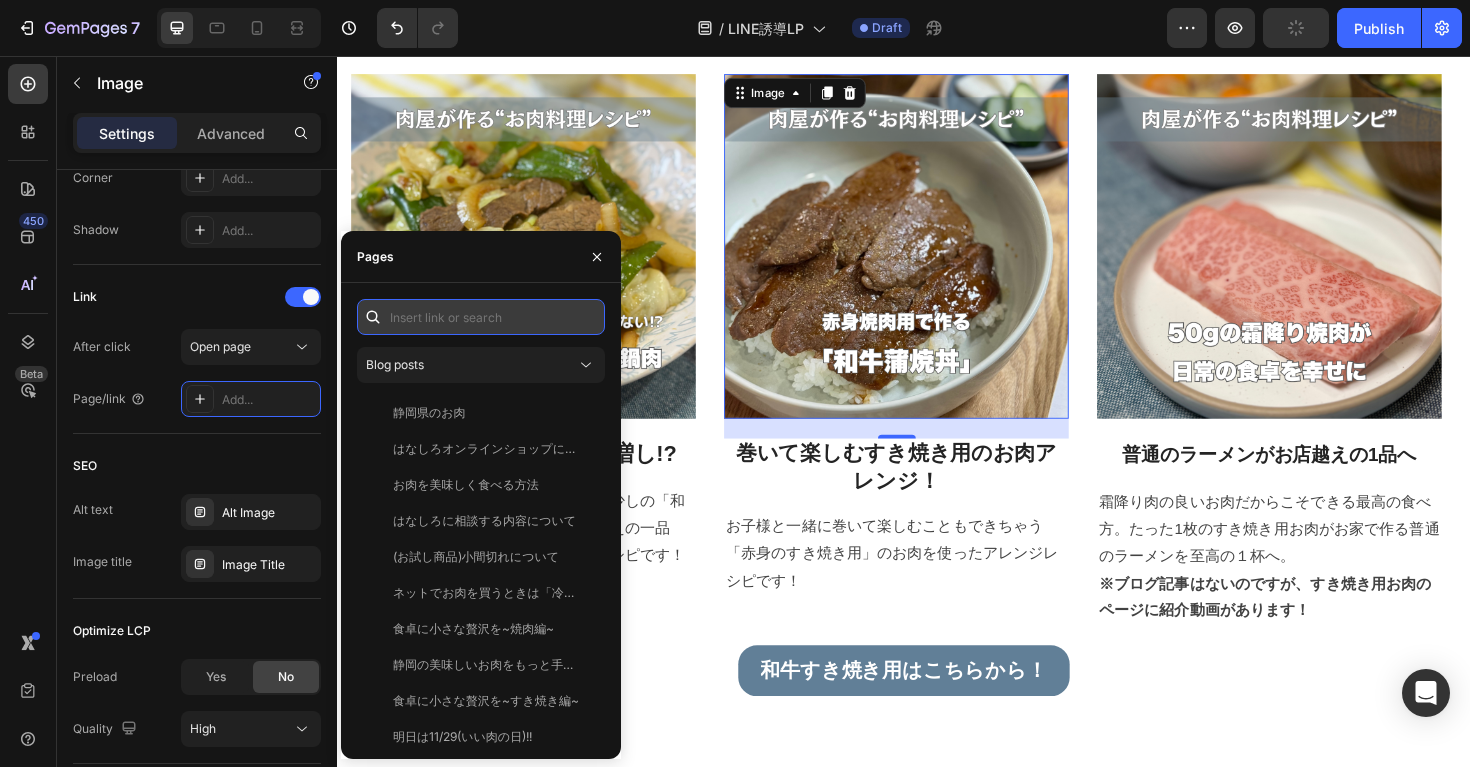 click at bounding box center (481, 317) 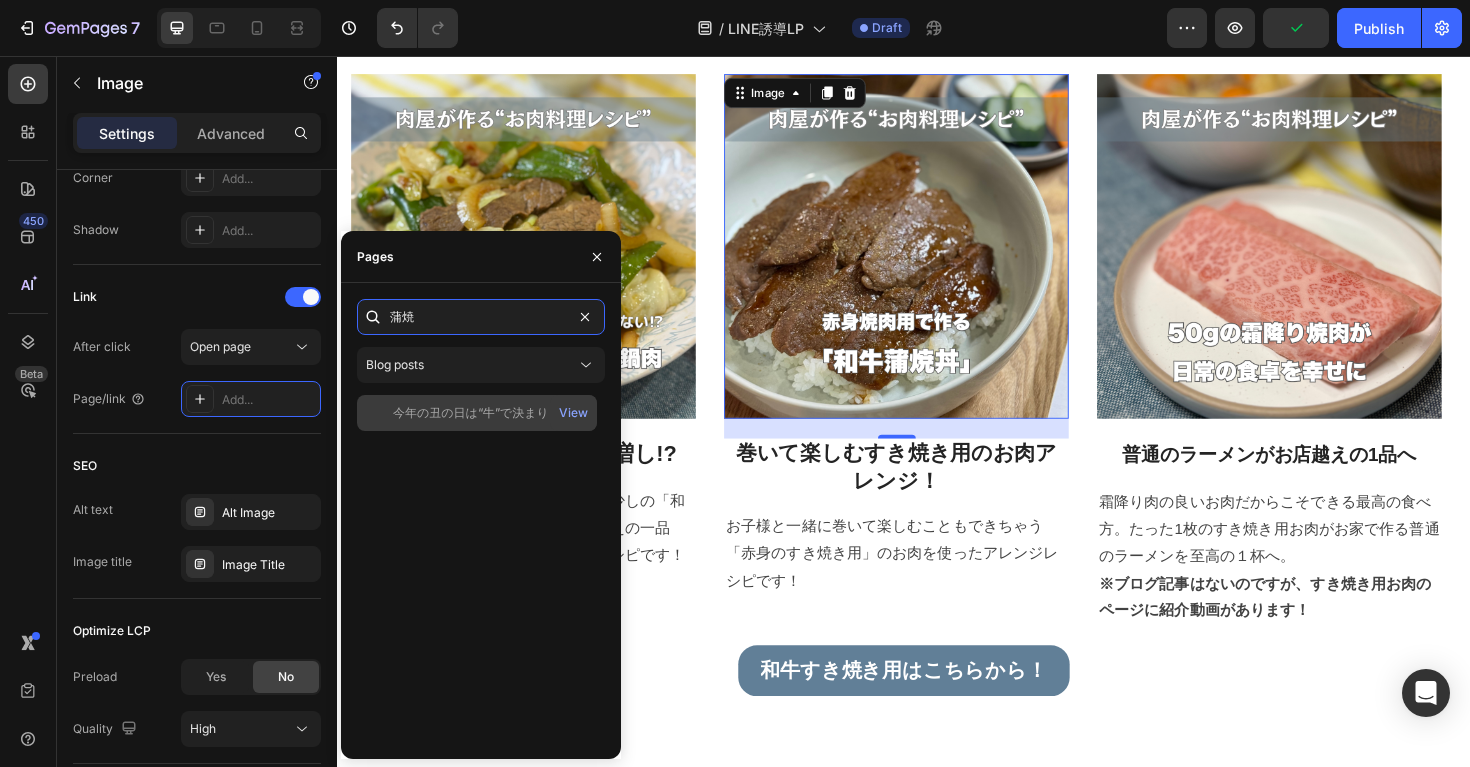 type on "蒲焼" 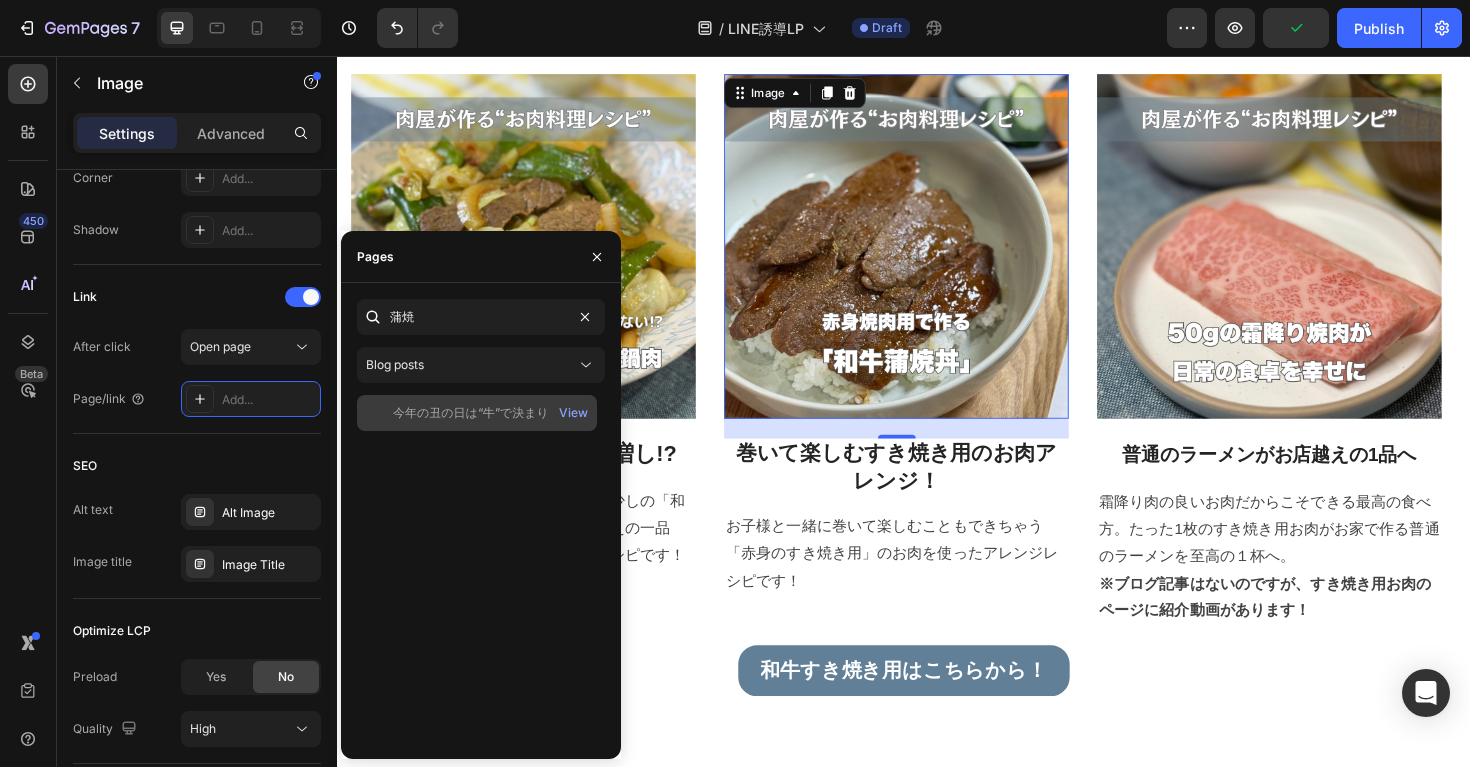 click on "今年の丑の日は“牛”で決まり！和牛で作る蒲焼丼 -お肉料理レシピ" 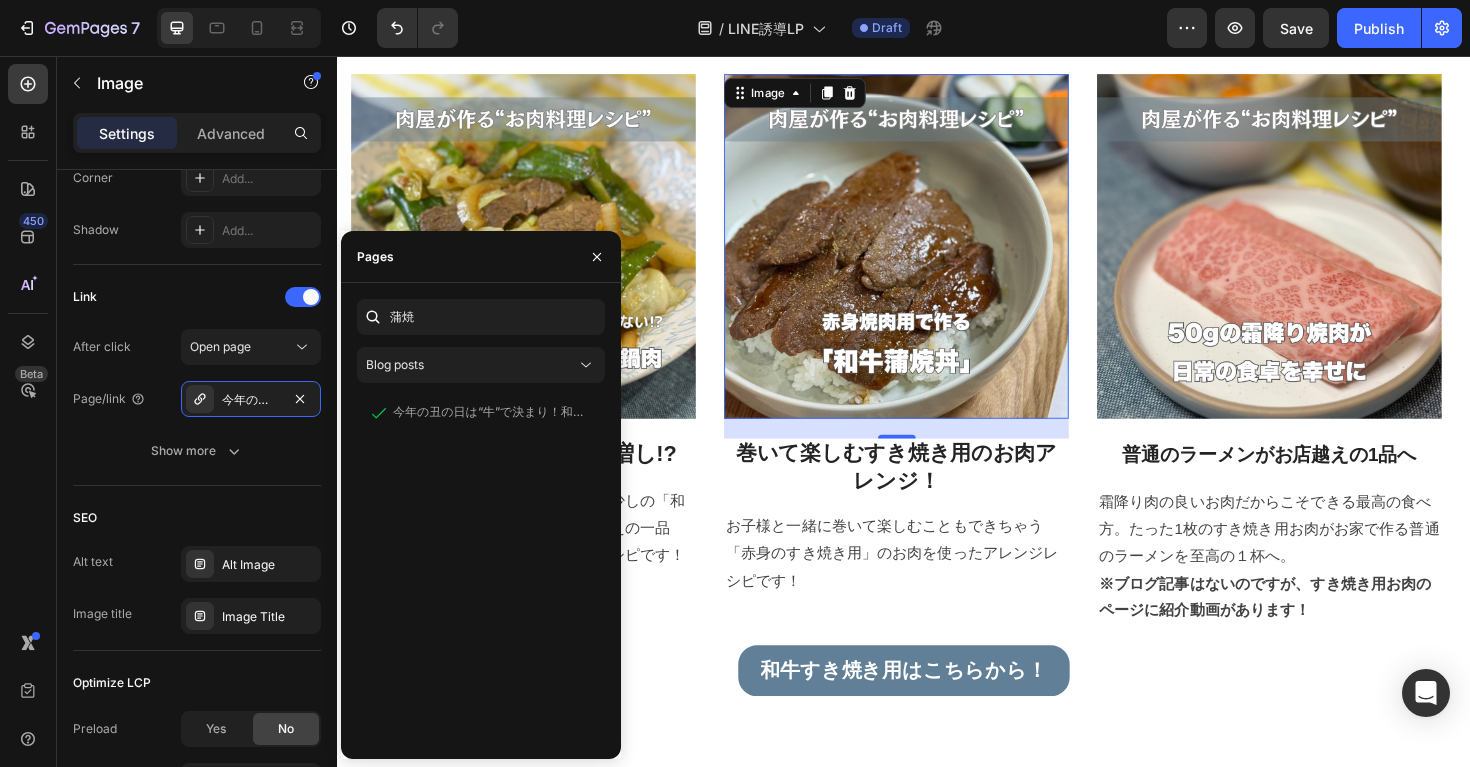 click at bounding box center (929, 257) 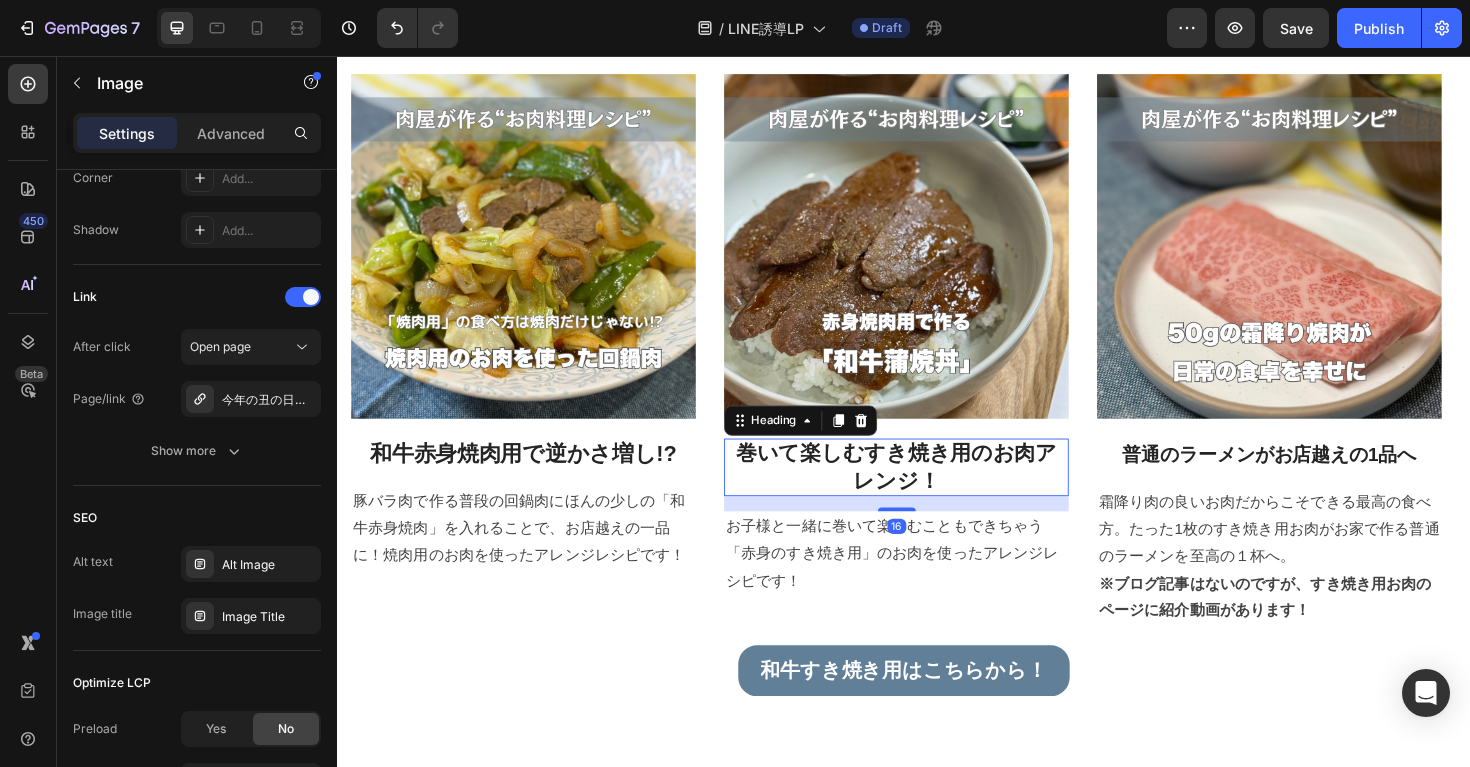 click on "巻いて楽しむすき焼き用のお肉アレンジ！" at bounding box center (929, 491) 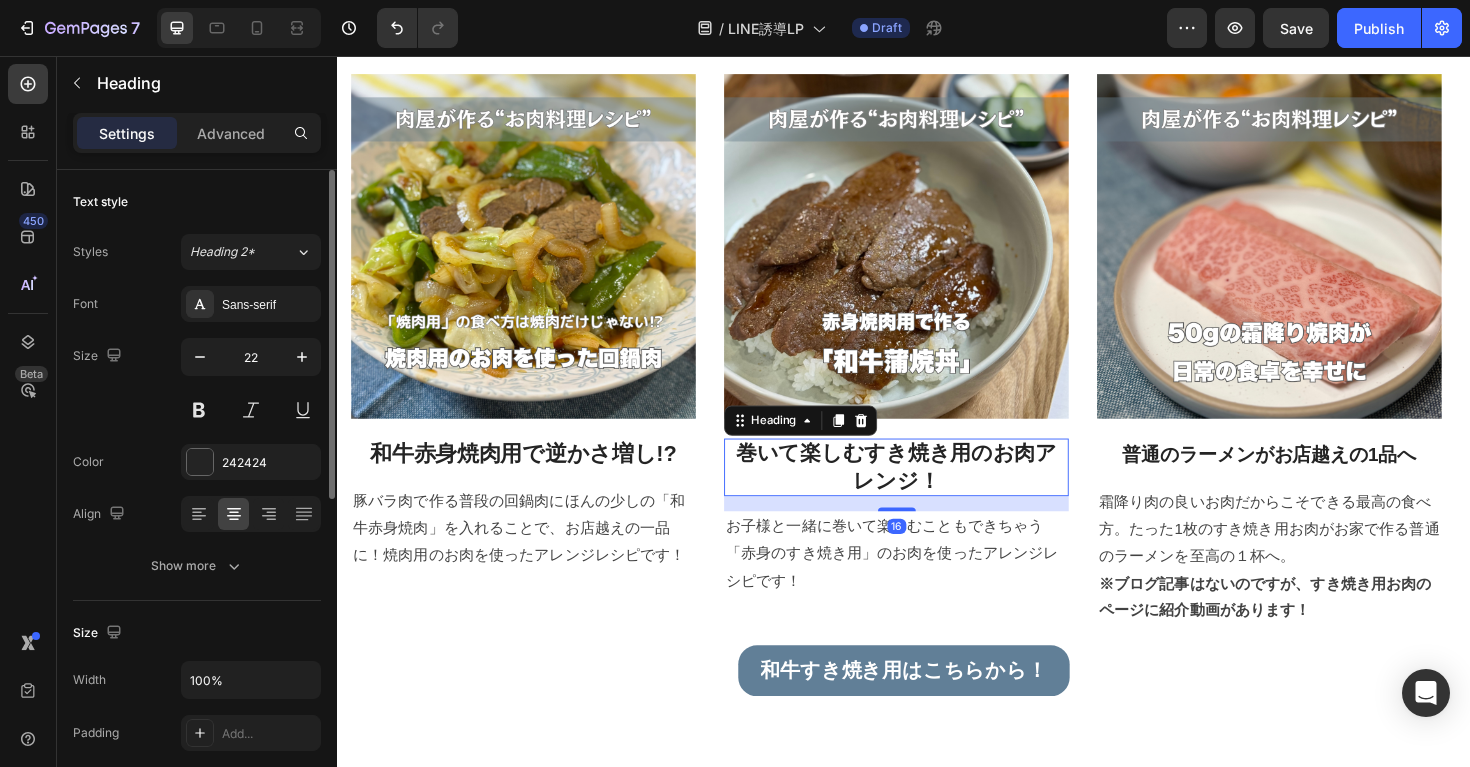 click on "巻いて楽しむすき焼き用のお肉アレンジ！" at bounding box center [929, 491] 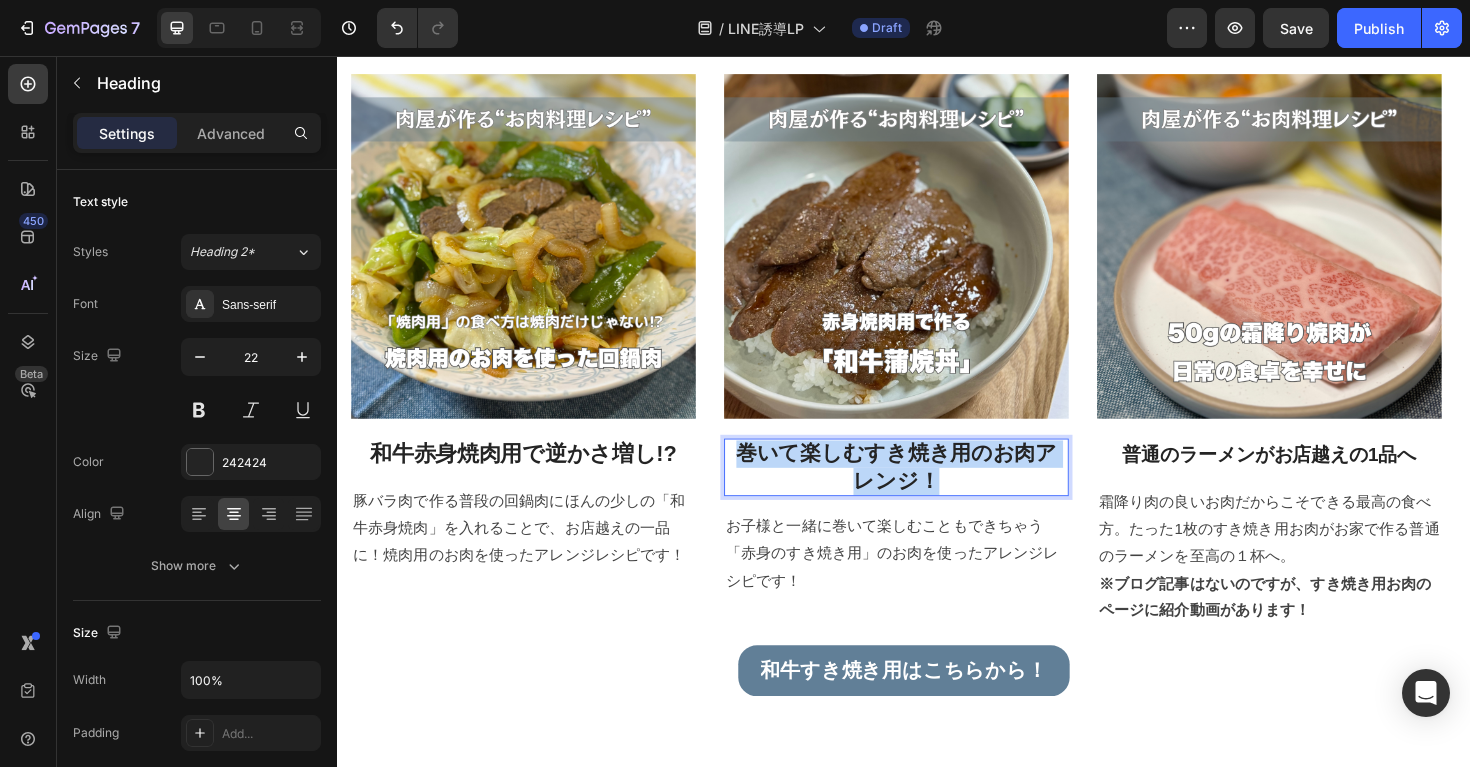 drag, startPoint x: 873, startPoint y: 502, endPoint x: 750, endPoint y: 487, distance: 123.911255 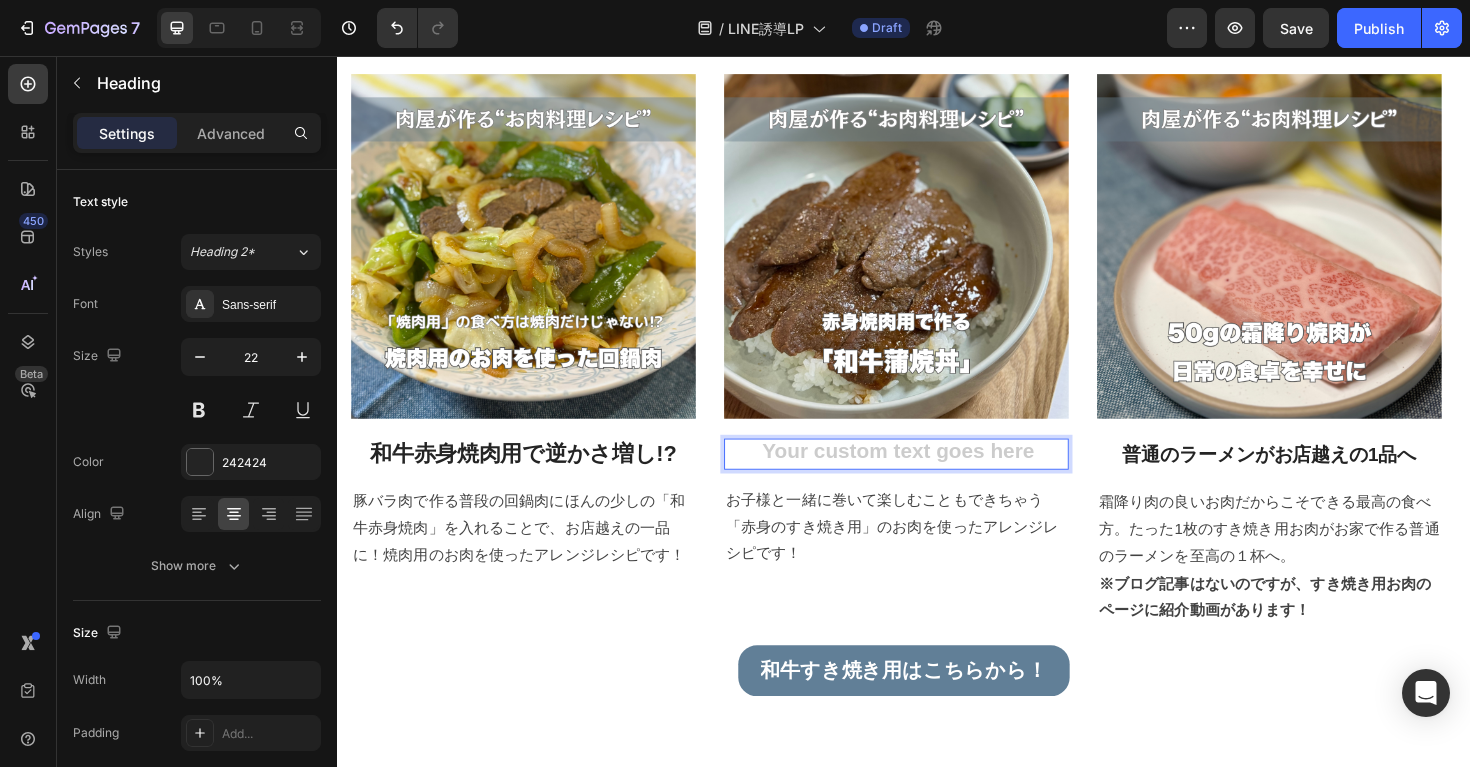 type 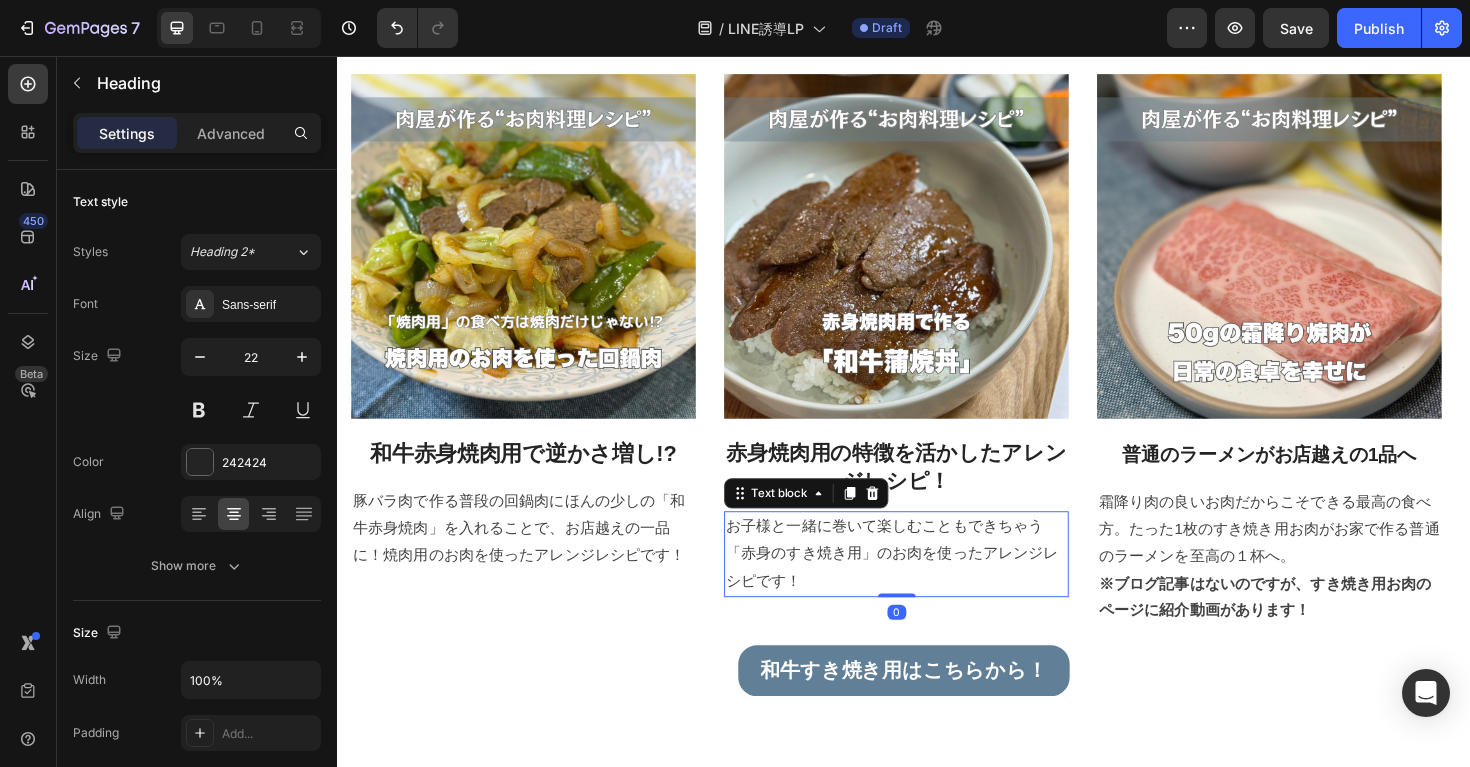 click on "お子様と一緒に巻いて楽しむこともできちゃう「赤身のすき焼き用」のお肉を使ったアレンジレシピです！" at bounding box center [929, 583] 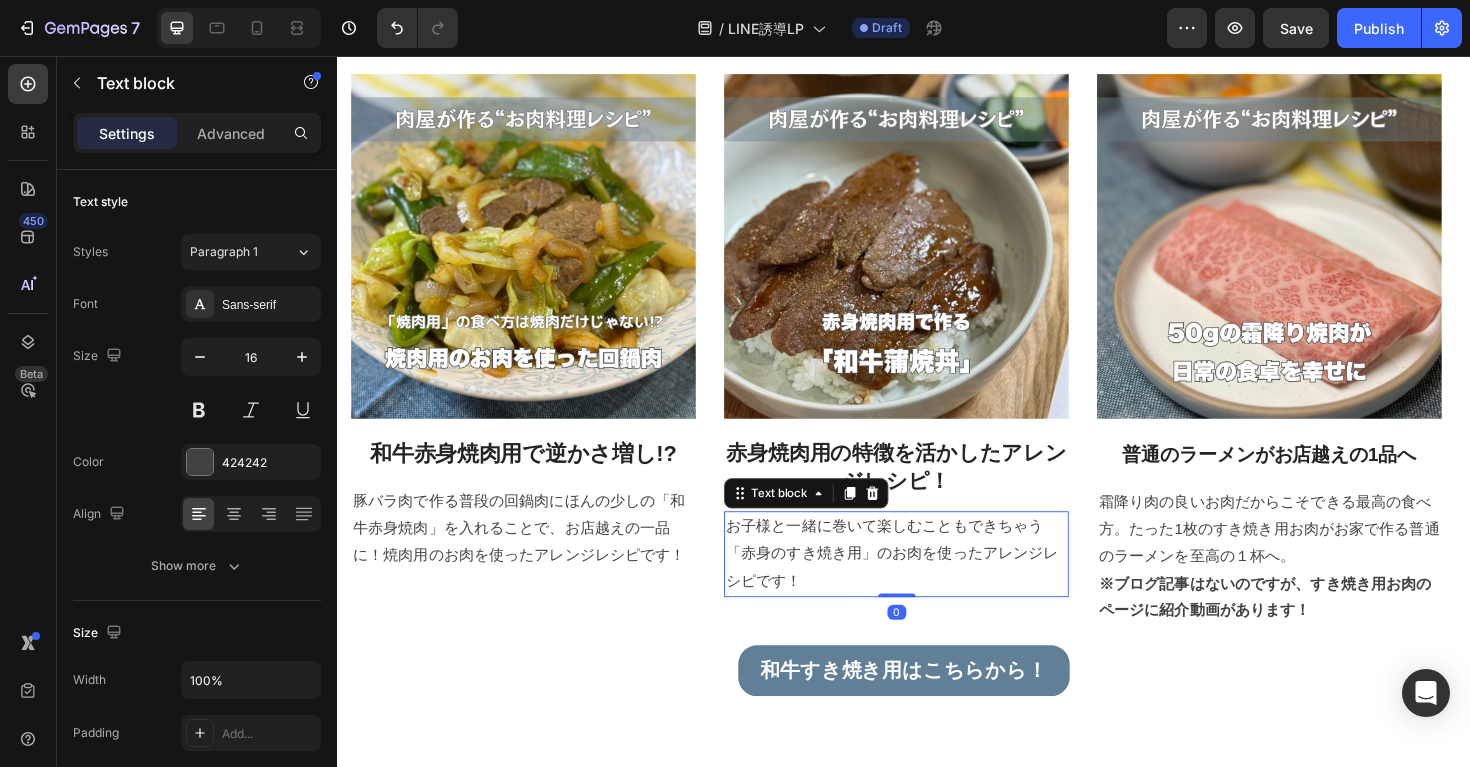 click on "お子様と一緒に巻いて楽しむこともできちゃう「赤身のすき焼き用」のお肉を使ったアレンジレシピです！" at bounding box center [929, 583] 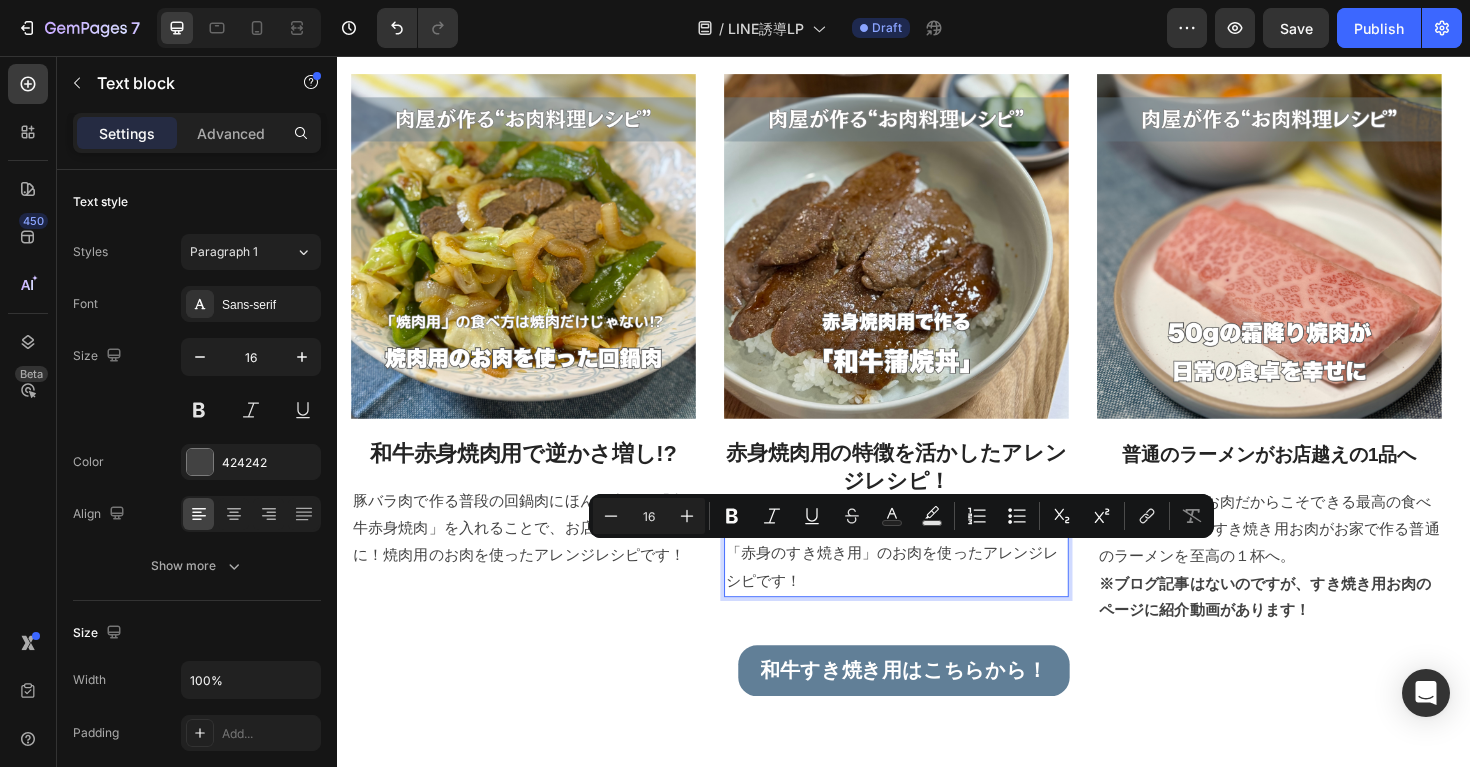 click on "お子様と一緒に巻いて楽しむこともできちゃう「赤身のすき焼き用」のお肉を使ったアレンジレシピです！" at bounding box center (929, 583) 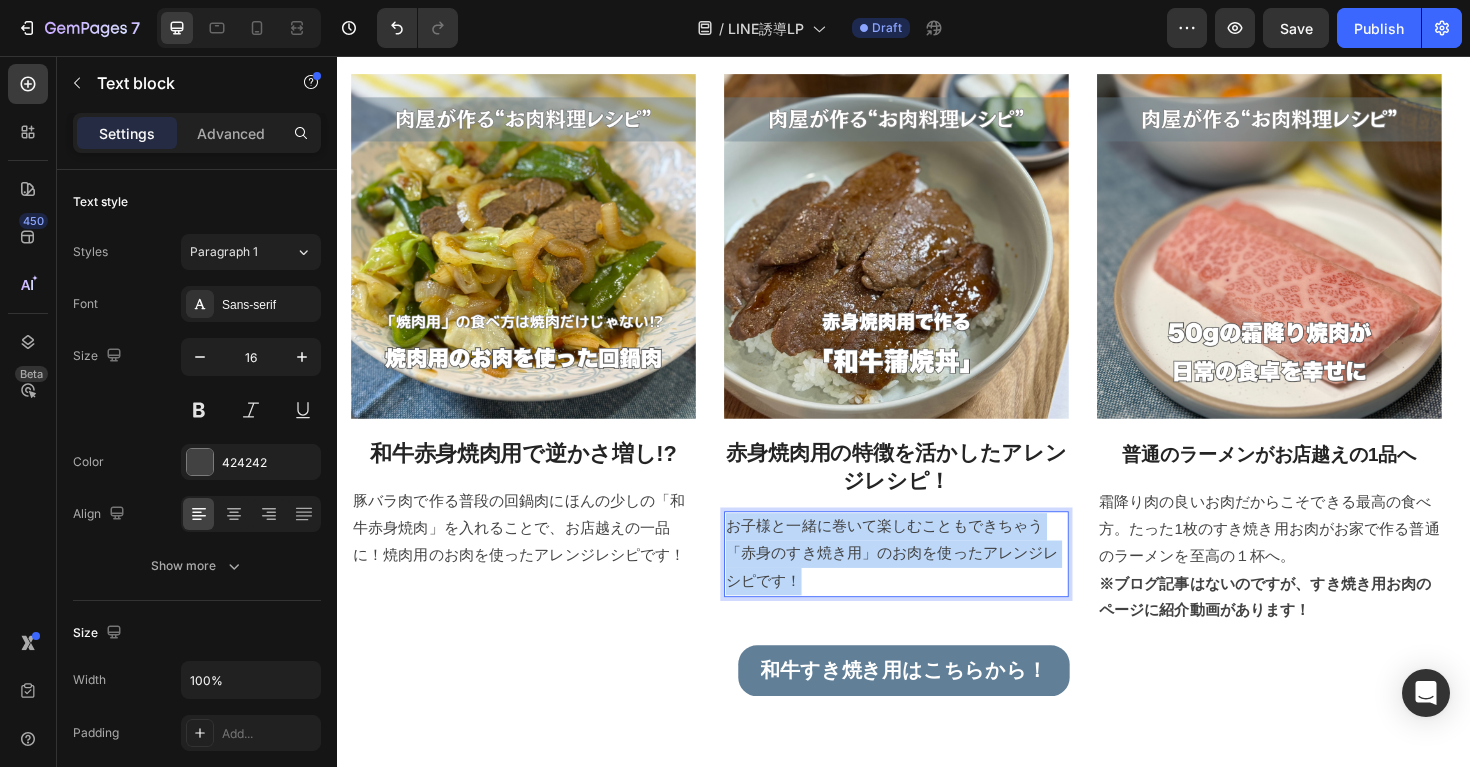 drag, startPoint x: 841, startPoint y: 604, endPoint x: 757, endPoint y: 558, distance: 95.77056 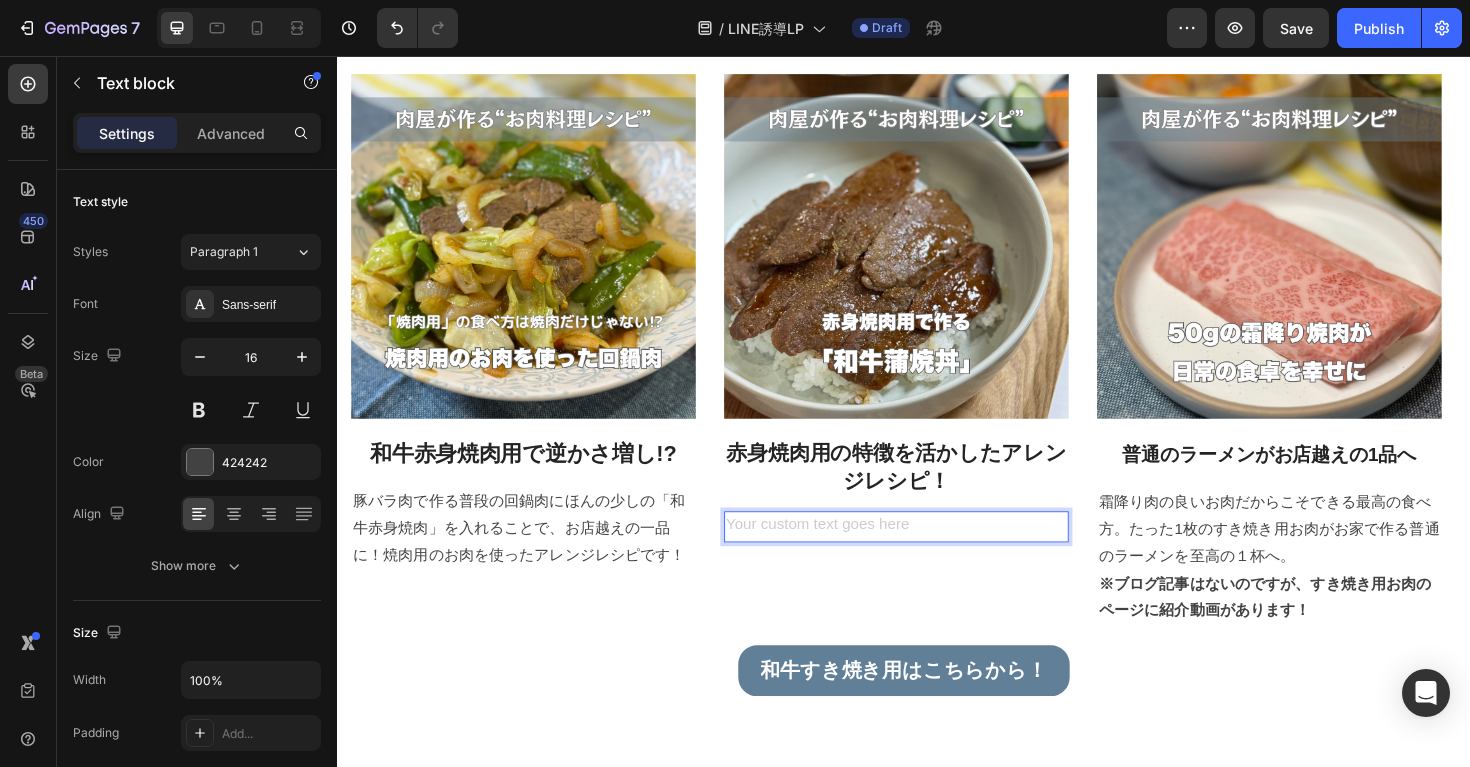 type 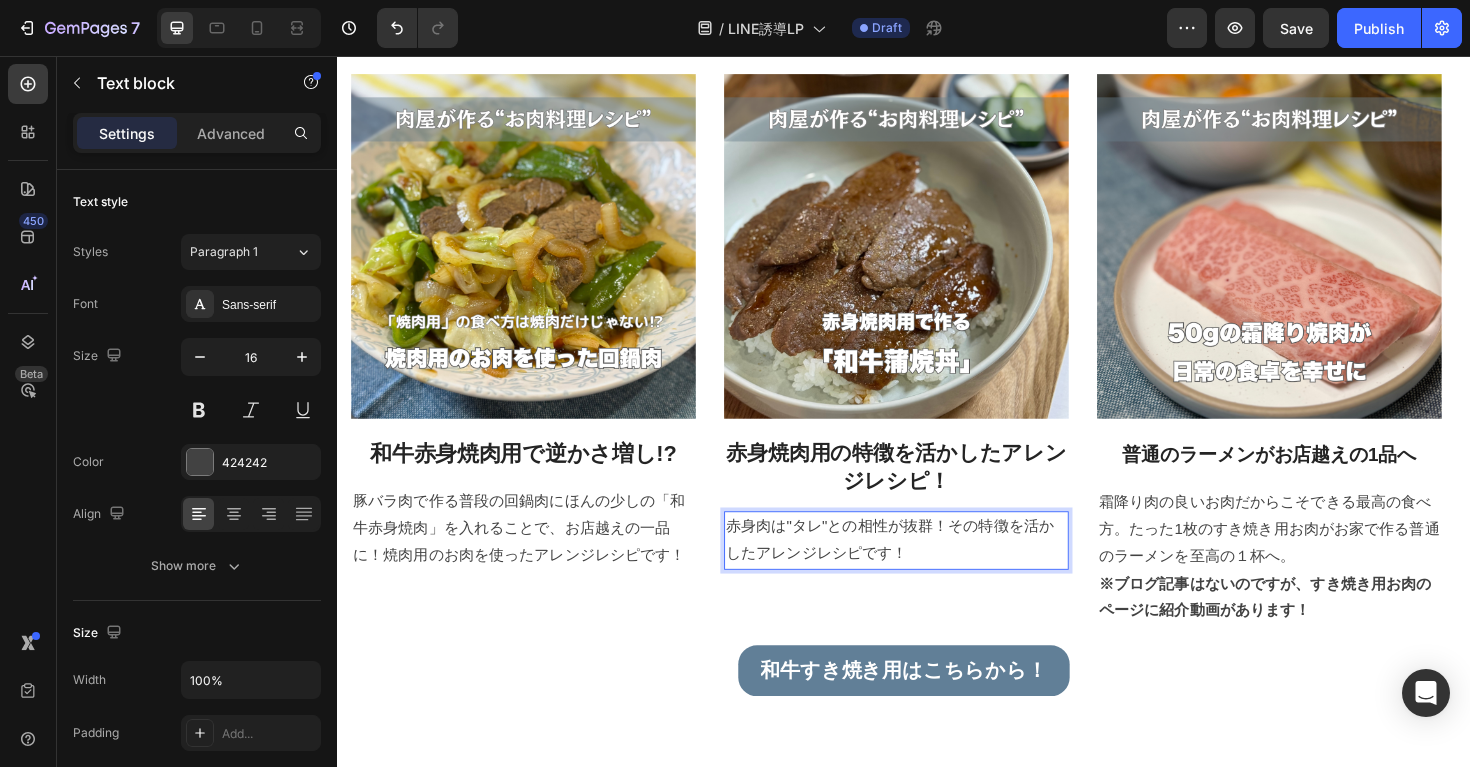 click on "赤身肉は"タレ"との相性が抜群！その特徴を活かしたアレンジレシピです！" at bounding box center (929, 569) 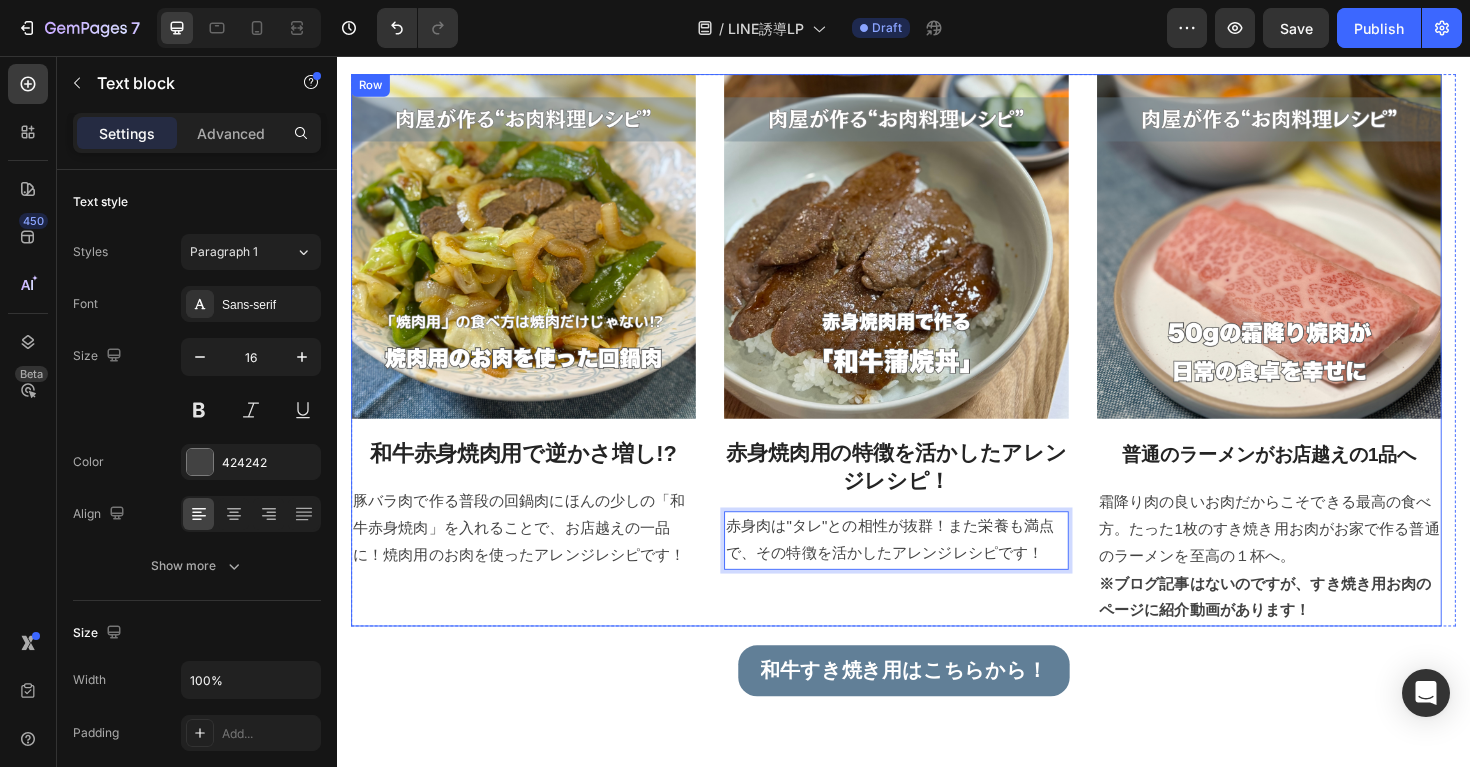 click on "Image 赤身焼肉用の特徴を活かしたアレンジレシピ！ Heading 赤身肉は"タレ"との相性が抜群！また栄養も満点で、その特徴を活かしたアレンジレシピです！ Text block   0" at bounding box center (929, 367) 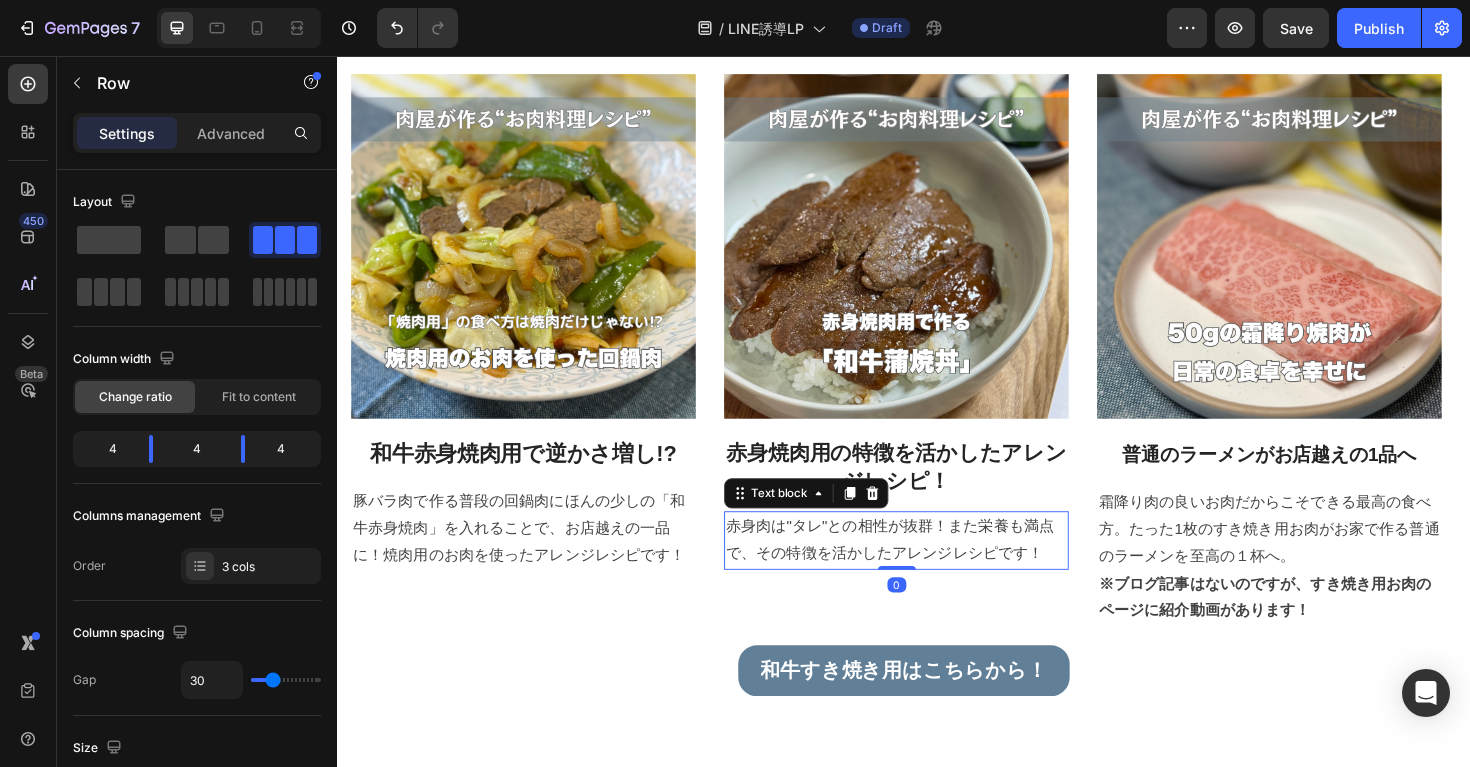 click on "赤身肉は"タレ"との相性が抜群！また栄養も満点で、その特徴を活かしたアレンジレシピです！" at bounding box center [929, 569] 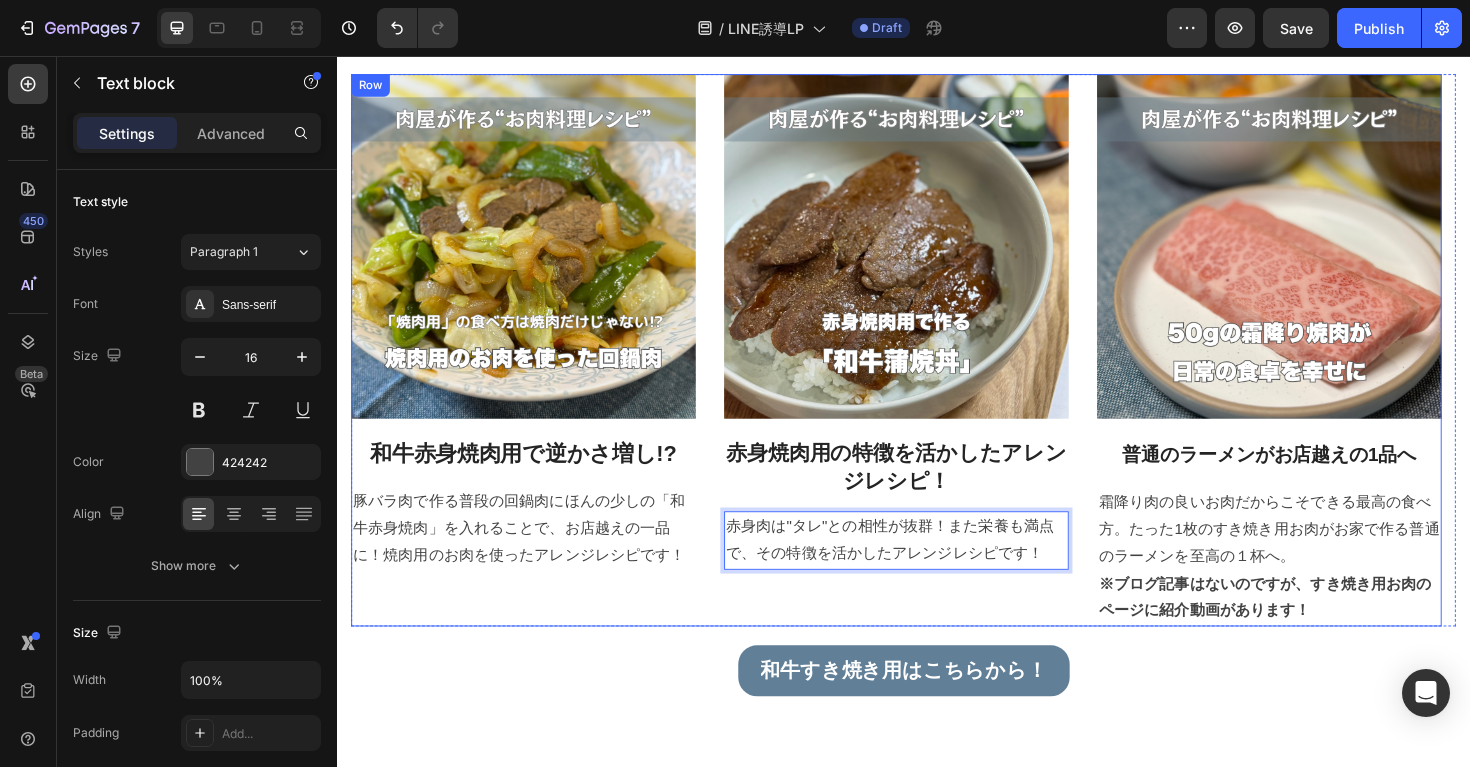 click on "普通のラーメンがお店越えの1品へ" at bounding box center (1324, 478) 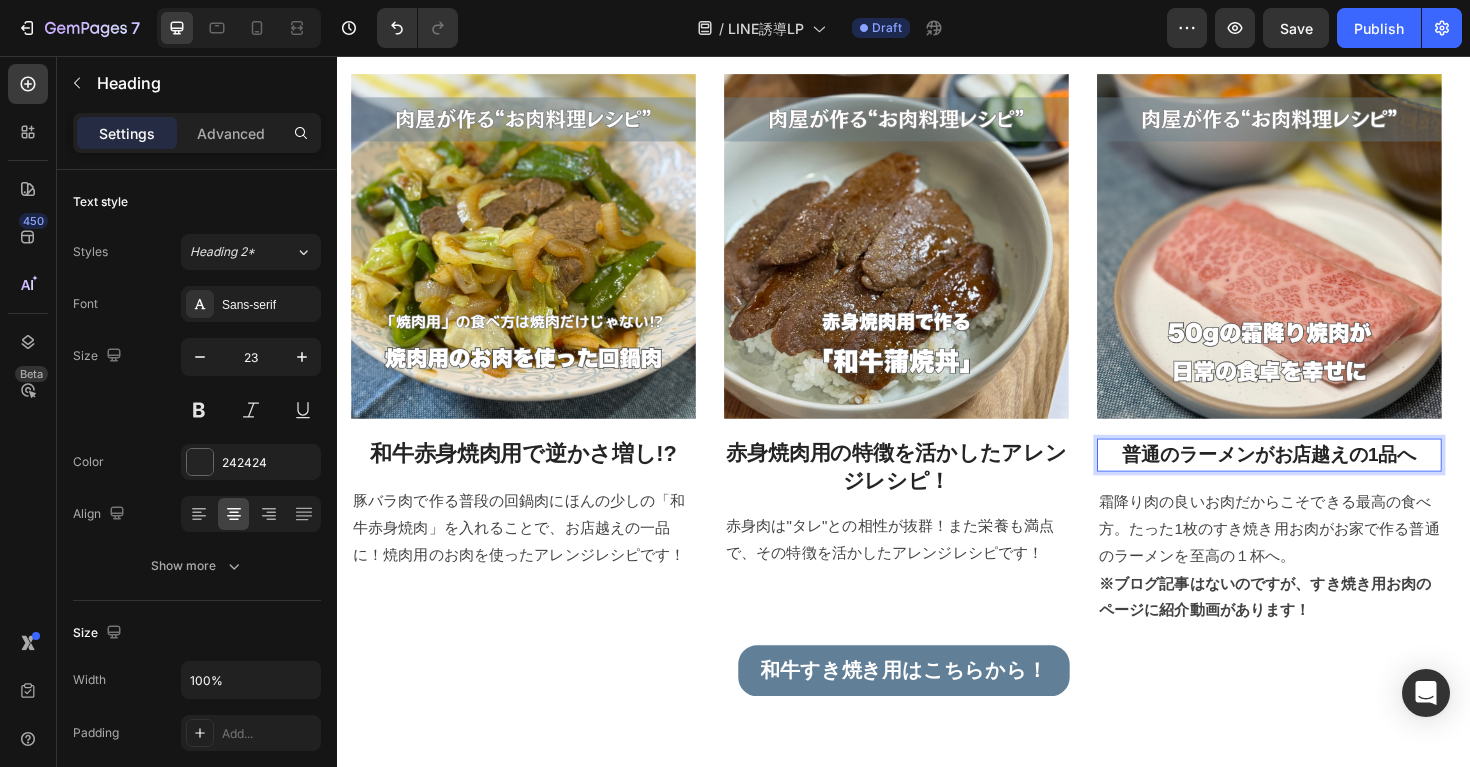 click on "普通のラーメンがお店越えの1品へ" at bounding box center [1324, 478] 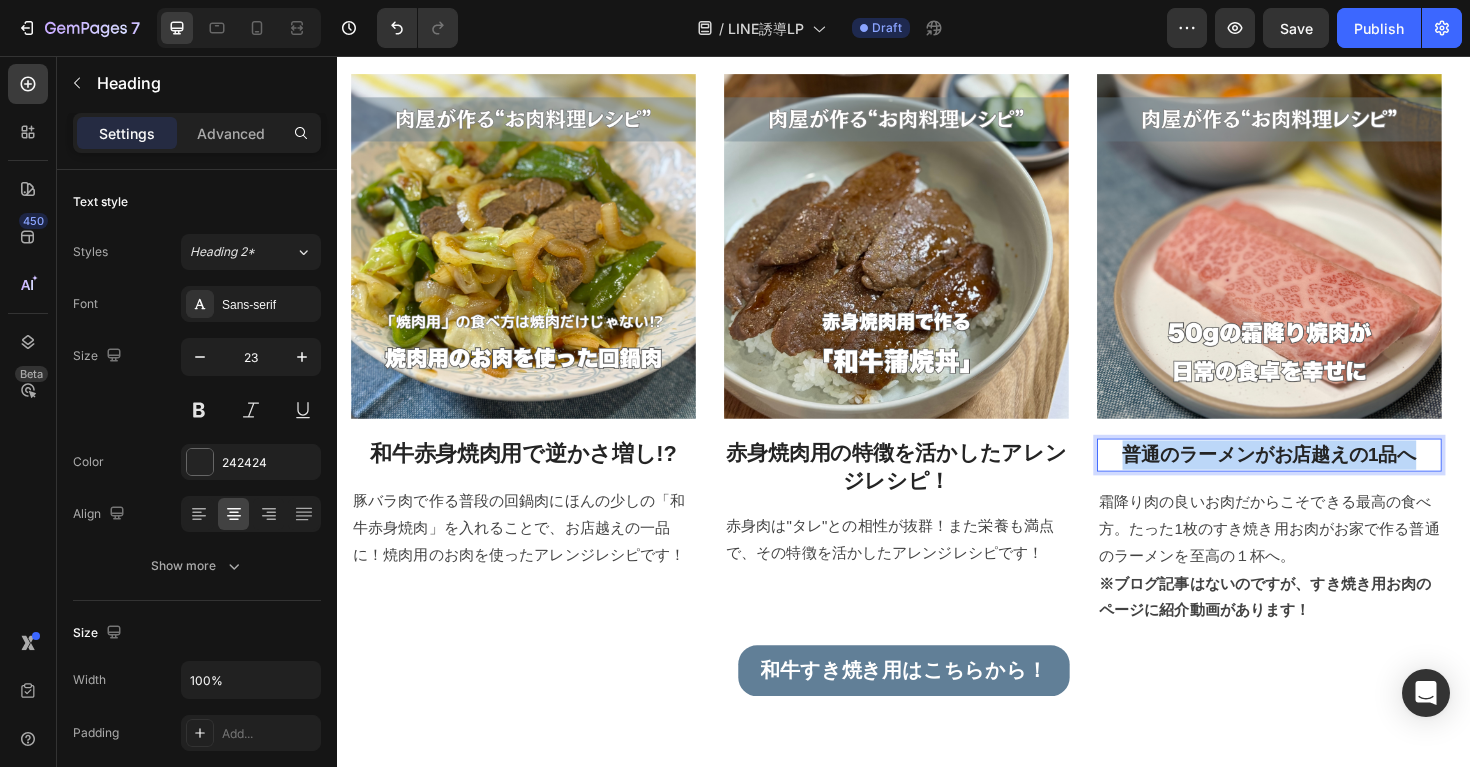 drag, startPoint x: 1485, startPoint y: 481, endPoint x: 1177, endPoint y: 475, distance: 308.05844 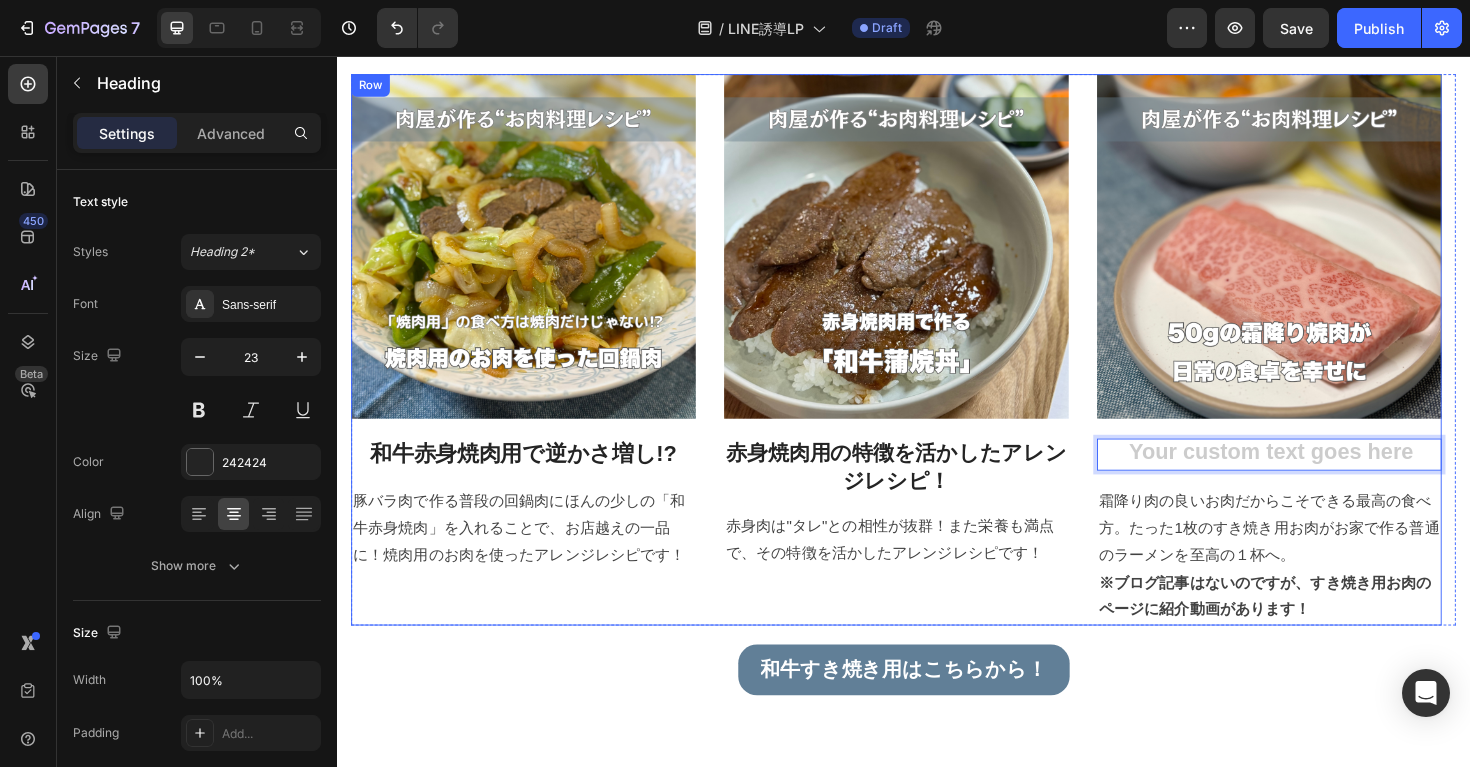 type 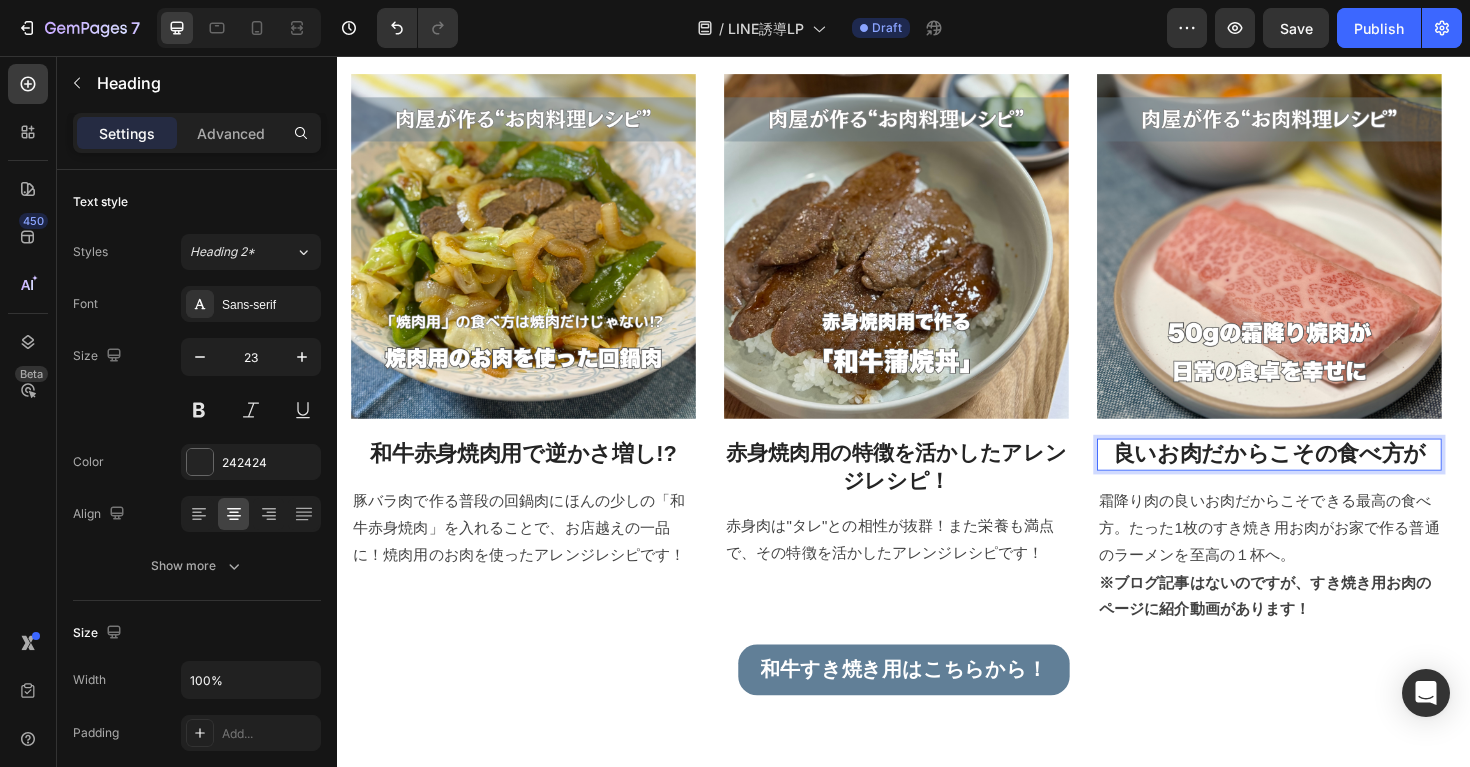 click on "良いお肉だからこその食べ方が" at bounding box center (1324, 478) 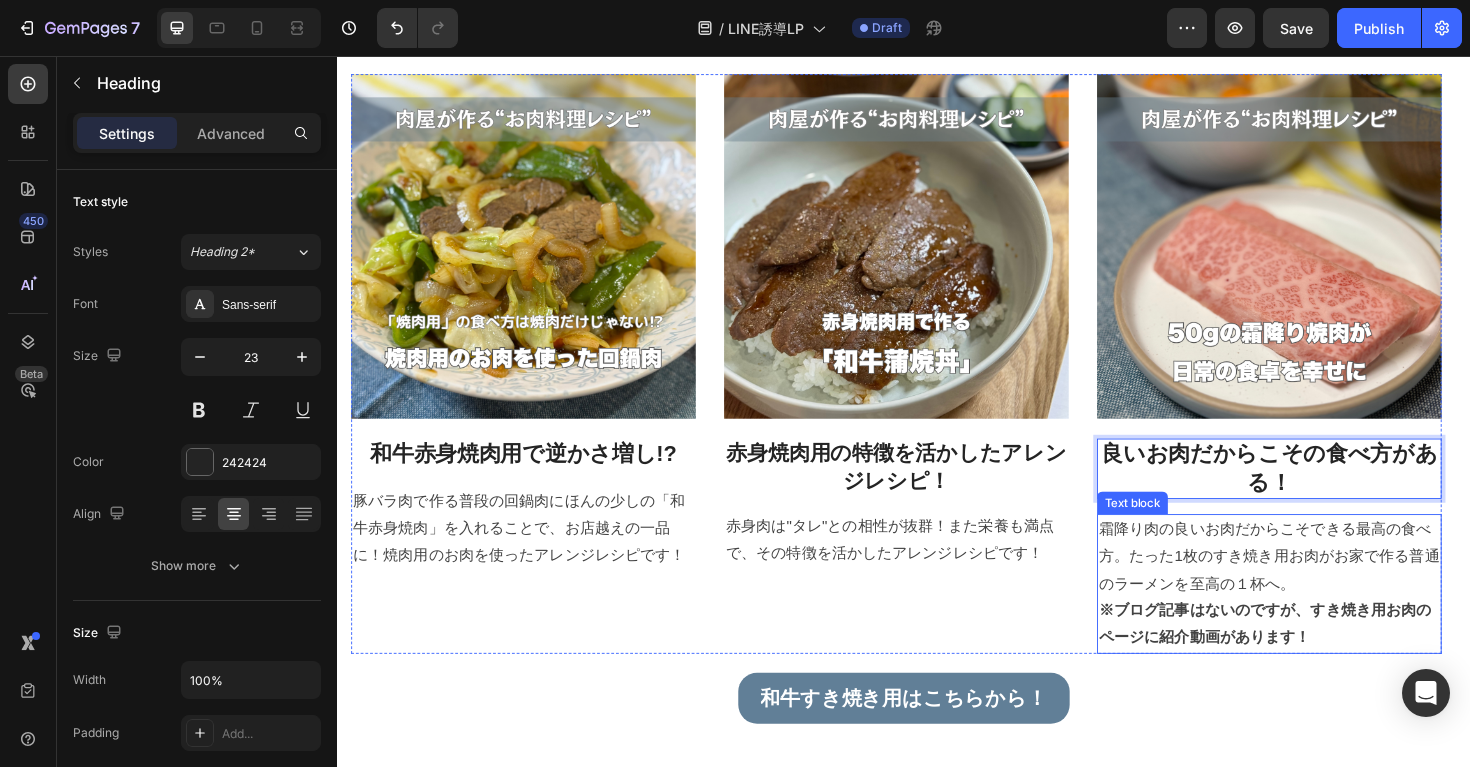 click on "霜降り肉の良いお肉だからこそできる最高の食べ方。たった1枚のすき焼き用お肉がお家で作る普通のラーメンを至高の１杯へ。" at bounding box center [1324, 586] 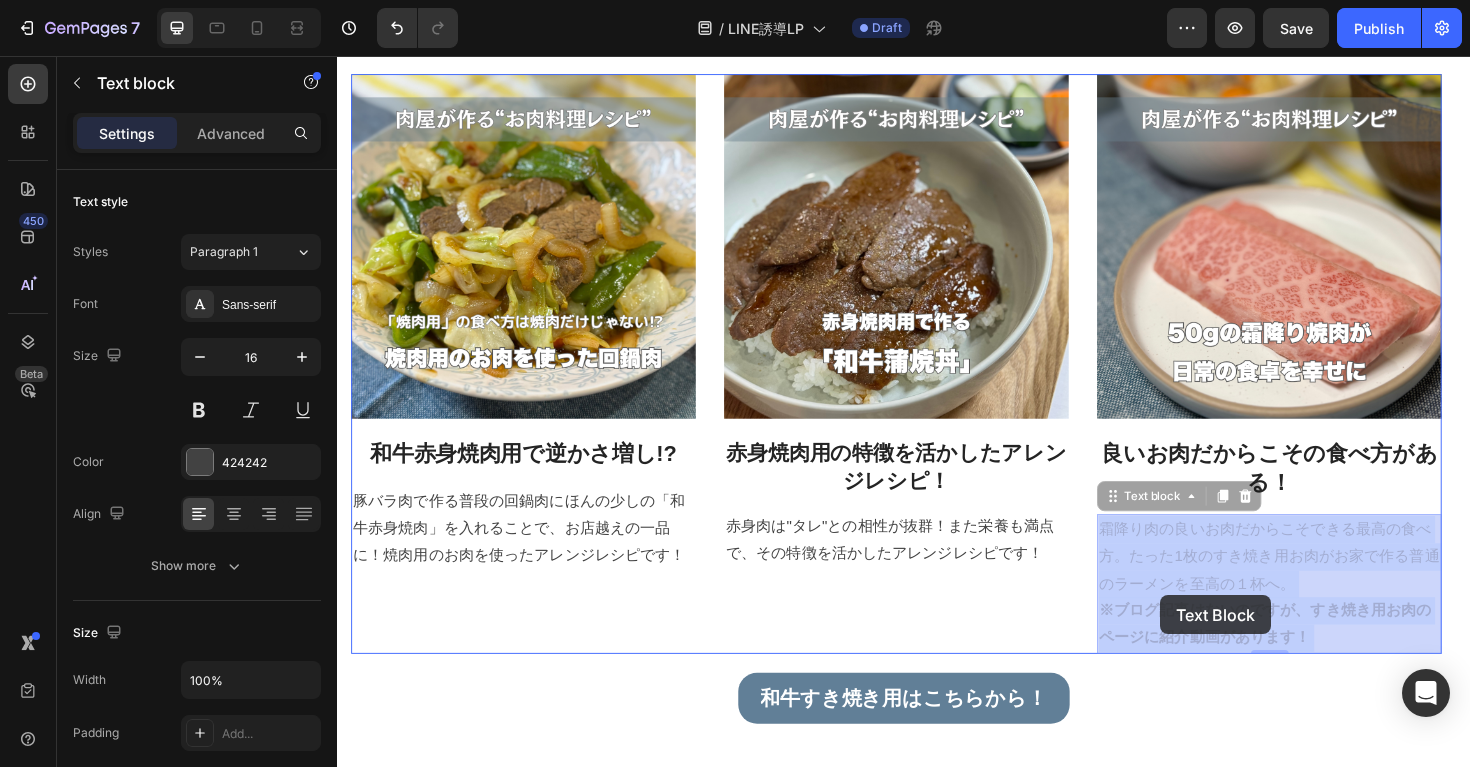 drag, startPoint x: 1372, startPoint y: 669, endPoint x: 1293, endPoint y: 641, distance: 83.81527 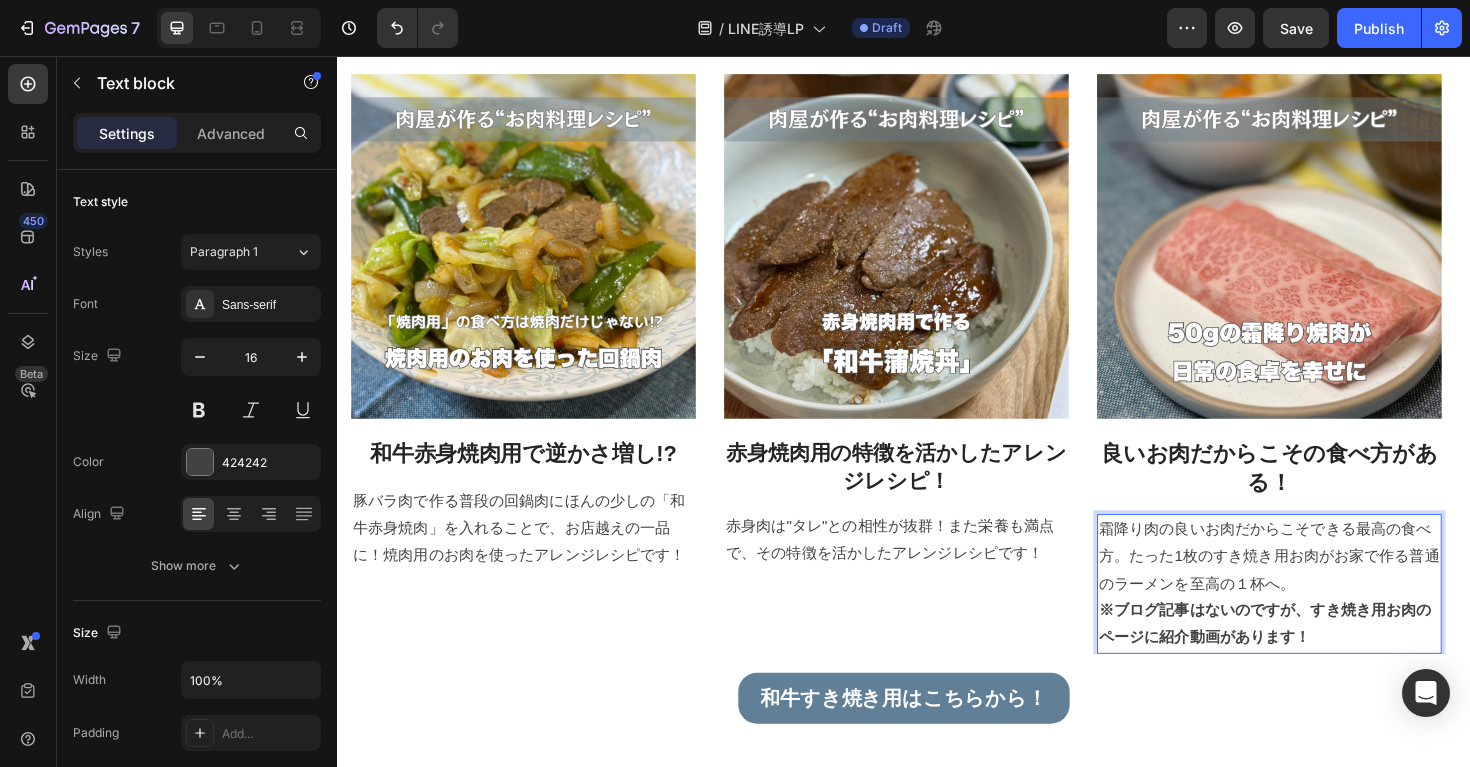 click on "※ブログ記事はないのですが、すき焼き用お肉のページに紹介動画があります！" at bounding box center [1324, 658] 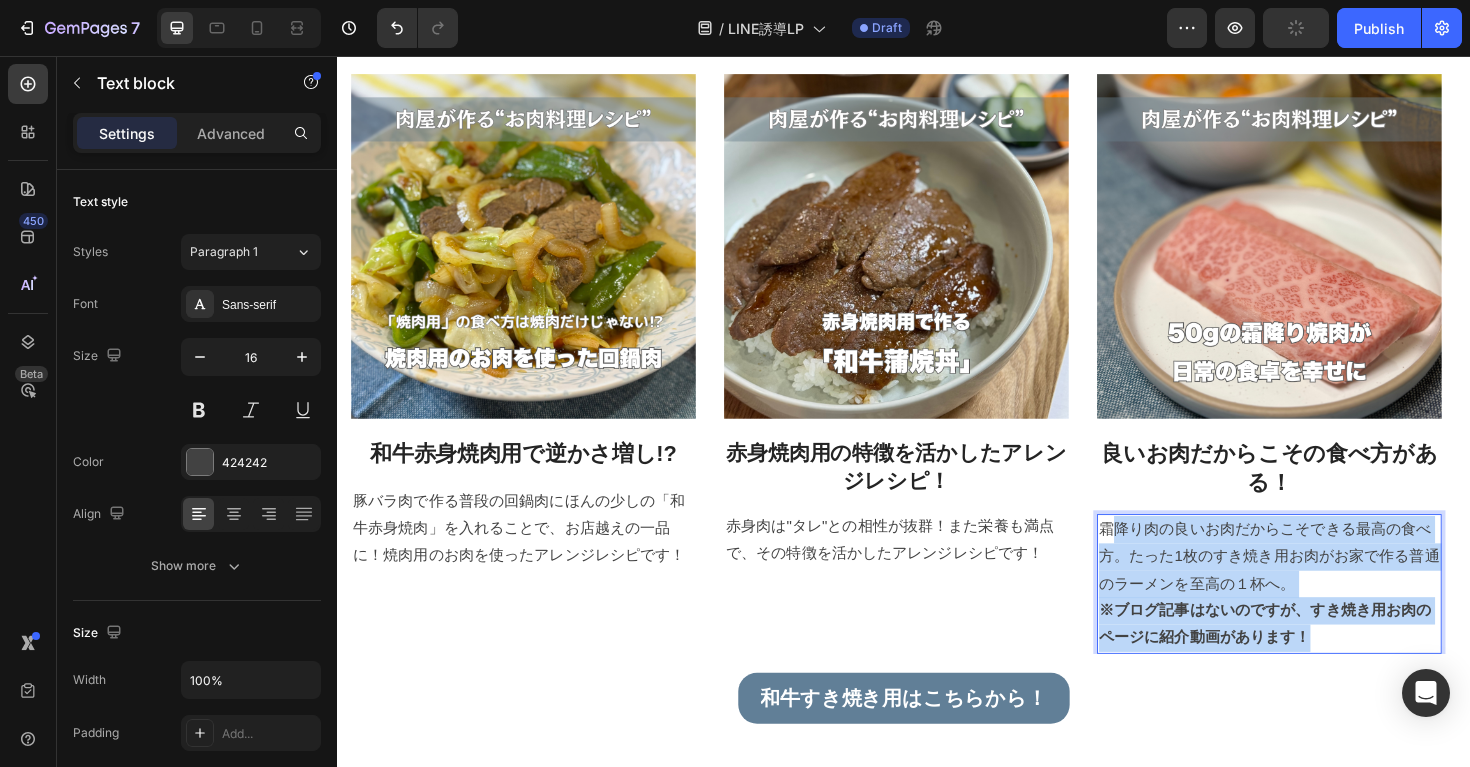 drag, startPoint x: 1383, startPoint y: 670, endPoint x: 1158, endPoint y: 556, distance: 252.23204 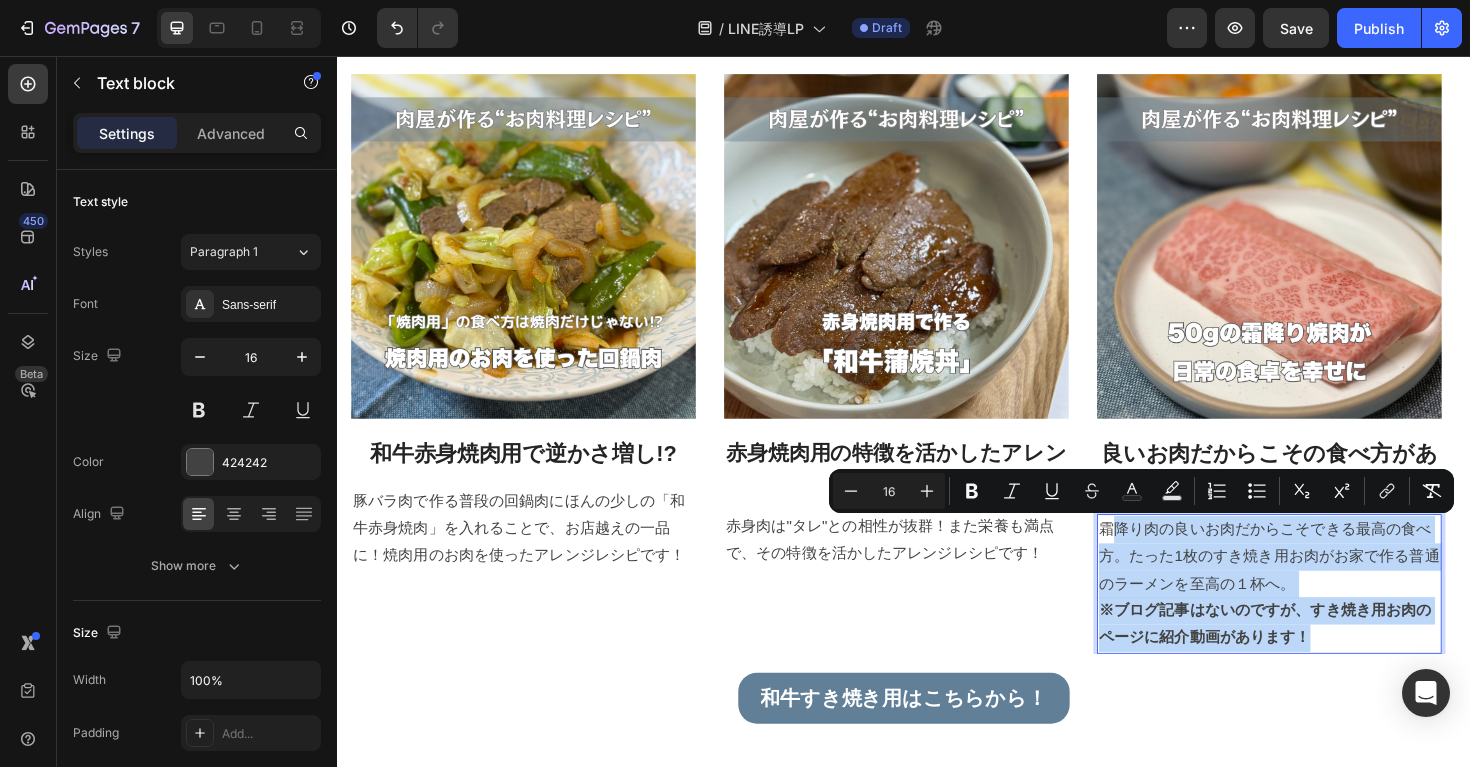 click on "※ブログ記事はないのですが、すき焼き用お肉のページに紹介動画があります！" at bounding box center [1324, 658] 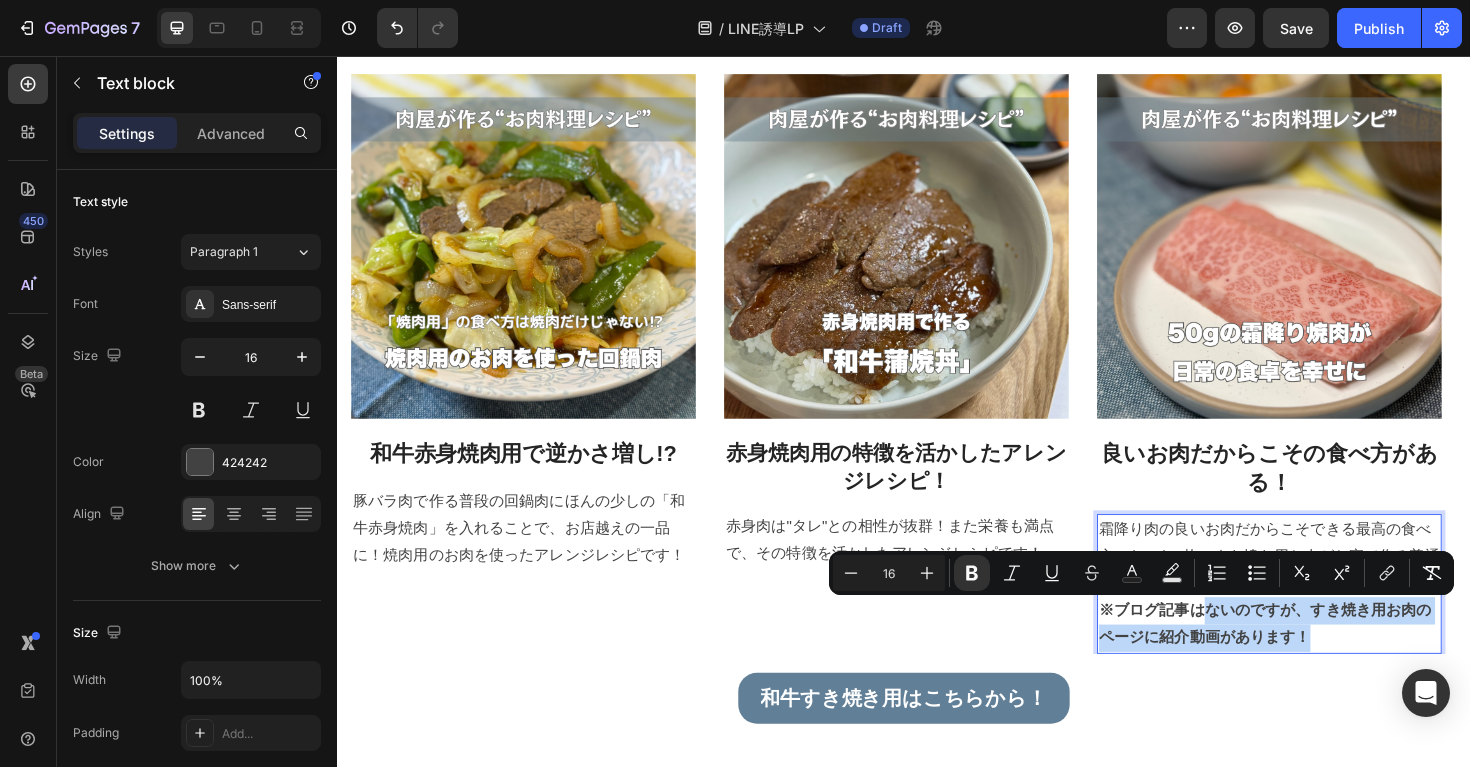 drag, startPoint x: 1380, startPoint y: 670, endPoint x: 1252, endPoint y: 653, distance: 129.12398 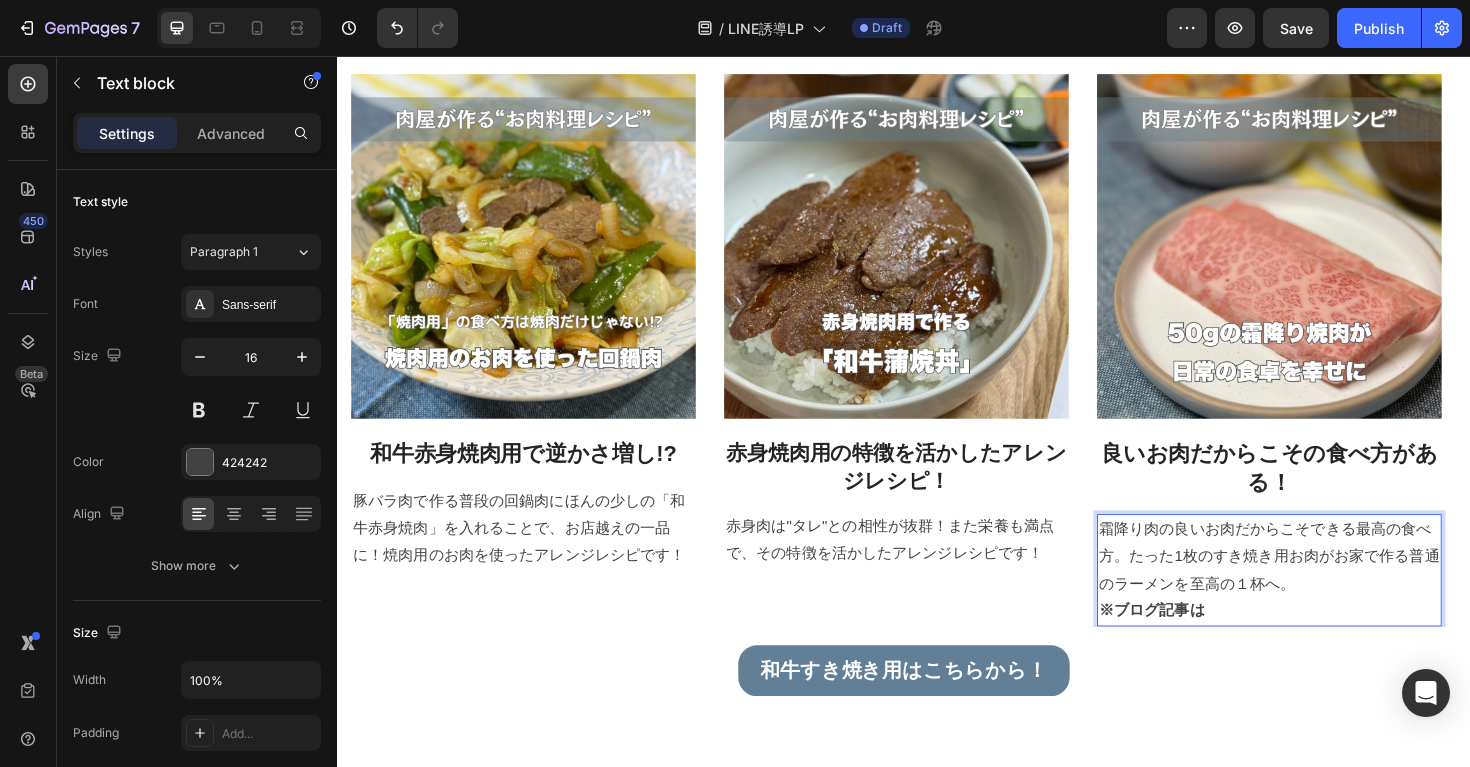 type 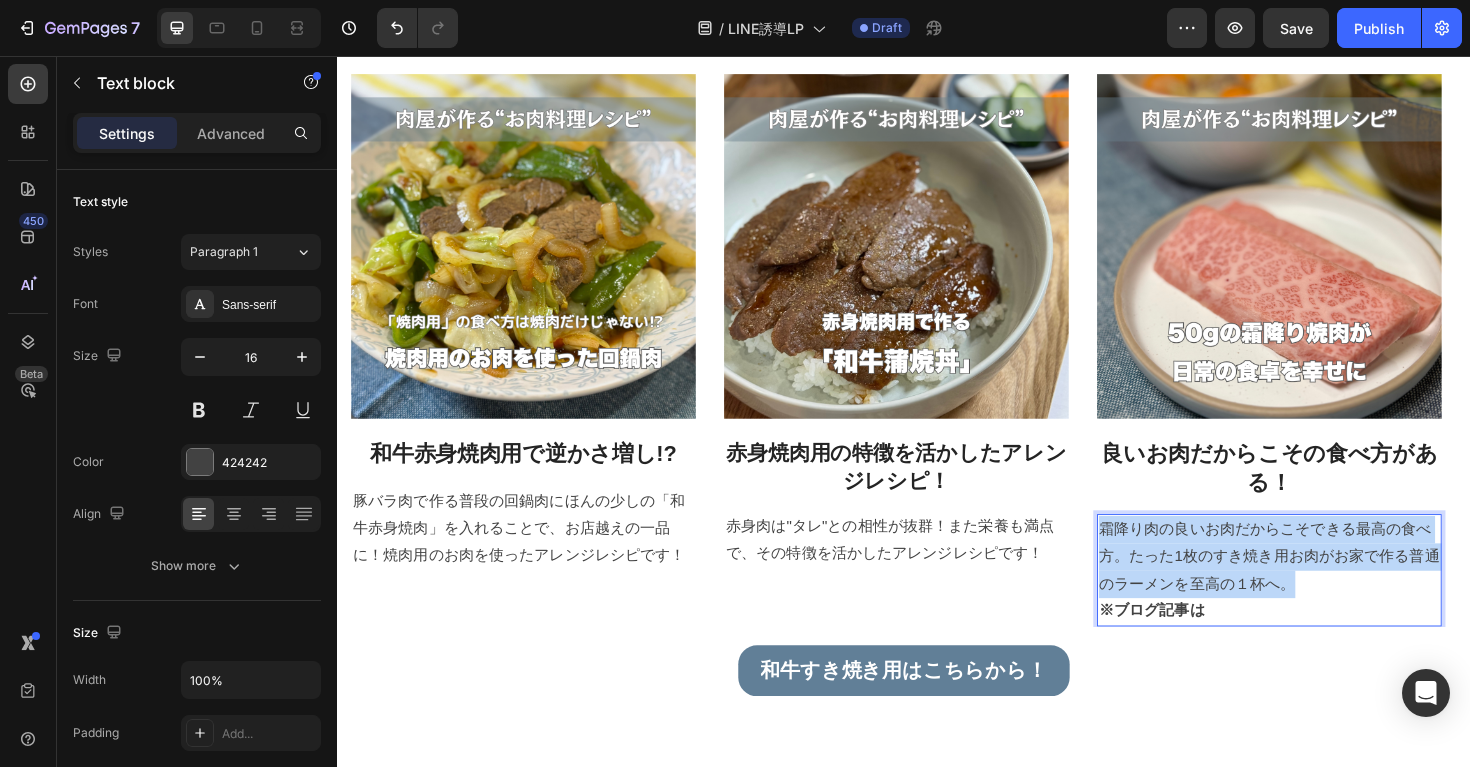 drag, startPoint x: 1388, startPoint y: 614, endPoint x: 1146, endPoint y: 561, distance: 247.73575 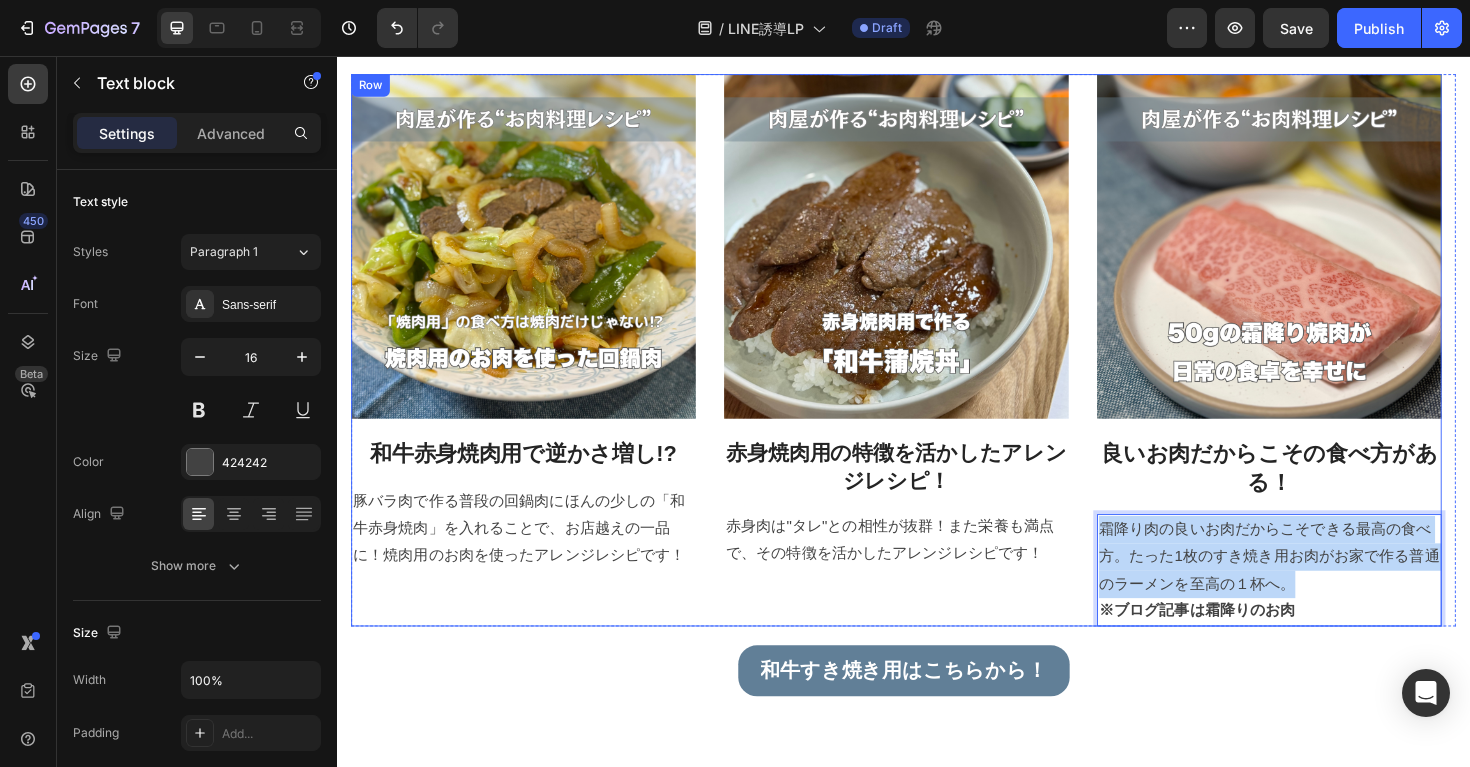 drag, startPoint x: 1383, startPoint y: 615, endPoint x: 1129, endPoint y: 571, distance: 257.78287 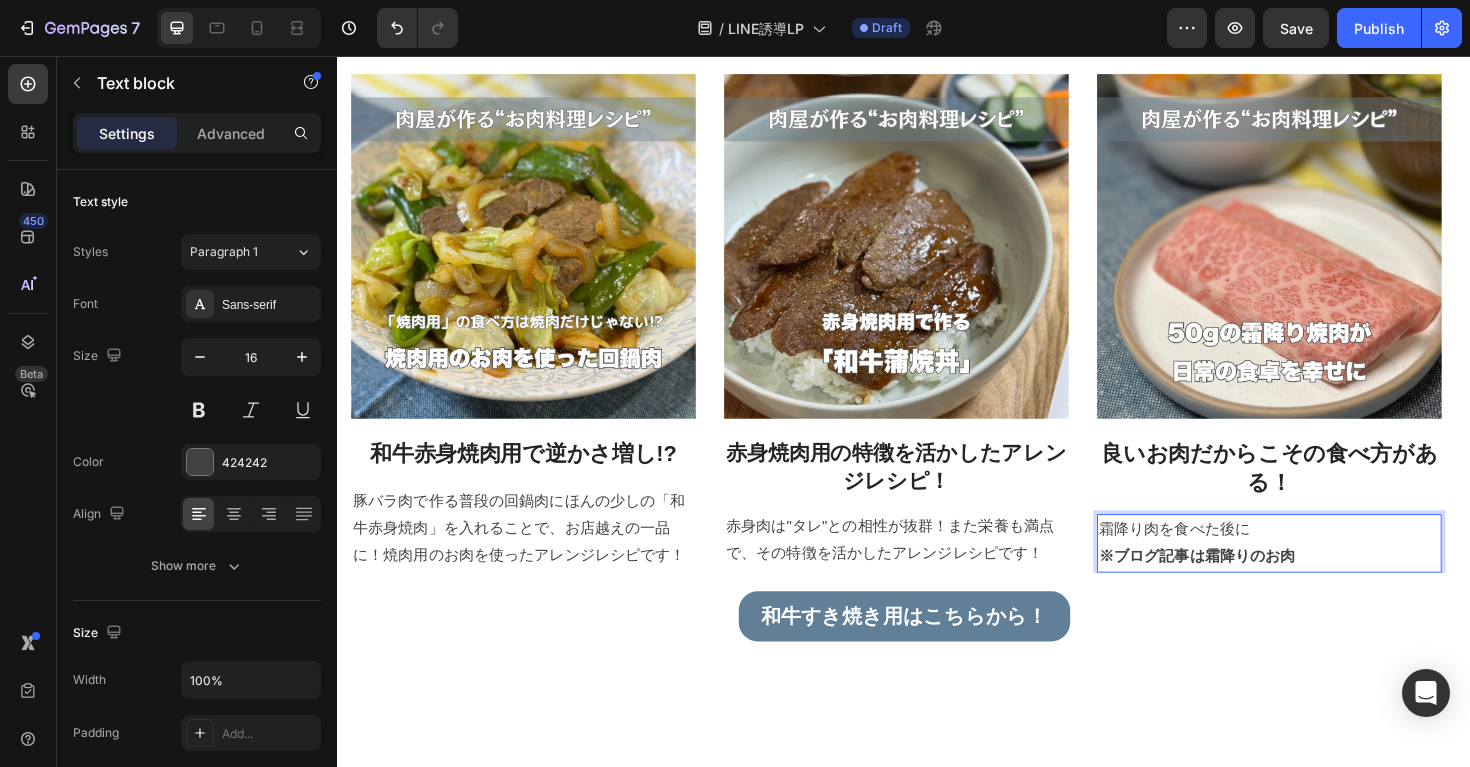 click on "霜降り肉を食べた後に" at bounding box center [1324, 557] 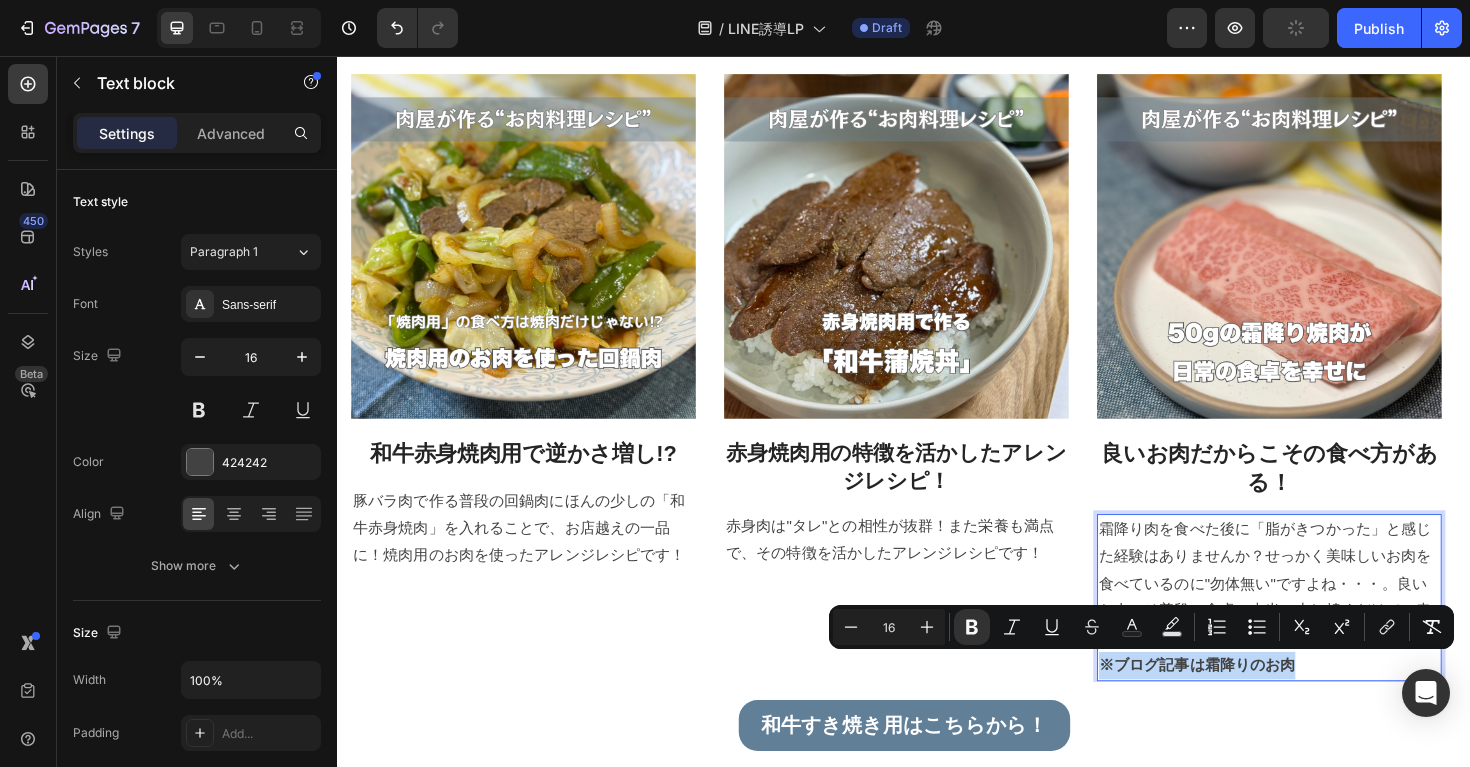 drag, startPoint x: 1363, startPoint y: 703, endPoint x: 1123, endPoint y: 706, distance: 240.01875 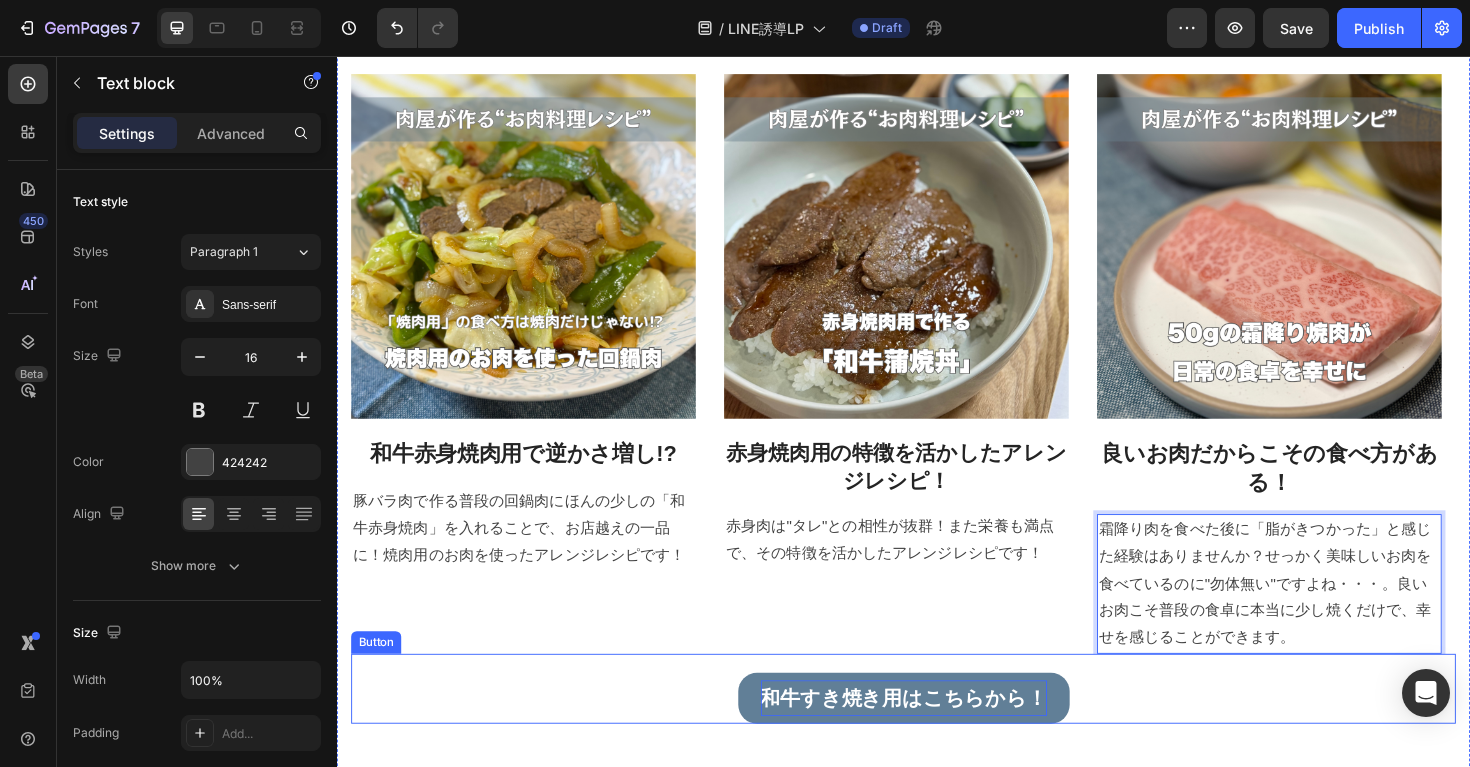 click on "和牛すき焼き用はこちらから！" at bounding box center [937, 736] 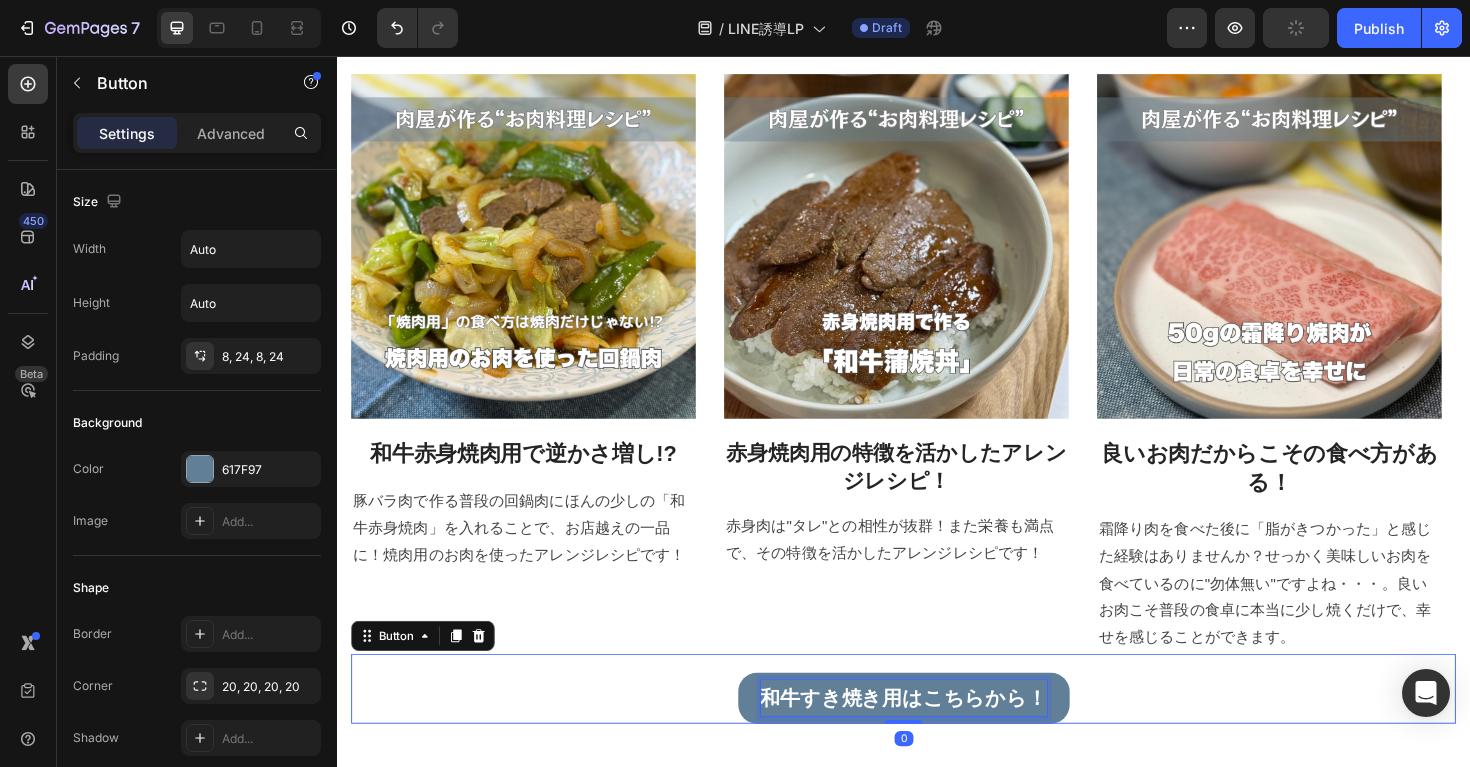 click on "和牛すき焼き用はこちらから！" at bounding box center (937, 736) 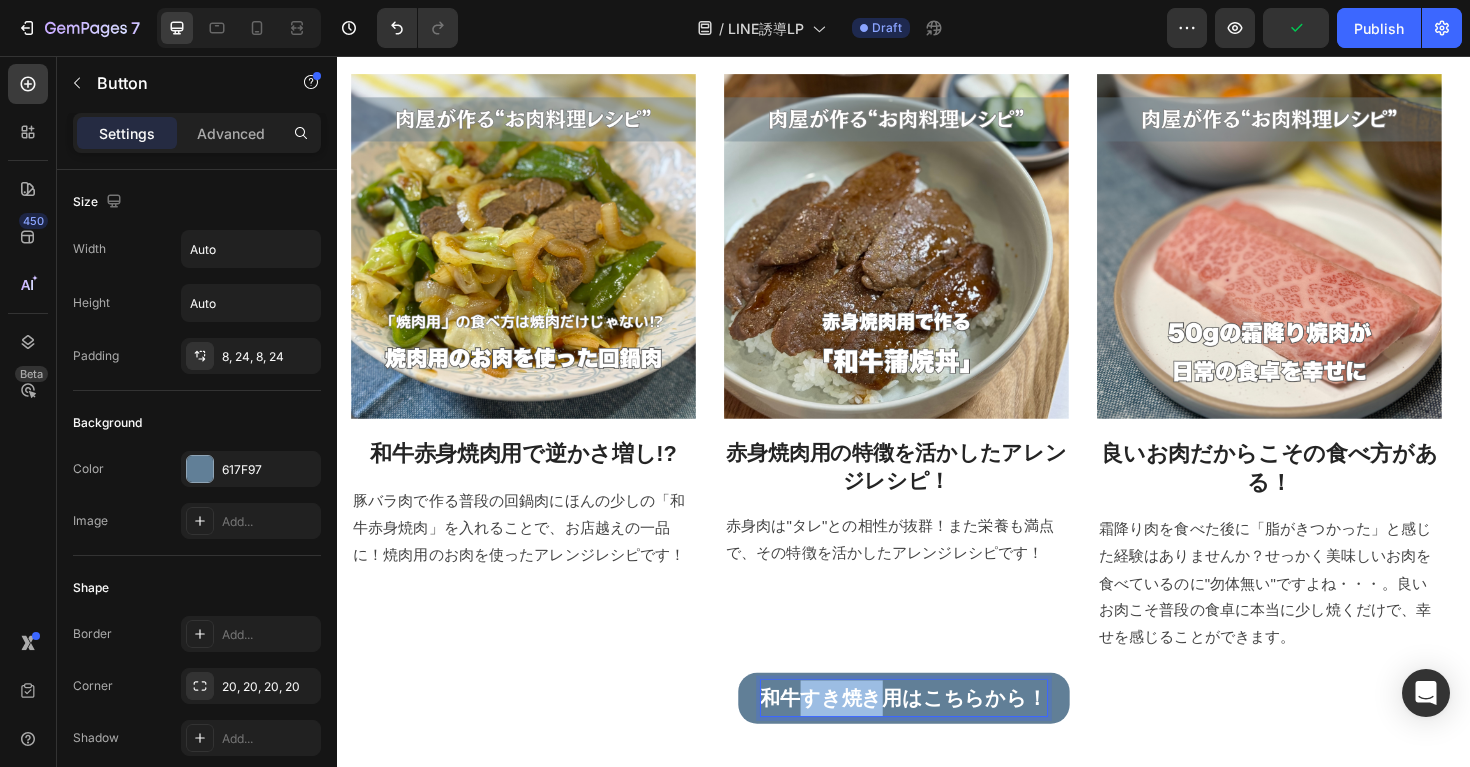 drag, startPoint x: 901, startPoint y: 734, endPoint x: 826, endPoint y: 740, distance: 75.23962 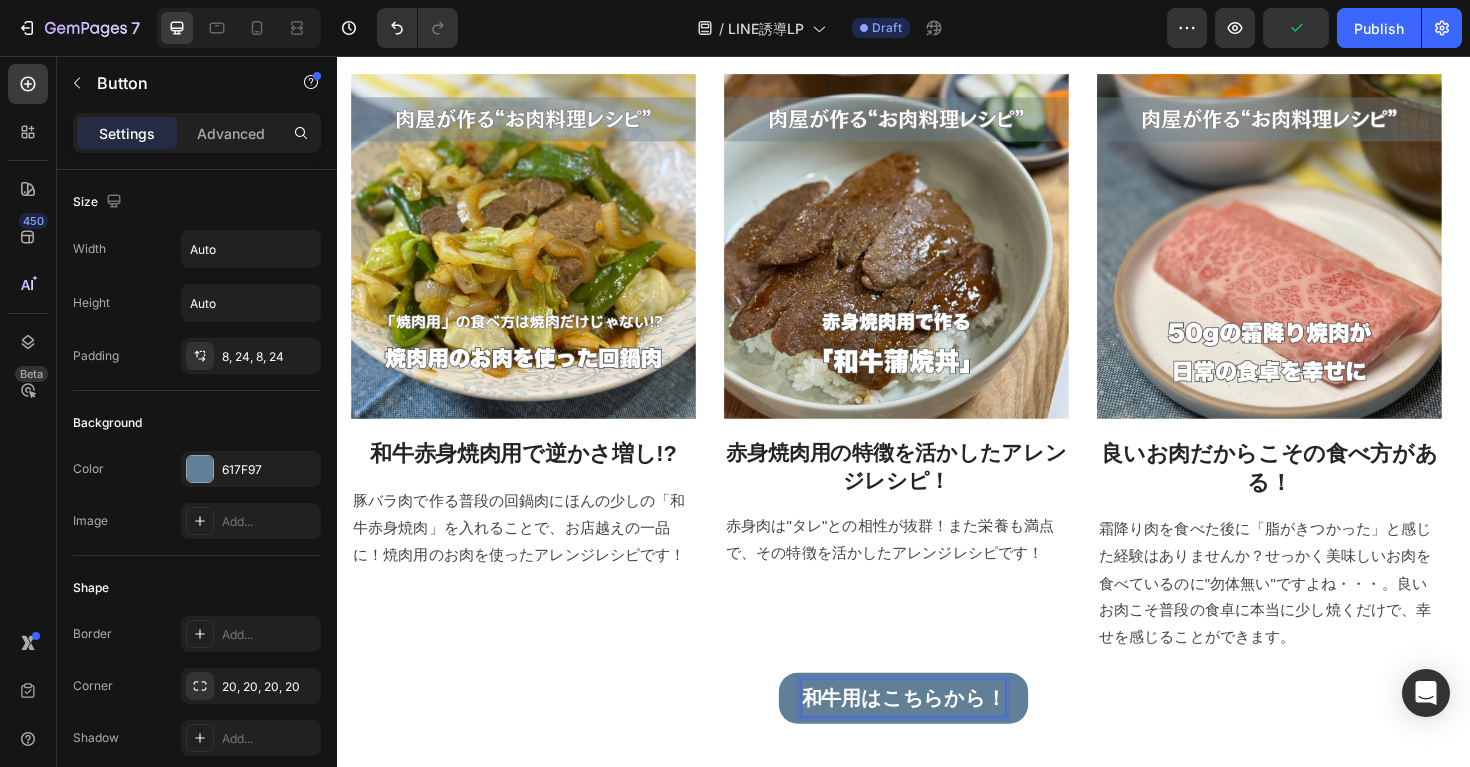 type 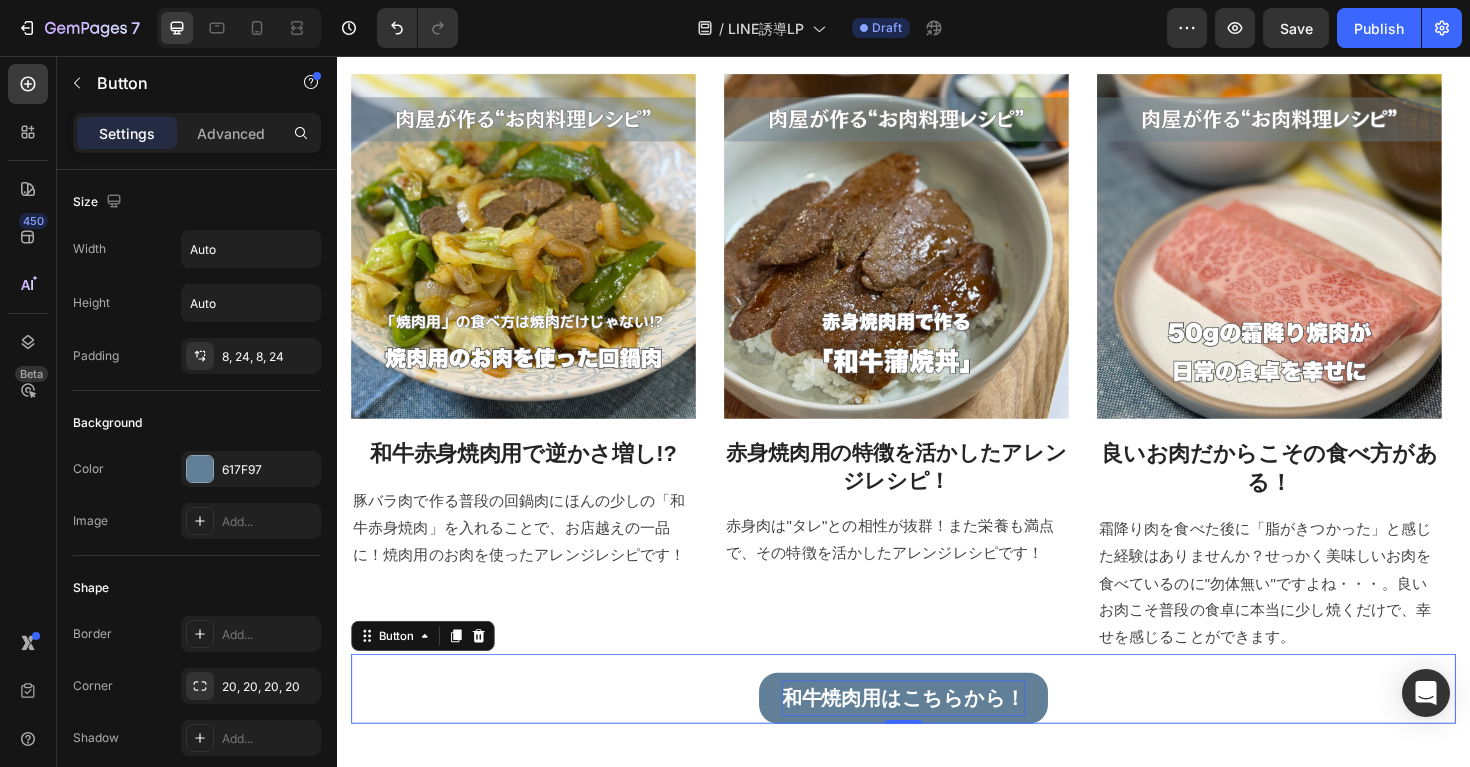 click on "和牛焼肉用はこちらから！　 Button   0" at bounding box center (937, 726) 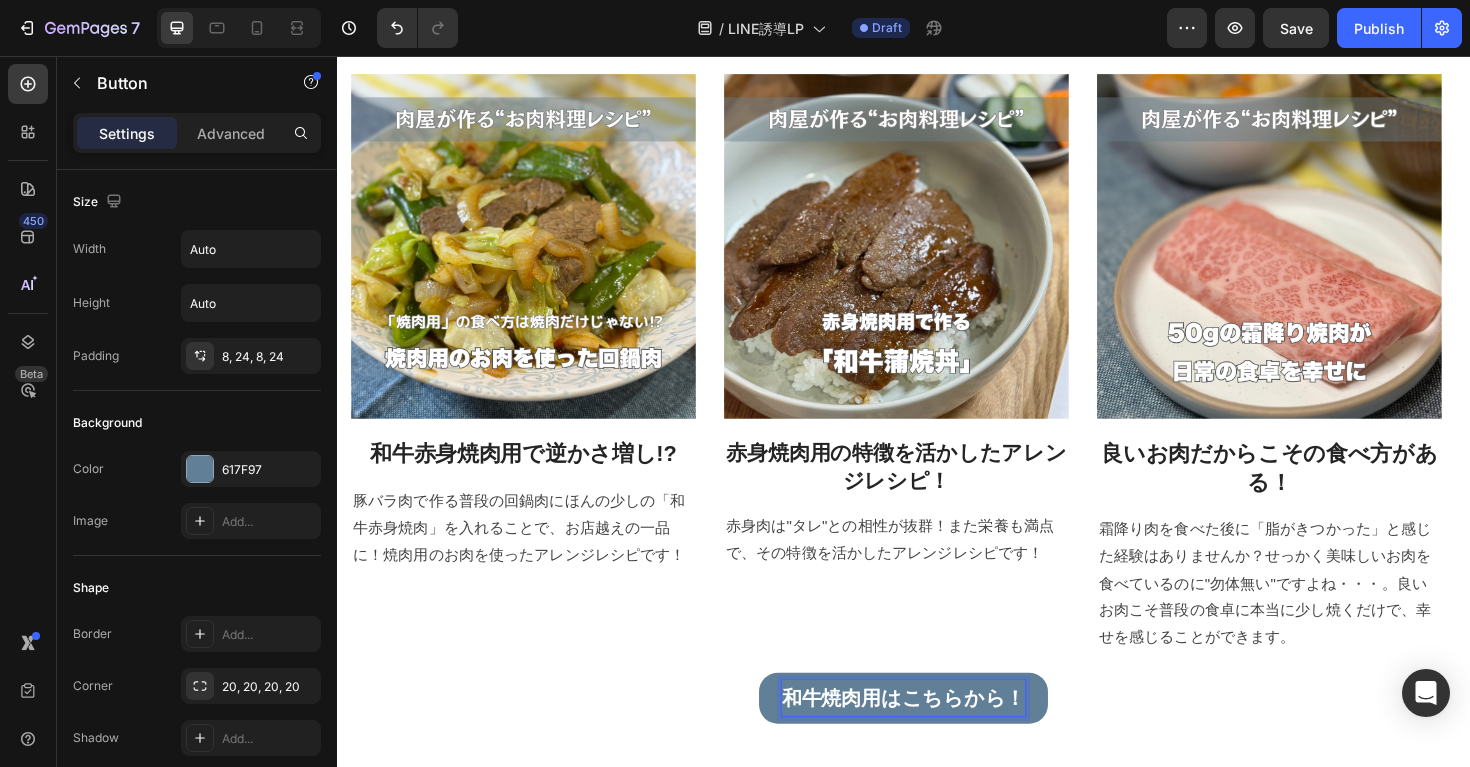 click on "和牛焼肉用はこちらから！　 Button   0" at bounding box center (937, 726) 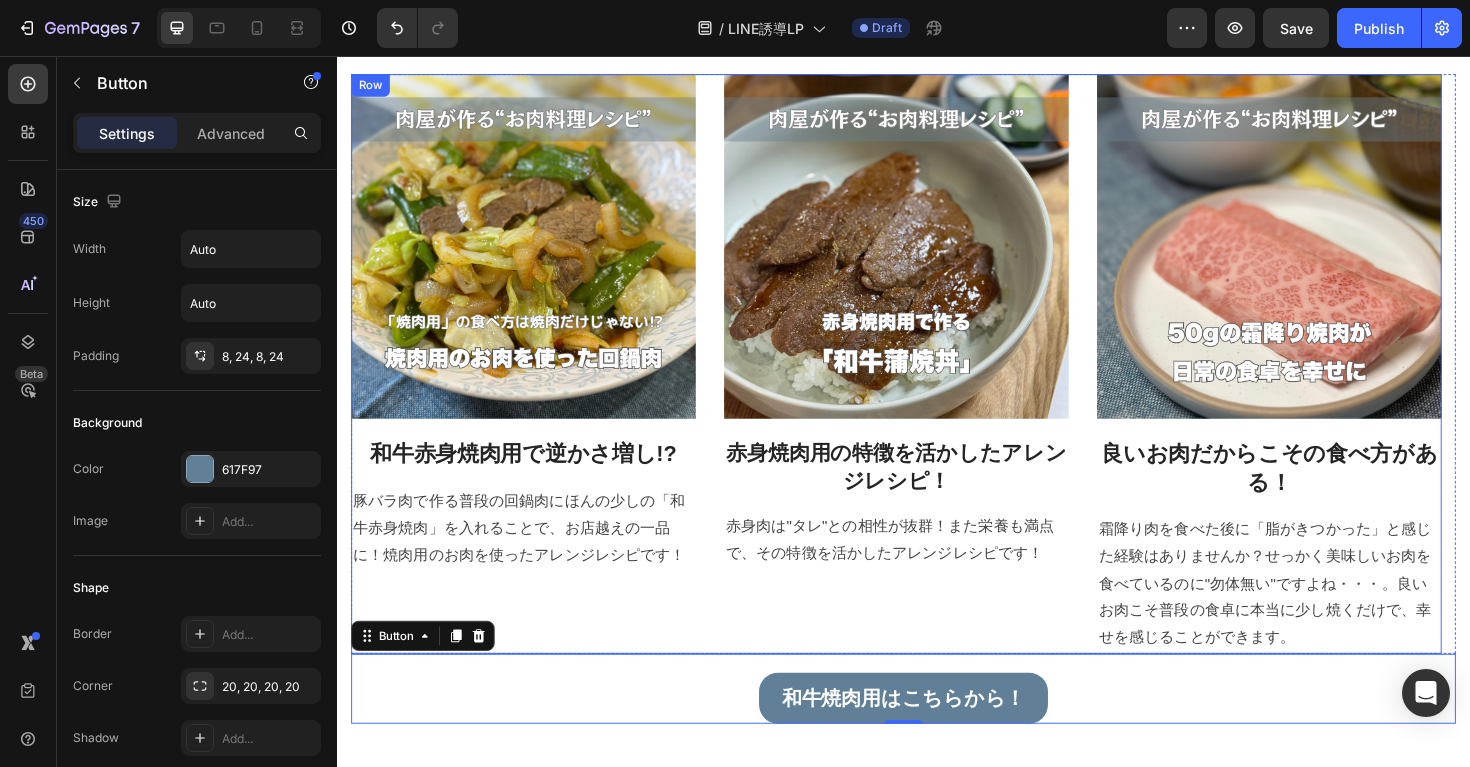 click on "Image 赤身焼肉用の特徴を活かしたアレンジレシピ！ Heading 赤身肉は"タレ"との相性が抜群！また栄養も満点で、その特徴を活かしたアレンジレシピです！ Text block" at bounding box center (929, 382) 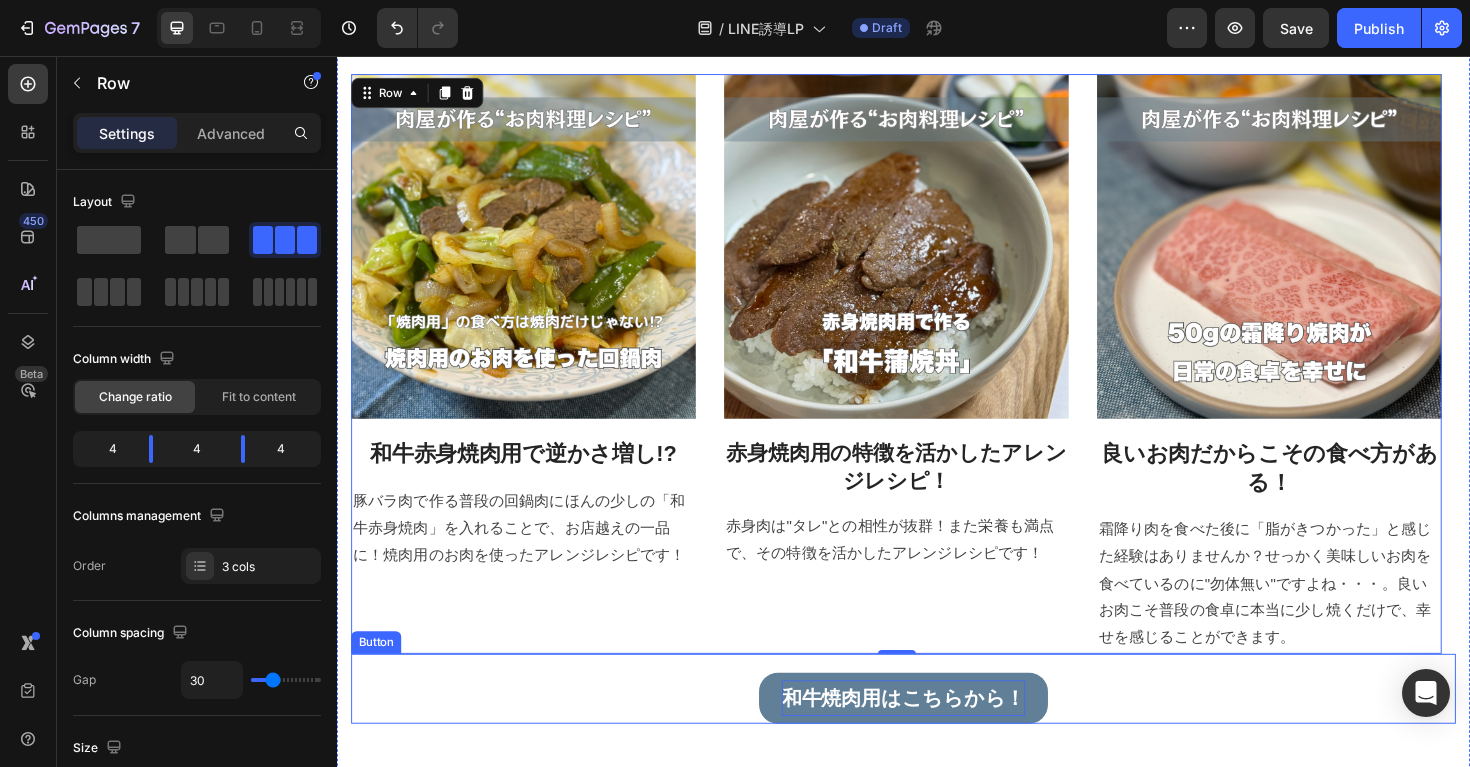 click on "和牛焼肉用はこちらから！" at bounding box center [937, 736] 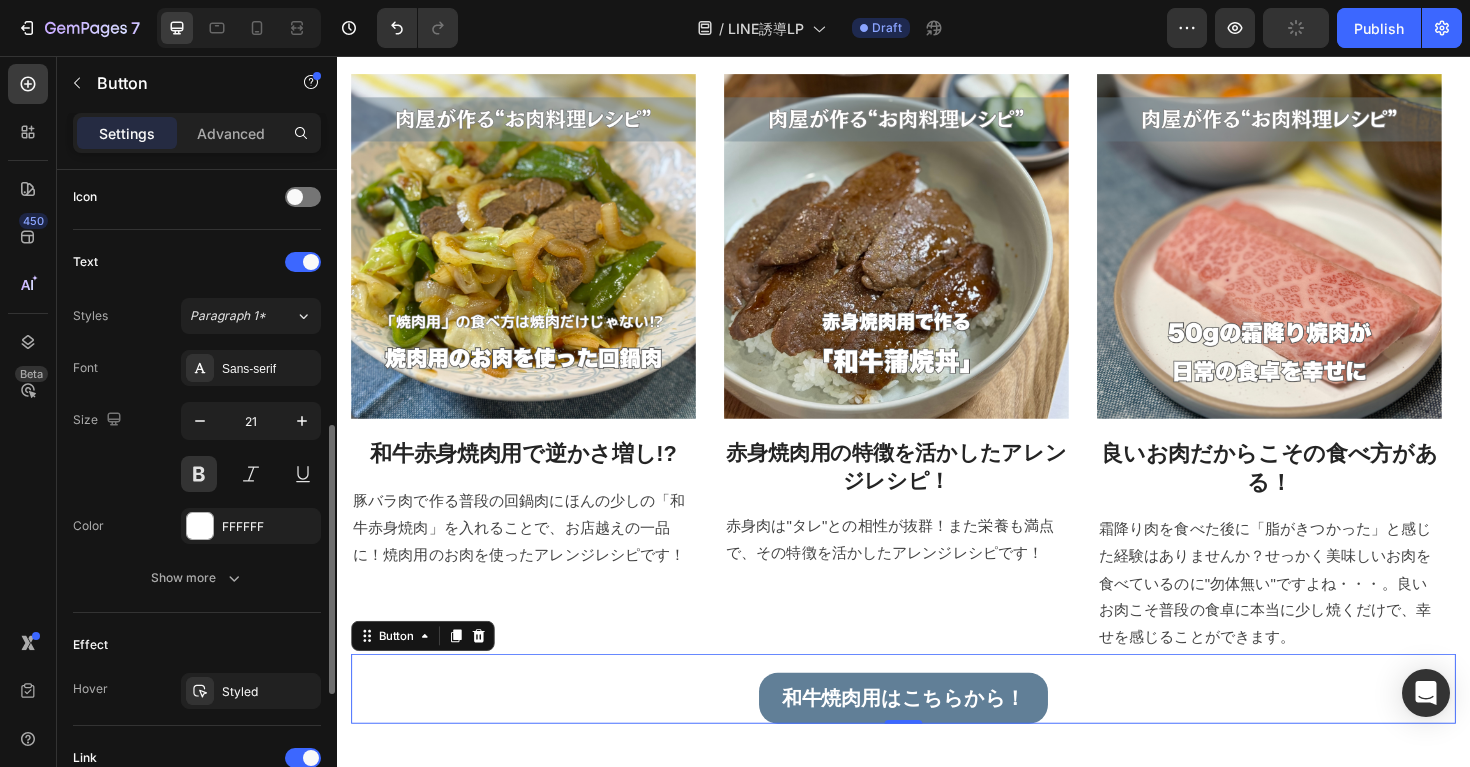 scroll, scrollTop: 936, scrollLeft: 0, axis: vertical 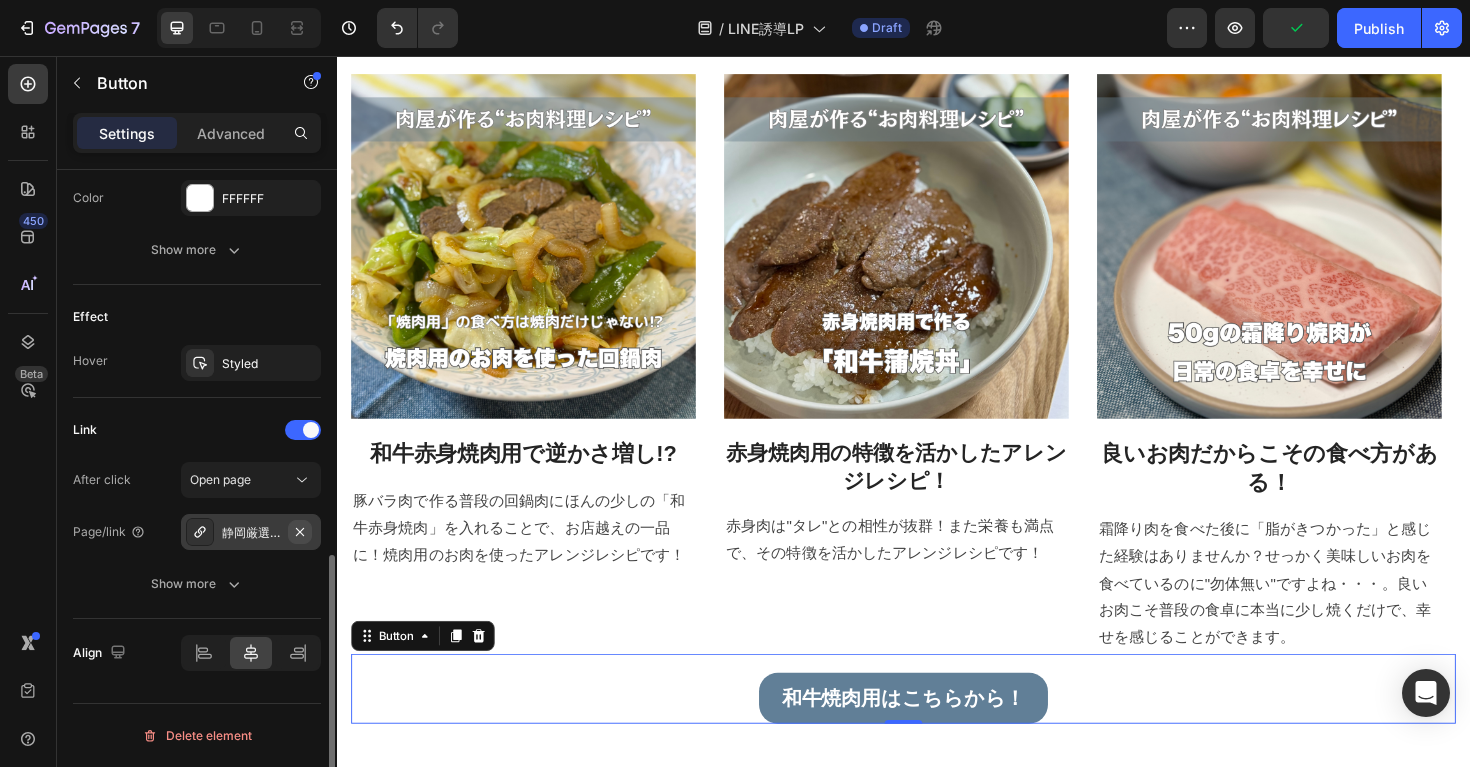 click 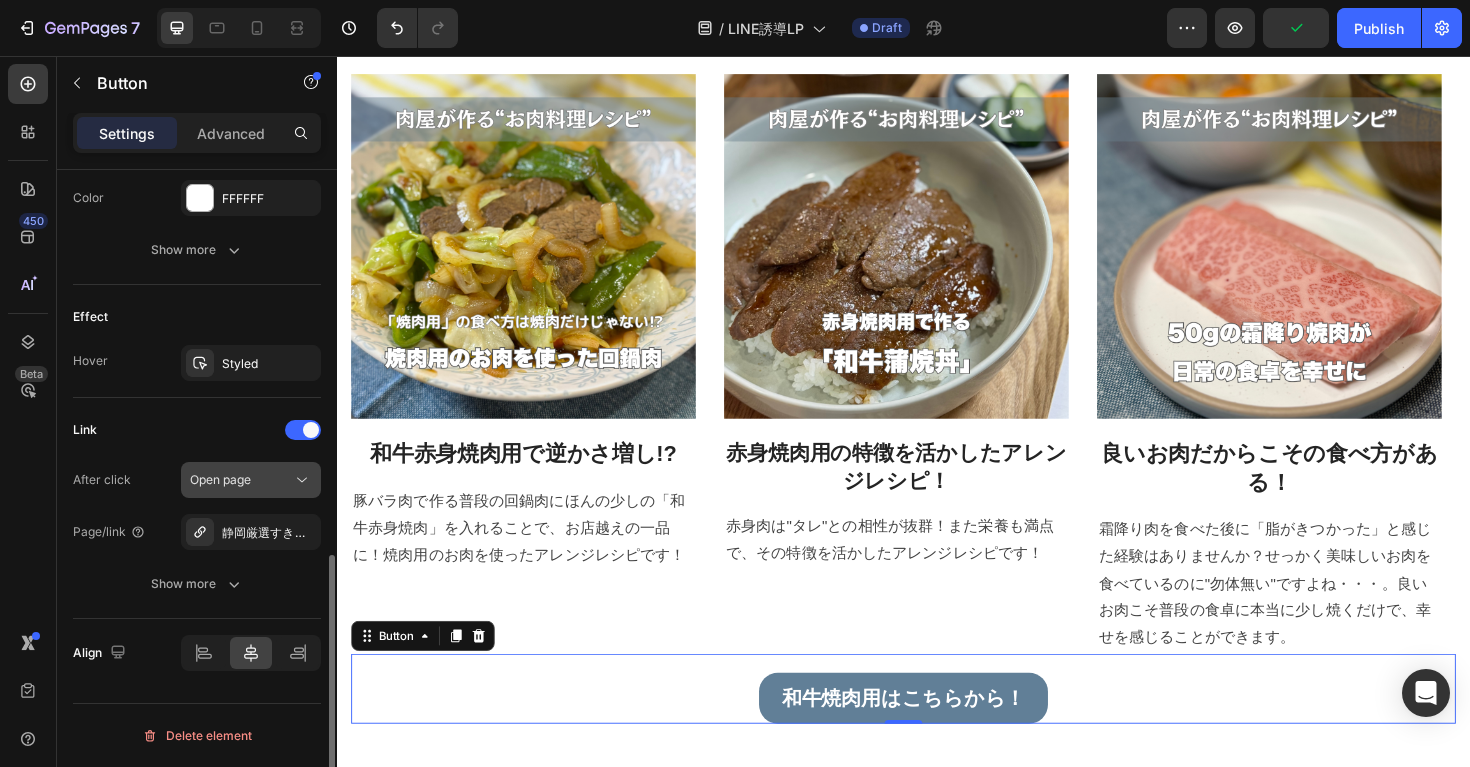 scroll, scrollTop: 884, scrollLeft: 0, axis: vertical 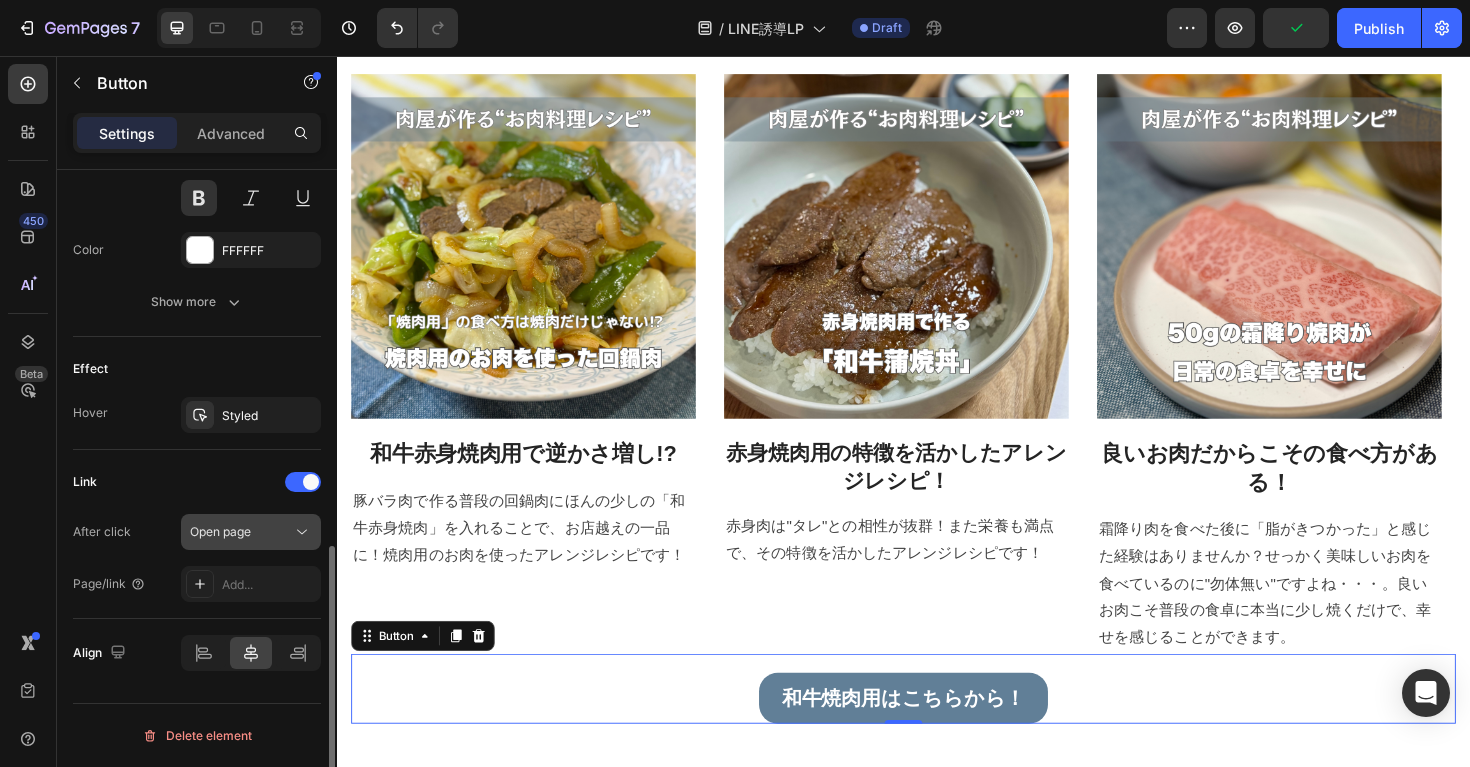 click on "Open page" at bounding box center [241, 532] 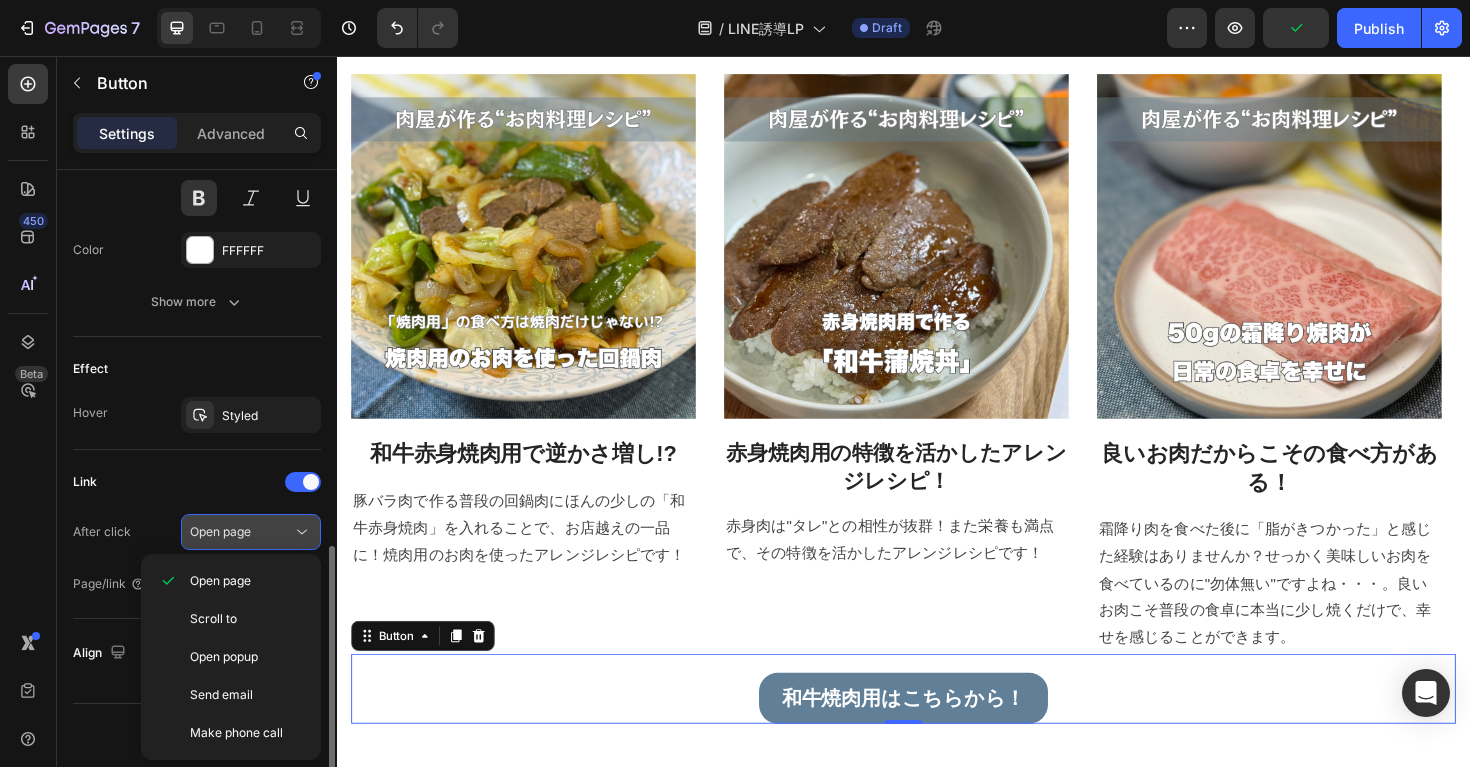click on "Open page" at bounding box center [241, 532] 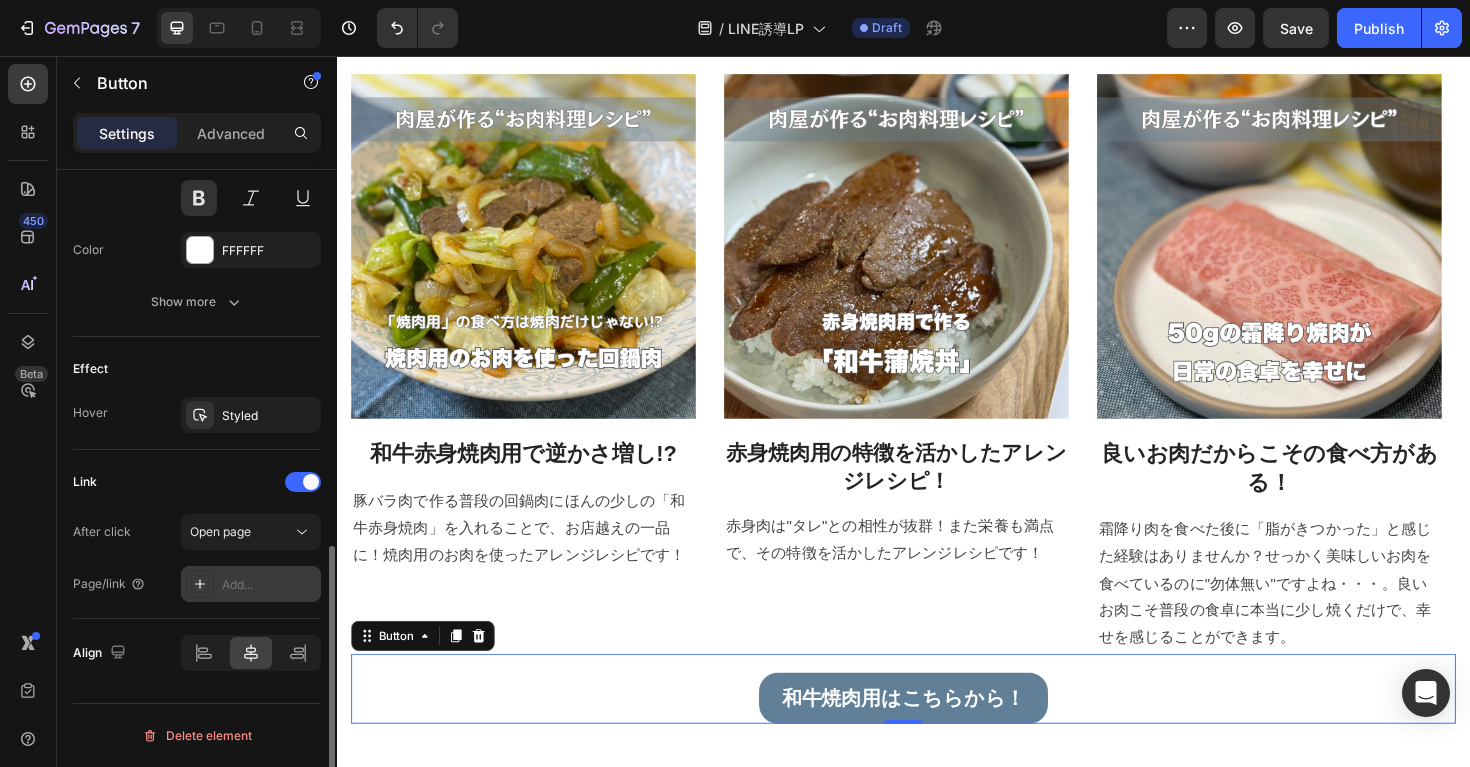 click on "Add..." at bounding box center [269, 585] 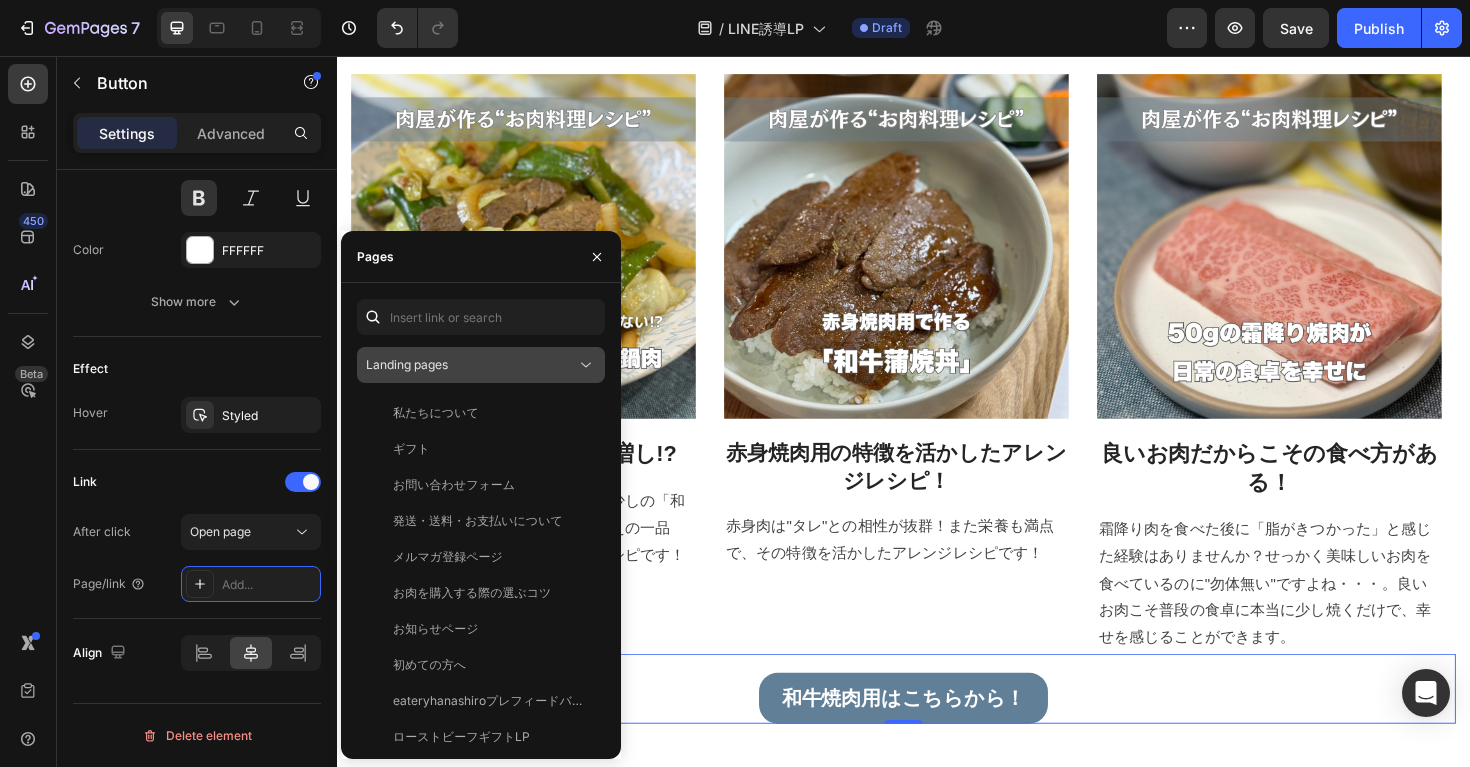 click on "Landing pages" at bounding box center (471, 365) 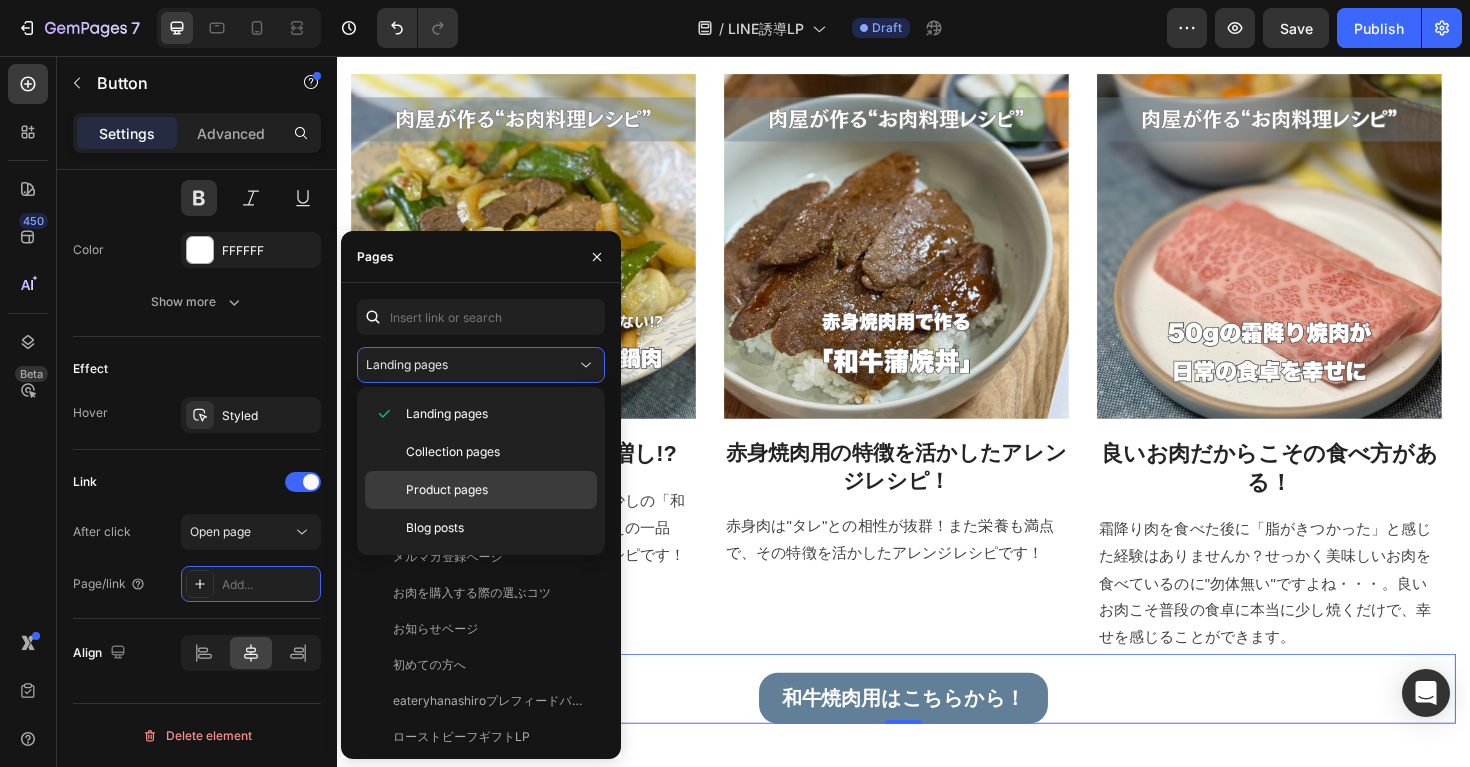 click on "Product pages" at bounding box center (497, 490) 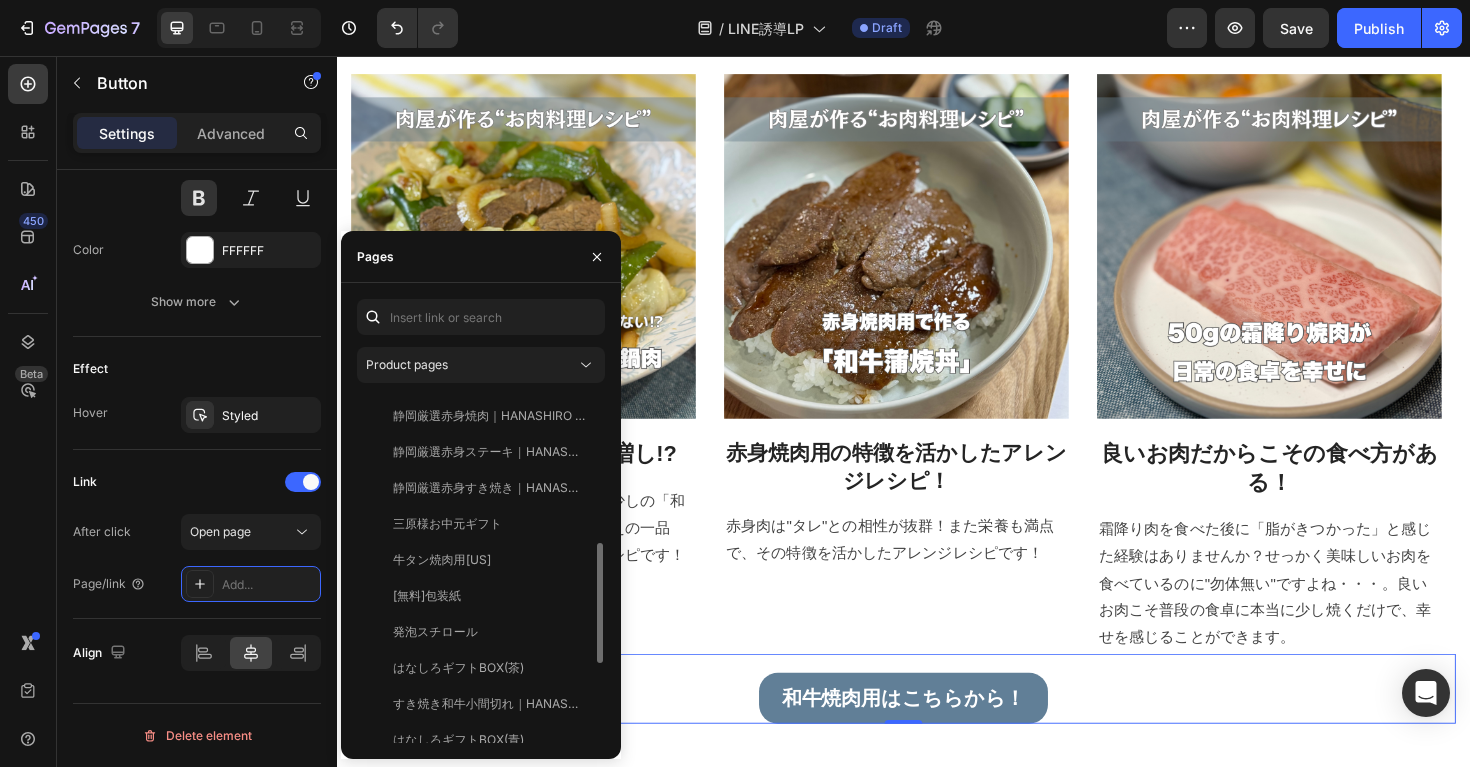 scroll, scrollTop: 660, scrollLeft: 0, axis: vertical 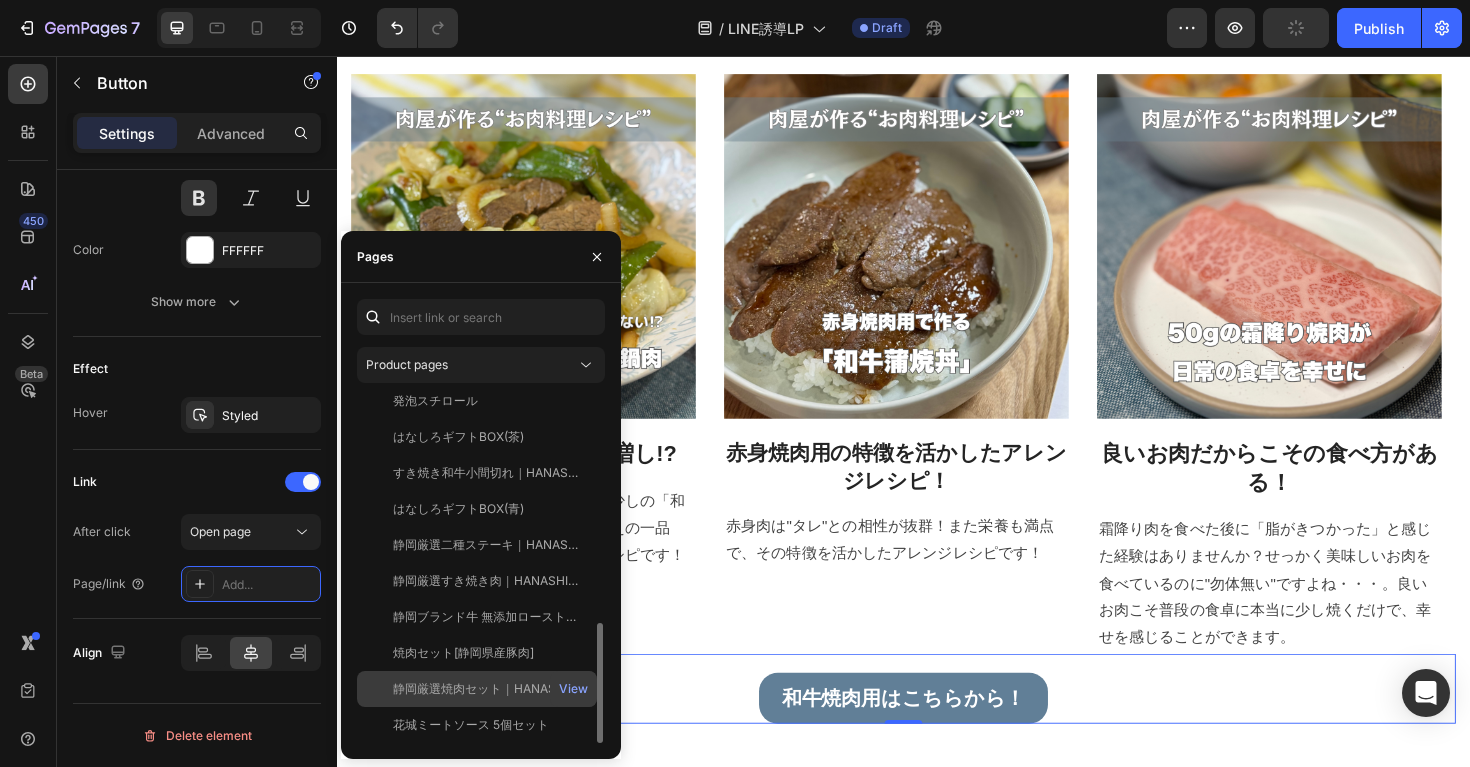click on "静岡厳選焼肉セット｜HANASHIRO SELECT" 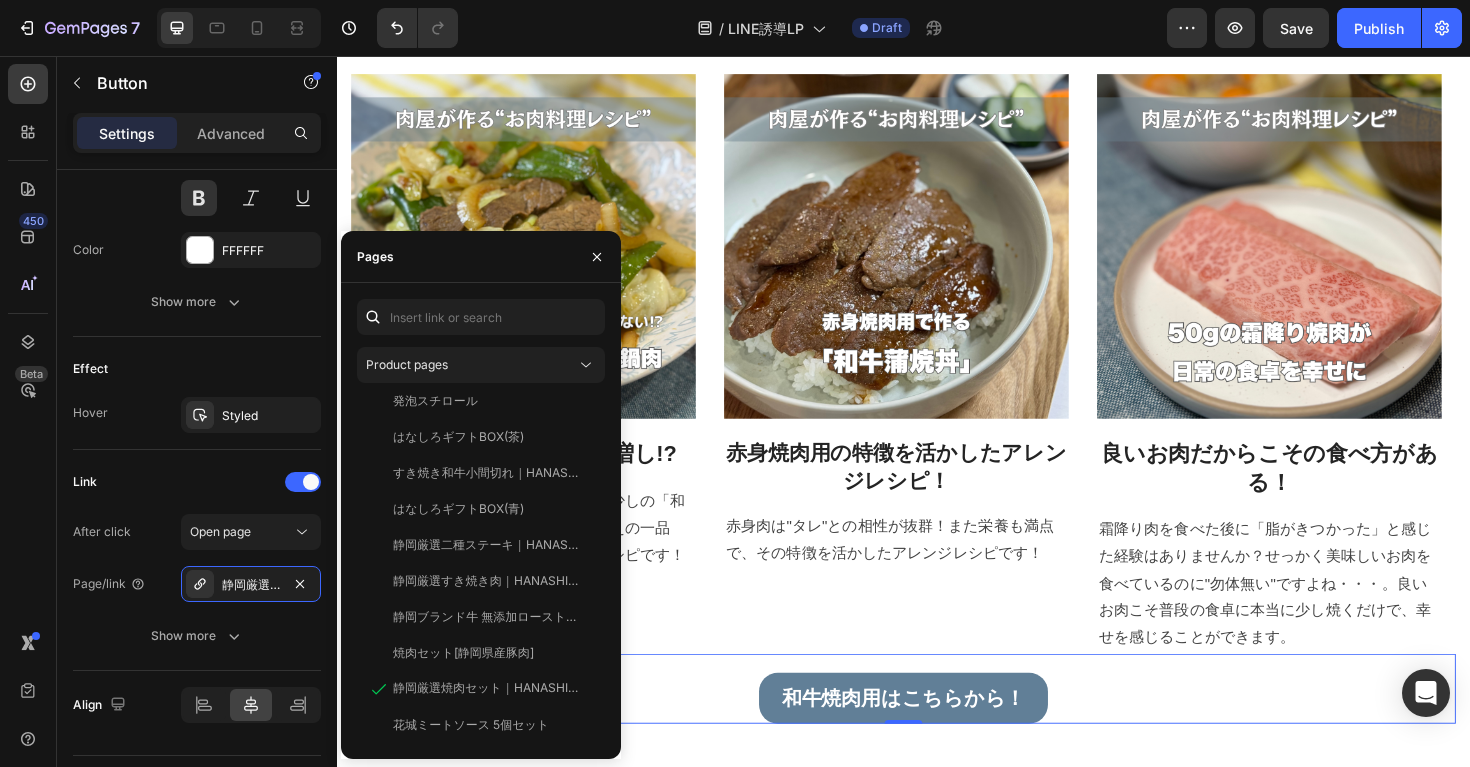 click on "和牛焼肉用はこちらから！　 Button   0" at bounding box center (937, 726) 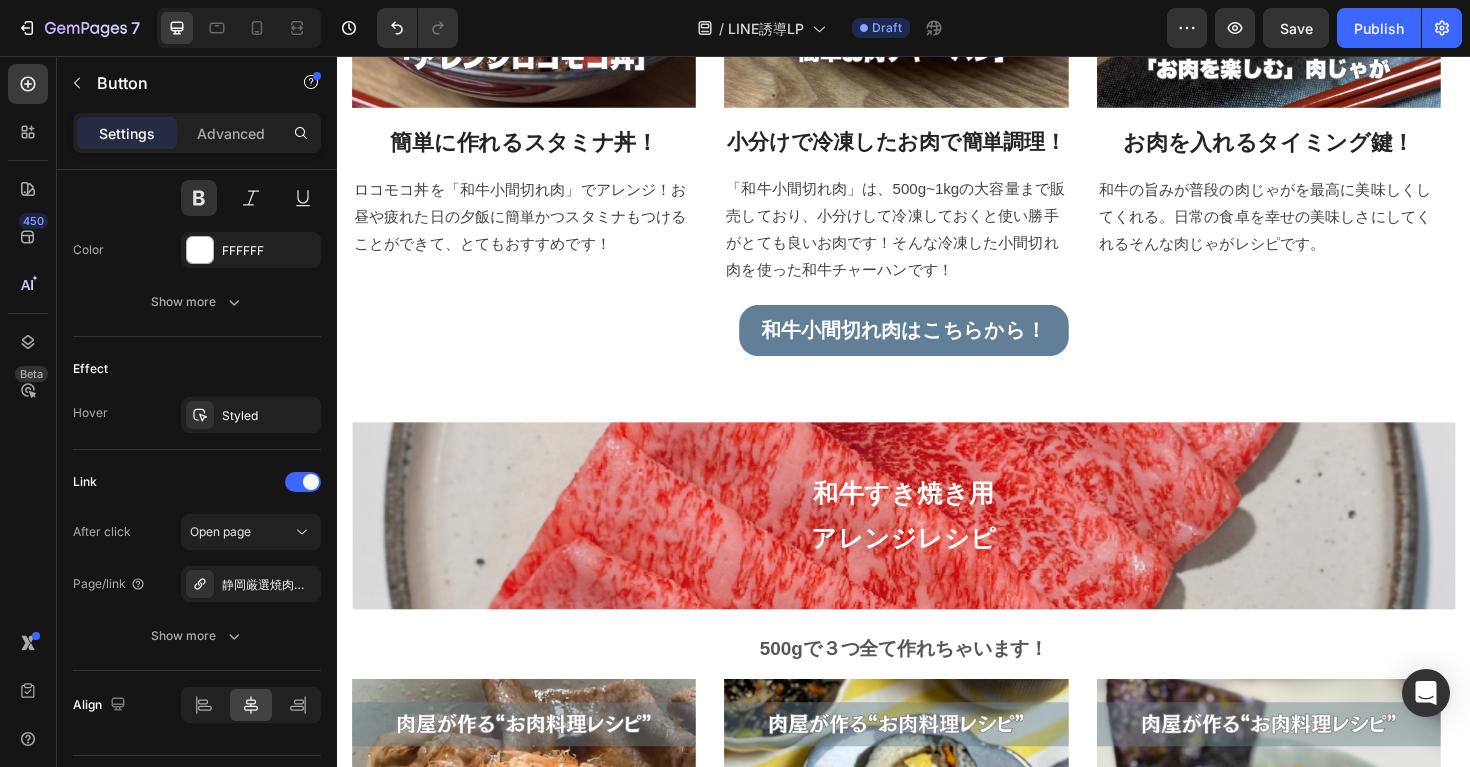 scroll, scrollTop: 1539, scrollLeft: 0, axis: vertical 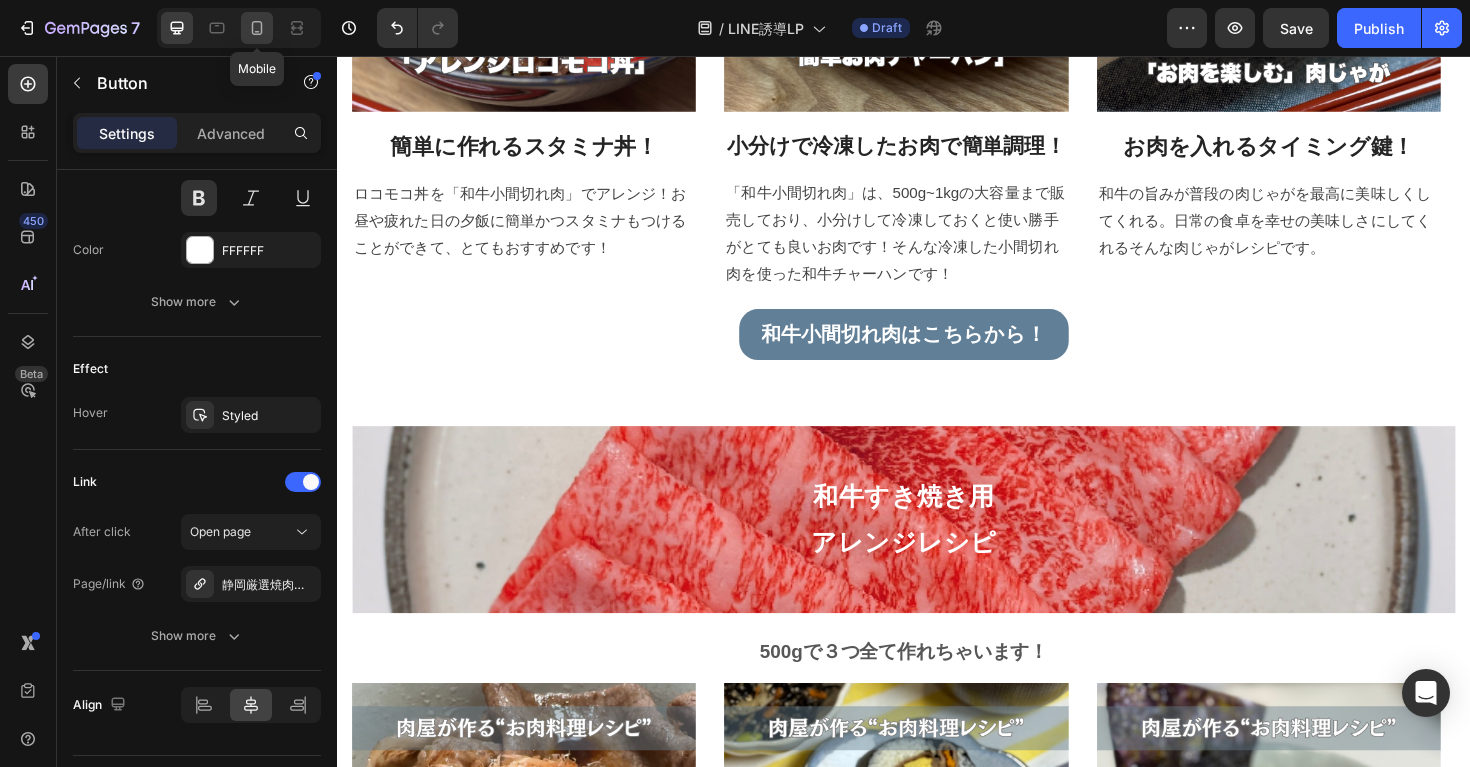 click 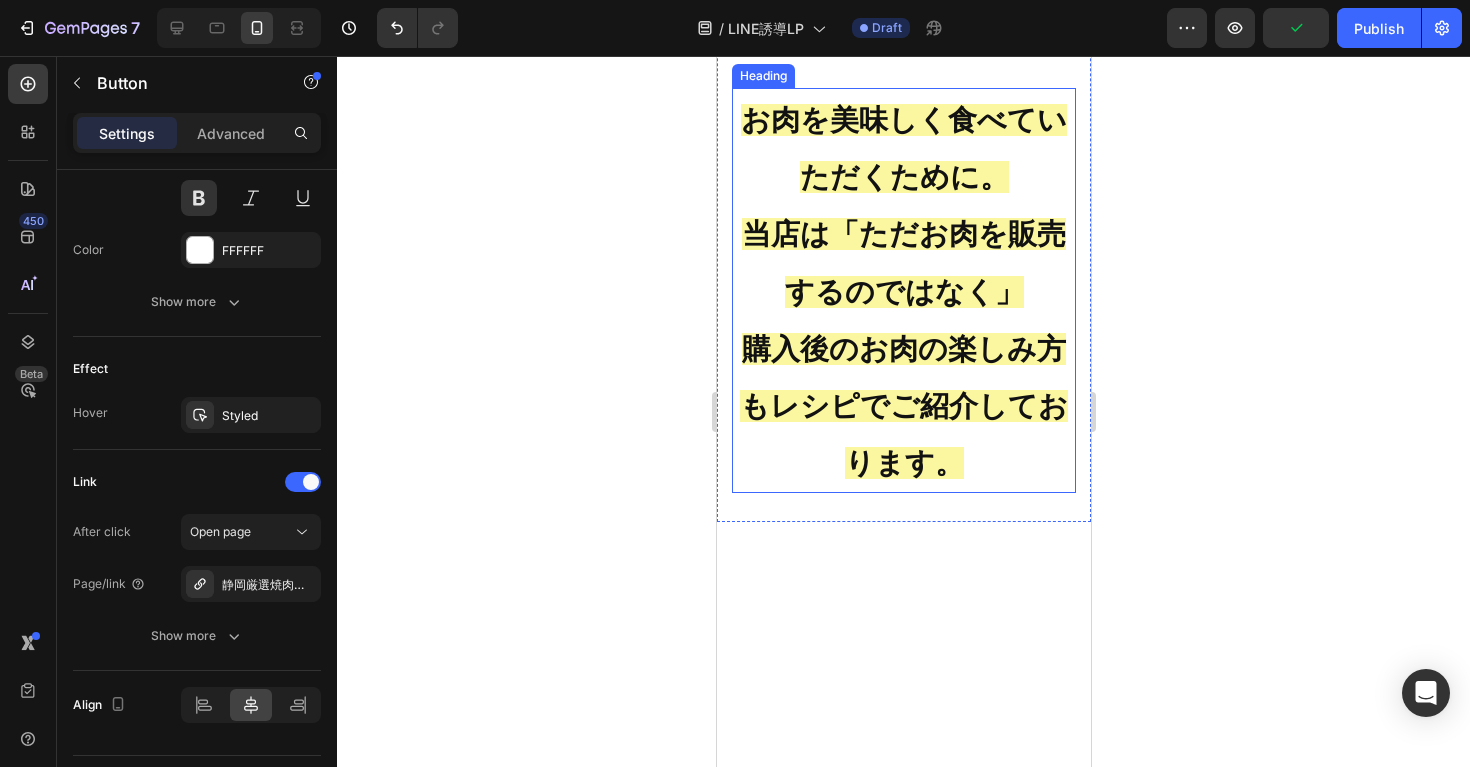 scroll, scrollTop: 264, scrollLeft: 0, axis: vertical 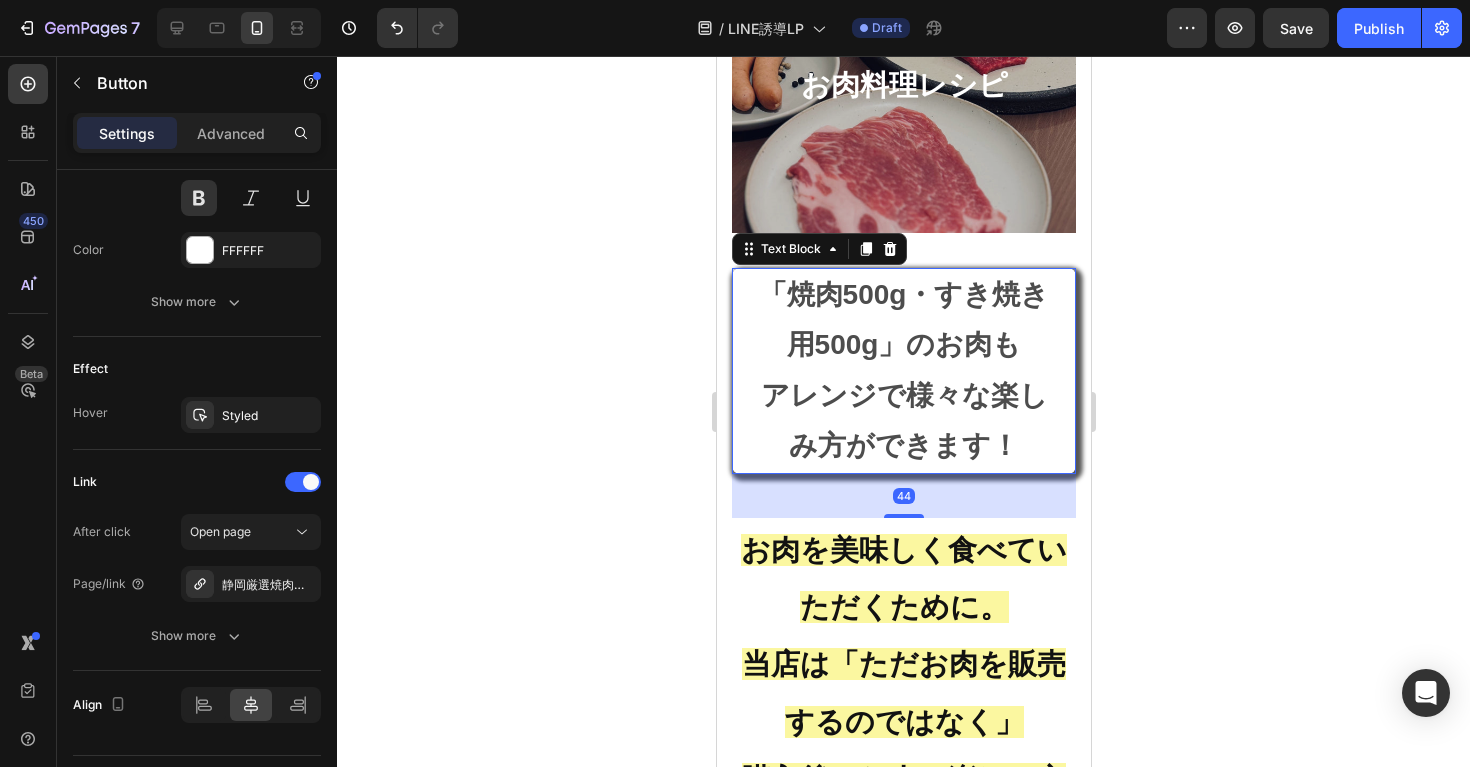 click on "「焼肉500g・すき焼き用500g」のお肉も アレンジで様々な楽しみ方ができます！" at bounding box center (903, 371) 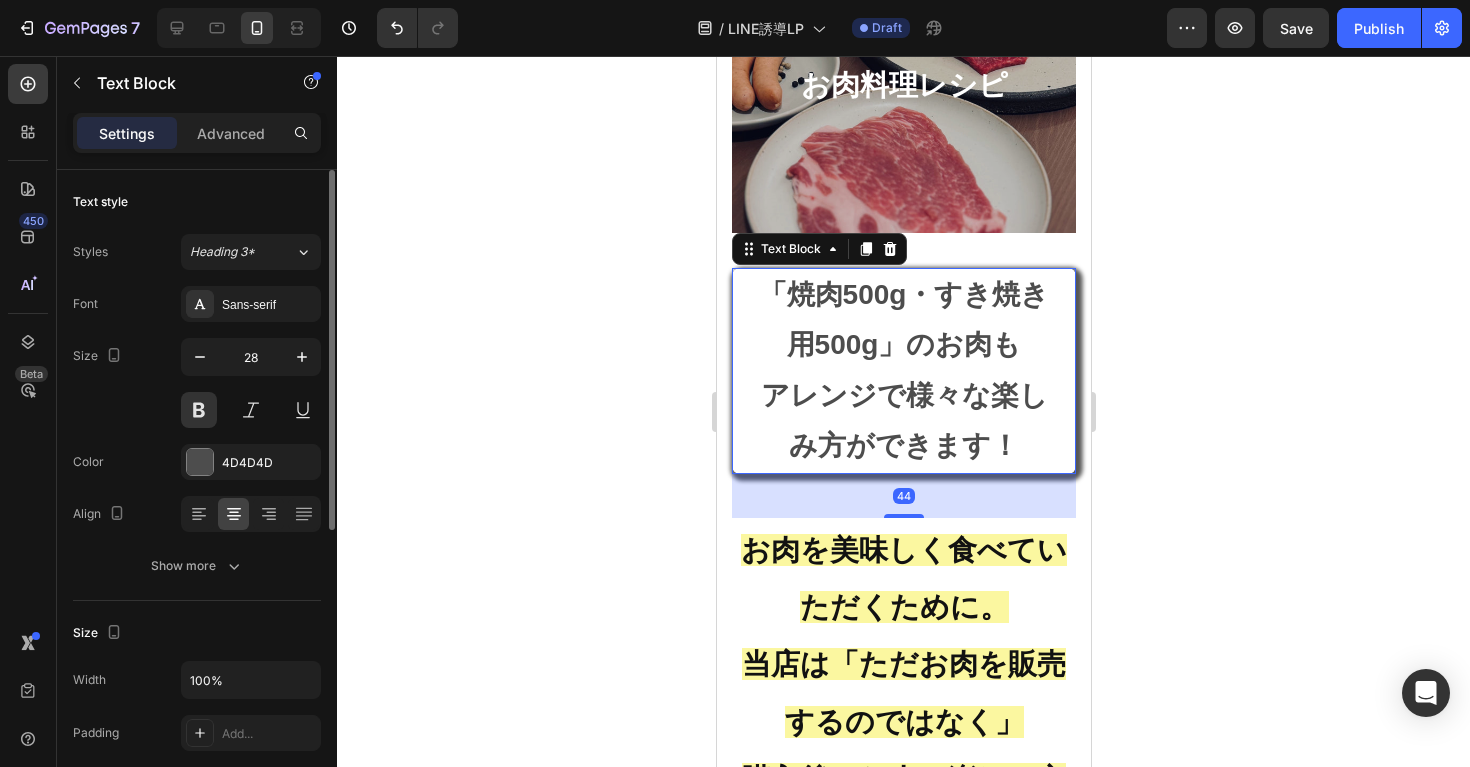 click on "「焼肉500g・すき焼き用500g」のお肉も アレンジで様々な楽しみ方ができます！" at bounding box center (903, 371) 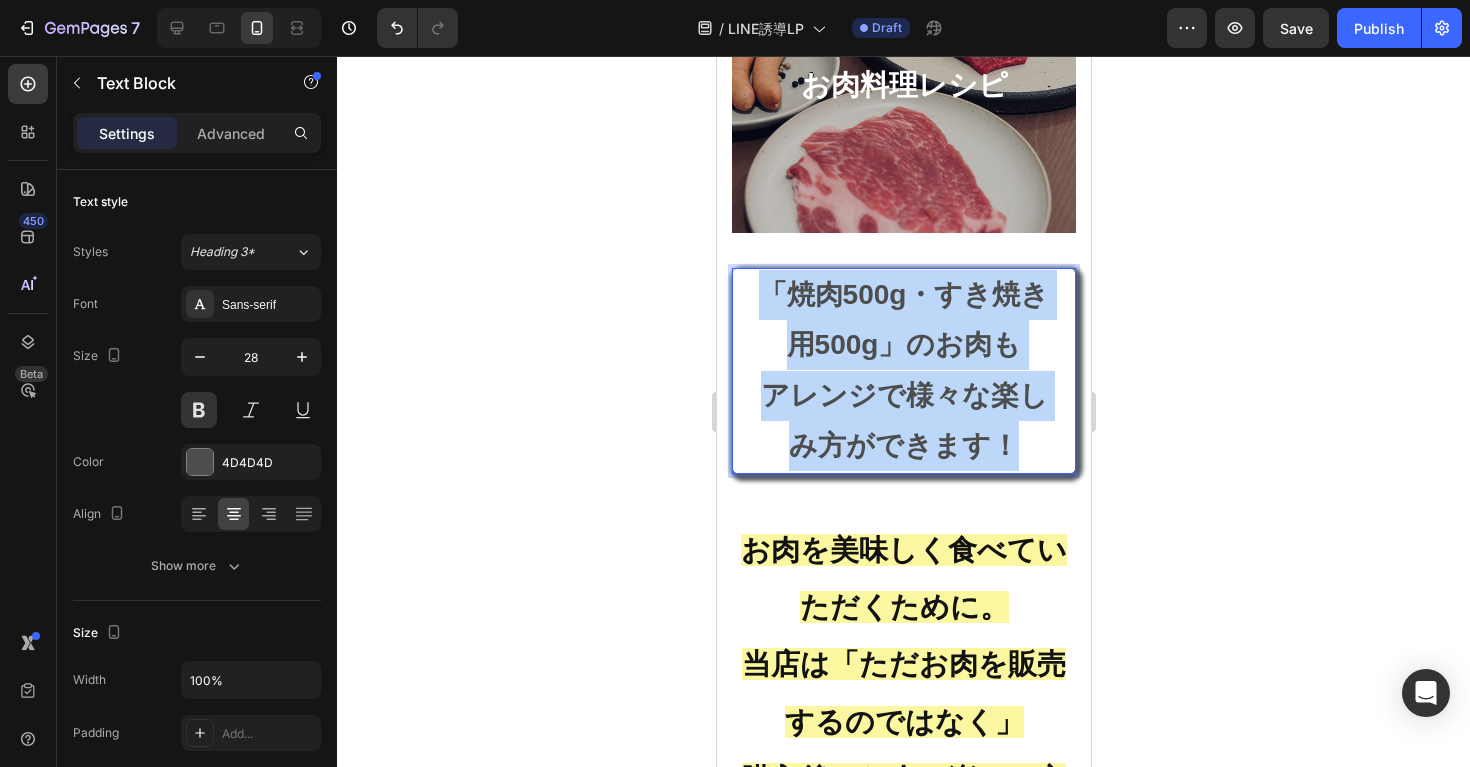 drag, startPoint x: 1022, startPoint y: 451, endPoint x: 765, endPoint y: 311, distance: 292.6585 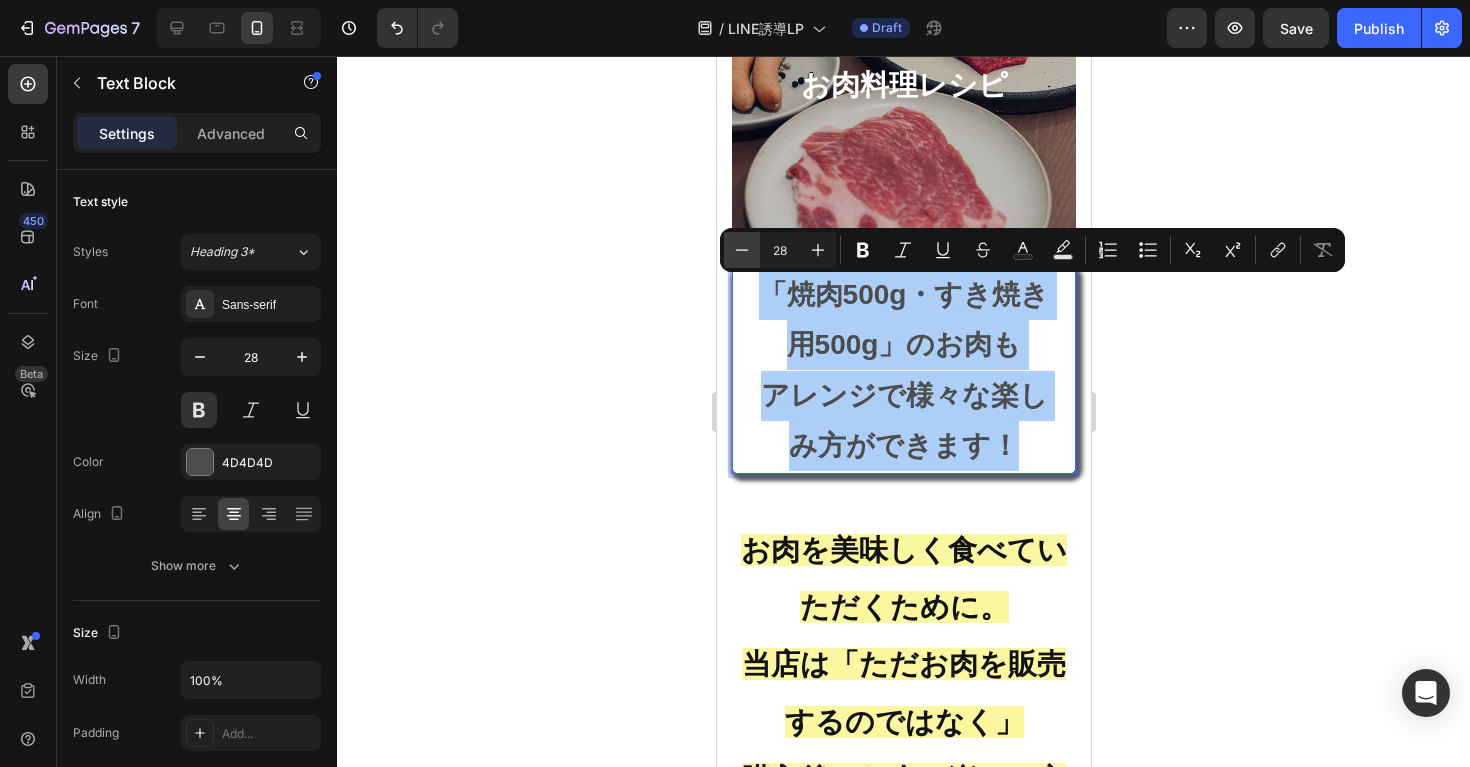 click 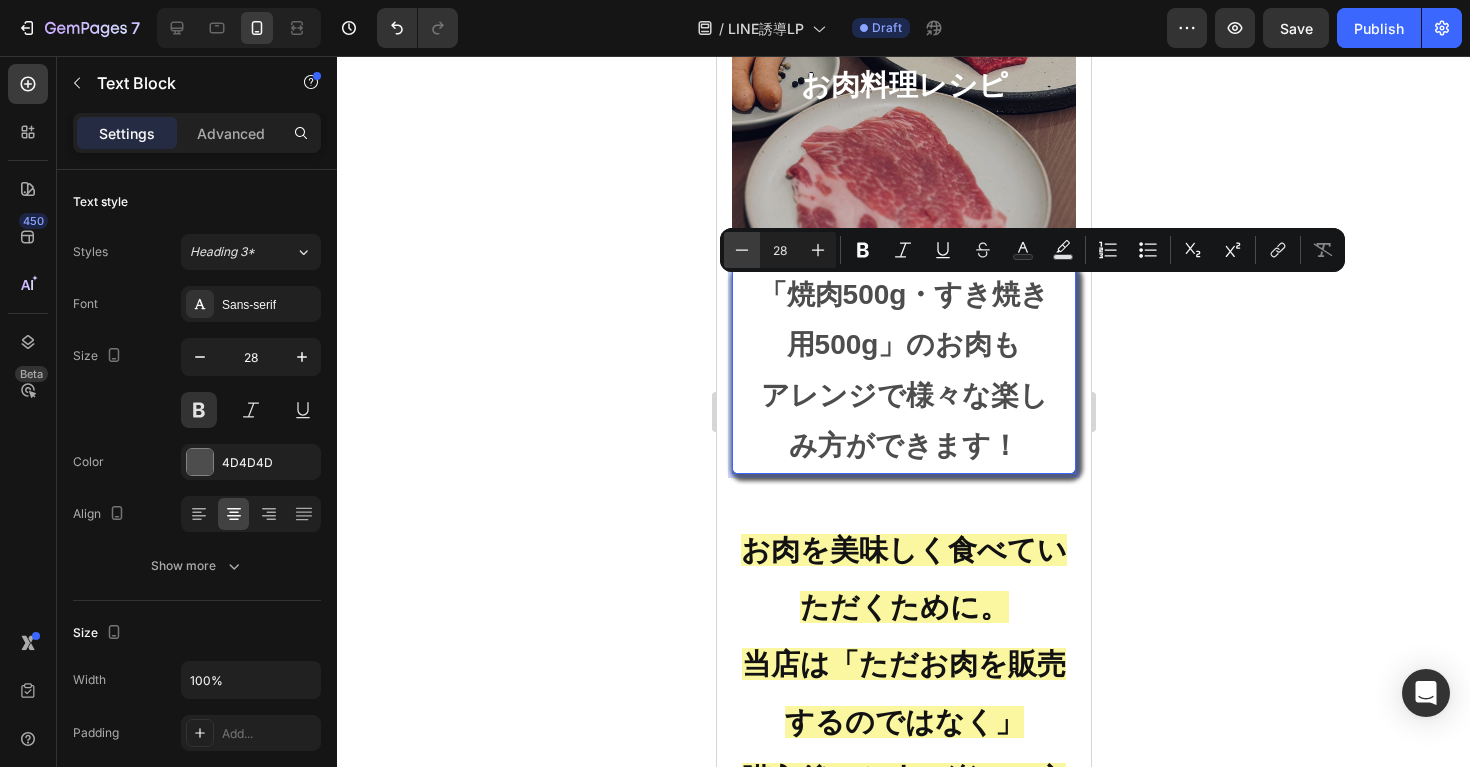 click 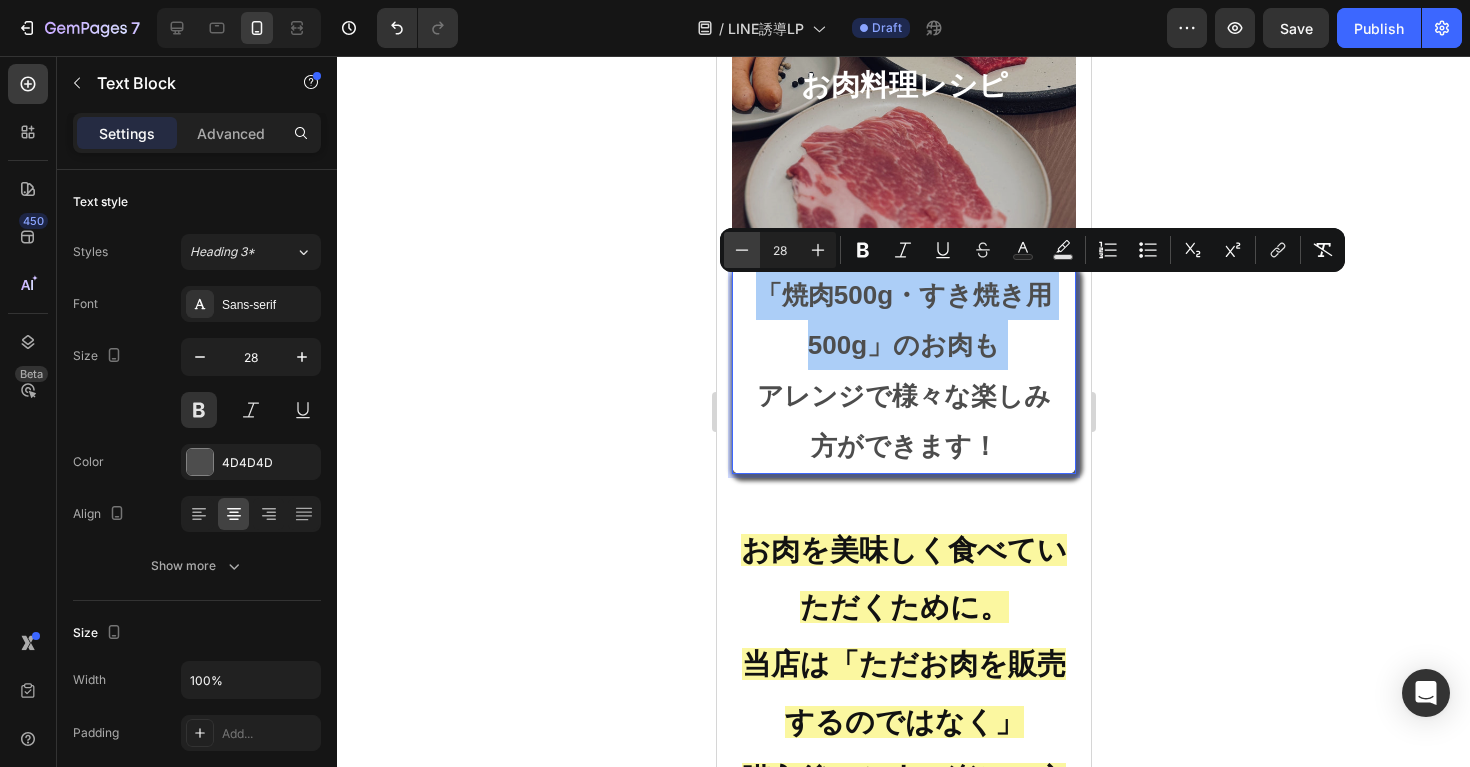 click 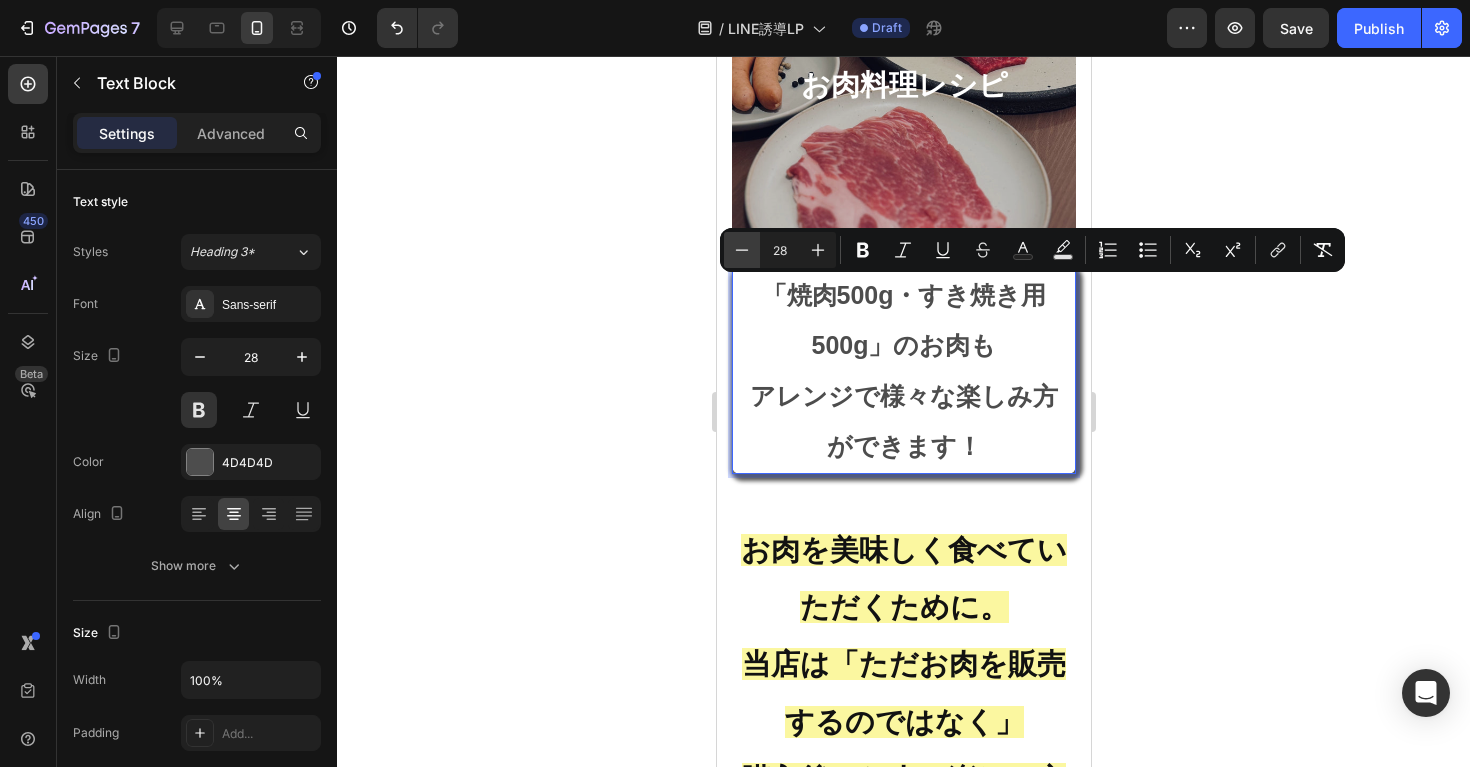 click 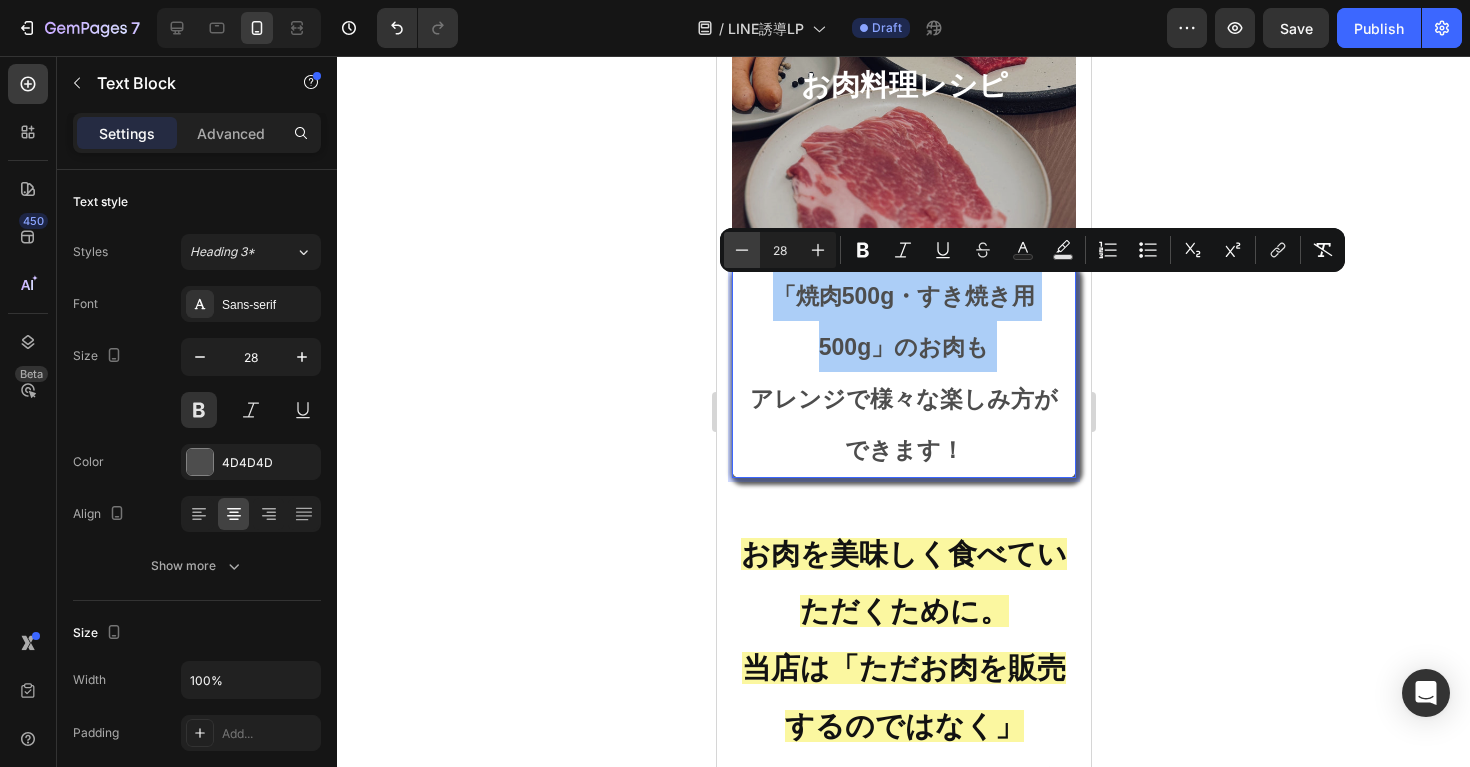 click 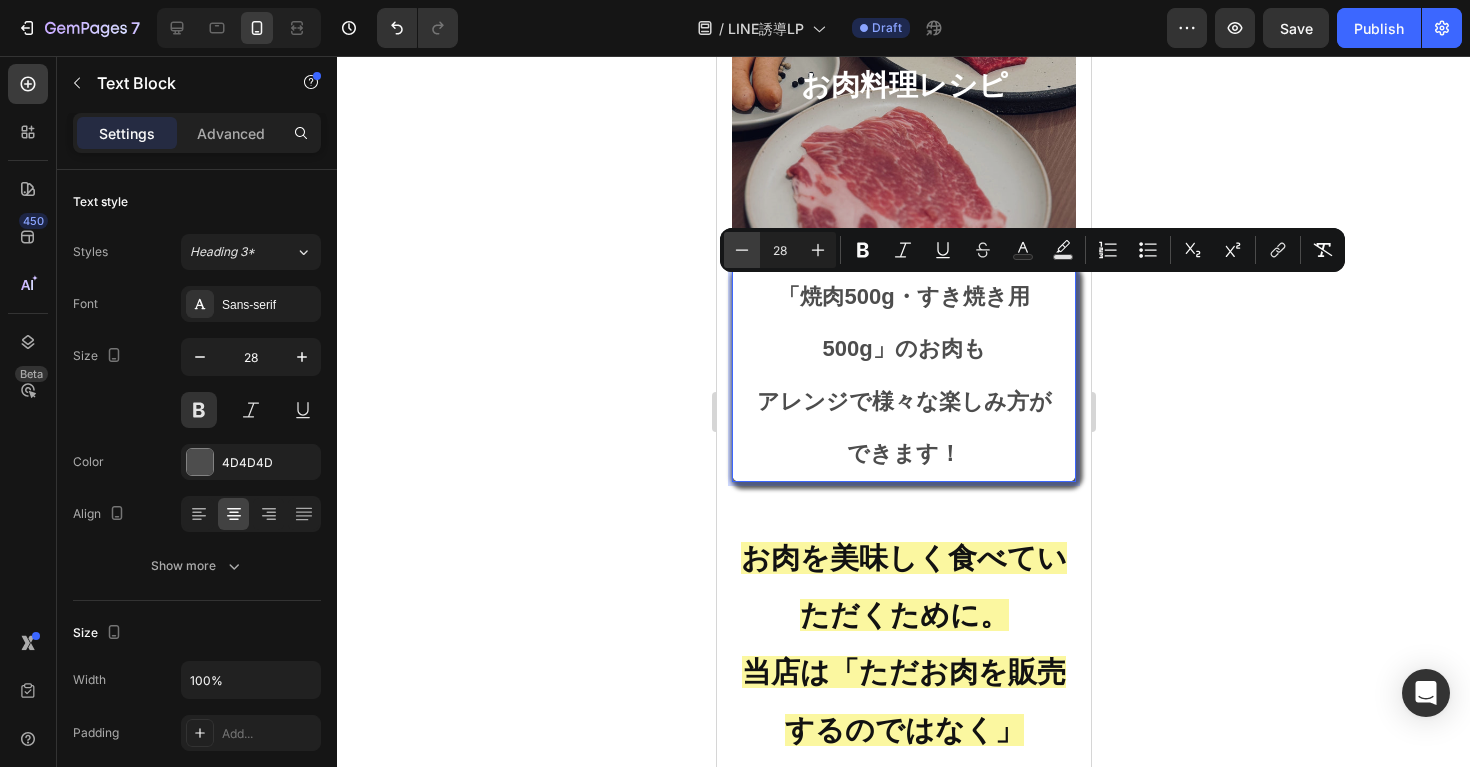 click 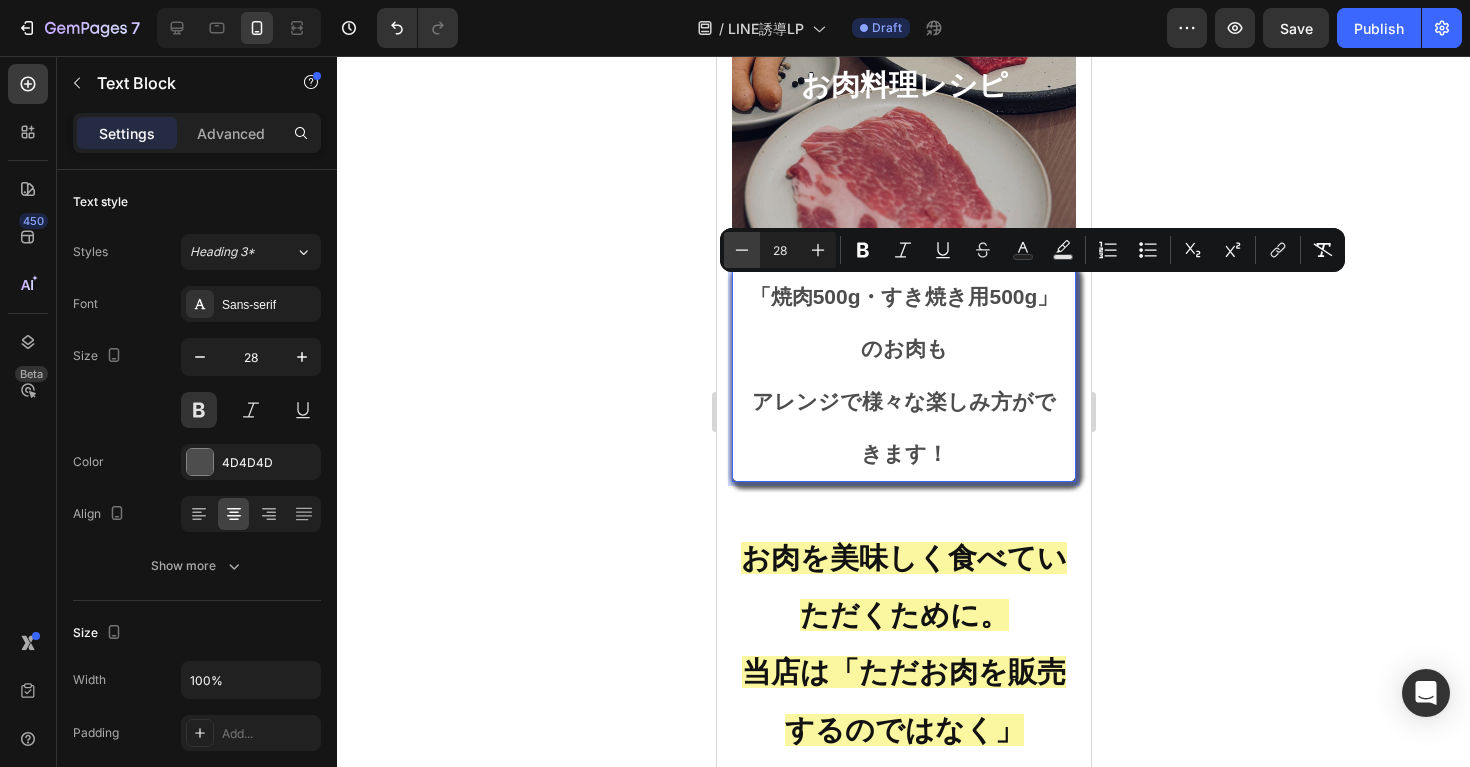 click 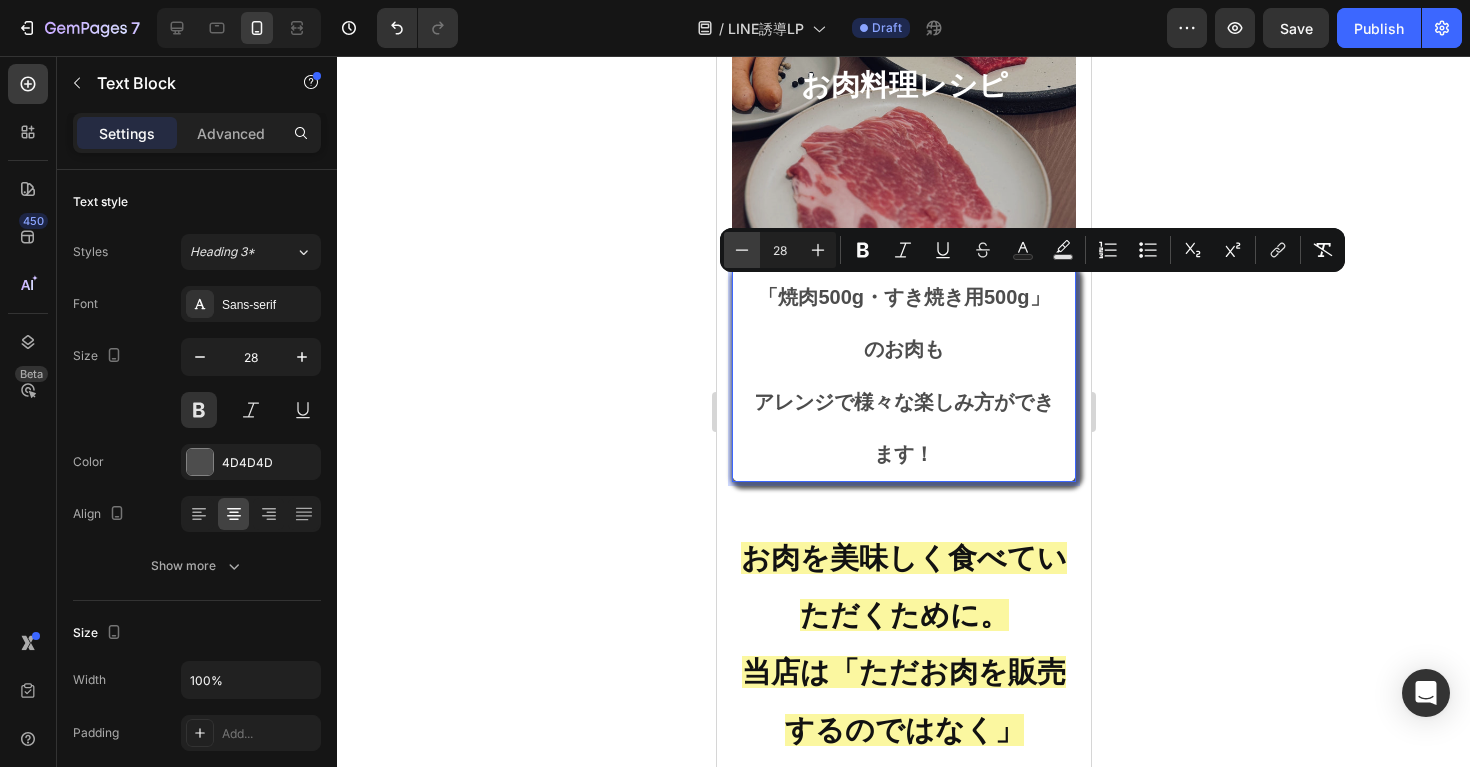 click 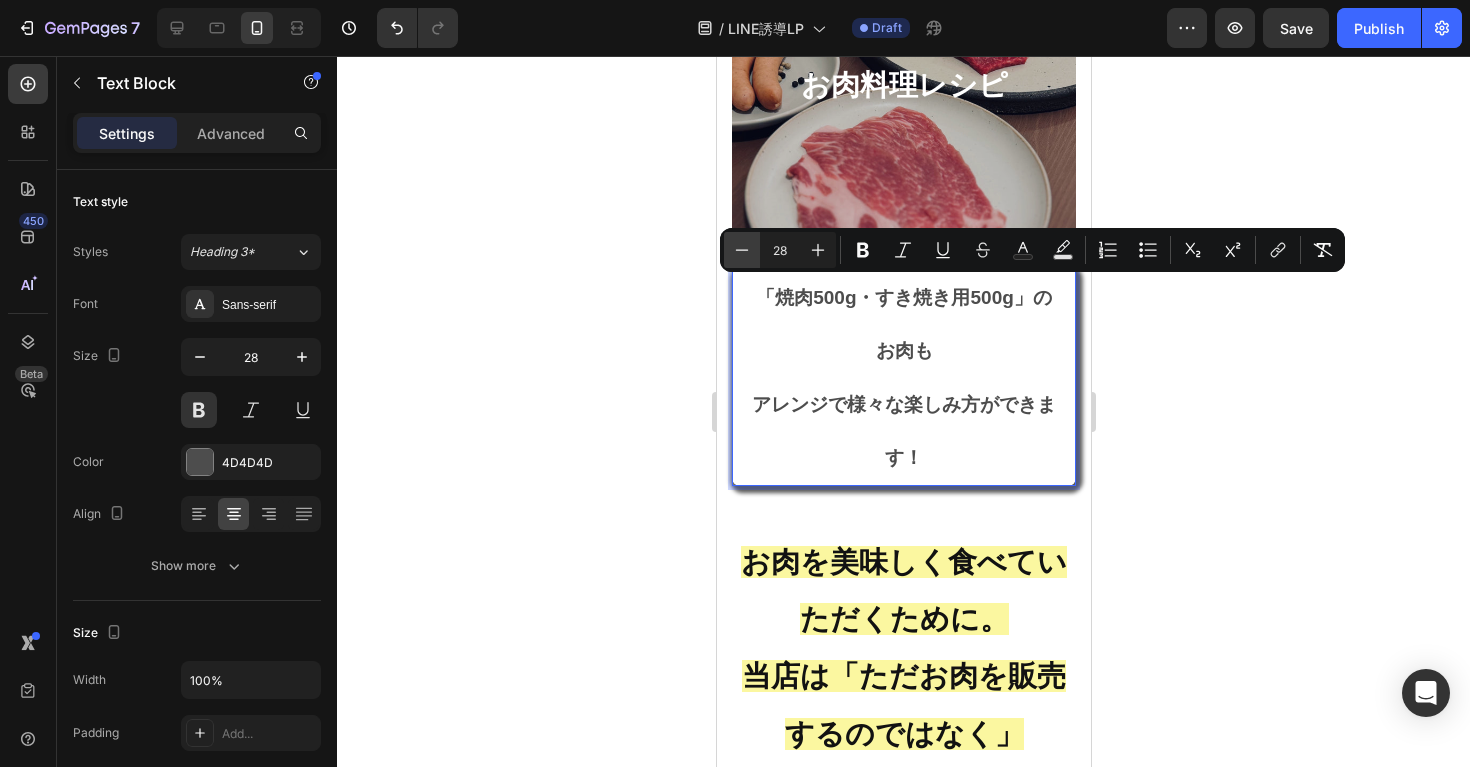 click 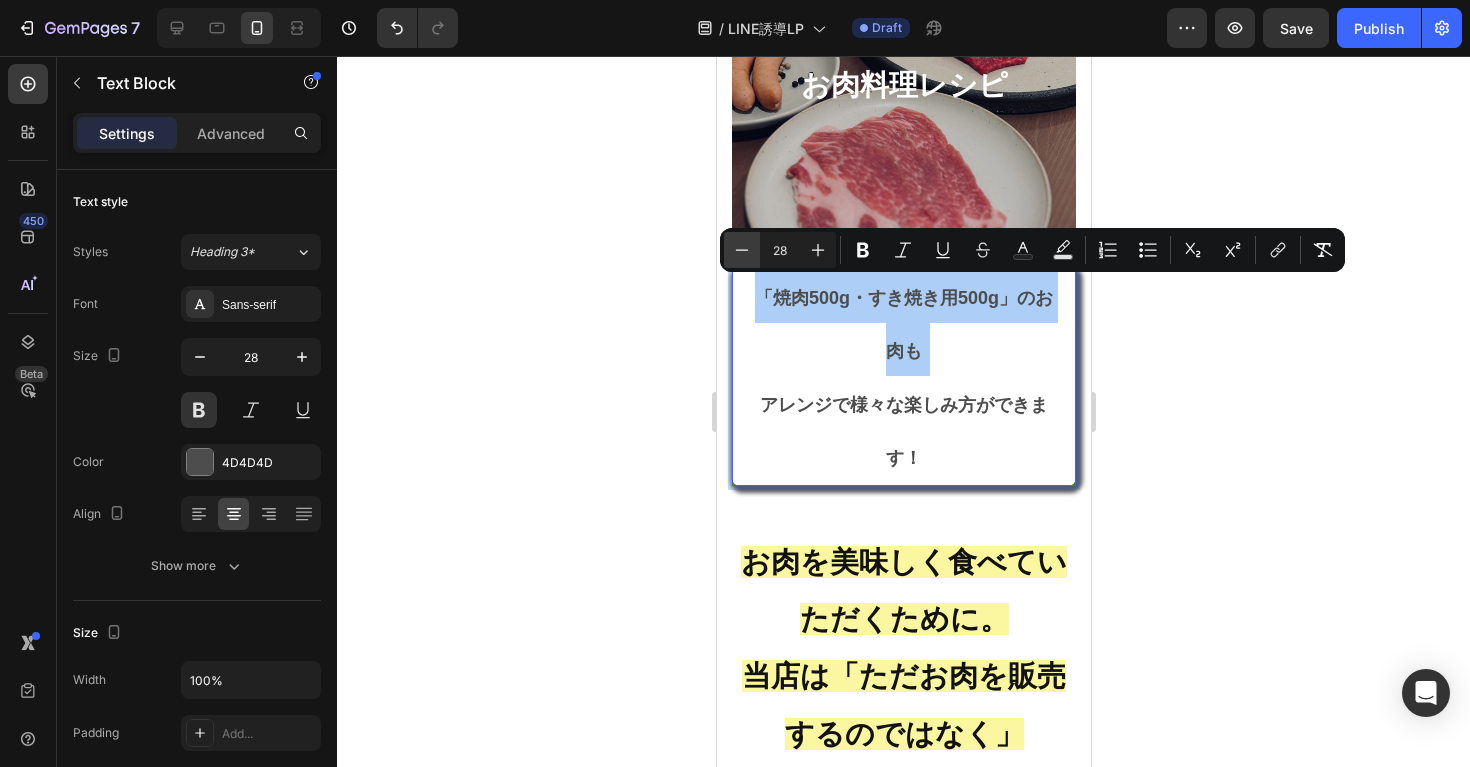 click 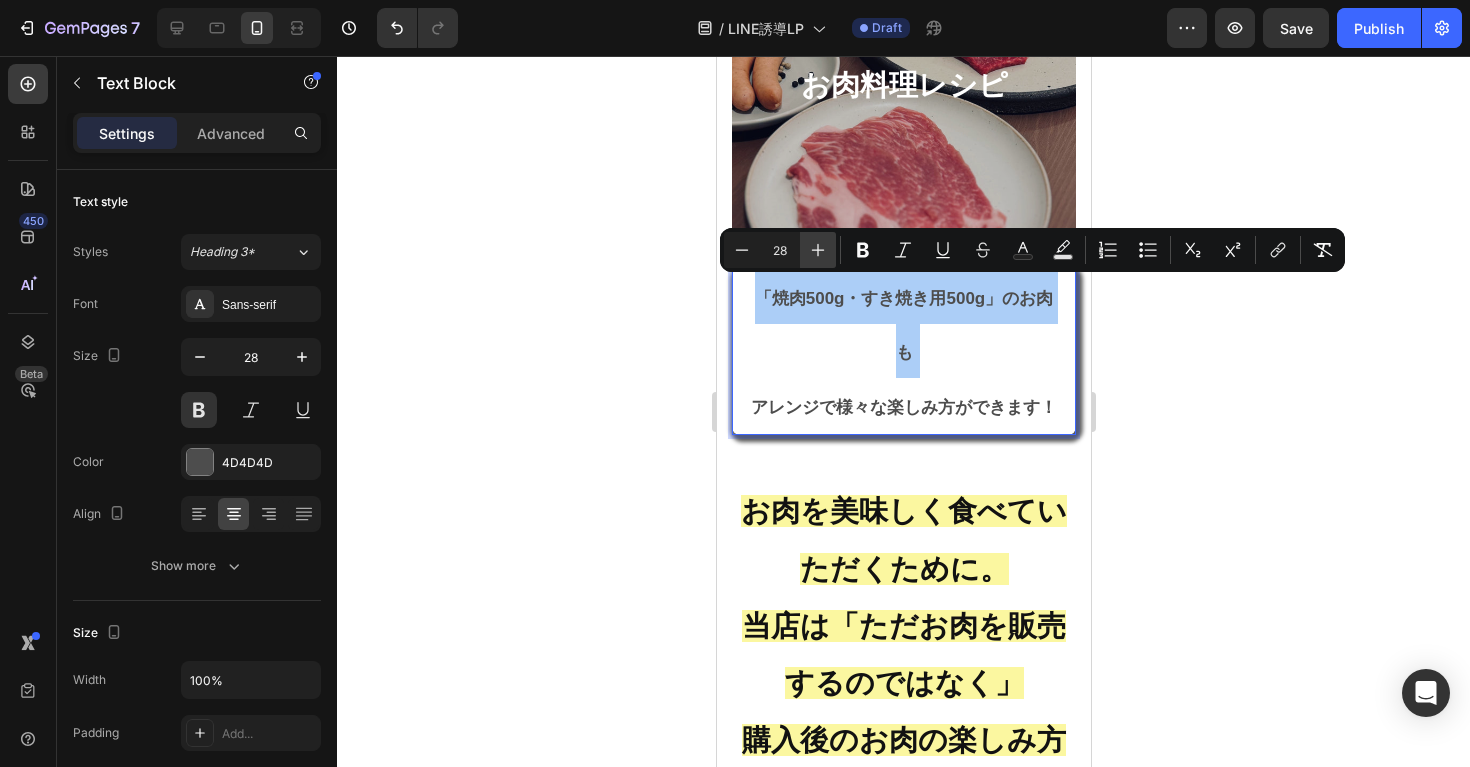 click 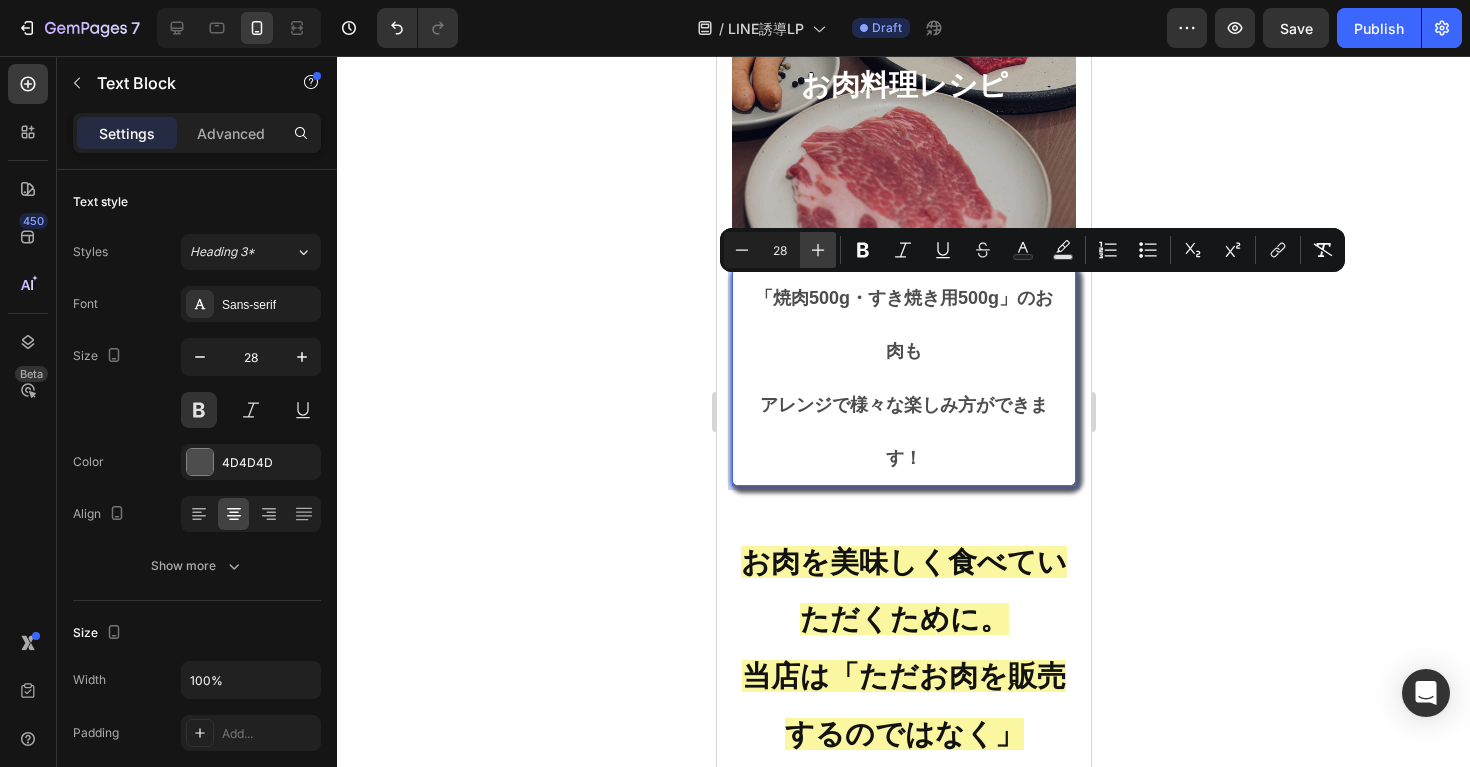click 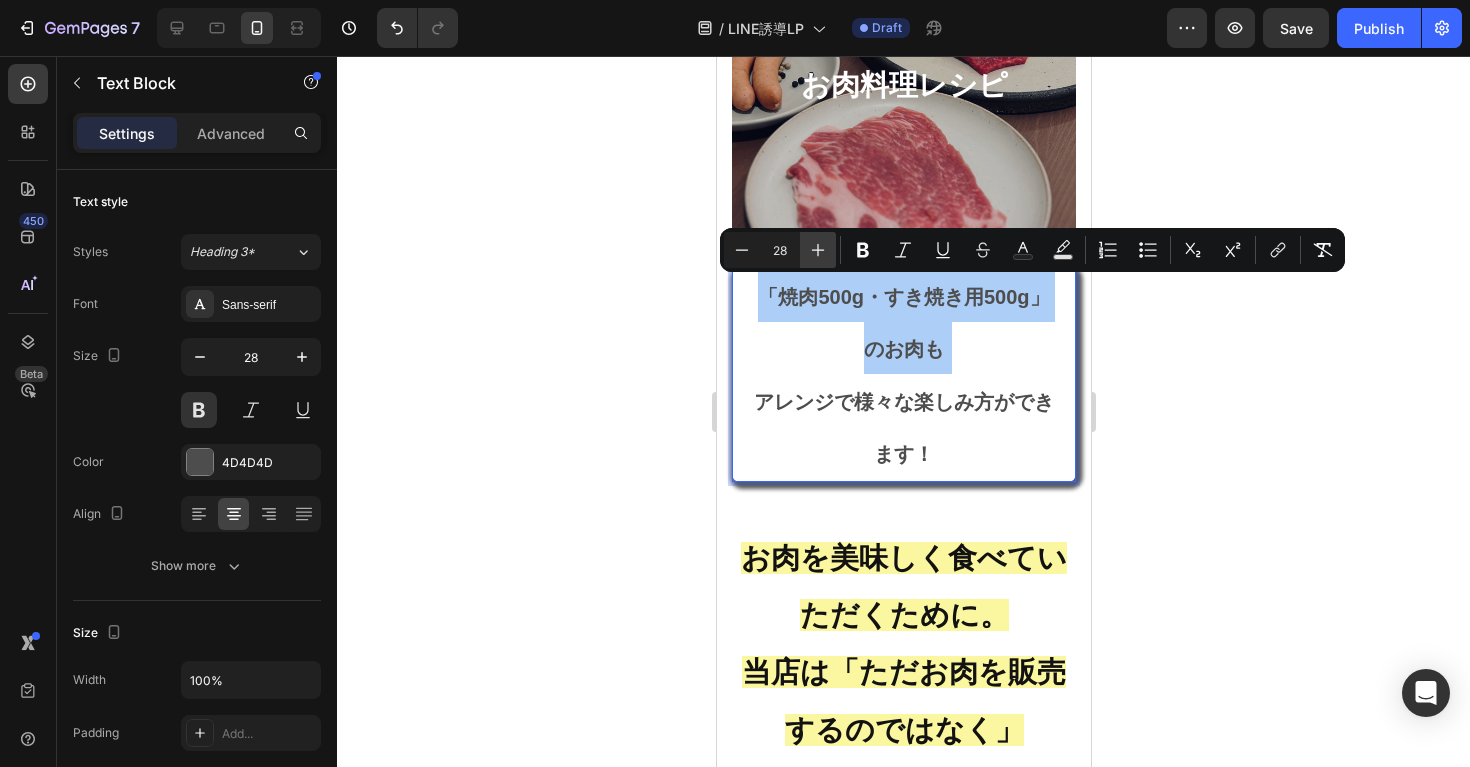 click 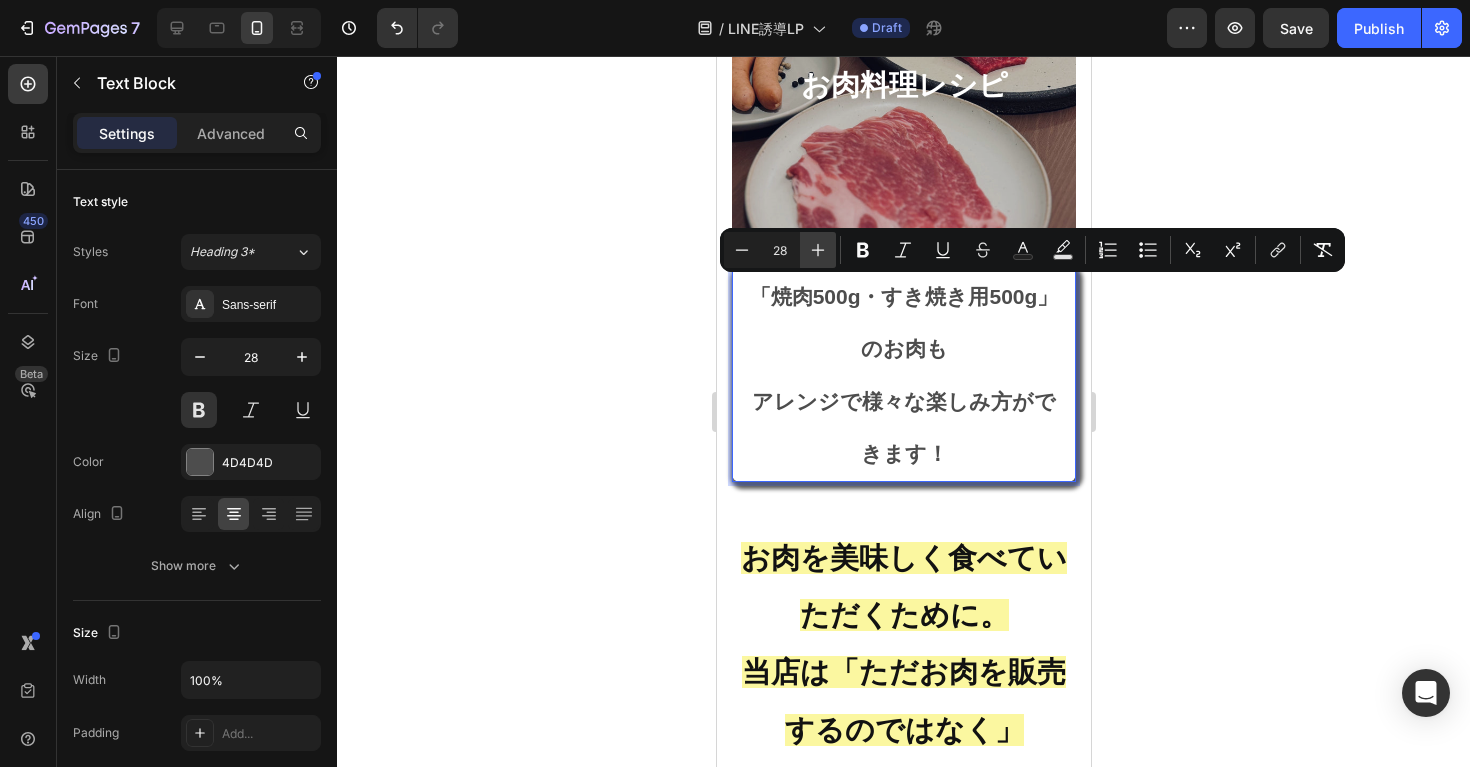 click 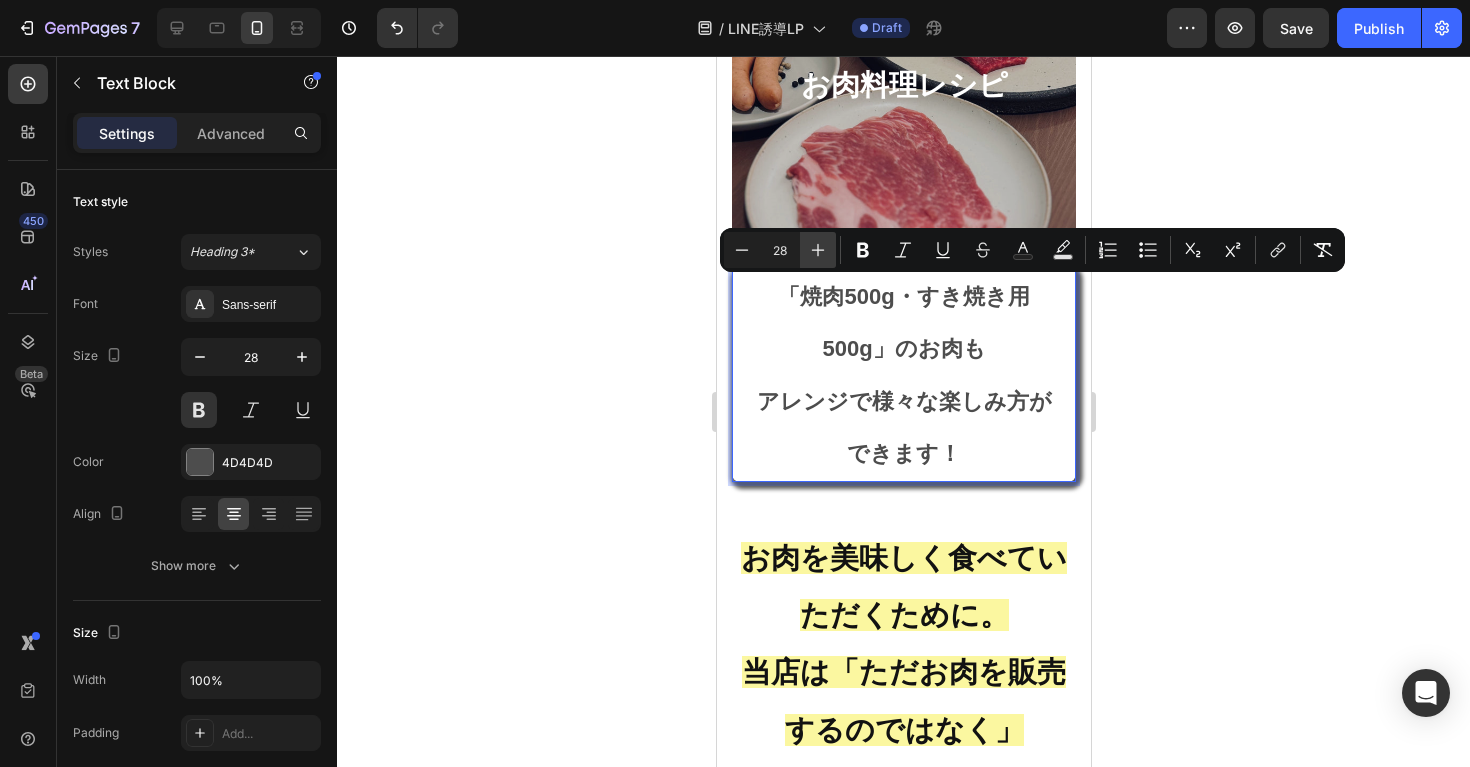 click 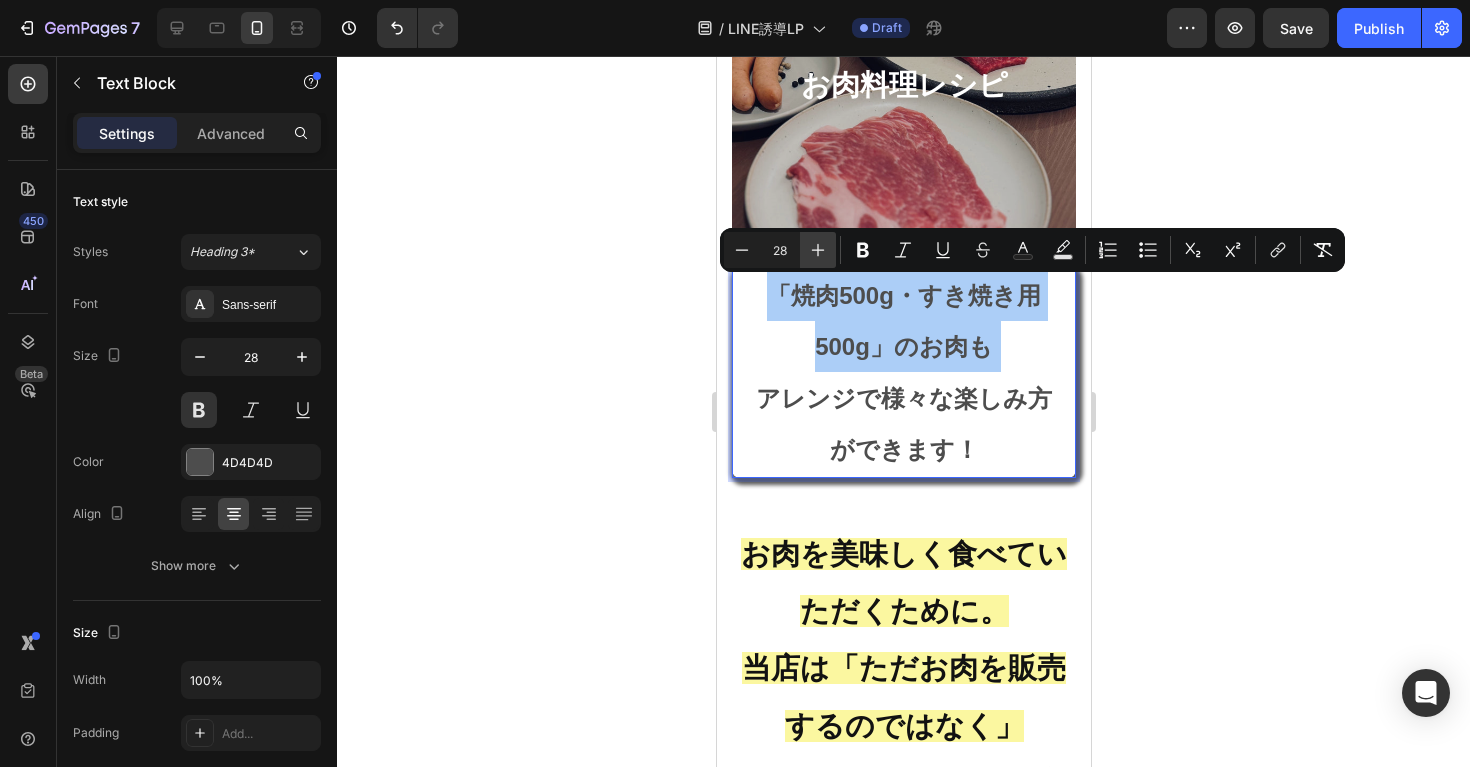 click 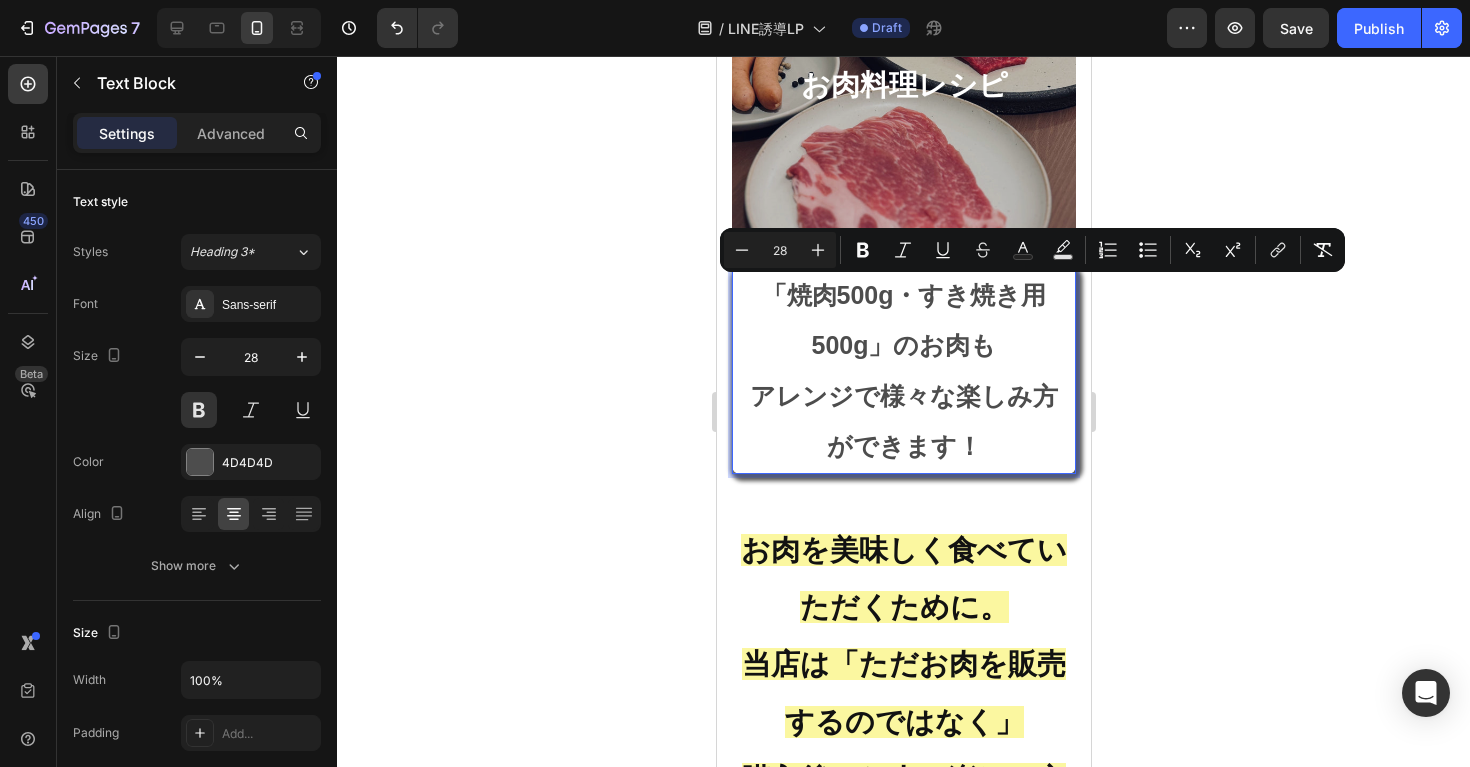 click on "「焼肉500g・すき焼き用500g」のお肉も アレンジで様々な楽しみ方ができます！" at bounding box center [903, 371] 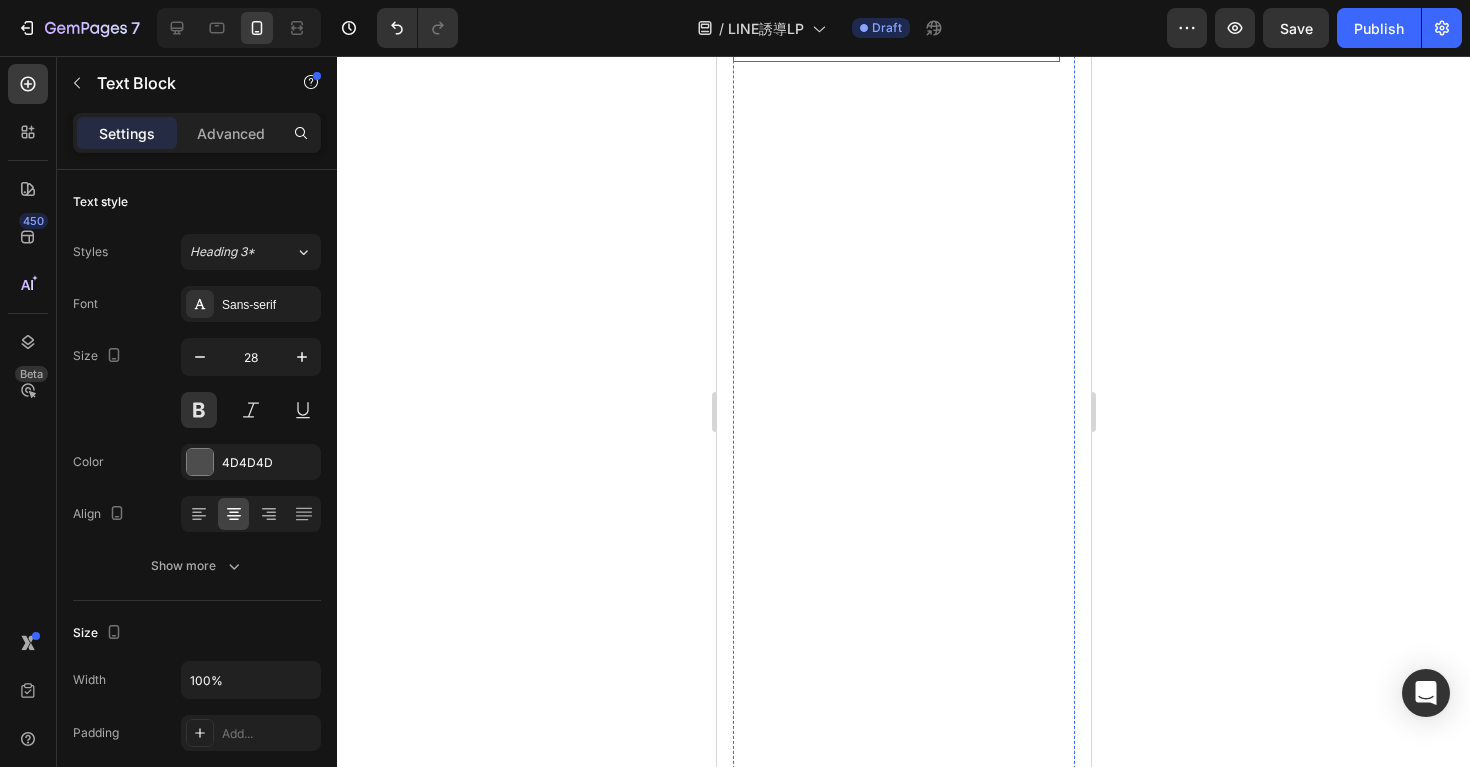 scroll, scrollTop: 6103, scrollLeft: 0, axis: vertical 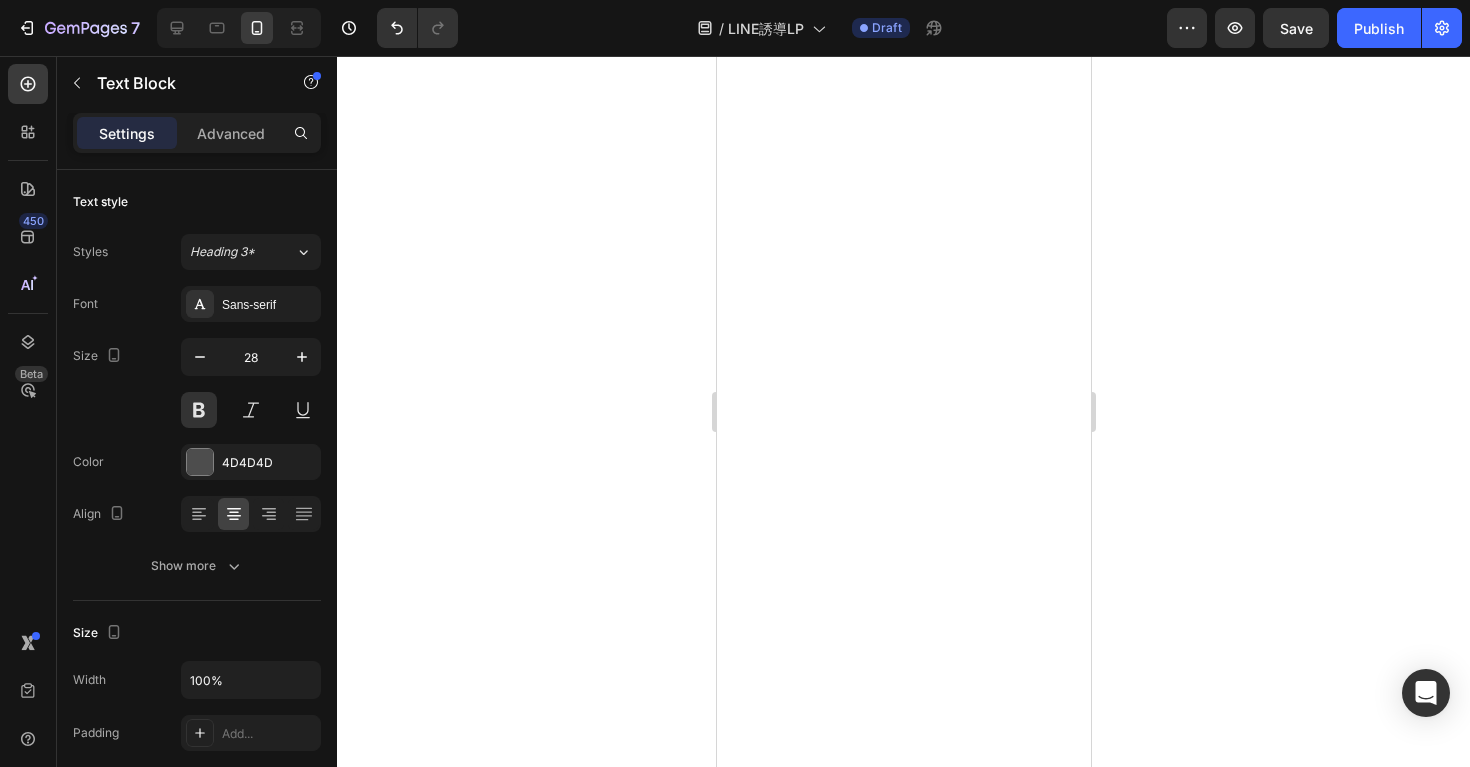 click on "赤身焼肉用の特徴を活かしたアレンジレシピ！" at bounding box center (895, -327) 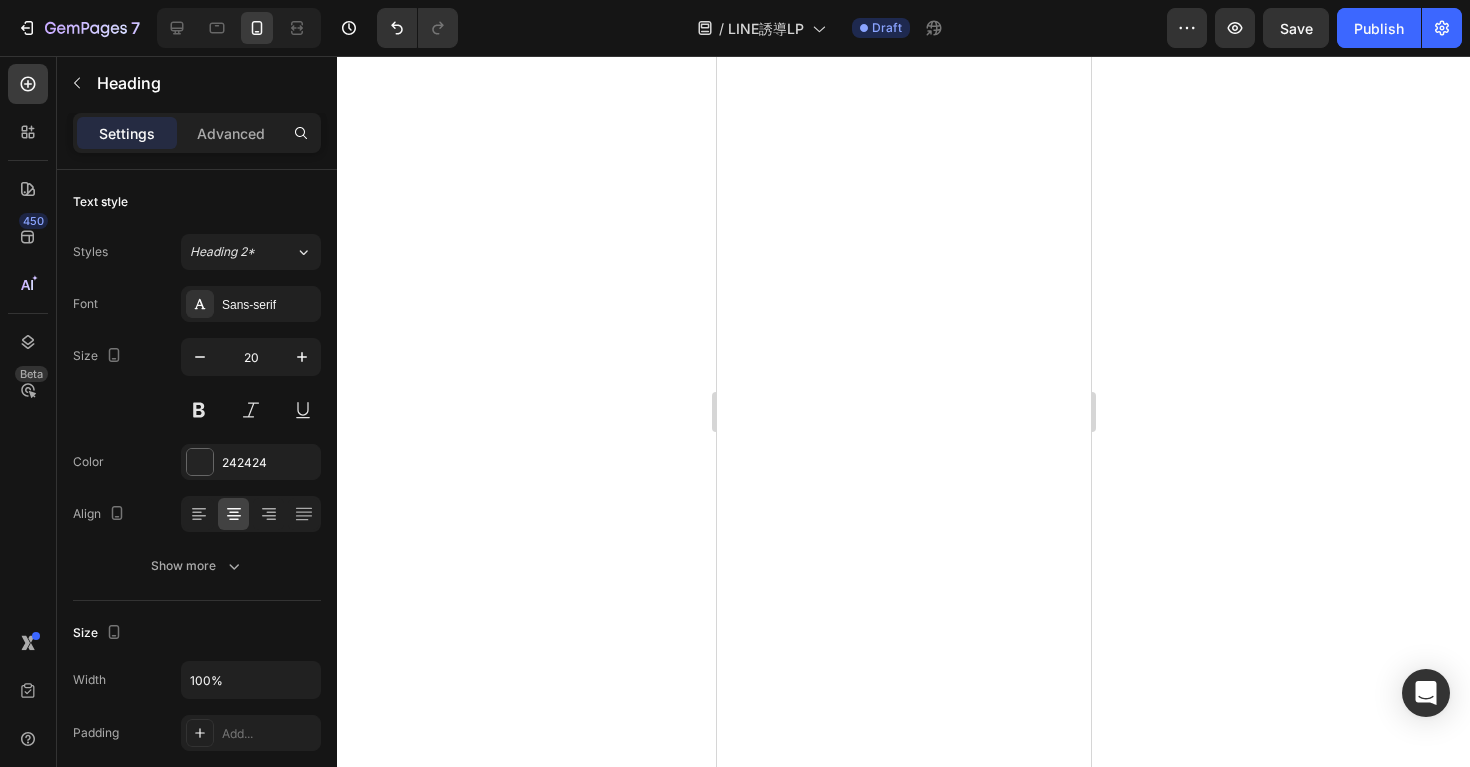 click on "赤身焼肉用の特徴を活かしたアレンジレシピ！" at bounding box center [895, -327] 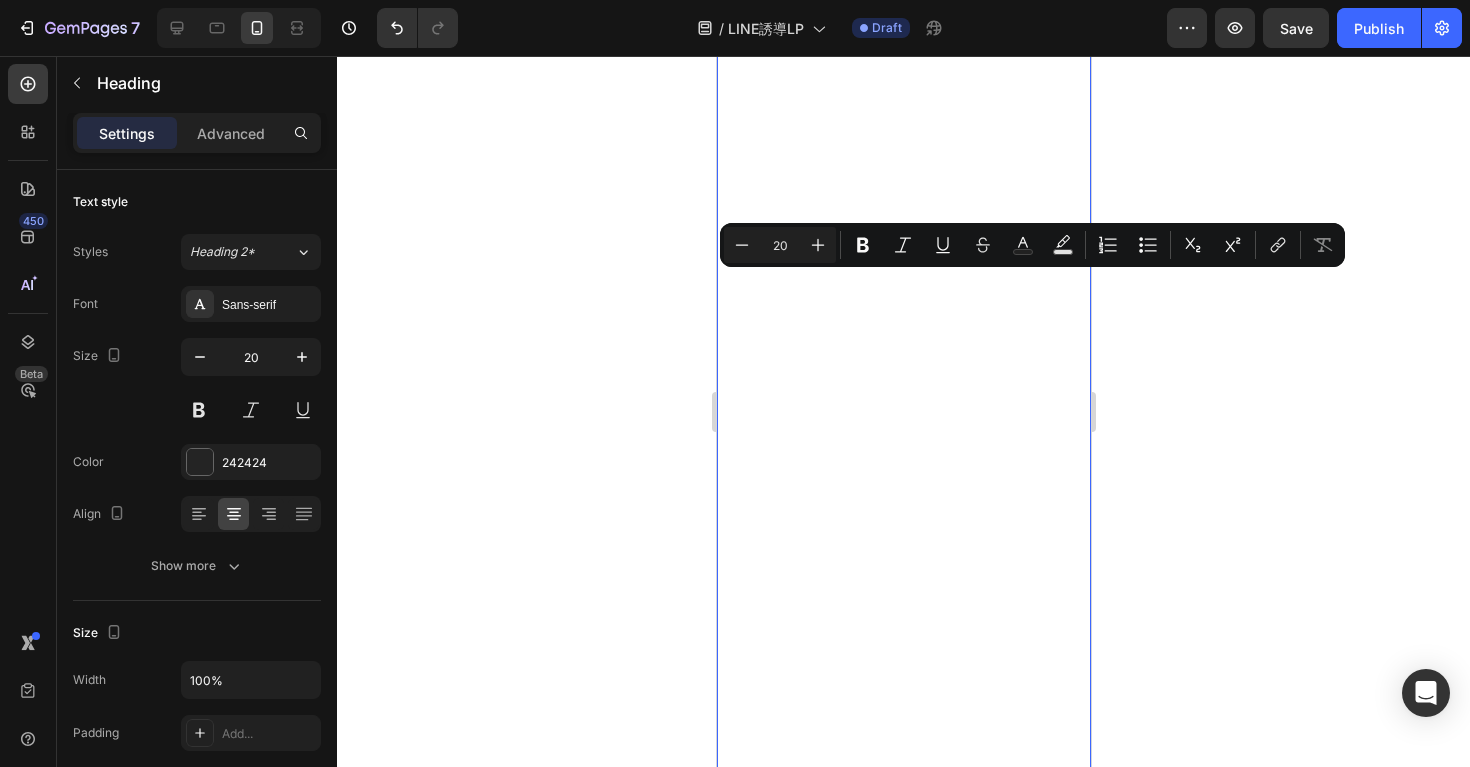 drag, startPoint x: 936, startPoint y: 306, endPoint x: 739, endPoint y: 286, distance: 198.01262 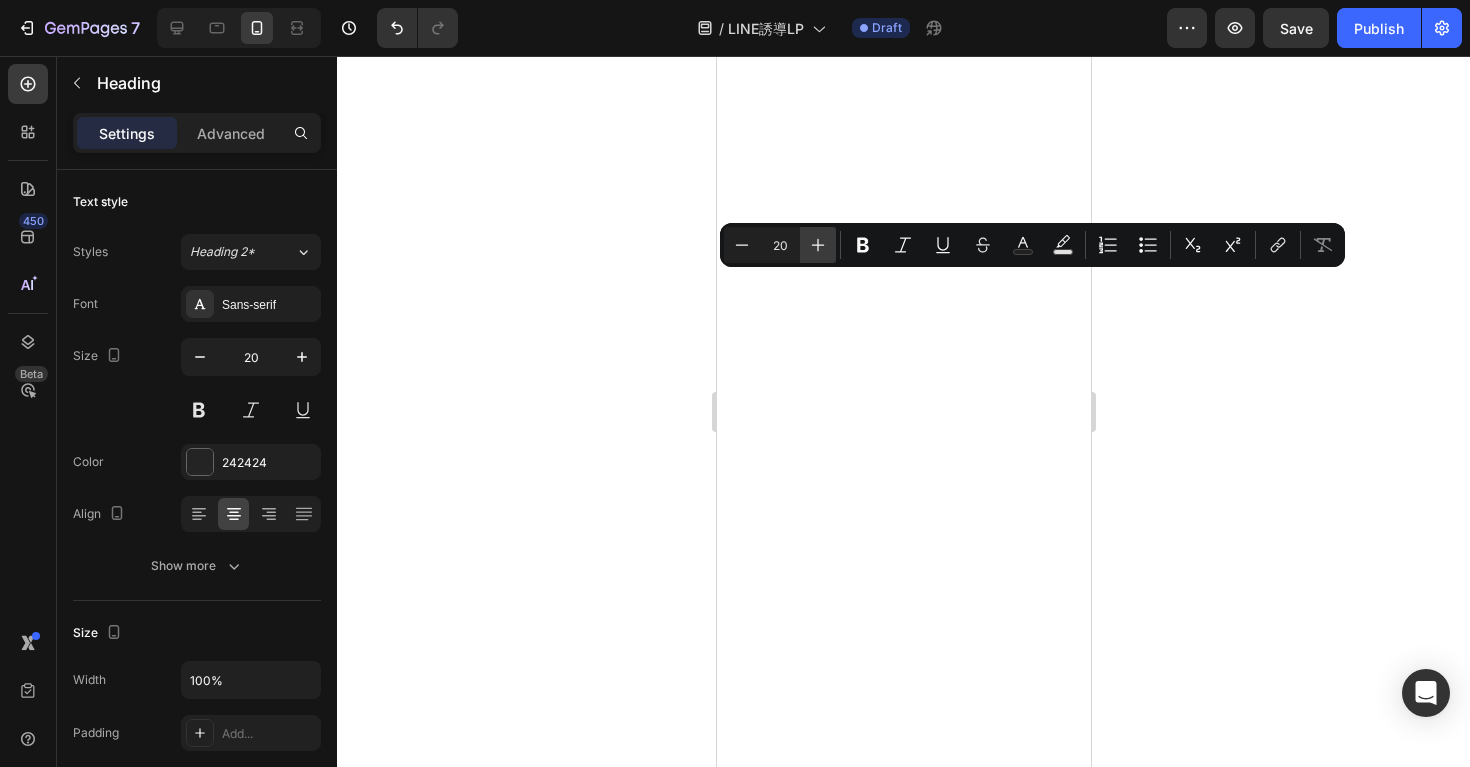 click 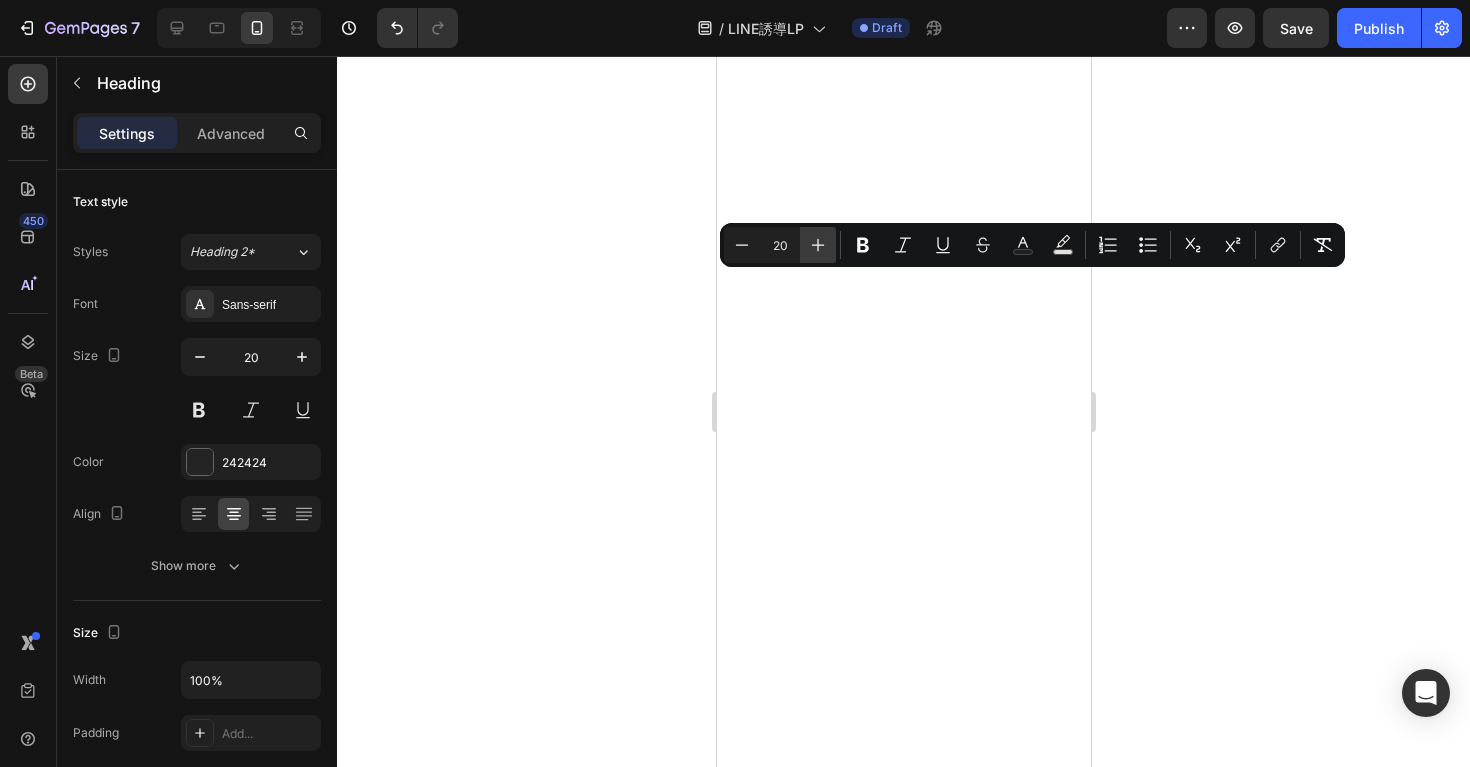 click 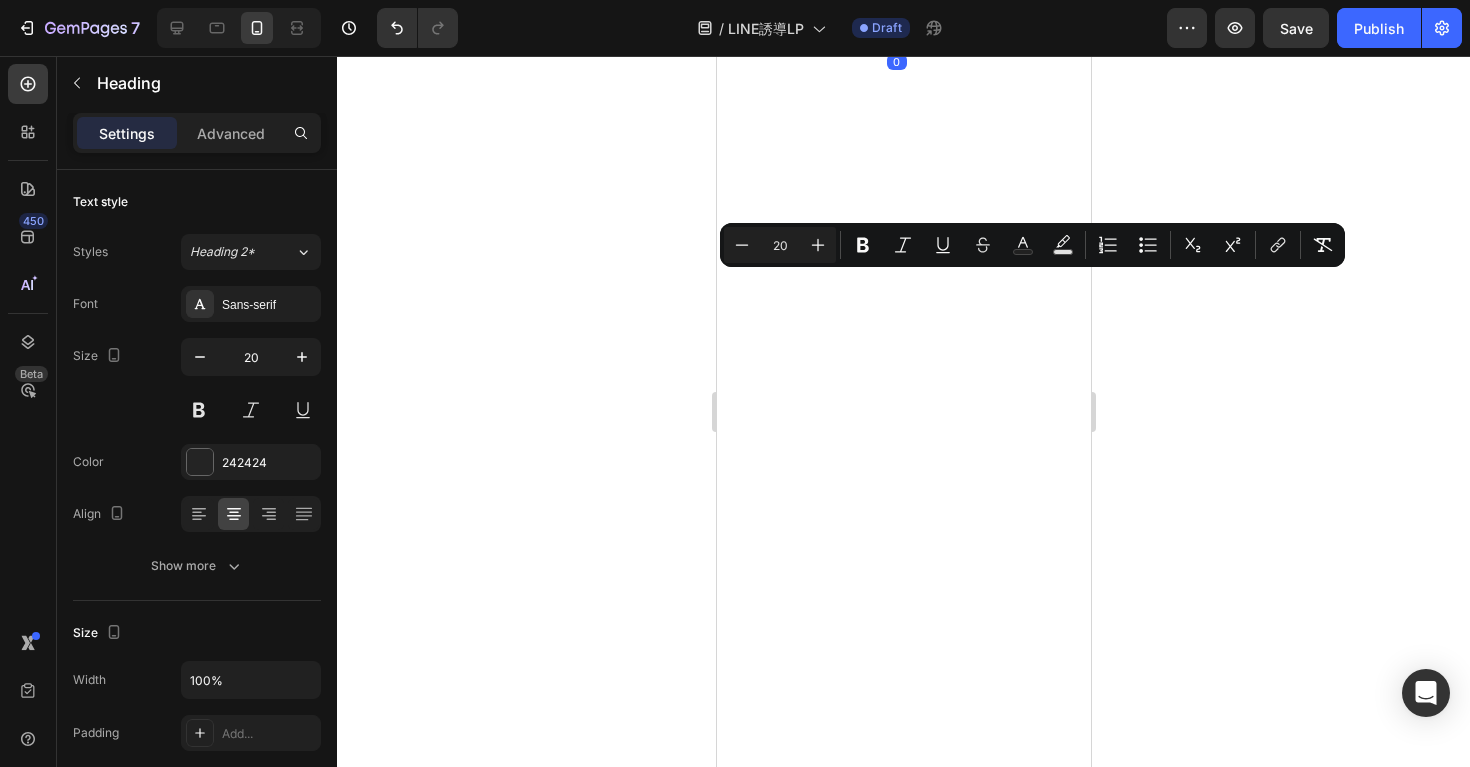 click on "Image ⁠⁠⁠⁠⁠⁠⁠ 赤身焼肉用の特徴を活かしたアレンジレシピ！ Heading 赤身肉は"タレ"との相性が抜群！また栄養も満点で、その特徴を活かしたアレンジレシピです！ Text block" at bounding box center [895, -281] 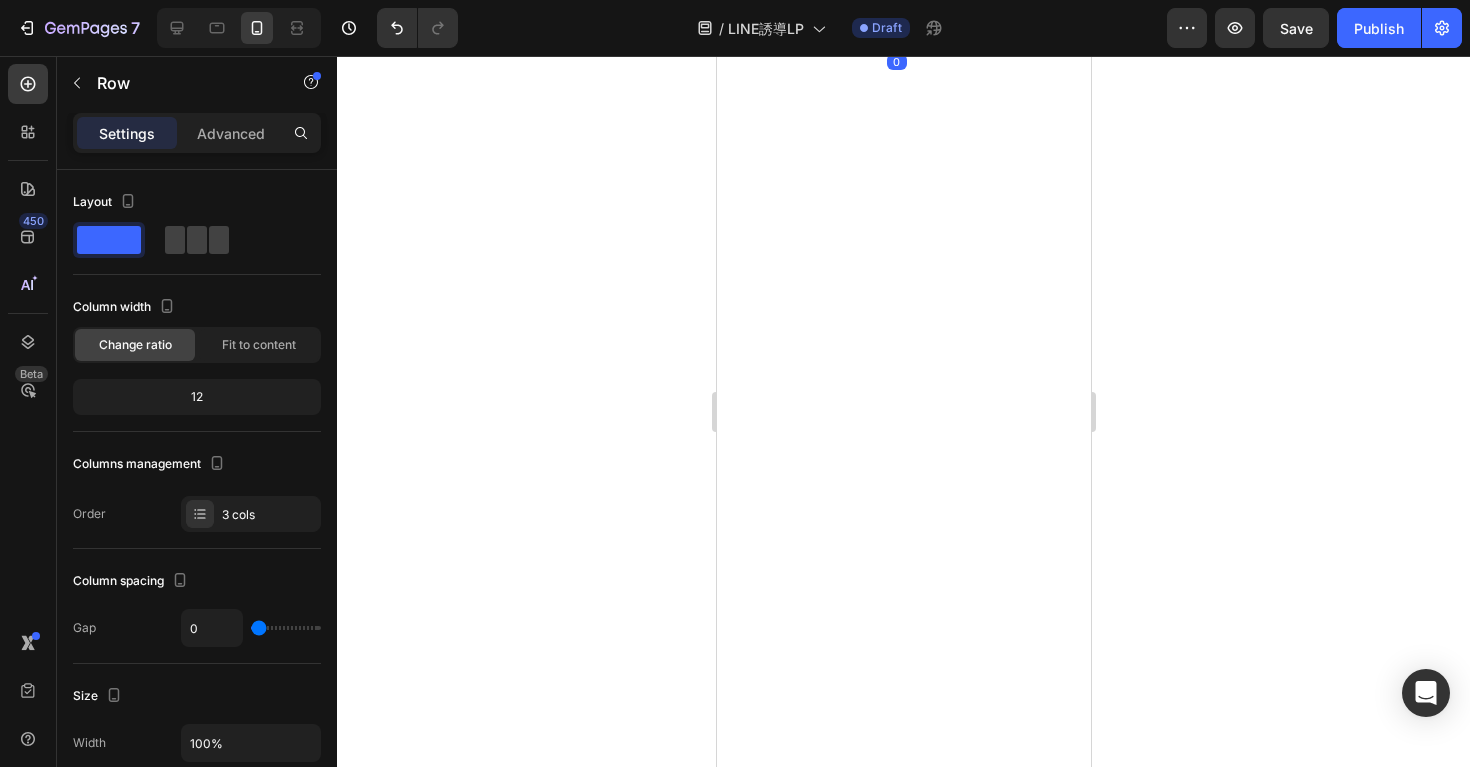 click on "赤身肉は"タレ"との相性が抜群！また栄養も満点で、その特徴を活かしたアレンジレシピです！" at bounding box center [895, -254] 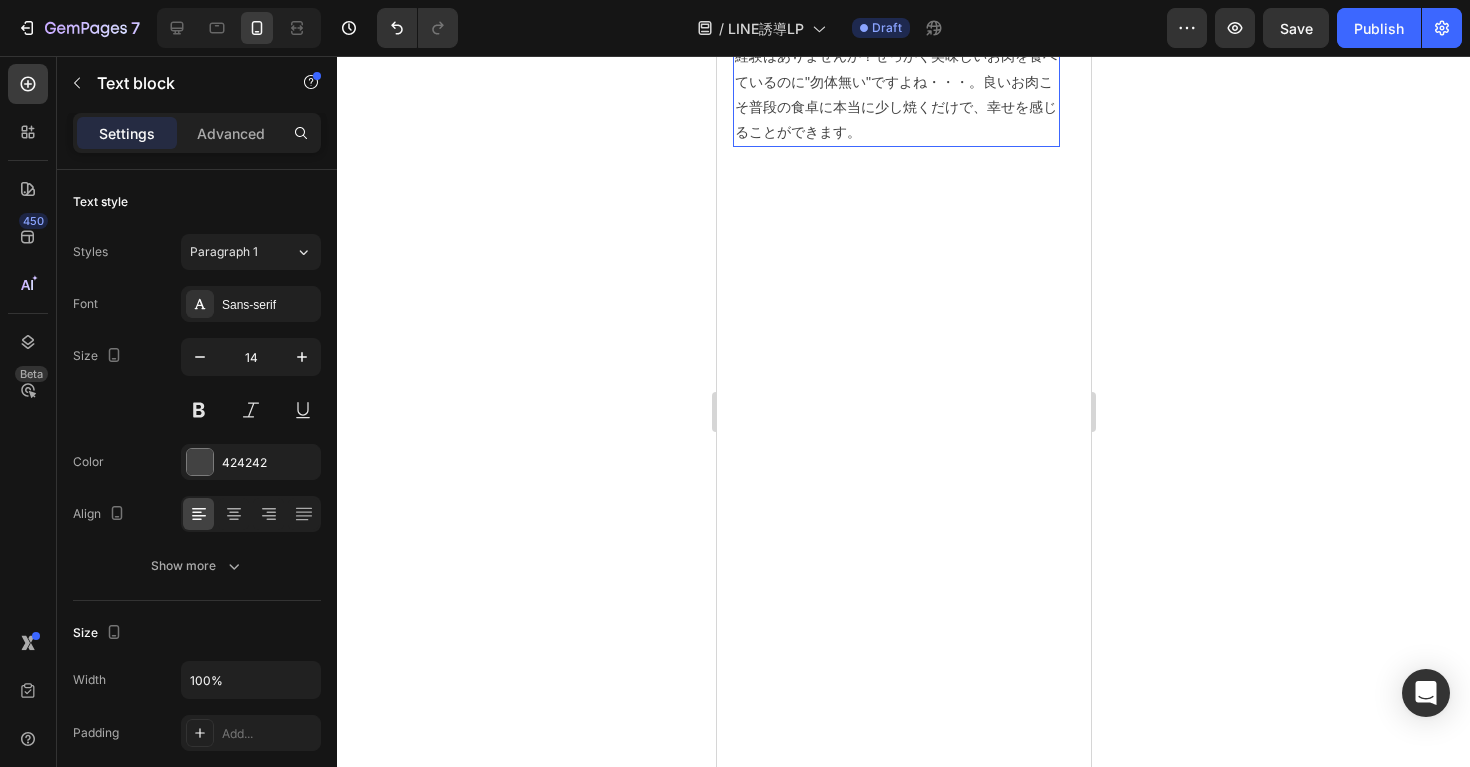 scroll, scrollTop: 5981, scrollLeft: 0, axis: vertical 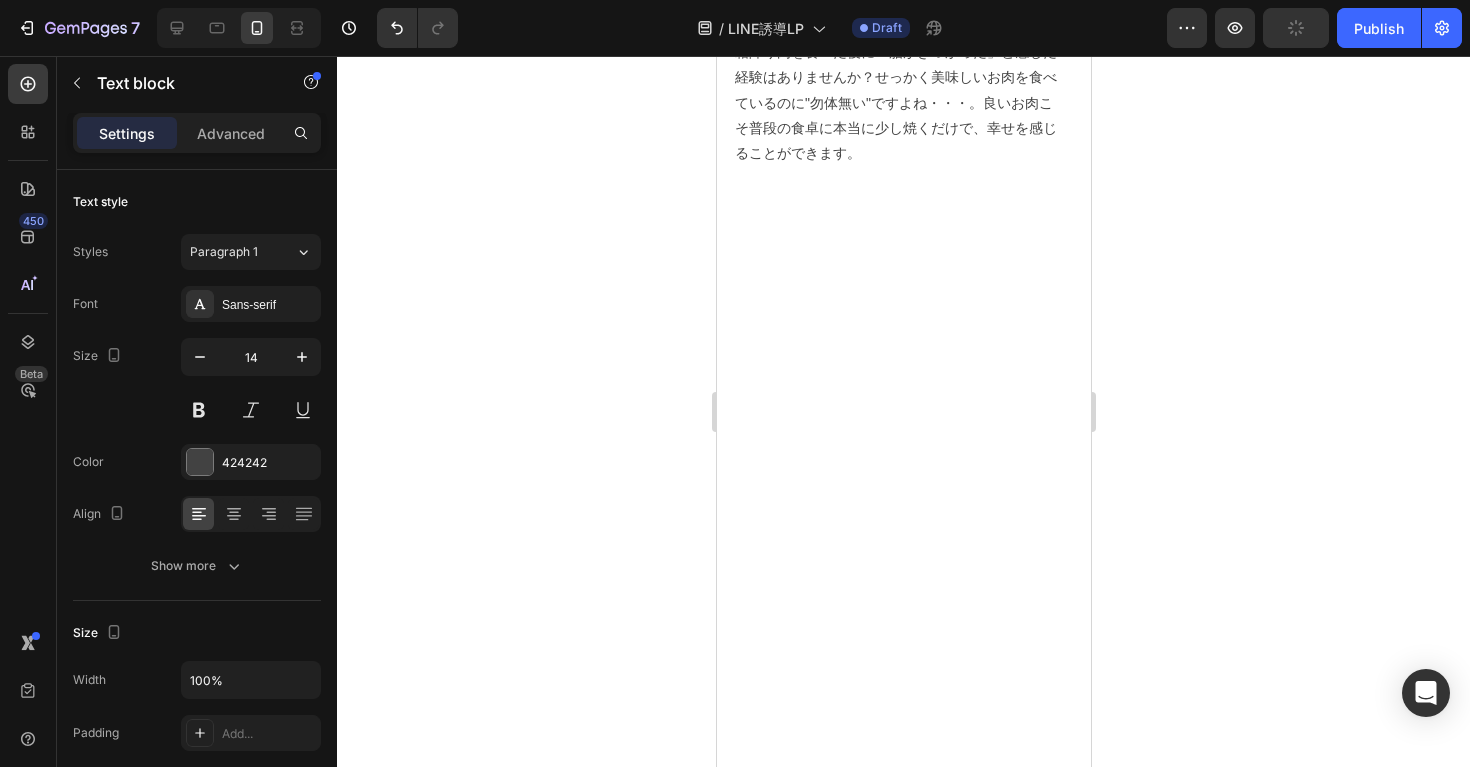 click on "赤身肉は"タレ"との相性が抜群！また栄養も満点で、その特徴を活かしたアレンジレシピです！" at bounding box center (895, -132) 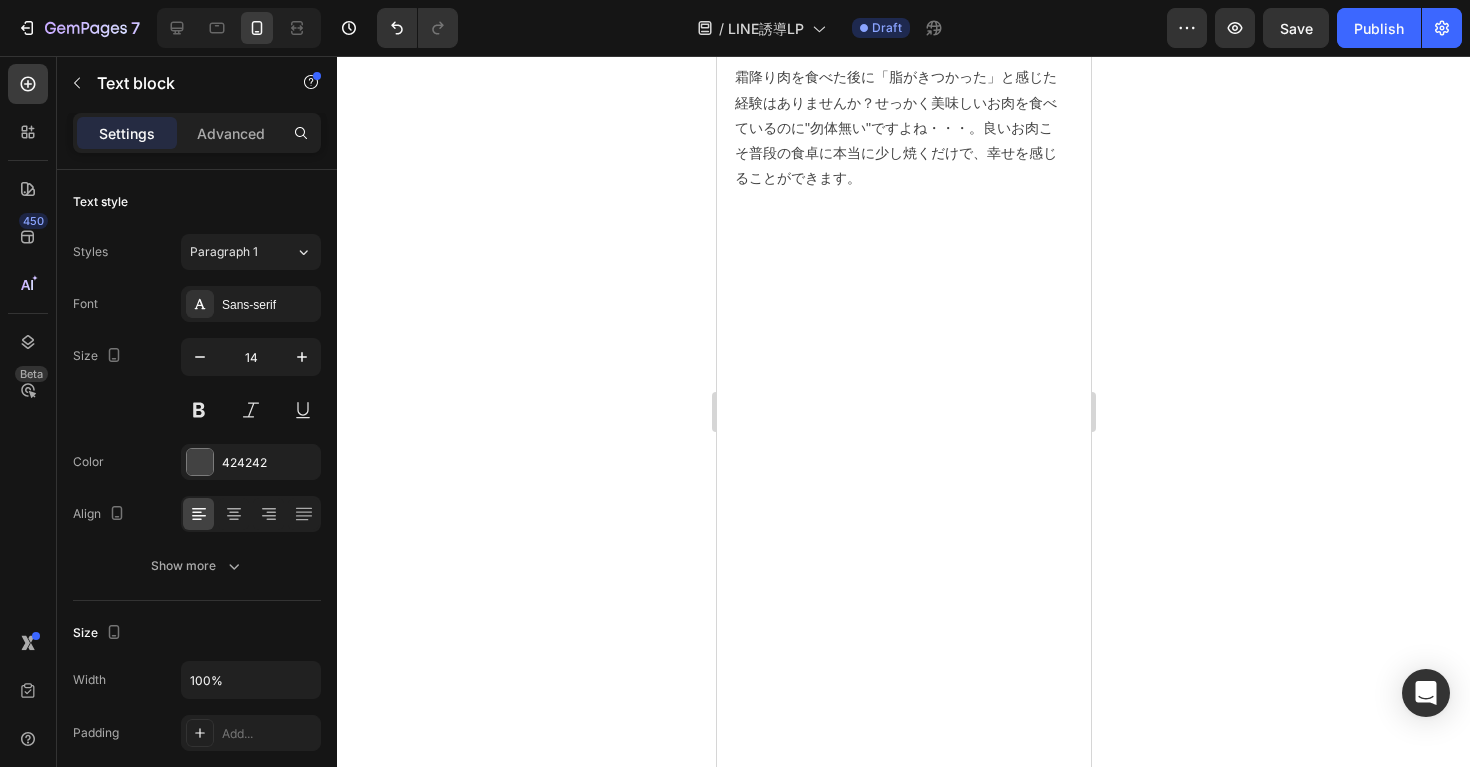 type 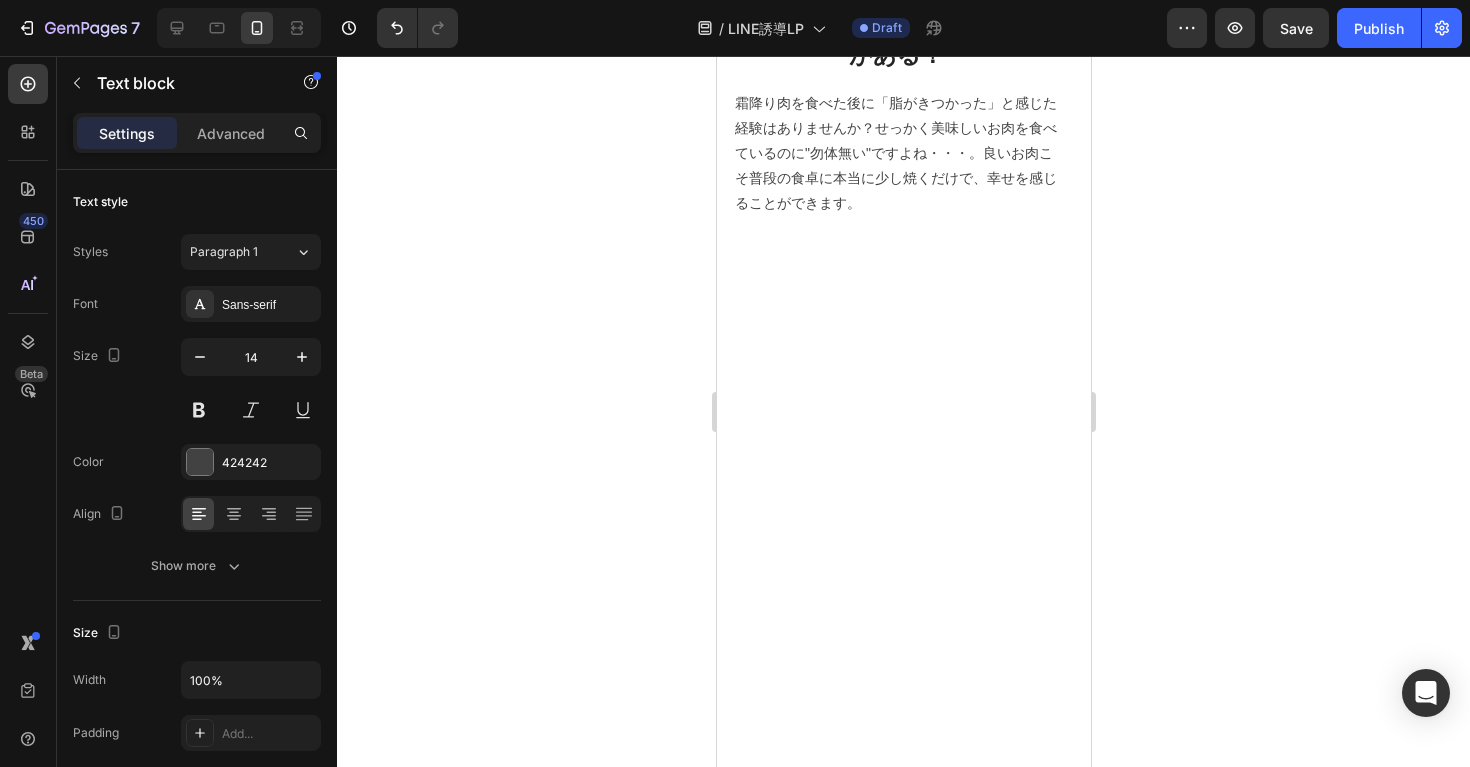 click 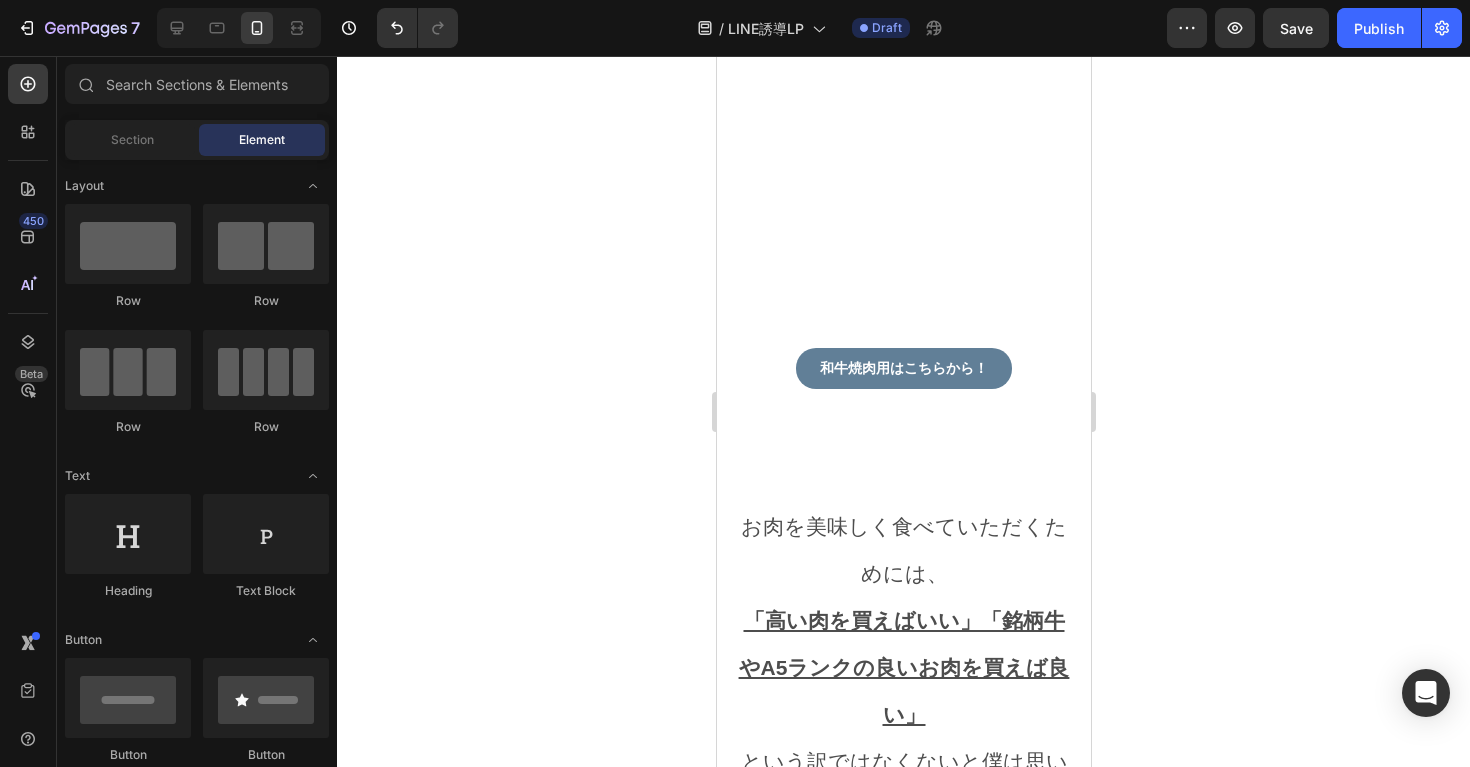 scroll, scrollTop: 6560, scrollLeft: 0, axis: vertical 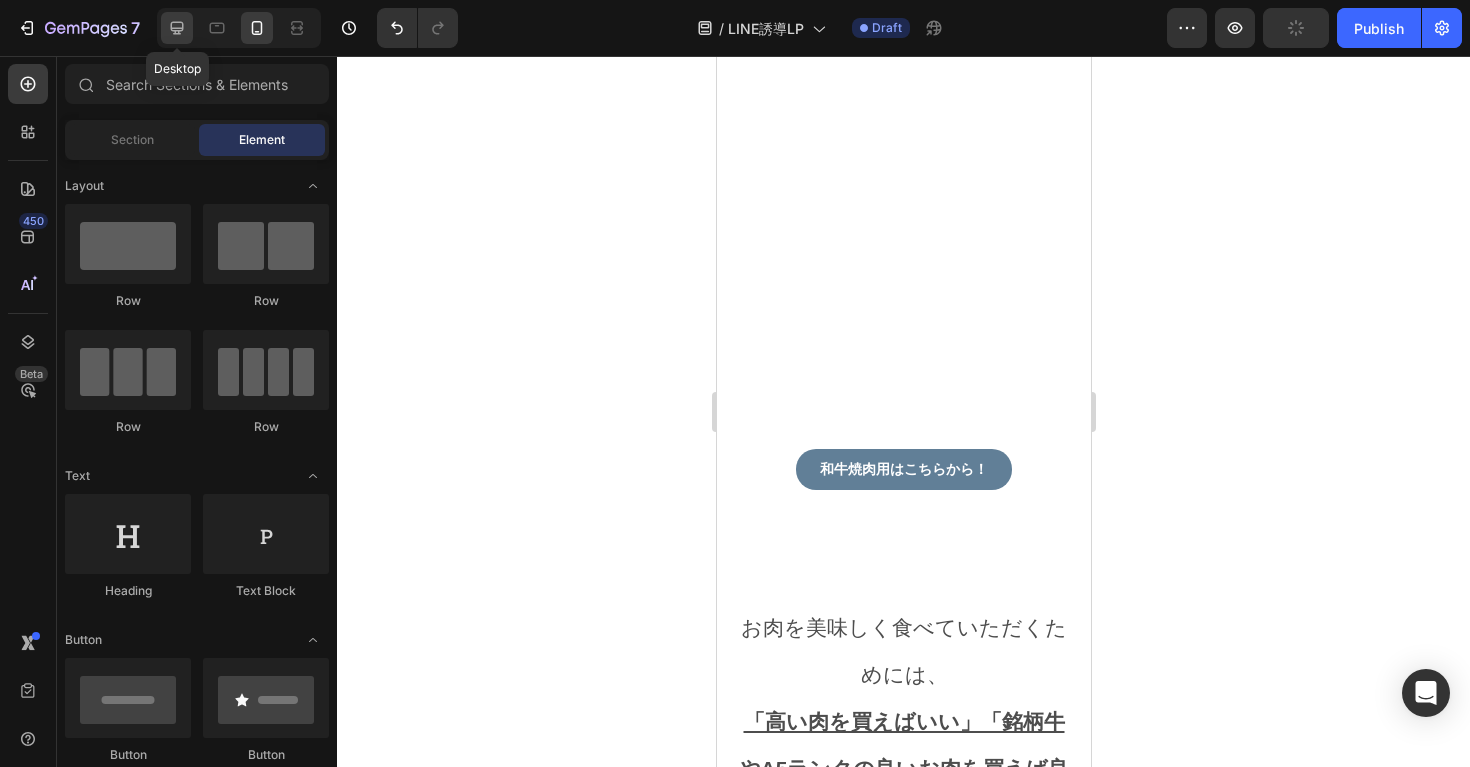 click 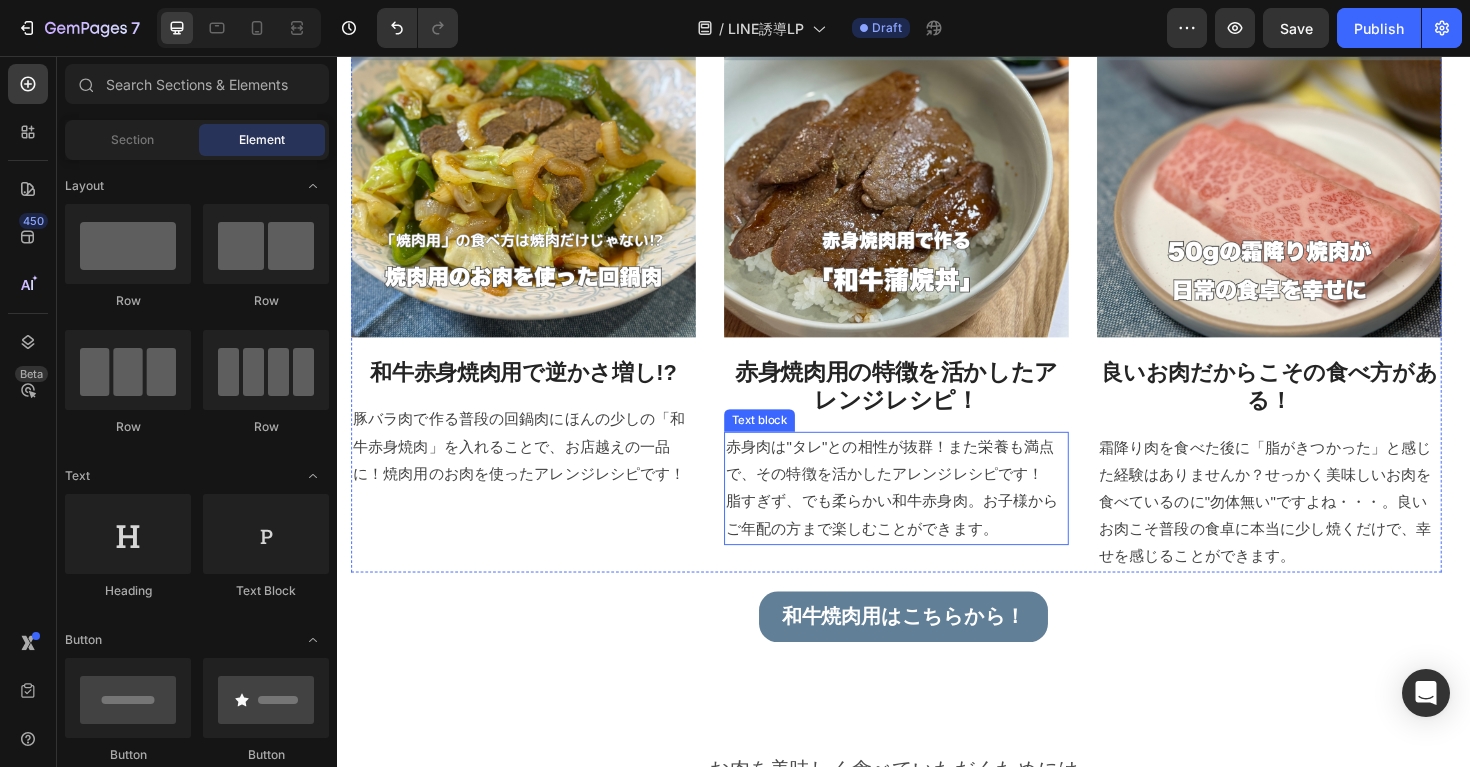 scroll, scrollTop: 3625, scrollLeft: 0, axis: vertical 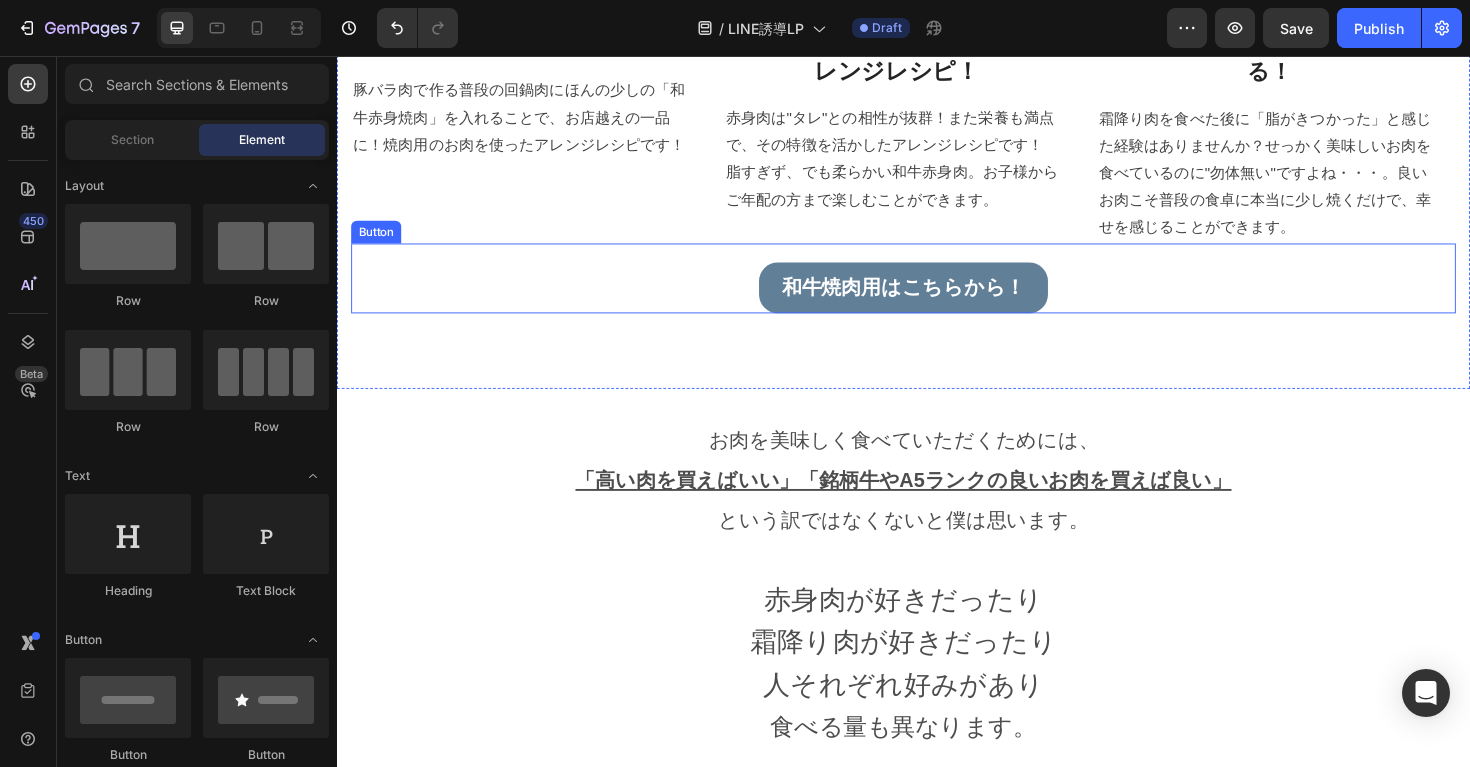 click on "和牛焼肉用はこちらから！　 Button" at bounding box center (937, 292) 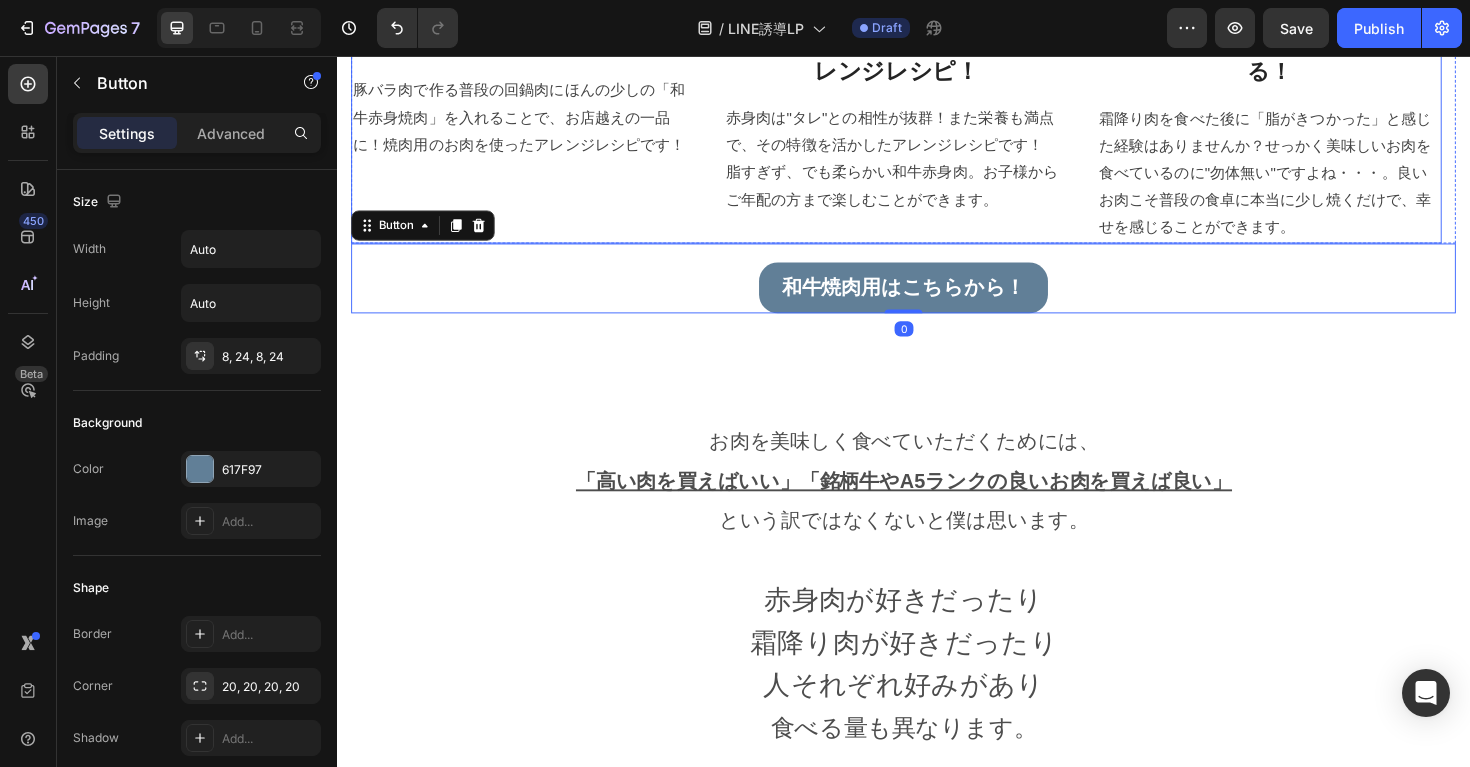 click on "Image 赤身焼肉用の特徴を活かしたアレンジレシピ！ Heading 赤身肉は"タレ"との相性が抜群！また栄養も満点で、その特徴を活かしたアレンジレシピです！ 脂すぎず、でも柔らかい和牛赤身肉。お子様からご年配の方まで楽しむことができます。 Text block" at bounding box center (929, -52) 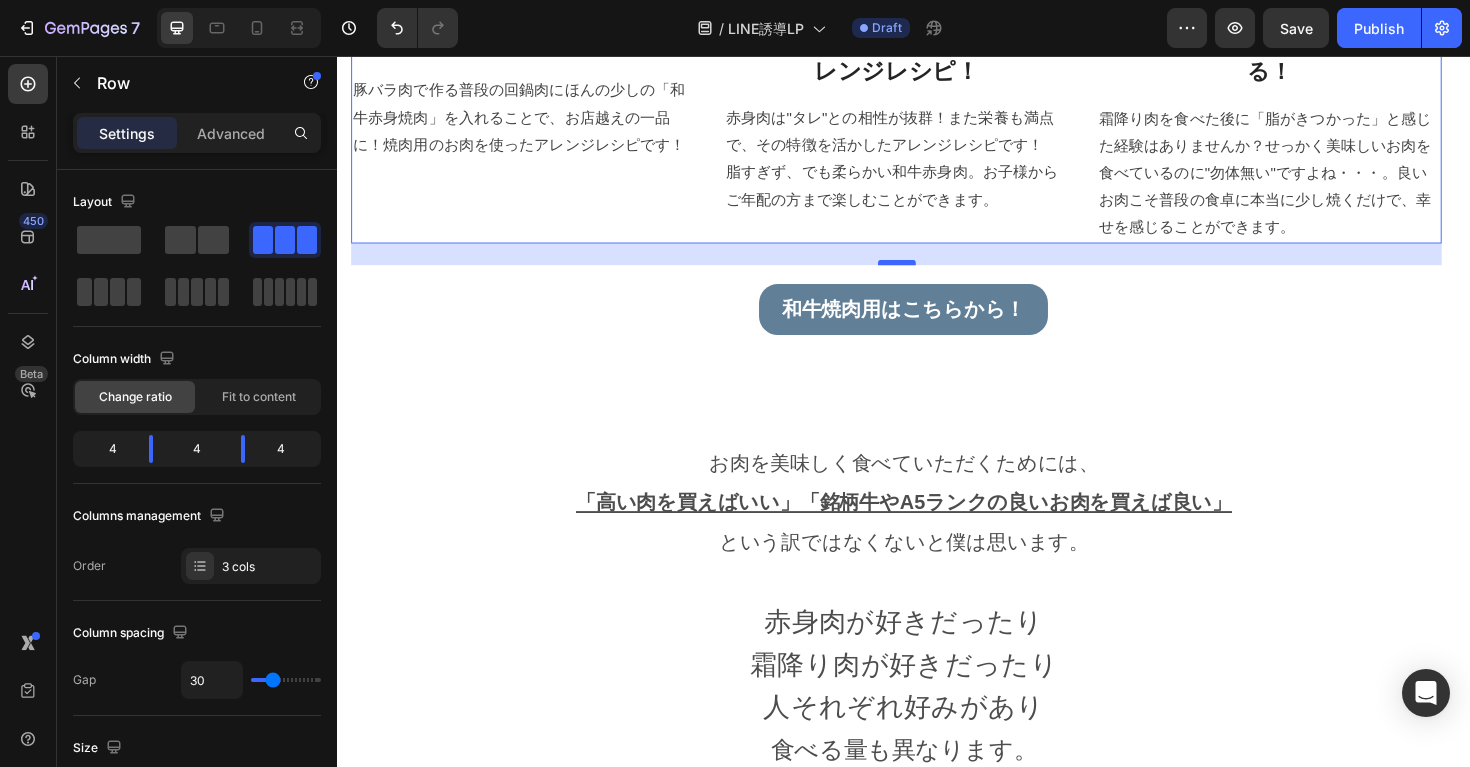 drag, startPoint x: 932, startPoint y: 252, endPoint x: 926, endPoint y: 275, distance: 23.769728 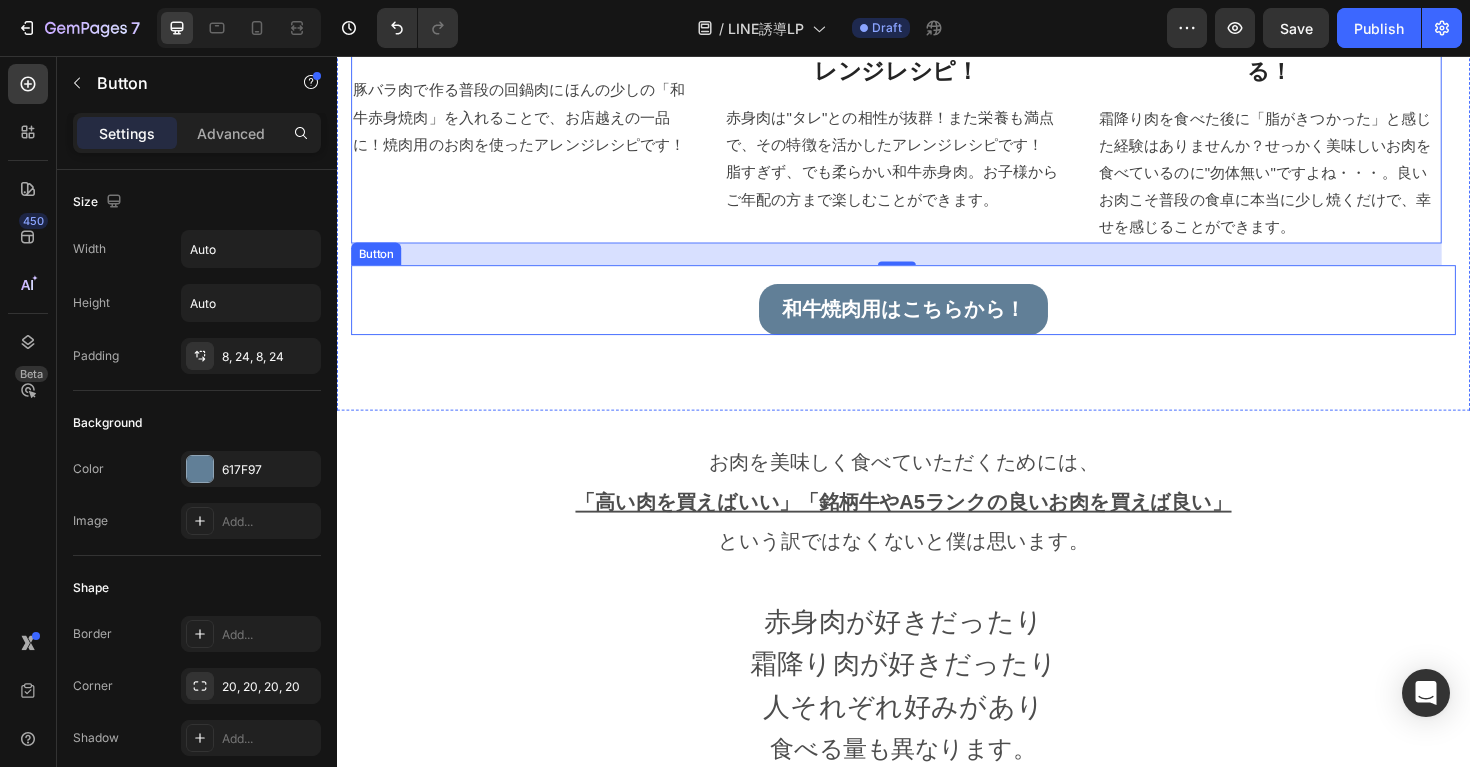 click on "和牛焼肉用はこちらから！　 Button" at bounding box center [937, 315] 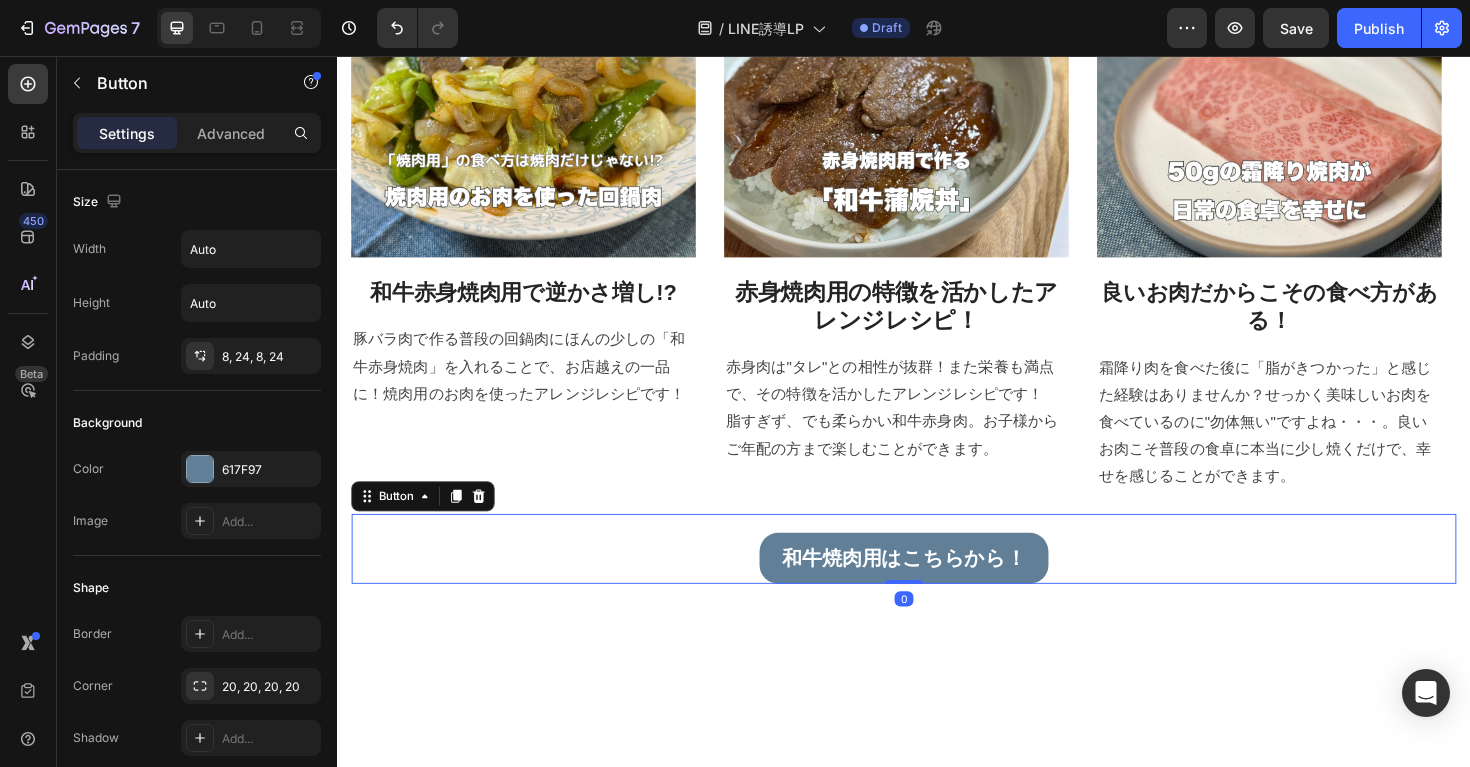 scroll, scrollTop: 3199, scrollLeft: 0, axis: vertical 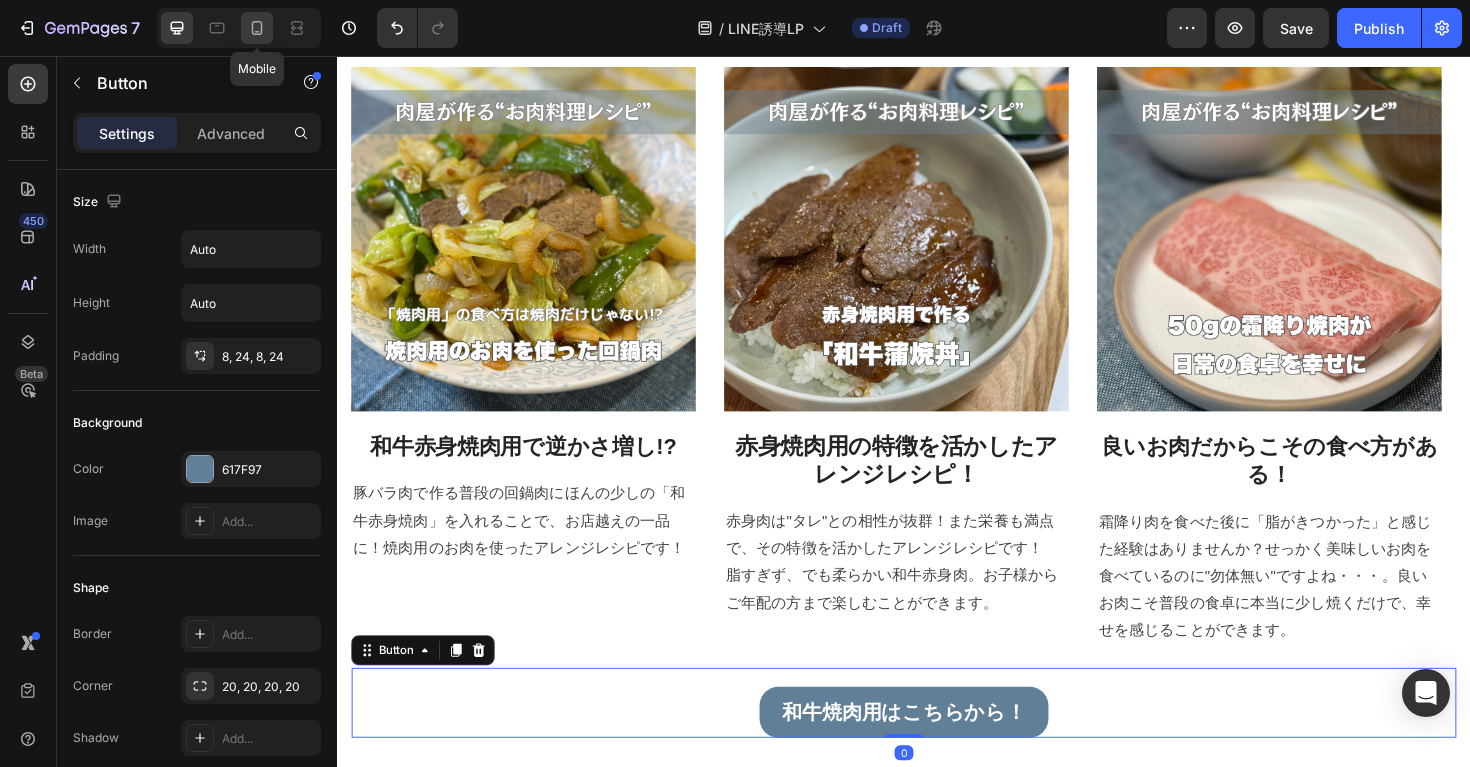 click 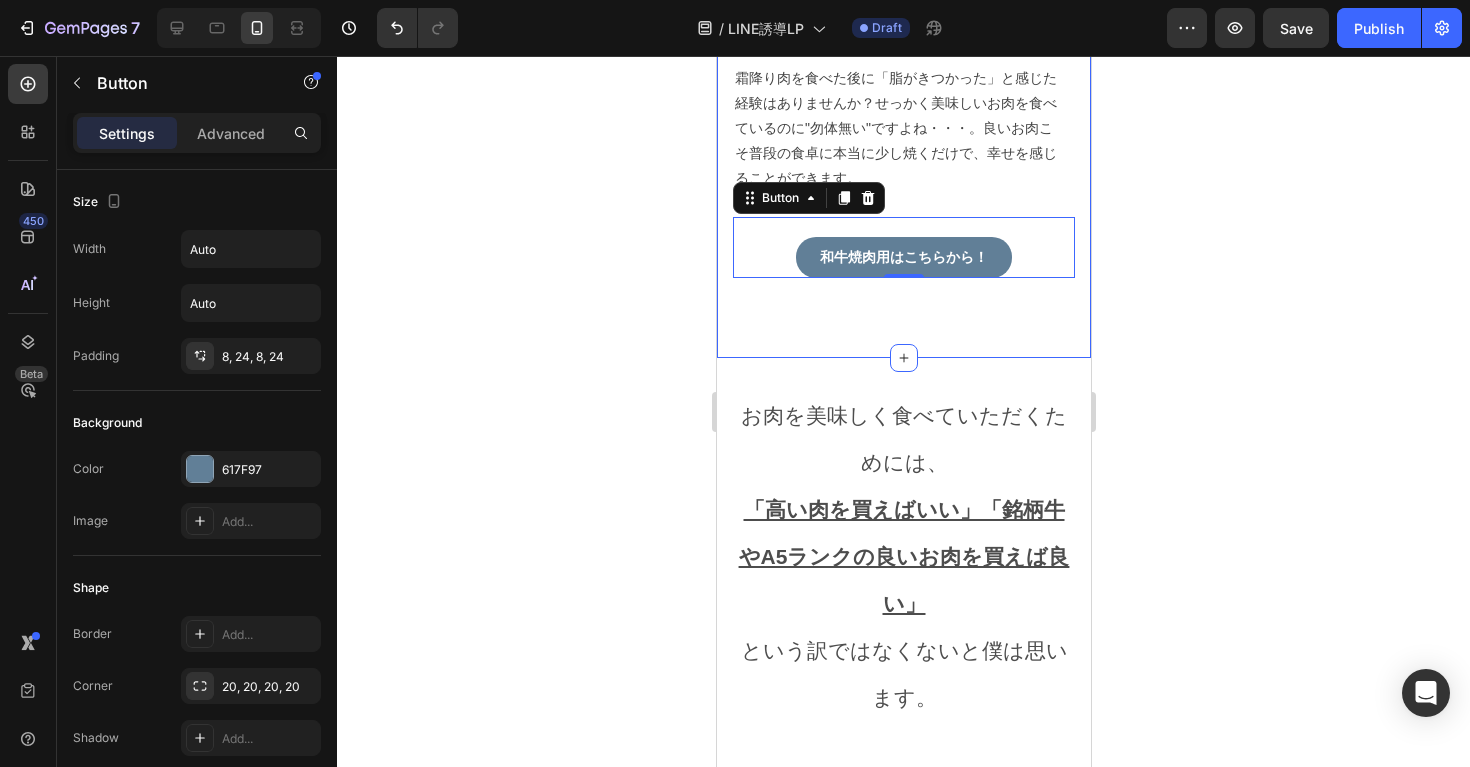 scroll, scrollTop: 4635, scrollLeft: 0, axis: vertical 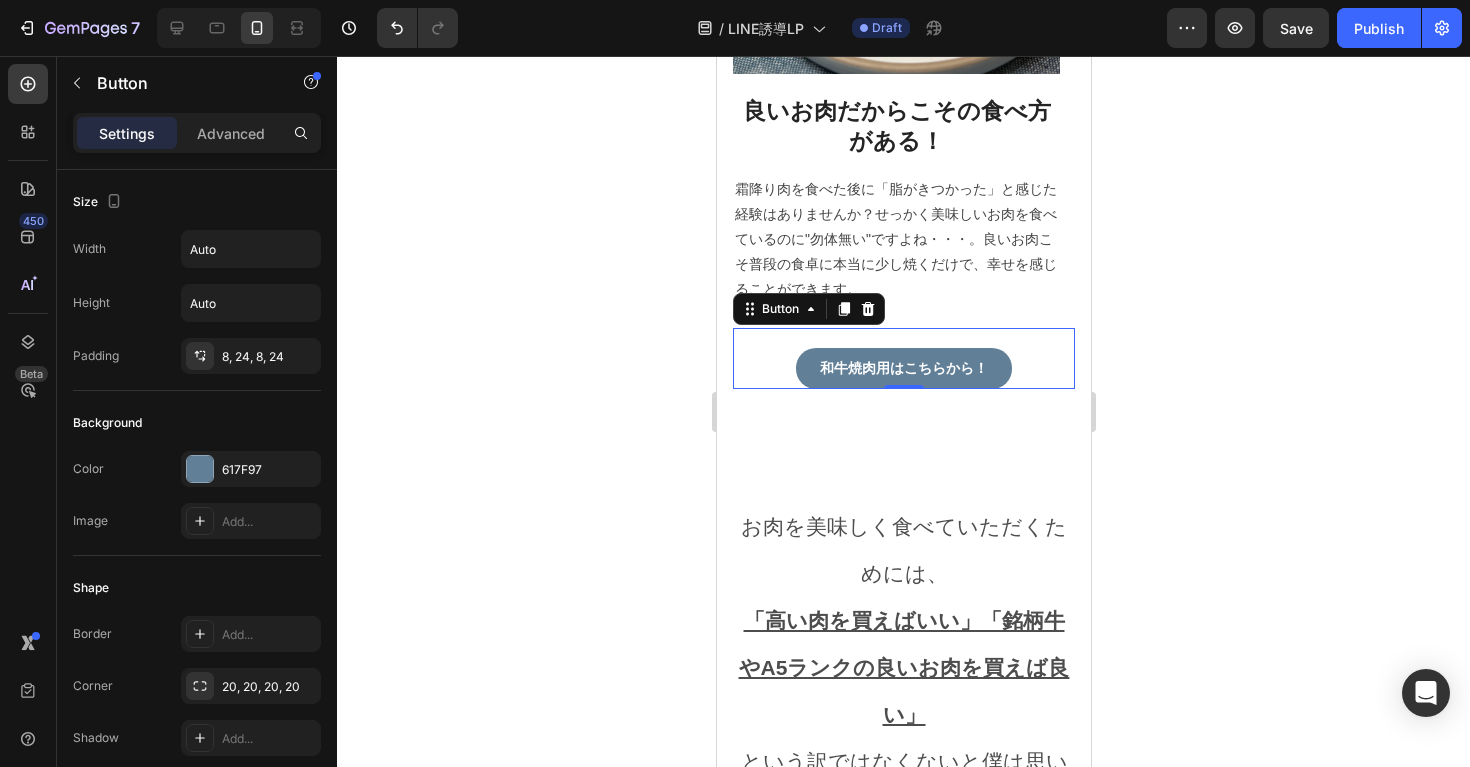 click 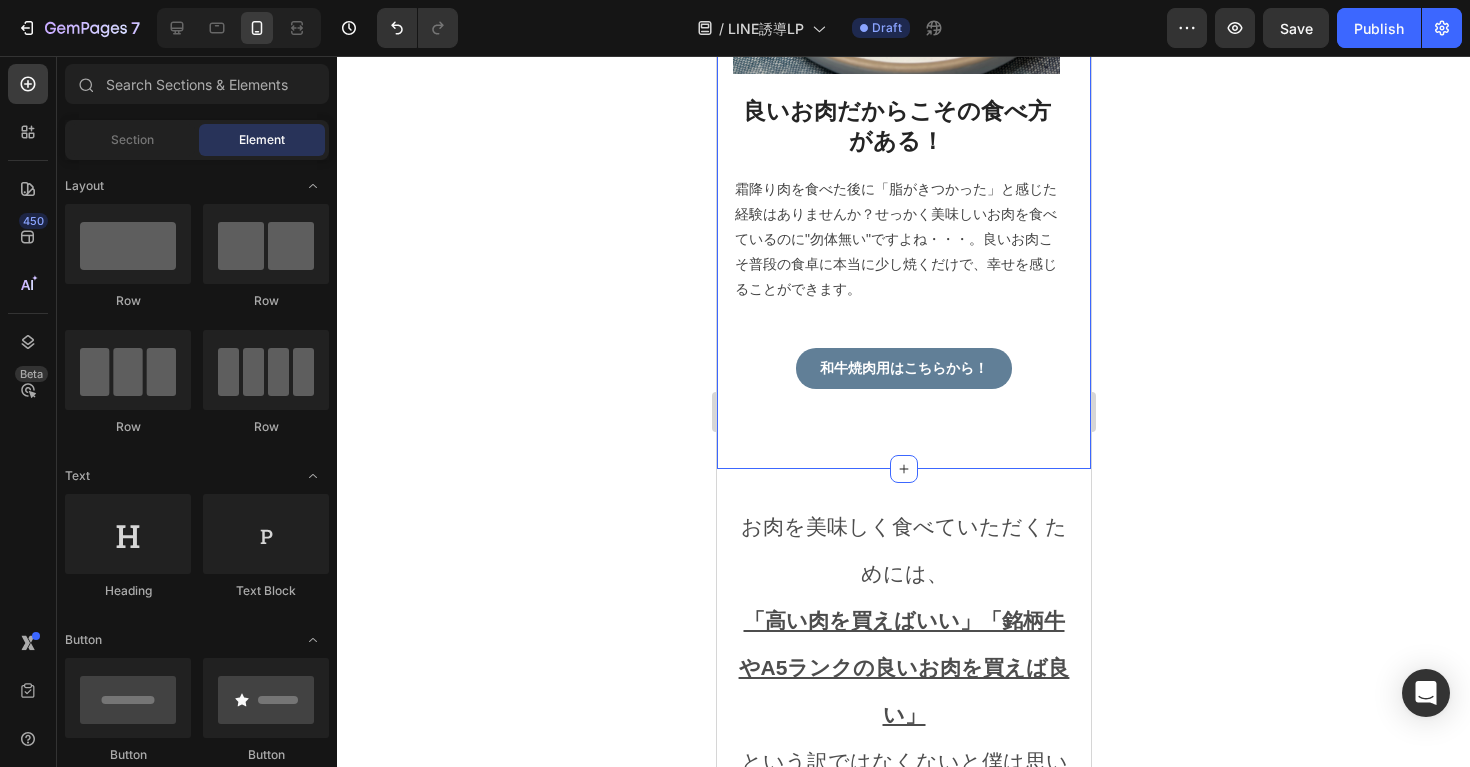 click on "和牛焼肉用 アレンジレシピ   Heading 500gで３つ全て作れちゃいます！ Text block Image 和牛赤身焼肉用で逆かさ増し!? Heading 豚バラ肉で作る普段の回鍋肉にほんの少しの「和牛赤身焼肉」を入れることで、お店越えの一品に！焼肉用のお肉を使ったアレンジレシピです！ Text block Image 赤身焼肉用の特徴を活かしたアレンジレシピ！ Heading 赤身肉は"タレ"との相性が抜群！また栄養も満点で、その特徴を活かしたアレンジレシピです！ 脂すぎず、でも柔らかい和牛赤身肉。お子様からご年配の方まで楽しむことができます。 Text block Image 良いお肉だからこその食べ方がある！ Heading Text block Row Image By  Zoro Text block
Icon May 29,2022 Text block Row How To Prepare A Successful Website For Black Friday Heading Text block Image By  Robin Text block
Icon May 29,2022 Text block Row Heading Image" at bounding box center [903, -601] 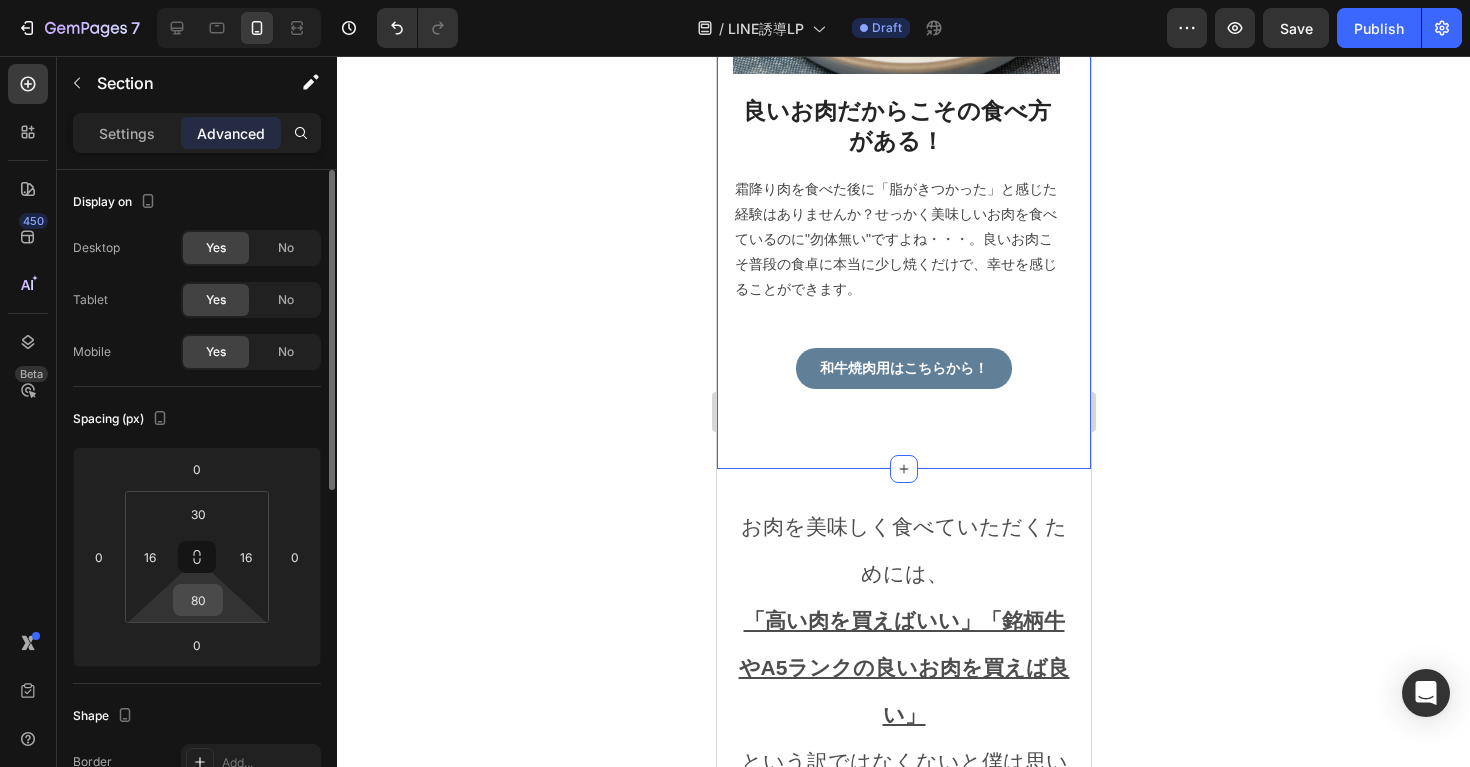click on "80" at bounding box center [198, 600] 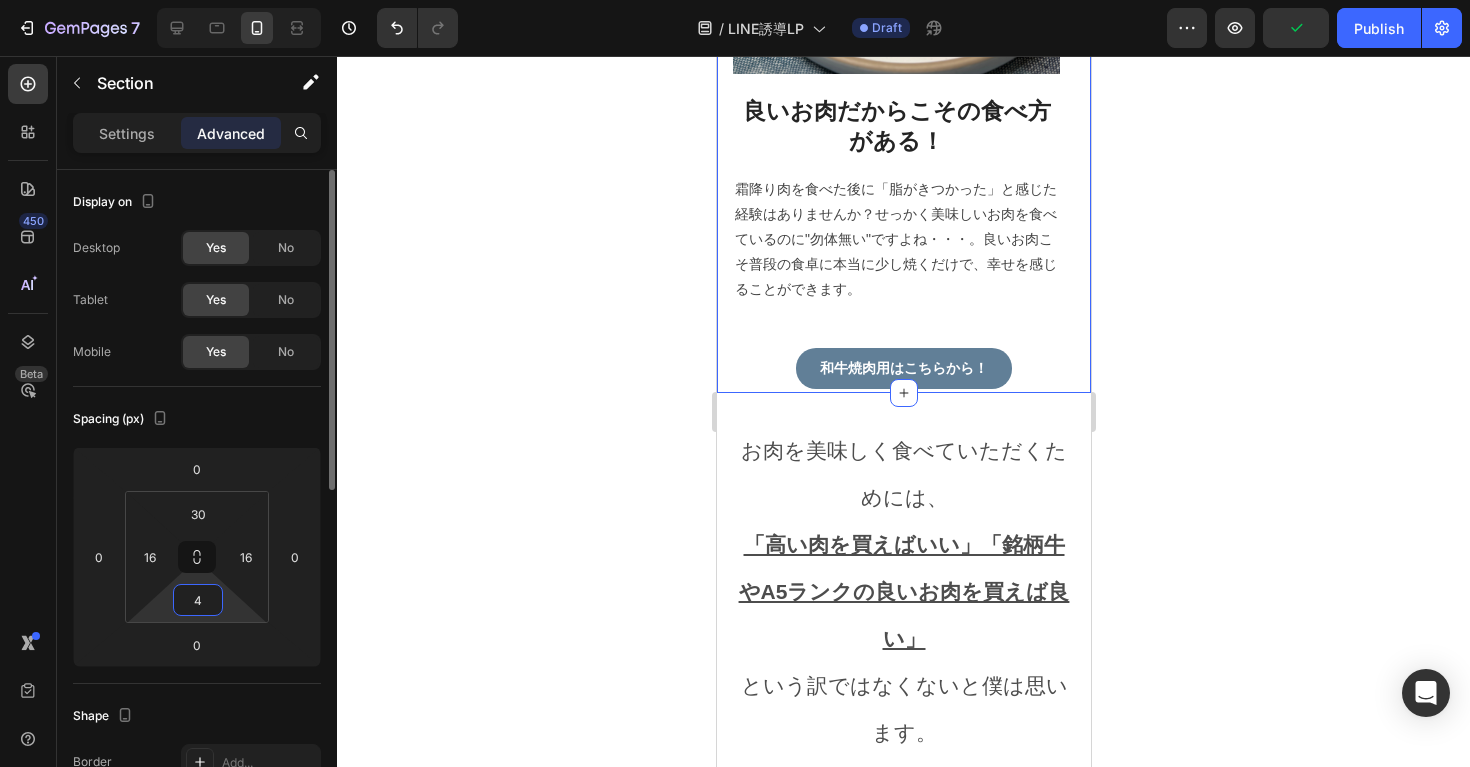 type on "40" 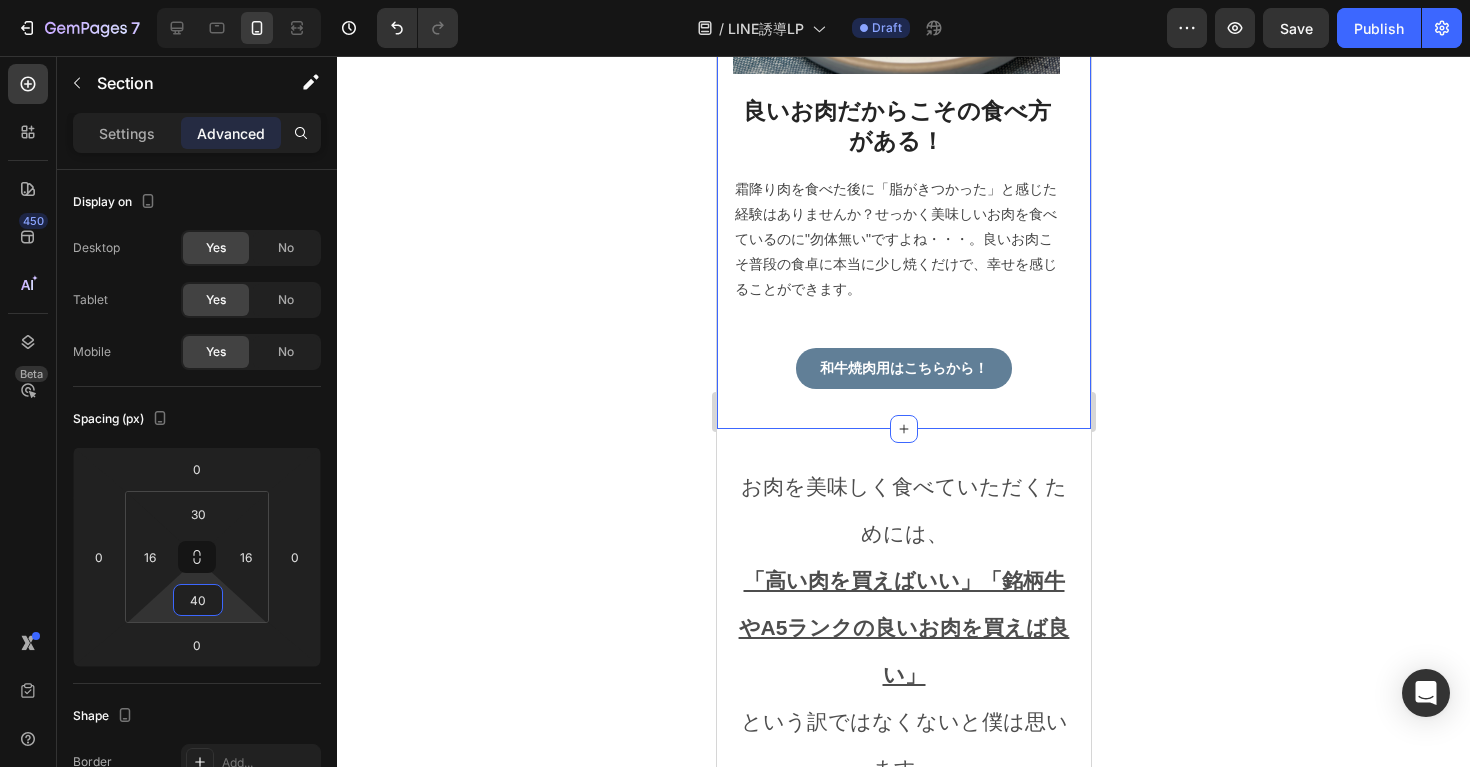 click 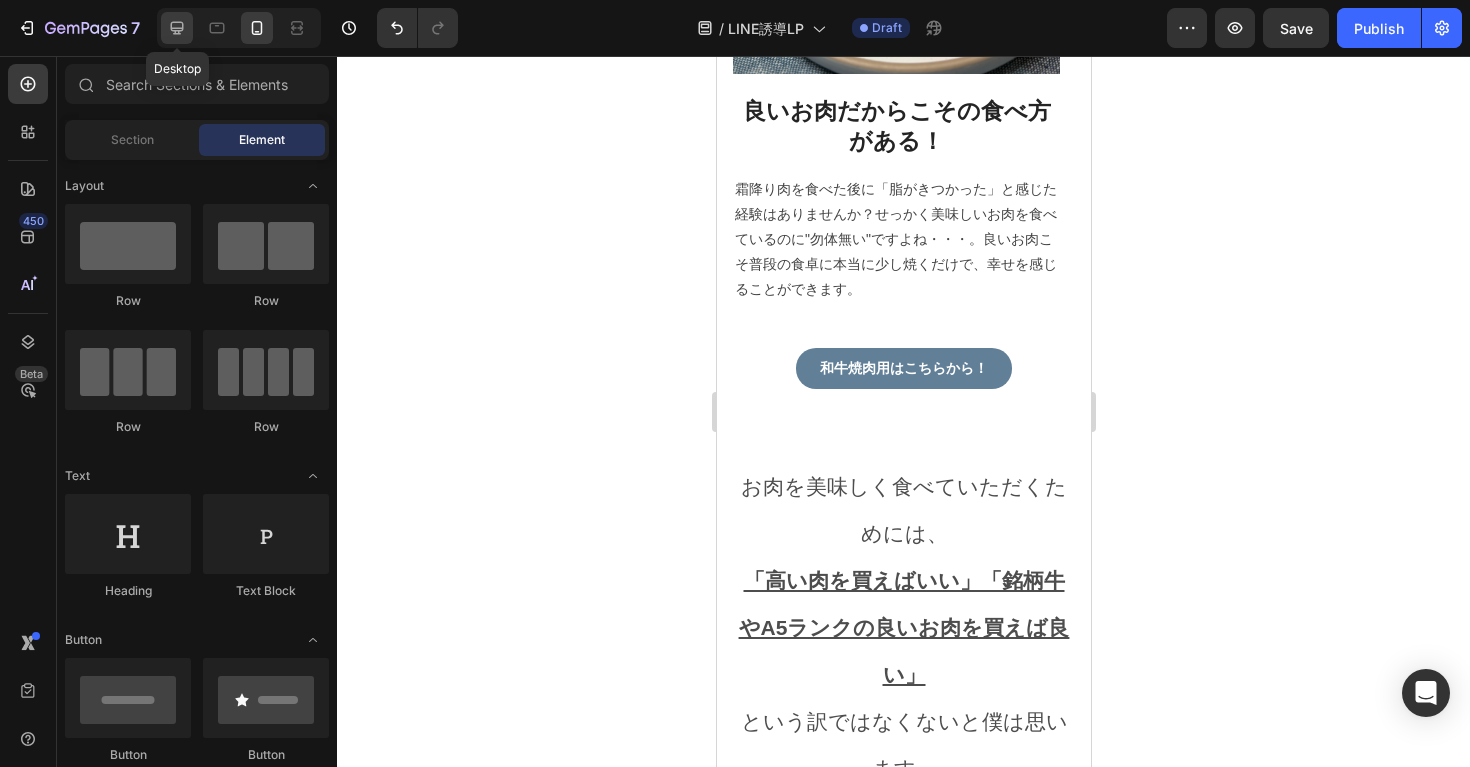 click 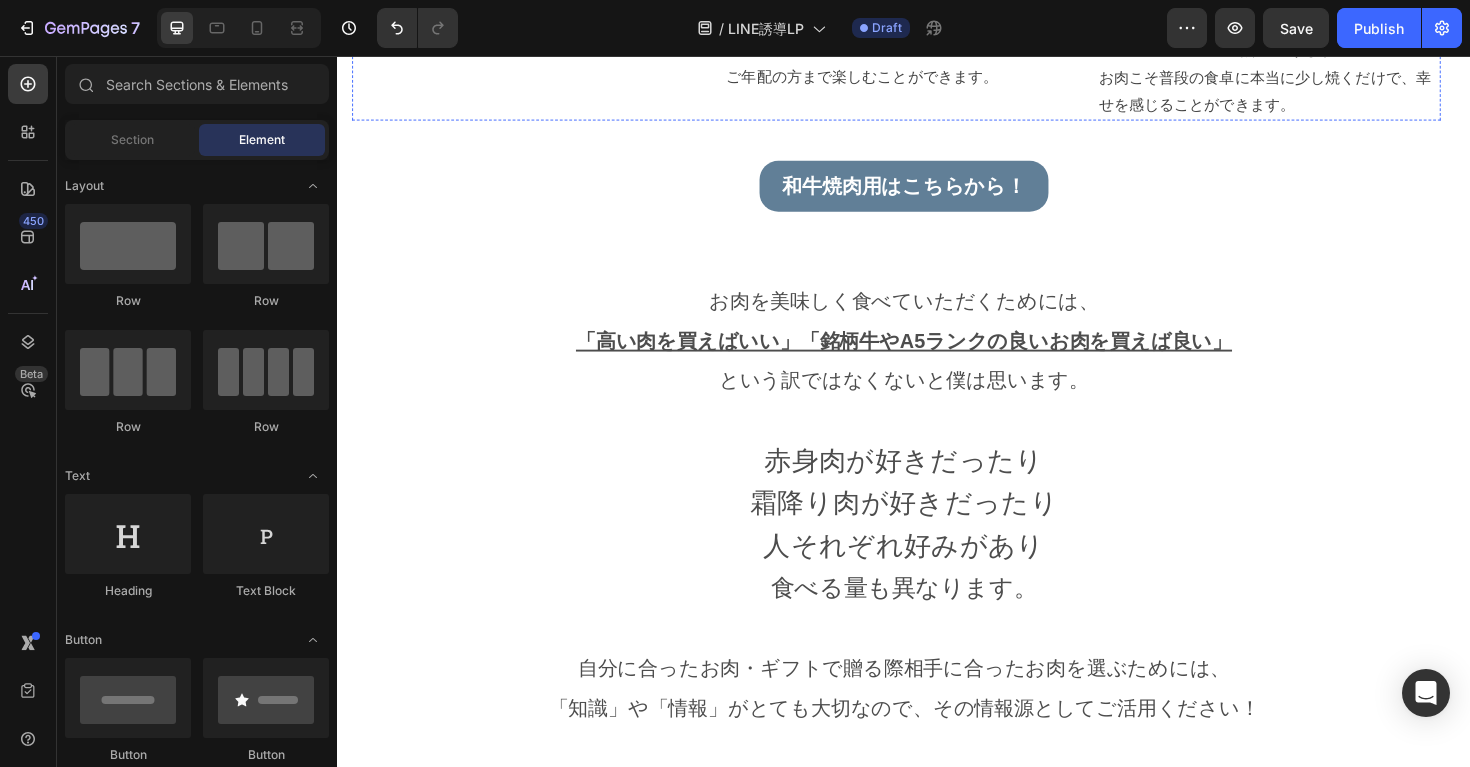 scroll, scrollTop: 3867, scrollLeft: 0, axis: vertical 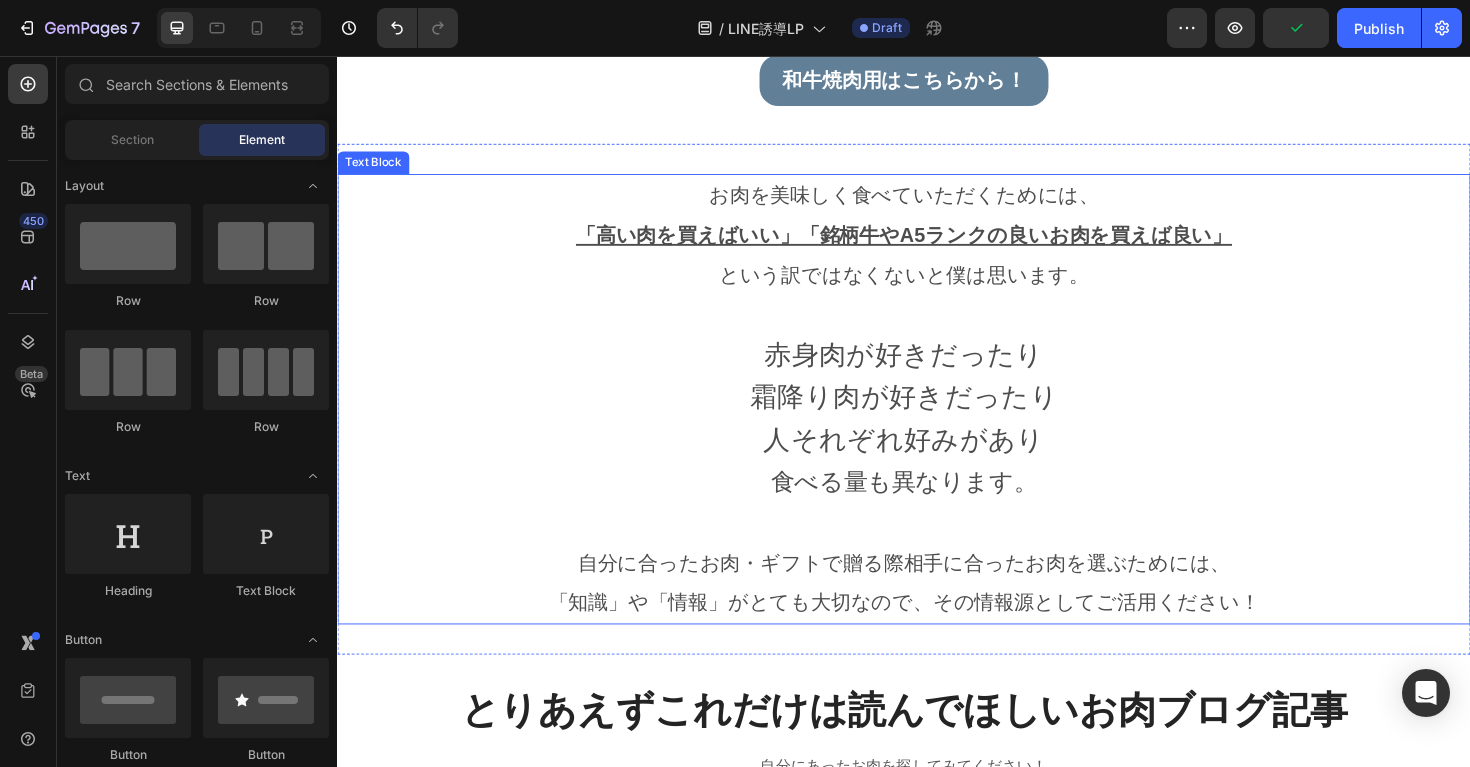 click on "食べる量も異なります。" at bounding box center [937, 508] 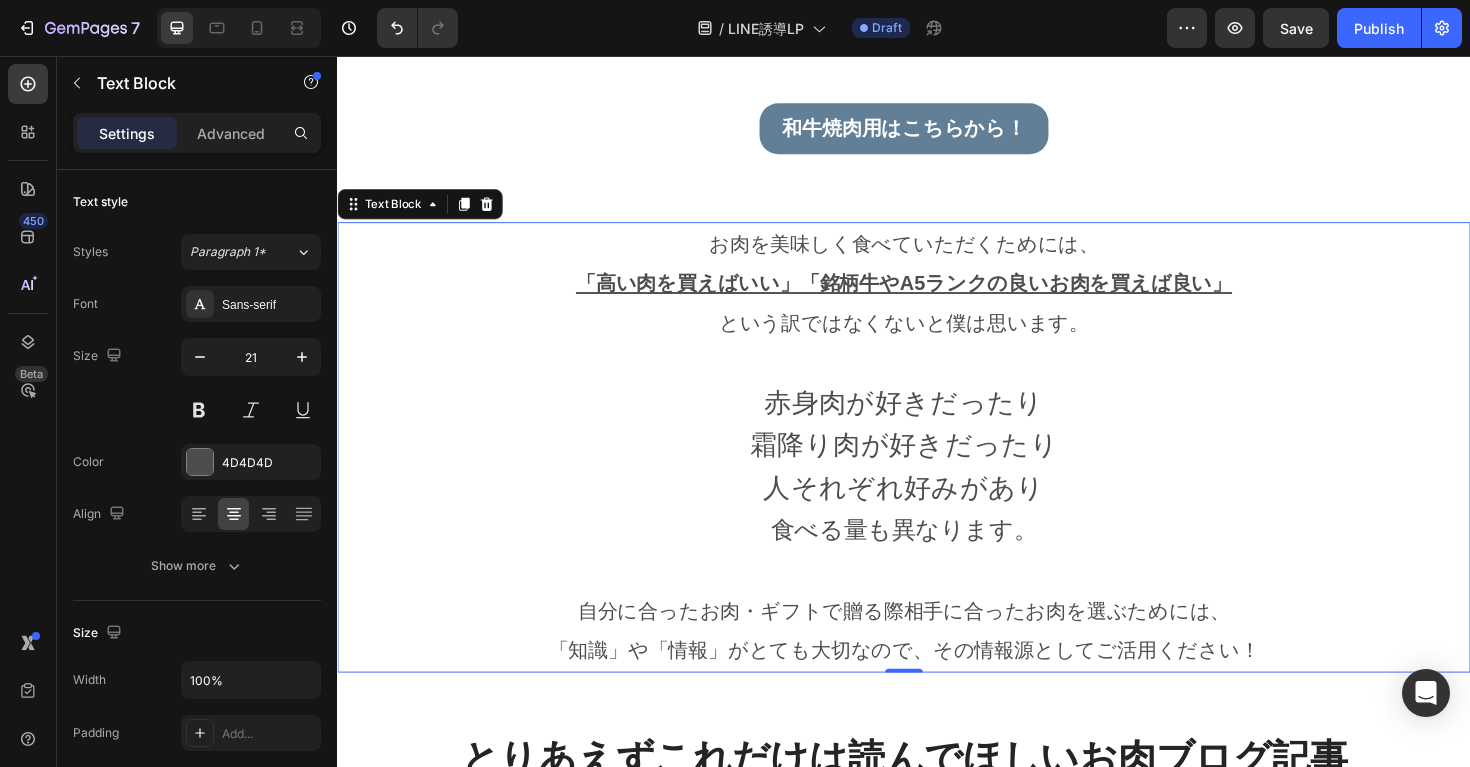 scroll, scrollTop: 3819, scrollLeft: 0, axis: vertical 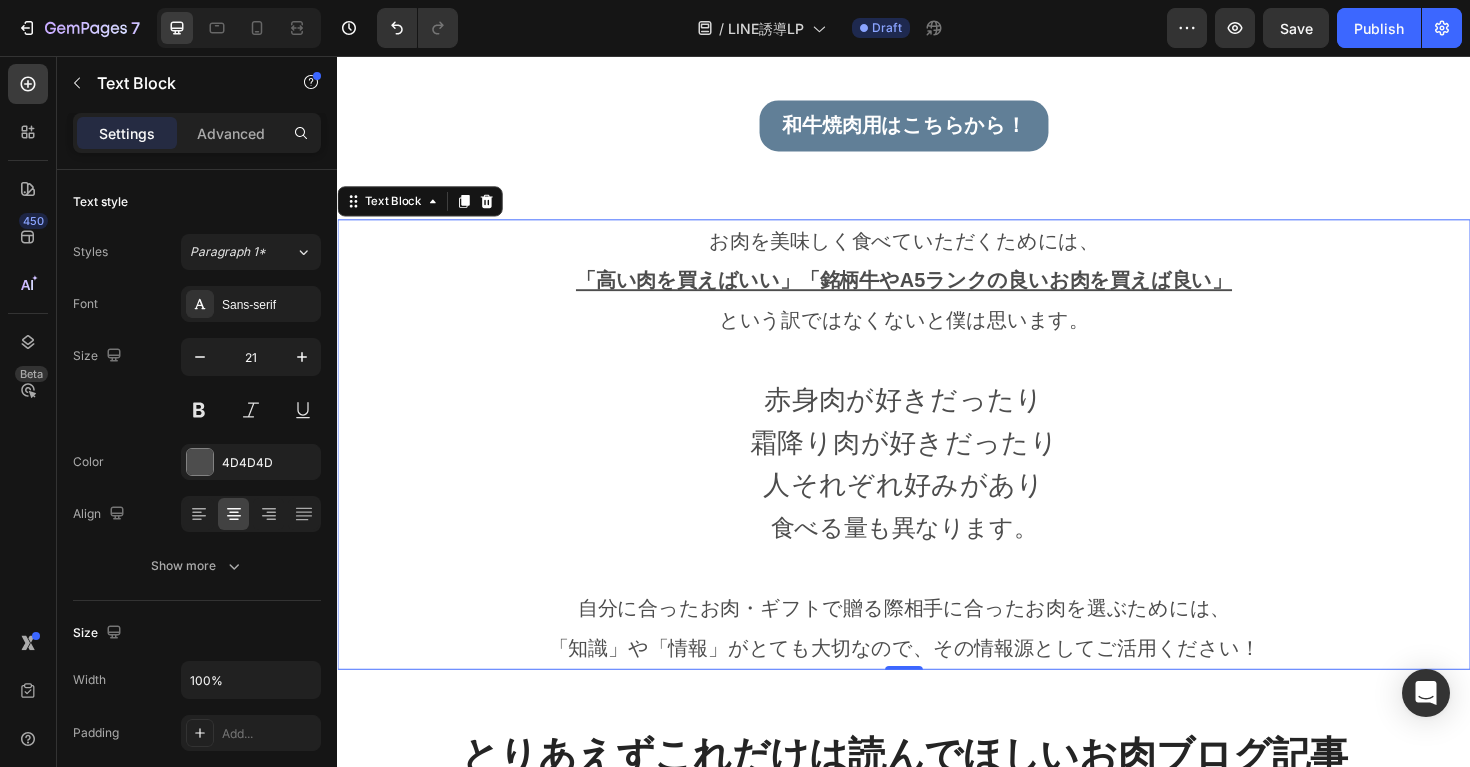 click on "「知識」や「情報」がとても大切なので、その情報源としてご活用ください！" at bounding box center [937, 683] 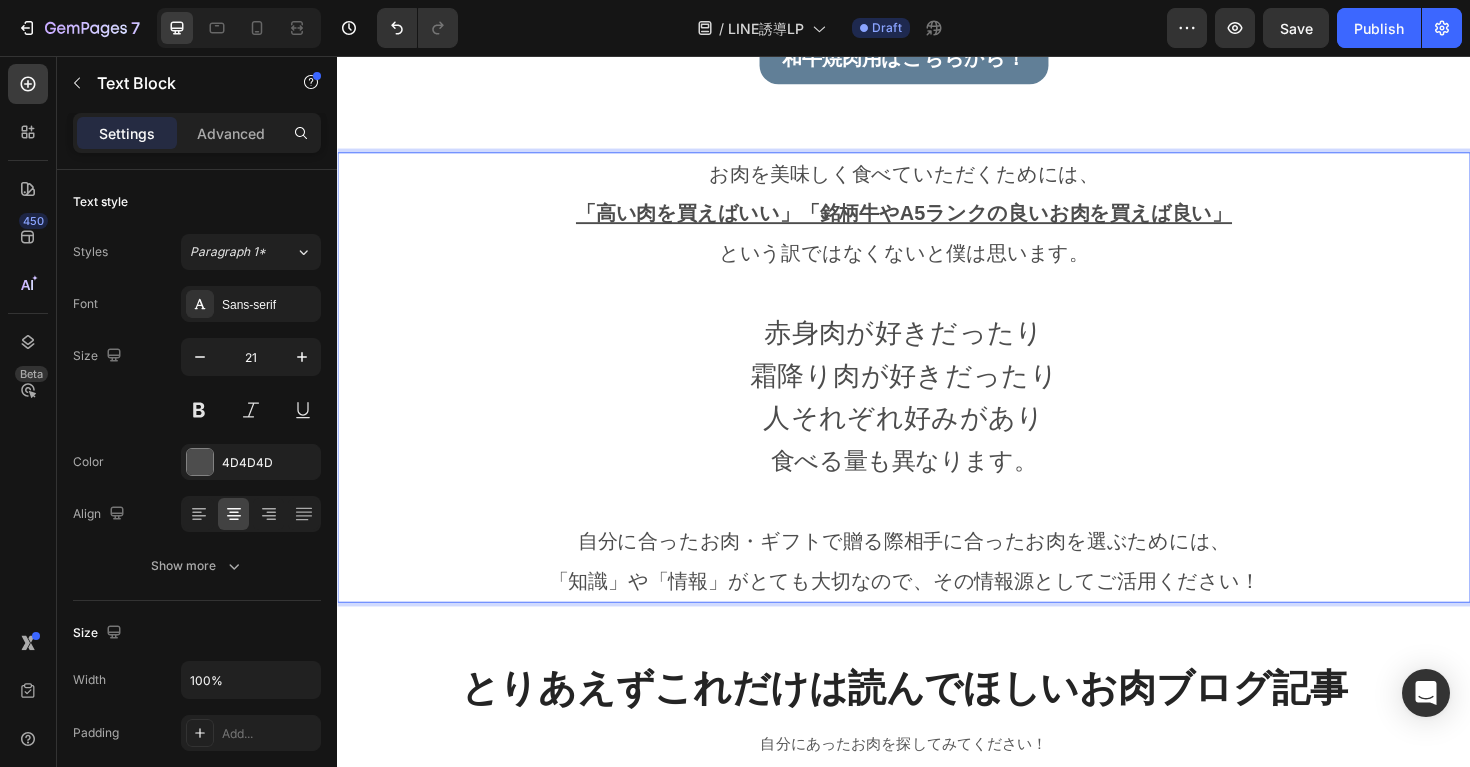 scroll, scrollTop: 3892, scrollLeft: 0, axis: vertical 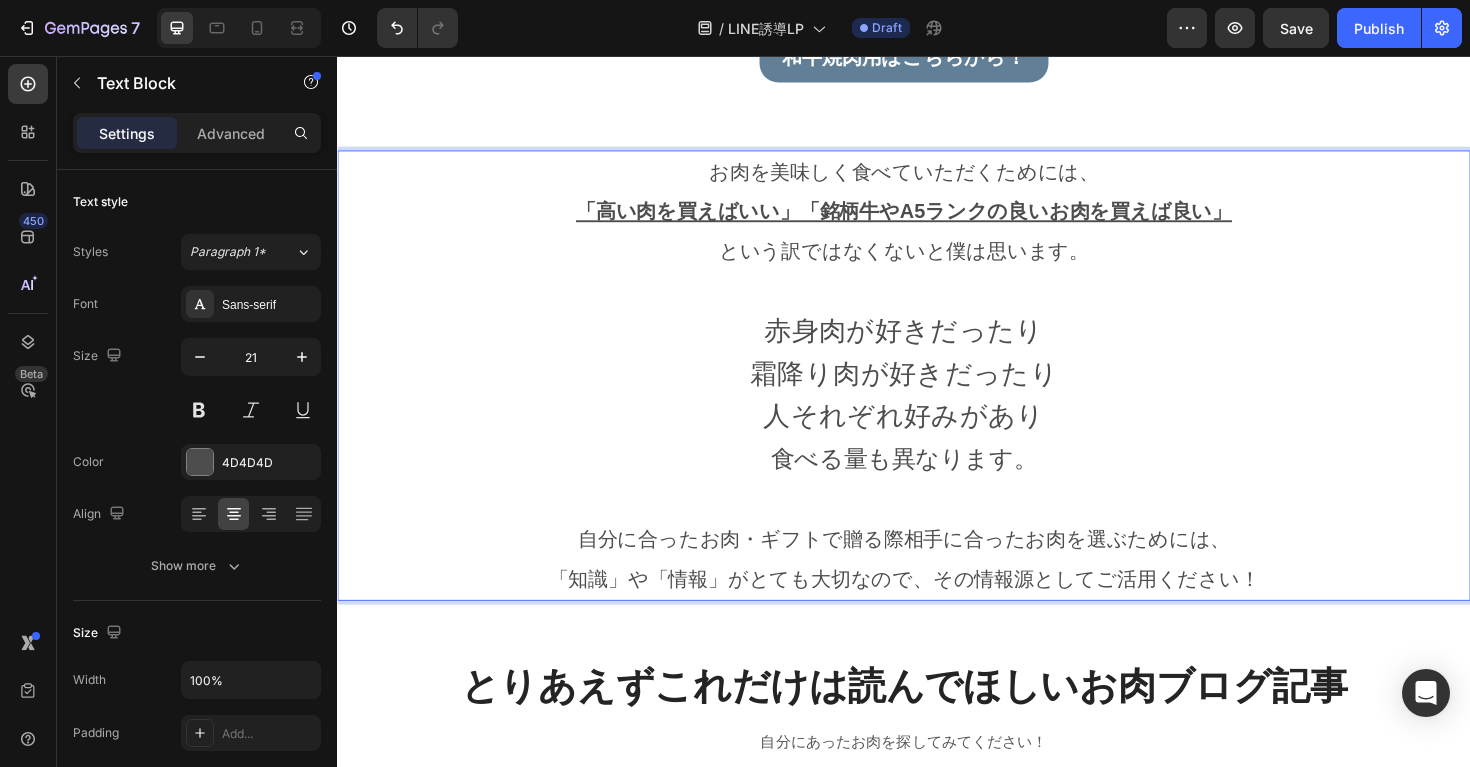 click on "「高い肉を買えばいい」「銘柄牛やA5ランクの良いお肉を買えば良い」" at bounding box center (937, 220) 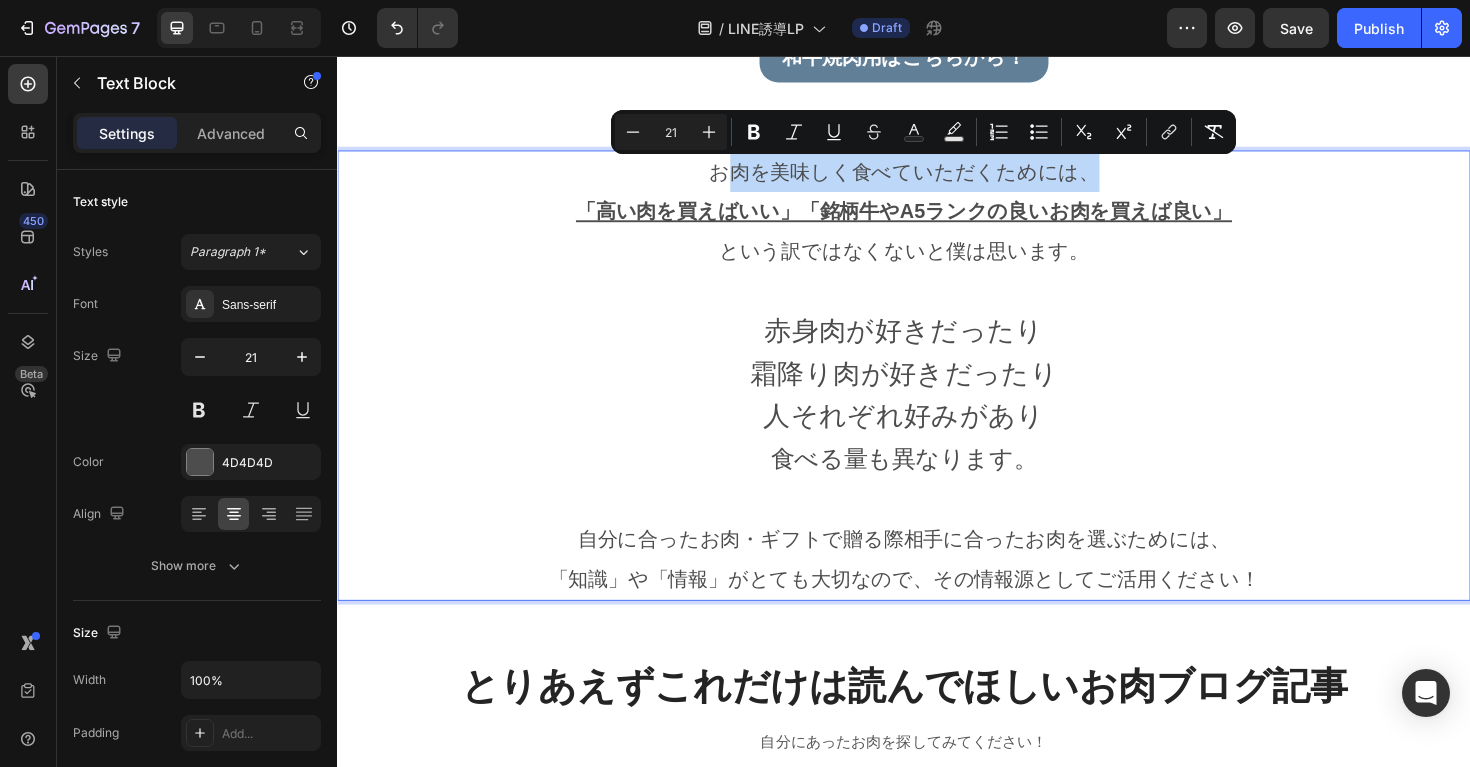 drag, startPoint x: 1120, startPoint y: 180, endPoint x: 746, endPoint y: 188, distance: 374.08554 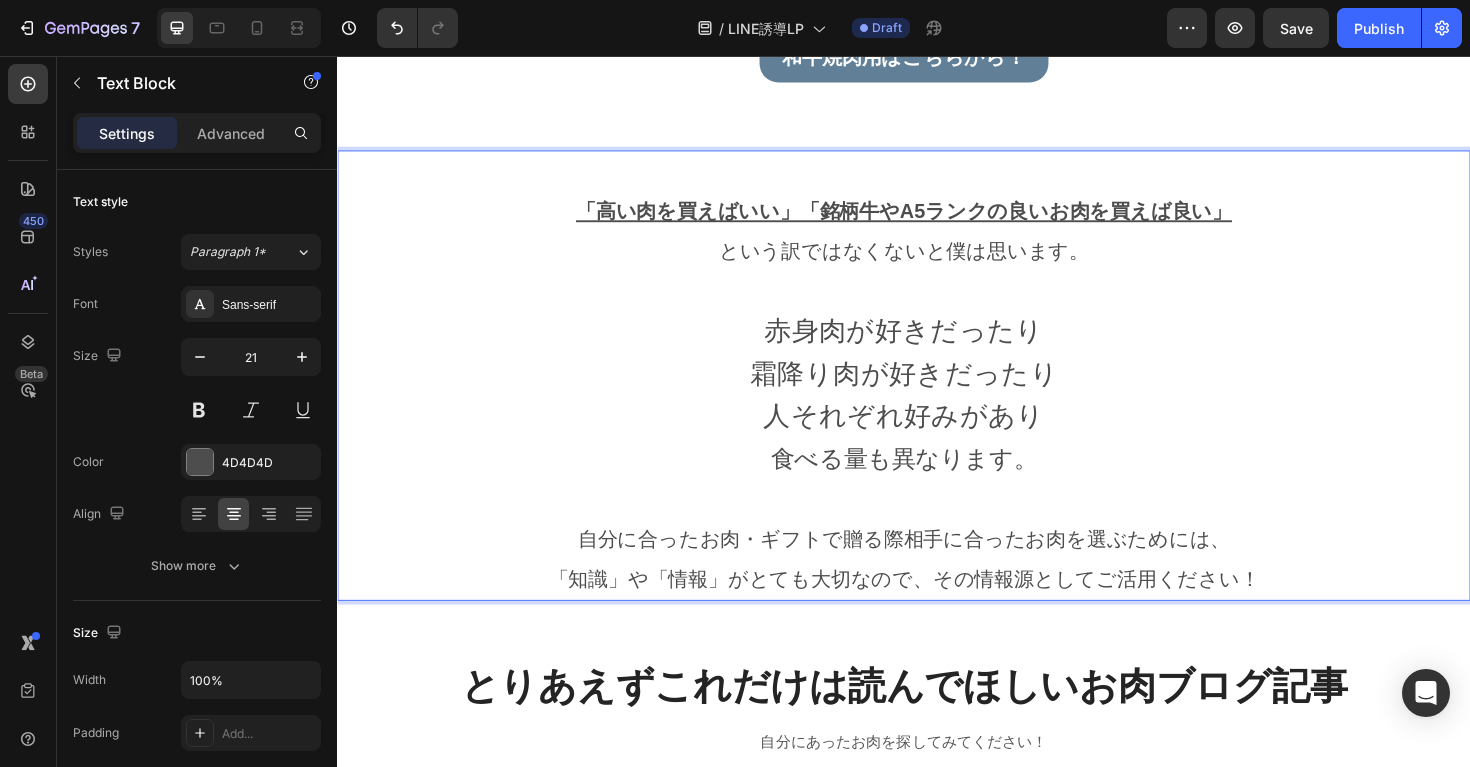 type 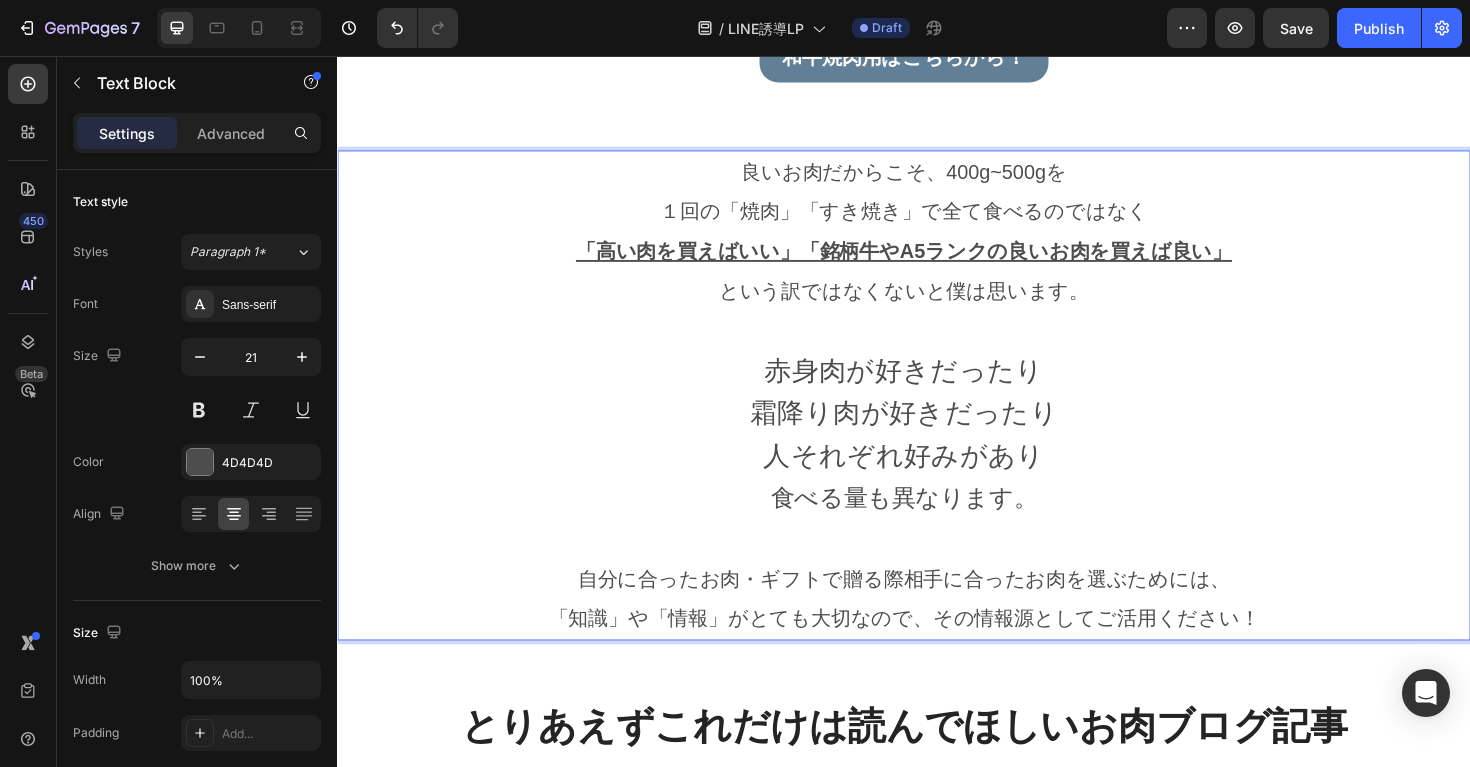 click on "「高い肉を買えばいい」「銘柄牛やA5ランクの良いお肉を買えば良い」" at bounding box center (937, 262) 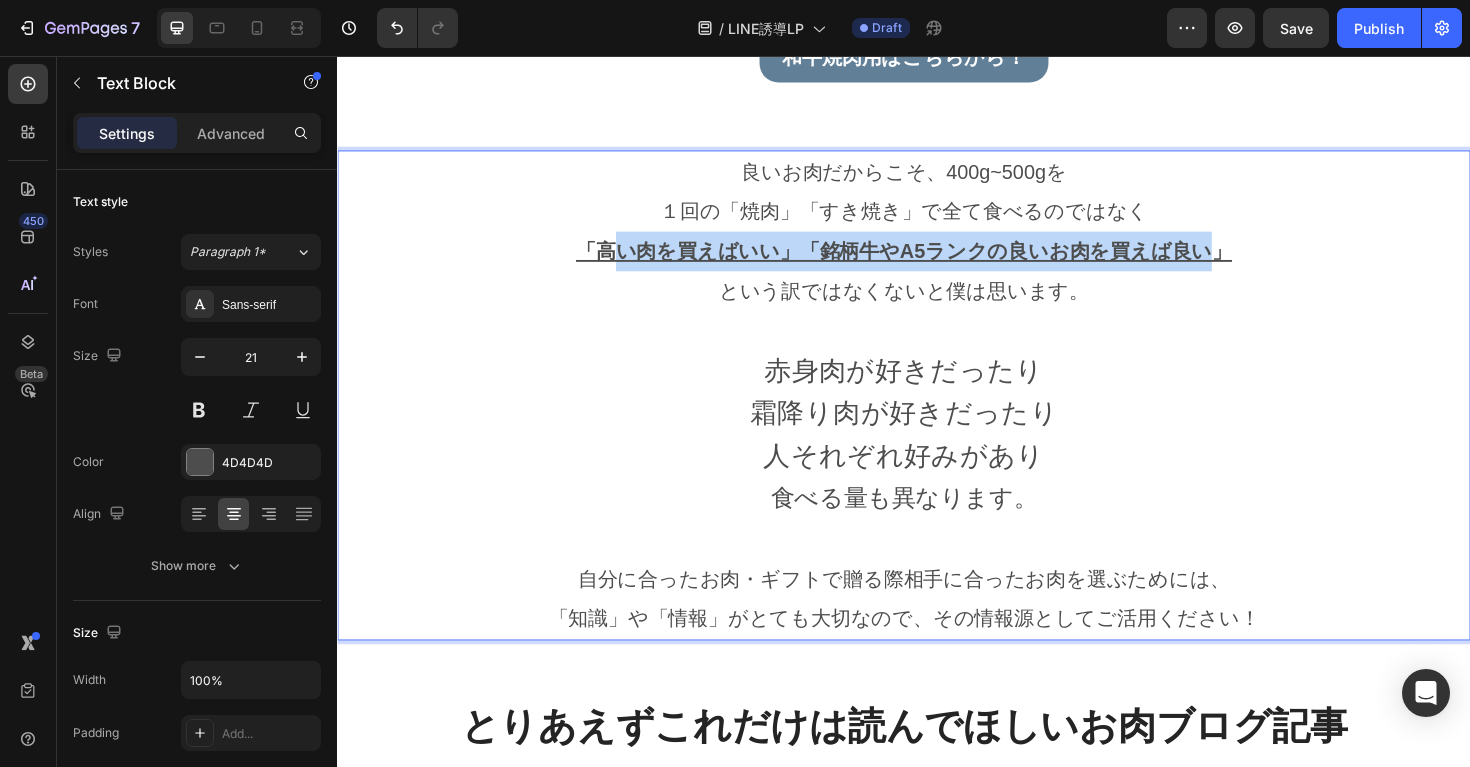 drag, startPoint x: 1252, startPoint y: 264, endPoint x: 628, endPoint y: 262, distance: 624.00323 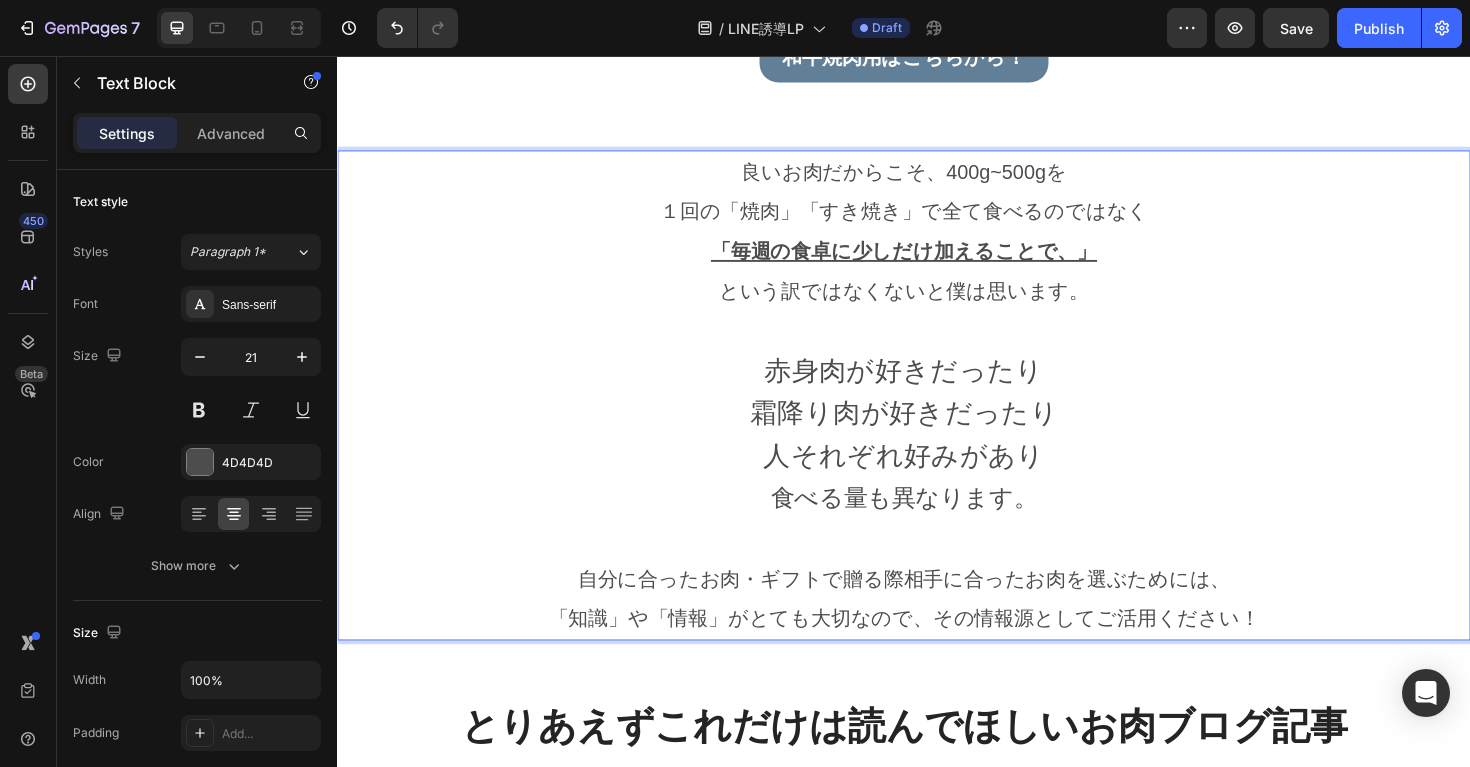 click on "「毎週の食卓に少しだけ加えることで、」" at bounding box center (937, 262) 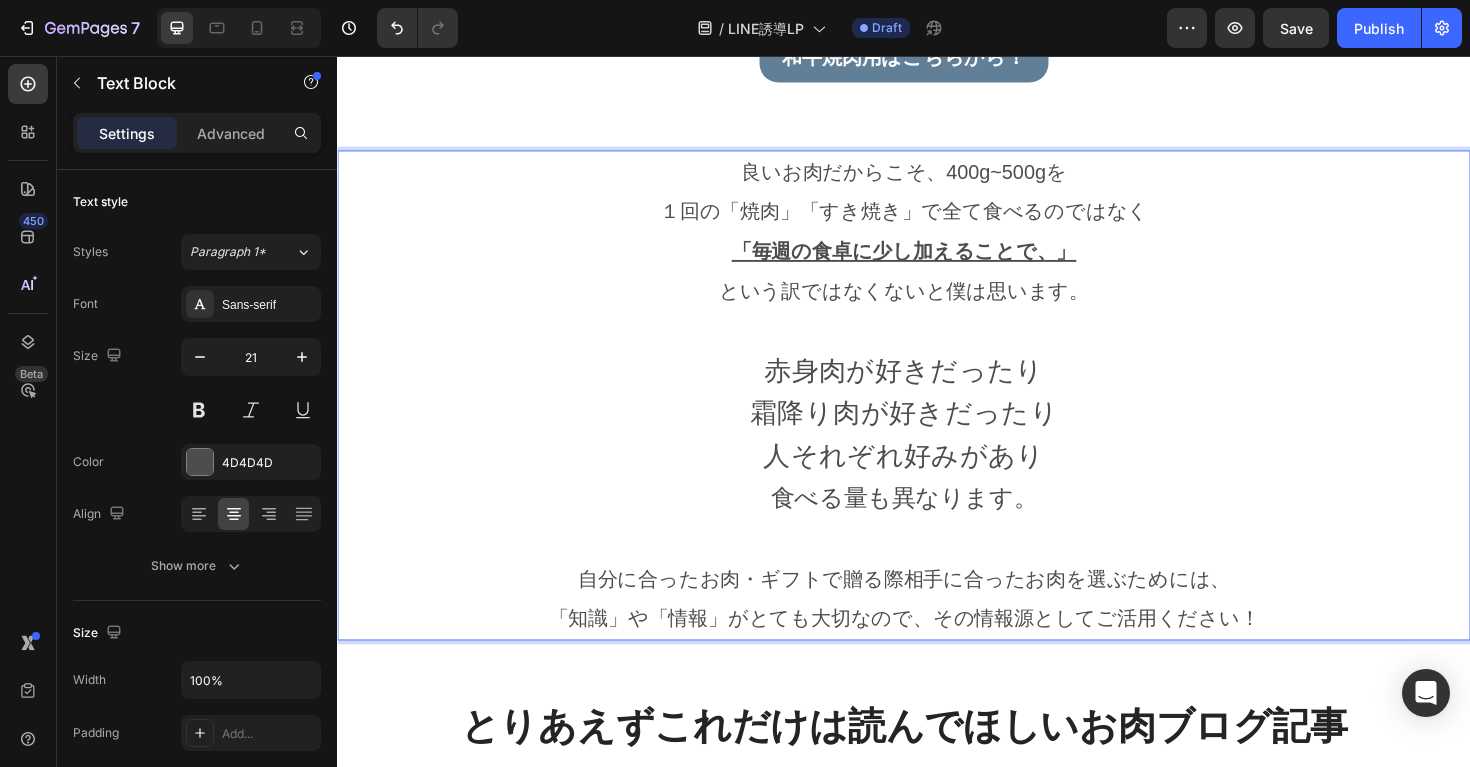 click on "「毎週の食卓に少し加えることで、」" at bounding box center (937, 262) 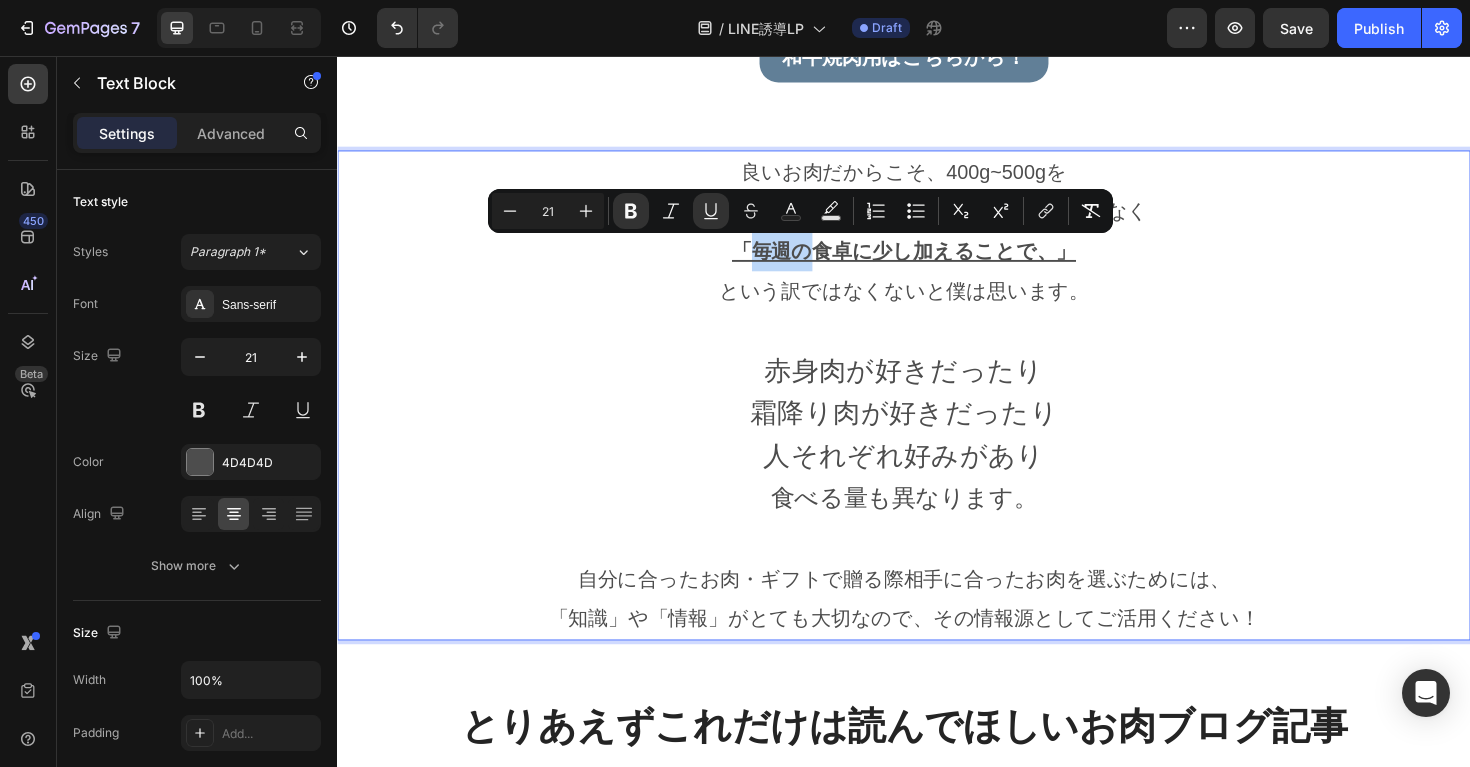 drag, startPoint x: 846, startPoint y: 266, endPoint x: 782, endPoint y: 268, distance: 64.03124 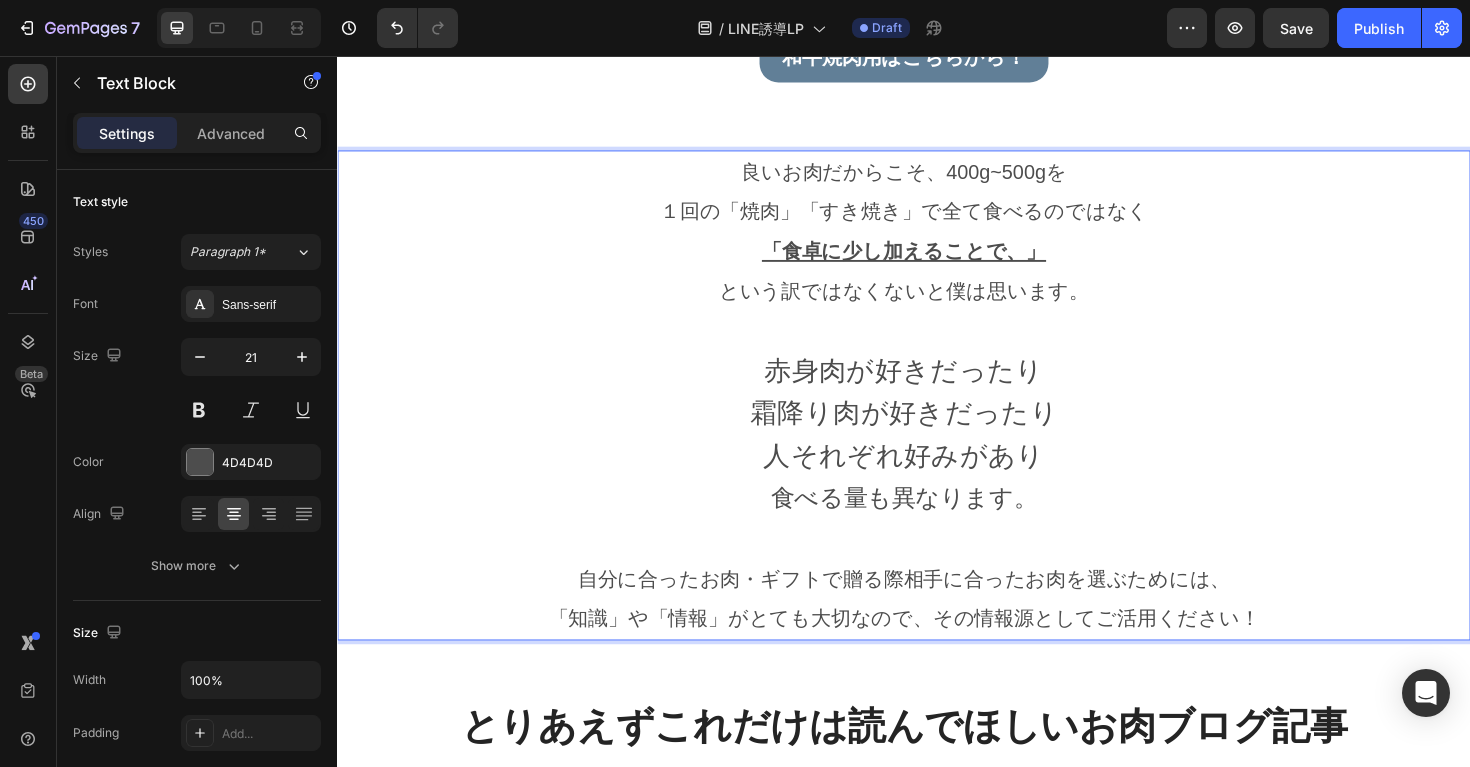 click on "「食卓に少し加えることで、」" at bounding box center (937, 262) 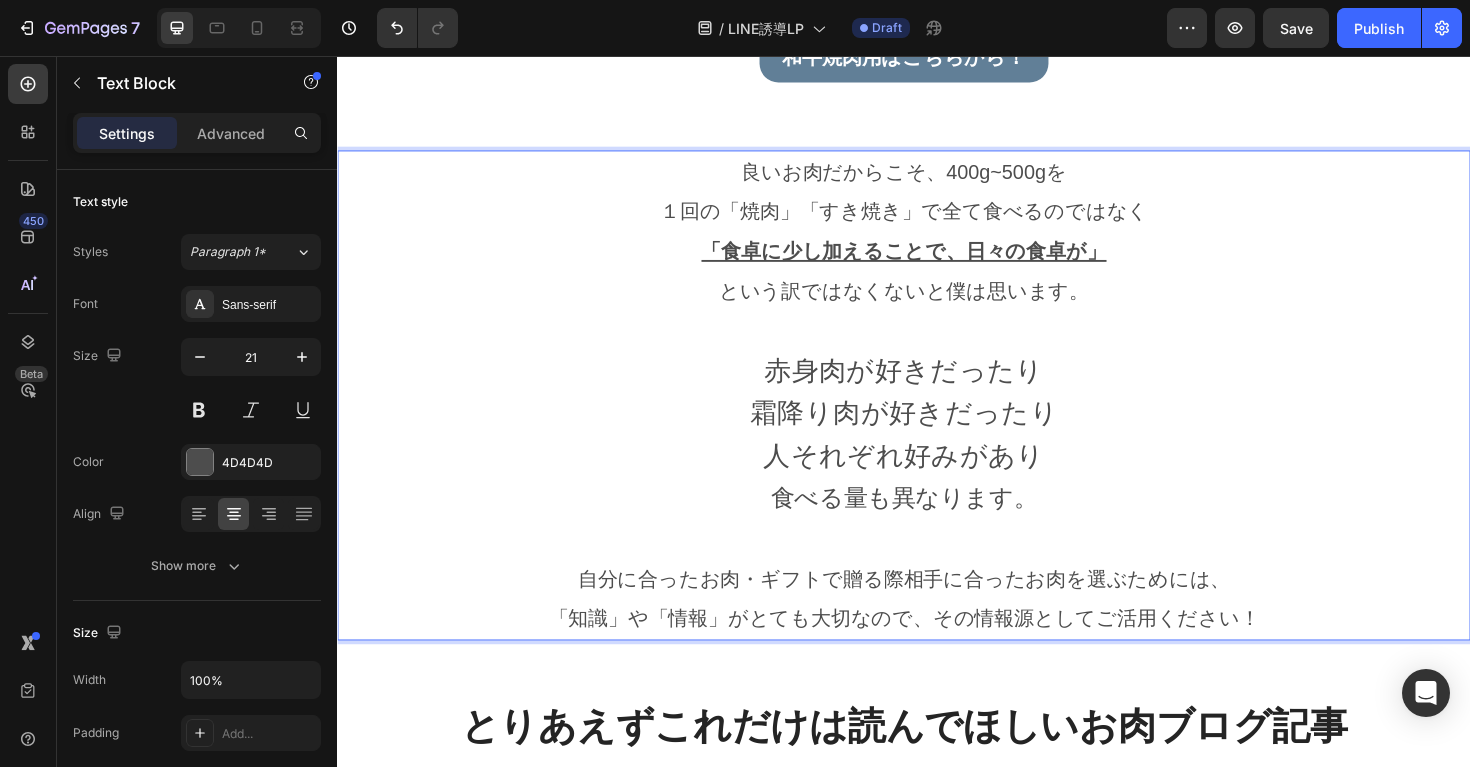 click on "良いお肉だからこそ、400g~500gを" at bounding box center (937, 179) 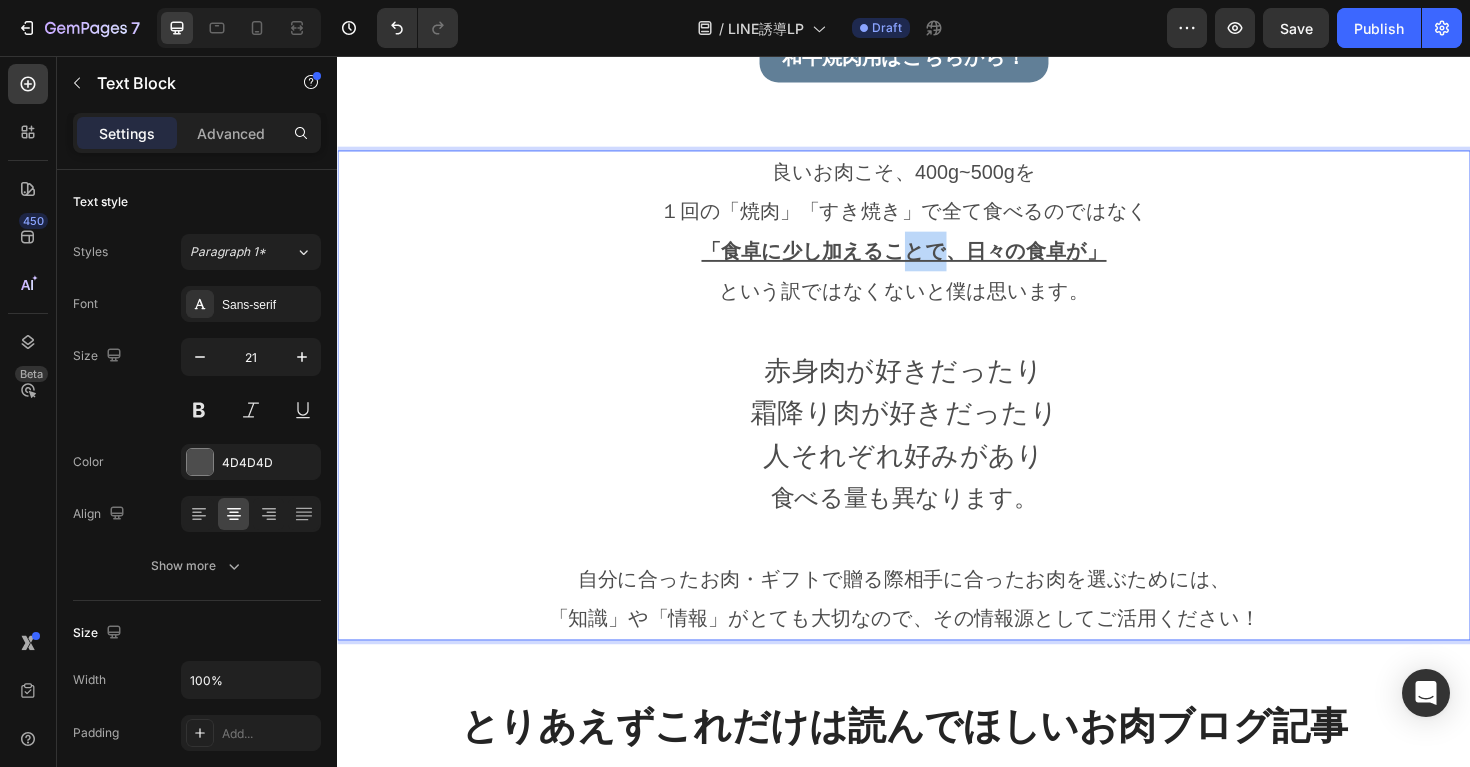 drag, startPoint x: 979, startPoint y: 265, endPoint x: 933, endPoint y: 268, distance: 46.09772 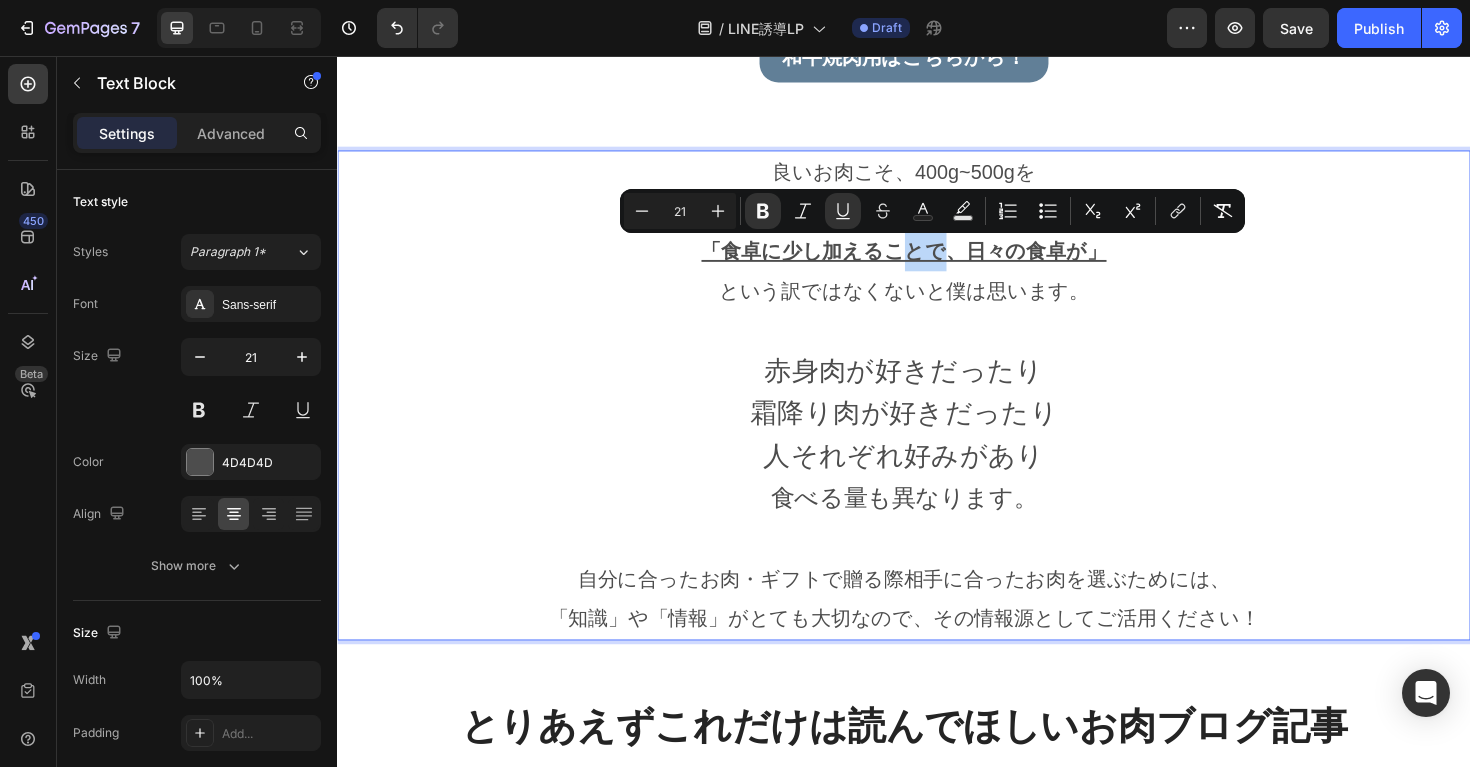 click on "「食卓に少し加えることで、日々の食卓が」" at bounding box center [937, 262] 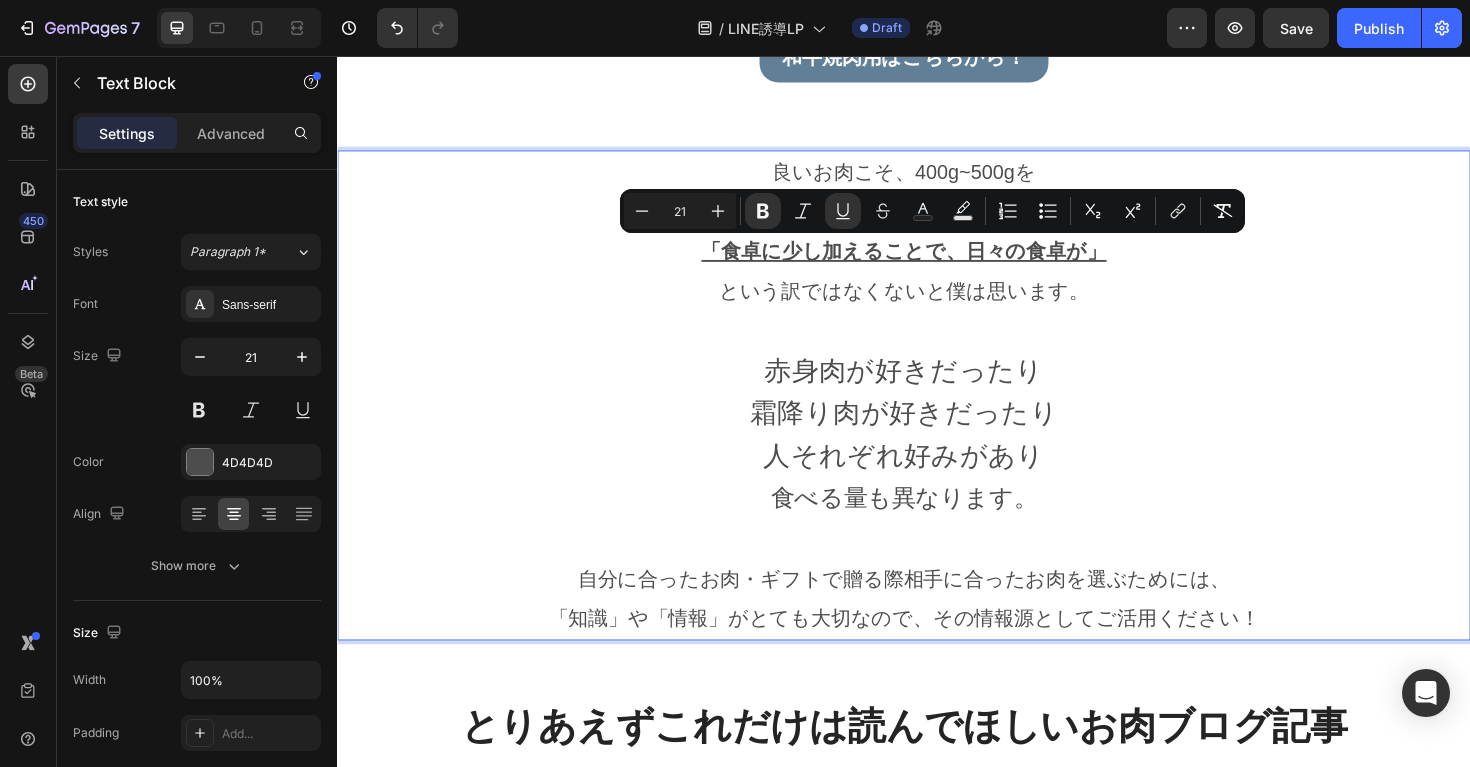 click on "「食卓に少し加えることで、日々の食卓が」" at bounding box center [937, 262] 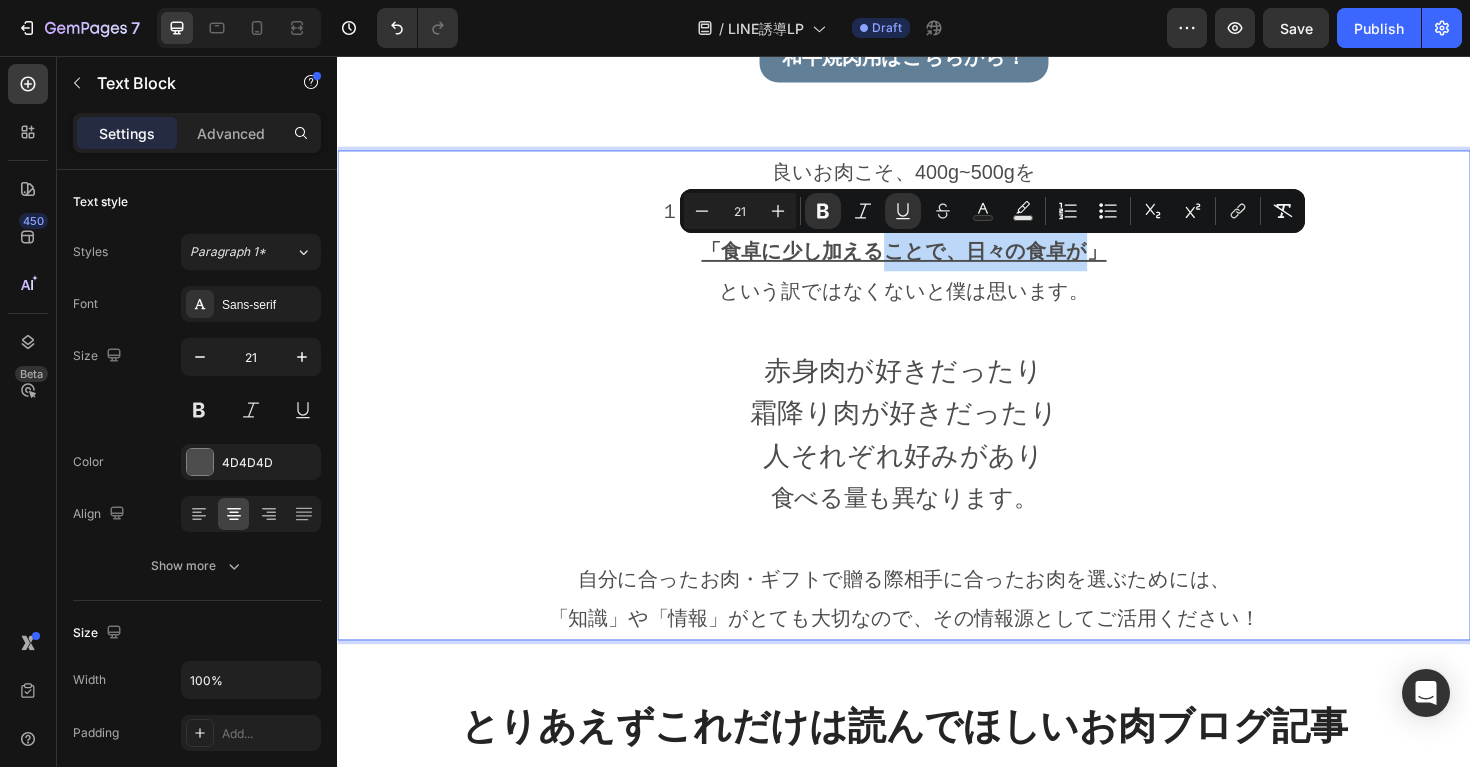 drag, startPoint x: 1118, startPoint y: 265, endPoint x: 915, endPoint y: 268, distance: 203.02217 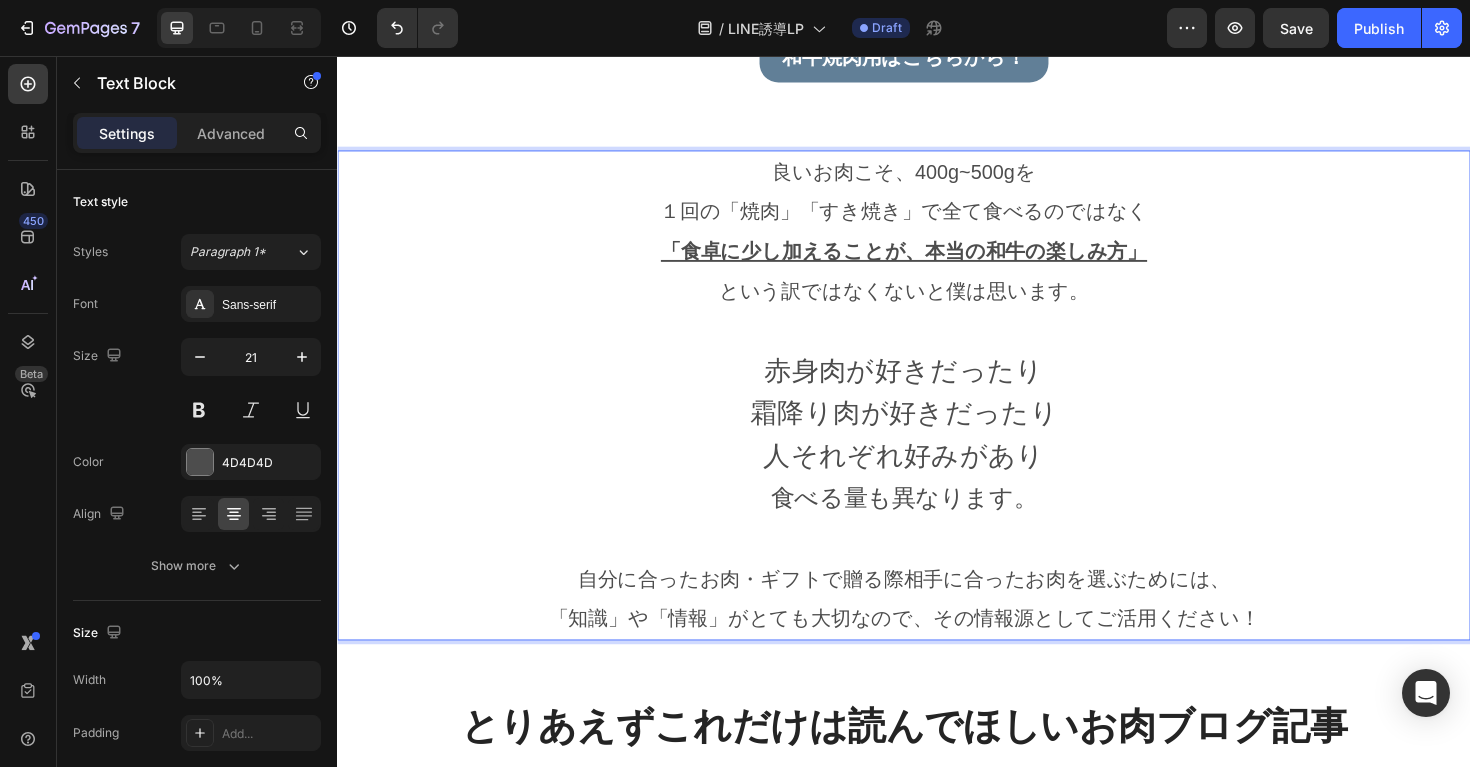 click on "「食卓に少し加えることが、本当の和牛の楽しみ方」" at bounding box center [937, 262] 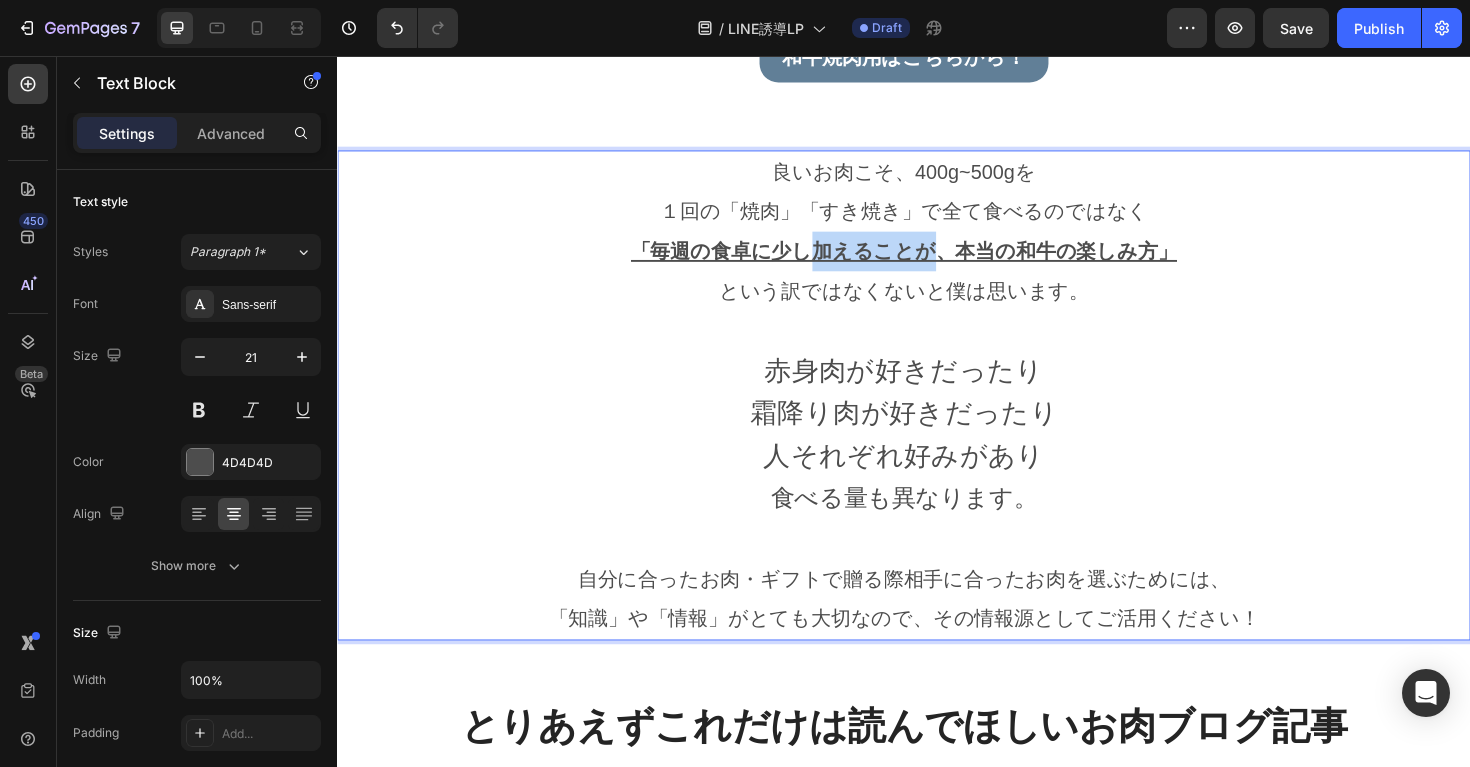 drag, startPoint x: 960, startPoint y: 264, endPoint x: 881, endPoint y: 274, distance: 79.630394 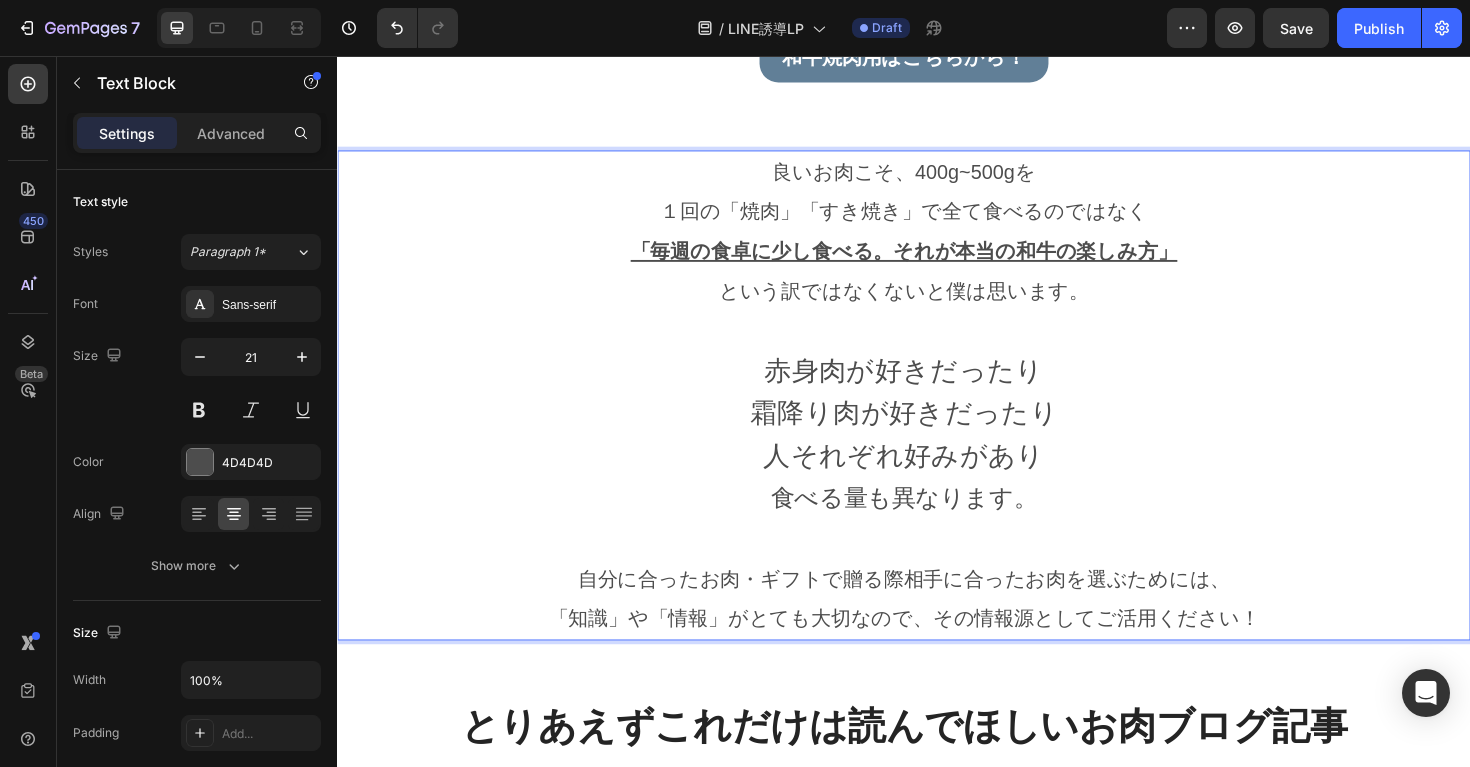 click on "「毎週の食卓に少し食べる。それが本当の和牛の楽しみ方」" at bounding box center (937, 262) 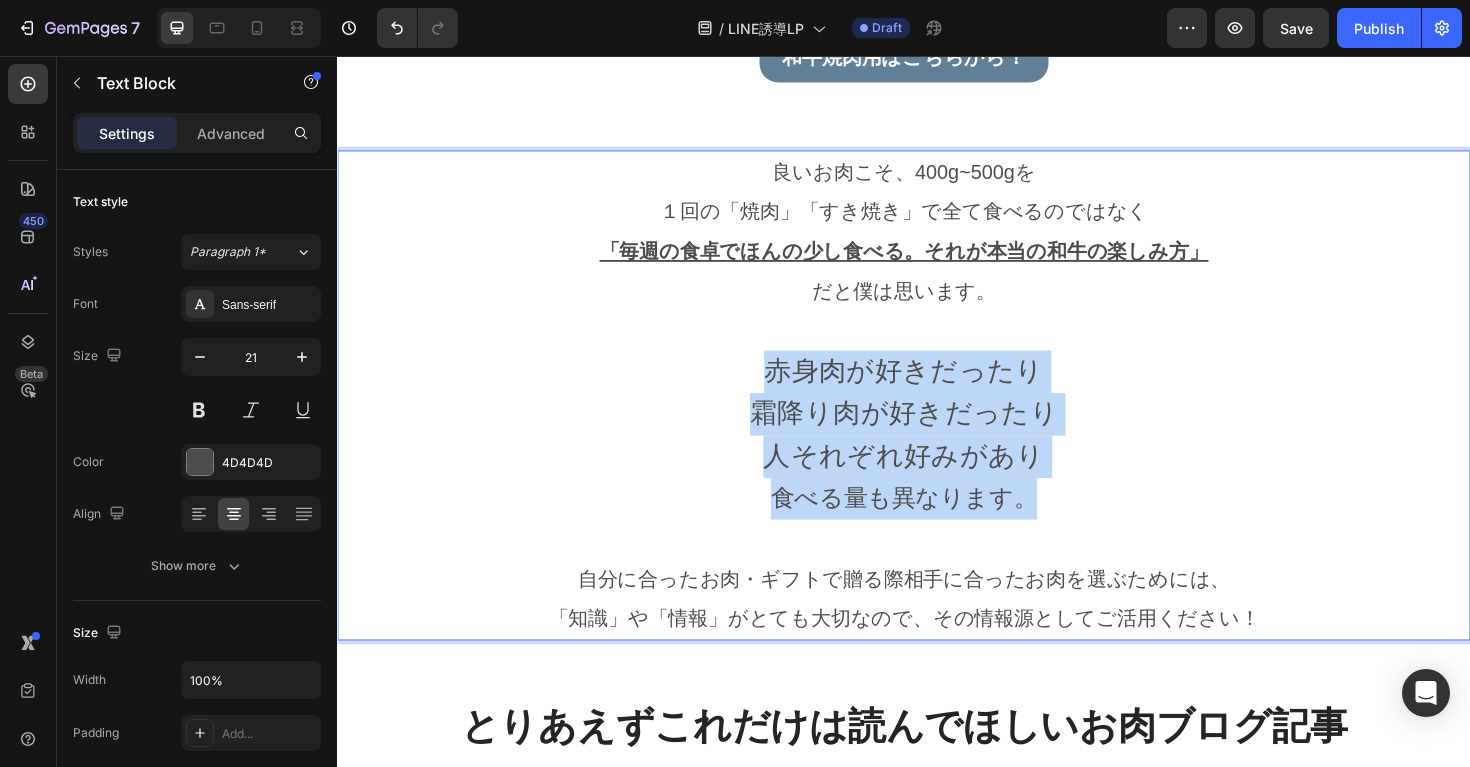 drag, startPoint x: 1078, startPoint y: 538, endPoint x: 784, endPoint y: 377, distance: 335.19696 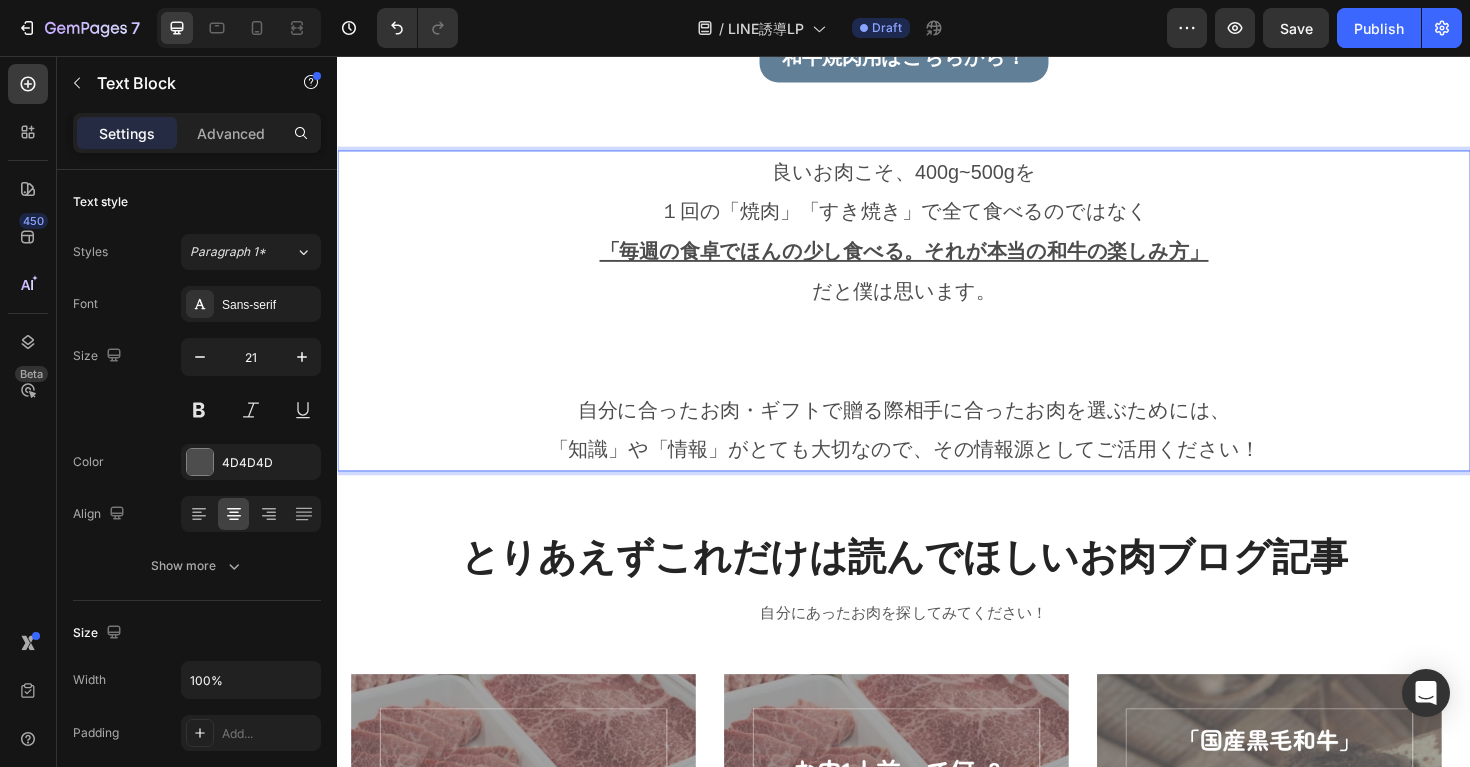 click at bounding box center [937, 389] 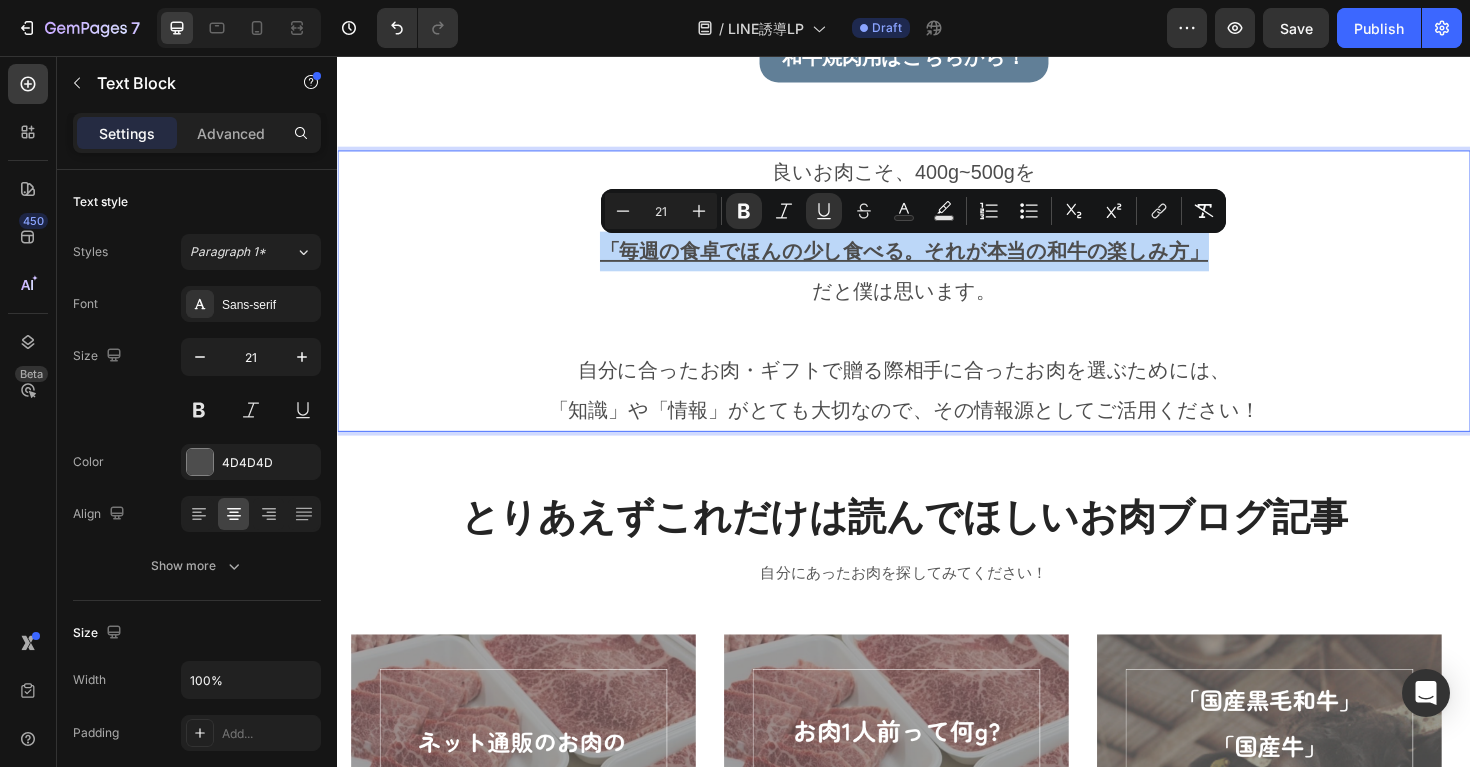 drag, startPoint x: 1249, startPoint y: 265, endPoint x: 605, endPoint y: 265, distance: 644 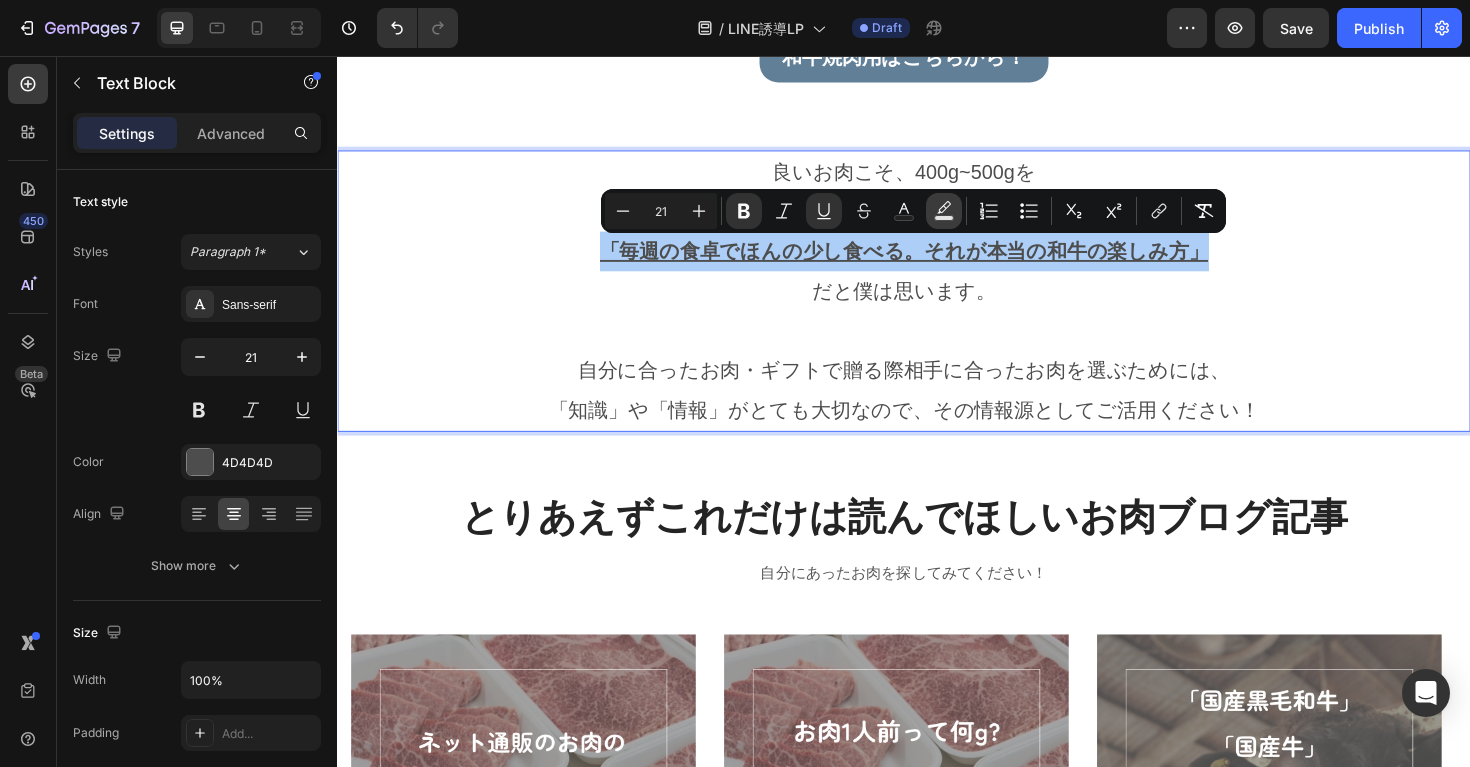 click 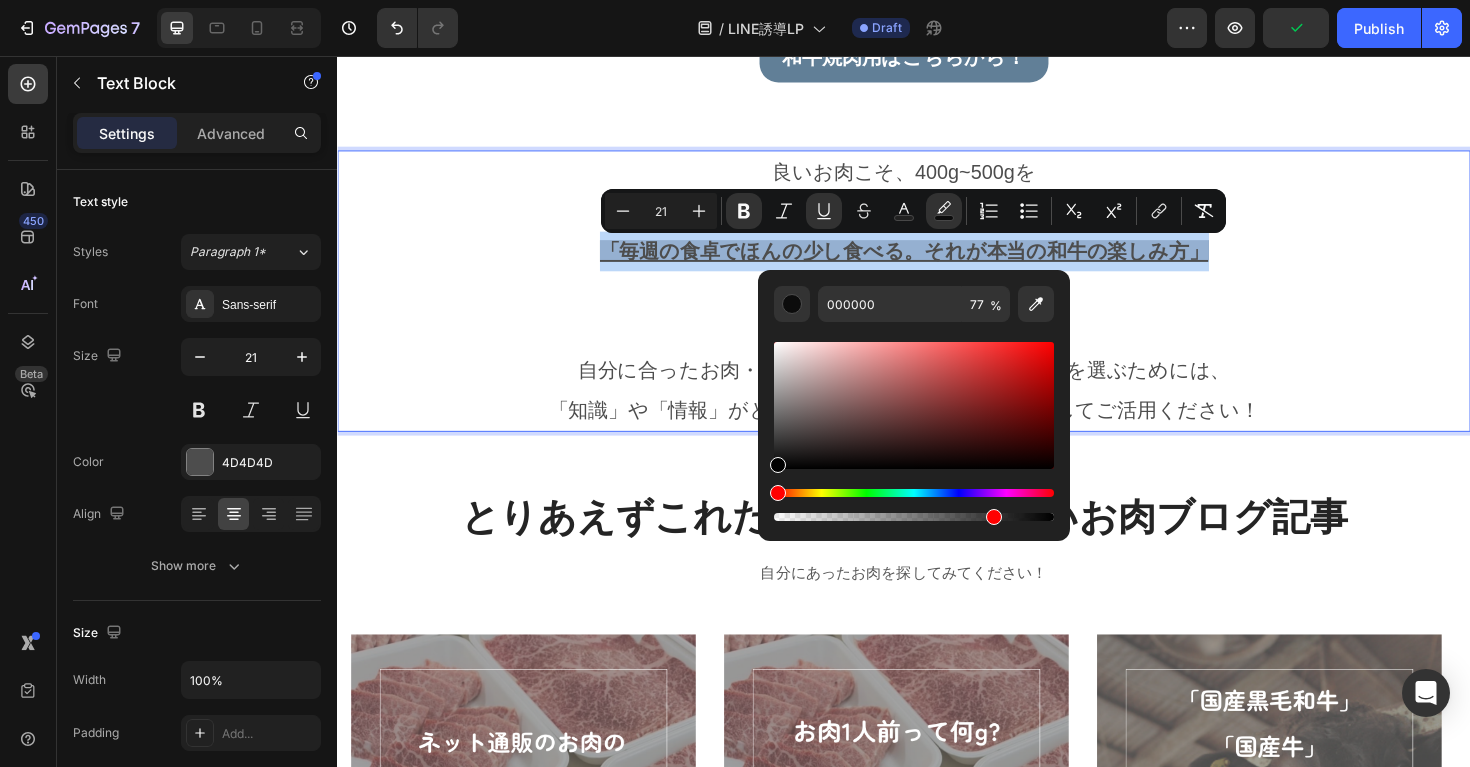 click at bounding box center [914, 493] 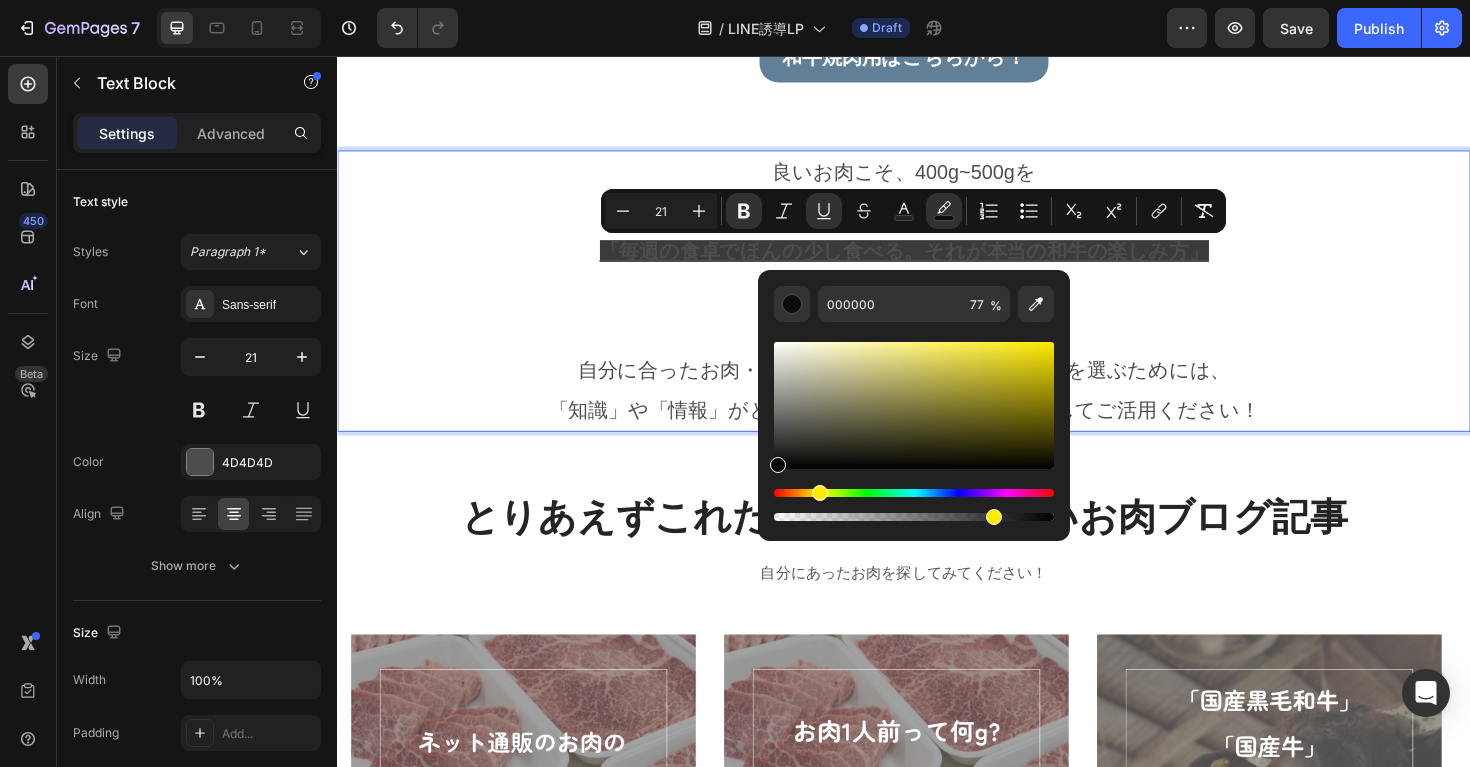 click at bounding box center [914, 493] 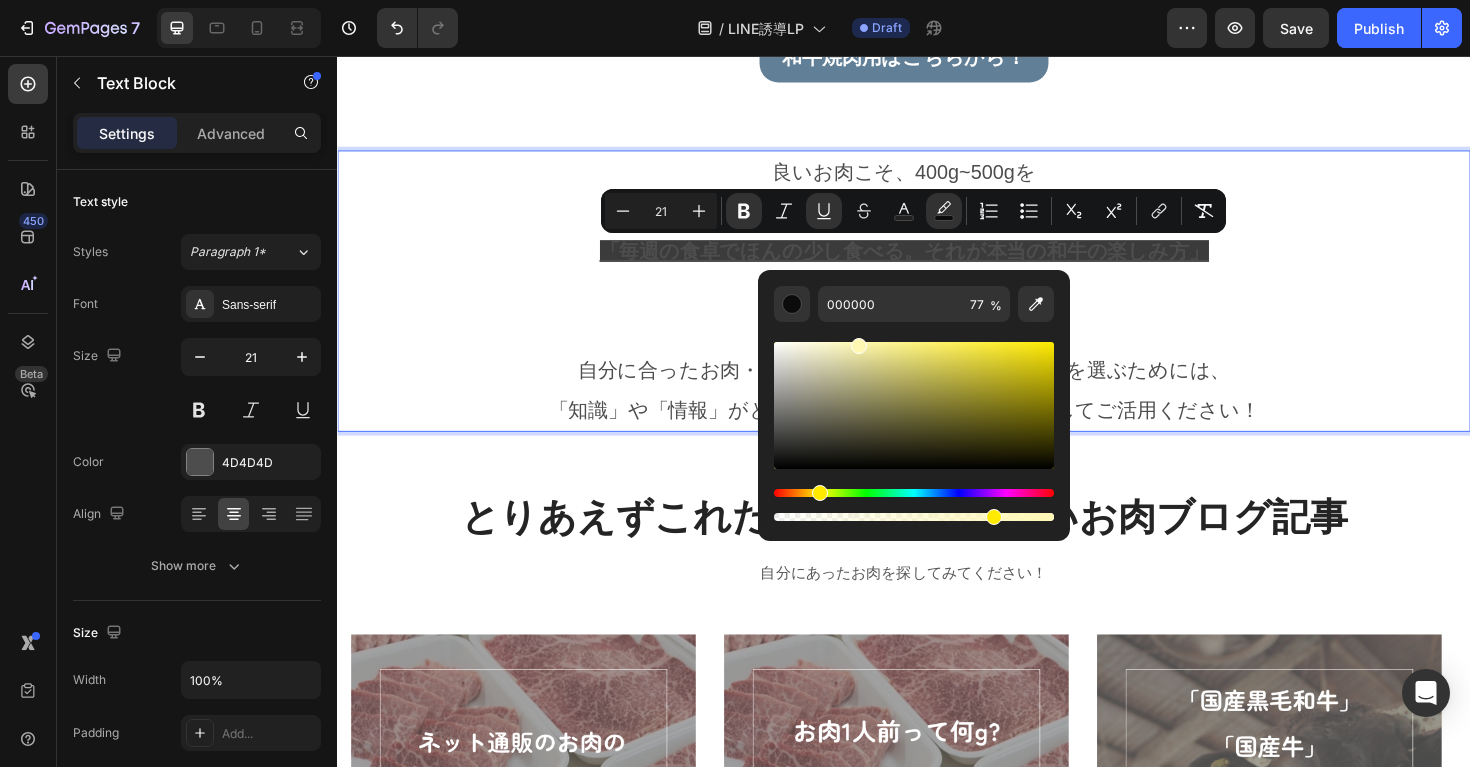 drag, startPoint x: 879, startPoint y: 364, endPoint x: 857, endPoint y: 341, distance: 31.827662 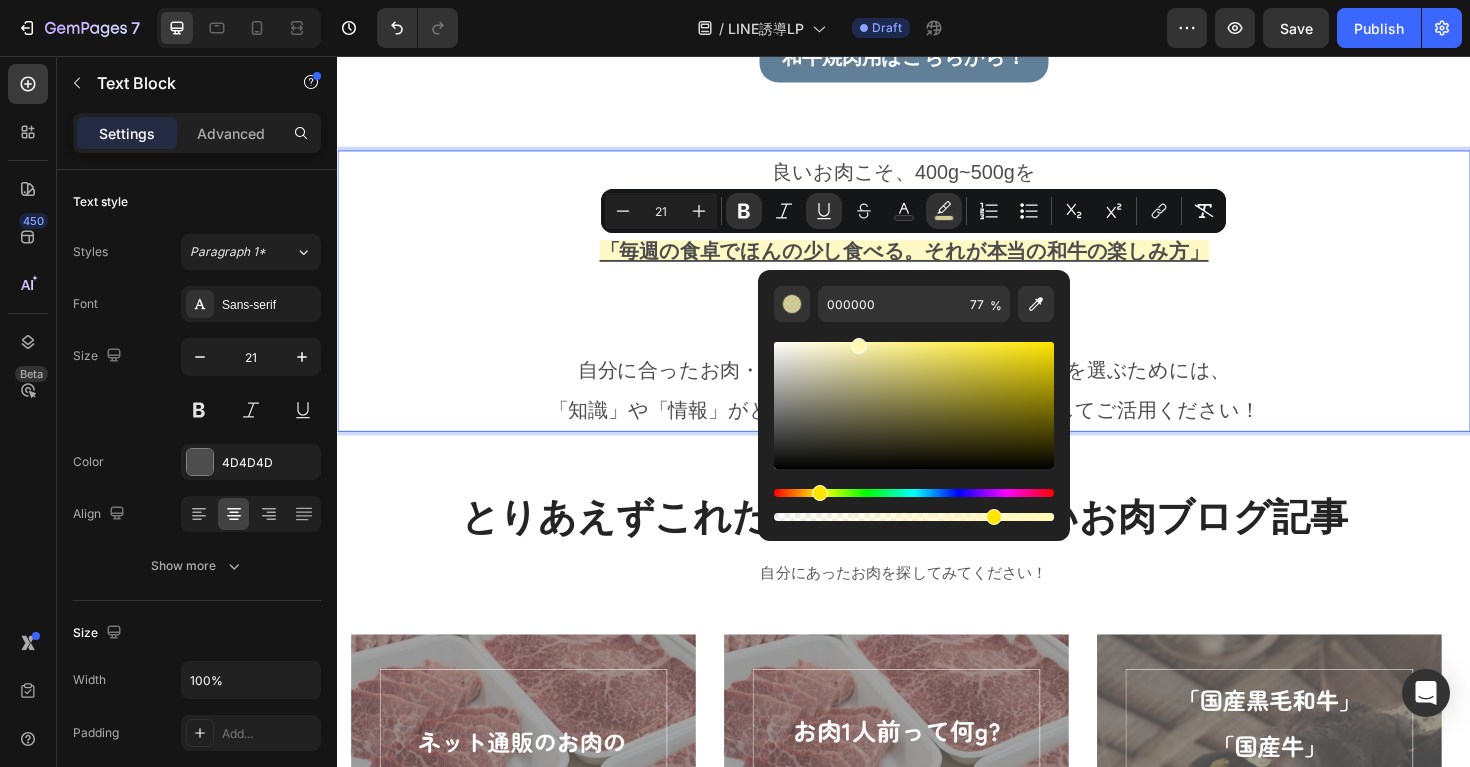 click at bounding box center [937, 347] 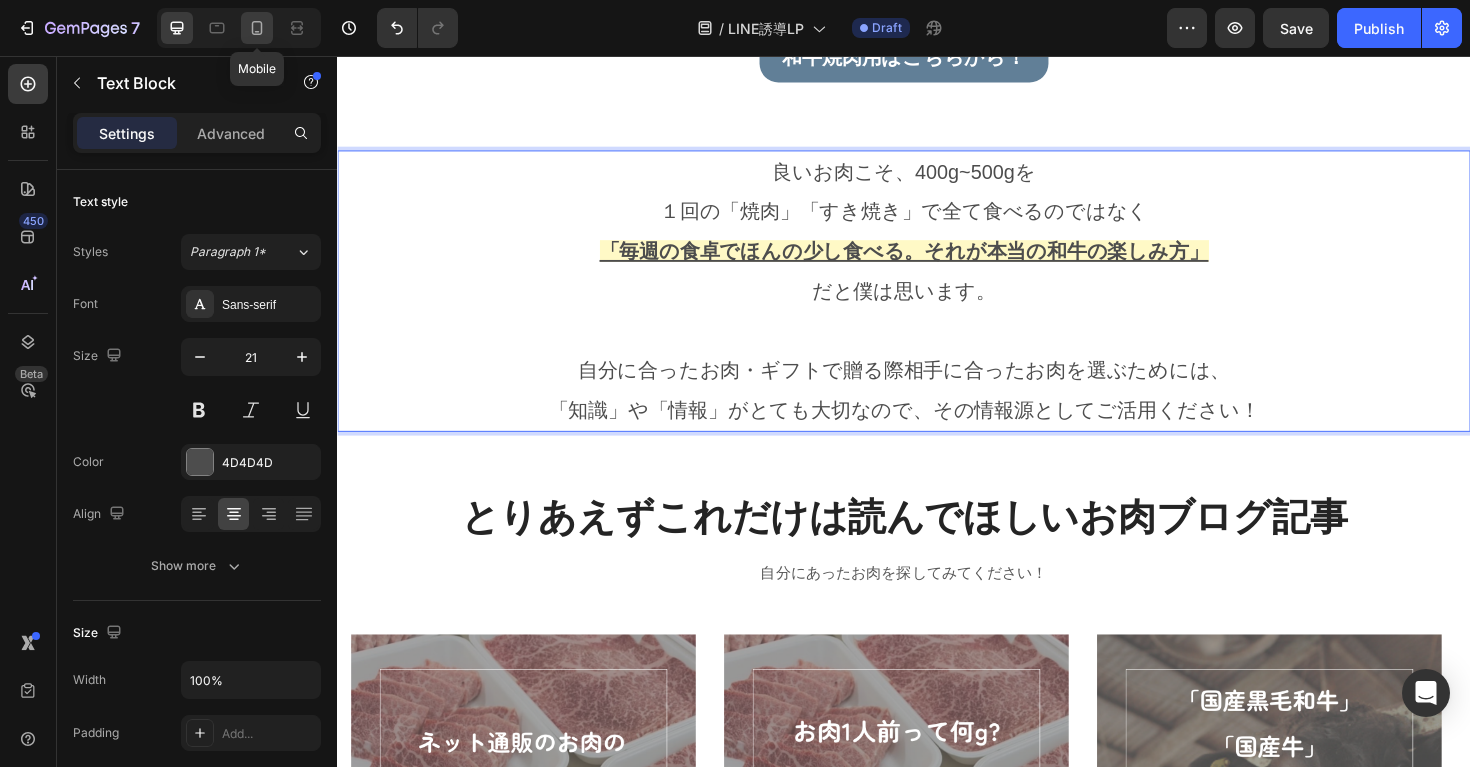click 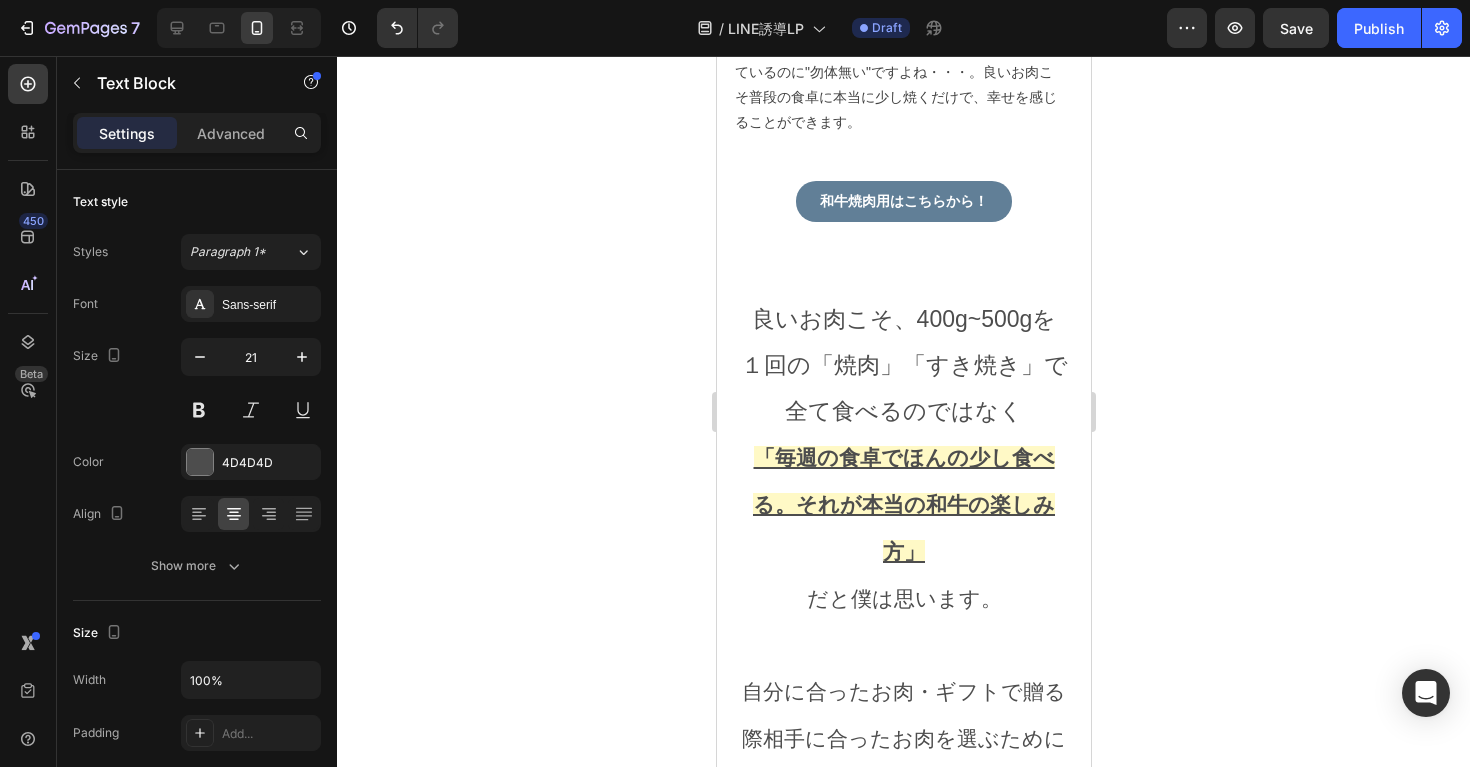 scroll, scrollTop: 4792, scrollLeft: 0, axis: vertical 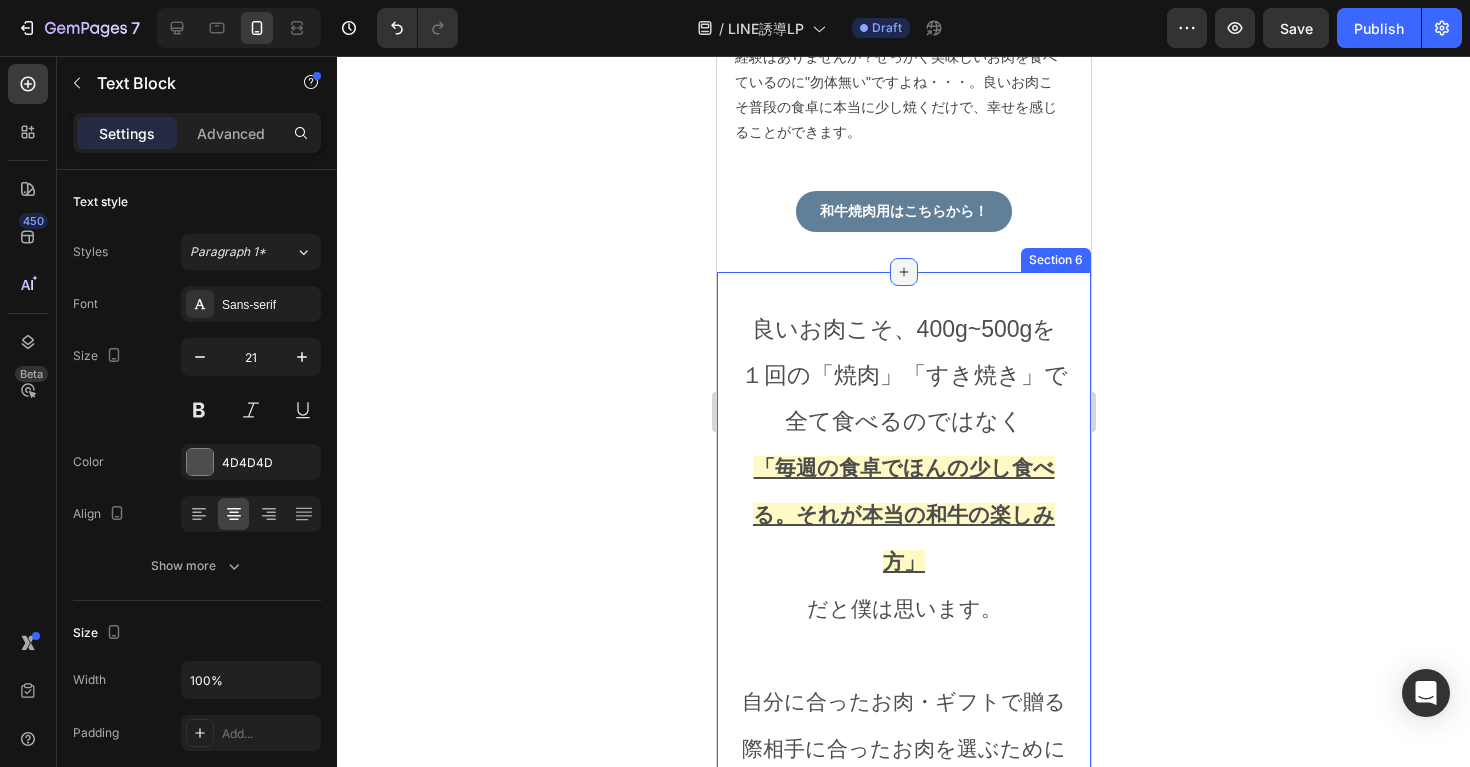click 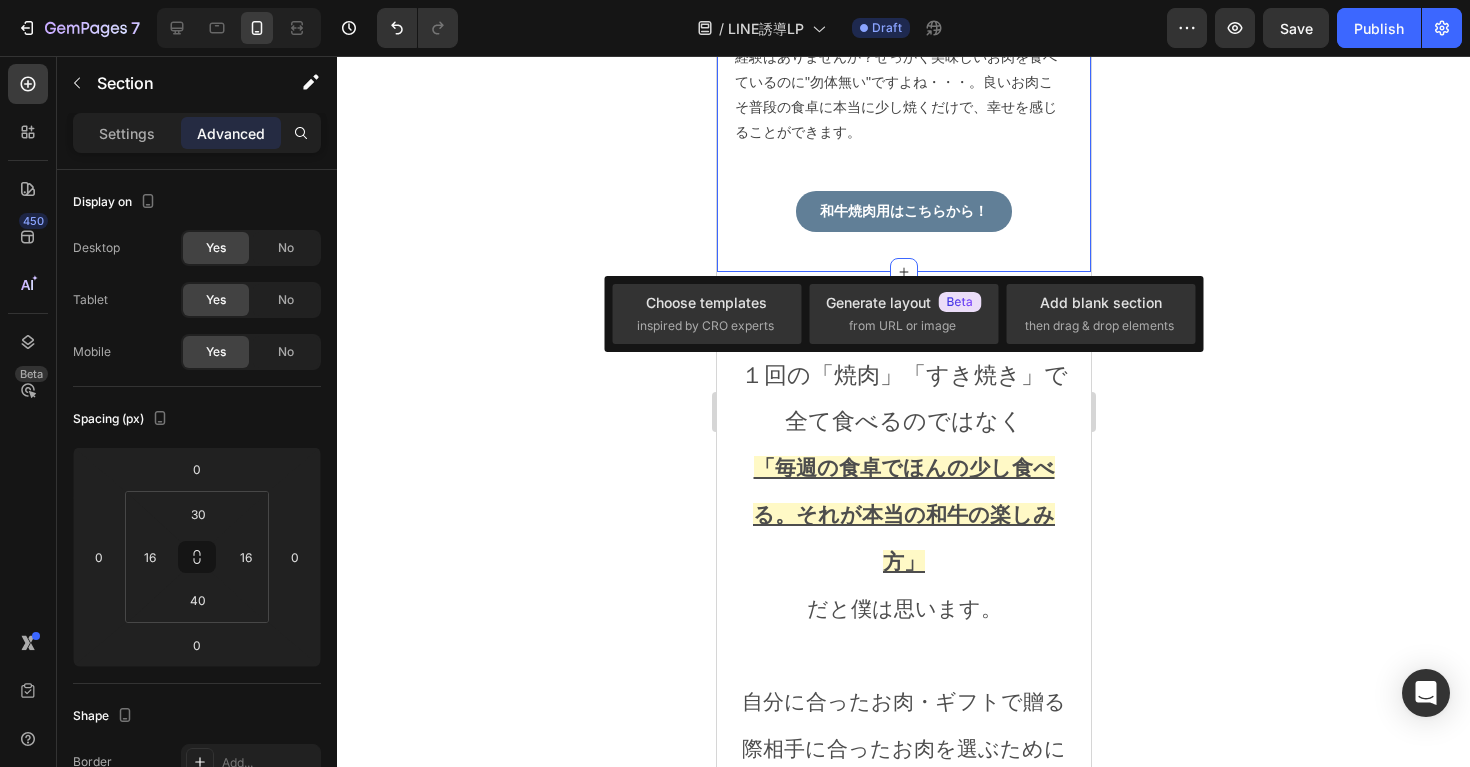 click on "和牛焼肉用 アレンジレシピ   Heading 500gで３つ全て作れちゃいます！ Text block Image 和牛赤身焼肉用で逆かさ増し!? Heading 豚バラ肉で作る普段の回鍋肉にほんの少しの「和牛赤身焼肉」を入れることで、お店越えの一品に！焼肉用のお肉を使ったアレンジレシピです！ Text block Image 赤身焼肉用の特徴を活かしたアレンジレシピ！ Heading 赤身肉は"タレ"との相性が抜群！また栄養も満点で、その特徴を活かしたアレンジレシピです！ 脂すぎず、でも柔らかい和牛赤身肉。お子様からご年配の方まで楽しむことができます。 Text block Image 良いお肉だからこその食べ方がある！ Heading Text block Row Image By  Zoro Text block
Icon May 29,2022 Text block Row How To Prepare A Successful Website For Black Friday Heading Text block Image By  Robin Text block
Icon May 29,2022 Text block Row Heading Image" at bounding box center (903, -778) 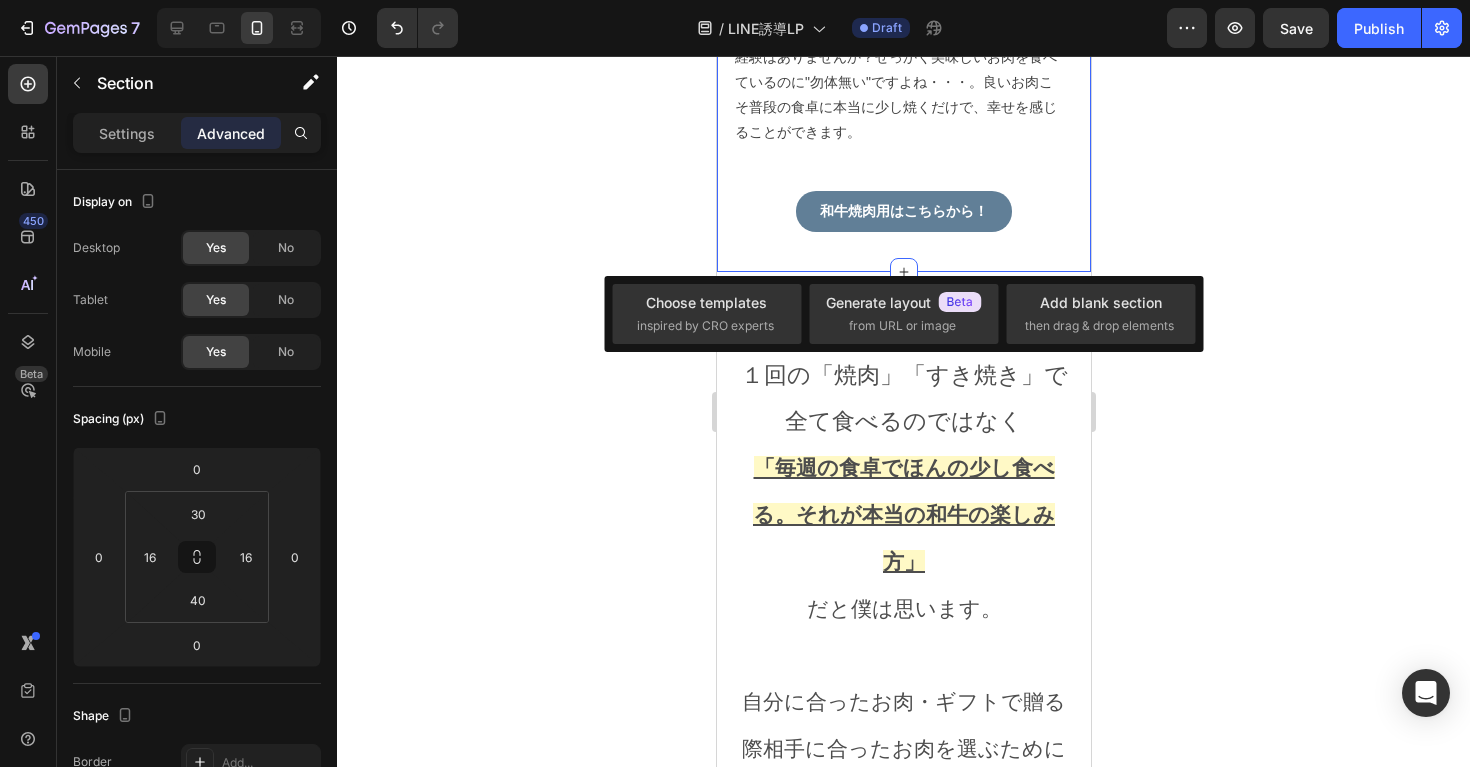 click 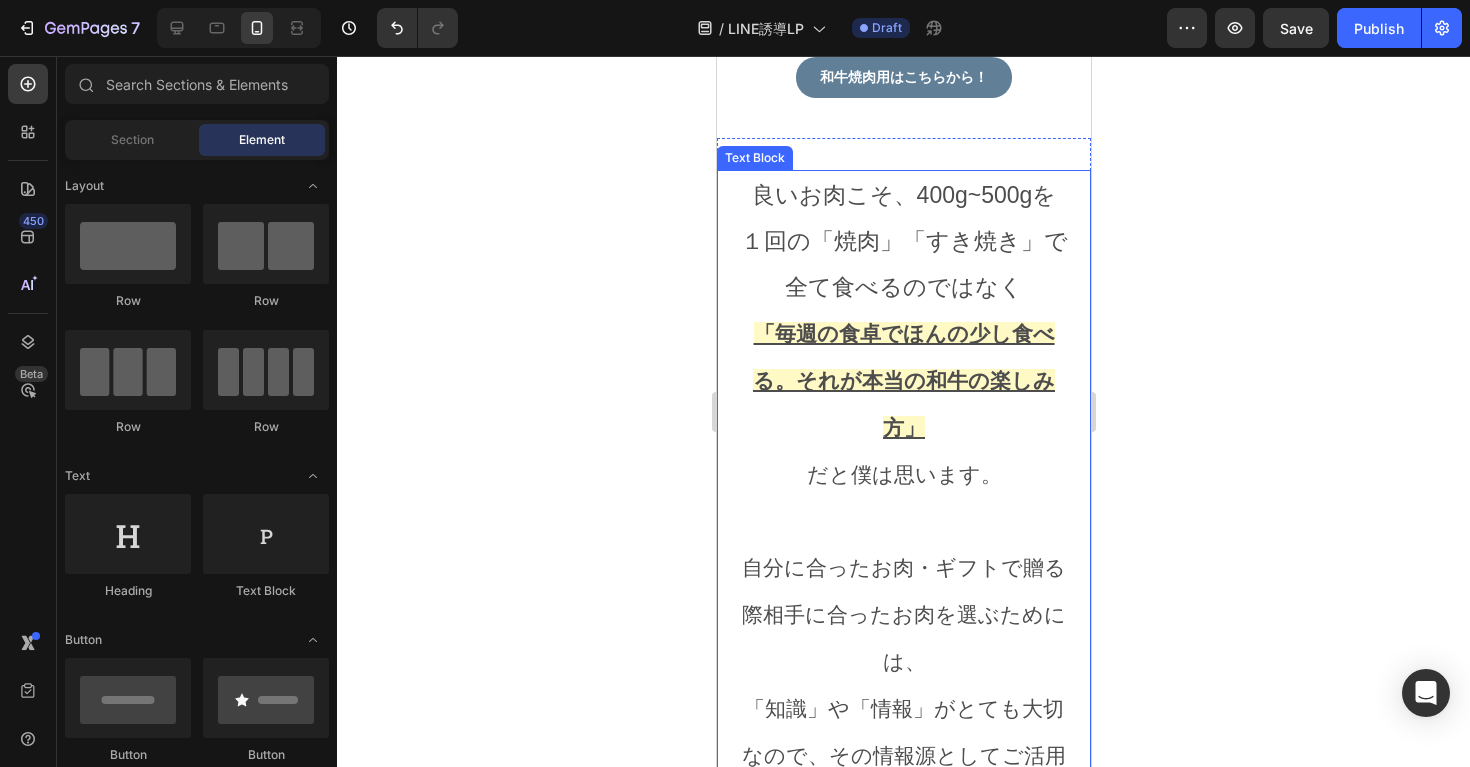 scroll, scrollTop: 4887, scrollLeft: 0, axis: vertical 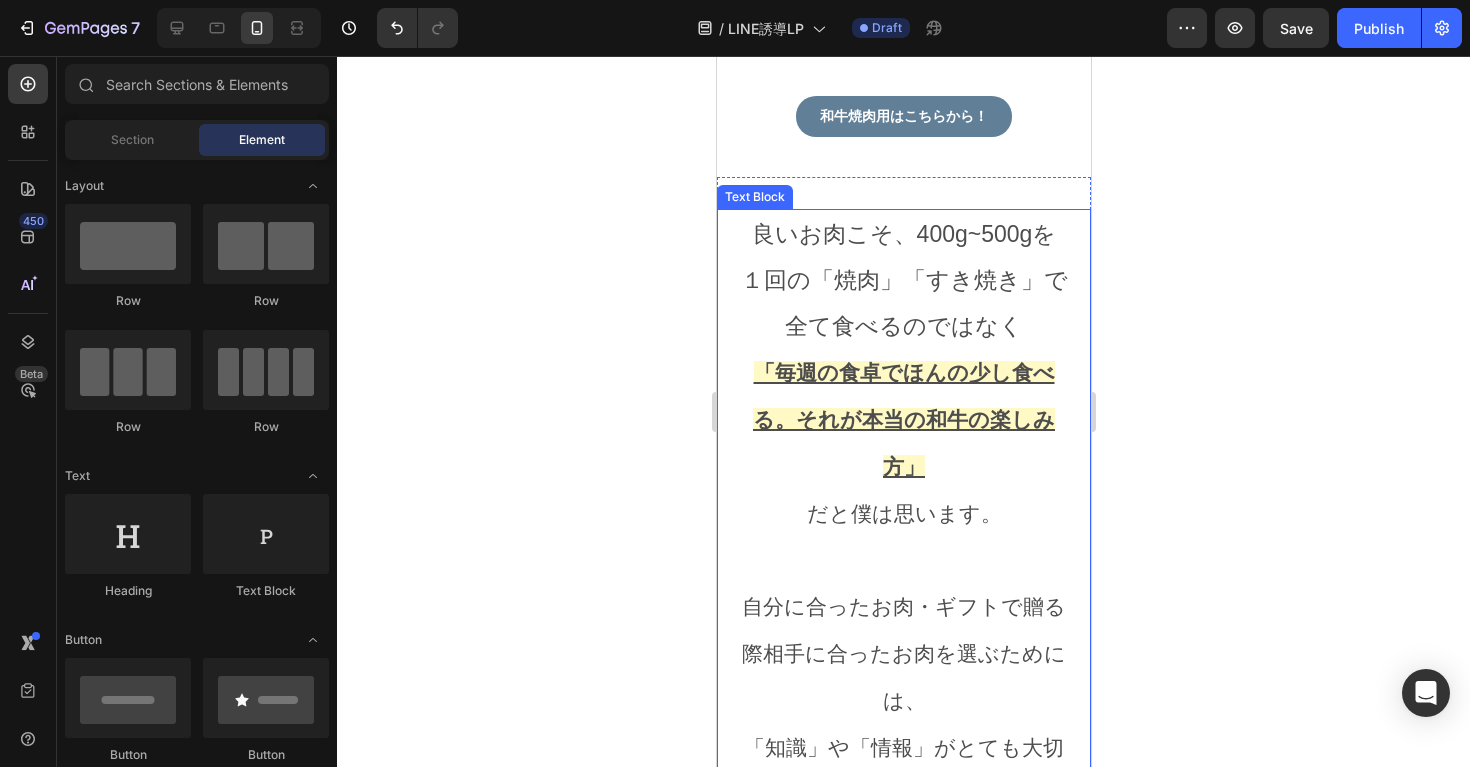 click on "１回の「焼肉」「すき焼き」で全て食べるのではなく" at bounding box center (903, 303) 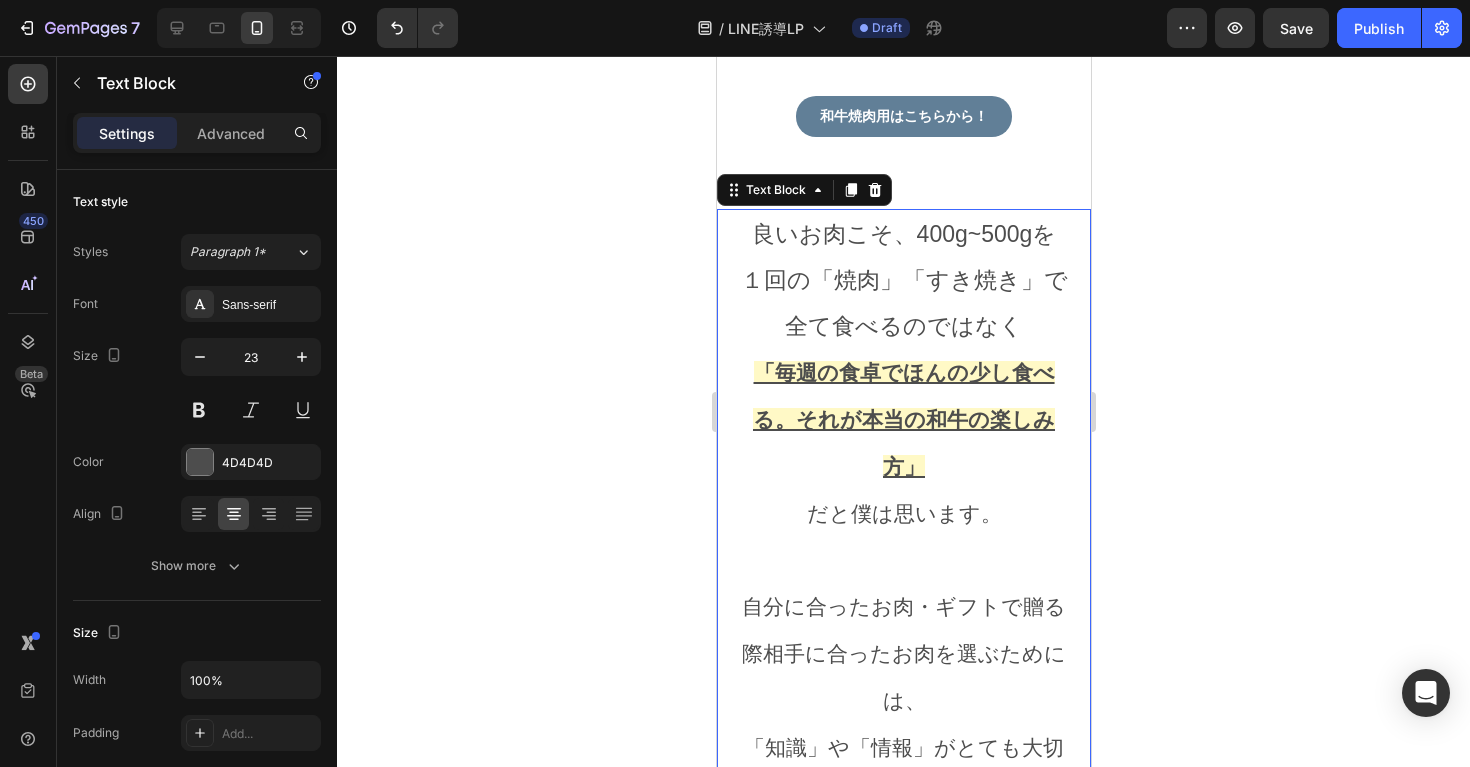 click on "１回の「焼肉」「すき焼き」で全て食べるのではなく" at bounding box center [903, 303] 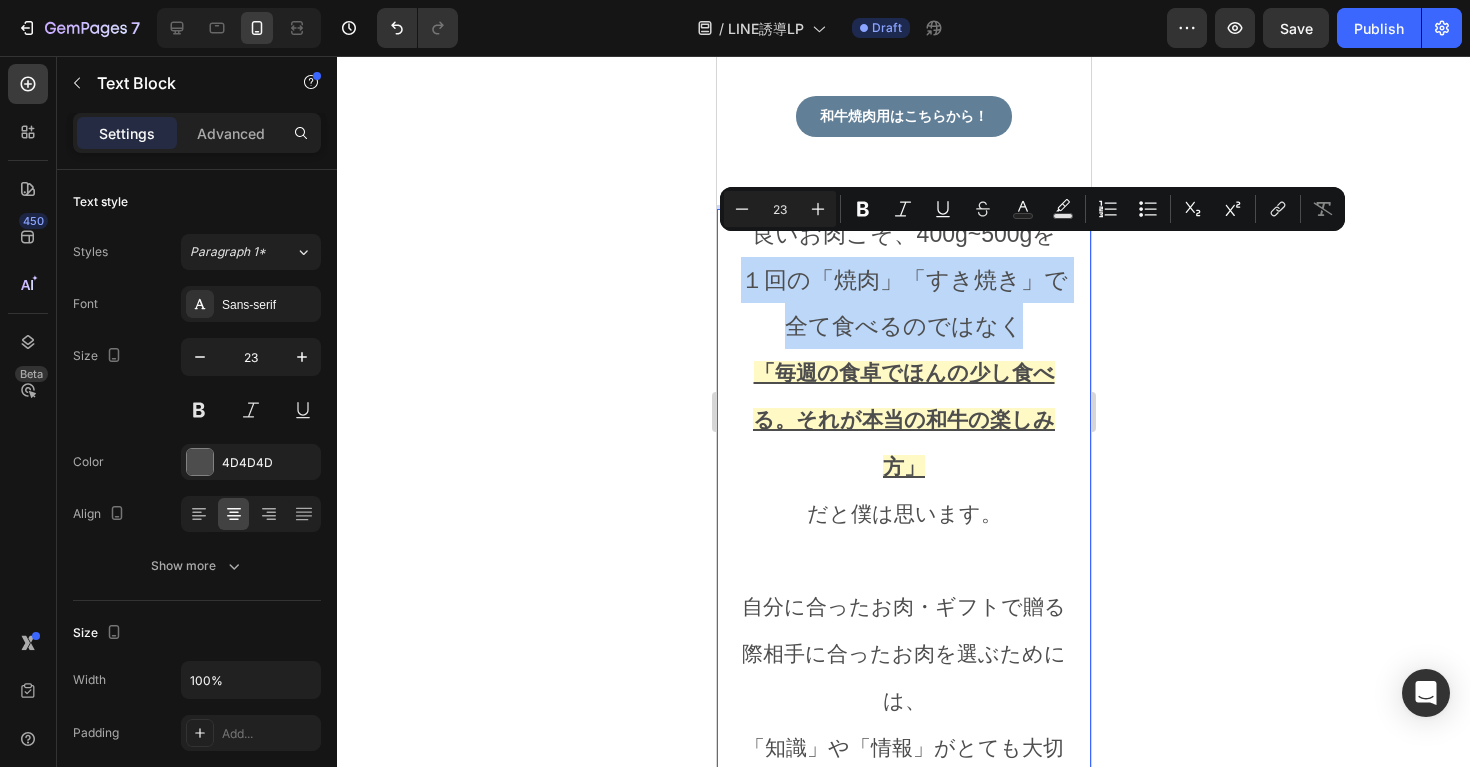 drag, startPoint x: 748, startPoint y: 254, endPoint x: 1028, endPoint y: 300, distance: 283.75342 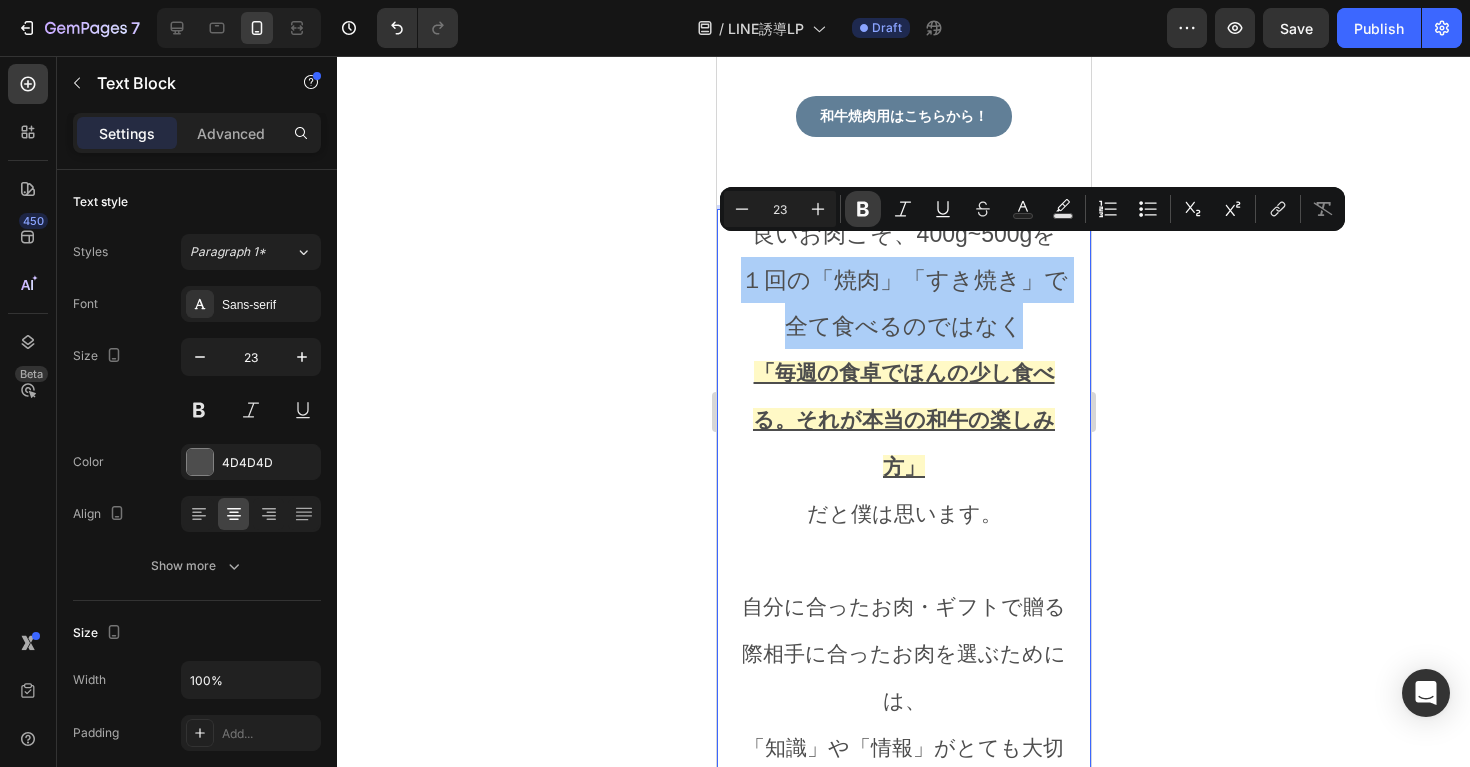 click 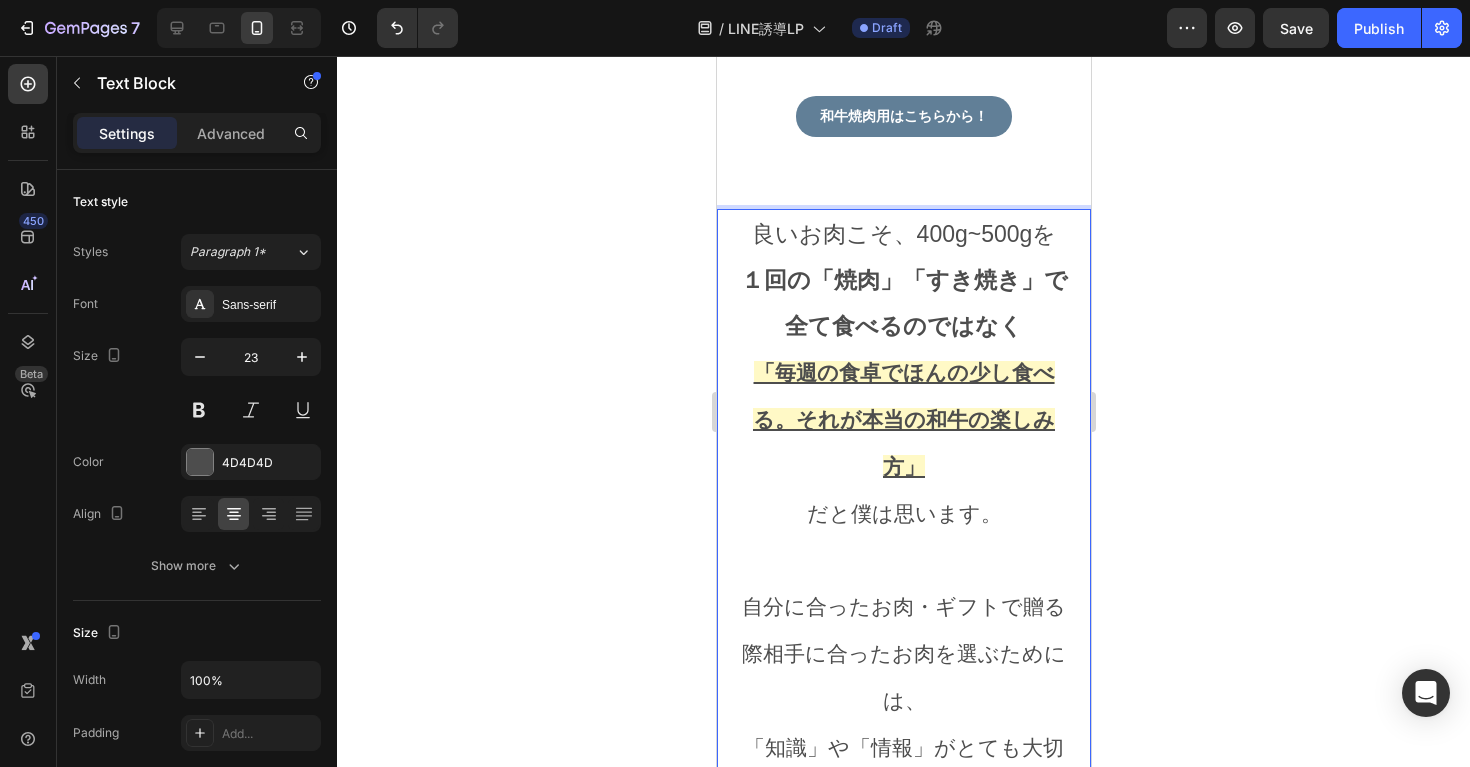 click on "１回の「焼肉」「すき焼き」で全て食べるのではなく" at bounding box center (903, 303) 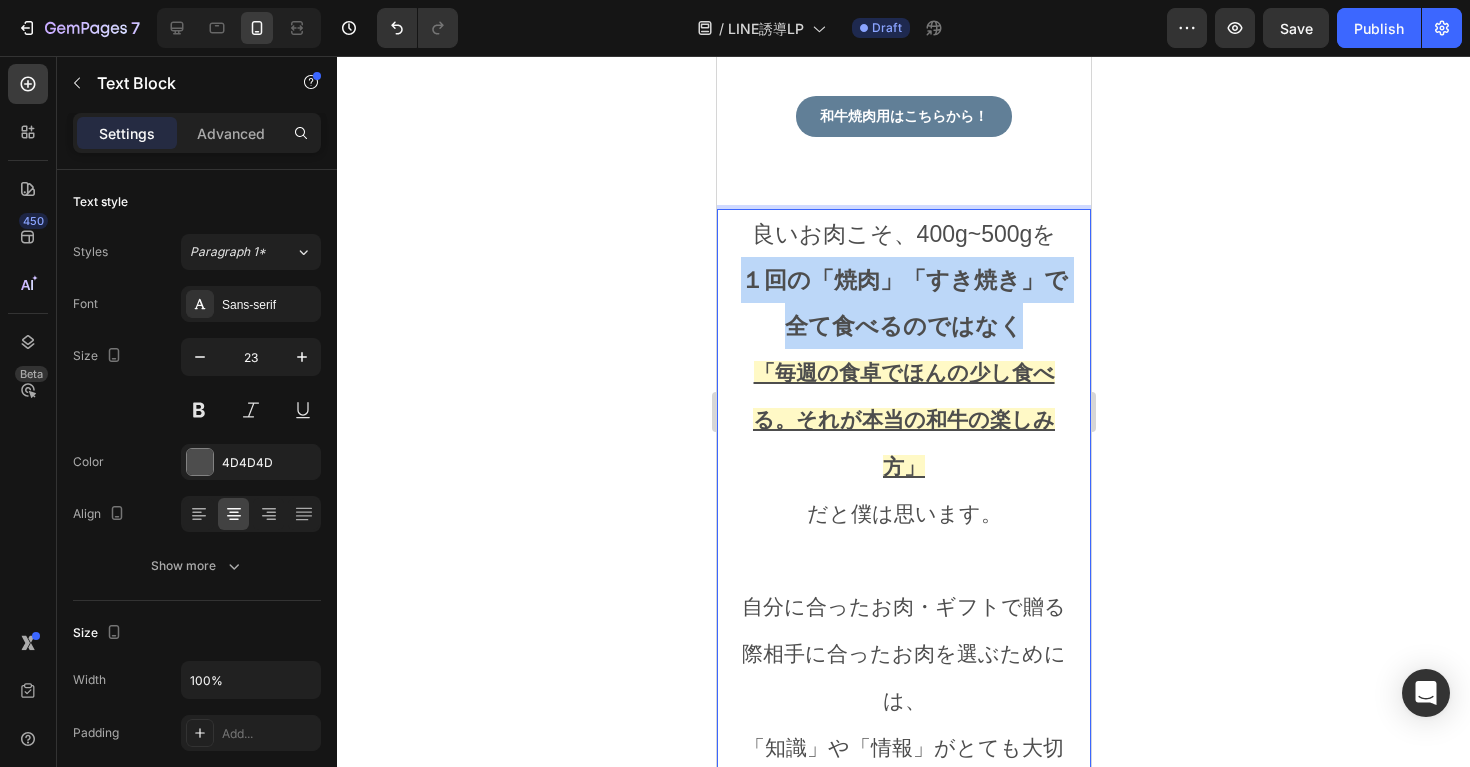 drag, startPoint x: 960, startPoint y: 294, endPoint x: 738, endPoint y: 254, distance: 225.57481 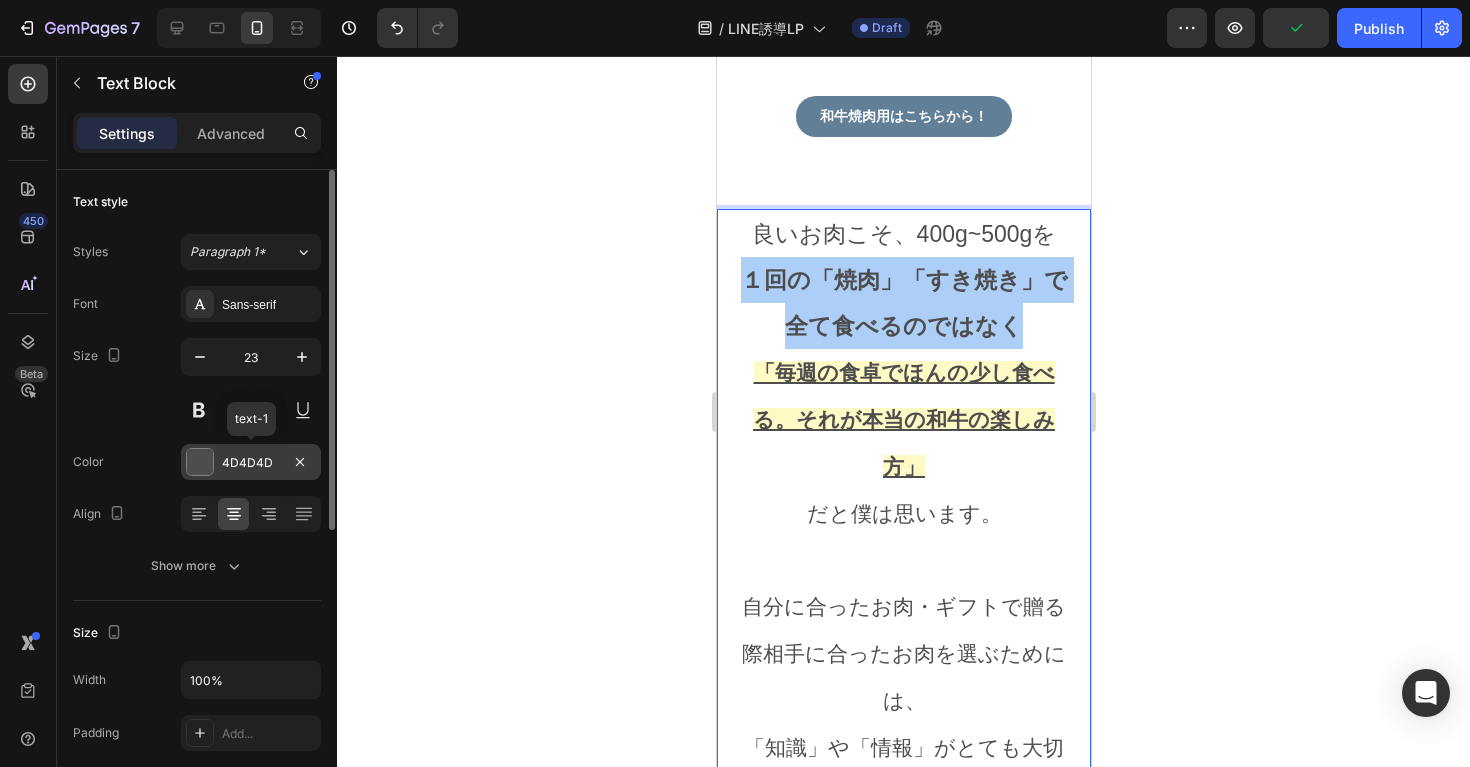 click on "4D4D4D" at bounding box center [251, 462] 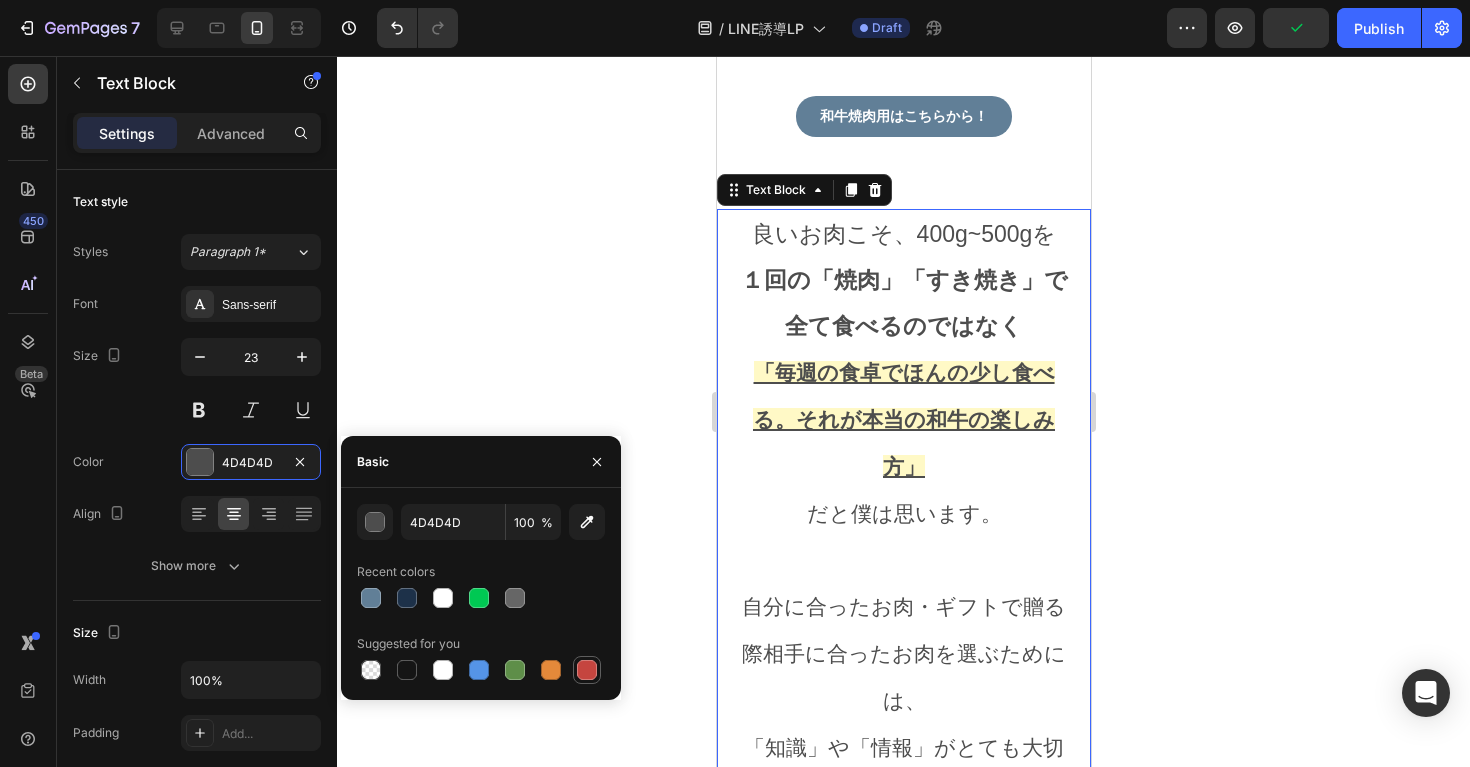 click at bounding box center [587, 670] 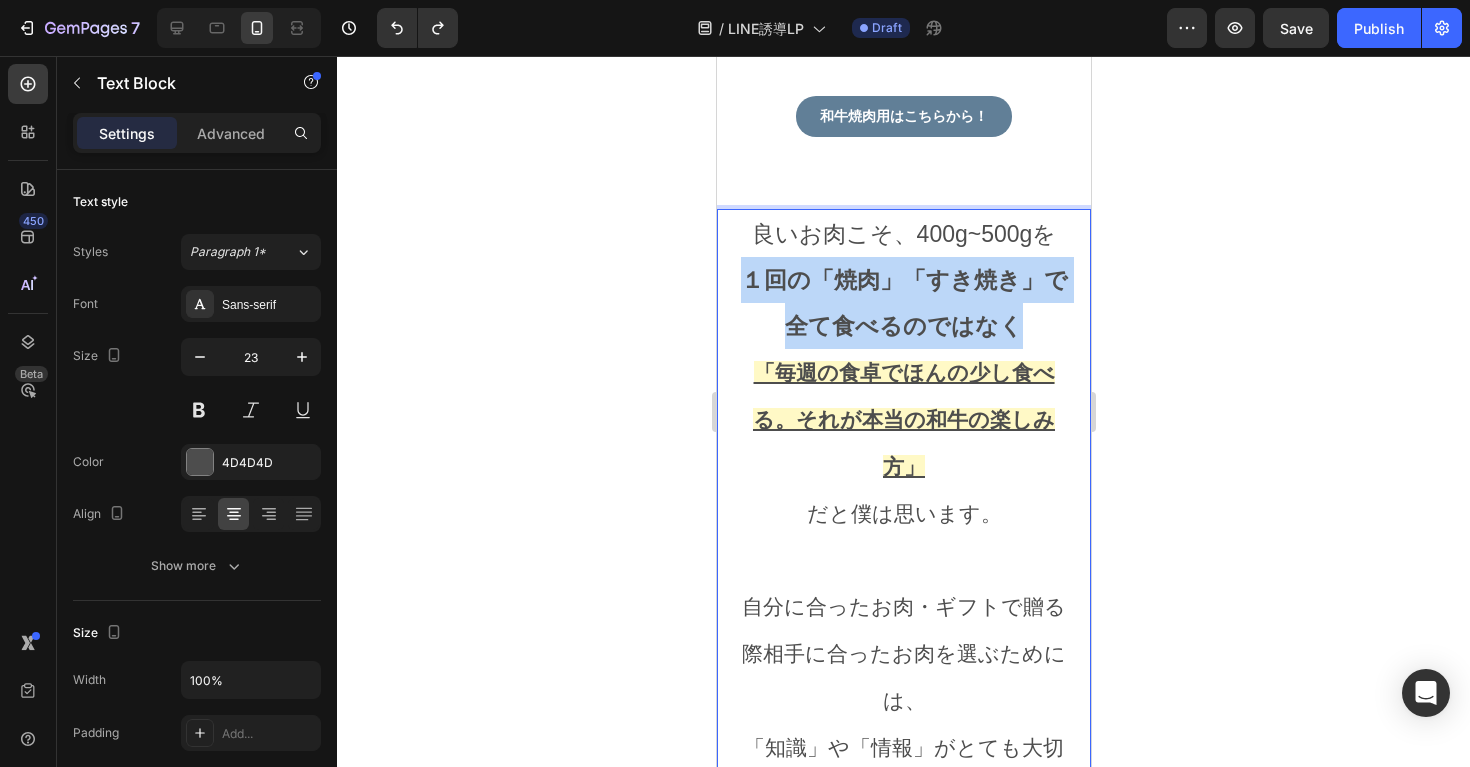 drag, startPoint x: 1023, startPoint y: 302, endPoint x: 748, endPoint y: 263, distance: 277.75168 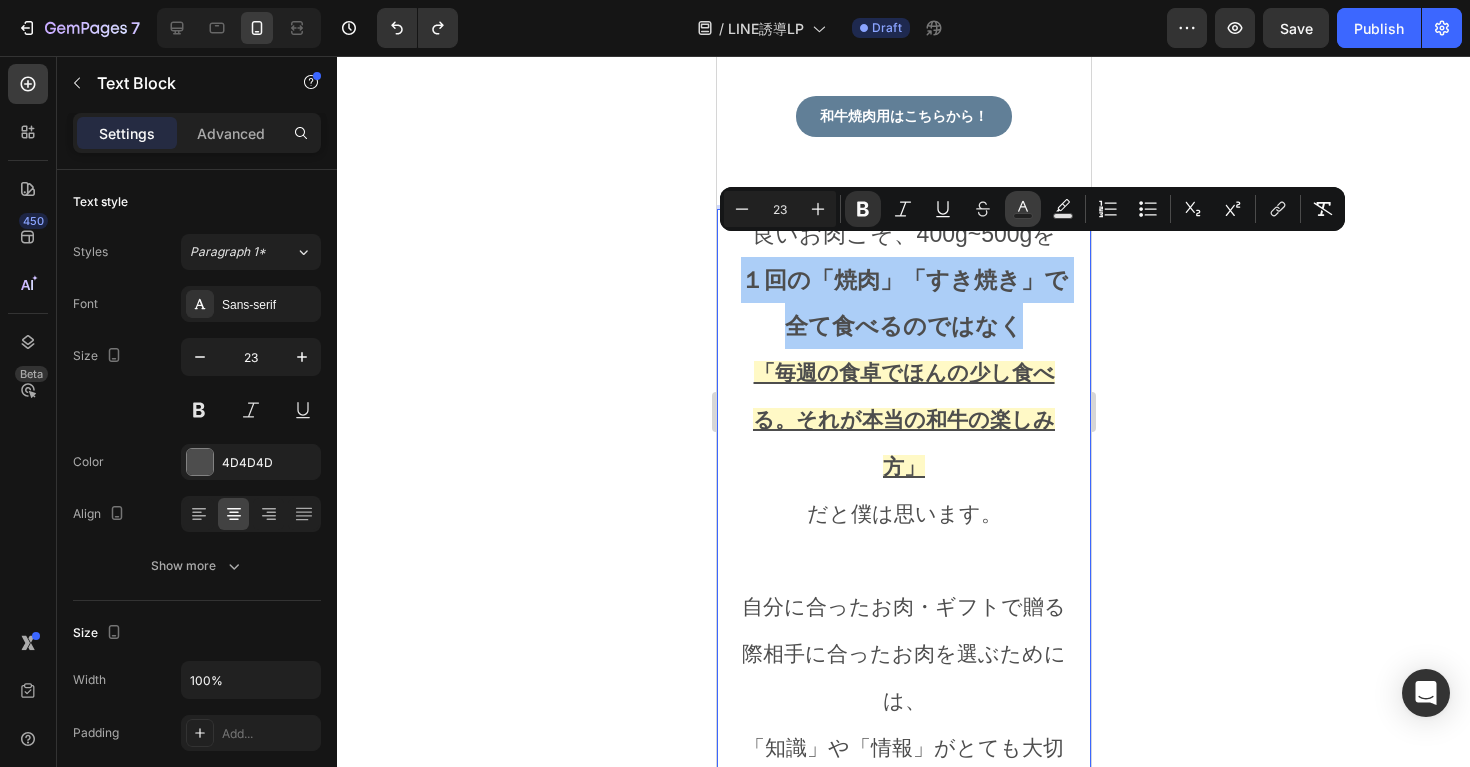 click 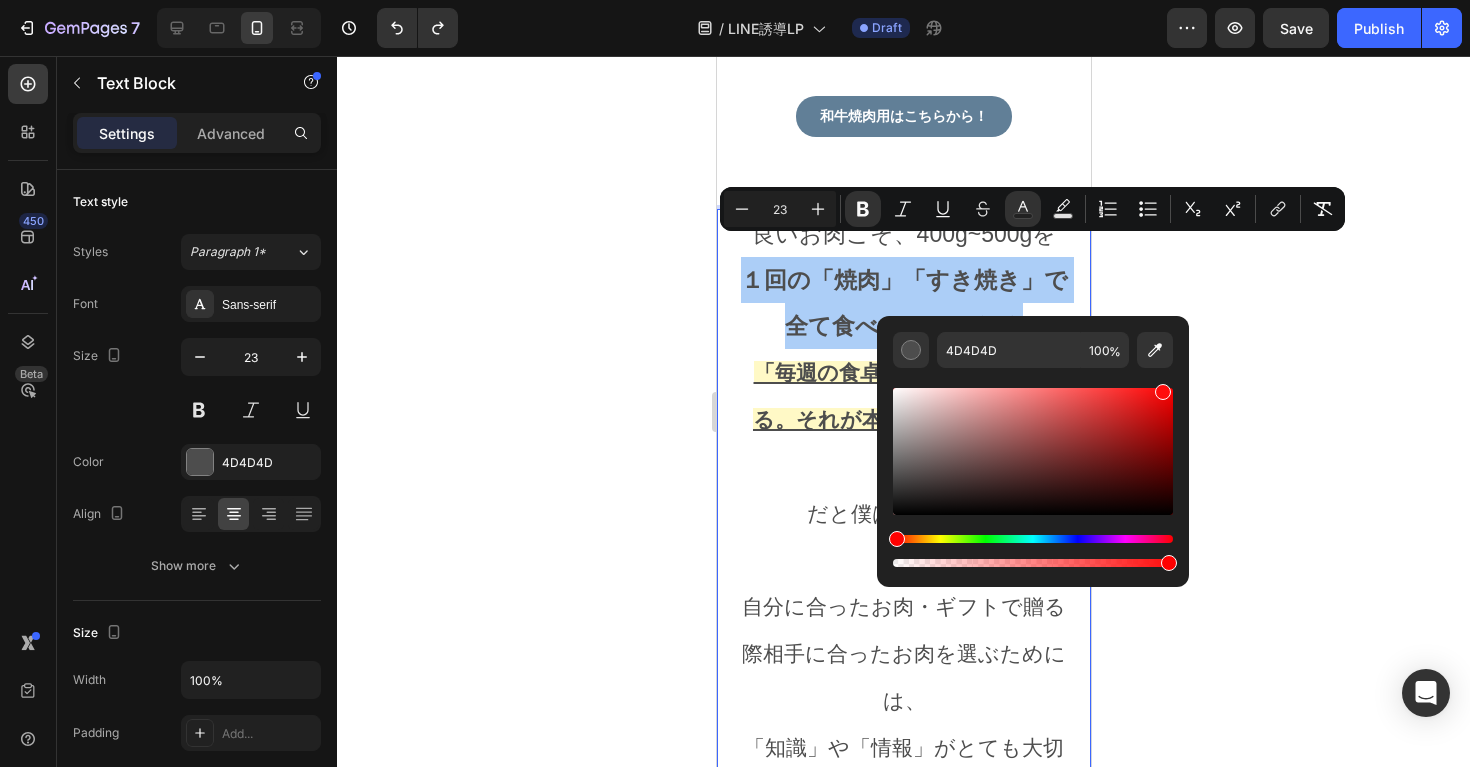 drag, startPoint x: 1169, startPoint y: 398, endPoint x: 1160, endPoint y: 379, distance: 21.023796 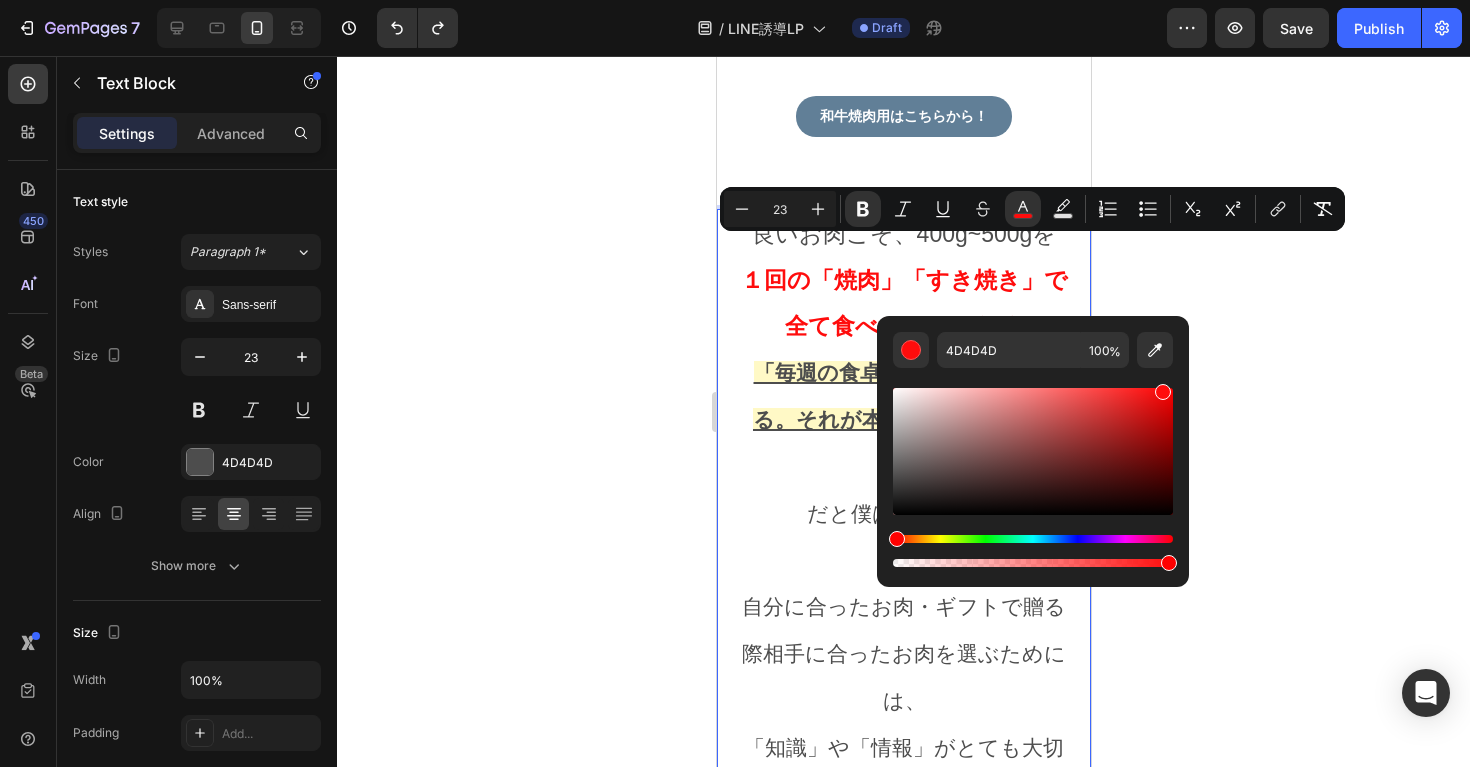 click 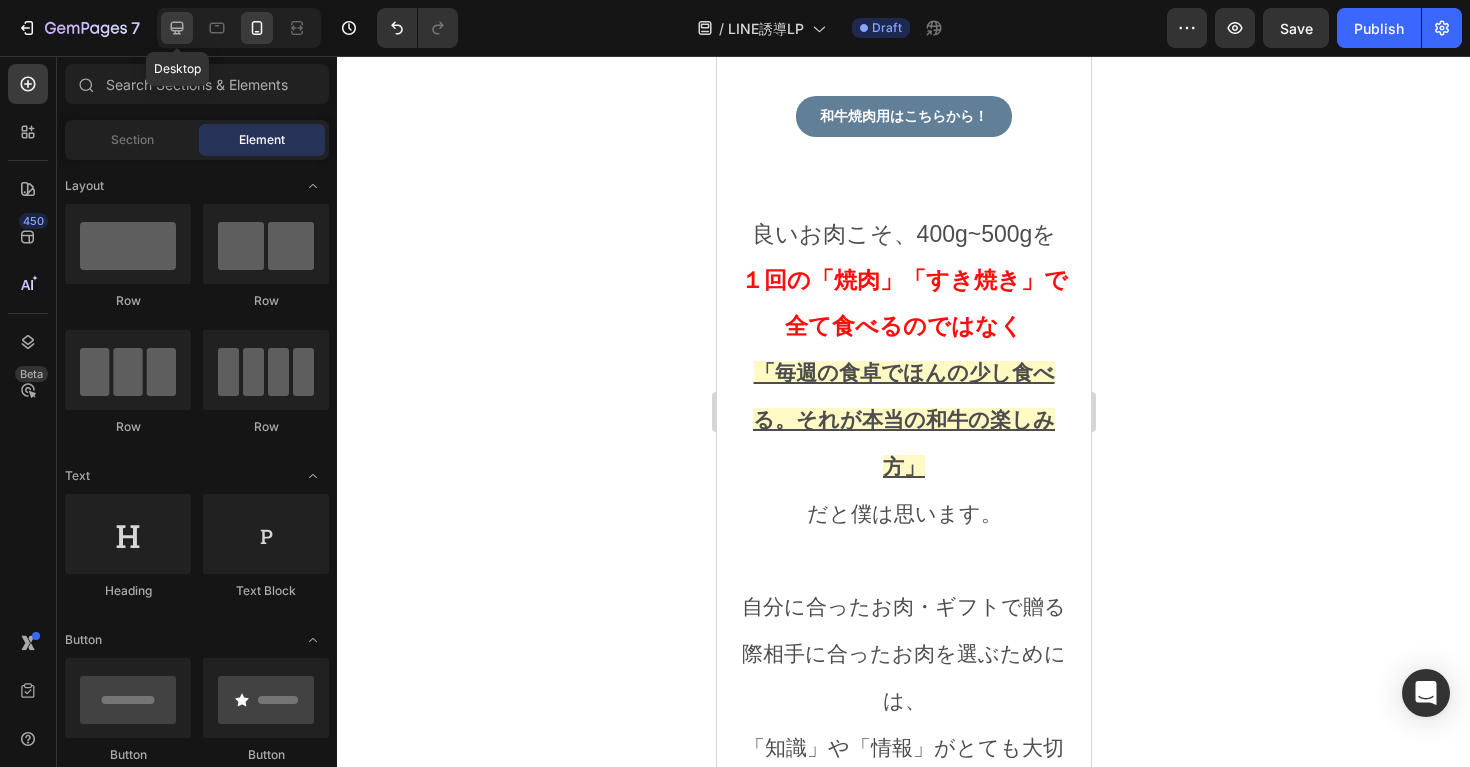click 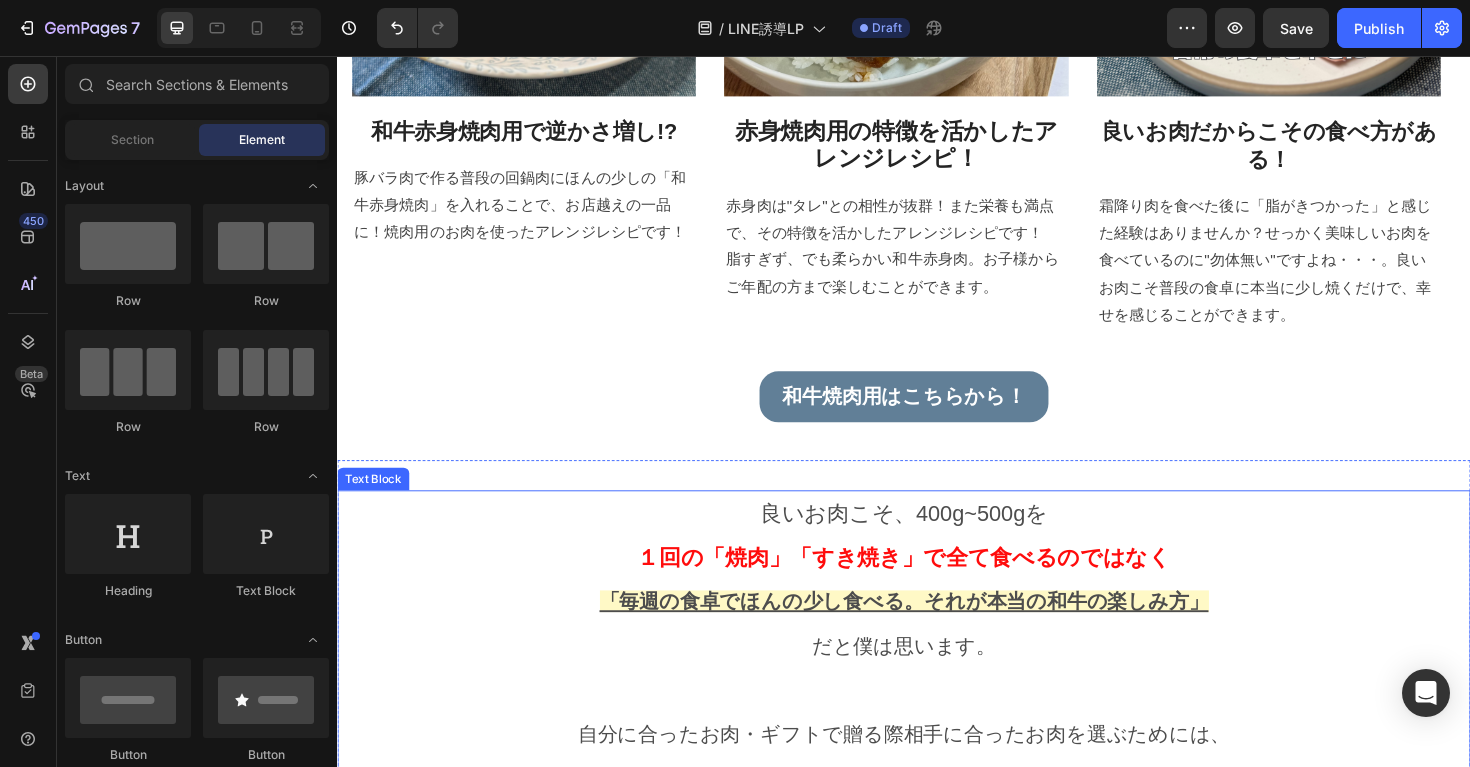 scroll, scrollTop: 3942, scrollLeft: 0, axis: vertical 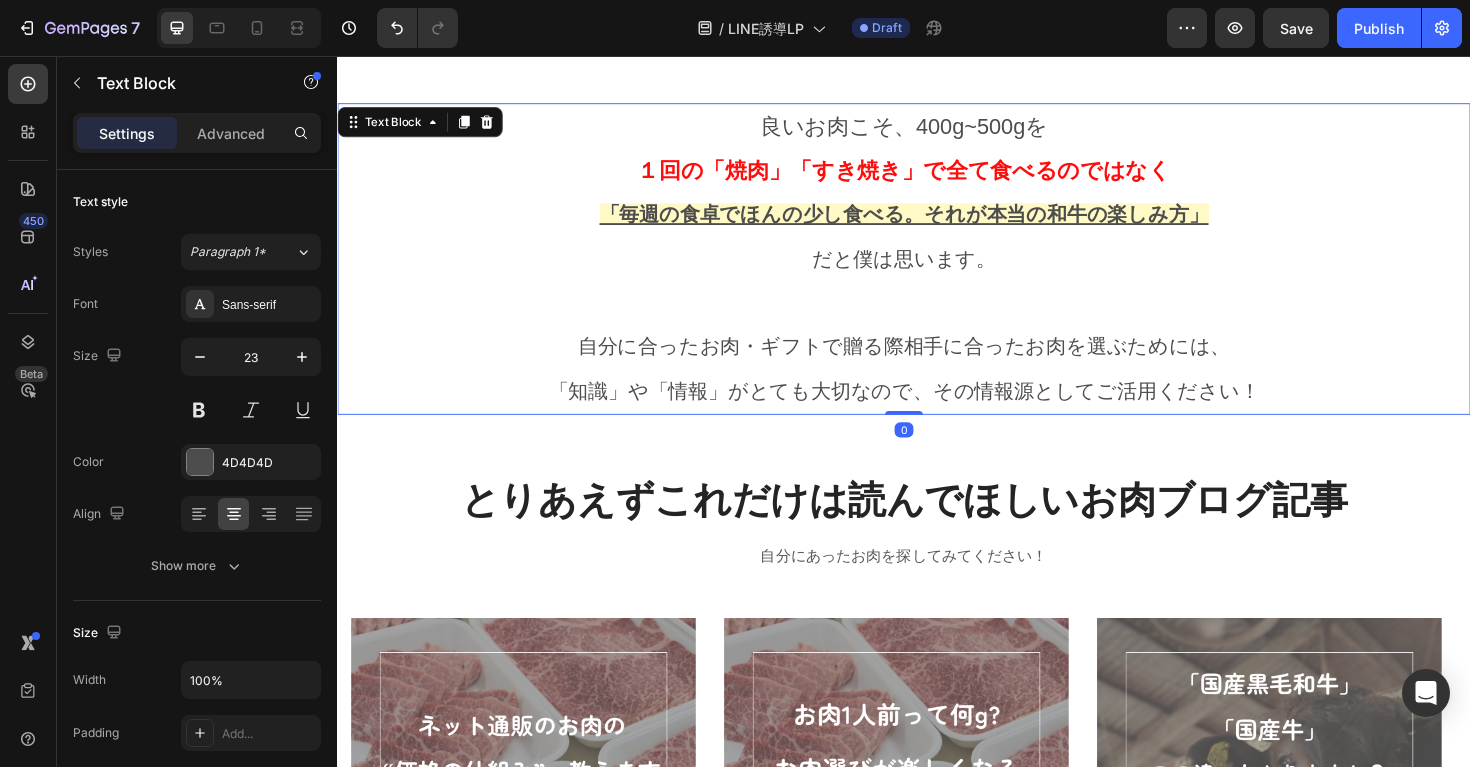 click at bounding box center [937, 317] 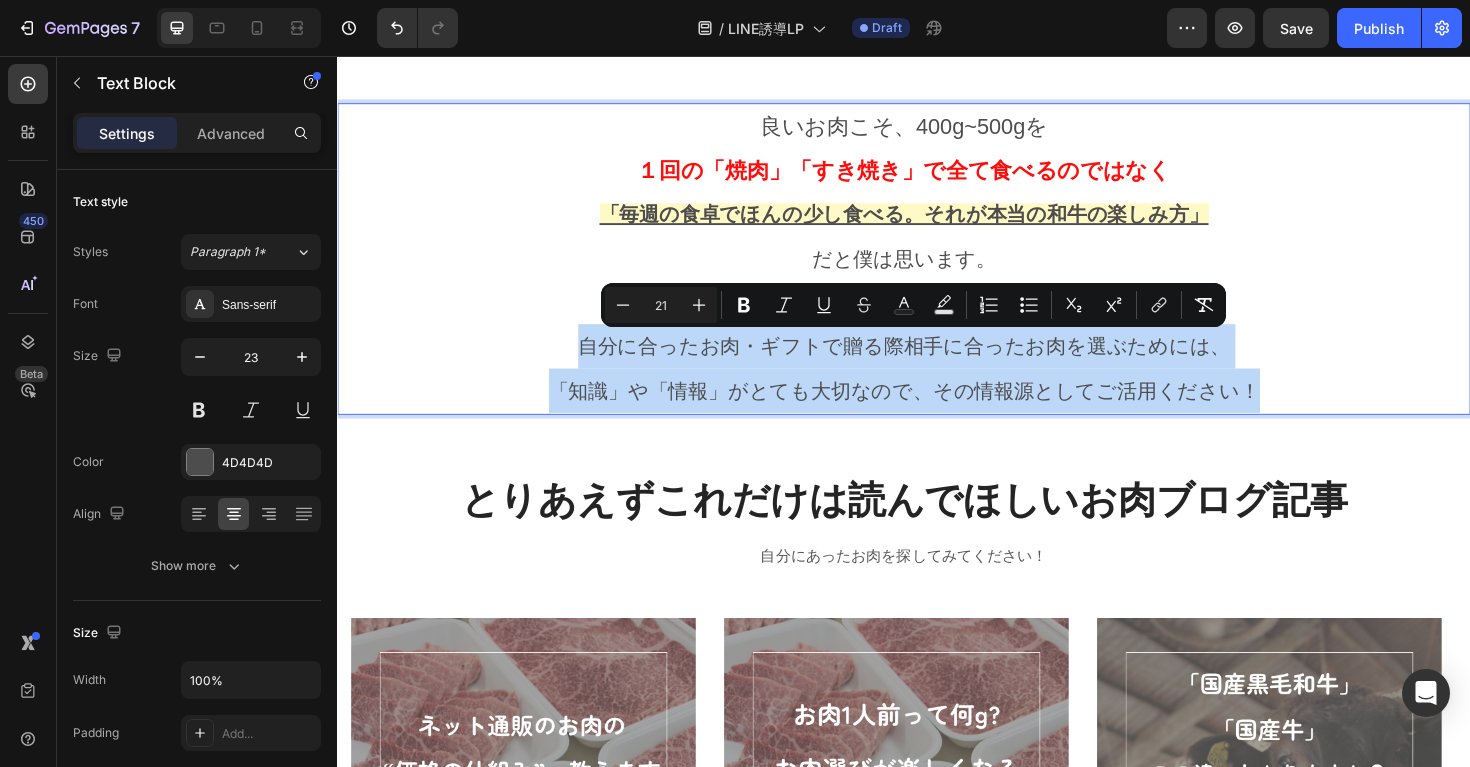 drag, startPoint x: 1313, startPoint y: 406, endPoint x: 588, endPoint y: 371, distance: 725.84436 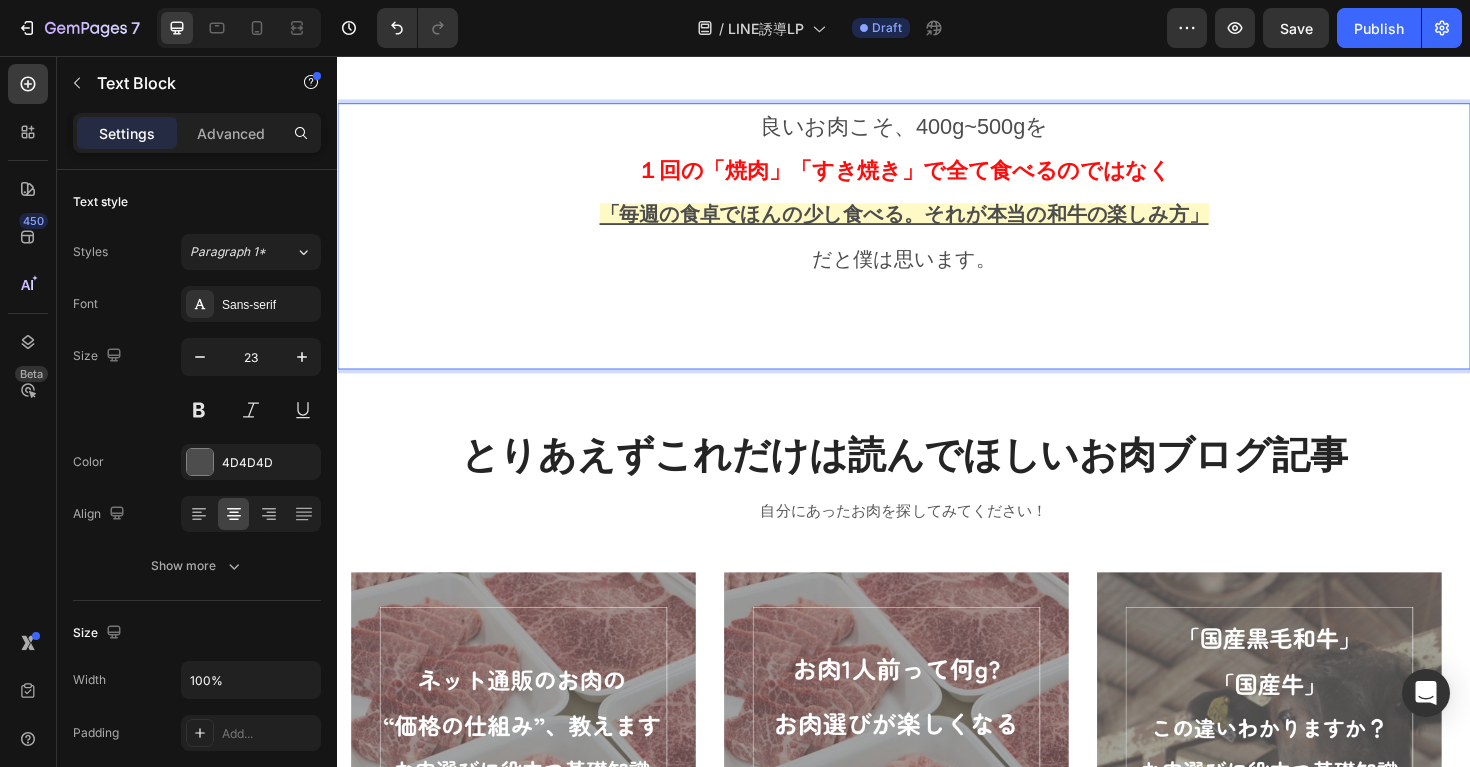 type 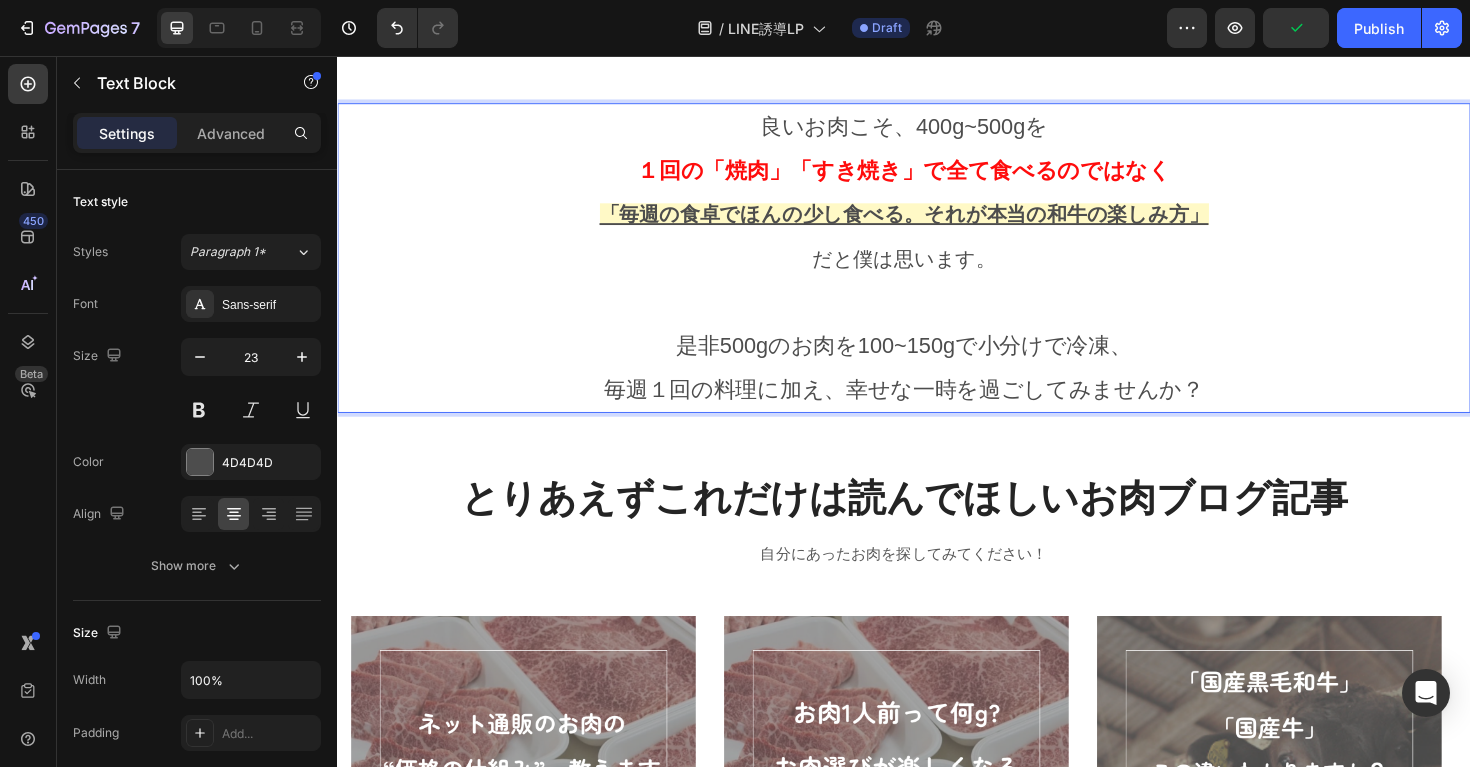 click on "是非500gのお肉を100~150gで小分けで冷凍、" at bounding box center (937, 363) 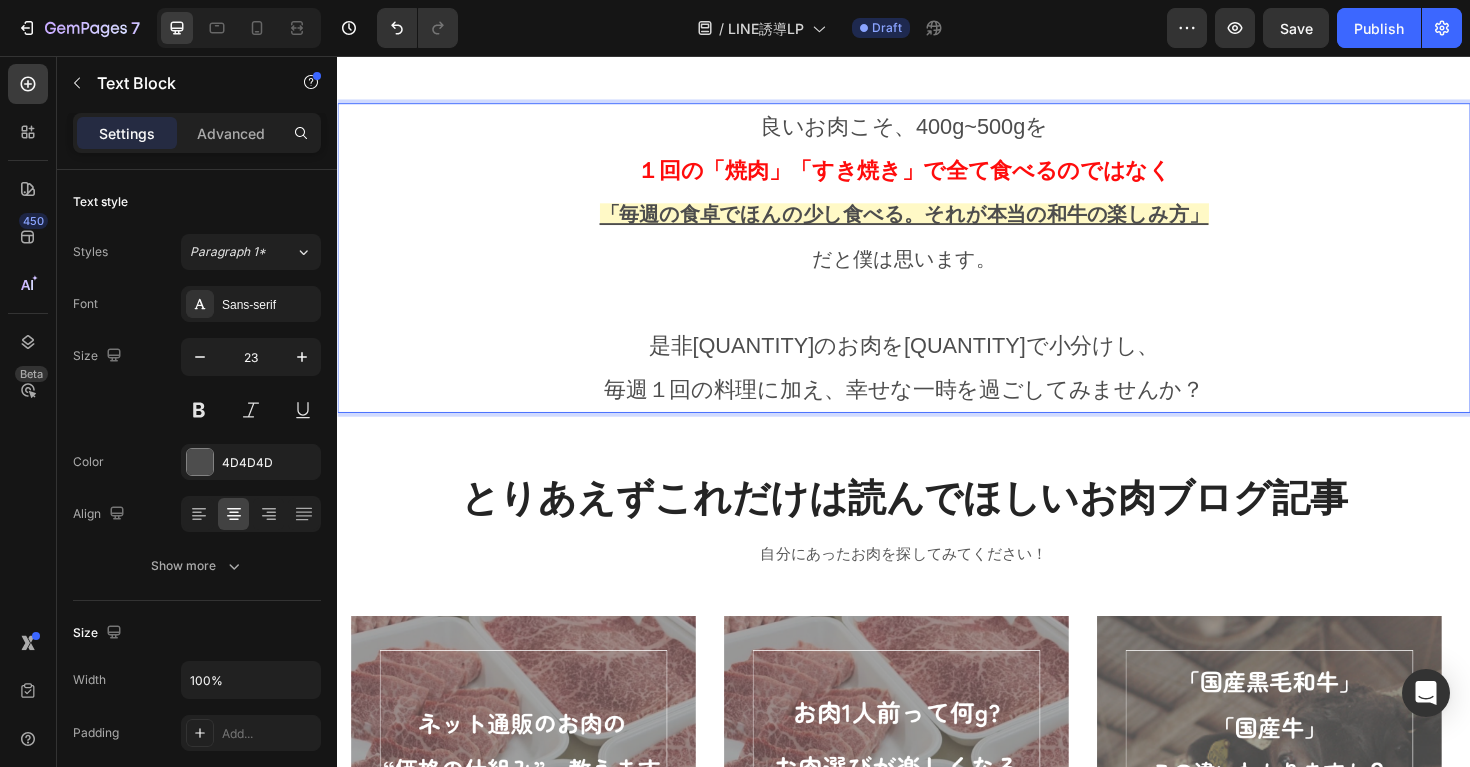 click on "是非500gのお肉を100~150gで小分けで冷凍し、" at bounding box center (937, 363) 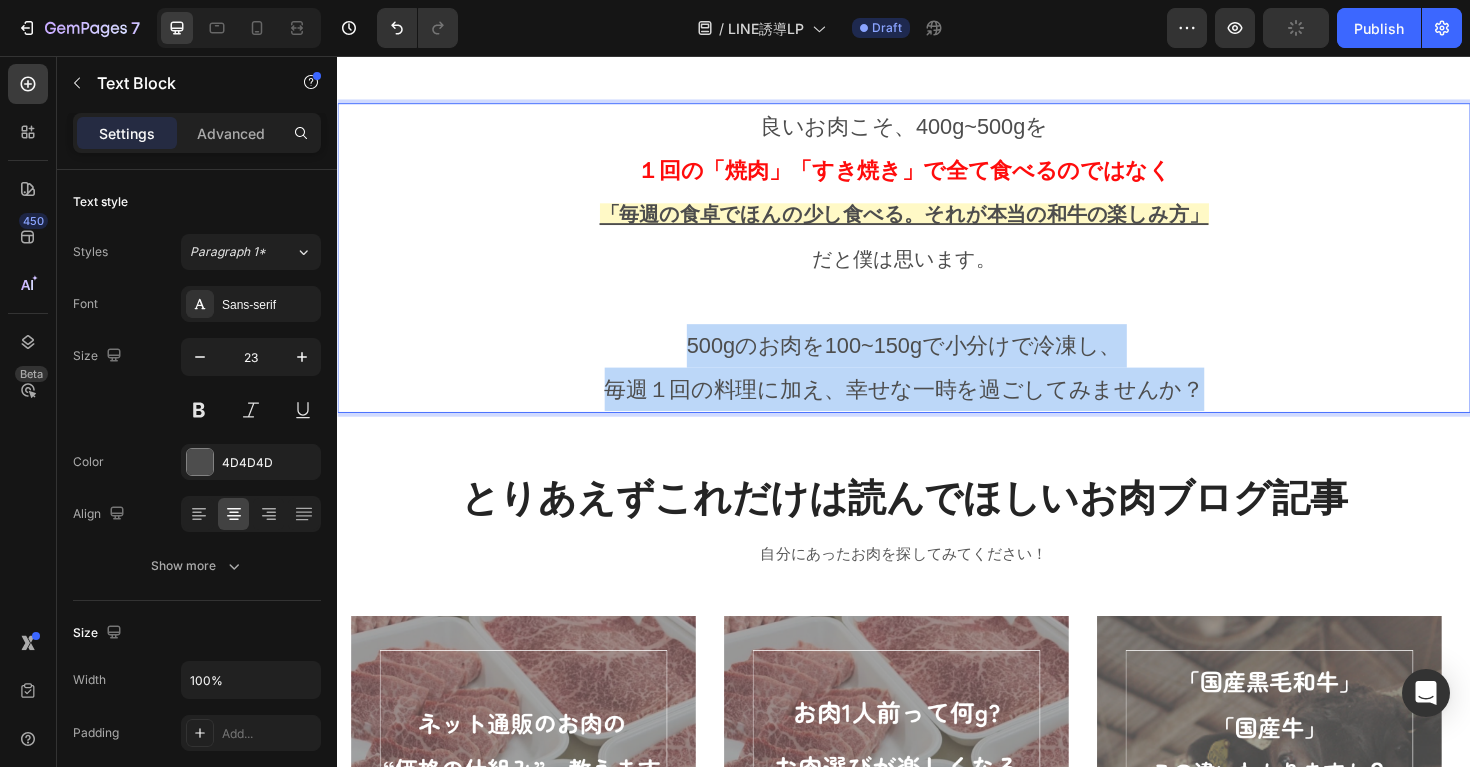 drag, startPoint x: 1258, startPoint y: 402, endPoint x: 651, endPoint y: 356, distance: 608.7405 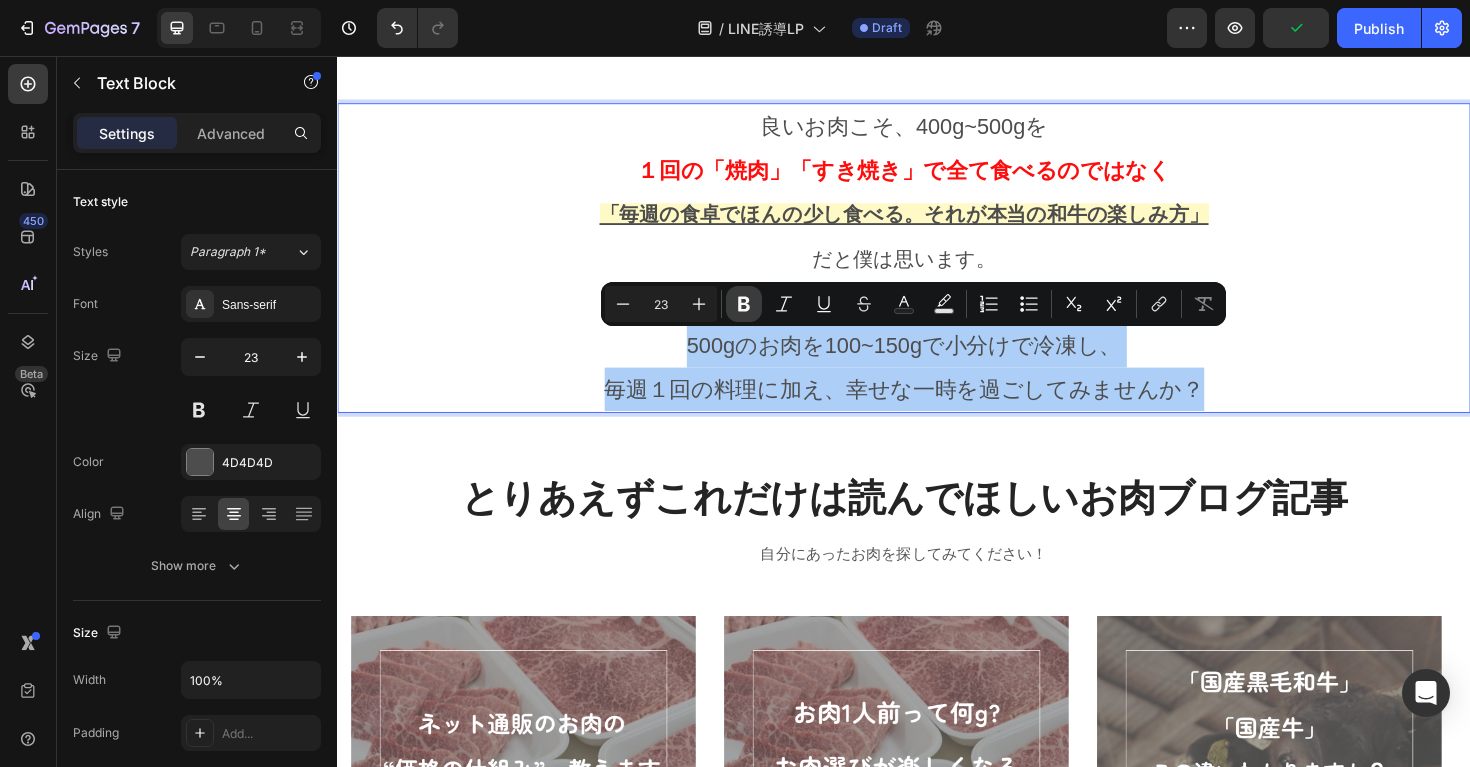 click 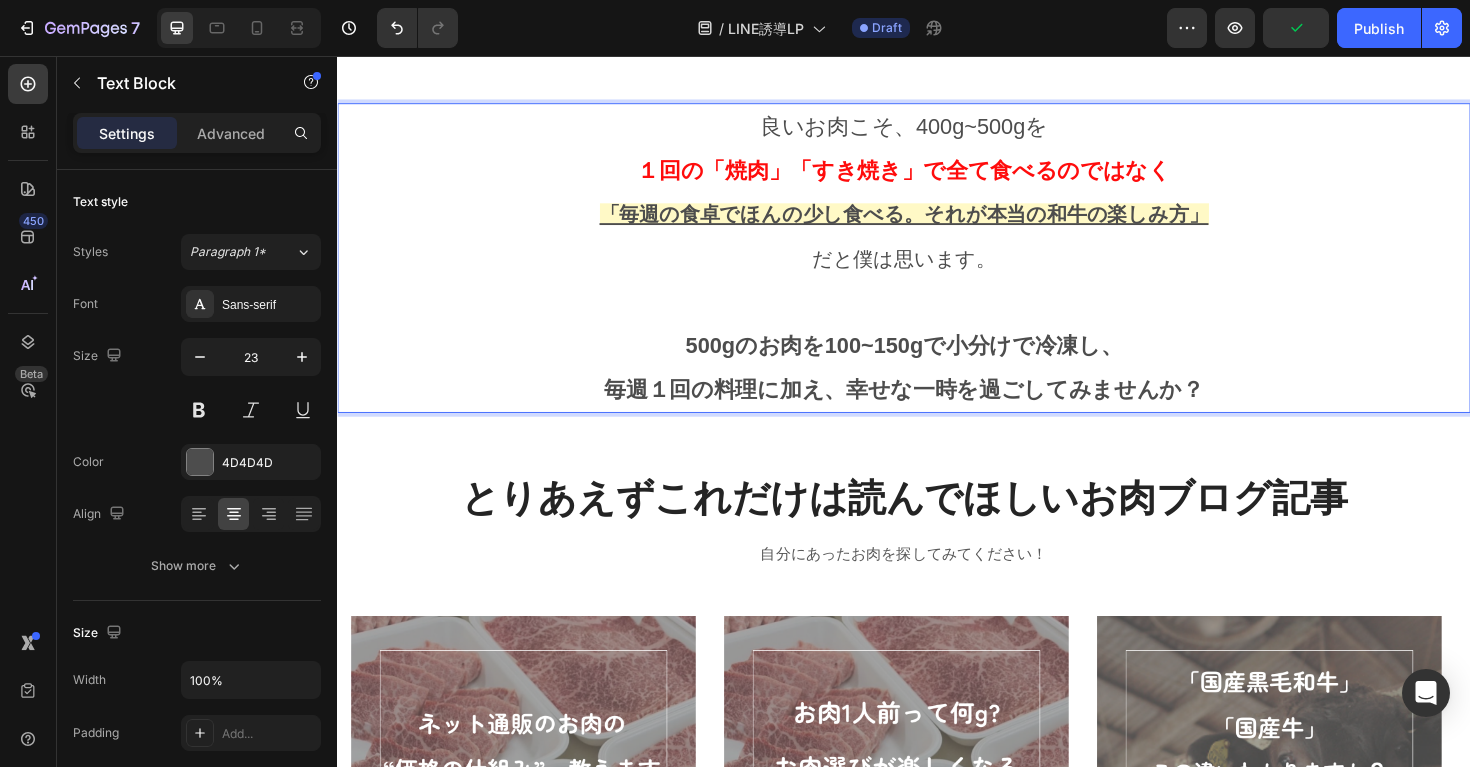click on "毎週１回の料理に加え、幸せな一時を過ごしてみませんか？" at bounding box center (937, 409) 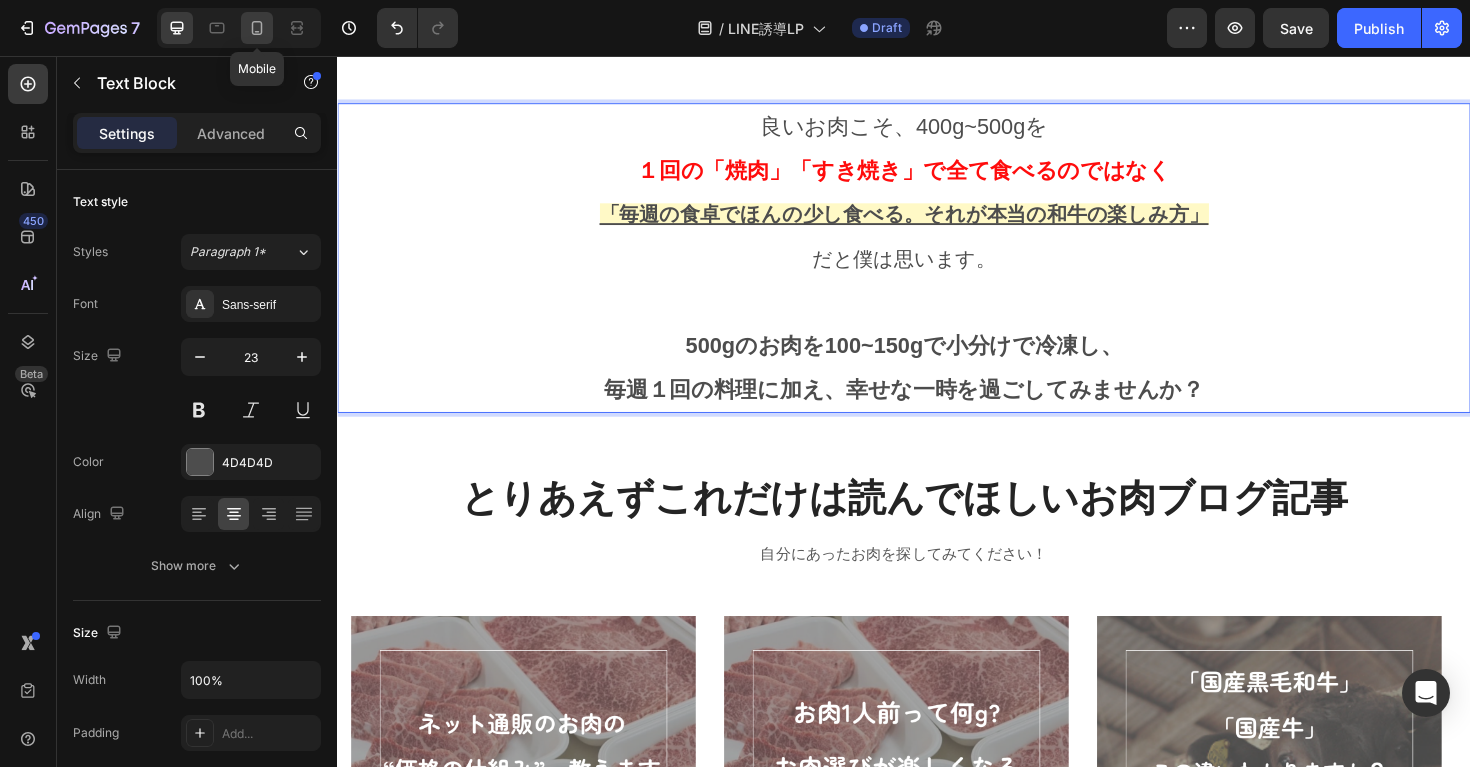 click 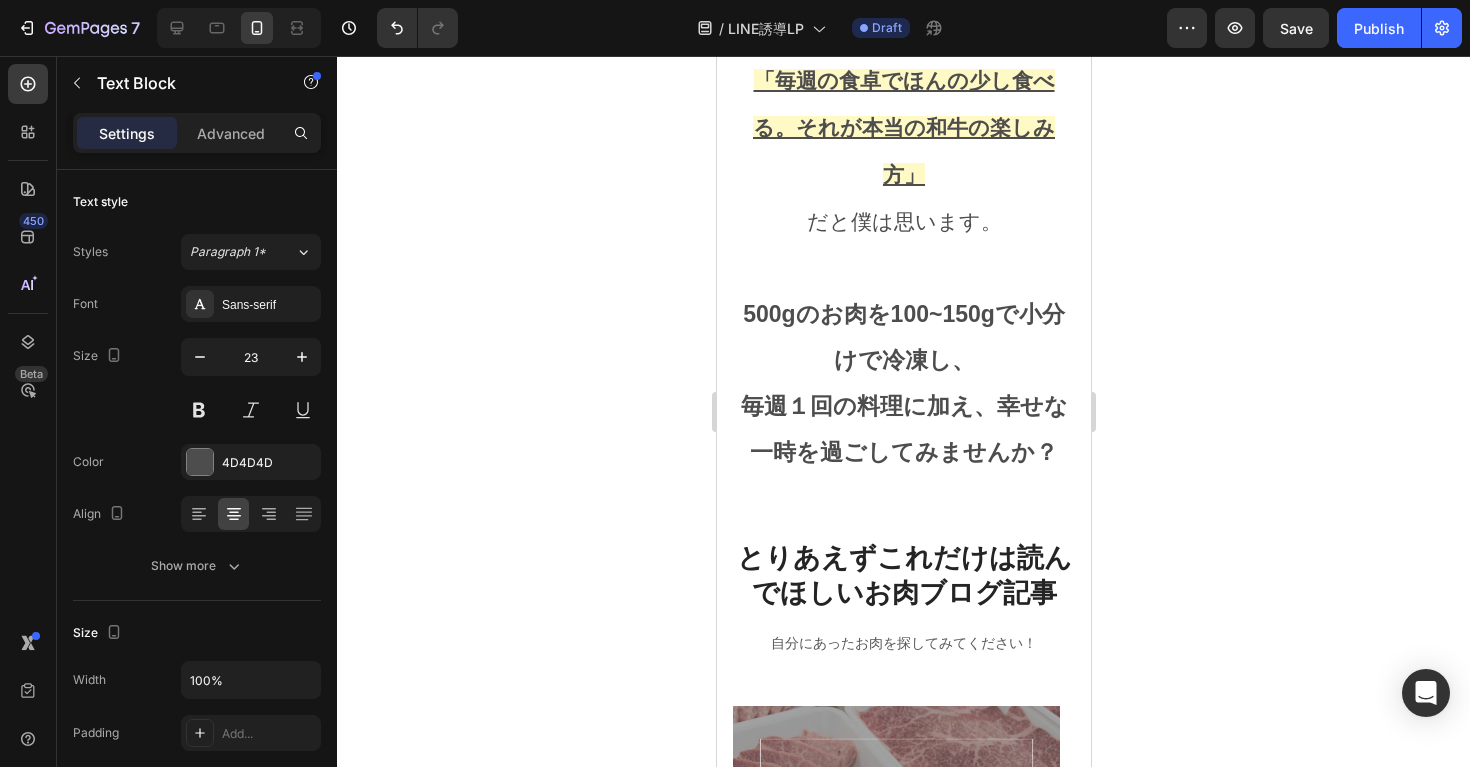 scroll, scrollTop: 5267, scrollLeft: 0, axis: vertical 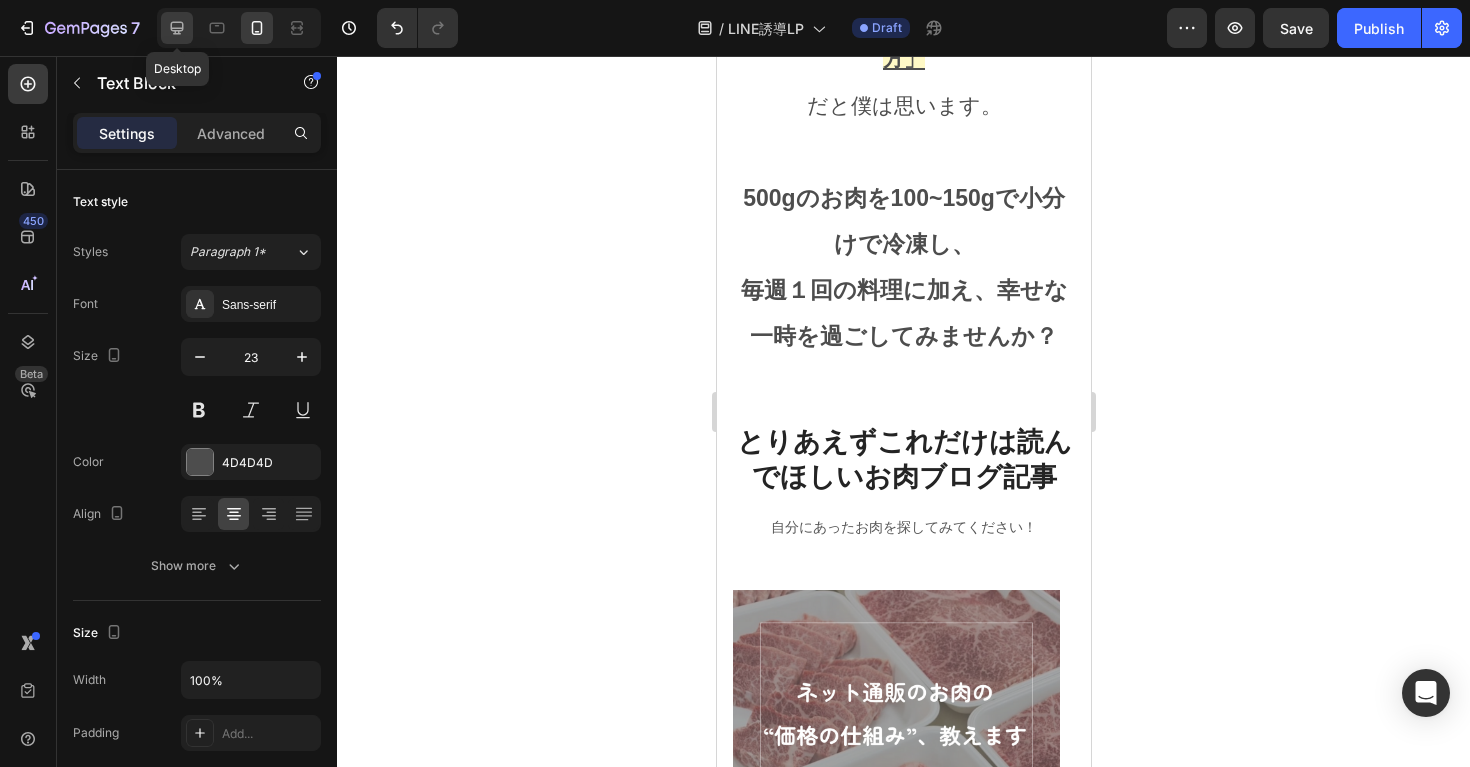 click 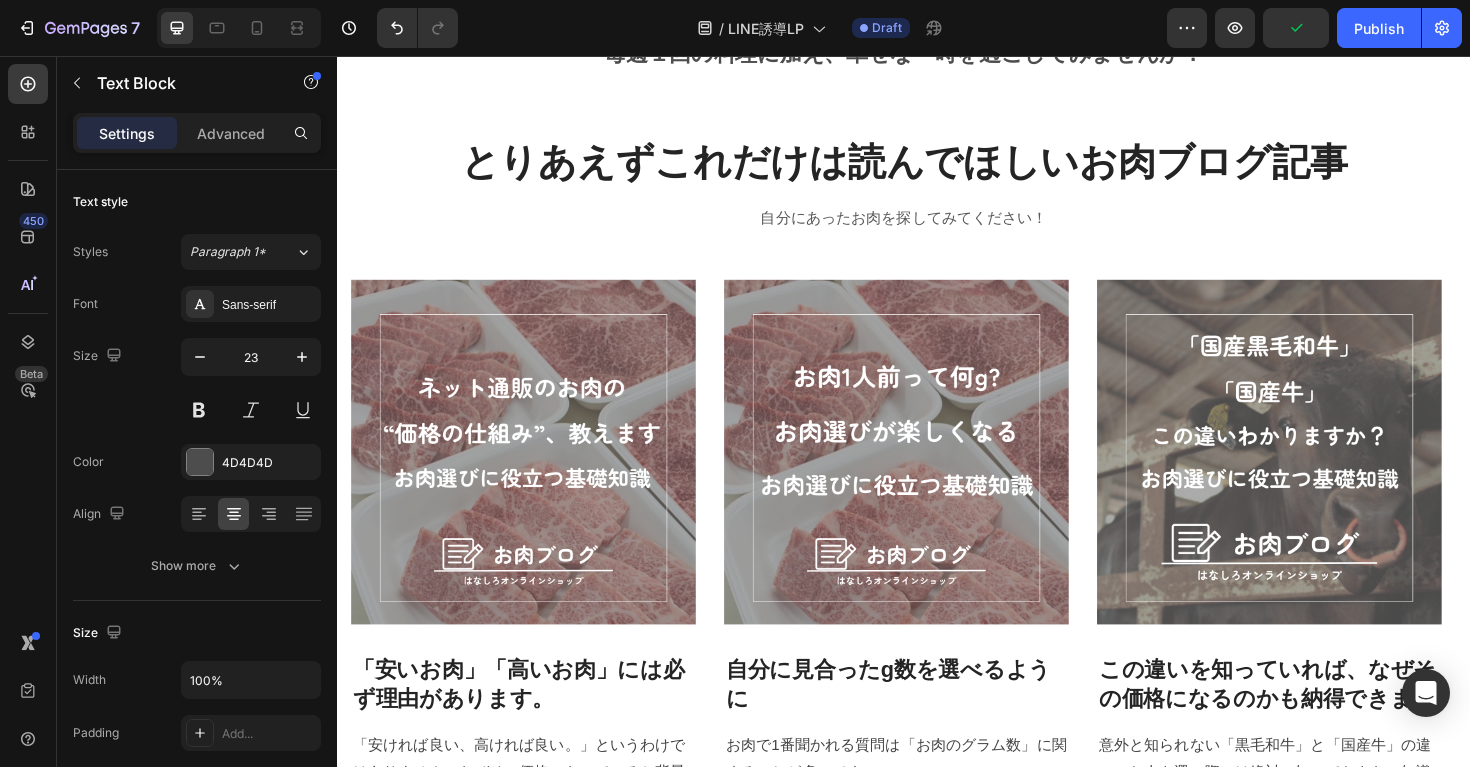 scroll, scrollTop: 4220, scrollLeft: 0, axis: vertical 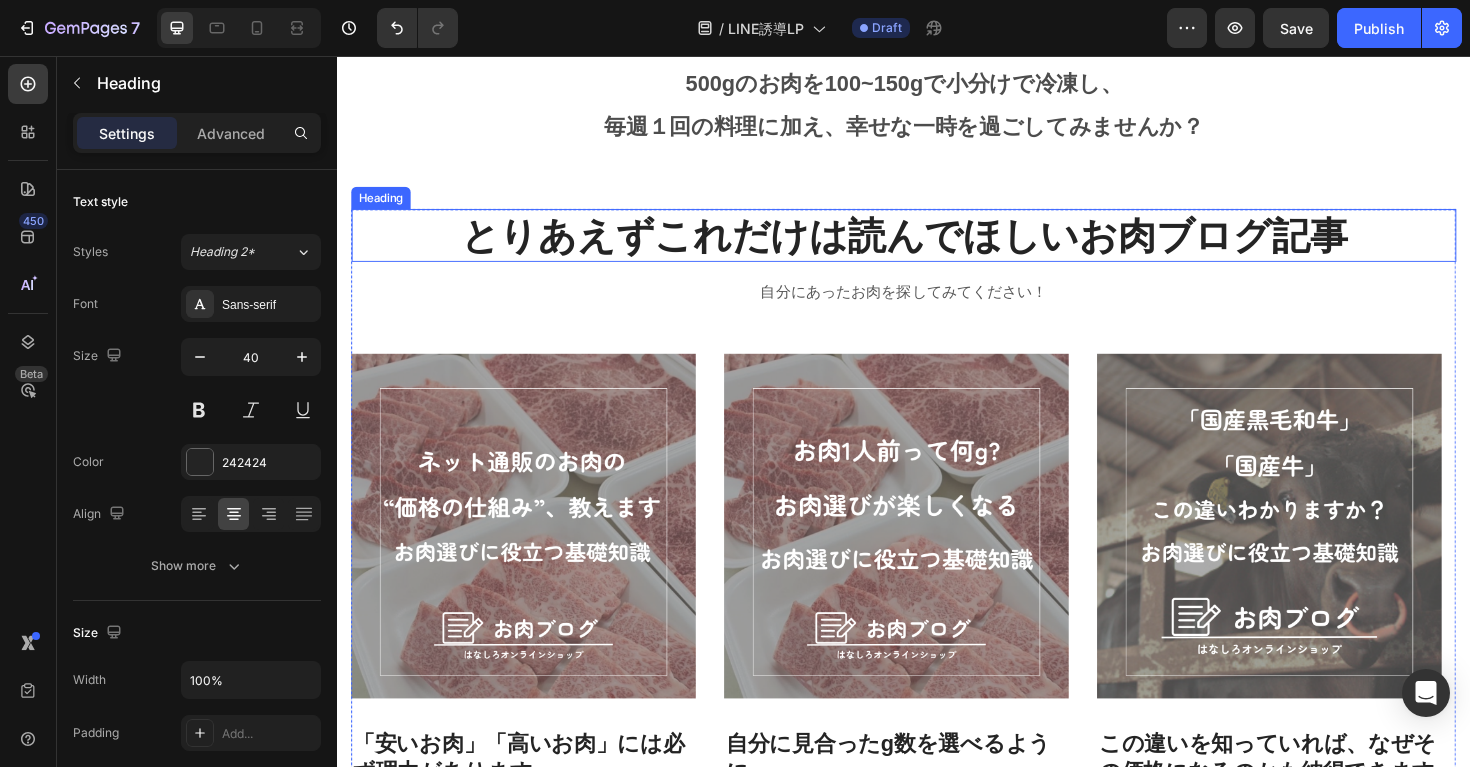 click on "とりあえずこれだけは読んでほしいお肉ブログ記事" at bounding box center [937, 246] 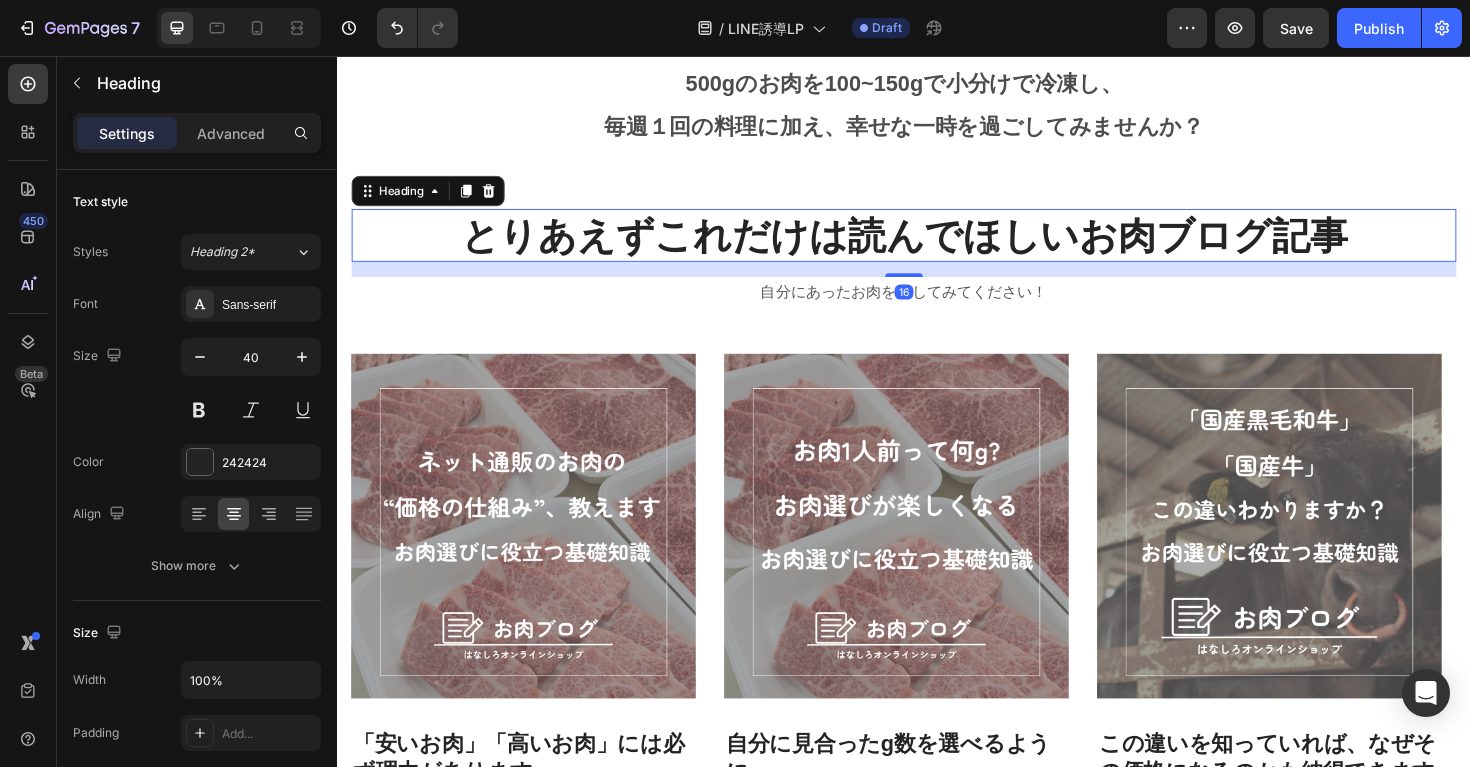 click on "とりあえずこれだけは読んでほしいお肉ブログ記事" at bounding box center (937, 246) 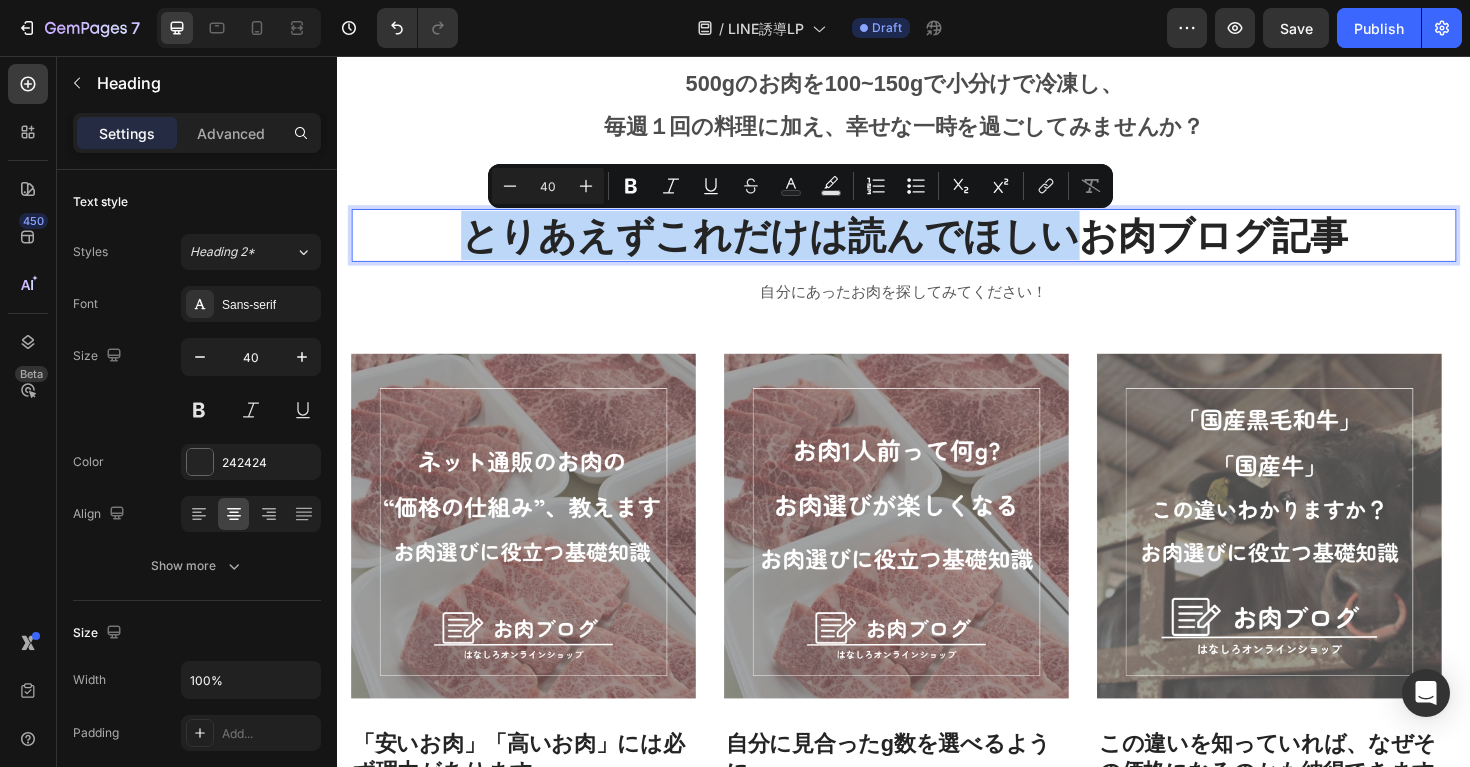 drag, startPoint x: 1105, startPoint y: 253, endPoint x: 483, endPoint y: 261, distance: 622.05145 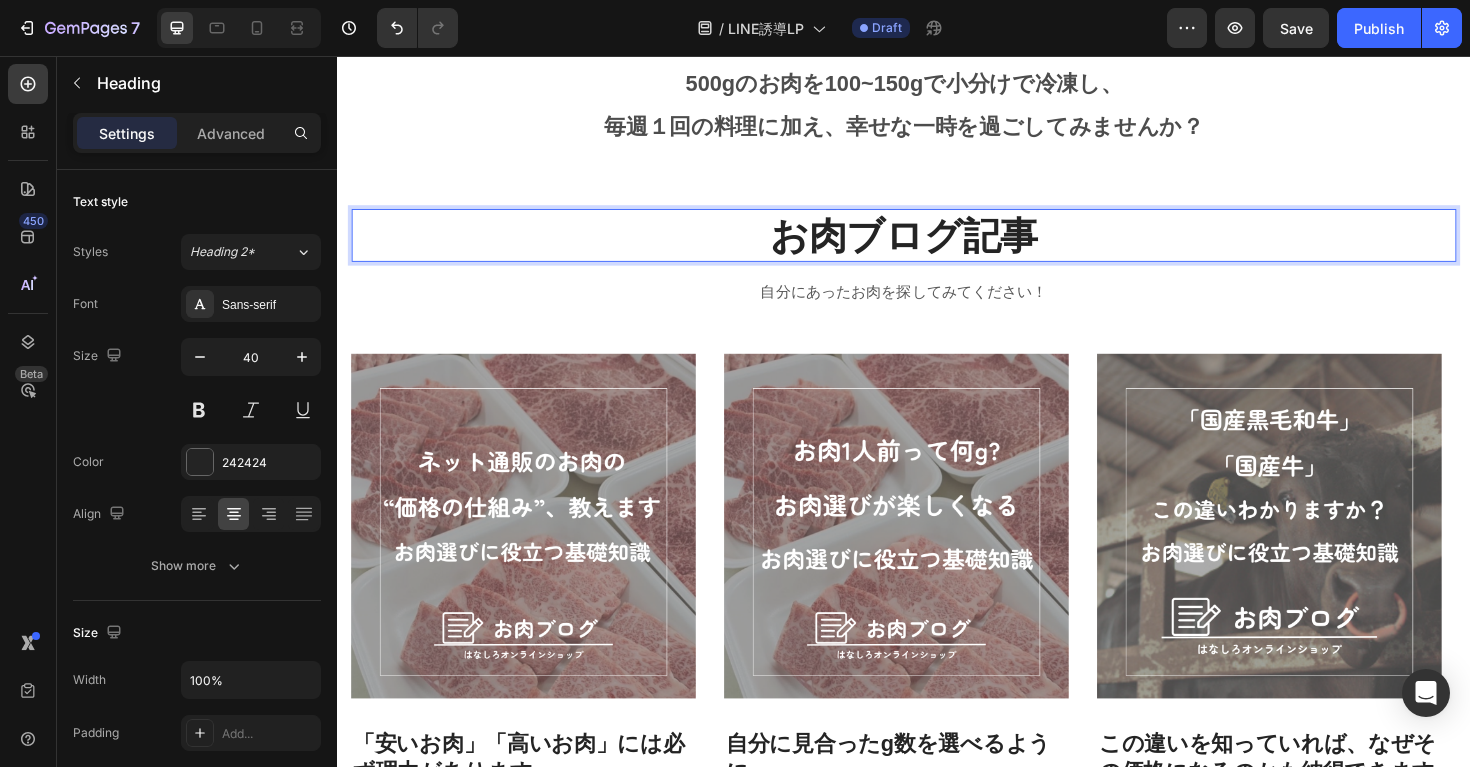 type 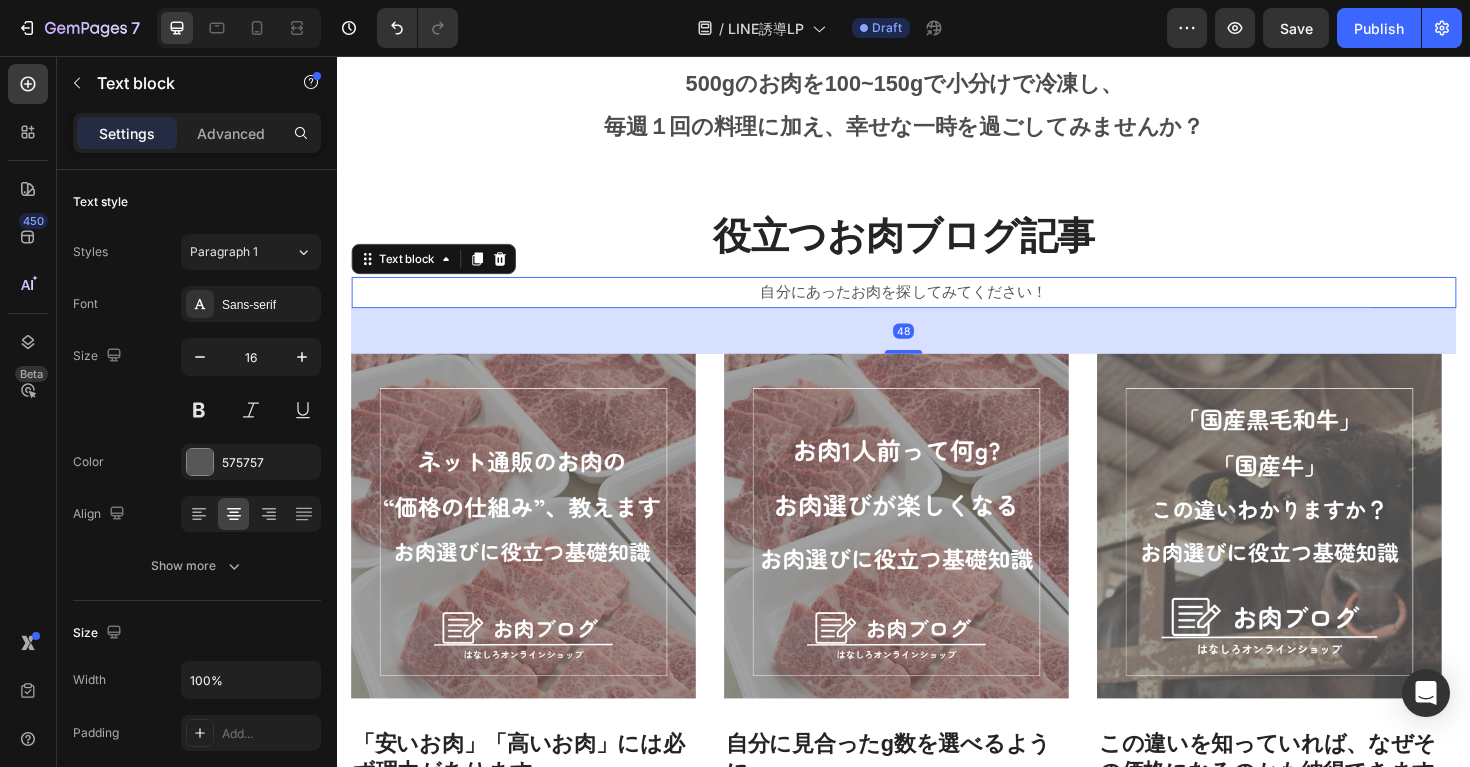 click on "自分にあったお肉を探してみてください！" at bounding box center (937, 306) 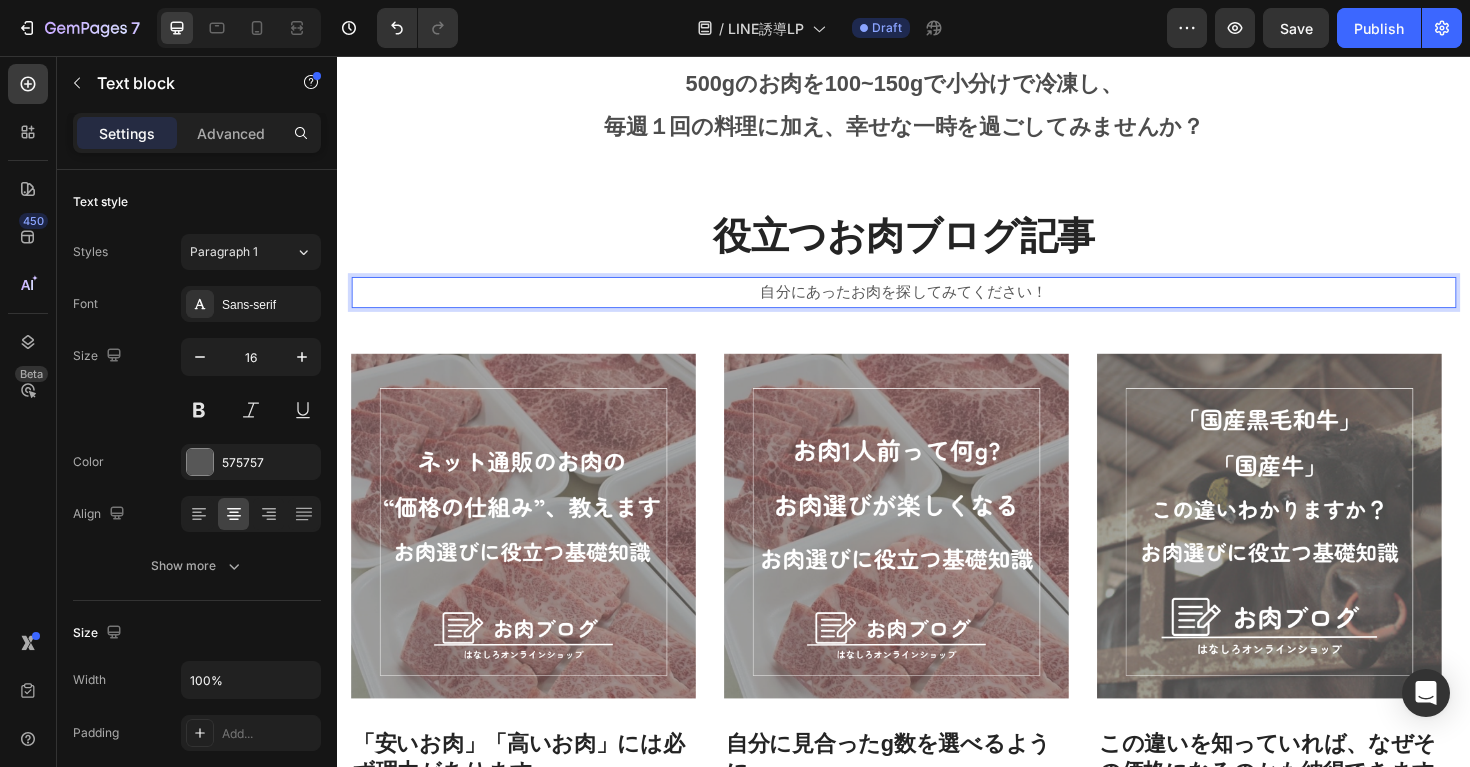 click on "自分にあったお肉を探してみてください！" at bounding box center [937, 306] 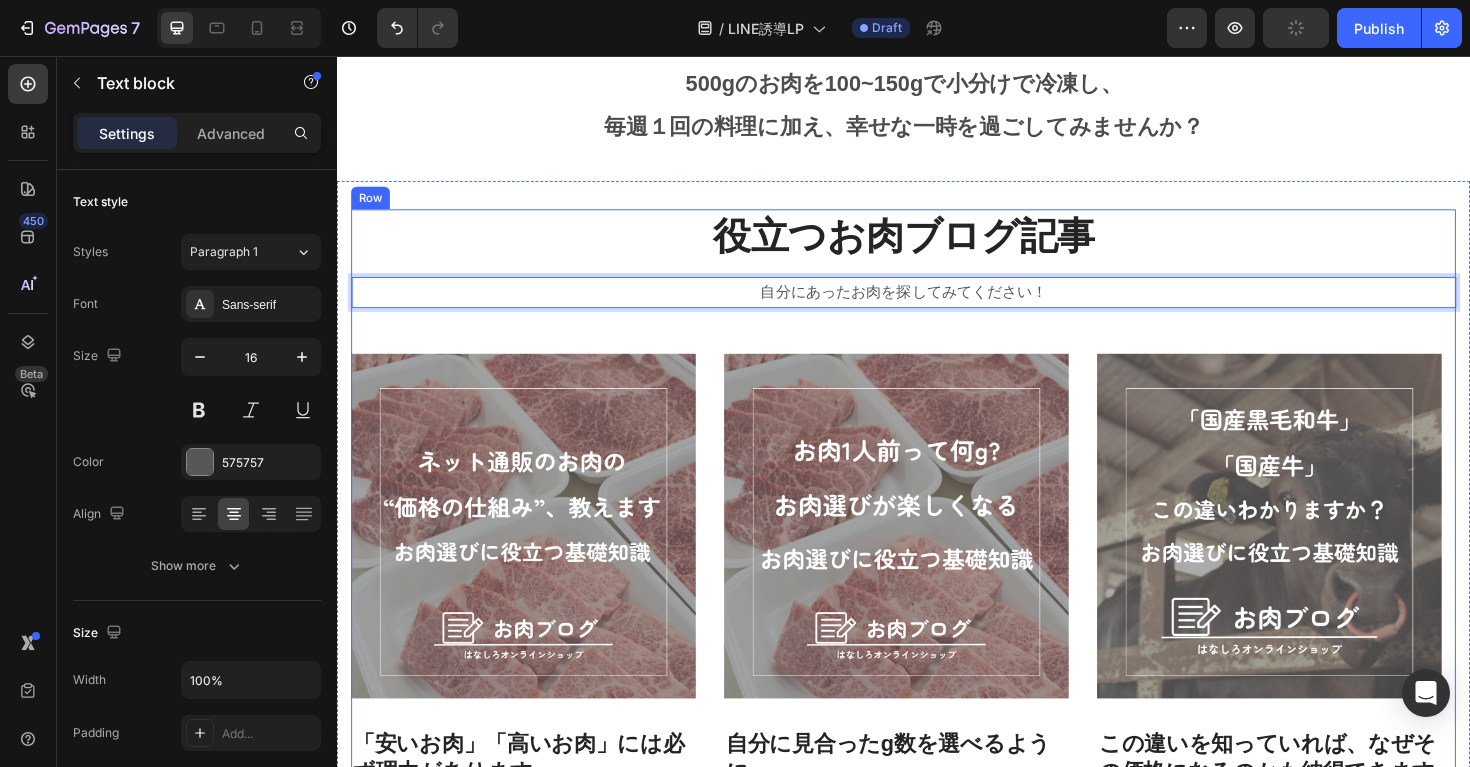 click on "役立つお肉ブログ記事 Heading 自分にあったお肉を探してみてください！ Text block   48 Image 「安いお肉」「高いお肉」には必ず理由があります。 Heading 「安ければ良い、高ければ良い。」というわけではありません。なぜその価格になっているか背景を読み取り、納得のいく買い物を！ Text block Image 自分に見合ったg数を選べるように Heading お肉で1番聞かれる質問は「お肉のグラム数」に関することが多いです。 決して安い買い物ではないからこそ、ちょうど良い数量で選べると節約にも繋がります。 Text block Image この違いを知っていれば、なぜその価格になるのかも納得できます Heading 意外と知られない「黒毛和牛」と「国産牛」の違い。お肉を選ぶ際には絶対に知っておきたい知識です。 Text block Row Image By  Zoro Text block
Icon May 29,2022 Text block Row Image" at bounding box center [937, 592] 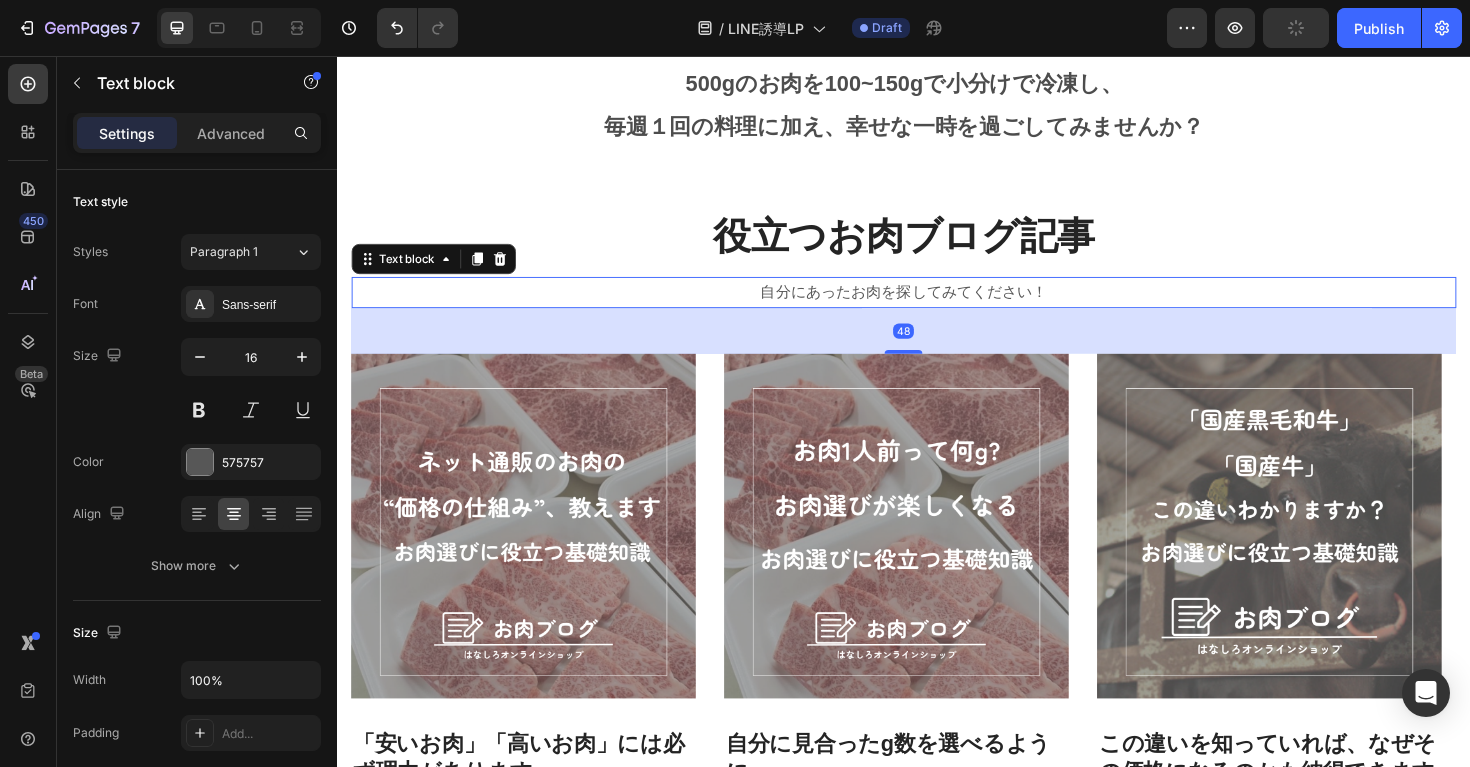 click on "自分にあったお肉を探してみてください！" at bounding box center [937, 306] 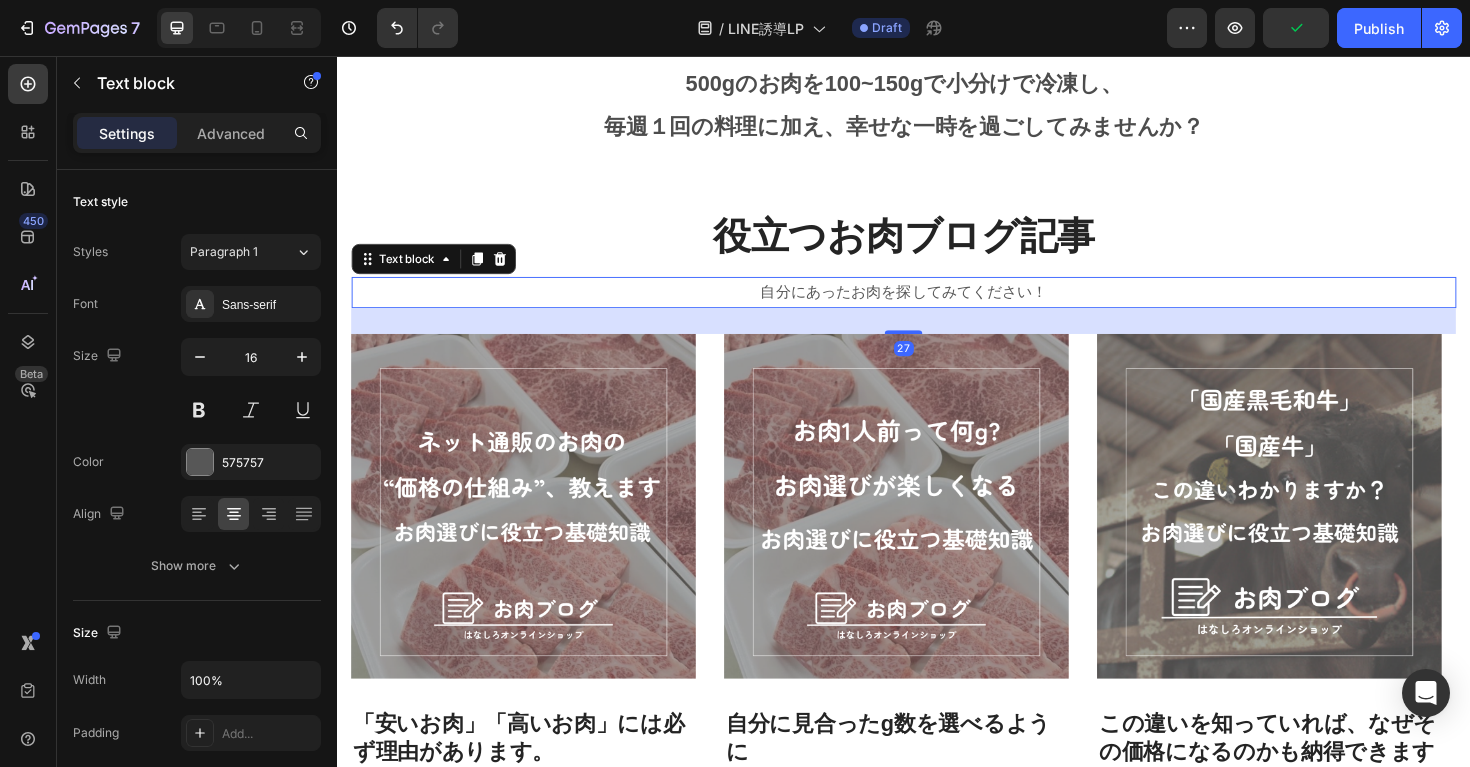 drag, startPoint x: 929, startPoint y: 362, endPoint x: 954, endPoint y: 339, distance: 33.970577 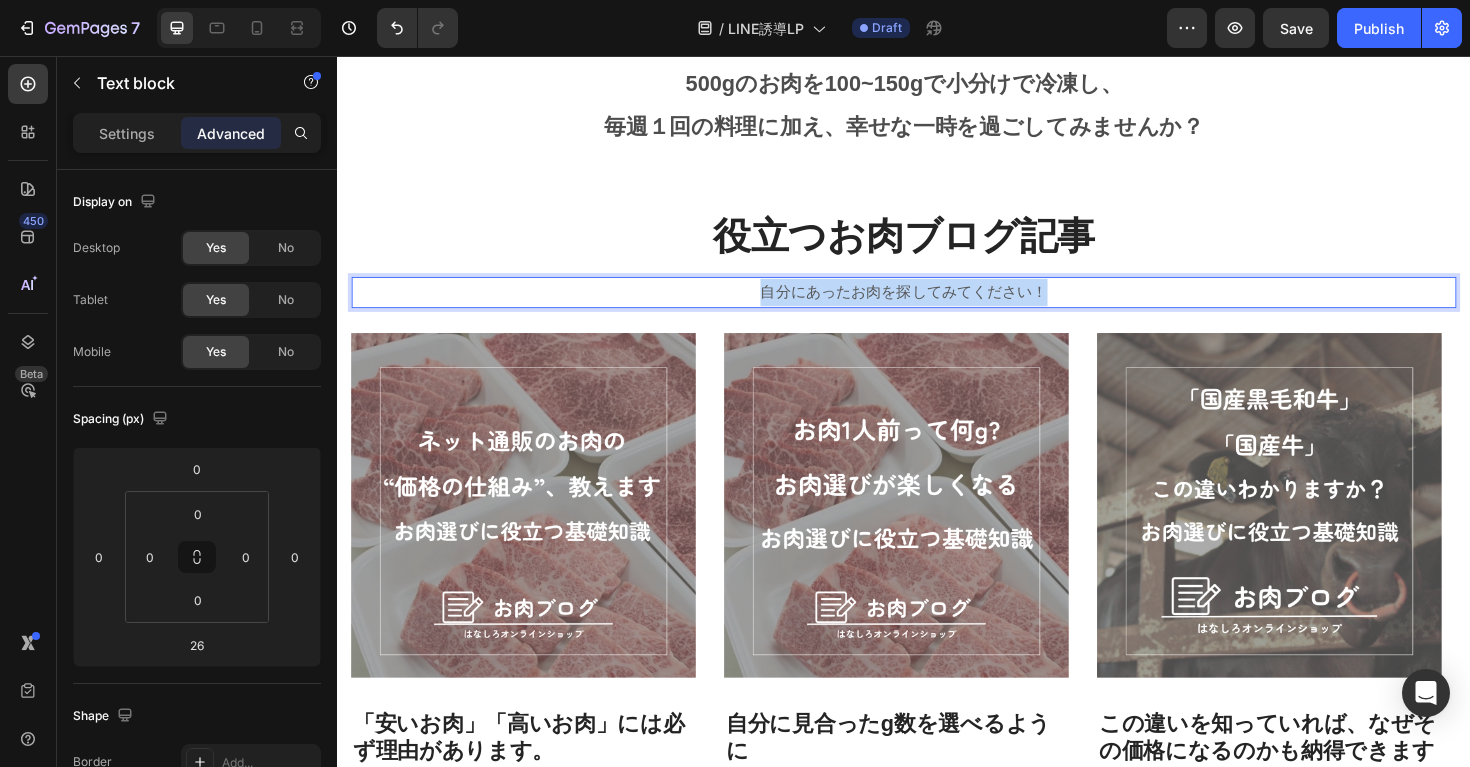 drag, startPoint x: 1095, startPoint y: 306, endPoint x: 763, endPoint y: 307, distance: 332.0015 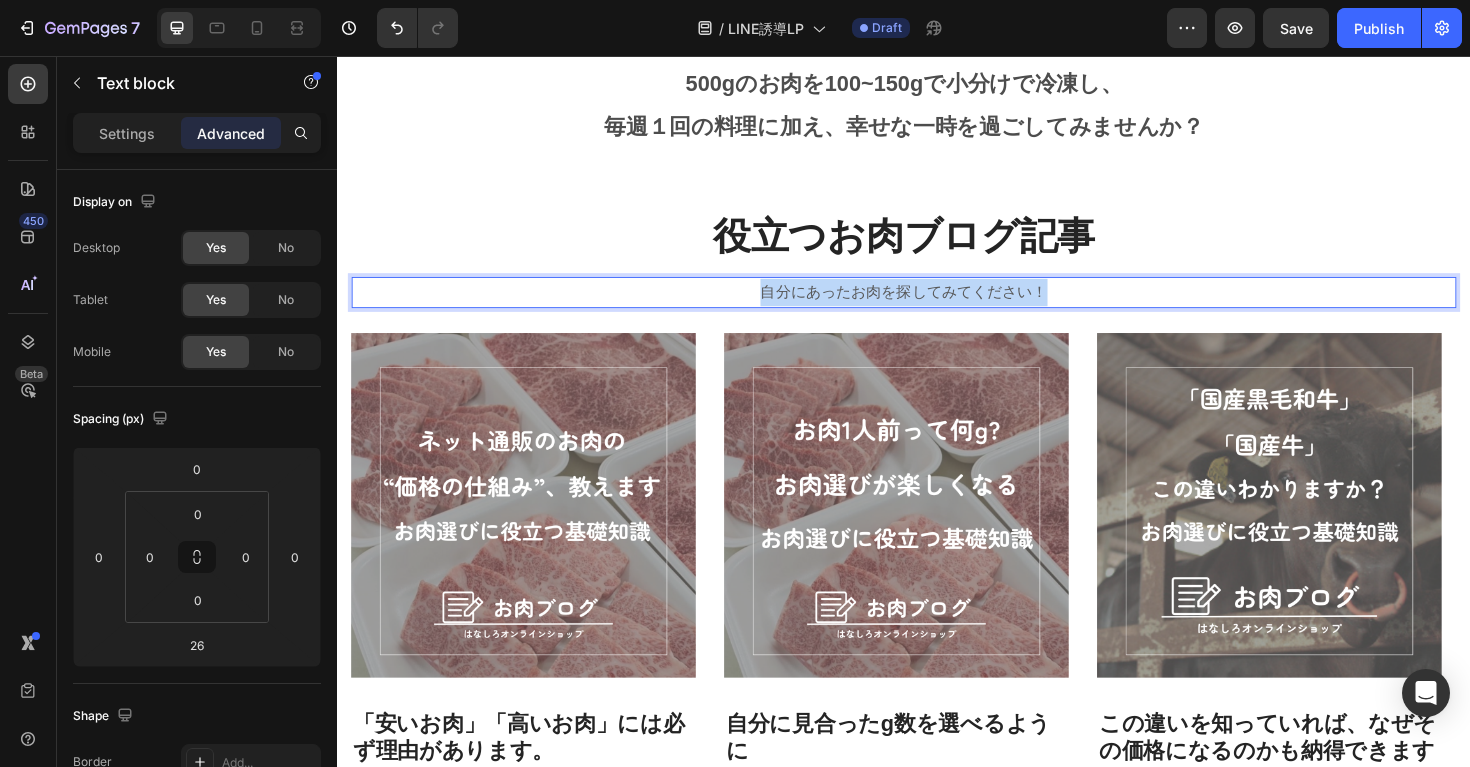 click on "自分にあったお肉を探してみてください！" at bounding box center (937, 306) 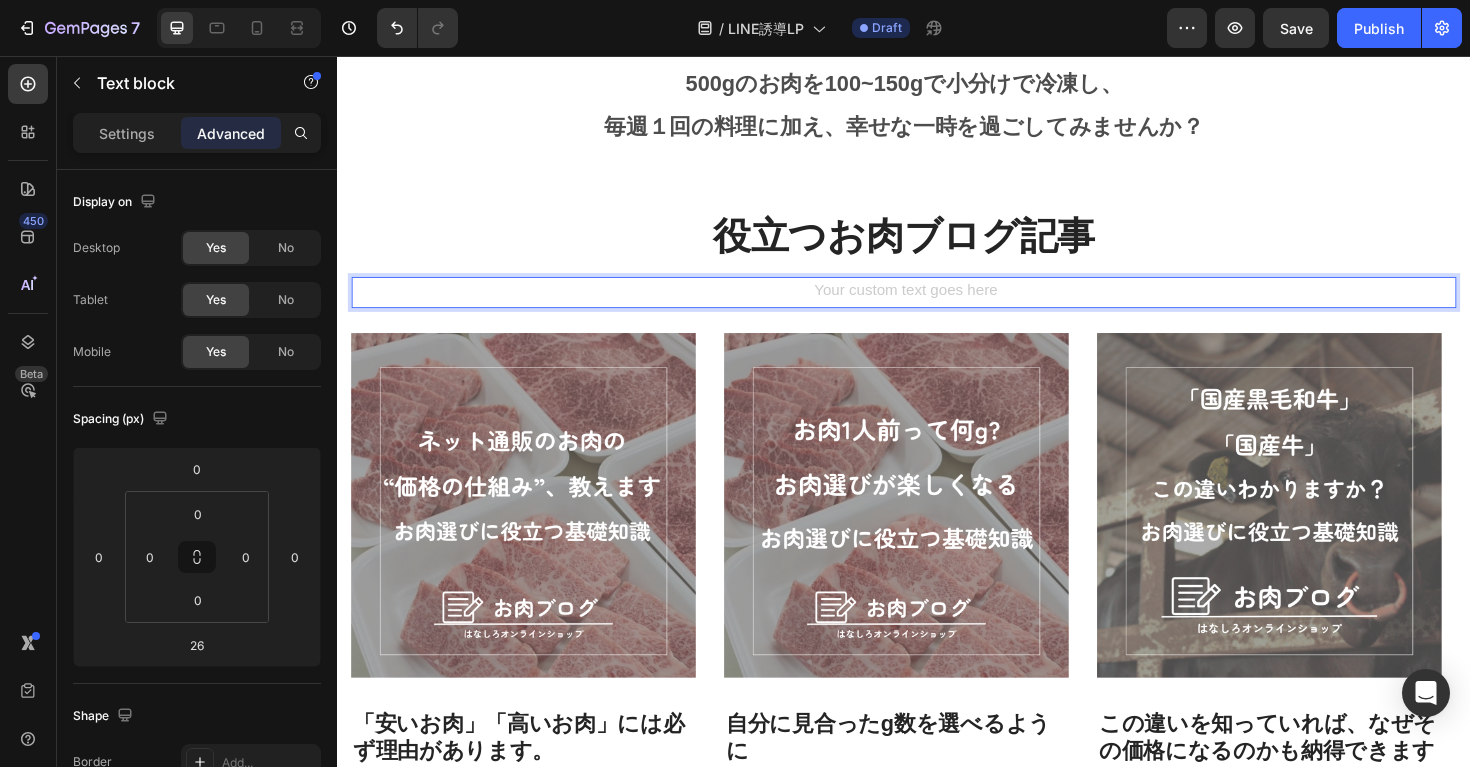type 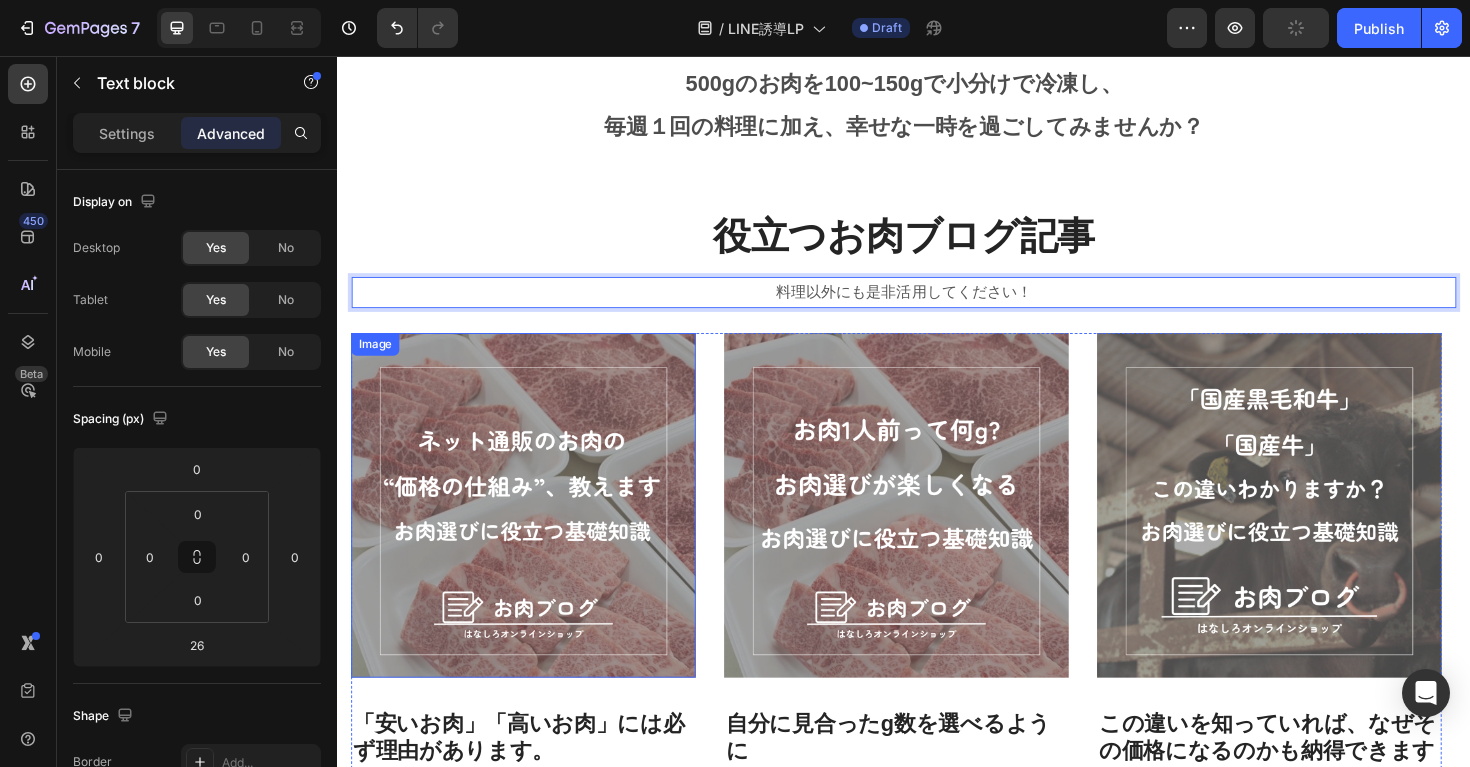 click at bounding box center (534, 531) 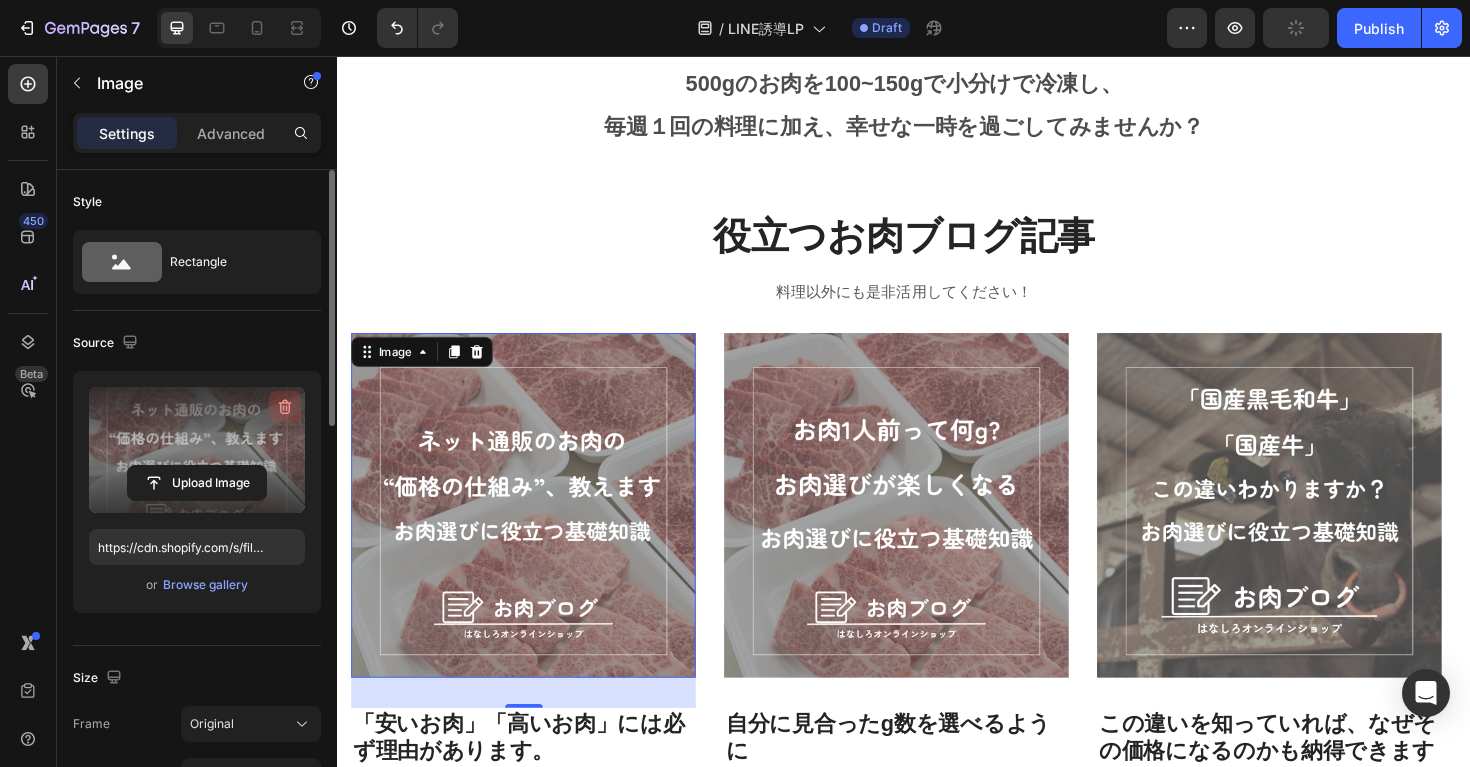 click 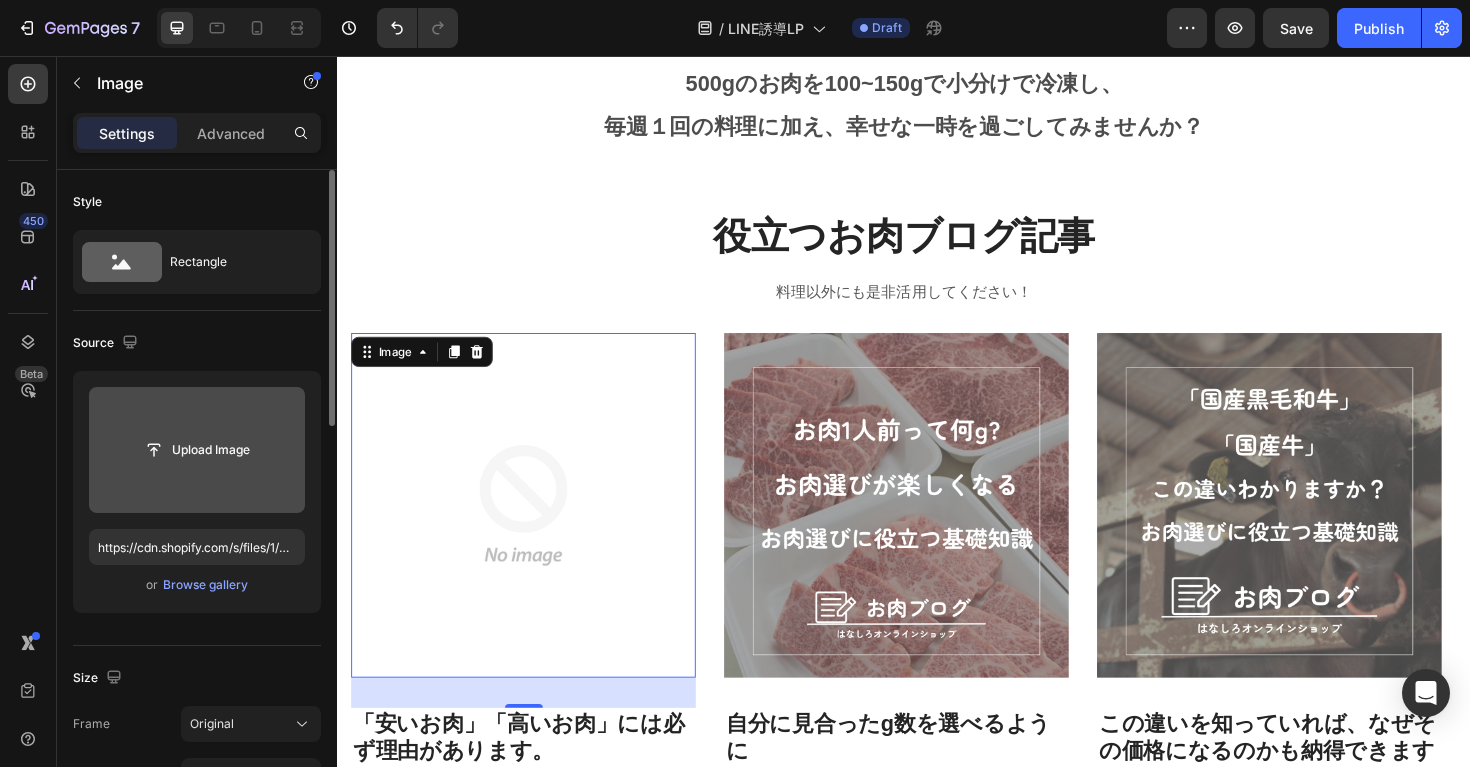 click 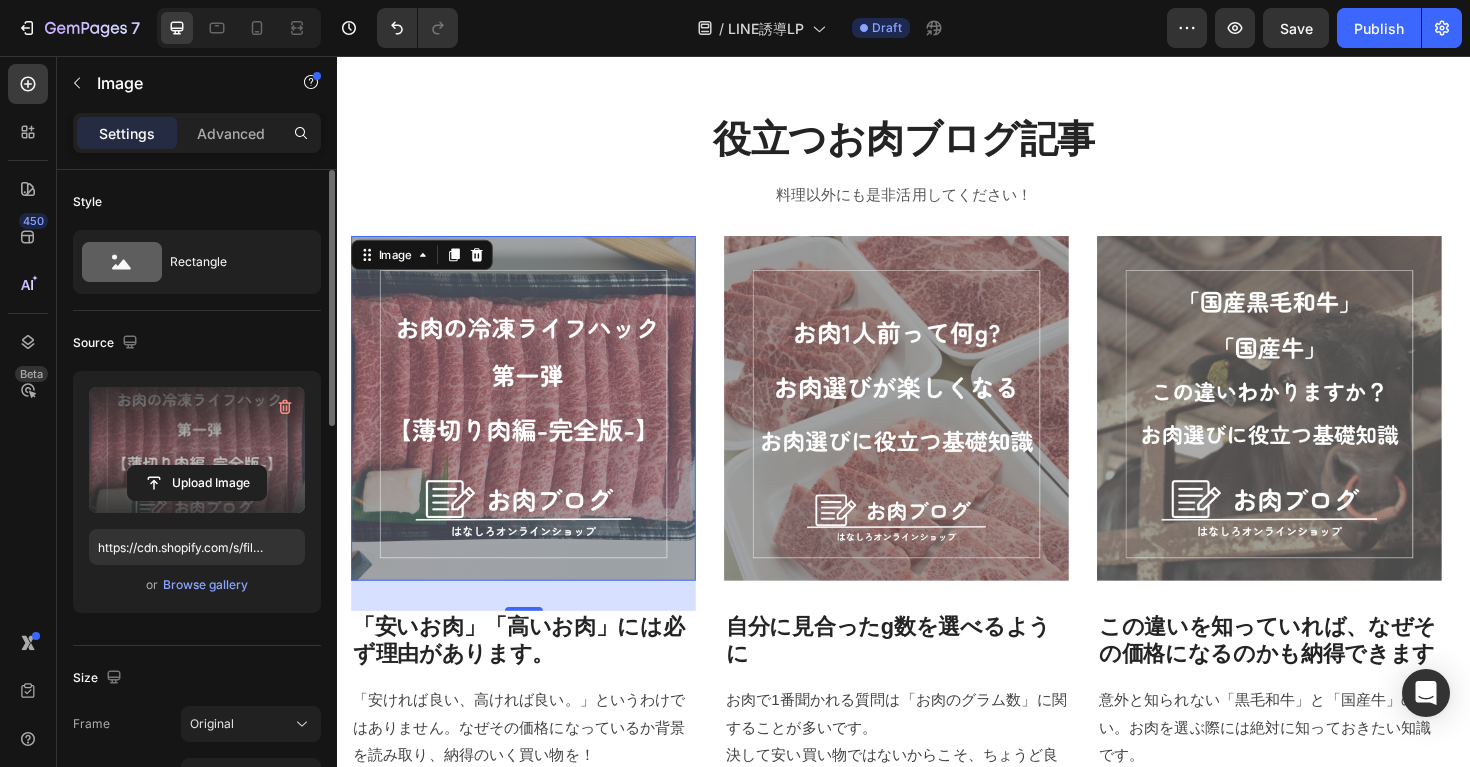 scroll, scrollTop: 4322, scrollLeft: 0, axis: vertical 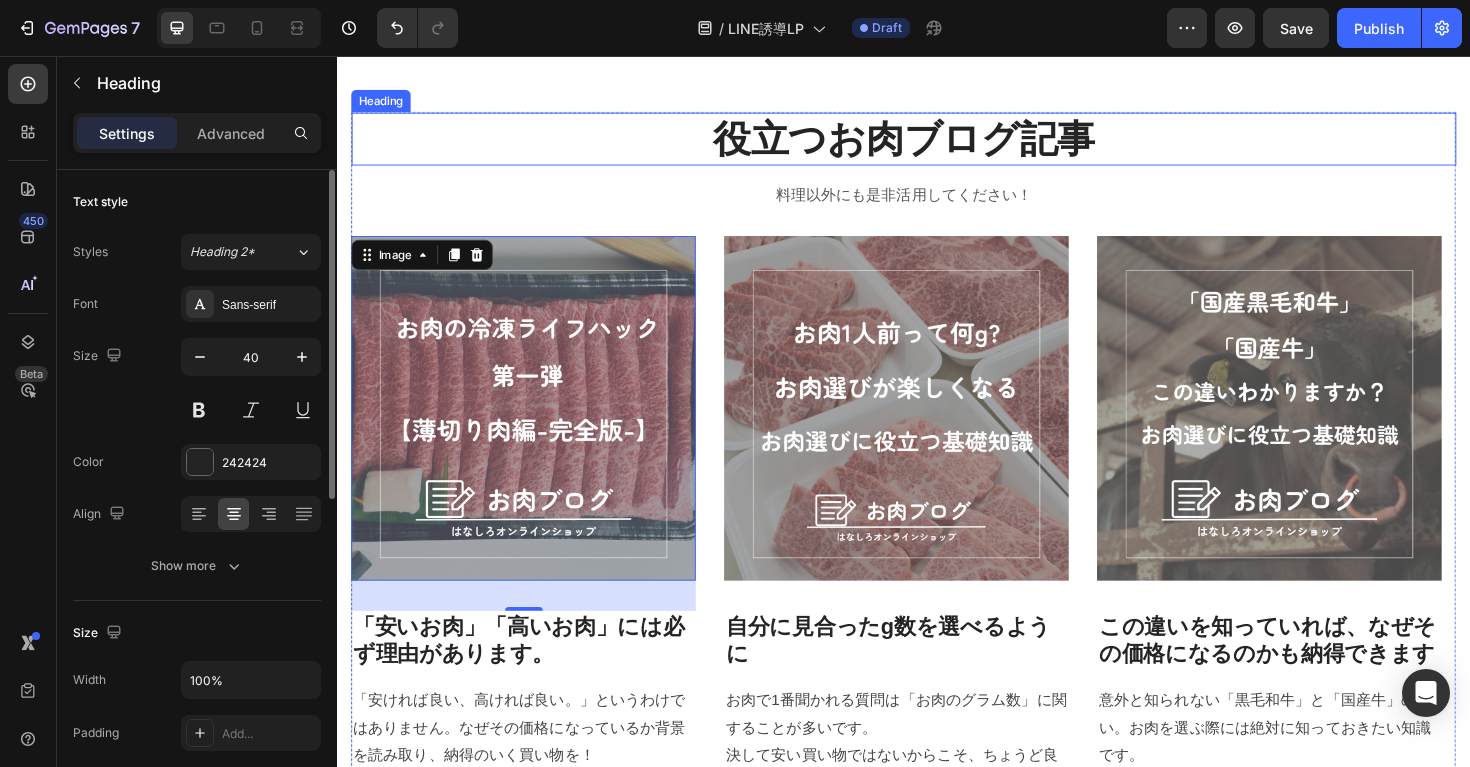 click on "役立つお肉ブログ記事" at bounding box center [937, 144] 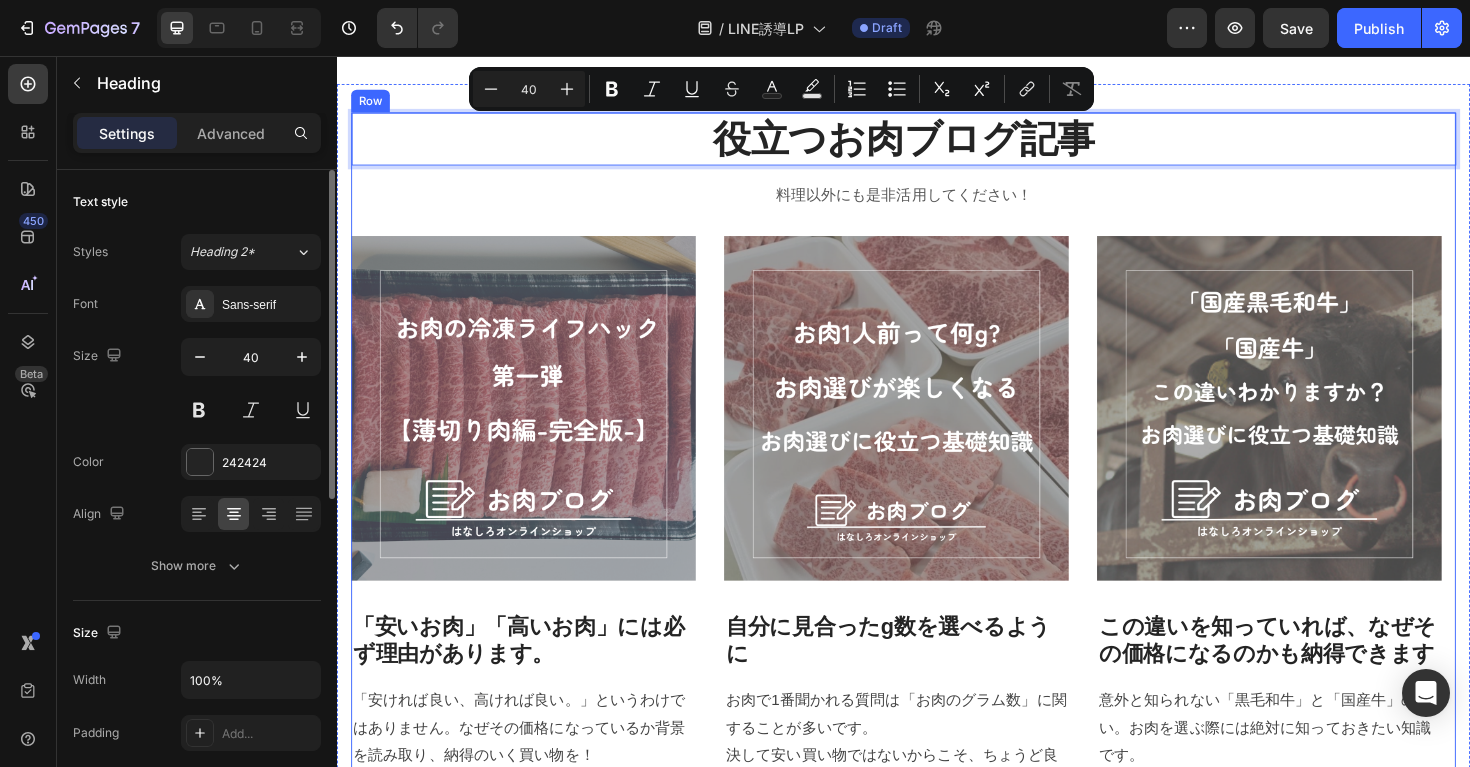 click on "役立つお肉ブログ記事 Heading   16 料理以外にも是非活用してください！ Text block Image 「安いお肉」「高いお肉」には必ず理由があります。 Heading 「安ければ良い、高ければ良い。」というわけではありません。なぜその価格になっているか背景を読み取り、納得のいく買い物を！ Text block Image 自分に見合ったg数を選べるように Heading お肉で1番聞かれる質問は「お肉のグラム数」に関することが多いです。 決して安い買い物ではないからこそ、ちょうど良い数量で選べると節約にも繋がります。 Text block Image この違いを知っていれば、なぜその価格になるのかも納得できます Heading 意外と知られない「黒毛和牛」と「国産牛」の違い。お肉を選ぶ際には絶対に知っておきたい知識です。 Text block Row Image By  Zoro Text block
Icon May 29,2022 Text block Row Heading By" at bounding box center (937, 479) 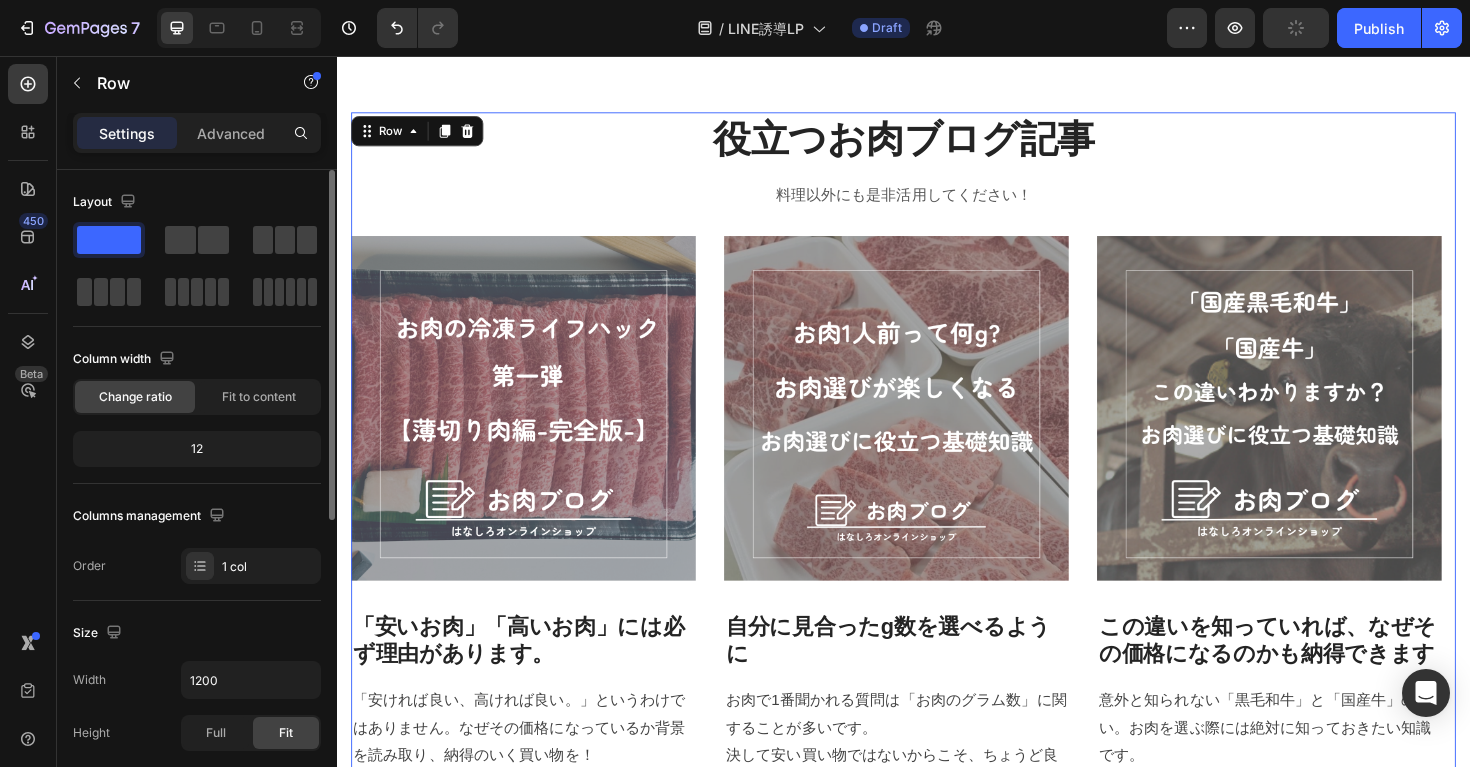 scroll, scrollTop: 4163, scrollLeft: 0, axis: vertical 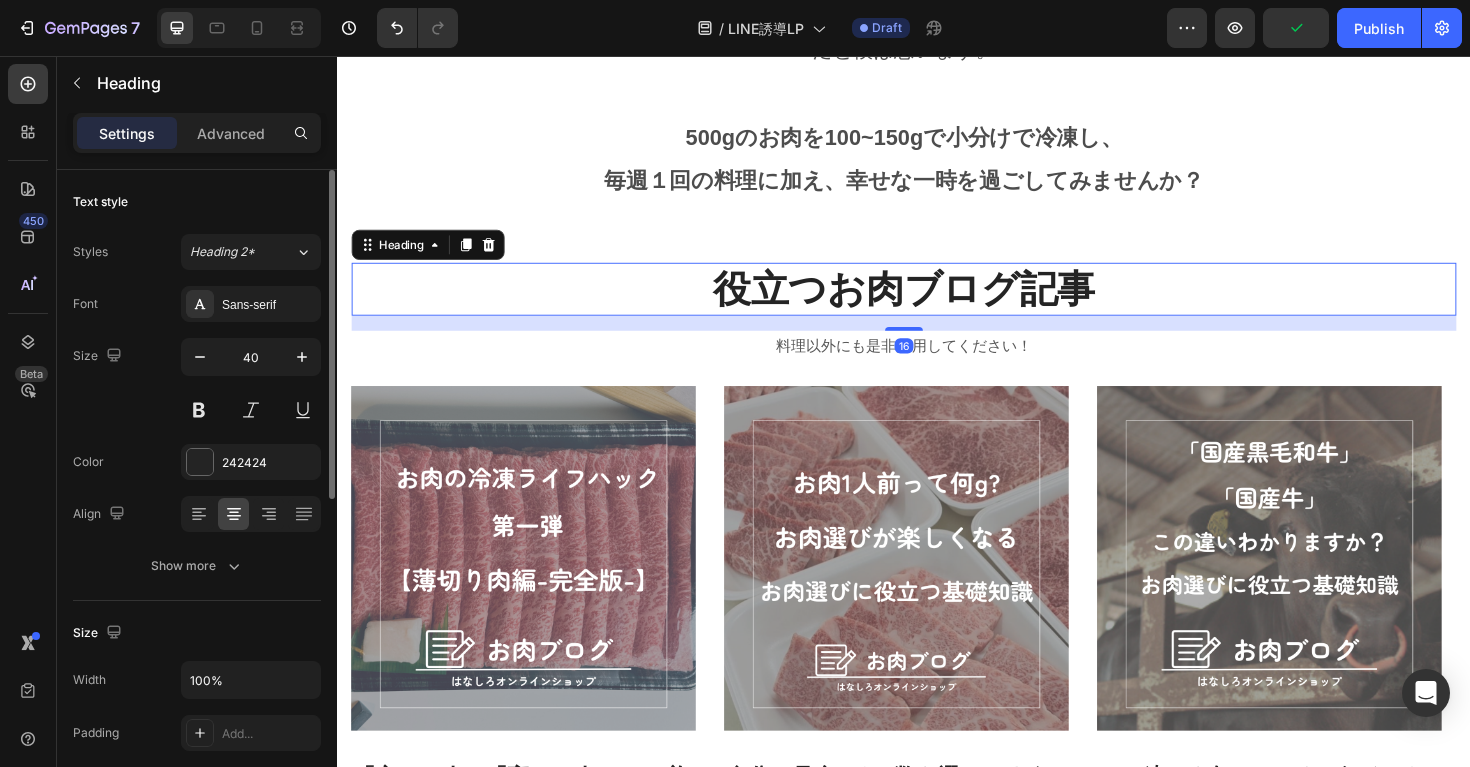click on "役立つお肉ブログ記事" at bounding box center (937, 303) 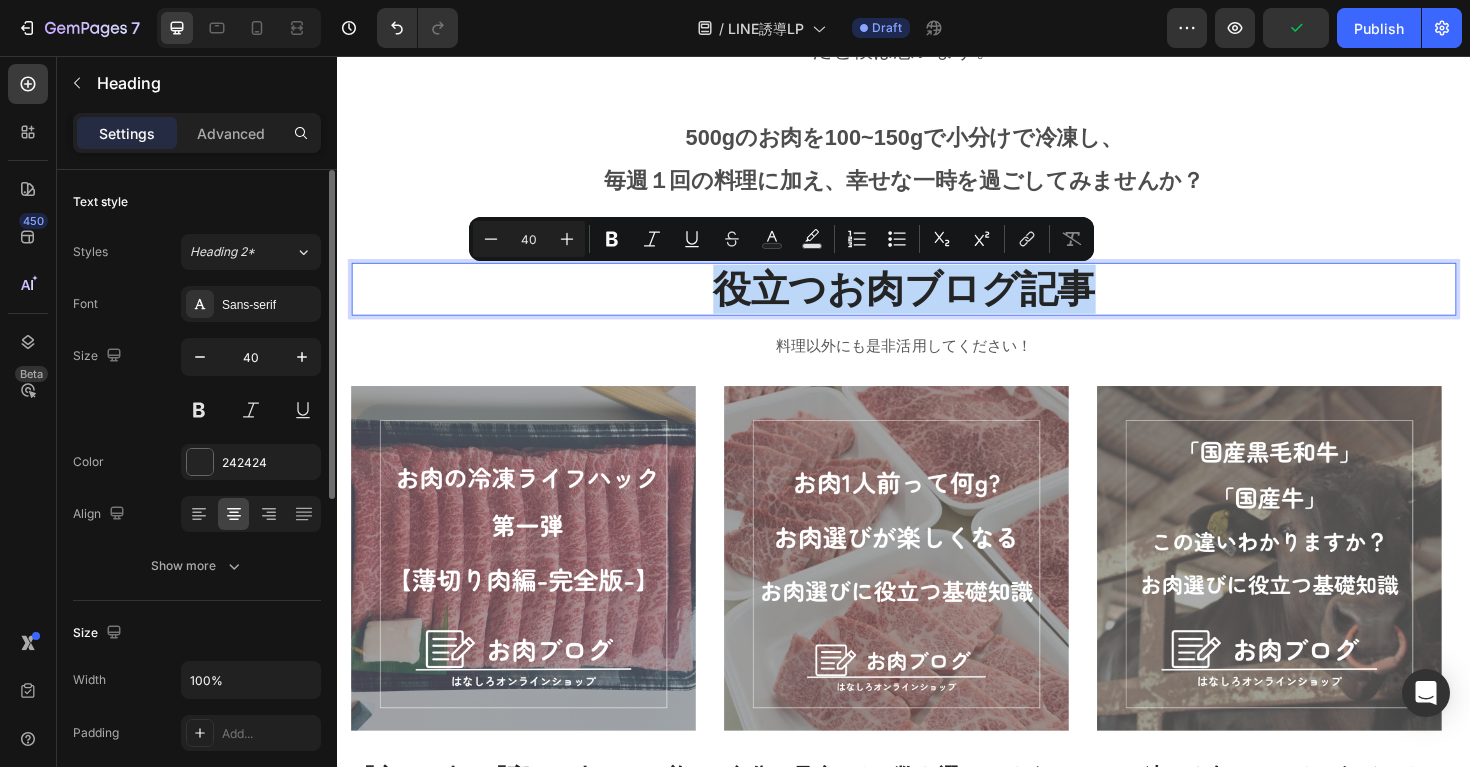 click on "役立つお肉ブログ記事" at bounding box center [937, 303] 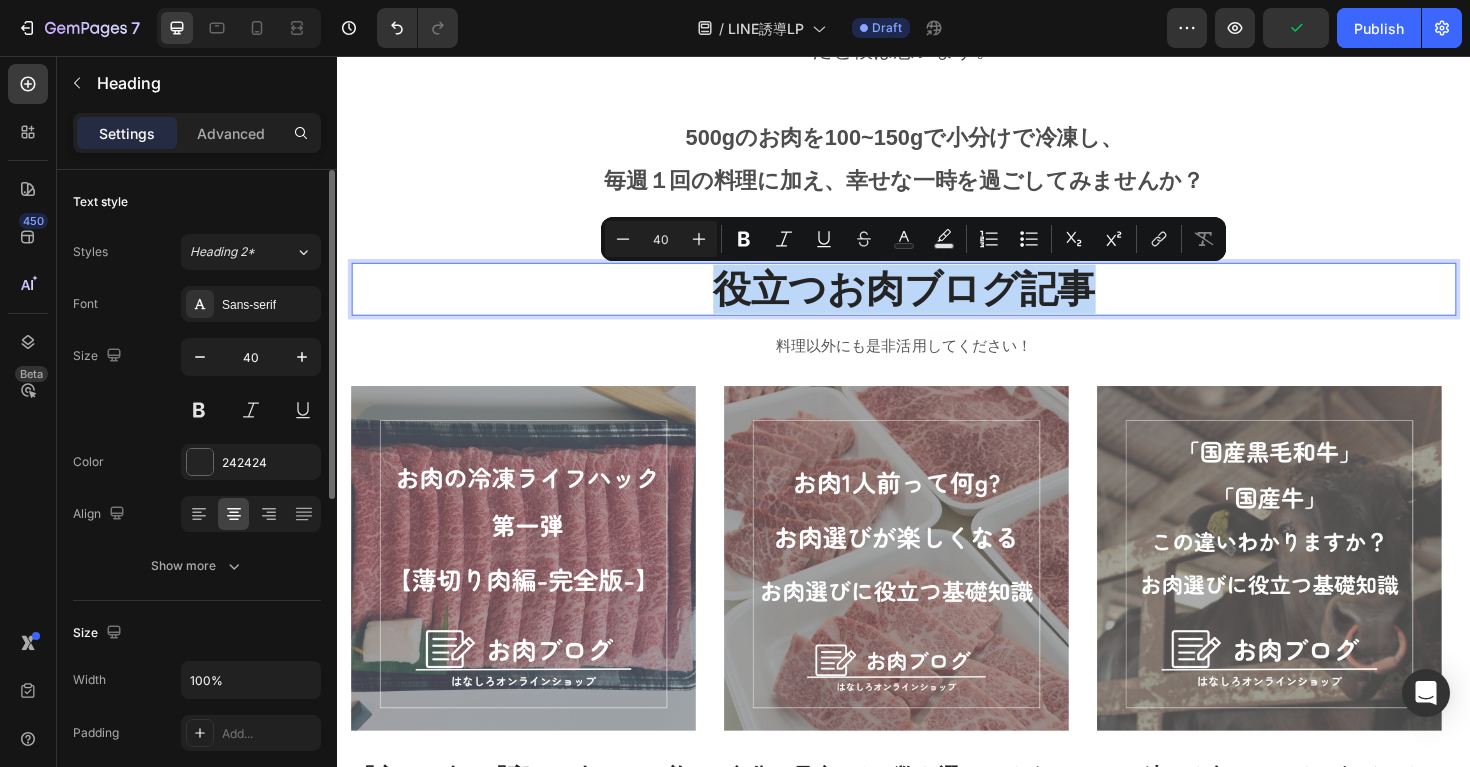 click on "役立つお肉ブログ記事" at bounding box center [937, 303] 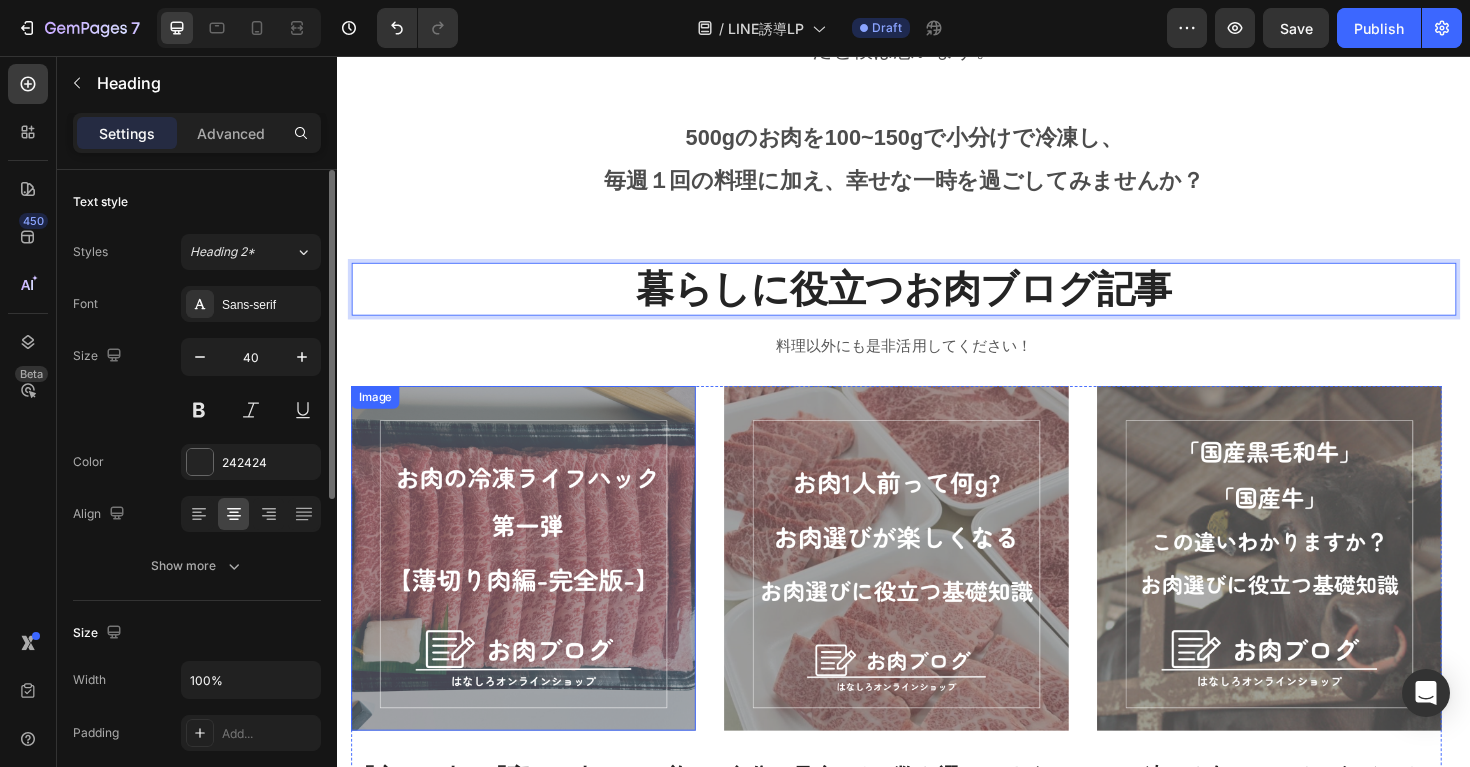 click at bounding box center (534, 588) 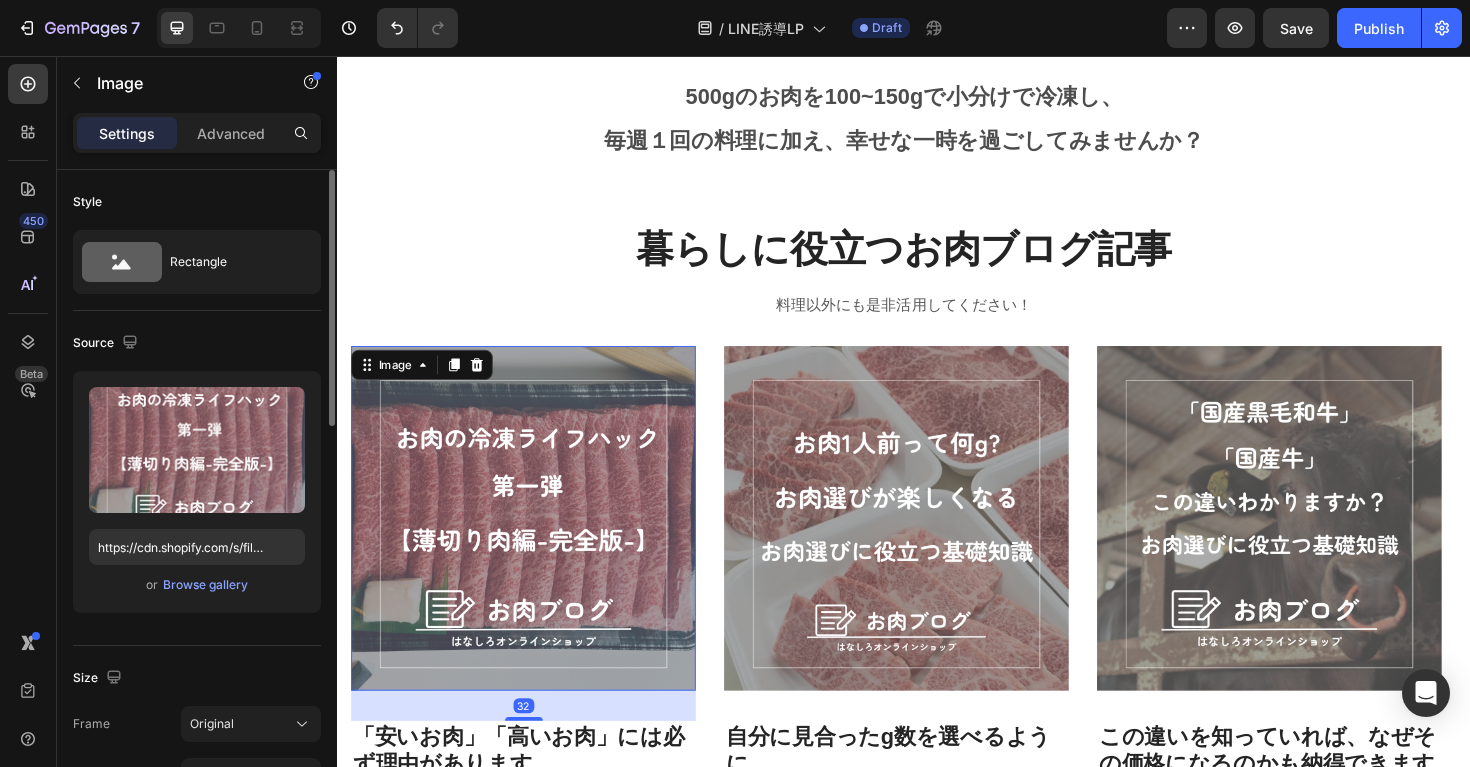 scroll, scrollTop: 4316, scrollLeft: 0, axis: vertical 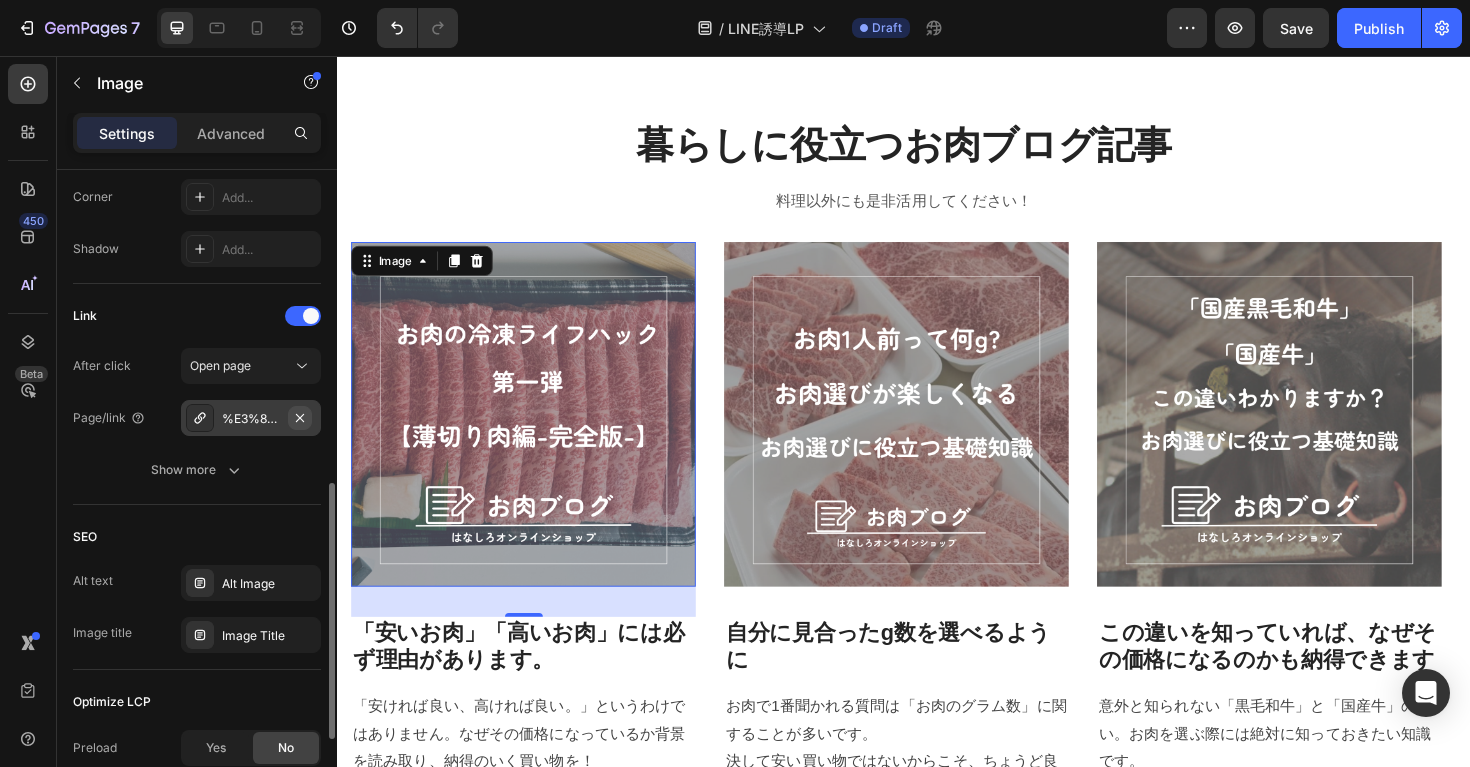 click 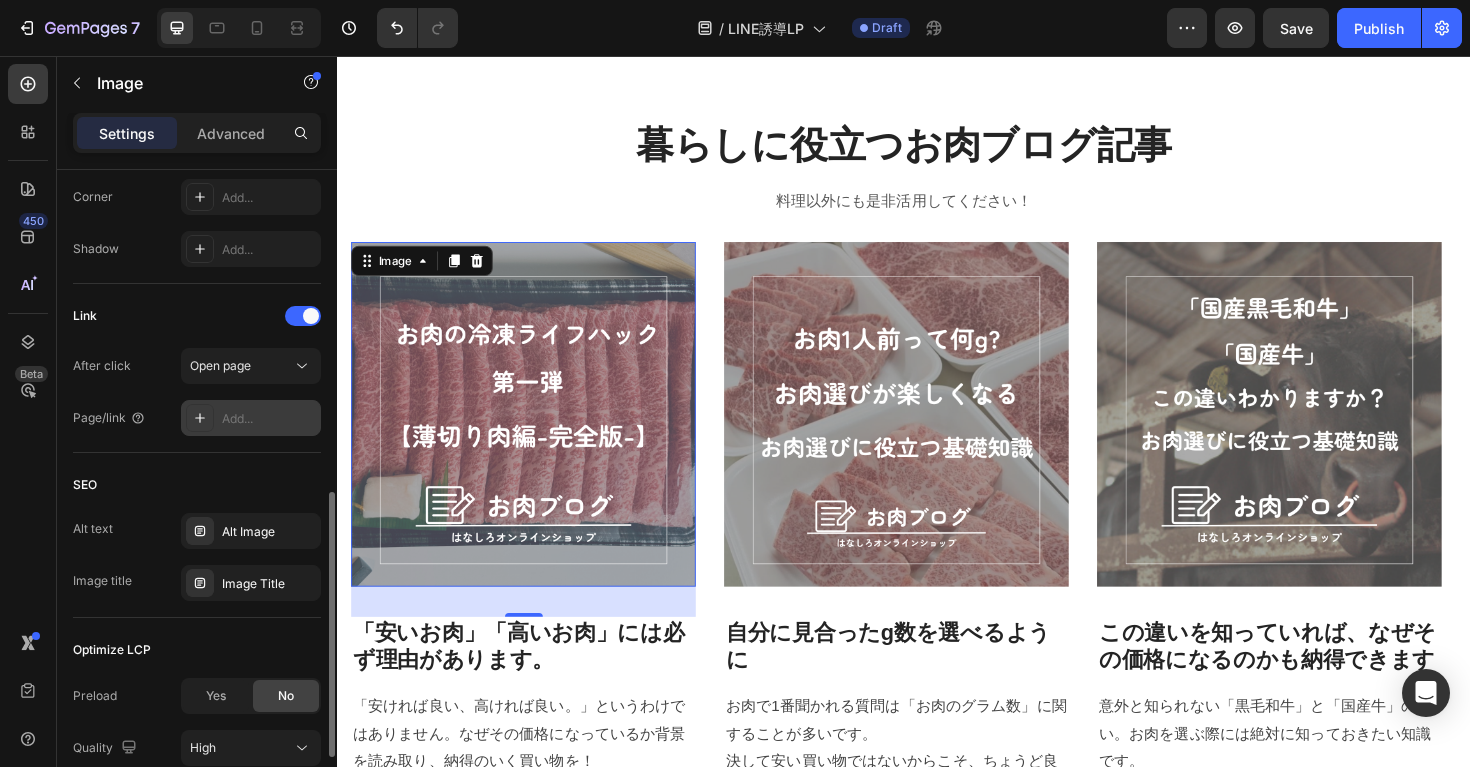 click on "Add..." at bounding box center (269, 419) 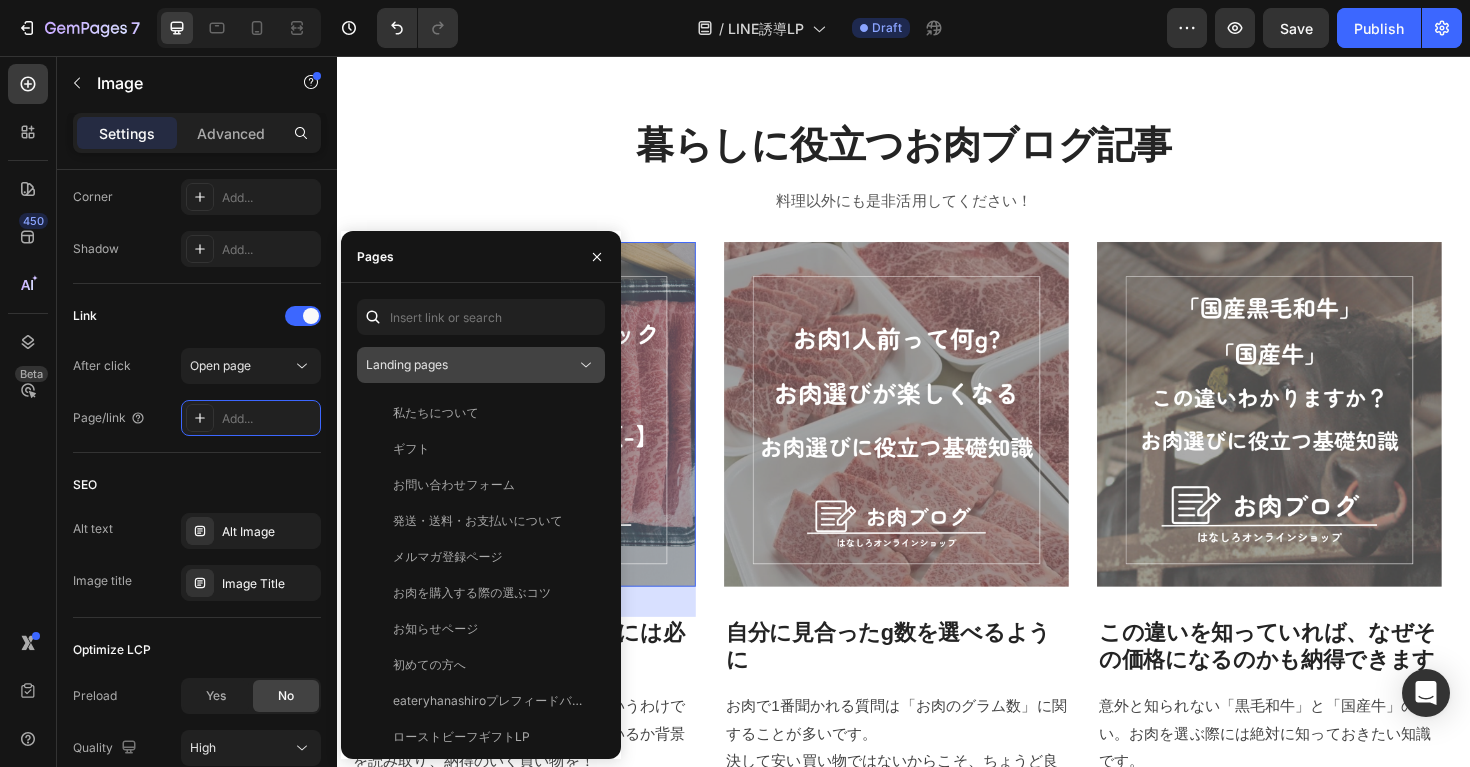 click on "Landing pages" at bounding box center (471, 365) 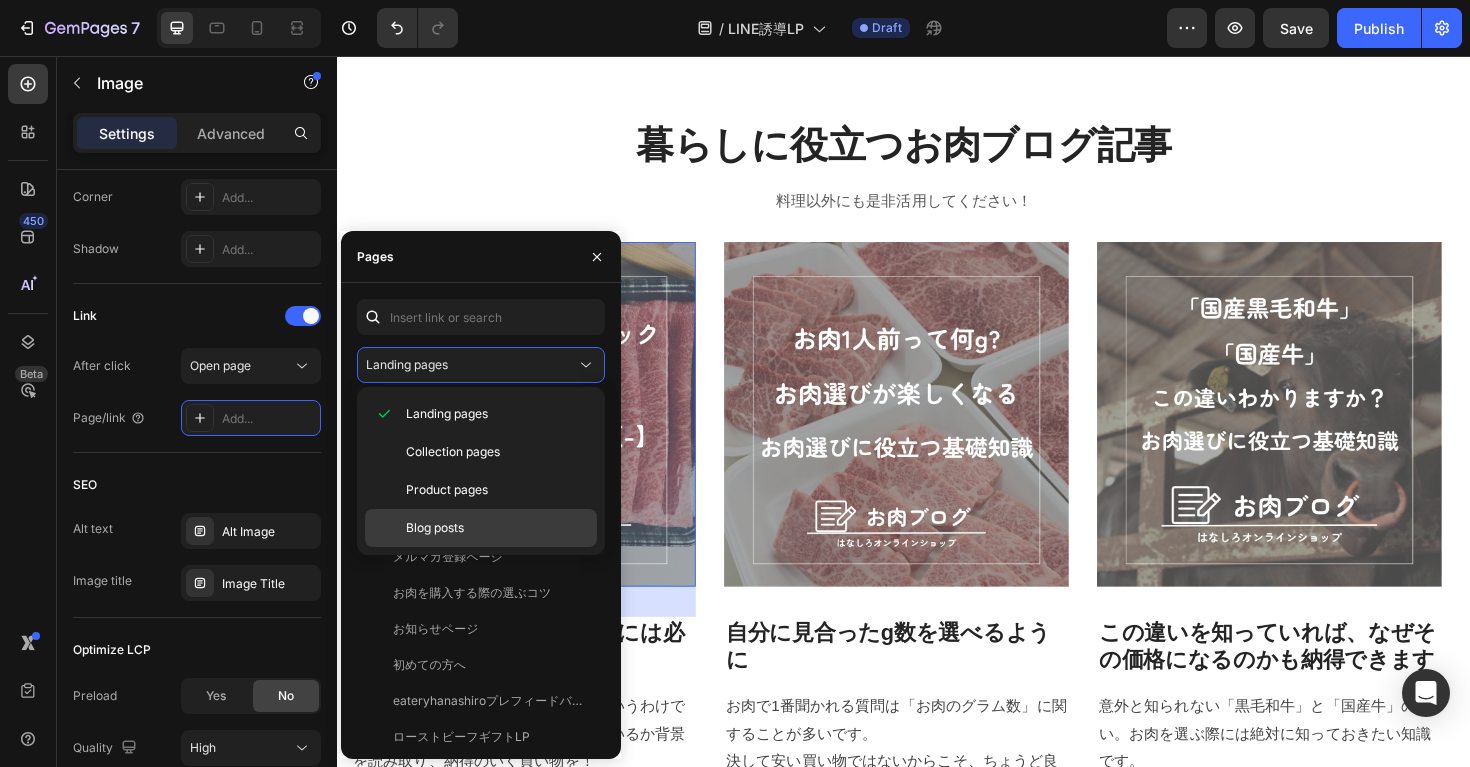 click on "Blog posts" at bounding box center [435, 528] 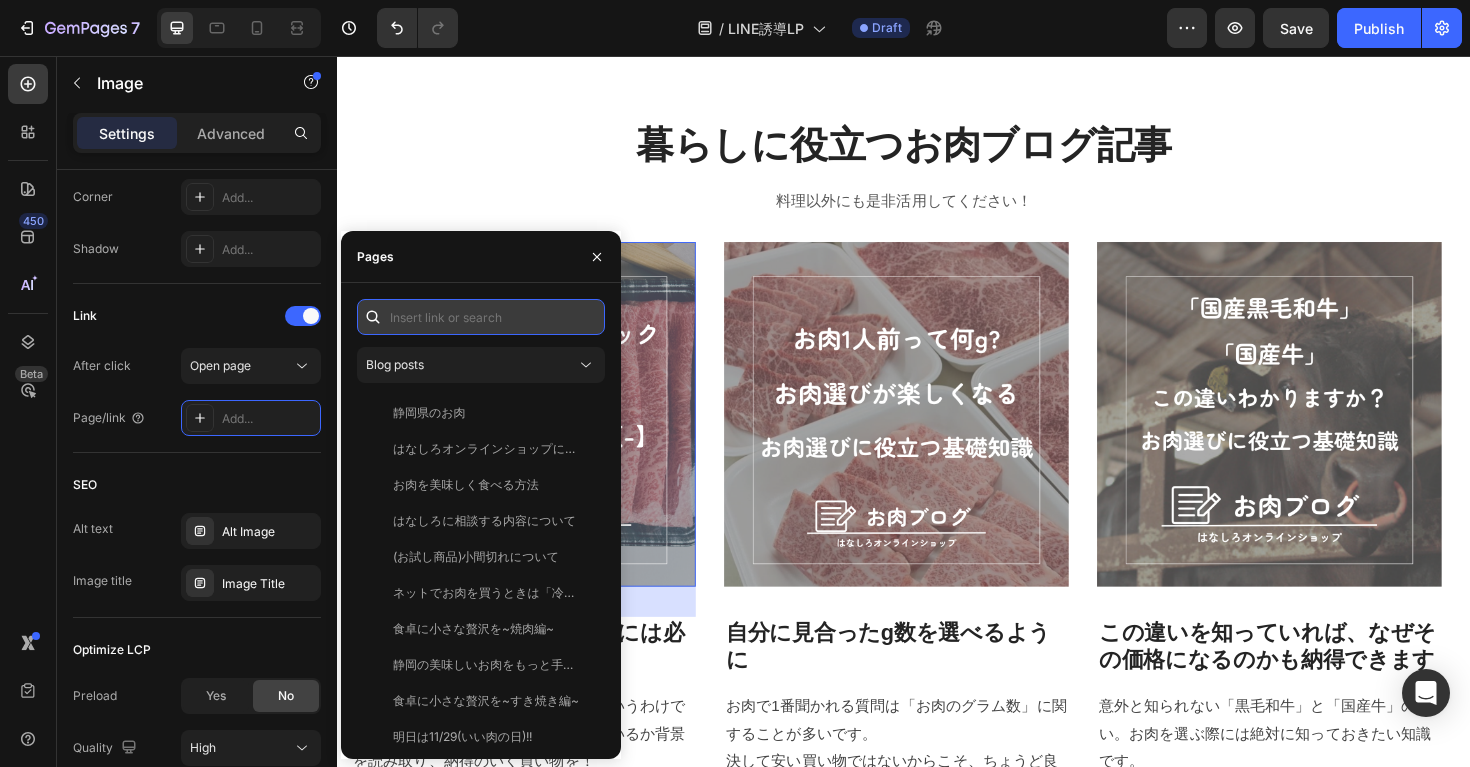click at bounding box center [481, 317] 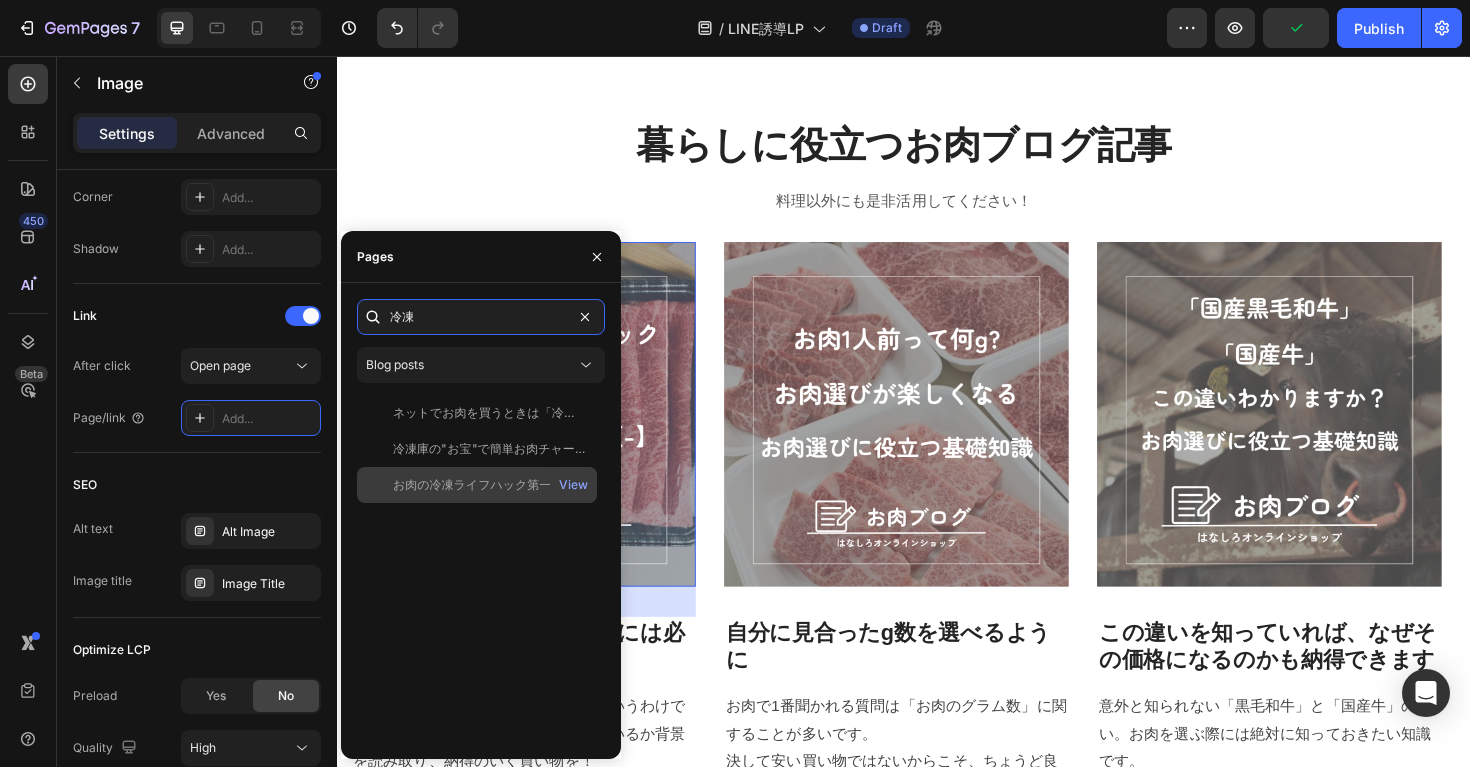type on "冷凍" 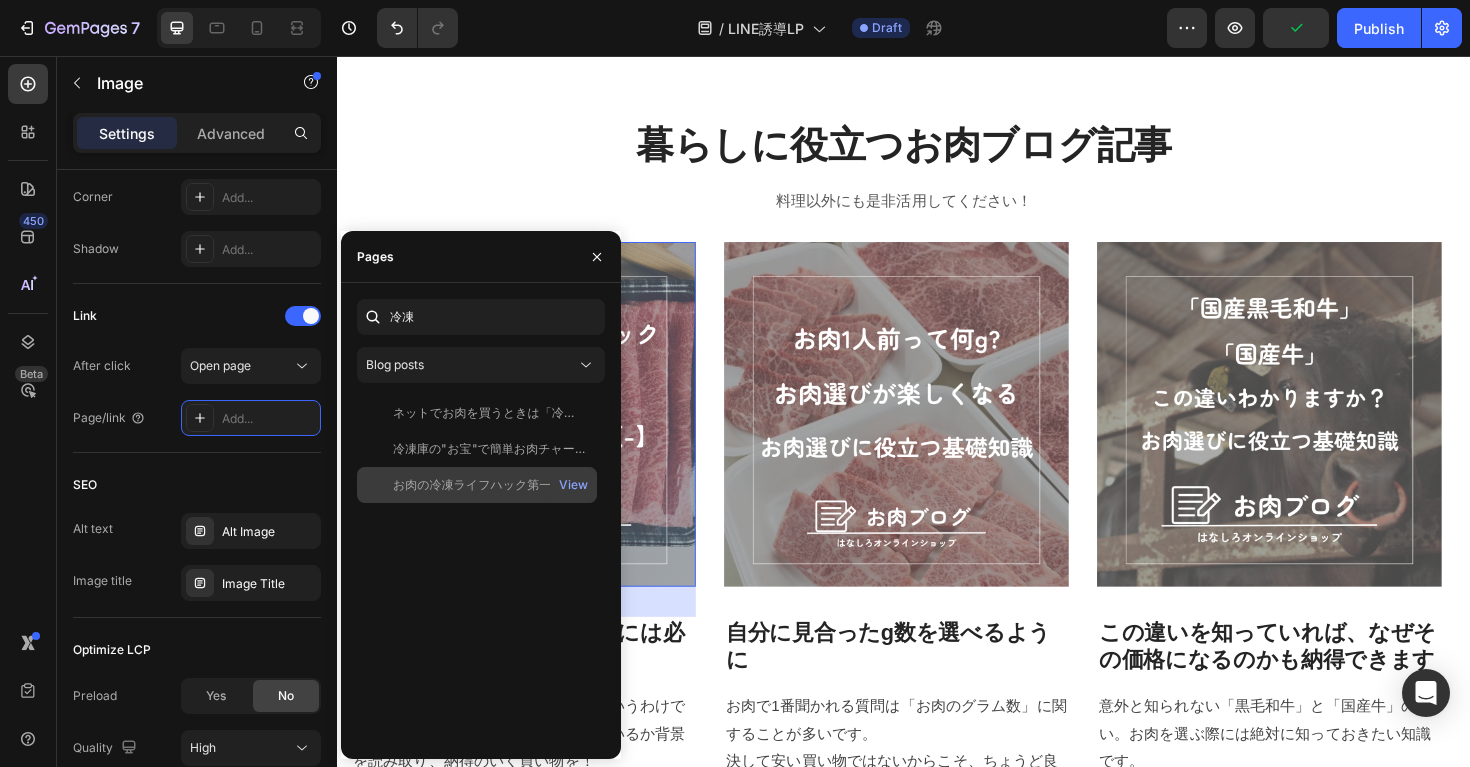 click on "お肉の冷凍ライフハック第一弾（薄切り肉編）完全版" 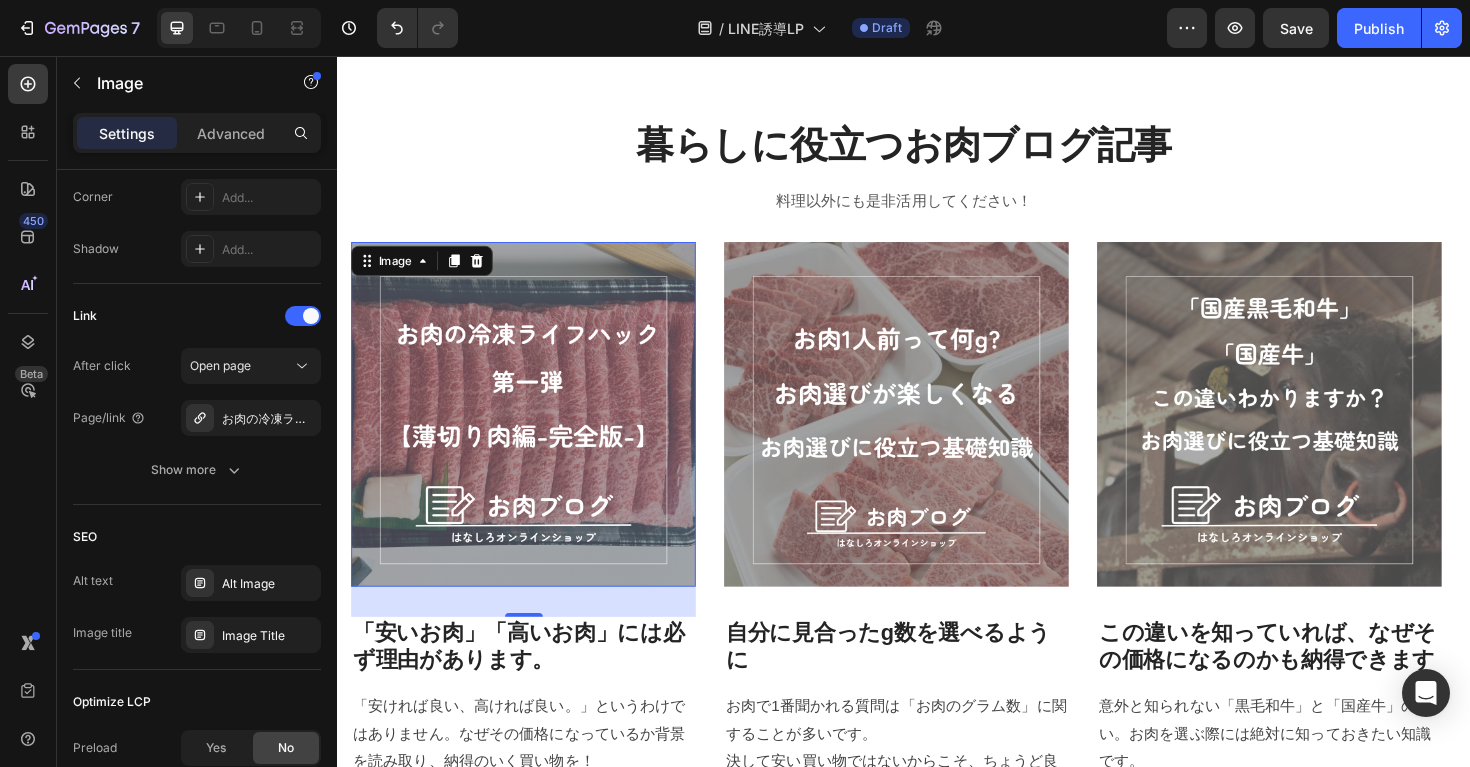 click at bounding box center [534, 435] 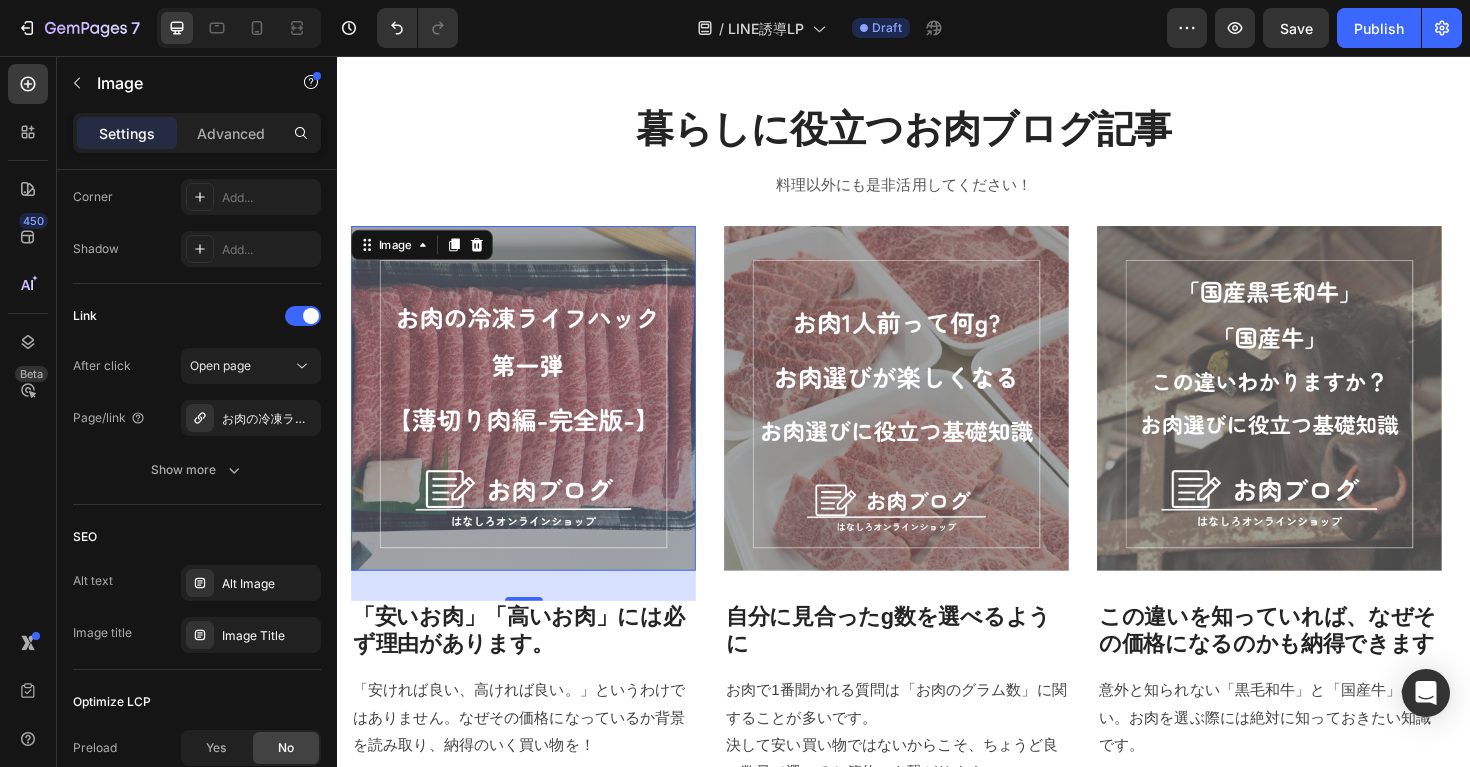 scroll, scrollTop: 4353, scrollLeft: 0, axis: vertical 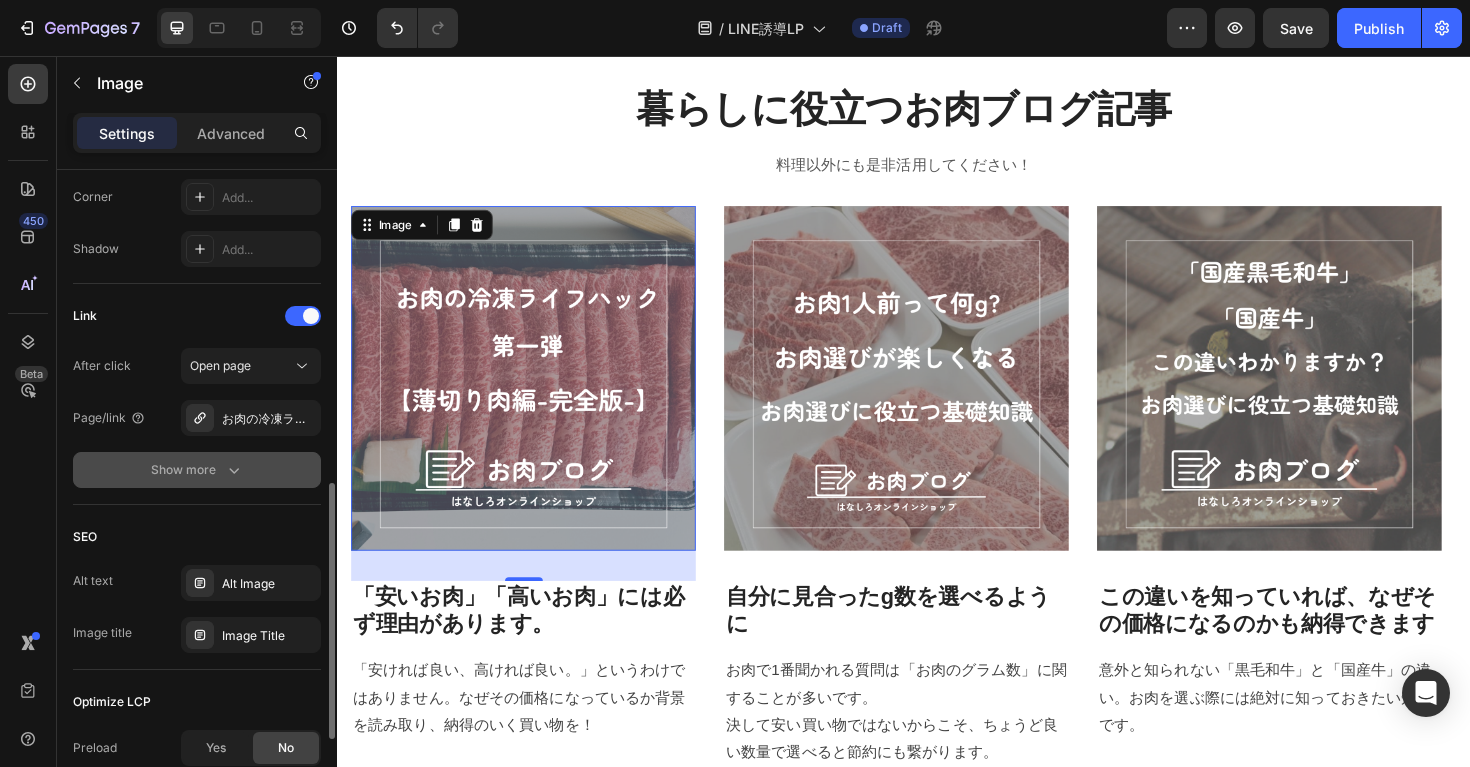 click on "Show more" 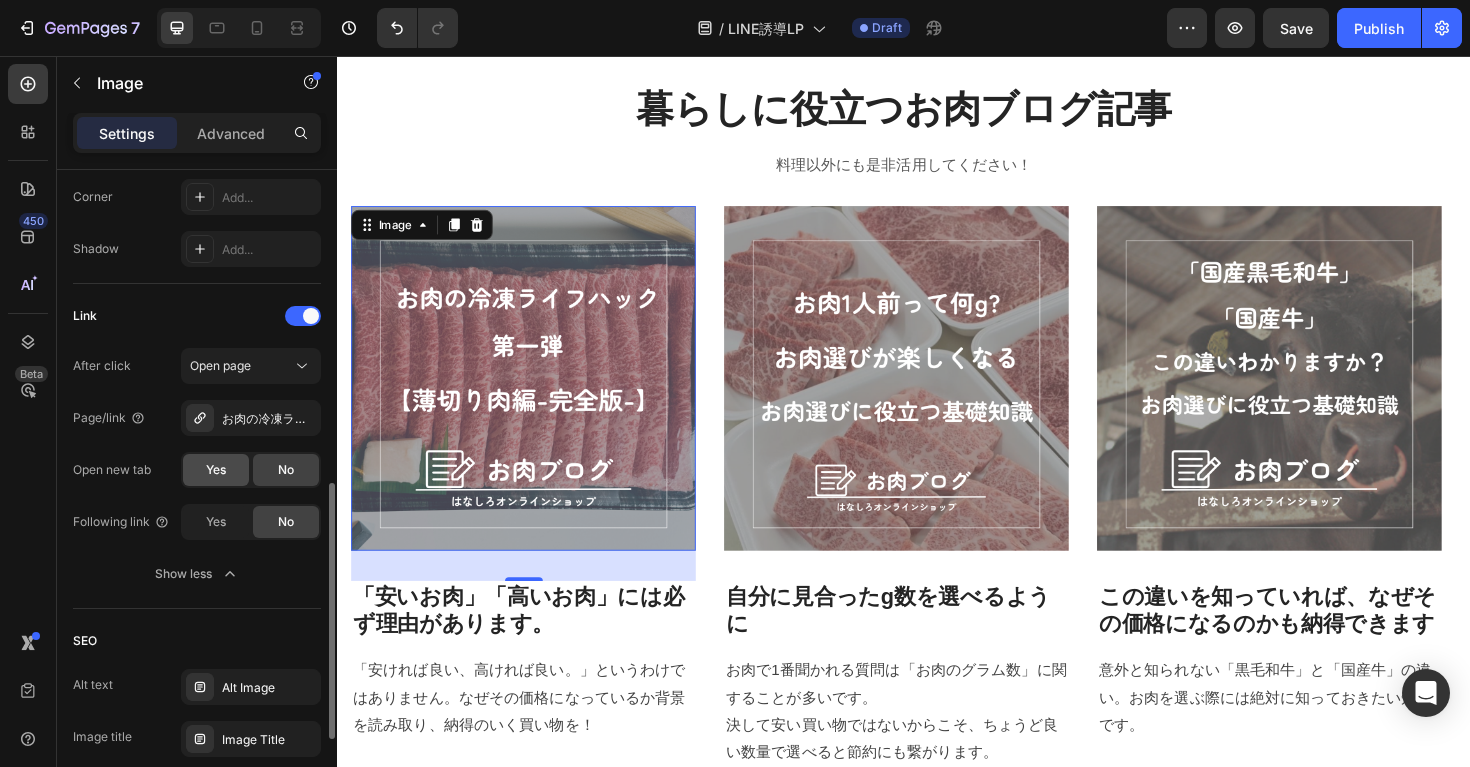 click on "Yes" 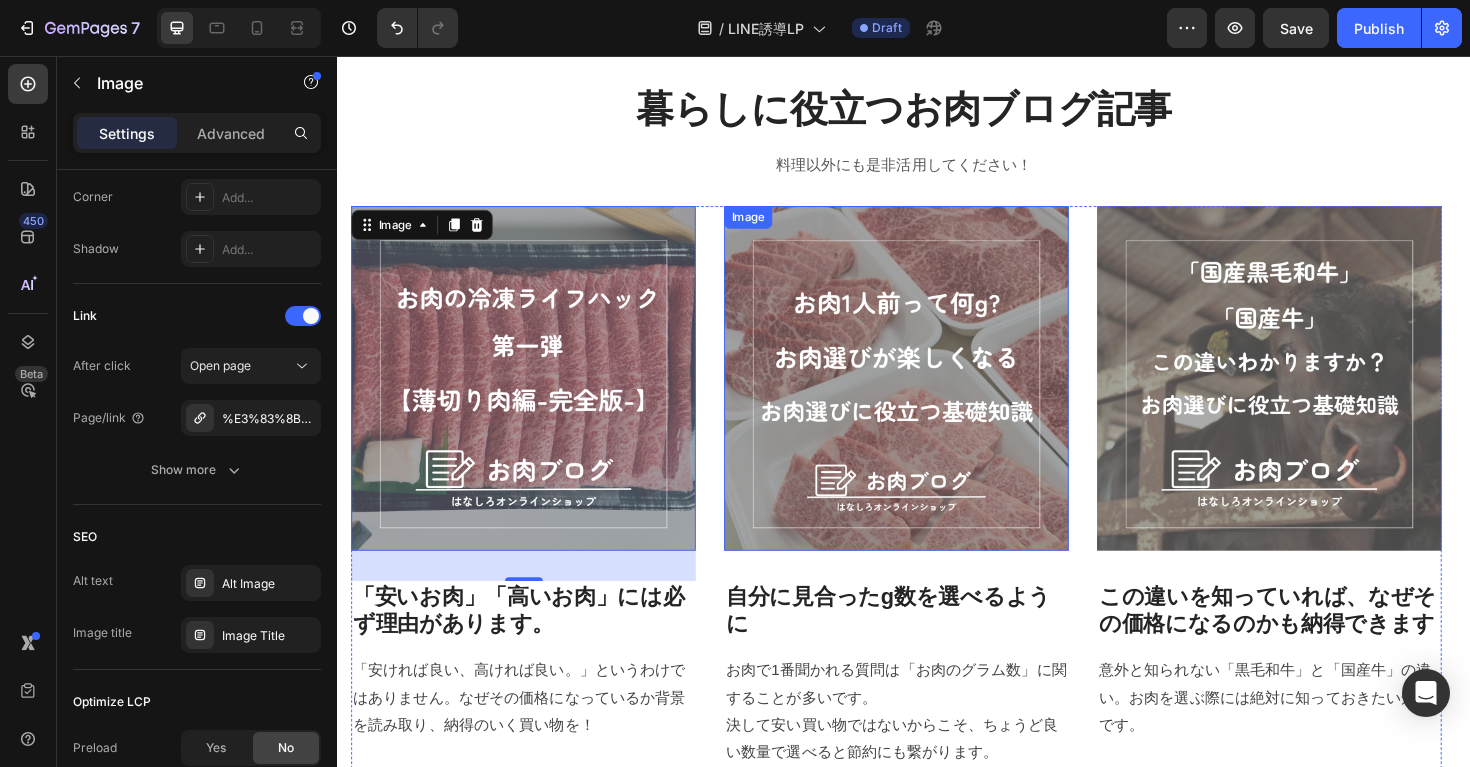 click at bounding box center (929, 397) 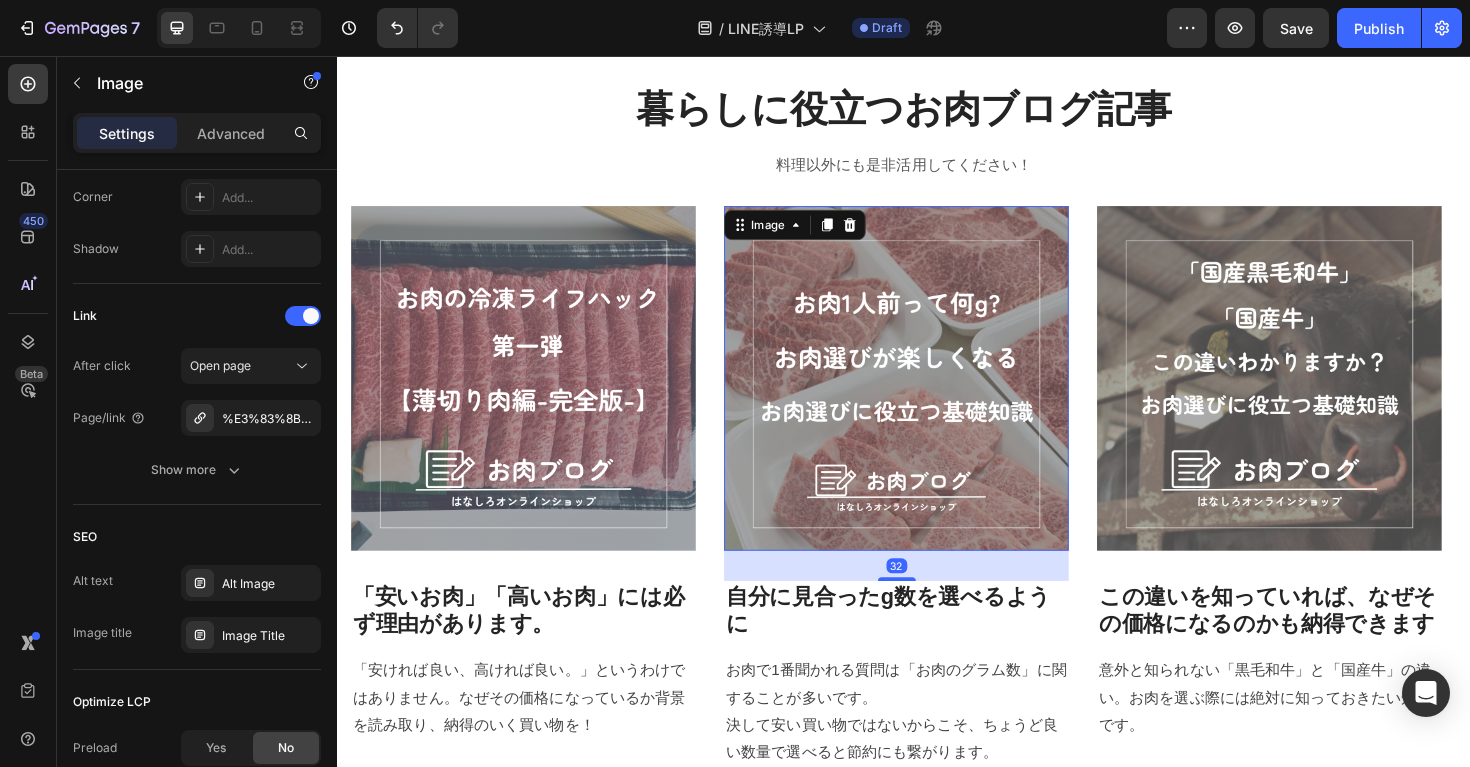 scroll, scrollTop: 796, scrollLeft: 0, axis: vertical 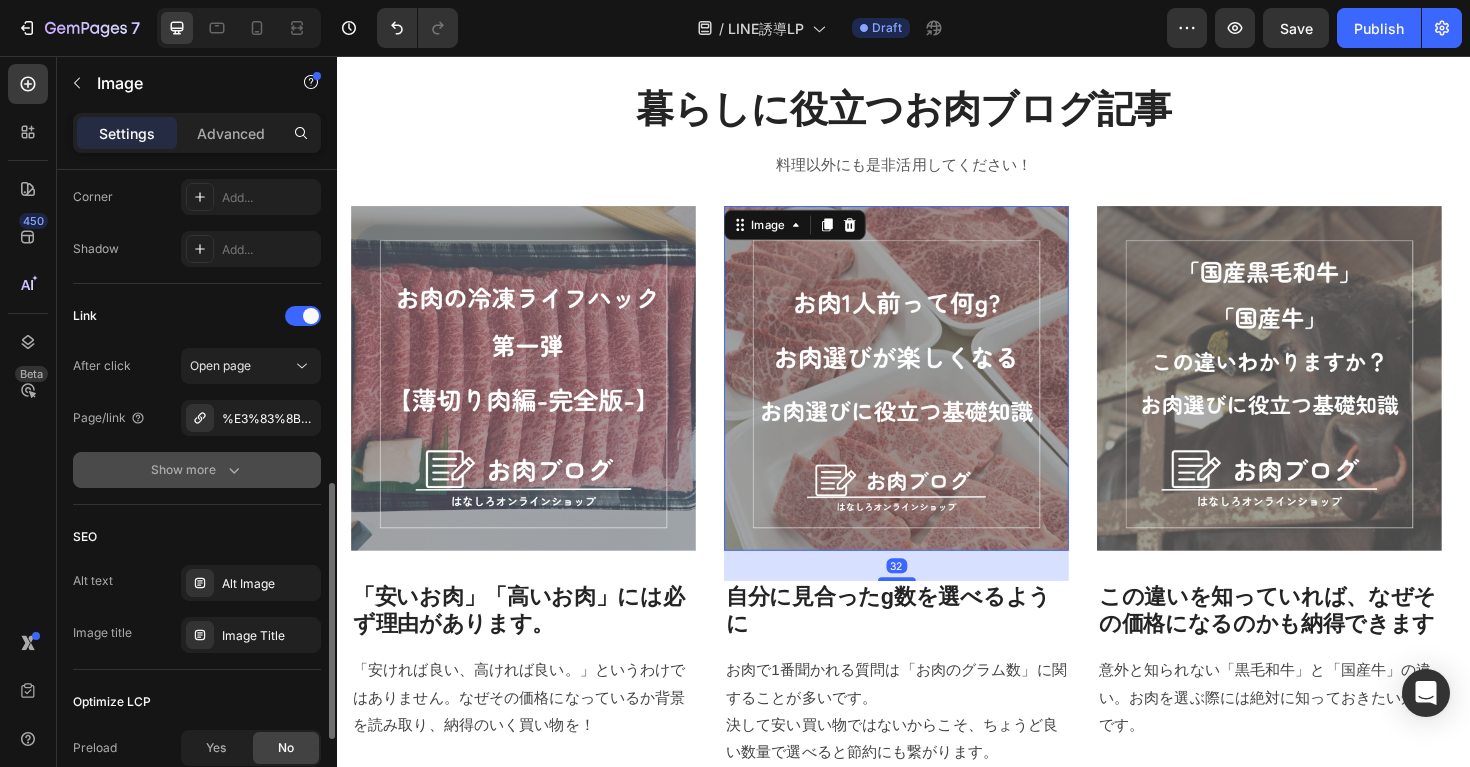 click on "Show more" at bounding box center [197, 470] 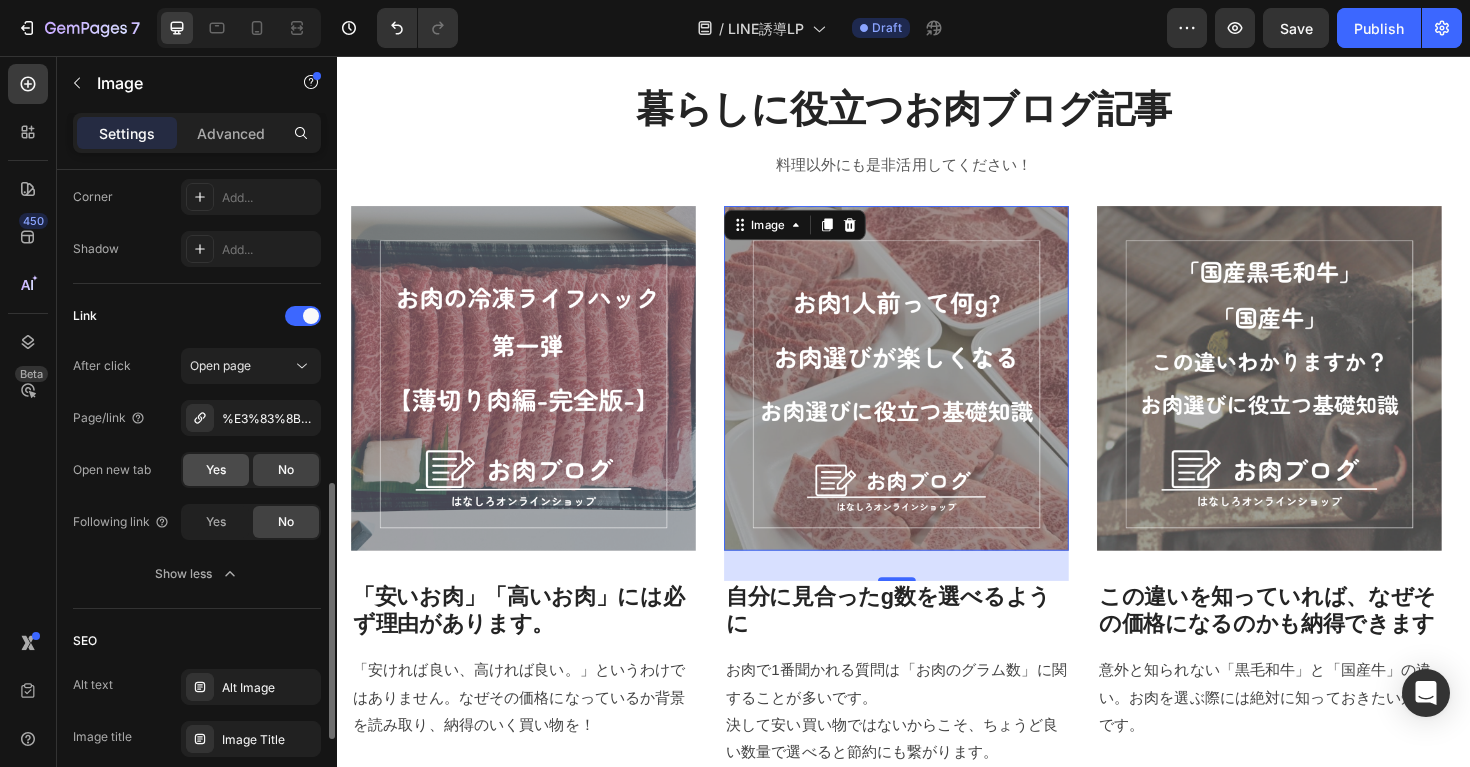 click on "Yes" 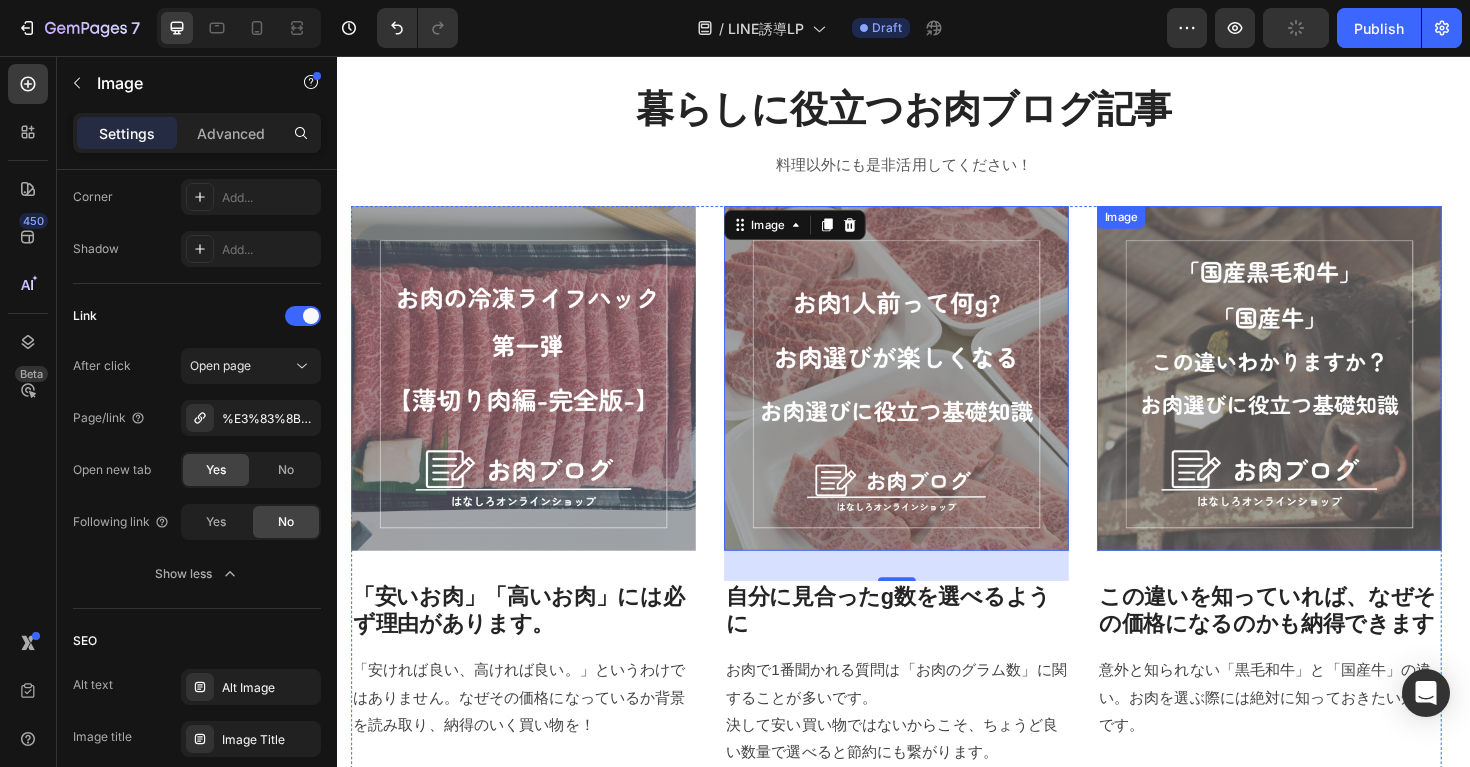click at bounding box center [1324, 397] 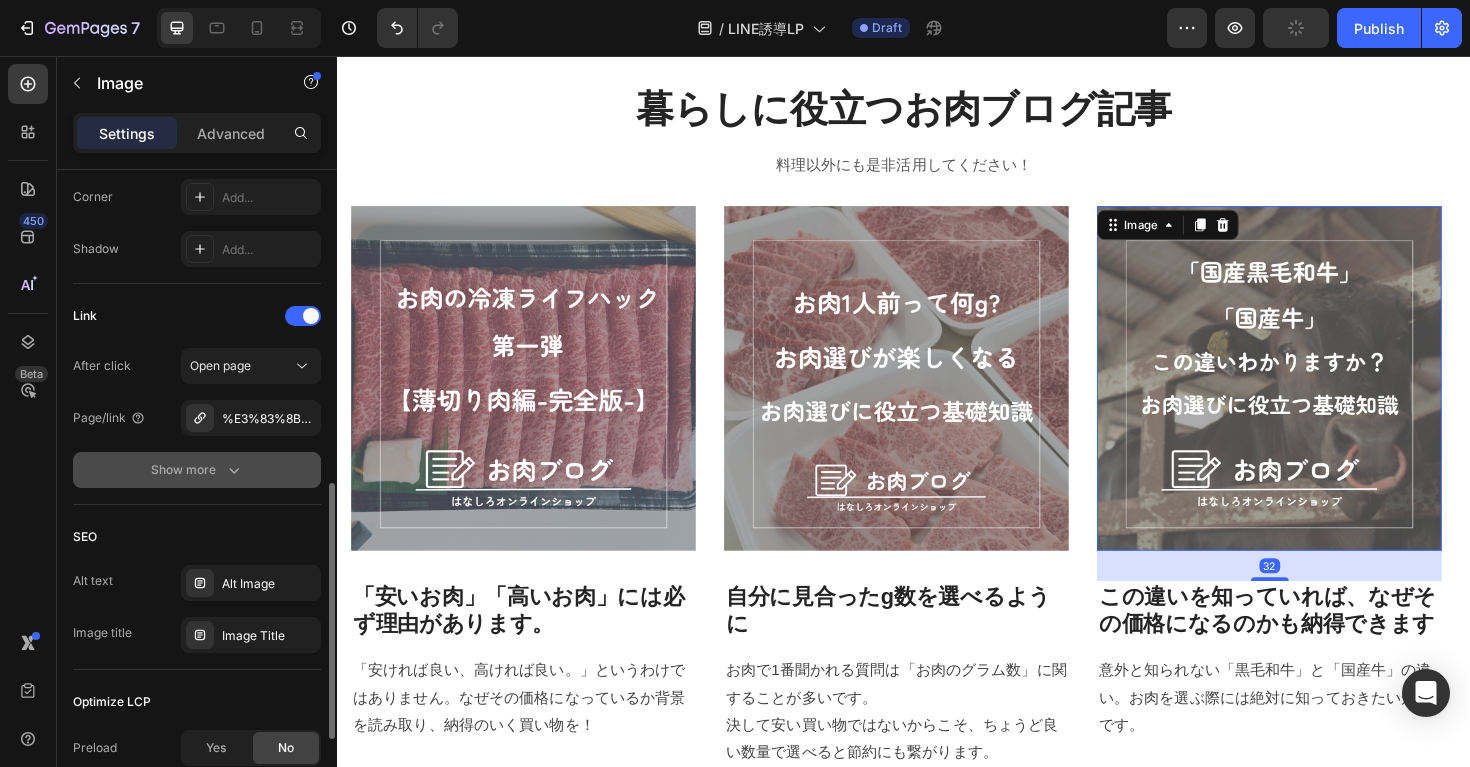 click on "Show more" 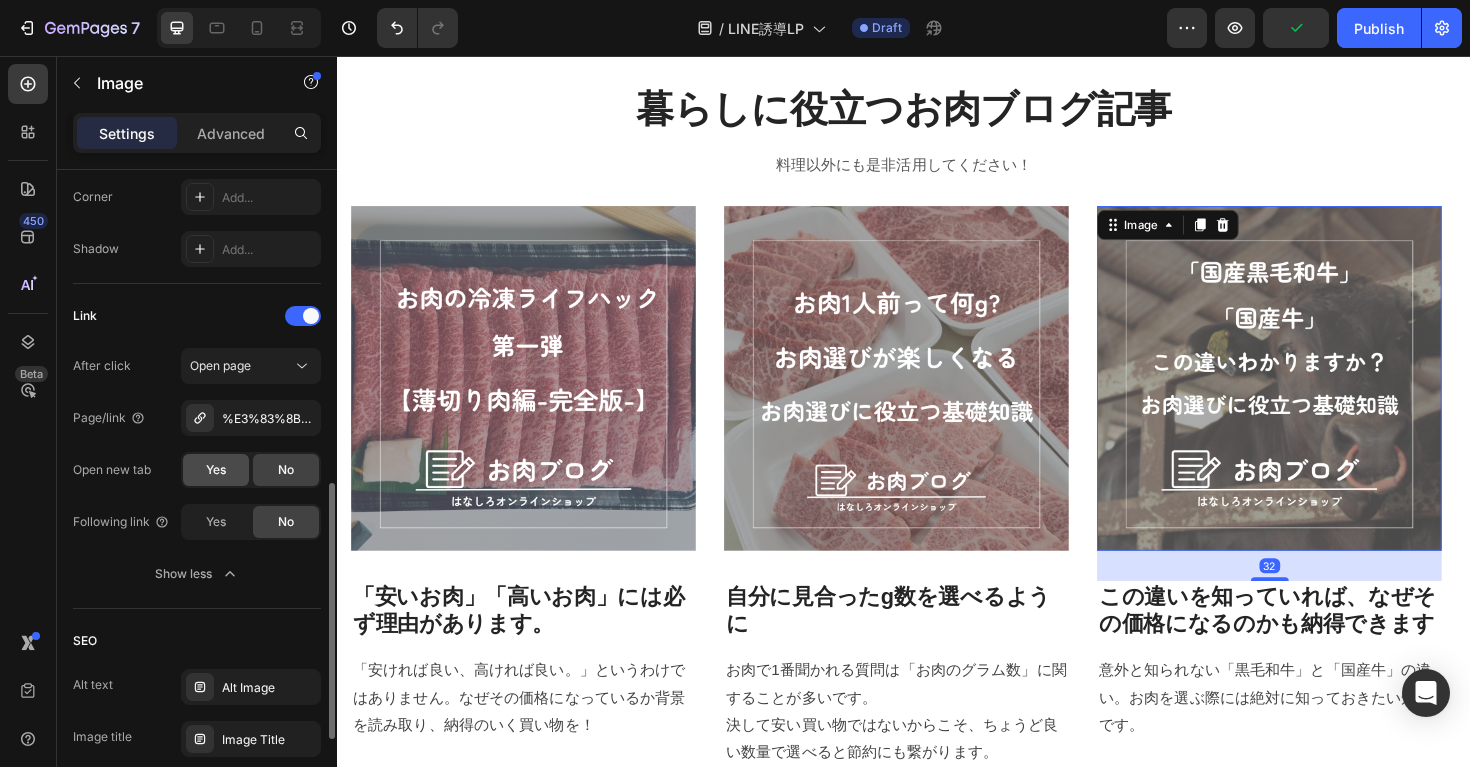 click on "Yes" 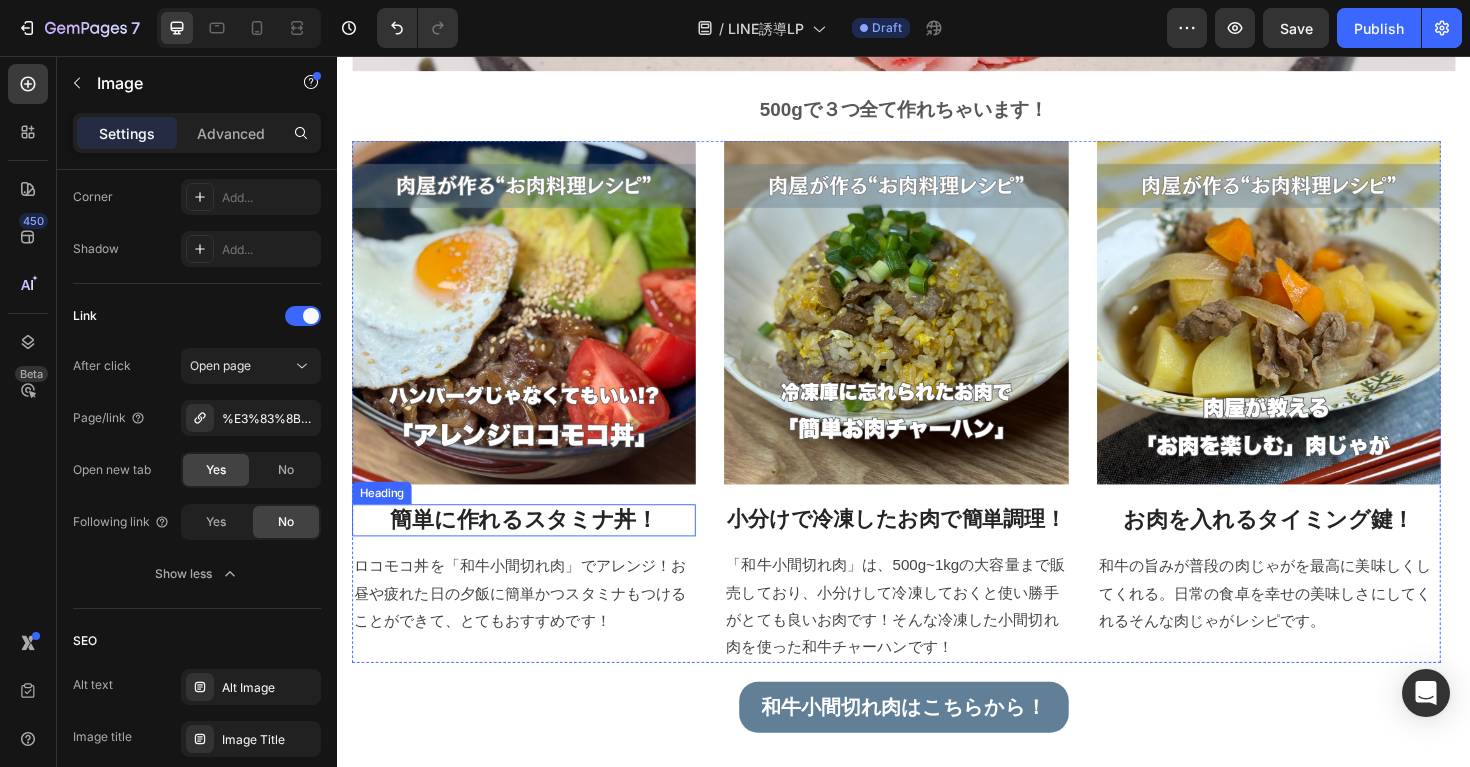 scroll, scrollTop: 1109, scrollLeft: 0, axis: vertical 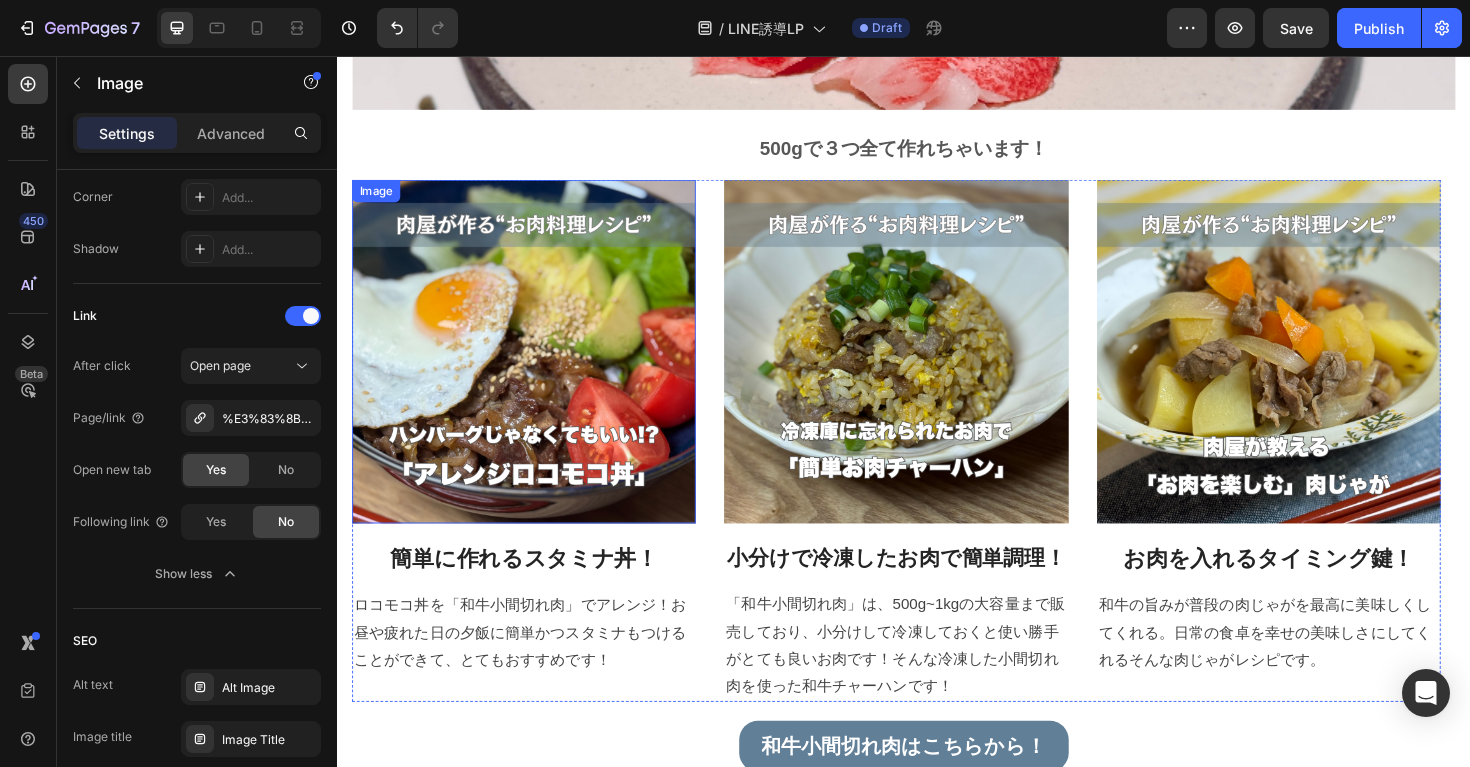 click at bounding box center (535, 369) 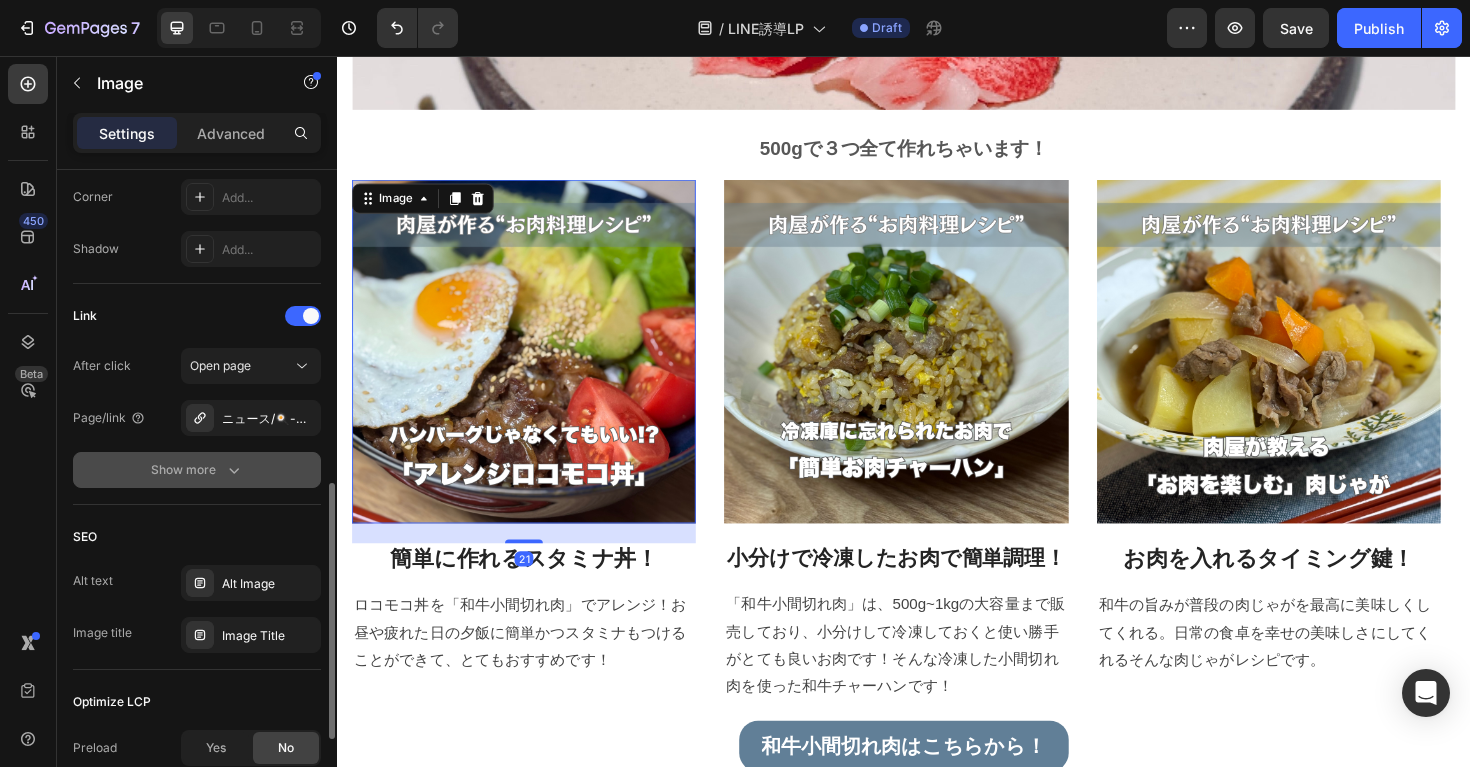 click on "Show more" 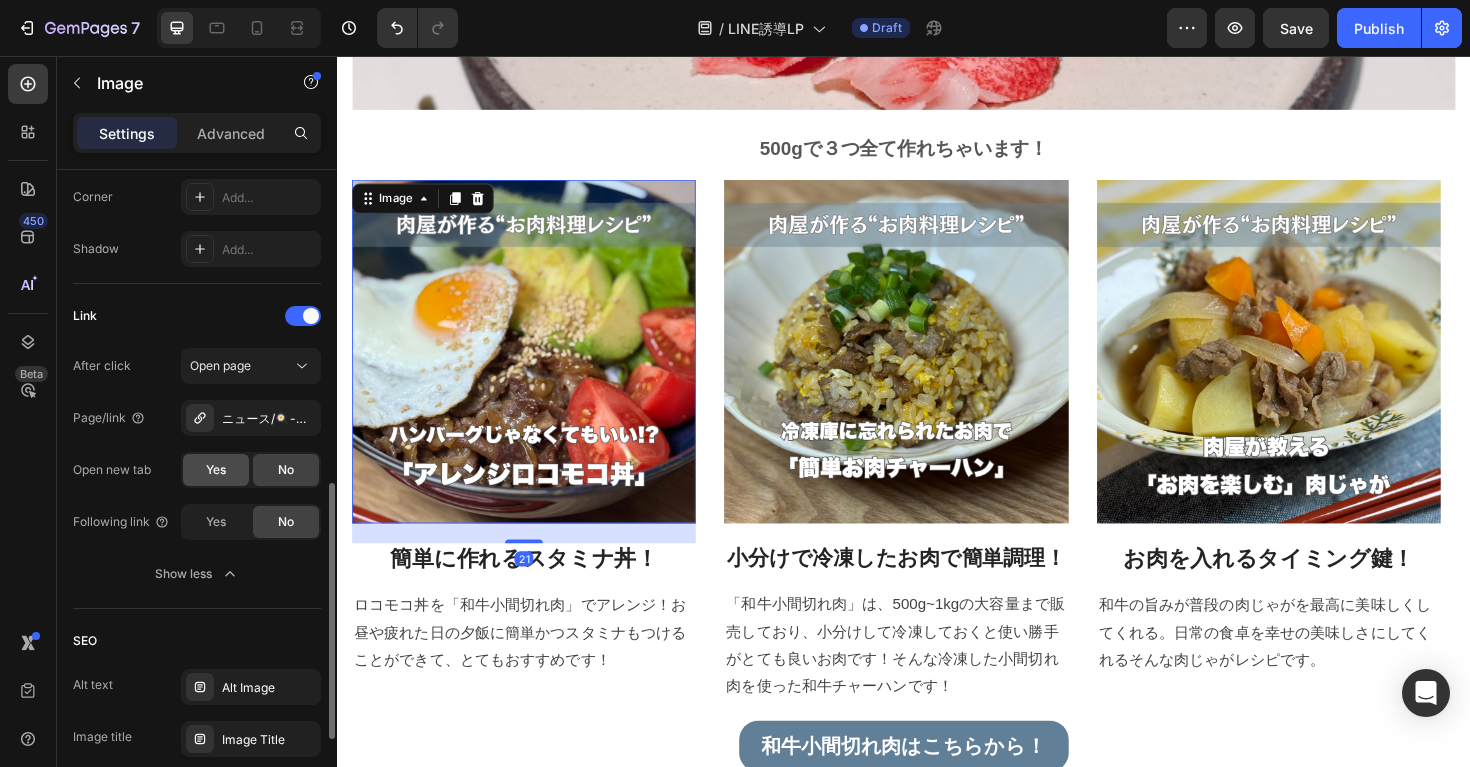 click on "Yes" 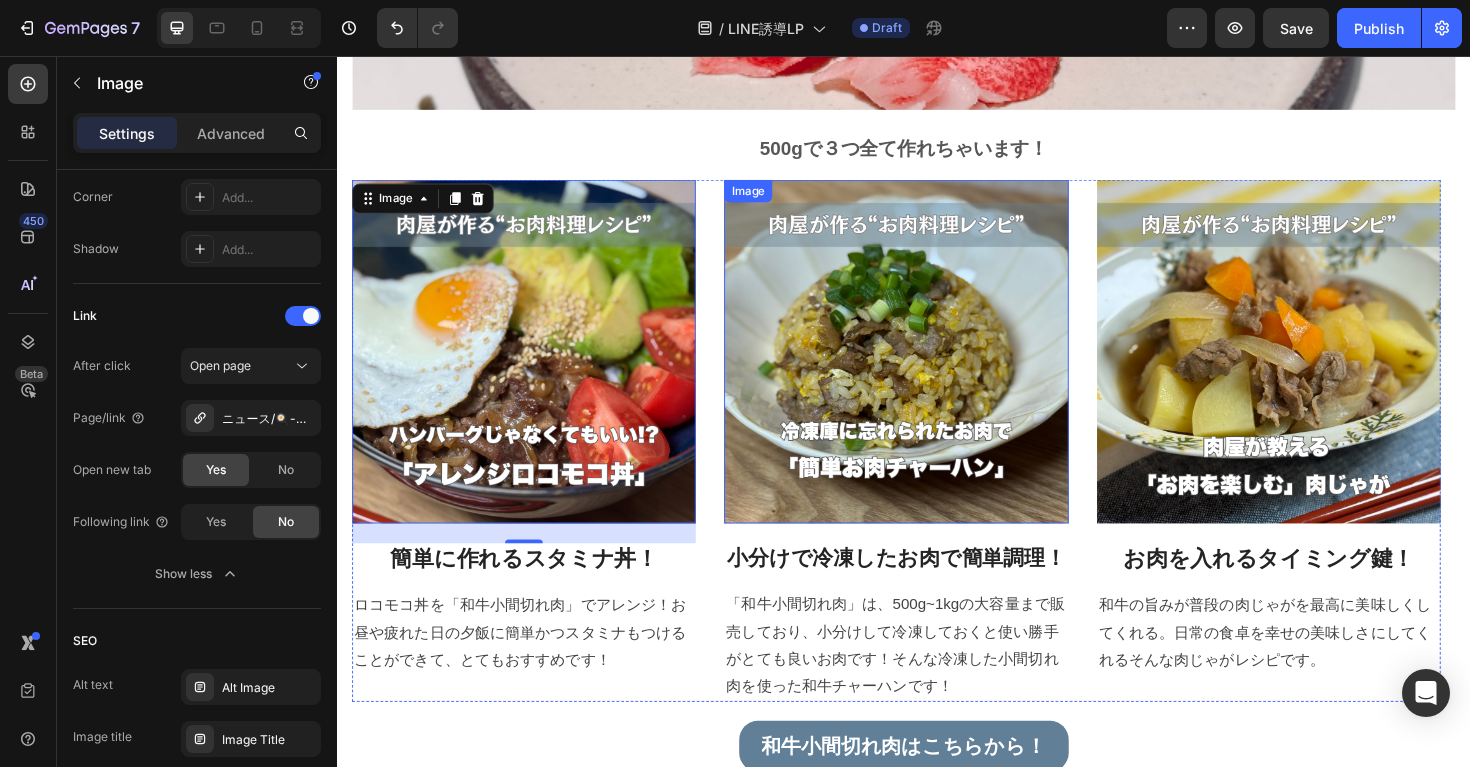 click at bounding box center [929, 369] 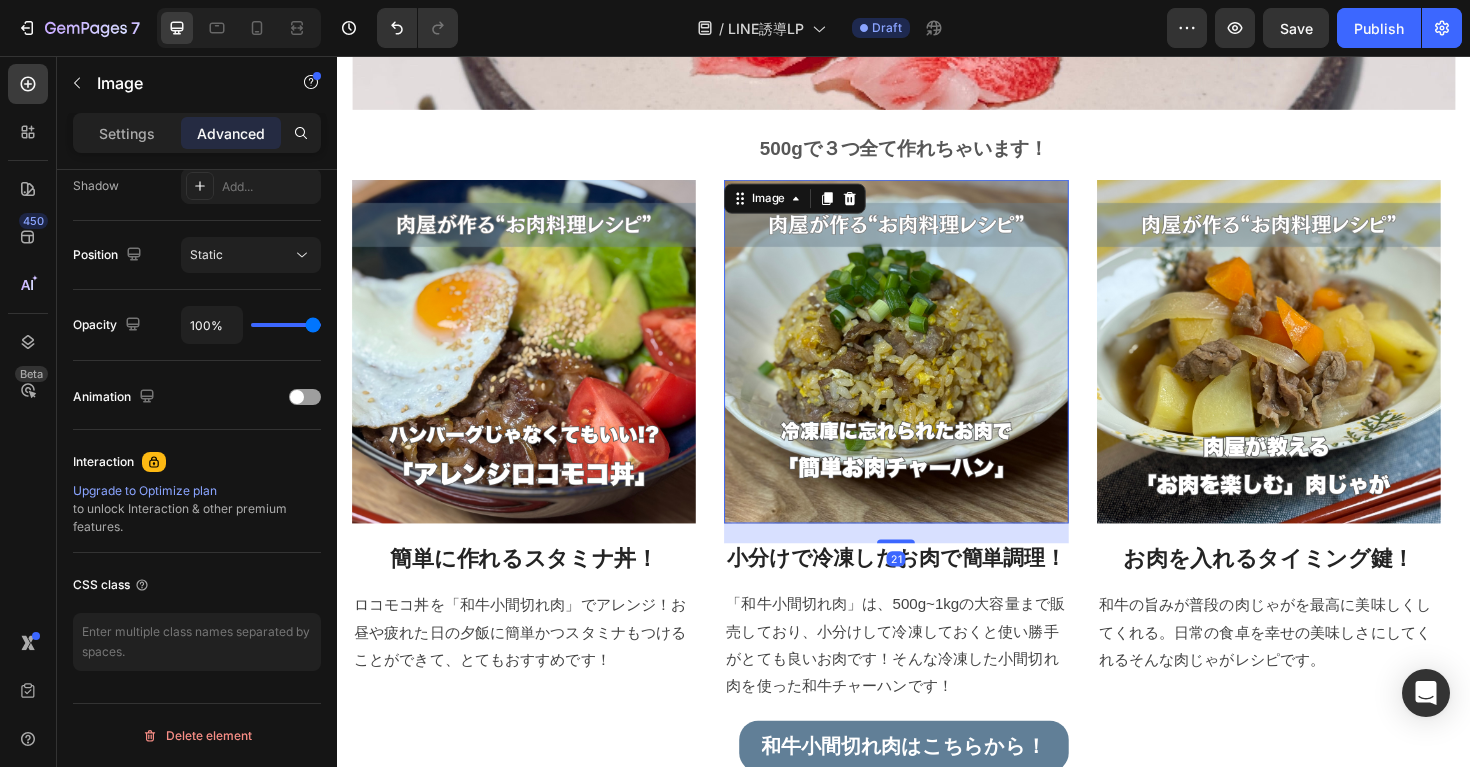 click at bounding box center [929, 369] 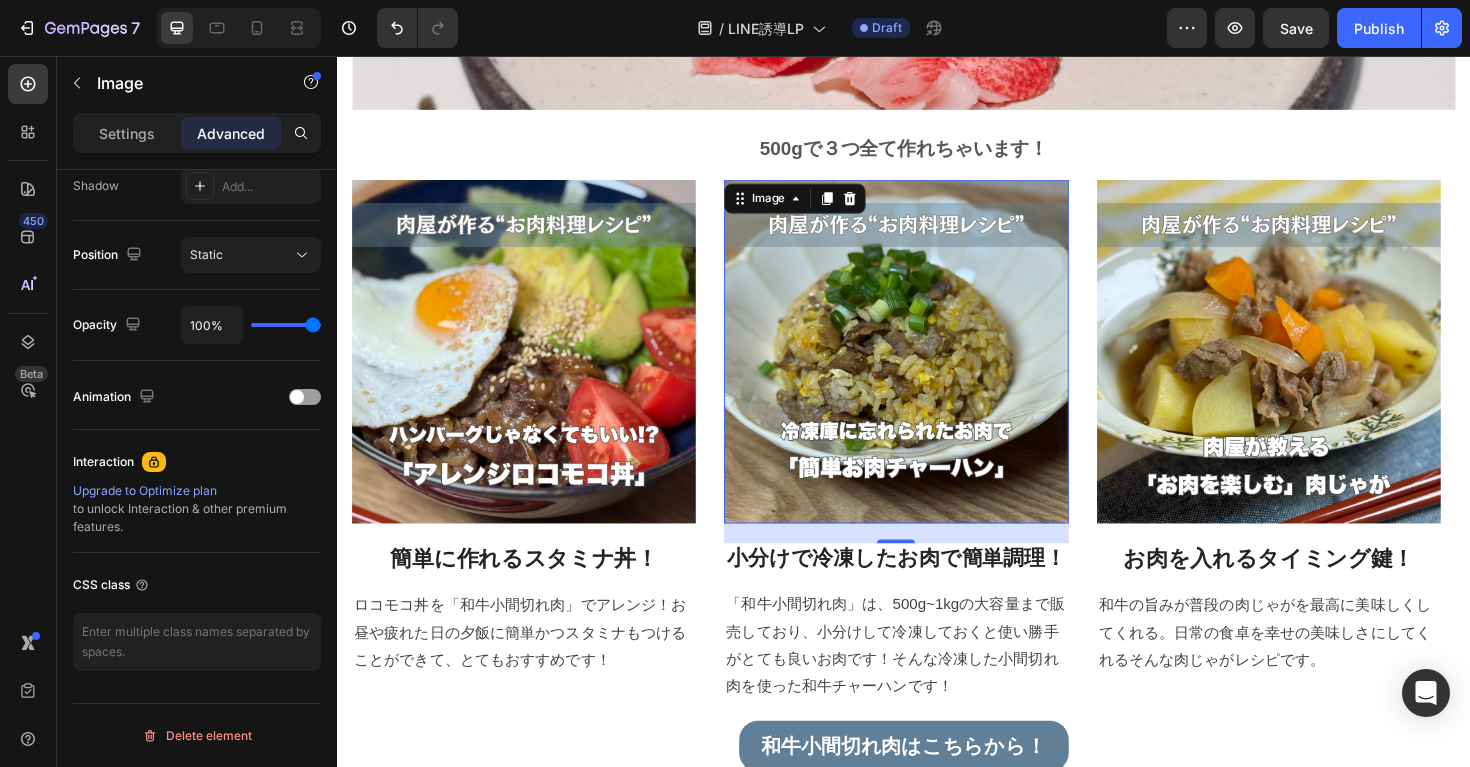 click at bounding box center (929, 369) 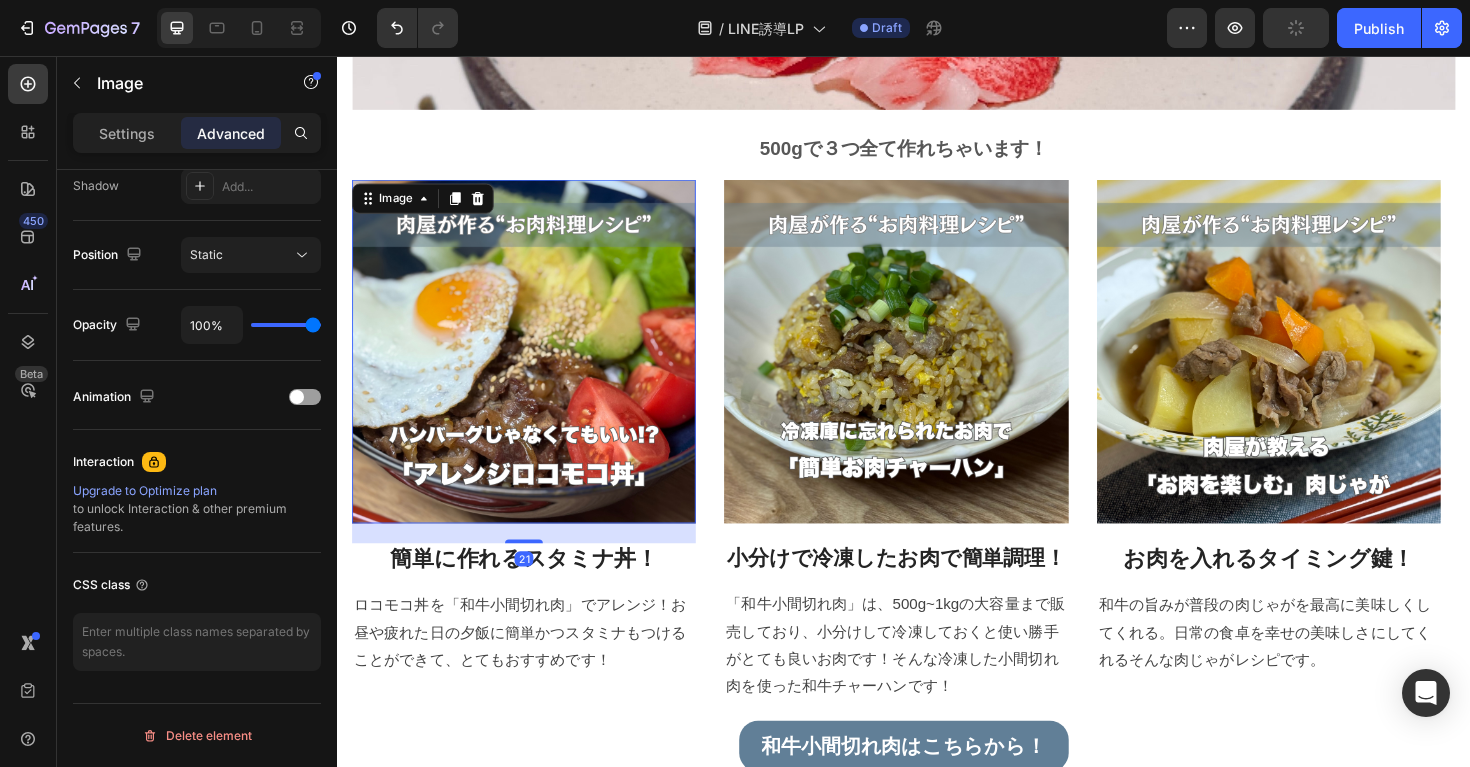 click at bounding box center [535, 369] 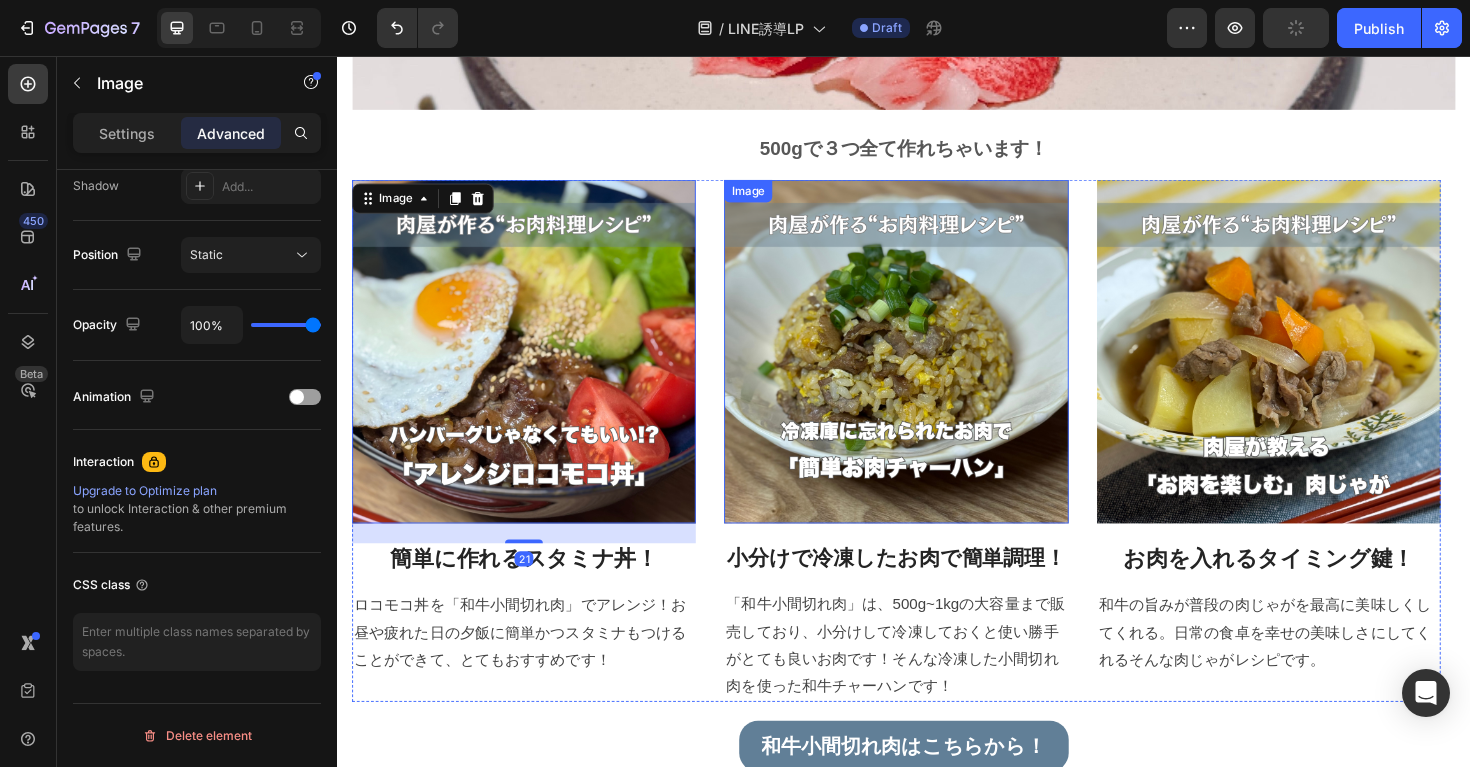 click at bounding box center (929, 369) 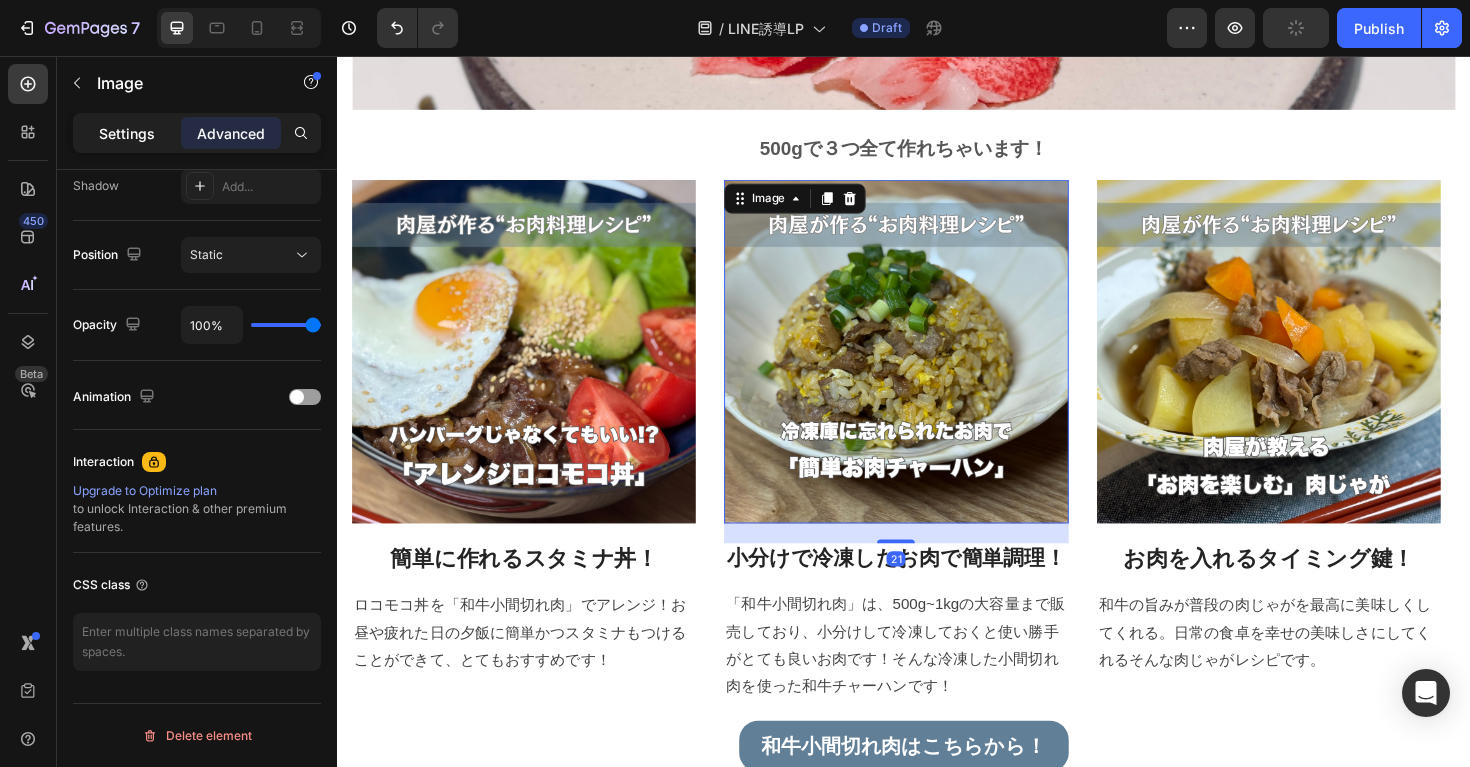 click on "Settings" at bounding box center (127, 133) 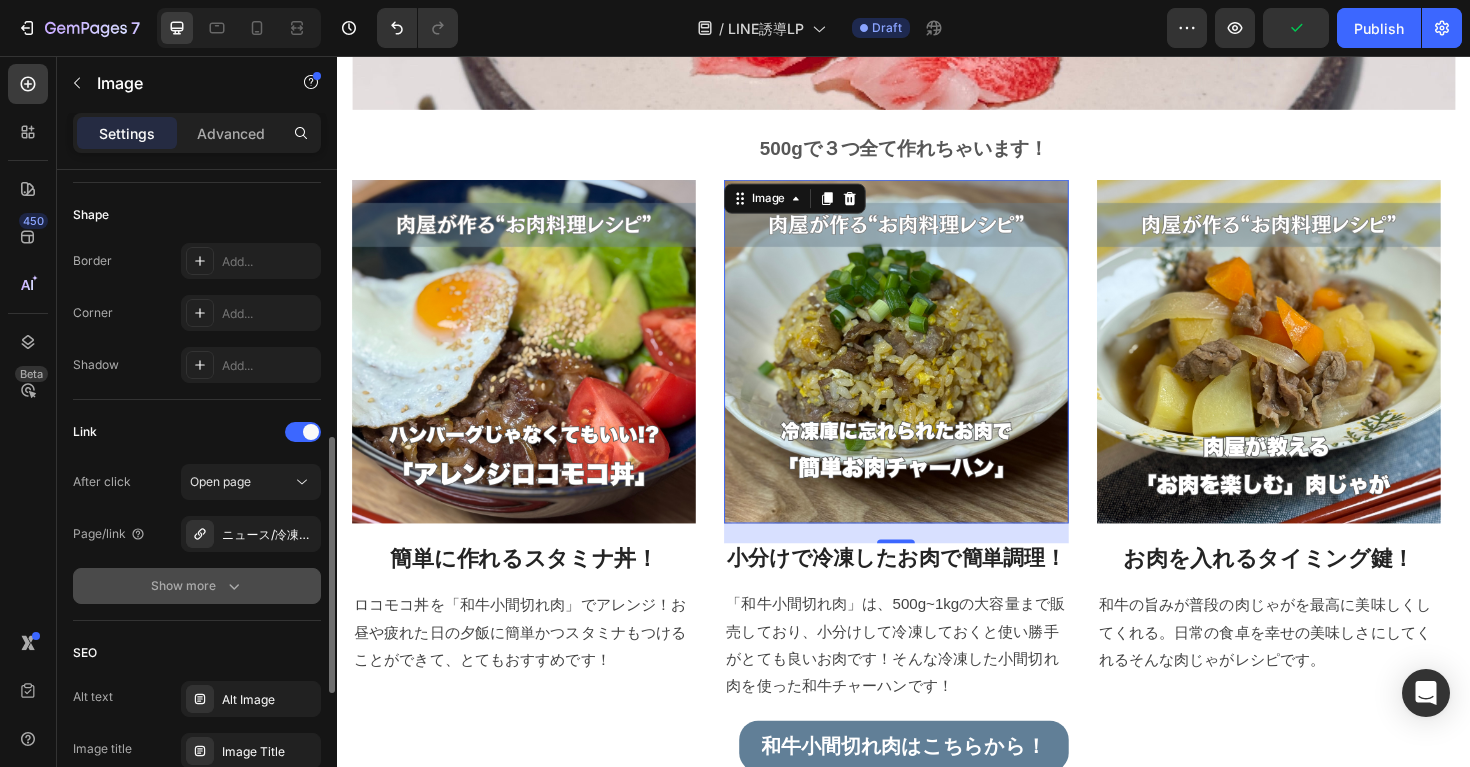 click on "Show more" 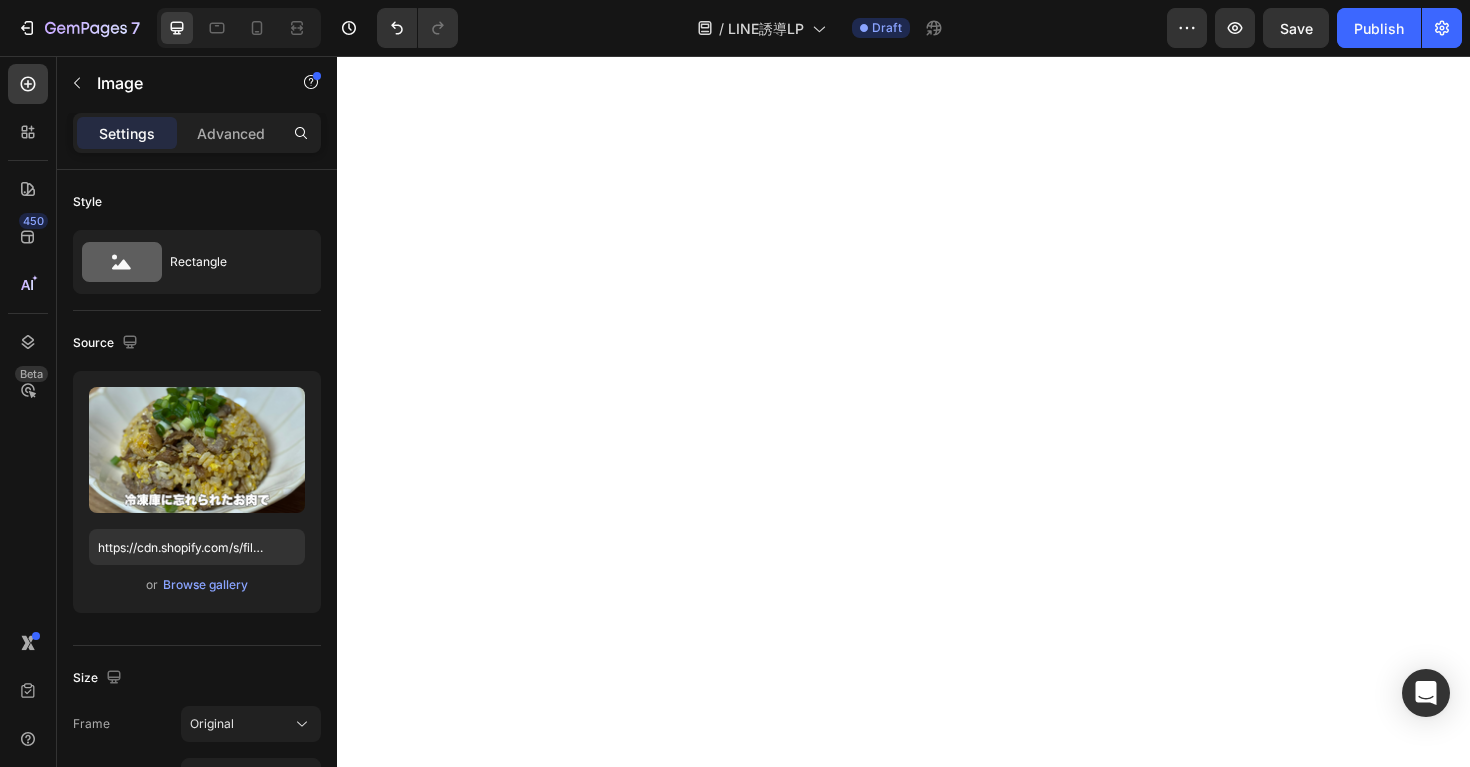 scroll, scrollTop: 0, scrollLeft: 0, axis: both 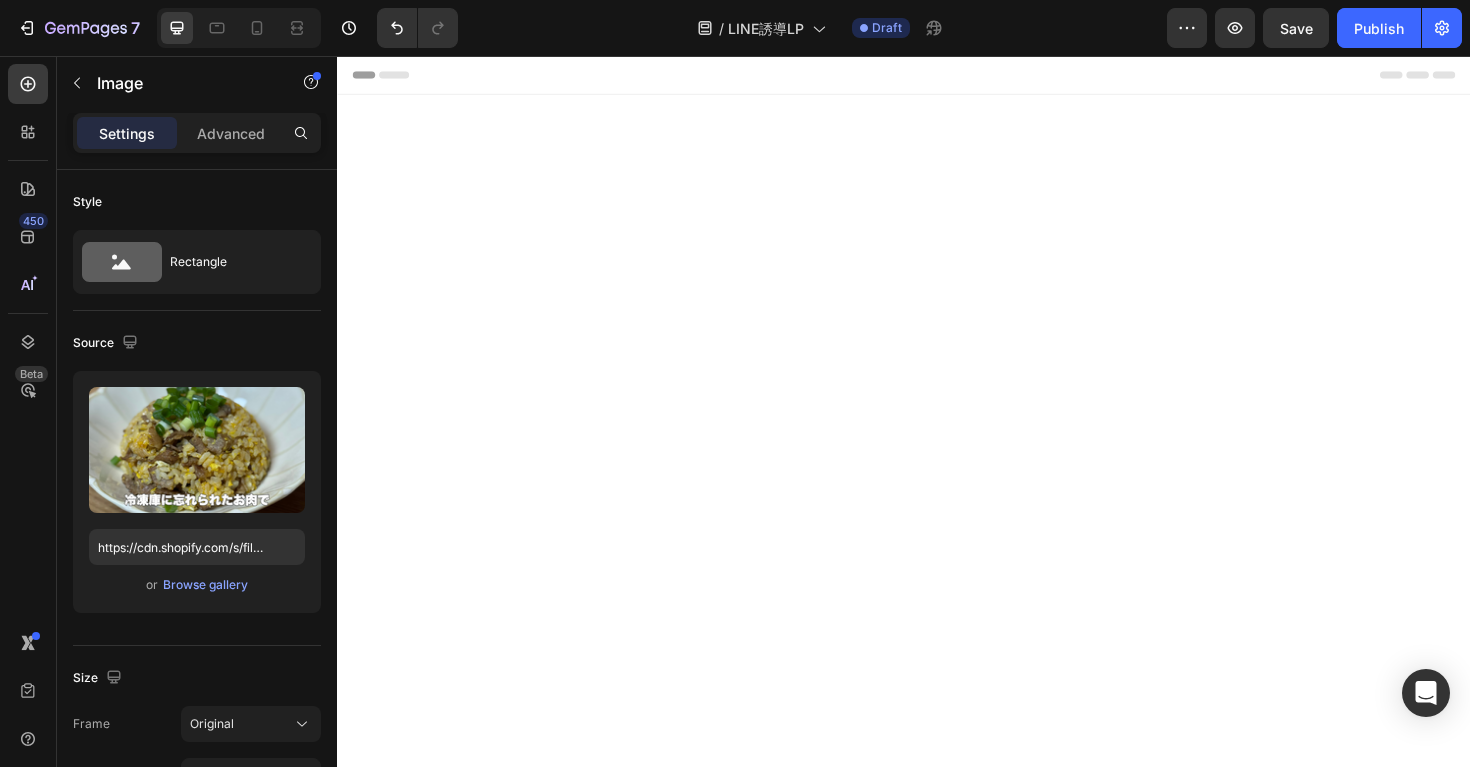 click at bounding box center (1324, 1296) 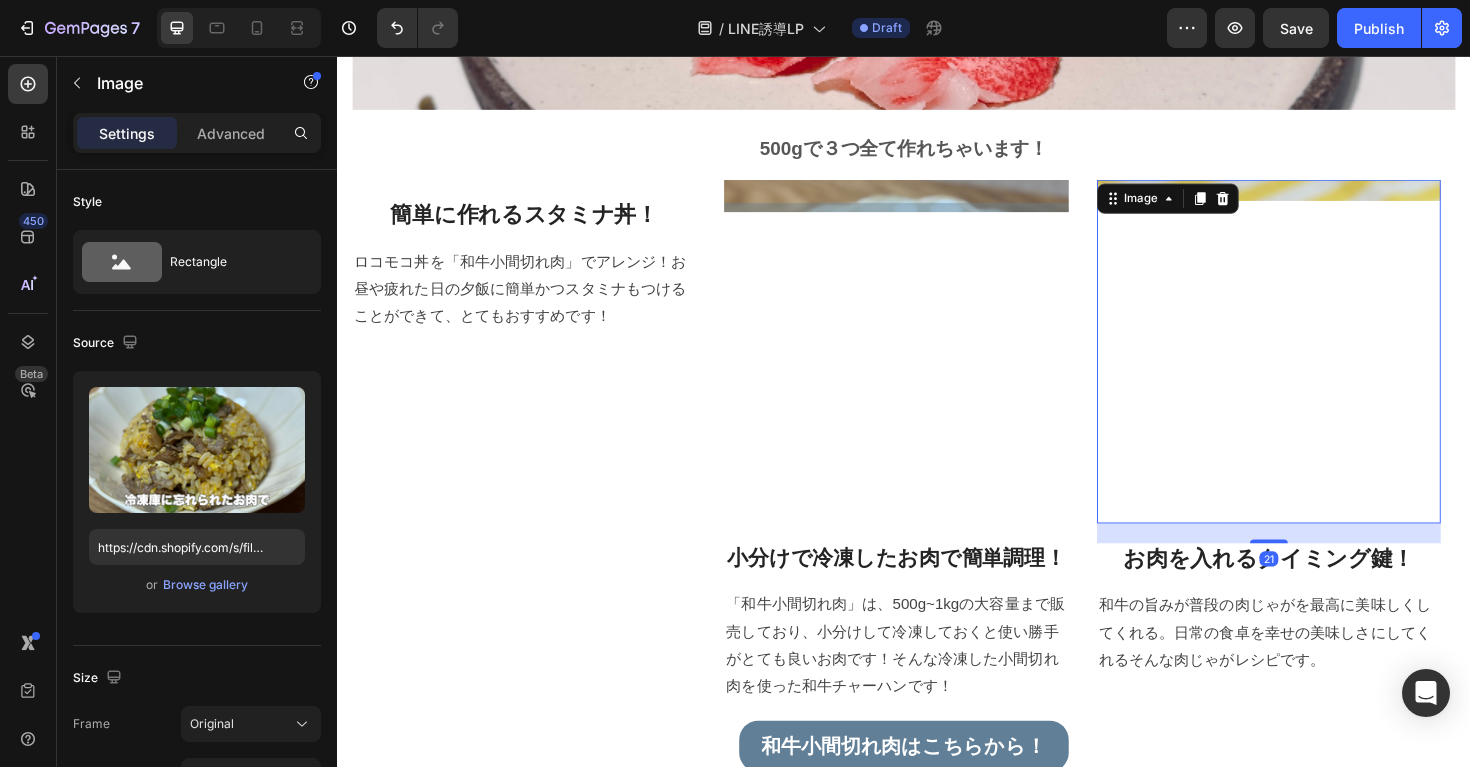 scroll, scrollTop: 0, scrollLeft: 0, axis: both 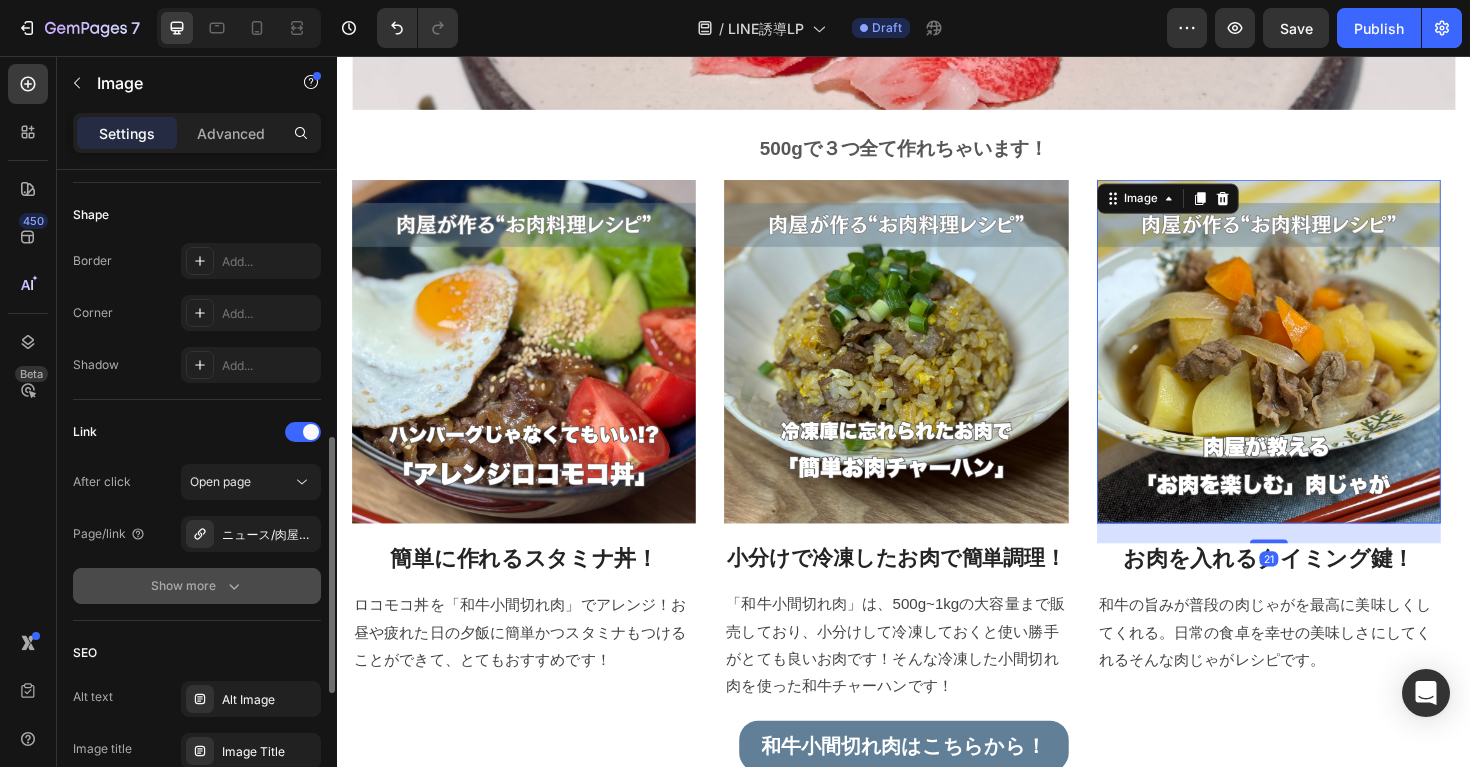 click on "Show more" 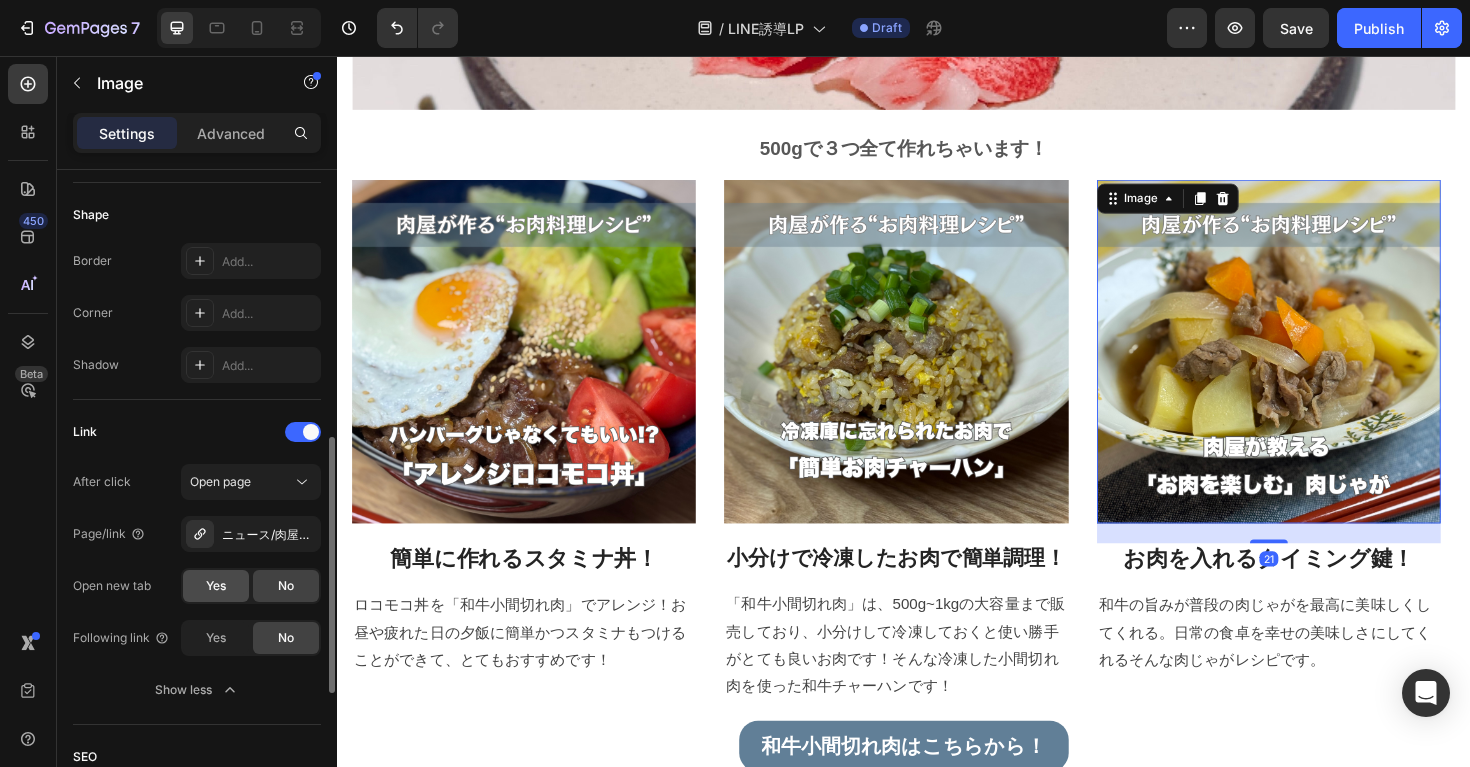 click on "Yes" 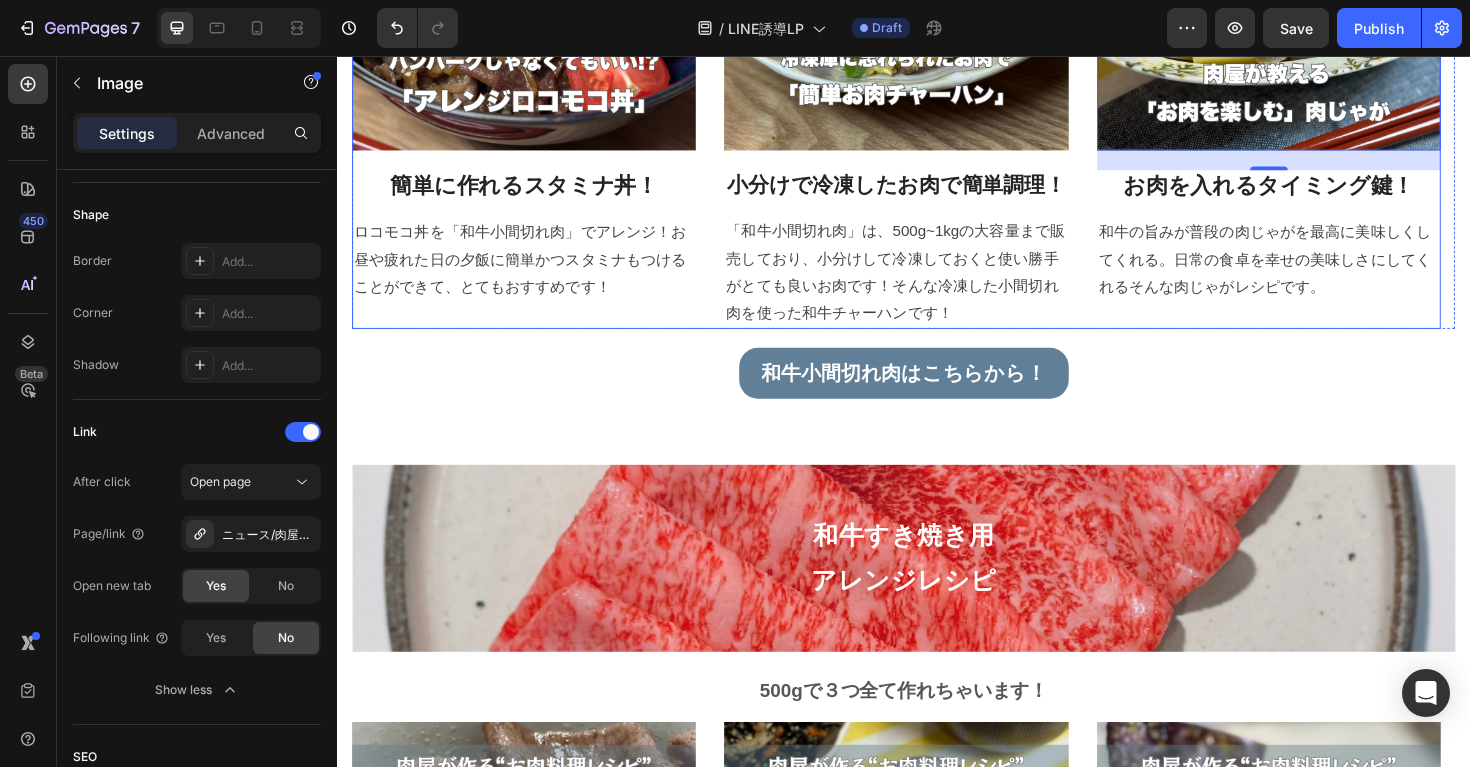 scroll, scrollTop: 1691, scrollLeft: 0, axis: vertical 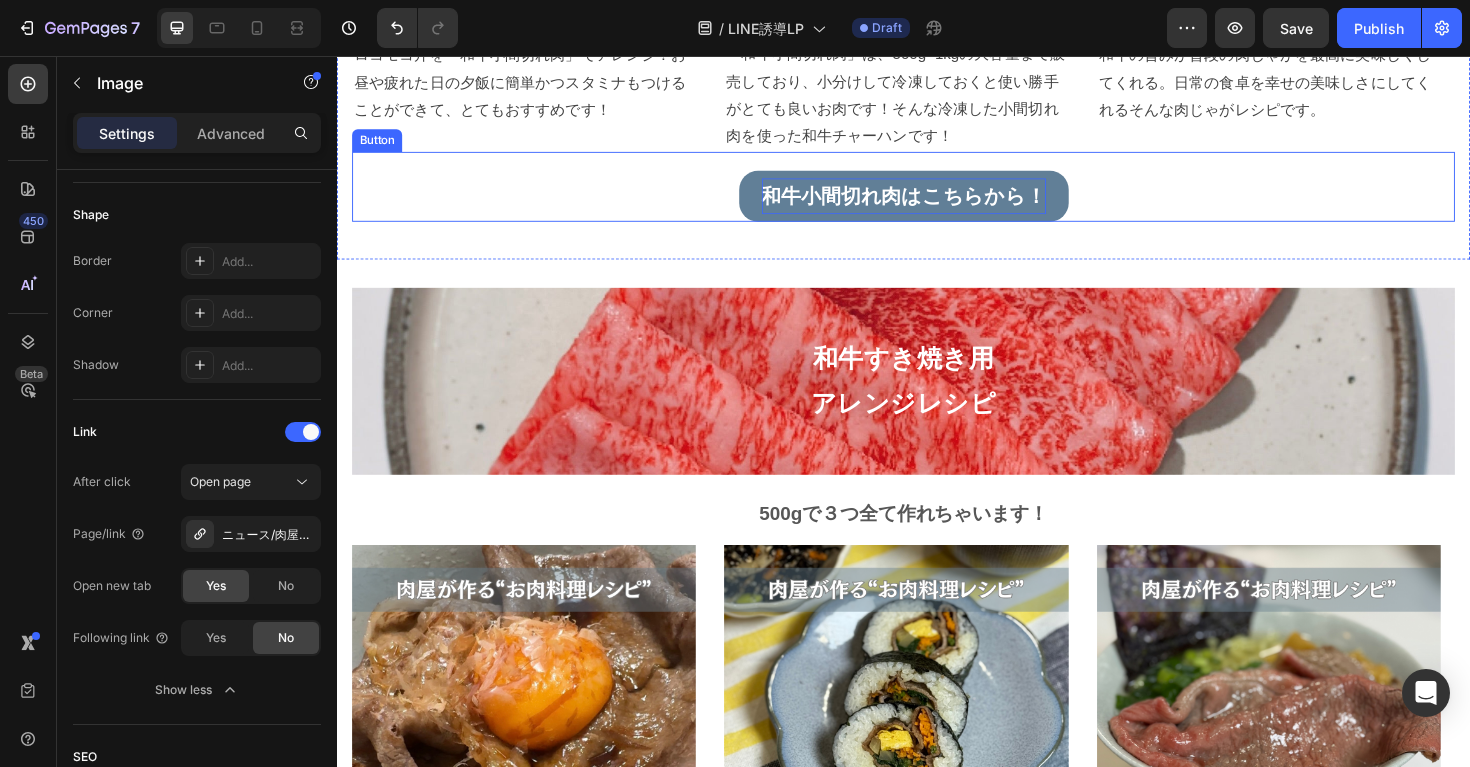 click on "和牛小間切れ肉はこちらから！" at bounding box center [937, 205] 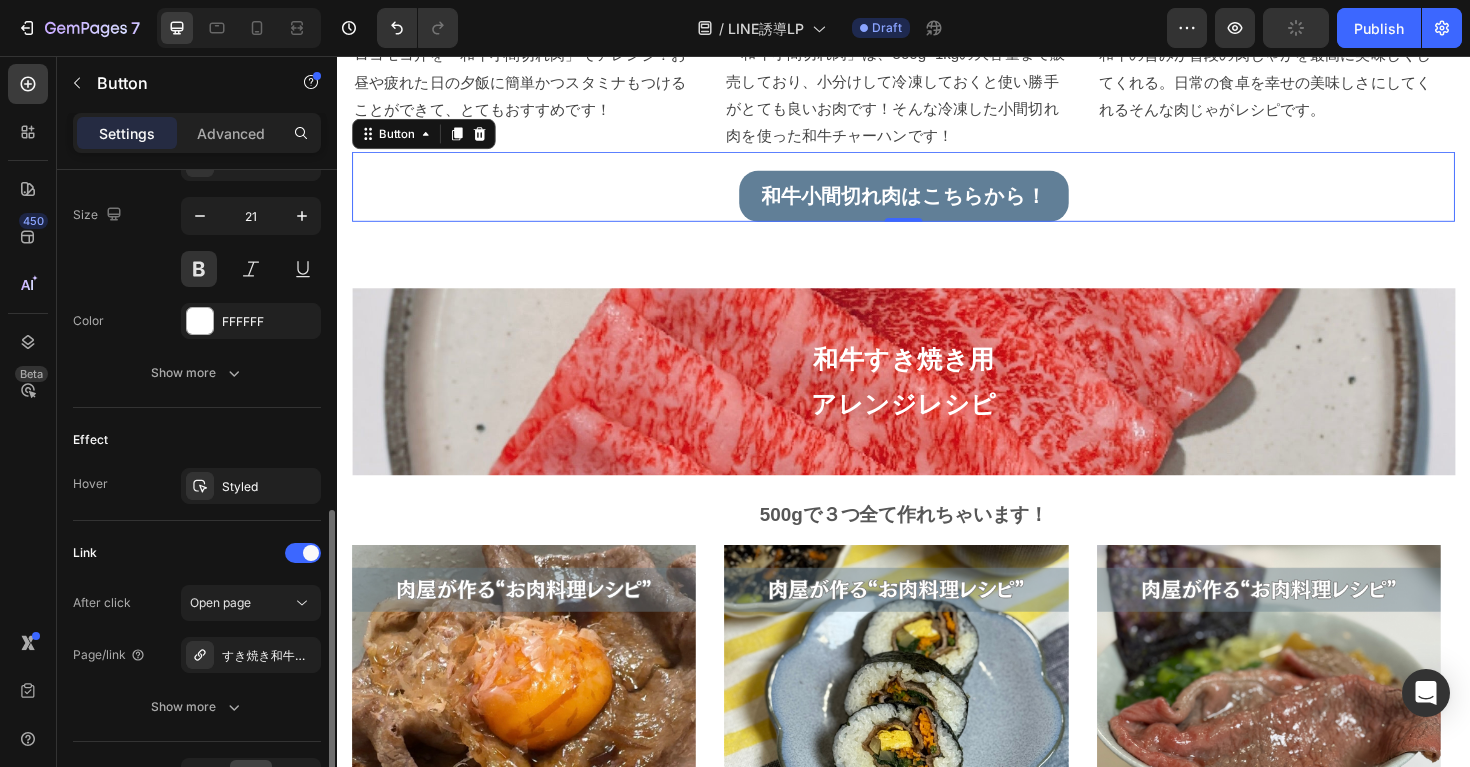 scroll, scrollTop: 936, scrollLeft: 0, axis: vertical 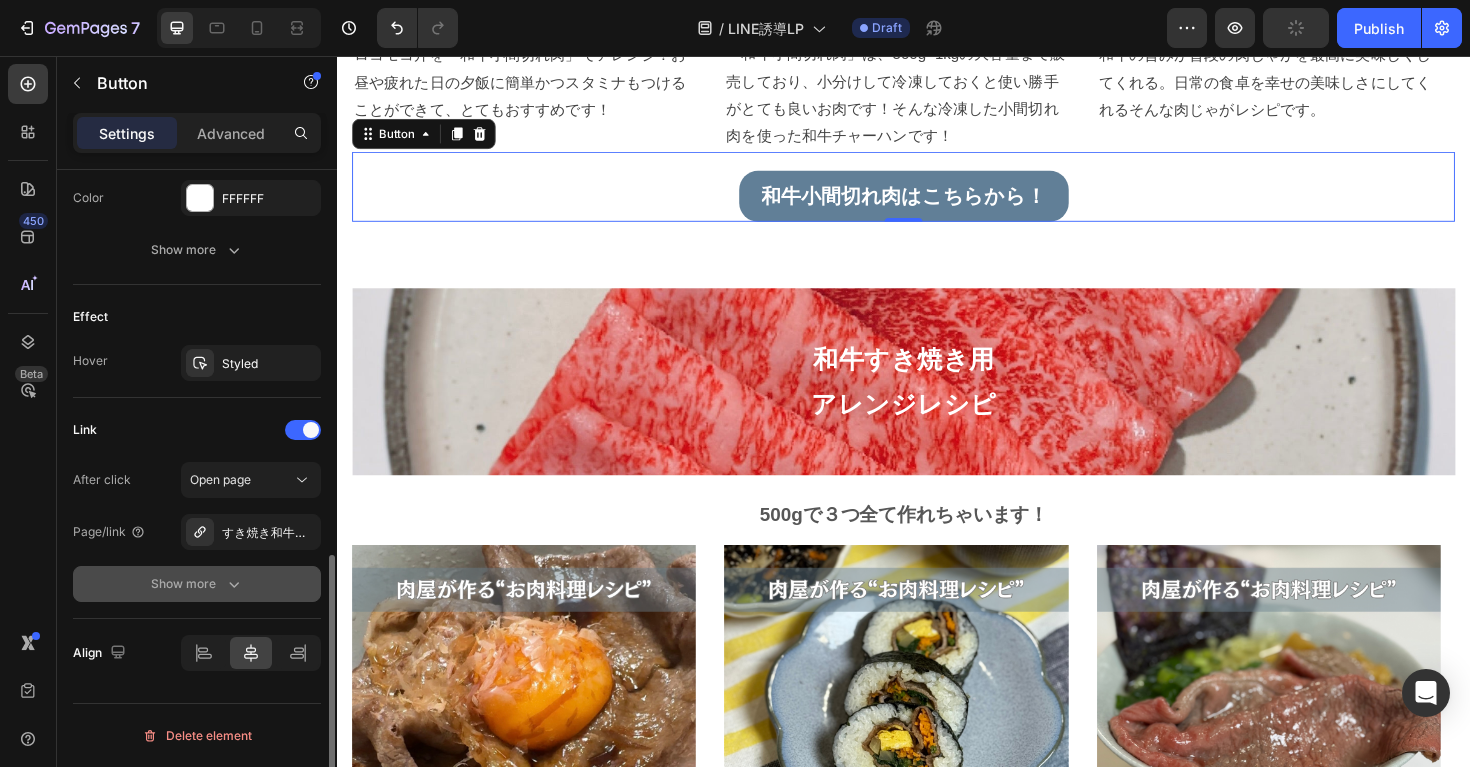 click 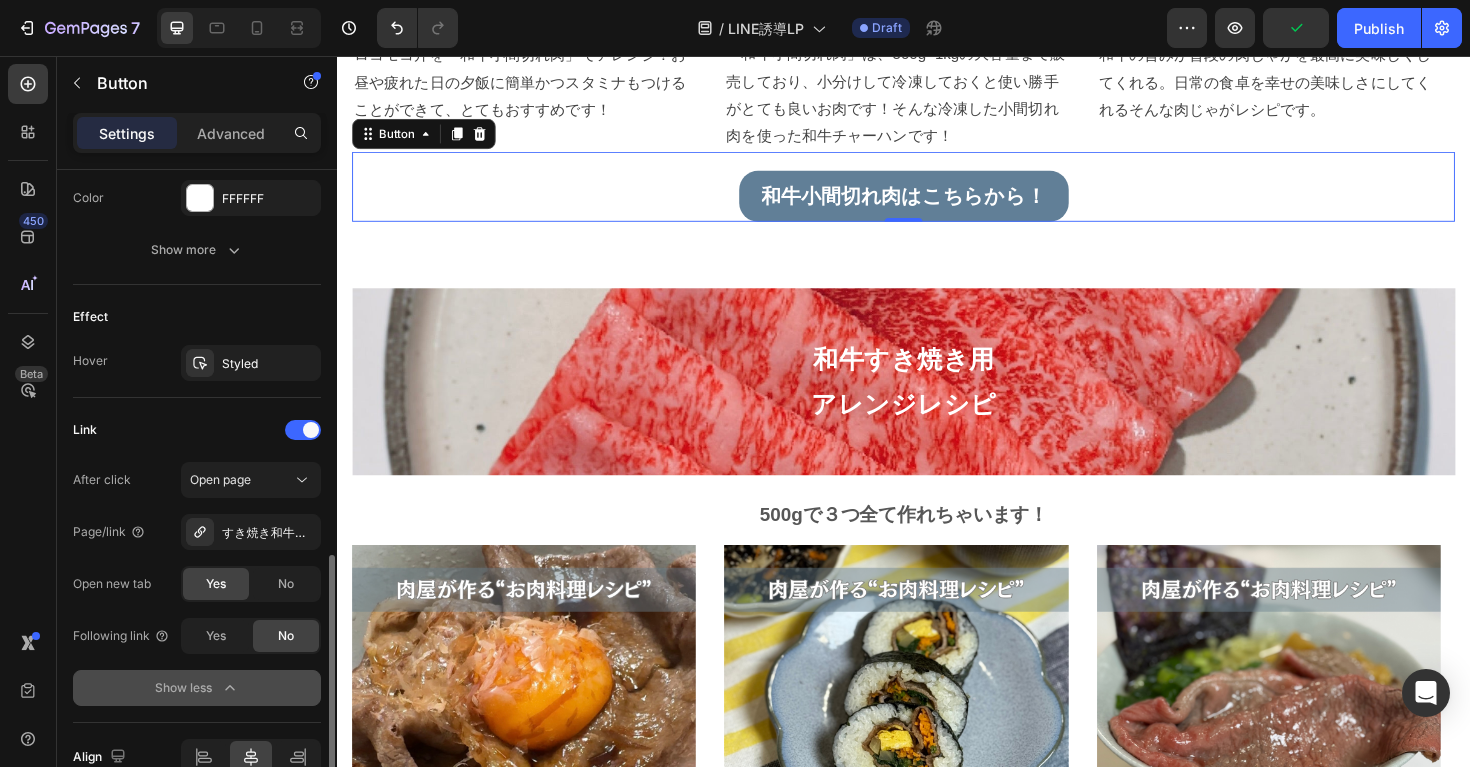 scroll, scrollTop: 951, scrollLeft: 0, axis: vertical 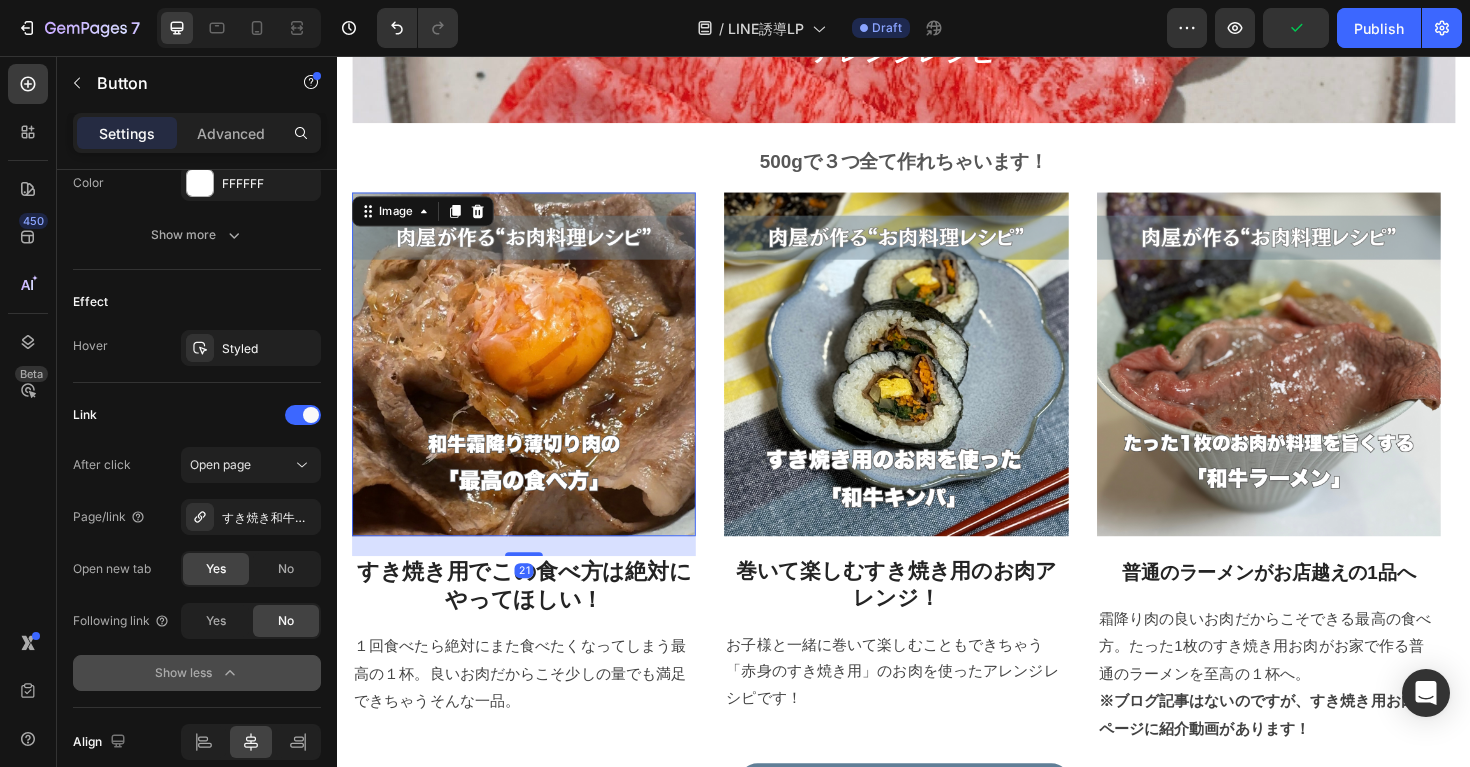 click at bounding box center (535, 383) 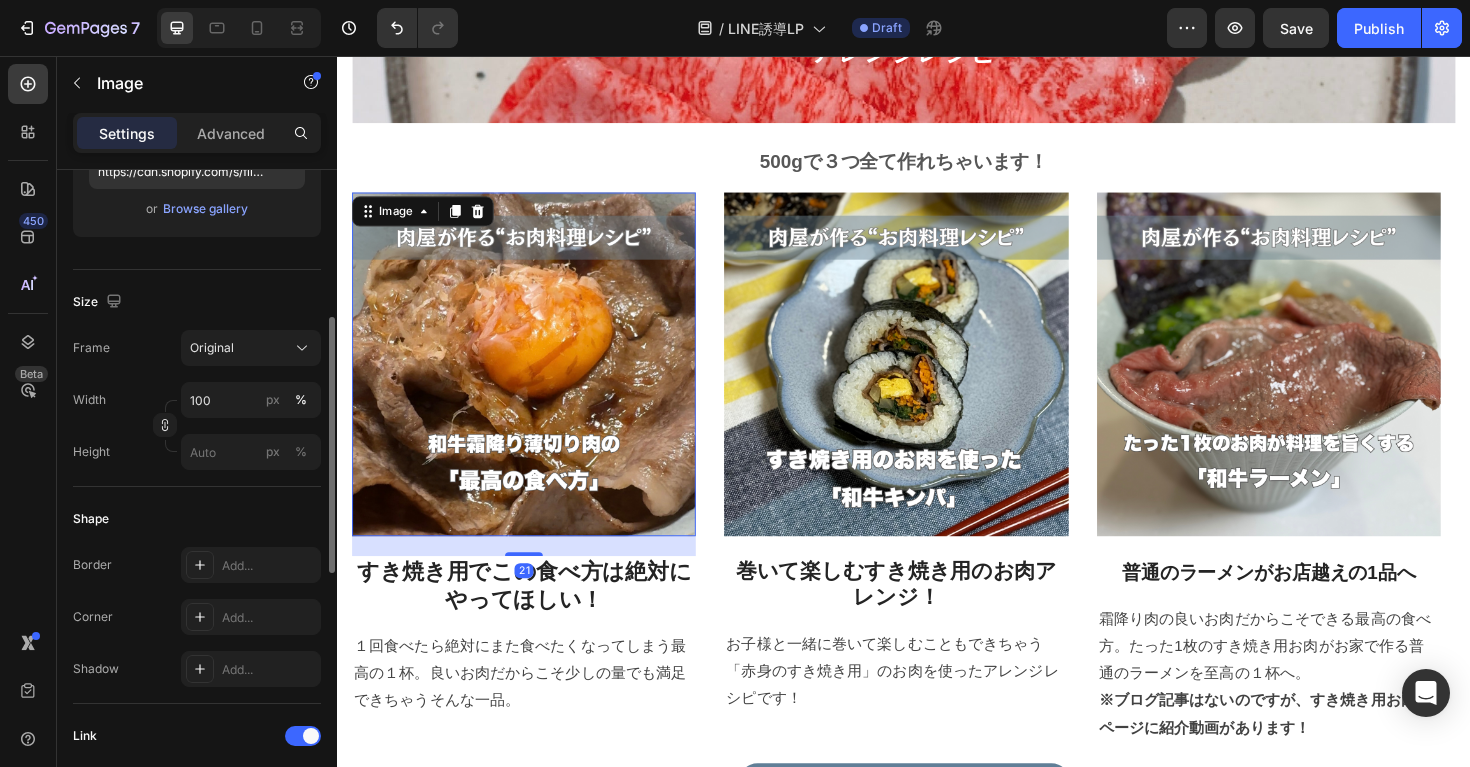 scroll, scrollTop: 543, scrollLeft: 0, axis: vertical 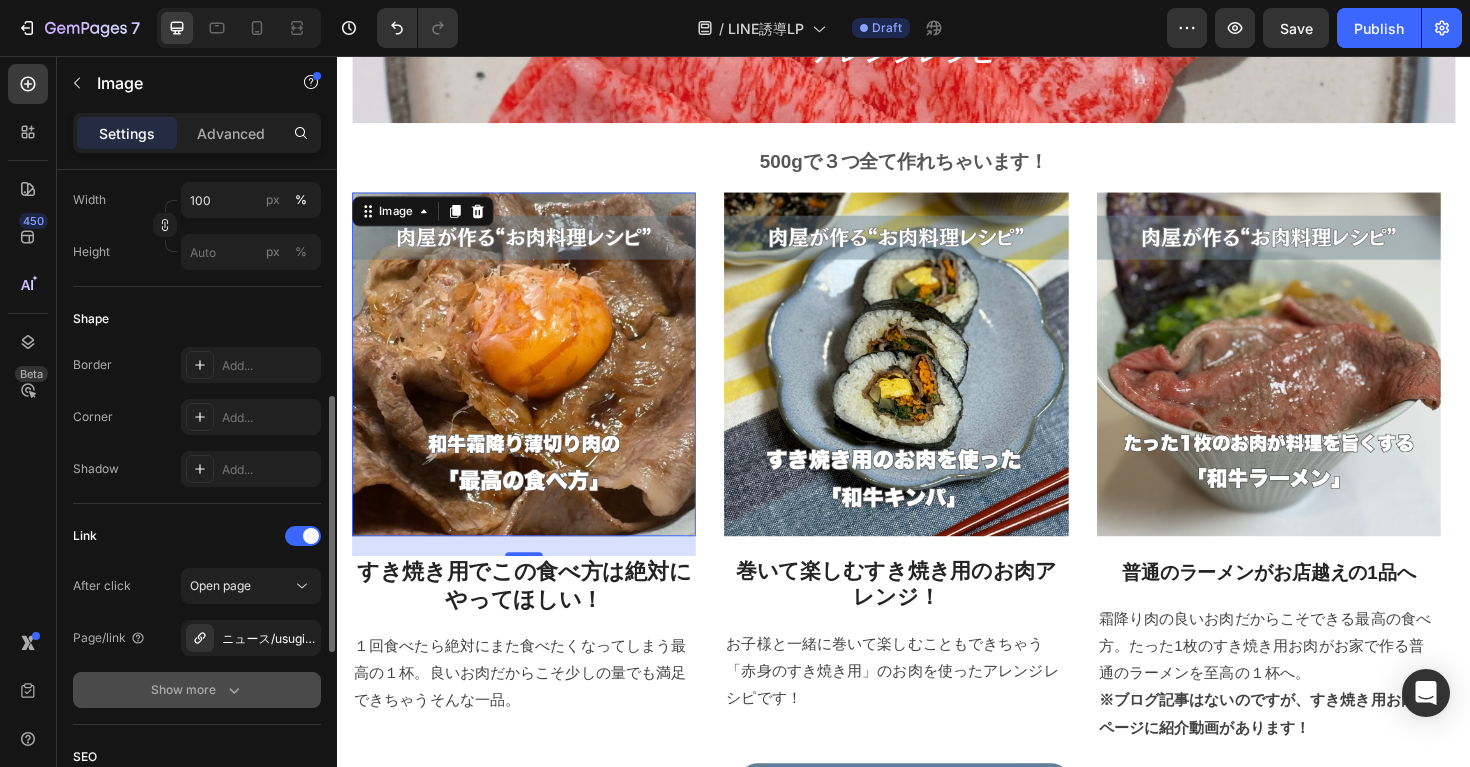 click 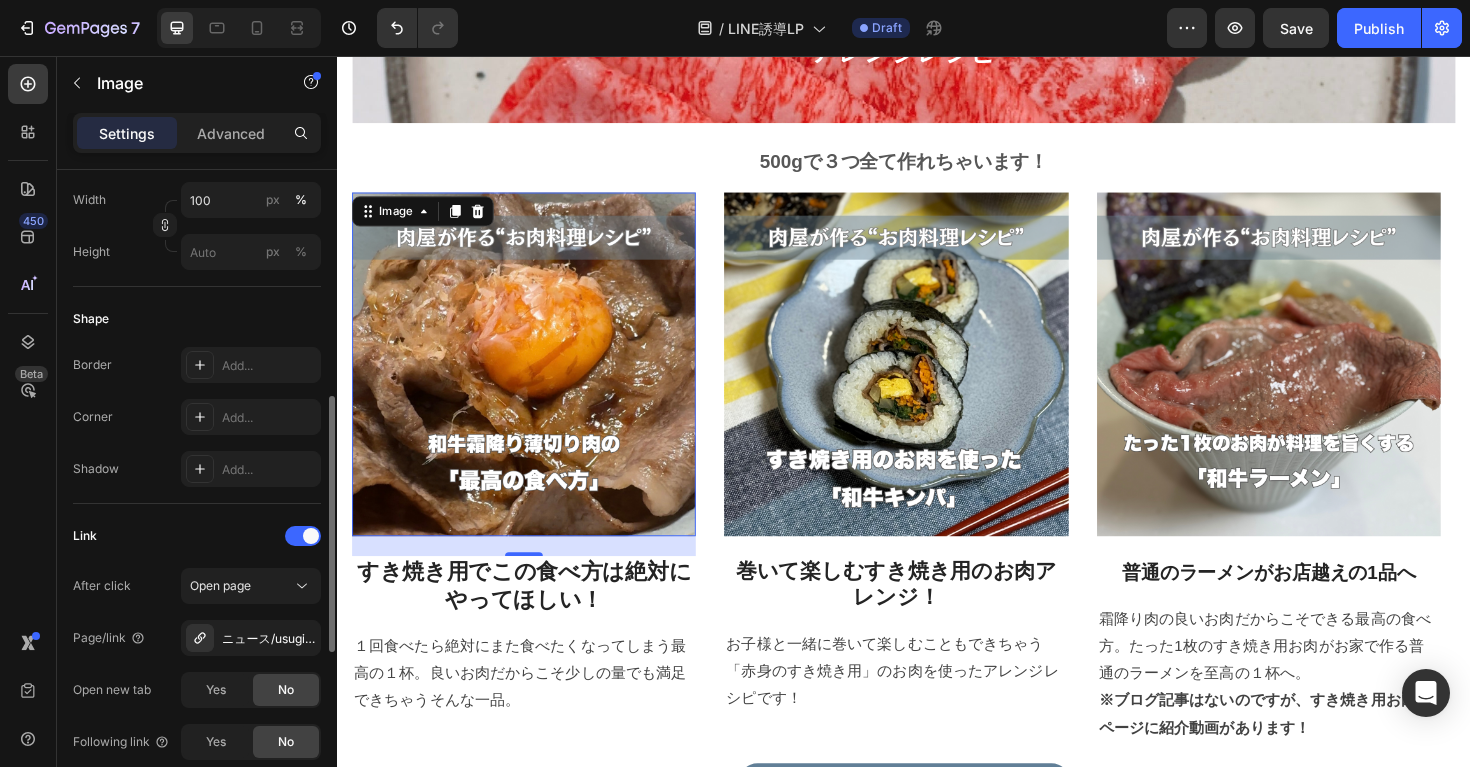 scroll, scrollTop: 746, scrollLeft: 0, axis: vertical 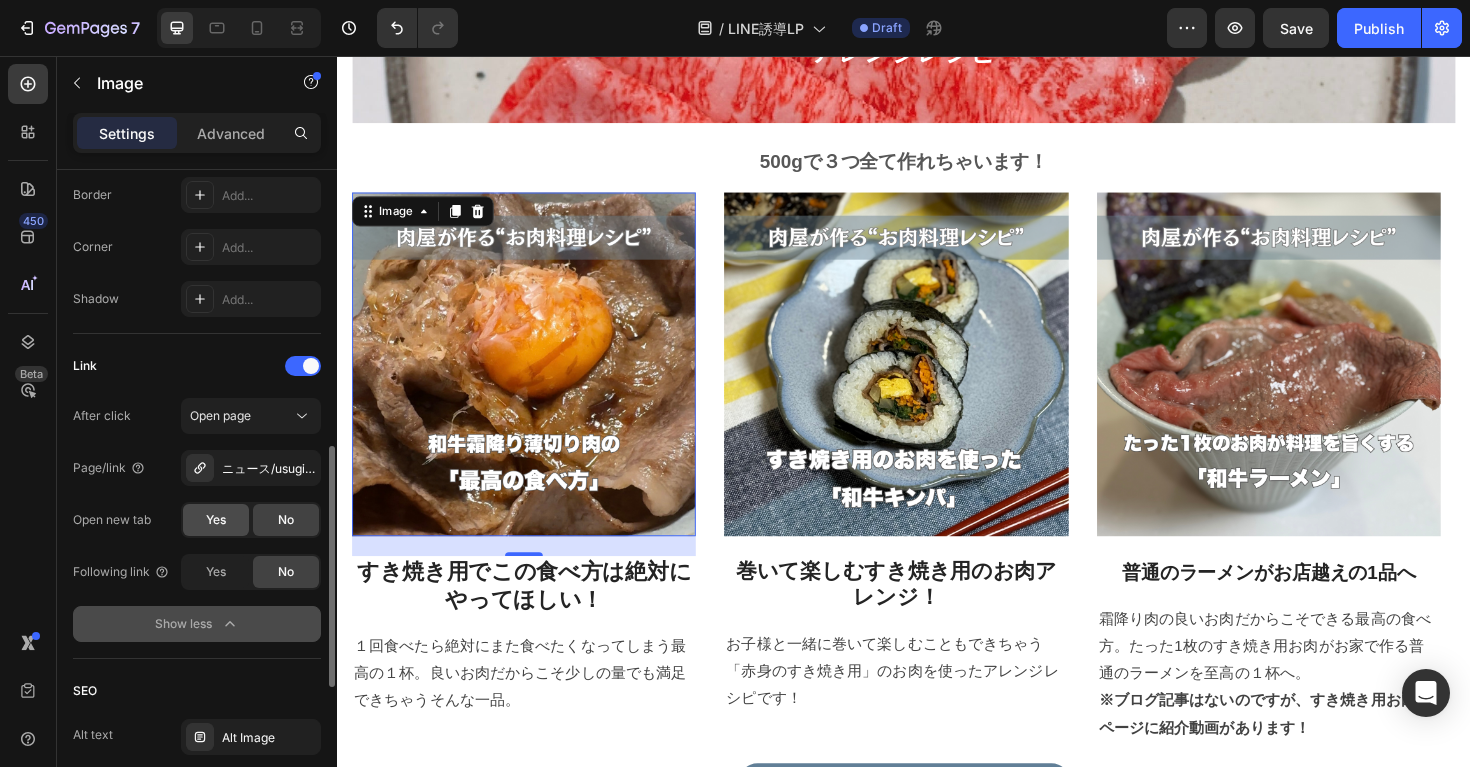 click on "Yes" 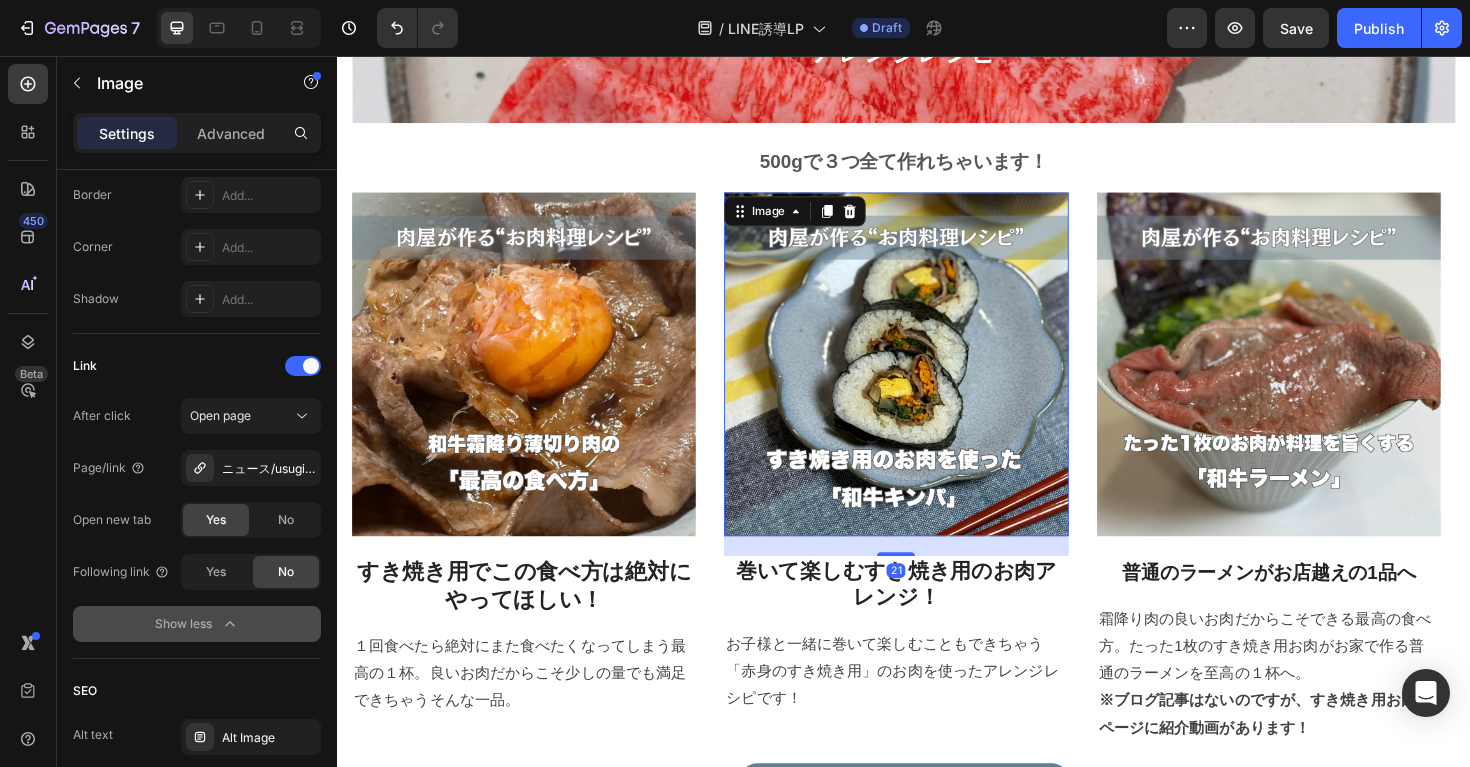 click at bounding box center [929, 383] 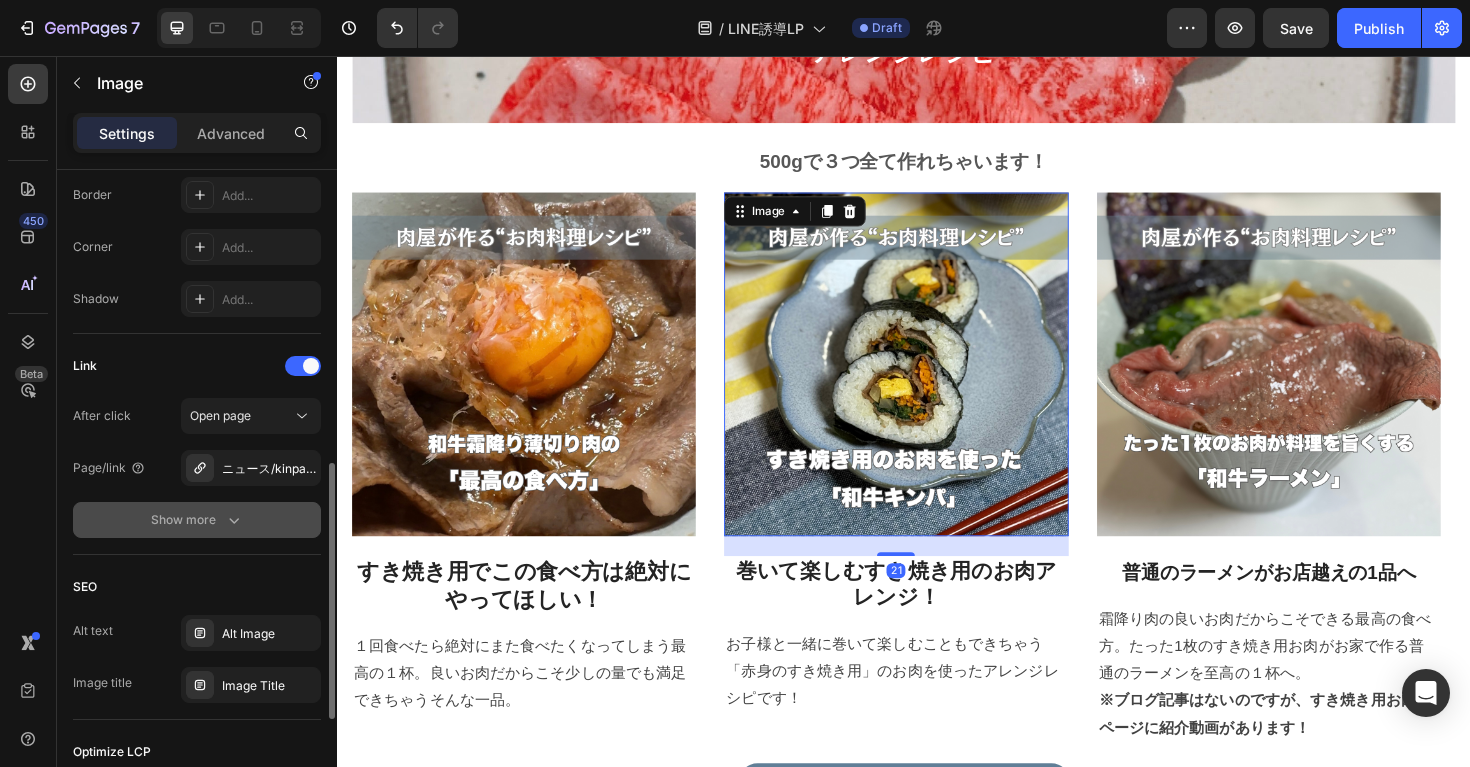 click 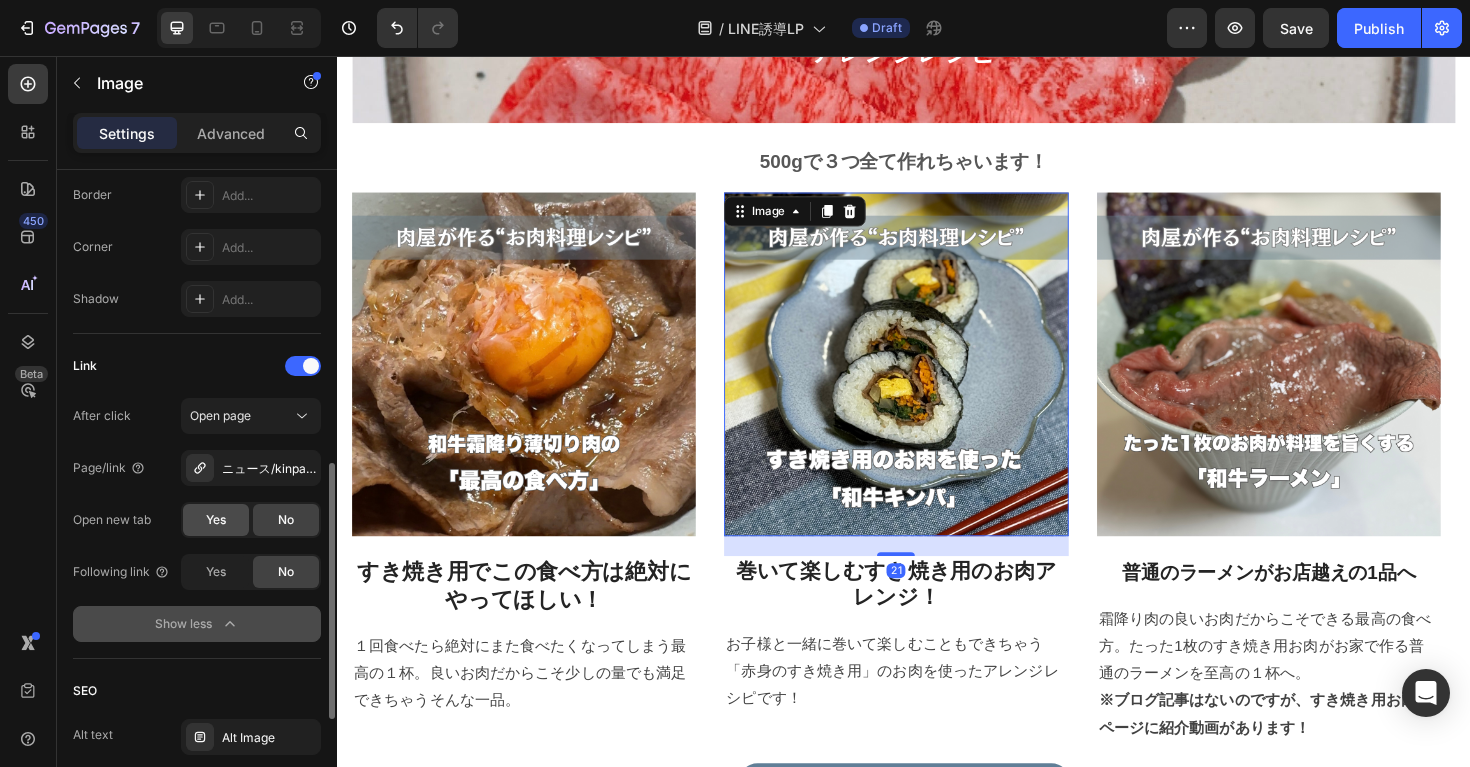click on "Yes" 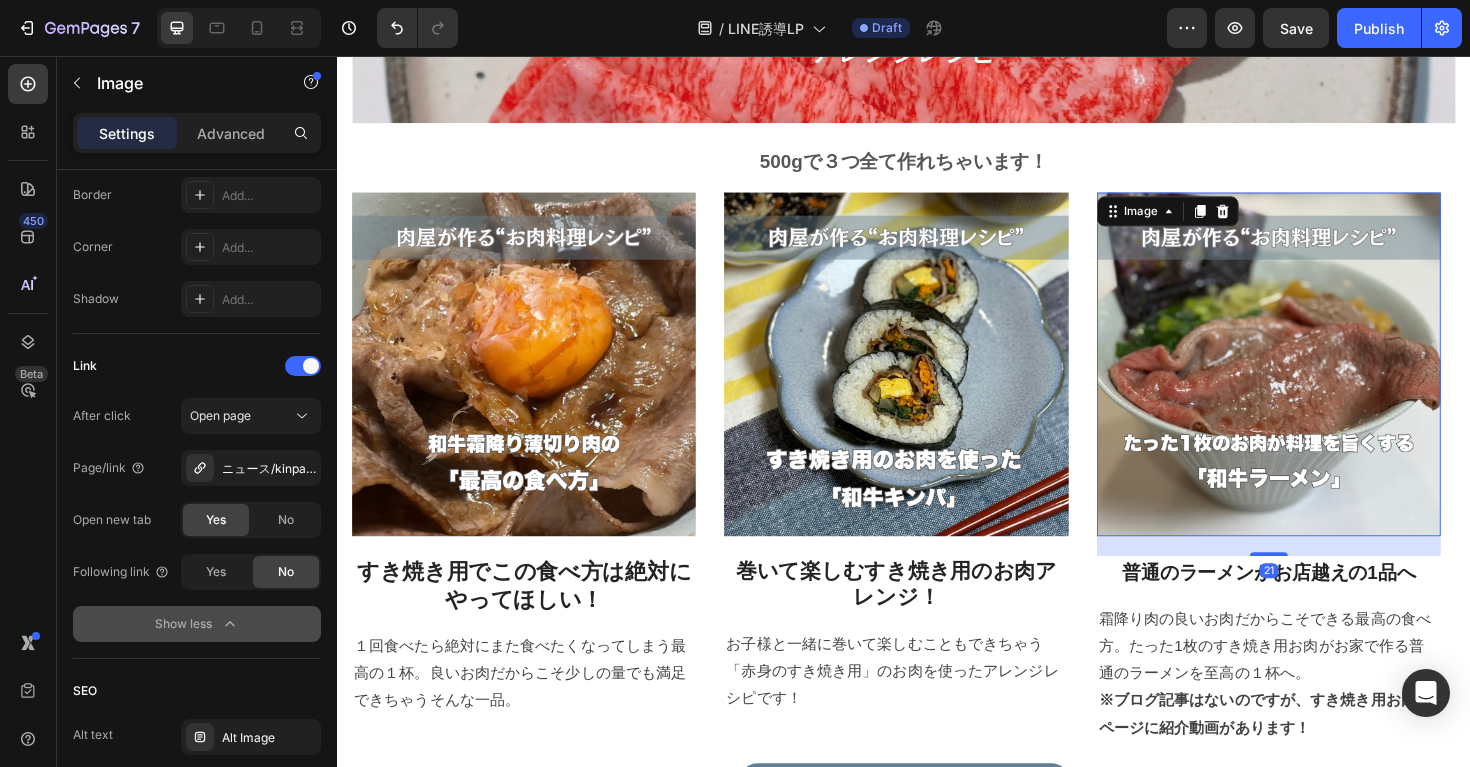 click at bounding box center [1324, 383] 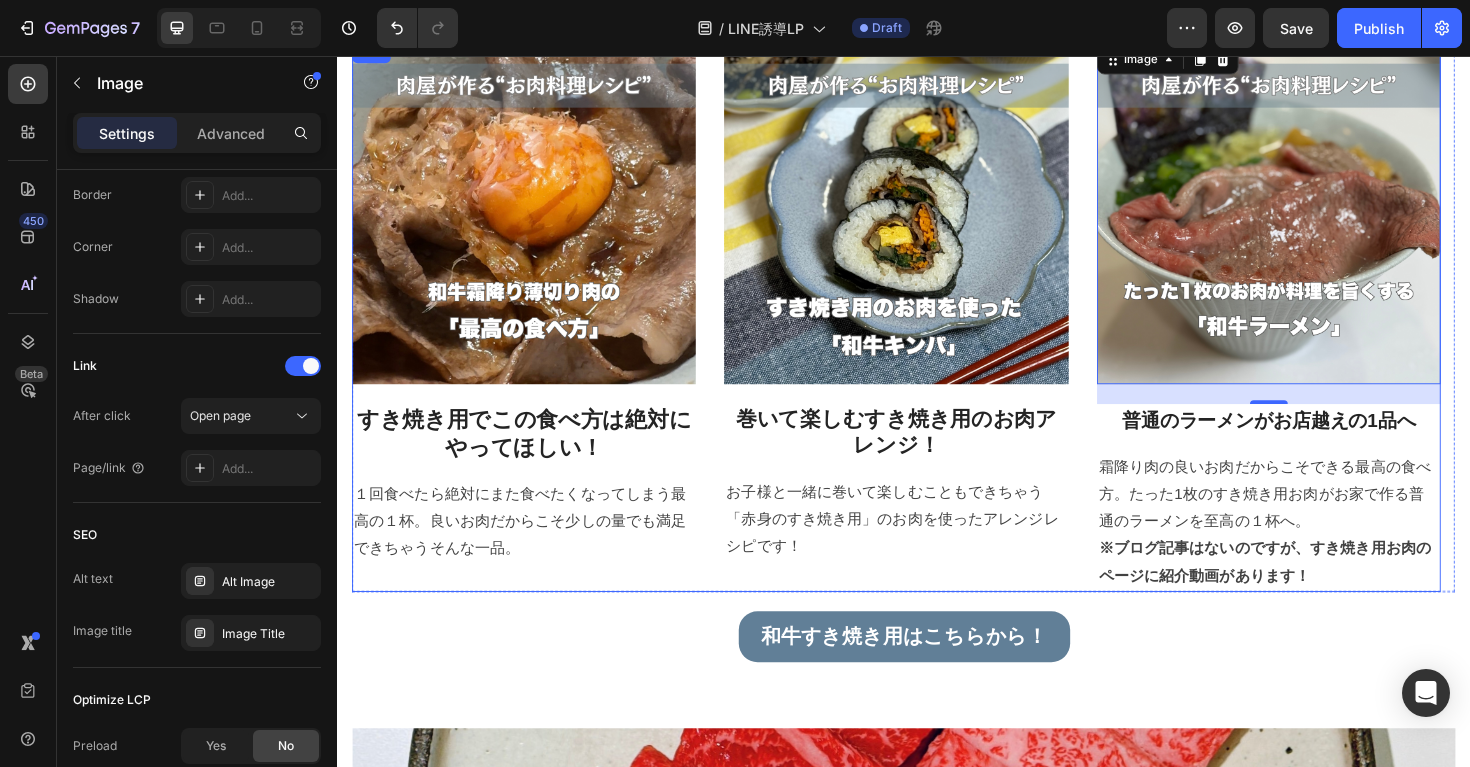 scroll, scrollTop: 2403, scrollLeft: 0, axis: vertical 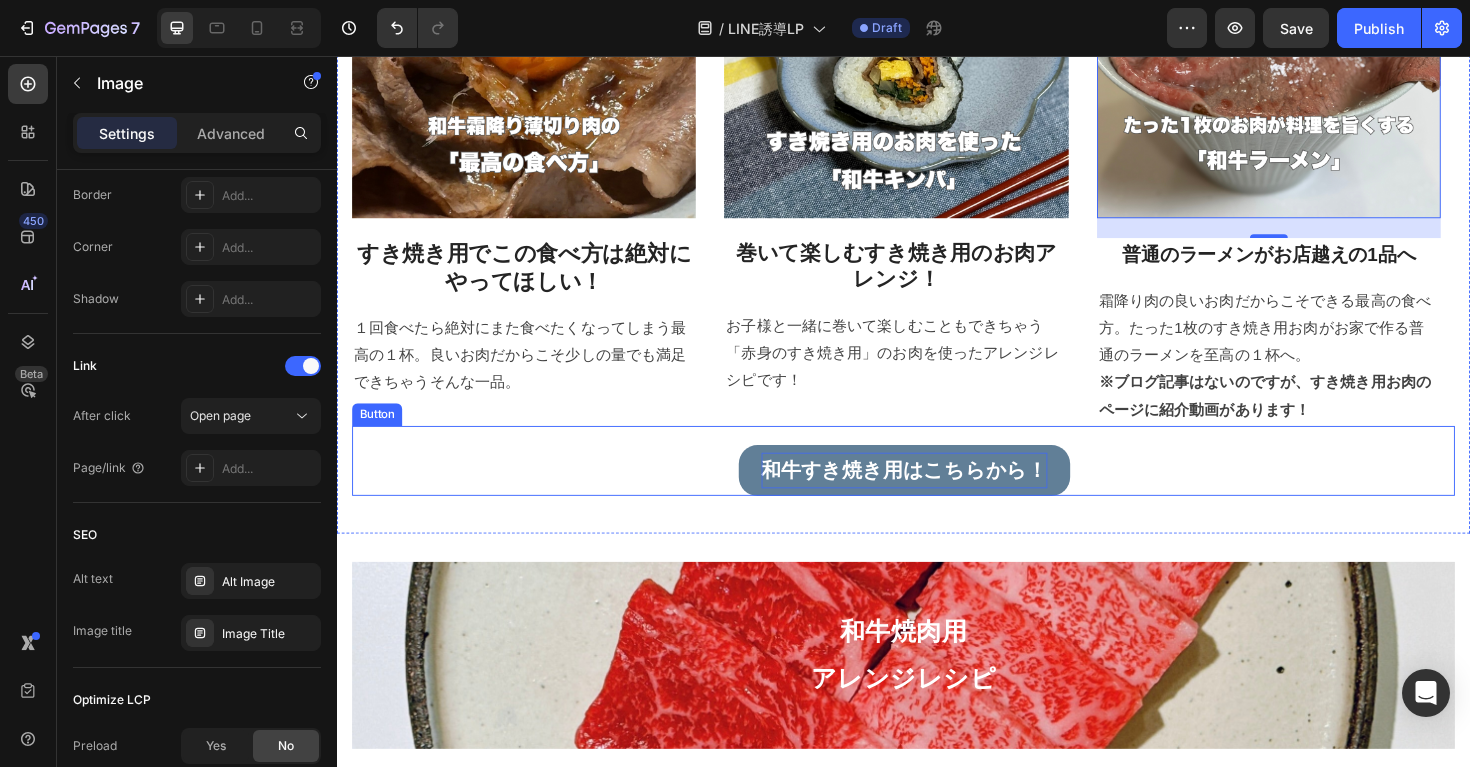 click on "和牛すき焼き用はこちらから！" at bounding box center (937, 495) 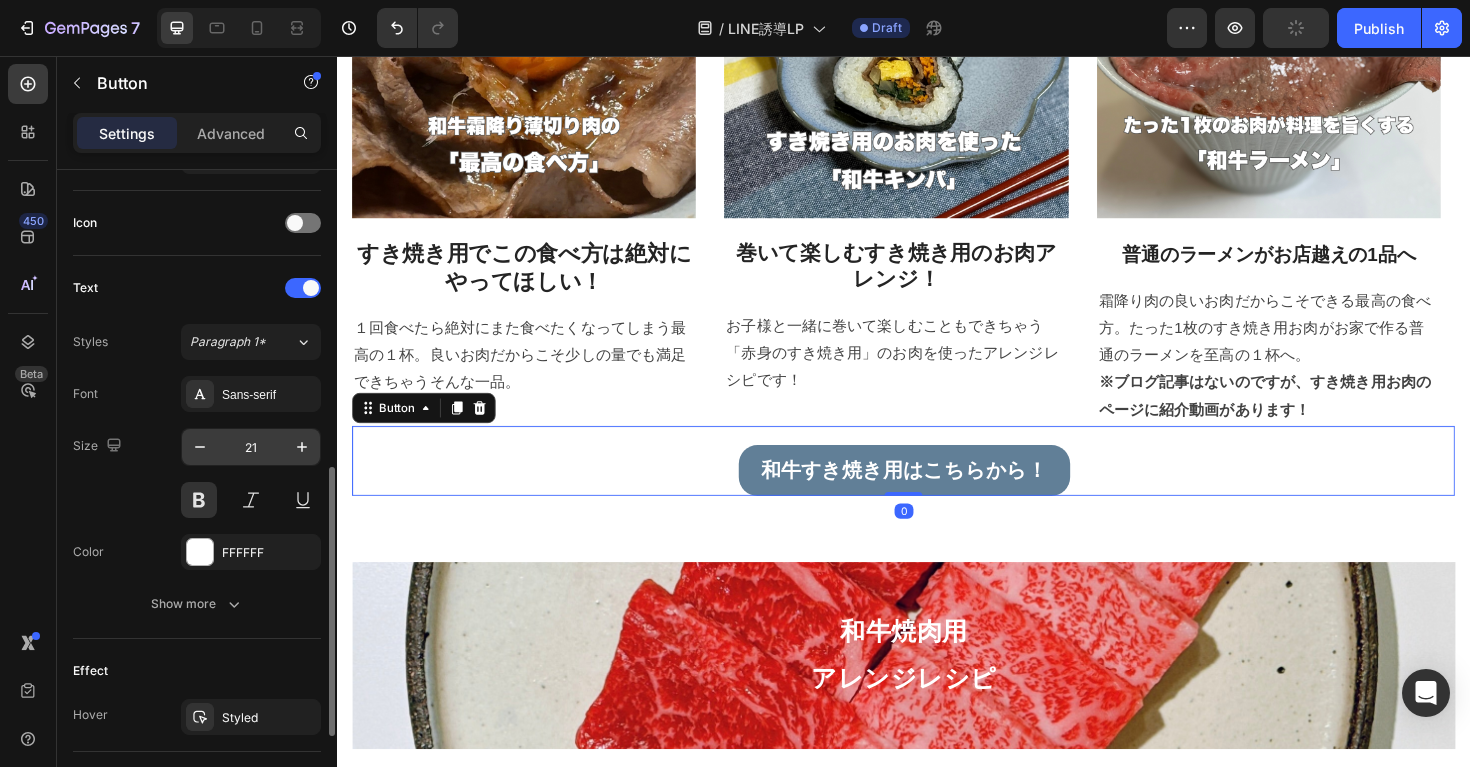 scroll, scrollTop: 756, scrollLeft: 0, axis: vertical 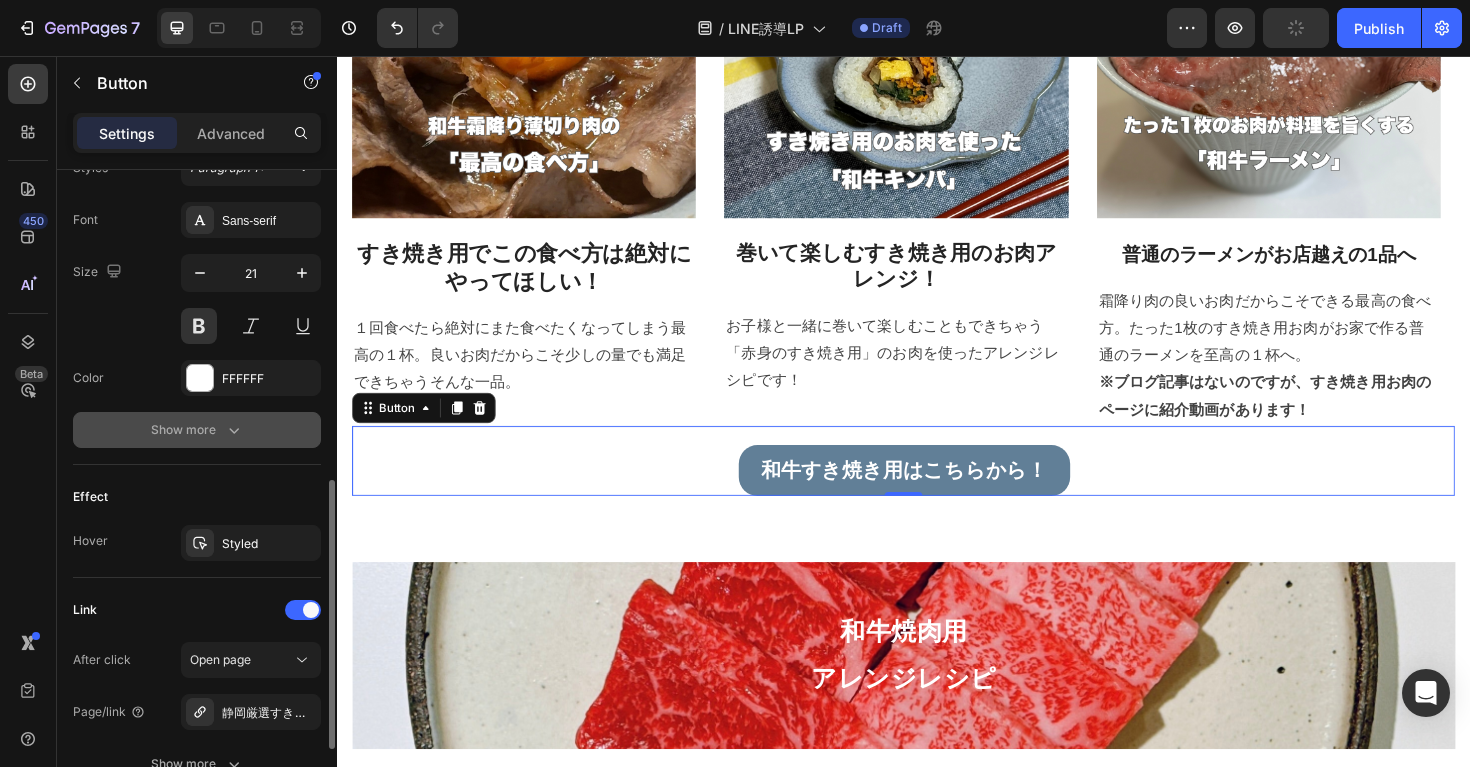 click 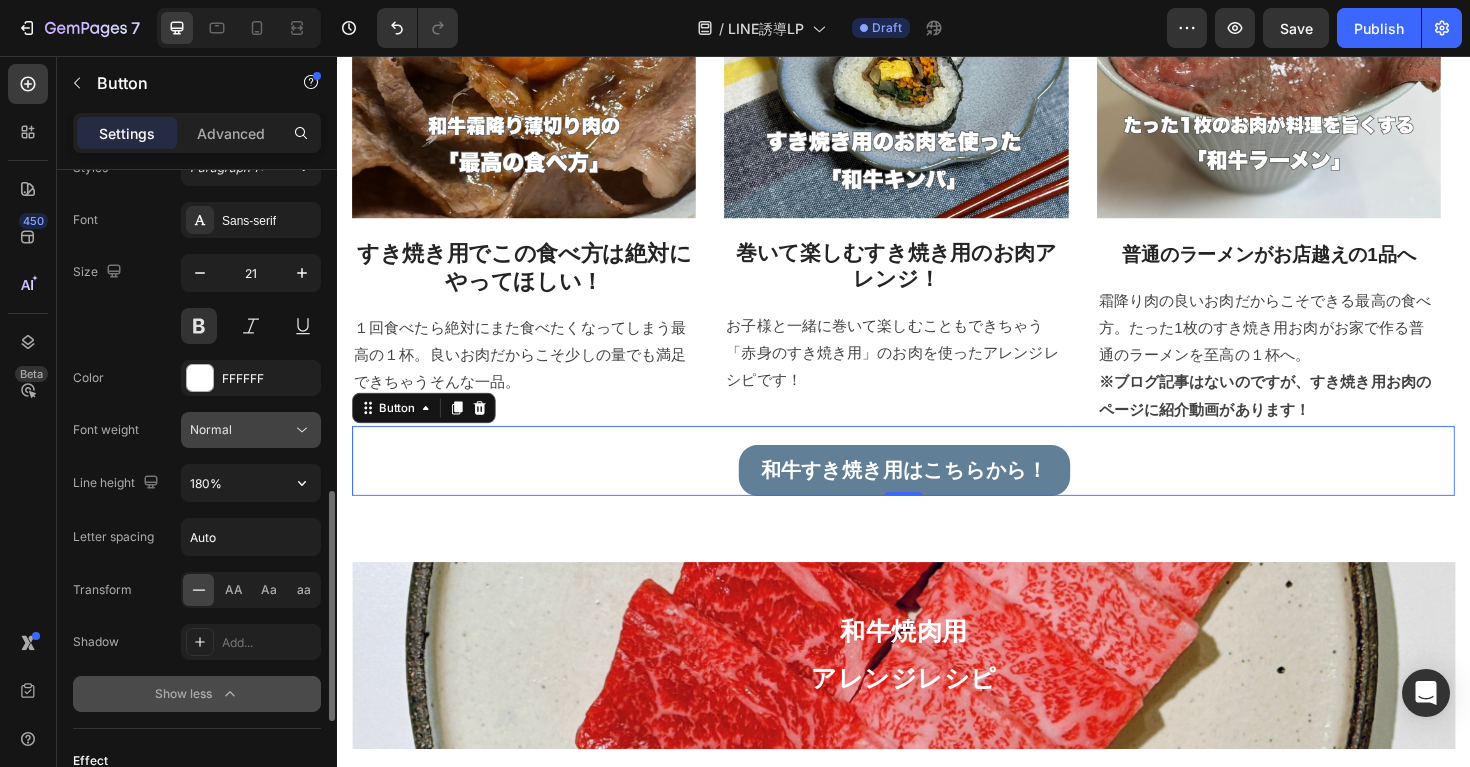 scroll, scrollTop: 935, scrollLeft: 0, axis: vertical 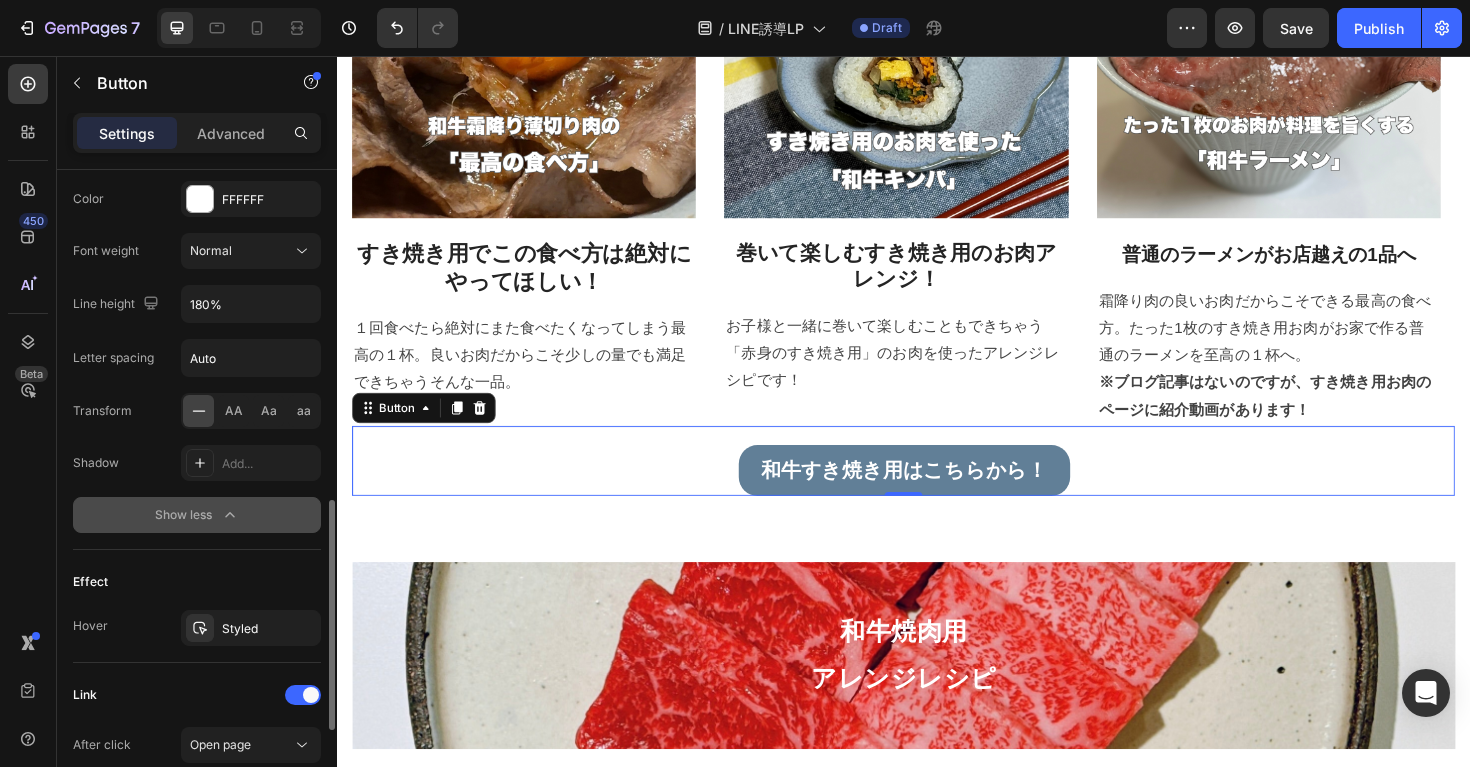 click on "Show less" 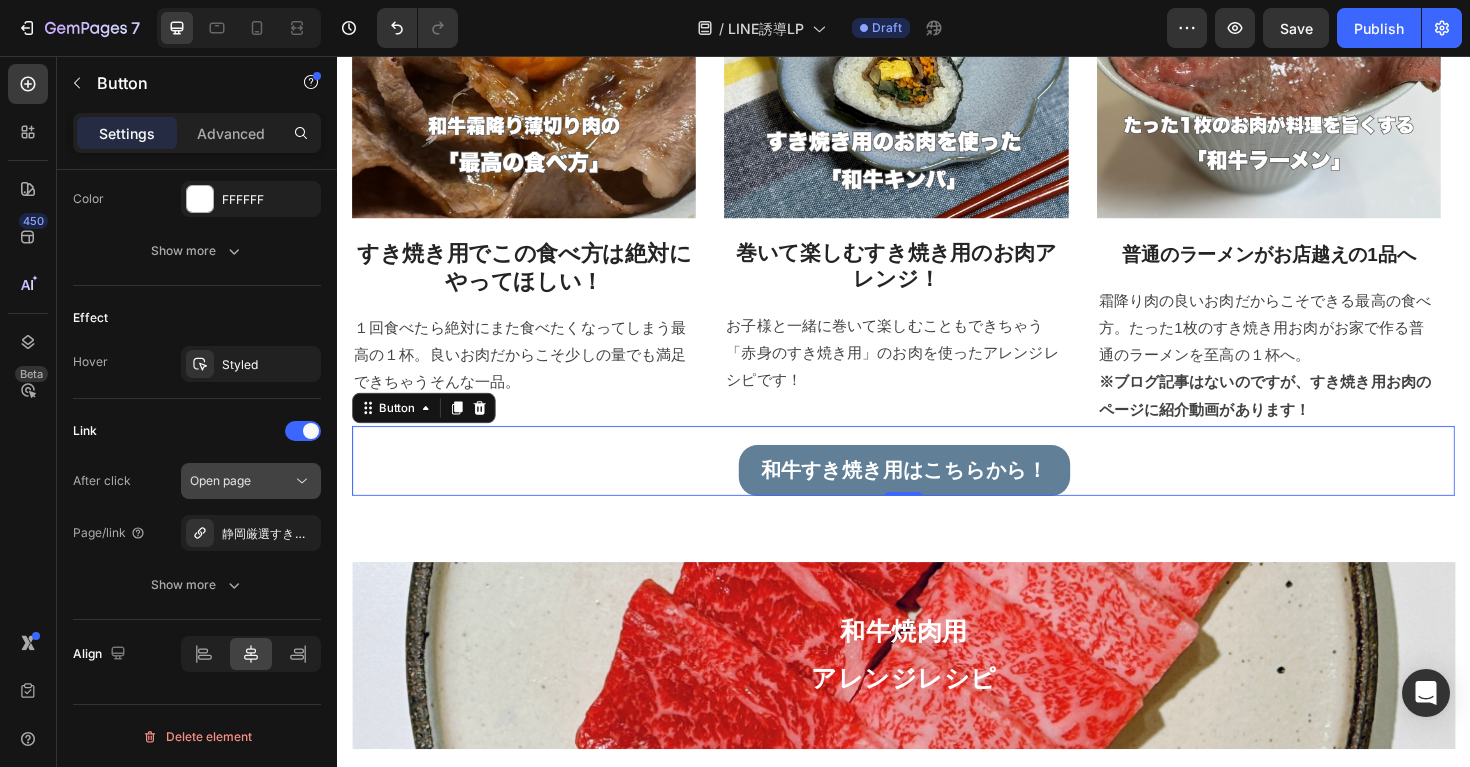 scroll, scrollTop: 898, scrollLeft: 0, axis: vertical 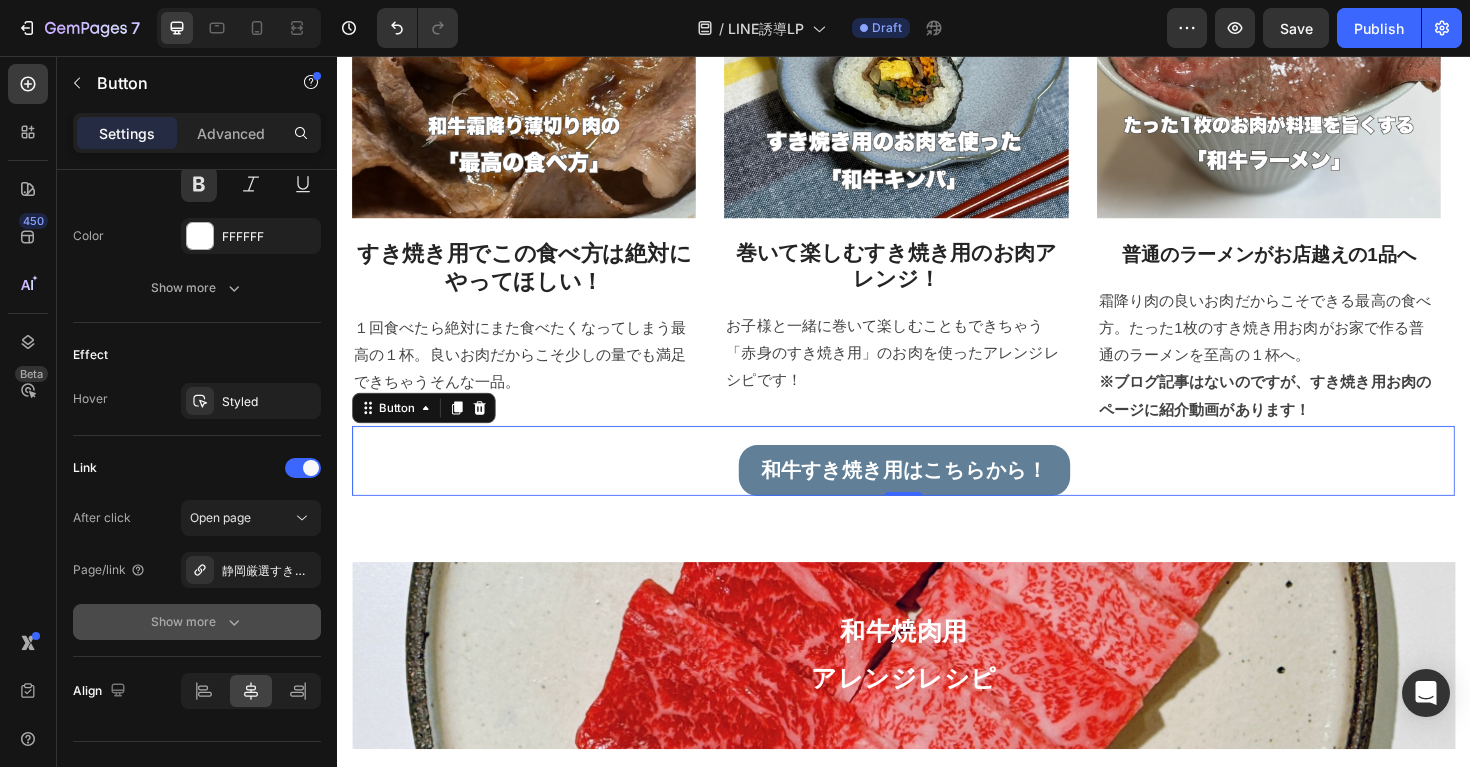 click 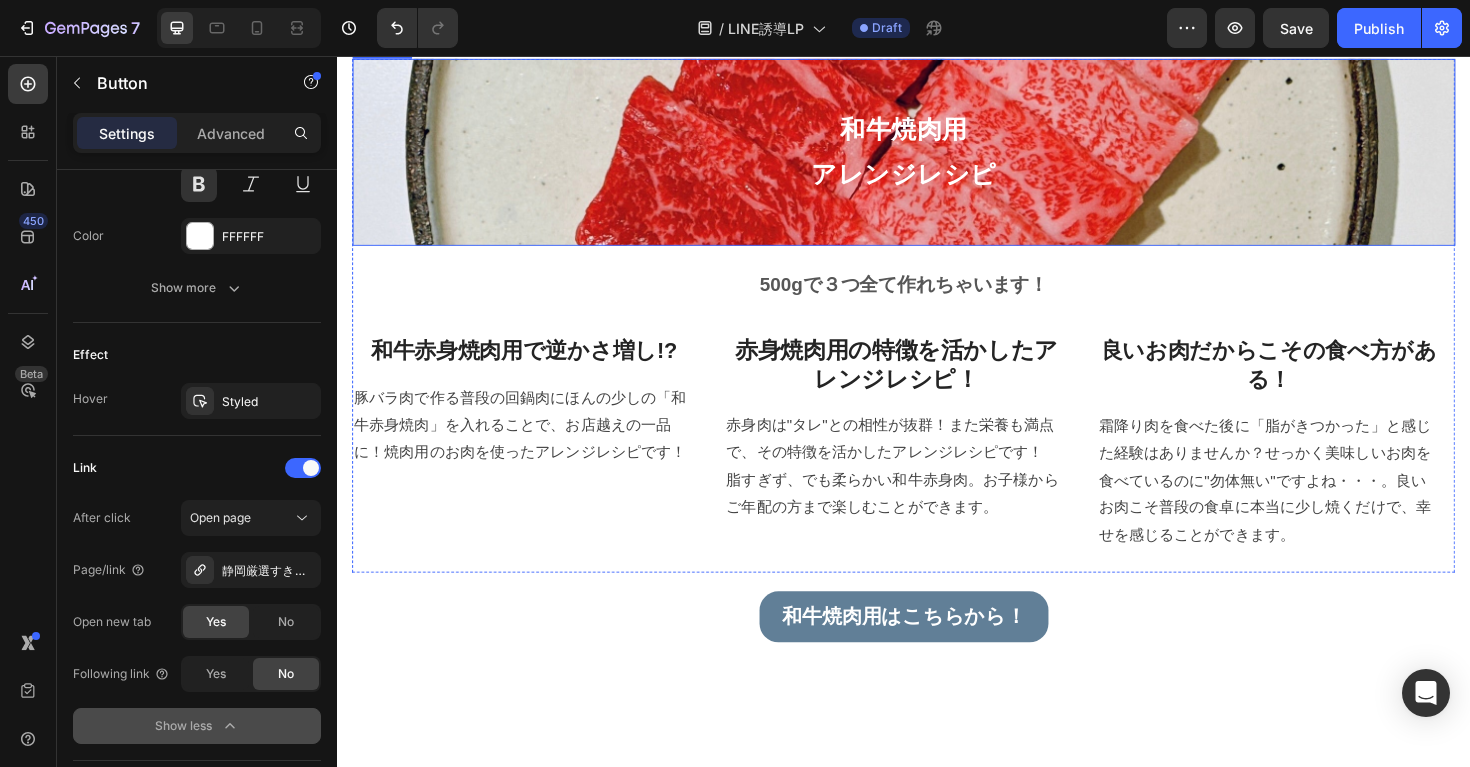scroll, scrollTop: 3012, scrollLeft: 0, axis: vertical 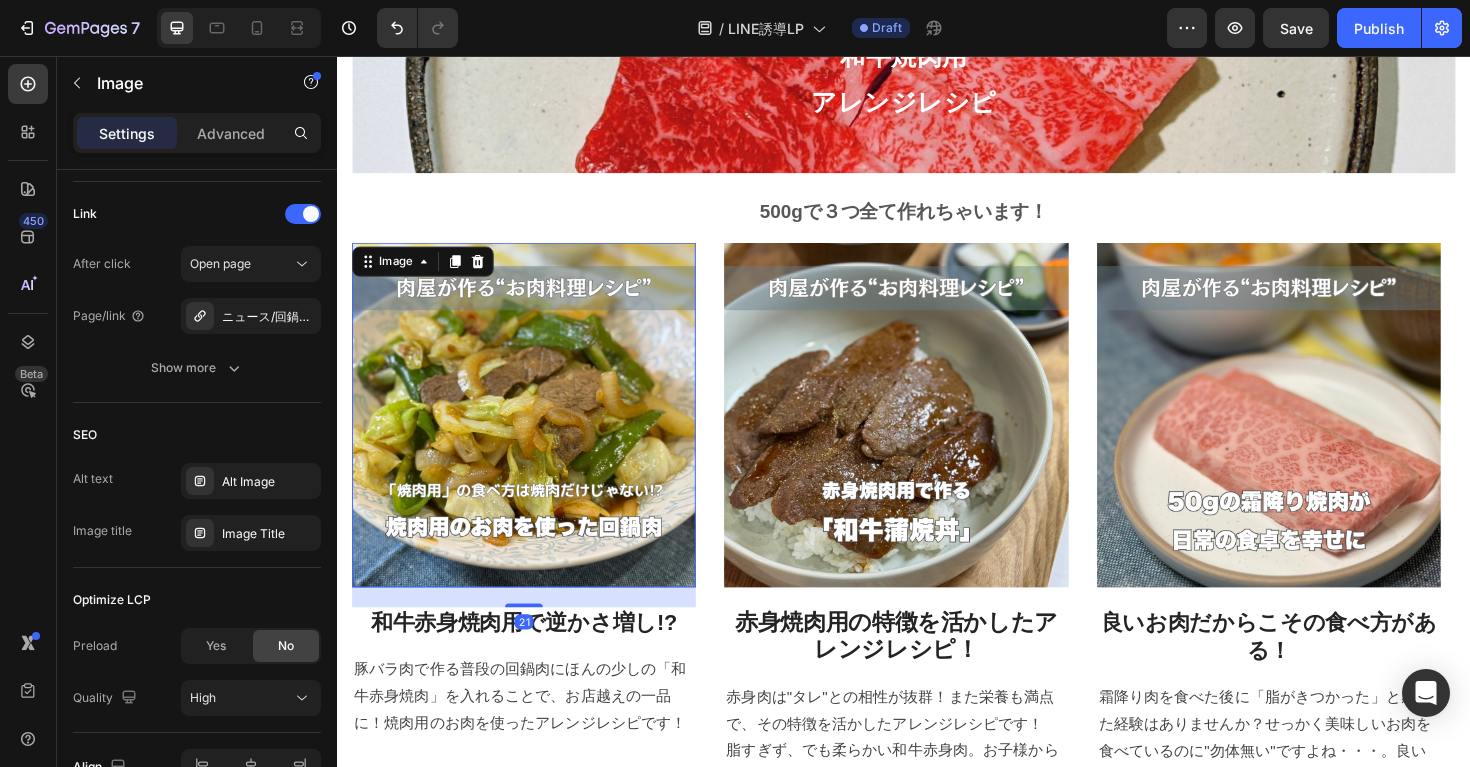 click at bounding box center [535, 436] 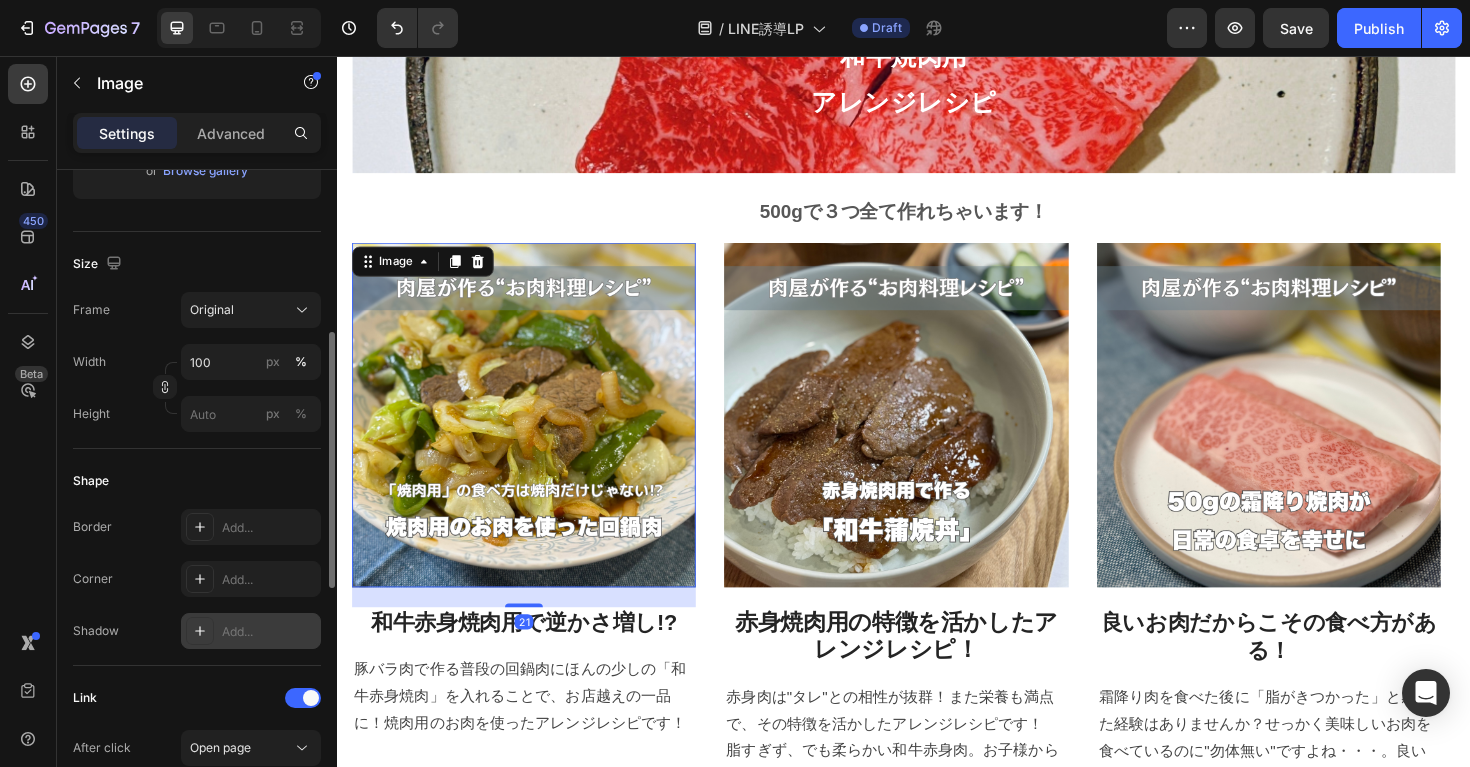 scroll, scrollTop: 802, scrollLeft: 0, axis: vertical 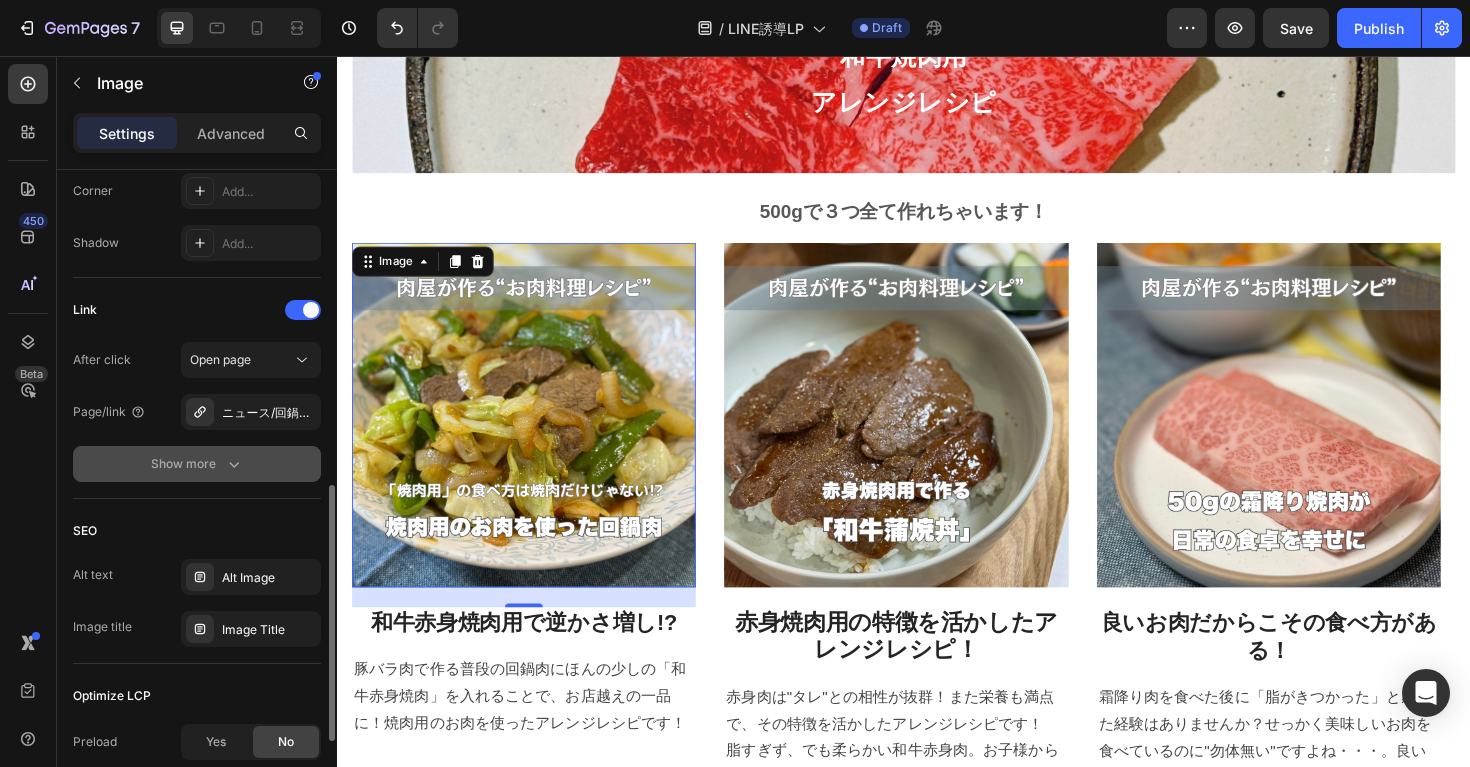 click 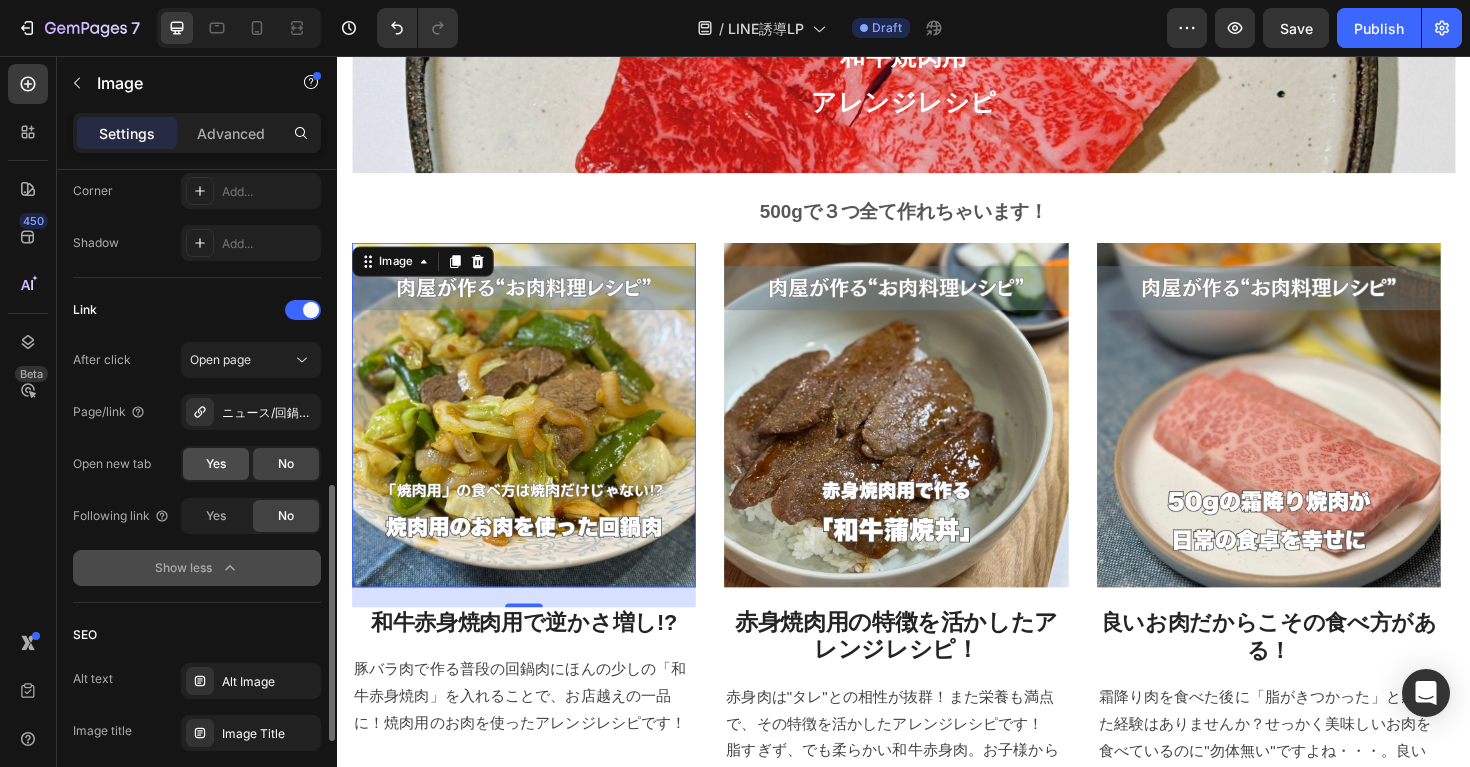 click on "Yes" 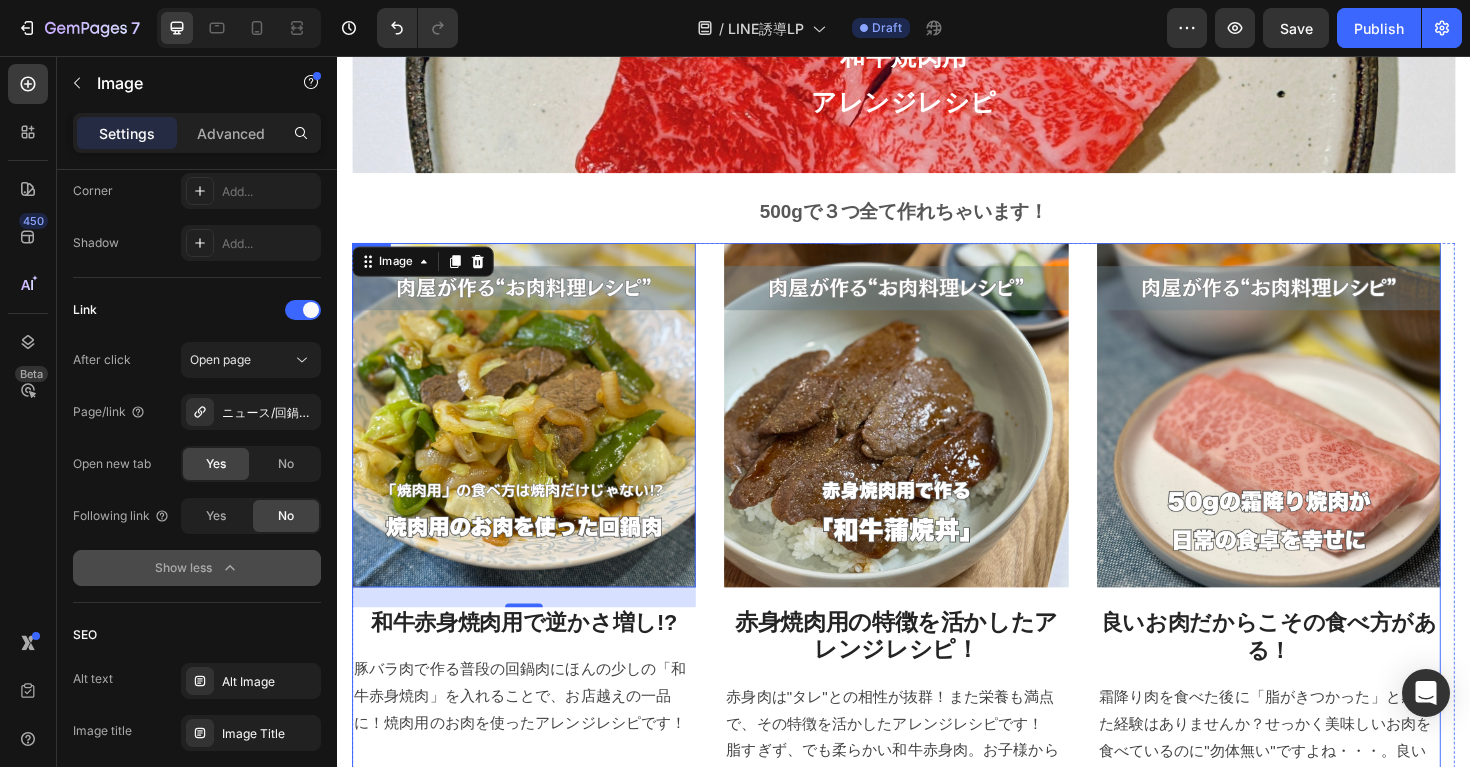 click at bounding box center [929, 436] 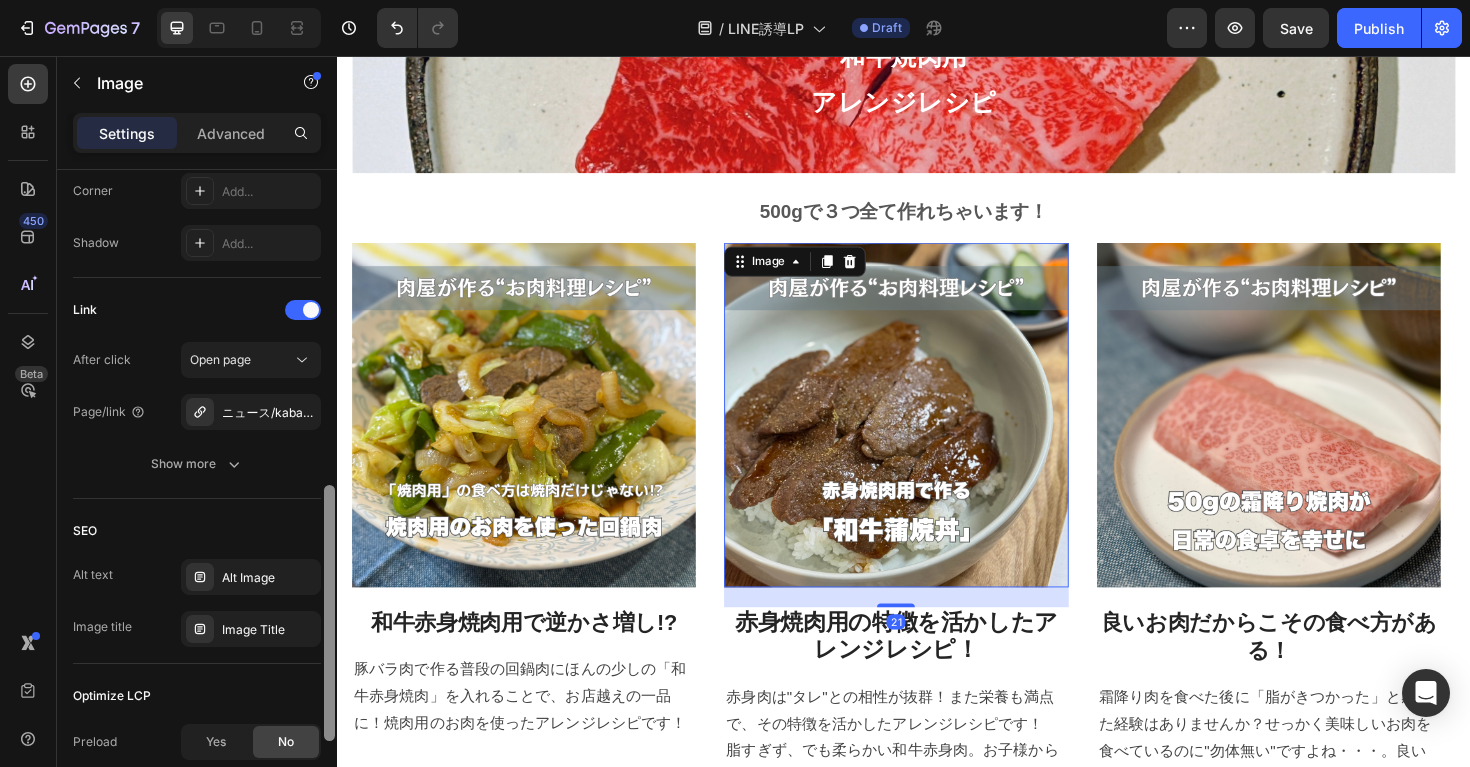 scroll, scrollTop: 967, scrollLeft: 0, axis: vertical 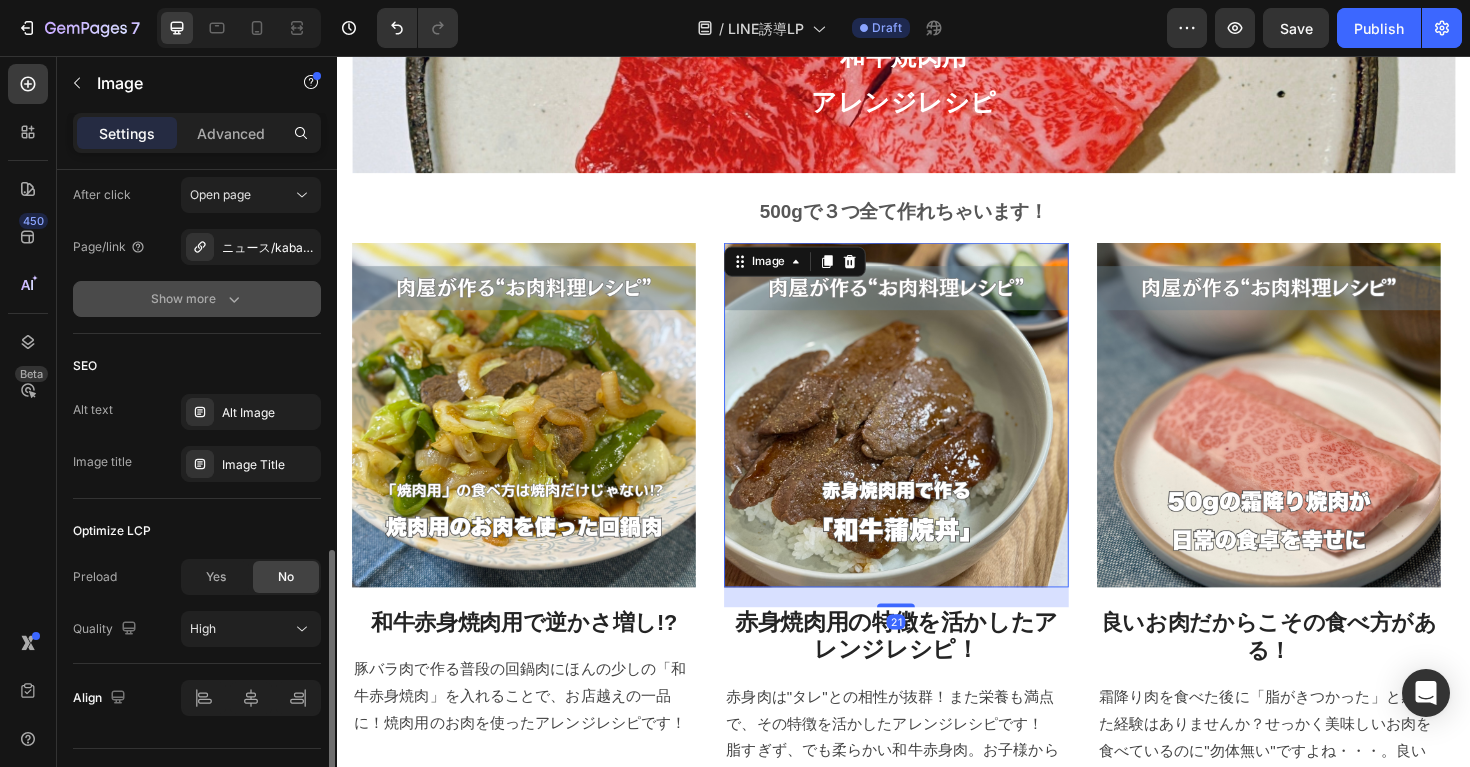 click on "Show more" 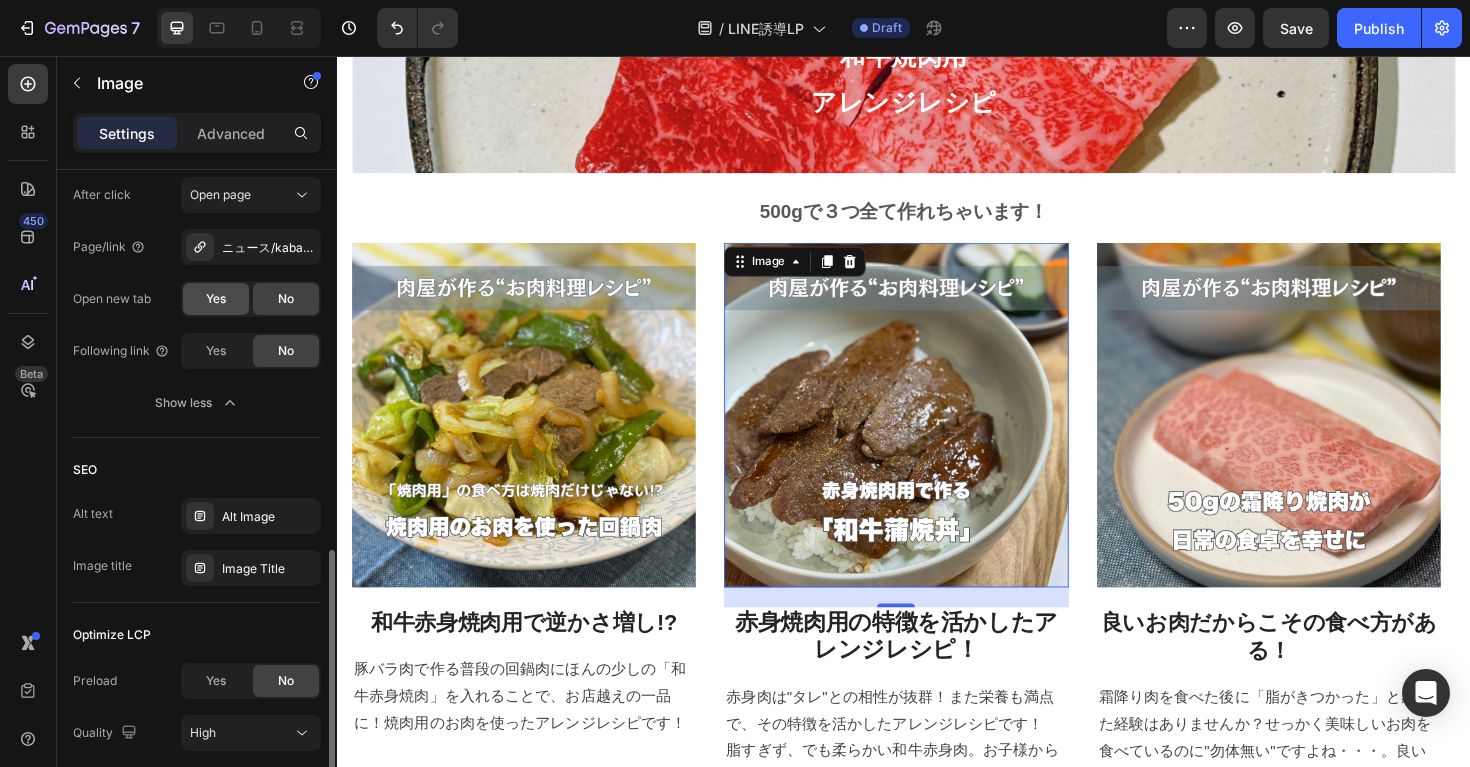click on "Yes" 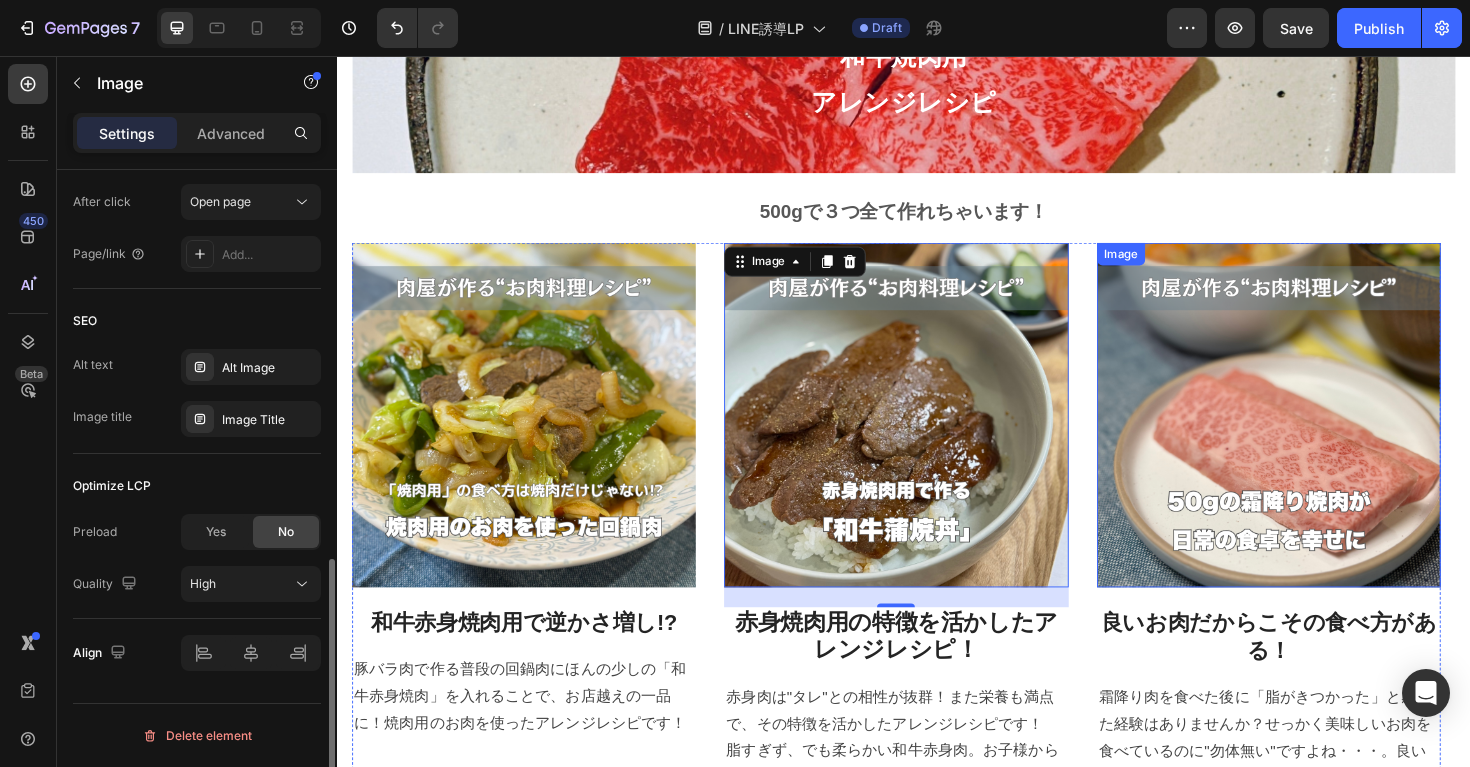 click at bounding box center [1324, 436] 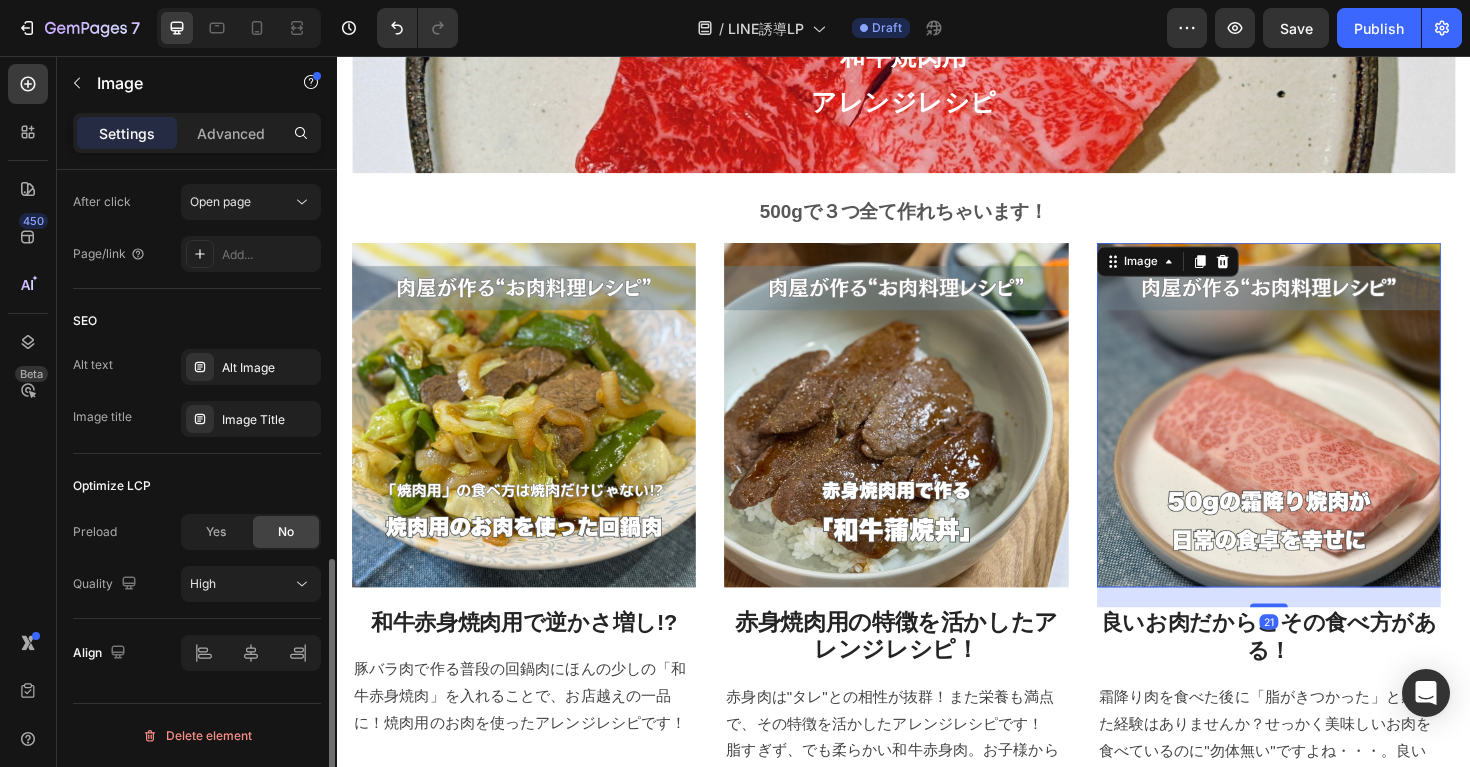 scroll, scrollTop: 960, scrollLeft: 0, axis: vertical 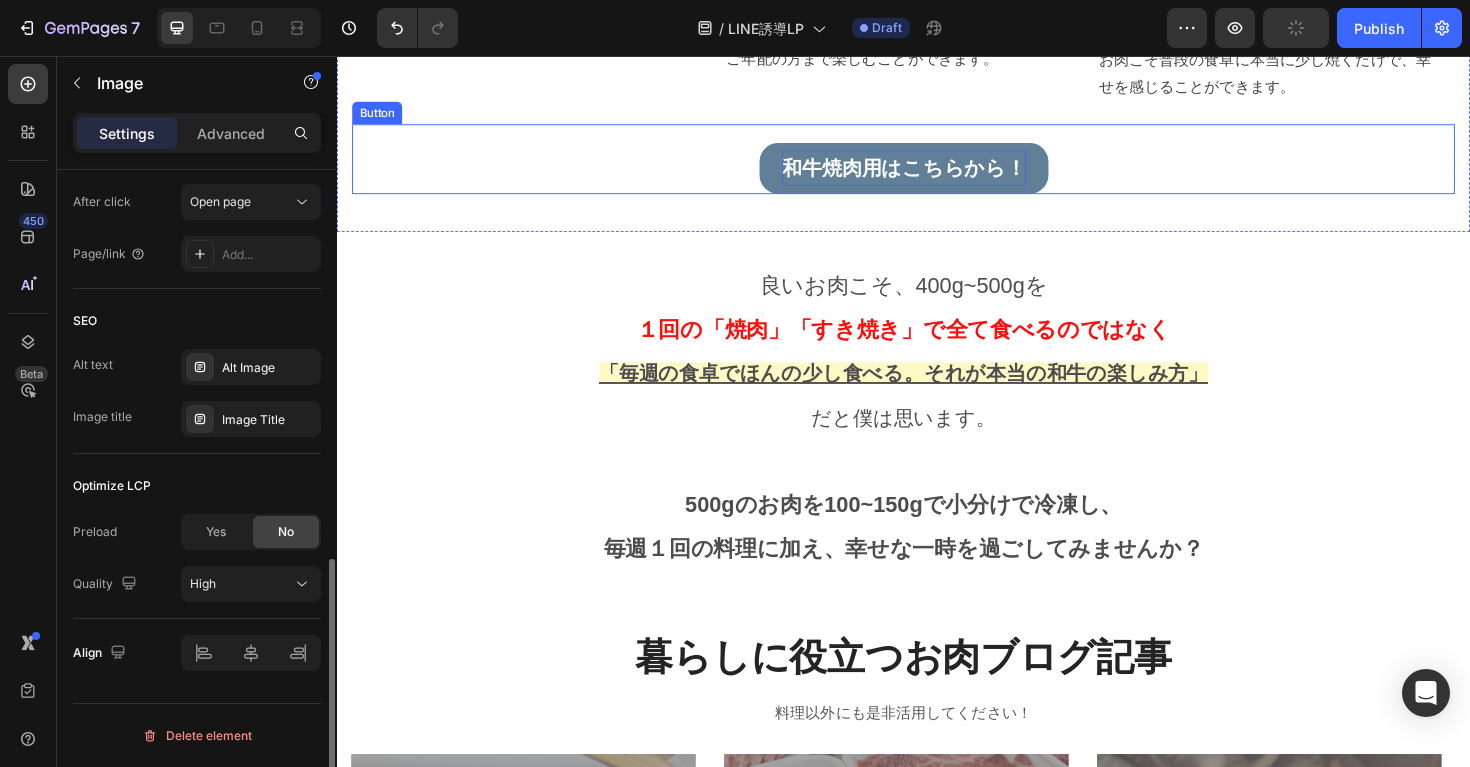 click on "和牛焼肉用はこちらから！" at bounding box center [937, 175] 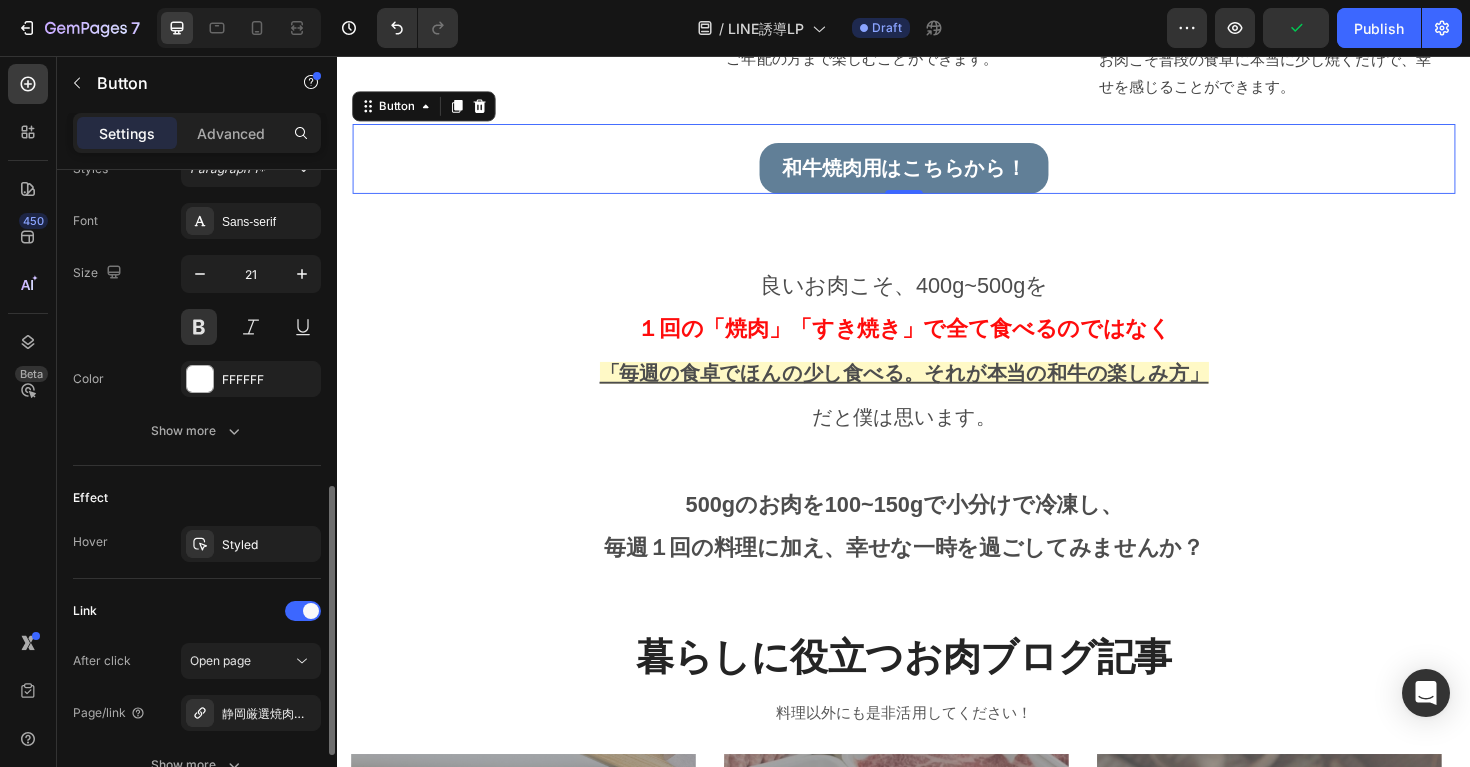 scroll, scrollTop: 936, scrollLeft: 0, axis: vertical 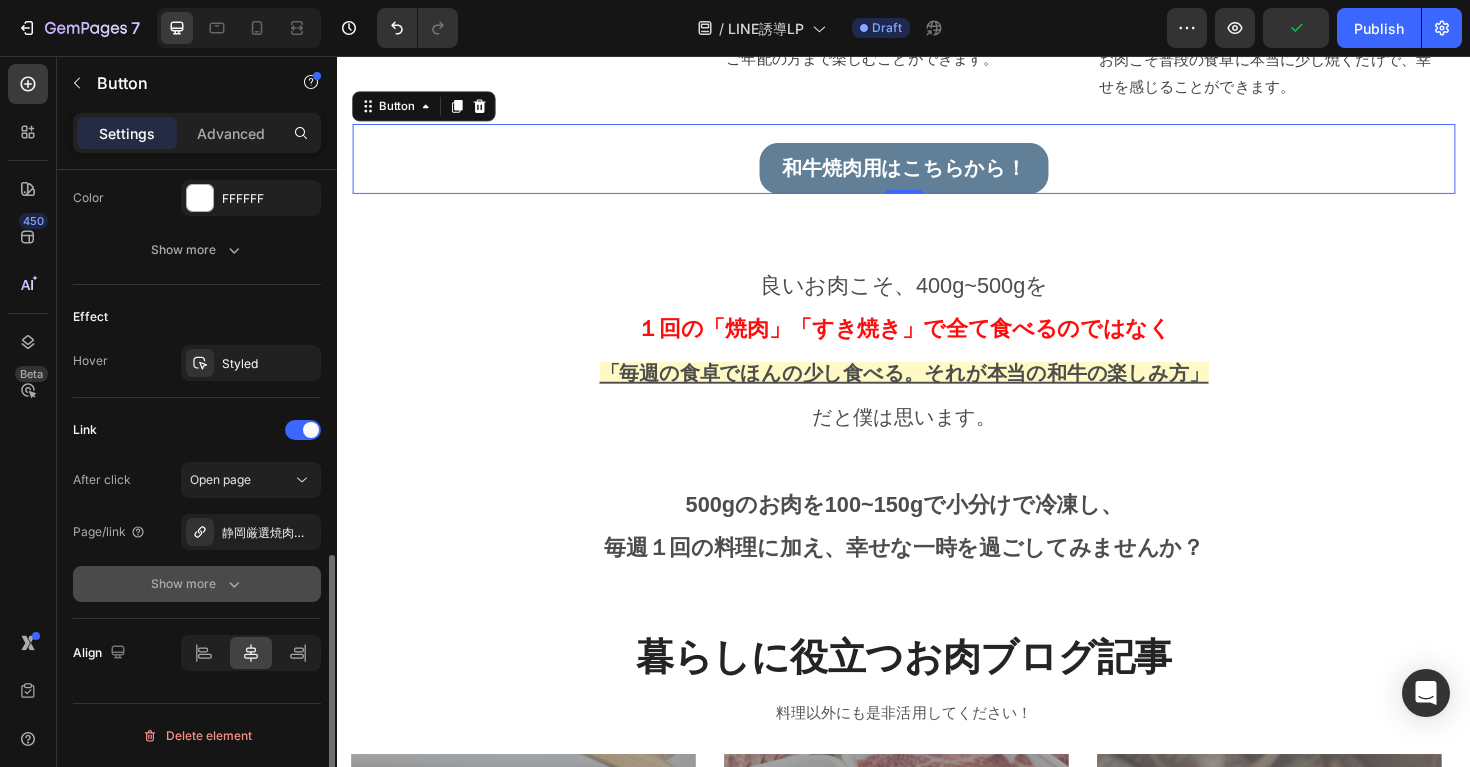 click on "Show more" 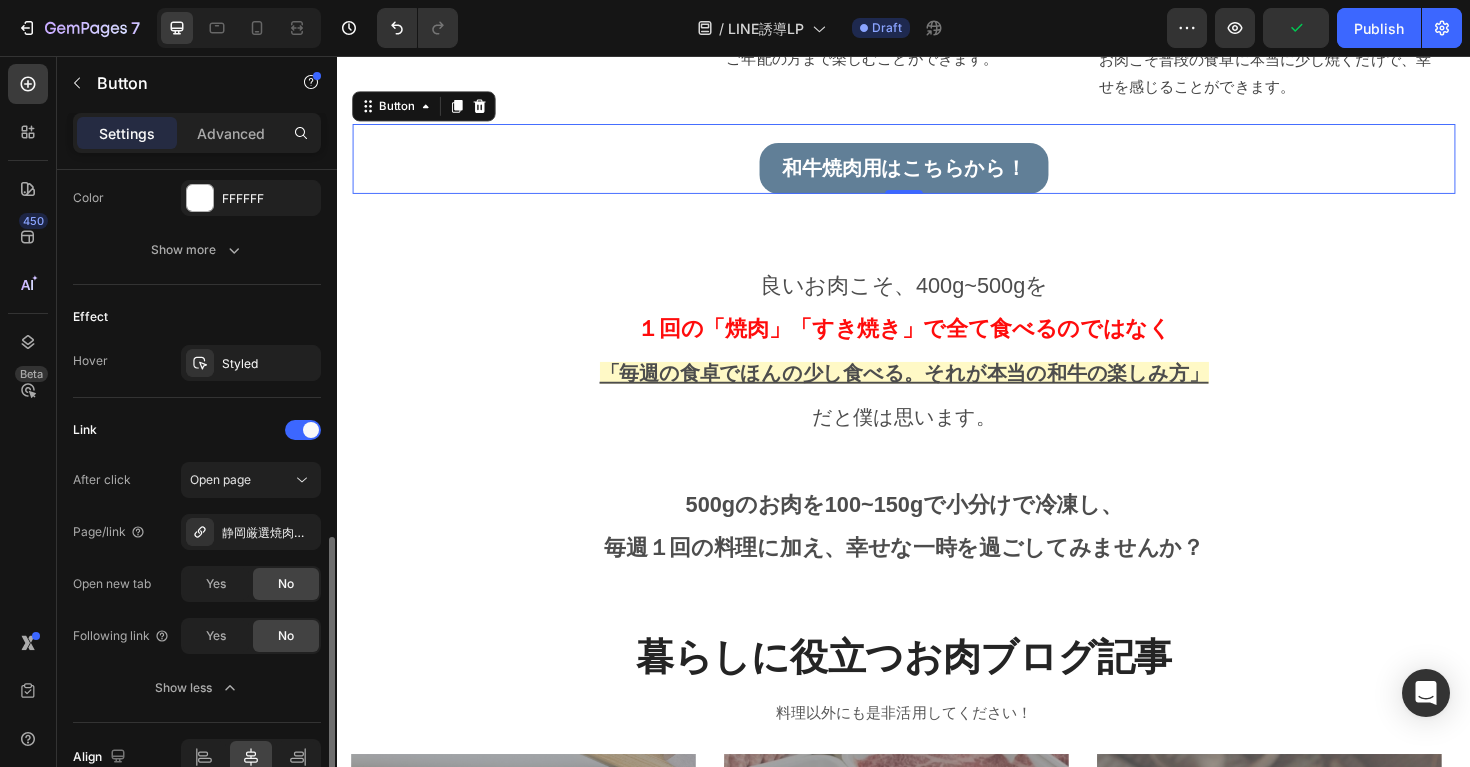 scroll 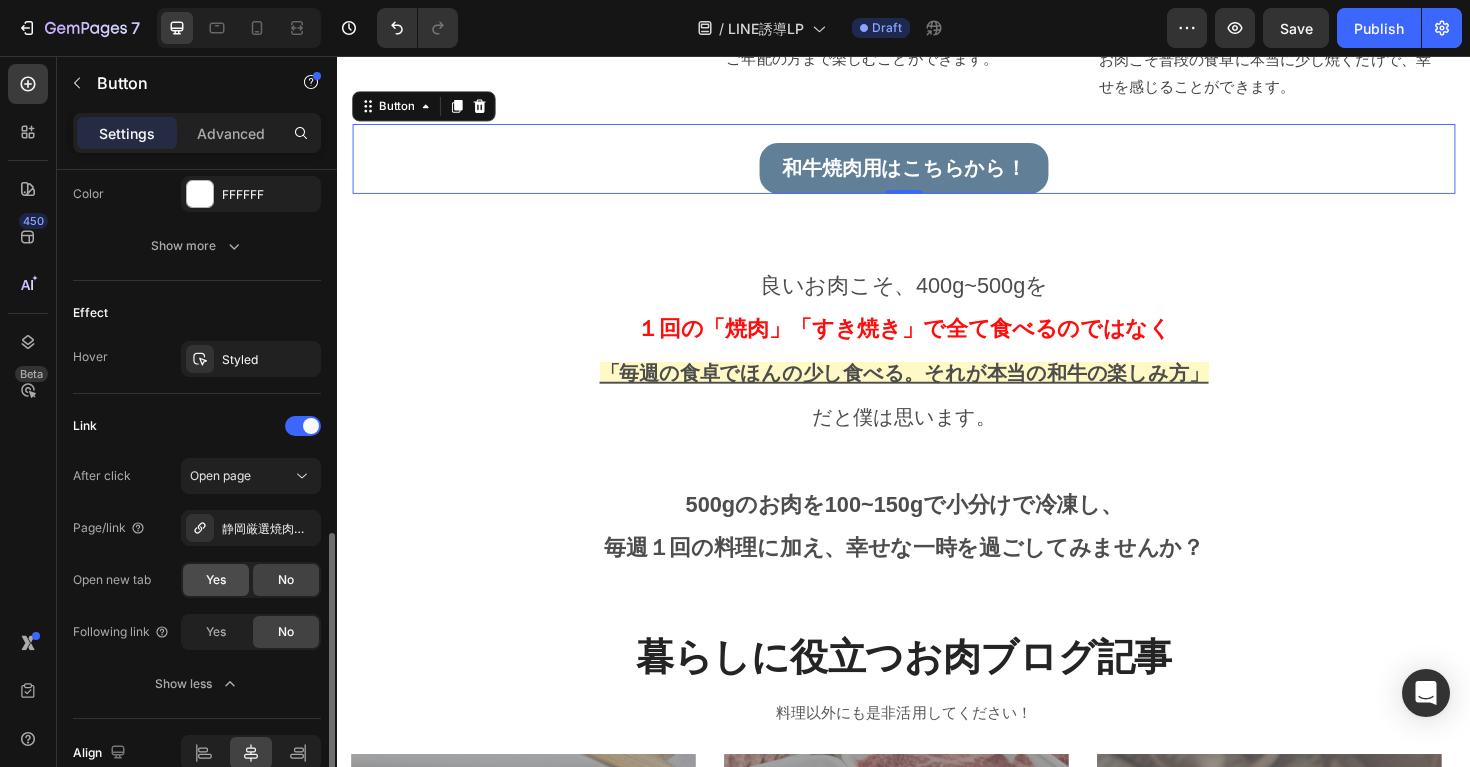 click on "Yes" 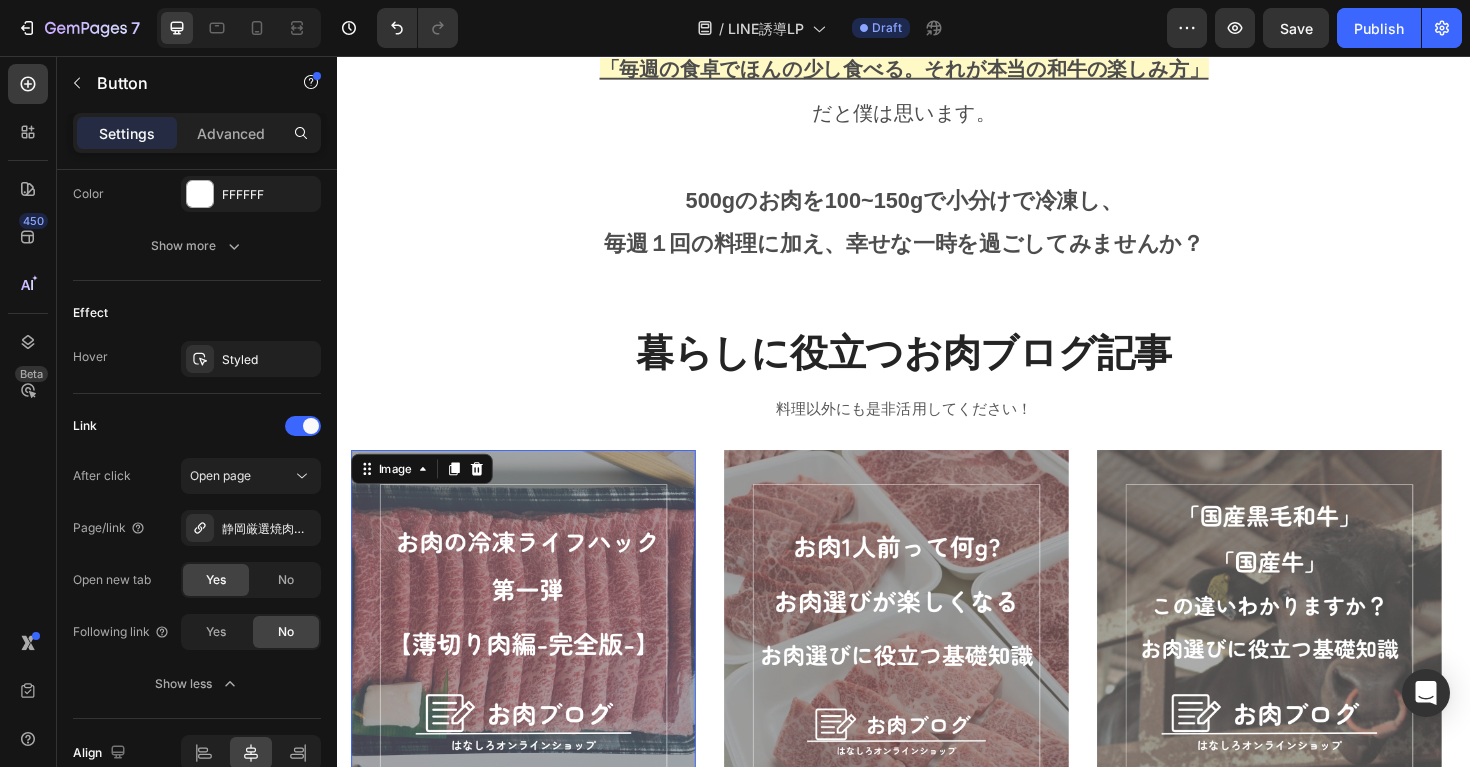 click at bounding box center (534, 655) 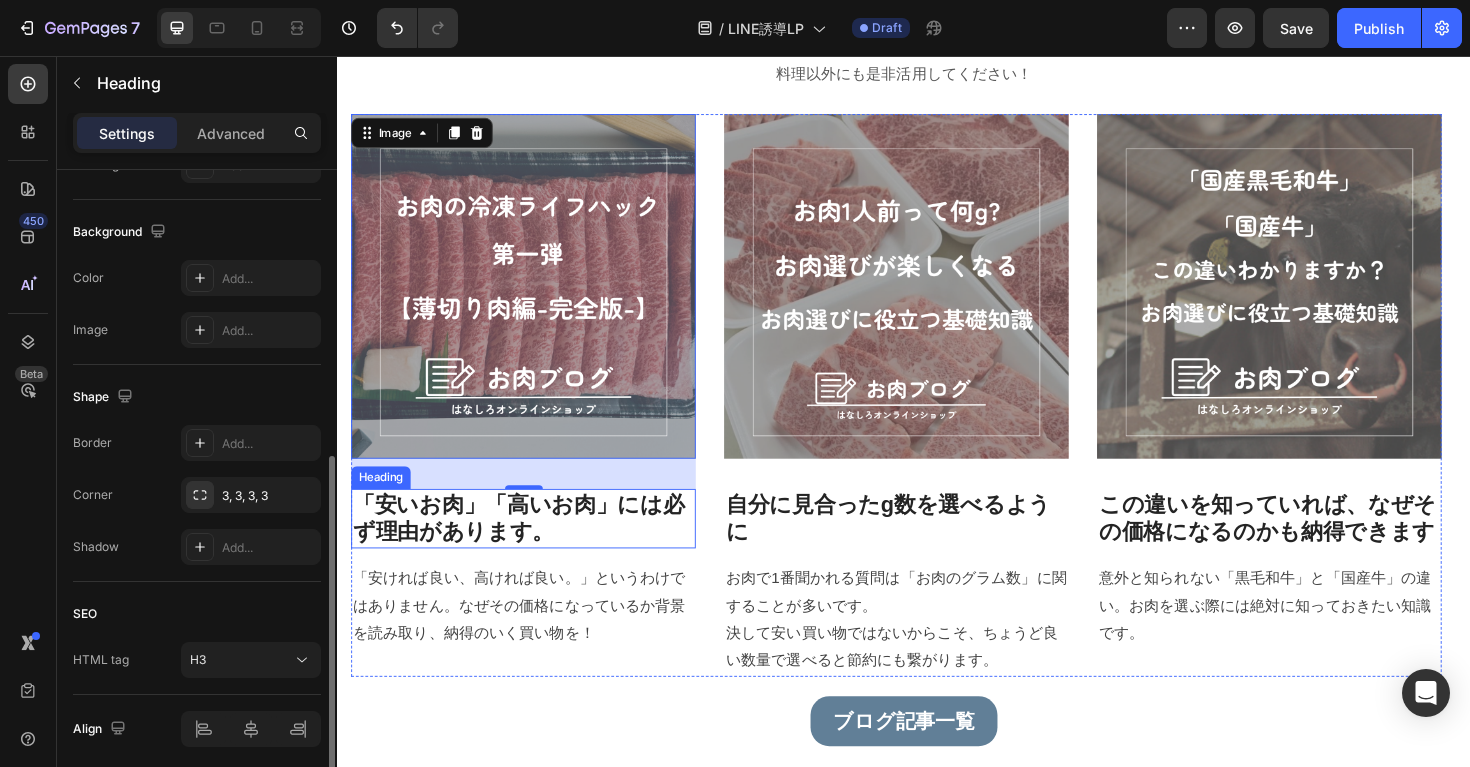click on "「安いお肉」「高いお肉」には必ず理由があります。" at bounding box center [534, 547] 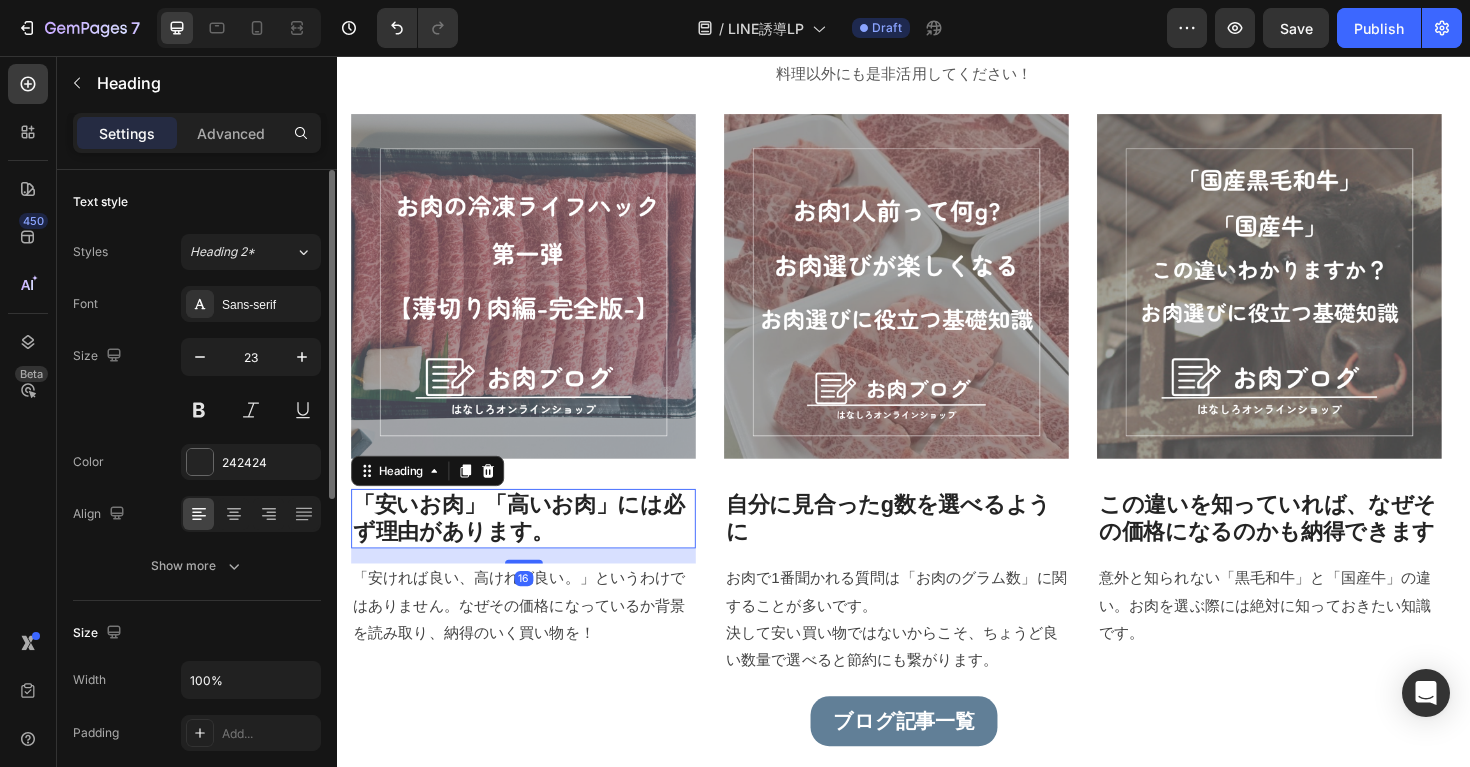 click on "「安いお肉」「高いお肉」には必ず理由があります。" at bounding box center (534, 547) 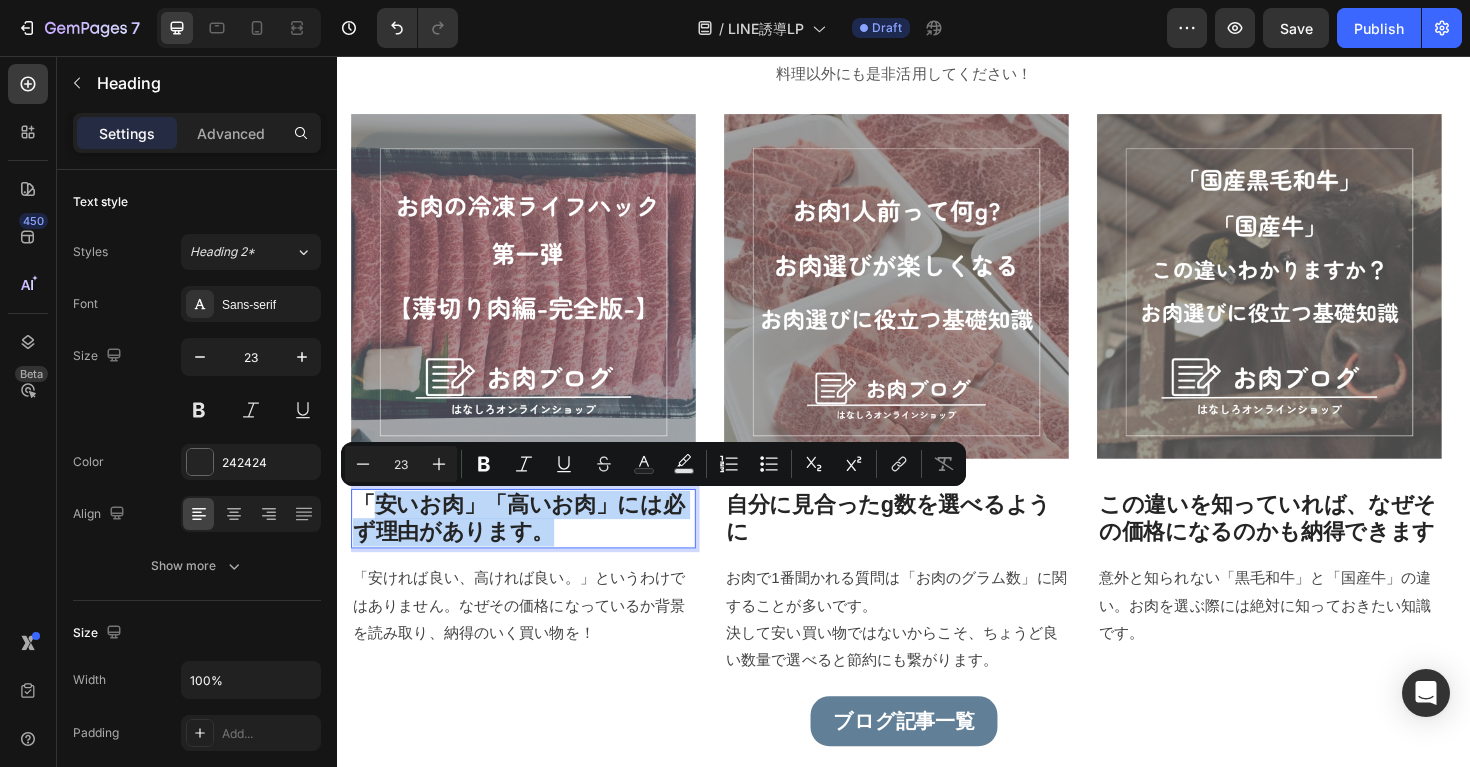 drag, startPoint x: 552, startPoint y: 559, endPoint x: 365, endPoint y: 533, distance: 188.79883 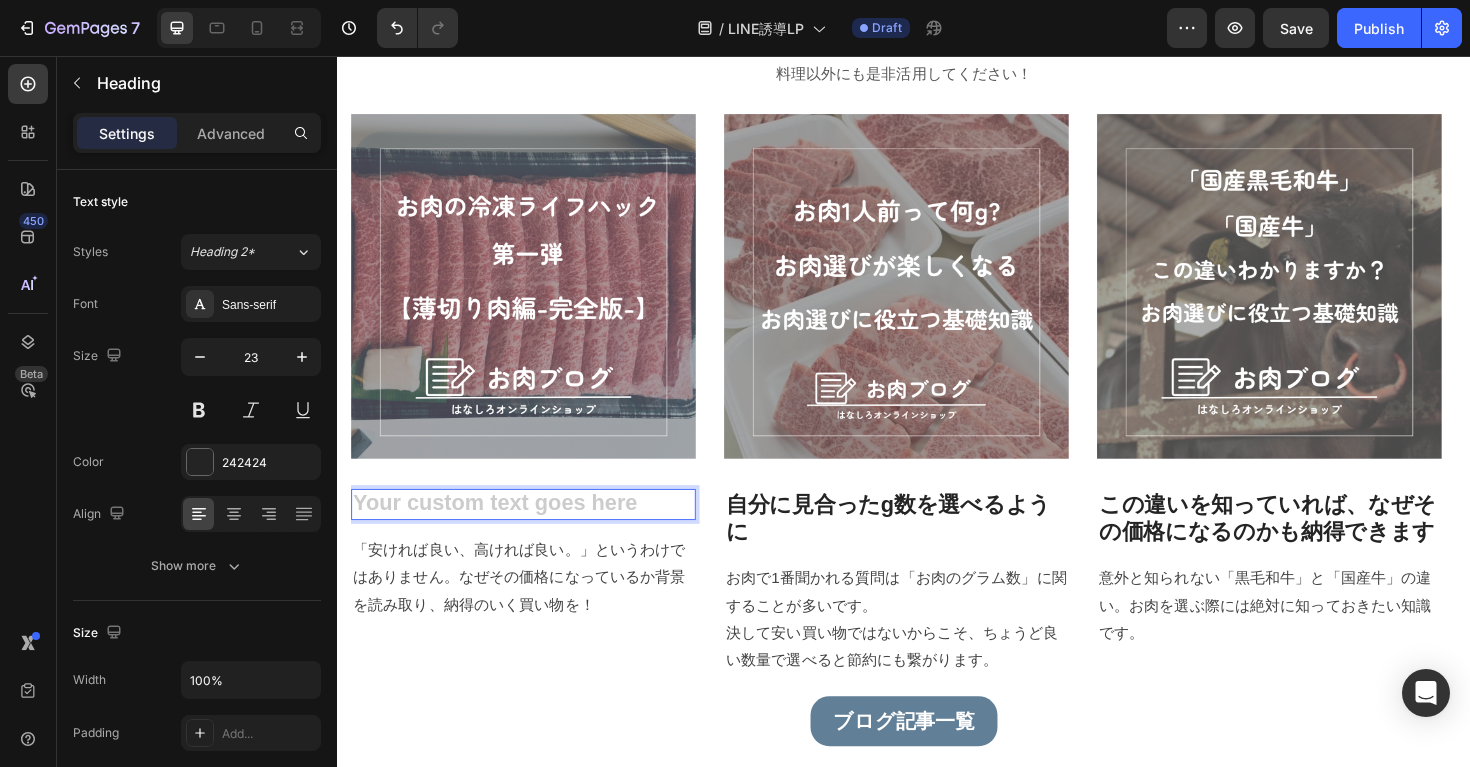 type 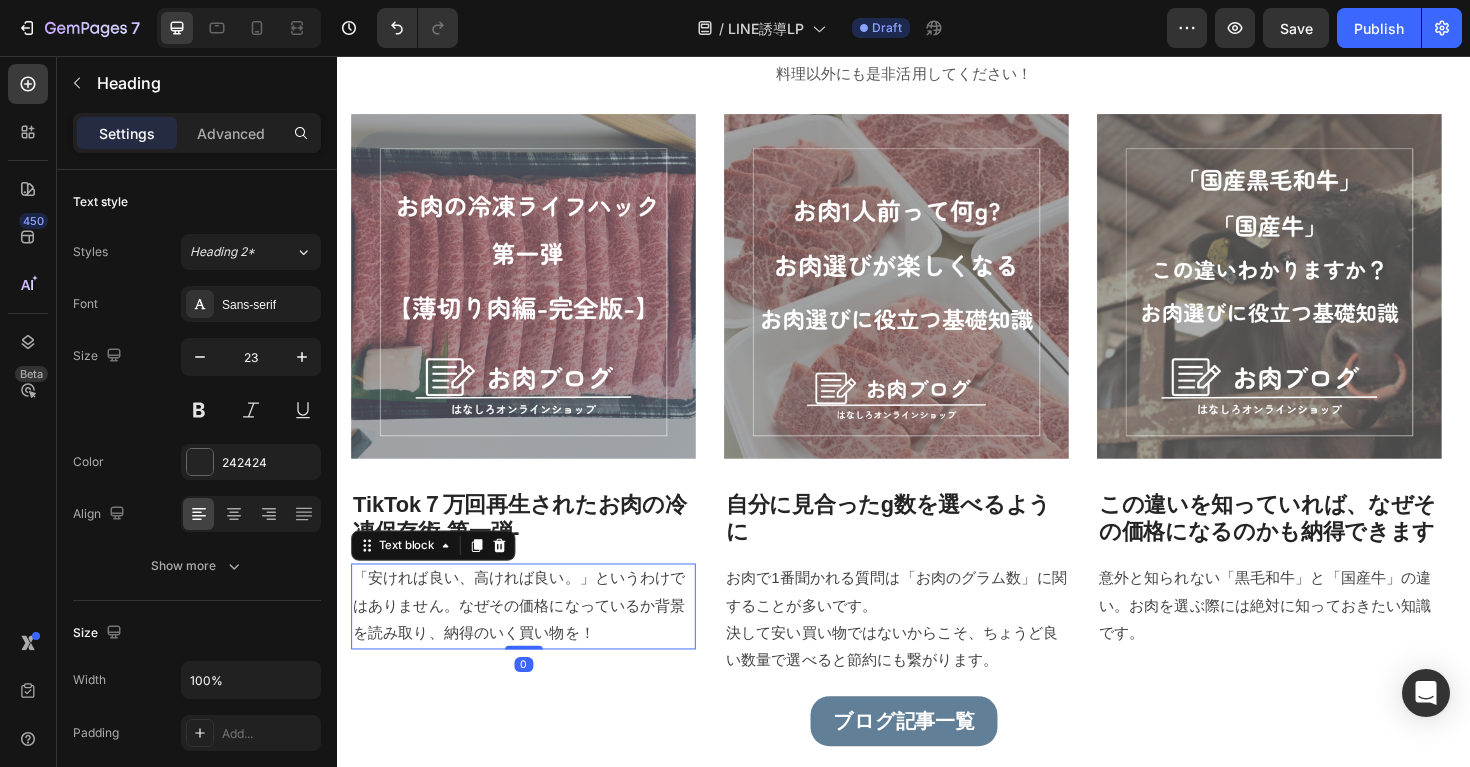 click on "「安ければ良い、高ければ良い。」というわけではありません。なぜその価格になっているか背景を読み取り、納得のいく買い物を！" at bounding box center [534, 639] 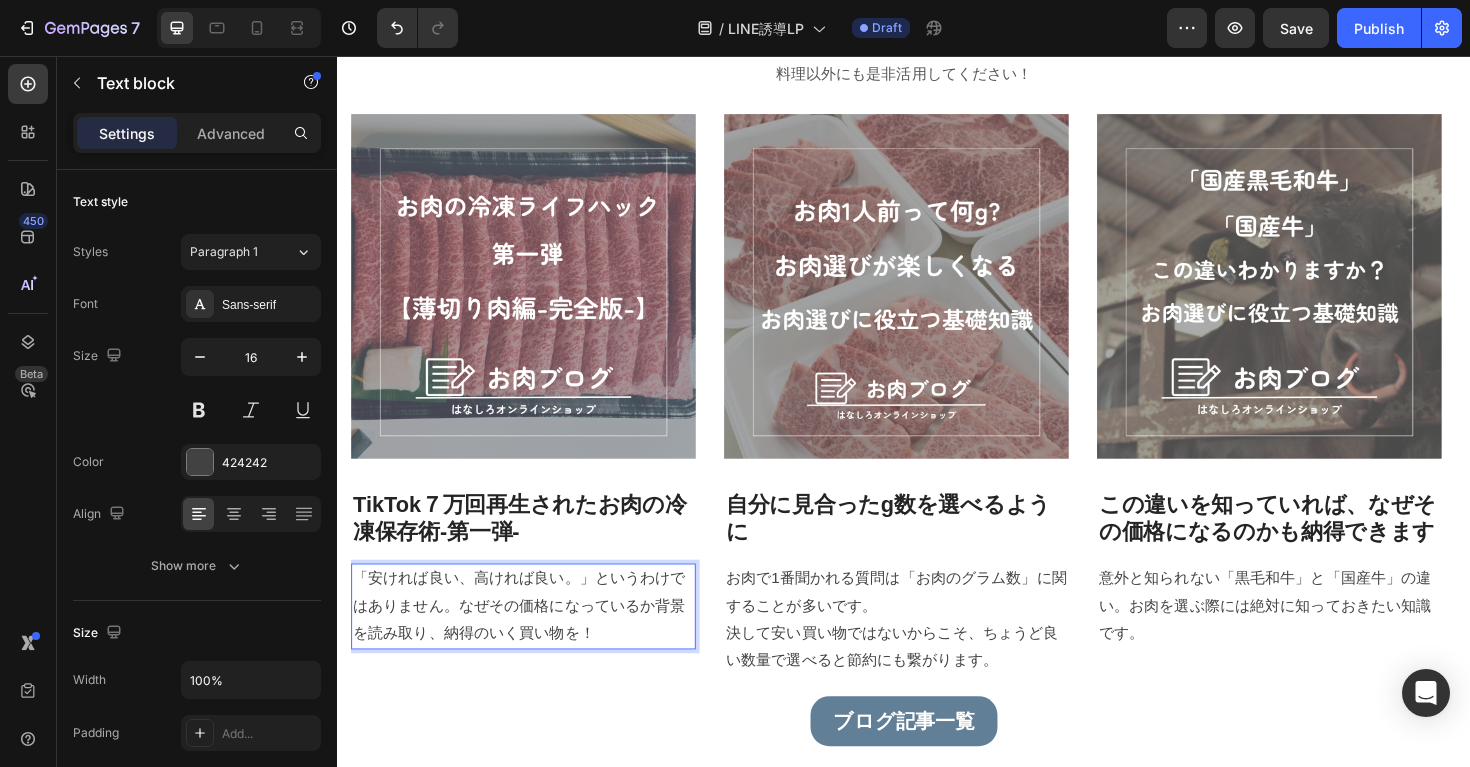 click on "「安ければ良い、高ければ良い。」というわけではありません。なぜその価格になっているか背景を読み取り、納得のいく買い物を！" at bounding box center [534, 639] 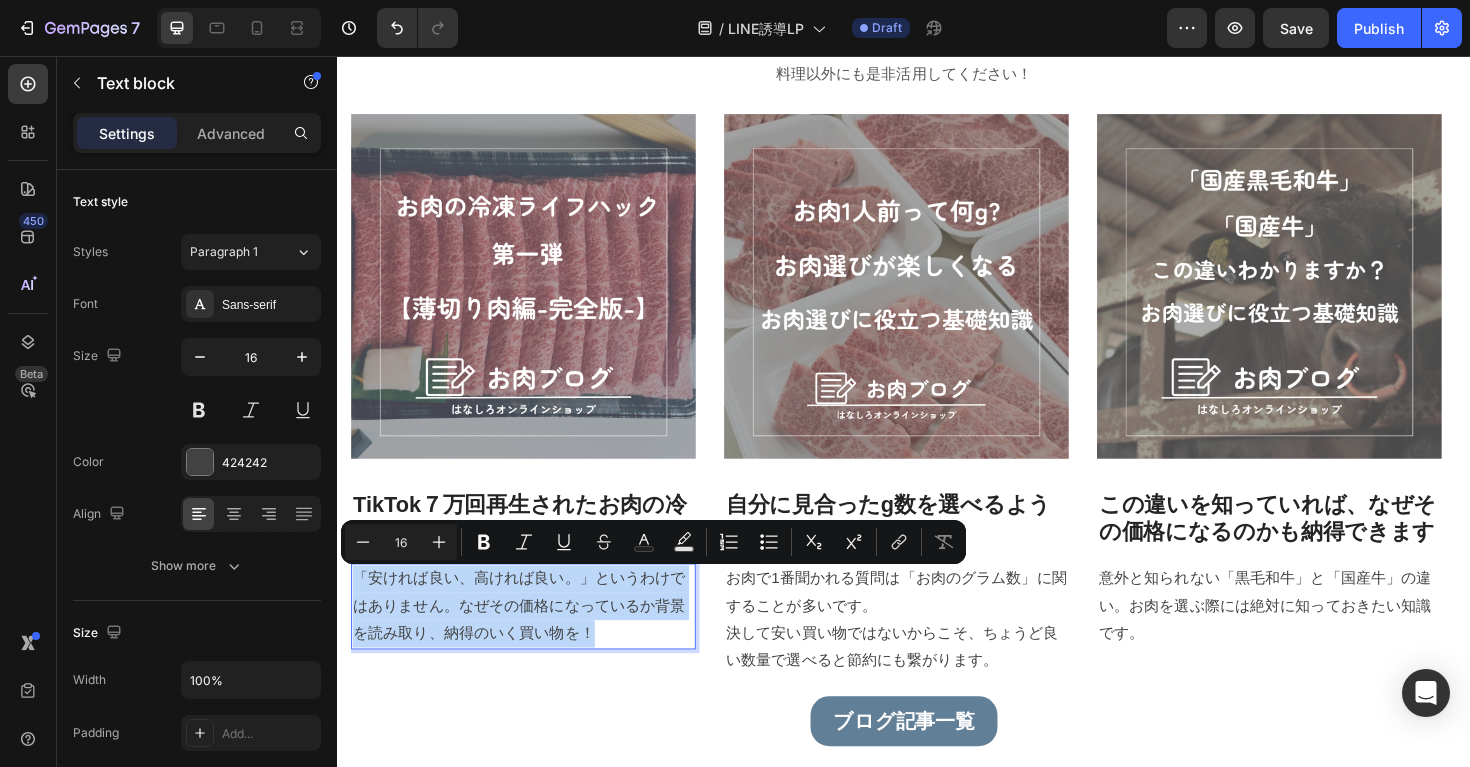 drag, startPoint x: 608, startPoint y: 664, endPoint x: 361, endPoint y: 616, distance: 251.62074 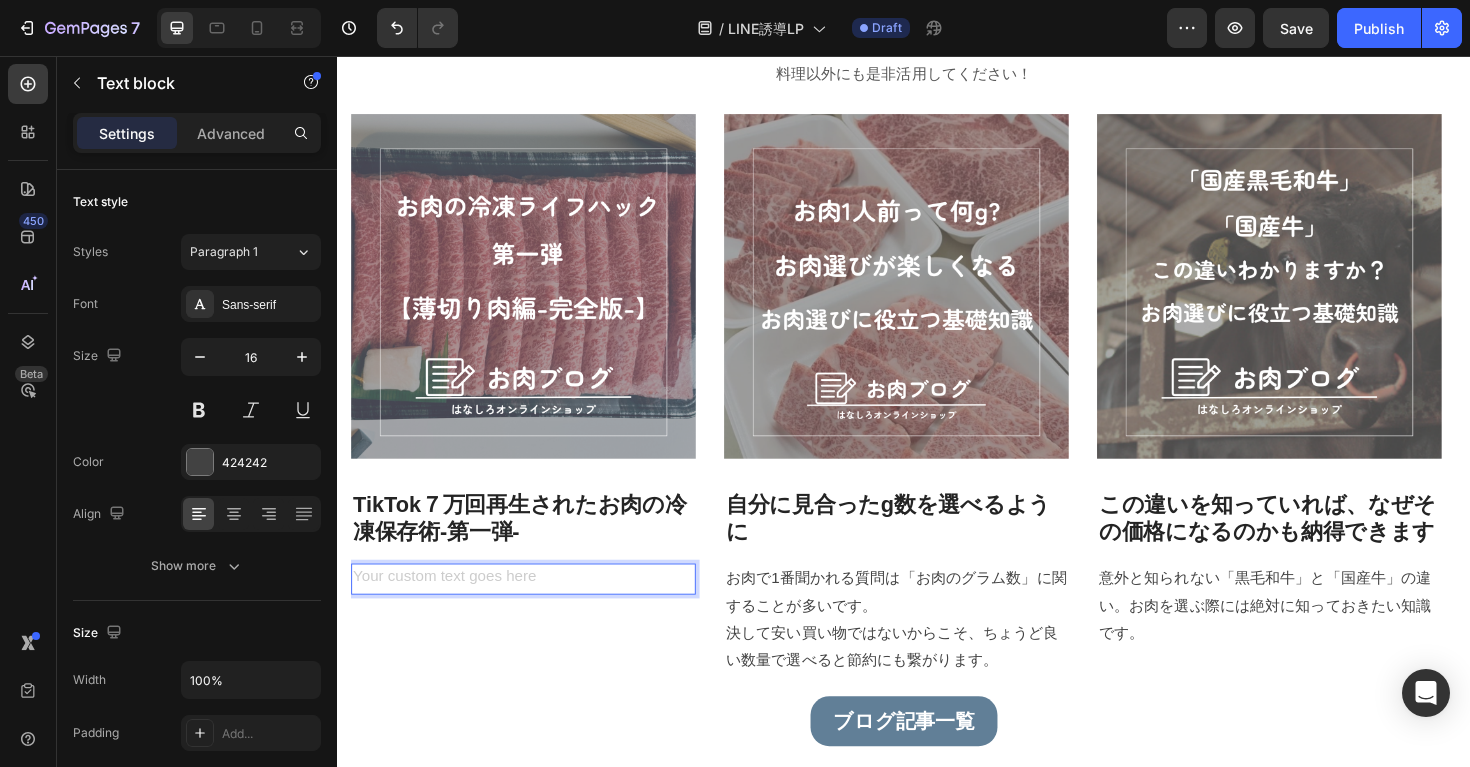 type 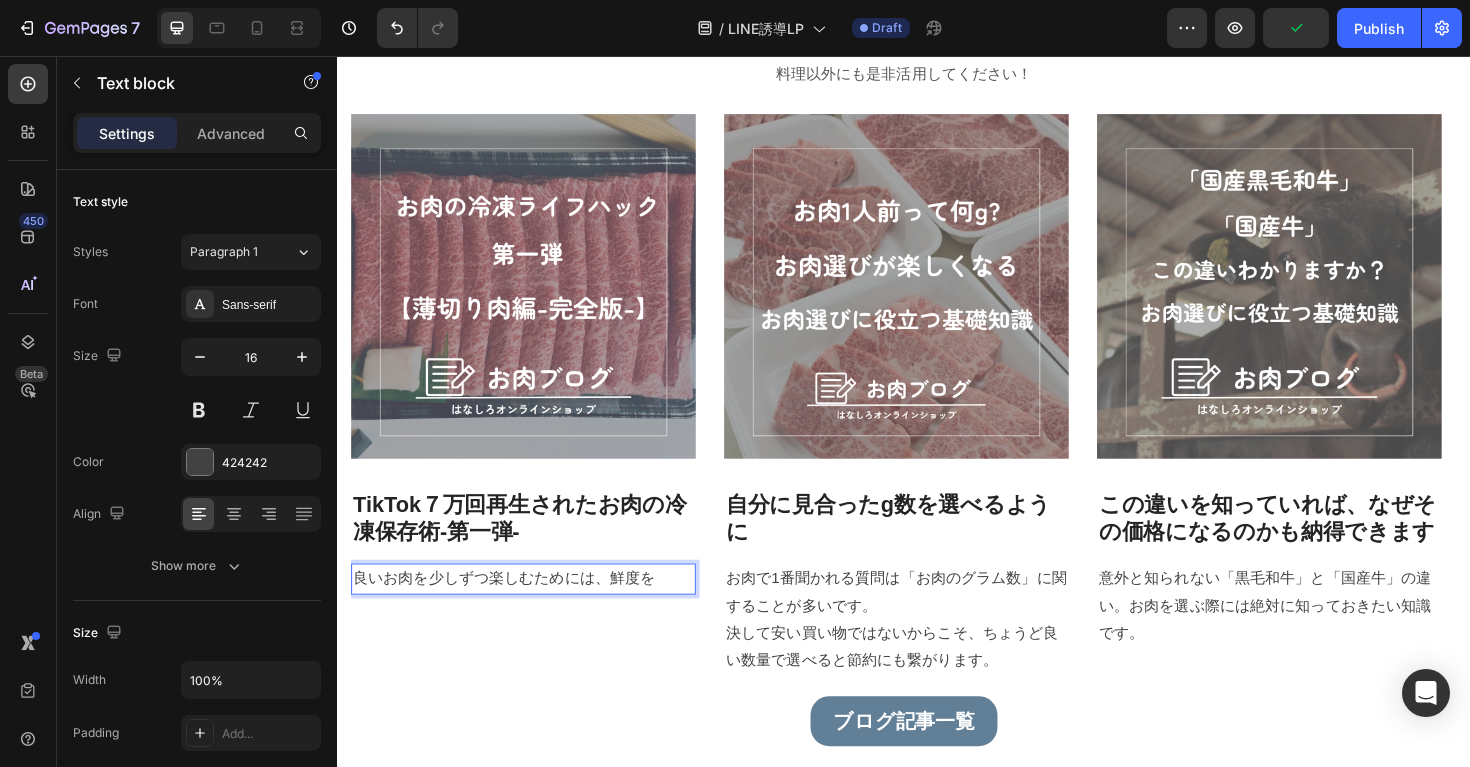 click on "良いお肉を少しずつ楽しむためには、鮮度を" at bounding box center (534, 610) 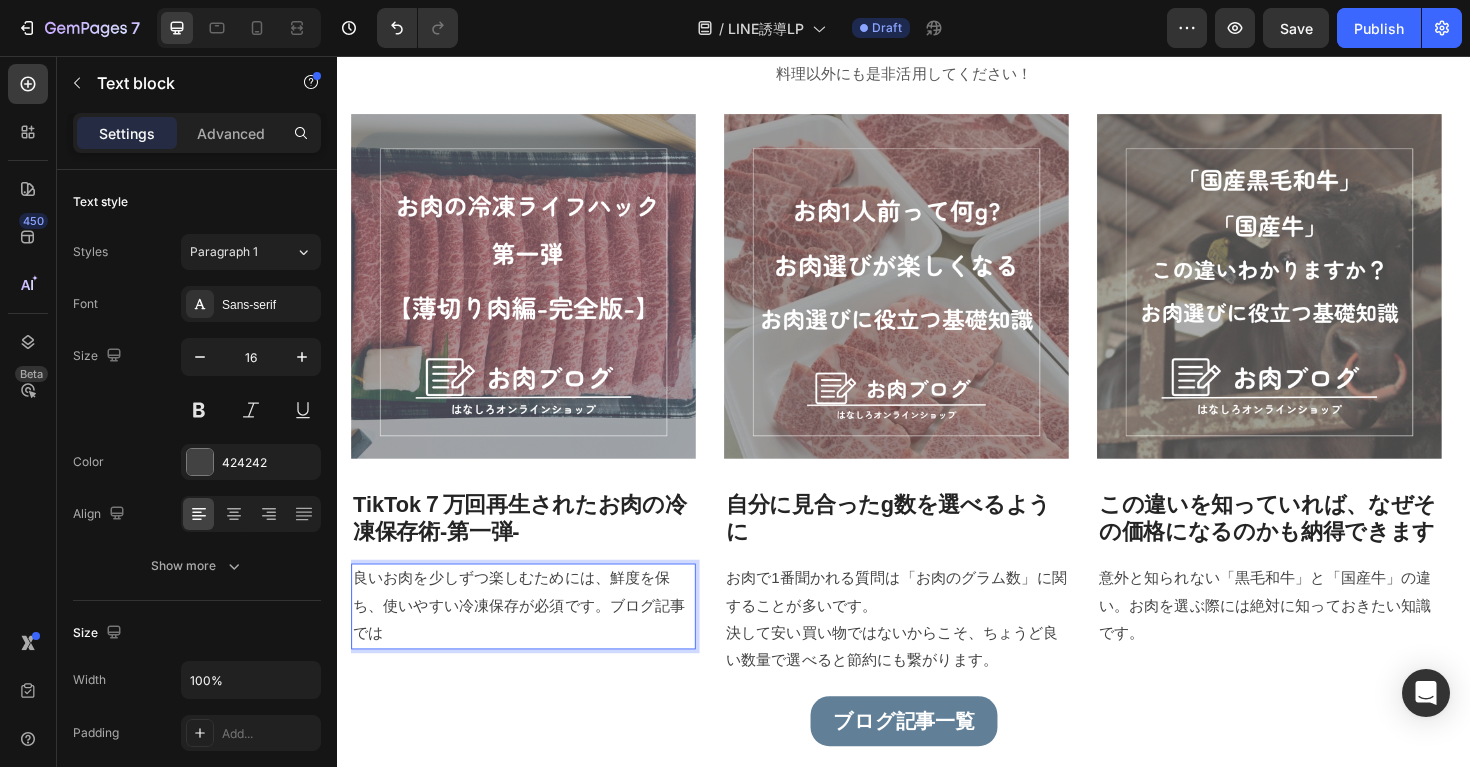click on "良いお肉を少しずつ楽しむためには、鮮度を保ち、使いやすい冷凍保存が必須です。ブログ記事では" at bounding box center [534, 639] 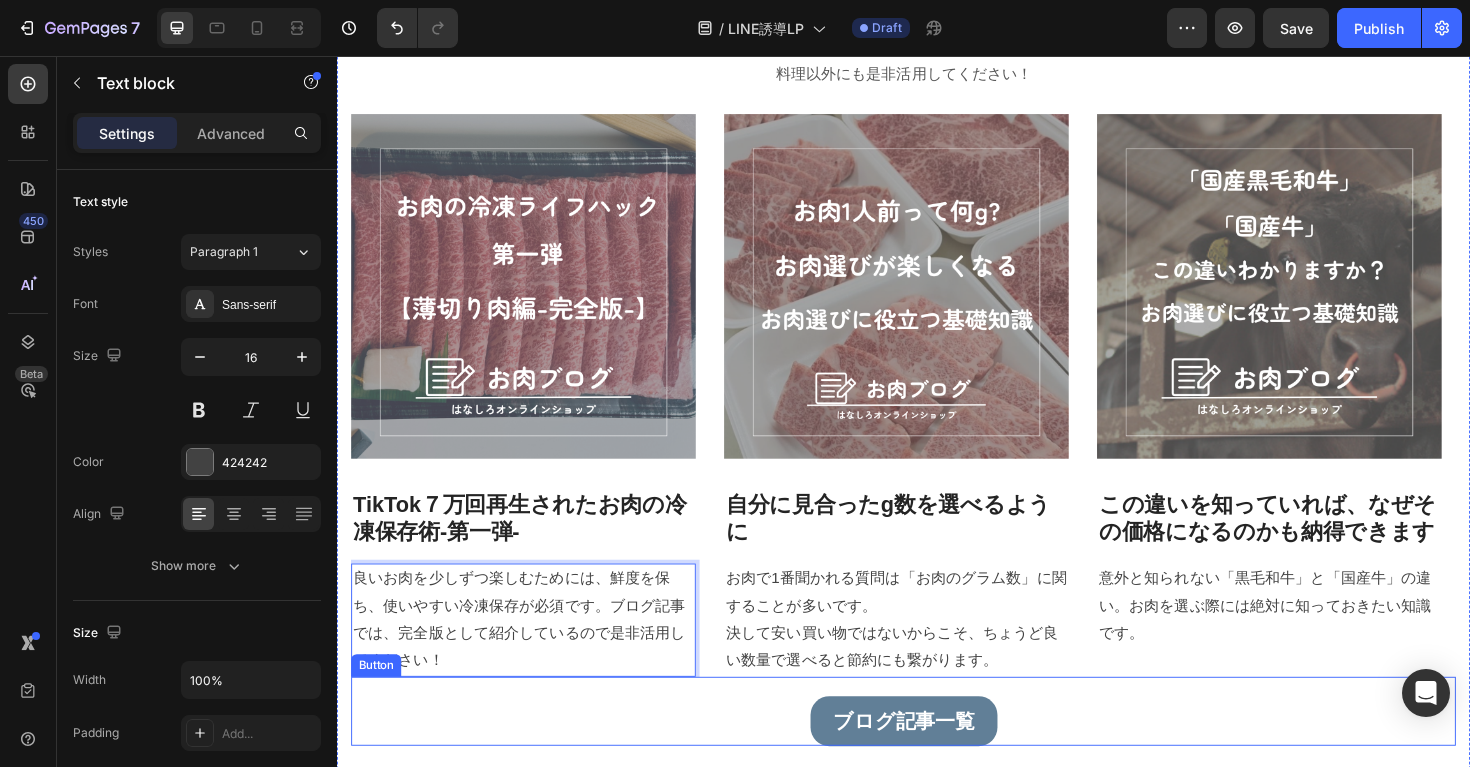 click on "ブログ記事一覧　 Button" at bounding box center [937, 751] 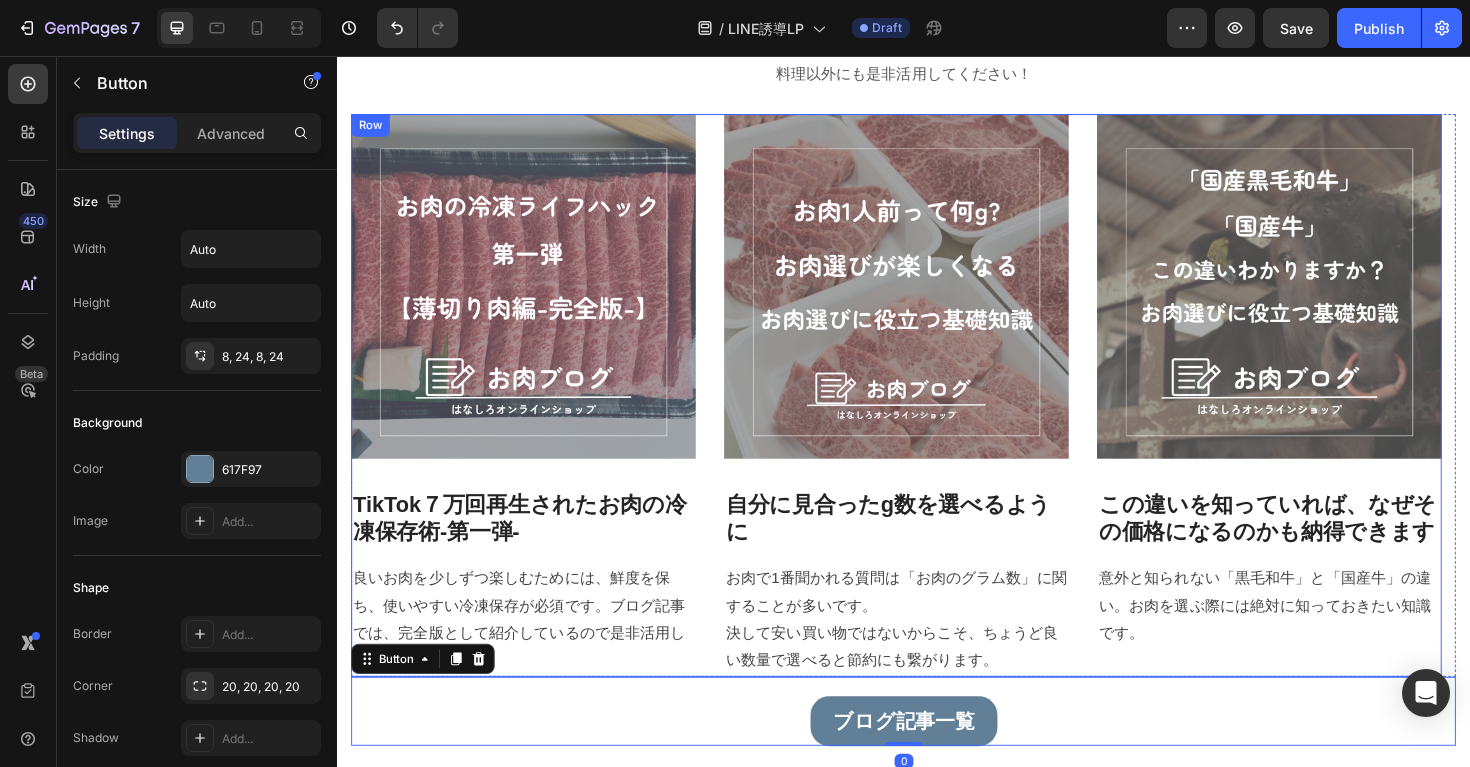 scroll, scrollTop: 4479, scrollLeft: 0, axis: vertical 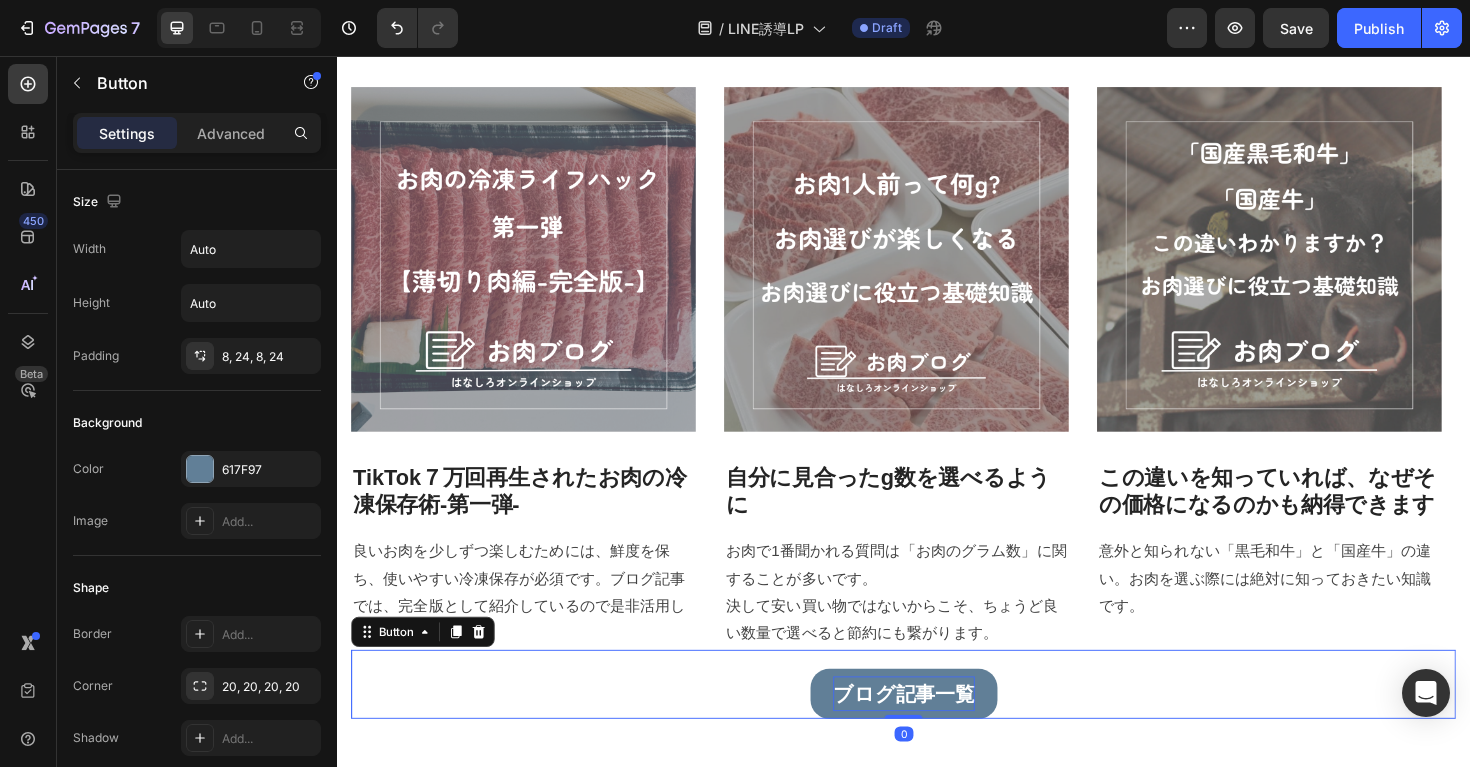 click on "ブログ記事一覧" at bounding box center [937, 732] 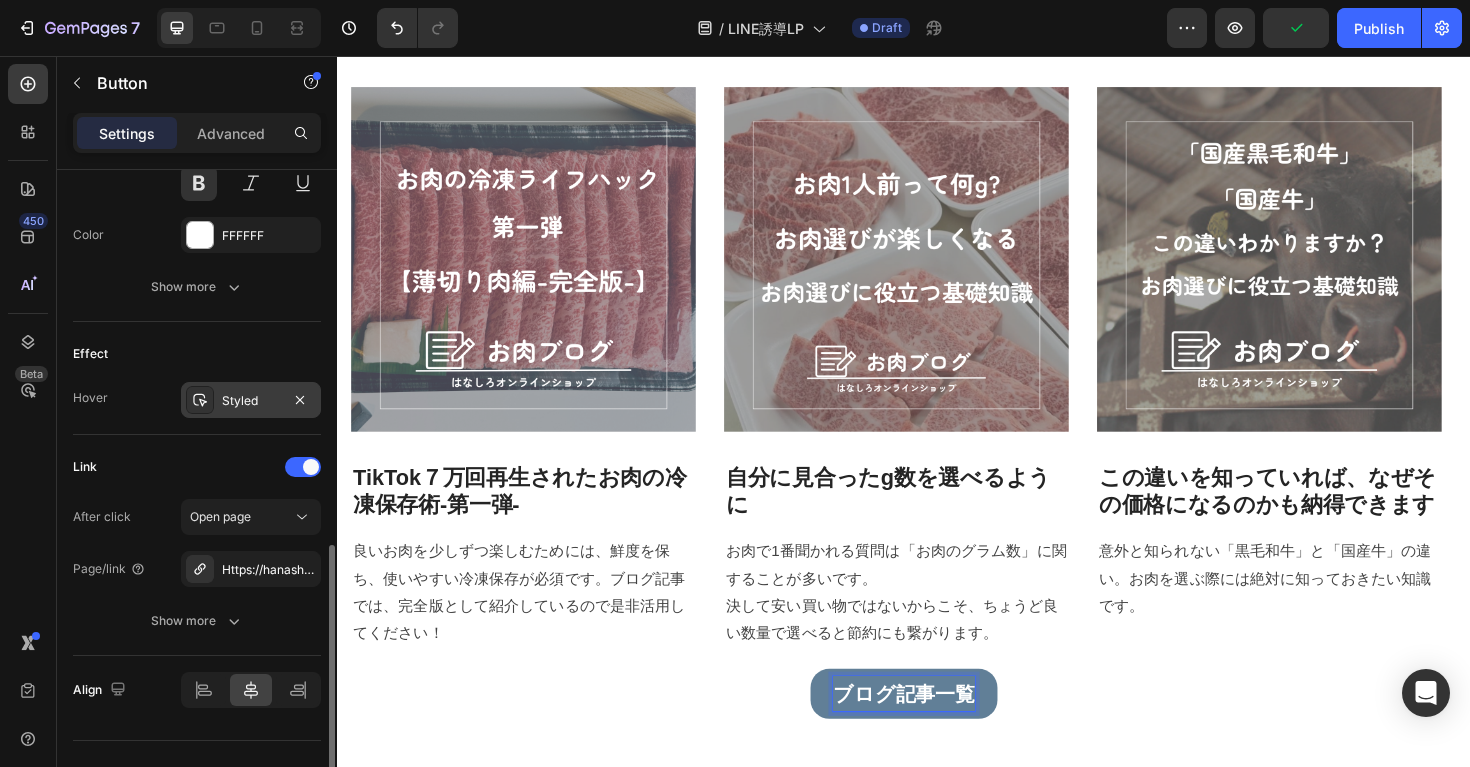scroll, scrollTop: 936, scrollLeft: 0, axis: vertical 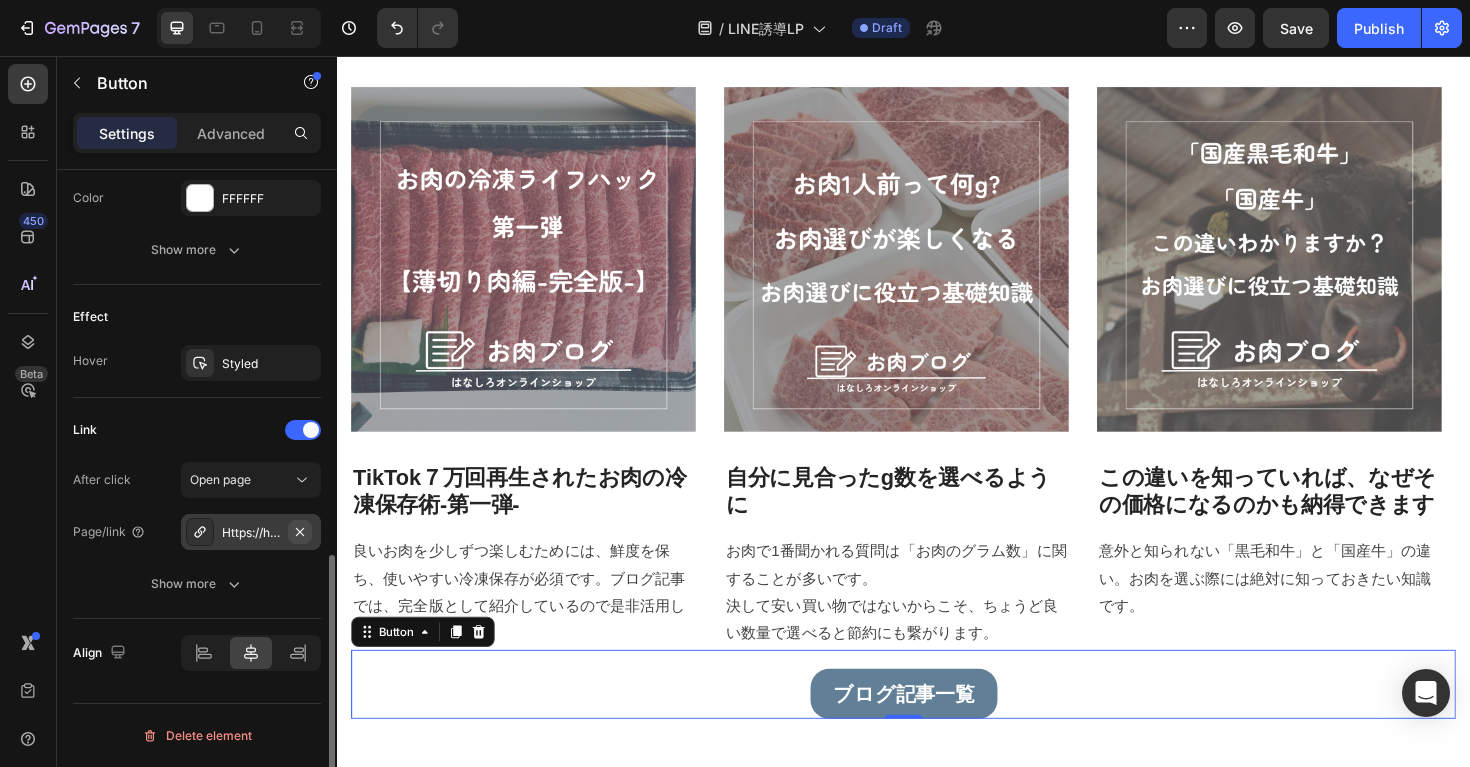 click 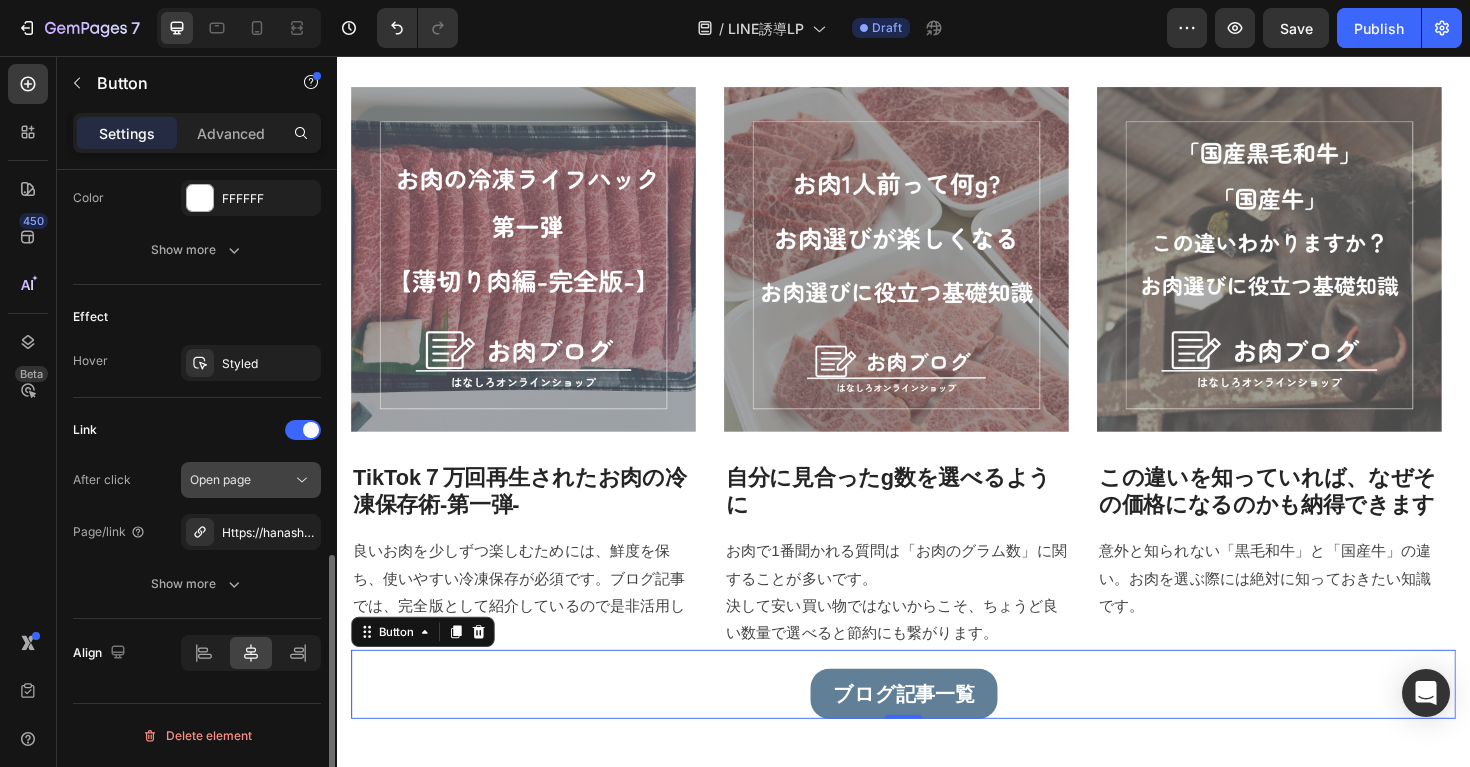 scroll, scrollTop: 884, scrollLeft: 0, axis: vertical 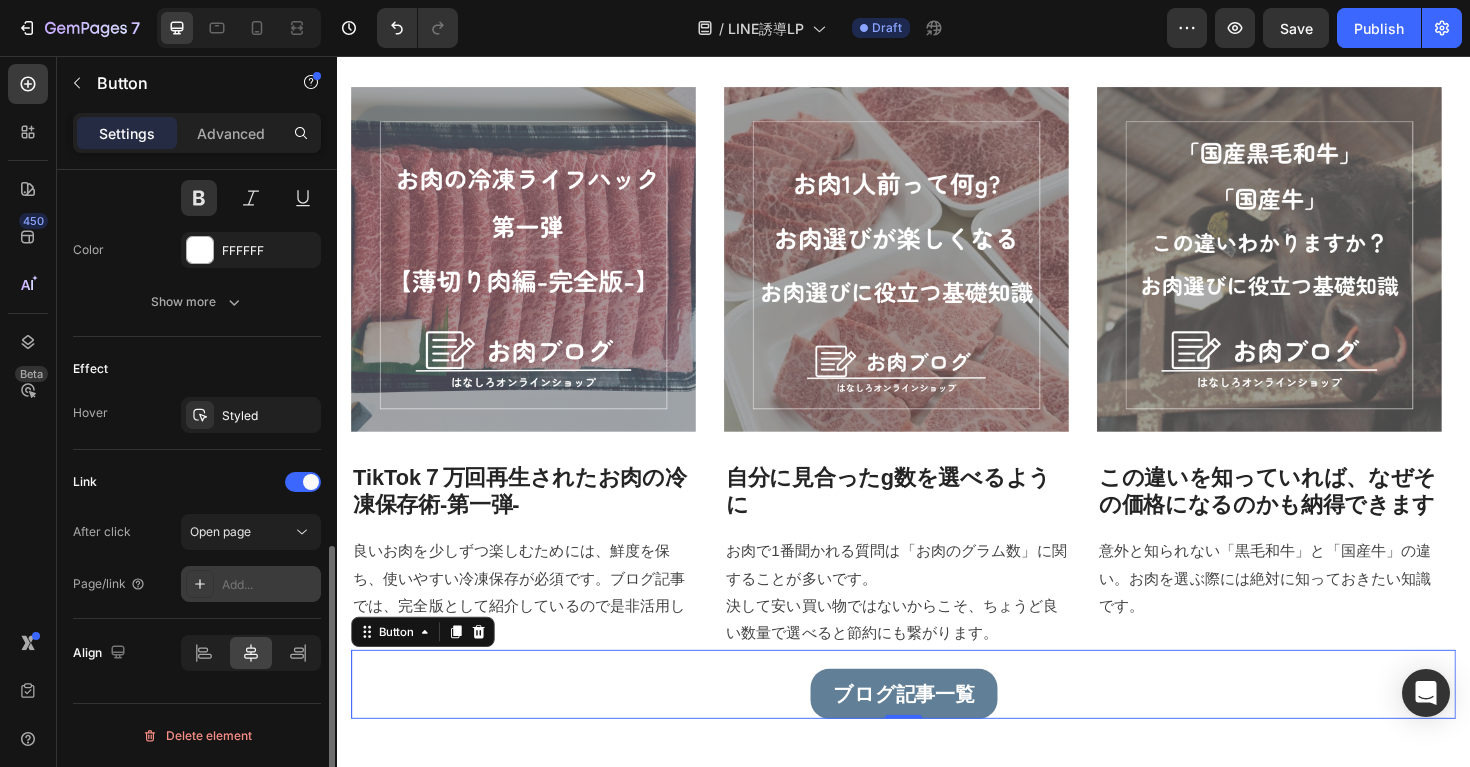 click on "Add..." at bounding box center [269, 585] 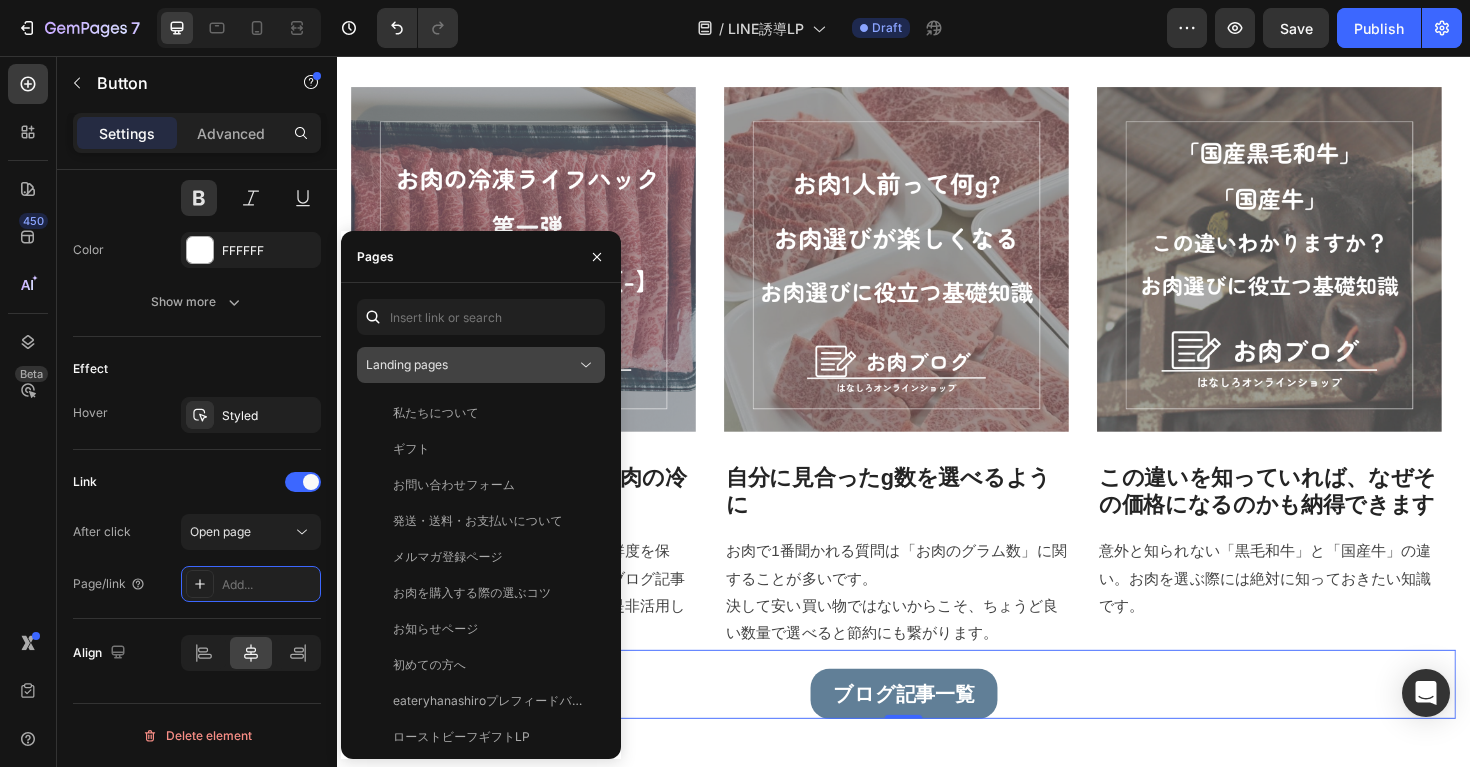 click 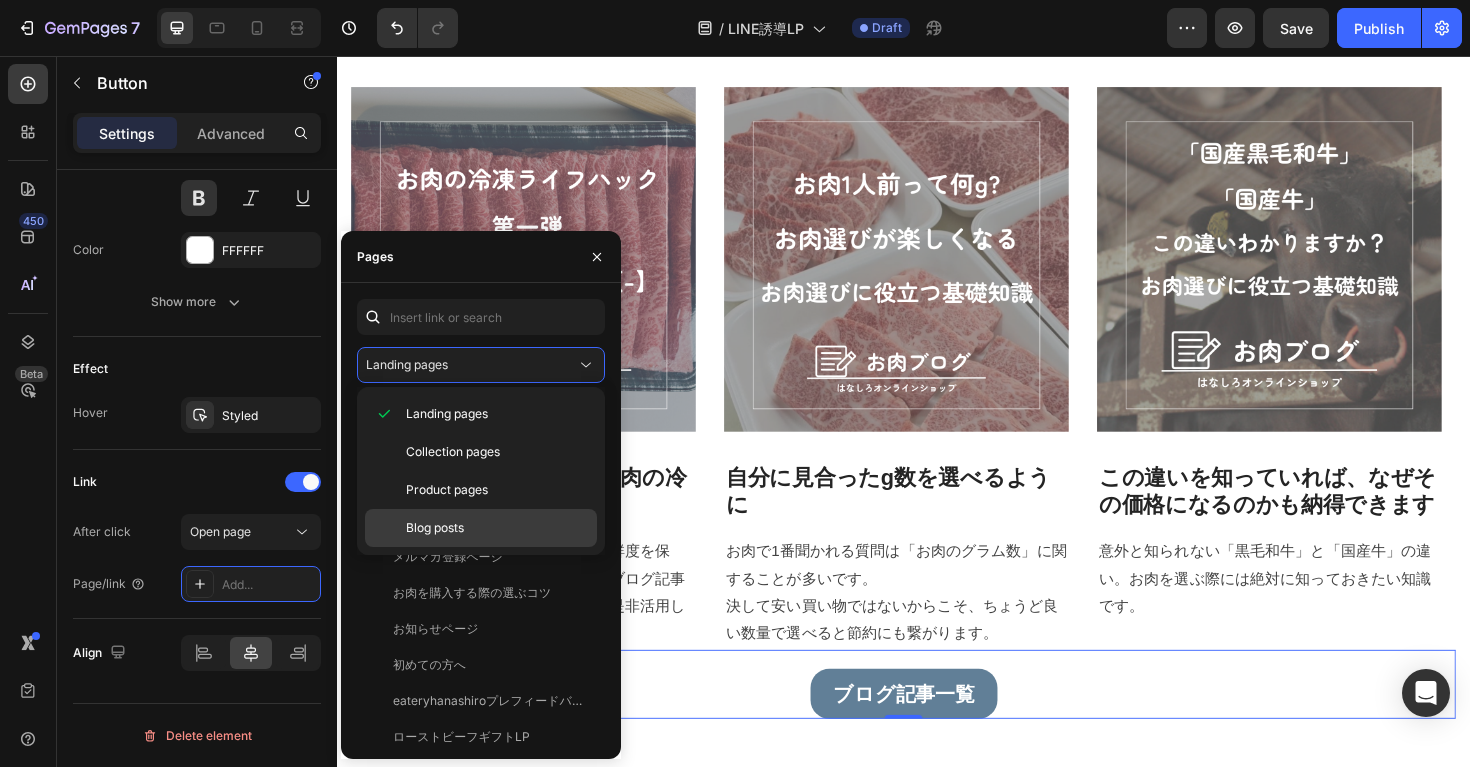 click on "Blog posts" at bounding box center [435, 528] 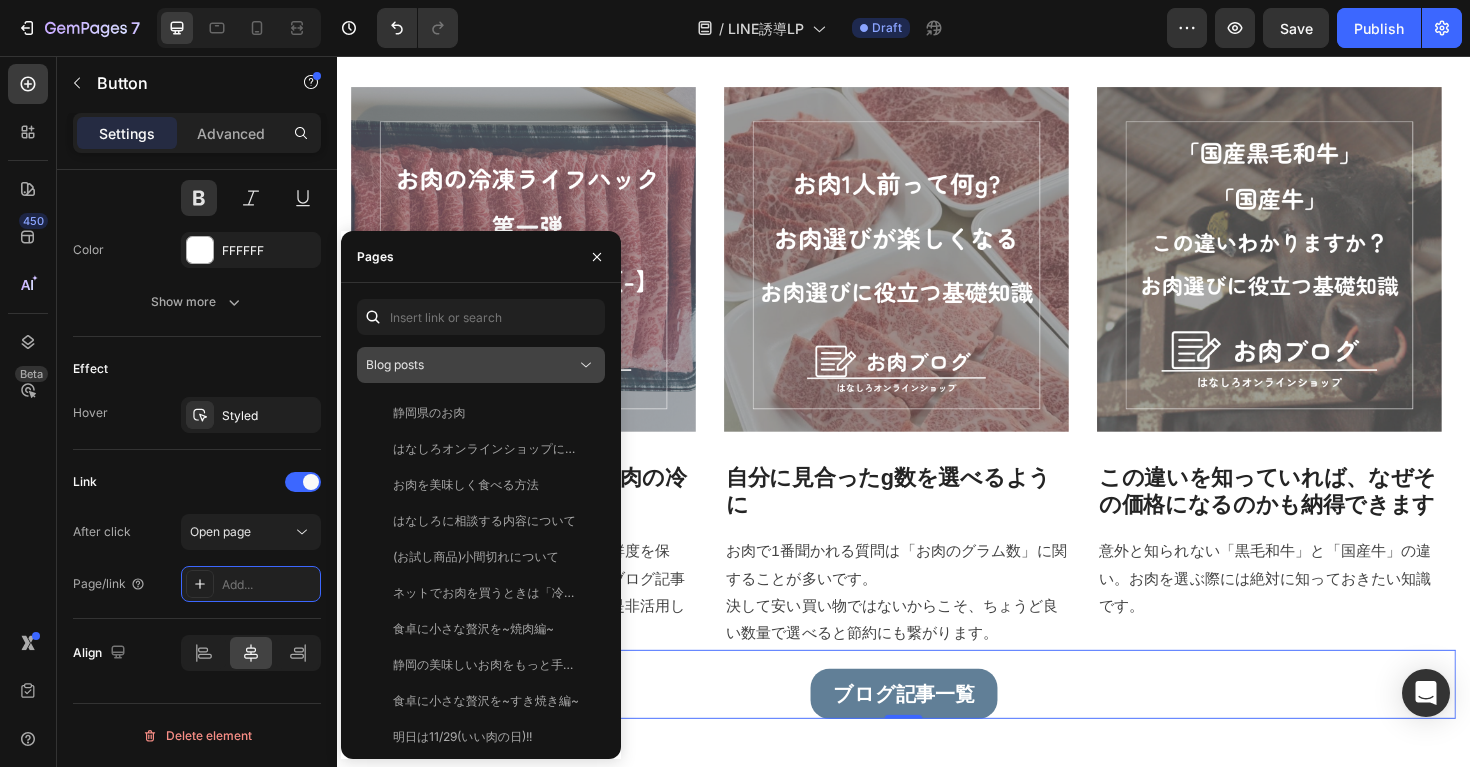 click on "Blog posts" at bounding box center [471, 365] 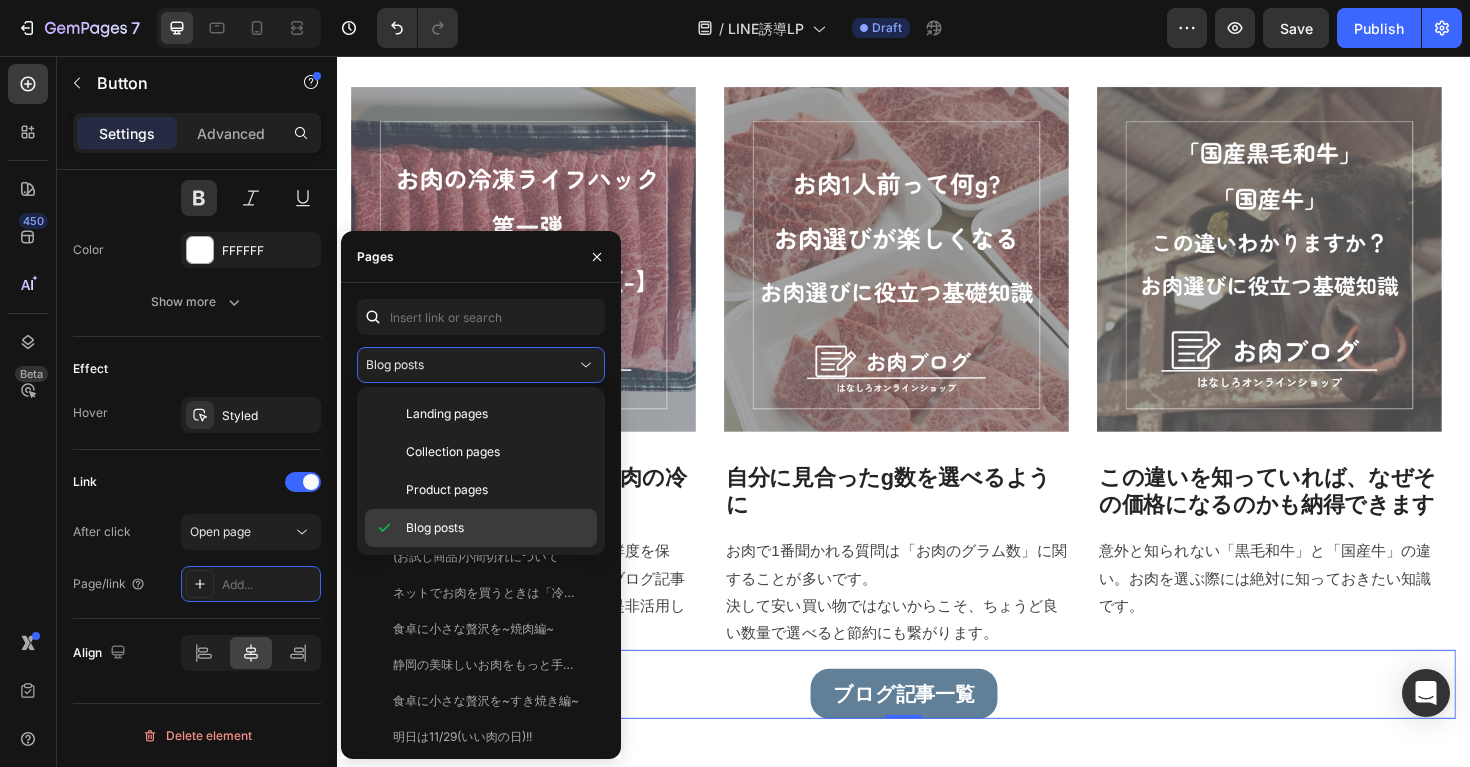 click on "Blog posts" at bounding box center [435, 528] 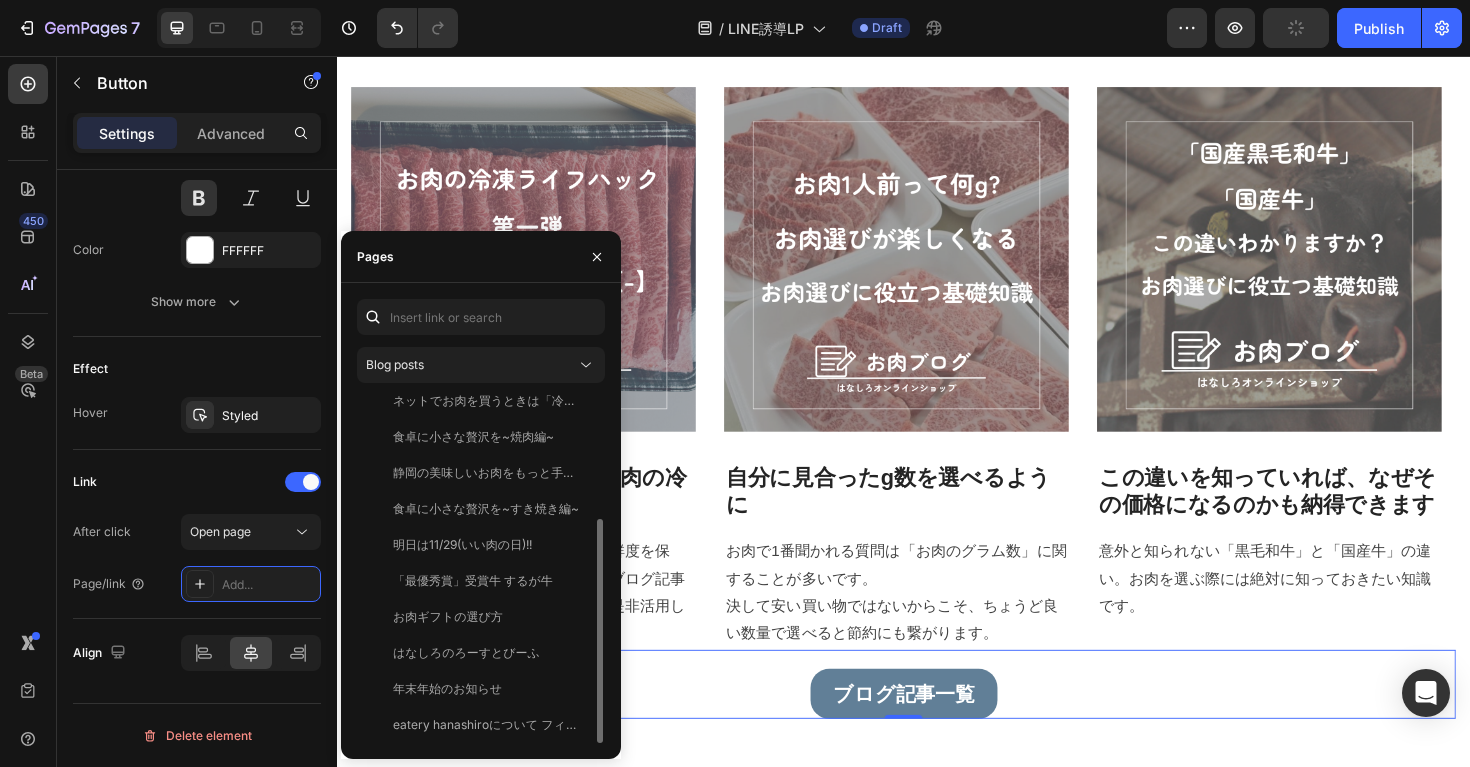 scroll, scrollTop: 0, scrollLeft: 0, axis: both 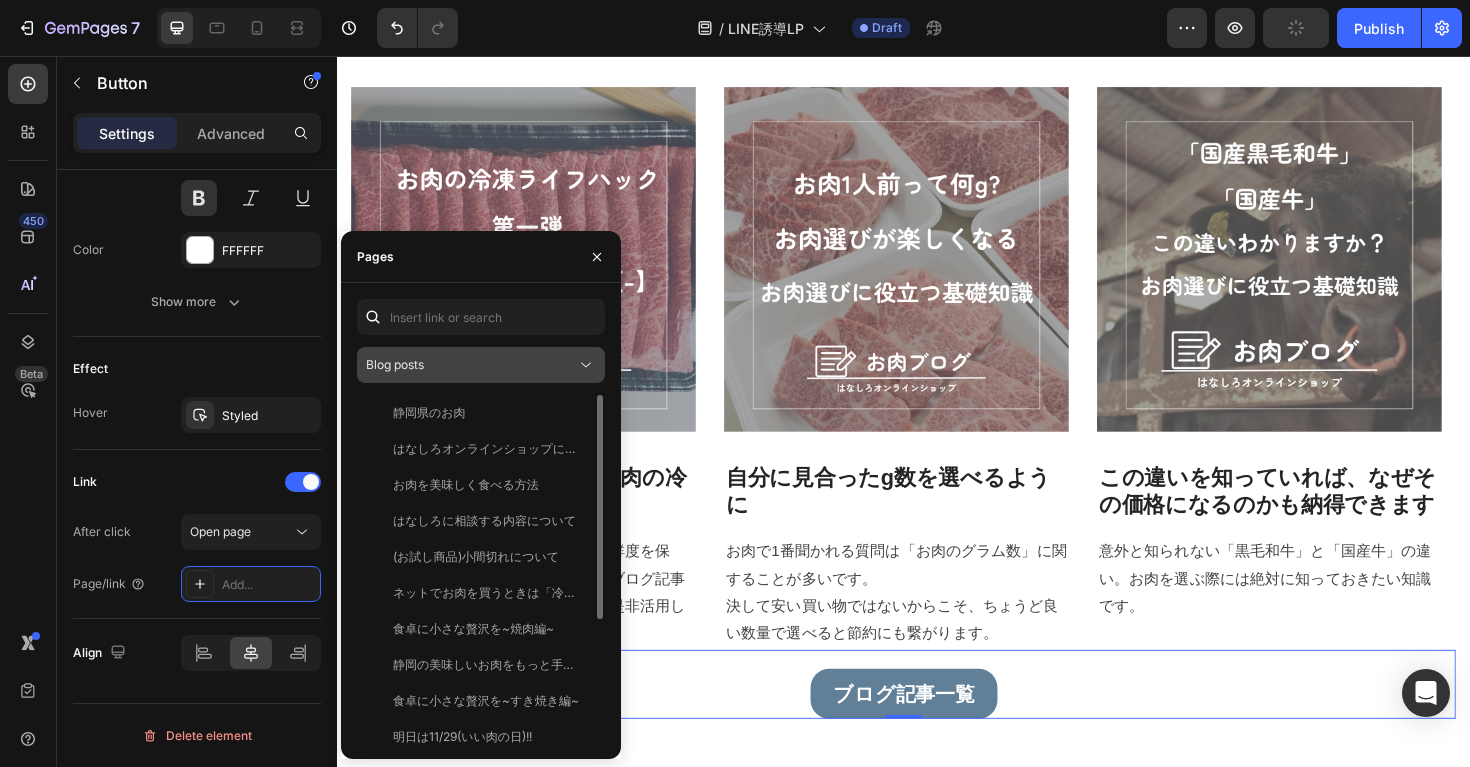 click 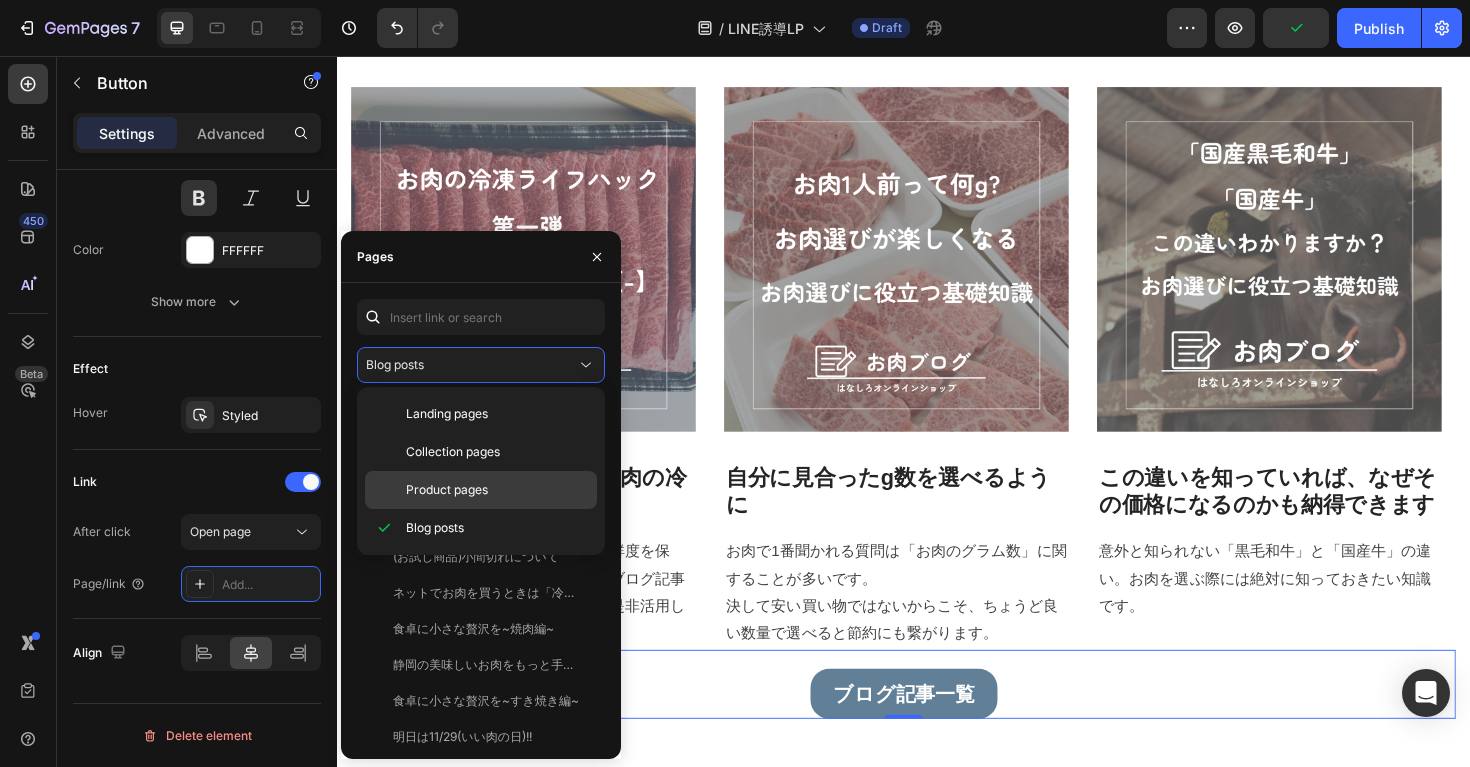 click on "Product pages" at bounding box center [447, 490] 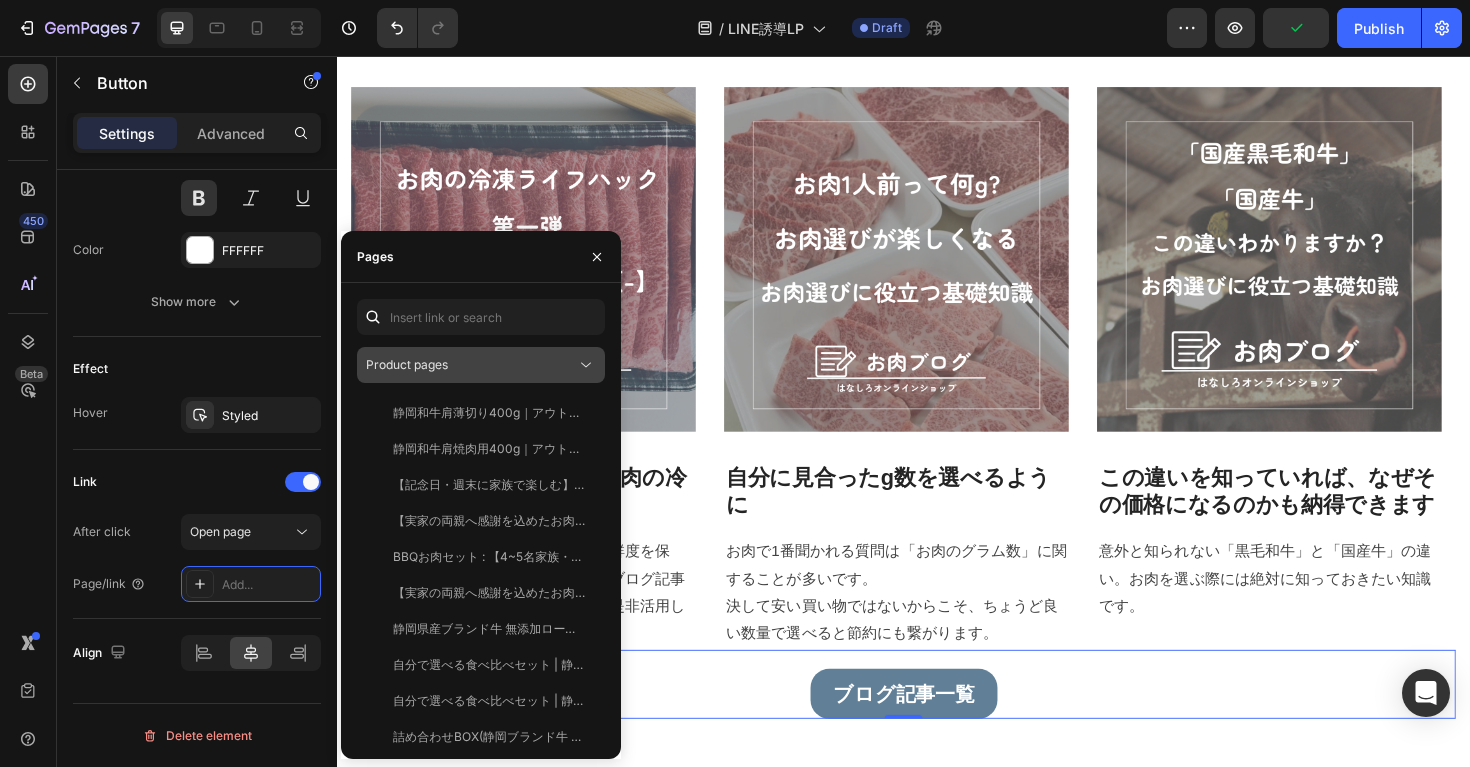click on "Product pages" 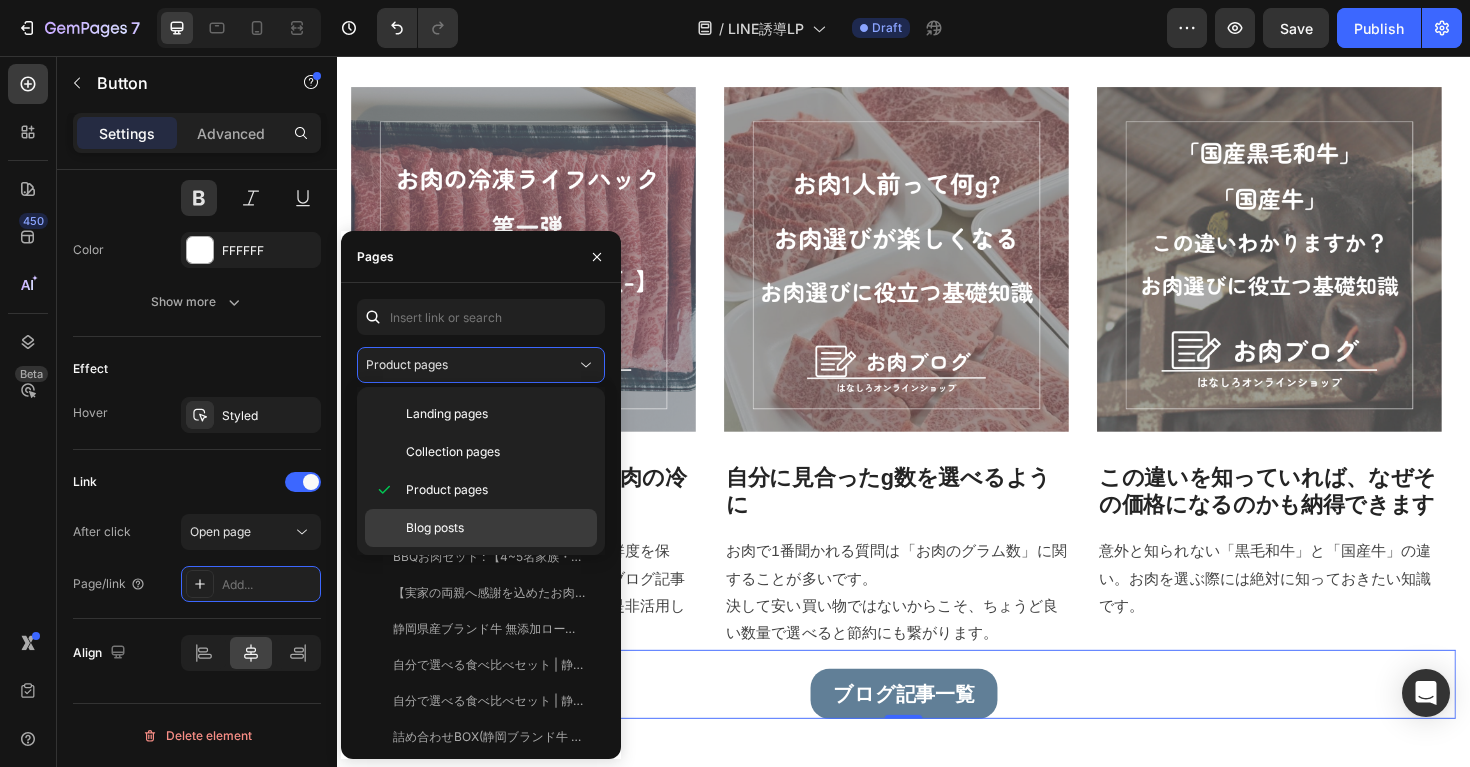 click on "Blog posts" 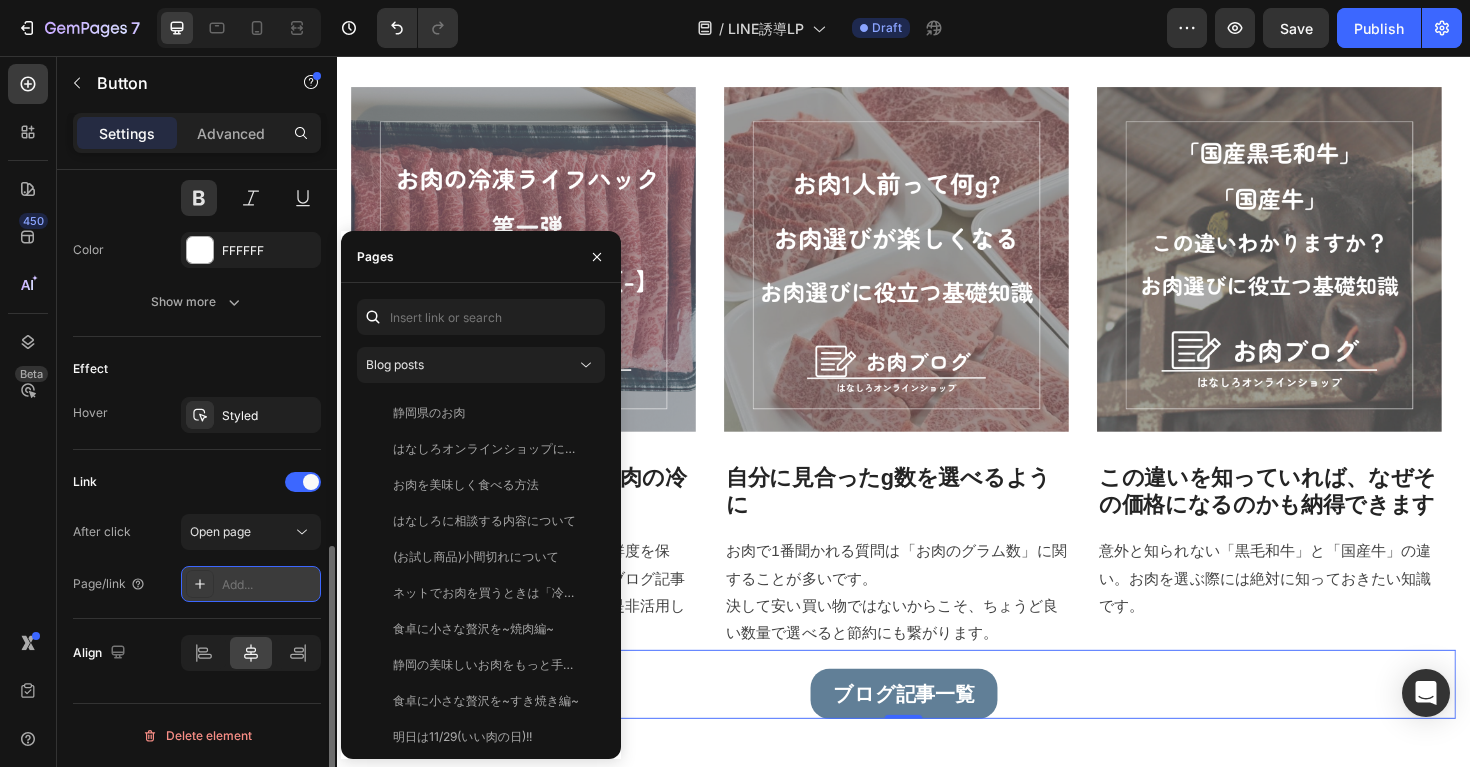 click on "Add..." at bounding box center [251, 584] 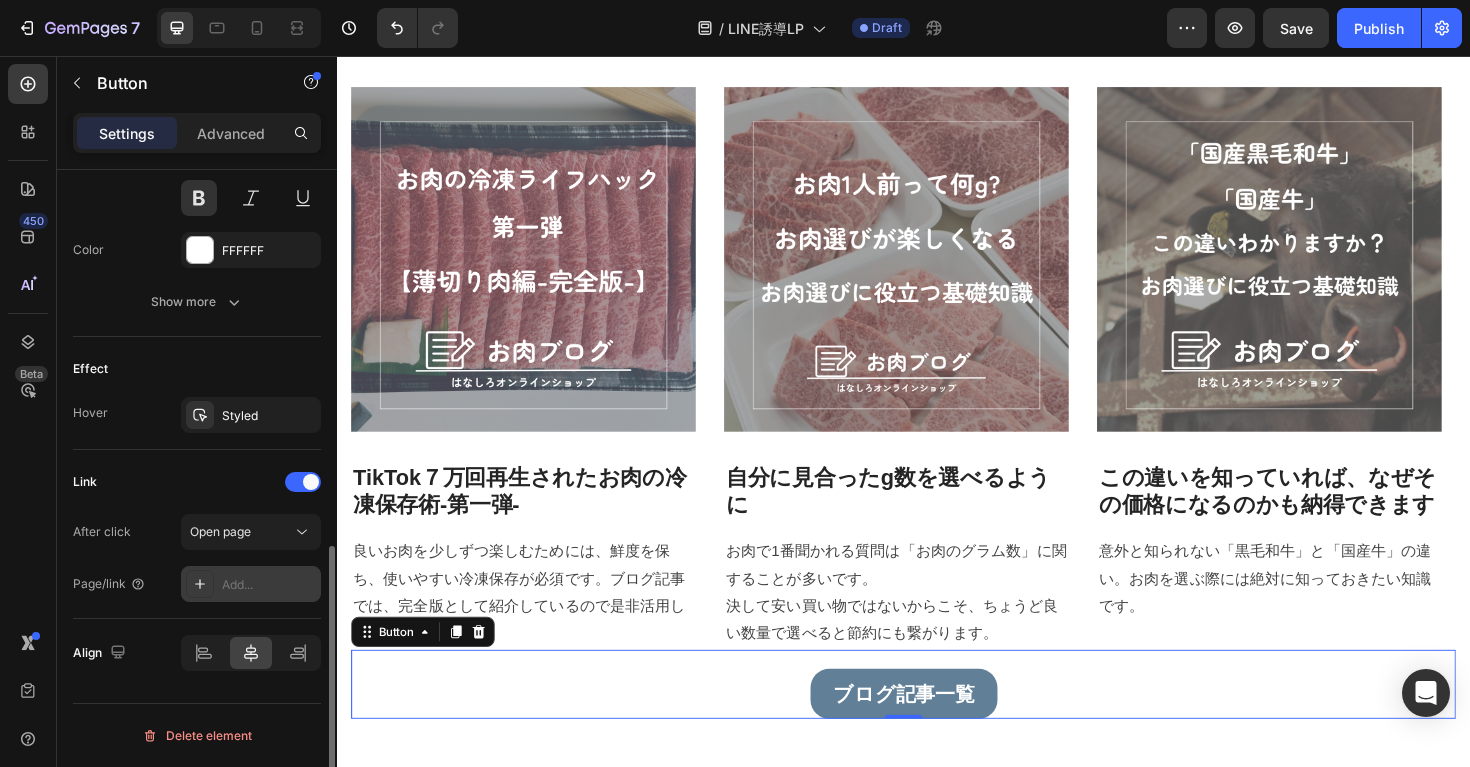 click on "Add..." at bounding box center [251, 584] 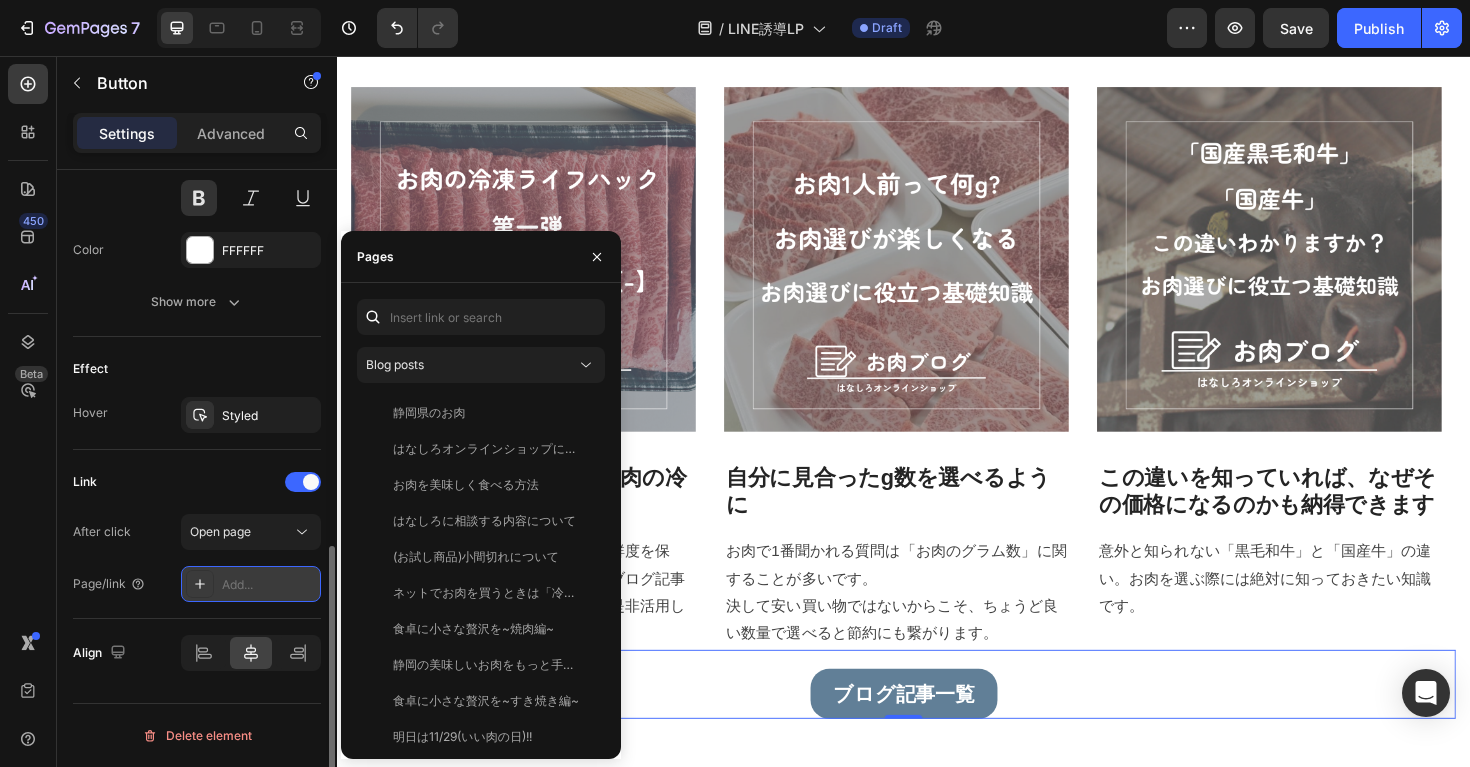 click 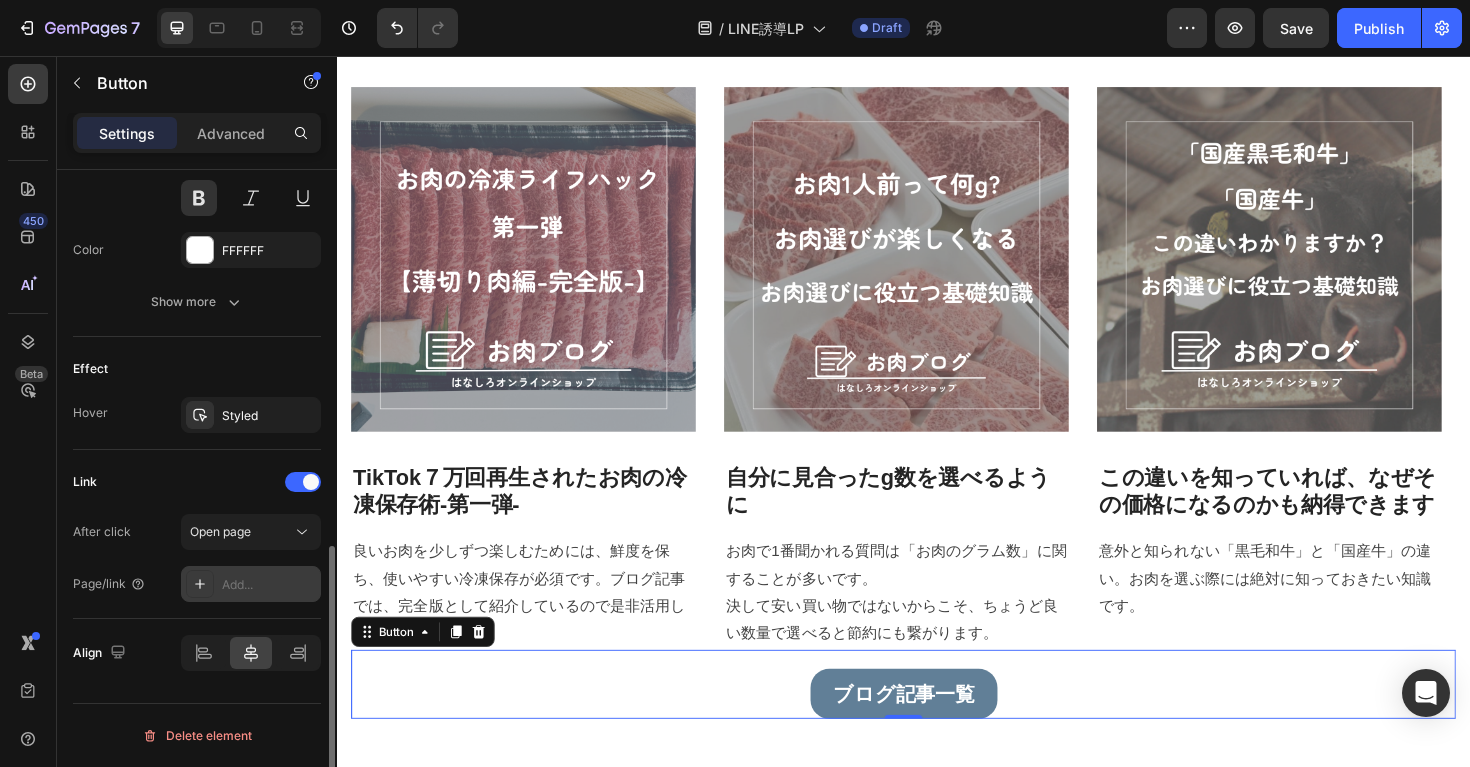 click 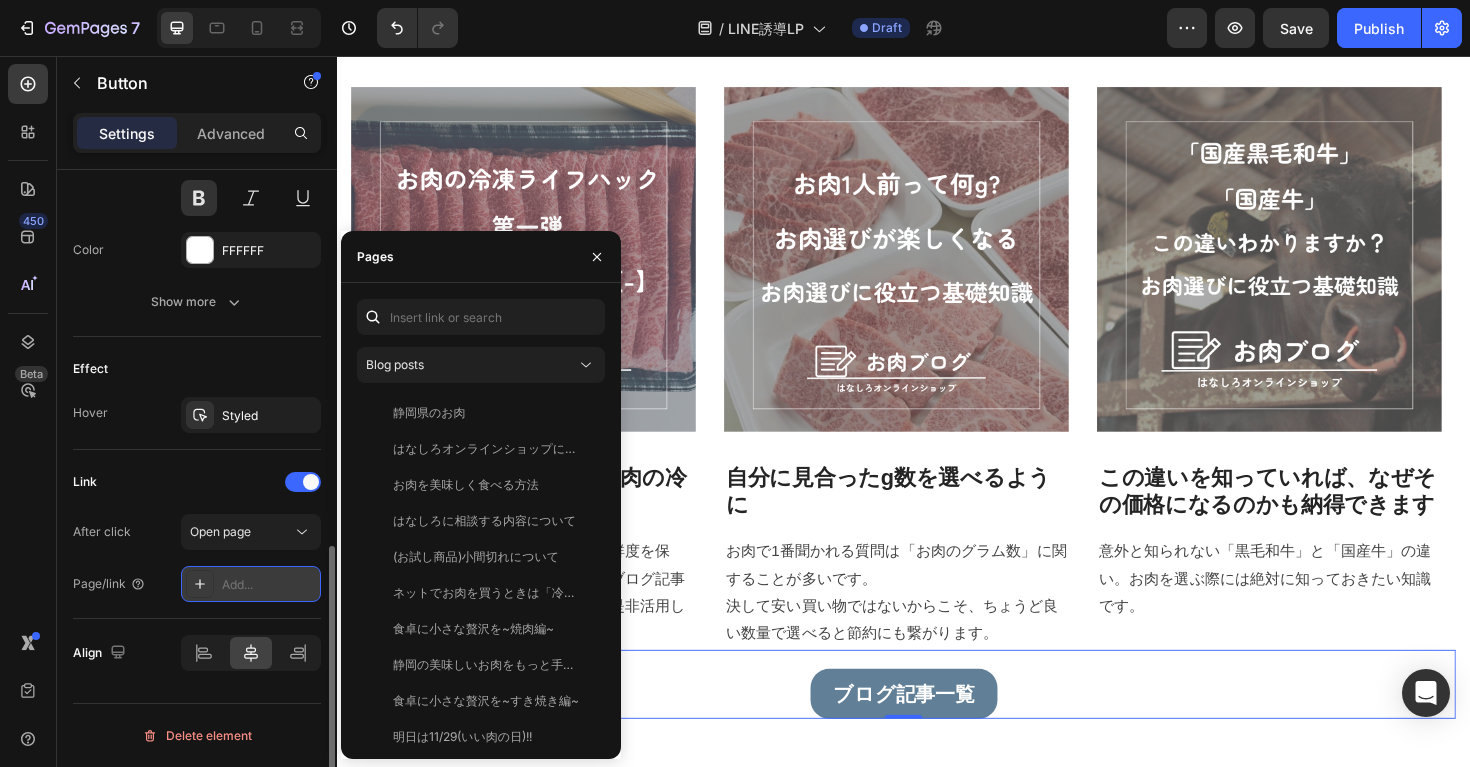 click 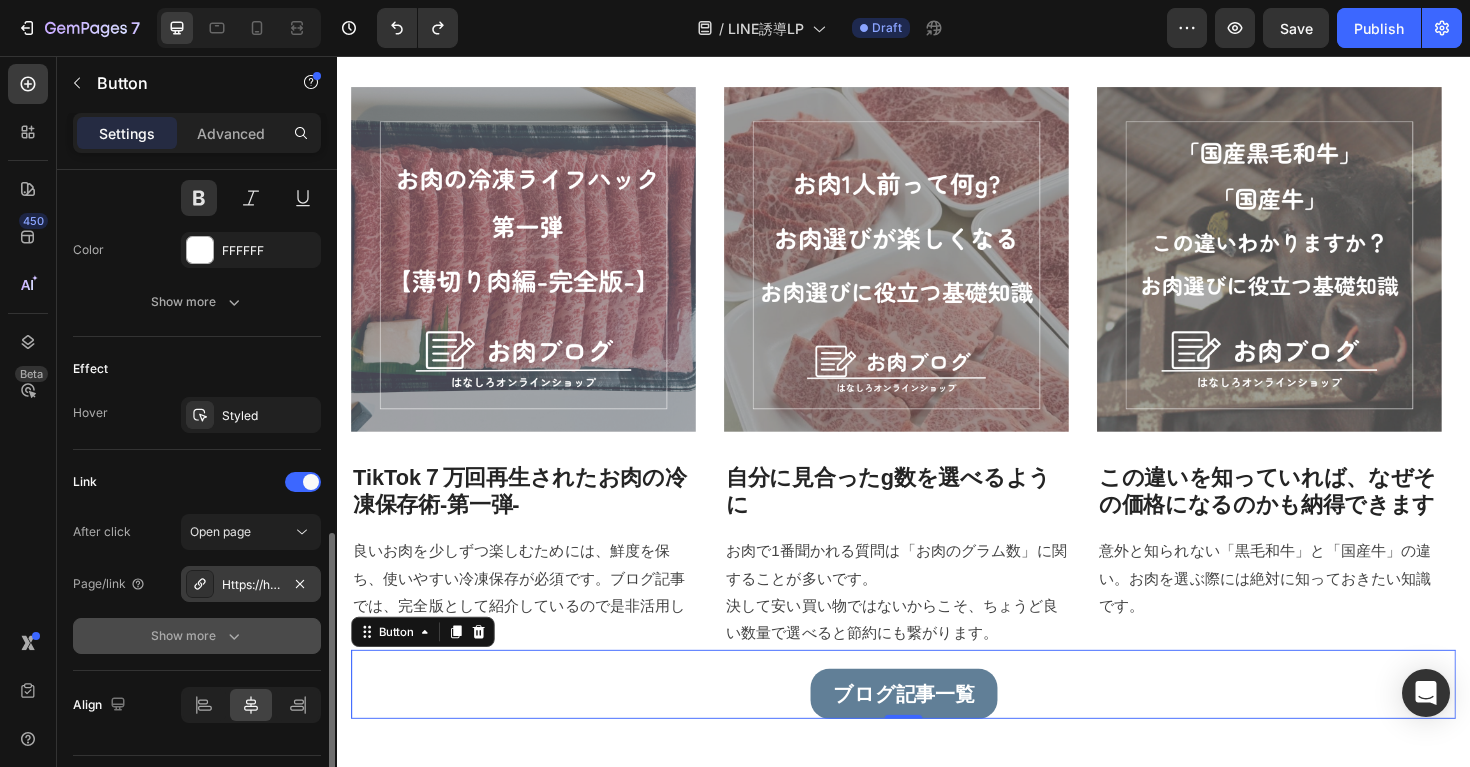 click on "Show more" 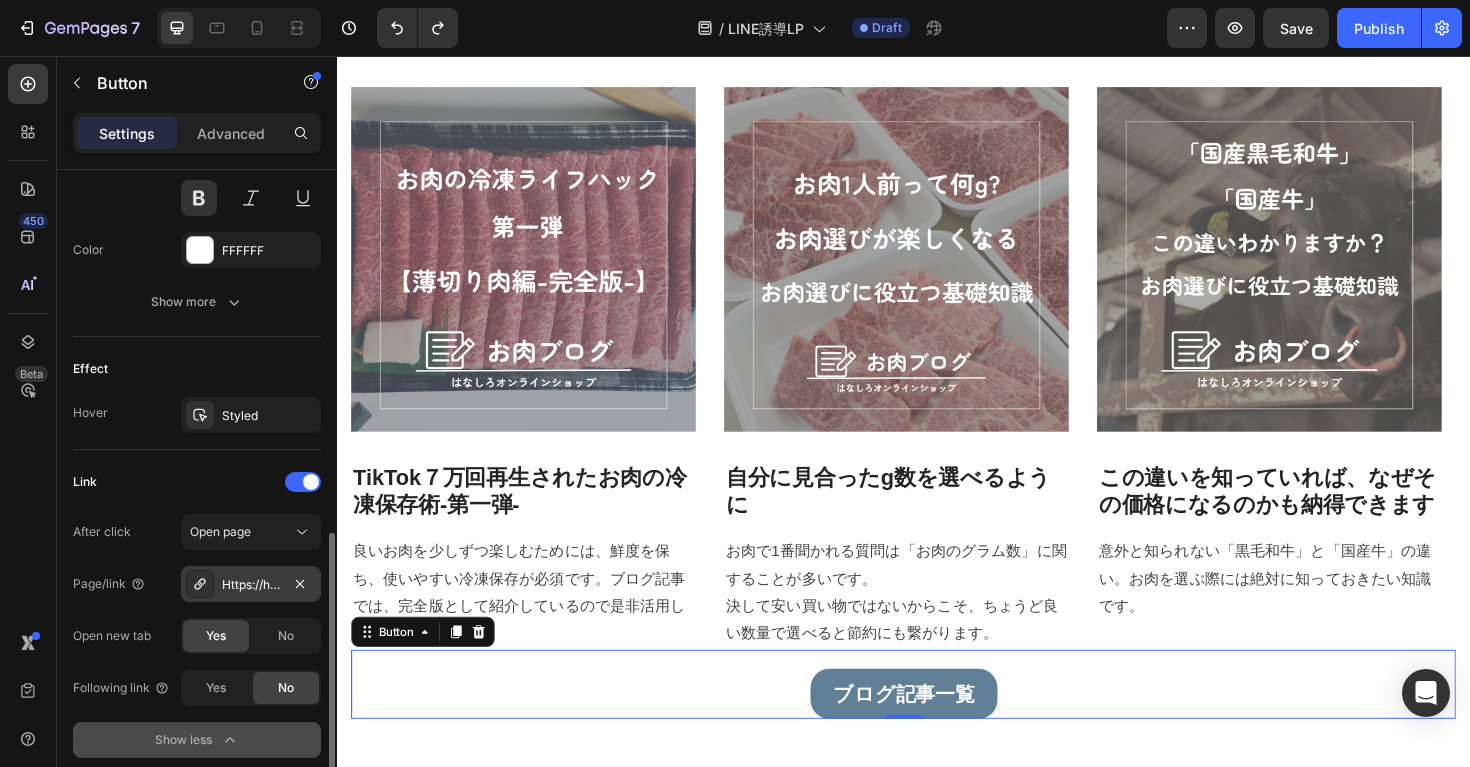 click 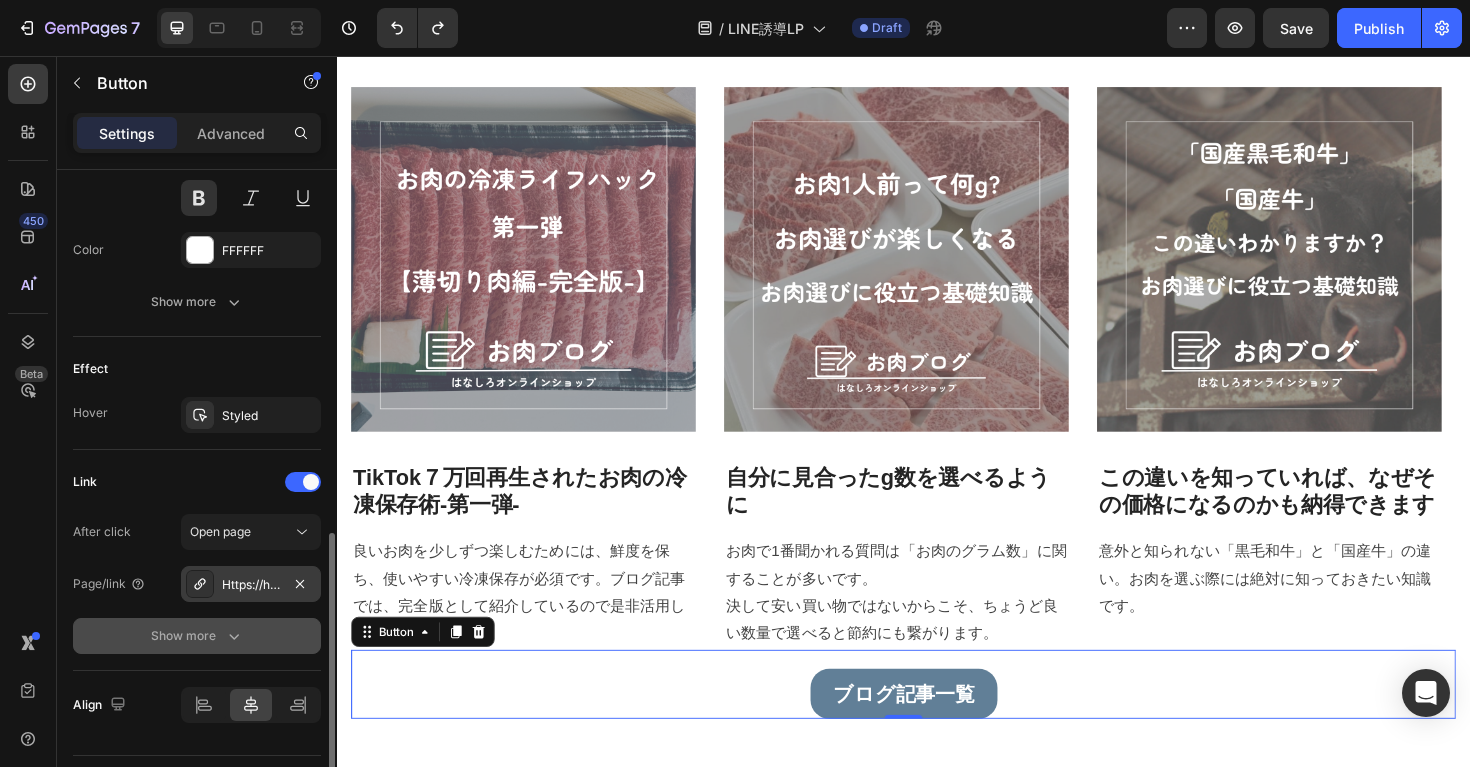 click on "ブログ記事一覧　 Button   0" at bounding box center (937, 722) 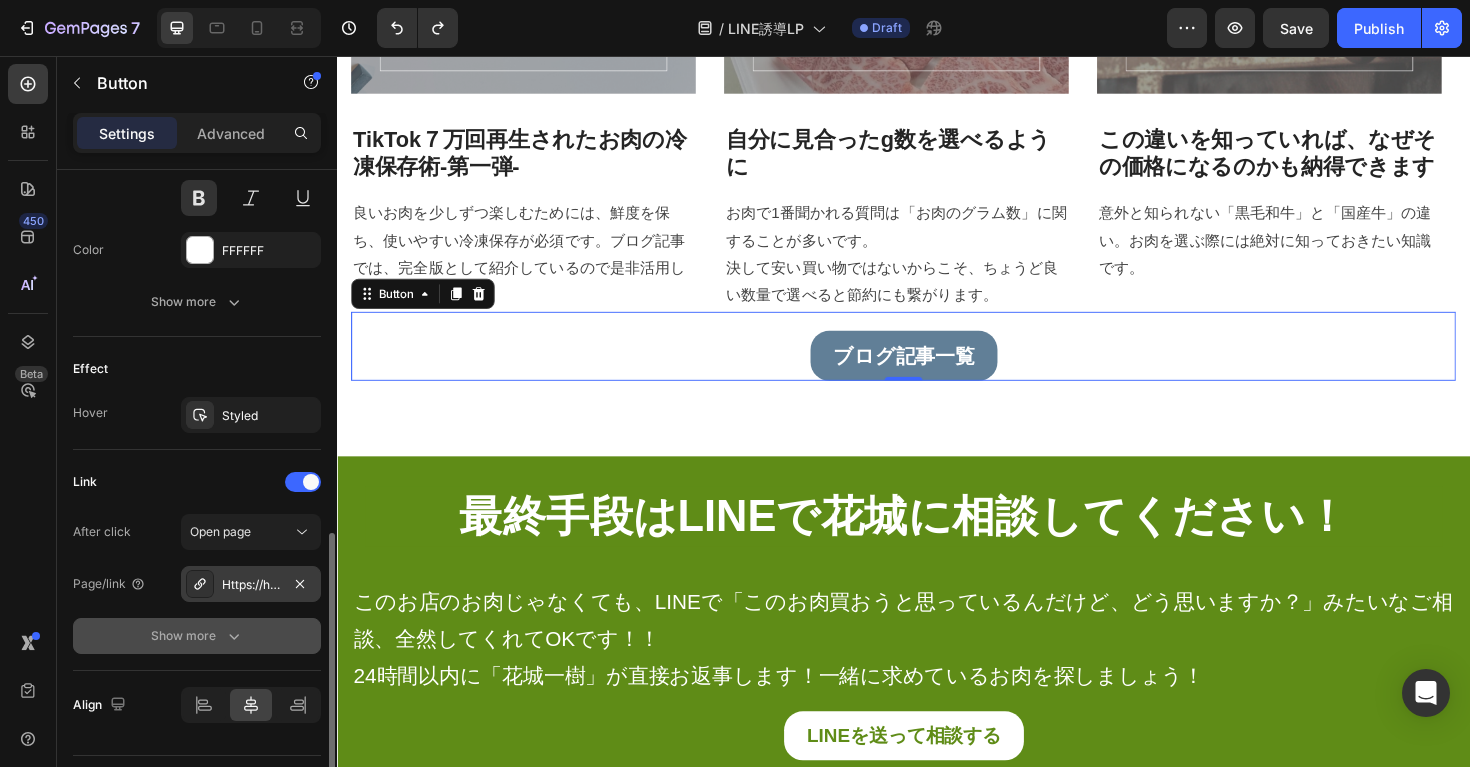 scroll, scrollTop: 4869, scrollLeft: 0, axis: vertical 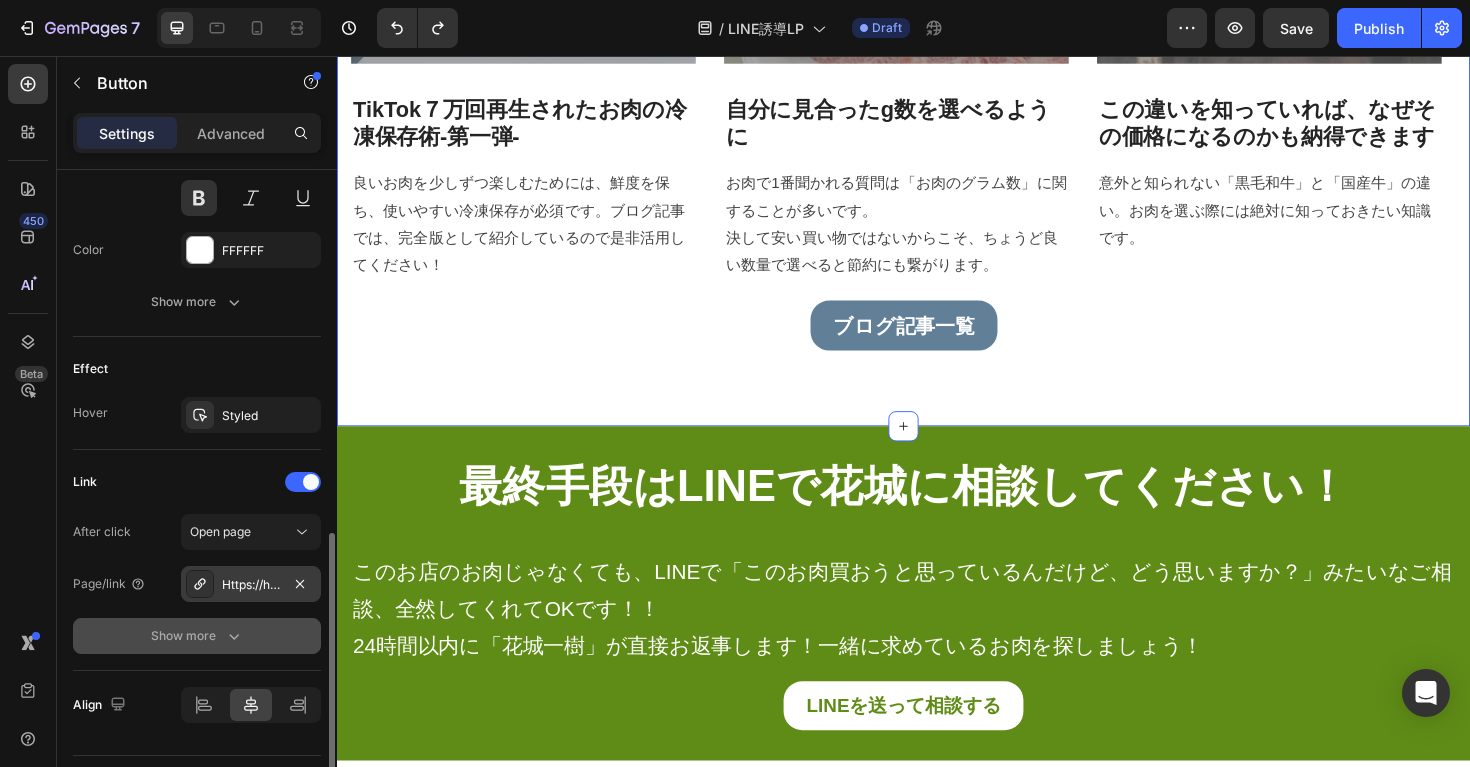 click on "暮らしに役立つお肉ブログ記事 Heading 料理以外にも是非活用してください！ Text block Image TikTok７万回再生されたお肉の冷凍保存術-第一弾- Heading 良いお肉を少しずつ楽しむためには、鮮度を保ち、使いやすい冷凍保存が必須です。ブログ記事では、完全版として紹介しているので是非活用してください！ Text block Image 自分に見合ったg数を選べるように Heading お肉で1番聞かれる質問は「お肉のグラム数」に関することが多いです。 決して安い買い物ではないからこそ、ちょうど良い数量で選べると節約にも繋がります。 Text block Image この違いを知っていれば、なぜその価格になるのかも納得できます Heading 意外と知られない「黒毛和牛」と「国産牛」の違い。お肉を選ぶ際には絶対に知っておきたい知識です。 Text block Row Image By  Zoro Text block
Icon Row" at bounding box center [937, -7] 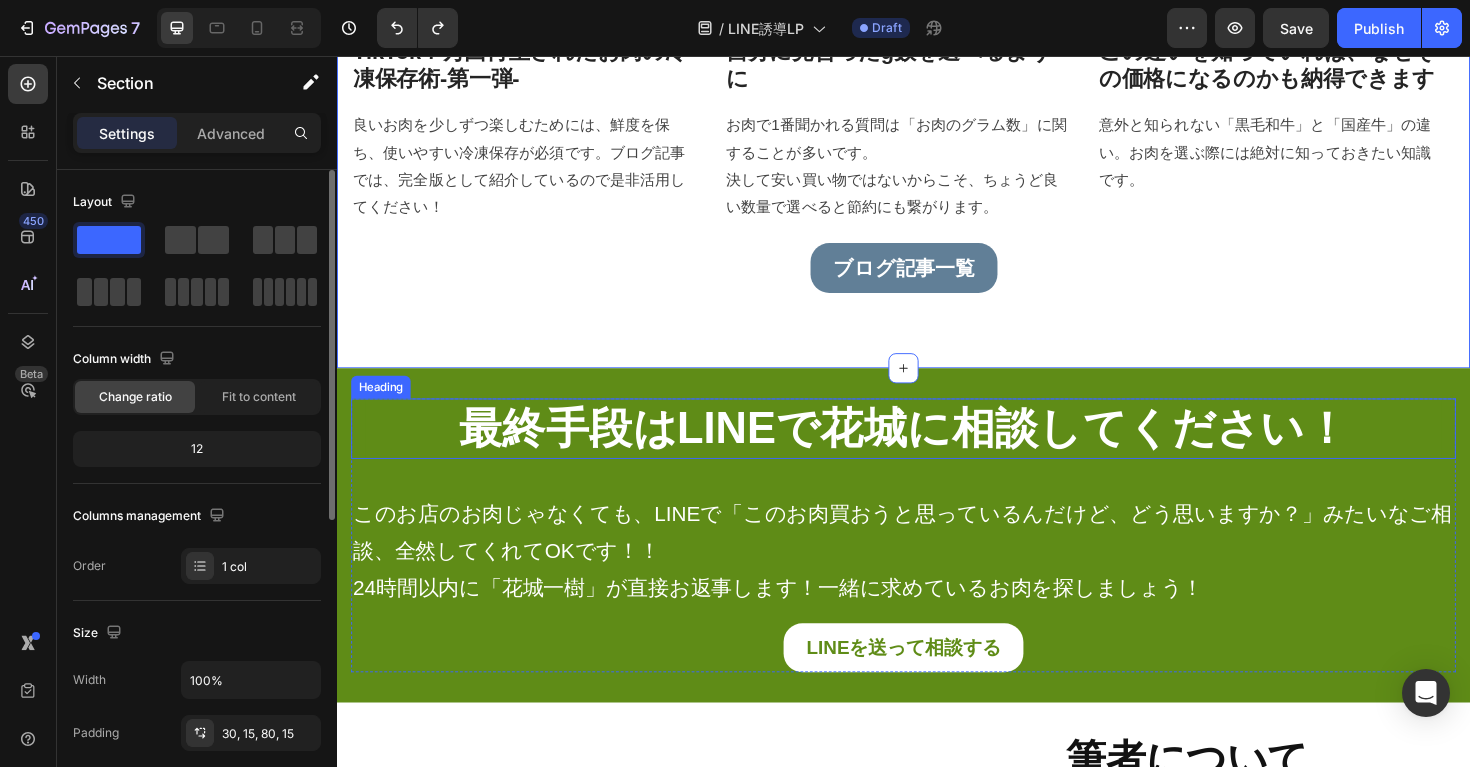 scroll, scrollTop: 5044, scrollLeft: 0, axis: vertical 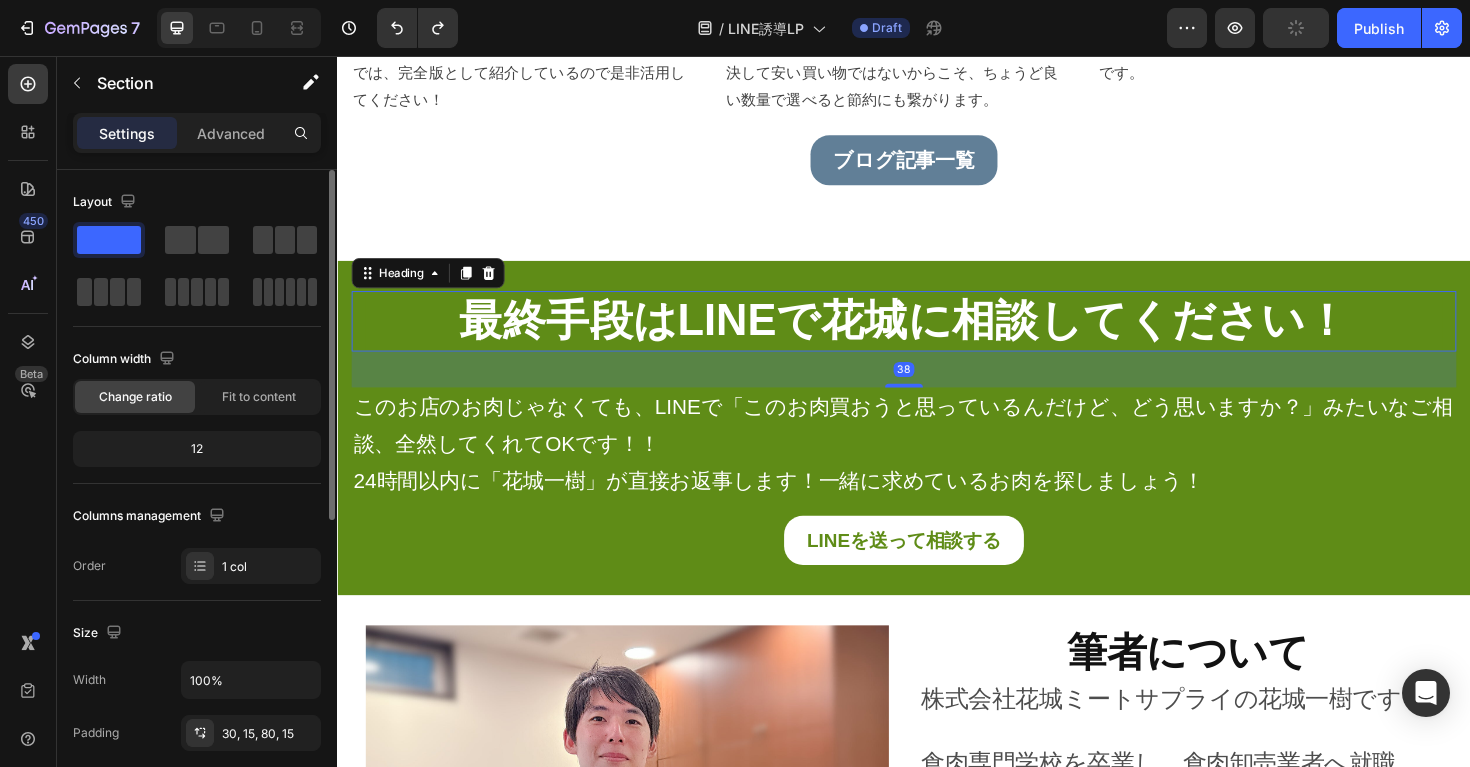 click on "最終手段はLINEで花城に相談してください！" at bounding box center (937, 337) 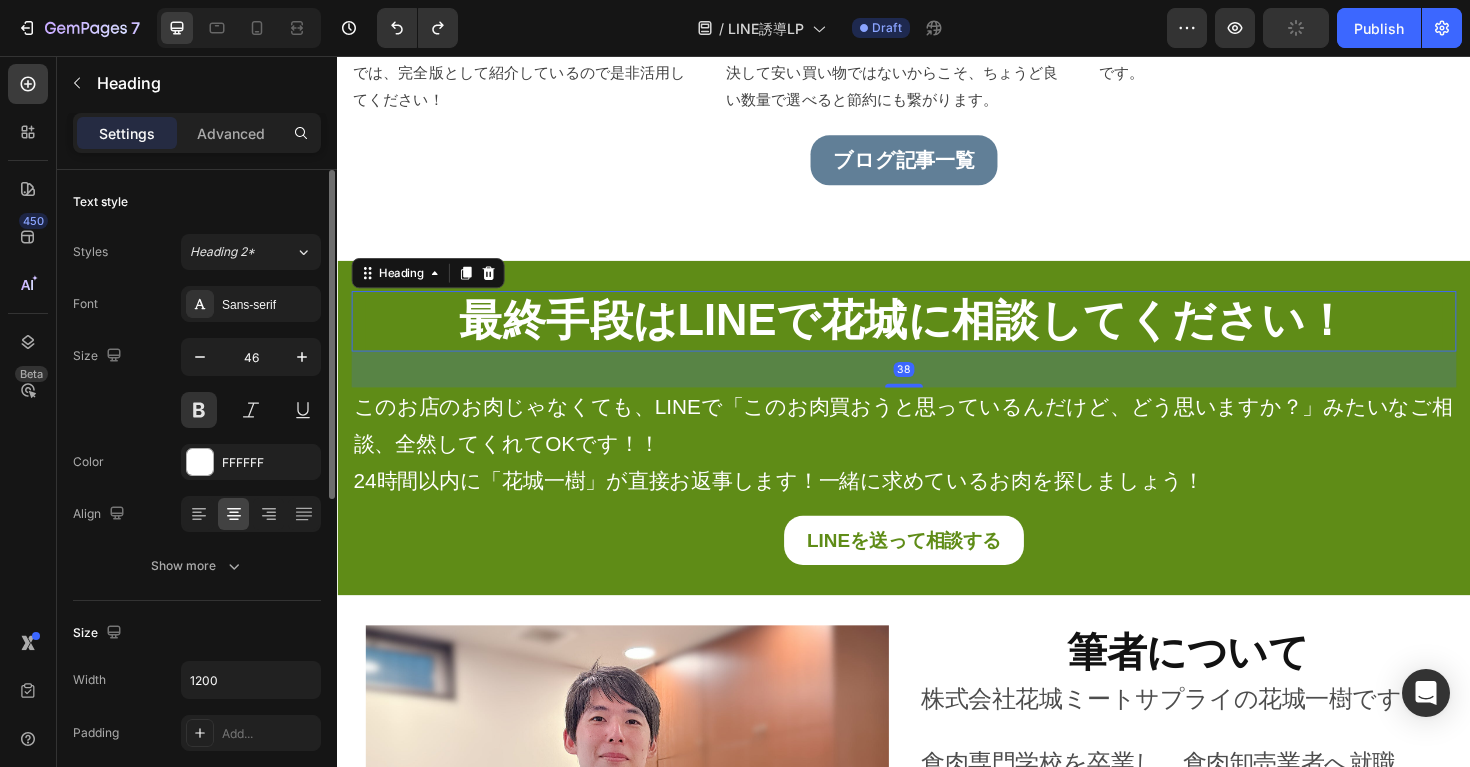 click on "最終手段はLINEで花城に相談してください！" at bounding box center (937, 337) 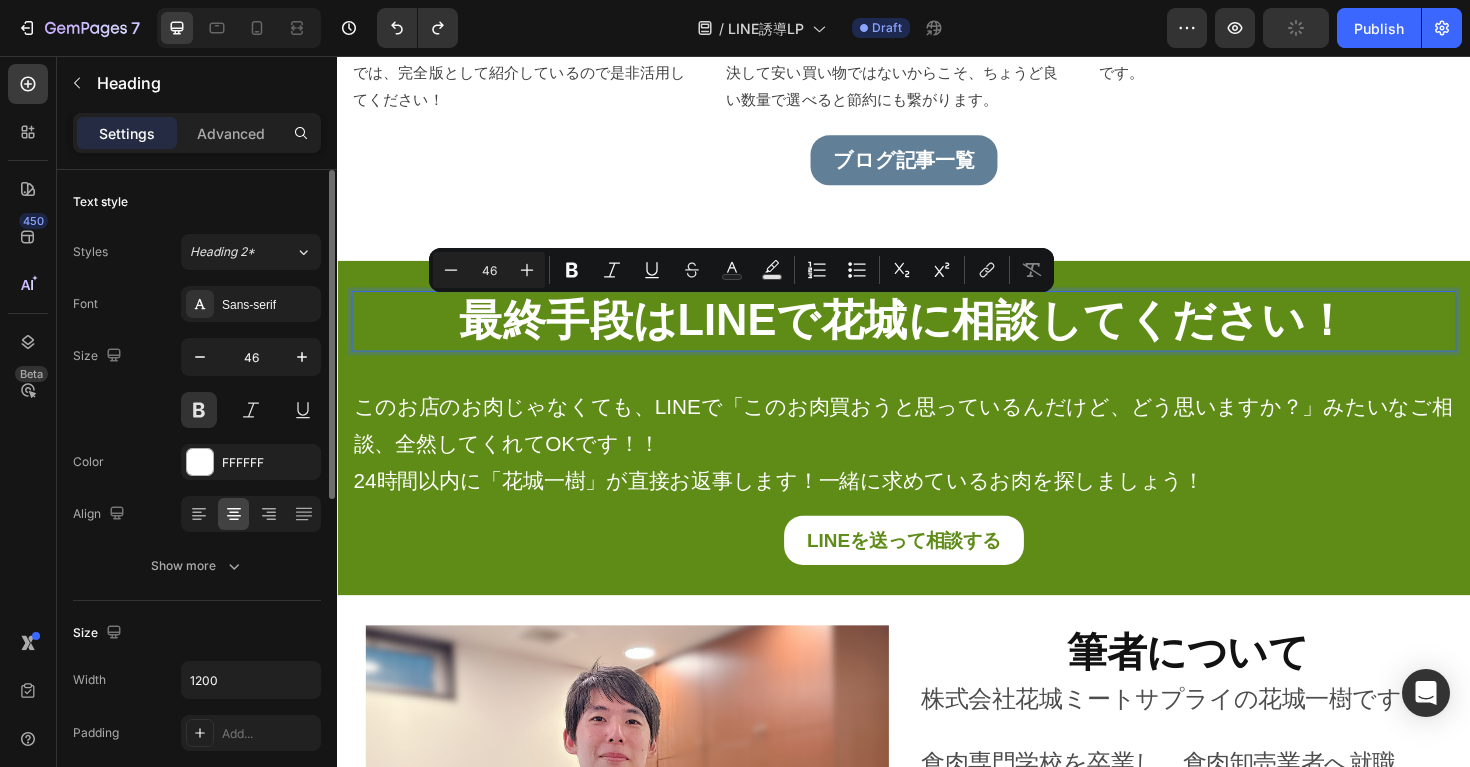 click on "最終手段はLINEで花城に相談してください！" at bounding box center [937, 337] 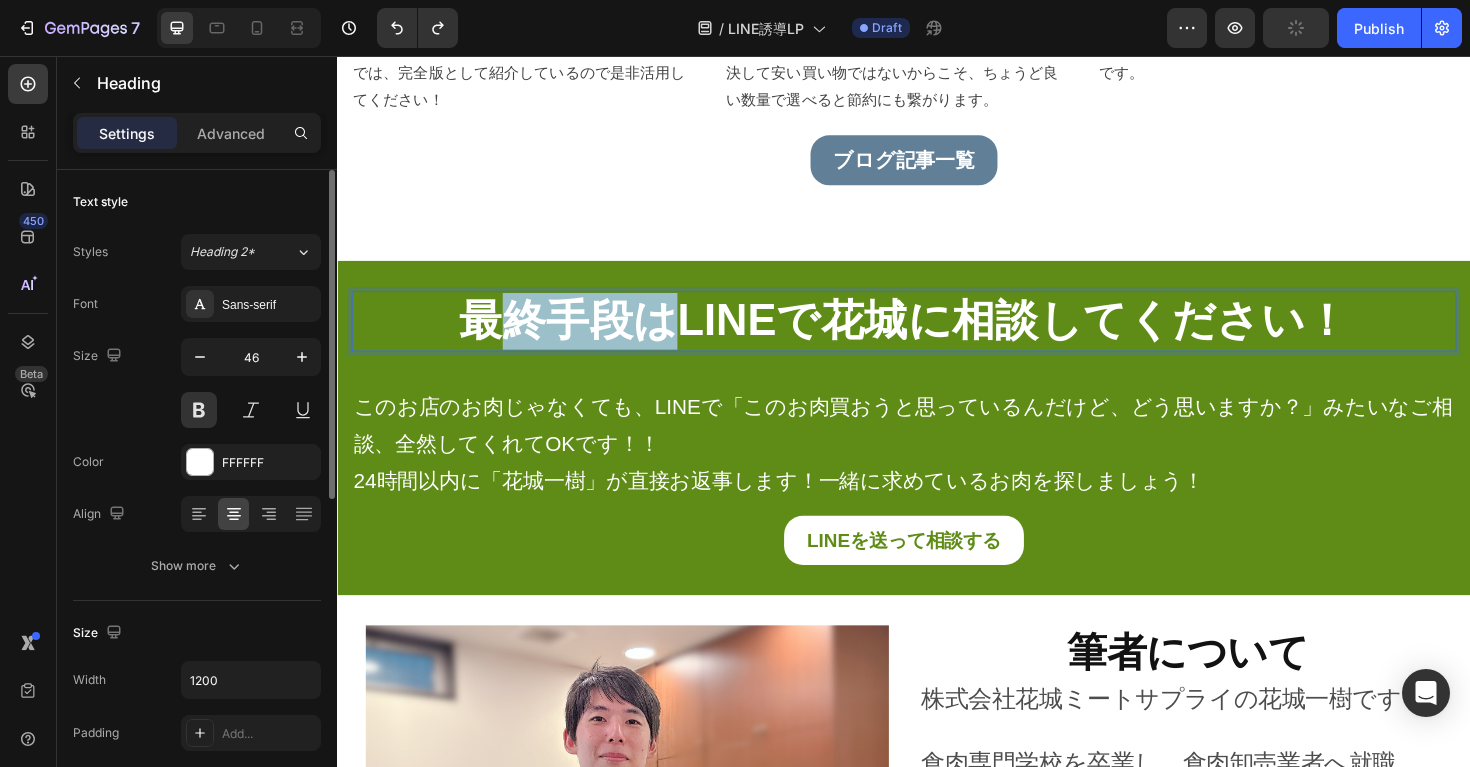 drag, startPoint x: 692, startPoint y: 345, endPoint x: 482, endPoint y: 363, distance: 210.77002 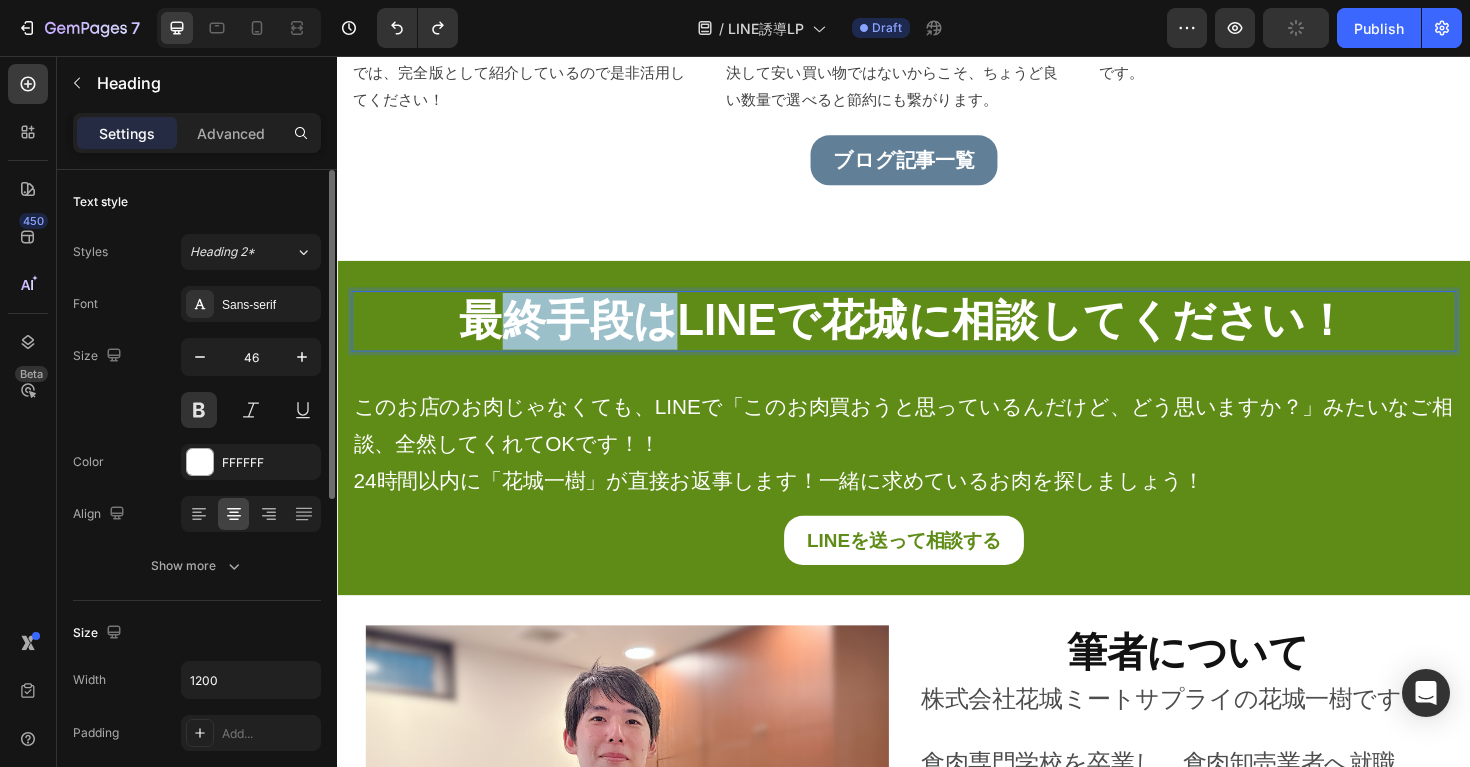 click on "最終手段はLINEで花城に相談してください！" at bounding box center (937, 337) 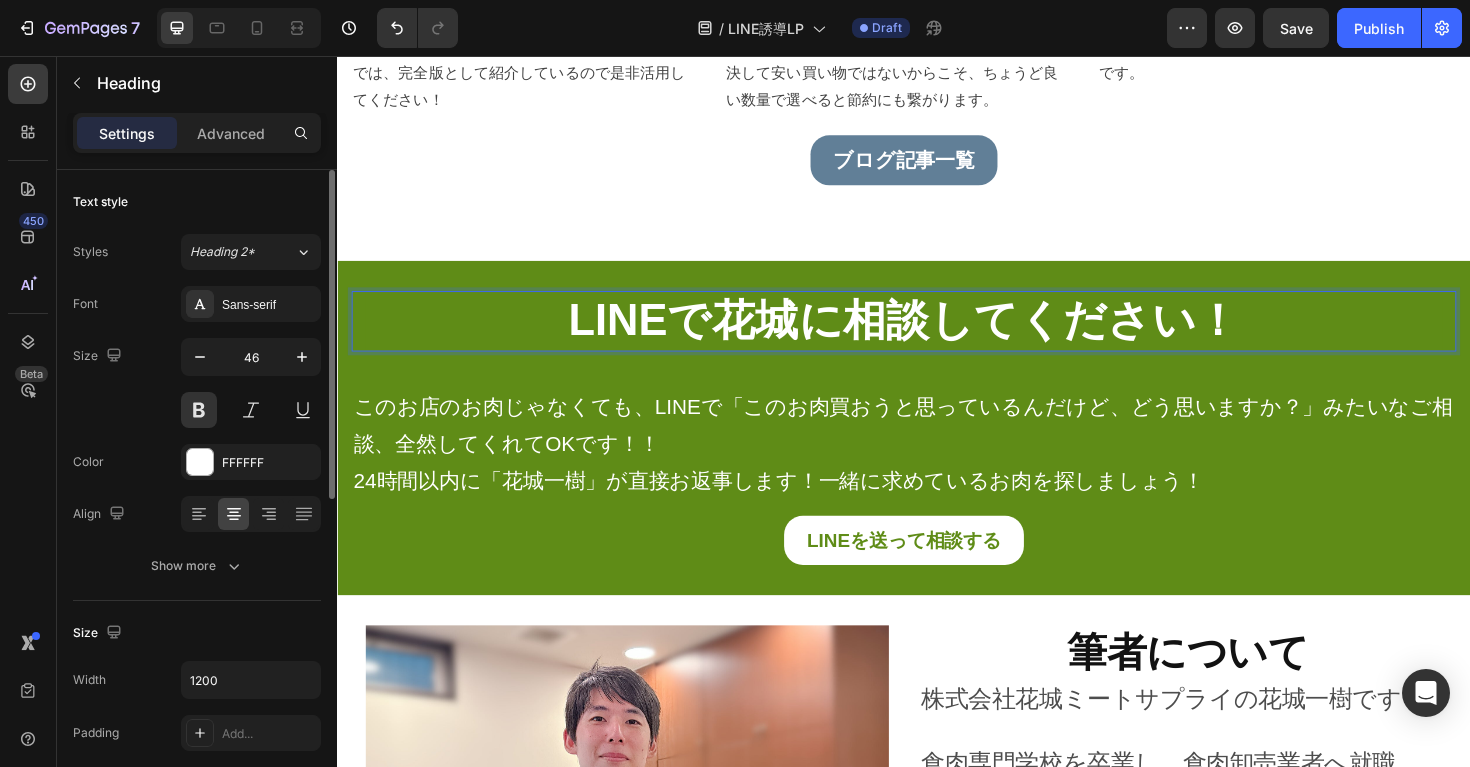type 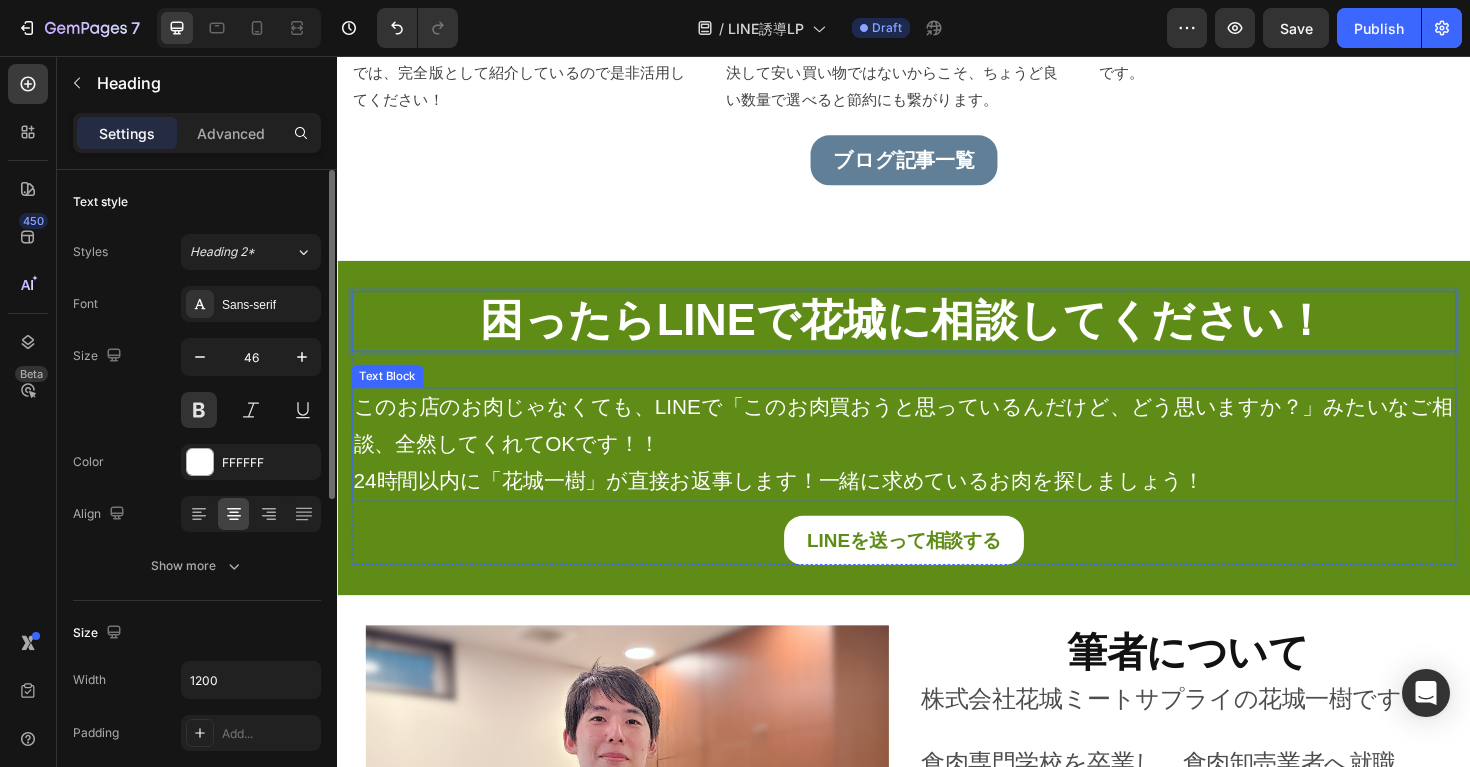 click on "このお店のお肉じゃなくても、LINEで「このお肉買おうと思っているんだけど、どう思いますか？」みたいなご相談、全然してくれてOKです！！" at bounding box center [937, 448] 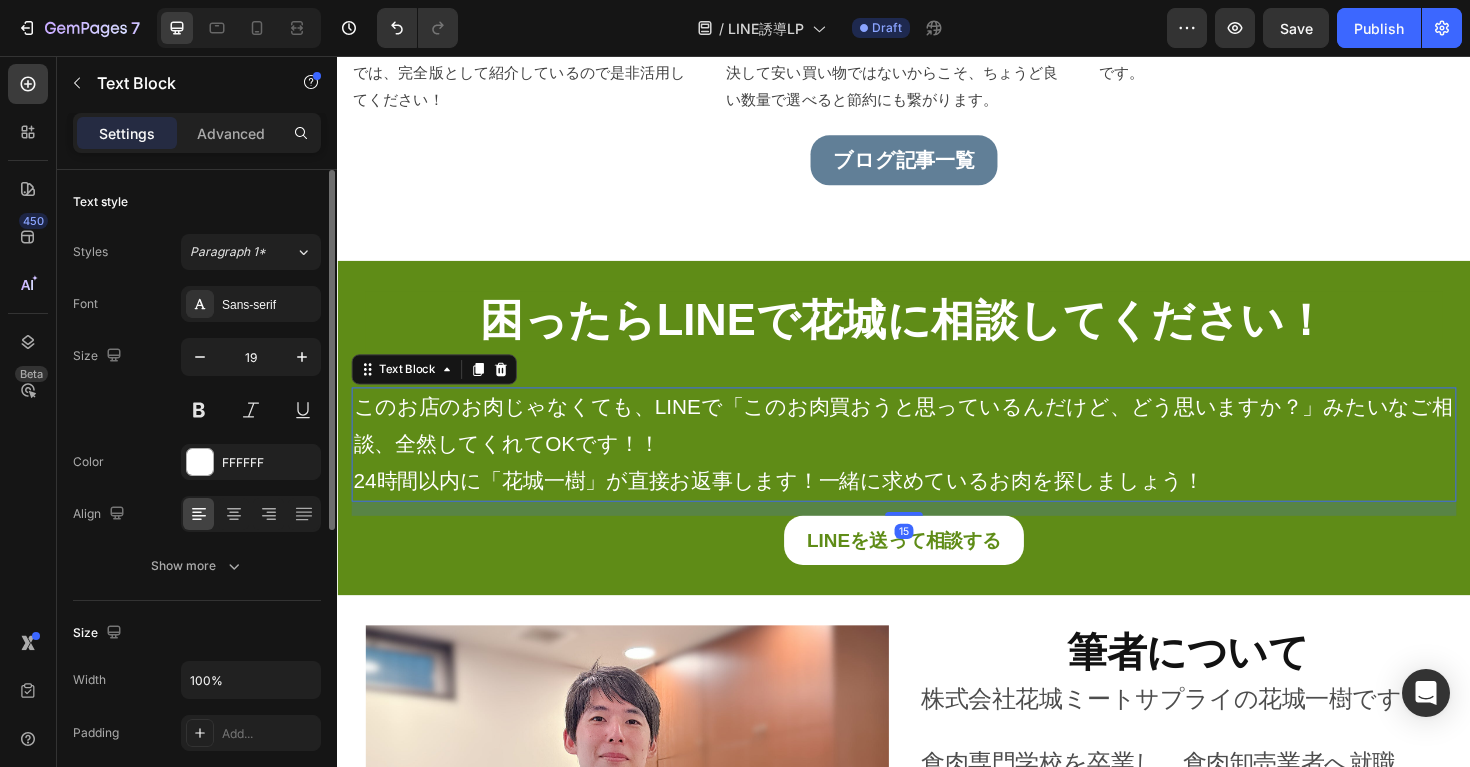 click on "24時間以内に「花城一樹」が直接お返事します！一緒に求めているお肉を探しましょう！" at bounding box center [937, 506] 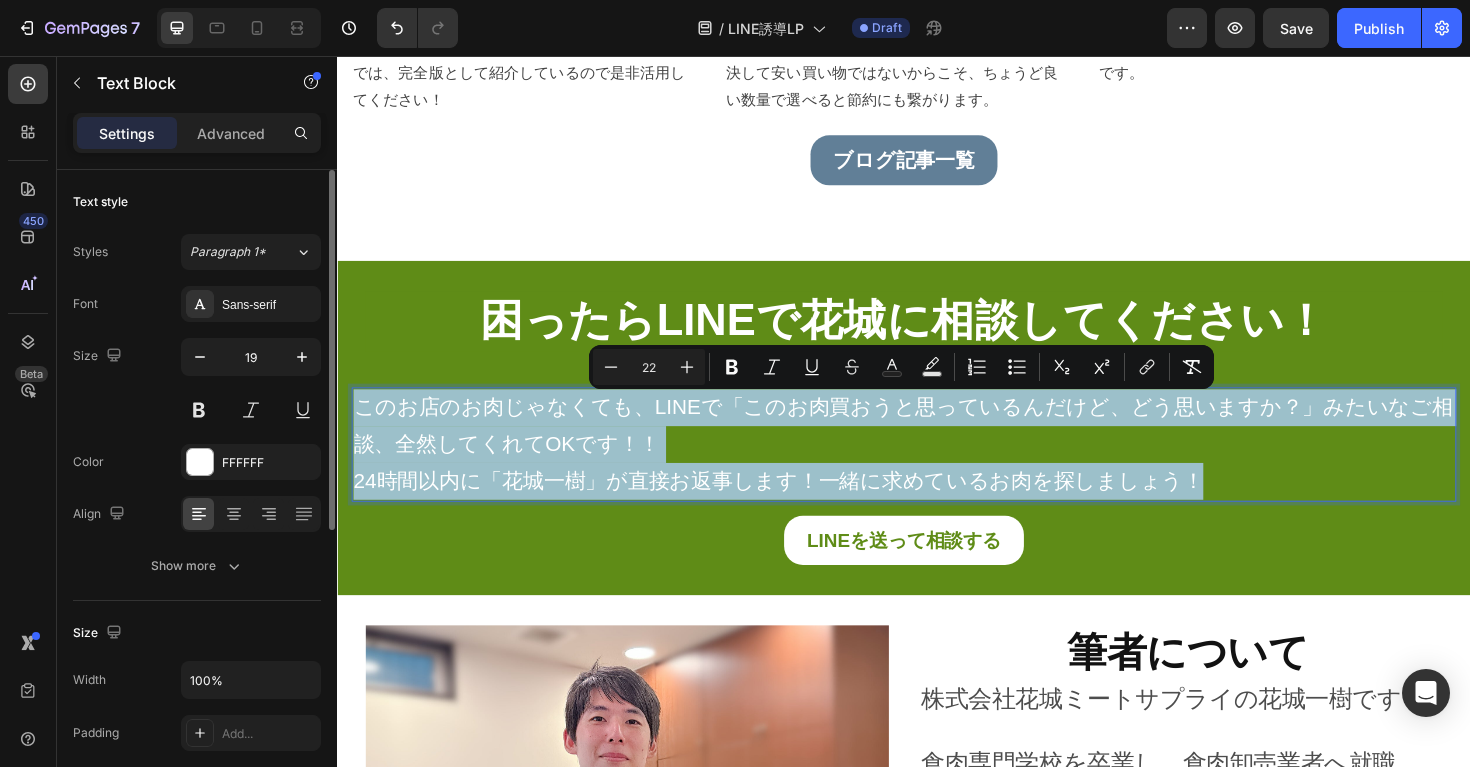drag, startPoint x: 1263, startPoint y: 504, endPoint x: 357, endPoint y: 438, distance: 908.4008 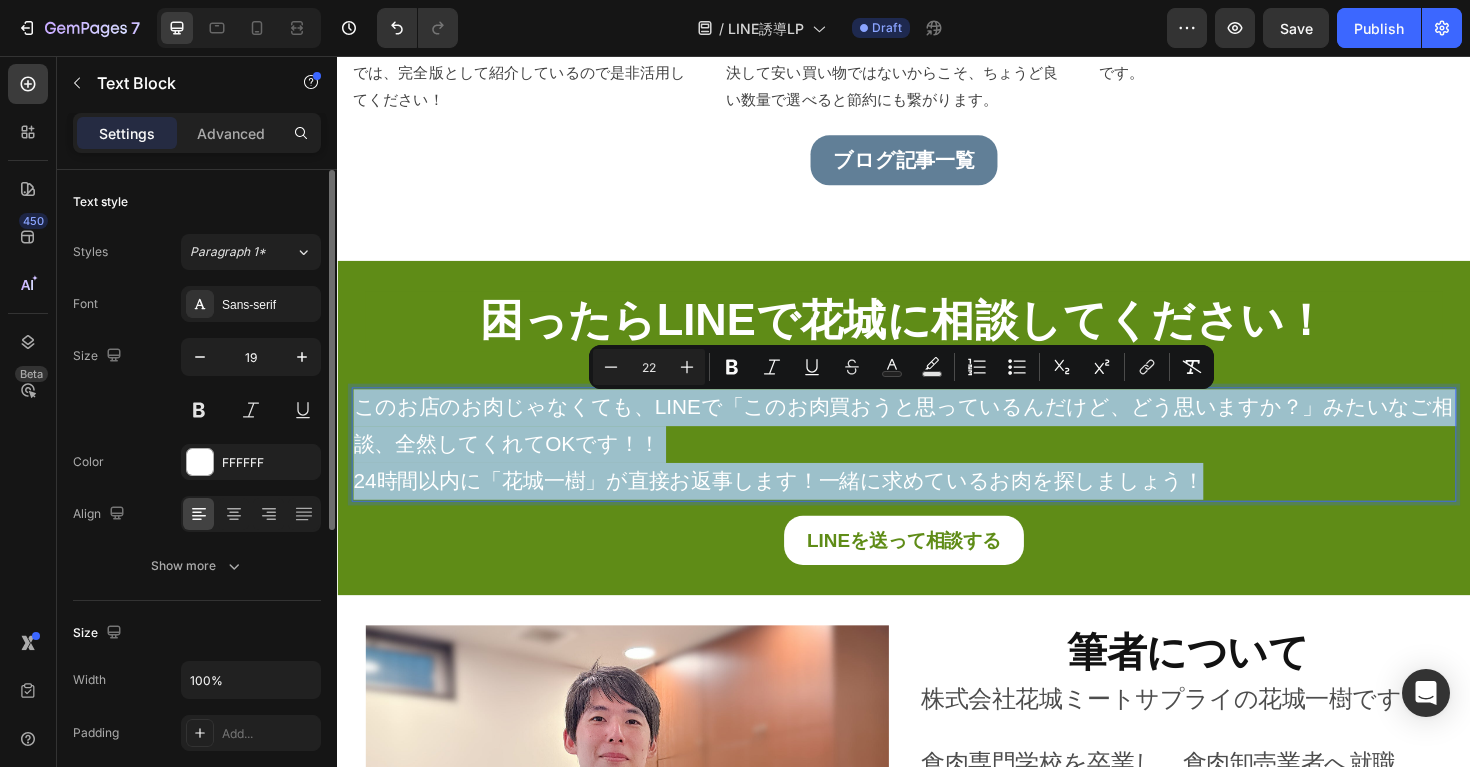 click on "このお店のお肉じゃなくても、LINEで「このお肉買おうと思っているんだけど、どう思いますか？」みたいなご相談、全然してくれてOKです！！ 24時間以内に「花城一樹」が直接お返事します！一緒に求めているお肉を探しましょう！" at bounding box center [937, 467] 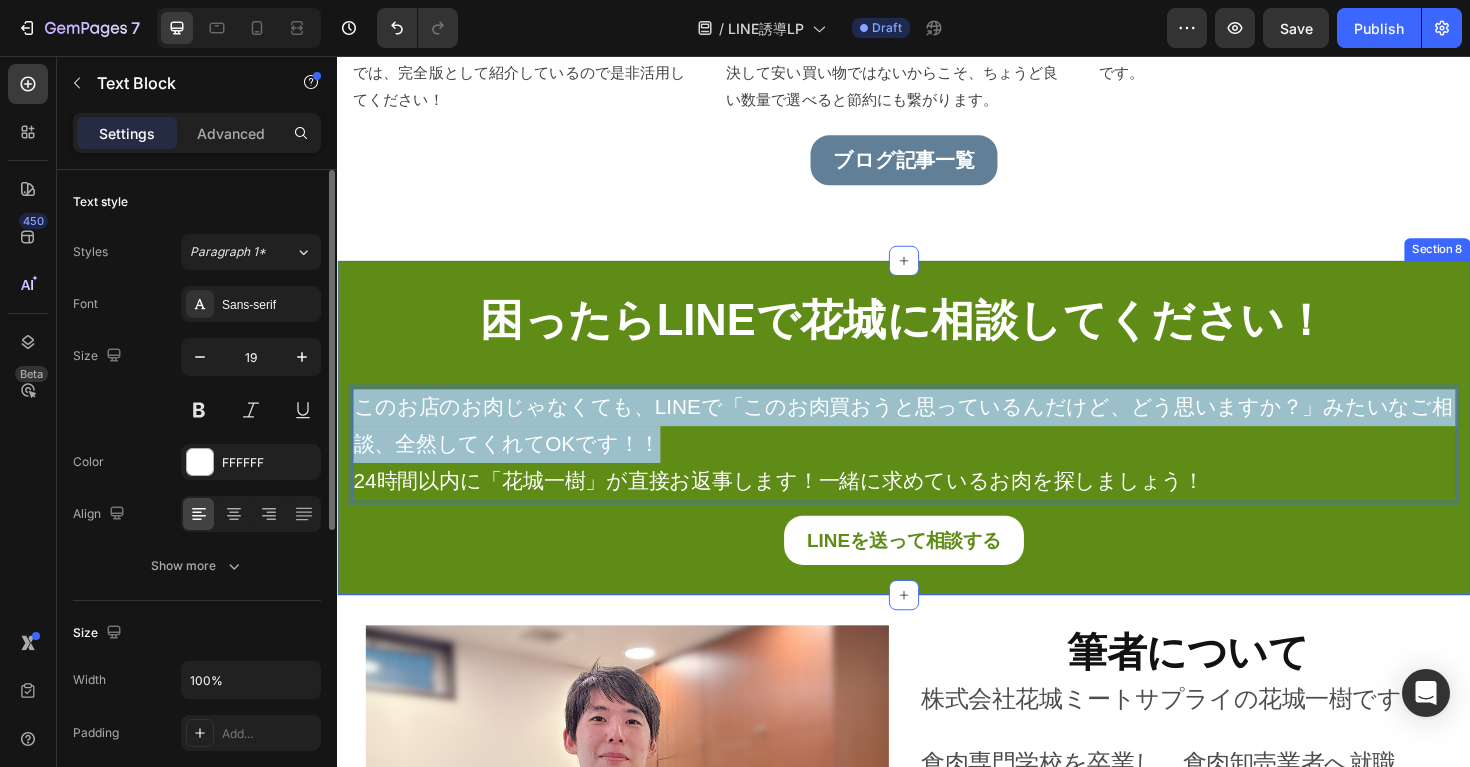 drag, startPoint x: 718, startPoint y: 471, endPoint x: 345, endPoint y: 435, distance: 374.73325 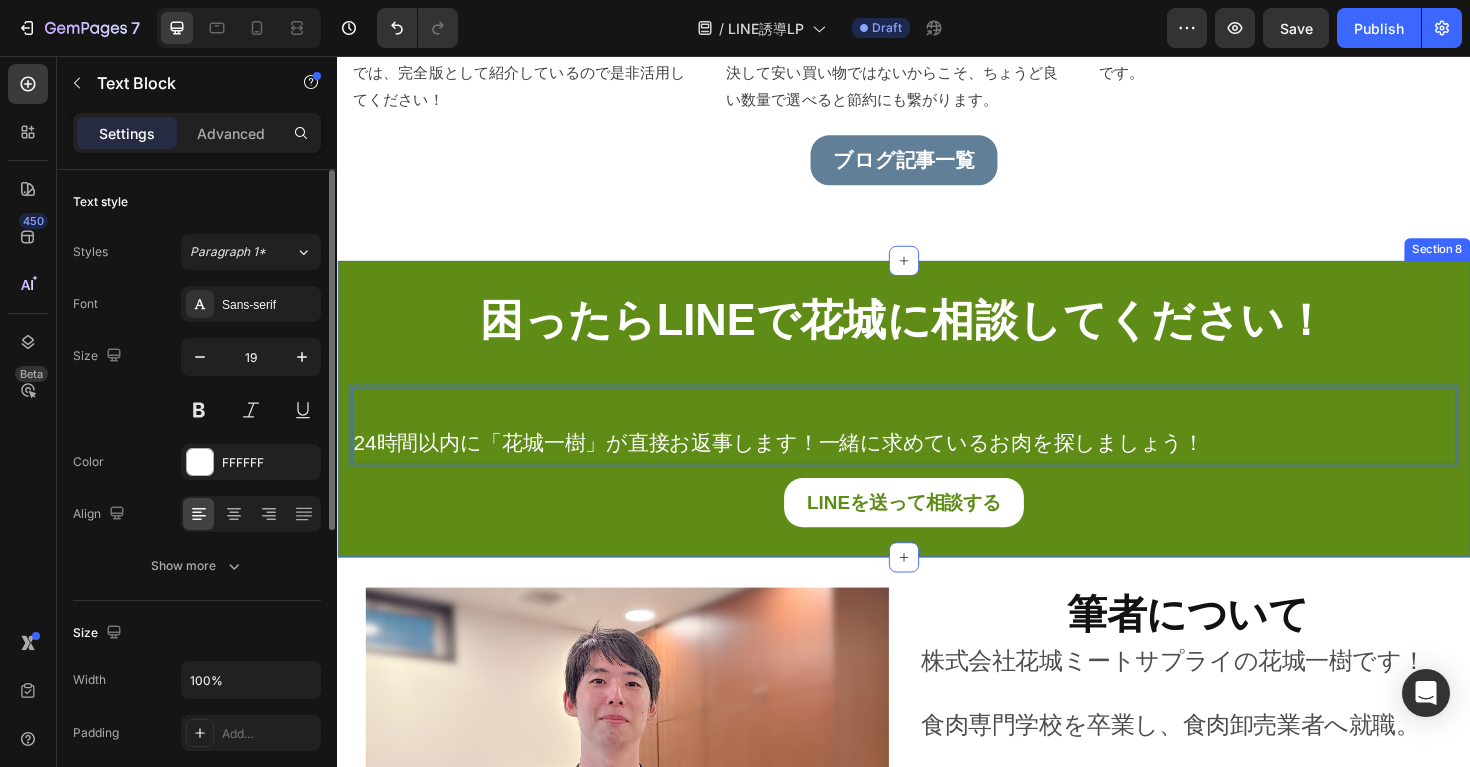 type 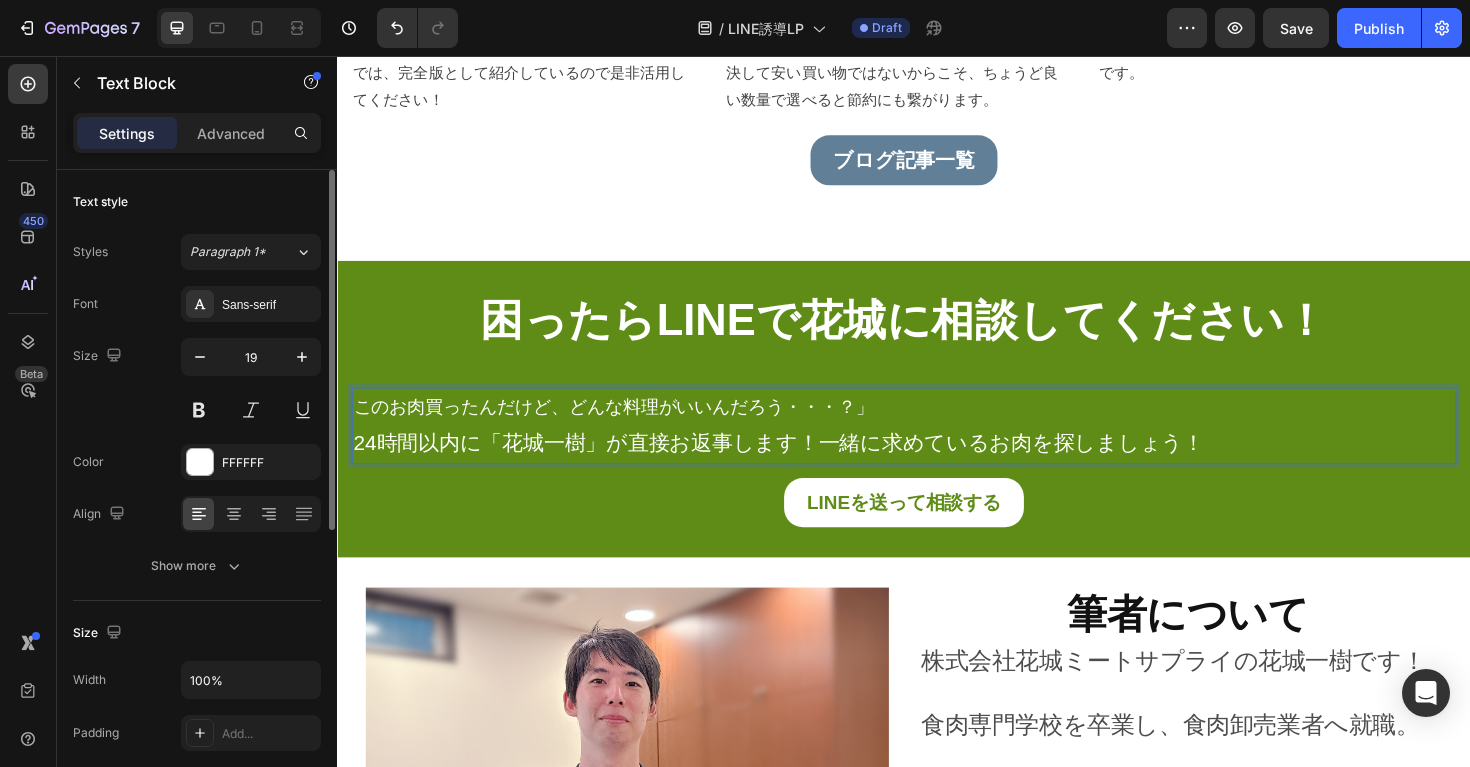 click on "このお肉買ったんだけど、どんな料理がいいんだろう・・・？」" at bounding box center [937, 428] 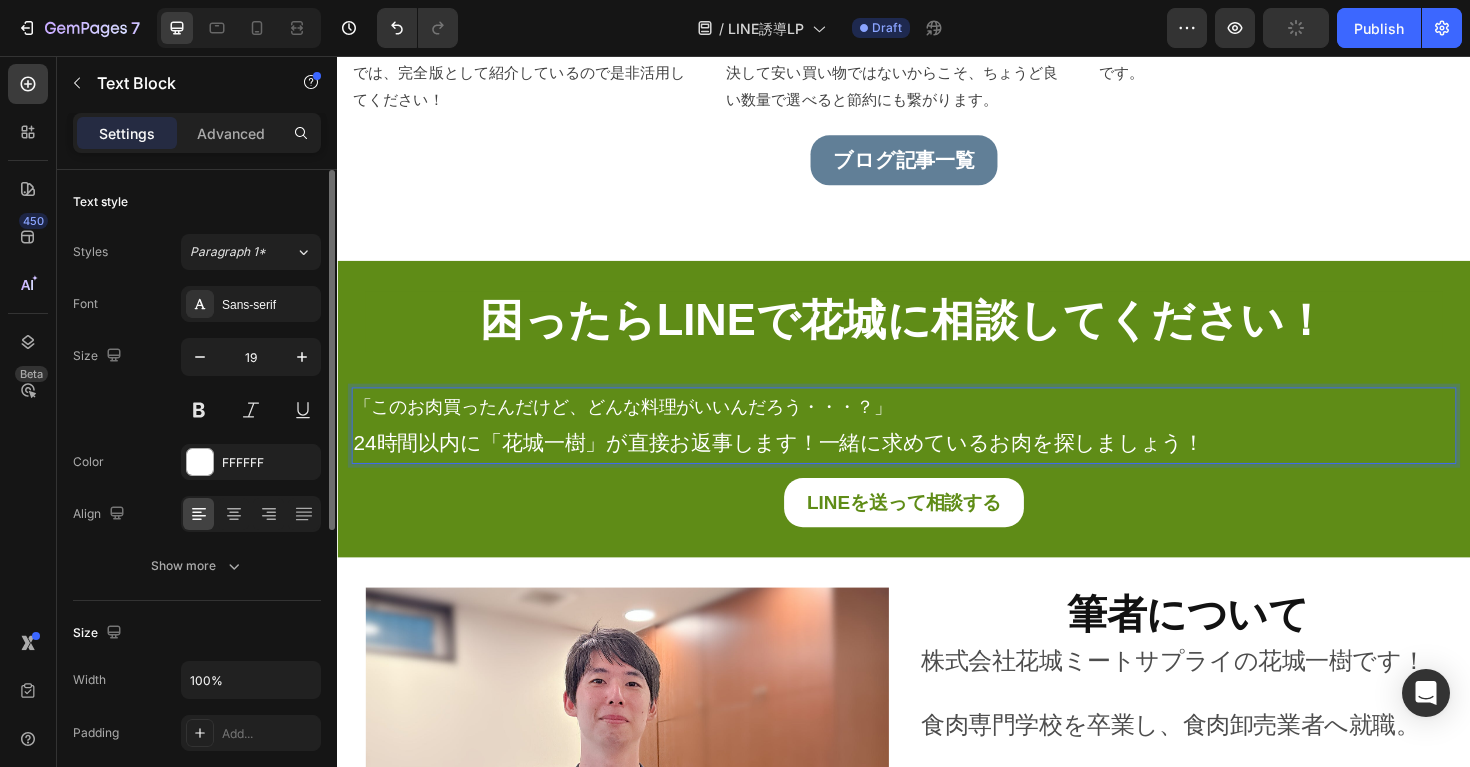 click on "「このお肉買ったんだけど、どんな料理がいいんだろう・・・？」" at bounding box center [937, 428] 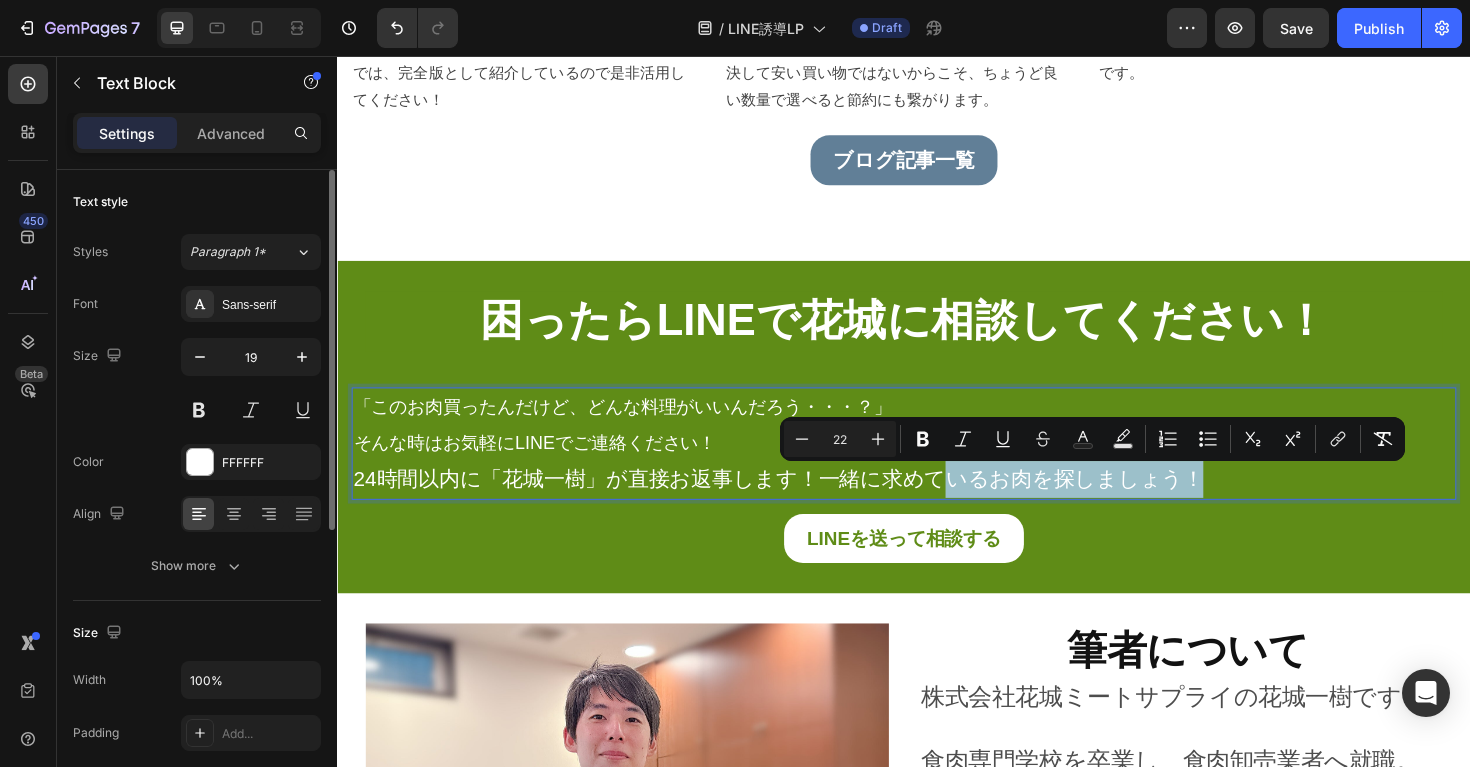 drag, startPoint x: 1199, startPoint y: 500, endPoint x: 980, endPoint y: 504, distance: 219.03653 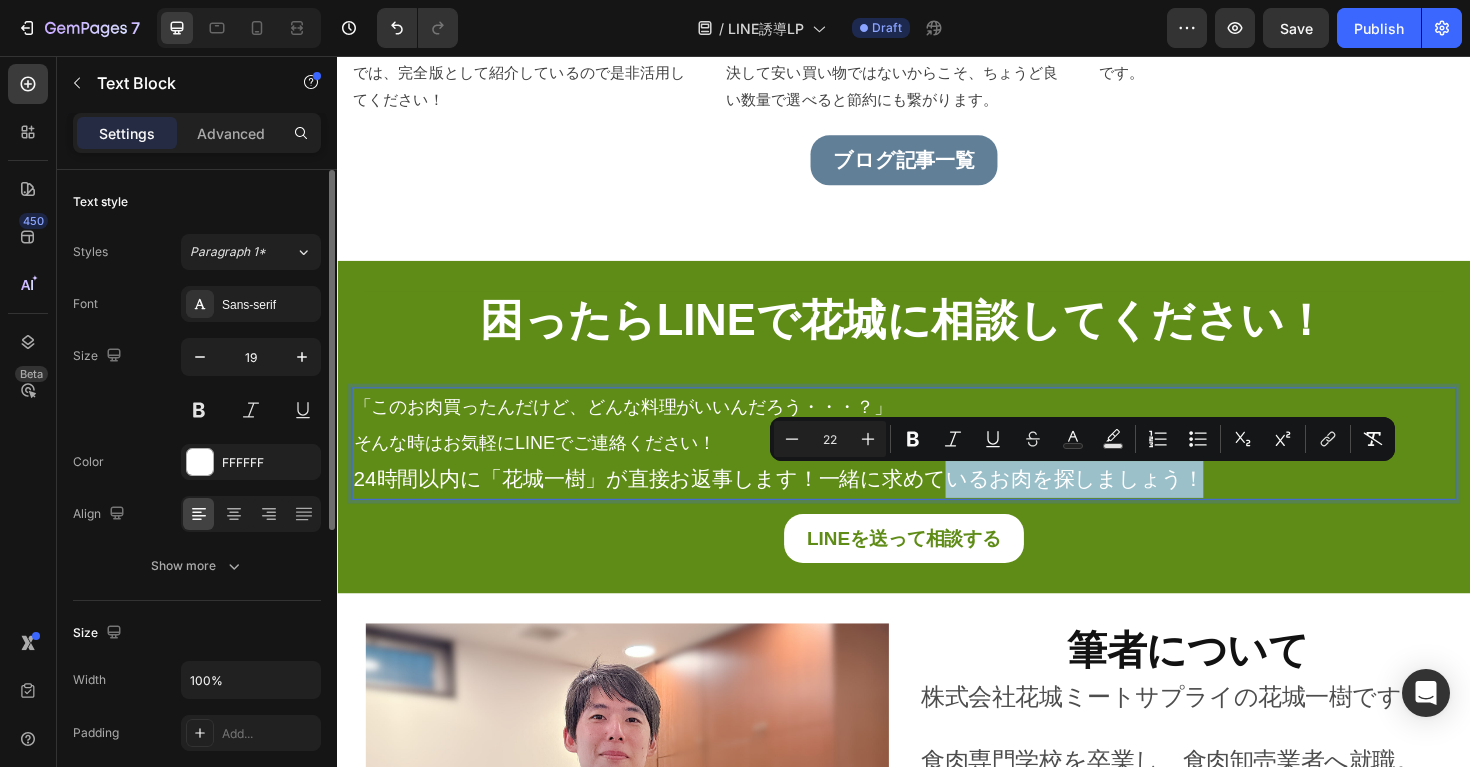 click on "24時間以内に「花城一樹」が直接お返事します！一緒に求めているお肉を探しましょう！" at bounding box center (804, 503) 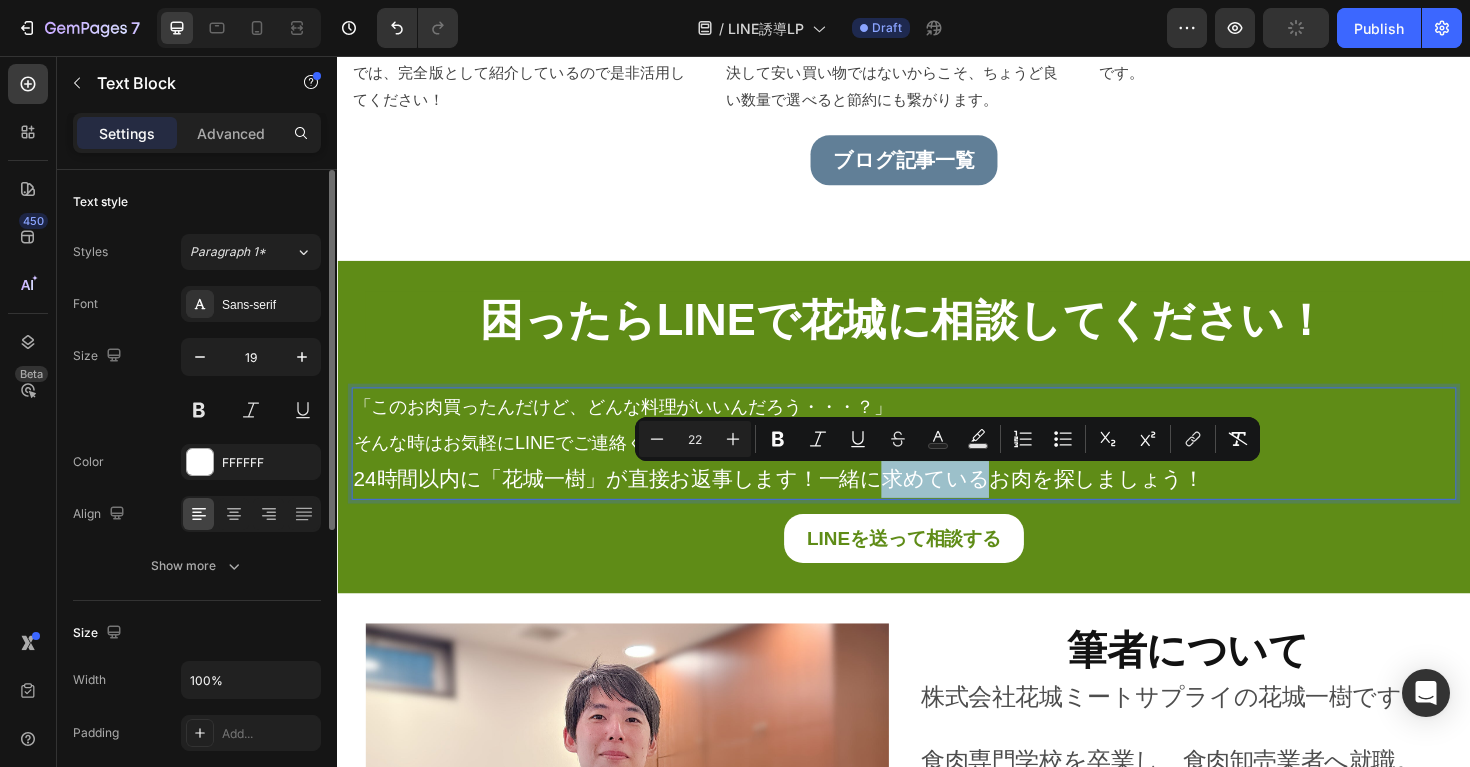 drag, startPoint x: 1016, startPoint y: 507, endPoint x: 913, endPoint y: 513, distance: 103.17461 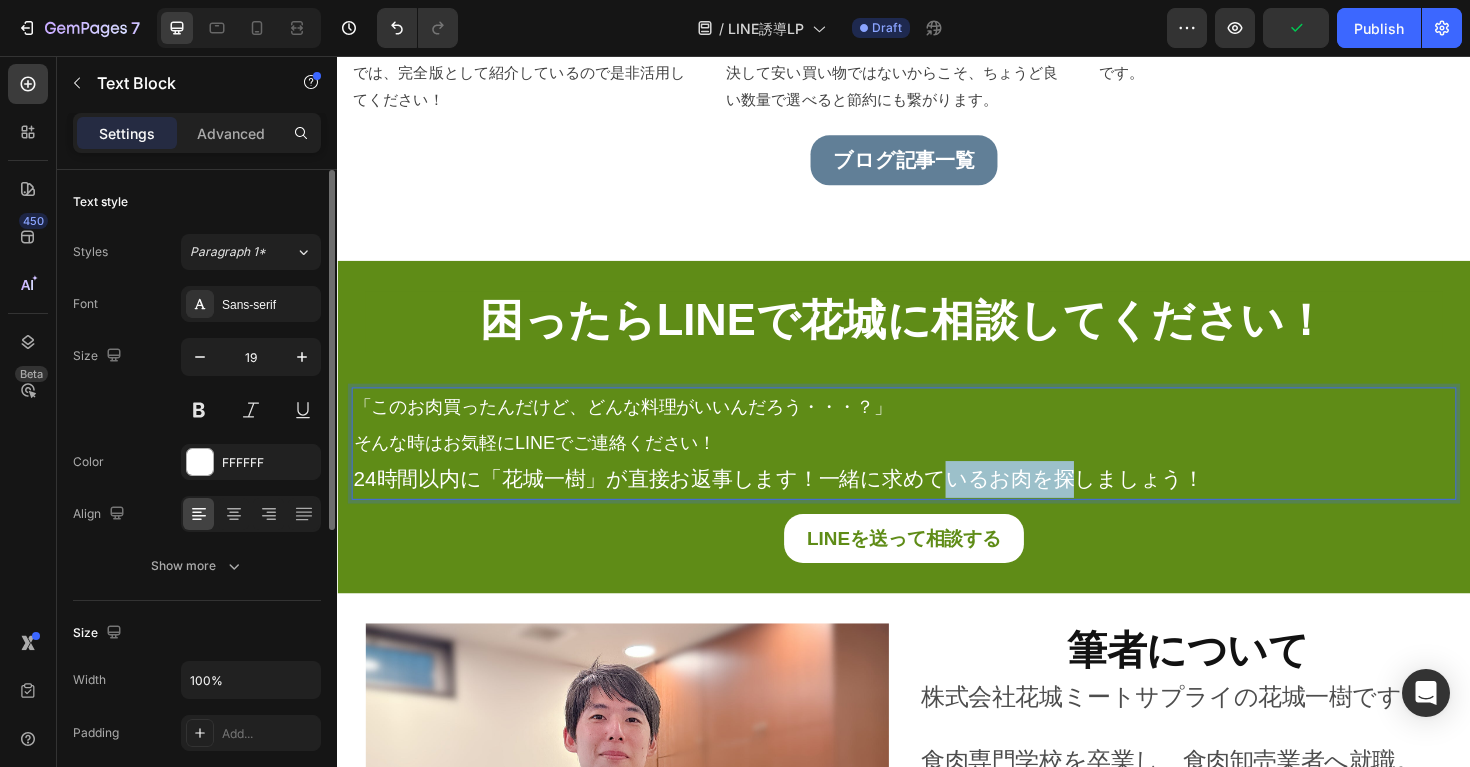 drag, startPoint x: 1115, startPoint y: 511, endPoint x: 982, endPoint y: 512, distance: 133.00375 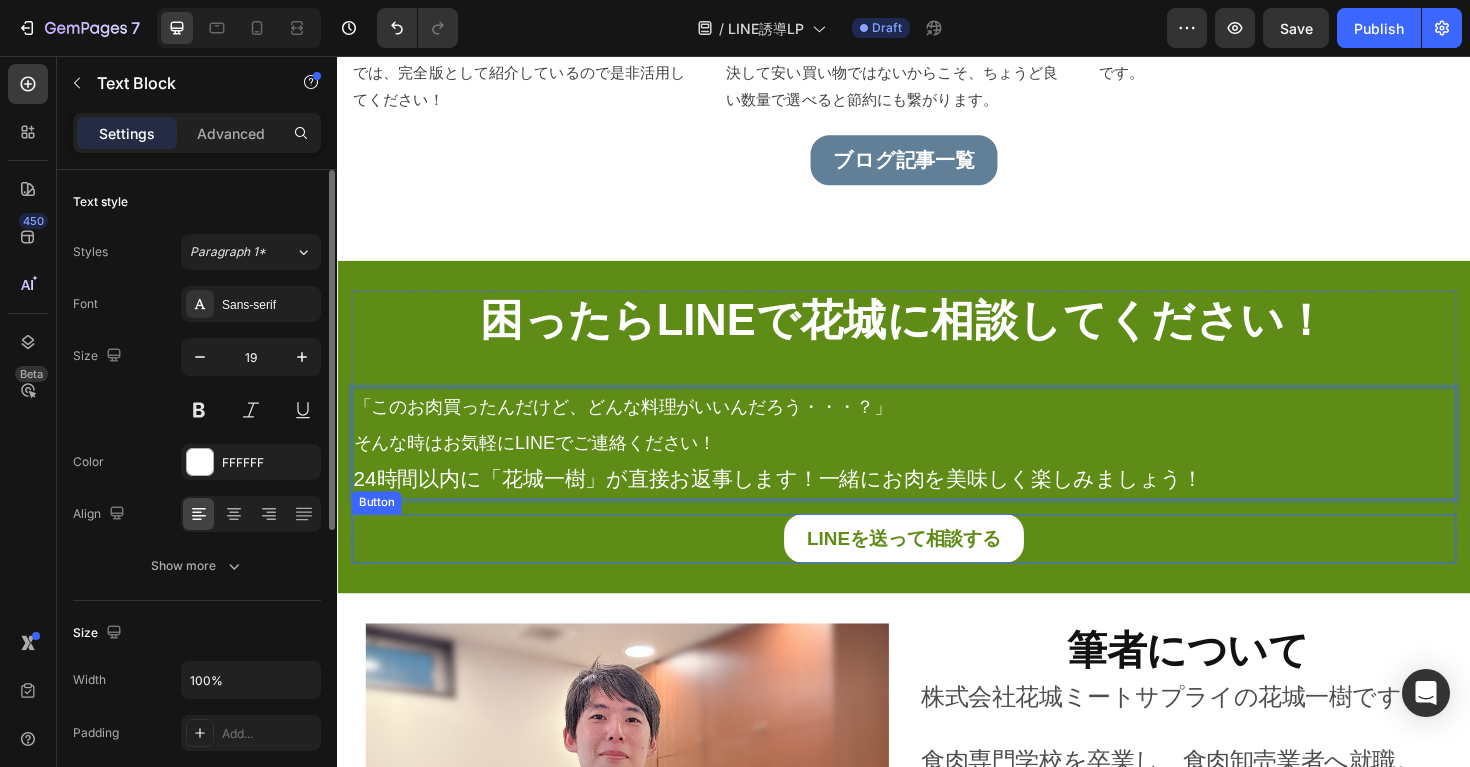 click on "LINEを送って相談する Button" at bounding box center [937, 567] 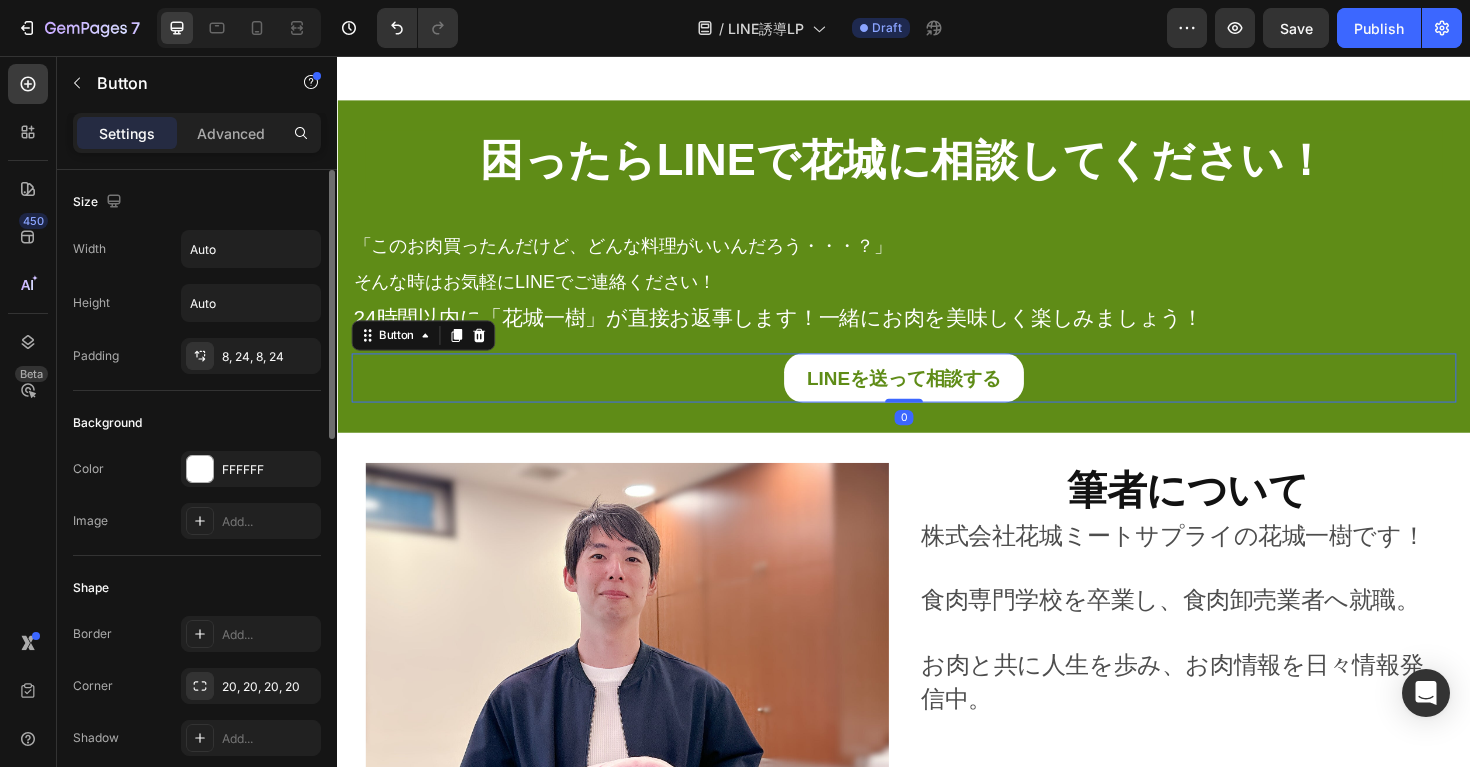 scroll, scrollTop: 5591, scrollLeft: 0, axis: vertical 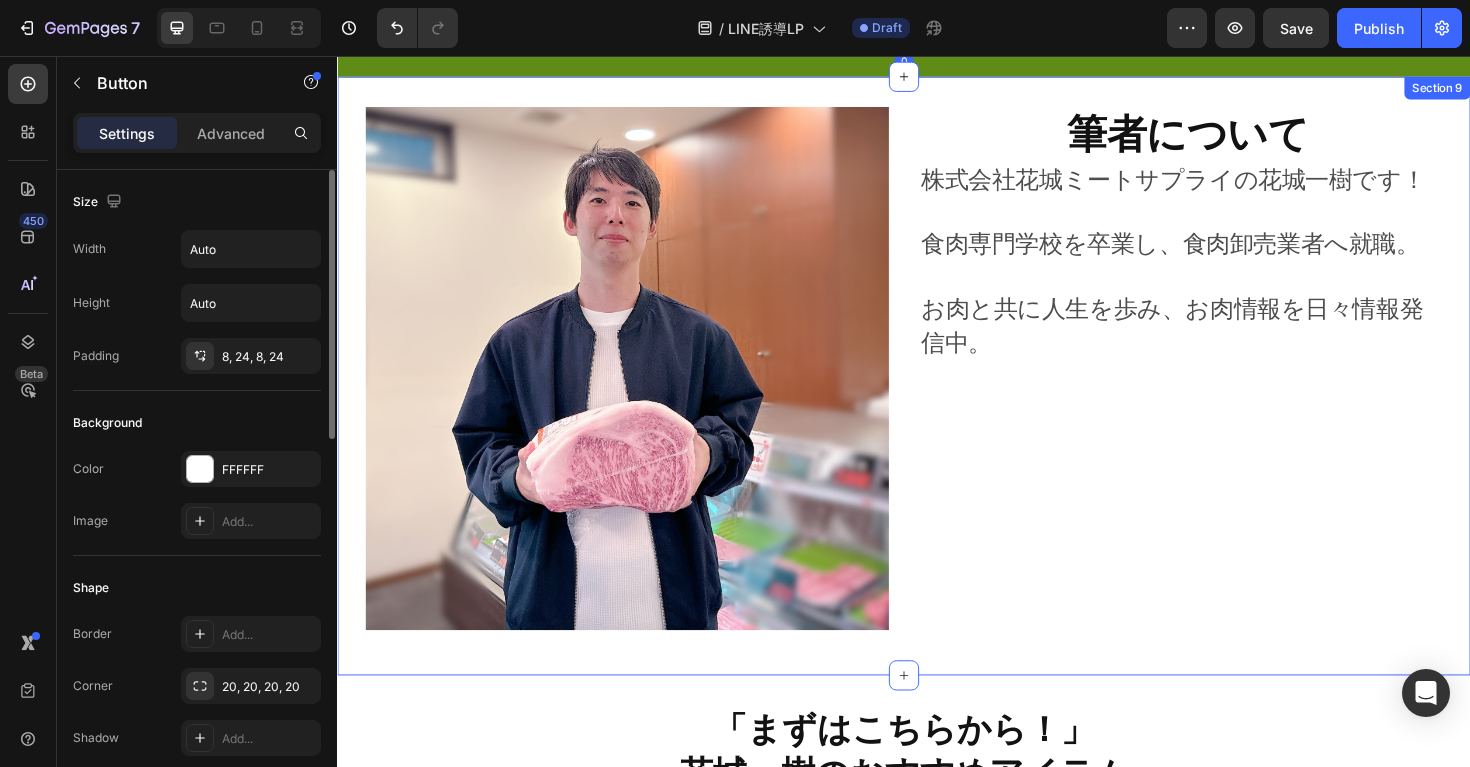 click on "筆者について Heading 株式会社花城ミートサプライの花城一樹です！   食肉専門学校を卒業し、食肉卸売業者へ就職。   お肉と共に人生を歩み、お肉情報を日々情報発信中。 Text Block" at bounding box center (1237, 395) 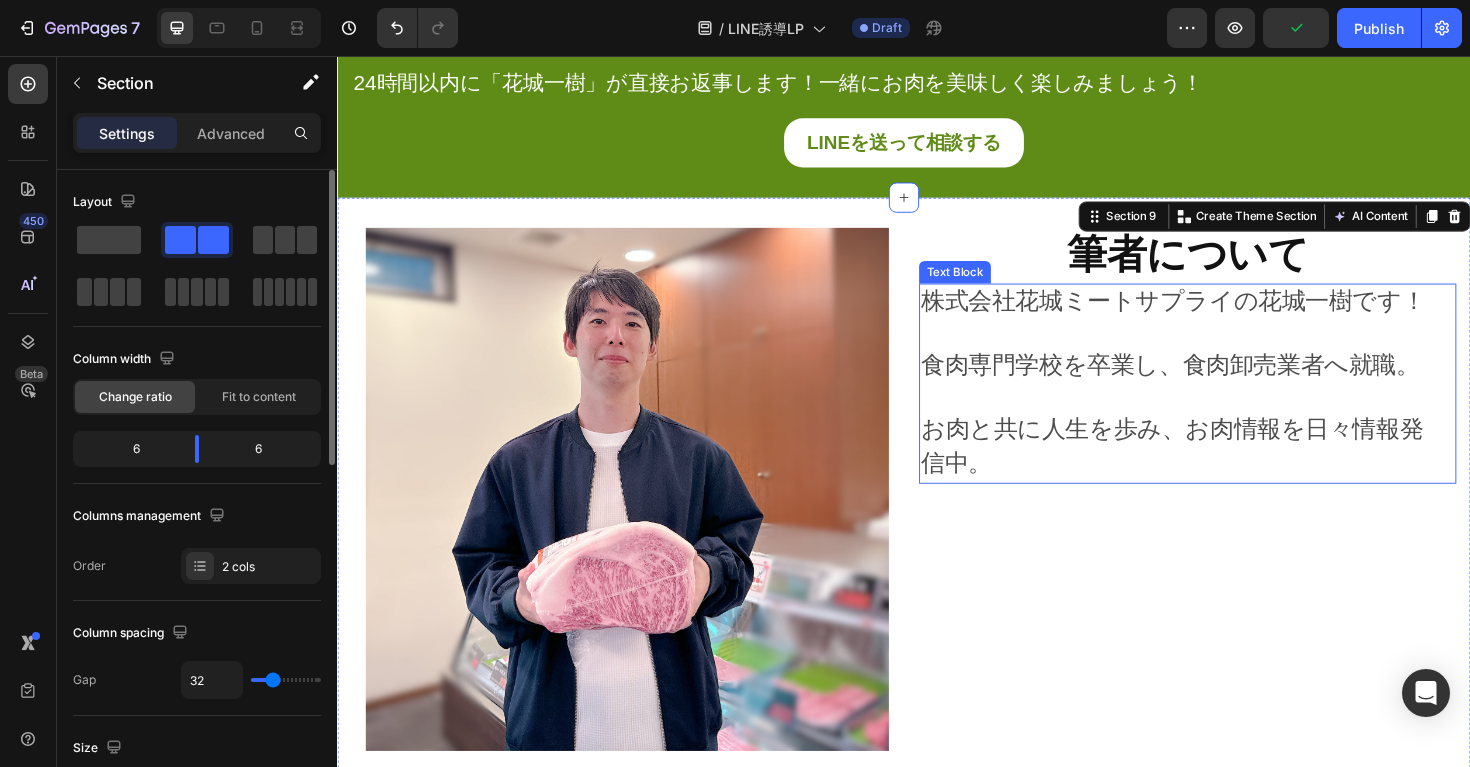 scroll, scrollTop: 5462, scrollLeft: 0, axis: vertical 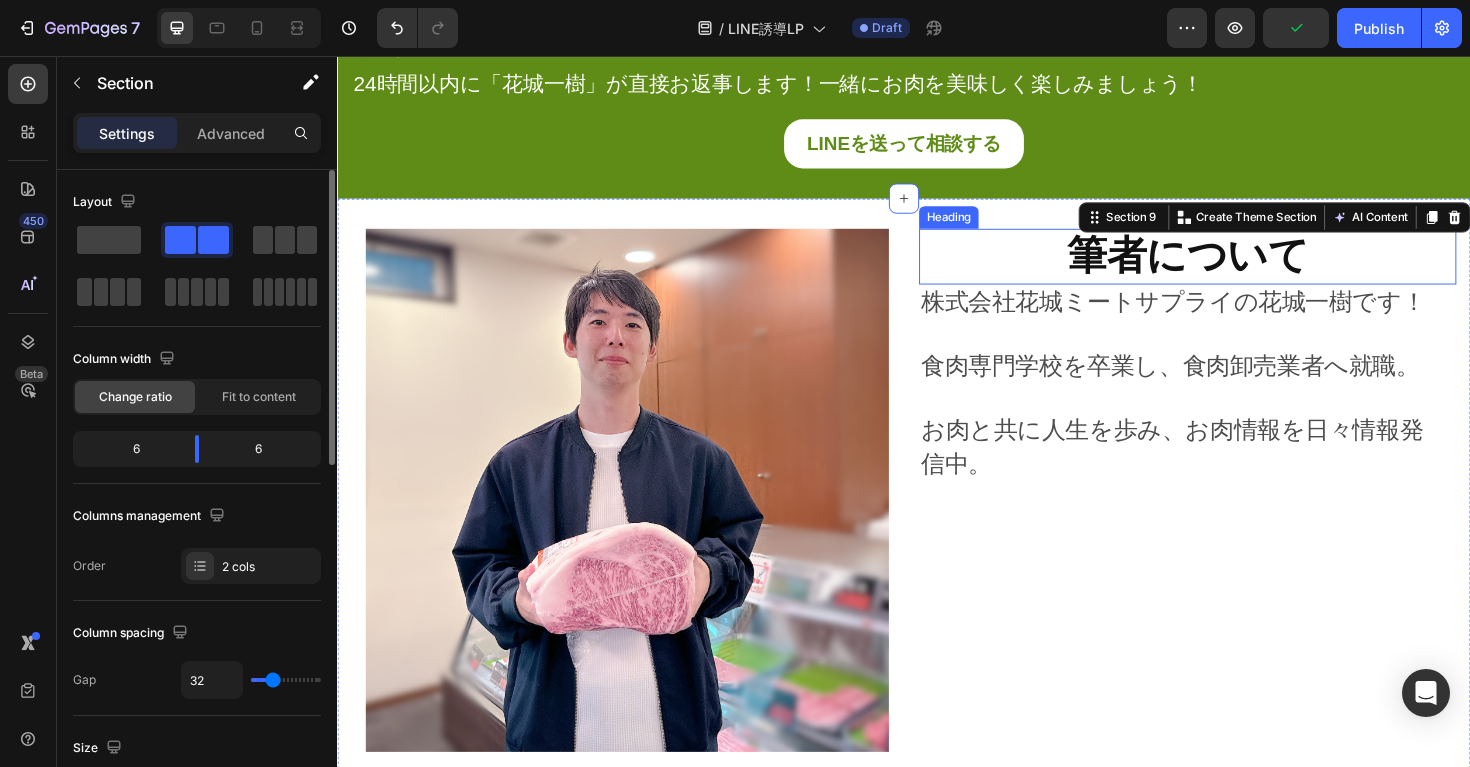 click on "筆者について" at bounding box center [1237, 268] 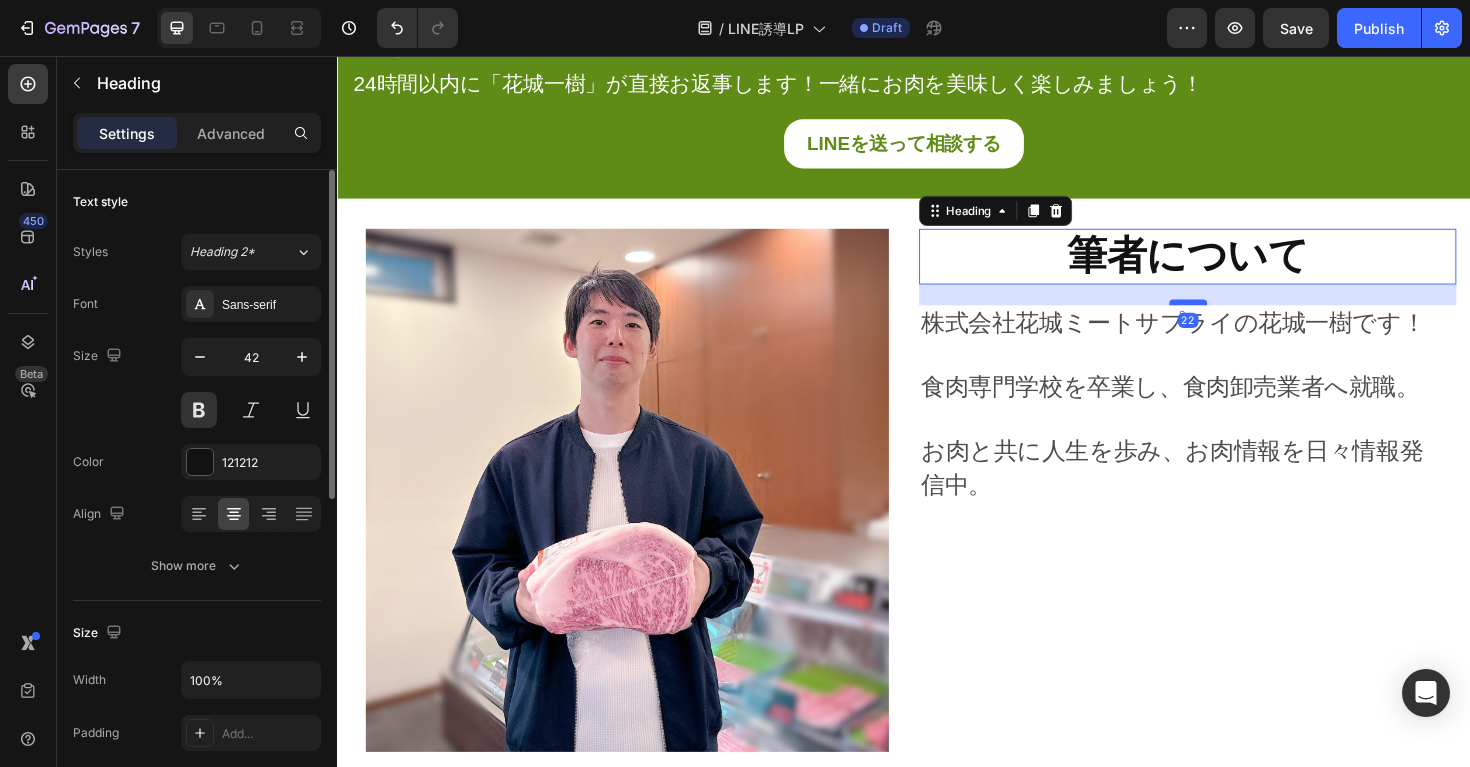drag, startPoint x: 1226, startPoint y: 293, endPoint x: 1217, endPoint y: 318, distance: 26.57066 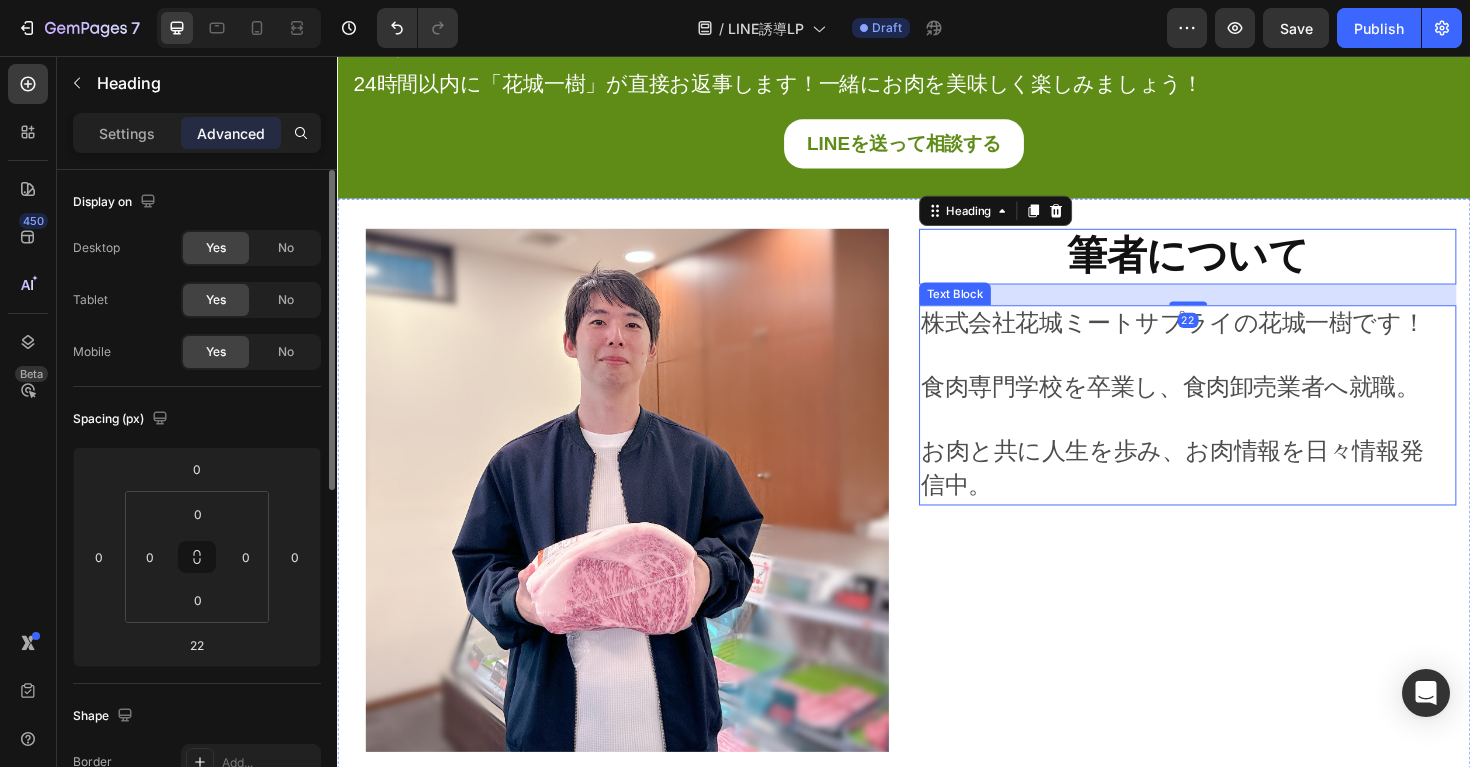 click at bounding box center (1230, 442) 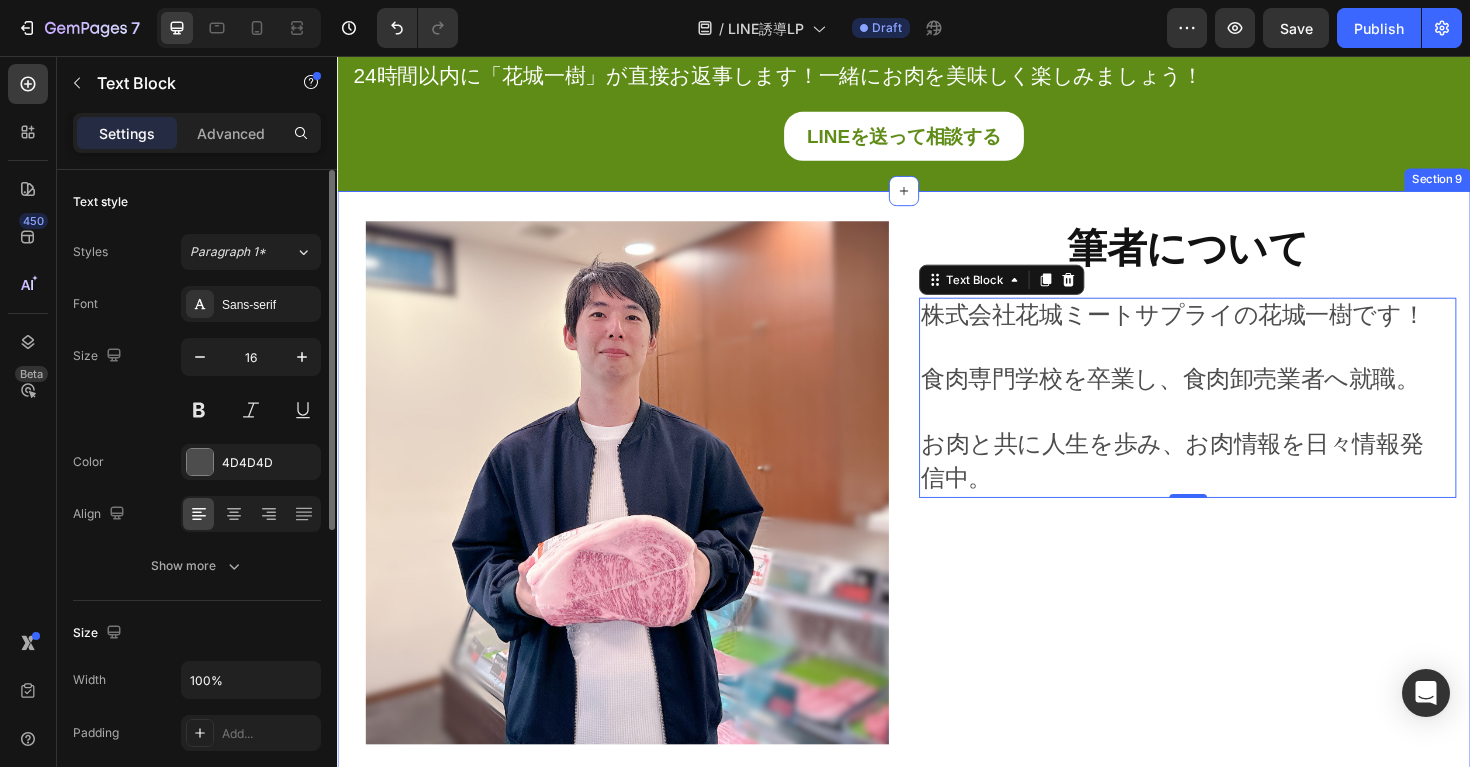 scroll, scrollTop: 5484, scrollLeft: 0, axis: vertical 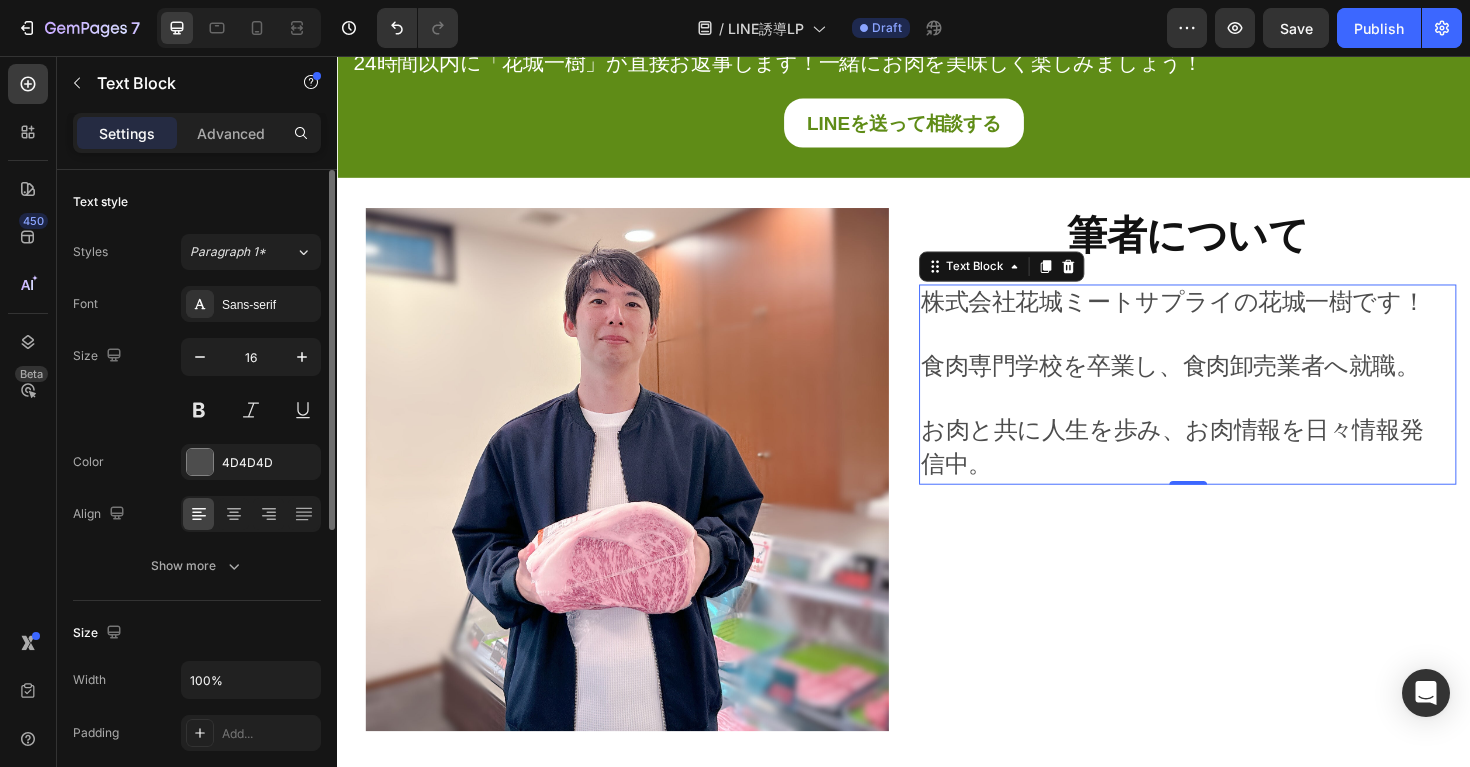 click on "お肉と共に人生を歩み、お肉情報を日々情報発信中。" at bounding box center [1230, 472] 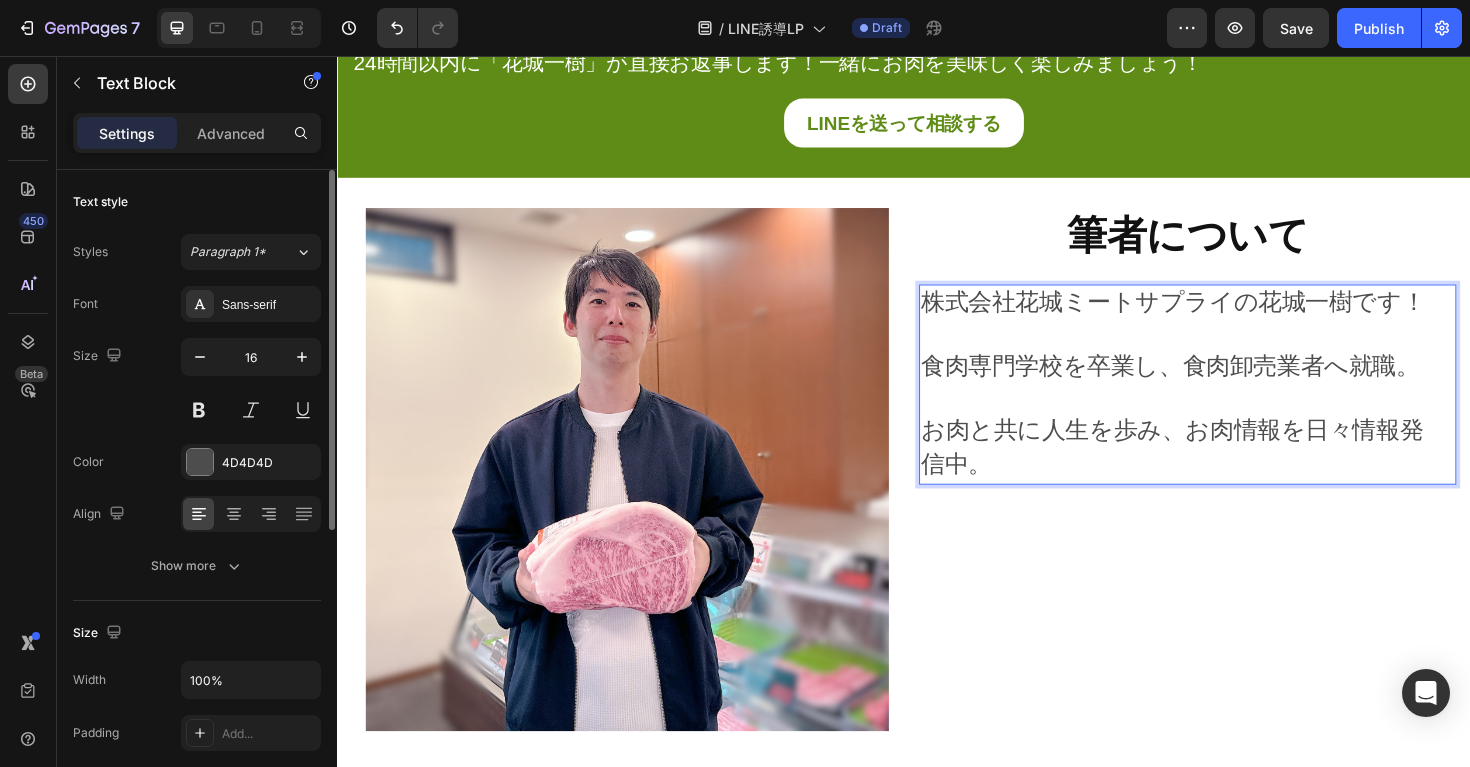 click on "お肉と共に人生を歩み、お肉情報を日々情報発信中。" at bounding box center [1221, 470] 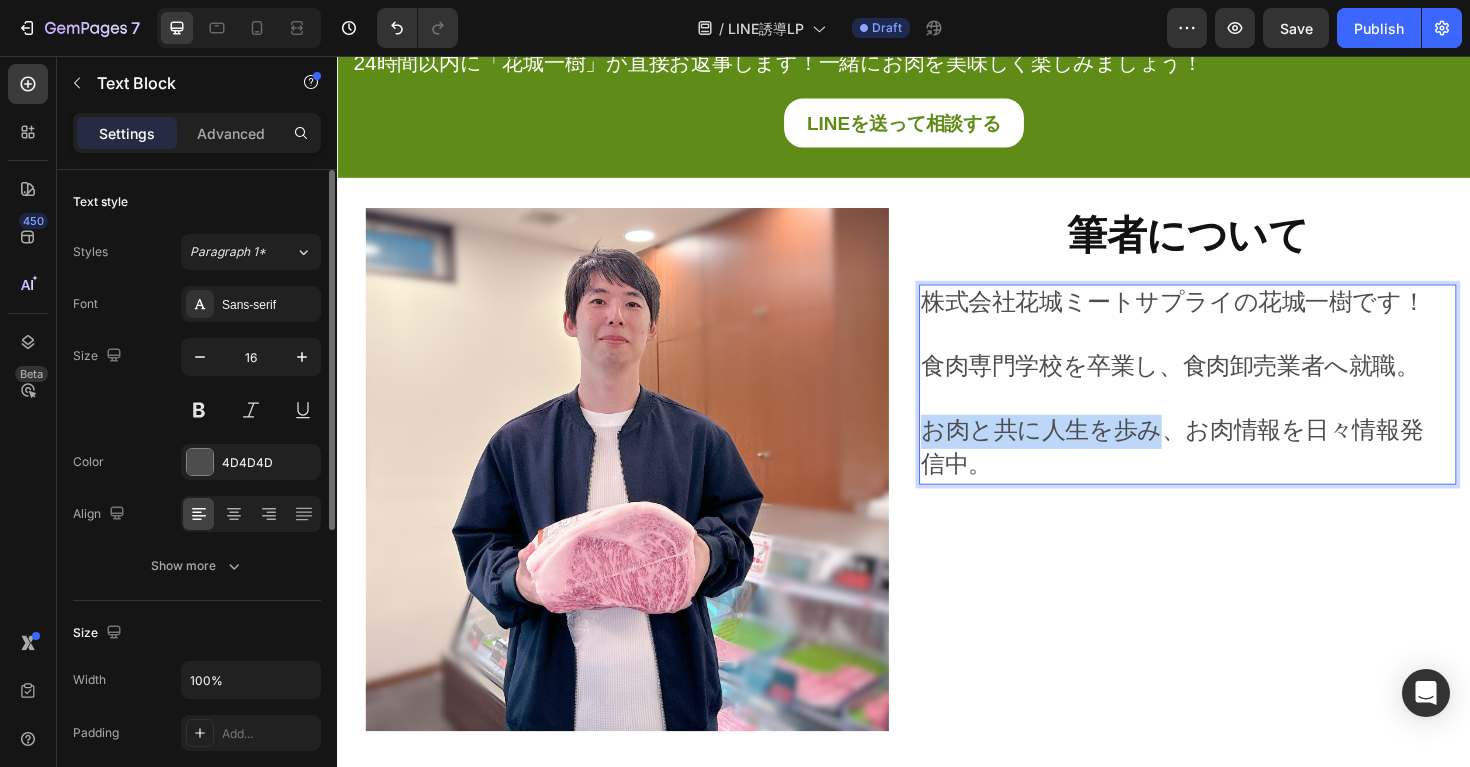 drag, startPoint x: 1191, startPoint y: 452, endPoint x: 956, endPoint y: 461, distance: 235.17227 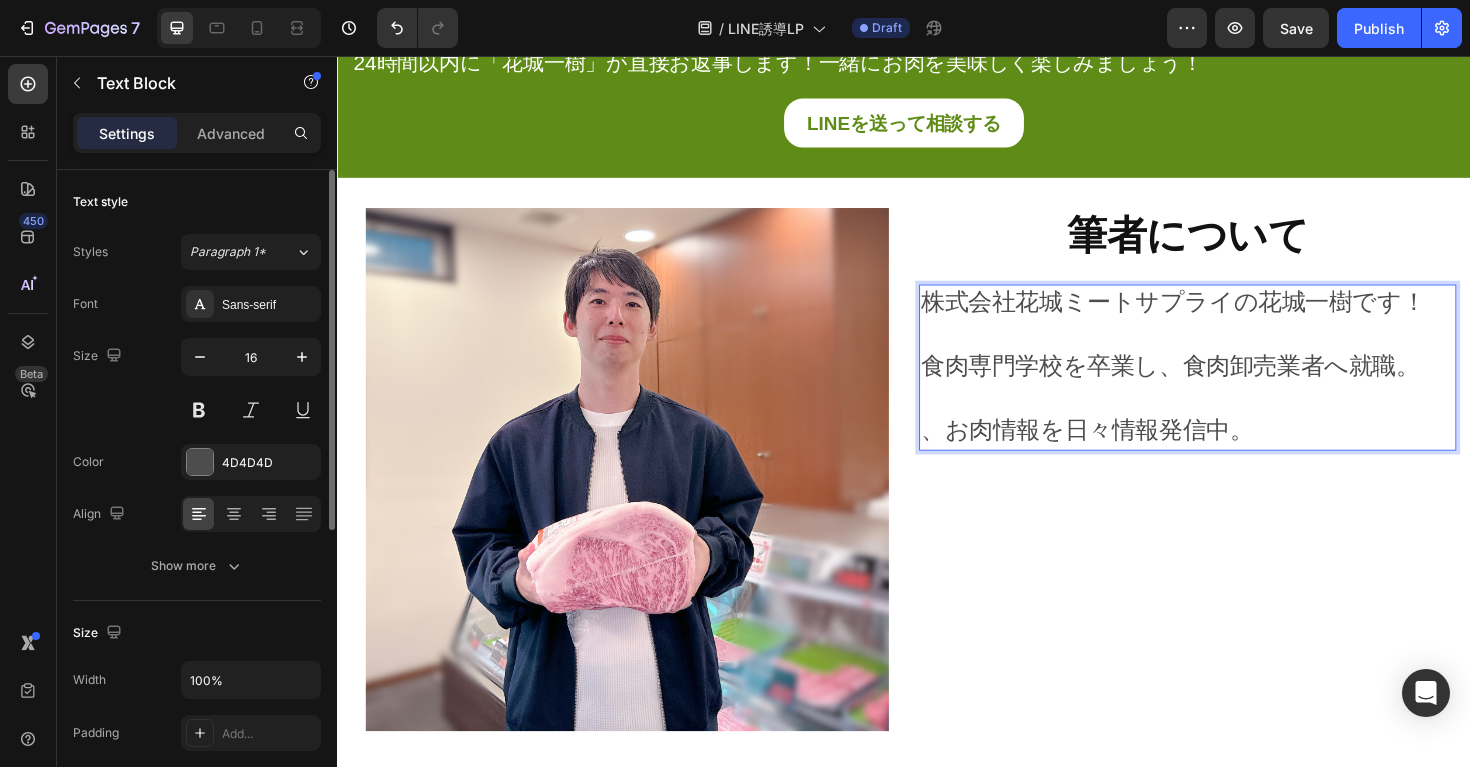 type 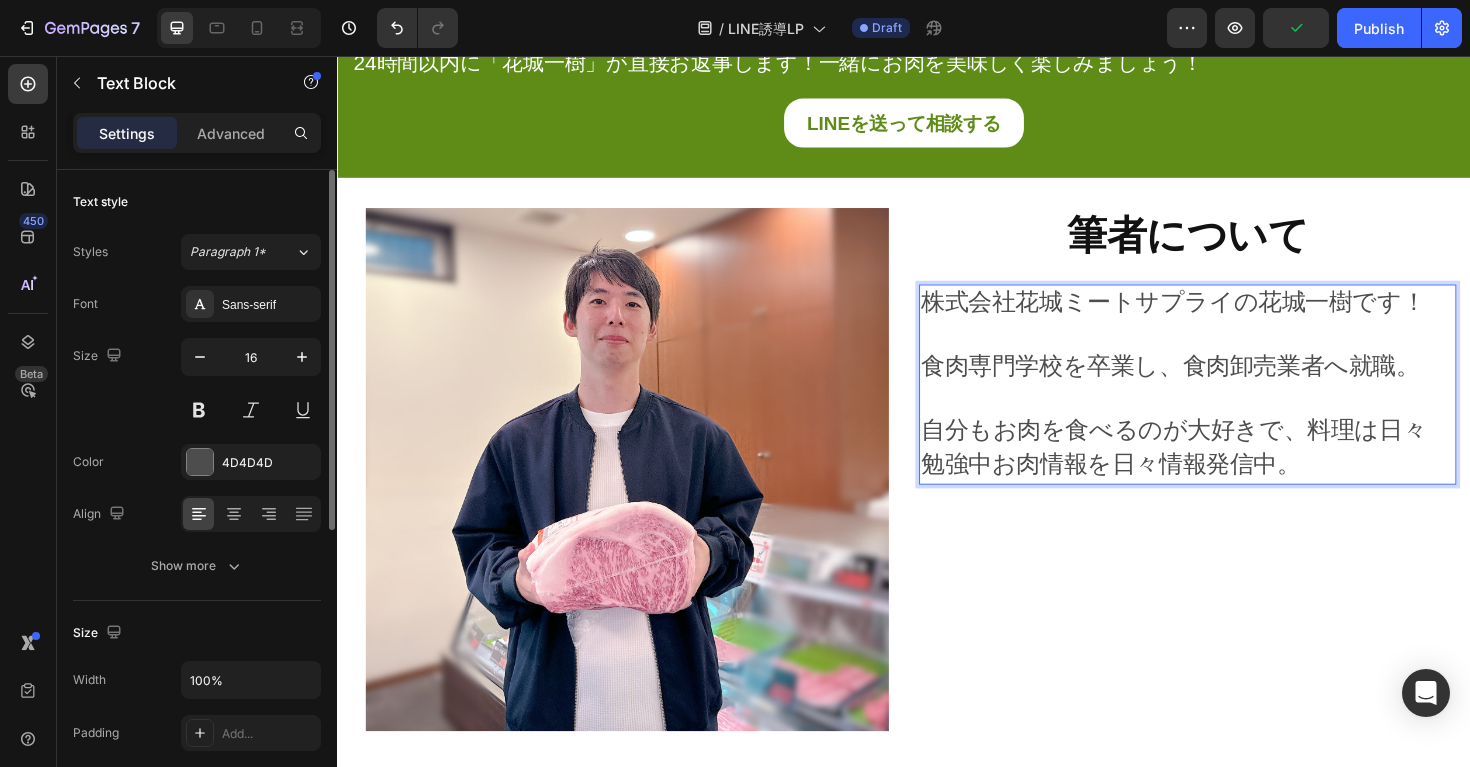 click on "自分もお肉を食べるのが大好きで、料理は日々勉強中お肉情報を日々情報発信中。" at bounding box center (1222, 470) 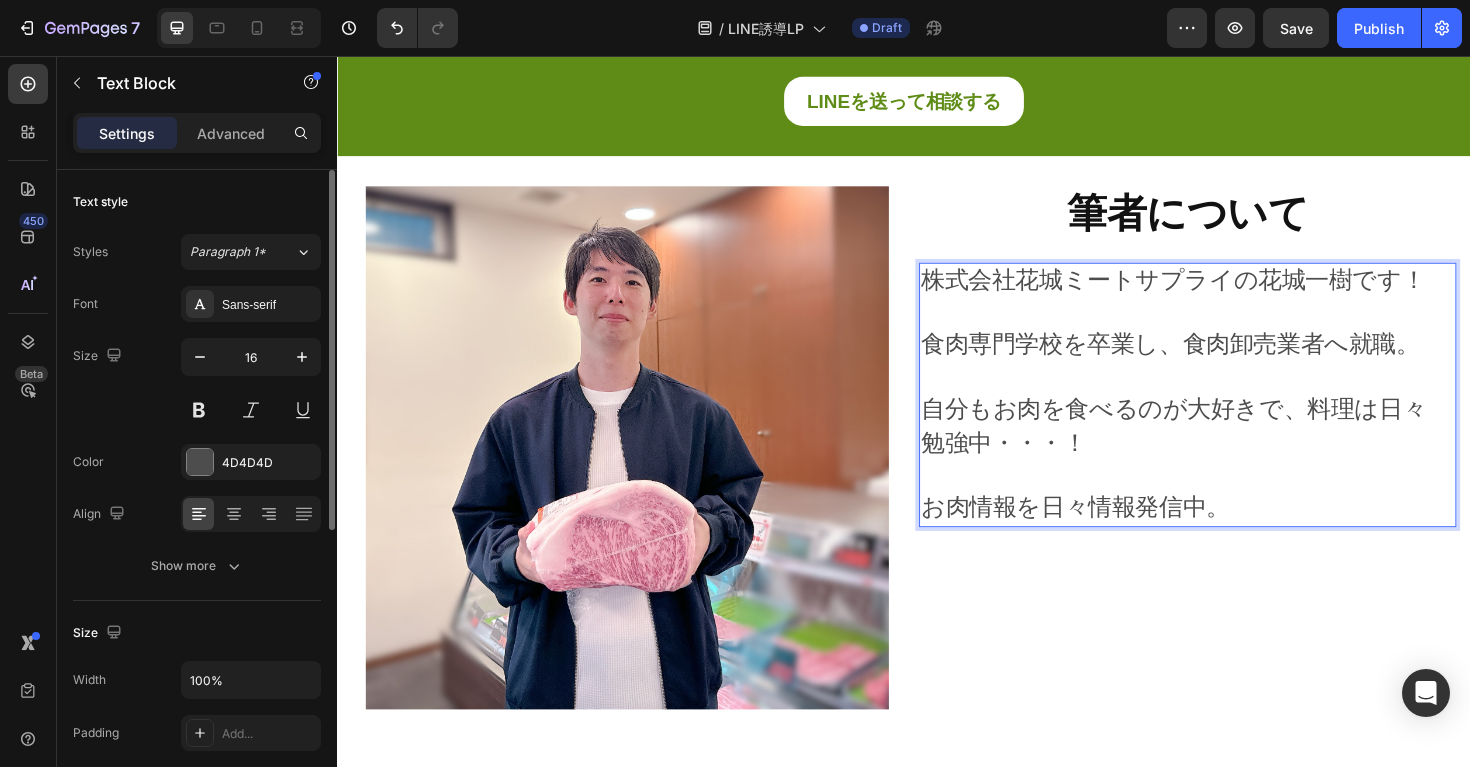 scroll, scrollTop: 5512, scrollLeft: 0, axis: vertical 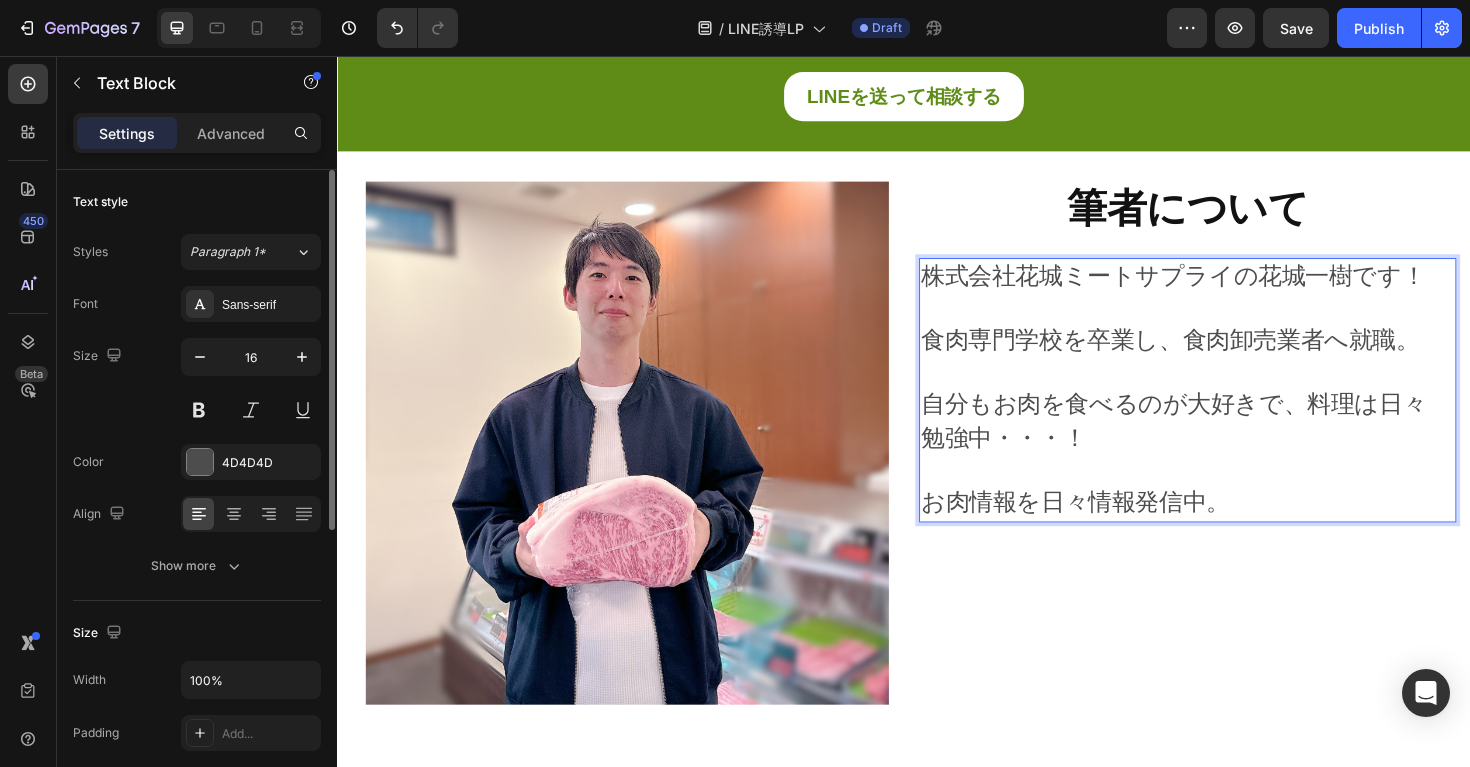 click on "お肉情報を日々情報発信中。" at bounding box center [1118, 528] 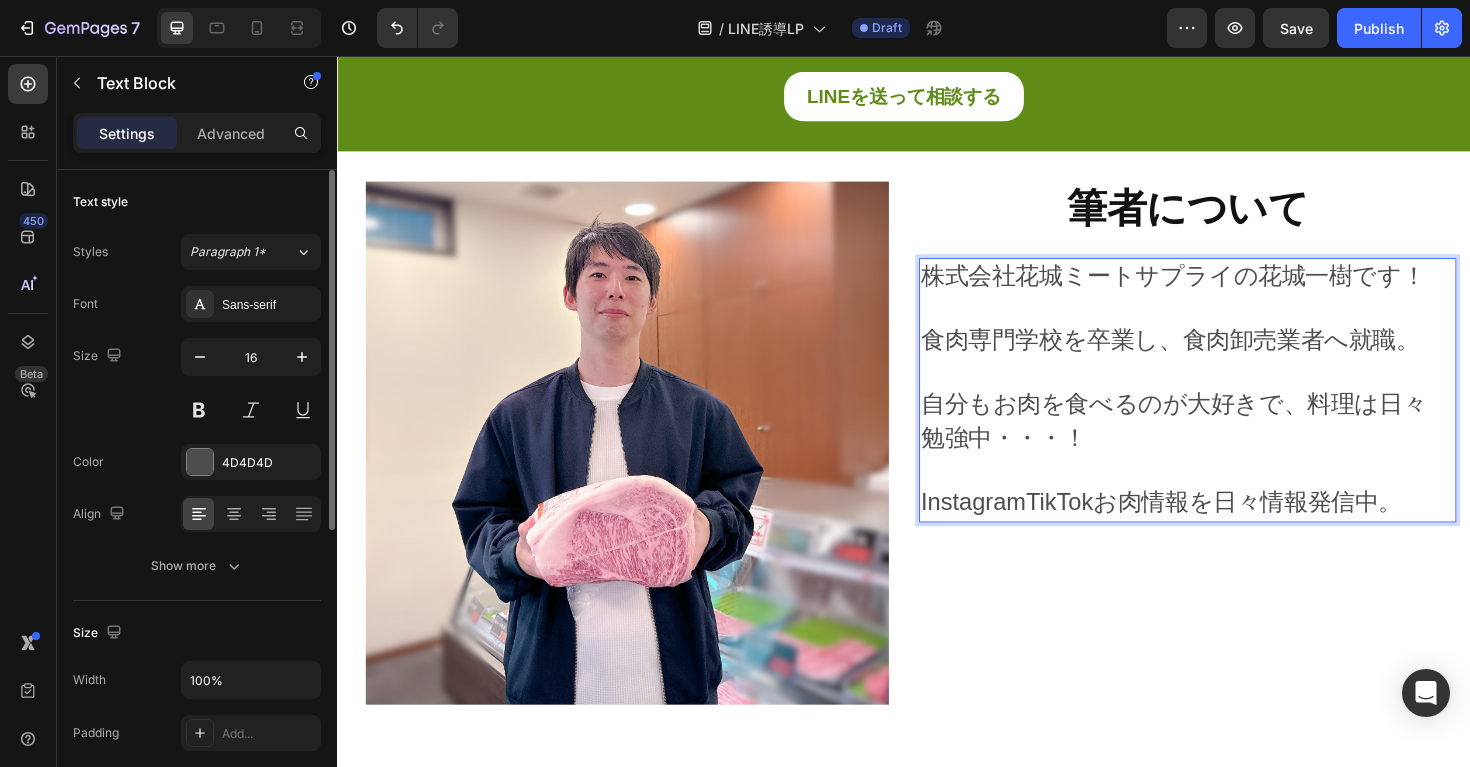 click on "InstagramTikTokお肉情報を日々情報発信中。" at bounding box center (1209, 528) 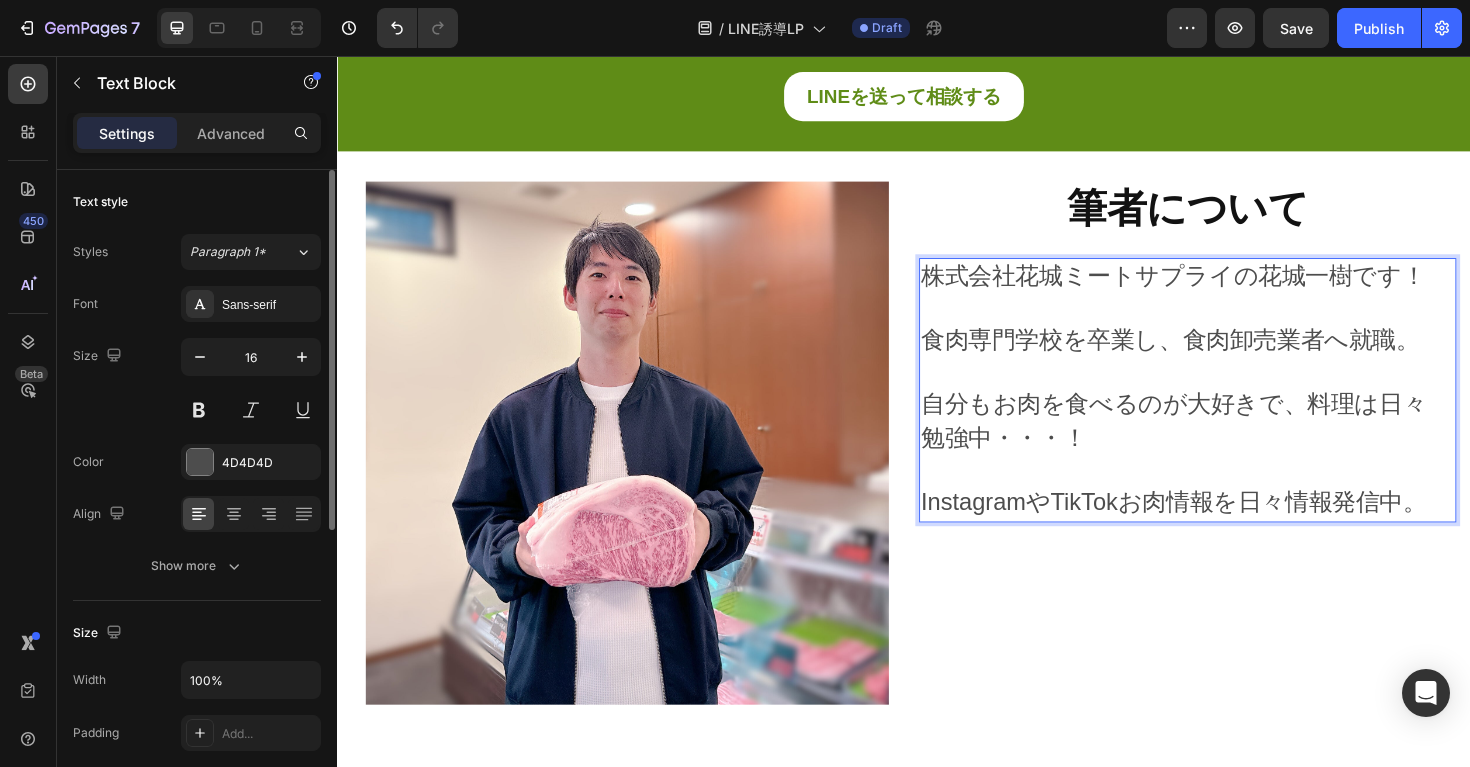 click on "InstagramやTikTokお肉情報を日々情報発信中。" at bounding box center [1222, 528] 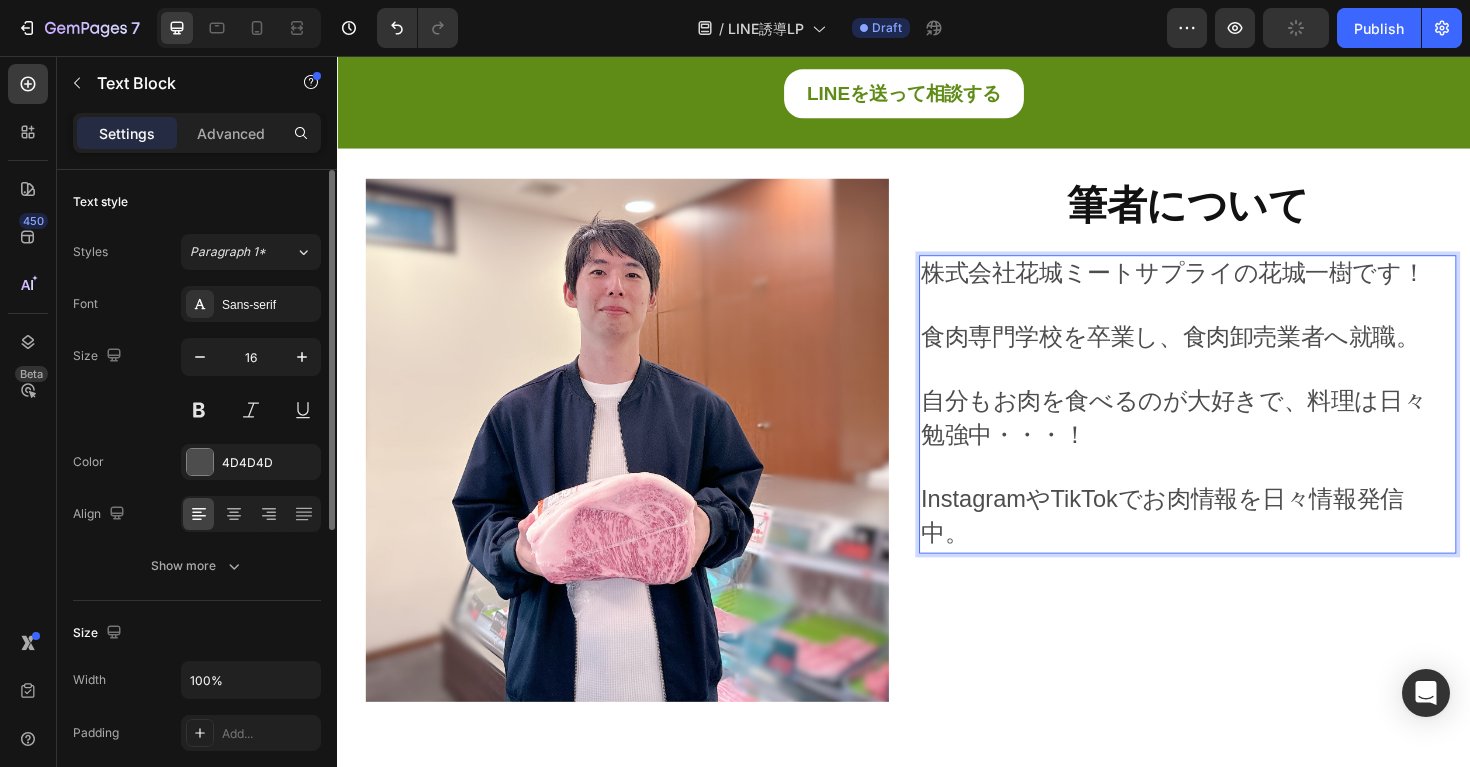 scroll, scrollTop: 5516, scrollLeft: 0, axis: vertical 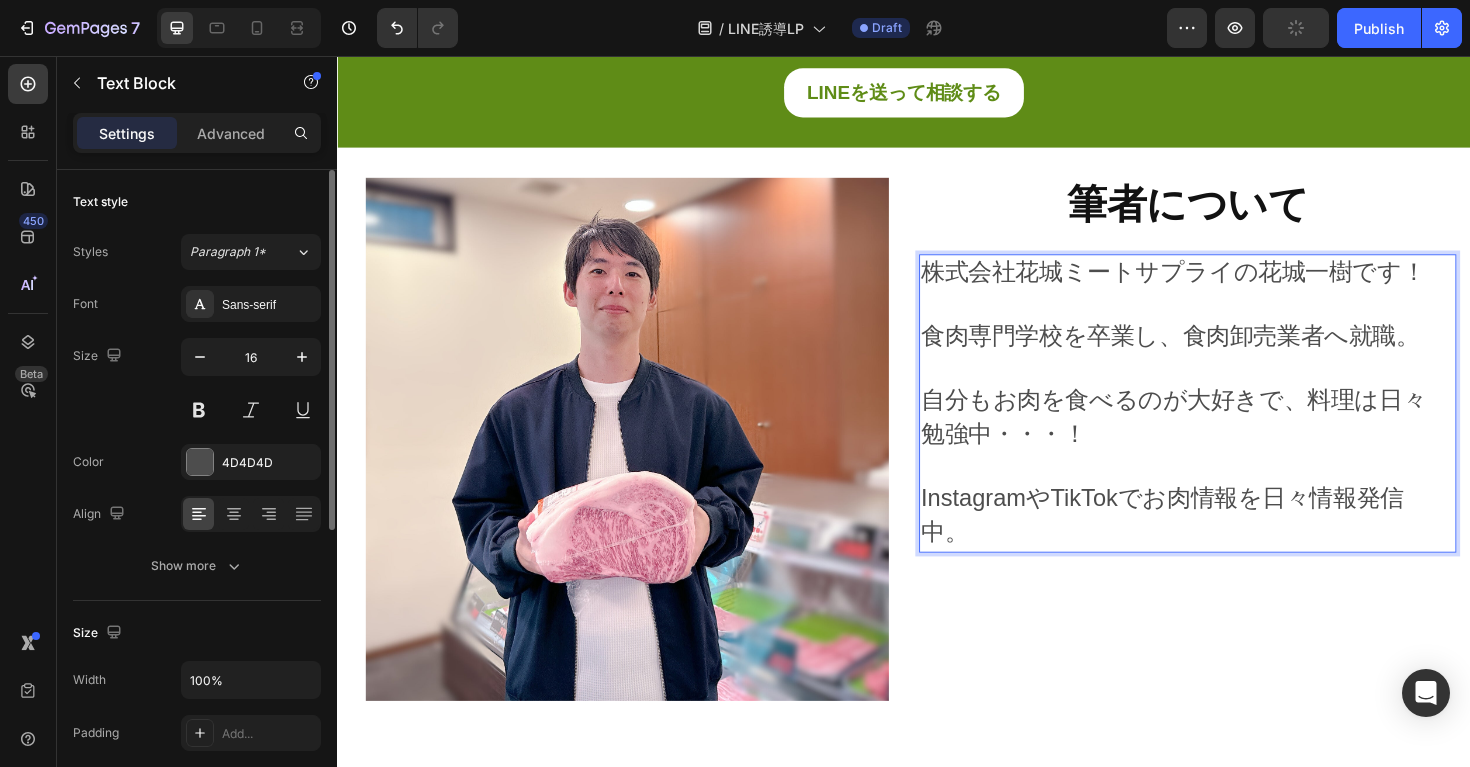 click on "InstagramやTikTokでお肉情報を日々情報発信中。" at bounding box center (1230, 544) 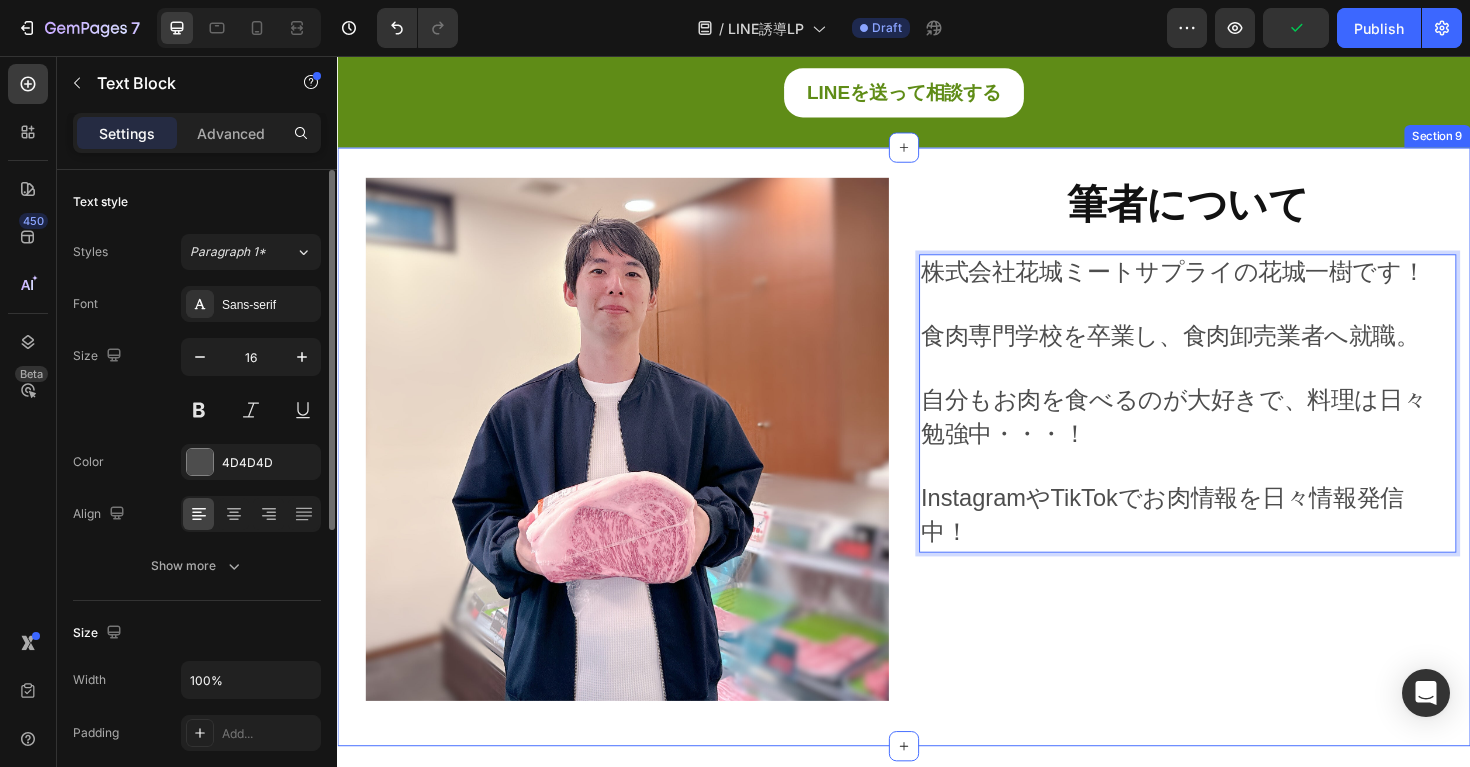 scroll, scrollTop: 5520, scrollLeft: 0, axis: vertical 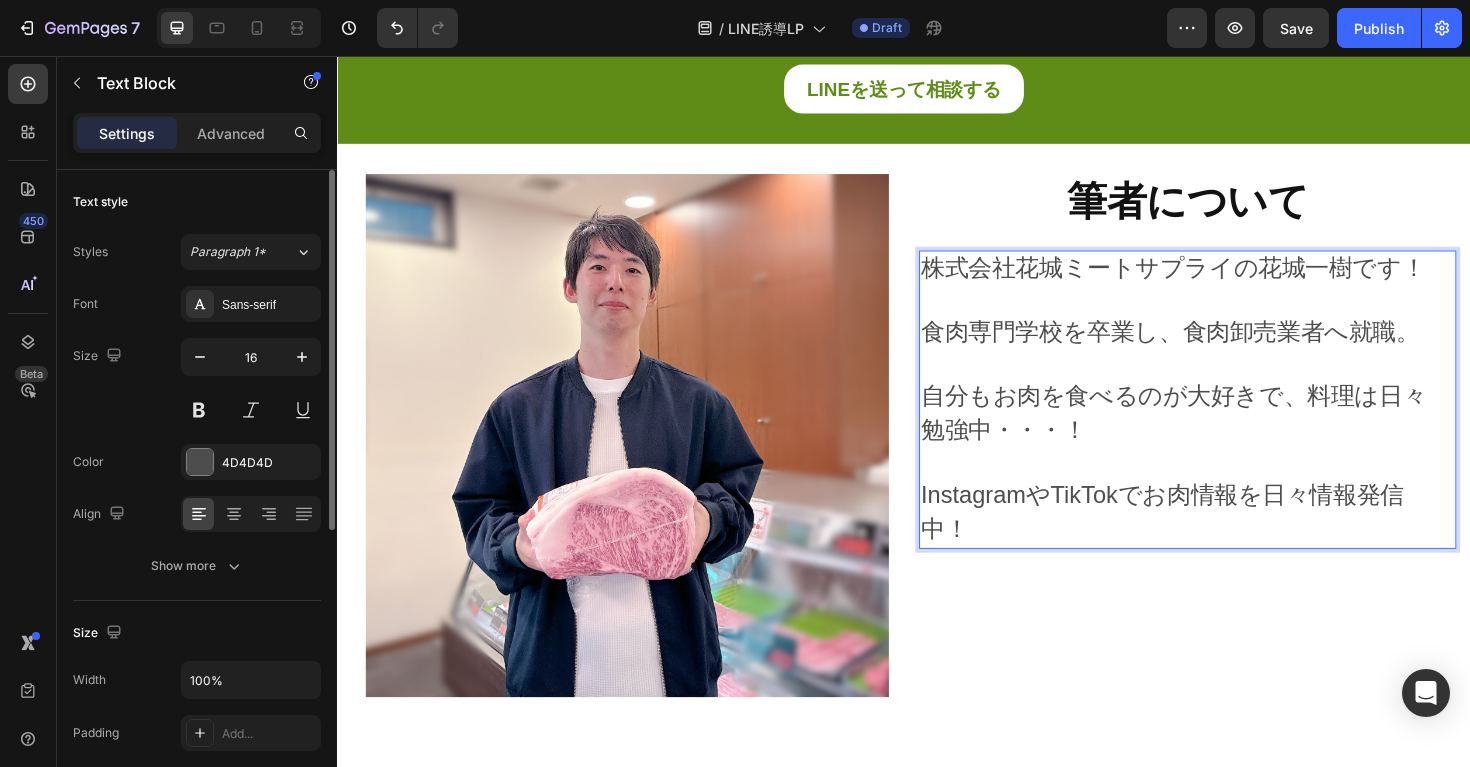 click on "自分もお肉を食べるのが大好きで、料理は日々勉強中・・・！" at bounding box center [1230, 436] 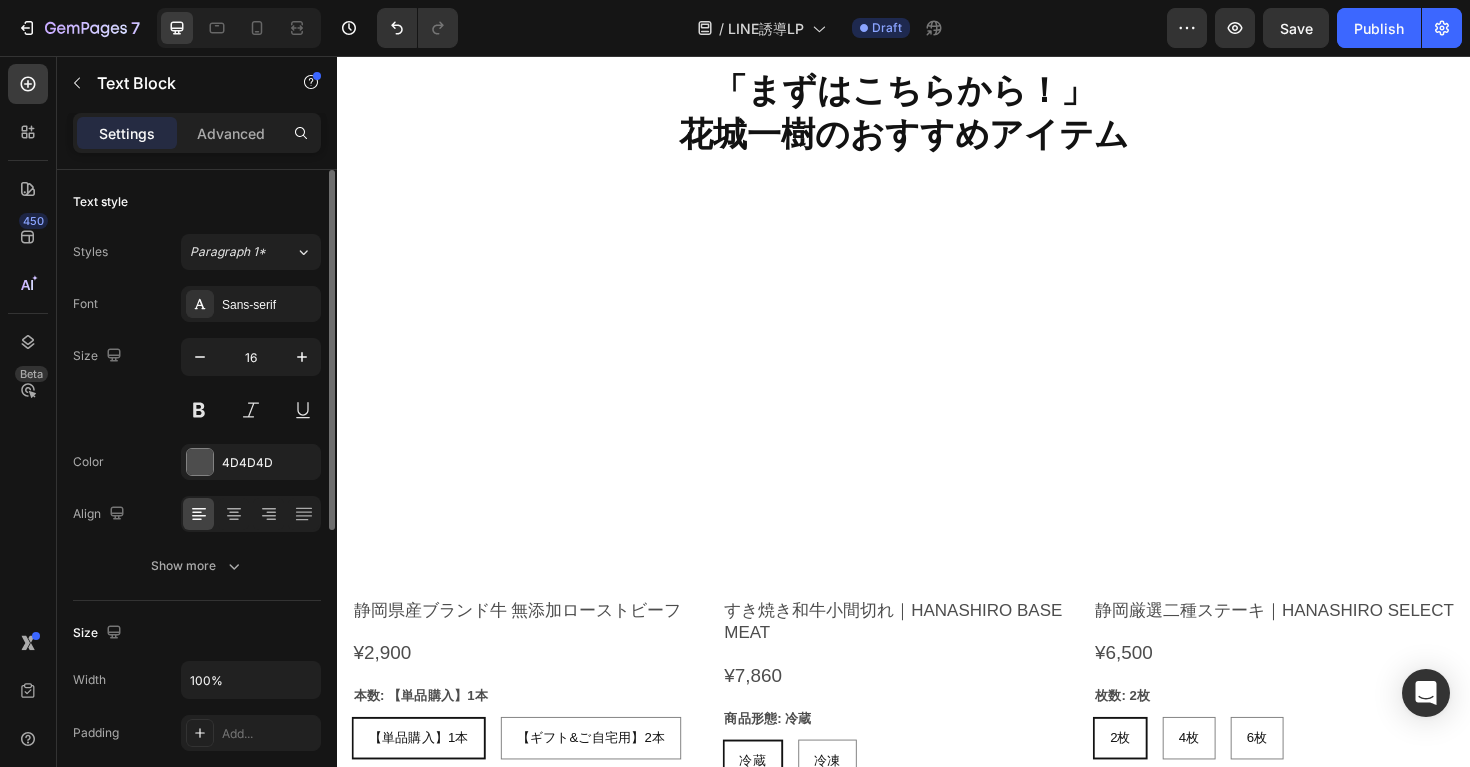 scroll, scrollTop: 5843, scrollLeft: 0, axis: vertical 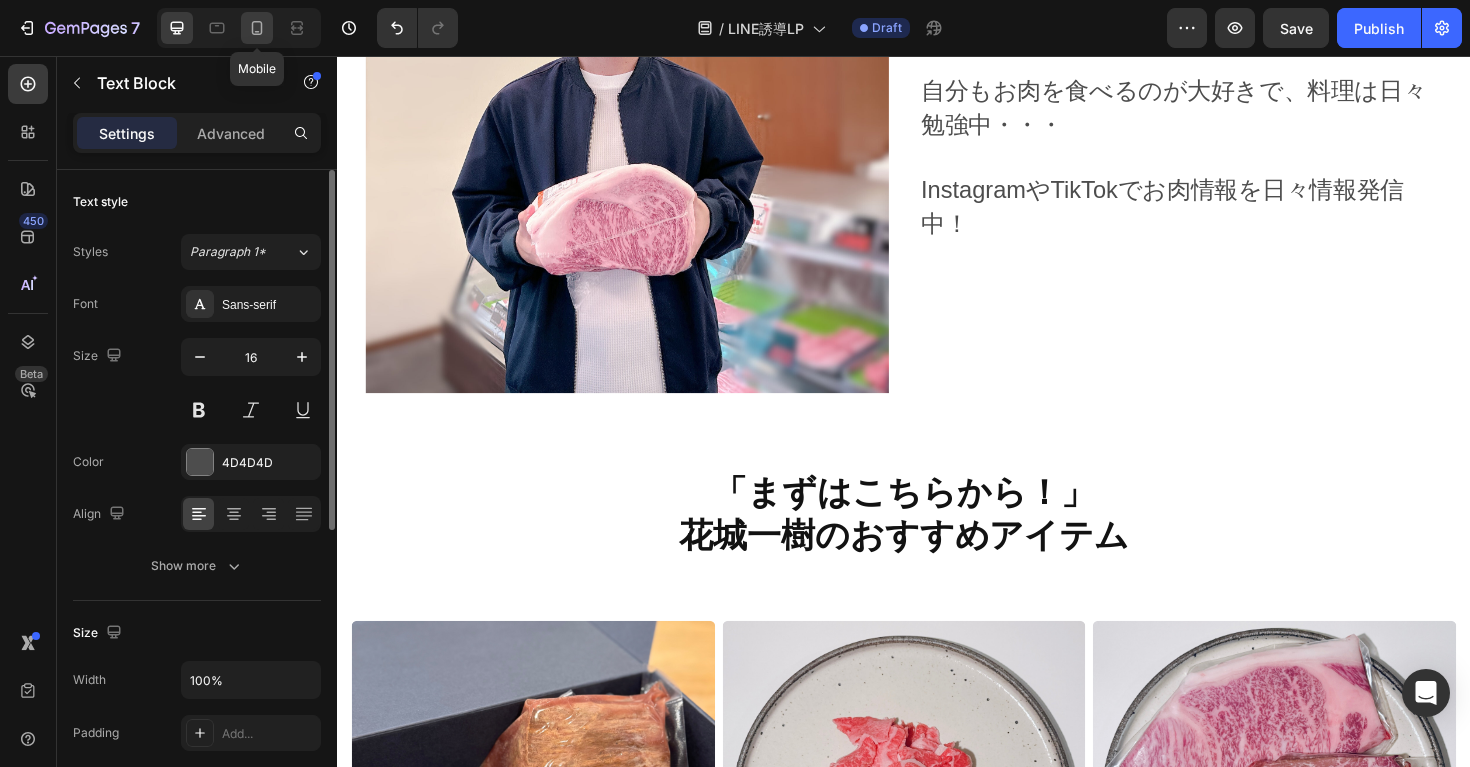 click 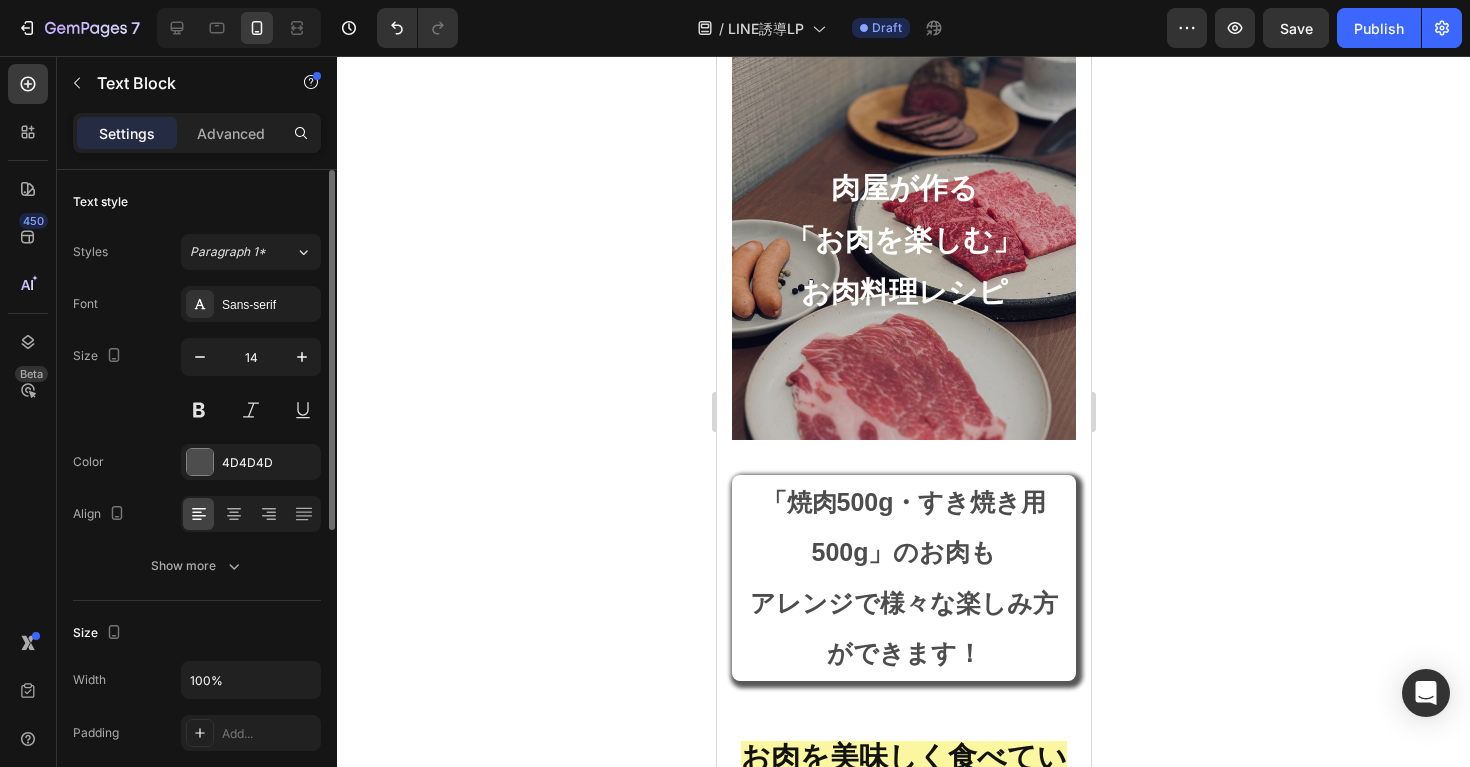scroll, scrollTop: 0, scrollLeft: 0, axis: both 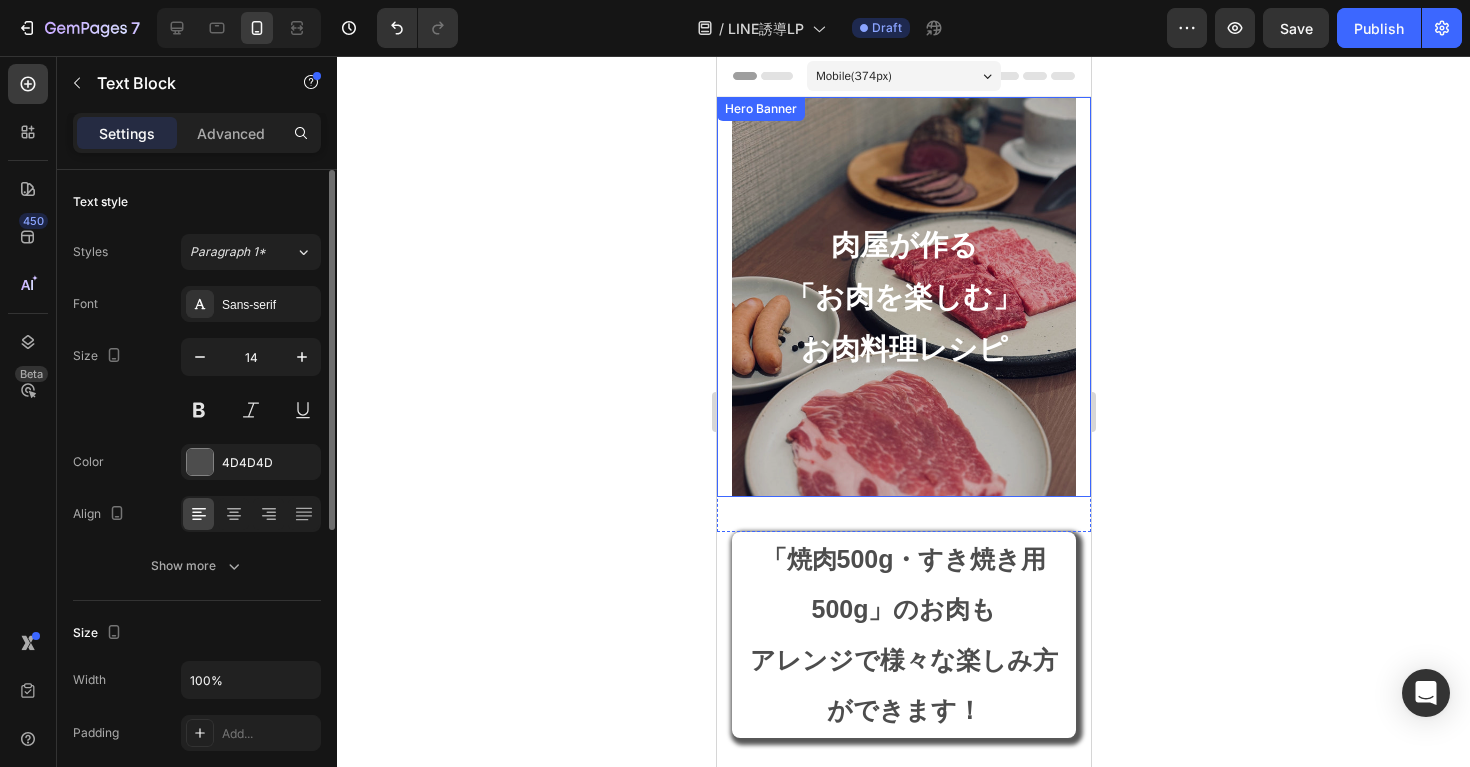 click at bounding box center (903, 297) 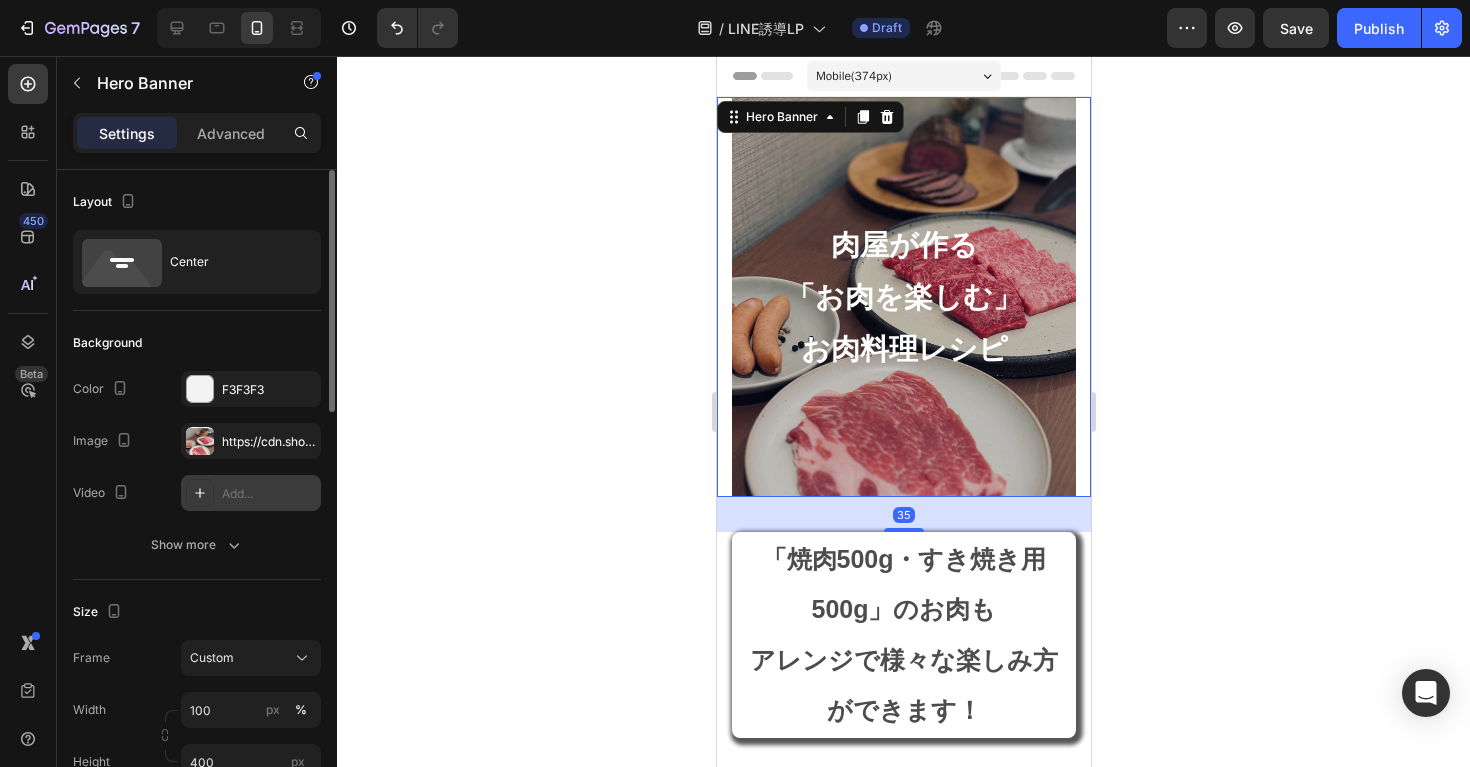 scroll, scrollTop: 165, scrollLeft: 0, axis: vertical 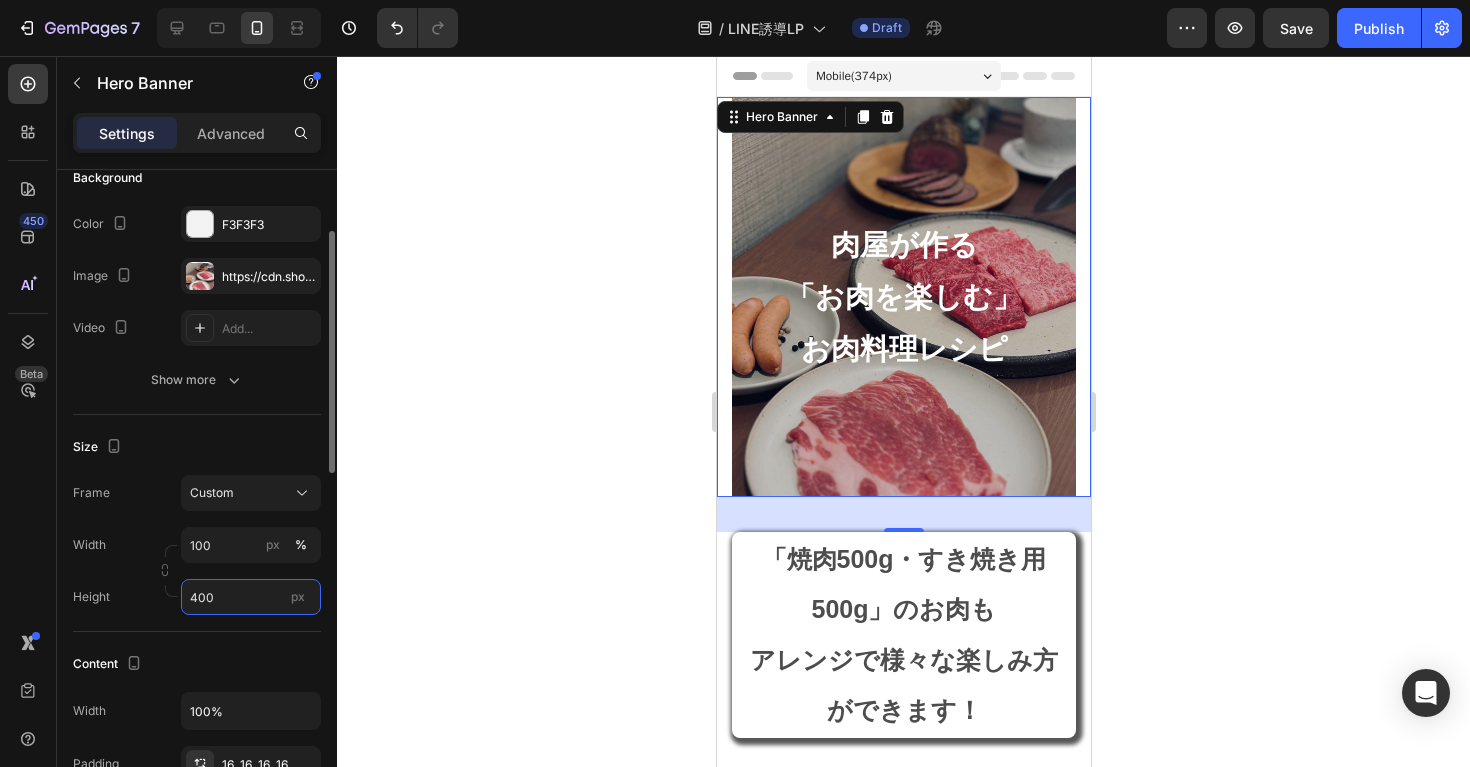 click on "400" at bounding box center (251, 597) 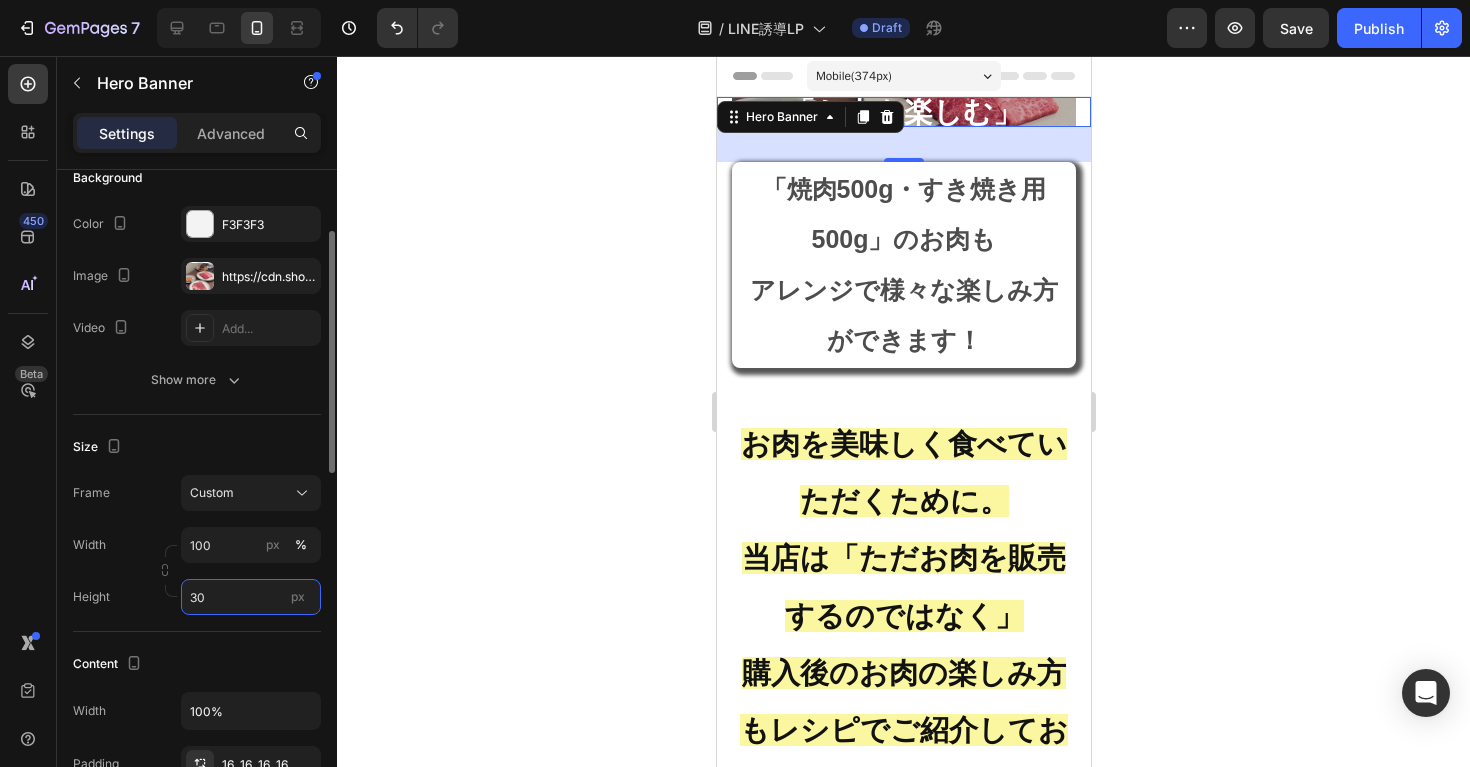 type on "300" 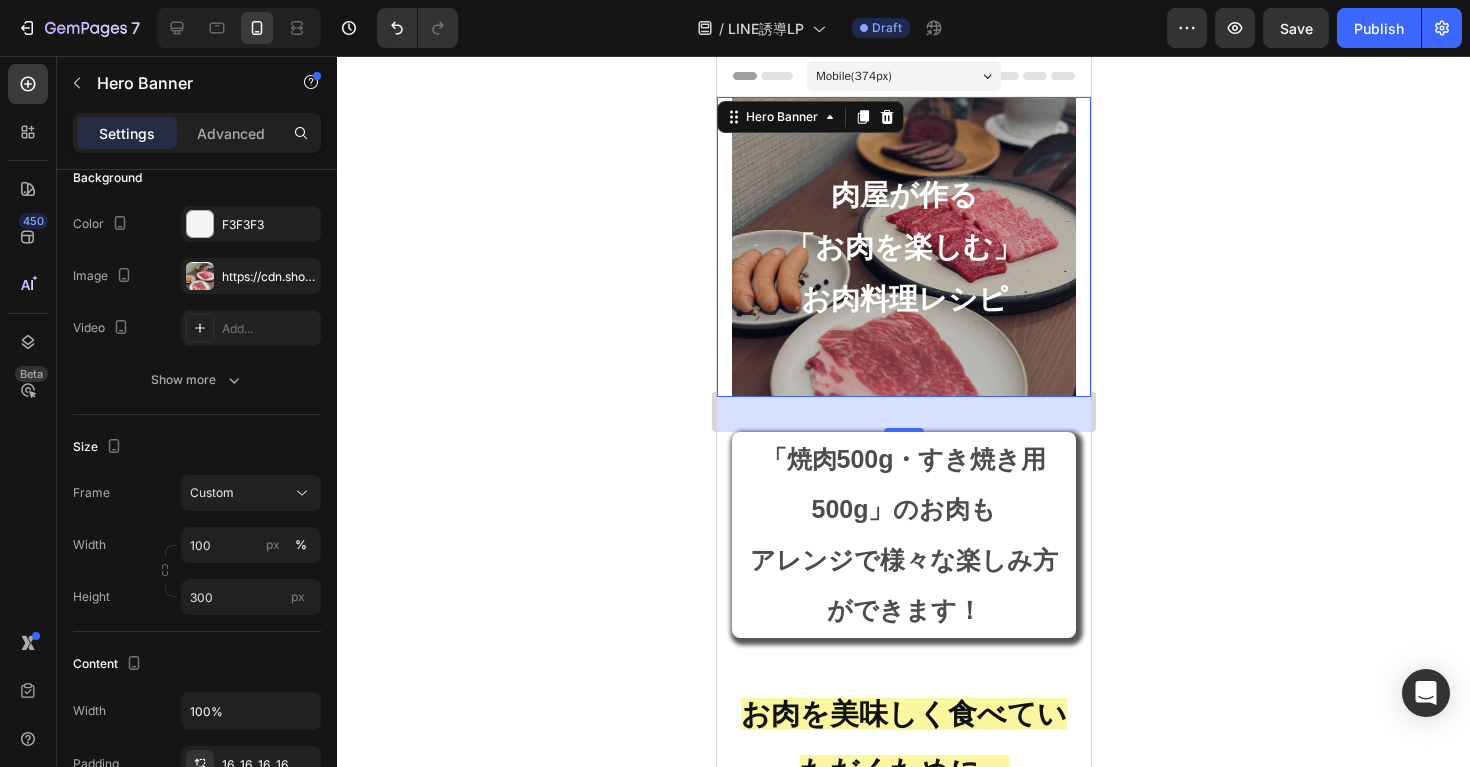 click 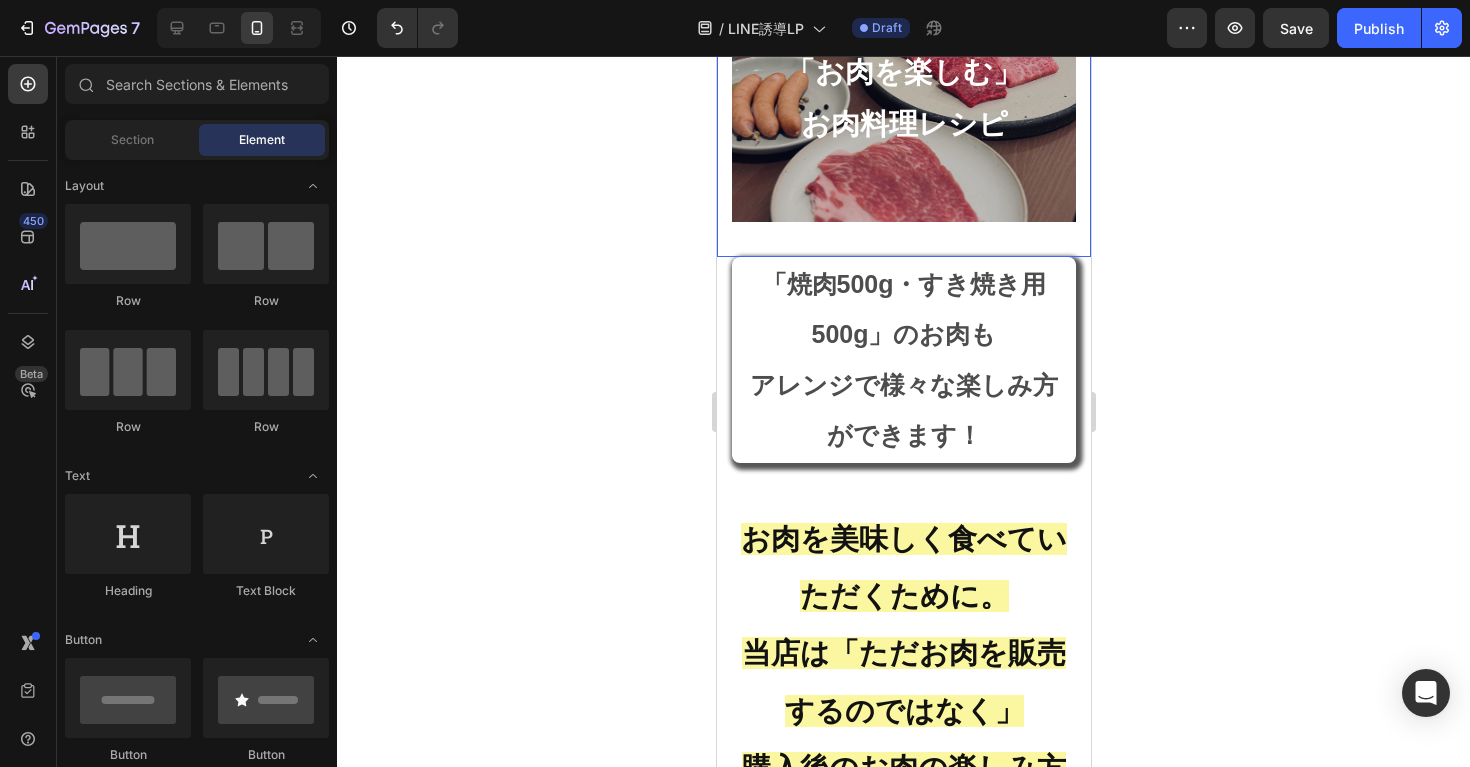 scroll, scrollTop: 180, scrollLeft: 0, axis: vertical 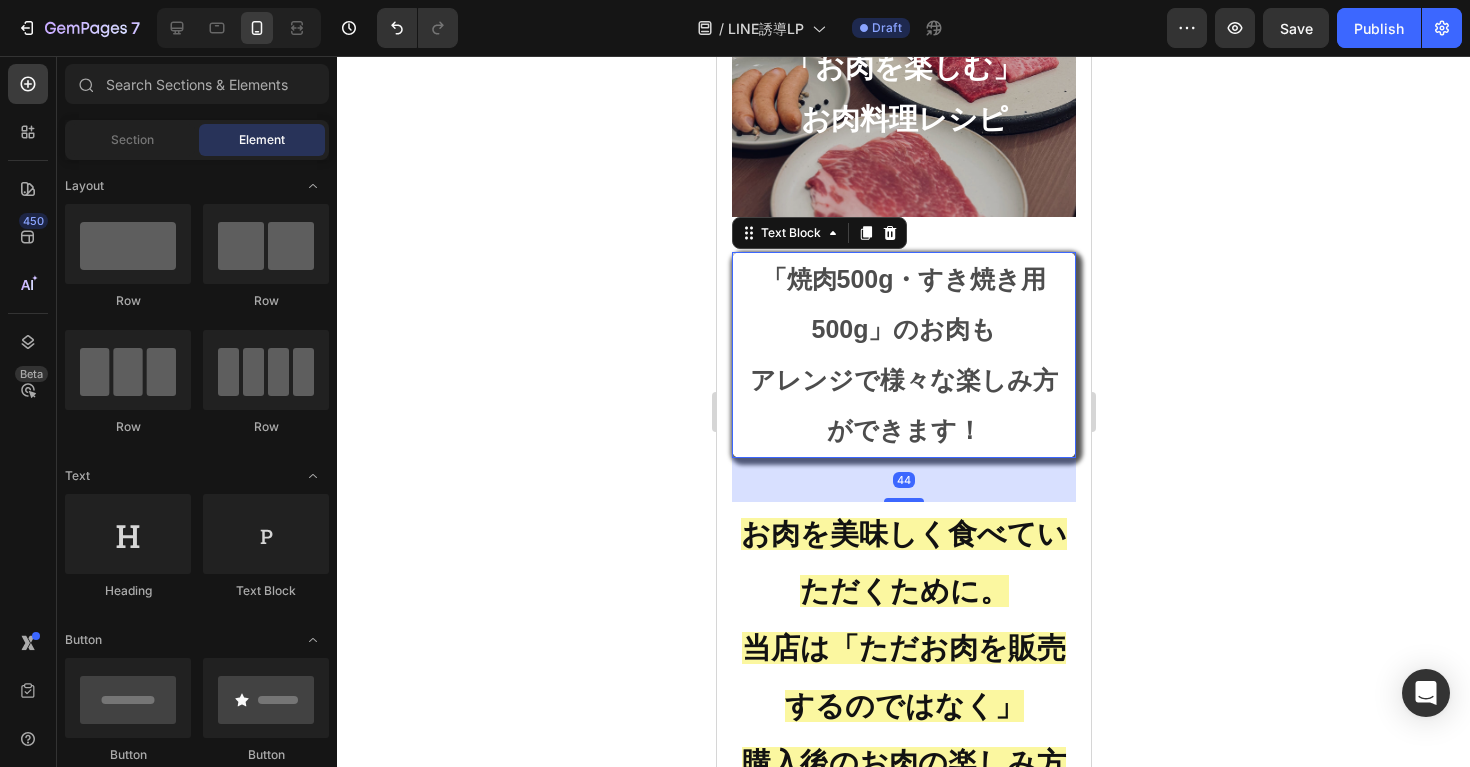 click on "「焼肉500g・すき焼き用500g」のお肉も アレンジで様々な楽しみ方ができます！" at bounding box center (903, 355) 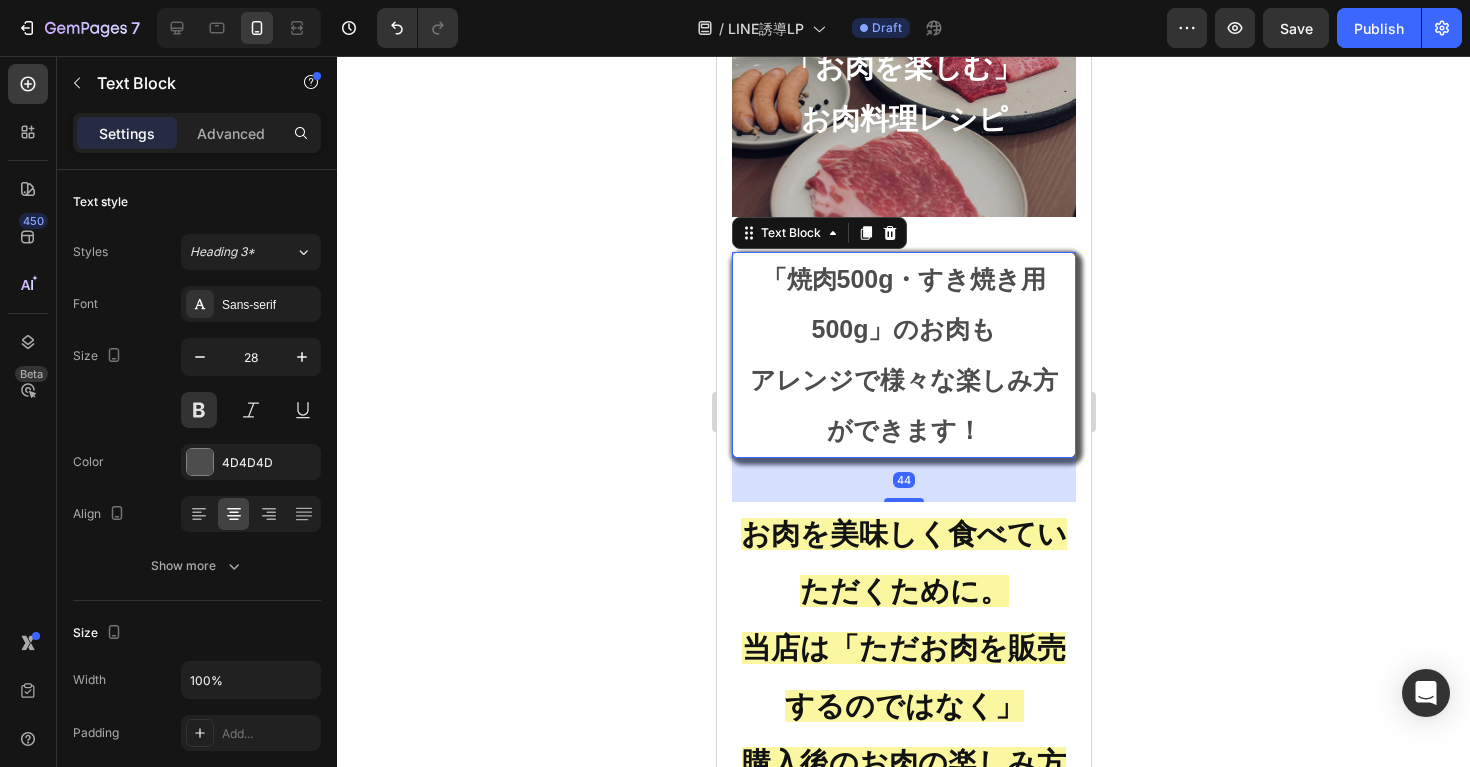 click on "「焼肉500g・すき焼き用500g」のお肉も アレンジで様々な楽しみ方ができます！" at bounding box center (903, 355) 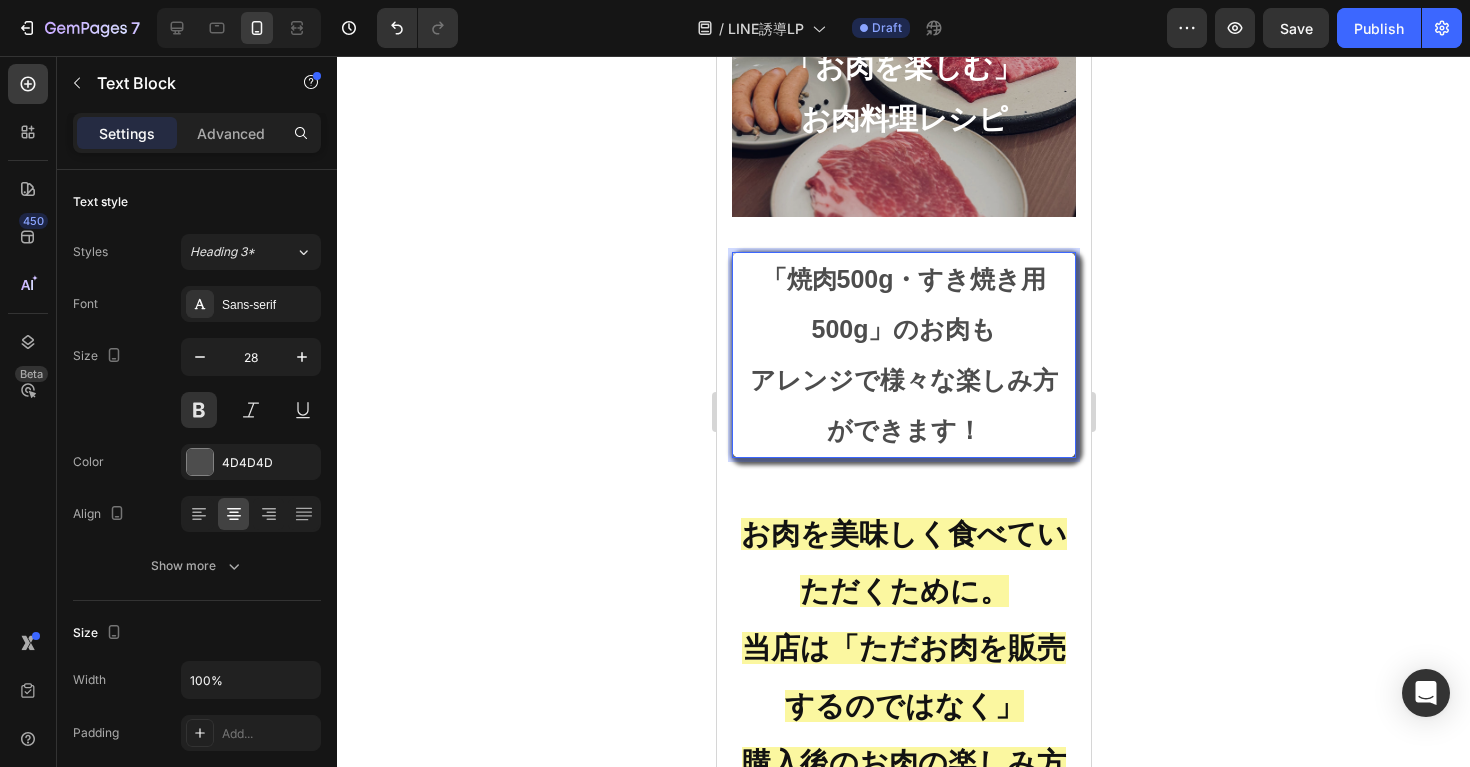 click on "「焼肉500g・すき焼き用500g」のお肉も アレンジで様々な楽しみ方ができます！" at bounding box center [903, 355] 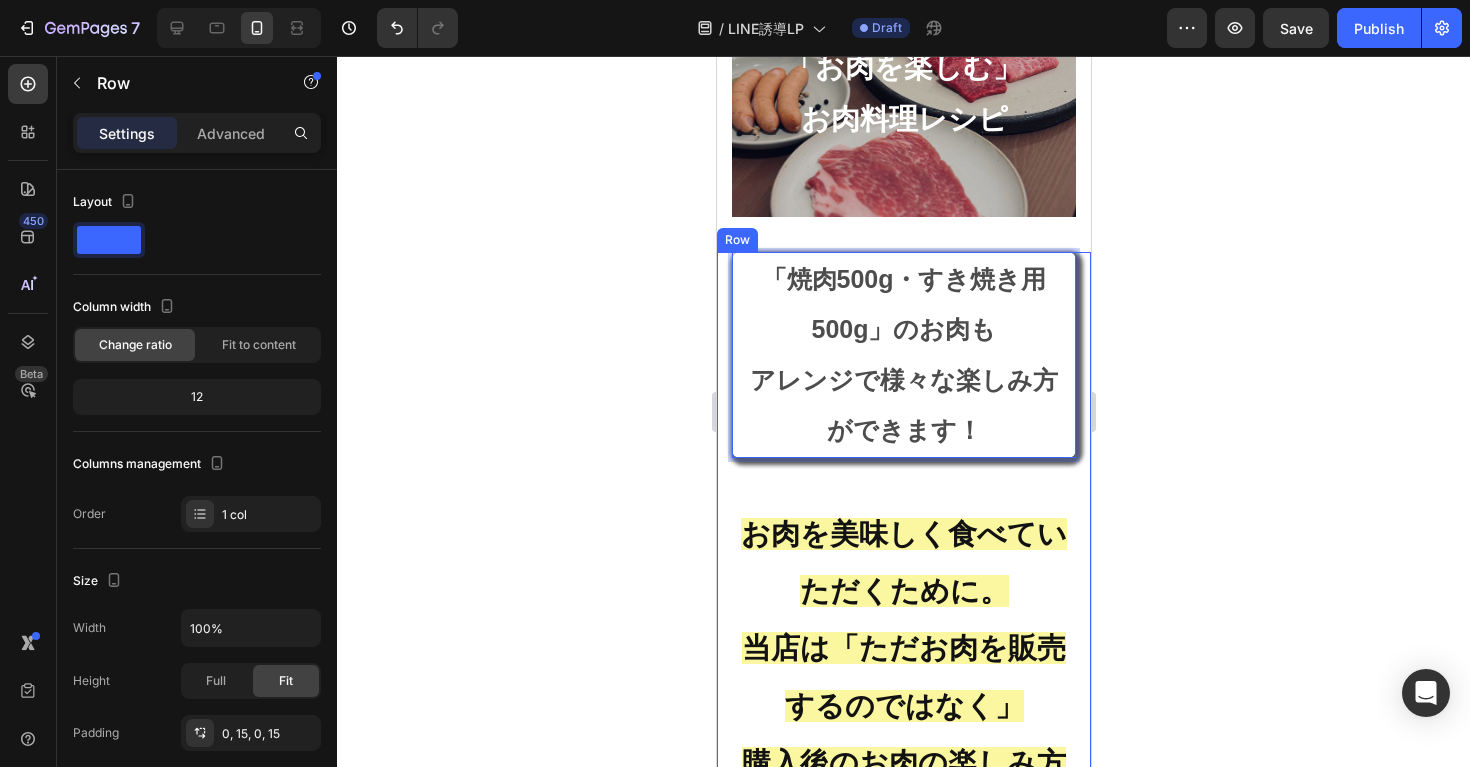 click on "「焼肉500g・すき焼き用500g」のお肉も アレンジで様々な楽しみ方ができます！ Text Block   44 お肉を美味しく食べていただくために。 当店は「ただお肉を販売するのではなく」 購入後のお肉の楽しみ方もレシピでご紹介しております。 Heading" at bounding box center [903, 594] 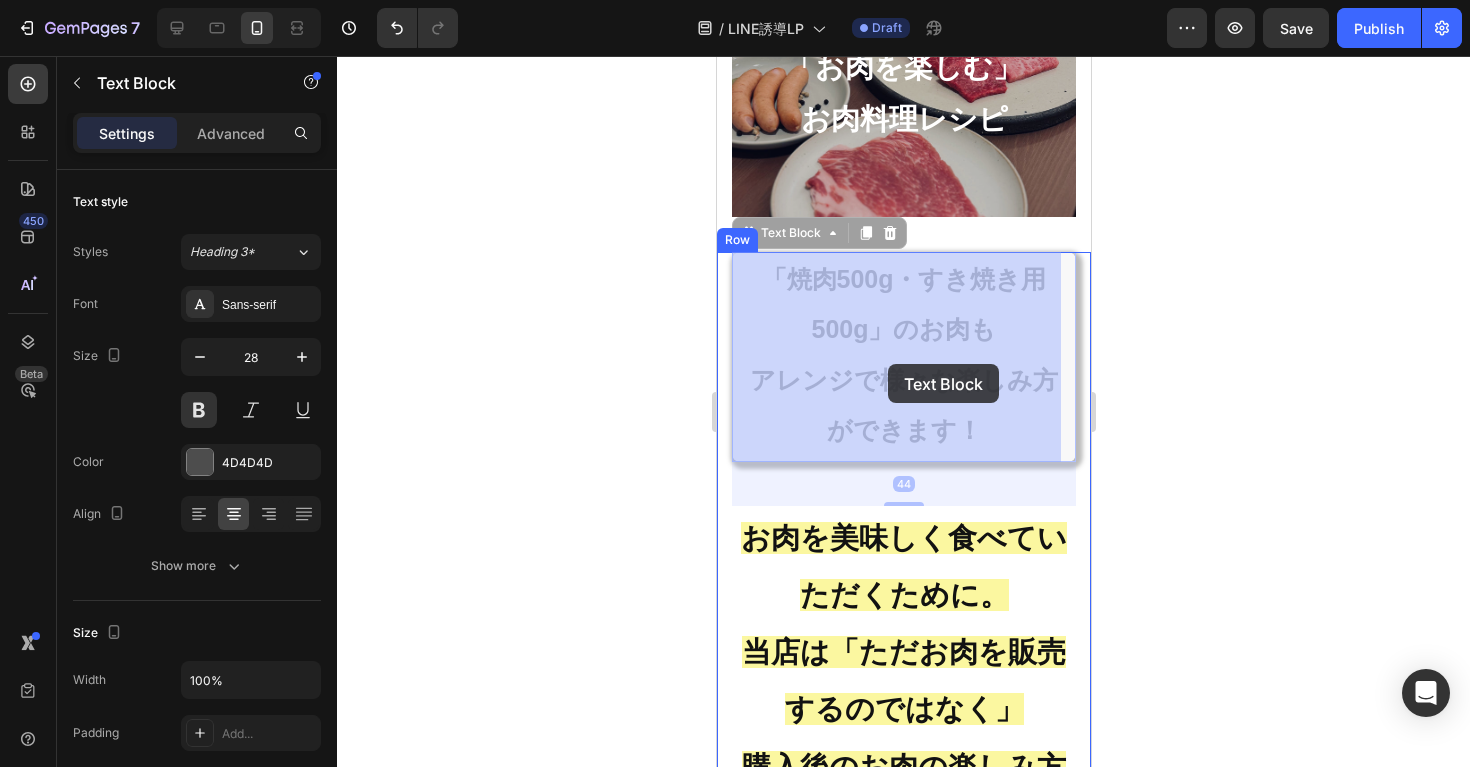 drag, startPoint x: 999, startPoint y: 431, endPoint x: 894, endPoint y: 365, distance: 124.02016 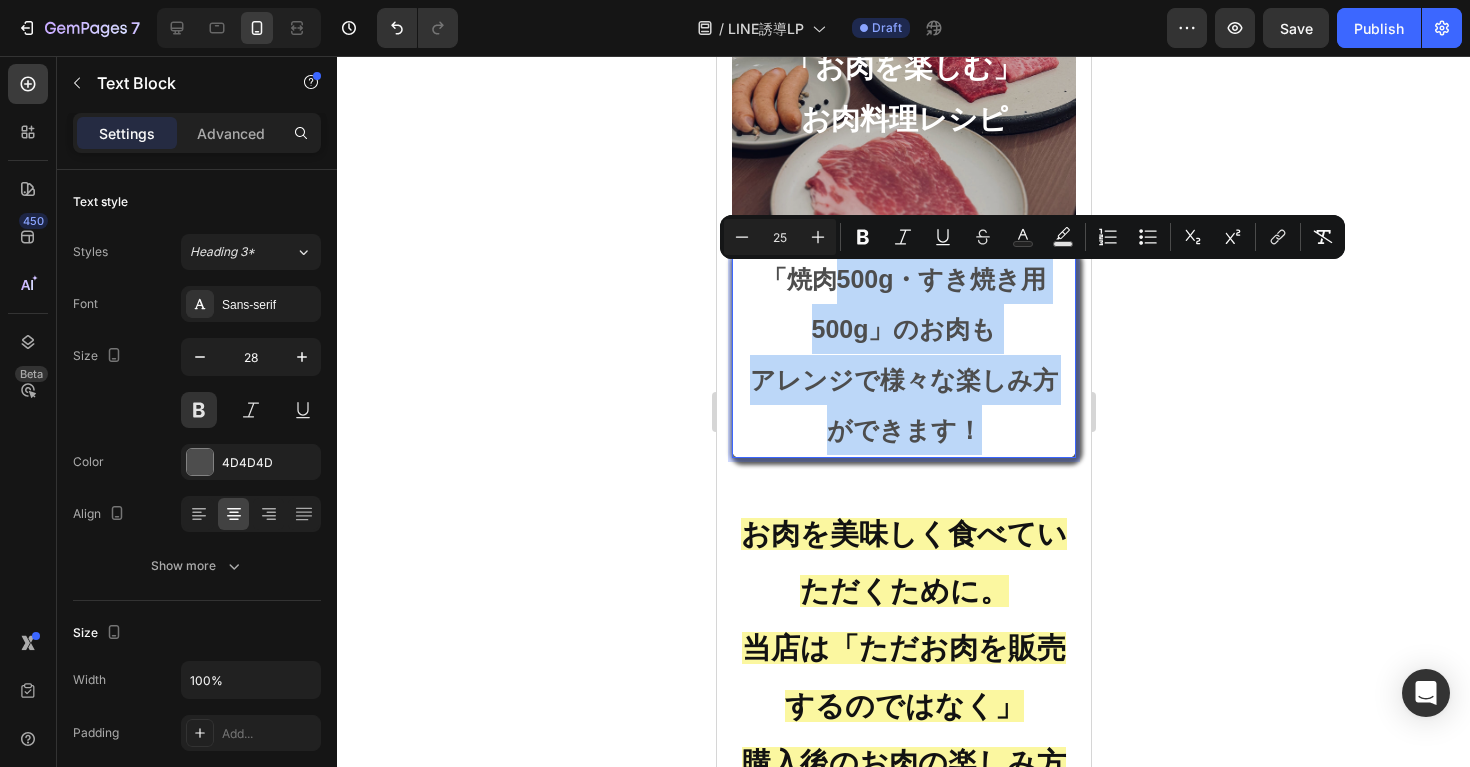 drag, startPoint x: 948, startPoint y: 414, endPoint x: 839, endPoint y: 285, distance: 168.88458 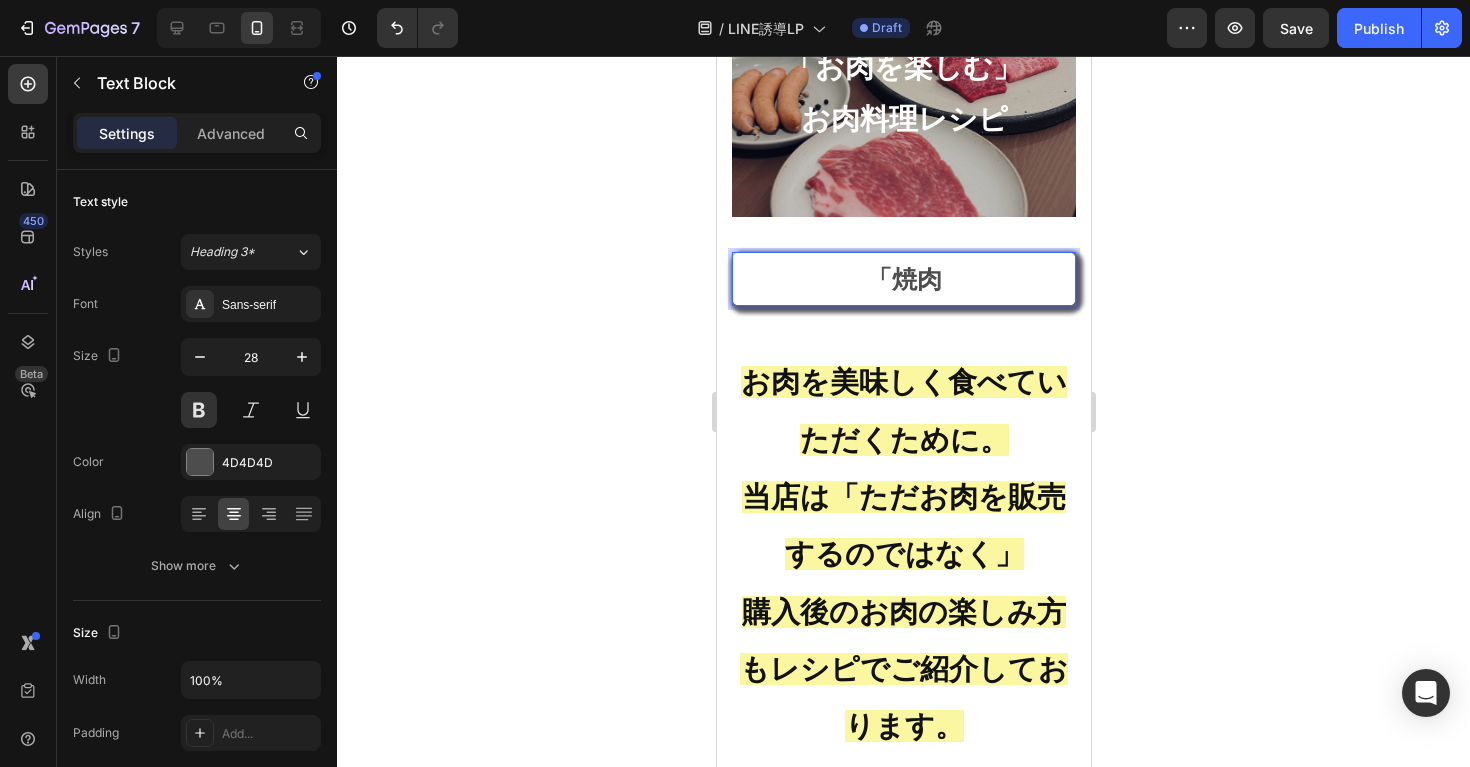 type 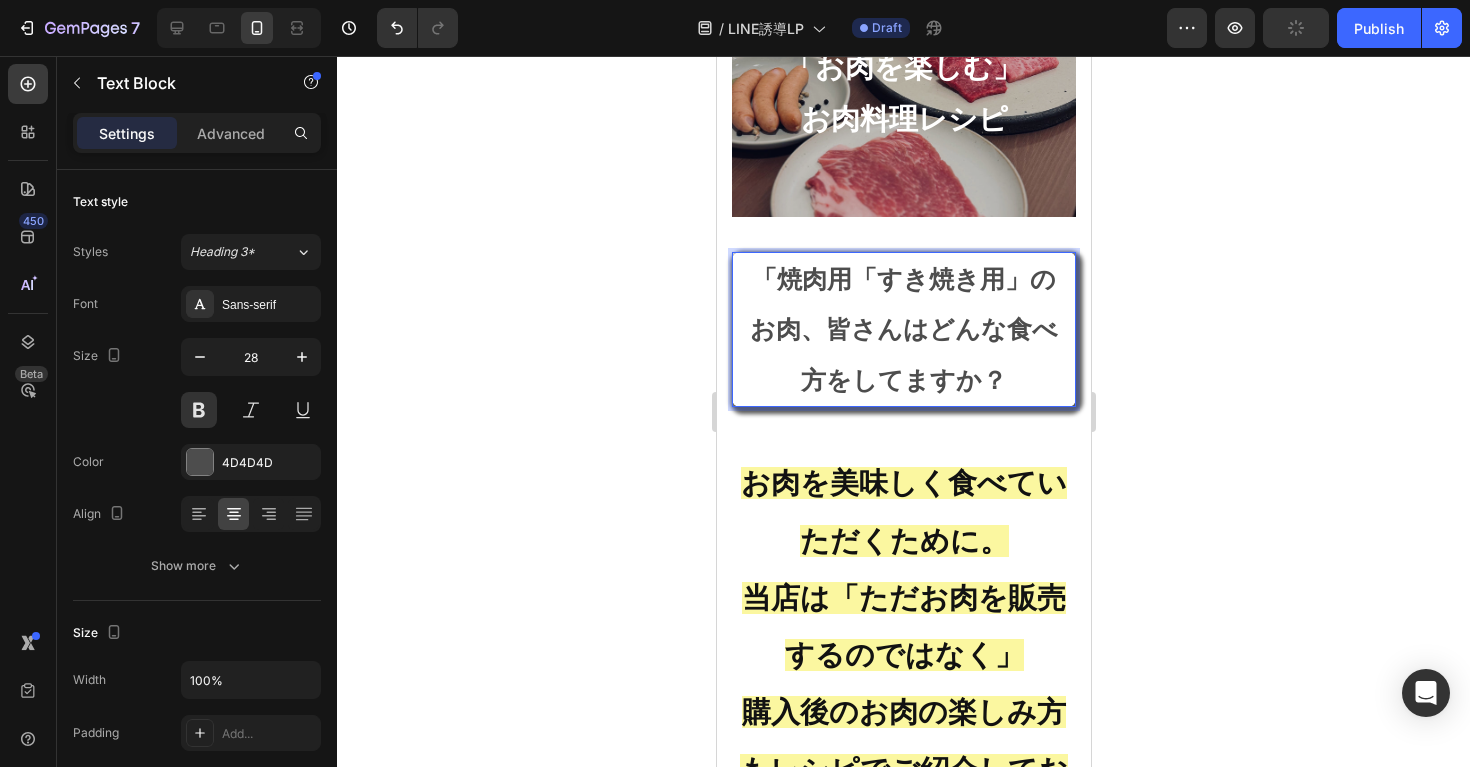click 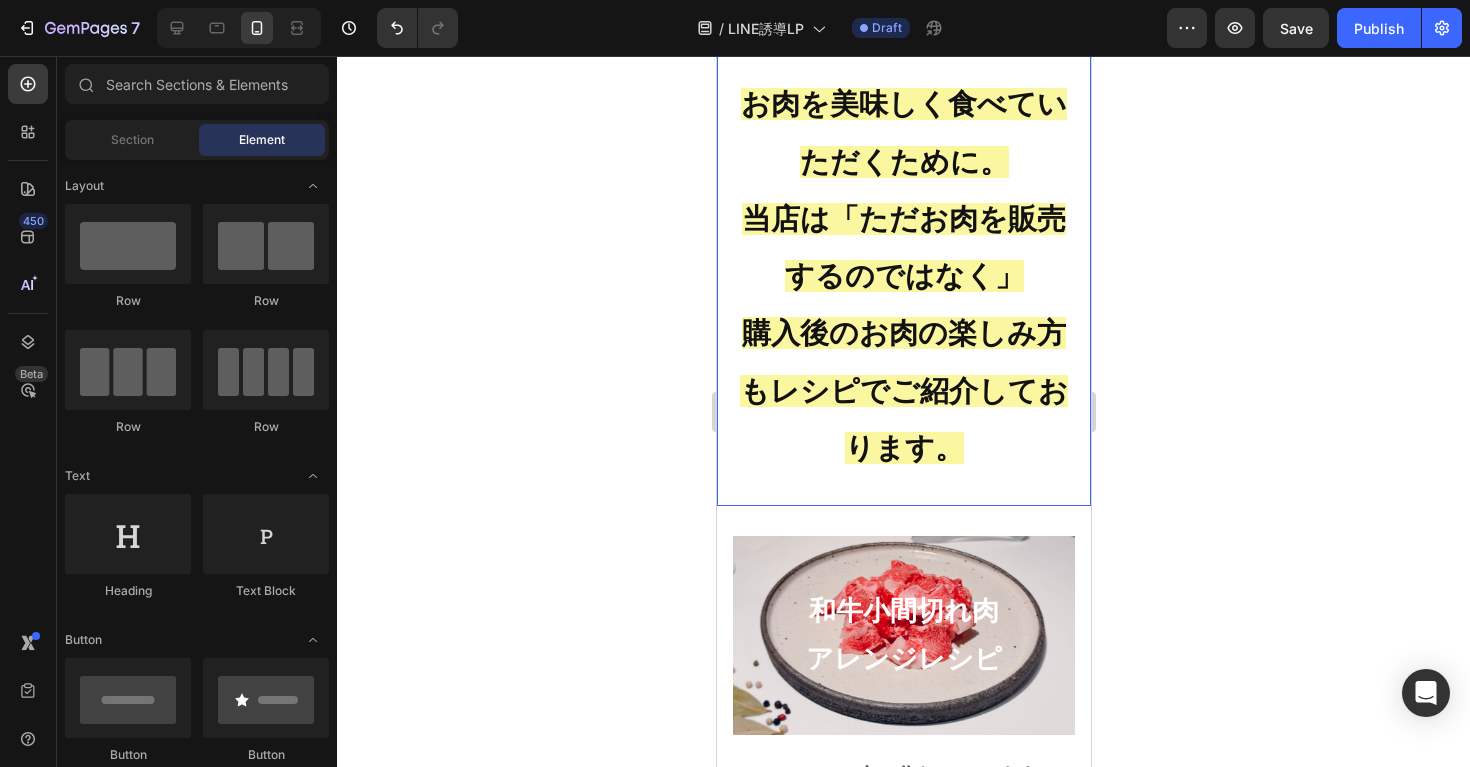 scroll, scrollTop: 622, scrollLeft: 0, axis: vertical 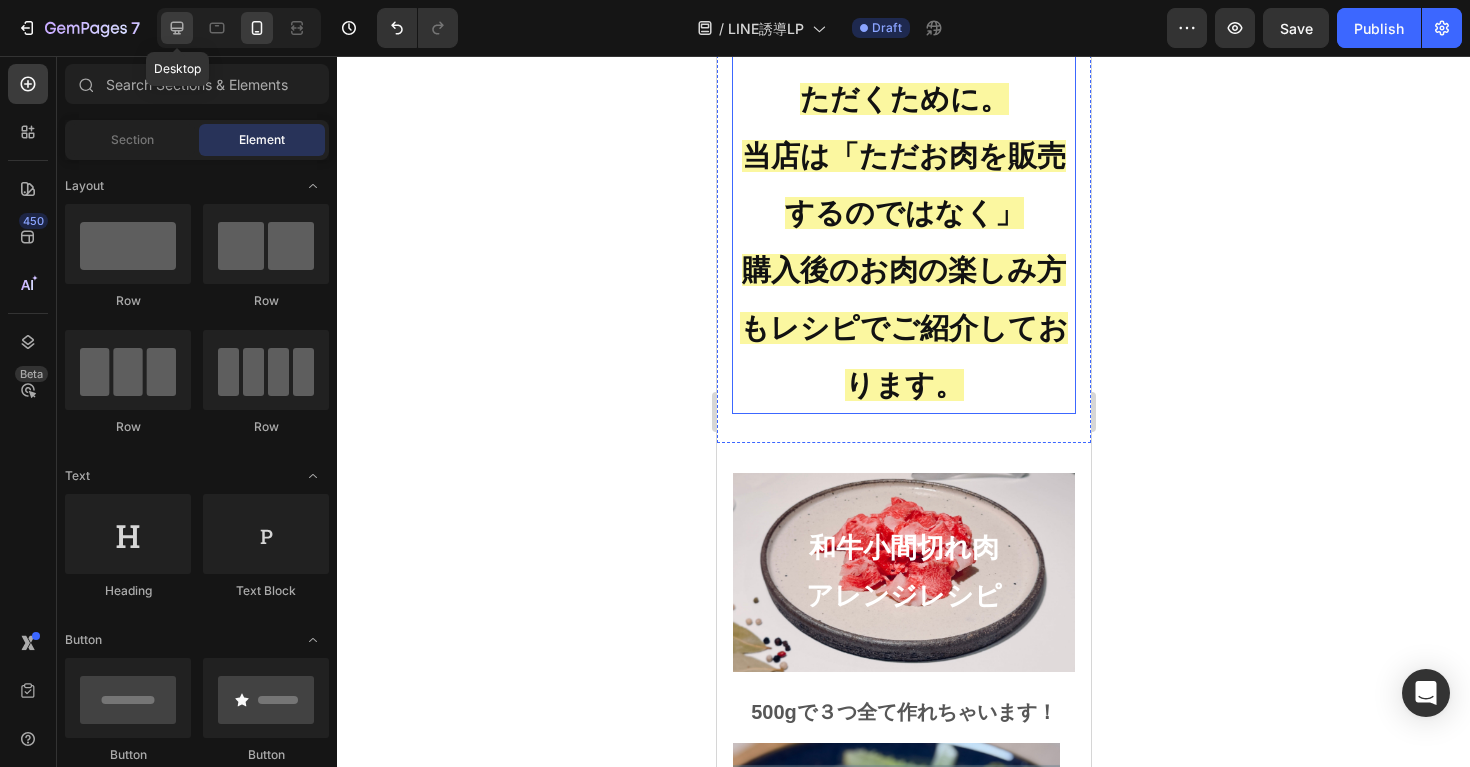 click 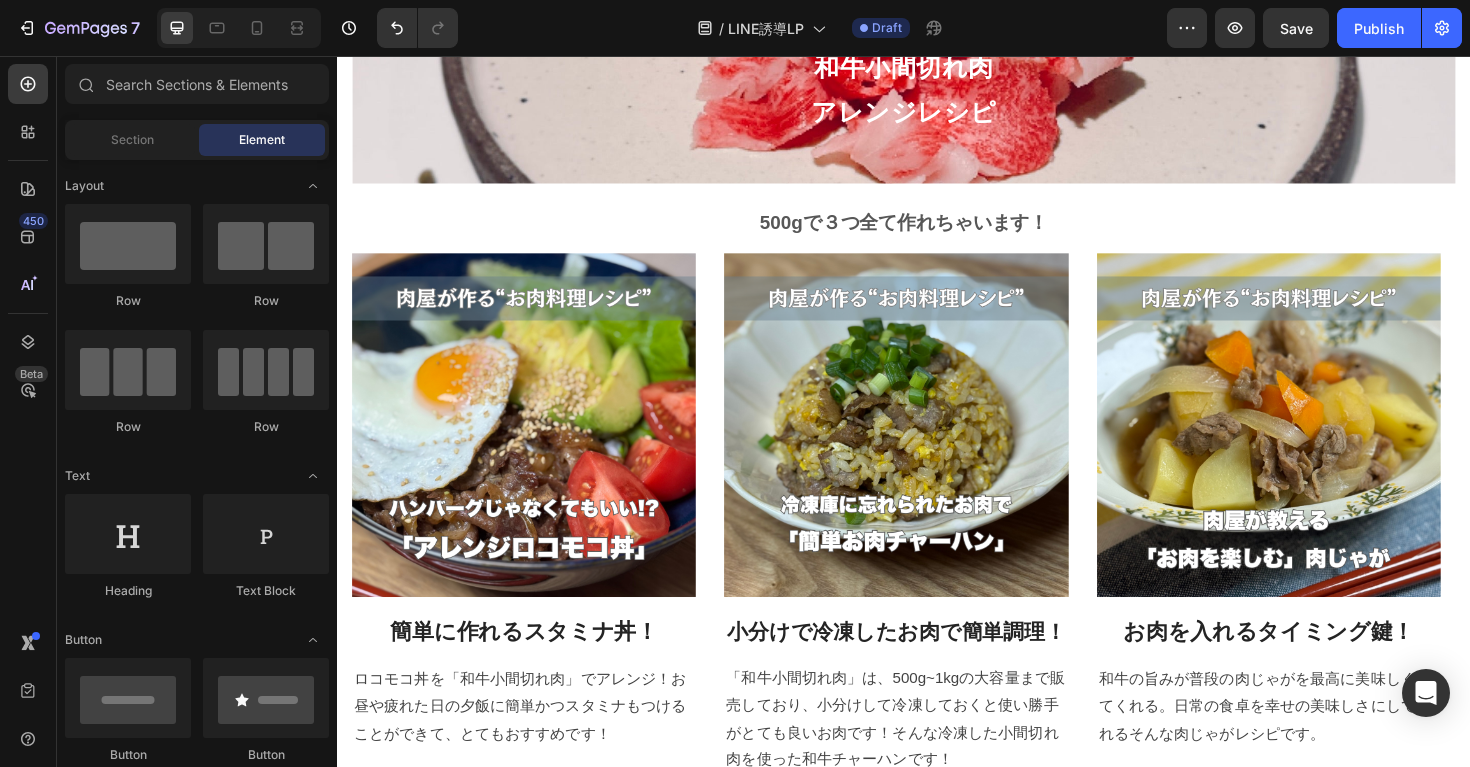 scroll, scrollTop: 1396, scrollLeft: 0, axis: vertical 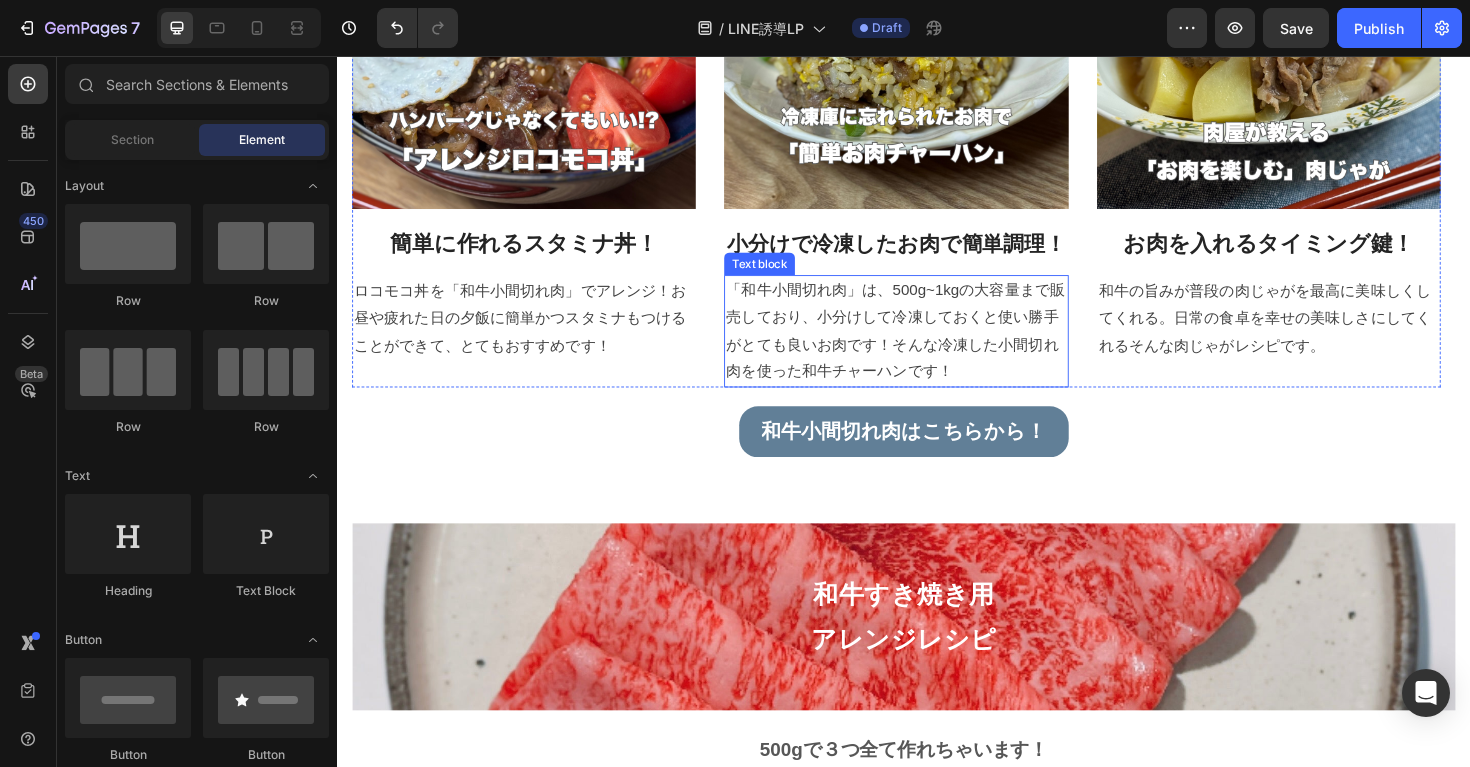 click on "「和牛小間切れ肉」は、500g~1kgの大容量まで販売しており、小分けして冷凍しておくと使い勝手がとても良いお肉です！そんな冷凍した小間切れ肉を使った和牛チャーハンです！" at bounding box center (929, 347) 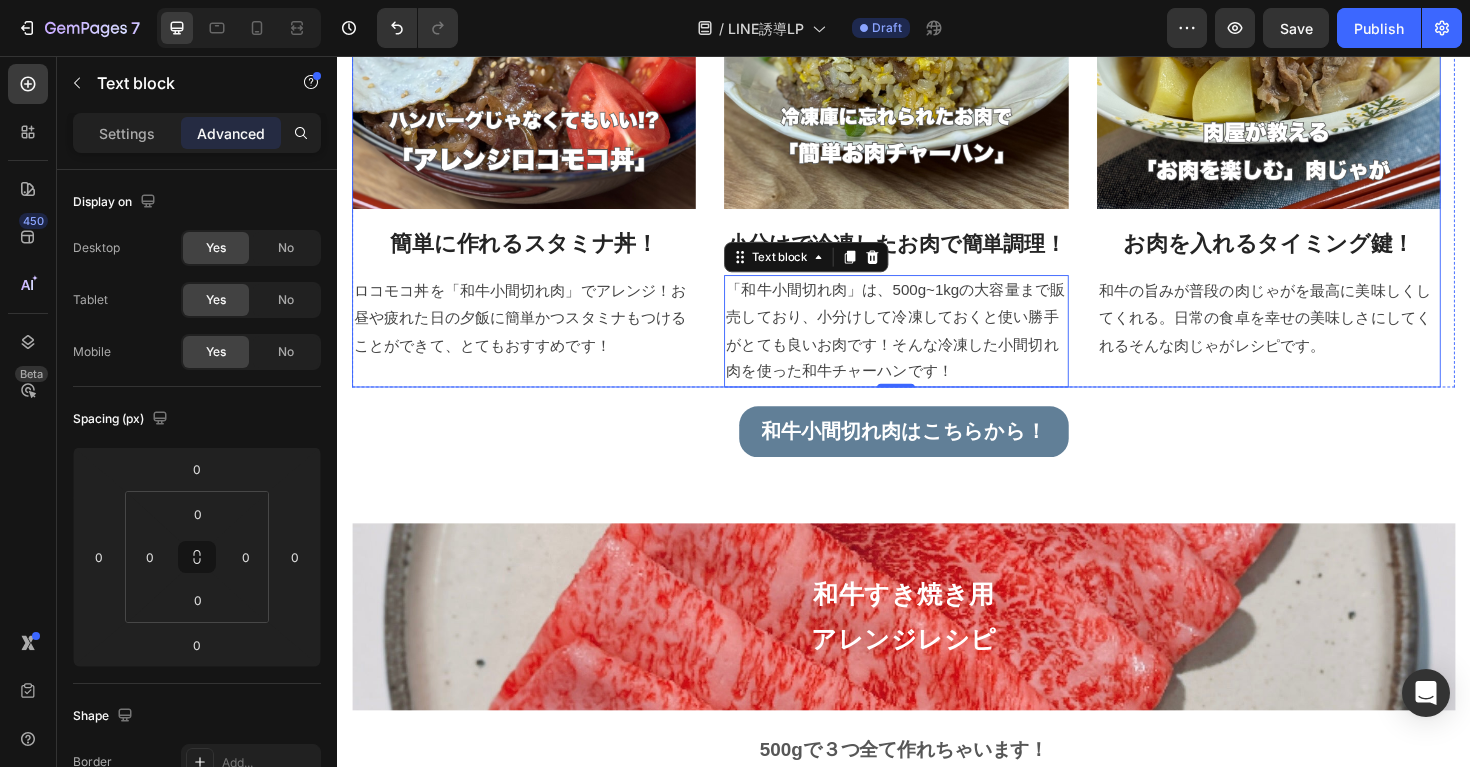 click on "Image お肉を入れるタイミング鍵！ Heading 和牛の旨みが普段の肉じゃがを最高に美味しくしてくれる。日常の食卓を幸せの美味しさにしてくれるそんな肉じゃがレシピです。 Text block" at bounding box center [1324, 130] 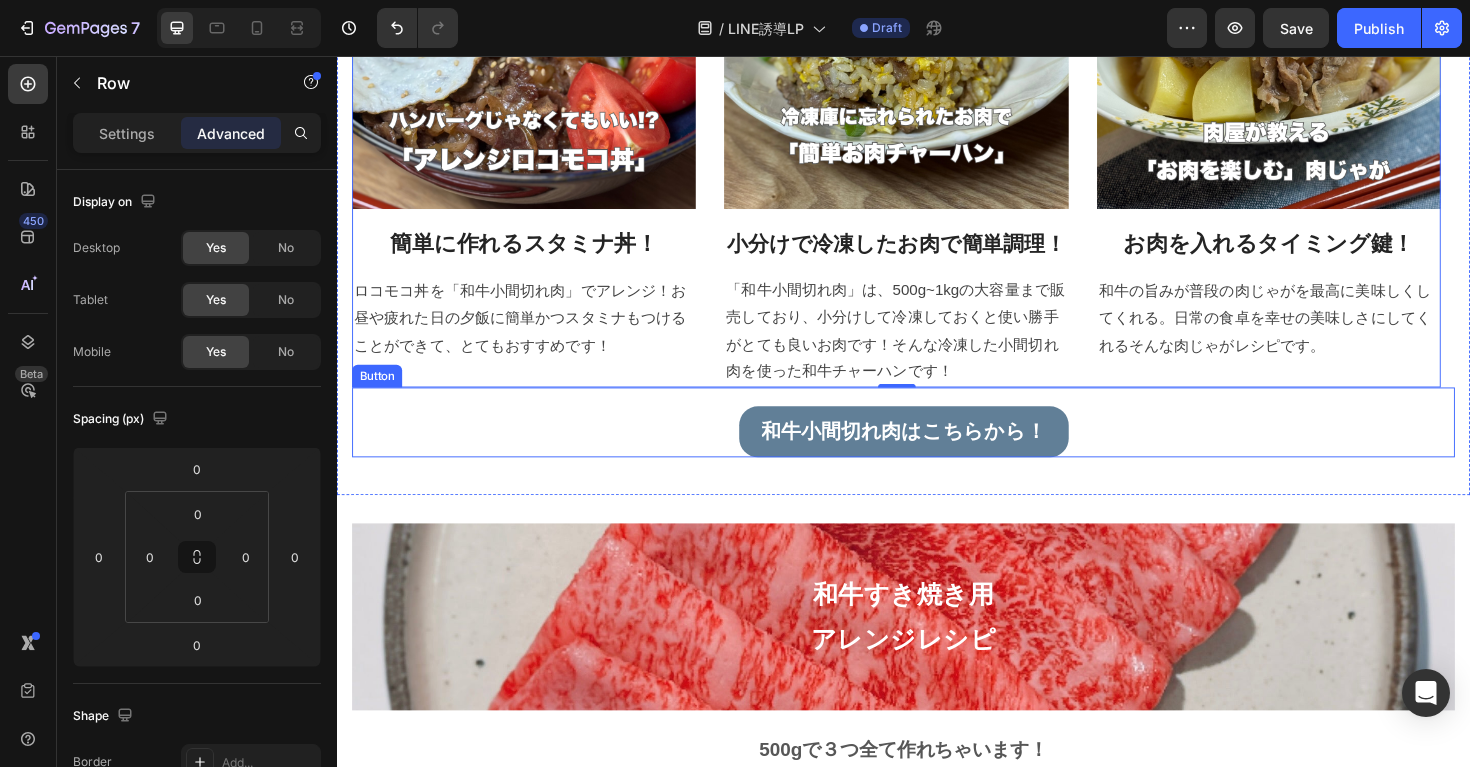click on "和牛小間切れ肉はこちらから！　 Button" at bounding box center [937, 444] 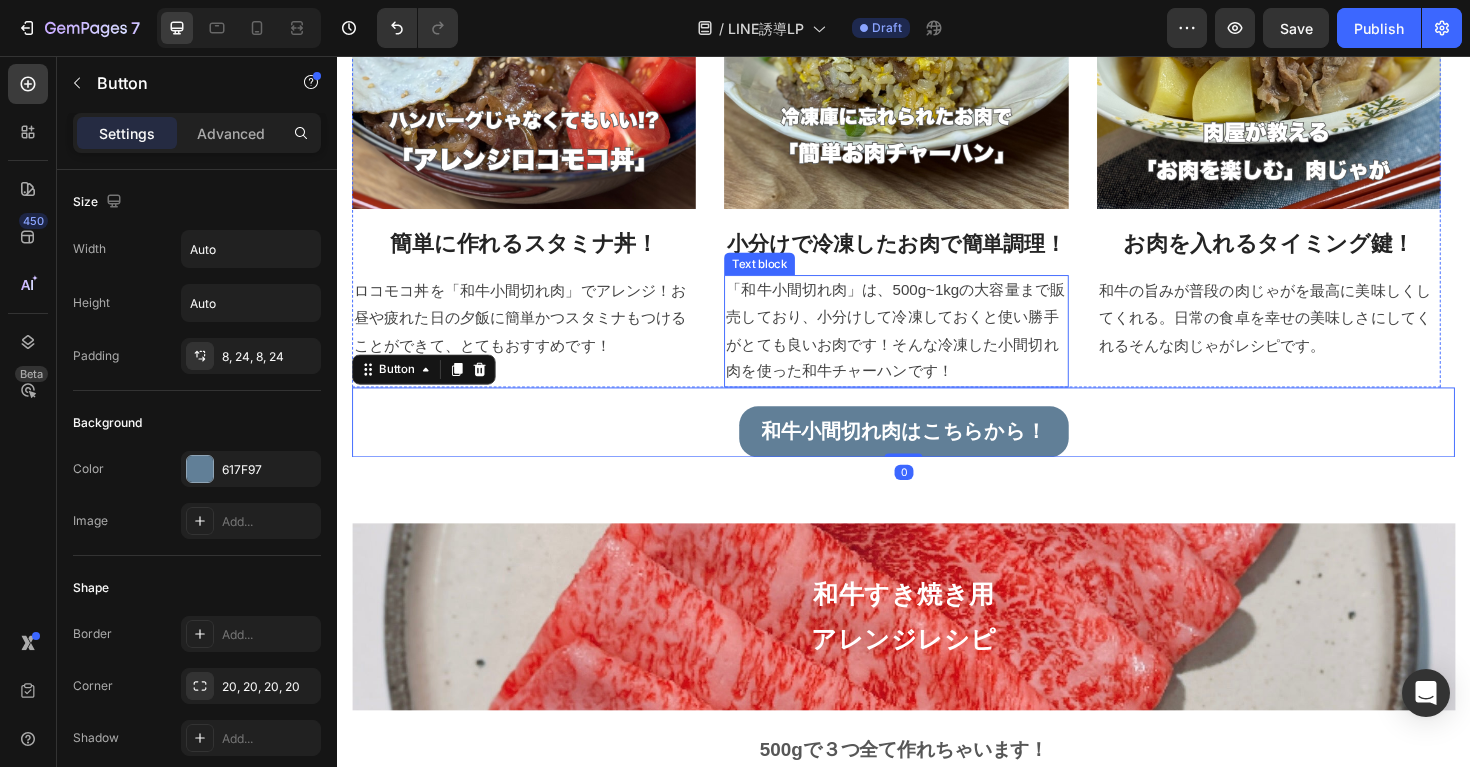 click on "「和牛小間切れ肉」は、500g~1kgの大容量まで販売しており、小分けして冷凍しておくと使い勝手がとても良いお肉です！そんな冷凍した小間切れ肉を使った和牛チャーハンです！" at bounding box center [929, 347] 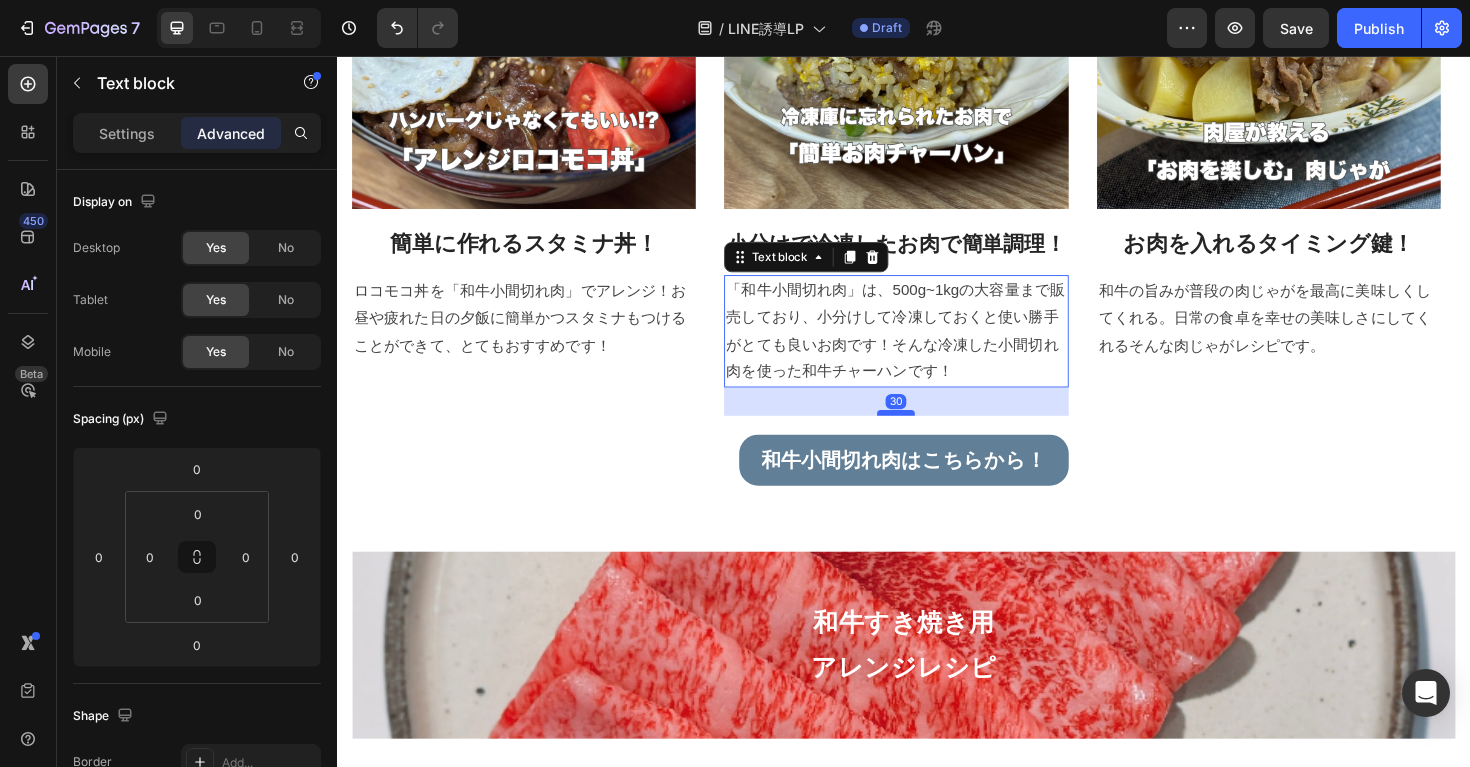 drag, startPoint x: 932, startPoint y: 404, endPoint x: 927, endPoint y: 433, distance: 29.427877 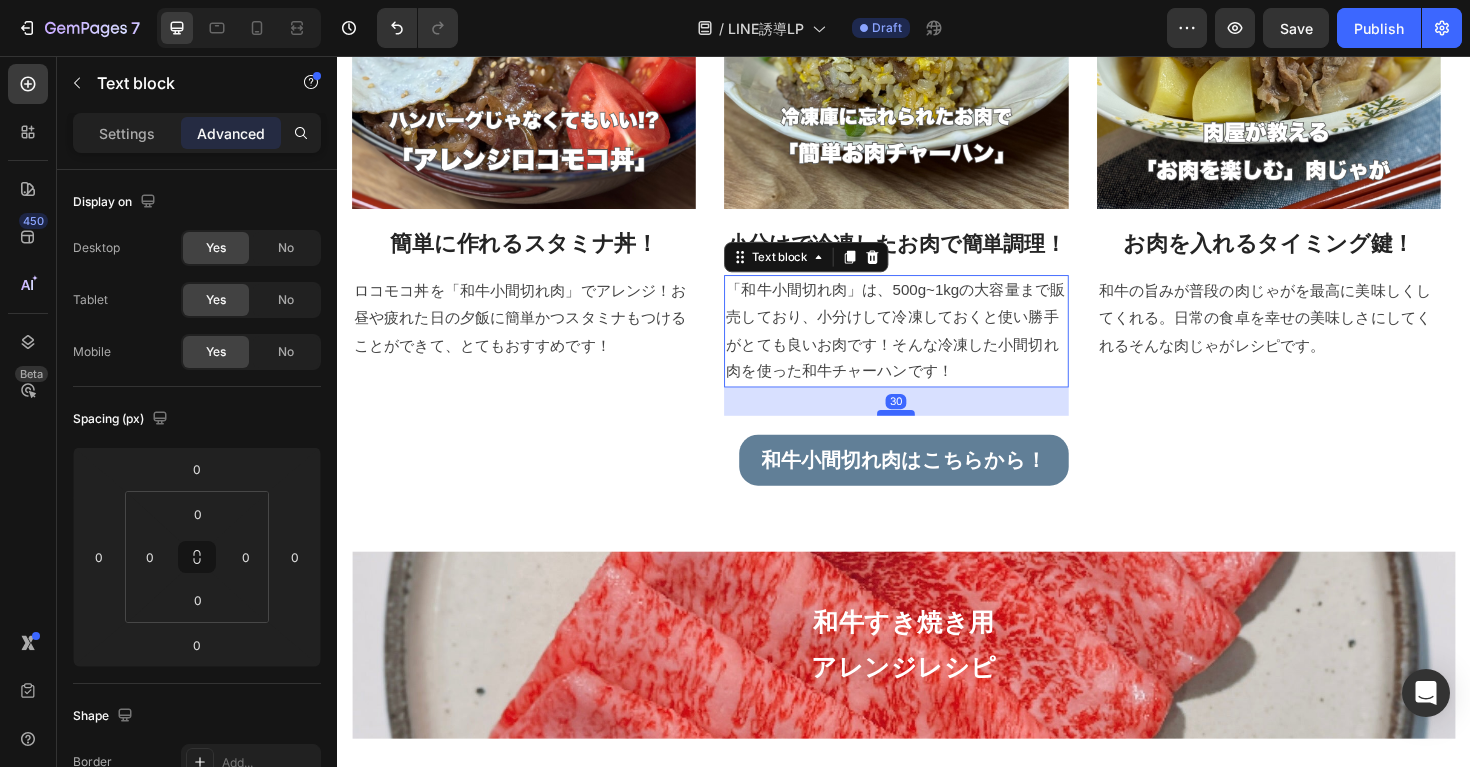click at bounding box center (929, 434) 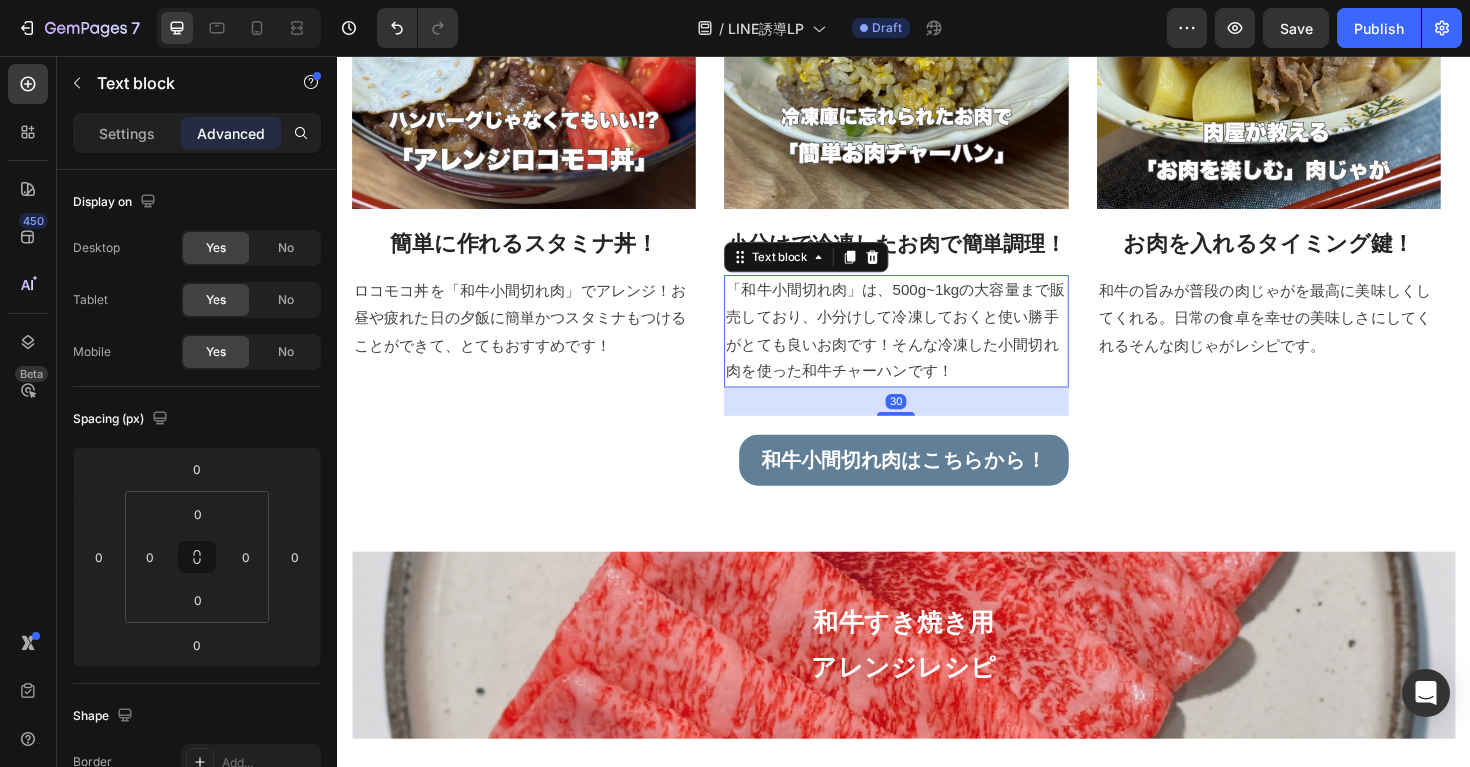 type on "30" 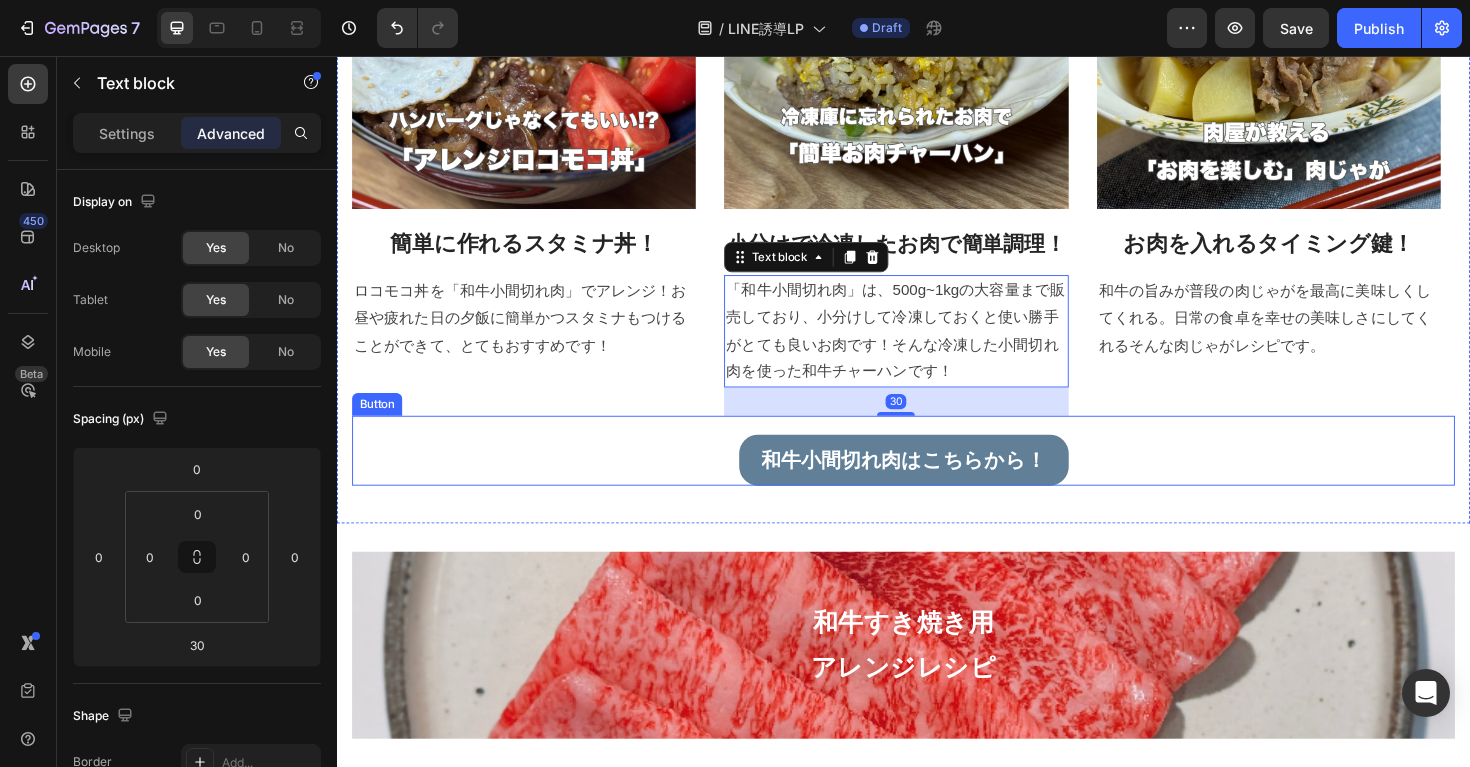 click on "和牛小間切れ肉はこちらから！　 Button" at bounding box center [937, 474] 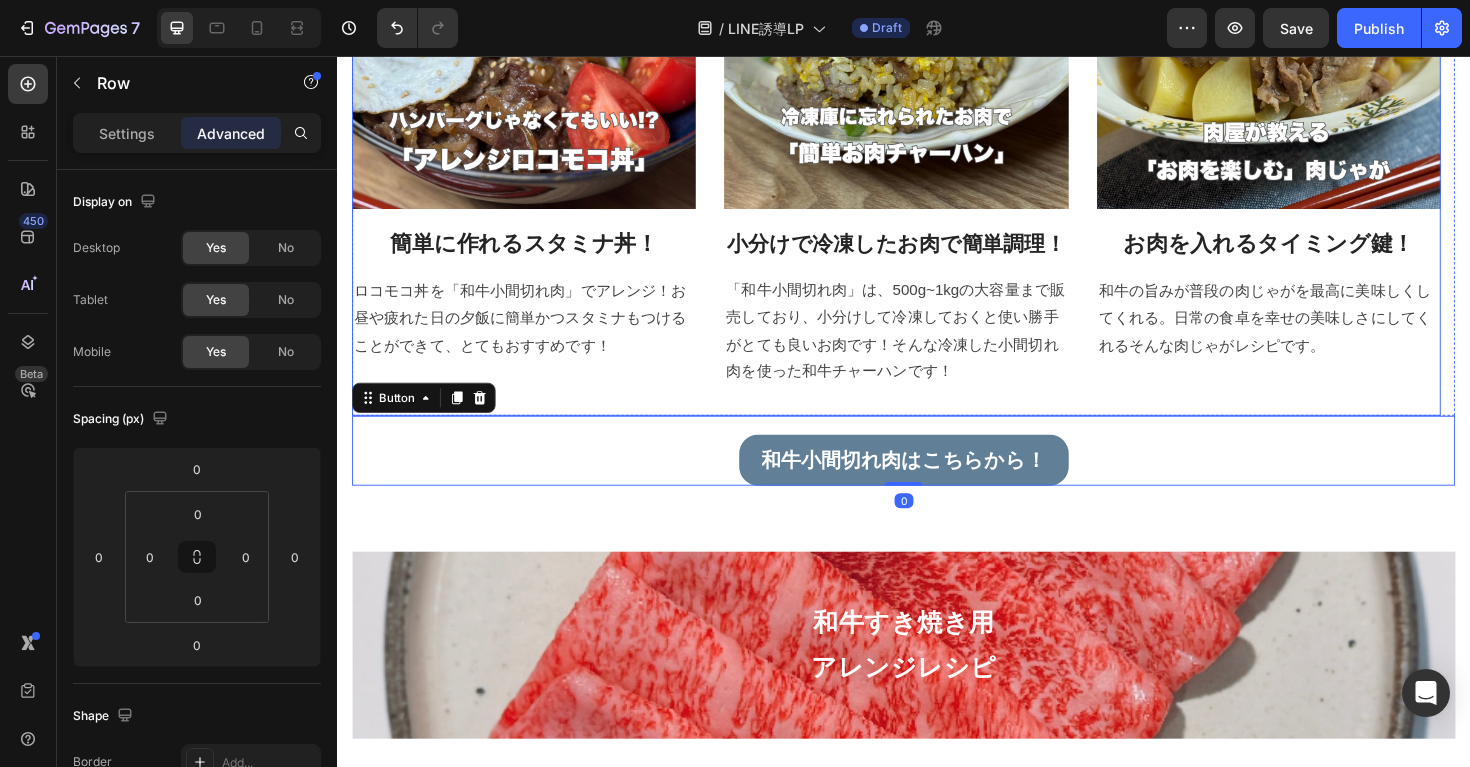 click on "Image お肉を入れるタイミング鍵！ Heading 和牛の旨みが普段の肉じゃがを最高に美味しくしてくれる。日常の食卓を幸せの美味しさにしてくれるそんな肉じゃがレシピです。 Text block" at bounding box center [1324, 145] 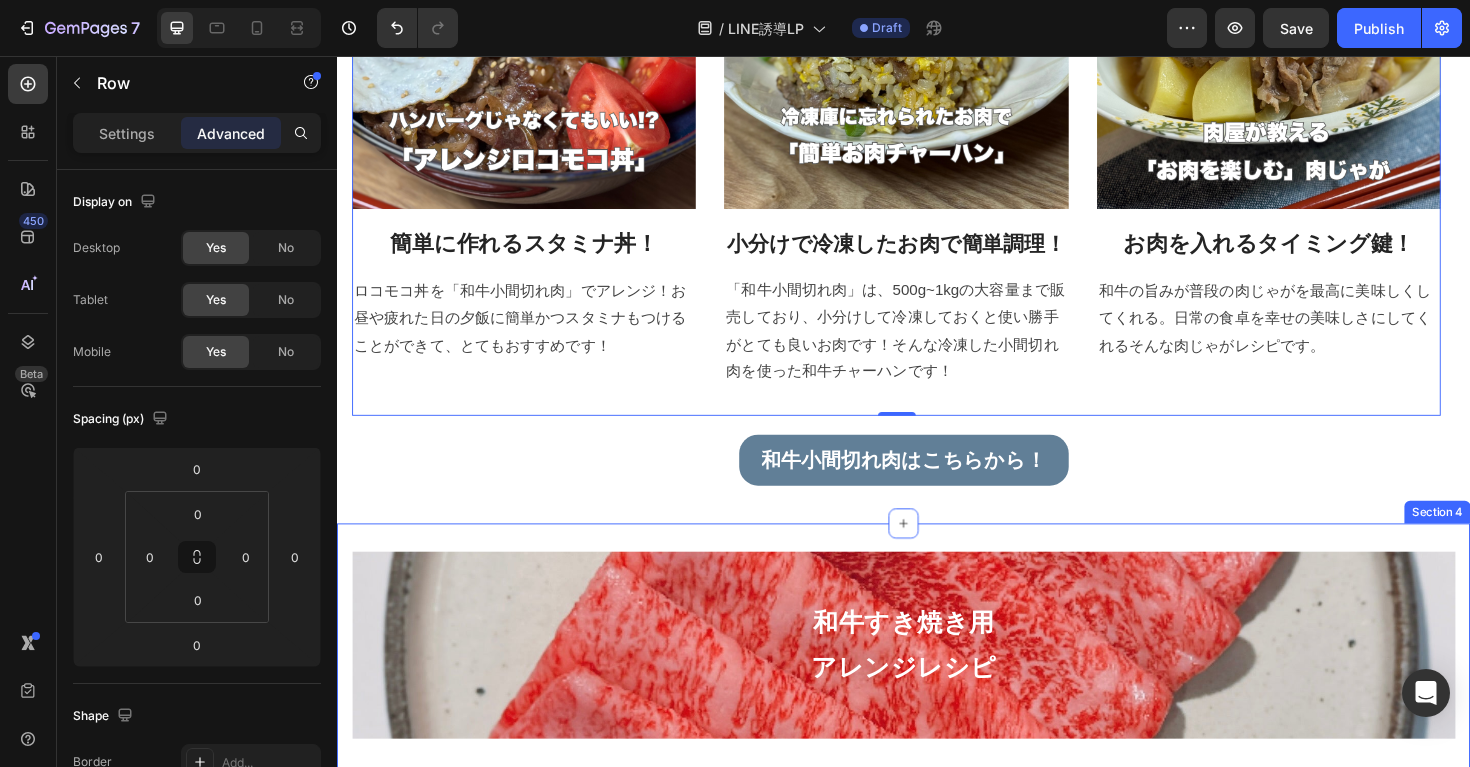 click on "和牛すき焼き用 アレンジレシピ   Heading 500gで３つ全て作れちゃいます！ Text block Image すき焼き用でこの食べ方は絶対にやってほしい！ Heading １回食べたら絶対にまた食べたくなってしまう最高の１杯。良いお肉だからこそ少しの量でも満足できちゃうそんな一品。 Text block Image 巻いて楽しむすき焼き用のお肉アレンジ！ Heading お子様と一緒に巻いて楽しむこともできちゃう「赤身のすき焼き用」のお肉を使ったアレンジレシピです！ Text block Image 普通のラーメンがお店越えの1品へ Heading 霜降り肉の良いお肉だからこそできる最高の食べ方。たった1枚のすき焼き用お肉がお家で作る普通のラーメンを至高の１杯へ。 ※ブログ記事はないのですが、すき焼き用お肉のページに紹介動画があります！ Text block Row Image By  Zoro Text block
Icon May 29,2022 Text block" at bounding box center [937, 1051] 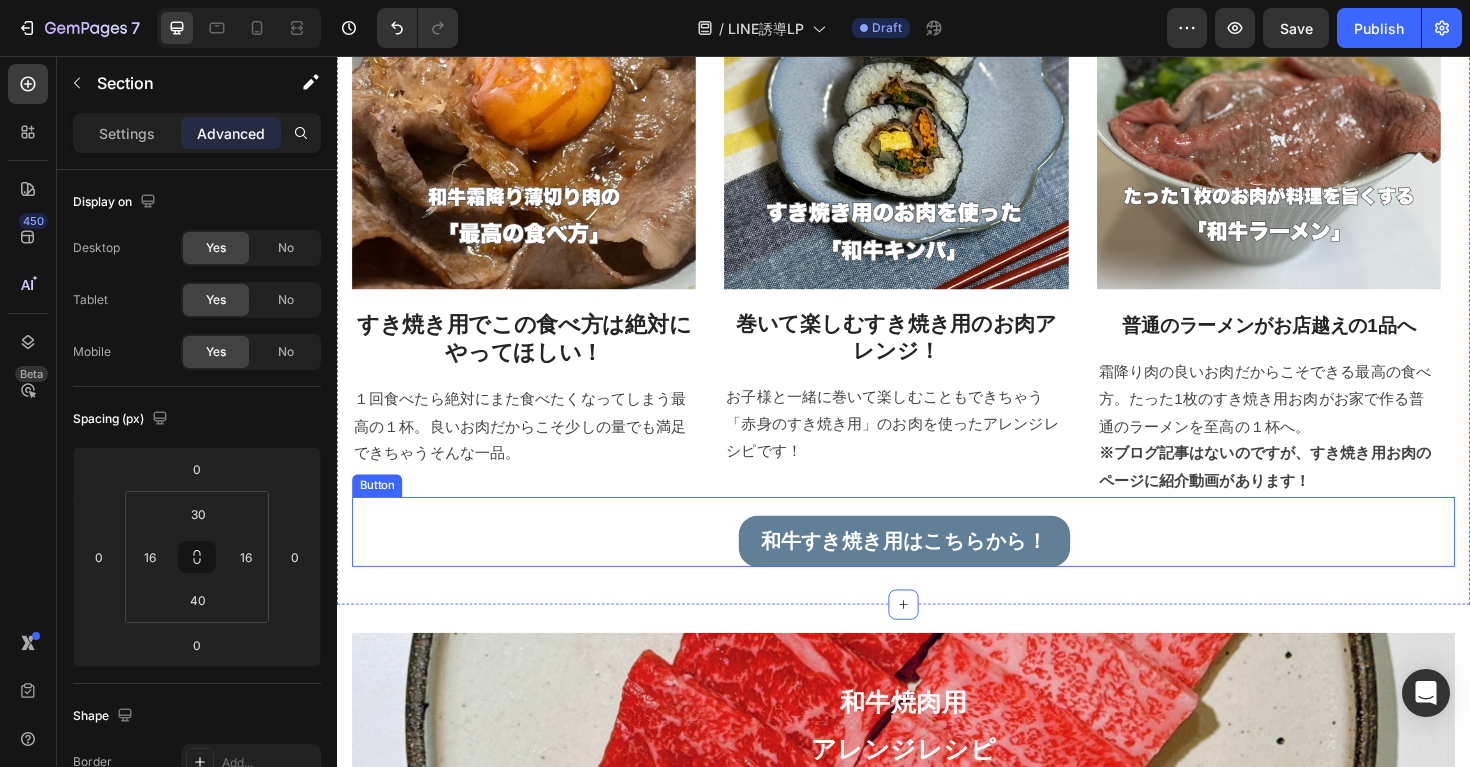 scroll, scrollTop: 2411, scrollLeft: 0, axis: vertical 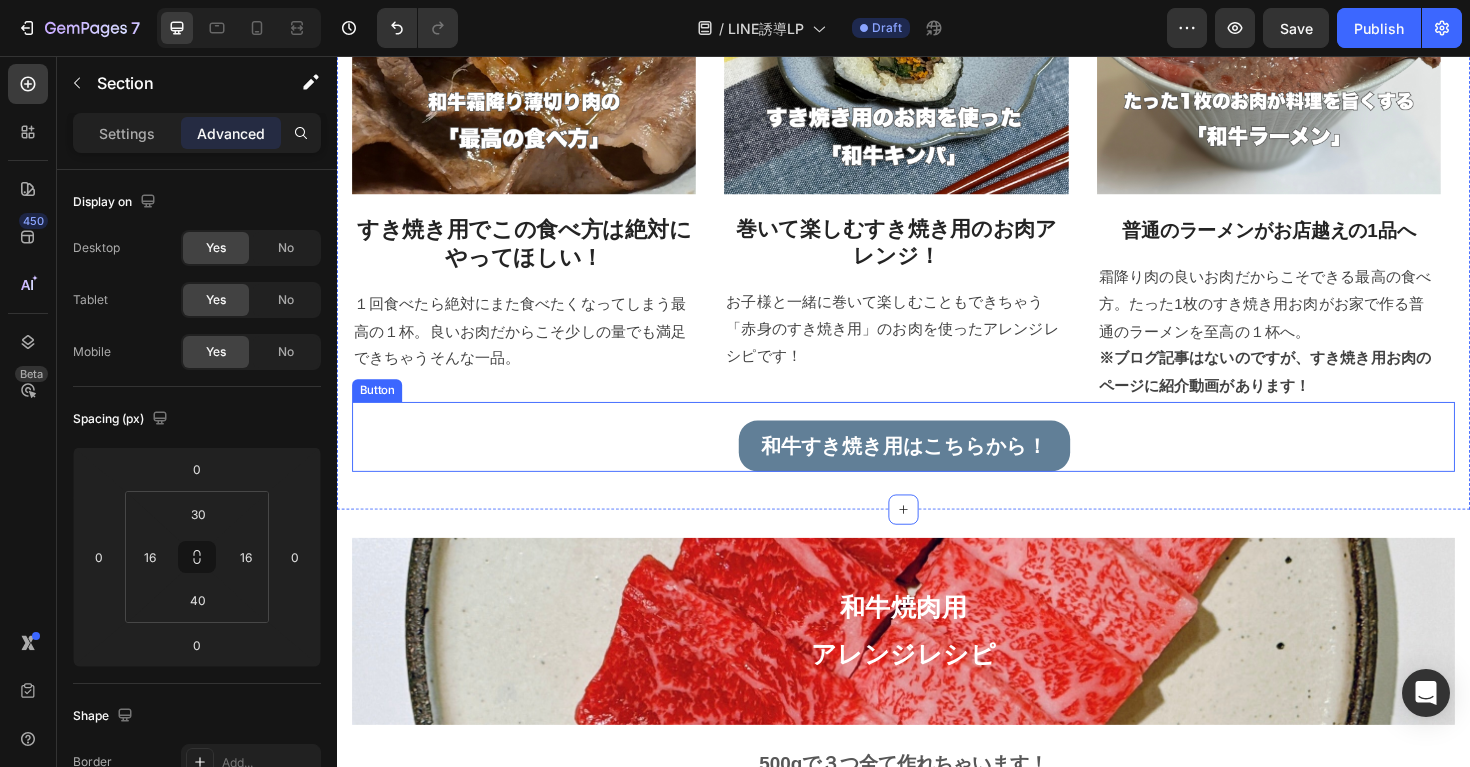 click on "Image 巻いて楽しむすき焼き用のお肉アレンジ！ Heading お子様と一緒に巻いて楽しむこともできちゃう「赤身のすき焼き用」のお肉を使ったアレンジレシピです！ Text block" at bounding box center [929, 130] 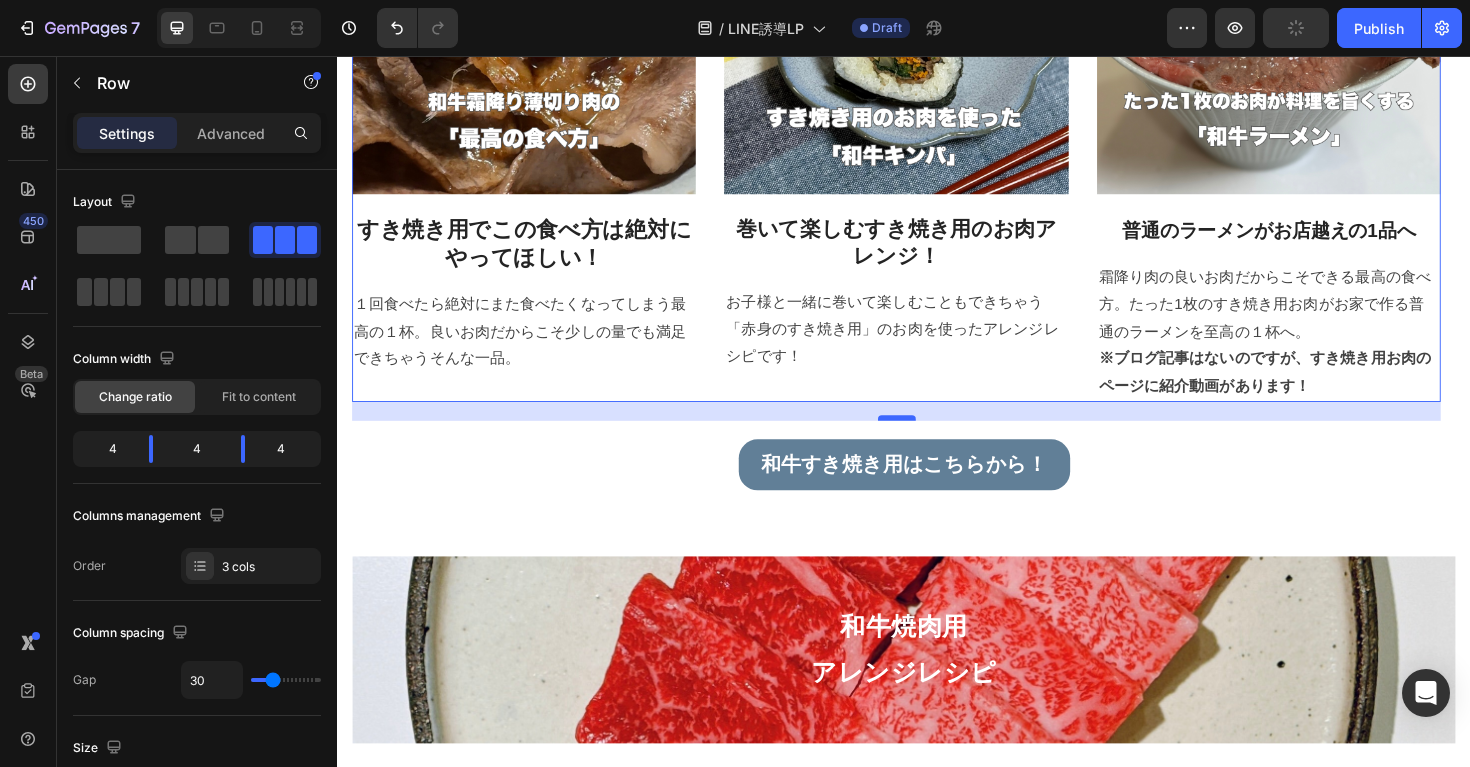 drag, startPoint x: 933, startPoint y: 424, endPoint x: 945, endPoint y: 440, distance: 20 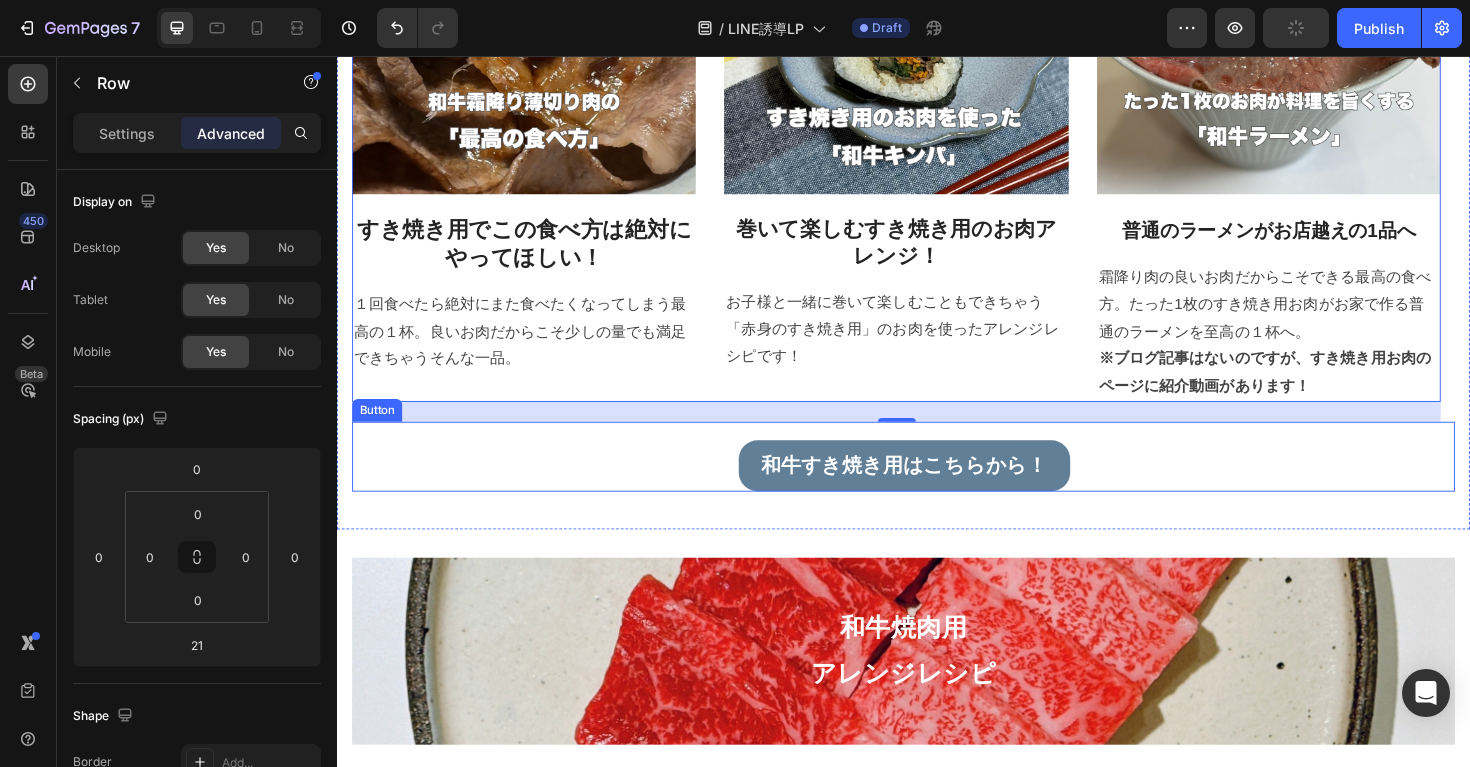 click on "和牛すき焼き用はこちらから！　 Button" at bounding box center (937, 480) 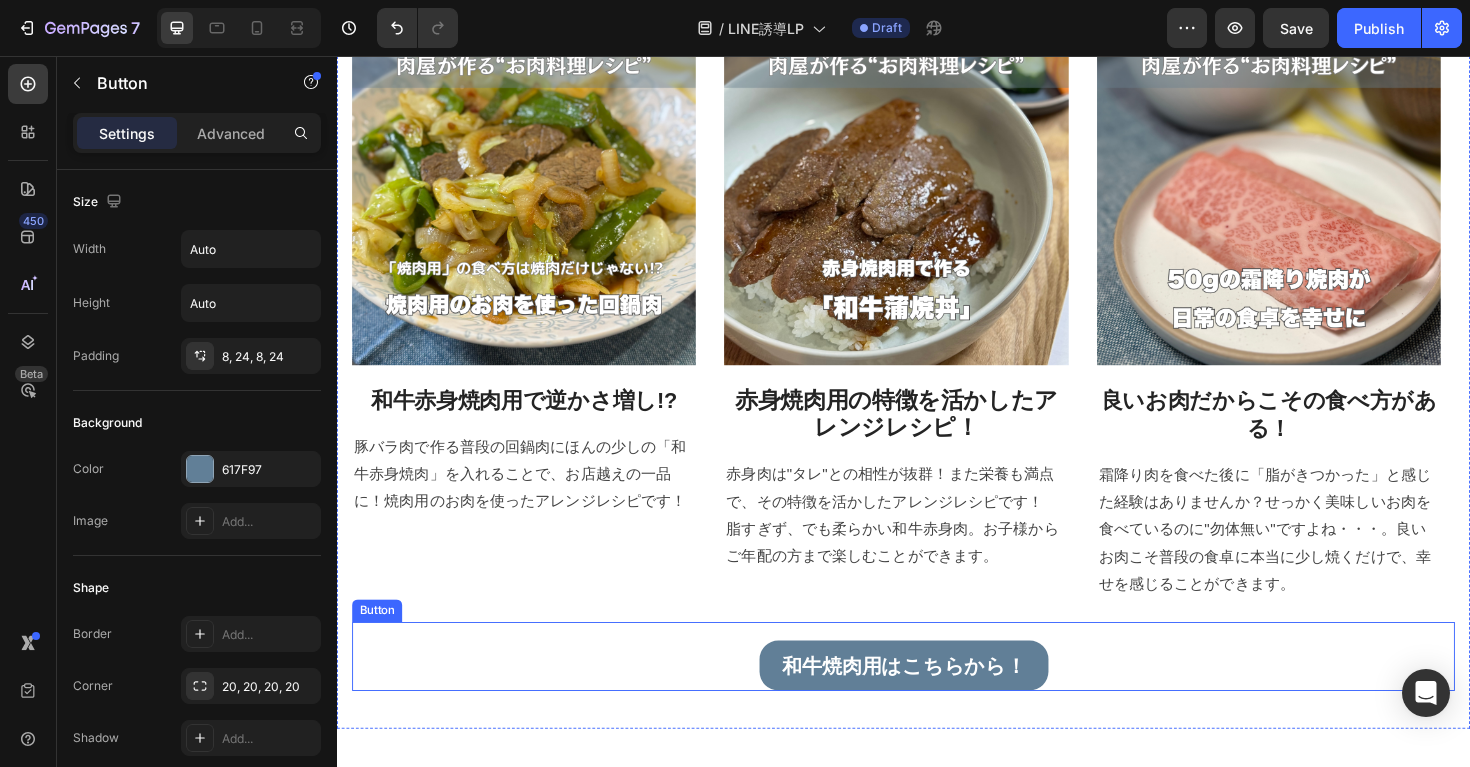 scroll, scrollTop: 3250, scrollLeft: 0, axis: vertical 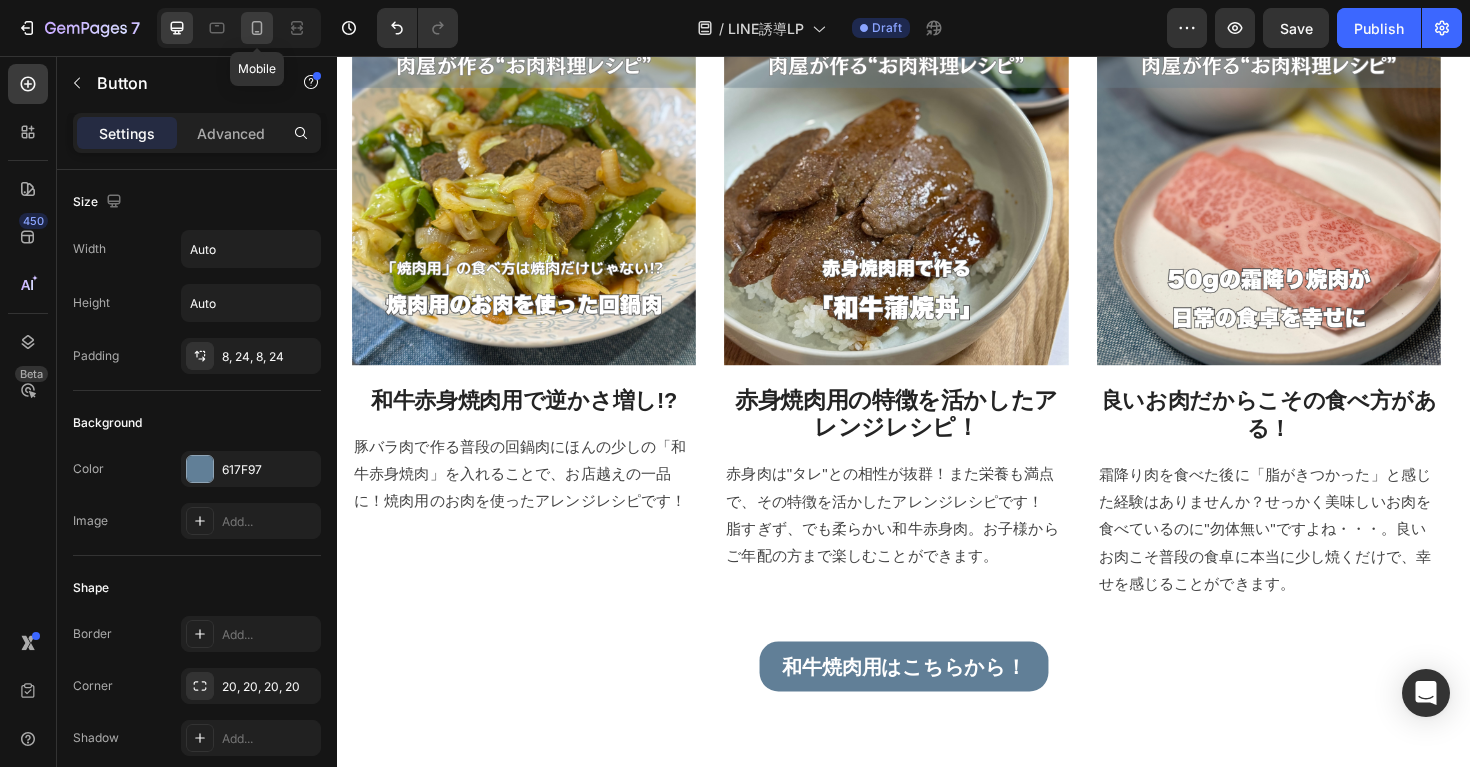click 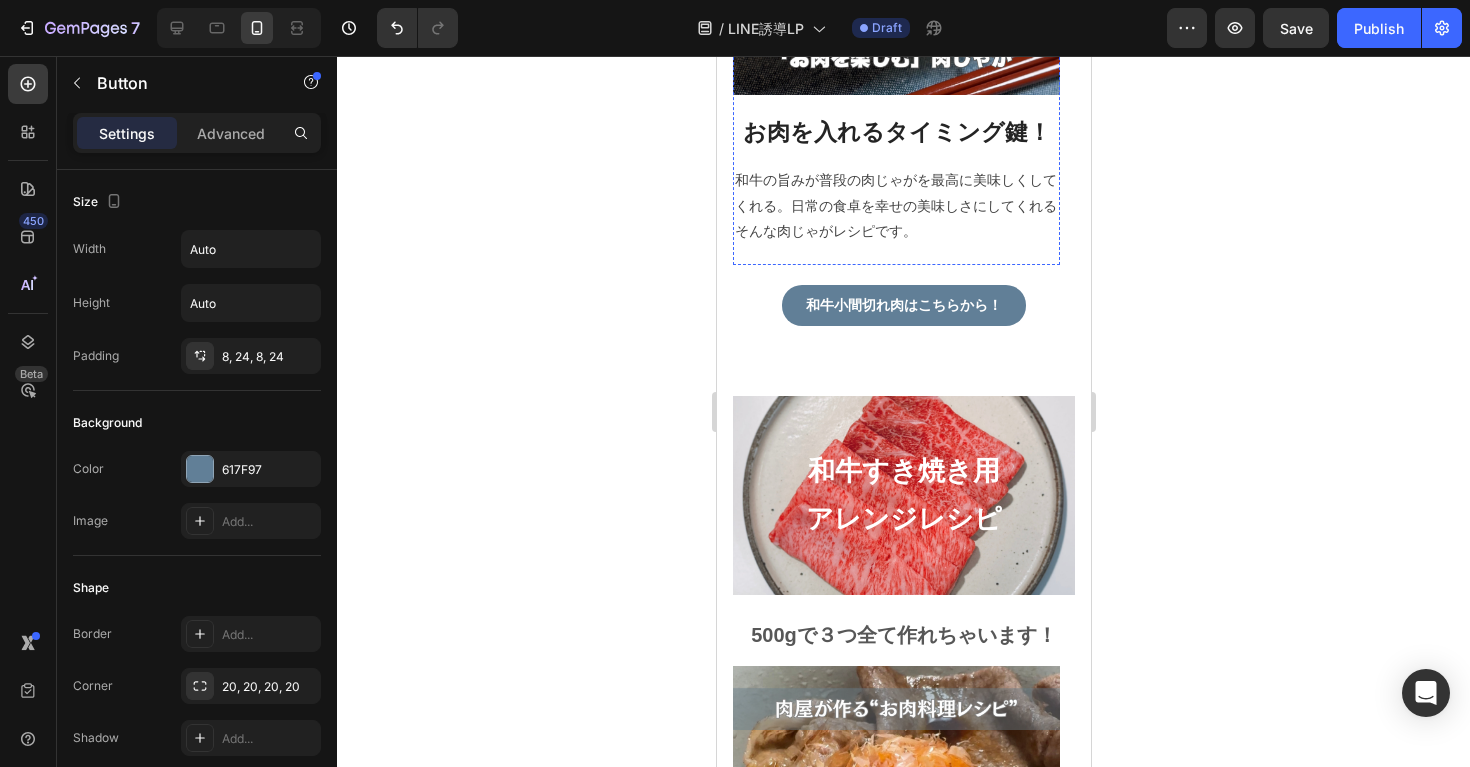 scroll, scrollTop: 2578, scrollLeft: 0, axis: vertical 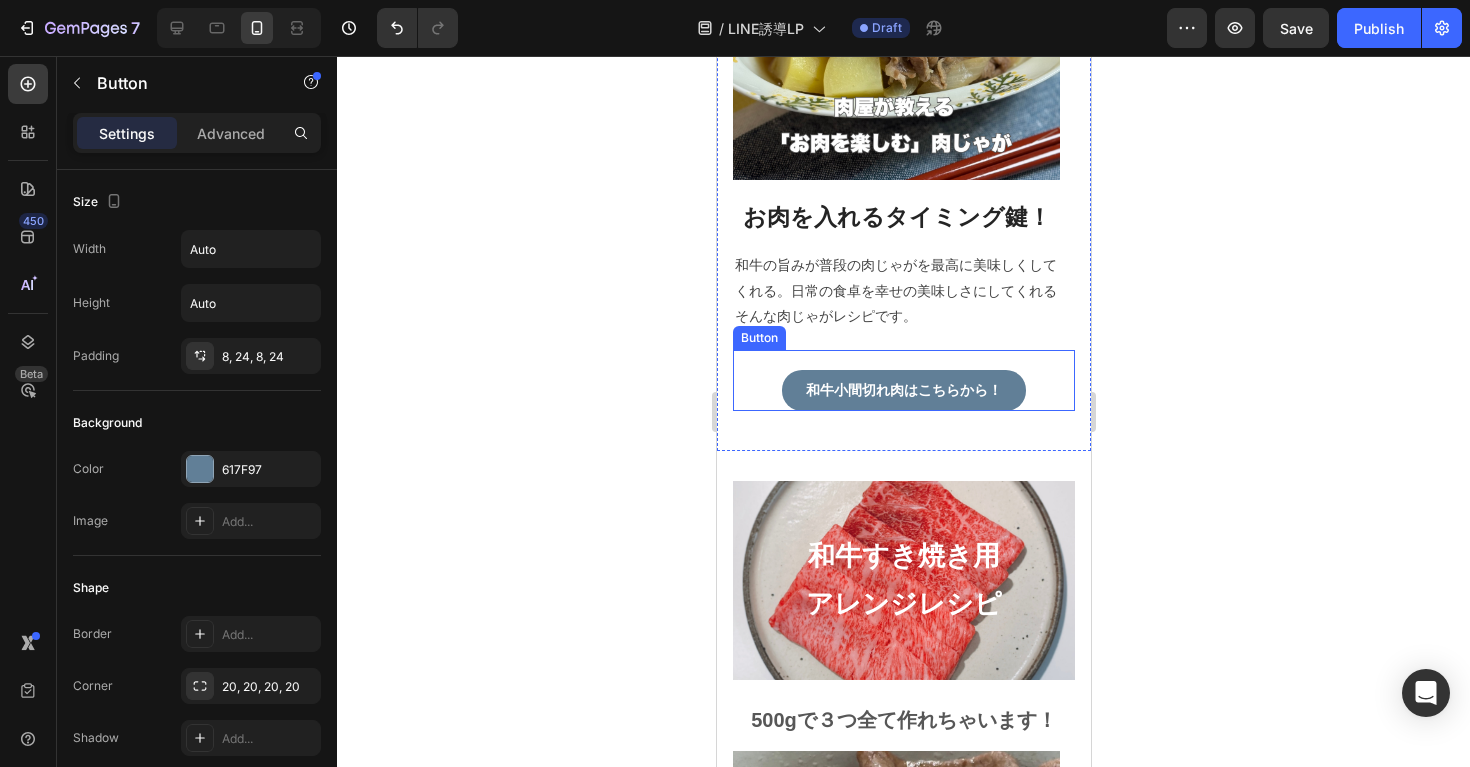 click on "和牛小間切れ肉はこちらから！　 Button" at bounding box center (903, 380) 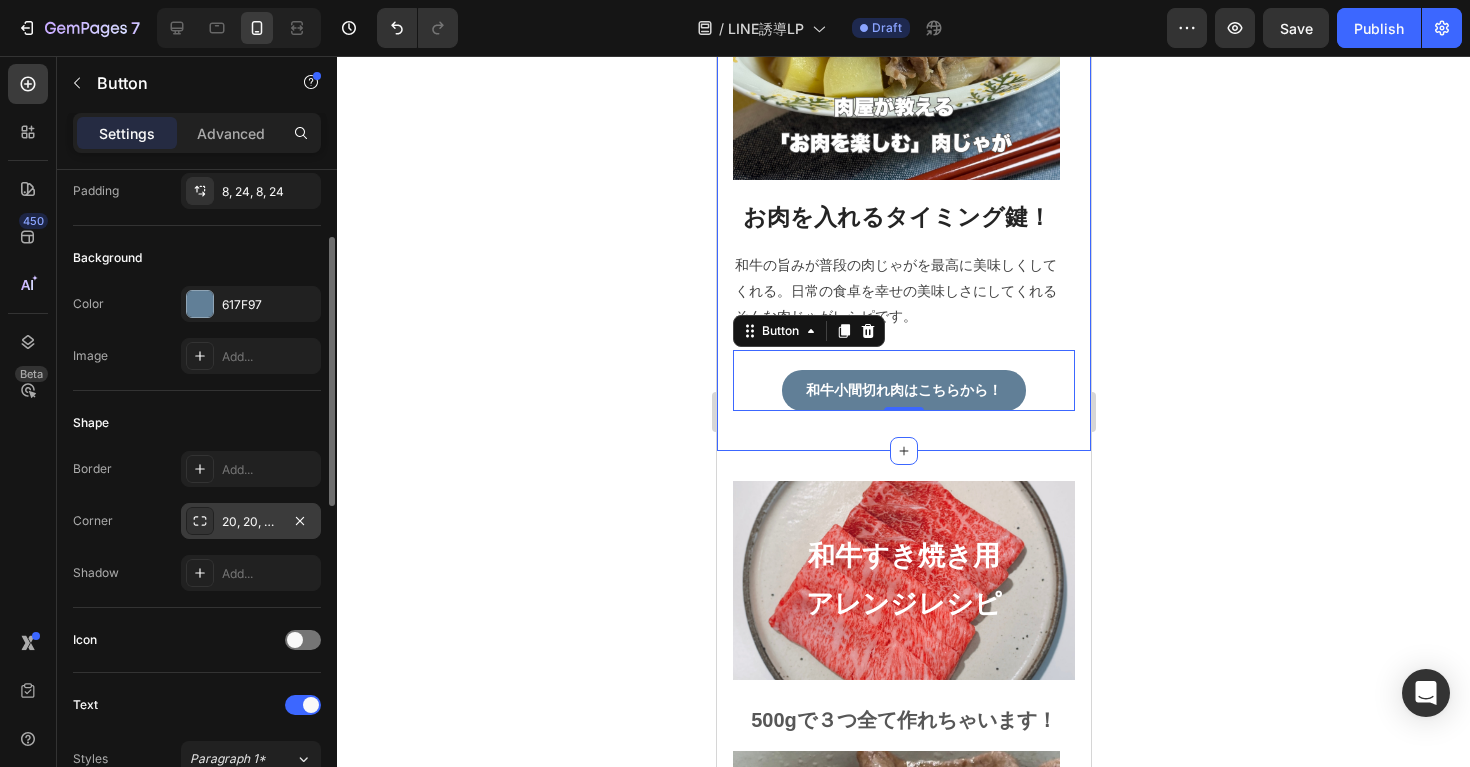 scroll, scrollTop: 540, scrollLeft: 0, axis: vertical 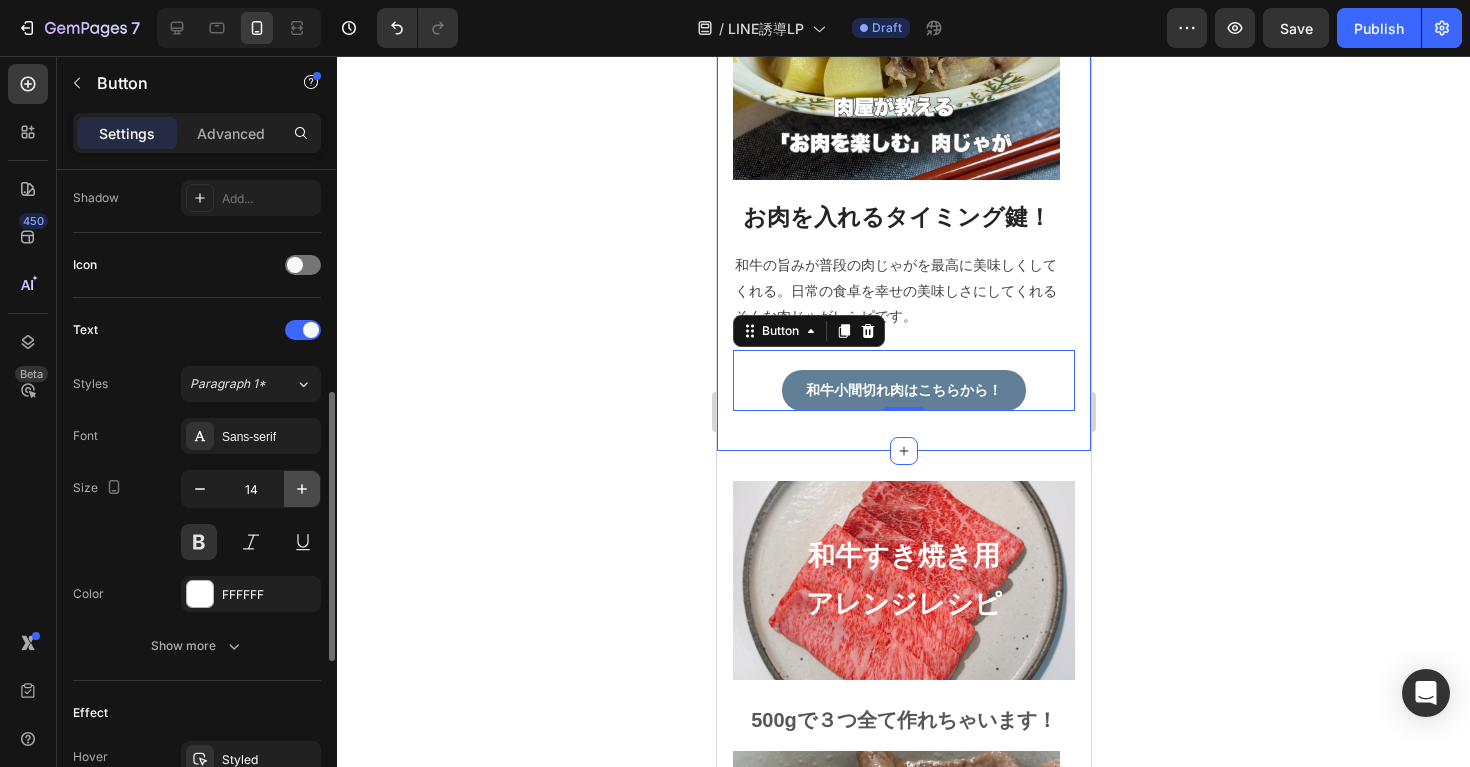 click 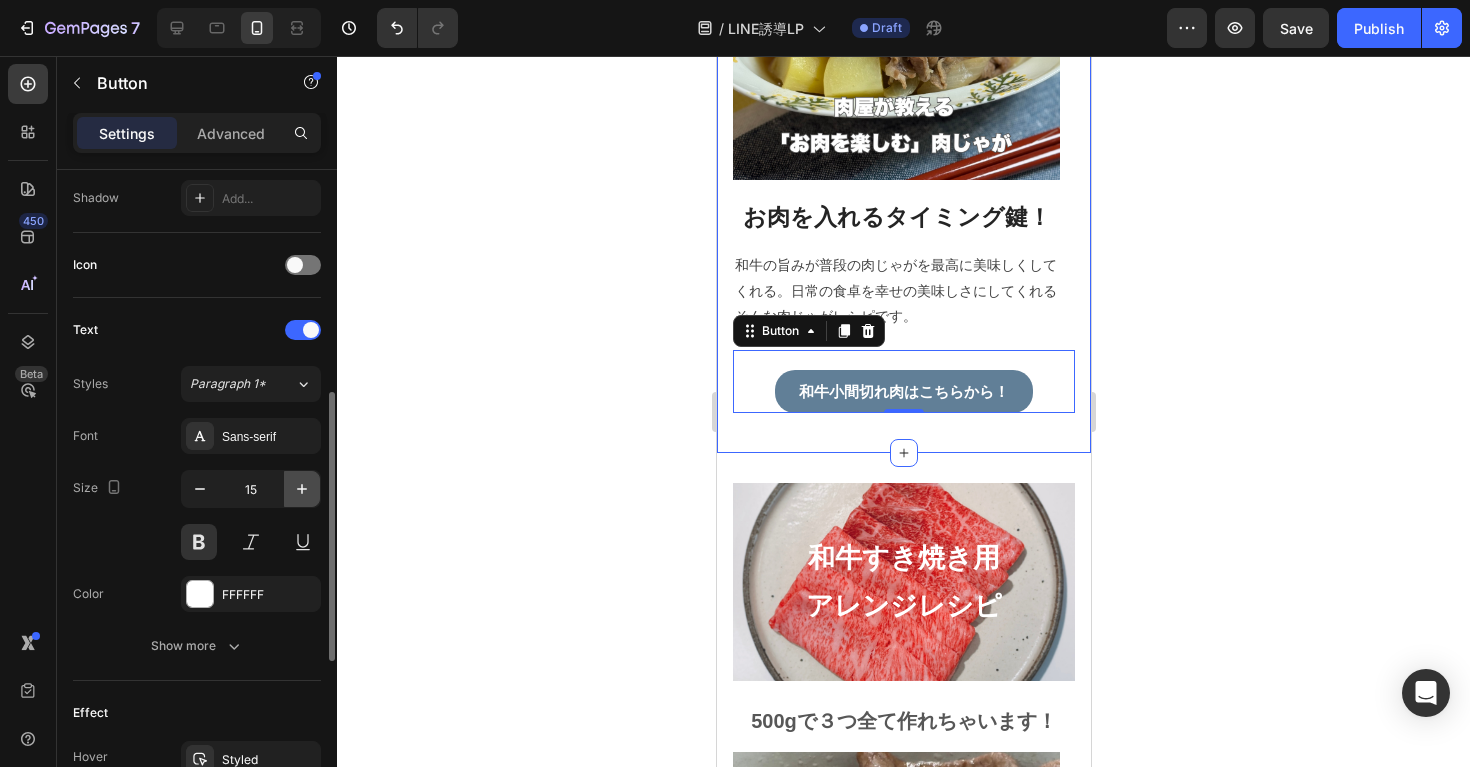 click 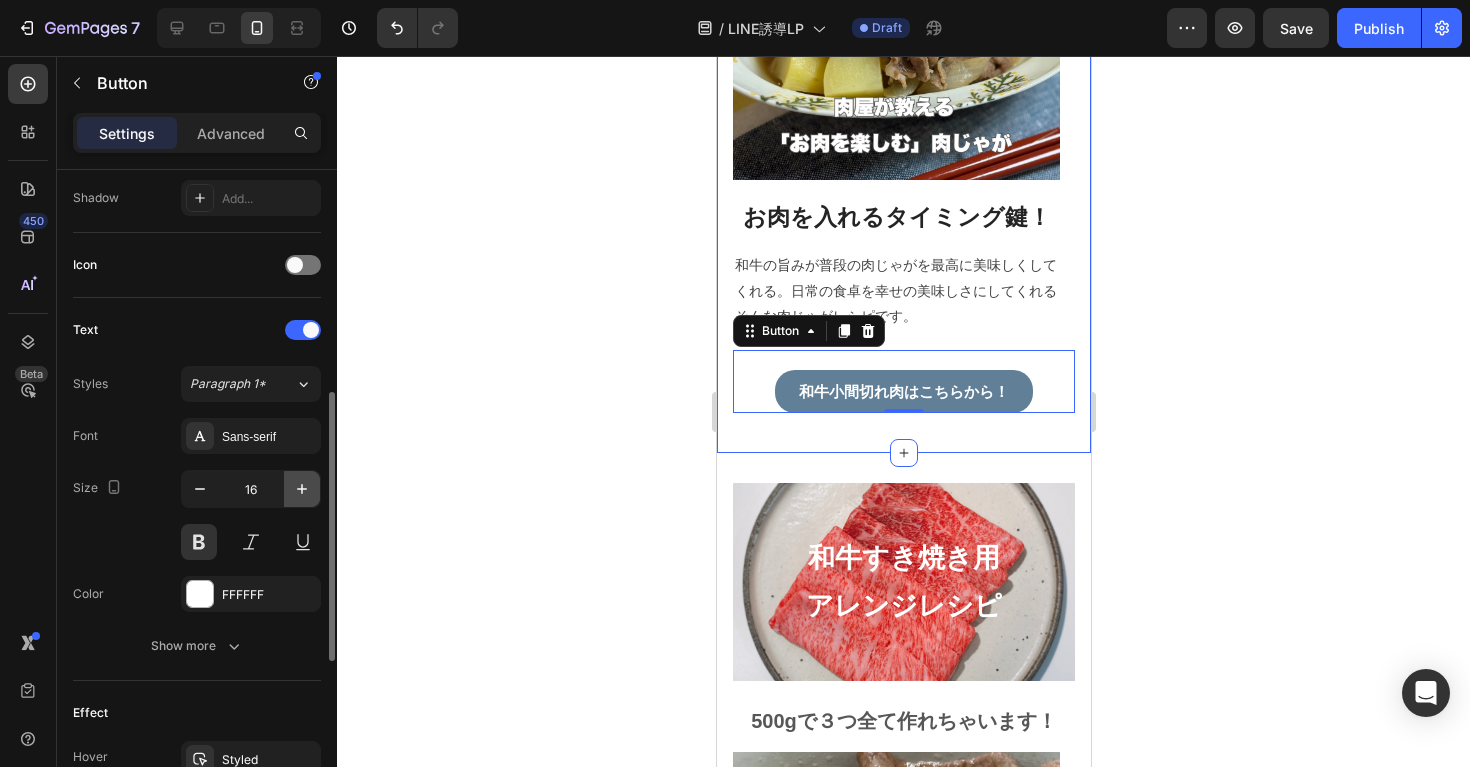 click 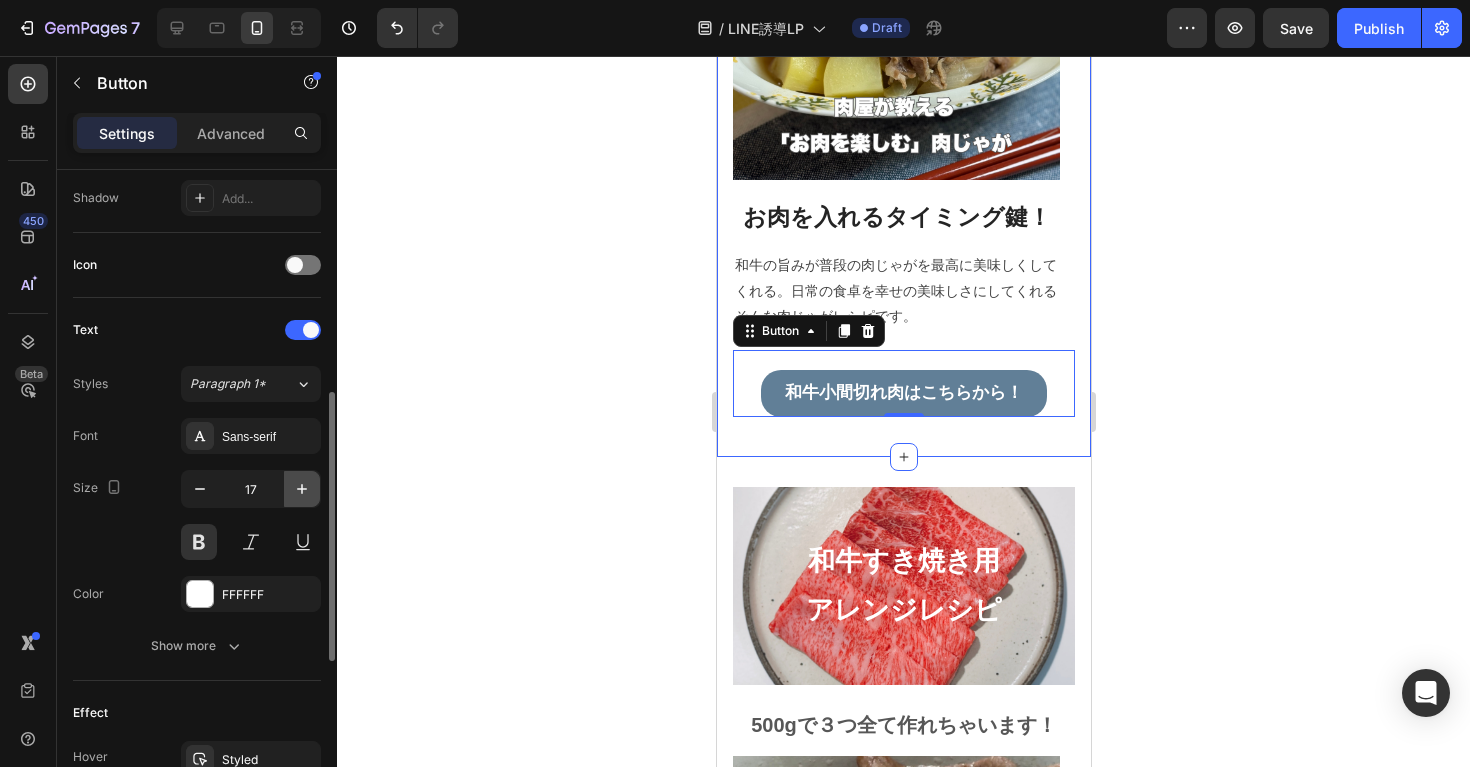 click 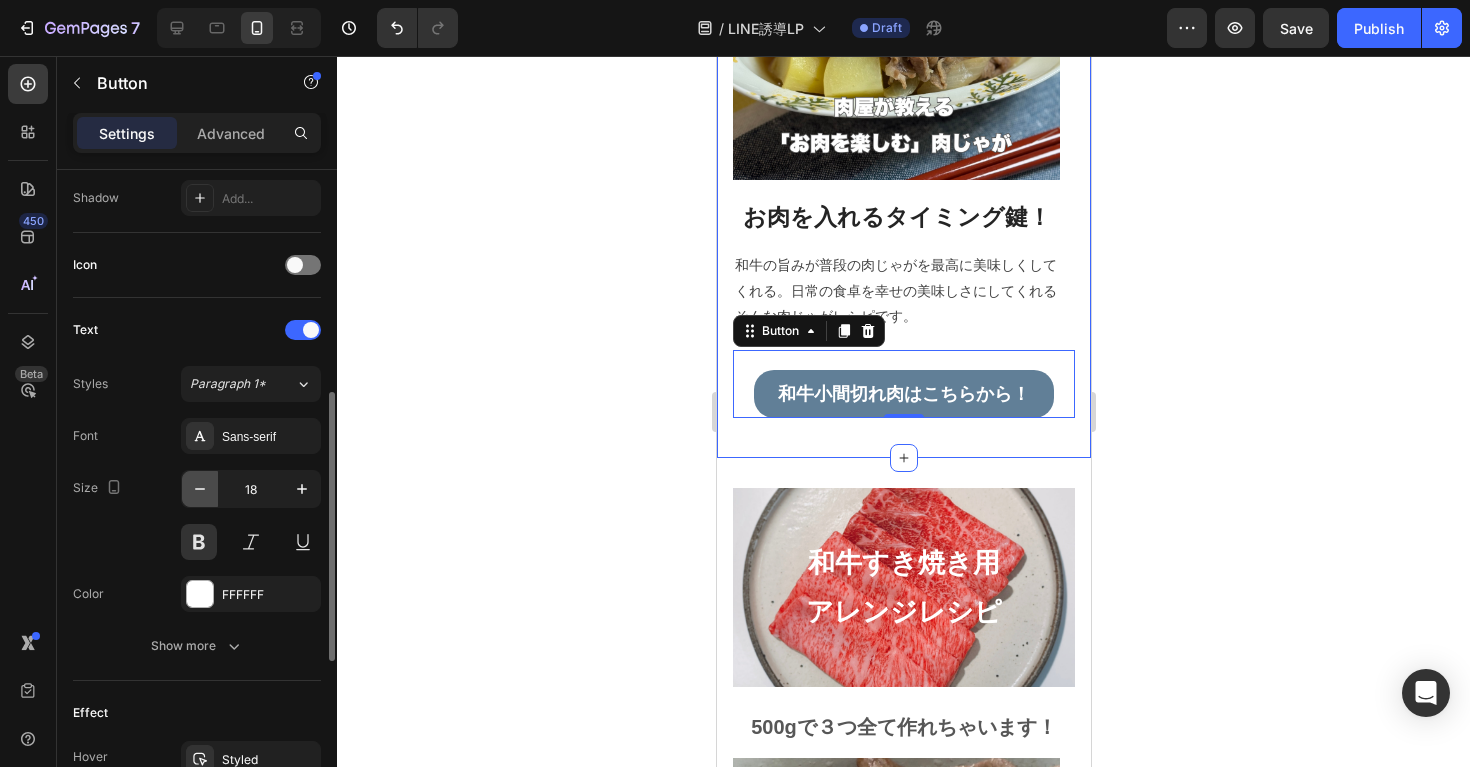 click 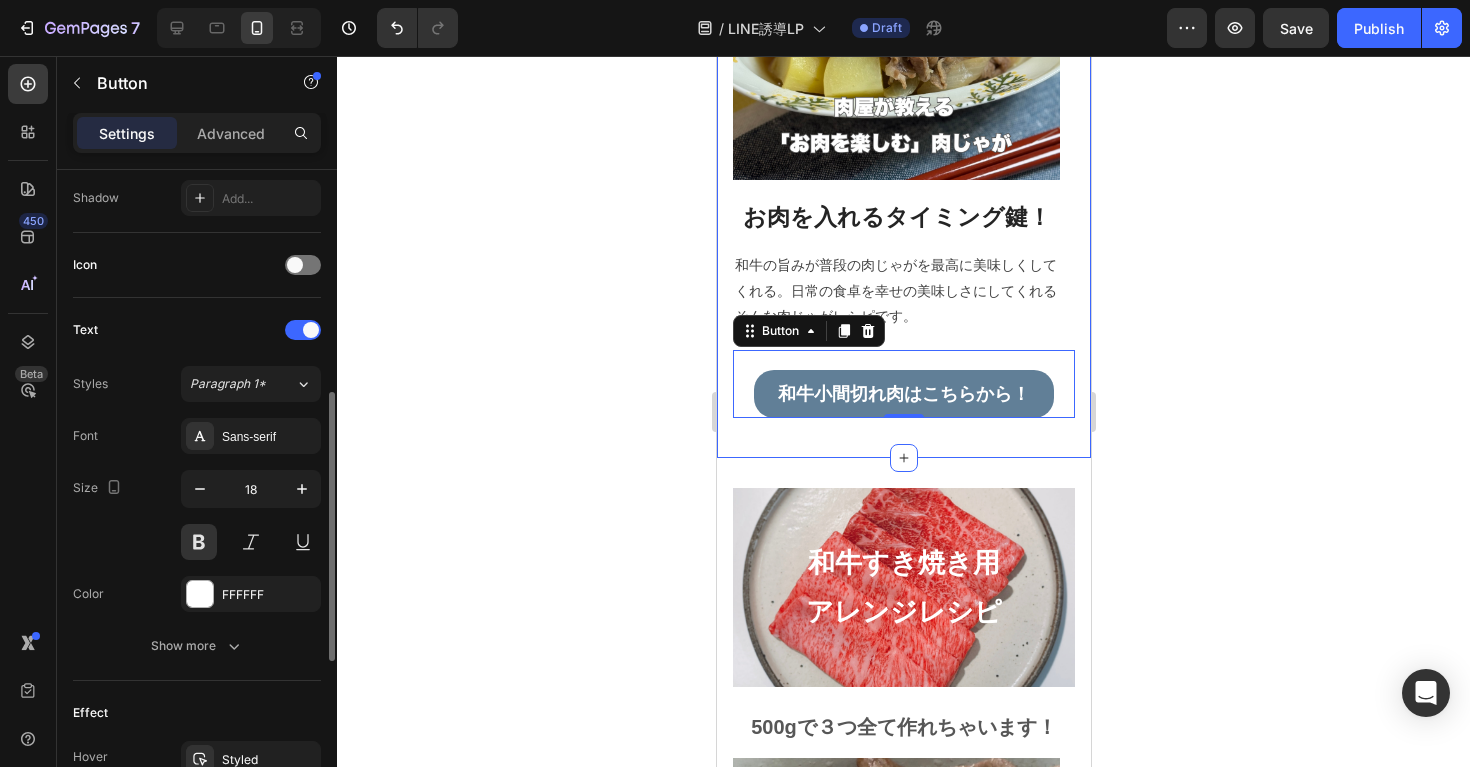 type on "17" 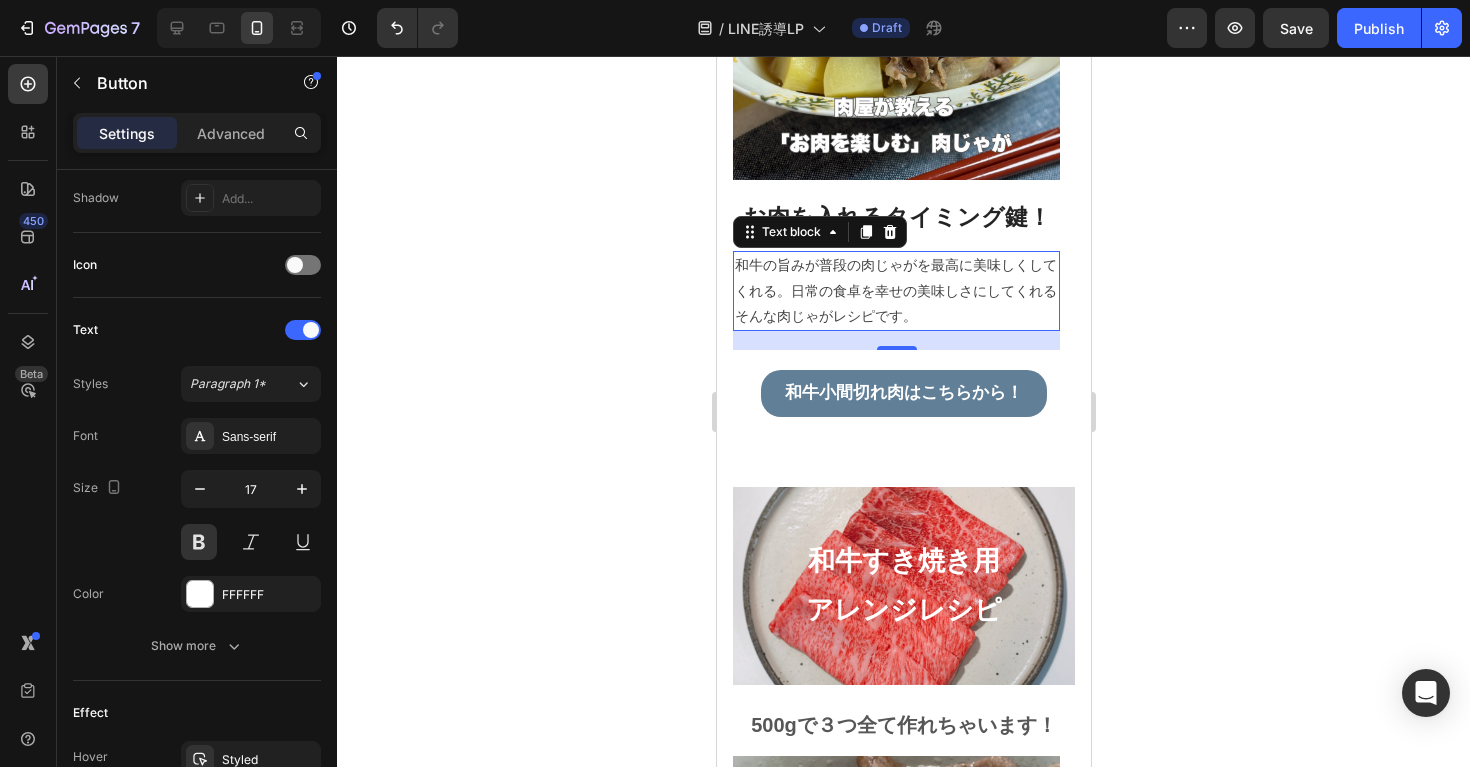 click on "和牛の旨みが普段の肉じゃがを最高に美味しくしてくれる。日常の食卓を幸せの美味しさにしてくれるそんな肉じゃがレシピです。" at bounding box center (895, 291) 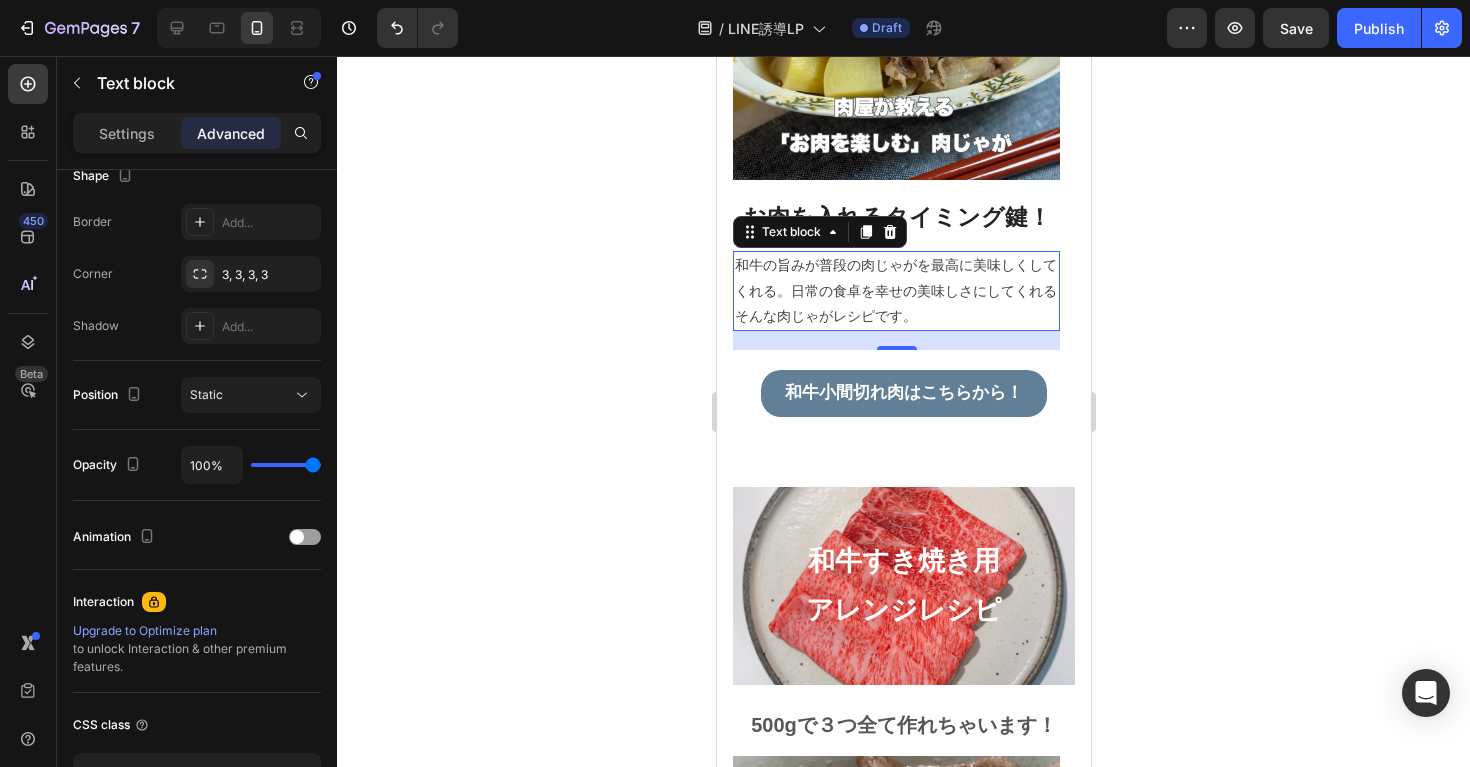 scroll, scrollTop: 0, scrollLeft: 0, axis: both 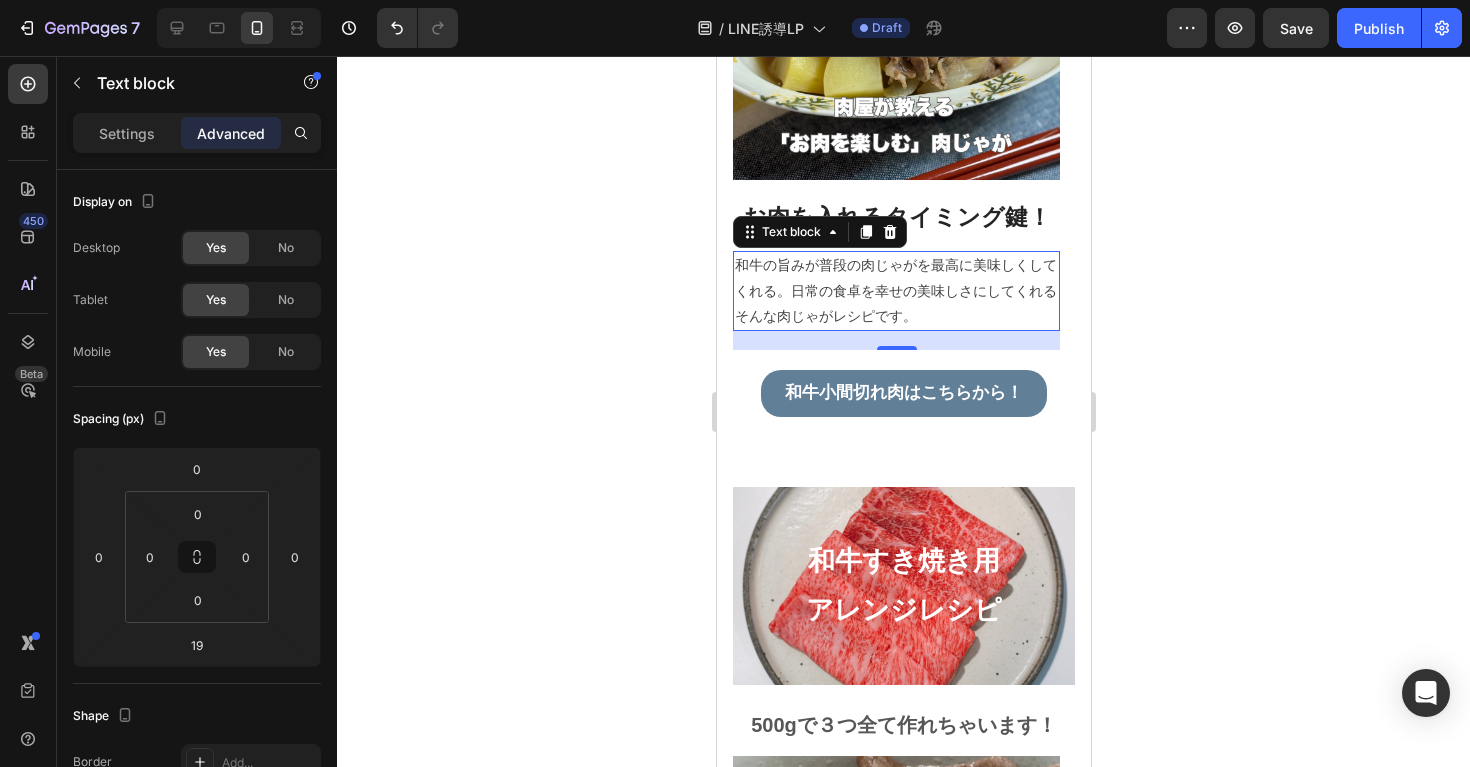click 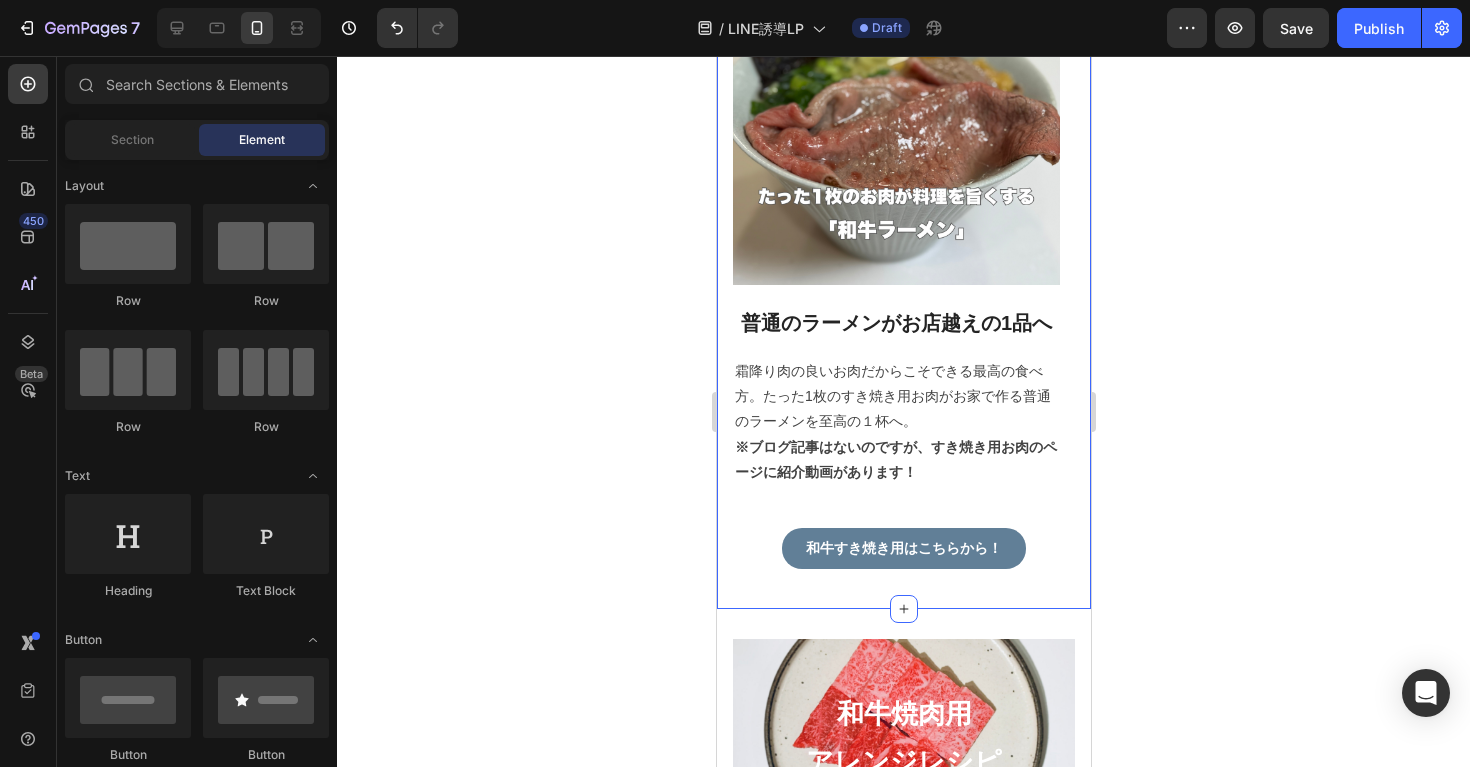 scroll, scrollTop: 4589, scrollLeft: 0, axis: vertical 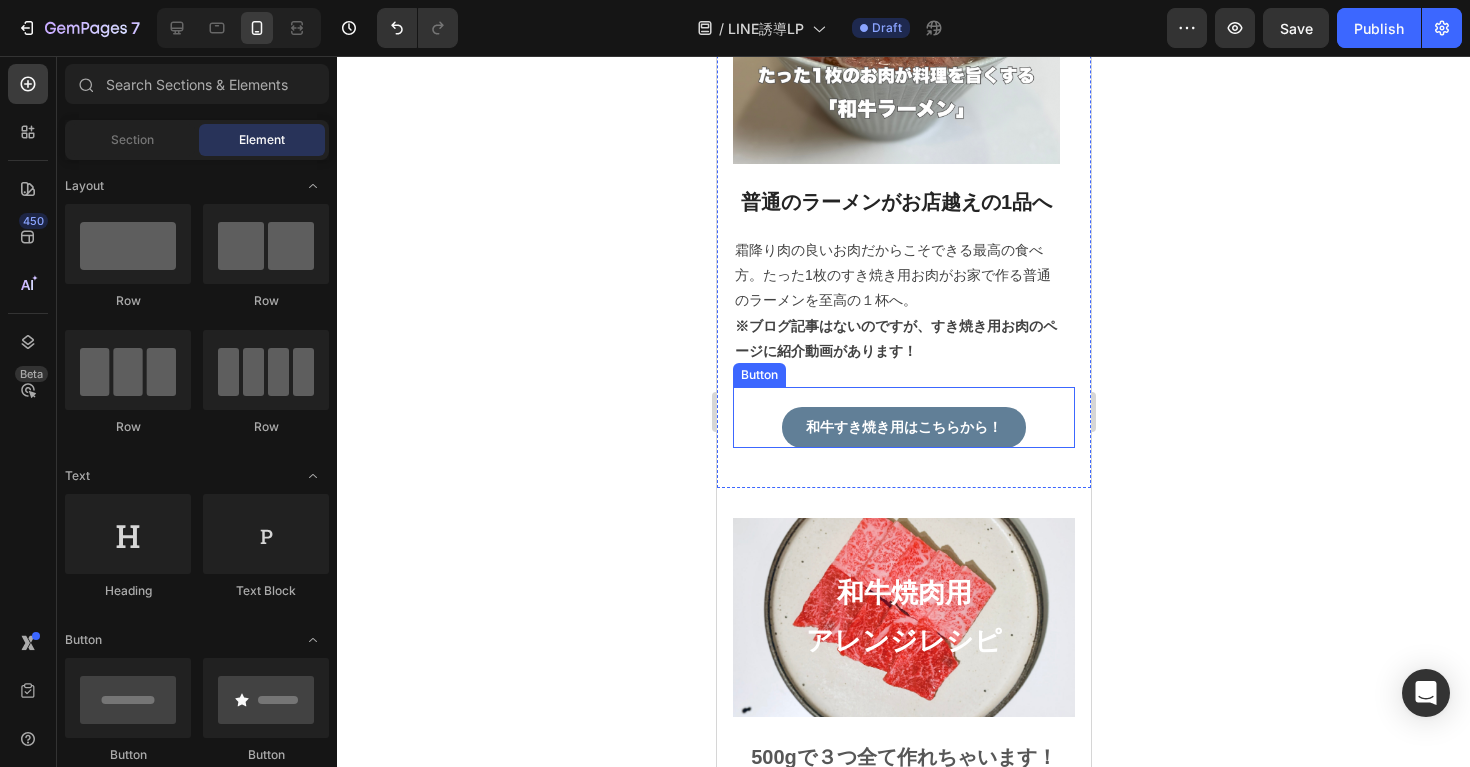 click on "和牛すき焼き用はこちらから！　 Button" at bounding box center (903, 417) 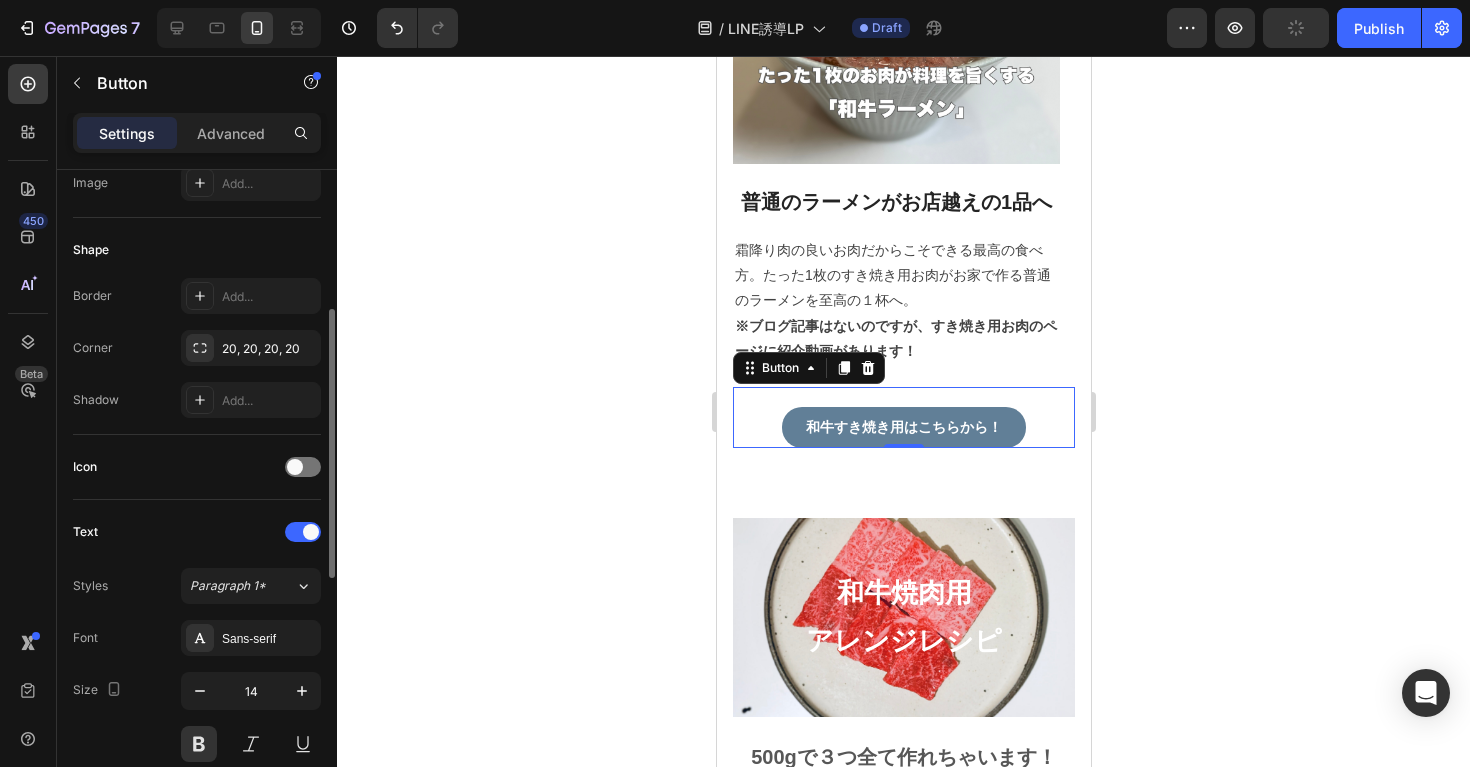 scroll, scrollTop: 367, scrollLeft: 0, axis: vertical 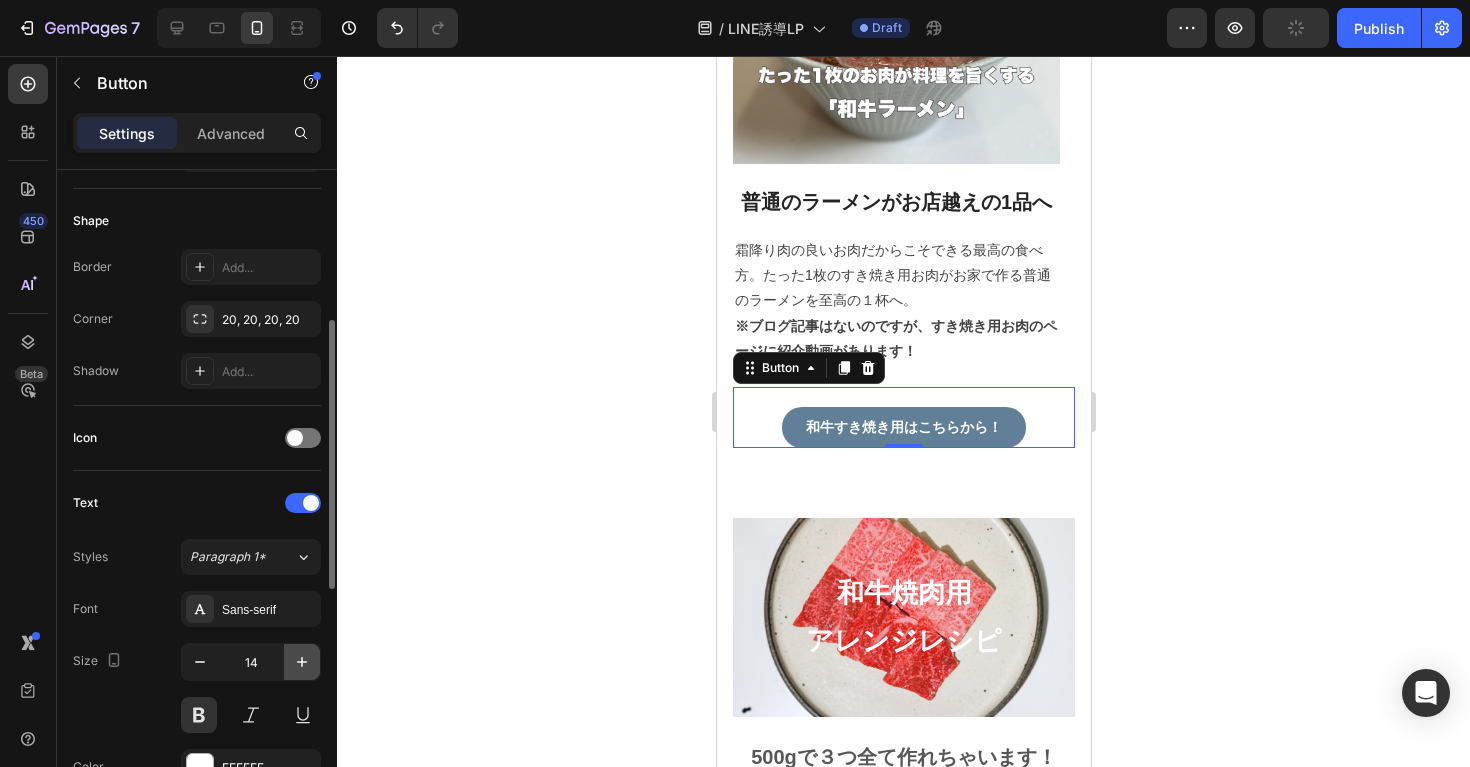 click 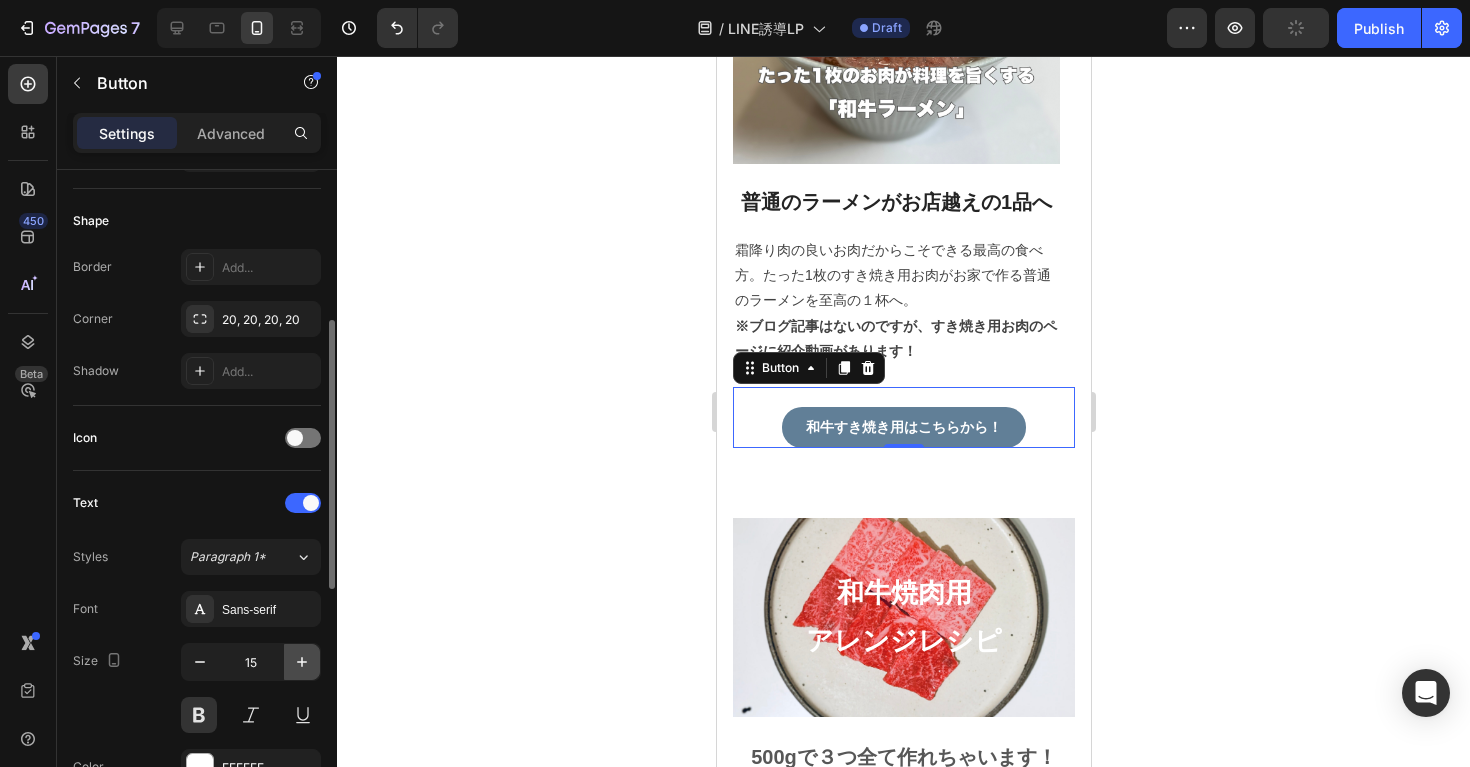 click 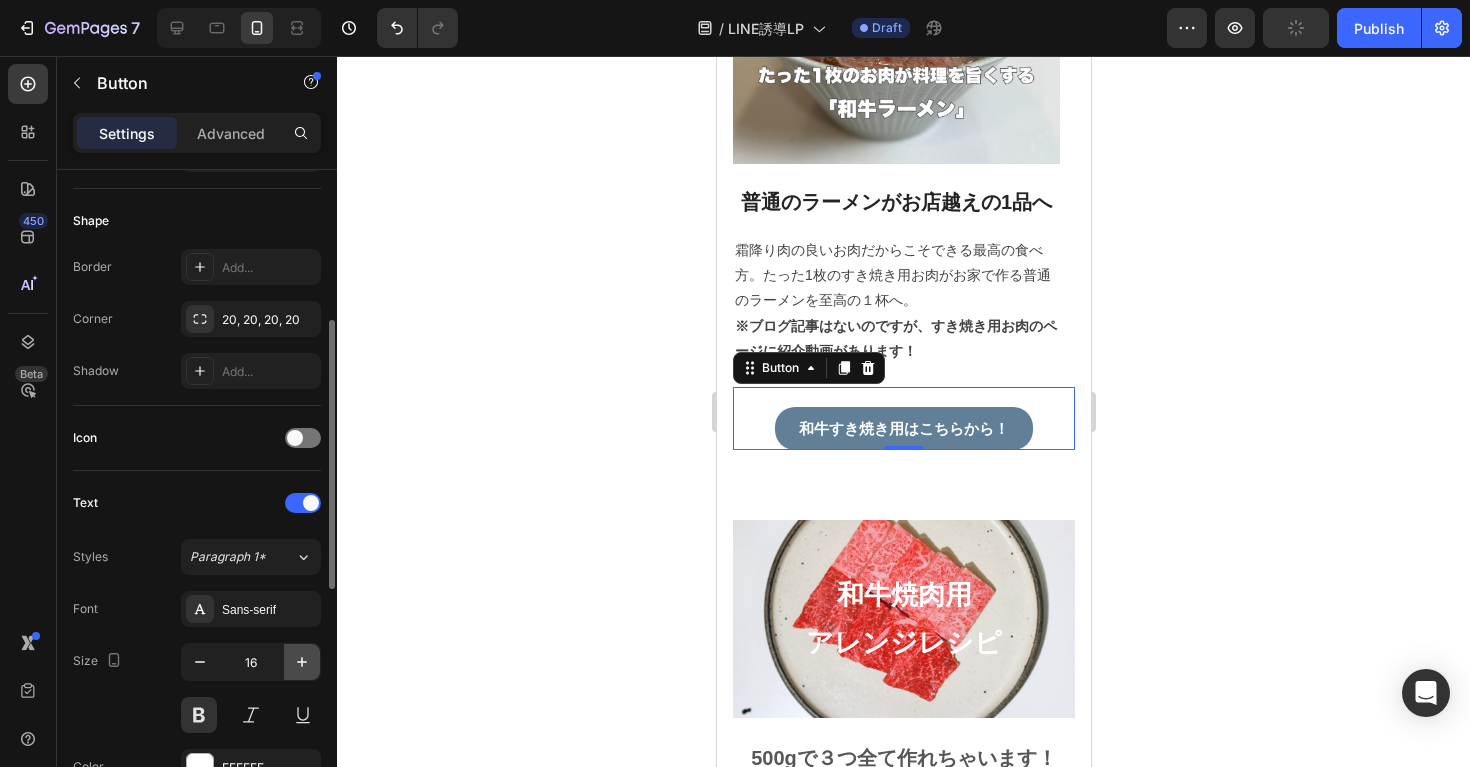 click 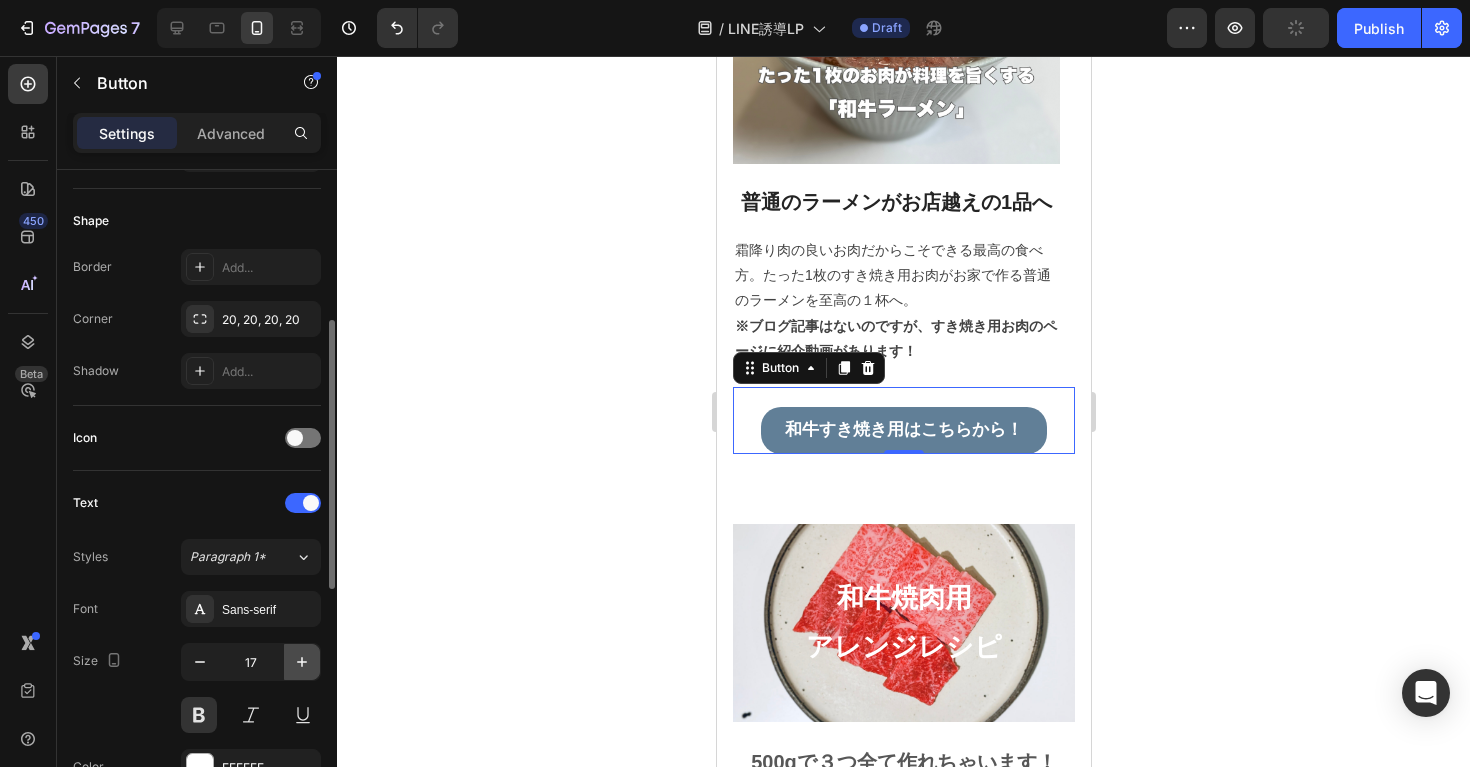 click 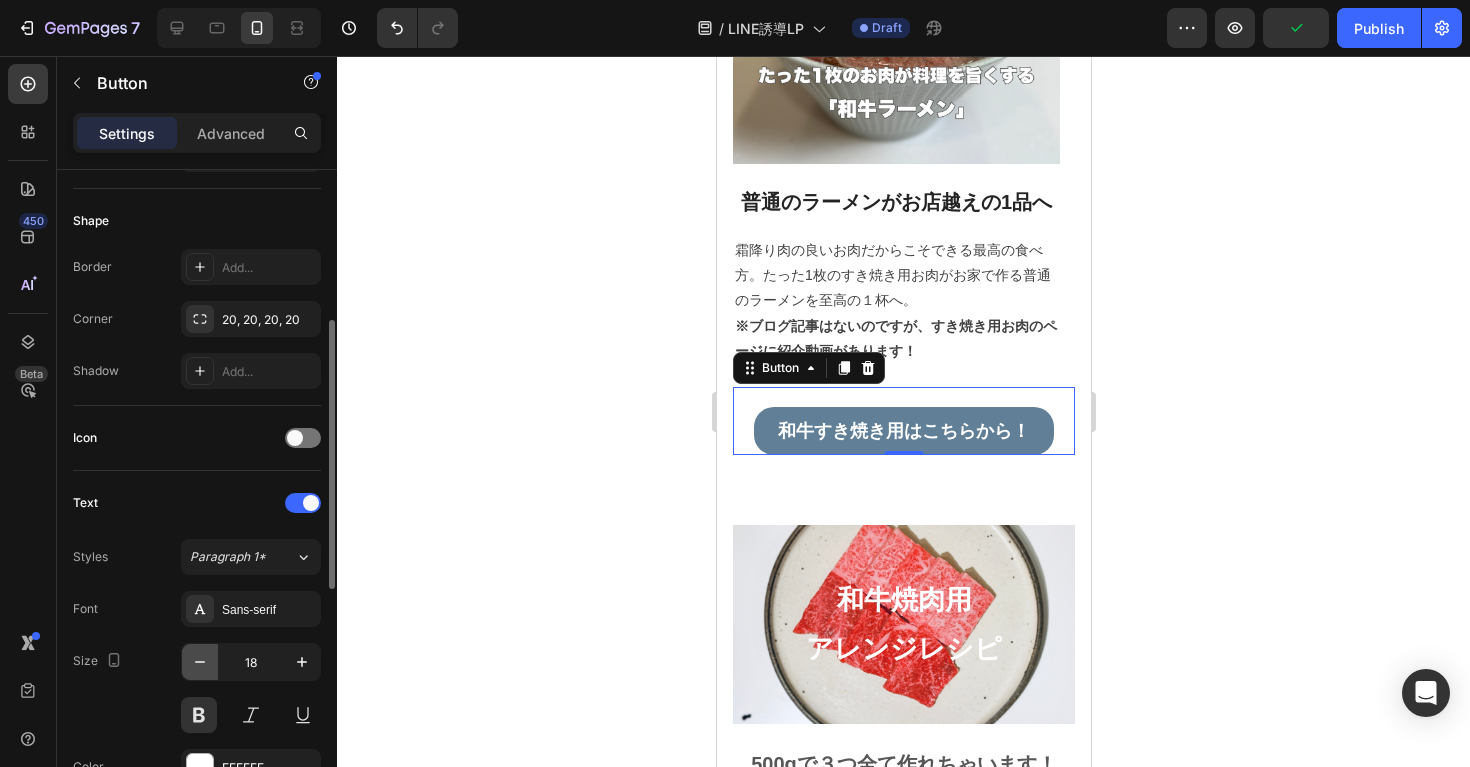 click 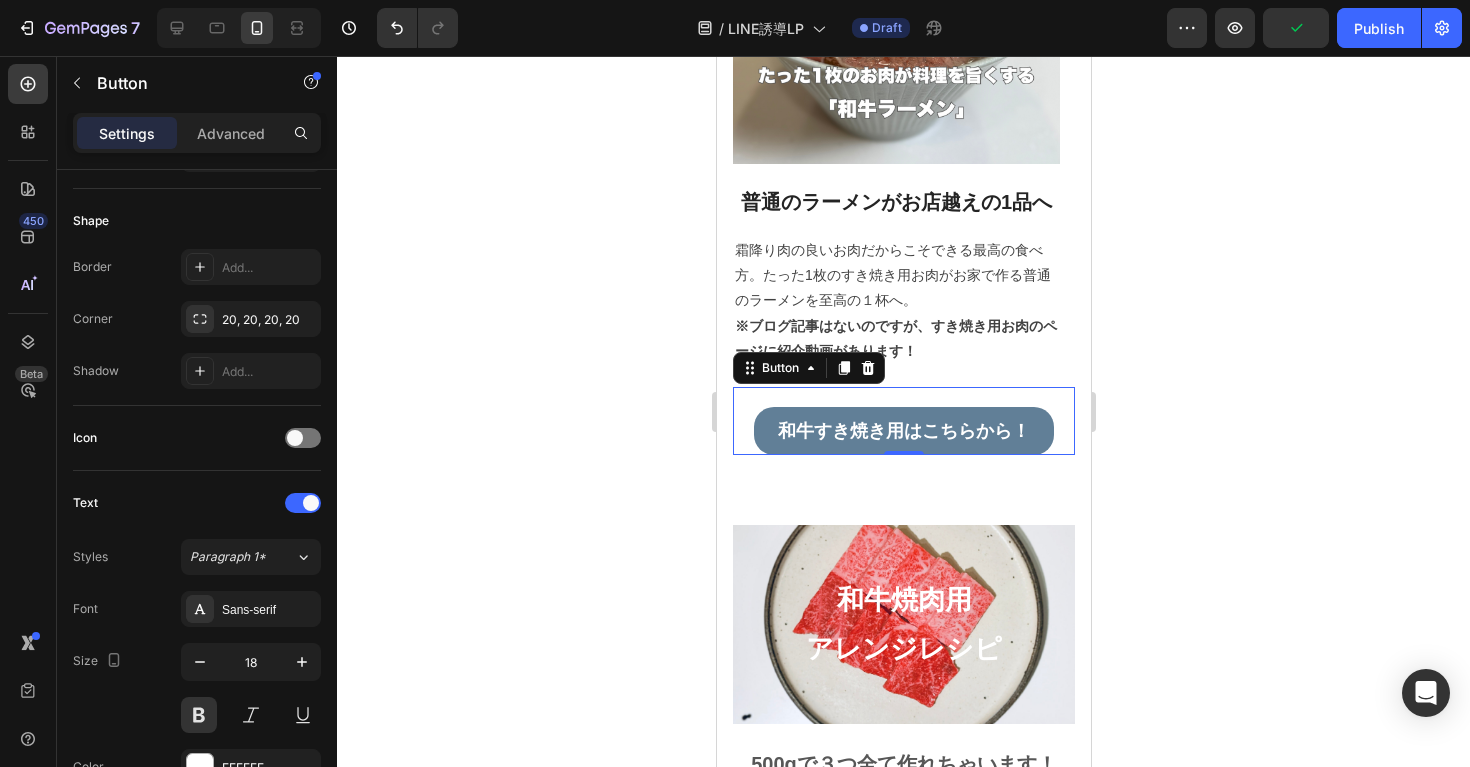 type on "17" 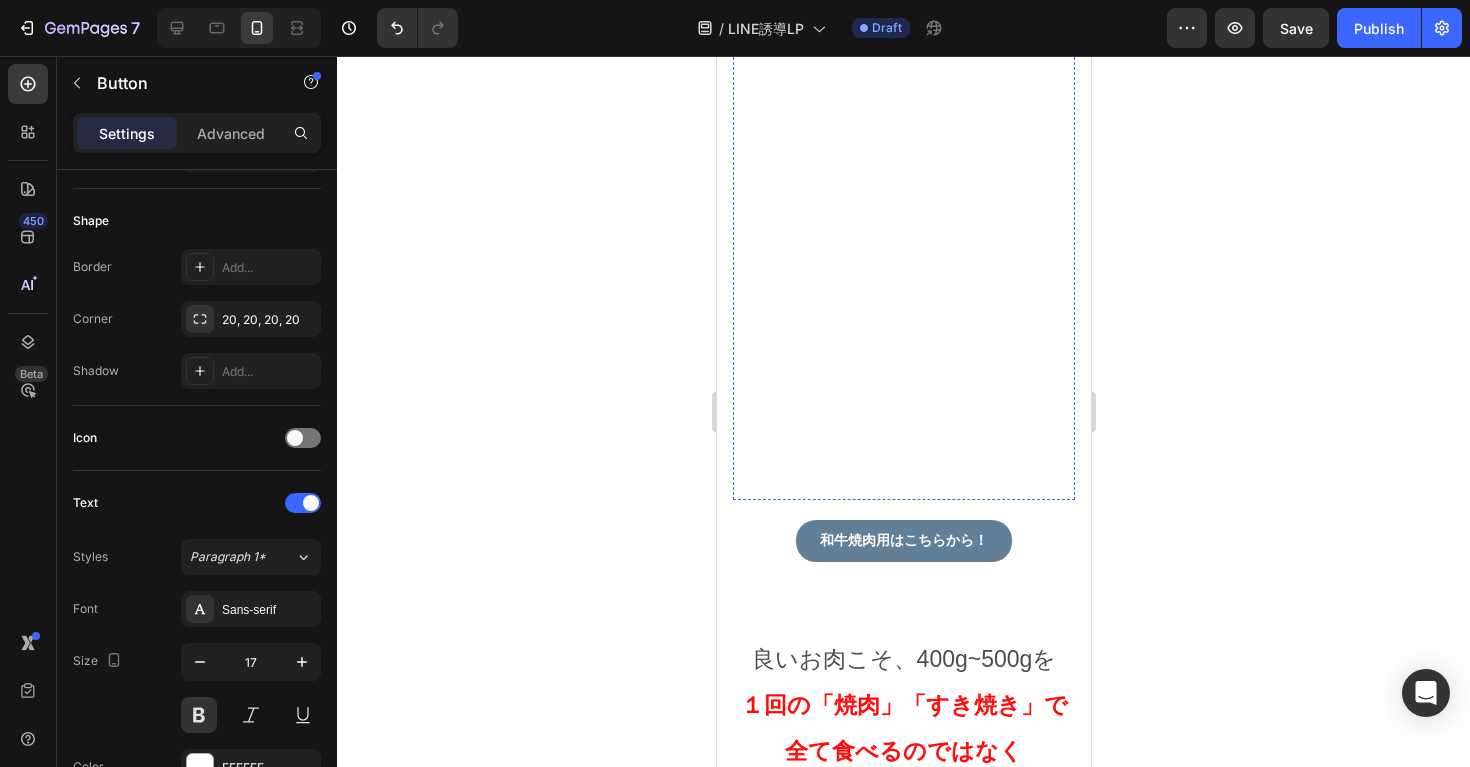 scroll, scrollTop: 6486, scrollLeft: 0, axis: vertical 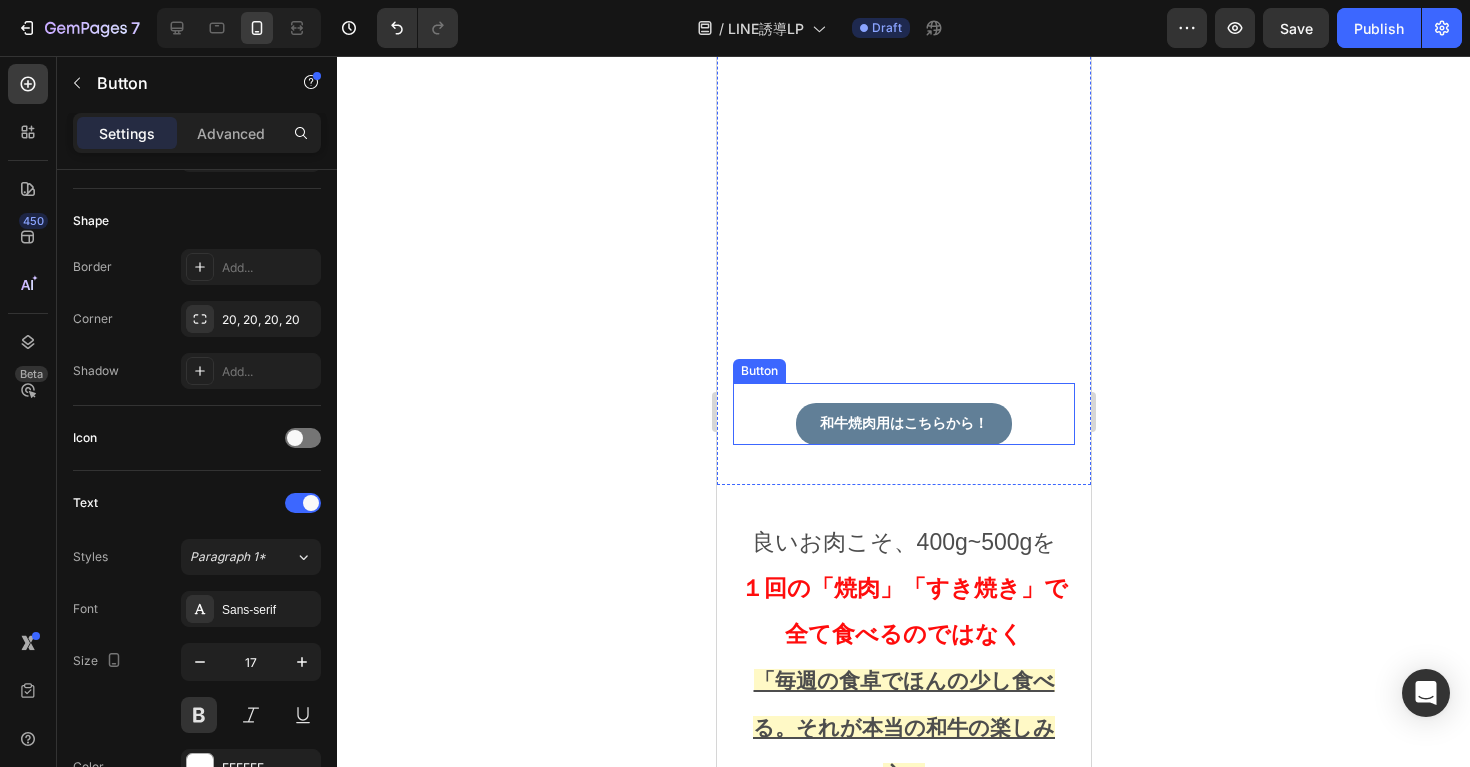 click on "和牛焼肉用はこちらから！" at bounding box center [903, 423] 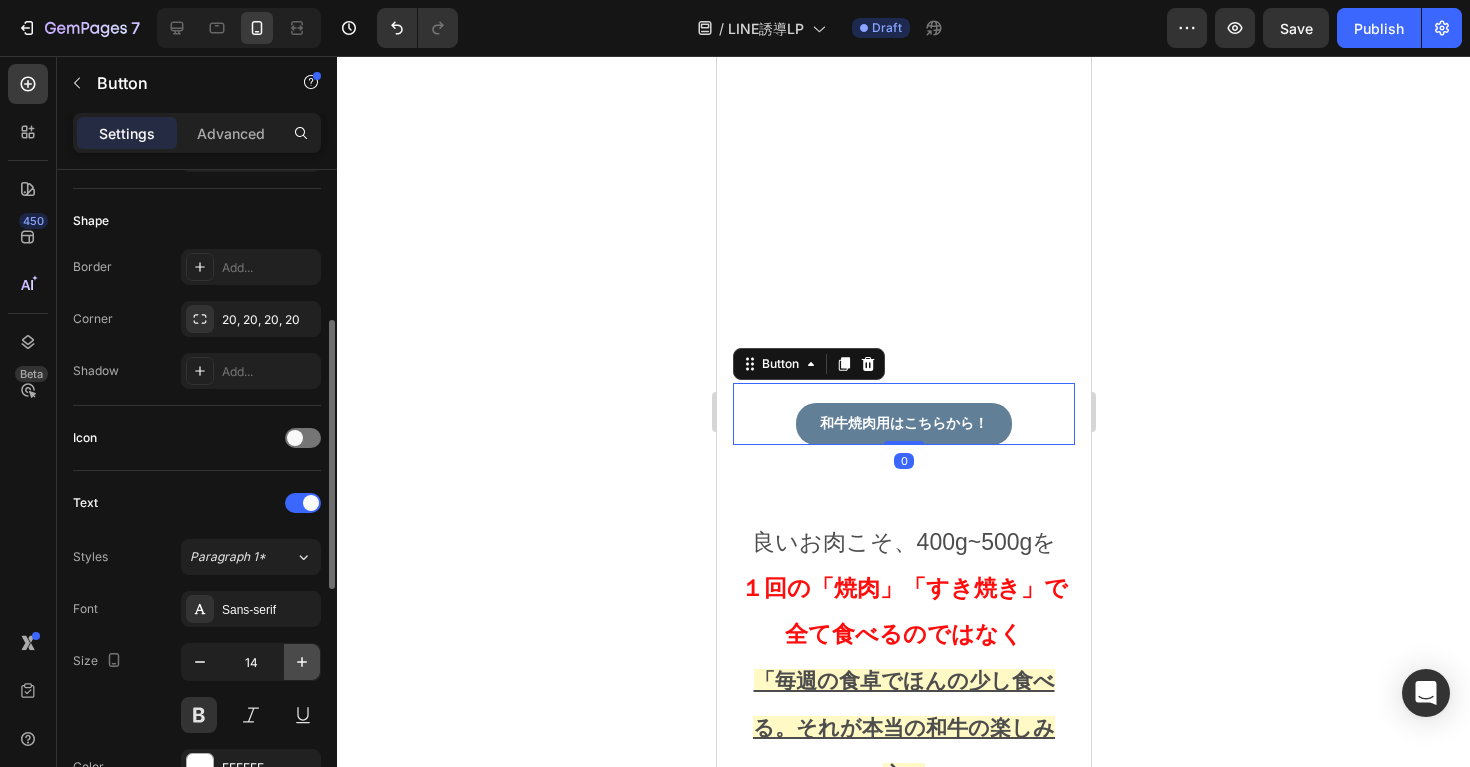 click 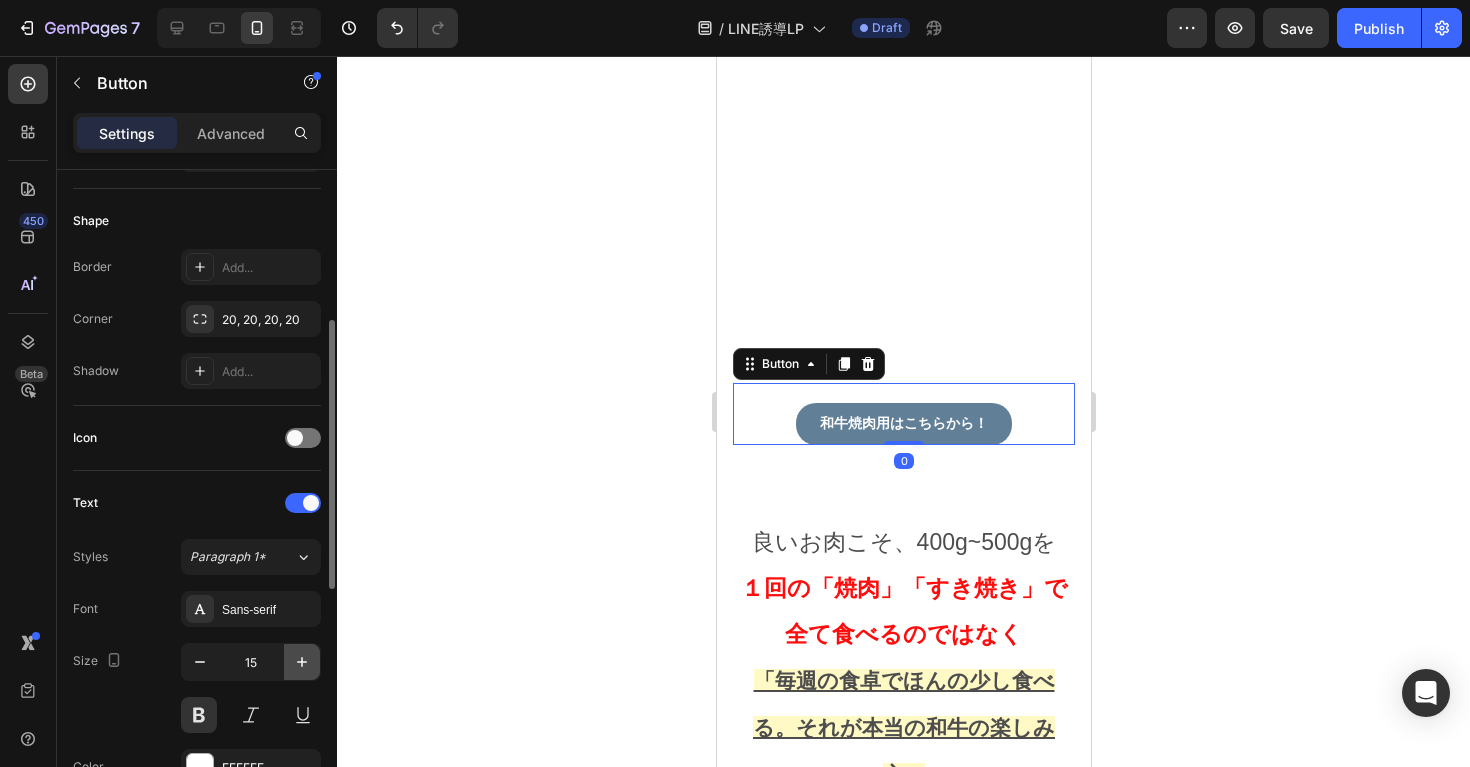 click 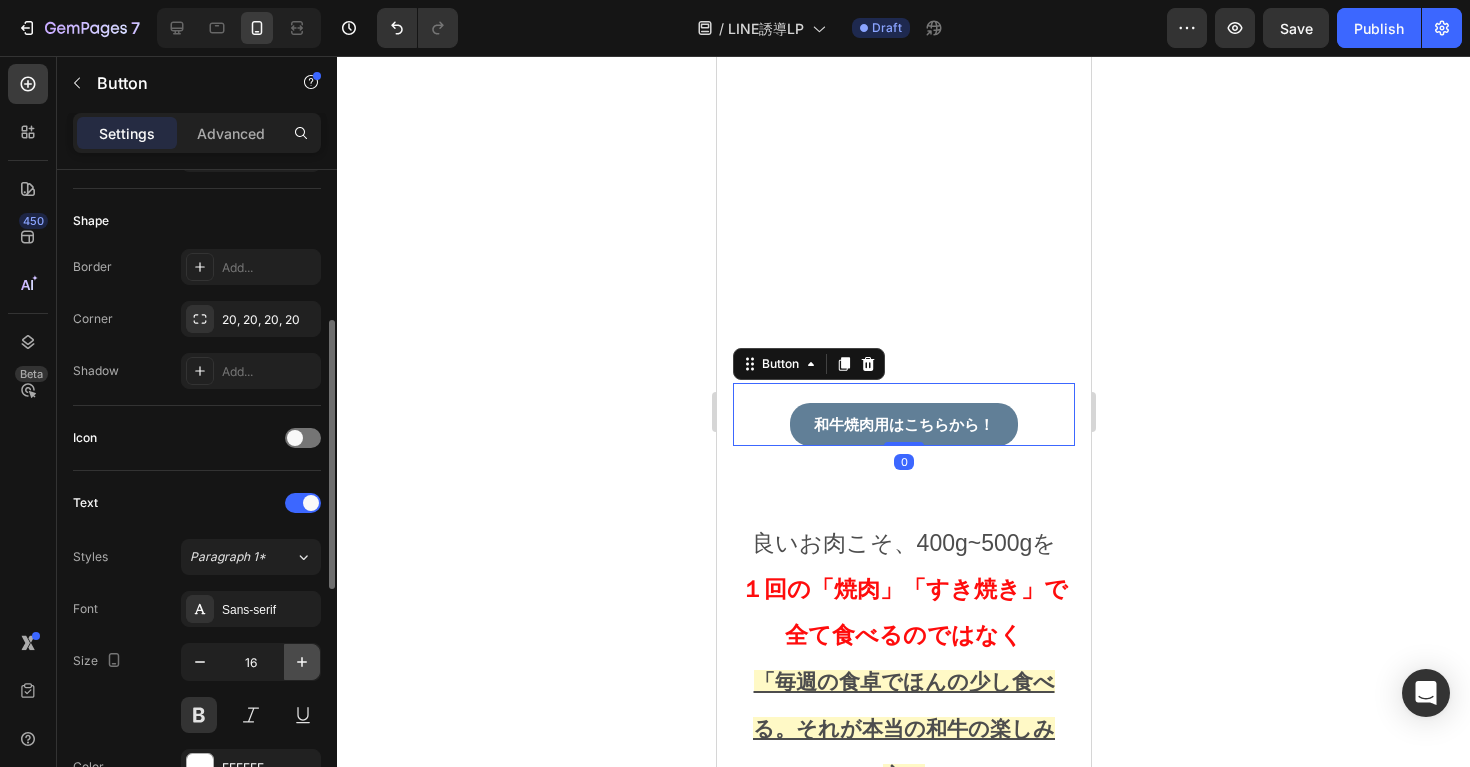 click 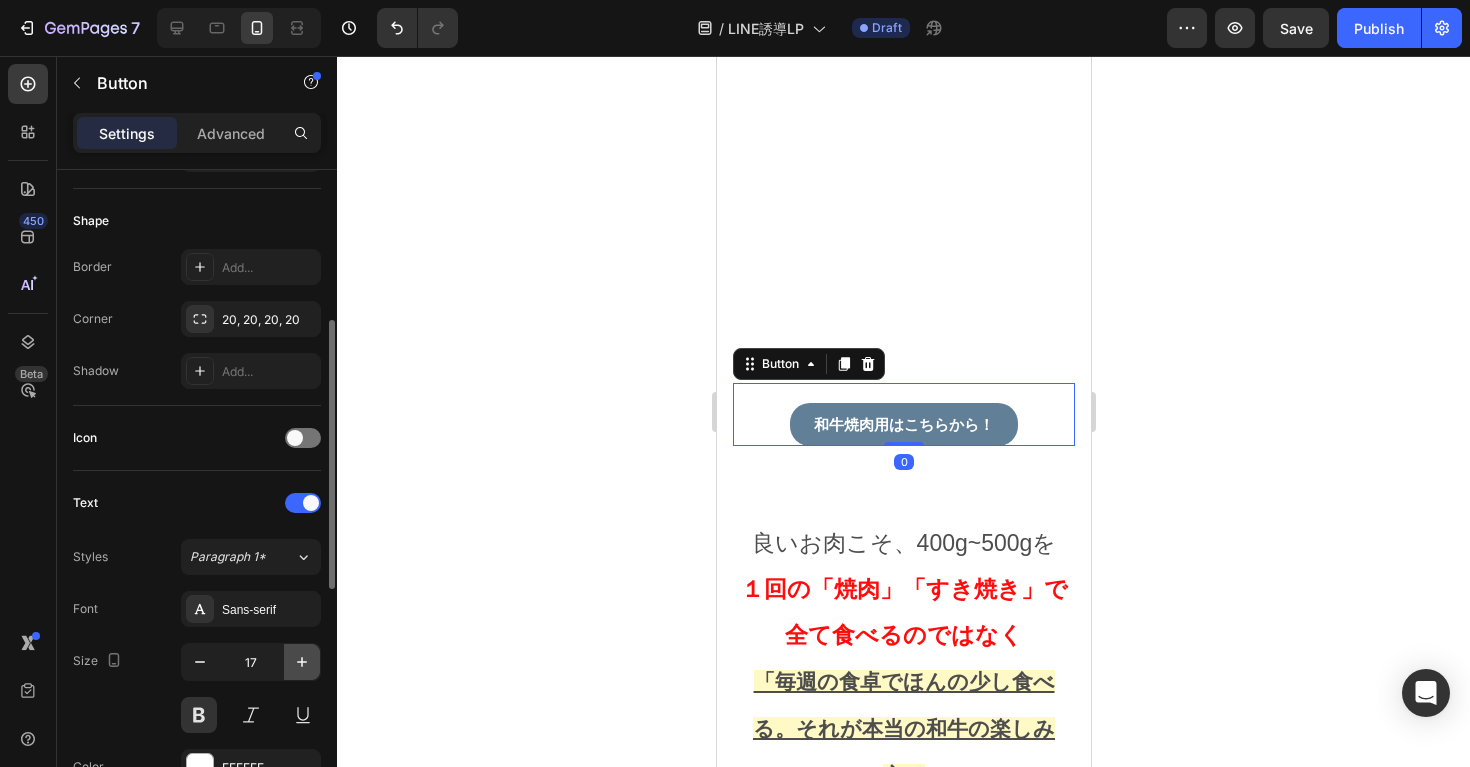 click 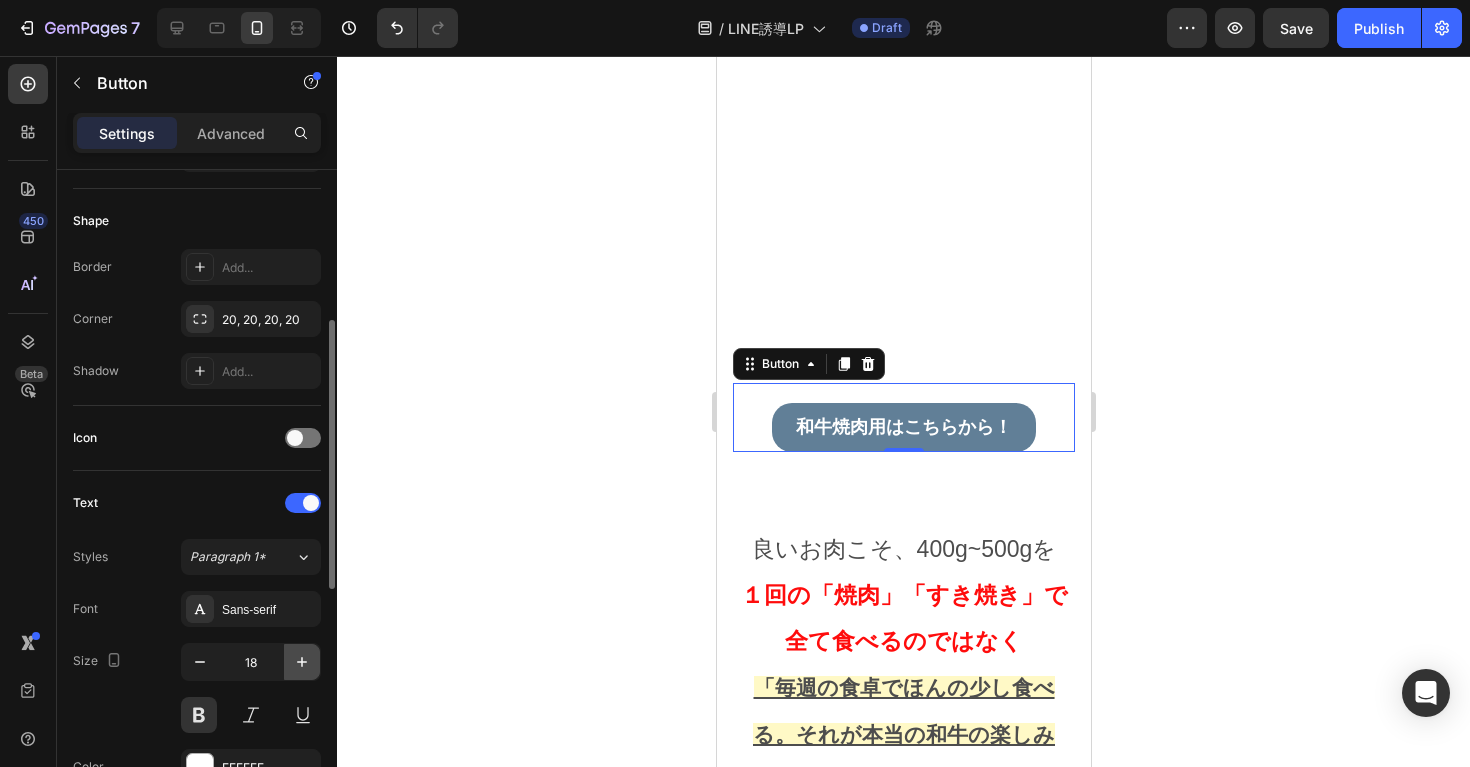 click 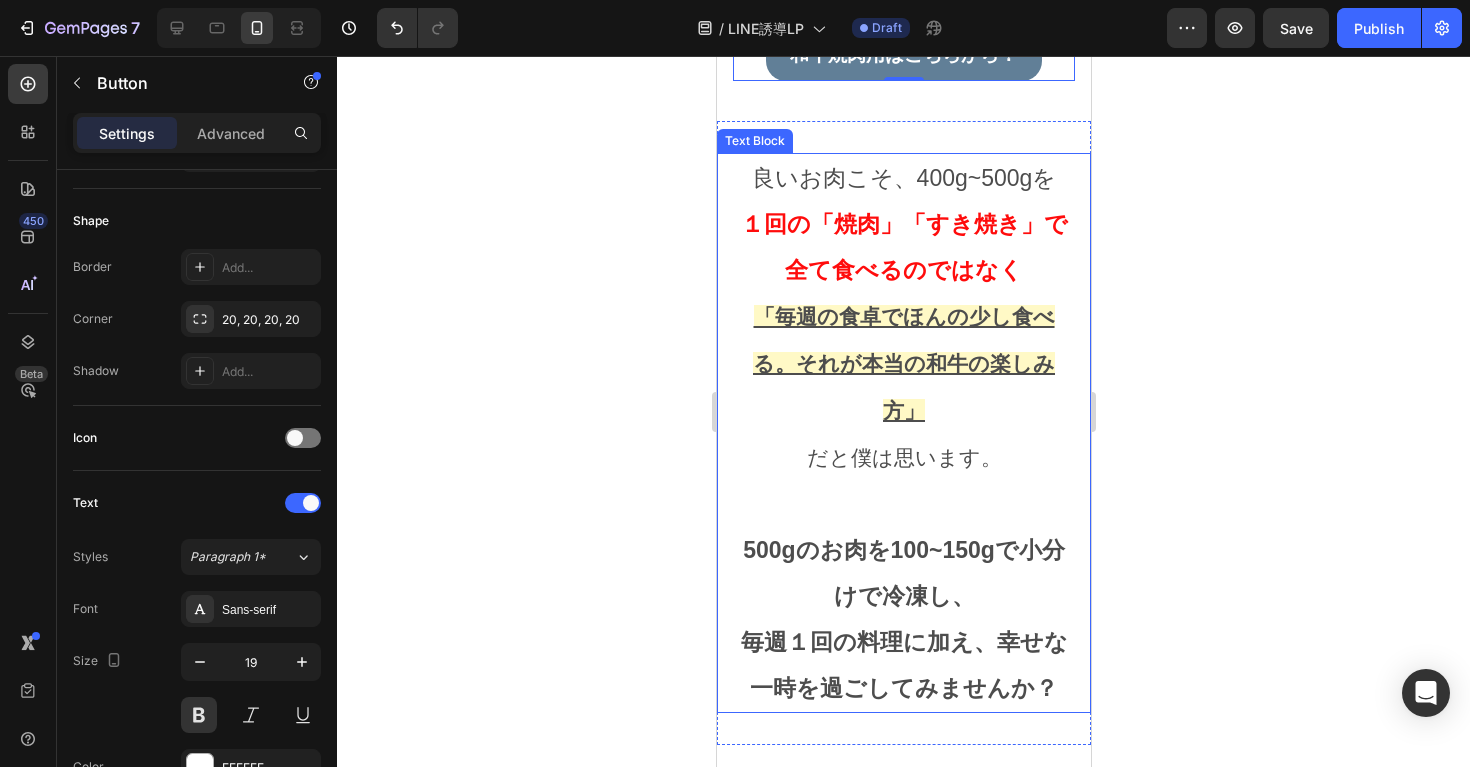 scroll, scrollTop: 6953, scrollLeft: 0, axis: vertical 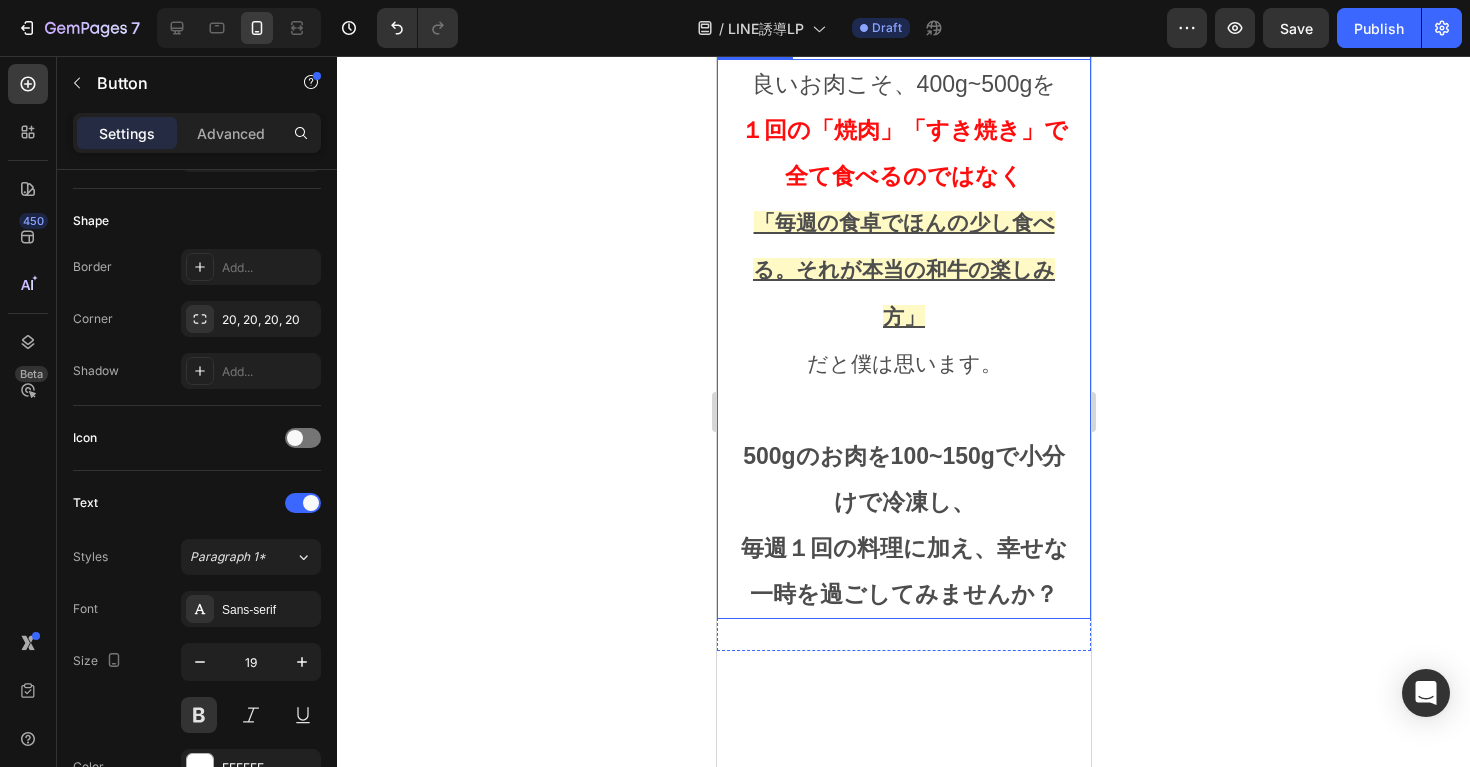 click 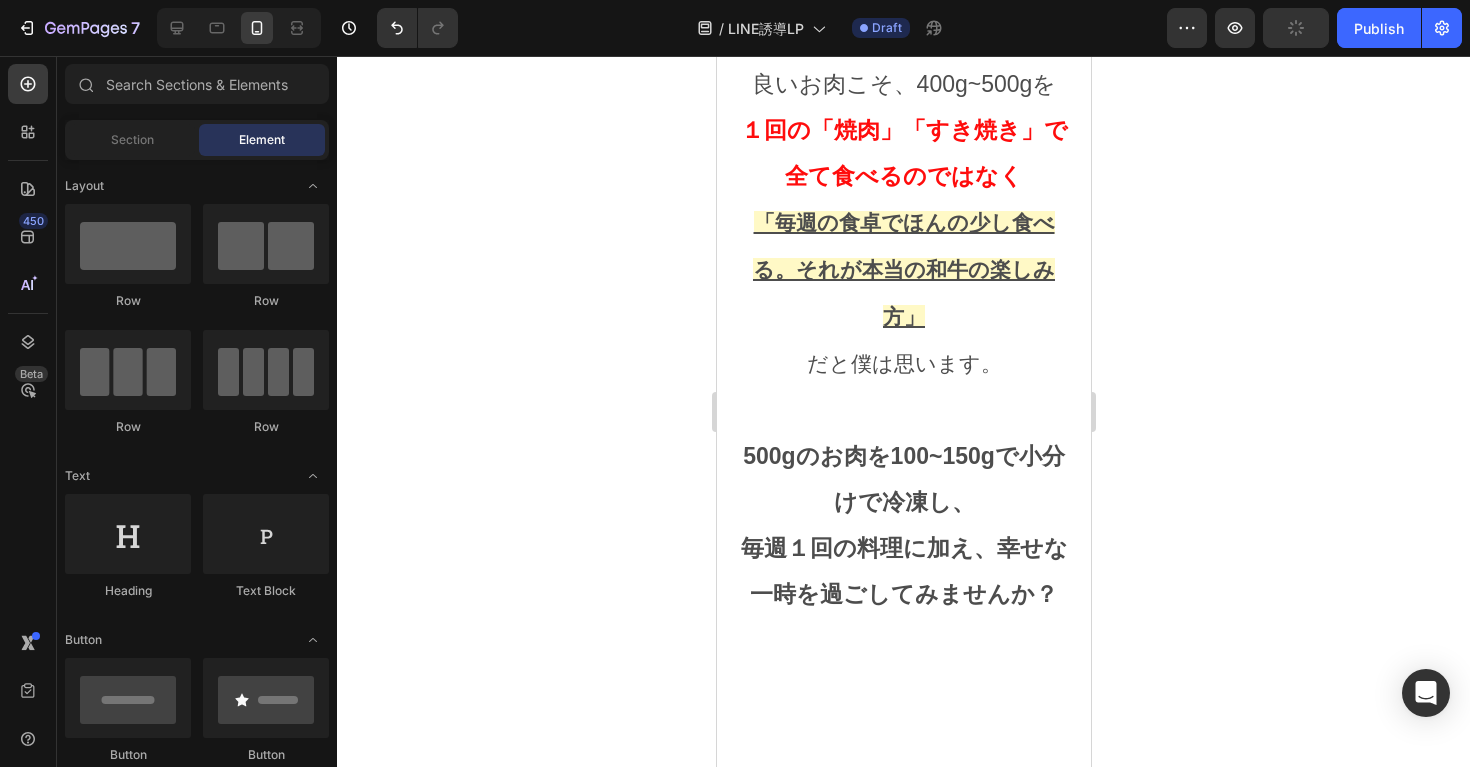 click 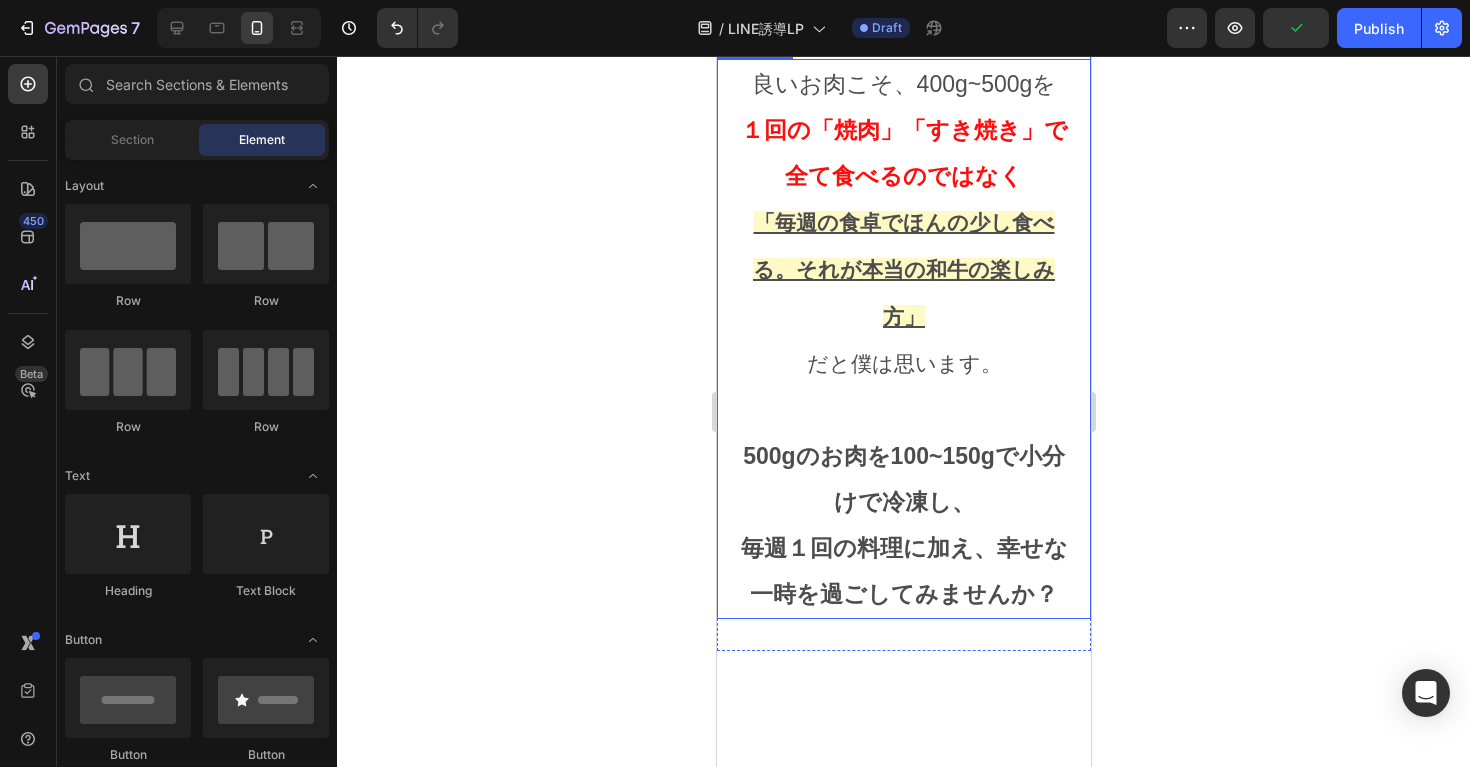 click on "「毎週の食卓でほんの少し食べる。それが本当の和牛の楽しみ方」" at bounding box center (903, 269) 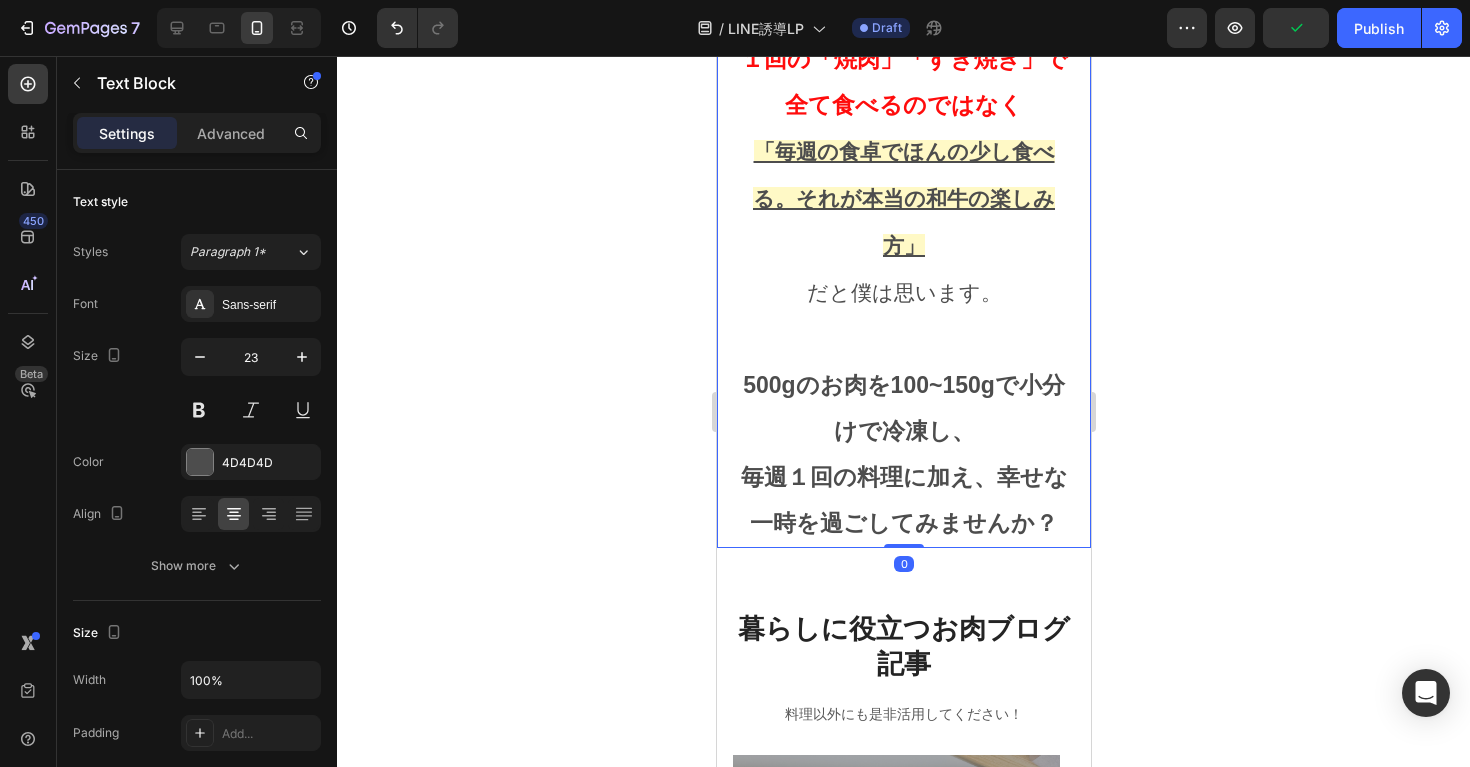 scroll, scrollTop: 7124, scrollLeft: 0, axis: vertical 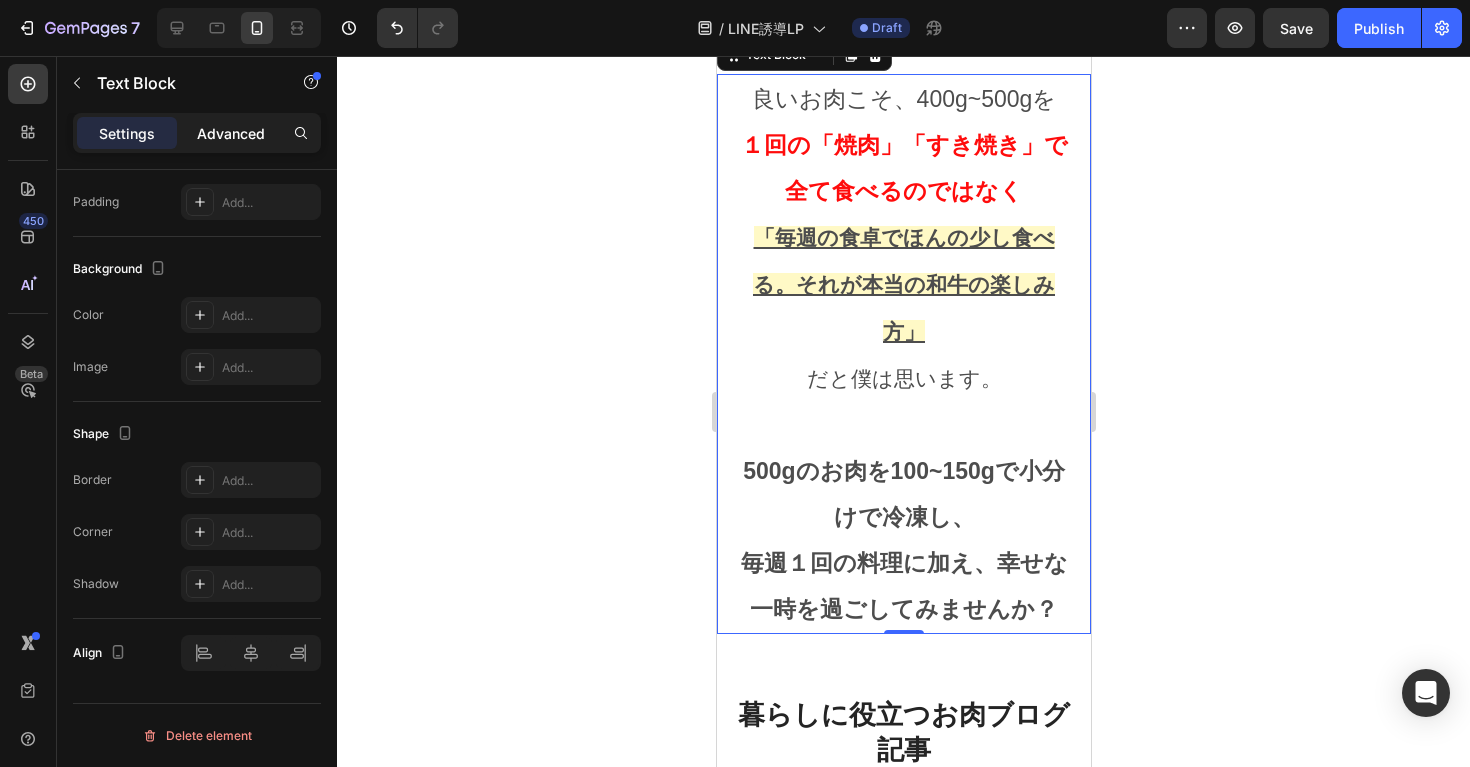 click on "Advanced" 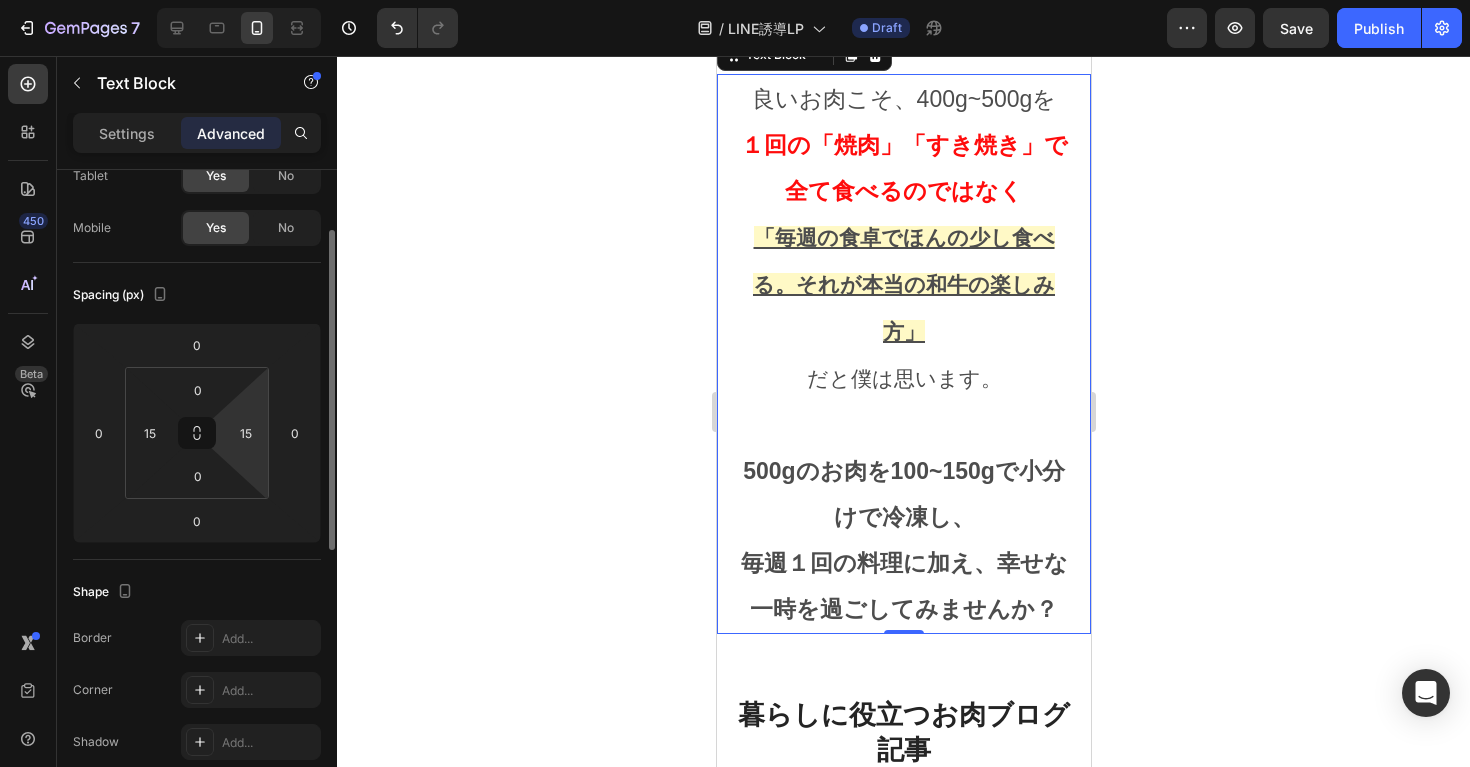 scroll, scrollTop: 0, scrollLeft: 0, axis: both 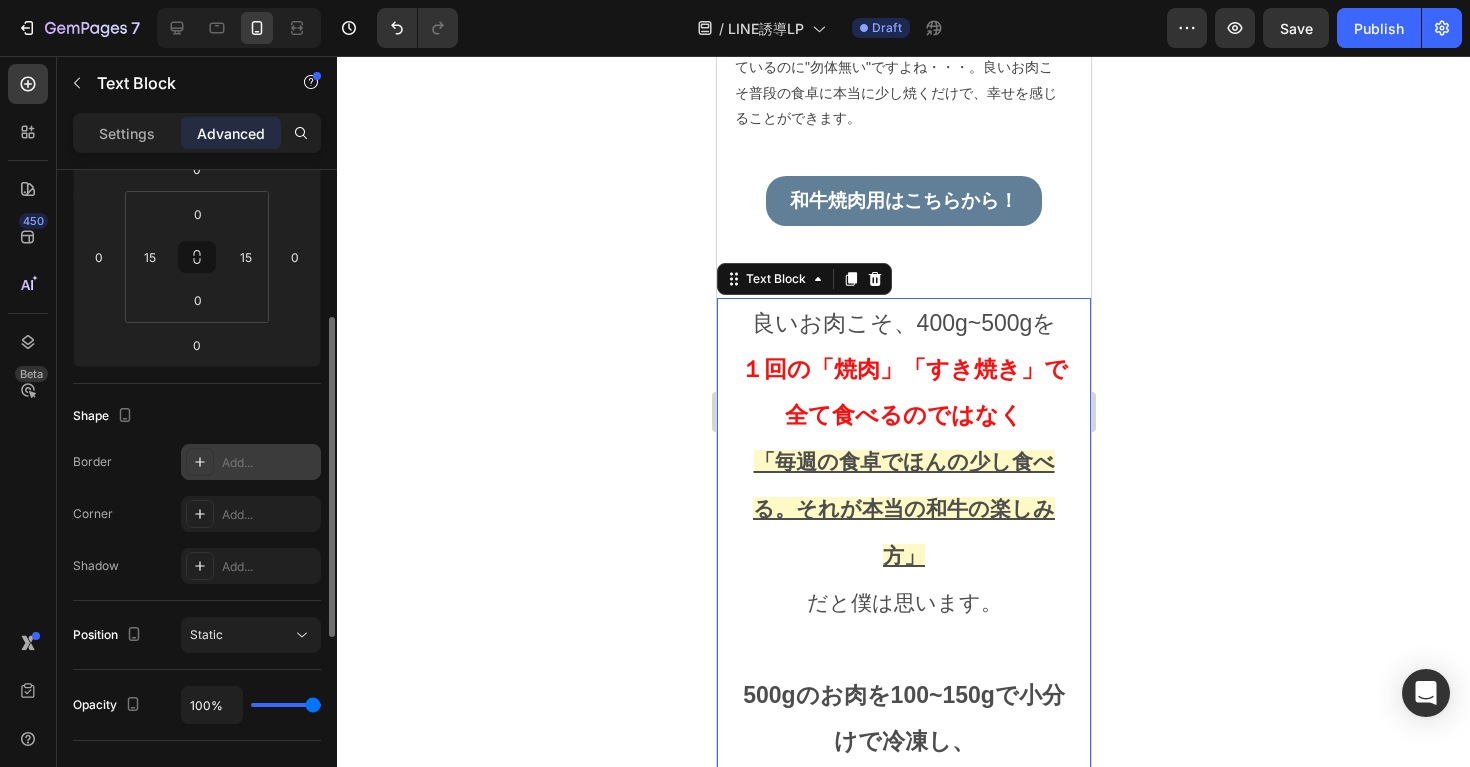 click 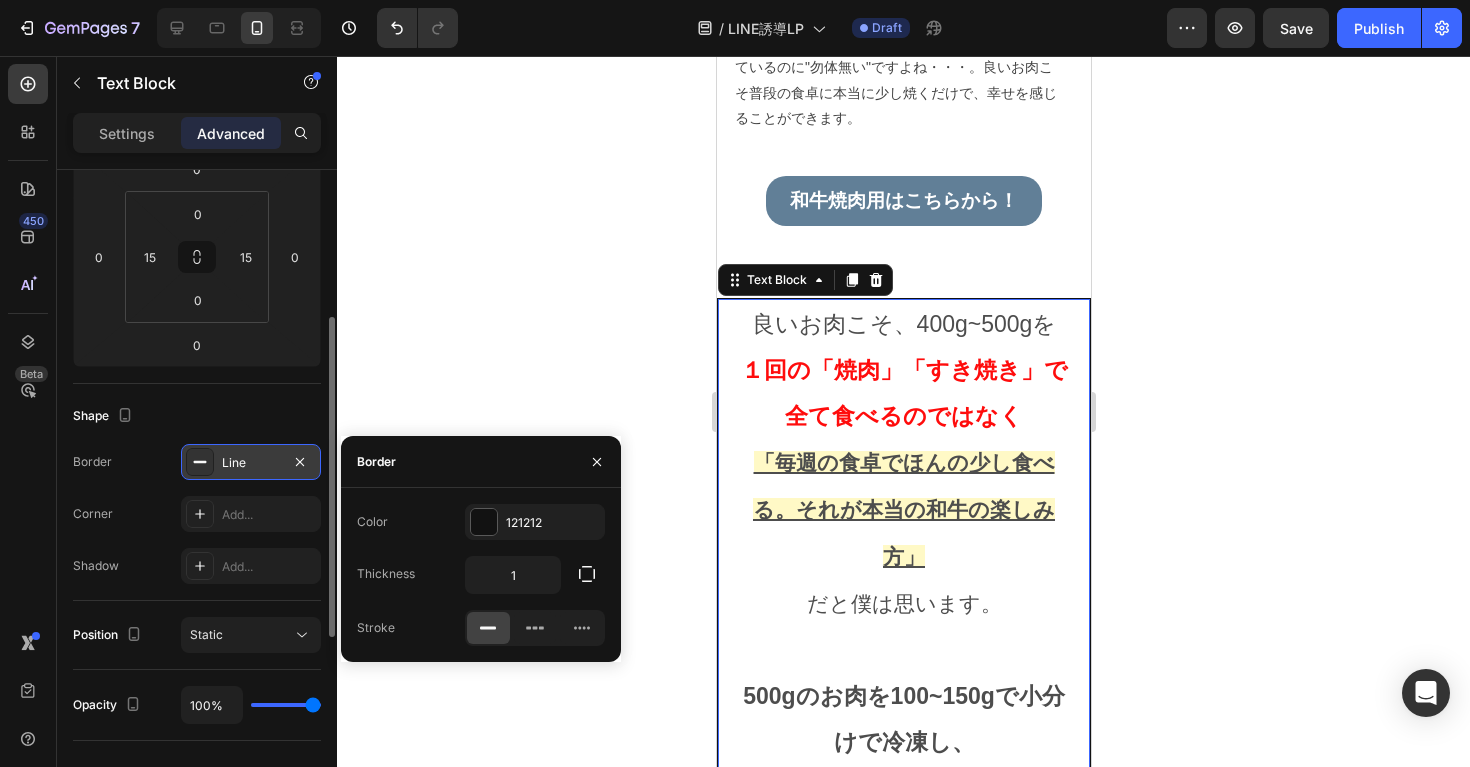 click 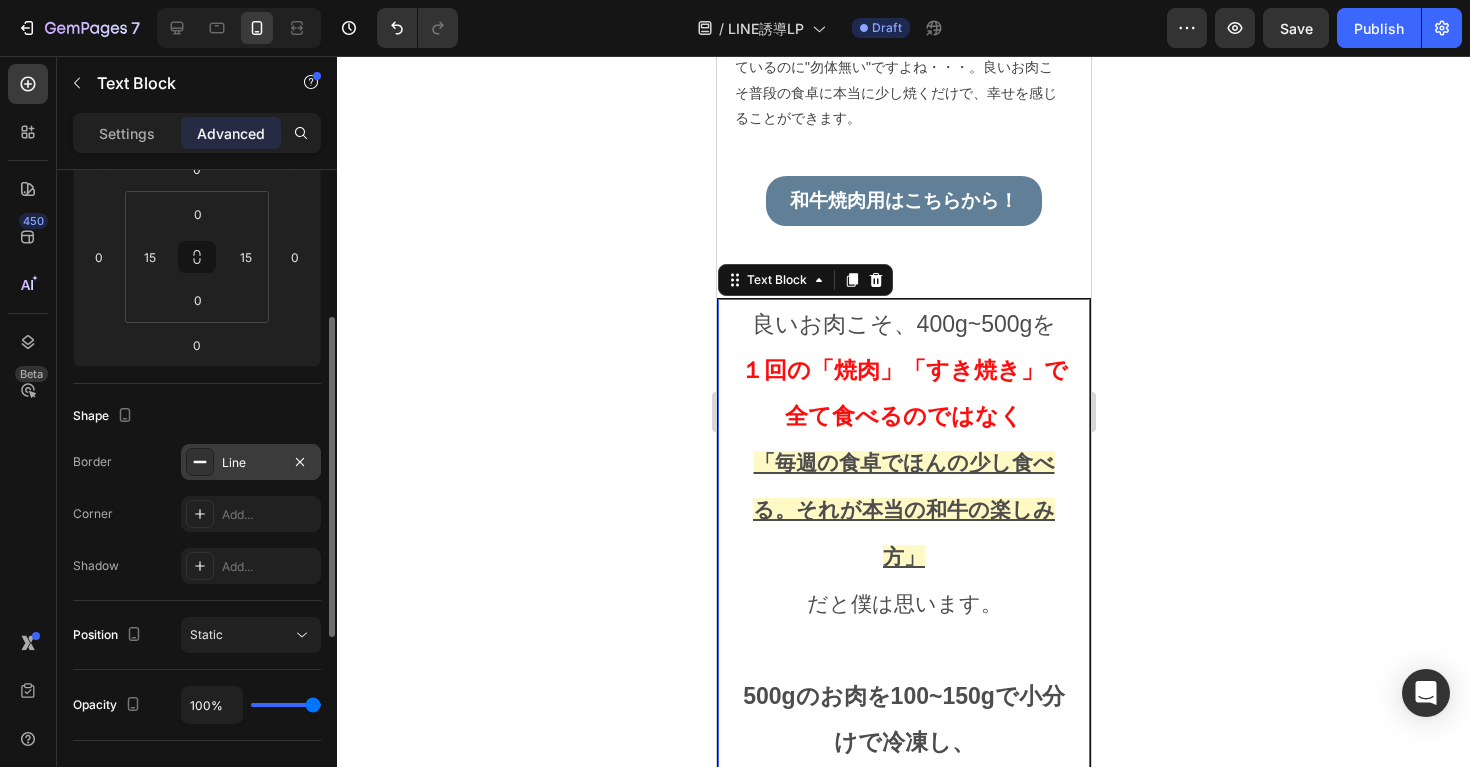 click 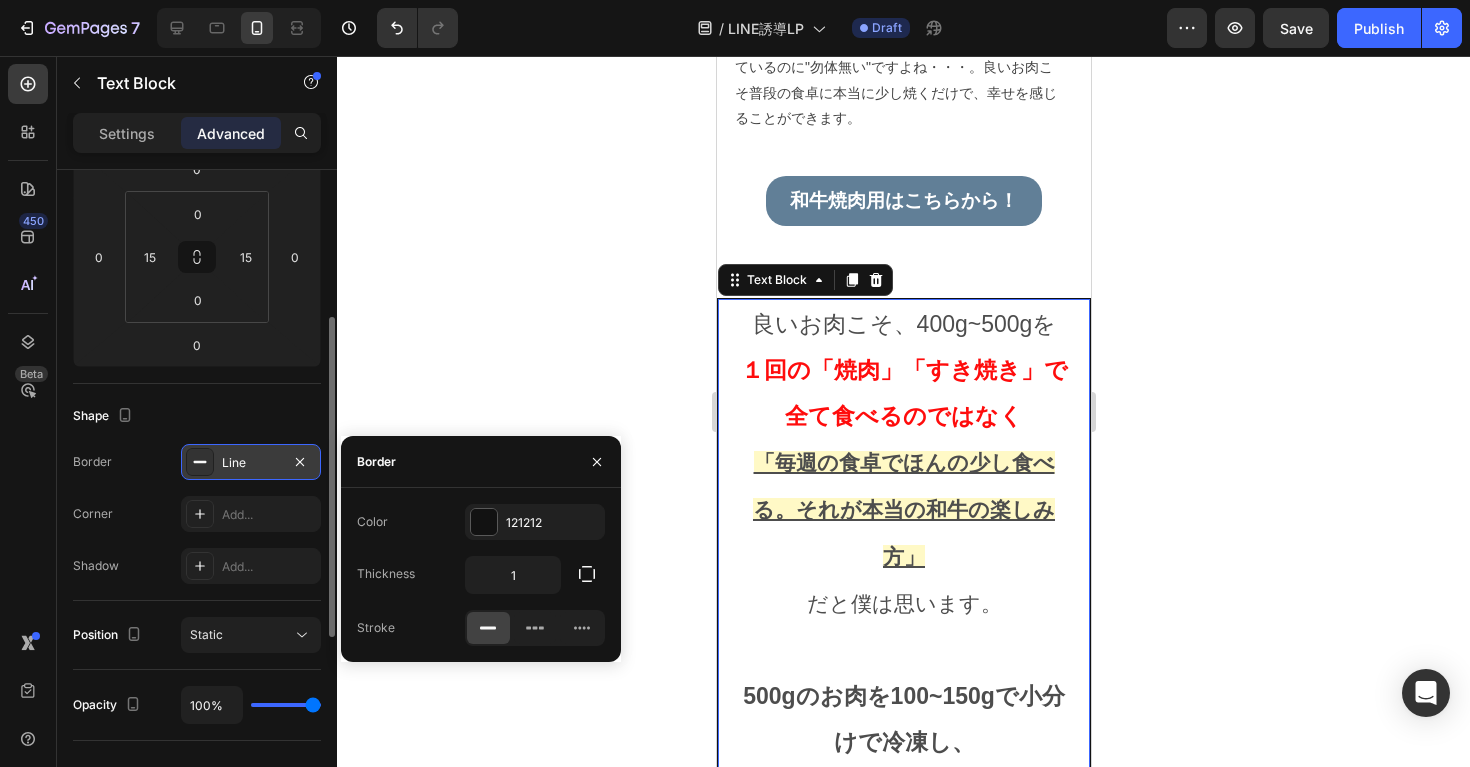 drag, startPoint x: 304, startPoint y: 464, endPoint x: 265, endPoint y: 472, distance: 39.812057 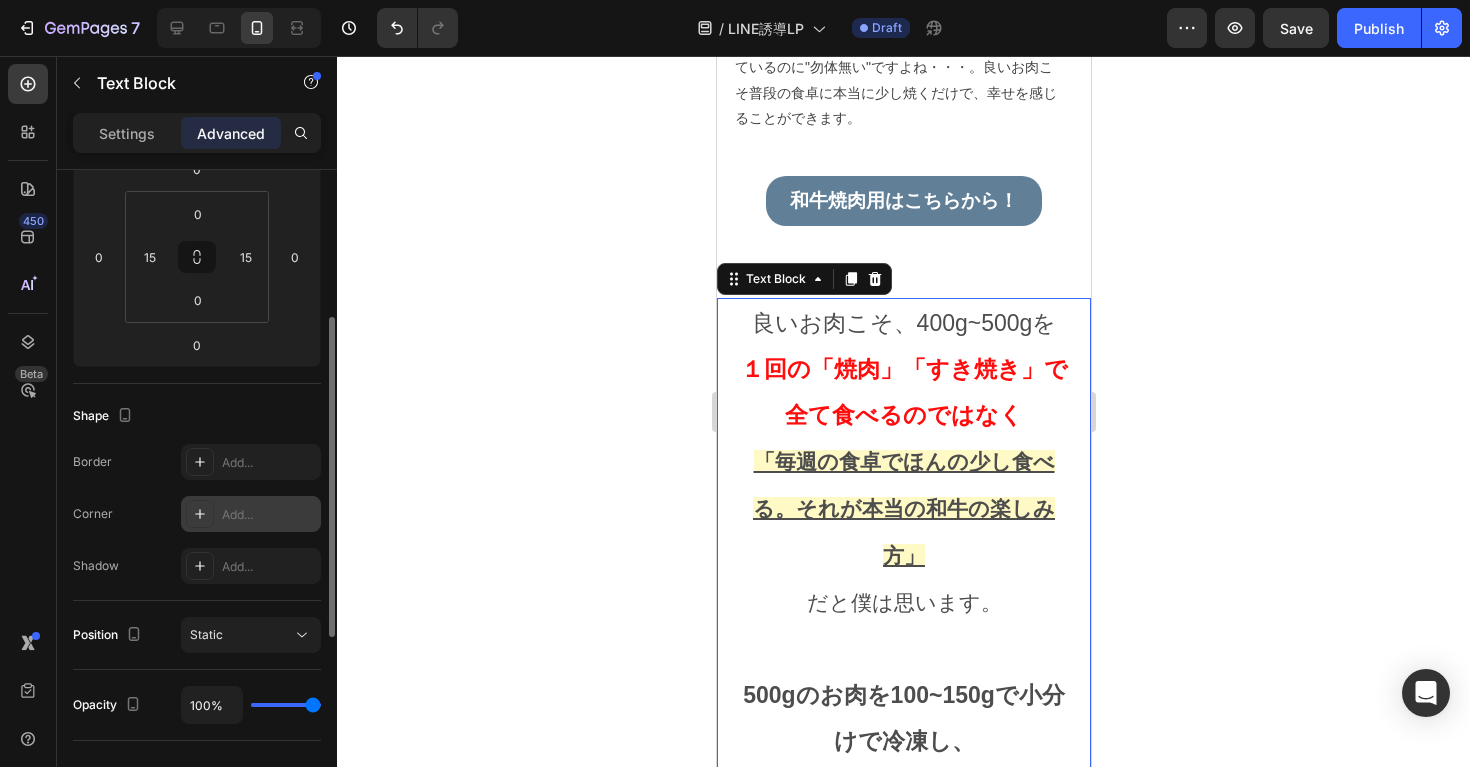 click 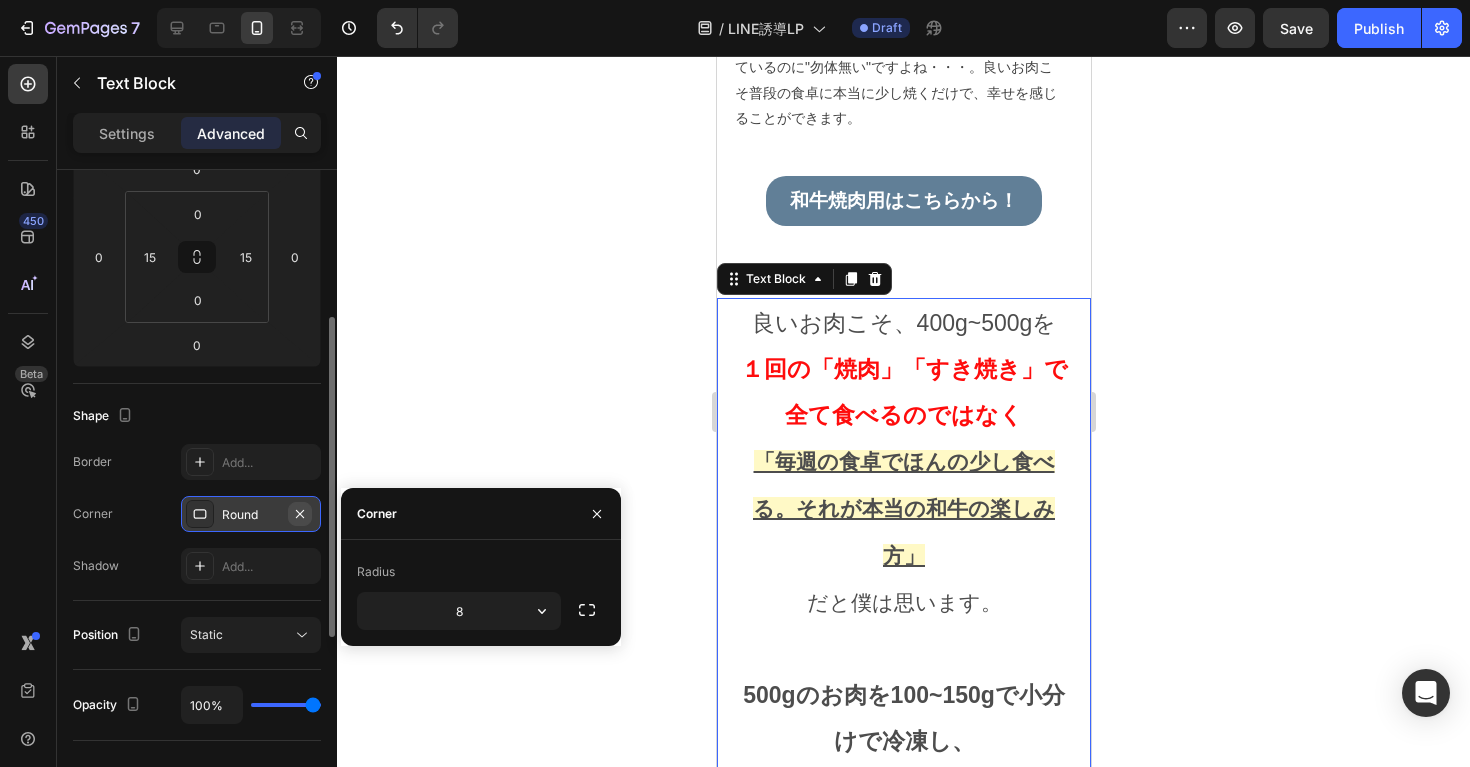 click 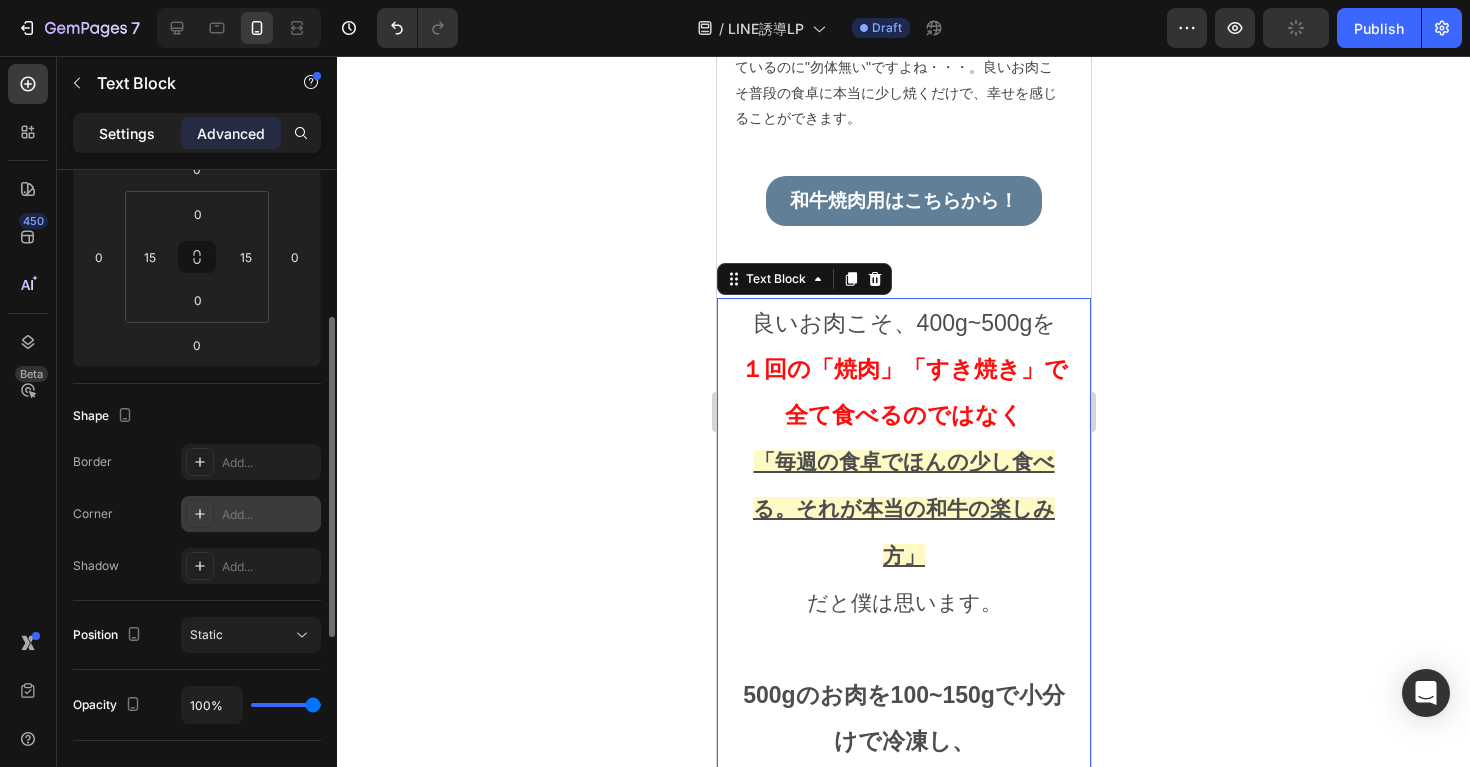 click on "Settings" at bounding box center (127, 133) 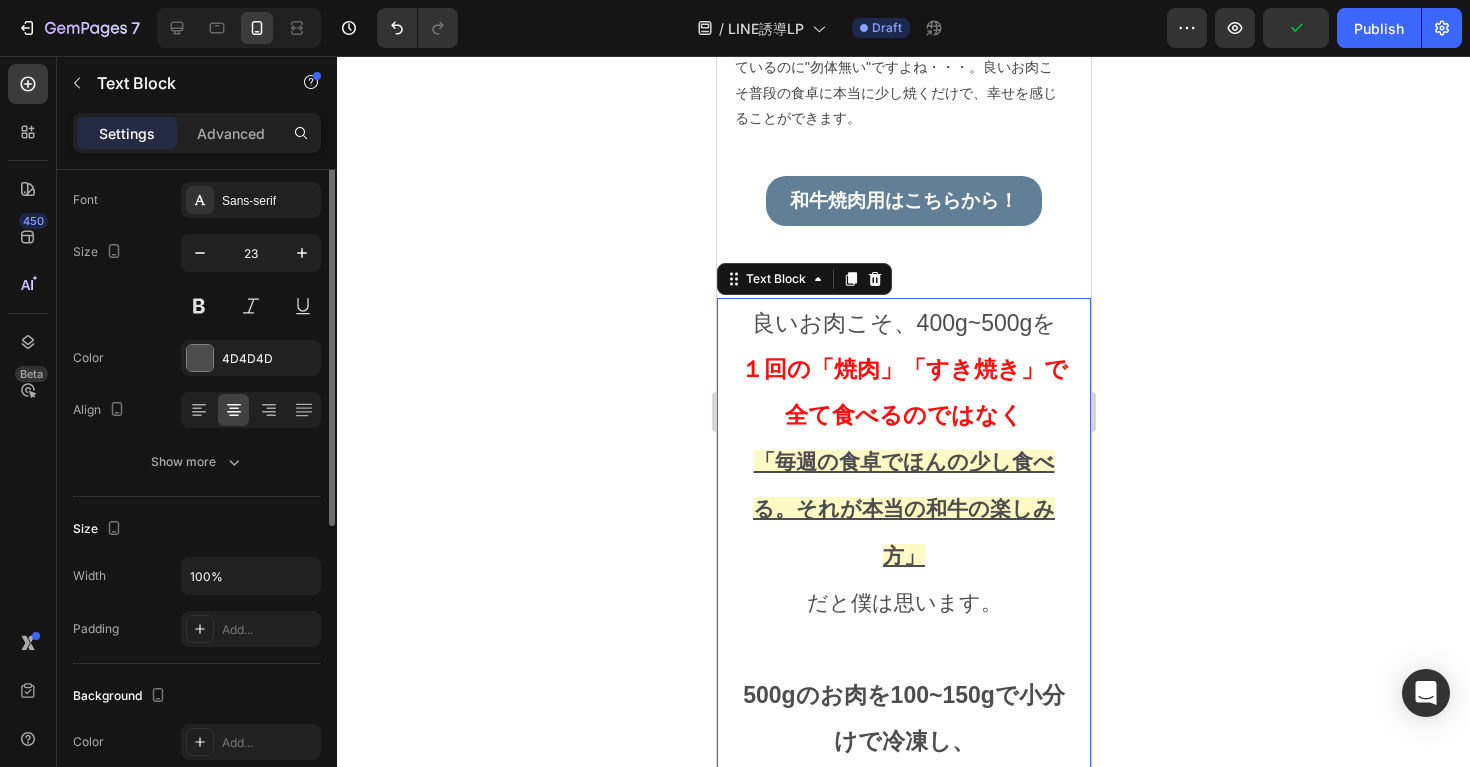 scroll, scrollTop: 0, scrollLeft: 0, axis: both 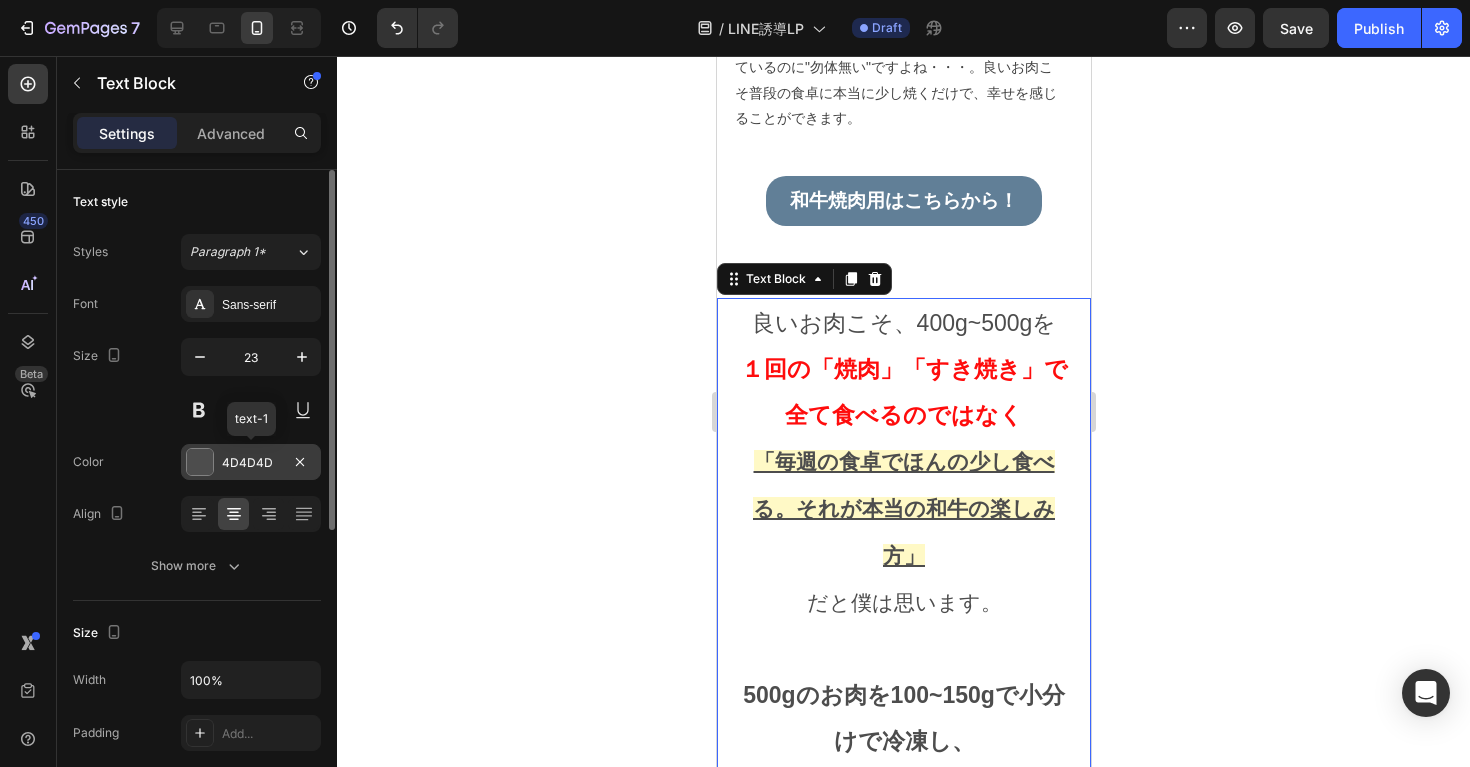 click at bounding box center (200, 462) 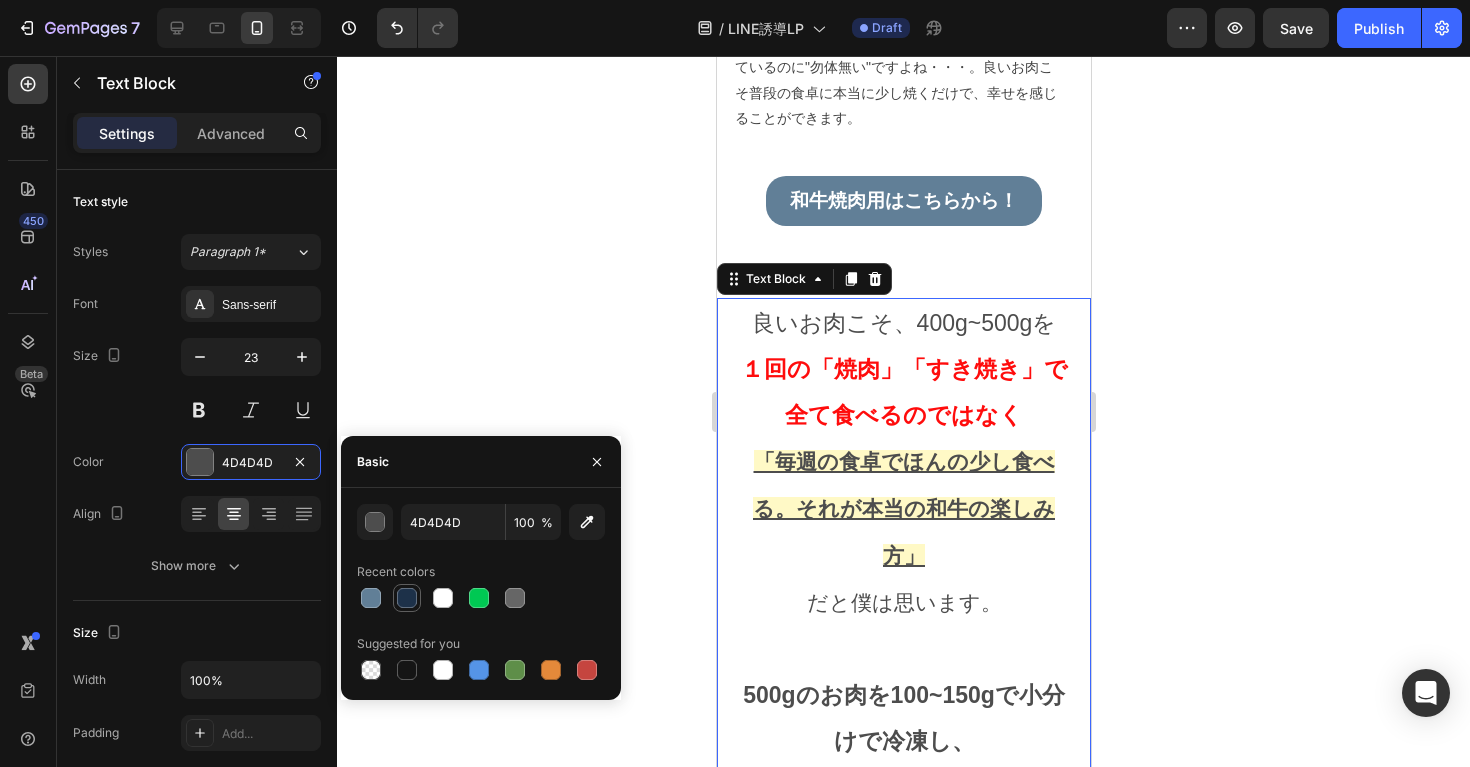 click at bounding box center [407, 598] 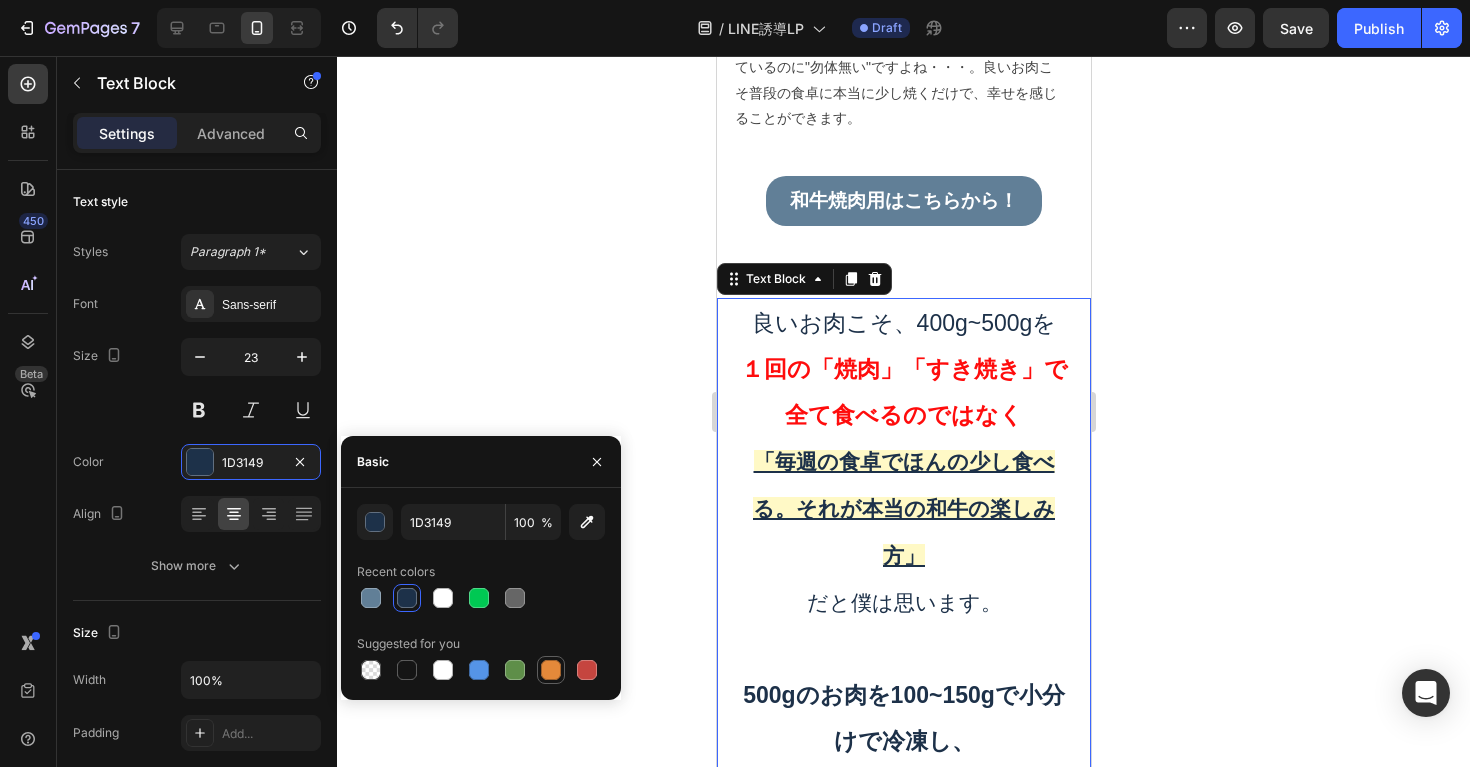 click at bounding box center [551, 670] 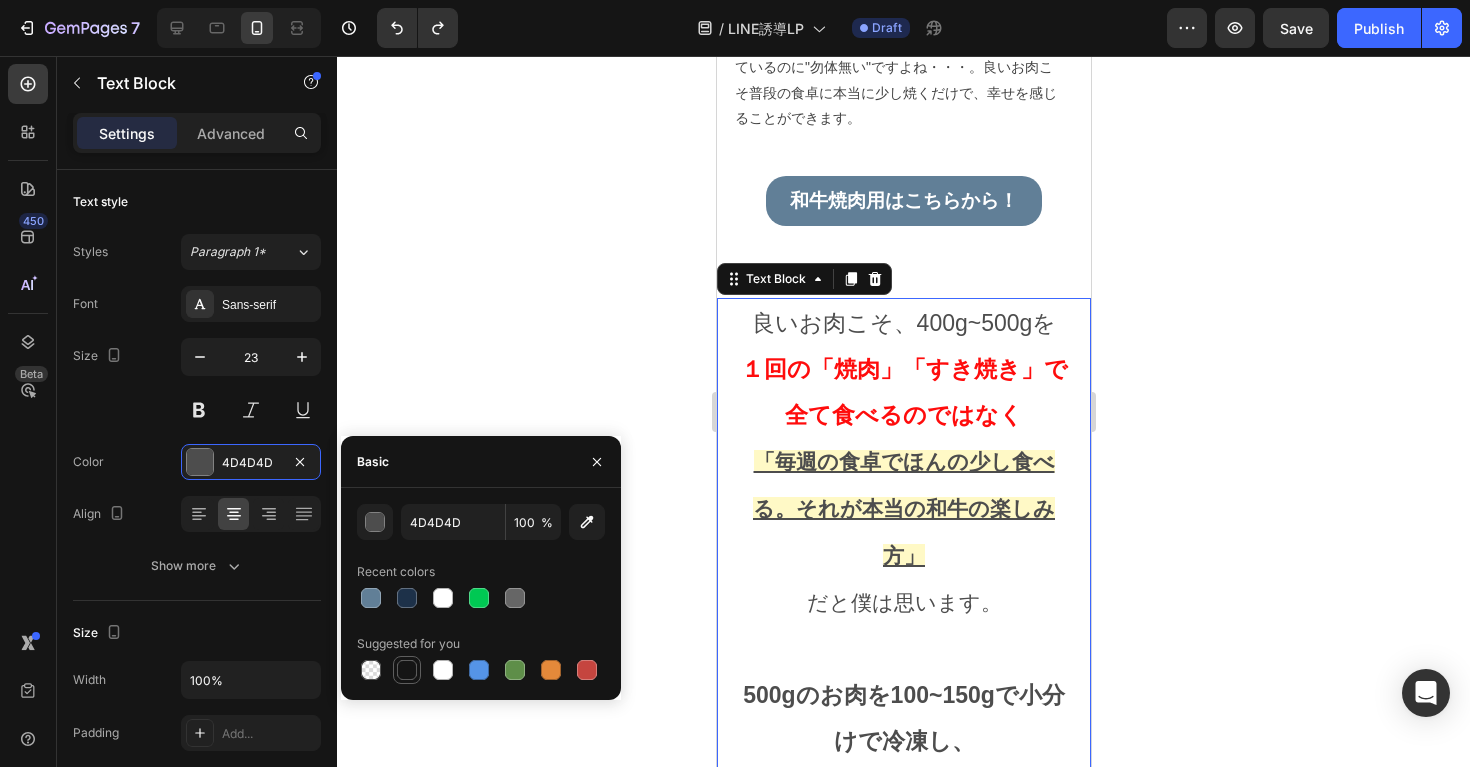 click at bounding box center (407, 670) 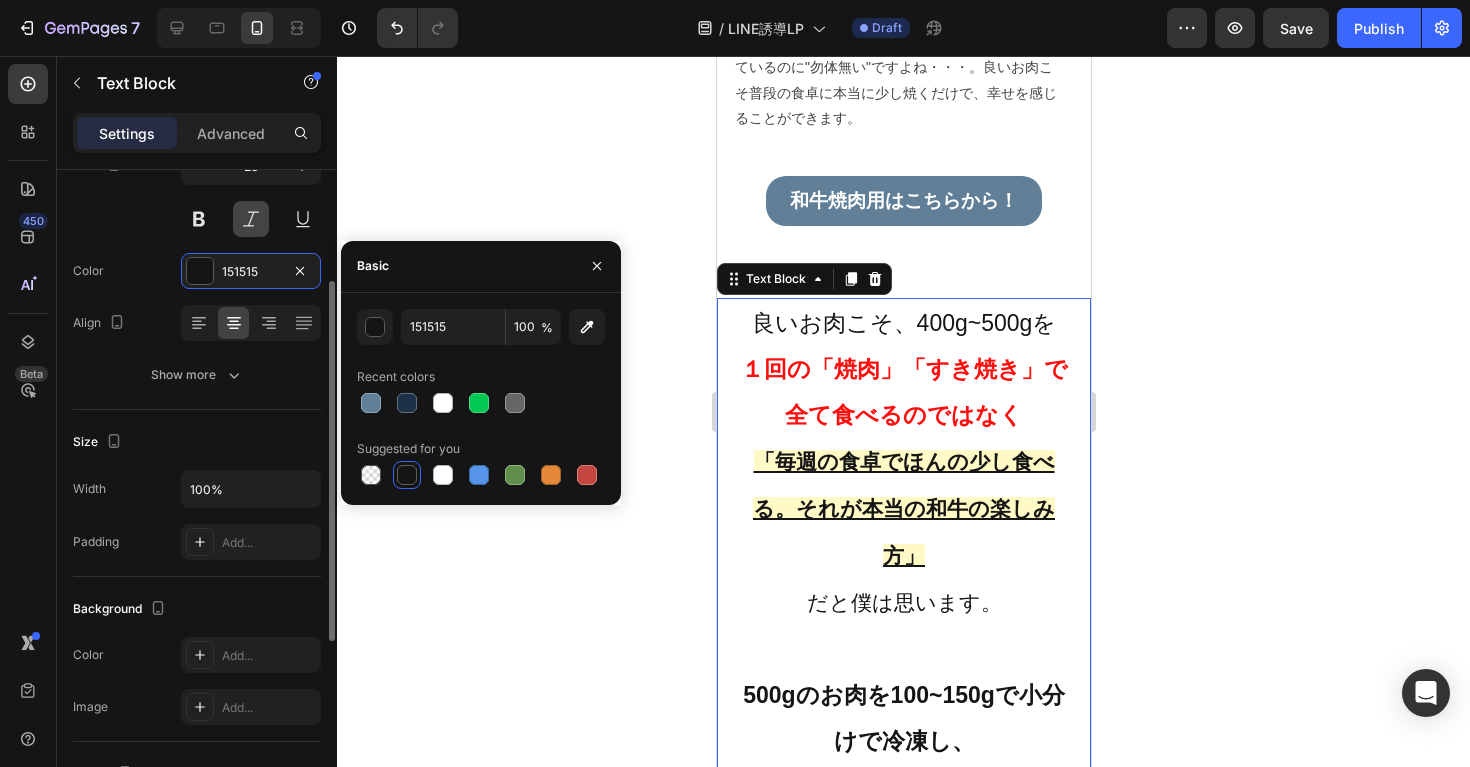 scroll, scrollTop: 195, scrollLeft: 0, axis: vertical 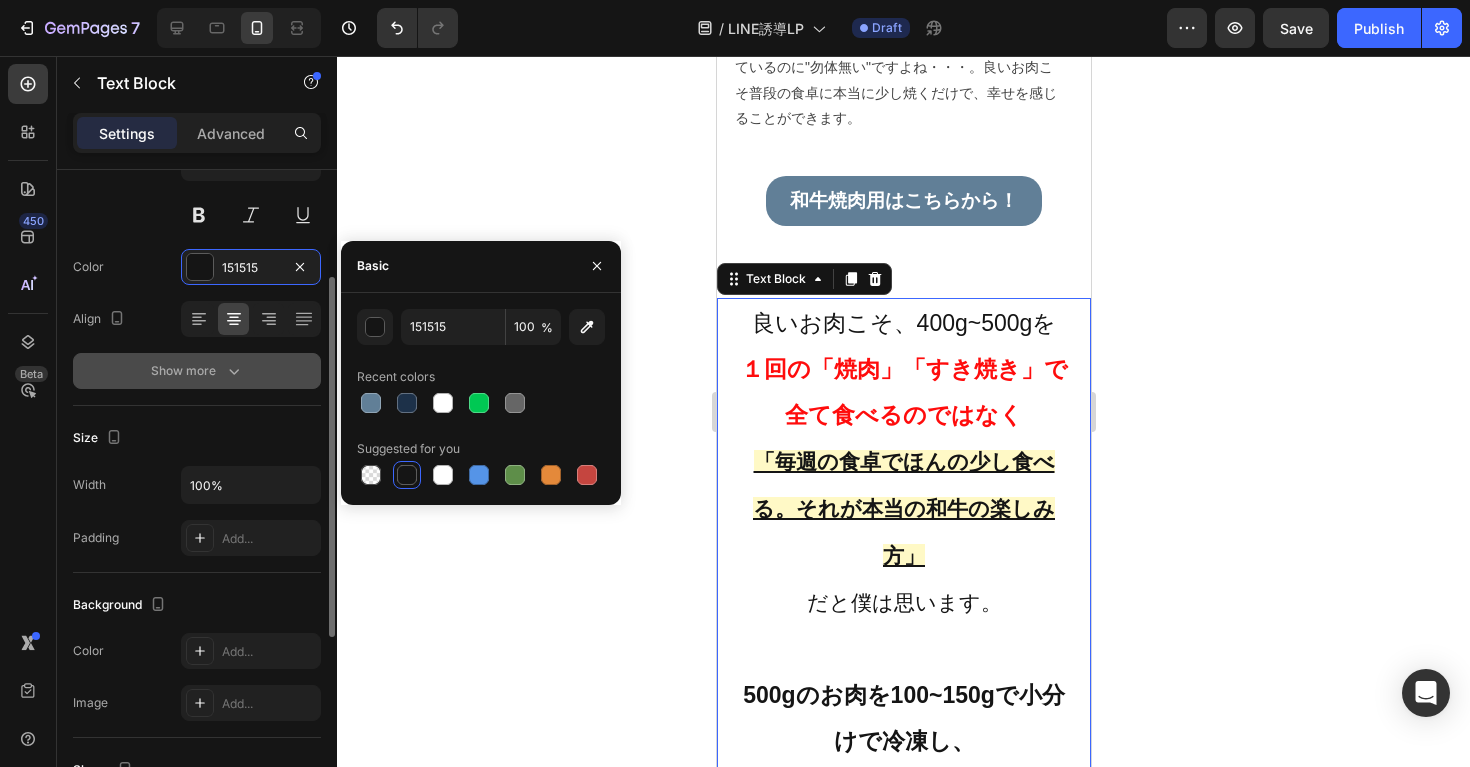 click 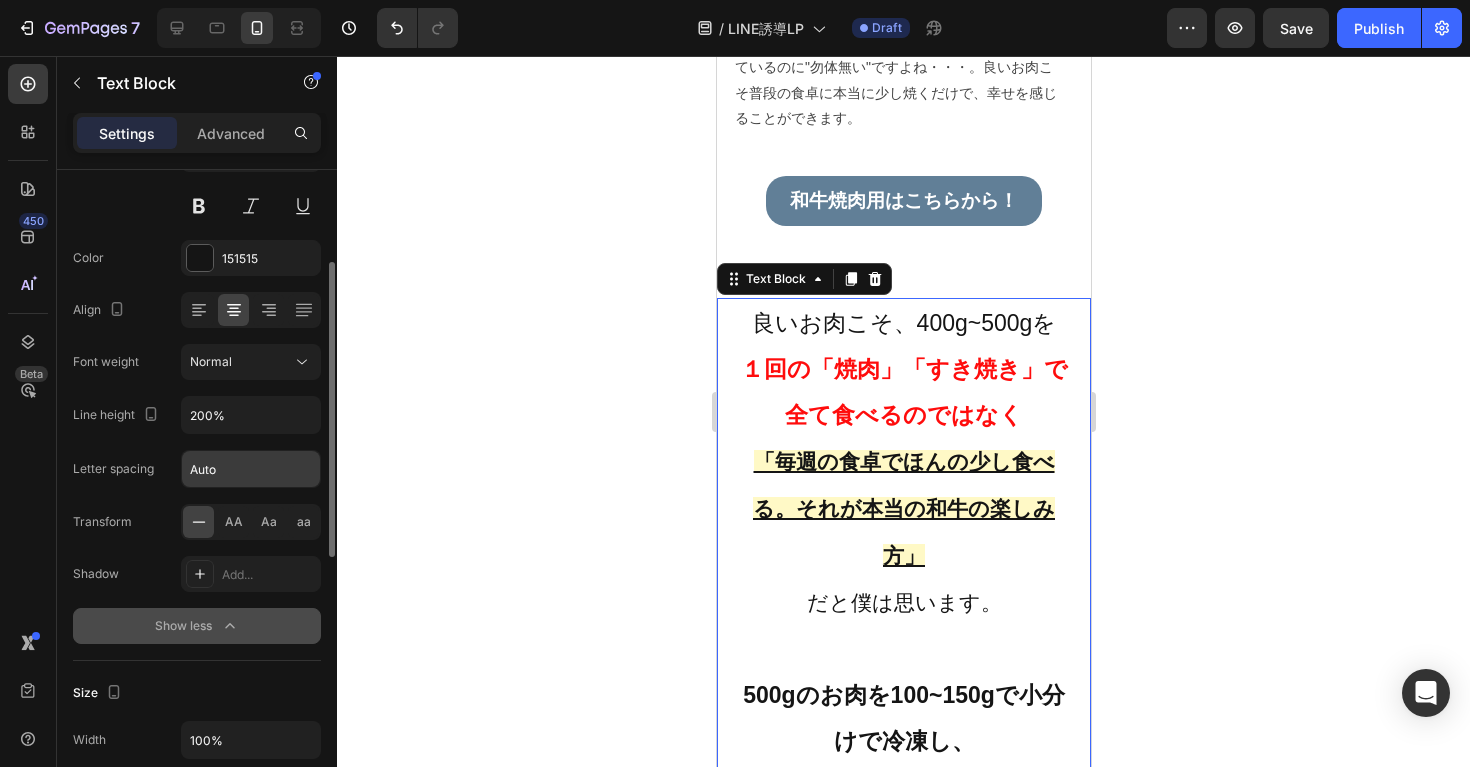 scroll, scrollTop: 222, scrollLeft: 0, axis: vertical 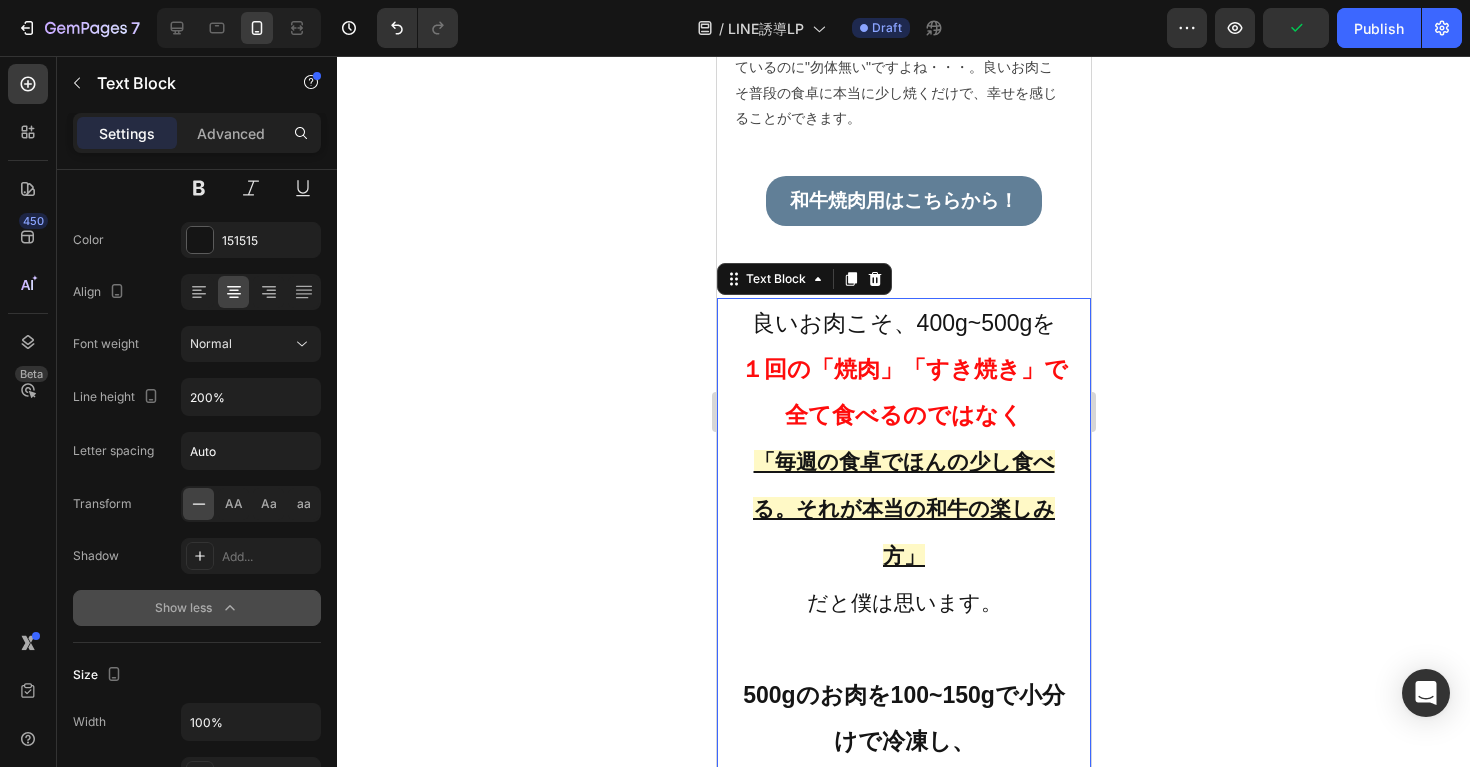click on "Show less" at bounding box center [197, 608] 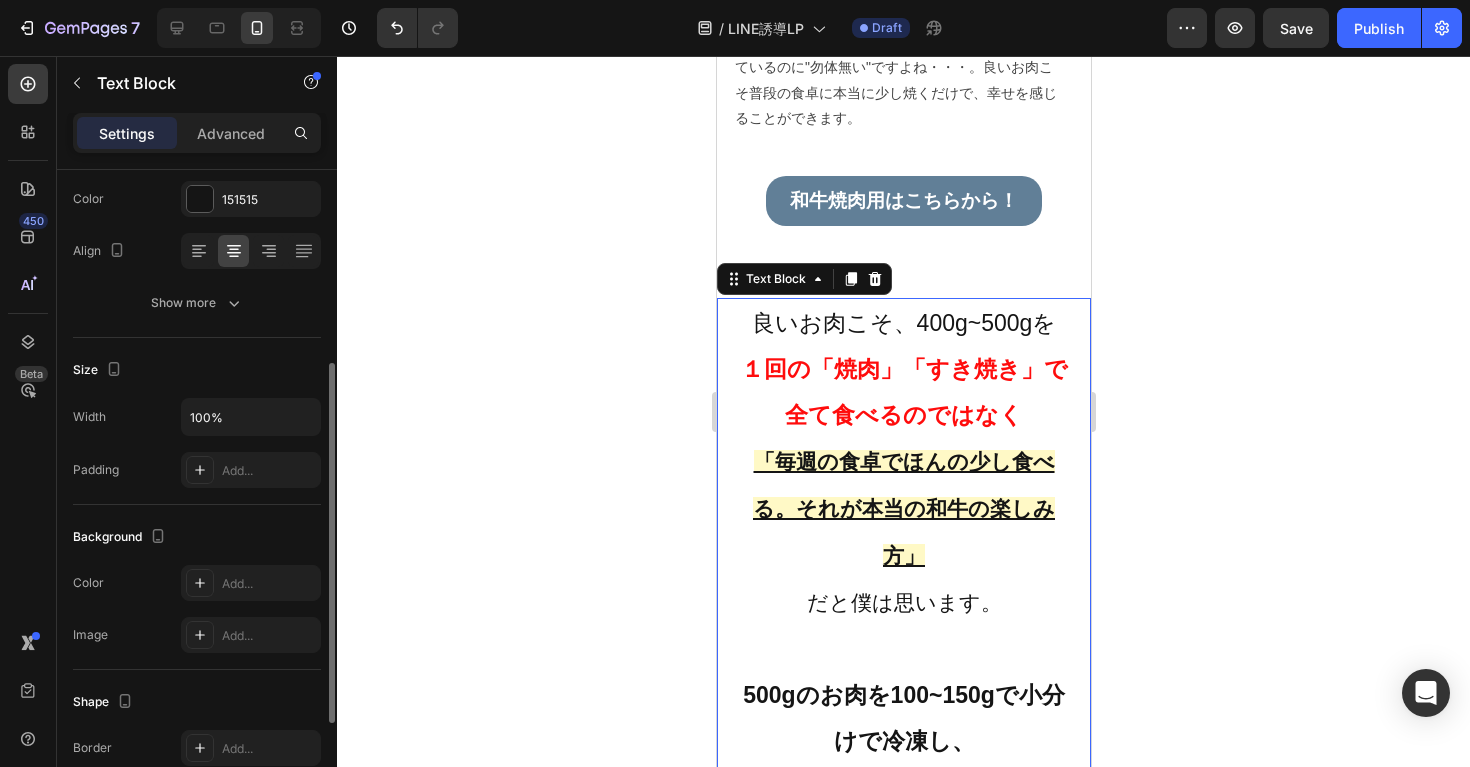 scroll, scrollTop: 371, scrollLeft: 0, axis: vertical 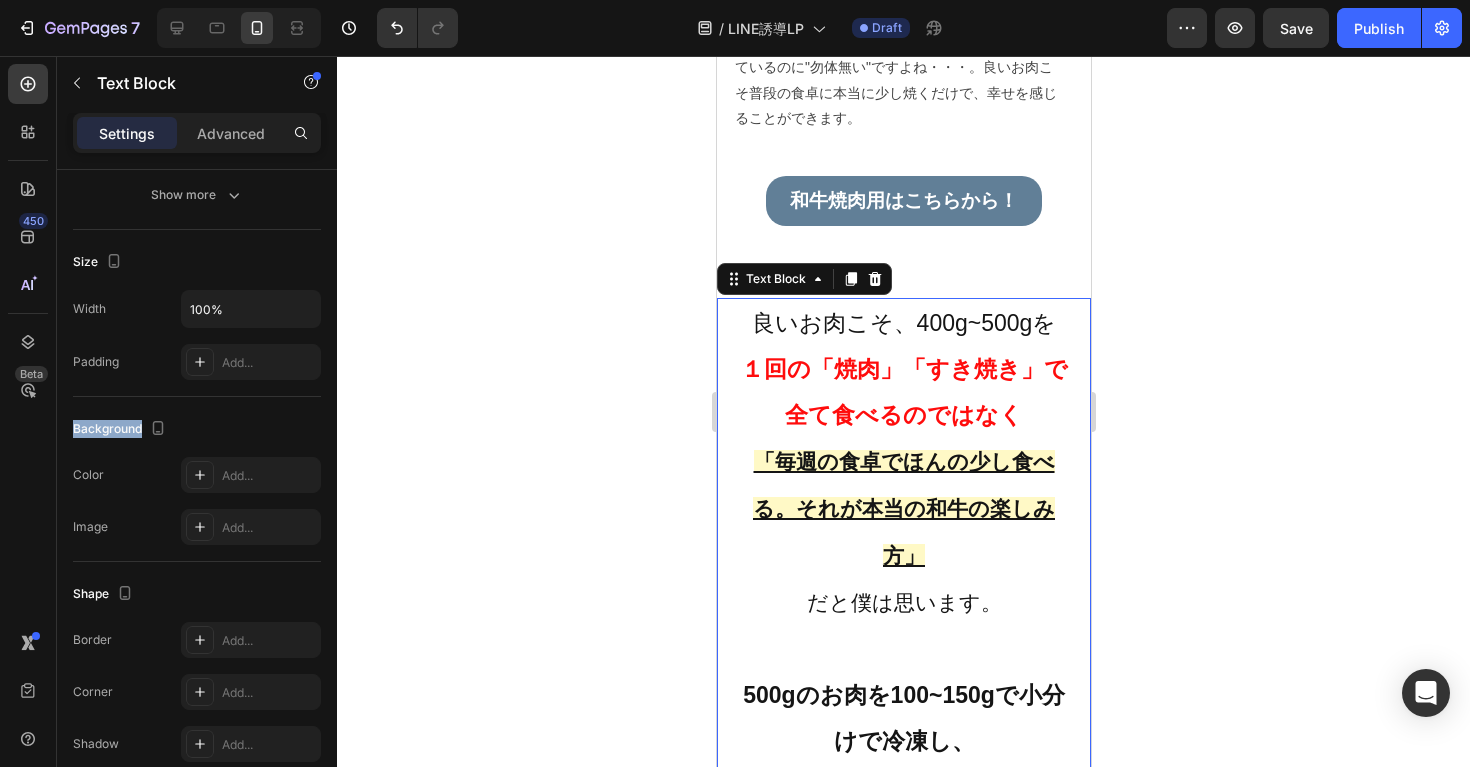 drag, startPoint x: 73, startPoint y: 425, endPoint x: 139, endPoint y: 432, distance: 66.37017 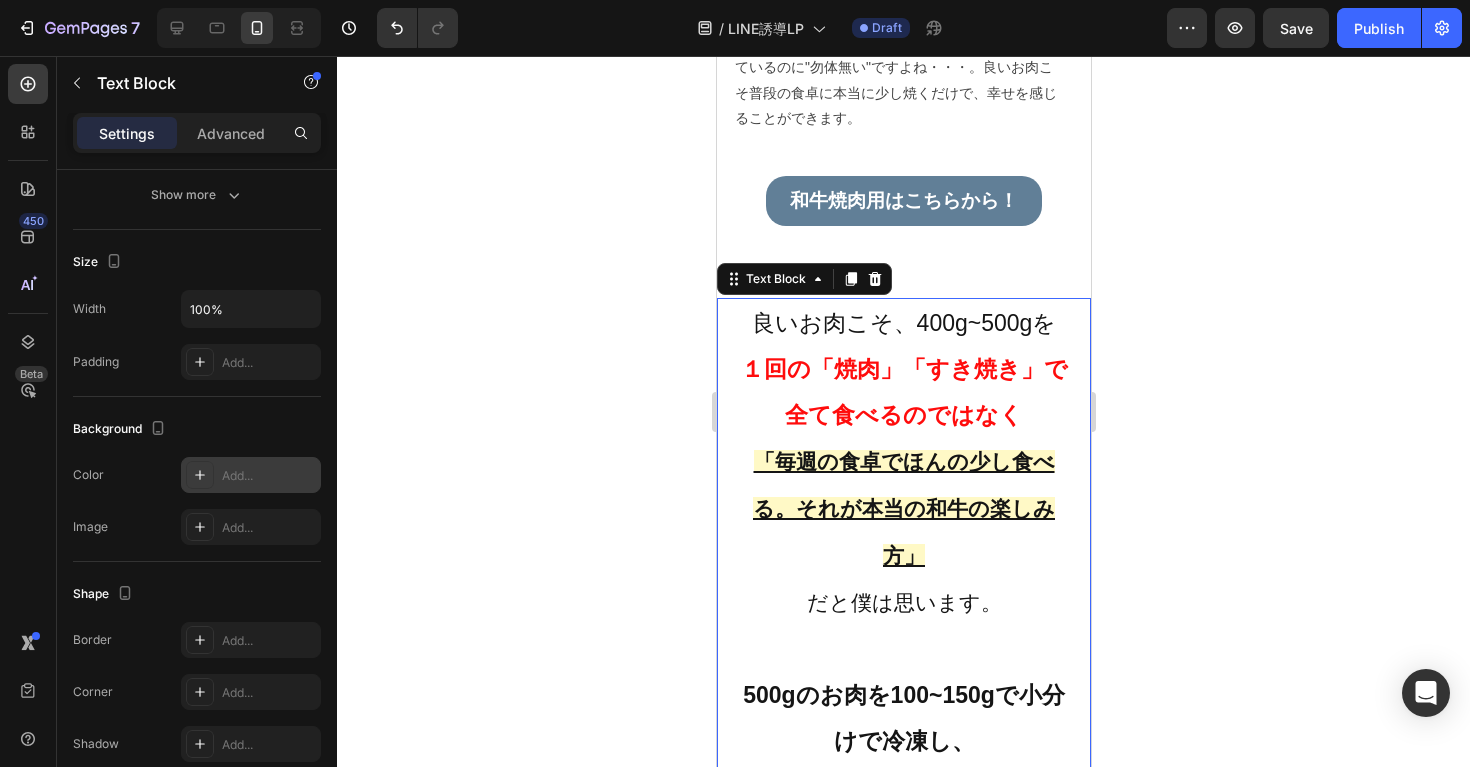 click at bounding box center (200, 475) 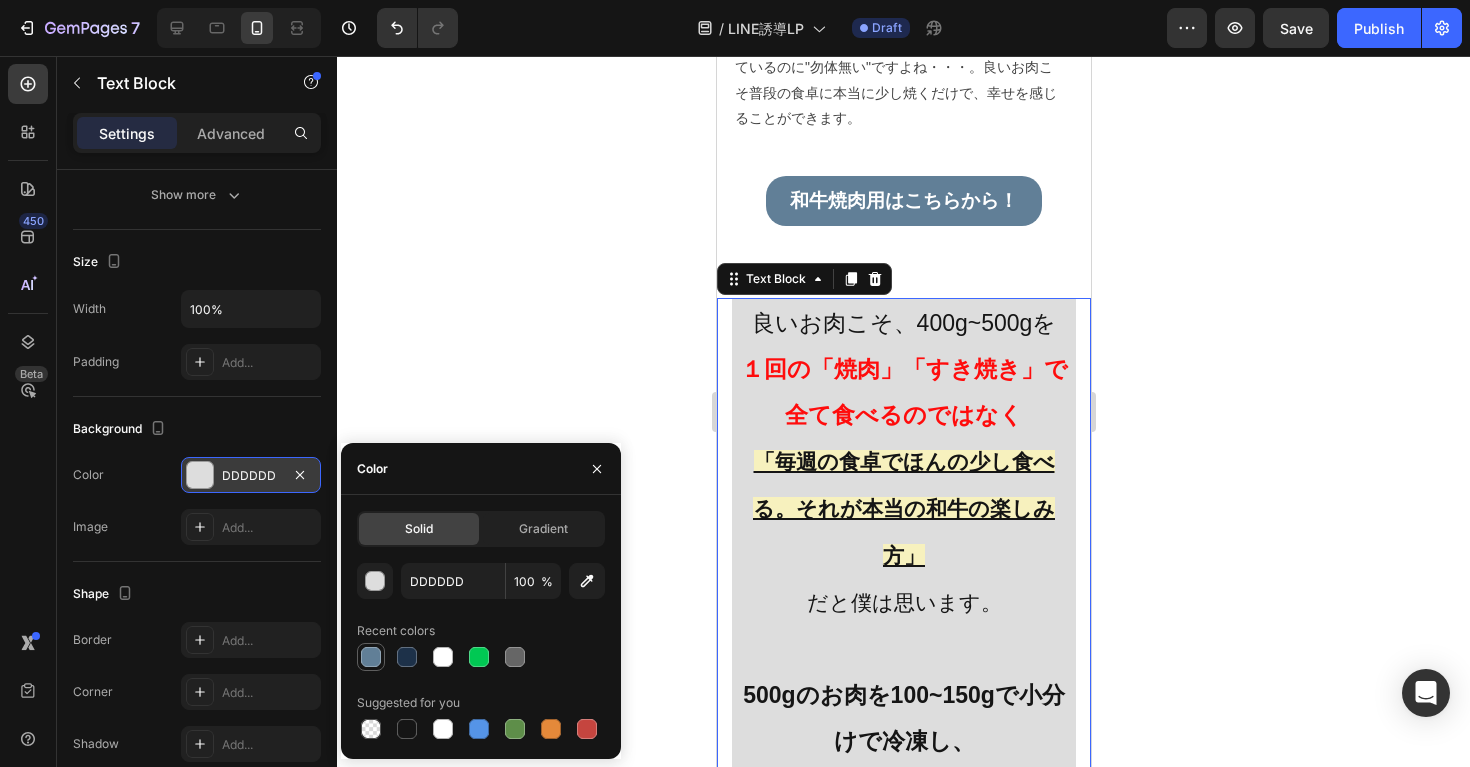 click at bounding box center (371, 657) 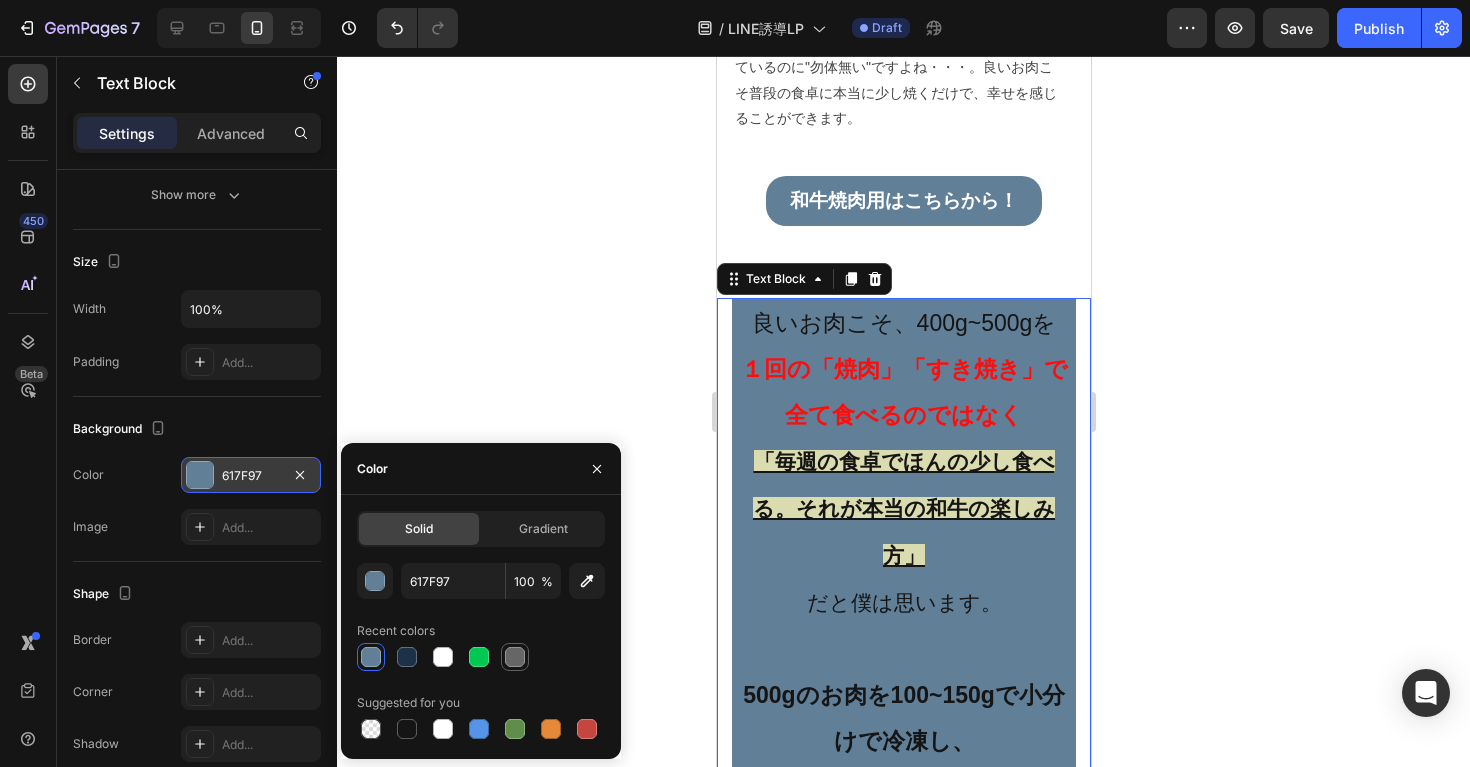 click at bounding box center [515, 657] 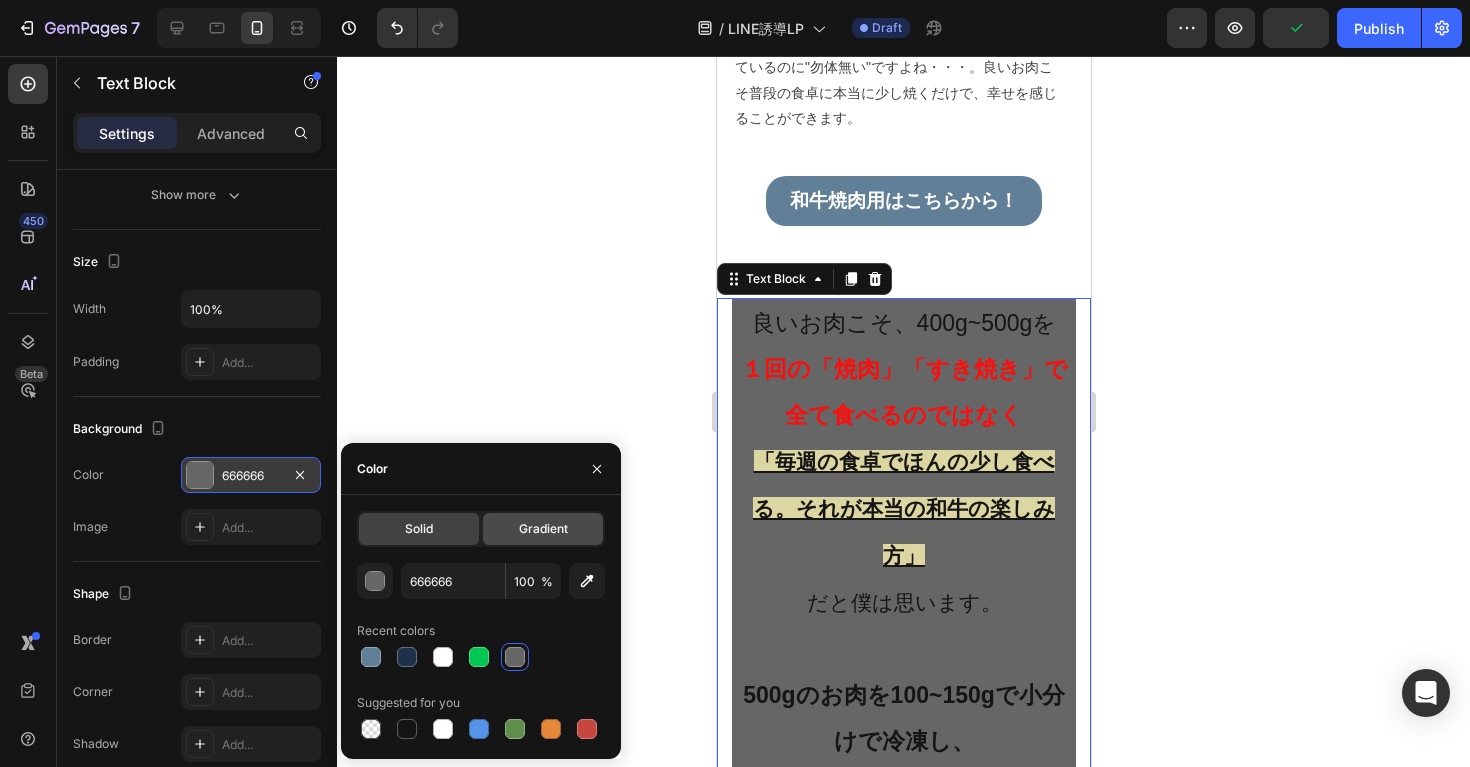 click on "Gradient" 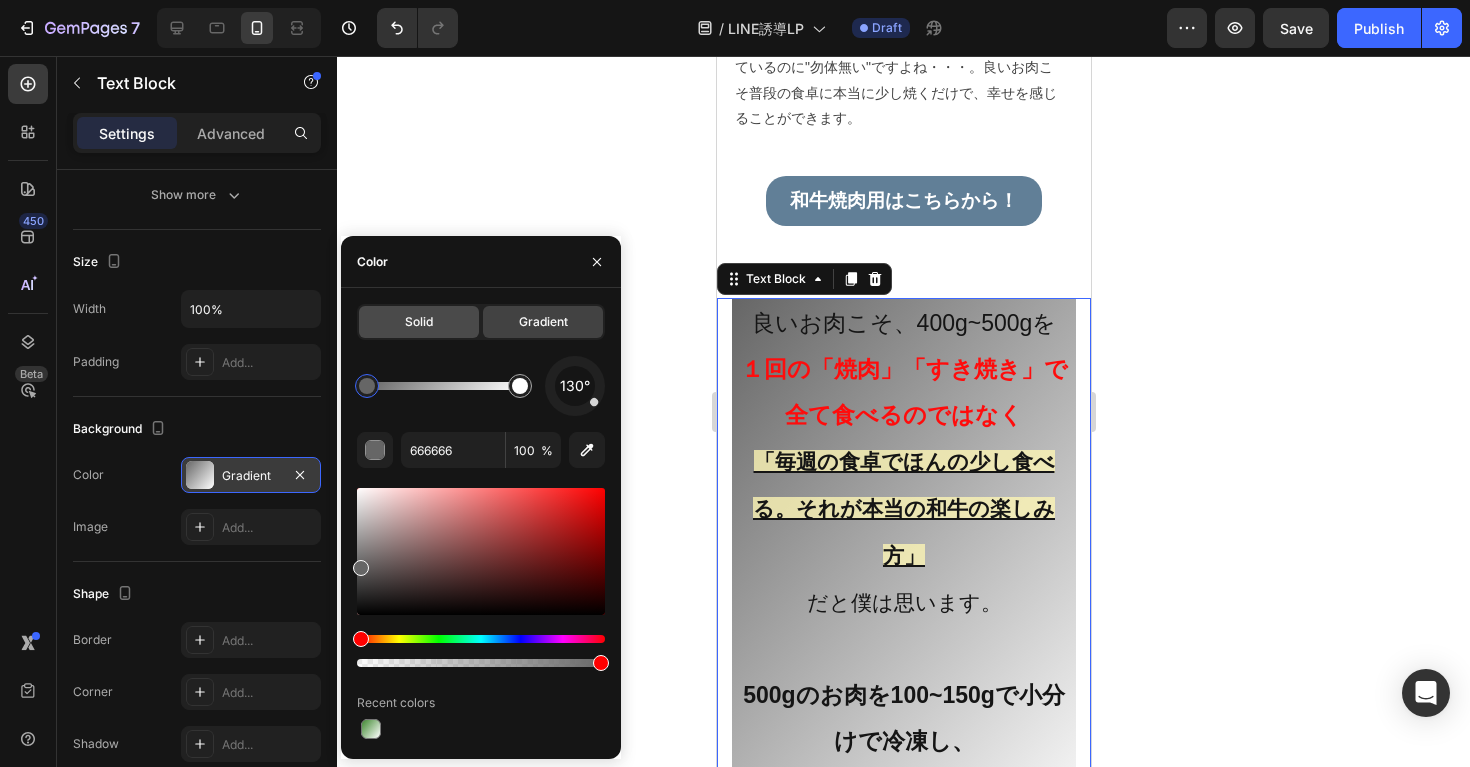 click on "Solid" 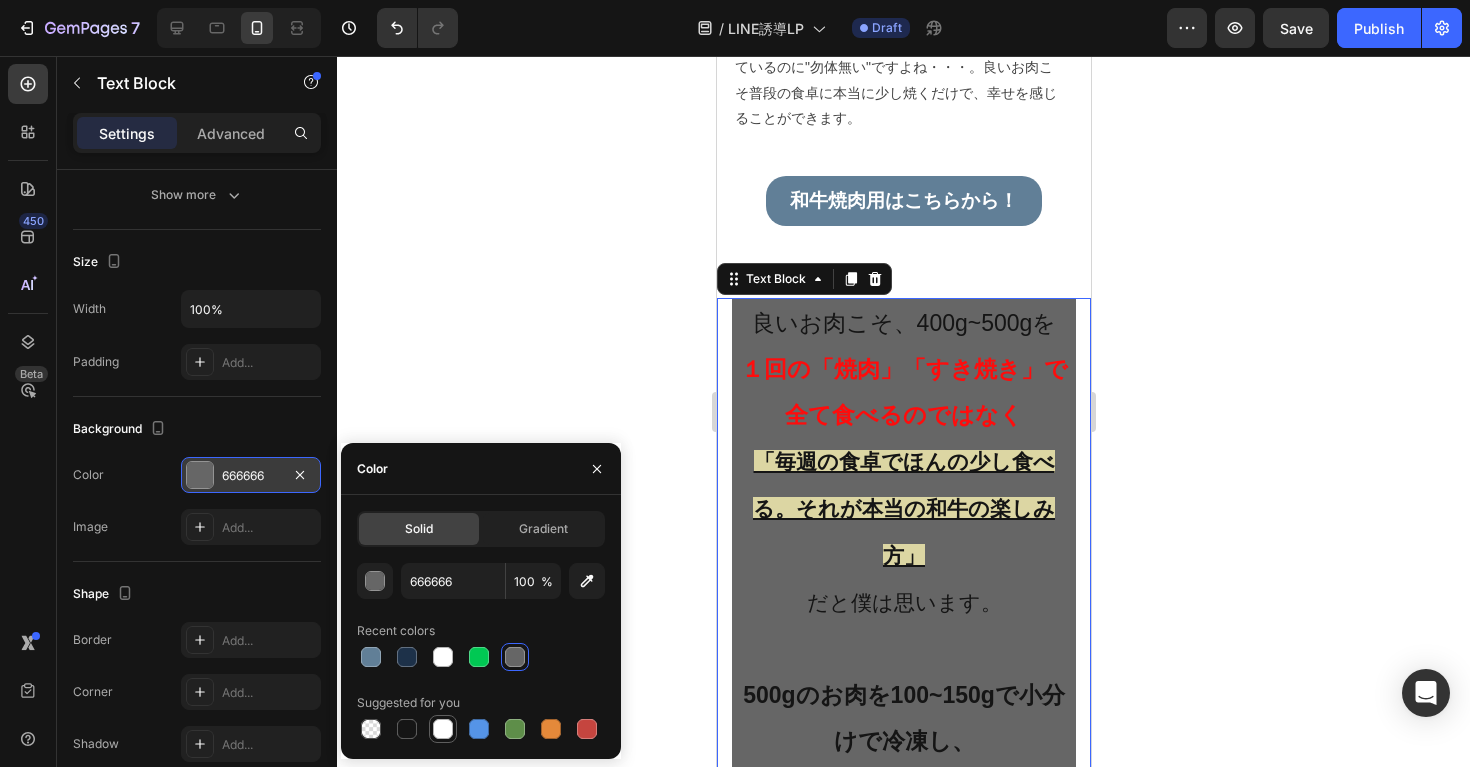 click at bounding box center [443, 729] 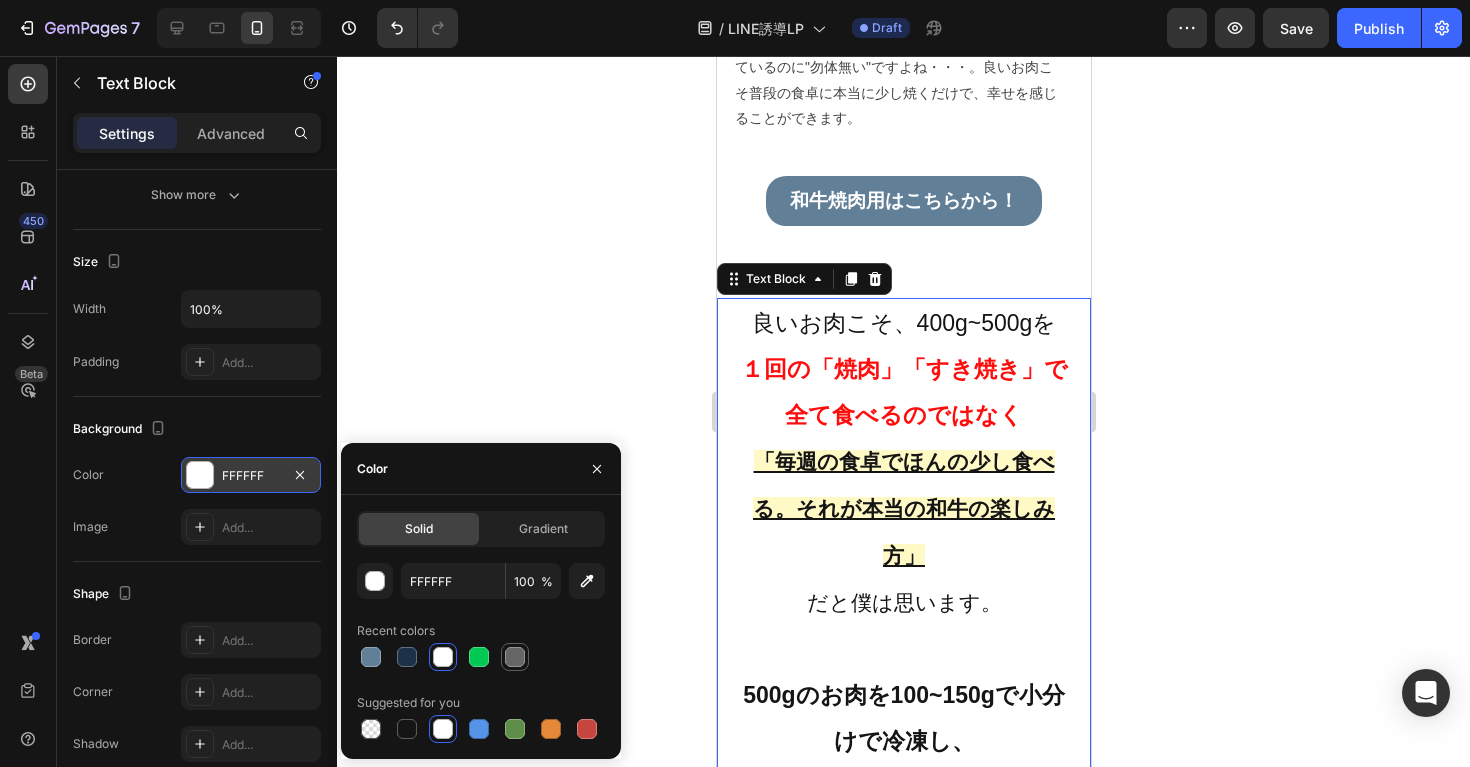 click at bounding box center [515, 657] 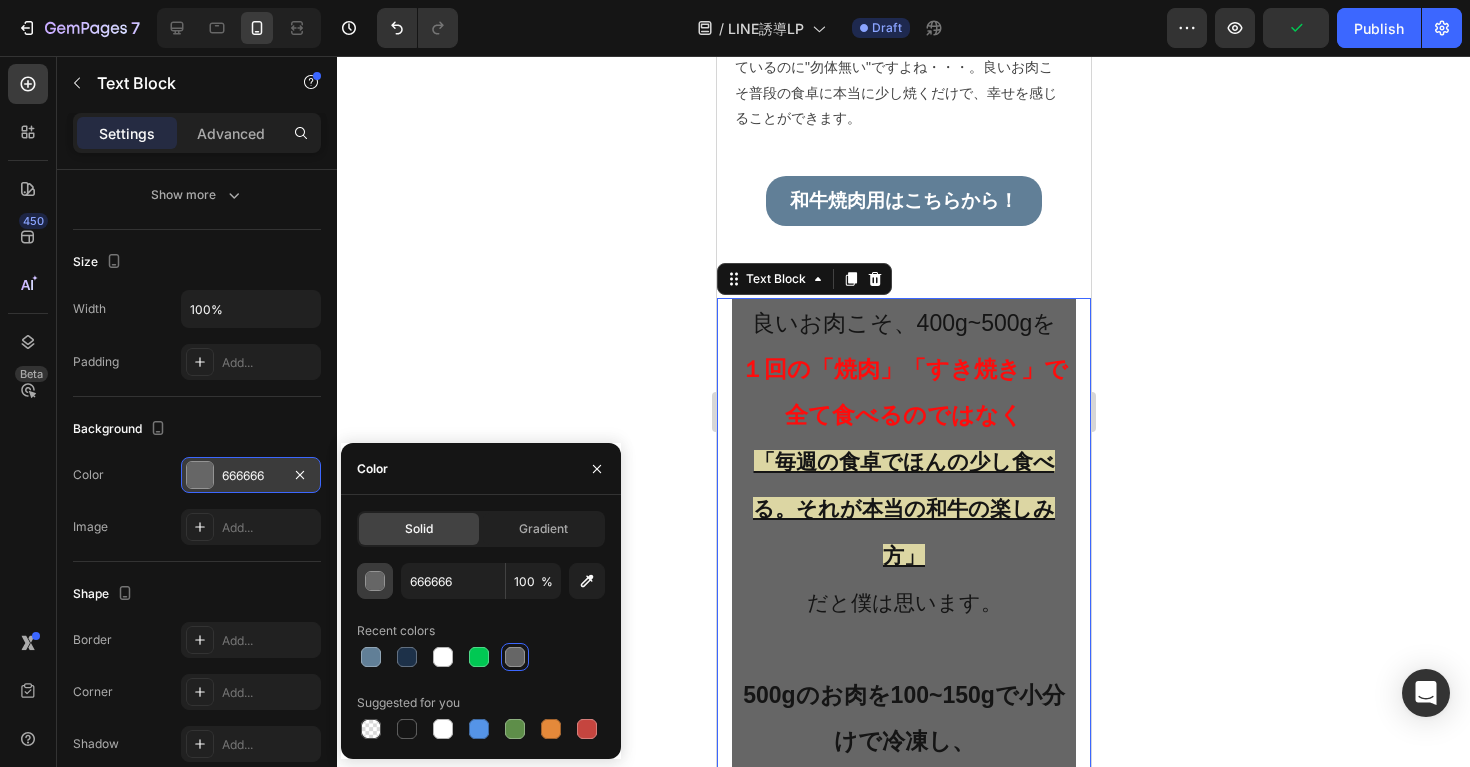 click at bounding box center [376, 582] 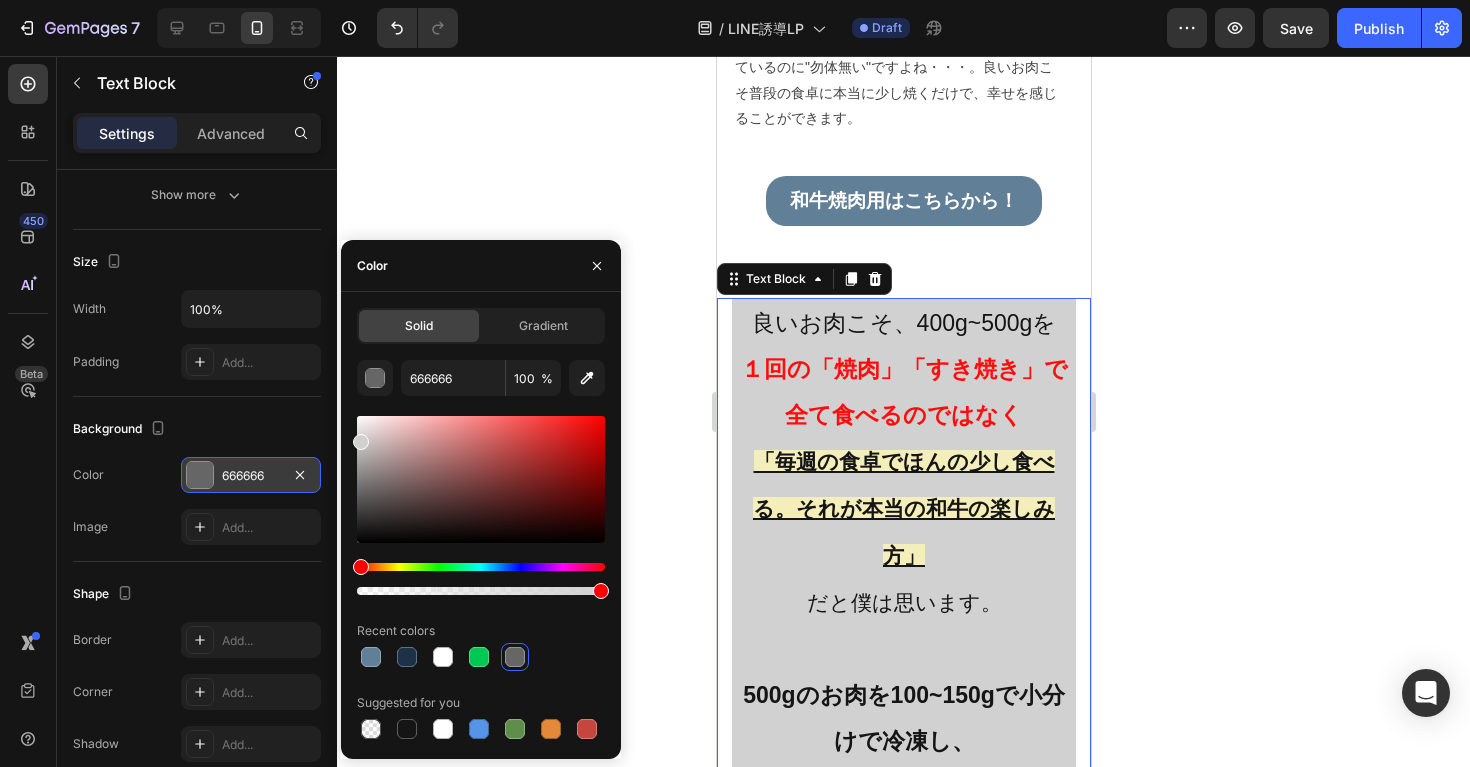 type on "D1D1D1" 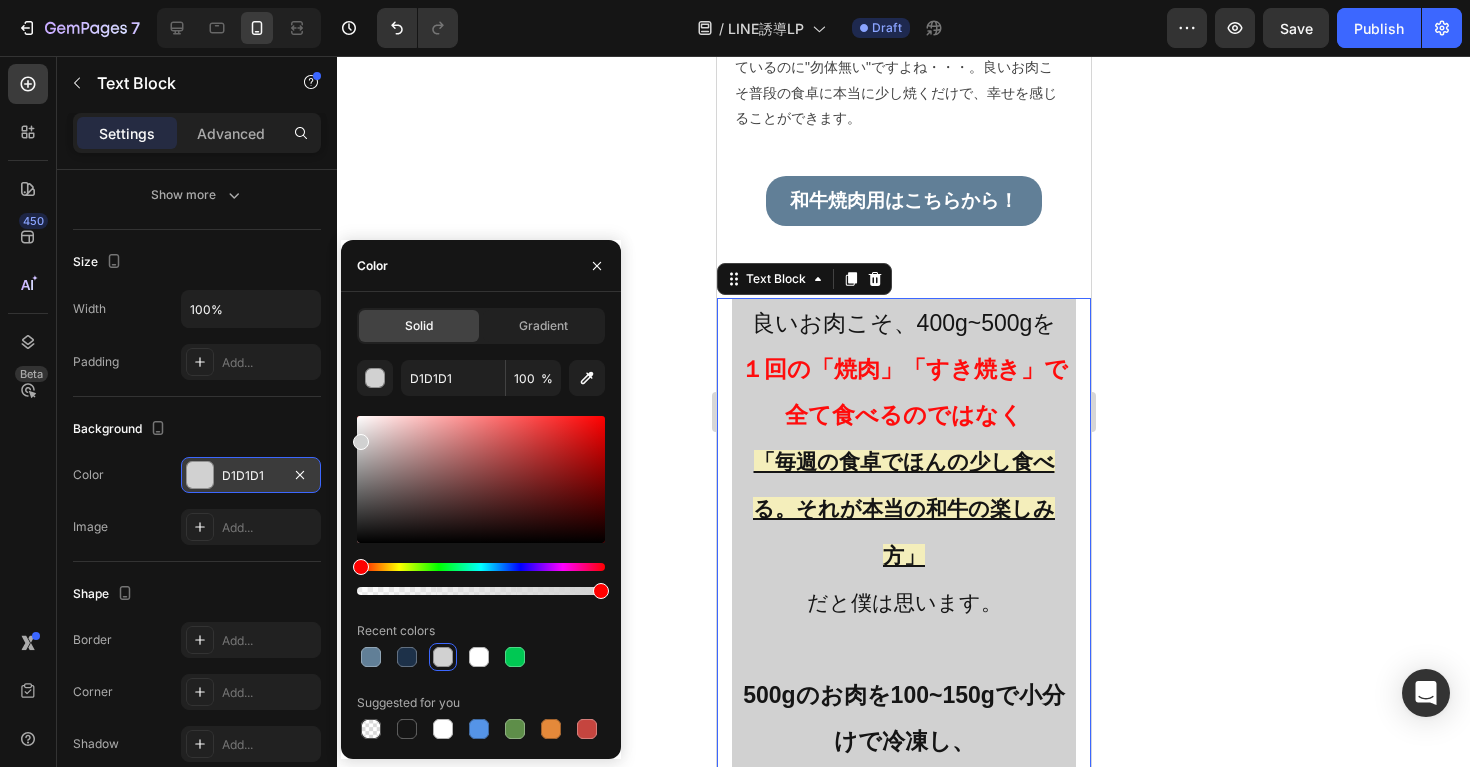 drag, startPoint x: 361, startPoint y: 494, endPoint x: 356, endPoint y: 438, distance: 56.22277 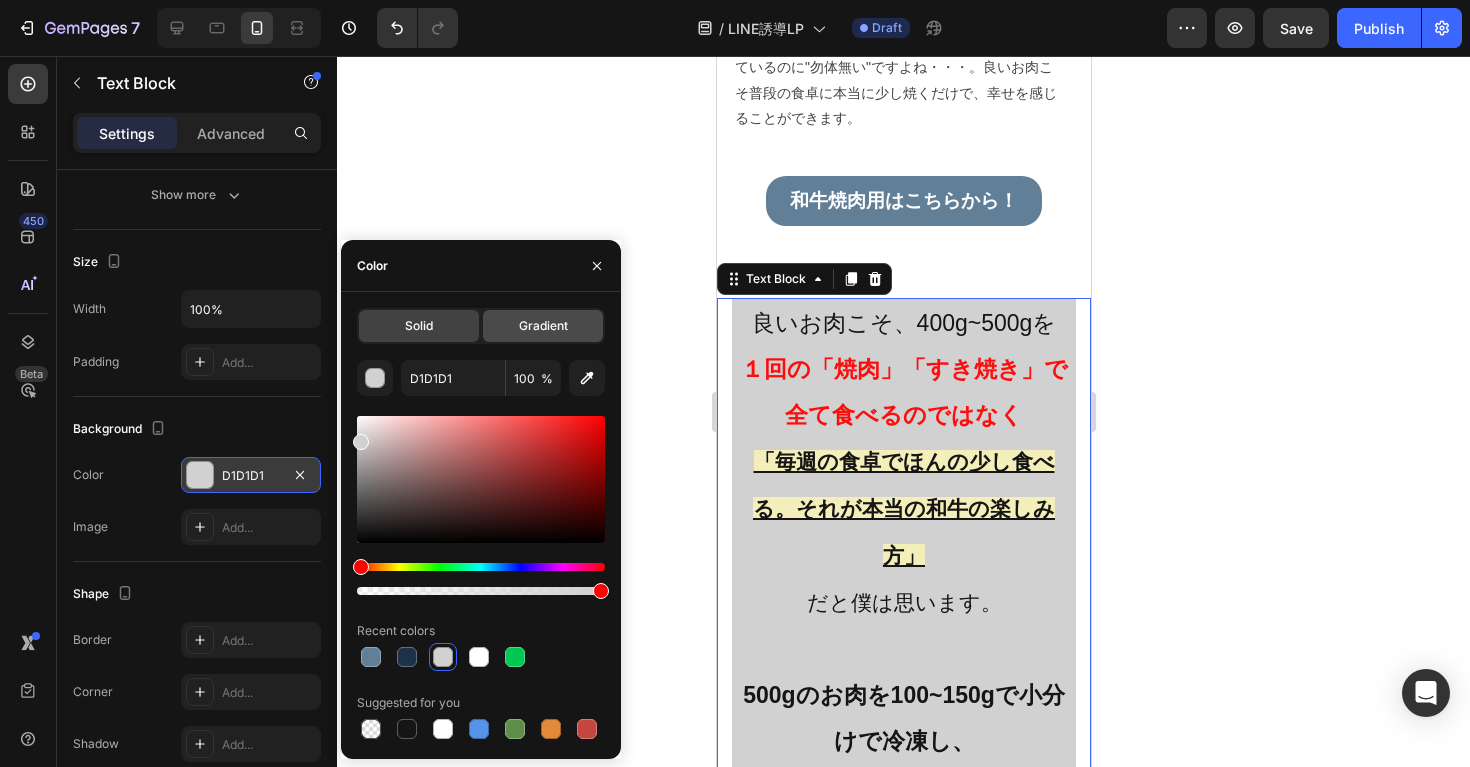 click on "Gradient" 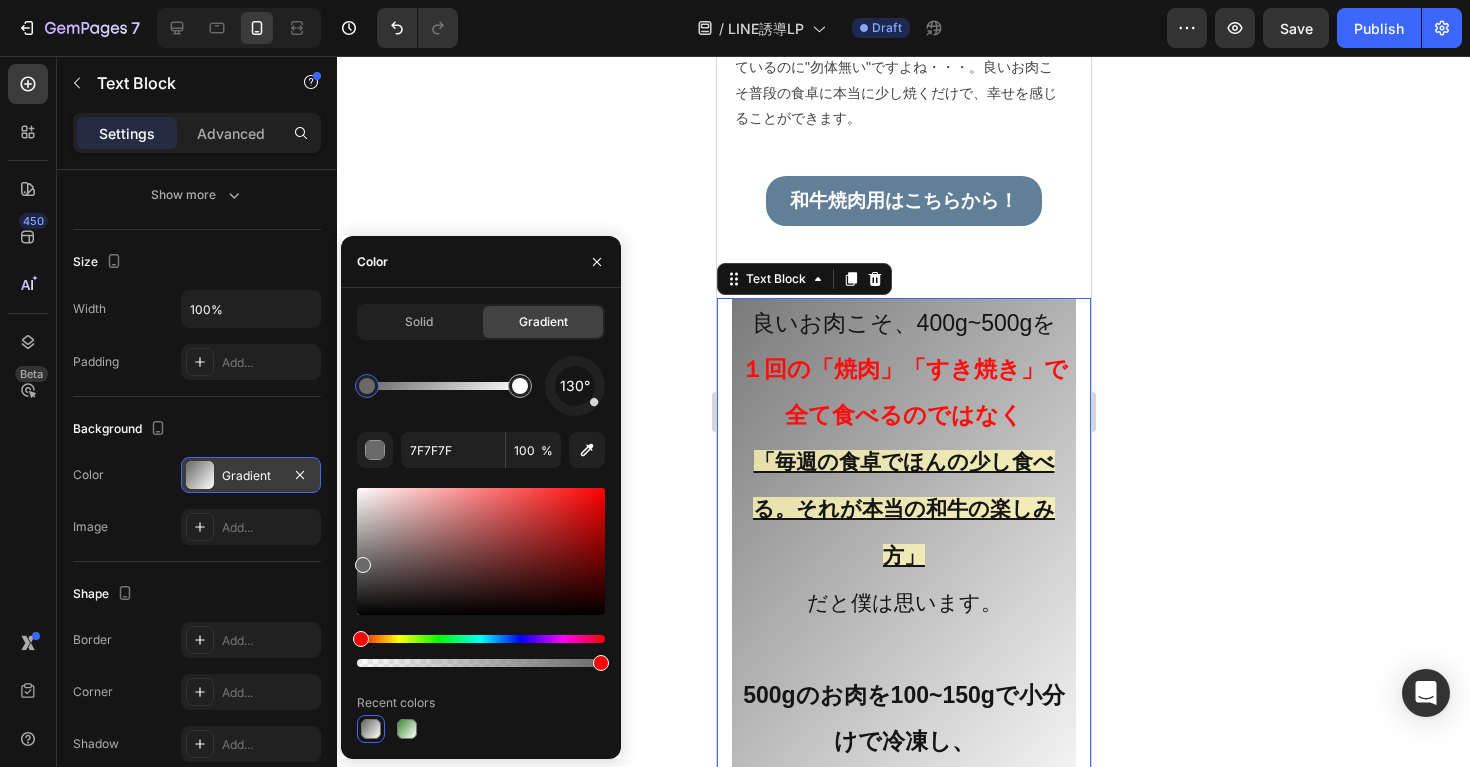 type on "828282" 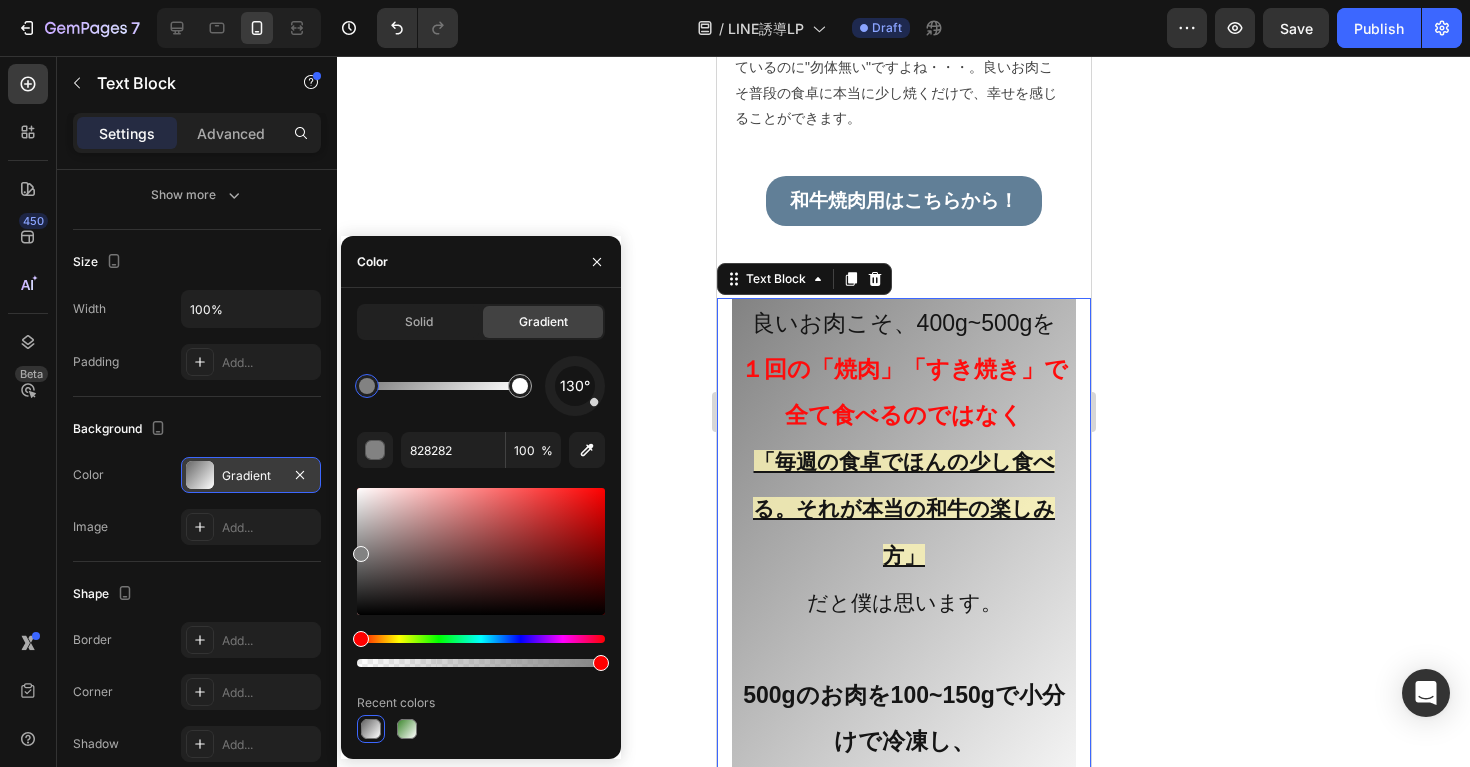 drag, startPoint x: 361, startPoint y: 561, endPoint x: 359, endPoint y: 549, distance: 12.165525 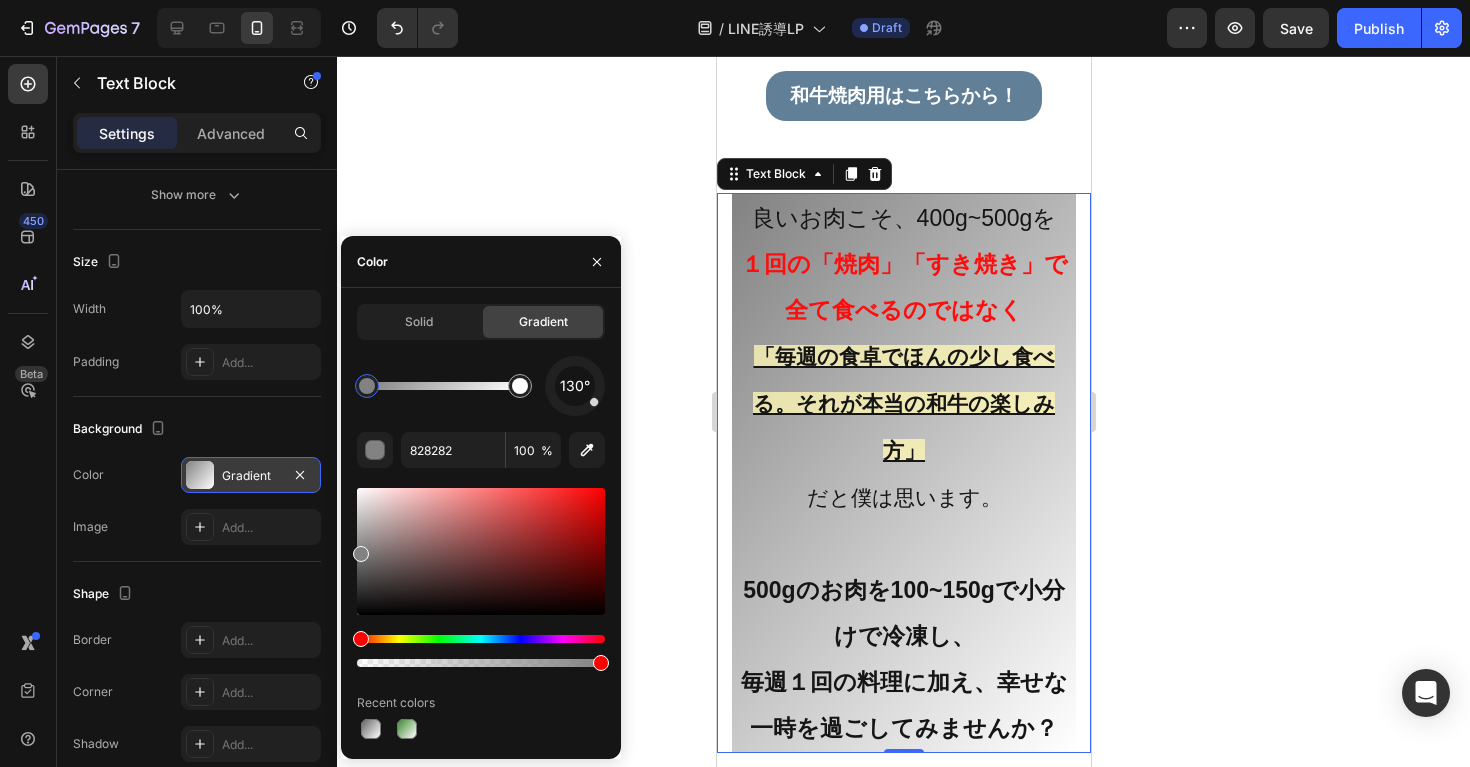 scroll, scrollTop: 7033, scrollLeft: 0, axis: vertical 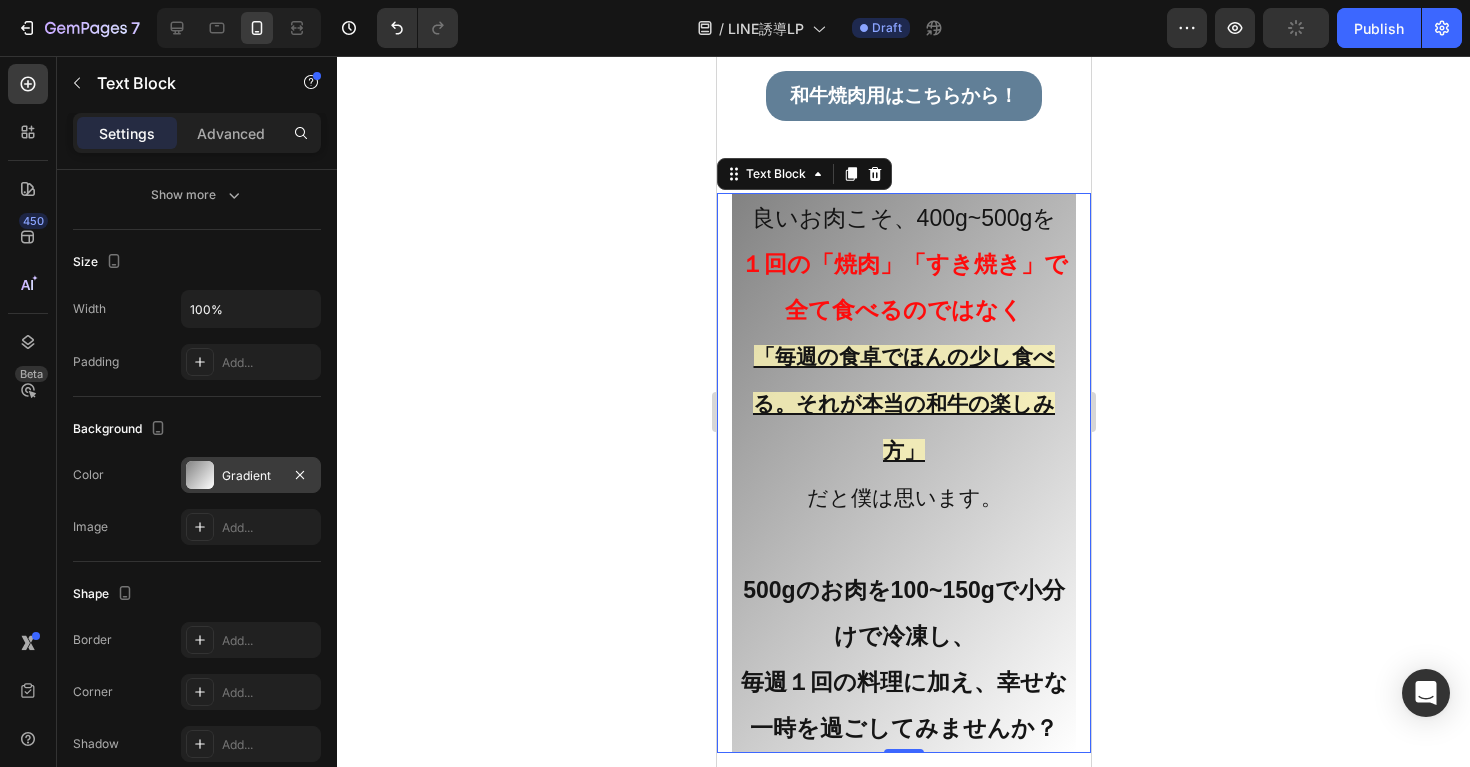 click at bounding box center (903, 544) 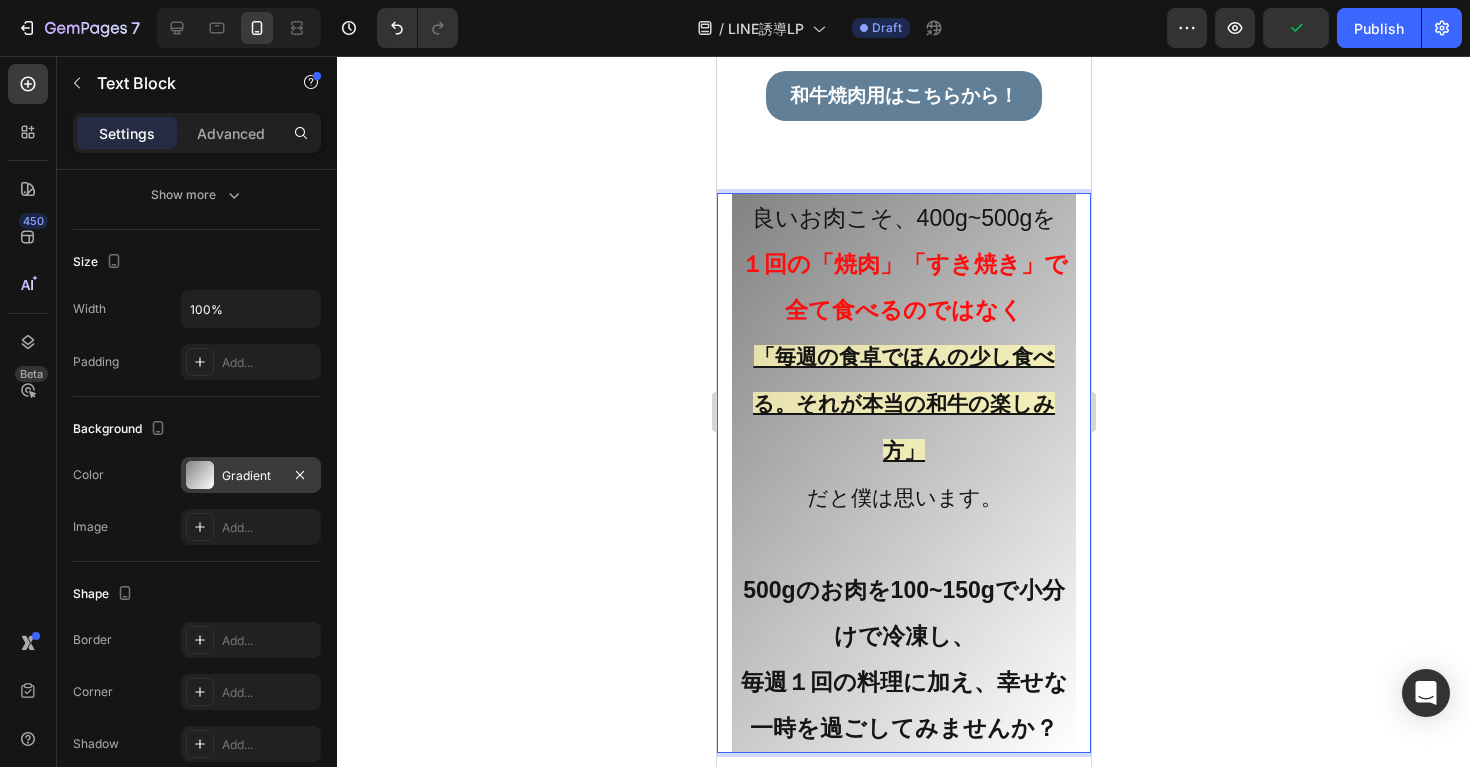 click on "良いお肉こそ、400g~500gを" at bounding box center [903, 218] 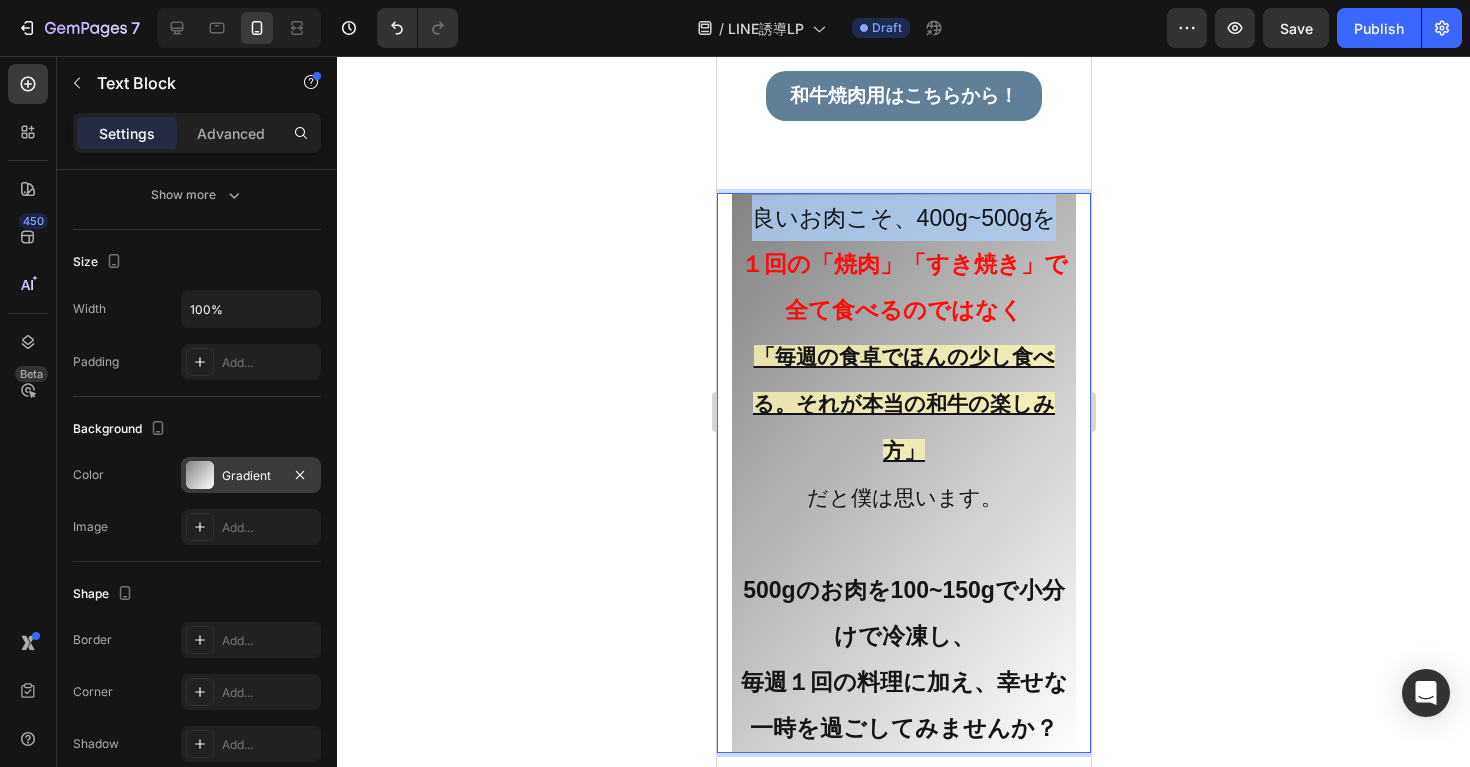 drag, startPoint x: 1019, startPoint y: 194, endPoint x: 741, endPoint y: 203, distance: 278.14566 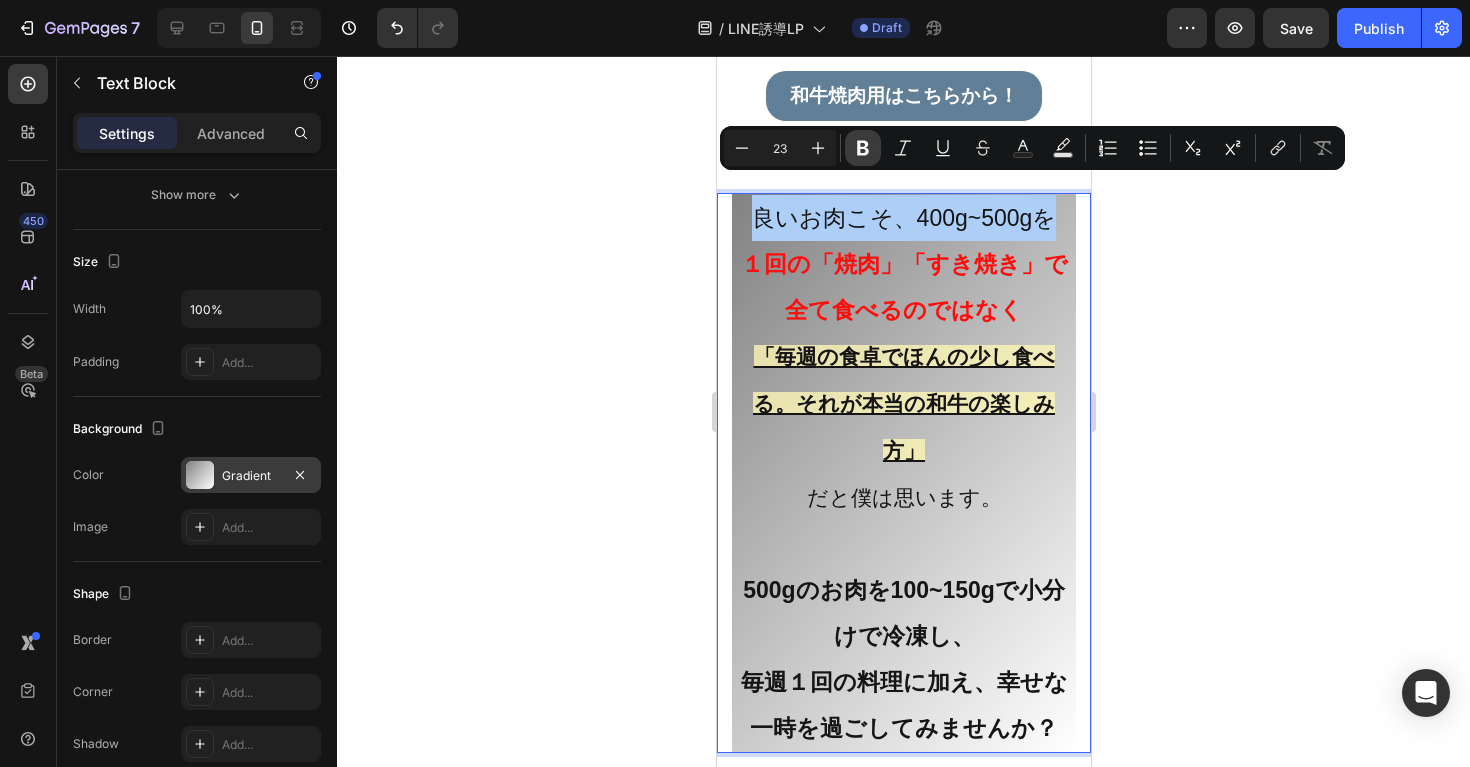click 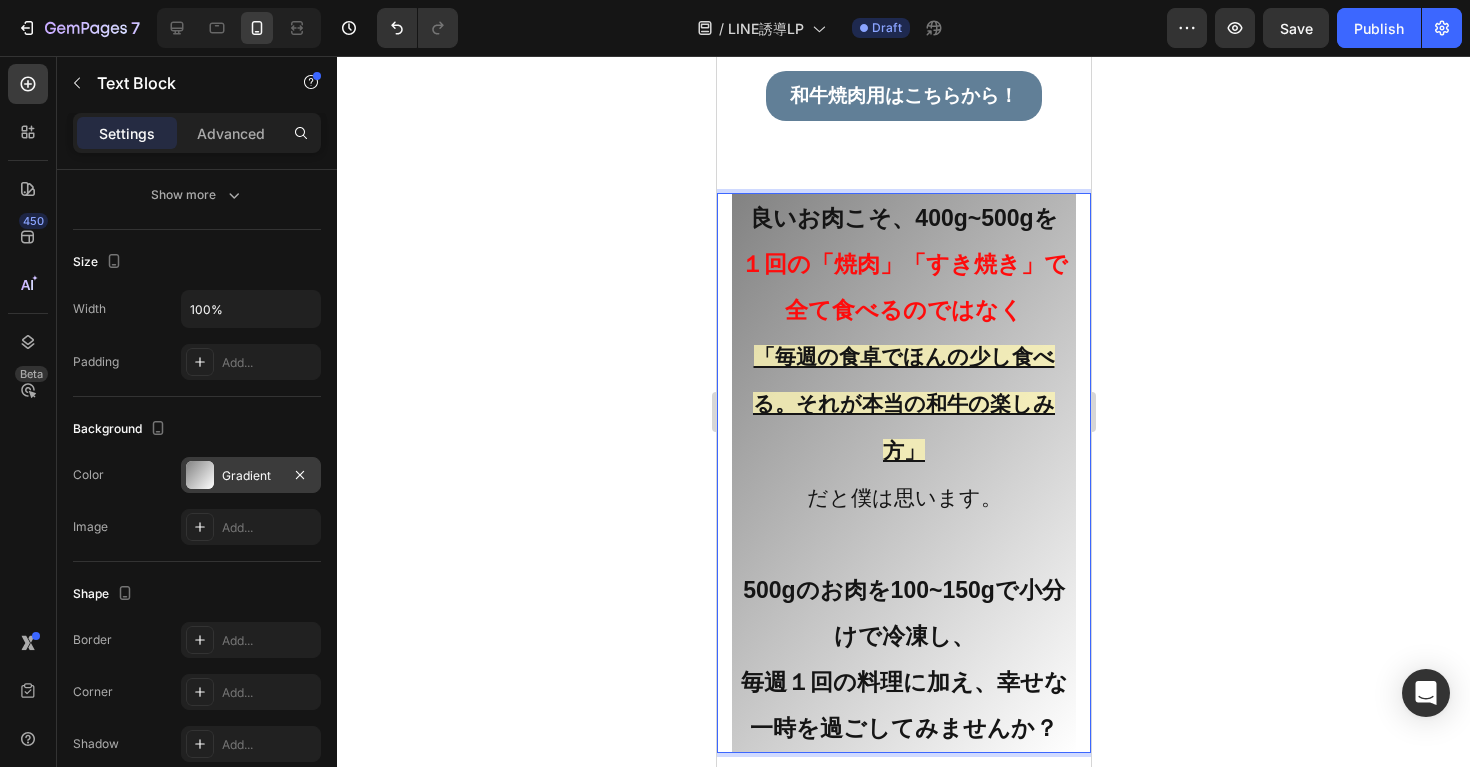 click on "良いお肉こそ、400g~500gを" at bounding box center [903, 218] 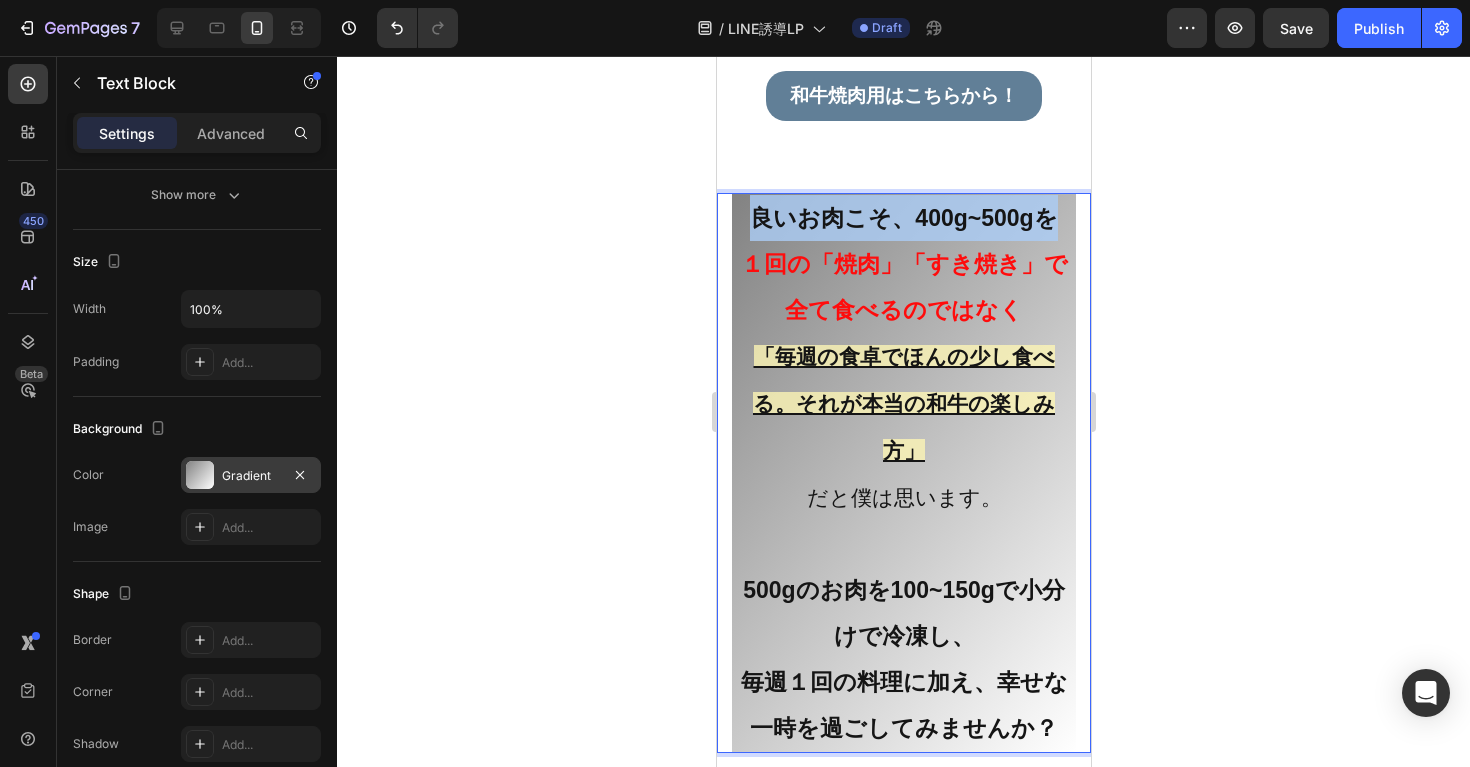 drag, startPoint x: 927, startPoint y: 241, endPoint x: 739, endPoint y: 188, distance: 195.32793 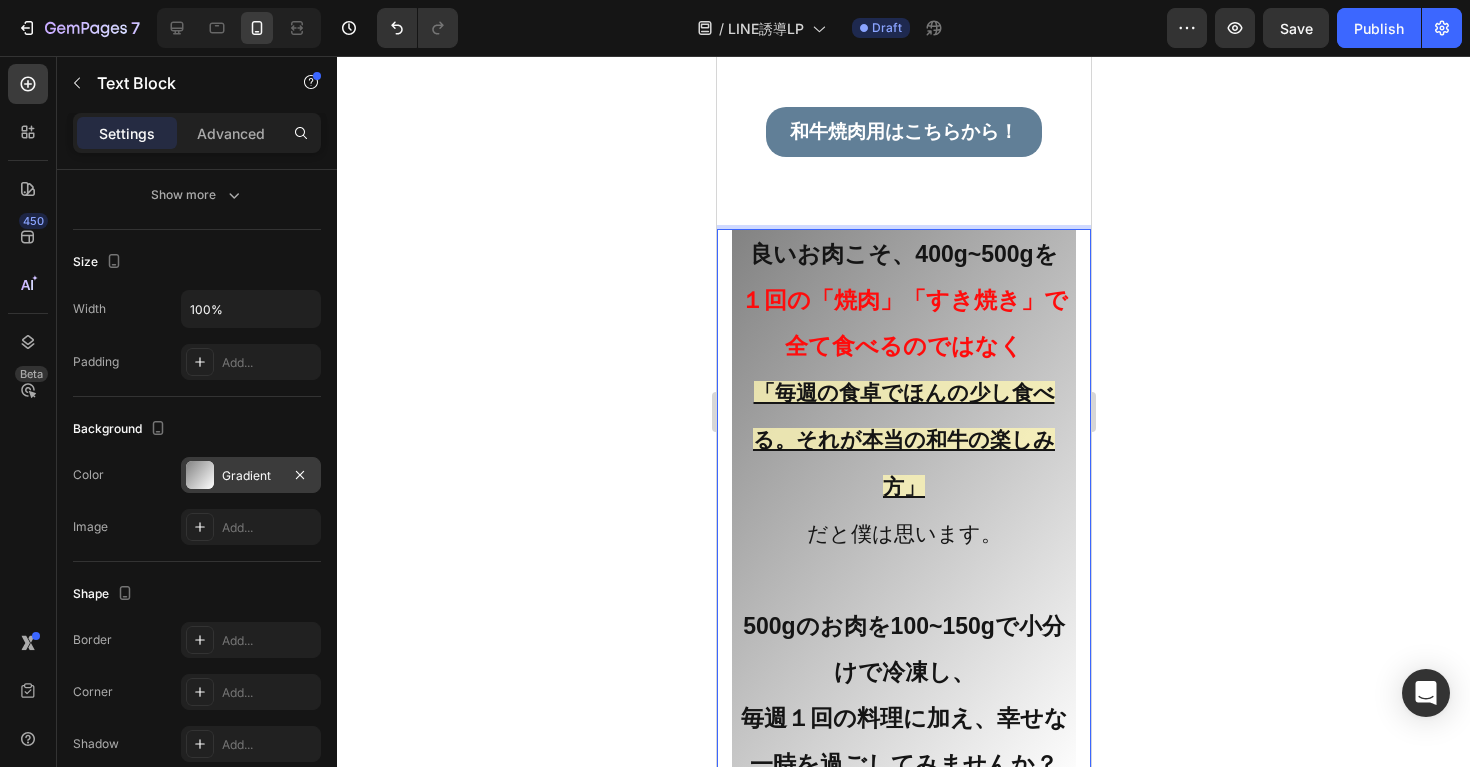 scroll, scrollTop: 6996, scrollLeft: 0, axis: vertical 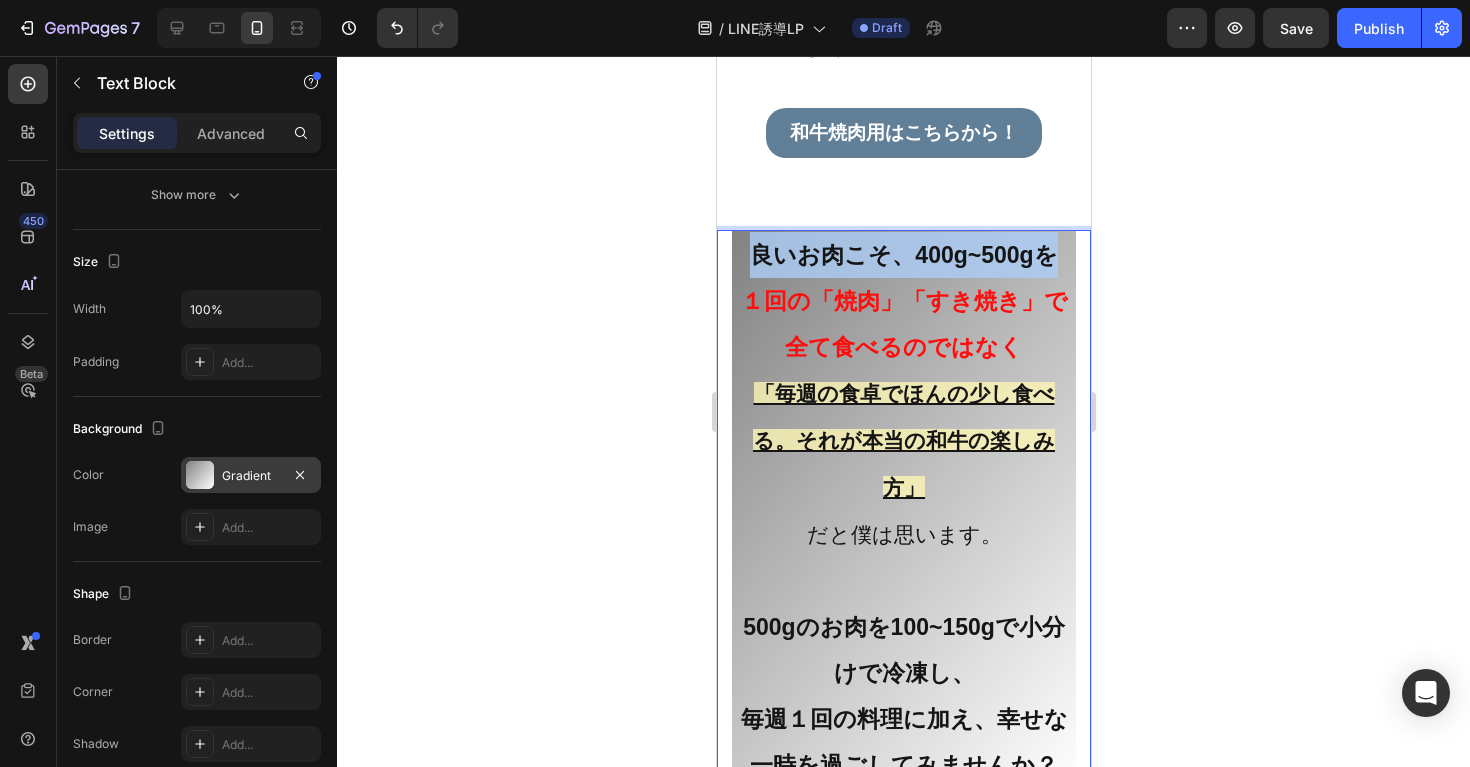 drag, startPoint x: 868, startPoint y: 267, endPoint x: 743, endPoint y: 225, distance: 131.86736 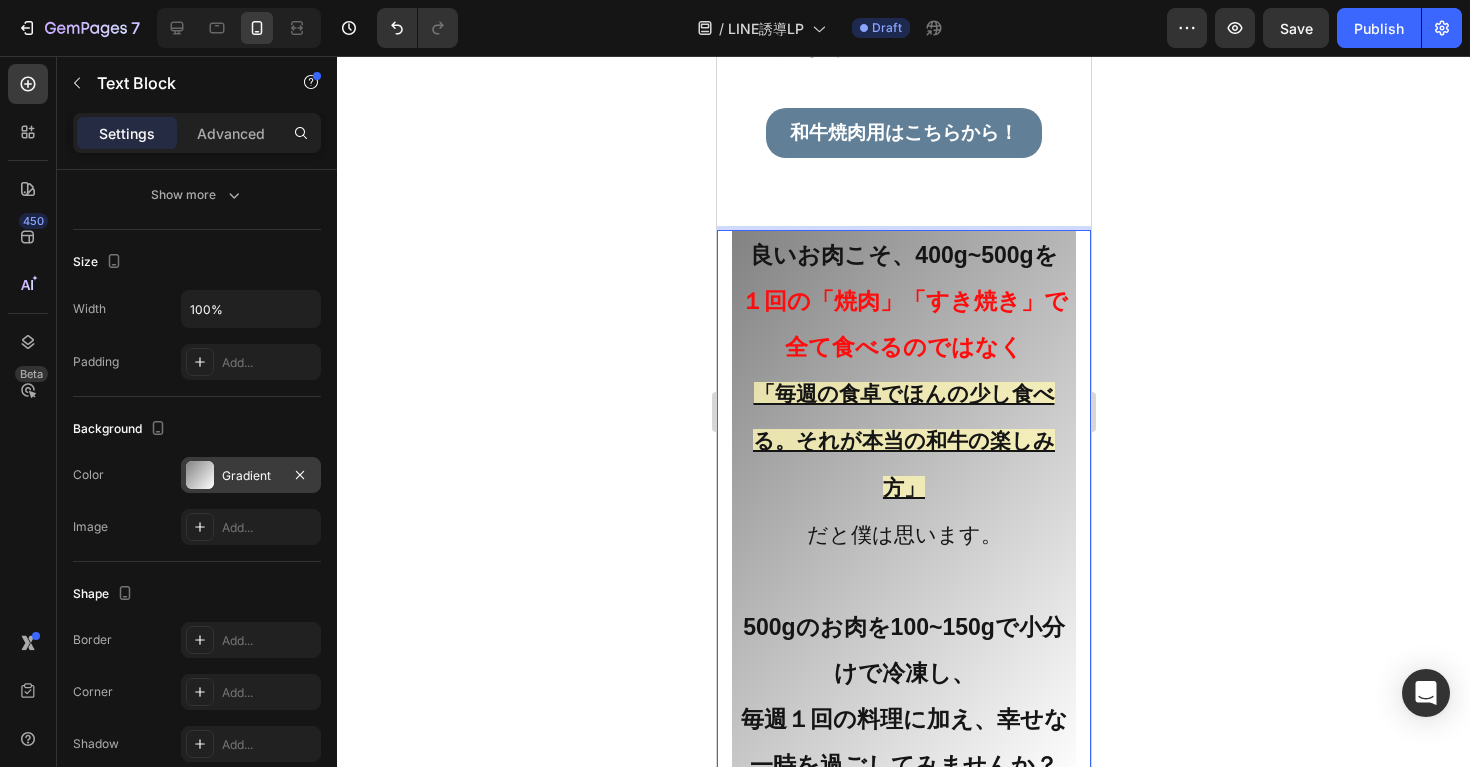 click at bounding box center (903, 581) 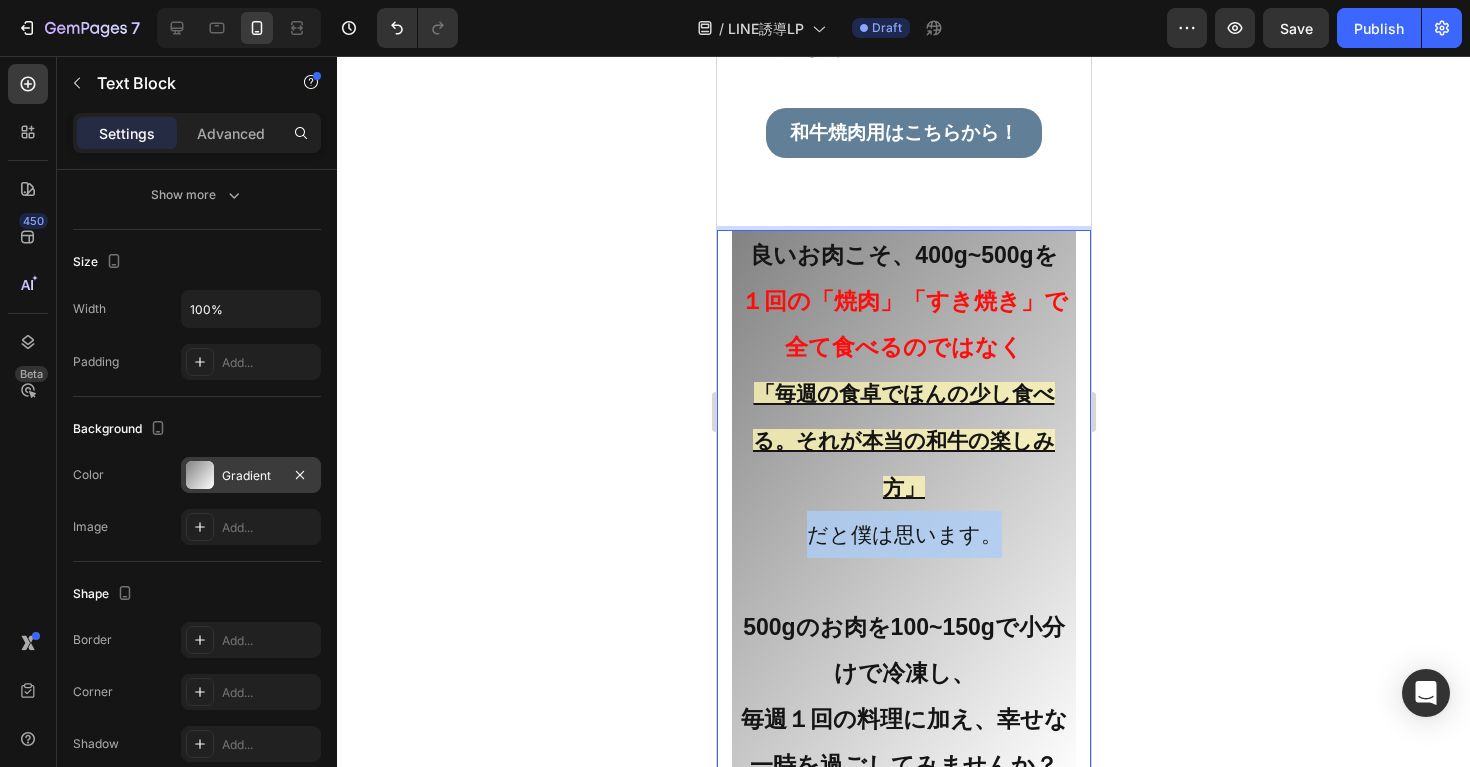drag, startPoint x: 945, startPoint y: 552, endPoint x: 782, endPoint y: 555, distance: 163.0276 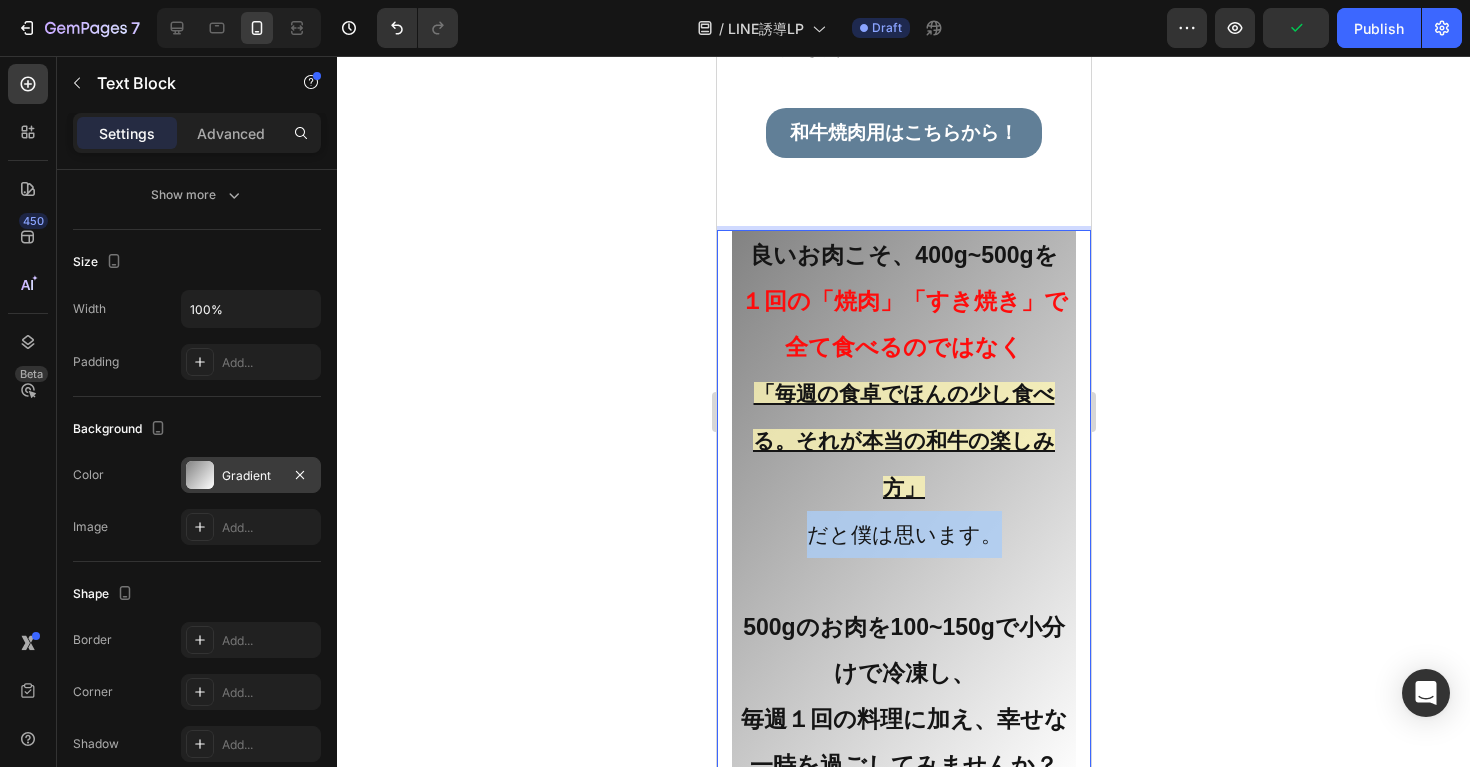 scroll, scrollTop: 0, scrollLeft: 0, axis: both 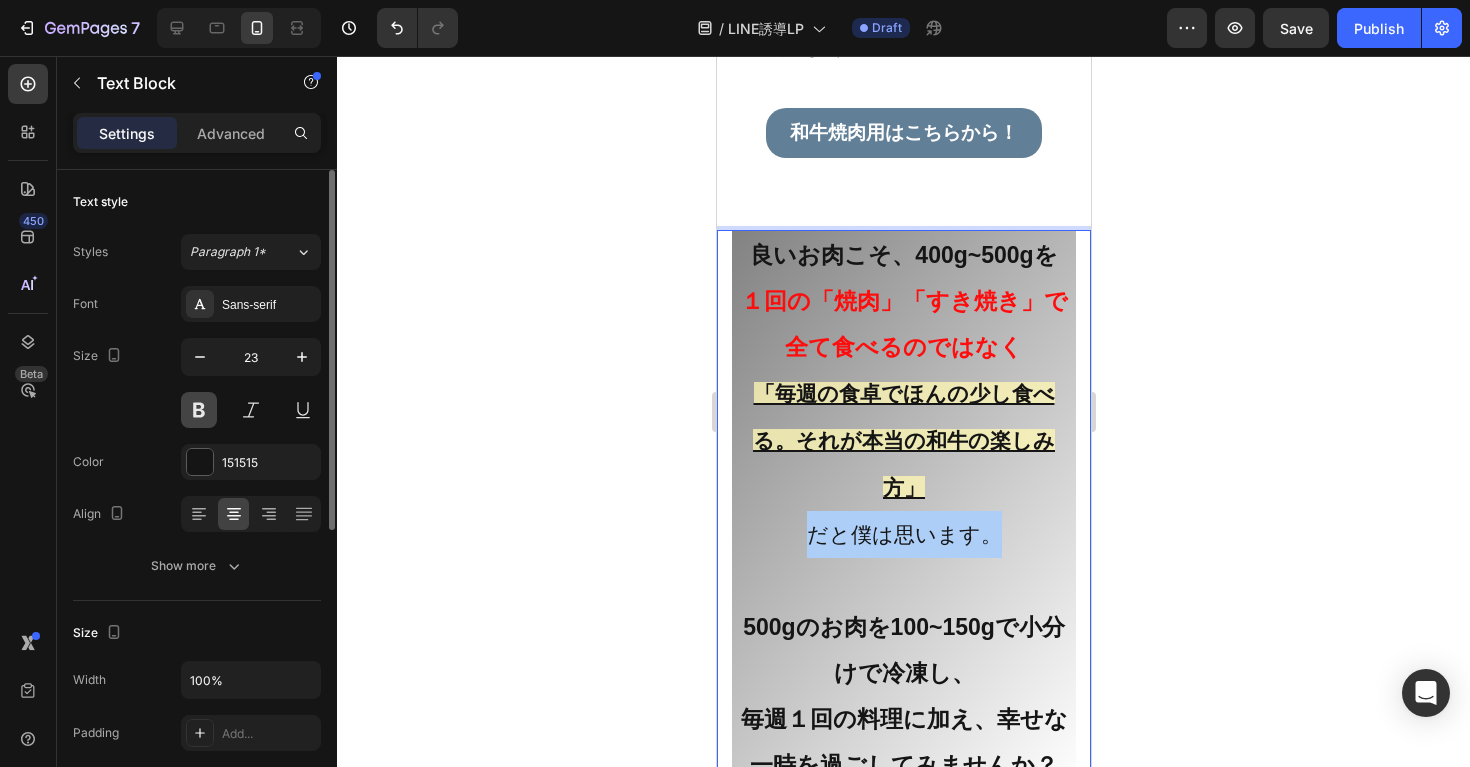 click at bounding box center (199, 410) 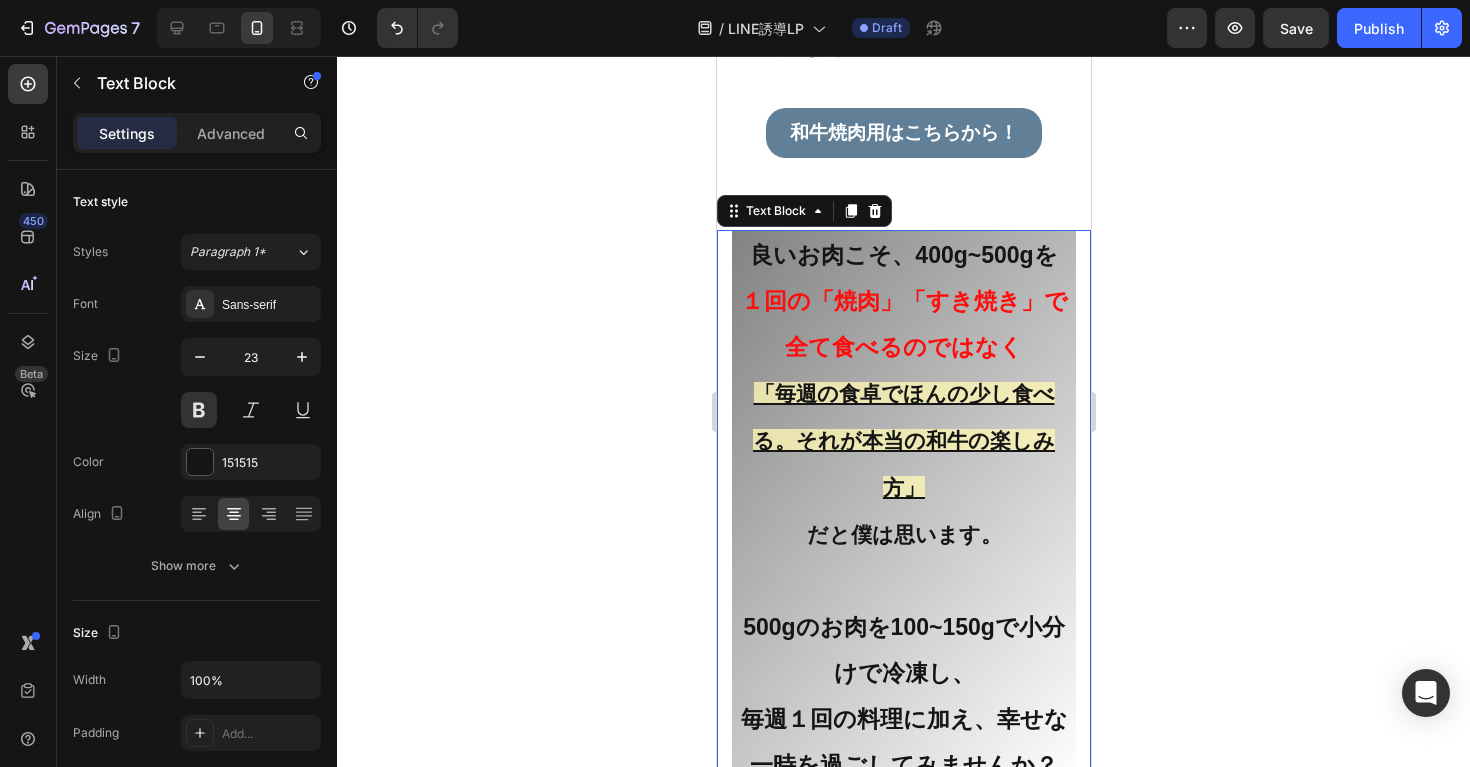 click on "良いお肉こそ、400g~500gを" at bounding box center [903, 255] 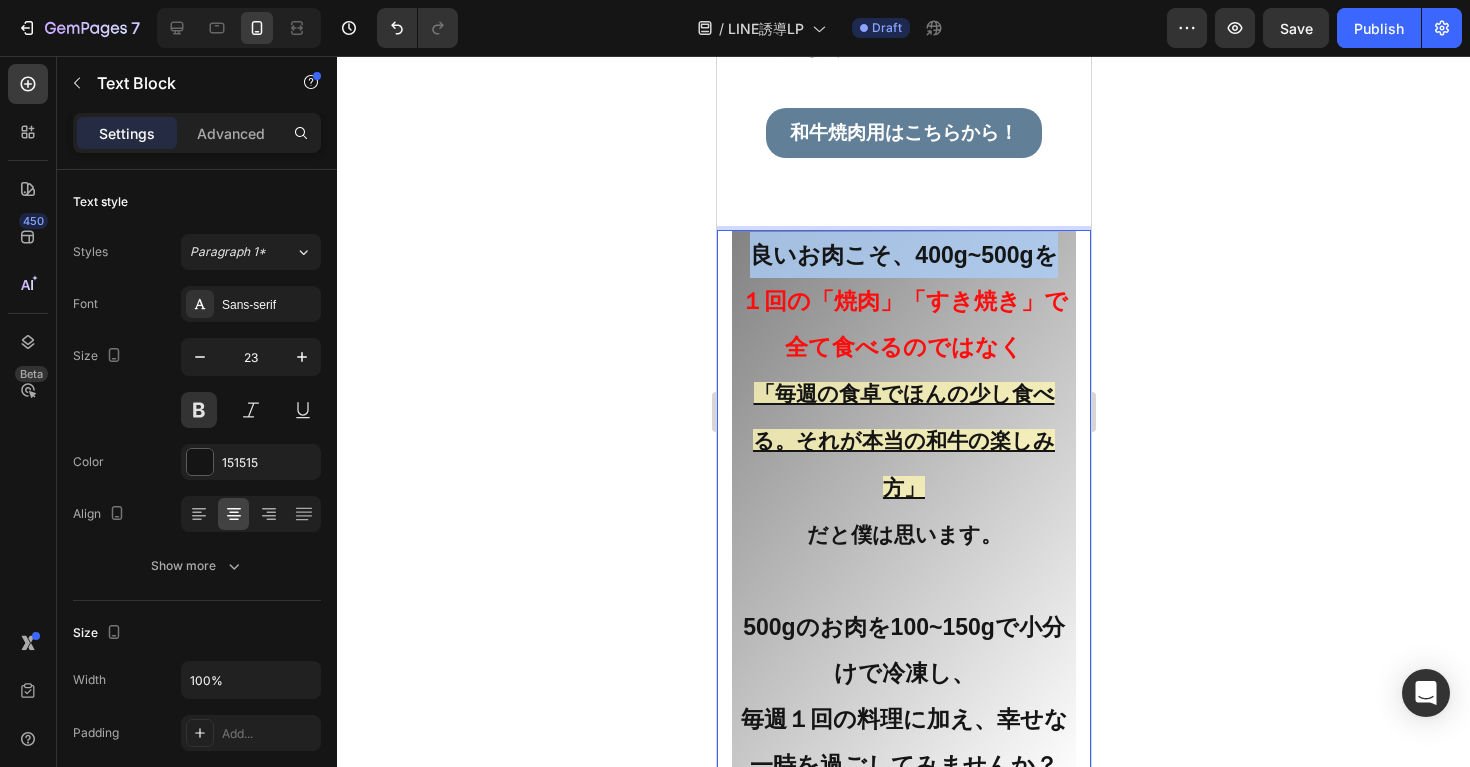drag, startPoint x: 927, startPoint y: 278, endPoint x: 732, endPoint y: 232, distance: 200.35219 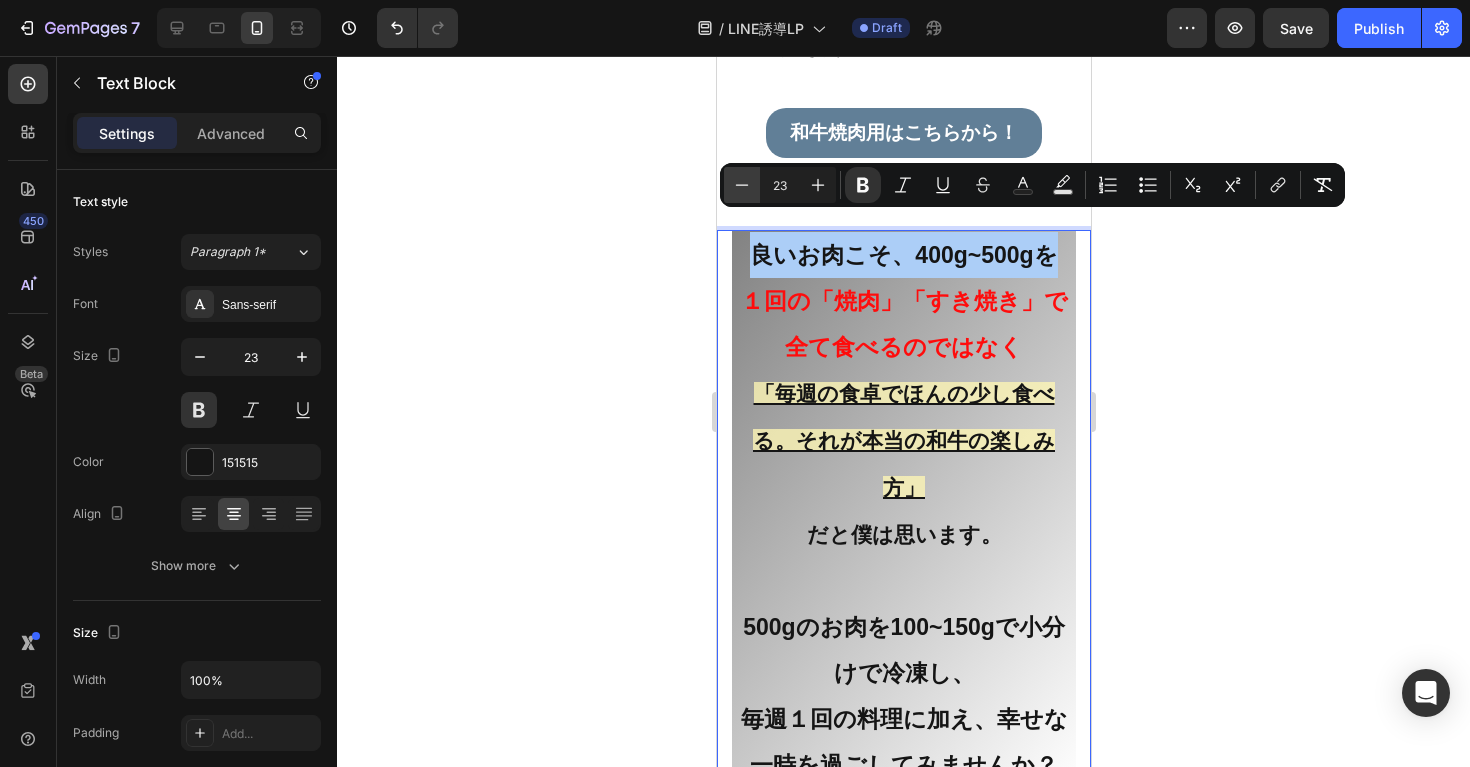 click 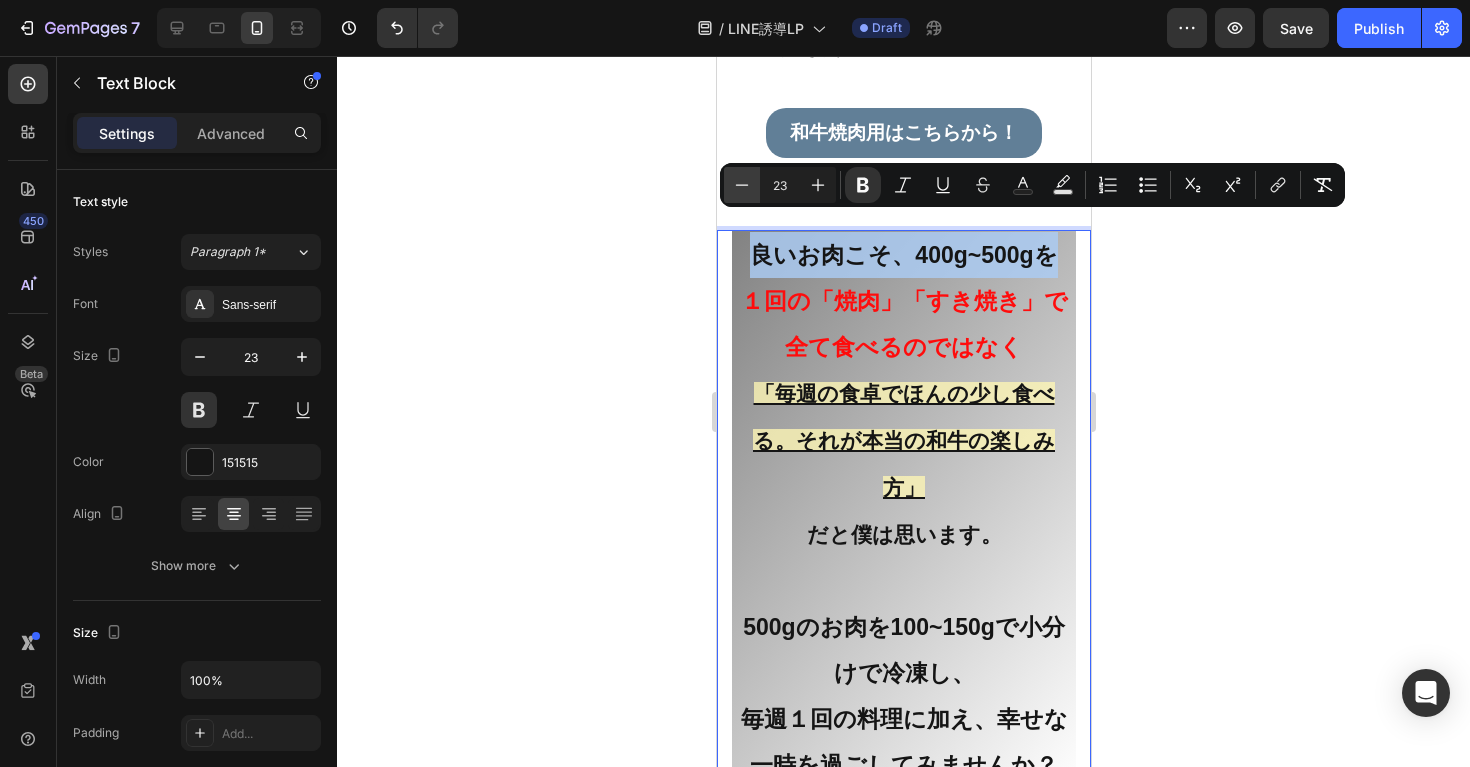 type on "22" 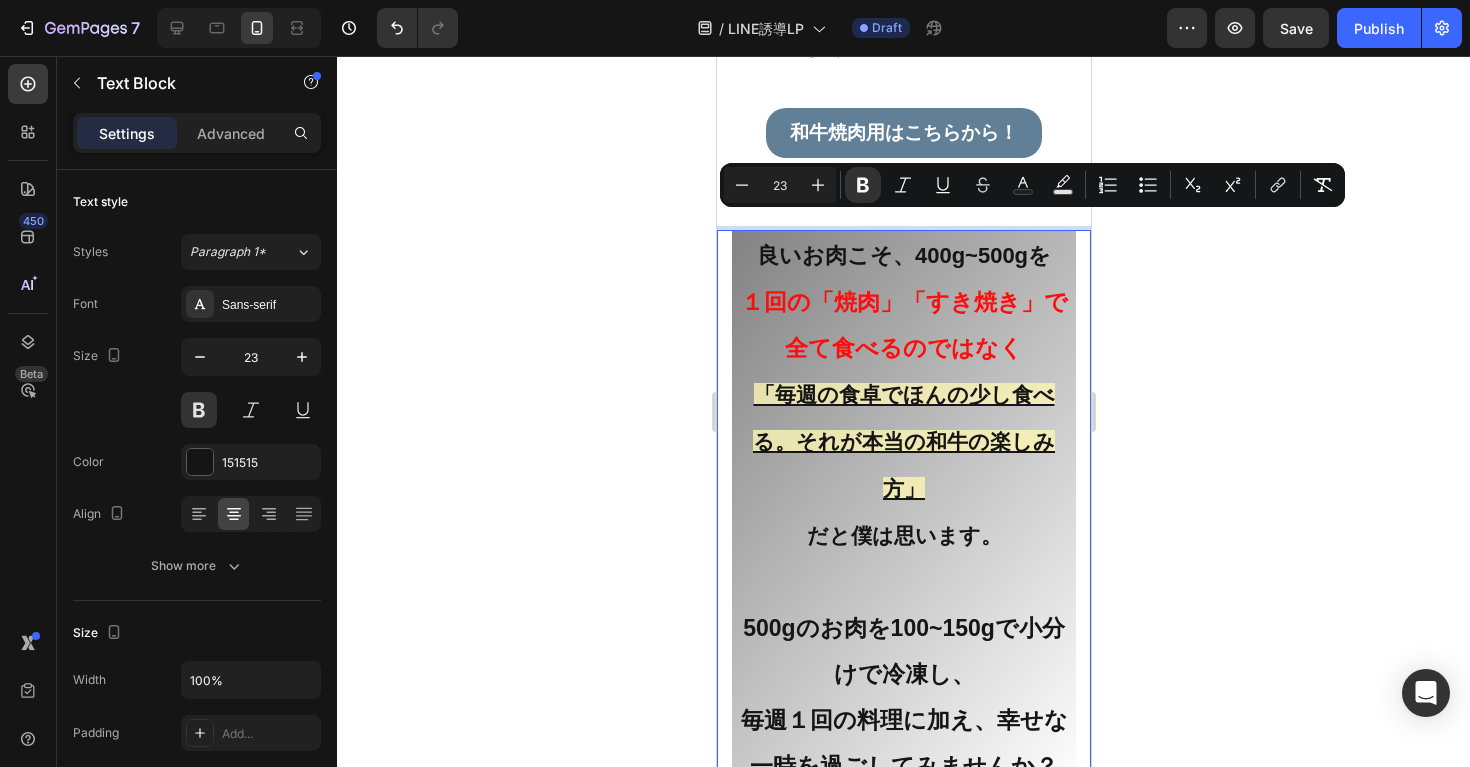 click on "１回の「焼肉」「すき焼き」で全て食べるのではなく" at bounding box center [903, 325] 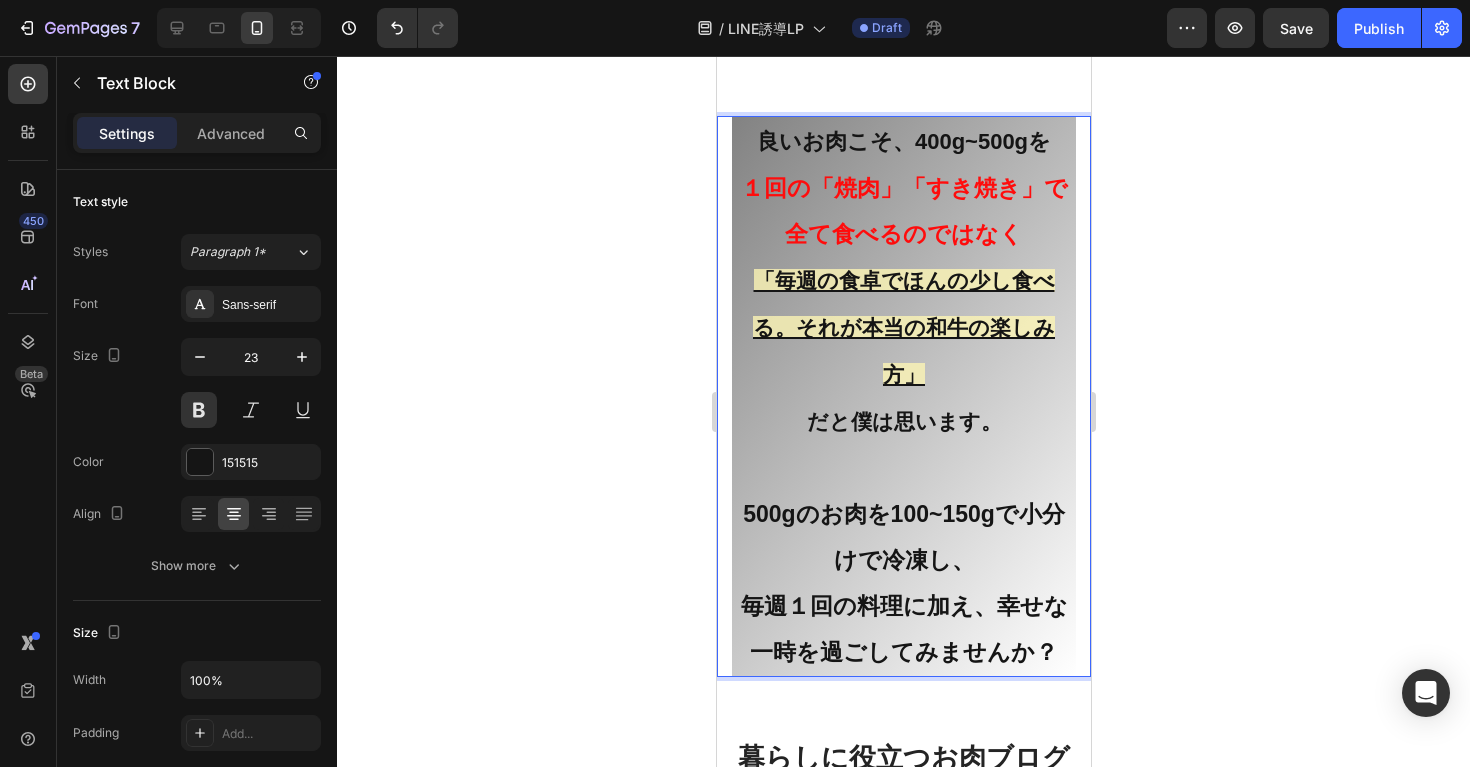scroll, scrollTop: 7110, scrollLeft: 0, axis: vertical 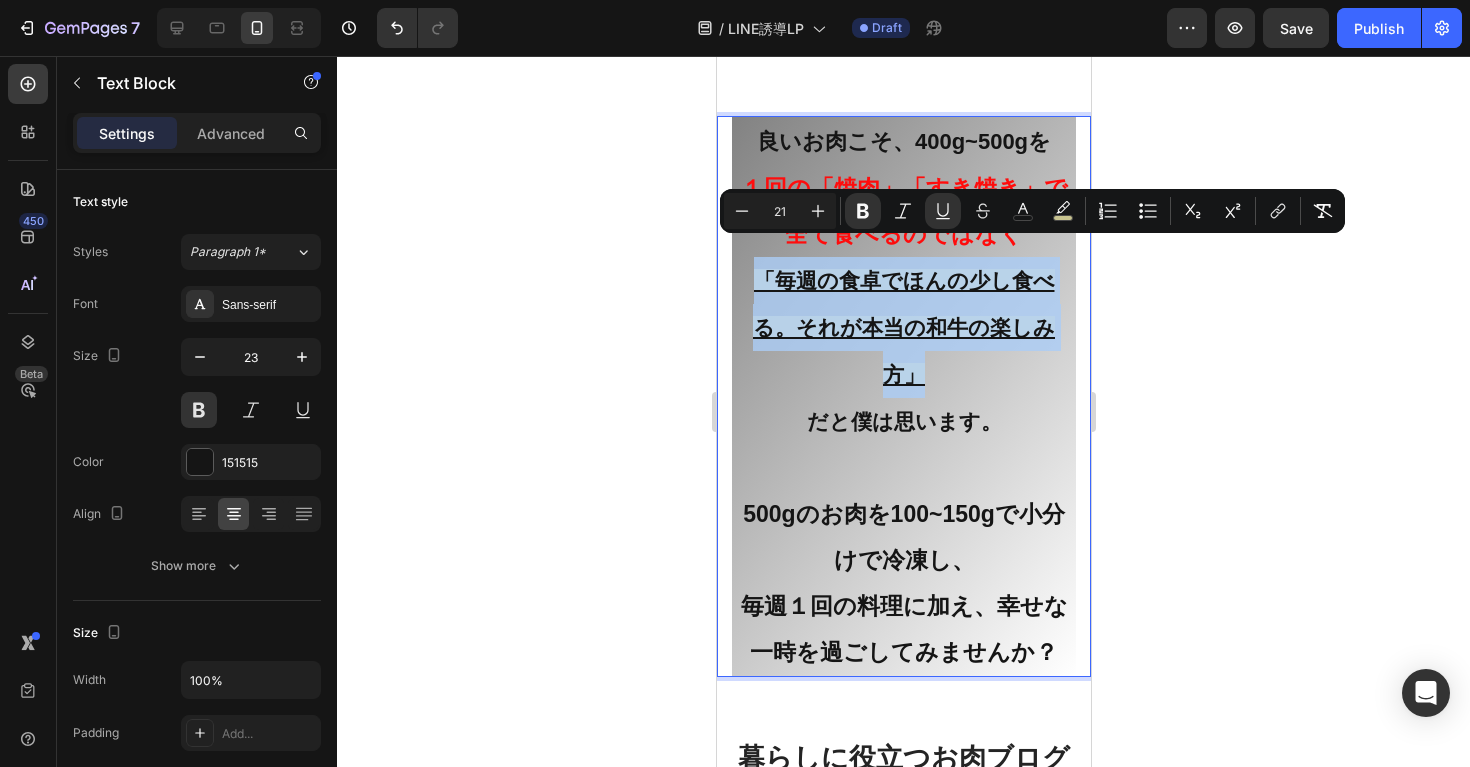 drag, startPoint x: 925, startPoint y: 347, endPoint x: 740, endPoint y: 253, distance: 207.51144 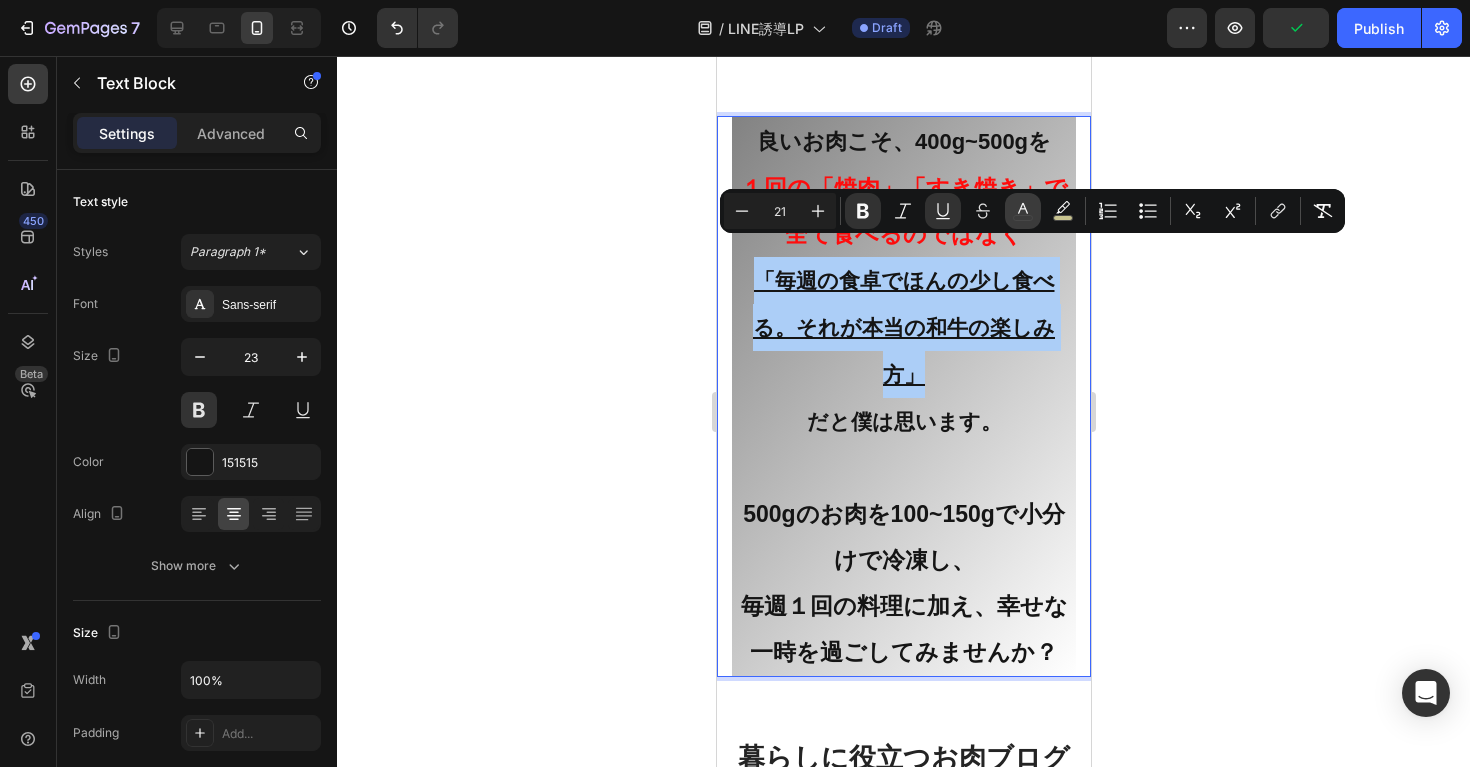 click 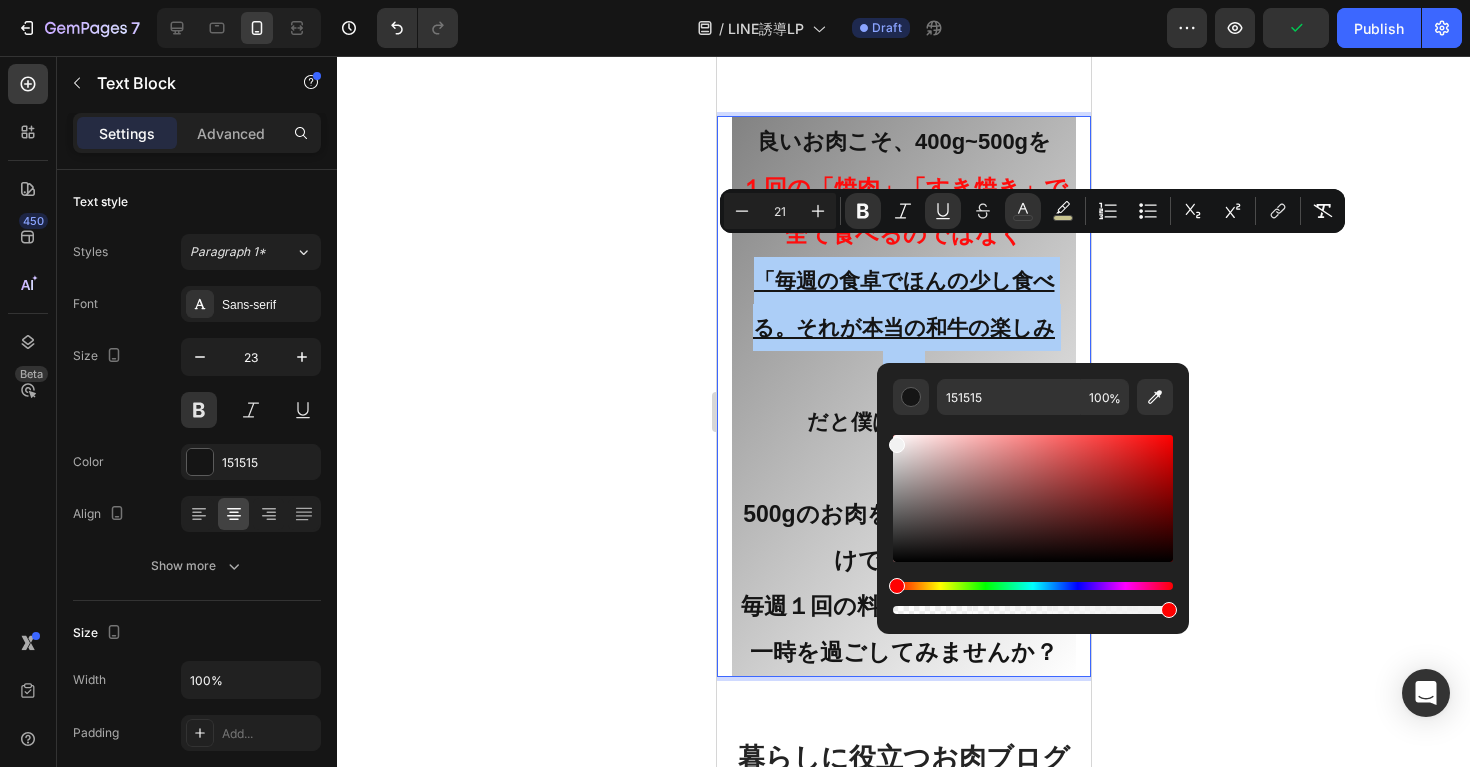 click on "151515 100 %" at bounding box center (1033, 490) 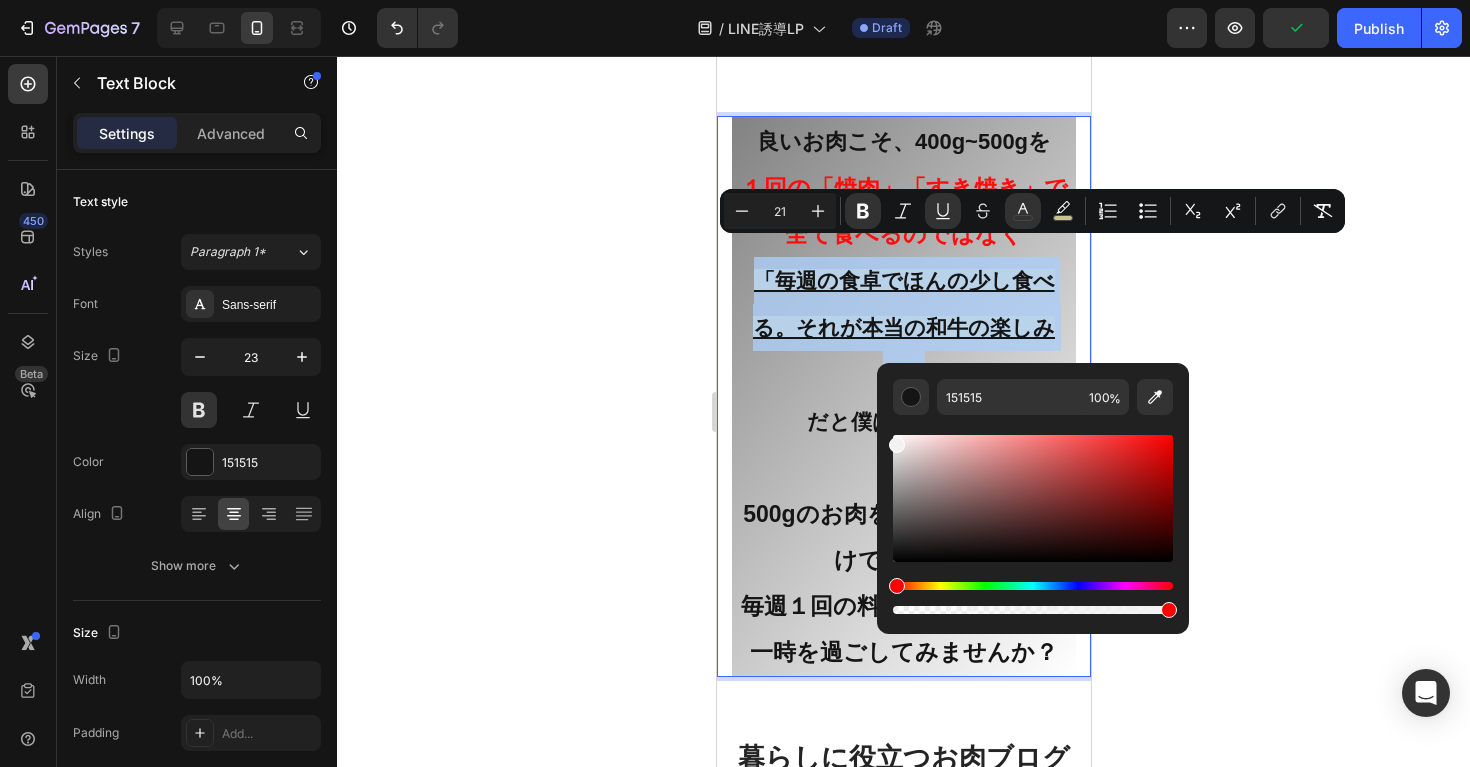 type on "F2F2F2" 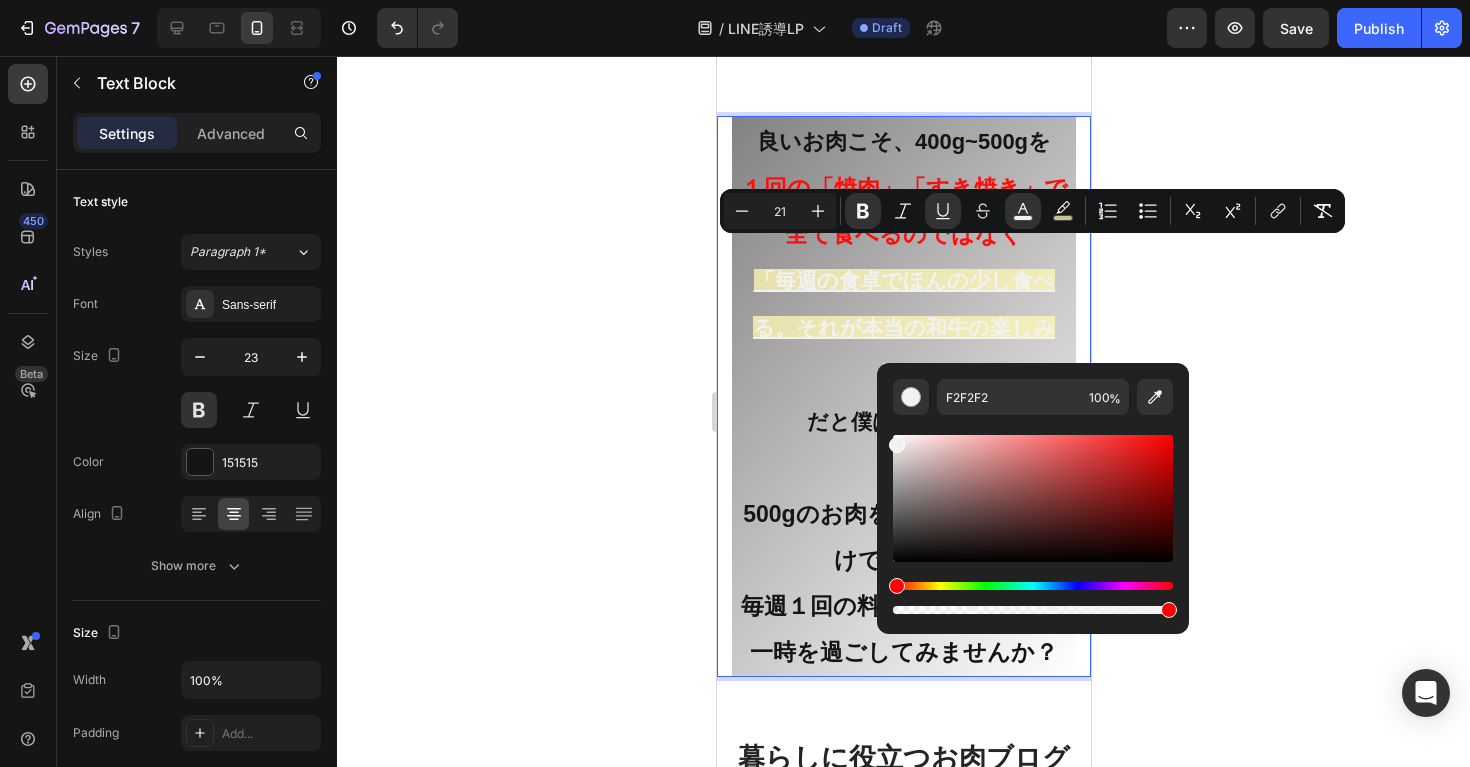 click 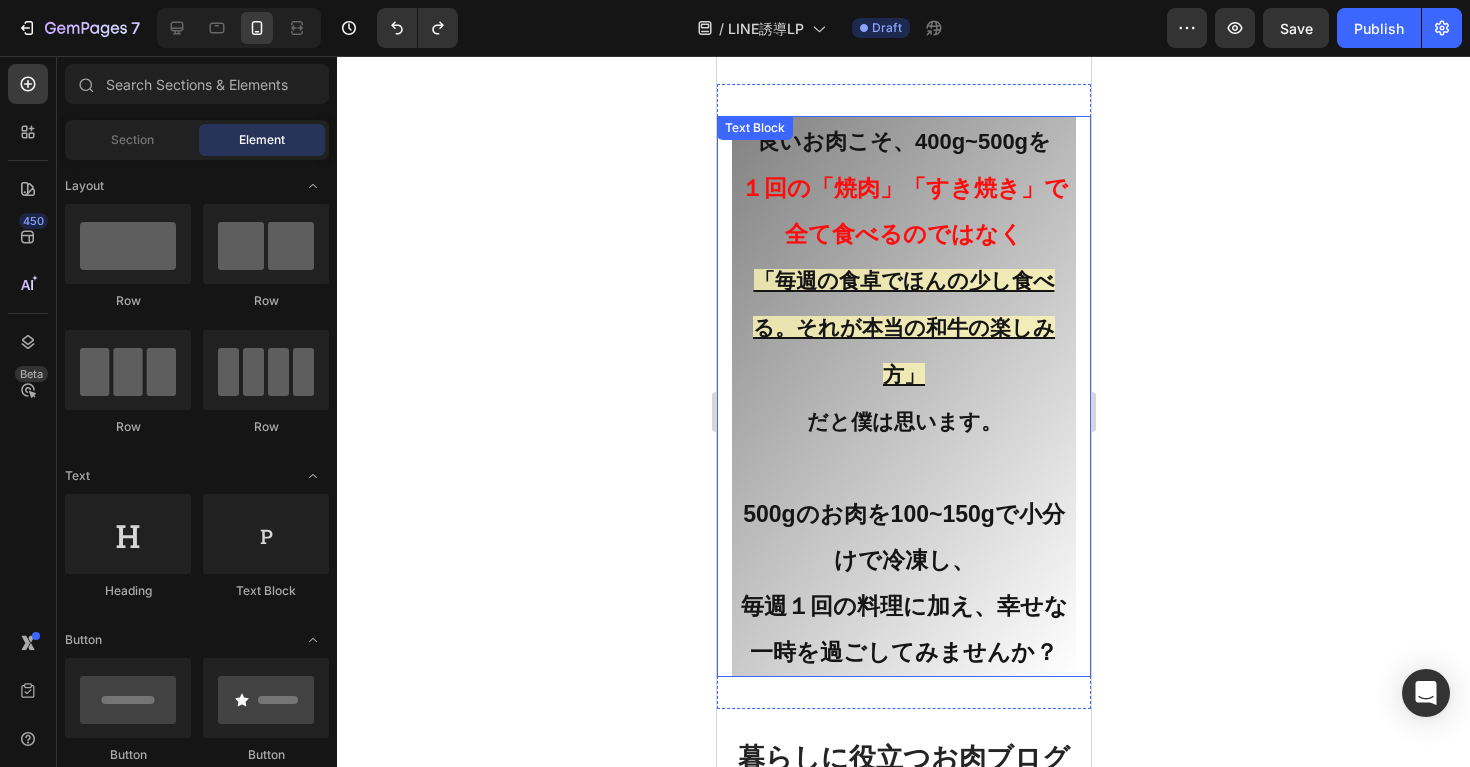 click on "毎週１回の料理に加え、幸せな一時を過ごしてみませんか？" at bounding box center (903, 629) 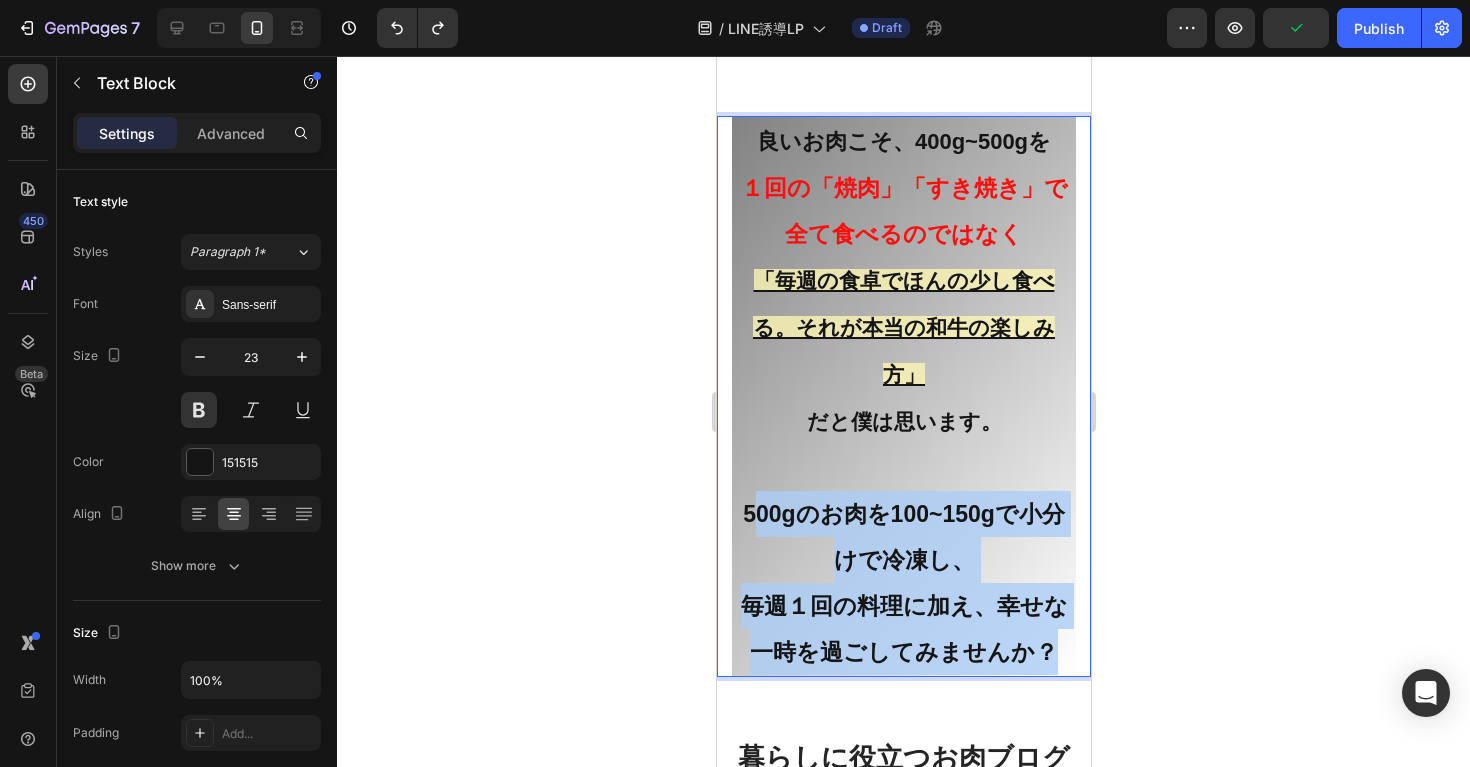 drag, startPoint x: 1051, startPoint y: 624, endPoint x: 747, endPoint y: 488, distance: 333.03455 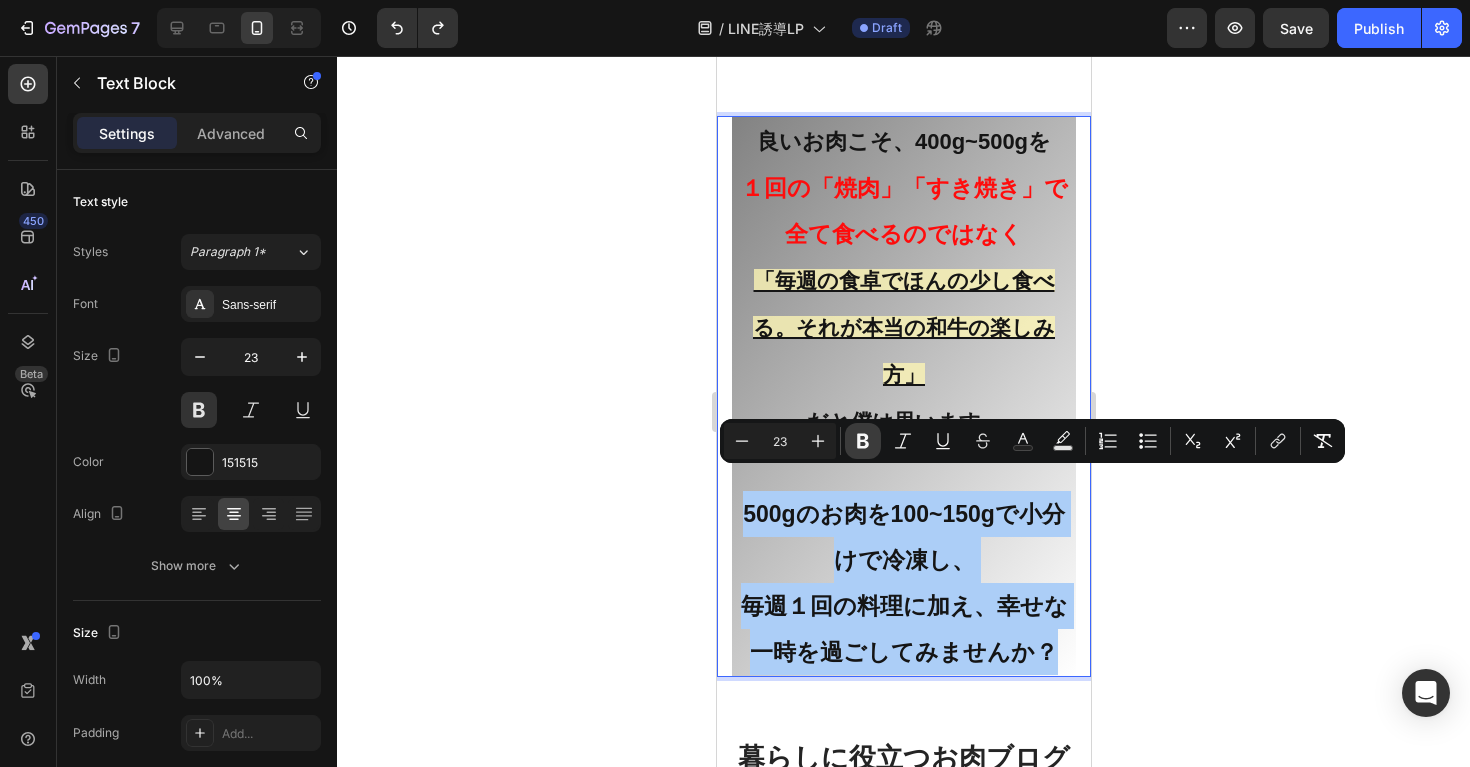 click 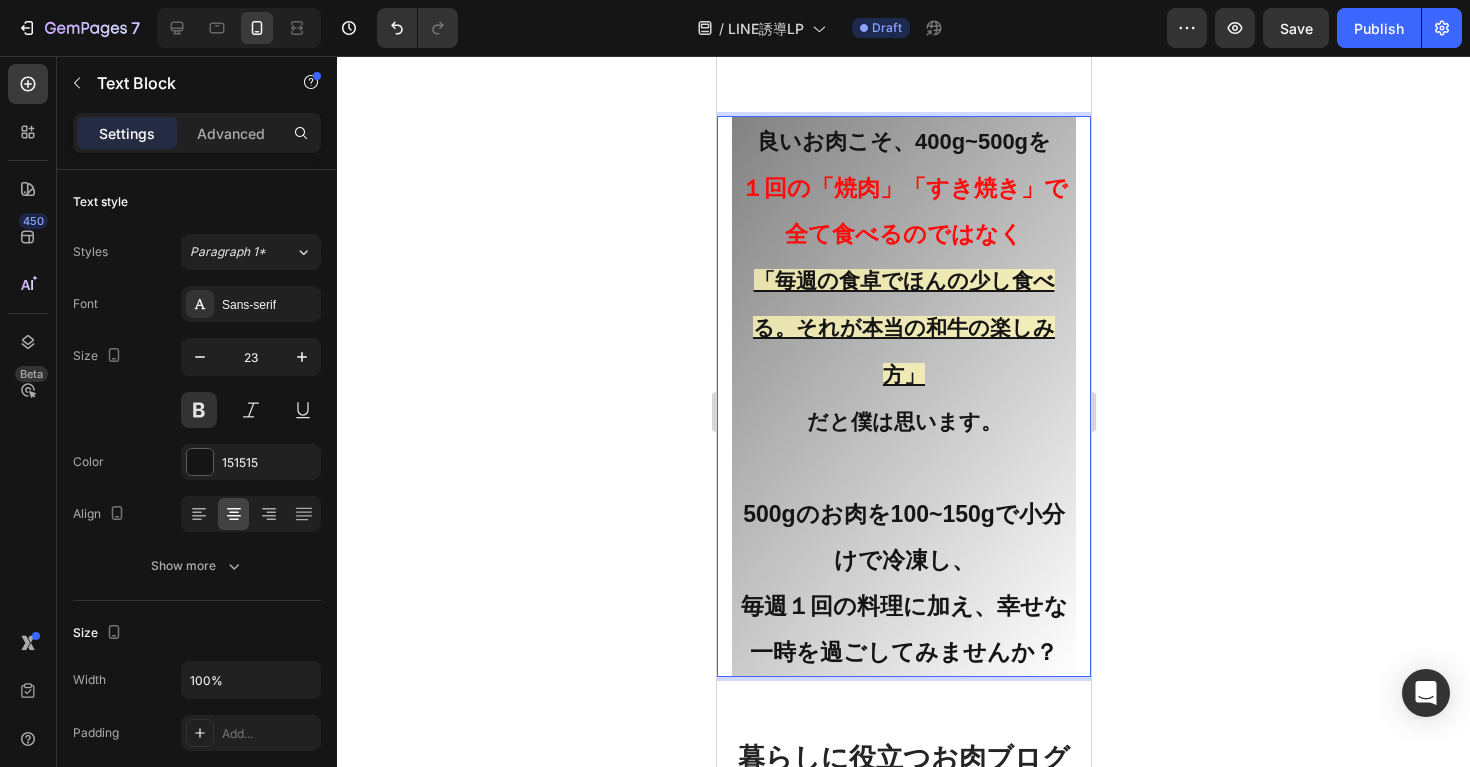 click on "500gのお肉を100~150gで小分けで冷凍し、" at bounding box center [903, 537] 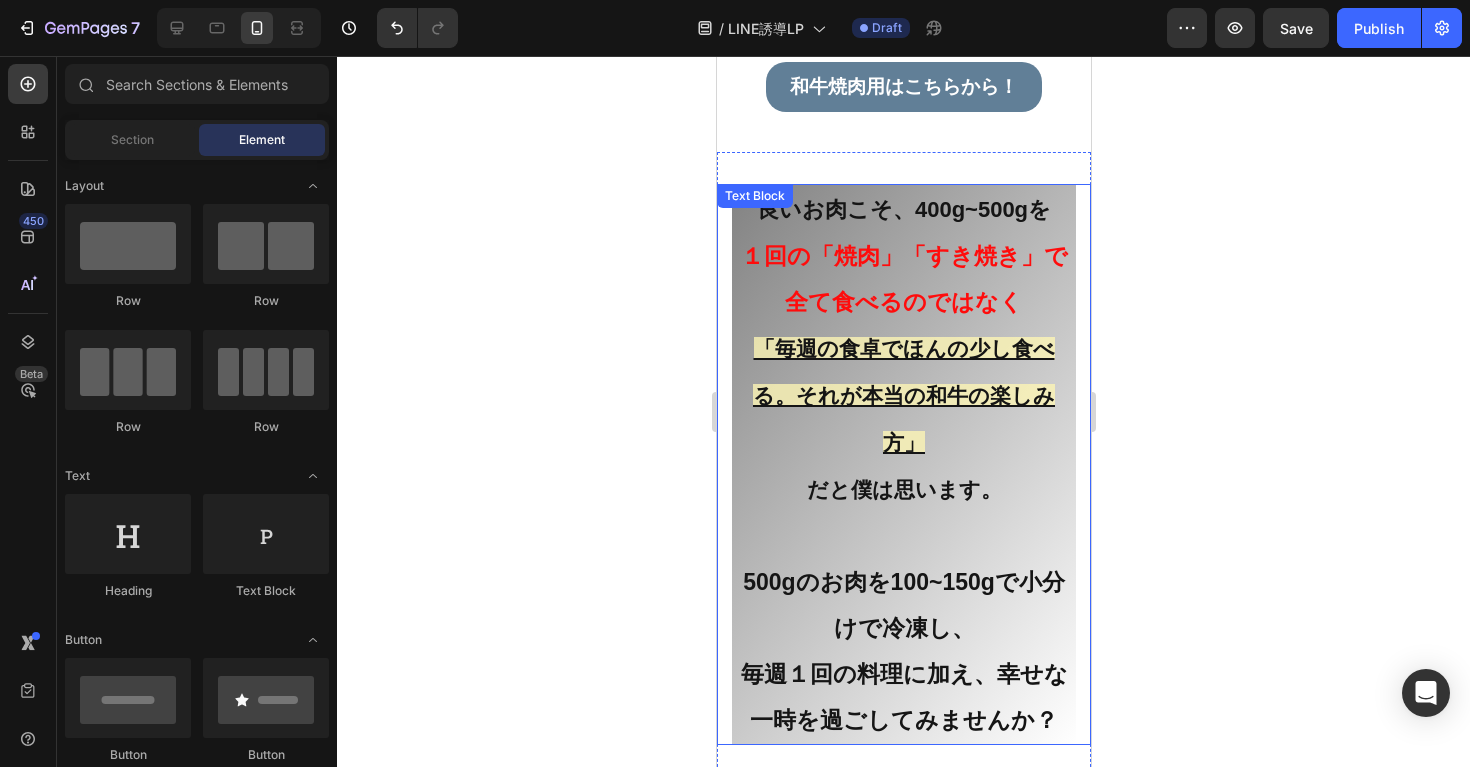 scroll, scrollTop: 7041, scrollLeft: 0, axis: vertical 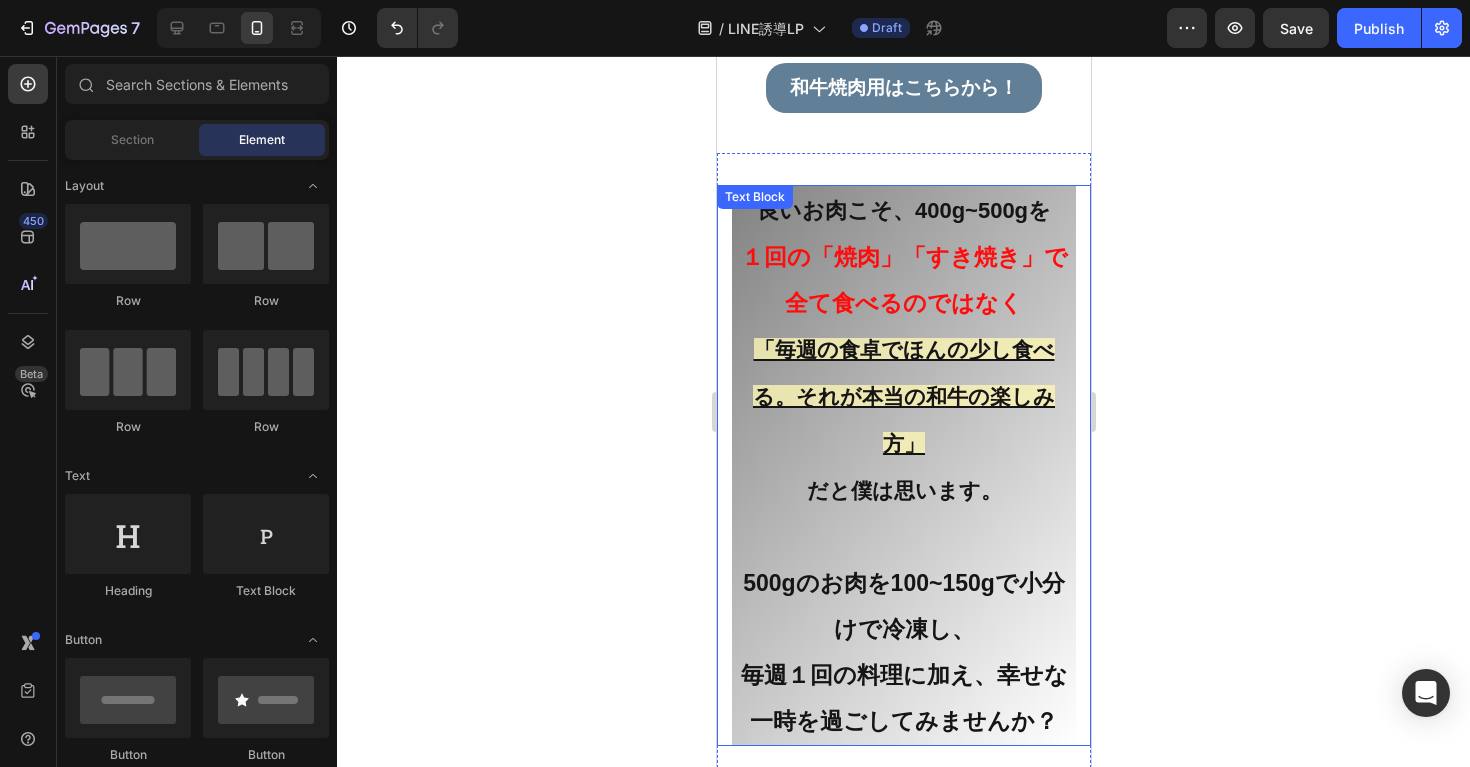 click 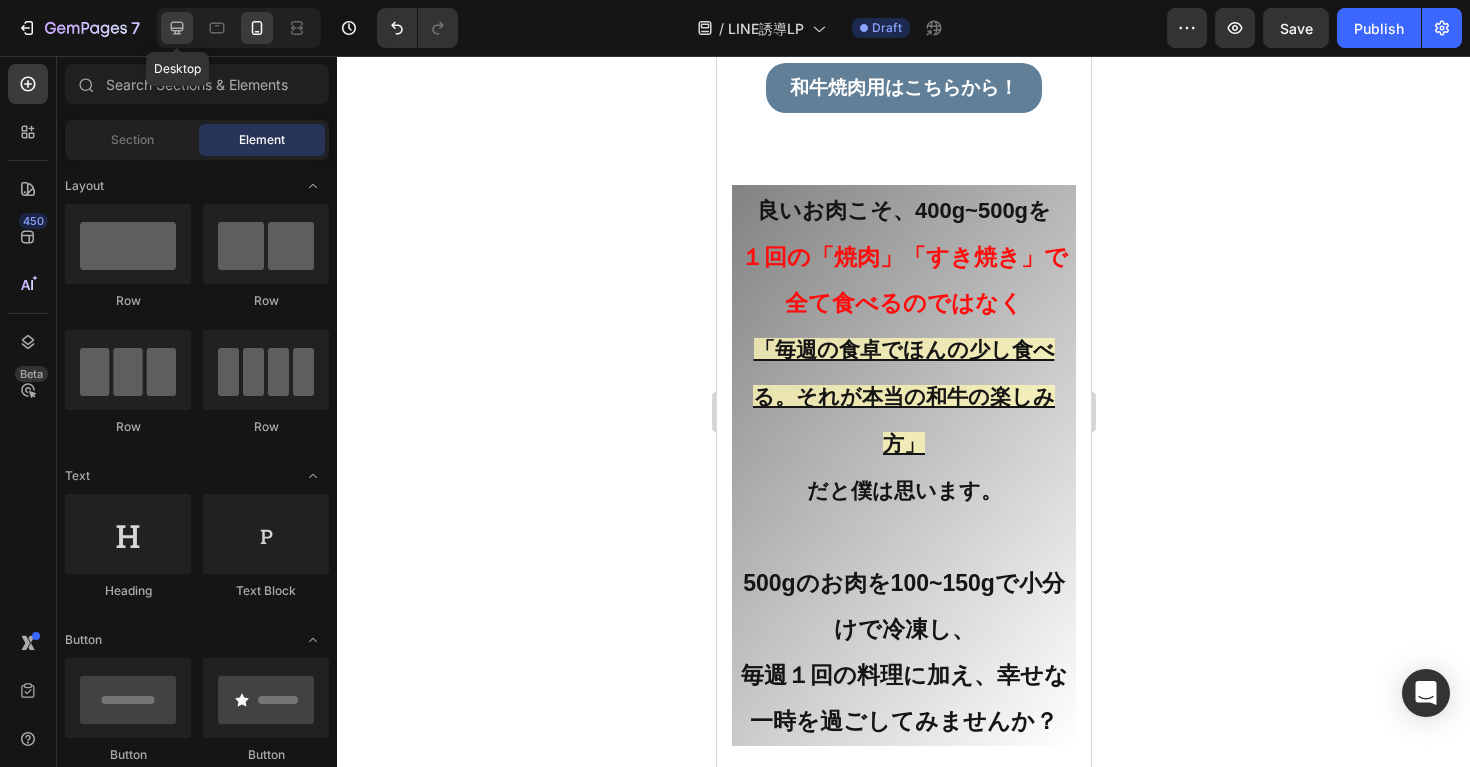 click 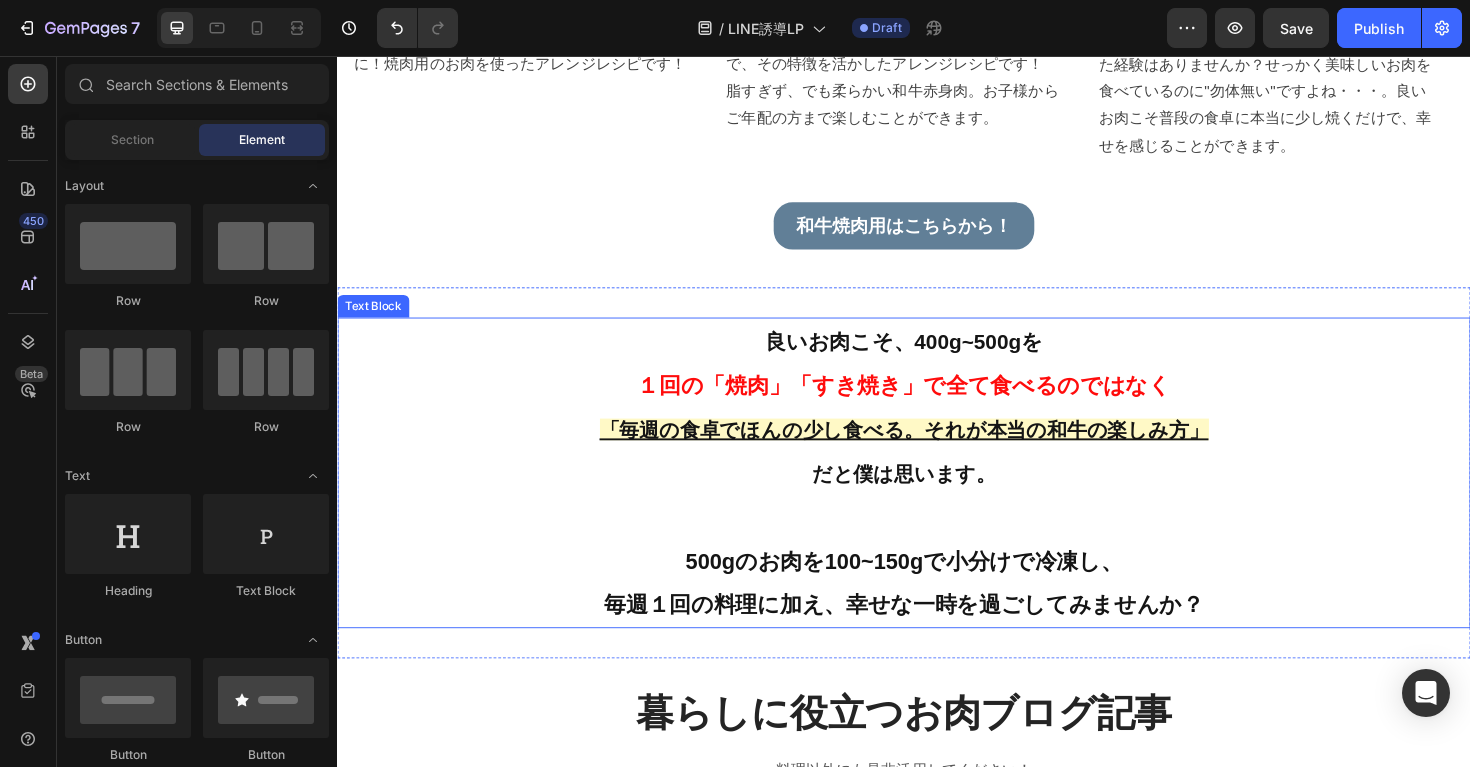 scroll, scrollTop: 5854, scrollLeft: 0, axis: vertical 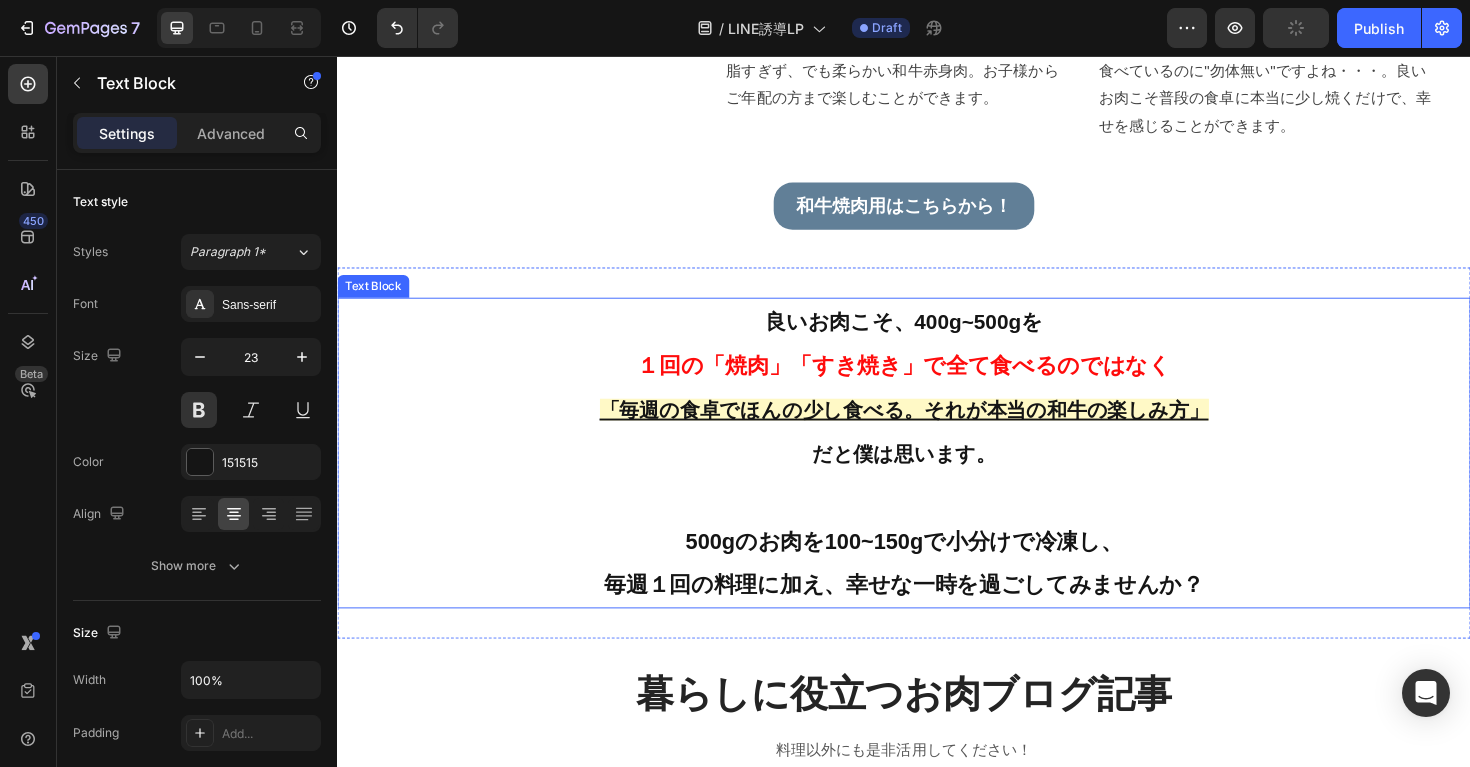 click on "「毎週の食卓でほんの少し食べる。それが本当の和牛の楽しみ方」" at bounding box center (937, 430) 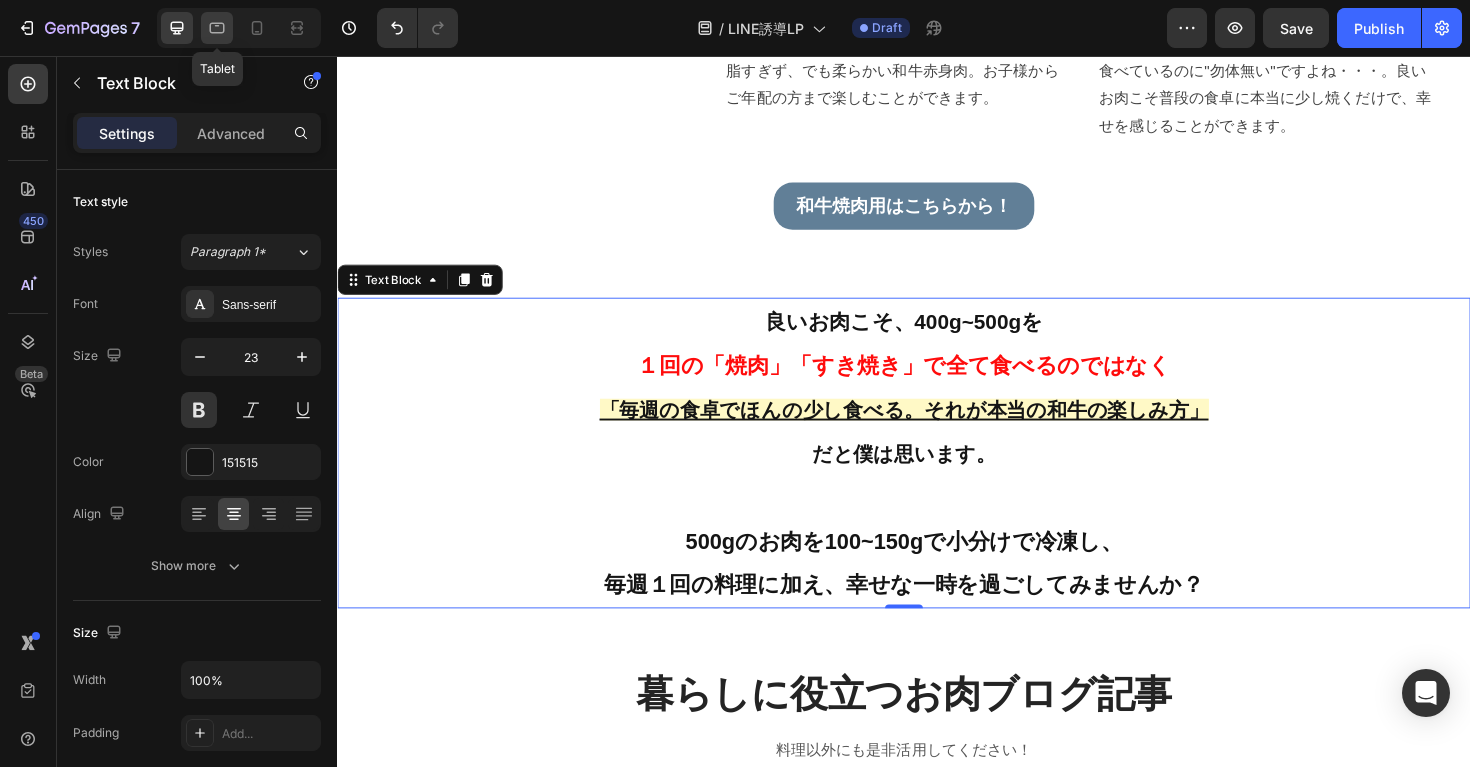 click 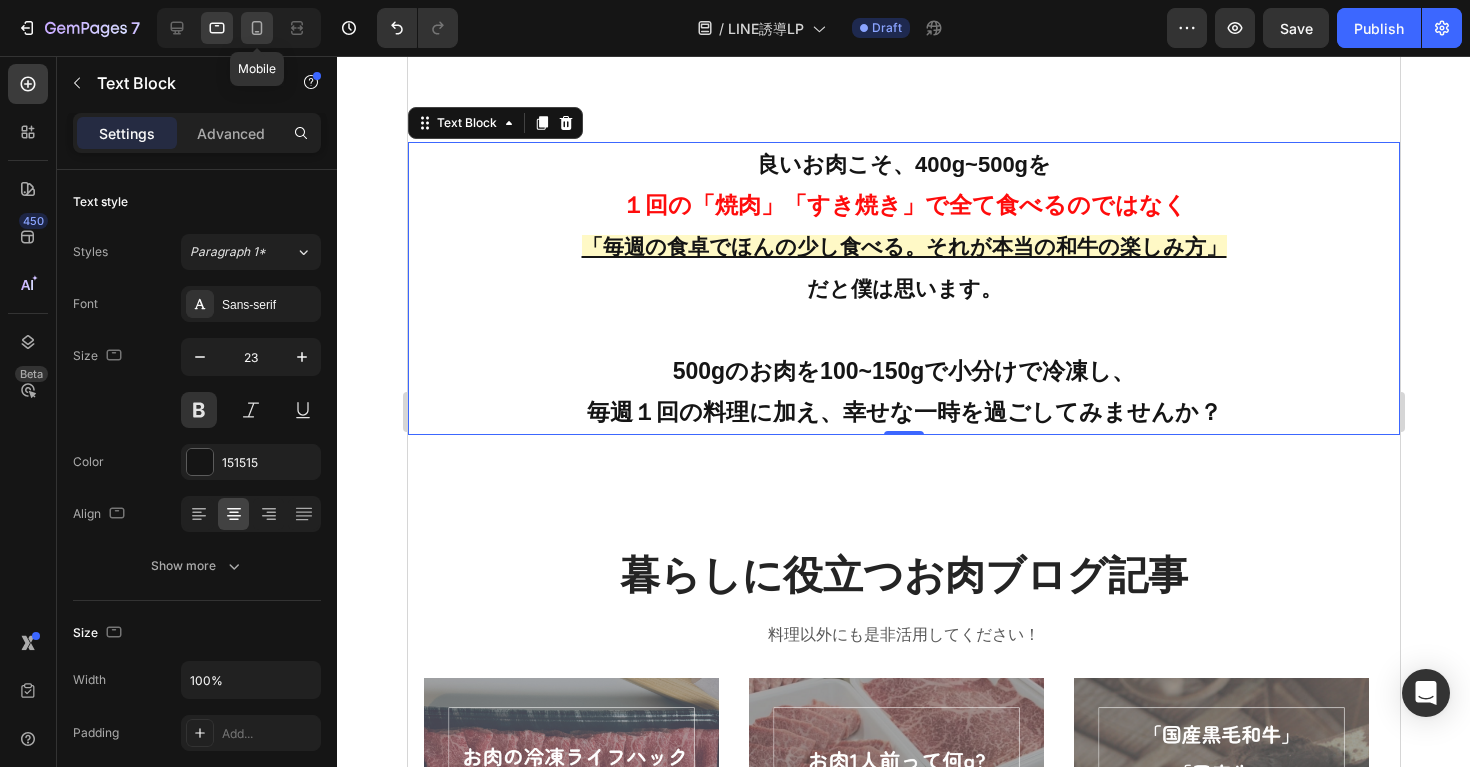 scroll, scrollTop: 6215, scrollLeft: 0, axis: vertical 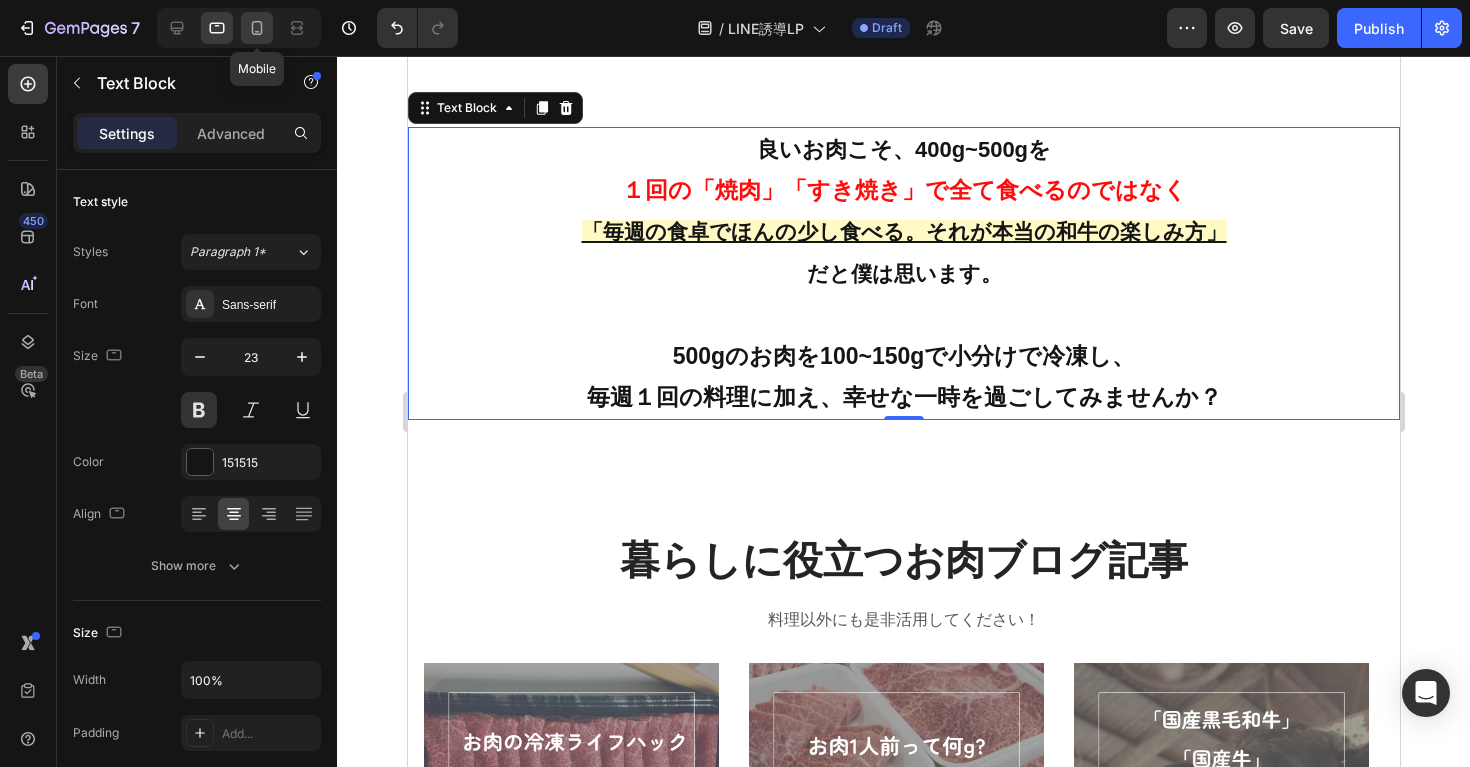 click 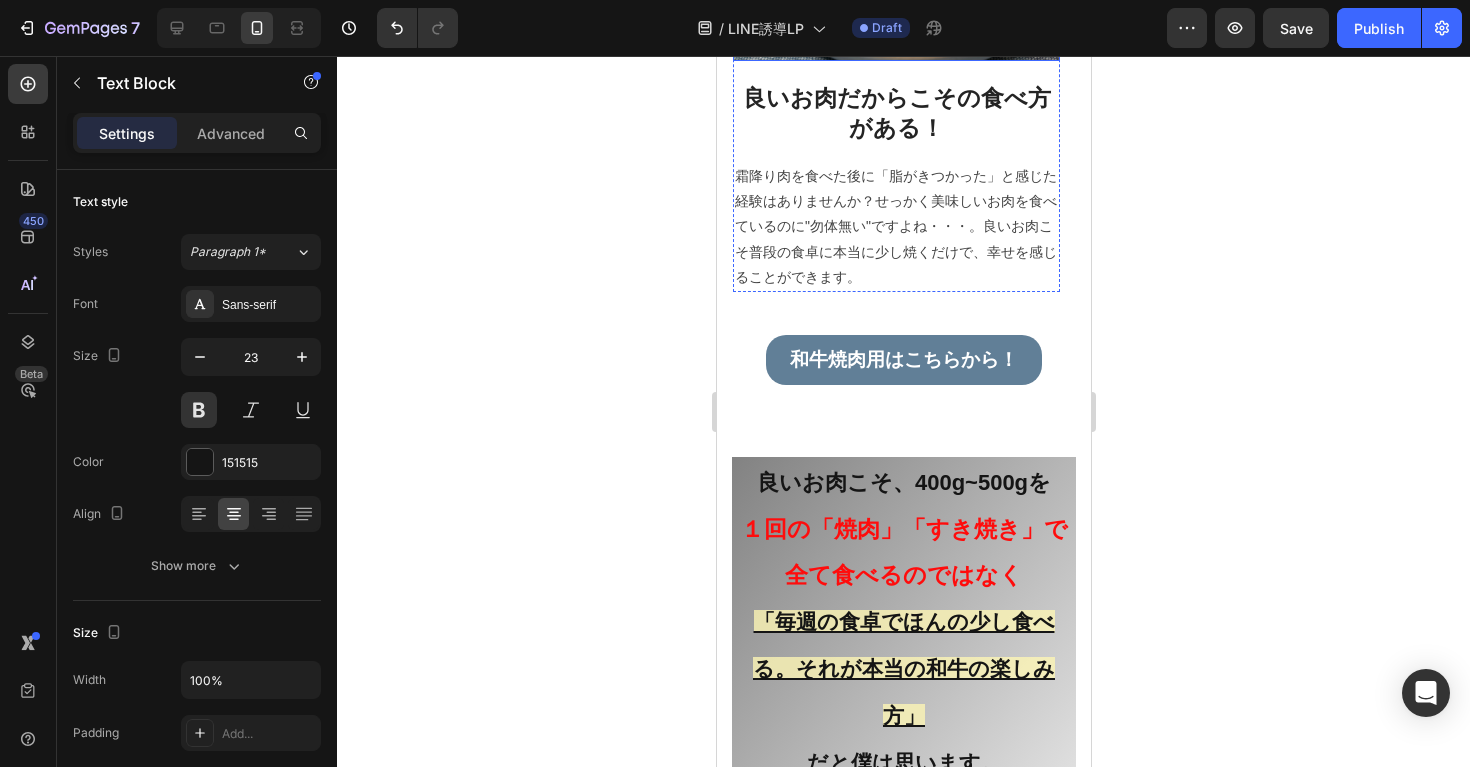 scroll, scrollTop: 7028, scrollLeft: 0, axis: vertical 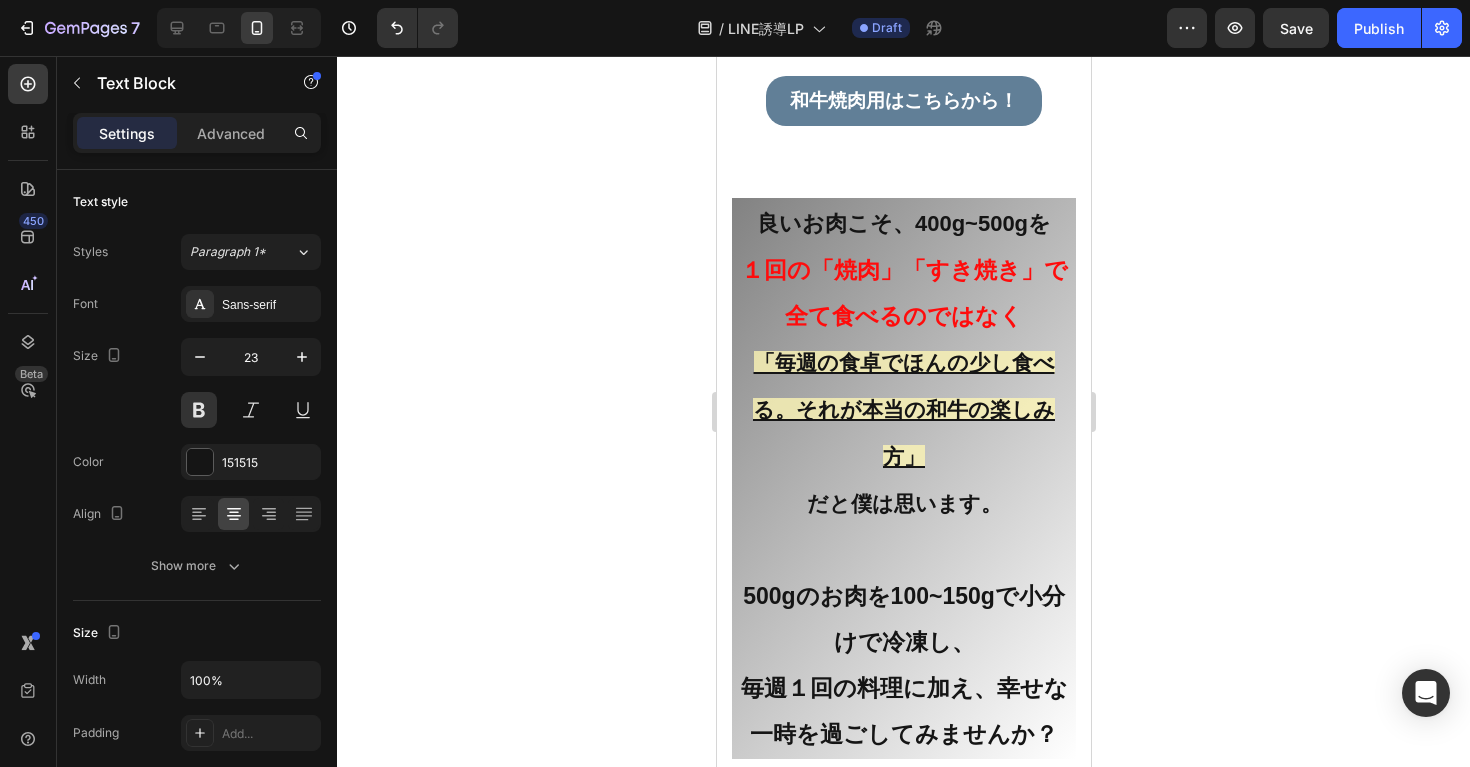 click 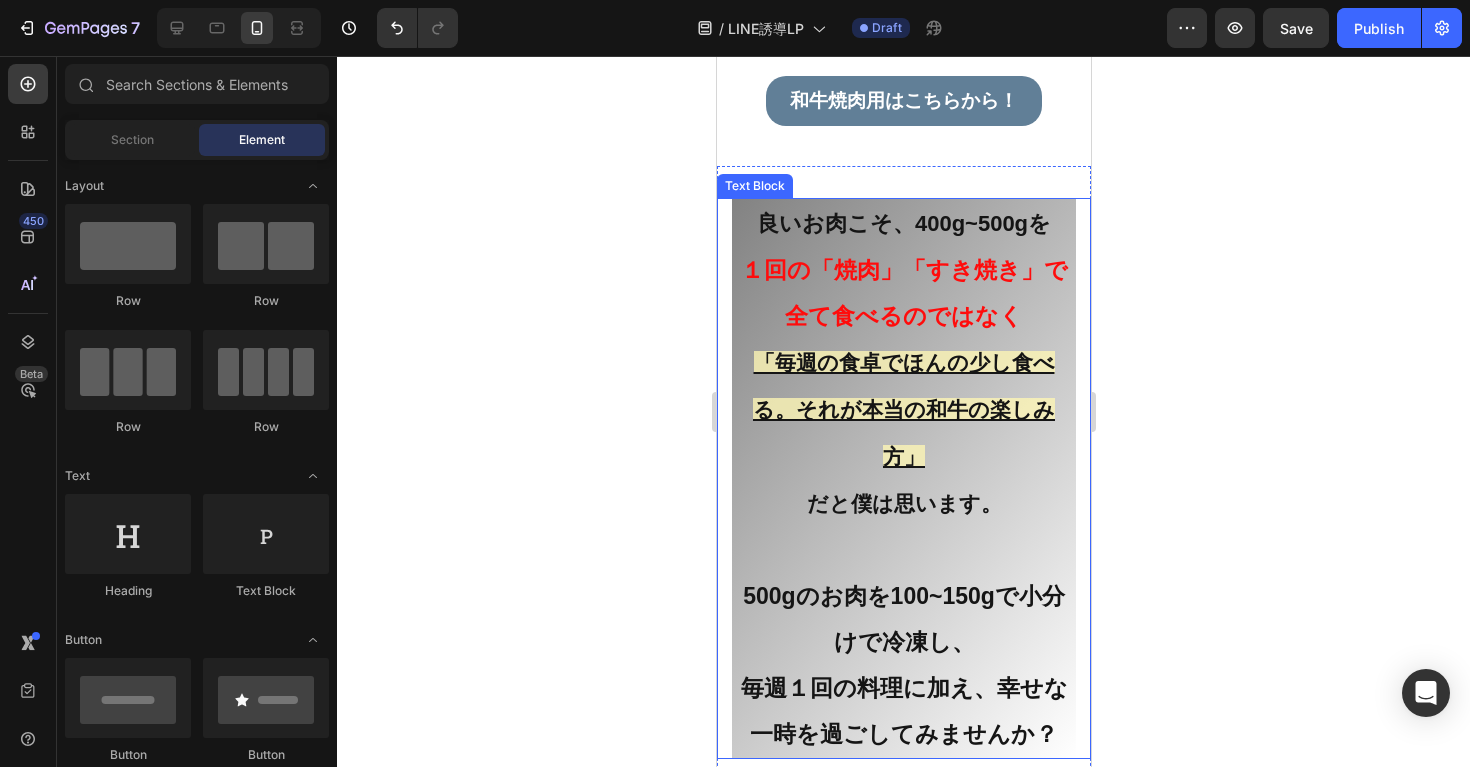 scroll, scrollTop: 7052, scrollLeft: 0, axis: vertical 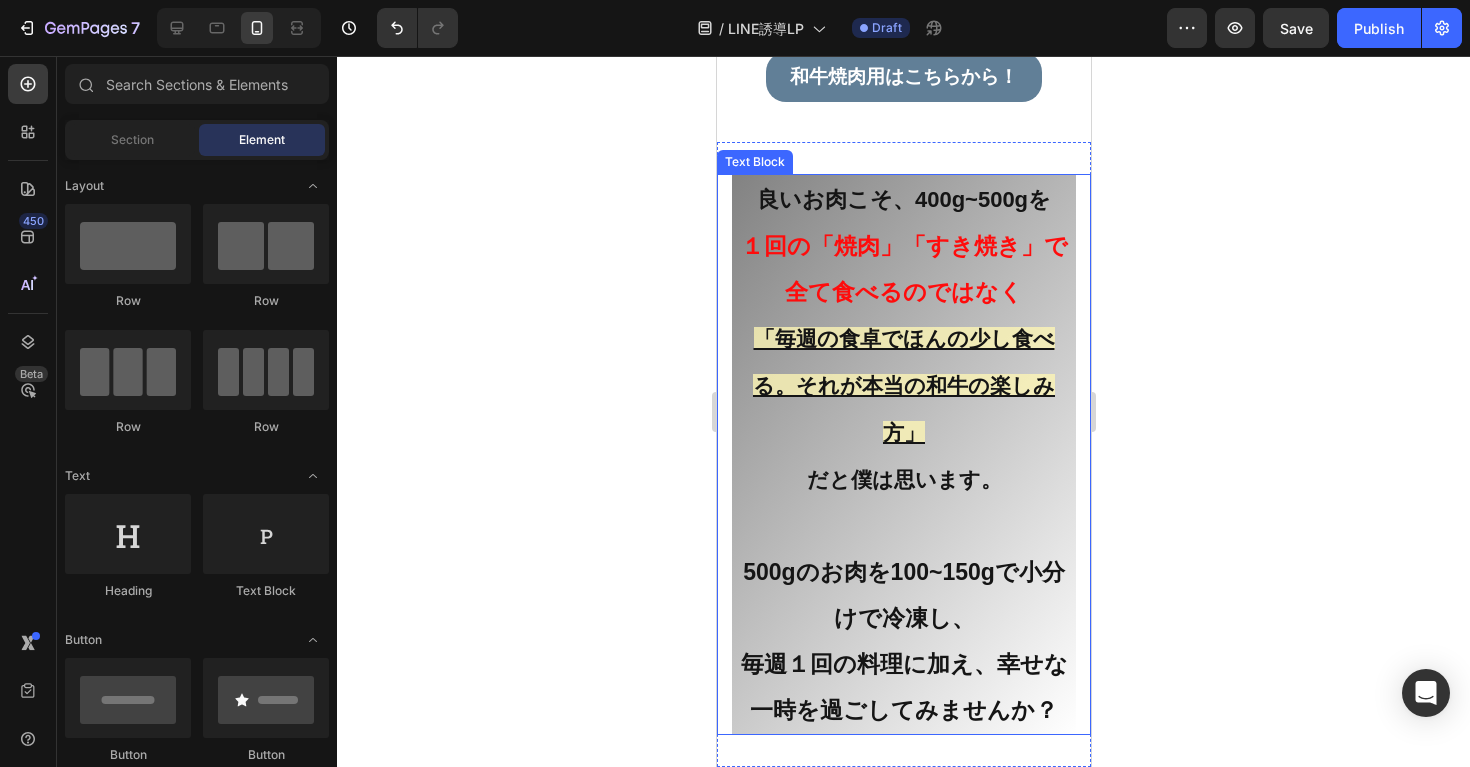 click on "１回の「焼肉」「すき焼き」で全て食べるのではなく" at bounding box center (903, 269) 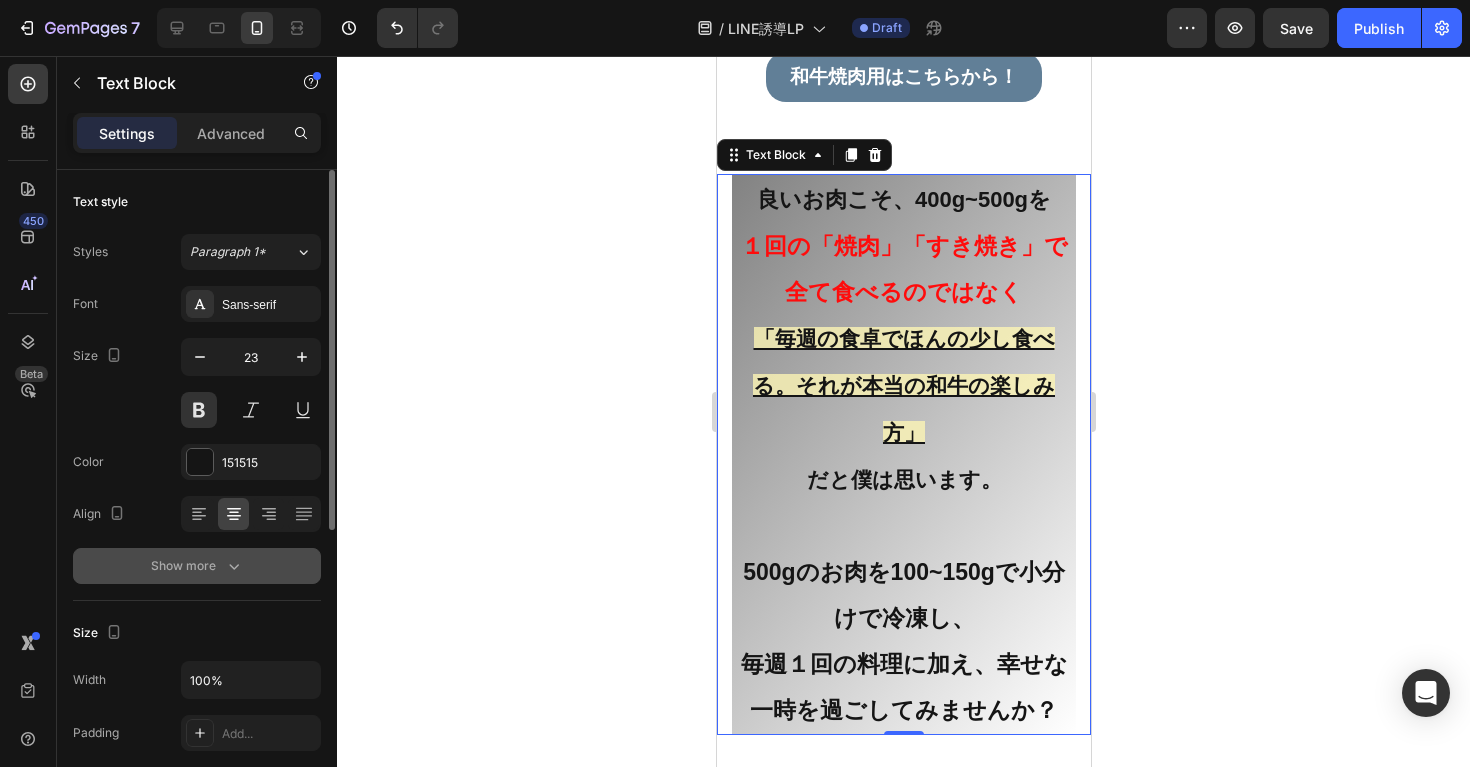 click 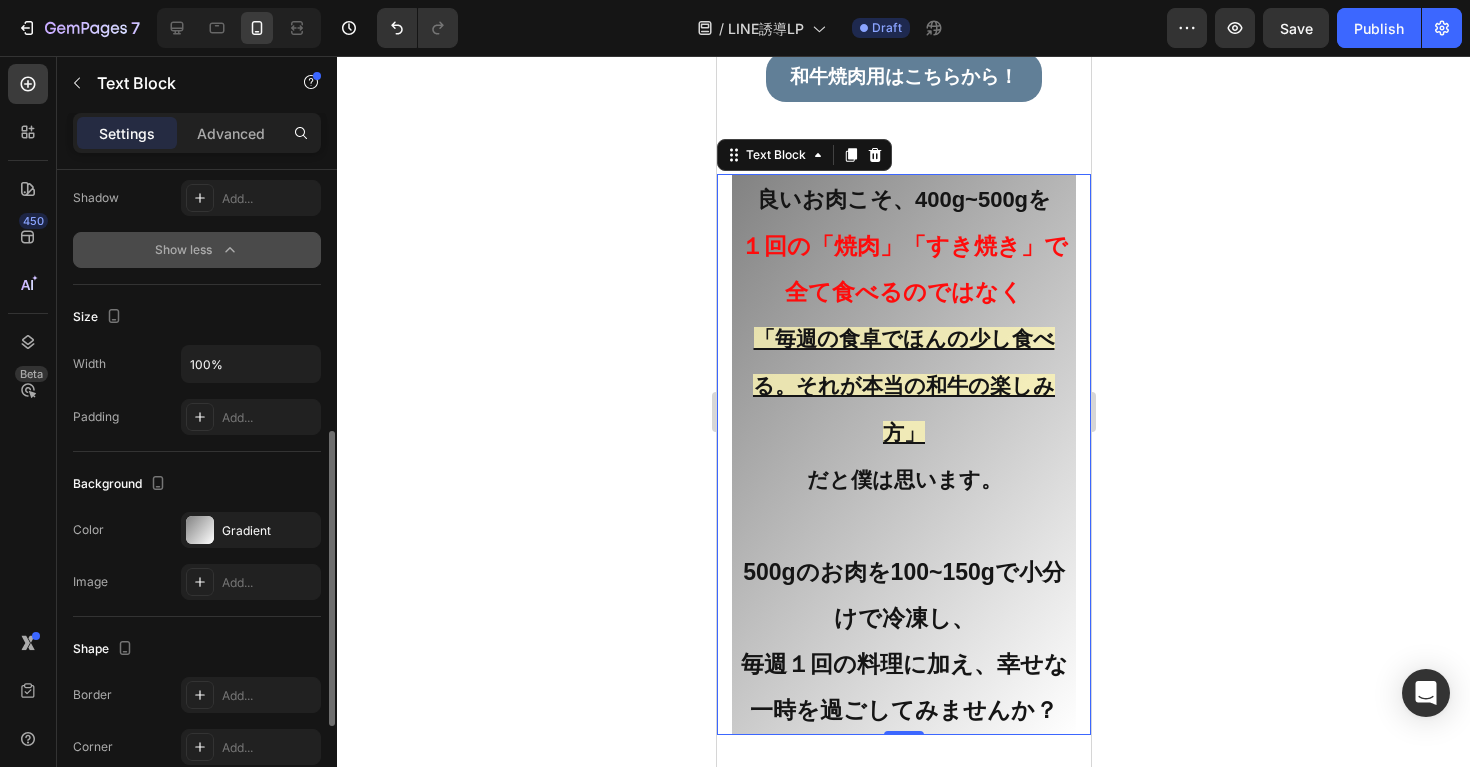 scroll, scrollTop: 773, scrollLeft: 0, axis: vertical 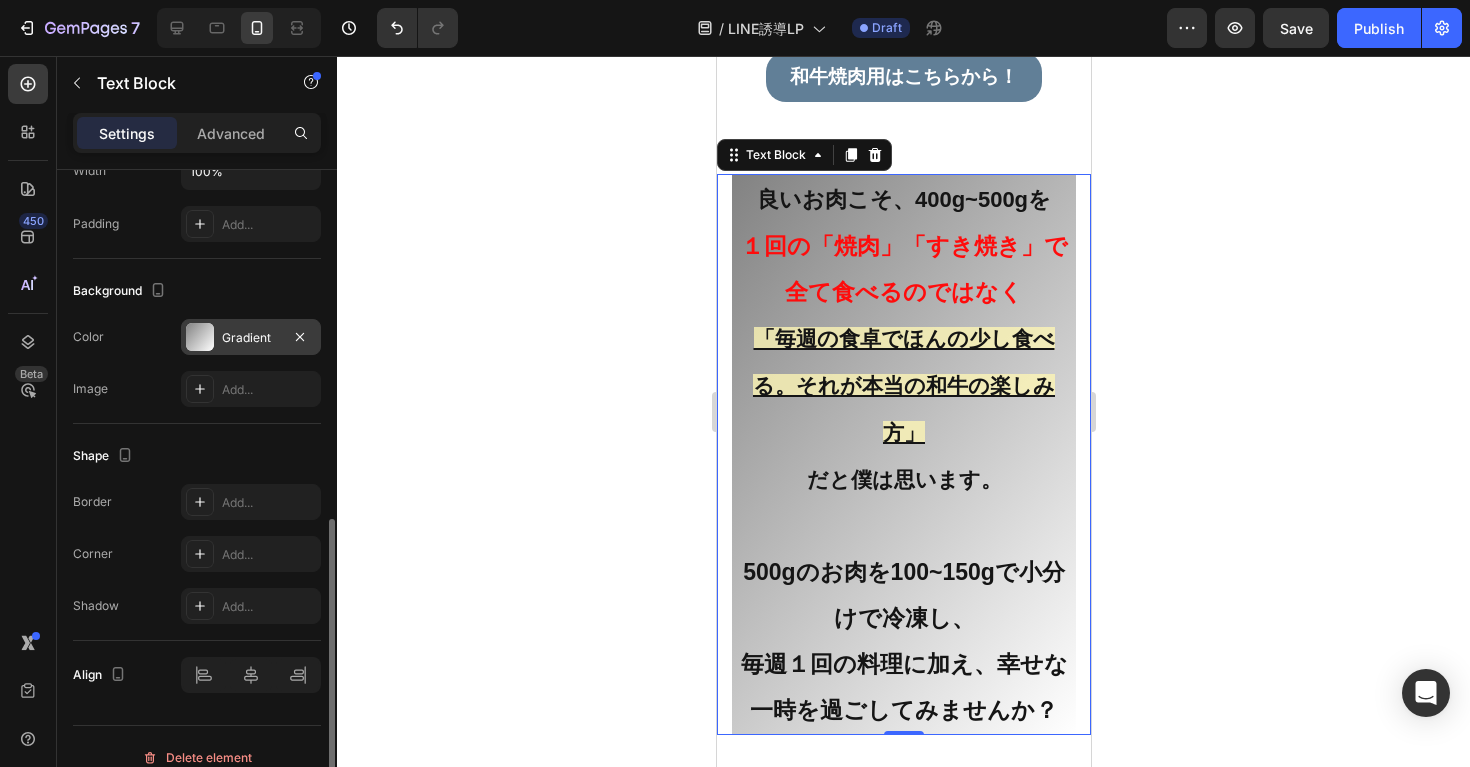 click at bounding box center [200, 337] 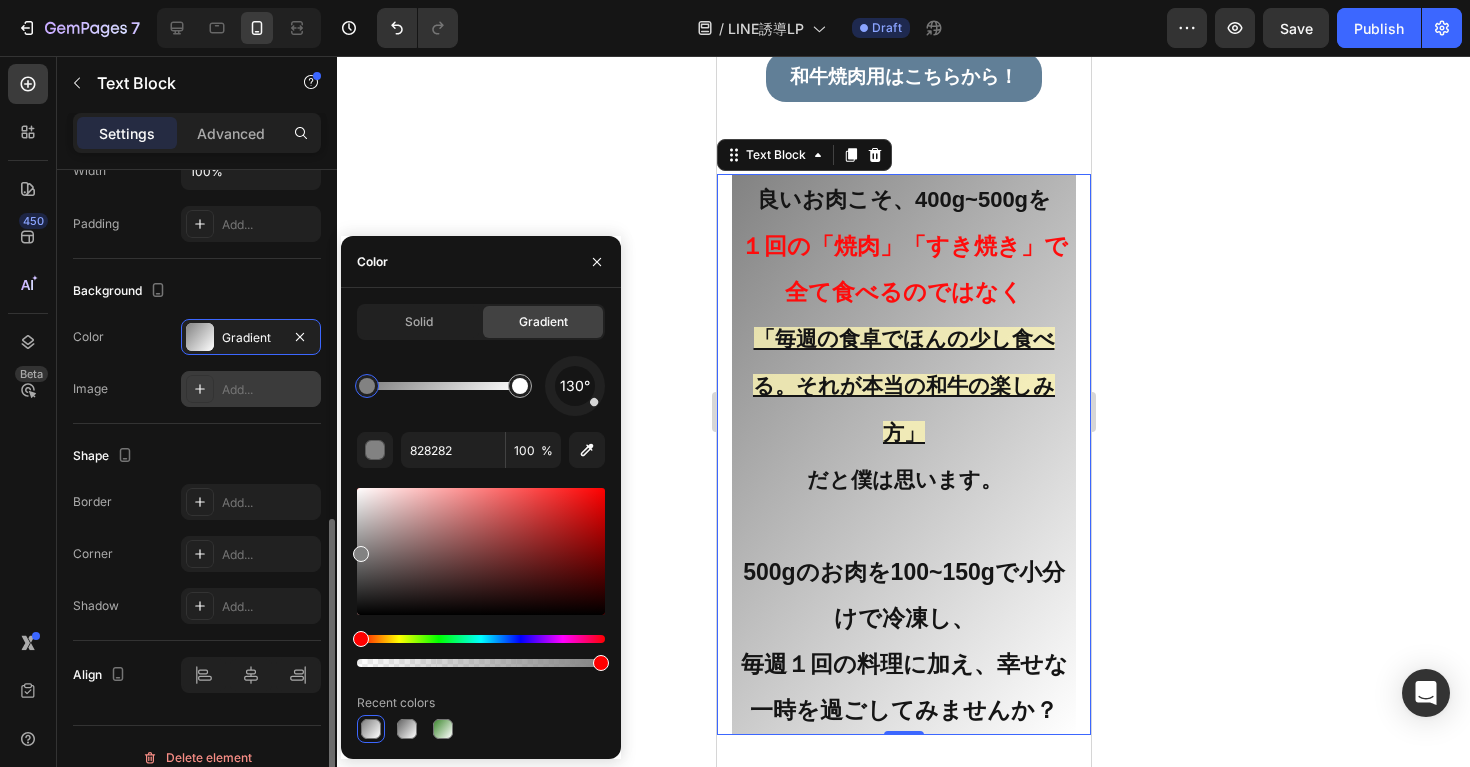 drag, startPoint x: 375, startPoint y: 390, endPoint x: 297, endPoint y: 386, distance: 78.10249 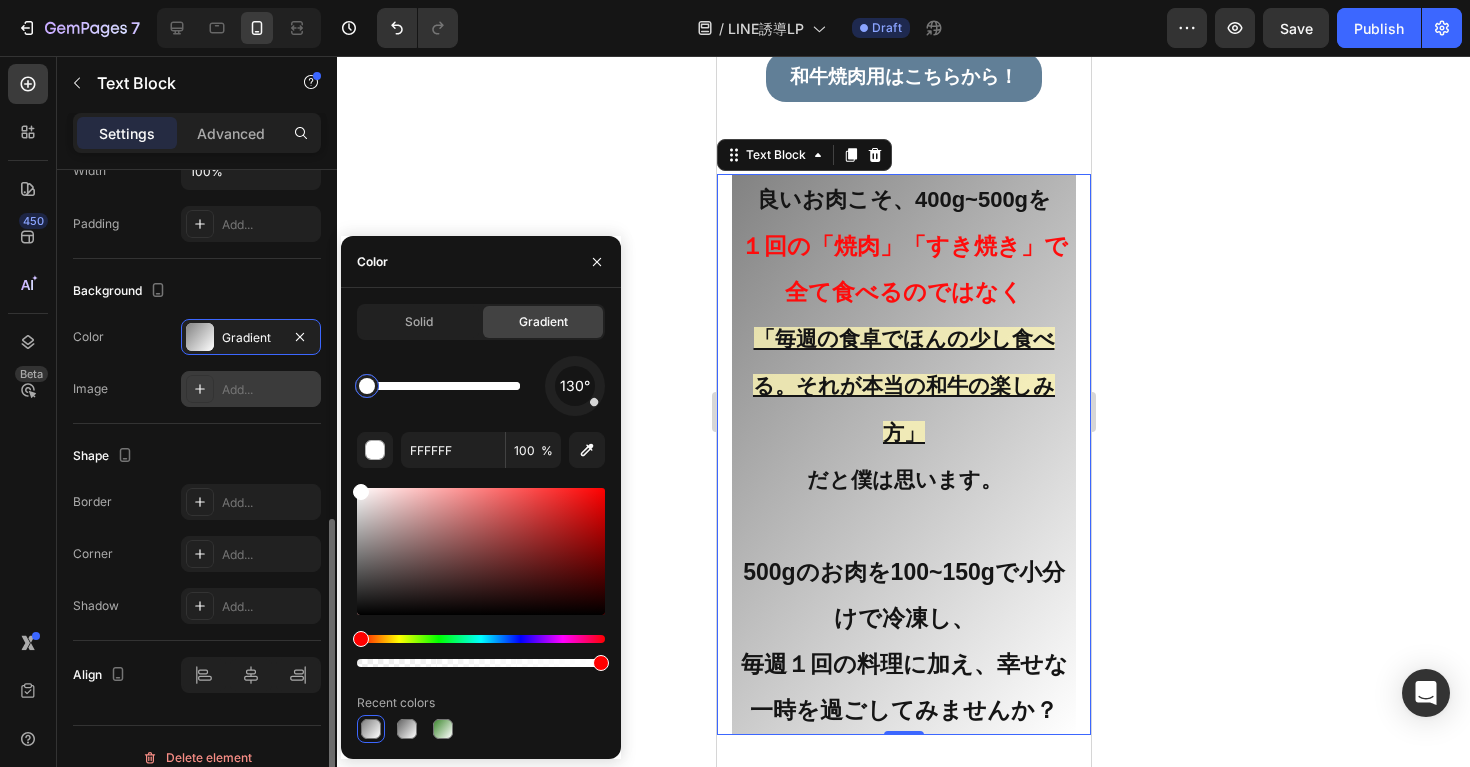 drag, startPoint x: 513, startPoint y: 383, endPoint x: 316, endPoint y: 385, distance: 197.01015 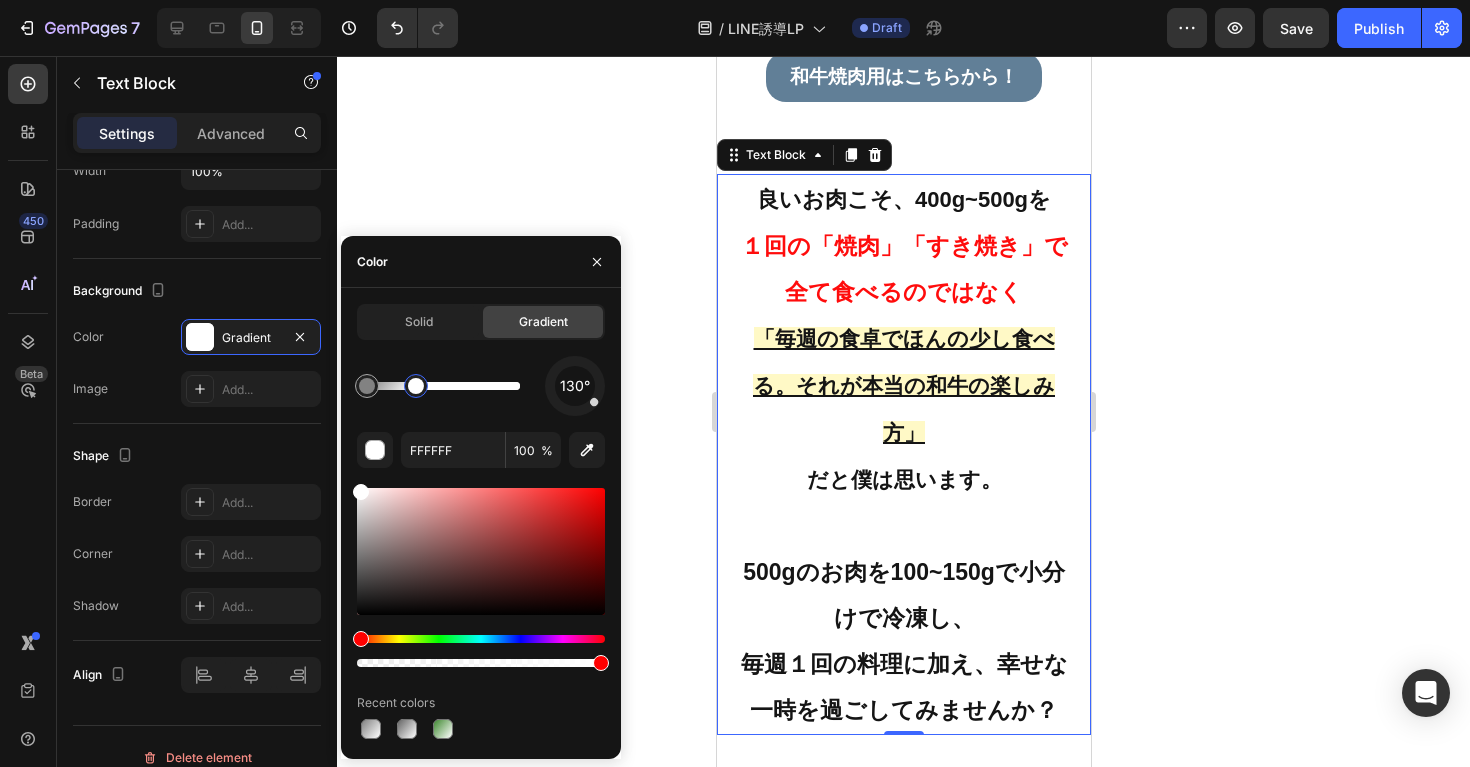 drag, startPoint x: 379, startPoint y: 388, endPoint x: 432, endPoint y: 389, distance: 53.009434 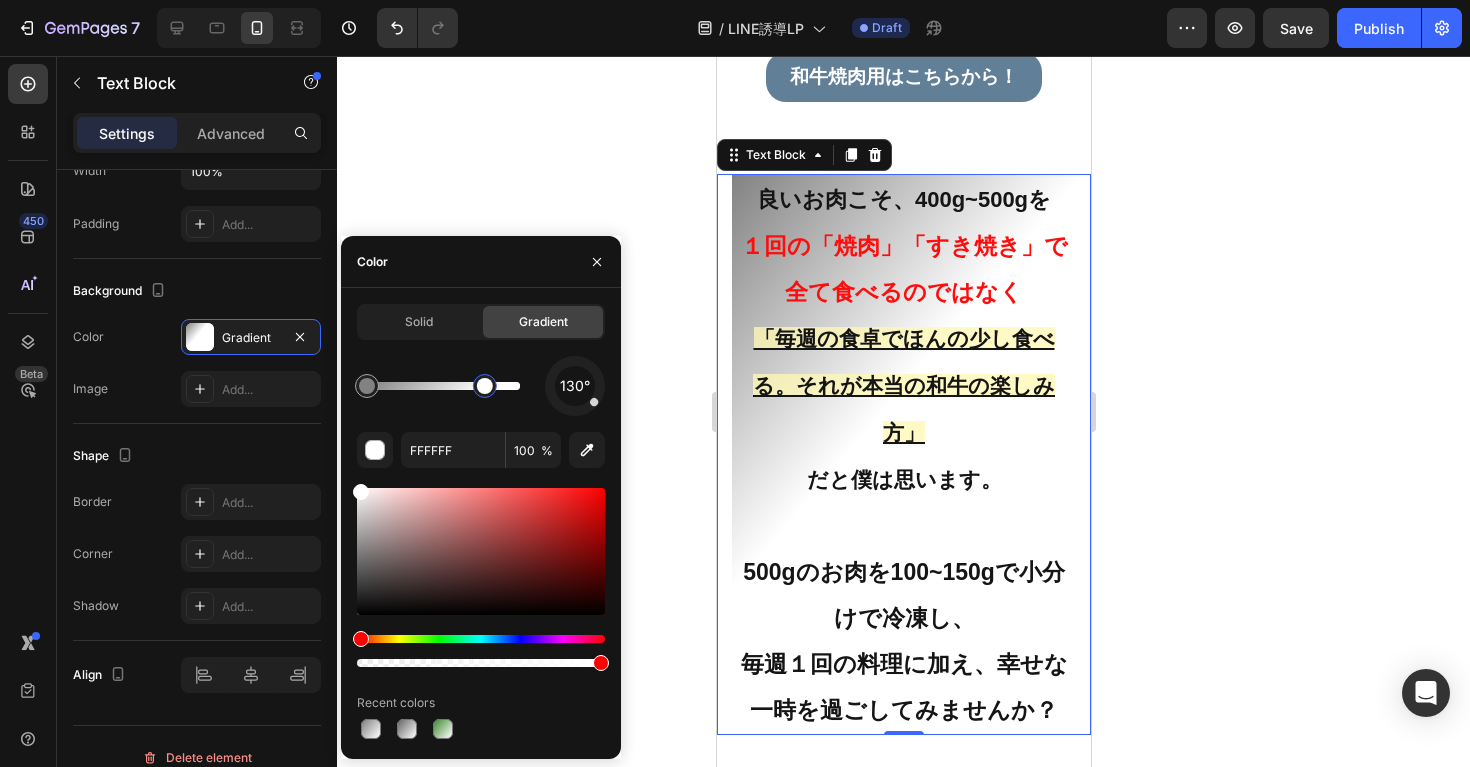 drag, startPoint x: 451, startPoint y: 389, endPoint x: 499, endPoint y: 388, distance: 48.010414 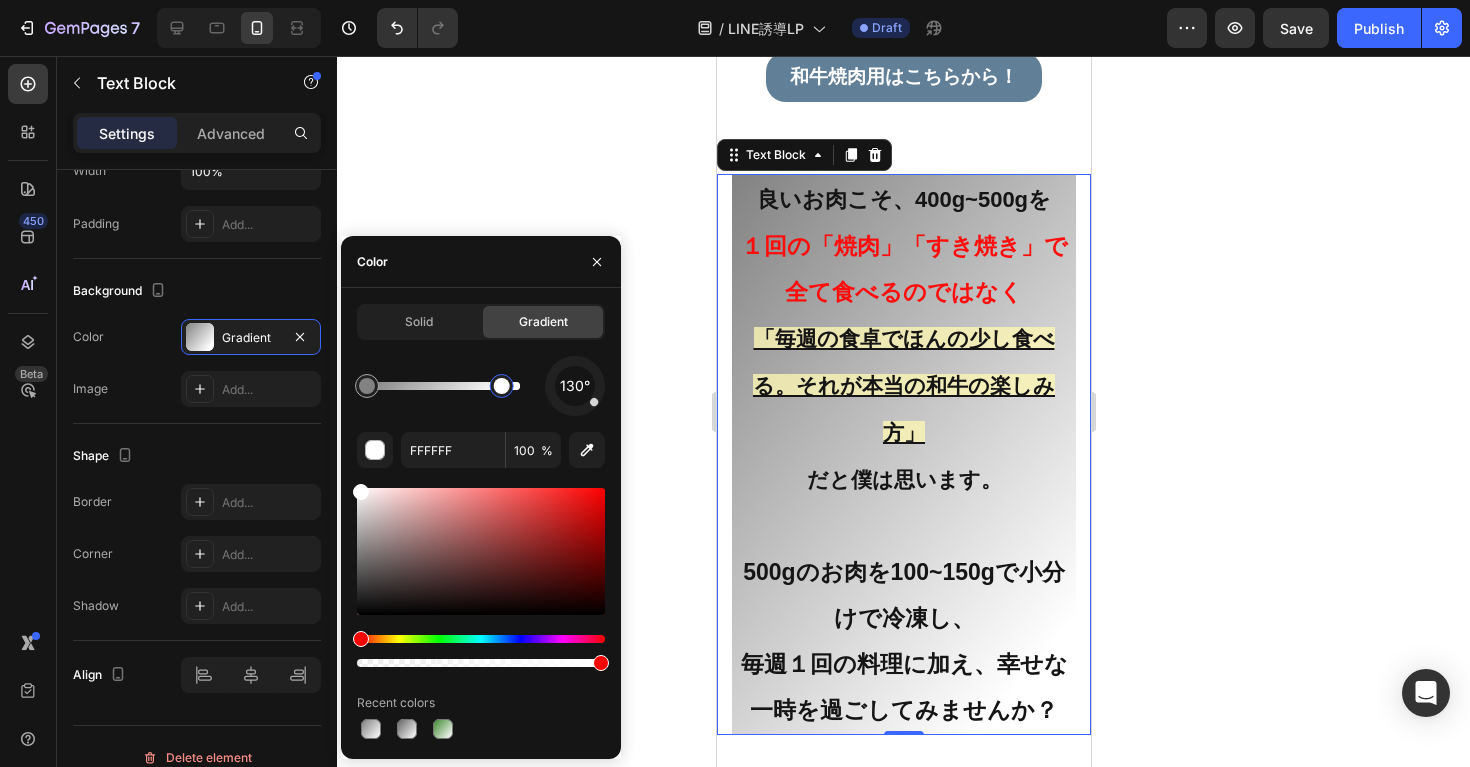 click on "130°" at bounding box center [481, 386] 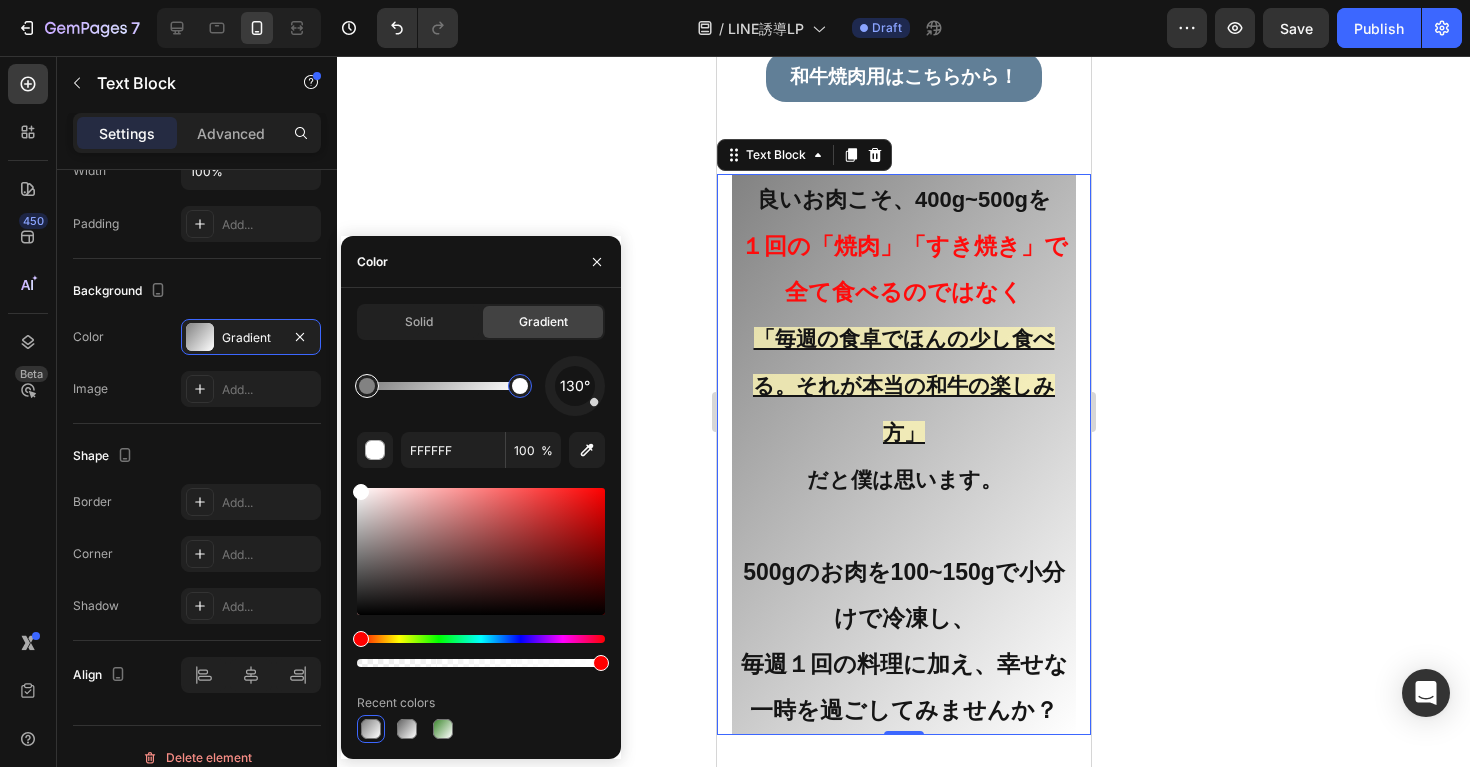 type on "828282" 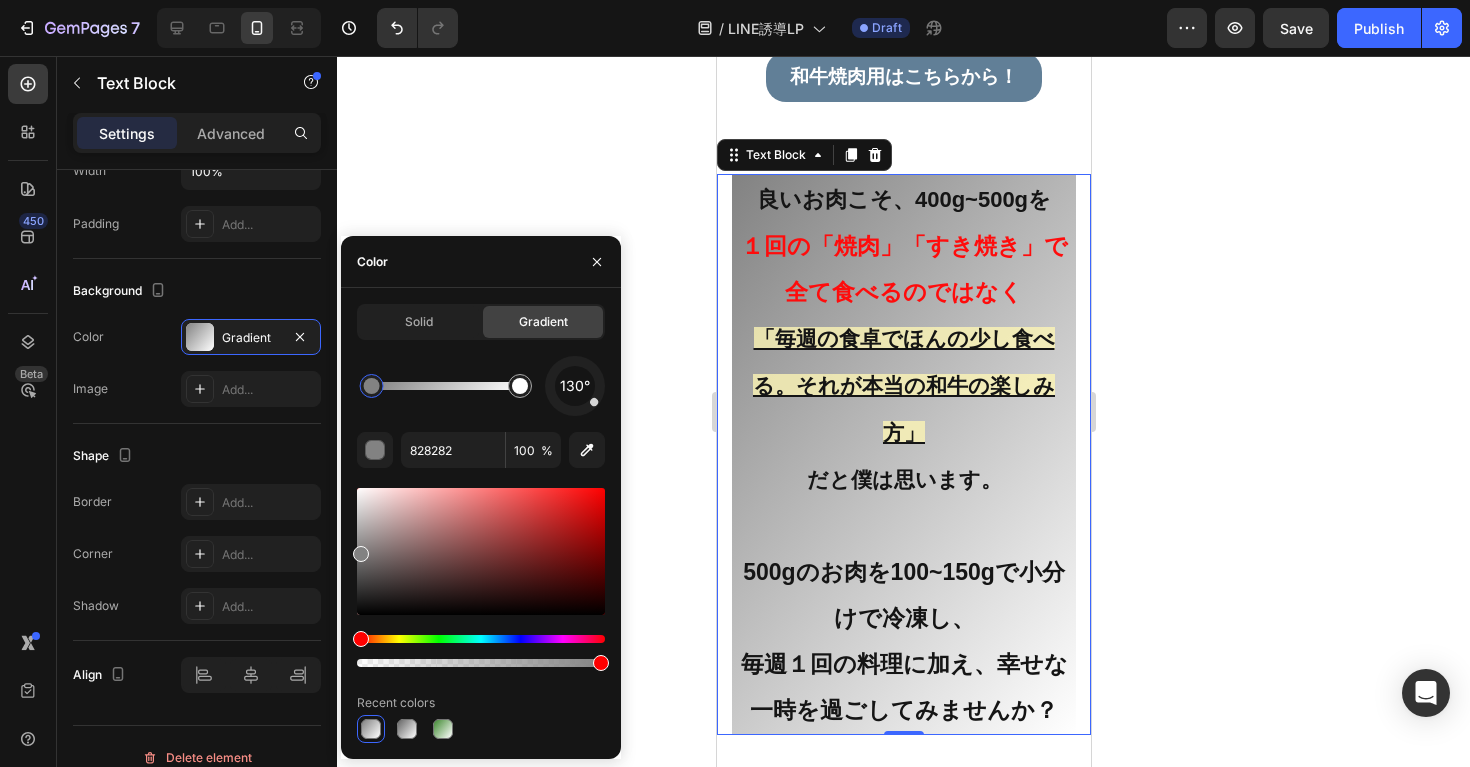 drag, startPoint x: 373, startPoint y: 389, endPoint x: 401, endPoint y: 391, distance: 28.071337 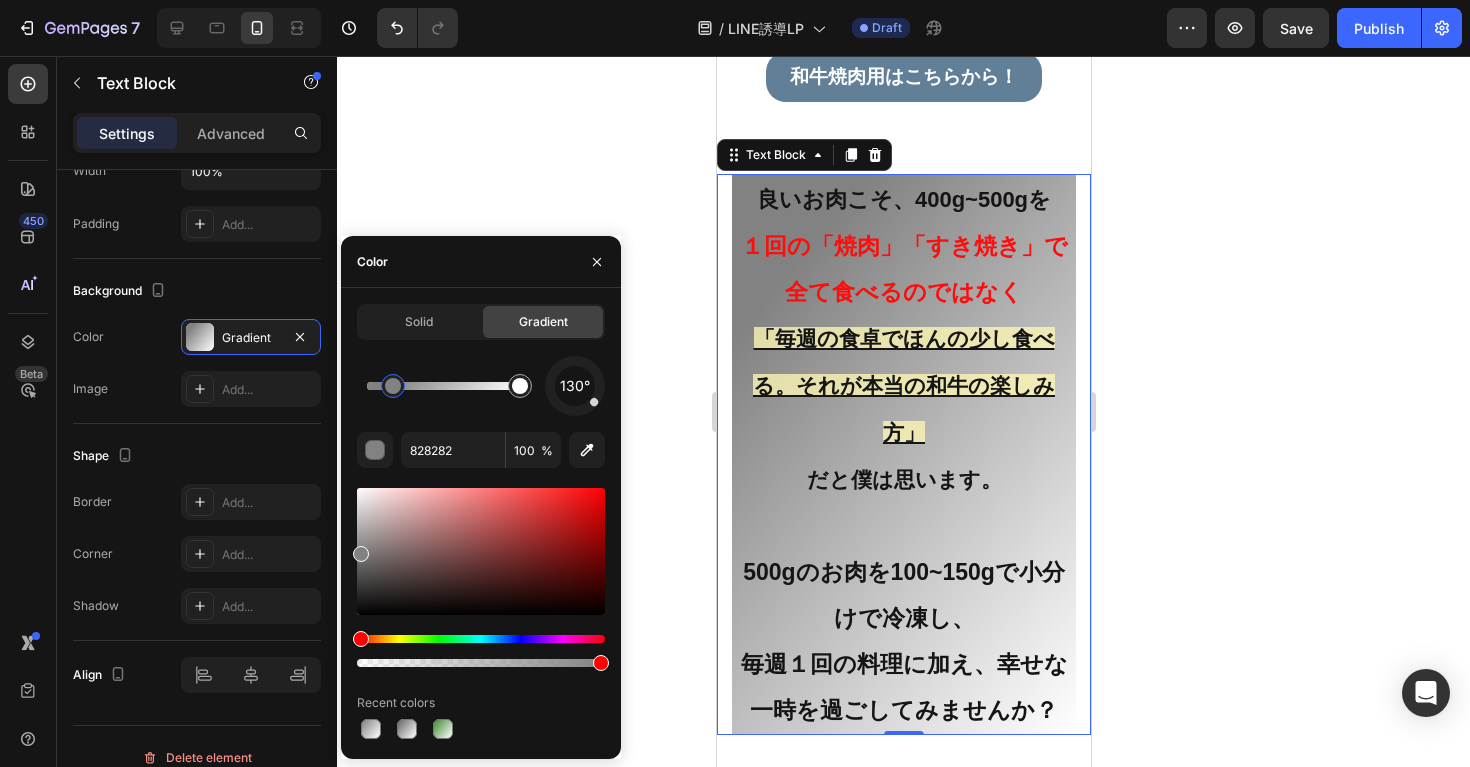drag, startPoint x: 397, startPoint y: 390, endPoint x: 443, endPoint y: 392, distance: 46.043457 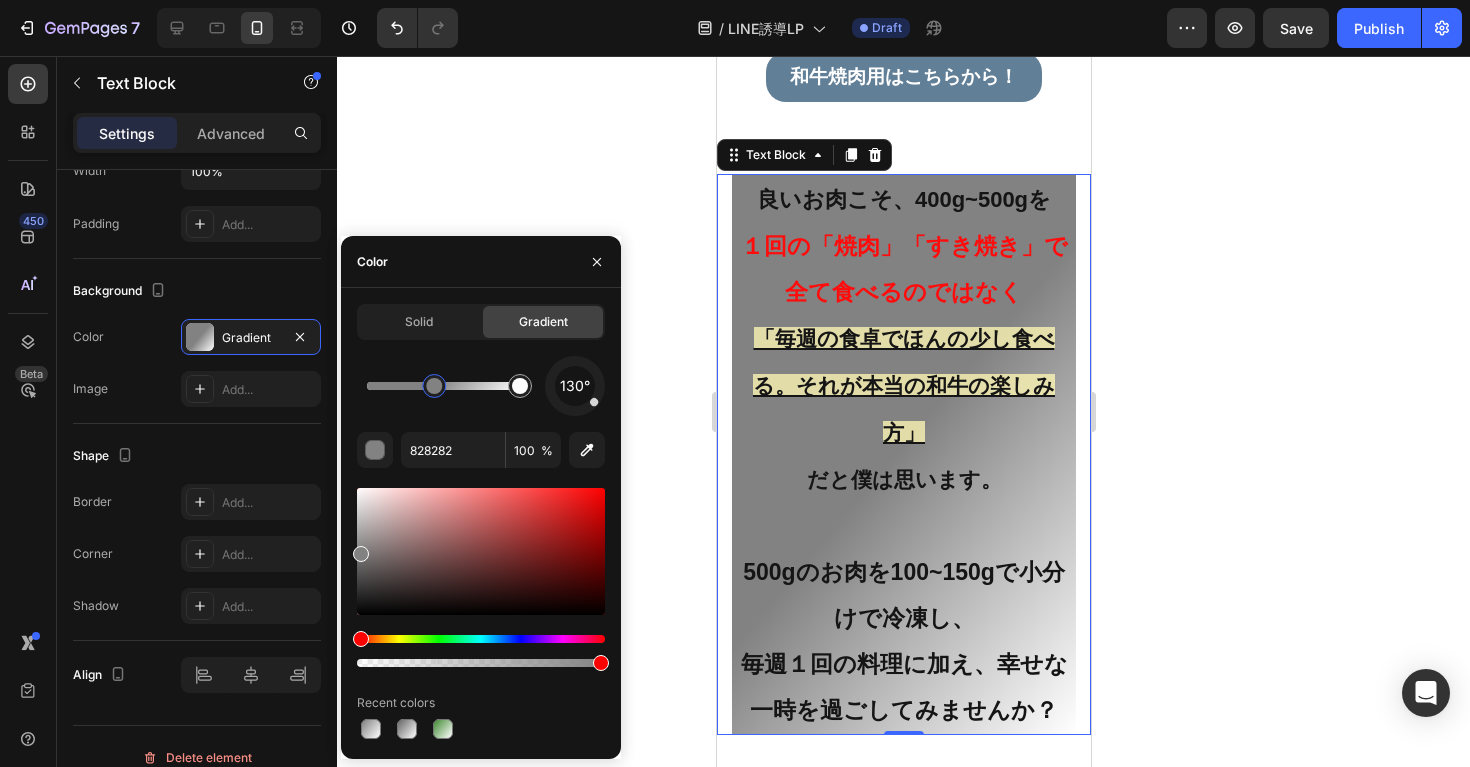 drag, startPoint x: 435, startPoint y: 391, endPoint x: 452, endPoint y: 392, distance: 17.029387 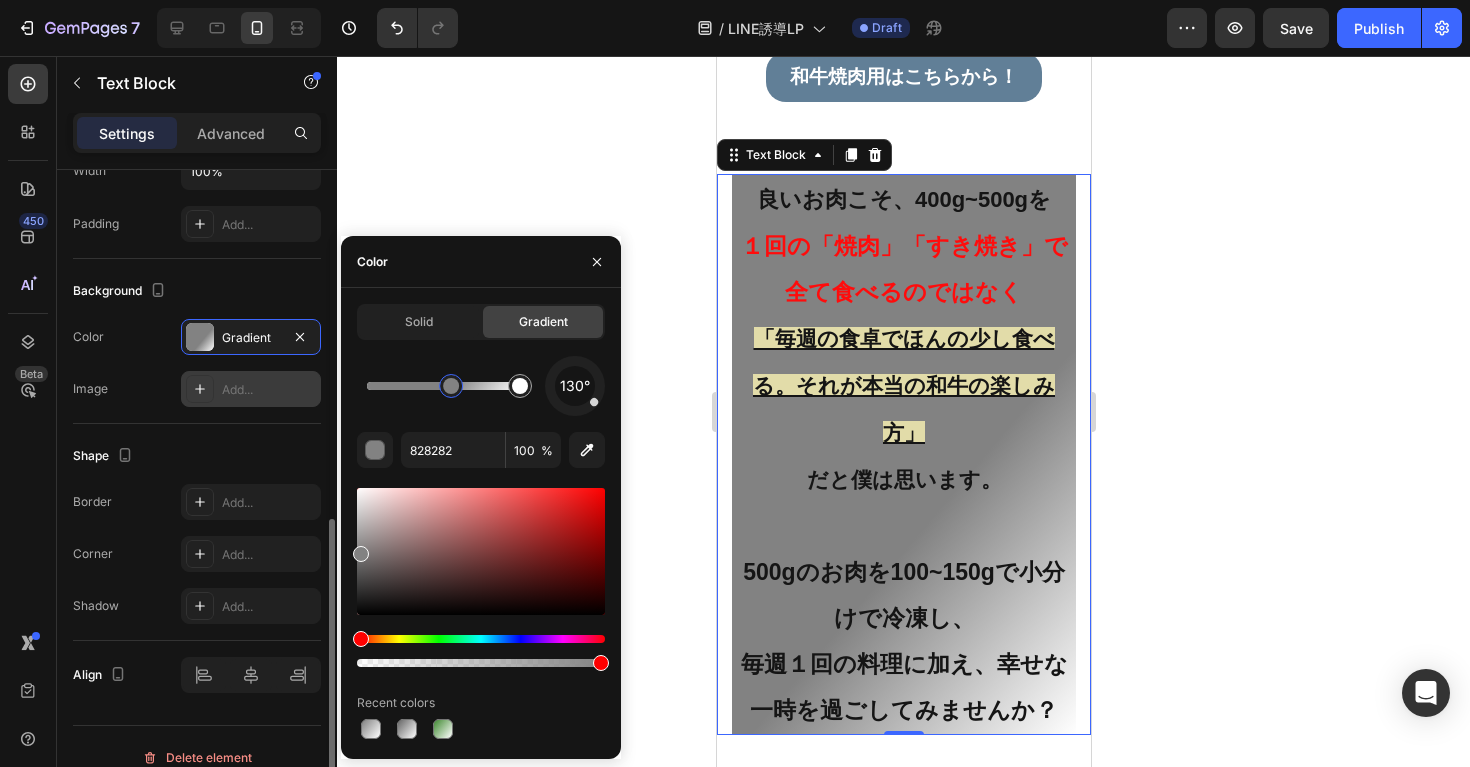 drag, startPoint x: 452, startPoint y: 391, endPoint x: 260, endPoint y: 396, distance: 192.0651 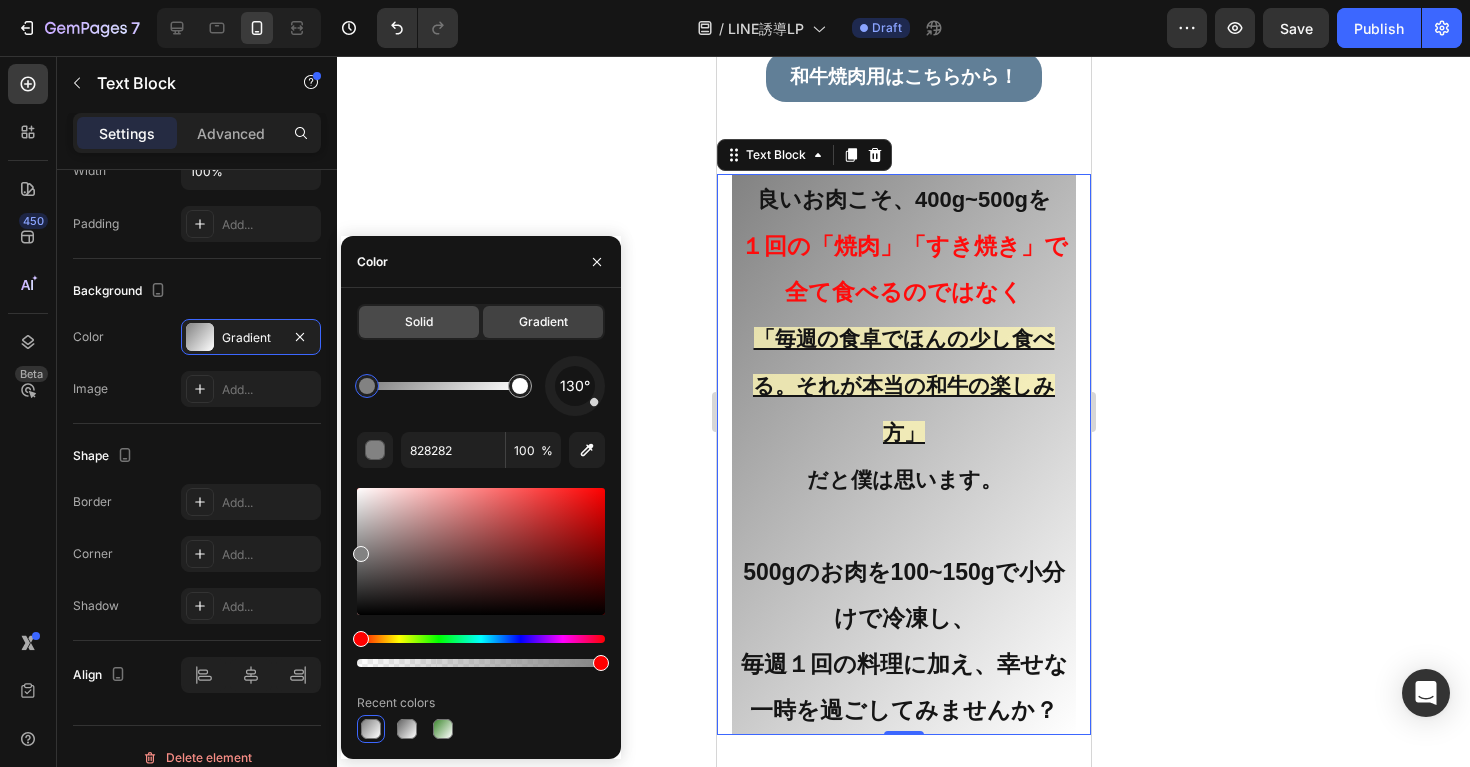 click on "Solid" 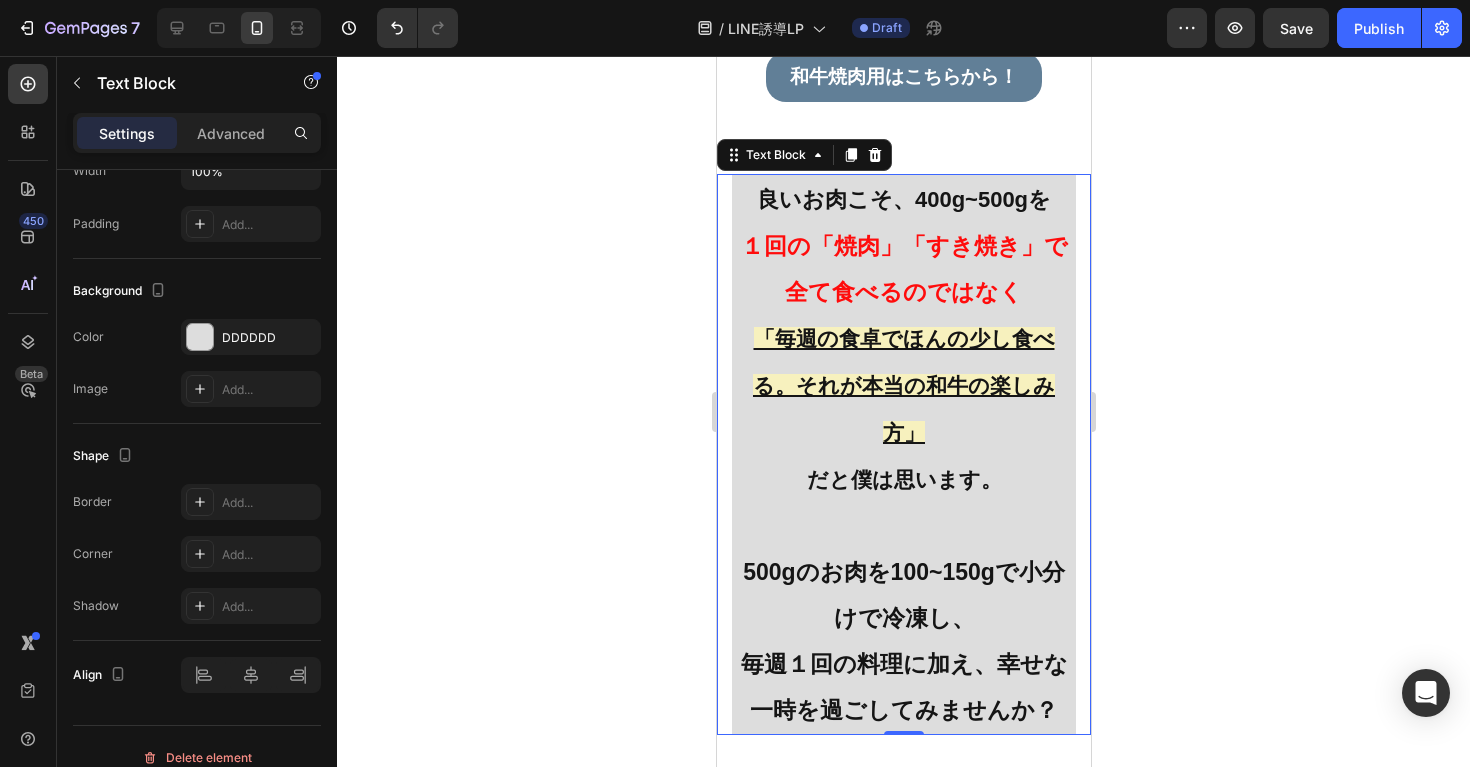 click on "「毎週の食卓でほんの少し食べる。それが本当の和牛の楽しみ方」" at bounding box center [903, 385] 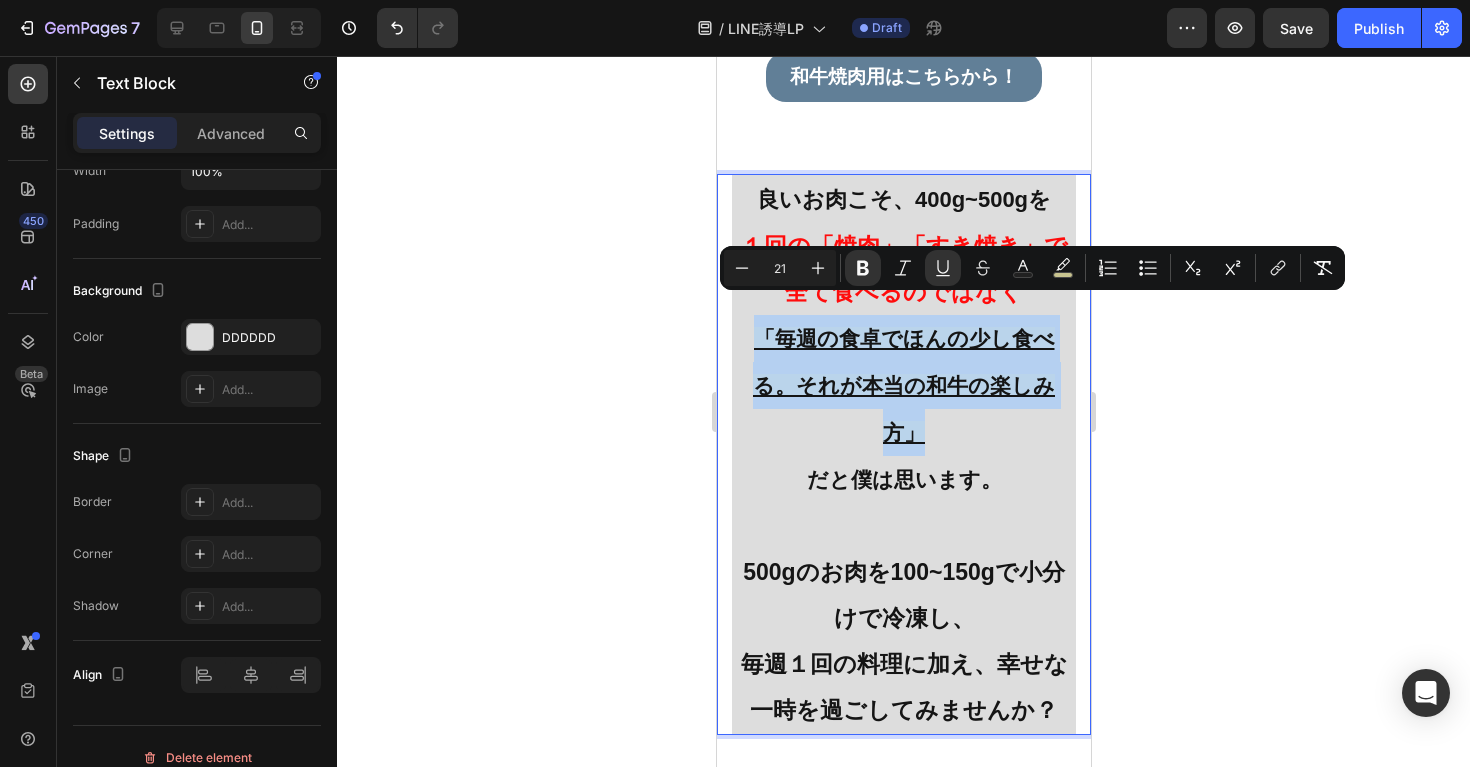 drag, startPoint x: 937, startPoint y: 401, endPoint x: 747, endPoint y: 322, distance: 205.76929 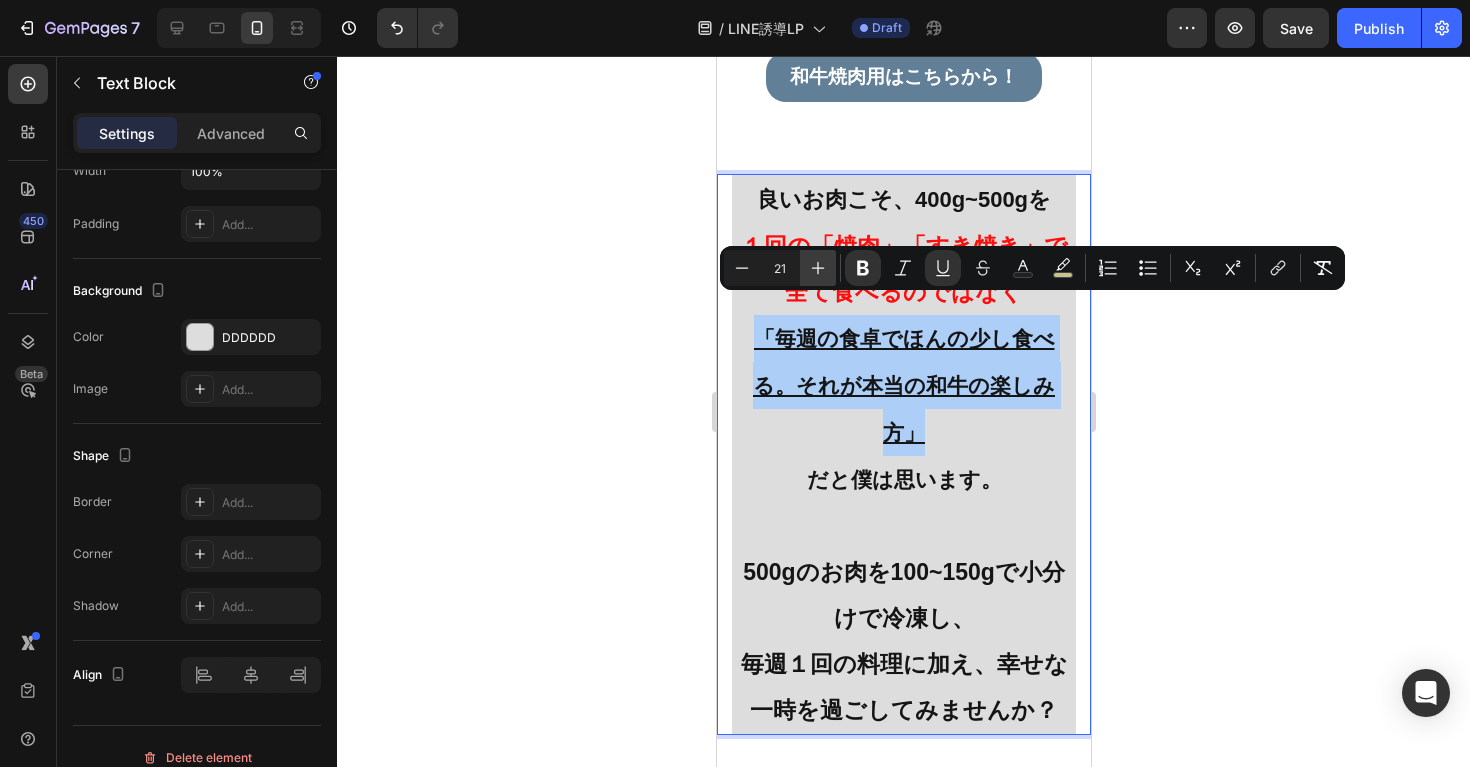 click 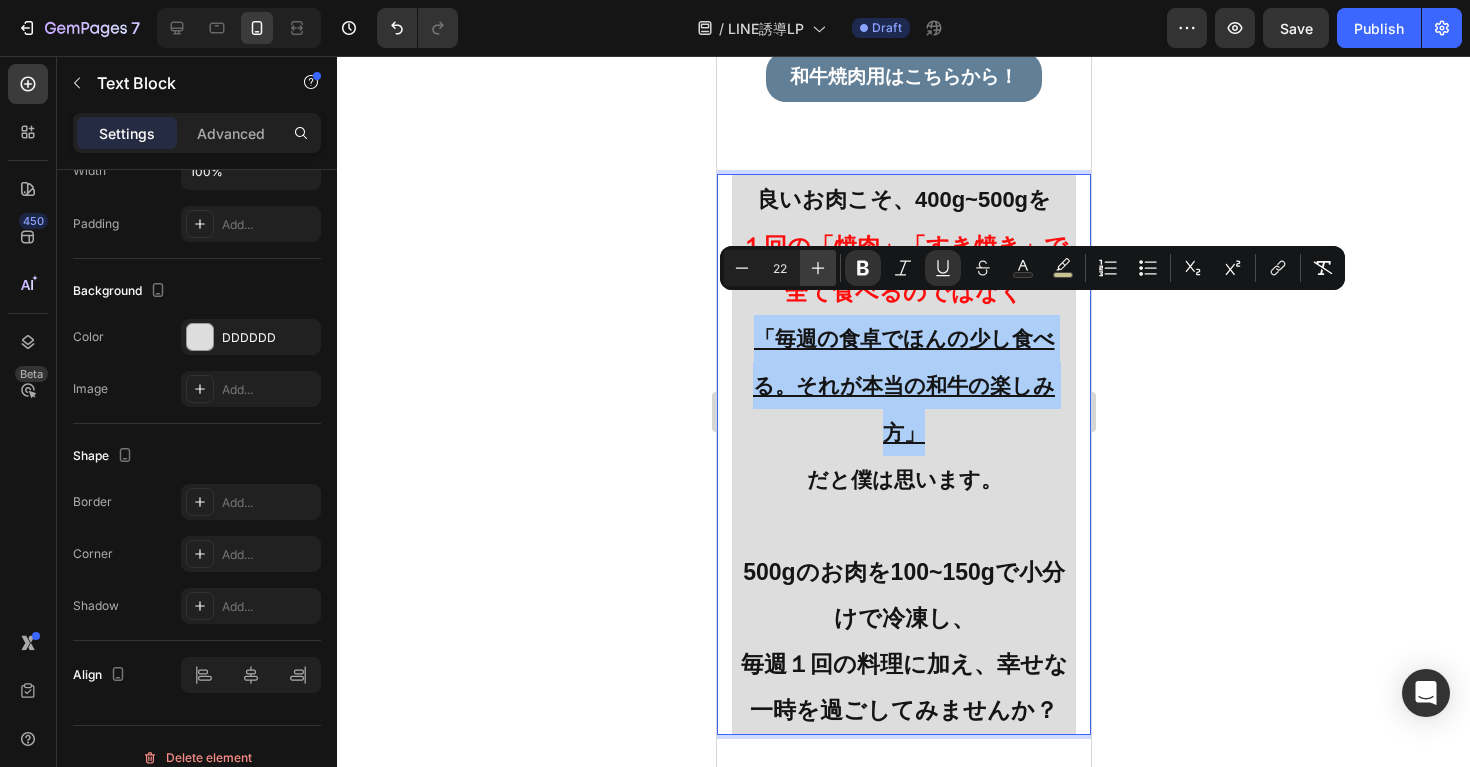 click 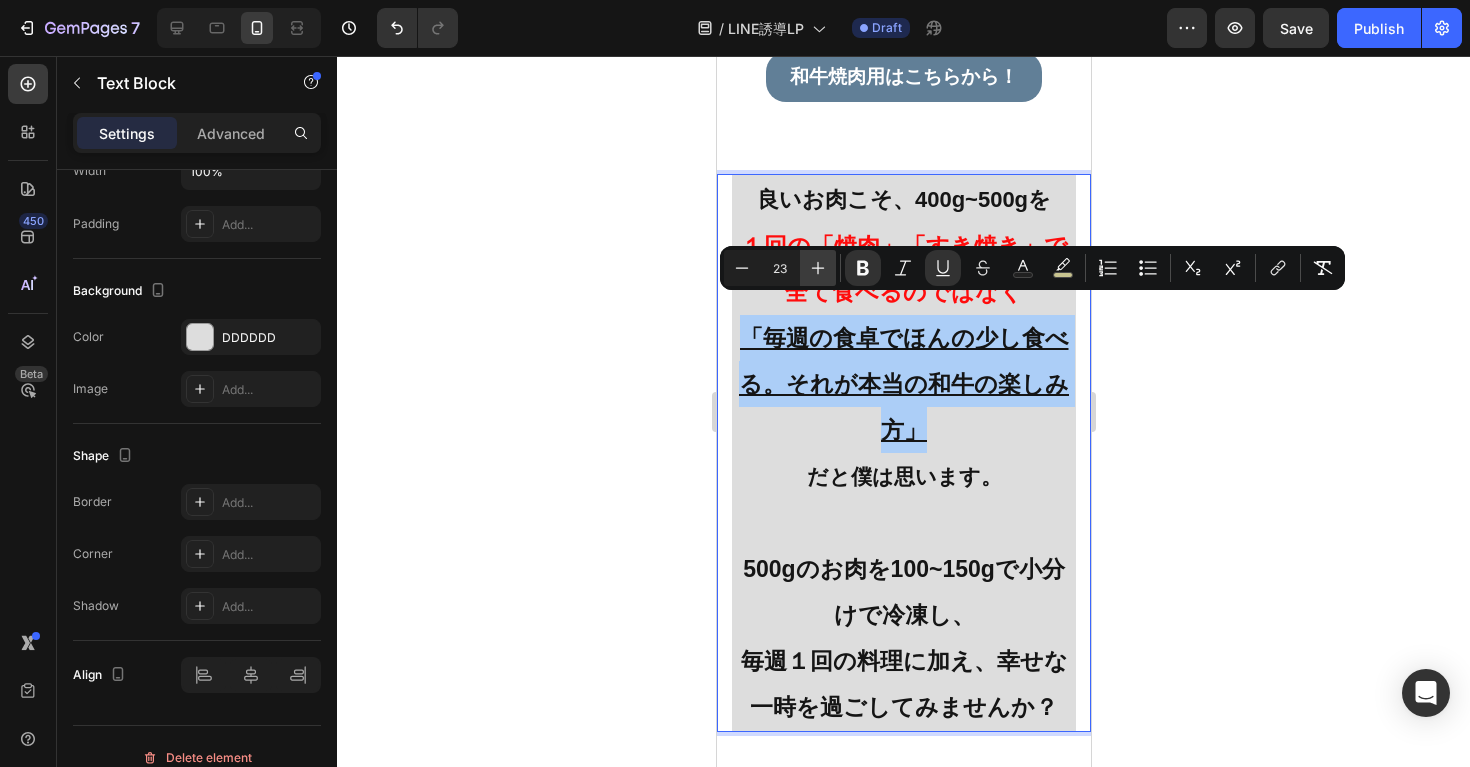 click 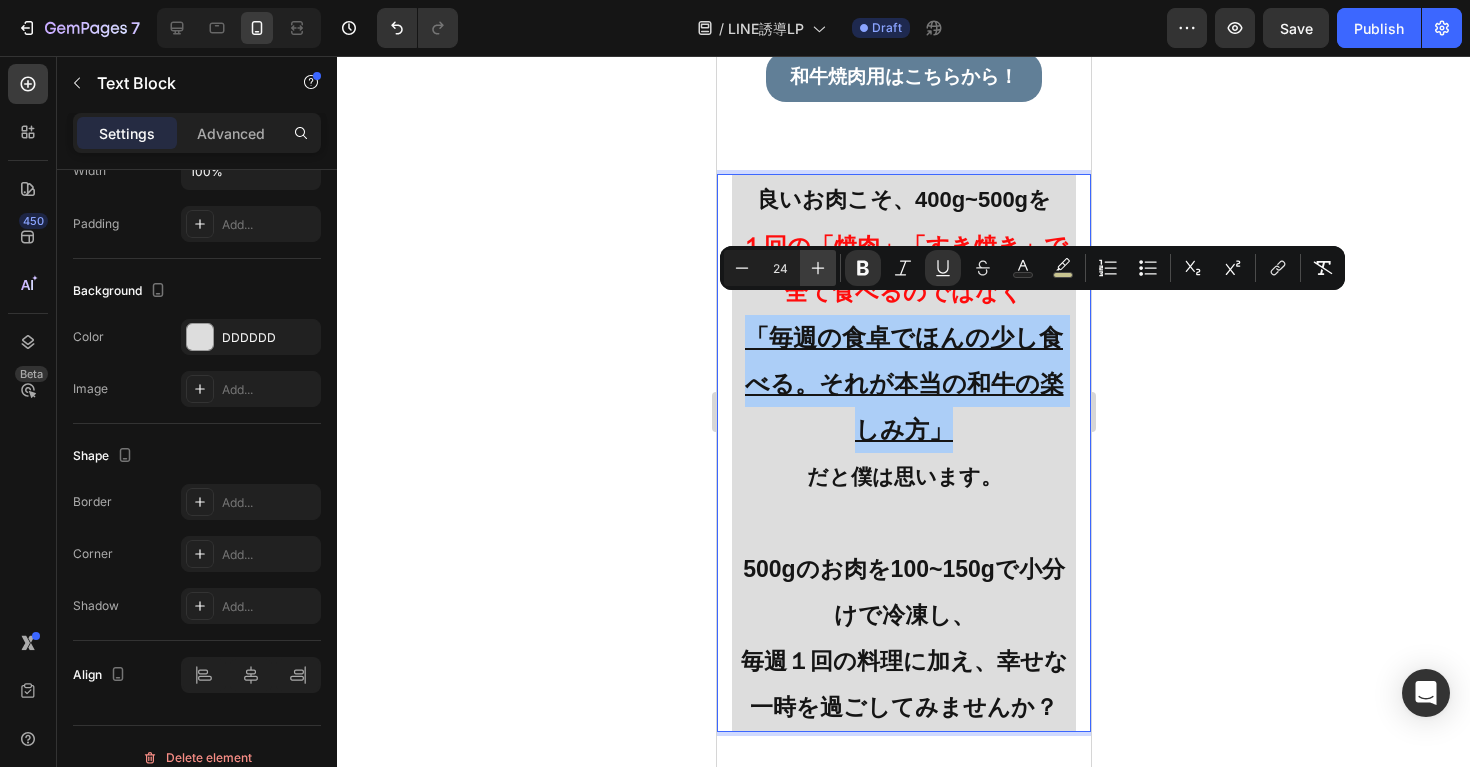 click 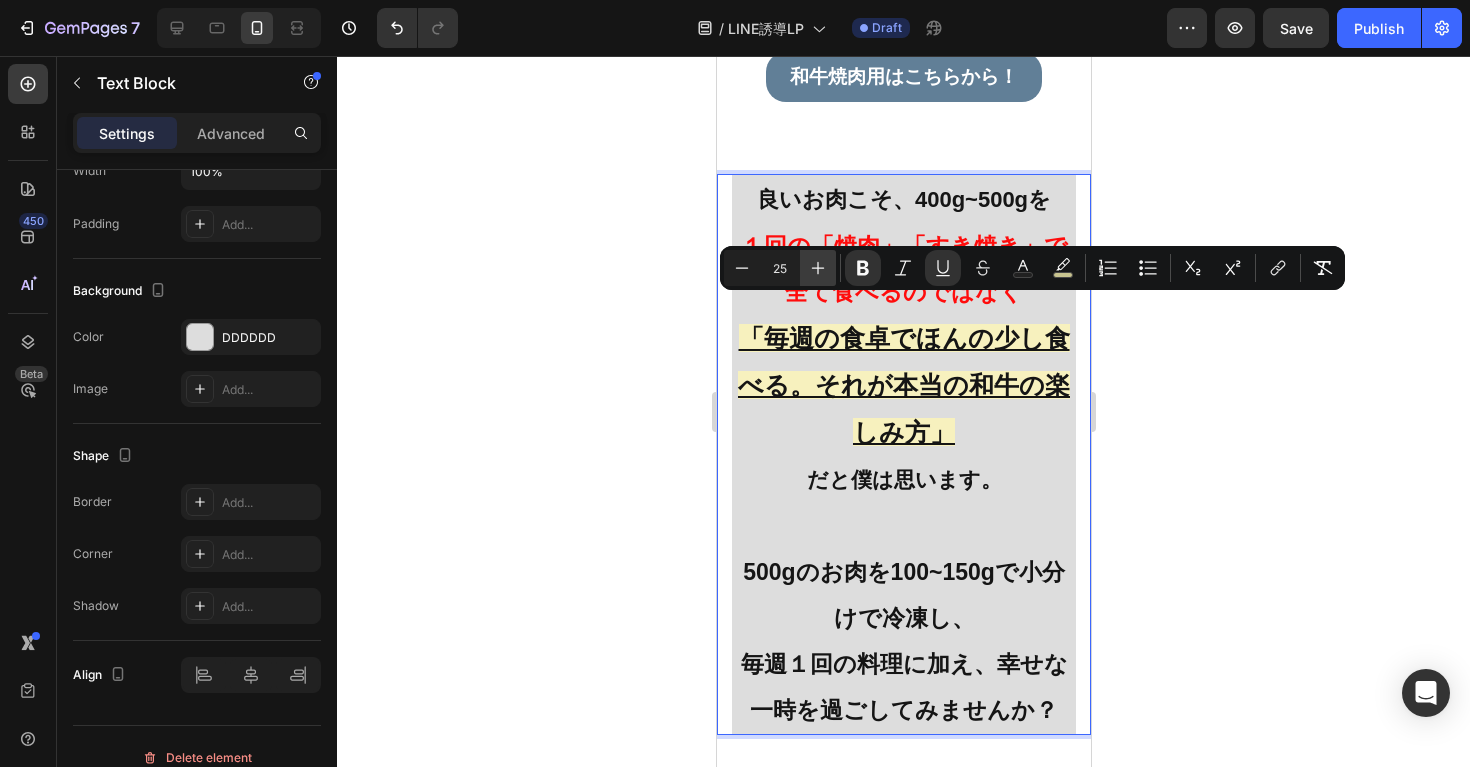 click 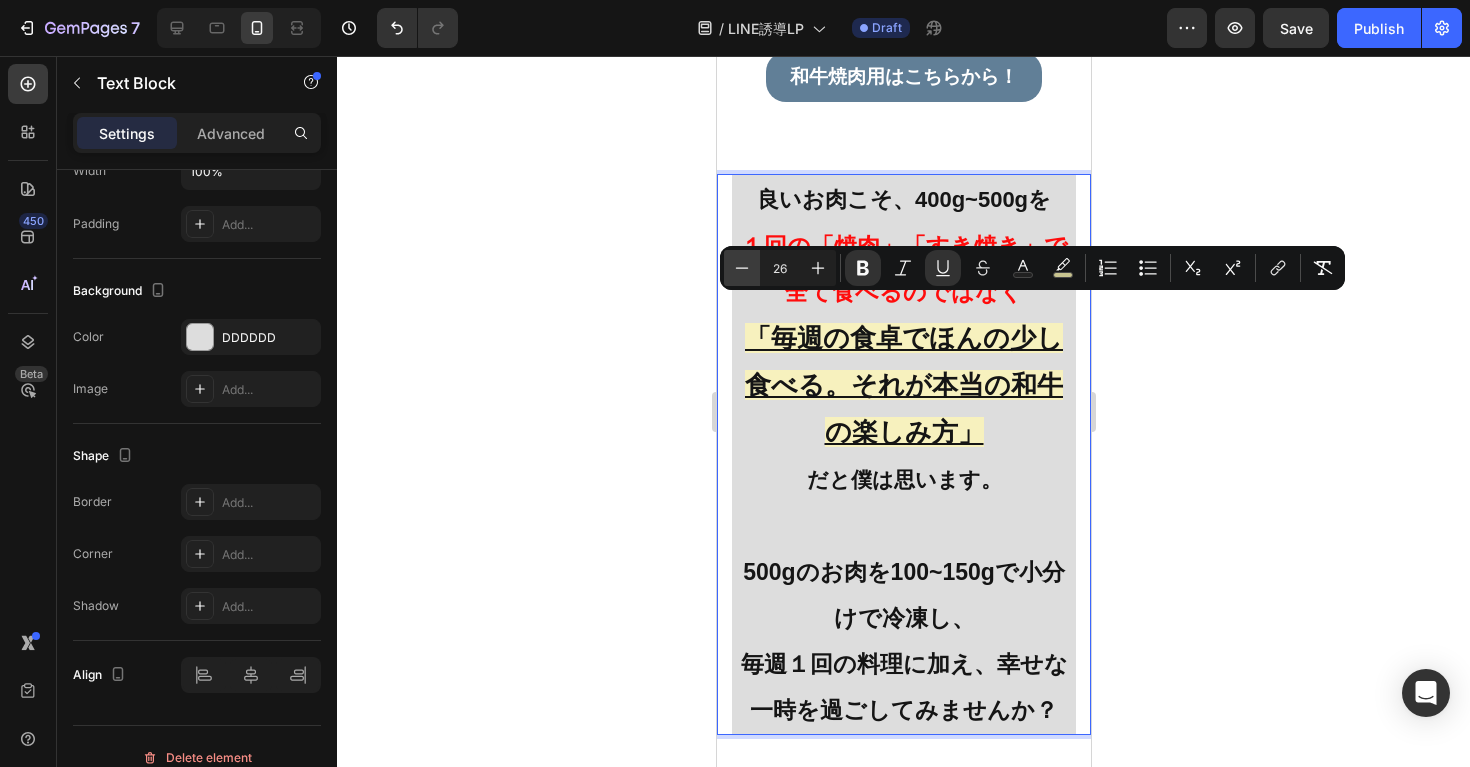 click on "Minus" at bounding box center (742, 268) 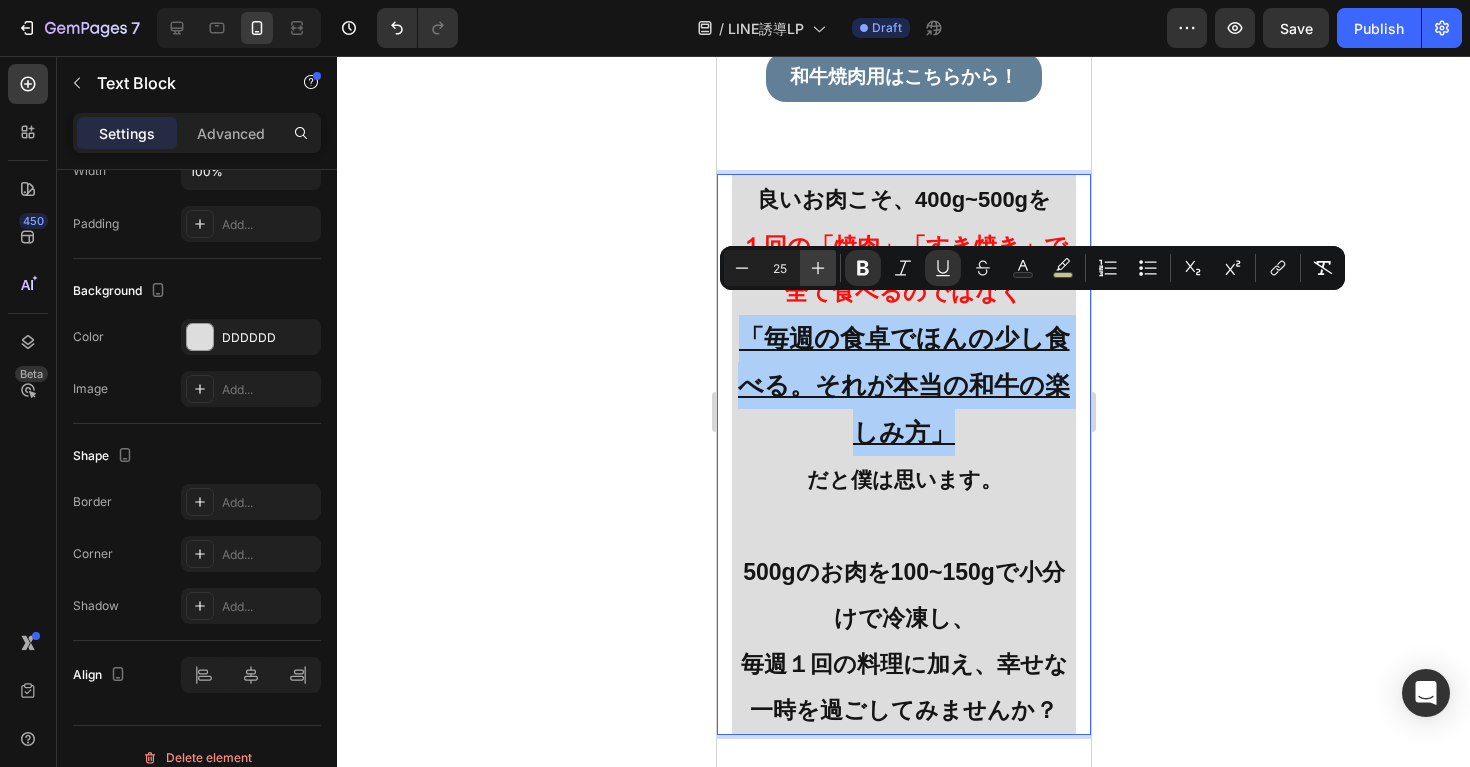 click 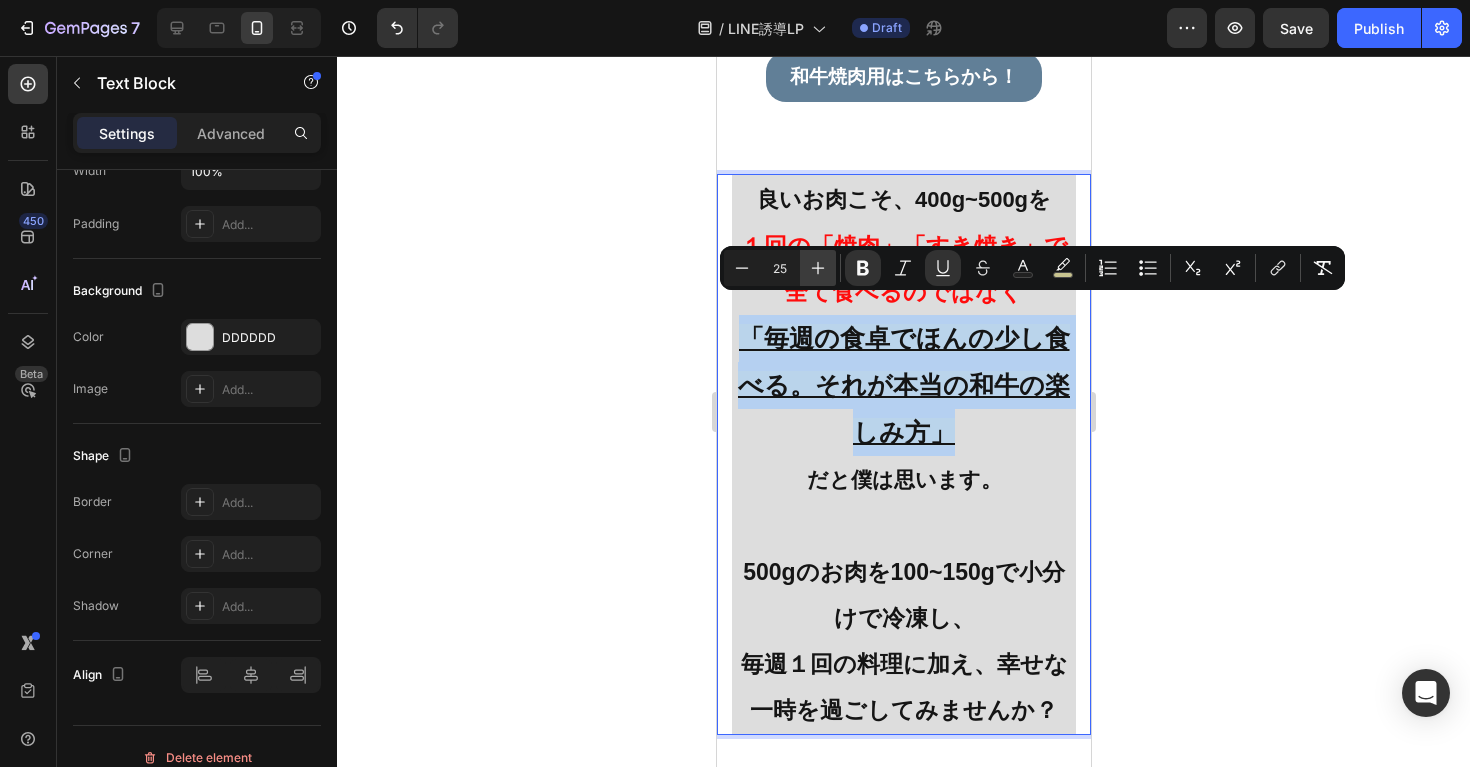 type on "26" 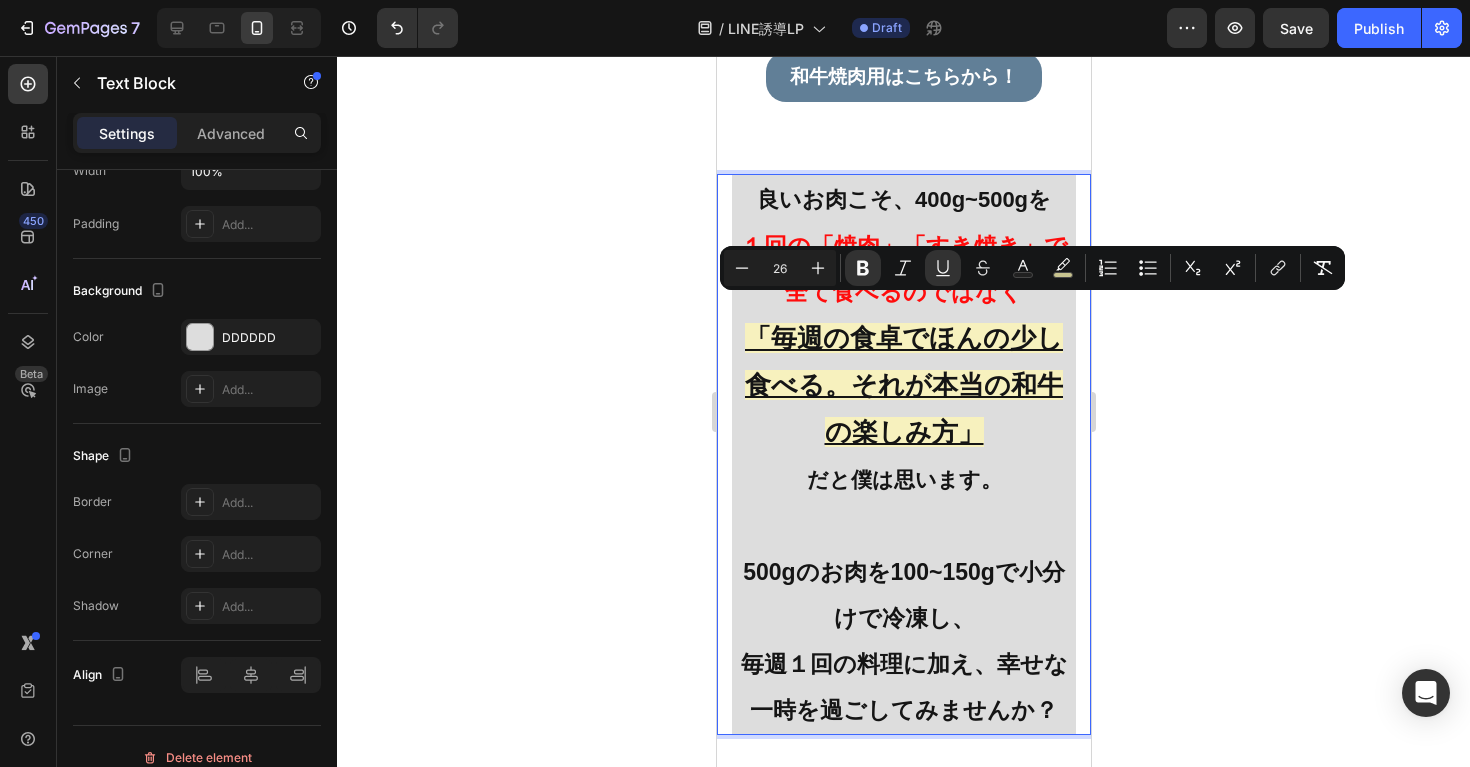 click 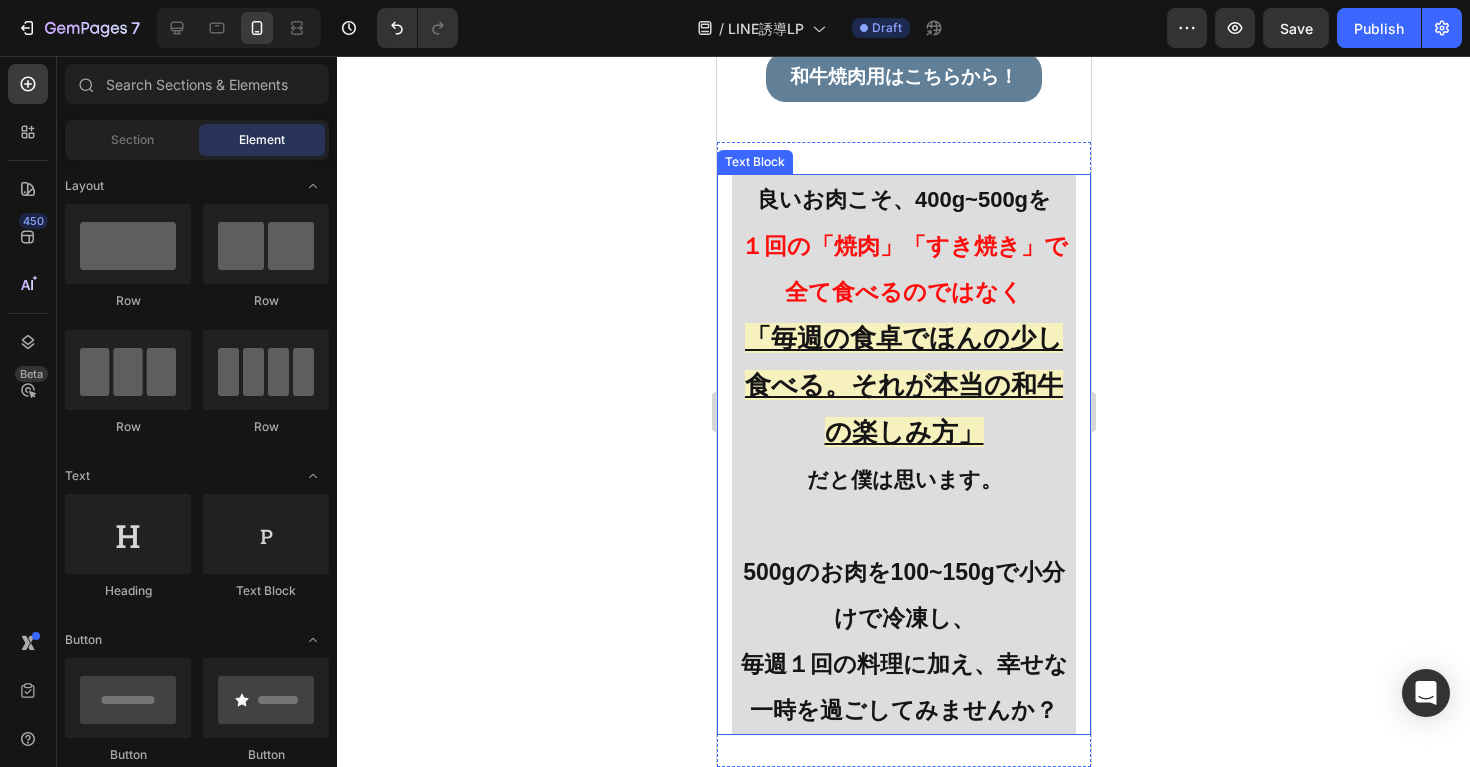 click on "１回の「焼肉」「すき焼き」で全て食べるのではなく" at bounding box center [903, 269] 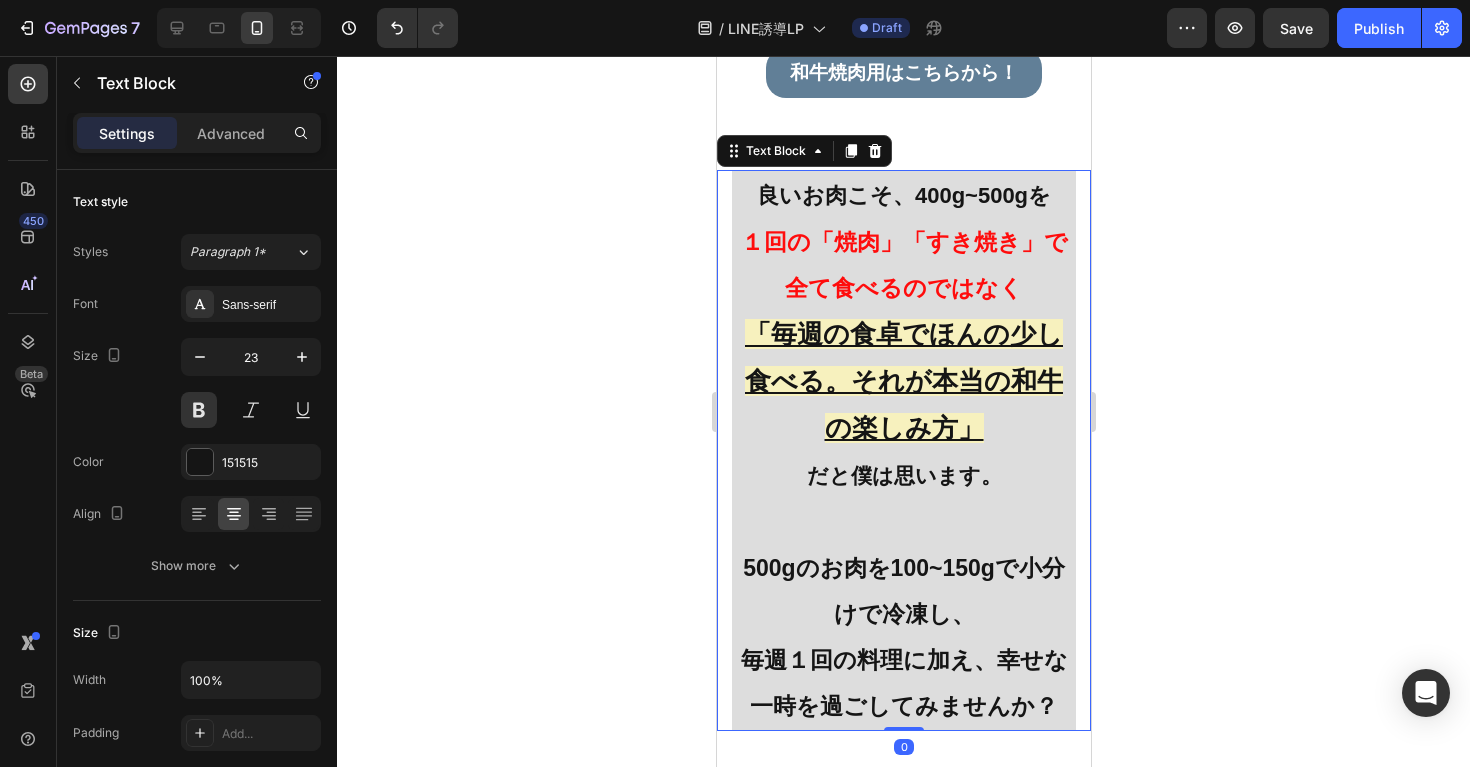 scroll, scrollTop: 7056, scrollLeft: 0, axis: vertical 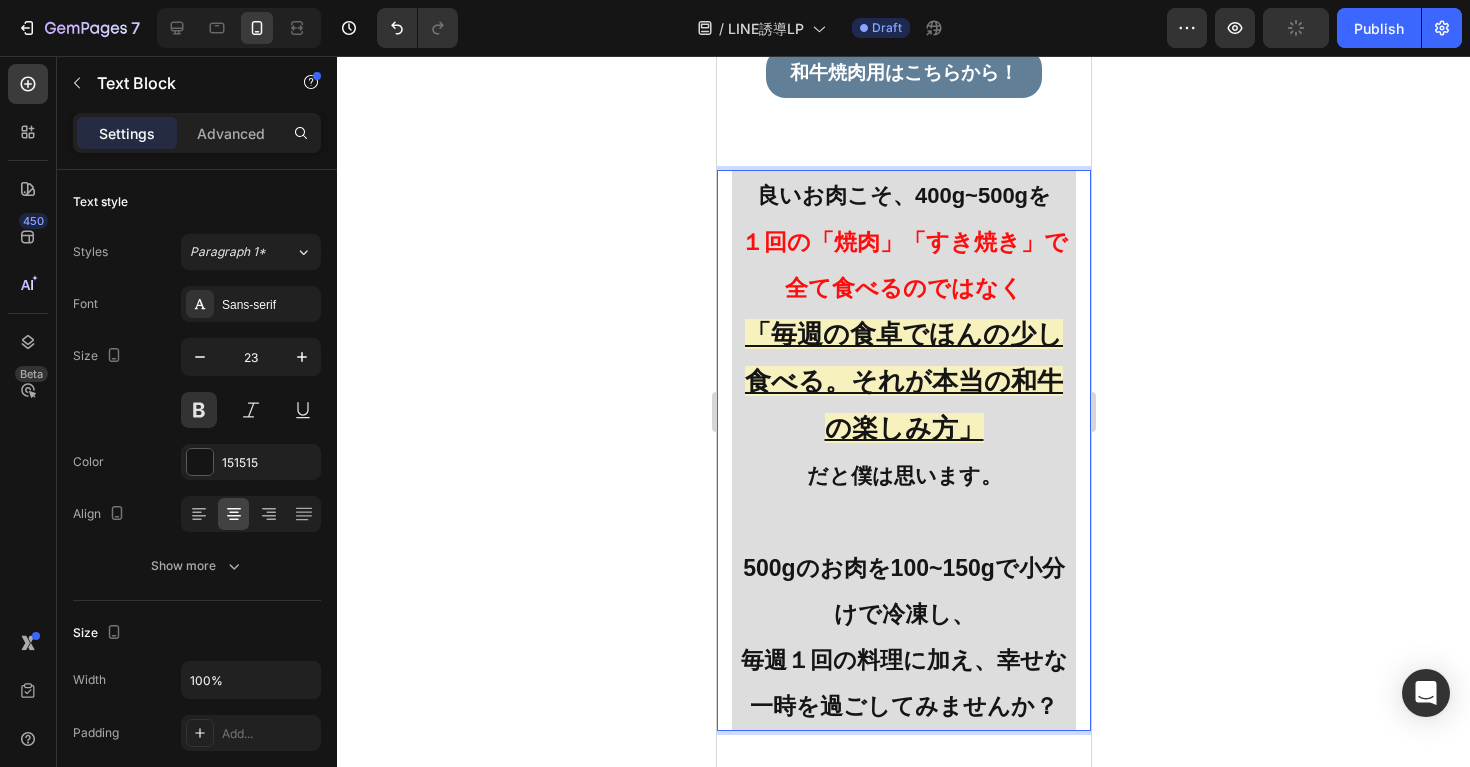 click on "１回の「焼肉」「すき焼き」で全て食べるのではなく" at bounding box center [903, 265] 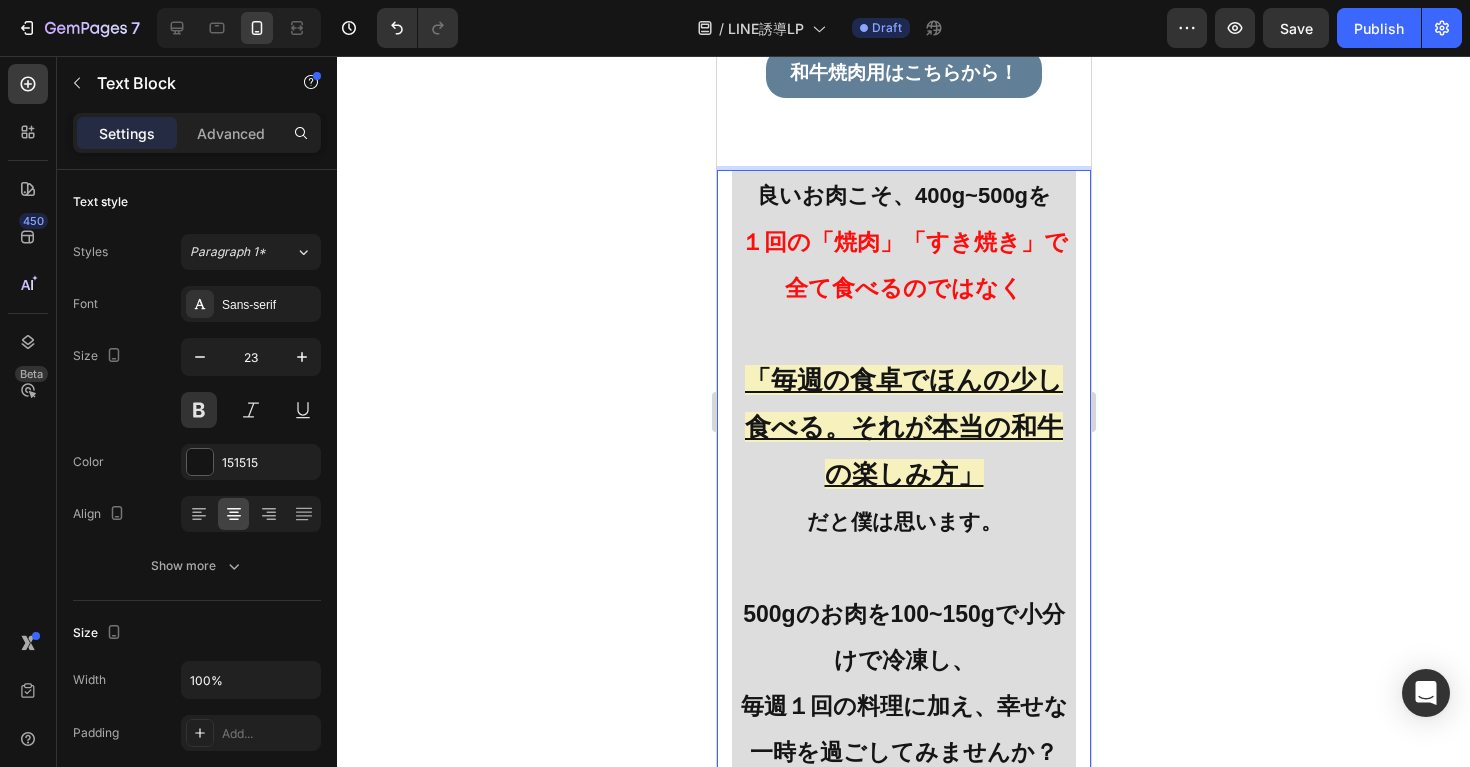 click on "「毎週の食卓でほんの少し食べる。それが本当の和牛の楽しみ方」" at bounding box center [903, 427] 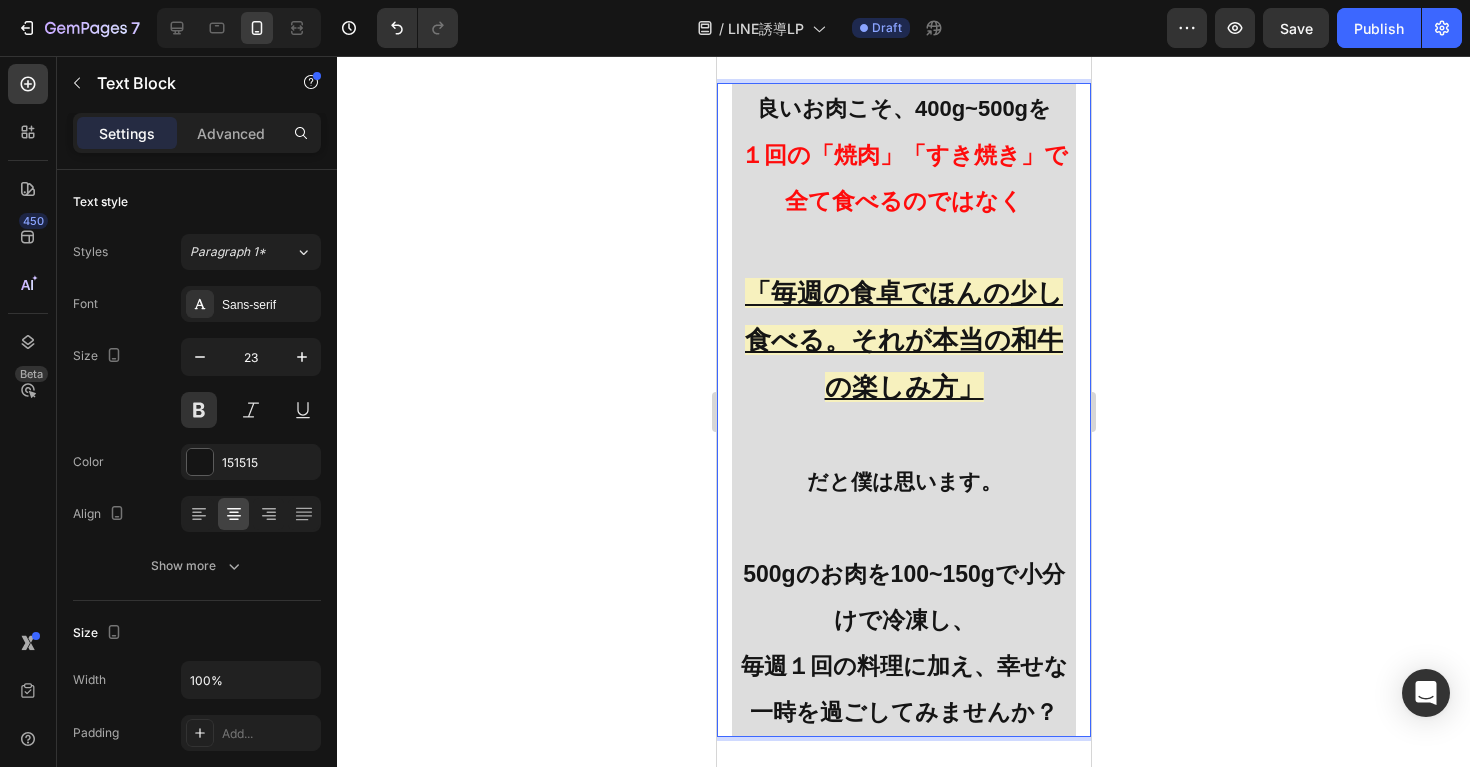 scroll, scrollTop: 7248, scrollLeft: 0, axis: vertical 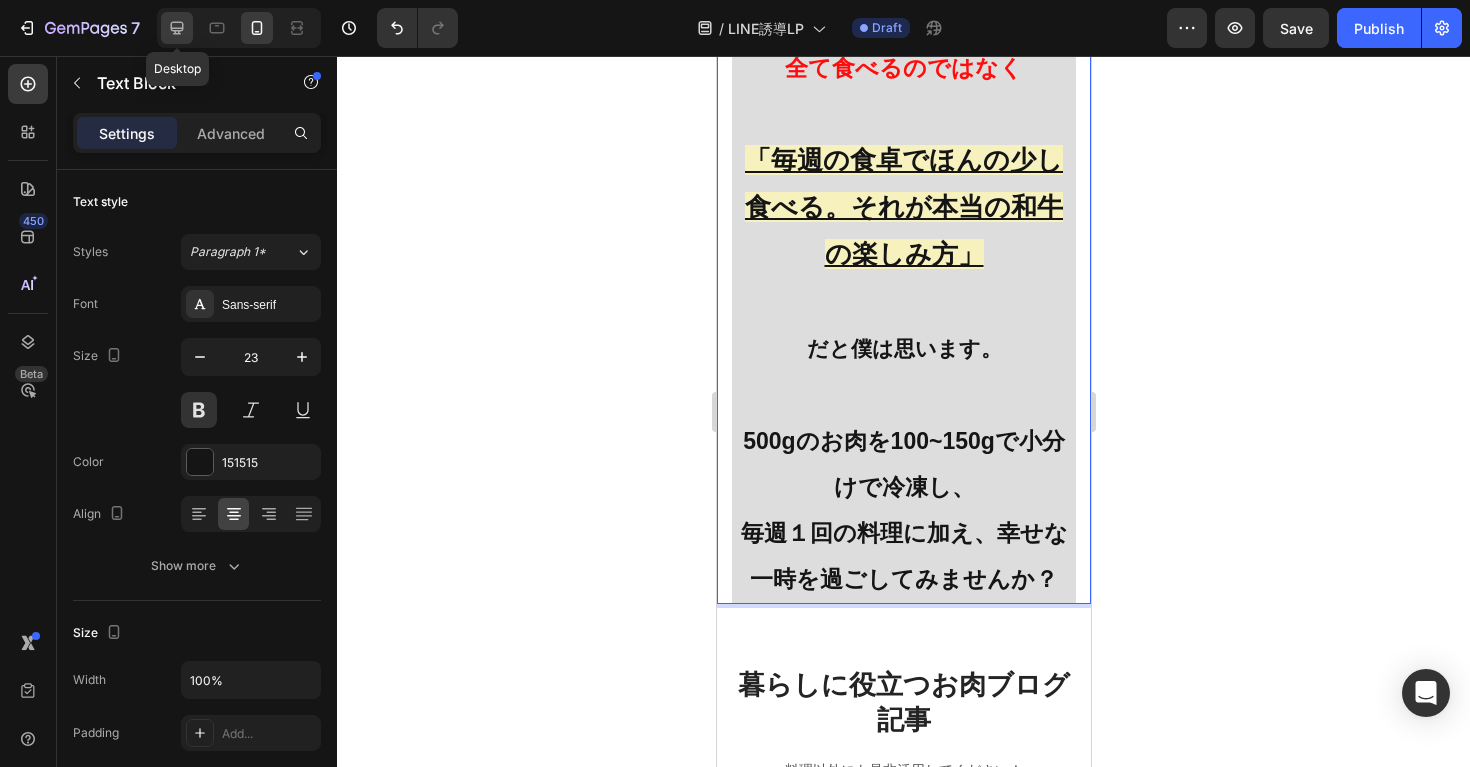 click 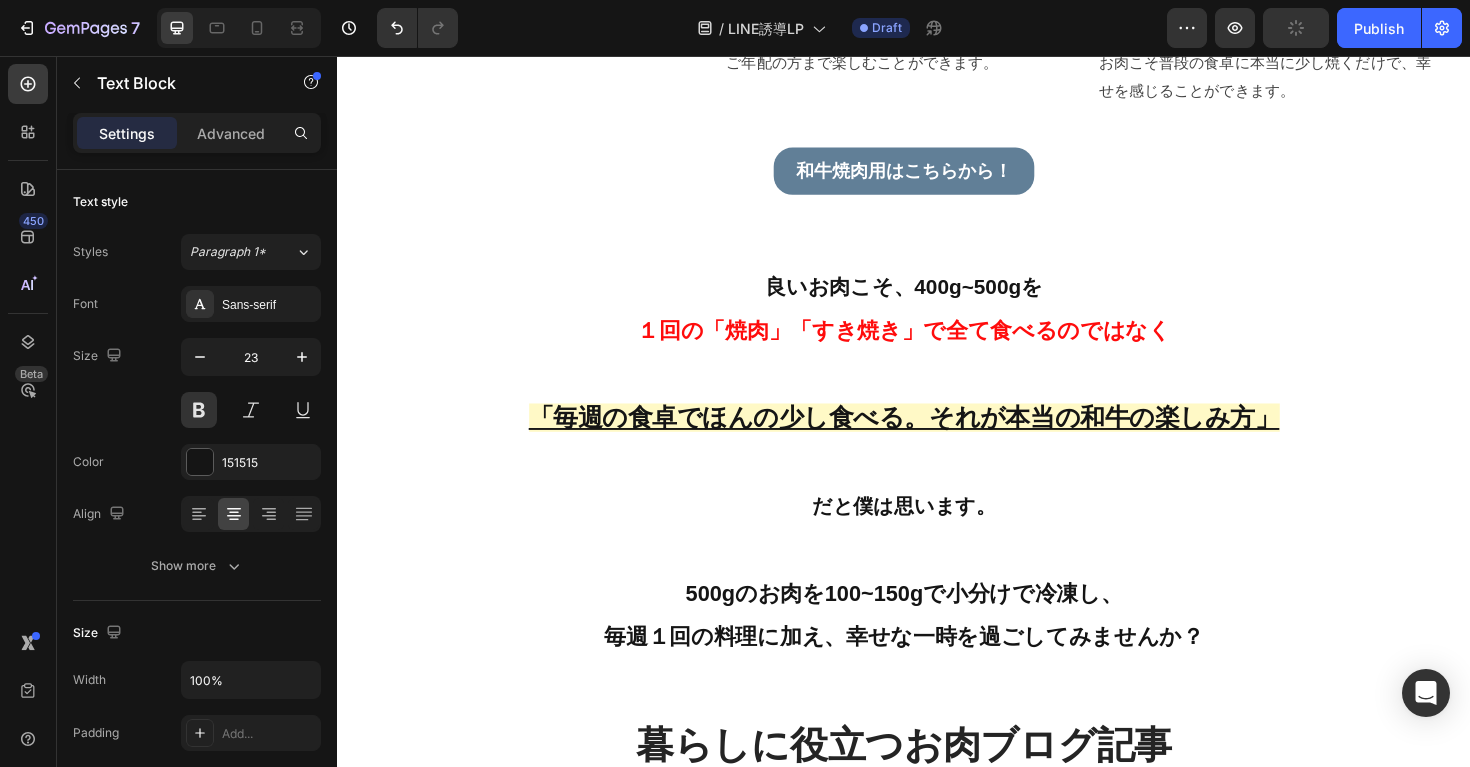 scroll, scrollTop: 5910, scrollLeft: 0, axis: vertical 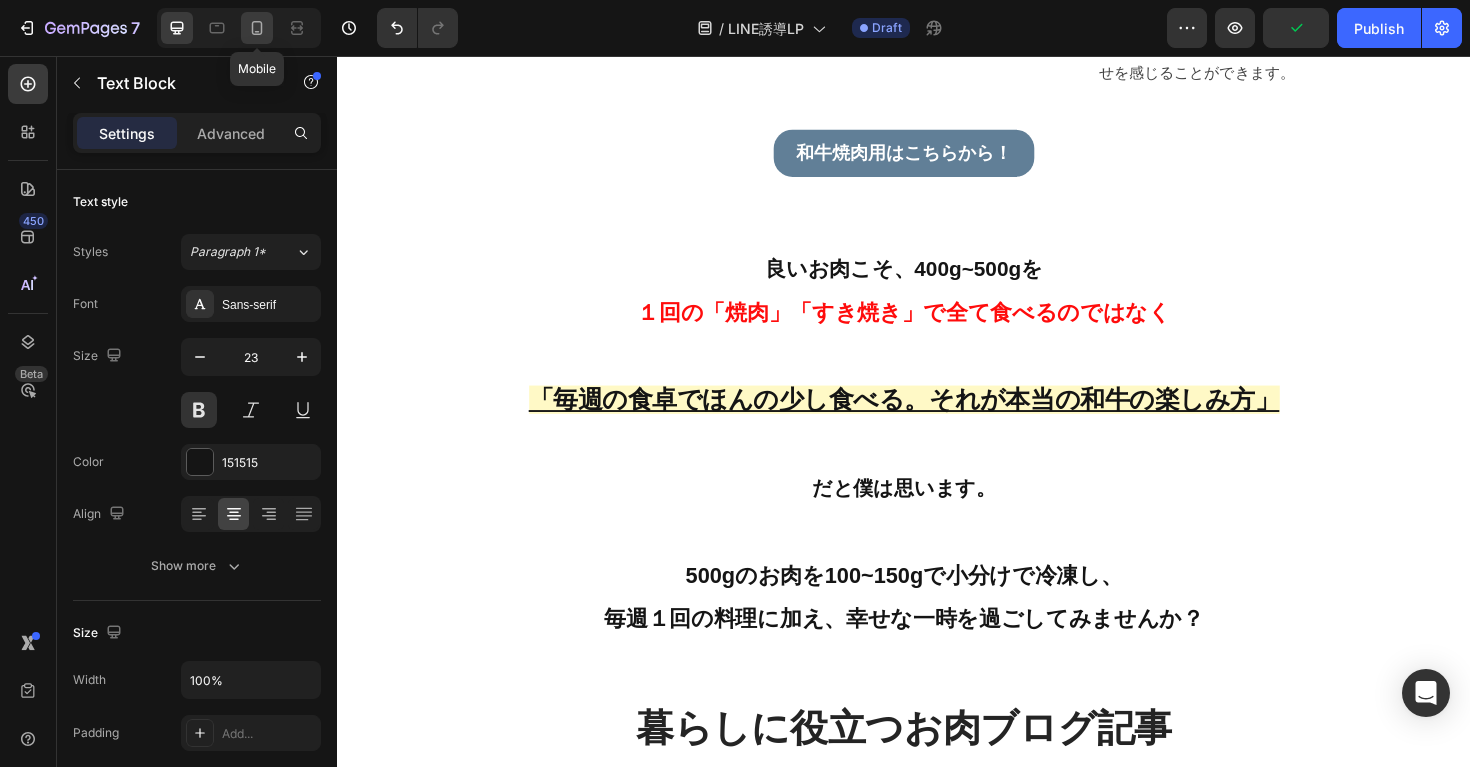 click 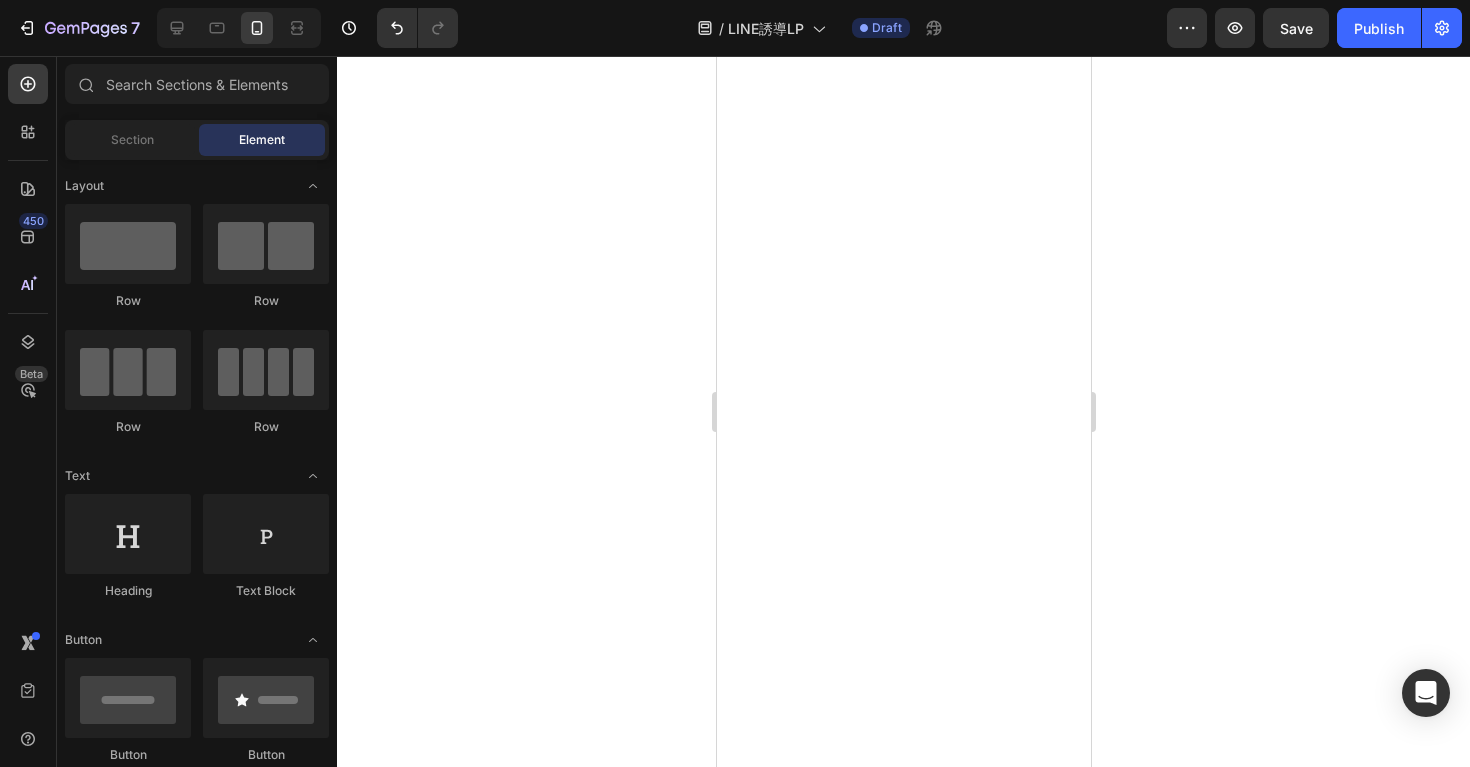 scroll, scrollTop: 0, scrollLeft: 0, axis: both 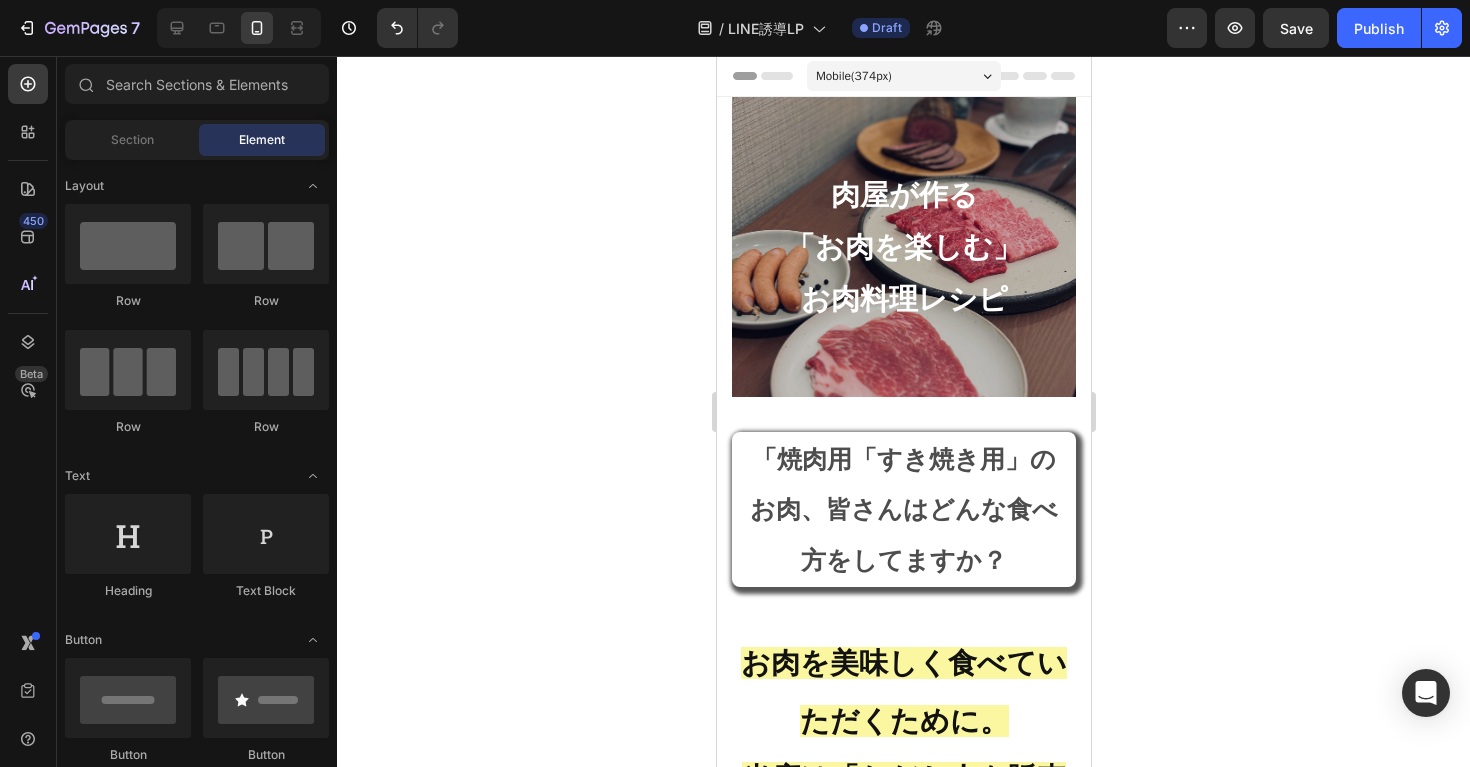 drag, startPoint x: 1083, startPoint y: 472, endPoint x: 1808, endPoint y: 144, distance: 795.7443 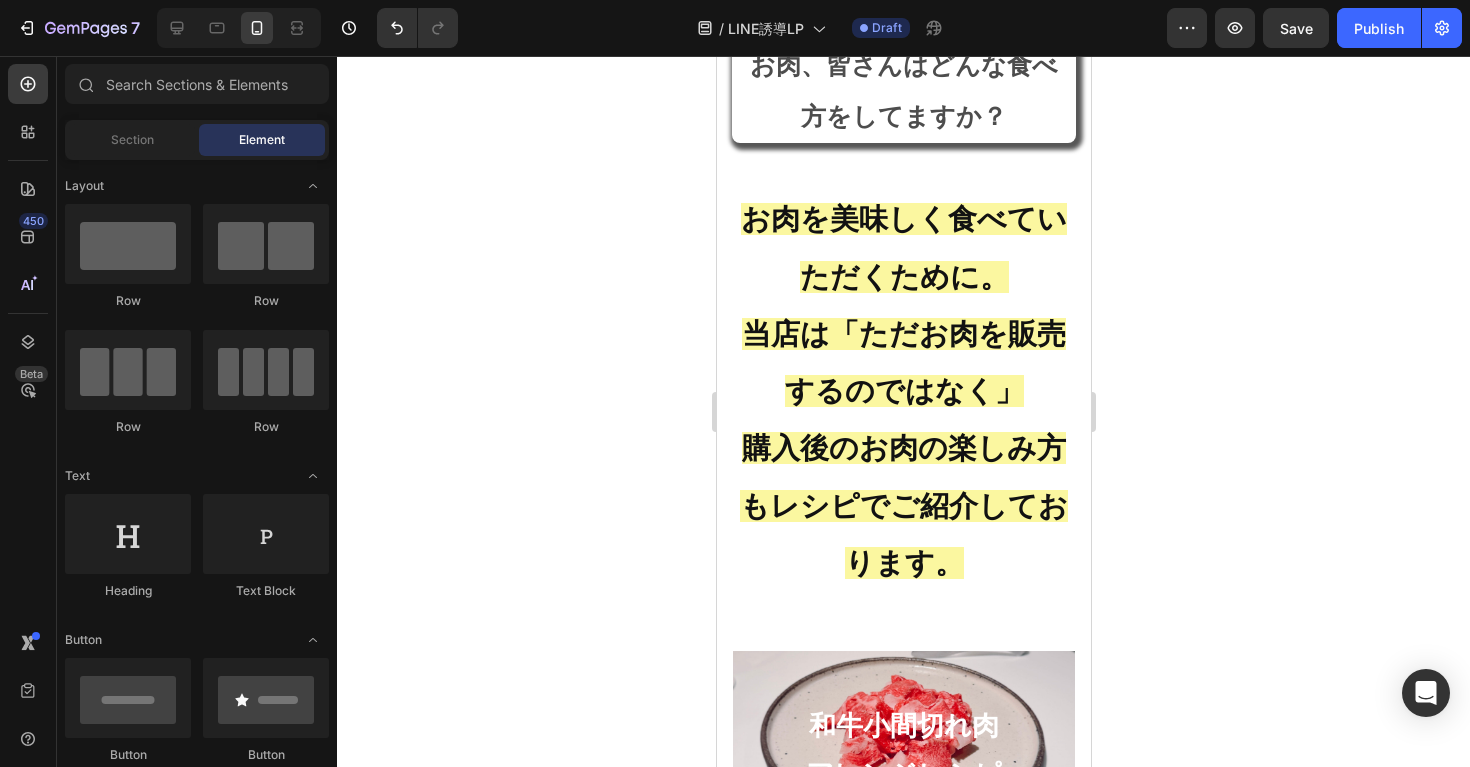 scroll, scrollTop: 0, scrollLeft: 0, axis: both 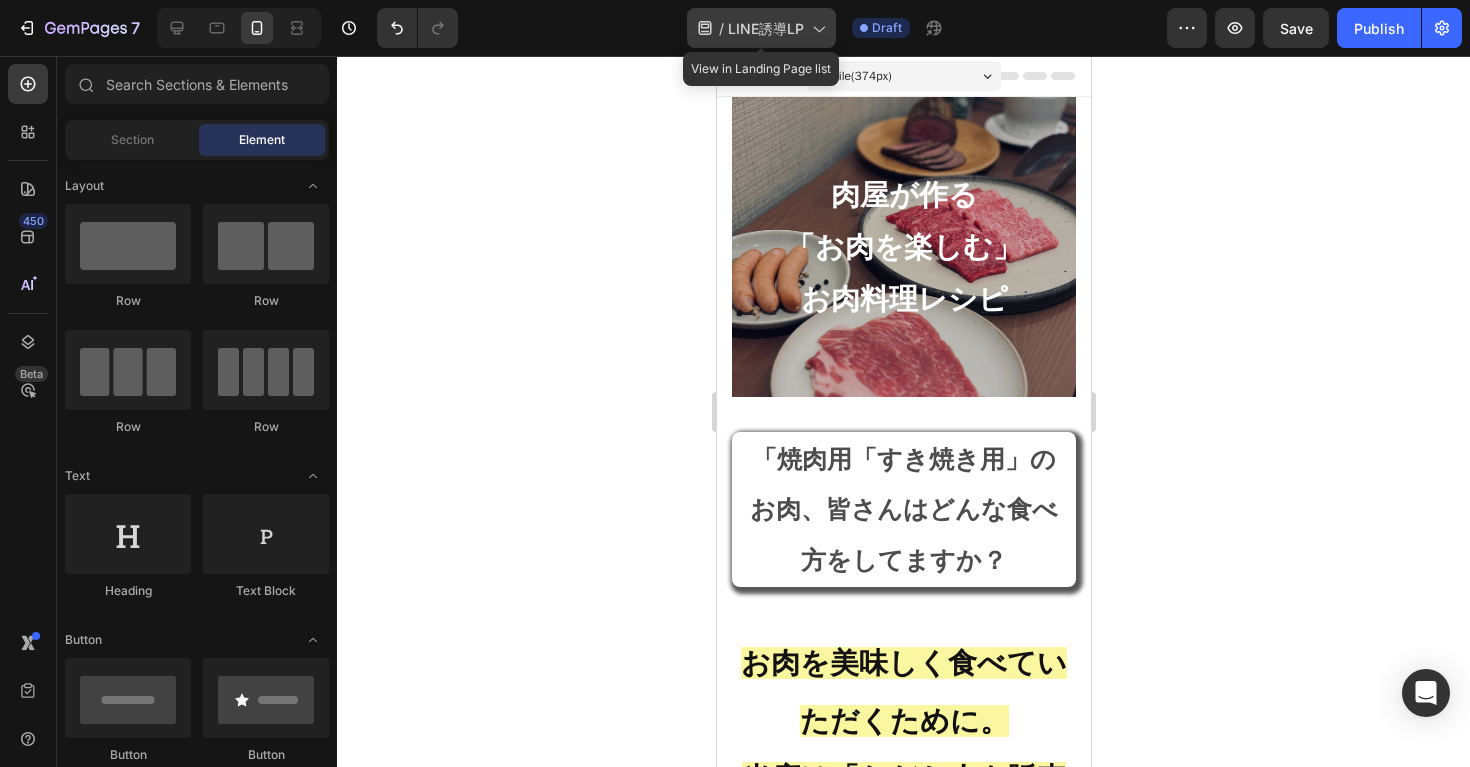 click on "LINE誘導LP" at bounding box center [766, 28] 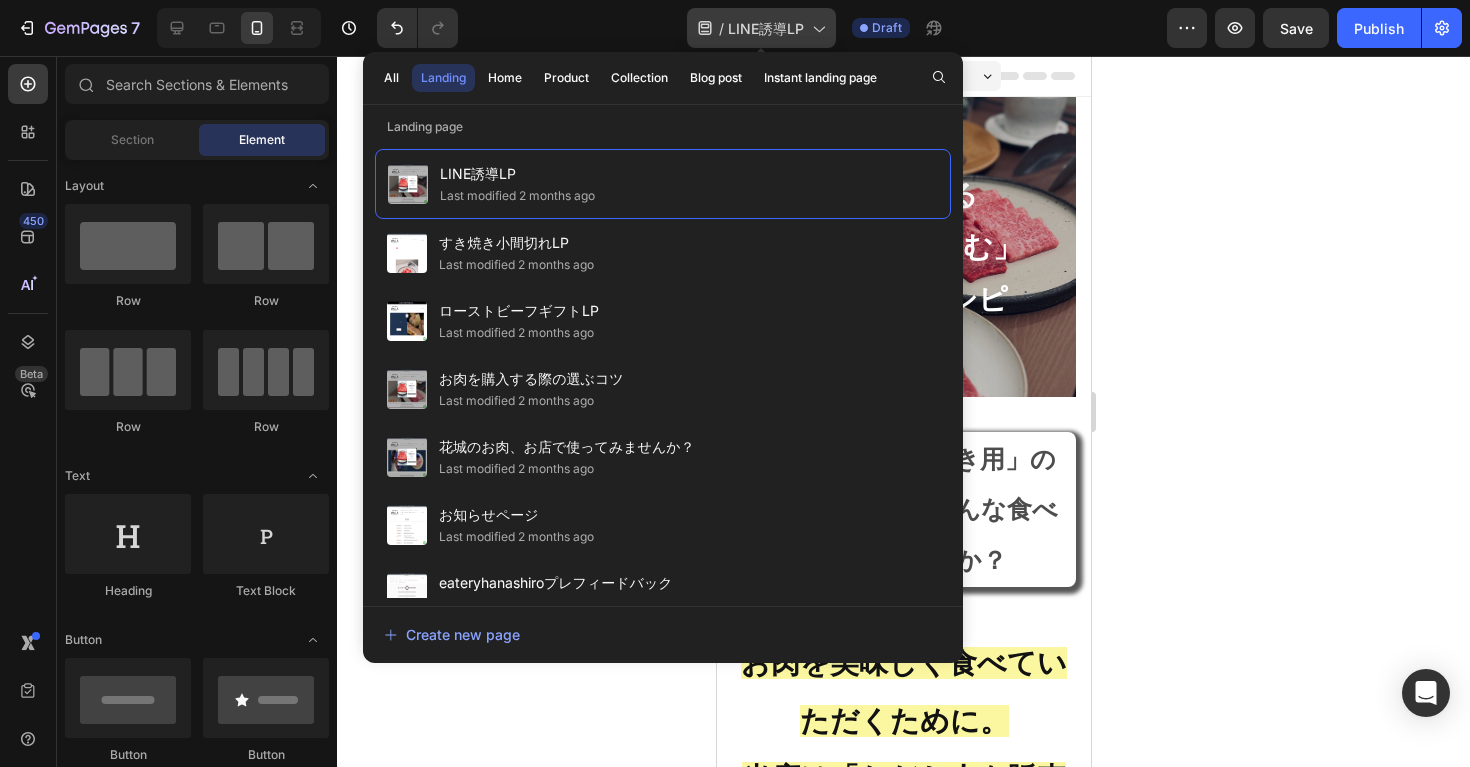 click on "LINE誘導LP" at bounding box center [766, 28] 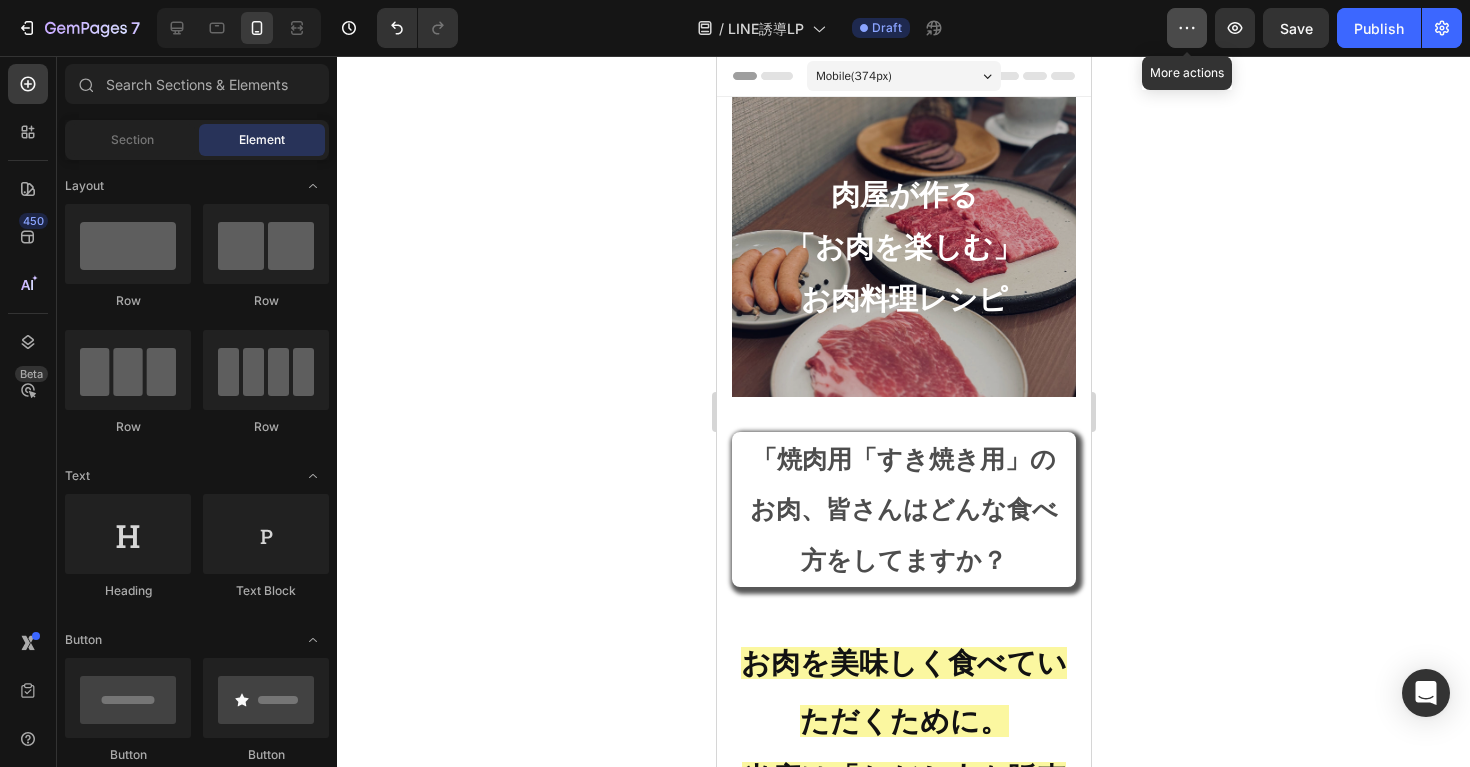 click 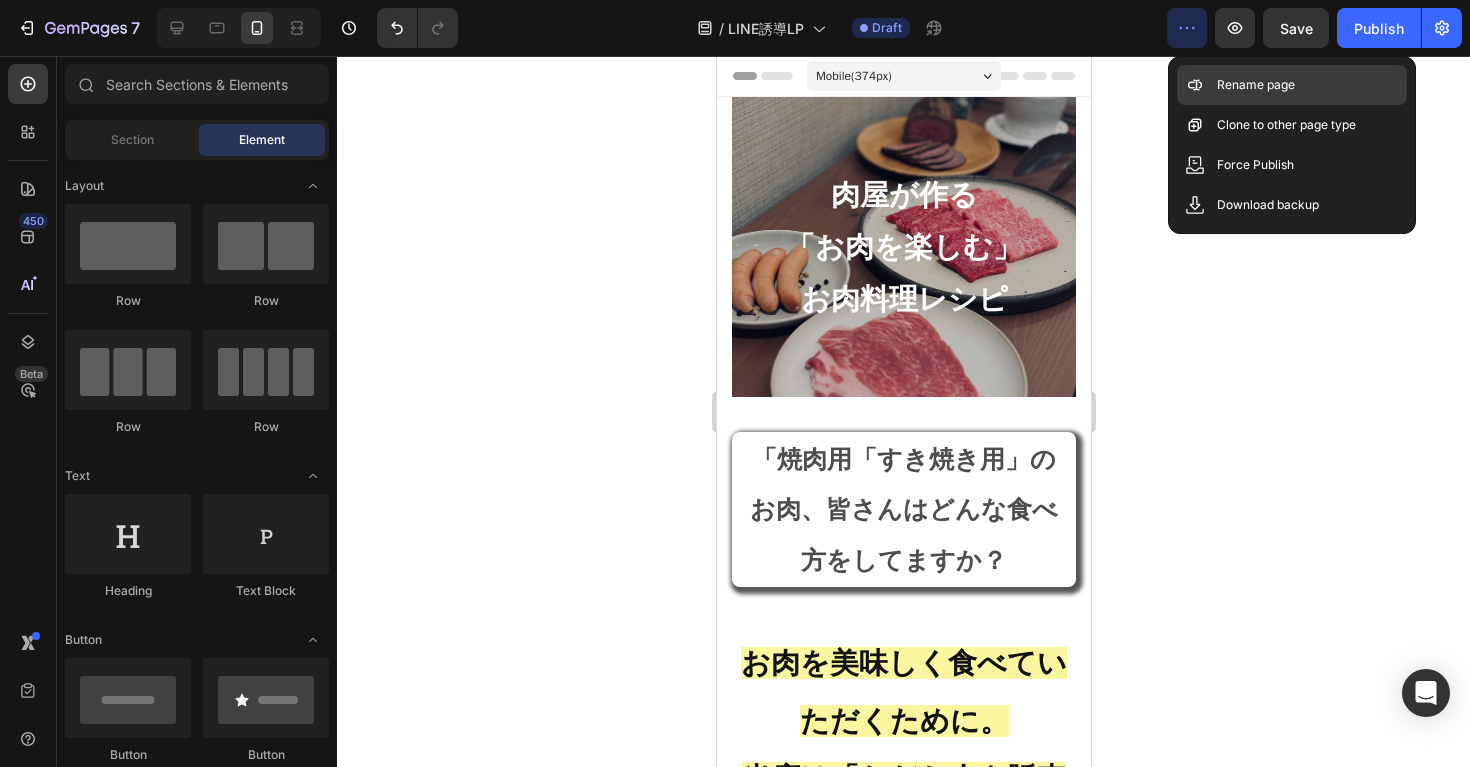 click on "Rename page" at bounding box center [1256, 85] 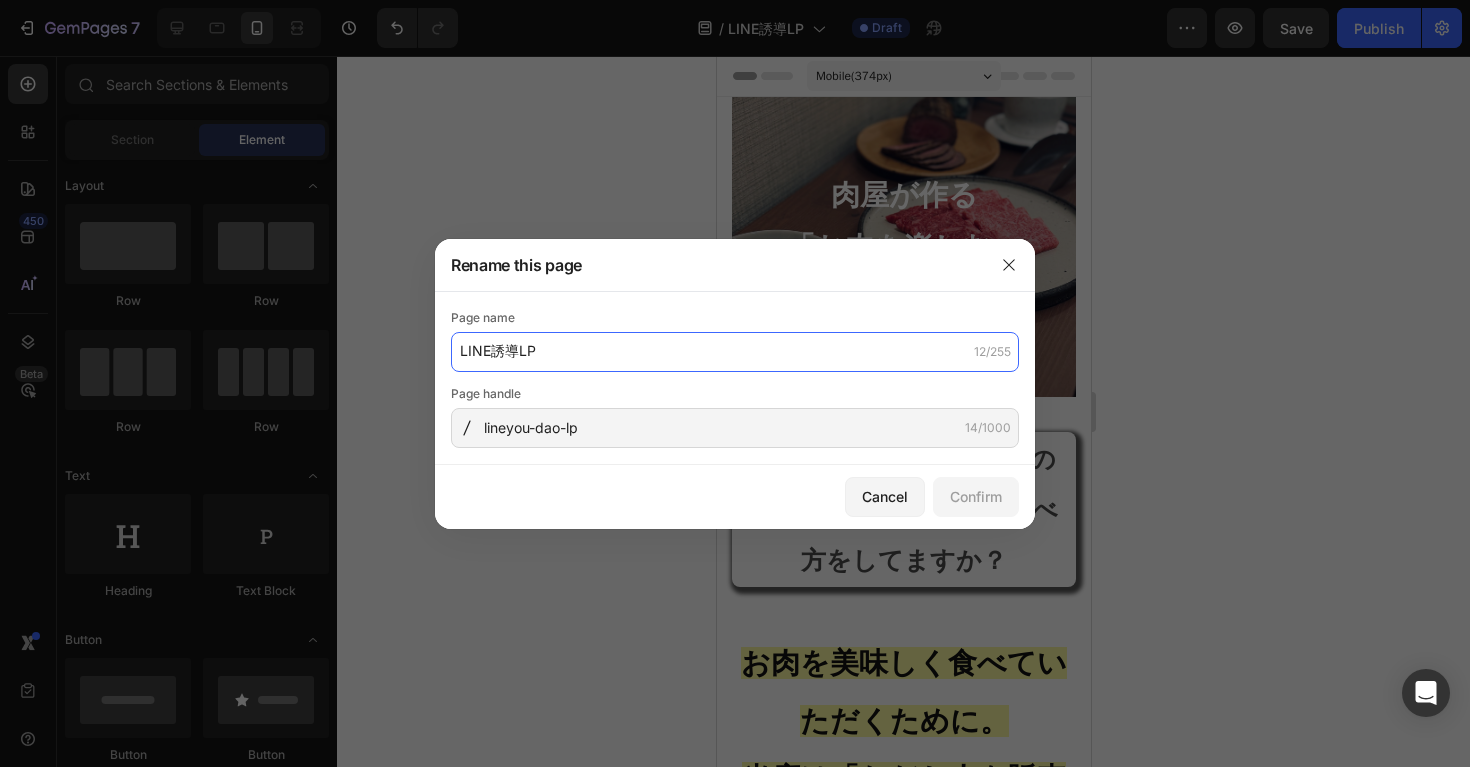click on "LINE誘導LP" 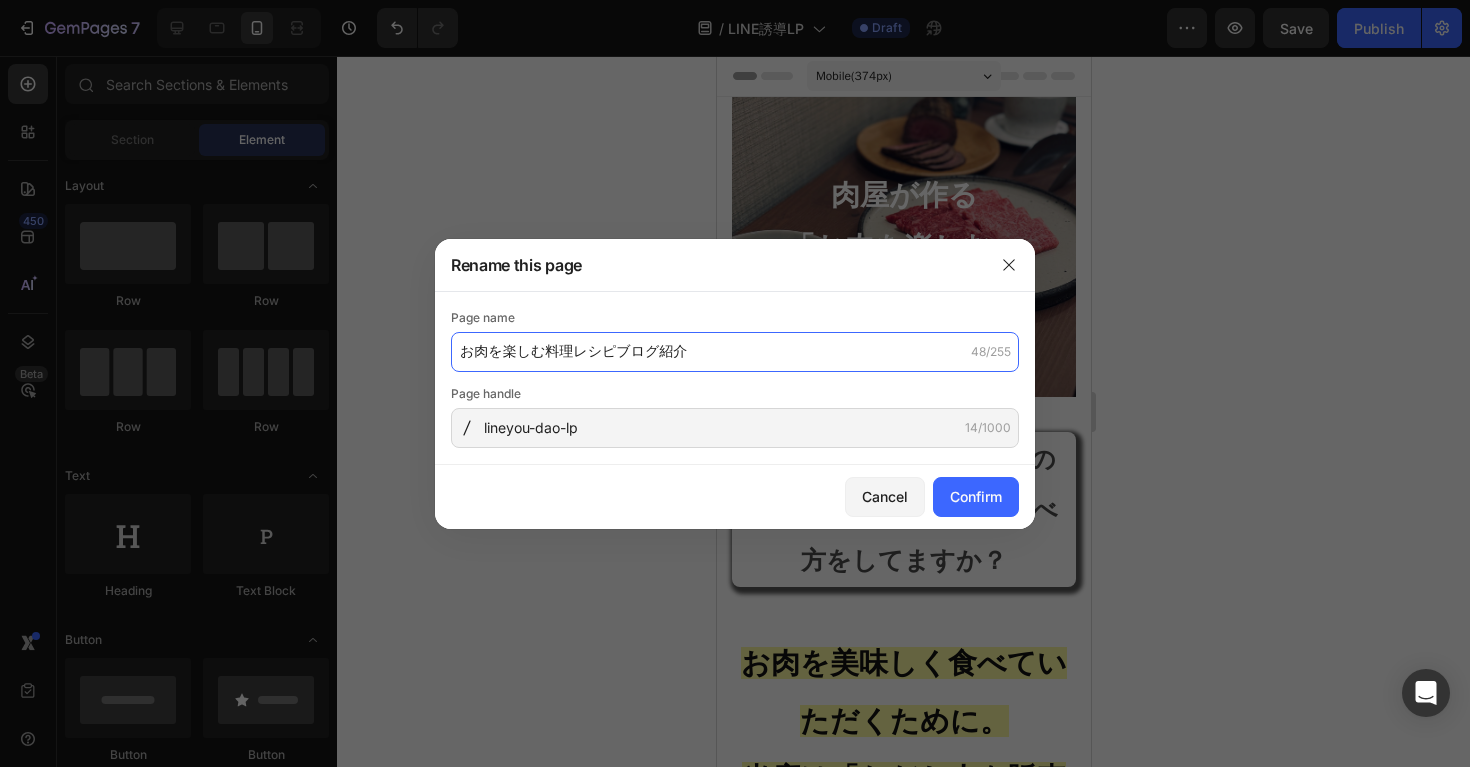type on "お肉を楽しむ料理レシピブログ紹介" 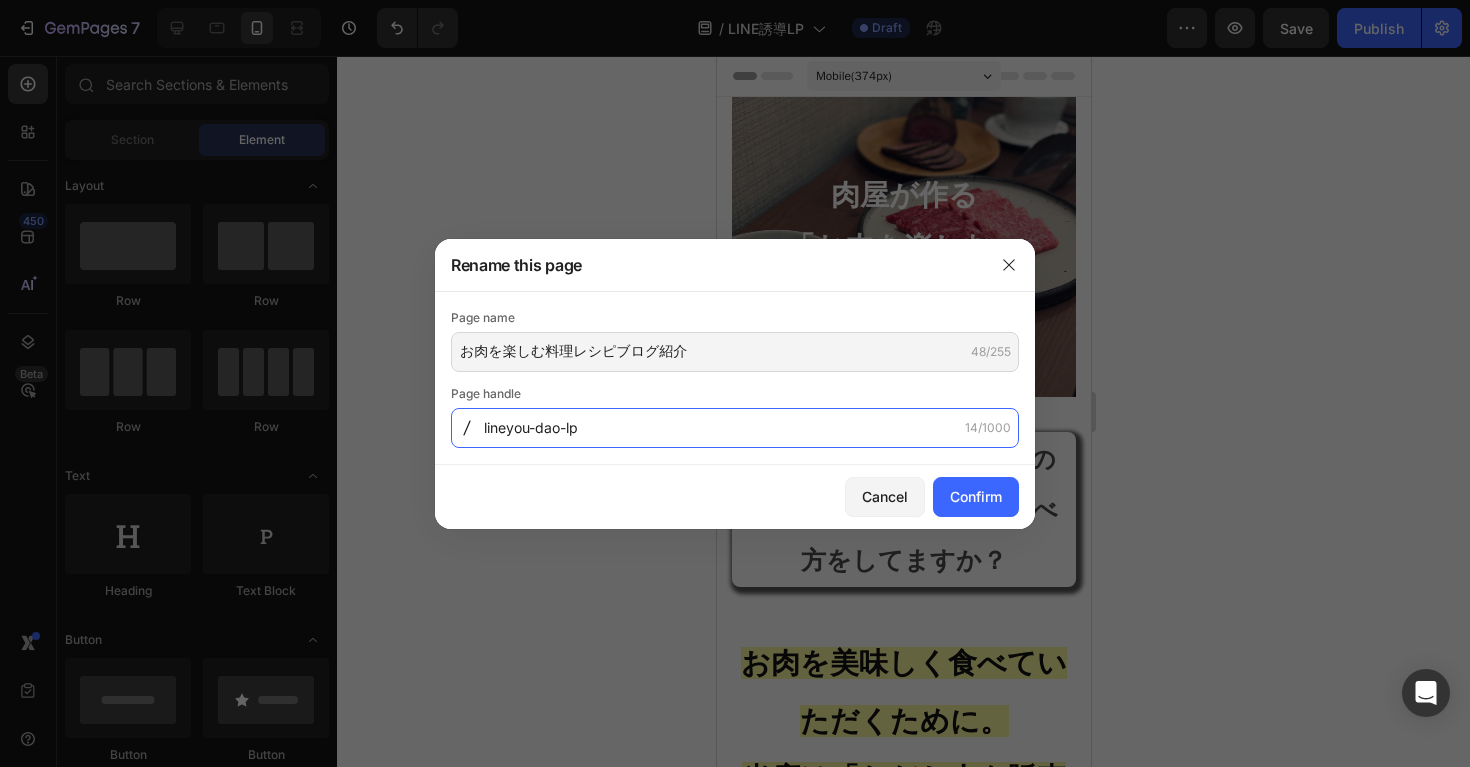 click on "lineyou-dao-lp" 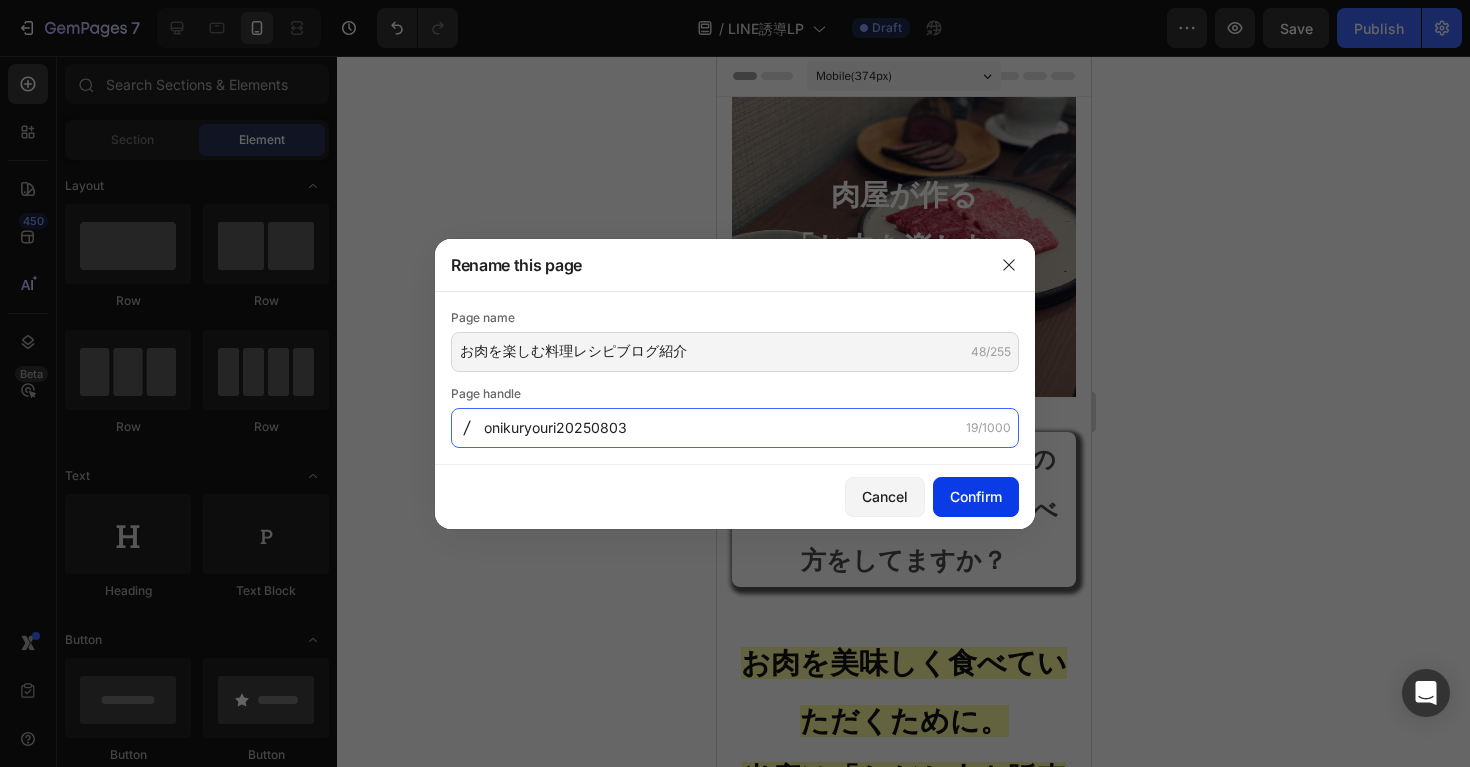 type on "onikuryouri20250803" 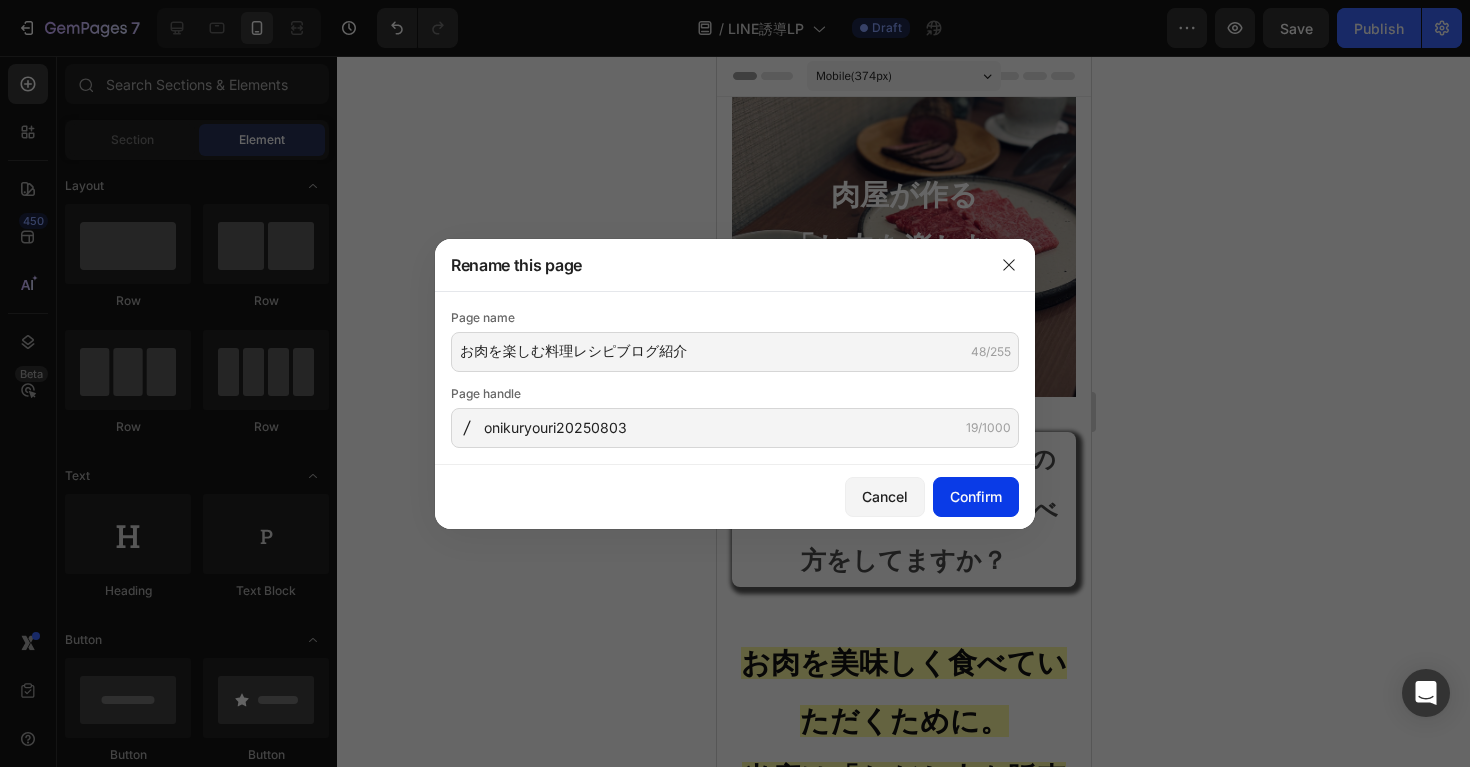 click on "Confirm" 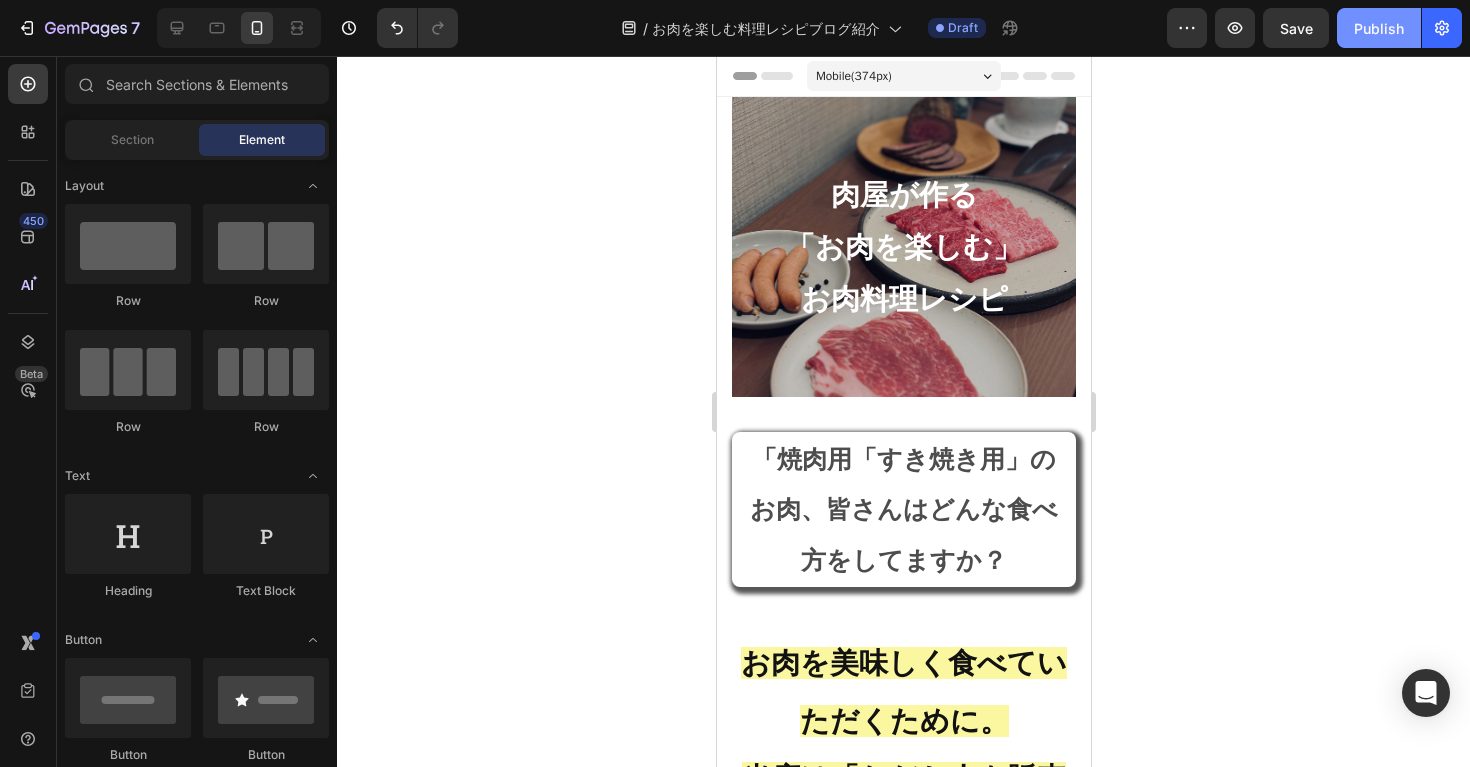 click on "Publish" at bounding box center (1379, 28) 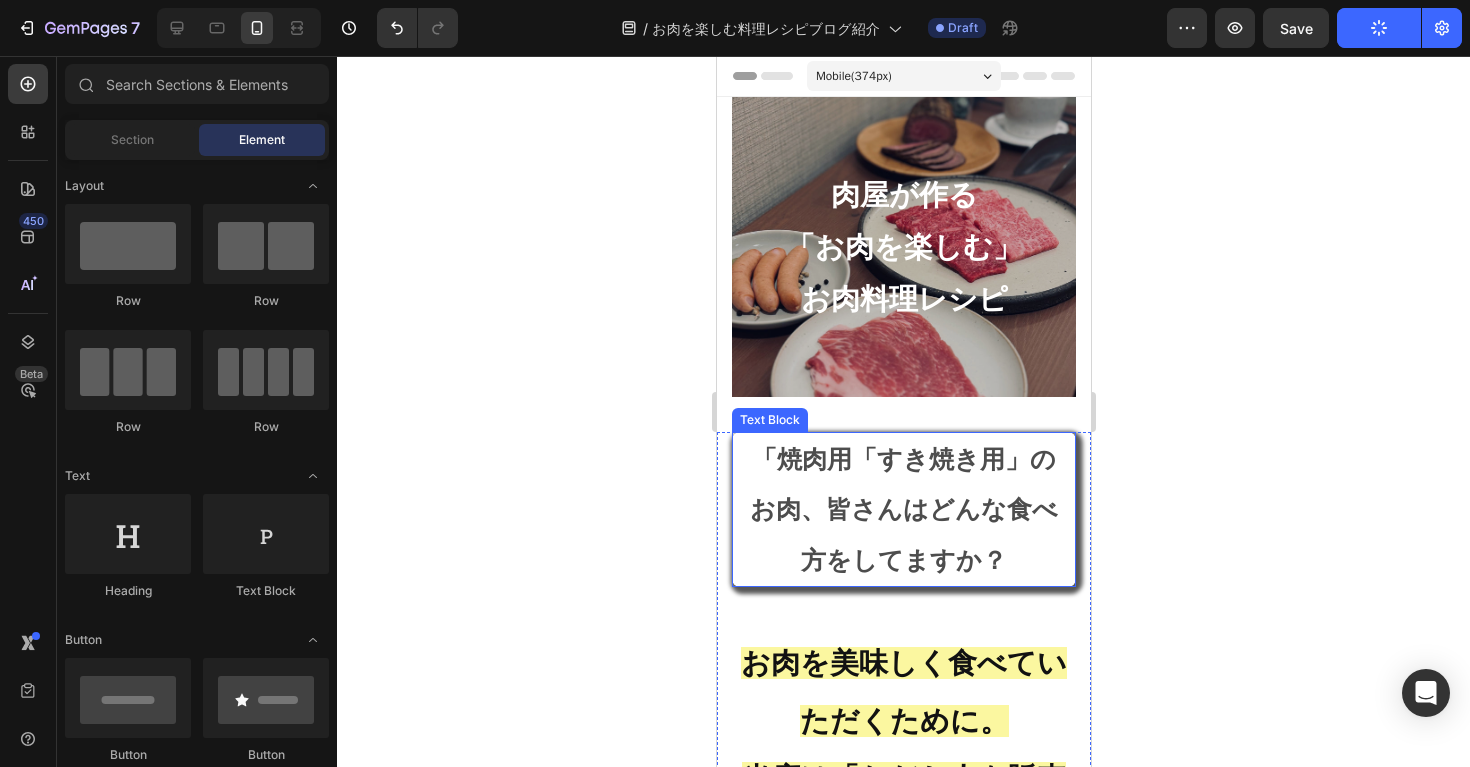 click on "「焼肉用「すき焼き用」のお肉、皆さんはどんな食べ方をしてますか？" at bounding box center [903, 509] 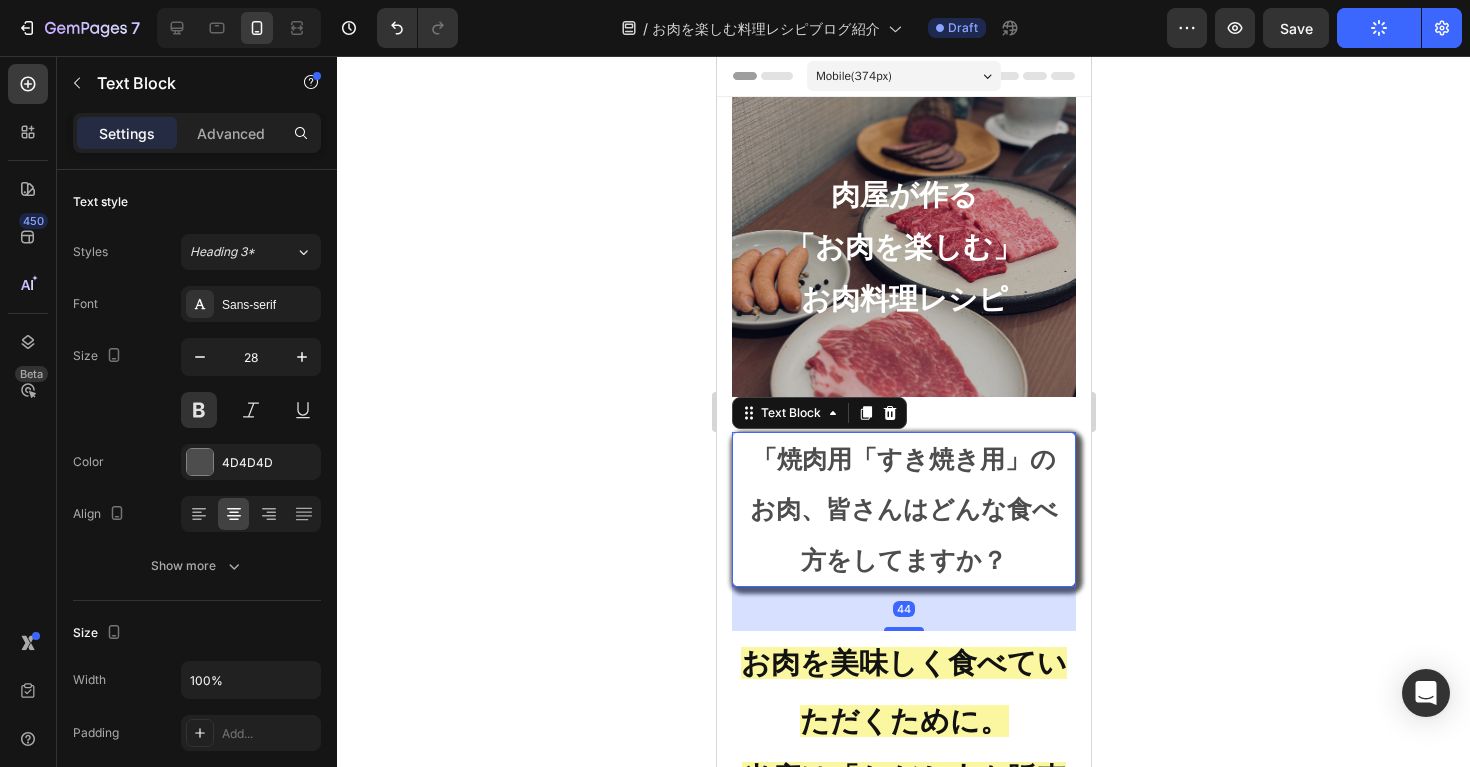 click on "「焼肉用「すき焼き用」のお肉、皆さんはどんな食べ方をしてますか？" at bounding box center [903, 509] 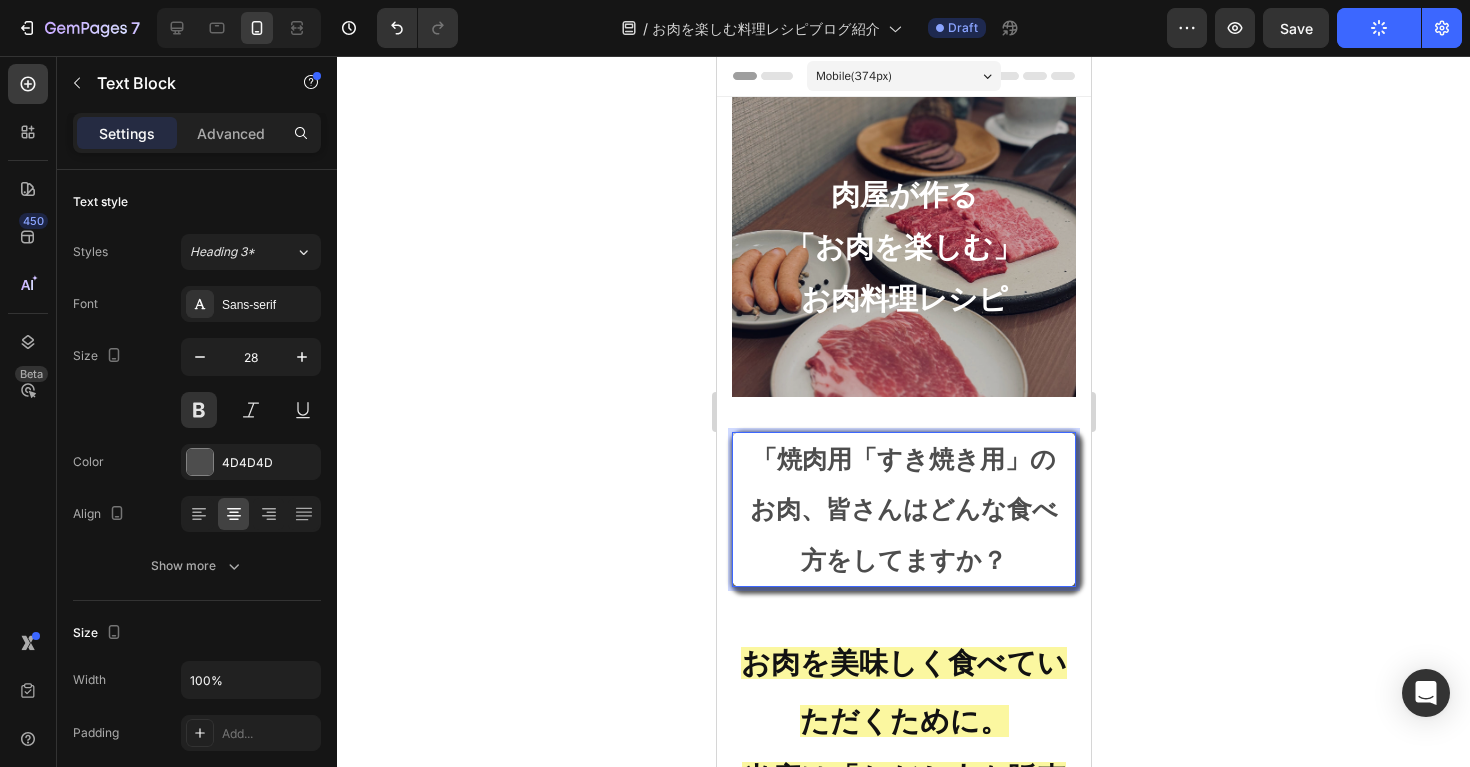 type 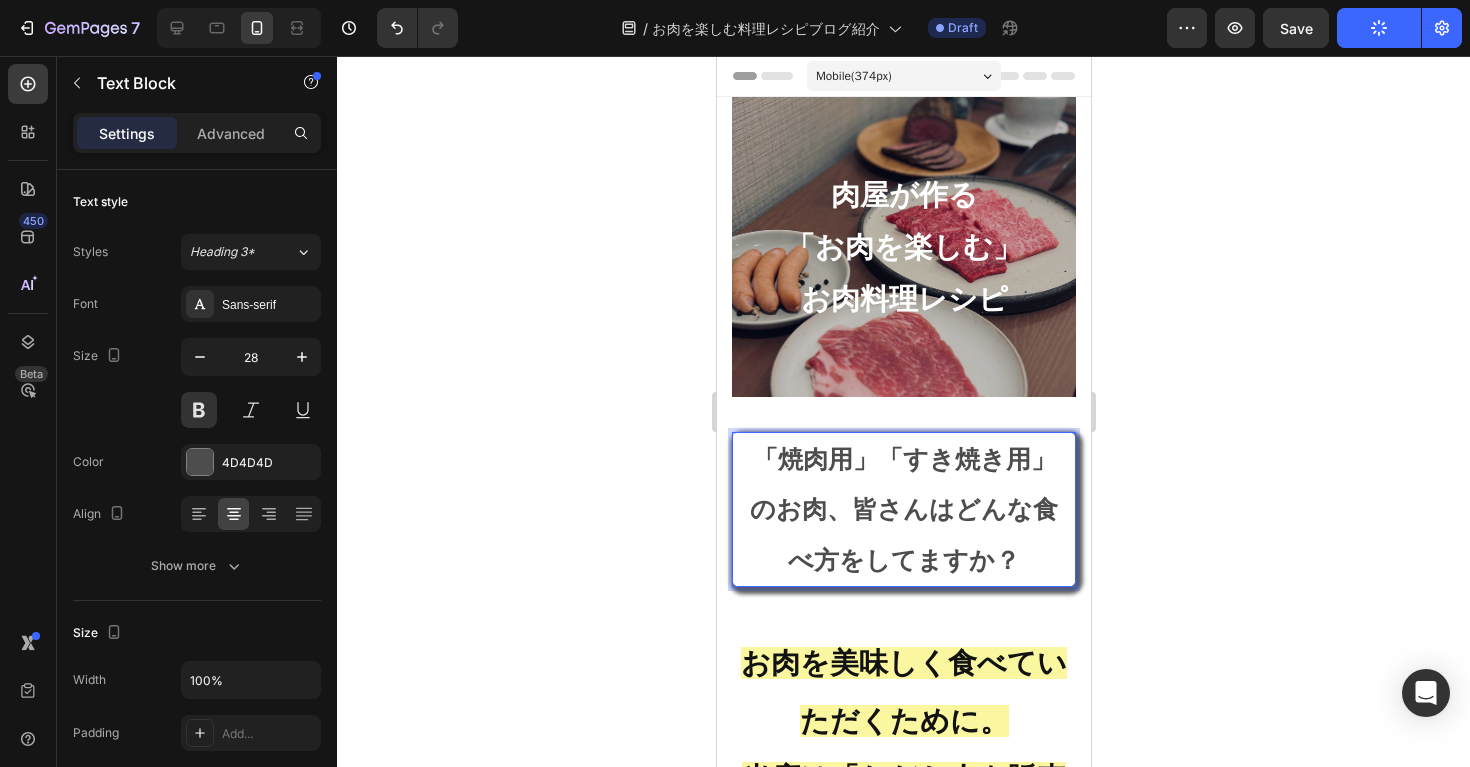 click 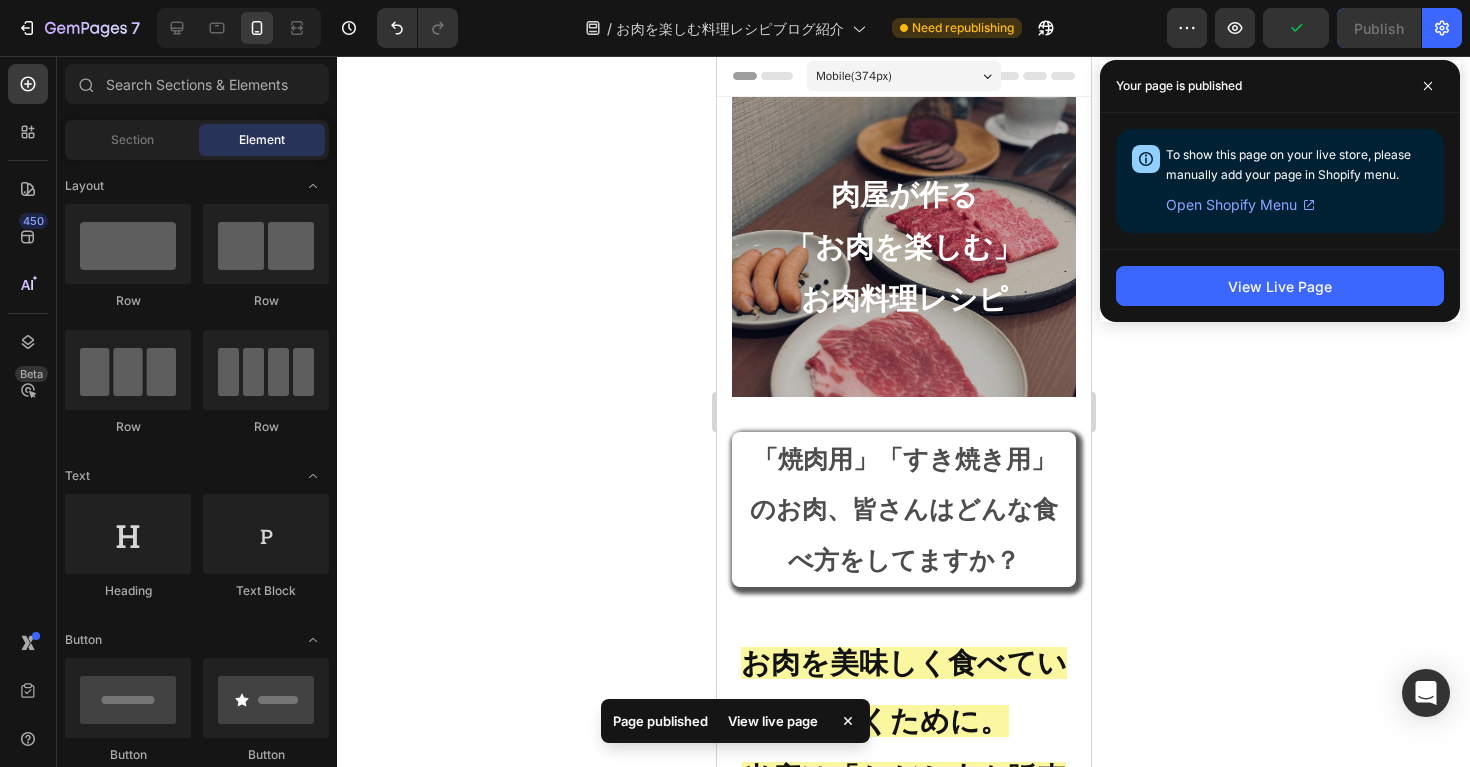 click 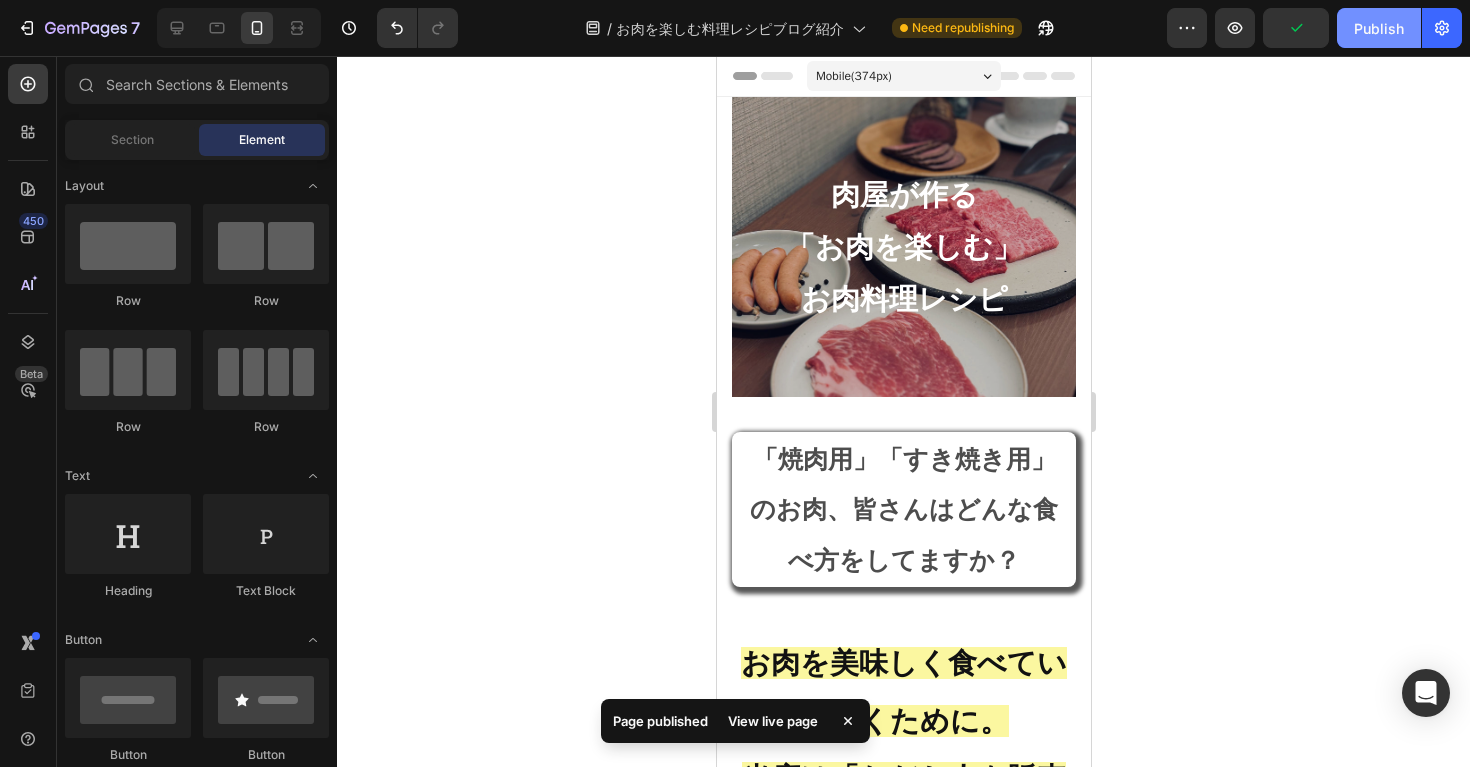 click on "Publish" at bounding box center [1379, 28] 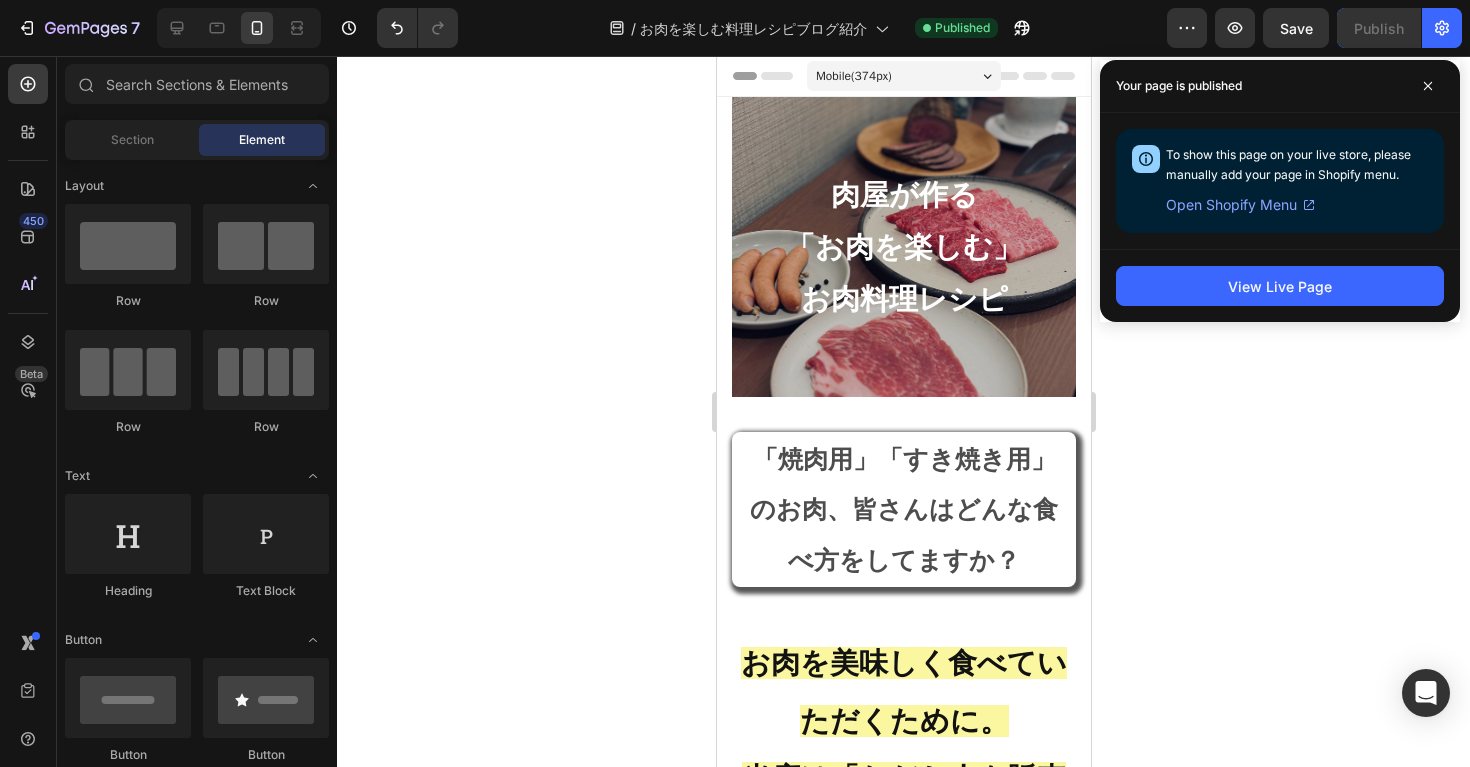 click 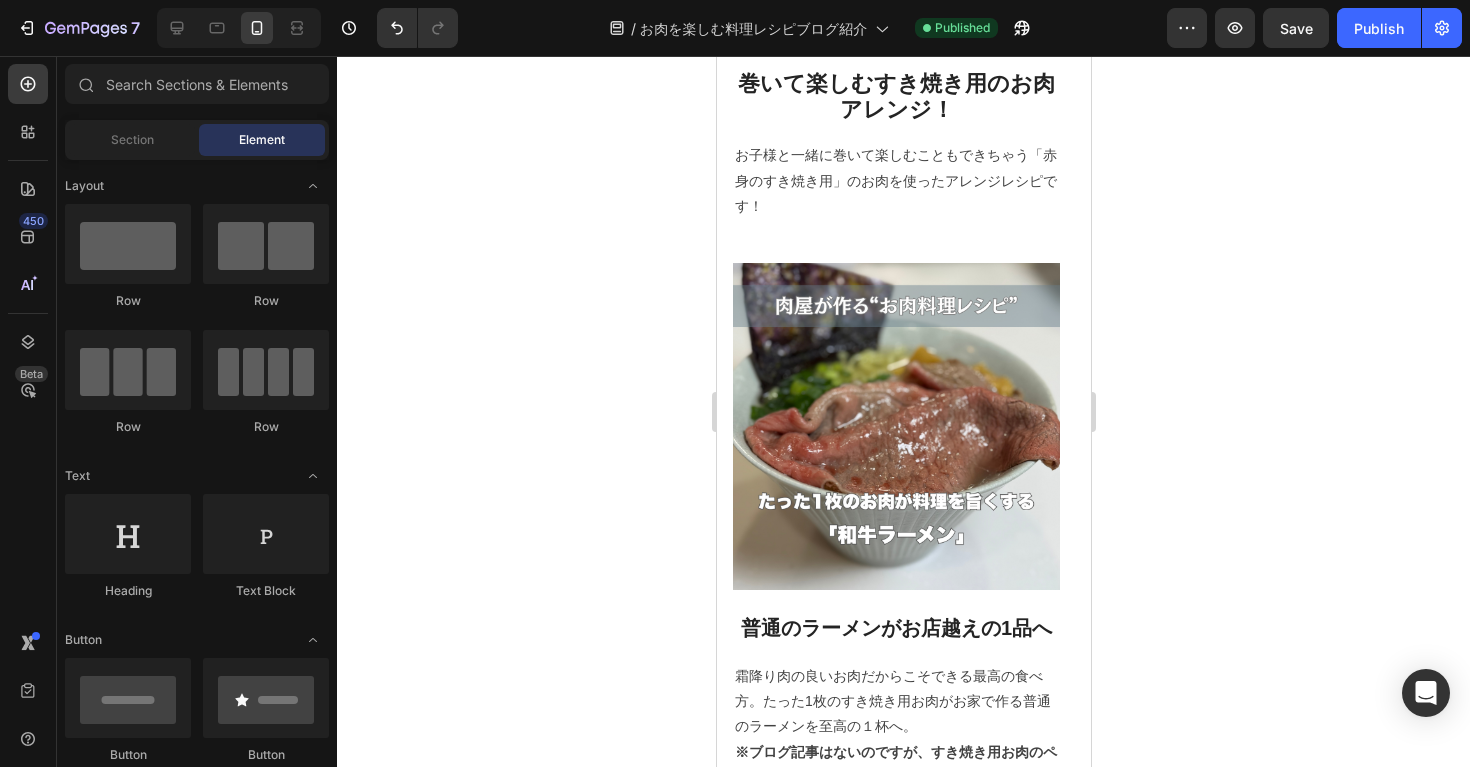 scroll, scrollTop: 4561, scrollLeft: 0, axis: vertical 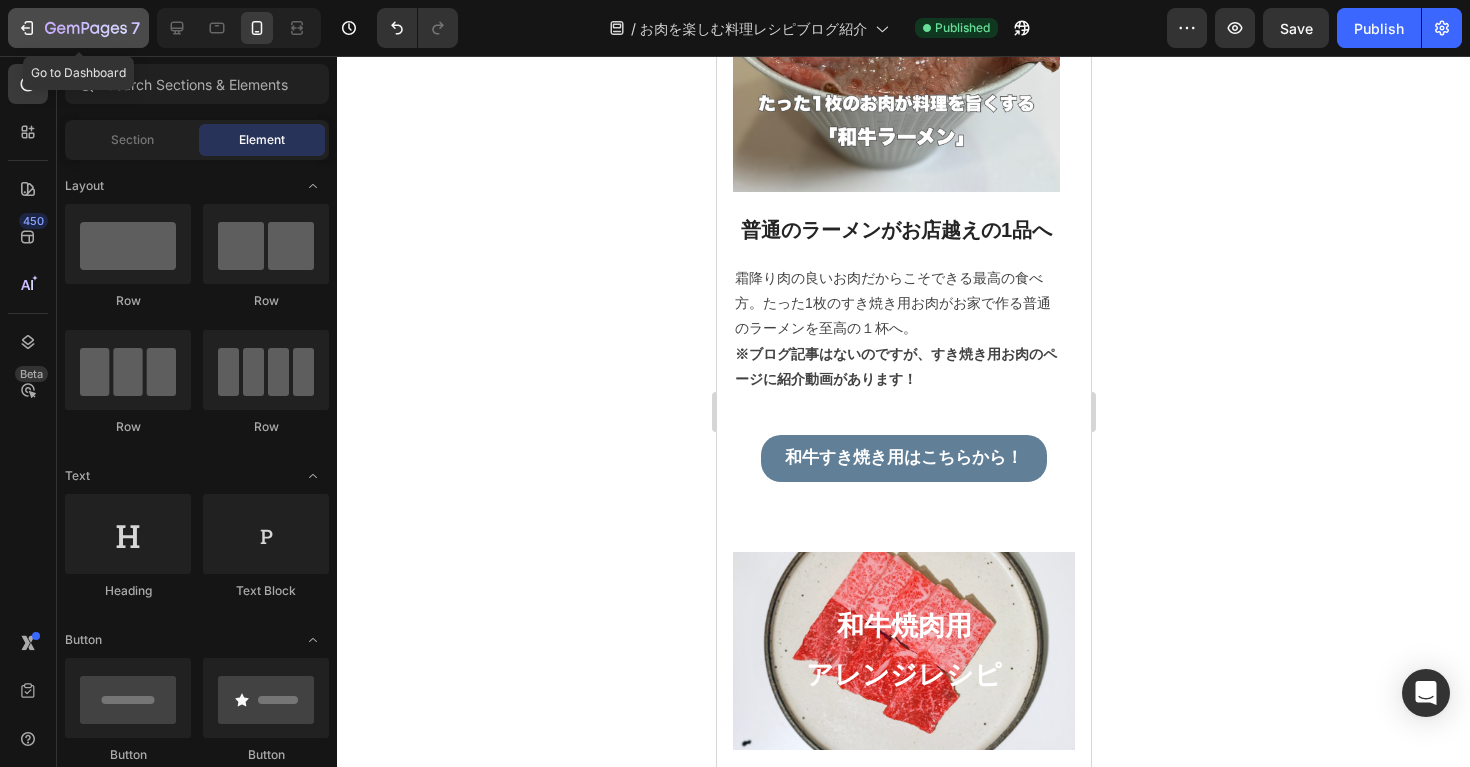 click 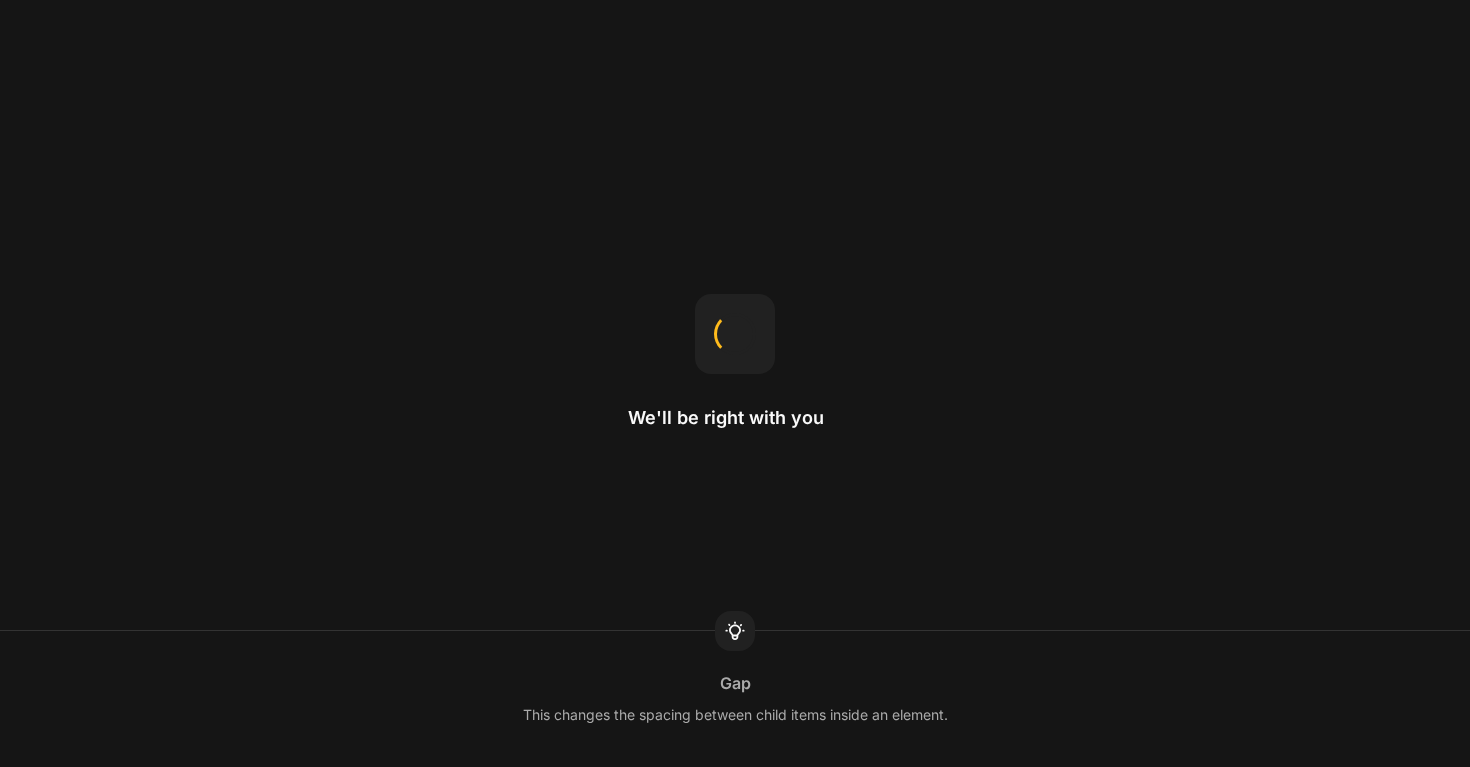 scroll, scrollTop: 0, scrollLeft: 0, axis: both 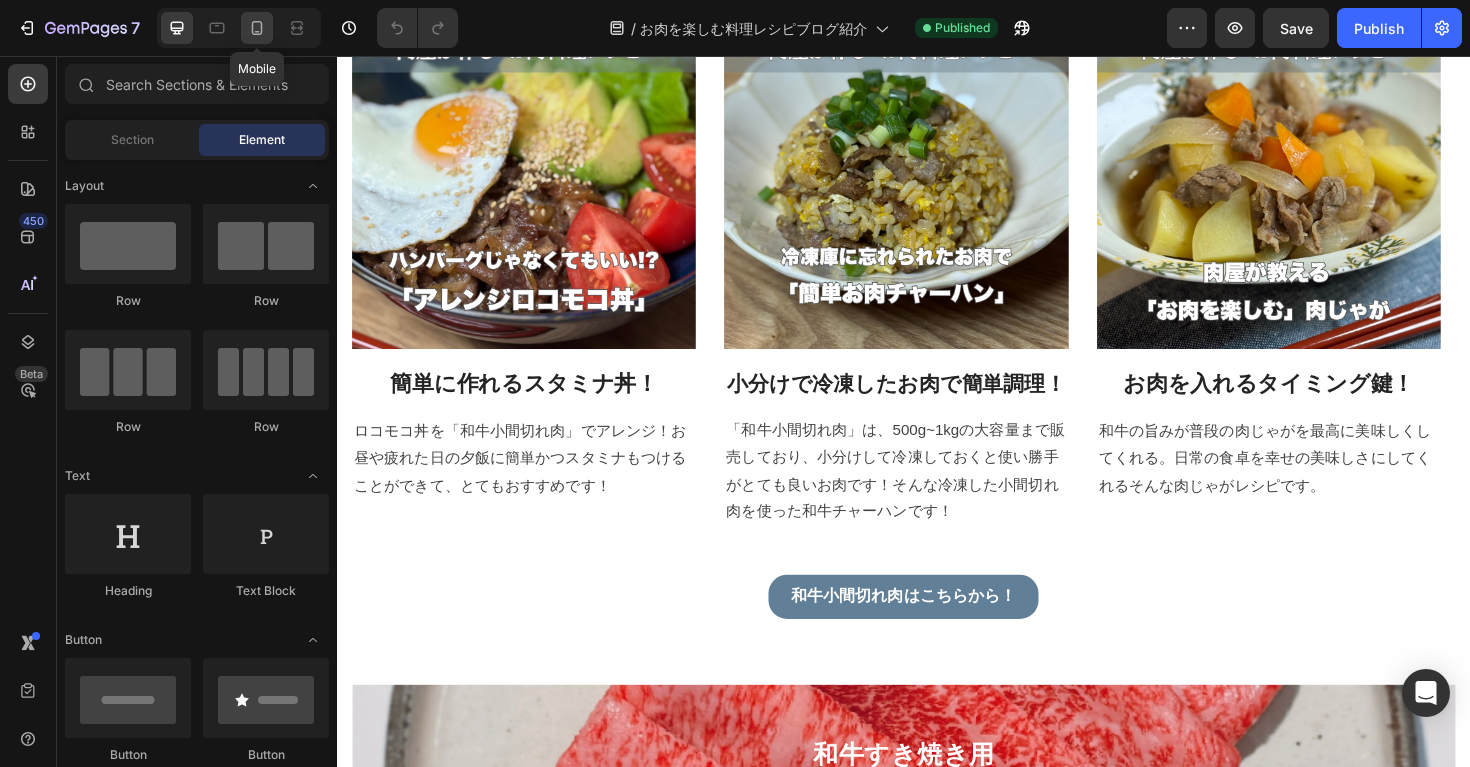 click 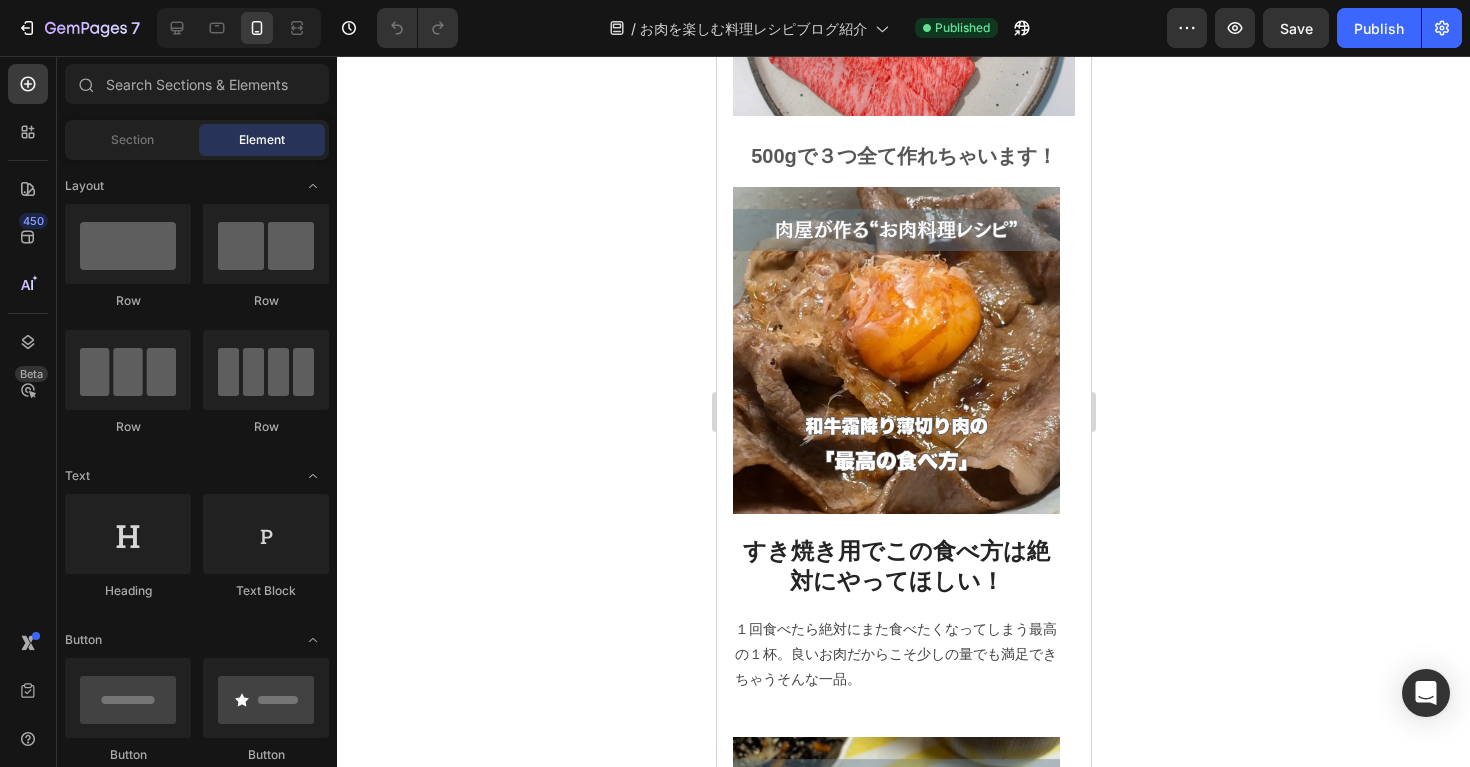 scroll, scrollTop: 3065, scrollLeft: 0, axis: vertical 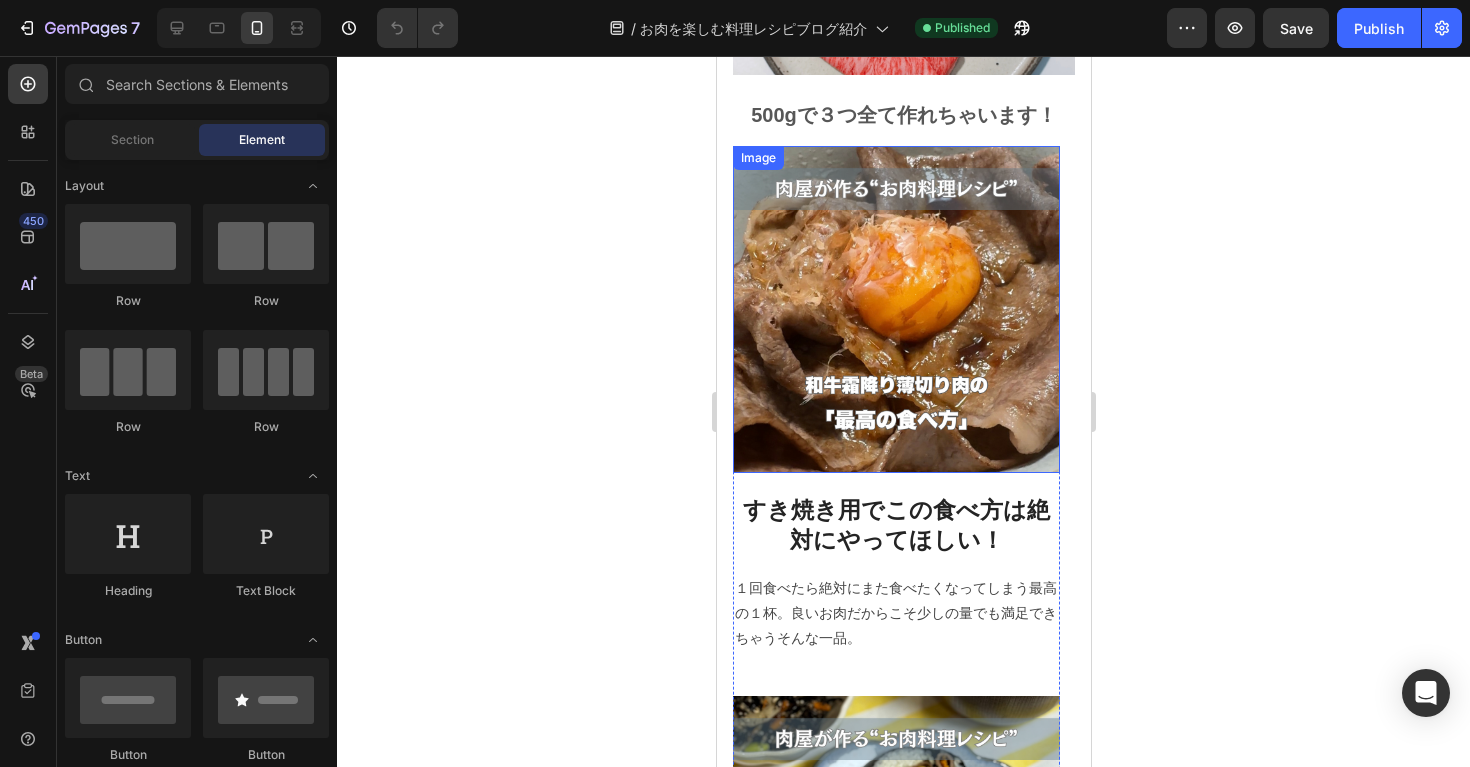 click at bounding box center (895, 309) 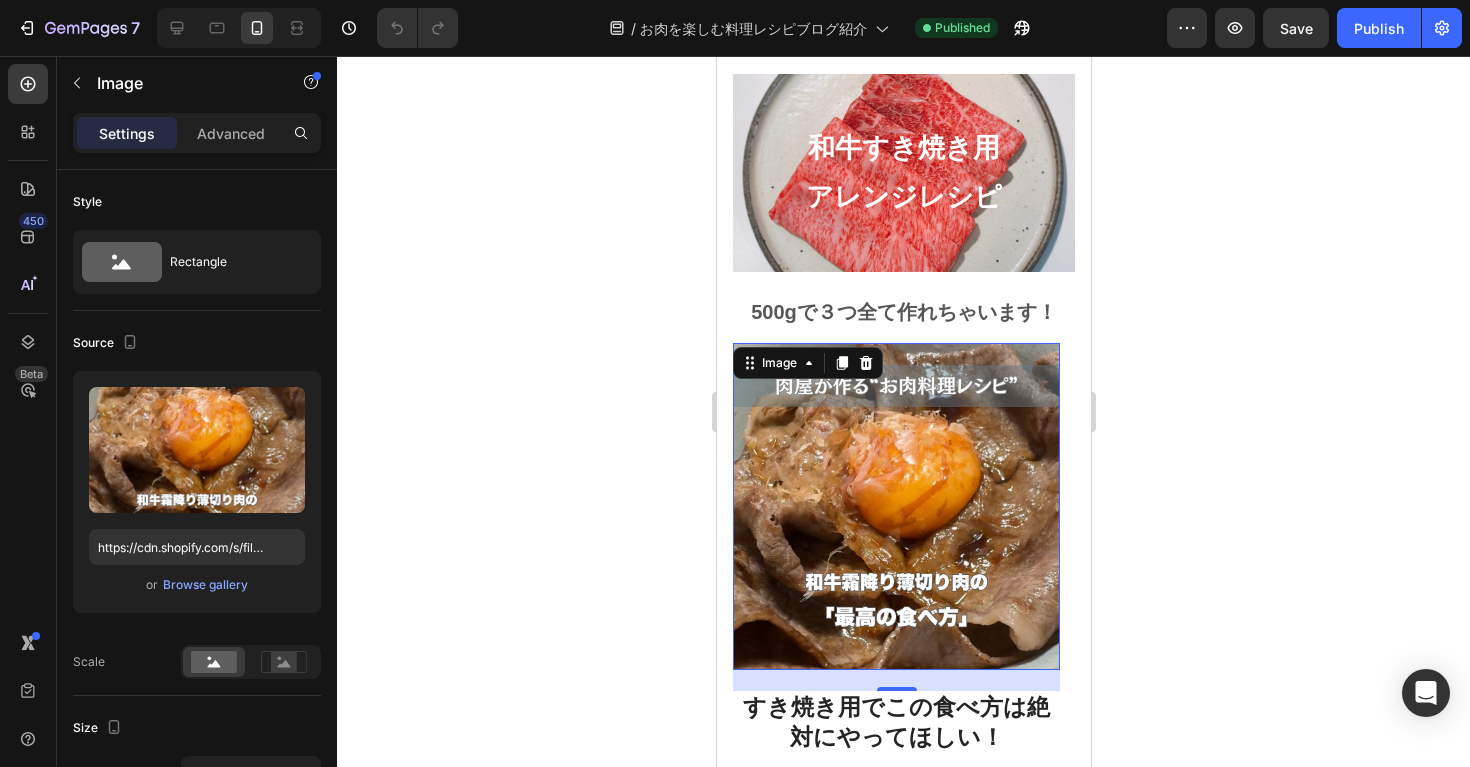 scroll, scrollTop: 2635, scrollLeft: 0, axis: vertical 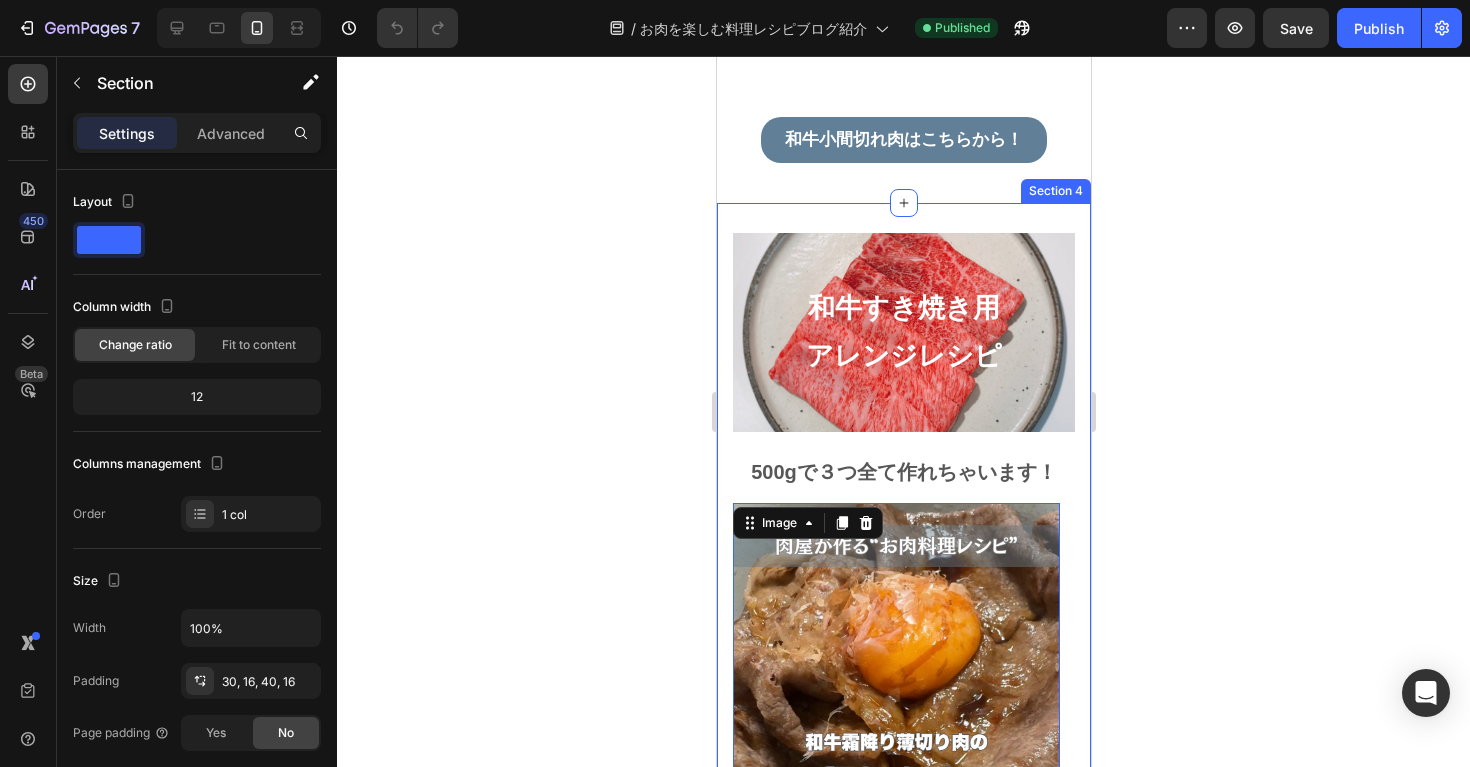 click on "和牛すき焼き用 アレンジレシピ   Heading 500gで３つ全て作れちゃいます！ Text block Image   21 すき焼き用でこの食べ方は絶対にやってほしい！ Heading １回食べたら絶対にまた食べたくなってしまう最高の１杯。良いお肉だからこそ少しの量でも満足できちゃうそんな一品。 Text block Image 巻いて楽しむすき焼き用のお肉アレンジ！ Heading お子様と一緒に巻いて楽しむこともできちゃう「赤身のすき焼き用」のお肉を使ったアレンジレシピです！ Text block Image 普通のラーメンがお店越えの1品へ Heading 霜降り肉の良いお肉だからこそできる最高の食べ方。たった1枚のすき焼き用お肉がお家で作る普通のラーメンを至高の１杯へ。 ※ブログ記事はないのですが、すき焼き用お肉のページに紹介動画があります！ Text block Row Image By  [NAME] Text block
Icon [DATE] Row" at bounding box center [903, 1226] 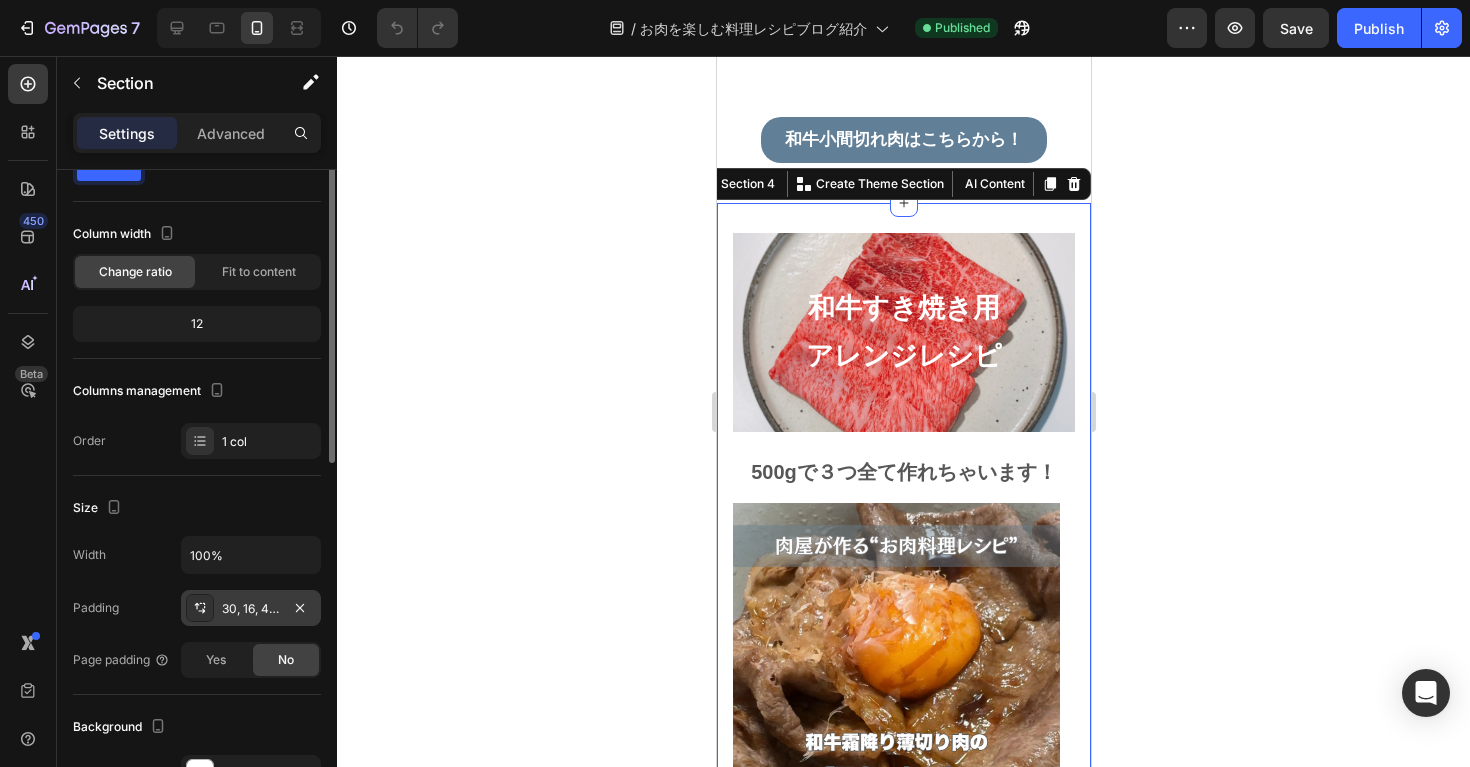 scroll, scrollTop: 0, scrollLeft: 0, axis: both 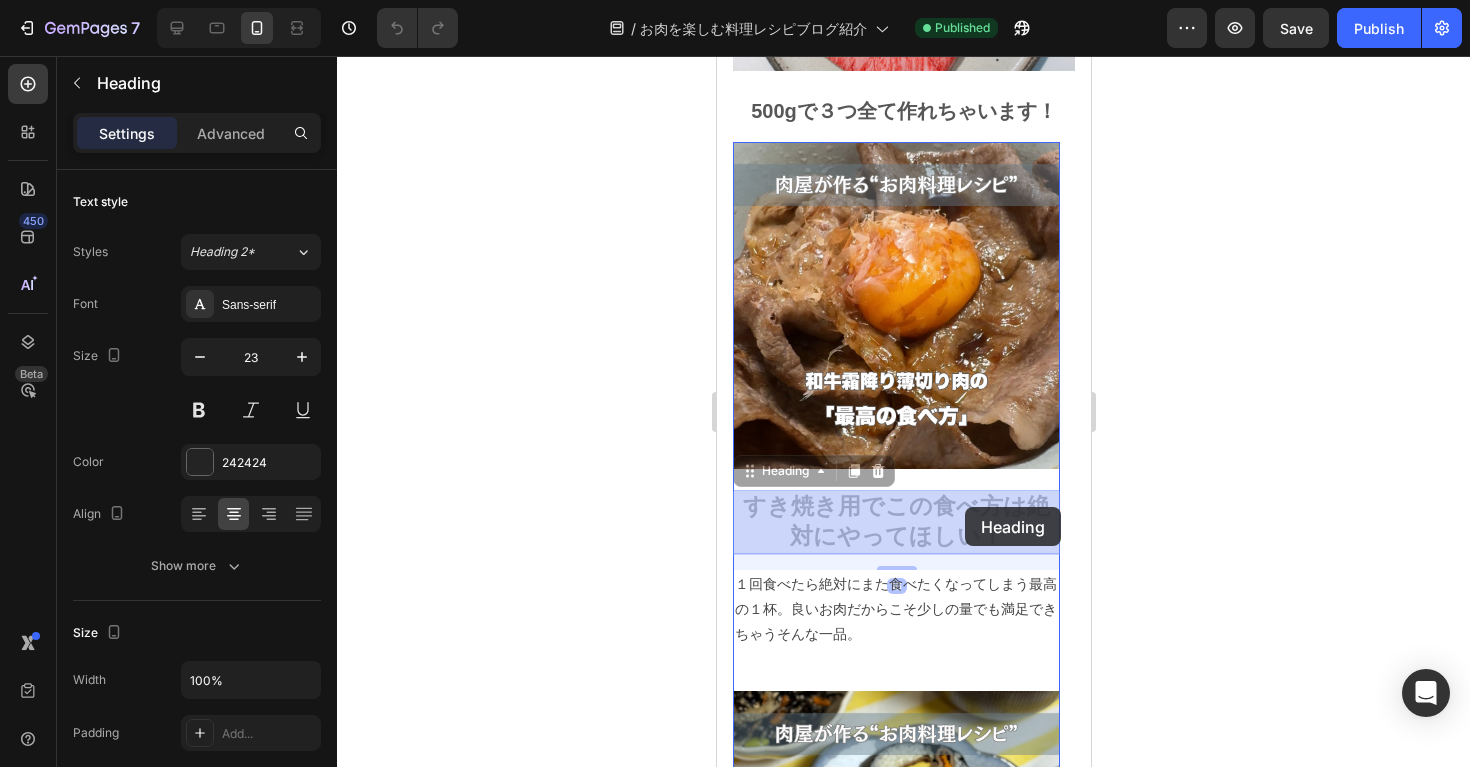 drag, startPoint x: 1008, startPoint y: 502, endPoint x: 961, endPoint y: 508, distance: 47.38143 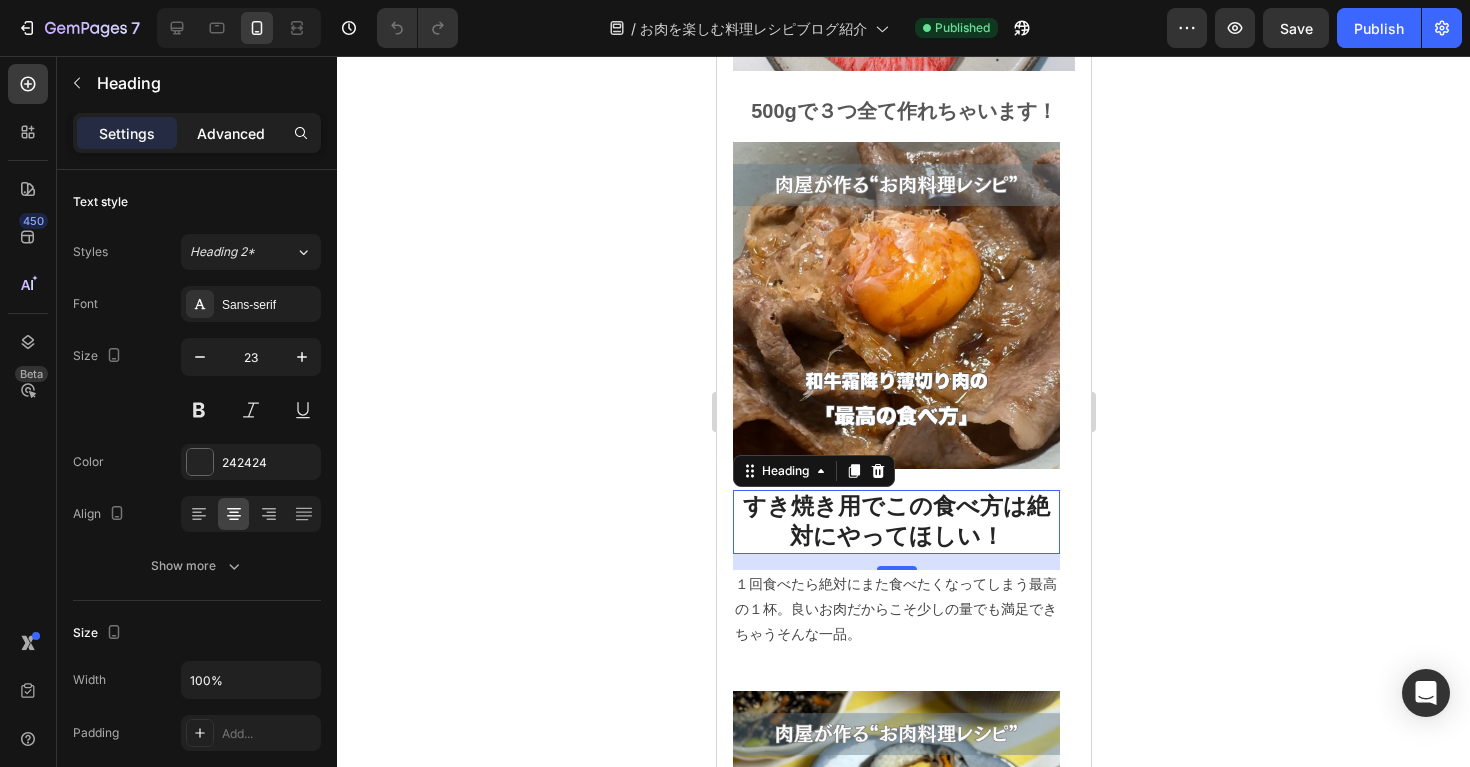 click on "Advanced" at bounding box center [231, 133] 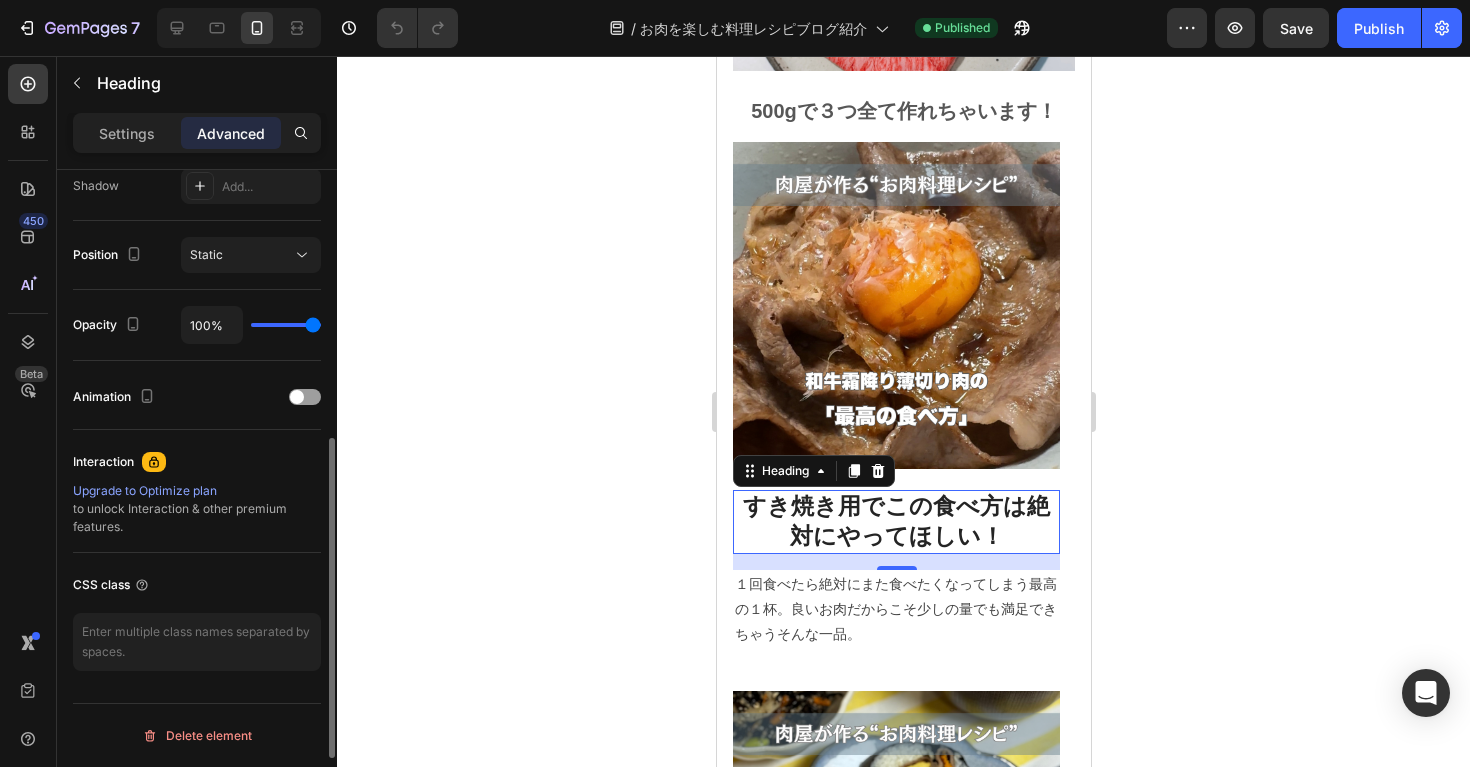 scroll, scrollTop: 0, scrollLeft: 0, axis: both 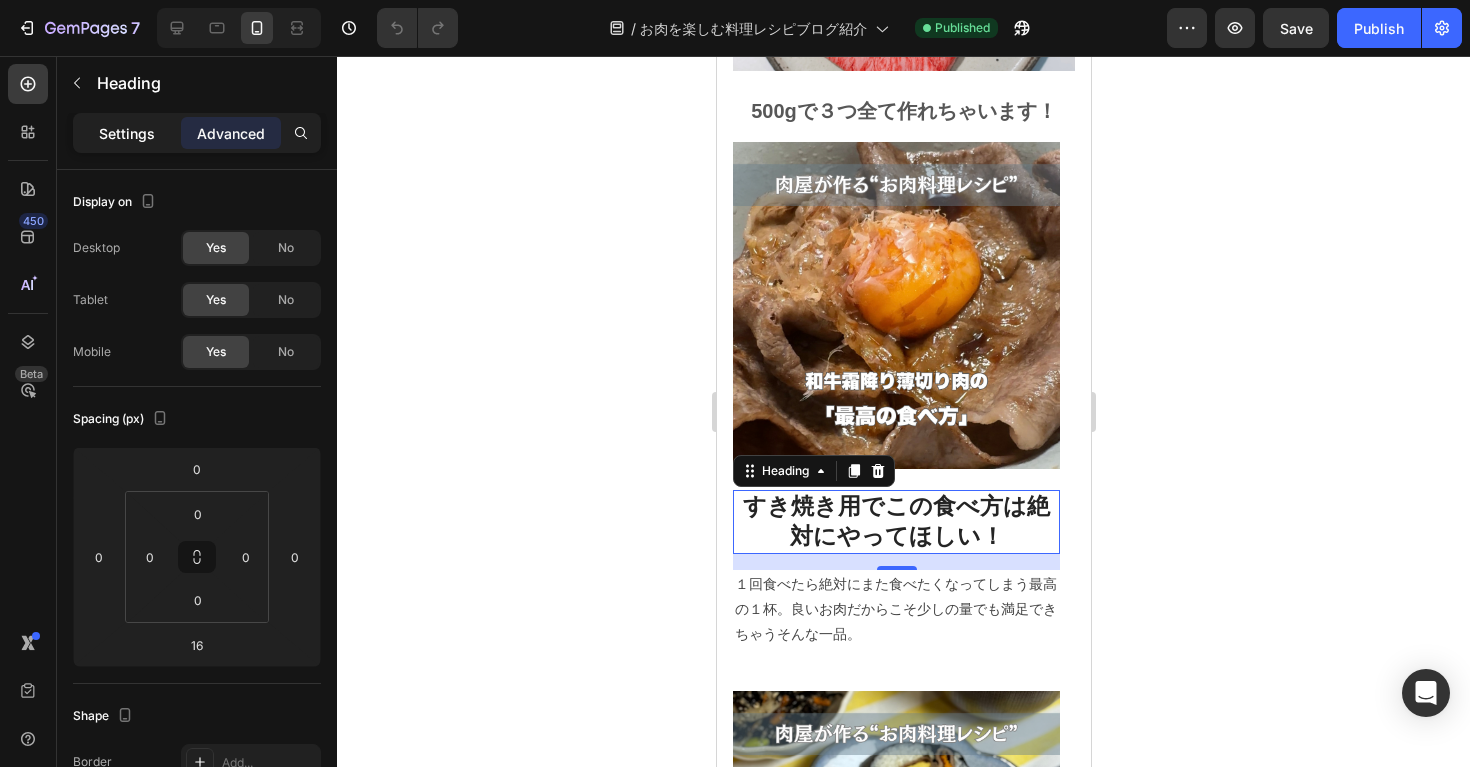 click on "Settings" at bounding box center (127, 133) 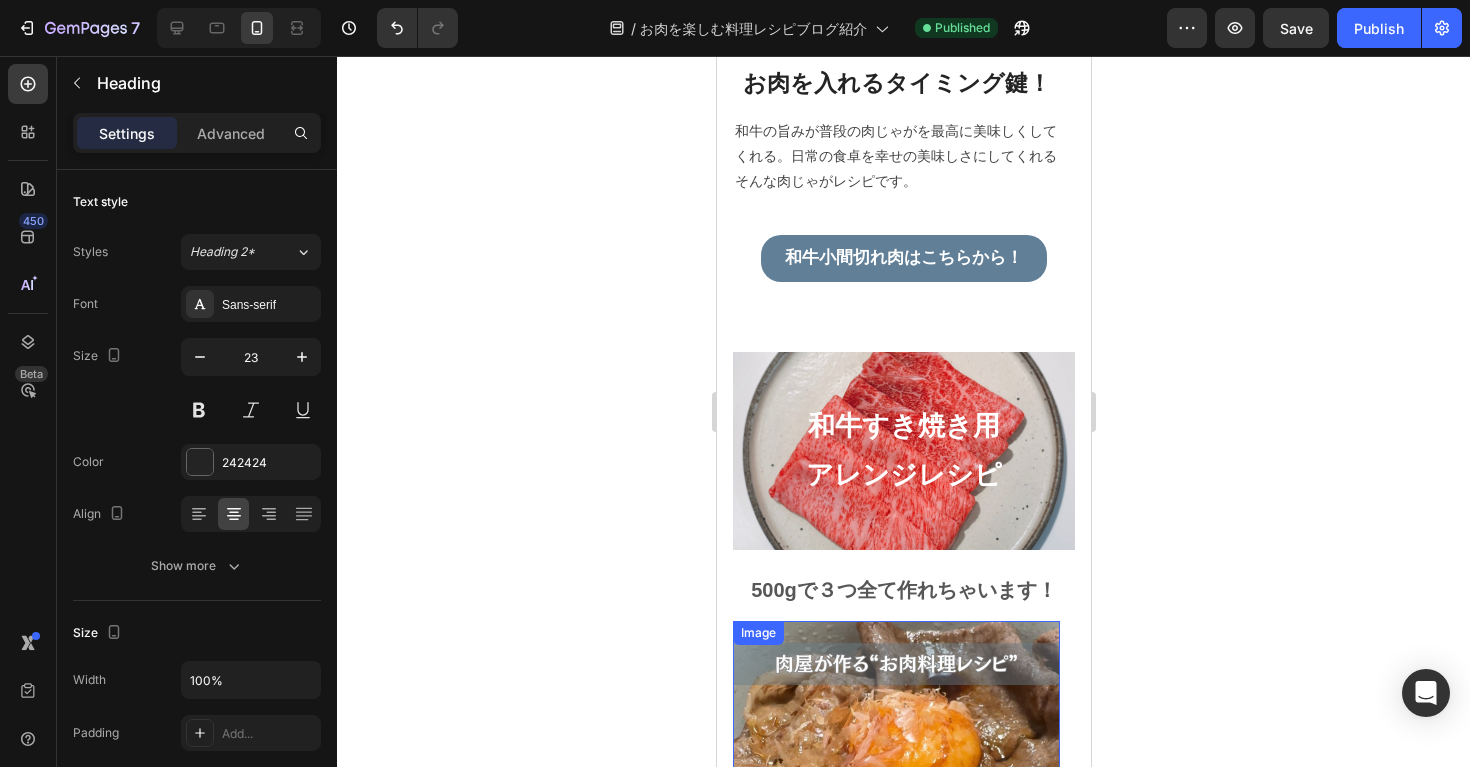 scroll, scrollTop: 2549, scrollLeft: 0, axis: vertical 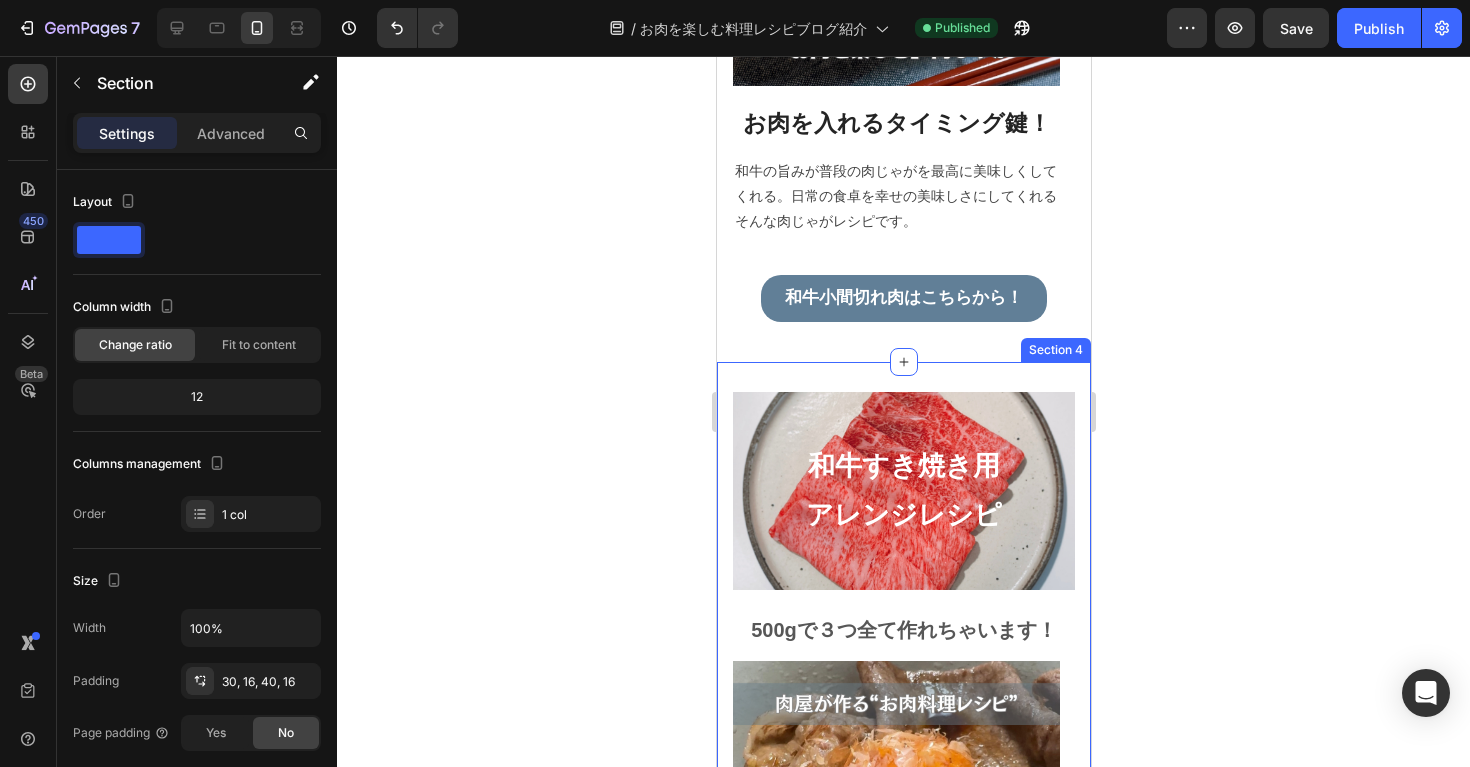 click on "和牛すき焼き用 アレンジレシピ   Heading 500gで３つ全て作れちゃいます！ Text block Image すき焼き用でこの食べ方は絶対にやってほしい！ Heading   16 １回食べたら絶対にまた食べたくなってしまう最高の１杯。良いお肉だからこそ少しの量でも満足できちゃうそんな一品。 Text block Image 巻いて楽しむすき焼き用のお肉アレンジ！ Heading お子様と一緒に巻いて楽しむこともできちゃう「赤身のすき焼き用」のお肉を使ったアレンジレシピです！ Text block Image 普通のラーメンがお店越えの1品へ Heading 霜降り肉の良いお肉だからこそできる最高の食べ方。たった1枚のすき焼き用お肉がお家で作る普通のラーメンを至高の１杯へ。 ※ブログ記事はないのですが、すき焼き用お肉のページに紹介動画があります！ Text block Row Image By  [NAME] Text block
Icon [DATE] Row" at bounding box center [903, 1385] 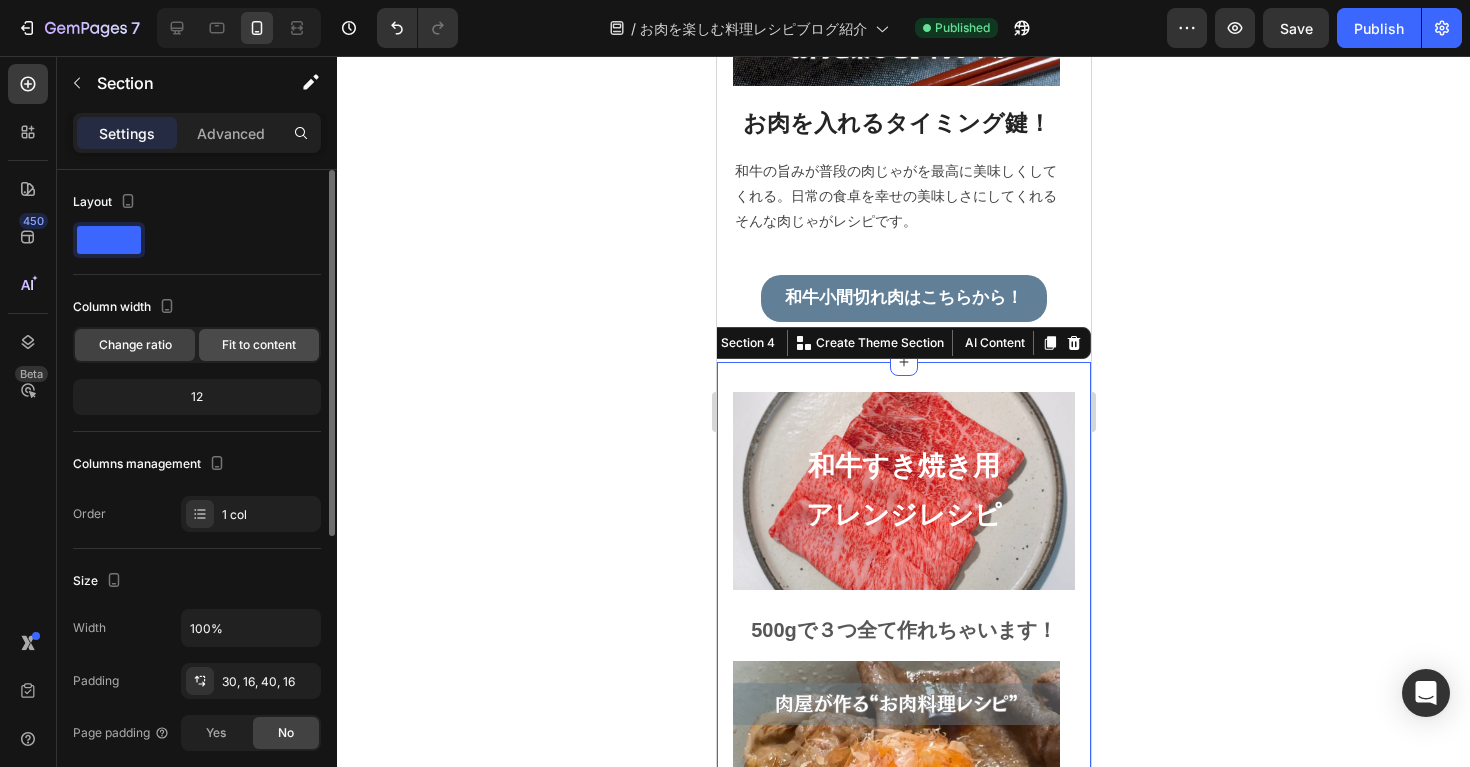 click on "Fit to content" 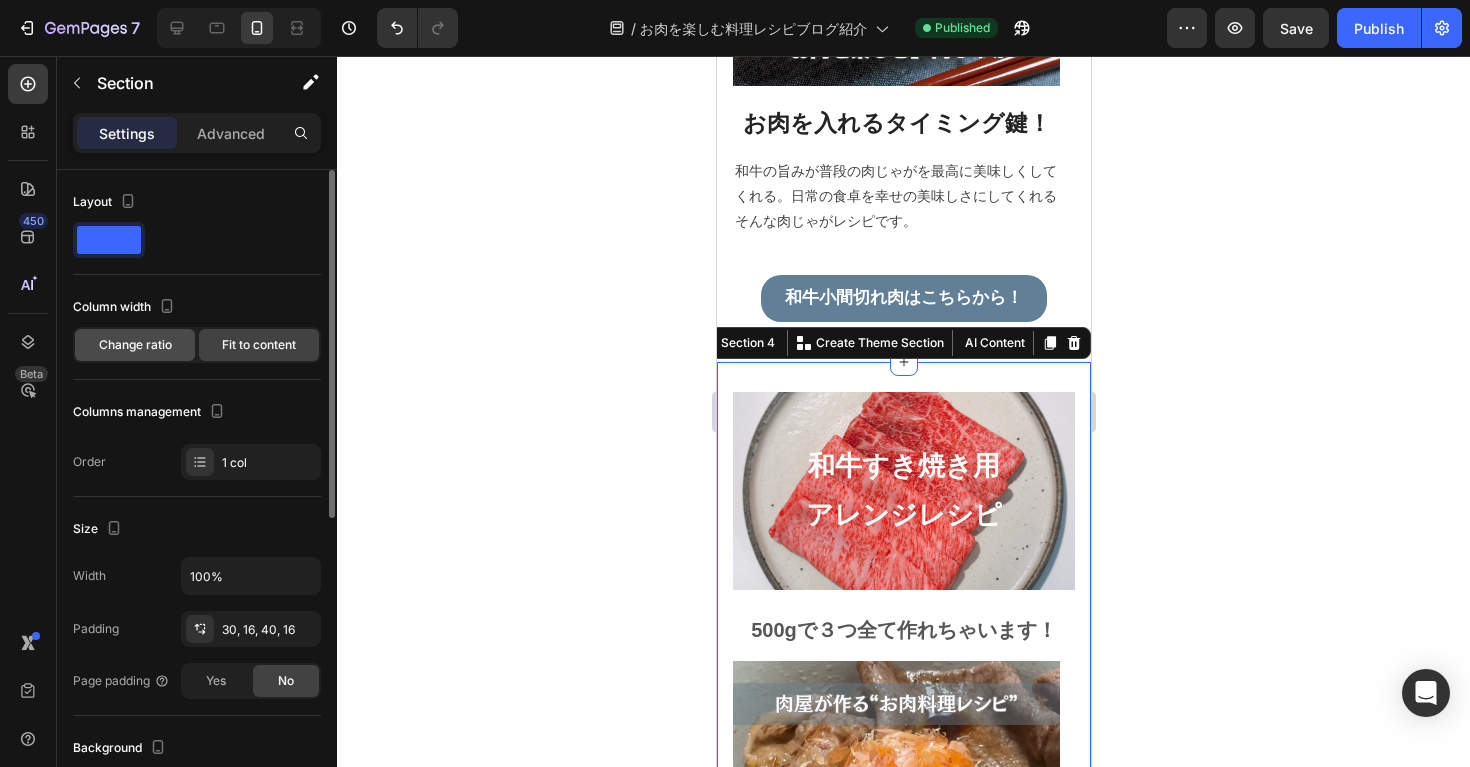 click on "Change ratio" 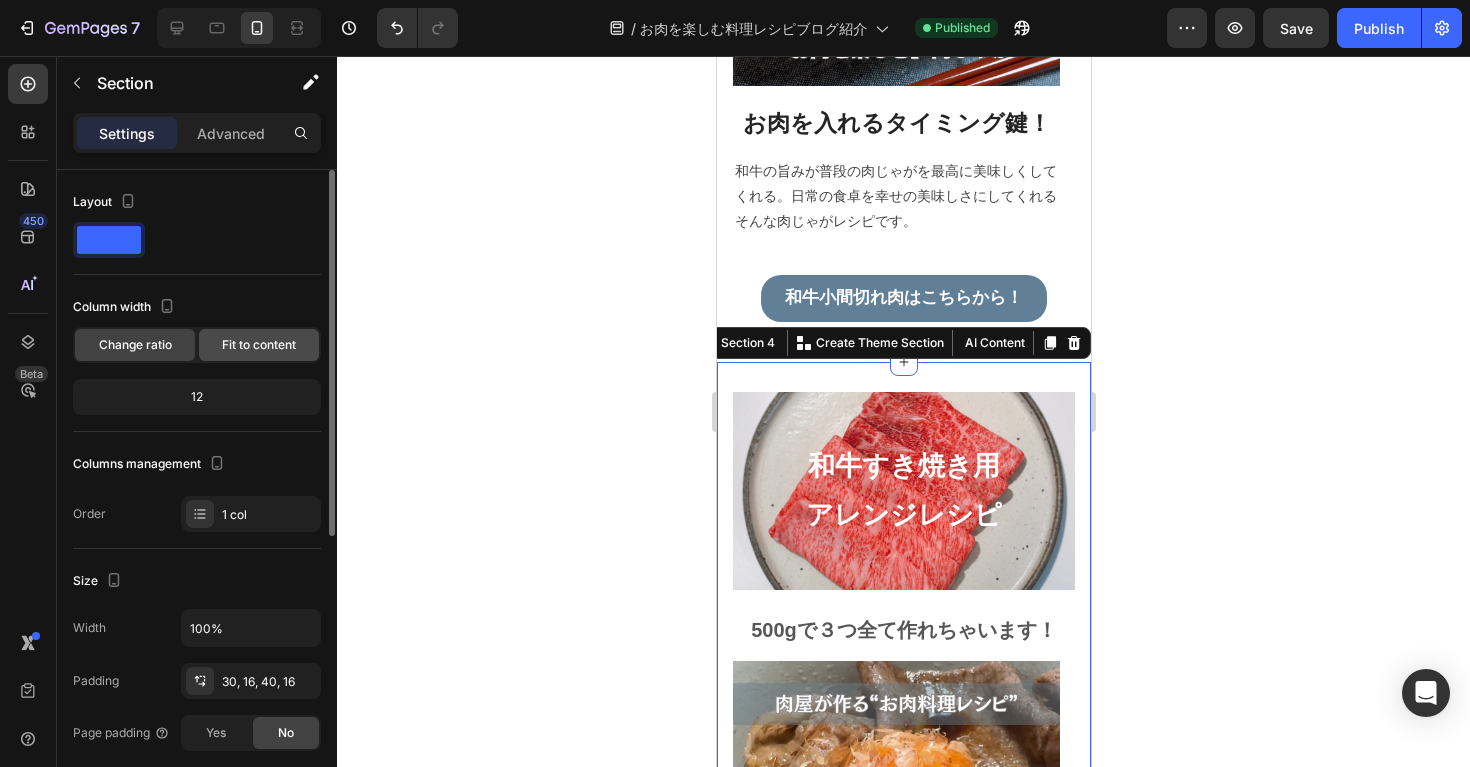 click on "Fit to content" 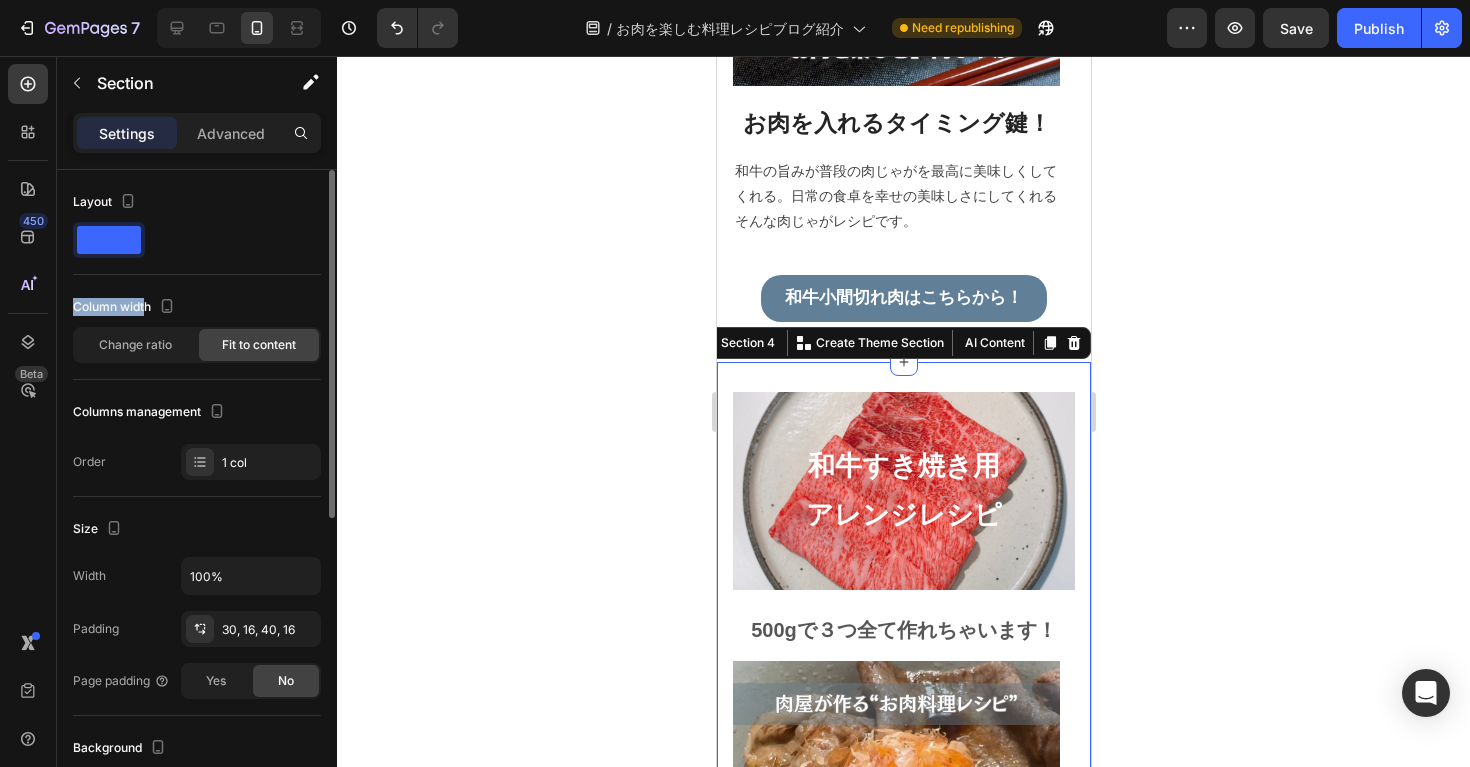 drag, startPoint x: 74, startPoint y: 304, endPoint x: 145, endPoint y: 304, distance: 71 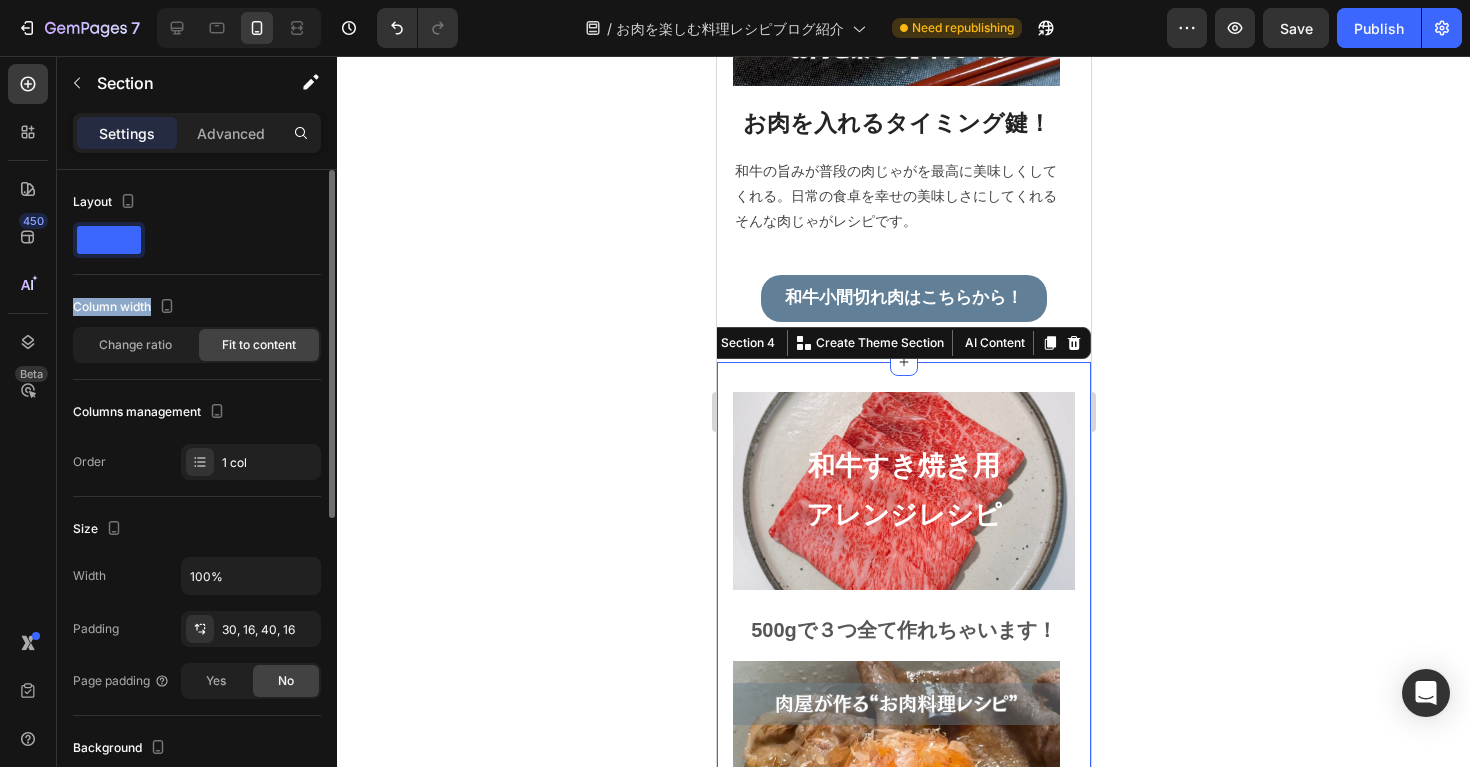 drag, startPoint x: 152, startPoint y: 308, endPoint x: 72, endPoint y: 308, distance: 80 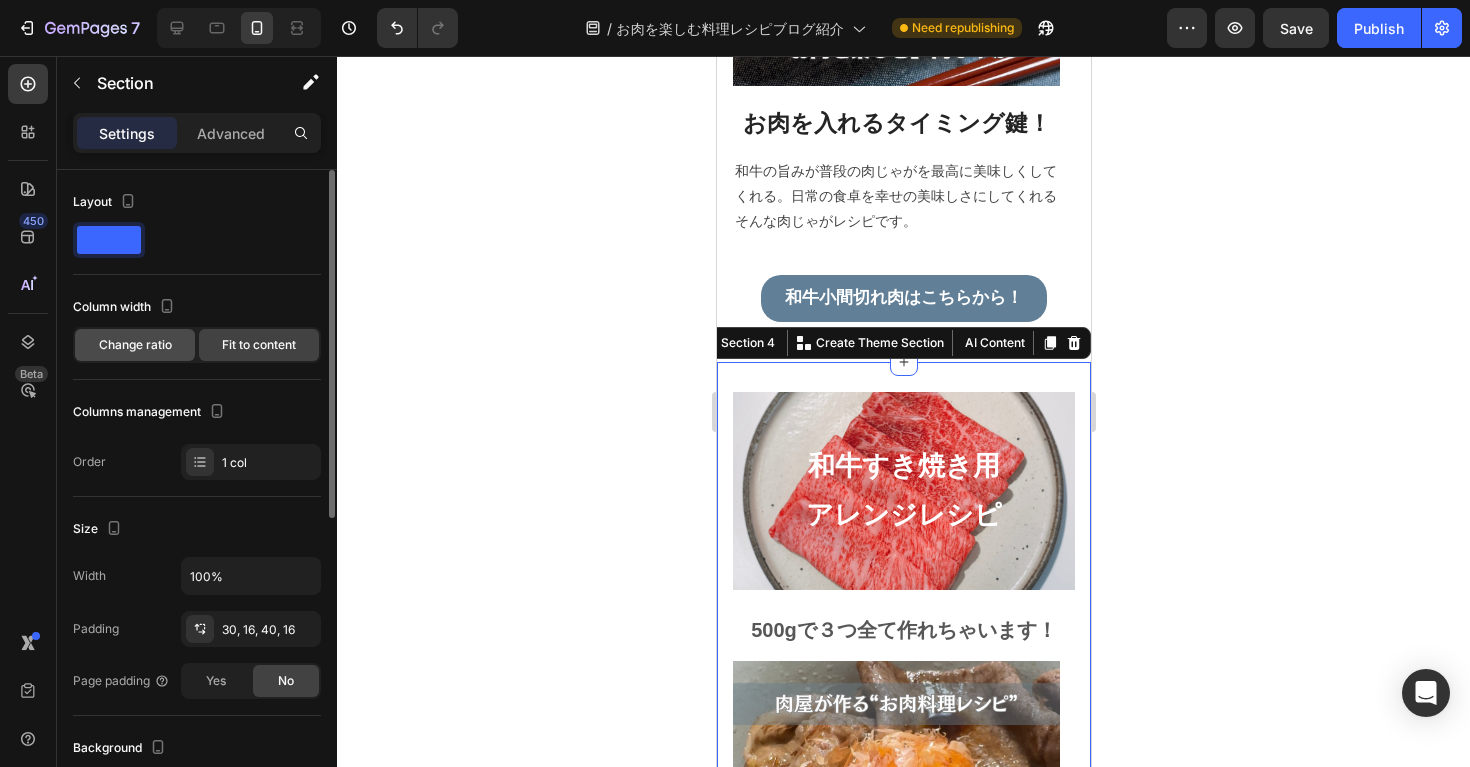 click on "Change ratio" 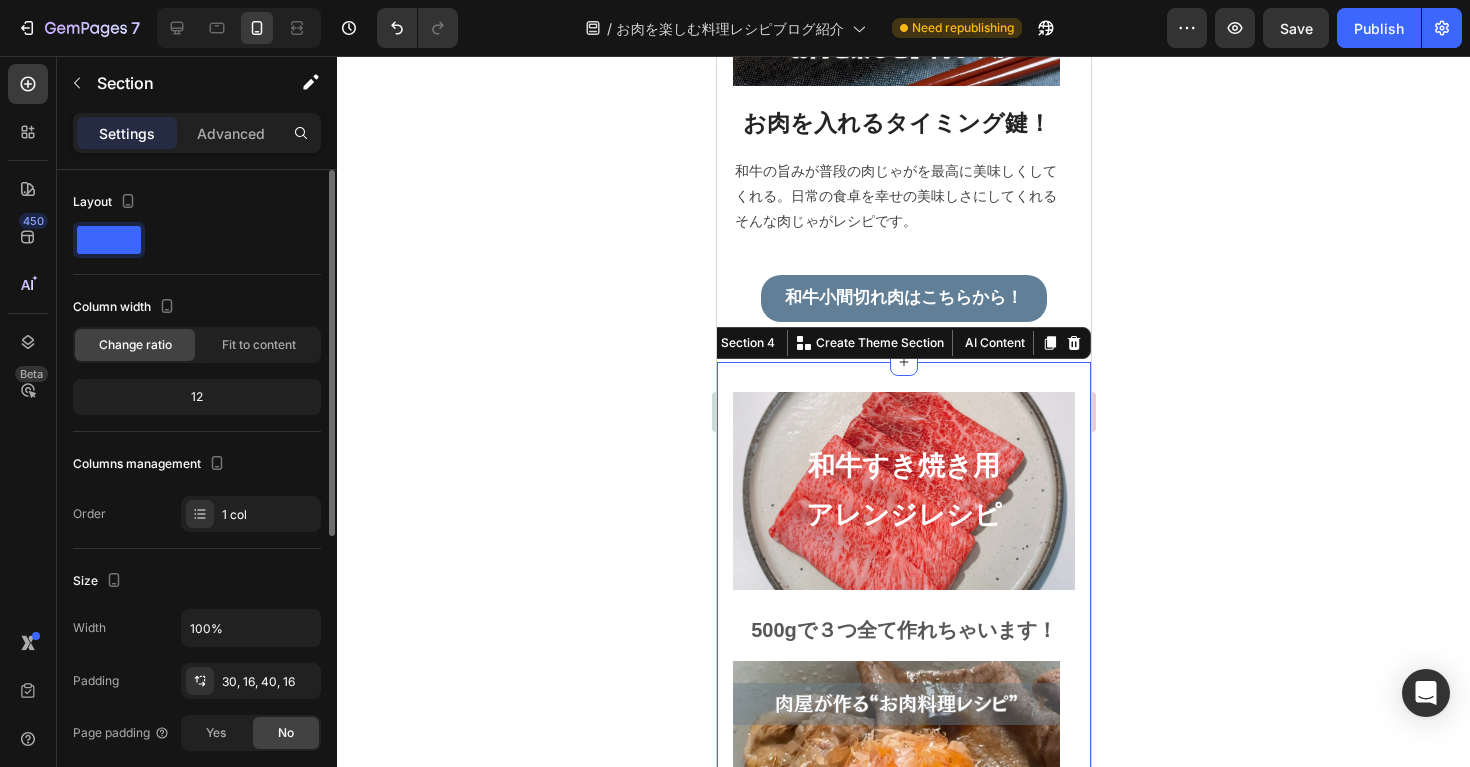 click 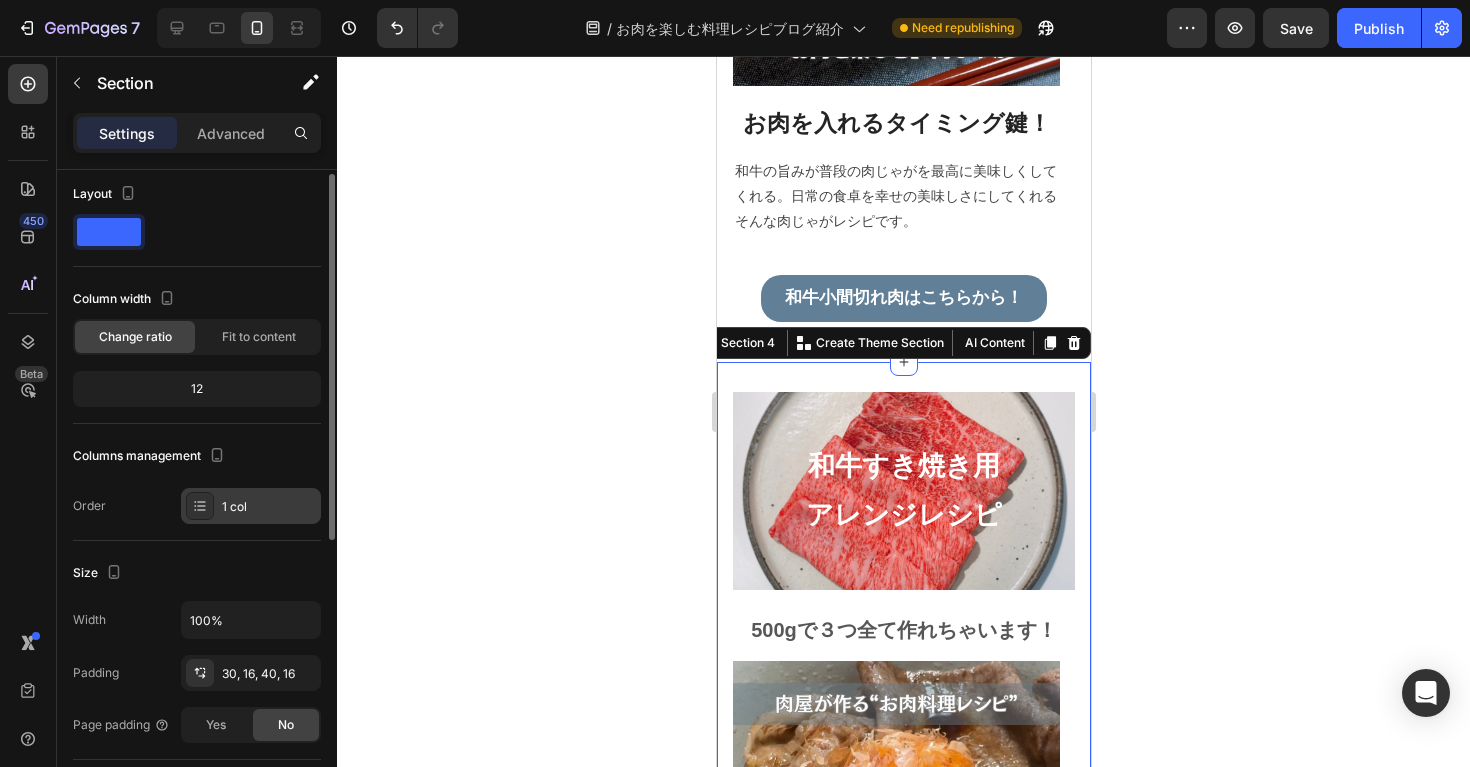 scroll, scrollTop: 12, scrollLeft: 0, axis: vertical 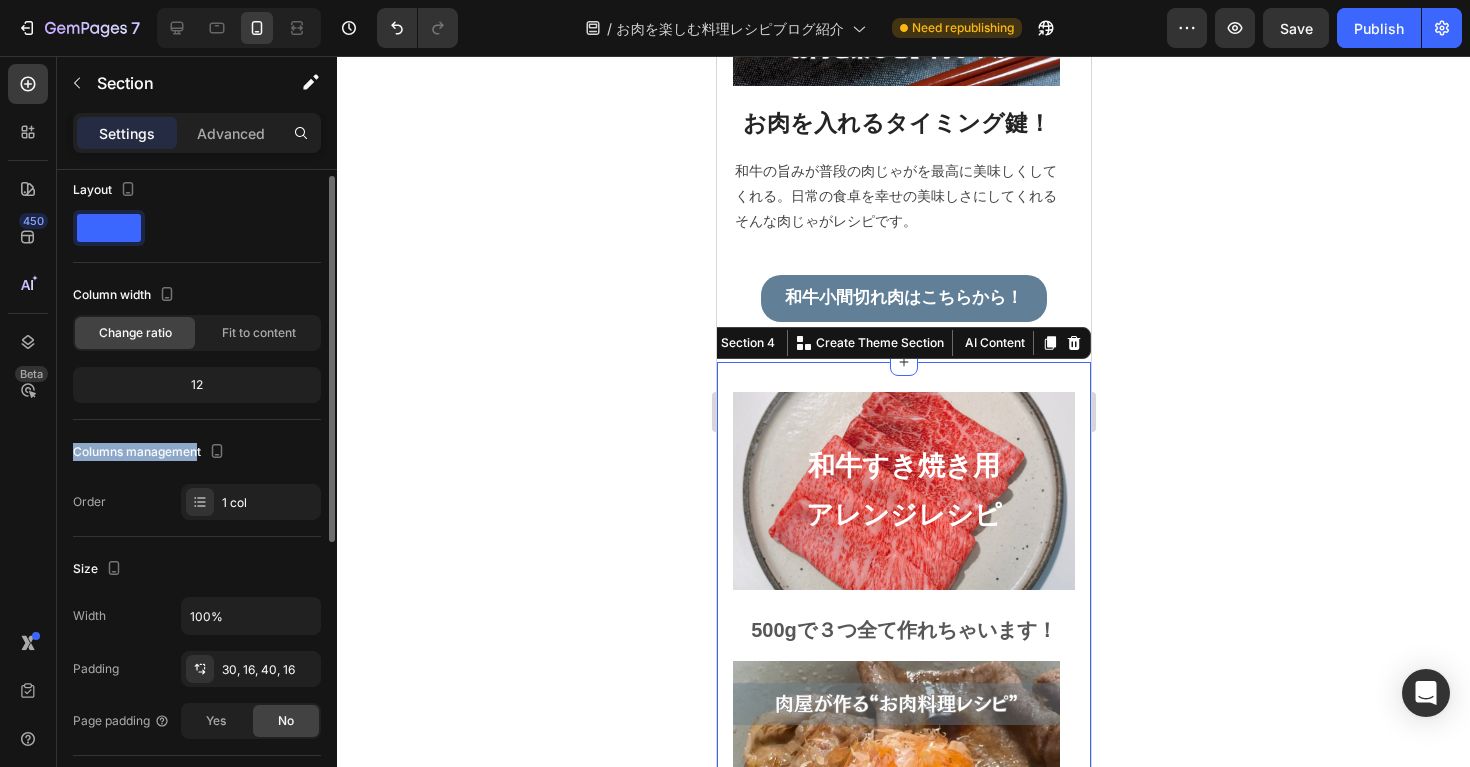 drag, startPoint x: 75, startPoint y: 448, endPoint x: 196, endPoint y: 457, distance: 121.33425 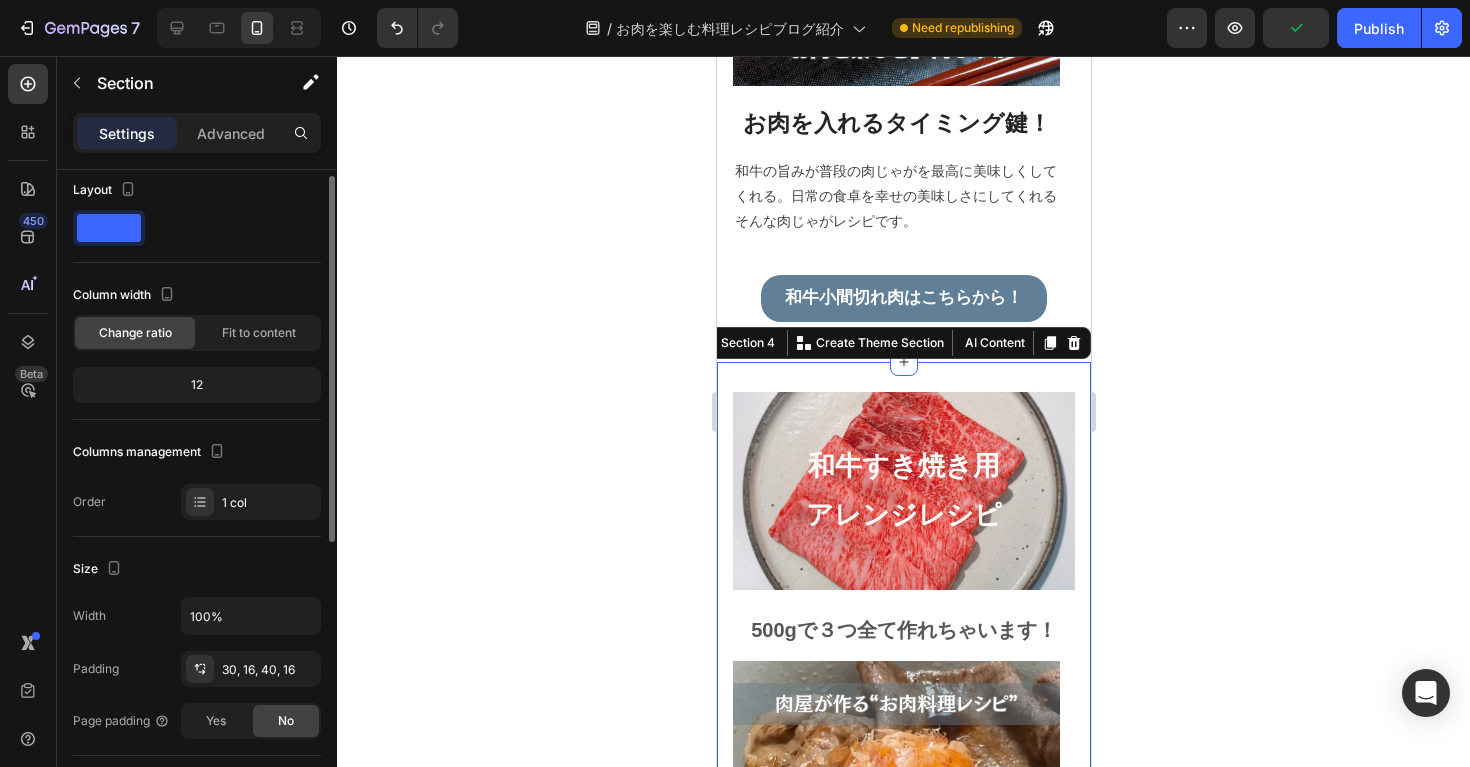 click on "Order 1 col" at bounding box center (197, 502) 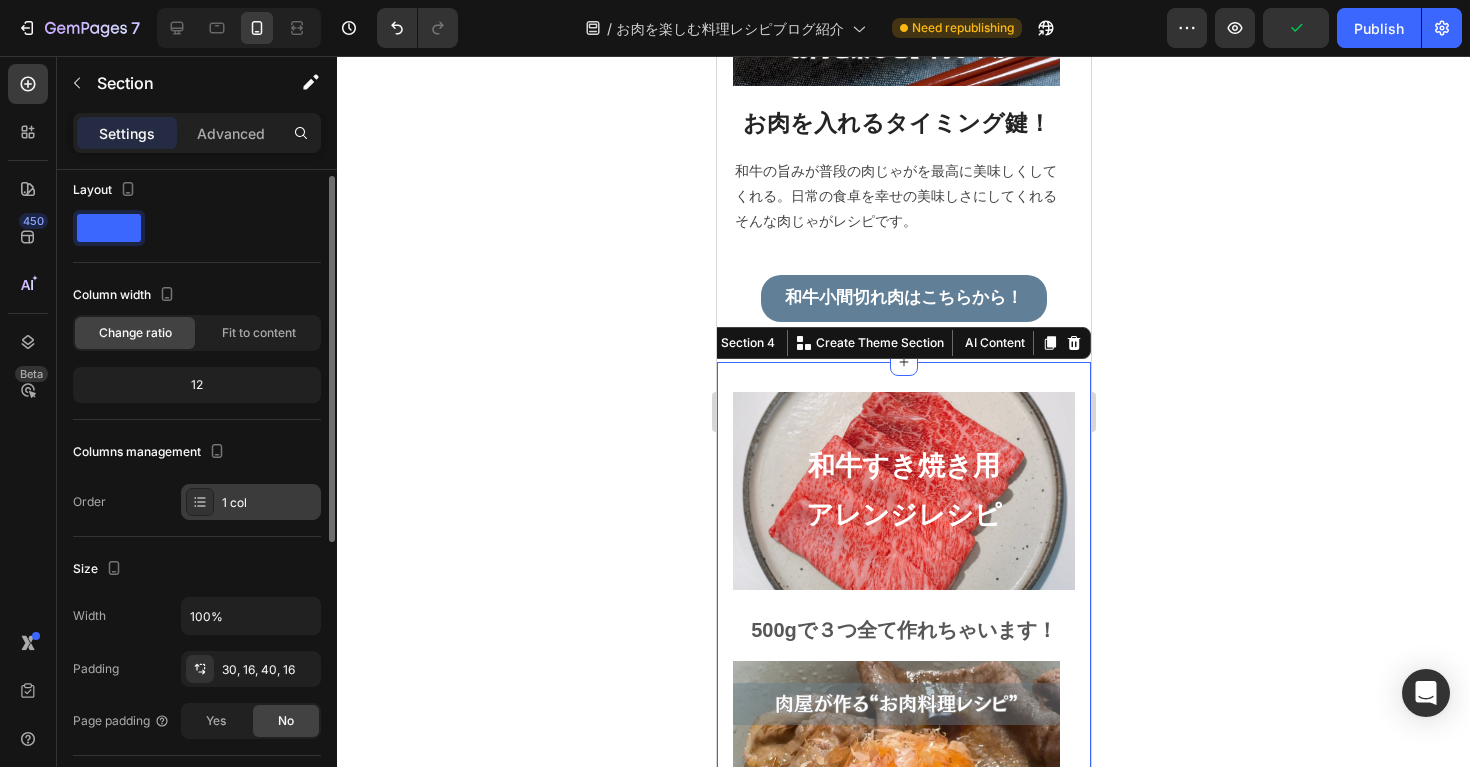click 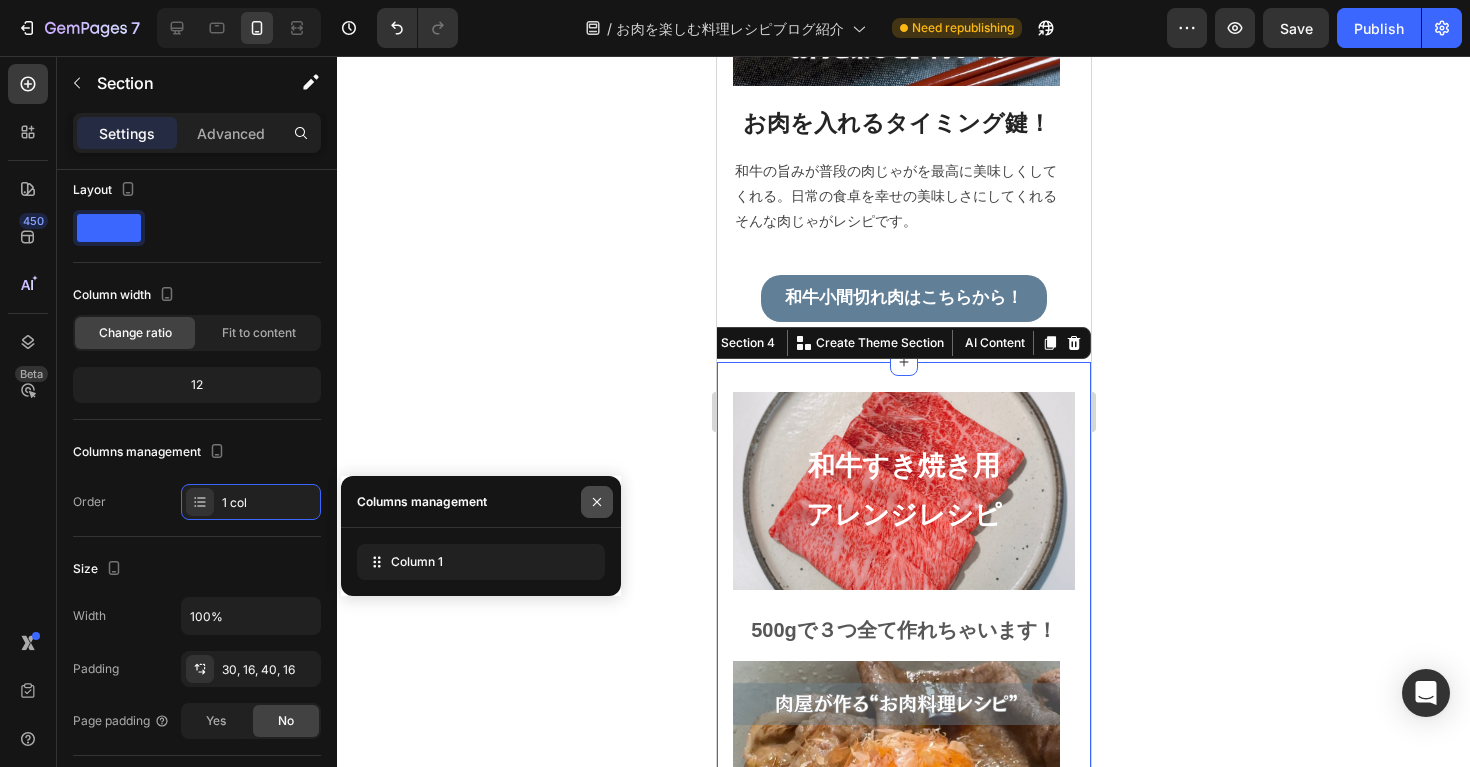 click 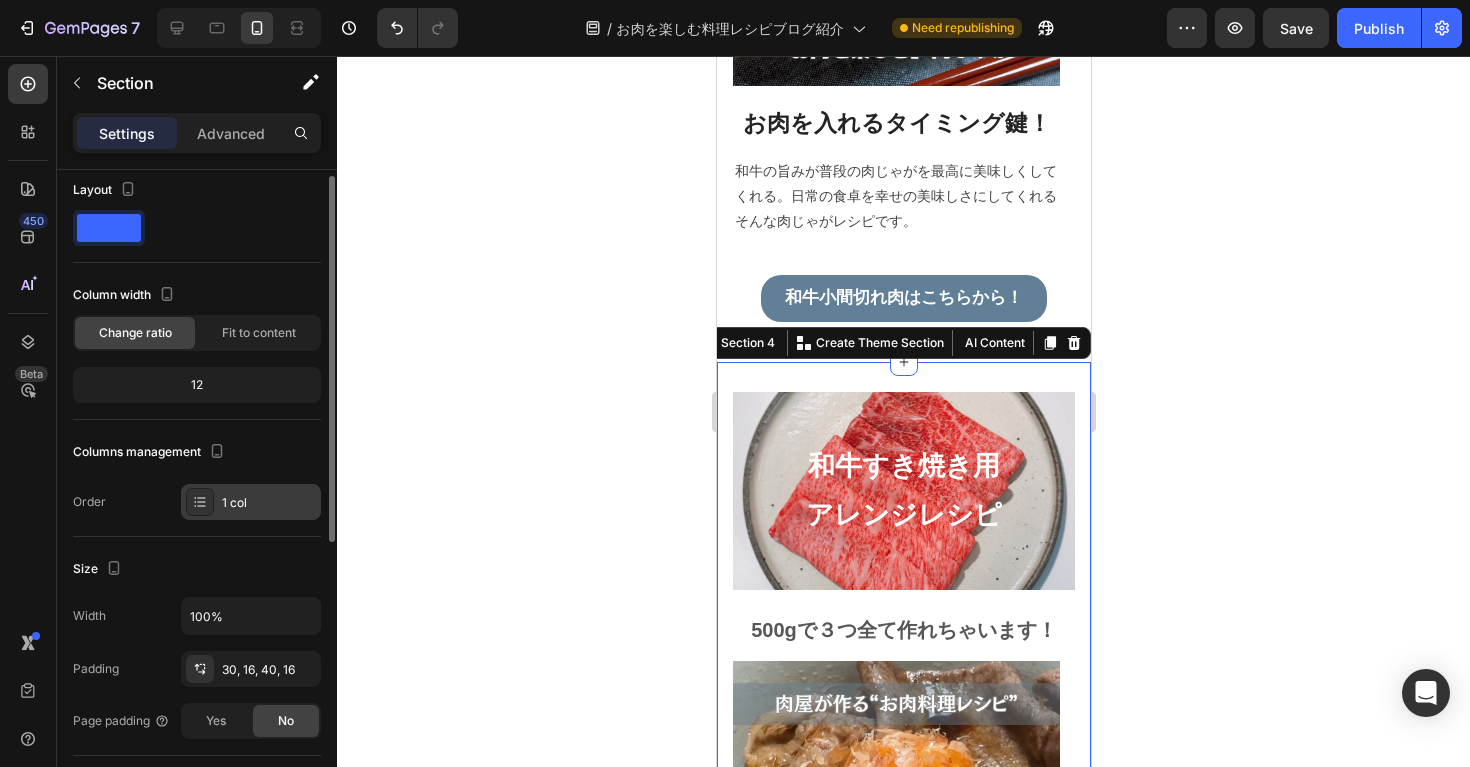 click on "1 col" at bounding box center [269, 503] 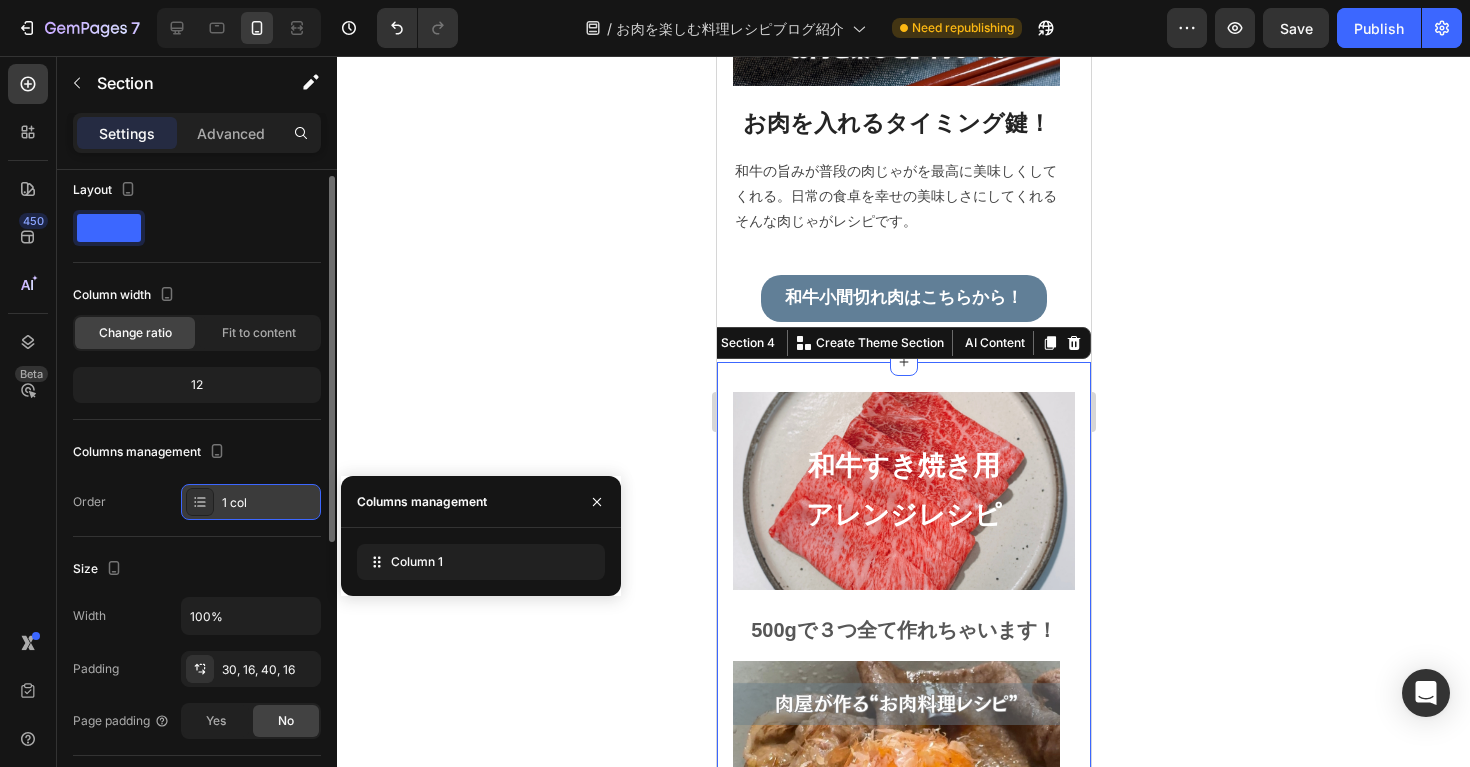 click on "1 col" at bounding box center [269, 503] 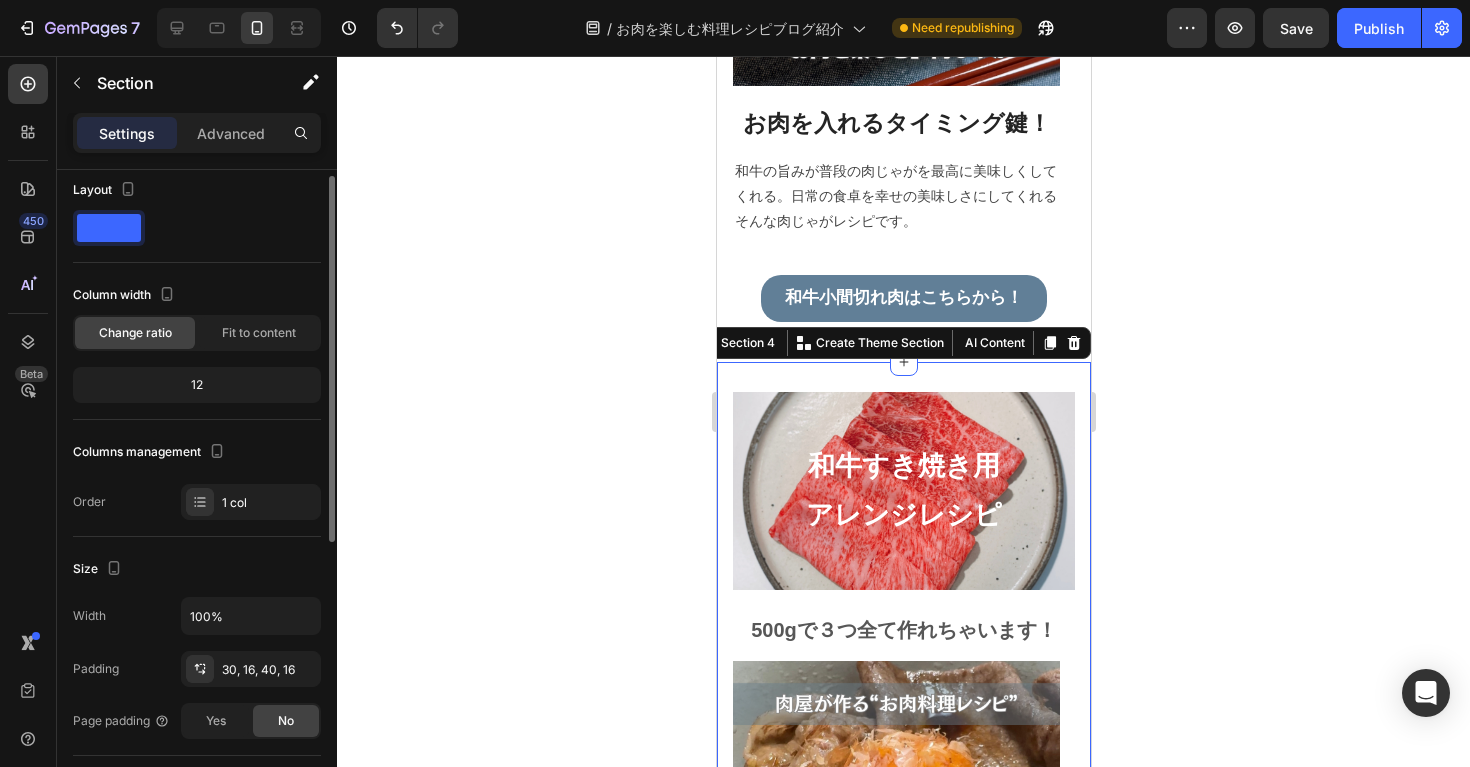 click on "Order 1 col" at bounding box center [197, 502] 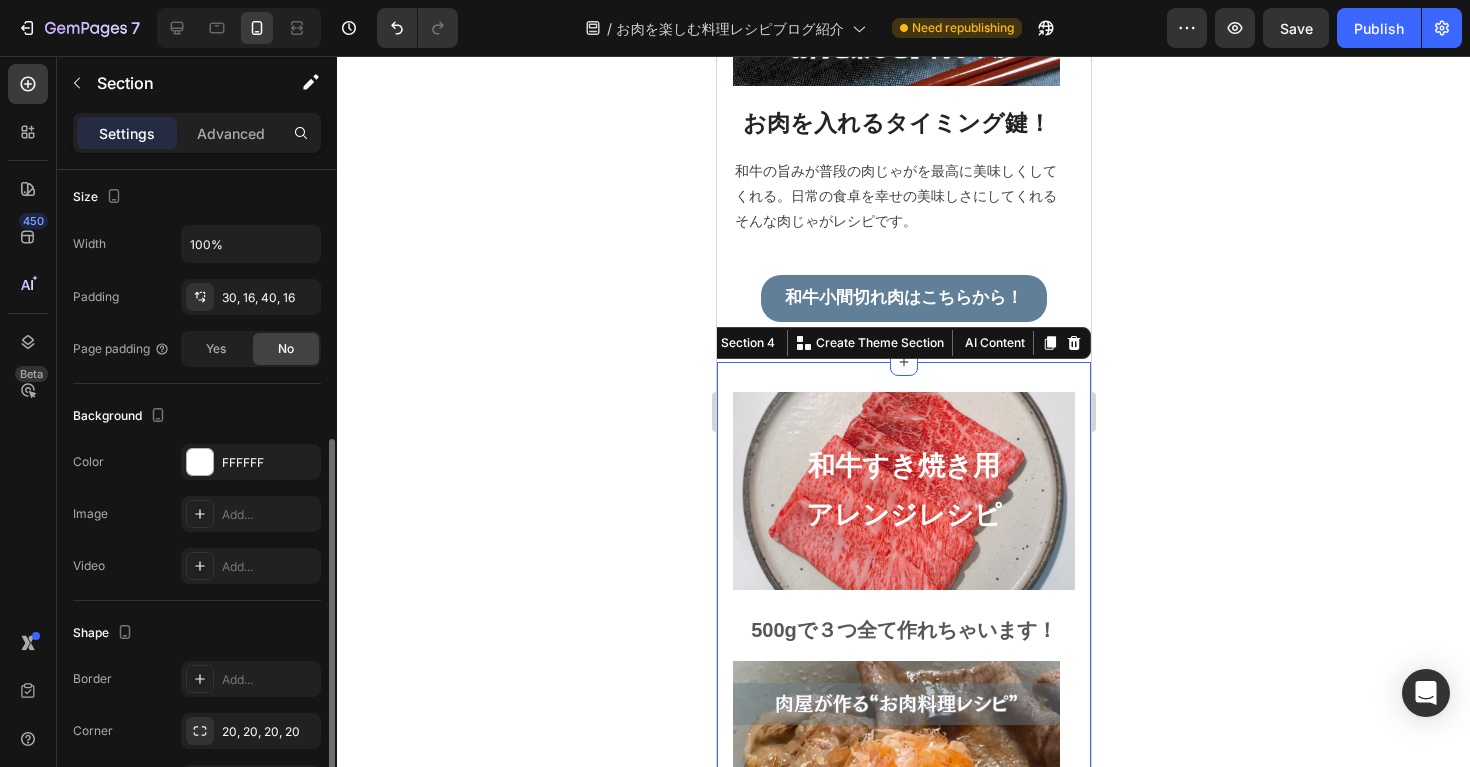 scroll, scrollTop: 514, scrollLeft: 0, axis: vertical 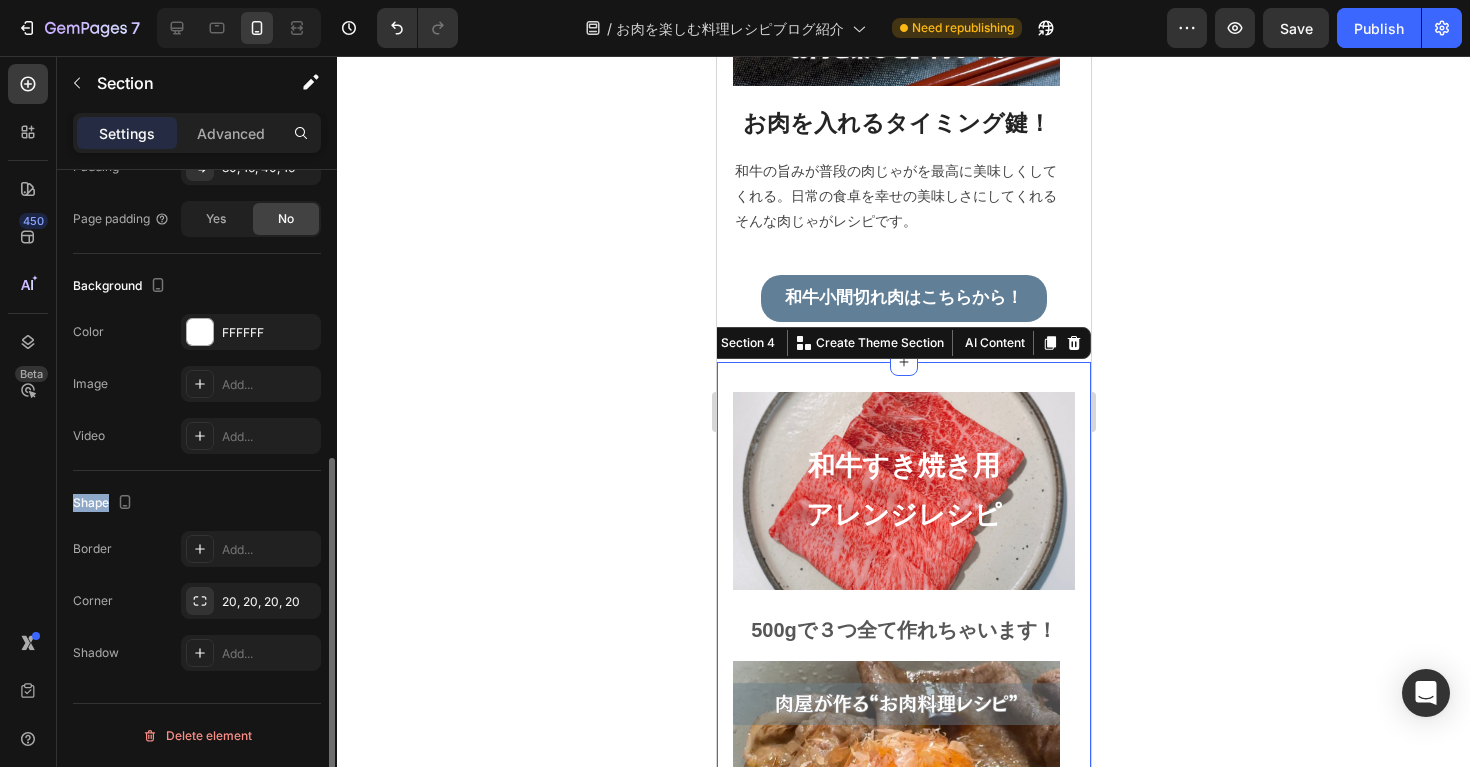 drag, startPoint x: 109, startPoint y: 503, endPoint x: 69, endPoint y: 502, distance: 40.012497 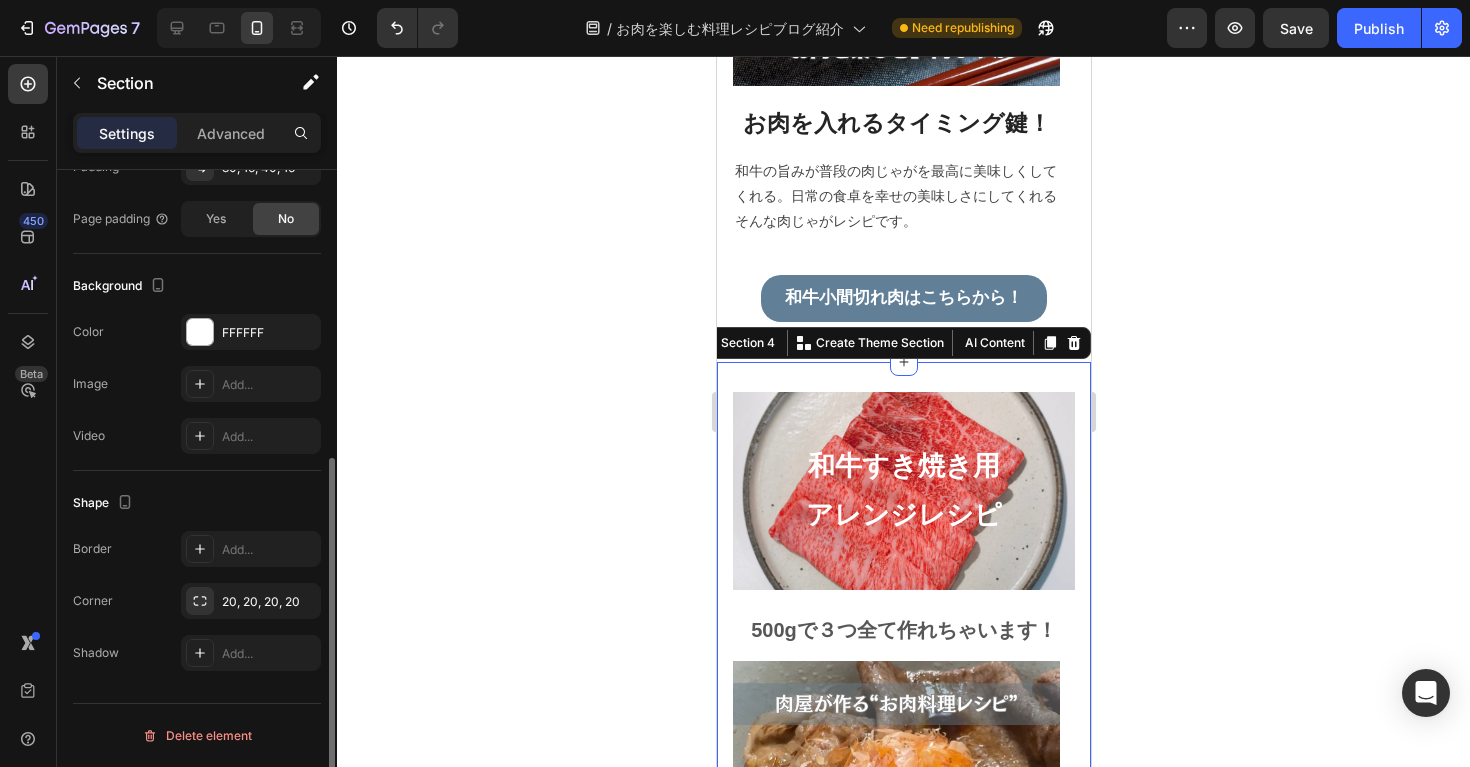 click on "Border Add..." at bounding box center (197, 549) 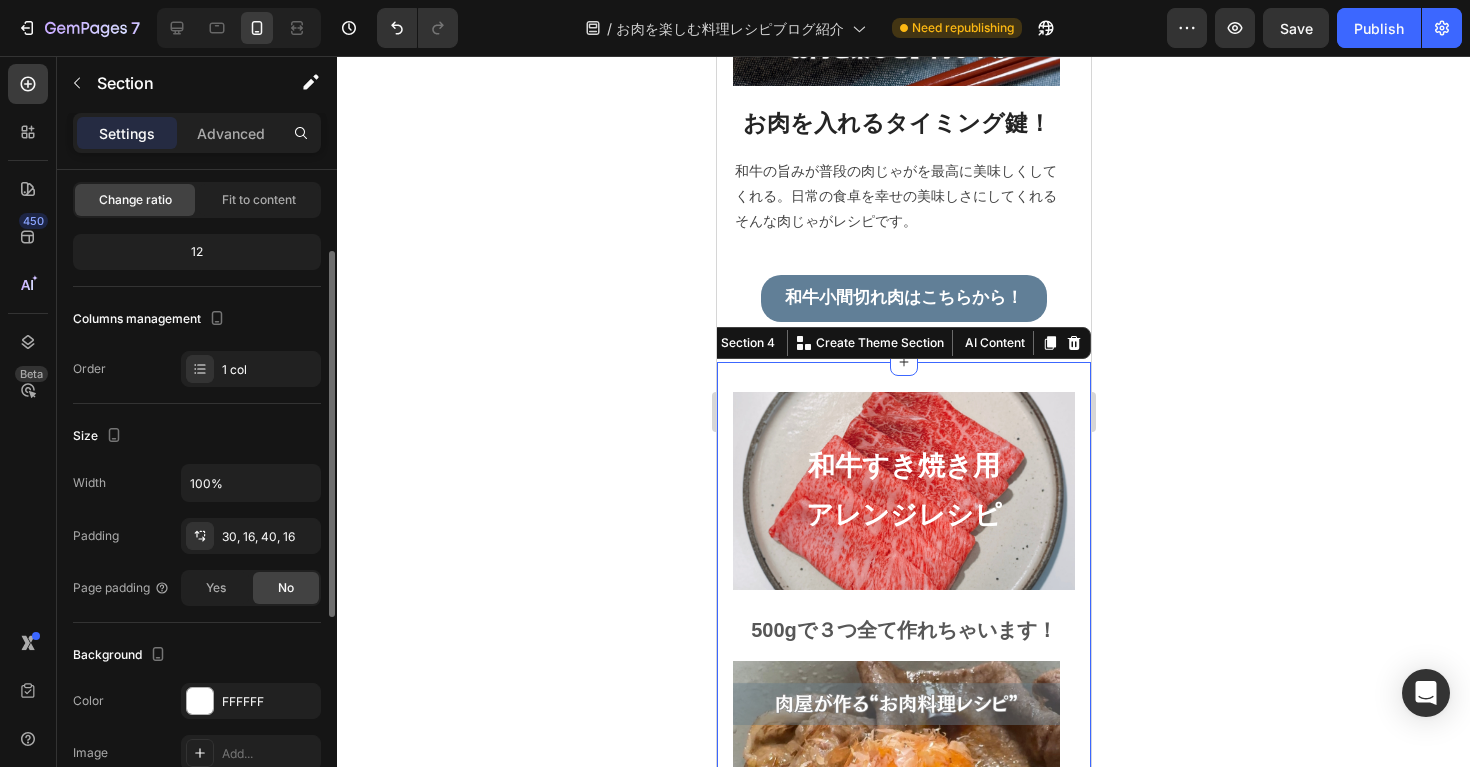 scroll, scrollTop: 0, scrollLeft: 0, axis: both 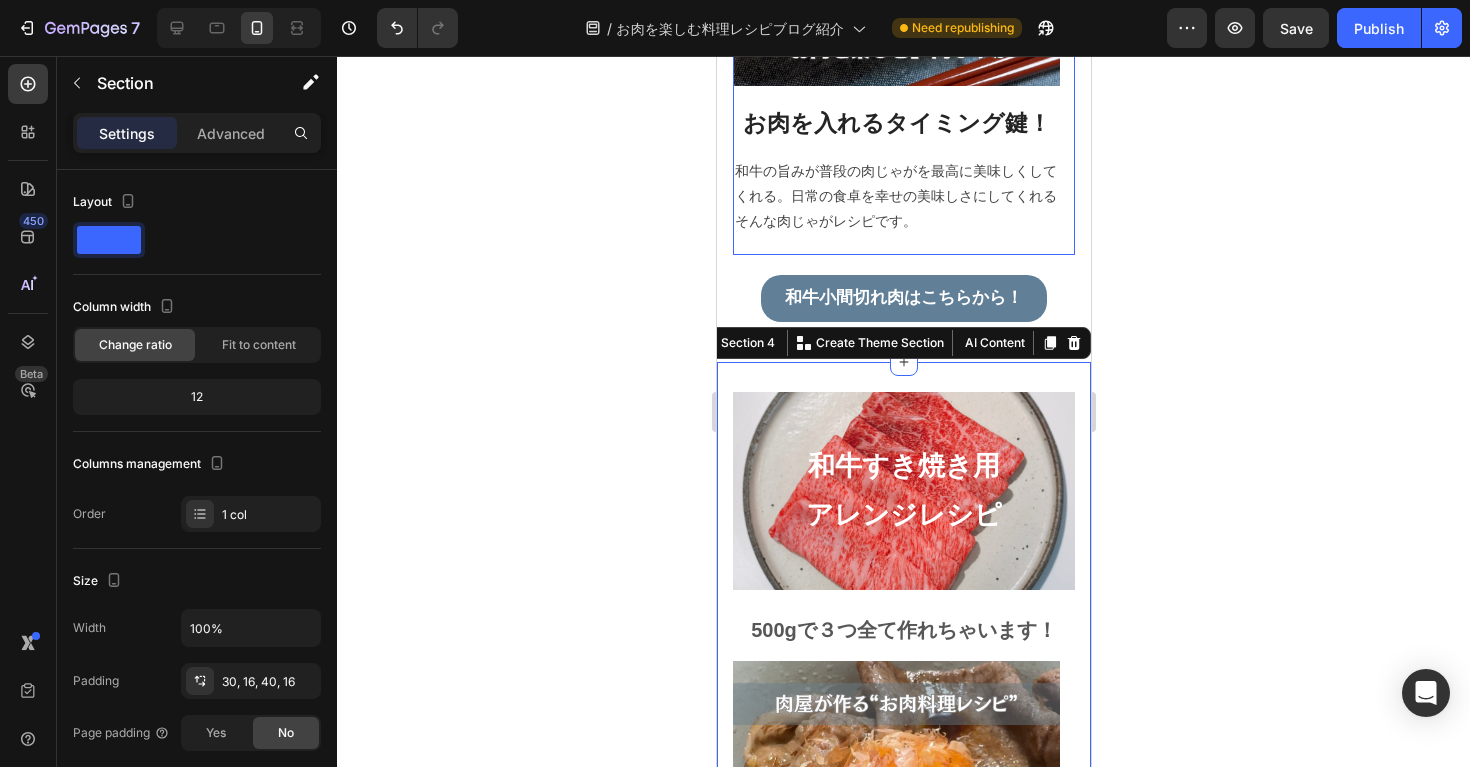 click on "Image 簡単に作れるスタミナ丼！ Heading ロコモコ丼を「和牛小間切れ肉」でアレンジ！お昼や疲れた日の夕飯に簡単かつスタミナもつけることができて、とてもおすすめです！ Text block Image 小分けで冷凍したお肉で簡単調理！ Heading 「和牛小間切れ肉」は、500g~1kgの大容量まで販売しており、小分けして冷凍しておくと使い勝手がとても良いお肉です！そんな冷凍した小間切れ肉を使った和牛チャーハンです！ Text block Image お肉を入れるタイミング鍵！ Heading 和牛の旨みが普段の肉じゃがを最高に美味しくしてくれる。日常の食卓を幸せの美味しさにしてくれるそんな肉じゃがレシピです。 Text block Row" at bounding box center [895, -524] 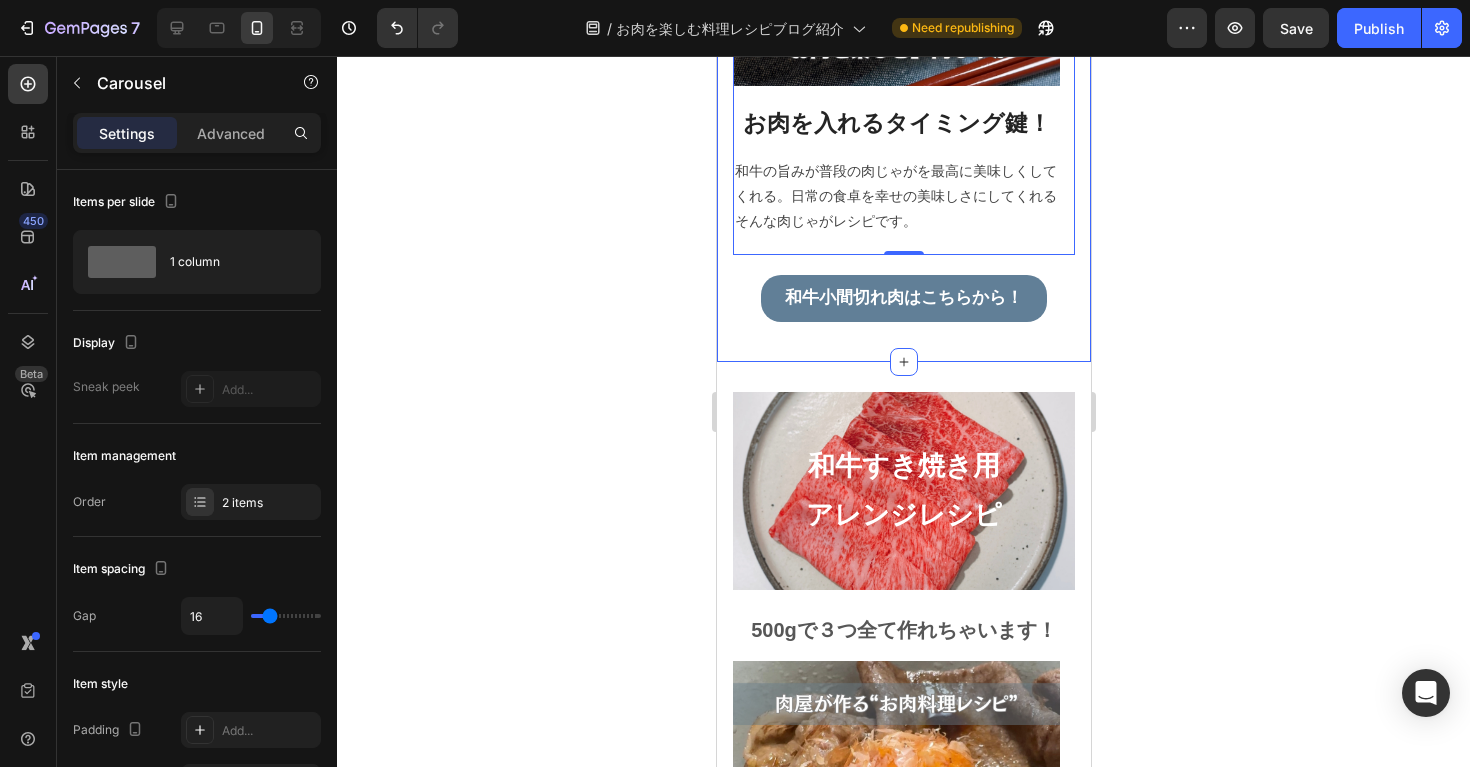 click on "和牛小間切れ肉 アレンジレシピ   Heading 500gで３つ全て作れちゃいます！ Text block Image 簡単に作れるスタミナ丼！ Heading ロコモコ丼を「和牛小間切れ肉」でアレンジ！お昼や疲れた日の夕飯に簡単かつスタミナもつけることができて、とてもおすすめです！ Text block Image 小分けで冷凍したお肉で簡単調理！ Heading 「和牛小間切れ肉」は、500g~1kgの大容量まで販売しており、小分けして冷凍しておくと使い勝手がとても良いお肉です！そんな冷凍した小間切れ肉を使った和牛チャーハンです！ Text block Image お肉を入れるタイミング鍵！ Heading 和牛の旨みが普段の肉じゃがを最高に美味しくしてくれる。日常の食卓を幸せの美味しさにしてくれるそんな肉じゃがレシピです。 Text block Row Image By  Zoro Text block
Icon May 29,2022 Text block Row Heading Text block Image By  Icon" at bounding box center [903, -620] 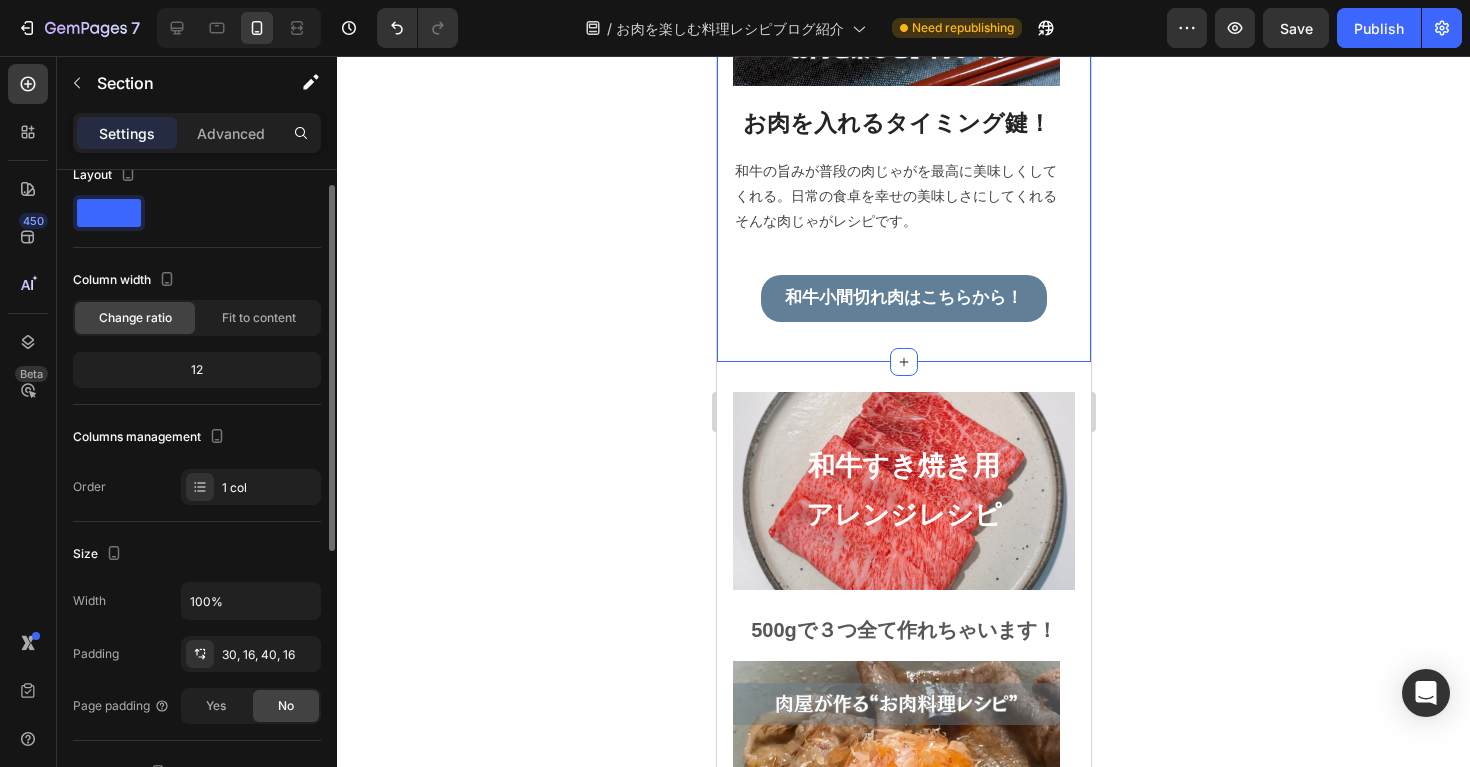 scroll, scrollTop: 31, scrollLeft: 0, axis: vertical 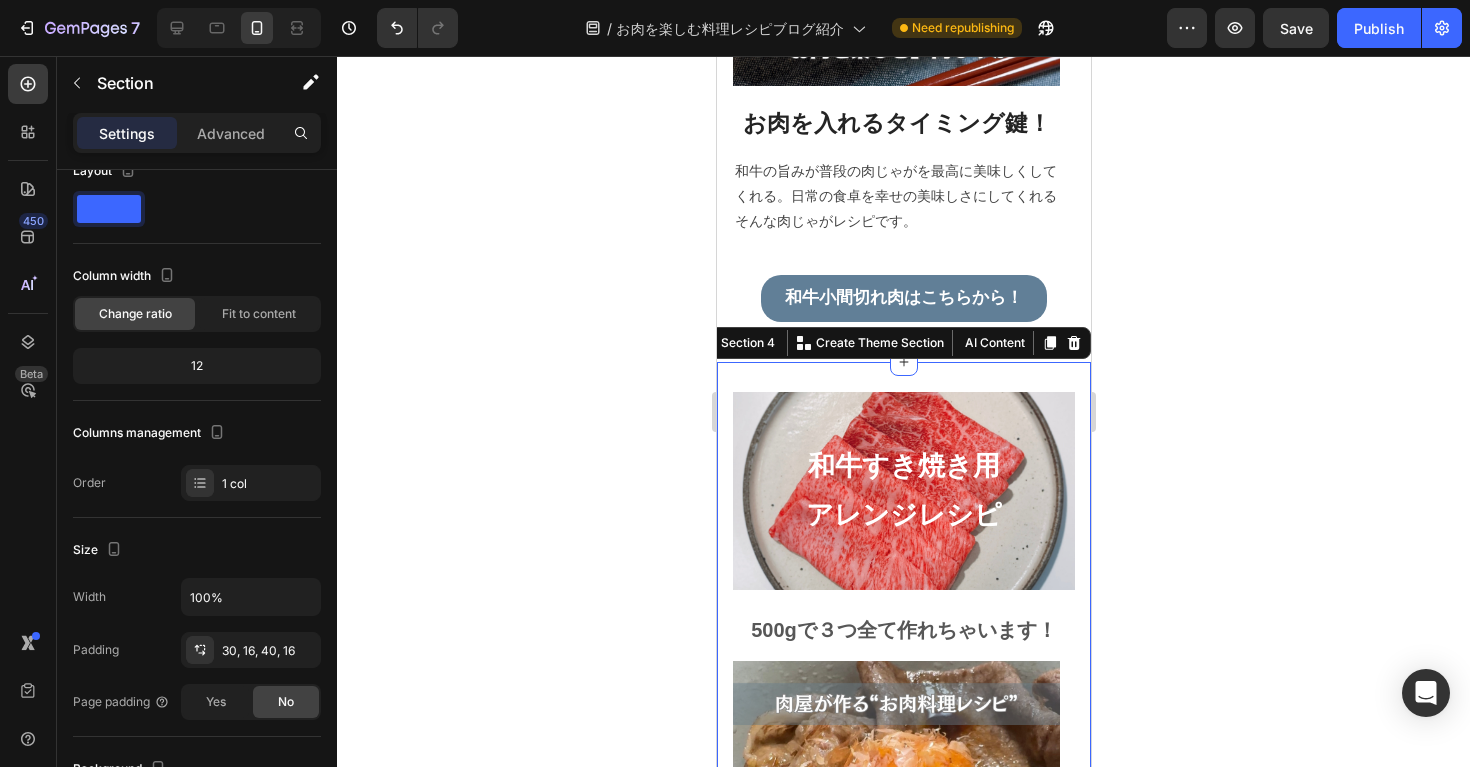 click on "和牛すき焼き用 アレンジレシピ   Heading 500gで３つ全て作れちゃいます！ Text block Image すき焼き用でこの食べ方は絶対にやってほしい！ Heading １回食べたら絶対にまた食べたくなってしまう最高の１杯。良いお肉だからこそ少しの量でも満足できちゃうそんな一品。 Text block Image 巻いて楽しむすき焼き用のお肉アレンジ！ Heading お子様と一緒に巻いて楽しむこともできちゃう「赤身のすき焼き用」のお肉を使ったアレンジレシピです！ Text block Image 普通のラーメンがお店越えの1品へ Heading 霜降り肉の良いお肉だからこそできる最高の食べ方。たった1枚のすき焼き用お肉がお家で作る普通のラーメンを至高の１杯へ。 ※ブログ記事はないのですが、すき焼き用お肉のページに紹介動画があります！ Text block Row Image By  Zoro Text block
Icon May 29,2022 Text block" at bounding box center (903, 1385) 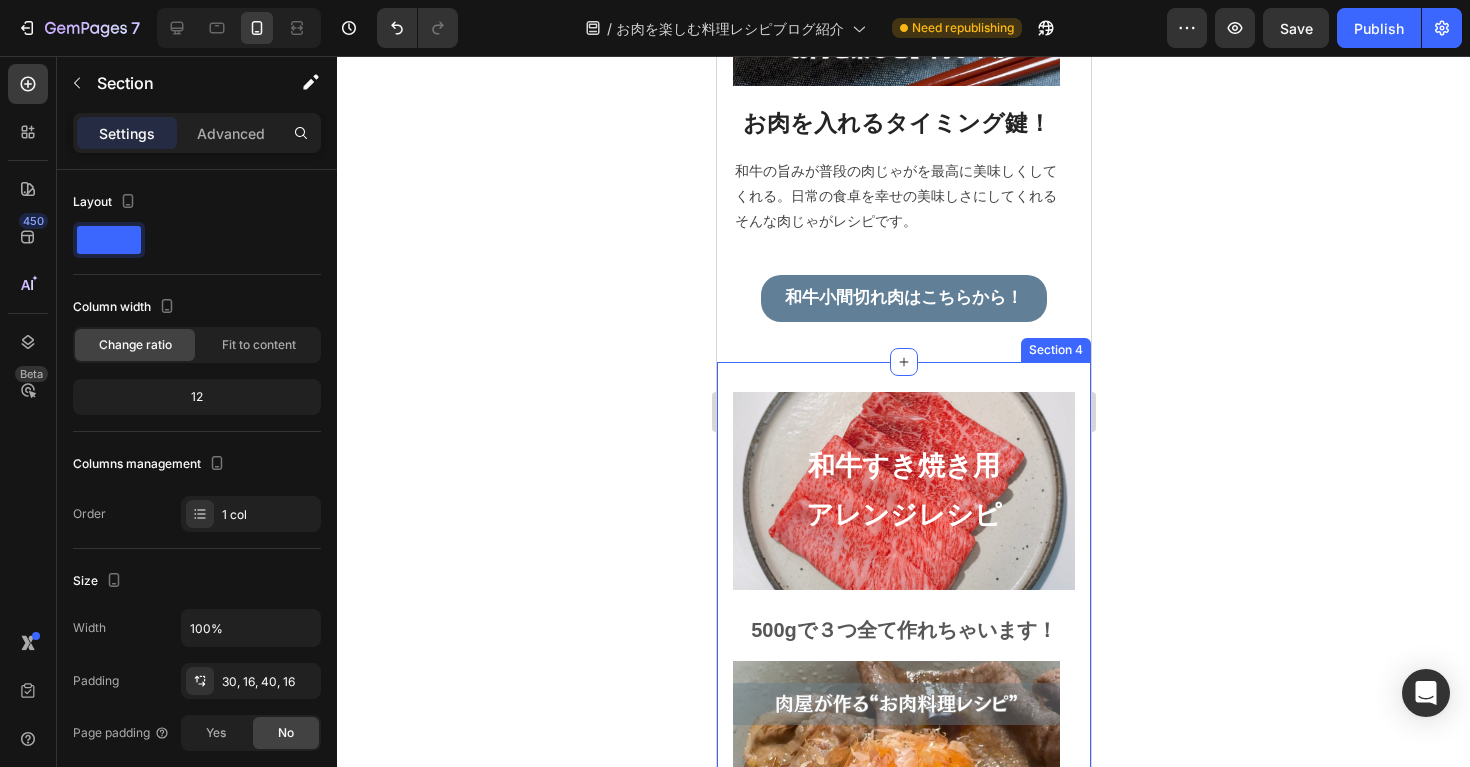 click on "和牛すき焼き用 アレンジレシピ   Heading 500gで３つ全て作れちゃいます！ Text block Image すき焼き用でこの食べ方は絶対にやってほしい！ Heading １回食べたら絶対にまた食べたくなってしまう最高の１杯。良いお肉だからこそ少しの量でも満足できちゃうそんな一品。 Text block Image 巻いて楽しむすき焼き用のお肉アレンジ！ Heading お子様と一緒に巻いて楽しむこともできちゃう「赤身のすき焼き用」のお肉を使ったアレンジレシピです！ Text block Image 普通のラーメンがお店越えの1品へ Heading 霜降り肉の良いお肉だからこそできる最高の食べ方。たった1枚のすき焼き用お肉がお家で作る普通のラーメンを至高の１杯へ。 ※ブログ記事はないのですが、すき焼き用お肉のページに紹介動画があります！ Text block Row Image By  Zoro Text block
Icon May 29,2022 Text block" at bounding box center [903, 1385] 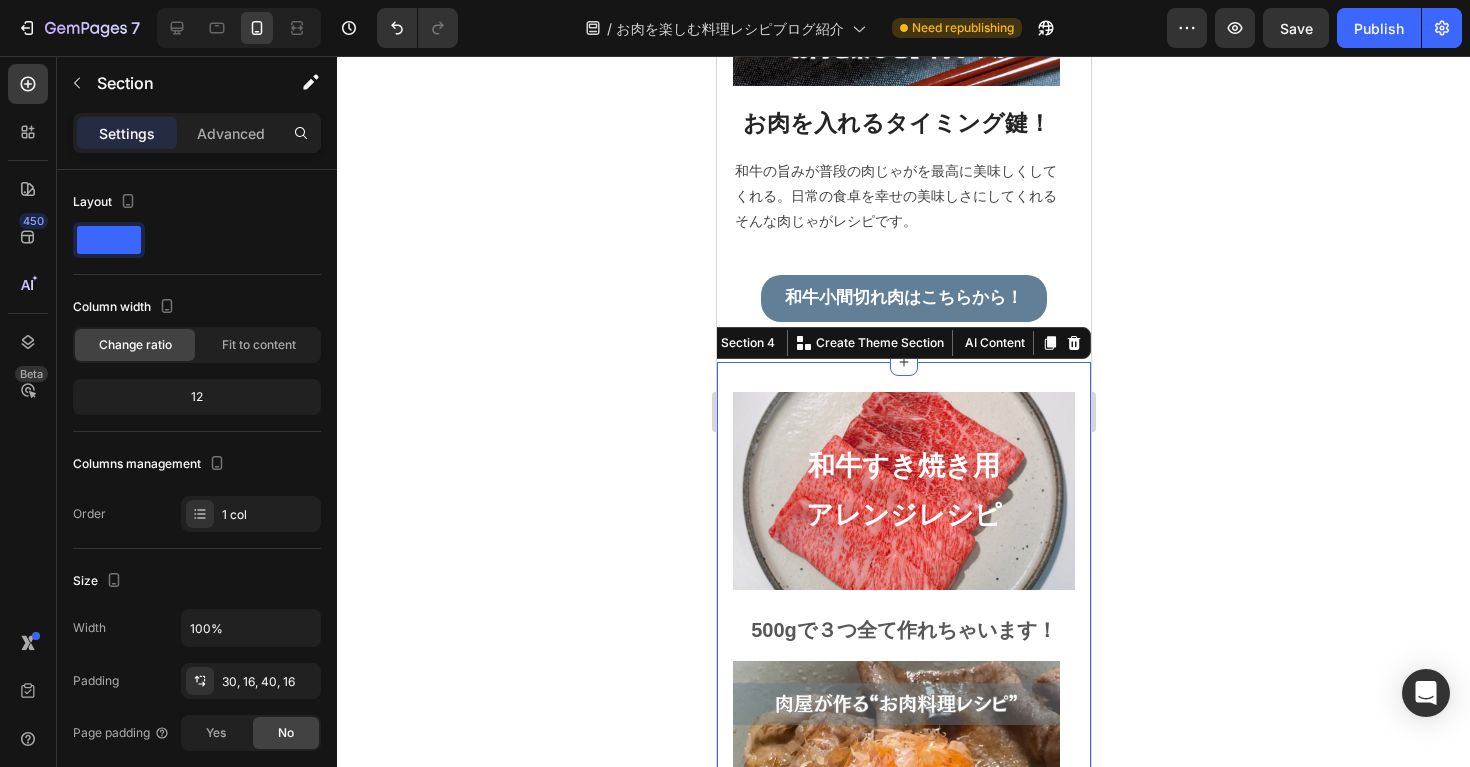 click 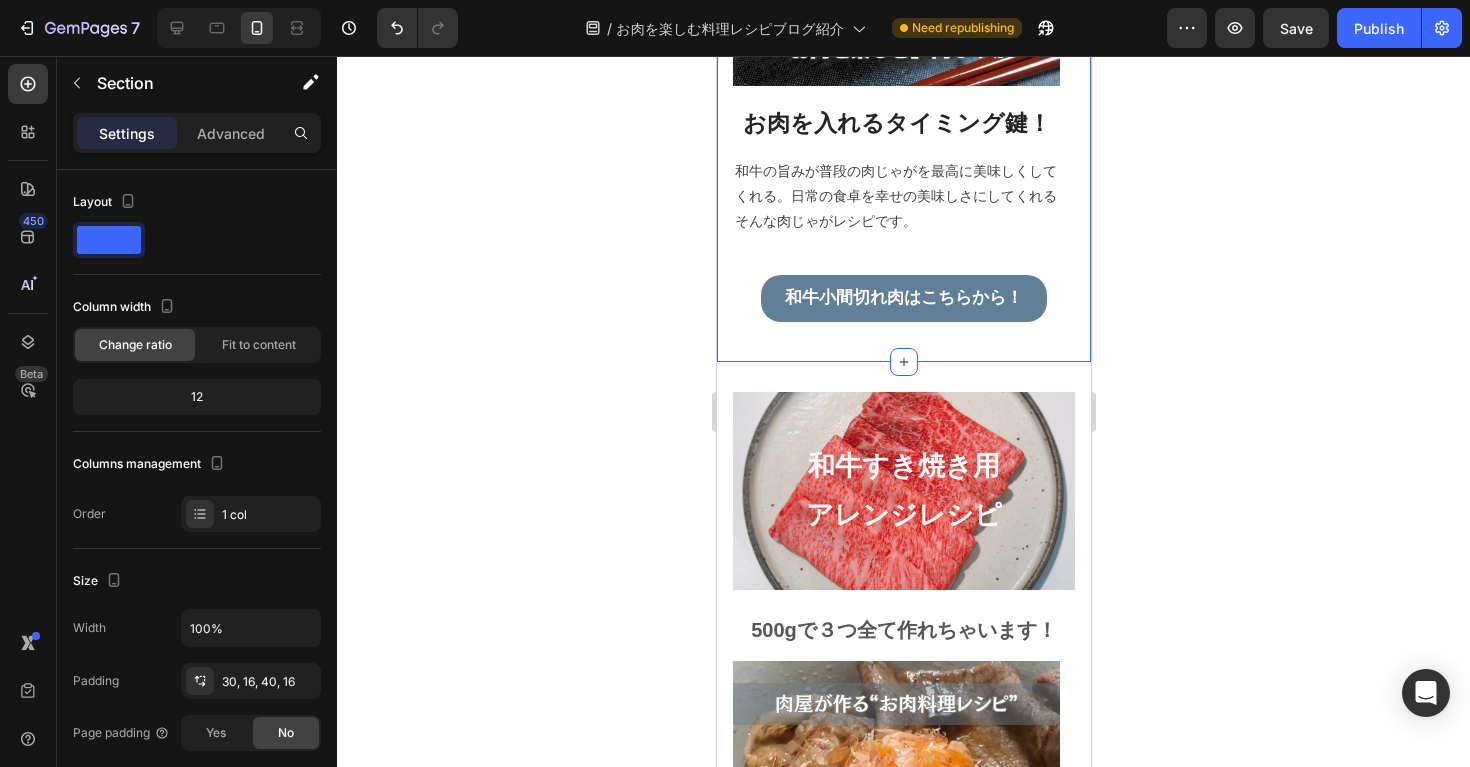 click on "和牛小間切れ肉 アレンジレシピ   Heading 500gで３つ全て作れちゃいます！ Text block Image 簡単に作れるスタミナ丼！ Heading ロコモコ丼を「和牛小間切れ肉」でアレンジ！お昼や疲れた日の夕飯に簡単かつスタミナもつけることができて、とてもおすすめです！ Text block Image 小分けで冷凍したお肉で簡単調理！ Heading 「和牛小間切れ肉」は、500g~1kgの大容量まで販売しており、小分けして冷凍しておくと使い勝手がとても良いお肉です！そんな冷凍した小間切れ肉を使った和牛チャーハンです！ Text block Image お肉を入れるタイミング鍵！ Heading 和牛の旨みが普段の肉じゃがを最高に美味しくしてくれる。日常の食卓を幸せの美味しさにしてくれるそんな肉じゃがレシピです。 Text block Row Image By  Zoro Text block
Icon May 29,2022 Text block Row Heading Text block Image By  Icon" at bounding box center (903, -620) 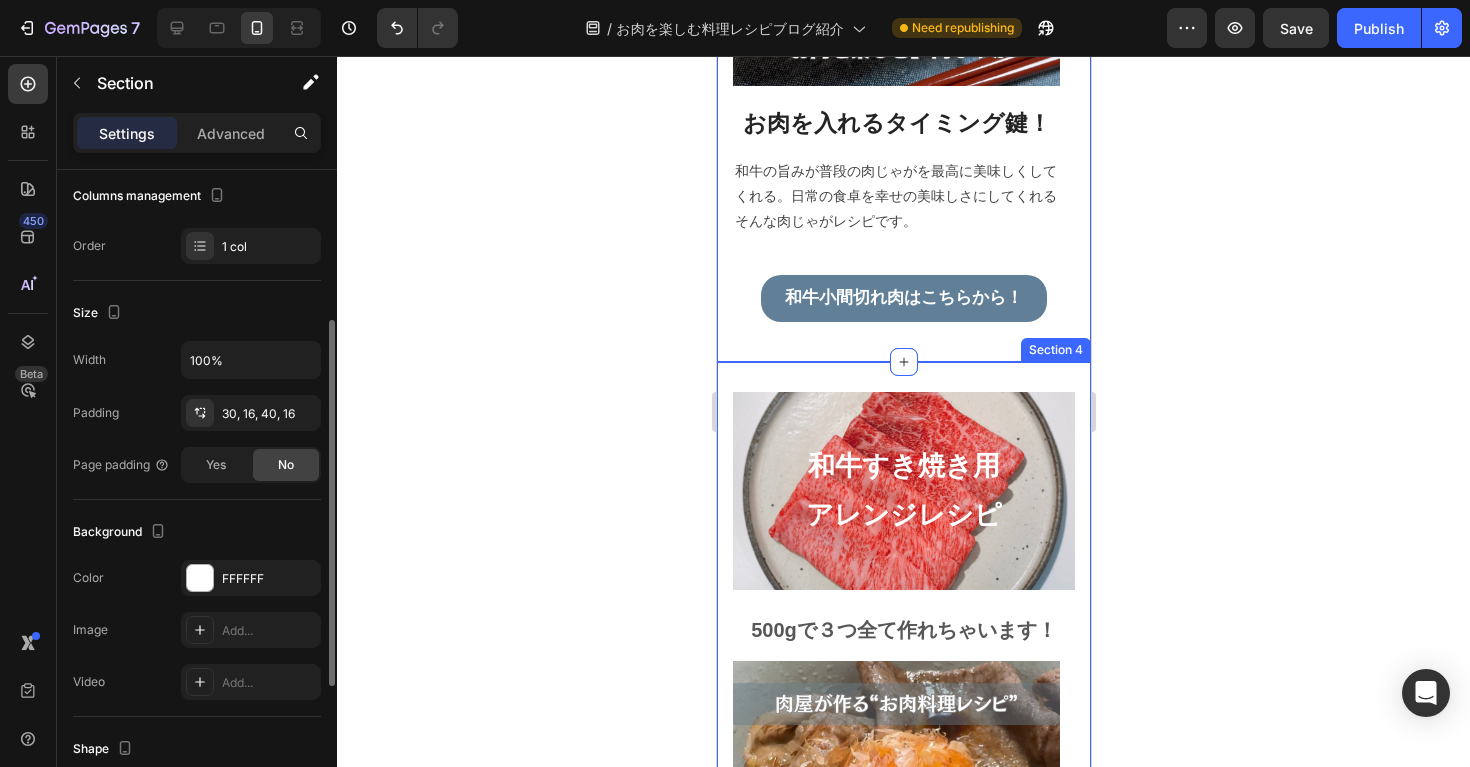 scroll, scrollTop: 272, scrollLeft: 0, axis: vertical 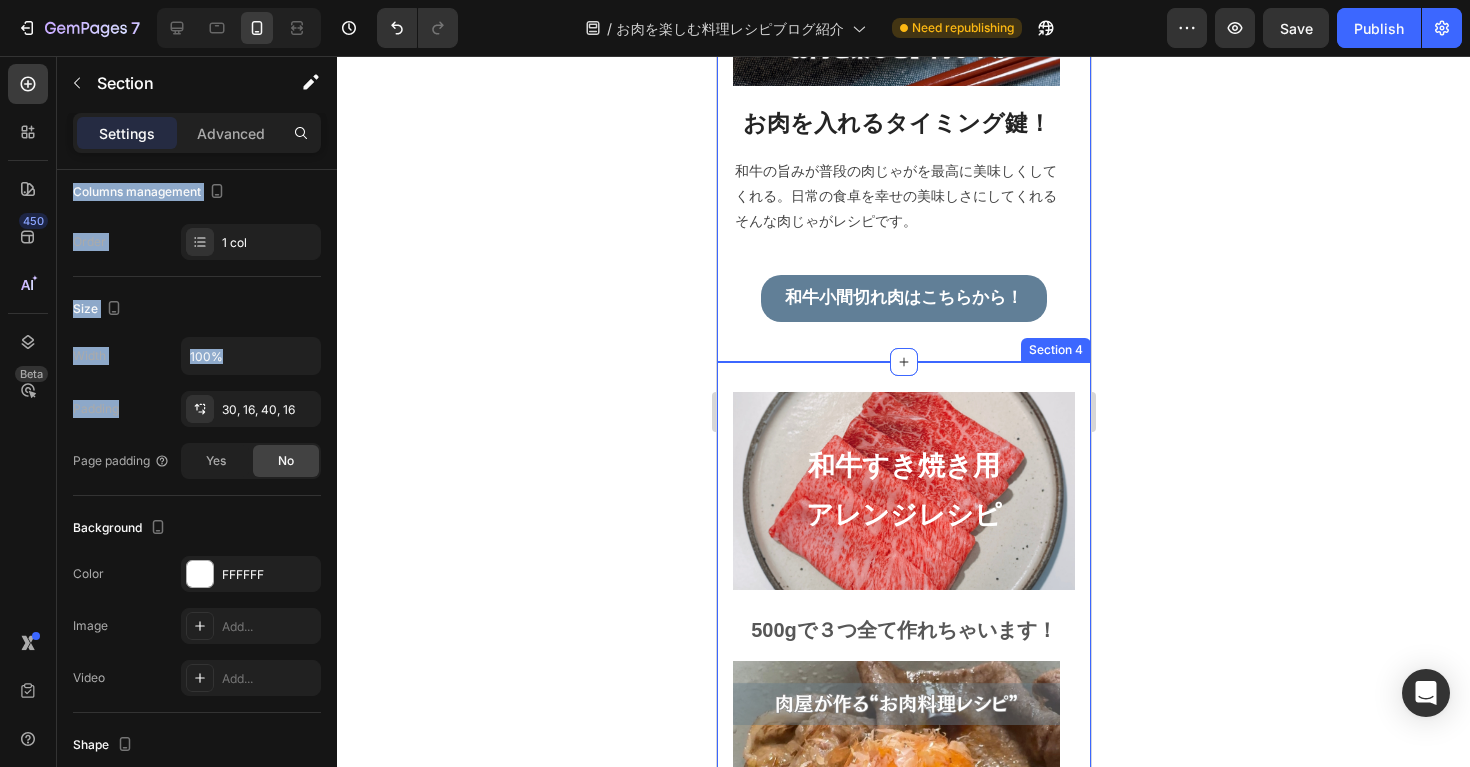drag, startPoint x: 129, startPoint y: 411, endPoint x: 56, endPoint y: 414, distance: 73.061615 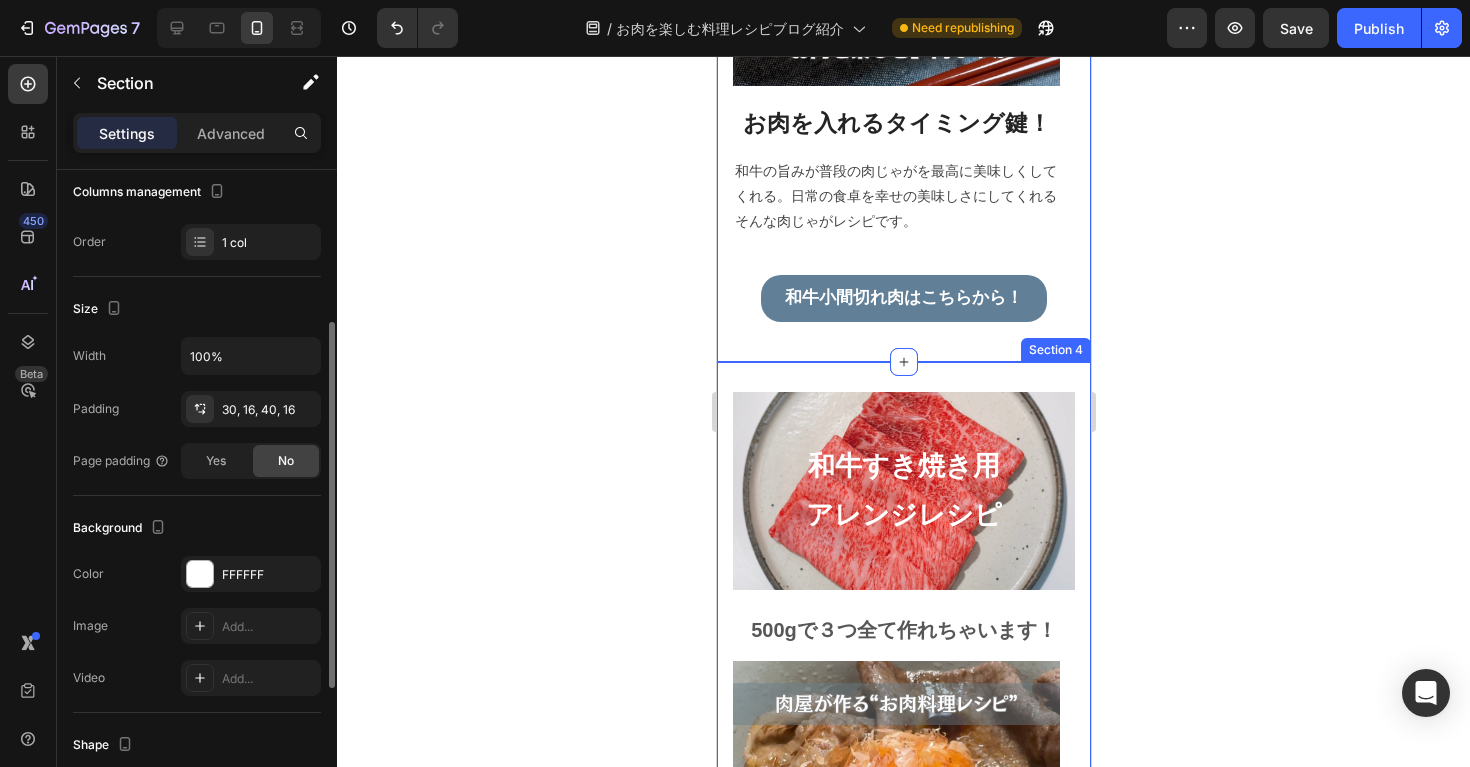 click on "Padding 30, 16, 40, 16" at bounding box center [197, 409] 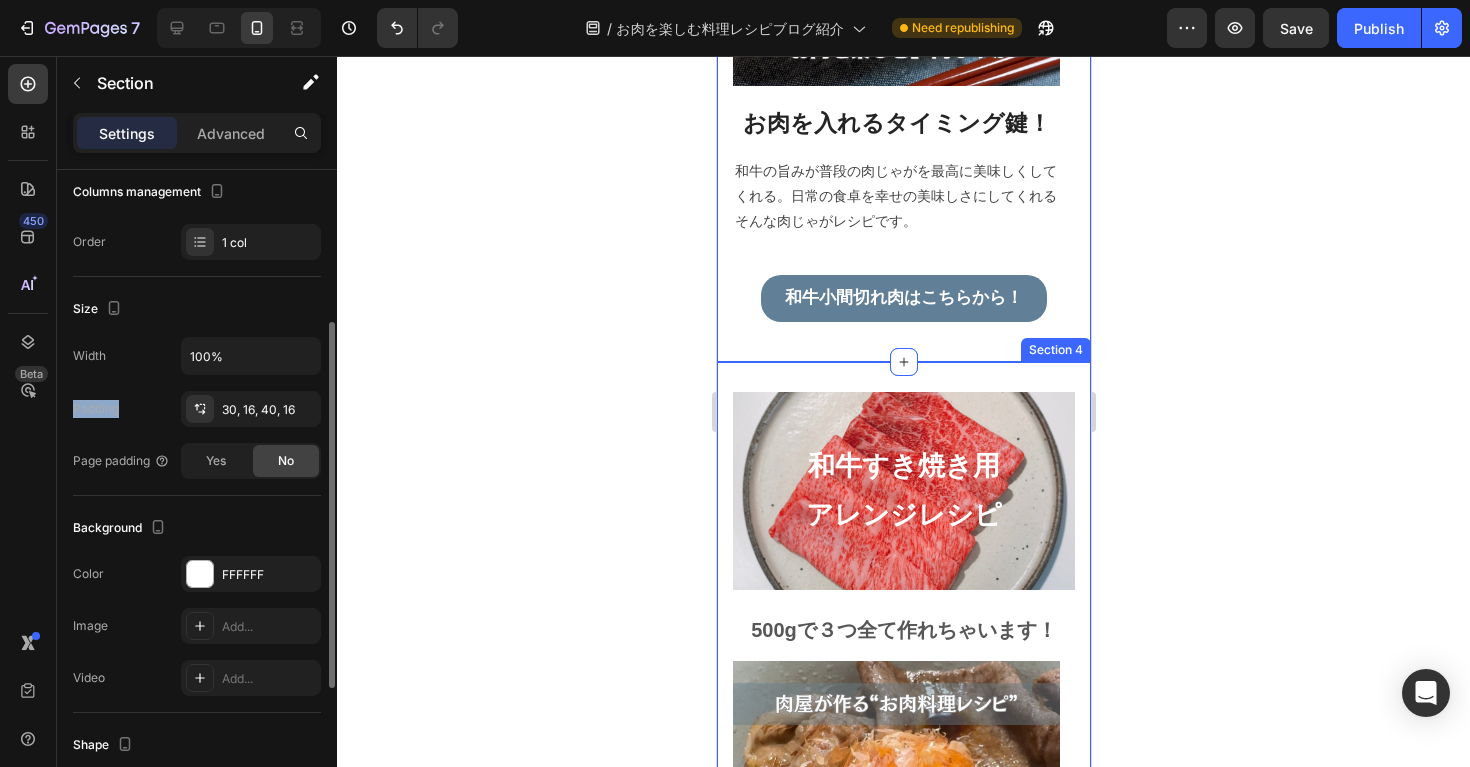 drag, startPoint x: 122, startPoint y: 412, endPoint x: 72, endPoint y: 411, distance: 50.01 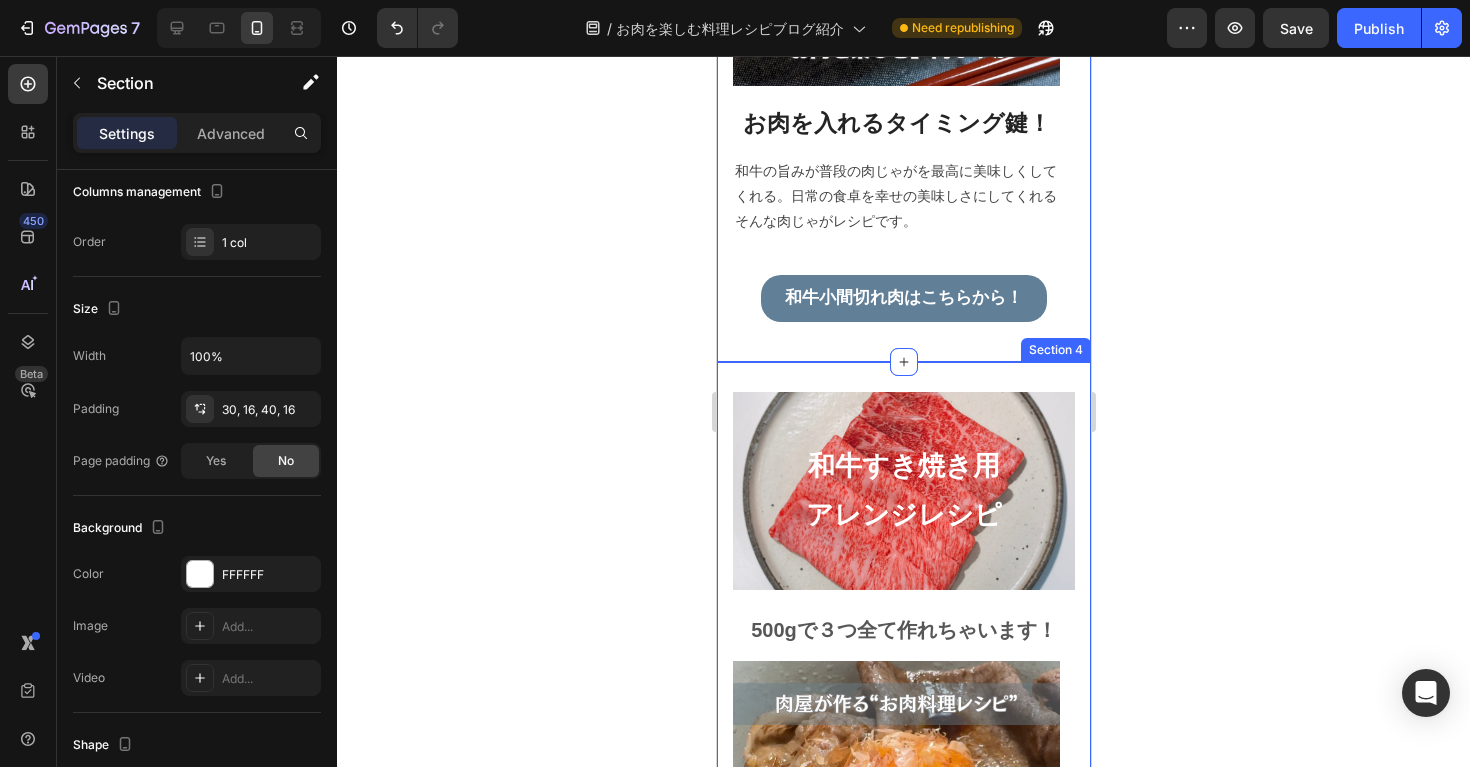 click 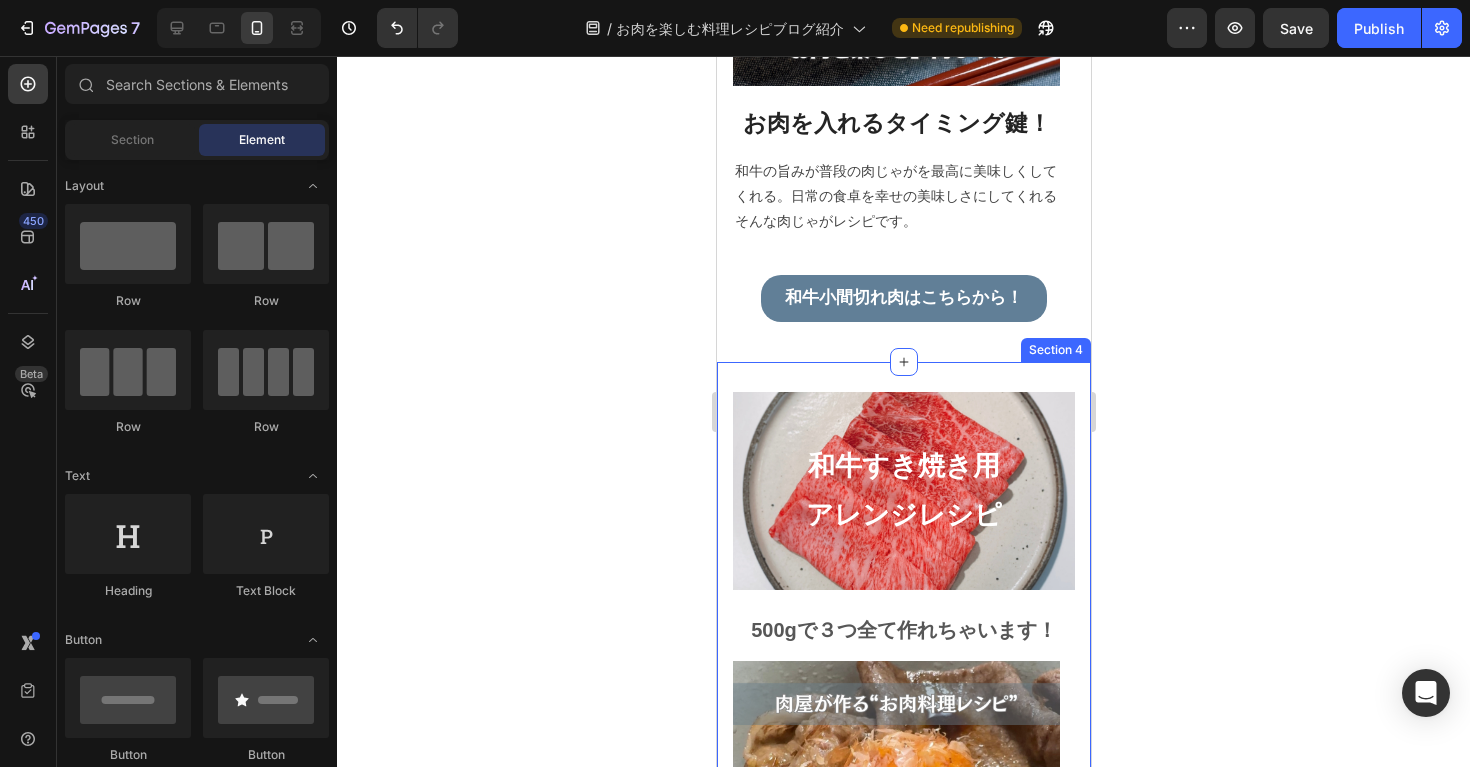 click 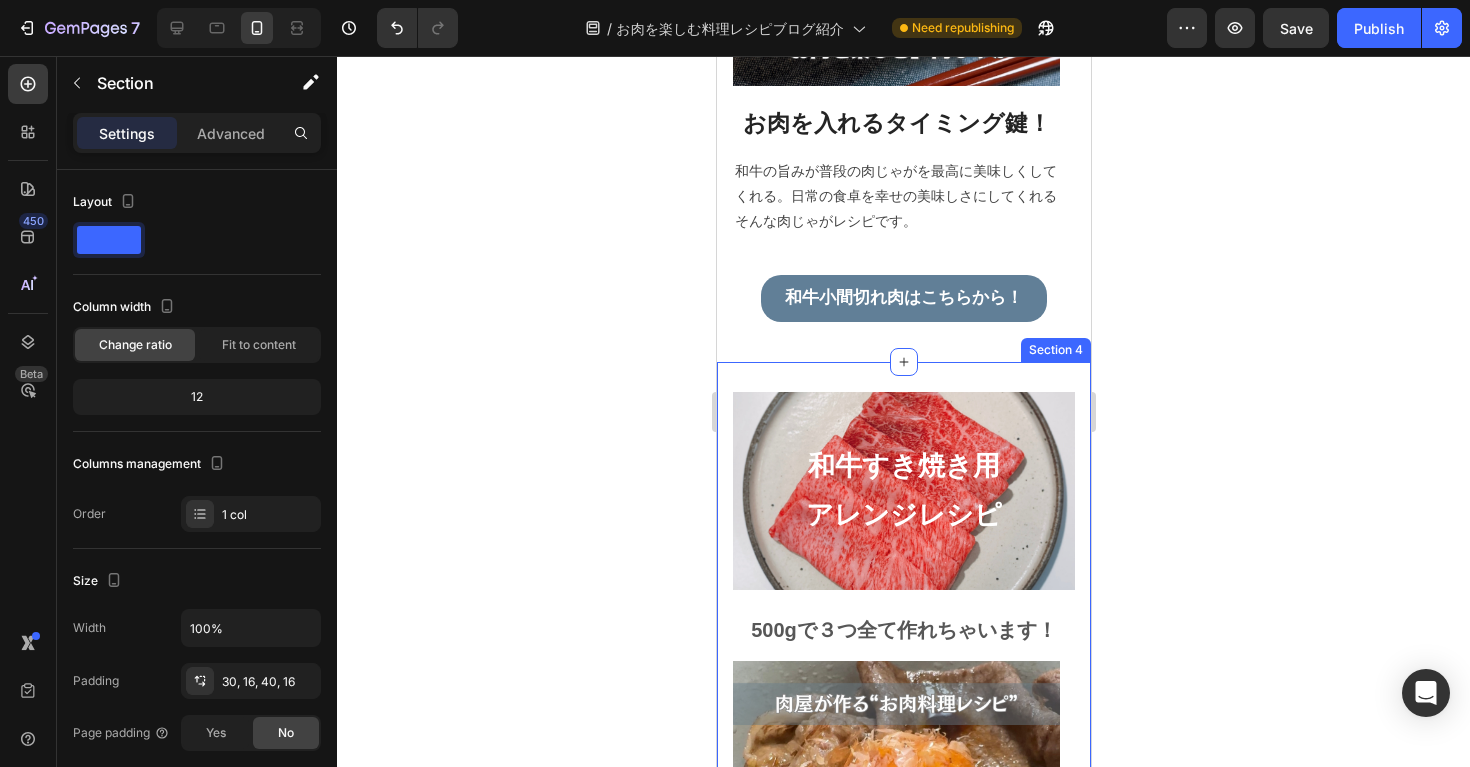 click on "和牛すき焼き用 アレンジレシピ   Heading 500gで３つ全て作れちゃいます！ Text block Image すき焼き用でこの食べ方は絶対にやってほしい！ Heading １回食べたら絶対にまた食べたくなってしまう最高の１杯。良いお肉だからこそ少しの量でも満足できちゃうそんな一品。 Text block Image 巻いて楽しむすき焼き用のお肉アレンジ！ Heading お子様と一緒に巻いて楽しむこともできちゃう「赤身のすき焼き用」のお肉を使ったアレンジレシピです！ Text block Image 普通のラーメンがお店越えの1品へ Heading 霜降り肉の良いお肉だからこそできる最高の食べ方。たった1枚のすき焼き用お肉がお家で作る普通のラーメンを至高の１杯へ。 ※ブログ記事はないのですが、すき焼き用お肉のページに紹介動画があります！ Text block Row Image By  Zoro Text block
Icon May 29,2022 Text block" at bounding box center [903, 1385] 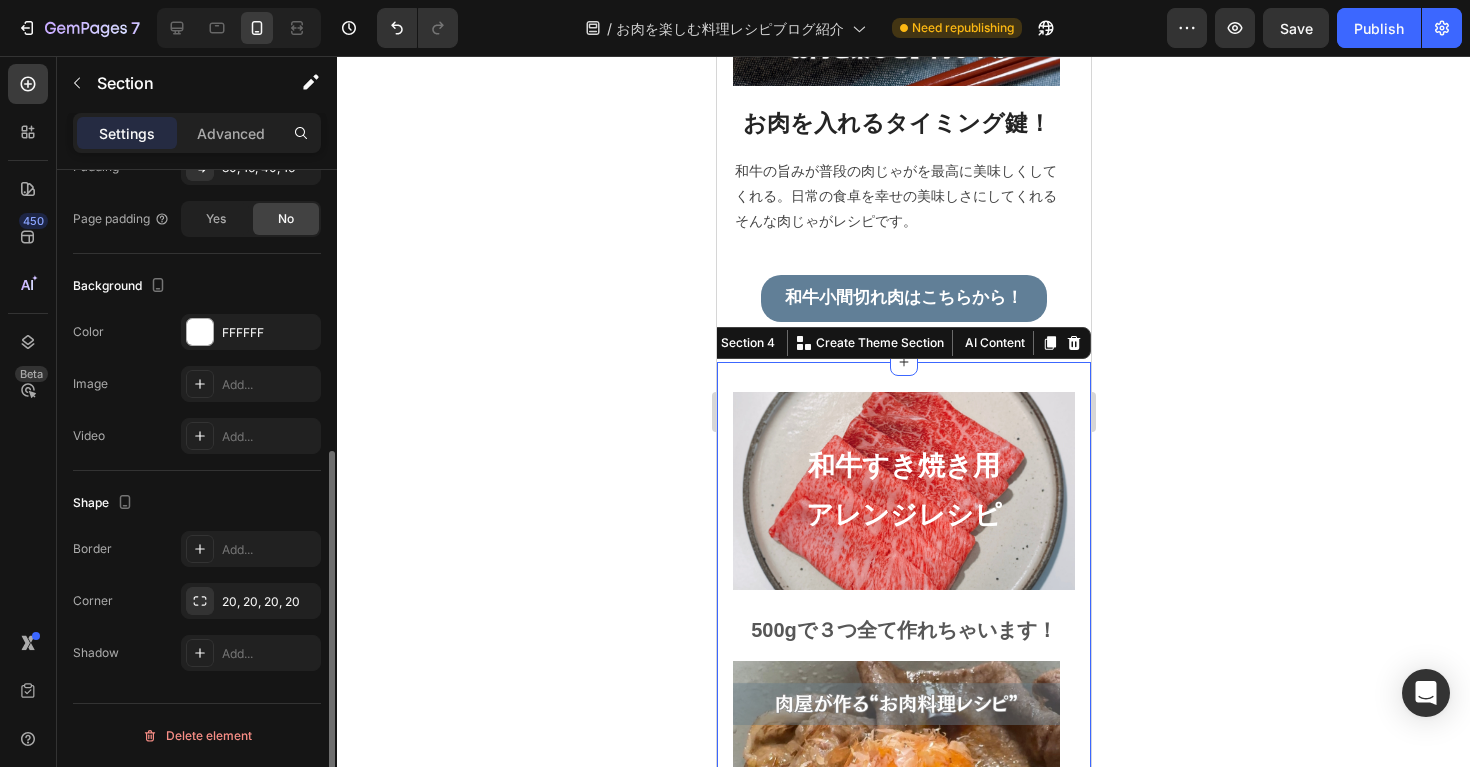 scroll, scrollTop: 321, scrollLeft: 0, axis: vertical 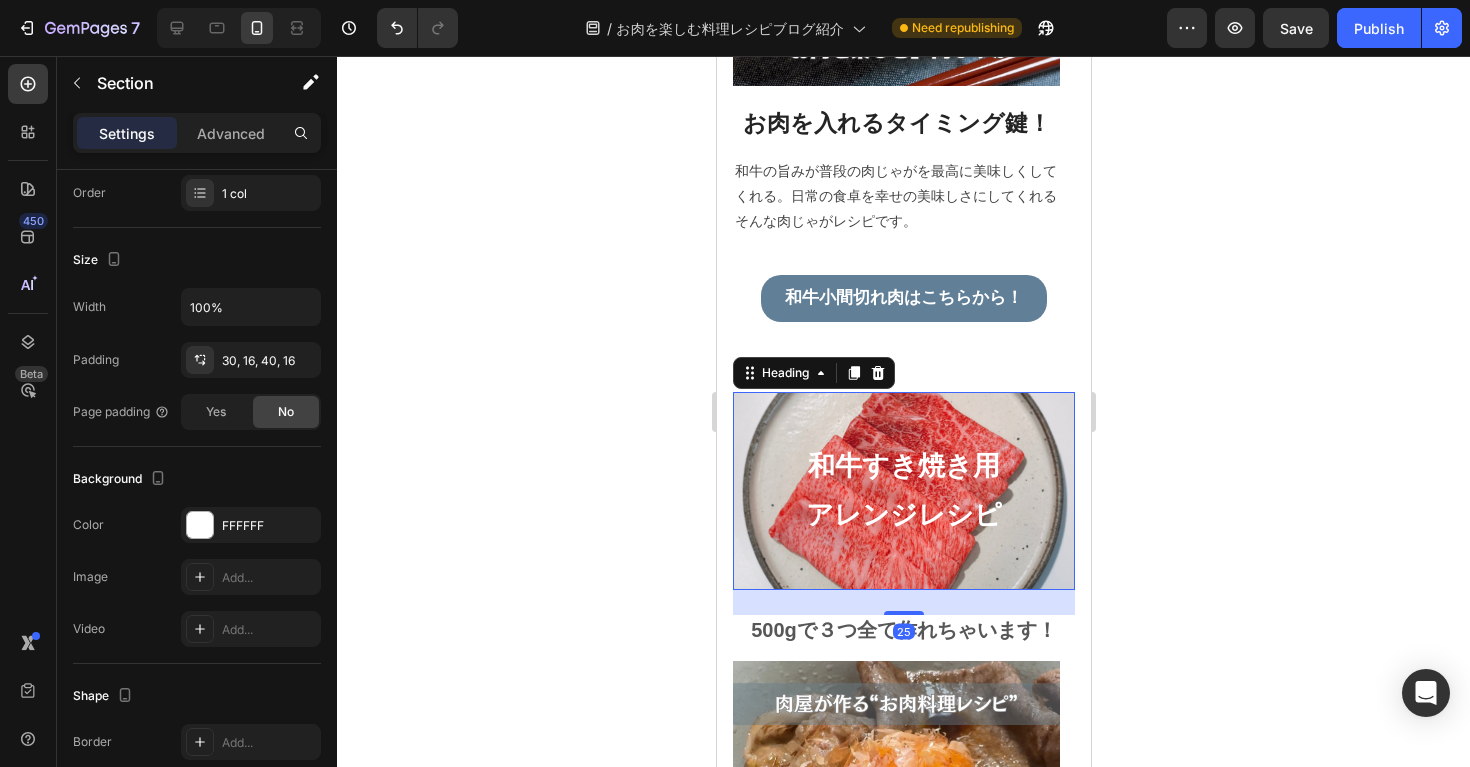 click on "和牛すき焼き用 アレンジレシピ" at bounding box center (903, 491) 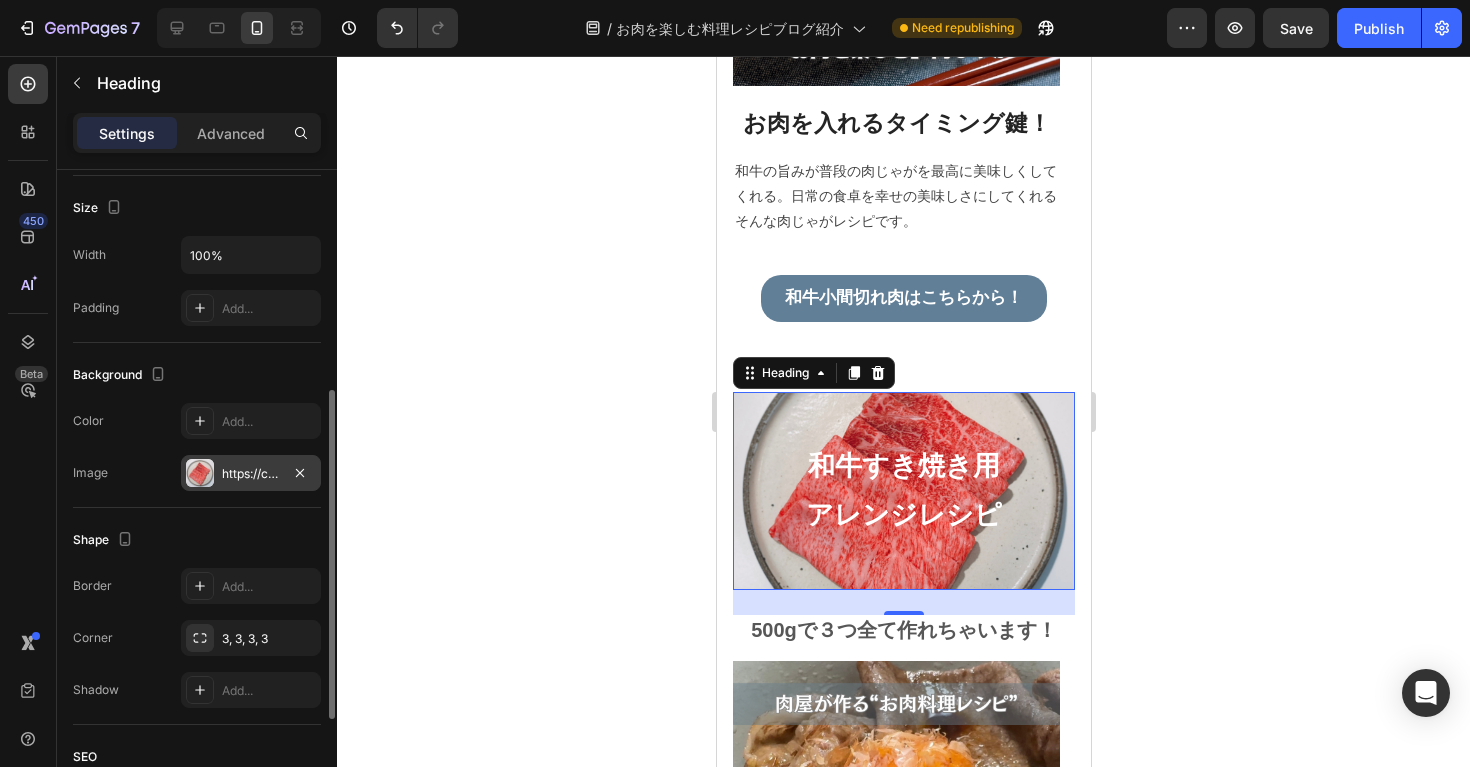 scroll, scrollTop: 580, scrollLeft: 0, axis: vertical 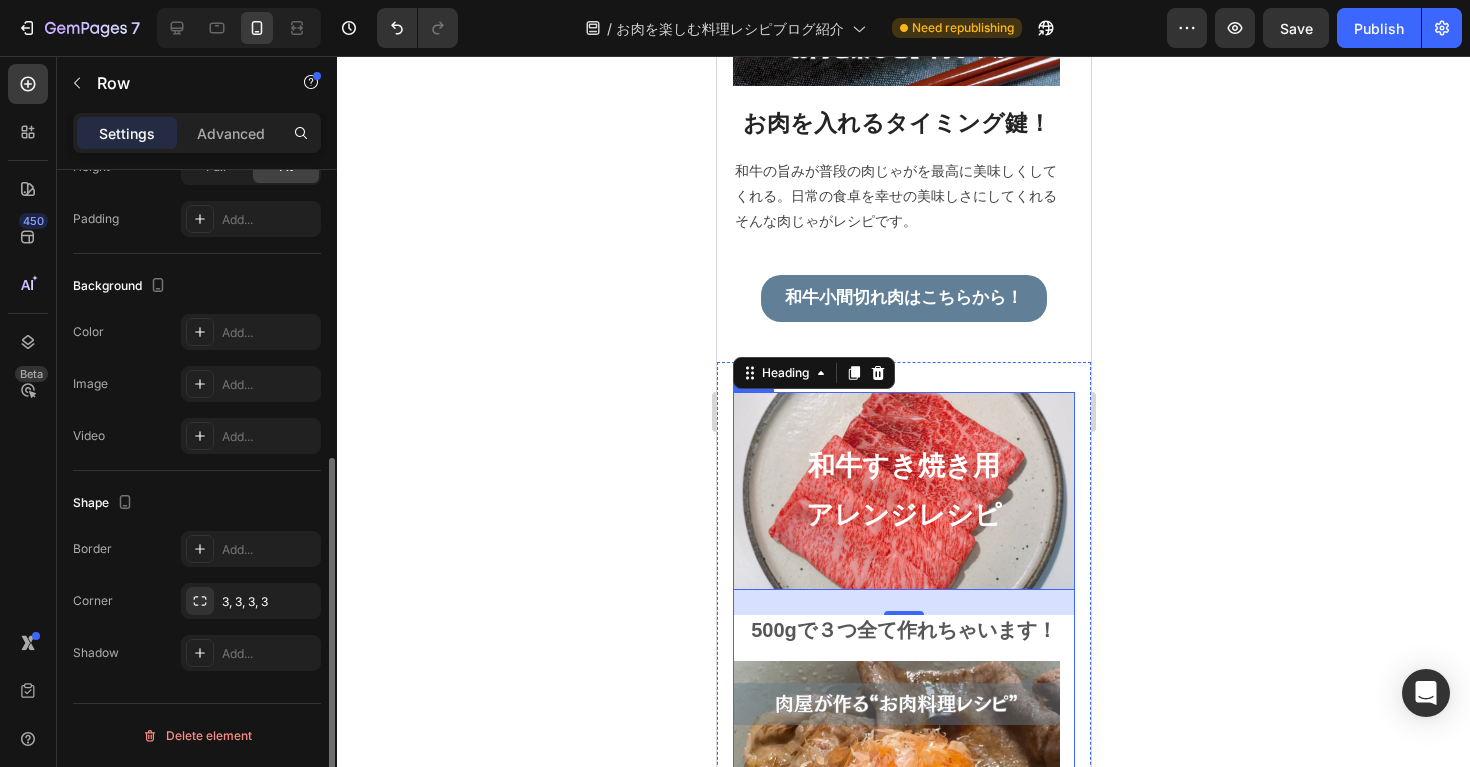 click on "和牛すき焼き用 アレンジレシピ   Heading   25 500gで３つ全て作れちゃいます！ Text block Image すき焼き用でこの食べ方は絶対にやってほしい！ Heading １回食べたら絶対にまた食べたくなってしまう最高の１杯。良いお肉だからこそ少しの量でも満足できちゃうそんな一品。 Text block Image 巻いて楽しむすき焼き用のお肉アレンジ！ Heading お子様と一緒に巻いて楽しむこともできちゃう「赤身のすき焼き用」のお肉を使ったアレンジレシピです！ Text block Image 普通のラーメンがお店越えの1品へ Heading 霜降り肉の良いお肉だからこそできる最高の食べ方。たった1枚のすき焼き用お肉がお家で作る普通のラーメンを至高の１杯へ。 ※ブログ記事はないのですが、すき焼き用お肉のページに紹介動画があります！ Text block Row Image By  [NAME] Text block
Icon [DATE] Row" at bounding box center [903, 1347] 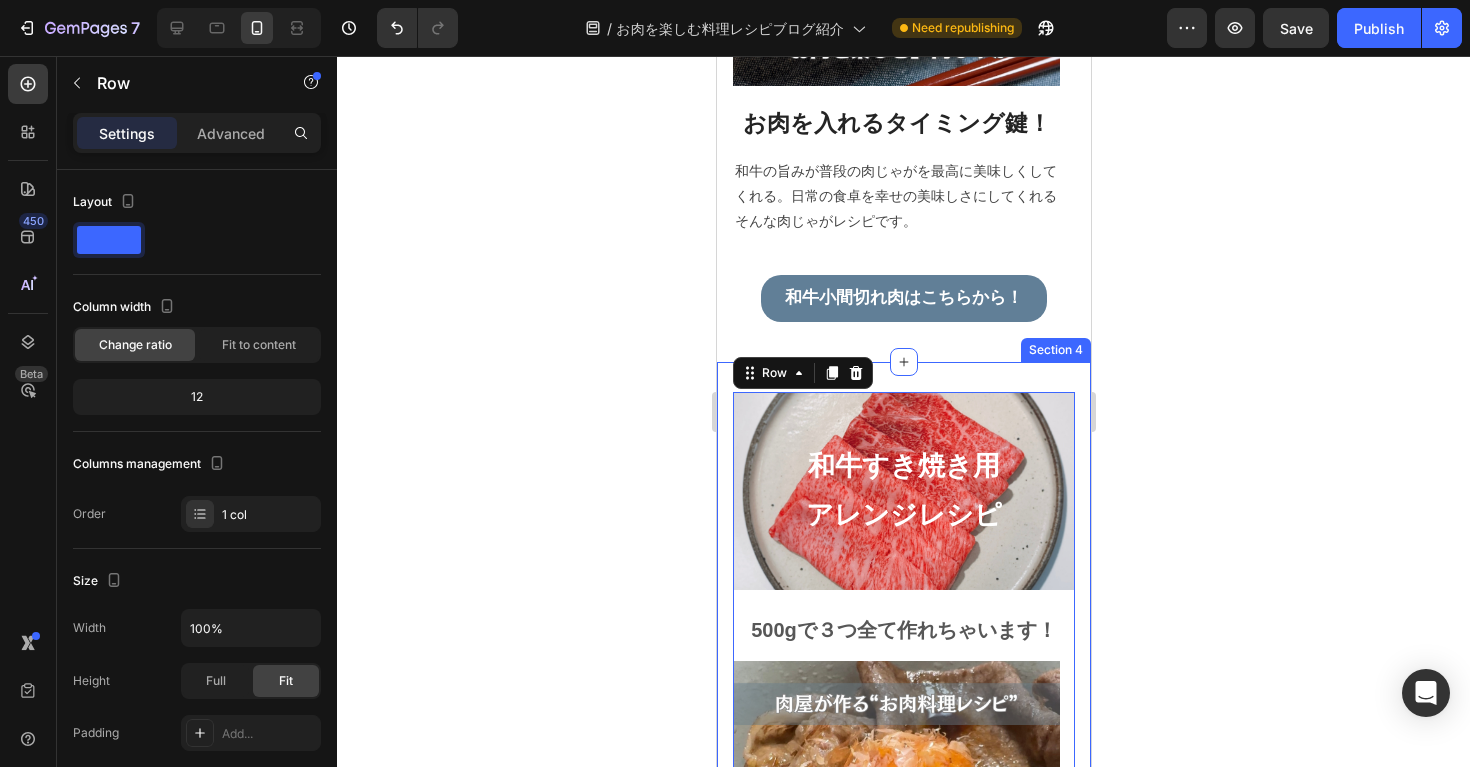 click on "和牛すき焼き用 アレンジレシピ   Heading 500gで３つ全て作れちゃいます！ Text block Image すき焼き用でこの食べ方は絶対にやってほしい！ Heading １回食べたら絶対にまた食べたくなってしまう最高の１杯。良いお肉だからこそ少しの量でも満足できちゃうそんな一品。 Text block Image 巻いて楽しむすき焼き用のお肉アレンジ！ Heading お子様と一緒に巻いて楽しむこともできちゃう「赤身のすき焼き用」のお肉を使ったアレンジレシピです！ Text block Image 普通のラーメンがお店越えの1品へ Heading 霜降り肉の良いお肉だからこそできる最高の食べ方。たった1枚のすき焼き用お肉がお家で作る普通のラーメンを至高の１杯へ。 ※ブログ記事はないのですが、すき焼き用お肉のページに紹介動画があります！ Text block Row Image By  Zoro Text block
Icon May 29,2022 Text block" at bounding box center (903, 1385) 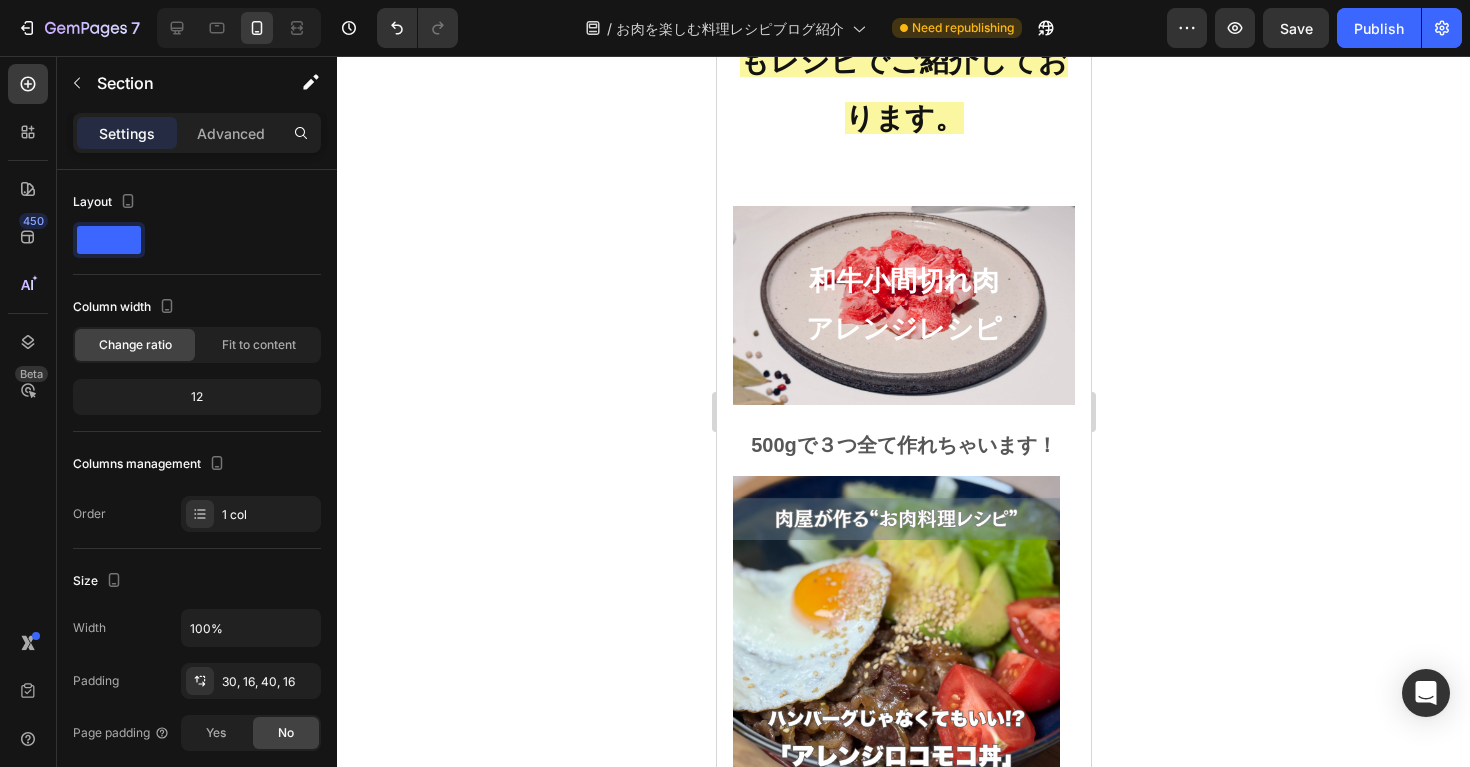 scroll, scrollTop: 867, scrollLeft: 0, axis: vertical 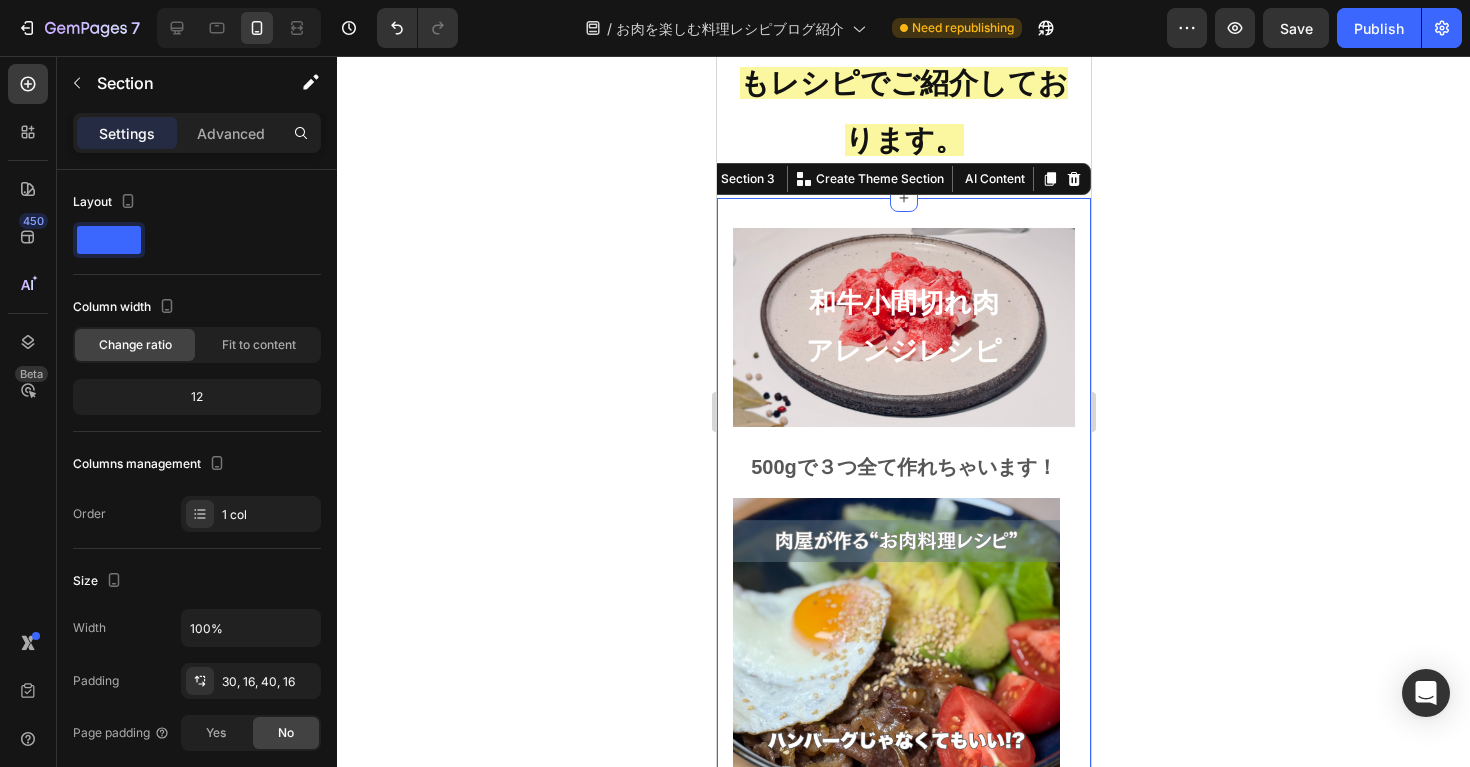 click on "和牛小間切れ肉 アレンジレシピ   Heading 500gで３つ全て作れちゃいます！ Text block Image 簡単に作れるスタミナ丼！ Heading ロコモコ丼を「和牛小間切れ肉」でアレンジ！お昼や疲れた日の夕飯に簡単かつスタミナもつけることができて、とてもおすすめです！ Text block Image 小分けで冷凍したお肉で簡単調理！ Heading 「和牛小間切れ肉」は、500g~1kgの大容量まで販売しており、小分けして冷凍しておくと使い勝手がとても良いお肉です！そんな冷凍した小間切れ肉を使った和牛チャーハンです！ Text block Image お肉を入れるタイミング鍵！ Heading 和牛の旨みが普段の肉じゃがを最高に美味しくしてくれる。日常の食卓を幸せの美味しさにしてくれるそんな肉じゃがレシピです。 Text block Row Image By  Zoro Text block
Icon May 29,2022 Text block Row Heading Text block Image By  Icon" at bounding box center (903, 1179) 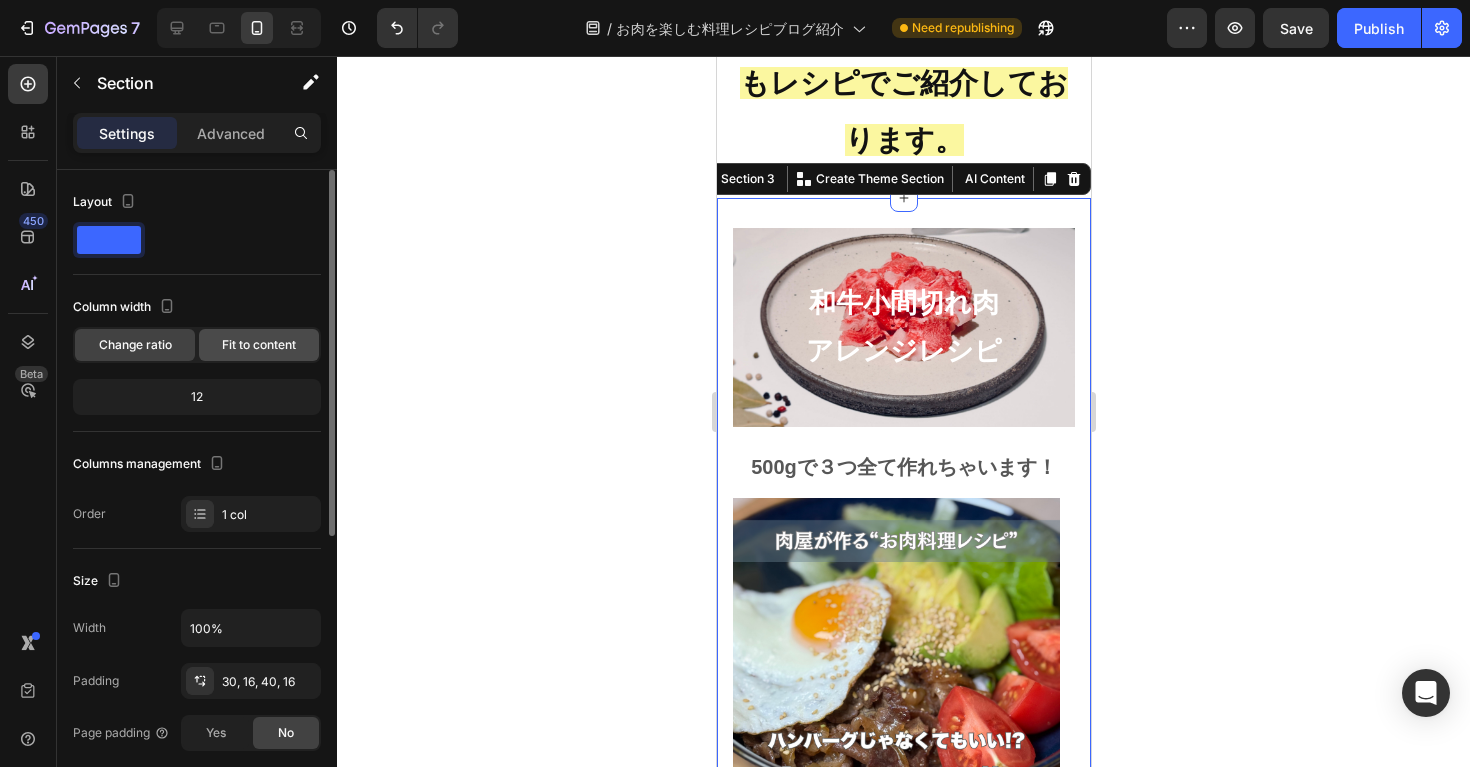 click on "Fit to content" 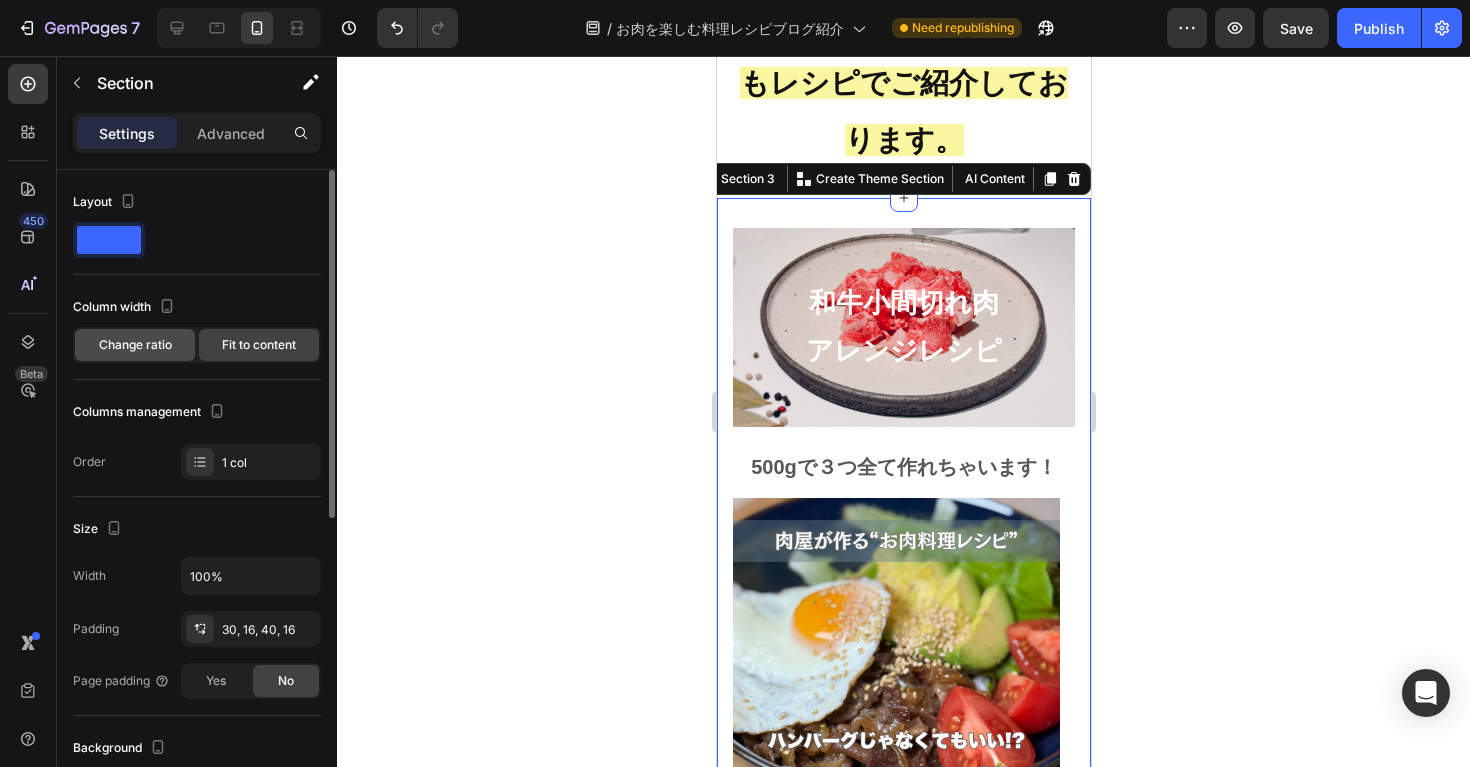click on "Change ratio" 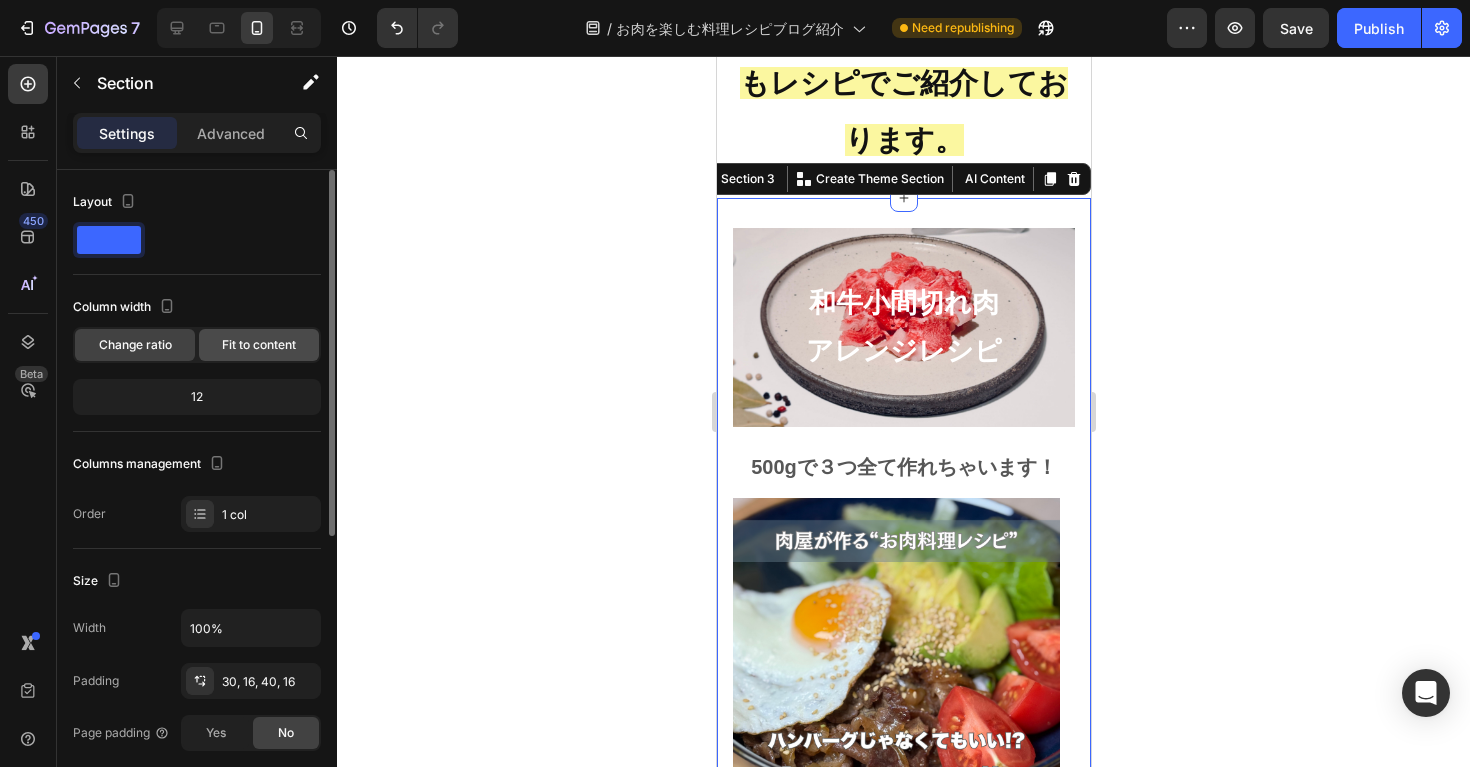 click on "Fit to content" 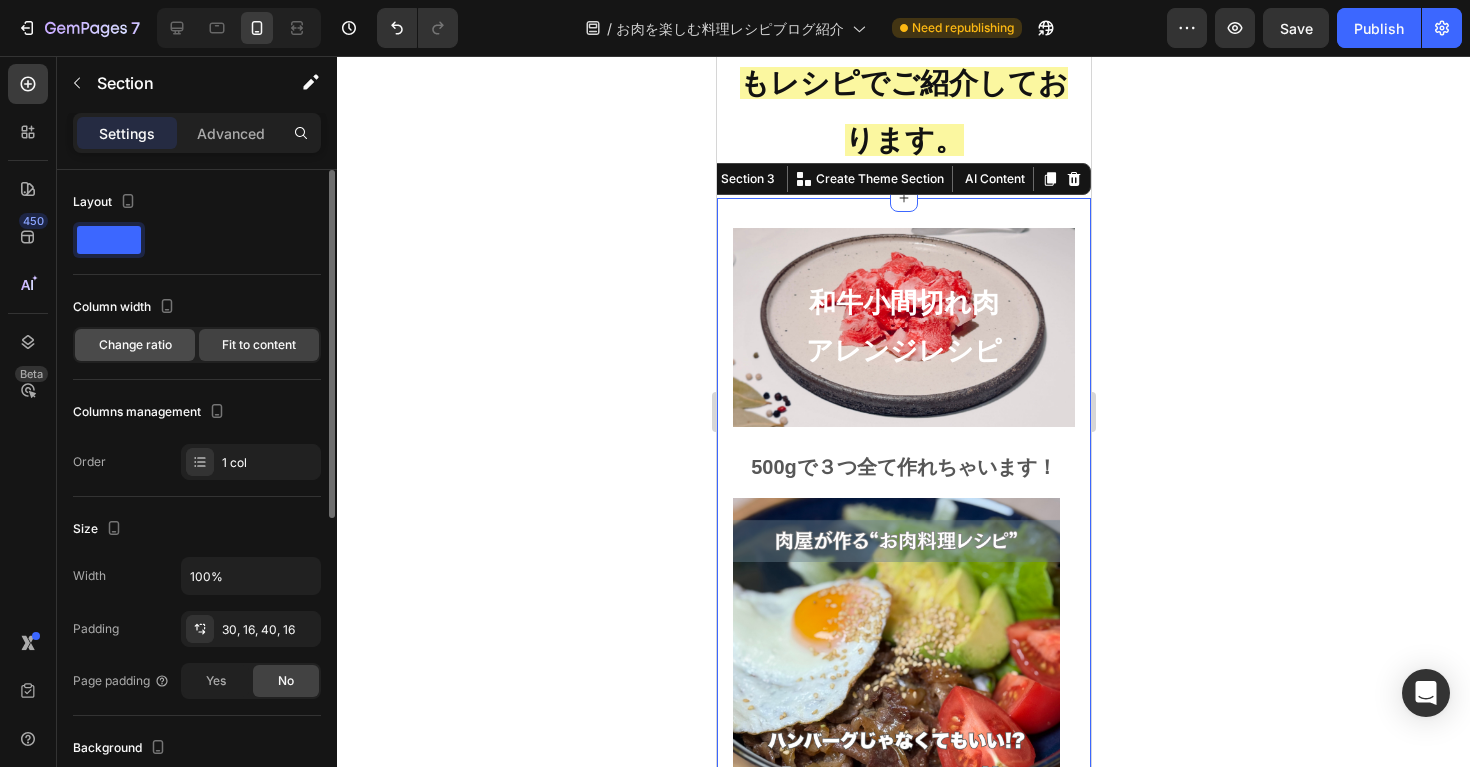 drag, startPoint x: 157, startPoint y: 347, endPoint x: 167, endPoint y: 349, distance: 10.198039 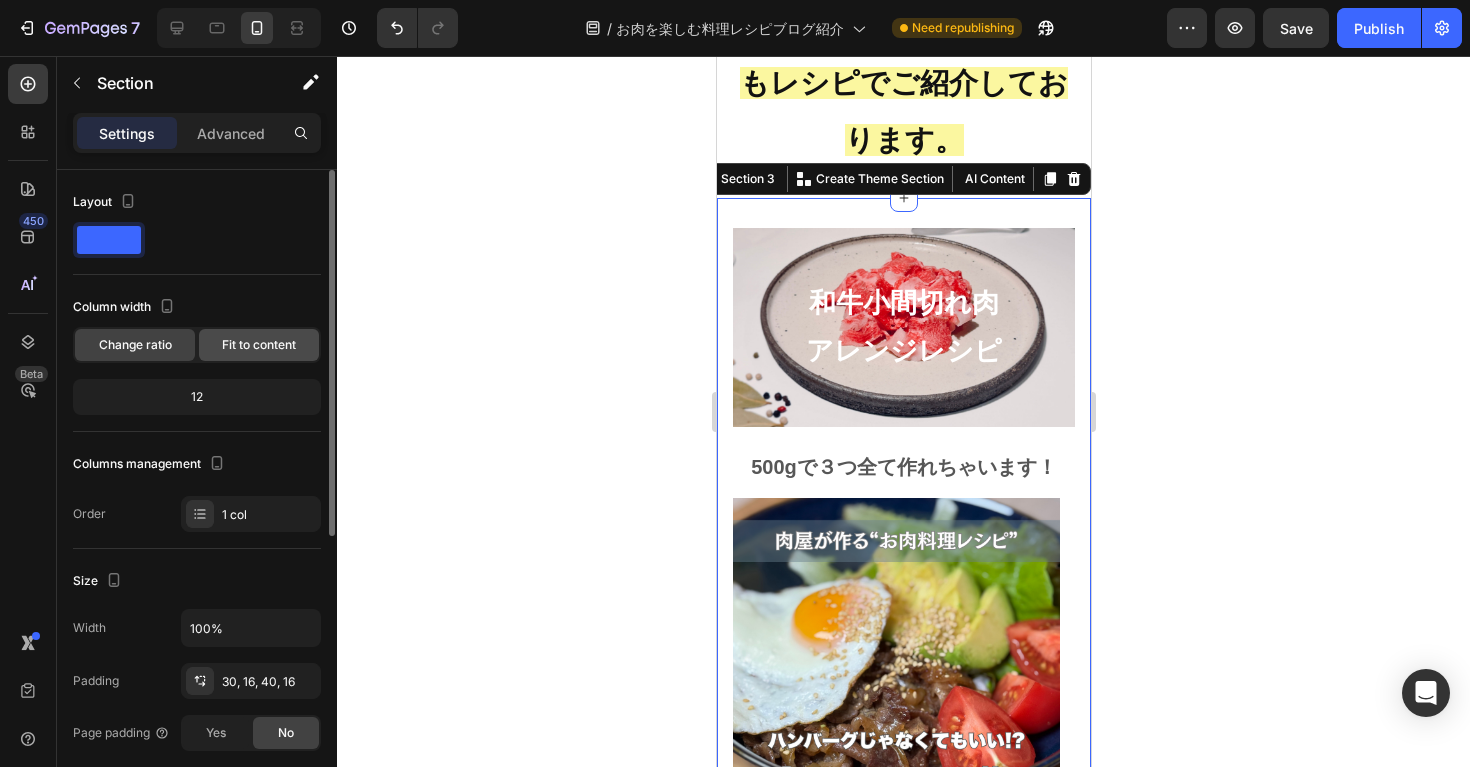 click on "Fit to content" 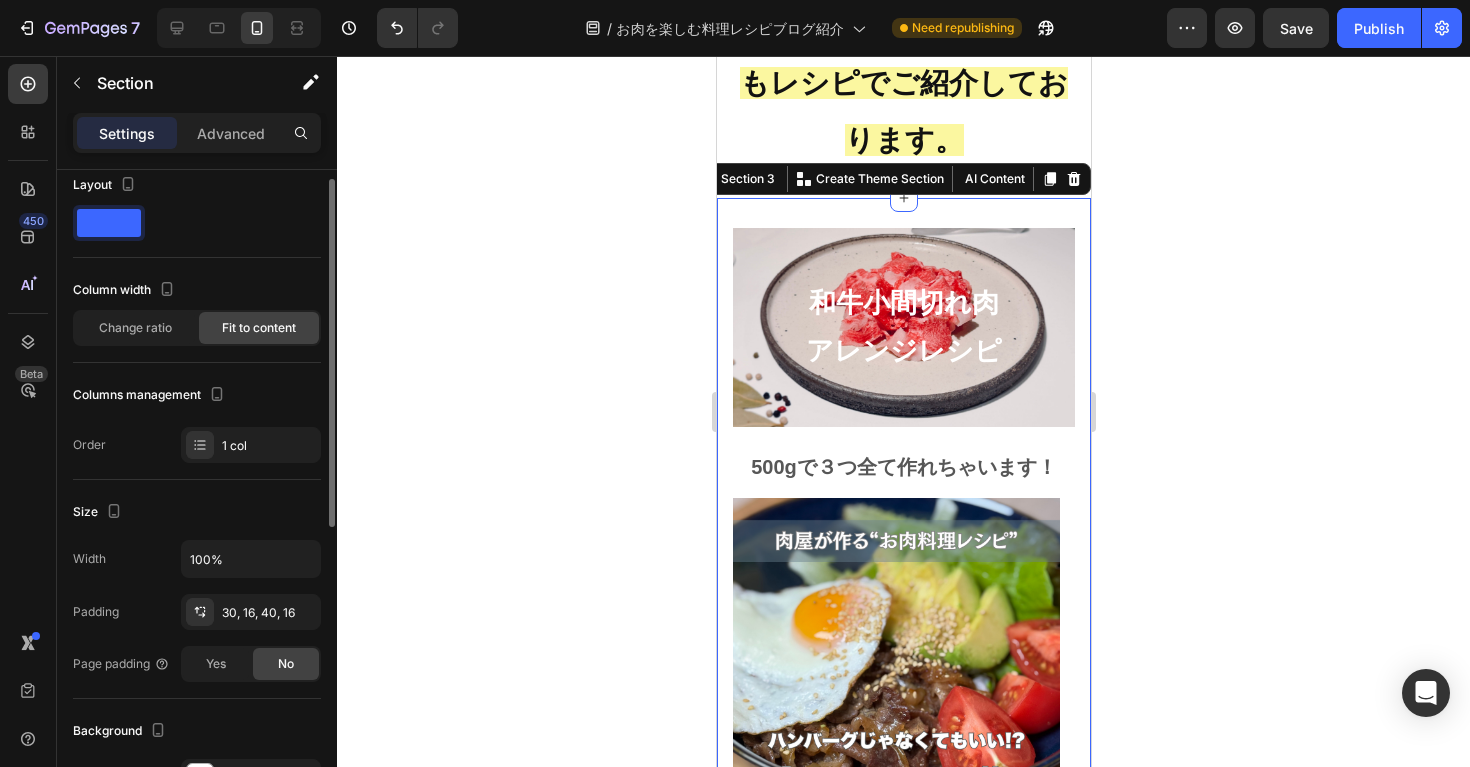 scroll, scrollTop: 0, scrollLeft: 0, axis: both 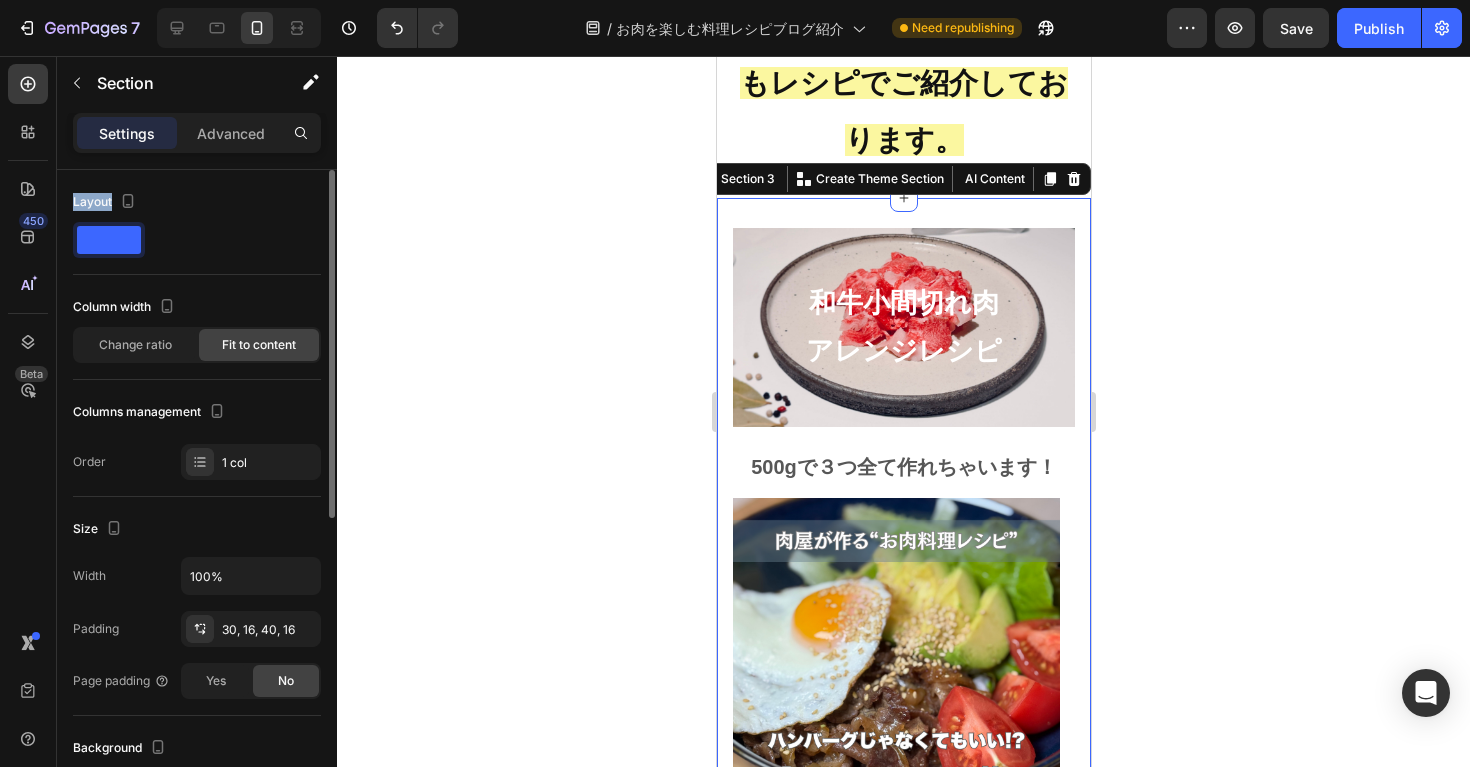 drag, startPoint x: 104, startPoint y: 202, endPoint x: 69, endPoint y: 198, distance: 35.22783 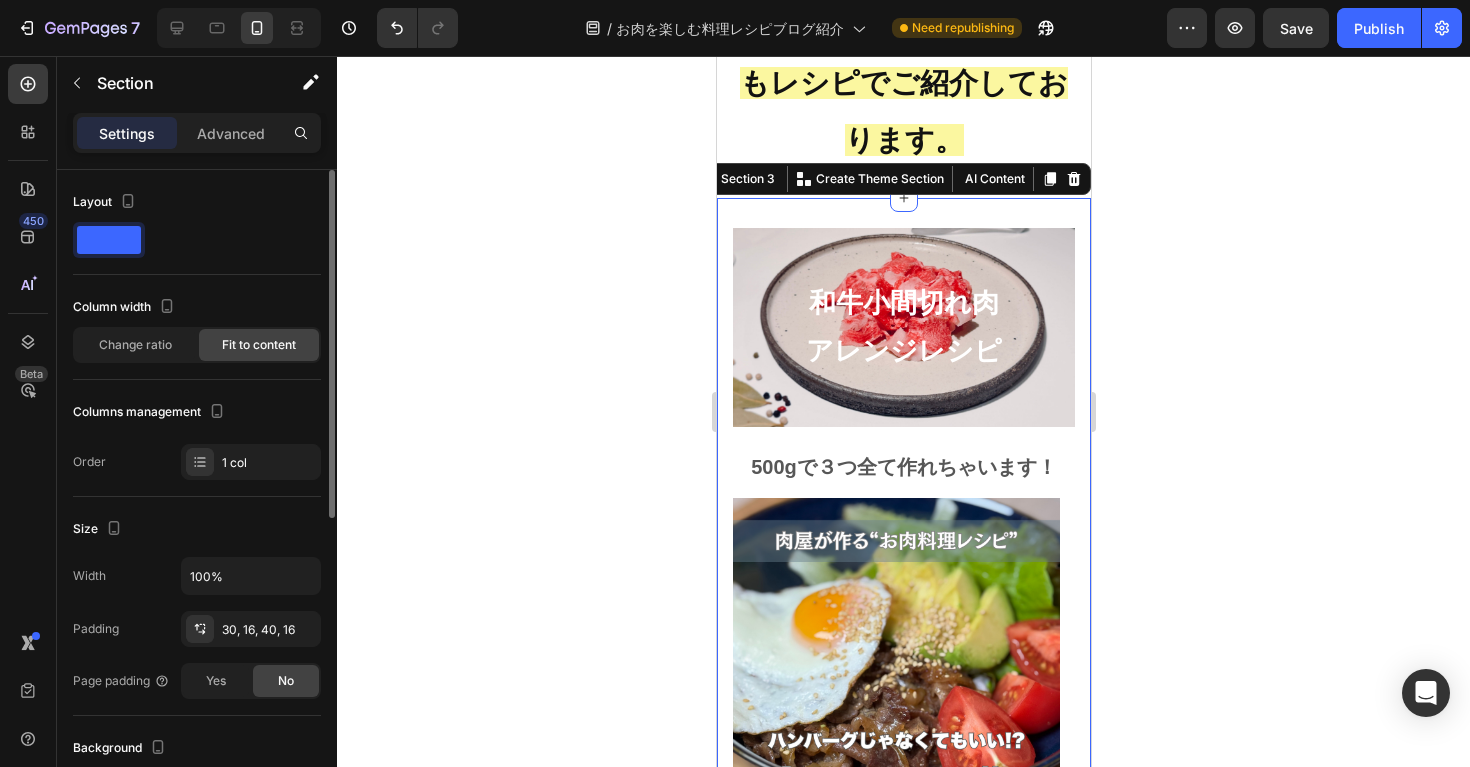 click on "Layout Column width Change ratio Fit to content Columns management Order 1 col" at bounding box center (197, 333) 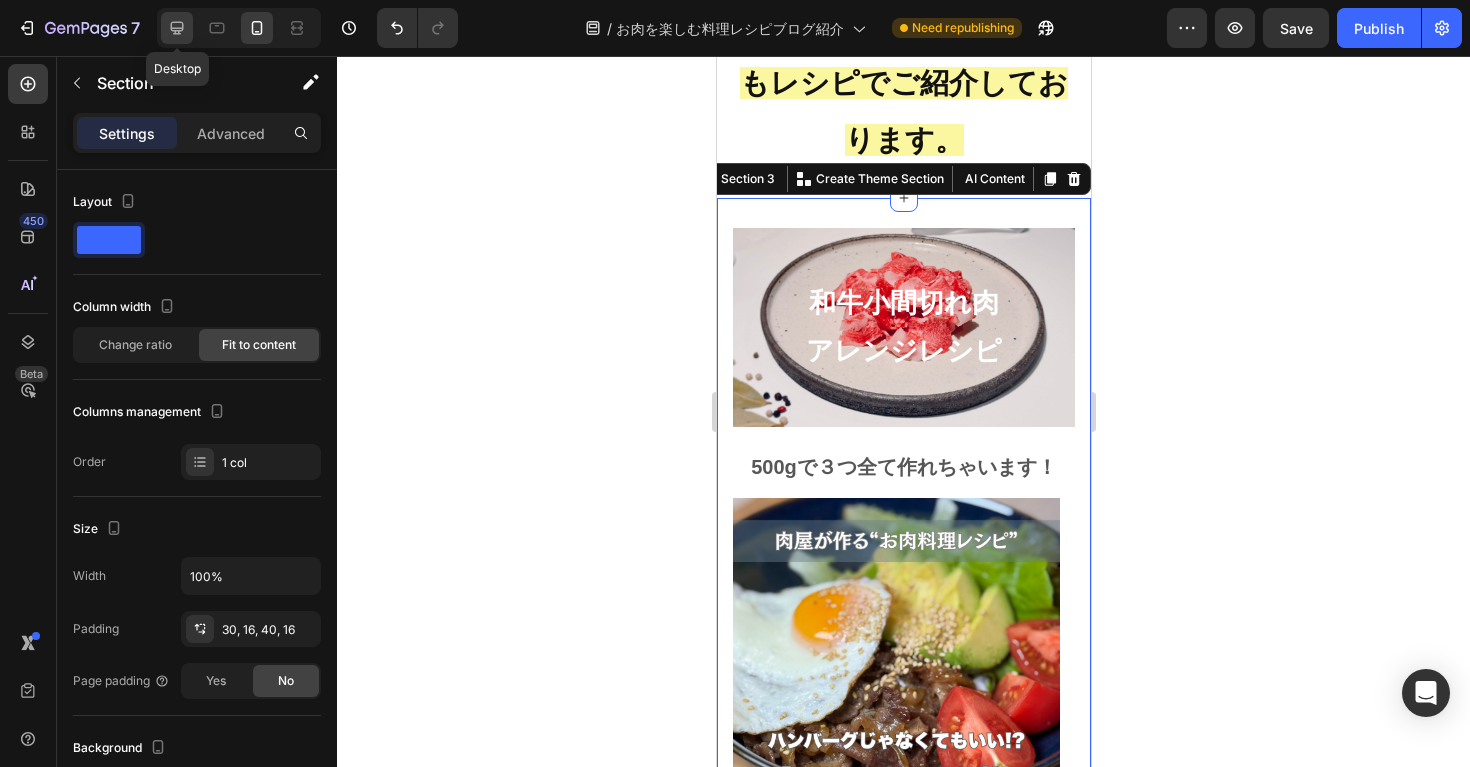 click 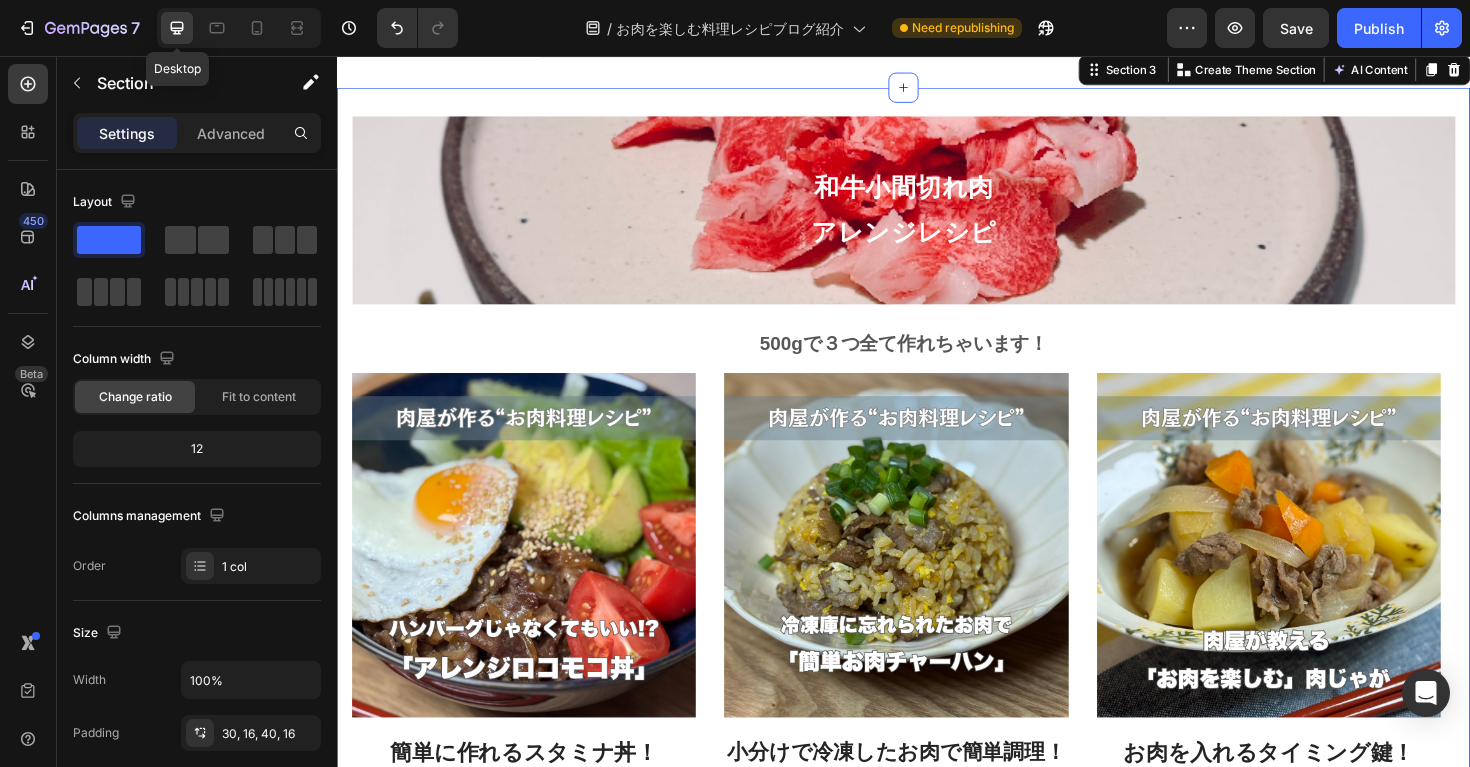scroll, scrollTop: 619, scrollLeft: 0, axis: vertical 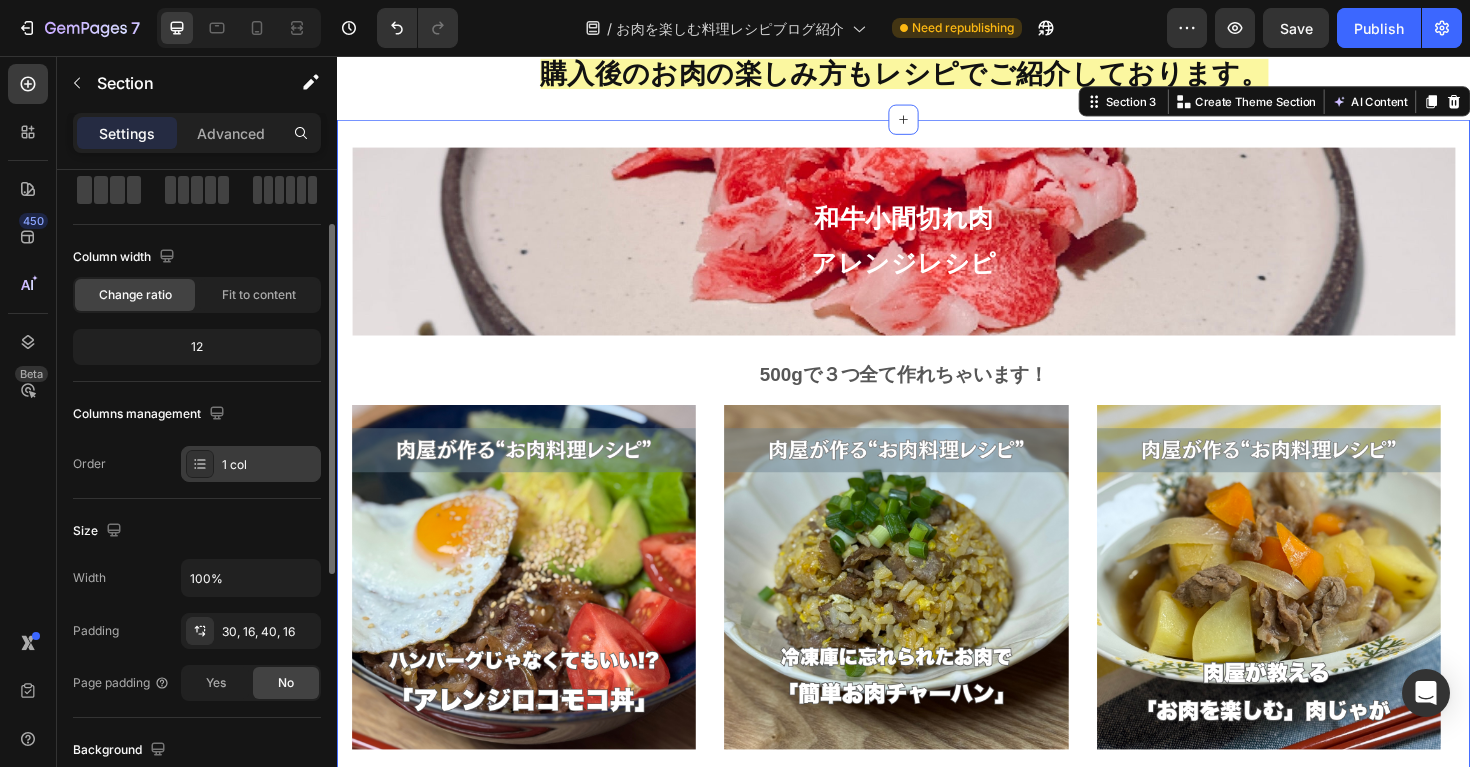 click on "1 col" at bounding box center [269, 465] 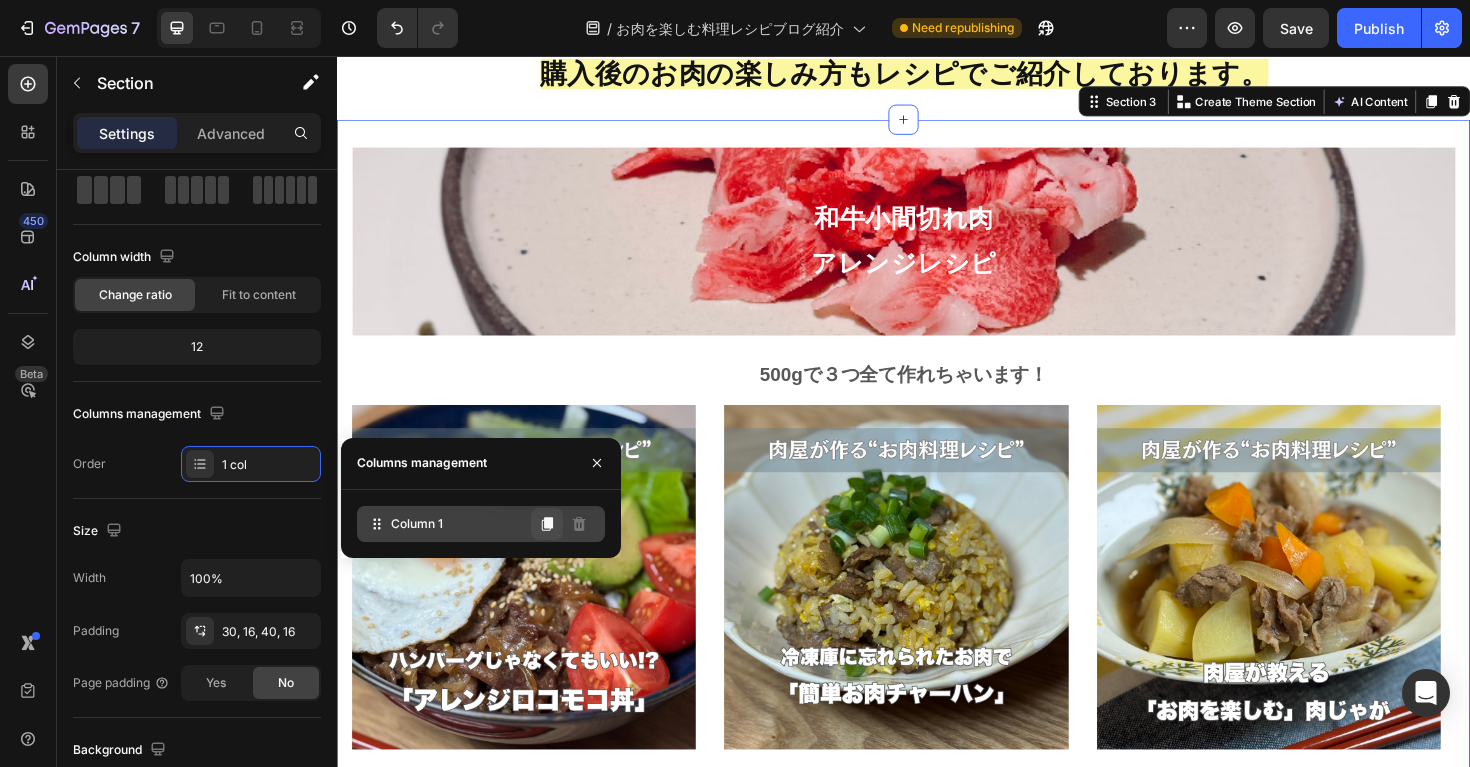 click 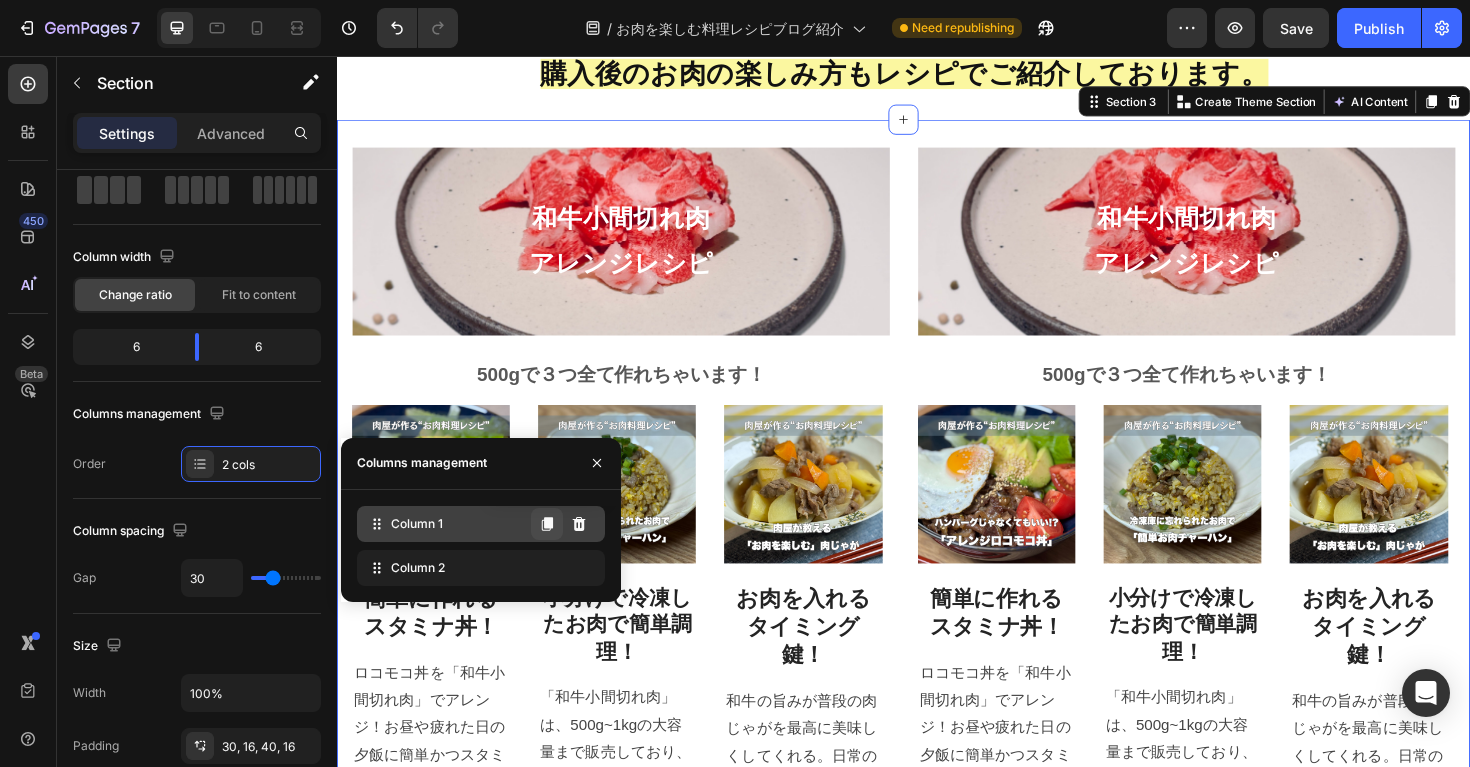 type 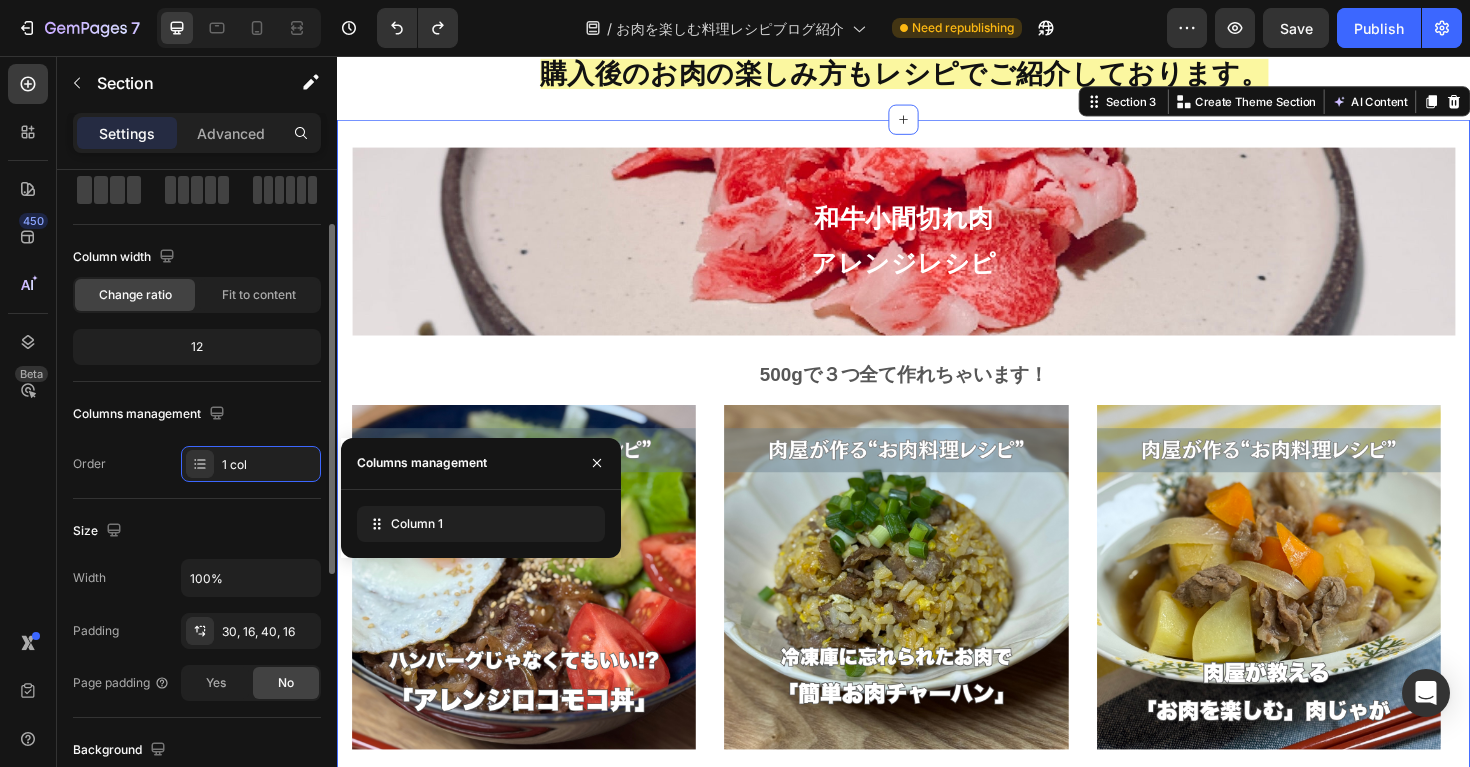 click on "Columns management" at bounding box center [197, 414] 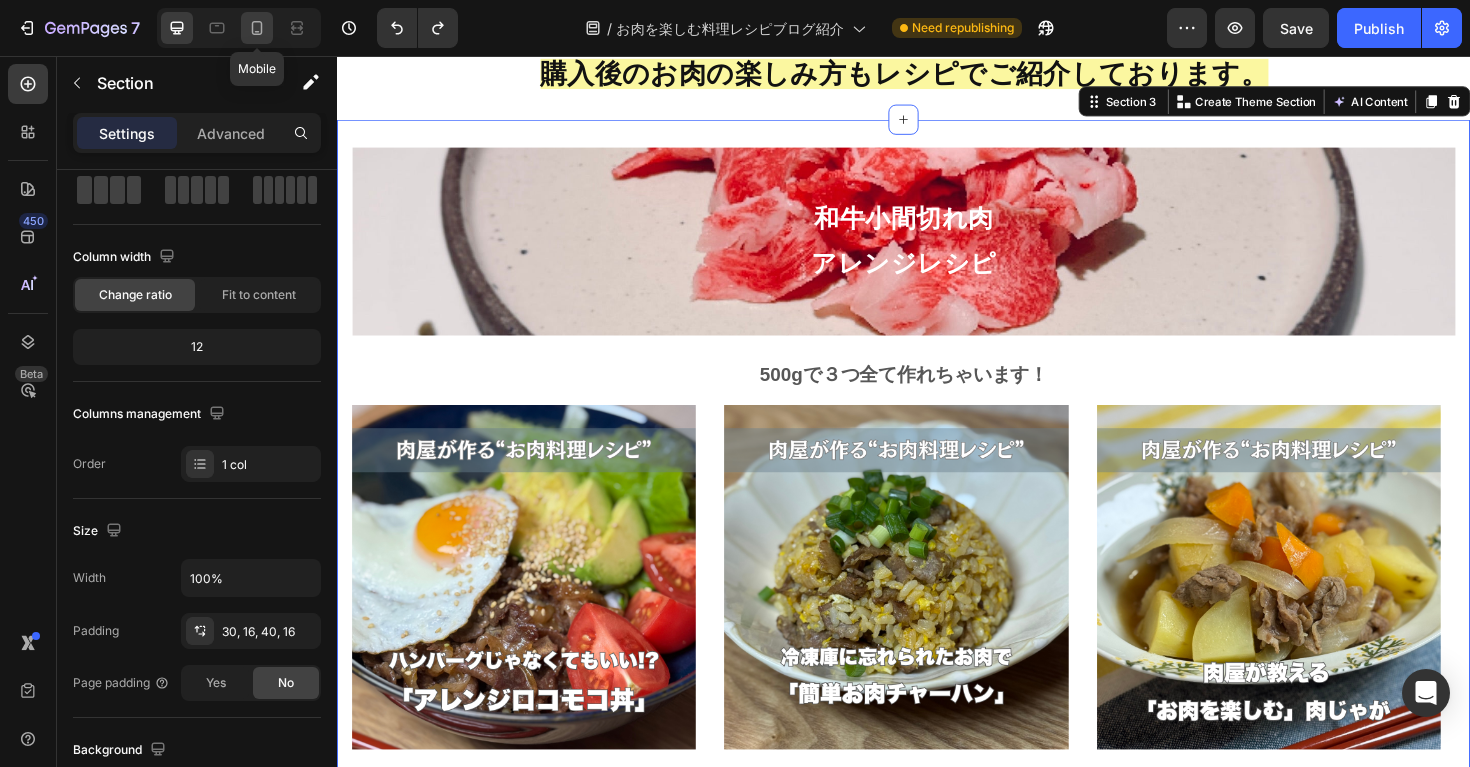 click 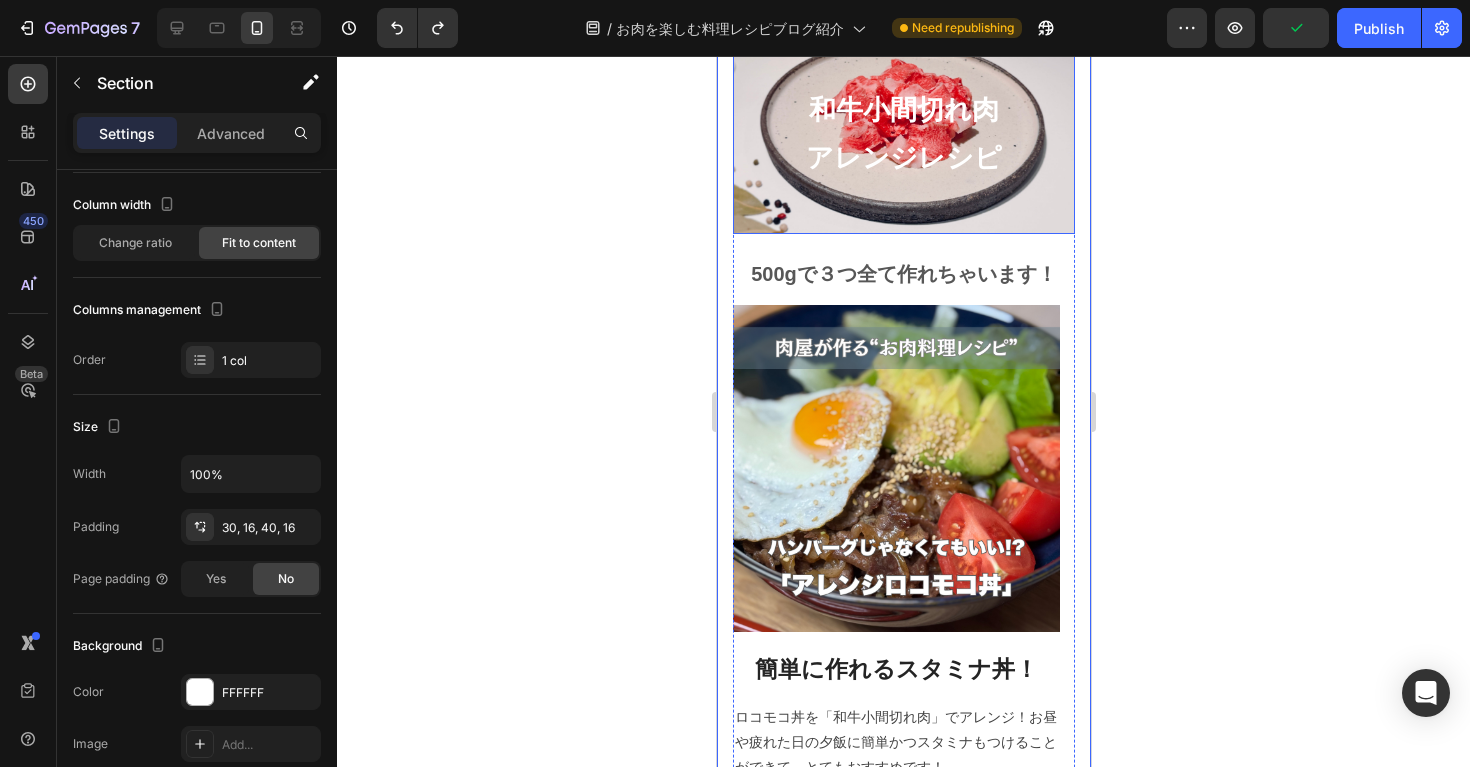 scroll, scrollTop: 957, scrollLeft: 0, axis: vertical 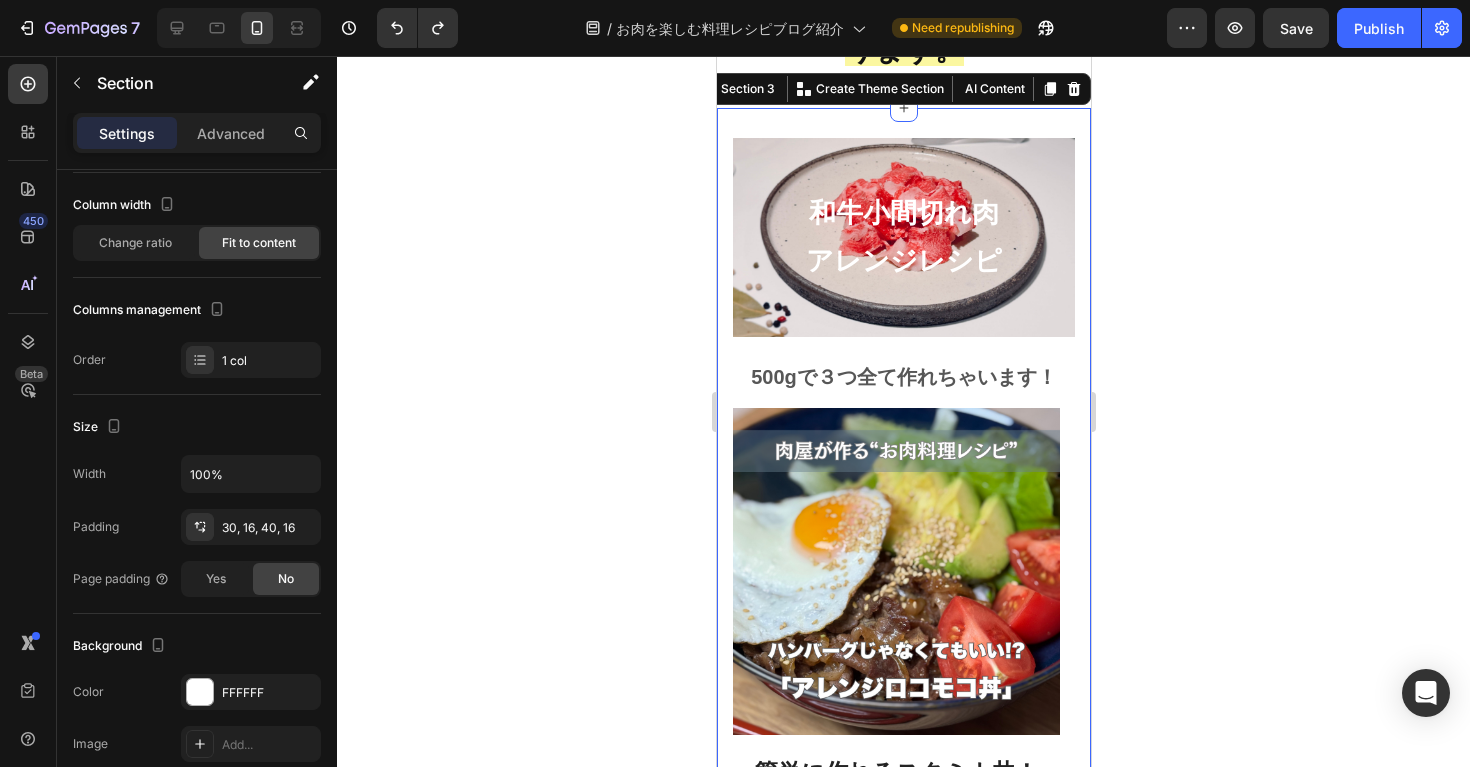 click on "和牛小間切れ肉 アレンジレシピ   Heading 500gで３つ全て作れちゃいます！ Text block Image 簡単に作れるスタミナ丼！ Heading ロコモコ丼を「和牛小間切れ肉」でアレンジ！お昼や疲れた日の夕飯に簡単かつスタミナもつけることができて、とてもおすすめです！ Text block Image 小分けで冷凍したお肉で簡単調理！ Heading 「和牛小間切れ肉」は、500g~1kgの大容量まで販売しており、小分けして冷凍しておくと使い勝手がとても良いお肉です！そんな冷凍した小間切れ肉を使った和牛チャーハンです！ Text block Image お肉を入れるタイミング鍵！ Heading 和牛の旨みが普段の肉じゃがを最高に美味しくしてくれる。日常の食卓を幸せの美味しさにしてくれるそんな肉じゃがレシピです。 Text block Row Image By  Zoro Text block
Icon May 29,2022 Text block Row Heading Text block Image By  Icon" at bounding box center (903, 1089) 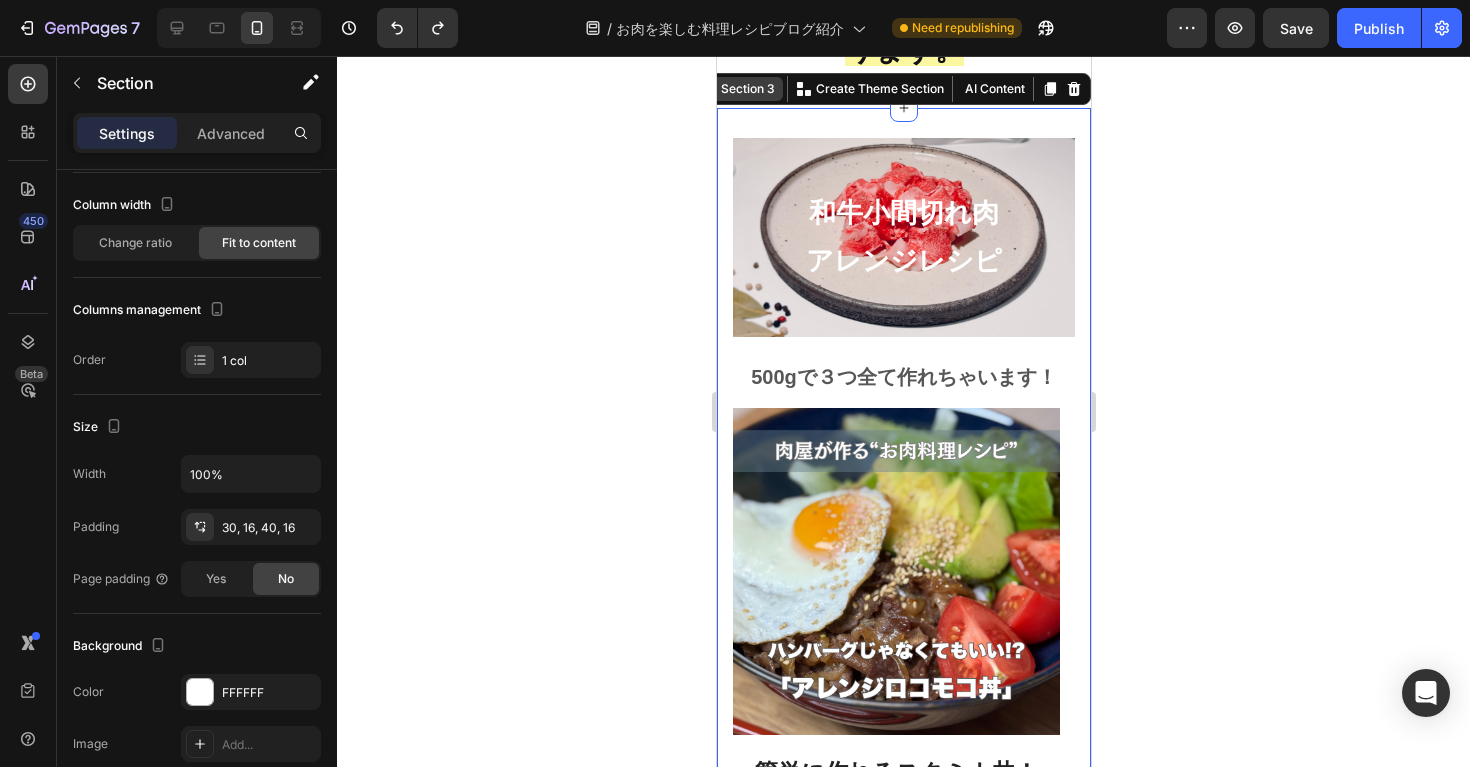click on "Section 3" at bounding box center [747, 89] 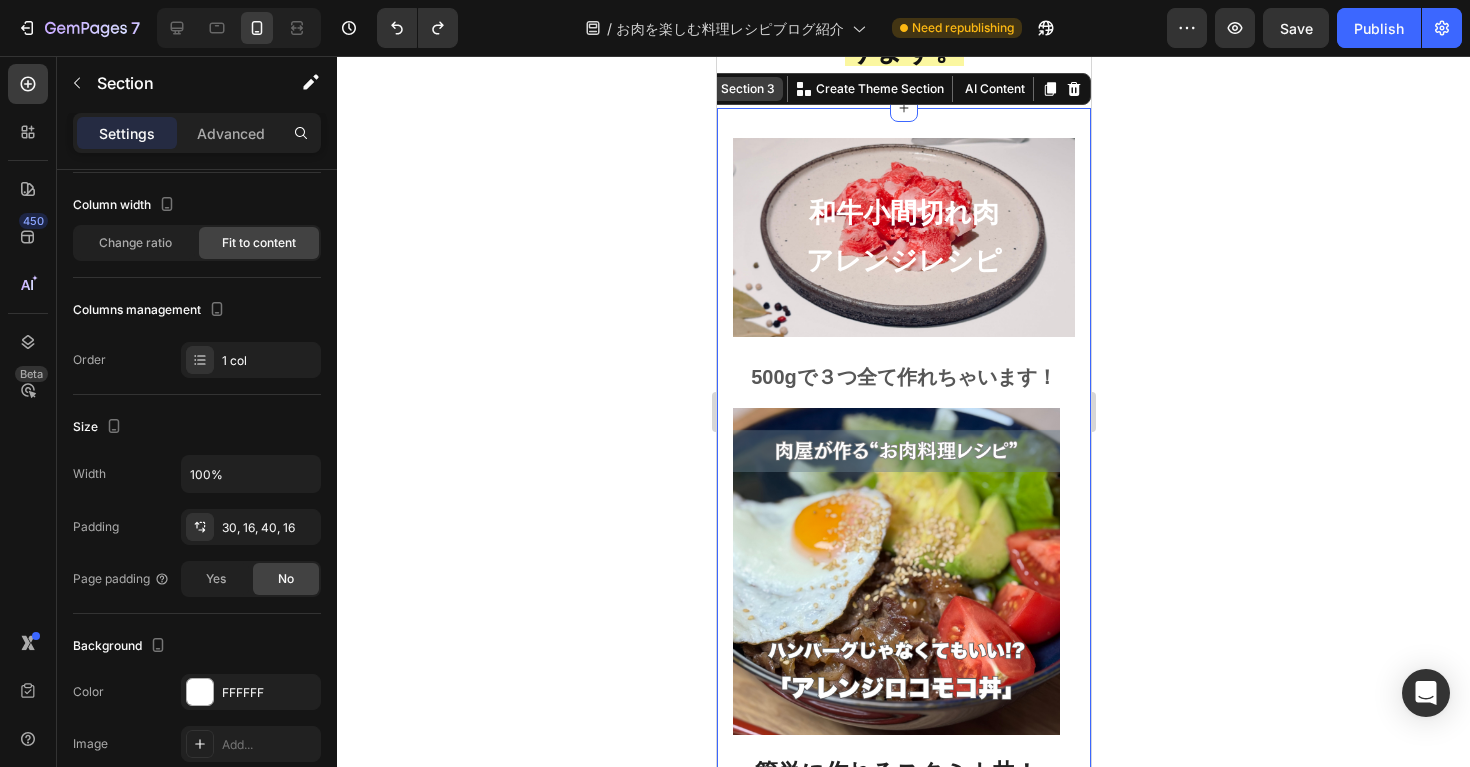 click on "Section 3" at bounding box center [747, 89] 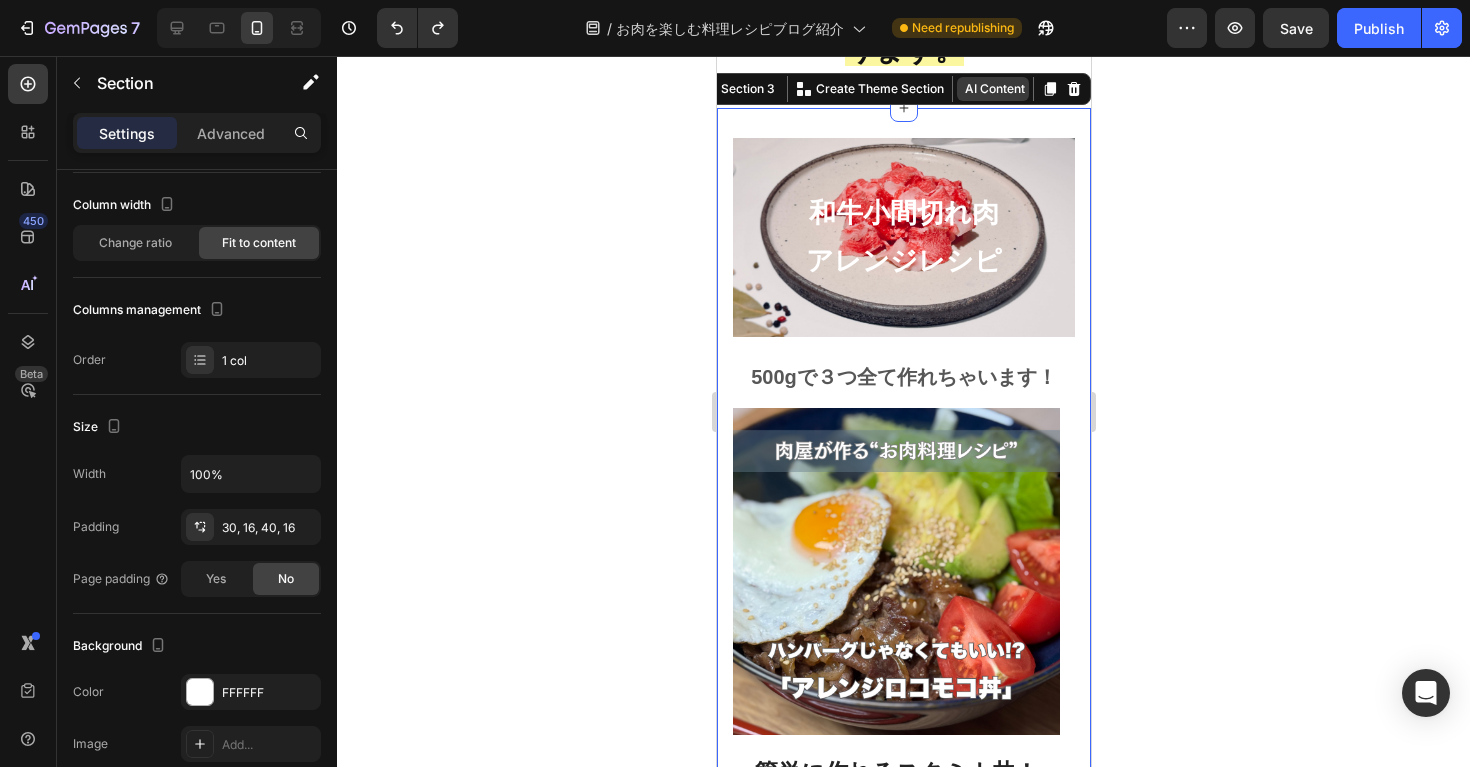 click on "AI Content" at bounding box center [992, 89] 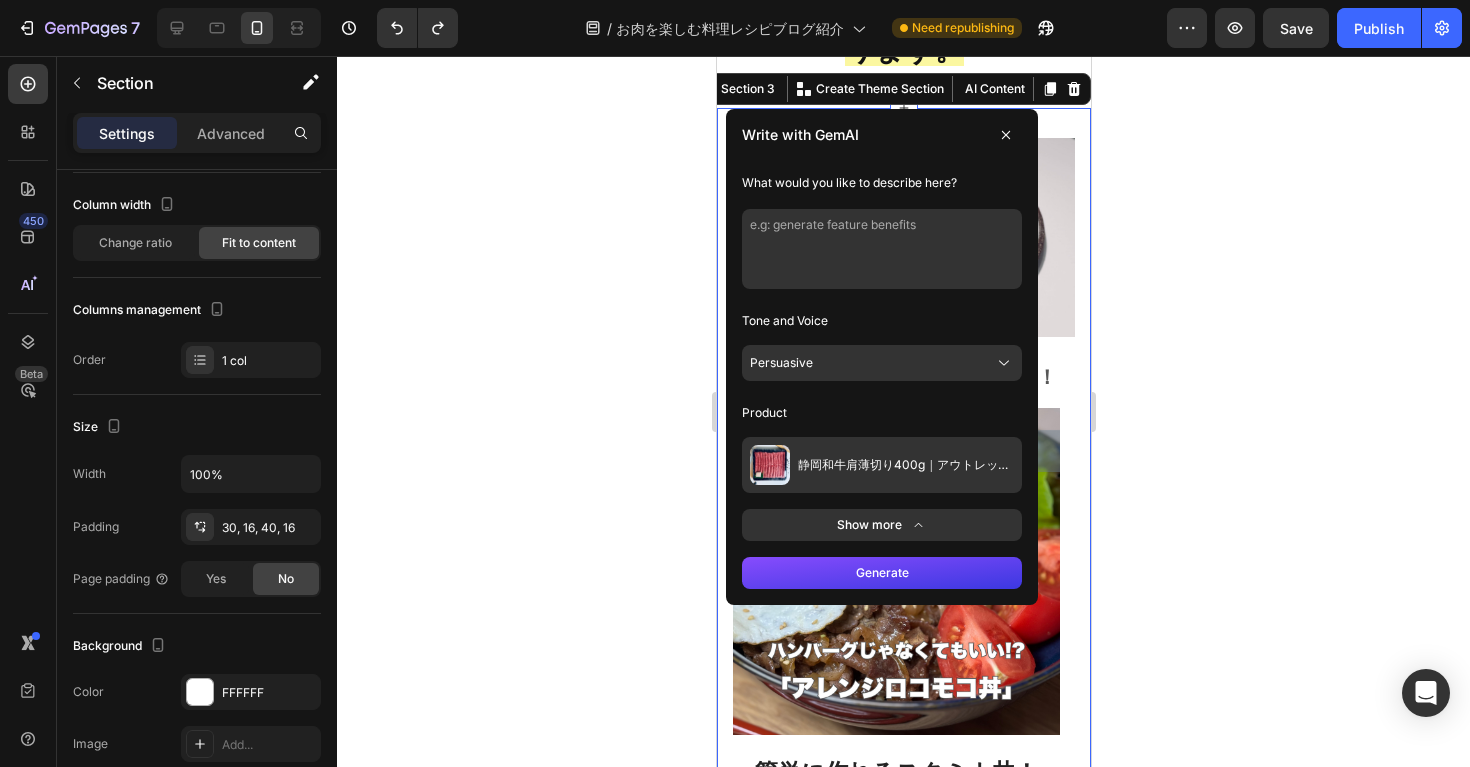 click 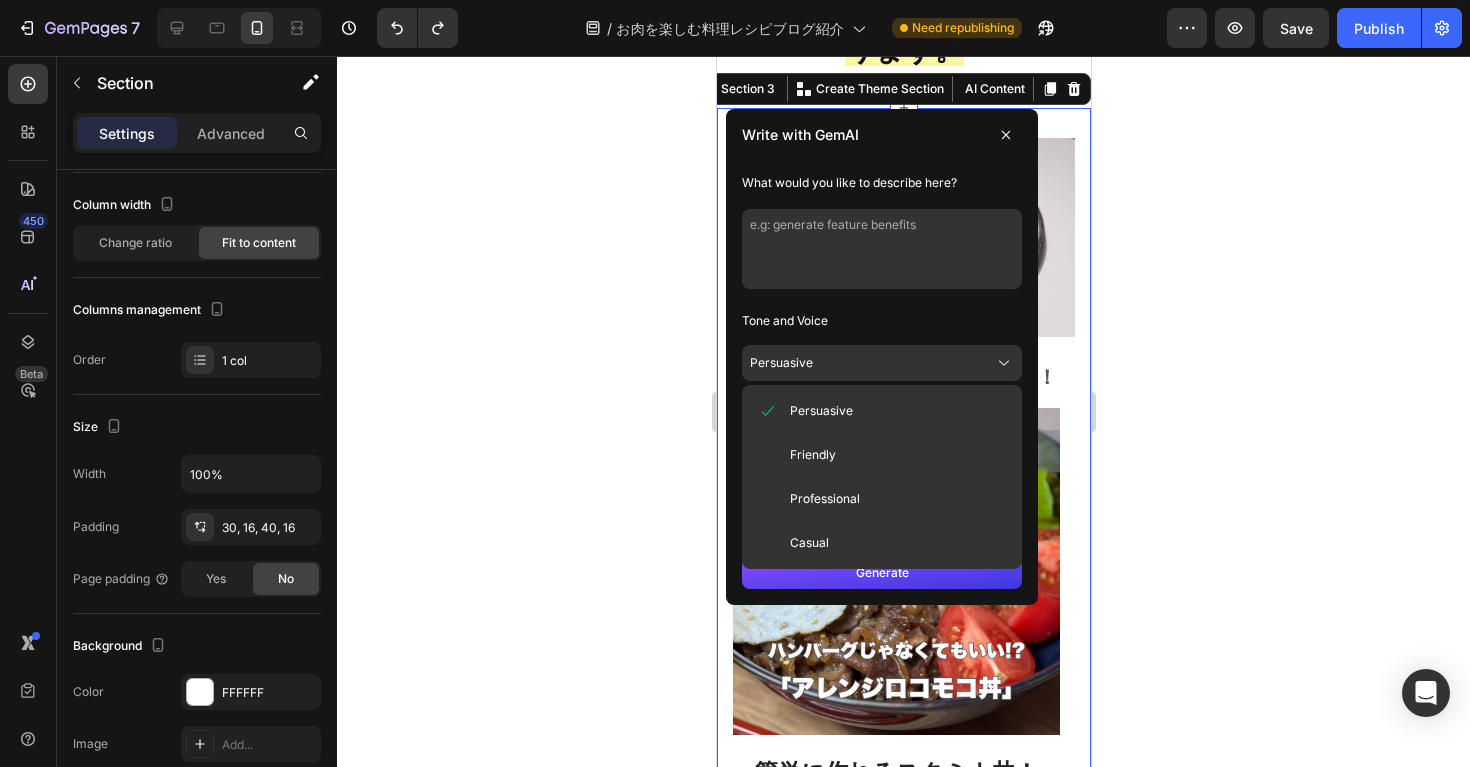 click 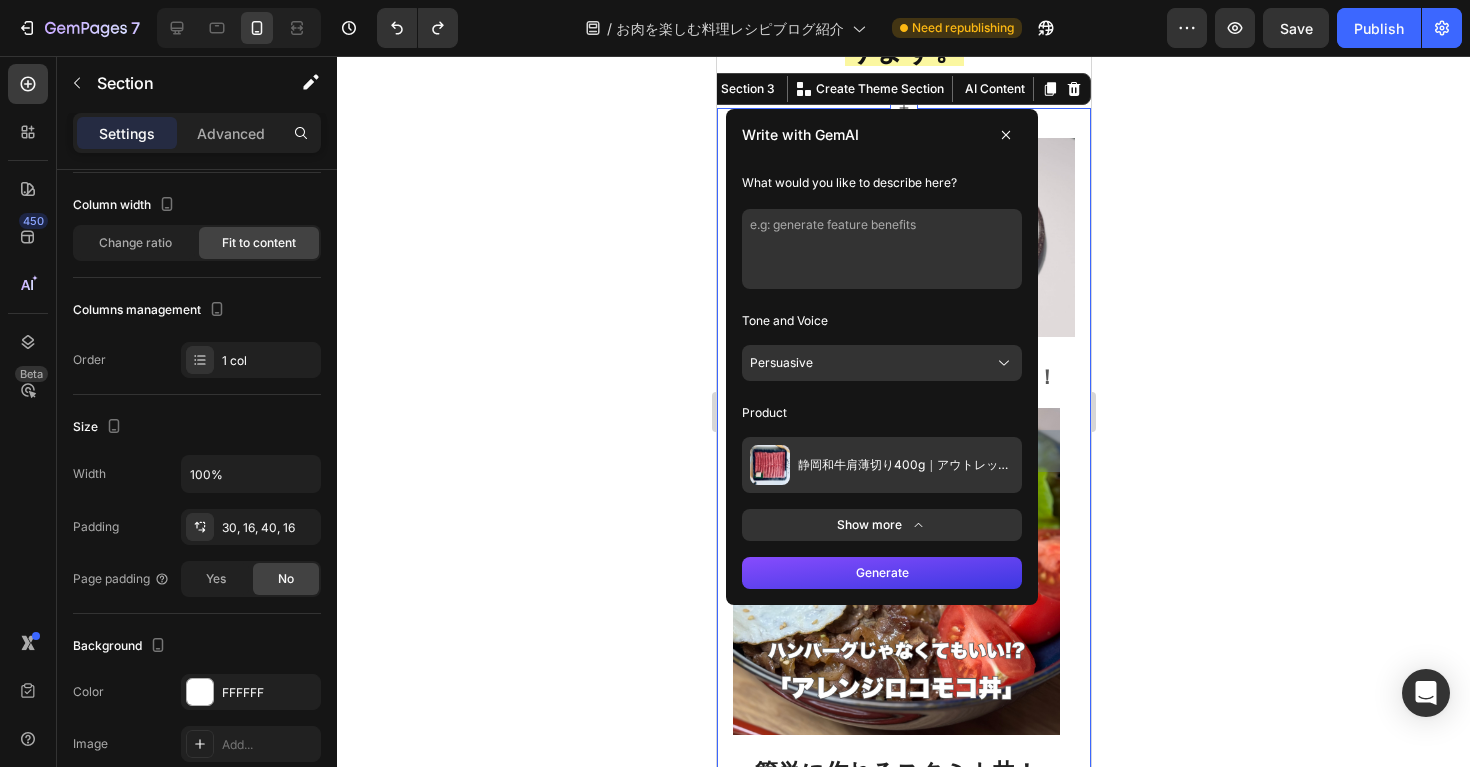 click 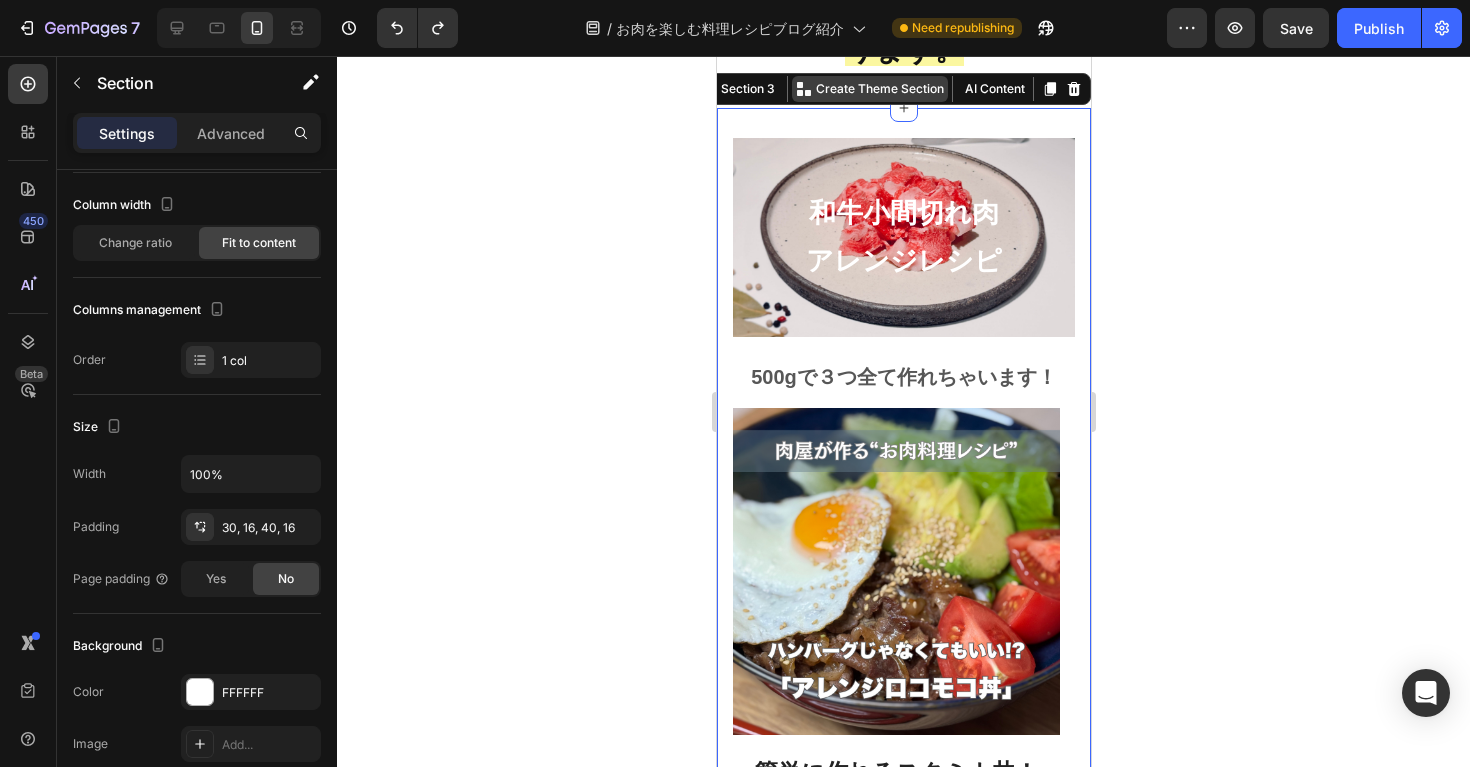 click on "Create Theme Section" at bounding box center [879, 89] 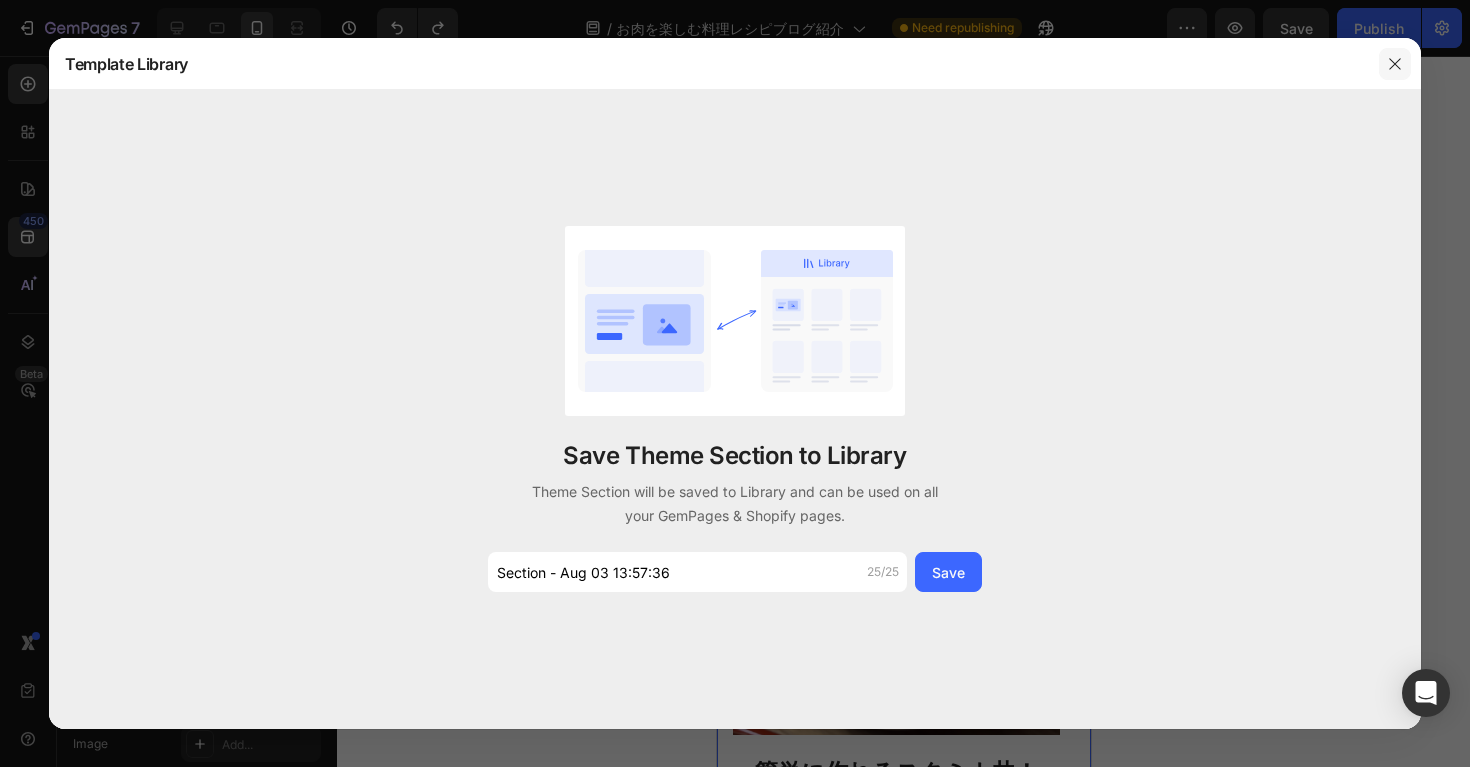 click 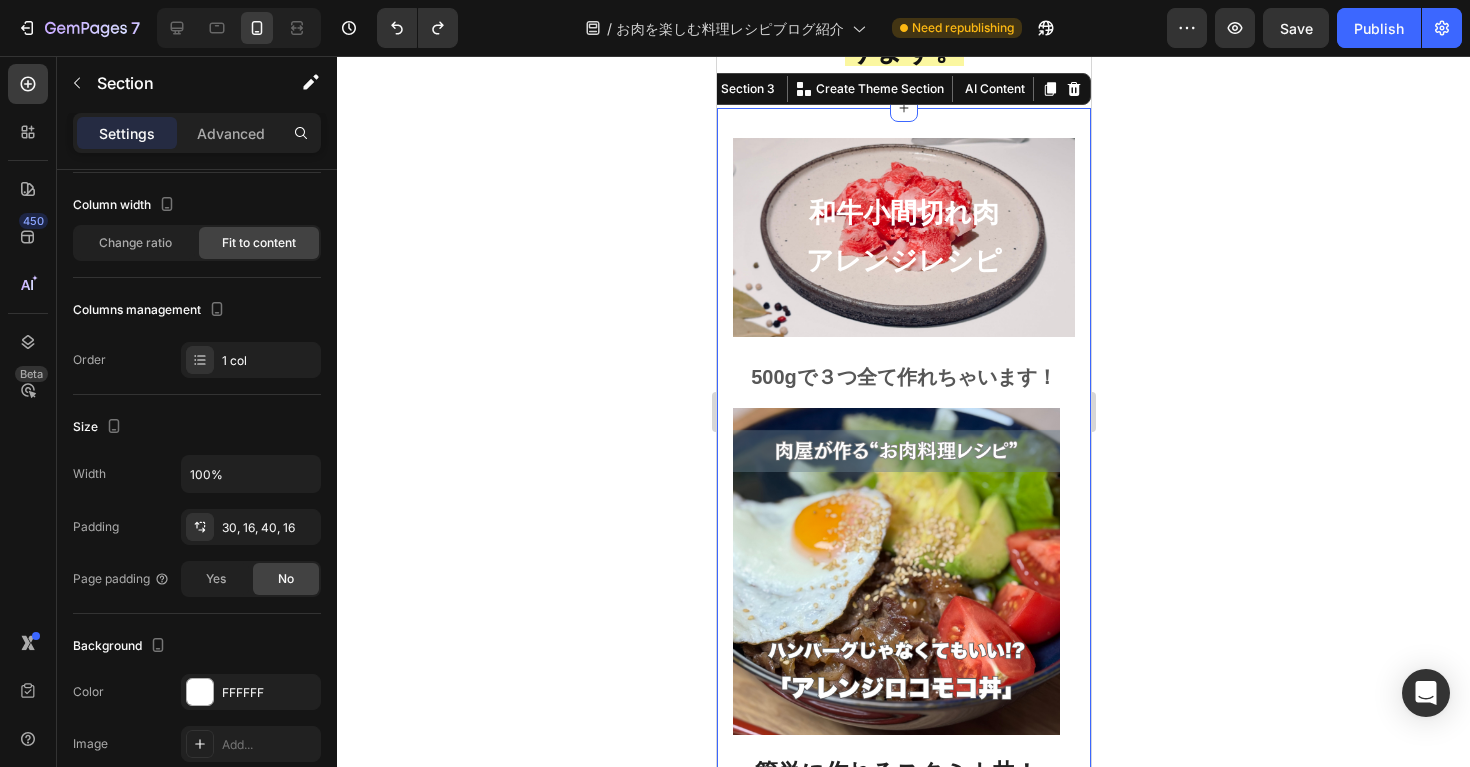 click 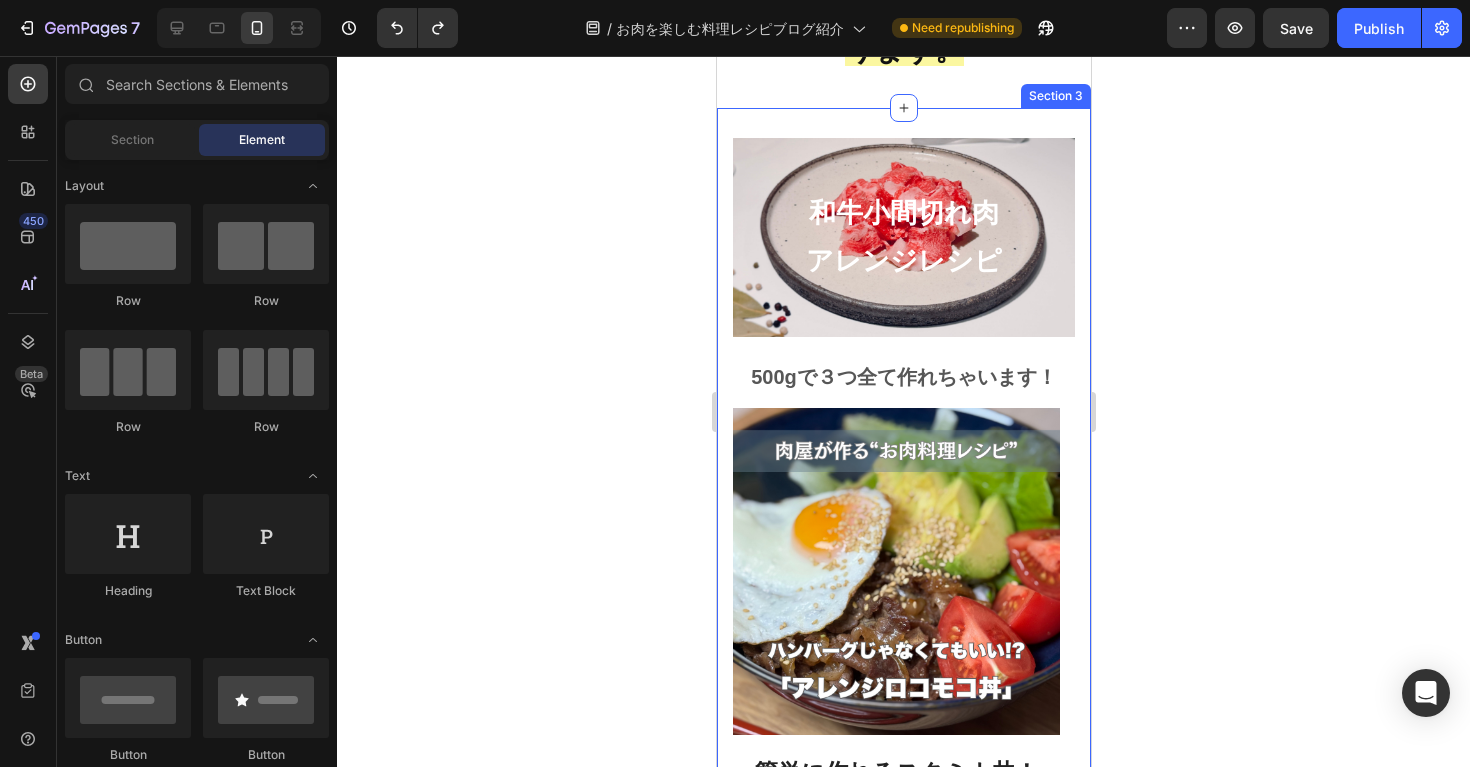 click on "和牛小間切れ肉 アレンジレシピ   Heading 500gで３つ全て作れちゃいます！ Text block Image 簡単に作れるスタミナ丼！ Heading ロコモコ丼を「和牛小間切れ肉」でアレンジ！お昼や疲れた日の夕飯に簡単かつスタミナもつけることができて、とてもおすすめです！ Text block Image 小分けで冷凍したお肉で簡単調理！ Heading 「和牛小間切れ肉」は、500g~1kgの大容量まで販売しており、小分けして冷凍しておくと使い勝手がとても良いお肉です！そんな冷凍した小間切れ肉を使った和牛チャーハンです！ Text block Image お肉を入れるタイミング鍵！ Heading 和牛の旨みが普段の肉じゃがを最高に美味しくしてくれる。日常の食卓を幸せの美味しさにしてくれるそんな肉じゃがレシピです。 Text block Row Image By  Zoro Text block
Icon May 29,2022 Text block Row Heading Text block Image By  Icon" at bounding box center (903, 1089) 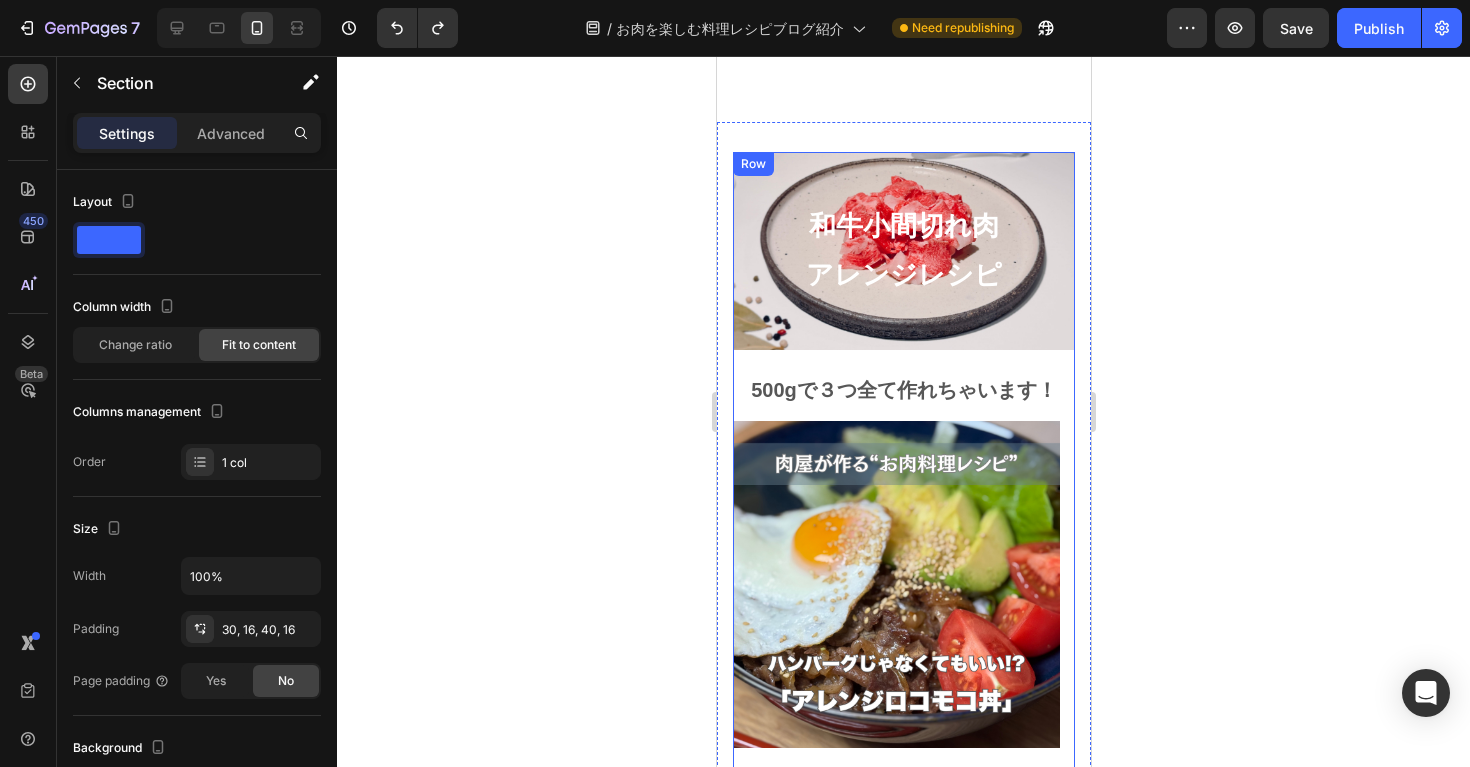 scroll, scrollTop: 1062, scrollLeft: 0, axis: vertical 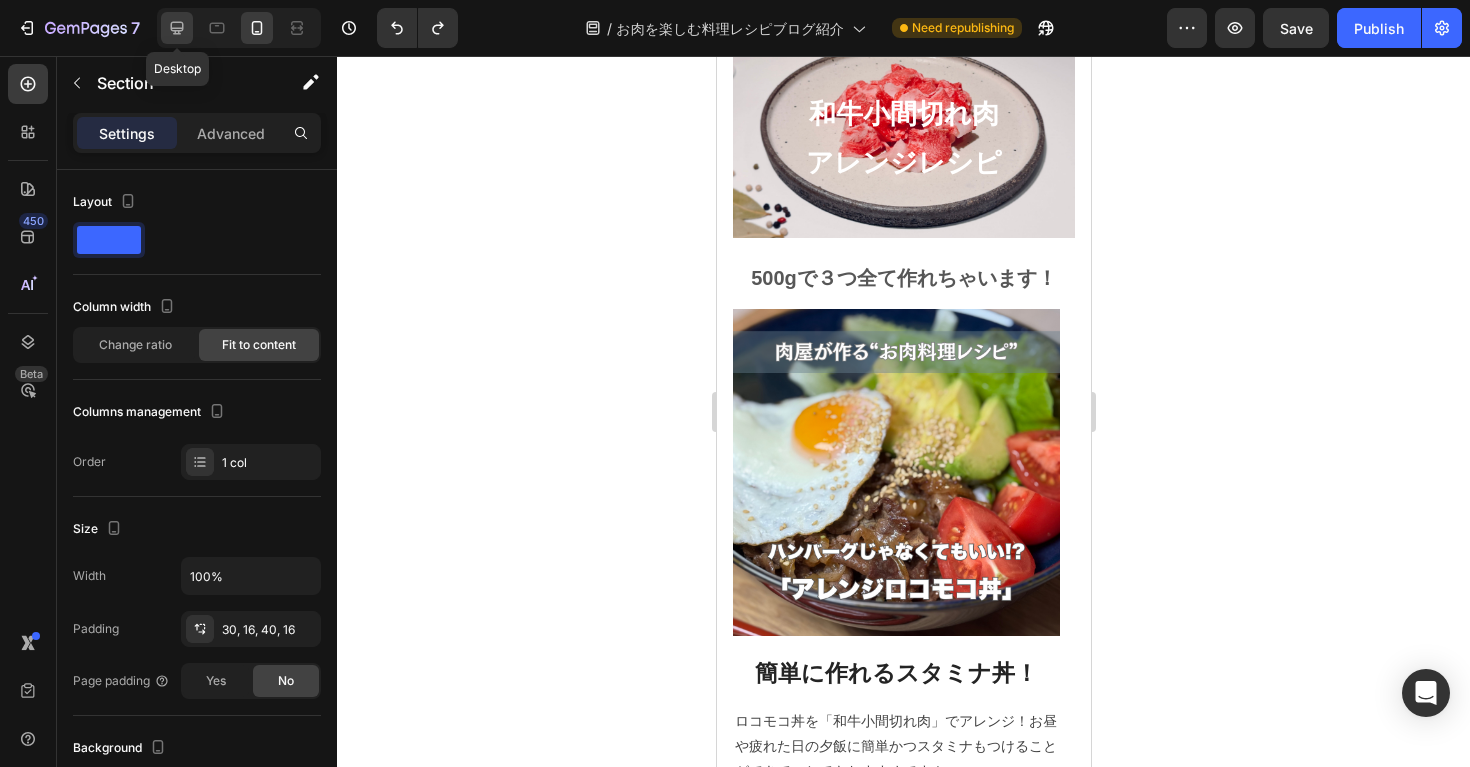 click 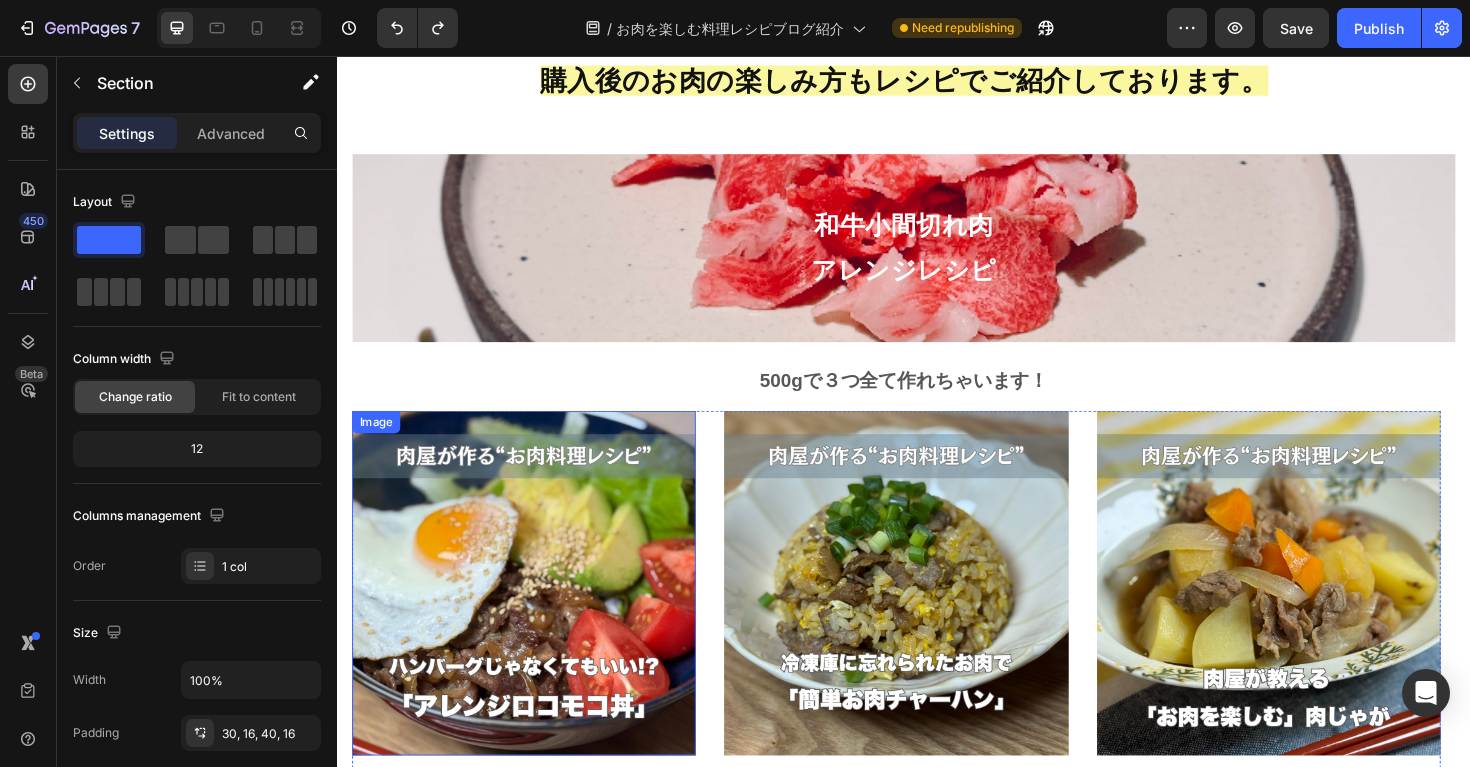 scroll, scrollTop: 543, scrollLeft: 0, axis: vertical 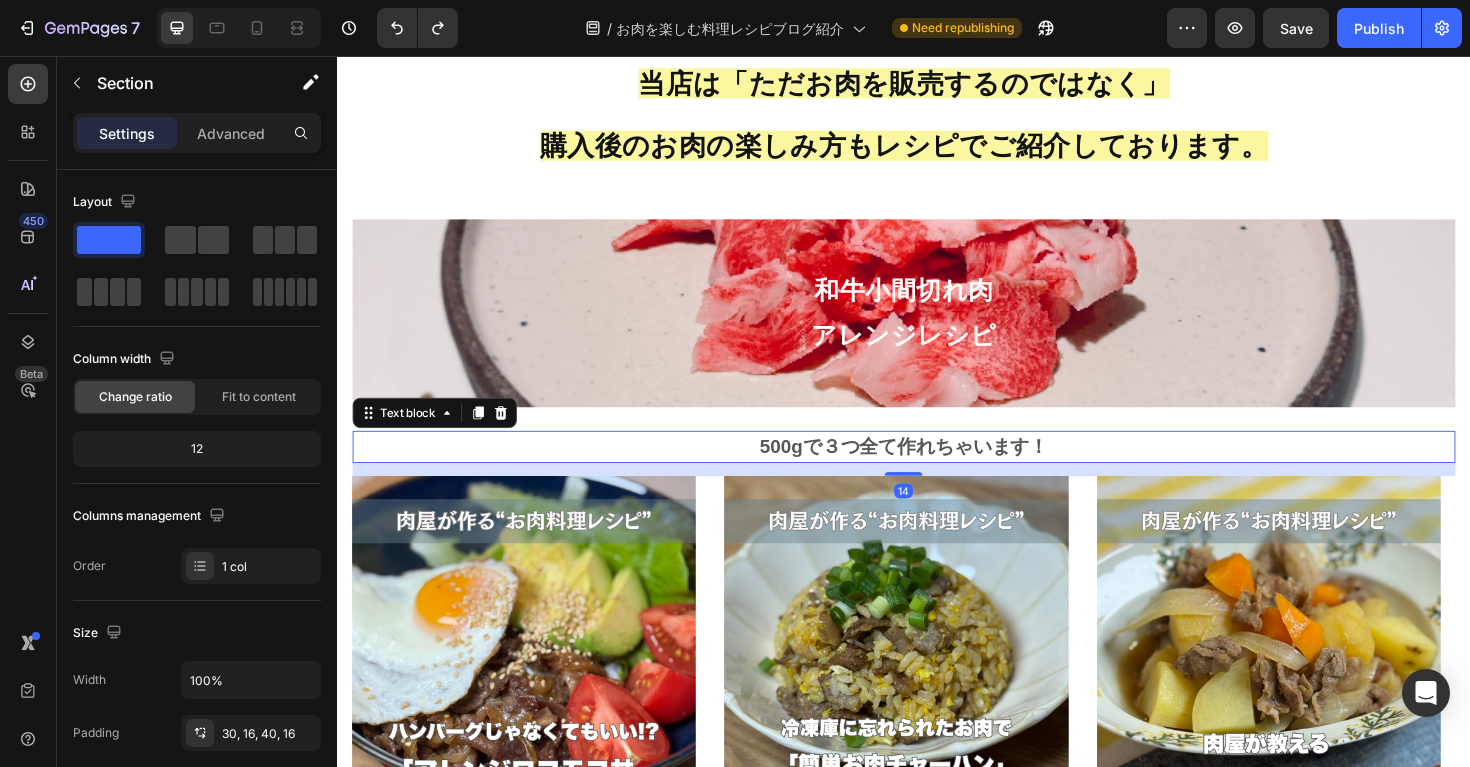 click on "500gで３つ全て作れちゃいます！" at bounding box center (937, 470) 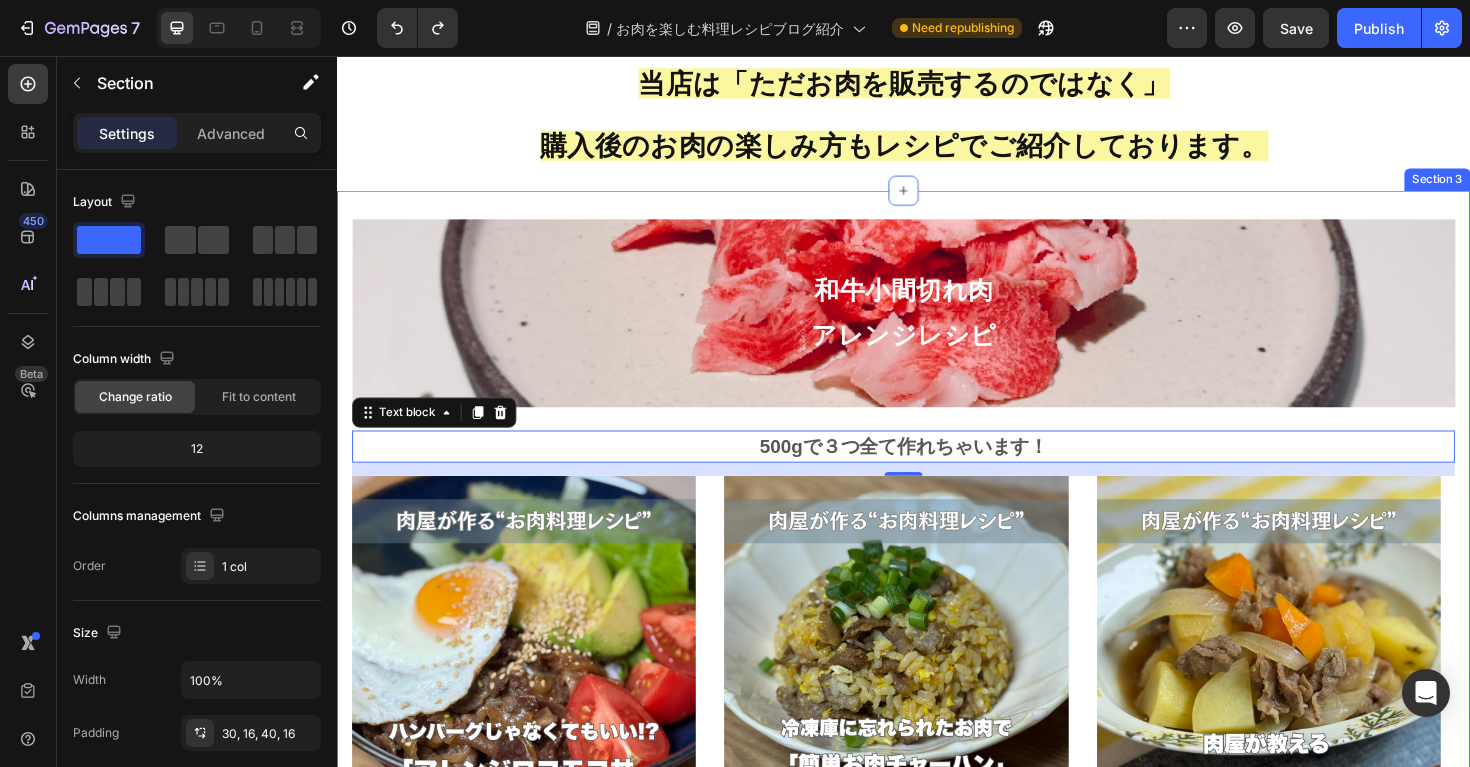 click on "和牛小間切れ肉 アレンジレシピ   Heading 500gで３つ全て作れちゃいます！ Text block   14 Image 簡単に作れるスタミナ丼！ Heading ロコモコ丼を「和牛小間切れ肉」でアレンジ！お昼や疲れた日の夕飯に簡単かつスタミナもつけることができて、とてもおすすめです！ Text block Image 小分けで冷凍したお肉で簡単調理！ Heading 「和牛小間切れ肉」は、500g~1kgの大容量まで販売しており、小分けして冷凍しておくと使い勝手がとても良いお肉です！そんな冷凍した小間切れ肉を使った和牛チャーハンです！ Text block Image お肉を入れるタイミング鍵！ Heading 和牛の旨みが普段の肉じゃがを最高に美味しくしてくれる。日常の食卓を幸せの美味しさにしてくれるそんな肉じゃがレシピです。 Text block Row Image By  [NAME] Text block
Icon [DATE] Text block Row Heading Text block Image By" at bounding box center [937, 695] 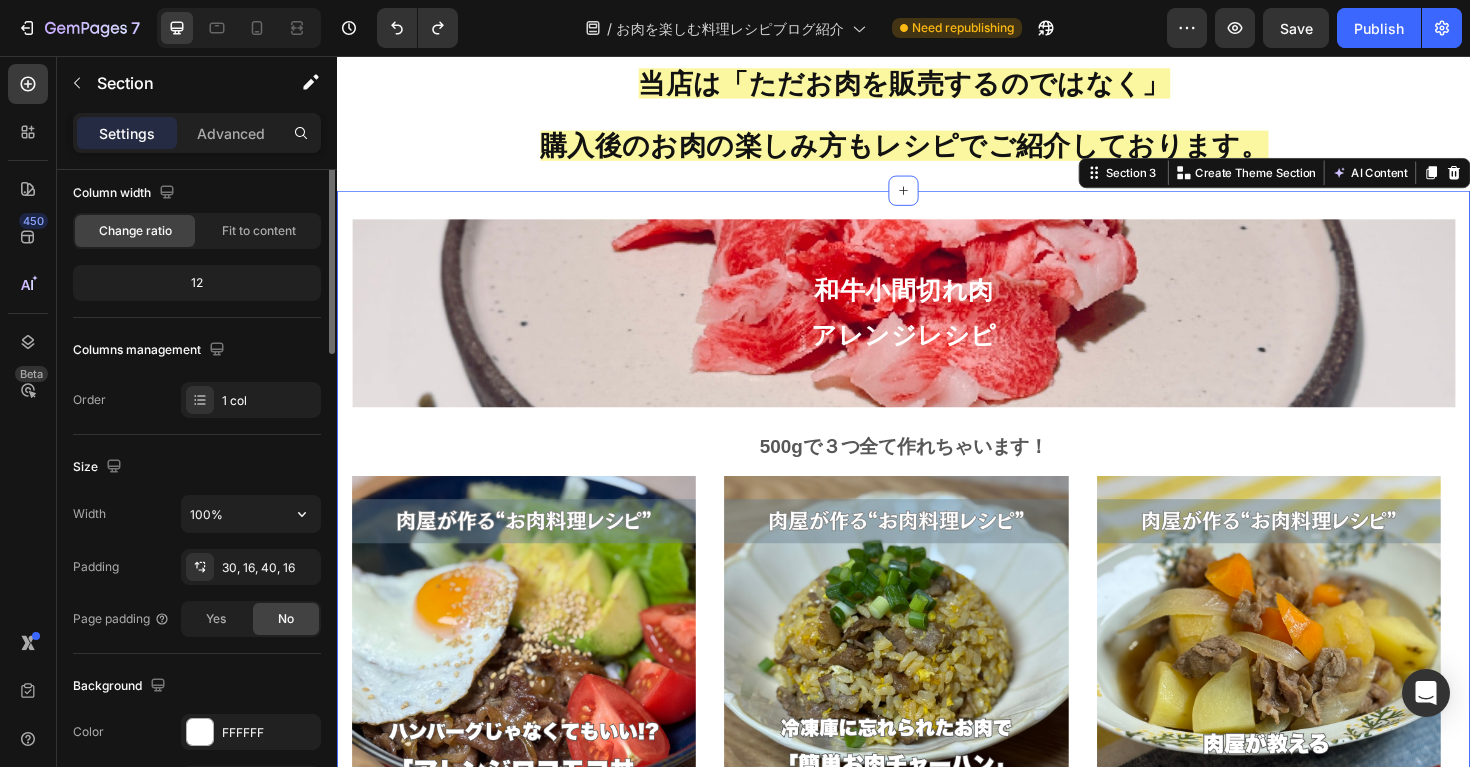 scroll, scrollTop: 0, scrollLeft: 0, axis: both 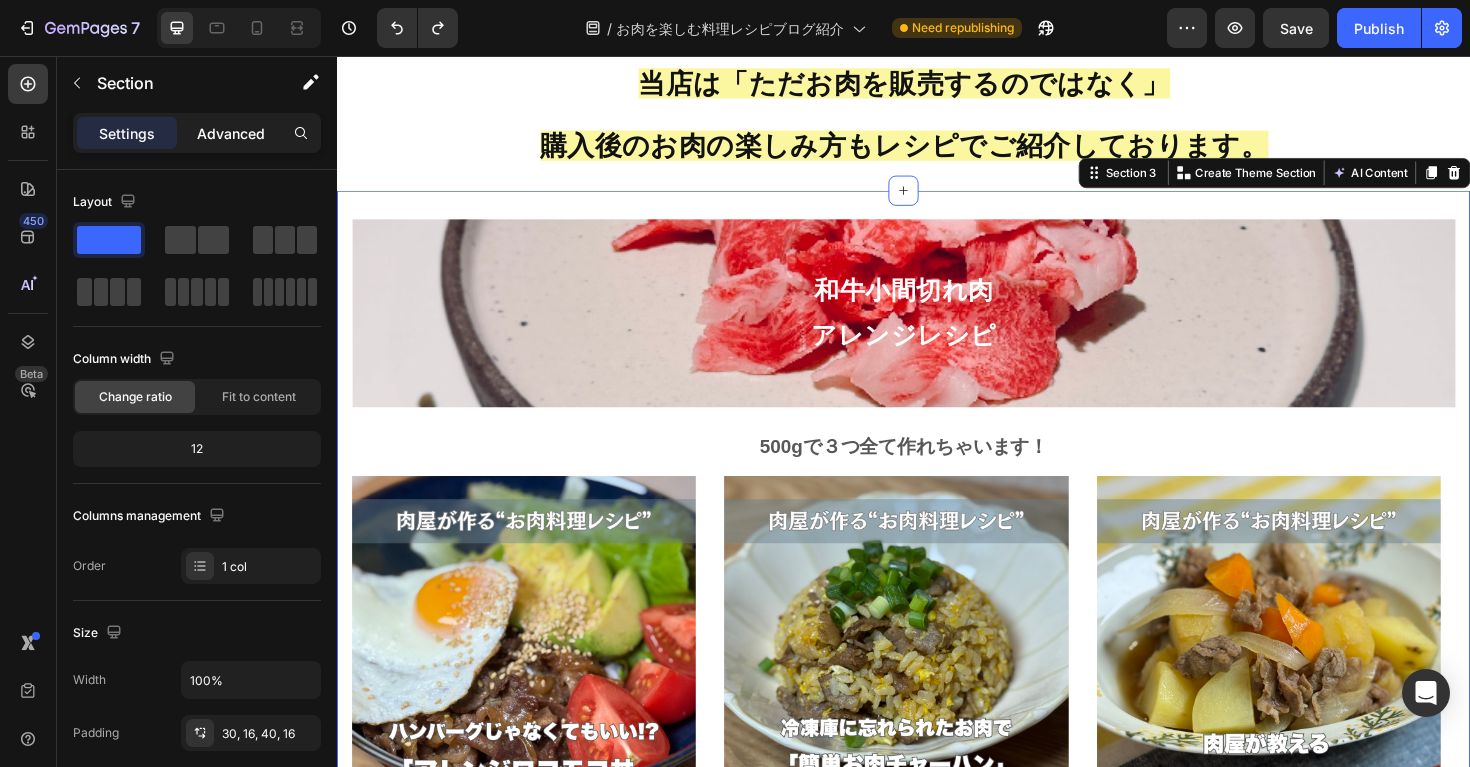 click on "Advanced" at bounding box center (231, 133) 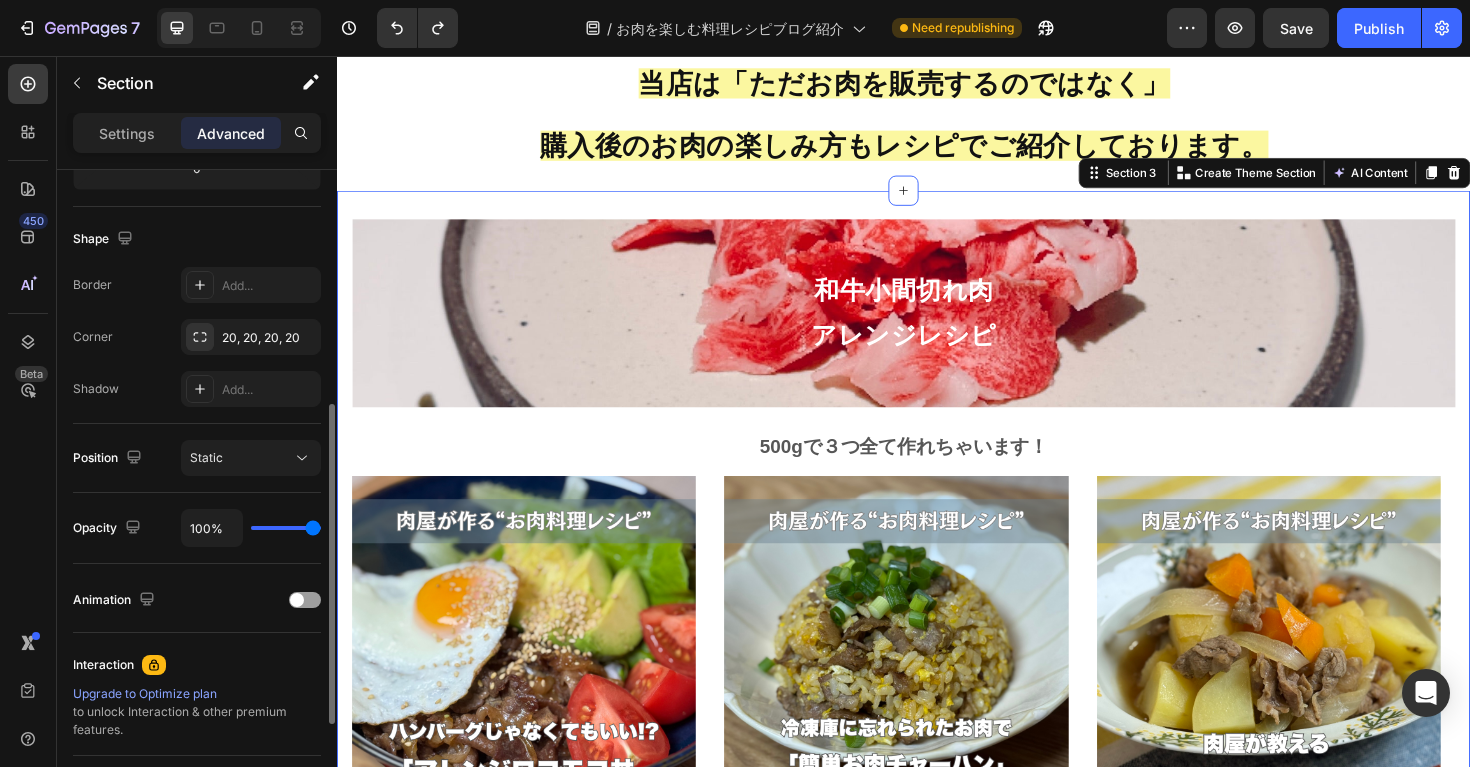 scroll, scrollTop: 622, scrollLeft: 0, axis: vertical 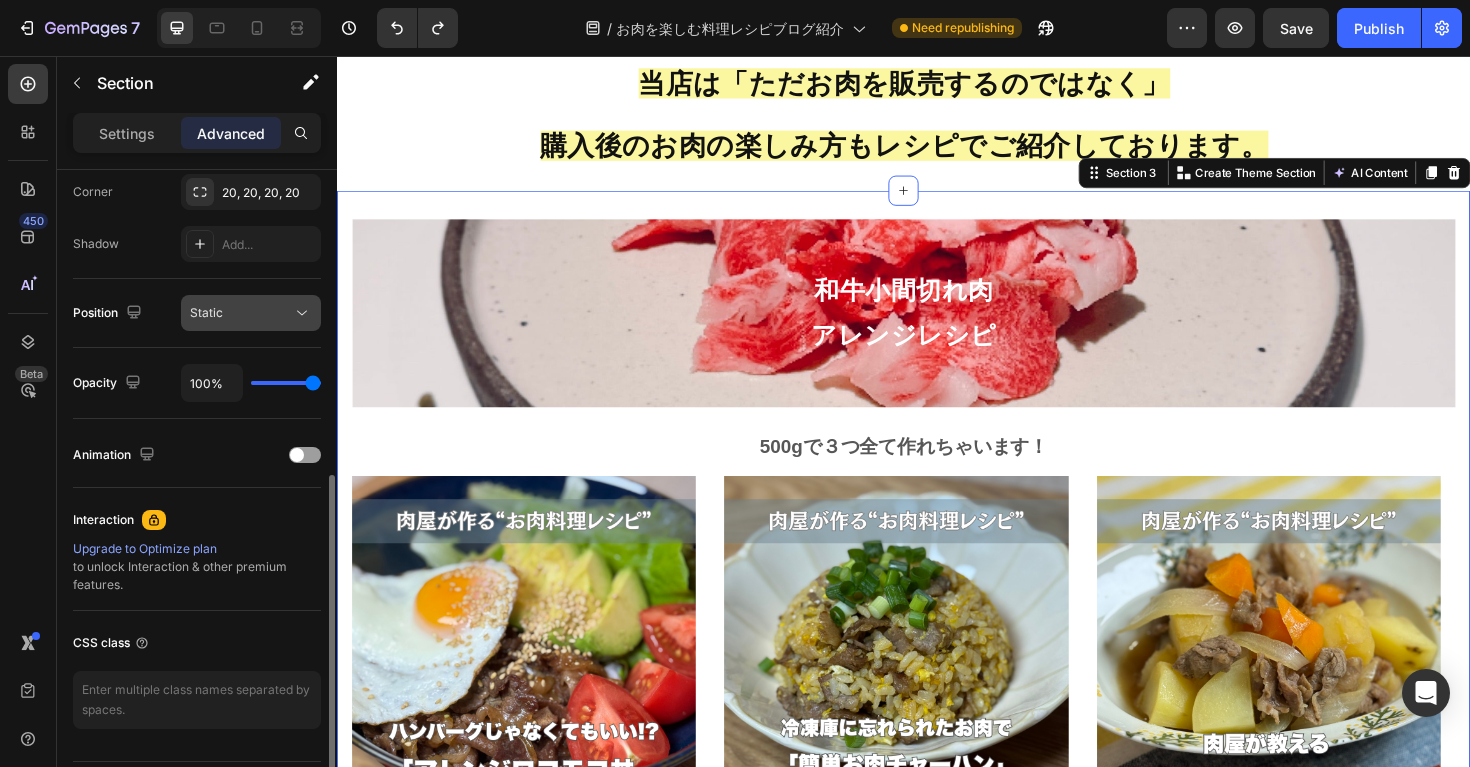 click on "Static" at bounding box center [241, 313] 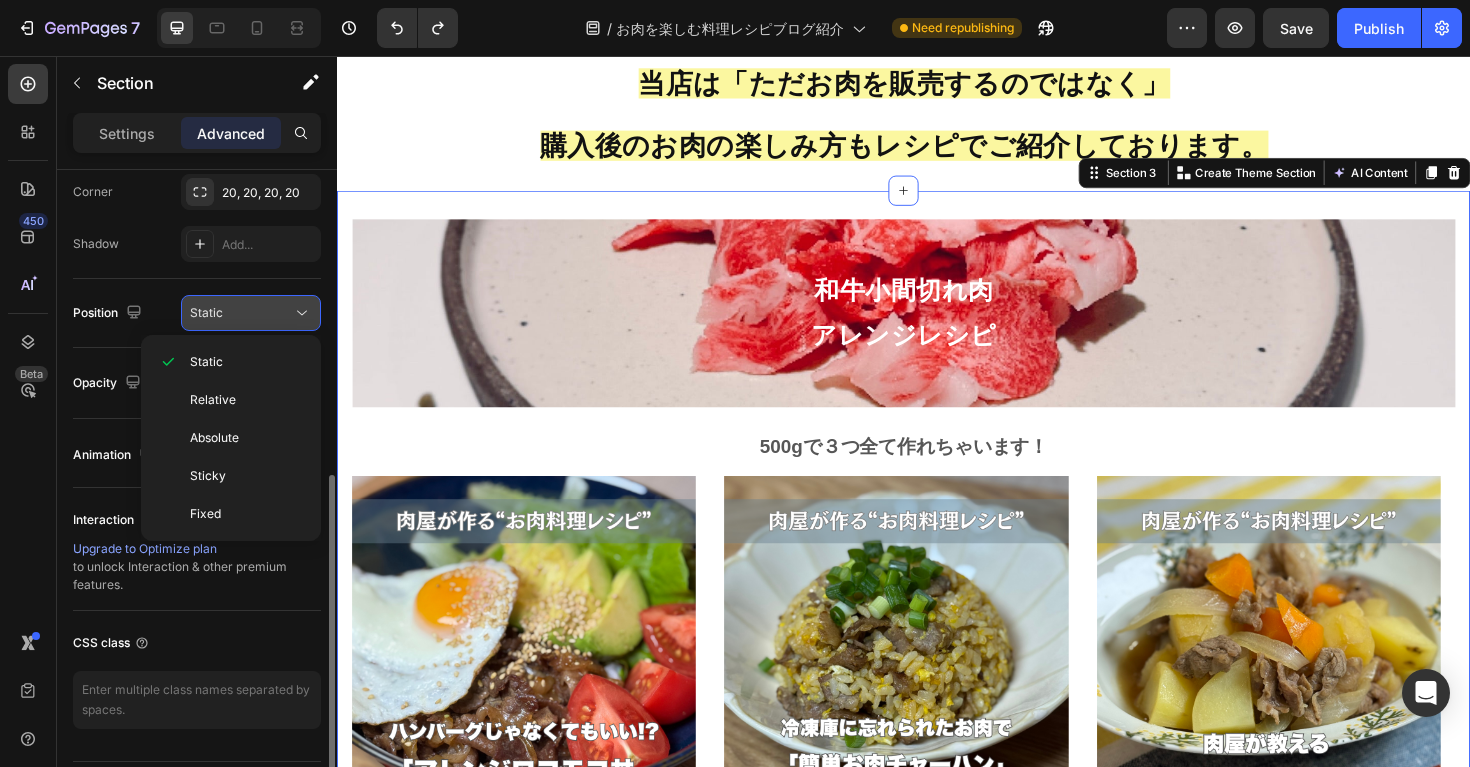 click on "Static" at bounding box center [241, 313] 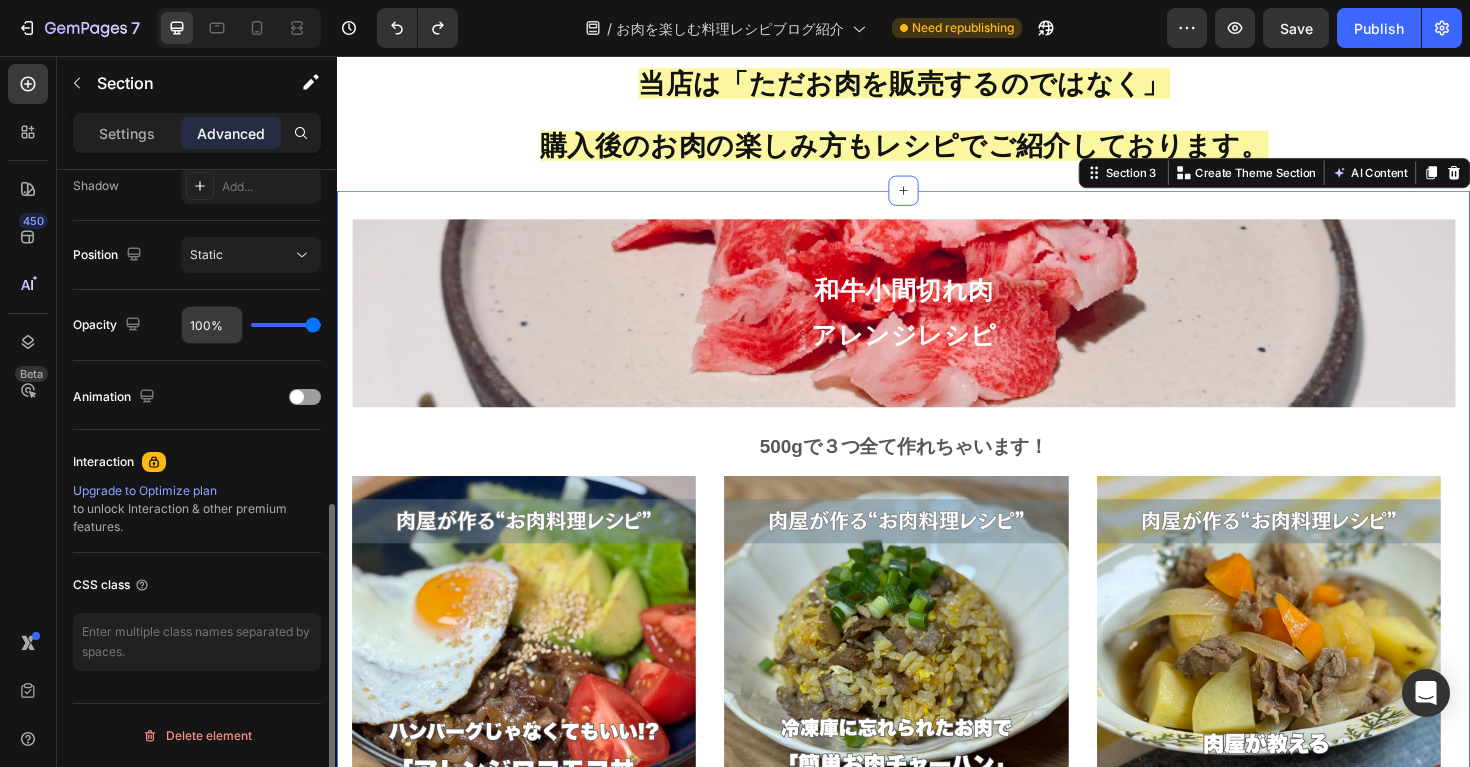 scroll, scrollTop: 641, scrollLeft: 0, axis: vertical 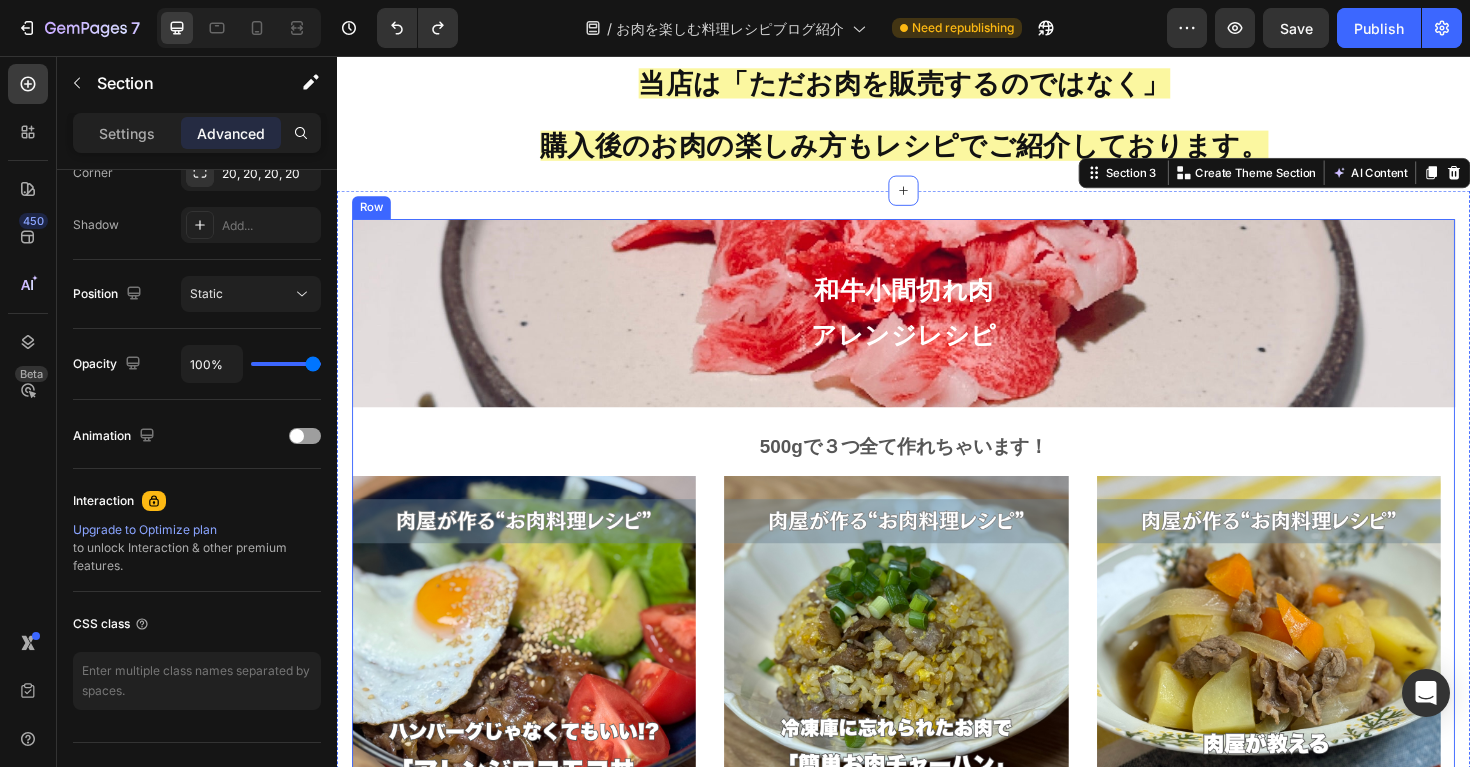 click on "和牛小間切れ肉 アレンジレシピ   Heading 500gで３つ全て作れちゃいます！ Text block Image 簡単に作れるスタミナ丼！ Heading ロコモコ丼を「和牛小間切れ肉」でアレンジ！お昼や疲れた日の夕飯に簡単かつスタミナもつけることができて、とてもおすすめです！ Text block Image 小分けで冷凍したお肉で簡単調理！ Heading 「和牛小間切れ肉」は、500g~1kgの大容量まで販売しており、小分けして冷凍しておくと使い勝手がとても良いお肉です！そんな冷凍した小間切れ肉を使った和牛チャーハンです！ Text block Image お肉を入れるタイミング鍵！ Heading 和牛の旨みが普段の肉じゃがを最高に美味しくしてくれる。日常の食卓を幸せの美味しさにしてくれるそんな肉じゃがレシピです。 Text block Row Image By  Zoro Text block
Icon May 29,2022 Text block Row Heading Text block Image By  Icon" at bounding box center (937, 656) 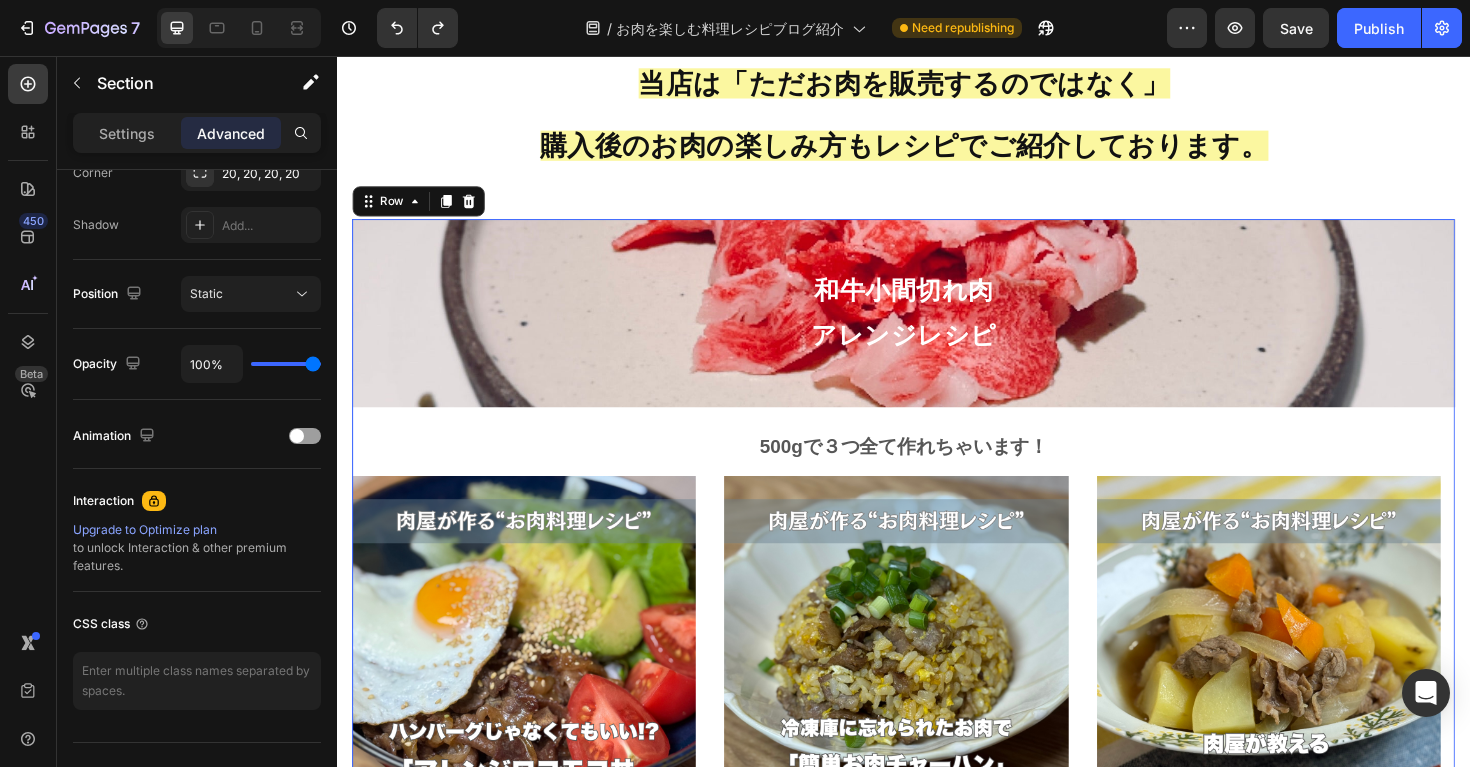 scroll, scrollTop: 0, scrollLeft: 0, axis: both 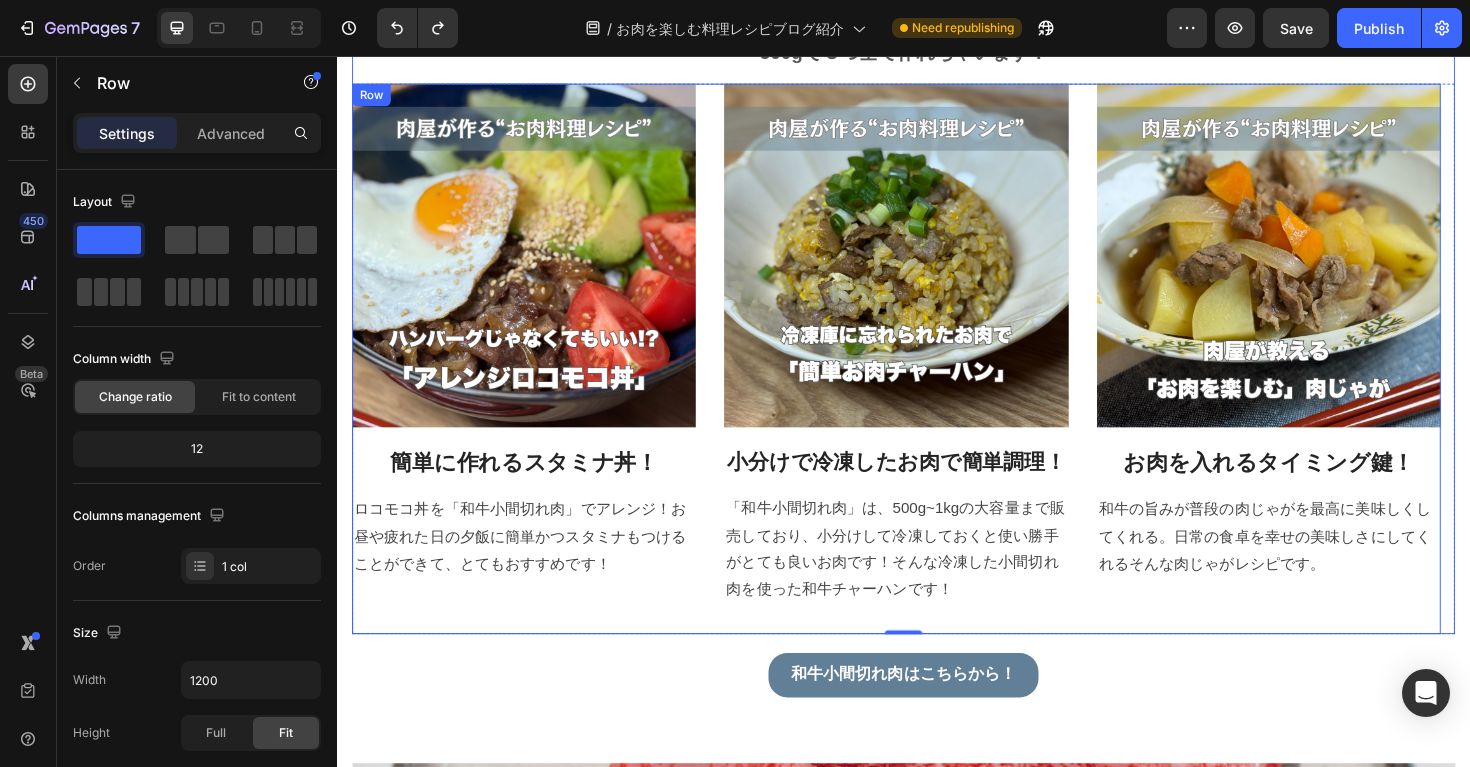 click on "Image 簡単に作れるスタミナ丼！ Heading ロコモコ丼を「和牛小間切れ肉」でアレンジ！お昼や疲れた日の夕飯に簡単かつスタミナもつけることができて、とてもおすすめです！ Text block" at bounding box center (535, 376) 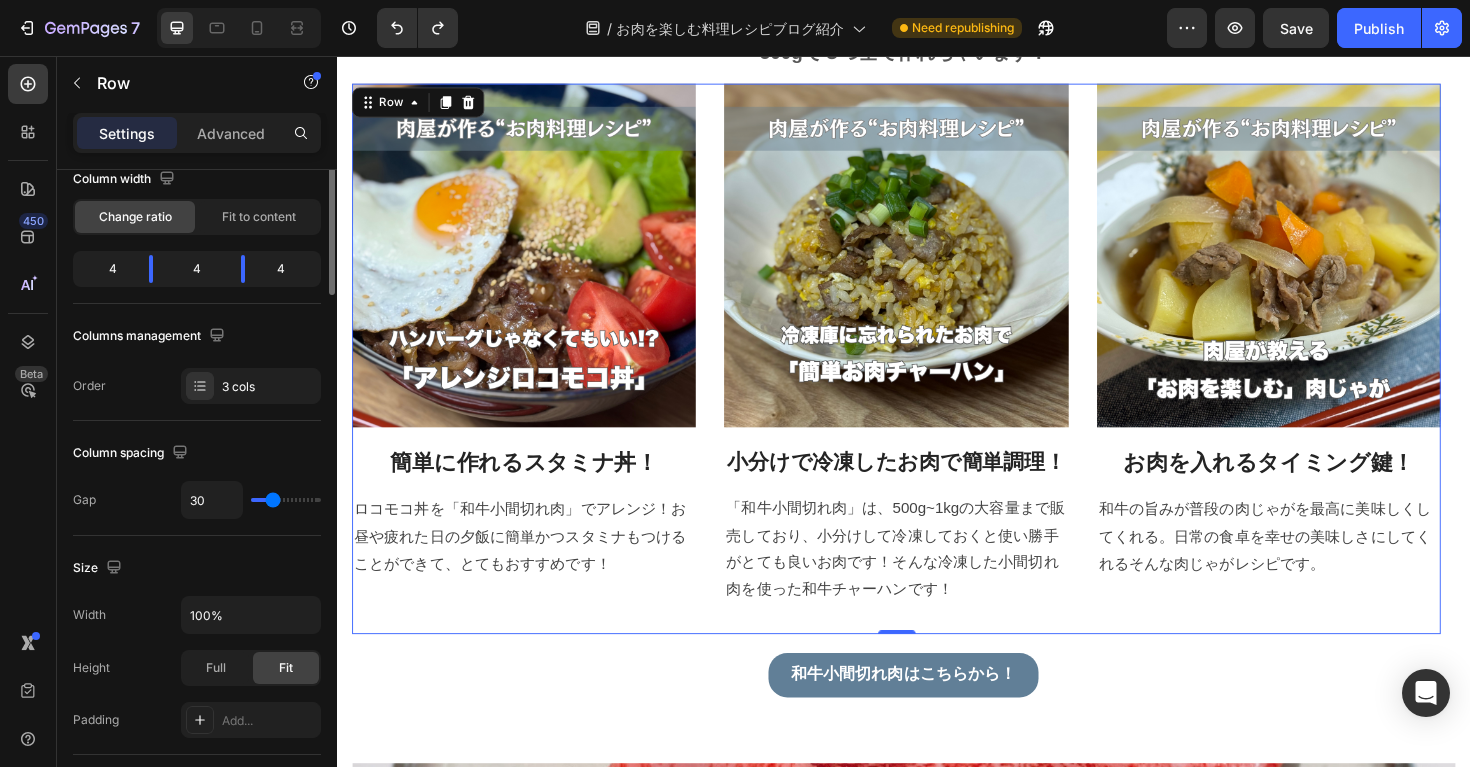 scroll, scrollTop: 0, scrollLeft: 0, axis: both 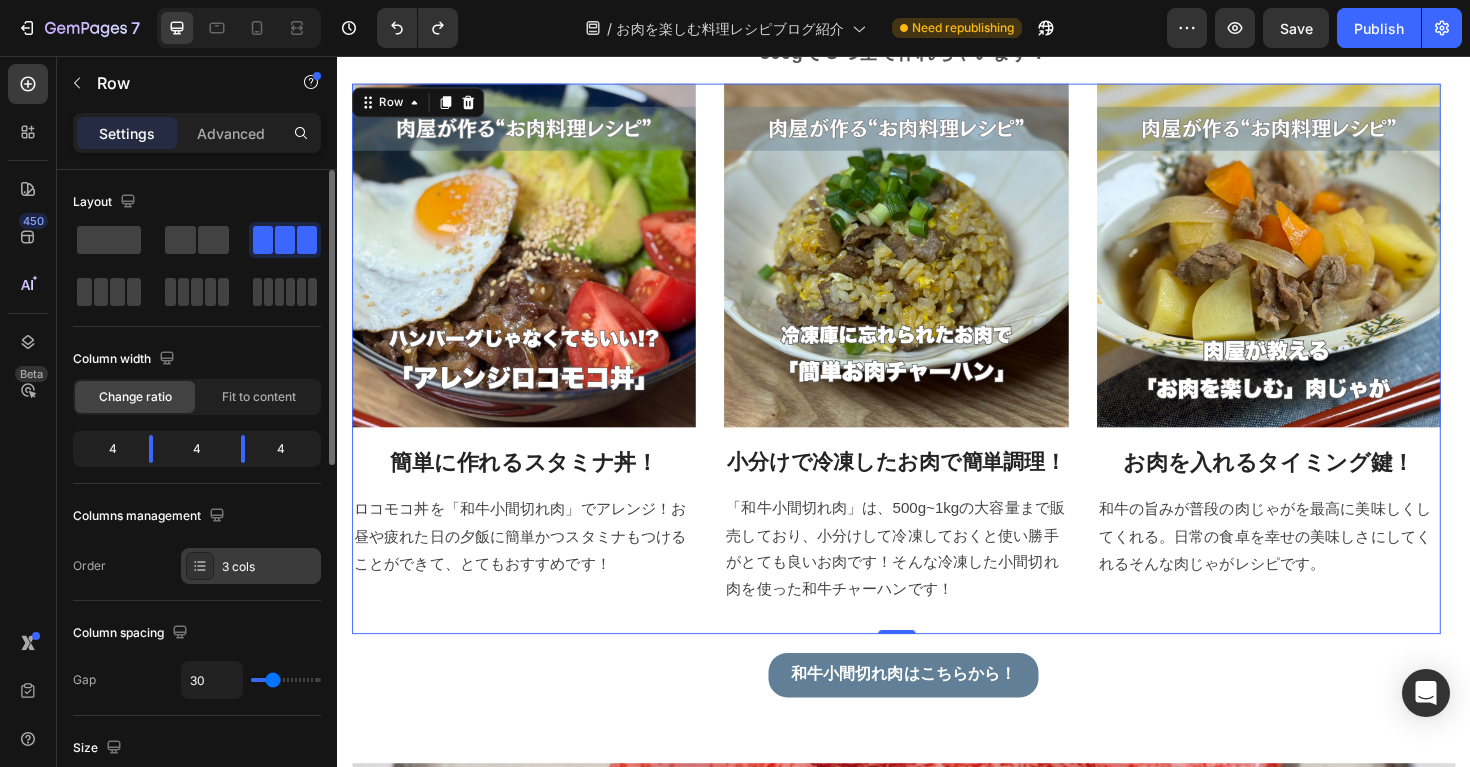 click on "3 cols" at bounding box center [251, 566] 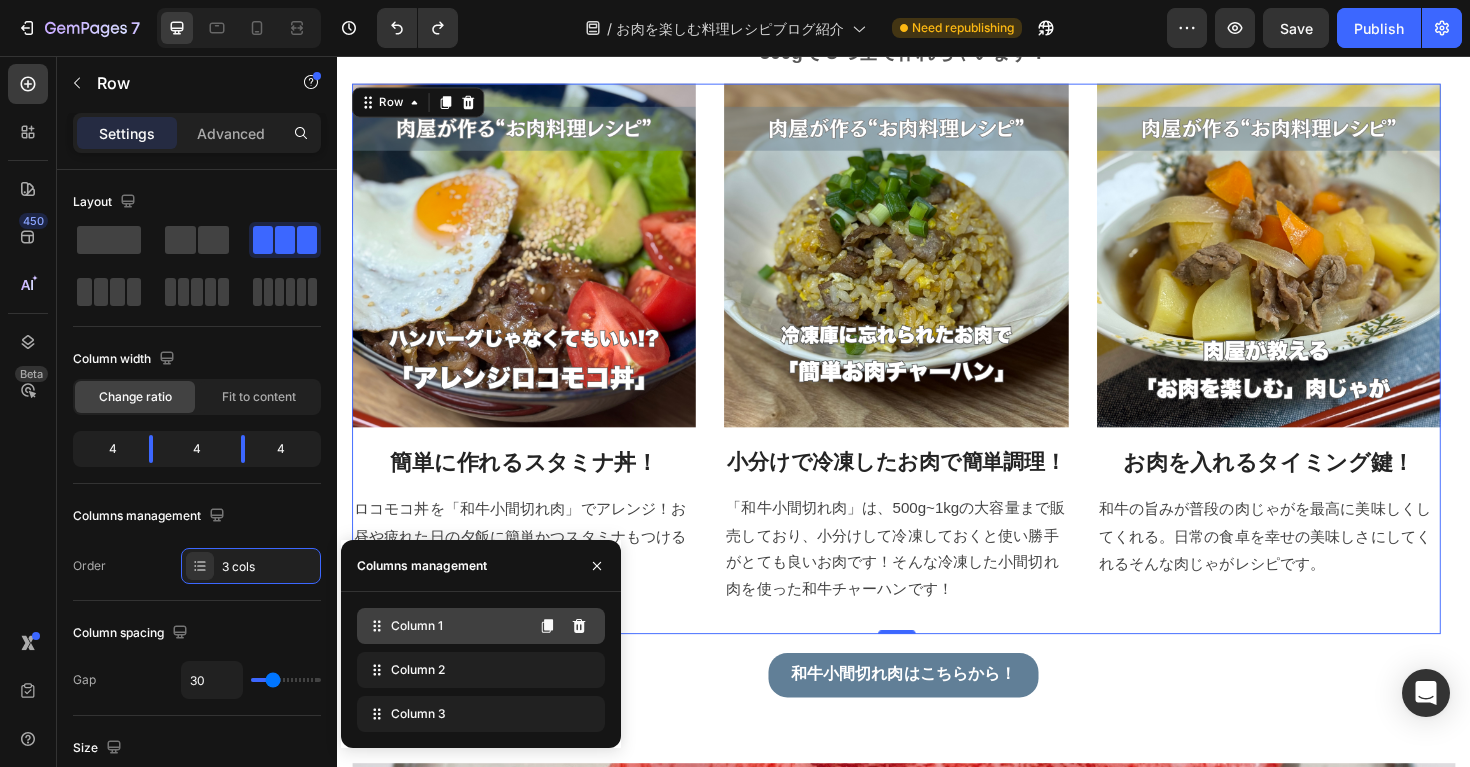 click on "Column 1" at bounding box center [417, 626] 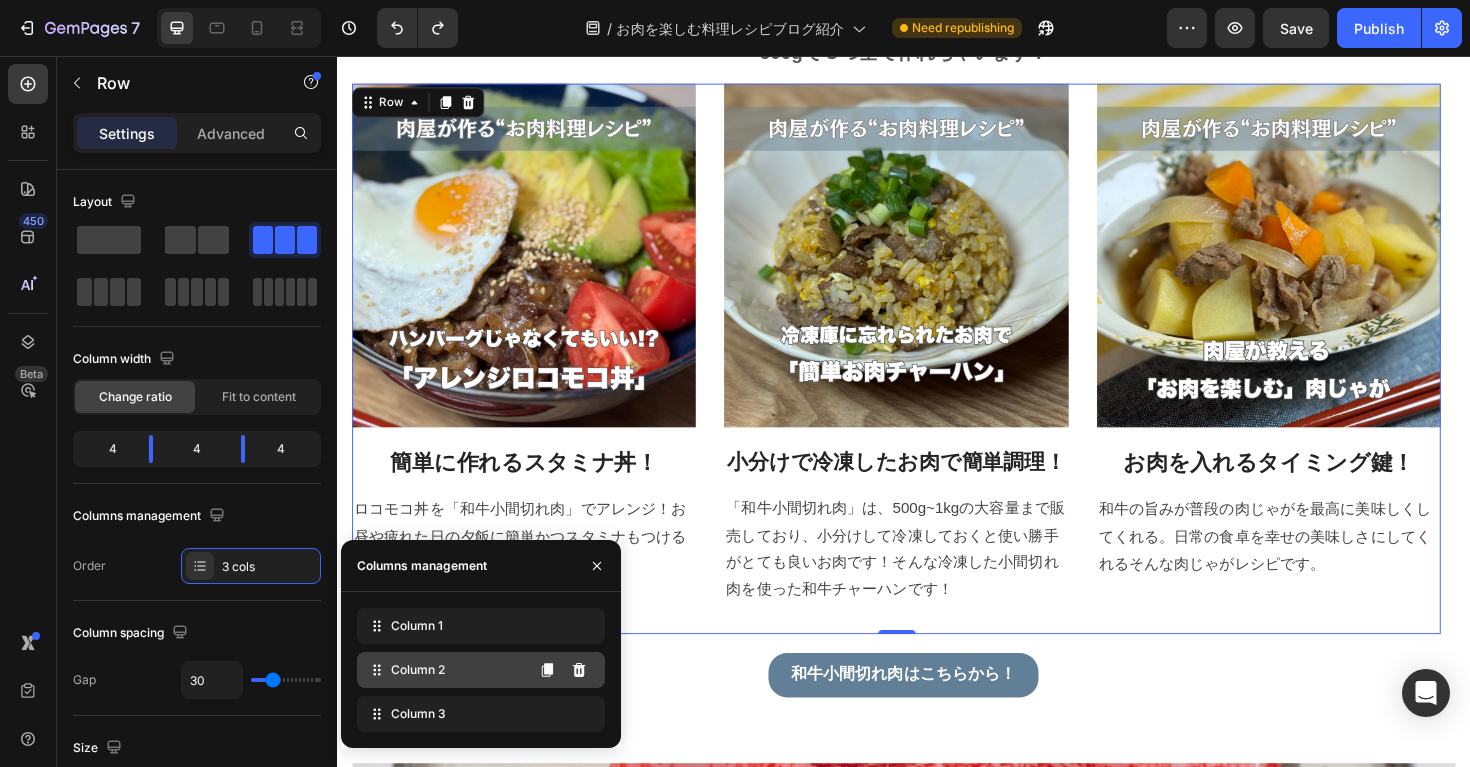 click on "Column 2" at bounding box center [418, 670] 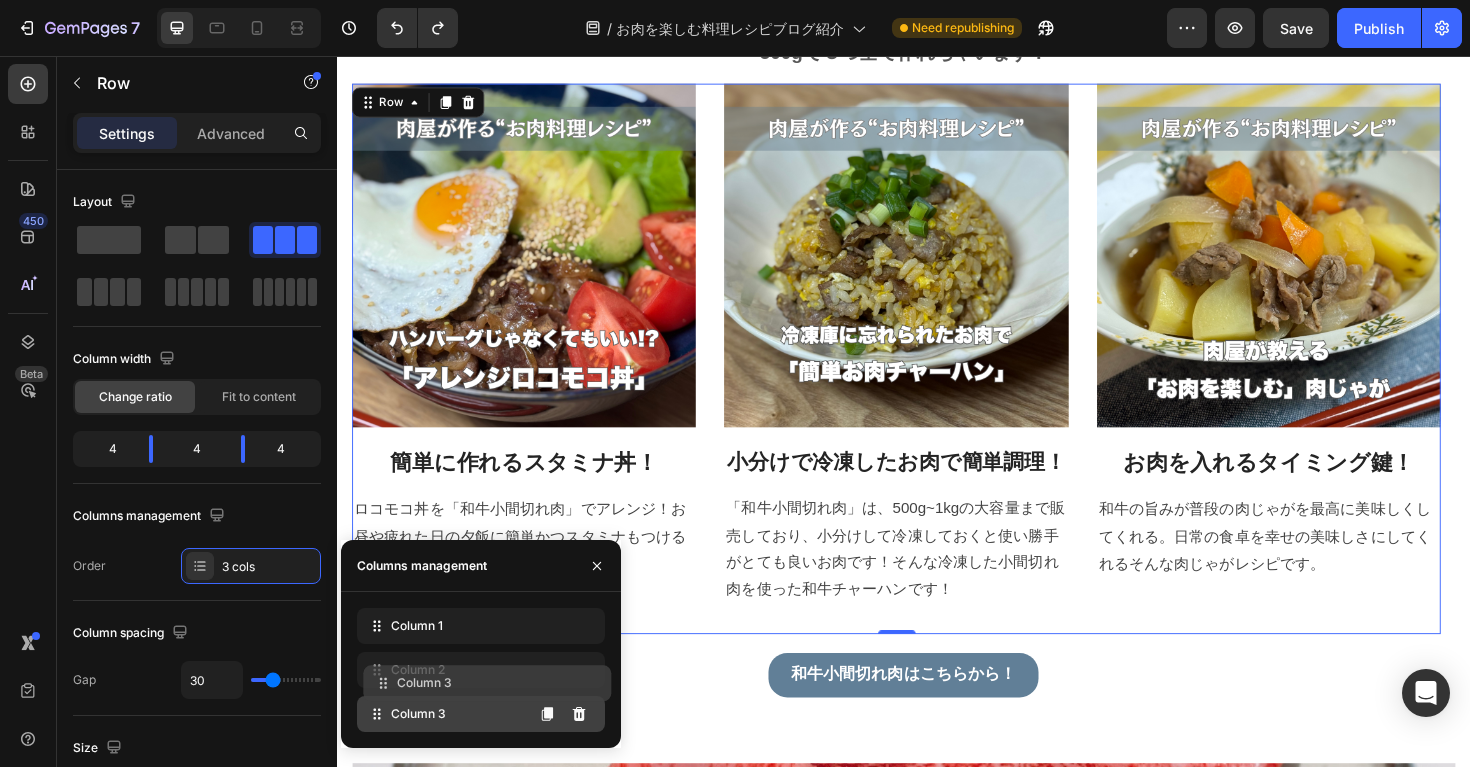 type 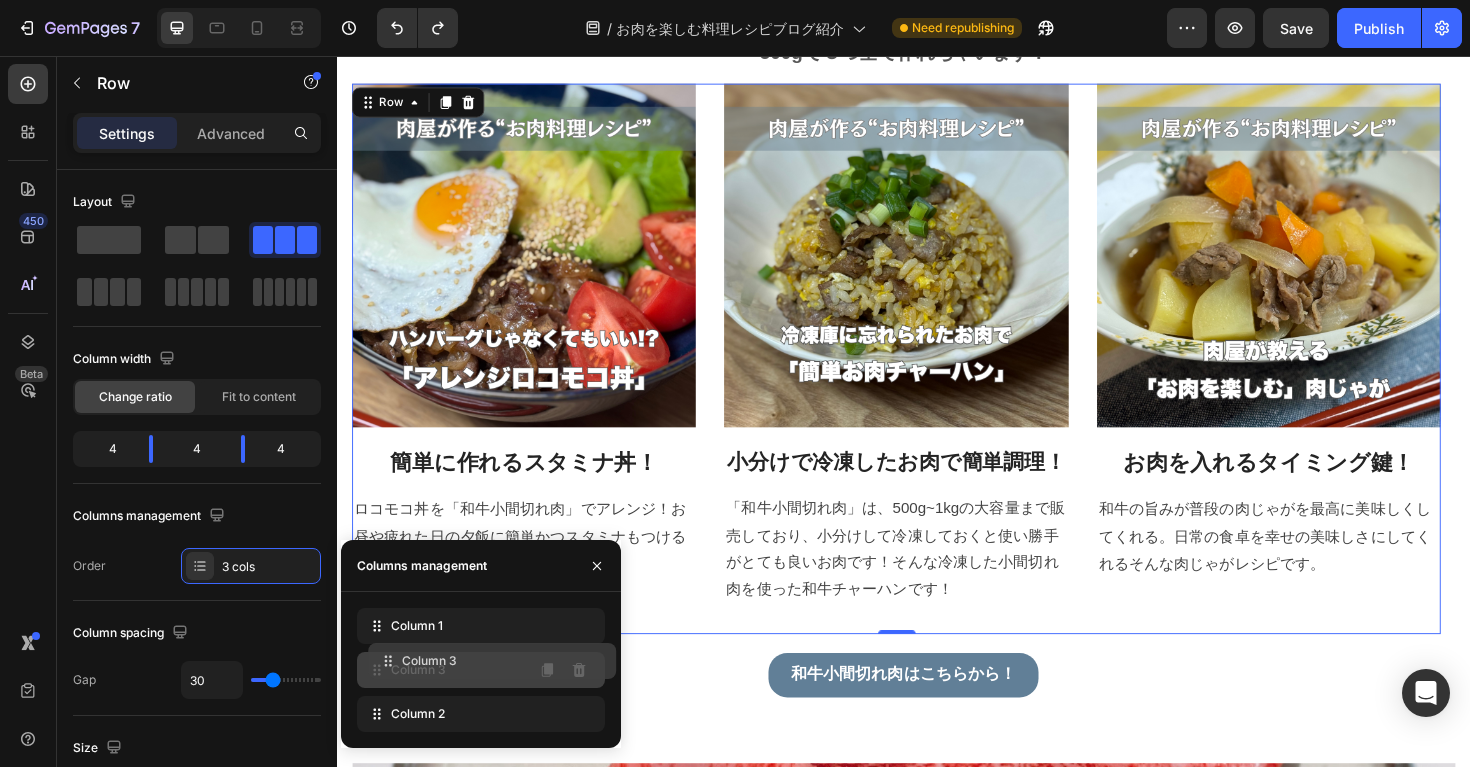 drag, startPoint x: 418, startPoint y: 716, endPoint x: 426, endPoint y: 667, distance: 49.648766 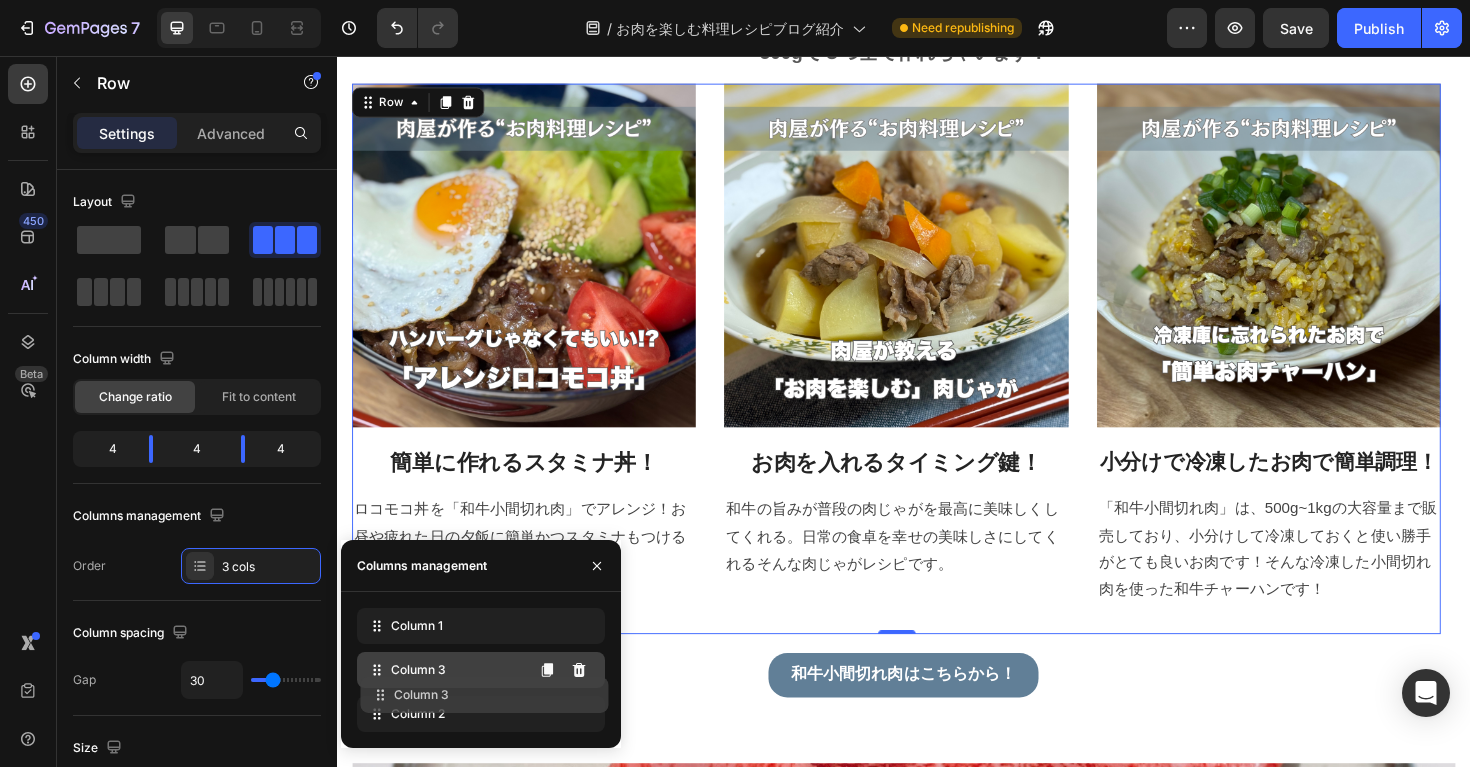 drag, startPoint x: 430, startPoint y: 675, endPoint x: 431, endPoint y: 712, distance: 37.01351 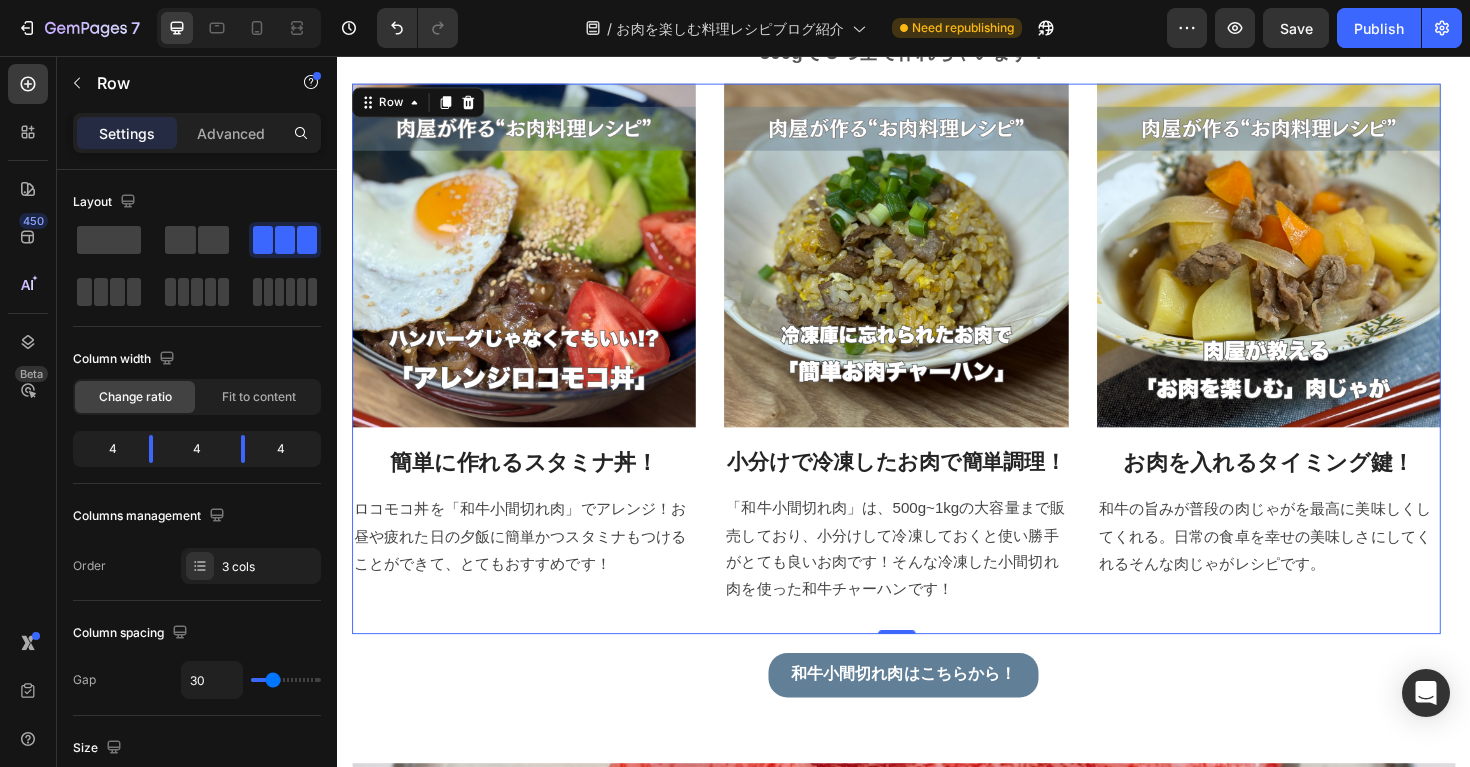 click on "Image 簡単に作れるスタミナ丼！ Heading ロコモコ丼を「和牛小間切れ肉」でアレンジ！お昼や疲れた日の夕飯に簡単かつスタミナもつけることができて、とてもおすすめです！ Text block" at bounding box center [535, 376] 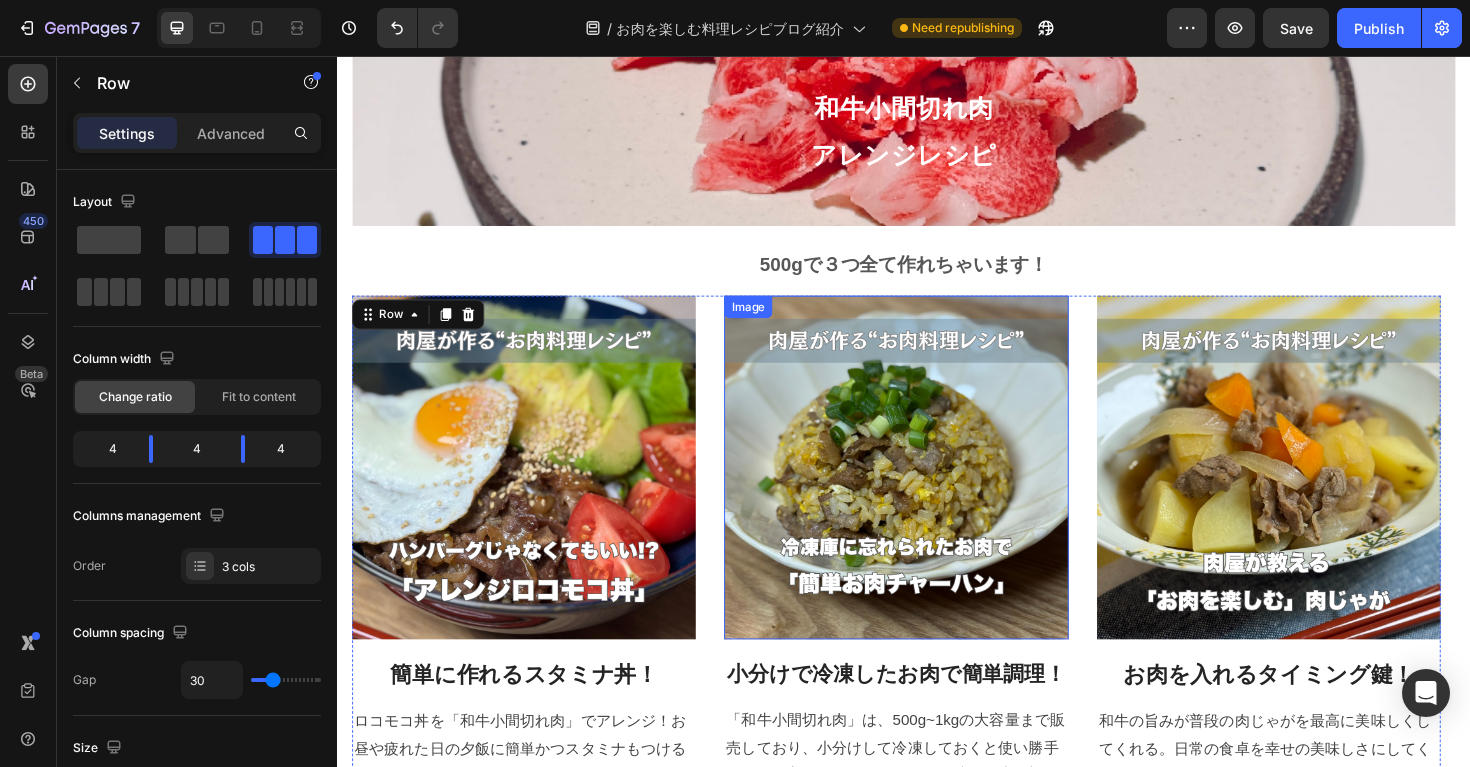 scroll, scrollTop: 561, scrollLeft: 0, axis: vertical 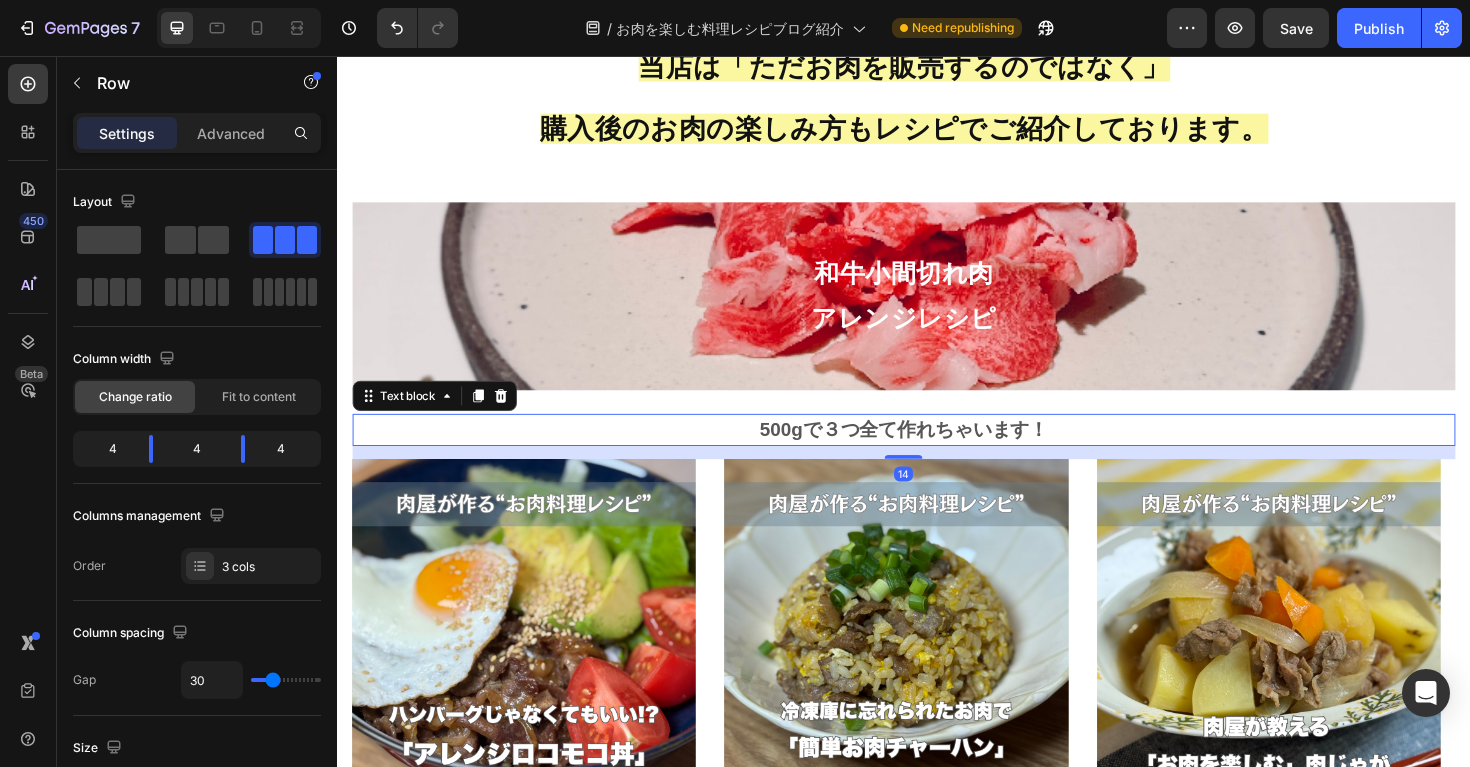 click on "500gで３つ全て作れちゃいます！" at bounding box center (937, 451) 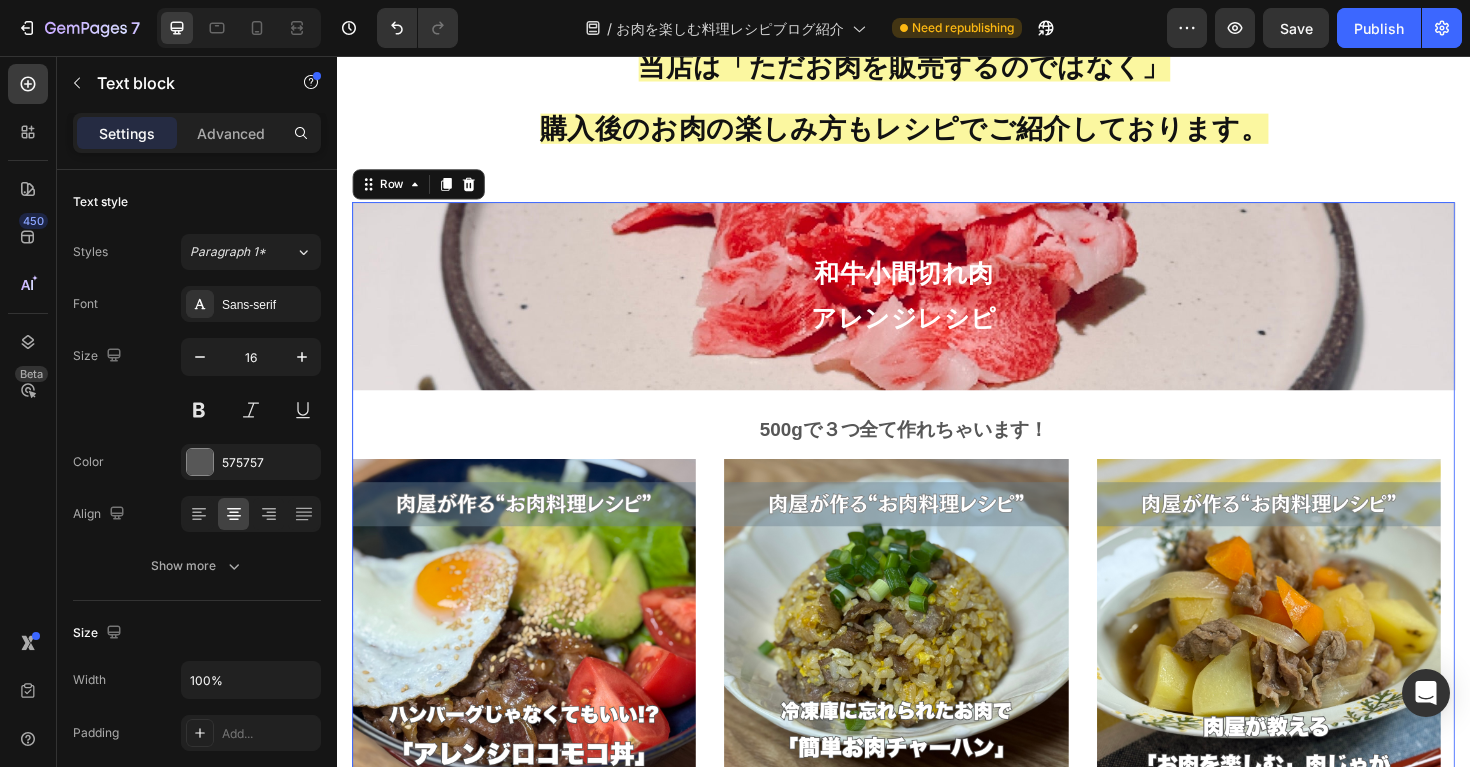 click on "和牛小間切れ肉 アレンジレシピ   Heading 500gで３つ全て作れちゃいます！ Text block Image 簡単に作れるスタミナ丼！ Heading ロコモコ丼を「和牛小間切れ肉」でアレンジ！お昼や疲れた日の夕飯に簡単かつスタミナもつけることができて、とてもおすすめです！ Text block Image 小分けで冷凍したお肉で簡単調理！ Heading 「和牛小間切れ肉」は、500g~1kgの大容量まで販売しており、小分けして冷凍しておくと使い勝手がとても良いお肉です！そんな冷凍した小間切れ肉を使った和牛チャーハンです！ Text block Image お肉を入れるタイミング鍵！ Heading 和牛の旨みが普段の肉じゃがを最高に美味しくしてくれる。日常の食卓を幸せの美味しさにしてくれるそんな肉じゃがレシピです。 Text block Row Image By  Zoro Text block
Icon May 29,2022 Text block Row Heading Text block Image By  Icon" at bounding box center (937, 638) 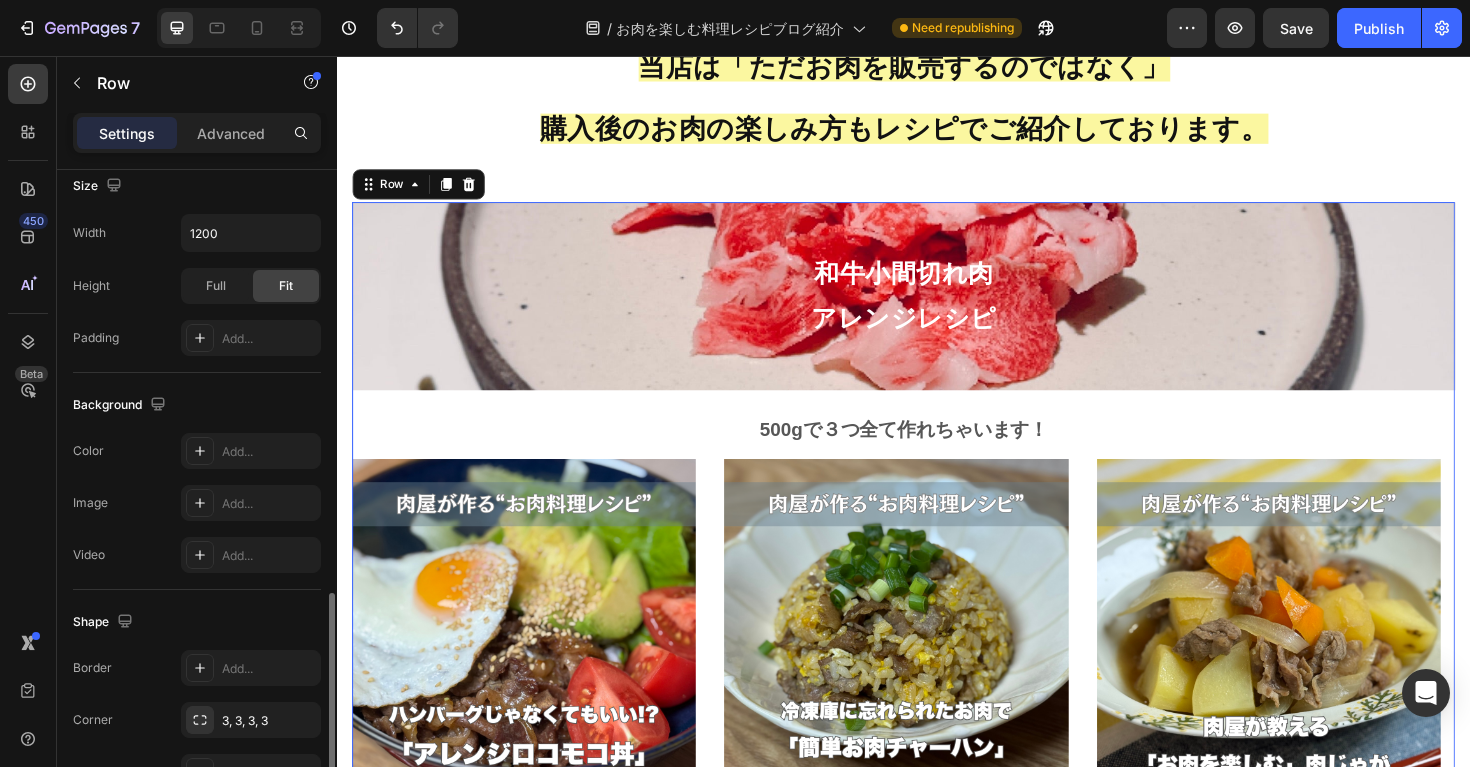 scroll, scrollTop: 566, scrollLeft: 0, axis: vertical 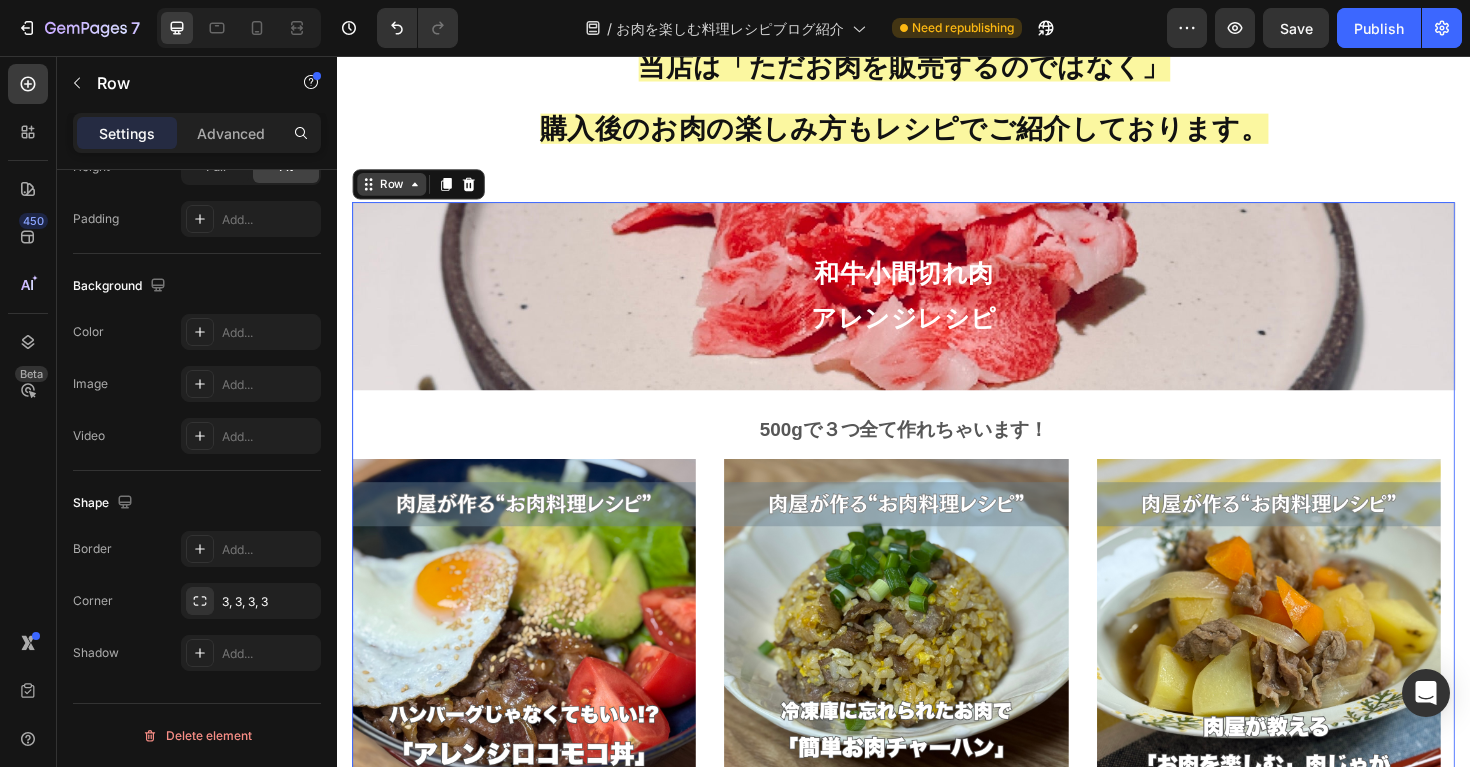 click 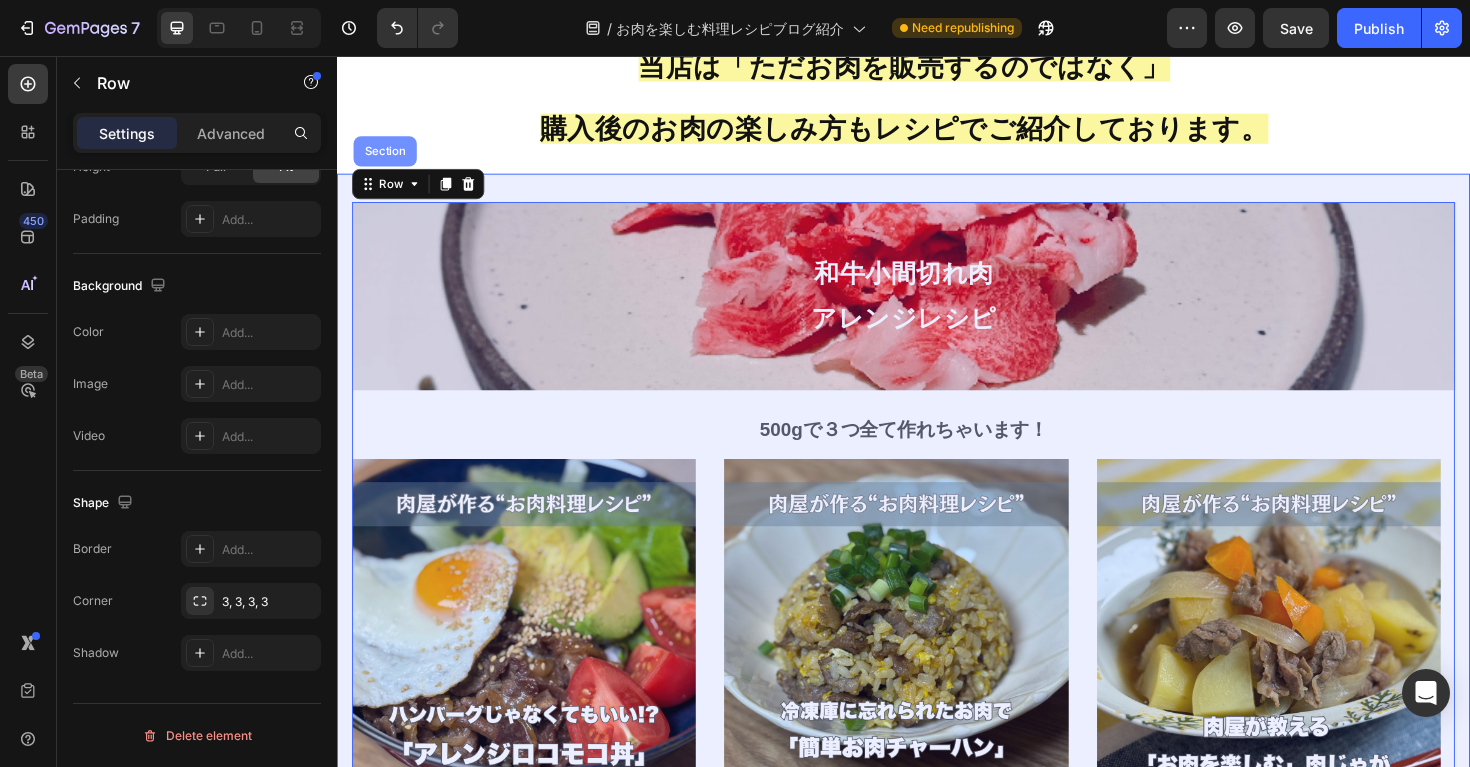 click on "Section" at bounding box center (387, 157) 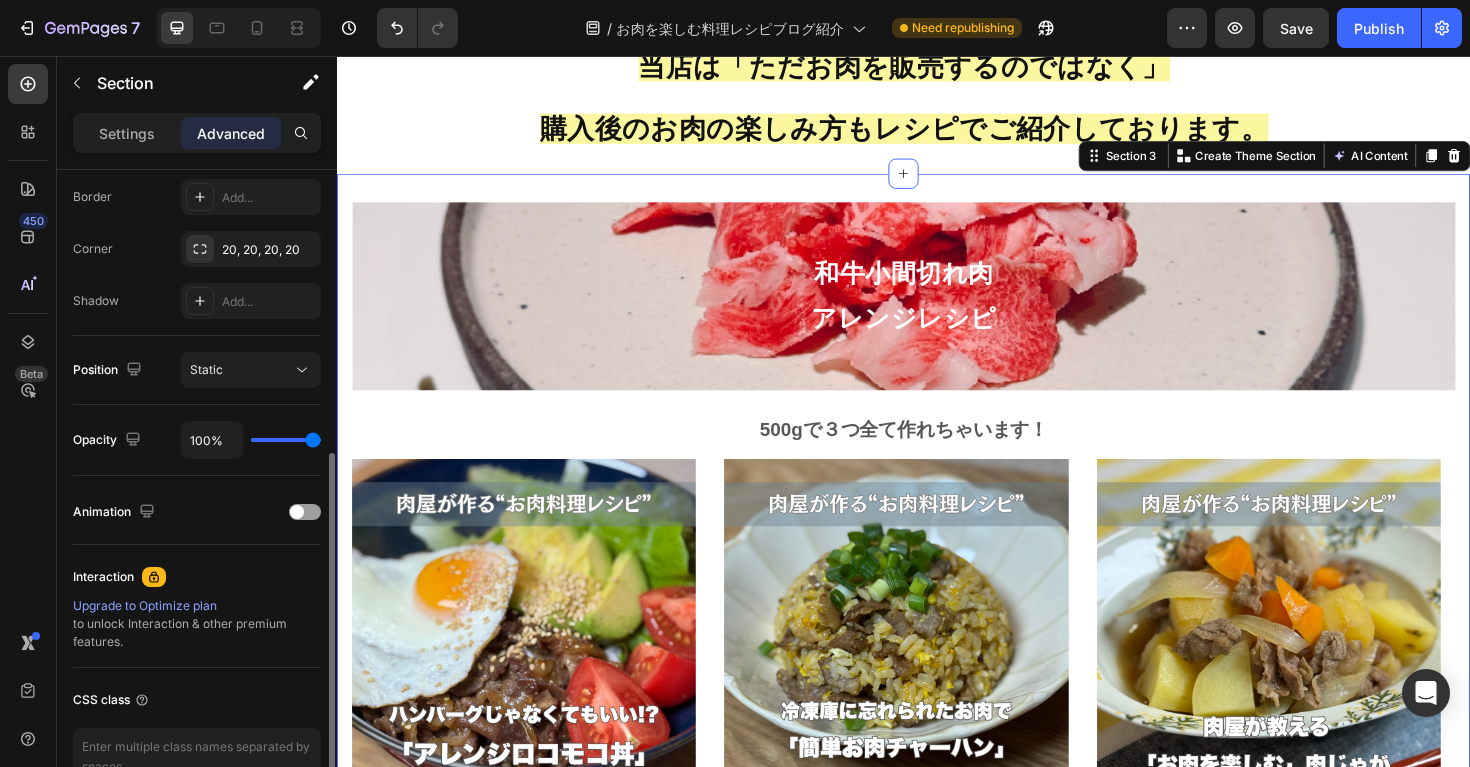 scroll, scrollTop: 680, scrollLeft: 0, axis: vertical 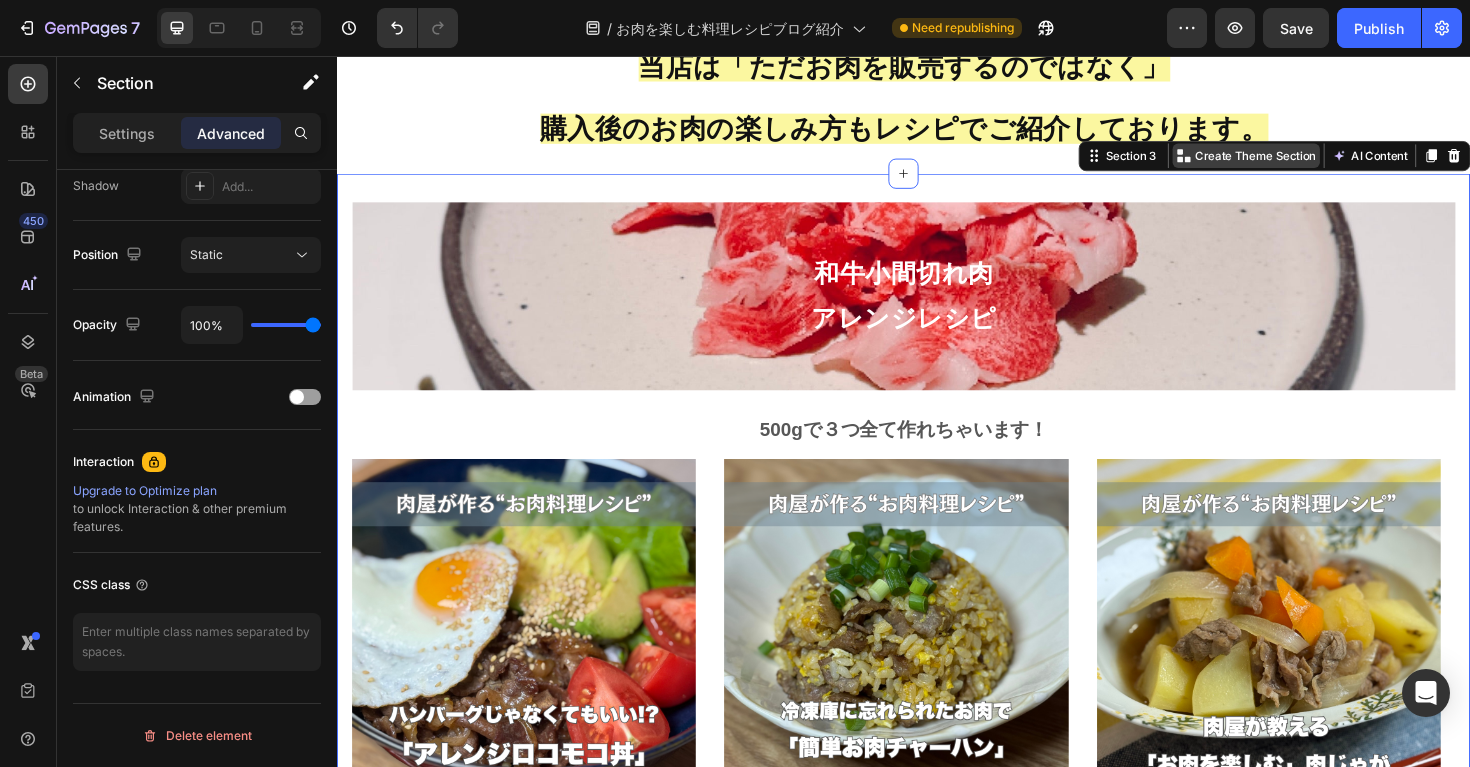 click on "Create Theme Section" at bounding box center (1310, 162) 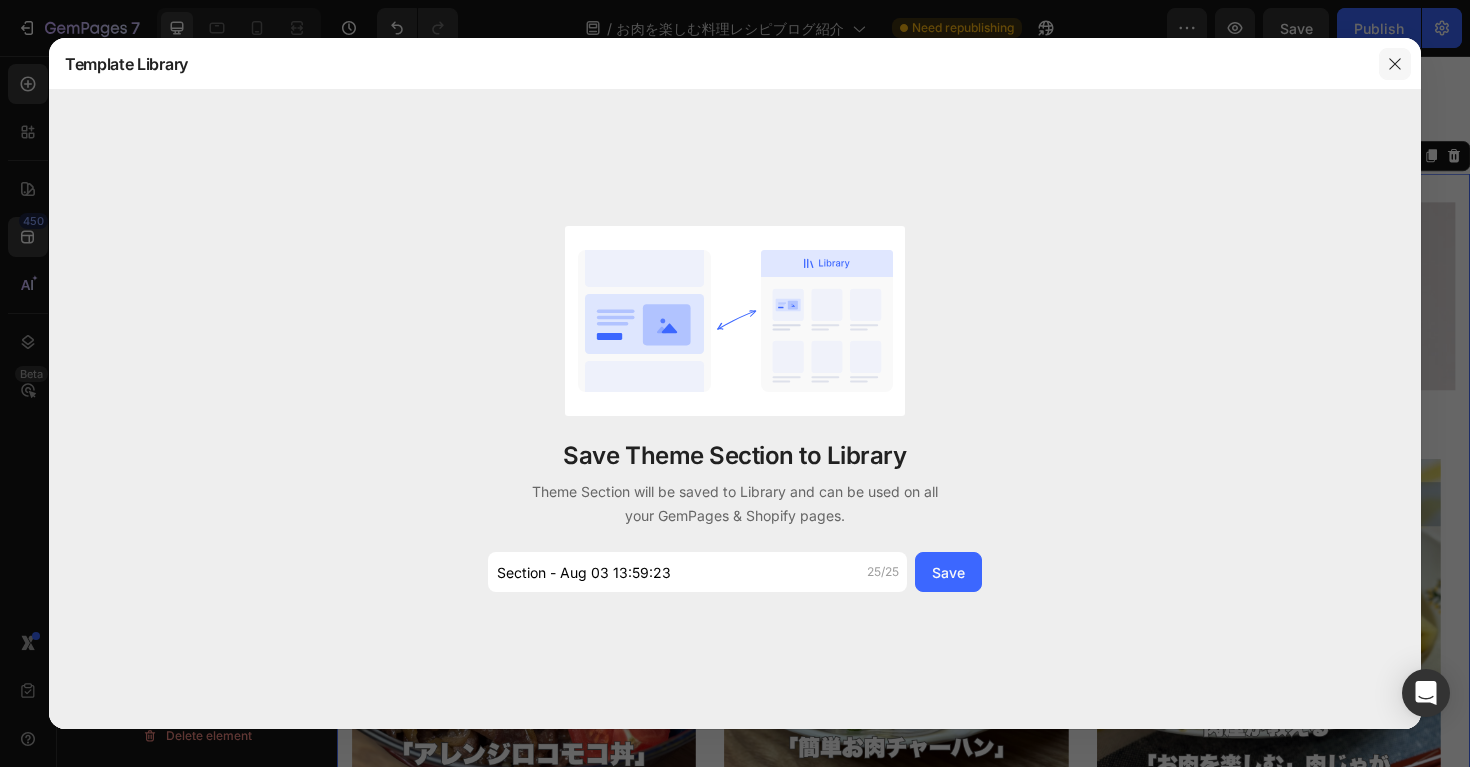 click at bounding box center (1395, 64) 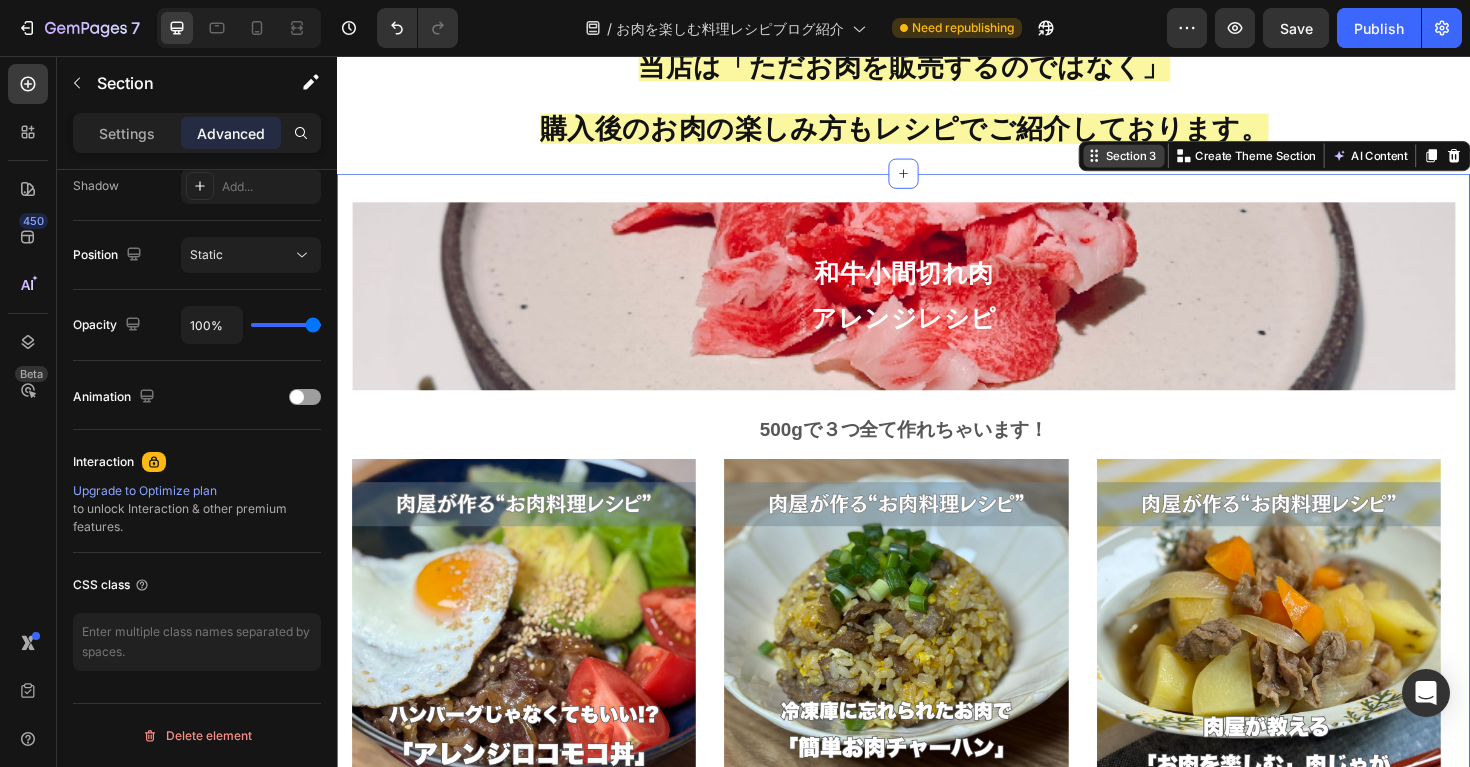 click on "Section 3" at bounding box center (1178, 162) 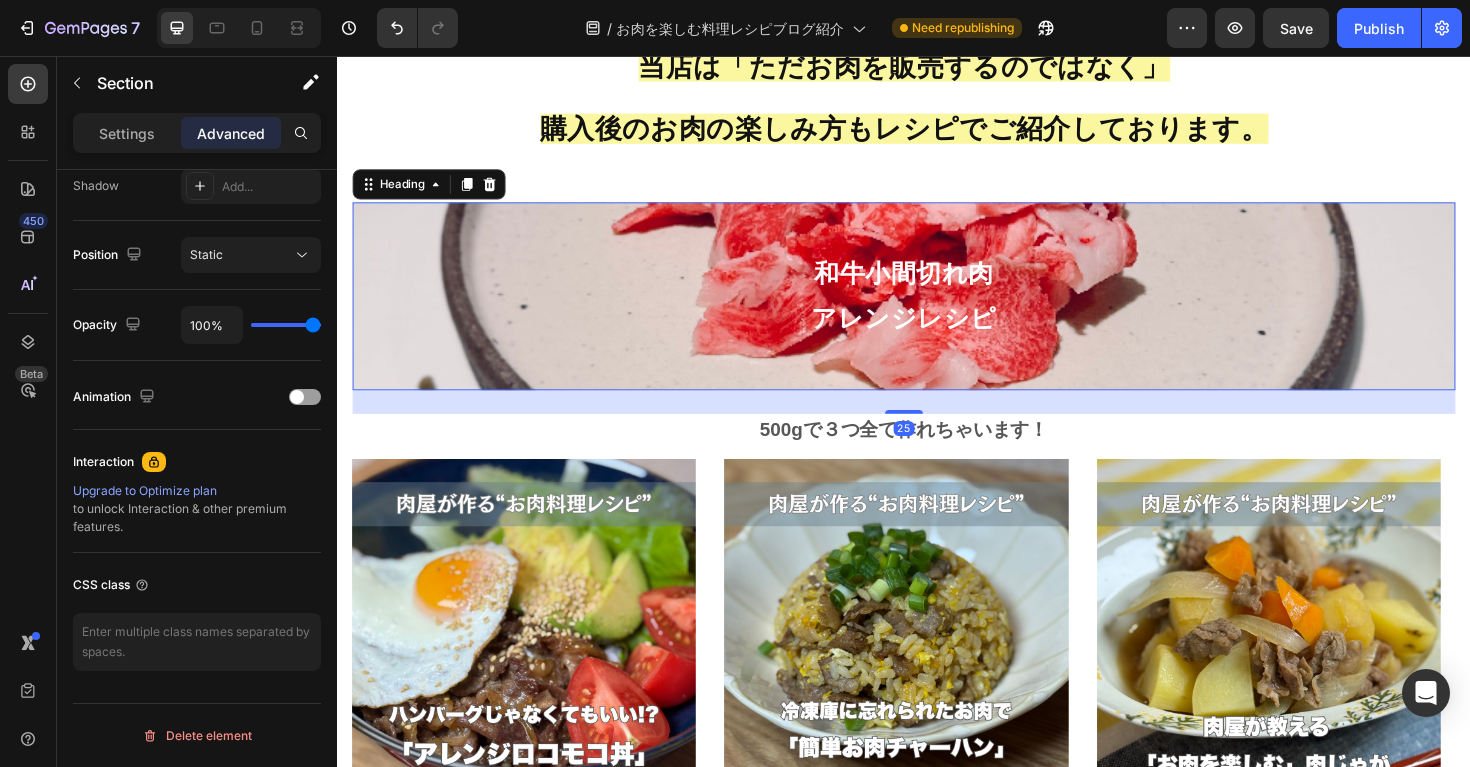 click on "和牛小間切れ肉 アレンジレシピ" at bounding box center (937, 310) 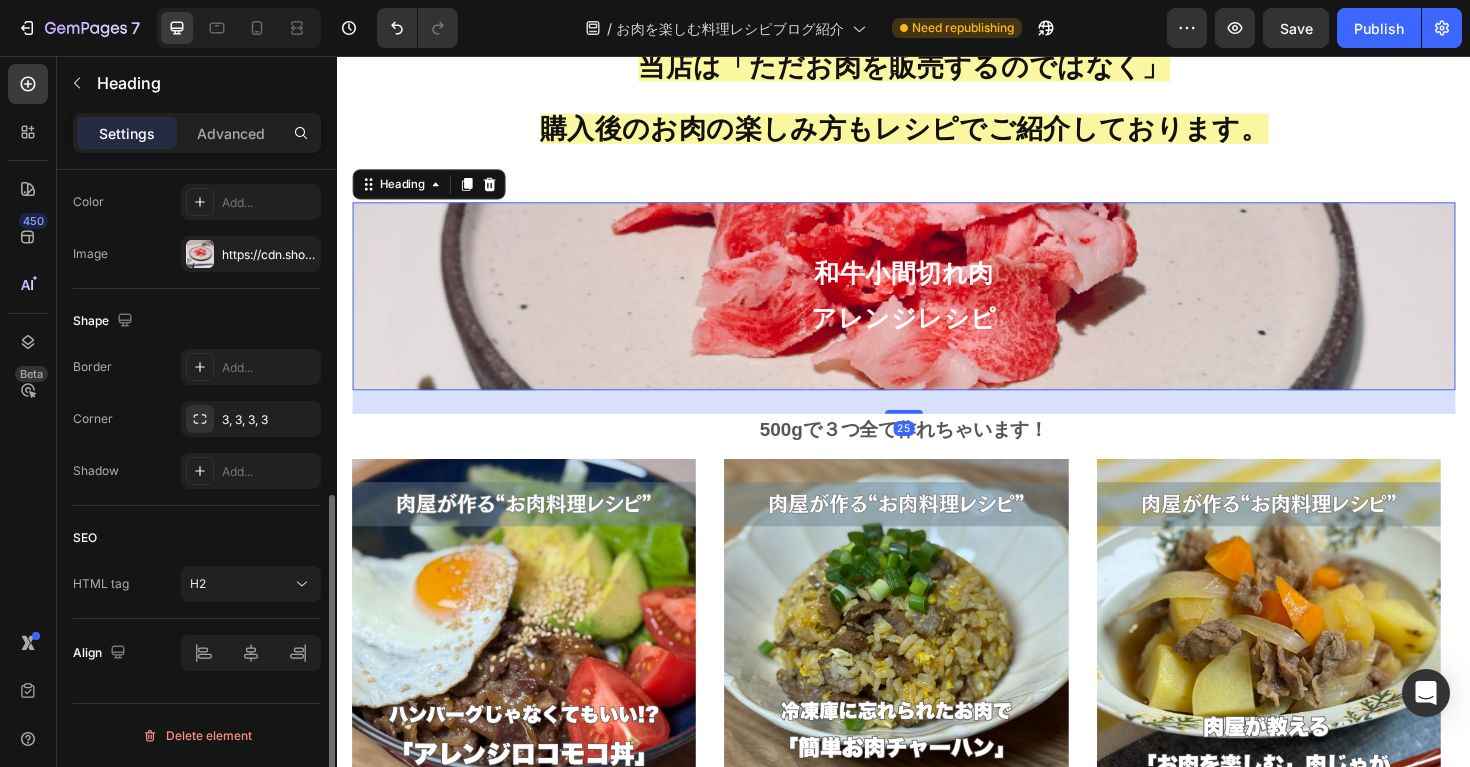scroll, scrollTop: 0, scrollLeft: 0, axis: both 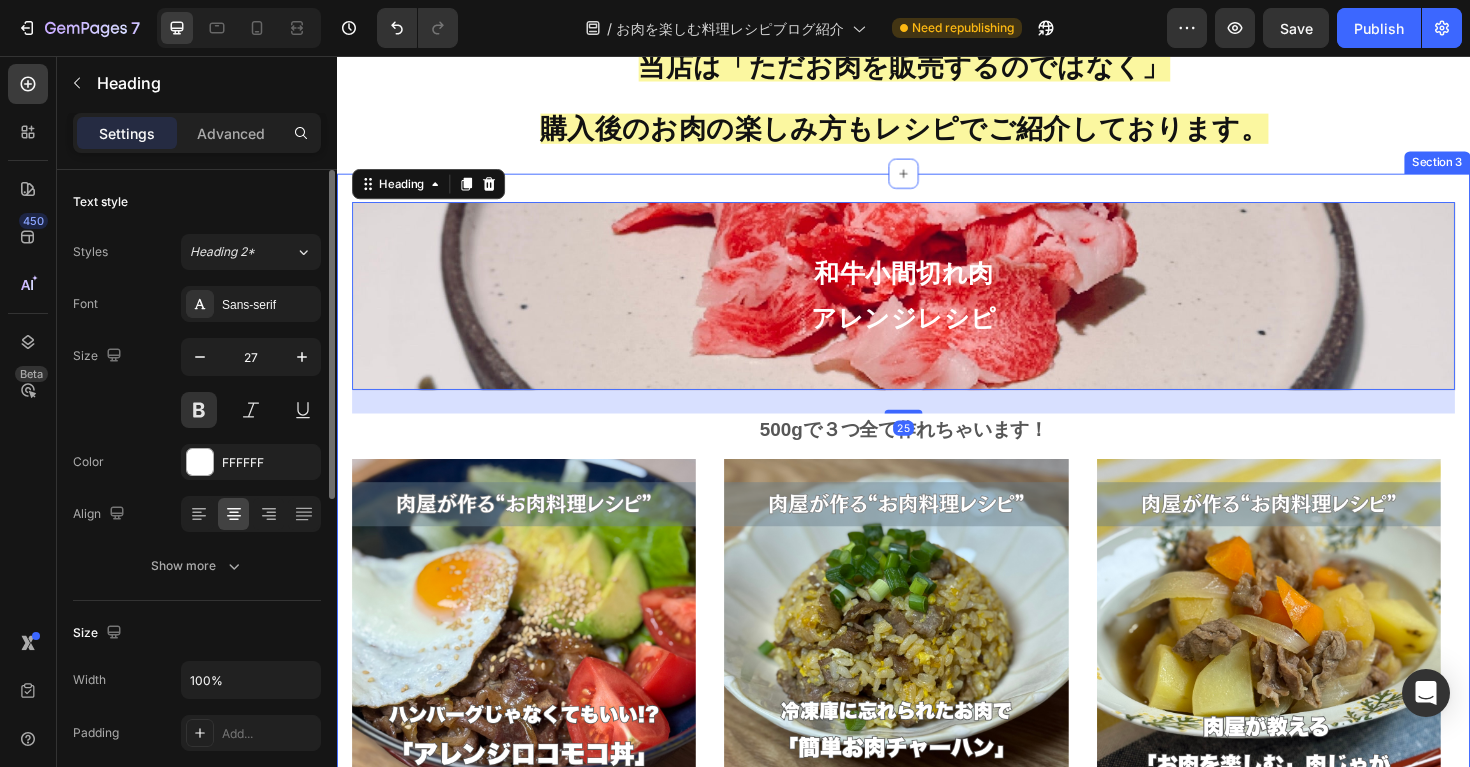 click on "和牛小間切れ肉 アレンジレシピ   Heading   25 500gで３つ全て作れちゃいます！ Text block Image 簡単に作れるスタミナ丼！ Heading ロコモコ丼を「和牛小間切れ肉」でアレンジ！お昼や疲れた日の夕飯に簡単かつスタミナもつけることができて、とてもおすすめです！ Text block Image 小分けで冷凍したお肉で簡単調理！ Heading 「和牛小間切れ肉」は、500g~1kgの大容量まで販売しており、小分けして冷凍しておくと使い勝手がとても良いお肉です！そんな冷凍した小間切れ肉を使った和牛チャーハンです！ Text block Image お肉を入れるタイミング鍵！ Heading 和牛の旨みが普段の肉じゃがを最高に美味しくしてくれる。日常の食卓を幸せの美味しさにしてくれるそんな肉じゃがレシピです。 Text block Row Image By  Zoro Text block
Icon May 29,2022 Text block Row Heading Text block Image By" at bounding box center [937, 677] 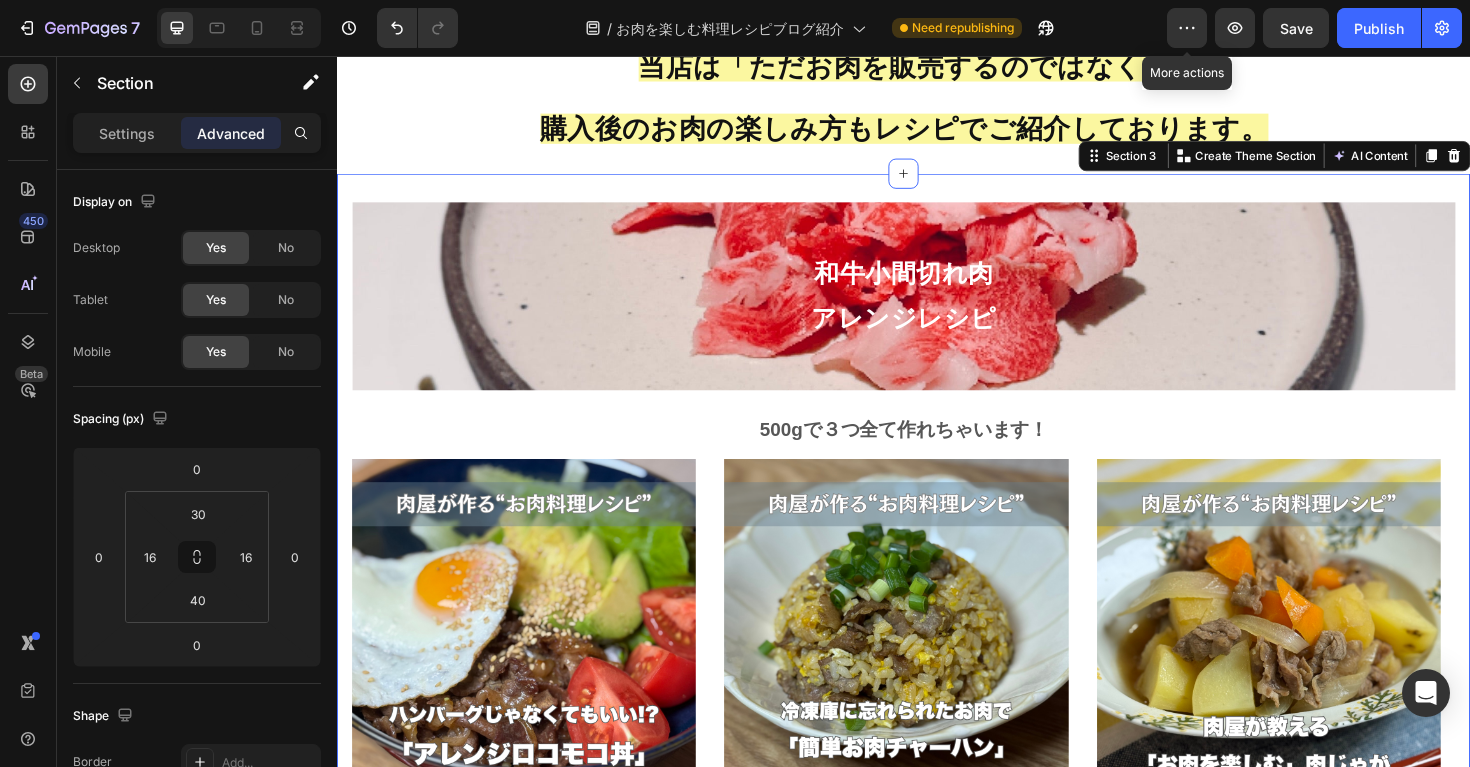 click on "/  お肉を楽しむ料理レシピブログ紹介 Need republishing" 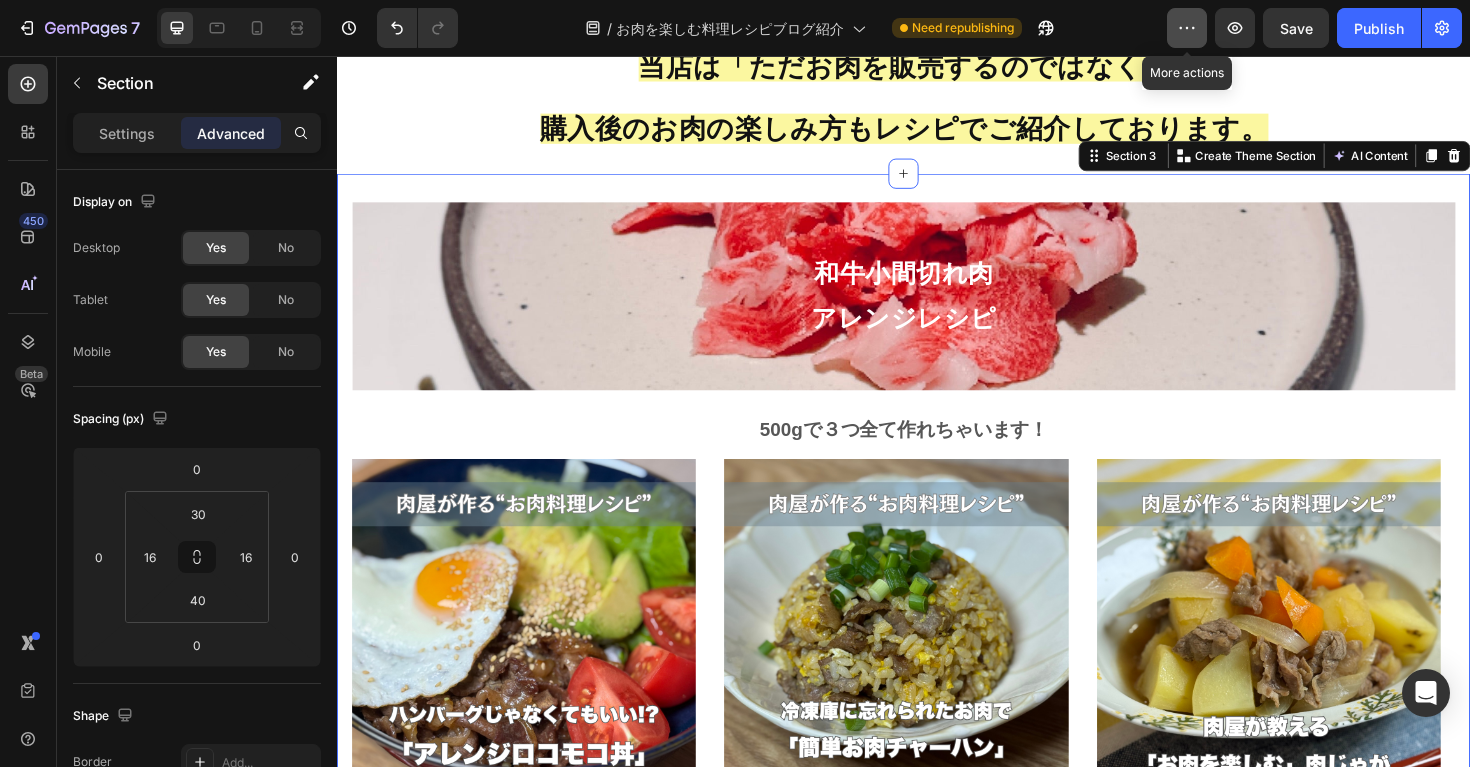 click 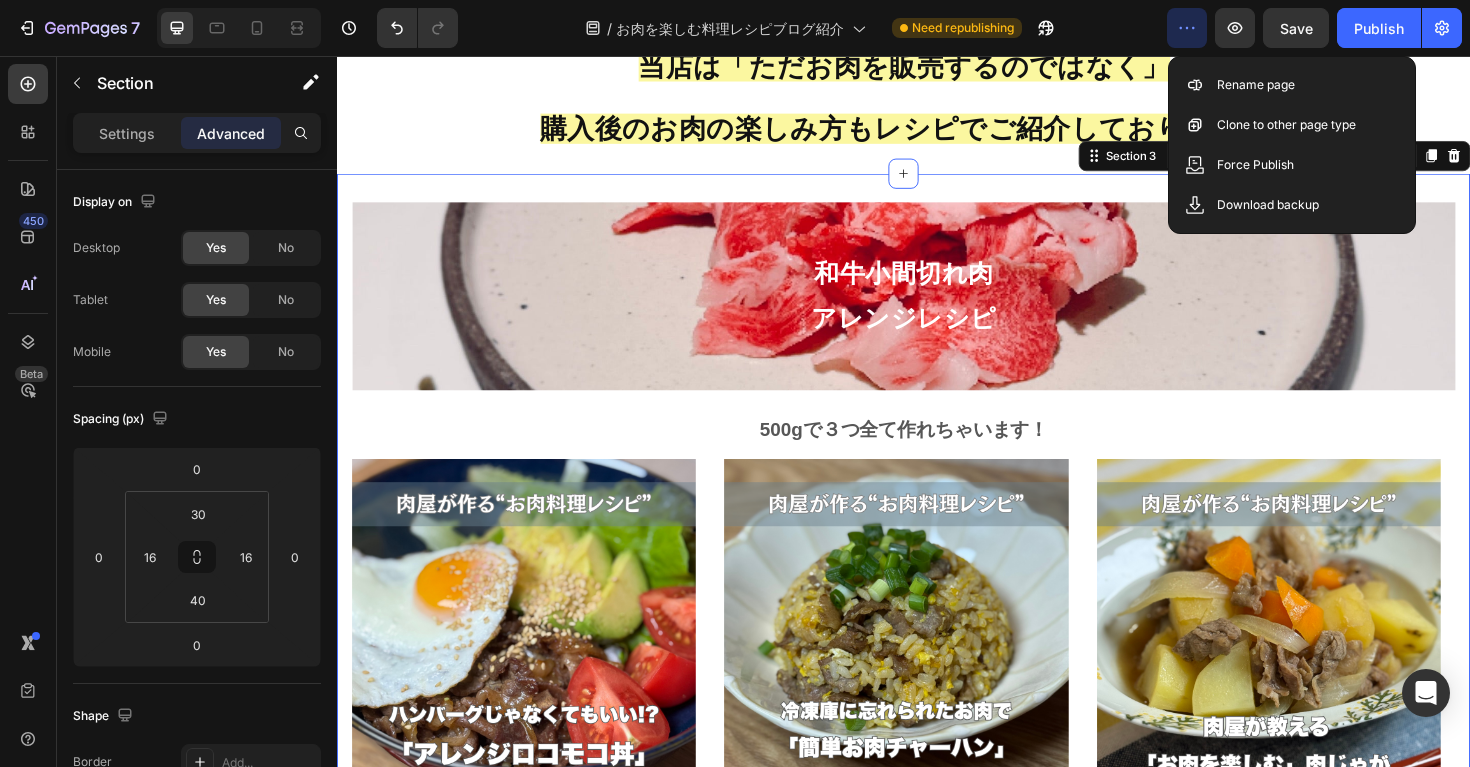 click 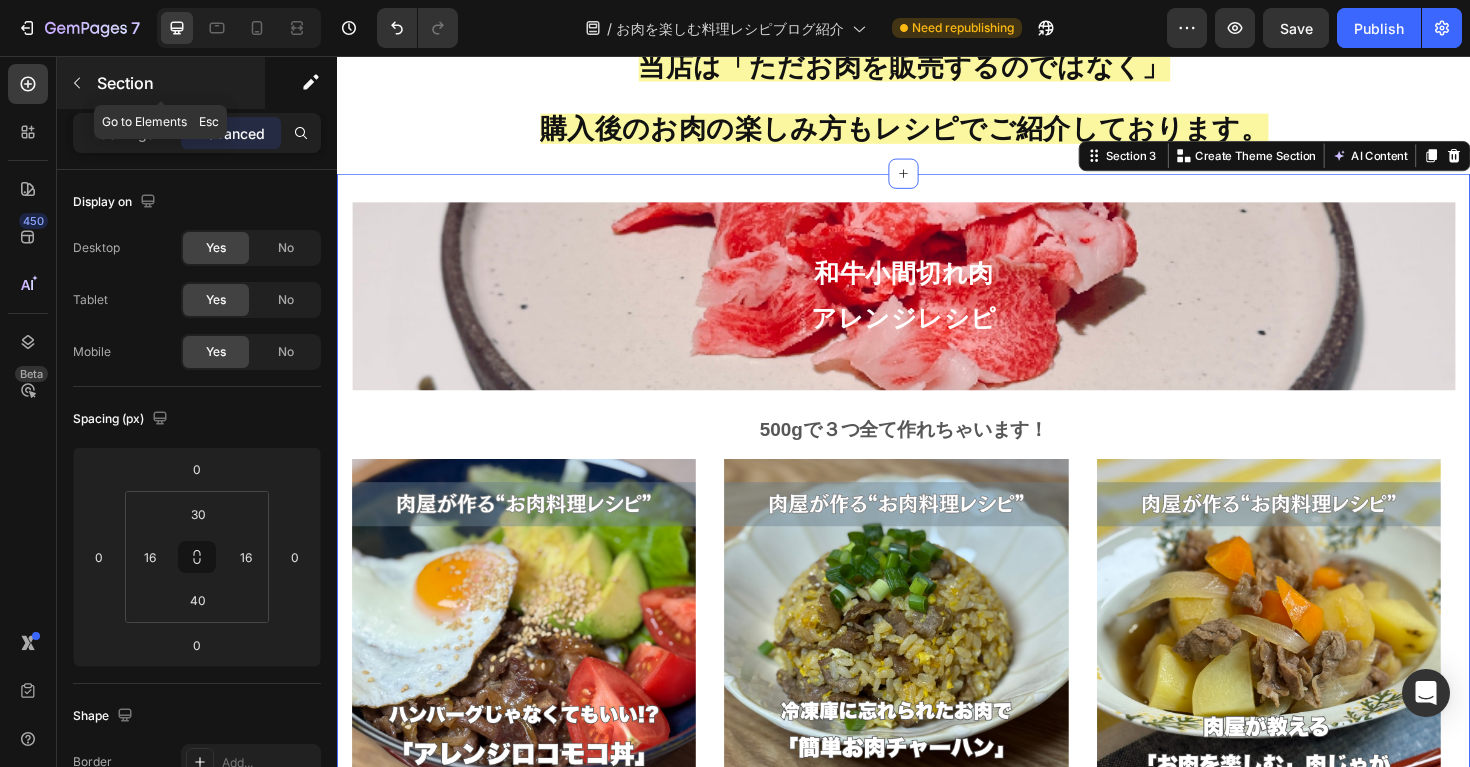 click at bounding box center [77, 83] 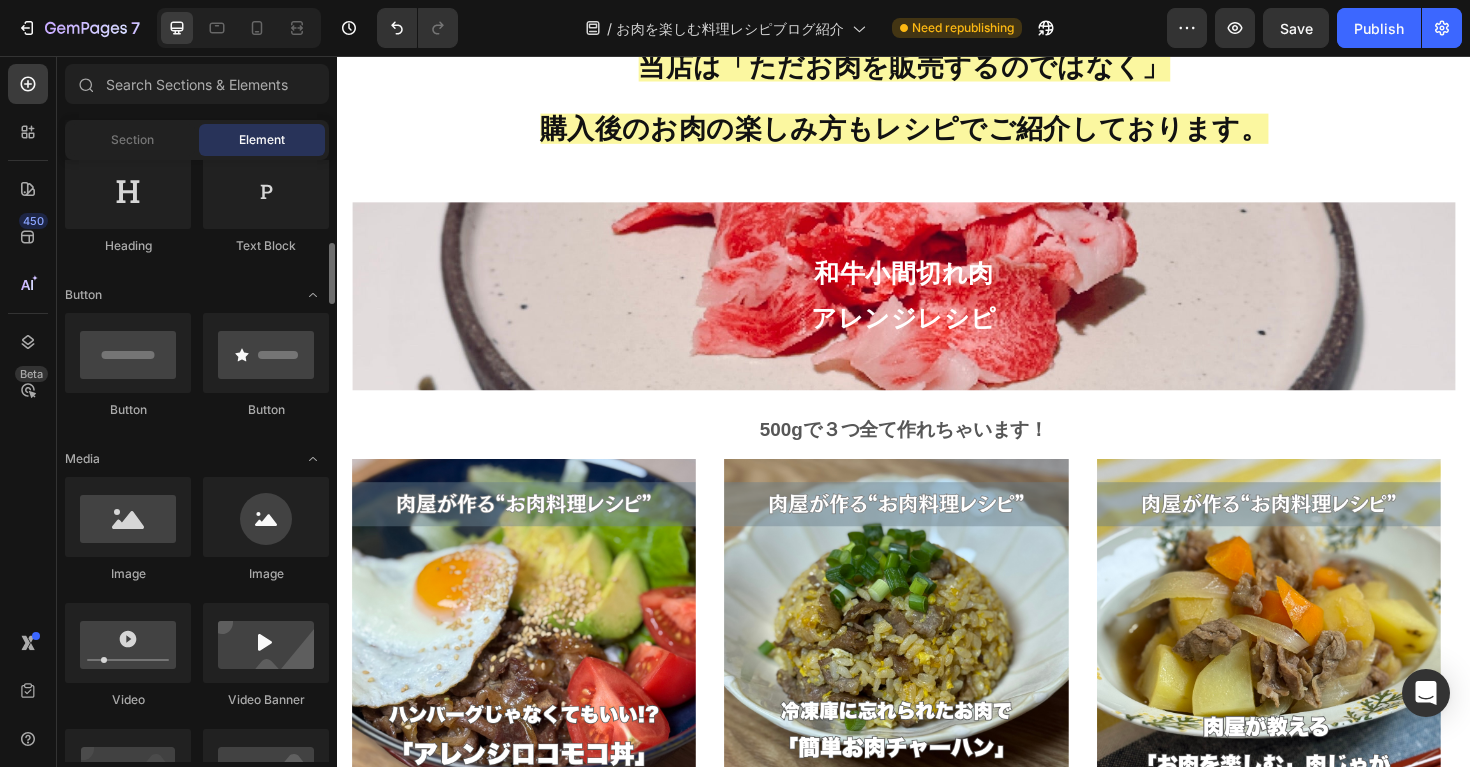scroll, scrollTop: 758, scrollLeft: 0, axis: vertical 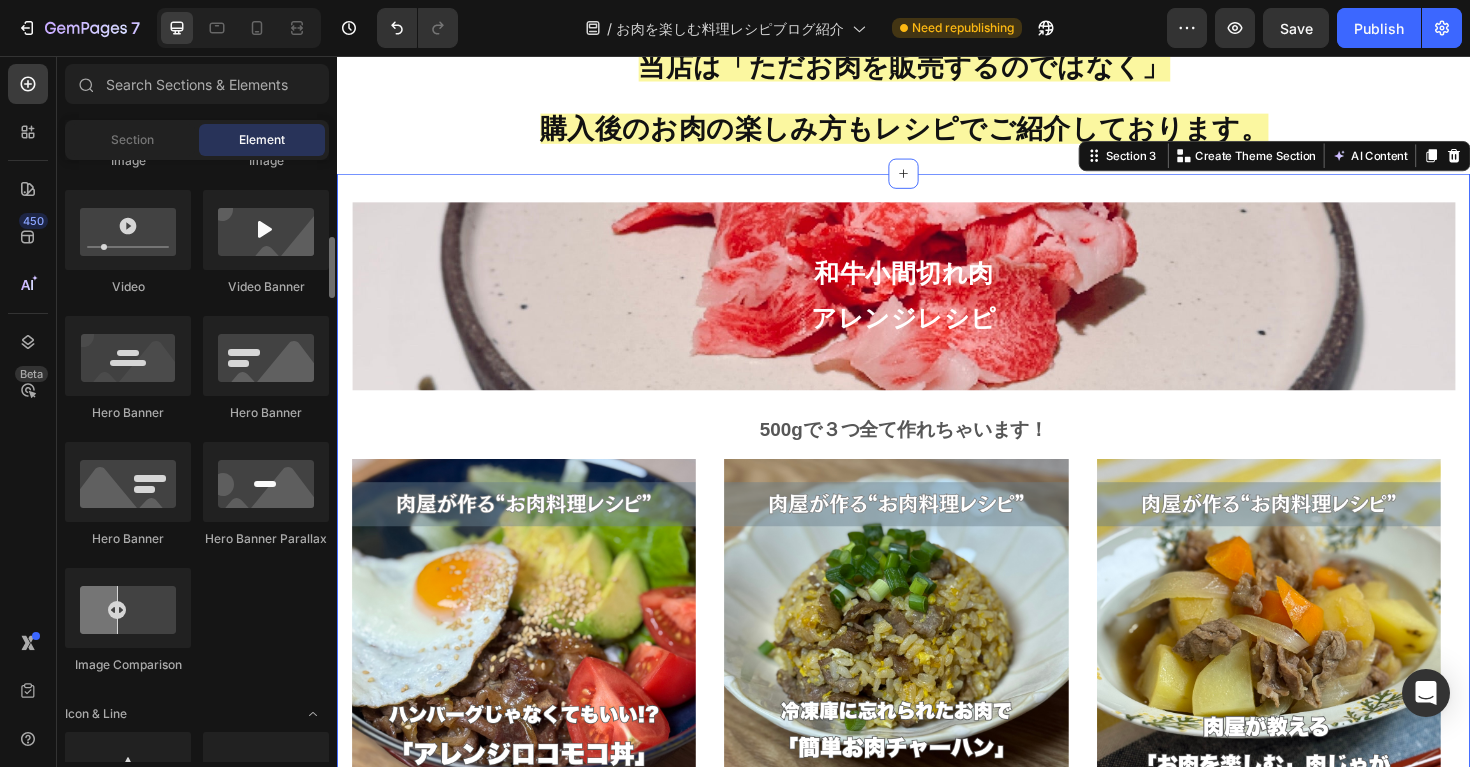 click on "和牛小間切れ肉 アレンジレシピ   Heading 500gで３つ全て作れちゃいます！ Text block Image 簡単に作れるスタミナ丼！ Heading ロコモコ丼を「和牛小間切れ肉」でアレンジ！お昼や疲れた日の夕飯に簡単かつスタミナもつけることができて、とてもおすすめです！ Text block Image 小分けで冷凍したお肉で簡単調理！ Heading 「和牛小間切れ肉」は、500g~1kgの大容量まで販売しており、小分けして冷凍しておくと使い勝手がとても良いお肉です！そんな冷凍した小間切れ肉を使った和牛チャーハンです！ Text block Image お肉を入れるタイミング鍵！ Heading 和牛の旨みが普段の肉じゃがを最高に美味しくしてくれる。日常の食卓を幸せの美味しさにしてくれるそんな肉じゃがレシピです。 Text block Row Image By  Zoro Text block
Icon May 29,2022 Text block Row Heading Text block Image By  Icon" at bounding box center [937, 677] 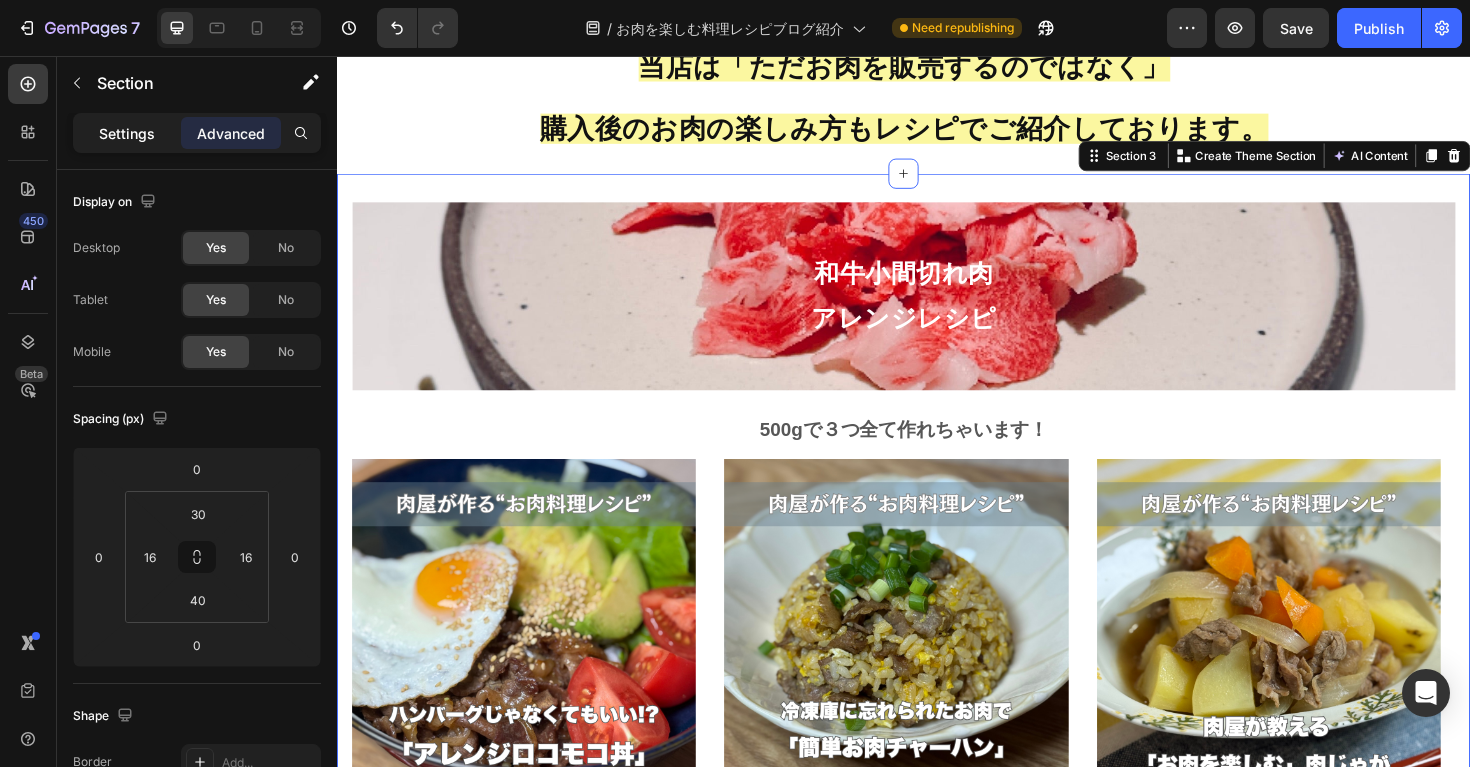 click on "Settings" 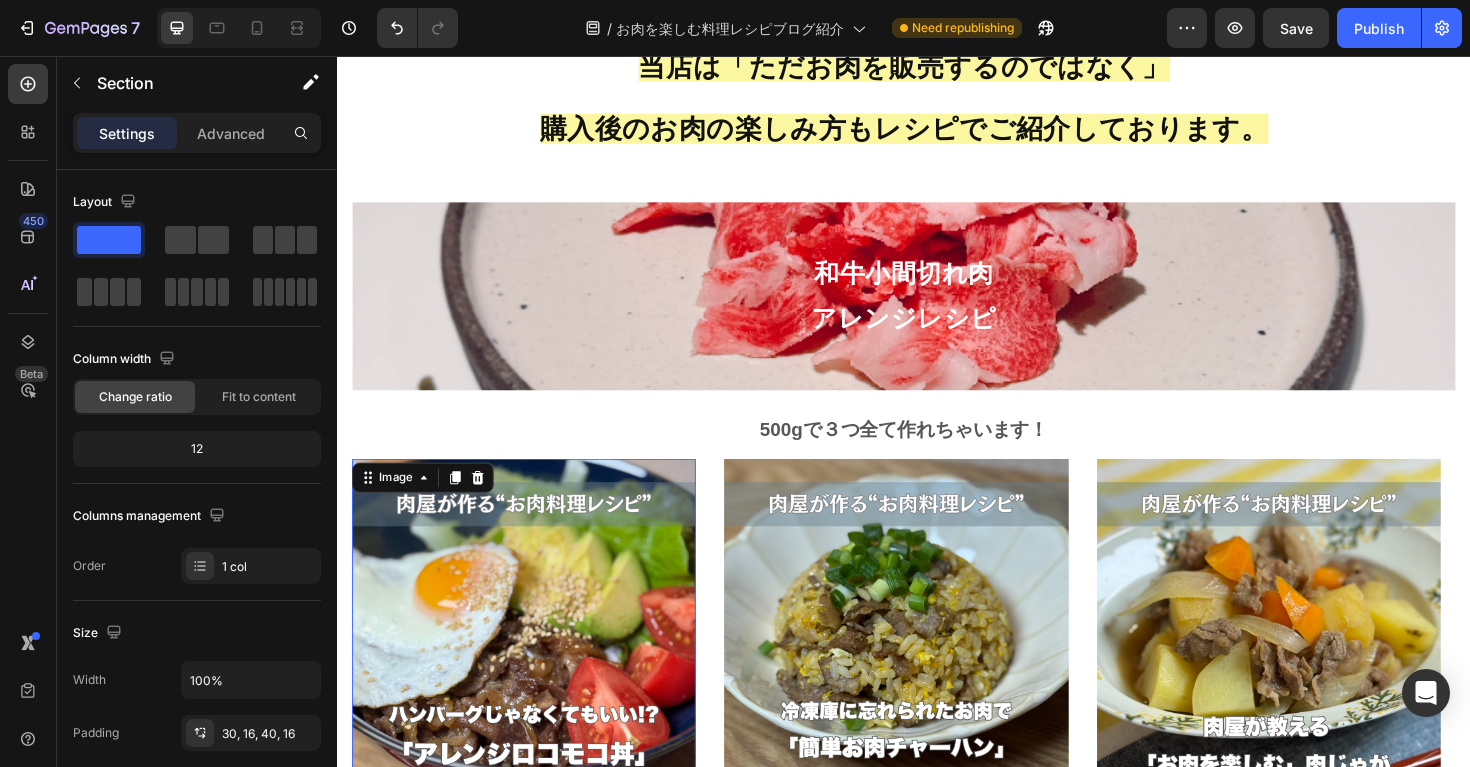 click at bounding box center [535, 665] 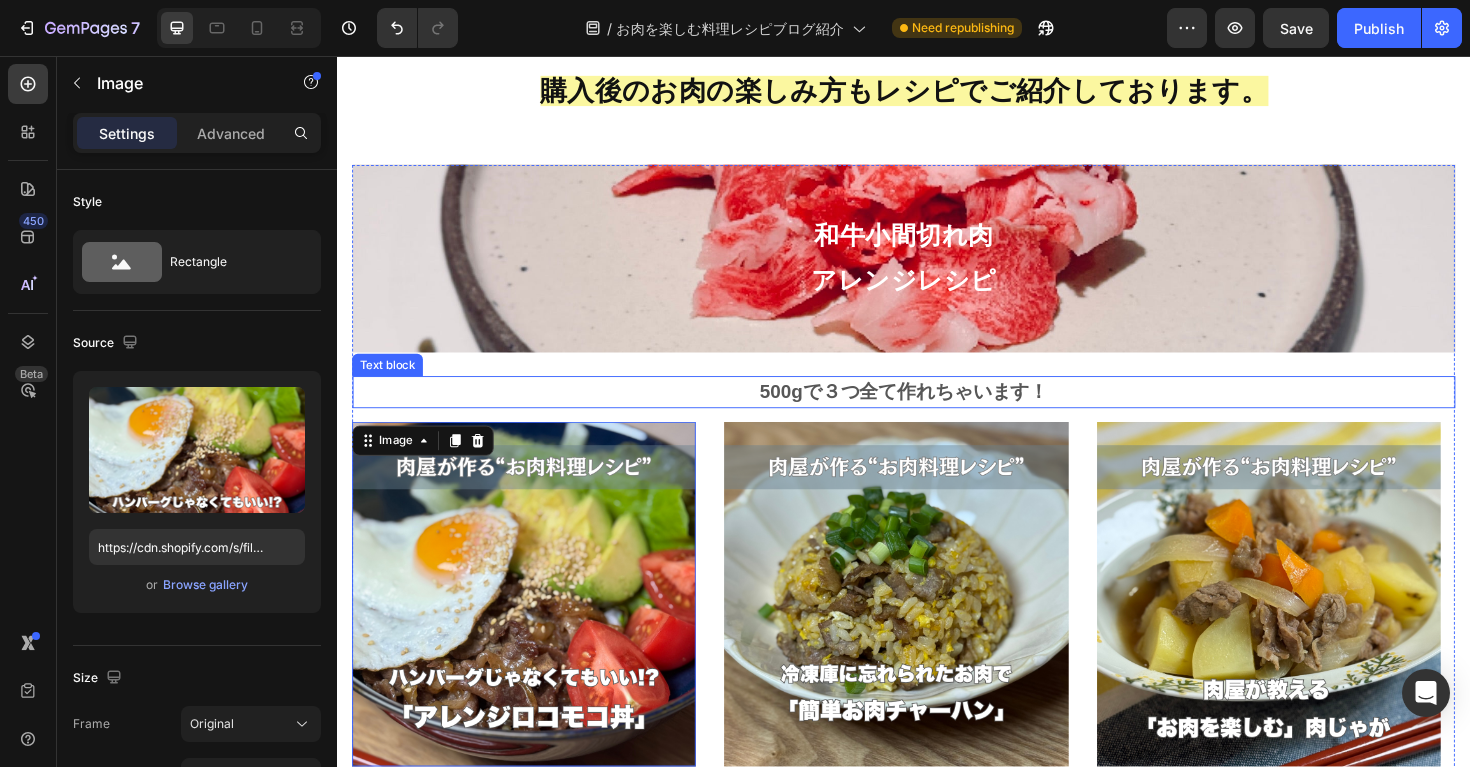 scroll, scrollTop: 694, scrollLeft: 0, axis: vertical 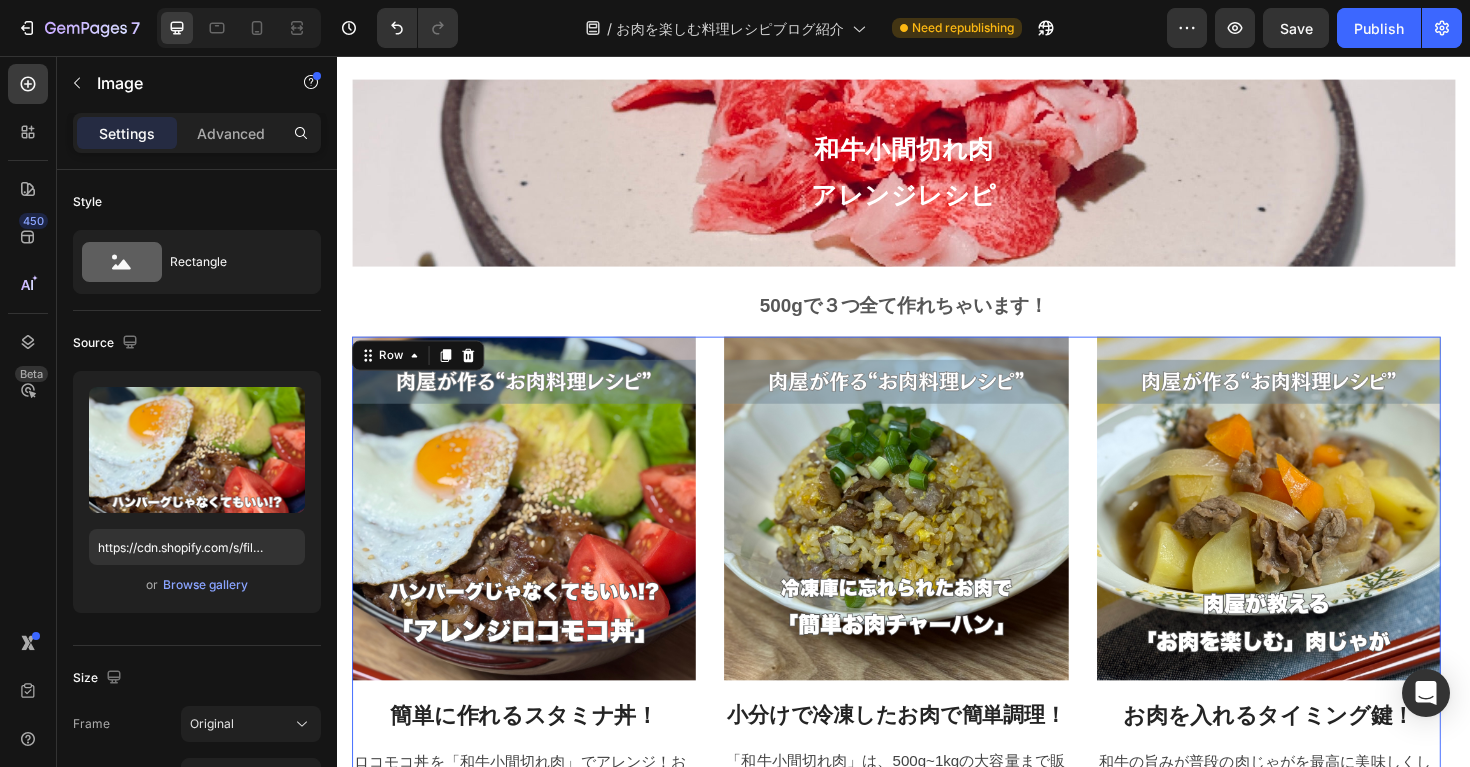 click on "Image 簡単に作れるスタミナ丼！ Heading ロコモコ丼を「和牛小間切れ肉」でアレンジ！お昼や疲れた日の夕飯に簡単かつスタミナもつけることができて、とてもおすすめです！ Text block Image 小分けで冷凍したお肉で簡単調理！ Heading 「和牛小間切れ肉」は、500g~1kgの大容量まで販売しており、小分けして冷凍しておくと使い勝手がとても良いお肉です！そんな冷凍した小間切れ肉を使った和牛チャーハンです！ Text block Image お肉を入れるタイミング鍵！ Heading 和牛の旨みが普段の肉じゃがを最高に美味しくしてくれる。日常の食卓を幸せの美味しさにしてくれるそんな肉じゃがレシピです。 Text block Row   0" at bounding box center [929, 644] 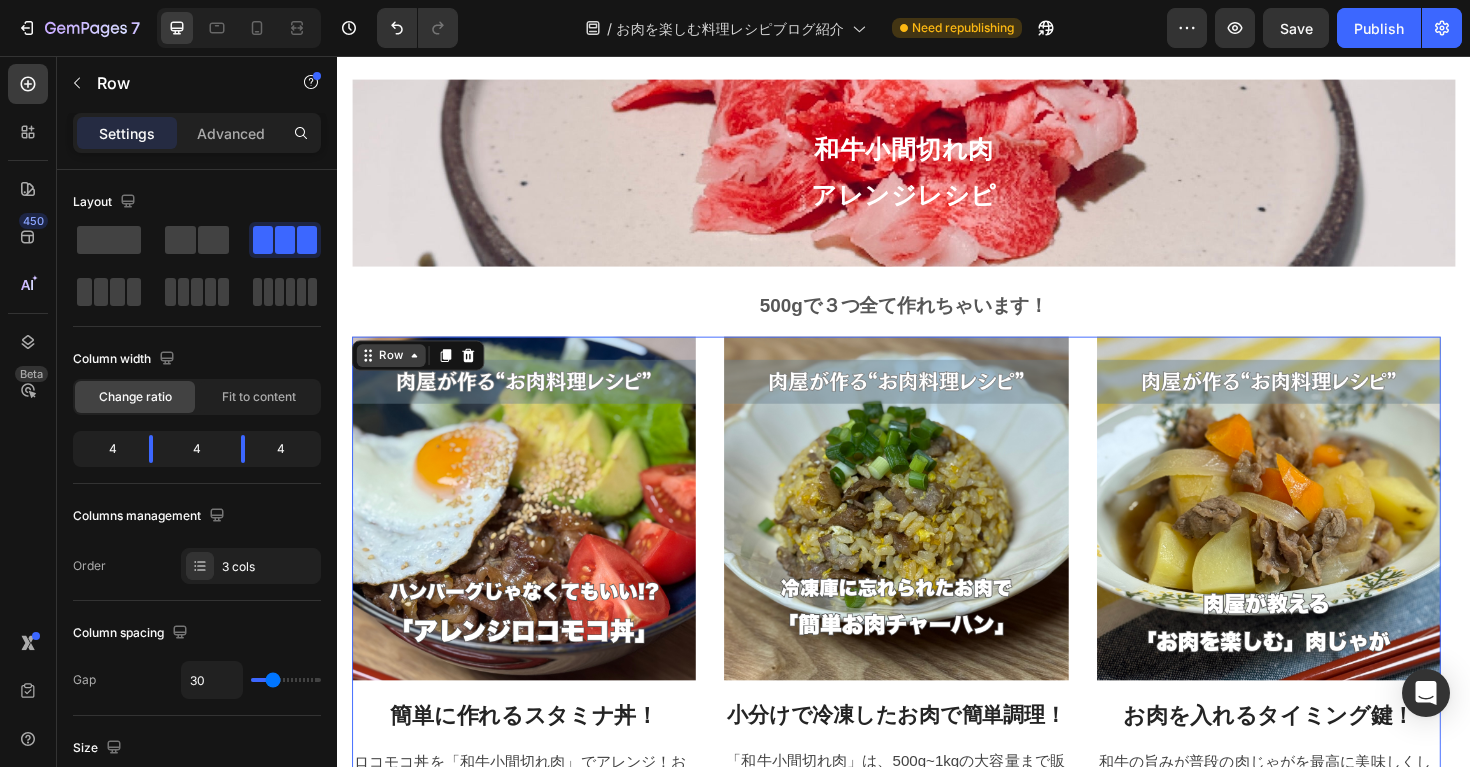click on "Row" at bounding box center (394, 373) 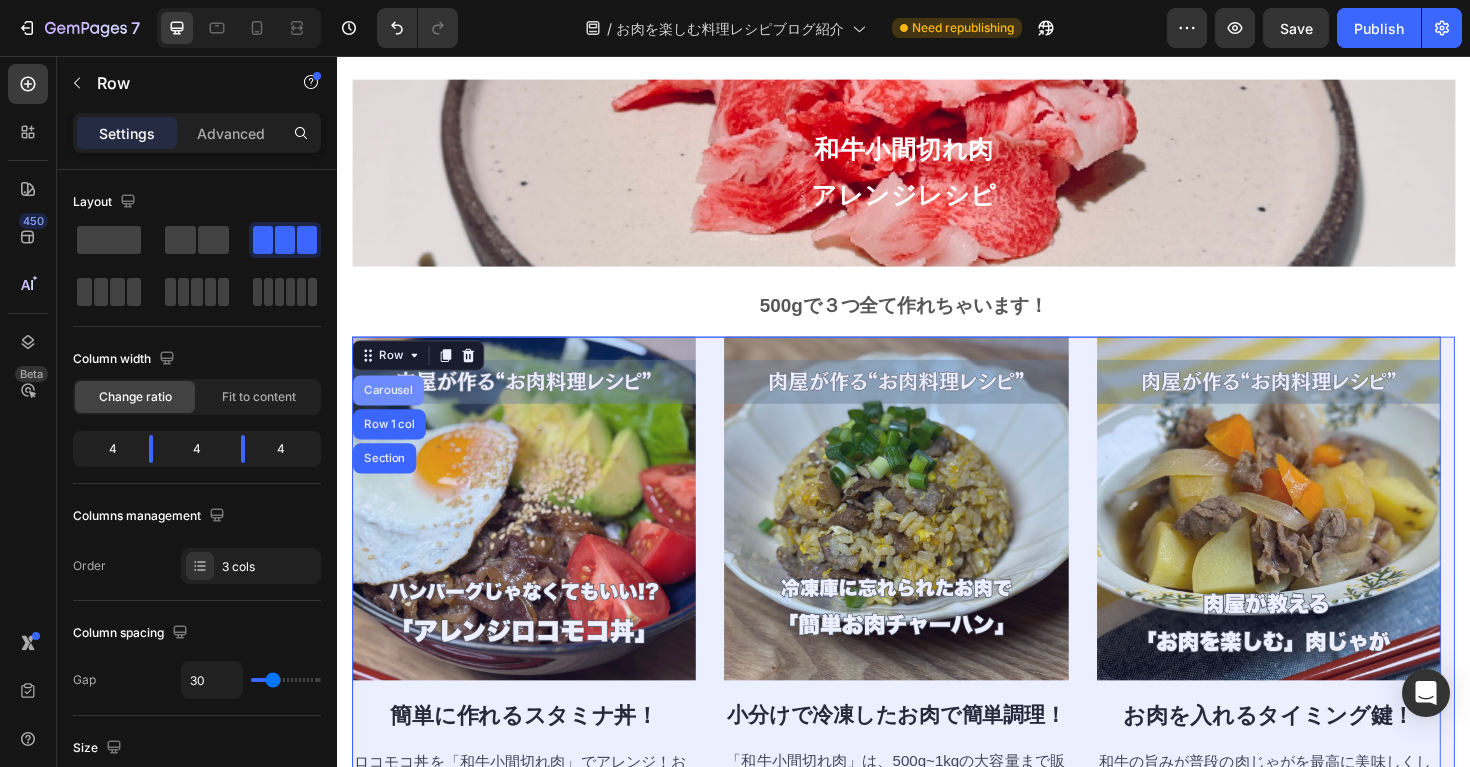 click on "Carousel" at bounding box center [391, 410] 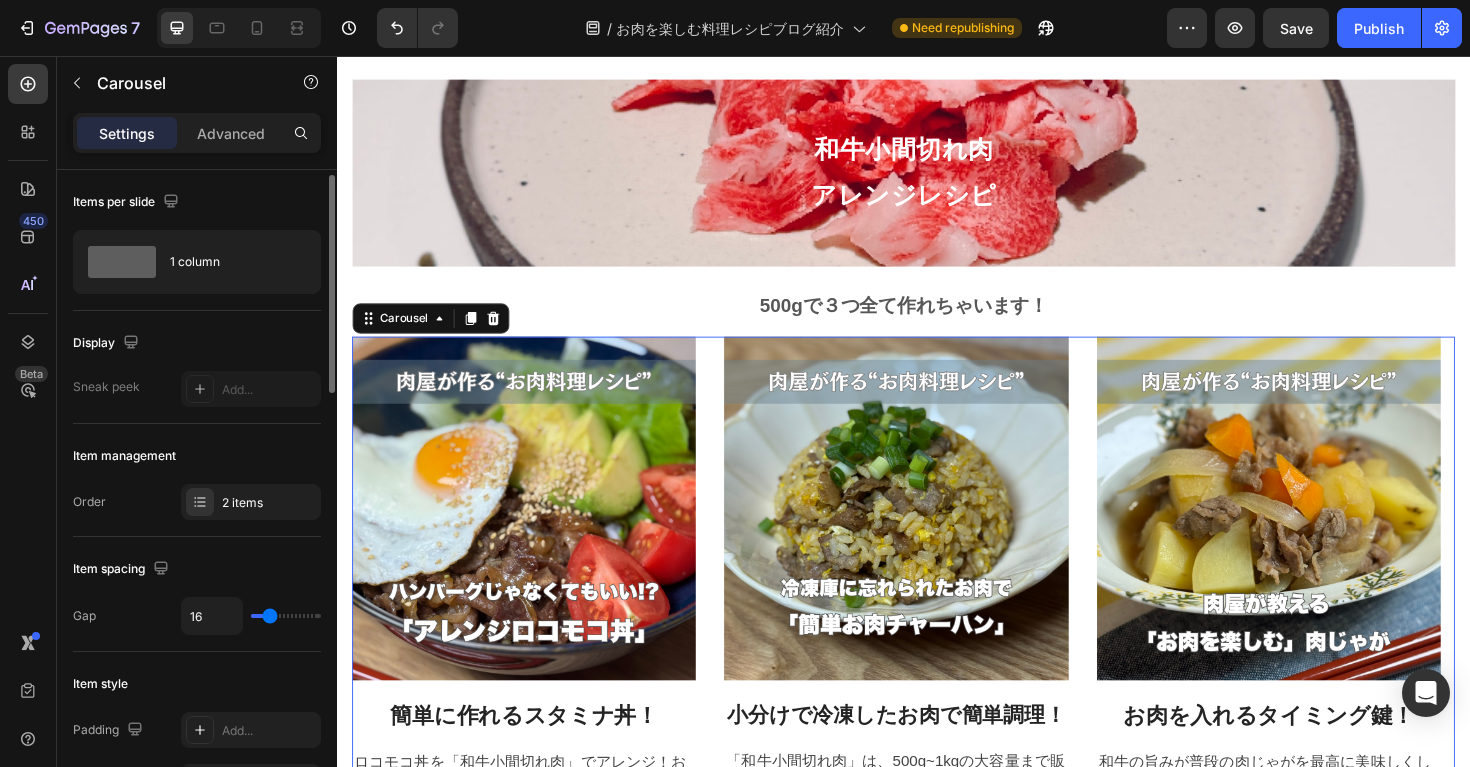 scroll, scrollTop: 25, scrollLeft: 0, axis: vertical 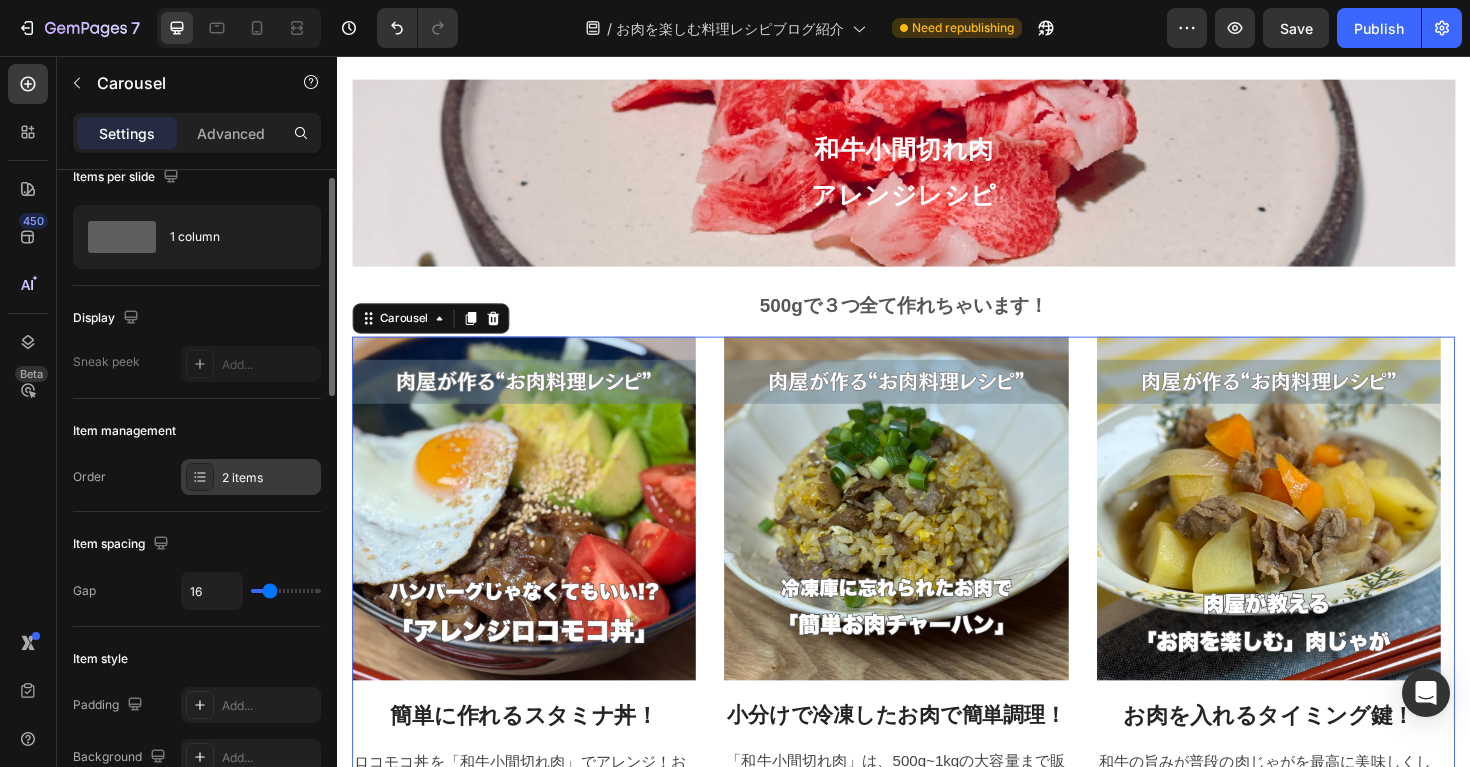 click on "2 items" at bounding box center [269, 478] 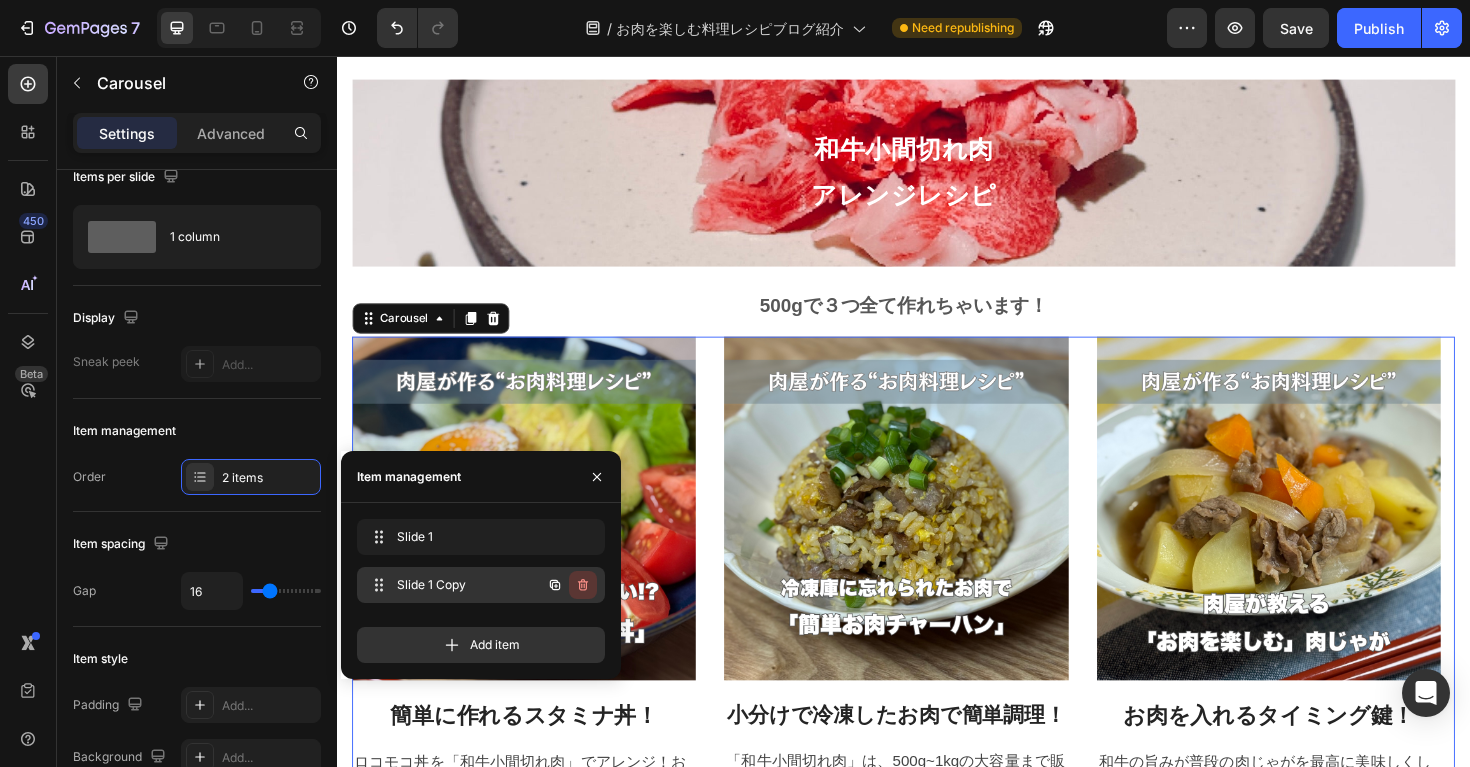 click 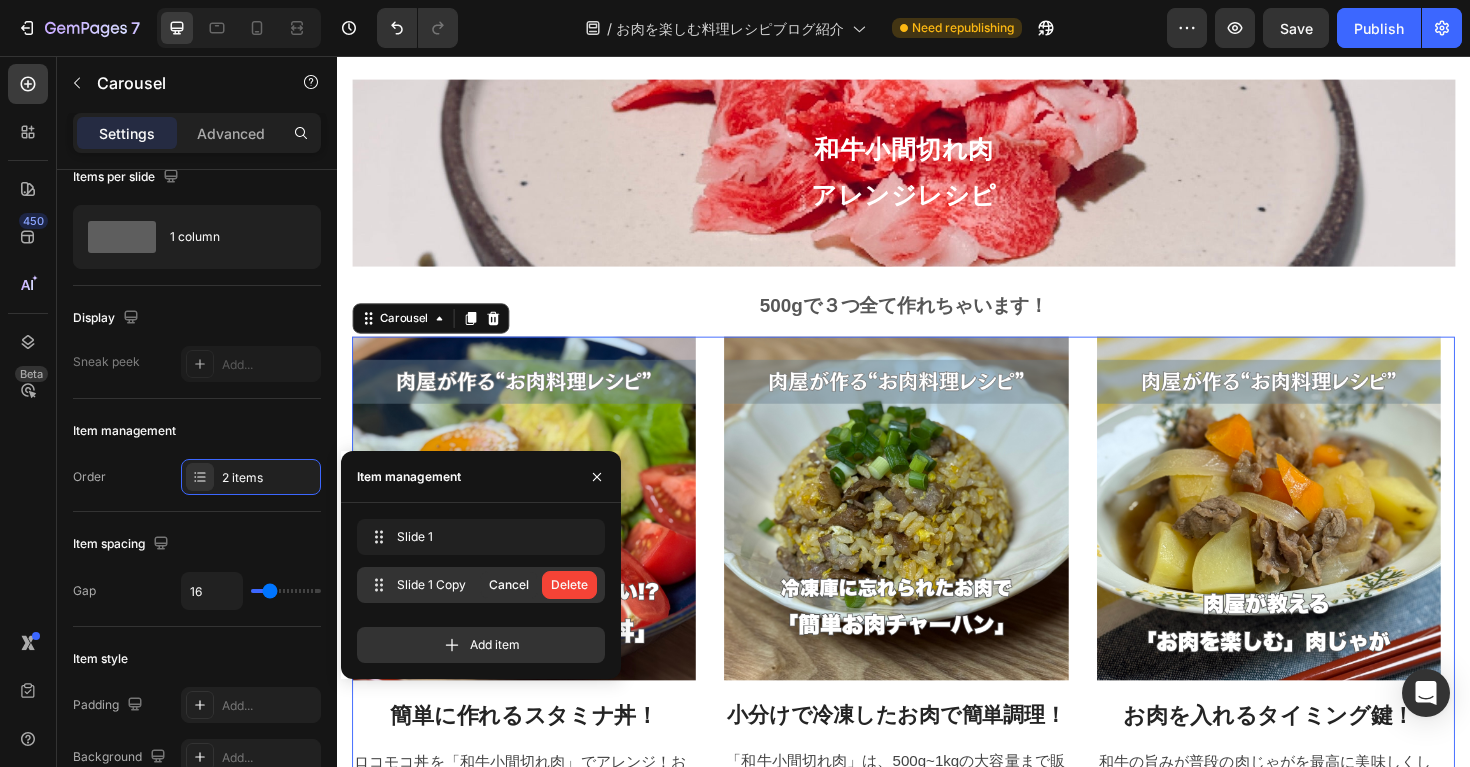 click on "Delete" at bounding box center [569, 585] 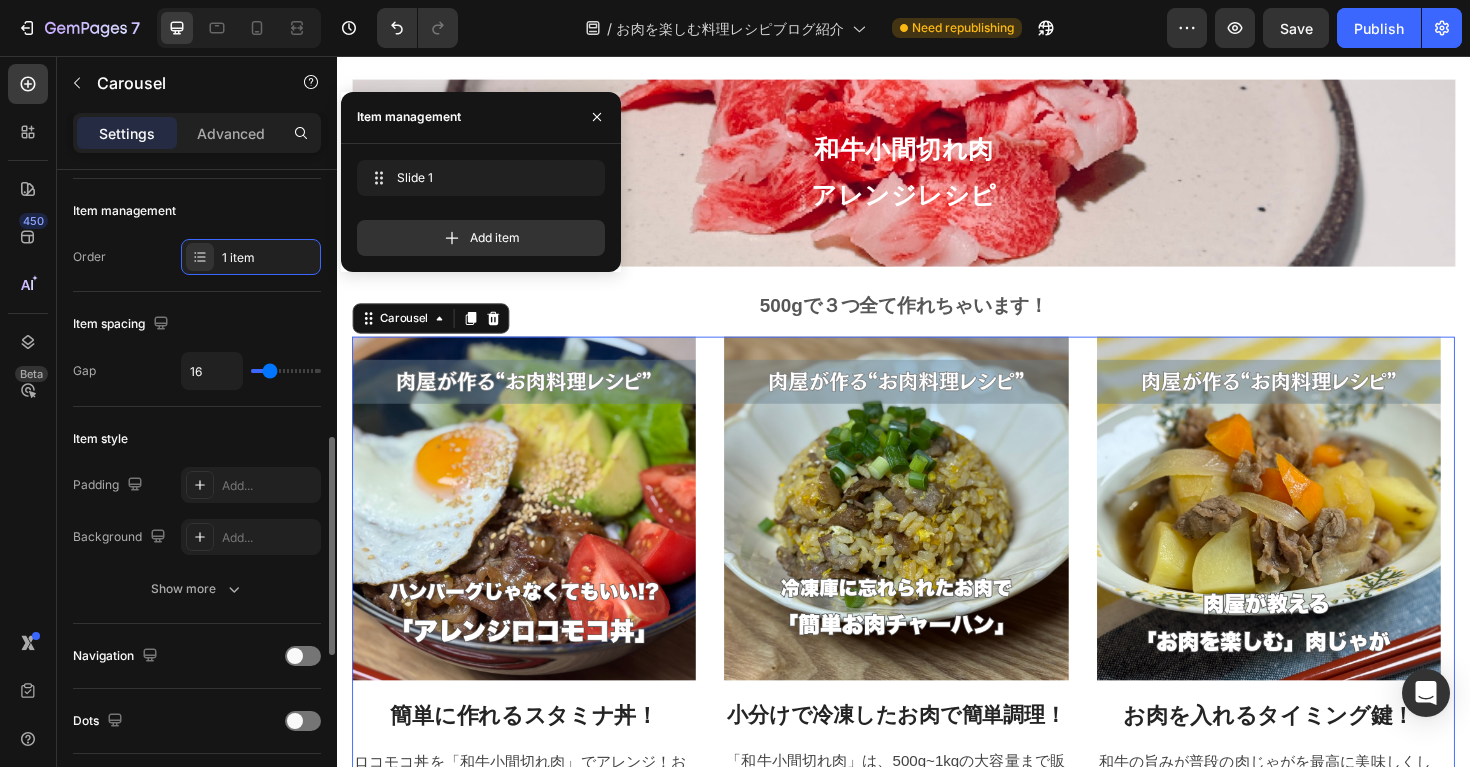 scroll, scrollTop: 384, scrollLeft: 0, axis: vertical 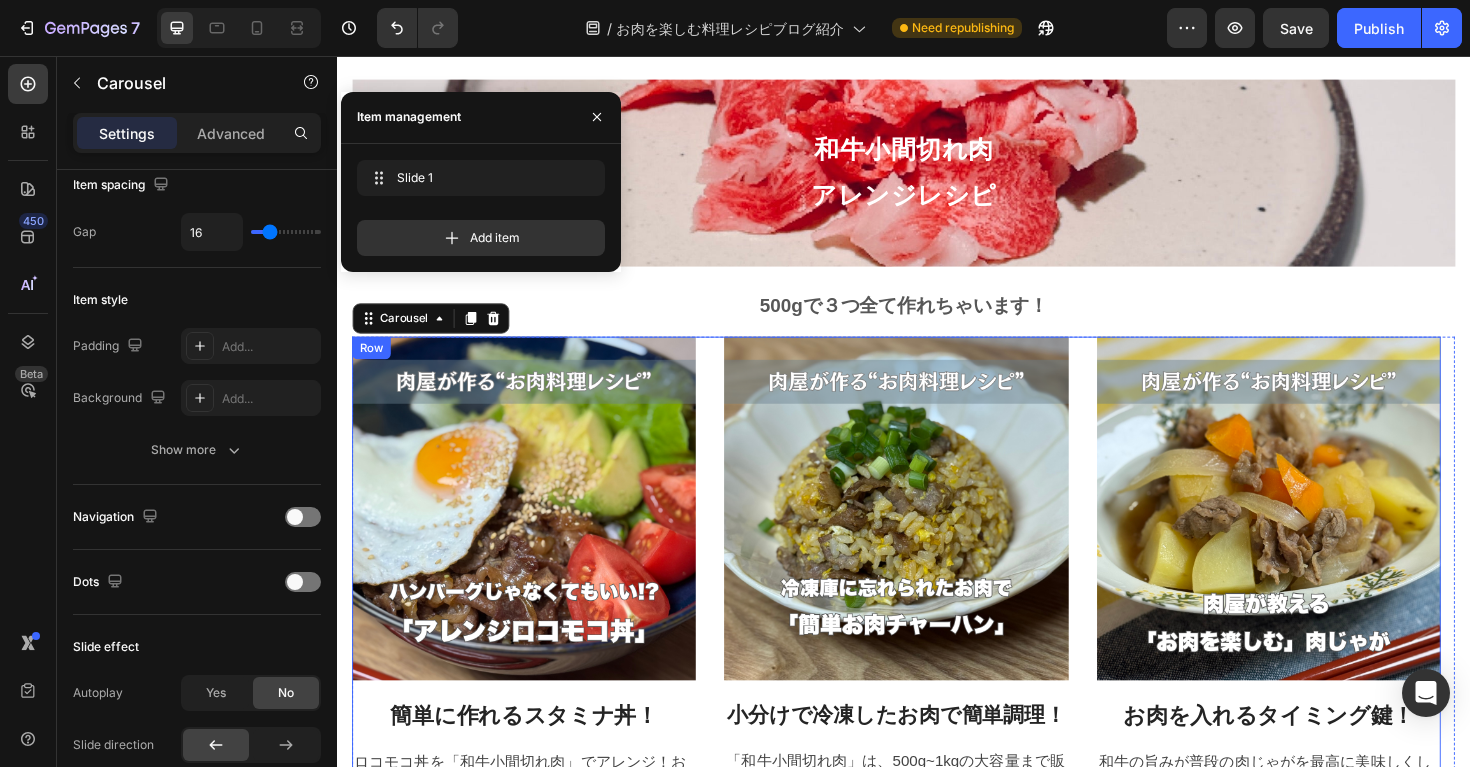 click on "Image 簡単に作れるスタミナ丼！ Heading ロコモコ丼を「和牛小間切れ肉」でアレンジ！お昼や疲れた日の夕飯に簡単かつスタミナもつけることができて、とてもおすすめです！ Text block Image 小分けで冷凍したお肉で簡単調理！ Heading 「和牛小間切れ肉」は、500g~1kgの大容量まで販売しており、小分けして冷凍しておくと使い勝手がとても良いお肉です！そんな冷凍した小間切れ肉を使った和牛チャーハンです！ Text block Image お肉を入れるタイミング鍵！ Heading 和牛の旨みが普段の肉じゃがを最高に美味しくしてくれる。日常の食卓を幸せの美味しさにしてくれるそんな肉じゃがレシピです。 Text block Row" at bounding box center (929, 644) 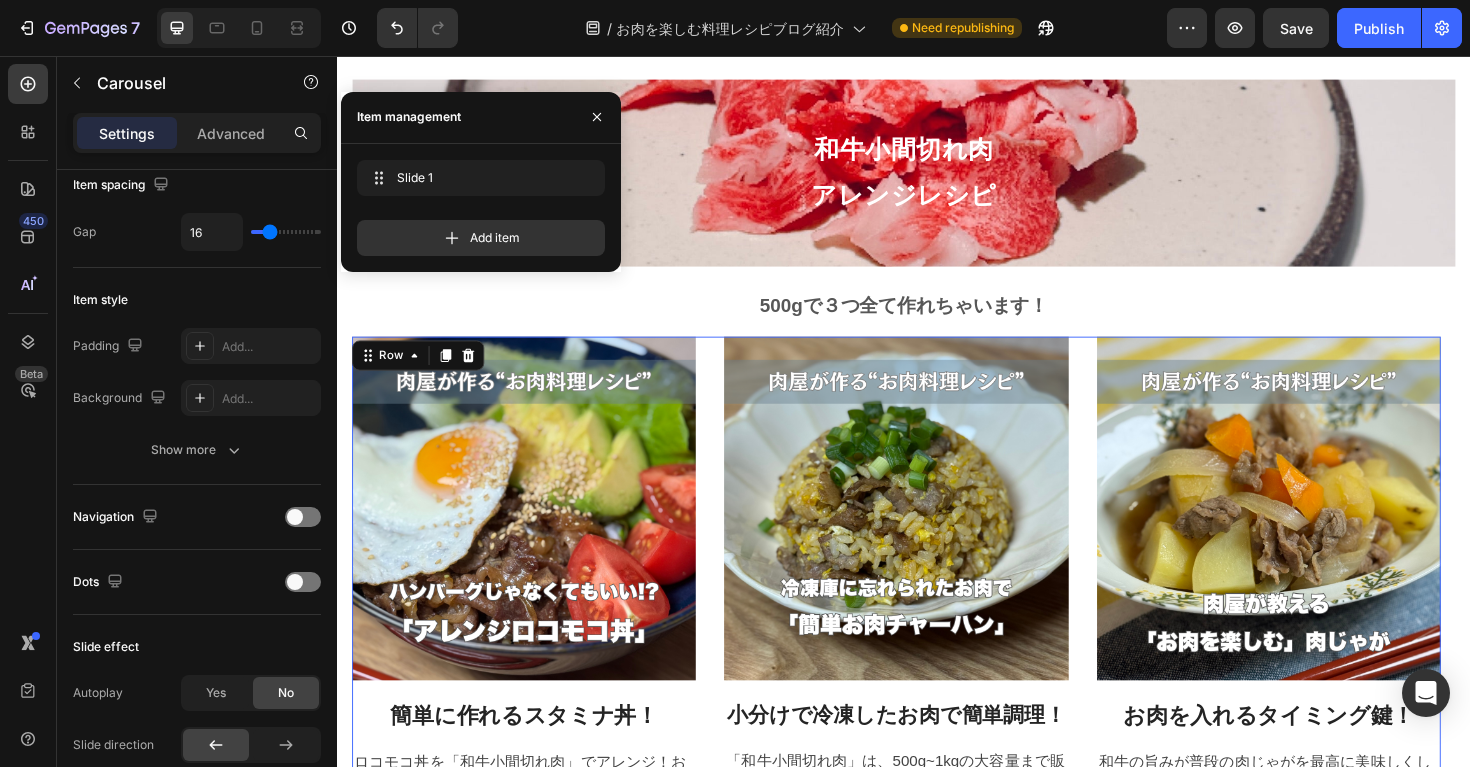 scroll, scrollTop: 0, scrollLeft: 0, axis: both 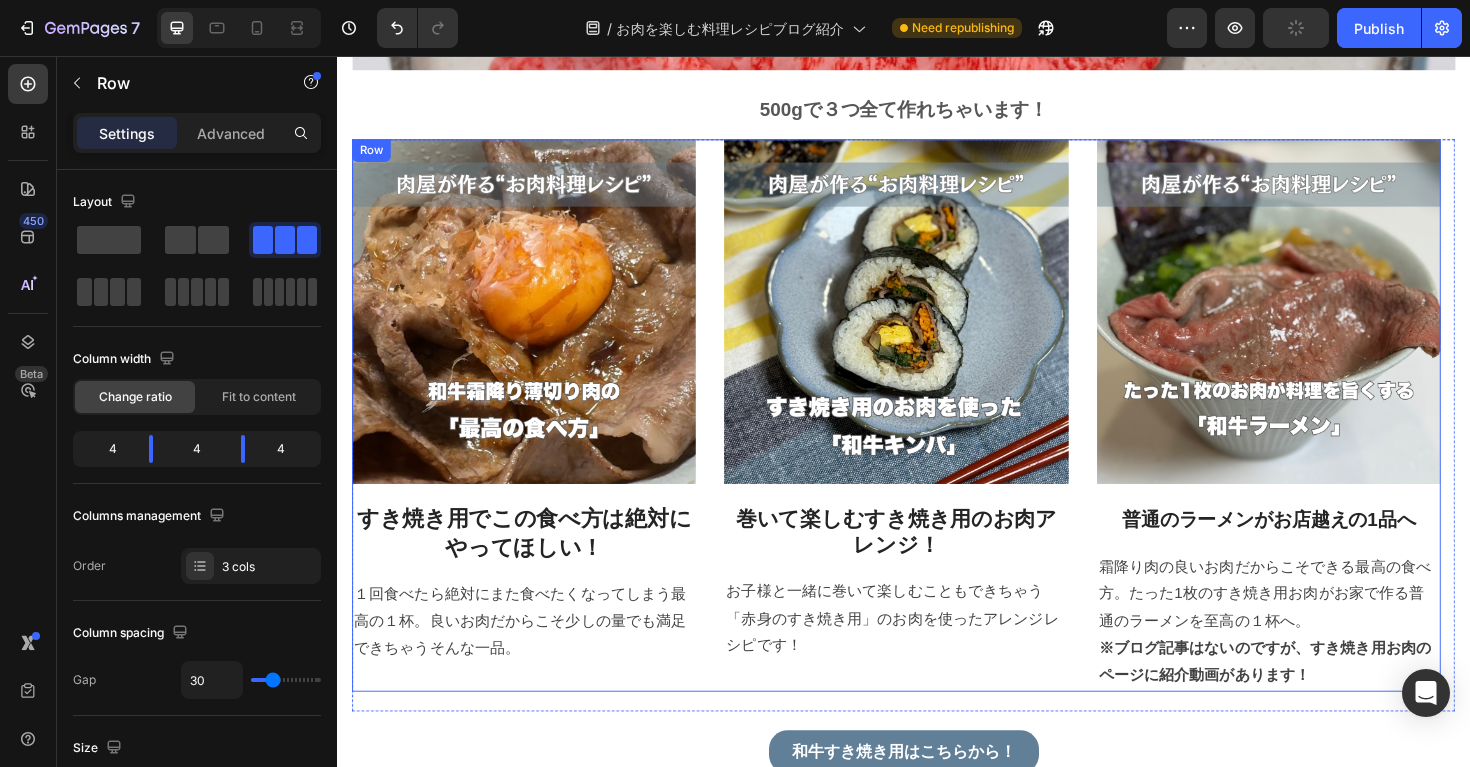 click on "Image すき焼き用でこの食べ方は絶対にやってほしい！ Heading １回食べたら絶対にまた食べたくなってしまう最高の１杯。良いお肉だからこそ少しの量でも満足できちゃうそんな一品。 Text block Image 巻いて楽しむすき焼き用のお肉アレンジ！ Heading お子様と一緒に巻いて楽しむこともできちゃう「赤身のすき焼き用」のお肉を使ったアレンジレシピです！ Text block Image 普通のラーメンがお店越えの1品へ Heading 霜降り肉の良いお肉だからこそできる最高の食べ方。たった1枚のすき焼き用お肉がお家で作る普通のラーメンを至高の１杯へ。 ※ブログ記事はないのですが、すき焼き用お肉のページに紹介動画があります！ Text block Row" at bounding box center (929, 436) 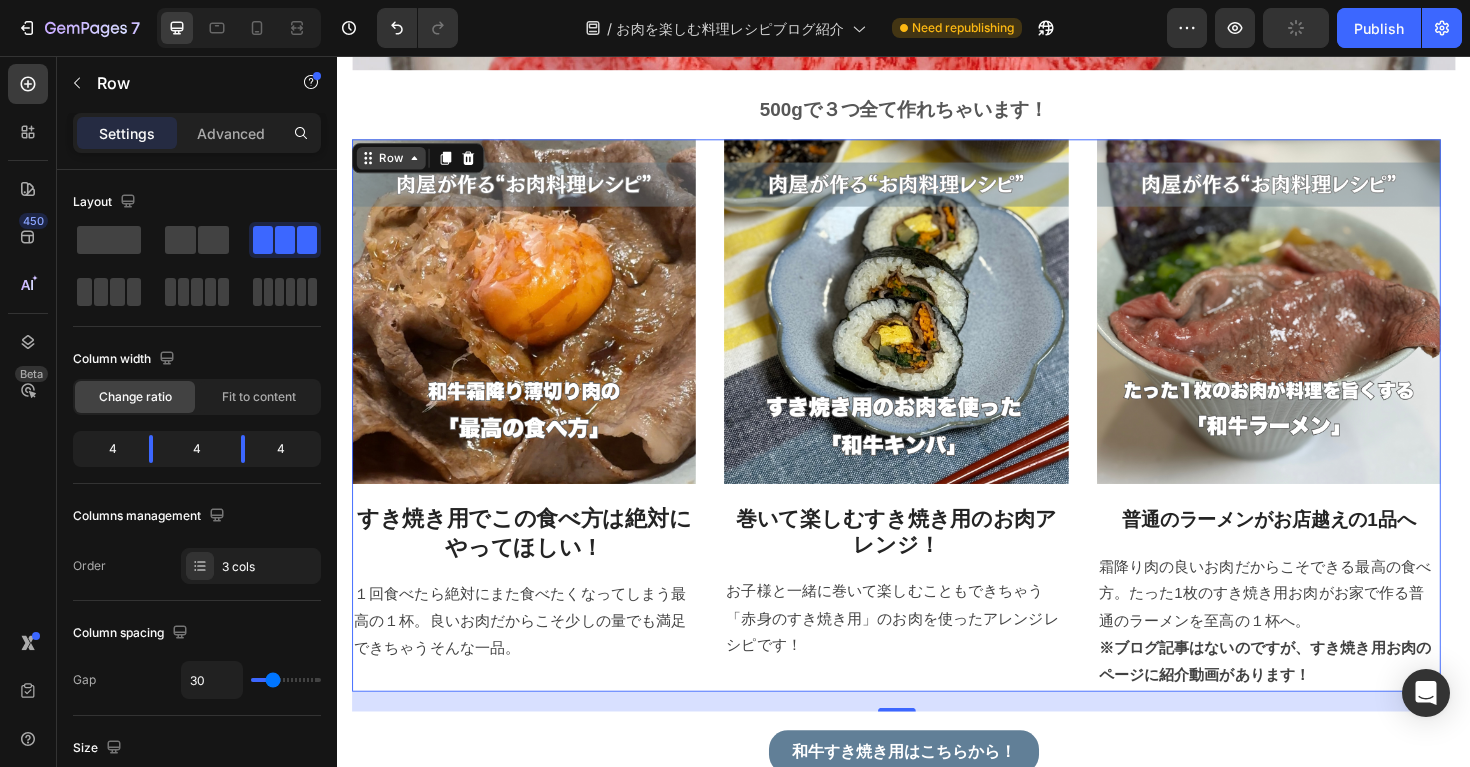 click on "Row" at bounding box center [394, 164] 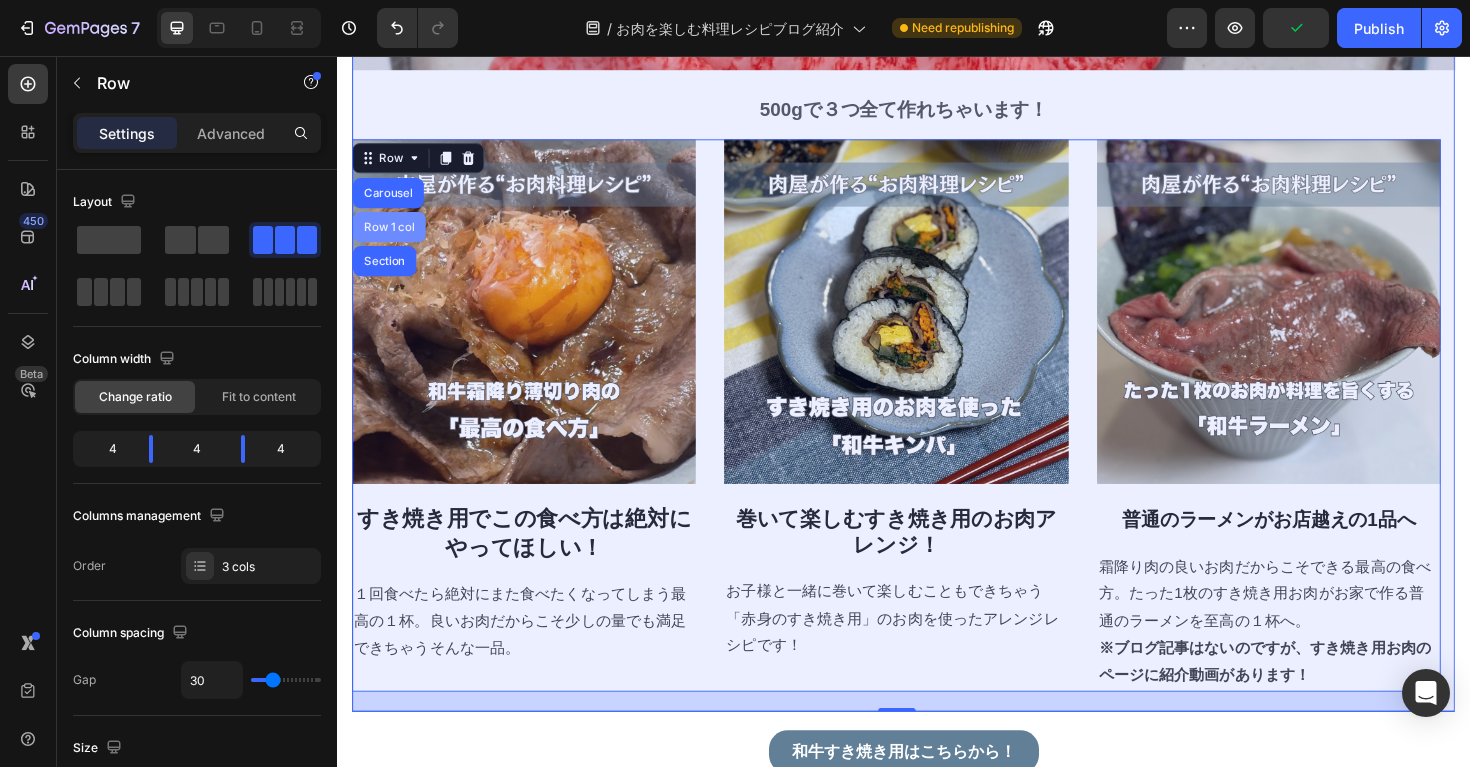 click on "Row 1 col" at bounding box center [392, 237] 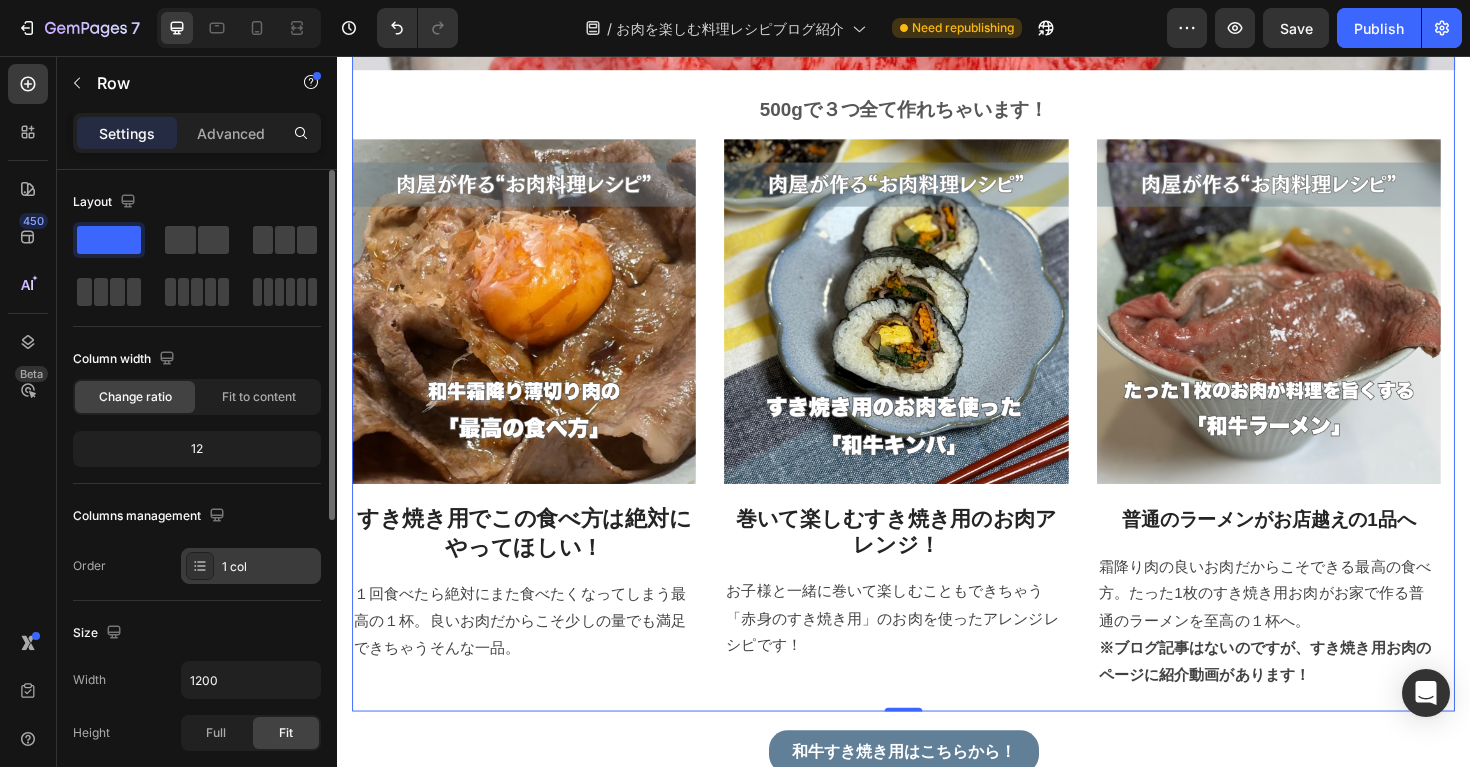 click on "1 col" at bounding box center (269, 567) 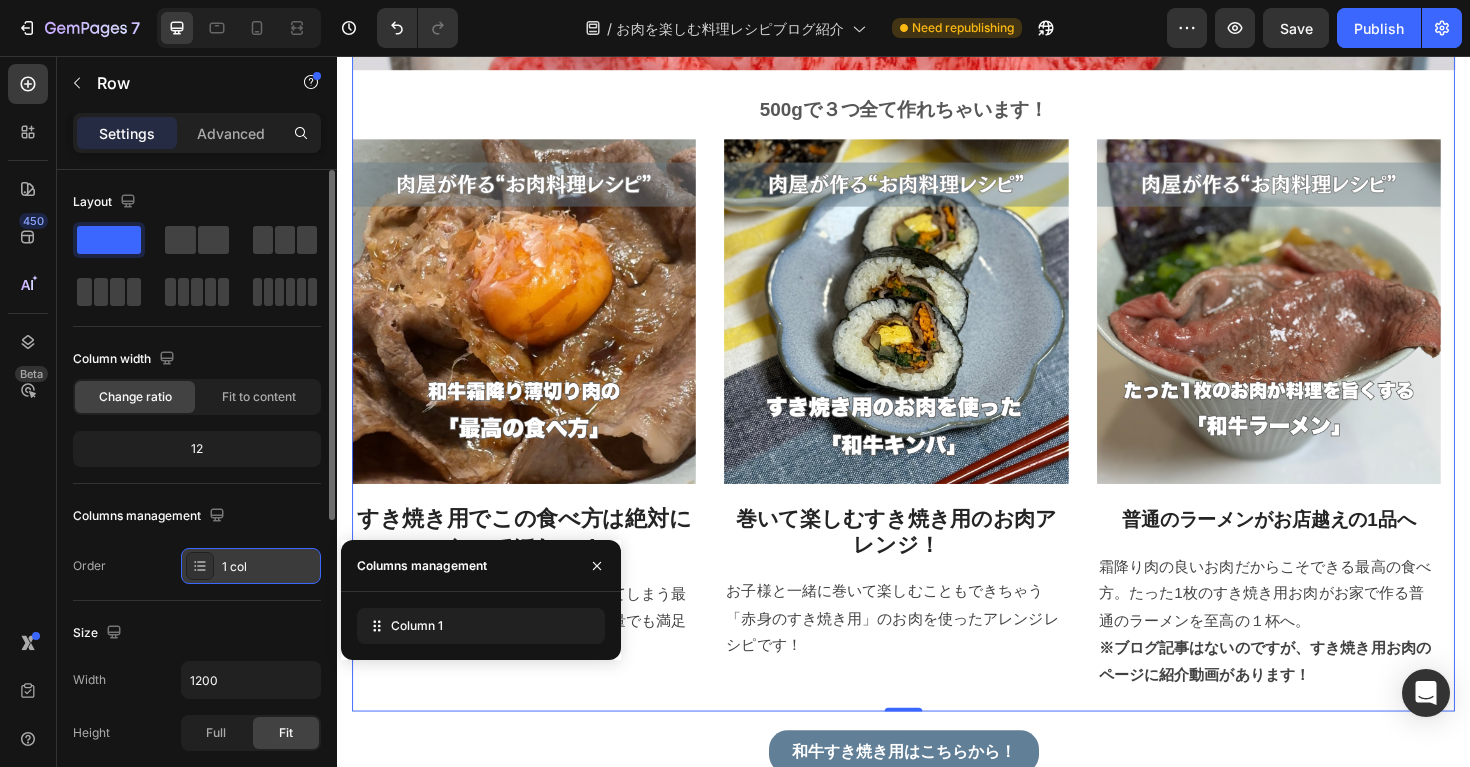 click on "1 col" at bounding box center [269, 567] 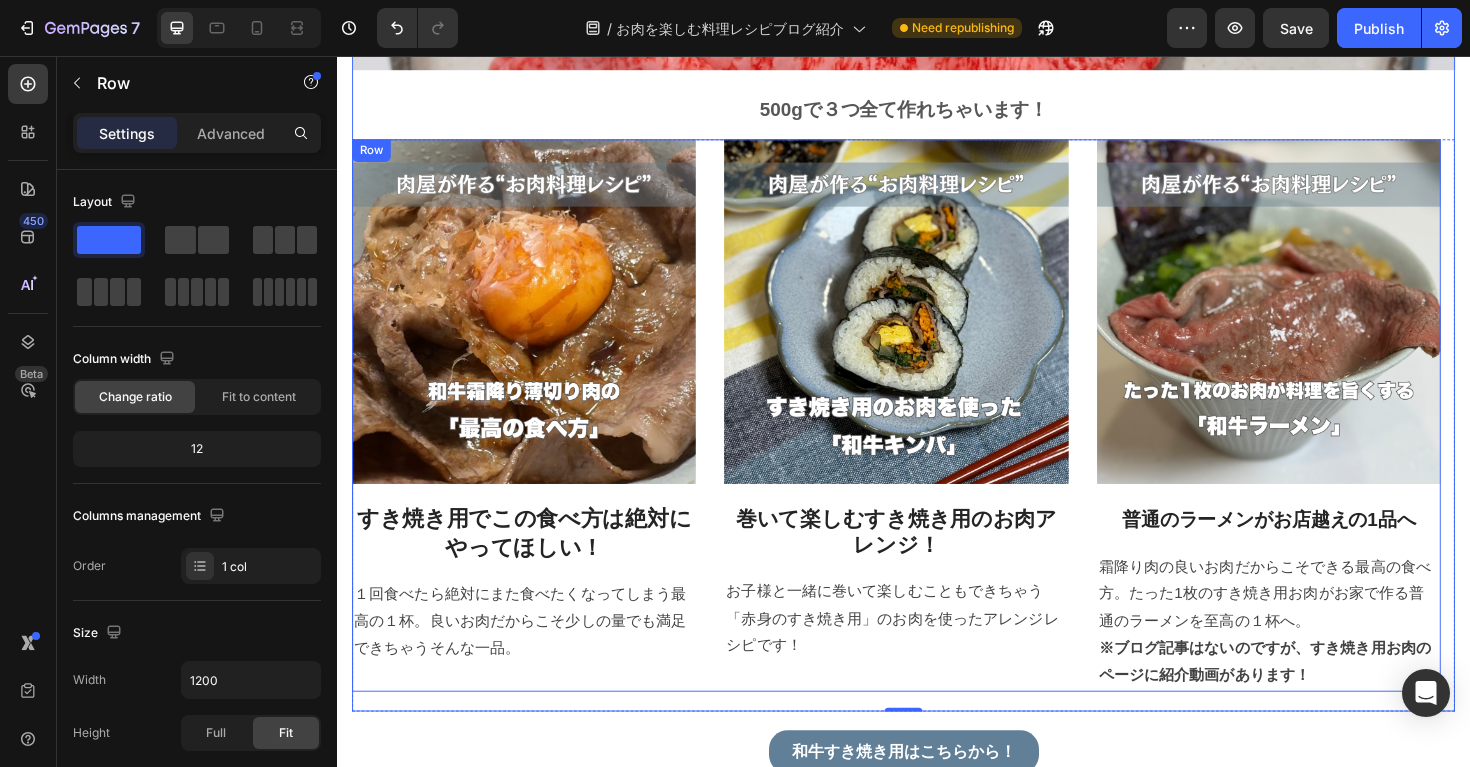 click on "Image すき焼き用でこの食べ方は絶対にやってほしい！ Heading １回食べたら絶対にまた食べたくなってしまう最高の１杯。良いお肉だからこそ少しの量でも満足できちゃうそんな一品。 Text block Image 巻いて楽しむすき焼き用のお肉アレンジ！ Heading お子様と一緒に巻いて楽しむこともできちゃう「赤身のすき焼き用」のお肉を使ったアレンジレシピです！ Text block Image 普通のラーメンがお店越えの1品へ Heading 霜降り肉の良いお肉だからこそできる最高の食べ方。たった1枚のすき焼き用お肉がお家で作る普通のラーメンを至高の１杯へ。 ※ブログ記事はないのですが、すき焼き用お肉のページに紹介動画があります！ Text block Row" at bounding box center [929, 436] 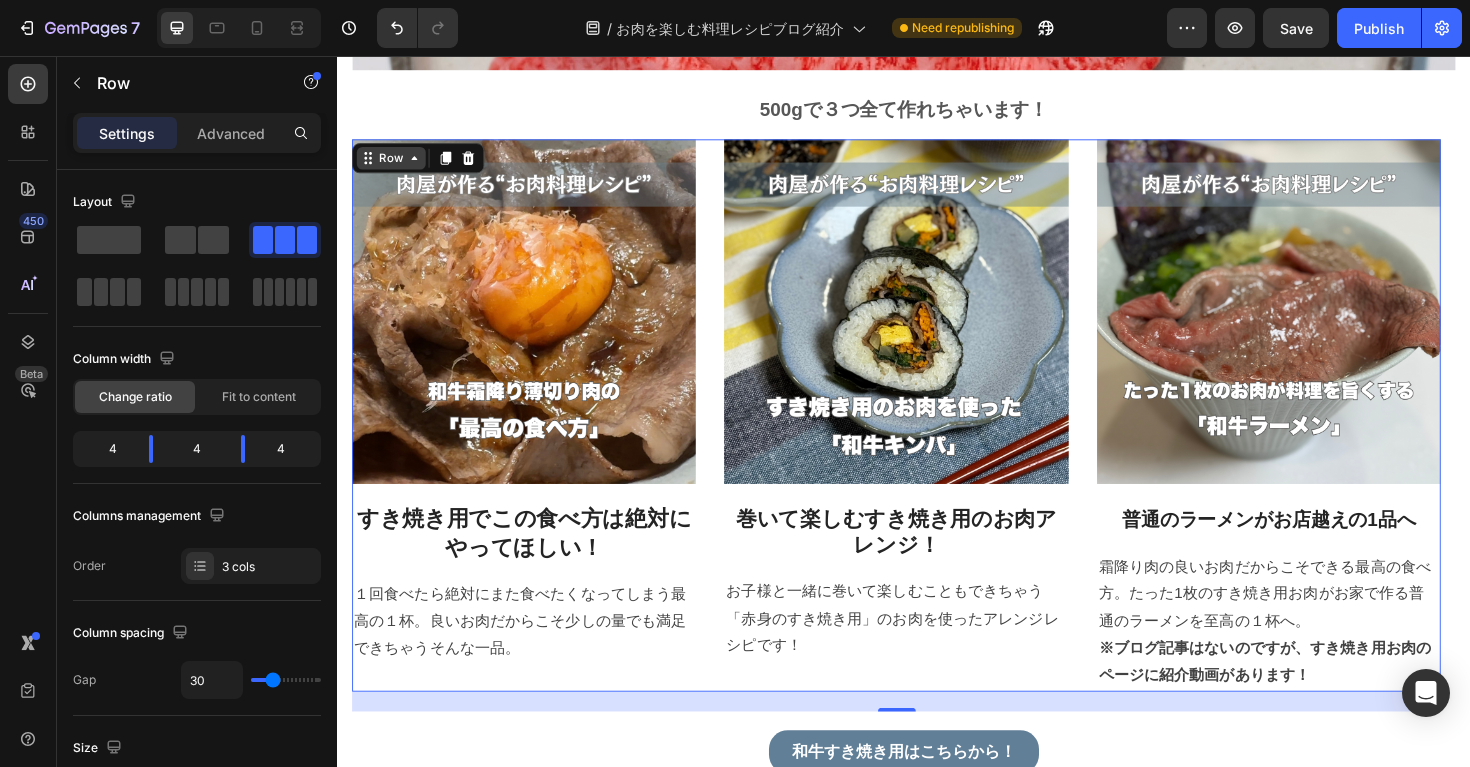 click on "Row" at bounding box center [394, 164] 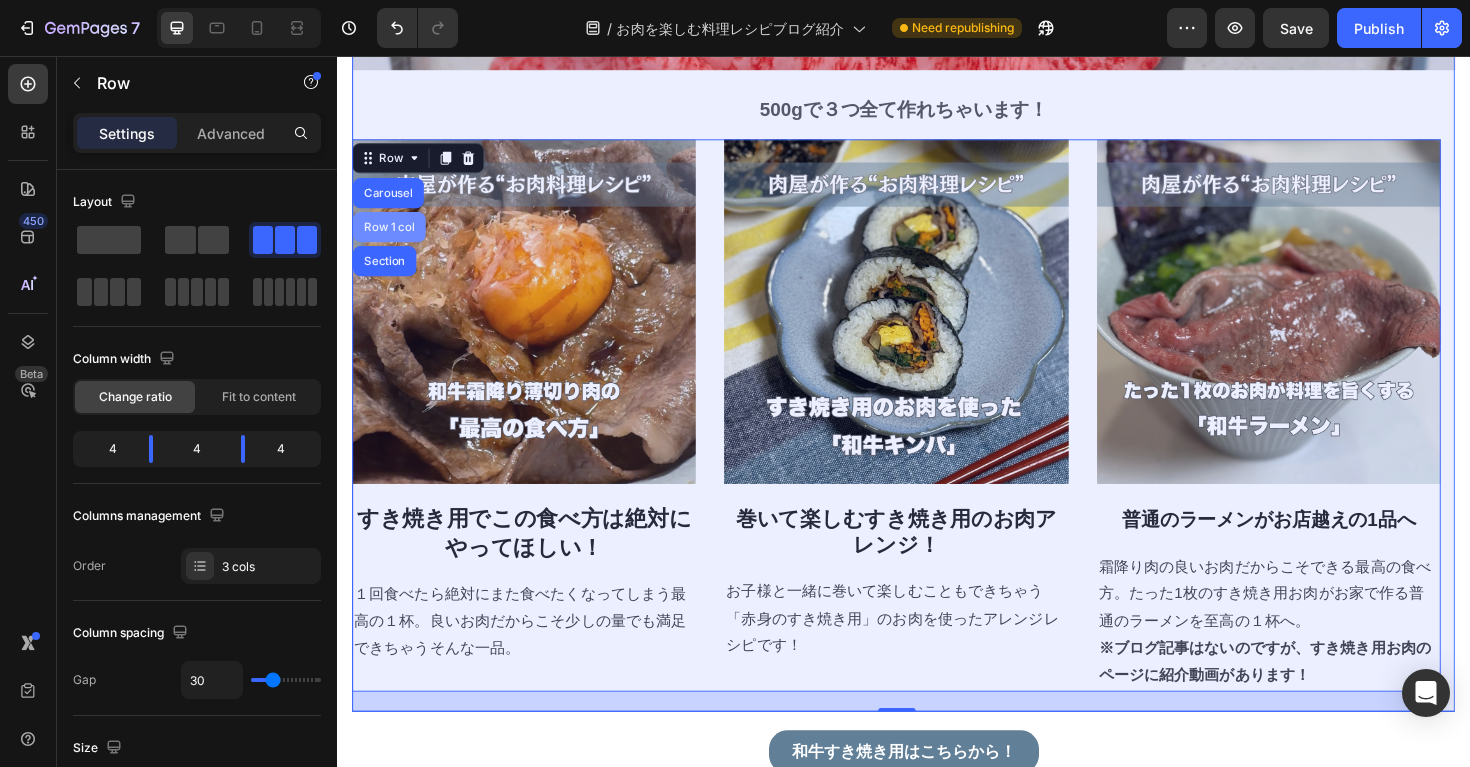 click on "Row 1 col" at bounding box center (392, 237) 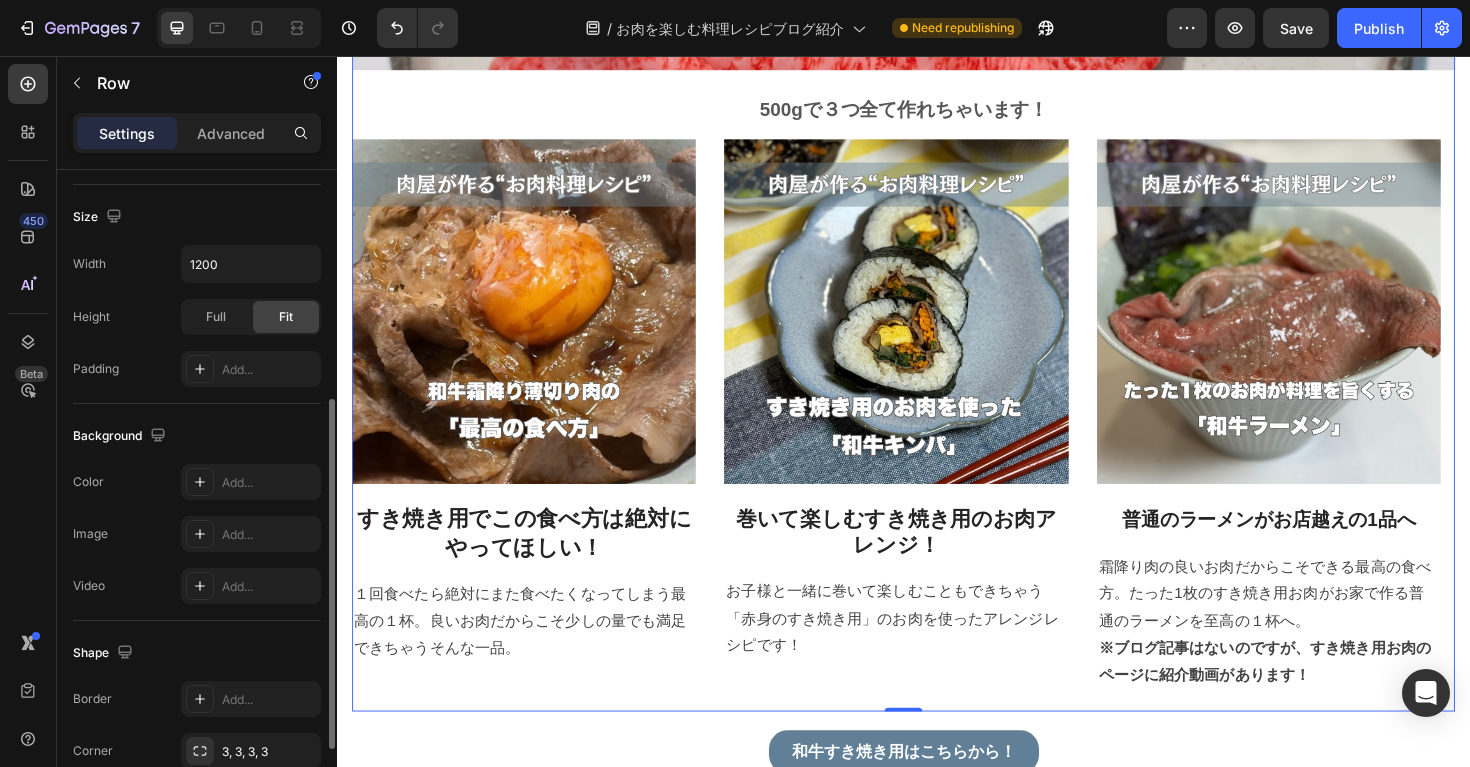 scroll, scrollTop: 447, scrollLeft: 0, axis: vertical 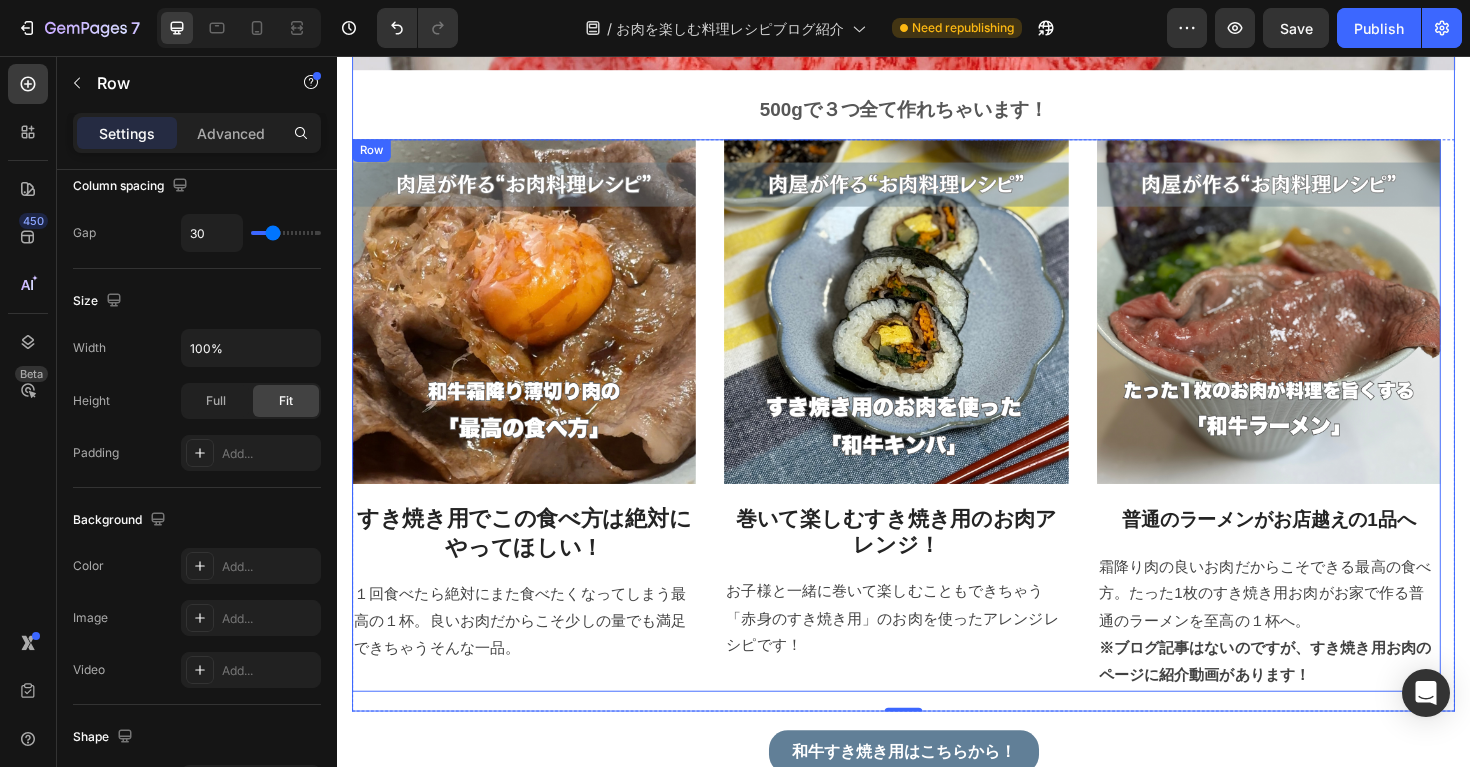 click on "Image すき焼き用でこの食べ方は絶対にやってほしい！ Heading １回食べたら絶対にまた食べたくなってしまう最高の１杯。良いお肉だからこそ少しの量でも満足できちゃうそんな一品。 Text block Image 巻いて楽しむすき焼き用のお肉アレンジ！ Heading お子様と一緒に巻いて楽しむこともできちゃう「赤身のすき焼き用」のお肉を使ったアレンジレシピです！ Text block Image 普通のラーメンがお店越えの1品へ Heading 霜降り肉の良いお肉だからこそできる最高の食べ方。たった1枚のすき焼き用お肉がお家で作る普通のラーメンを至高の１杯へ。 ※ブログ記事はないのですが、すき焼き用お肉のページに紹介動画があります！ Text block Row" at bounding box center (929, 436) 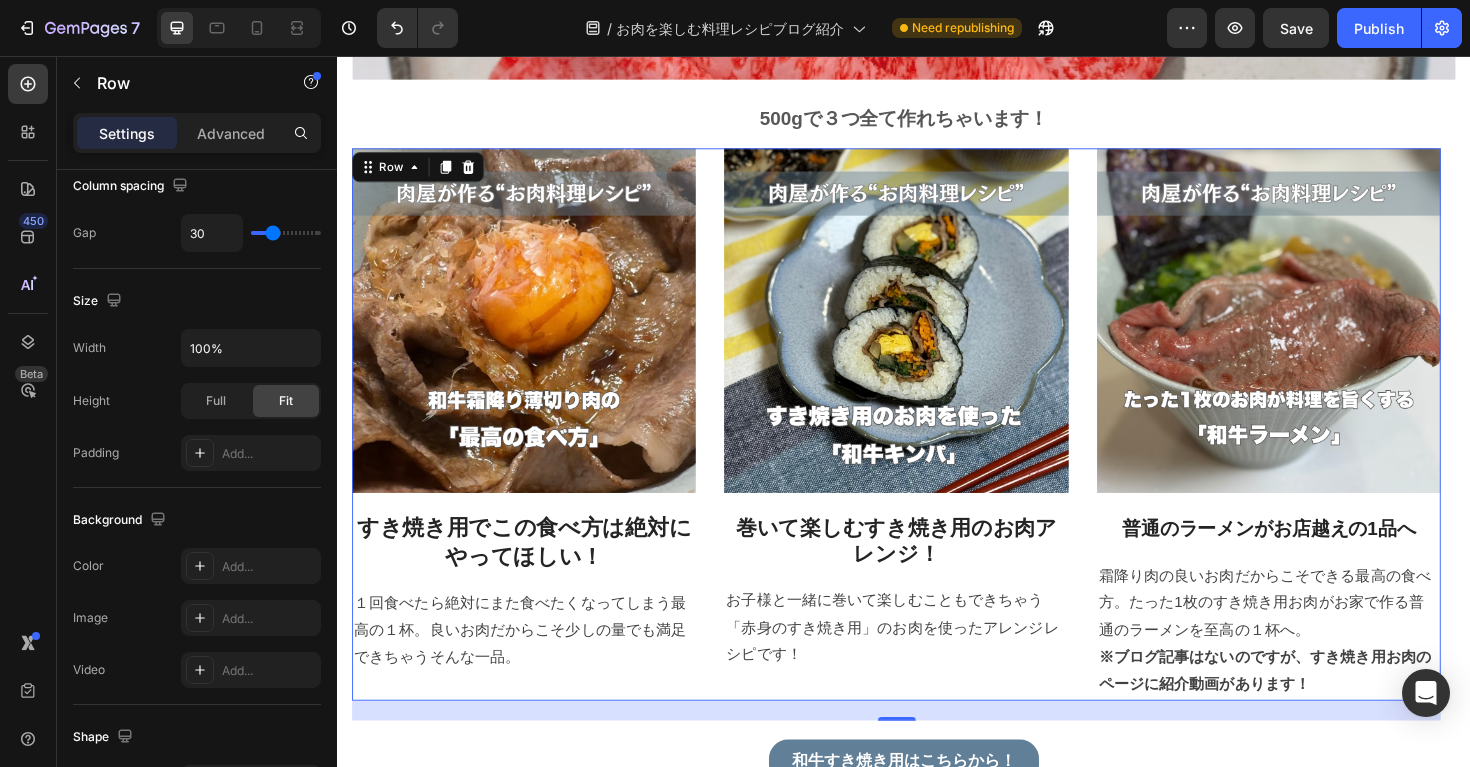 scroll, scrollTop: 1878, scrollLeft: 0, axis: vertical 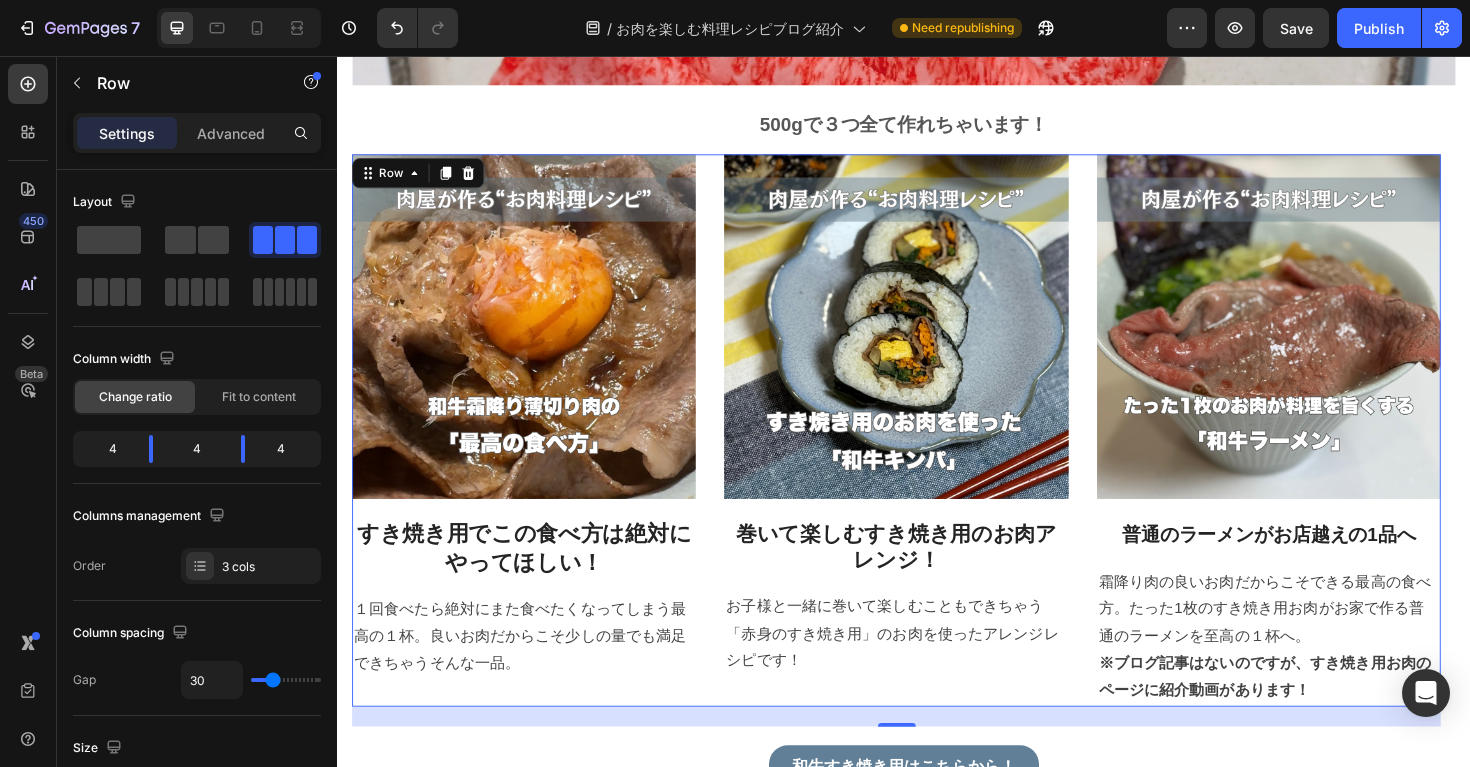 click on "Image すき焼き用でこの食べ方は絶対にやってほしい！ Heading １回食べたら絶対にまた食べたくなってしまう最高の１杯。良いお肉だからこそ少しの量でも満足できちゃうそんな一品。 Text block Image 巻いて楽しむすき焼き用のお肉アレンジ！ Heading お子様と一緒に巻いて楽しむこともできちゃう「赤身のすき焼き用」のお肉を使ったアレンジレシピです！ Text block Image 普通のラーメンがお店越えの1品へ Heading 霜降り肉の良いお肉だからこそできる最高の食べ方。たった1枚のすき焼き用お肉がお家で作る普通のラーメンを至高の１杯へ。 ※ブログ記事はないのですが、すき焼き用お肉のページに紹介動画があります！ Text block Row   21" at bounding box center [929, 452] 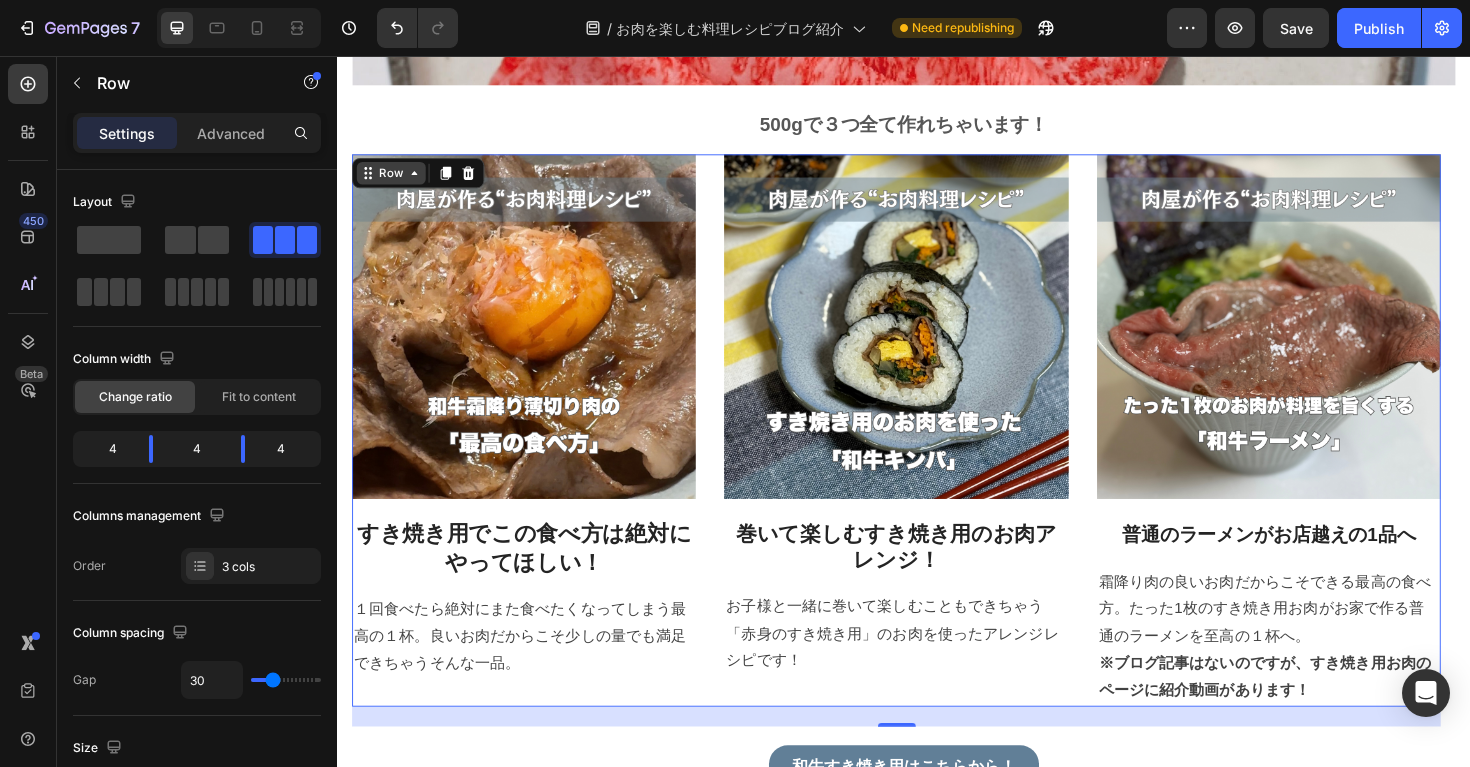 click on "Row" at bounding box center [394, 180] 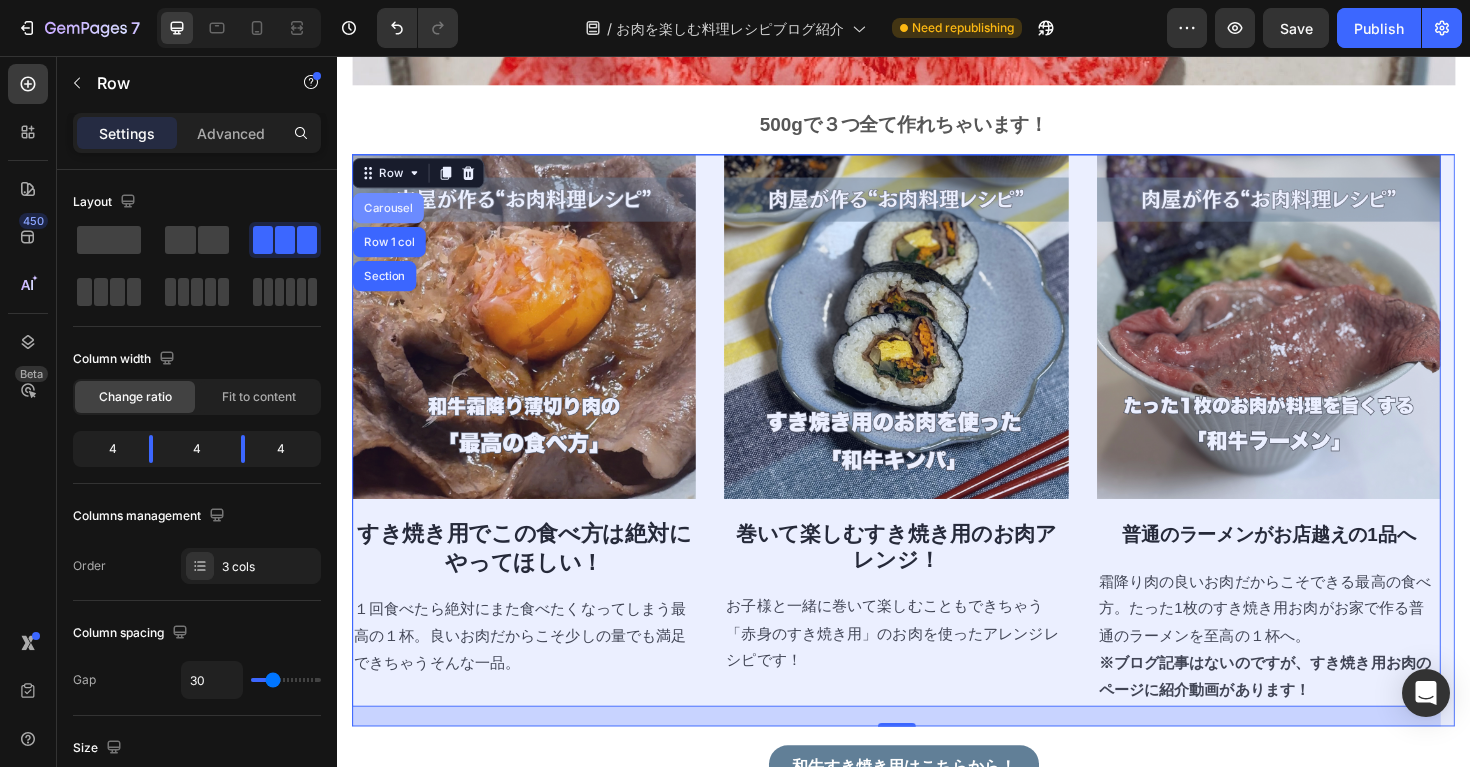 click on "Carousel" at bounding box center [391, 217] 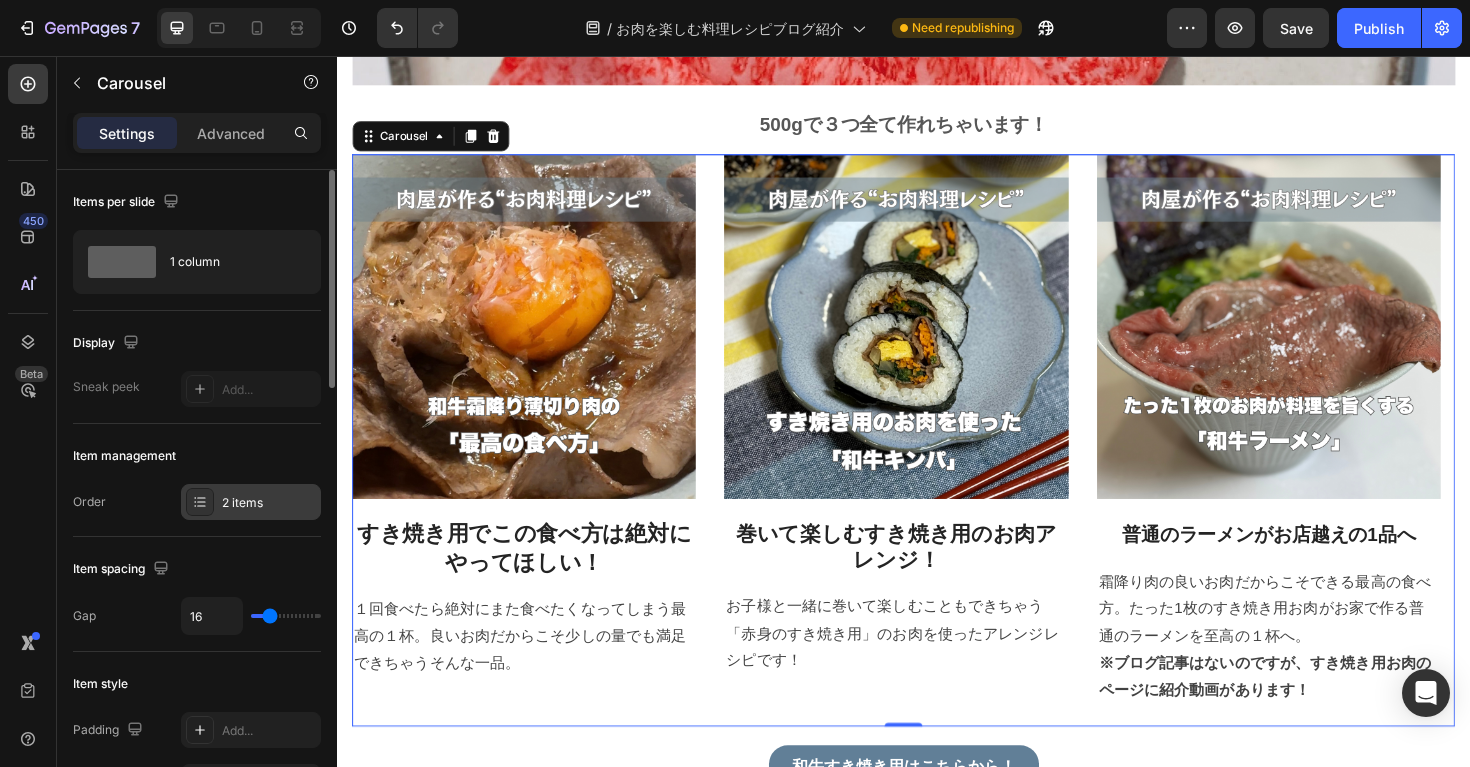 click on "2 items" at bounding box center (269, 503) 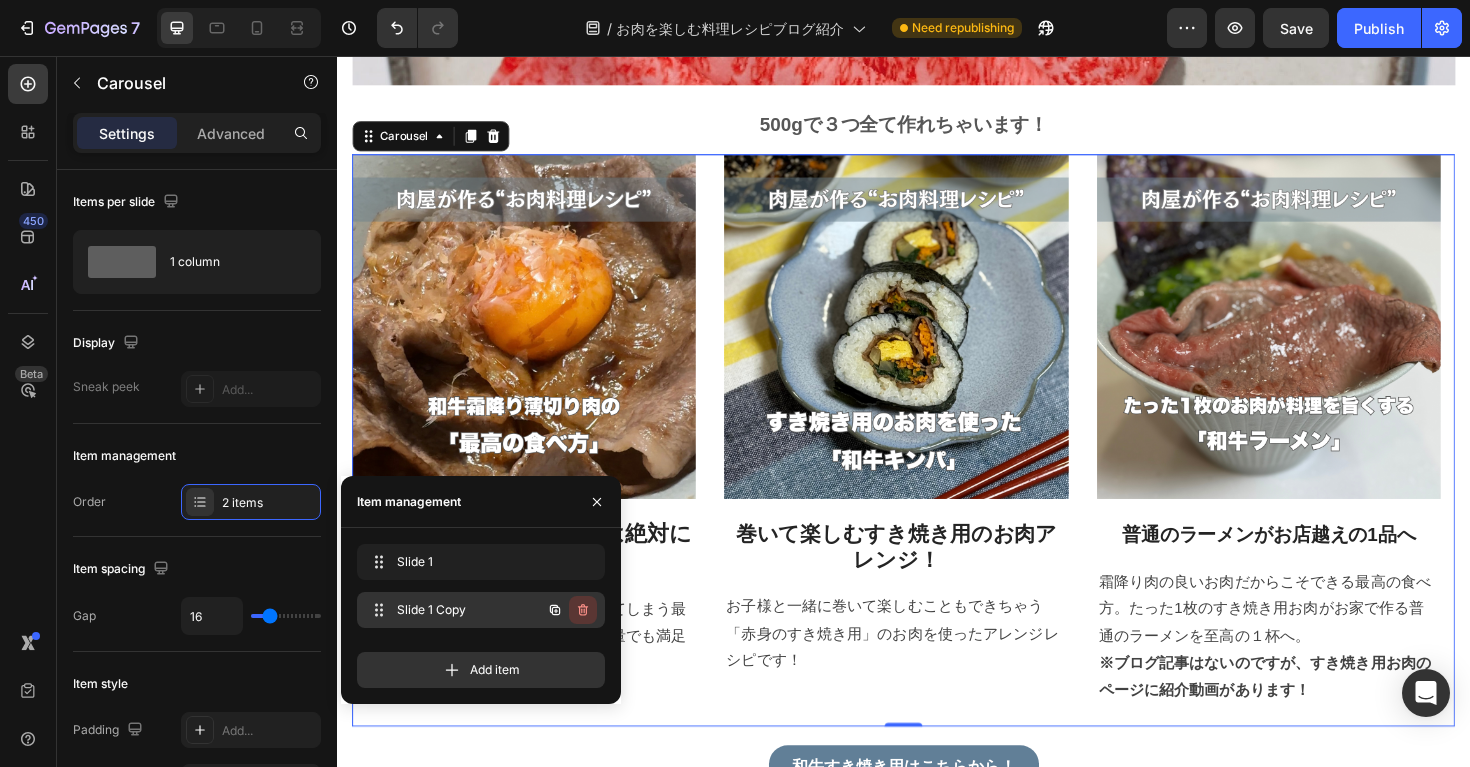 click 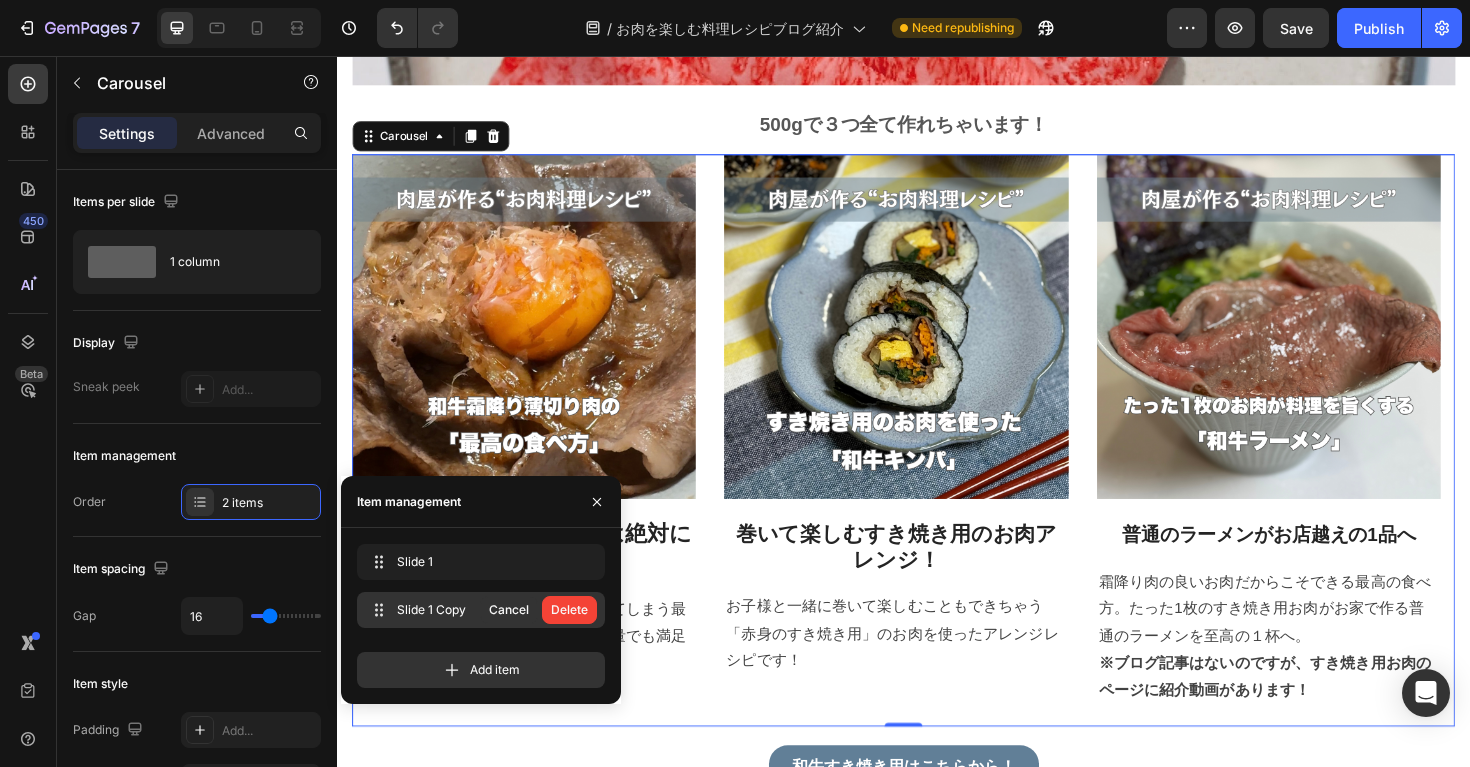 click on "Delete" at bounding box center [569, 610] 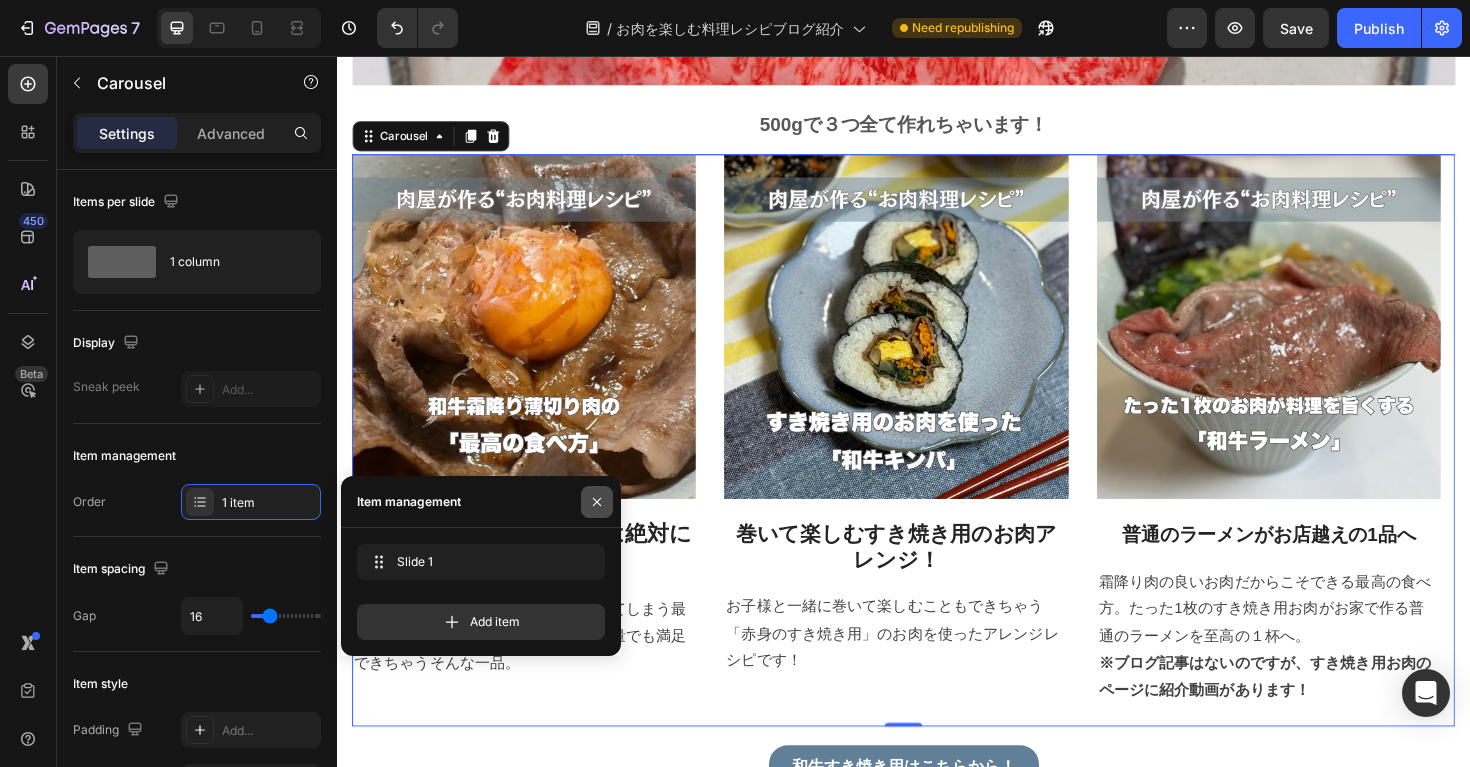 click 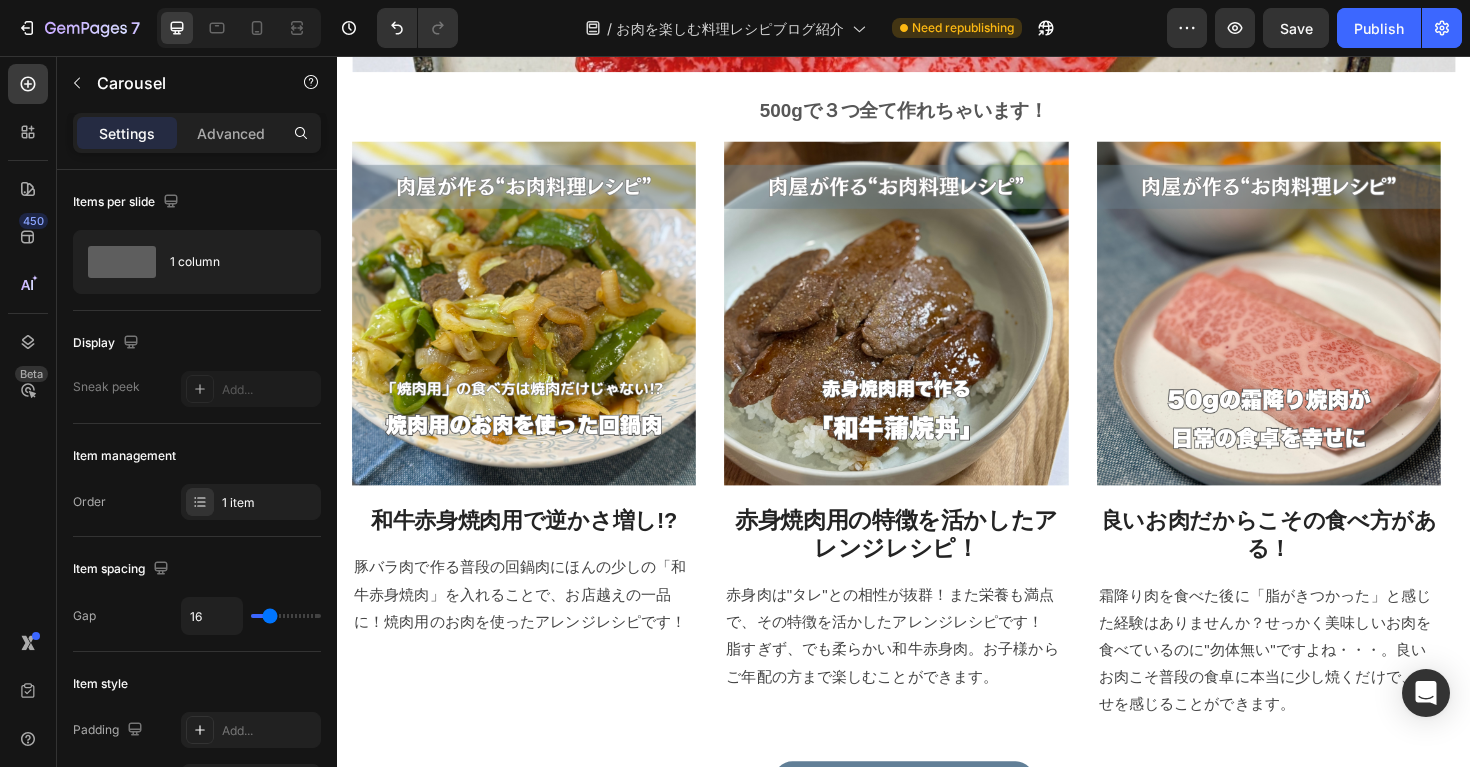 scroll, scrollTop: 2882, scrollLeft: 0, axis: vertical 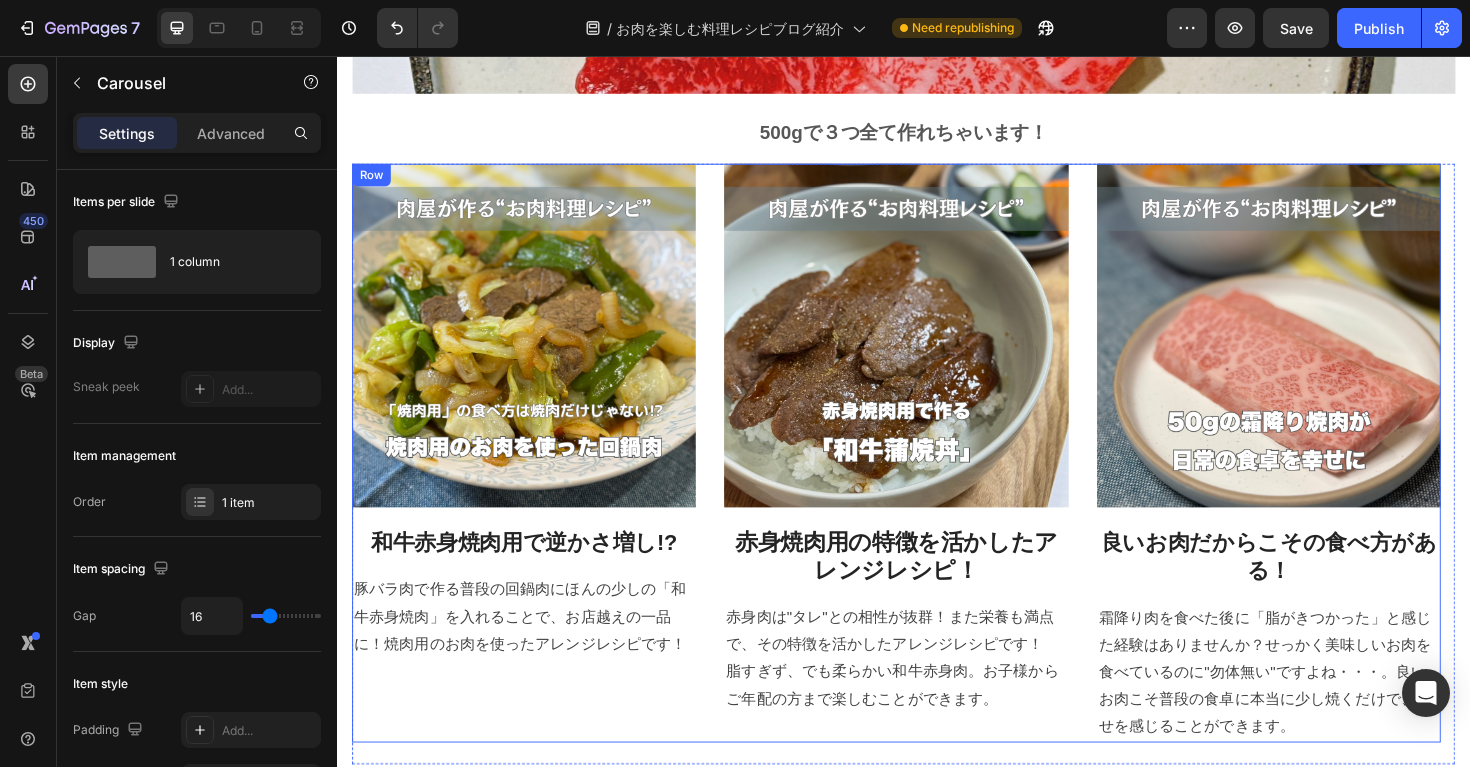 click on "Image 和牛赤身焼肉用で逆かさ増し!? Heading 豚バラ肉で作る普段の回鍋肉にほんの少しの「和牛赤身焼肉」を入れることで、お店越えの一品に！焼肉用のお肉を使ったアレンジレシピです！ Text block Image 赤身焼肉用の特徴を活かしたアレンジレシピ！ Heading 赤身肉は"タレ"との相性が抜群！また栄養も満点で、その特徴を活かしたアレンジレシピです！ 脂すぎず、でも柔らかい和牛赤身肉。お子様からご年配の方まで楽しむことができます。 Text block Image 良いお肉だからこその食べ方がある！ Heading 霜降り肉を食べた後に「脂がきつかった」と感じた経験はありませんか？せっかく美味しいお肉を食べているのに"勿体無い"ですよね・・・。良いお肉こそ普段の食卓に本当に少し焼くだけで、幸せを感じることができます。 Text block Row" at bounding box center (929, 476) 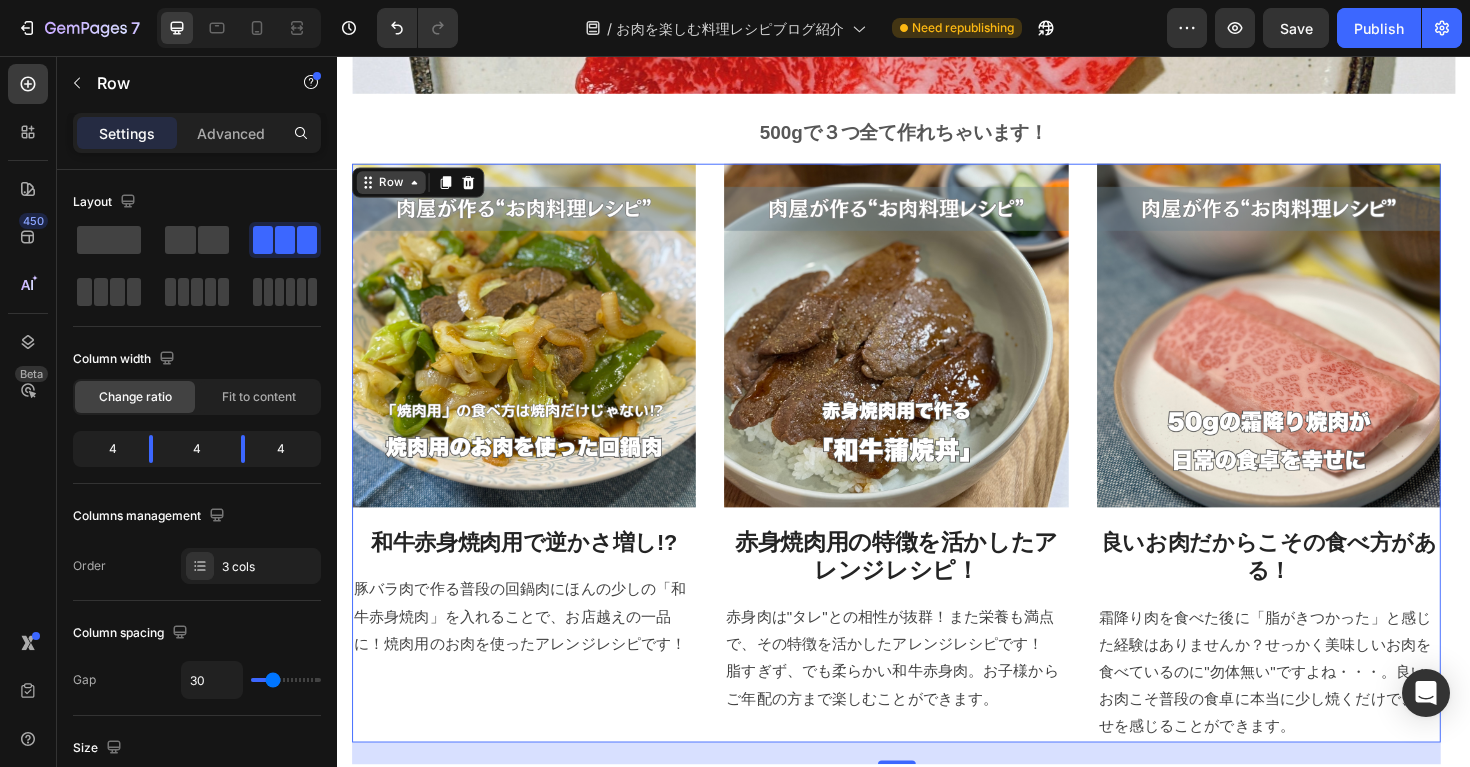 click 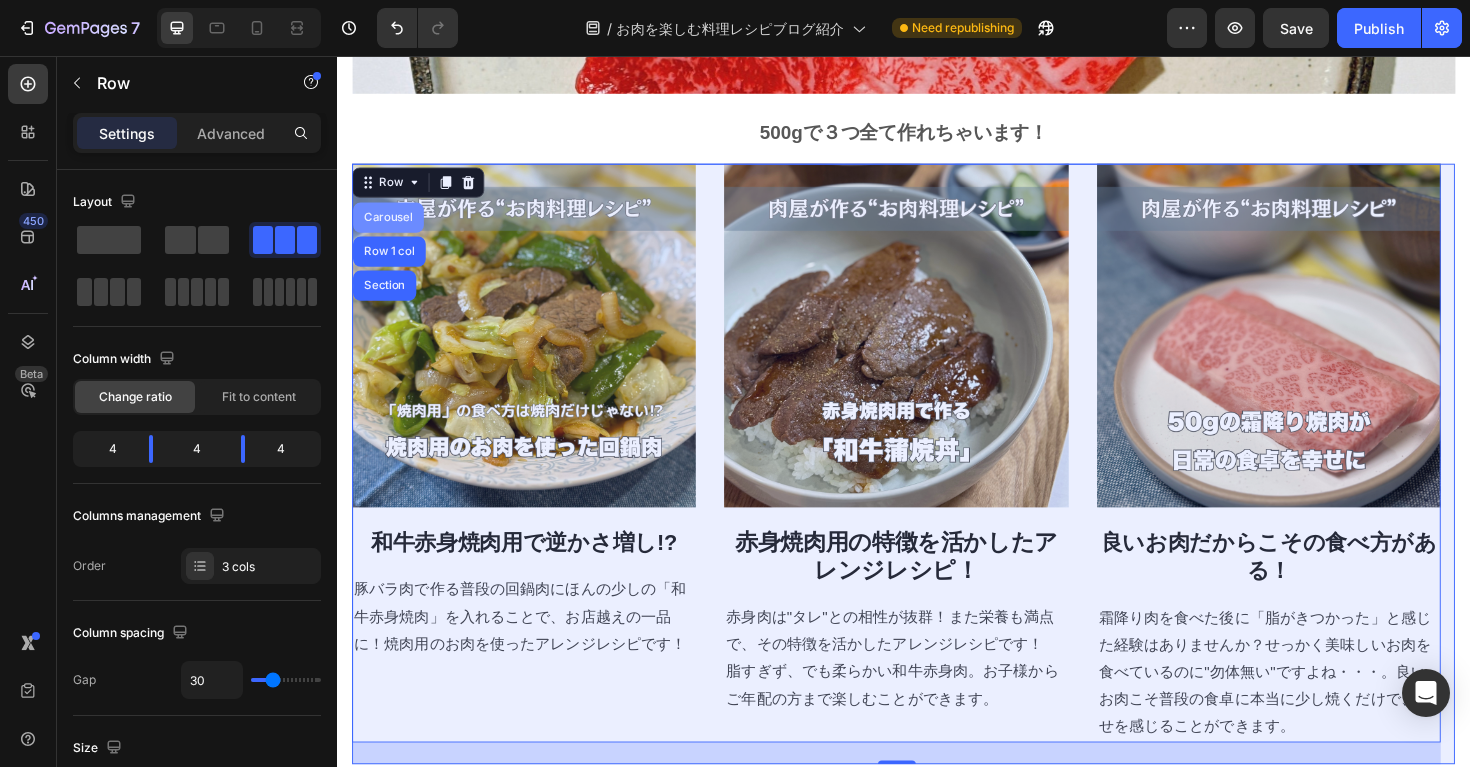 click on "Carousel" at bounding box center (391, 227) 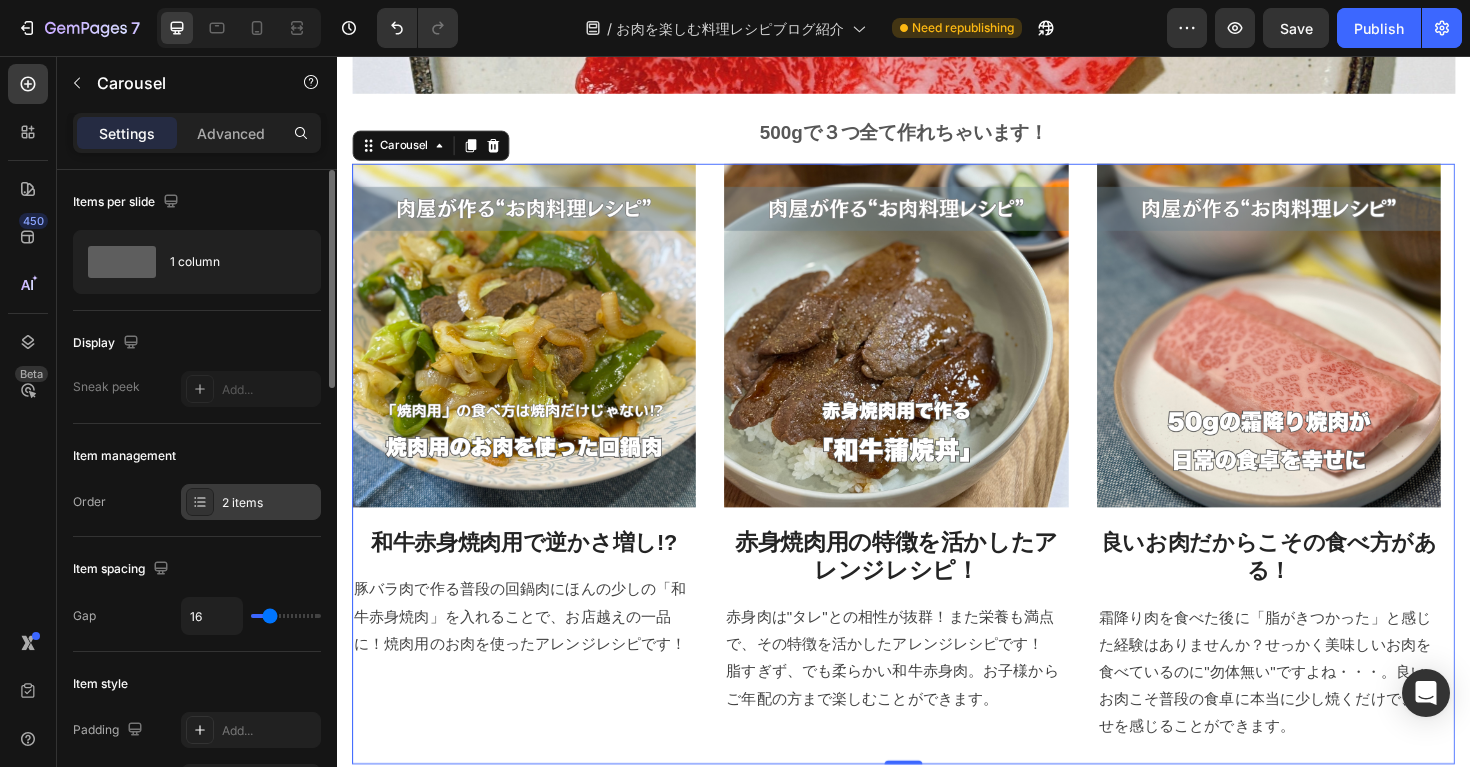 click on "2 items" at bounding box center (269, 503) 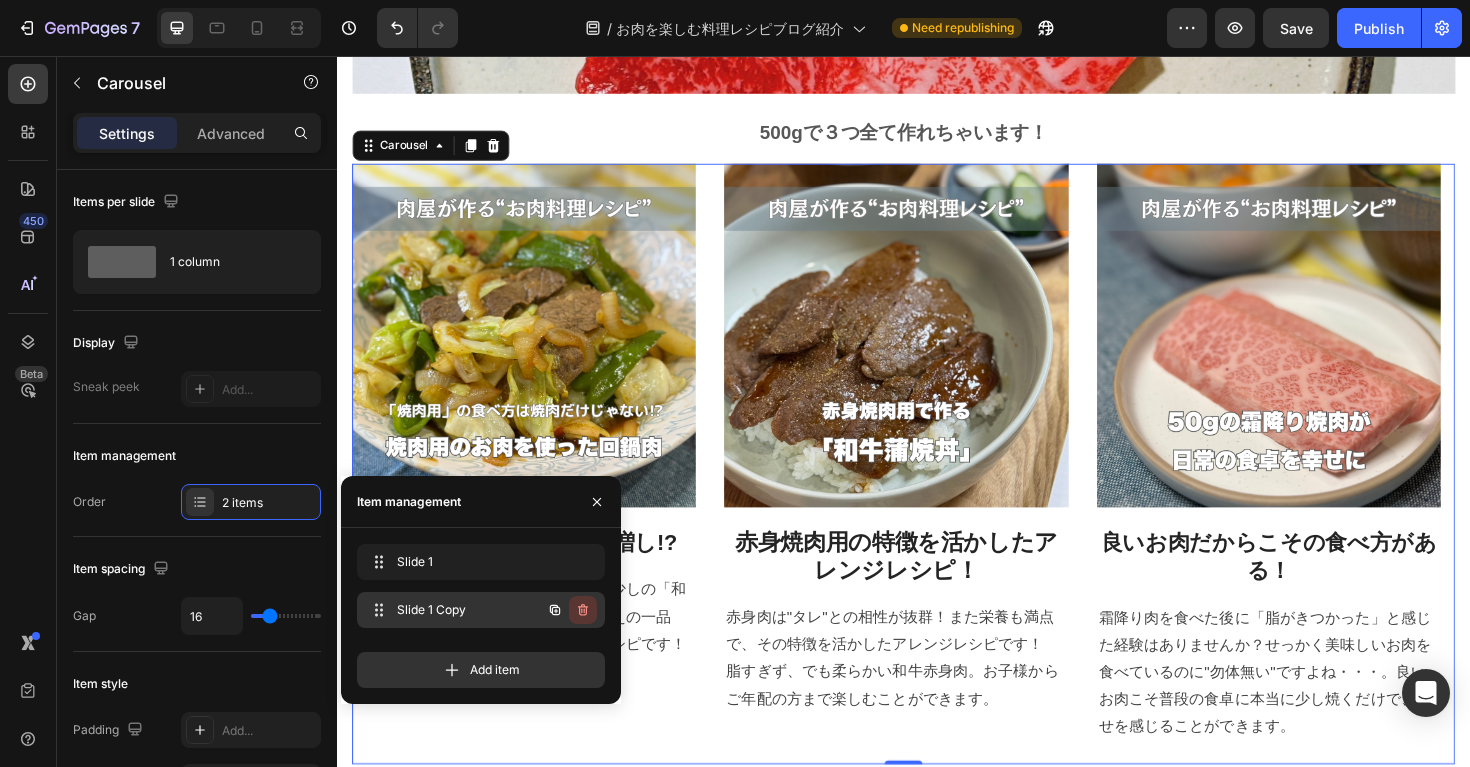 click 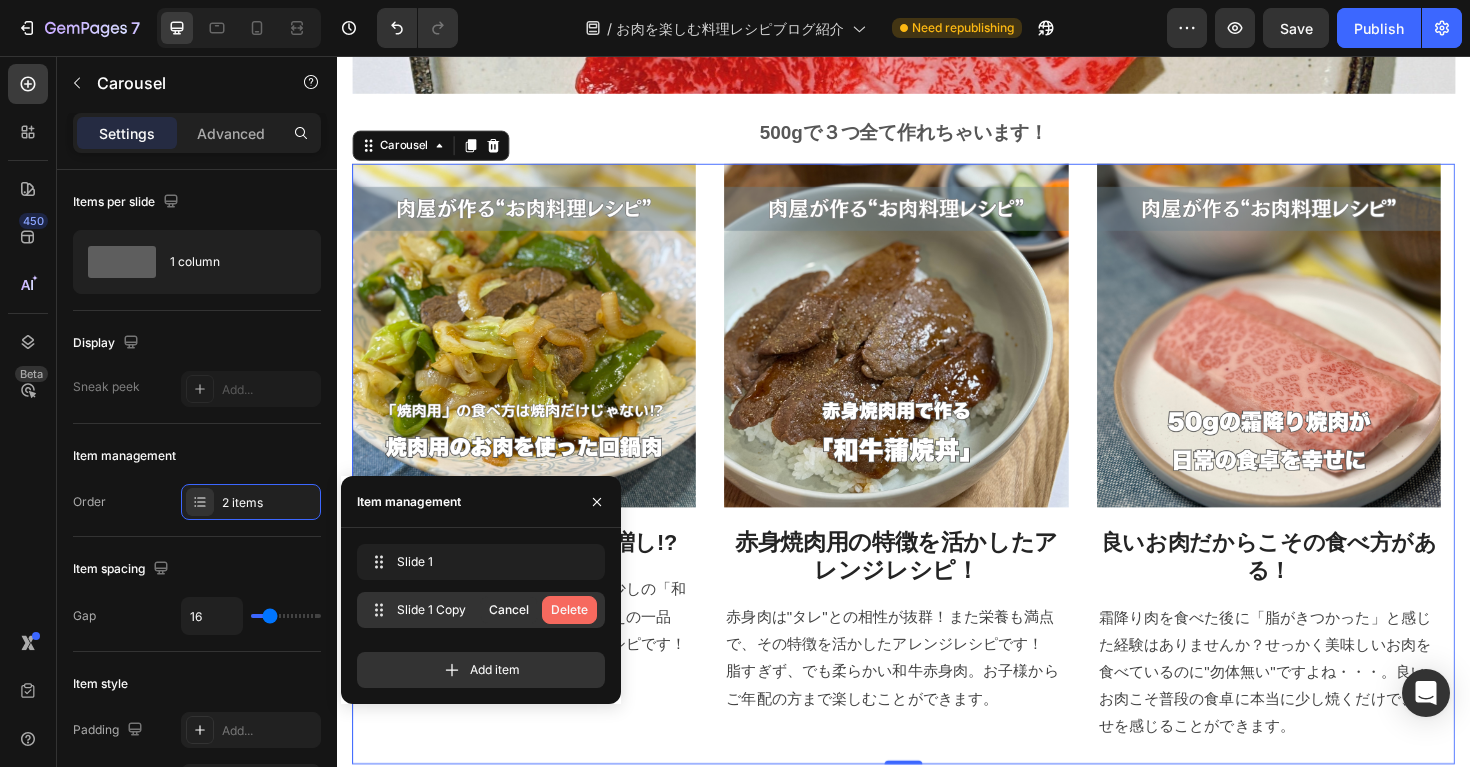 click on "Delete" at bounding box center [569, 610] 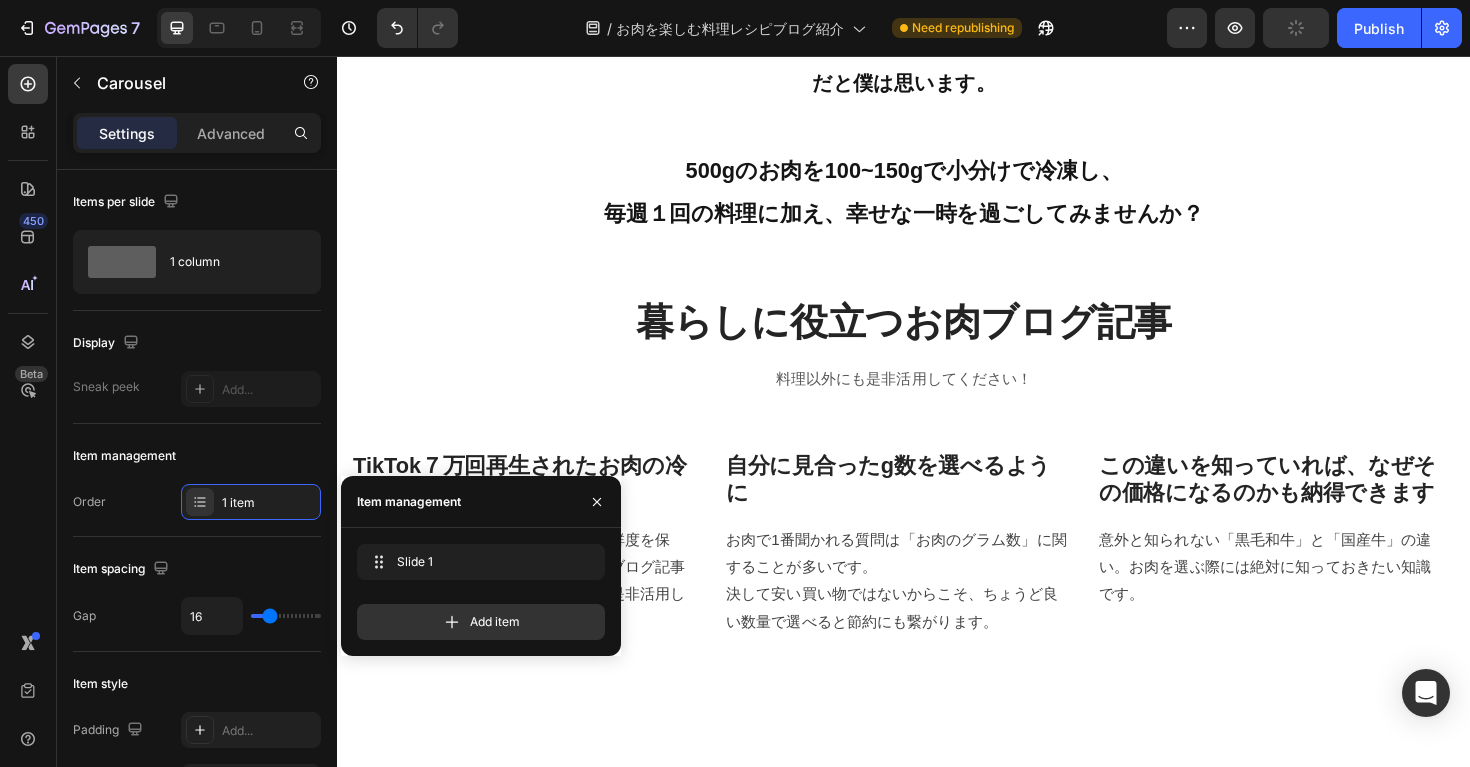 scroll, scrollTop: 4119, scrollLeft: 0, axis: vertical 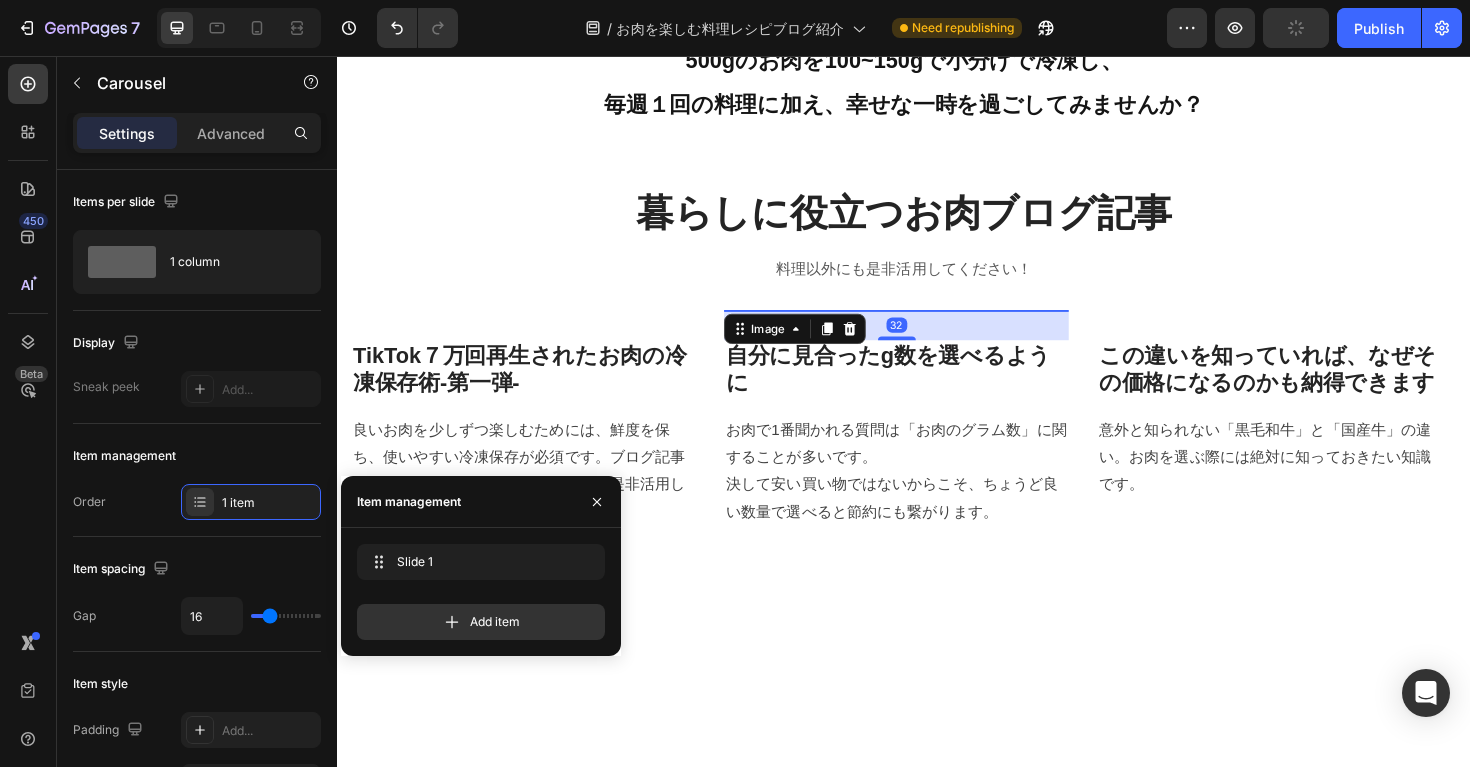 click at bounding box center (929, 325) 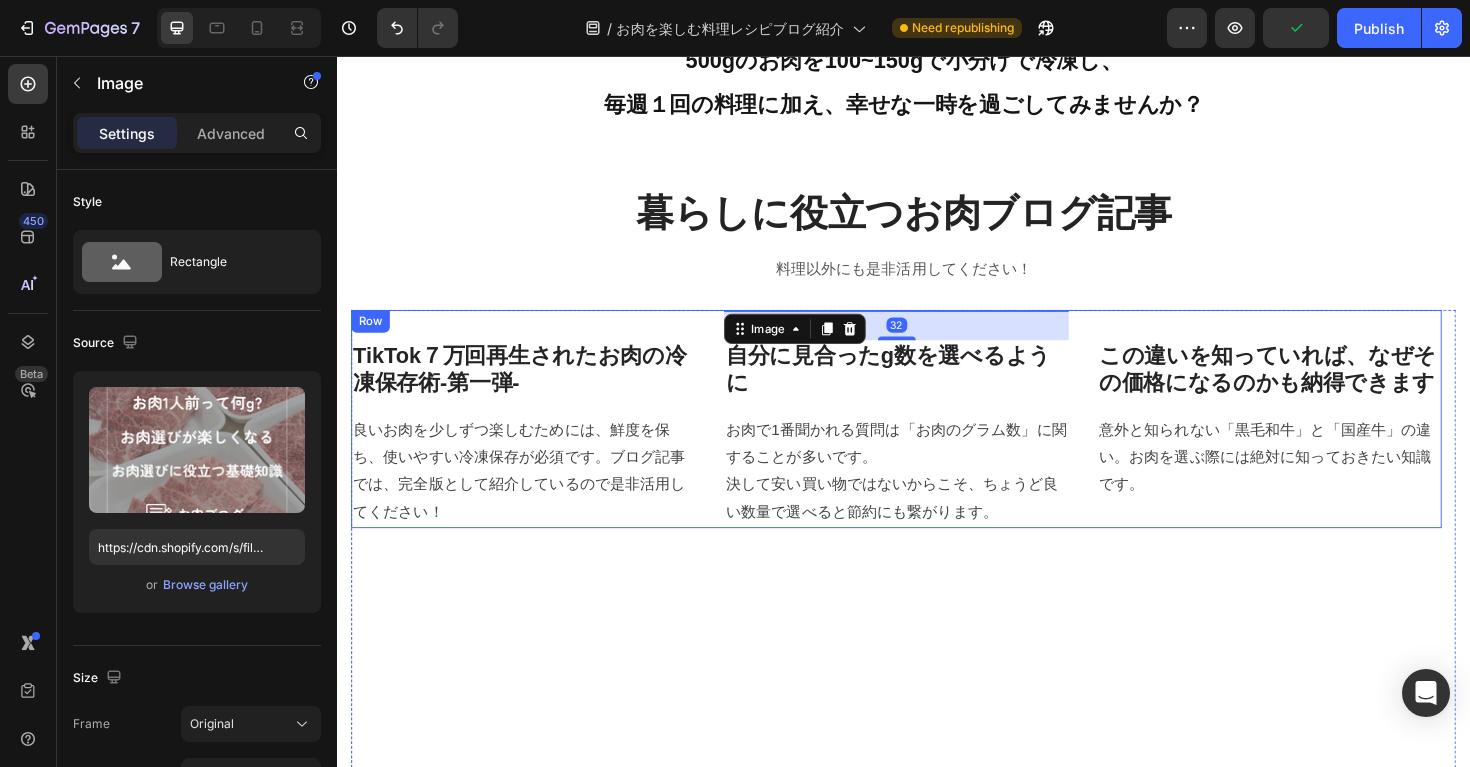 click on "Image TikTok７万回再生されたお肉の冷凍保存術-第一弾- Heading 良いお肉を少しずつ楽しむためには、鮮度を保ち、使いやすい冷凍保存が必須です。ブログ記事では、完全版として紹介しているので是非活用してください！ Text block Image   32 自分に見合ったg数を選べるように Heading お肉で1番聞かれる質問は「お肉のグラム数」に関することが多いです。 決して安い買い物ではないからこそ、ちょうど良い数量で選べると節約にも繋がります。 Text block Image この違いを知っていれば、なぜその価格になるのかも納得できます Heading 意外と知られない「黒毛和牛」と「国産牛」の違い。お肉を選ぶ際には絶対に知っておきたい知識です。 Text block Row" at bounding box center (929, 440) 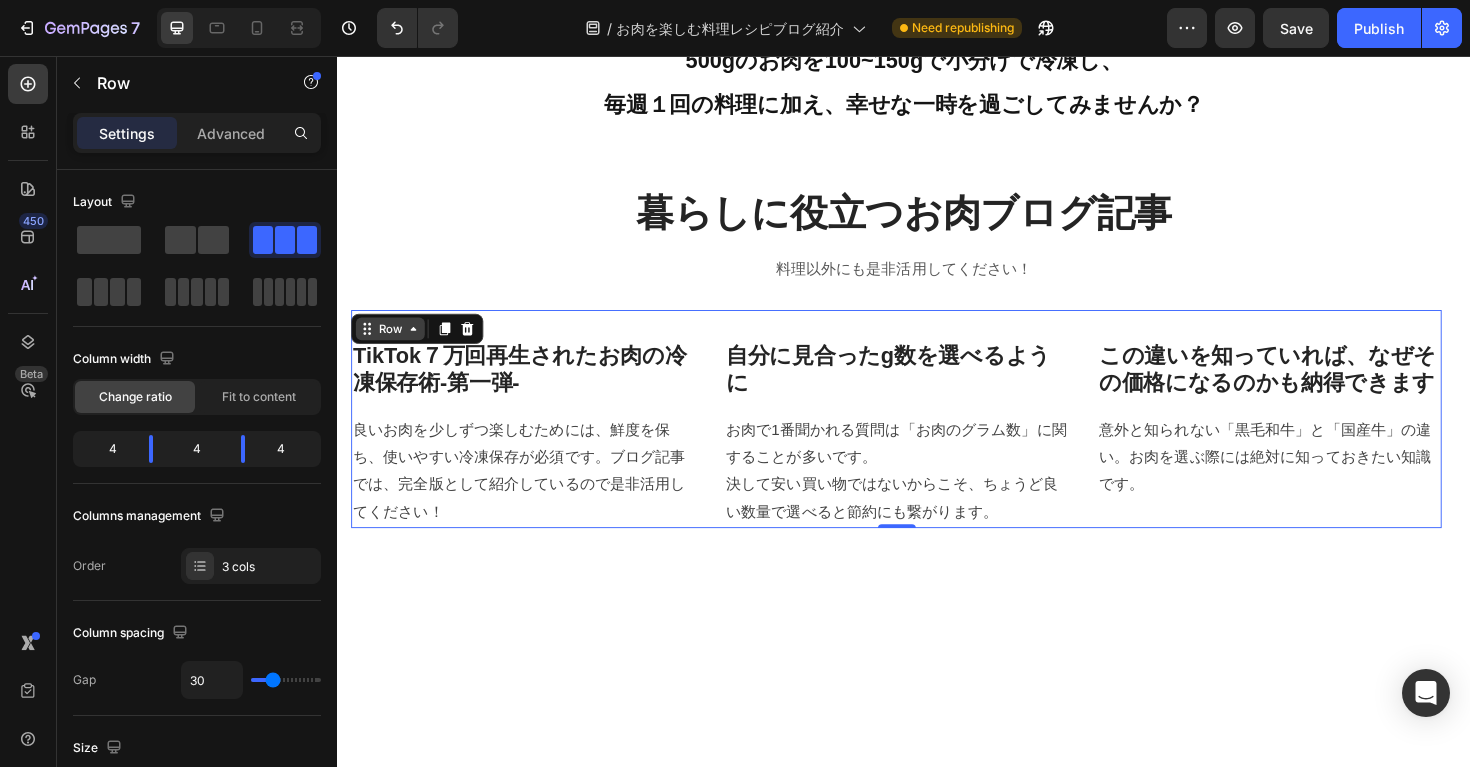 click 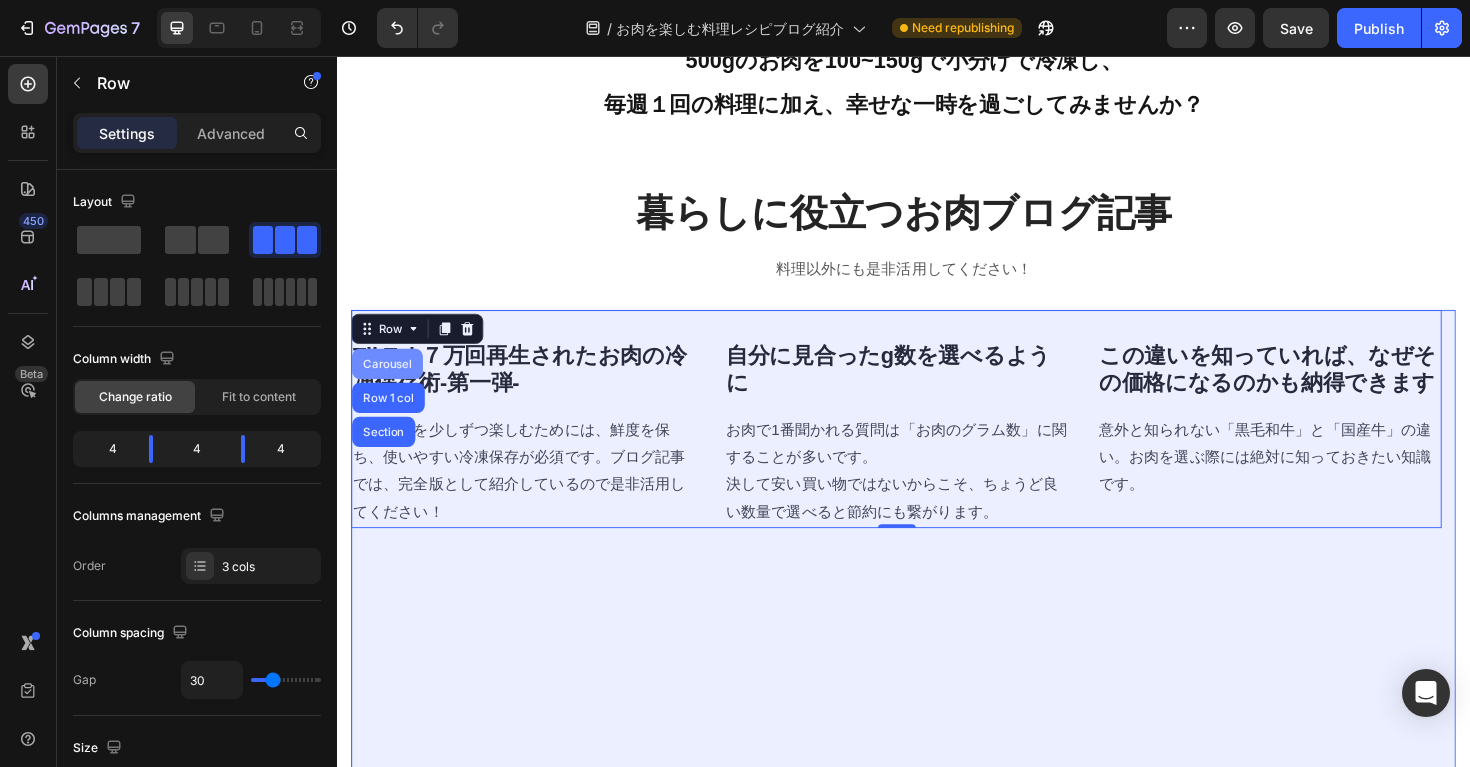 click on "Carousel" at bounding box center [390, 382] 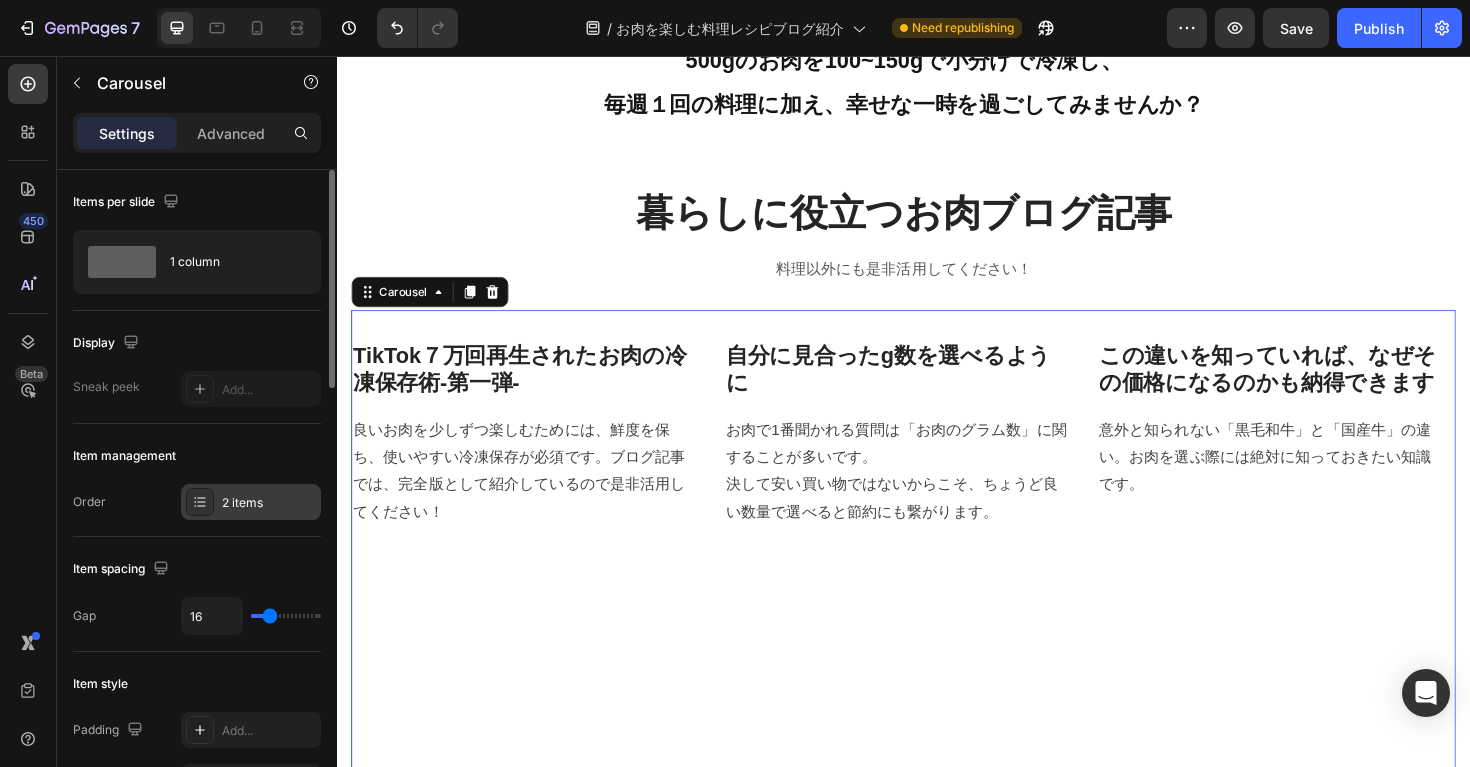 click on "2 items" at bounding box center [269, 503] 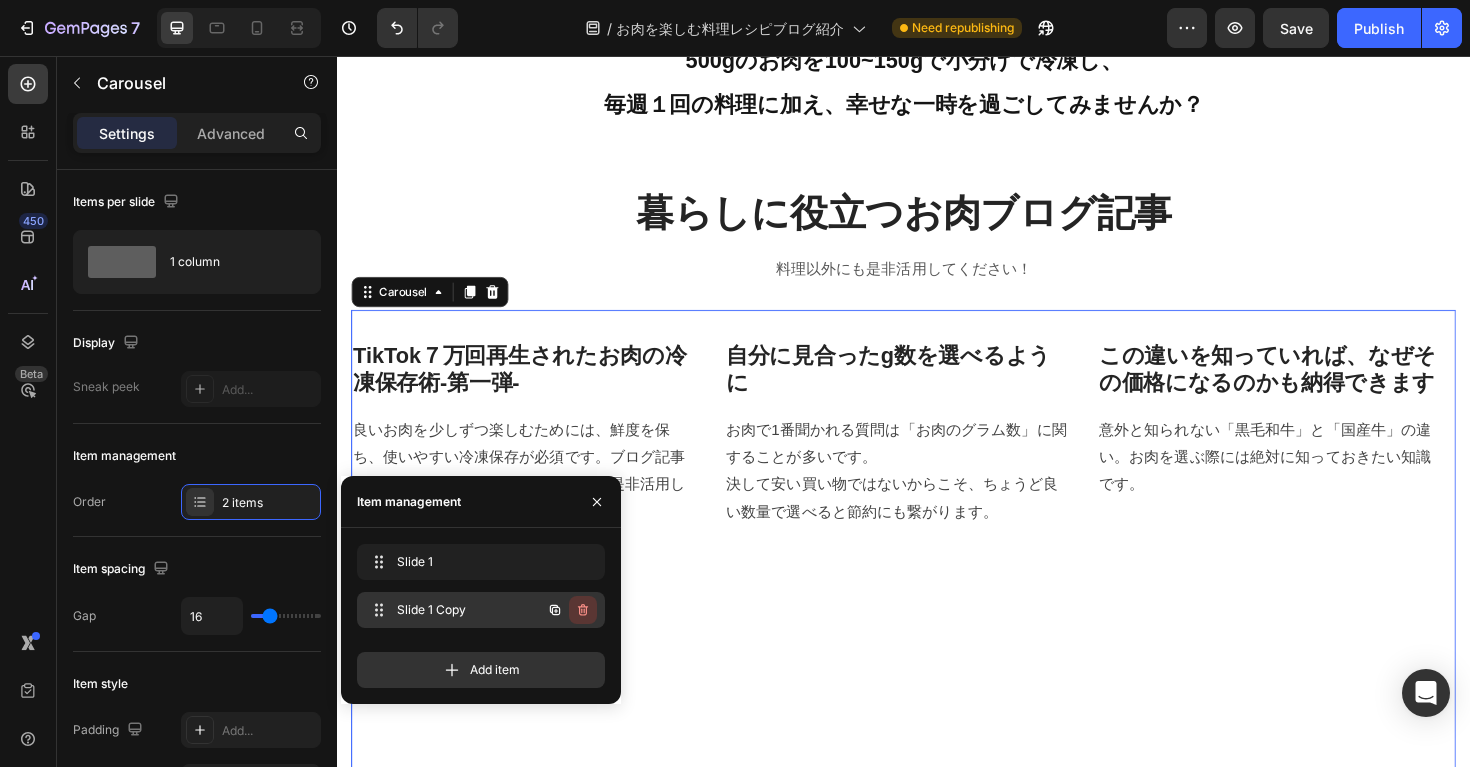 click 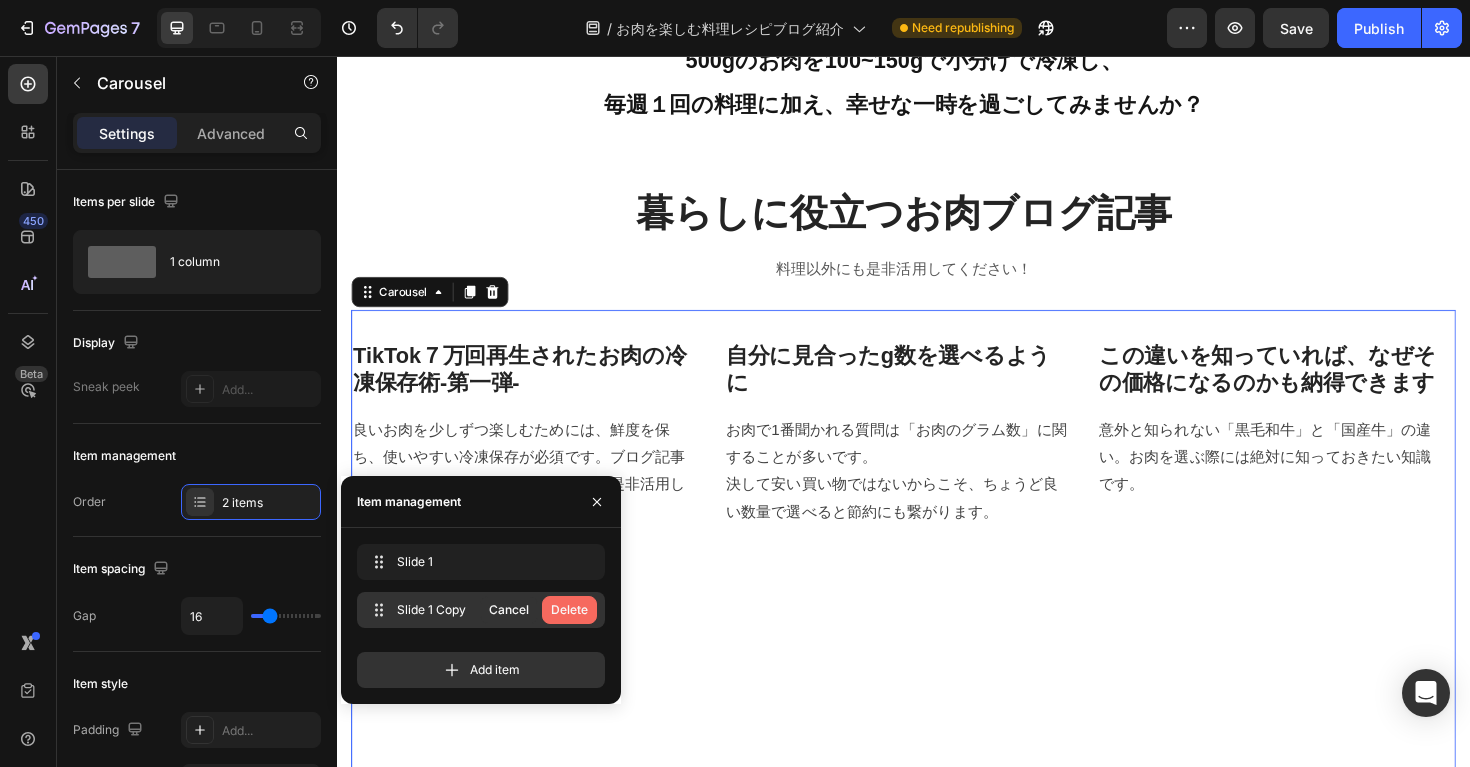 click on "Delete" at bounding box center [569, 610] 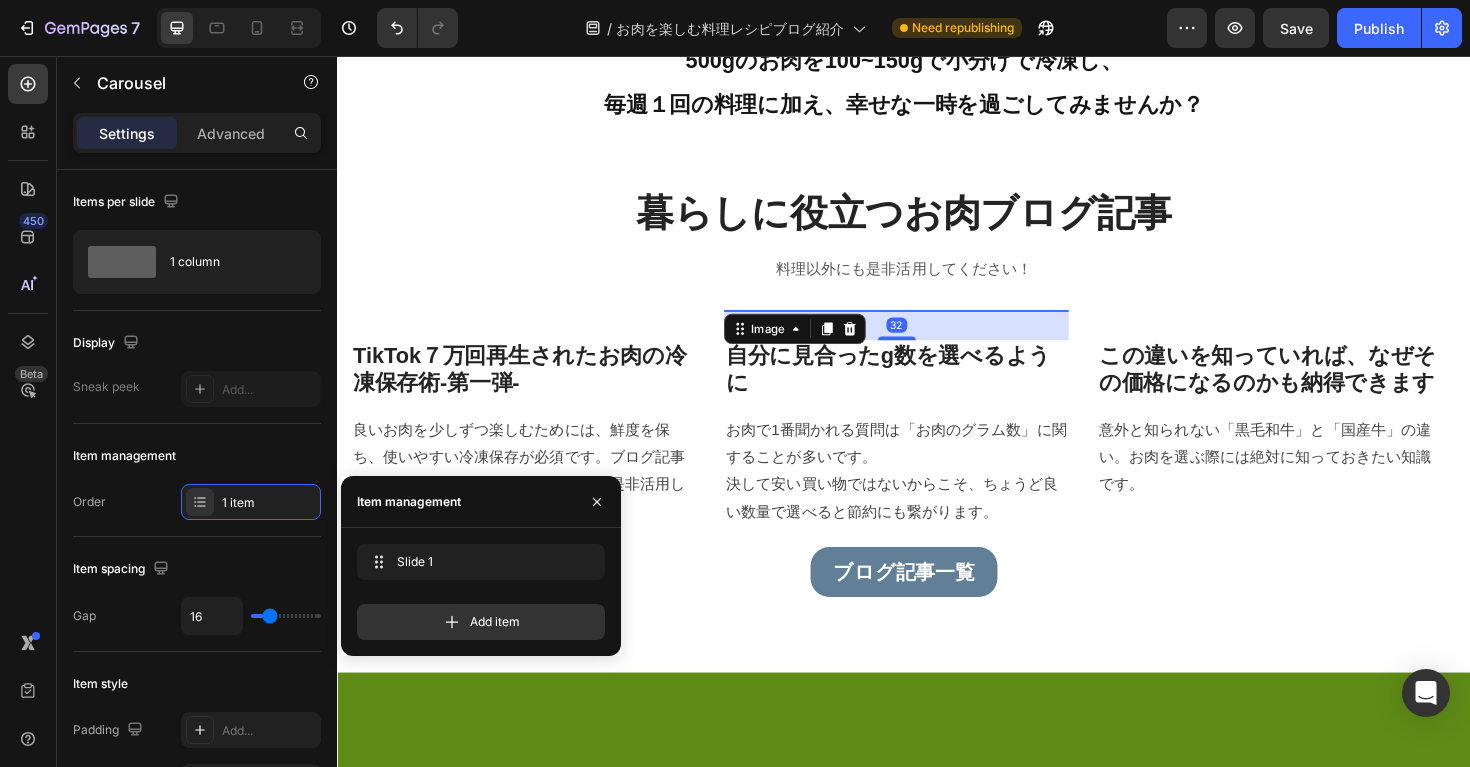 click at bounding box center (929, 325) 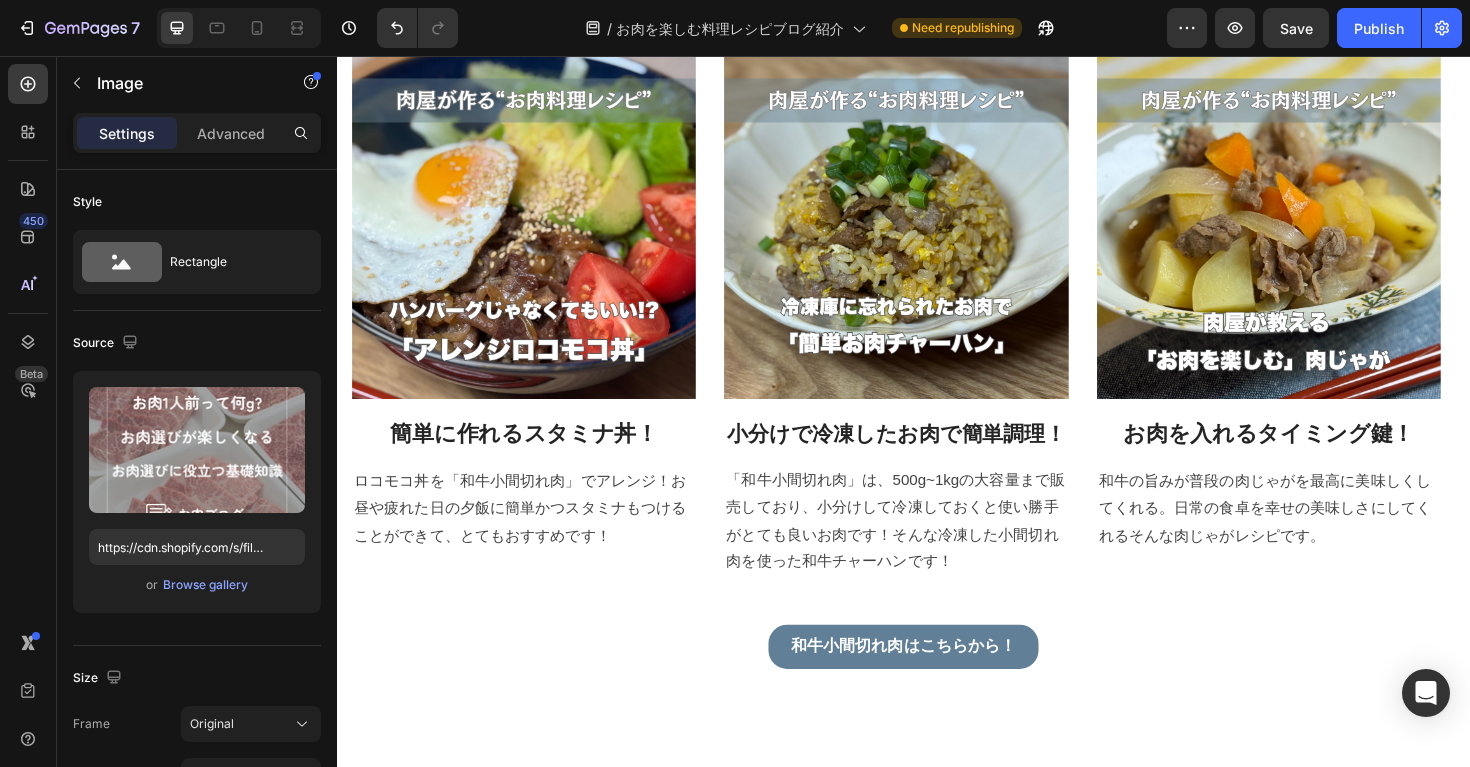 scroll, scrollTop: 1237, scrollLeft: 0, axis: vertical 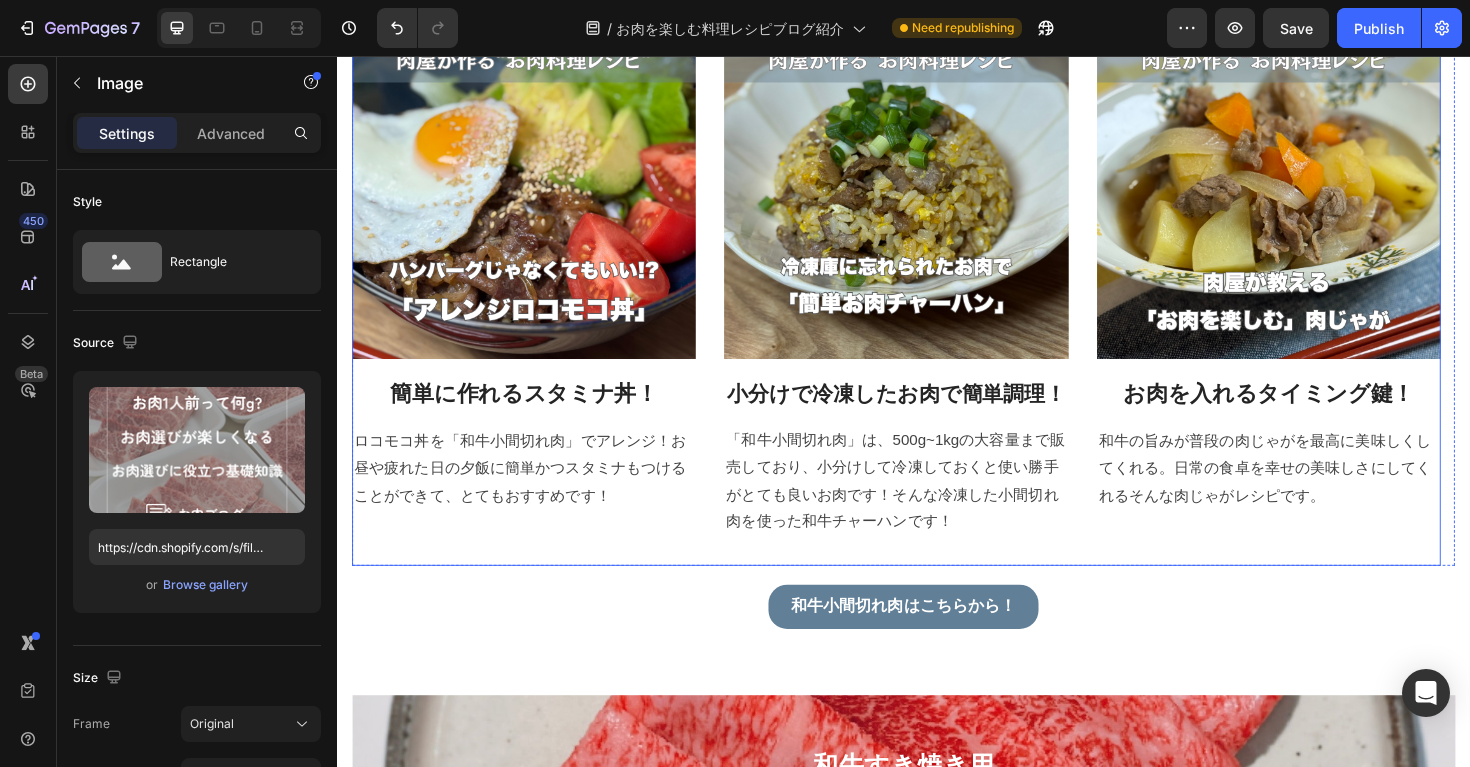 click on "Image 簡単に作れるスタミナ丼！ Heading ロコモコ丼を「和牛小間切れ肉」でアレンジ！お昼や疲れた日の夕飯に簡単かつスタミナもつけることができて、とてもおすすめです！ Text block Image 小分けで冷凍したお肉で簡単調理！ Heading 「和牛小間切れ肉」は、500g~1kgの大容量まで販売しており、小分けして冷凍しておくと使い勝手がとても良いお肉です！そんな冷凍した小間切れ肉を使った和牛チャーハンです！ Text block Image お肉を入れるタイミング鍵！ Heading 和牛の旨みが普段の肉じゃがを最高に美味しくしてくれる。日常の食卓を幸せの美味しさにしてくれるそんな肉じゃがレシピです。 Text block Row" at bounding box center [929, 304] 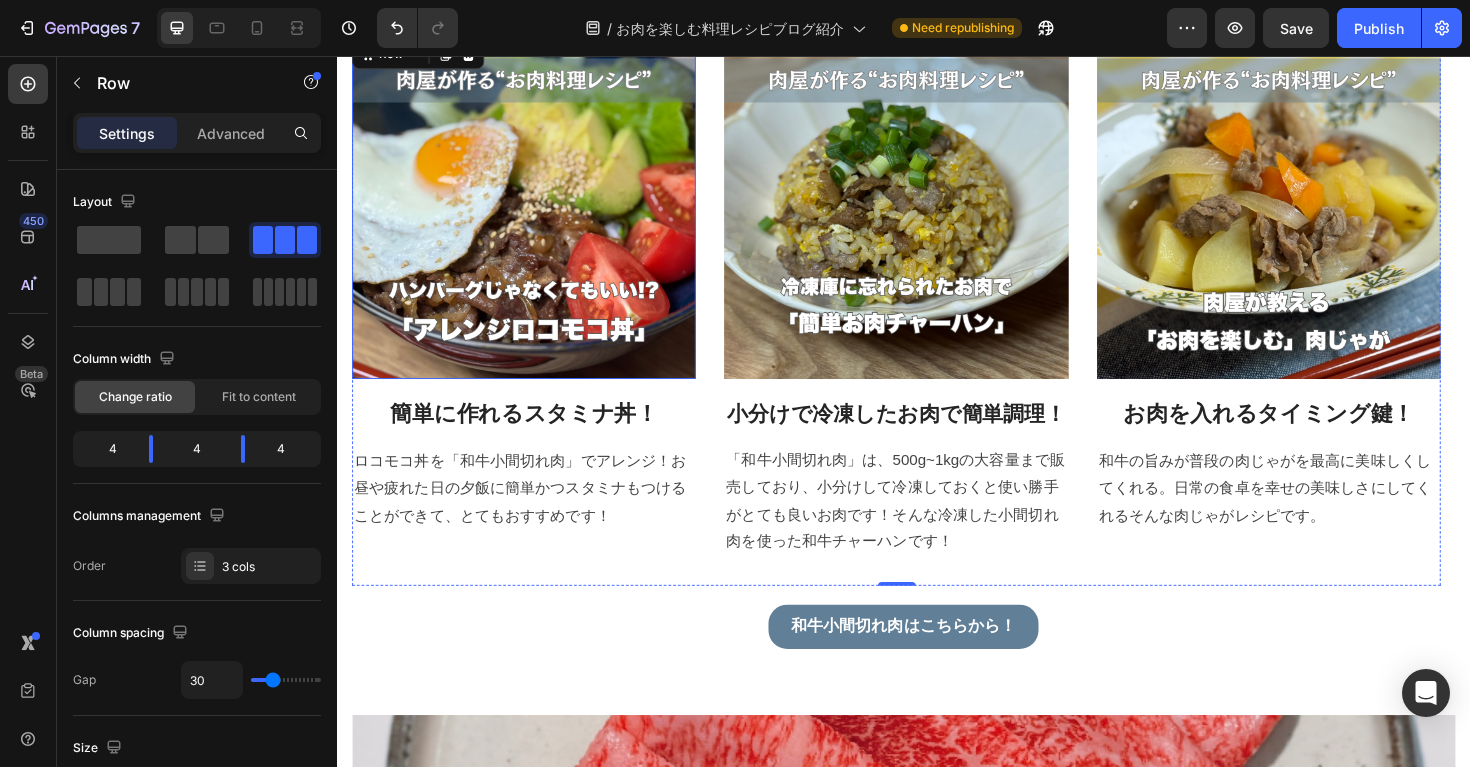 scroll, scrollTop: 1091, scrollLeft: 0, axis: vertical 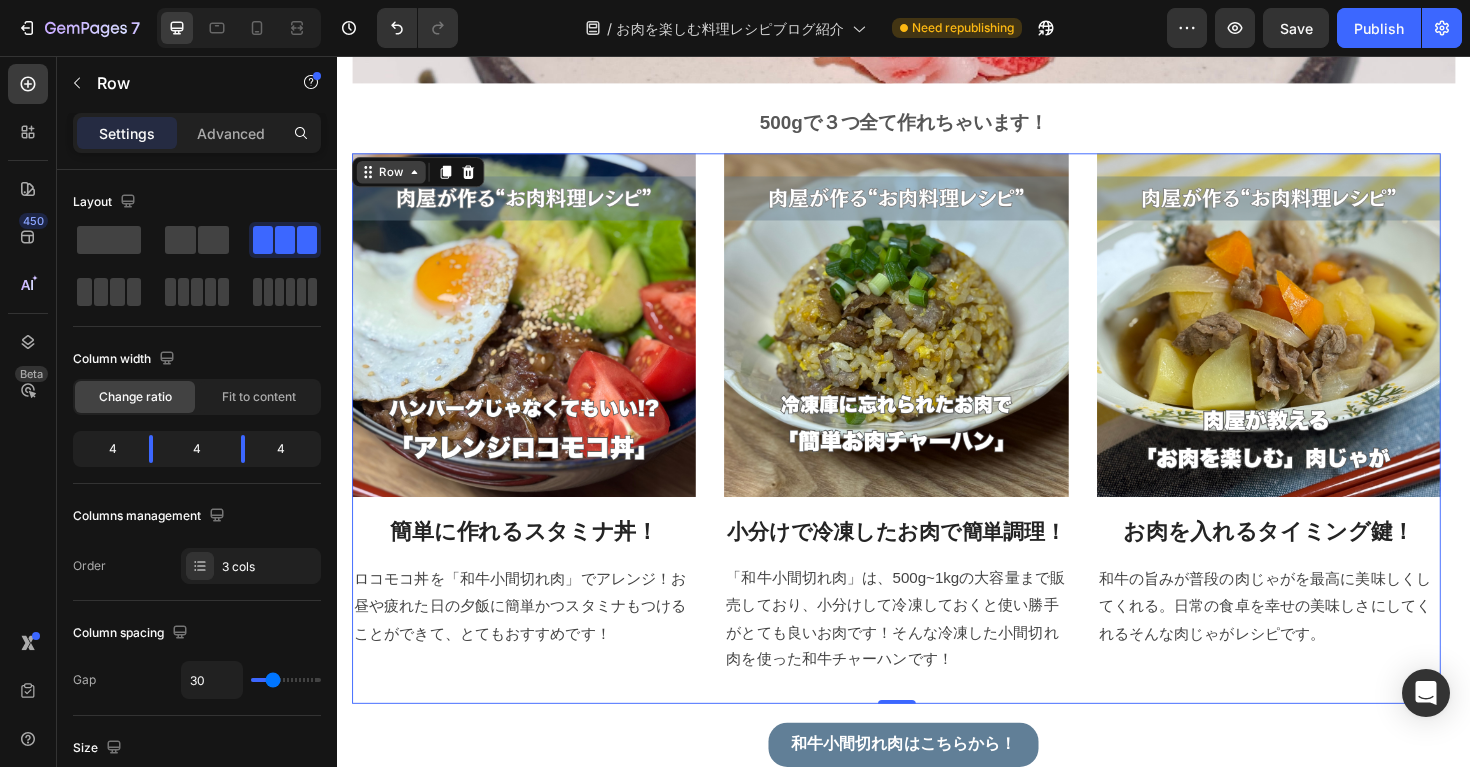 click on "Row" at bounding box center [394, 179] 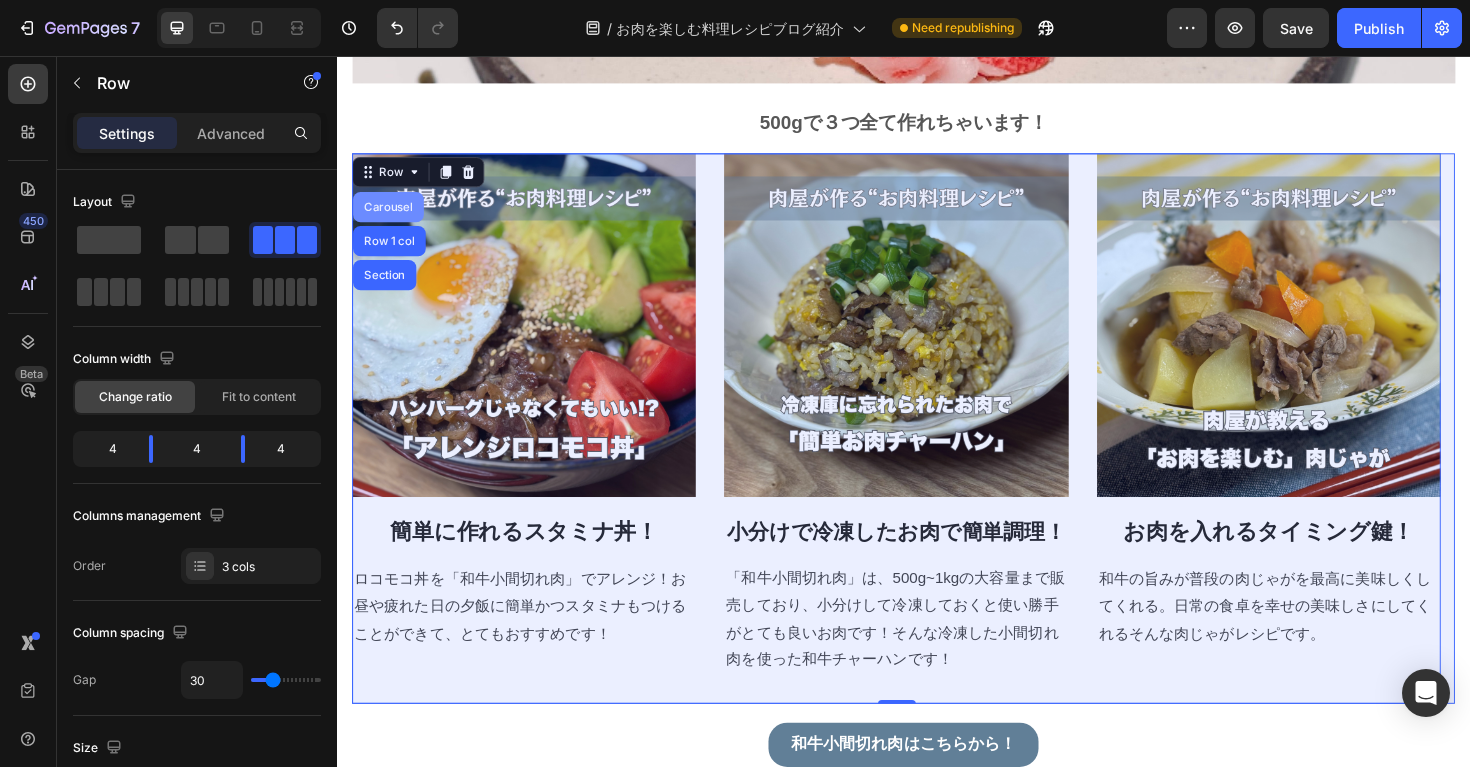 click on "Carousel" at bounding box center (391, 216) 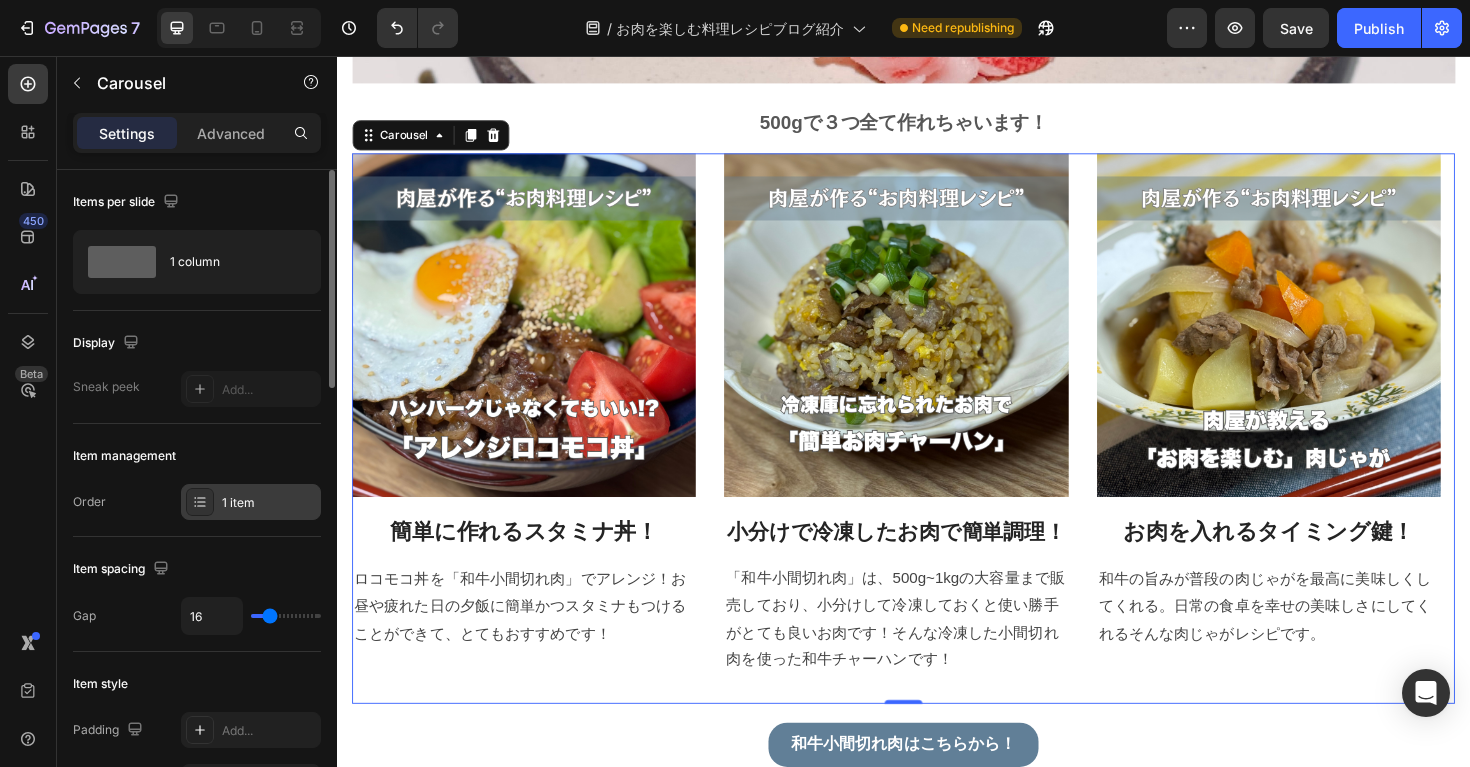 click on "1 item" at bounding box center (269, 503) 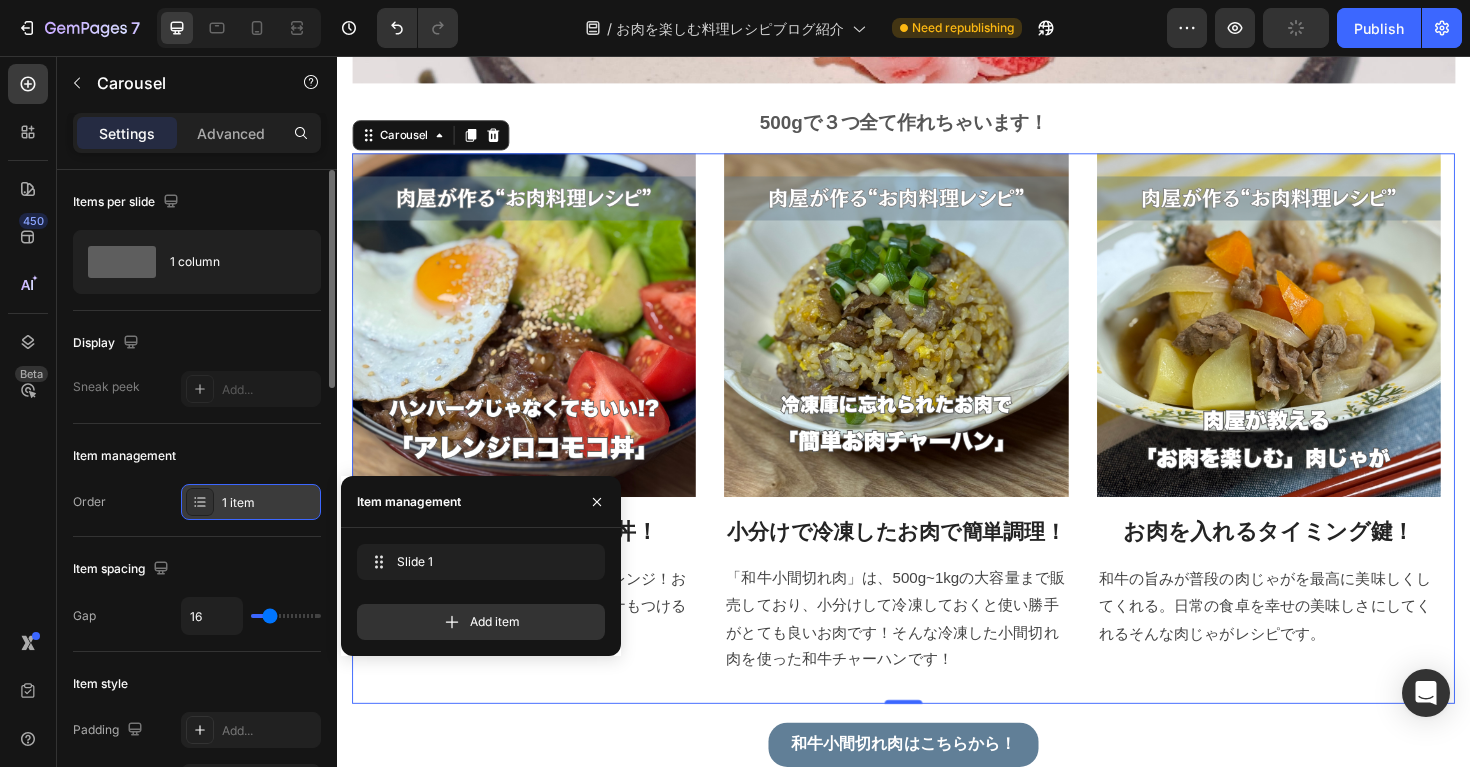 click on "1 item" at bounding box center [269, 503] 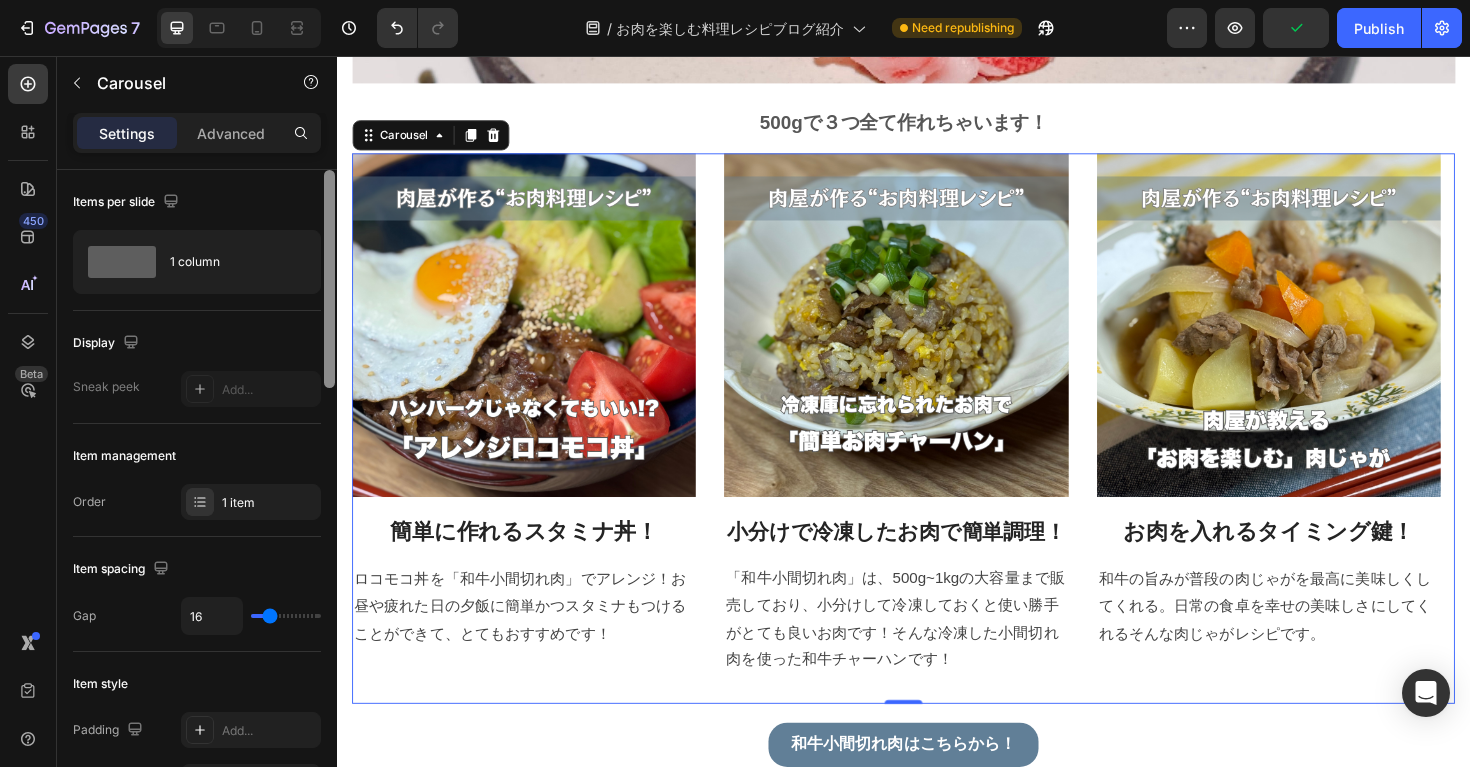 scroll, scrollTop: 4, scrollLeft: 0, axis: vertical 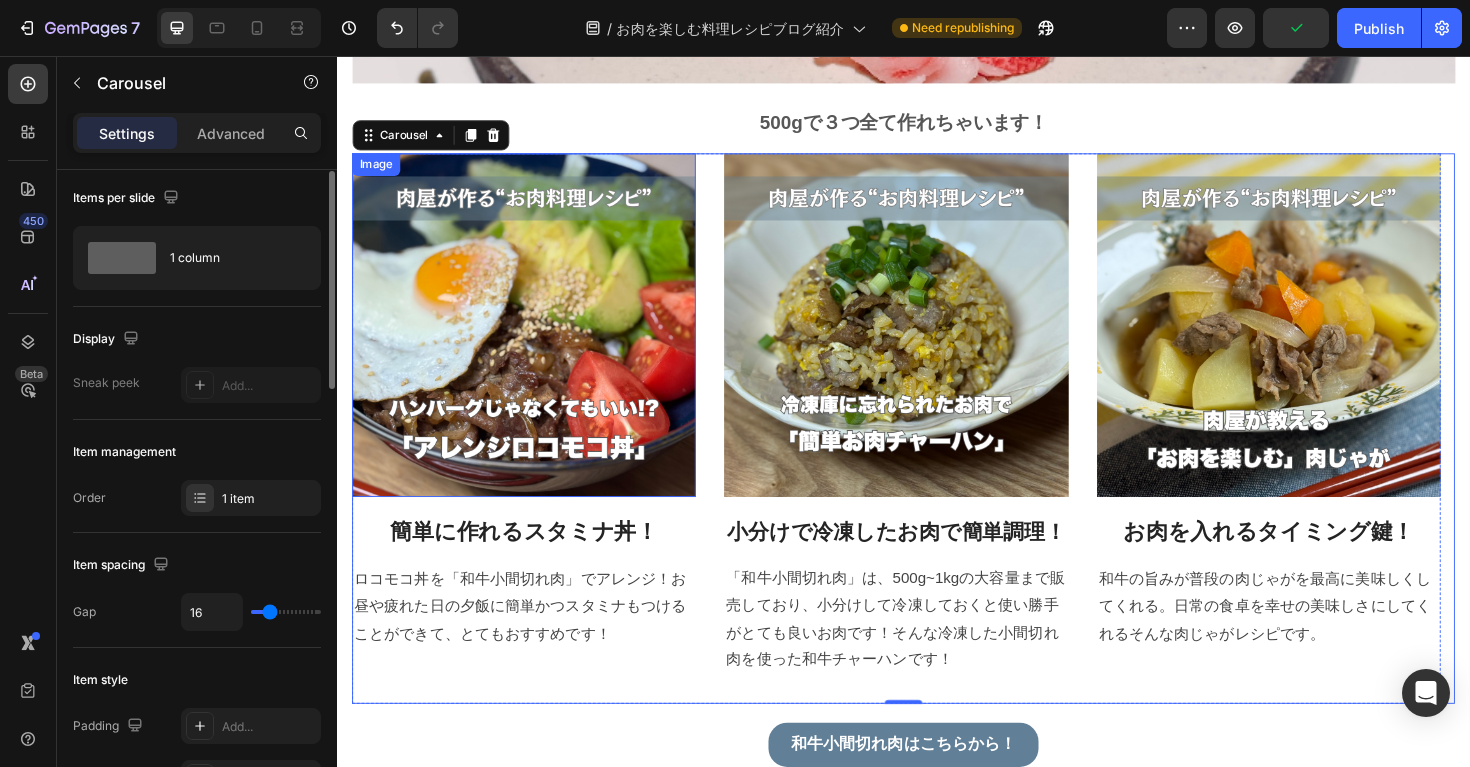 click at bounding box center [535, 341] 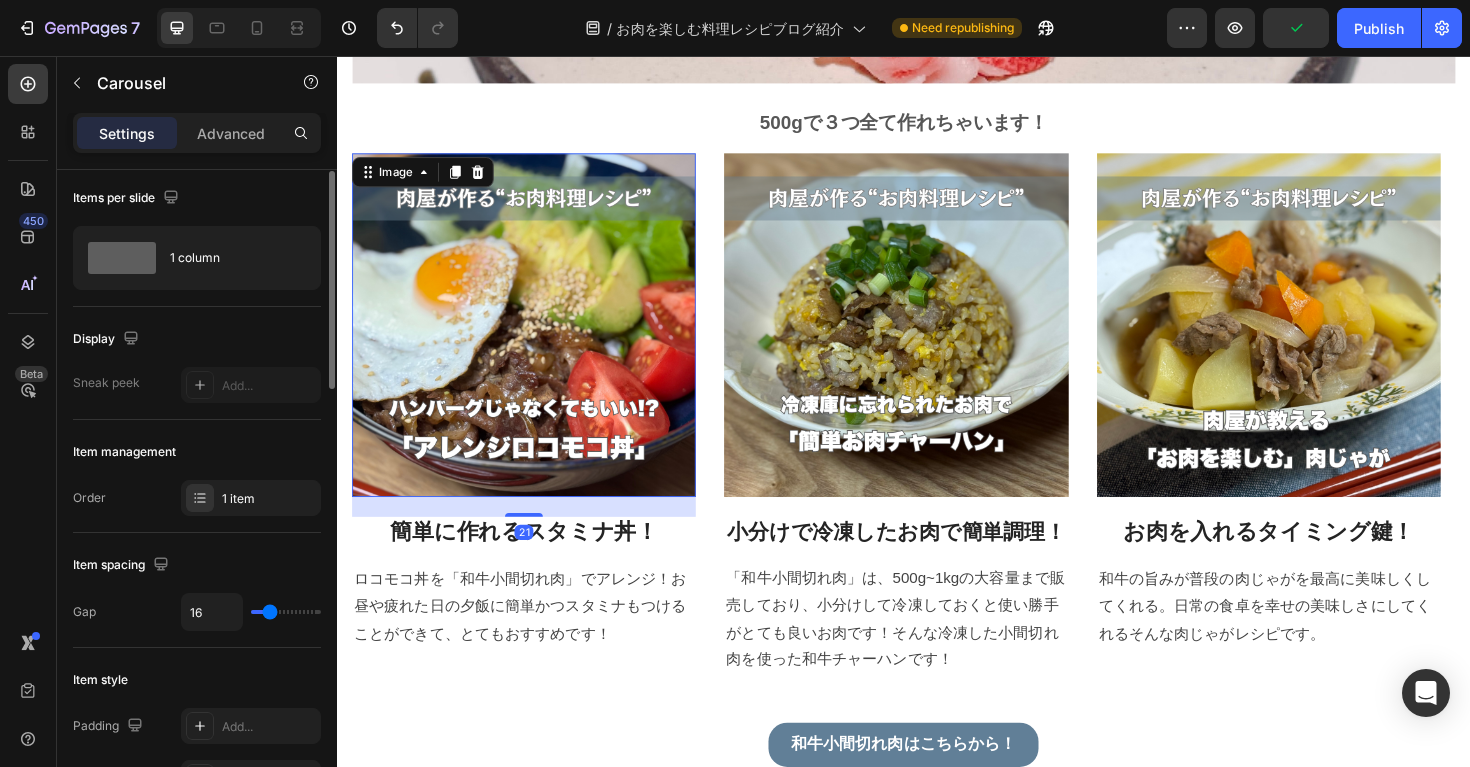 scroll, scrollTop: 0, scrollLeft: 0, axis: both 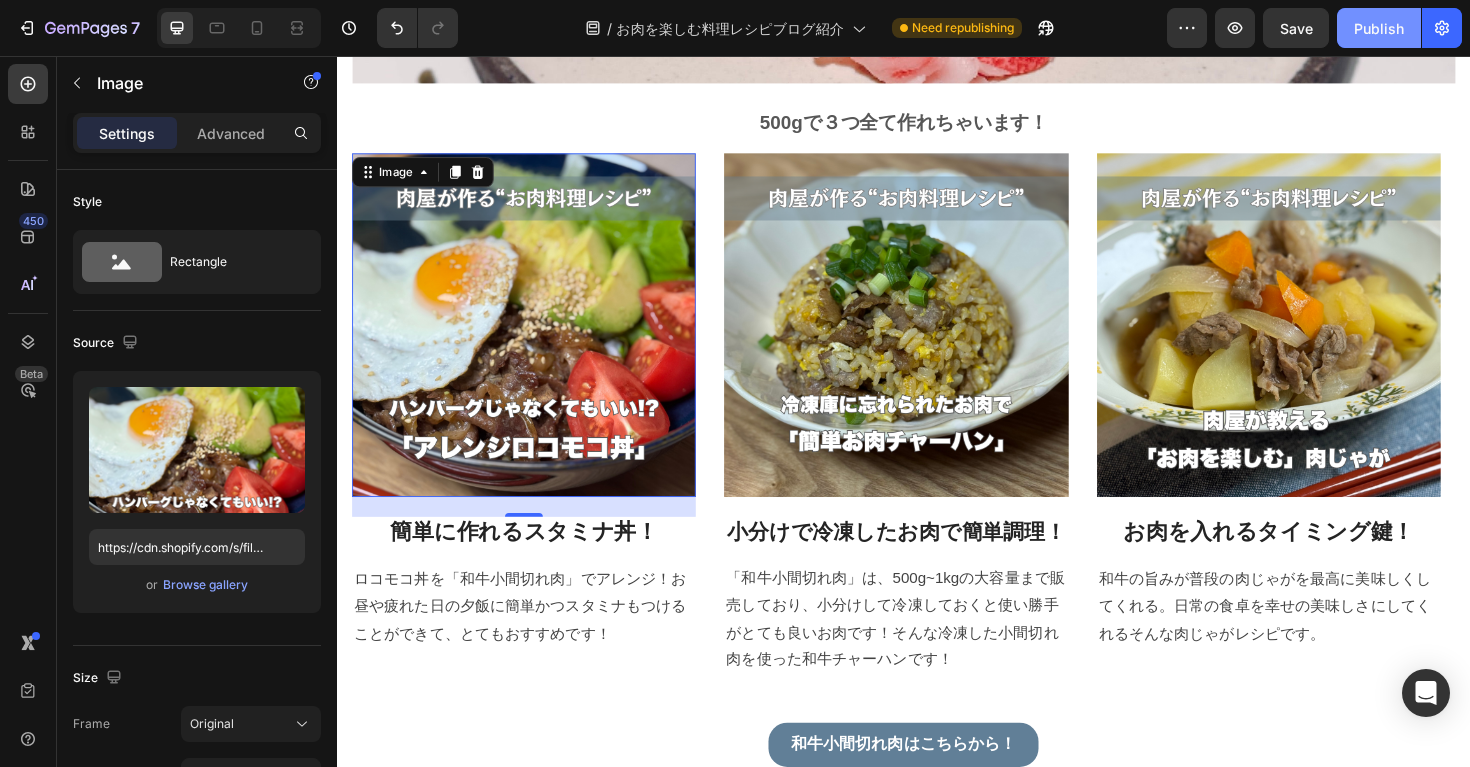 click on "Publish" at bounding box center (1379, 28) 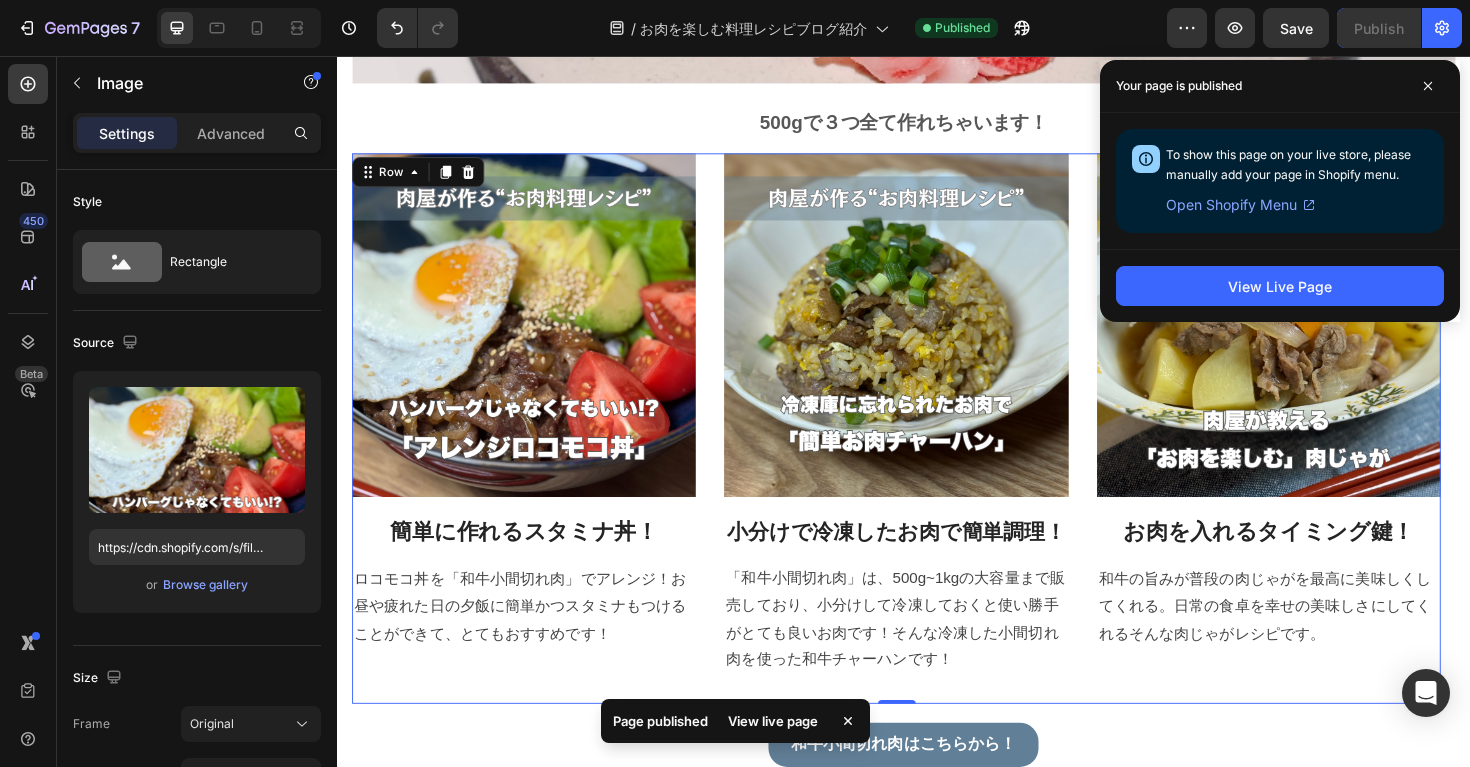 click on "Image お肉を入れるタイミング鍵！ Heading 和牛の旨みが普段の肉じゃがを最高に美味しくしてくれる。日常の食卓を幸せの美味しさにしてくれるそんな肉じゃがレシピです。 Text block" at bounding box center [1324, 450] 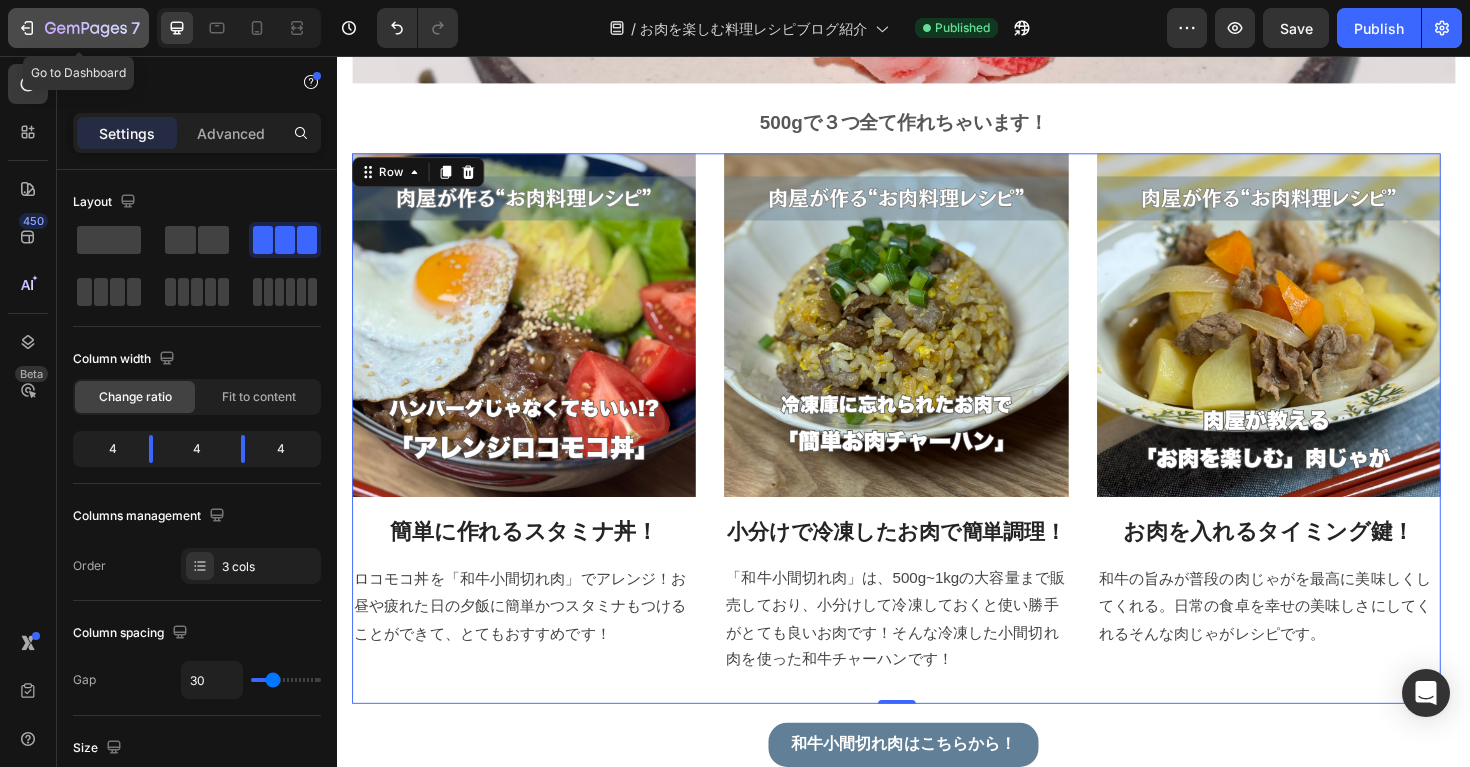 click on "7" 